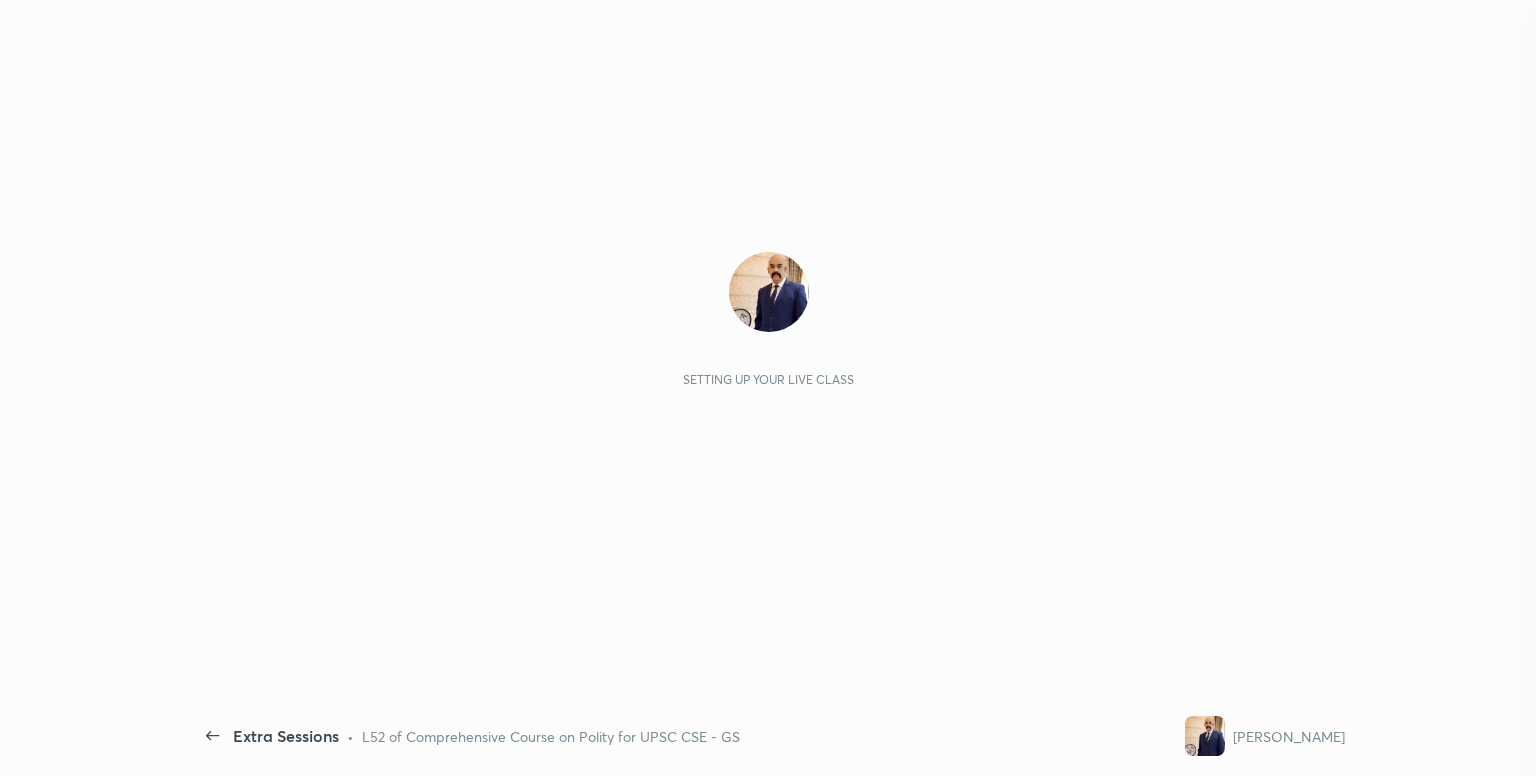 scroll, scrollTop: 0, scrollLeft: 0, axis: both 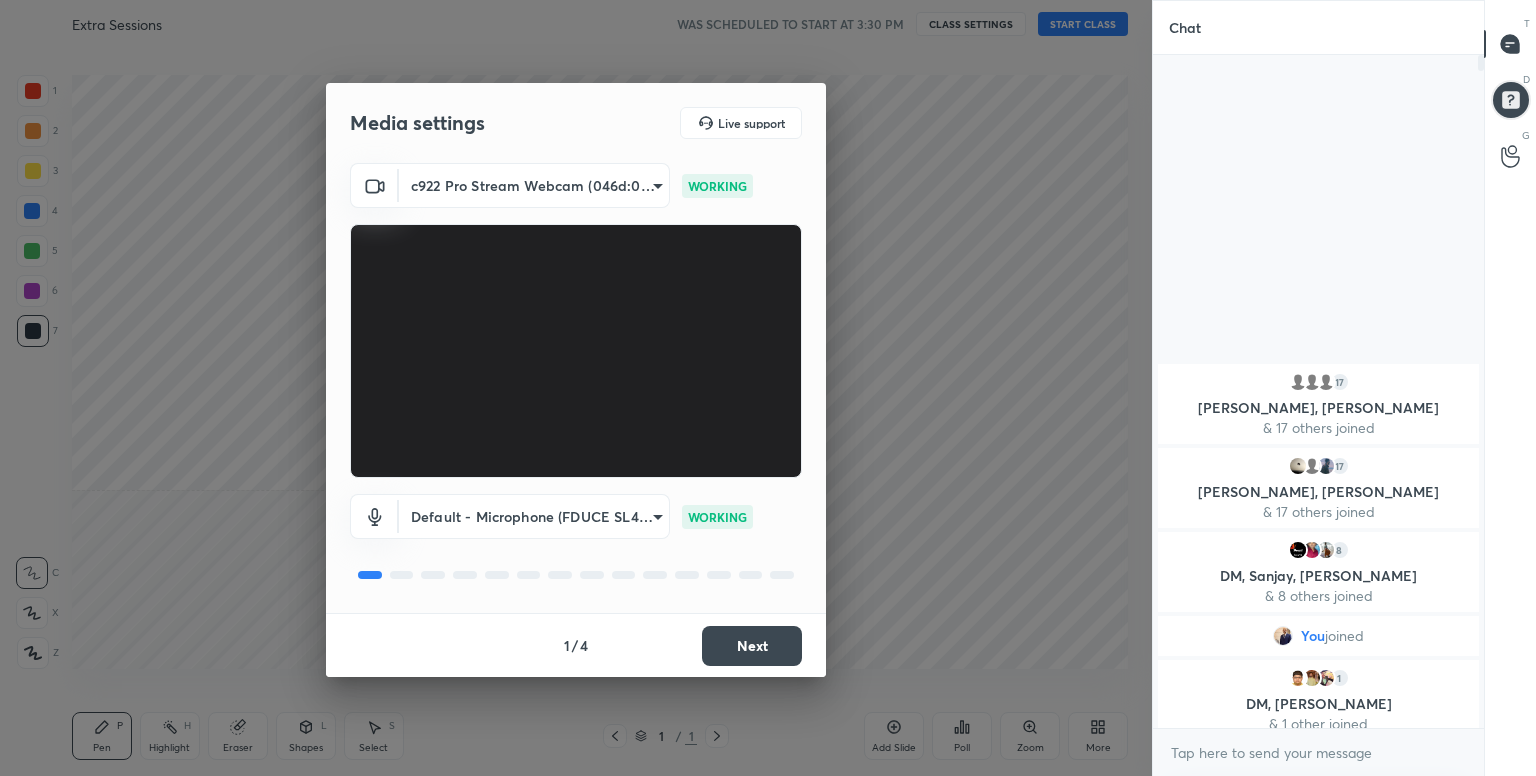 click on "Next" at bounding box center (752, 646) 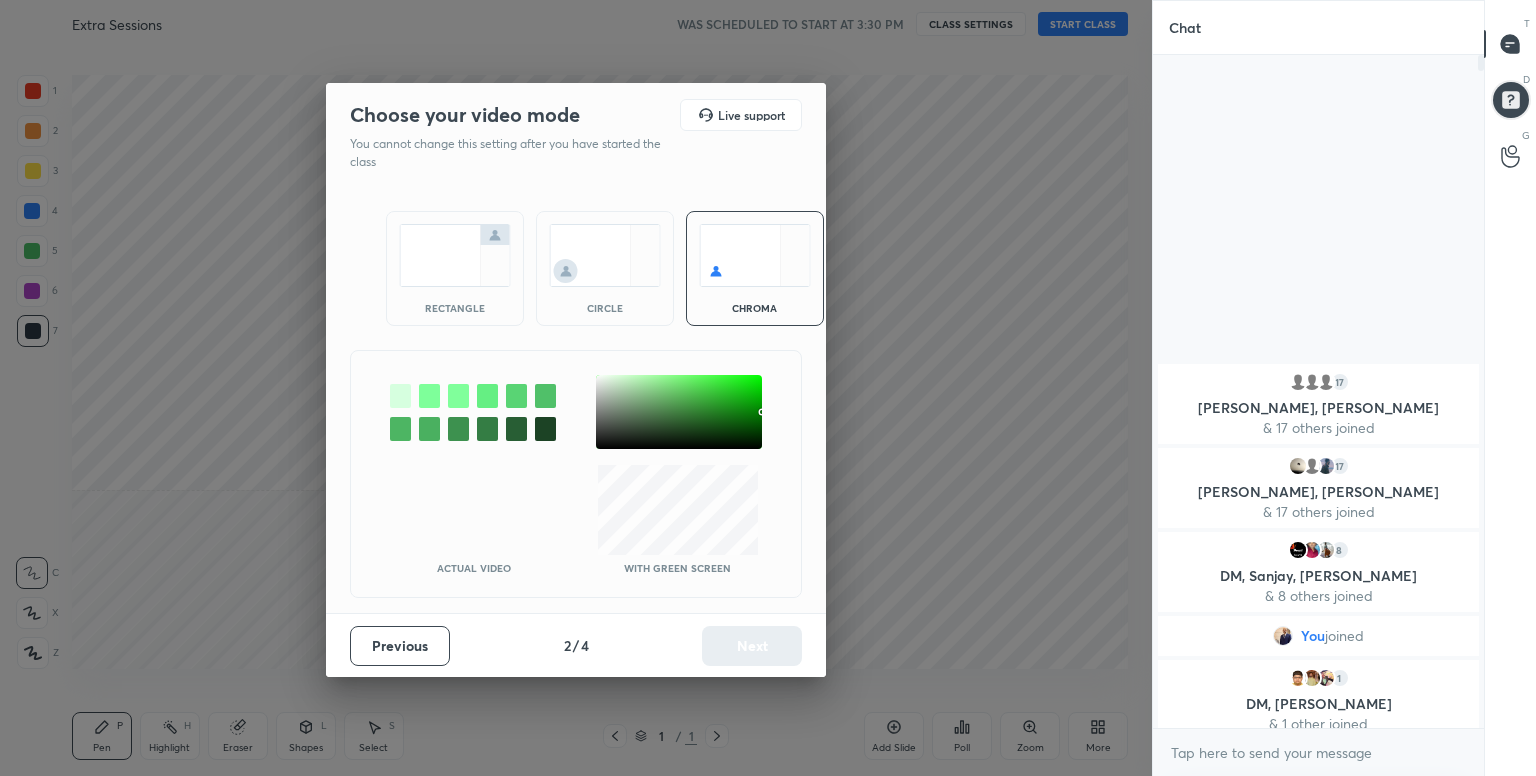 click at bounding box center (400, 396) 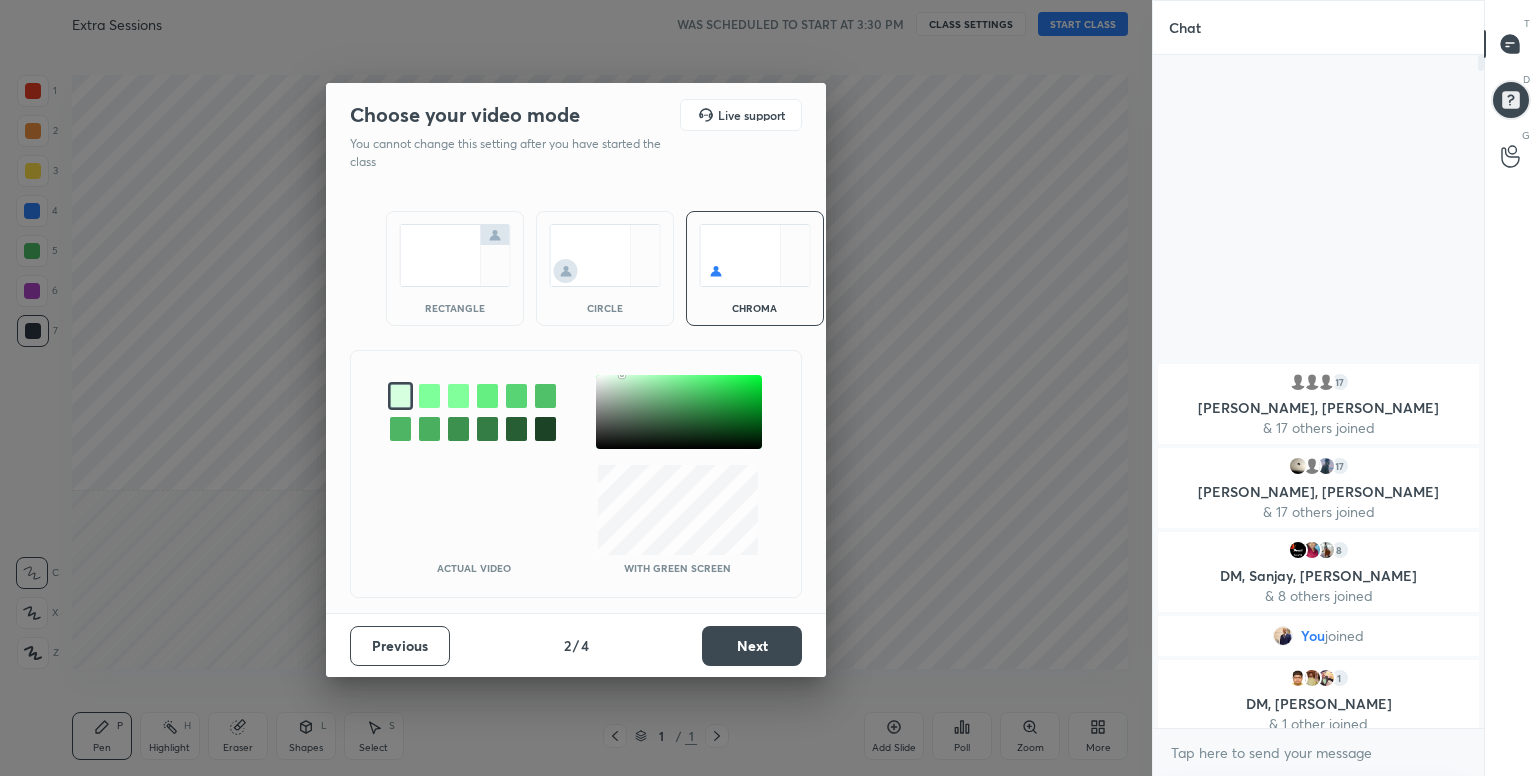 click on "Next" at bounding box center [752, 646] 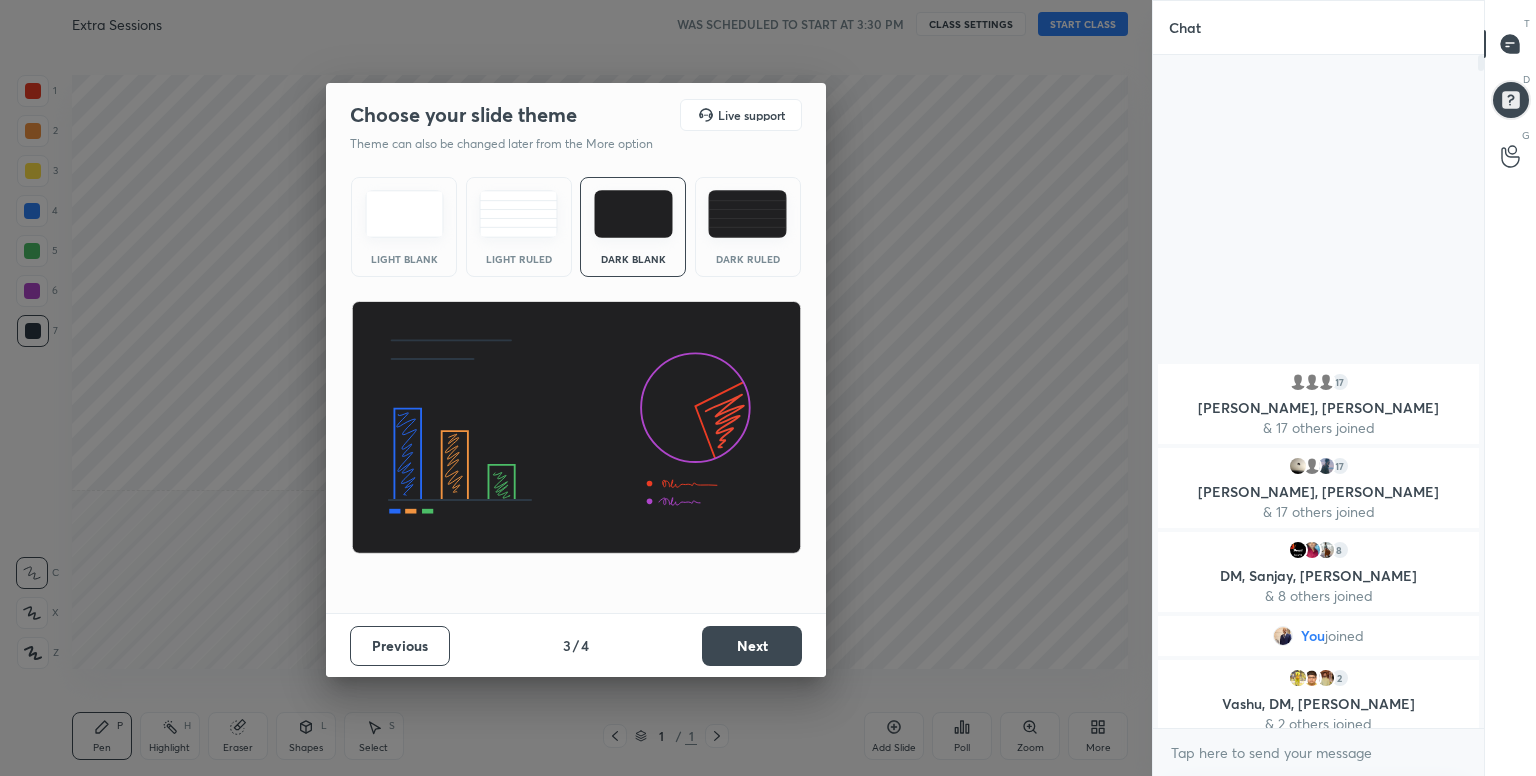 click on "Next" at bounding box center (752, 646) 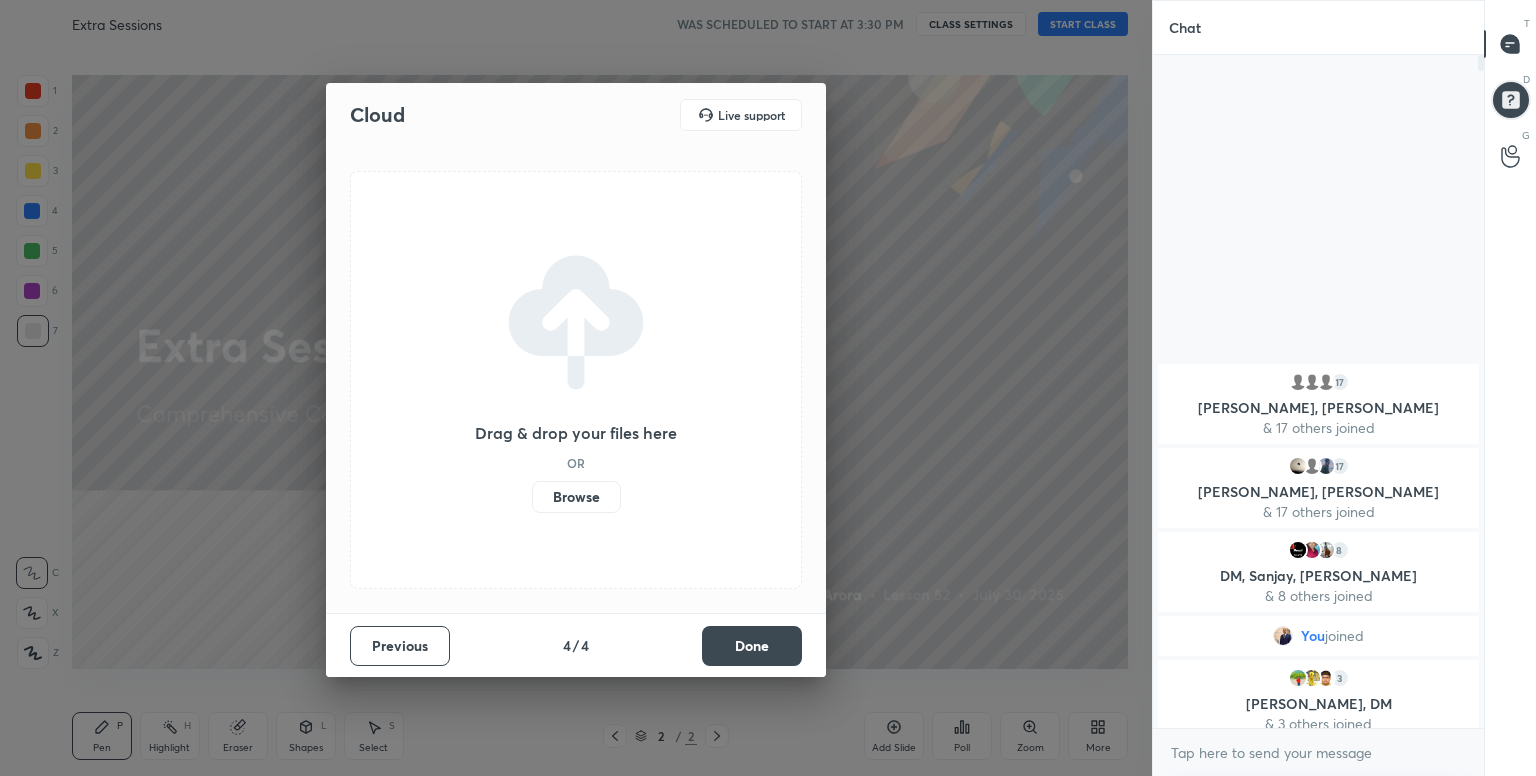 click on "Browse" at bounding box center [576, 497] 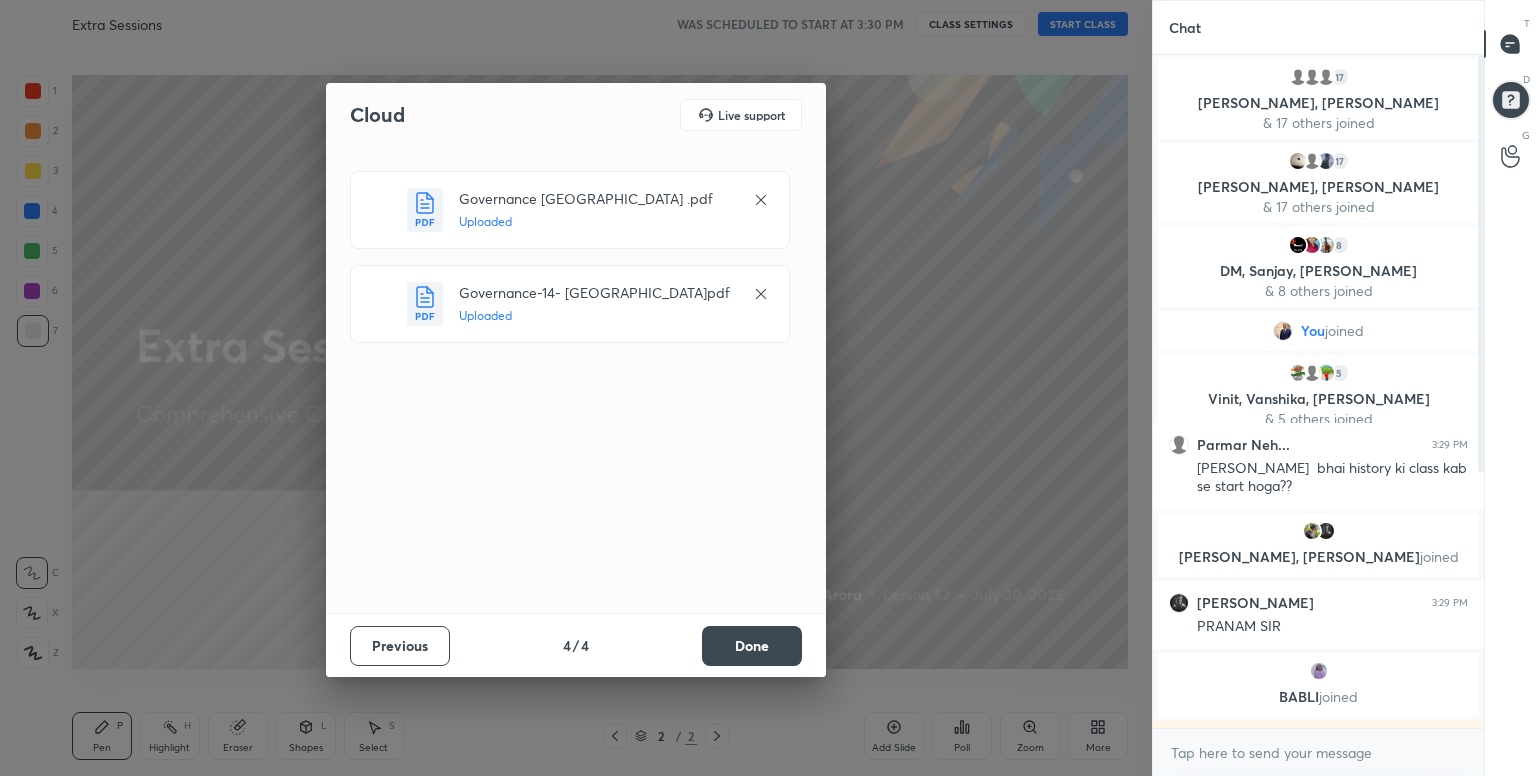 click on "Done" at bounding box center [752, 646] 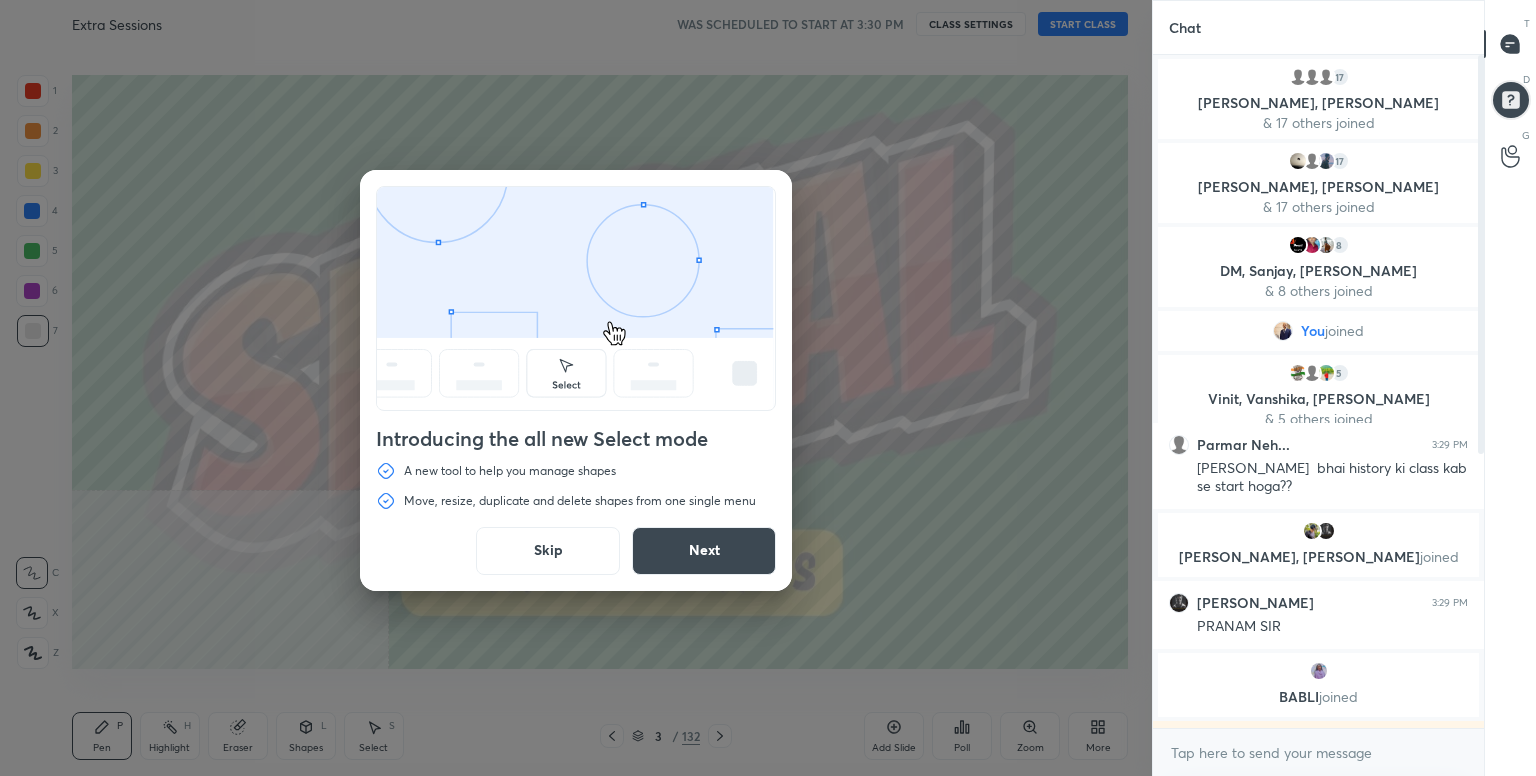 click on "Skip" at bounding box center (548, 551) 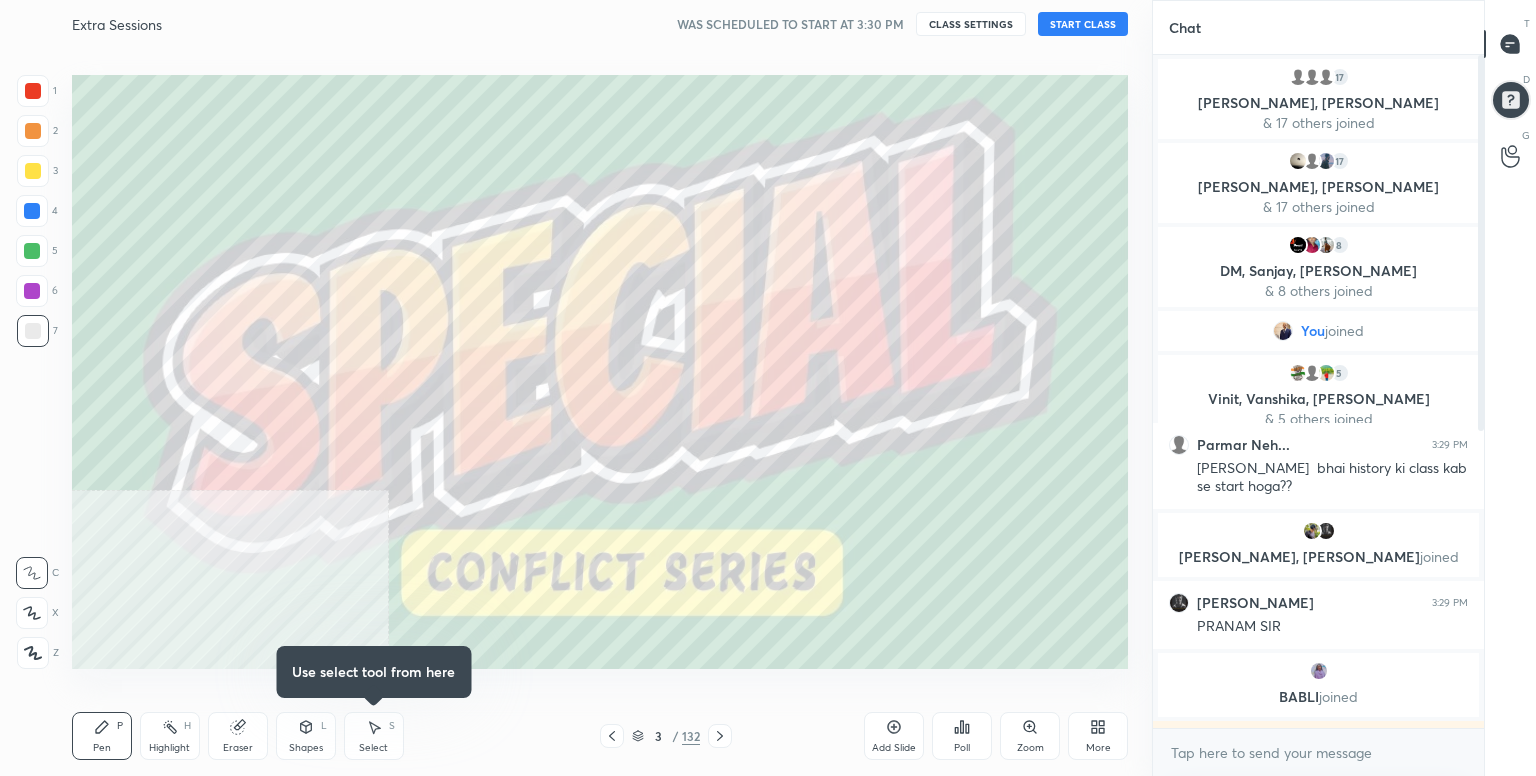 click 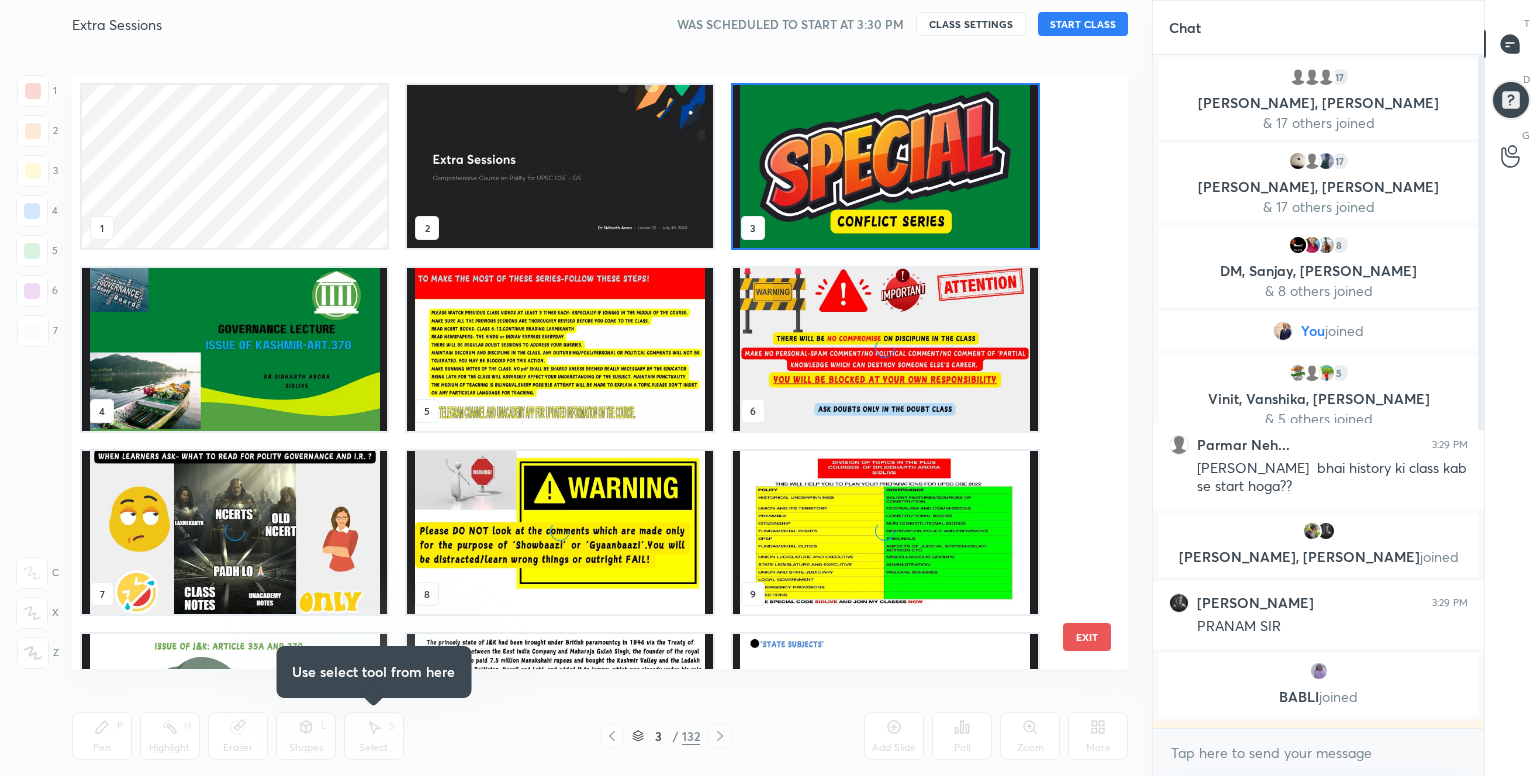 scroll, scrollTop: 6, scrollLeft: 10, axis: both 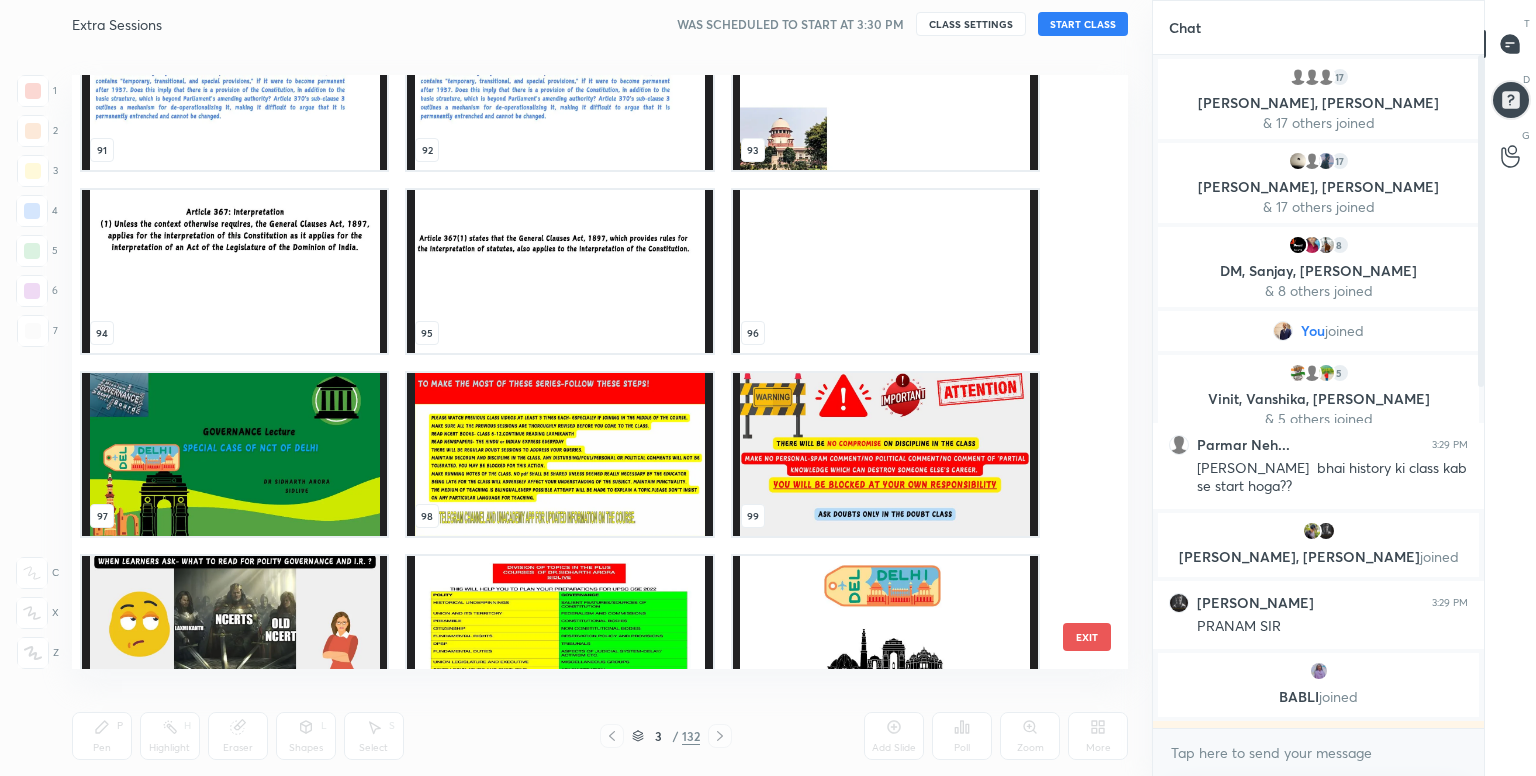 click at bounding box center [234, 454] 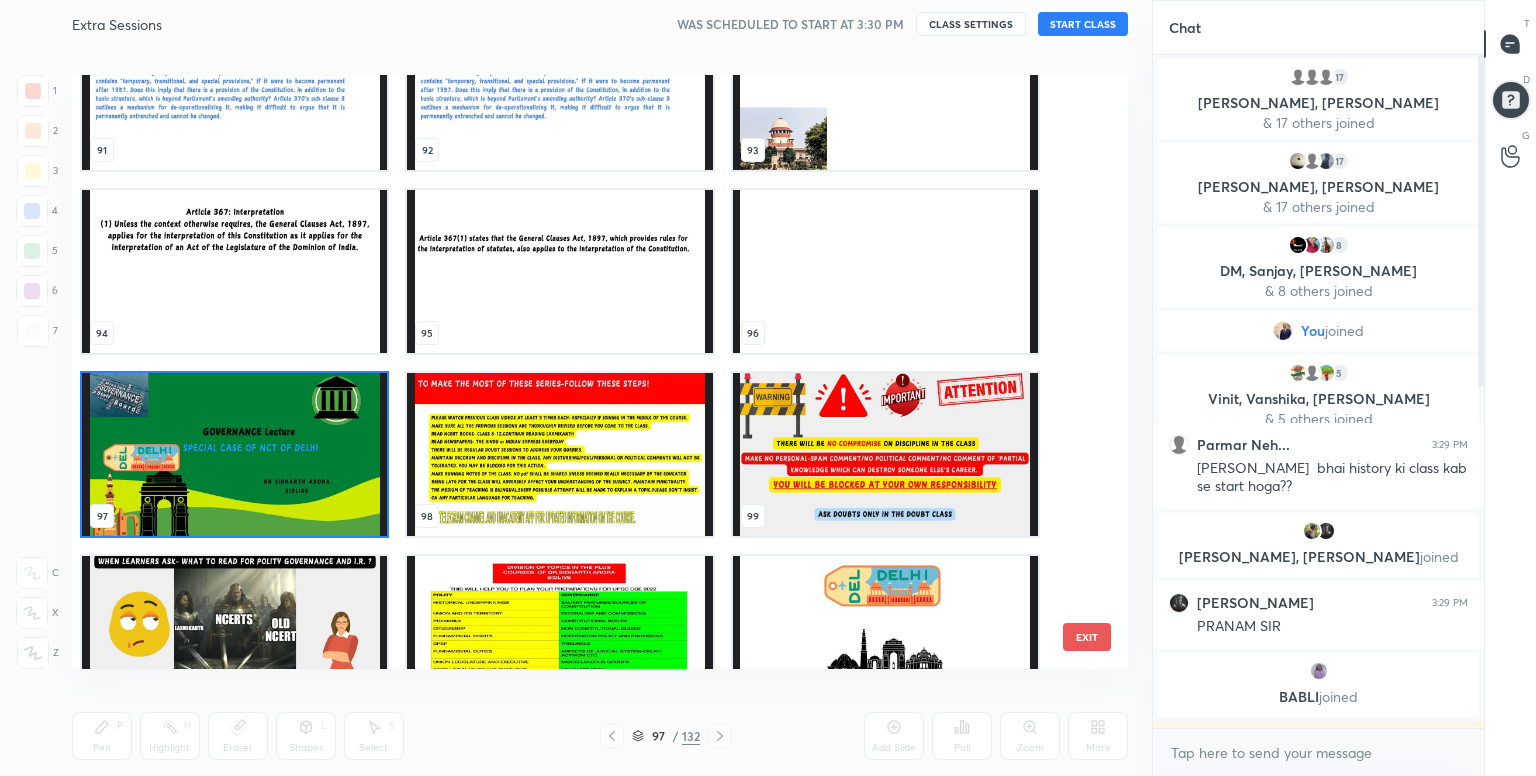 click at bounding box center (234, 454) 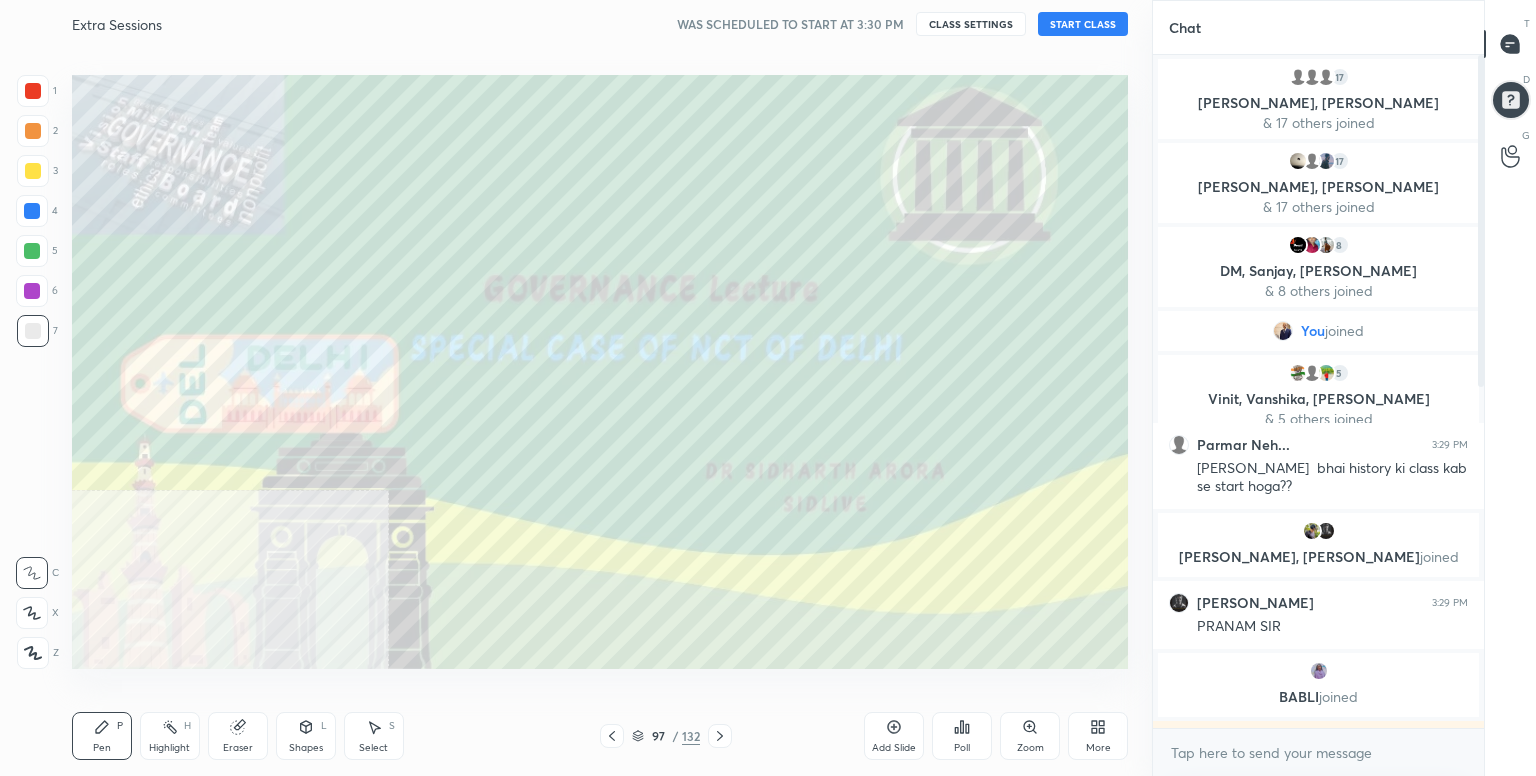 click on "START CLASS" at bounding box center (1083, 24) 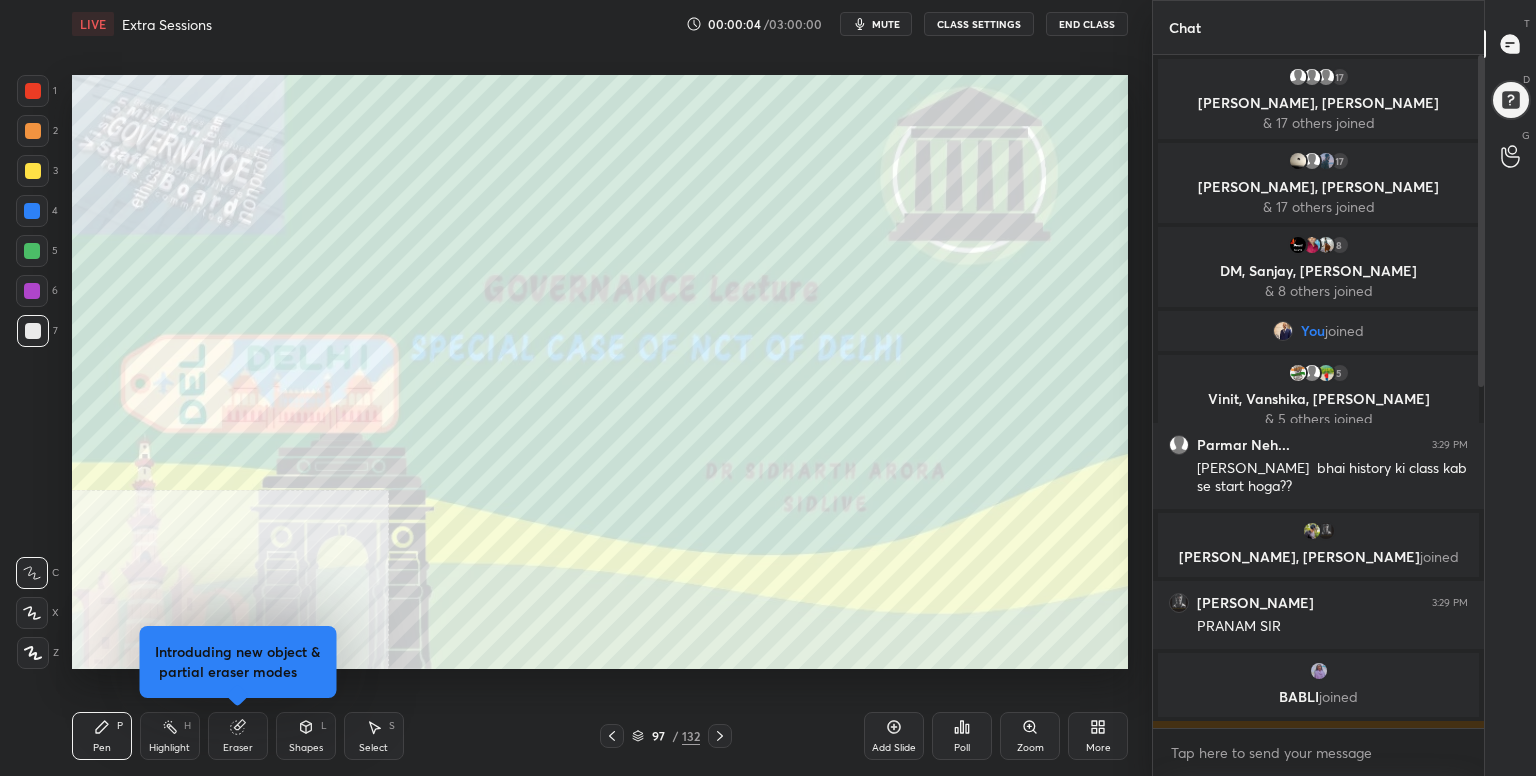 click 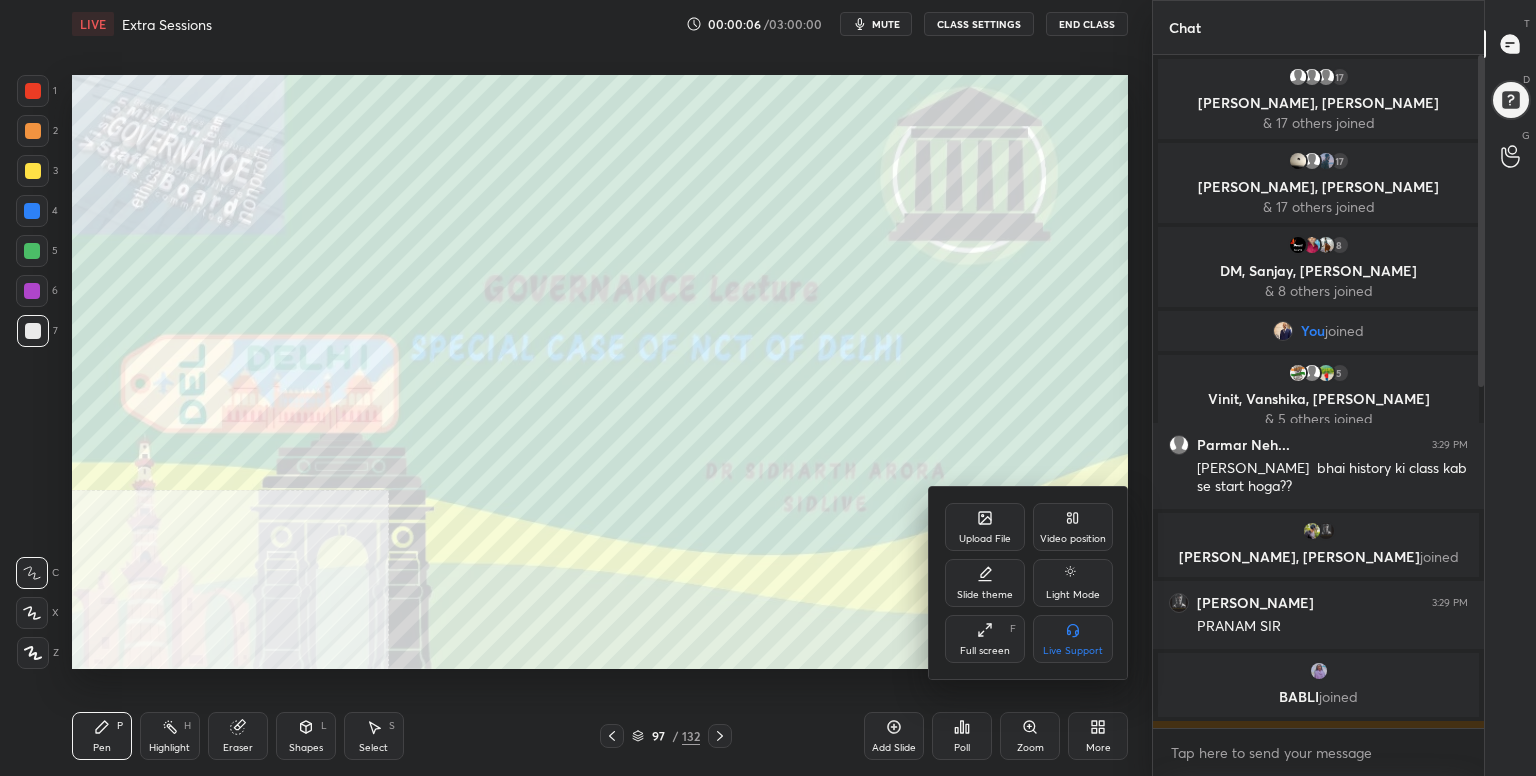 click on "Full screen F" at bounding box center (985, 639) 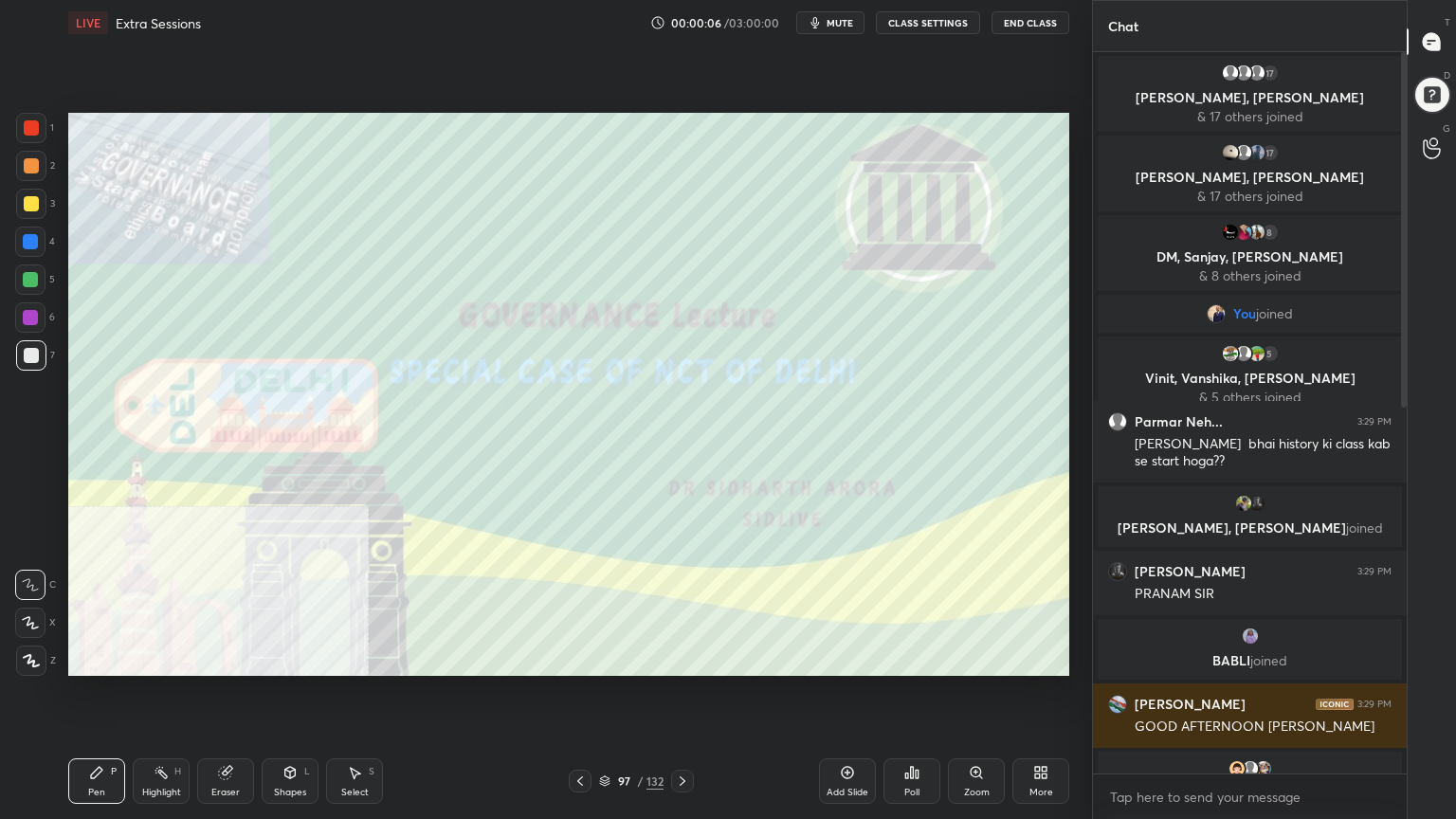 scroll, scrollTop: 94094, scrollLeft: 93776, axis: both 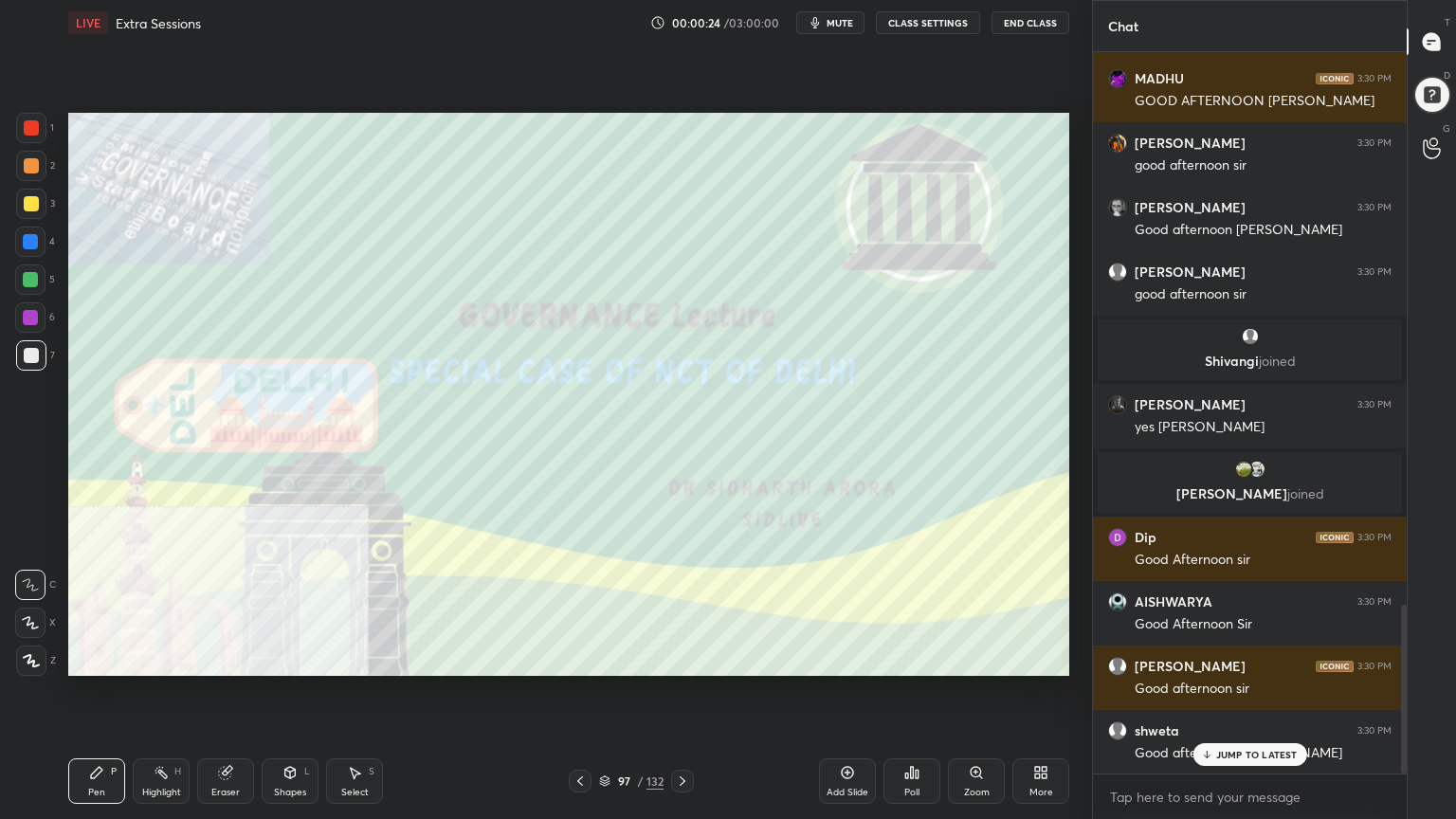 click 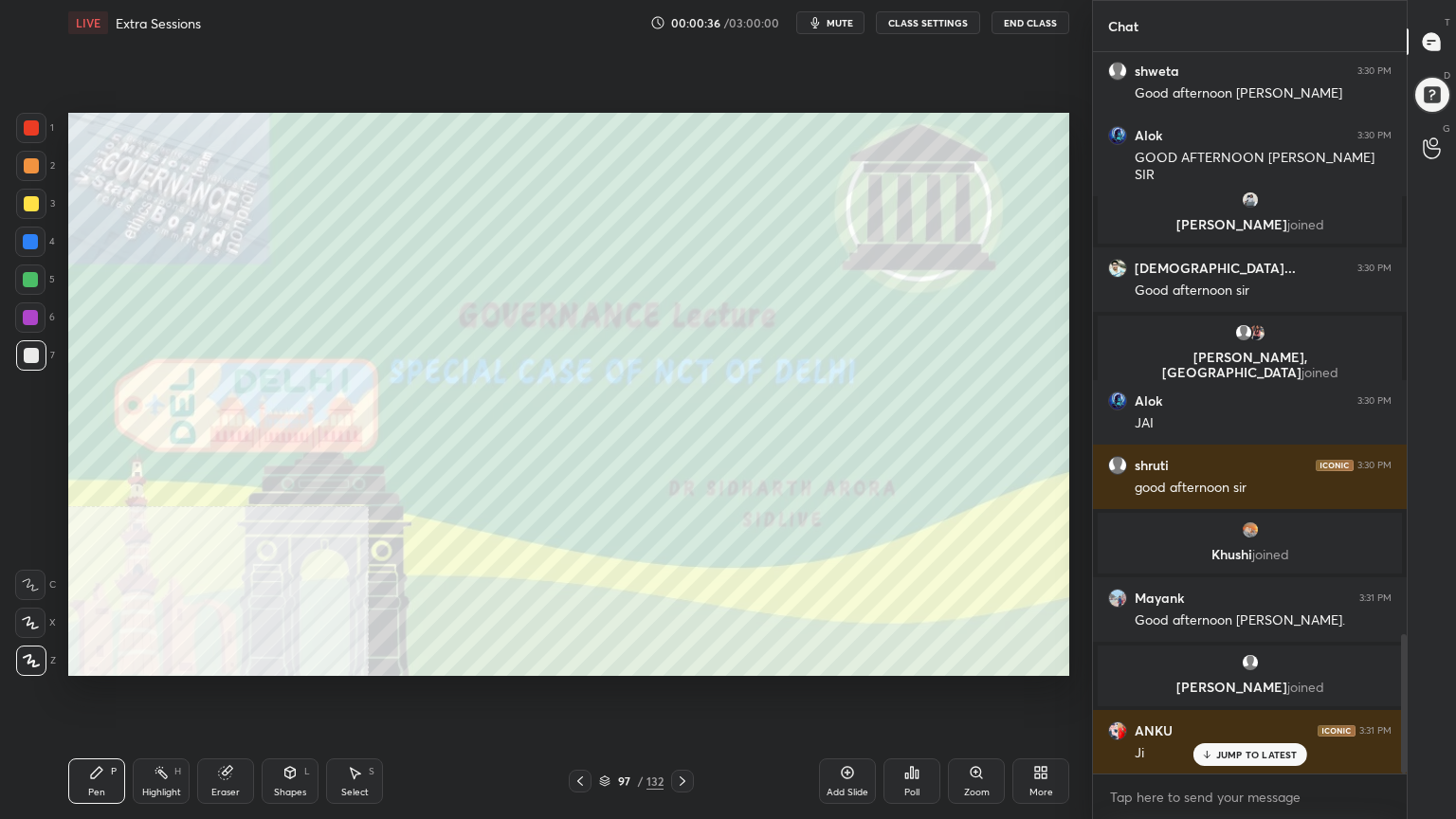 scroll, scrollTop: 3094, scrollLeft: 0, axis: vertical 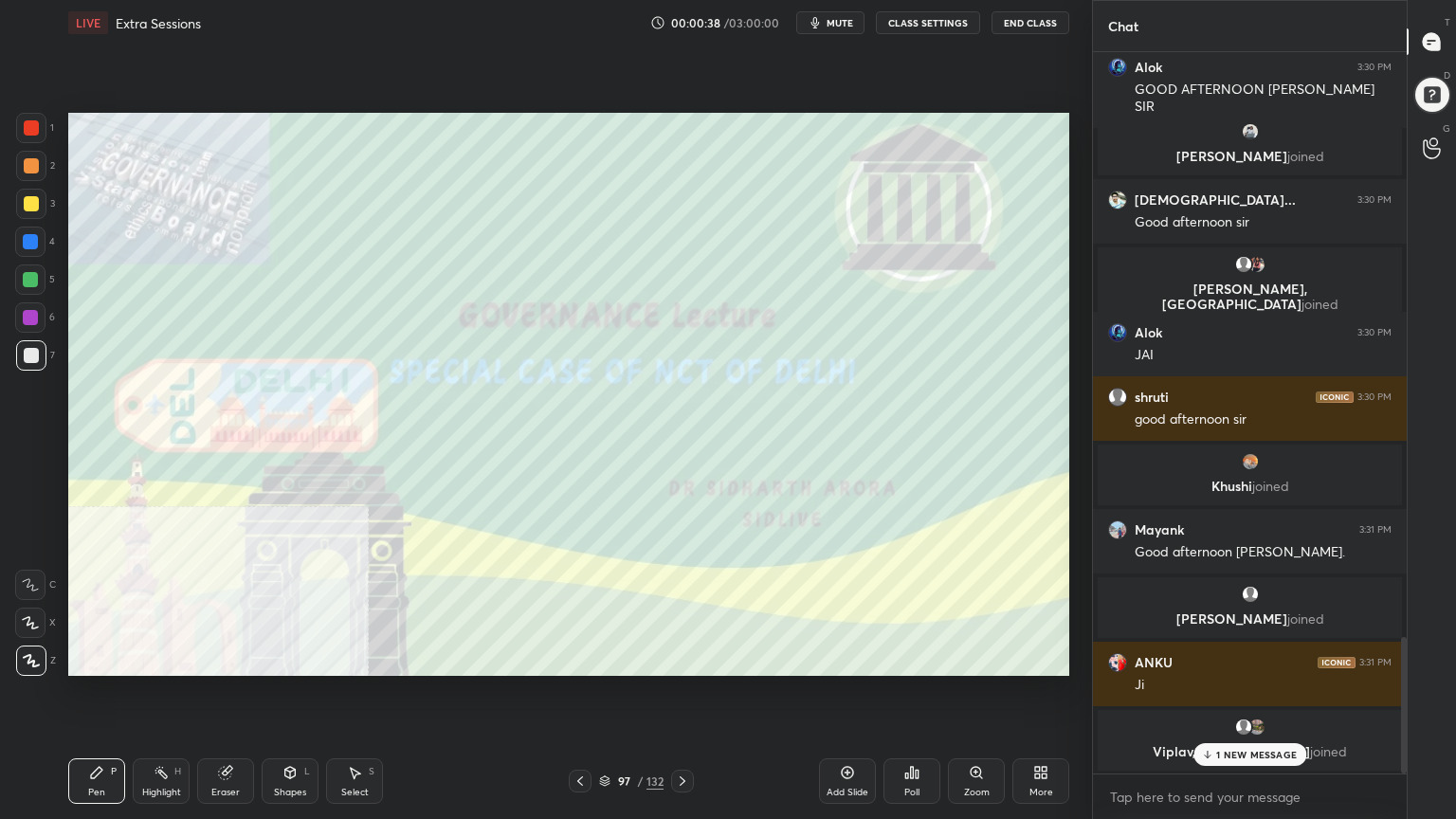 click 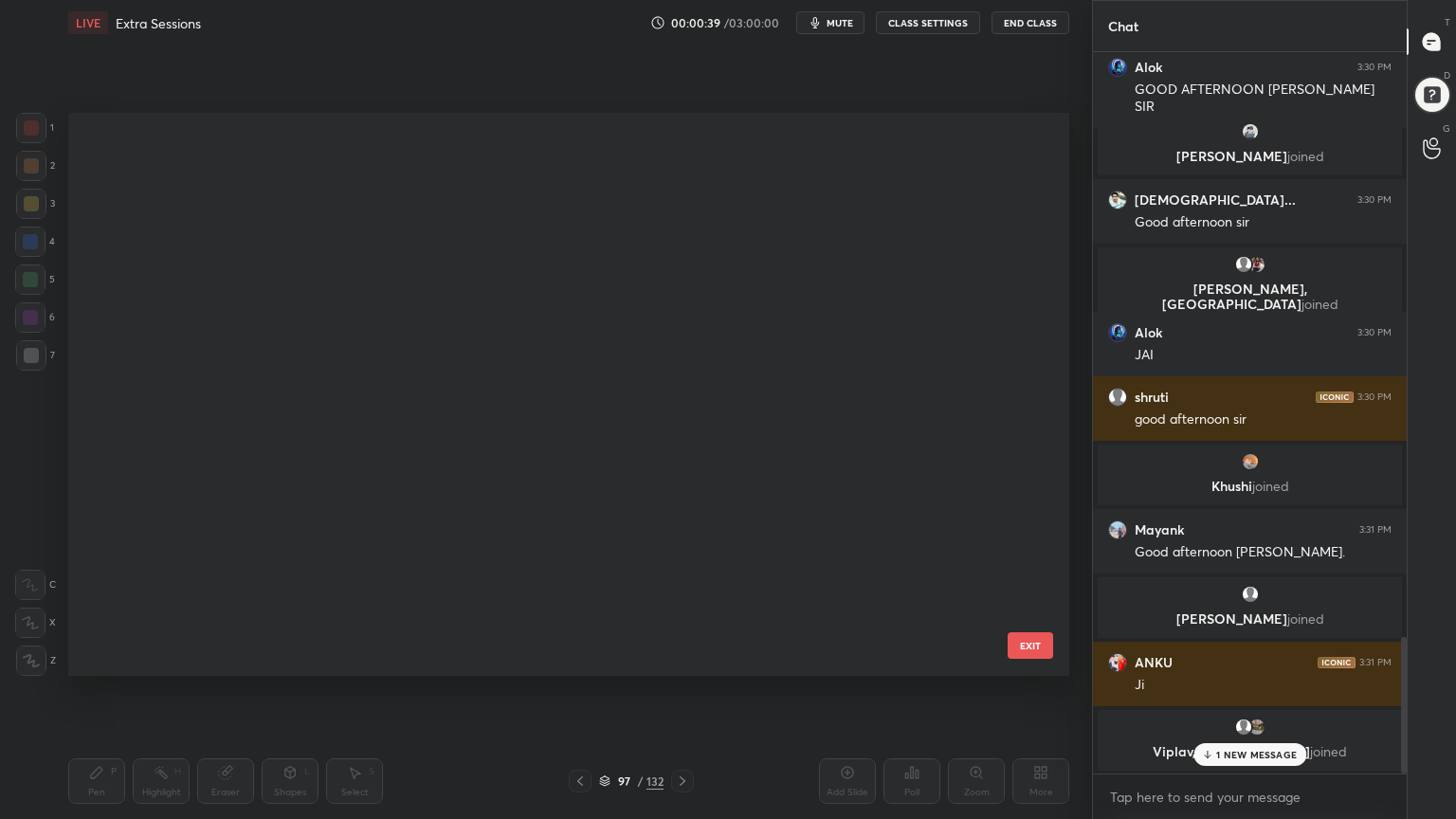 scroll, scrollTop: 5160, scrollLeft: 0, axis: vertical 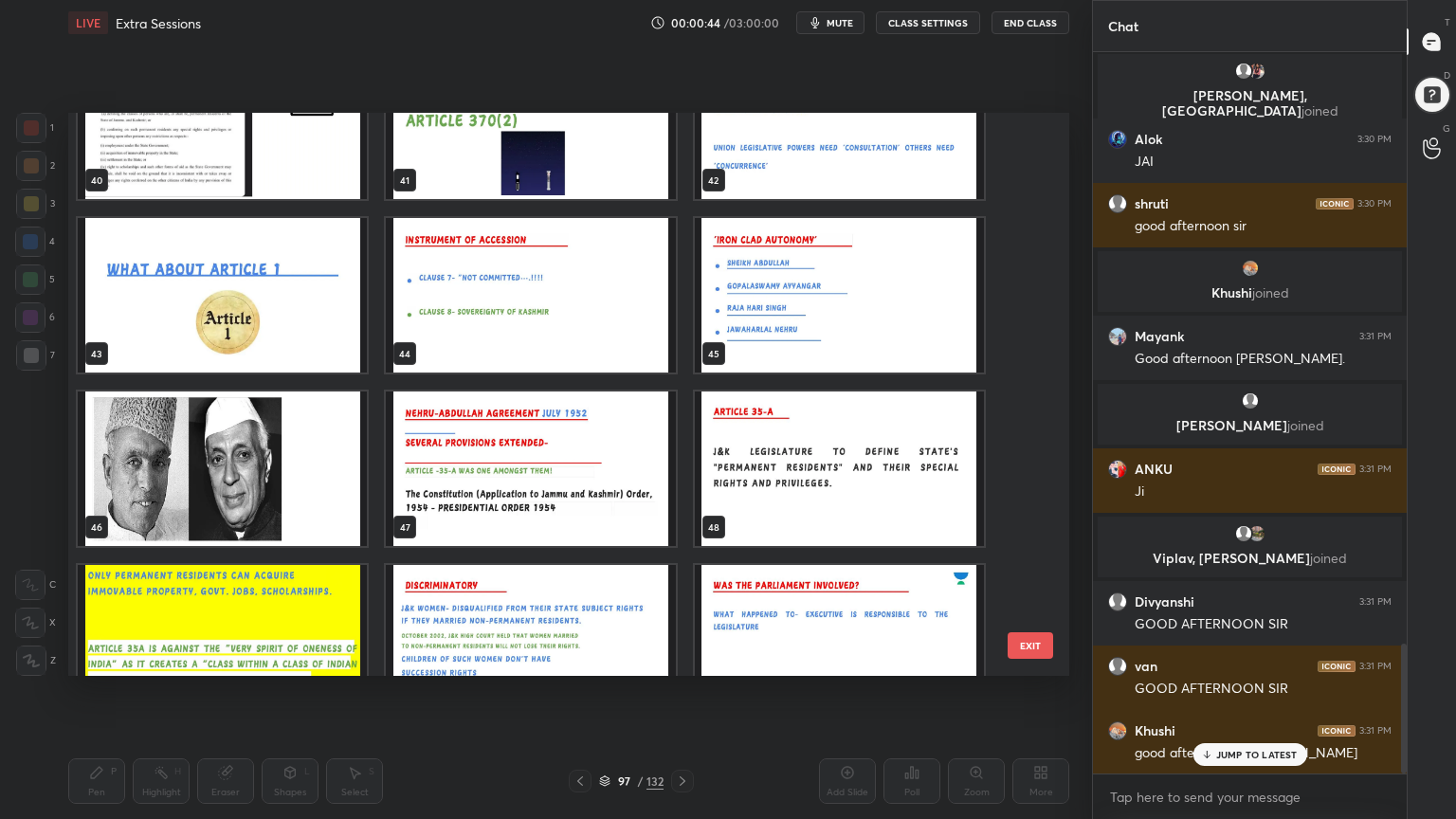drag, startPoint x: 1026, startPoint y: 285, endPoint x: 1026, endPoint y: 259, distance: 26 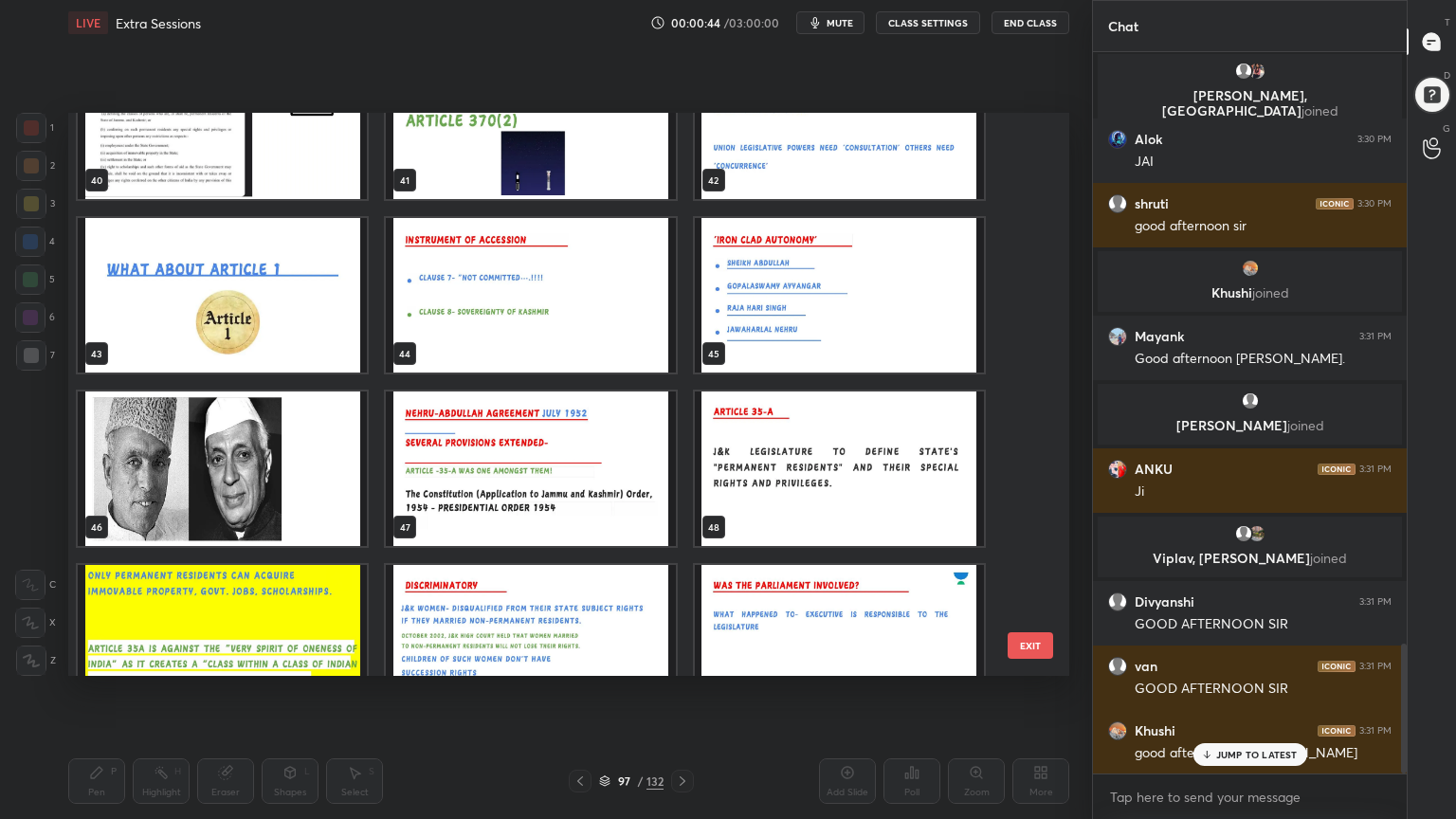 click on "37 38 39 40 41 42 43 44 45 46 47 48 49 50 51" at bounding box center (552, 394) 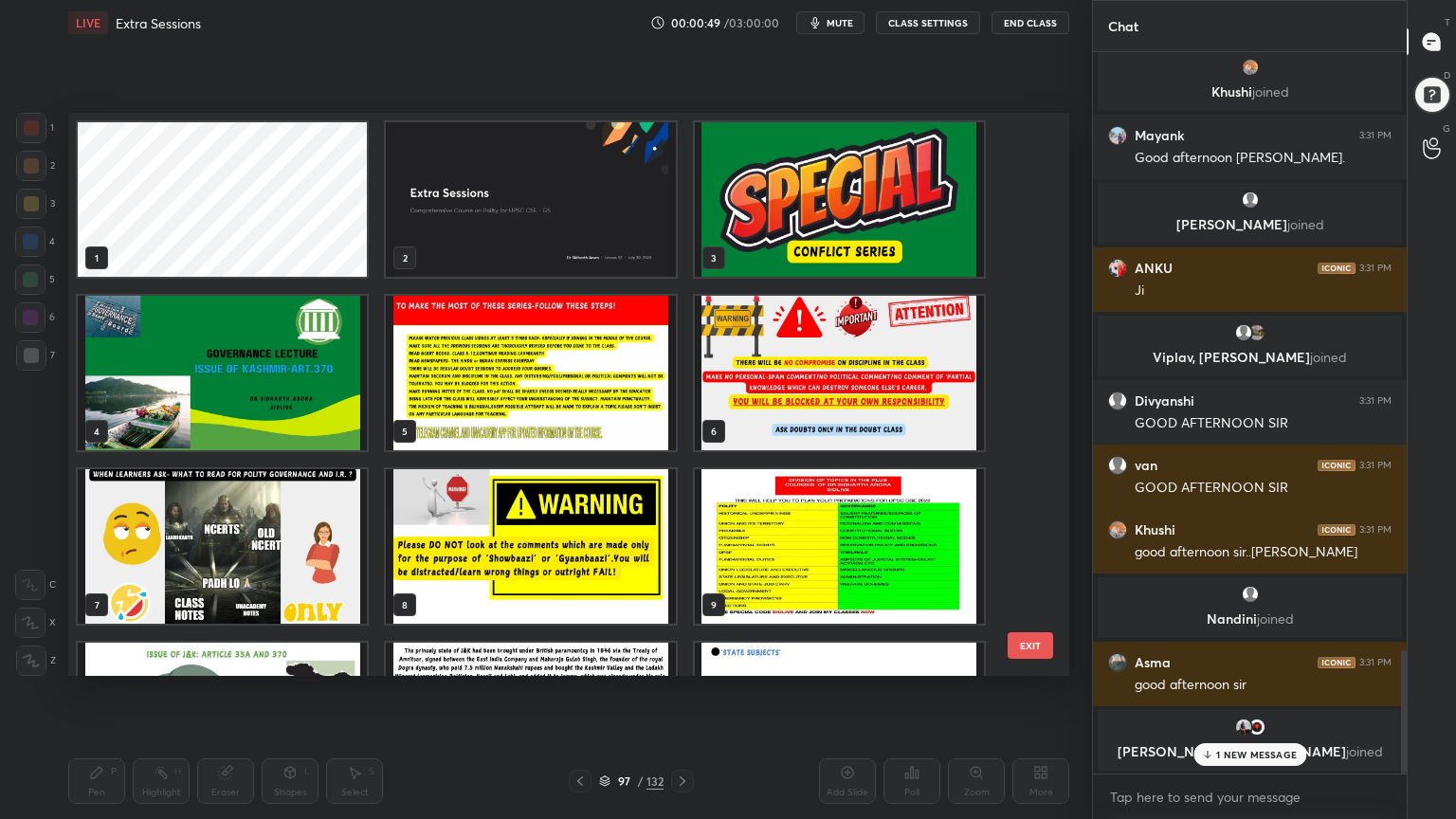 click at bounding box center (222, 373) 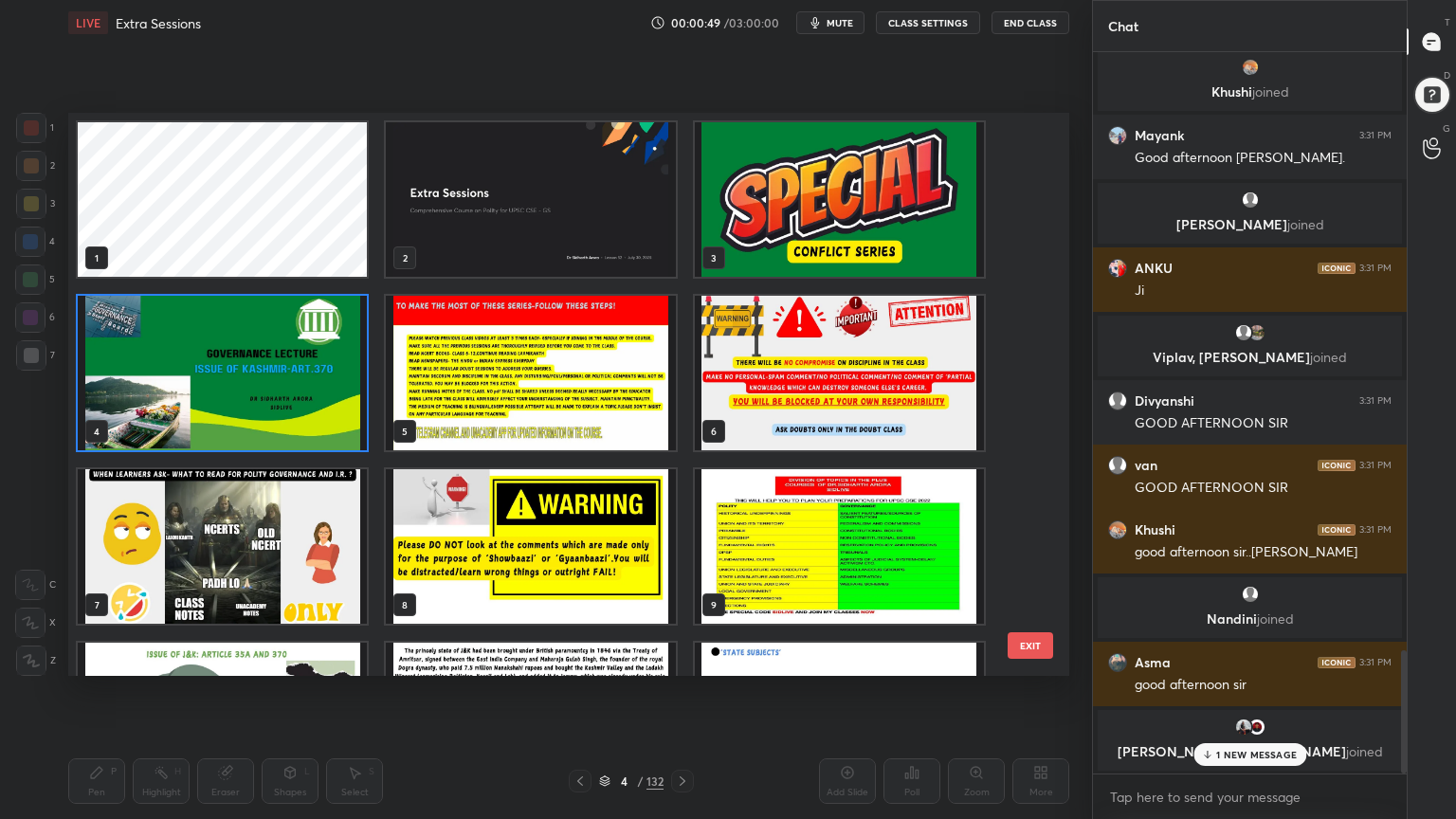 click at bounding box center (222, 373) 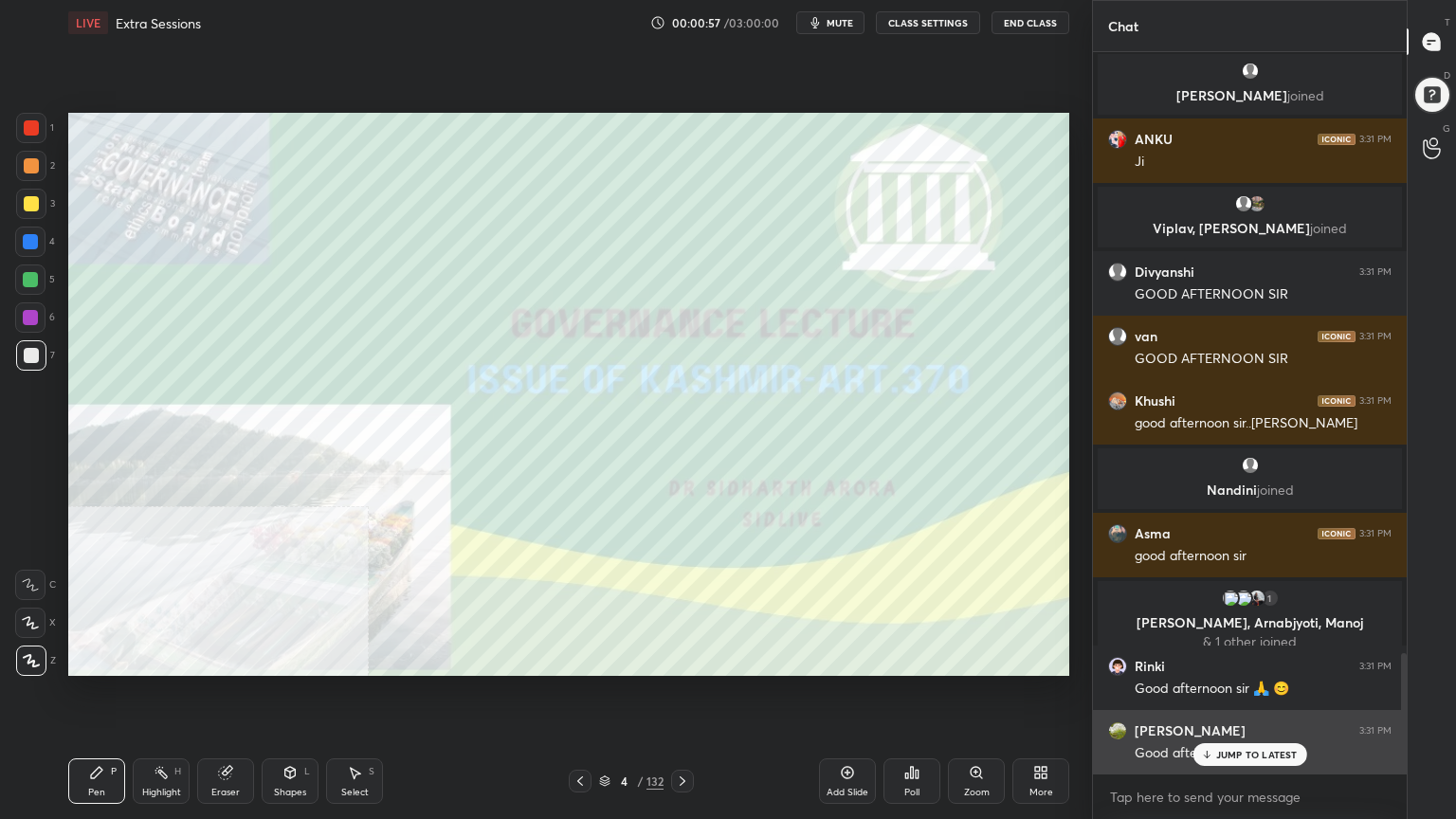 click on "JUMP TO LATEST" at bounding box center (1257, 755) 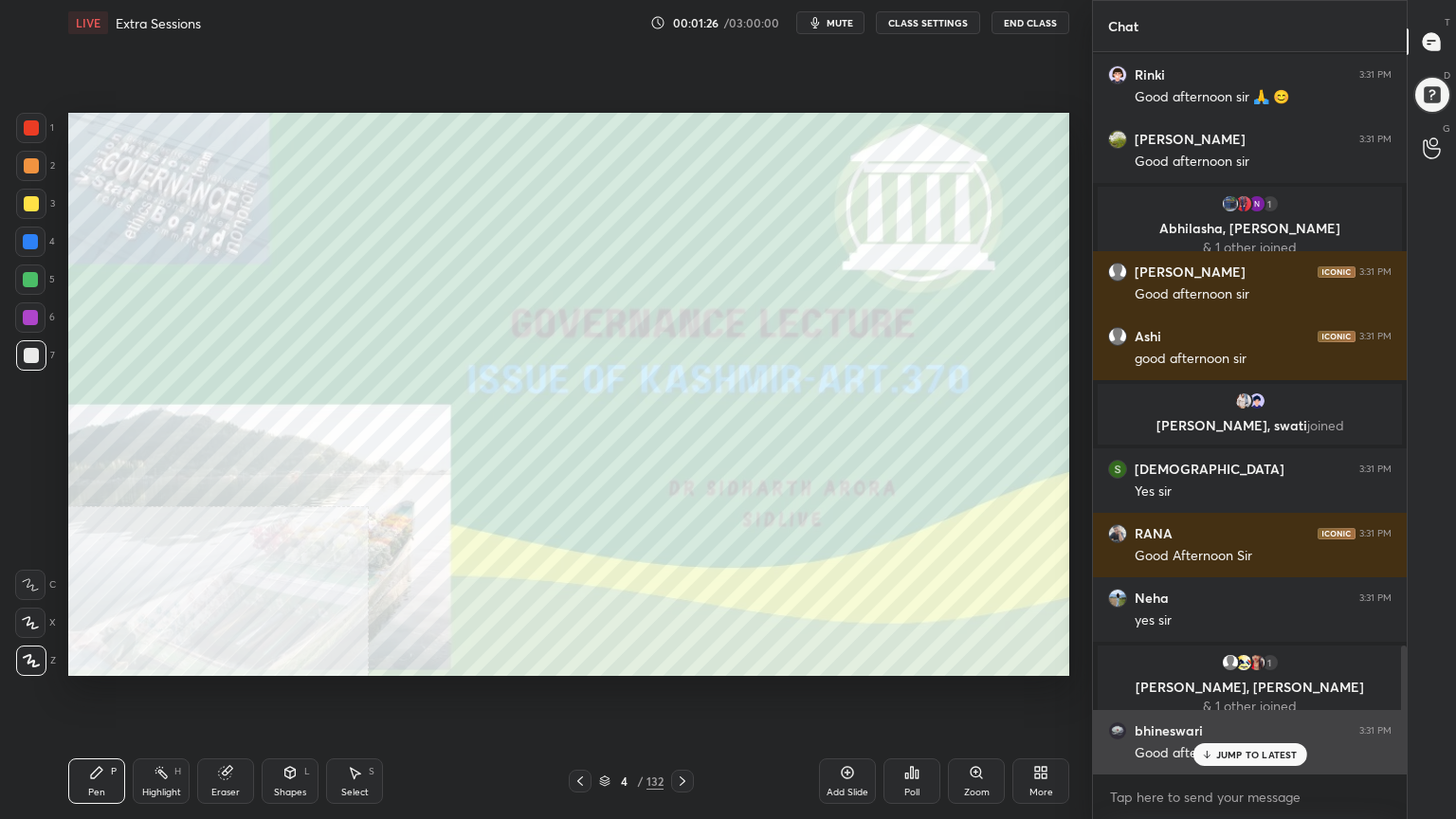 scroll, scrollTop: 3401, scrollLeft: 0, axis: vertical 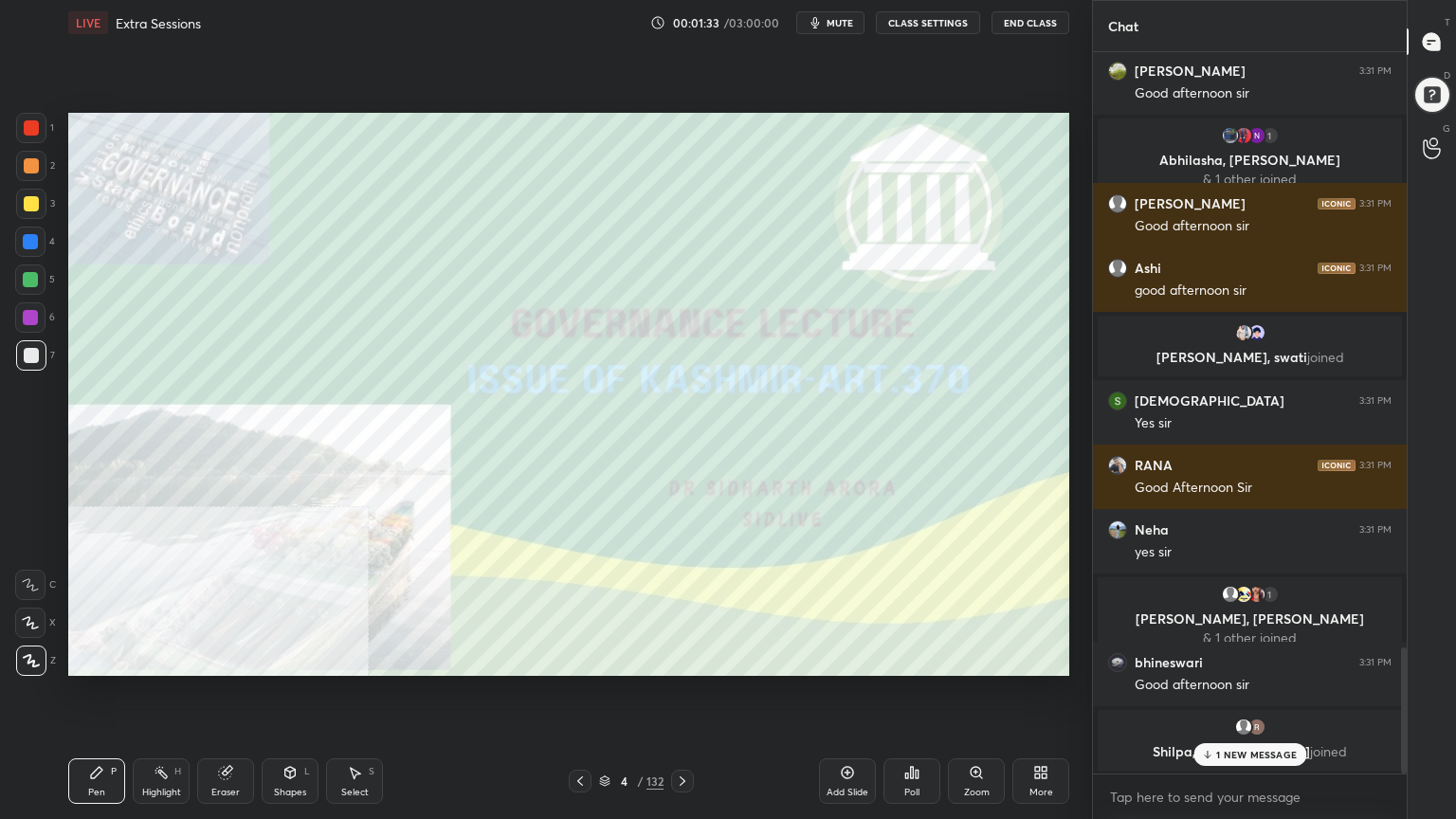 click on "1 NEW MESSAGE" at bounding box center [1256, 755] 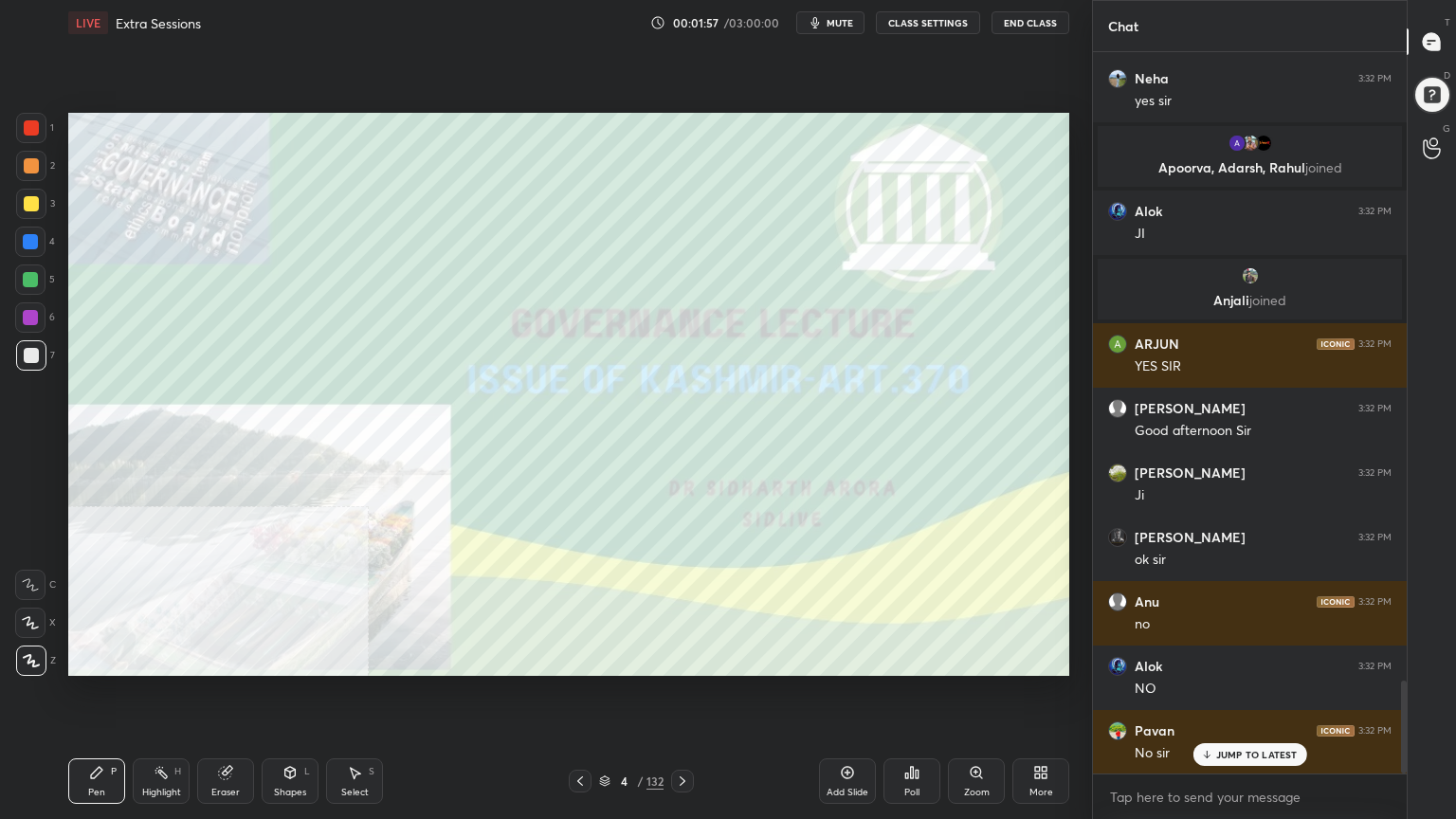scroll, scrollTop: 4903, scrollLeft: 0, axis: vertical 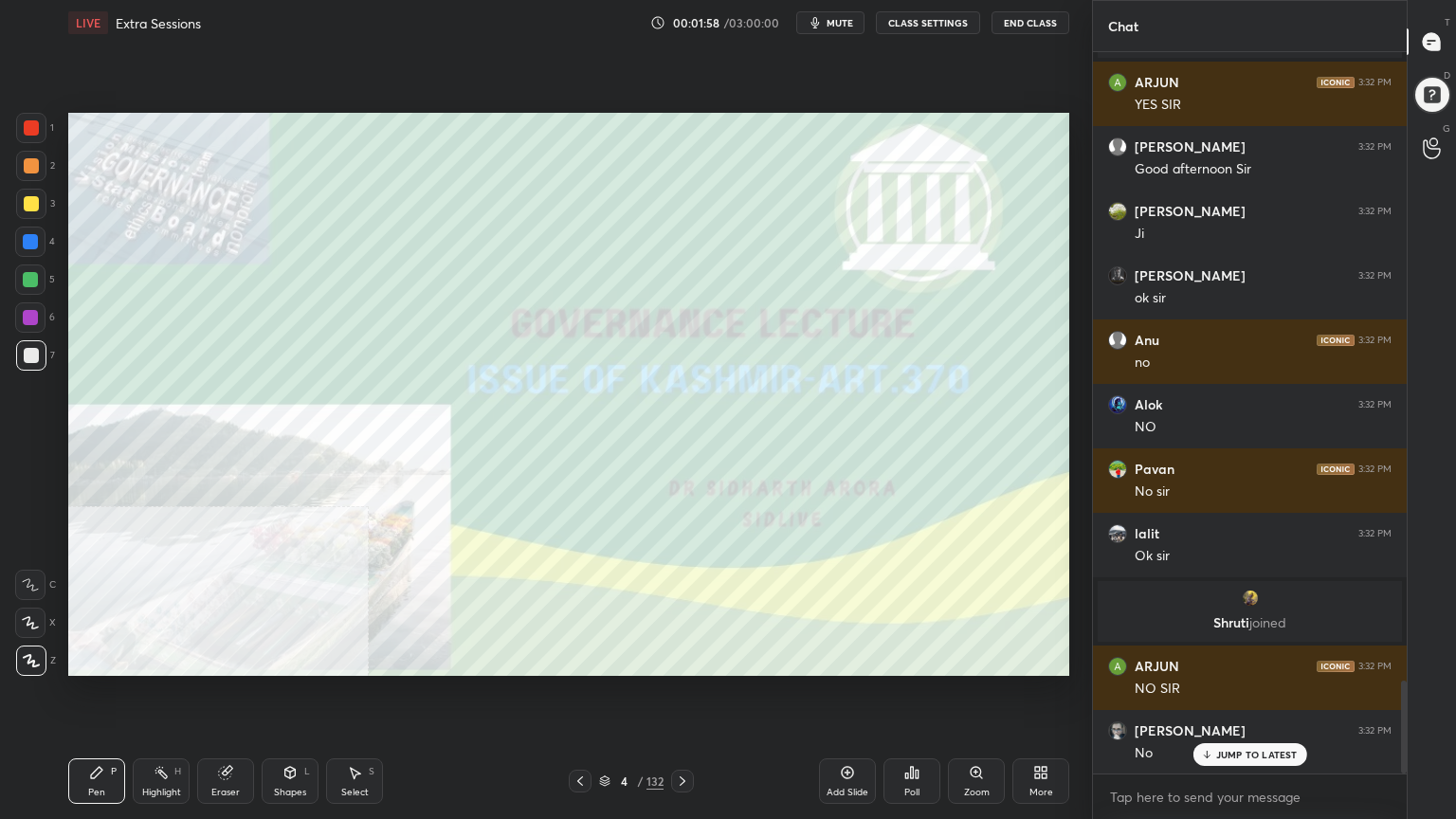 click 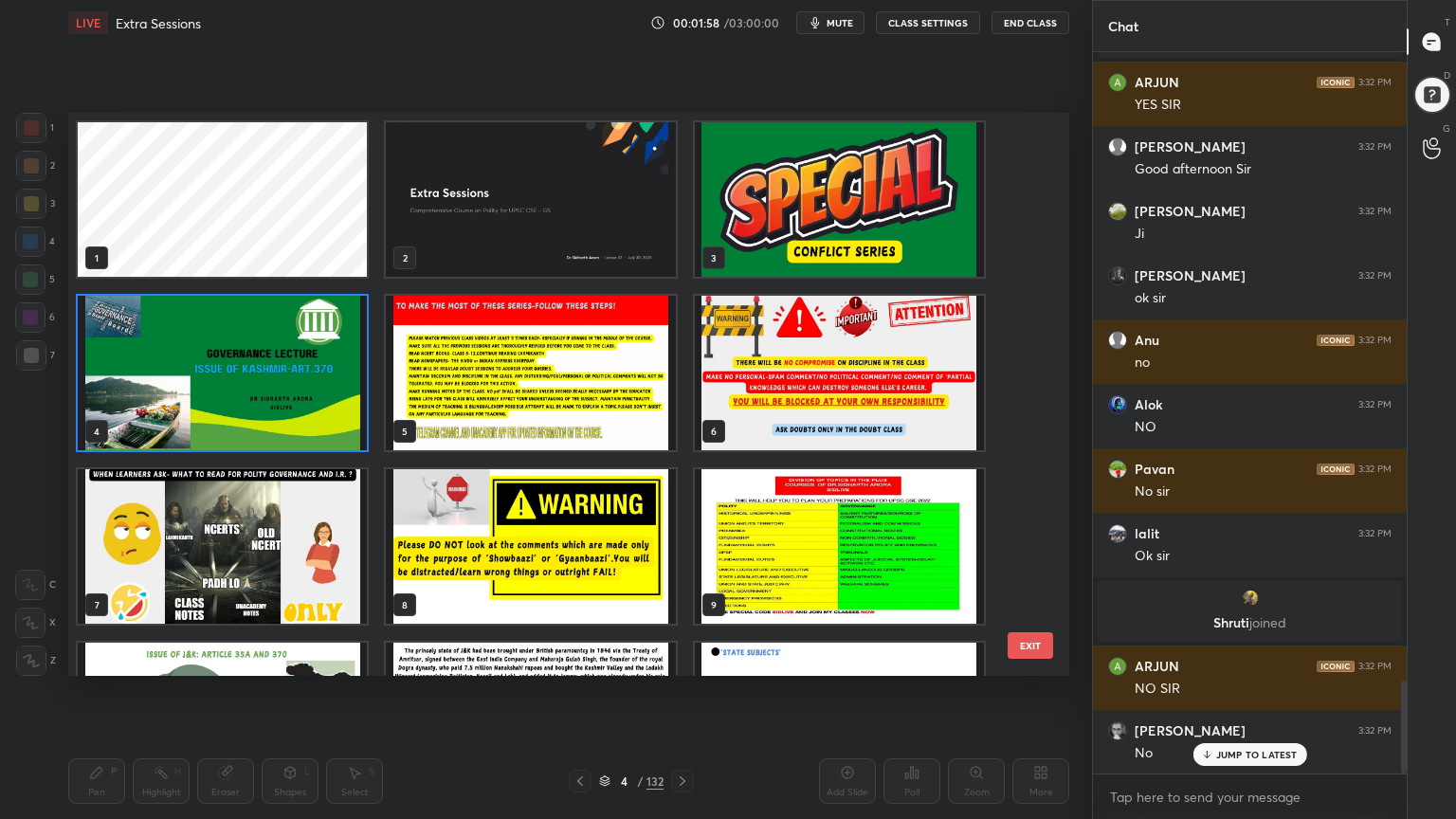 scroll, scrollTop: 6, scrollLeft: 9, axis: both 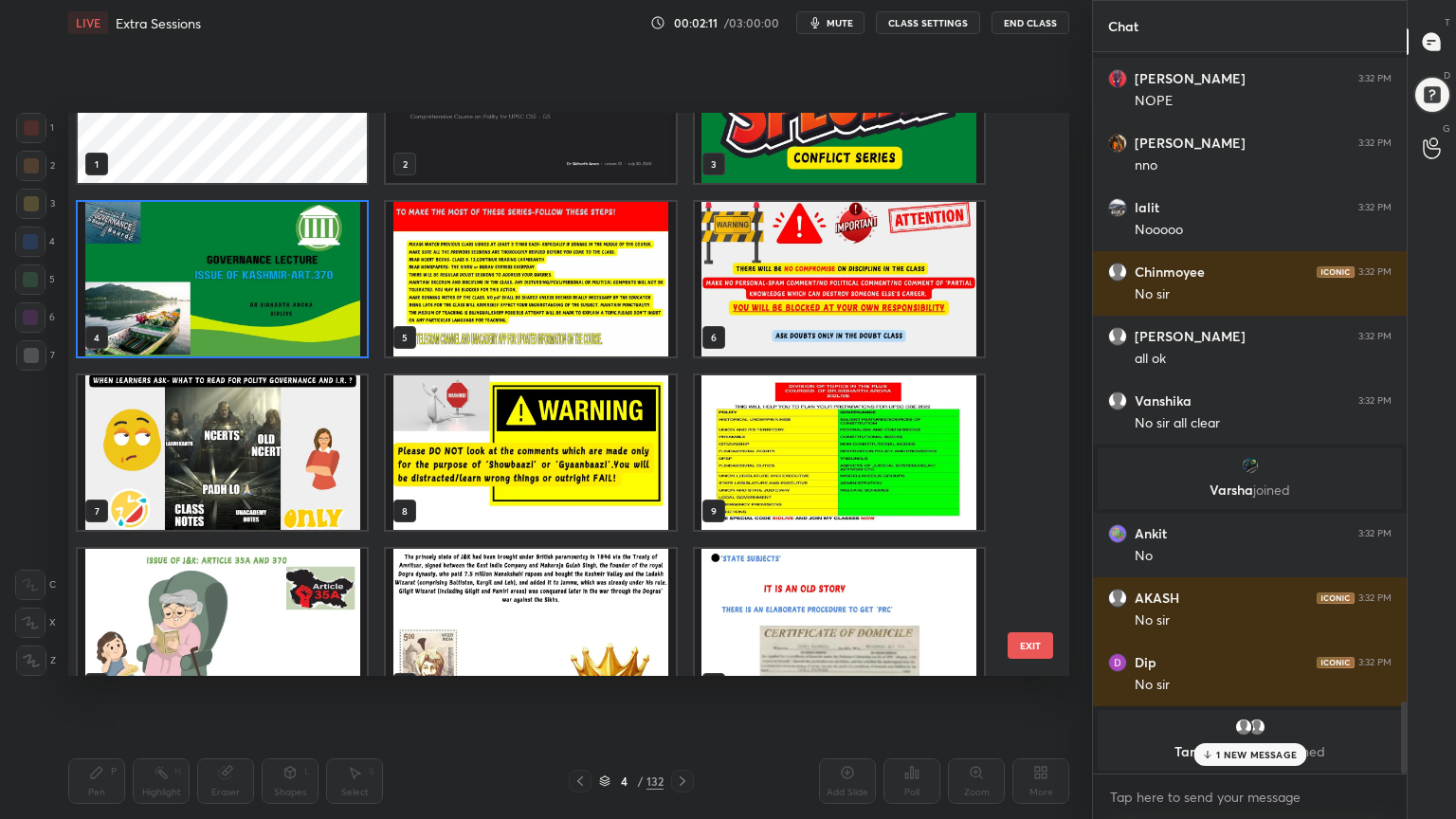 click at bounding box center [222, 626] 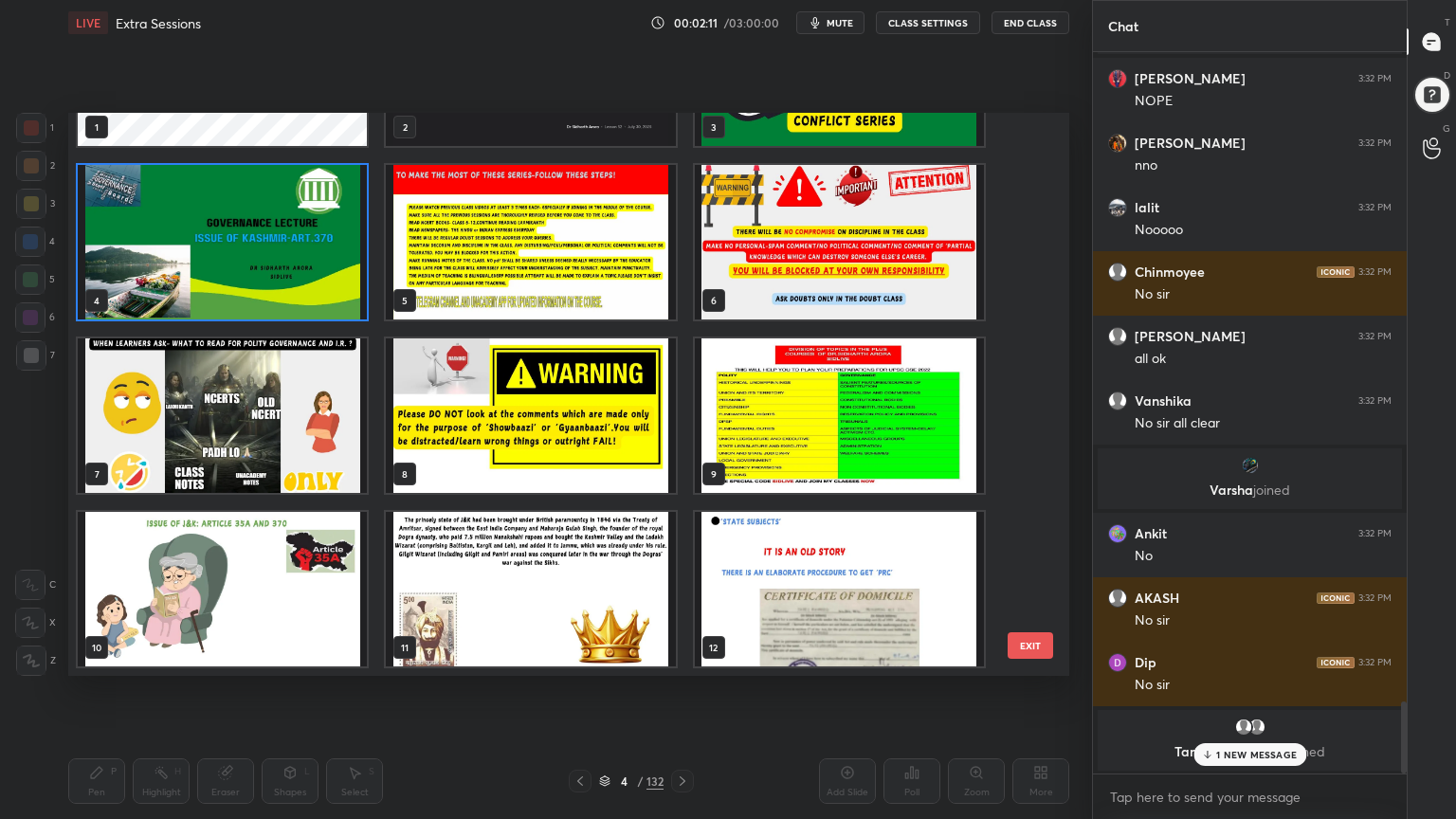 click at bounding box center (222, 589) 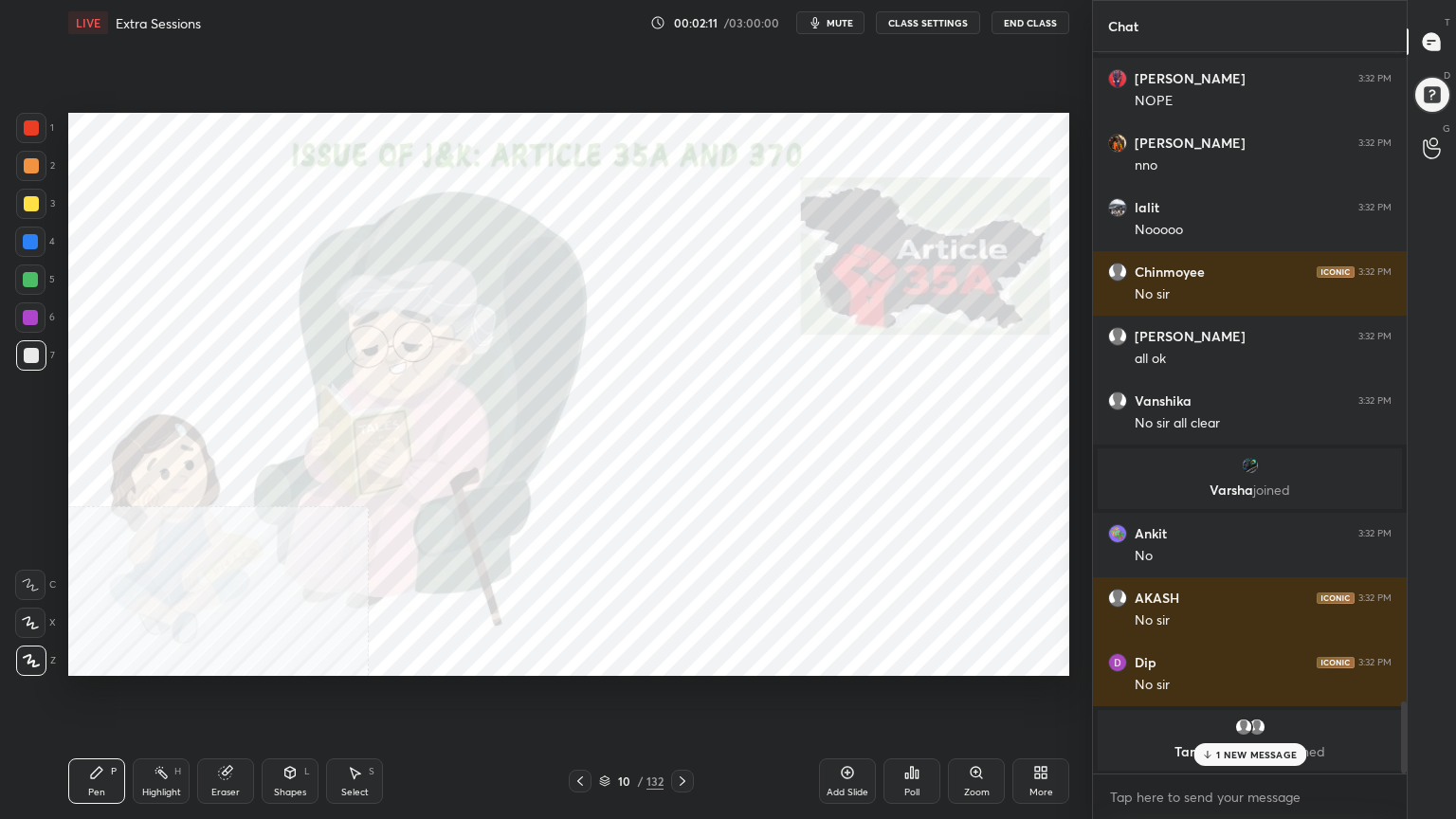 click at bounding box center (222, 589) 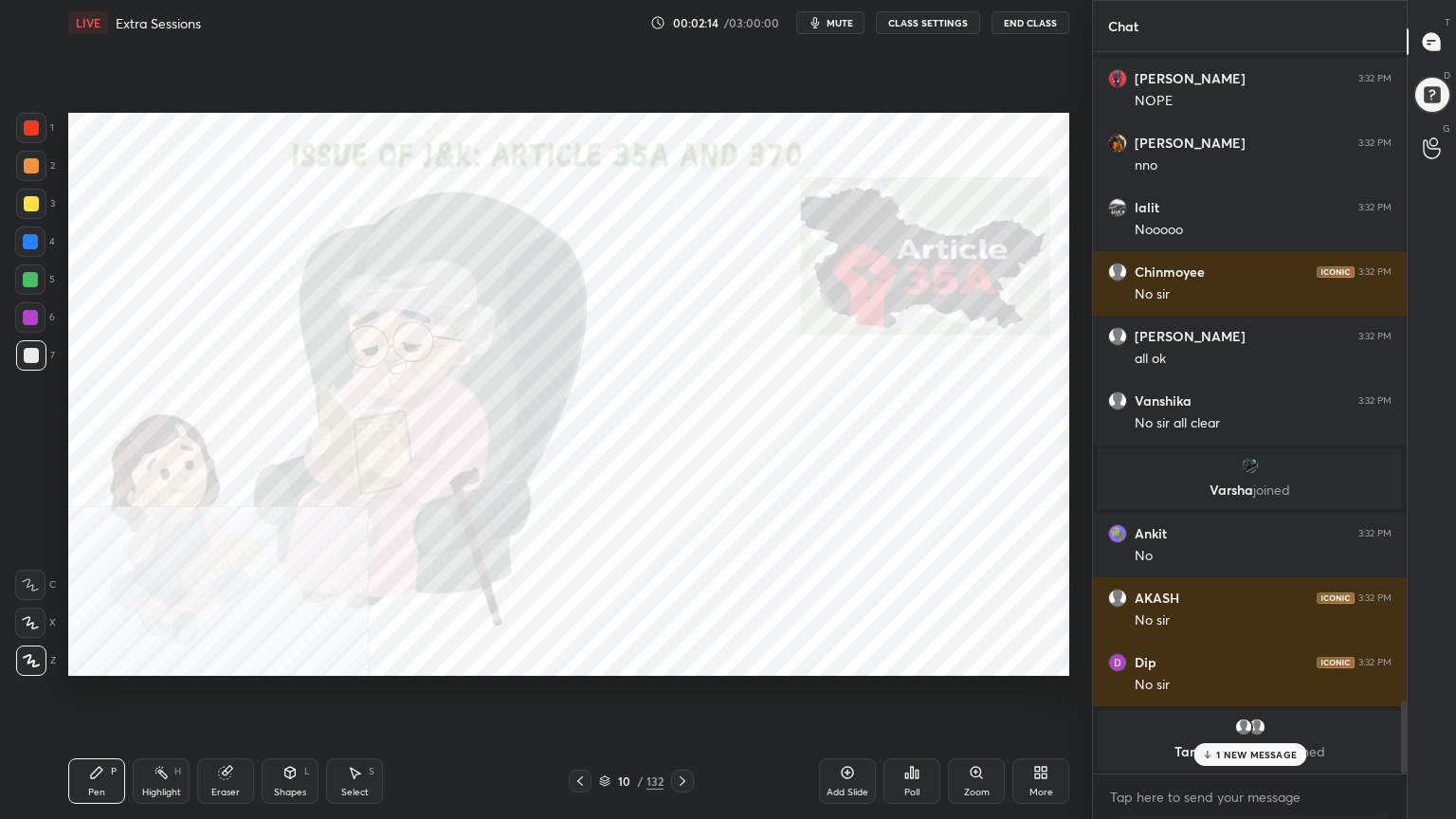 click 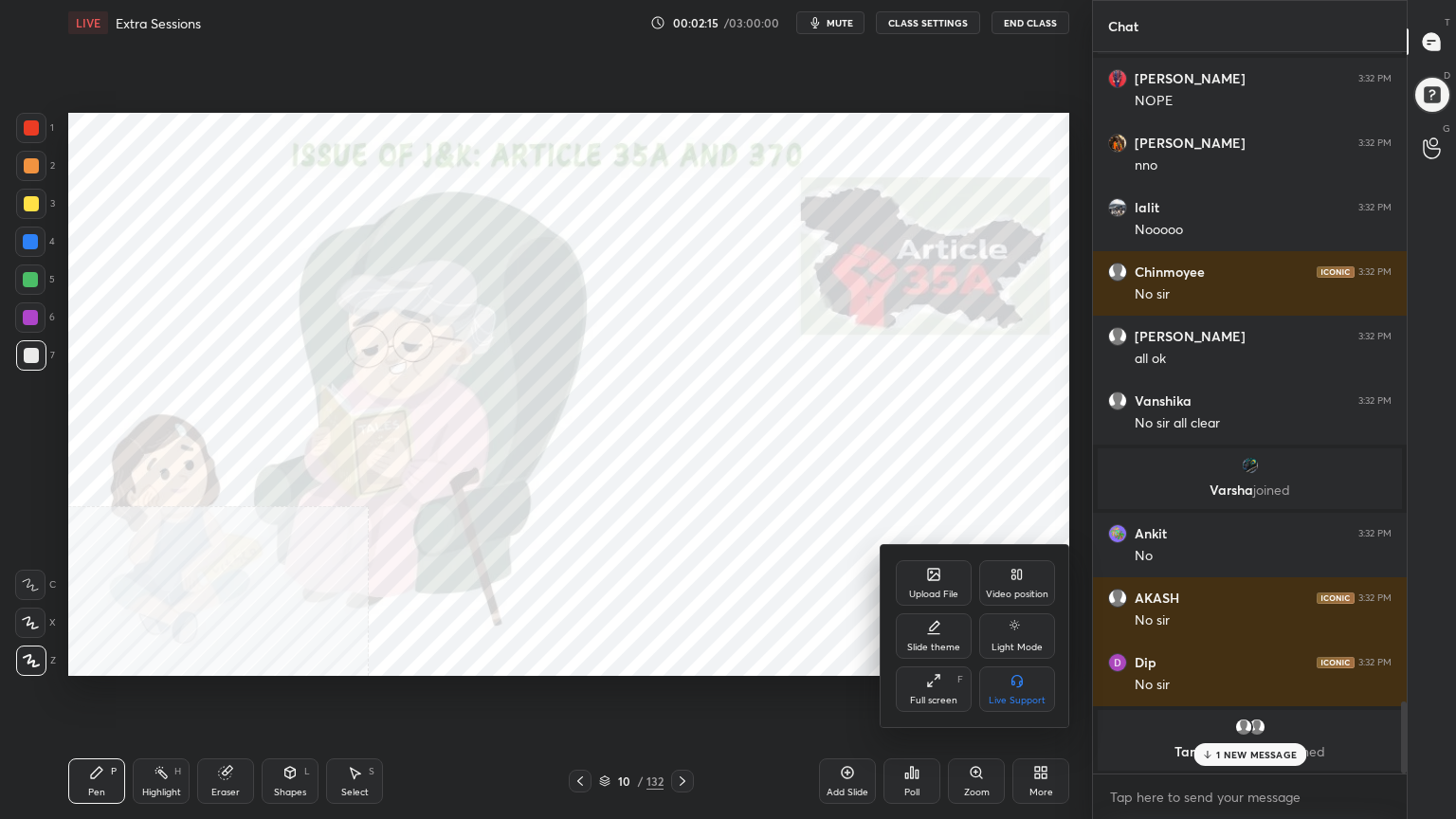 click 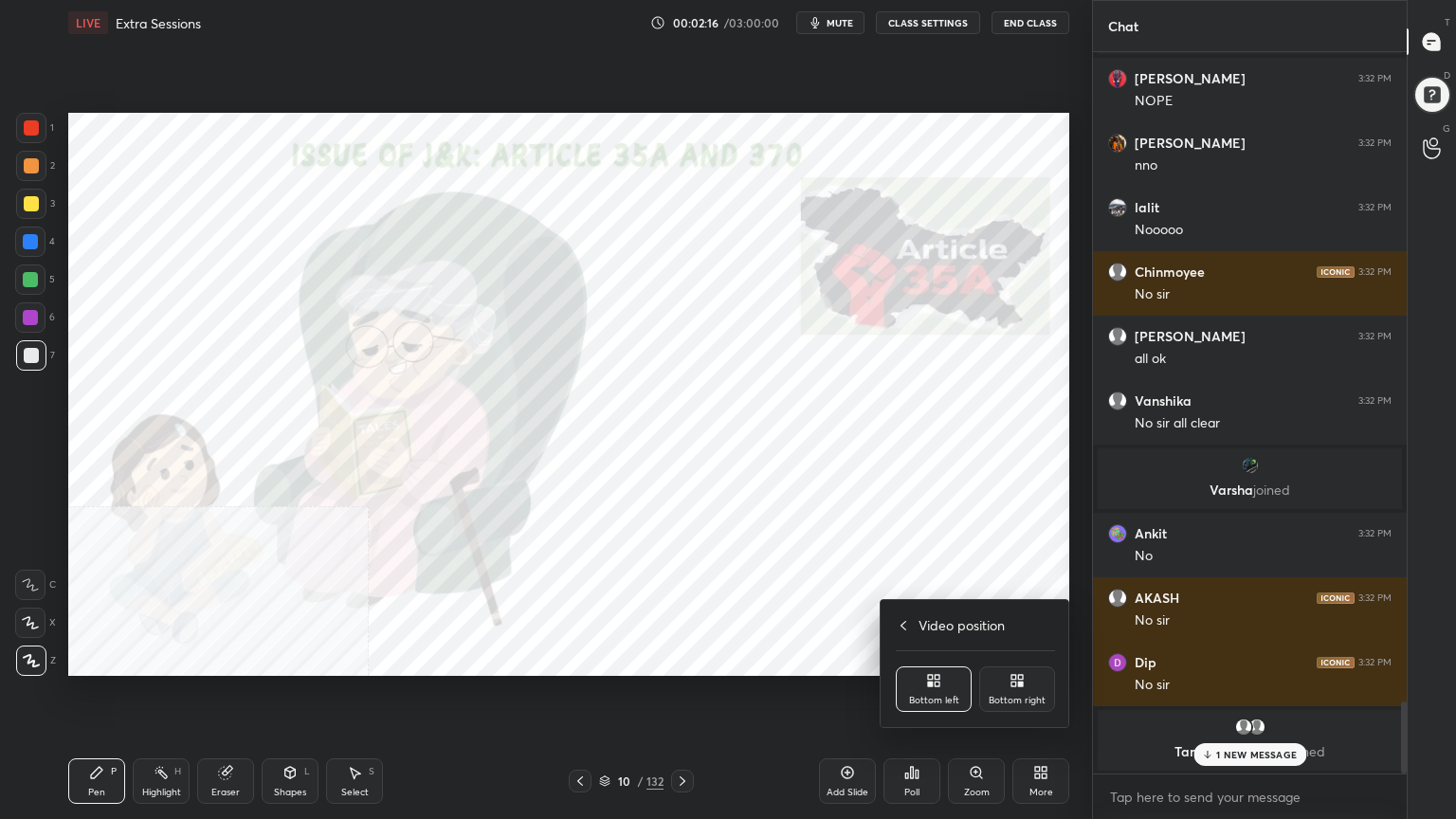 click on "Bottom right" at bounding box center (1017, 689) 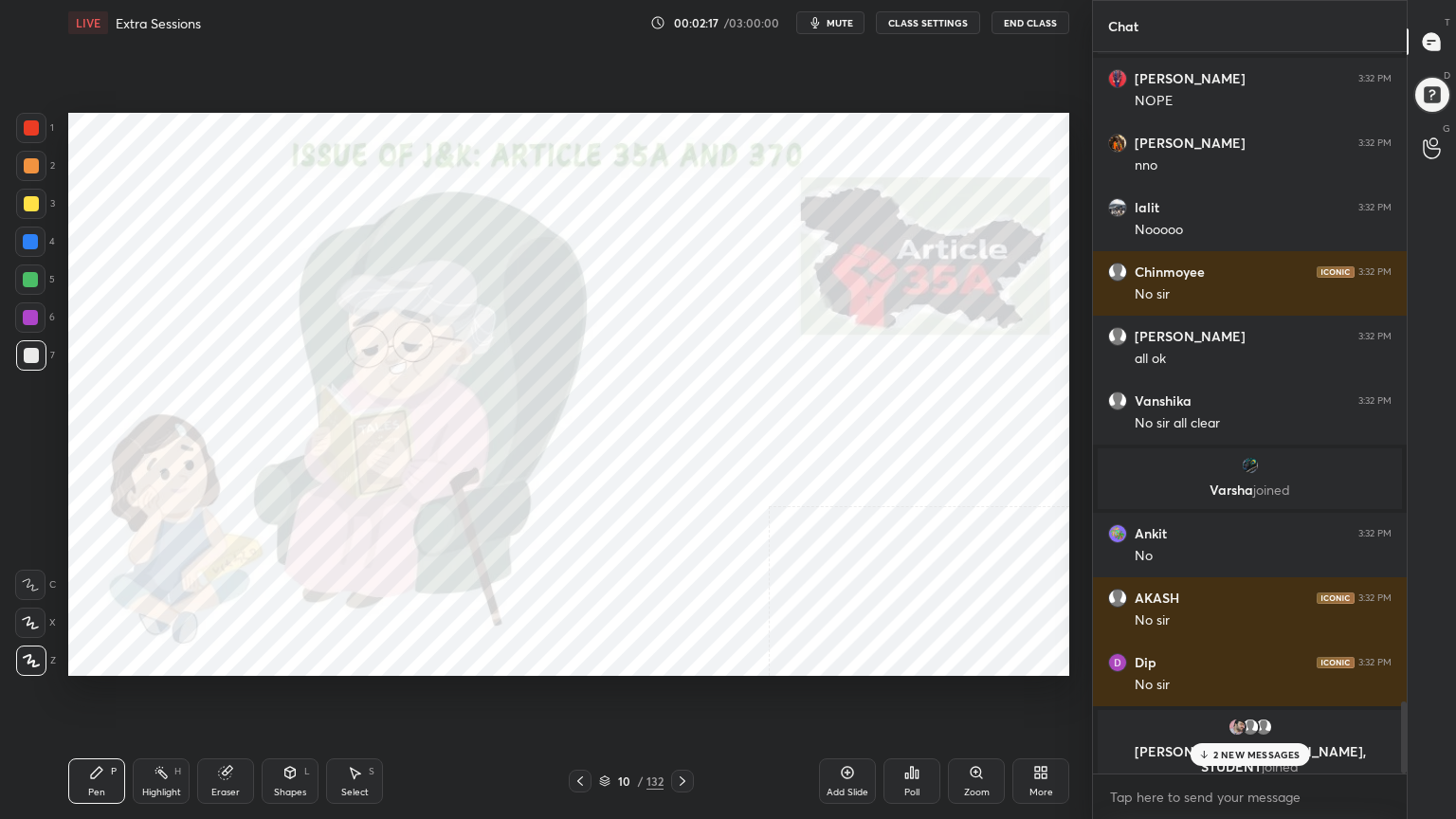 click on "2 NEW MESSAGES" at bounding box center (1257, 755) 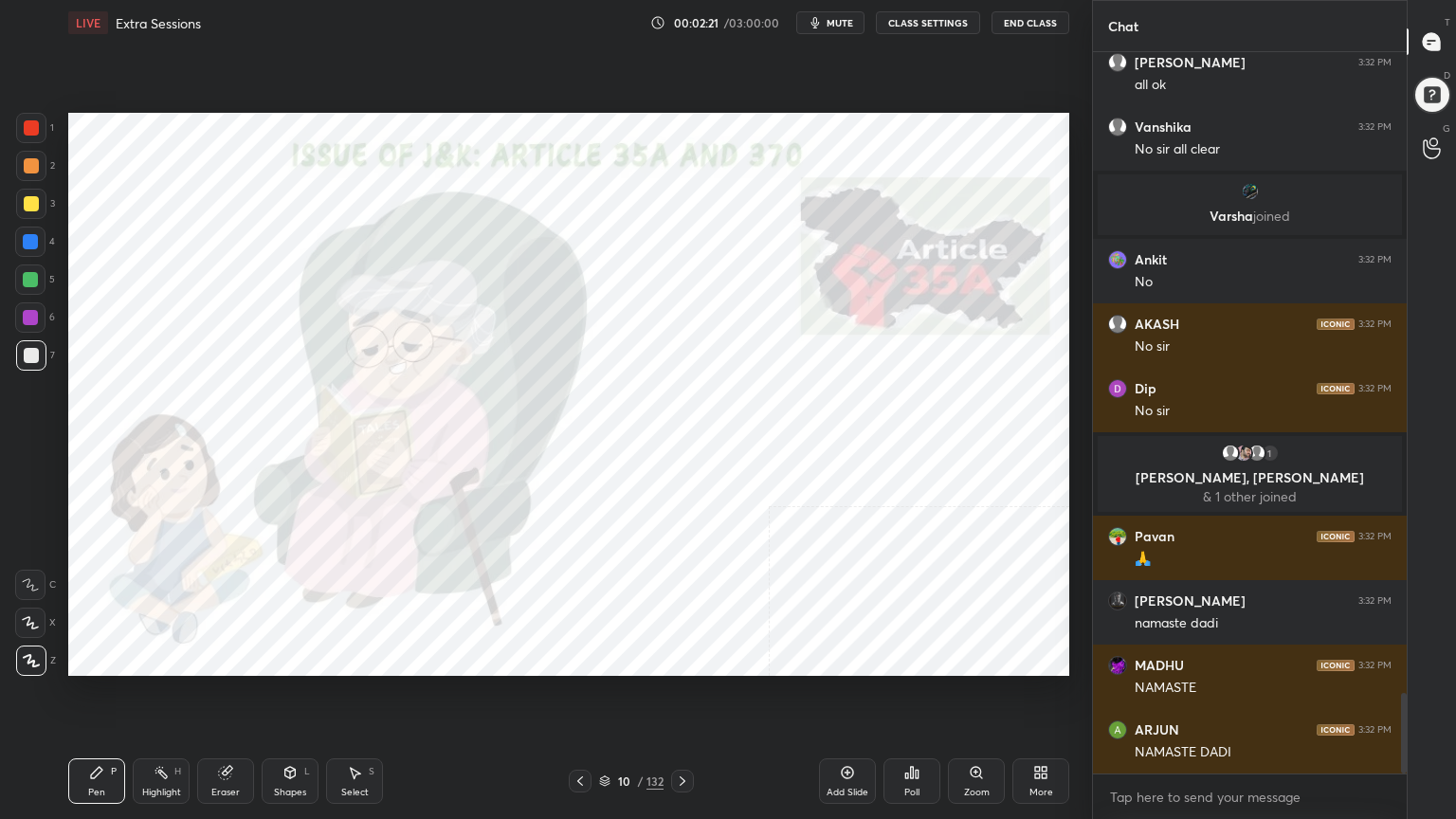 drag, startPoint x: 26, startPoint y: 125, endPoint x: 46, endPoint y: 125, distance: 20 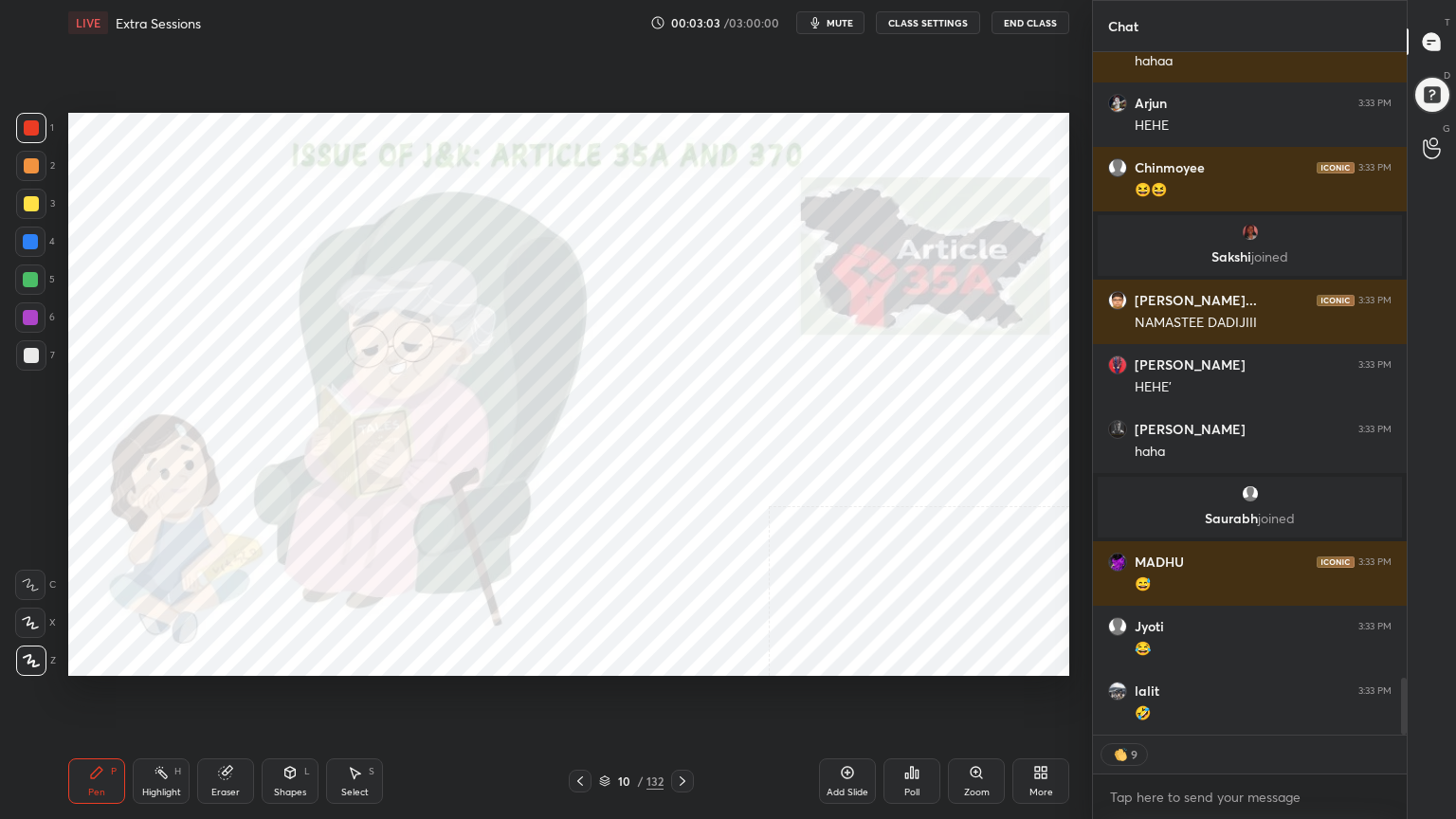scroll, scrollTop: 7526, scrollLeft: 0, axis: vertical 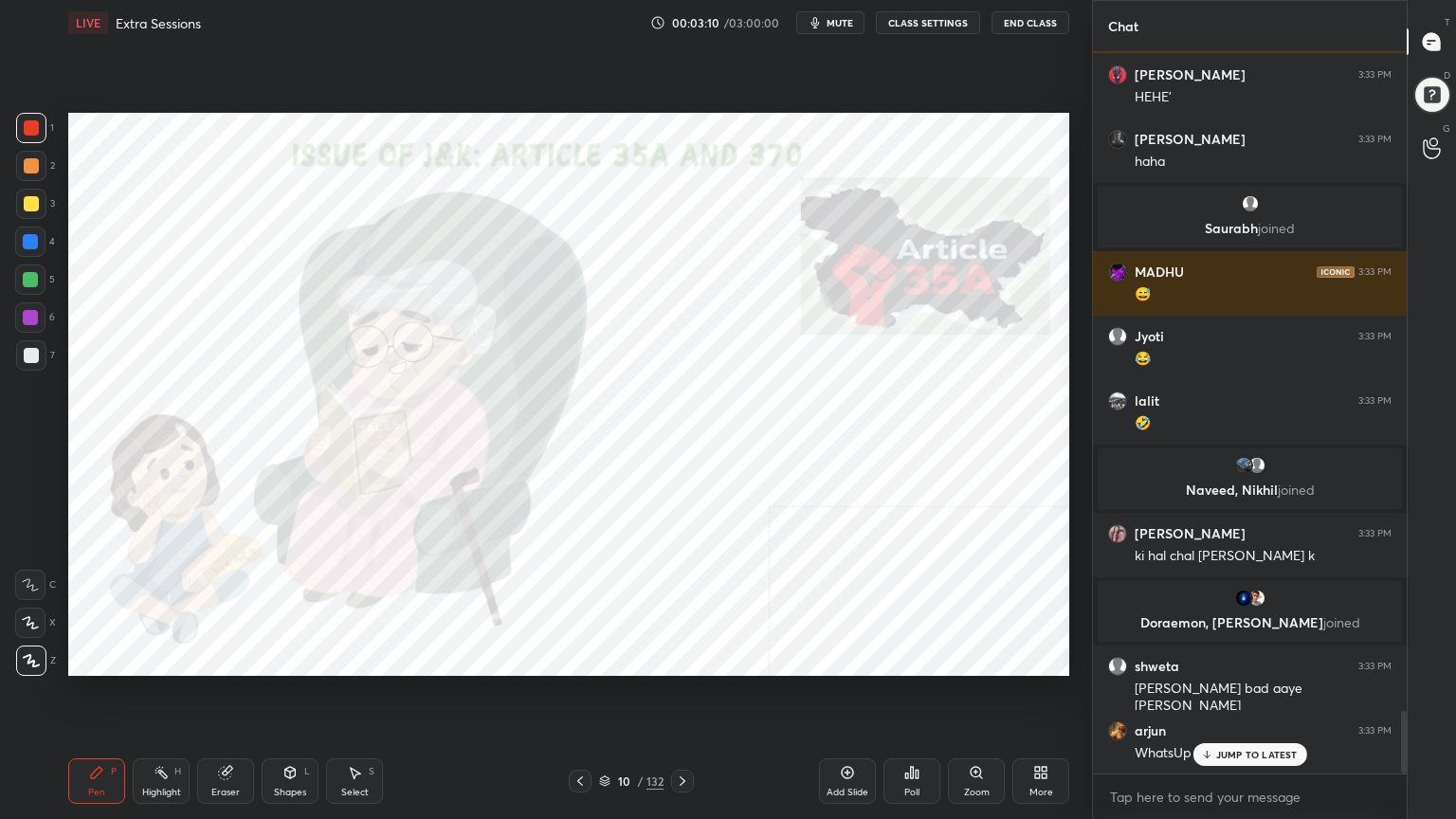 click 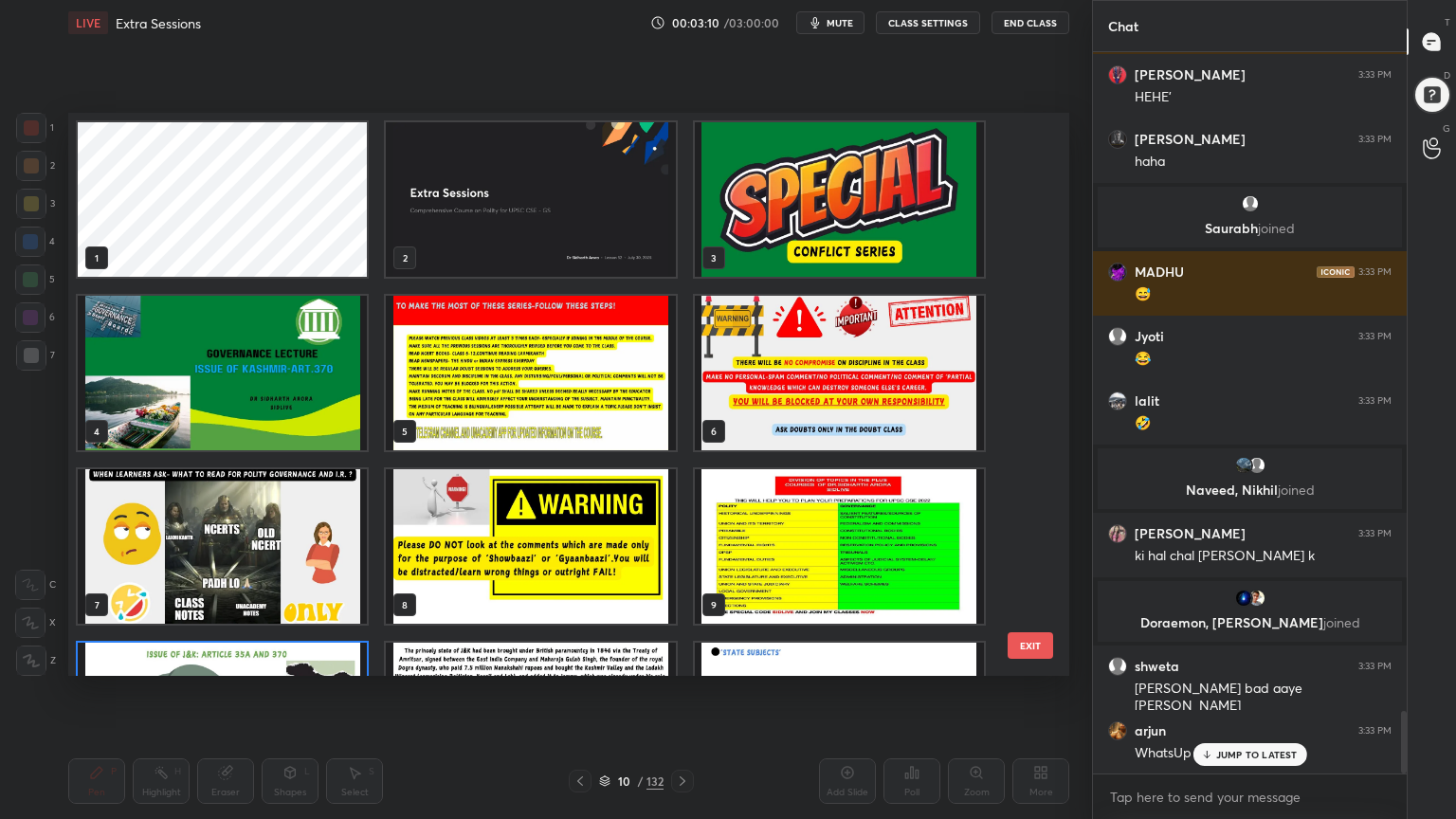 scroll, scrollTop: 131, scrollLeft: 0, axis: vertical 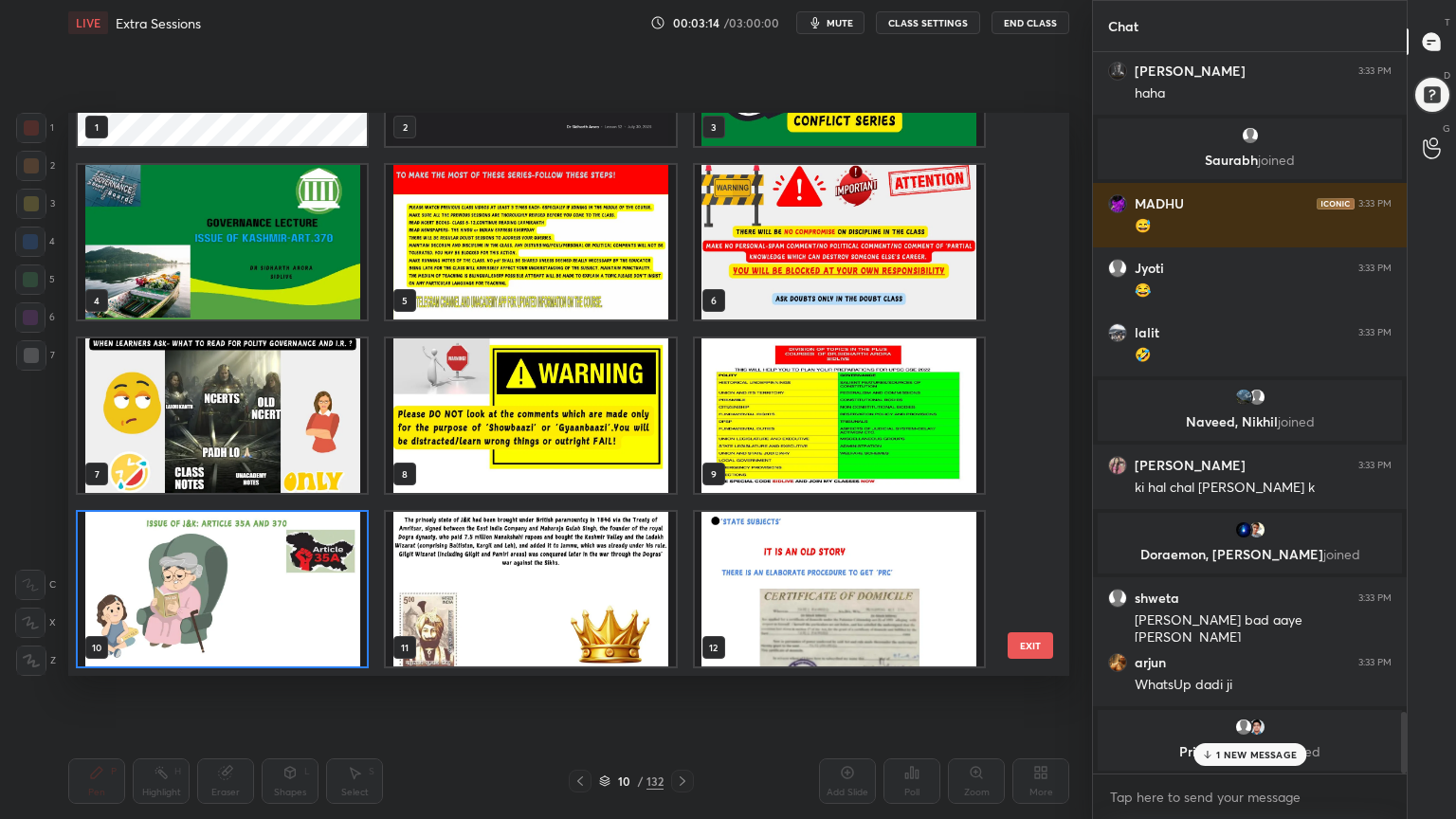 click at bounding box center [222, 589] 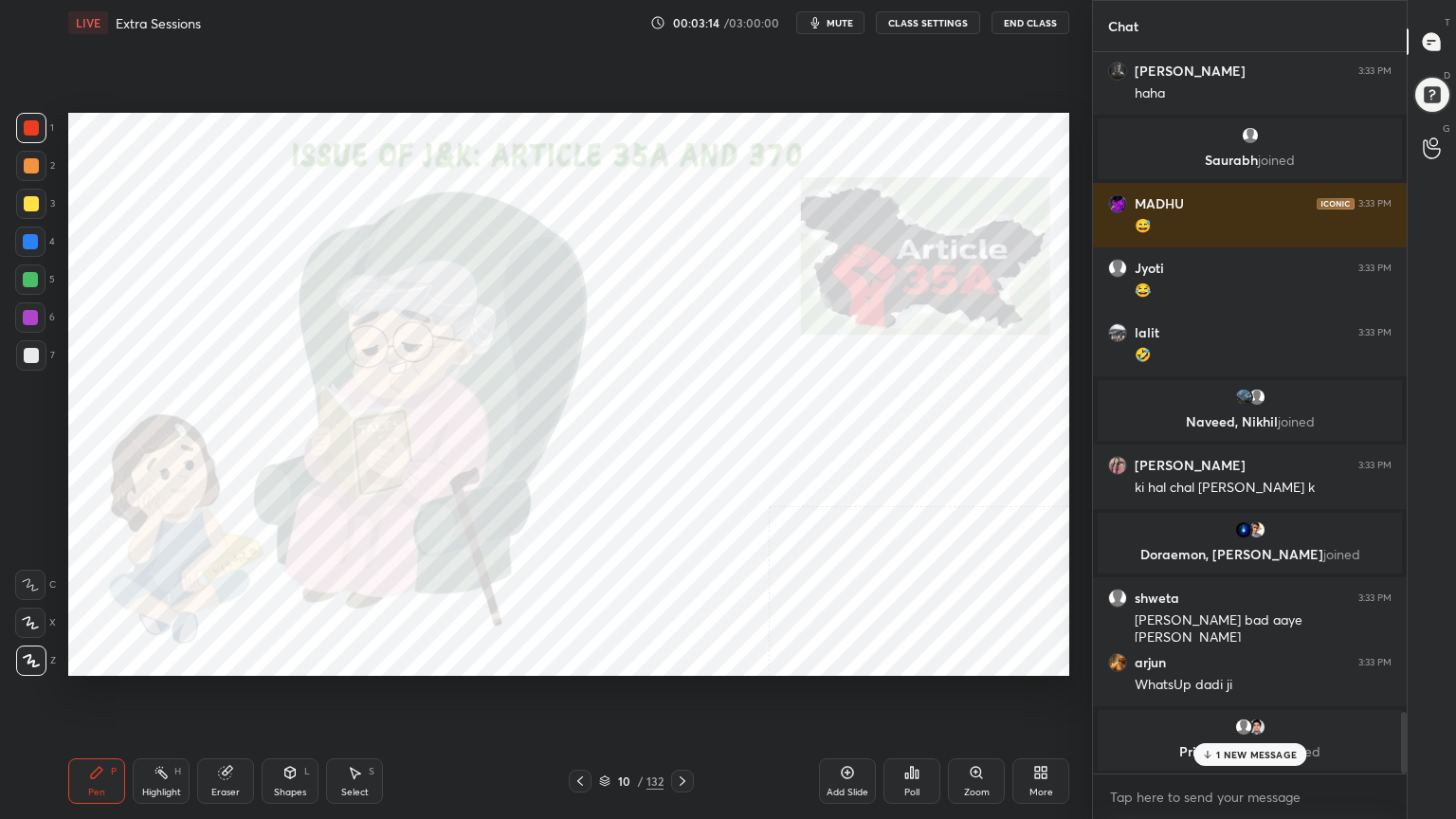 click at bounding box center (222, 589) 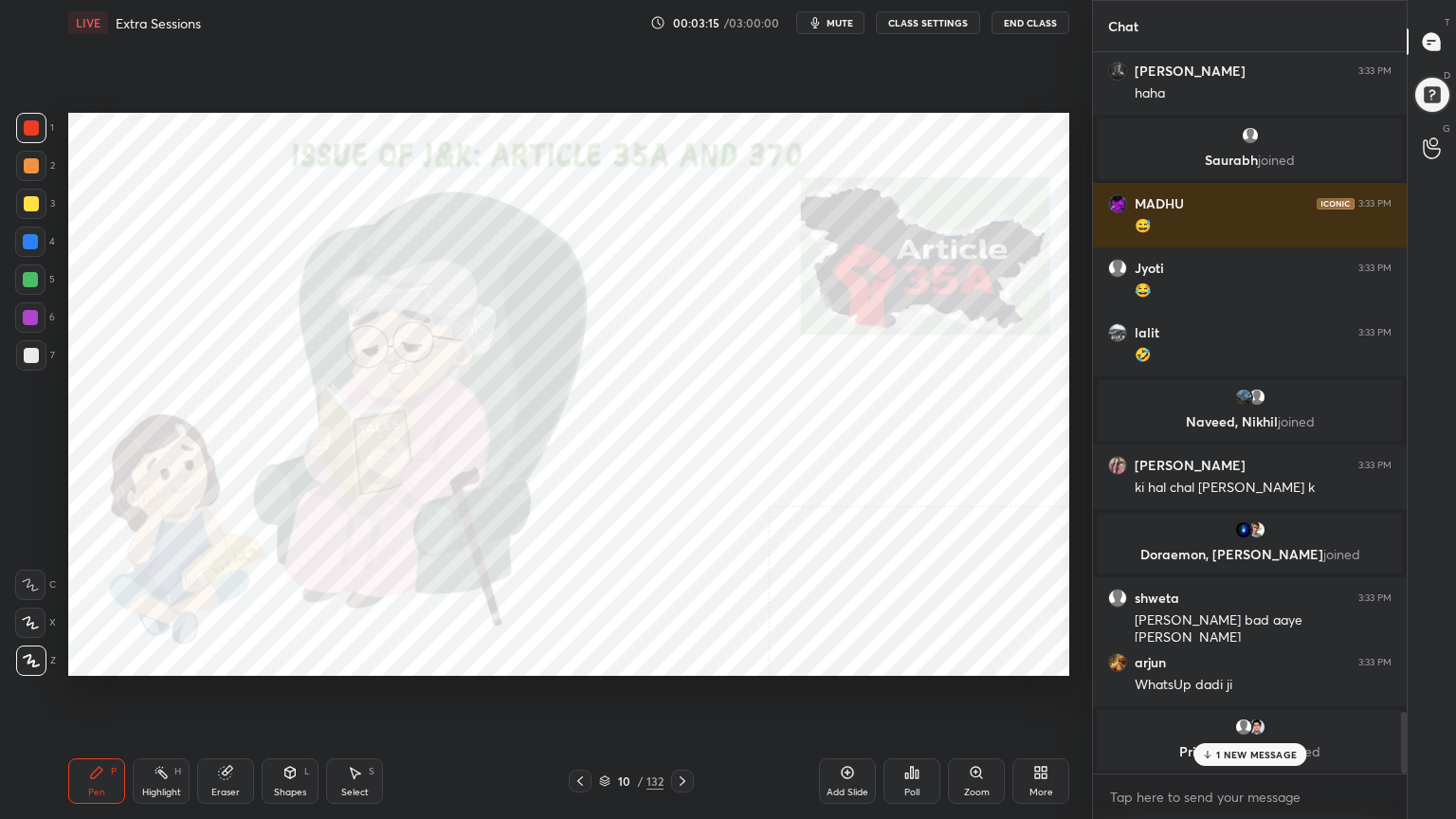 drag, startPoint x: 849, startPoint y: 769, endPoint x: 840, endPoint y: 770, distance: 9.055385 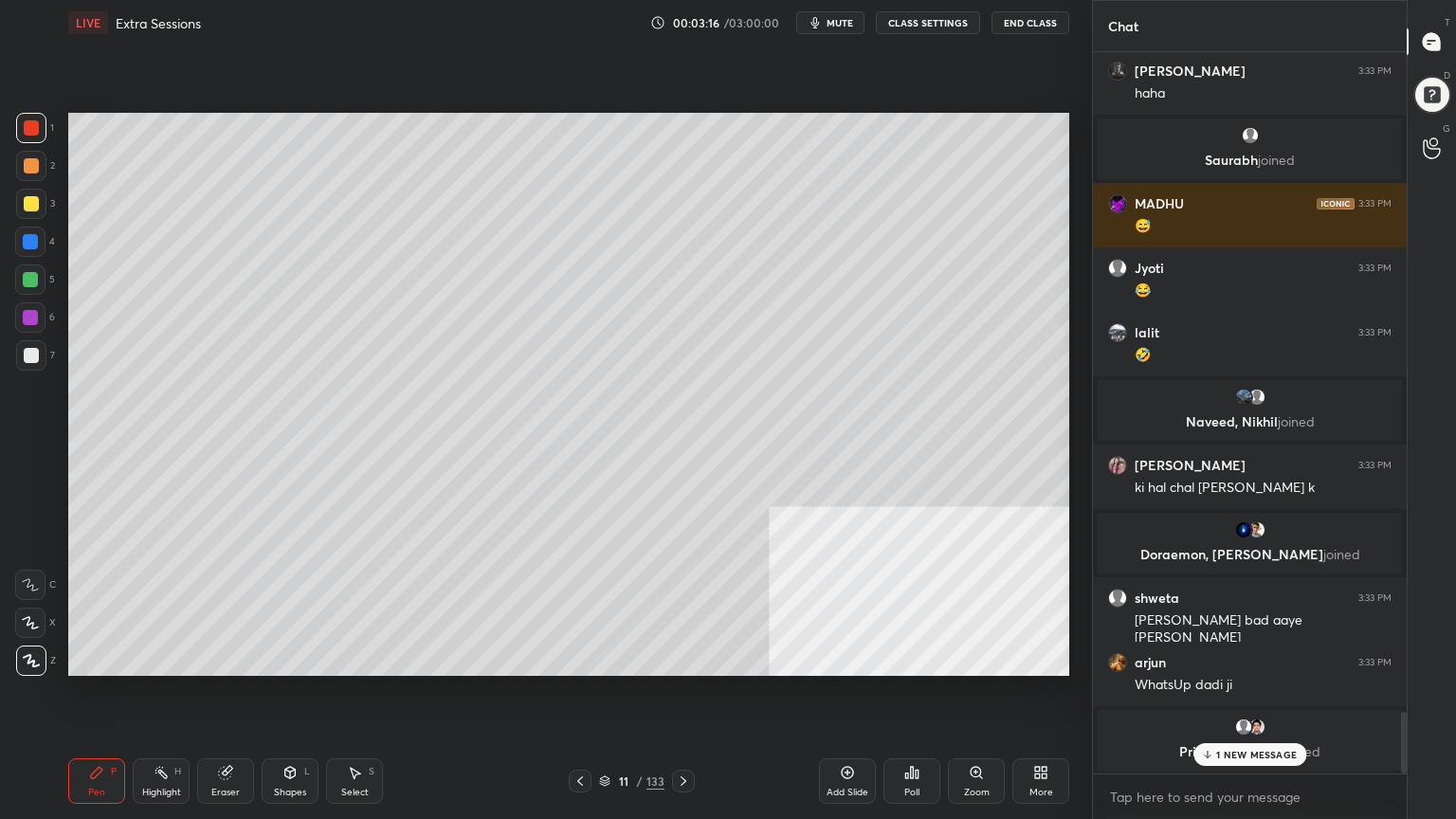 click at bounding box center [31, 355] 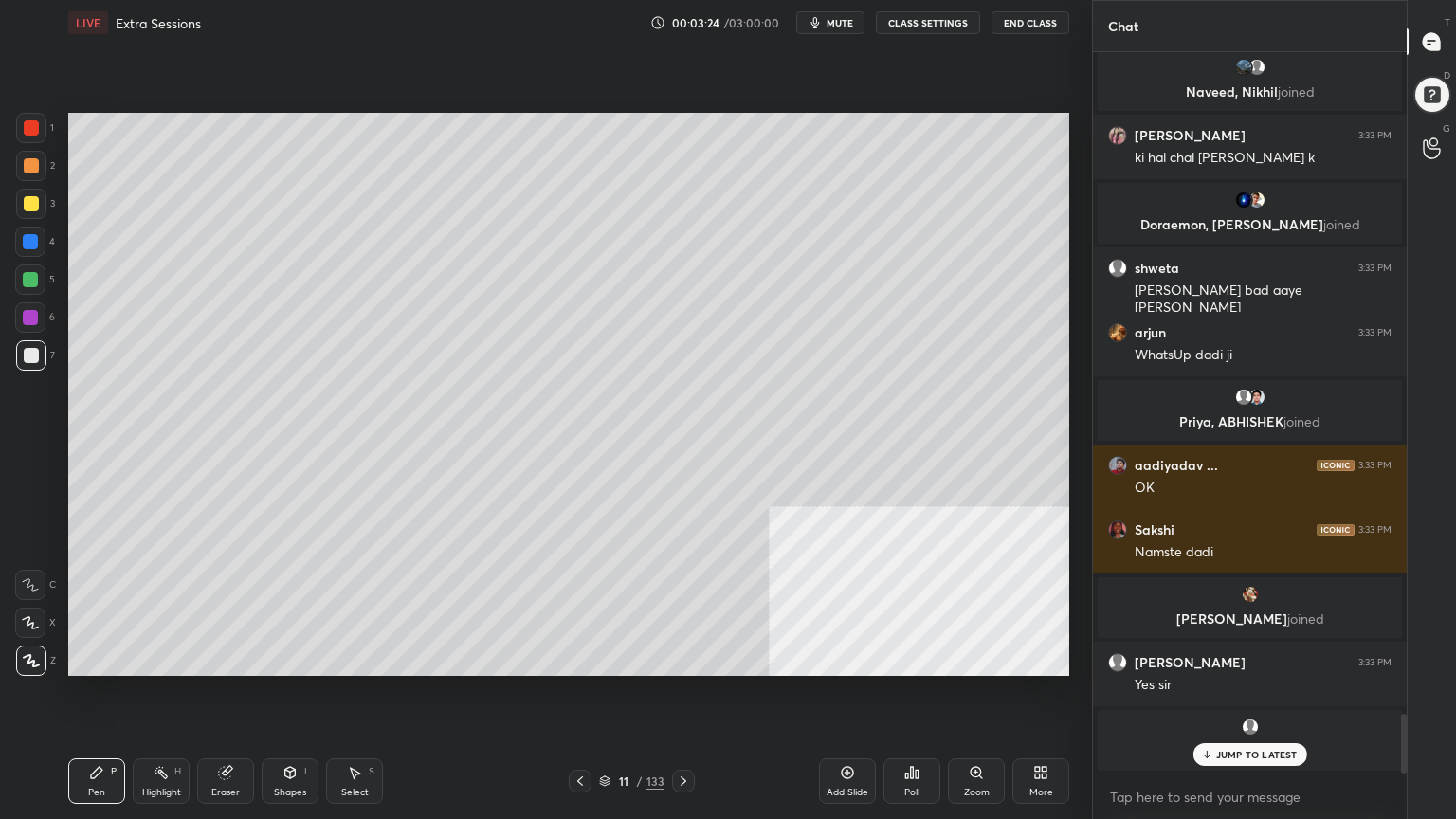 click 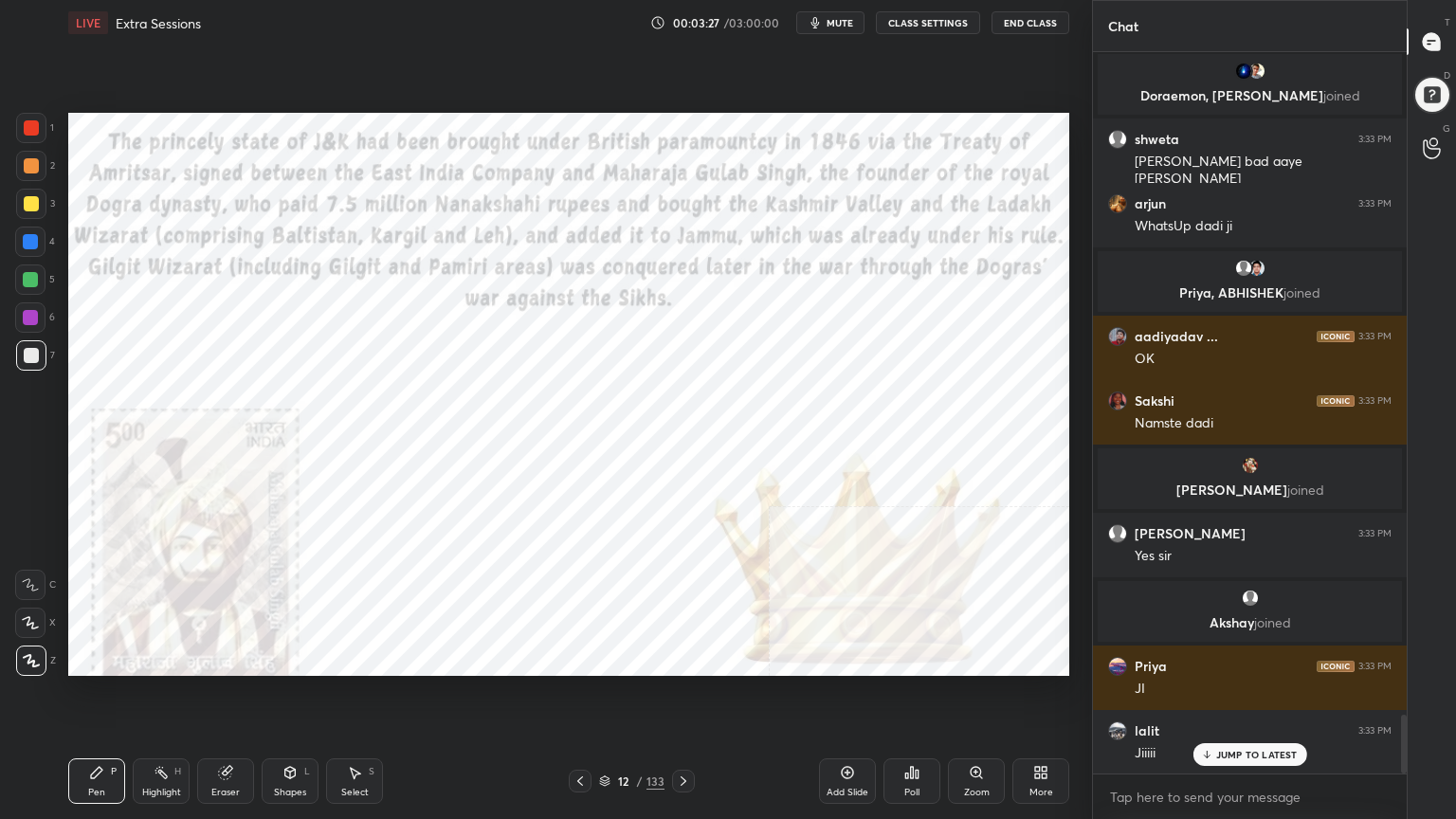 click at bounding box center [31, 128] 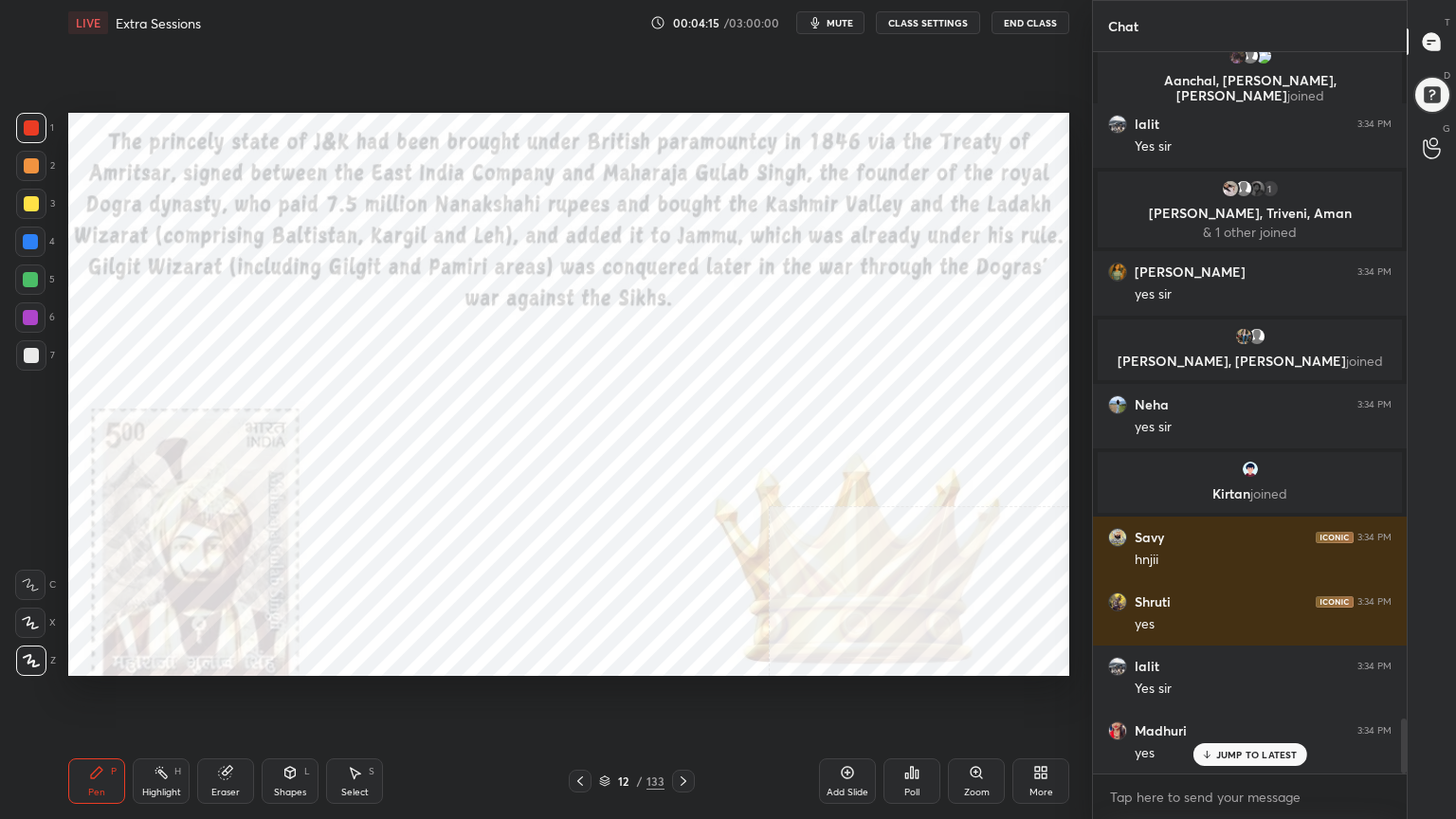 scroll, scrollTop: 8895, scrollLeft: 0, axis: vertical 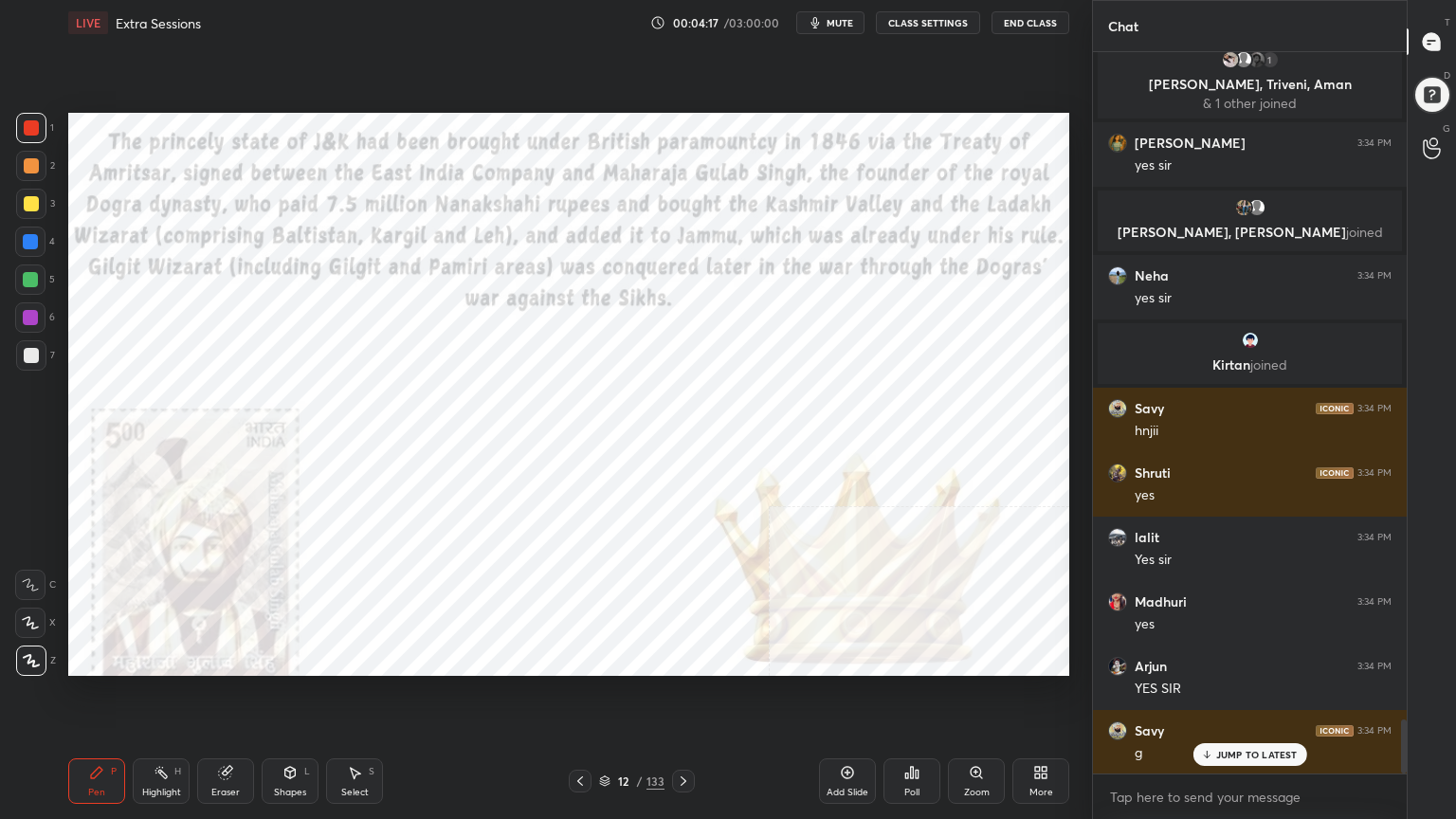 drag, startPoint x: 849, startPoint y: 777, endPoint x: 775, endPoint y: 761, distance: 75.70997 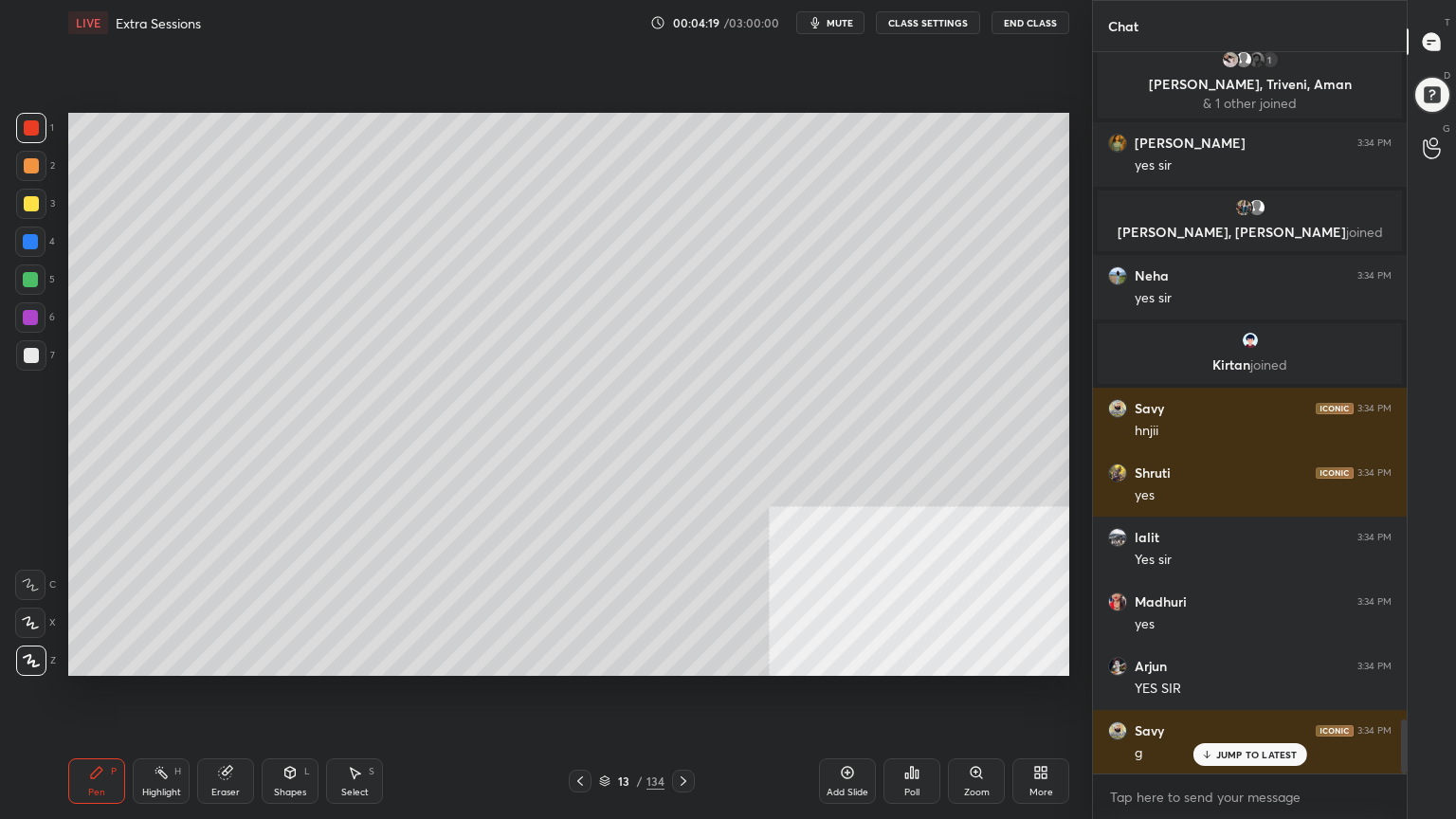 scroll, scrollTop: 8960, scrollLeft: 0, axis: vertical 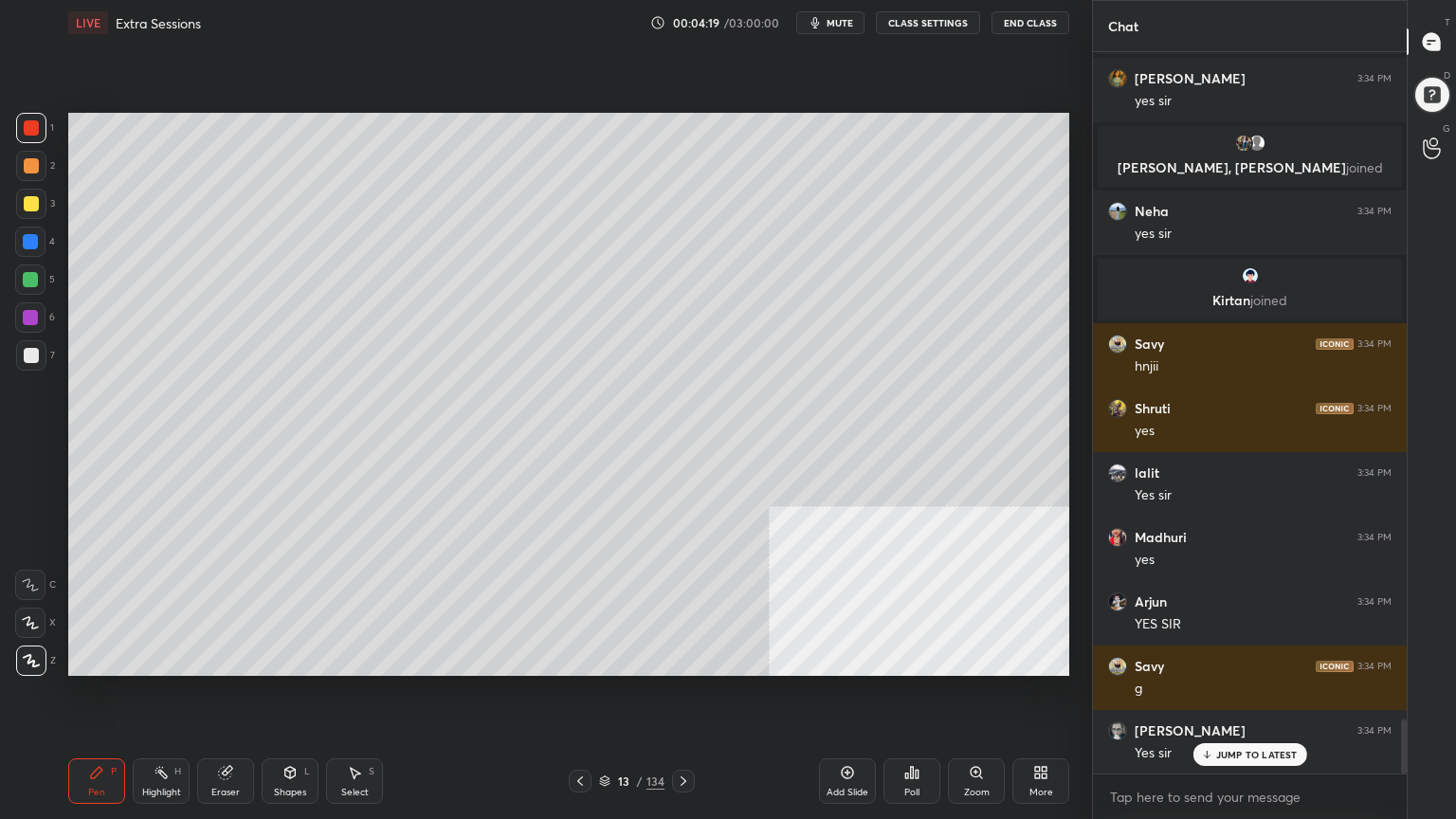 click at bounding box center [31, 355] 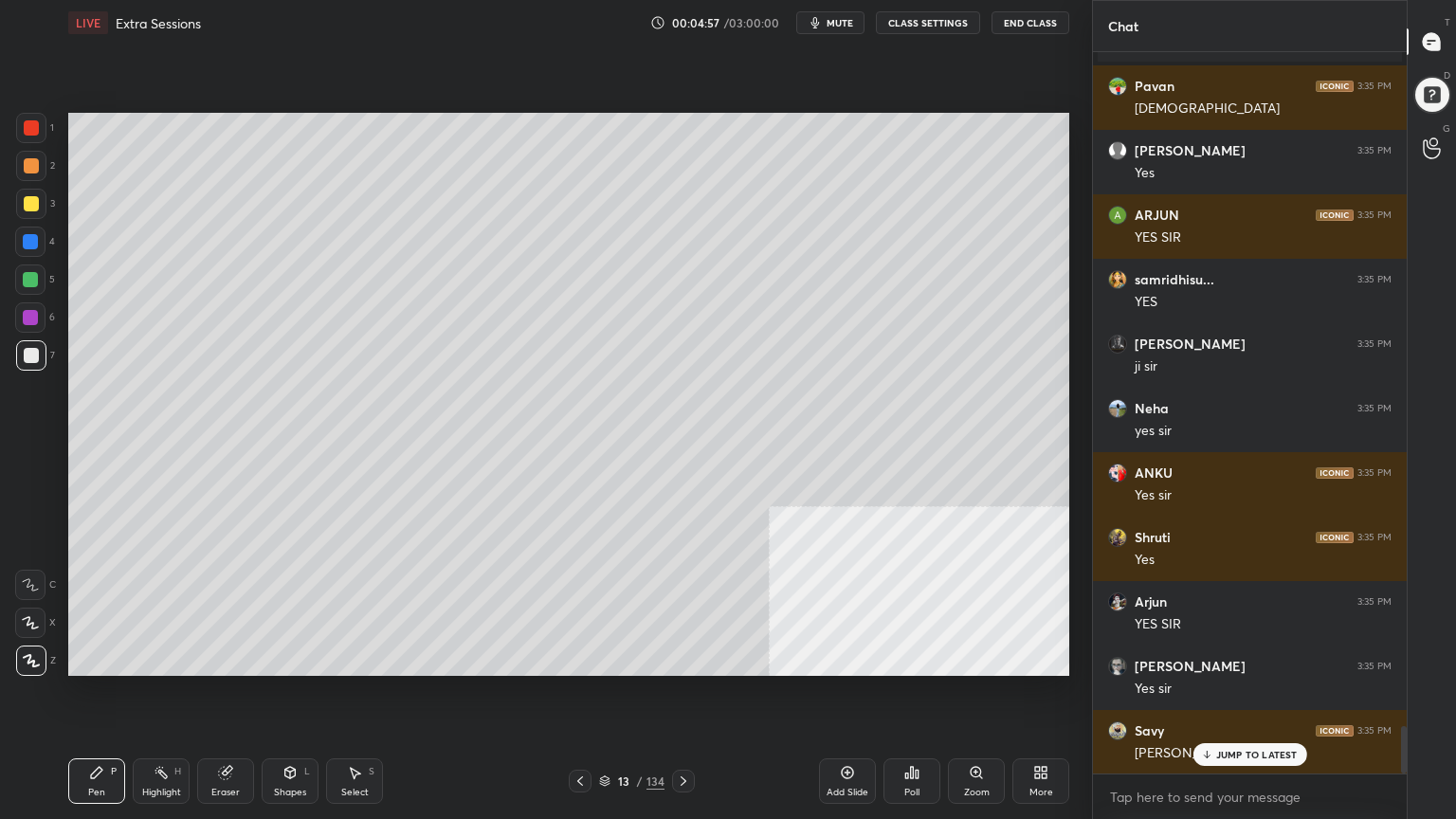 scroll, scrollTop: 10385, scrollLeft: 0, axis: vertical 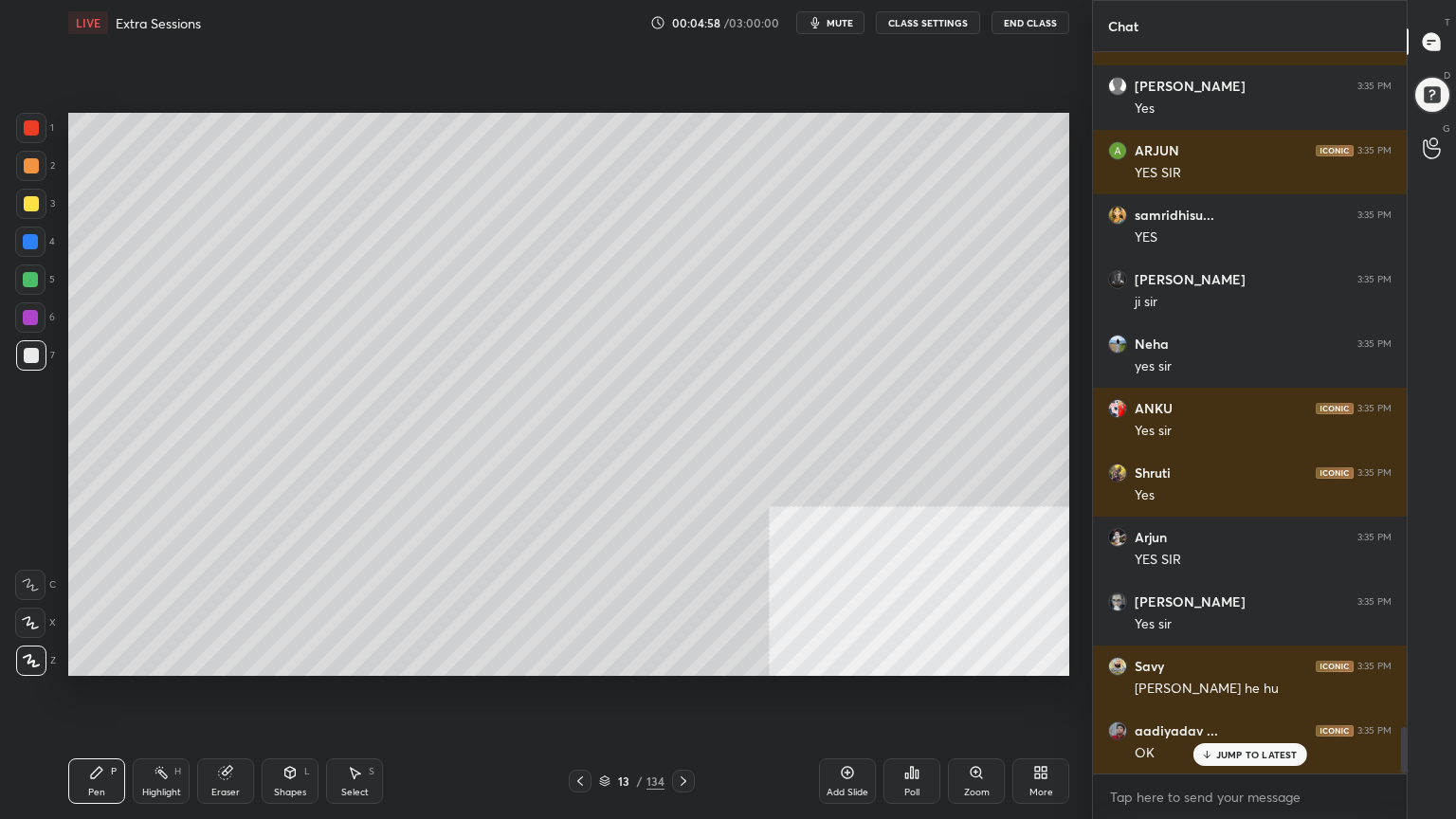 click at bounding box center (31, 355) 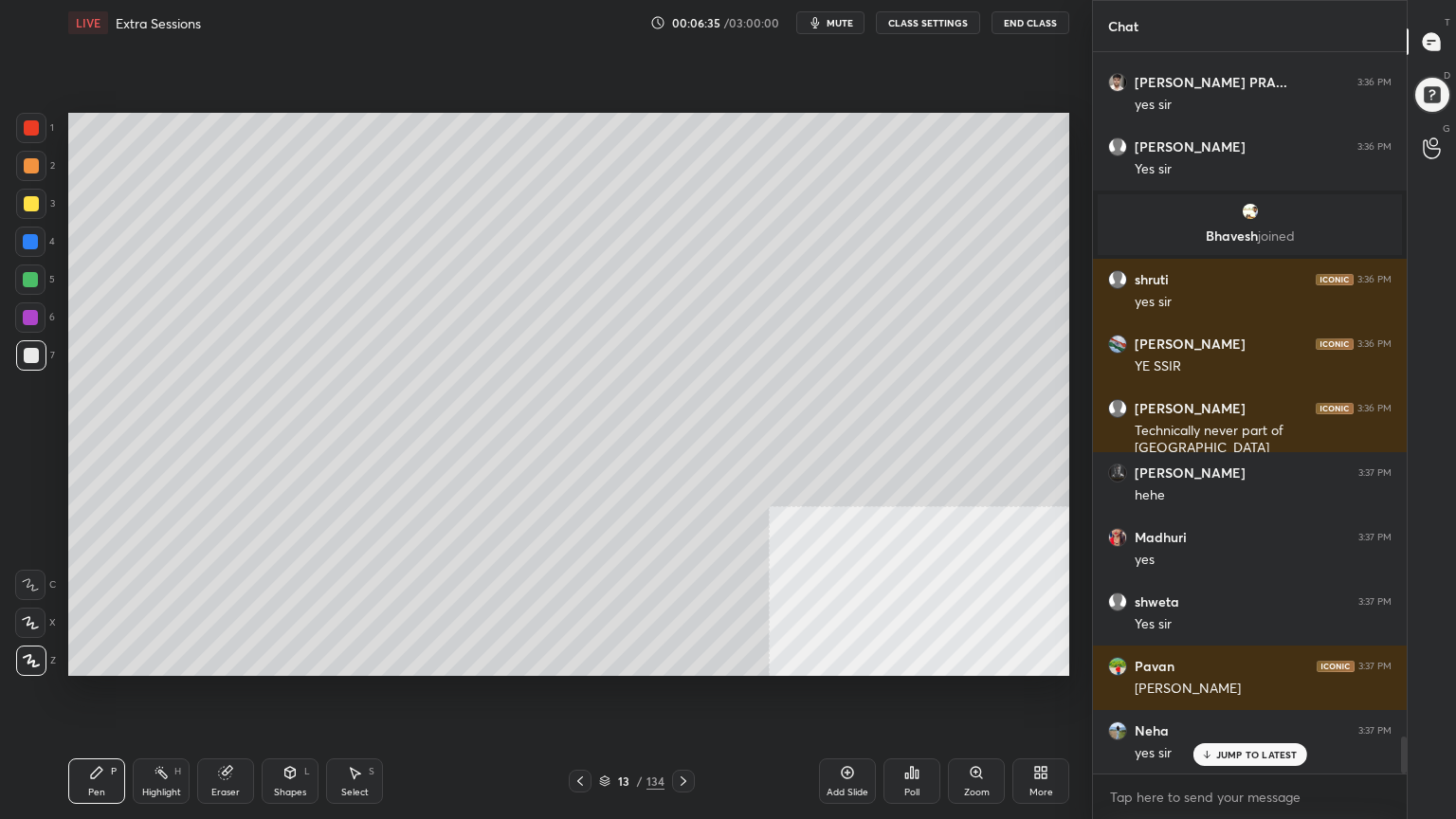 scroll, scrollTop: 13233, scrollLeft: 0, axis: vertical 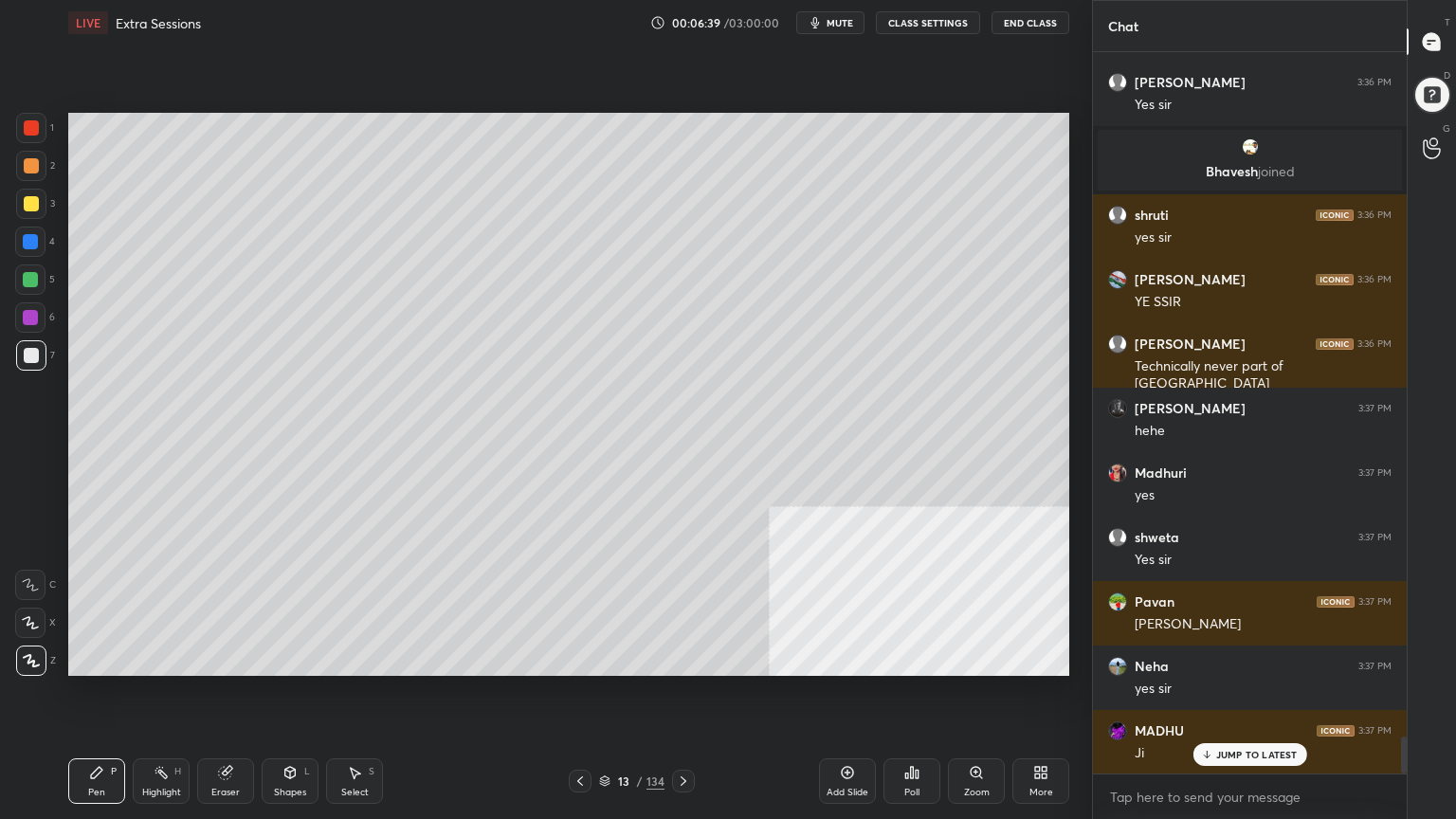 drag, startPoint x: 853, startPoint y: 775, endPoint x: 813, endPoint y: 757, distance: 43.86342 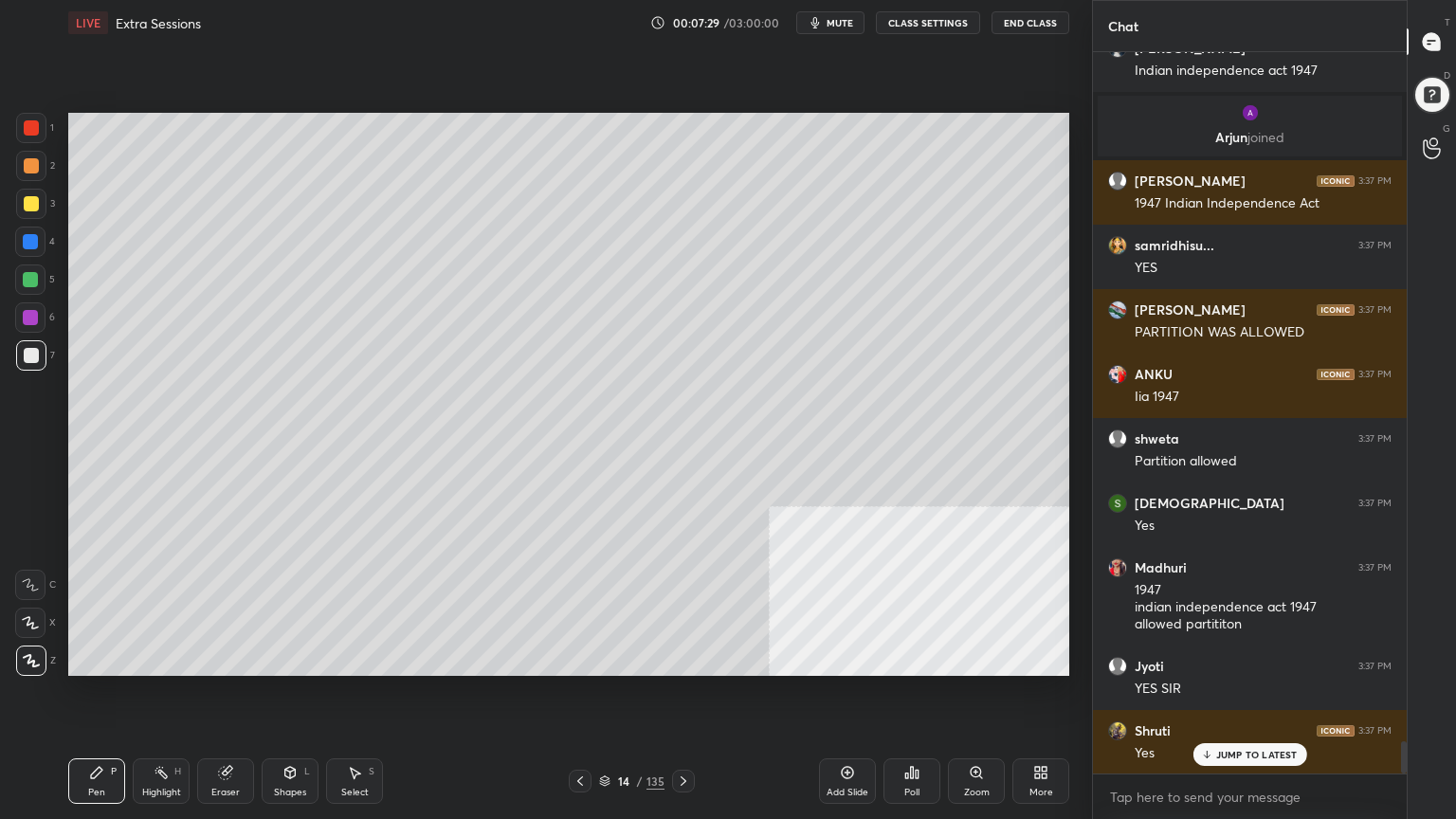 scroll, scrollTop: 15474, scrollLeft: 0, axis: vertical 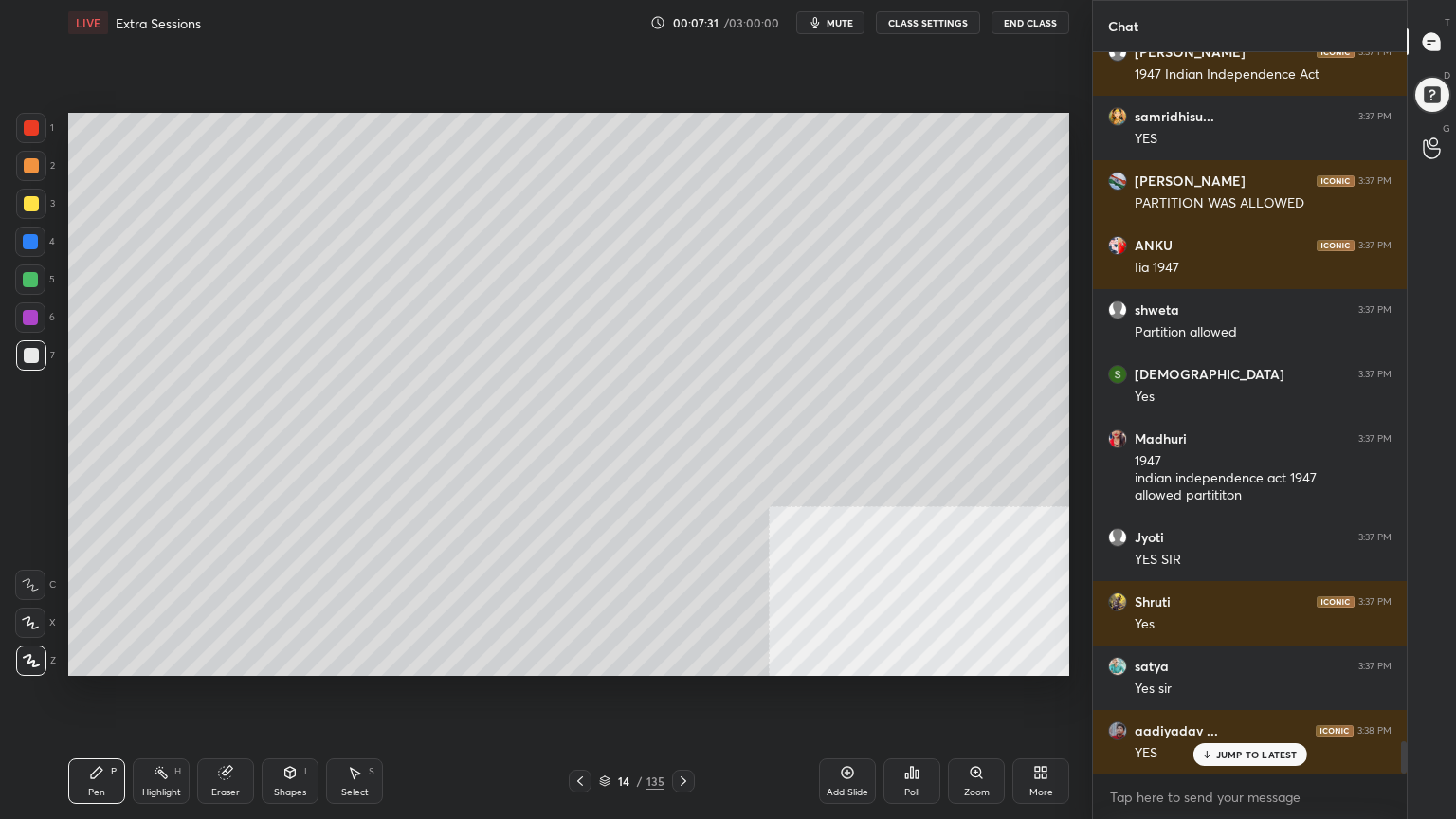 click at bounding box center [31, 355] 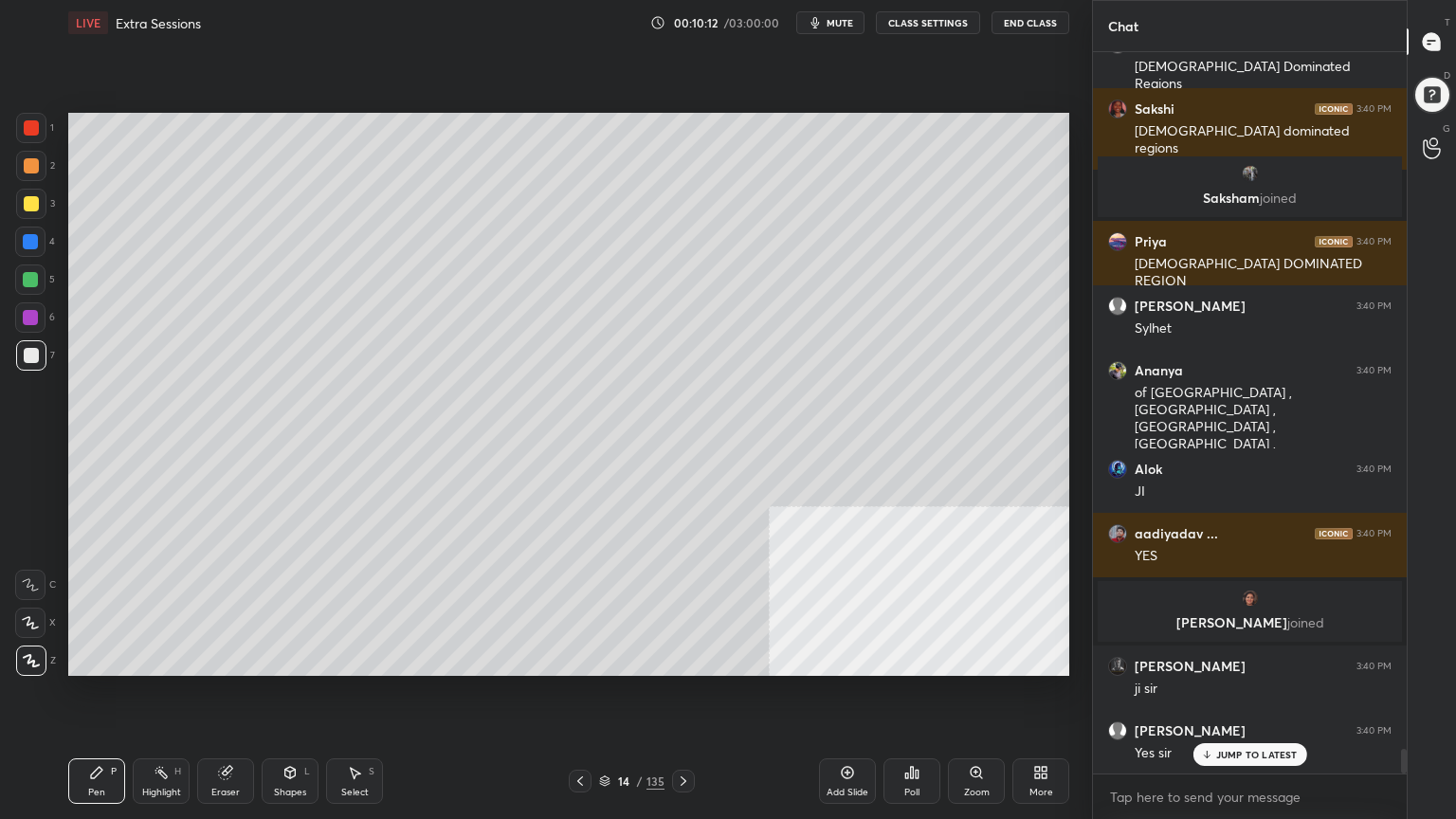 scroll, scrollTop: 20134, scrollLeft: 0, axis: vertical 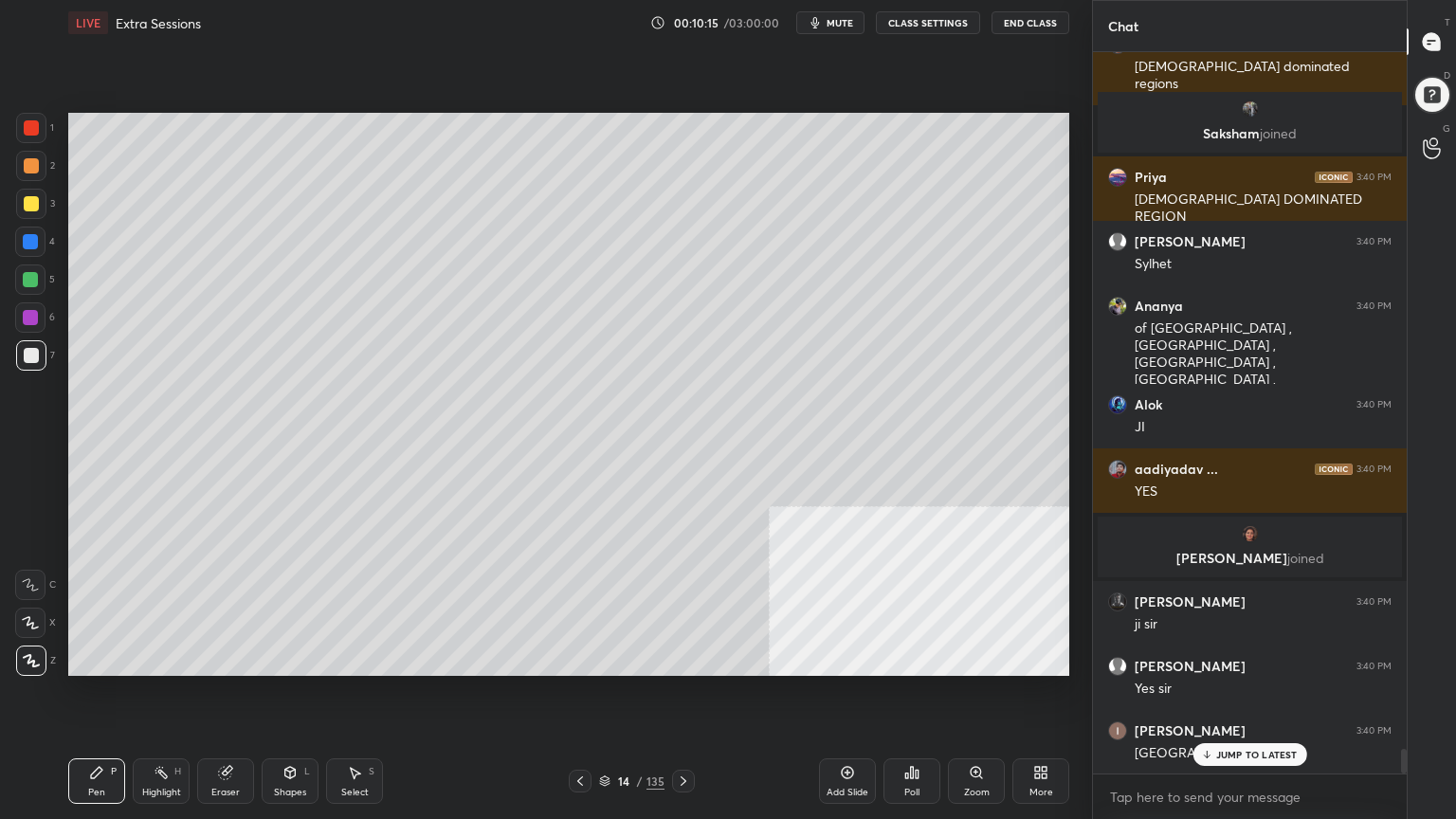 click on "Highlight H" at bounding box center (161, 781) 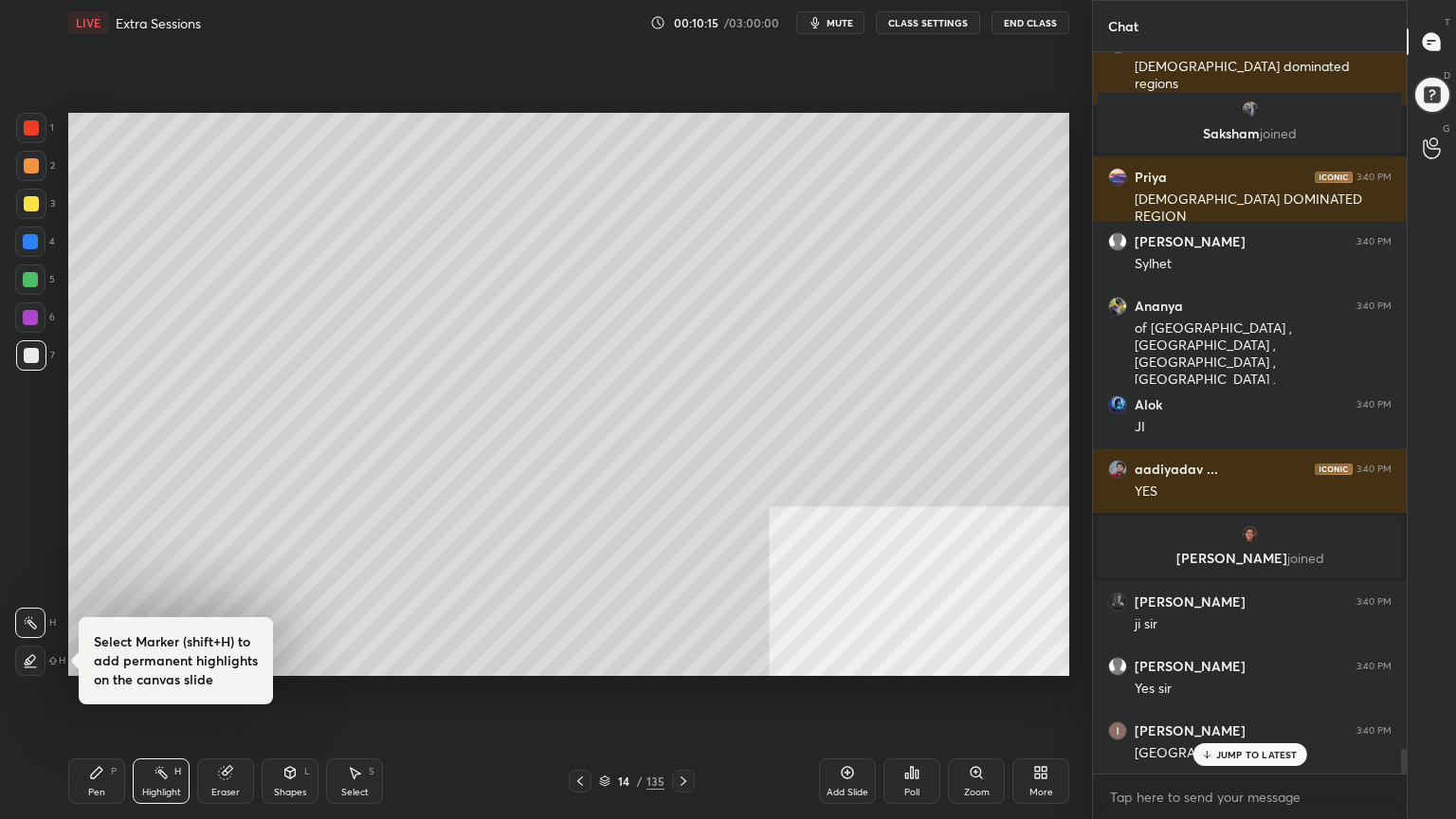 scroll, scrollTop: 20198, scrollLeft: 0, axis: vertical 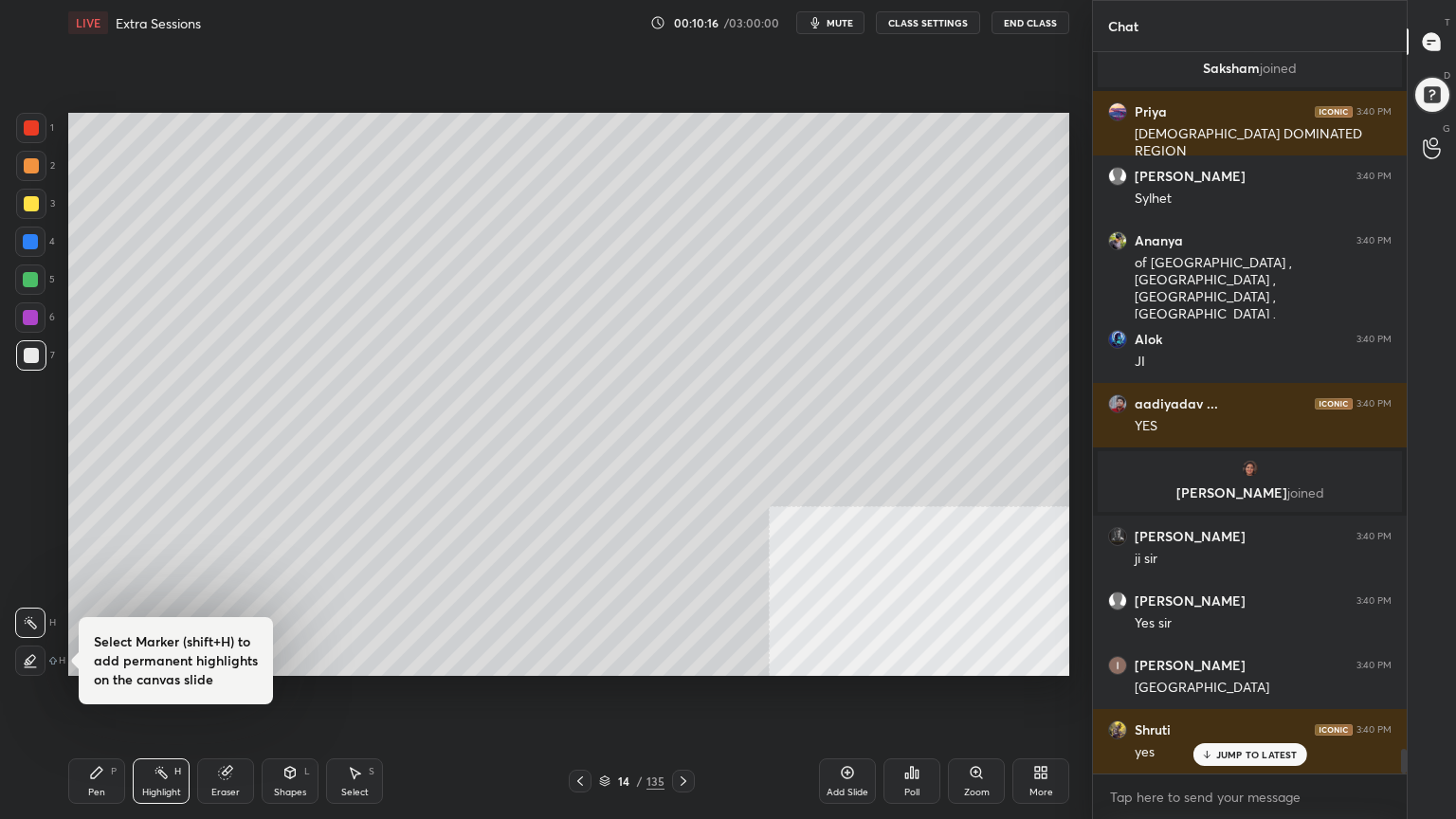 click 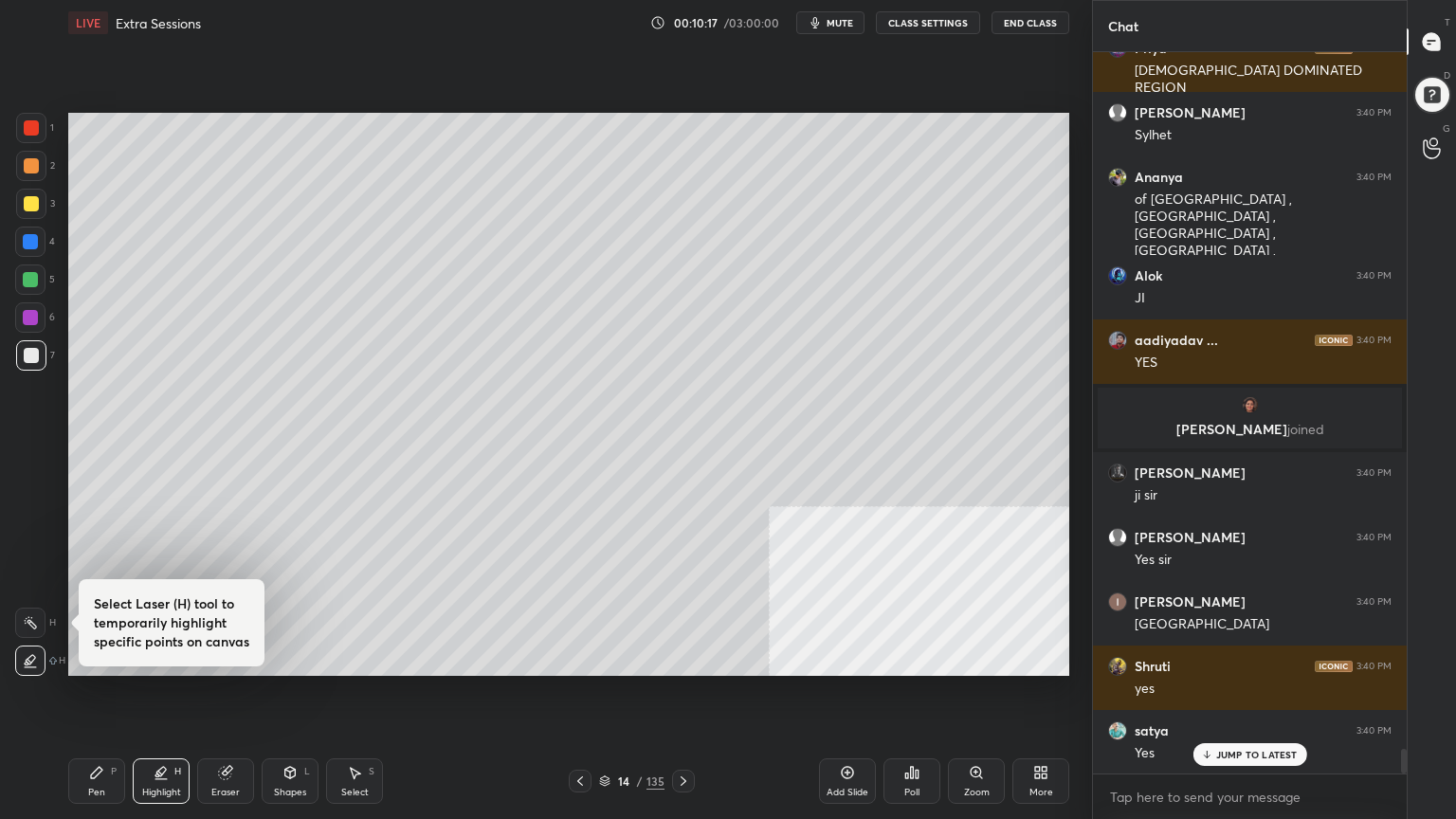 click at bounding box center [31, 355] 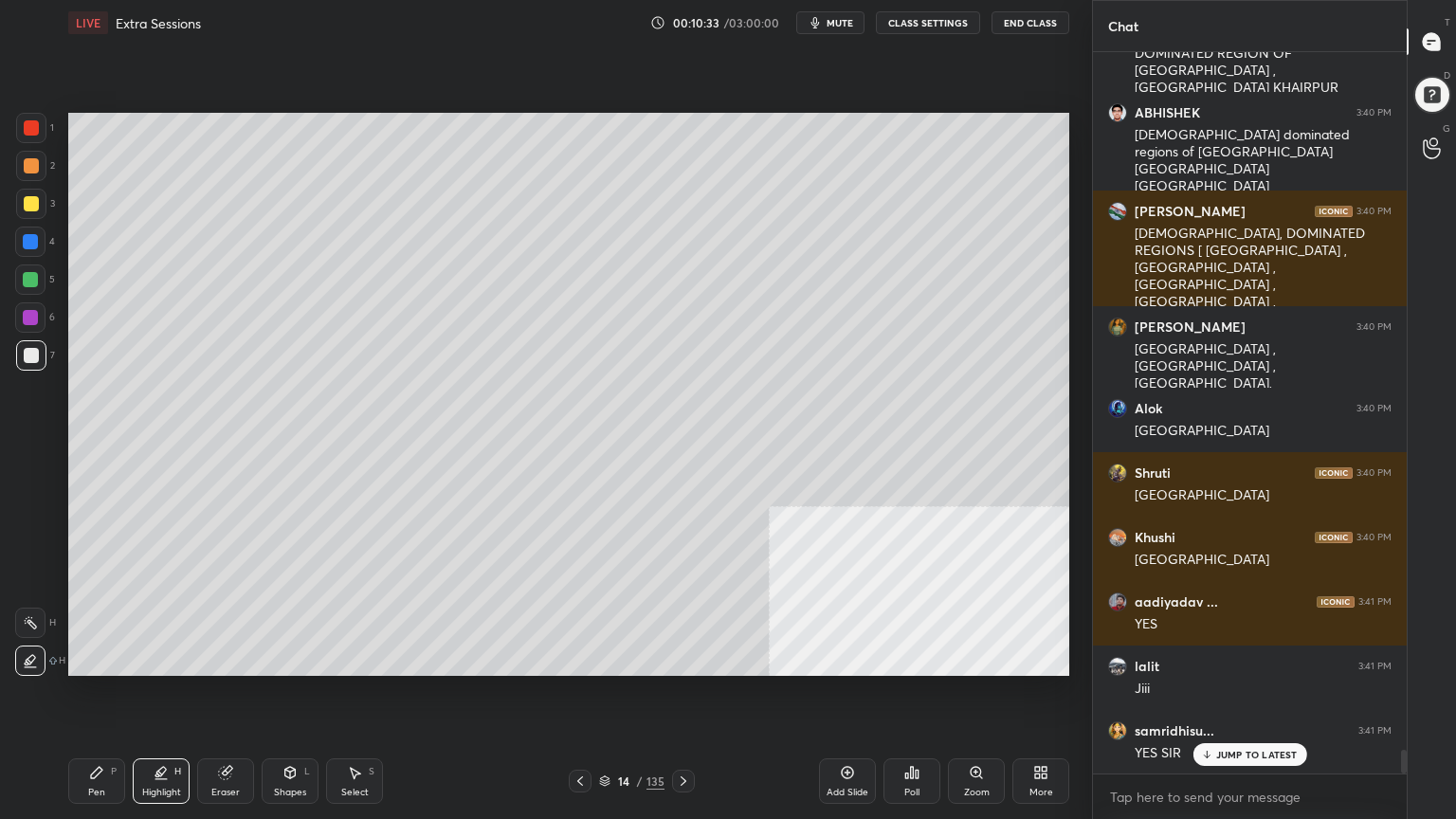 scroll, scrollTop: 21211, scrollLeft: 0, axis: vertical 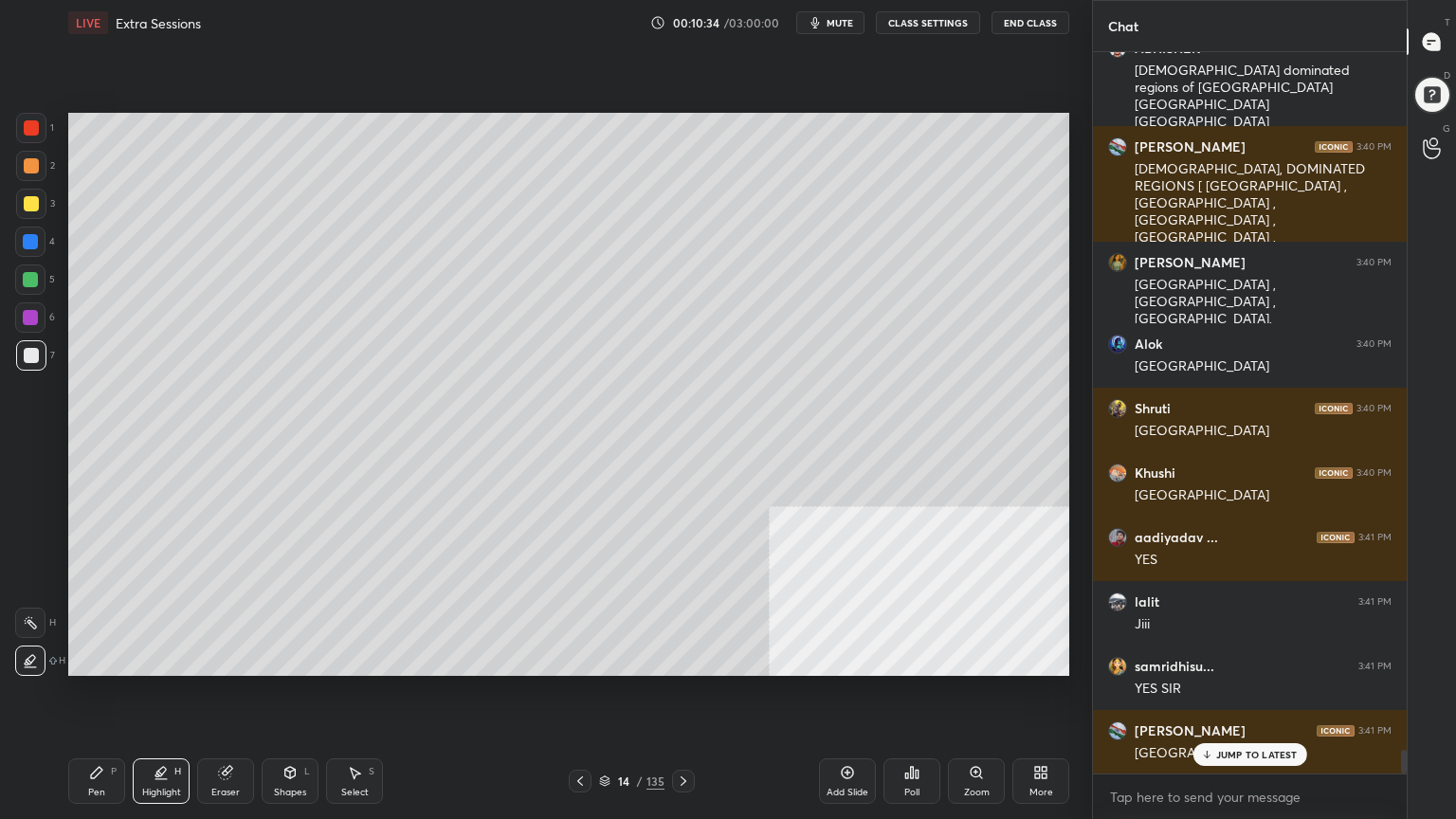 click at bounding box center [31, 204] 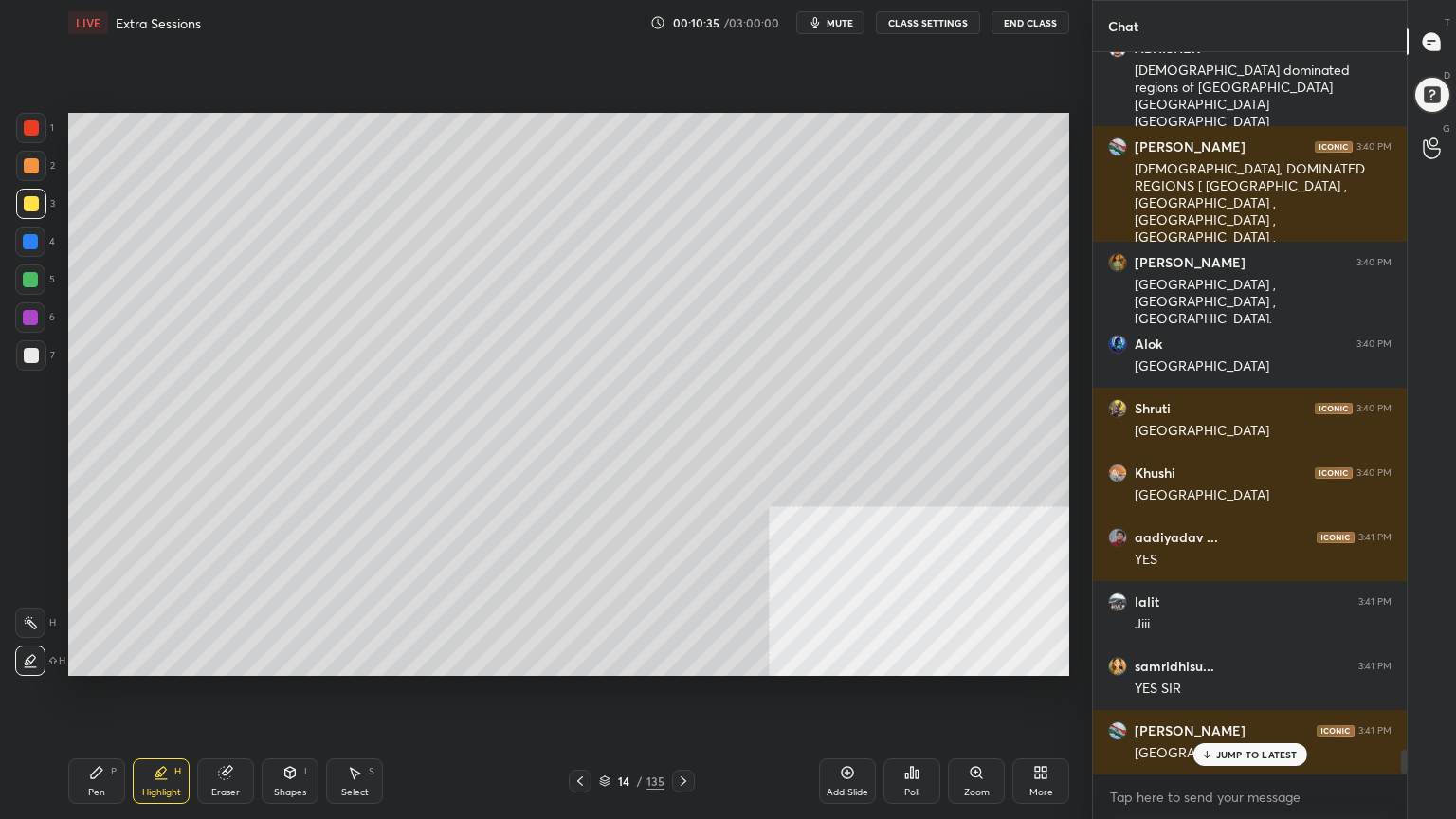 scroll, scrollTop: 21275, scrollLeft: 0, axis: vertical 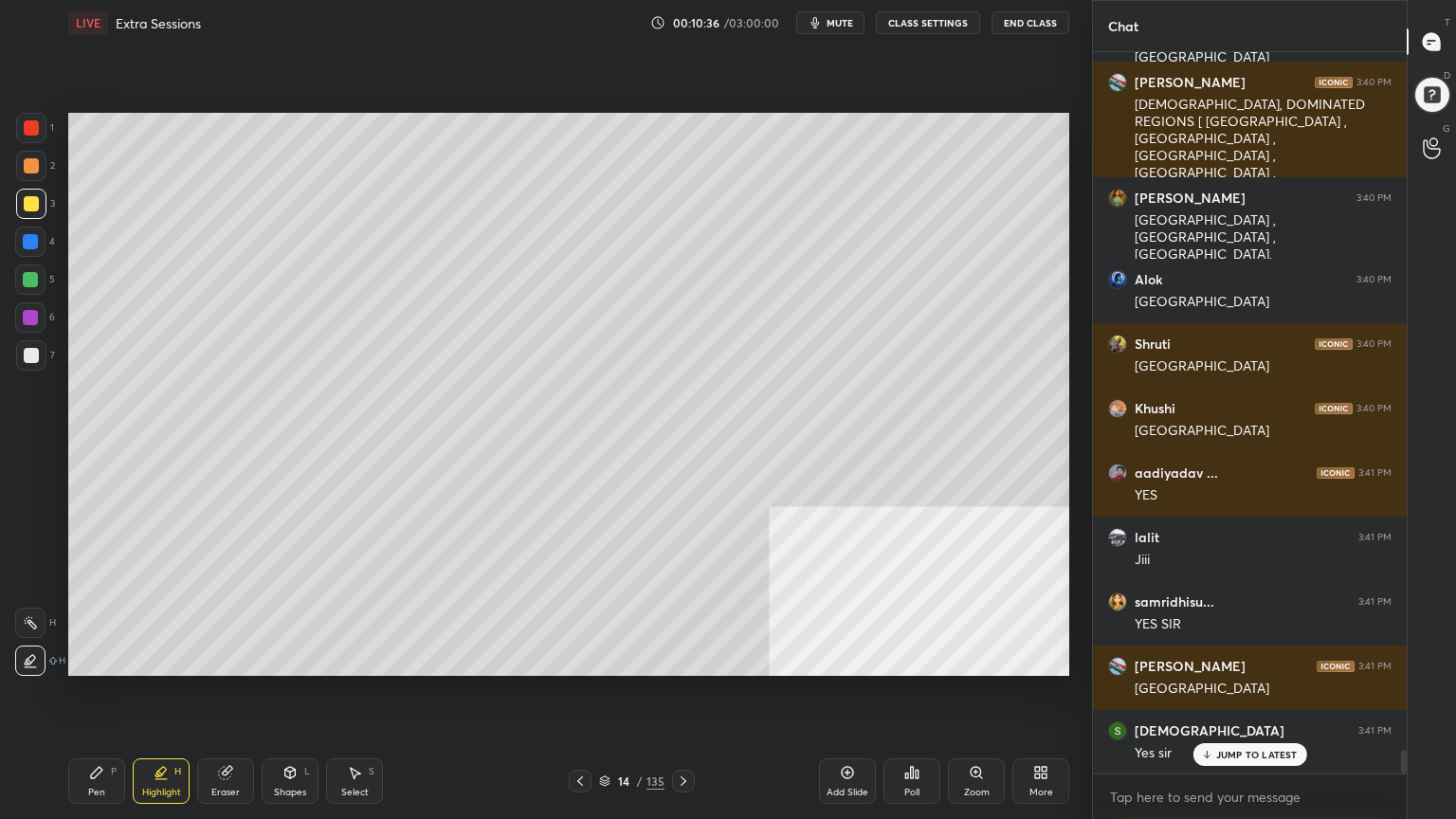 click on "Pen P" at bounding box center (97, 781) 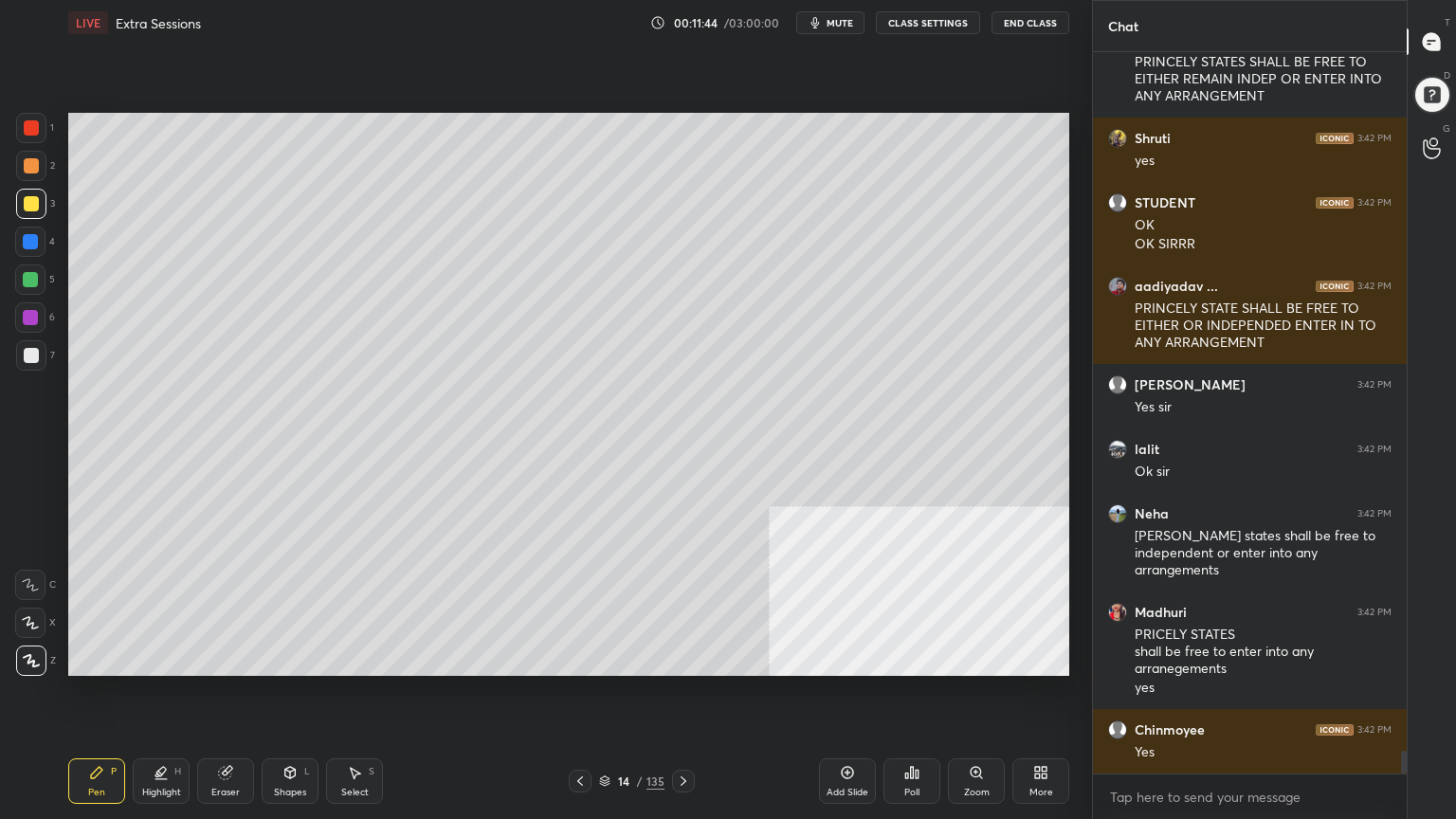 scroll, scrollTop: 21957, scrollLeft: 0, axis: vertical 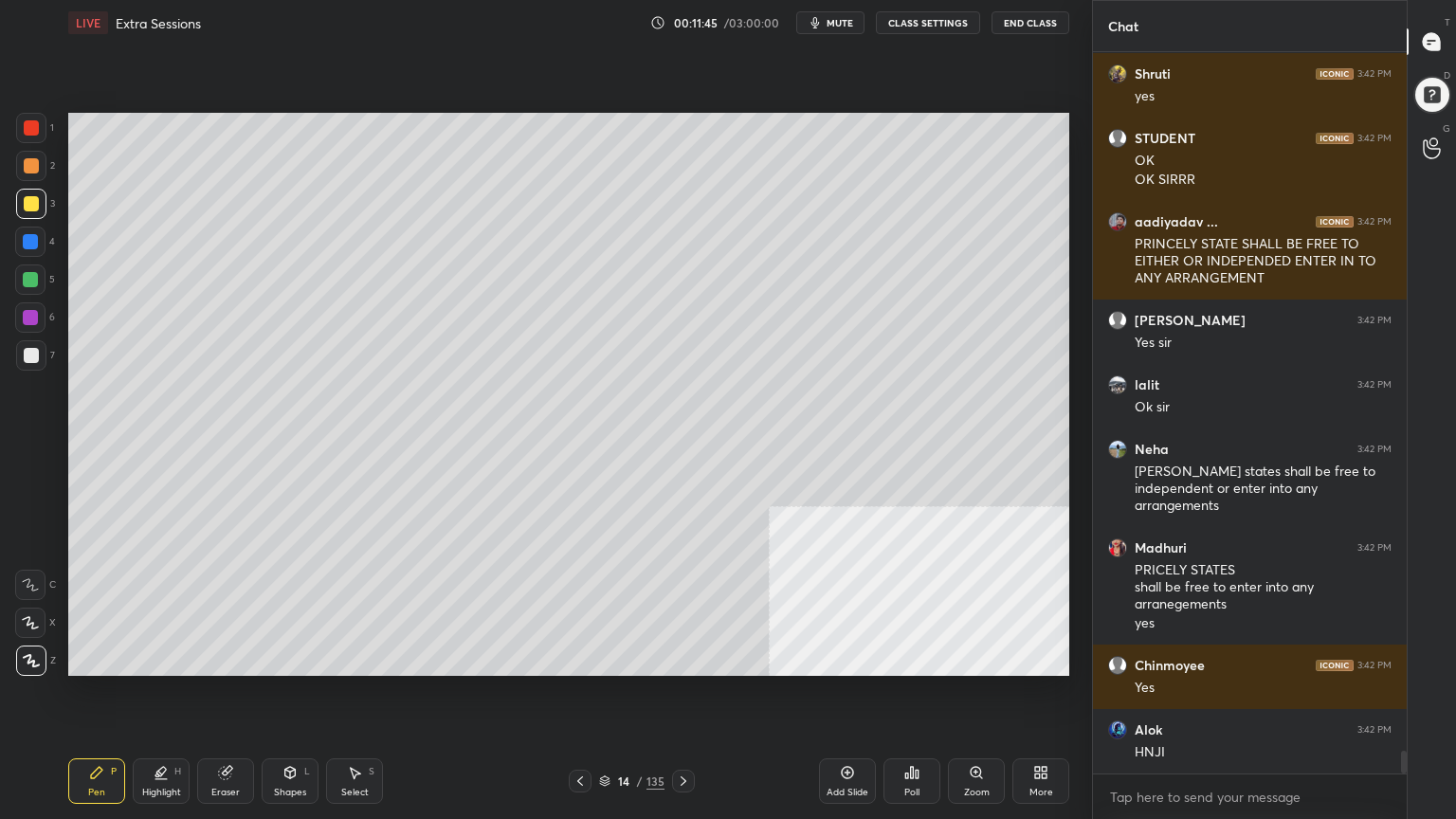 click at bounding box center (30, 280) 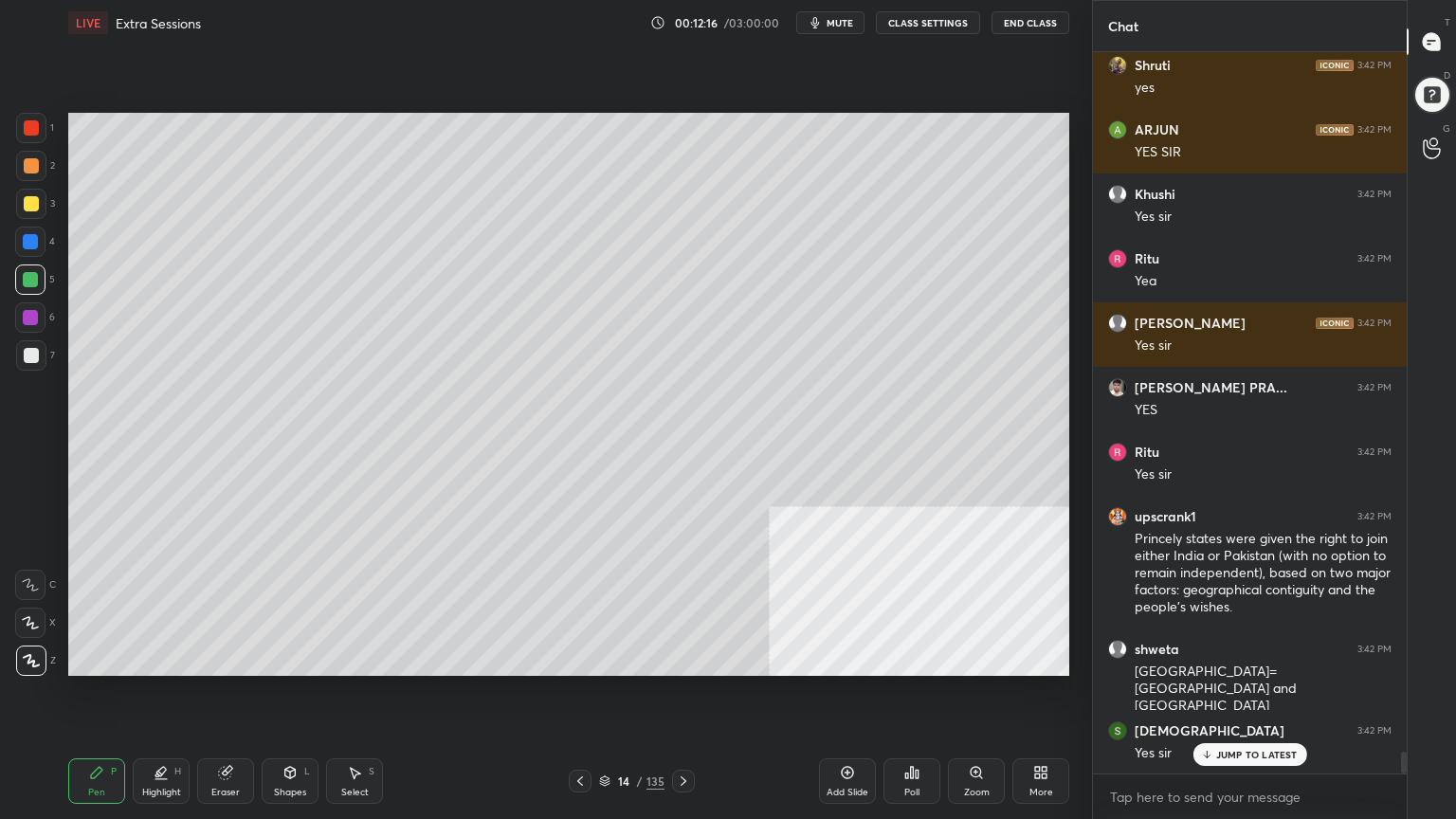scroll, scrollTop: 23652, scrollLeft: 0, axis: vertical 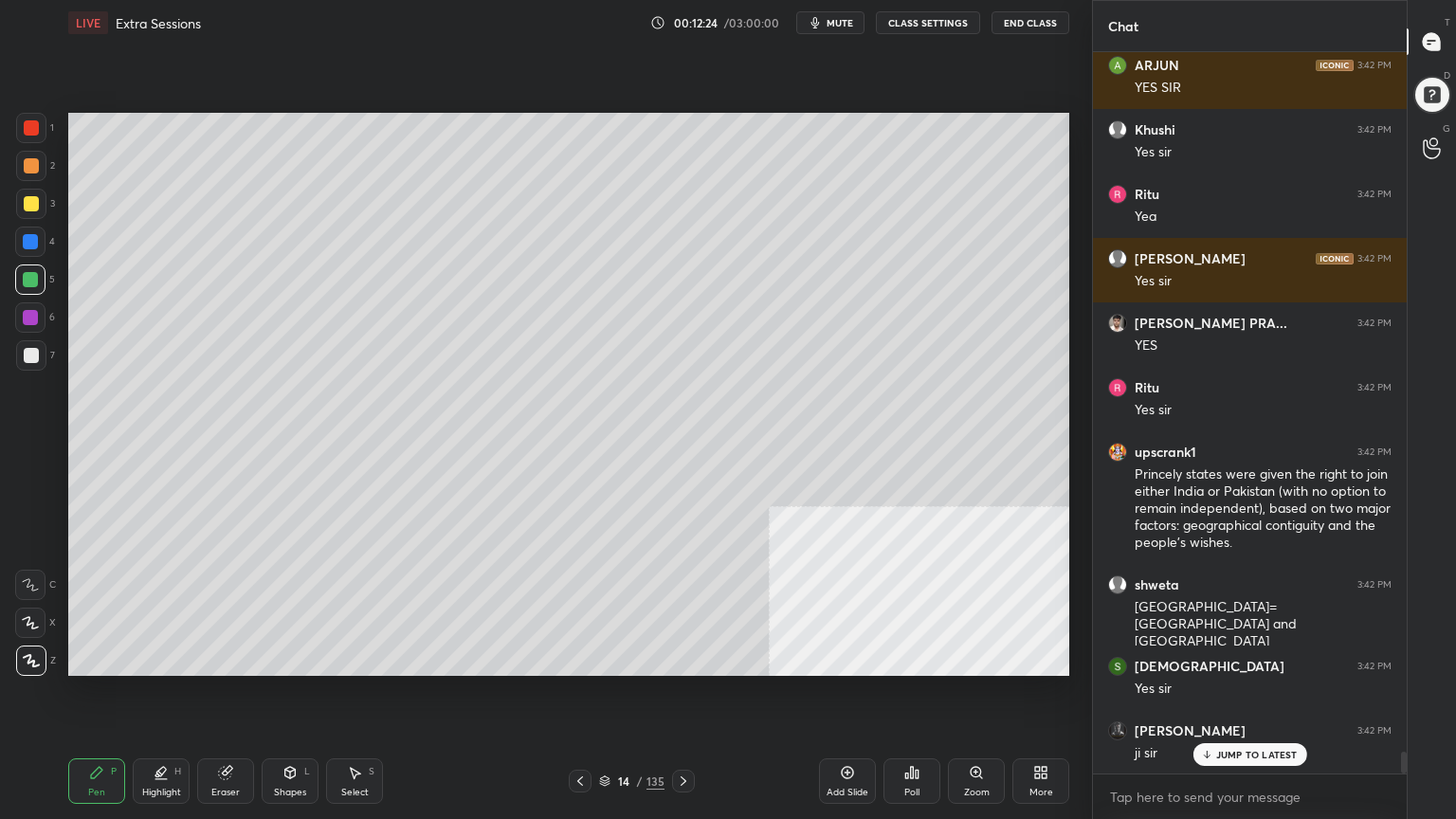 click 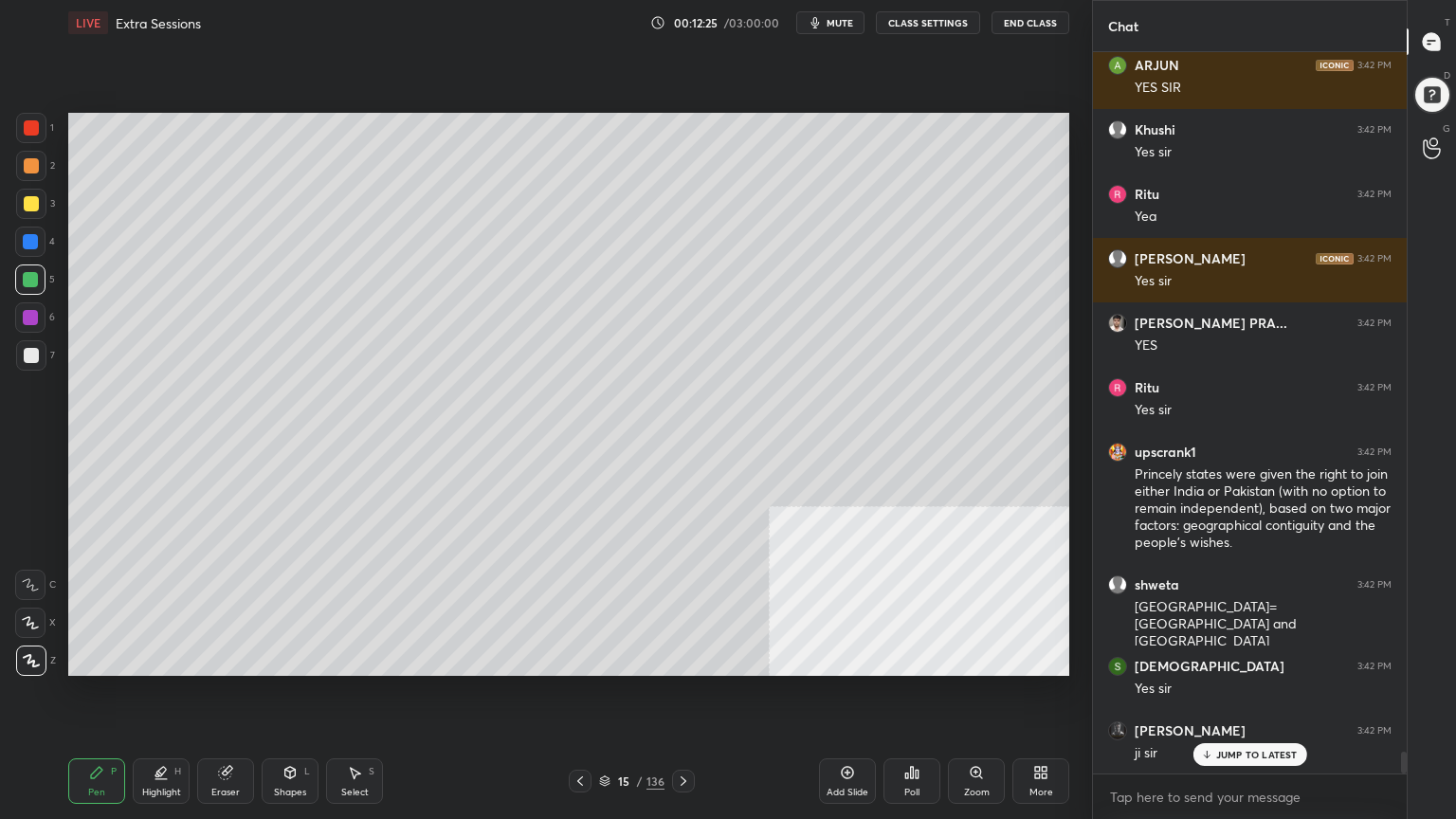 click 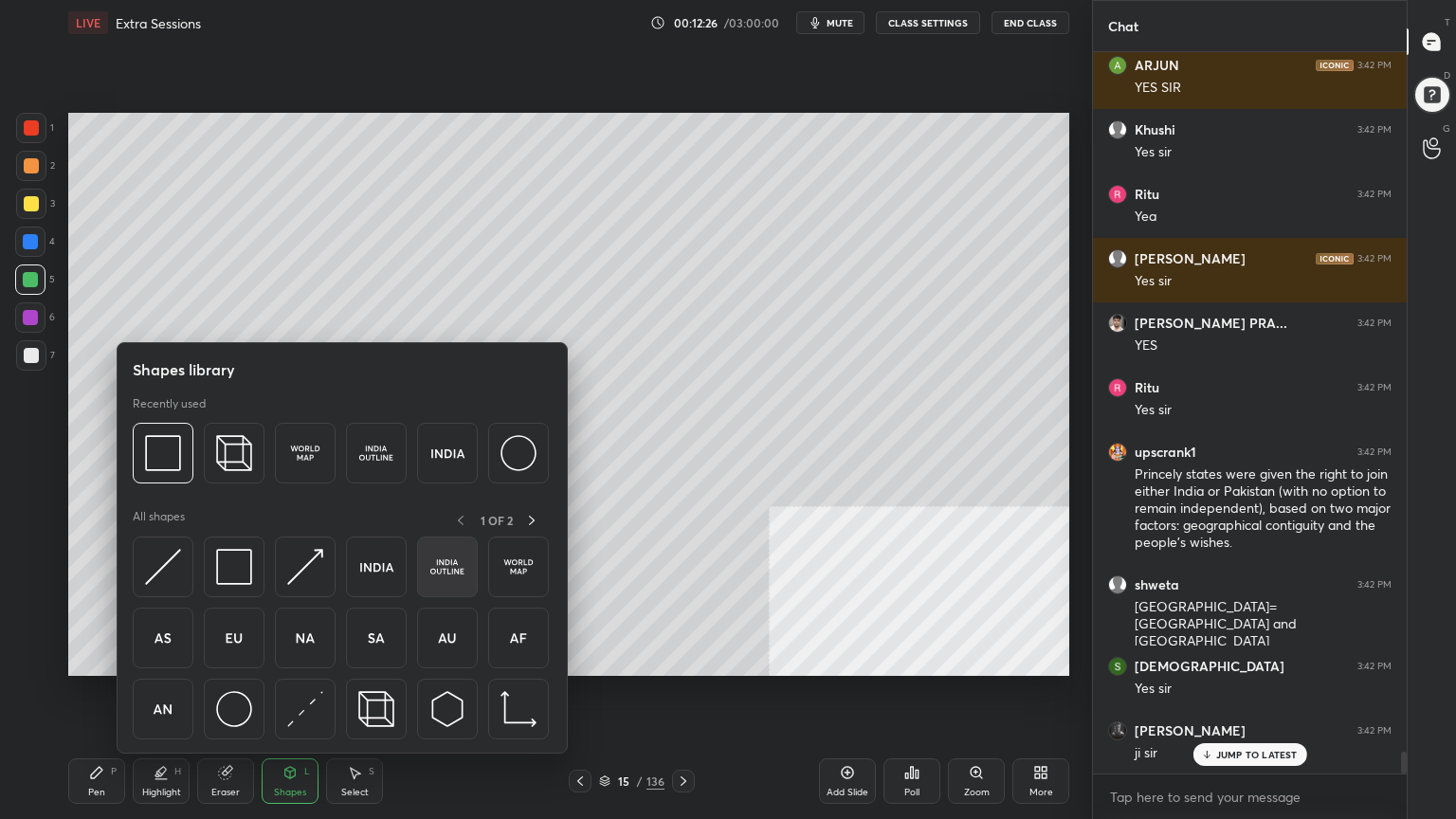 click at bounding box center [447, 567] 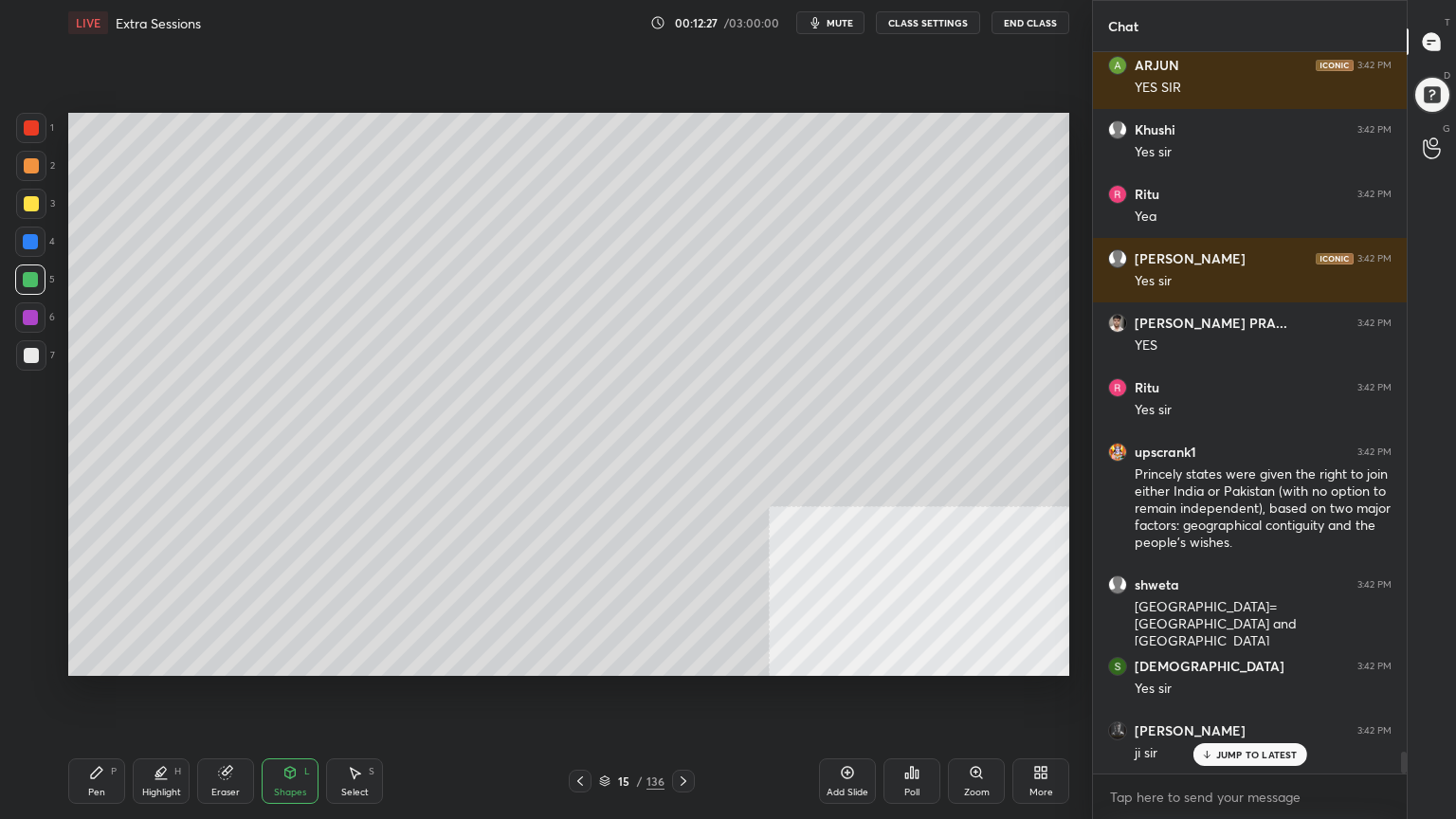 scroll, scrollTop: 23717, scrollLeft: 0, axis: vertical 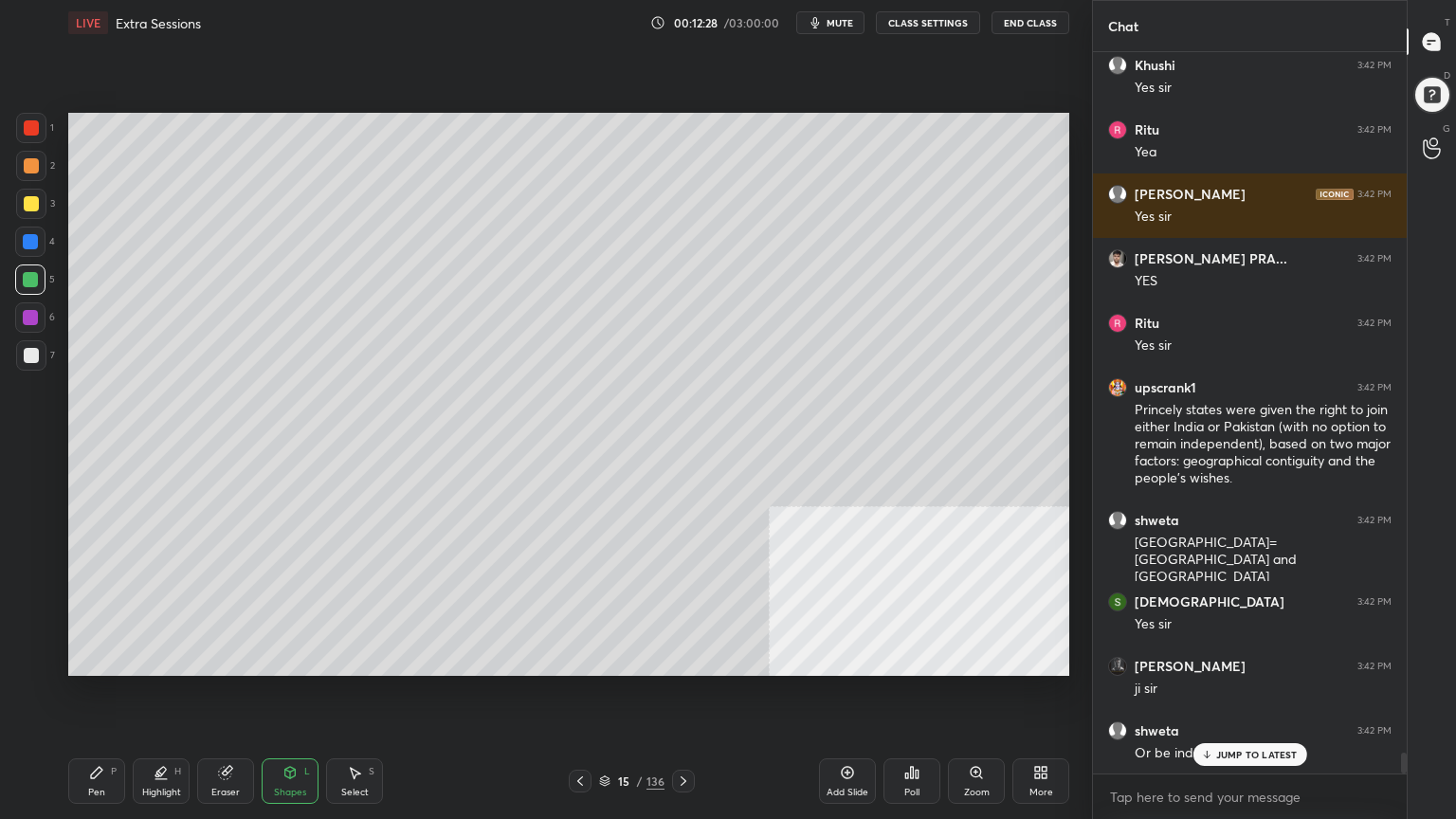 click at bounding box center (31, 355) 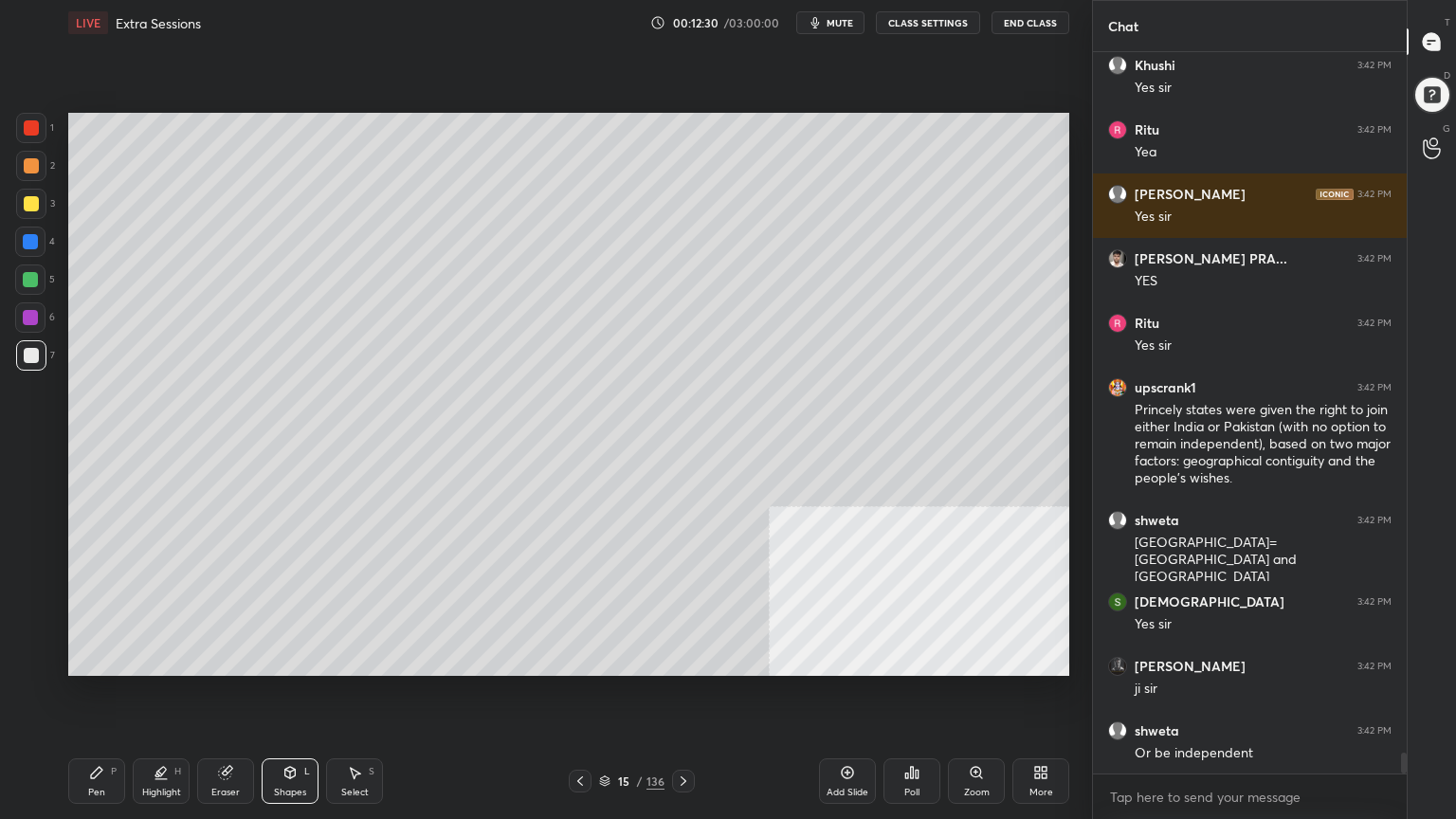 scroll, scrollTop: 23781, scrollLeft: 0, axis: vertical 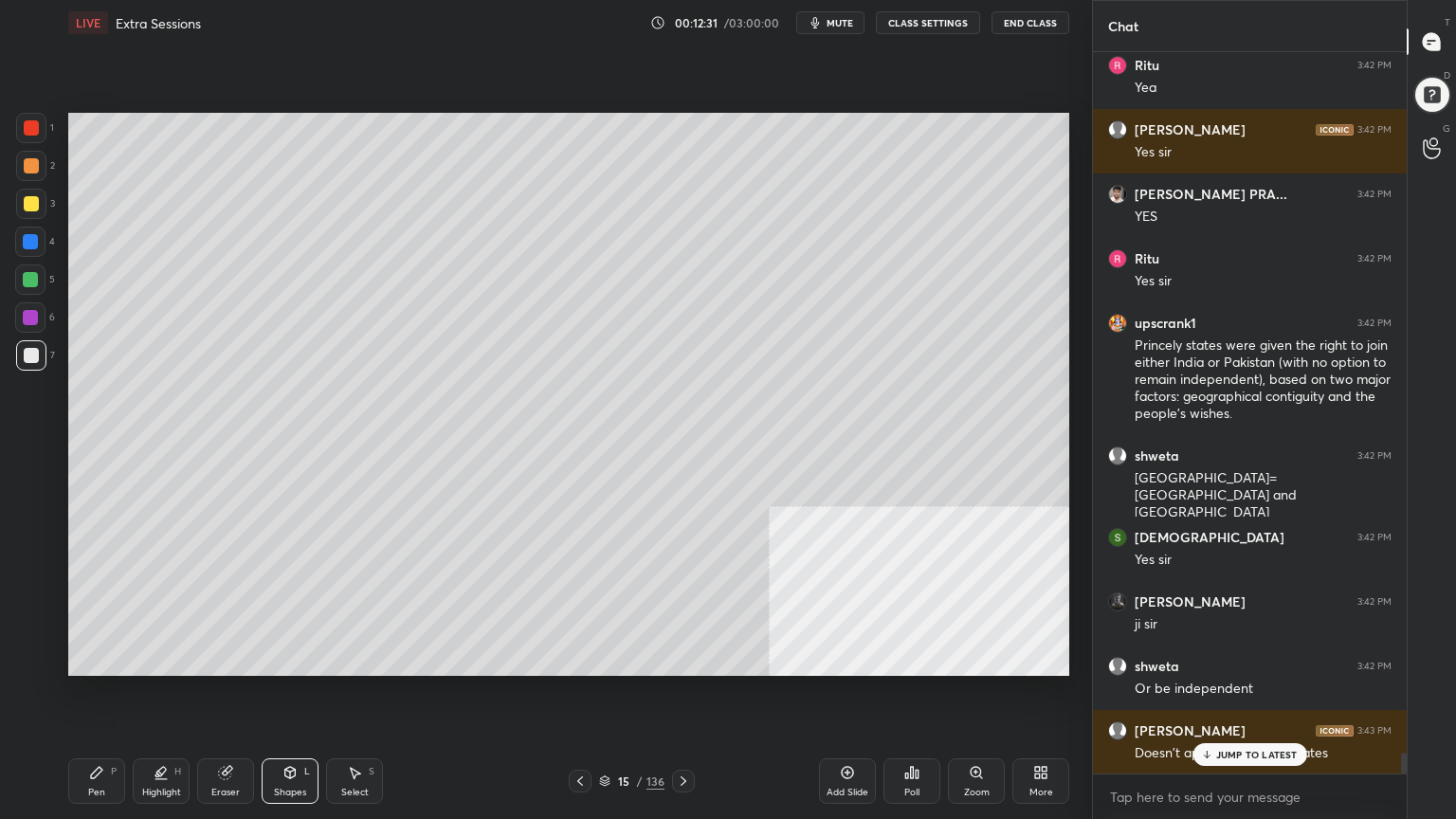 click 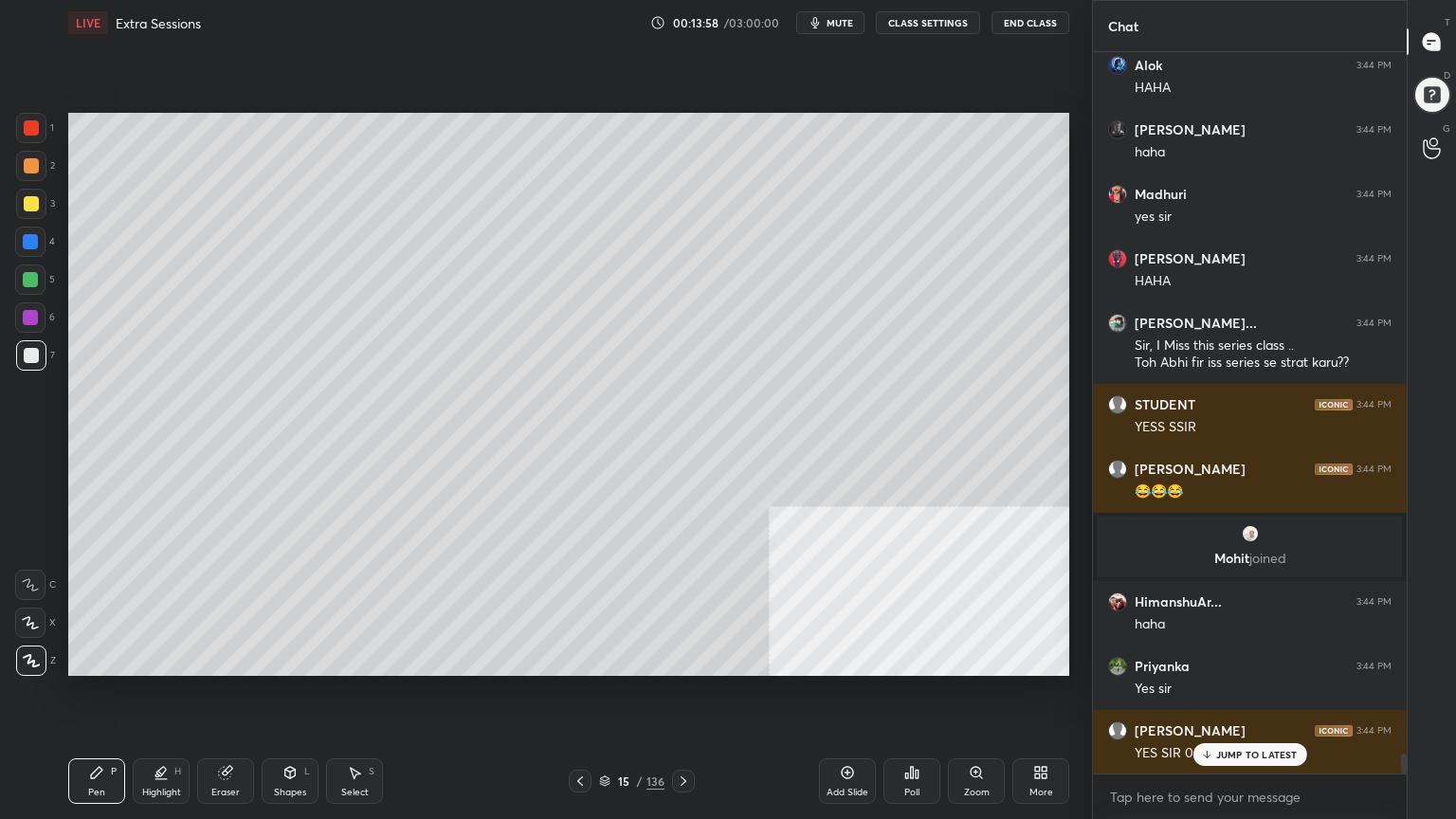 scroll, scrollTop: 25507, scrollLeft: 0, axis: vertical 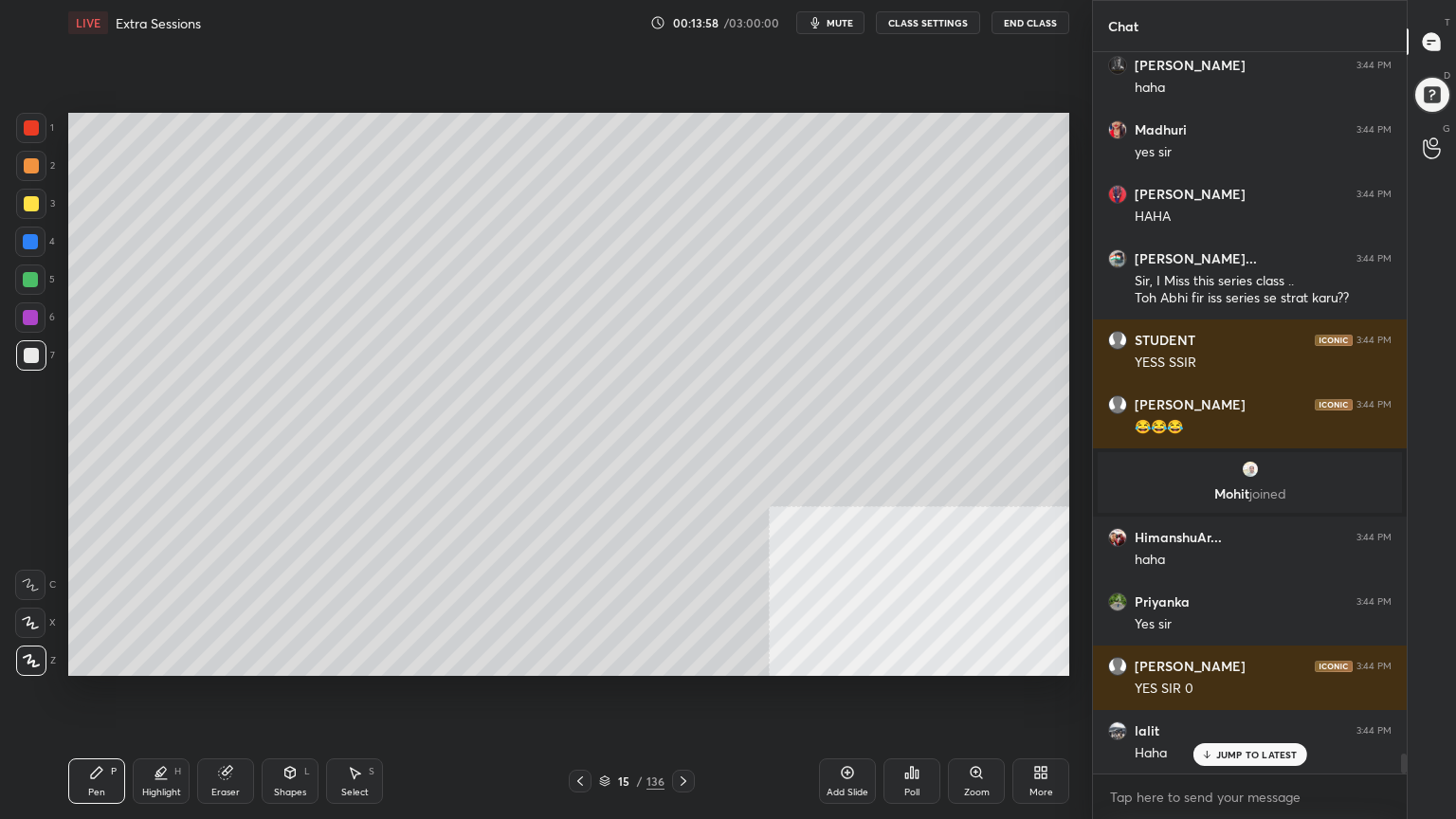 click 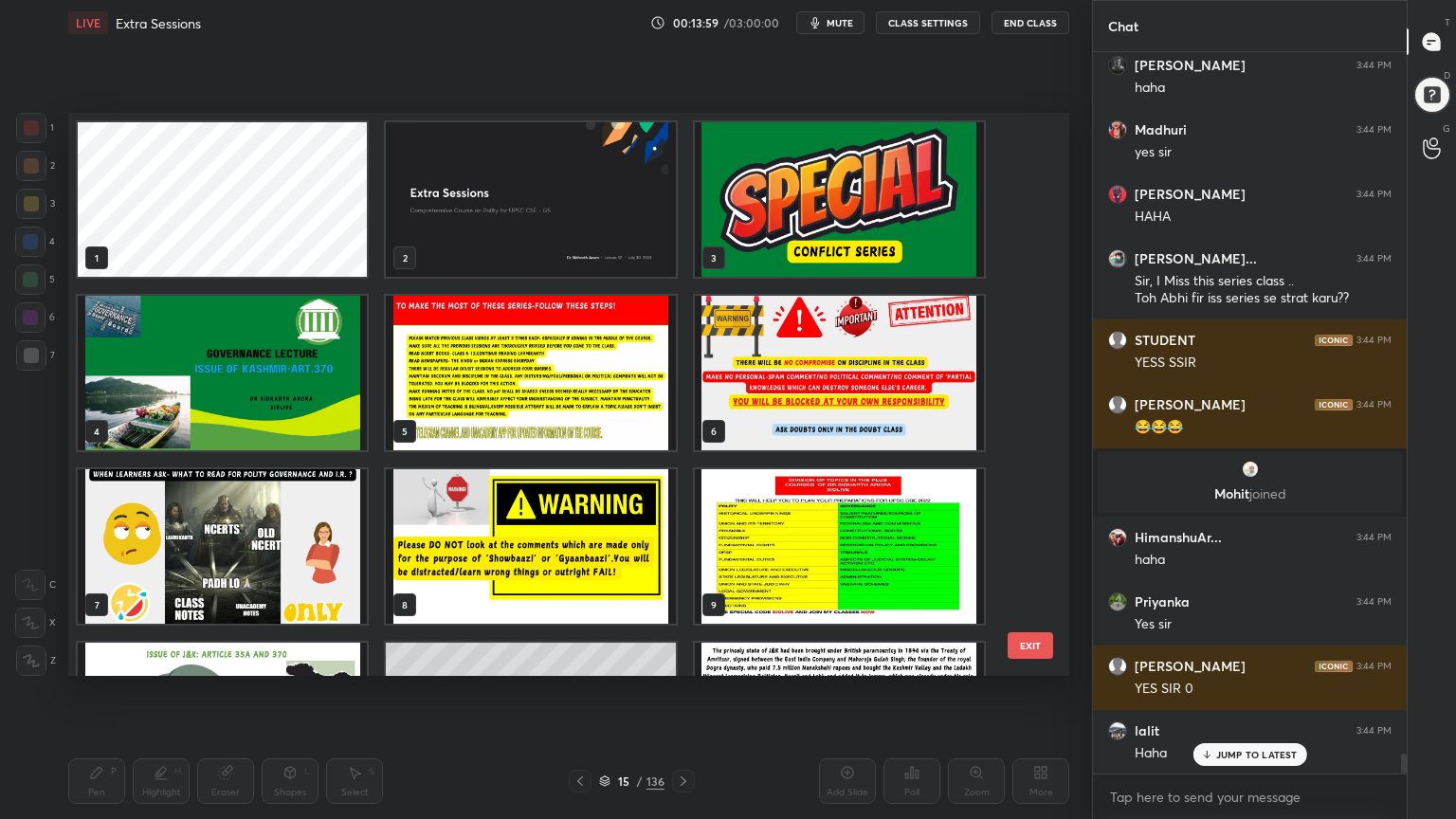 scroll, scrollTop: 303, scrollLeft: 0, axis: vertical 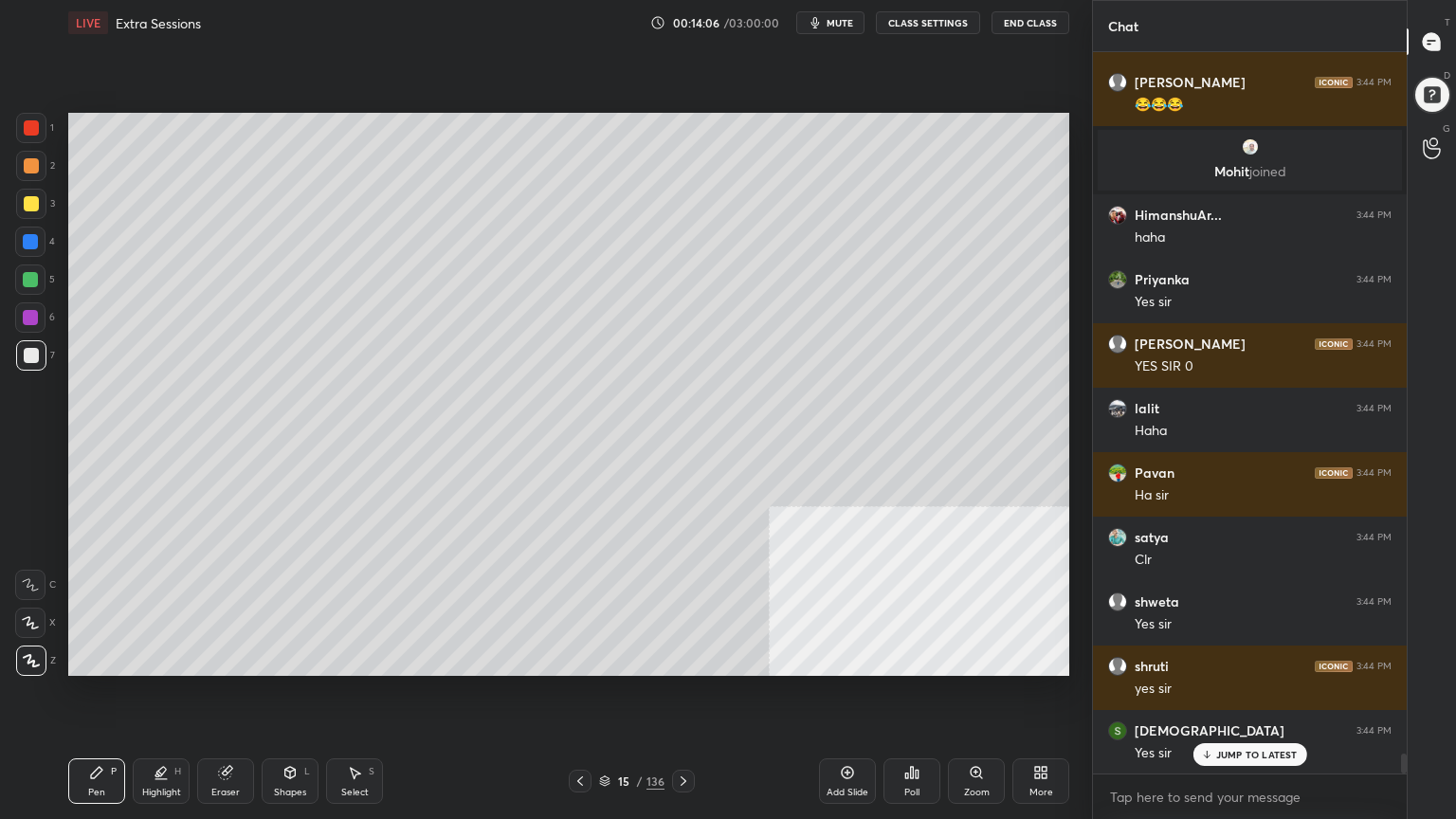 click on "Add Slide" at bounding box center [847, 781] 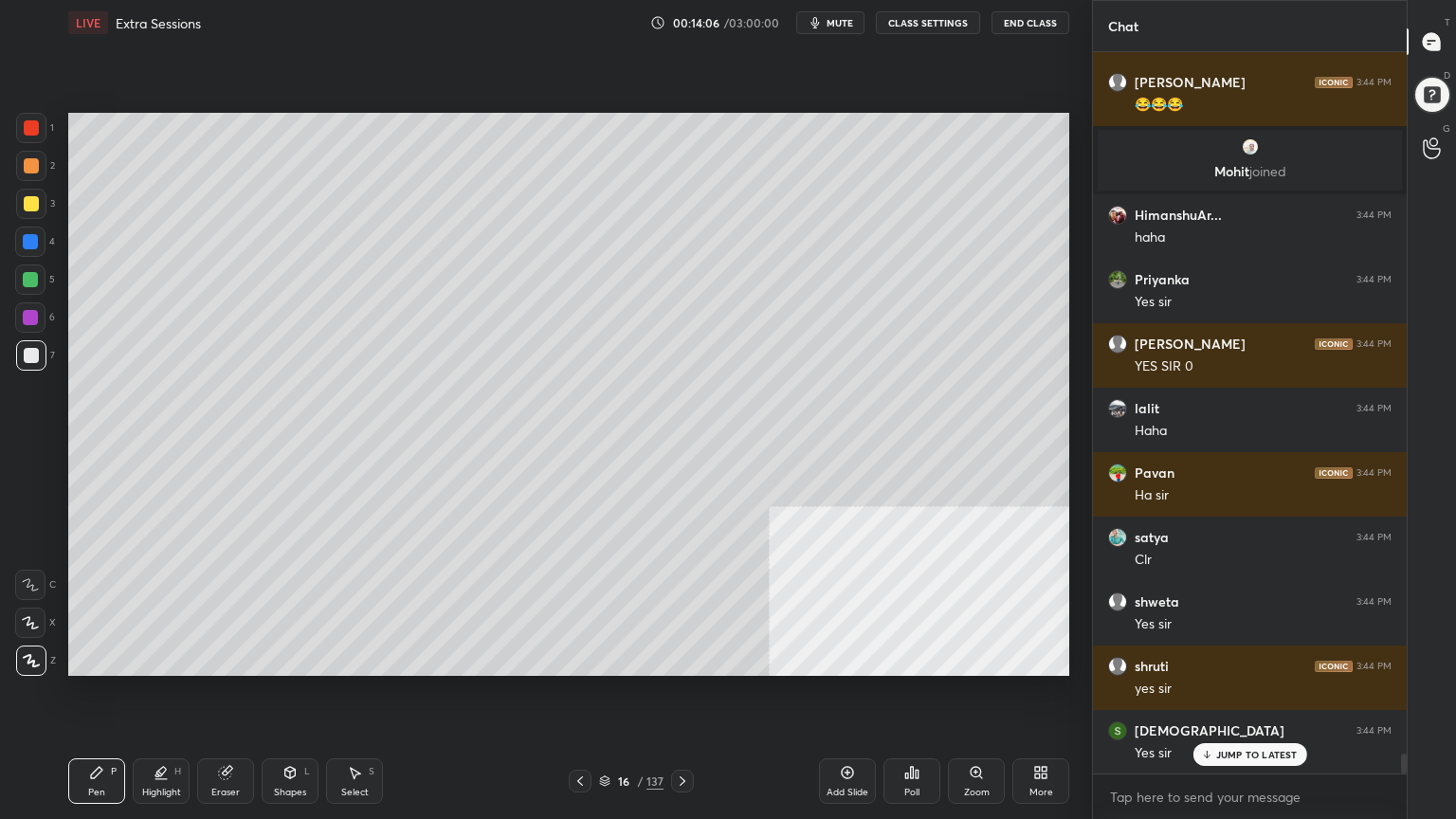 scroll, scrollTop: 25893, scrollLeft: 0, axis: vertical 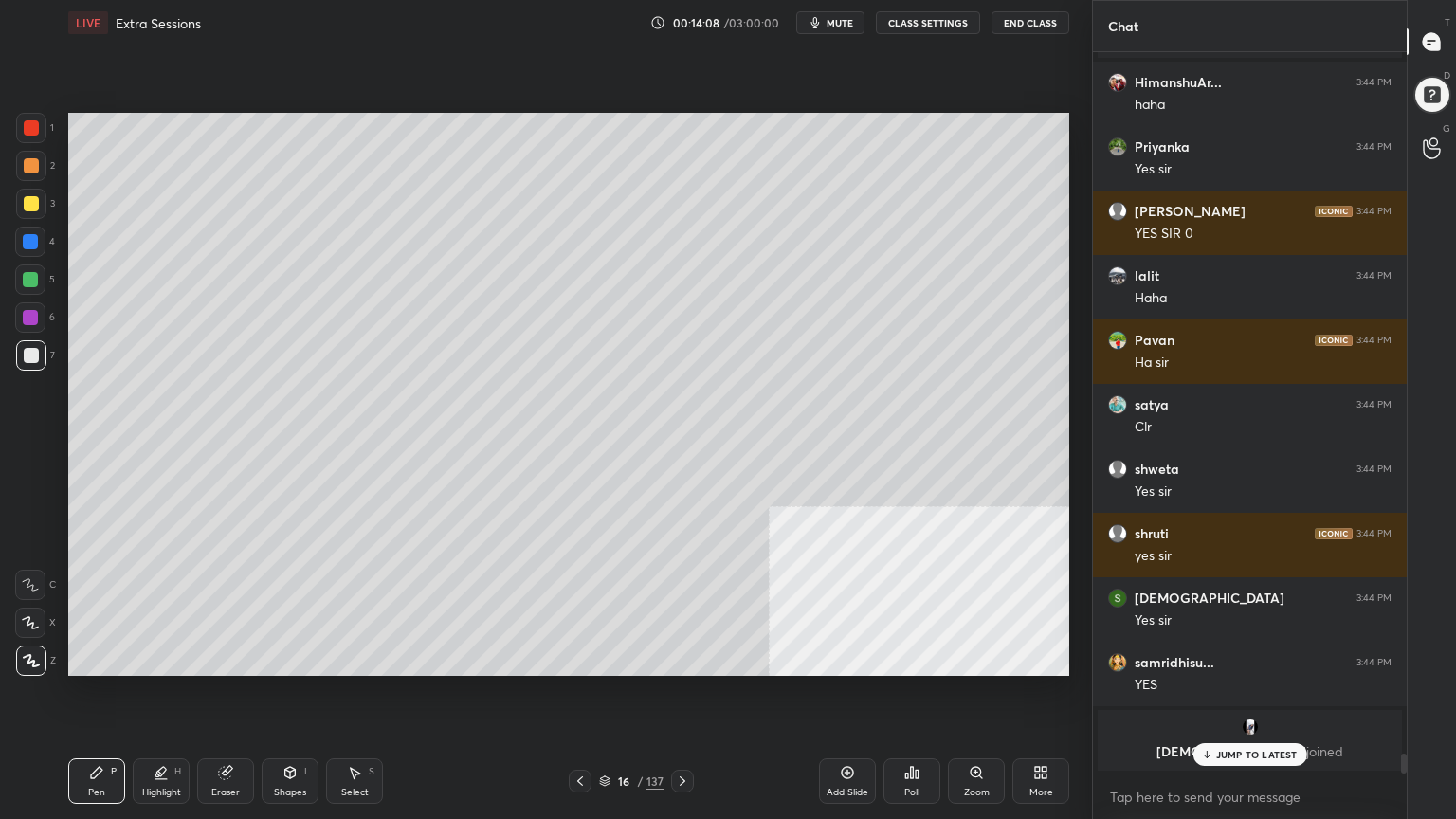 click at bounding box center [31, 204] 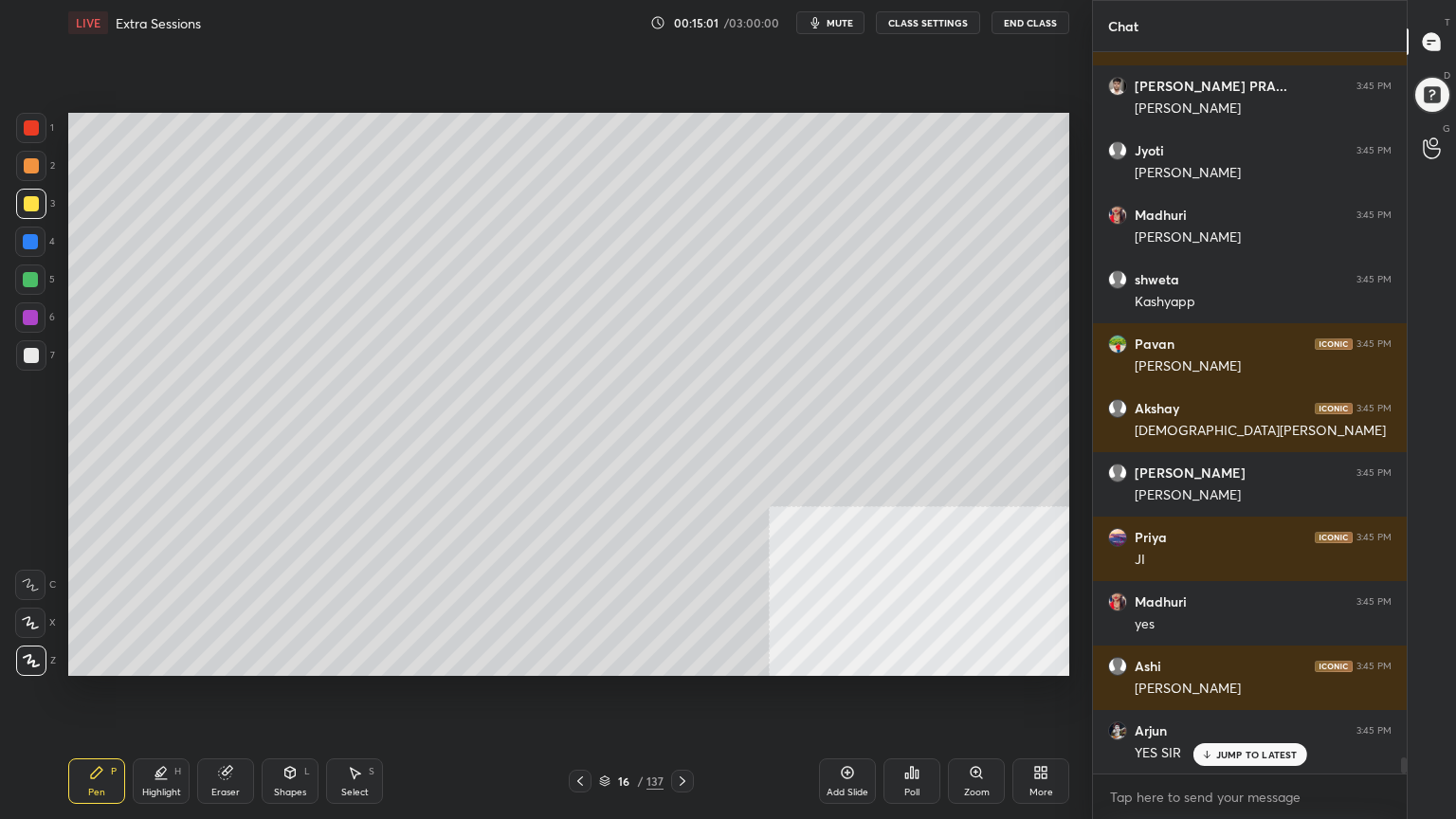 scroll, scrollTop: 31444, scrollLeft: 0, axis: vertical 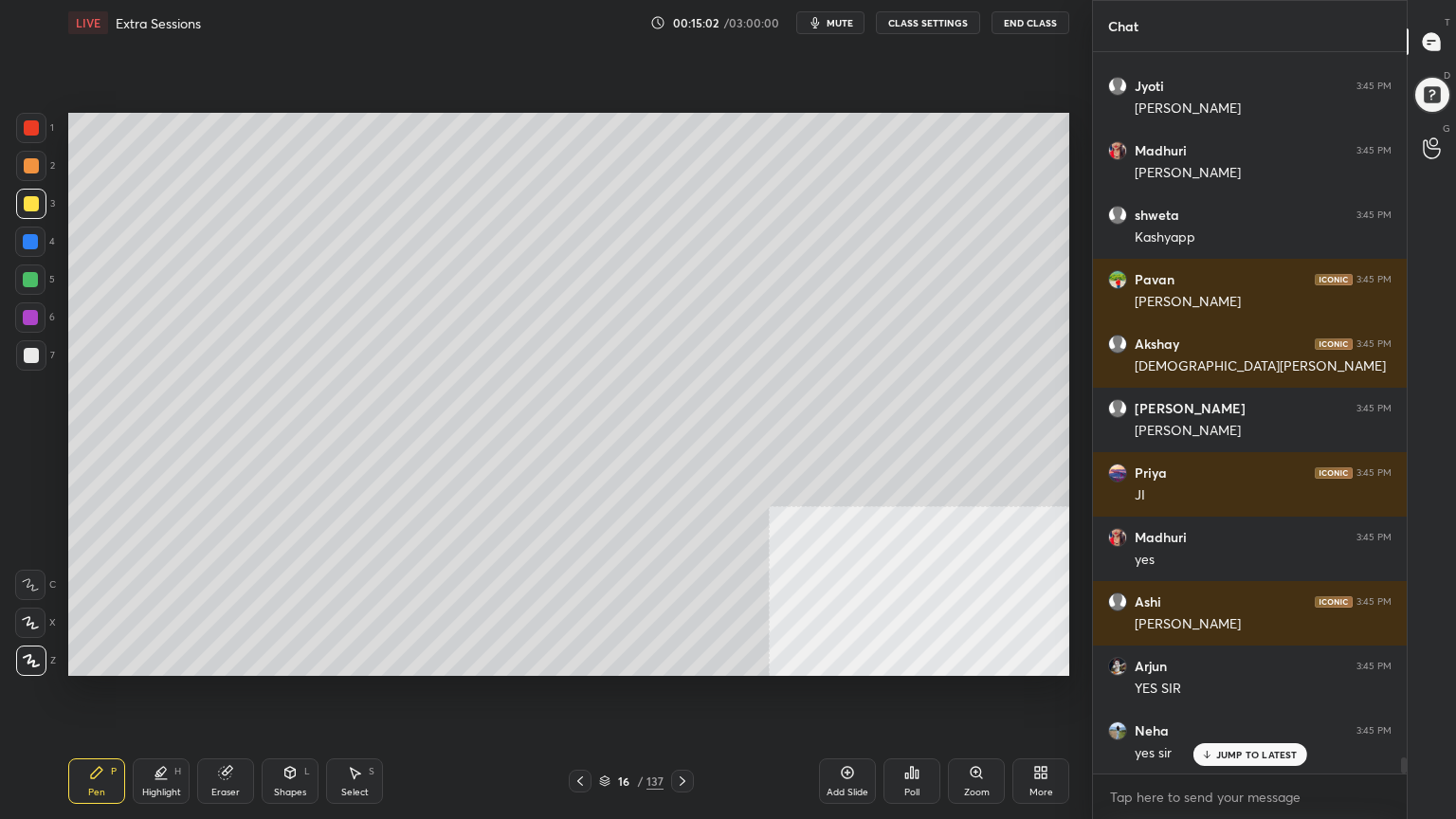 click at bounding box center (30, 242) 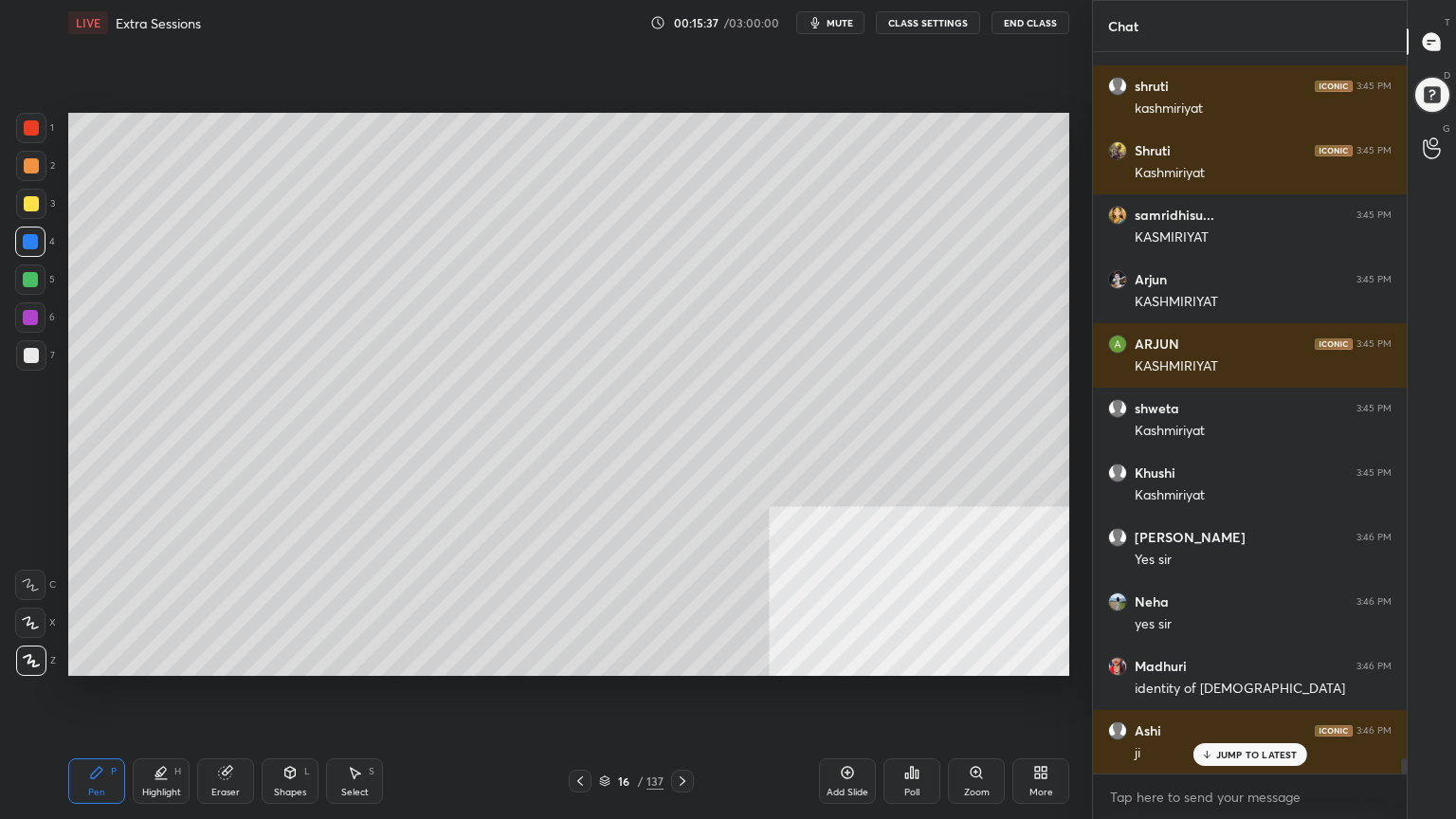 scroll, scrollTop: 32931, scrollLeft: 0, axis: vertical 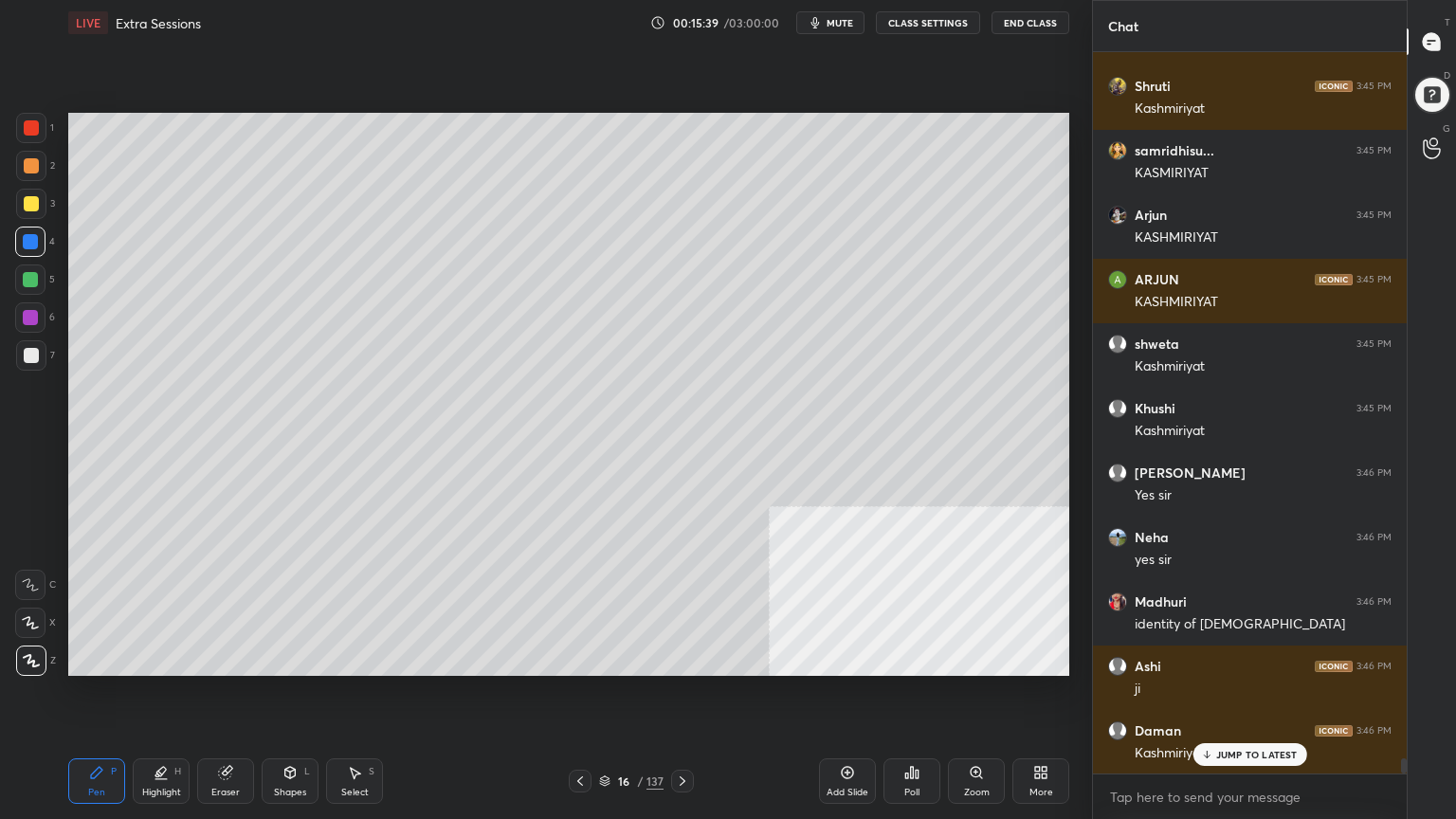 click at bounding box center [31, 355] 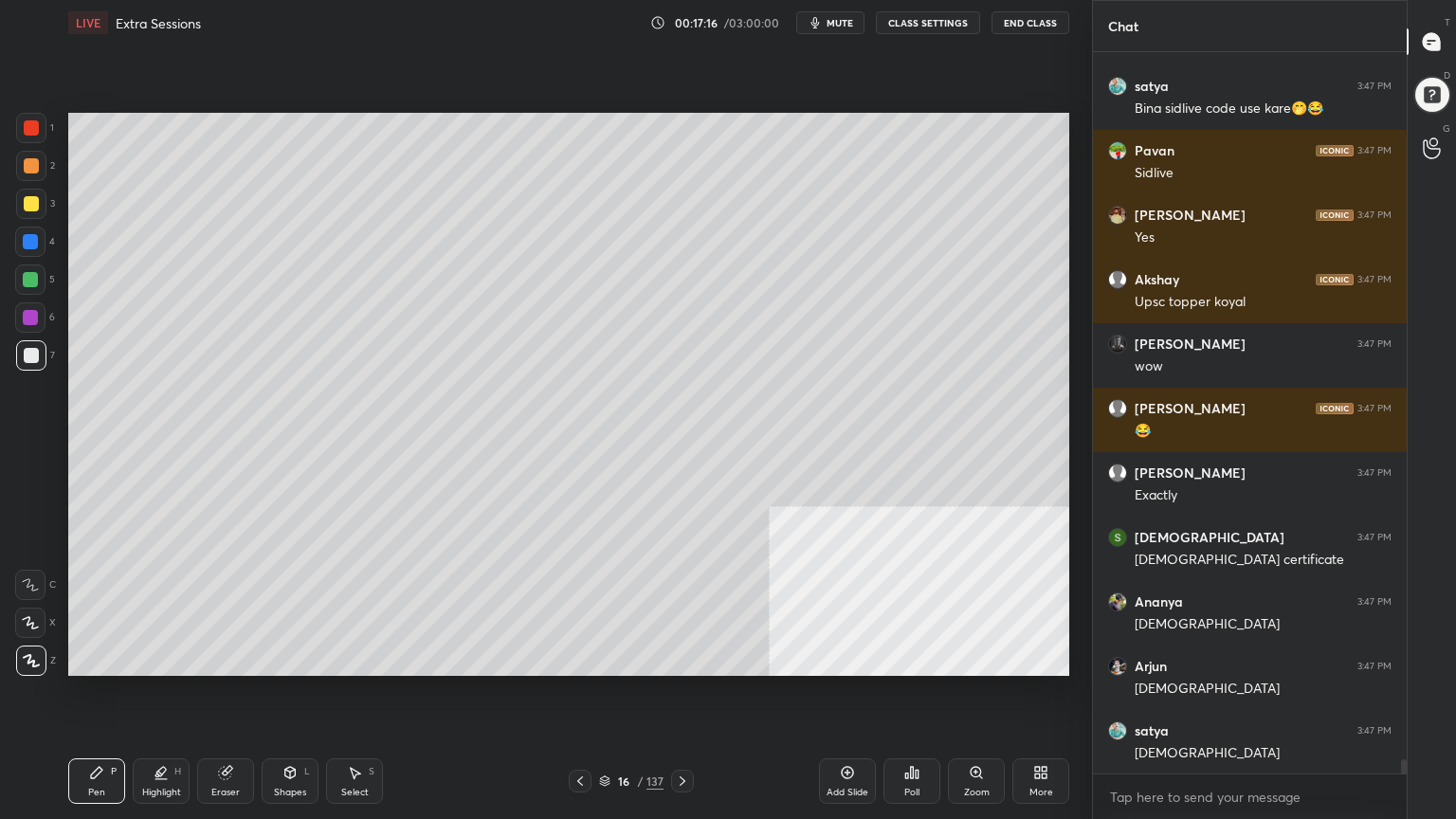 scroll, scrollTop: 36169, scrollLeft: 0, axis: vertical 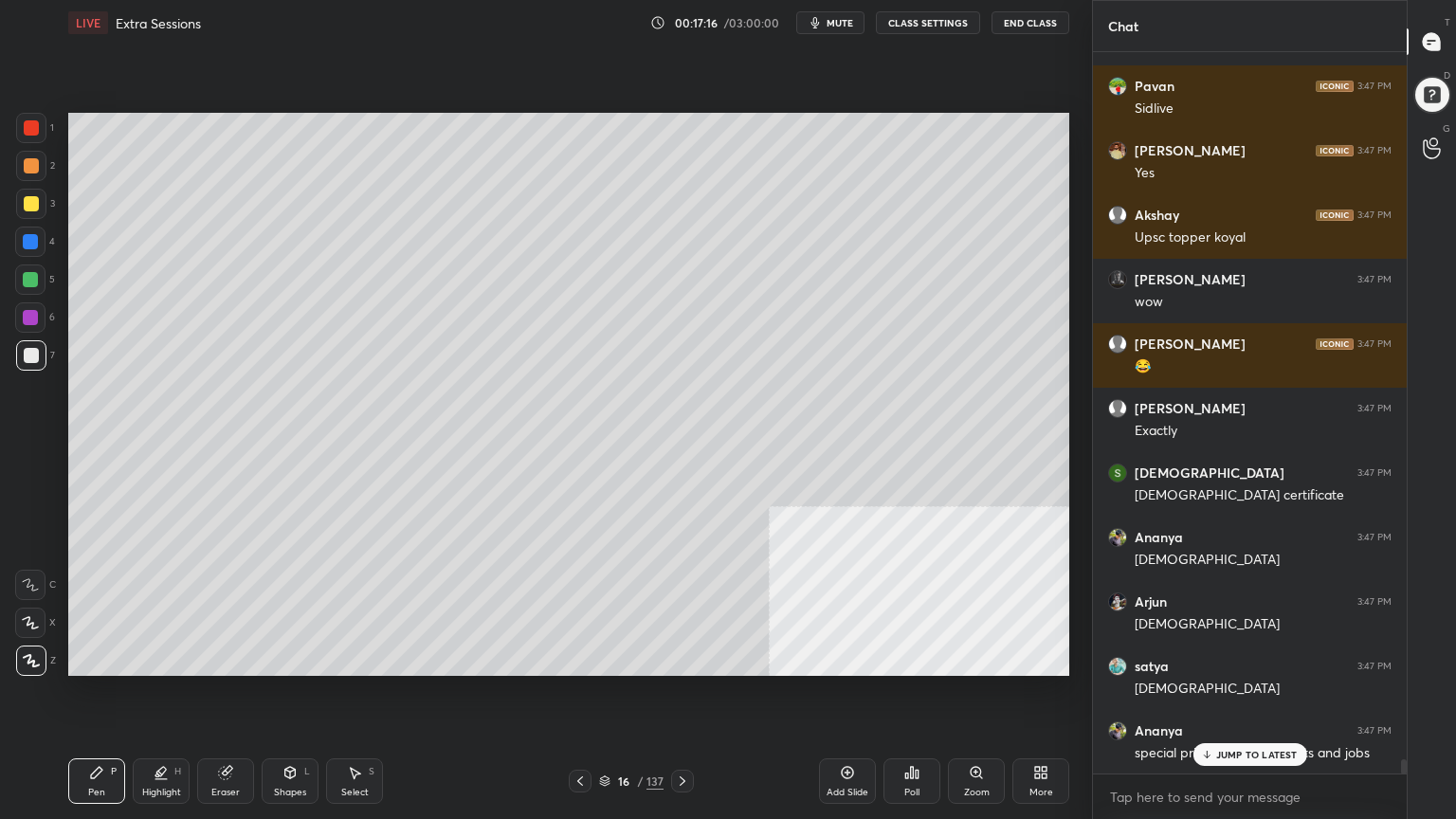 click 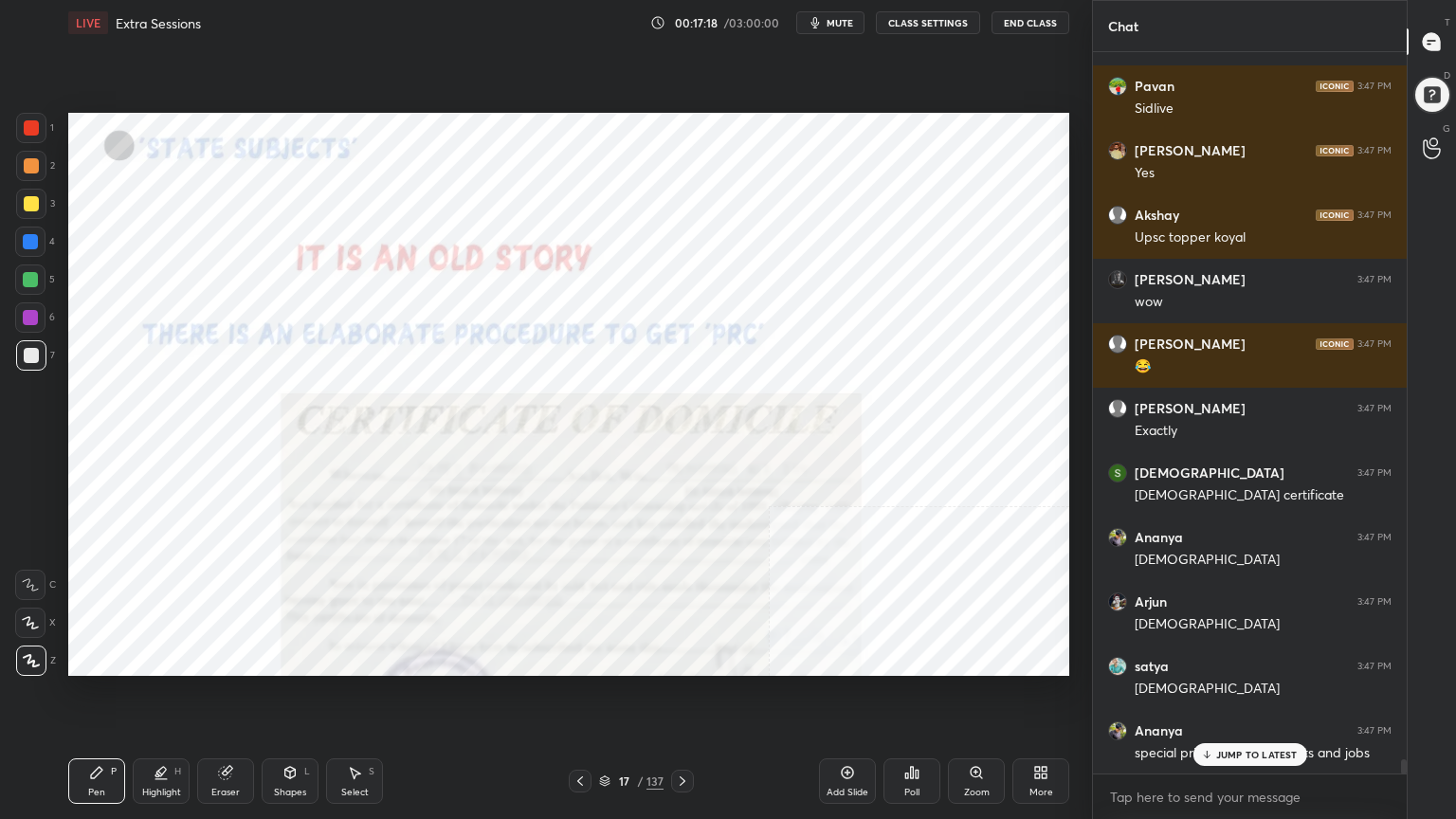 scroll, scrollTop: 36233, scrollLeft: 0, axis: vertical 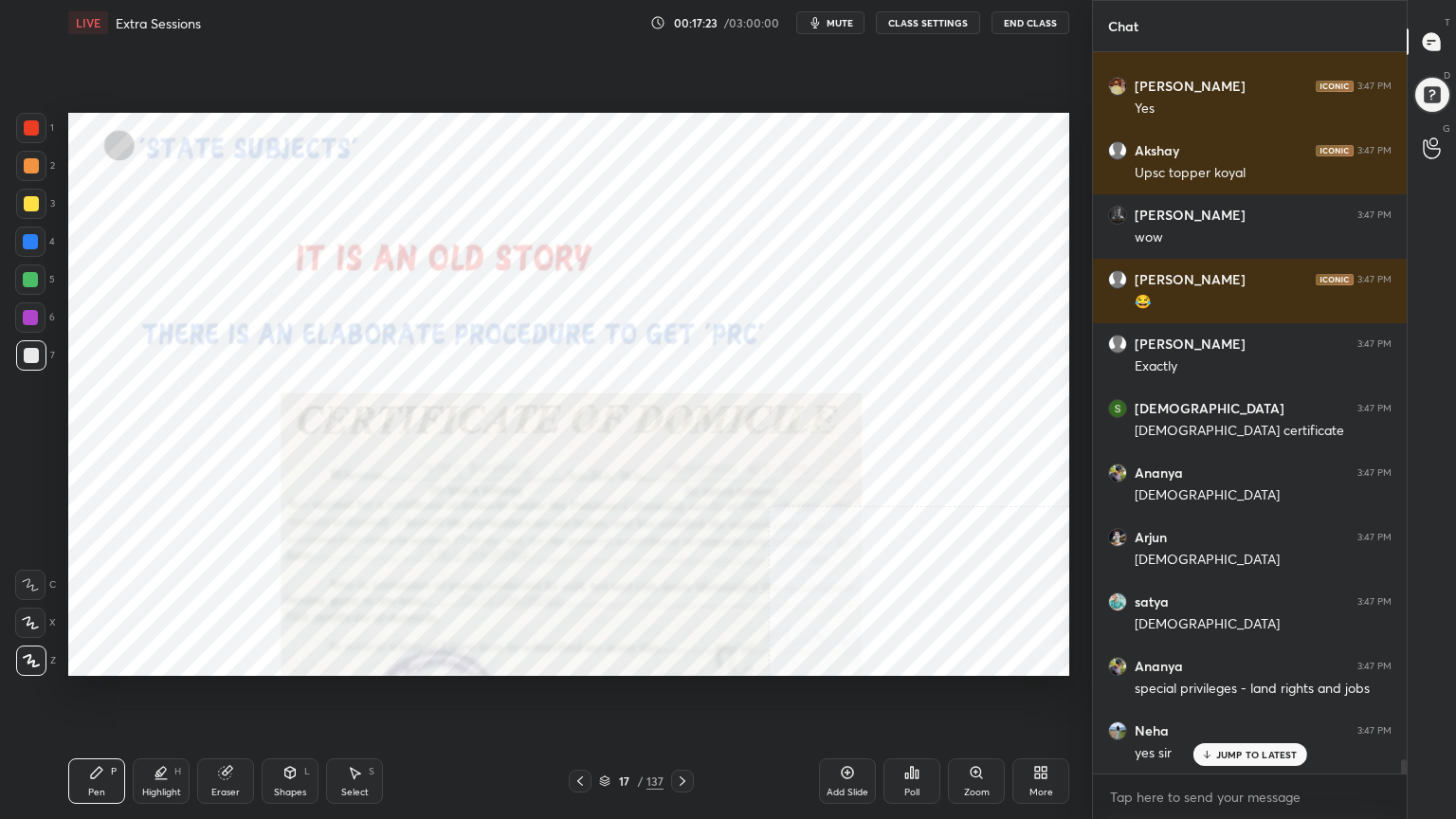 drag, startPoint x: 23, startPoint y: 122, endPoint x: 36, endPoint y: 136, distance: 19.104973 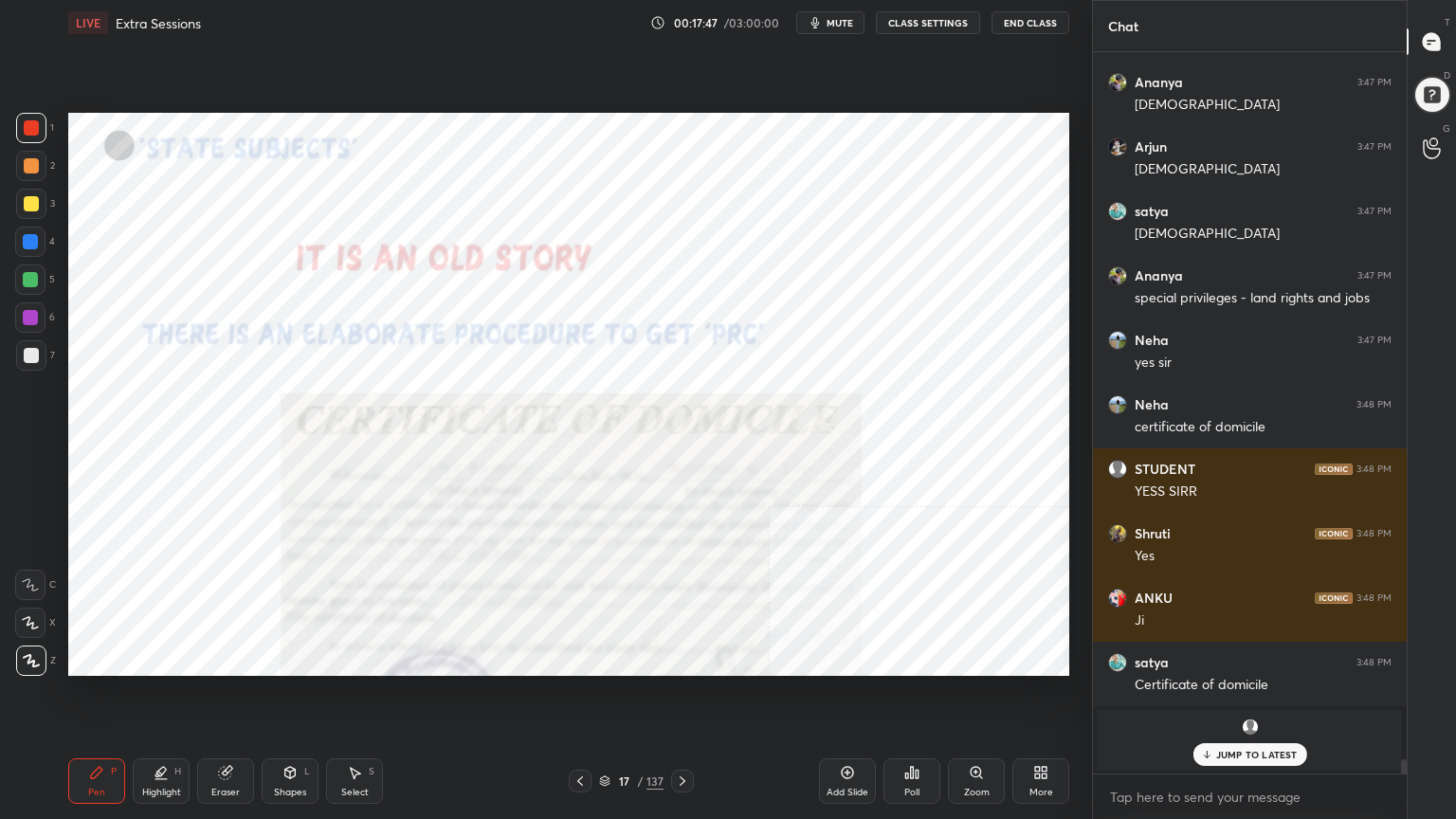 scroll, scrollTop: 36688, scrollLeft: 0, axis: vertical 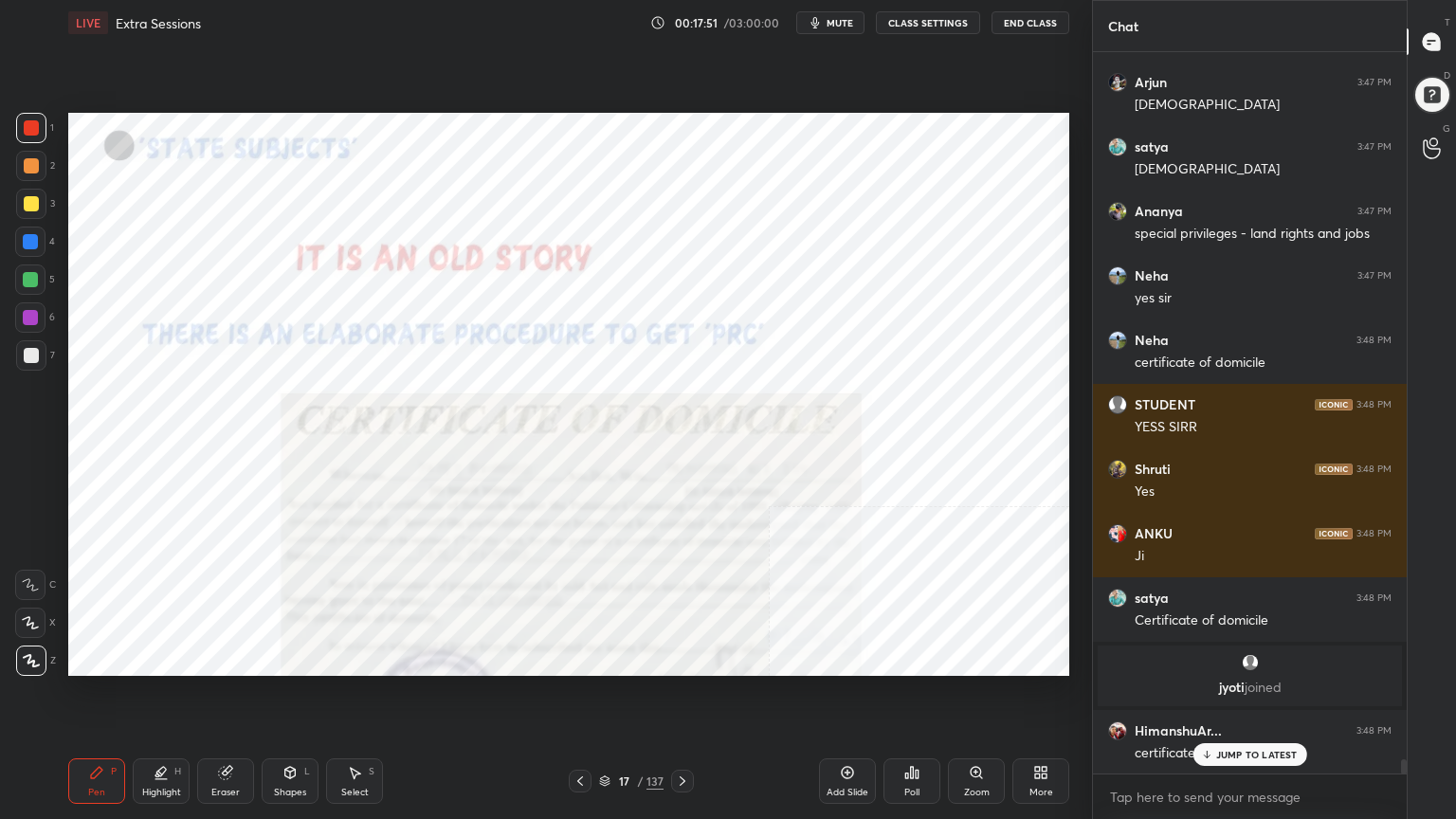 click 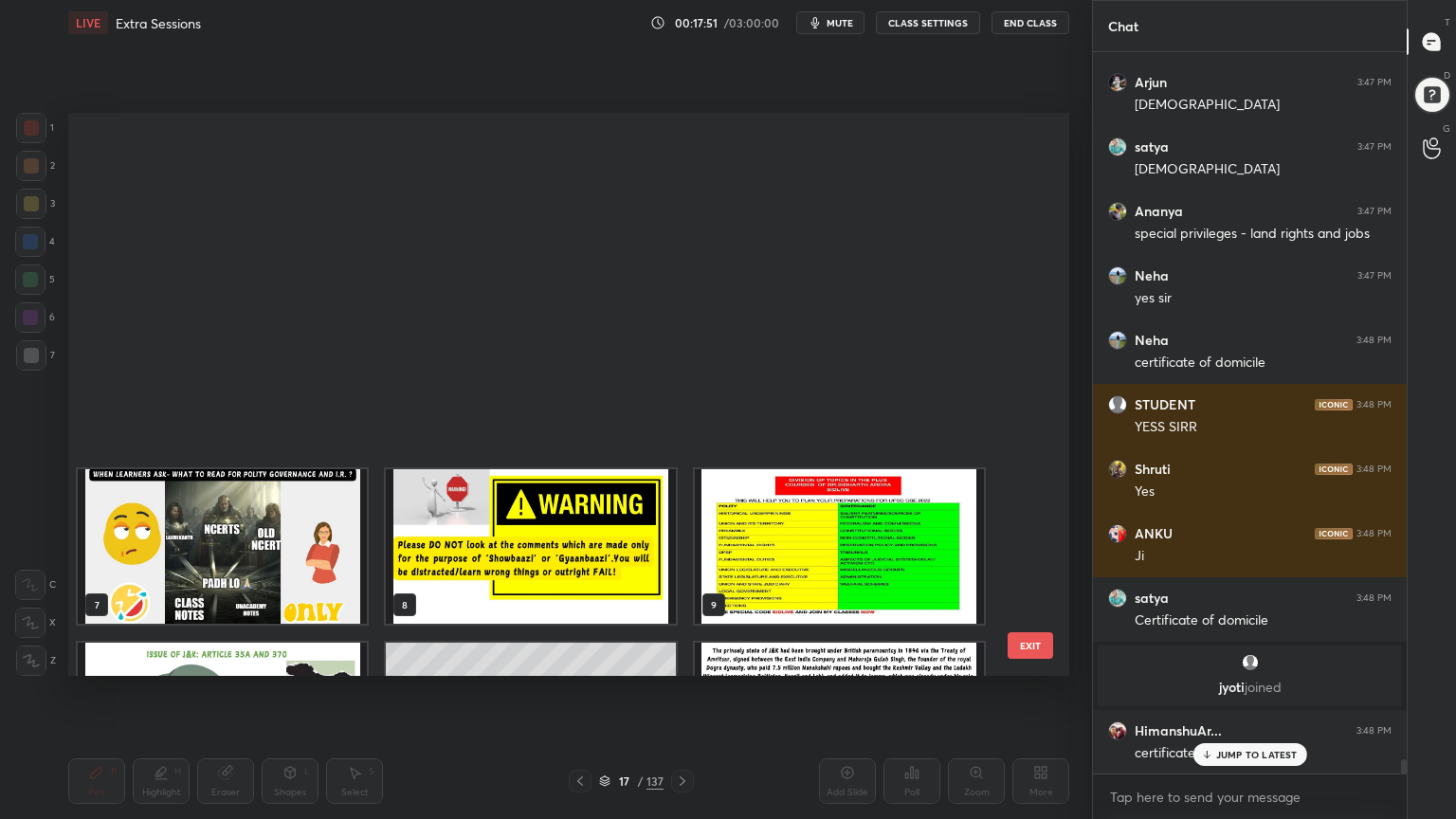 scroll, scrollTop: 478, scrollLeft: 0, axis: vertical 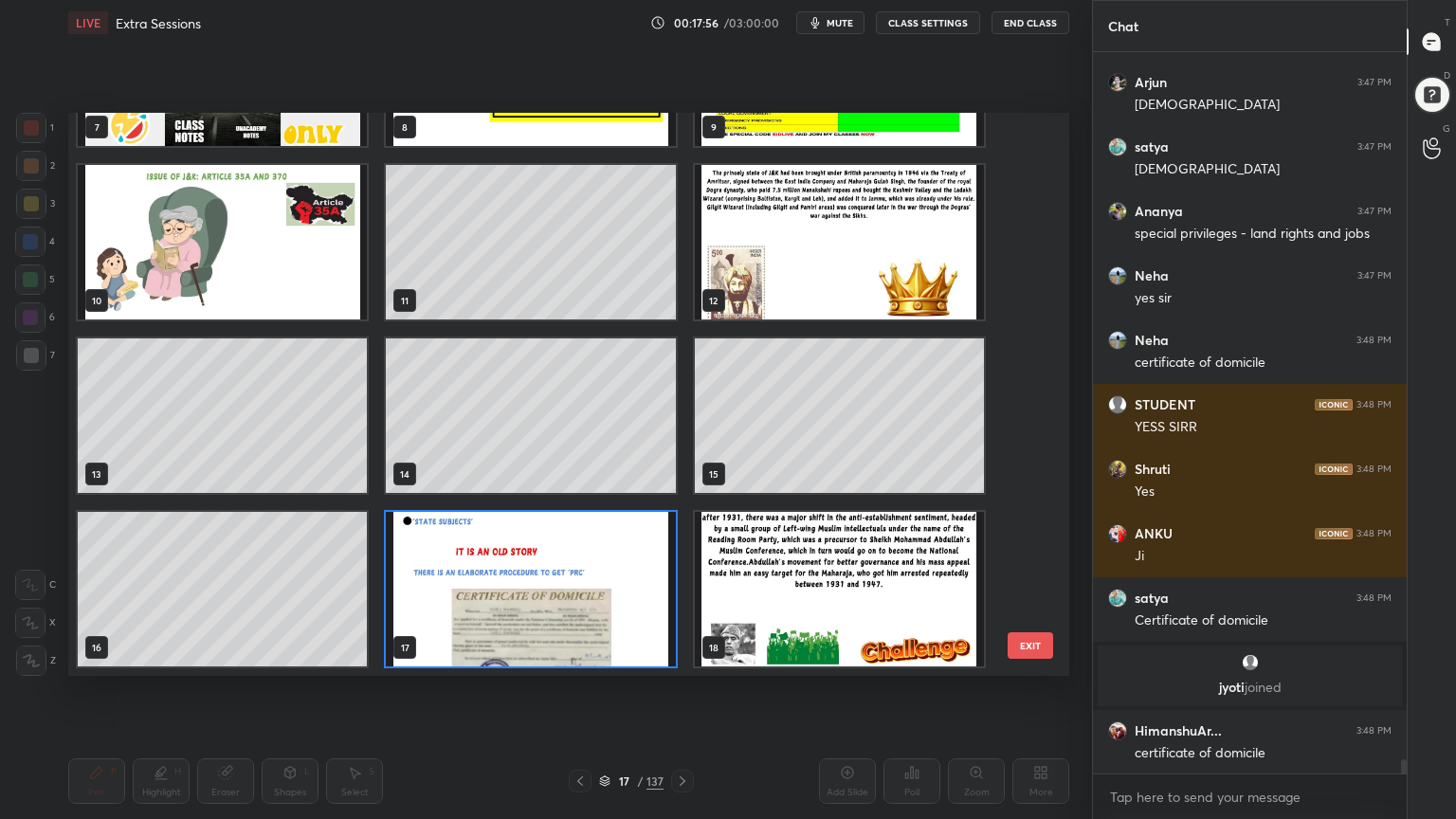click at bounding box center (530, 589) 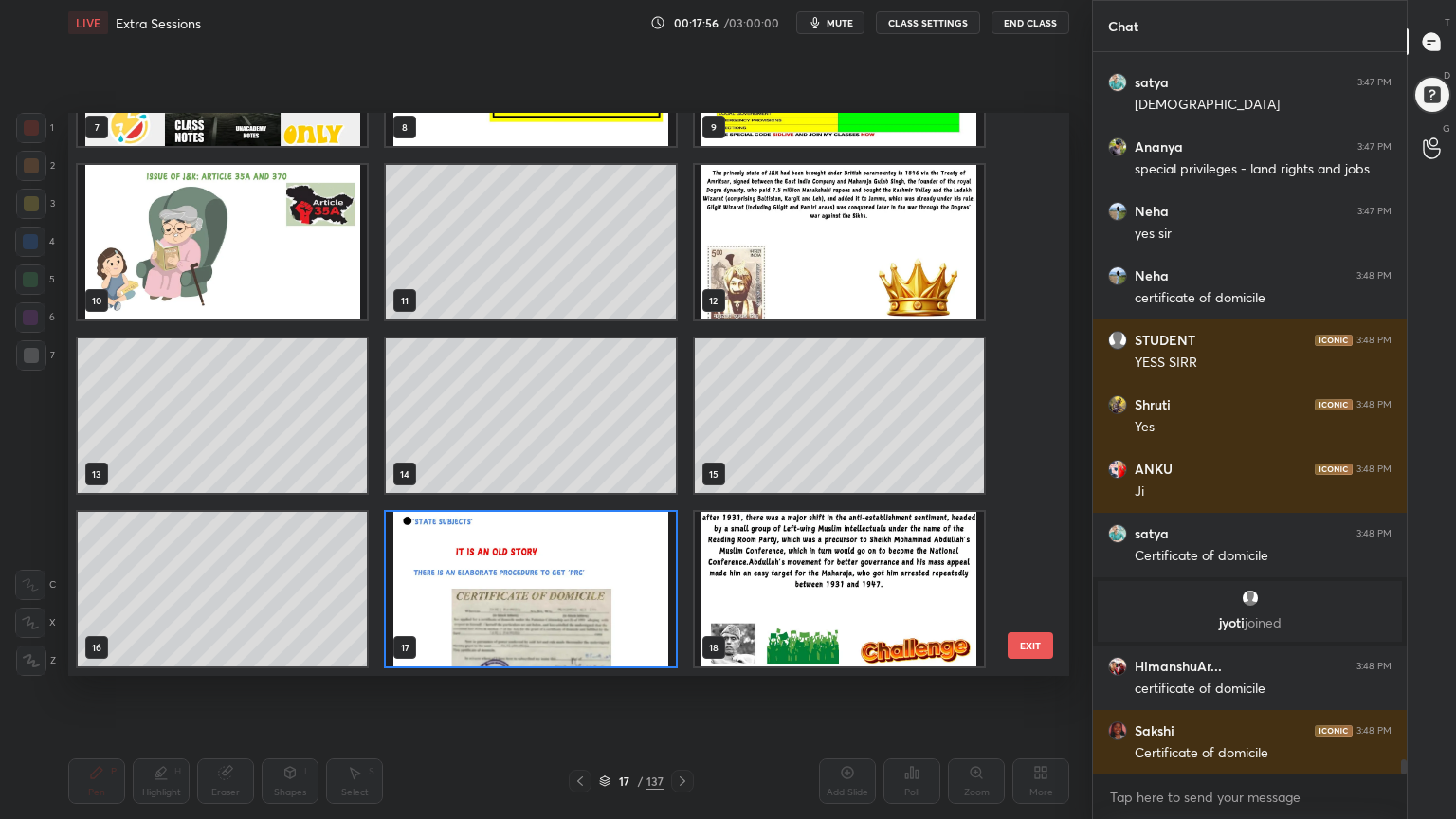 click at bounding box center (530, 589) 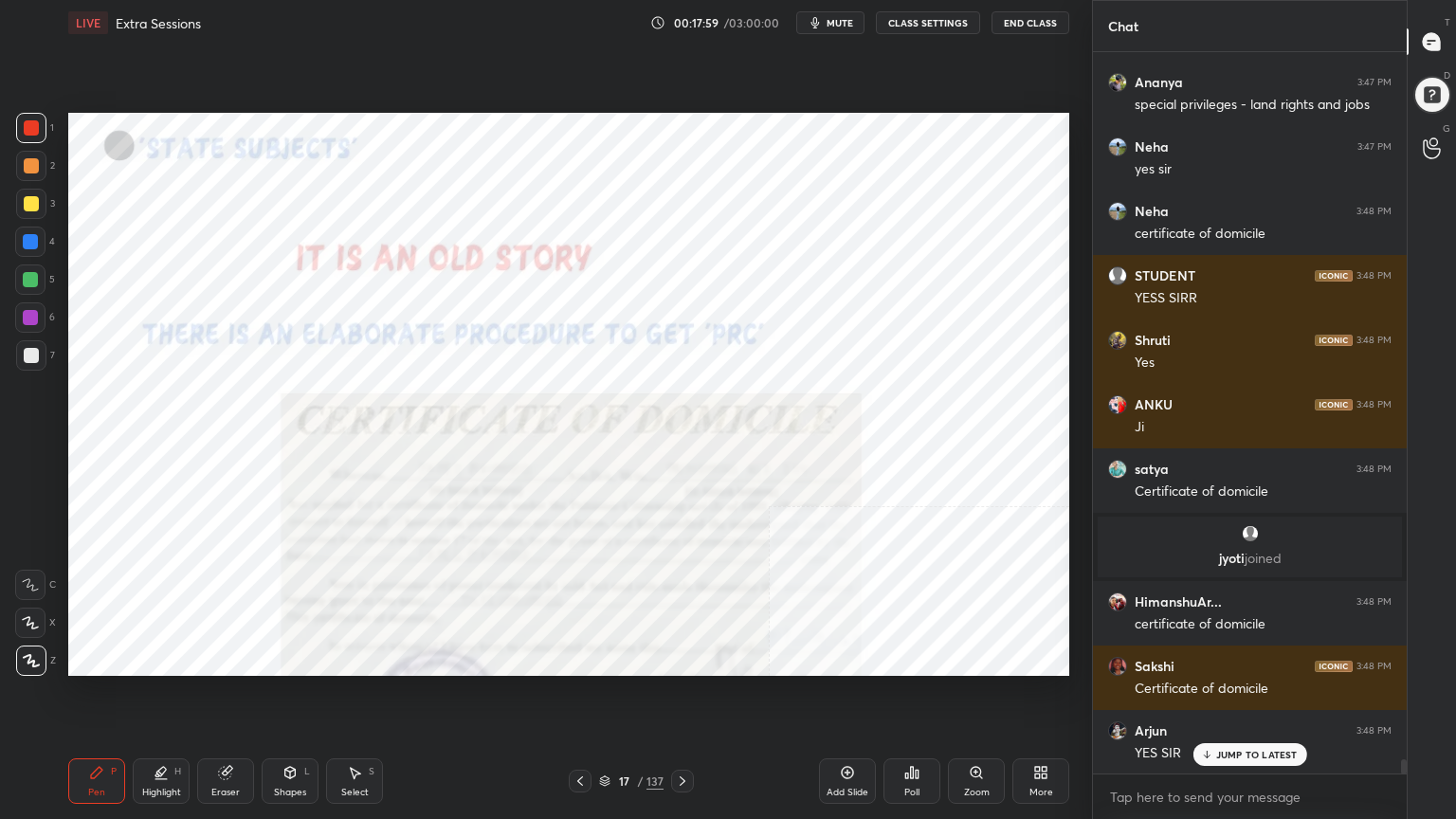 scroll, scrollTop: 36882, scrollLeft: 0, axis: vertical 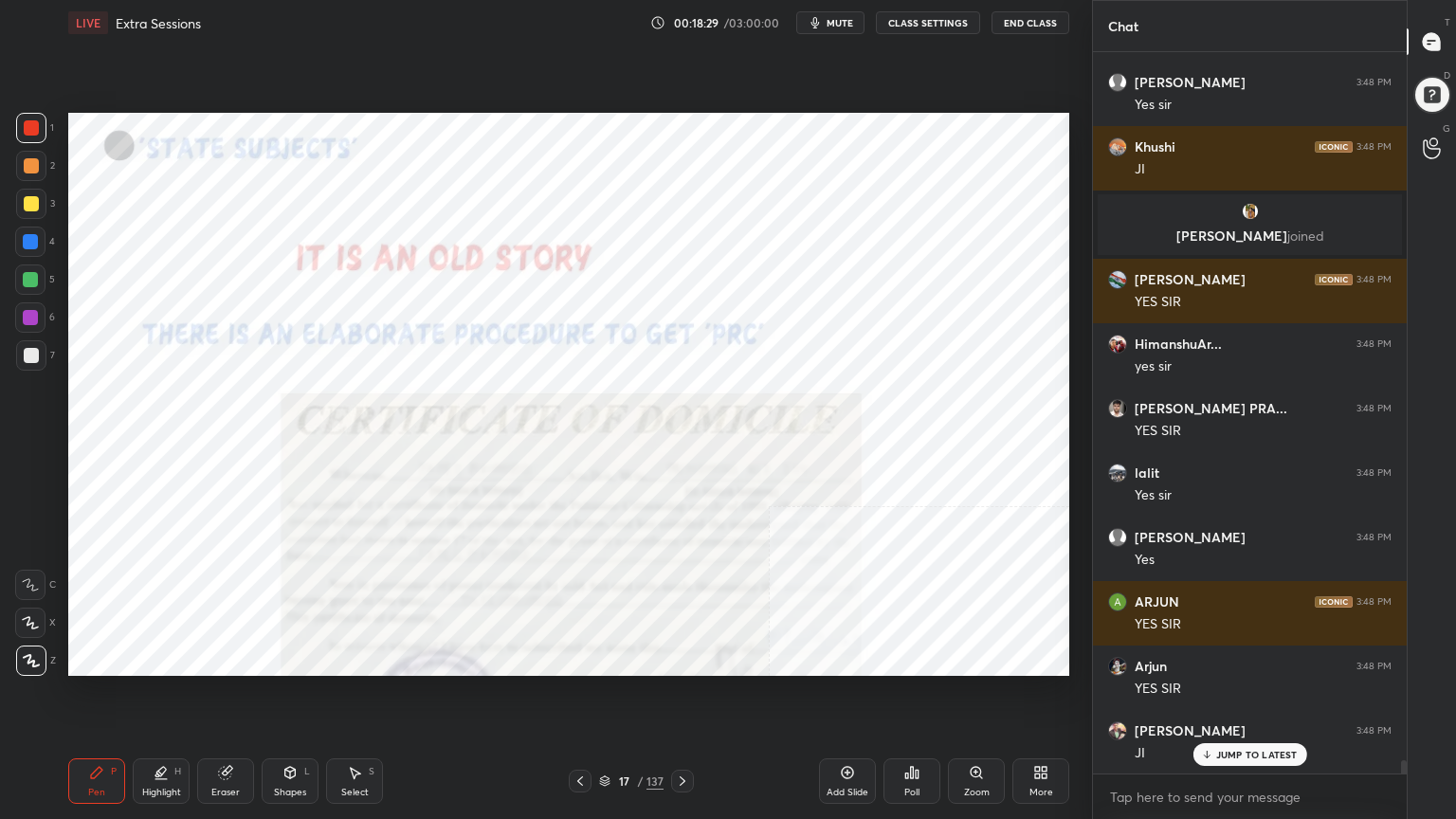 click 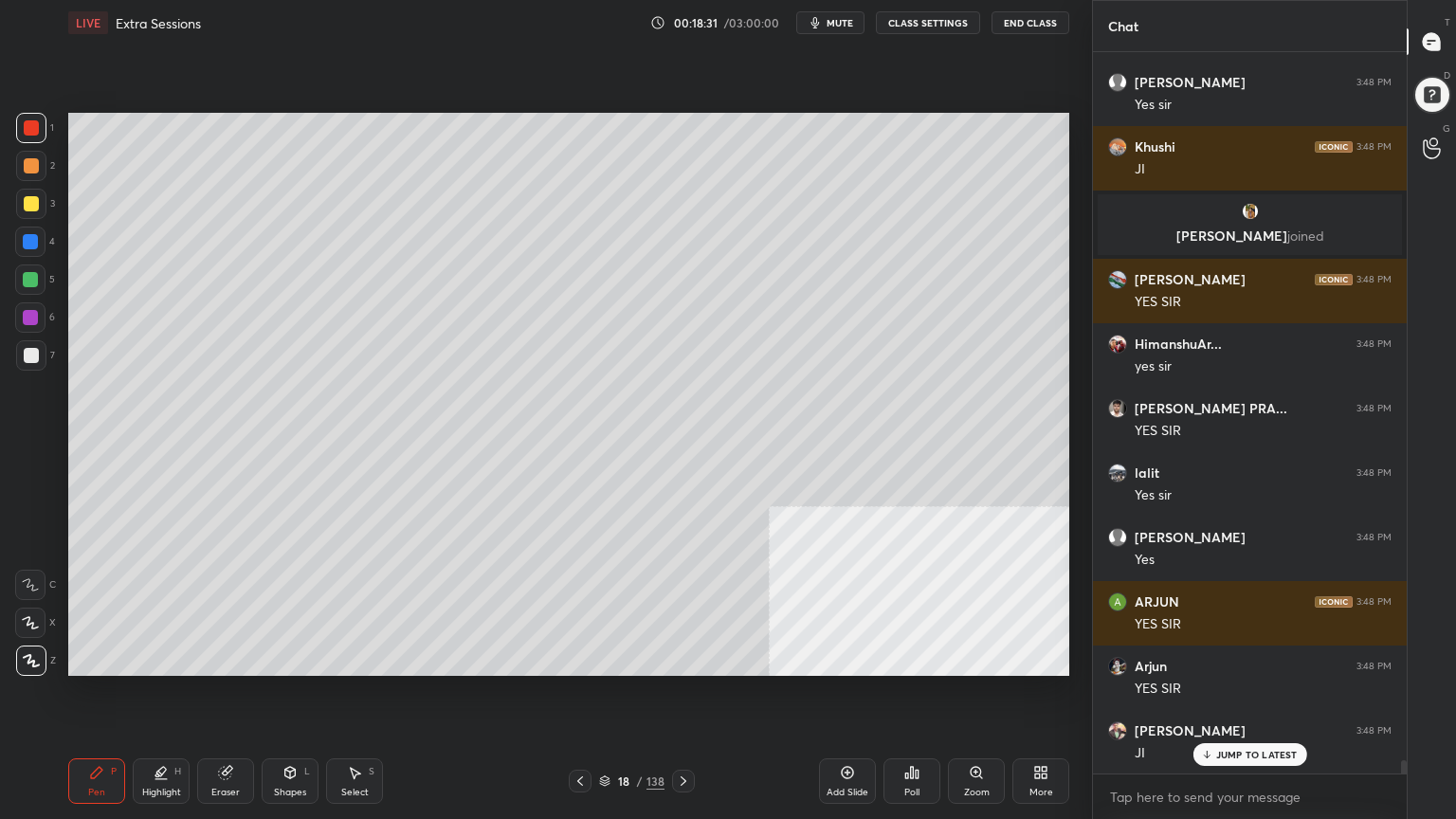 scroll, scrollTop: 37981, scrollLeft: 0, axis: vertical 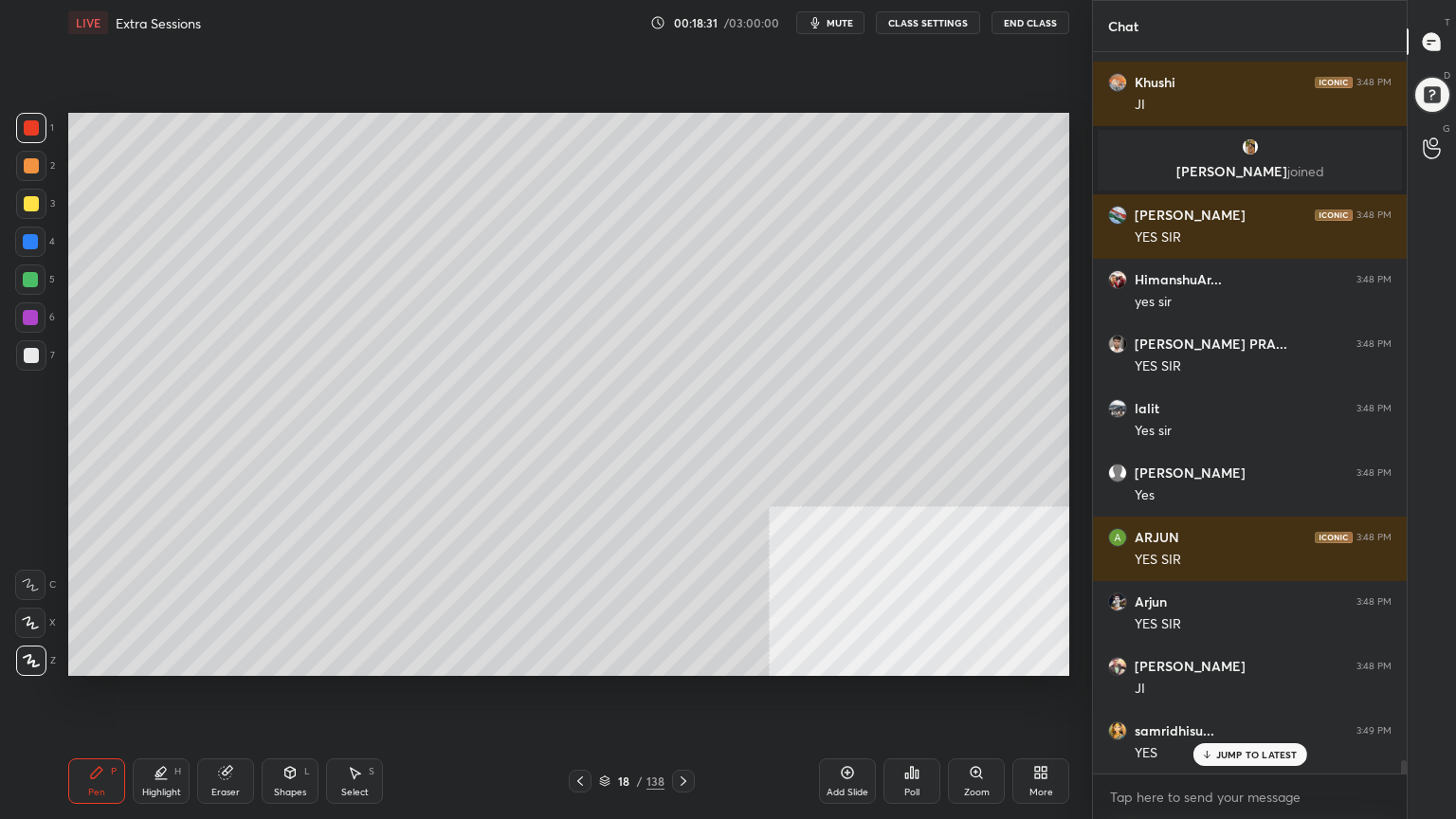 drag, startPoint x: 30, startPoint y: 344, endPoint x: 66, endPoint y: 235, distance: 114.79111 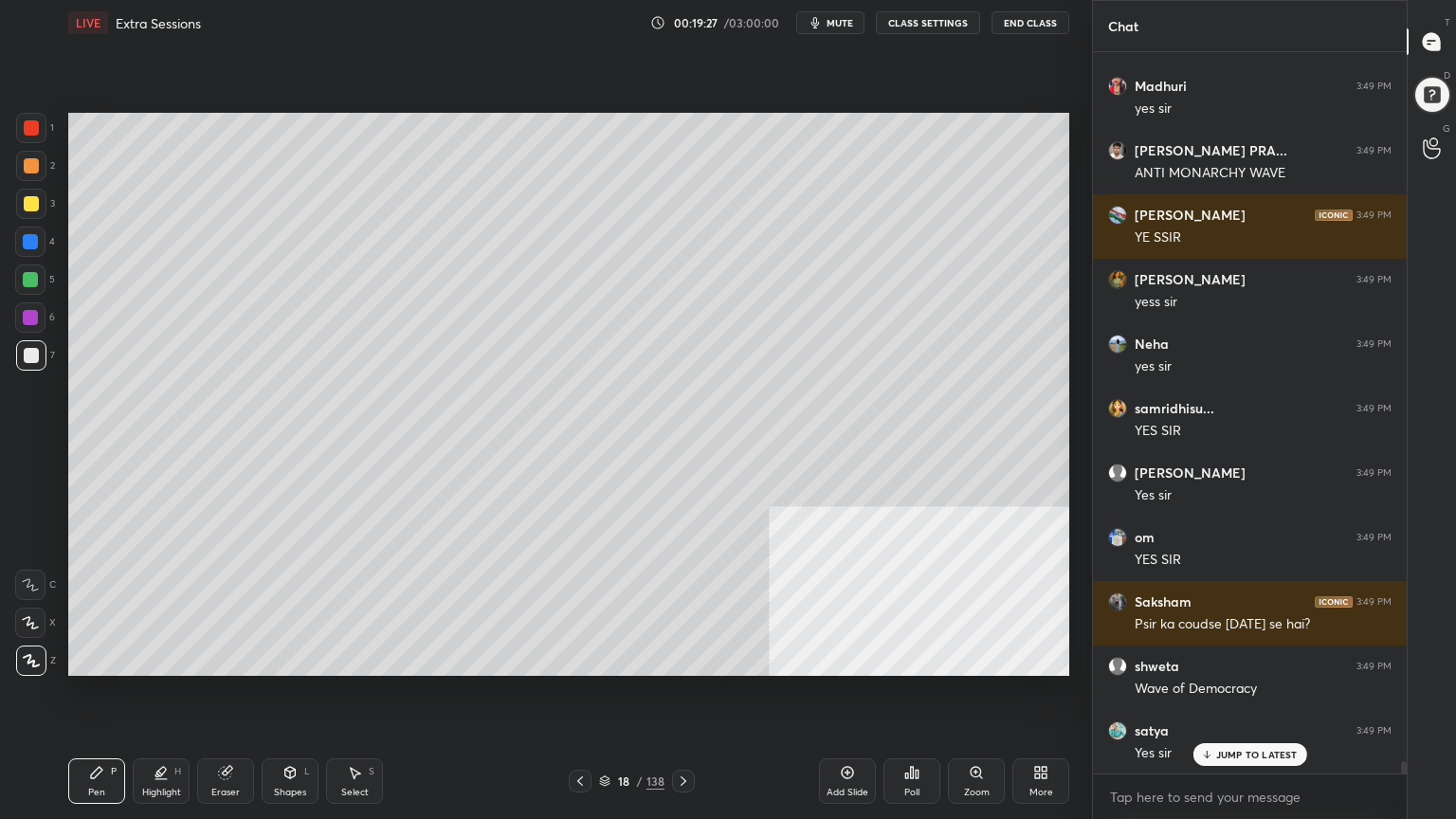 scroll, scrollTop: 40044, scrollLeft: 0, axis: vertical 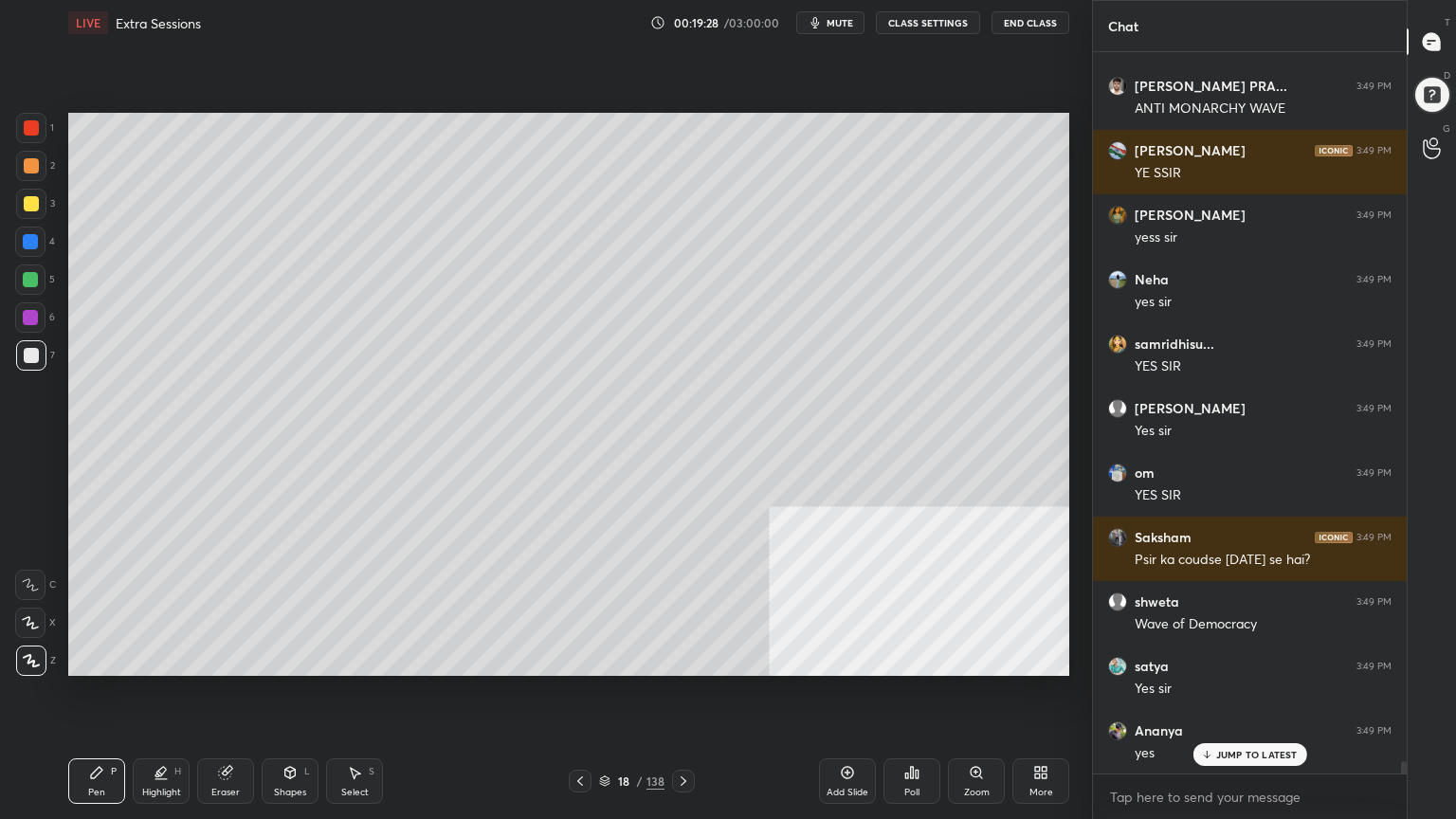 click 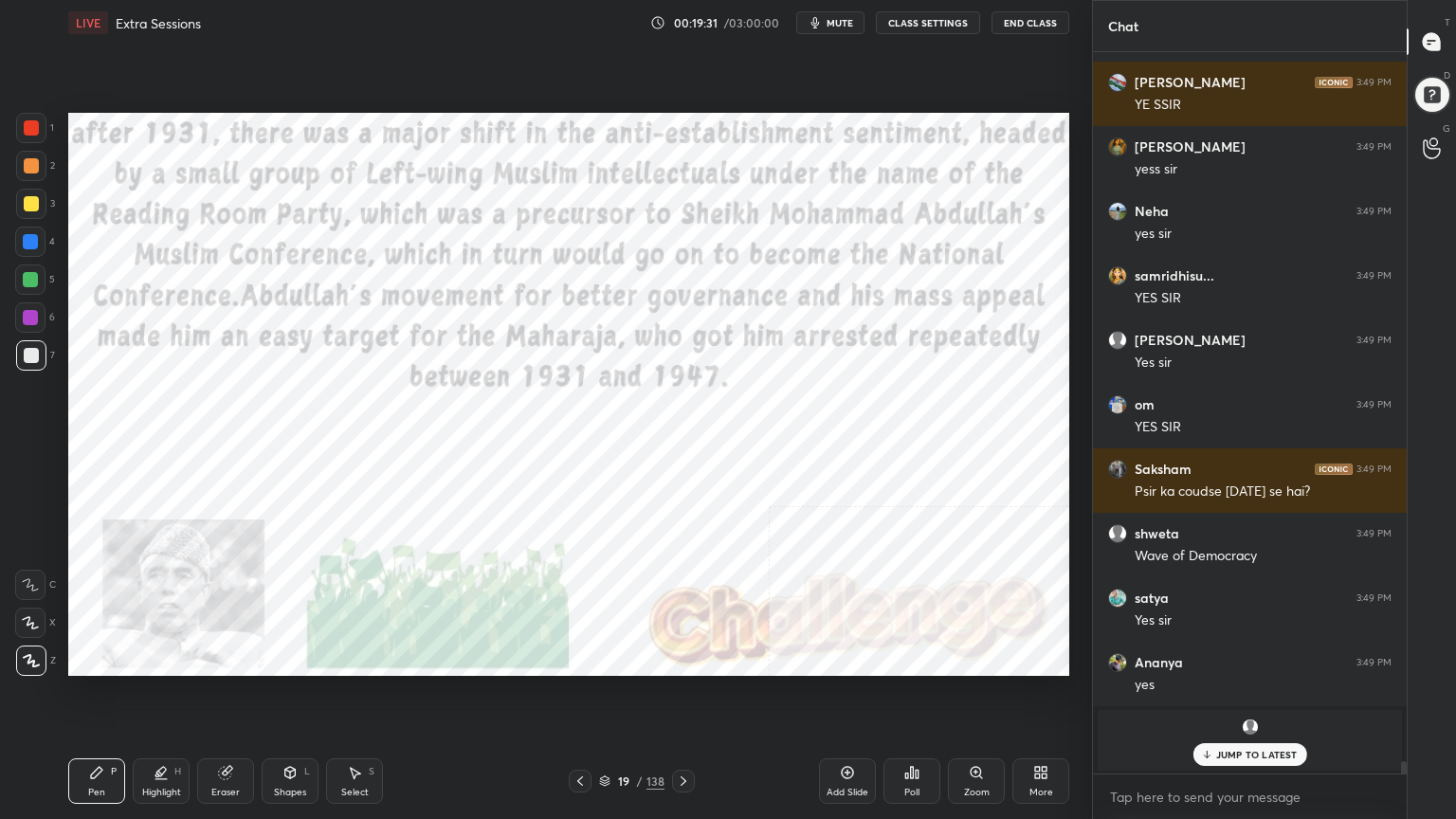 drag, startPoint x: 27, startPoint y: 120, endPoint x: 46, endPoint y: 119, distance: 19.026298 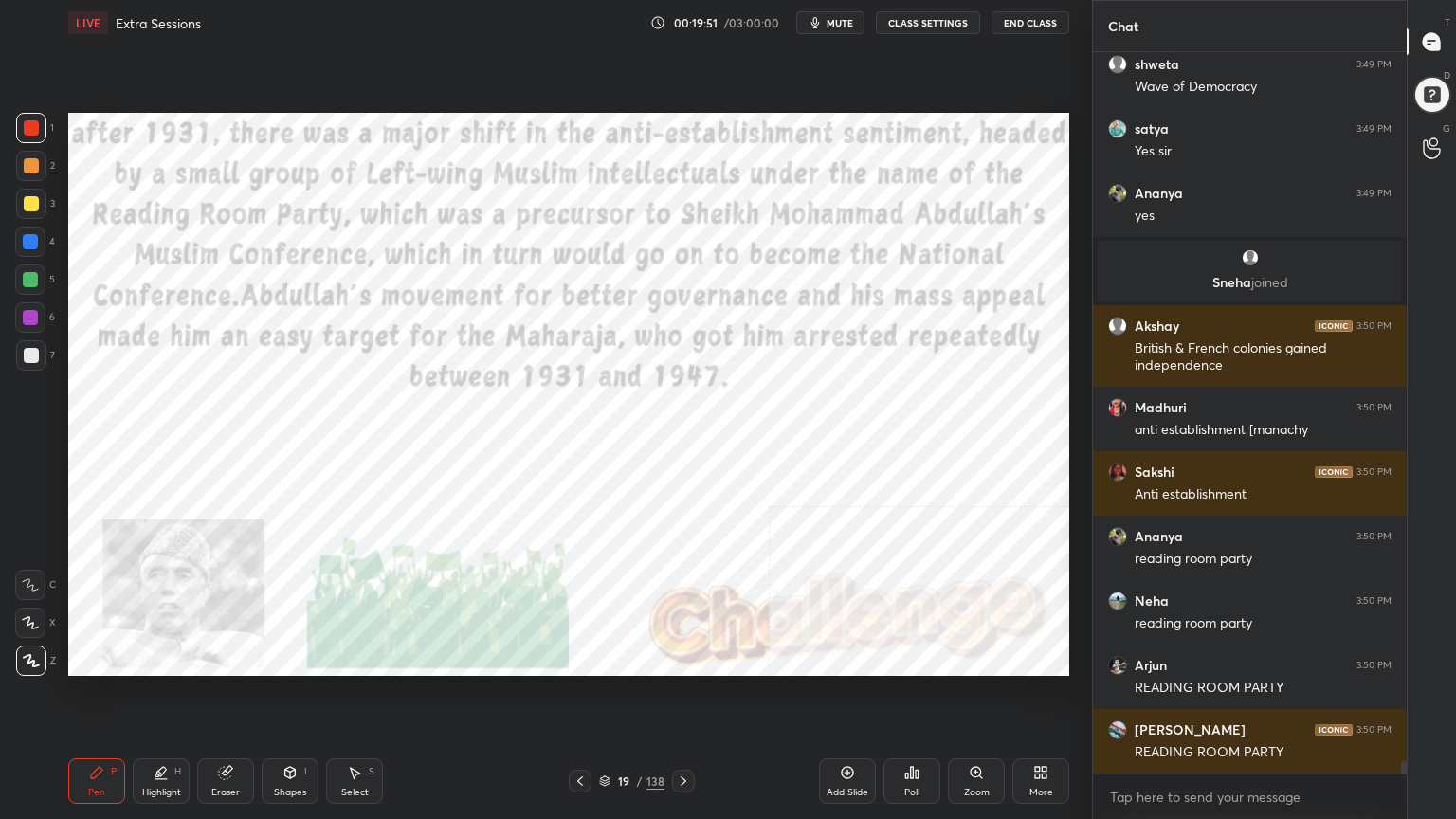 scroll, scrollTop: 40646, scrollLeft: 0, axis: vertical 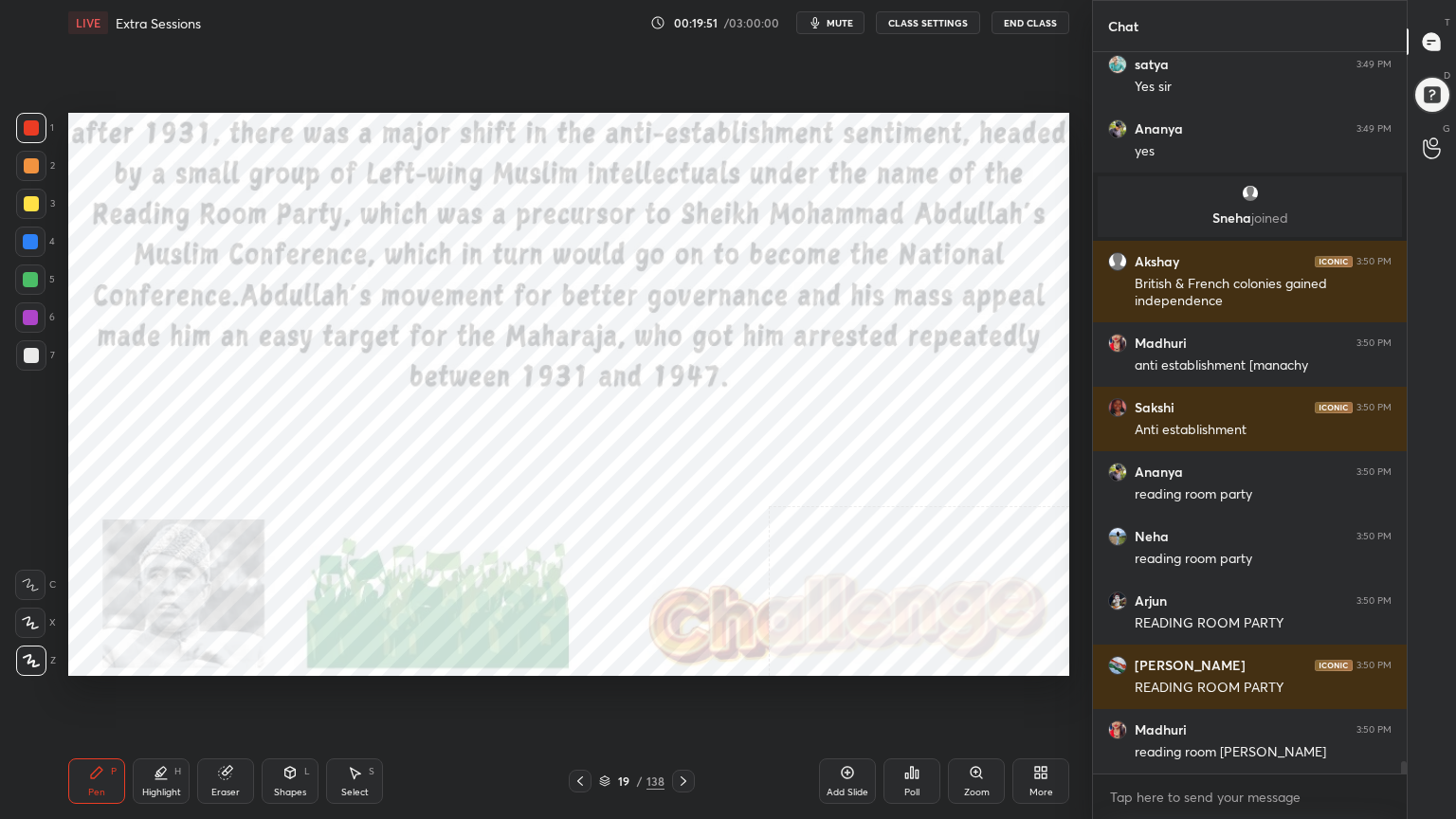 click at bounding box center [30, 280] 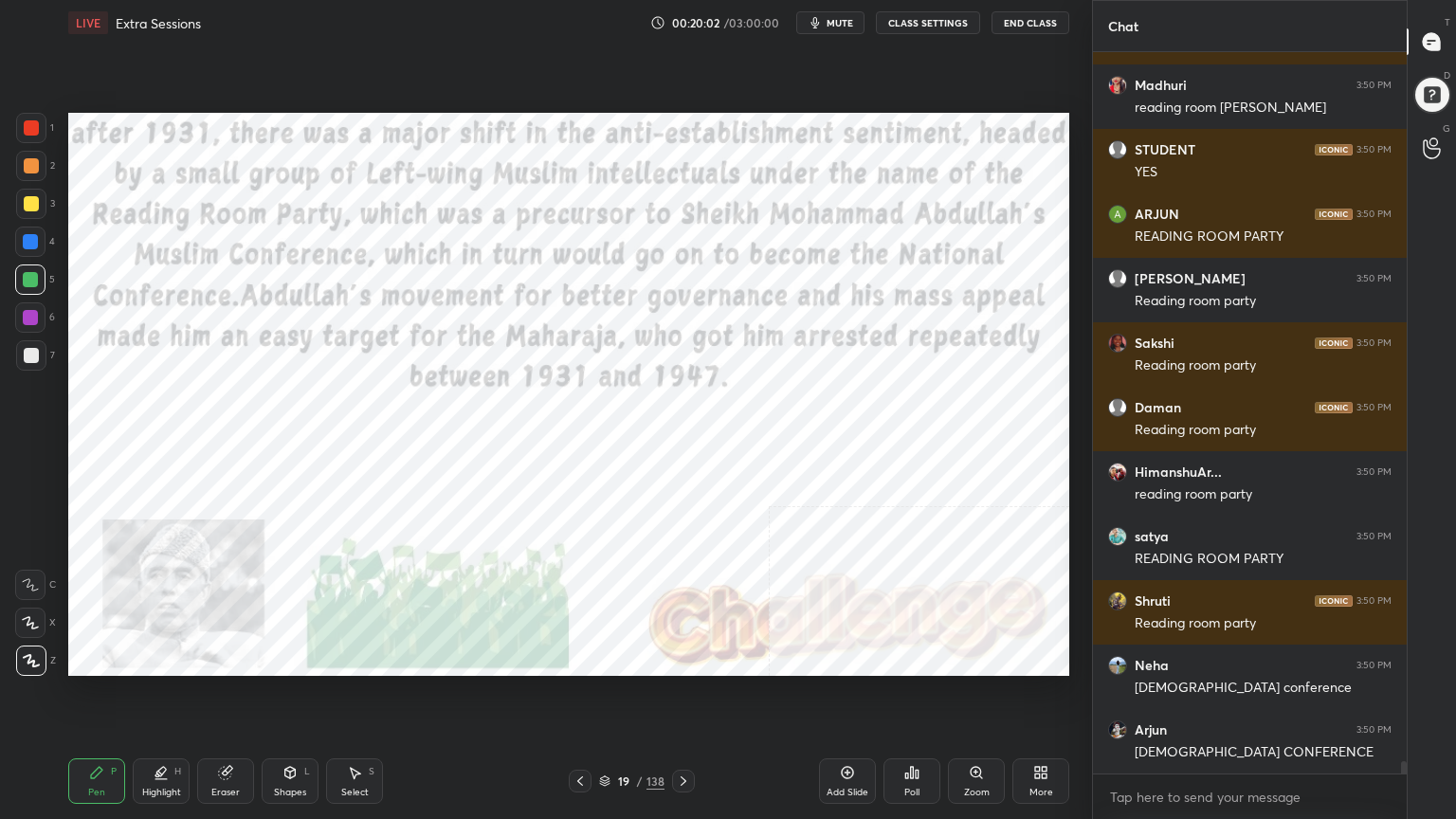 scroll, scrollTop: 41359, scrollLeft: 0, axis: vertical 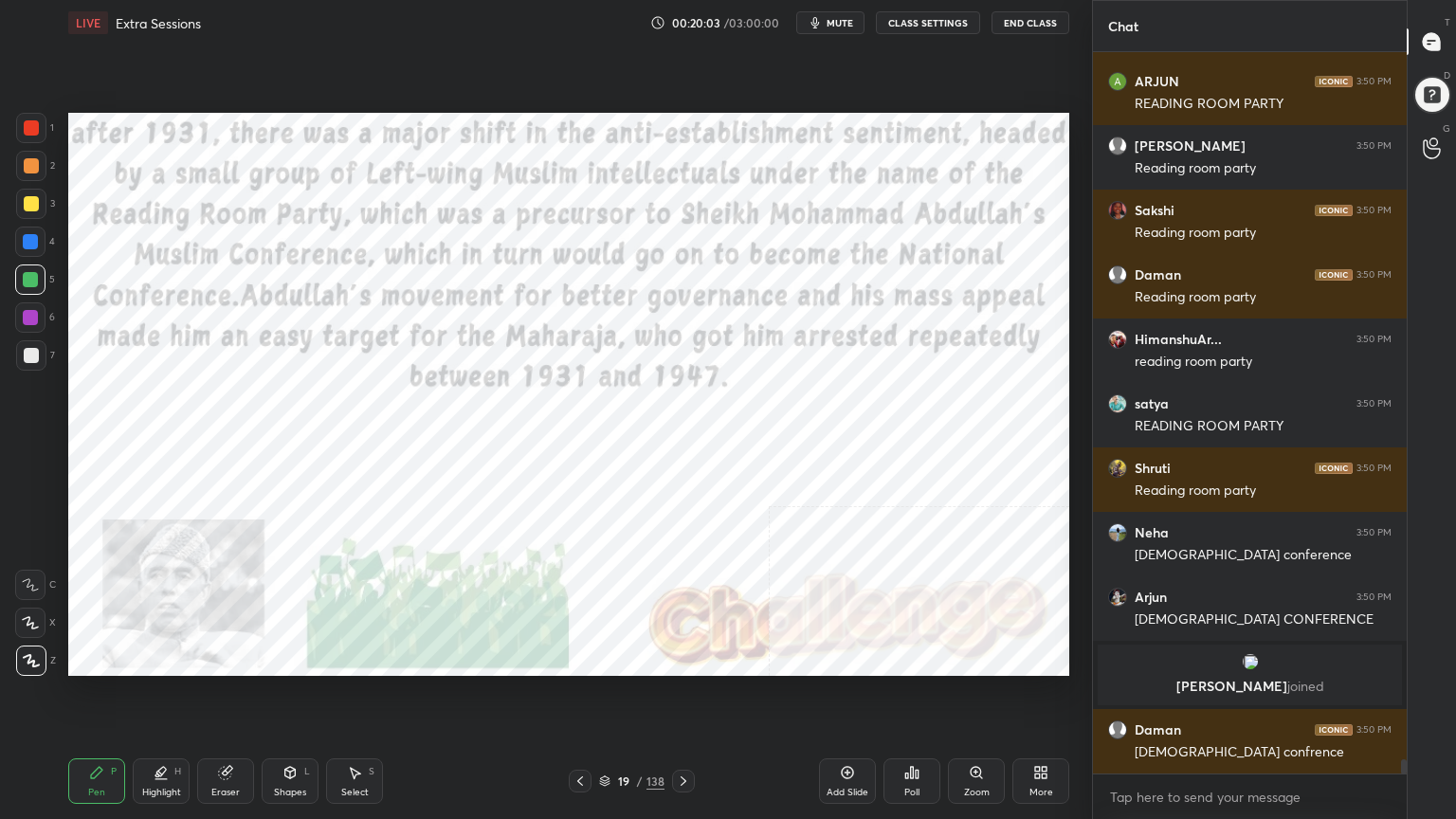 drag, startPoint x: 23, startPoint y: 245, endPoint x: 57, endPoint y: 240, distance: 34.365681 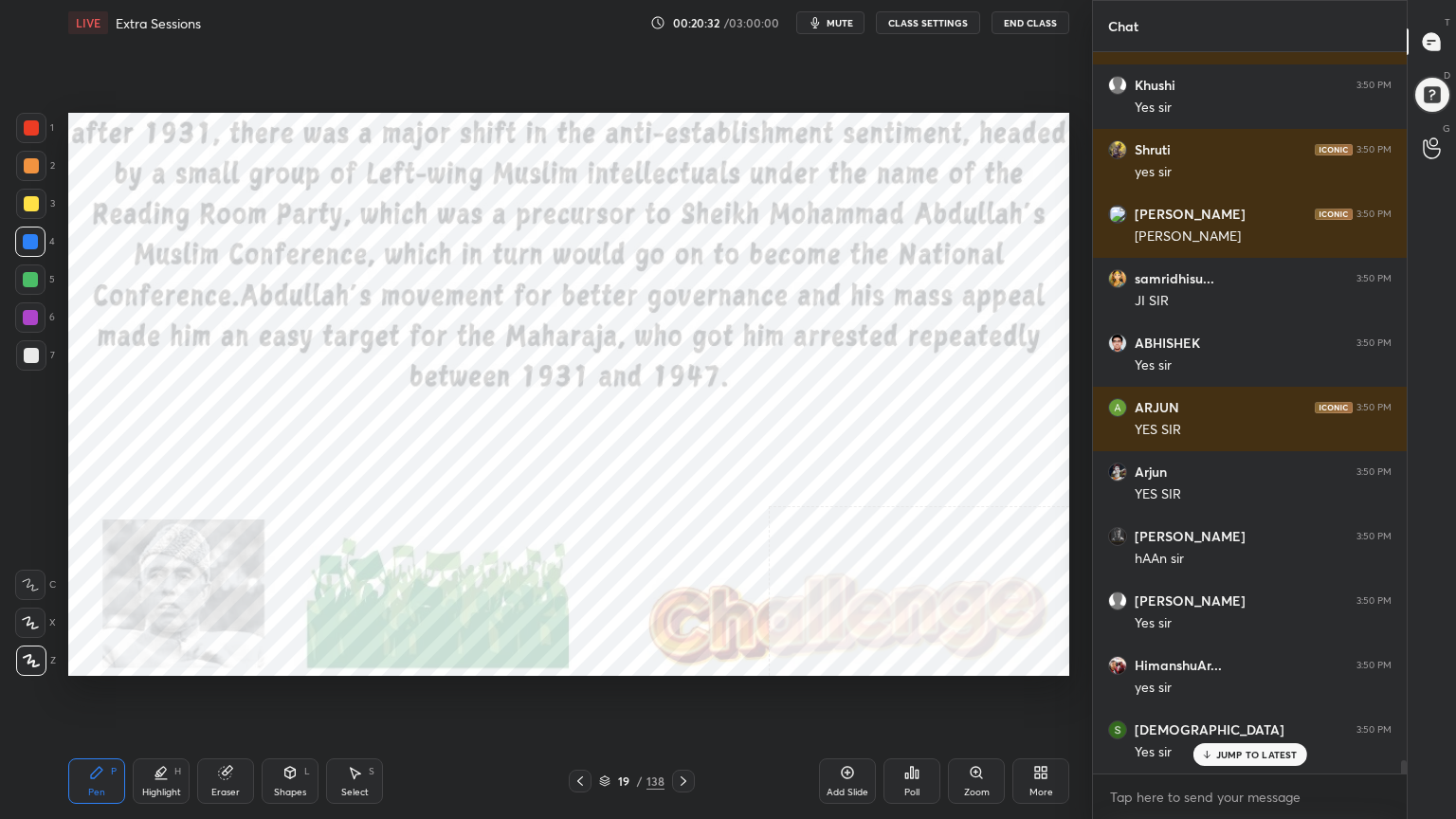 scroll, scrollTop: 38899, scrollLeft: 0, axis: vertical 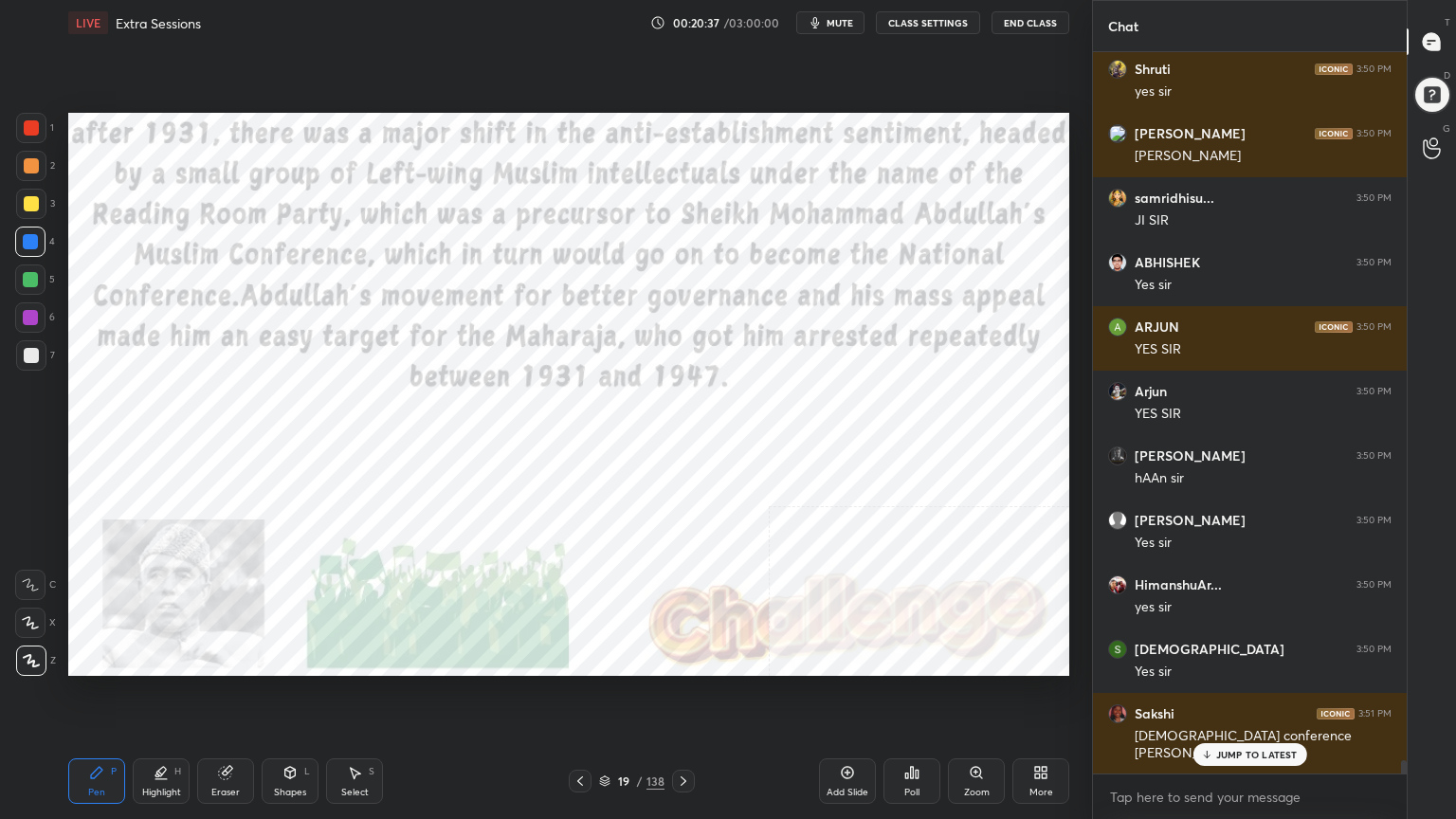 click at bounding box center (31, 128) 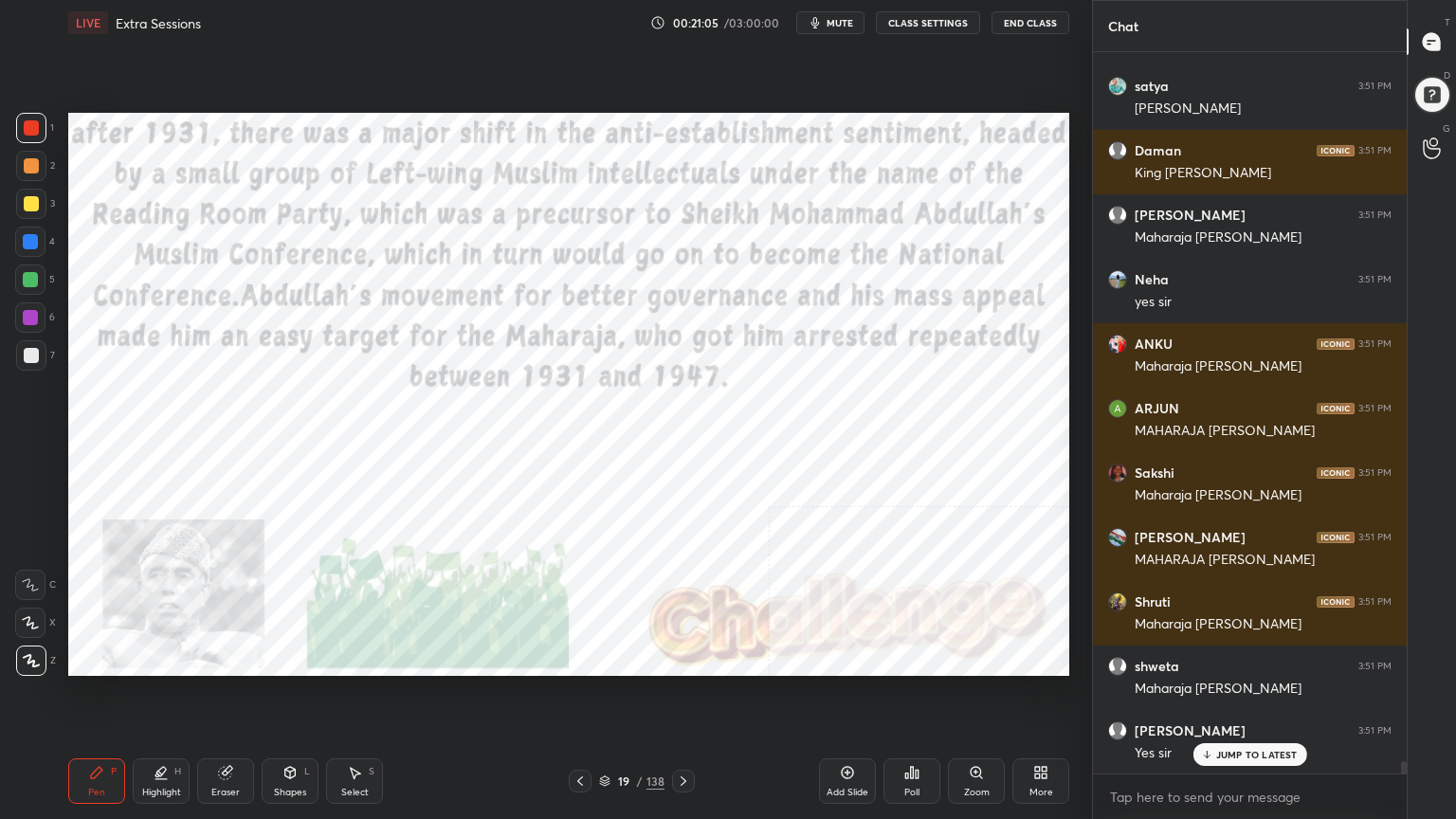 scroll, scrollTop: 40317, scrollLeft: 0, axis: vertical 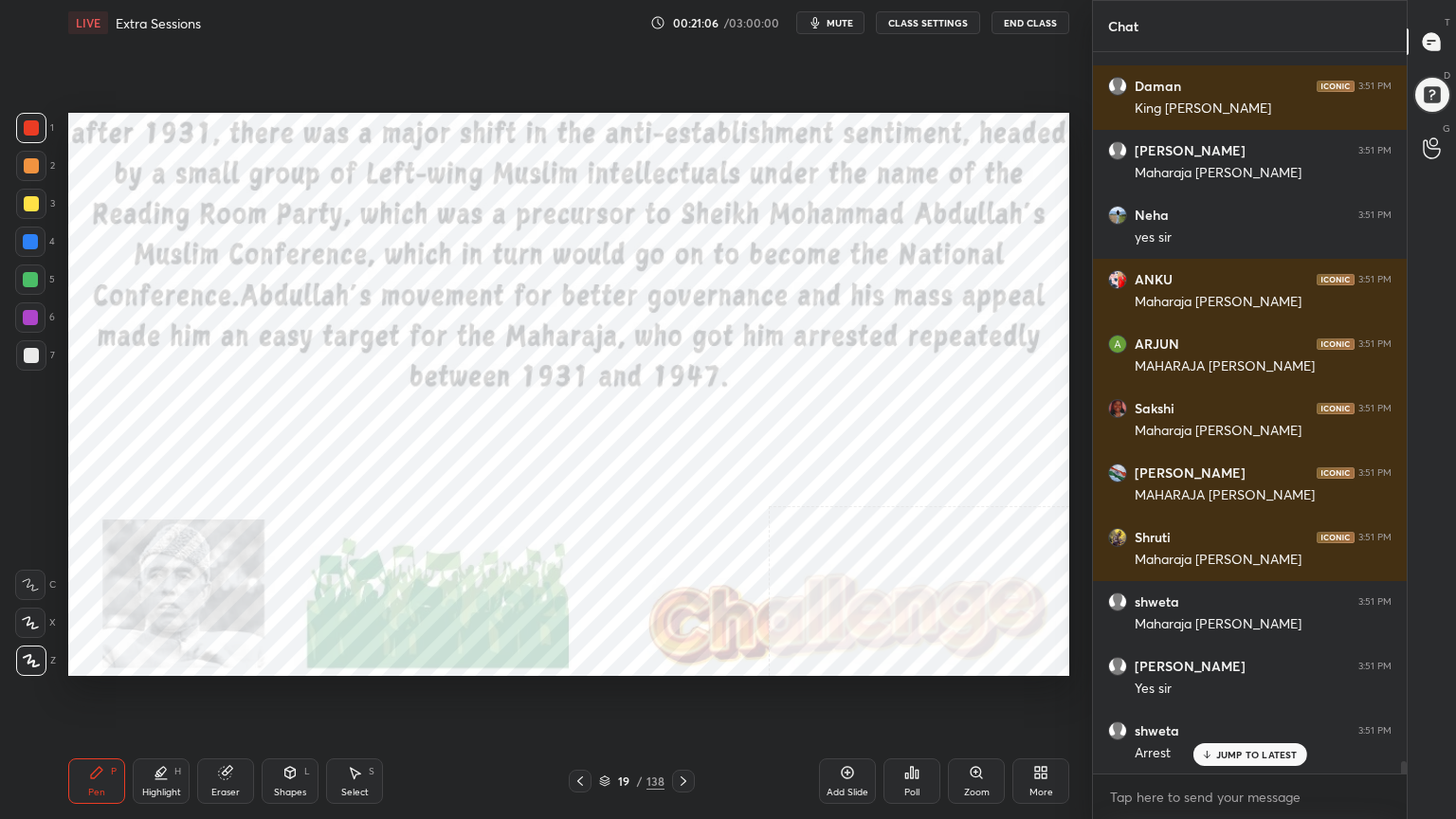 click on "Add Slide" at bounding box center [847, 781] 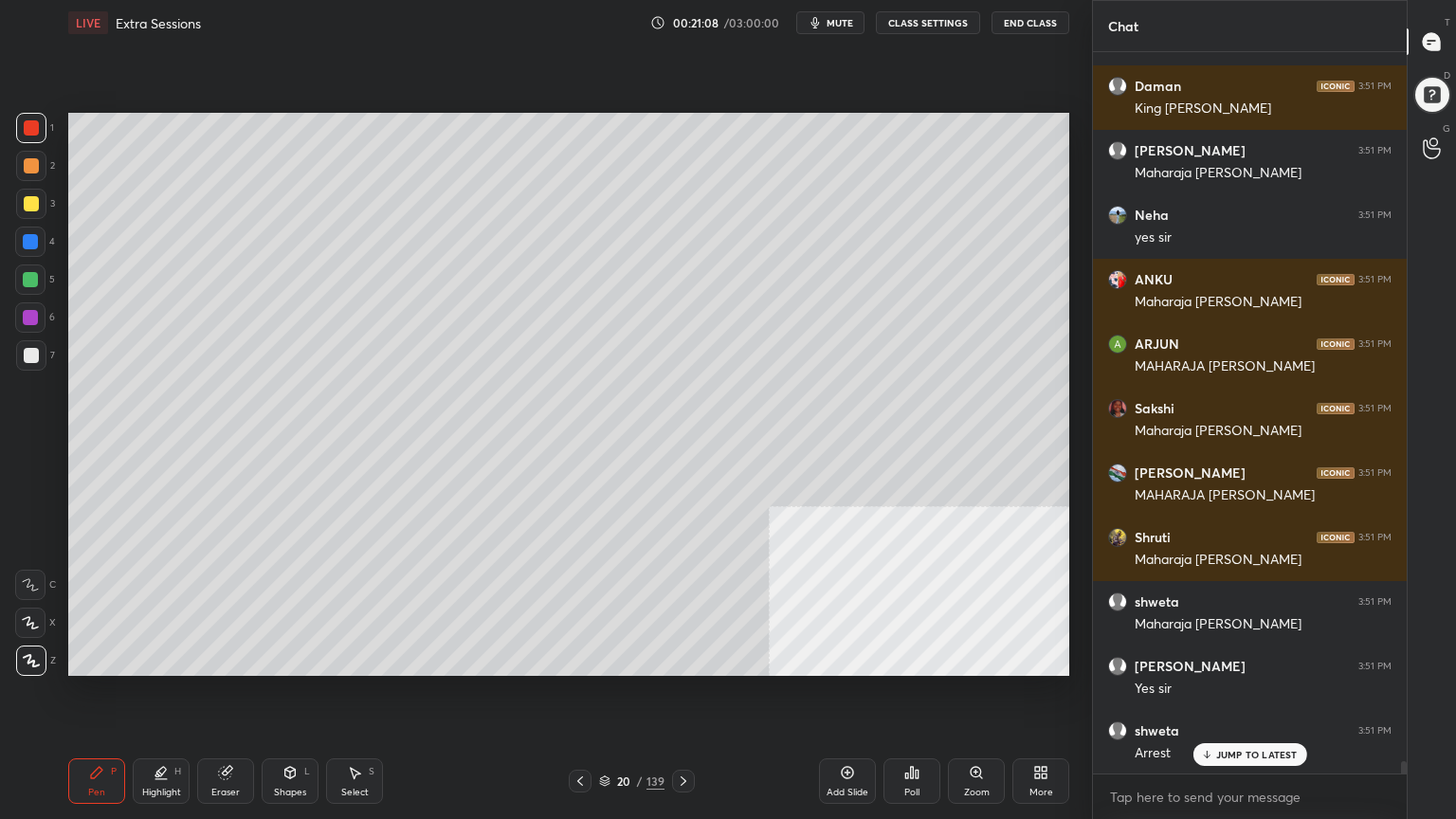 drag, startPoint x: 25, startPoint y: 353, endPoint x: 63, endPoint y: 326, distance: 46.61545 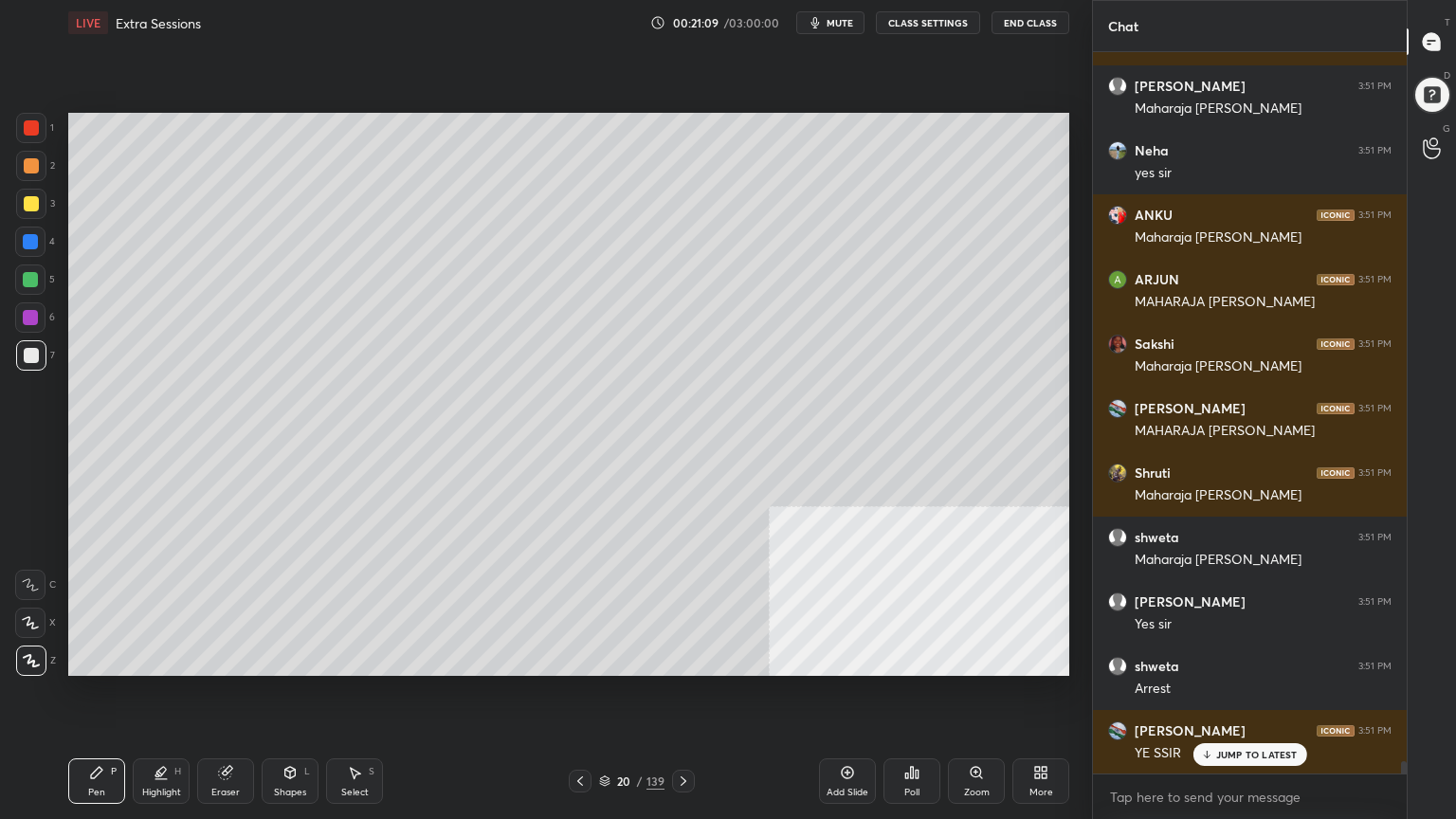 scroll, scrollTop: 40446, scrollLeft: 0, axis: vertical 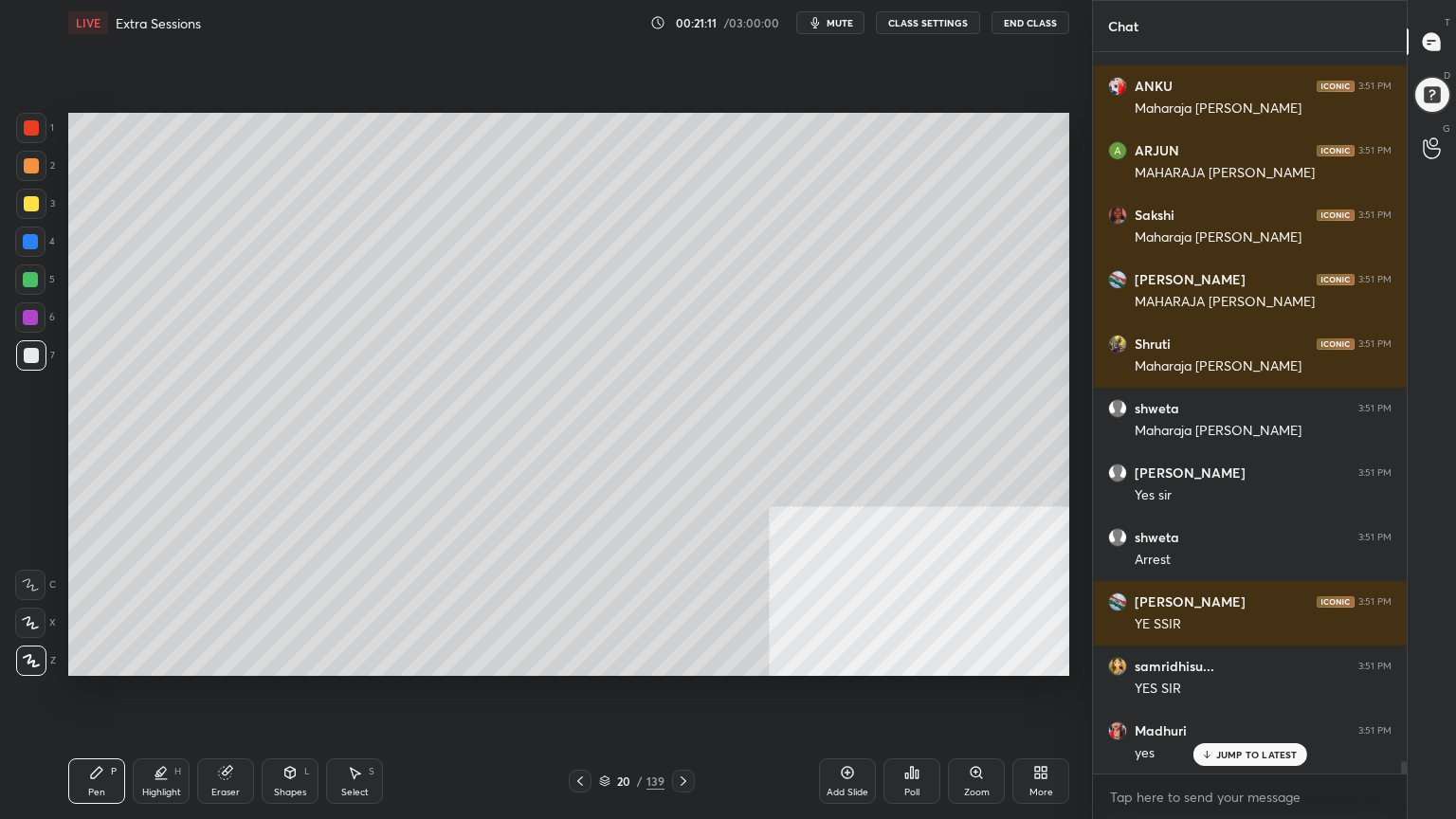 click at bounding box center (31, 204) 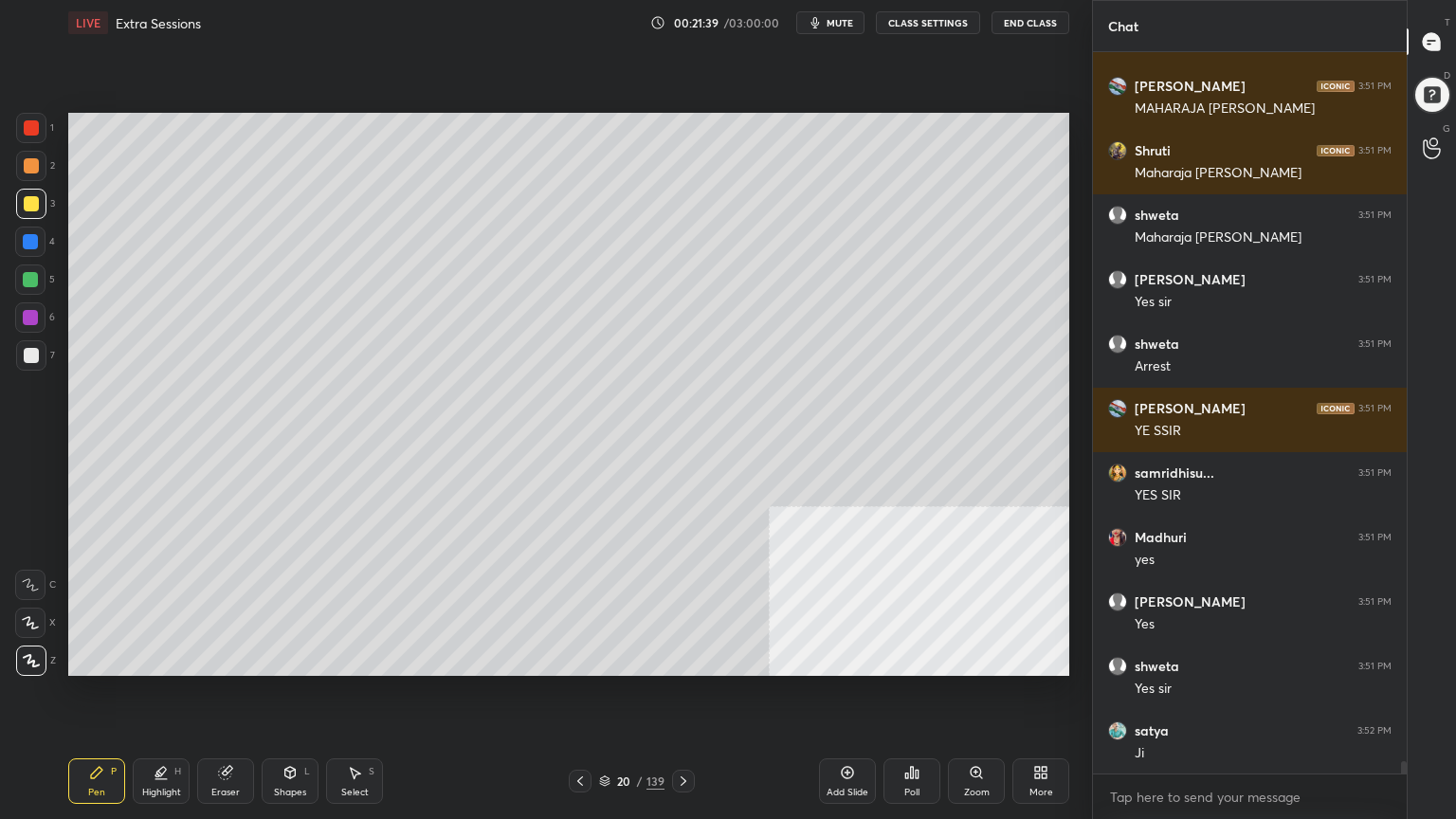 scroll, scrollTop: 40768, scrollLeft: 0, axis: vertical 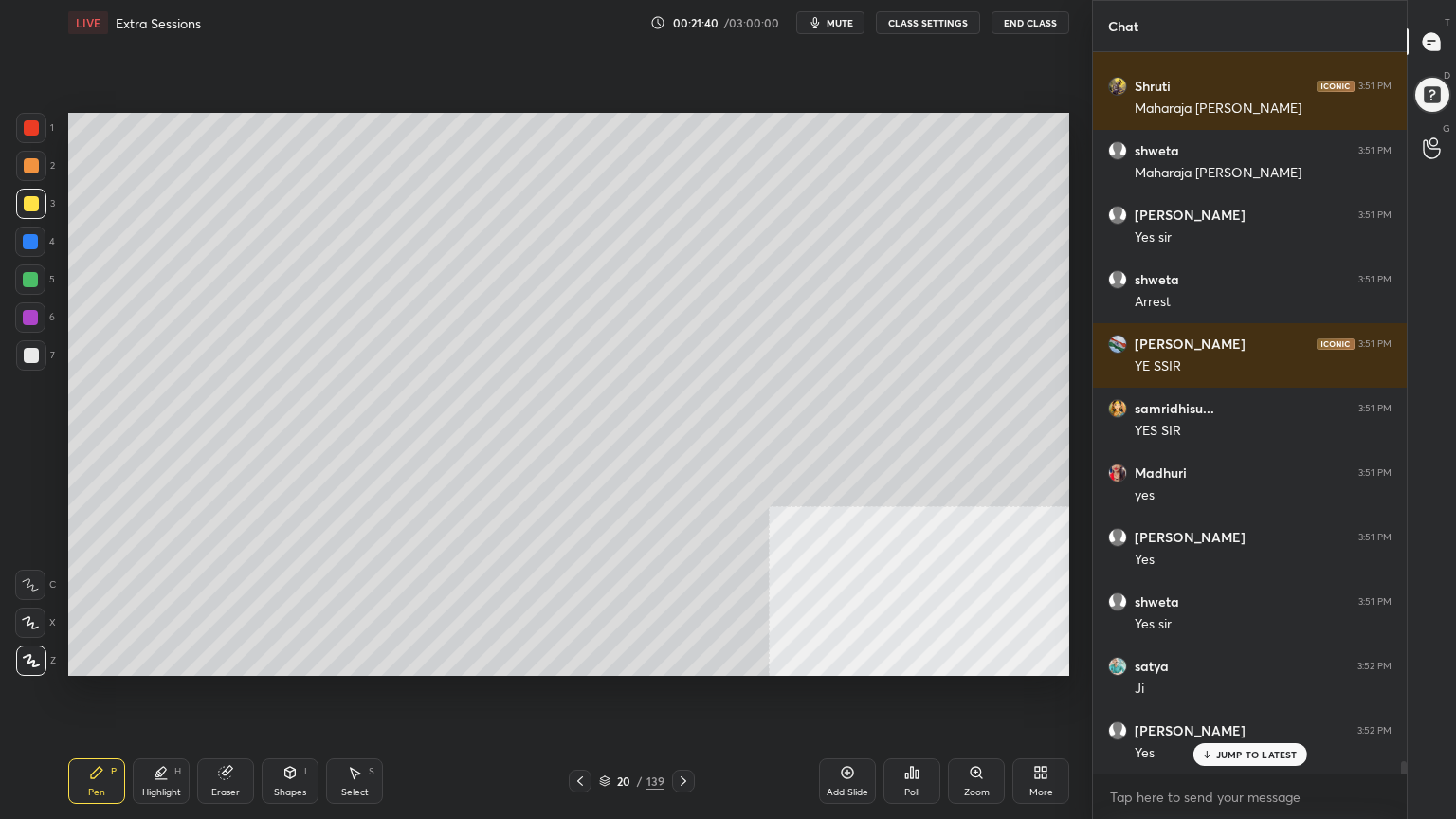 click at bounding box center (31, 355) 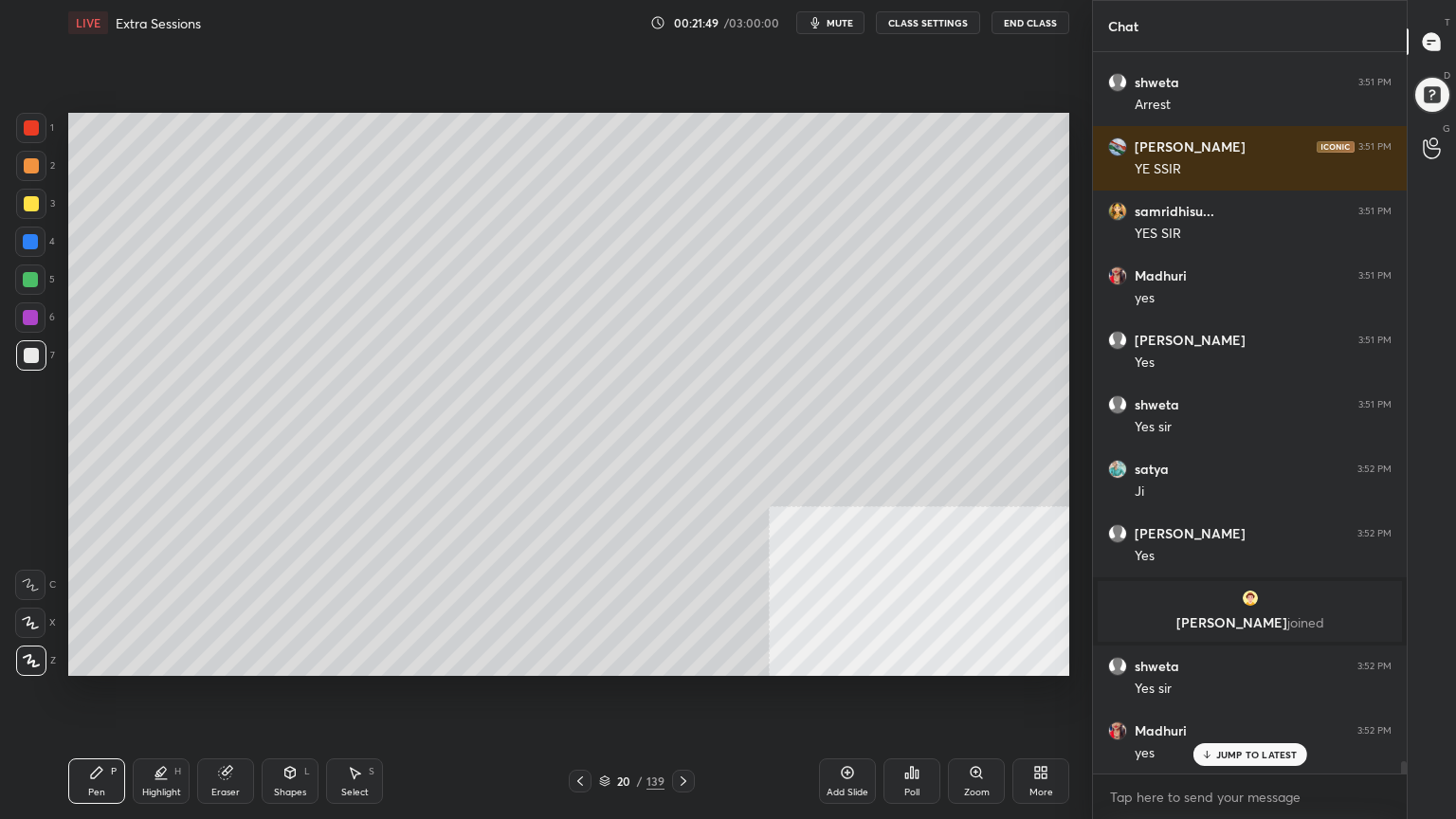 scroll, scrollTop: 41030, scrollLeft: 0, axis: vertical 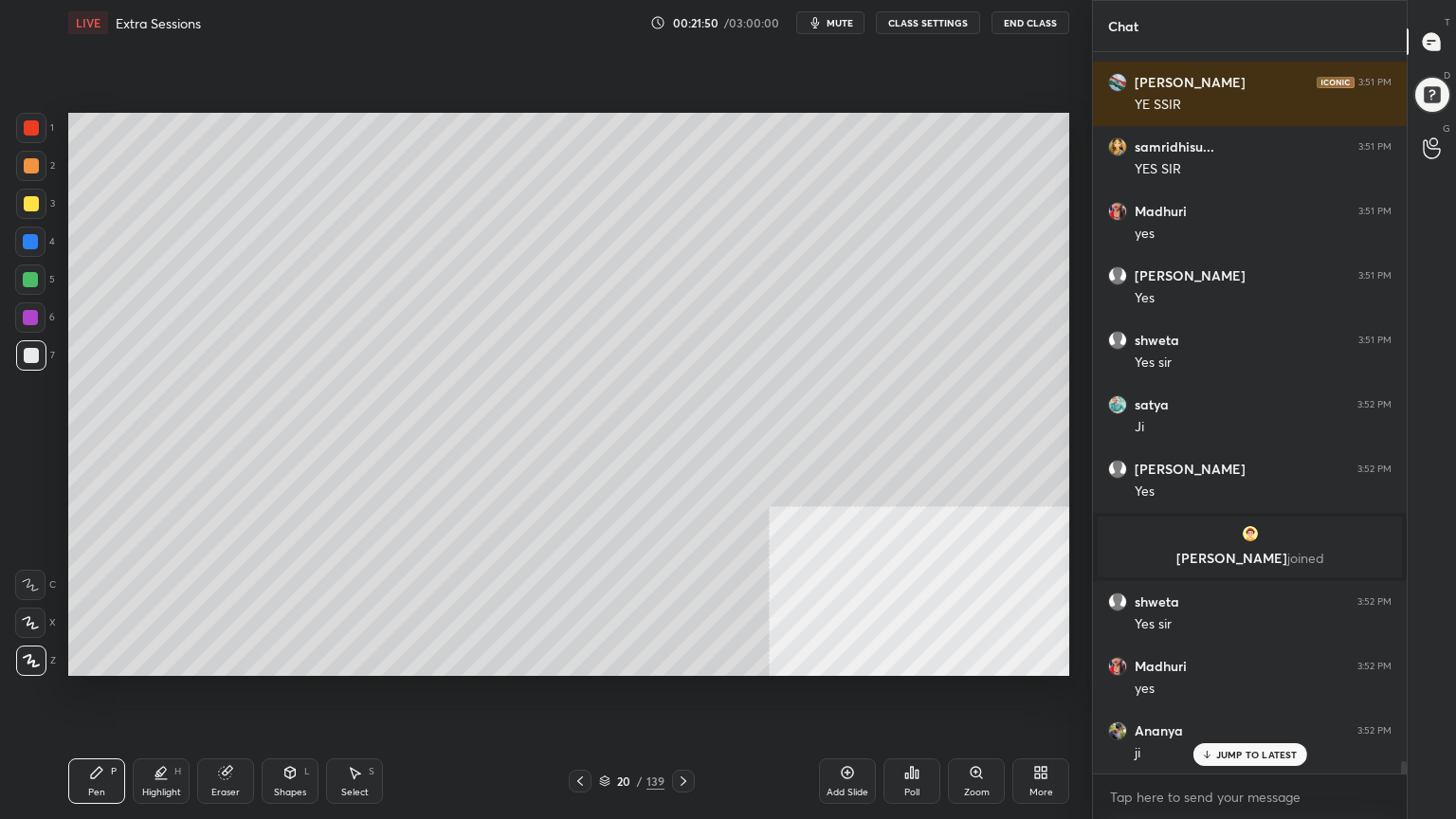 drag, startPoint x: 23, startPoint y: 235, endPoint x: 66, endPoint y: 274, distance: 58.0517 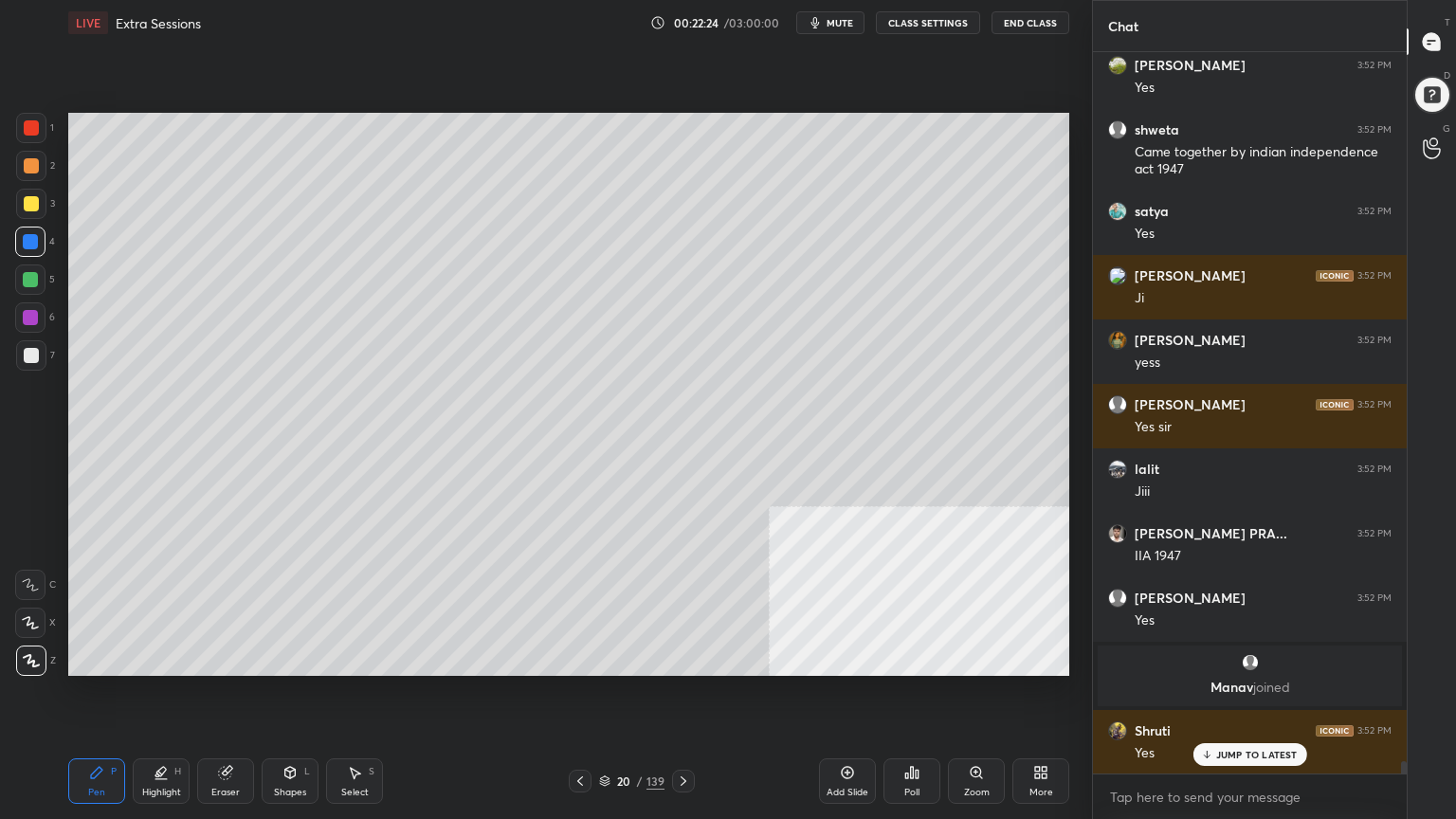 scroll, scrollTop: 41670, scrollLeft: 0, axis: vertical 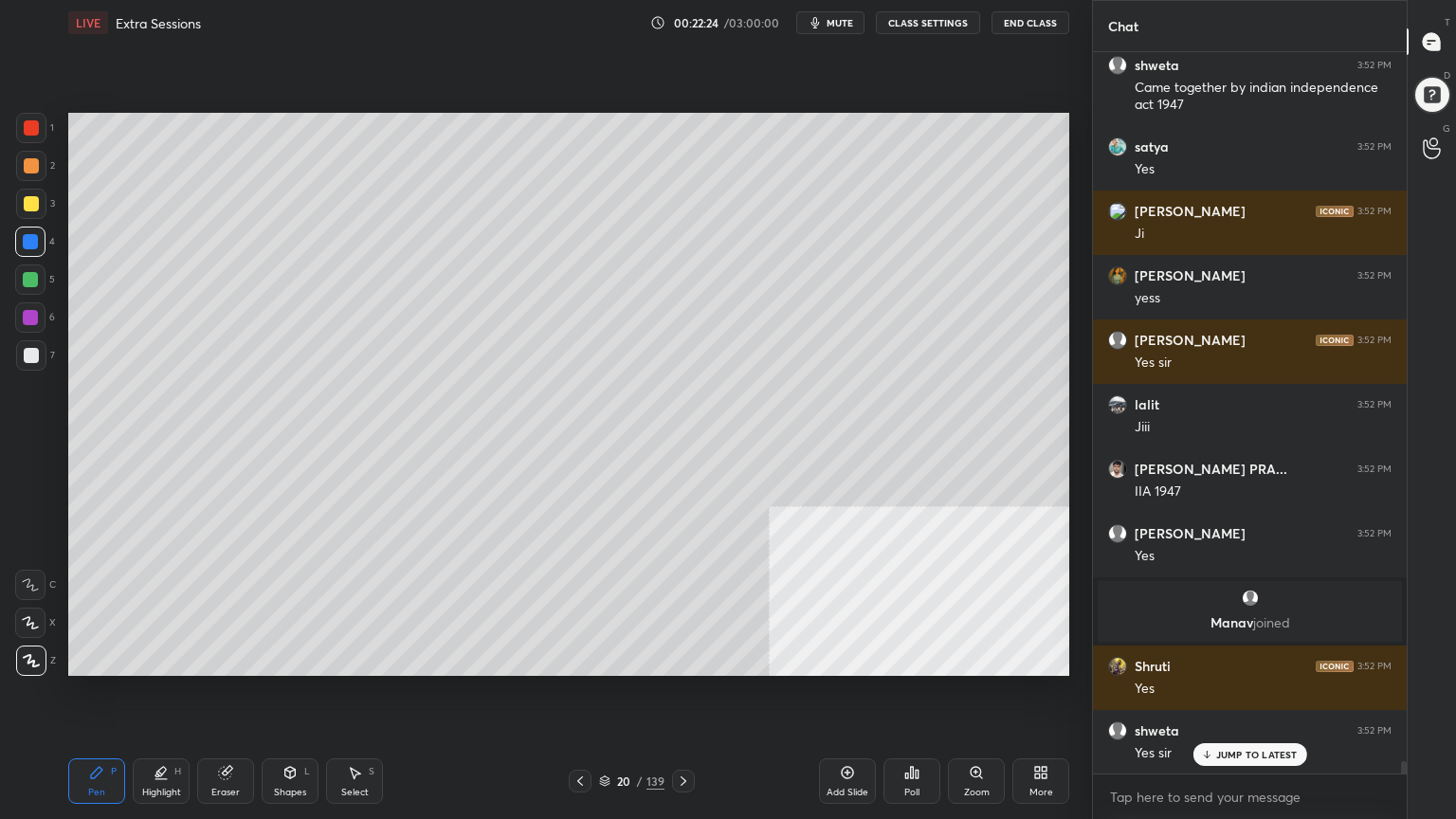 click 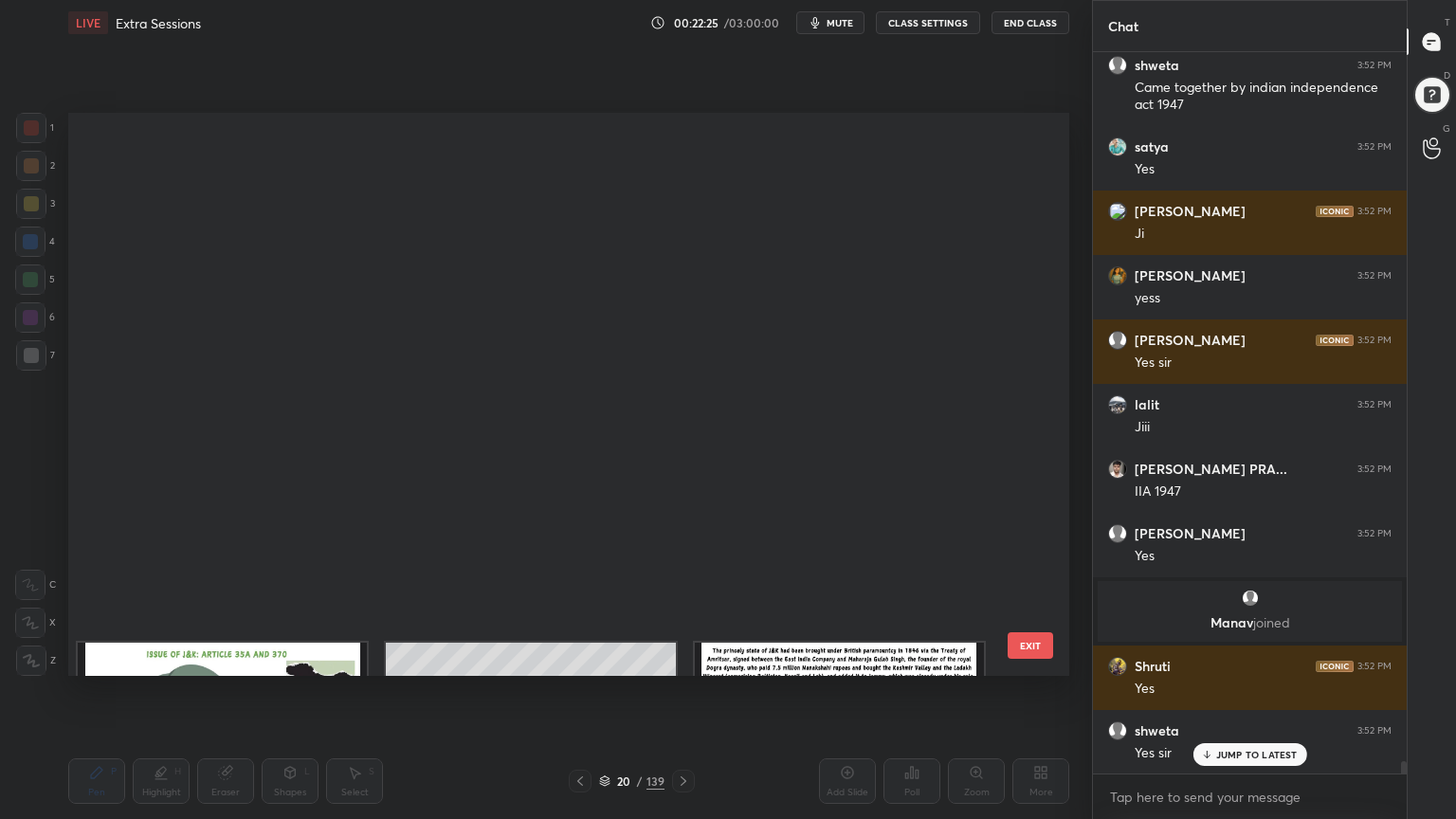 scroll, scrollTop: 651, scrollLeft: 0, axis: vertical 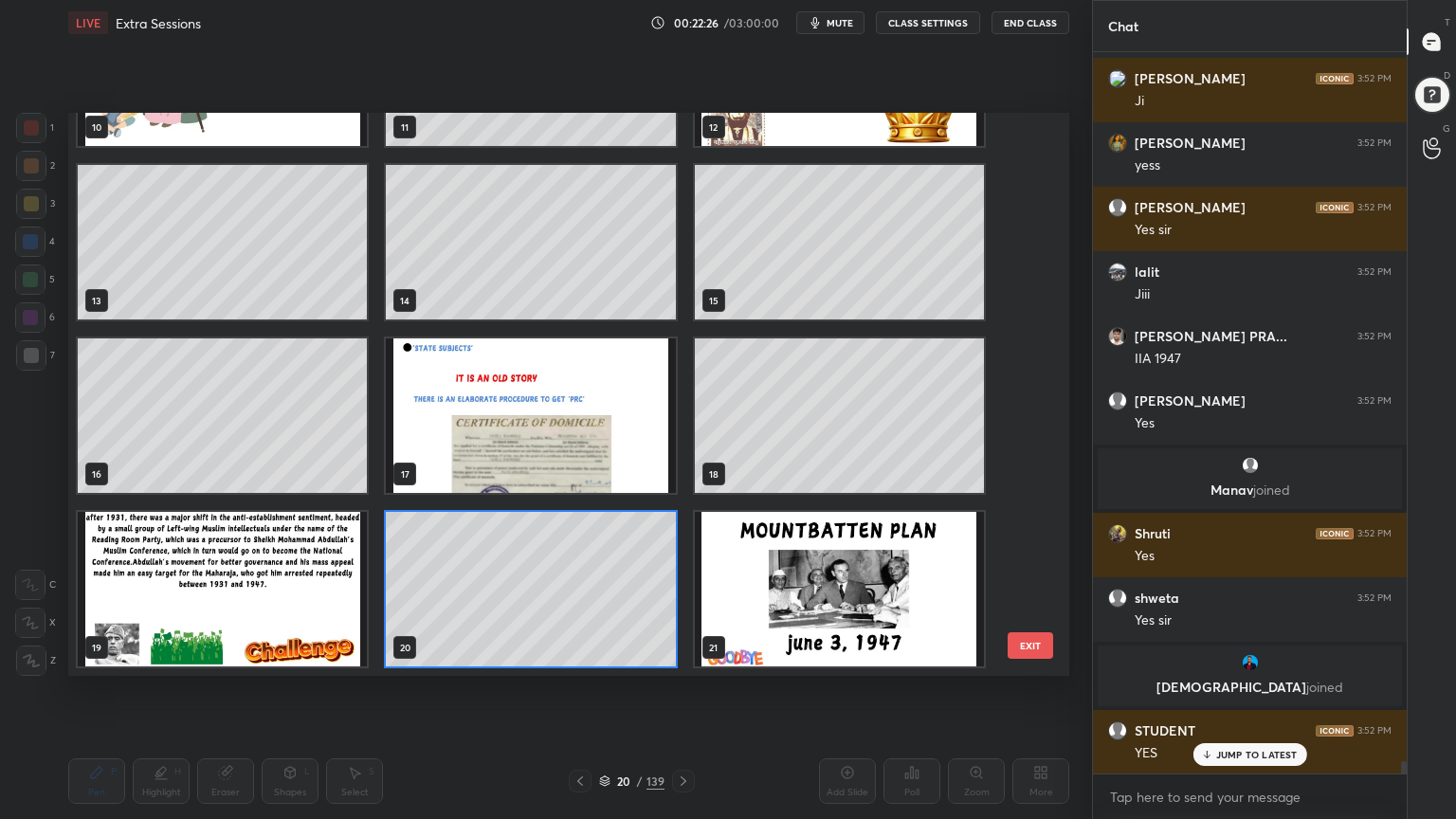 click at bounding box center [839, 589] 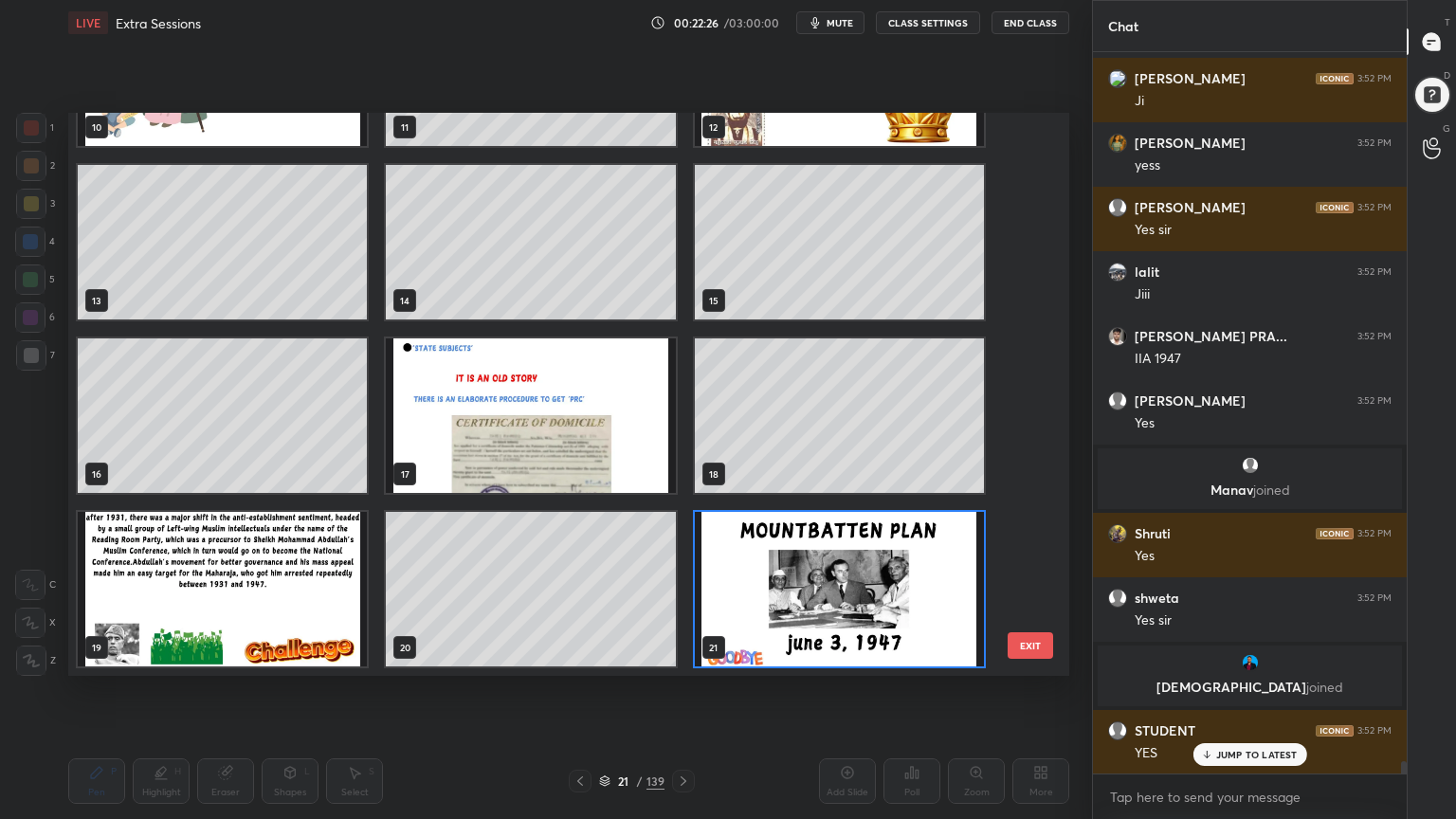 click at bounding box center [839, 589] 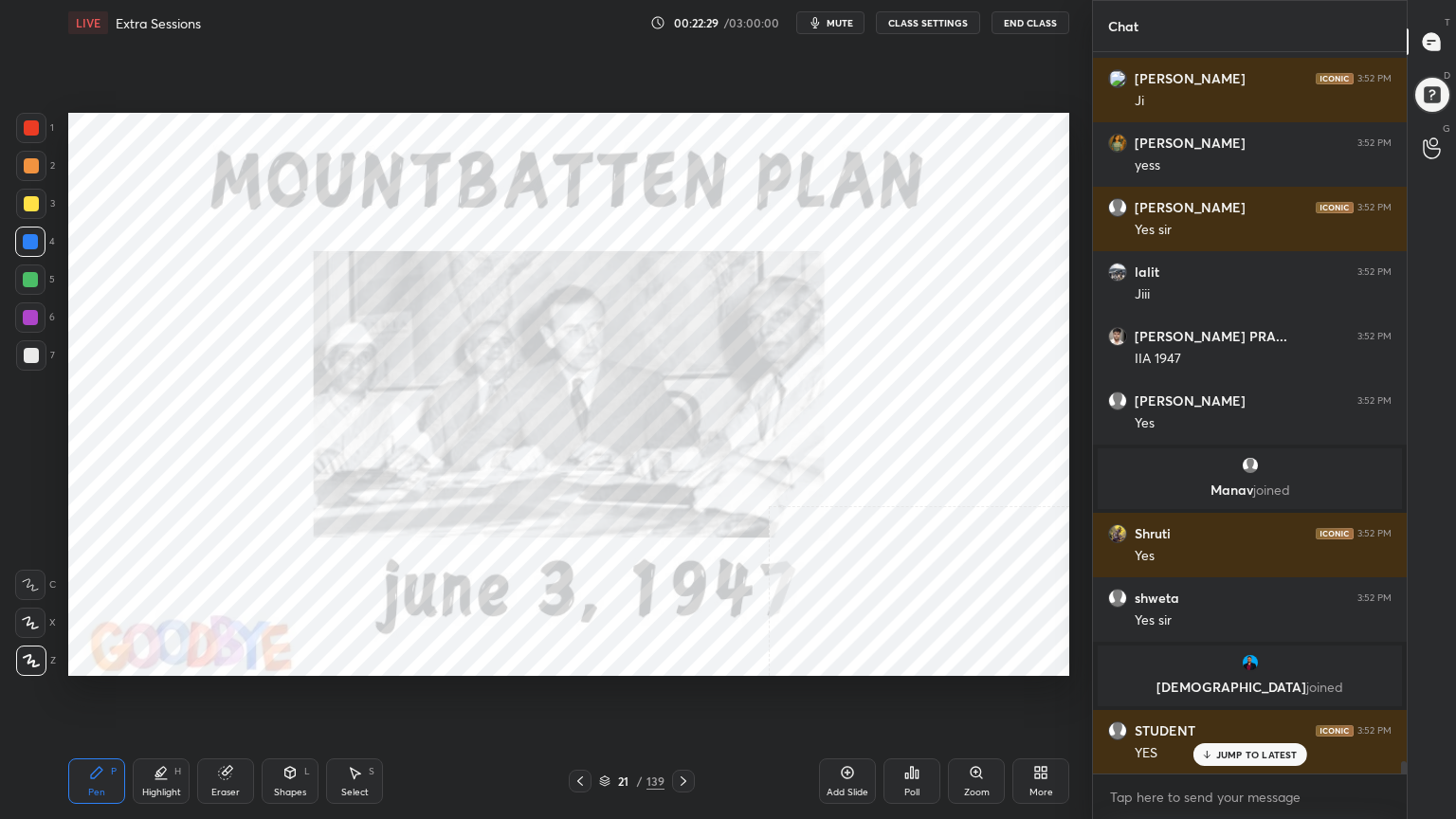 scroll, scrollTop: 41868, scrollLeft: 0, axis: vertical 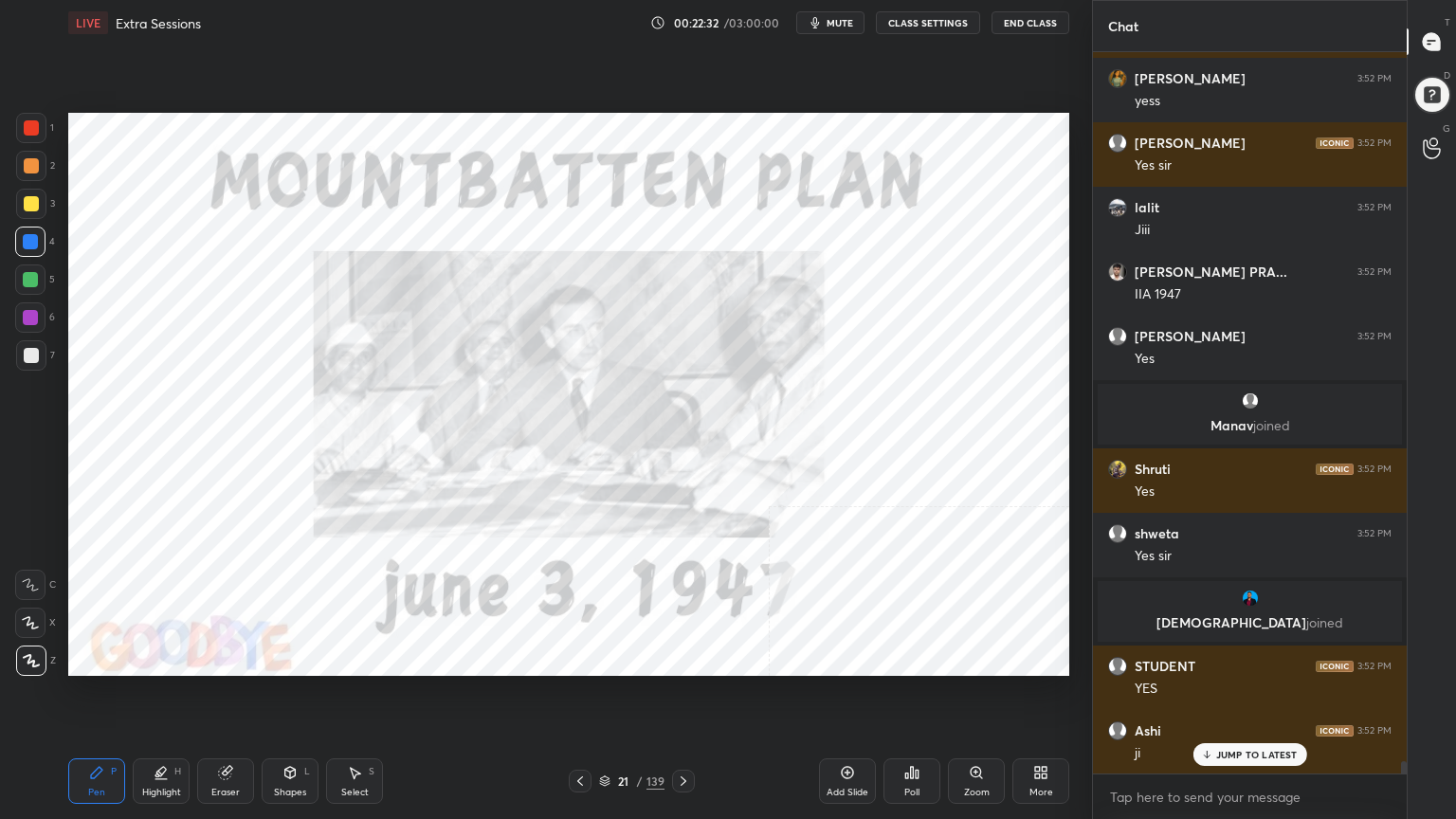 drag, startPoint x: 30, startPoint y: 128, endPoint x: 22, endPoint y: 175, distance: 47.67599 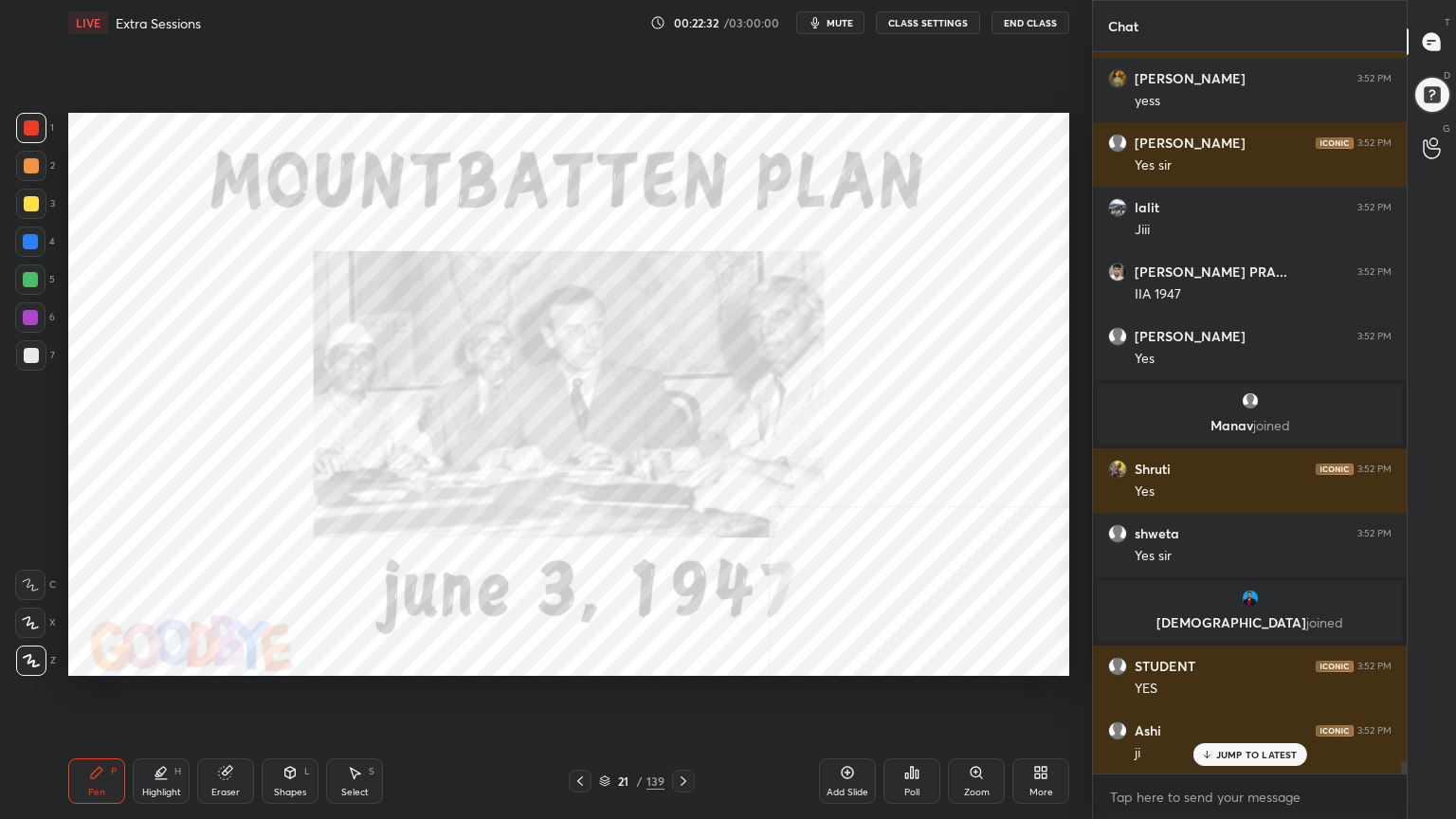 click at bounding box center [30, 280] 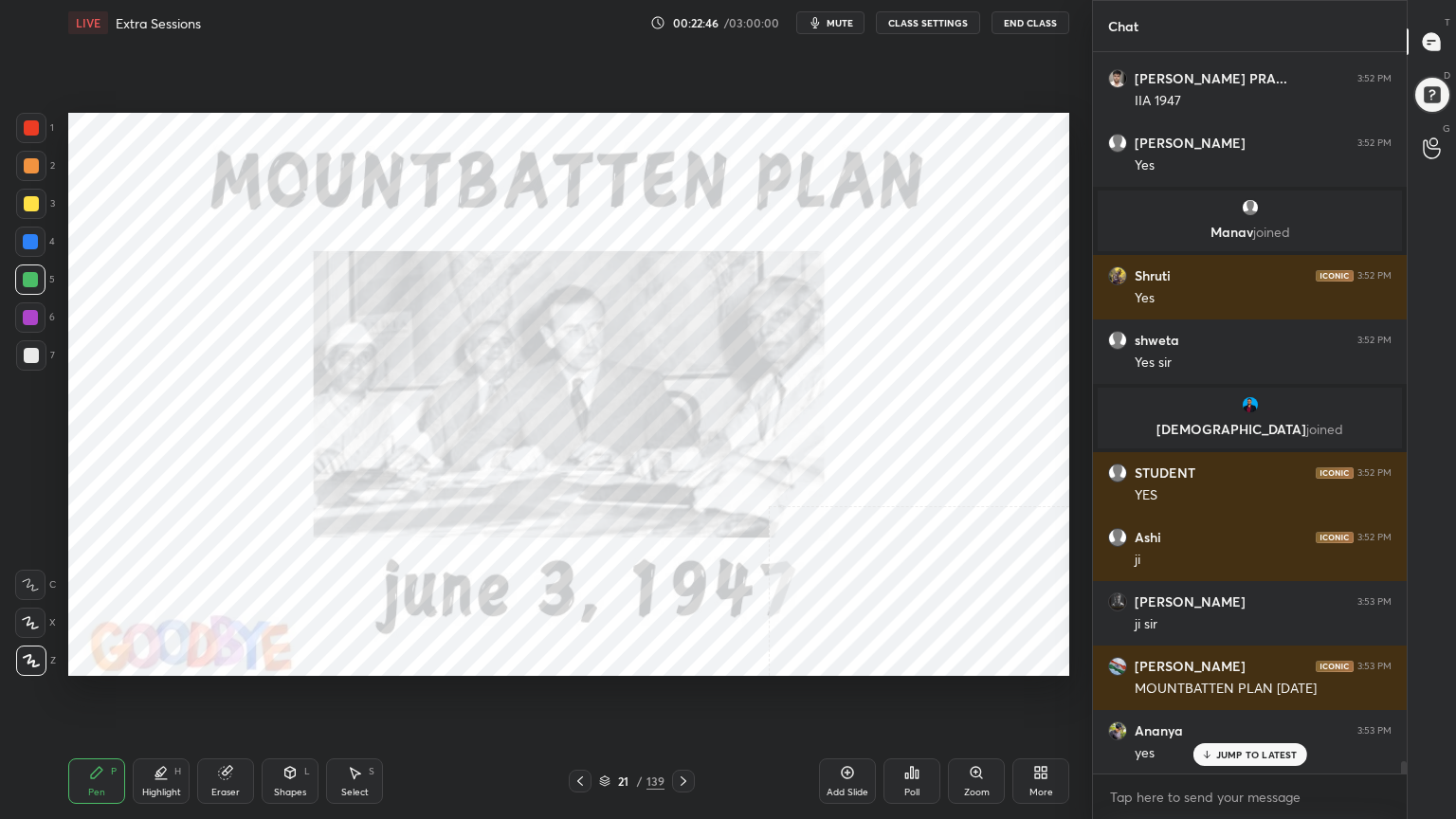 scroll, scrollTop: 42125, scrollLeft: 0, axis: vertical 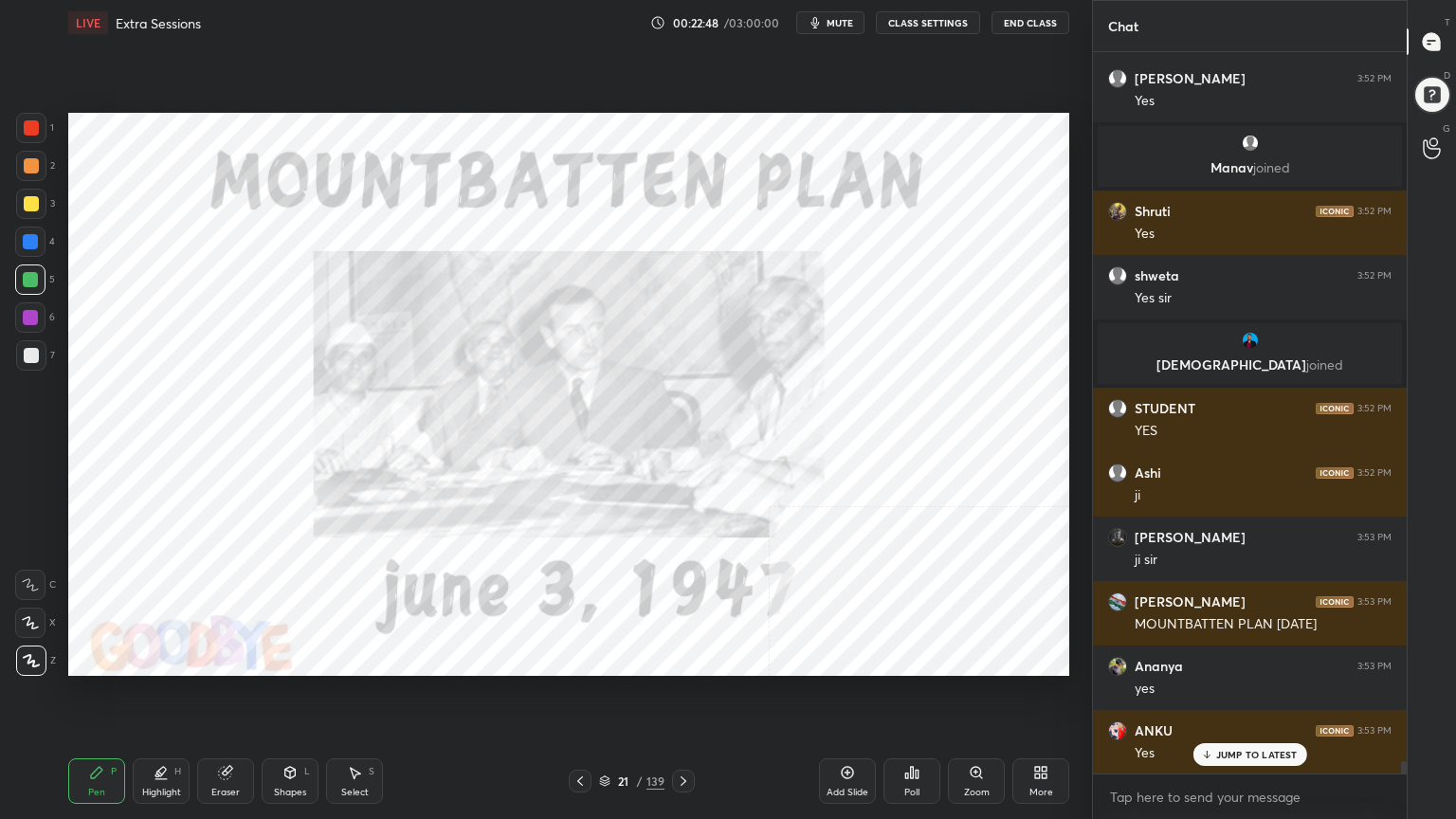 click at bounding box center (31, 128) 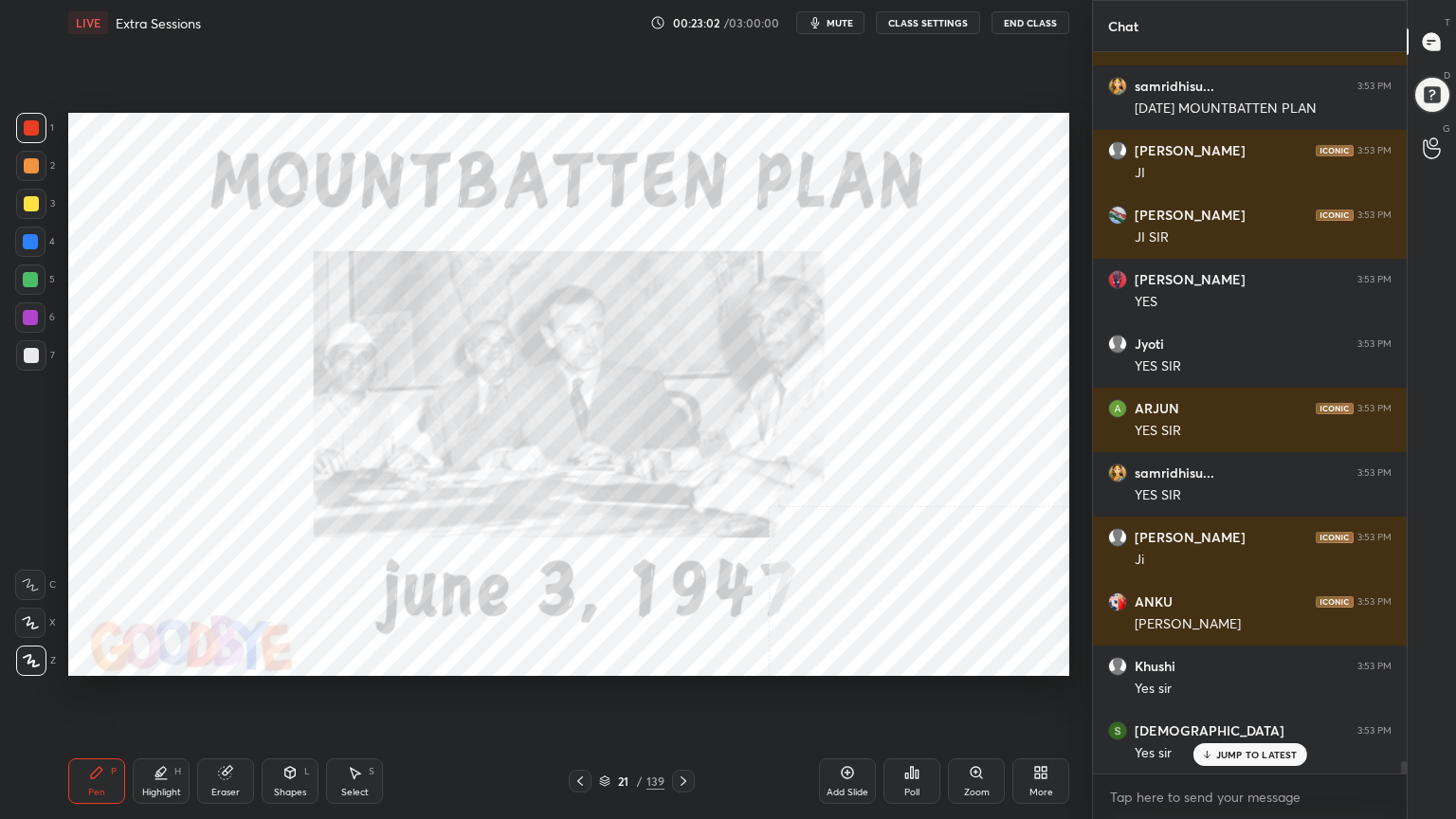 scroll, scrollTop: 43092, scrollLeft: 0, axis: vertical 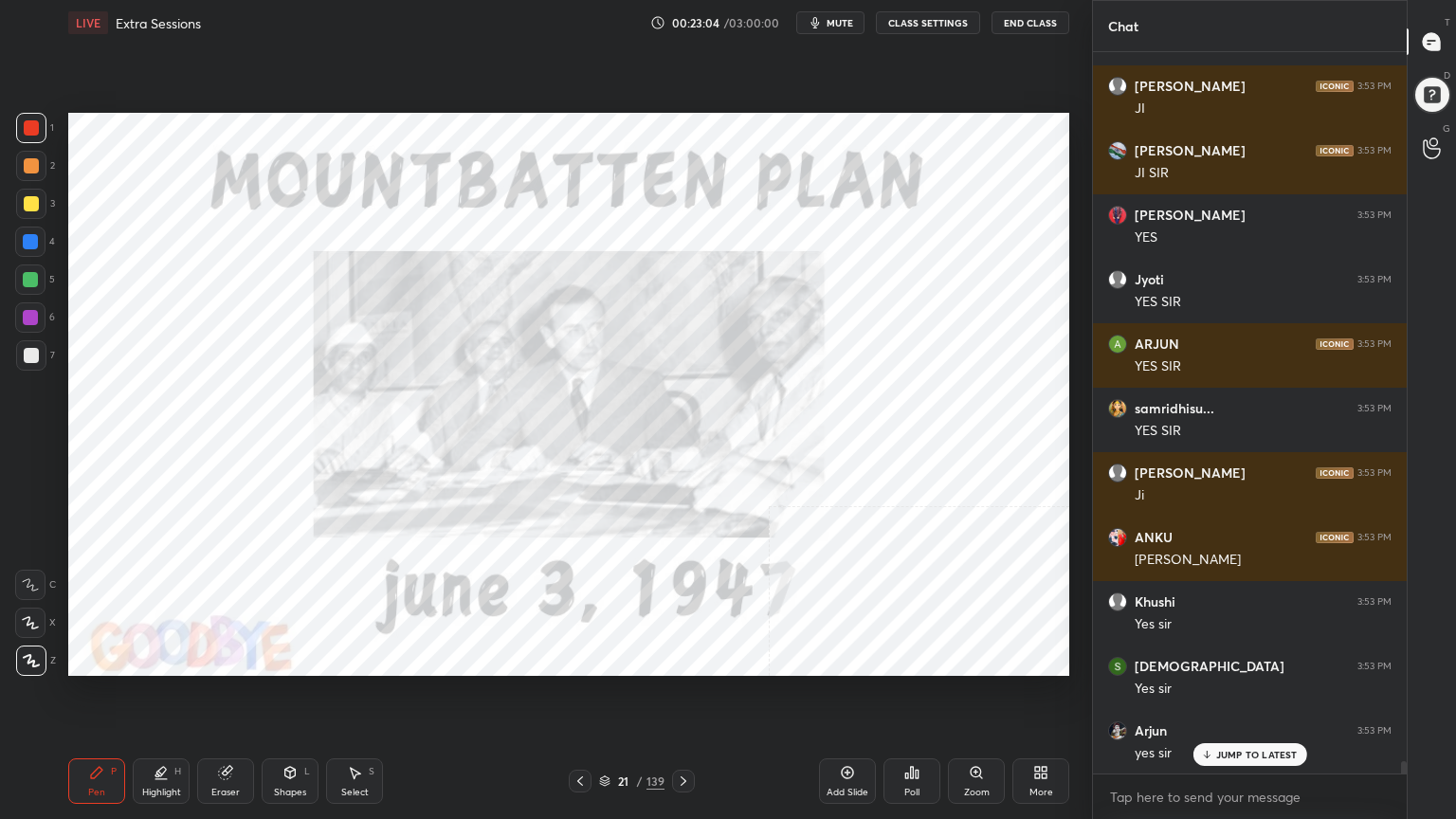 click on "21 / 139" at bounding box center (631, 781) 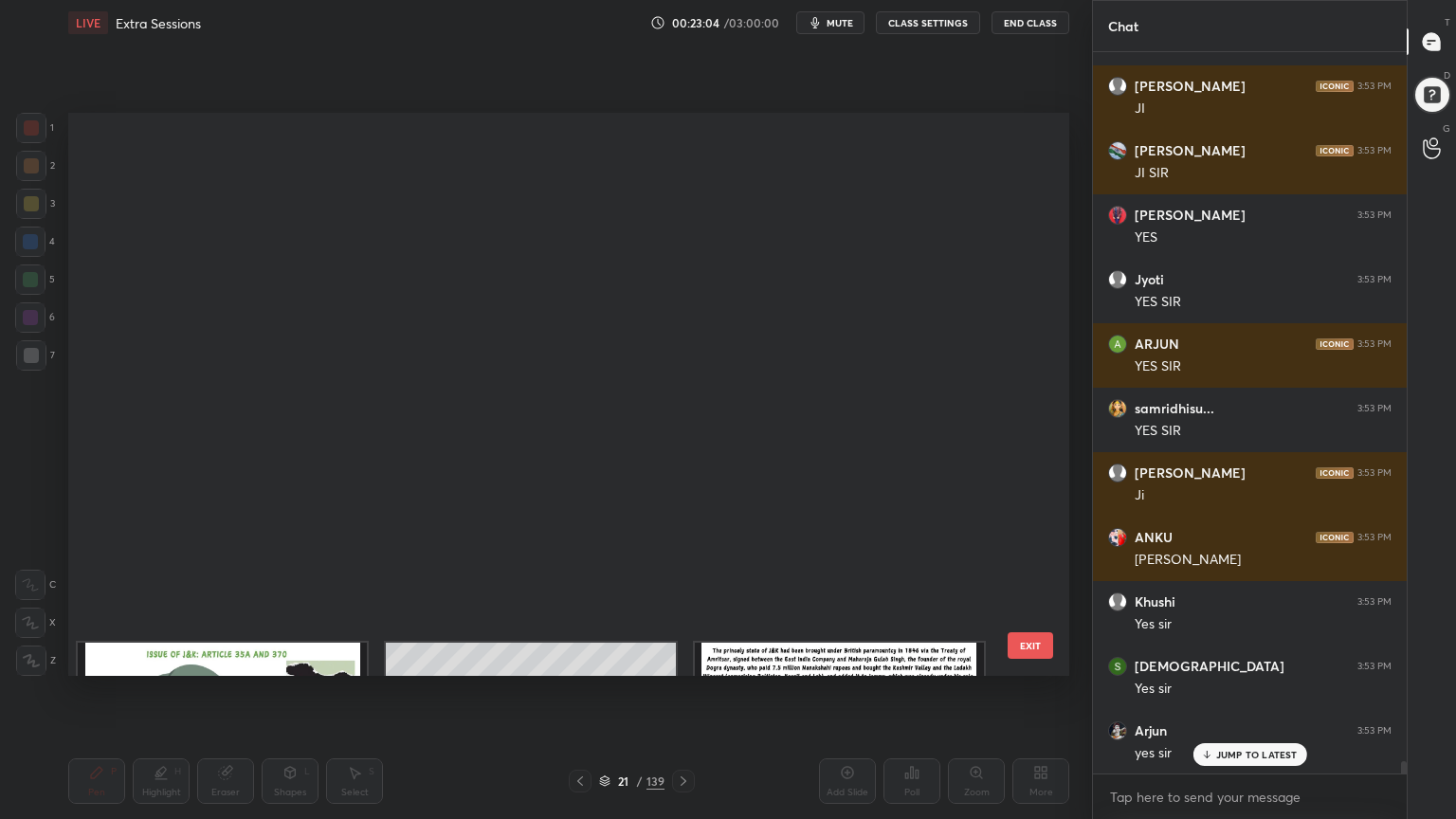 scroll, scrollTop: 43157, scrollLeft: 0, axis: vertical 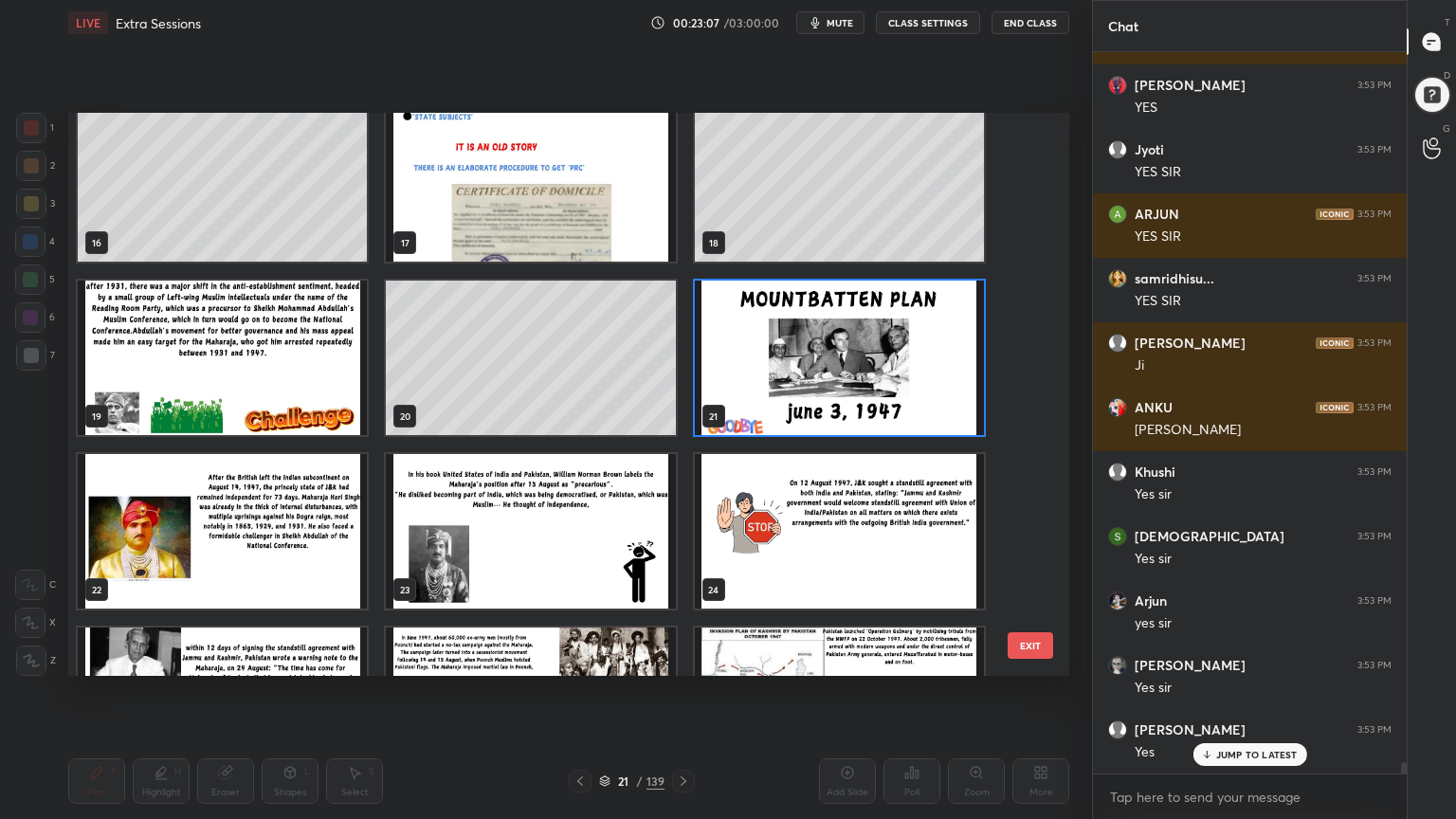 click at bounding box center (839, 357) 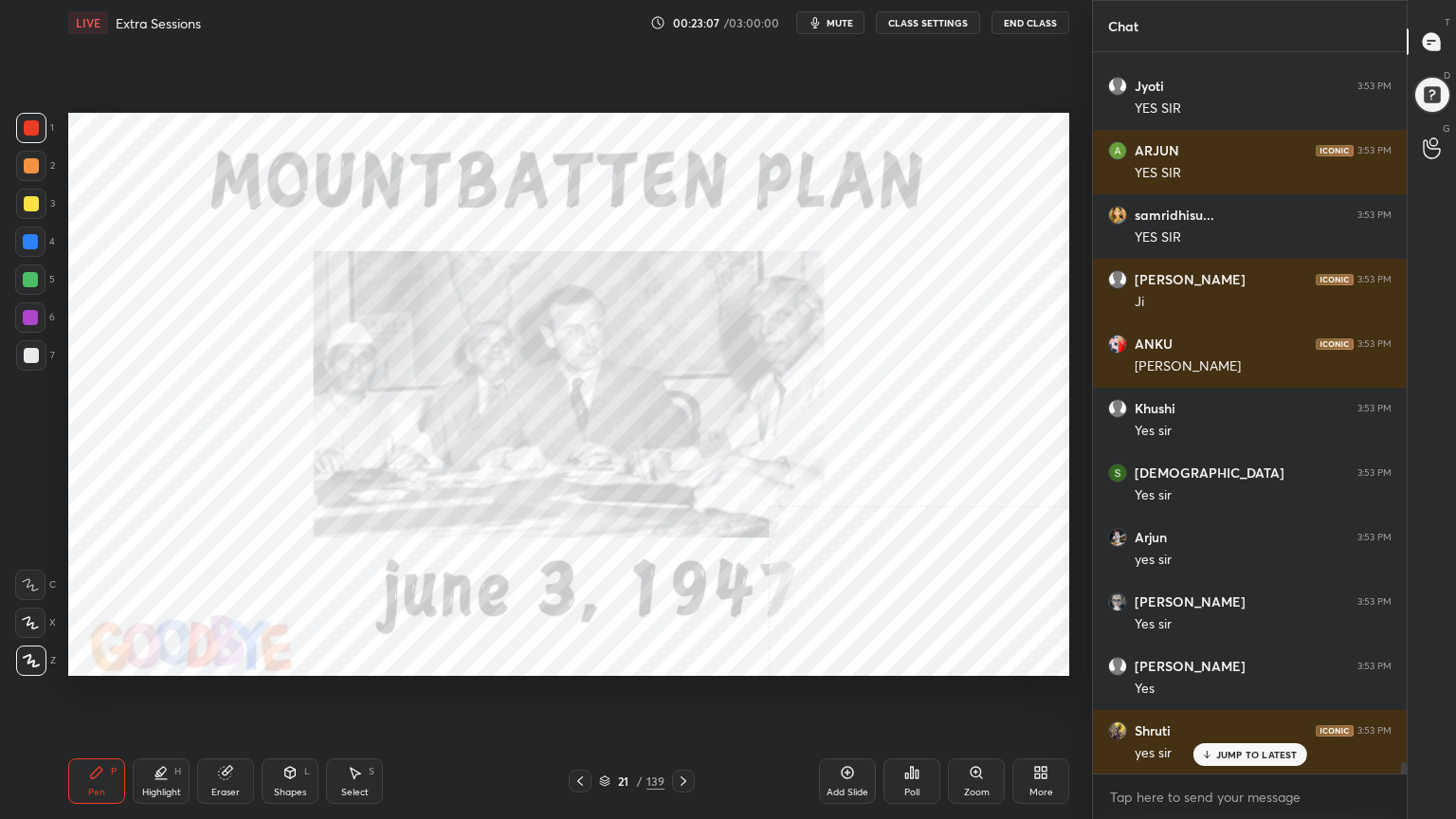 drag, startPoint x: 826, startPoint y: 375, endPoint x: 801, endPoint y: 650, distance: 276.13403 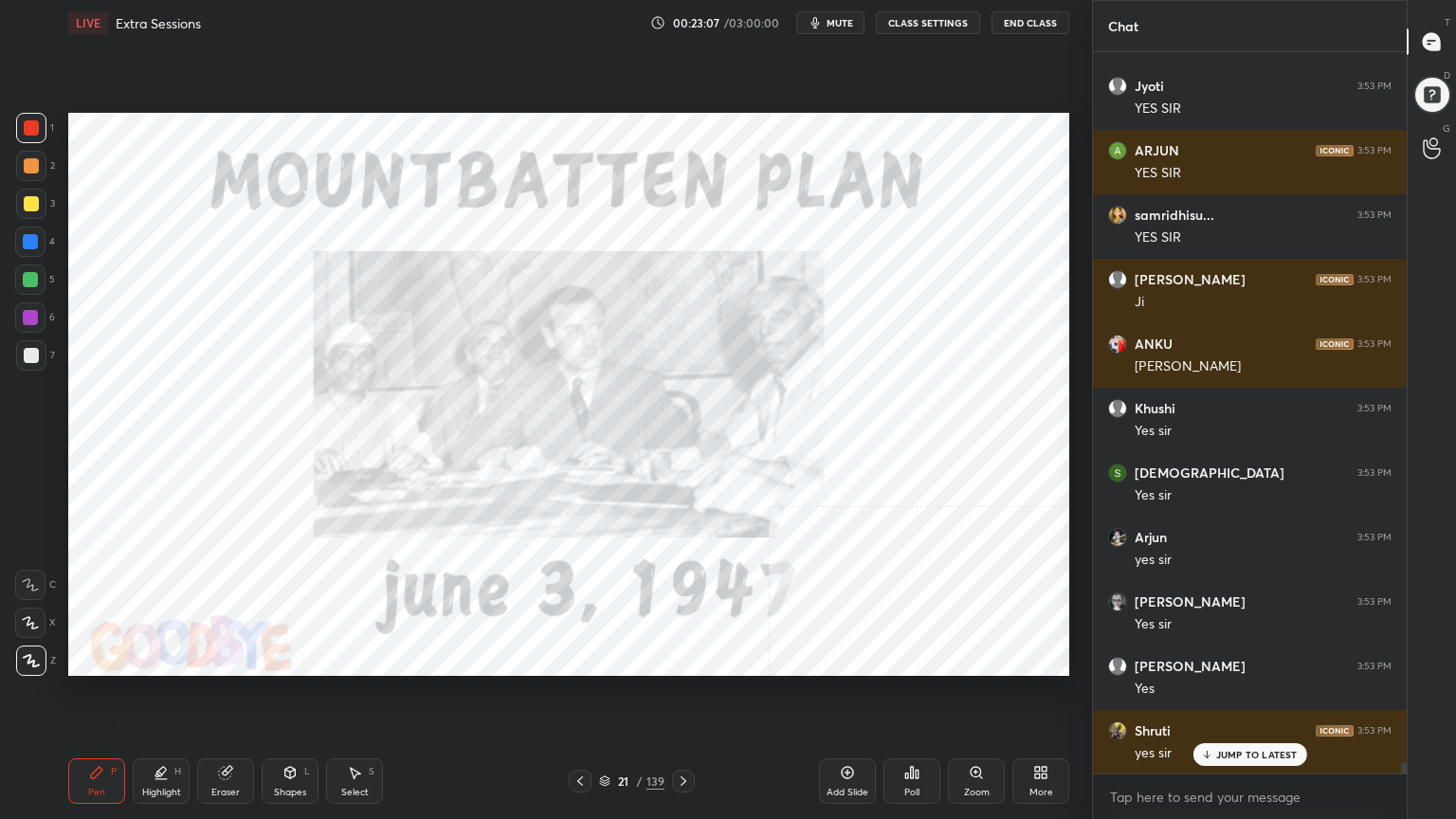 click at bounding box center [839, 357] 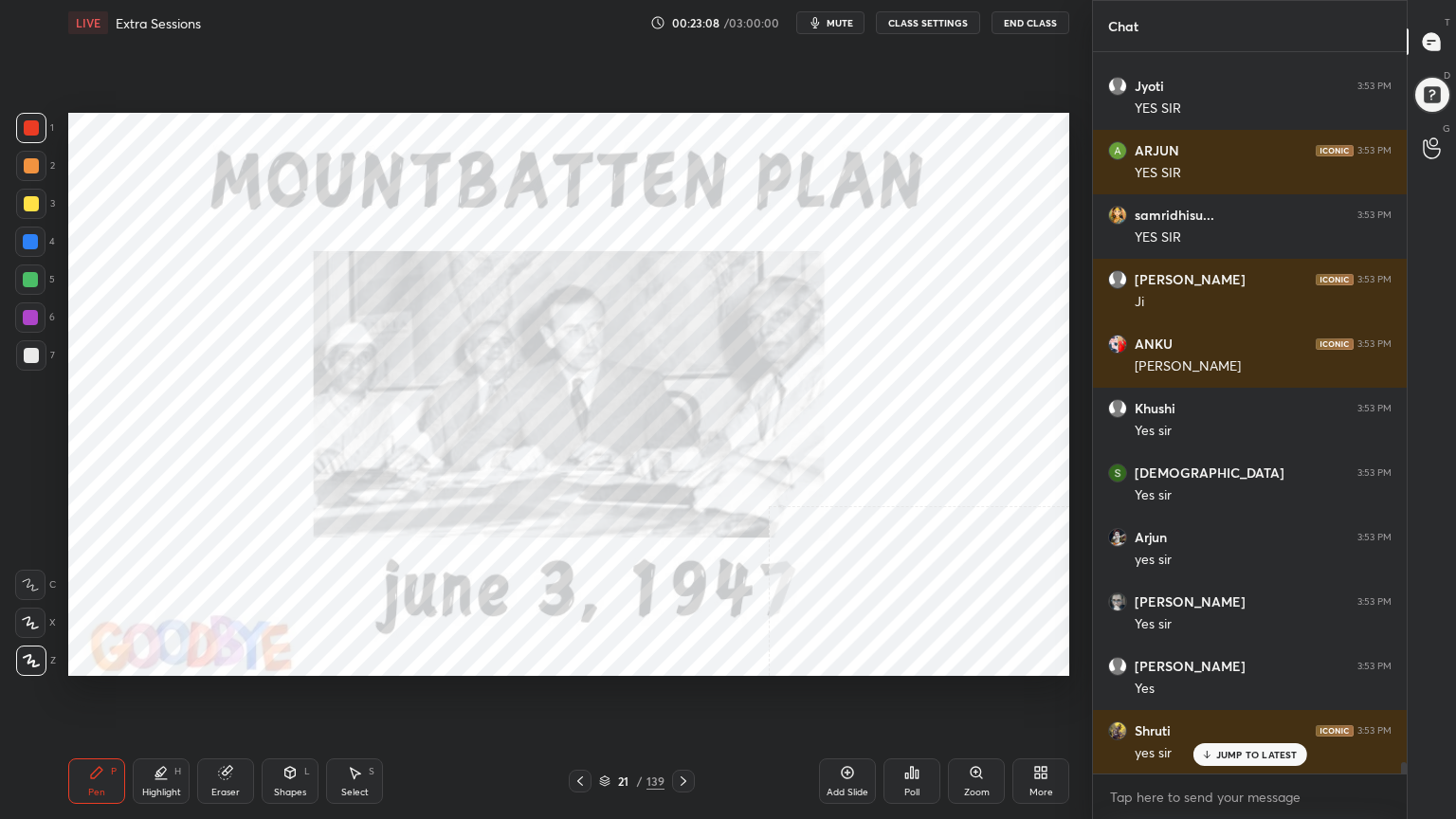 click 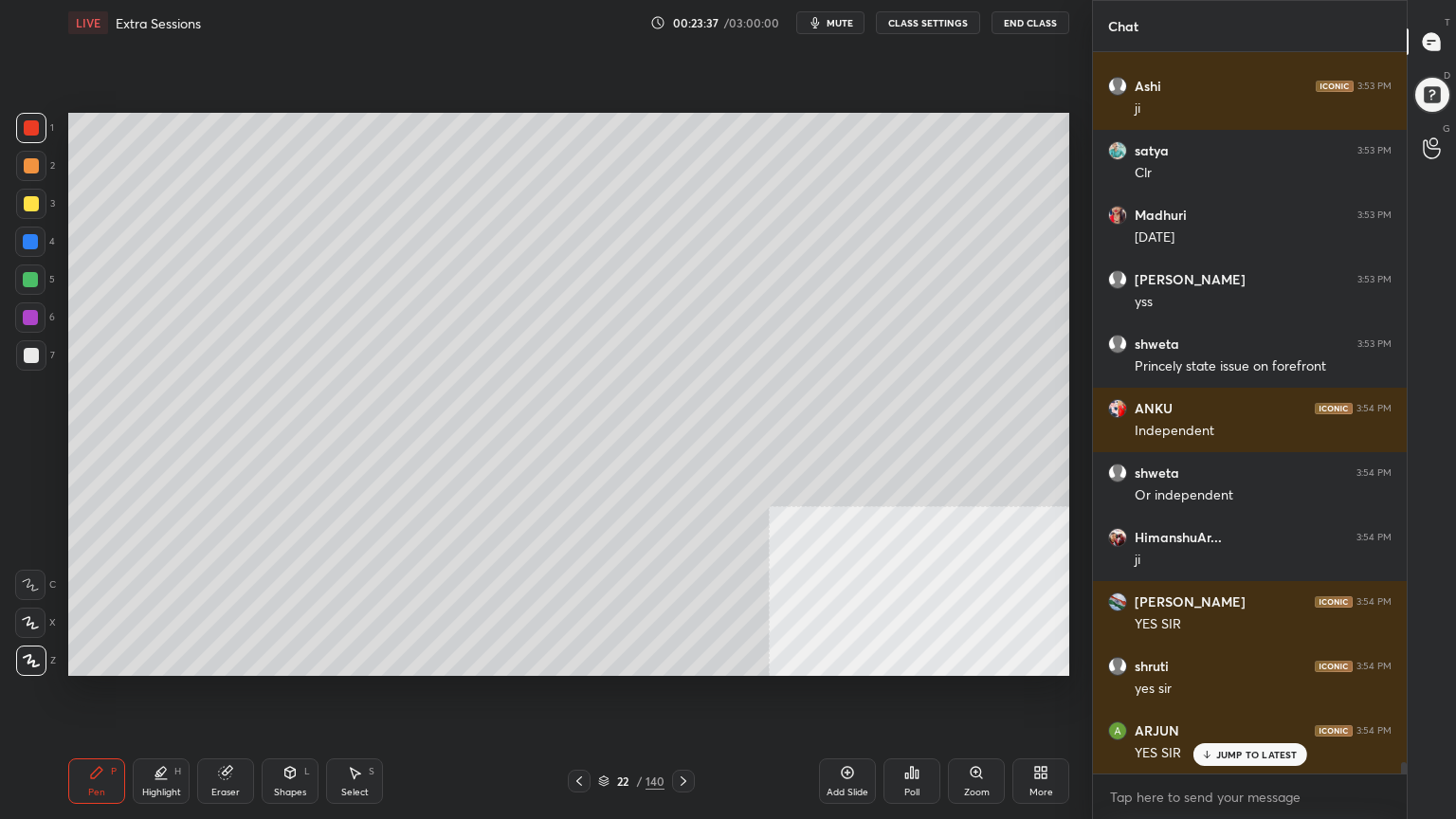 scroll, scrollTop: 44381, scrollLeft: 0, axis: vertical 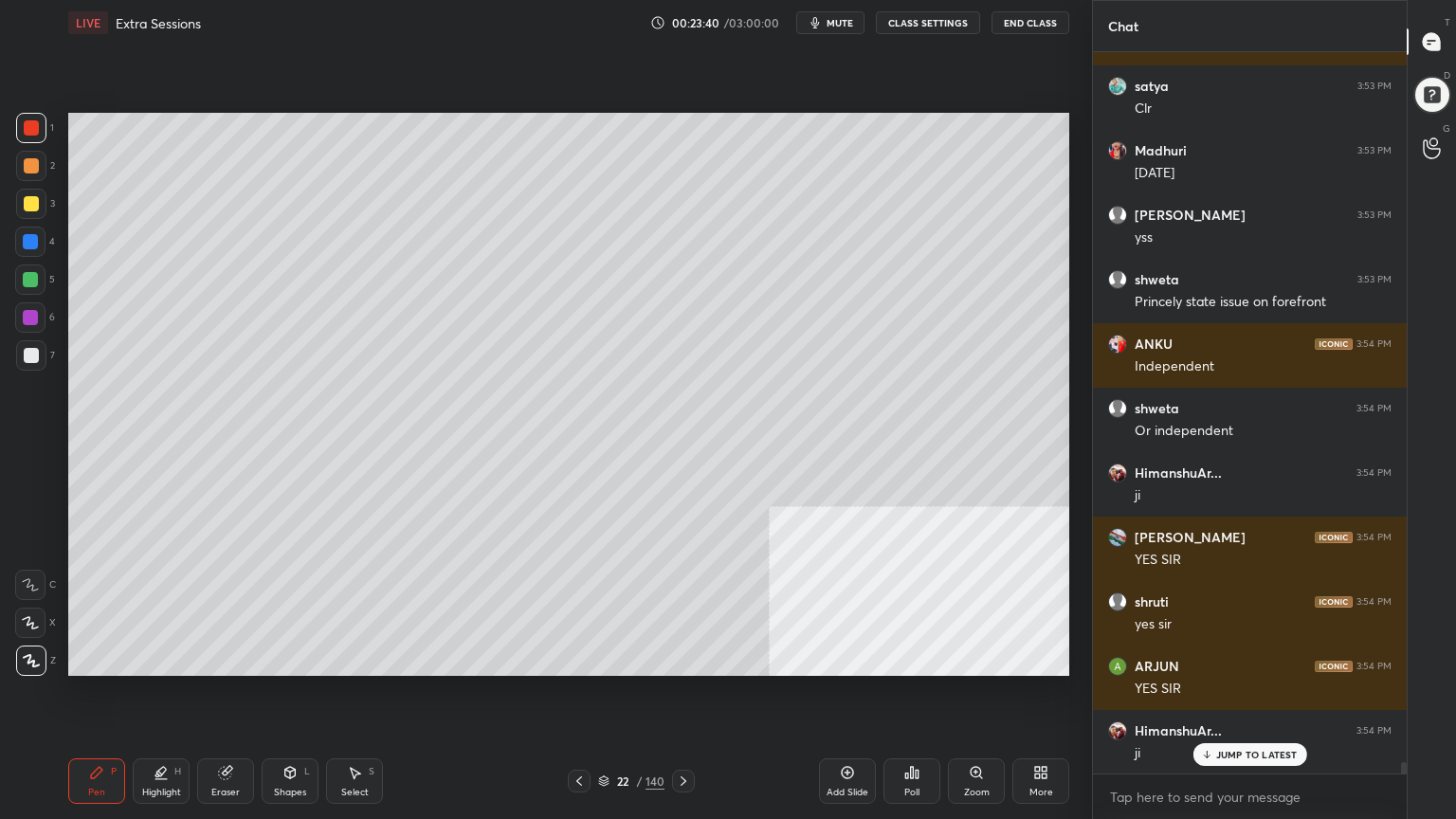 drag, startPoint x: 24, startPoint y: 200, endPoint x: 60, endPoint y: 197, distance: 36.124784 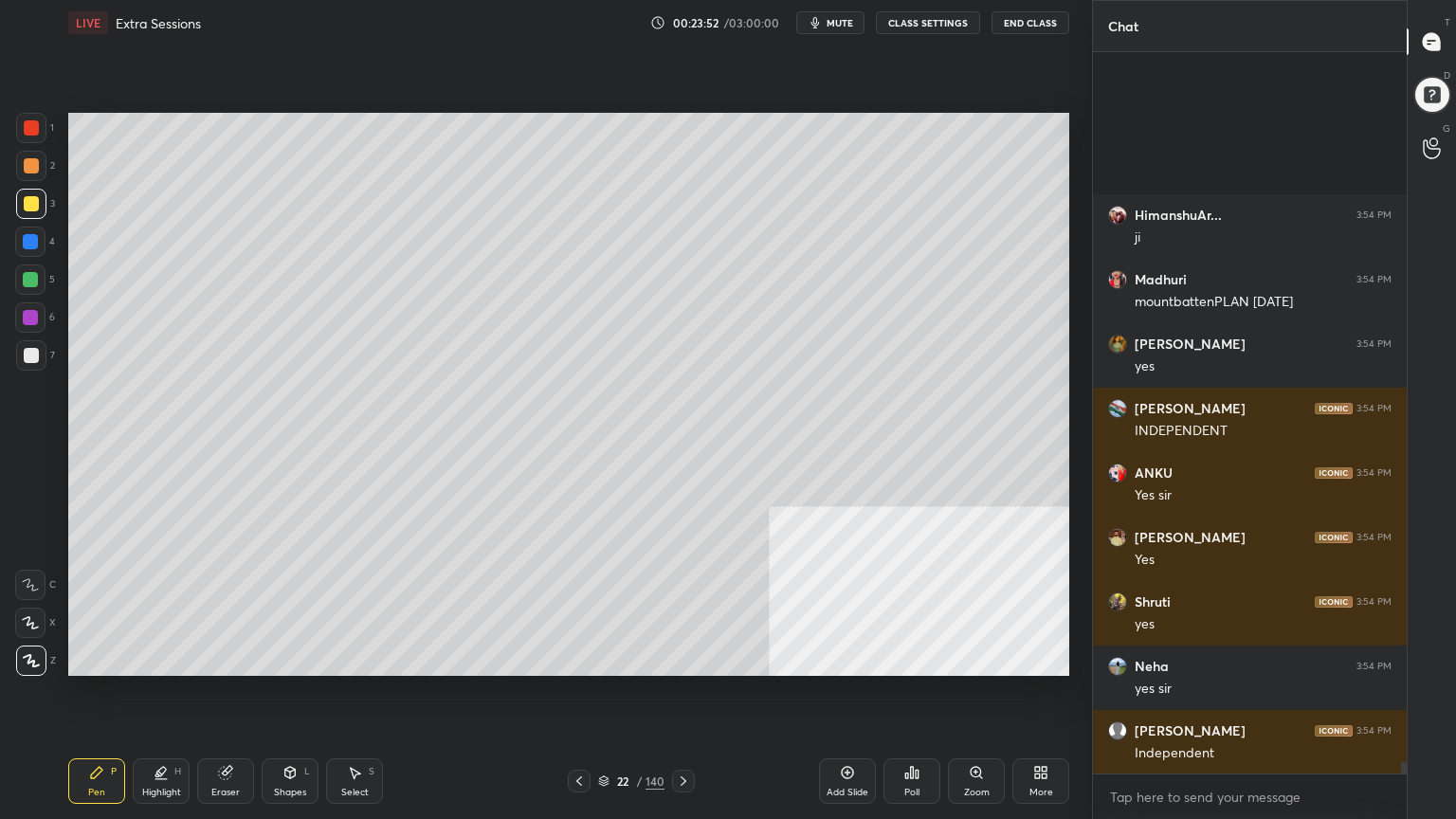 scroll, scrollTop: 45189, scrollLeft: 0, axis: vertical 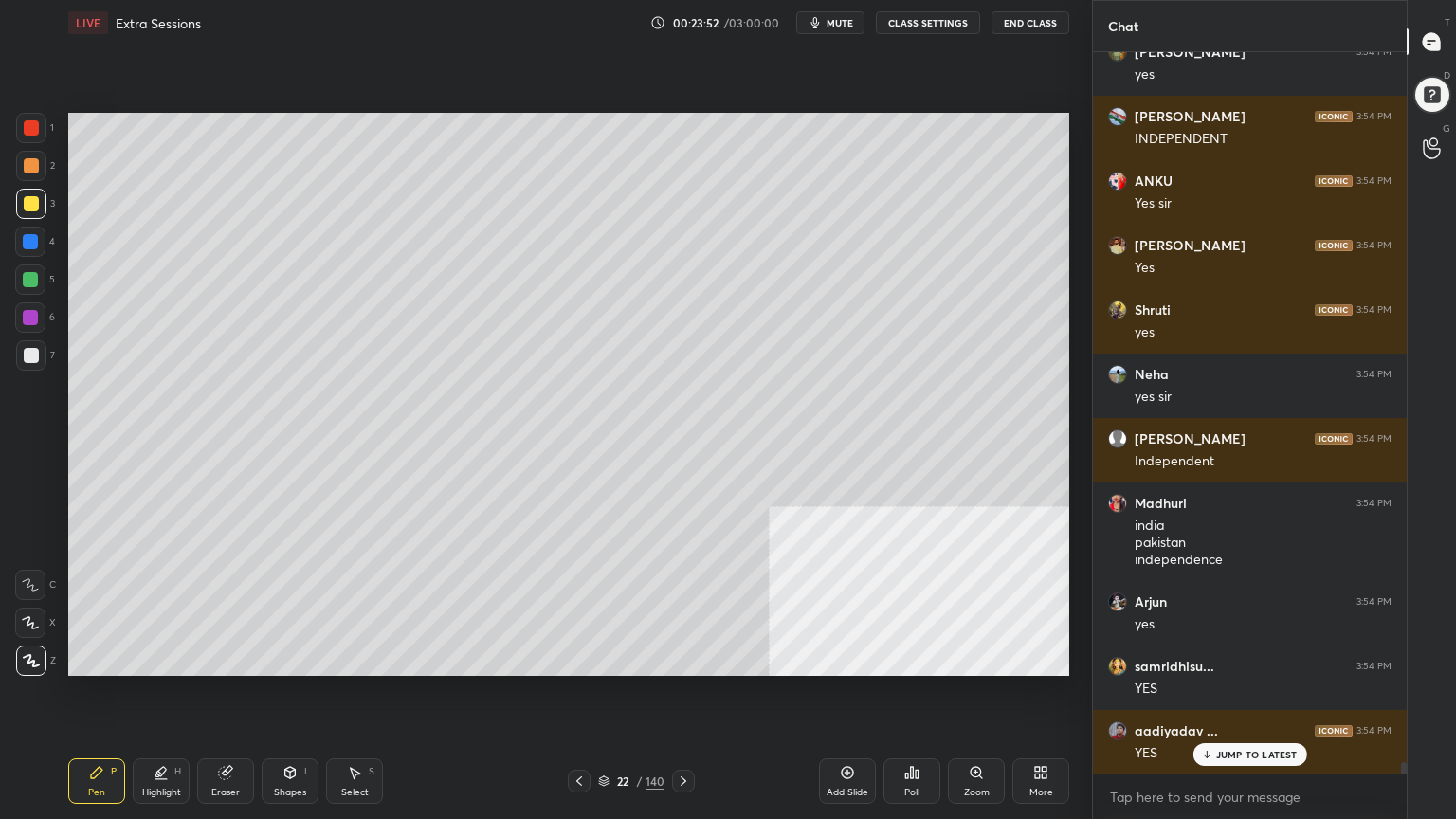 click 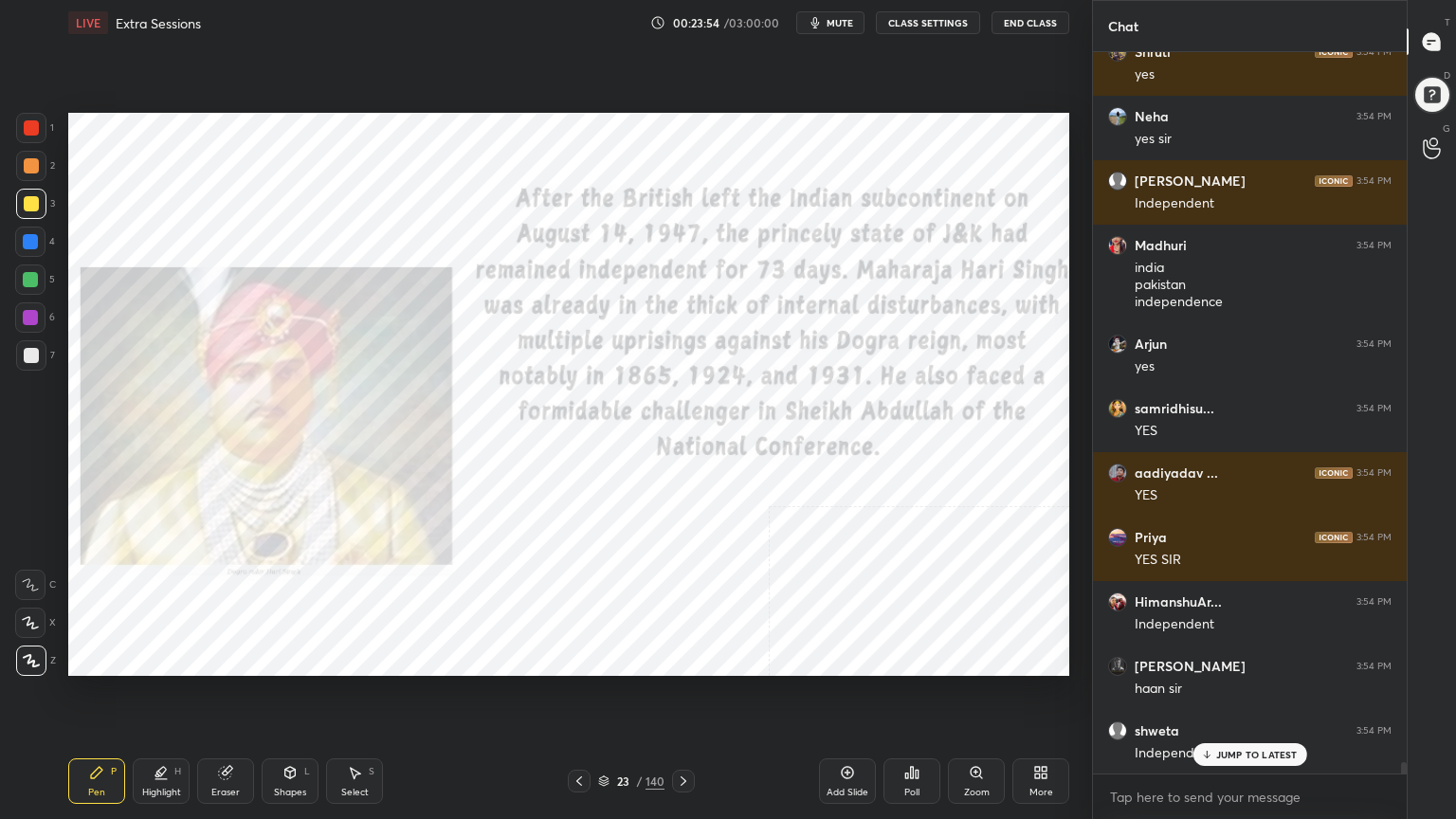 scroll, scrollTop: 45511, scrollLeft: 0, axis: vertical 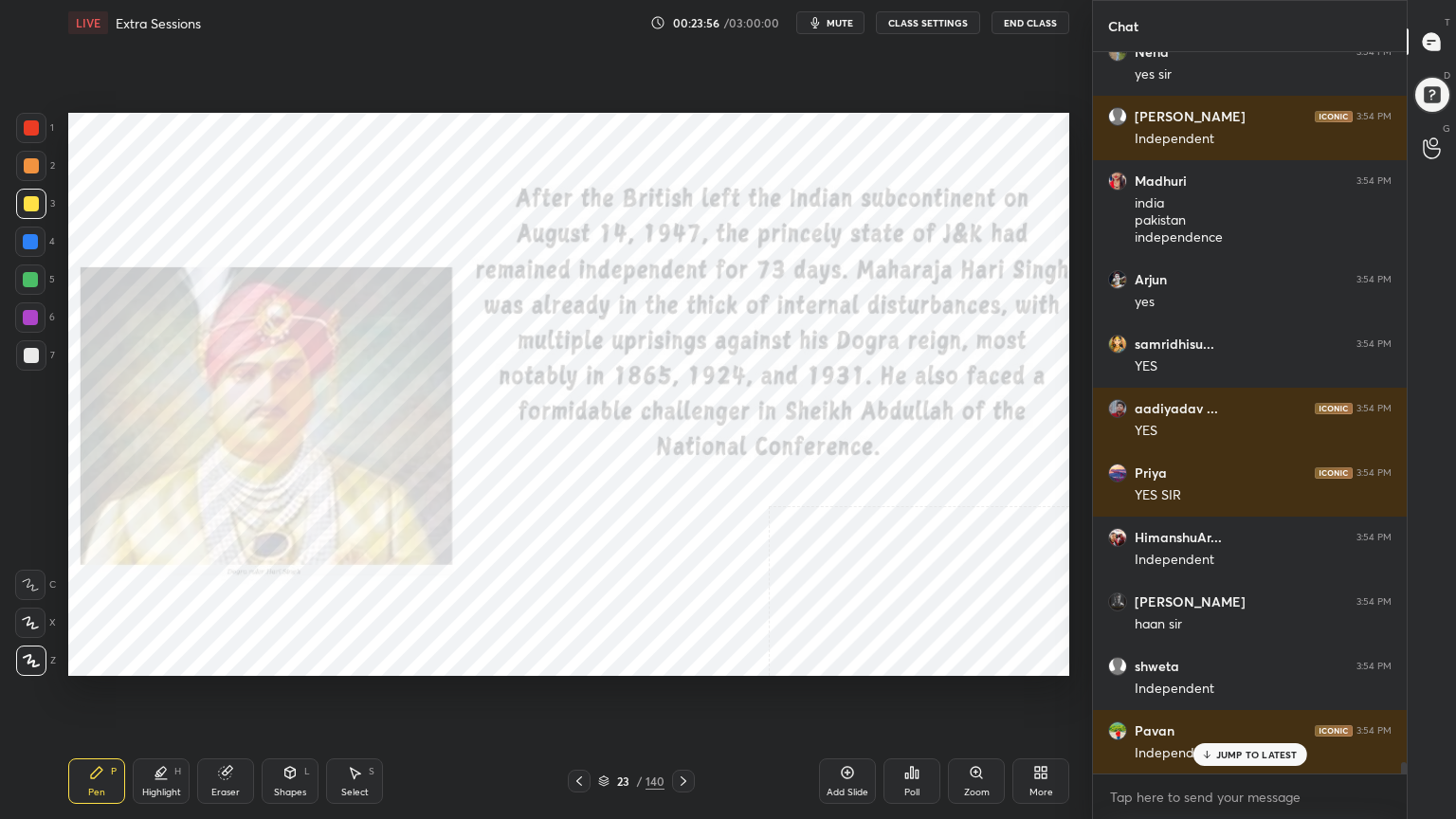 drag, startPoint x: 46, startPoint y: 129, endPoint x: 67, endPoint y: 129, distance: 21 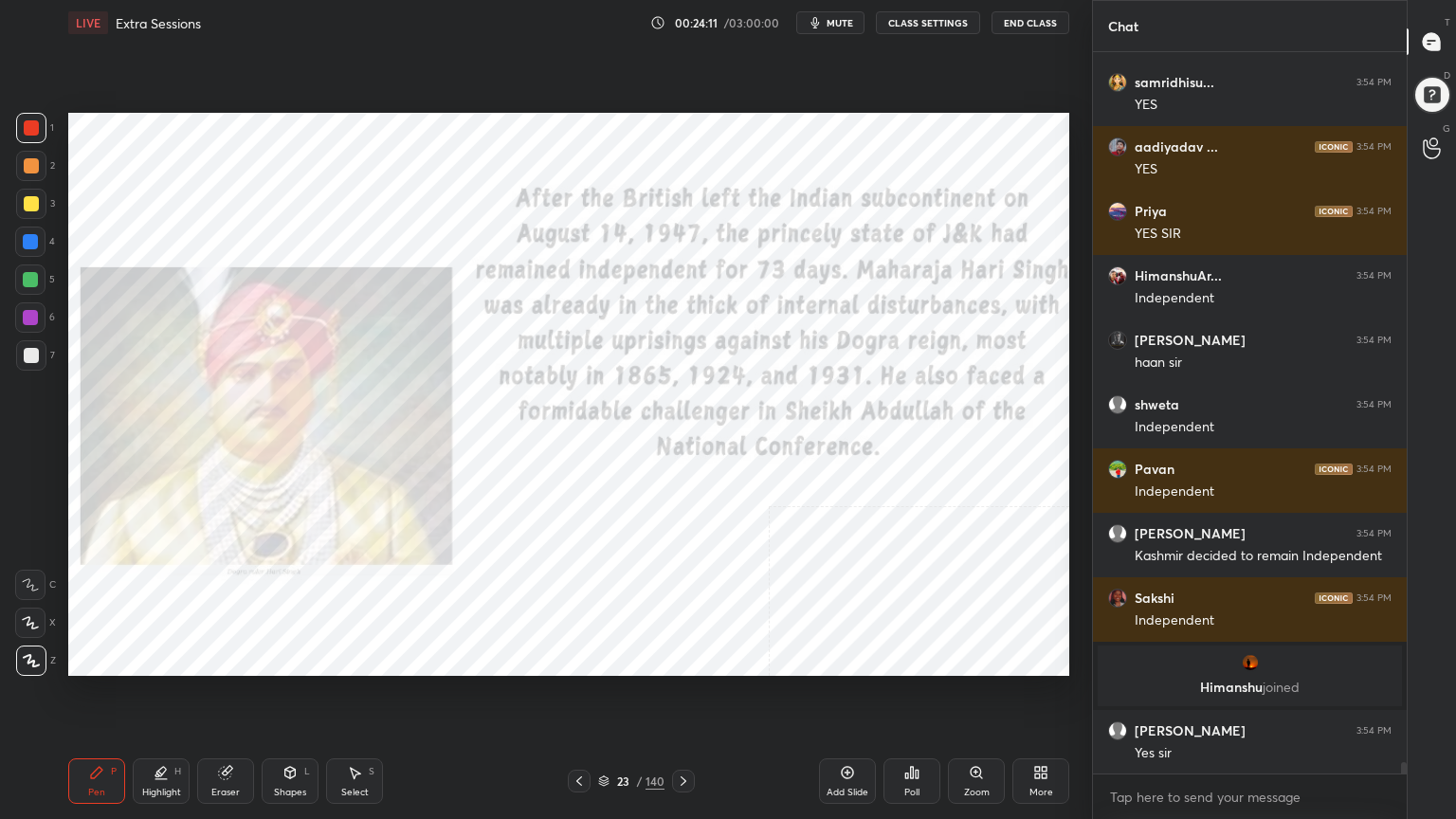 scroll, scrollTop: 45837, scrollLeft: 0, axis: vertical 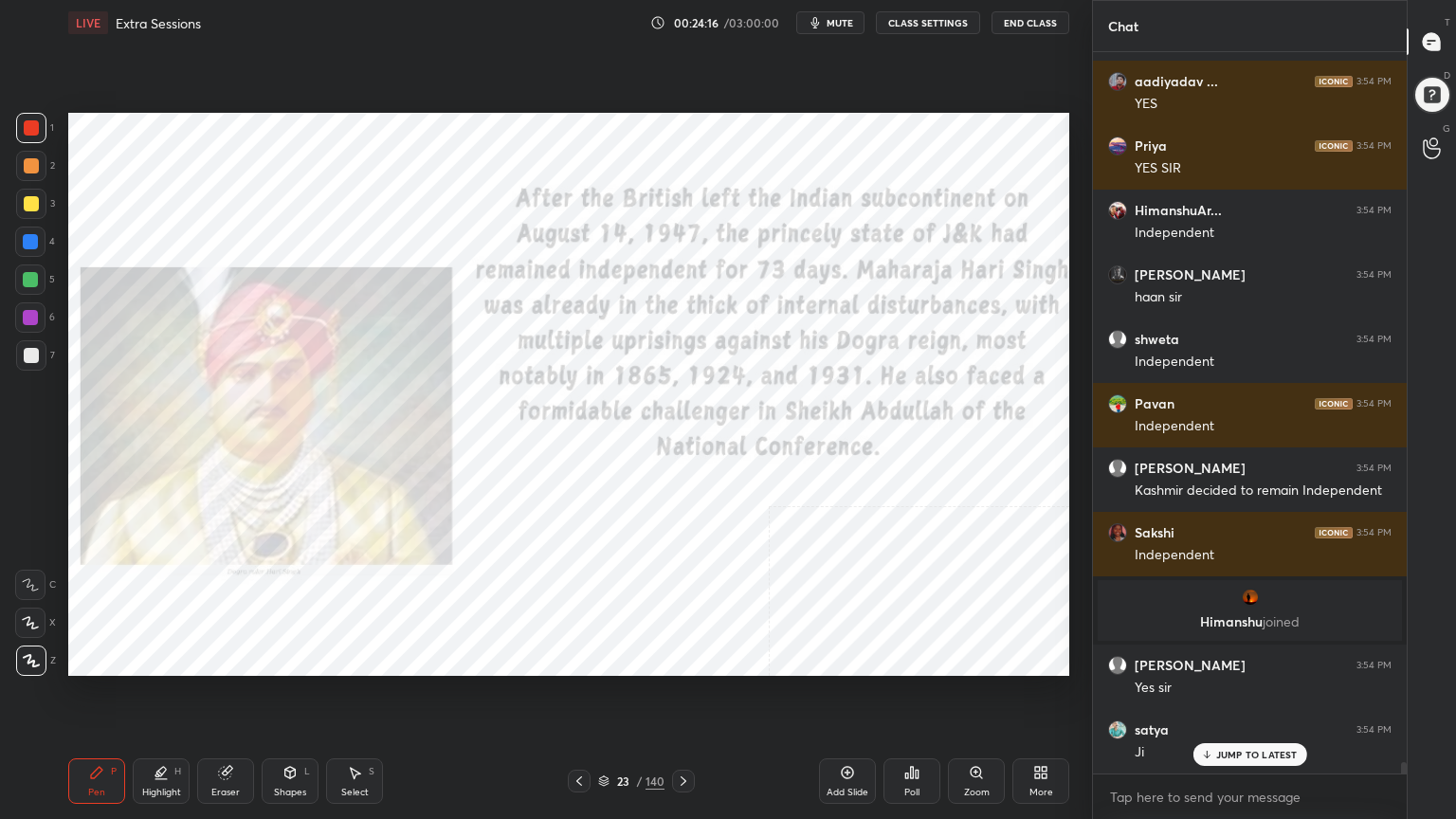 click 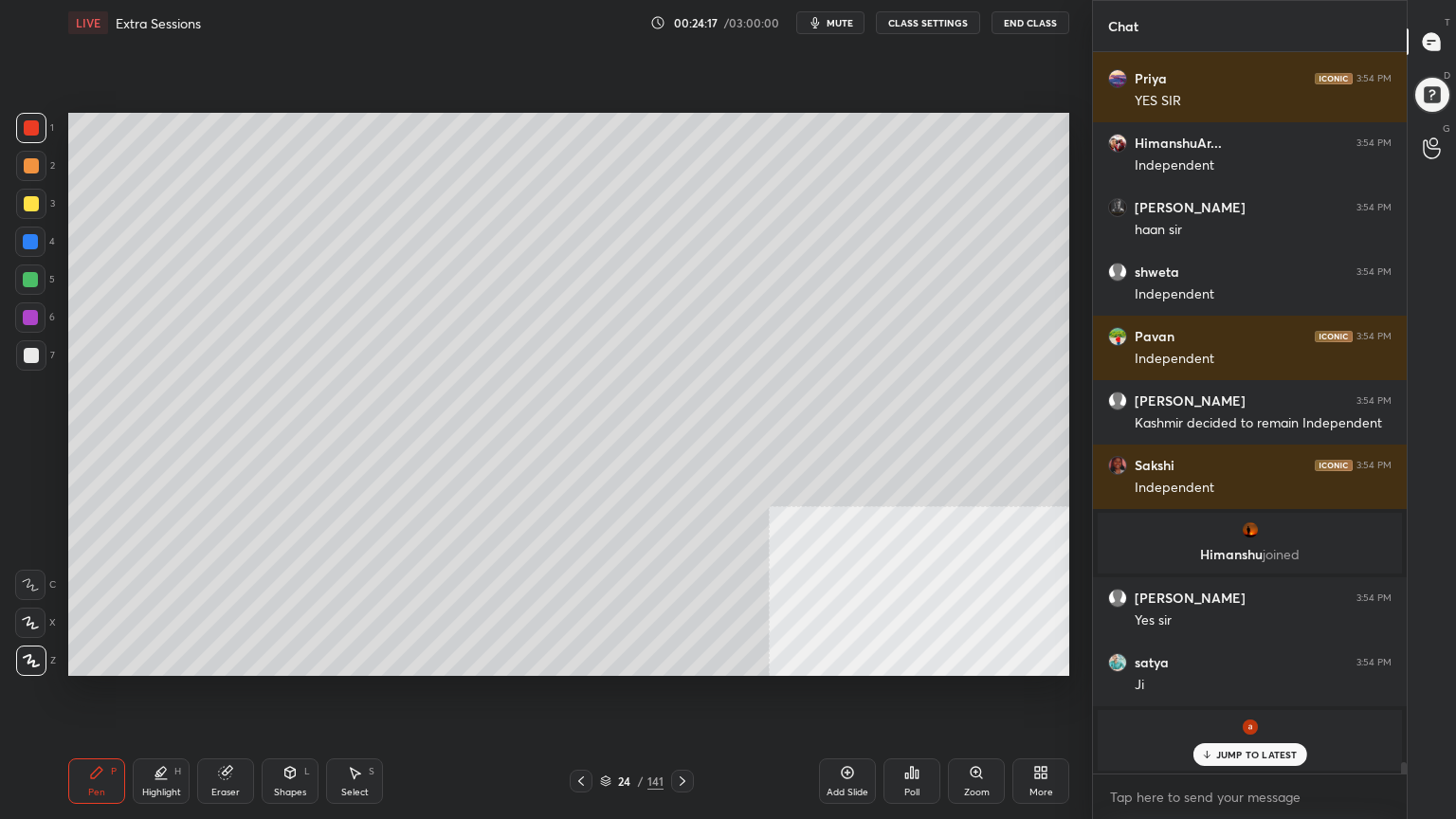scroll, scrollTop: 45970, scrollLeft: 0, axis: vertical 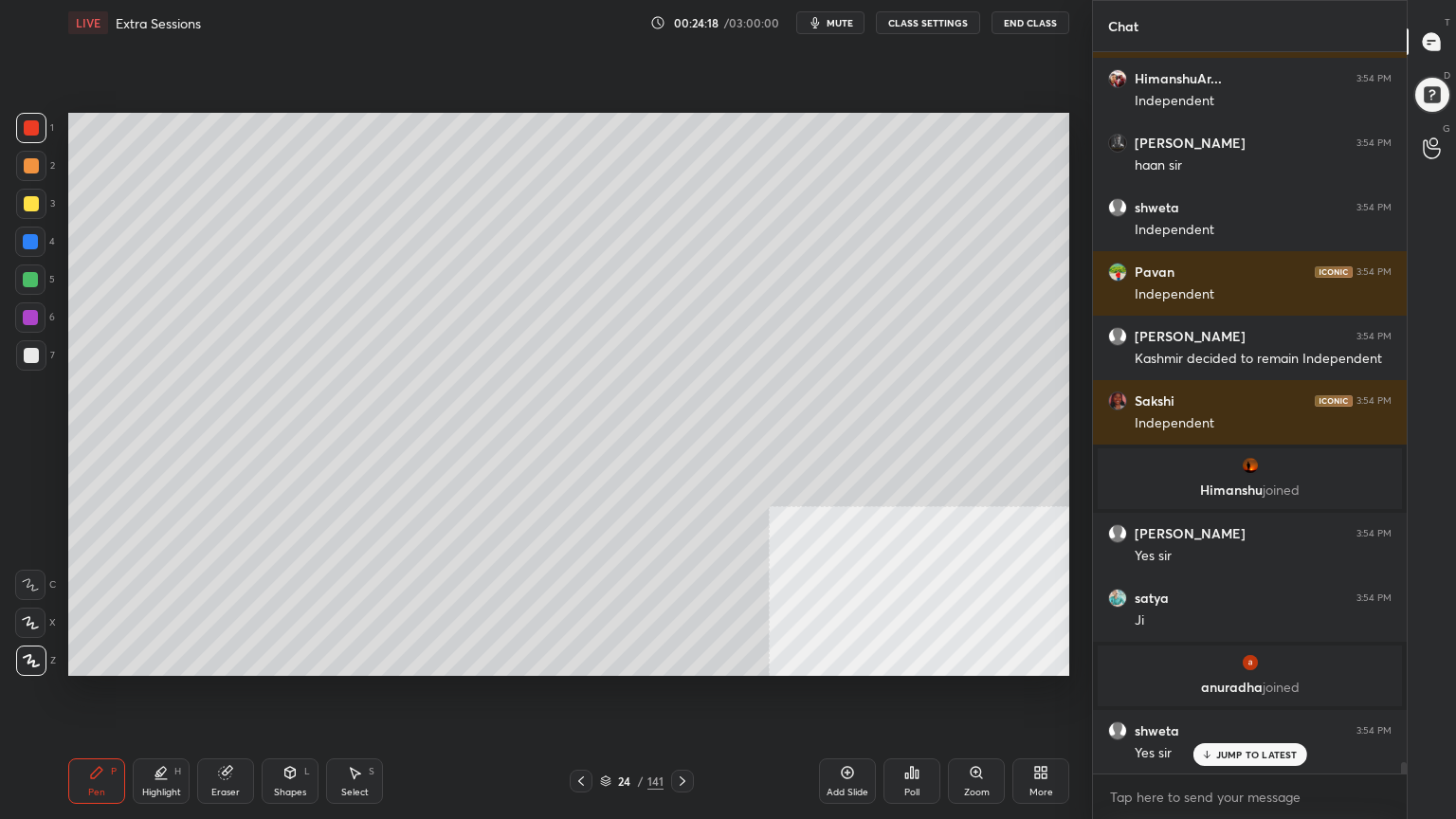 click 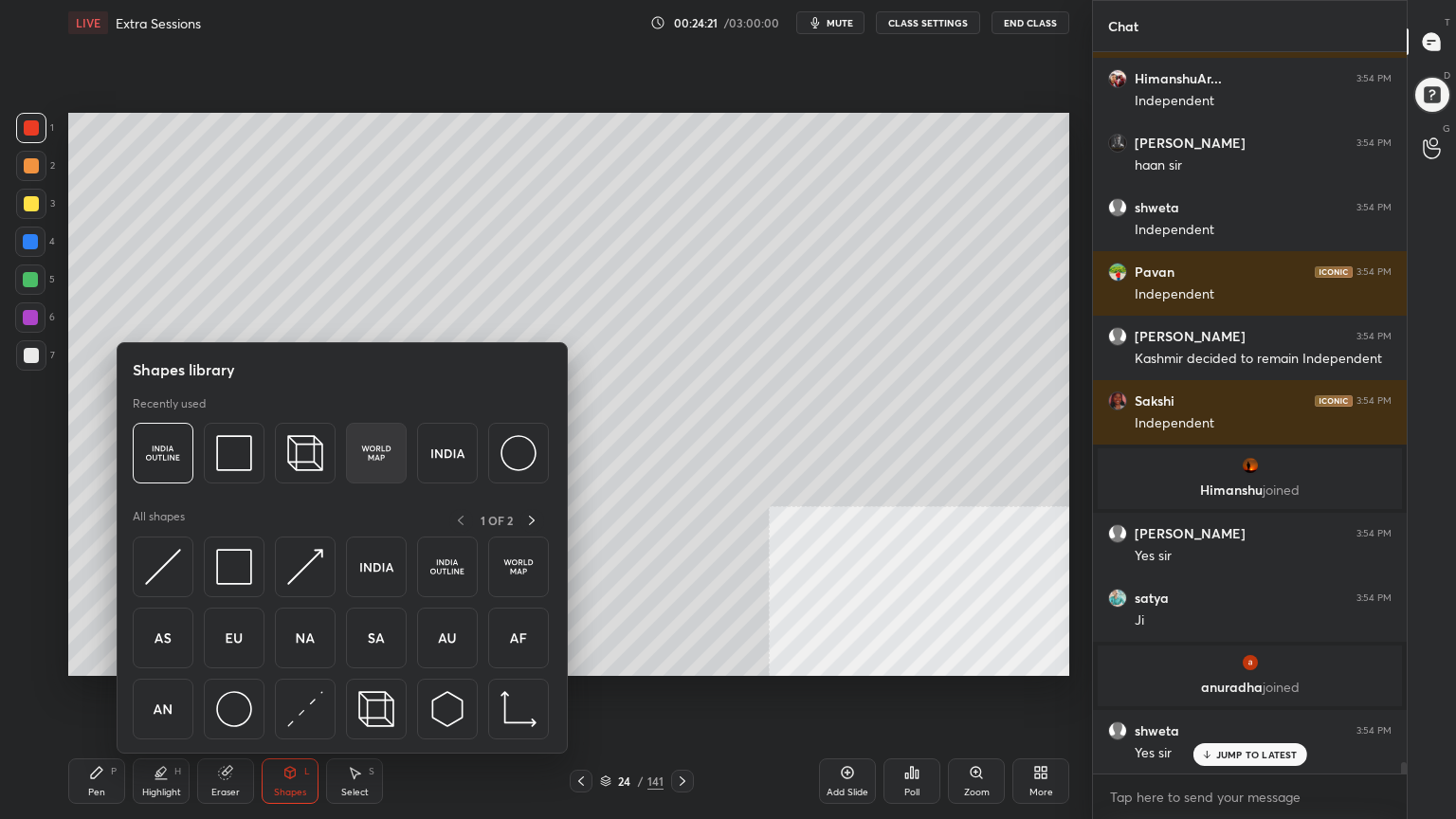 scroll, scrollTop: 46038, scrollLeft: 0, axis: vertical 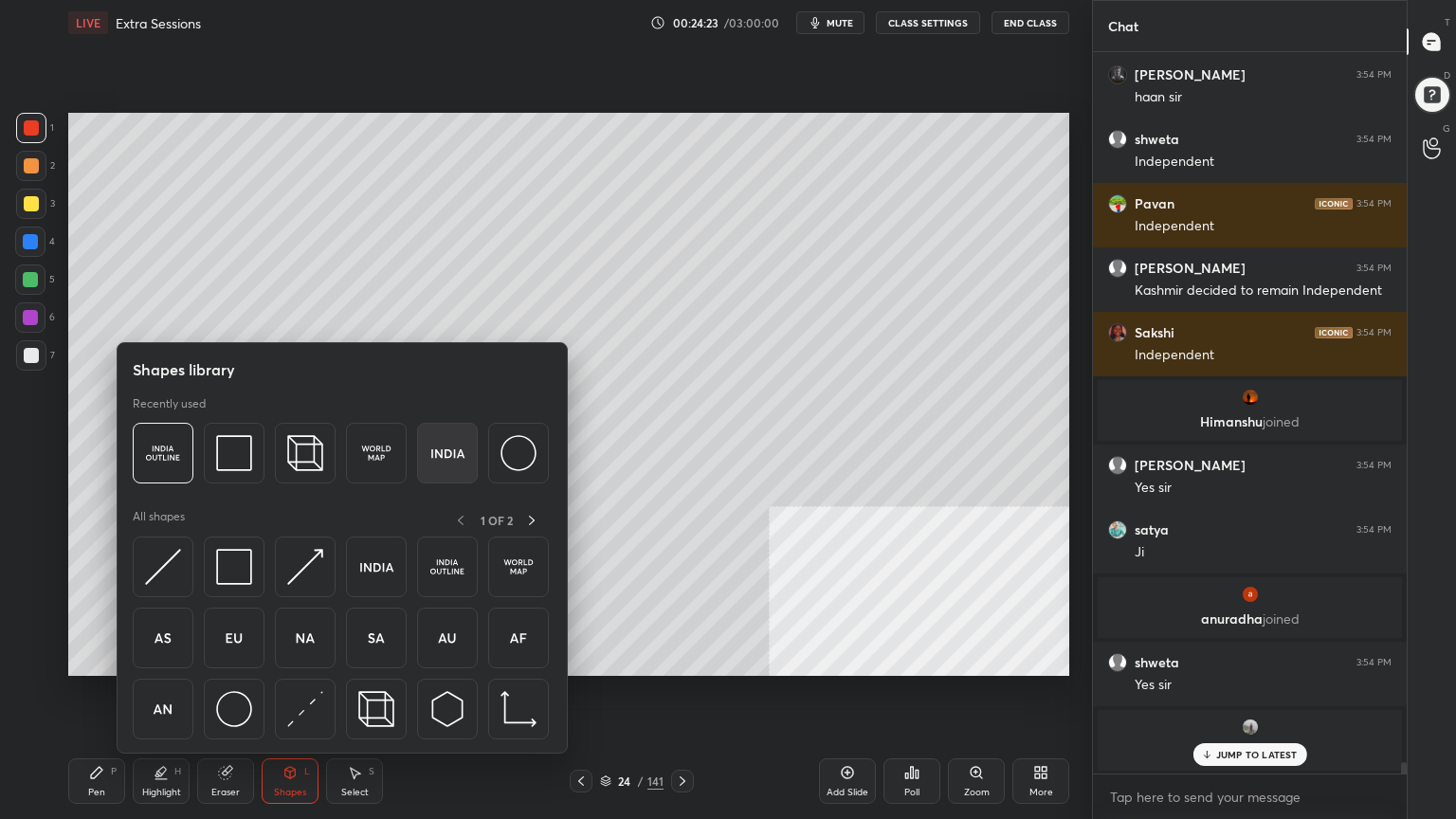 click at bounding box center (447, 453) 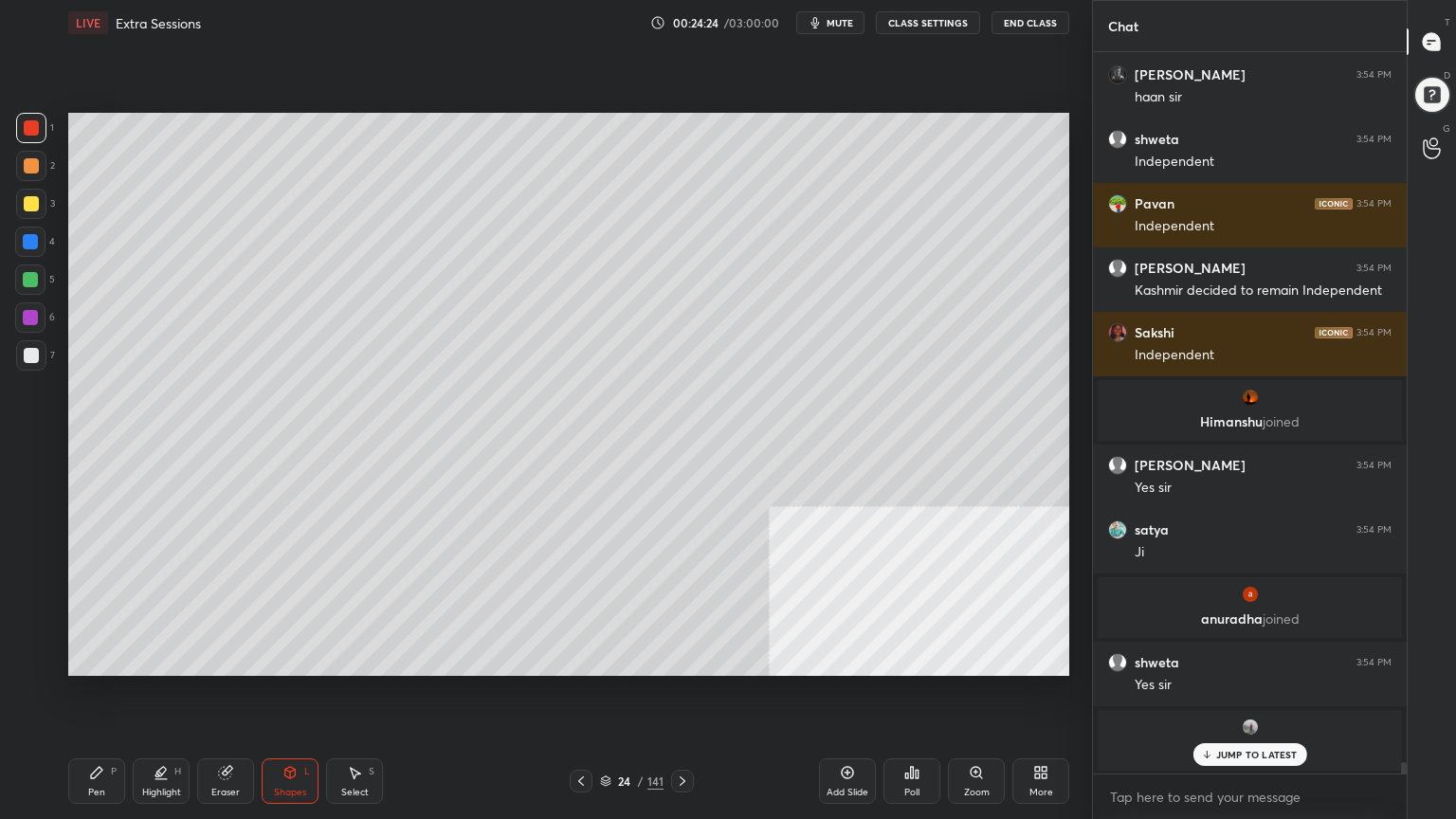 click at bounding box center [31, 355] 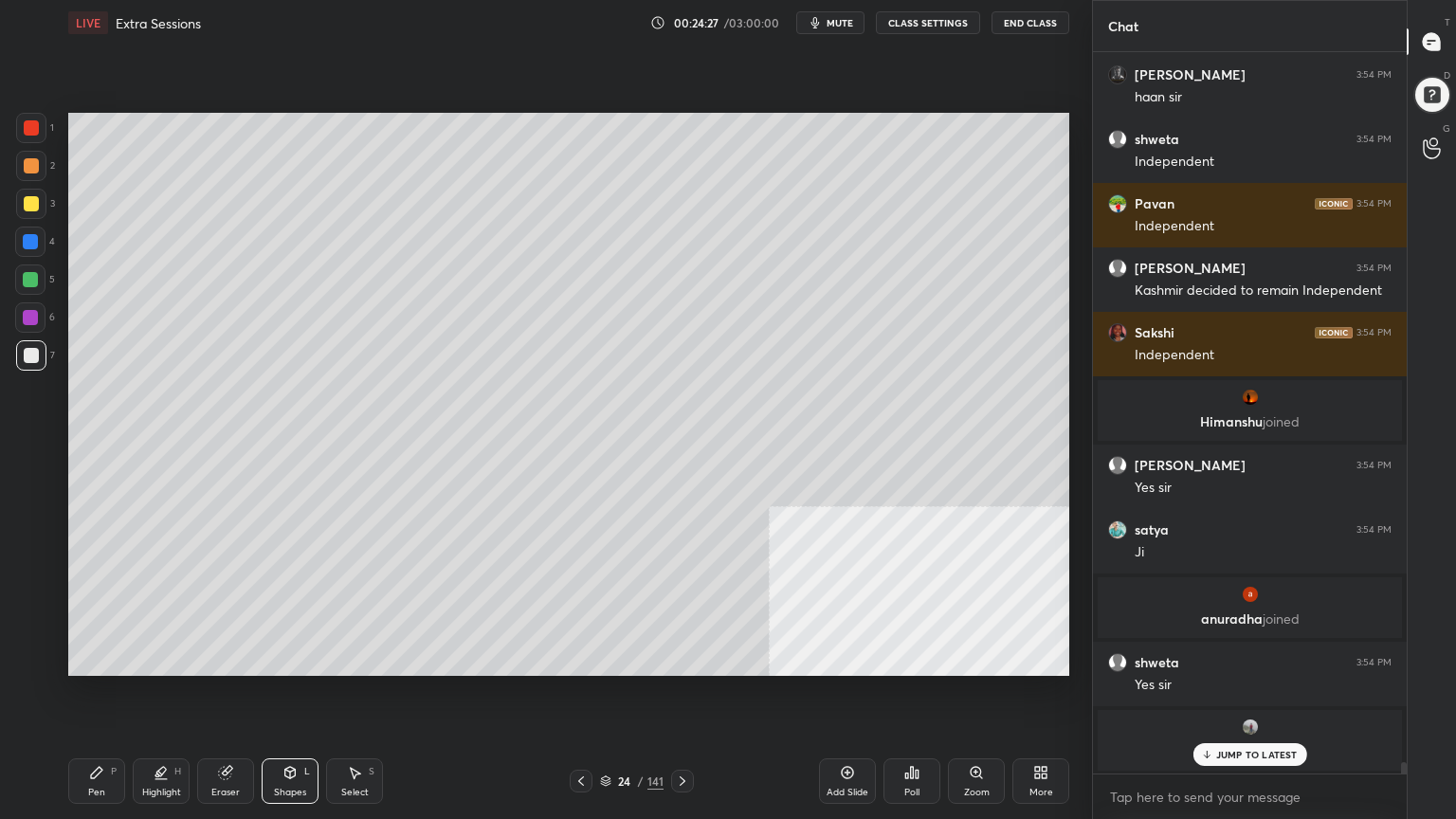 click on "Pen P" at bounding box center [97, 781] 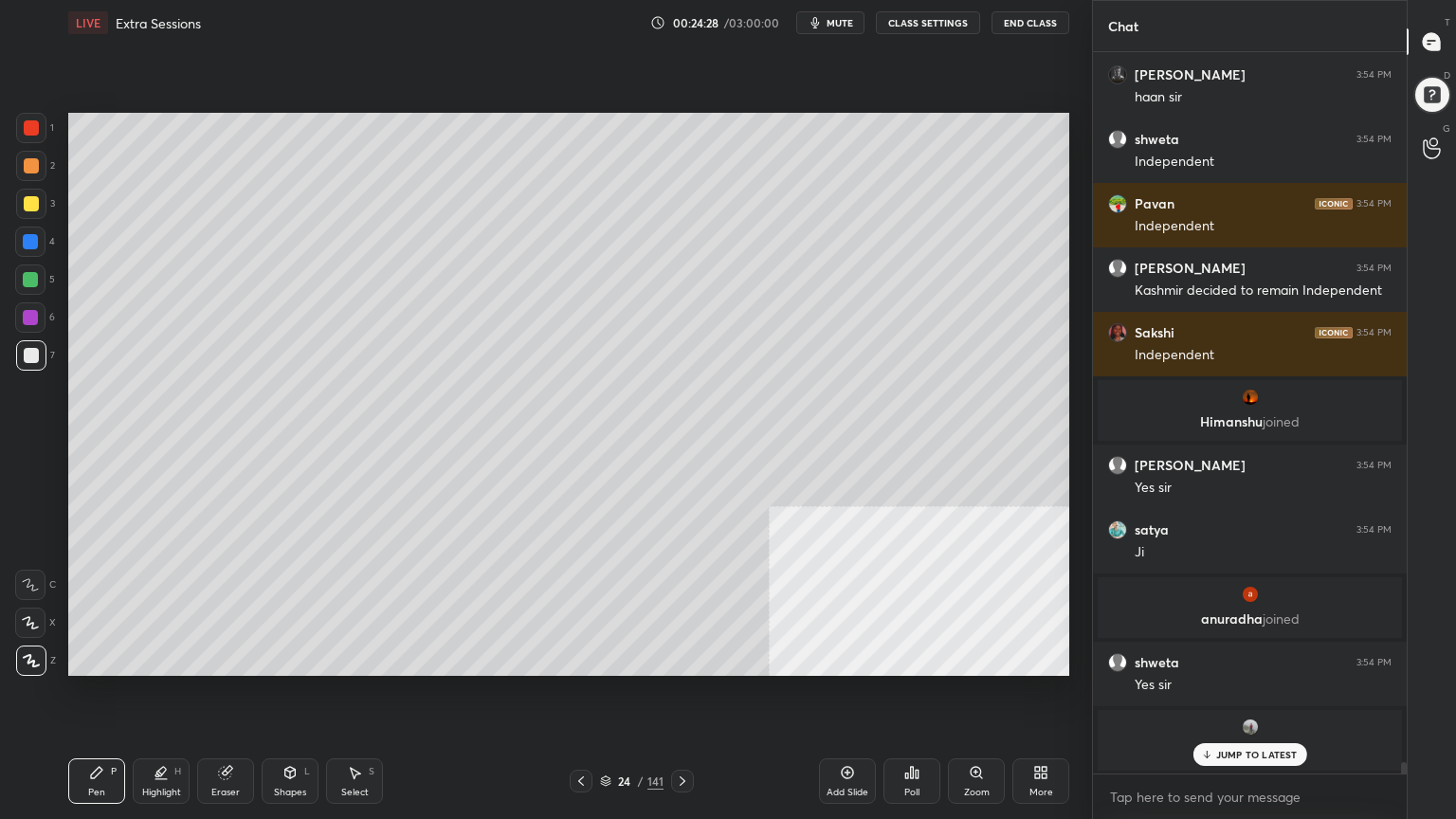 click at bounding box center (31, 204) 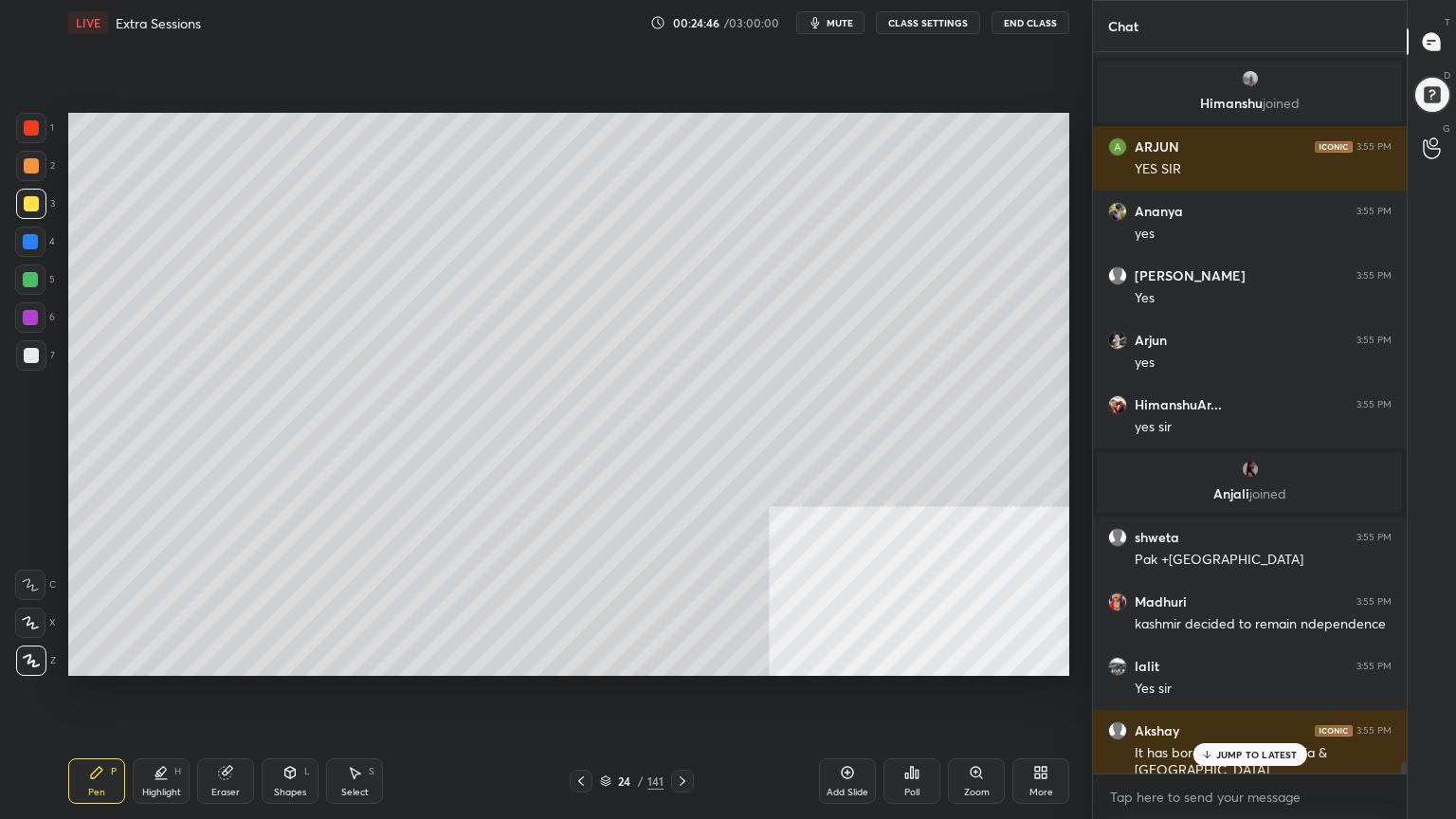 scroll, scrollTop: 46755, scrollLeft: 0, axis: vertical 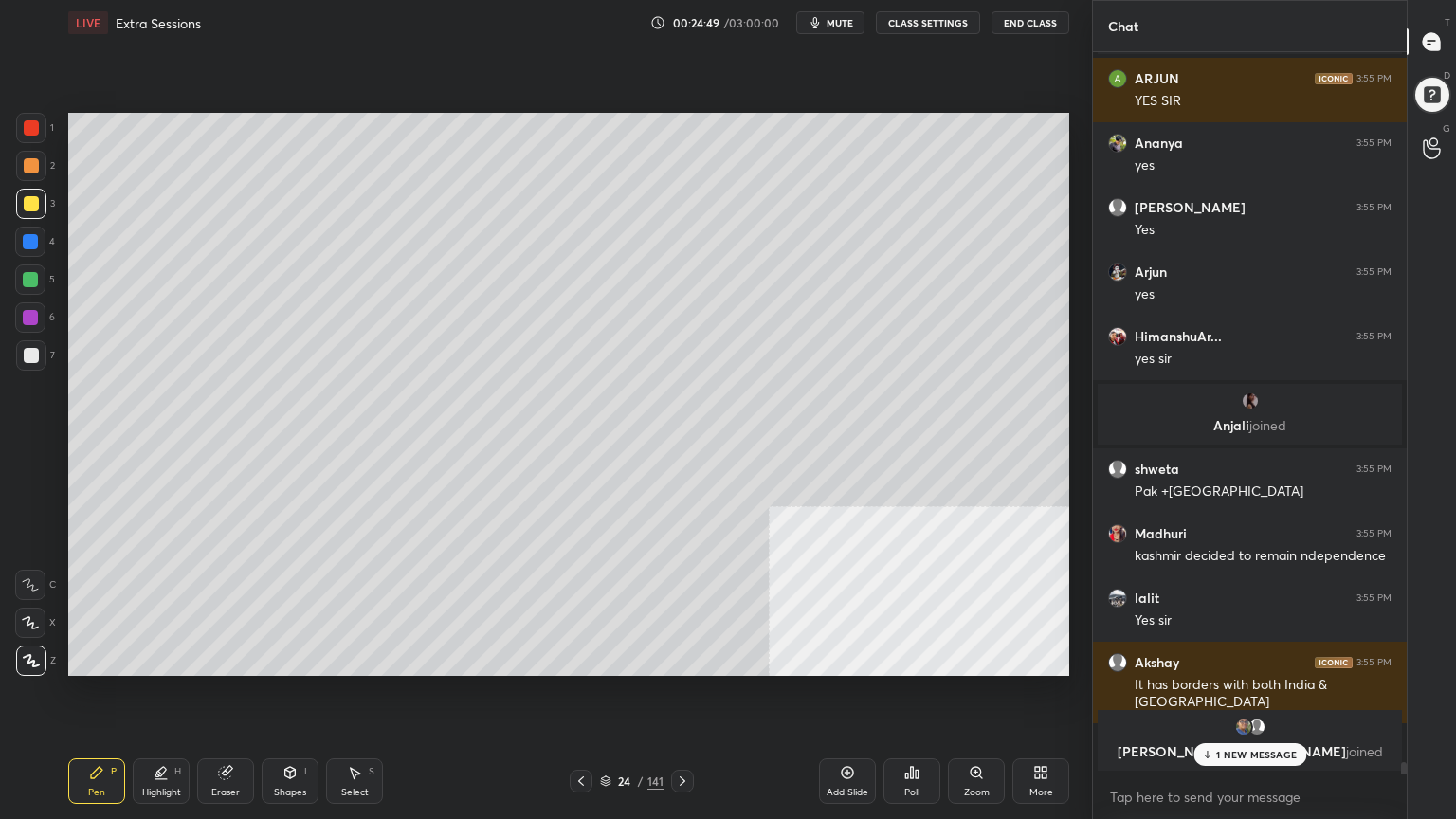 click at bounding box center [30, 280] 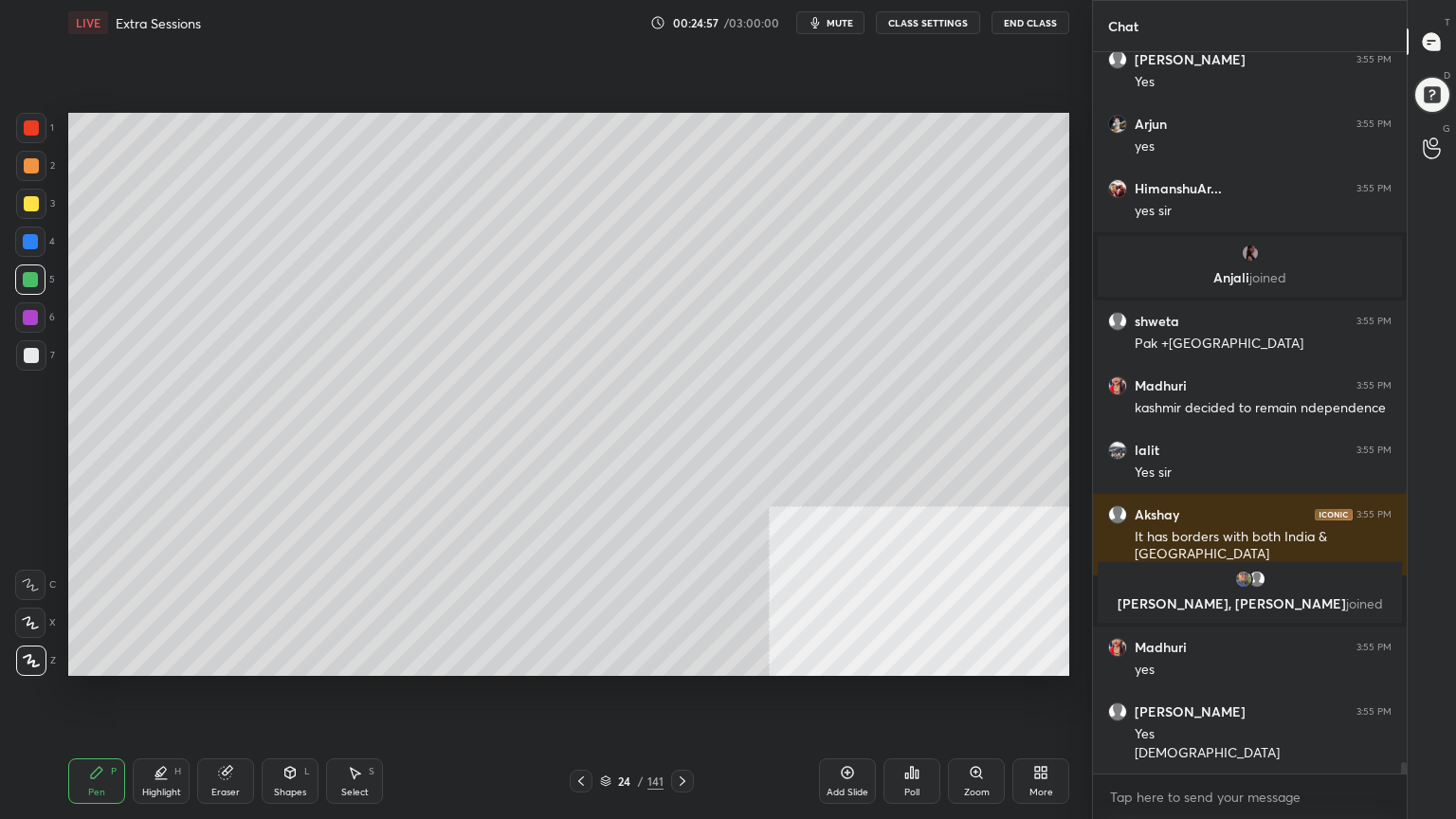scroll, scrollTop: 46967, scrollLeft: 0, axis: vertical 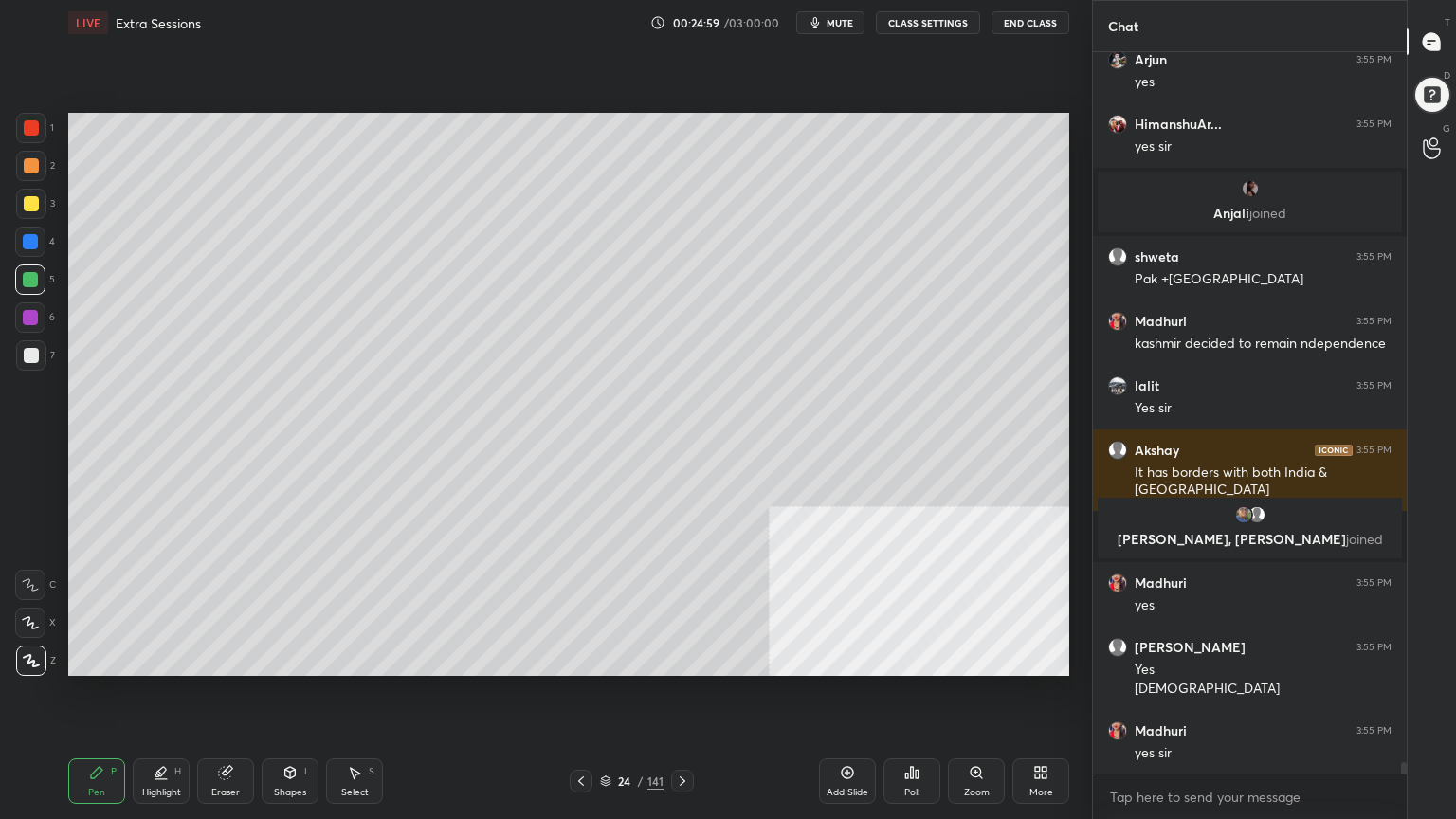 drag, startPoint x: 26, startPoint y: 159, endPoint x: 65, endPoint y: 158, distance: 39.0128 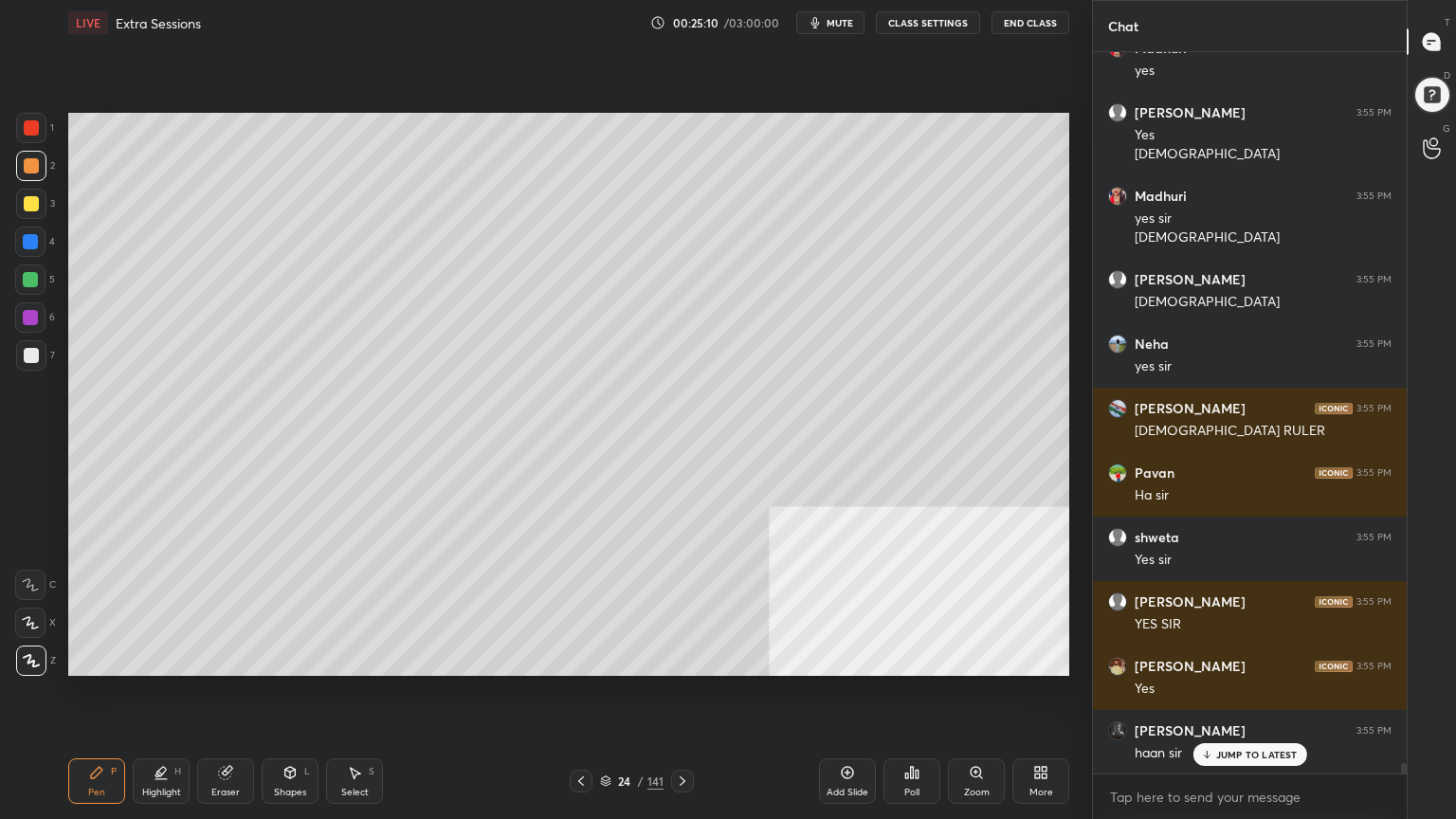 scroll, scrollTop: 47631, scrollLeft: 0, axis: vertical 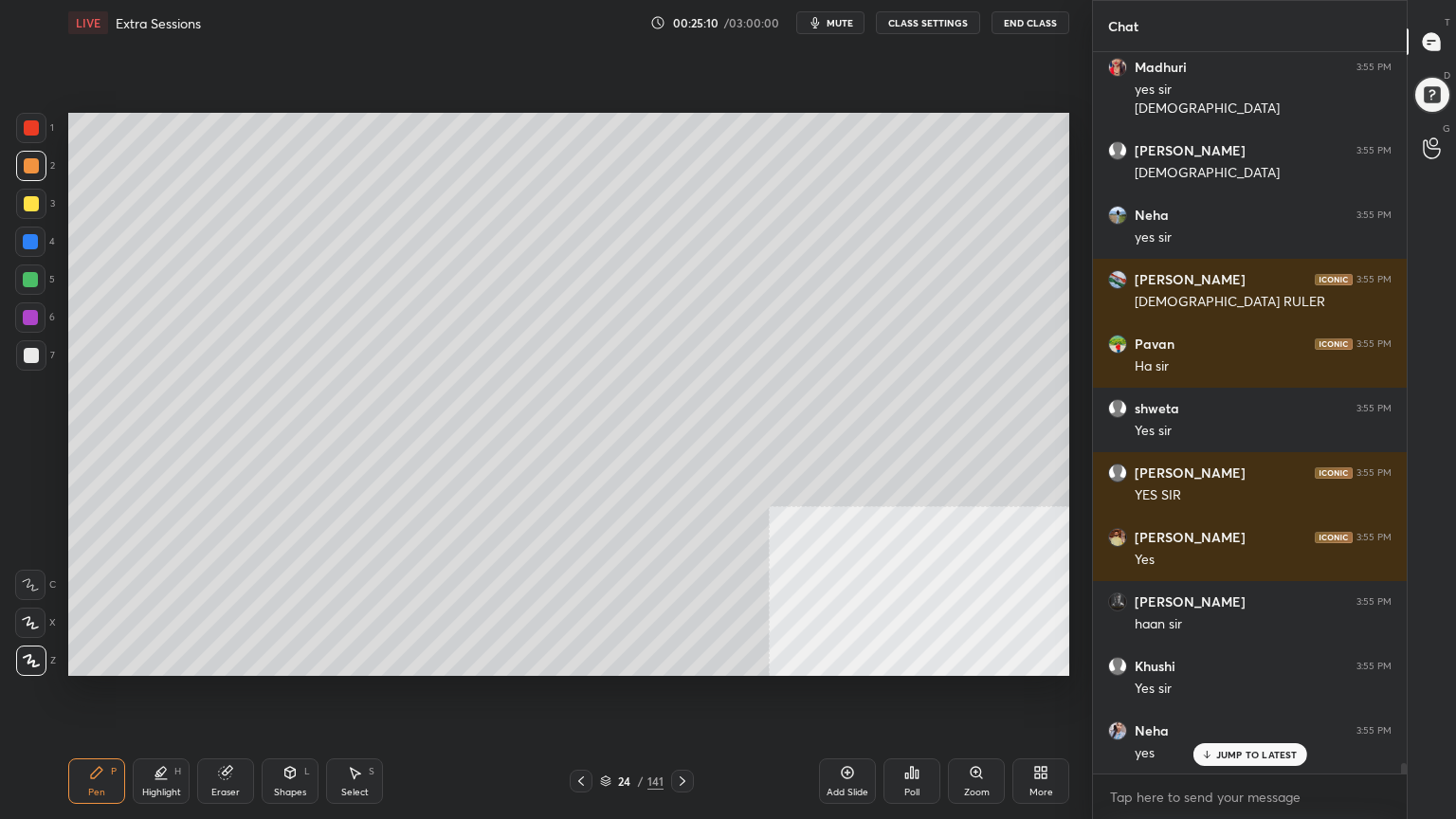 drag, startPoint x: 30, startPoint y: 273, endPoint x: 43, endPoint y: 249, distance: 27.294688 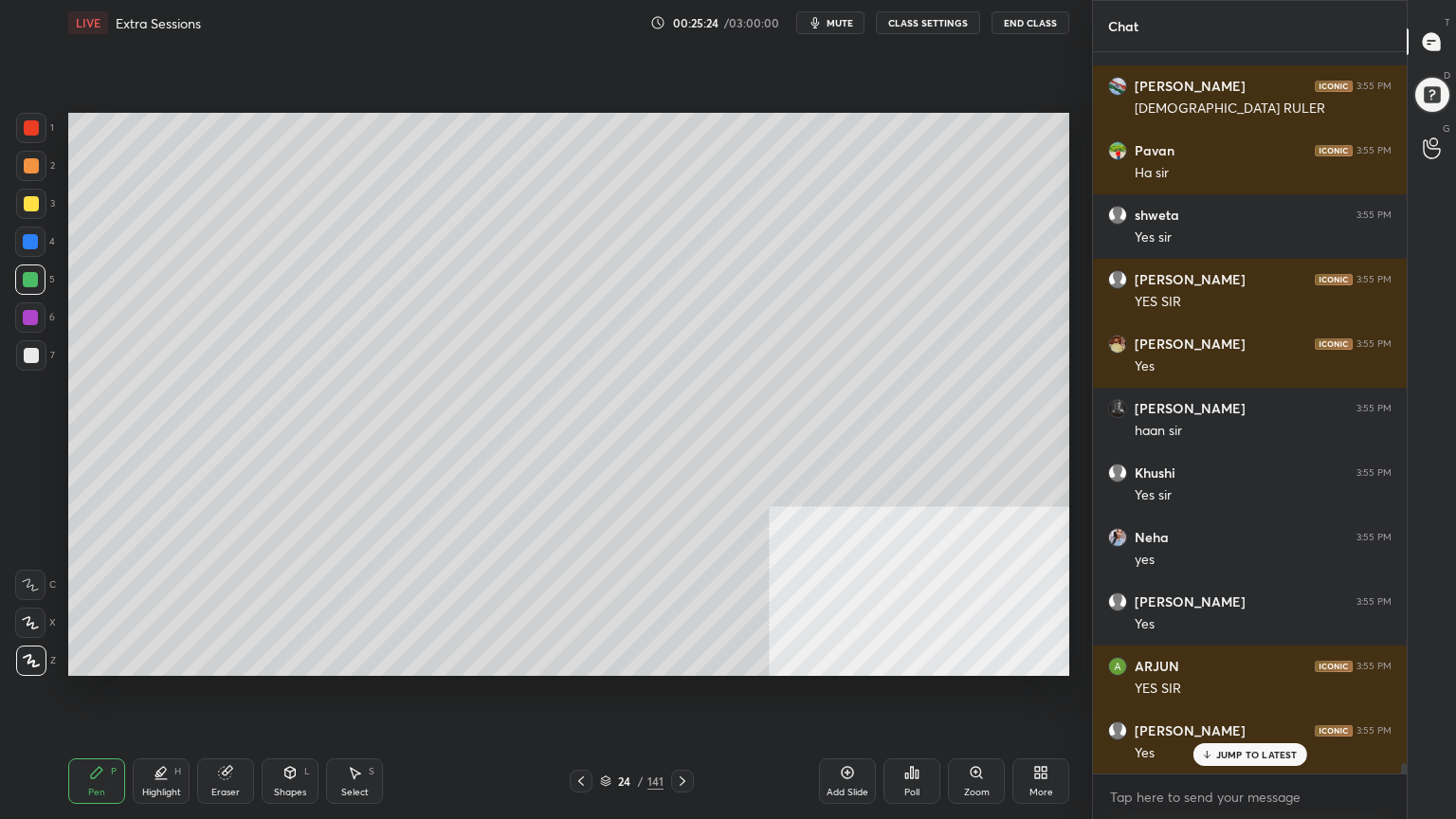 scroll, scrollTop: 48147, scrollLeft: 0, axis: vertical 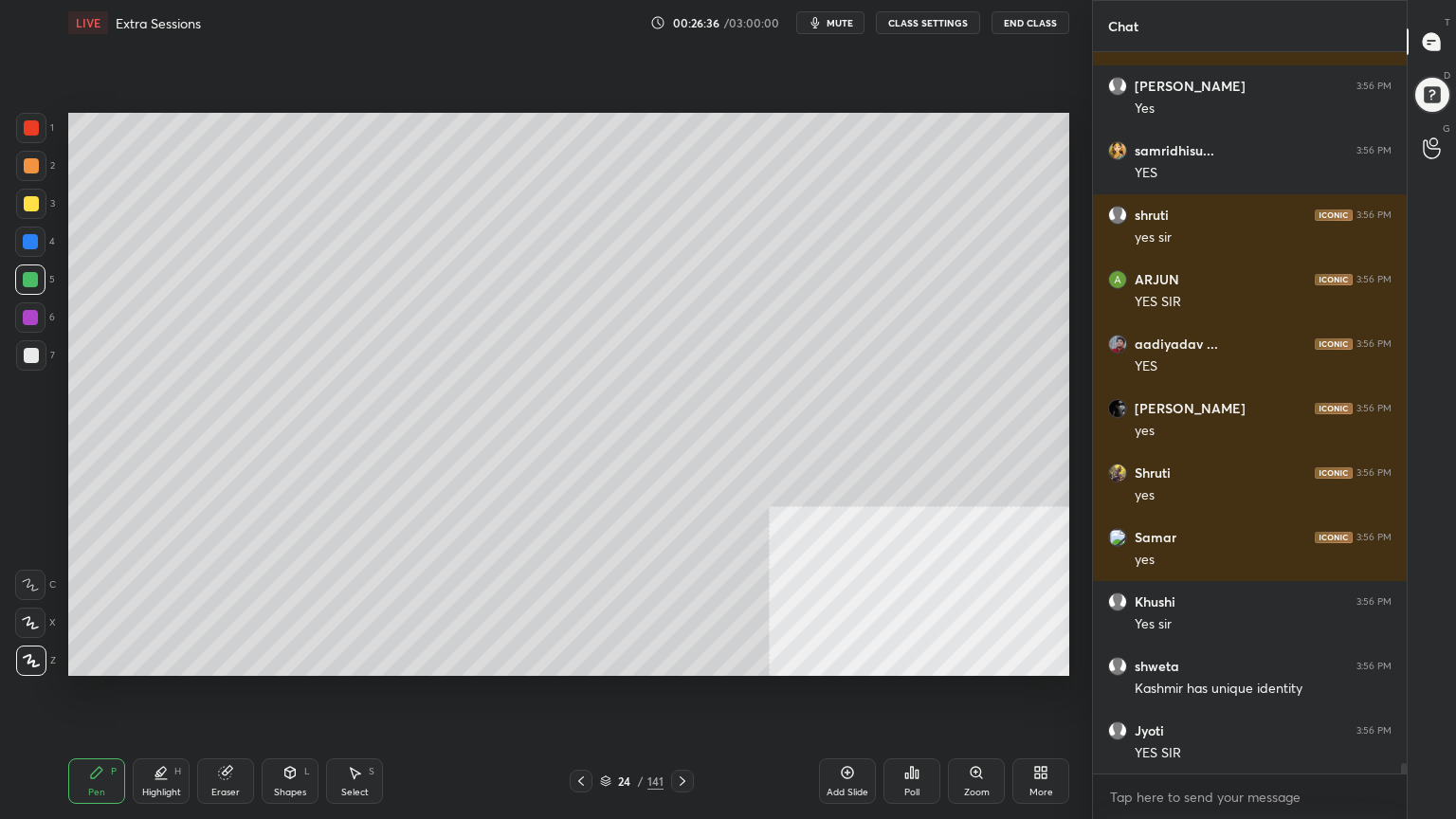 drag, startPoint x: 590, startPoint y: 763, endPoint x: 584, endPoint y: 774, distance: 12.529964 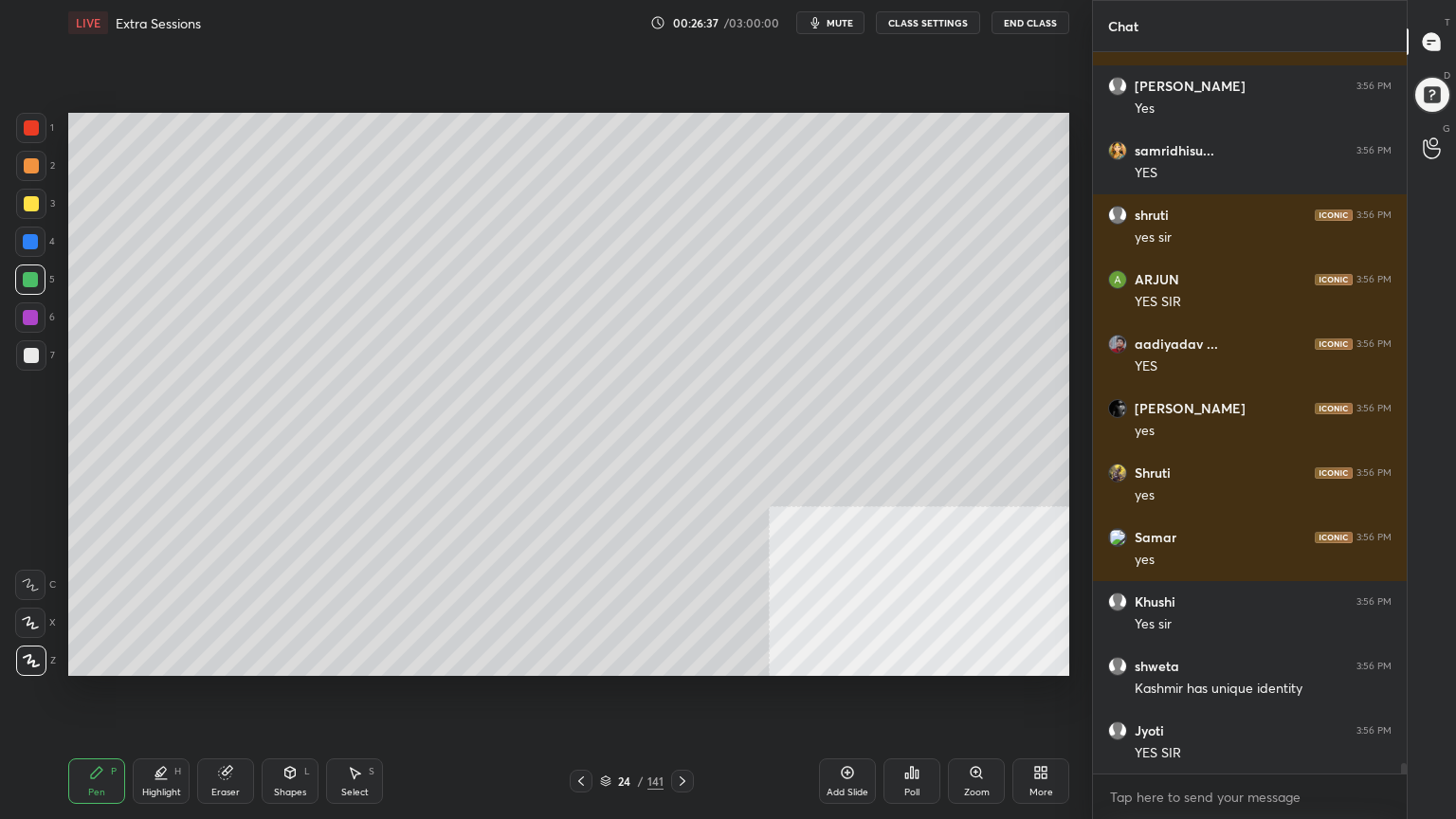 click 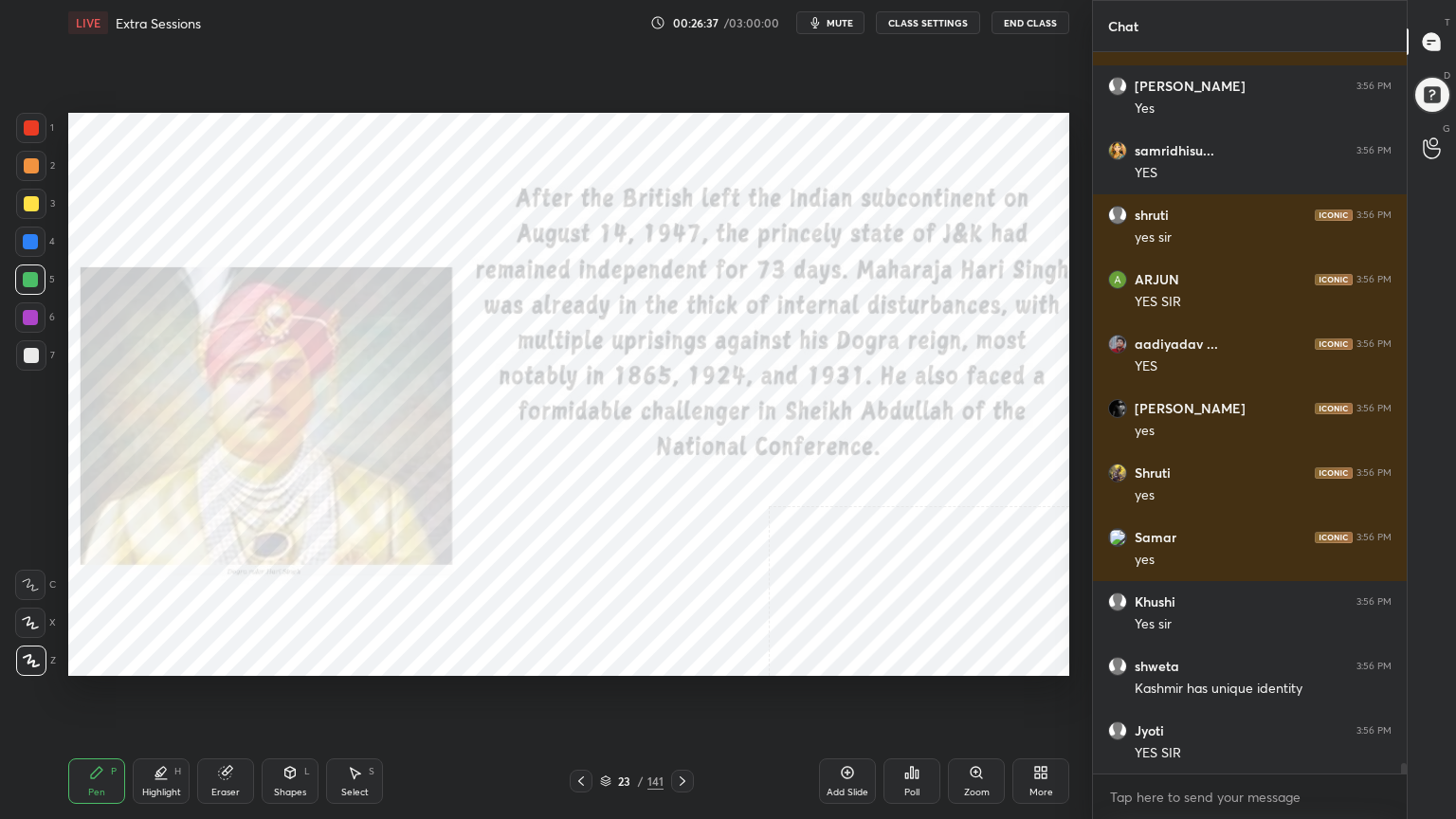 click 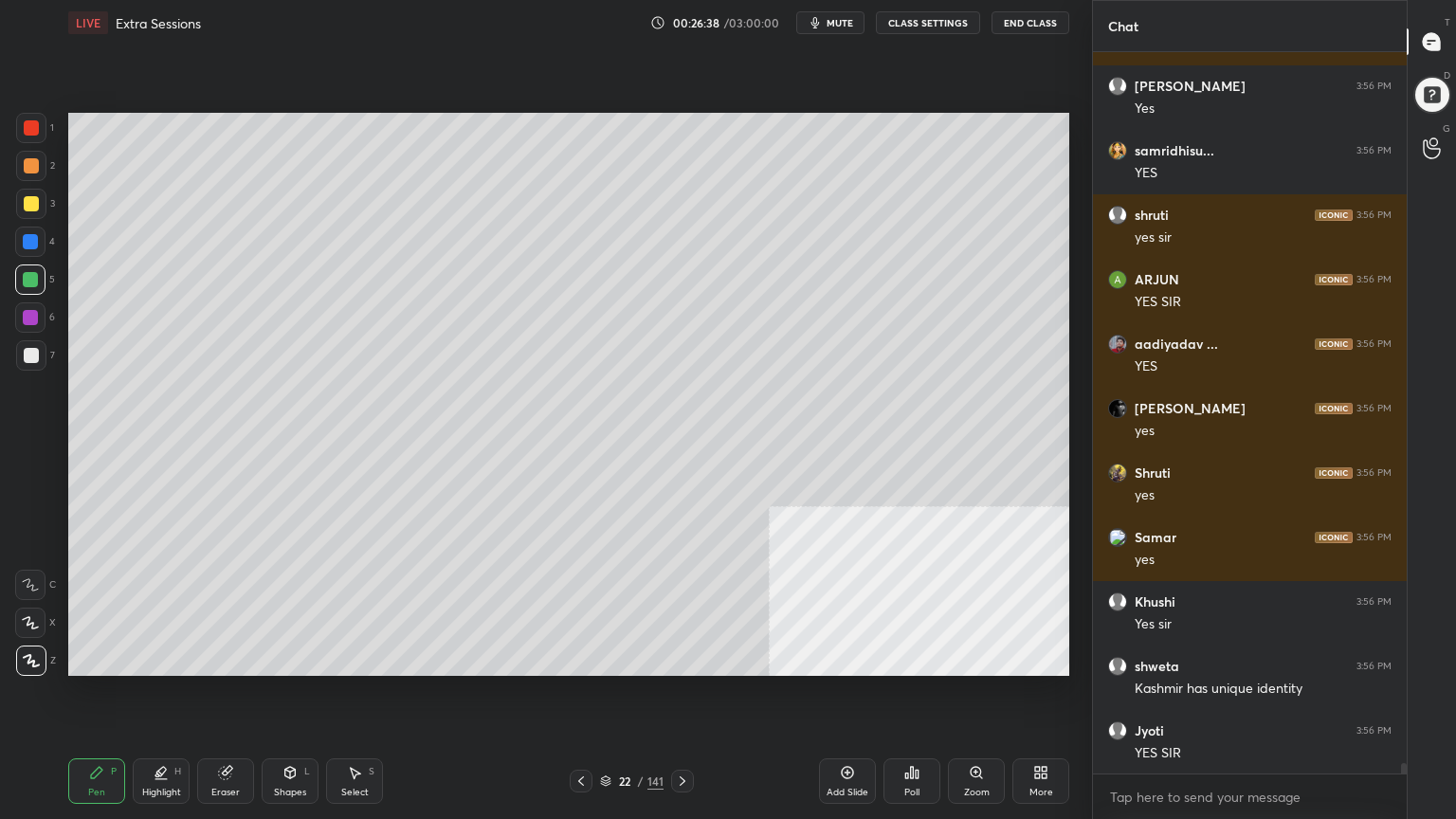click 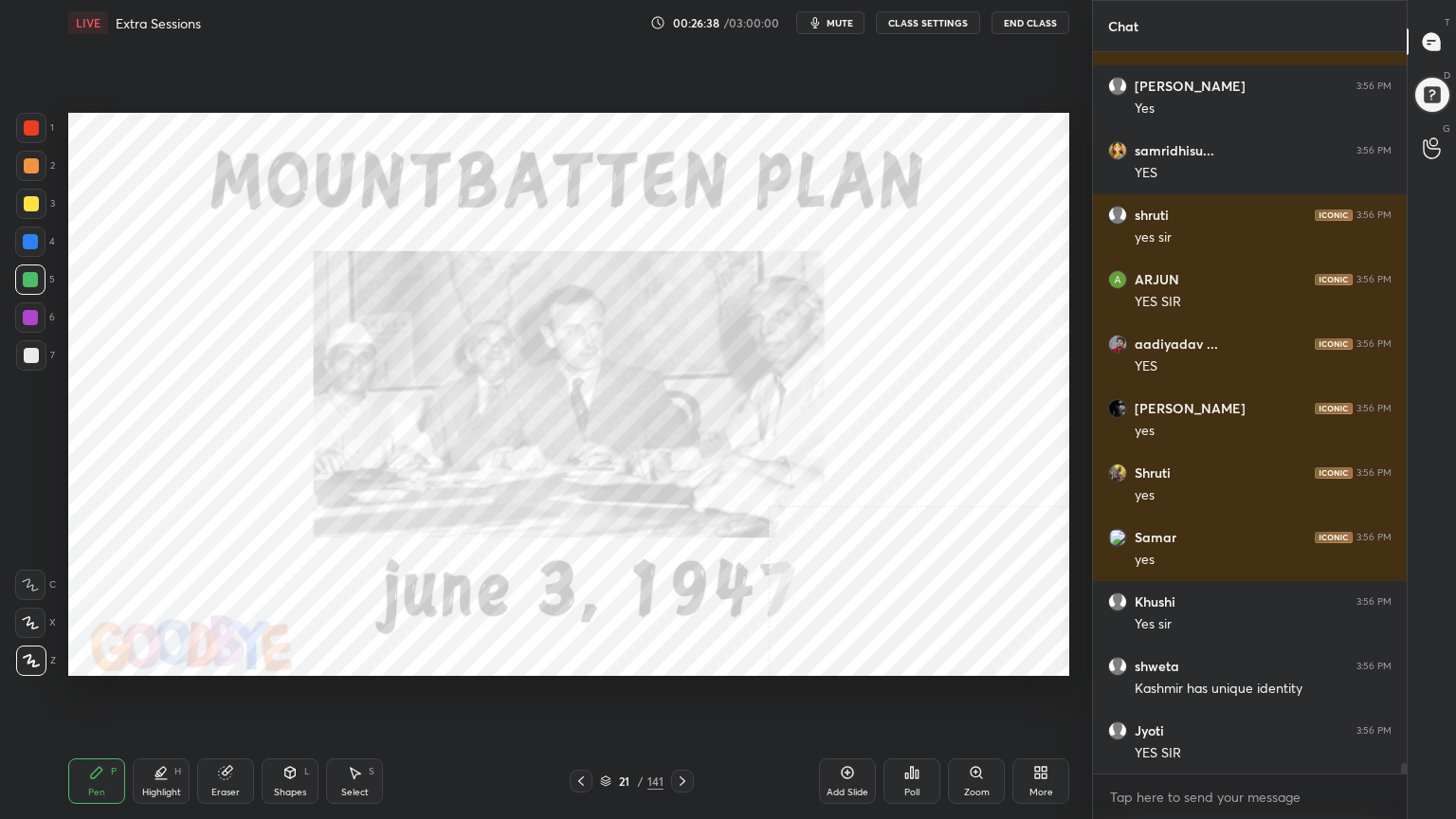 click at bounding box center (581, 781) 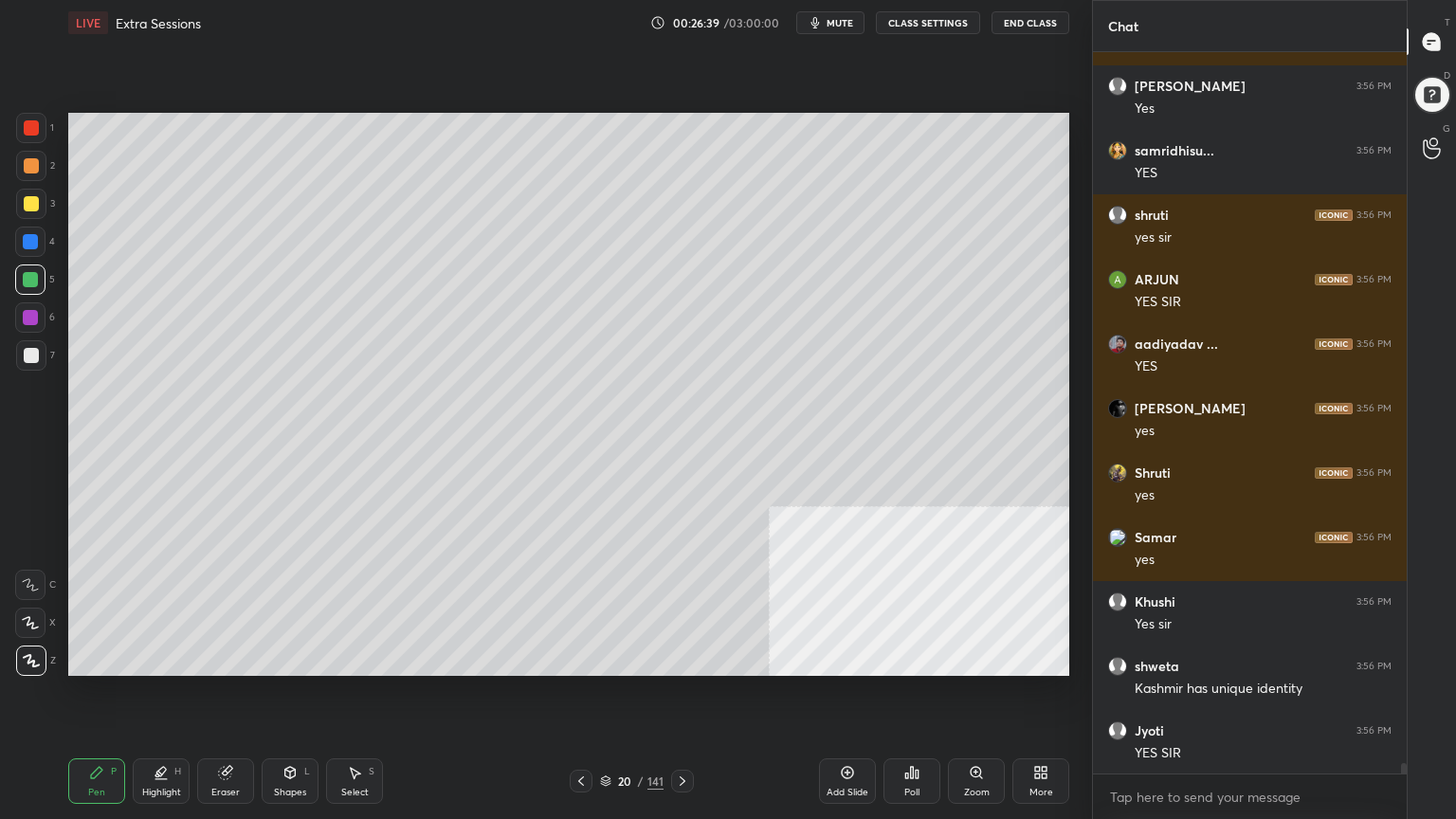 click at bounding box center [581, 781] 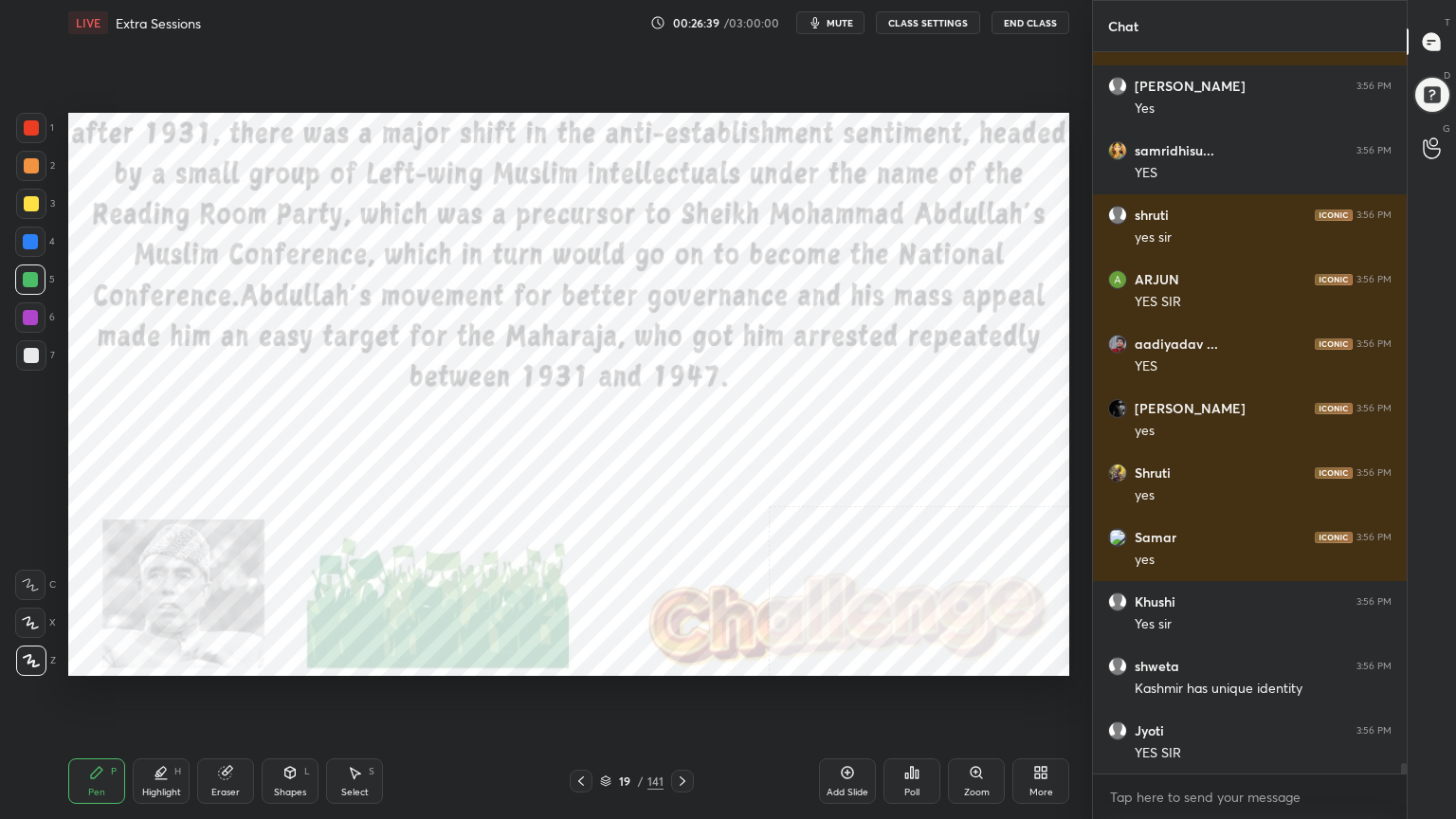 click at bounding box center [581, 781] 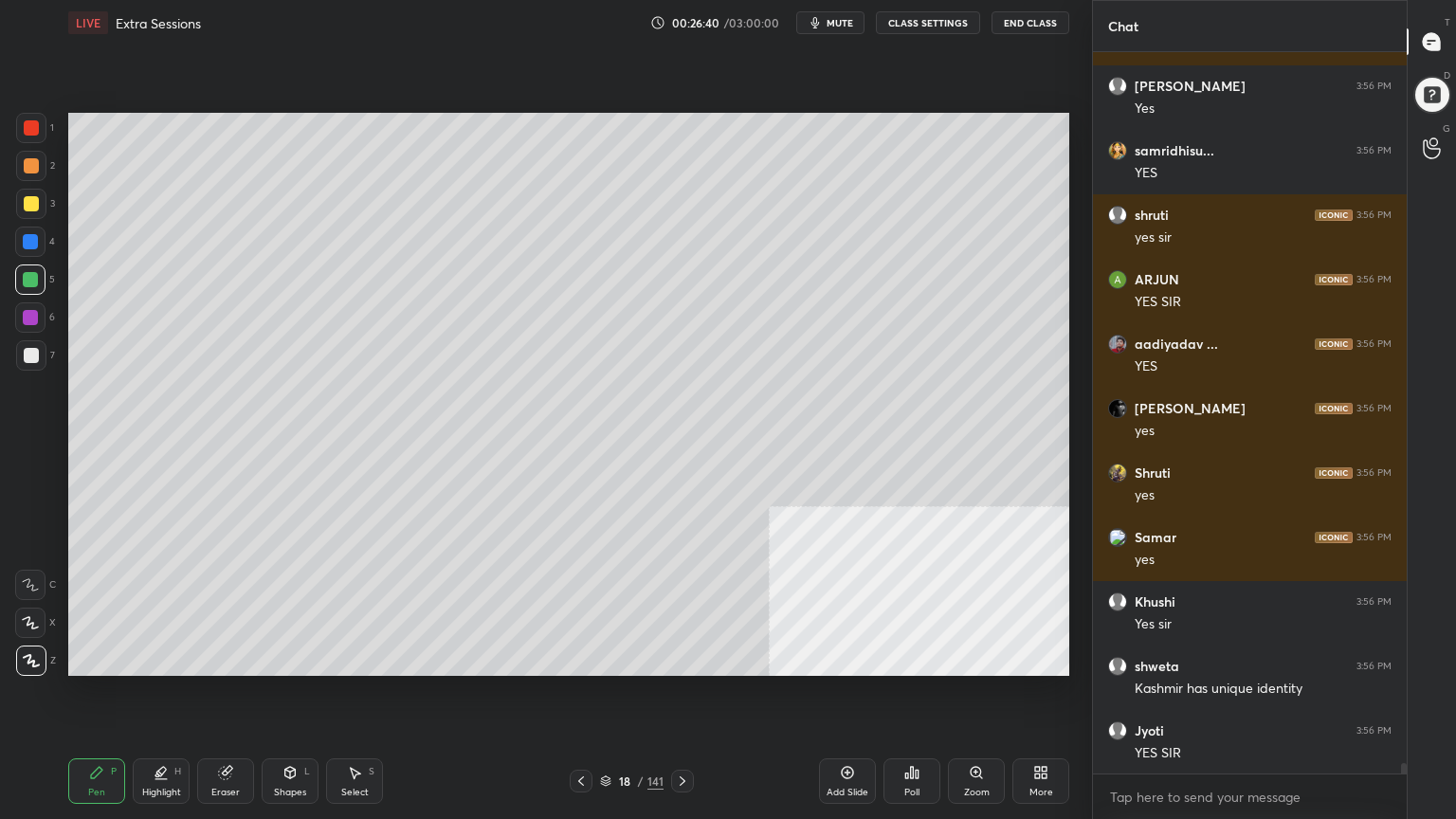 click at bounding box center [581, 781] 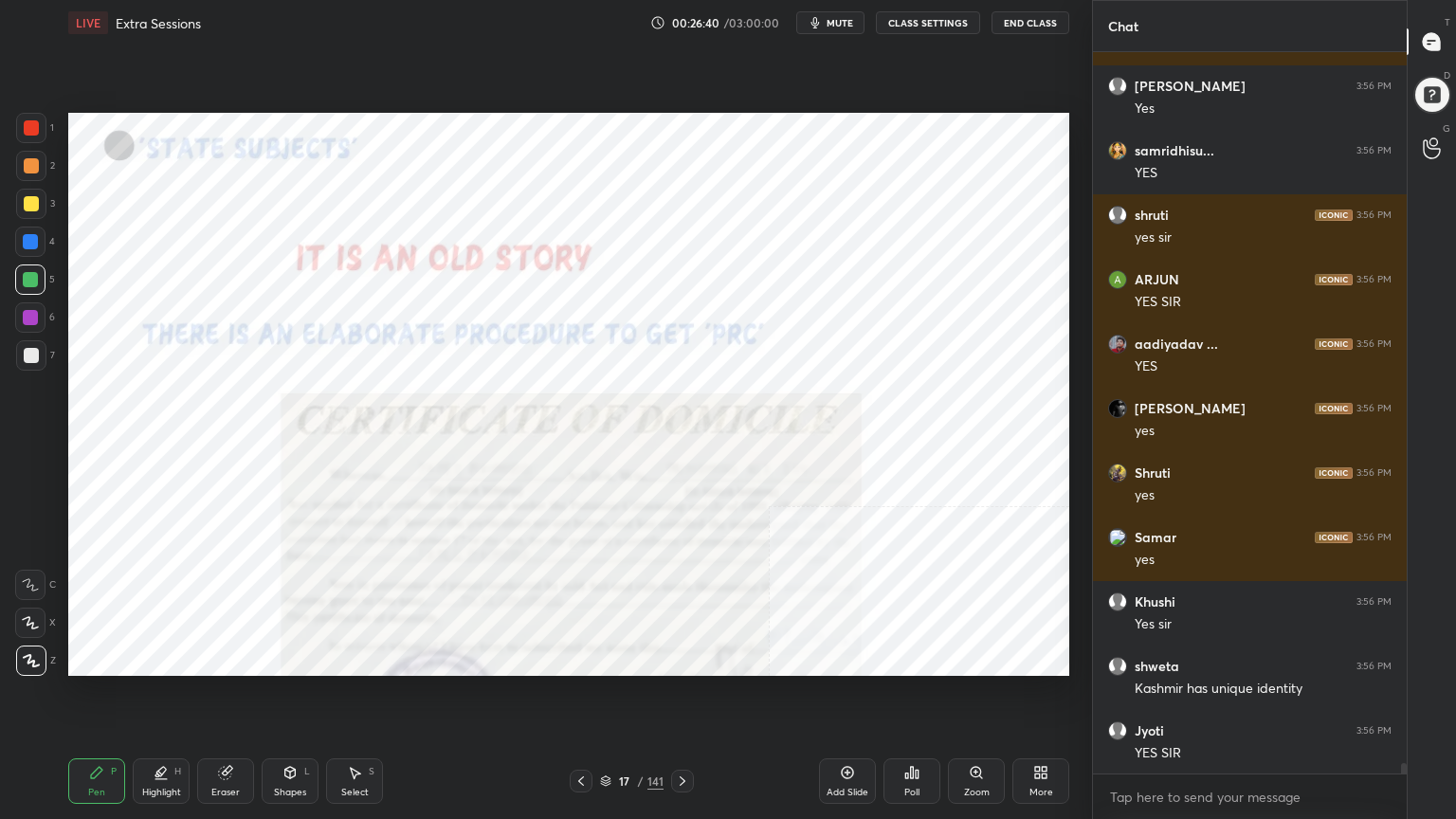 click at bounding box center [581, 781] 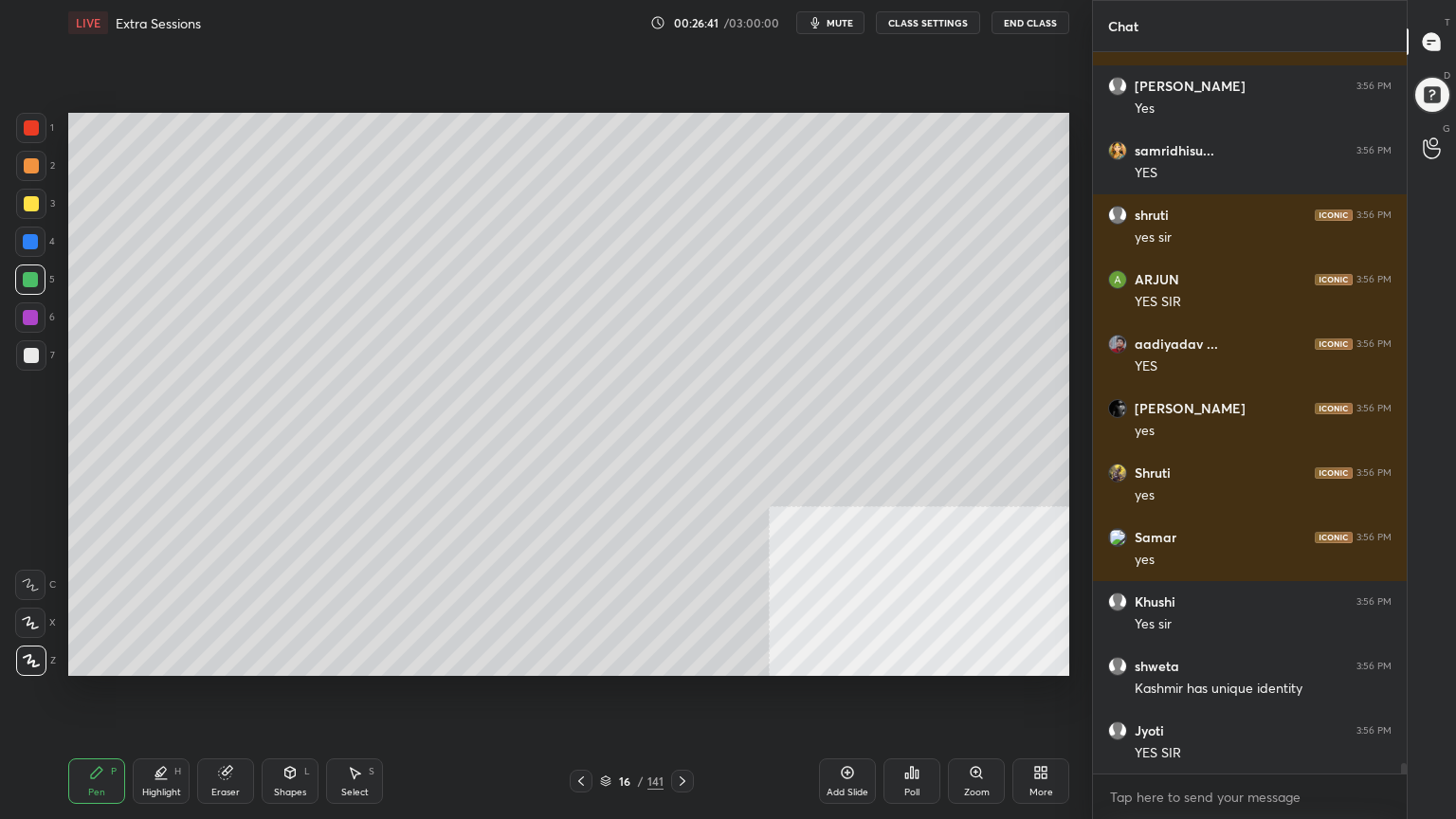 scroll, scrollTop: 50626, scrollLeft: 0, axis: vertical 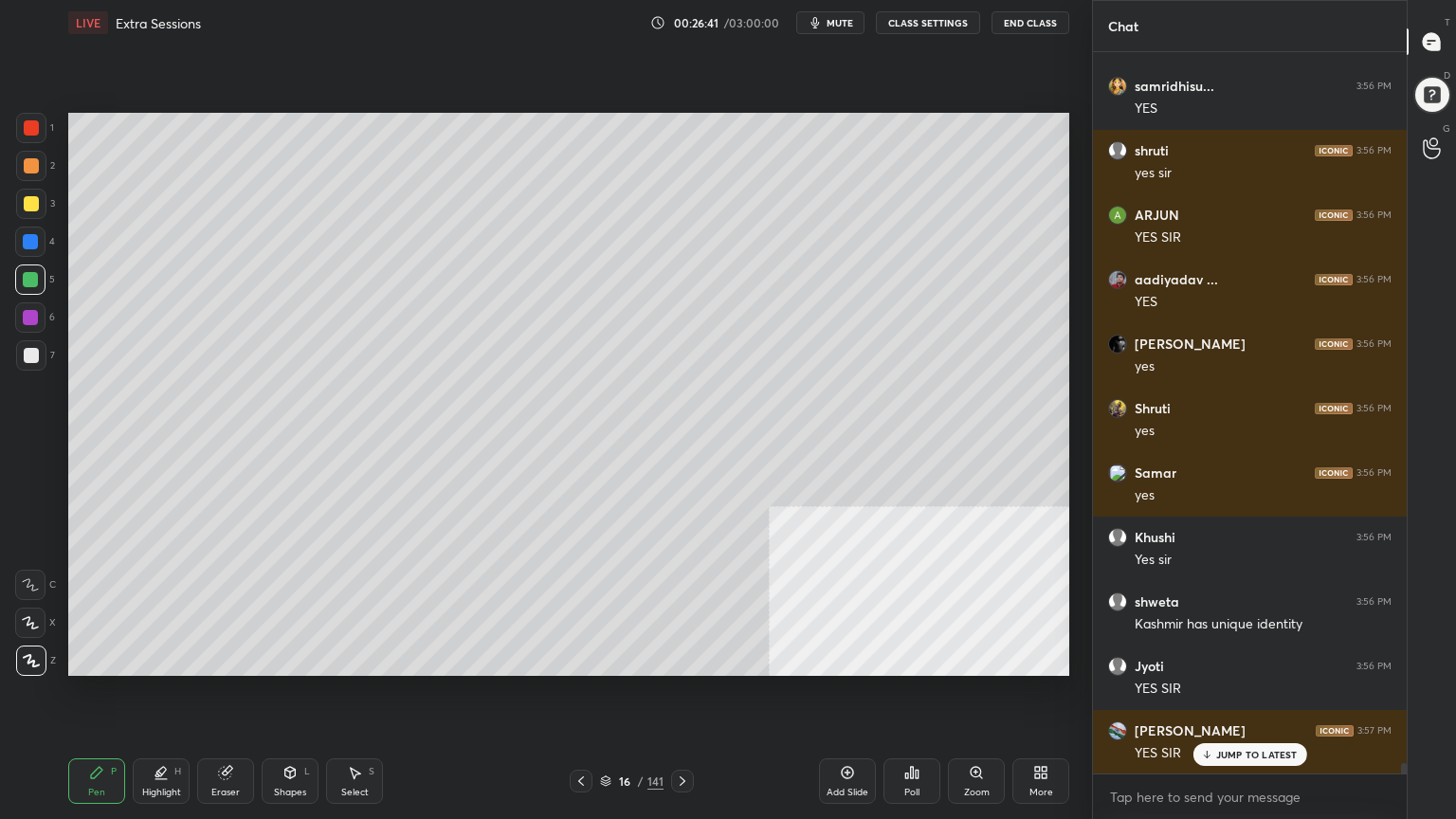 click at bounding box center (581, 781) 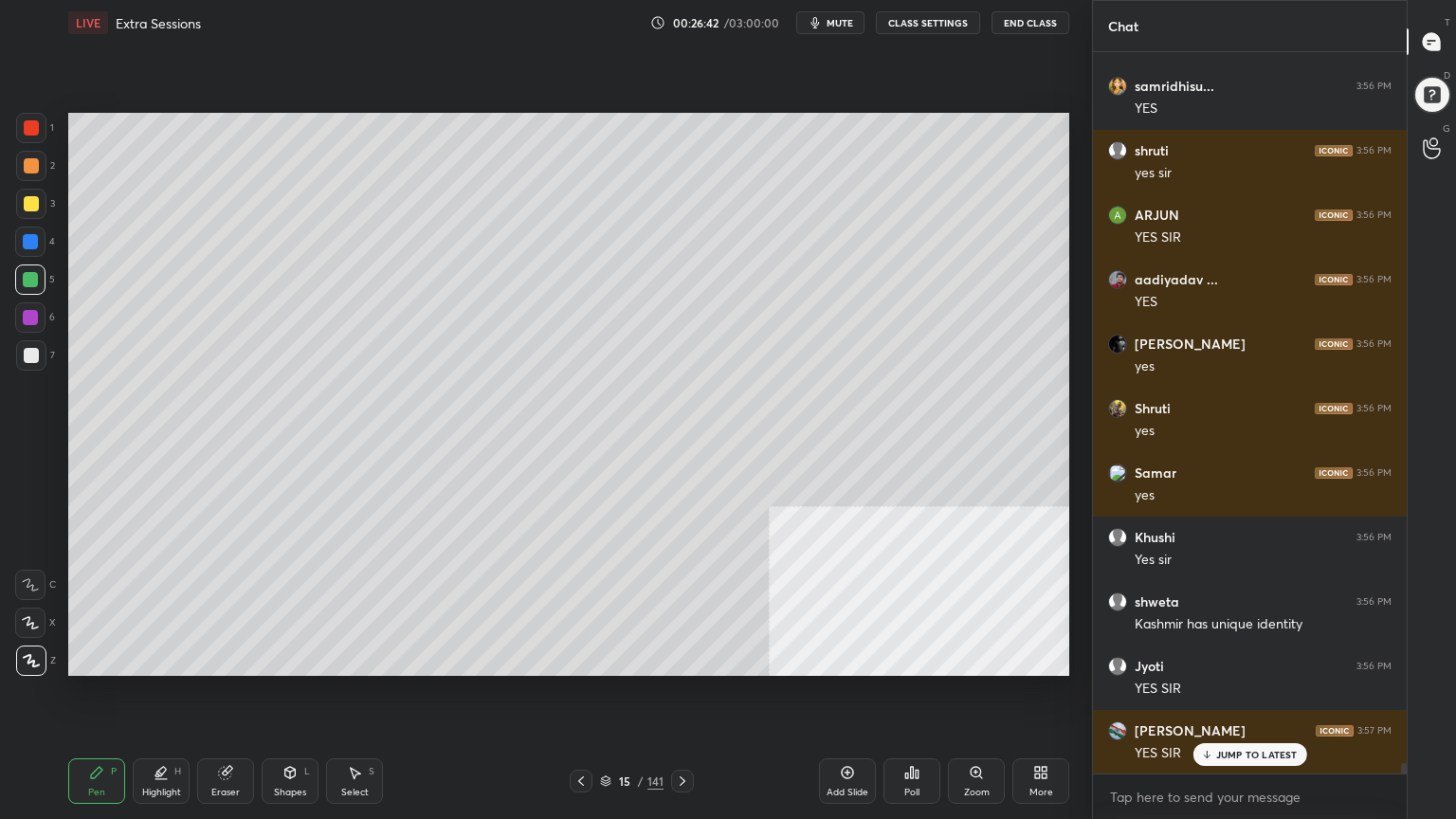 click at bounding box center (581, 781) 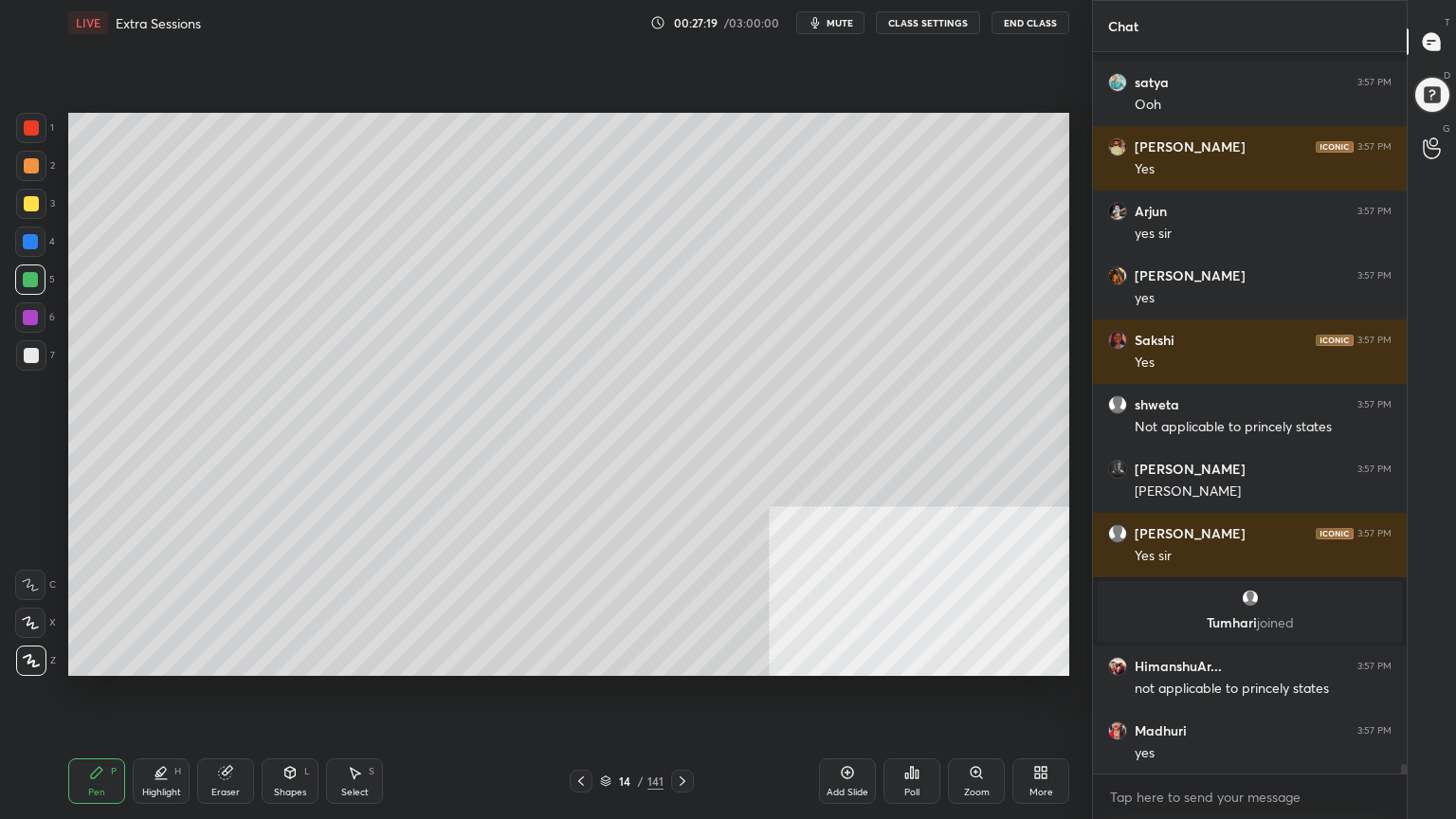 scroll, scrollTop: 51862, scrollLeft: 0, axis: vertical 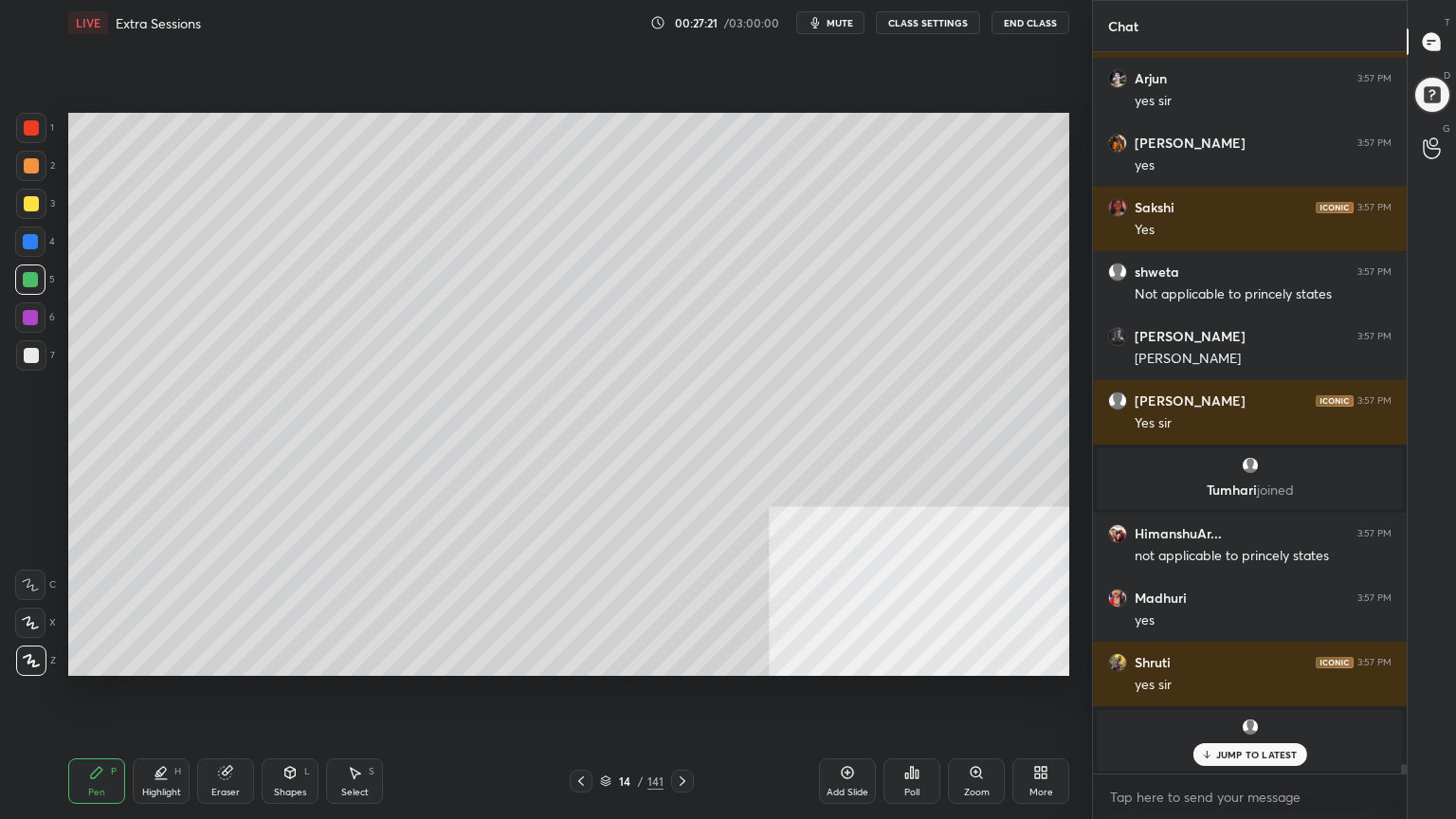 click 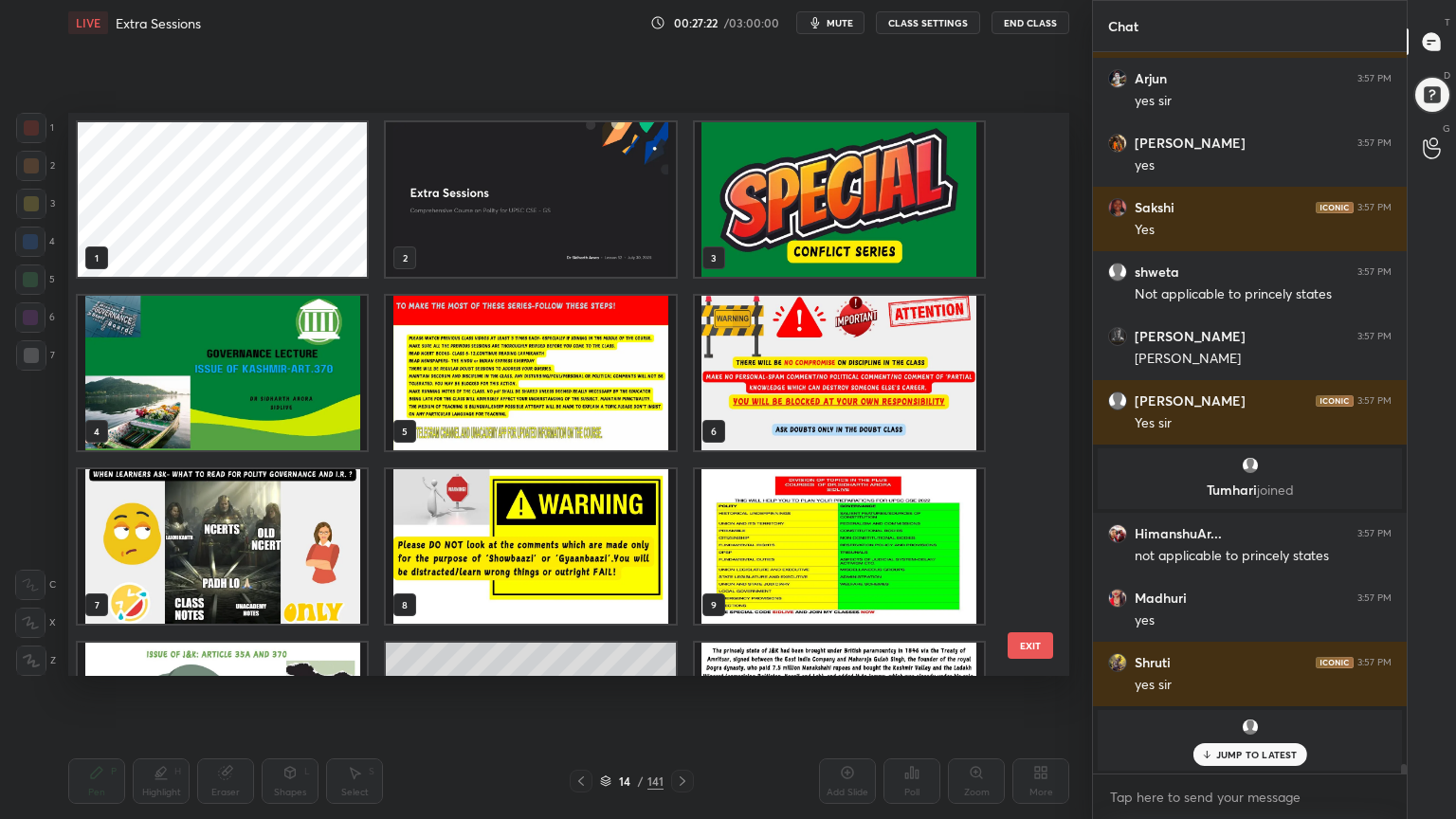 scroll, scrollTop: 303, scrollLeft: 0, axis: vertical 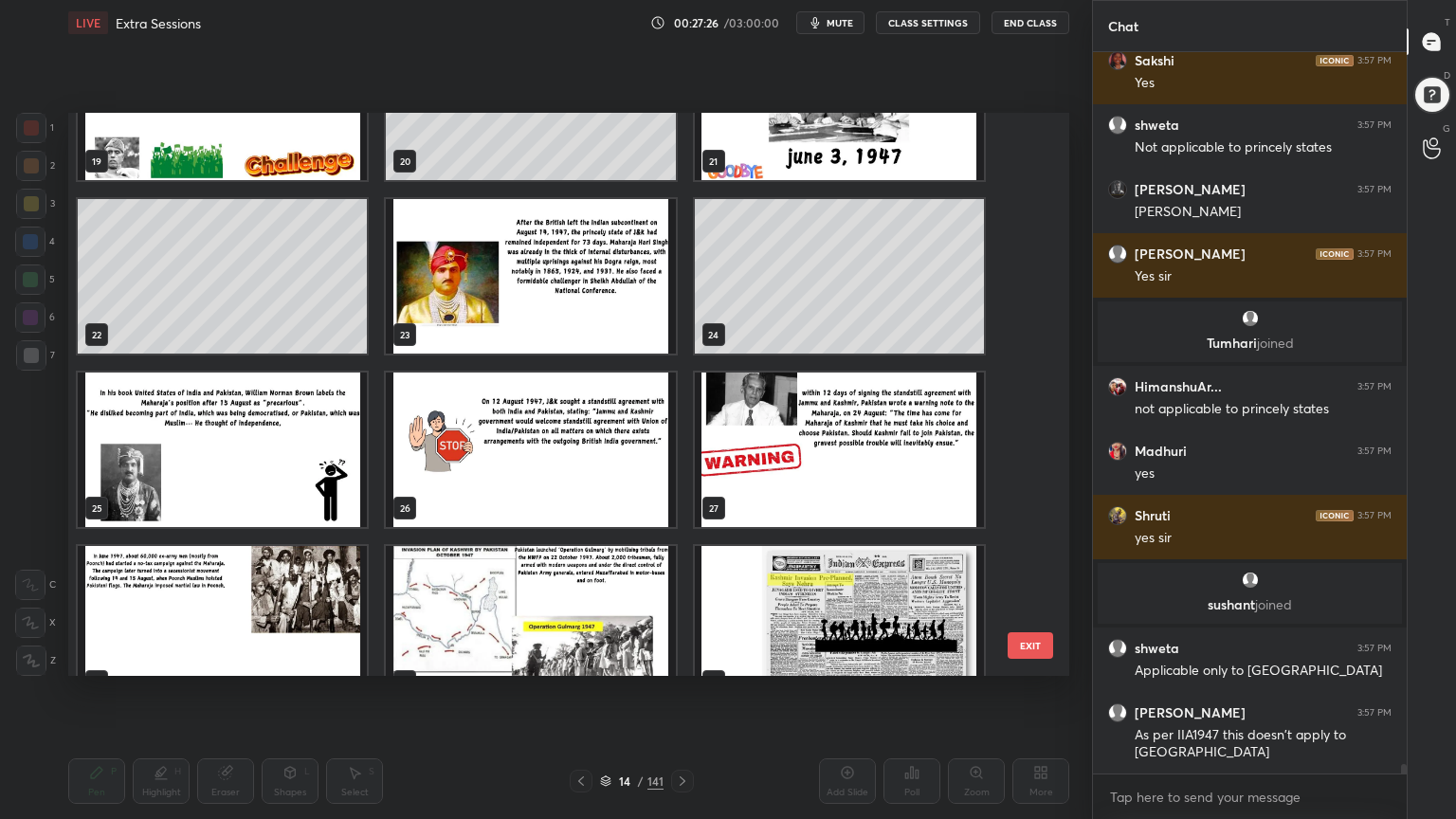 click at bounding box center (222, 449) 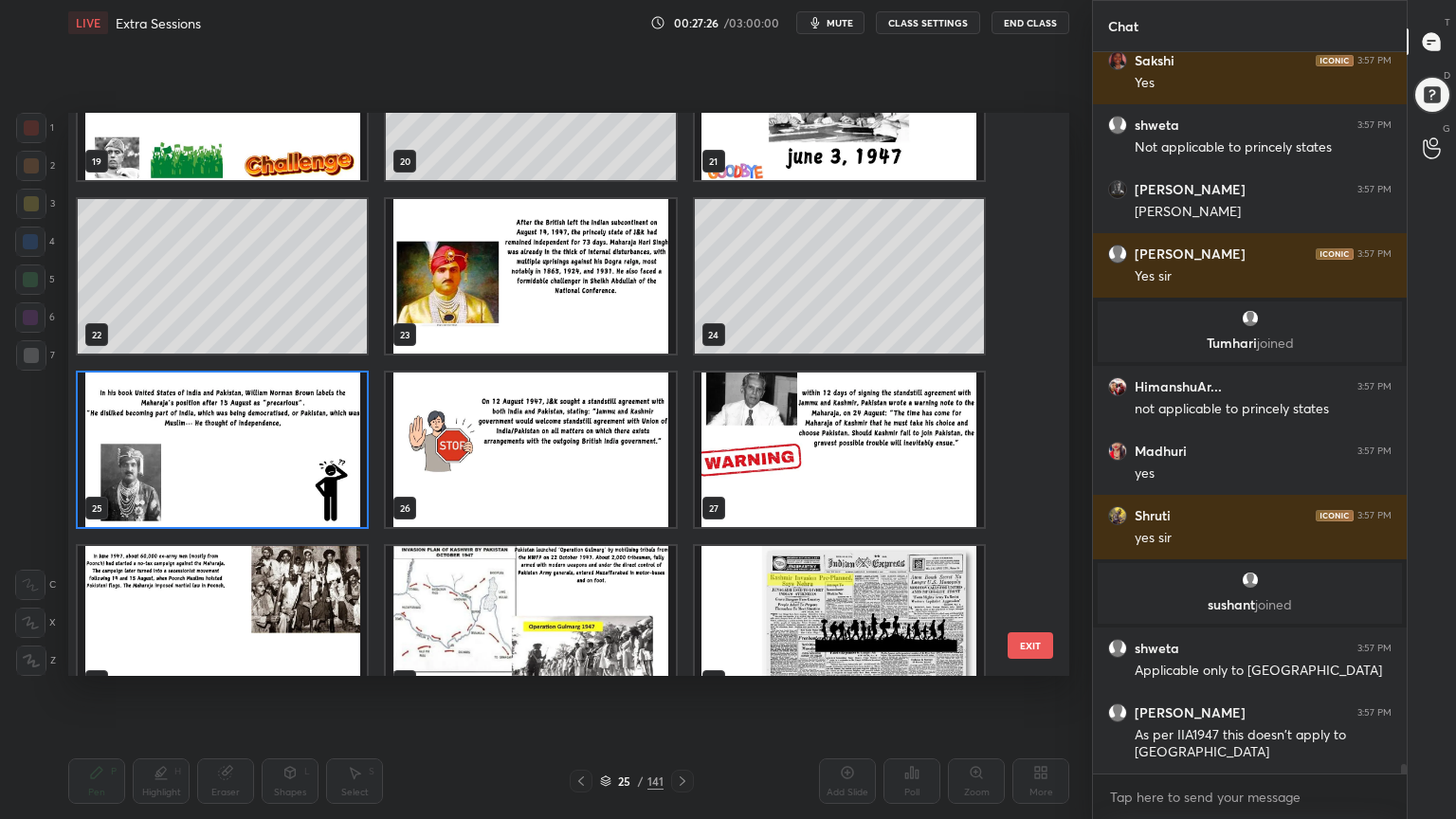 click at bounding box center [222, 449] 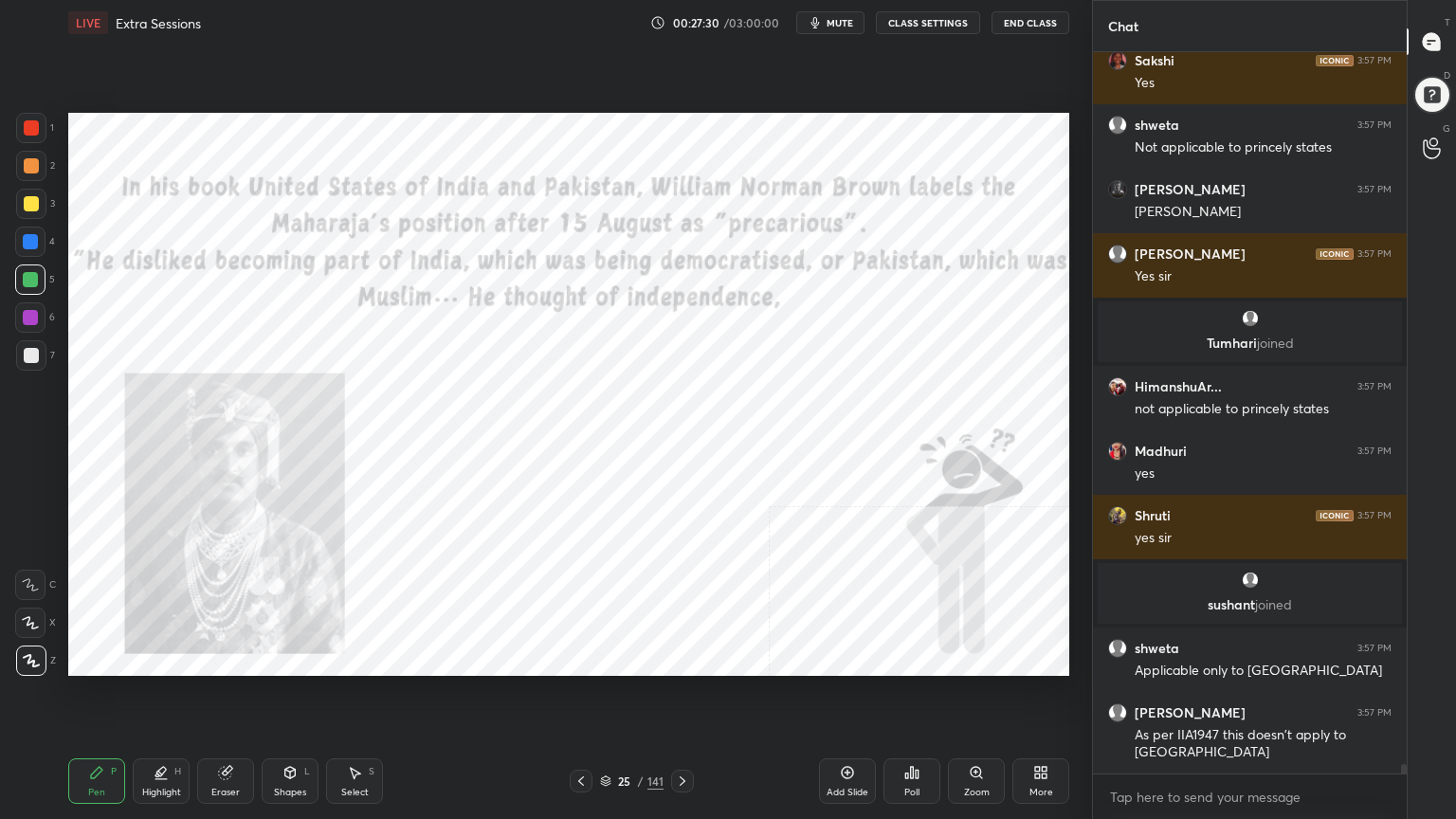 click at bounding box center (31, 128) 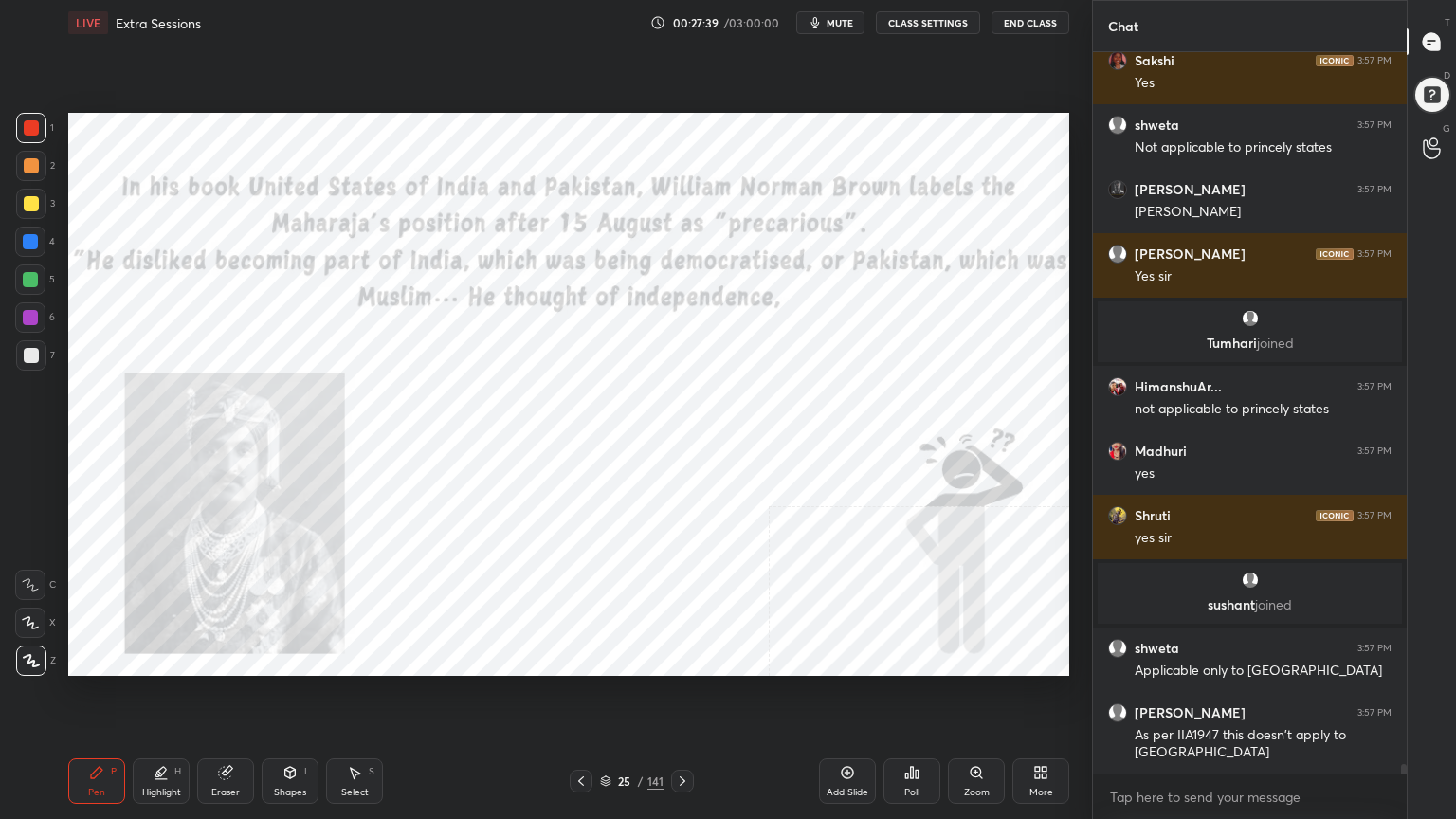 scroll, scrollTop: 52074, scrollLeft: 0, axis: vertical 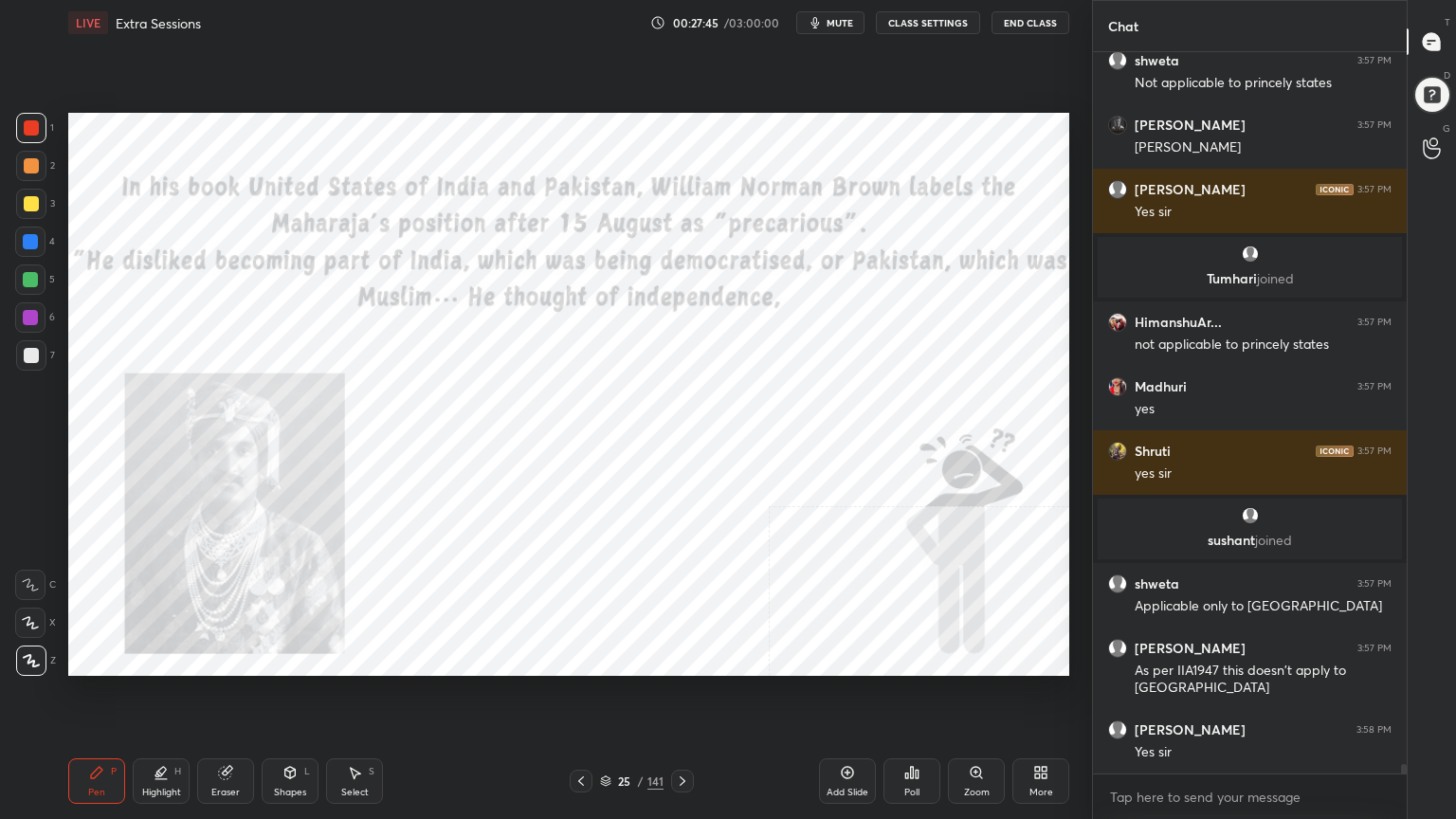 click at bounding box center (31, 166) 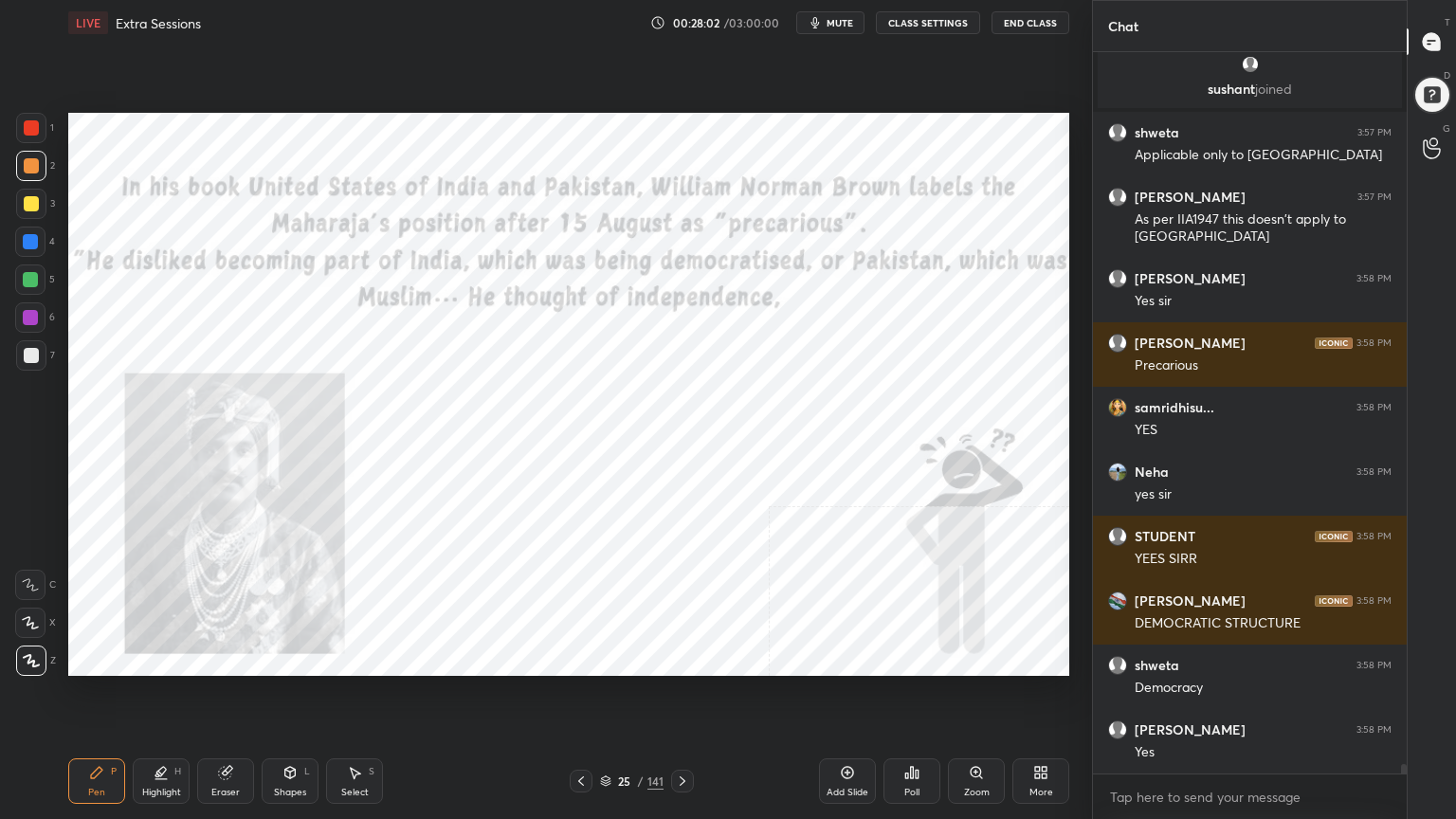 scroll, scrollTop: 52589, scrollLeft: 0, axis: vertical 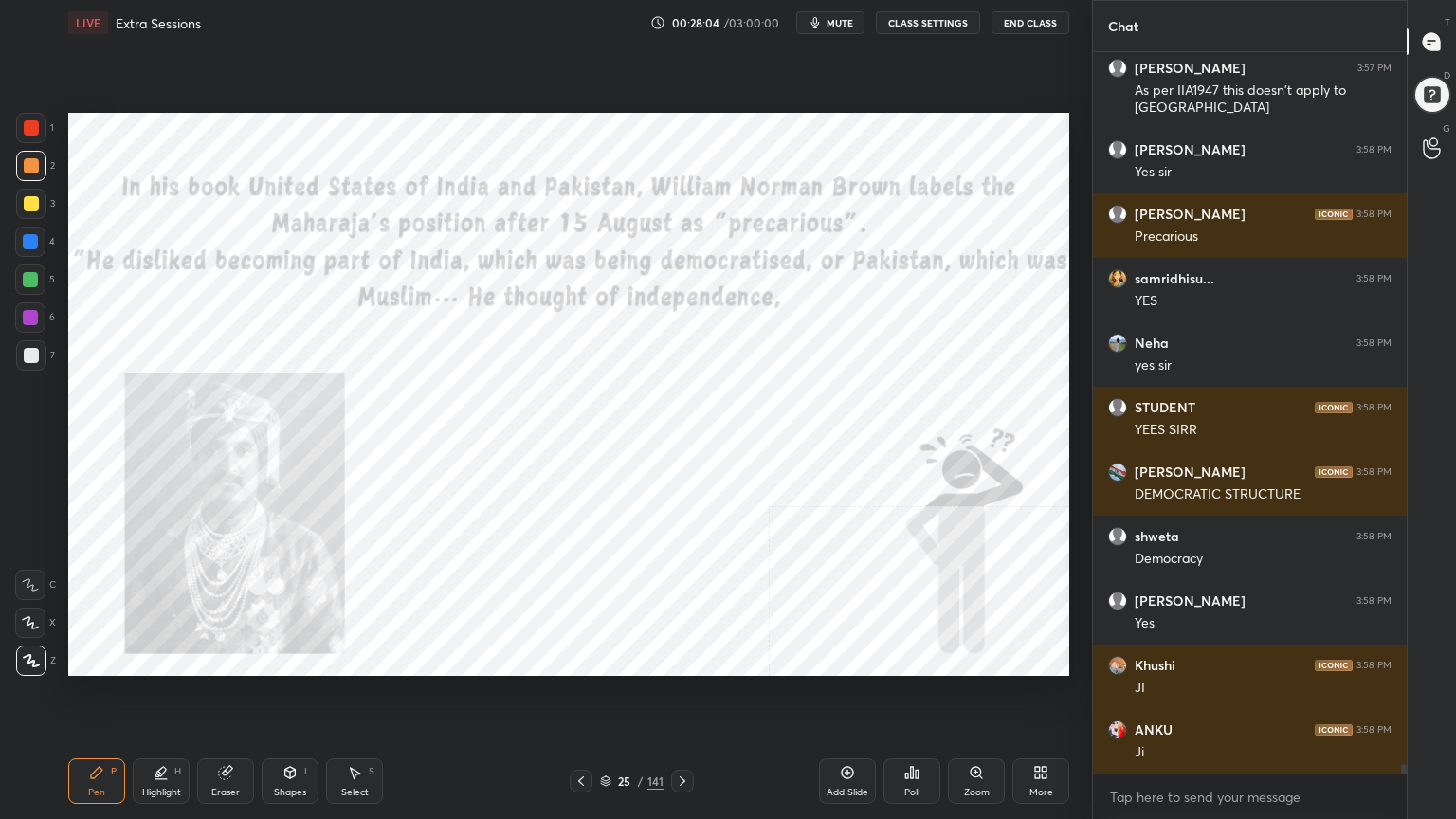 click at bounding box center [30, 280] 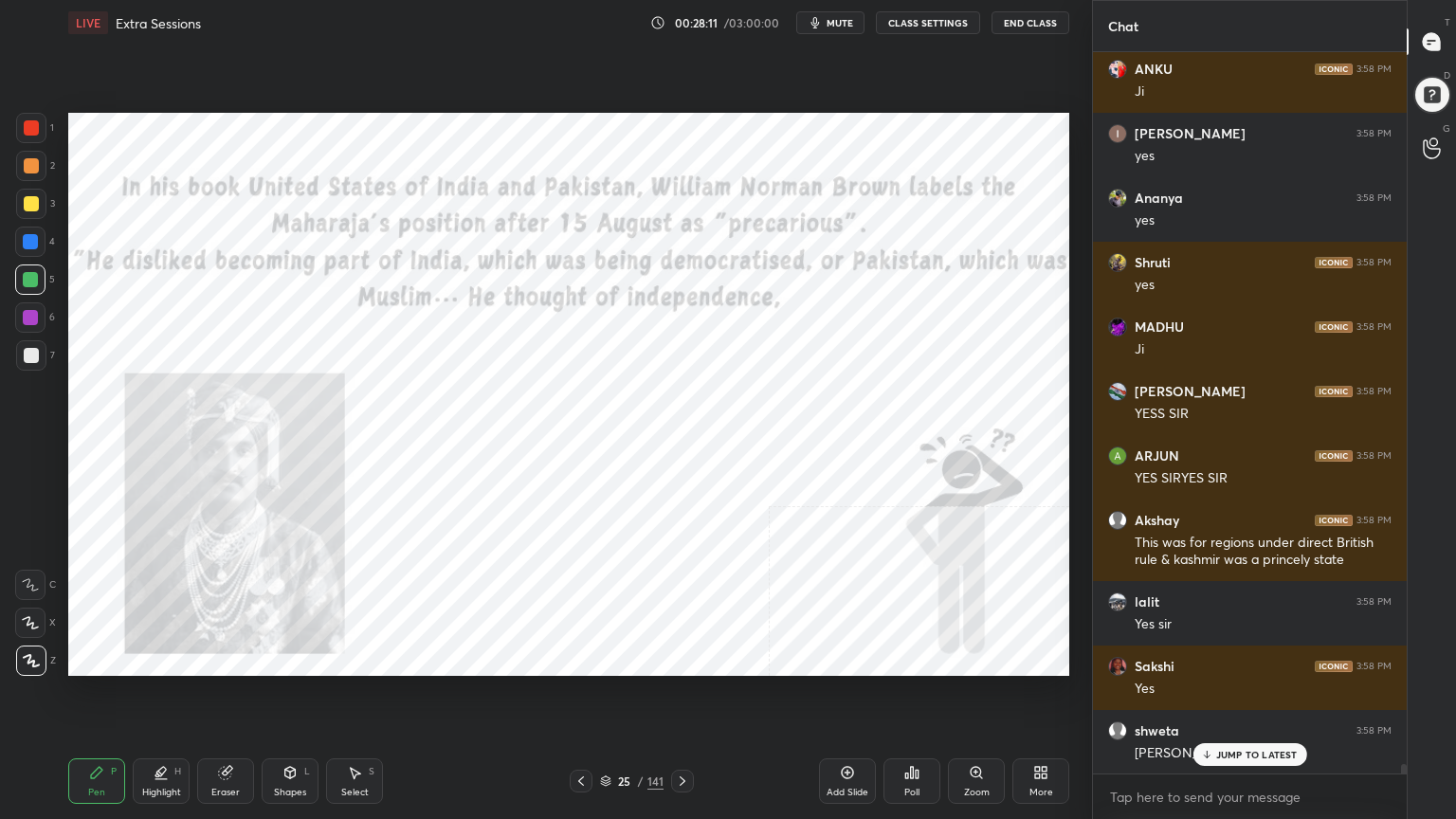 scroll, scrollTop: 53379, scrollLeft: 0, axis: vertical 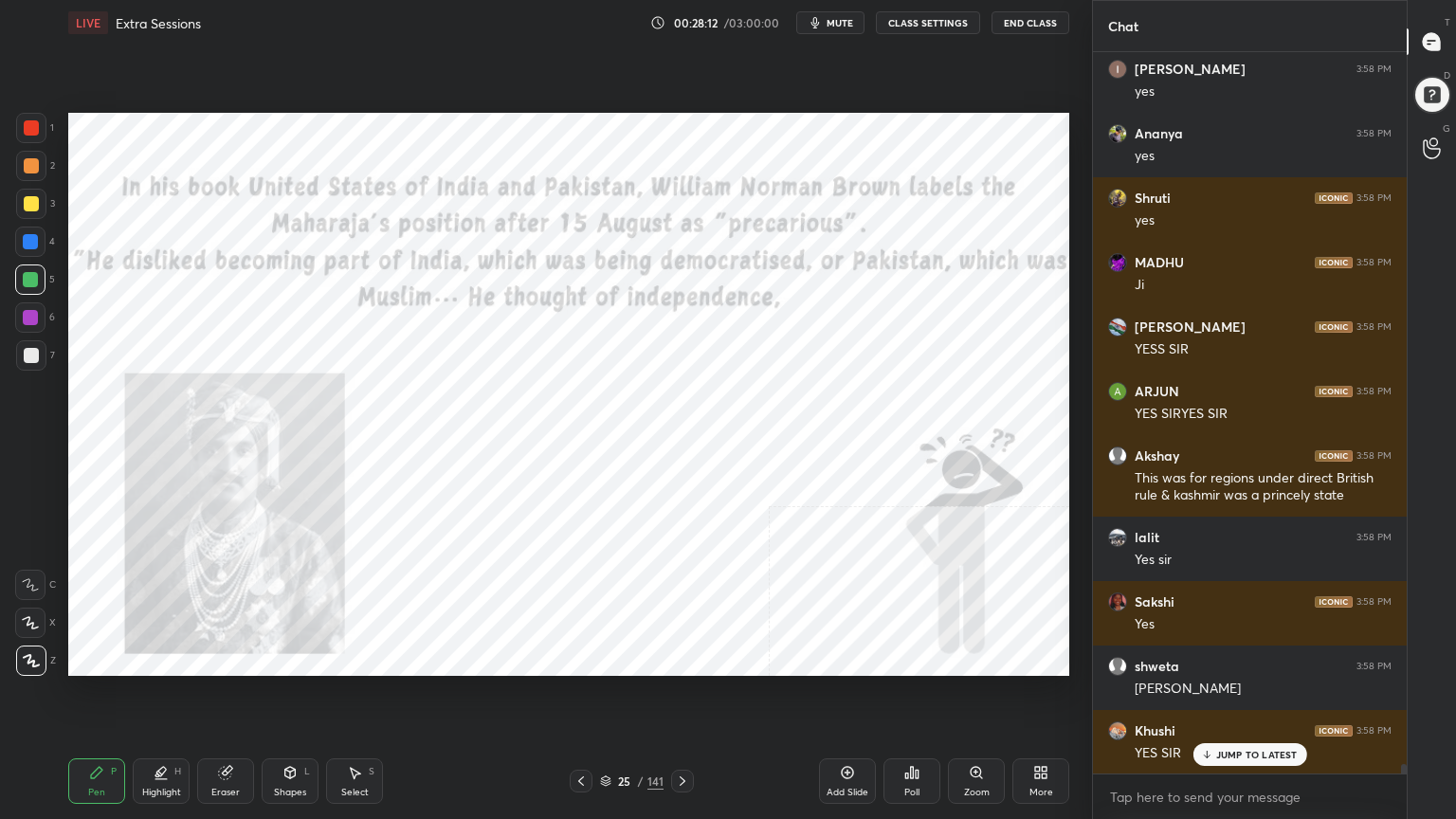 drag, startPoint x: 24, startPoint y: 115, endPoint x: 48, endPoint y: 138, distance: 33.24154 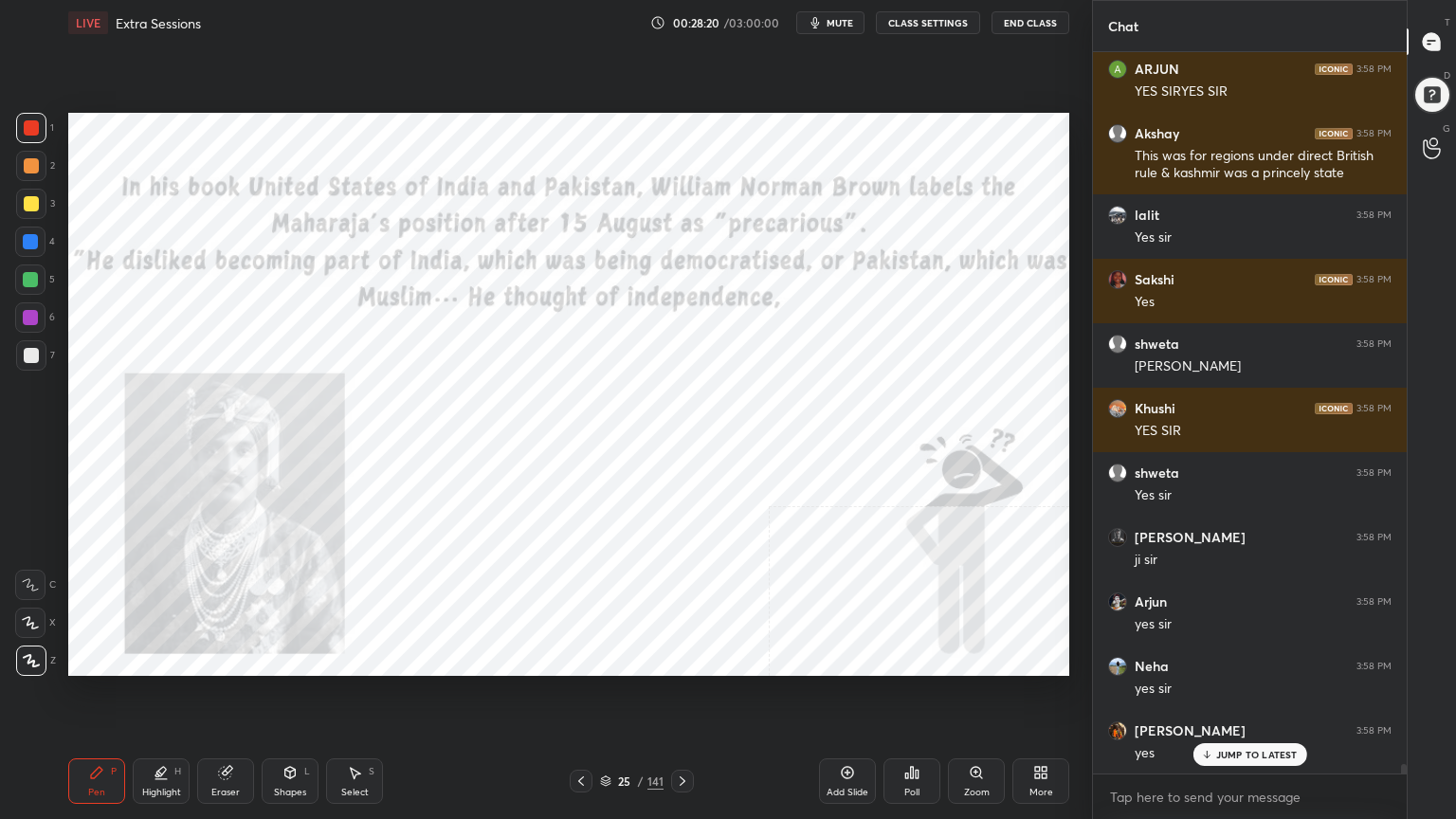 scroll, scrollTop: 53895, scrollLeft: 0, axis: vertical 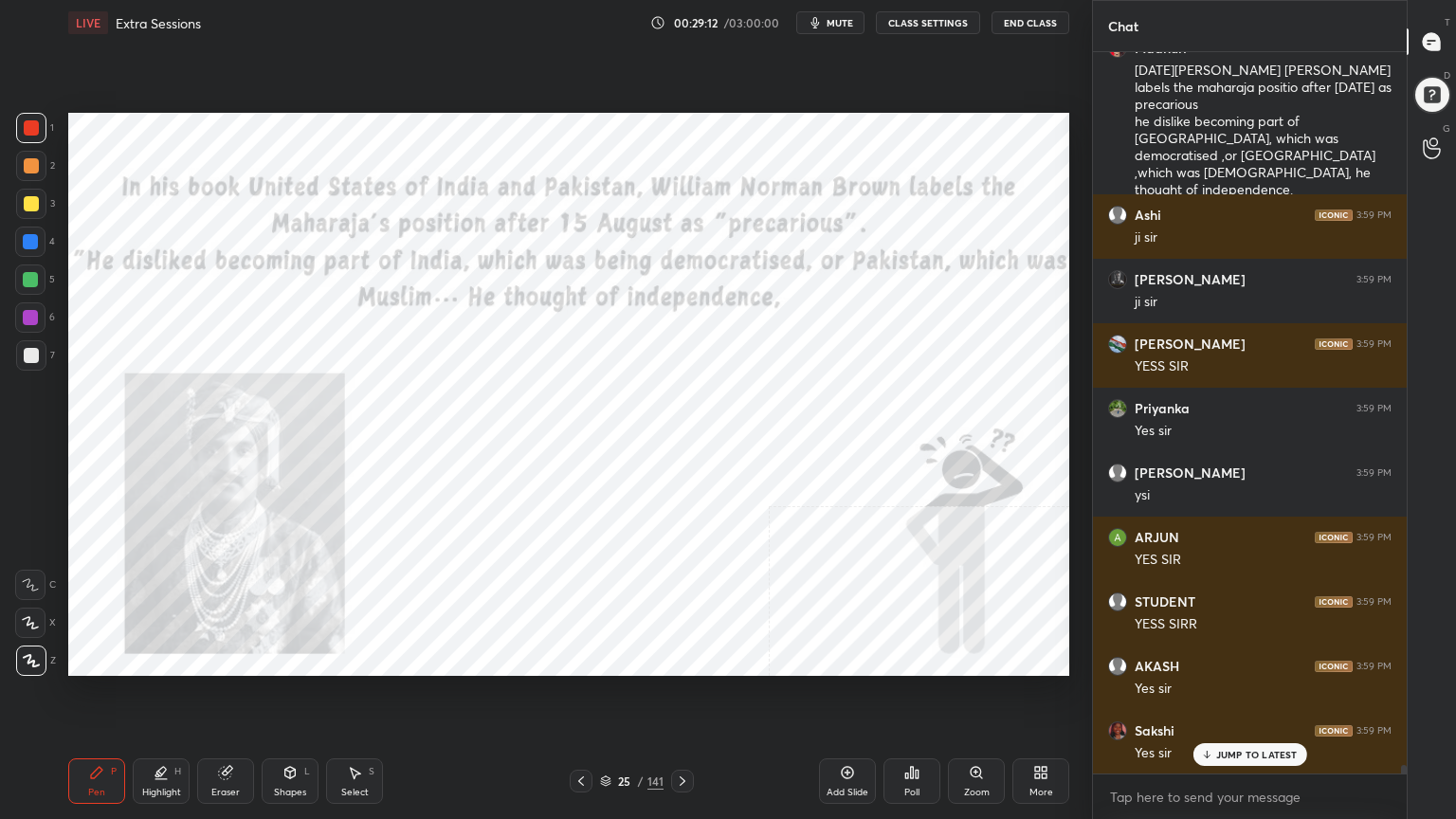 drag, startPoint x: 29, startPoint y: 124, endPoint x: 46, endPoint y: 159, distance: 38.910153 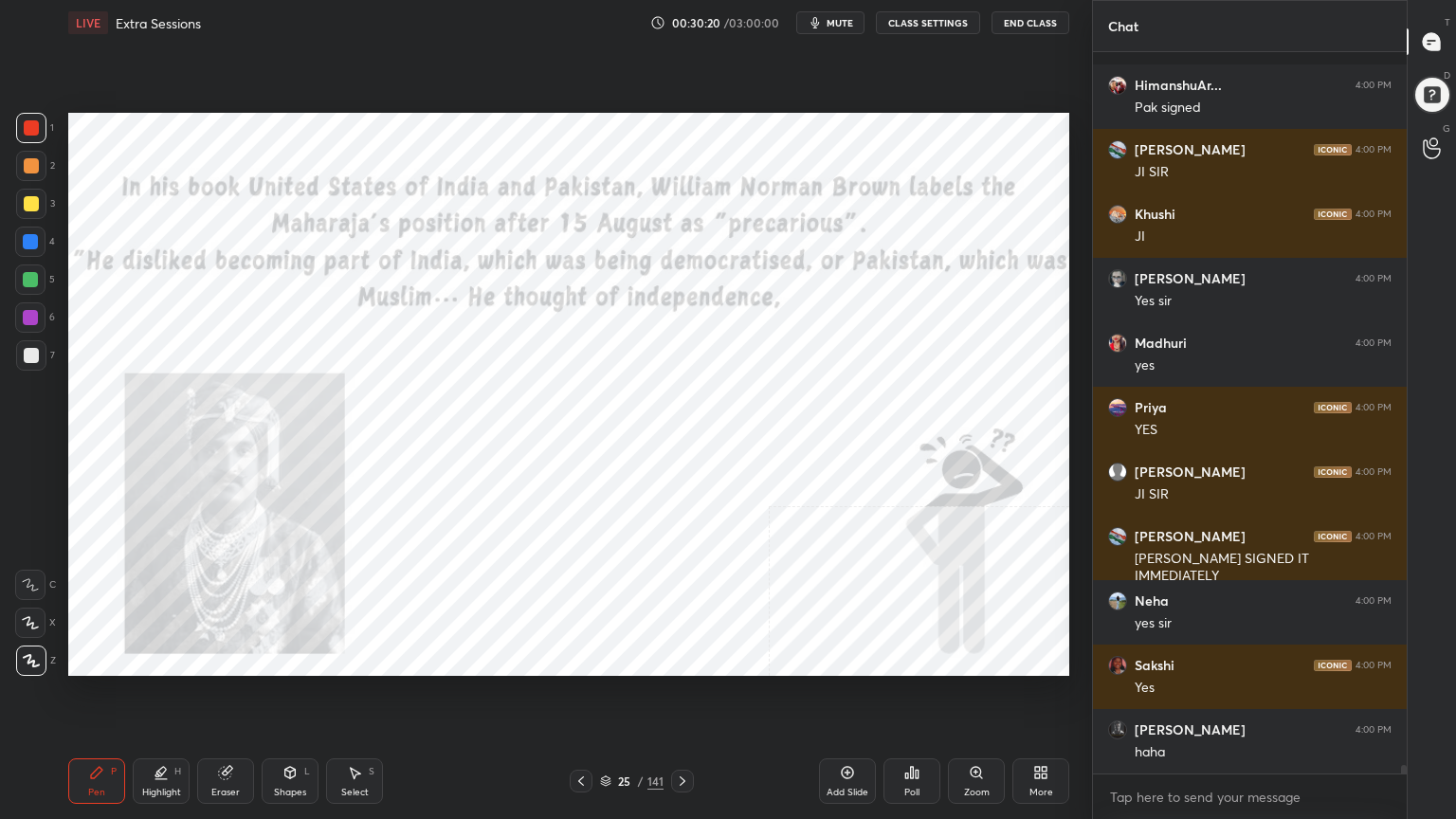 scroll, scrollTop: 62891, scrollLeft: 0, axis: vertical 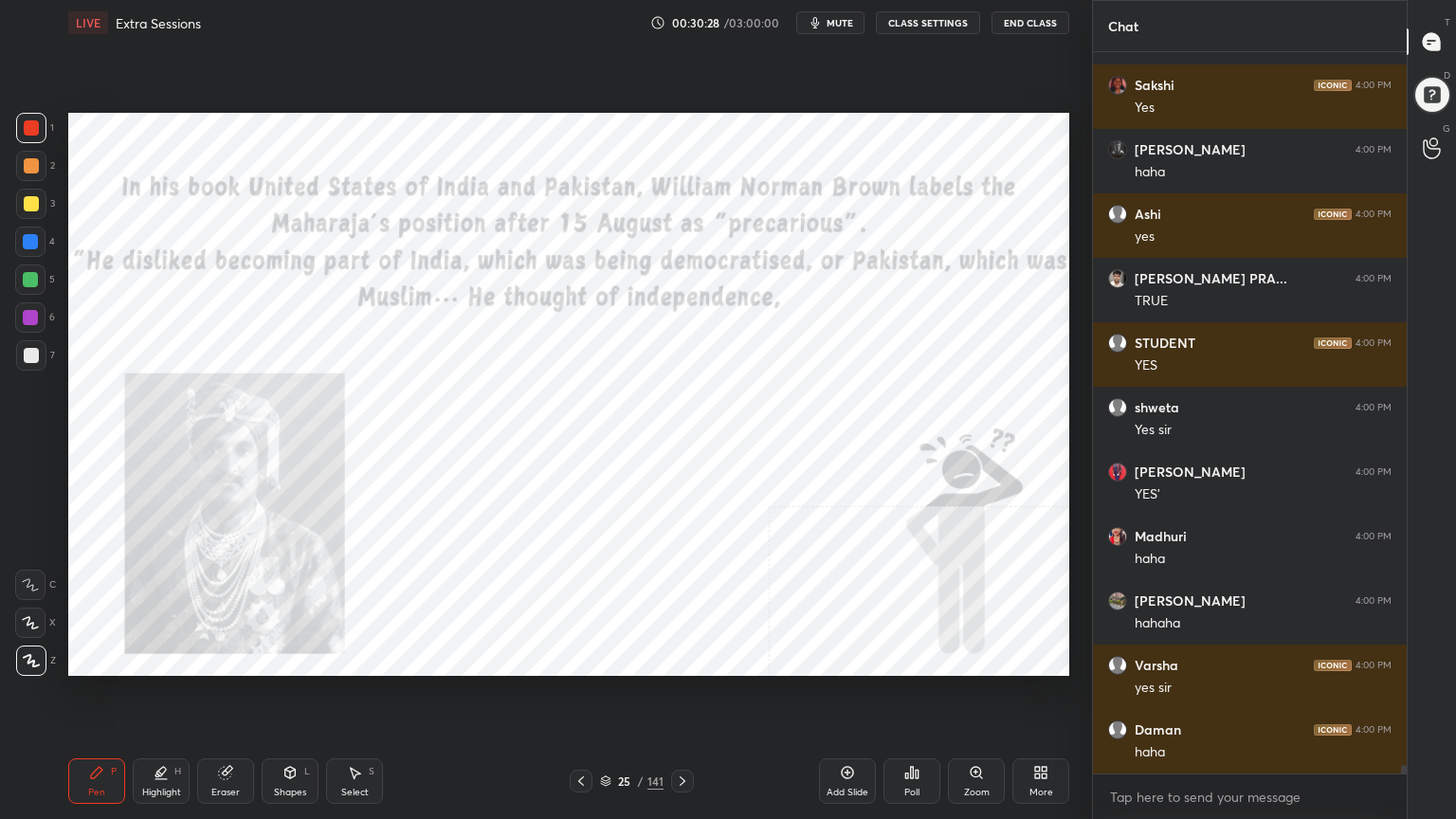 click at bounding box center (31, 166) 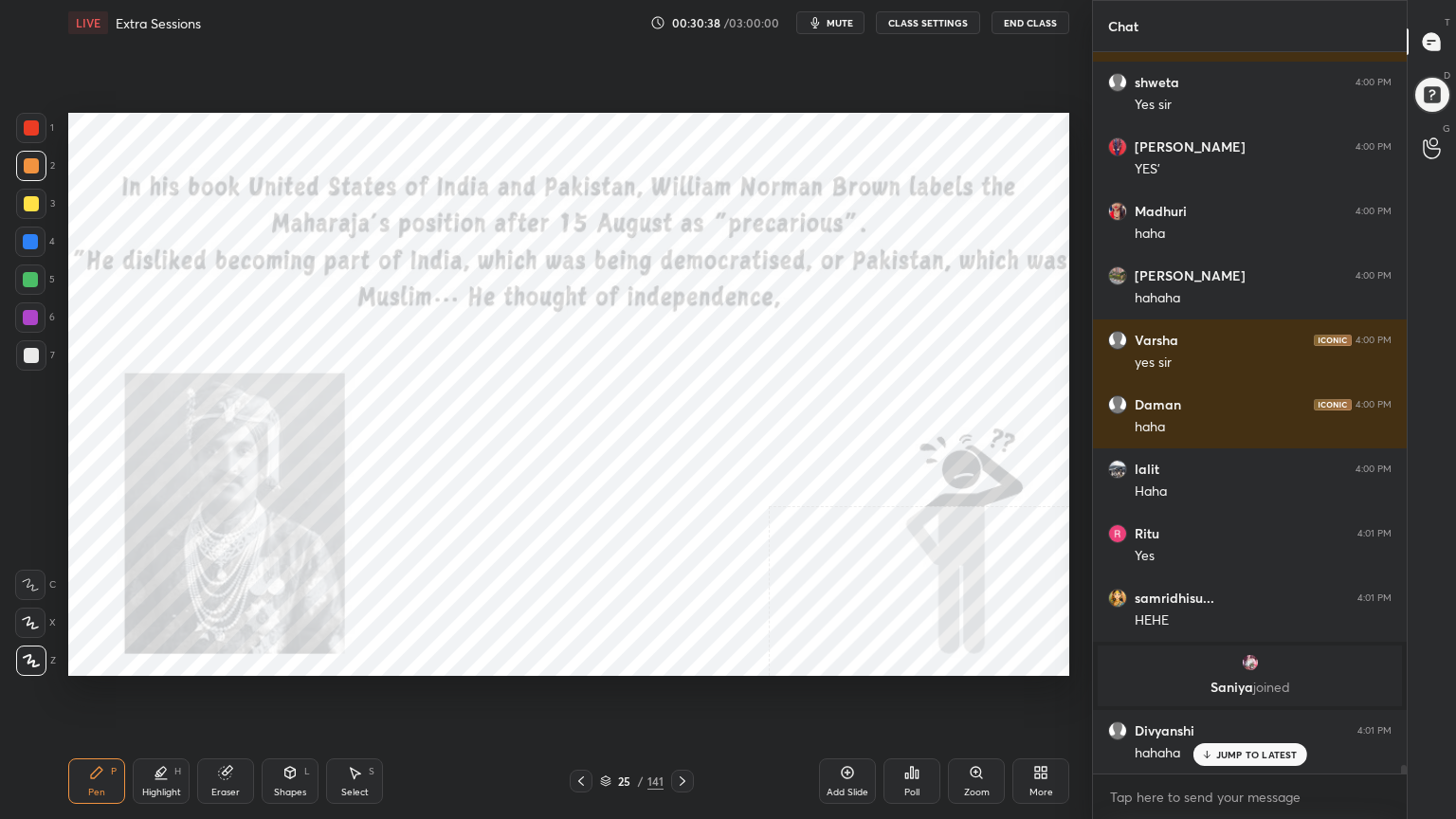 click at bounding box center [31, 128] 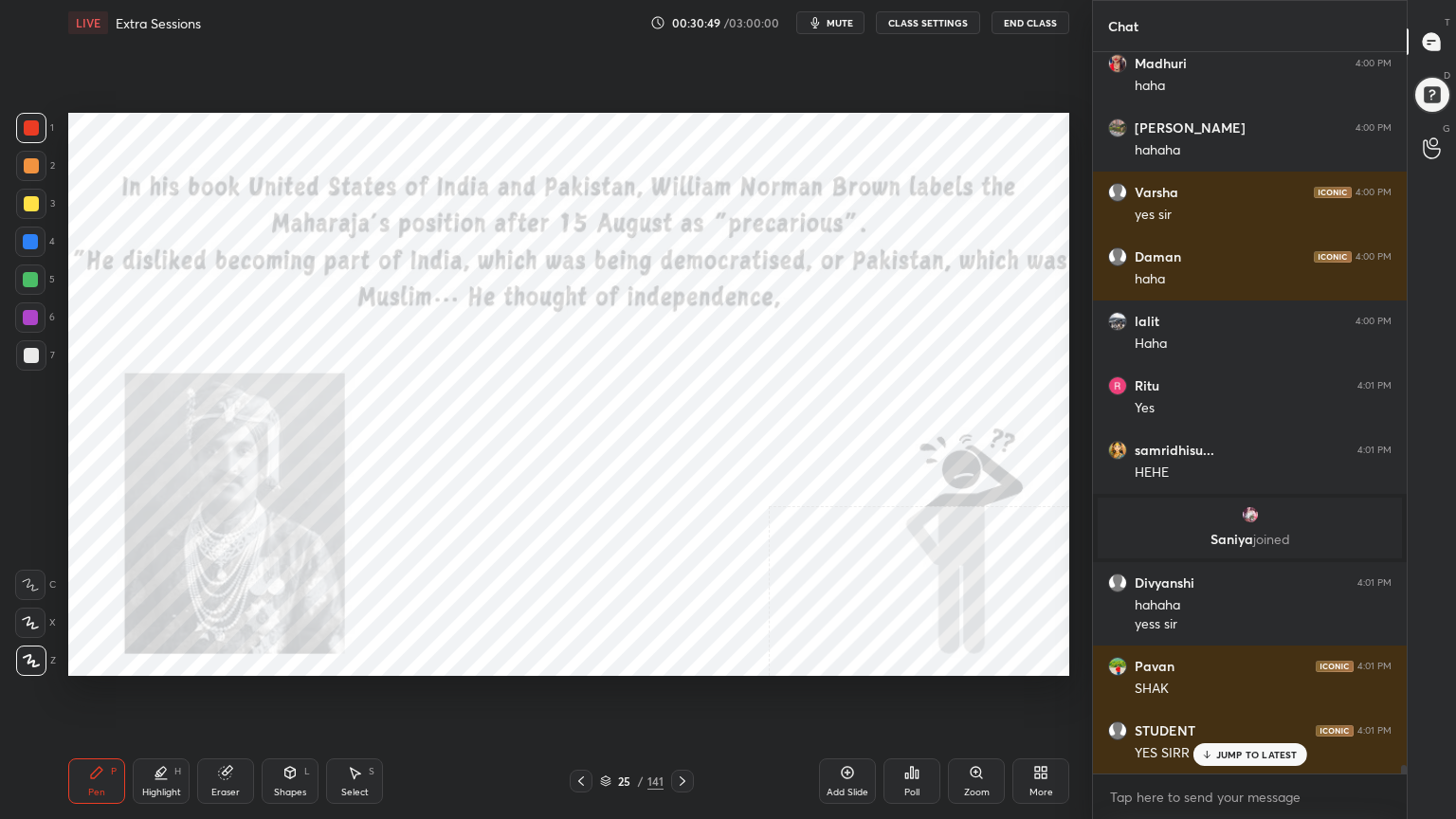 scroll, scrollTop: 57774, scrollLeft: 0, axis: vertical 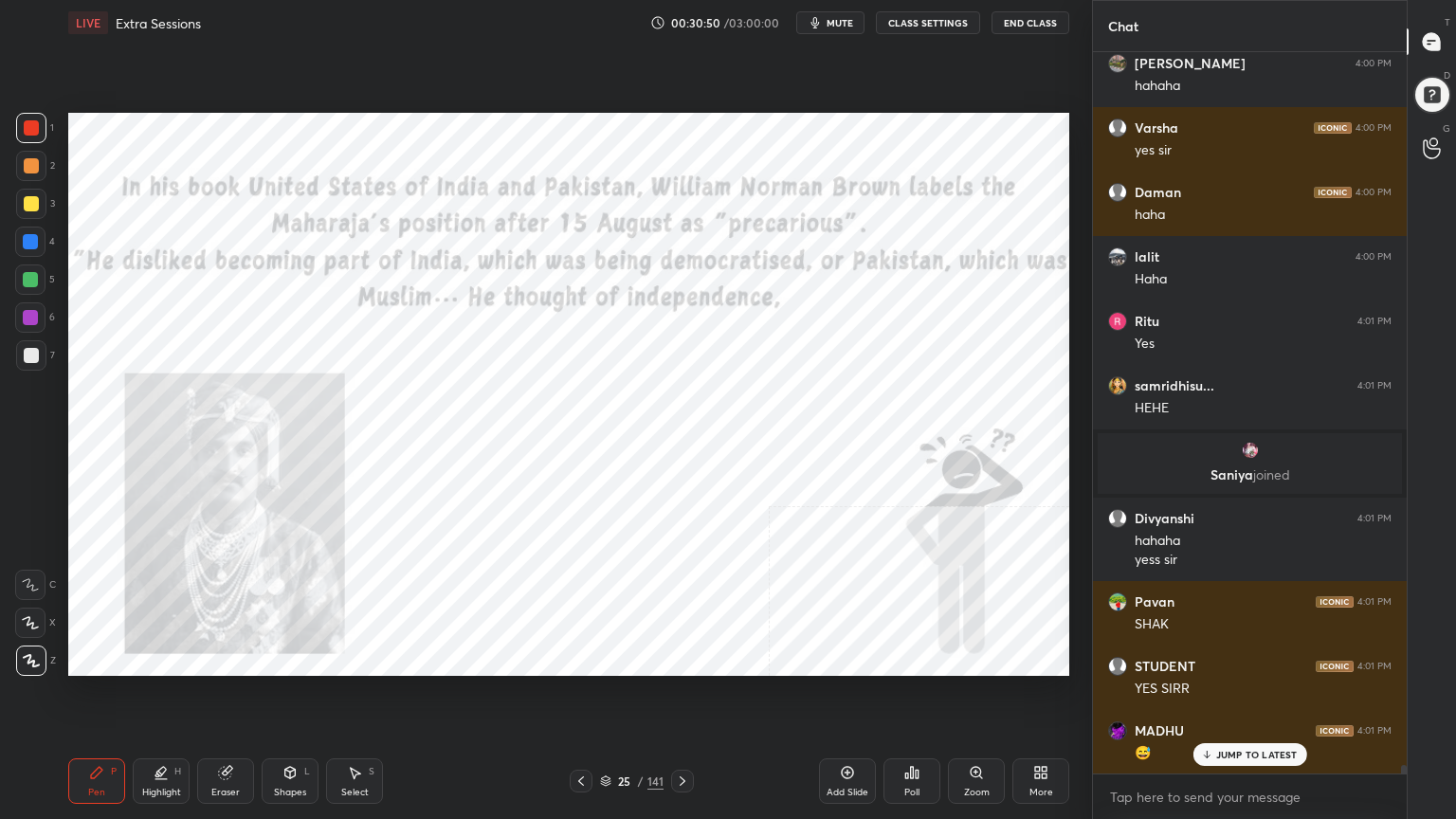 click 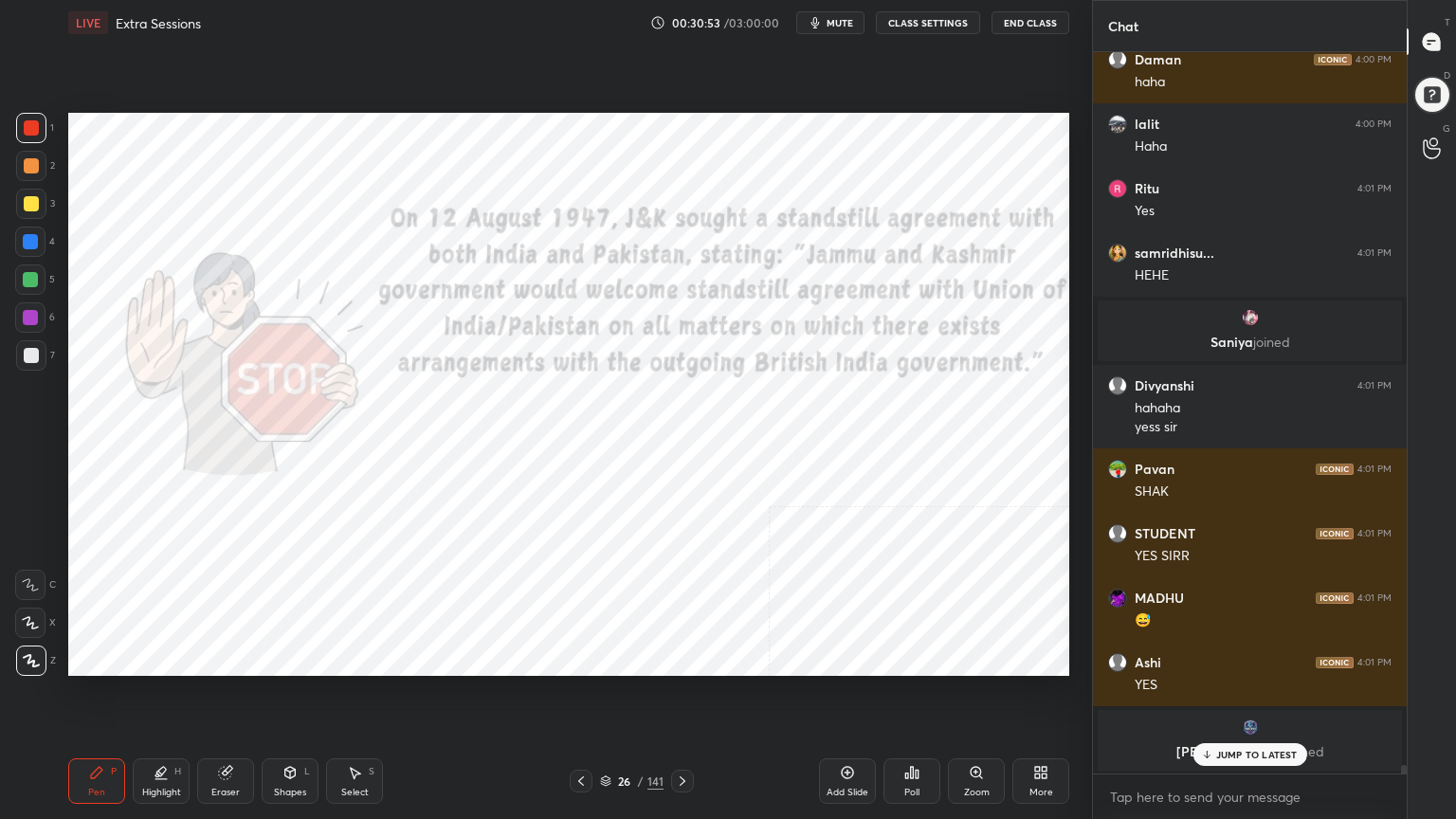 scroll, scrollTop: 57971, scrollLeft: 0, axis: vertical 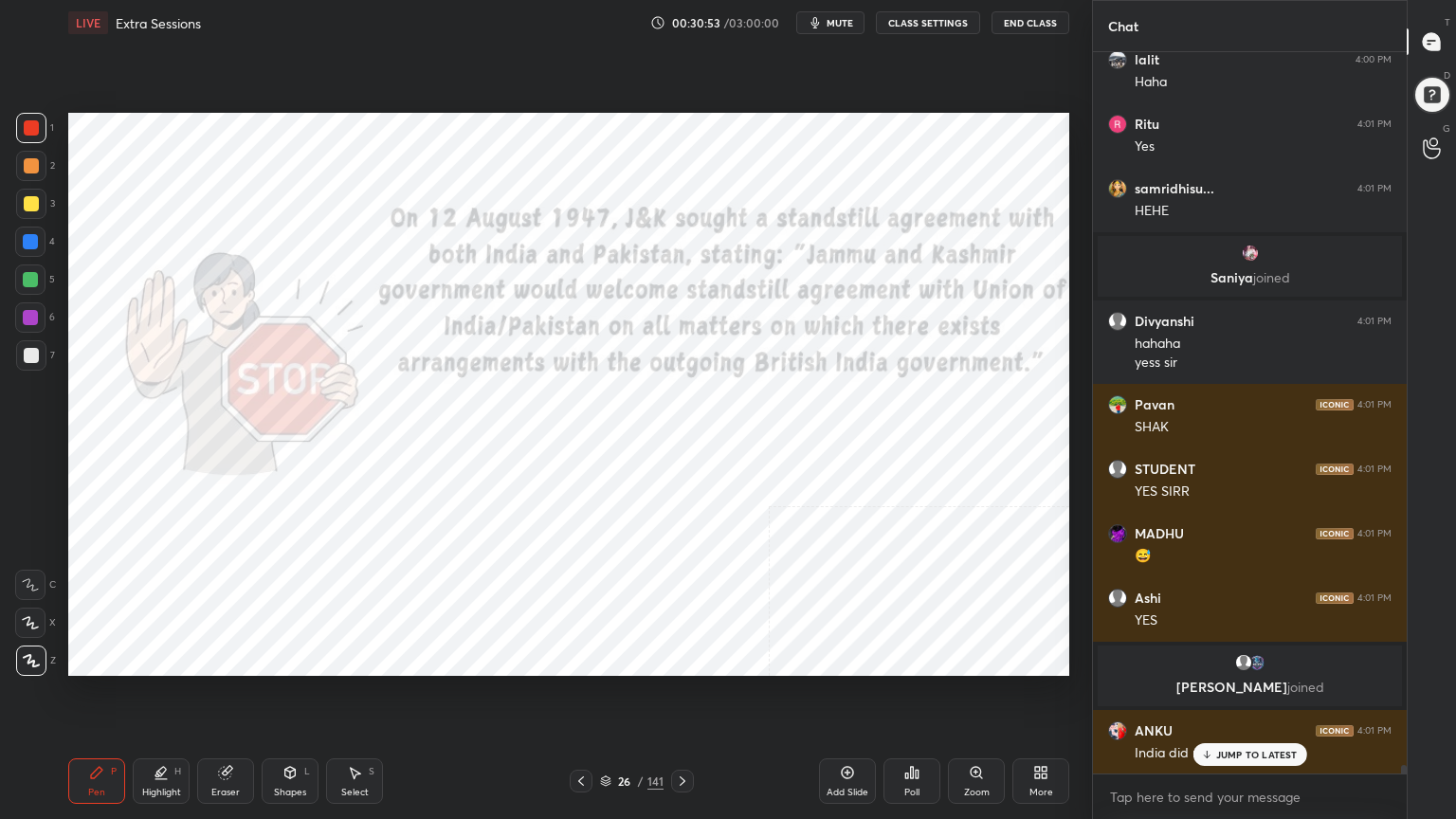 drag, startPoint x: 27, startPoint y: 123, endPoint x: 58, endPoint y: 133, distance: 32.57299 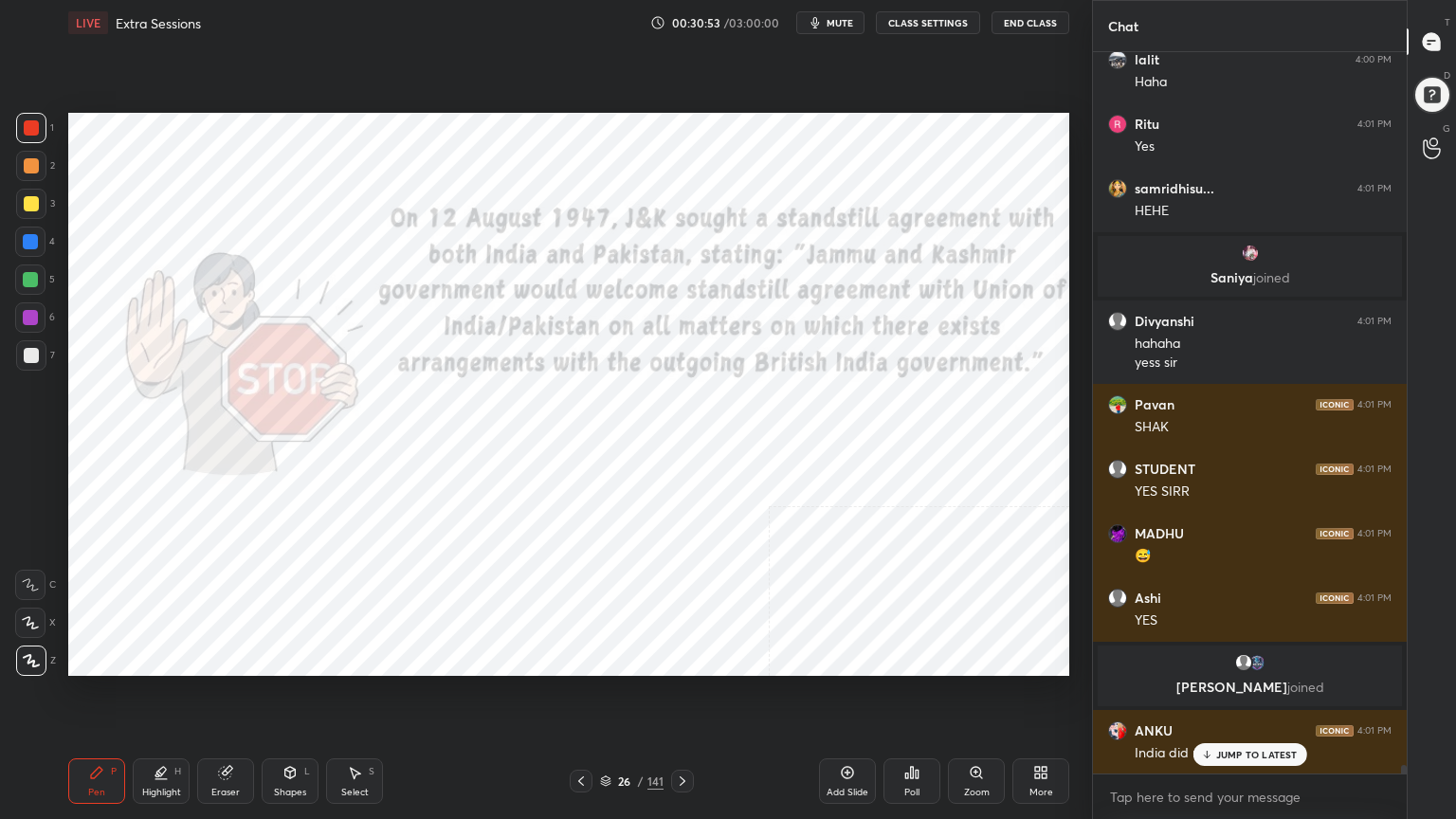 click at bounding box center [31, 128] 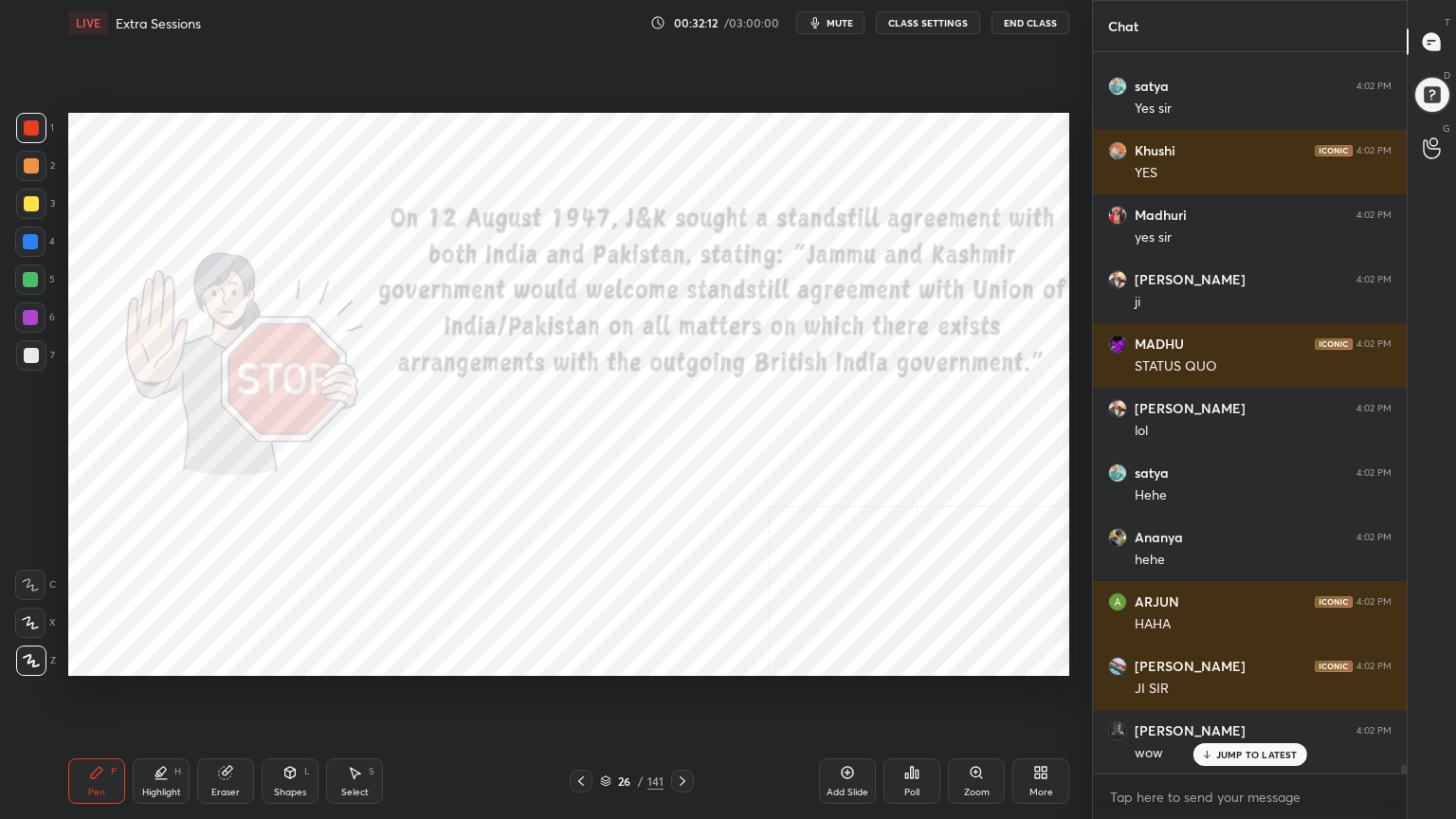 scroll, scrollTop: 60742, scrollLeft: 0, axis: vertical 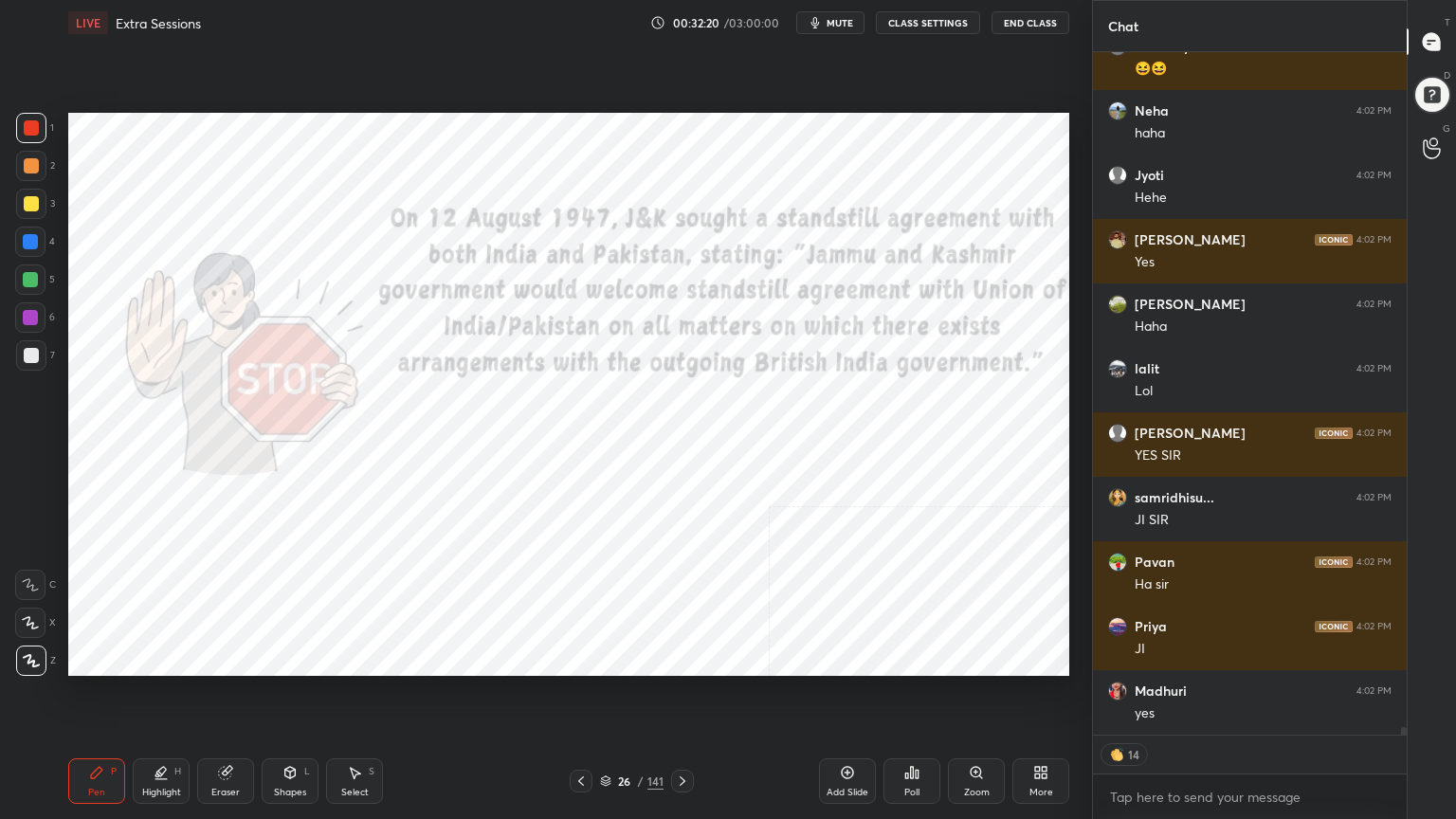click 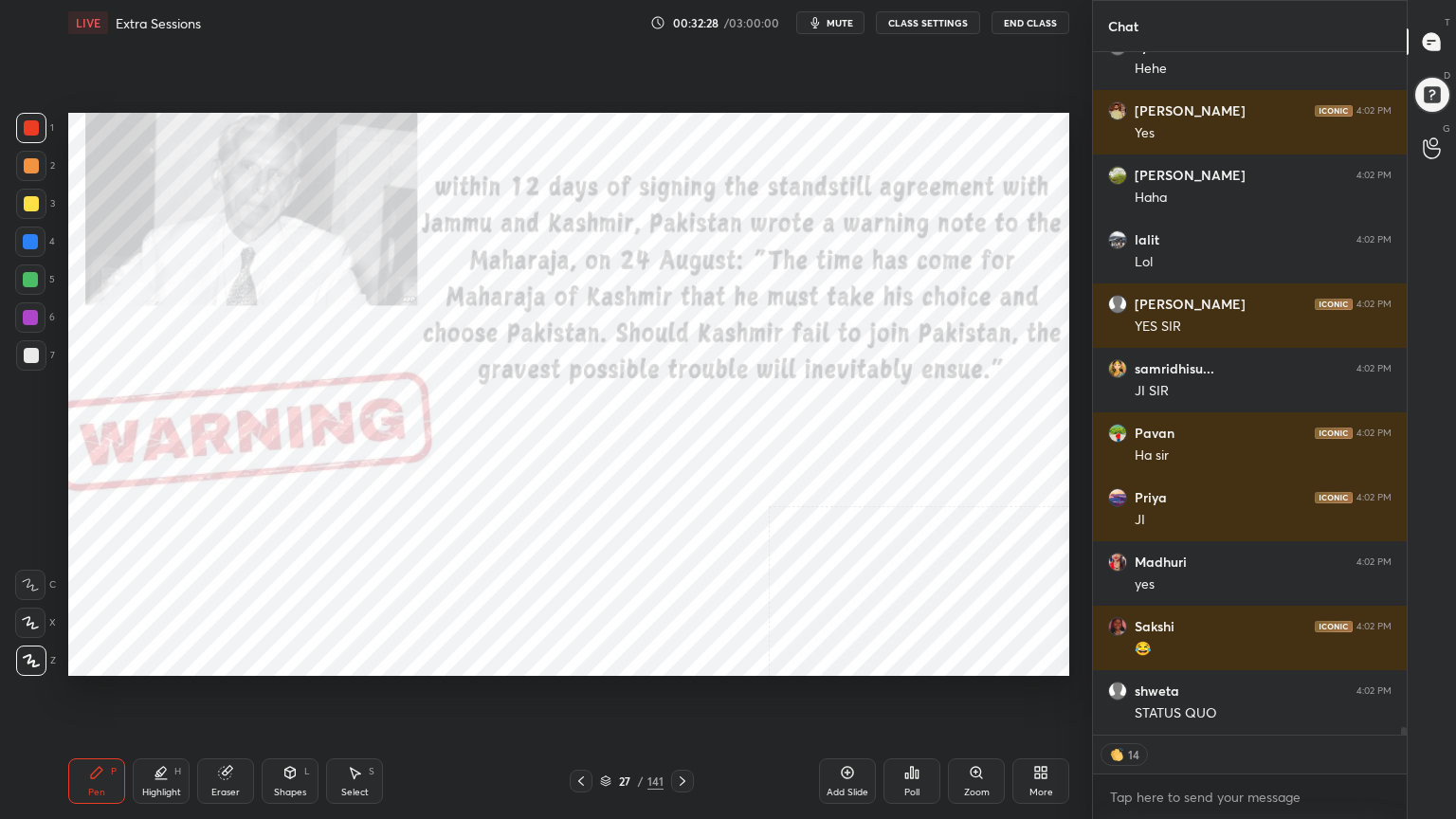 scroll, scrollTop: 61878, scrollLeft: 0, axis: vertical 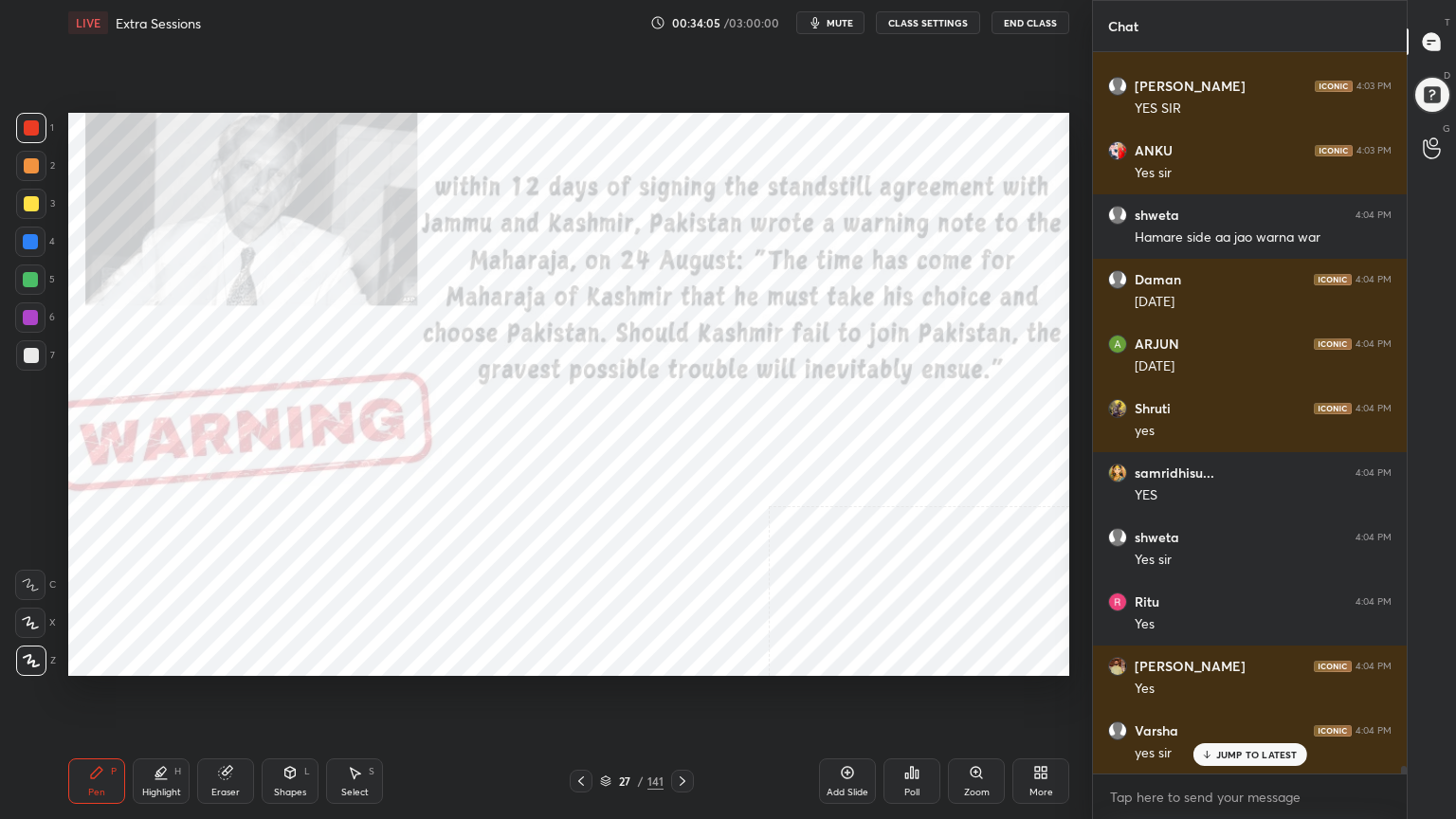 click 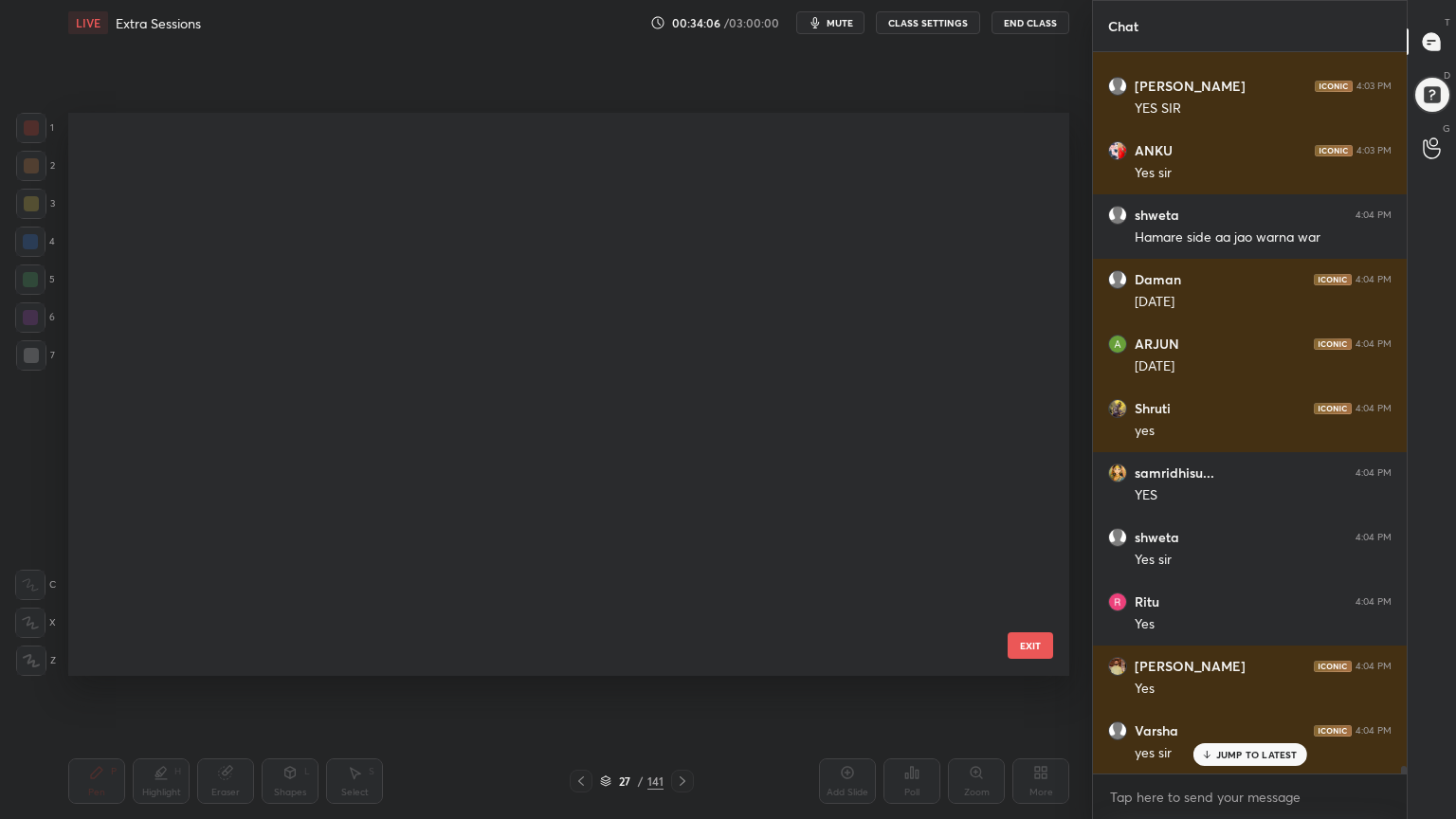 scroll, scrollTop: 997, scrollLeft: 0, axis: vertical 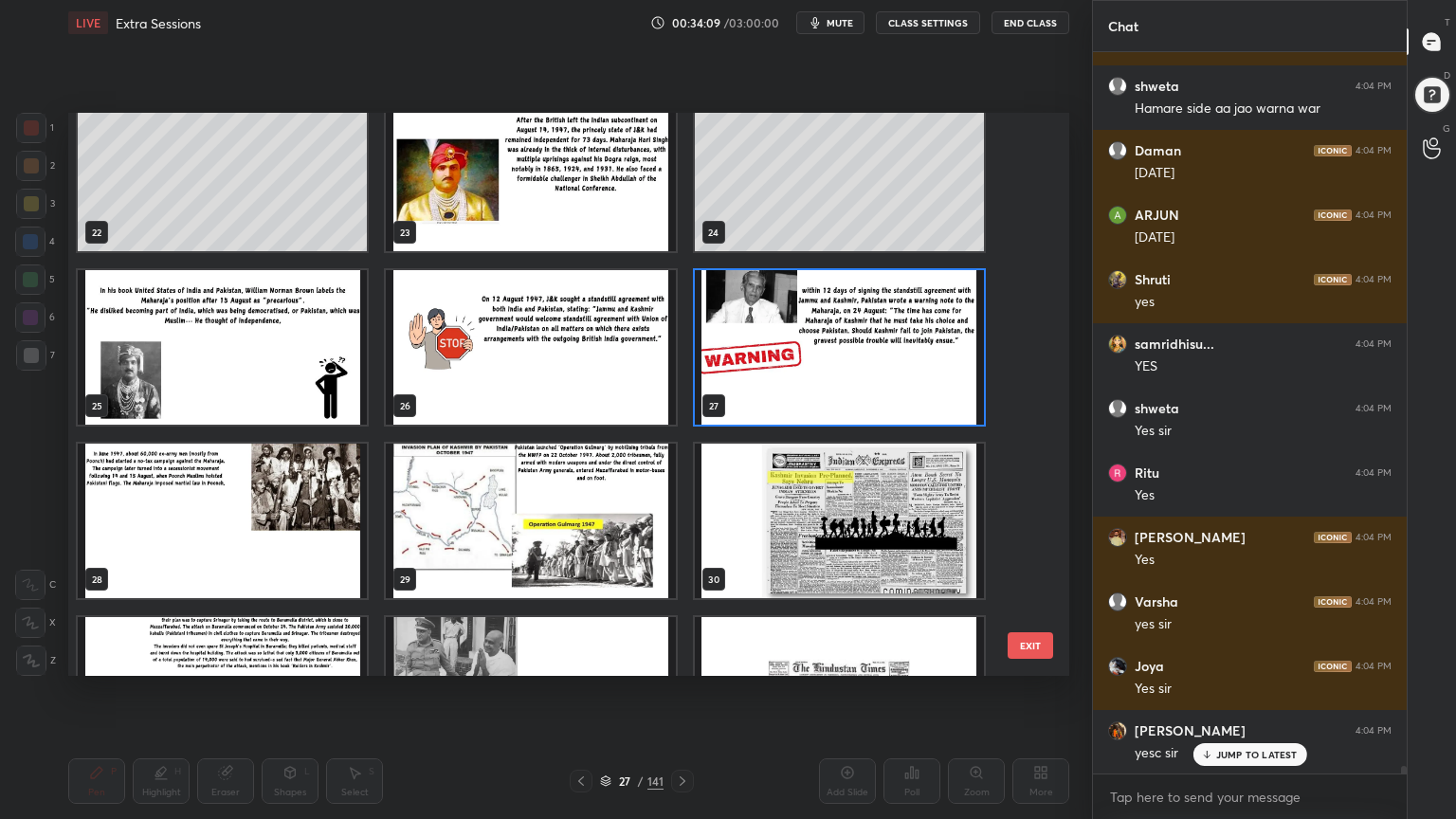 click at bounding box center (839, 347) 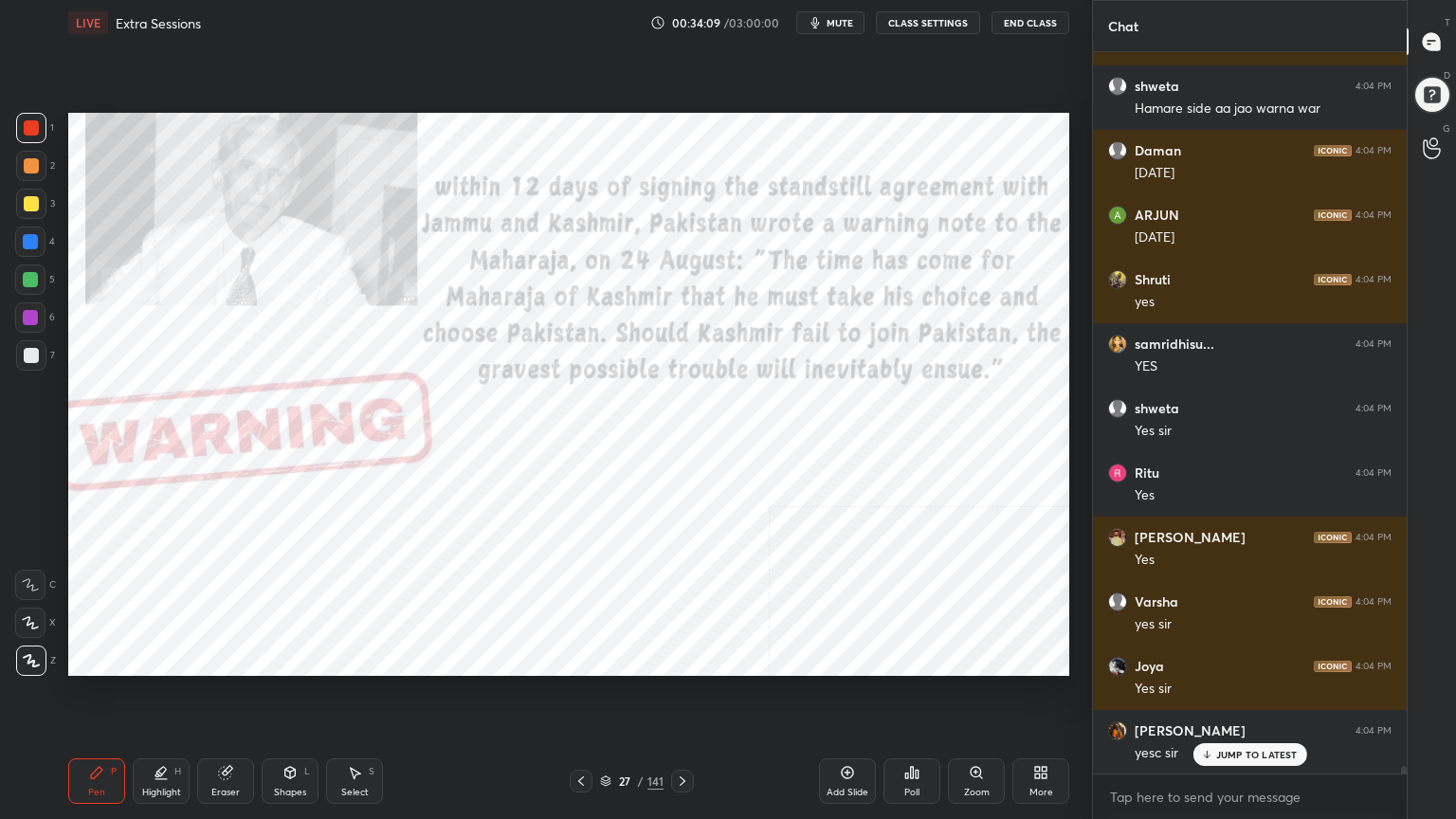 click at bounding box center (839, 347) 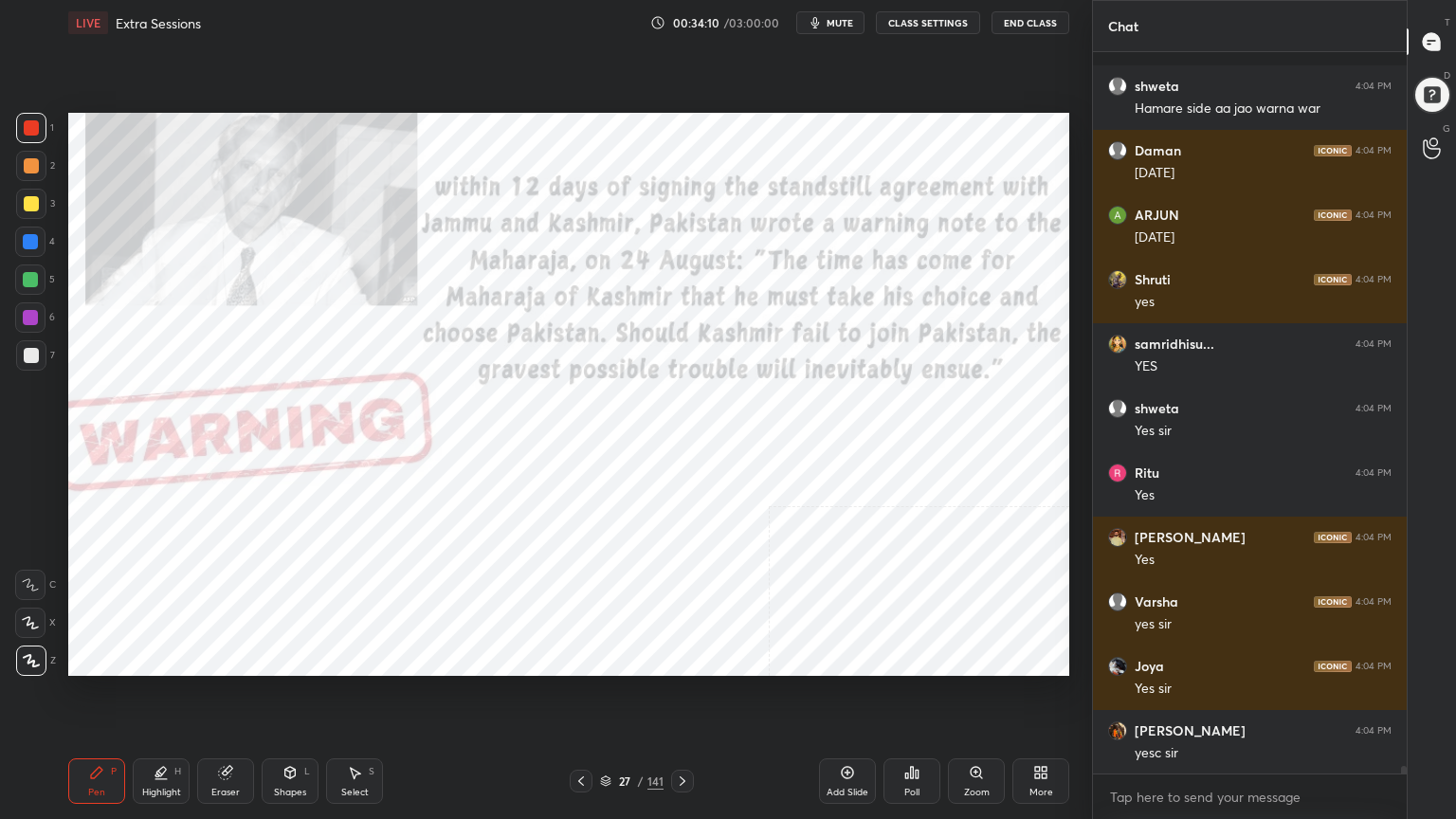 scroll, scrollTop: 64177, scrollLeft: 0, axis: vertical 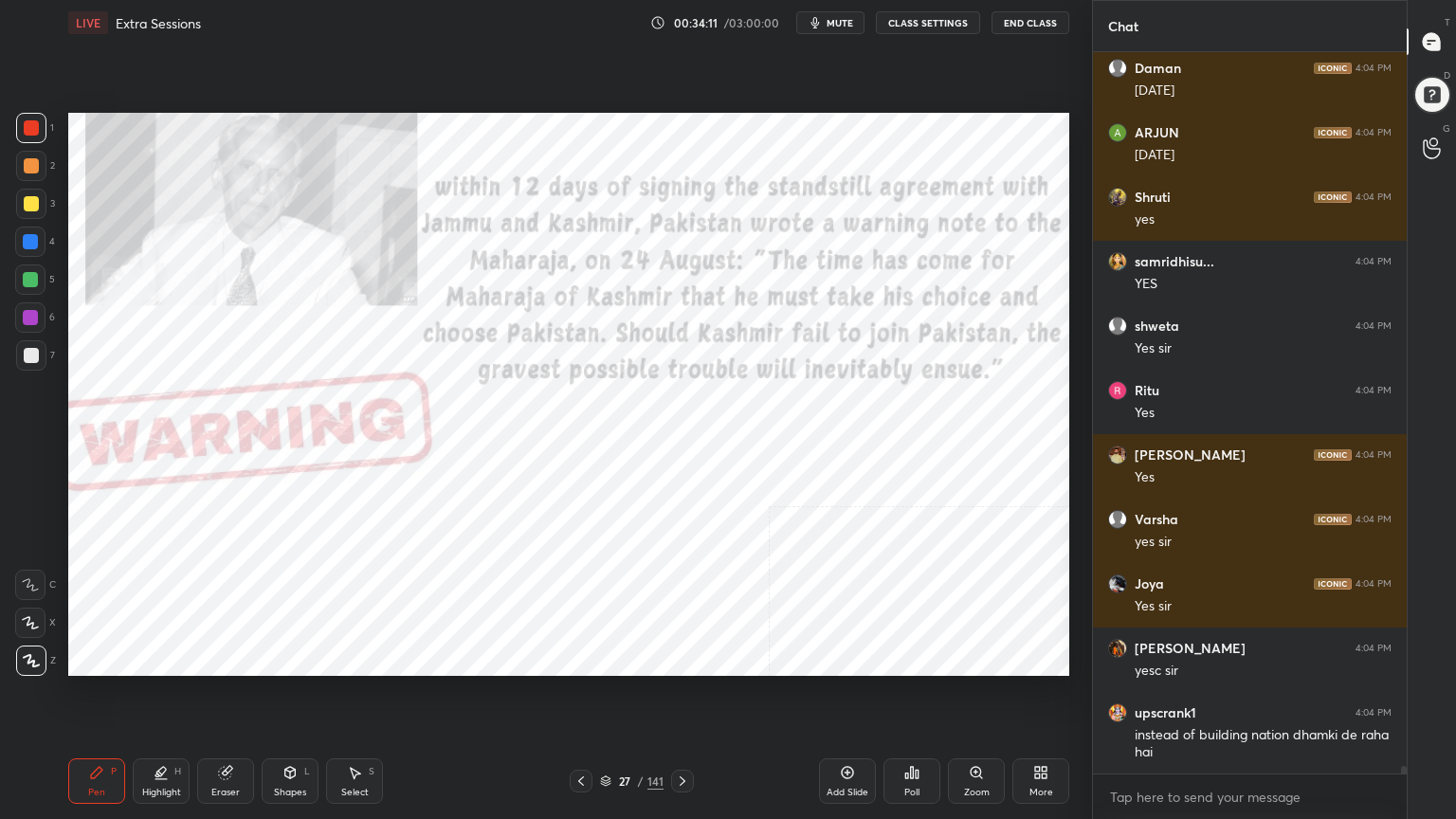 click 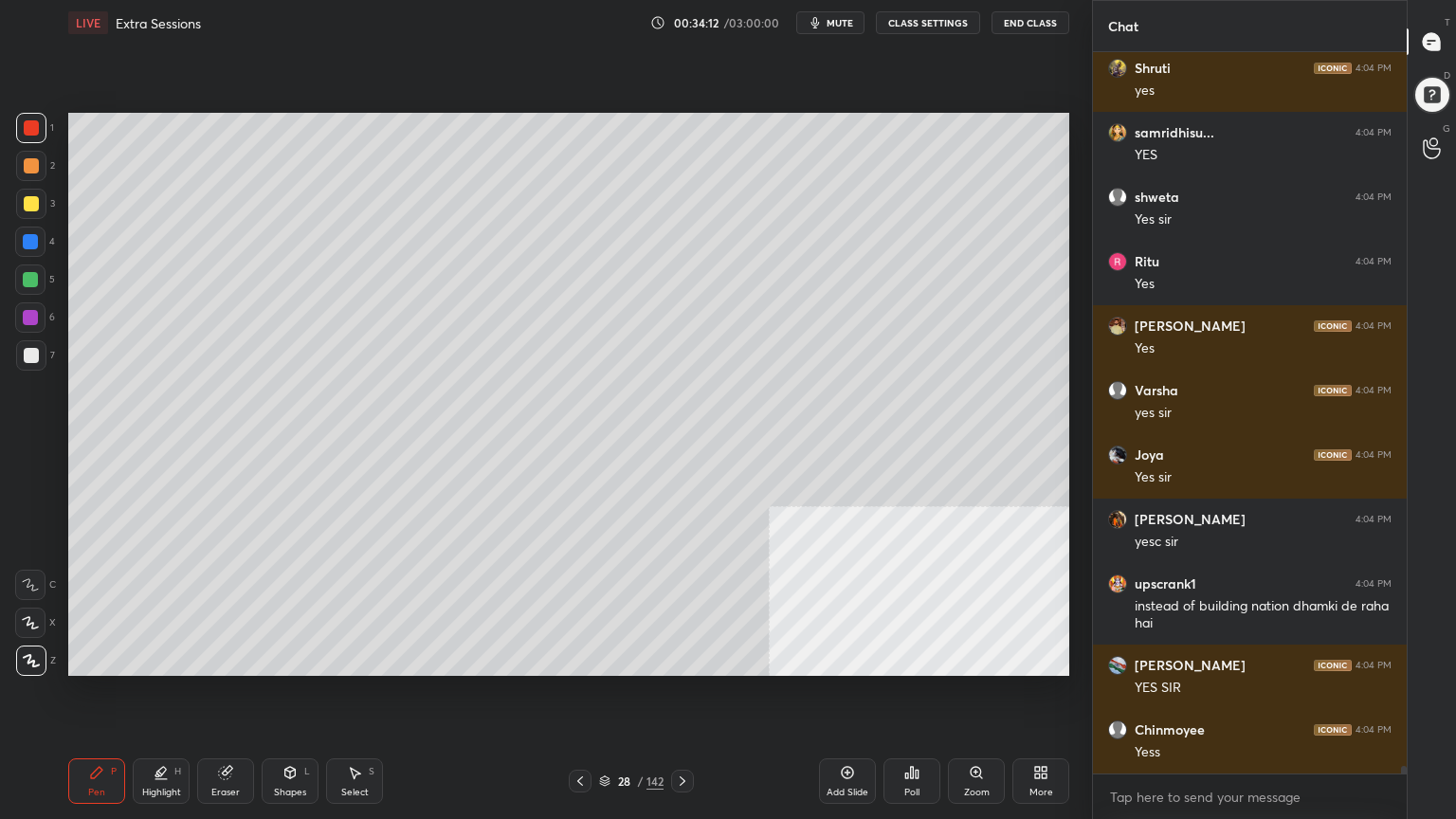 scroll, scrollTop: 64370, scrollLeft: 0, axis: vertical 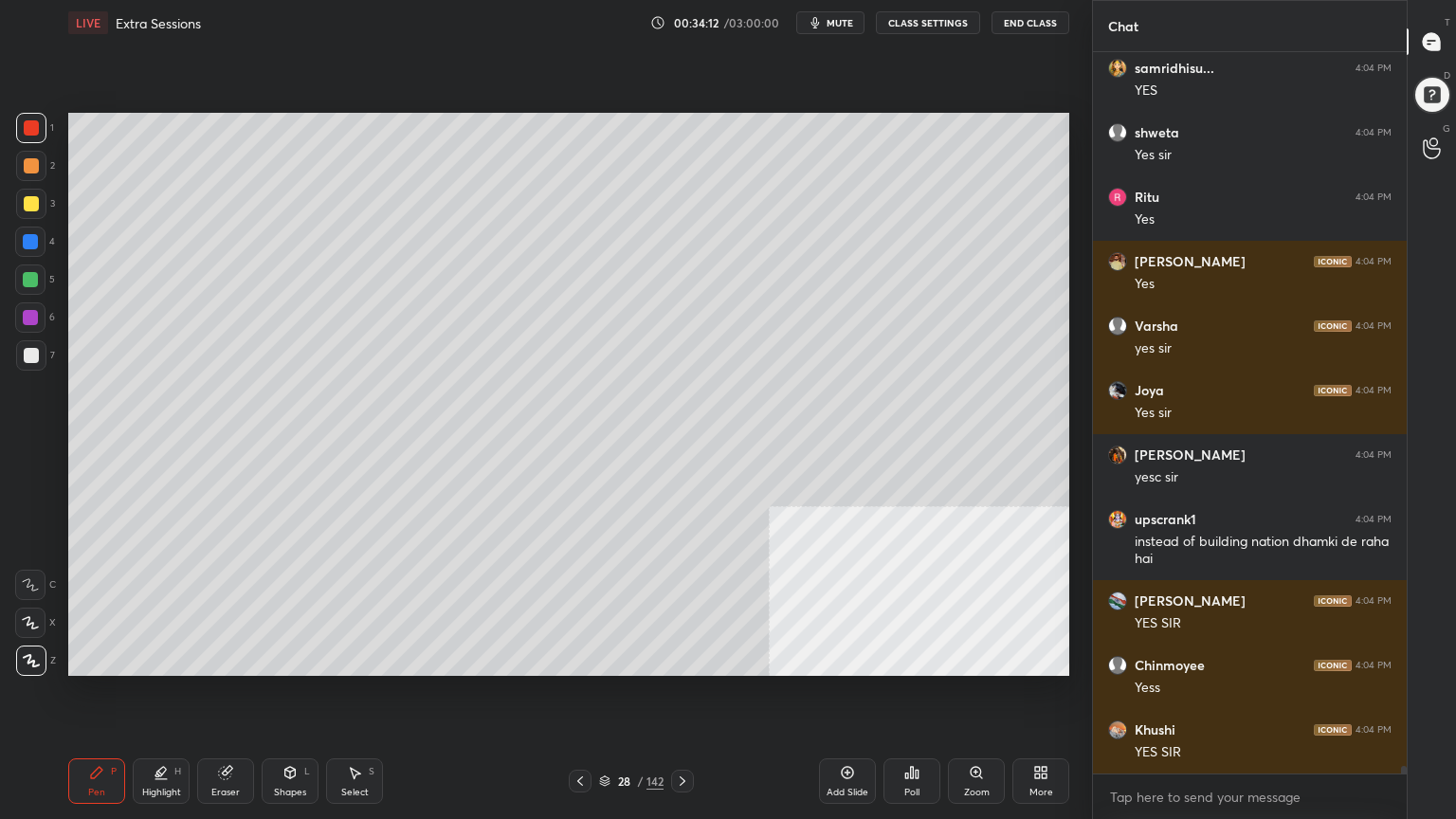 drag, startPoint x: 24, startPoint y: 159, endPoint x: 65, endPoint y: 157, distance: 41.04875 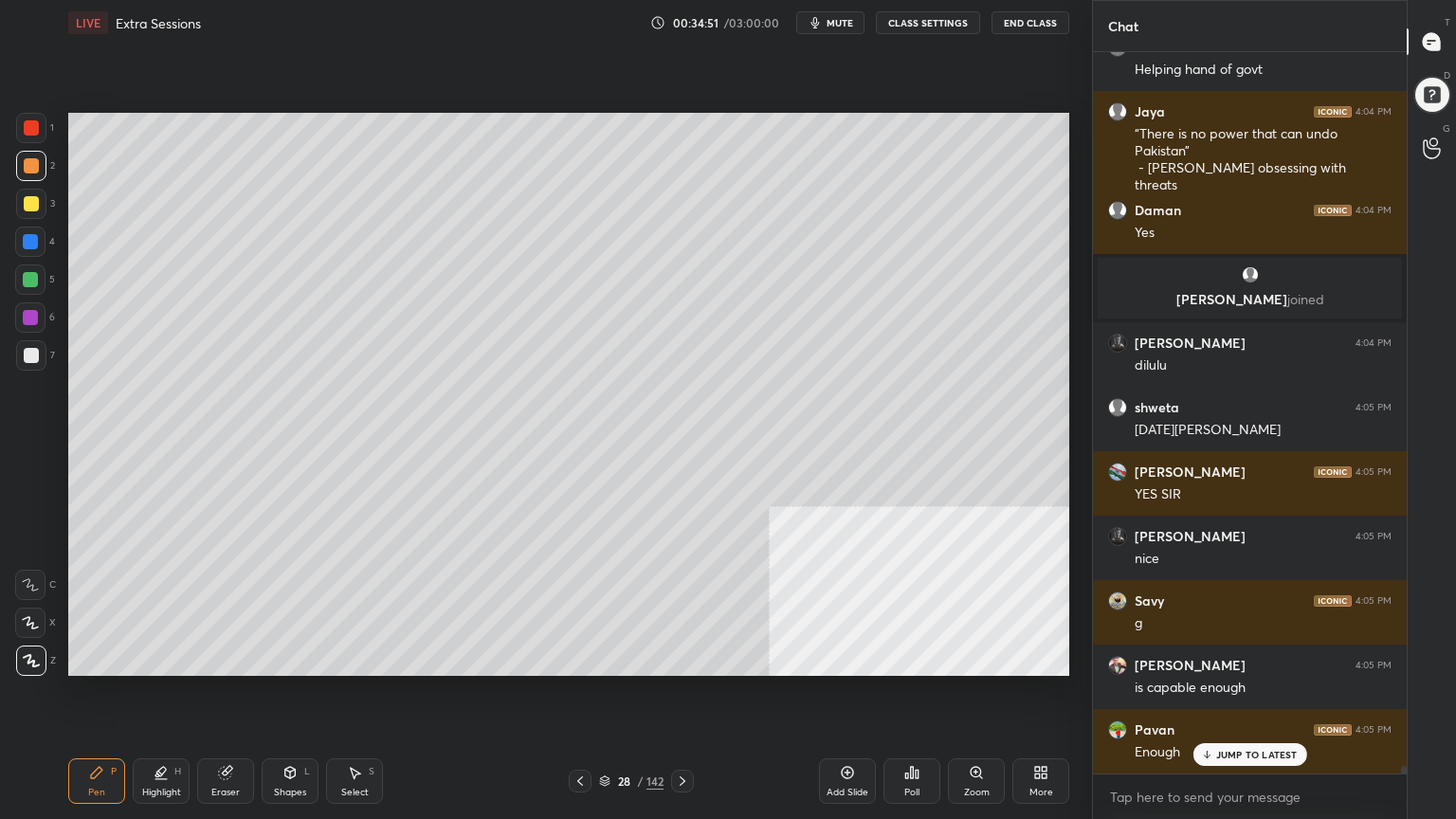 scroll, scrollTop: 63893, scrollLeft: 0, axis: vertical 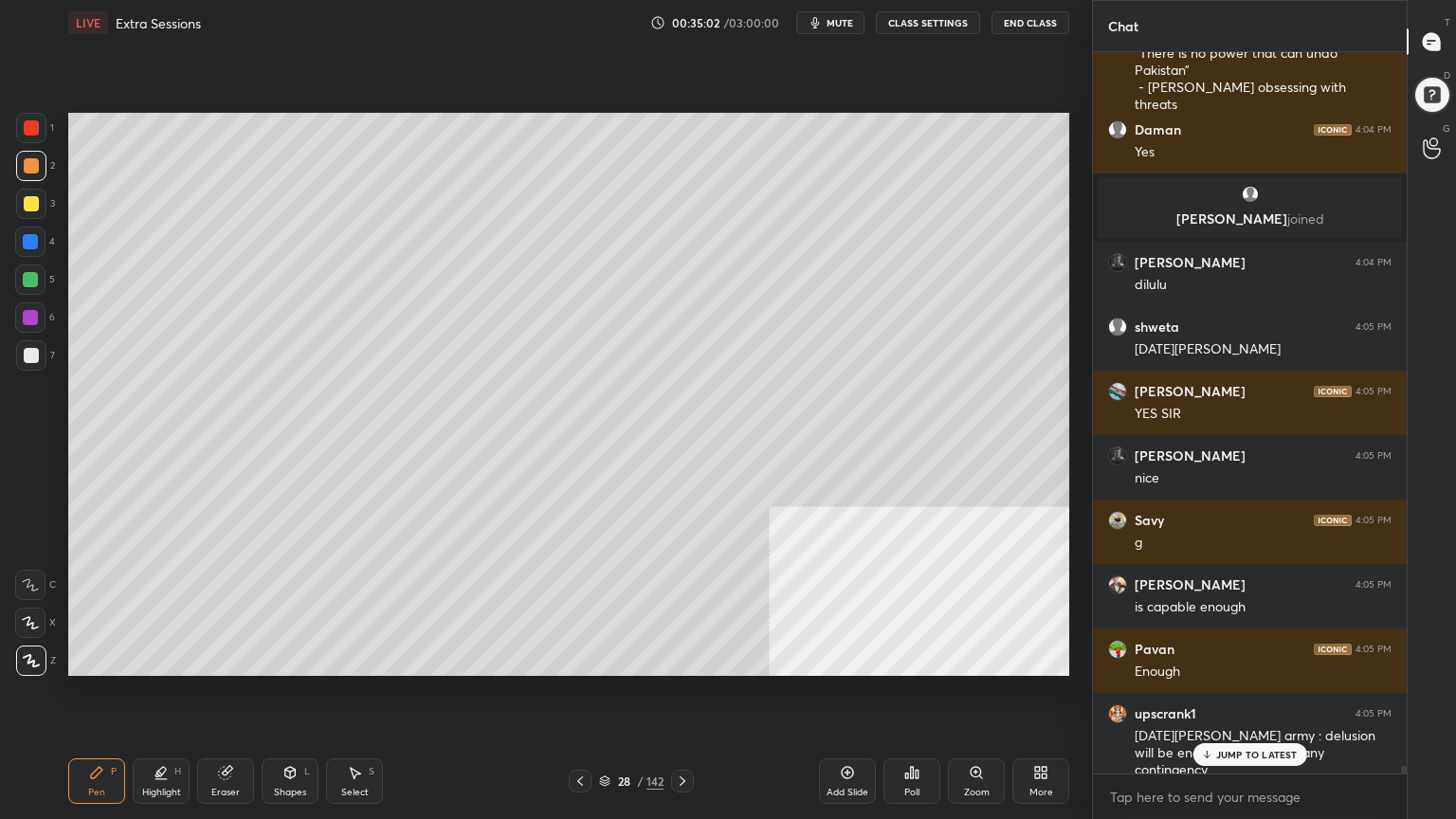 click at bounding box center (31, 204) 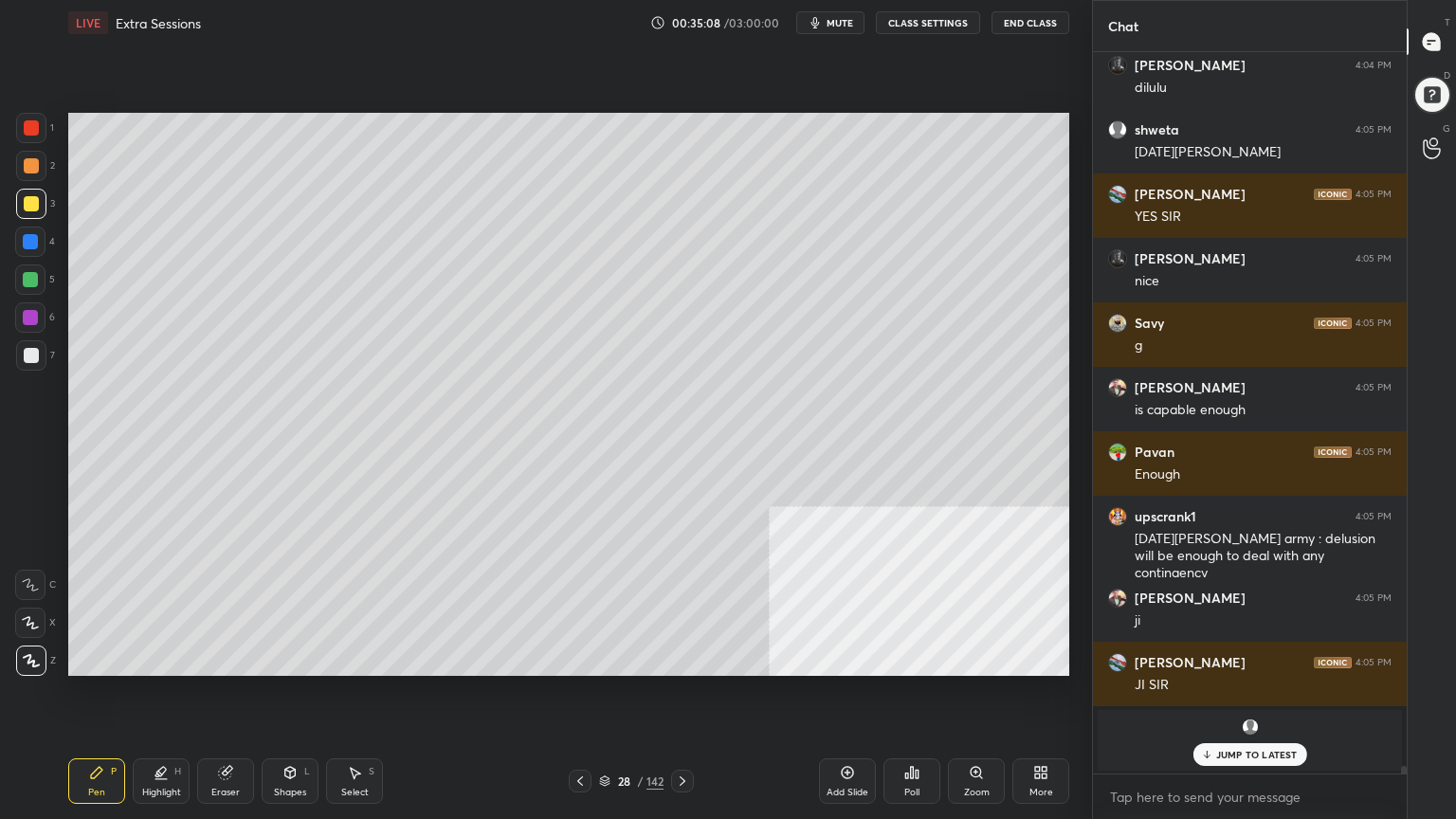 scroll, scrollTop: 64155, scrollLeft: 0, axis: vertical 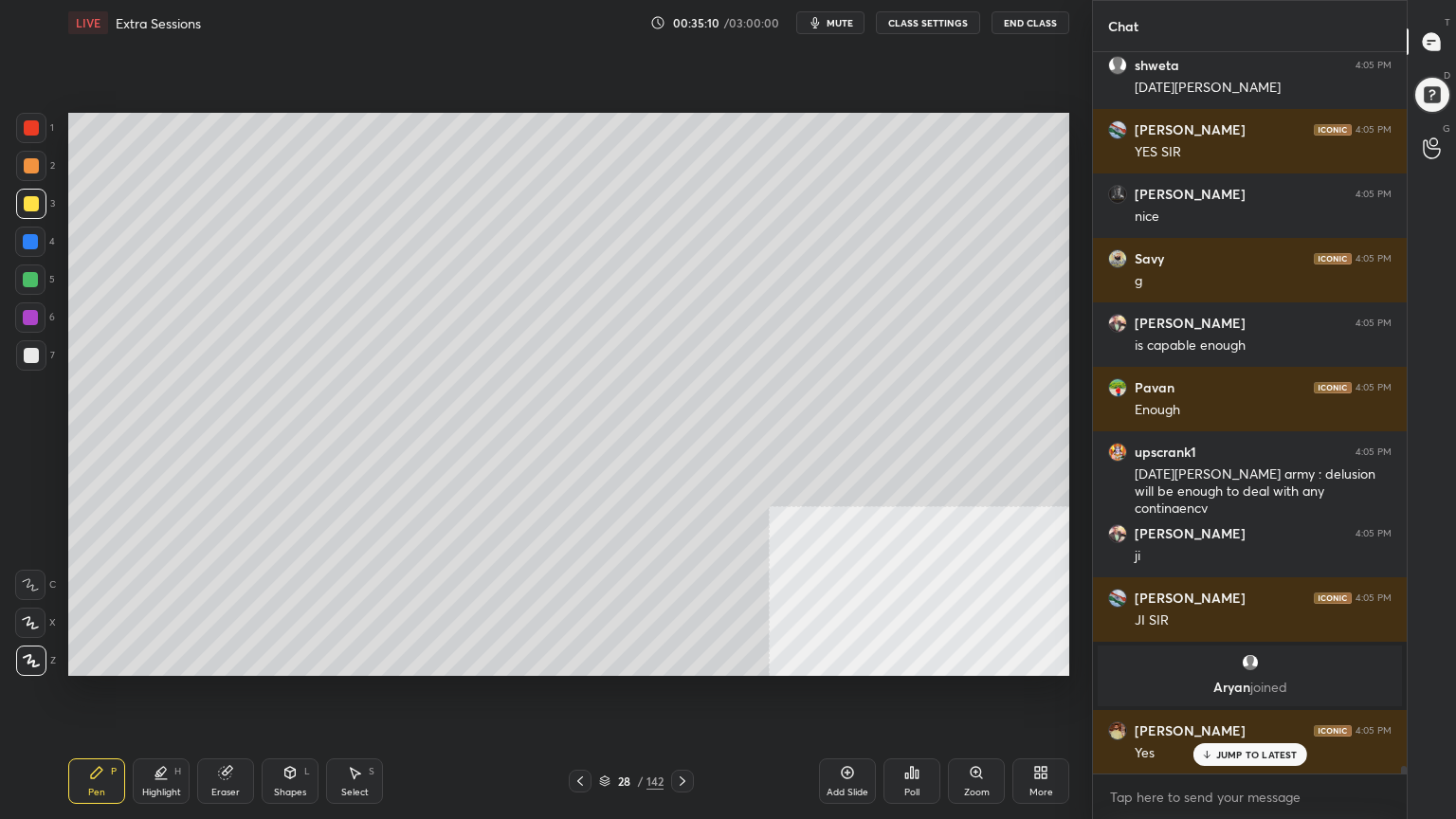click at bounding box center [31, 204] 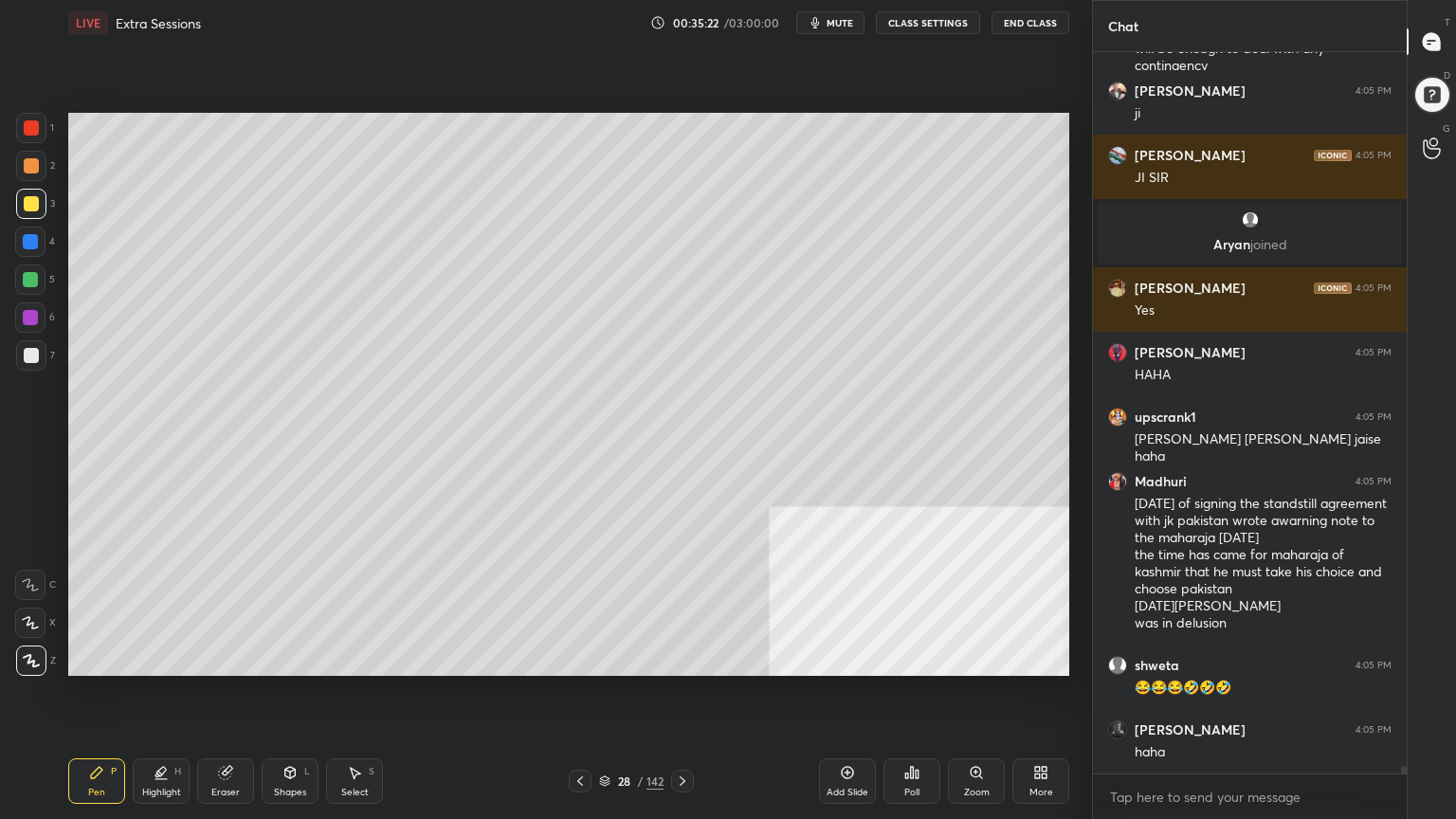 scroll, scrollTop: 64662, scrollLeft: 0, axis: vertical 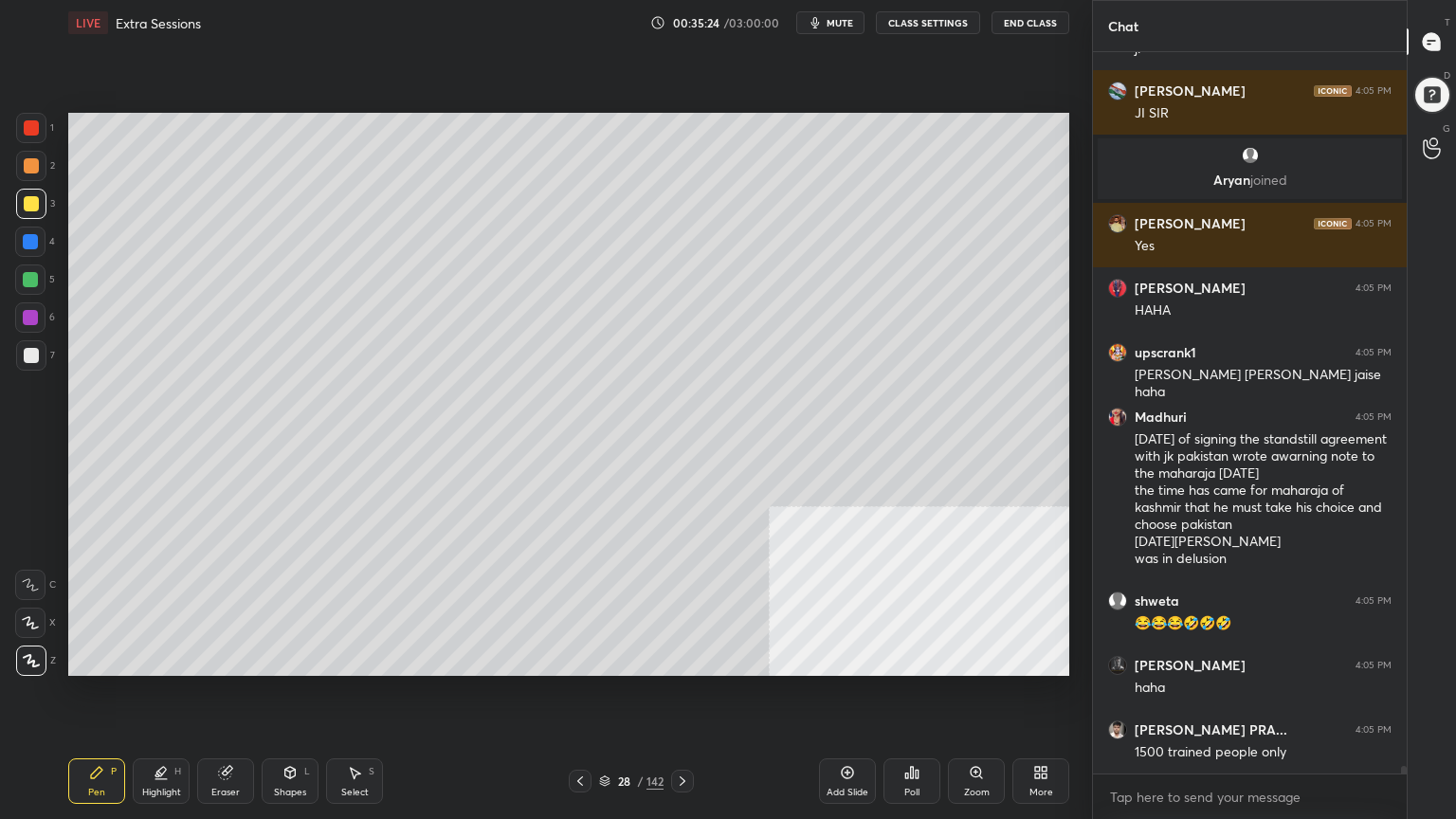 click at bounding box center [31, 204] 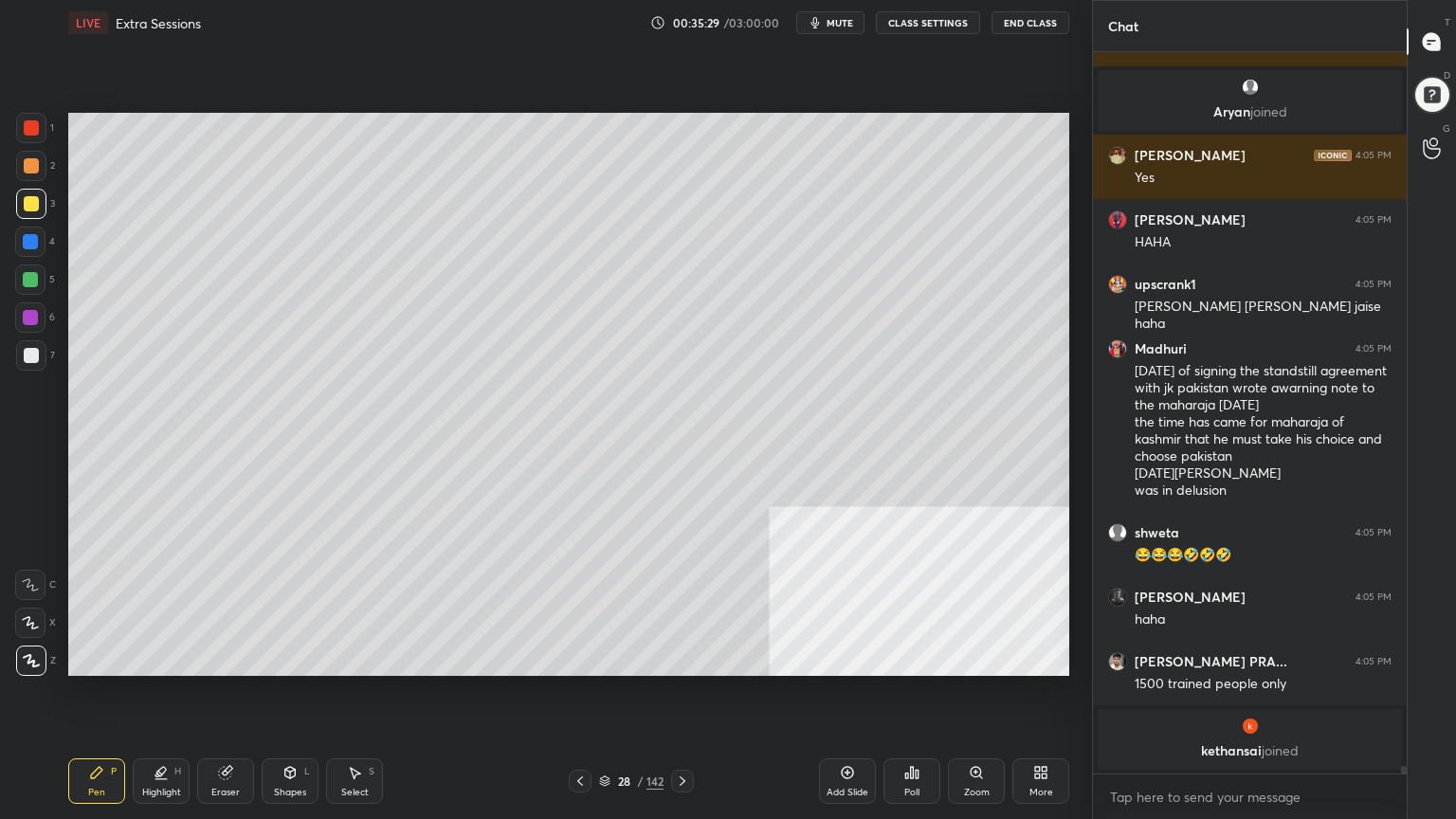 click at bounding box center [31, 204] 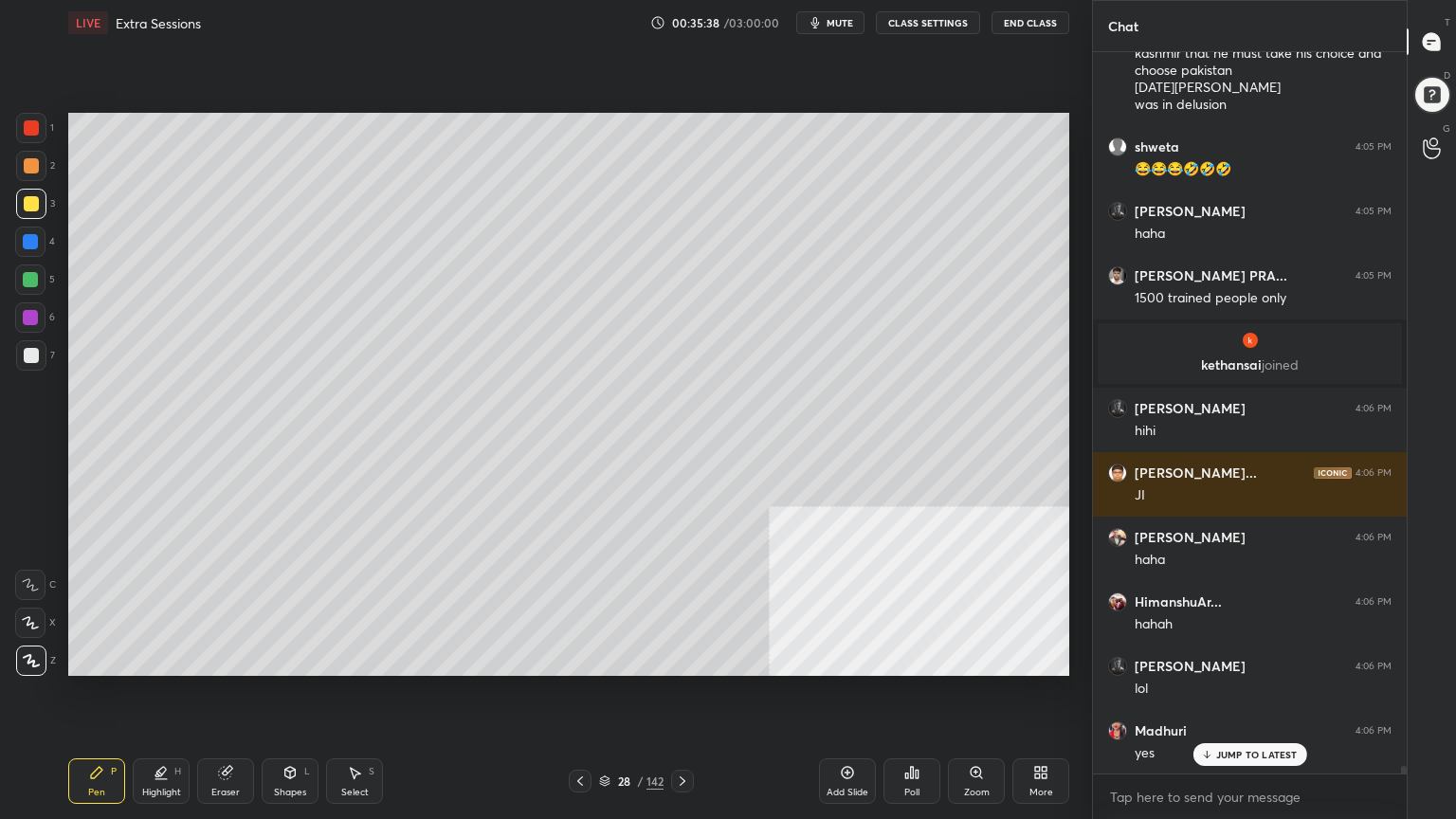 scroll, scrollTop: 64788, scrollLeft: 0, axis: vertical 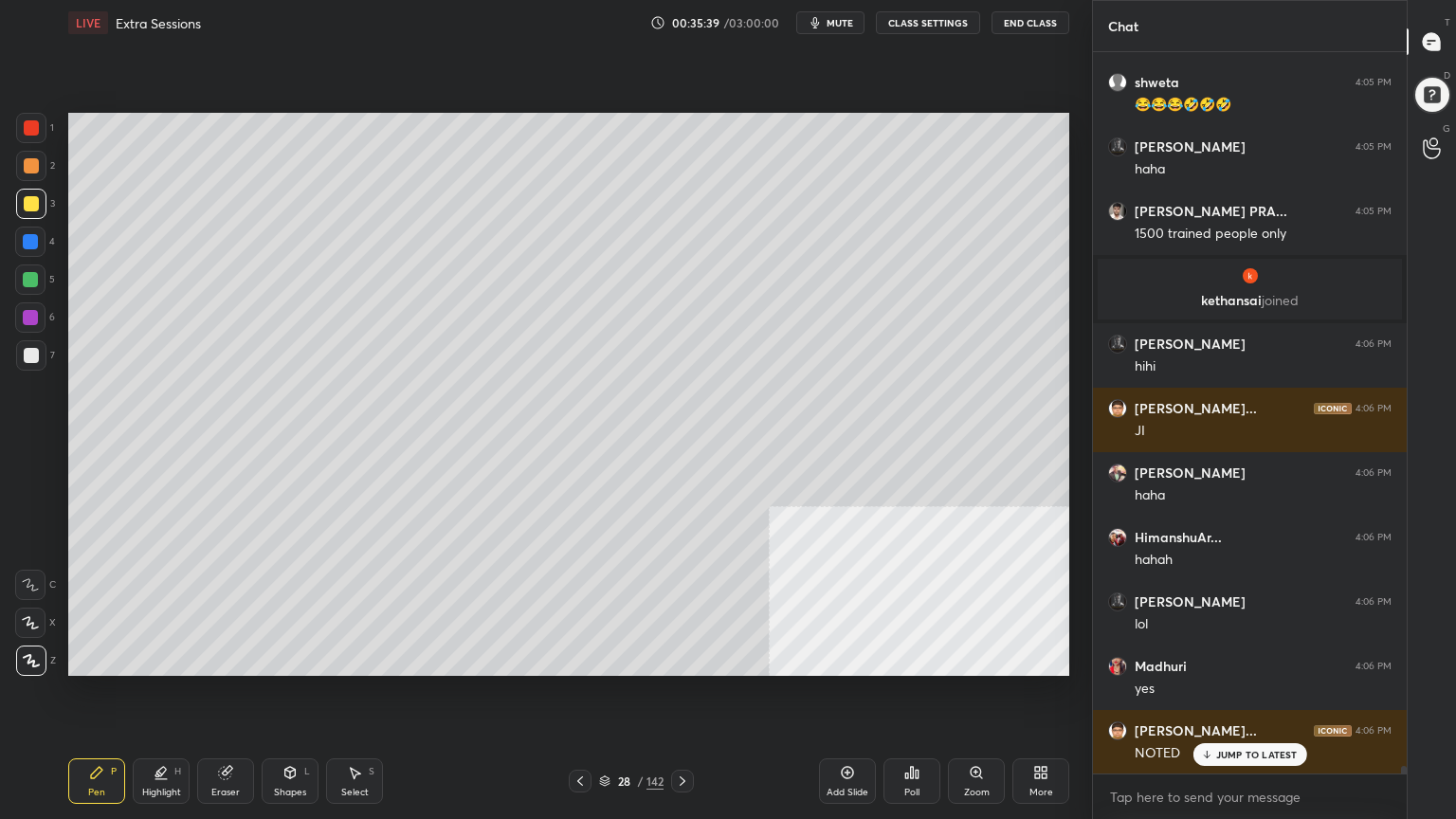 click 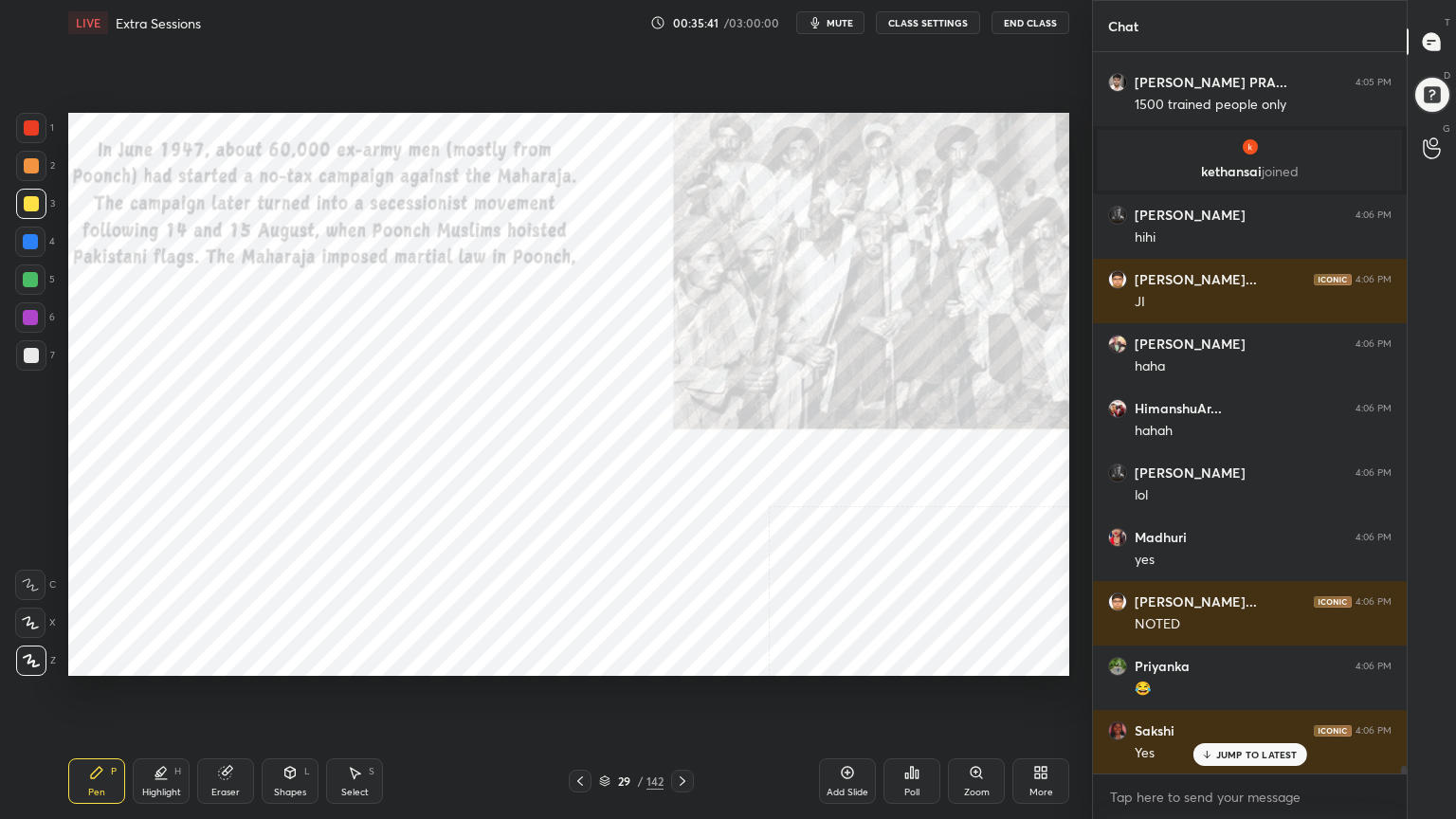 scroll, scrollTop: 64982, scrollLeft: 0, axis: vertical 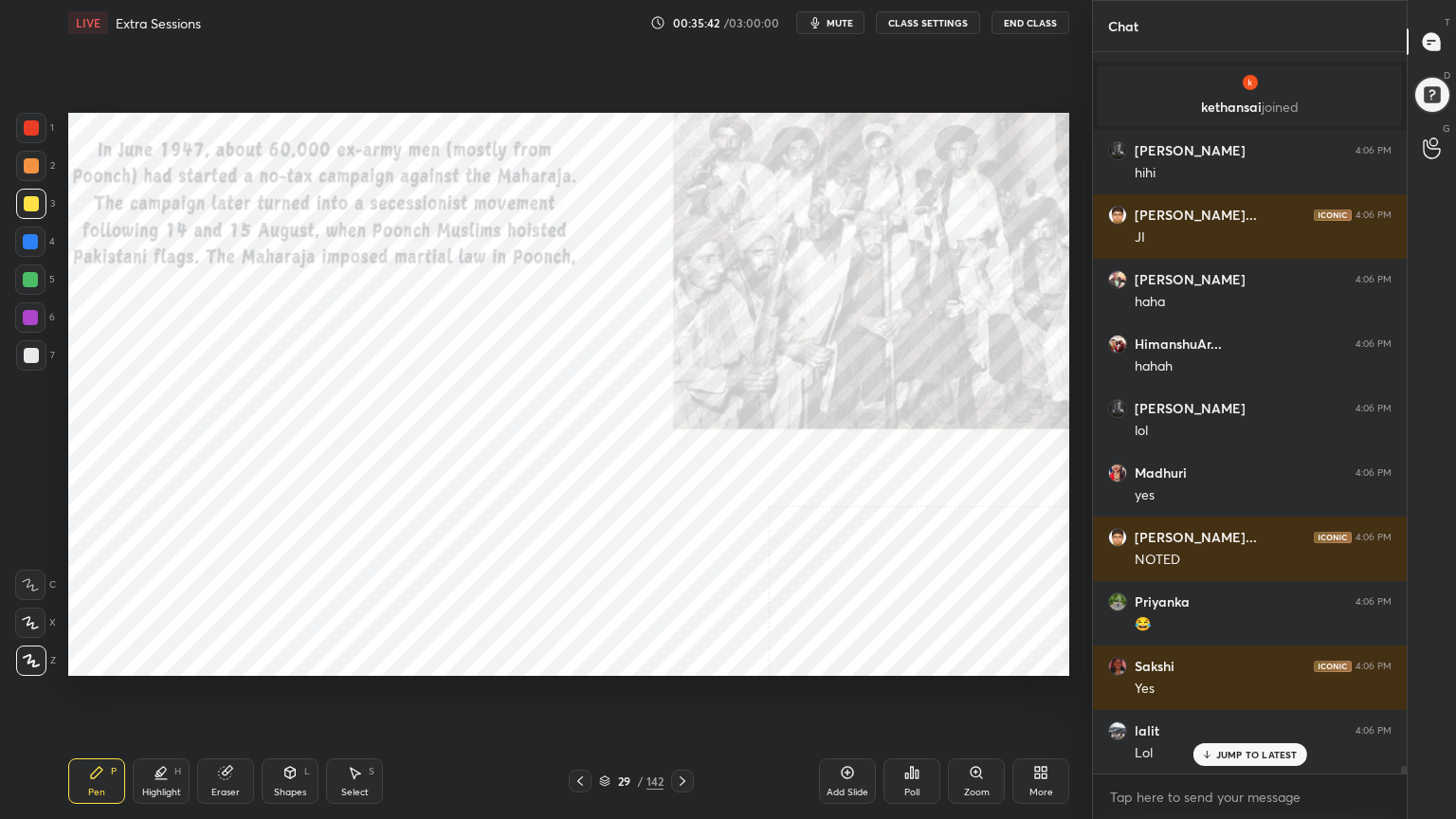 click at bounding box center [31, 128] 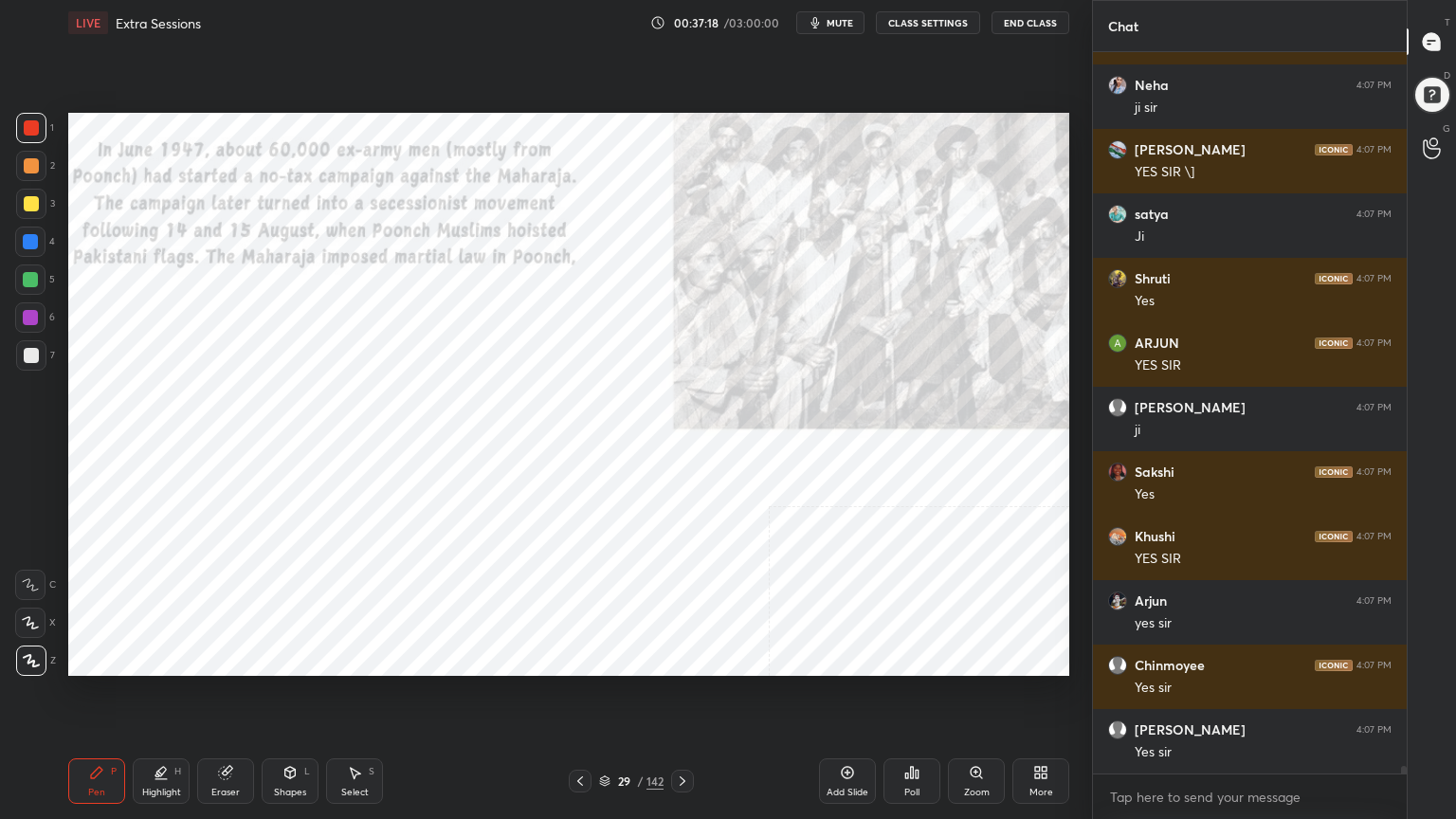 scroll, scrollTop: 68351, scrollLeft: 0, axis: vertical 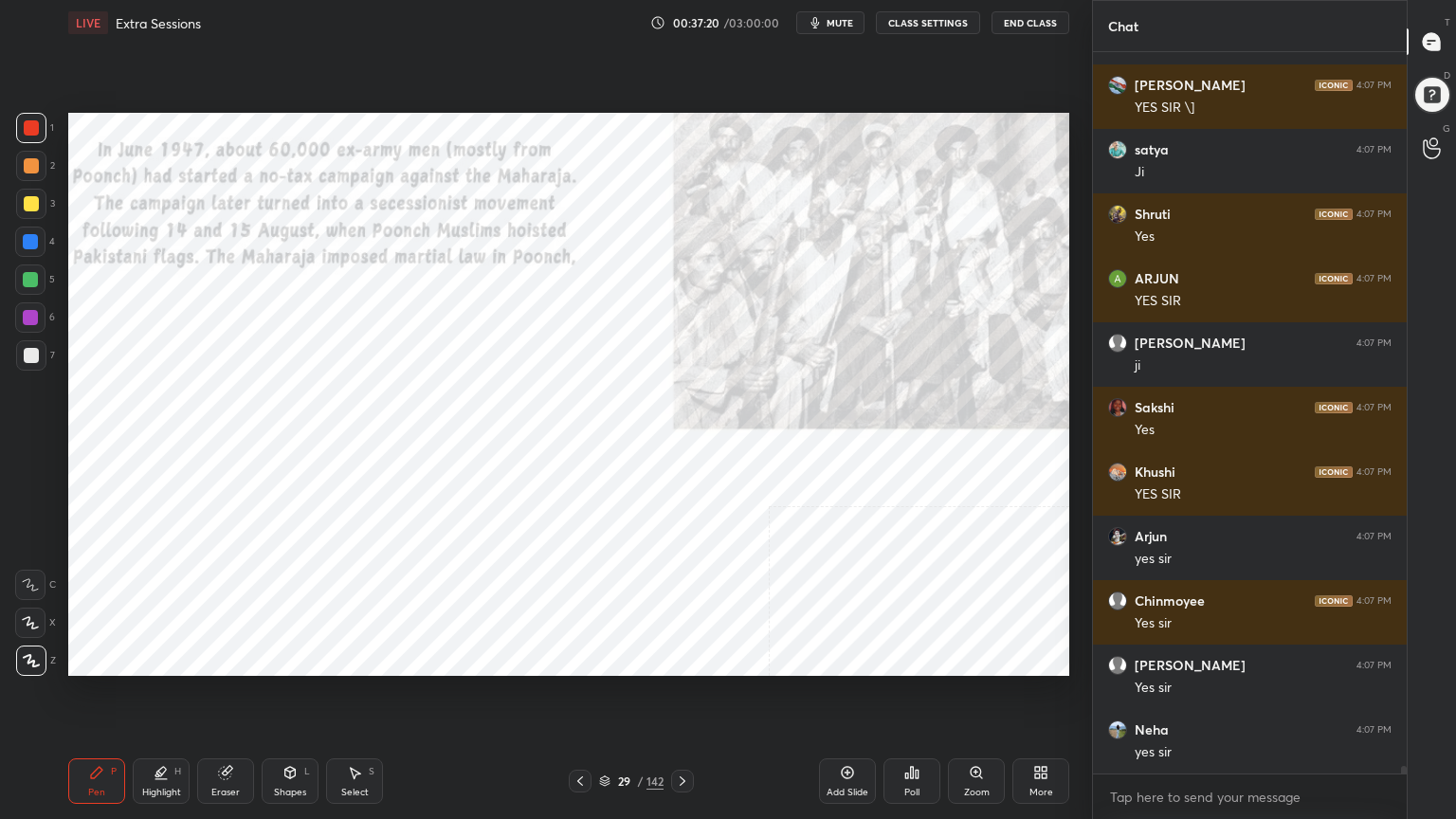 click 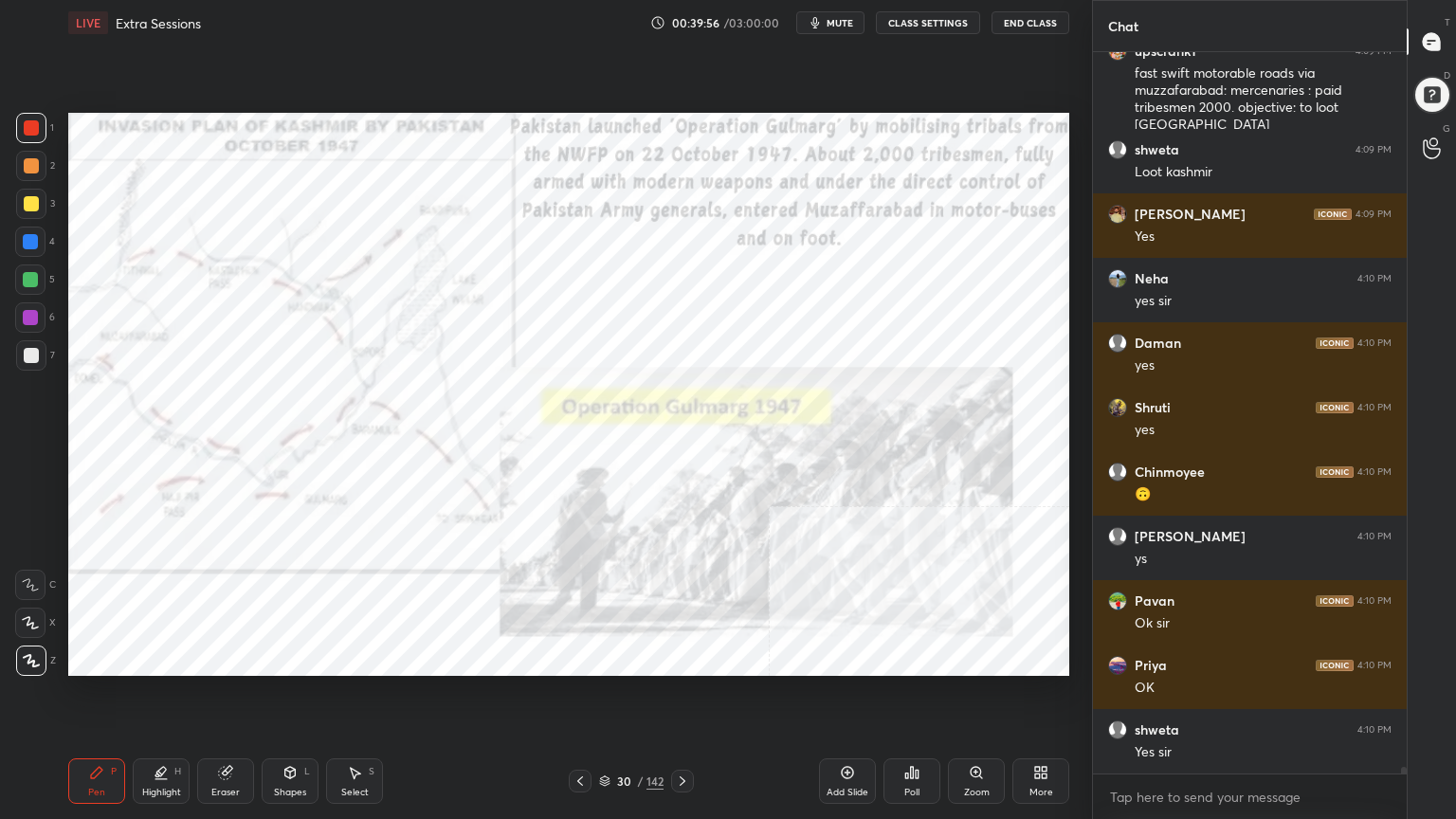 scroll, scrollTop: 73391, scrollLeft: 0, axis: vertical 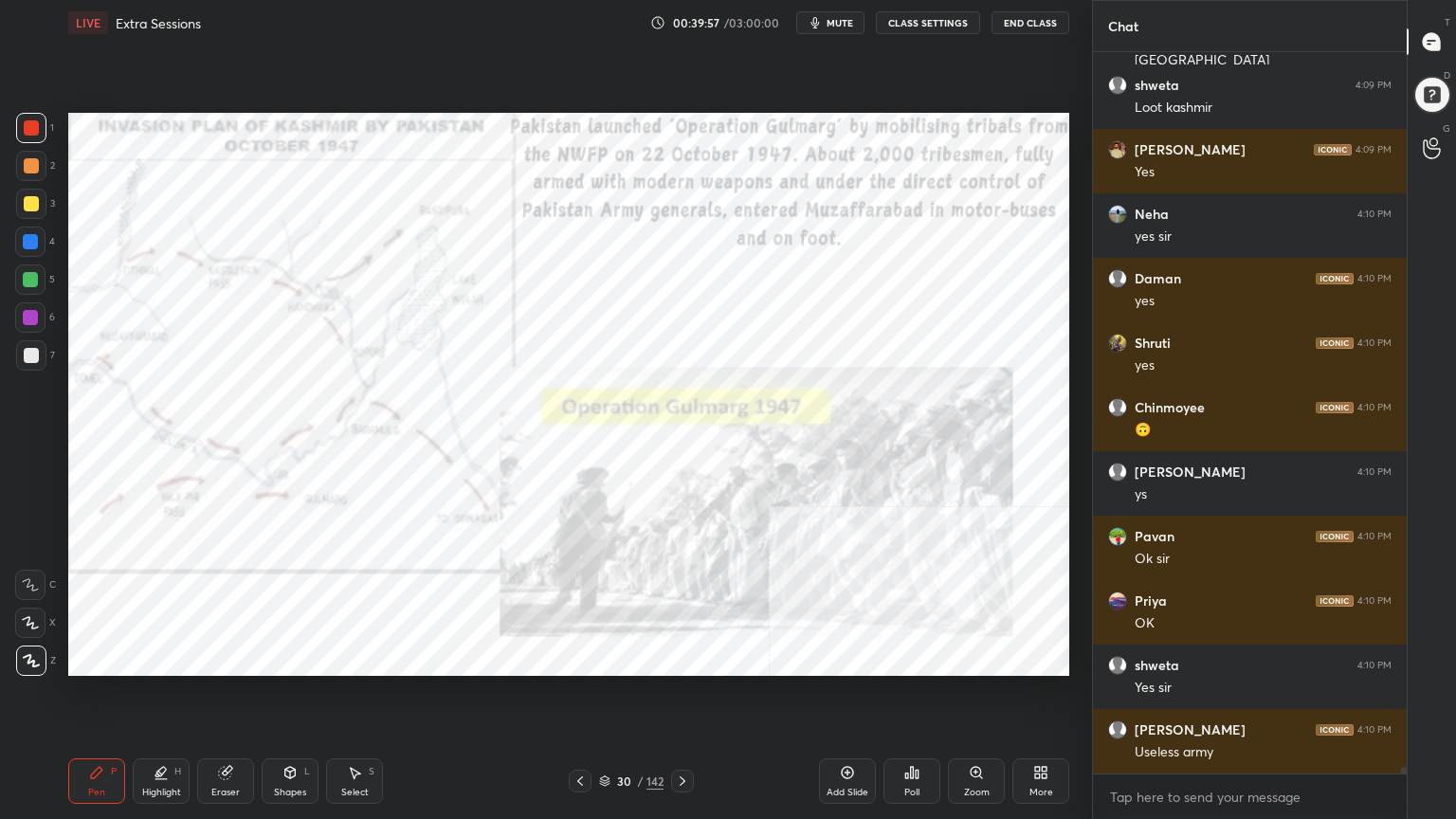 click 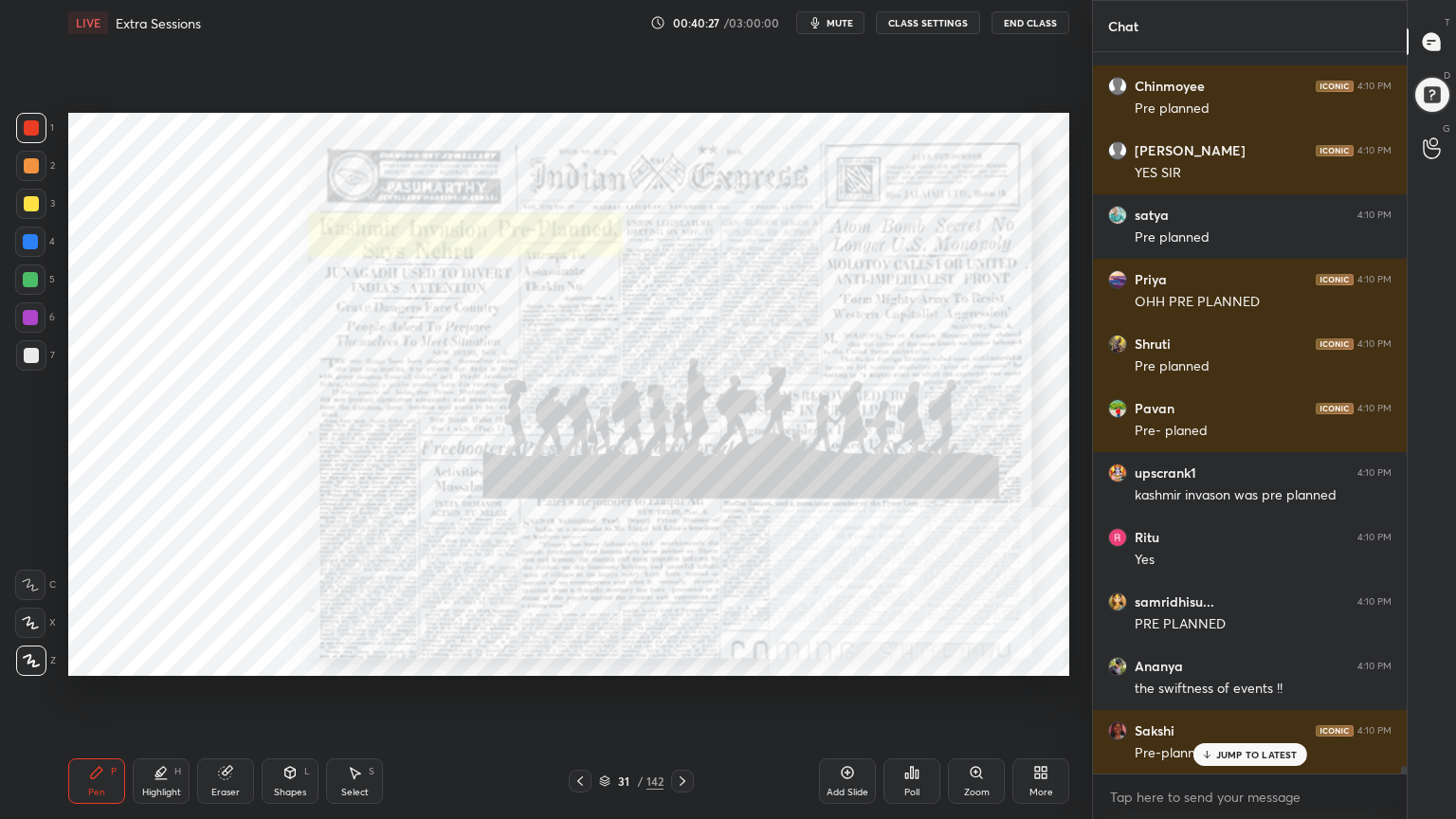 scroll, scrollTop: 72152, scrollLeft: 0, axis: vertical 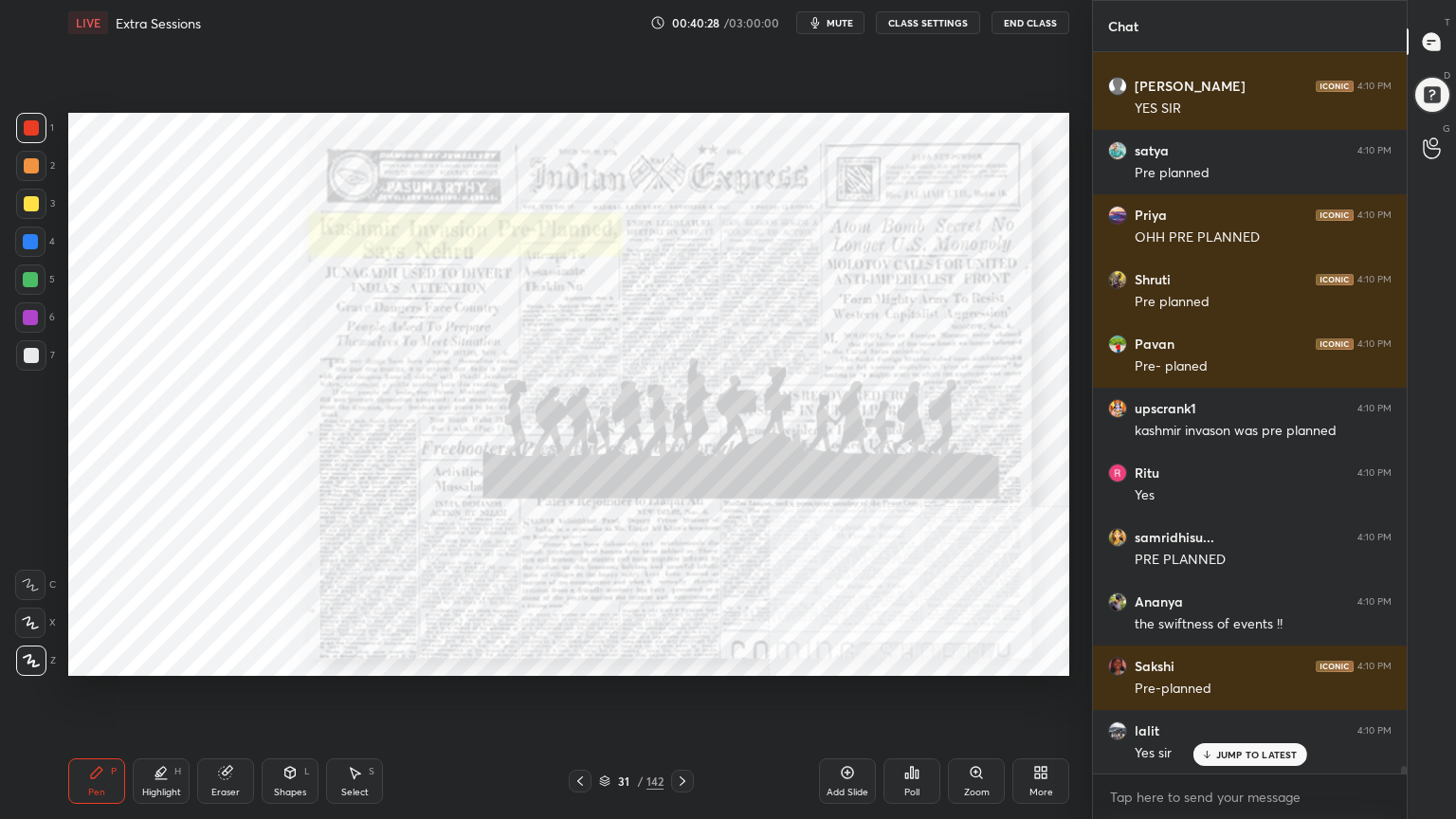 click 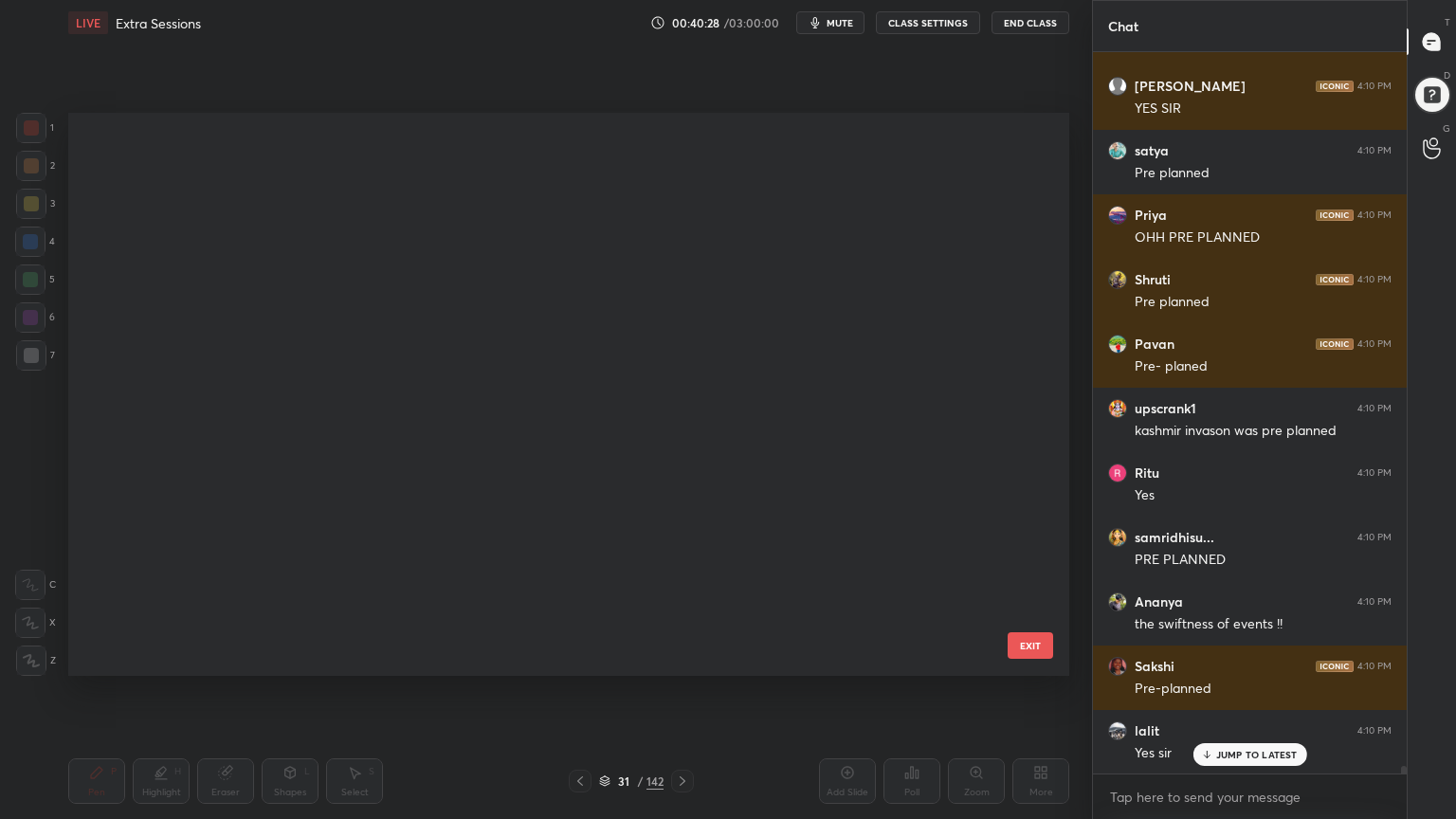 scroll, scrollTop: 1345, scrollLeft: 0, axis: vertical 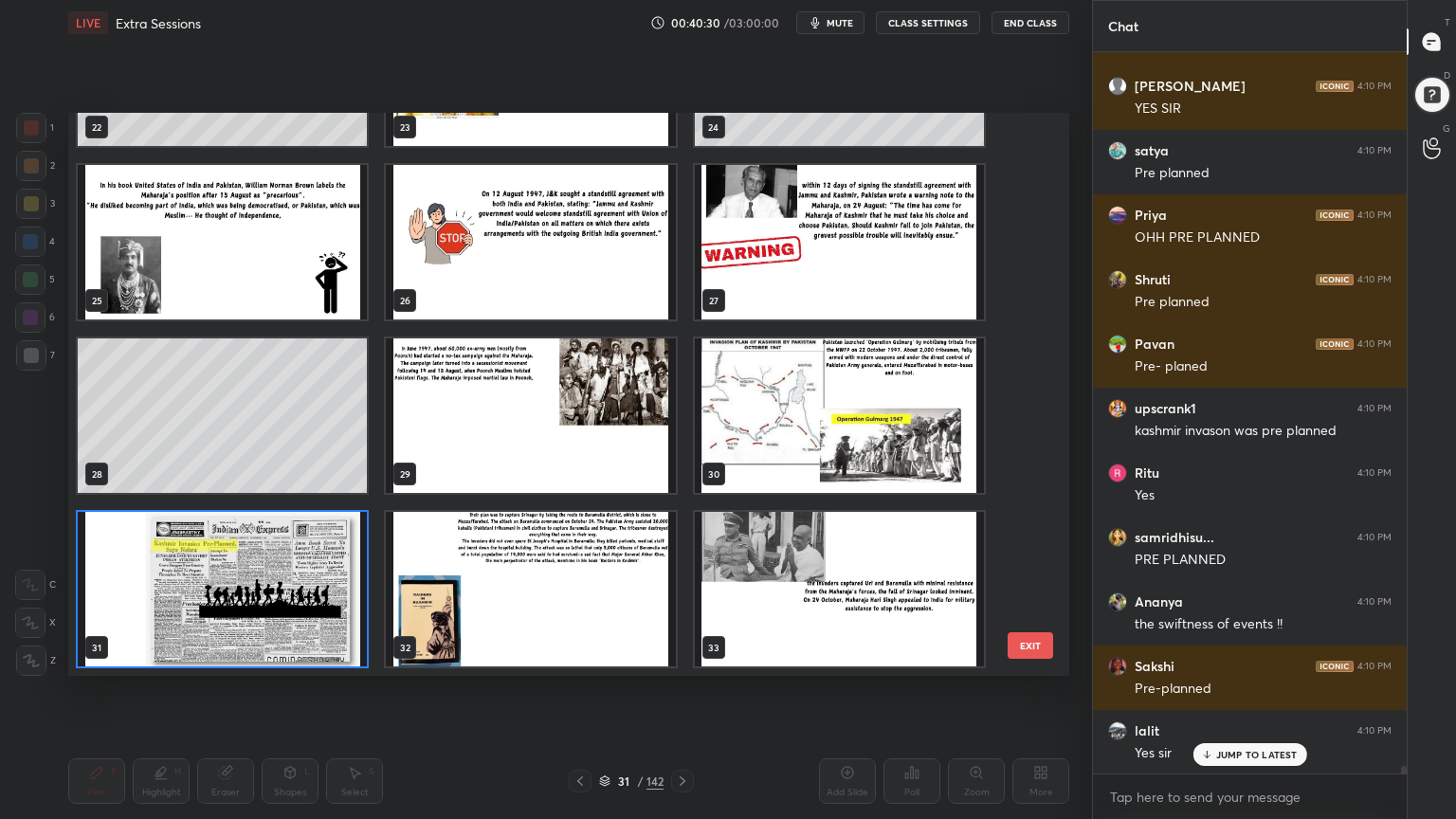 click at bounding box center [530, 589] 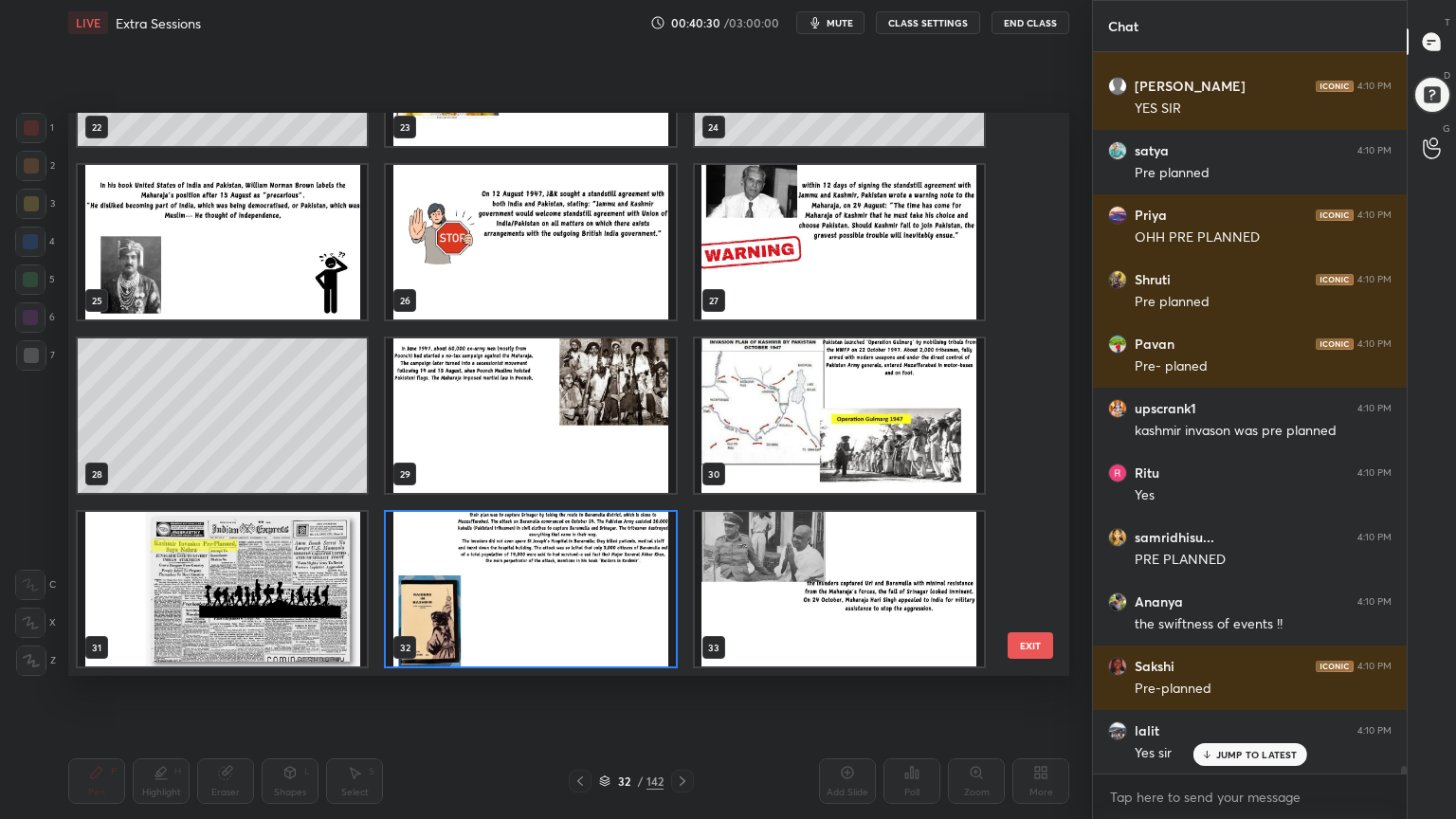 click at bounding box center [530, 589] 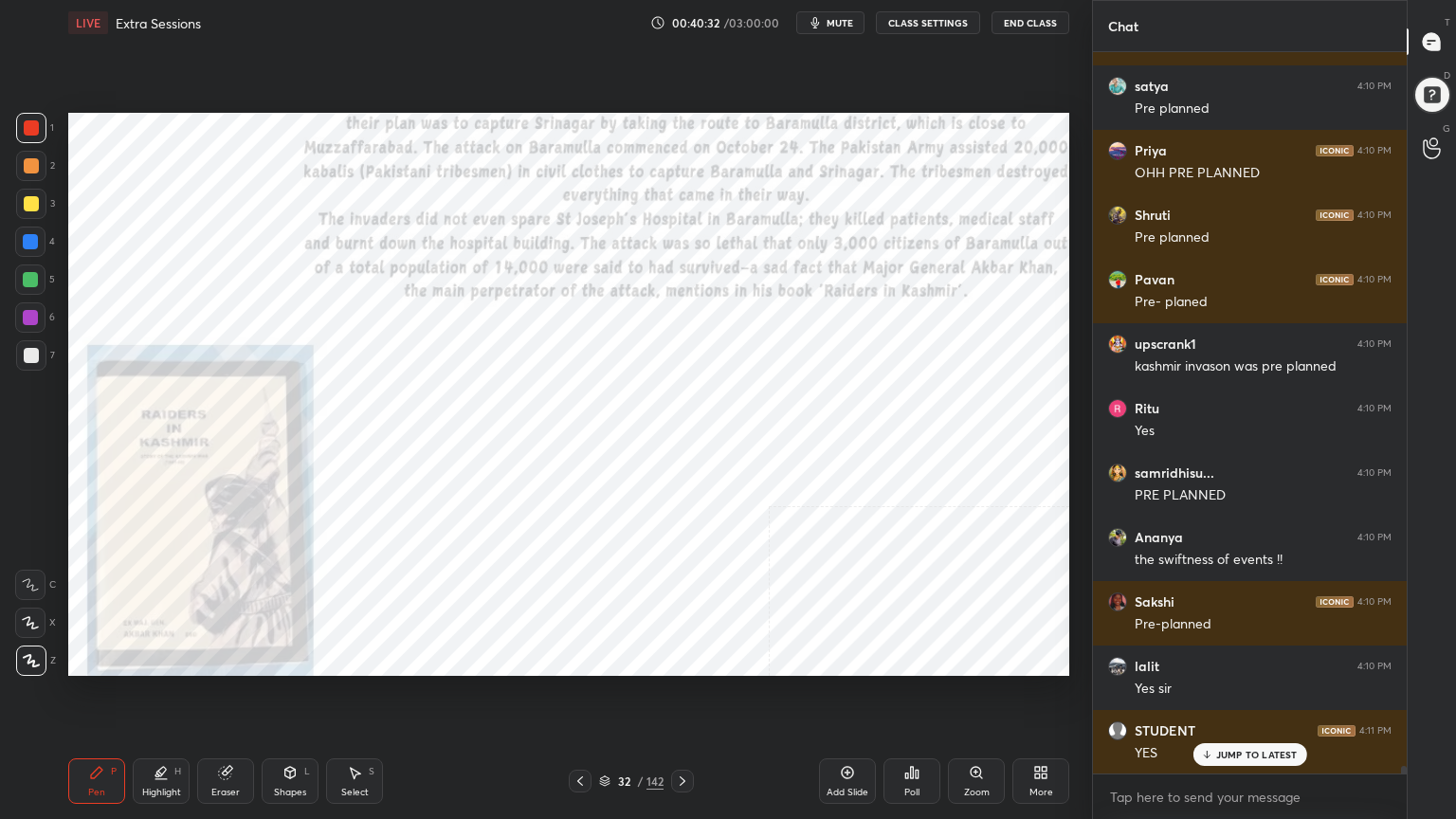 scroll, scrollTop: 72281, scrollLeft: 0, axis: vertical 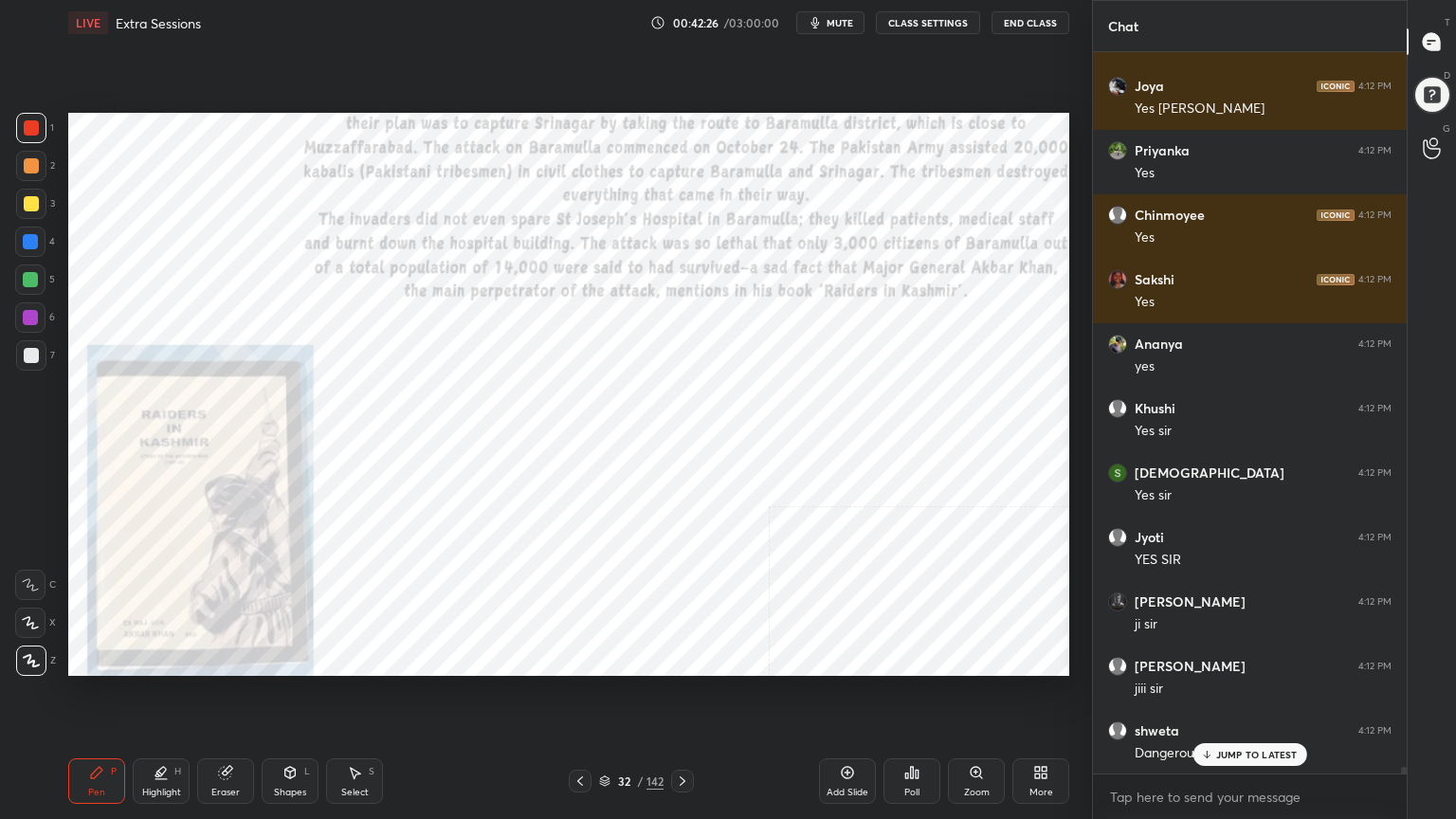 drag, startPoint x: 849, startPoint y: 777, endPoint x: 841, endPoint y: 768, distance: 12.041595 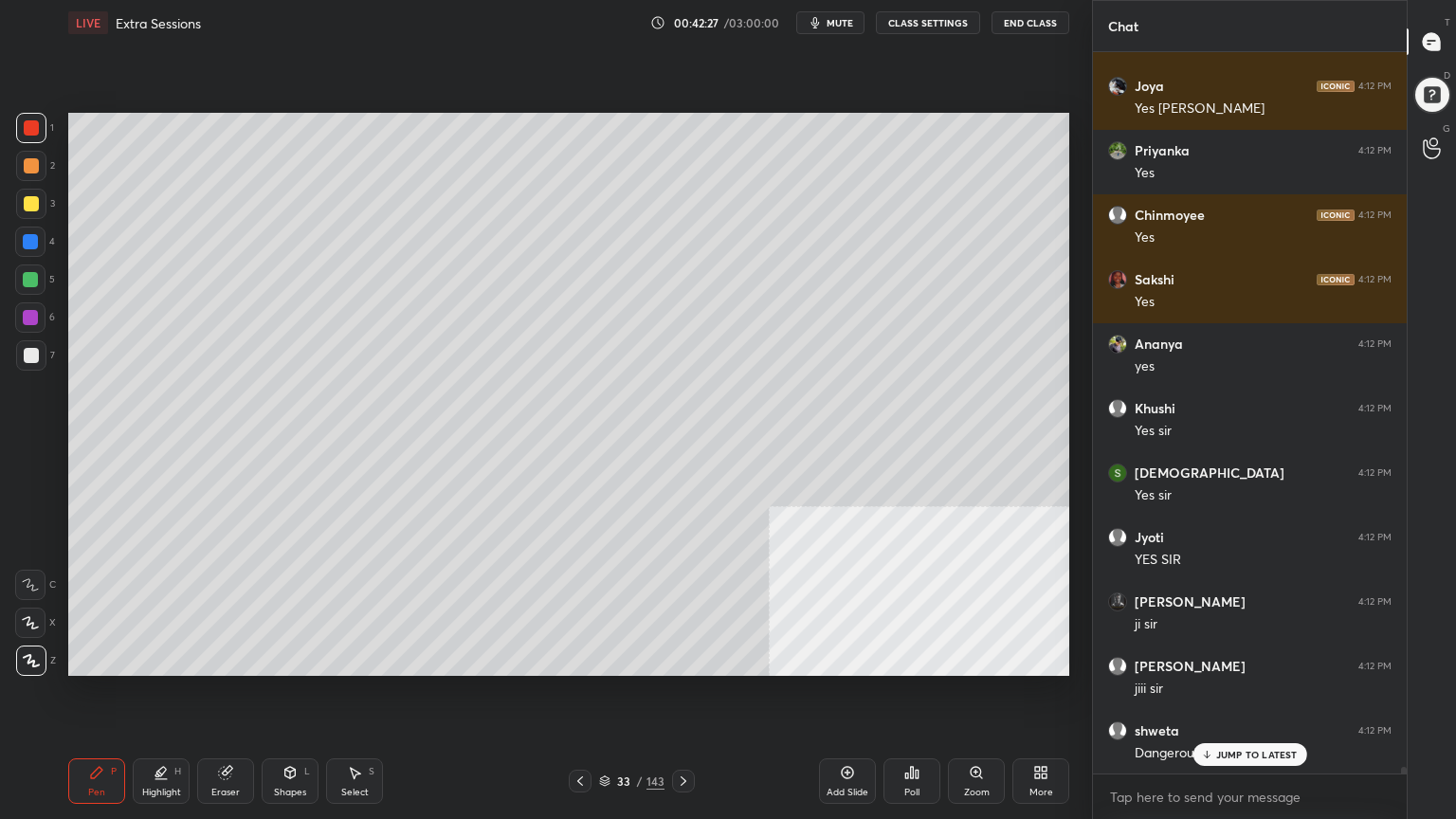 click at bounding box center [31, 355] 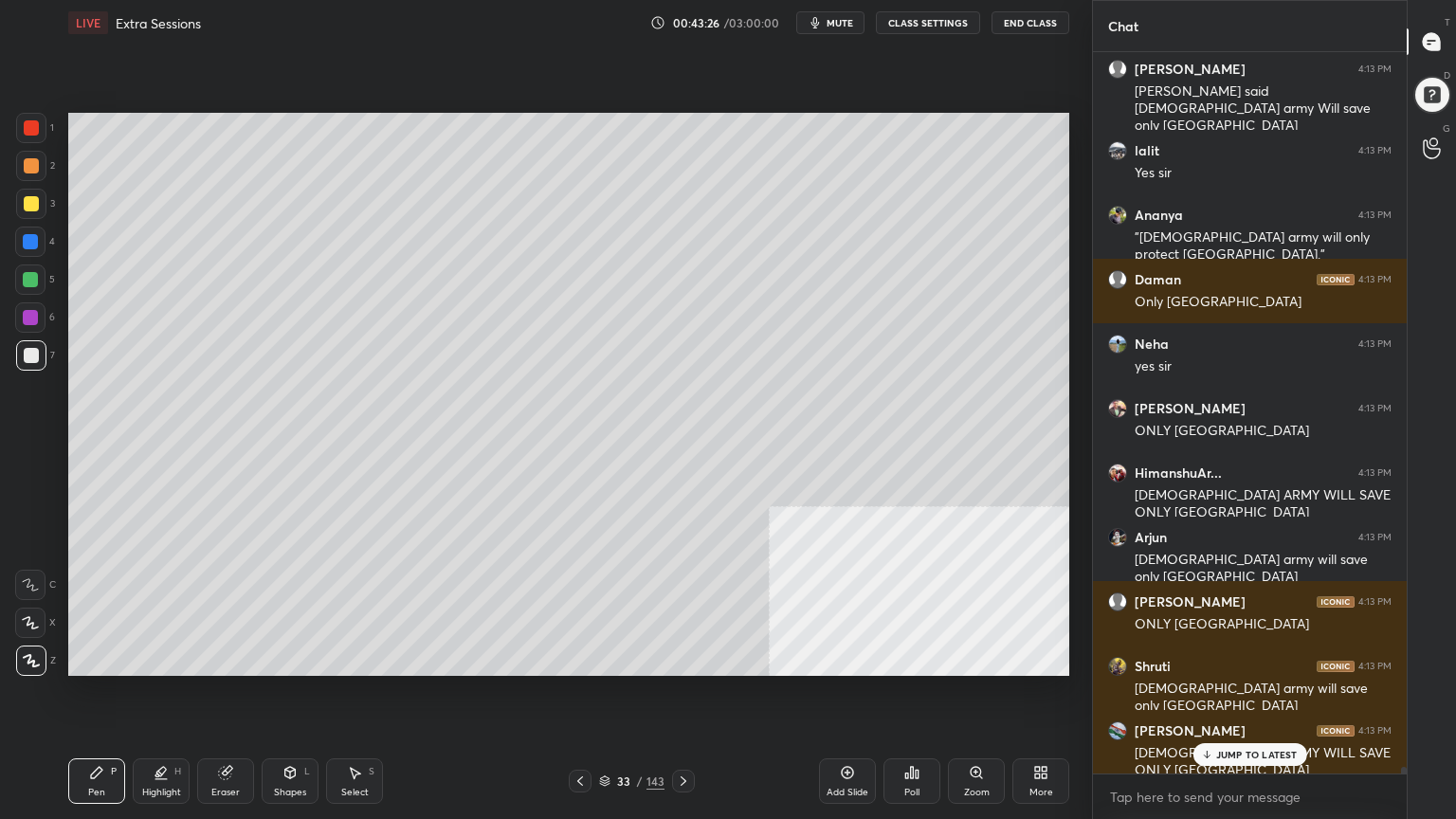 scroll, scrollTop: 75382, scrollLeft: 0, axis: vertical 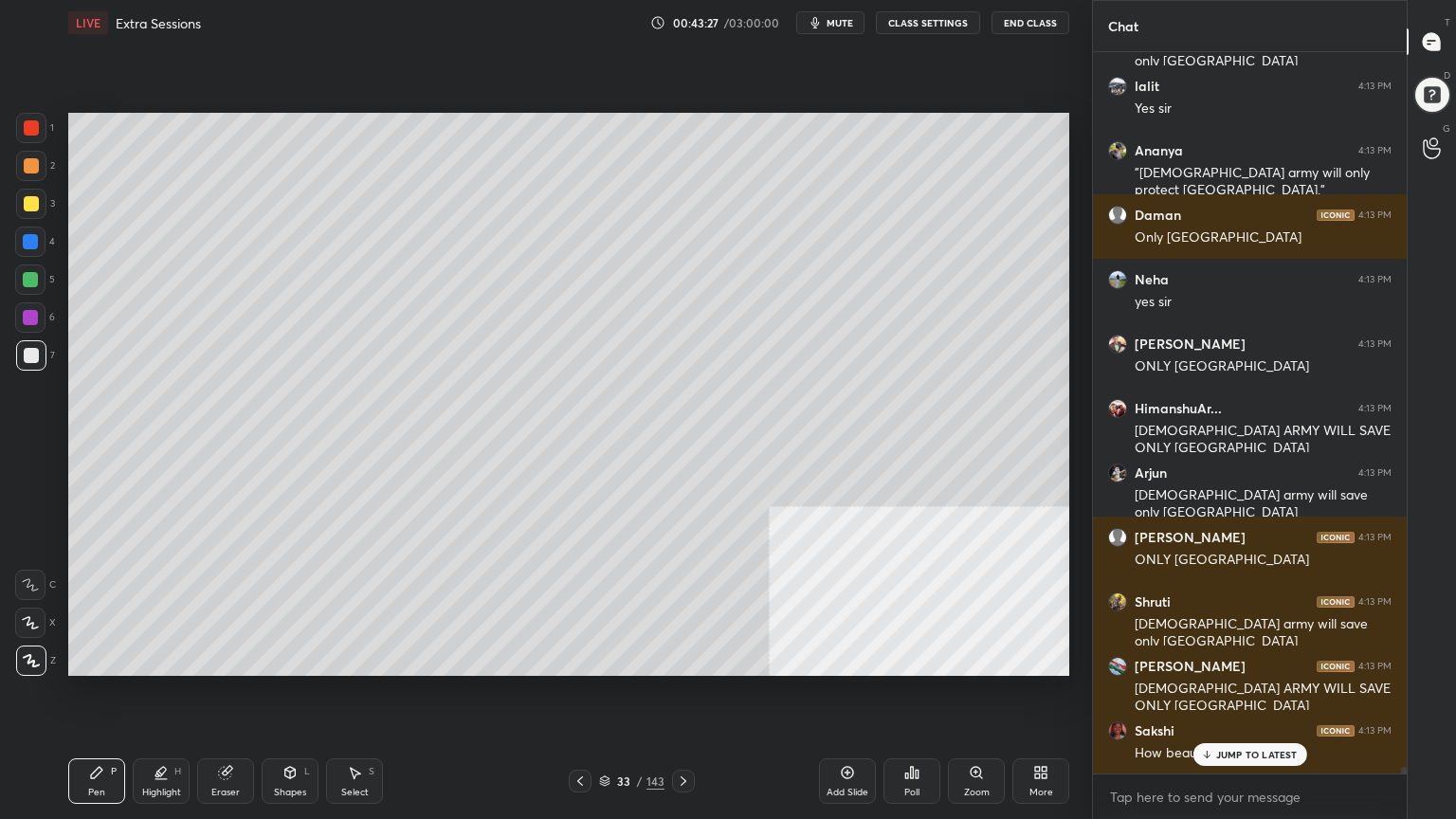 click at bounding box center (683, 781) 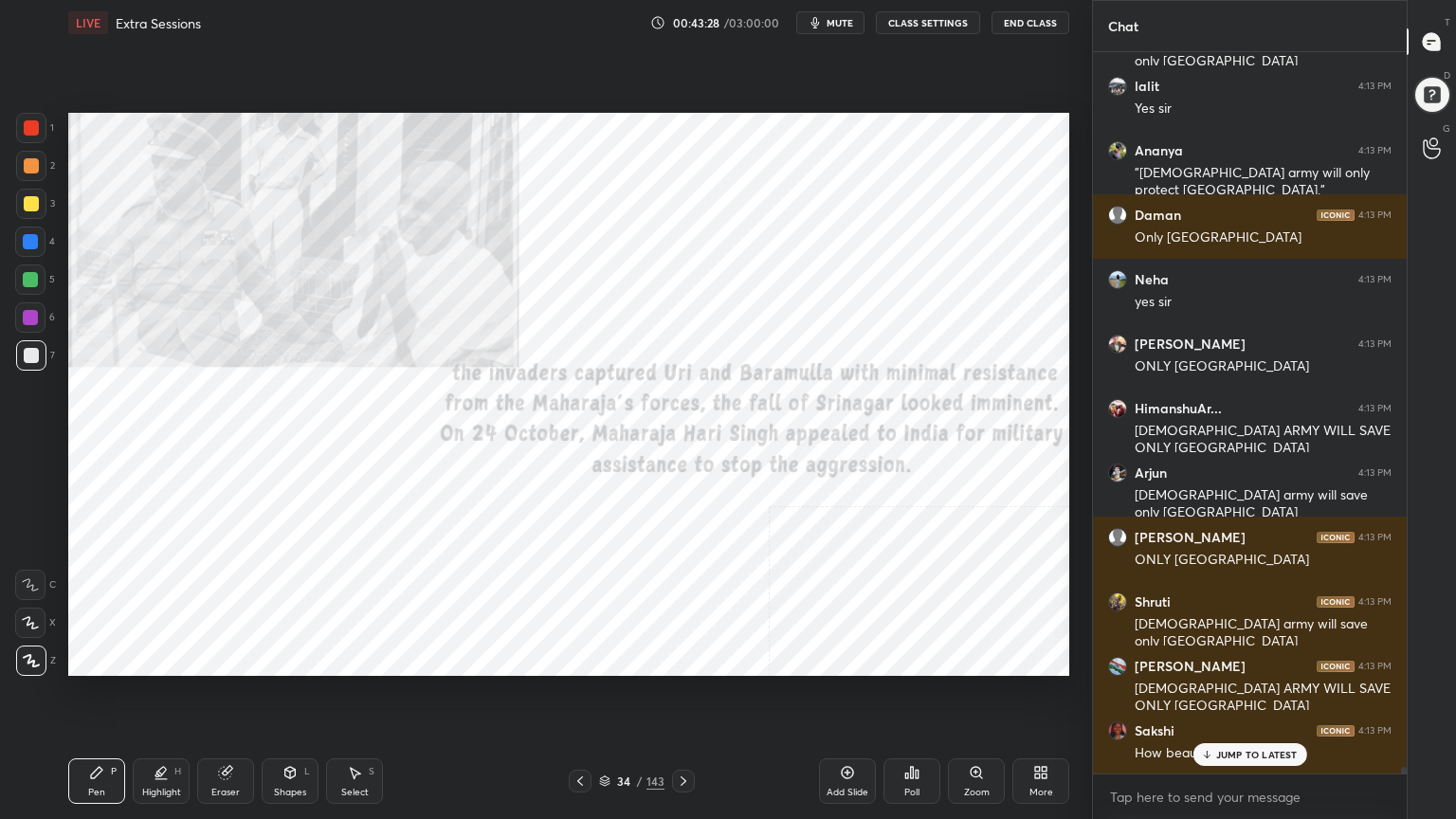 scroll, scrollTop: 75447, scrollLeft: 0, axis: vertical 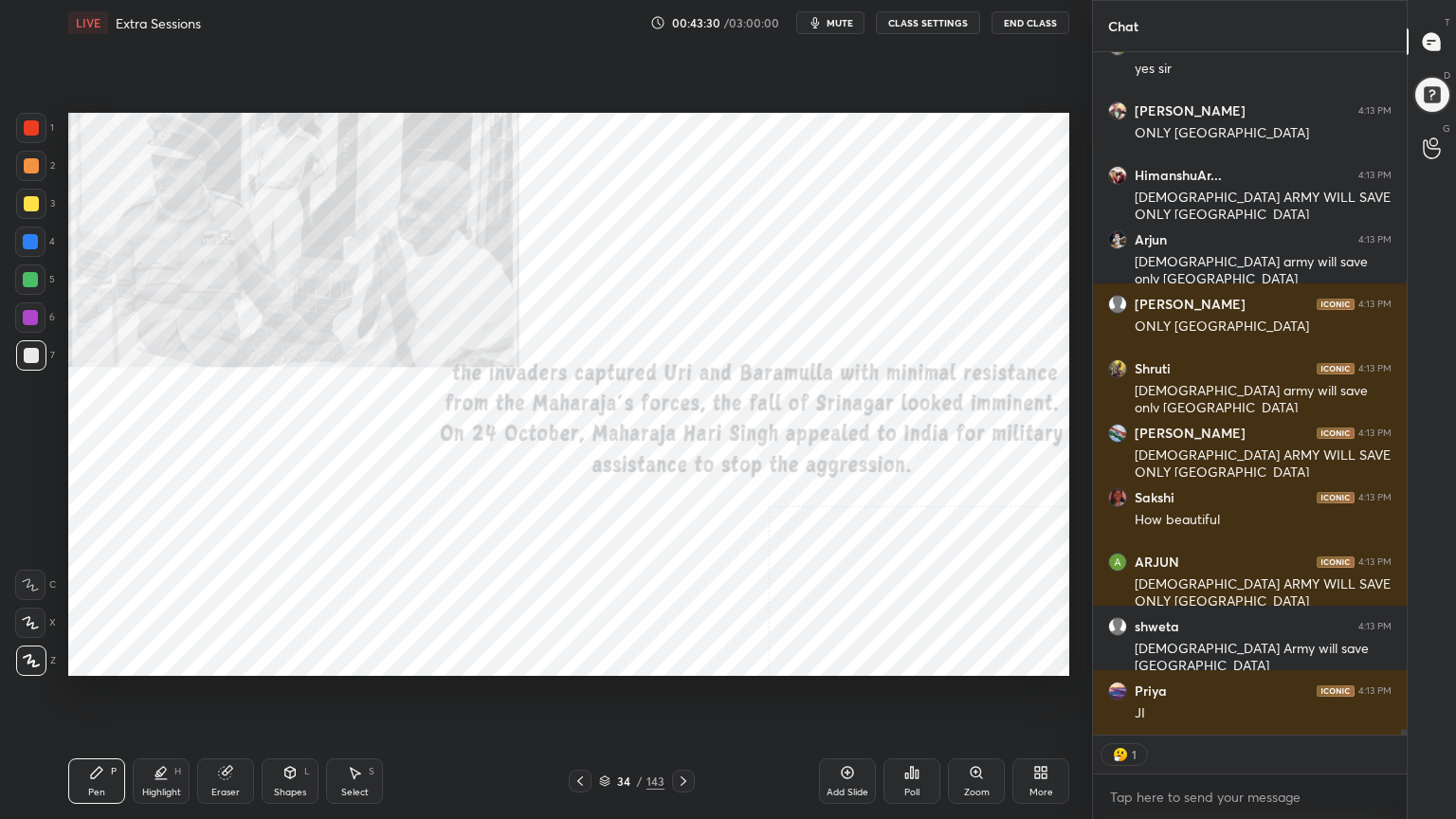 click at bounding box center (31, 128) 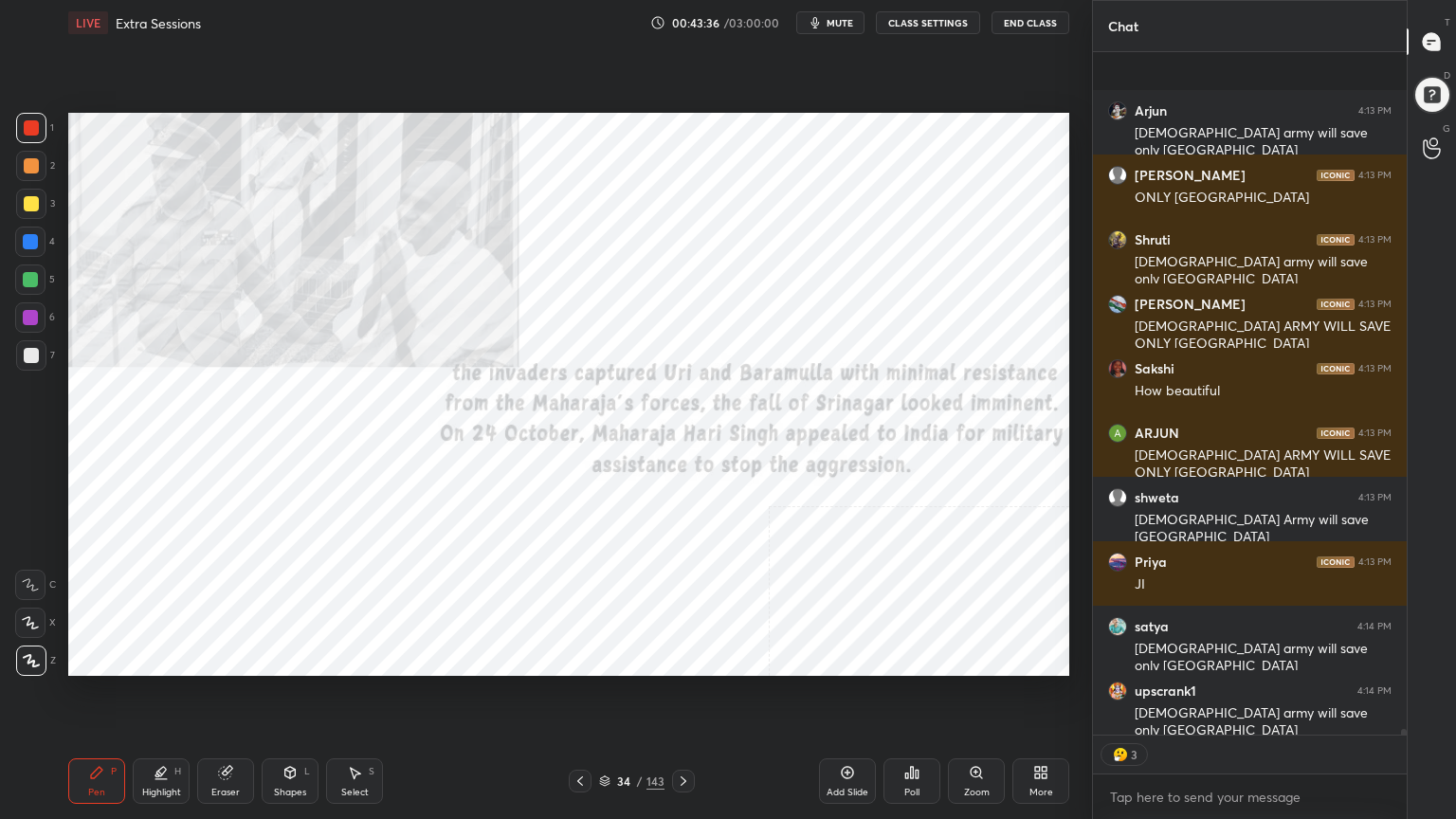 scroll, scrollTop: 75860, scrollLeft: 0, axis: vertical 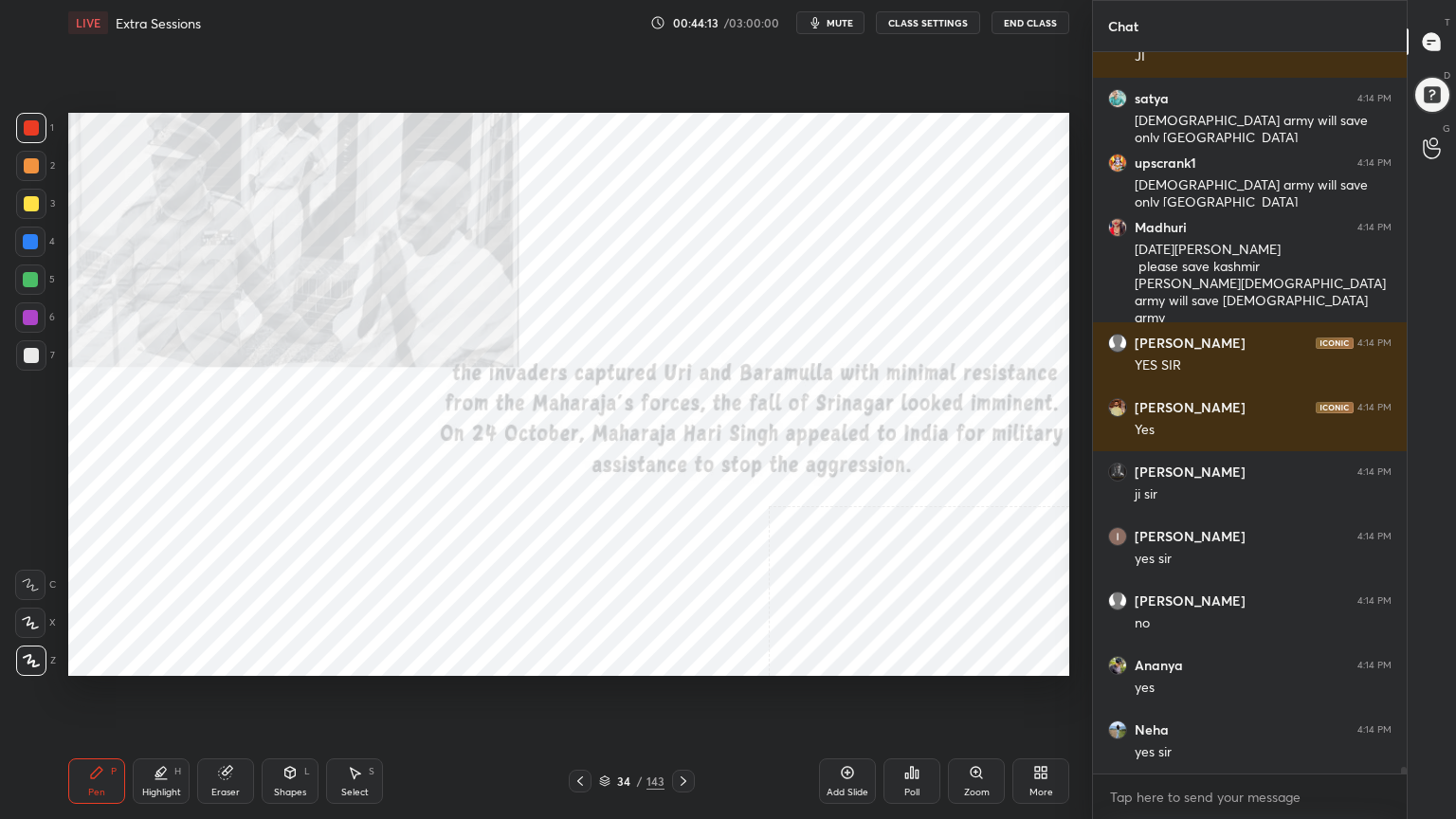 click 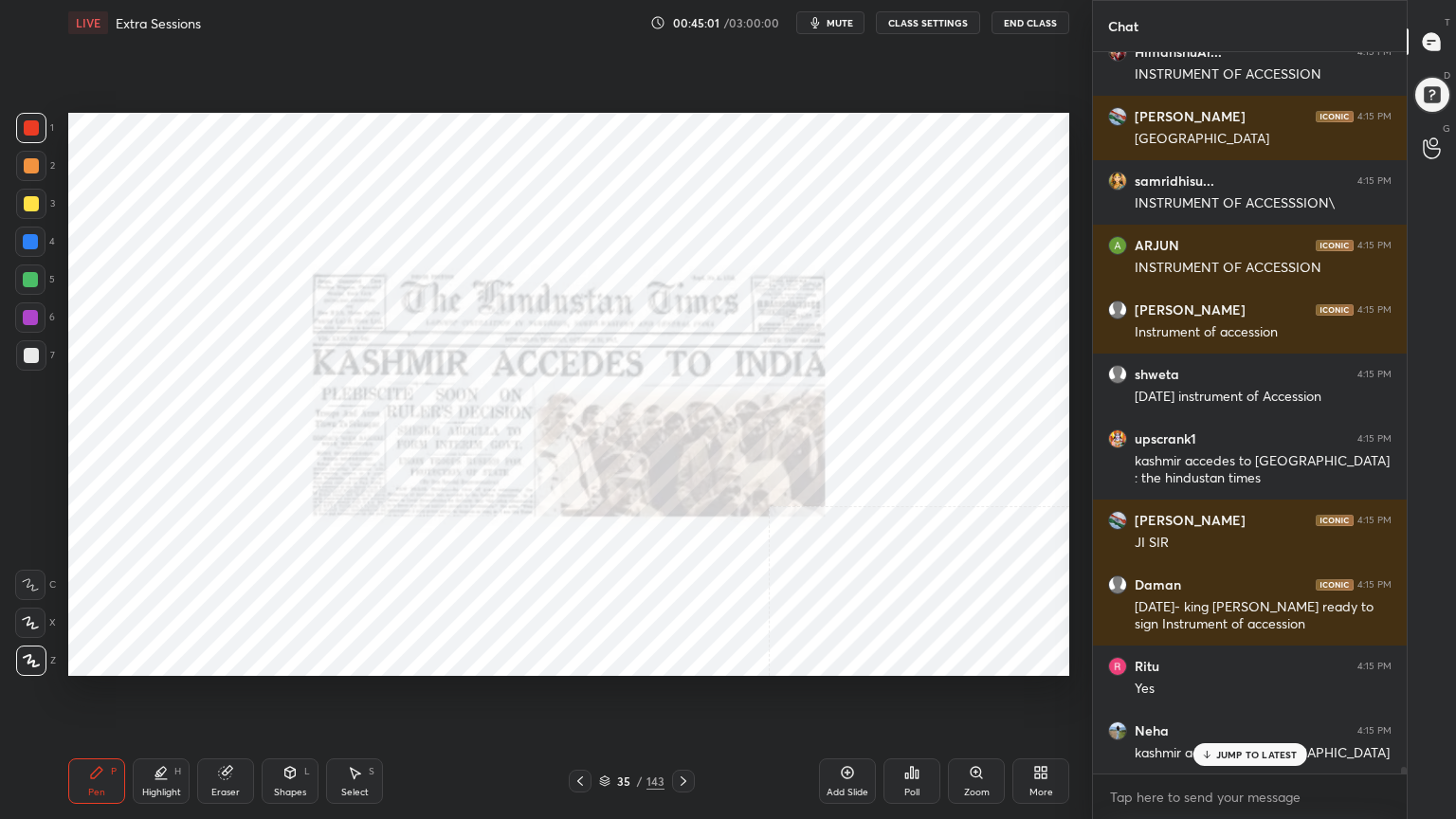 scroll, scrollTop: 78017, scrollLeft: 0, axis: vertical 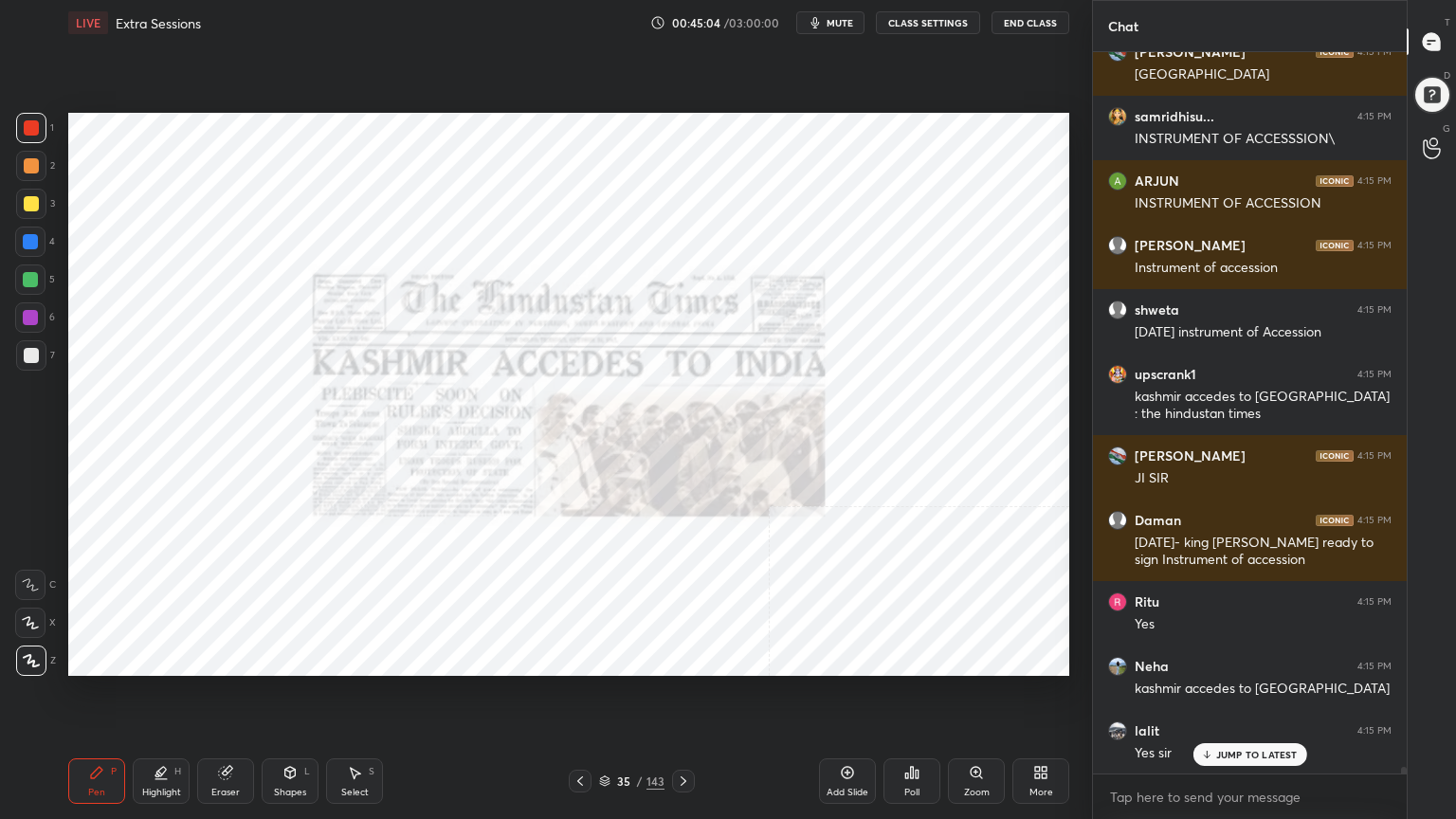 click 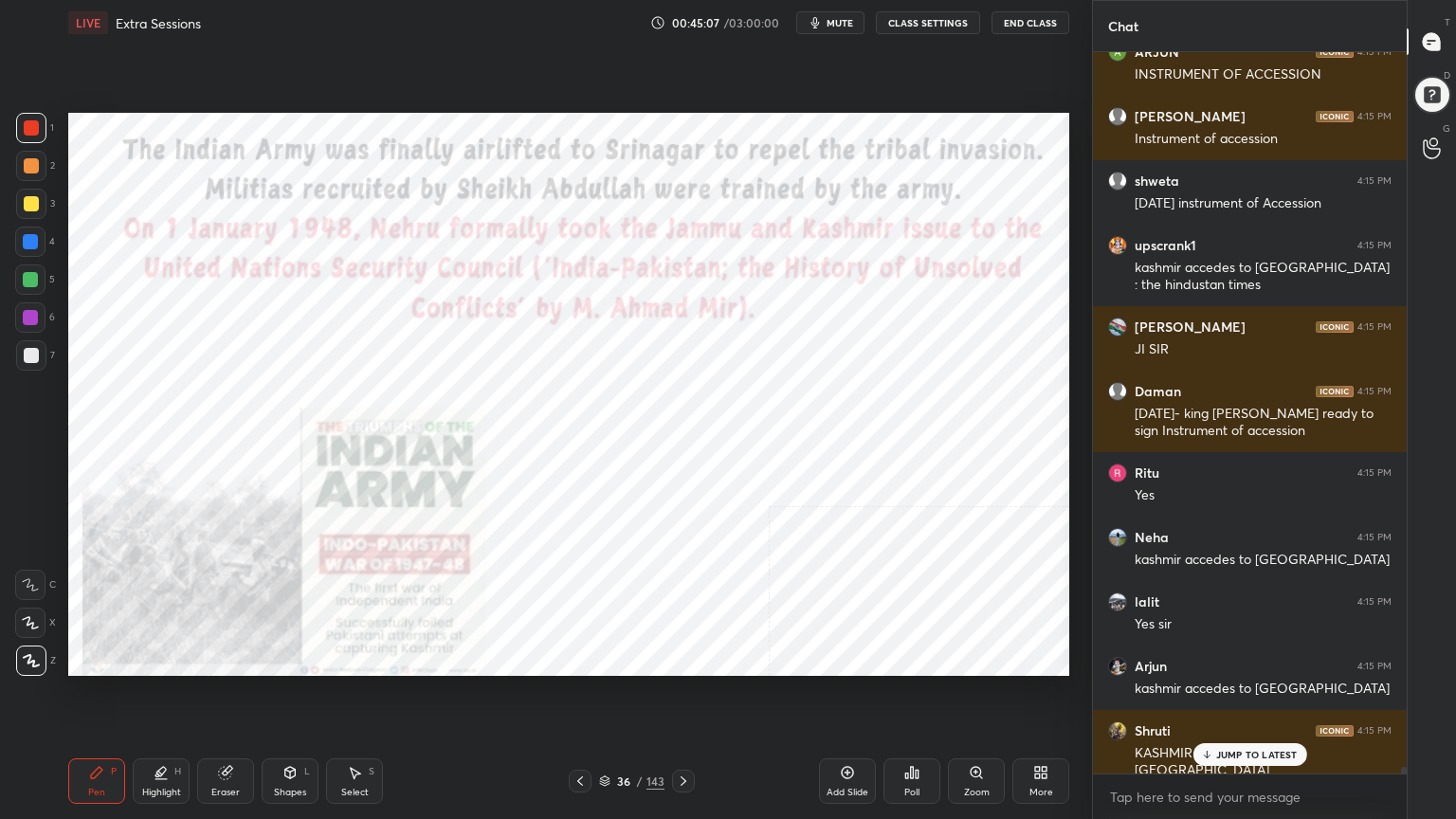 scroll, scrollTop: 78293, scrollLeft: 0, axis: vertical 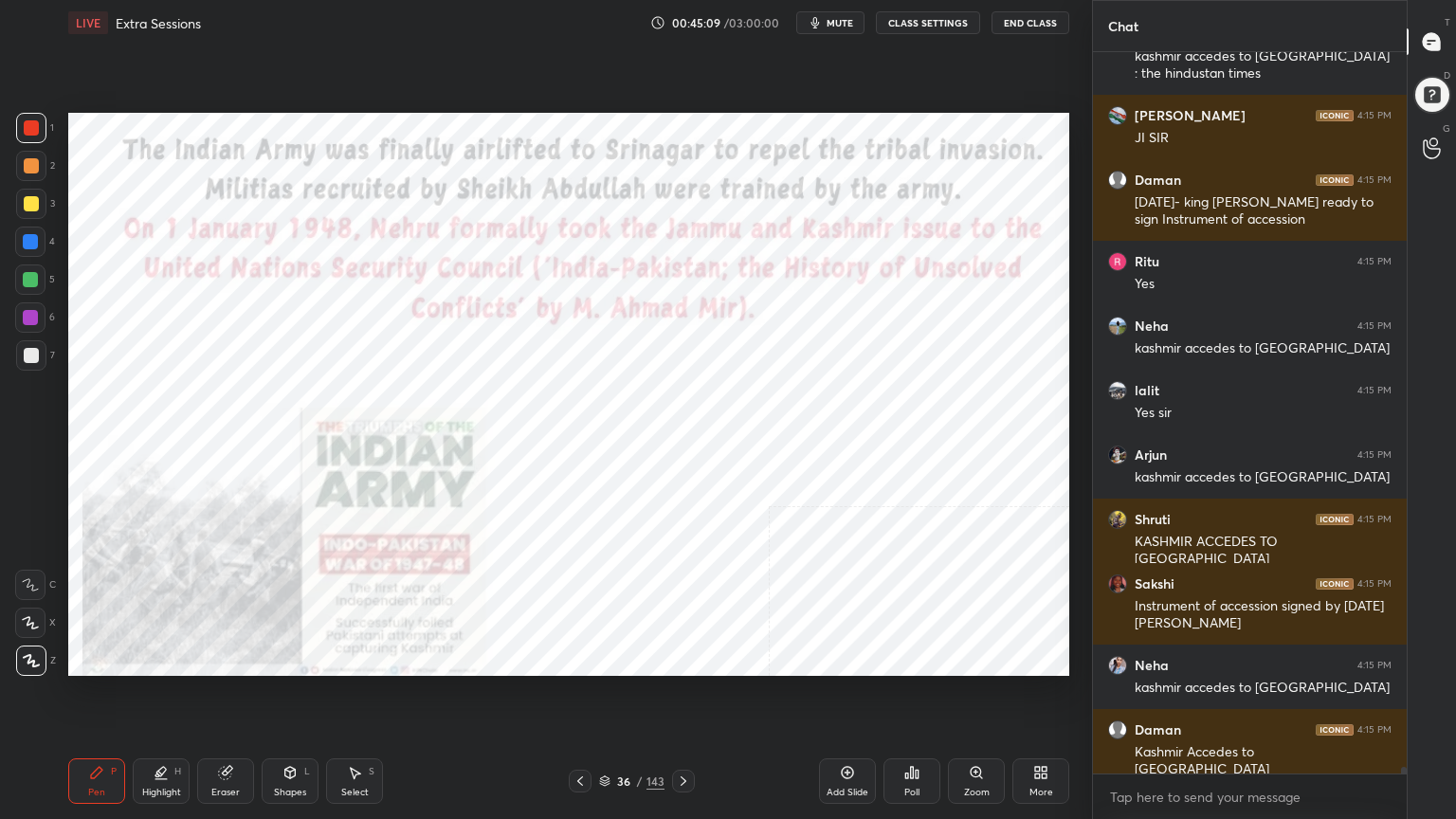 click at bounding box center [31, 128] 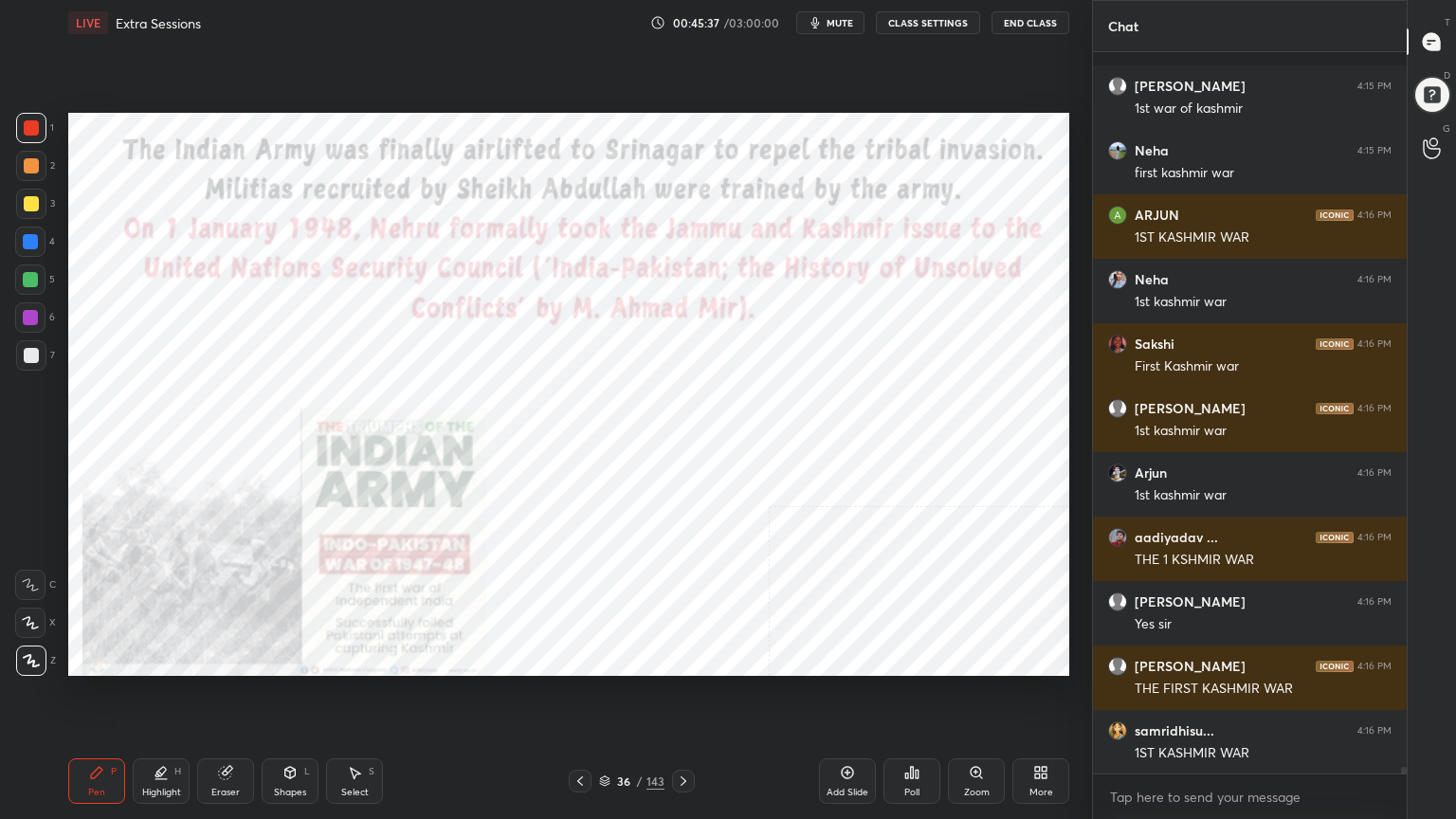 scroll, scrollTop: 79443, scrollLeft: 0, axis: vertical 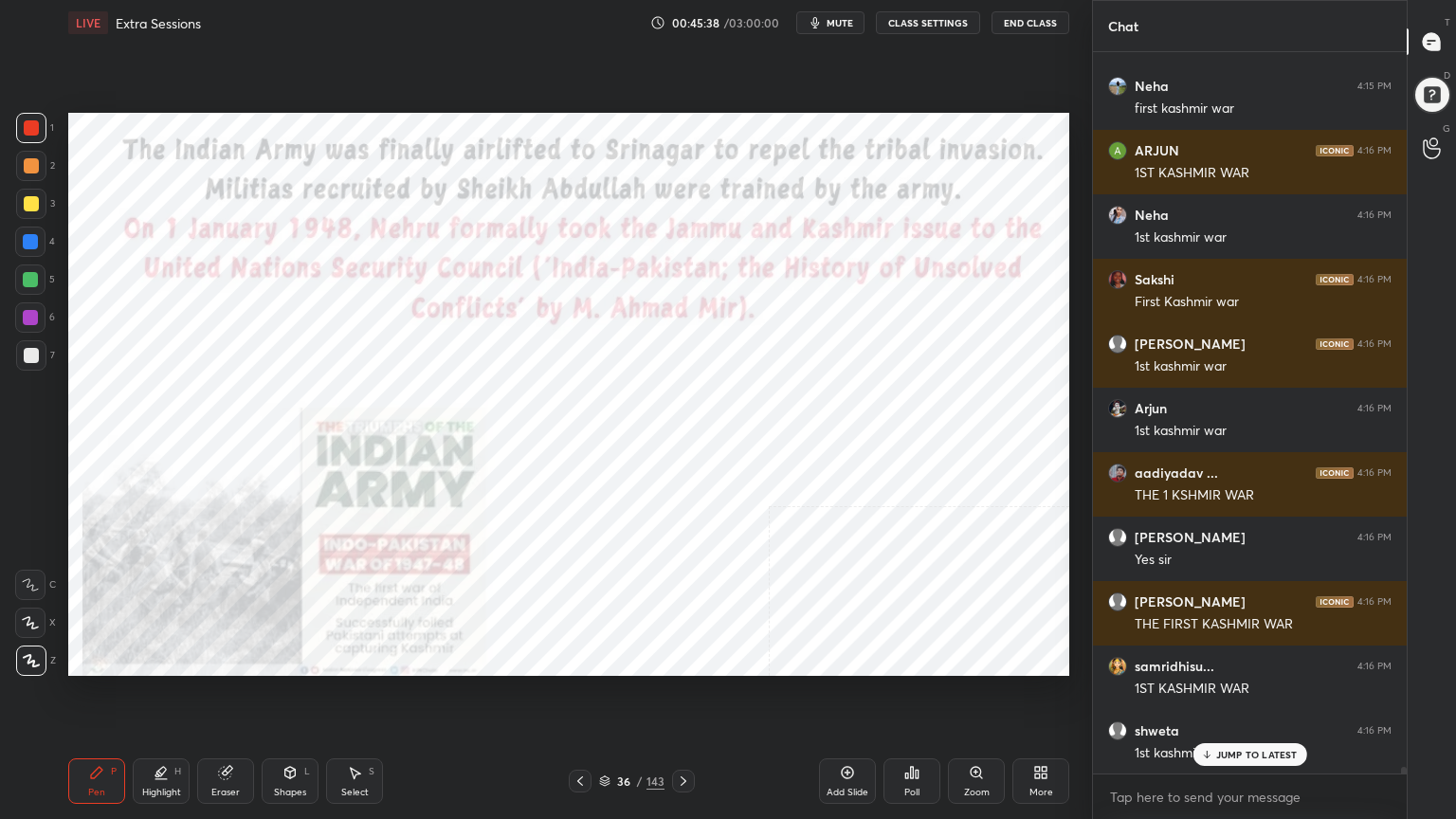 click 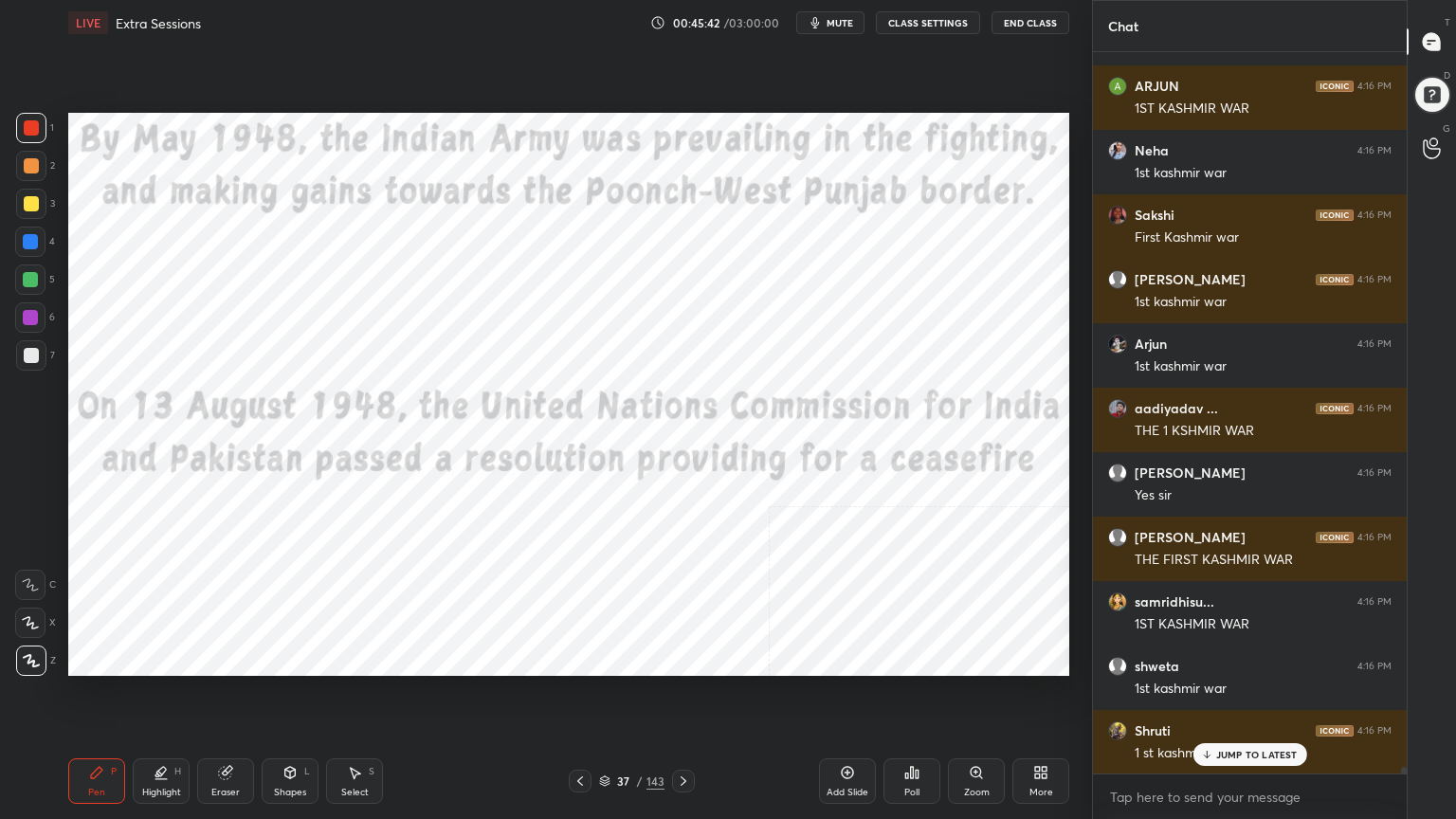 scroll, scrollTop: 79572, scrollLeft: 0, axis: vertical 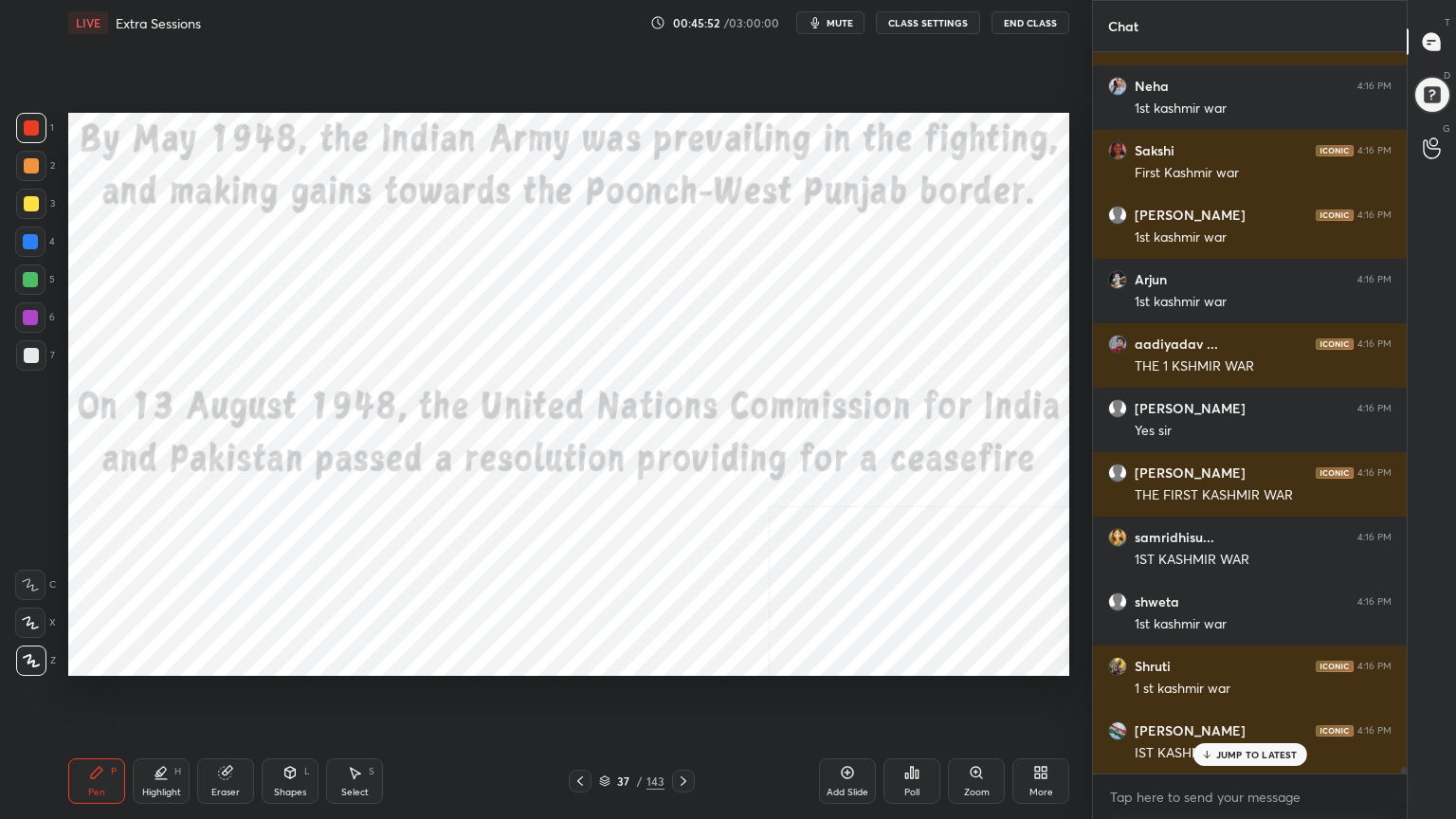 click 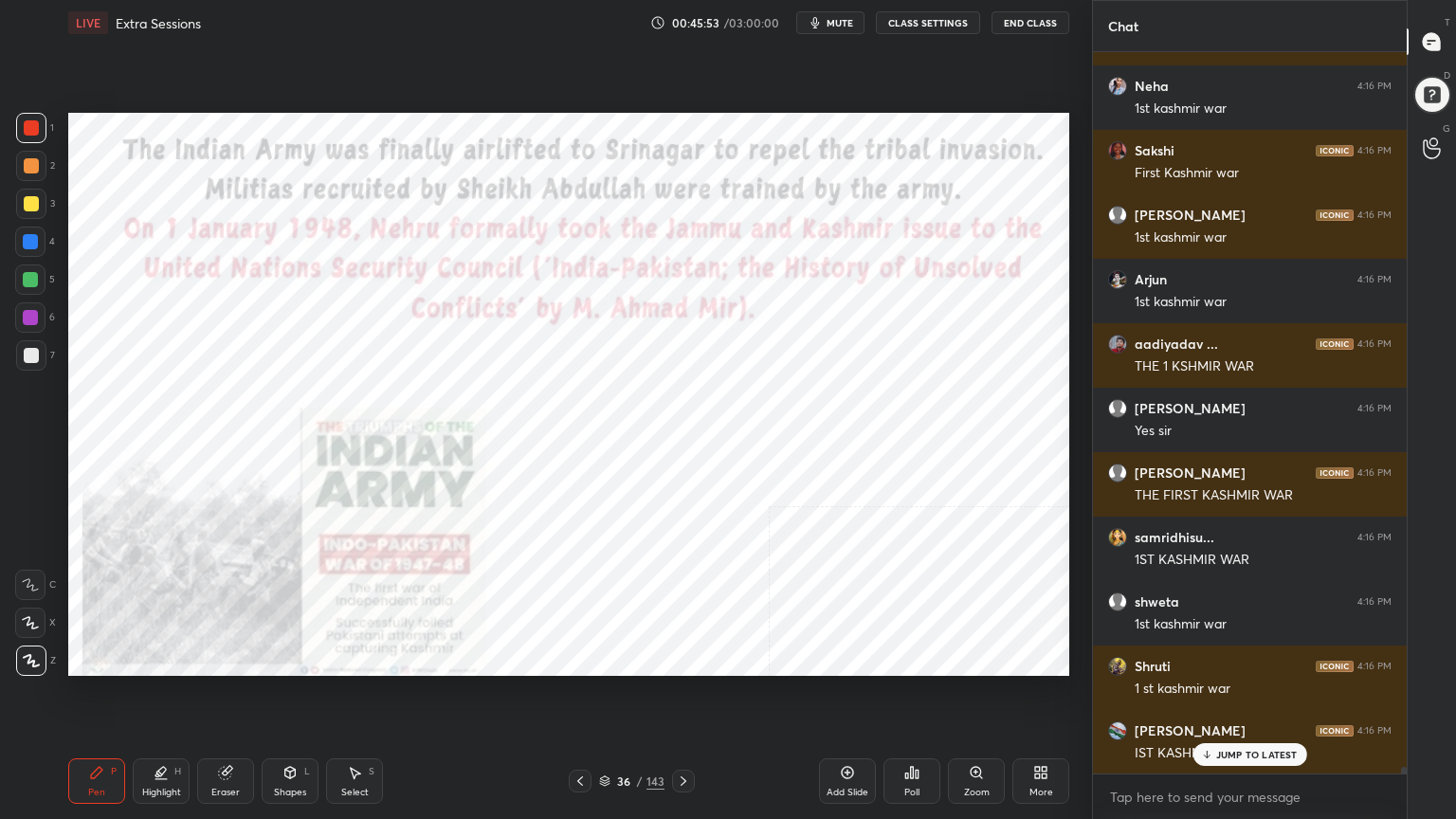 scroll, scrollTop: 79640, scrollLeft: 0, axis: vertical 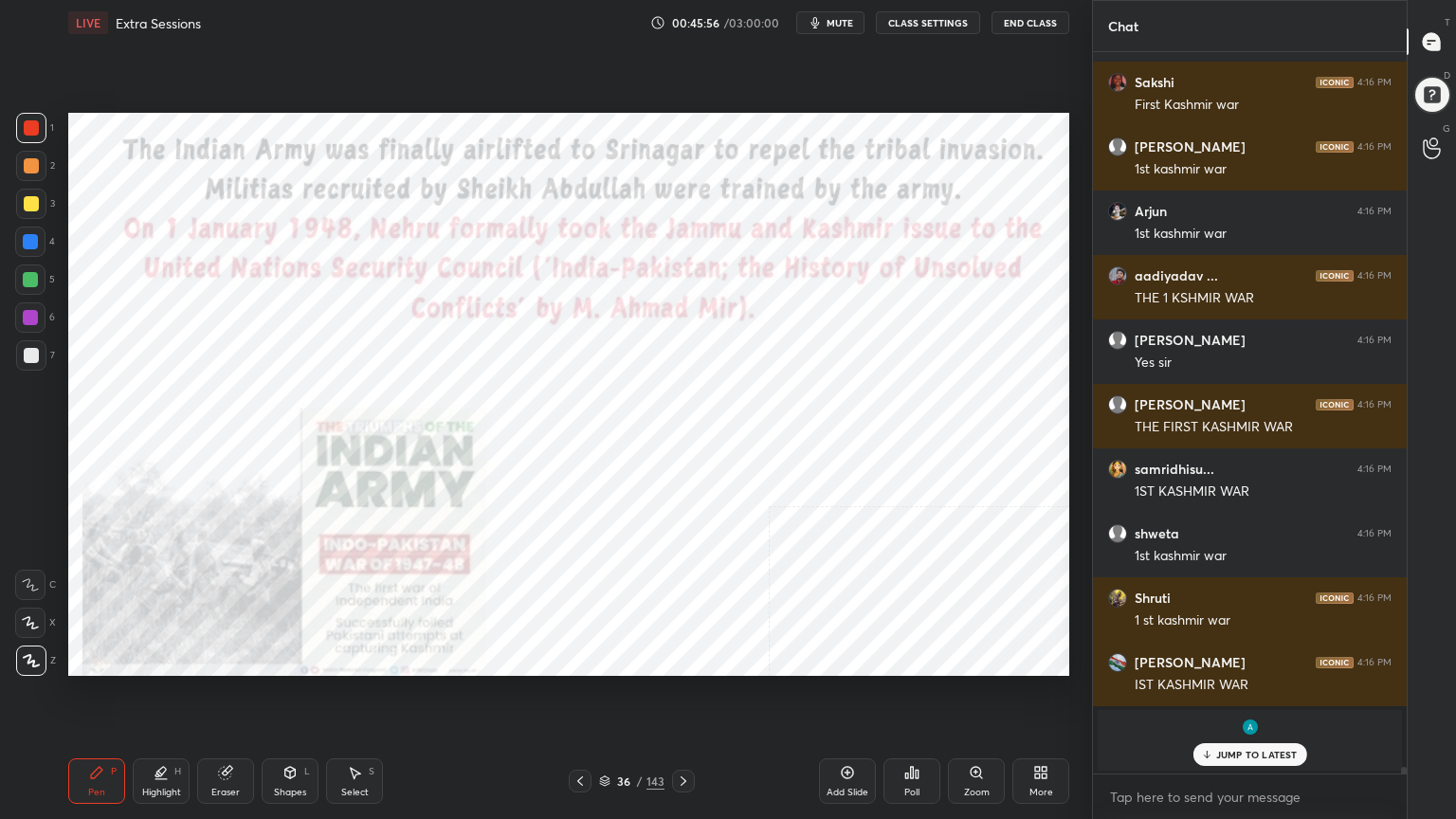 click on "Highlight" at bounding box center (161, 792) 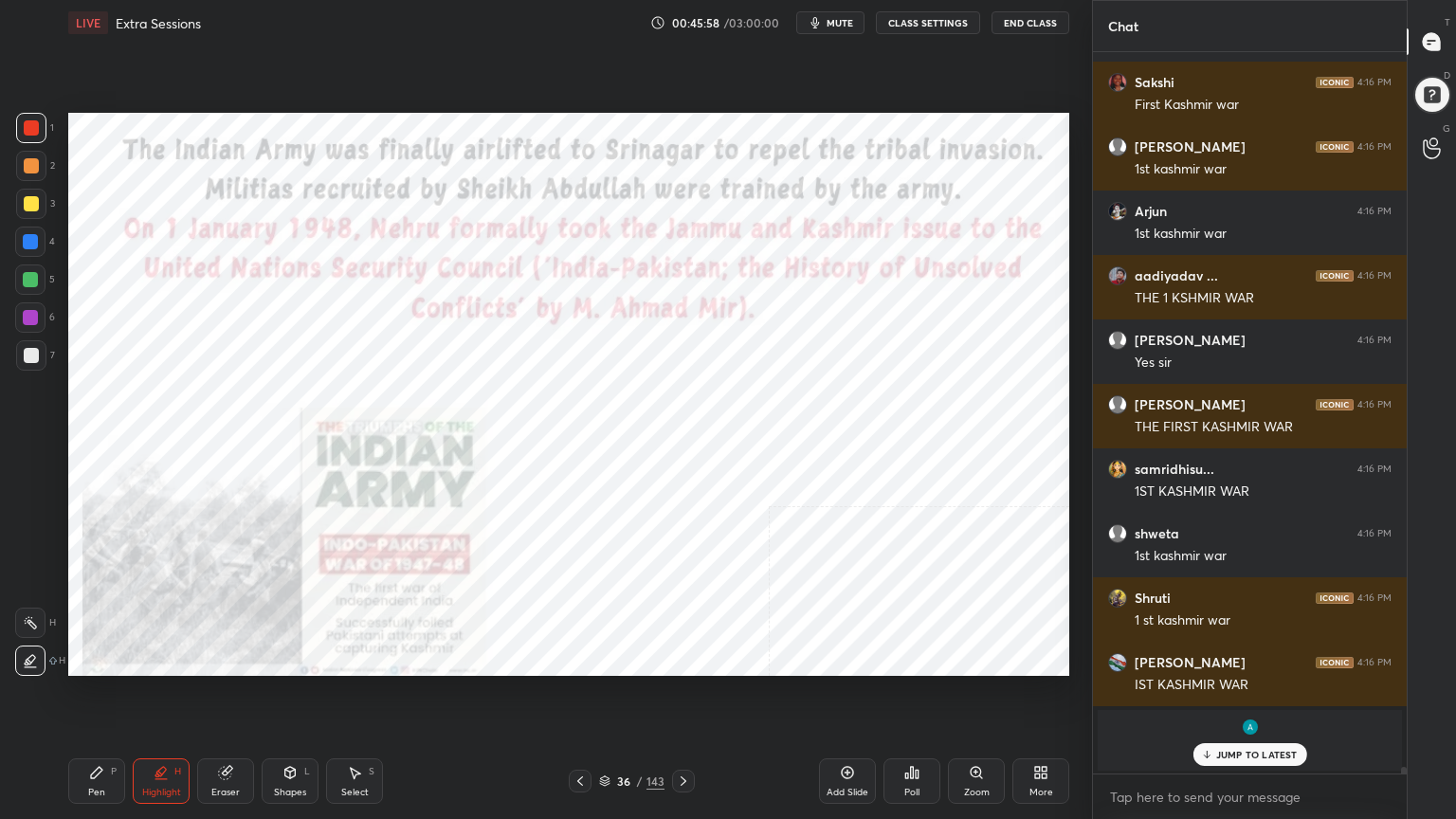 click at bounding box center (31, 128) 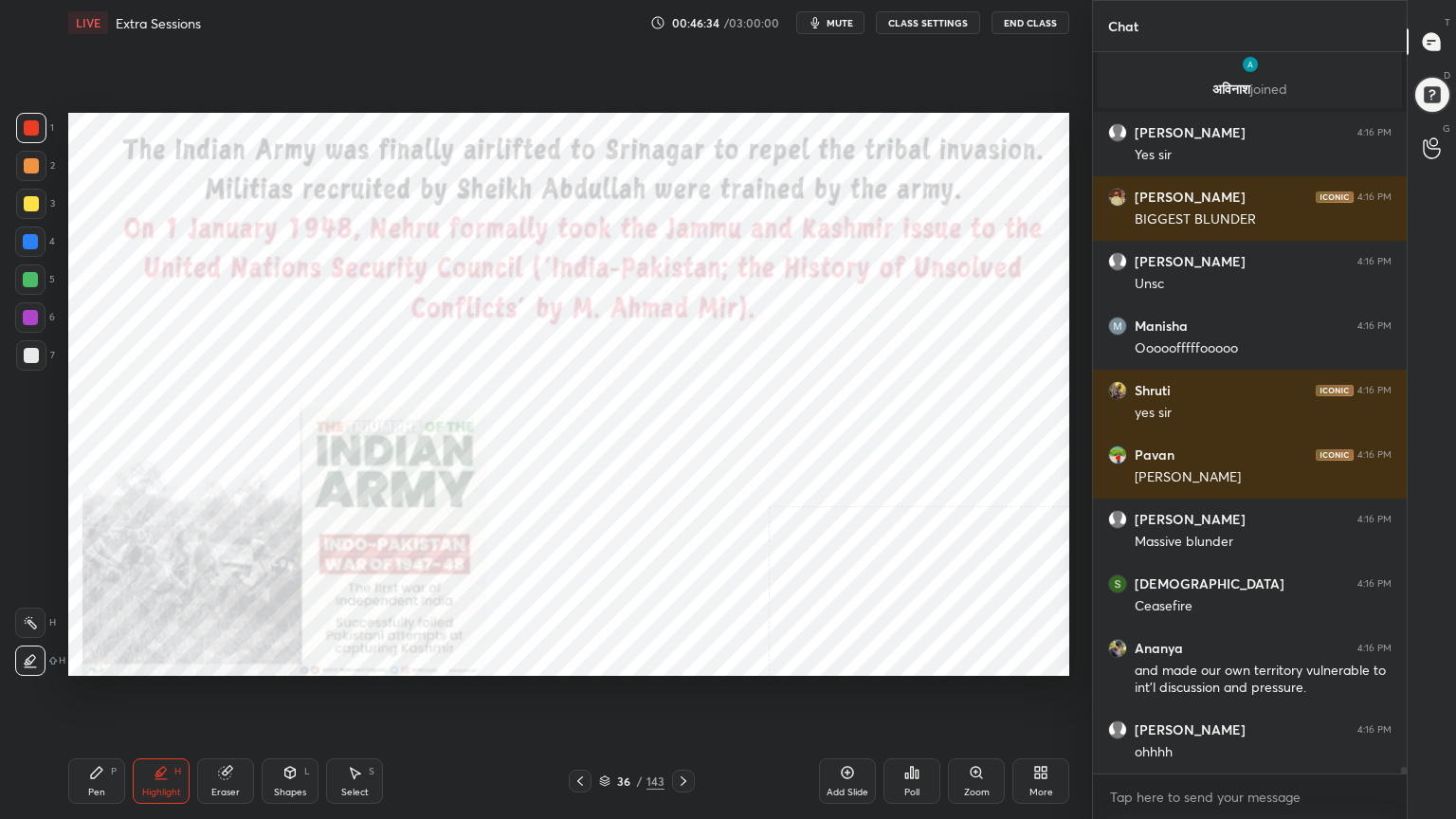 scroll, scrollTop: 80367, scrollLeft: 0, axis: vertical 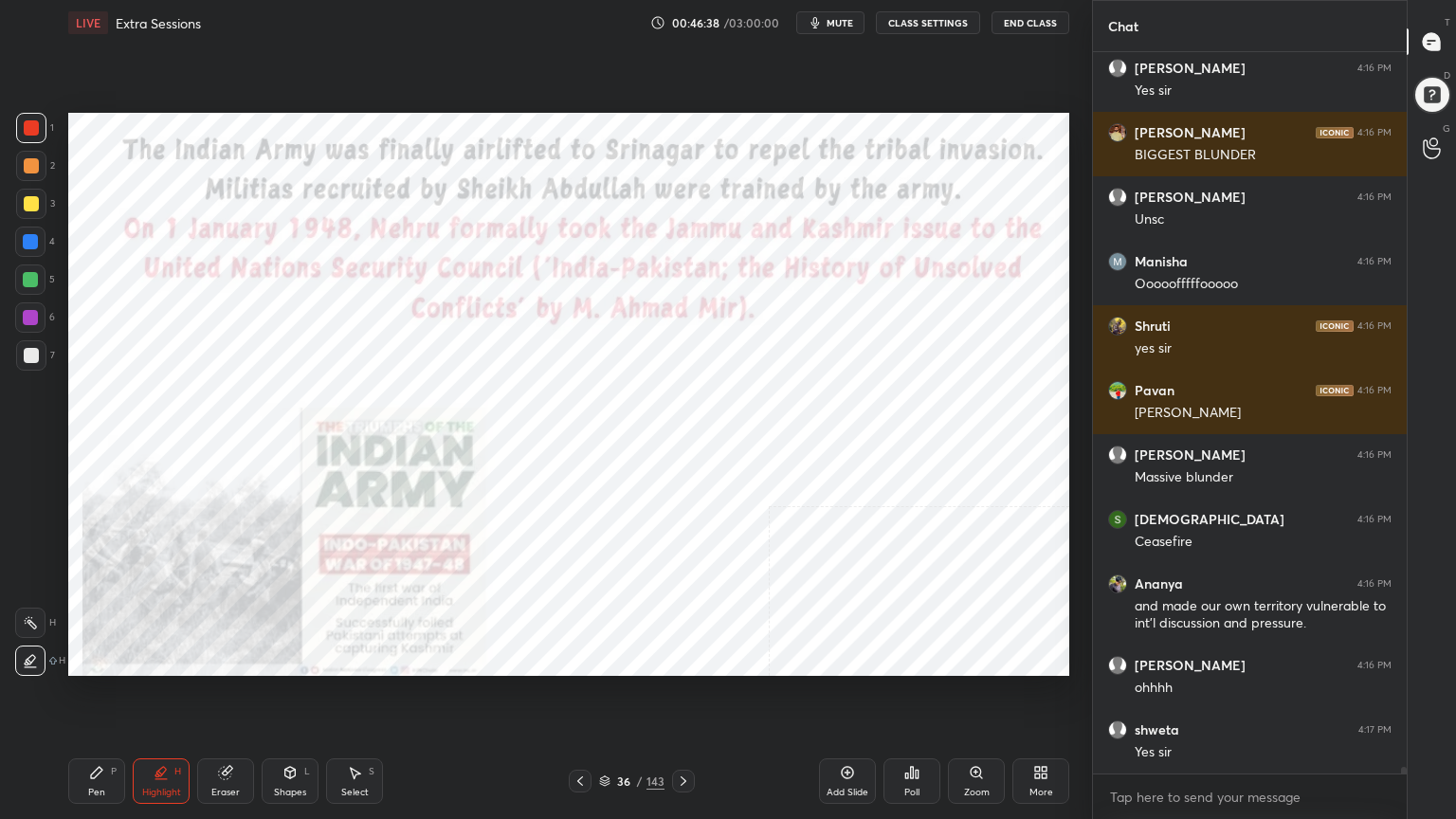 click 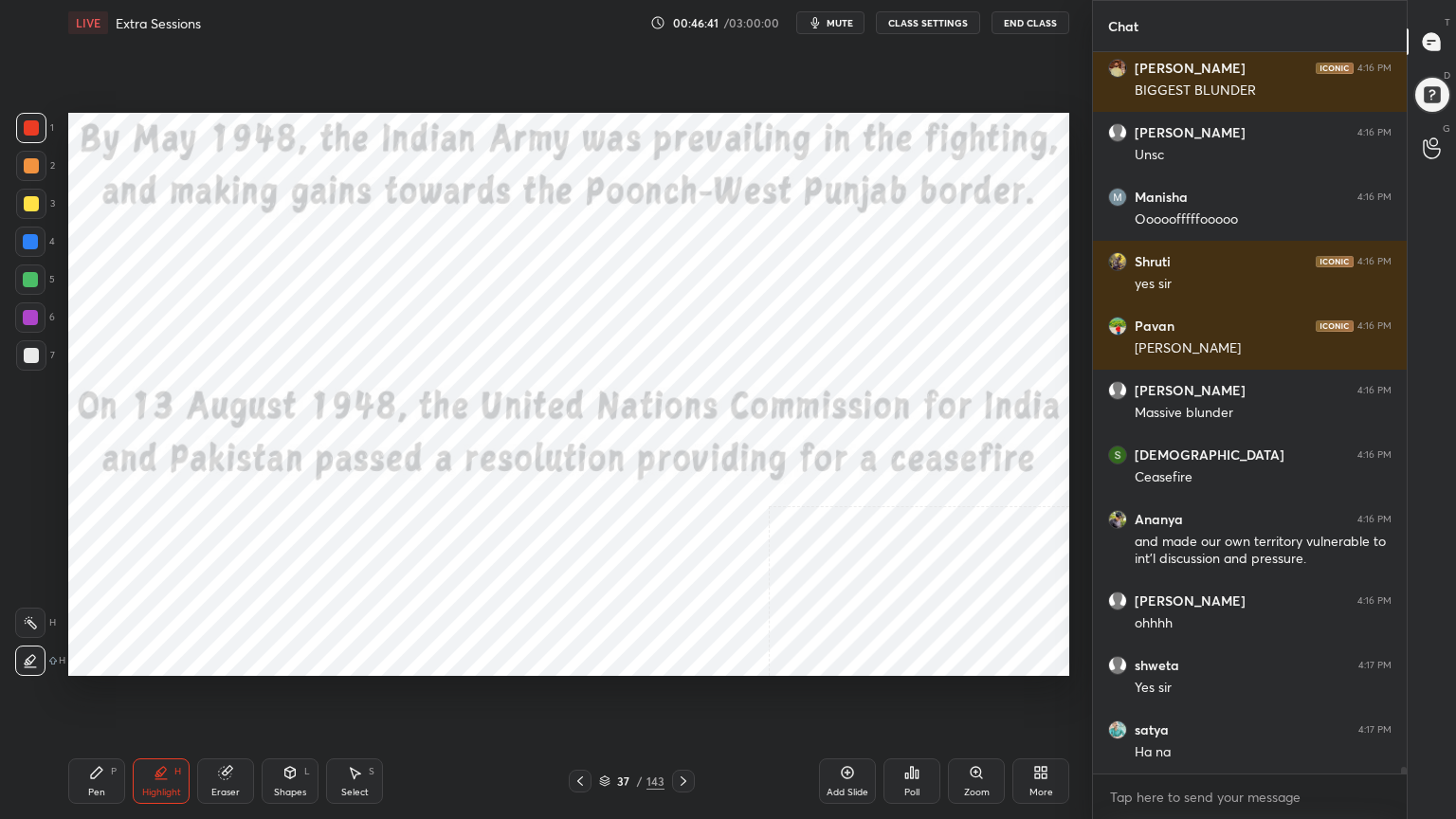 scroll, scrollTop: 80496, scrollLeft: 0, axis: vertical 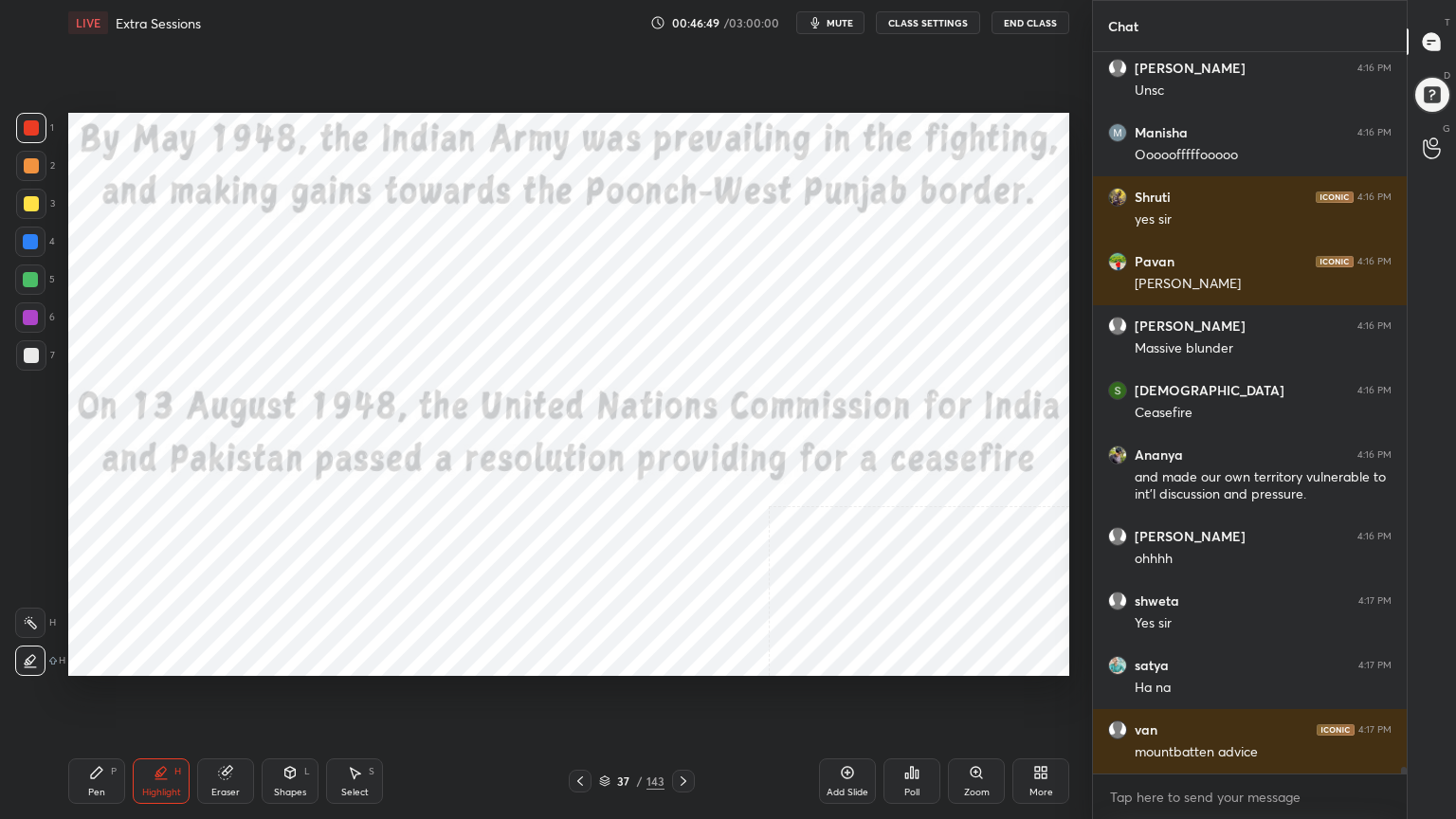 drag, startPoint x: 23, startPoint y: 120, endPoint x: 32, endPoint y: 254, distance: 134.3019 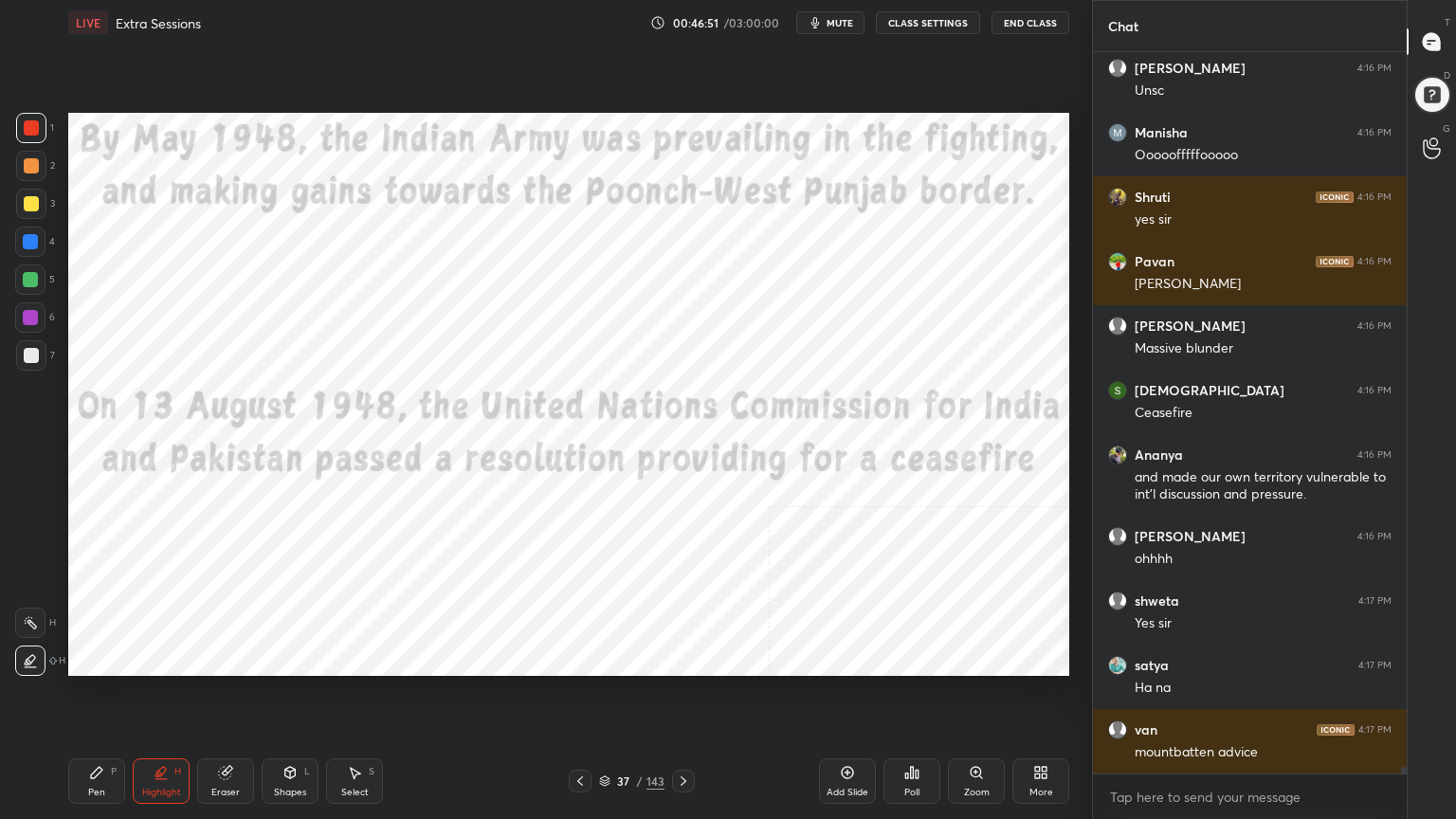 scroll, scrollTop: 80561, scrollLeft: 0, axis: vertical 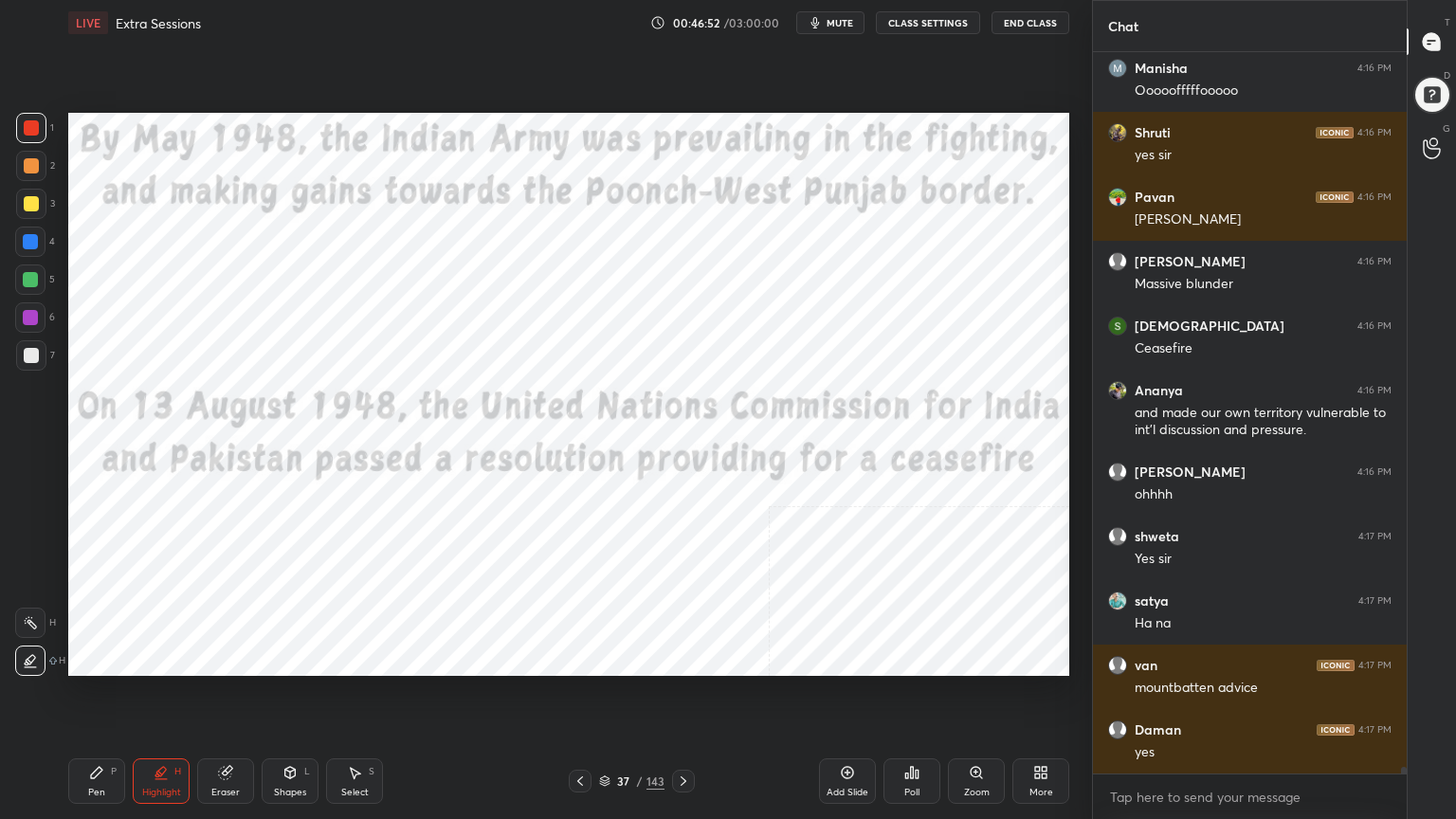 drag, startPoint x: 101, startPoint y: 773, endPoint x: 159, endPoint y: 683, distance: 107.07007 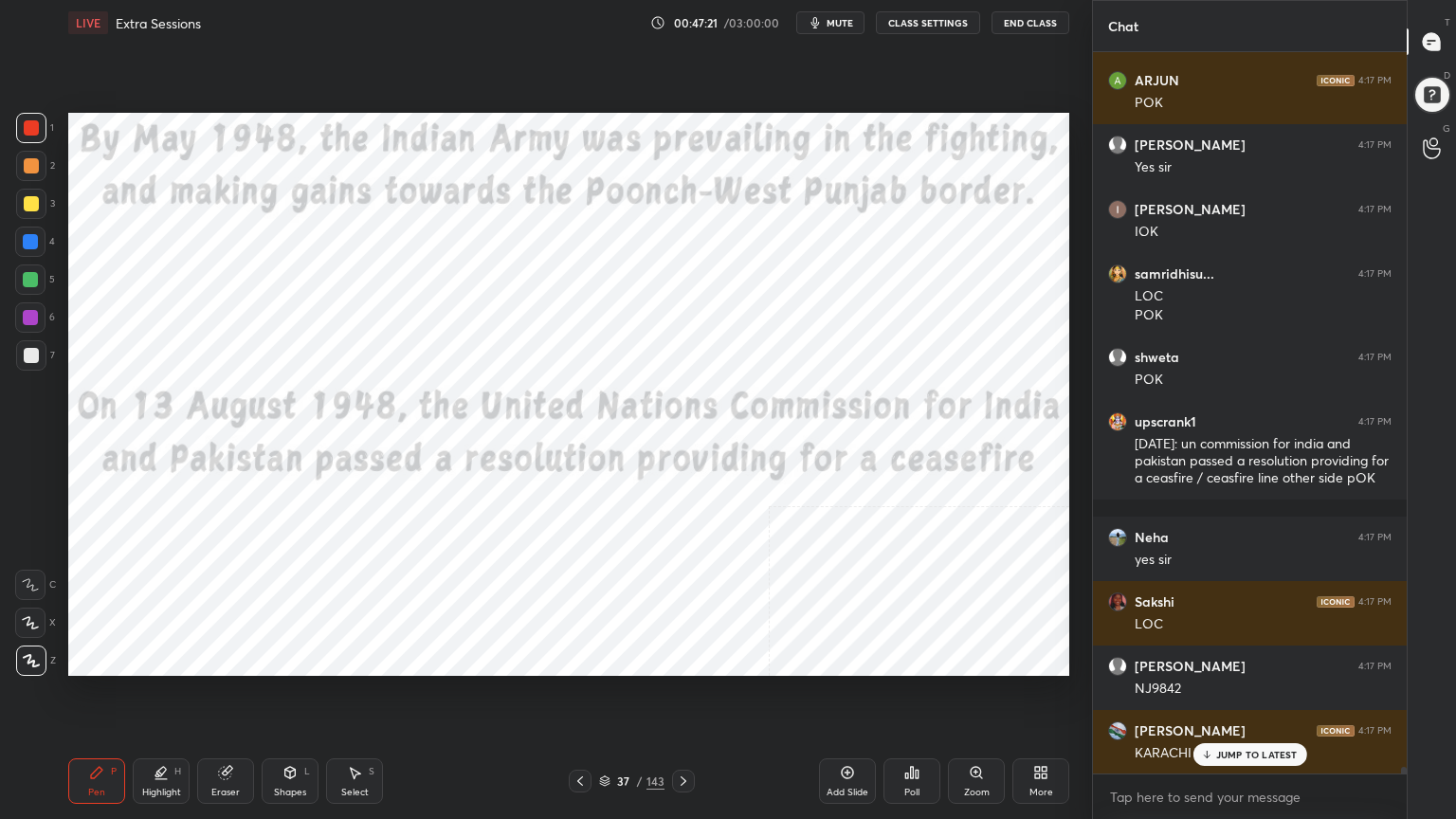 scroll, scrollTop: 82112, scrollLeft: 0, axis: vertical 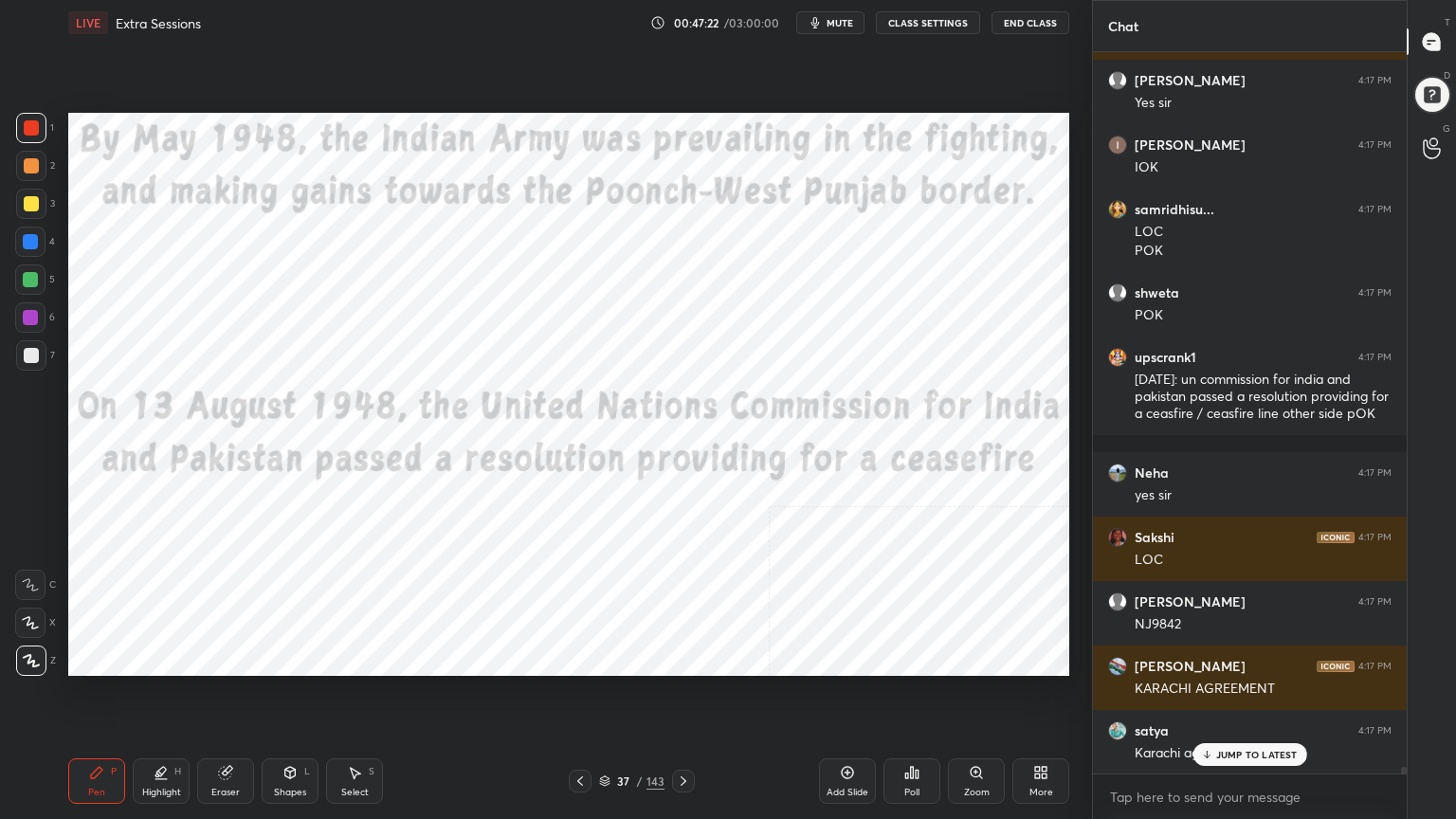 drag, startPoint x: 26, startPoint y: 243, endPoint x: 57, endPoint y: 250, distance: 31.780497 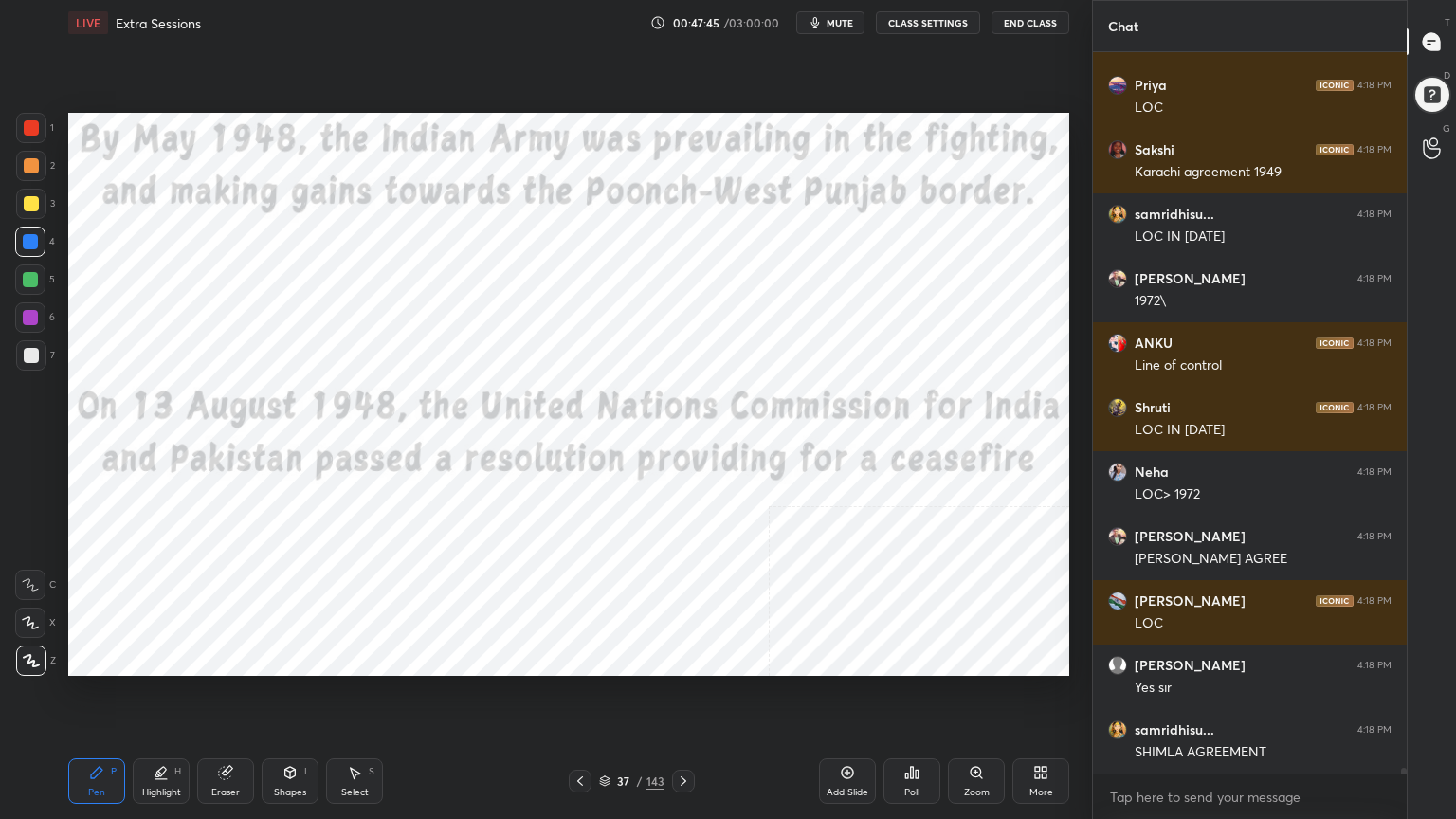 scroll, scrollTop: 83935, scrollLeft: 0, axis: vertical 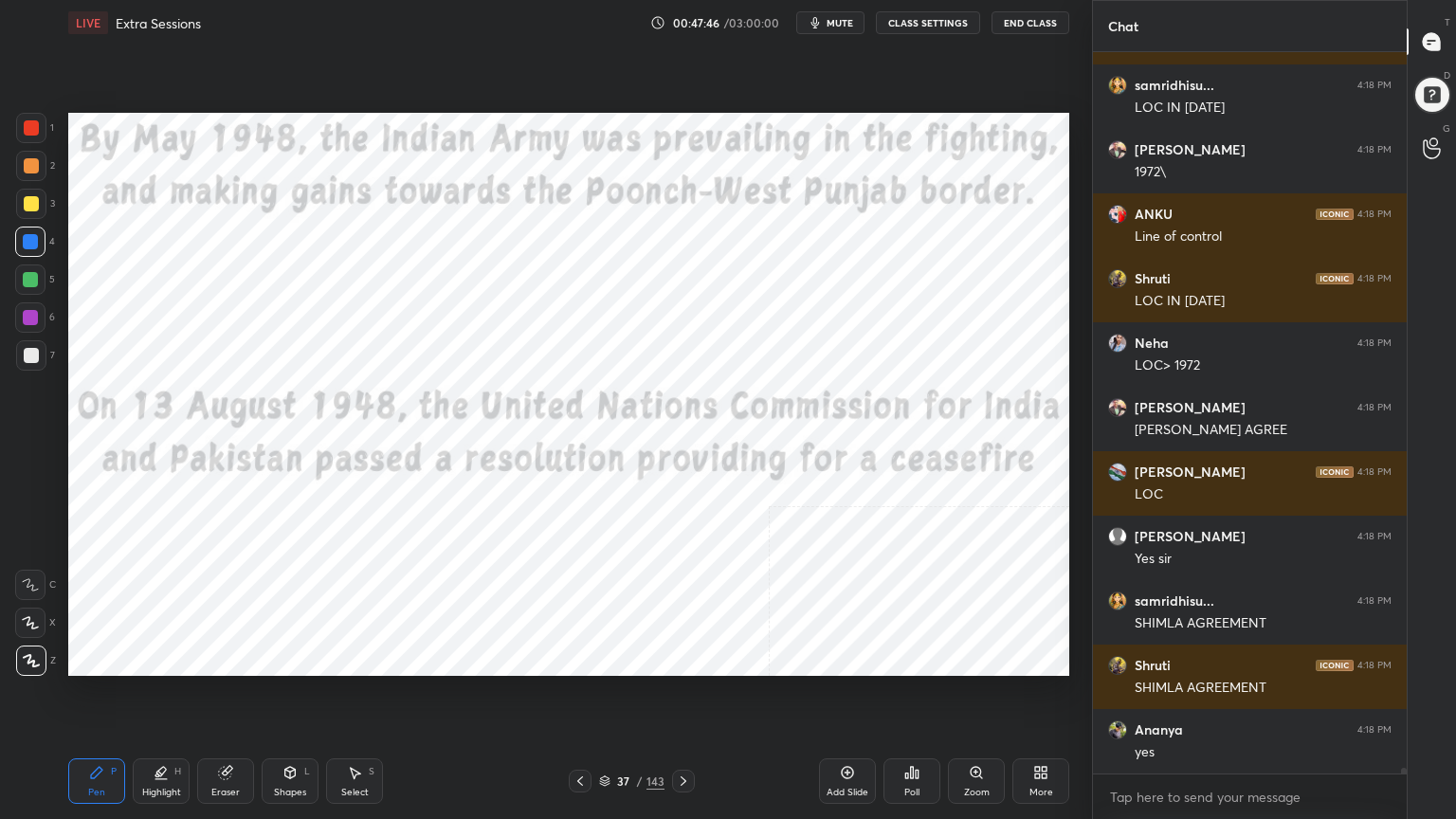 click 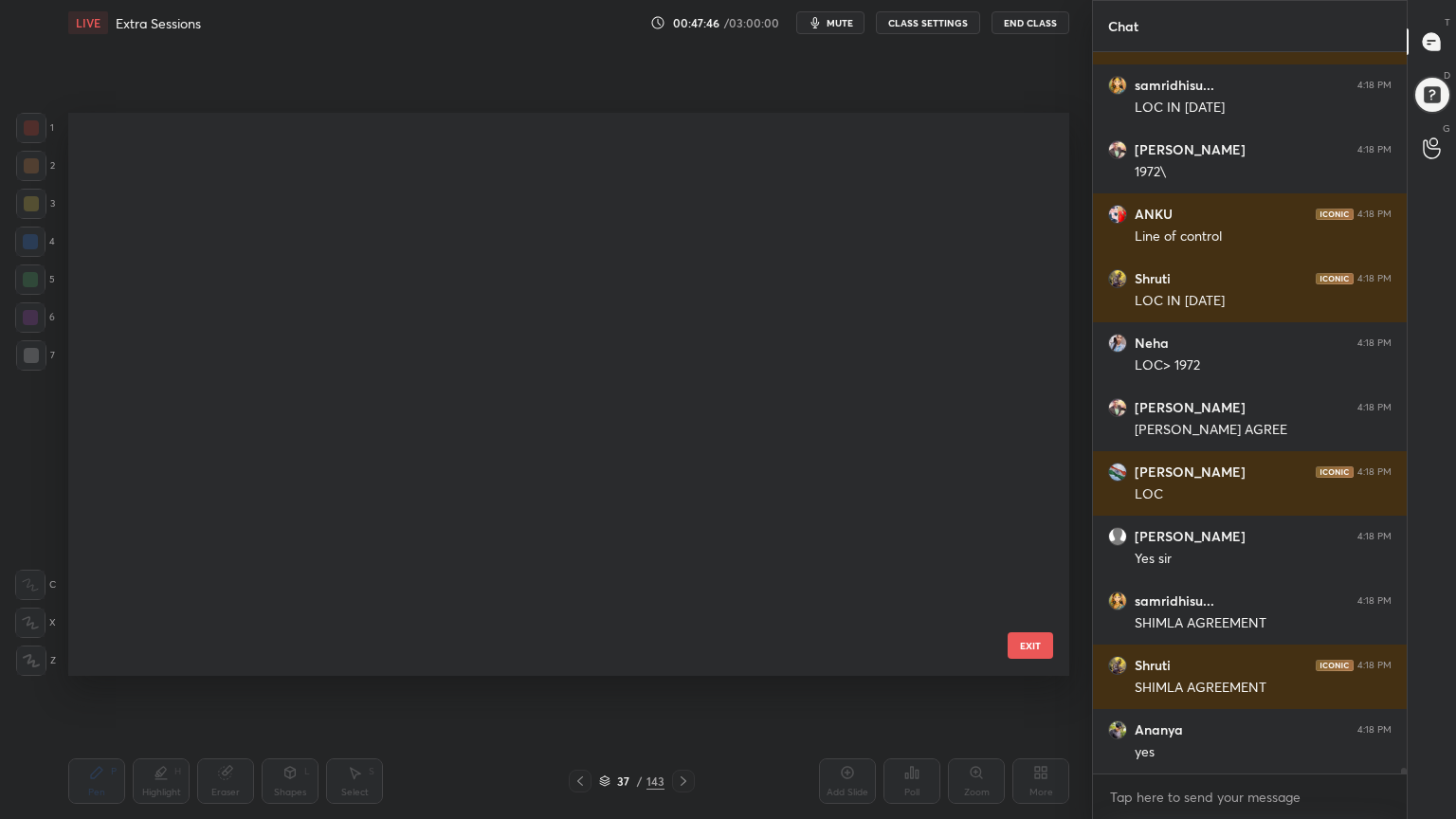 scroll, scrollTop: 1691, scrollLeft: 0, axis: vertical 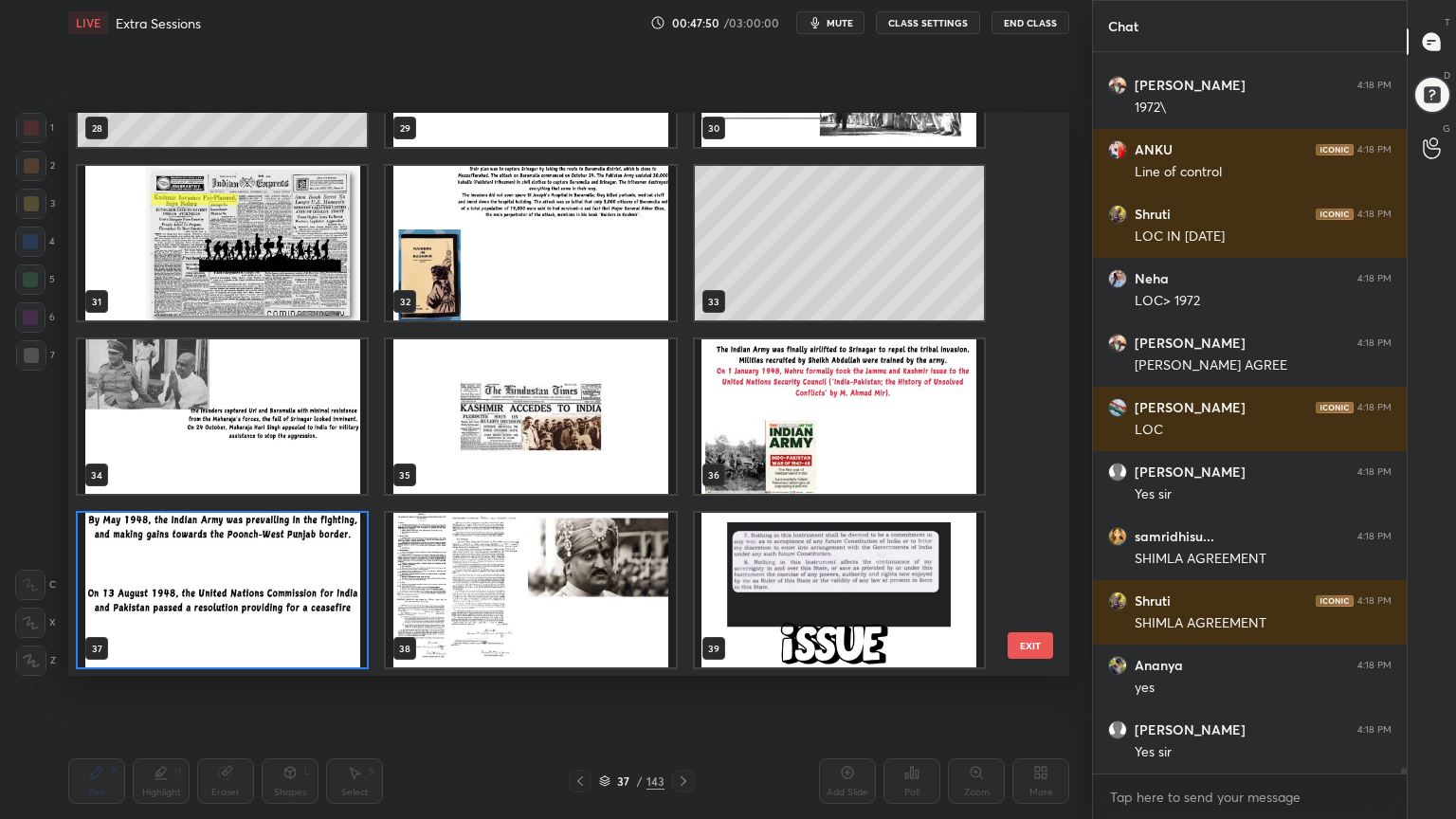 click at bounding box center [222, 590] 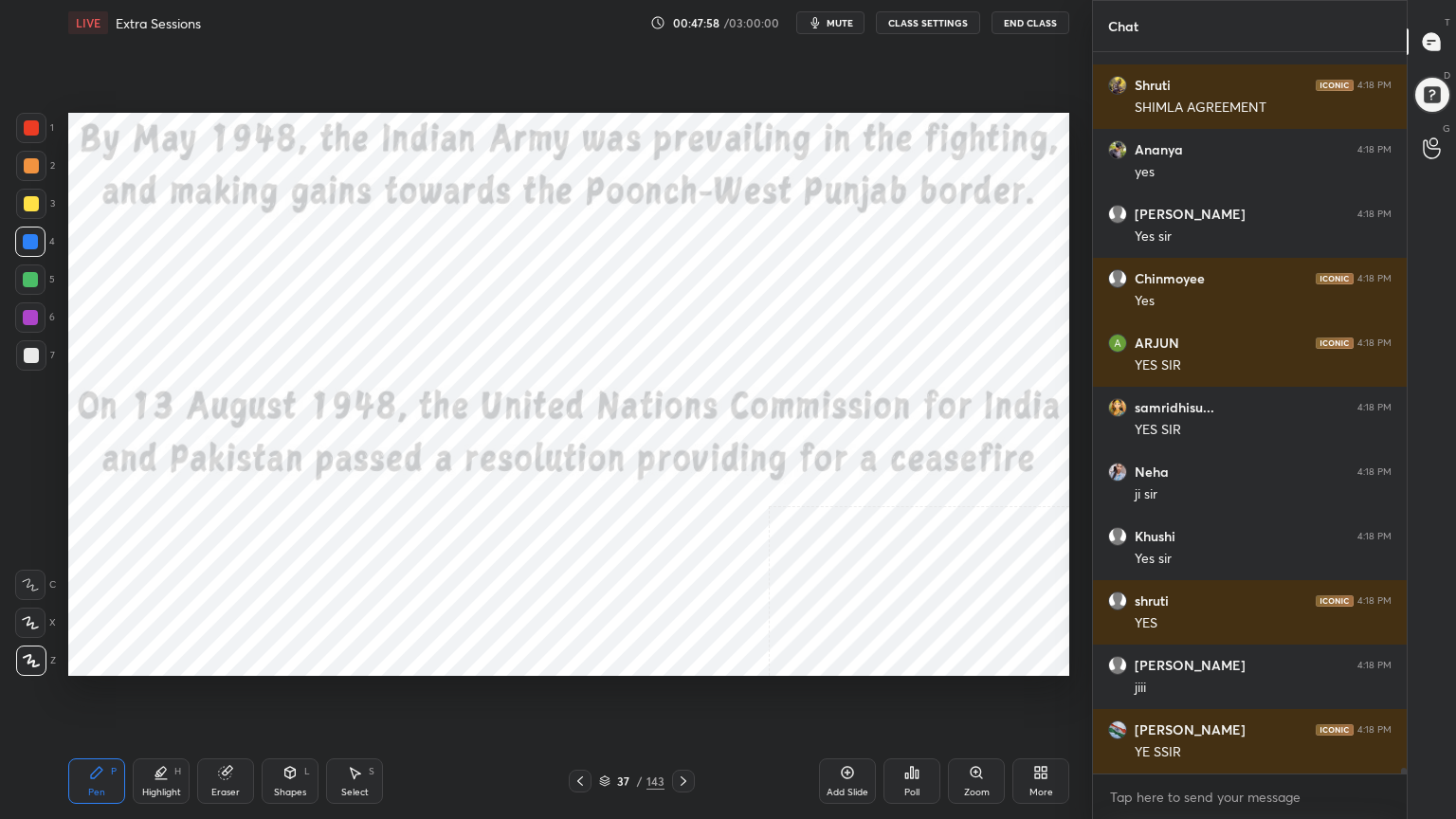 scroll, scrollTop: 84580, scrollLeft: 0, axis: vertical 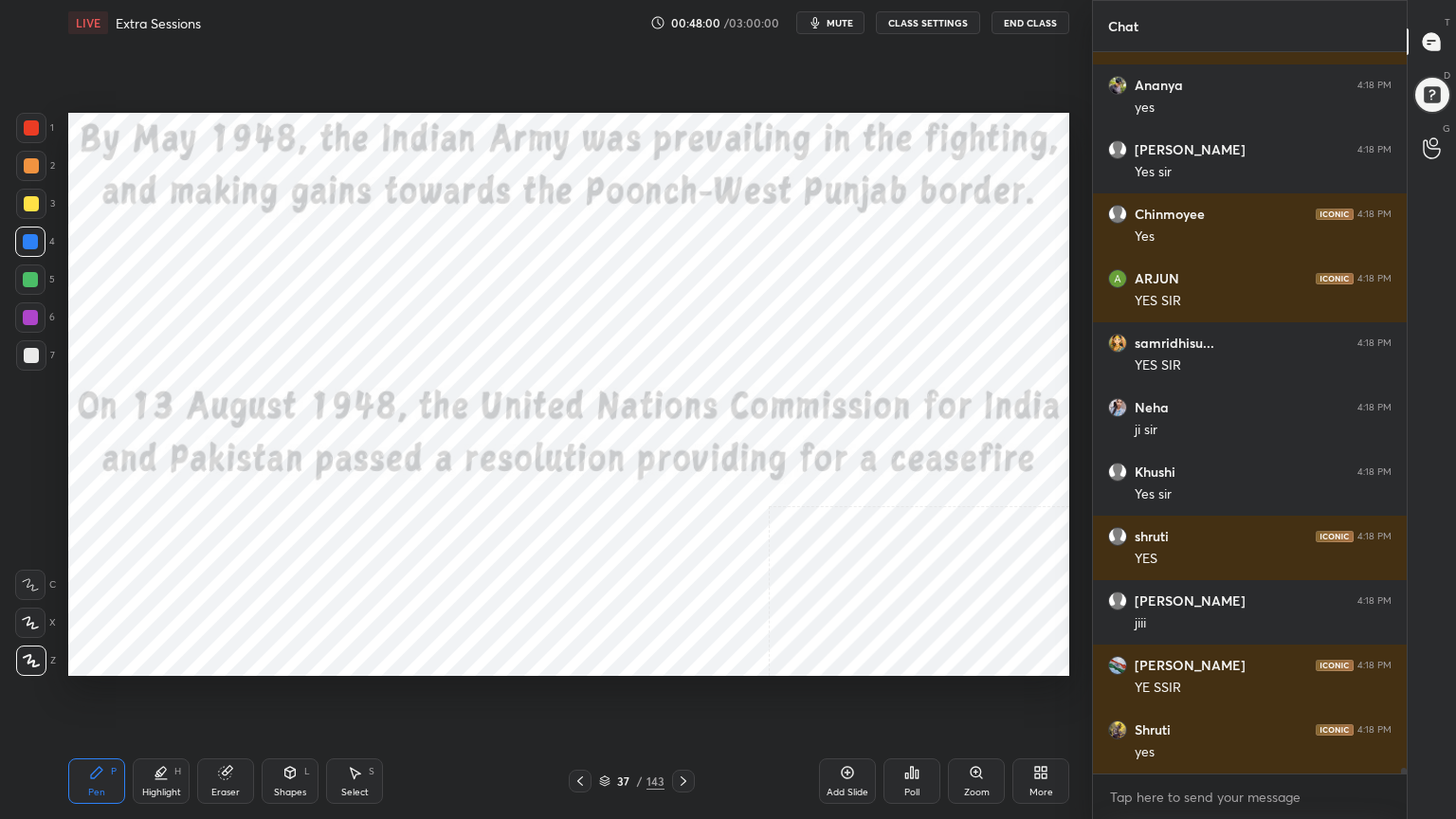 click 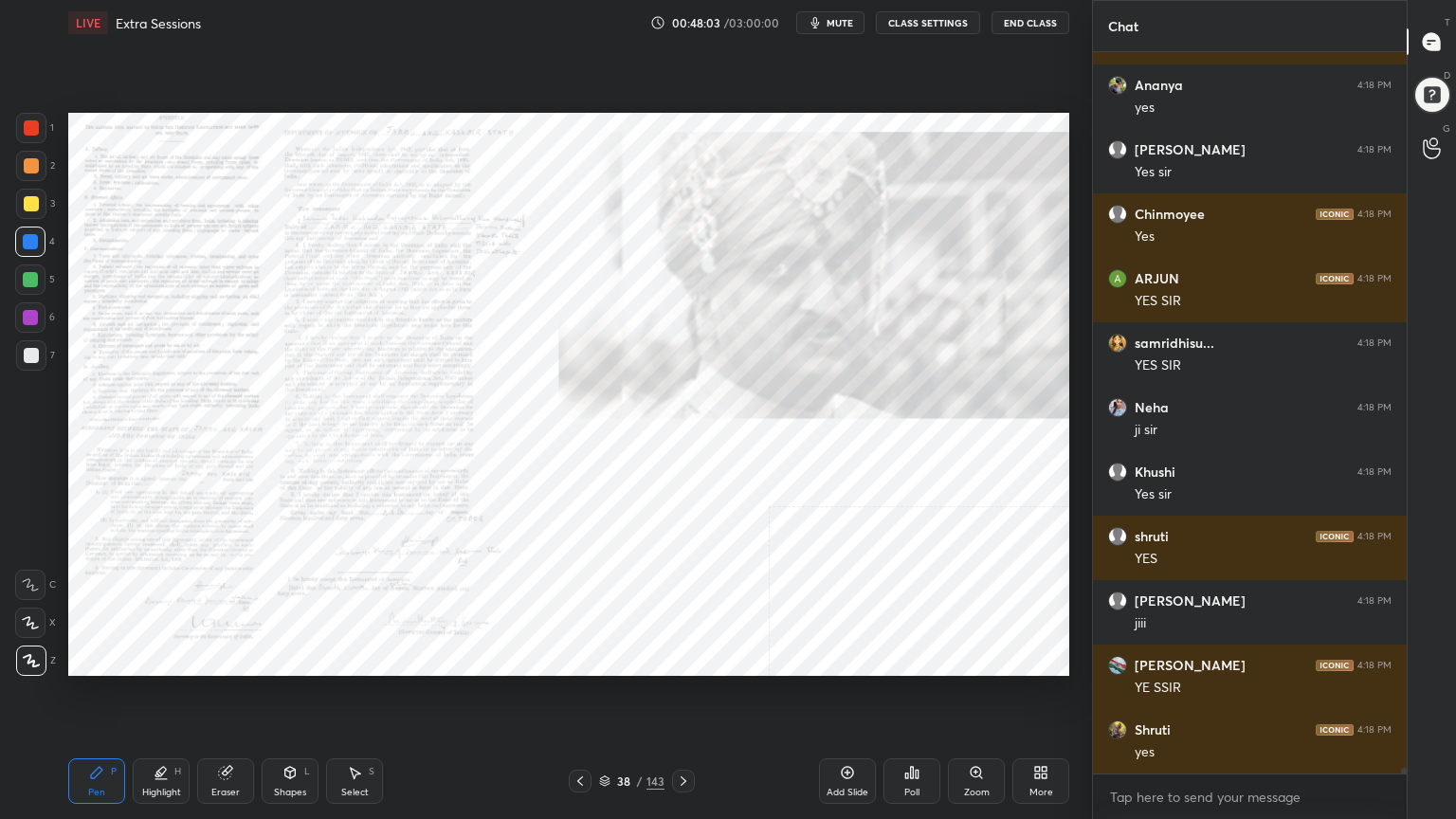 scroll, scrollTop: 84644, scrollLeft: 0, axis: vertical 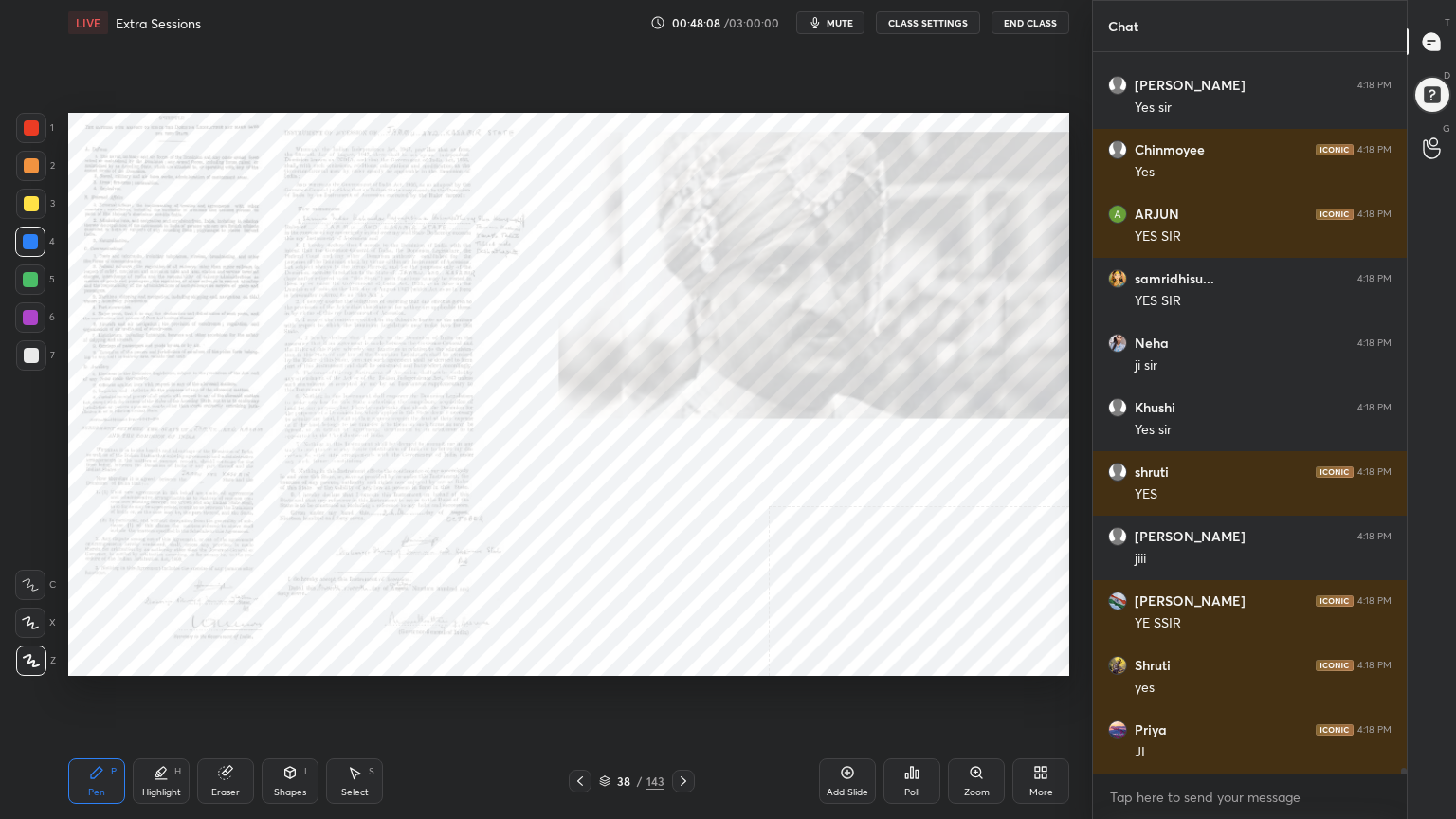 click 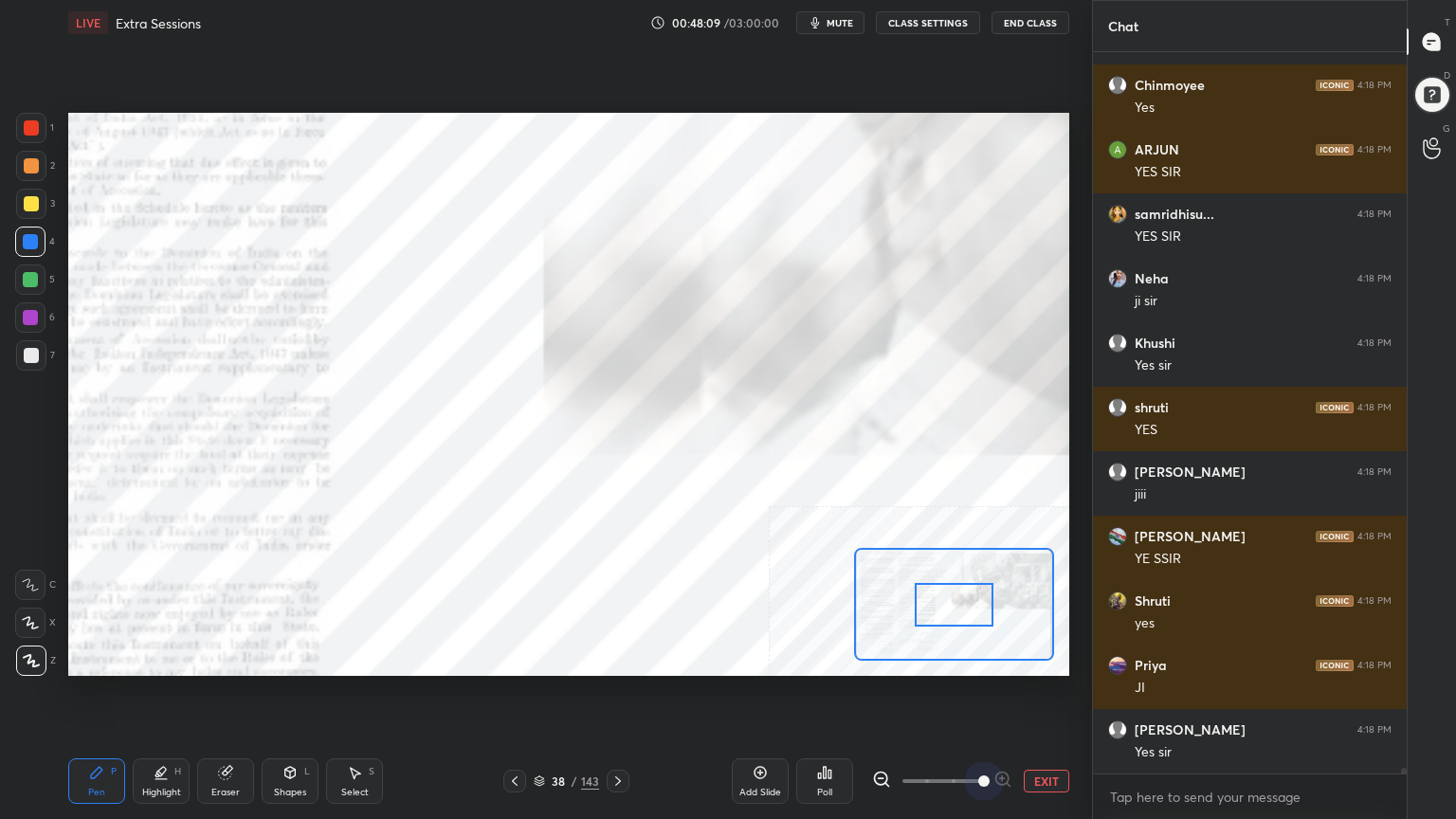 drag, startPoint x: 935, startPoint y: 777, endPoint x: 1006, endPoint y: 755, distance: 74.33034 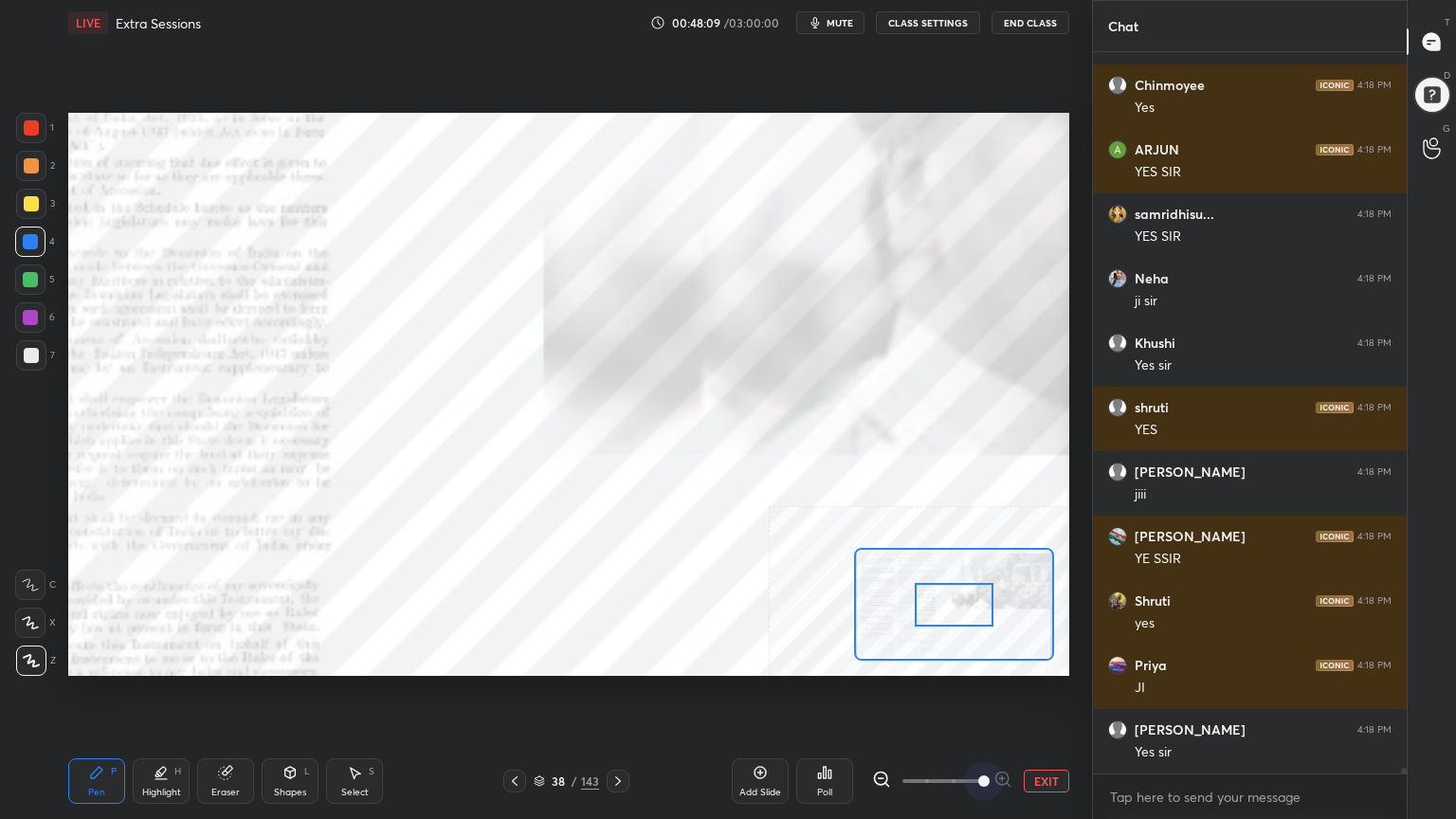 click on "Add Slide Poll EXIT" at bounding box center (901, 781) 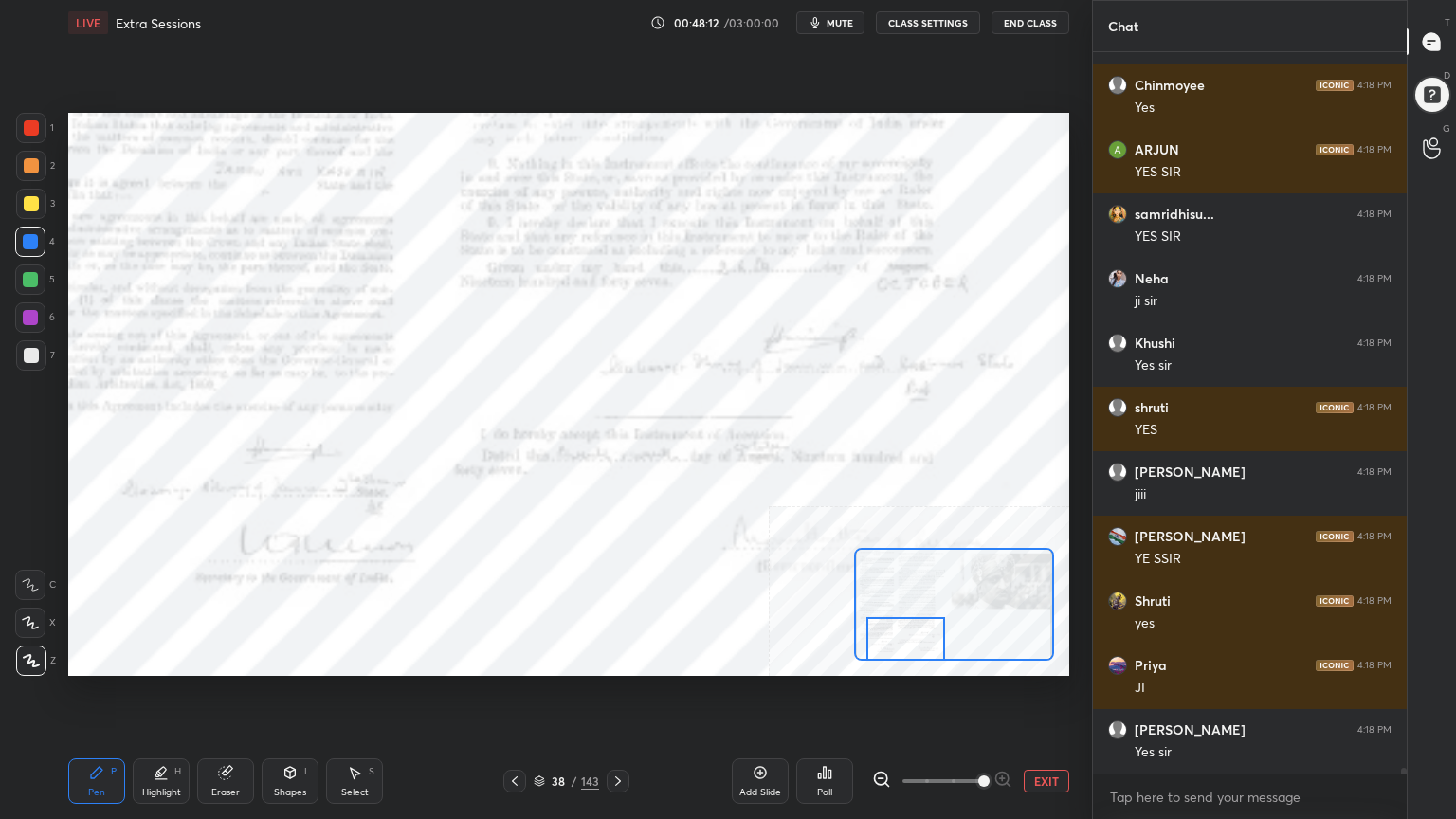 drag, startPoint x: 967, startPoint y: 608, endPoint x: 919, endPoint y: 660, distance: 70.767224 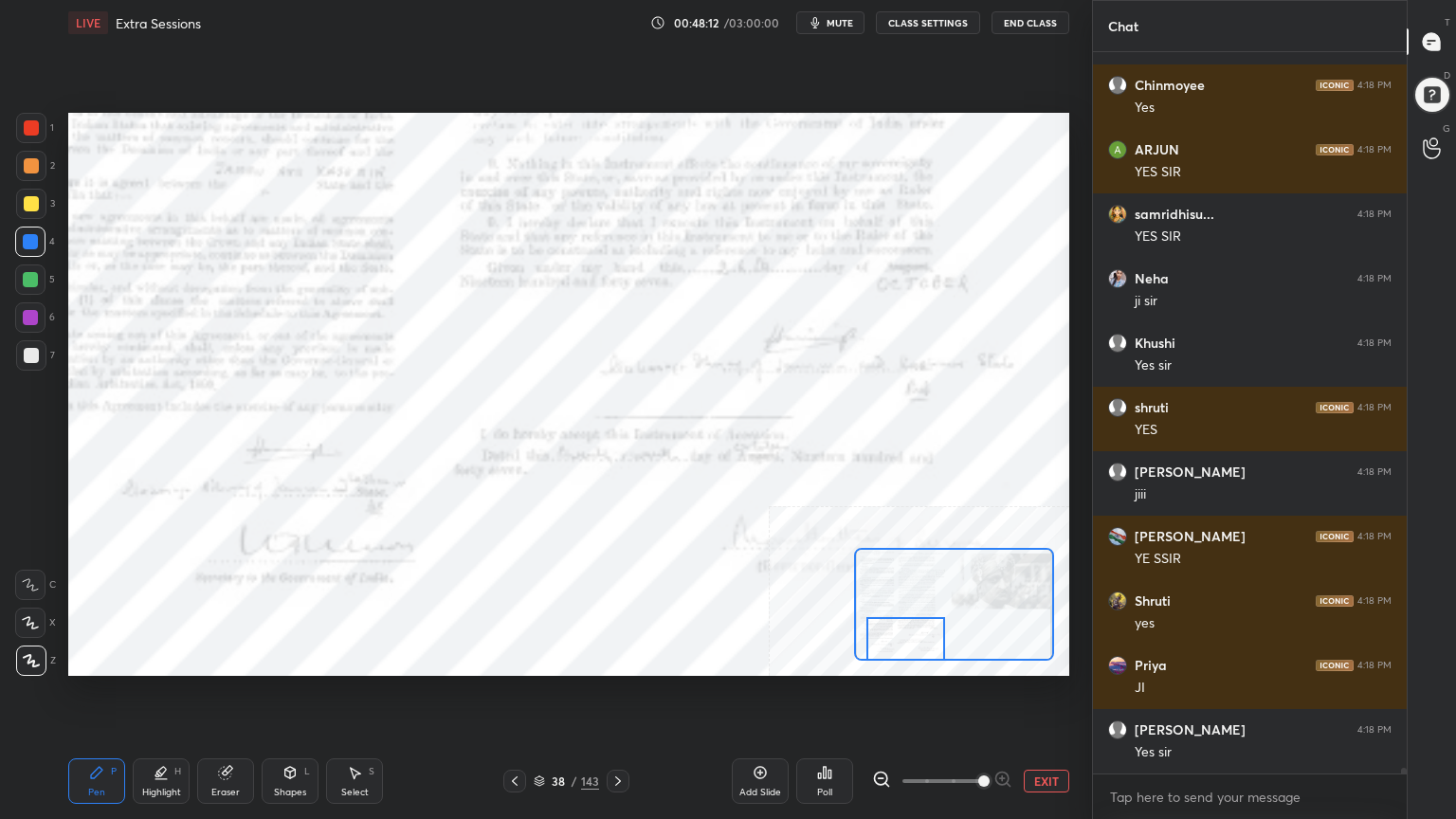 click at bounding box center [954, 604] 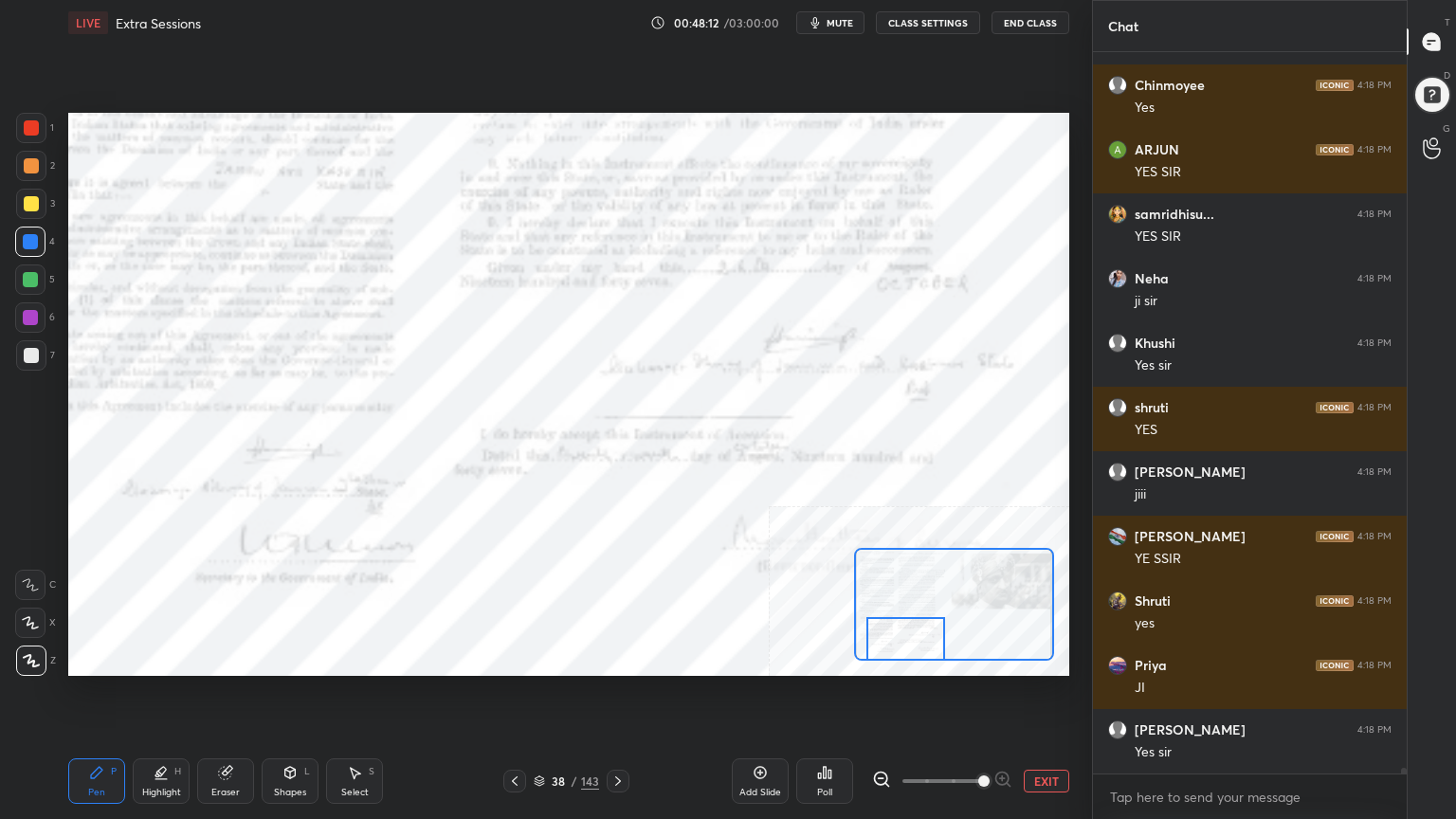 scroll, scrollTop: 84773, scrollLeft: 0, axis: vertical 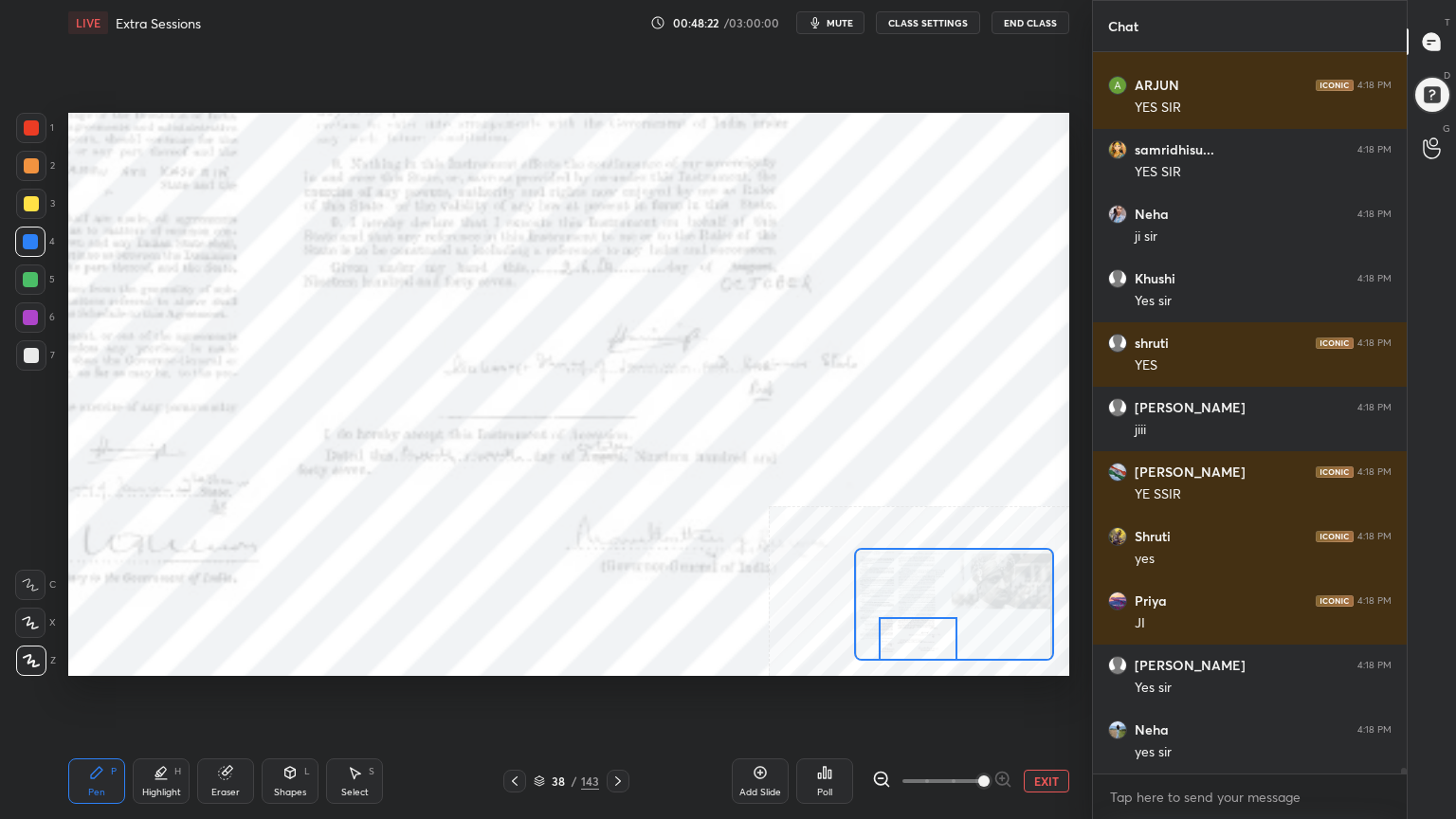 drag, startPoint x: 906, startPoint y: 629, endPoint x: 919, endPoint y: 633, distance: 13.601471 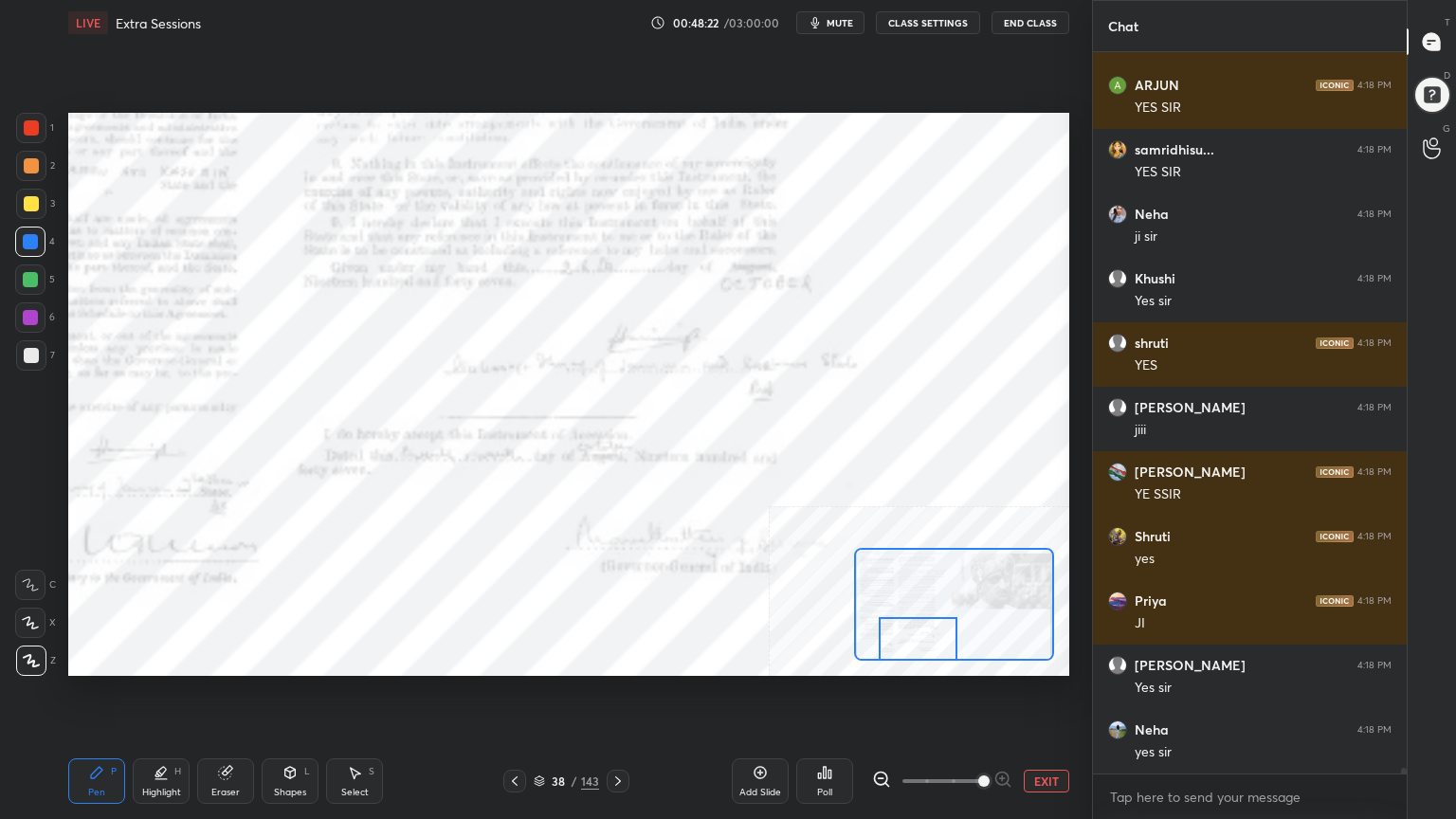 click at bounding box center [918, 639] 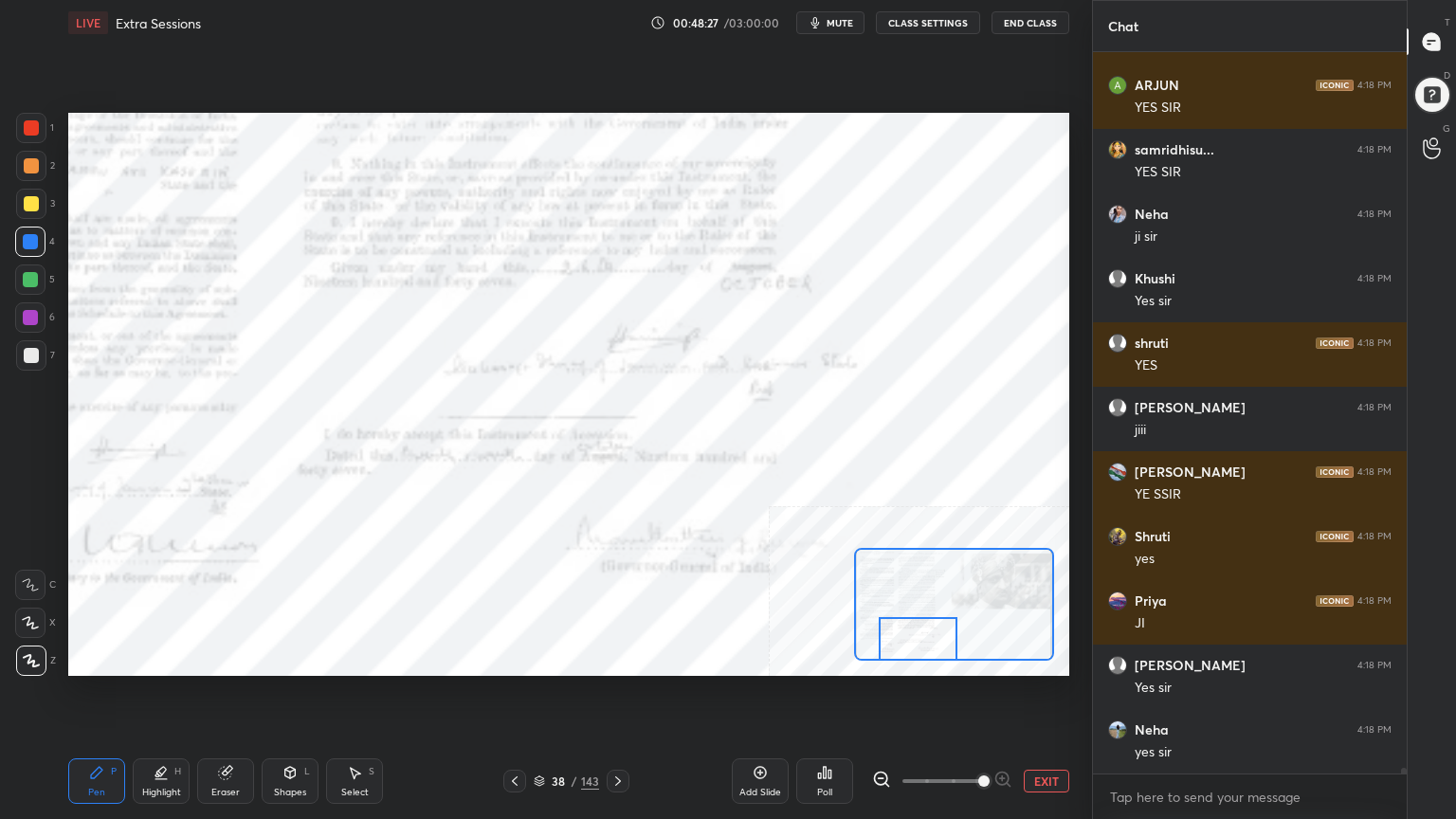 scroll, scrollTop: 84838, scrollLeft: 0, axis: vertical 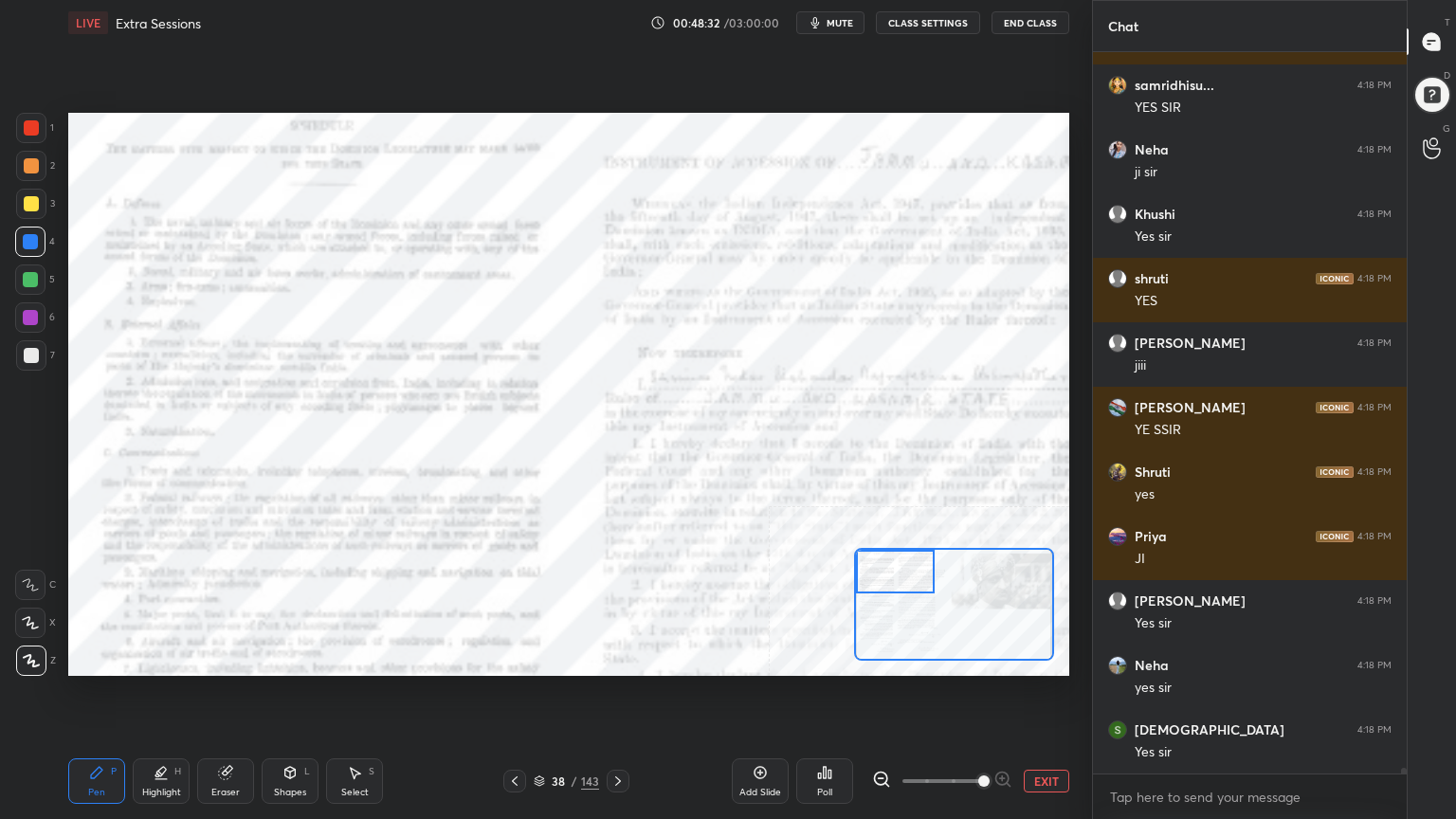 click on "Setting up your live class Poll for   secs No correct answer Start poll" at bounding box center (569, 394) 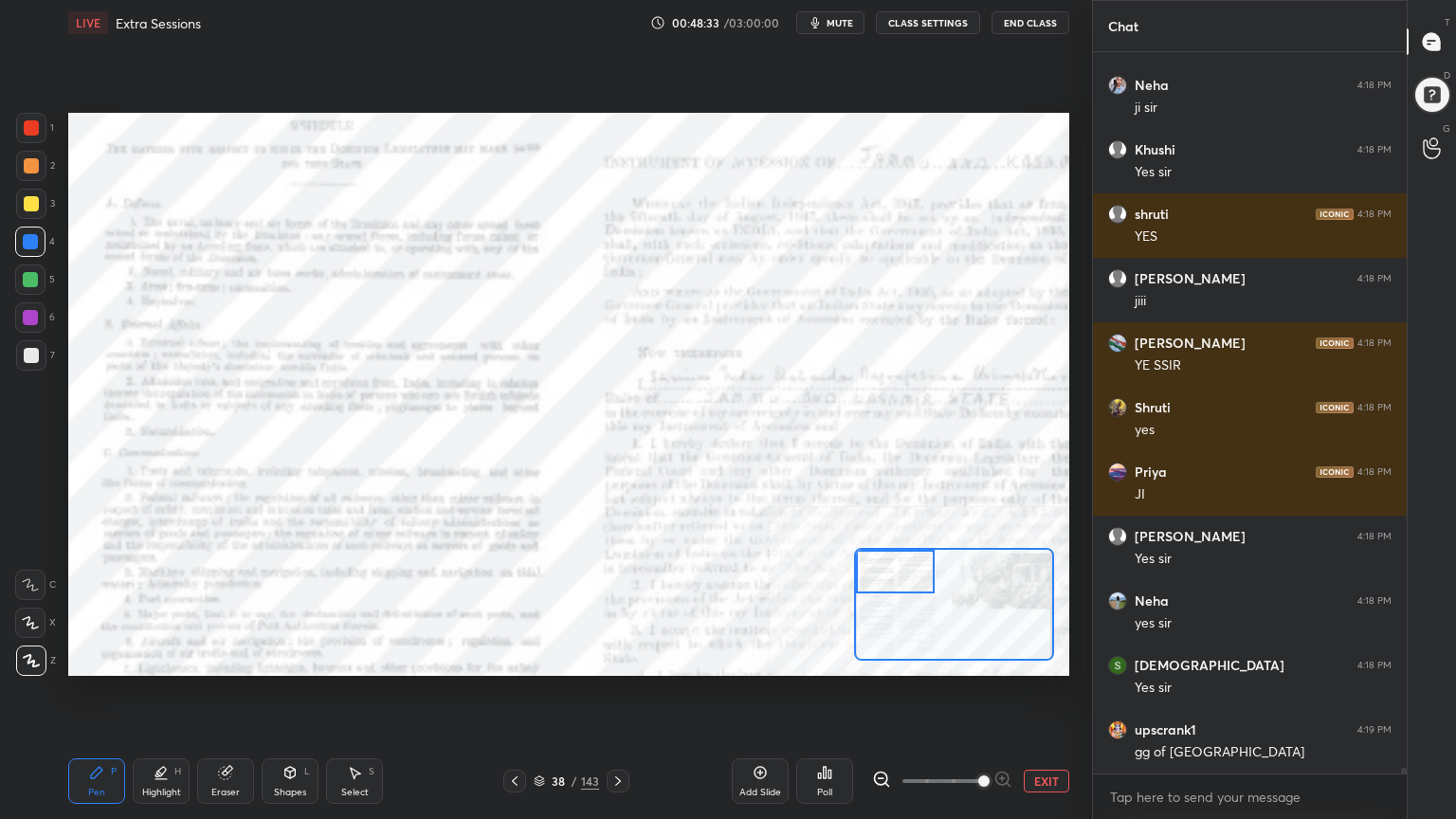 scroll, scrollTop: 84967, scrollLeft: 0, axis: vertical 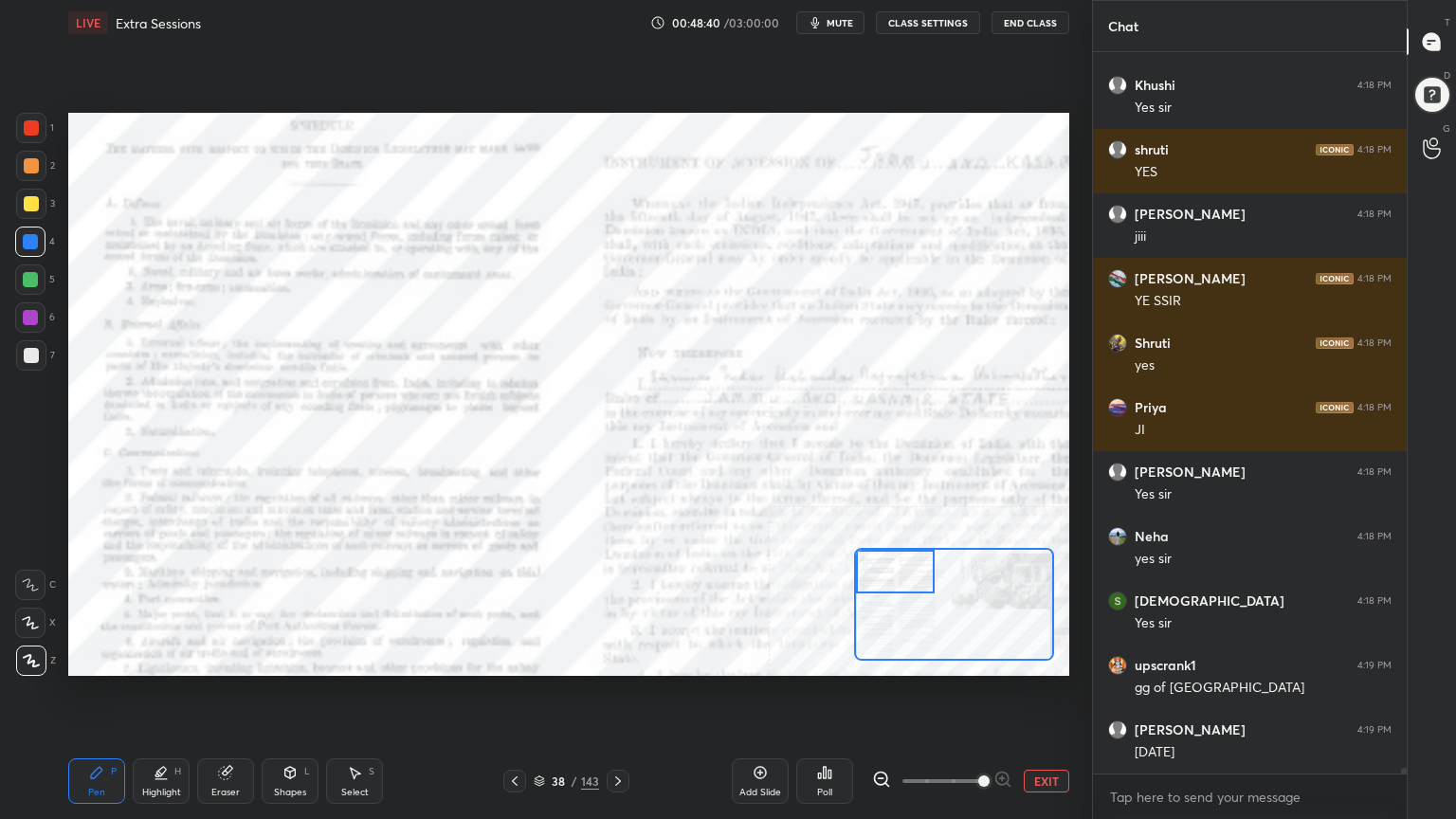 click on "EXIT" at bounding box center [1046, 781] 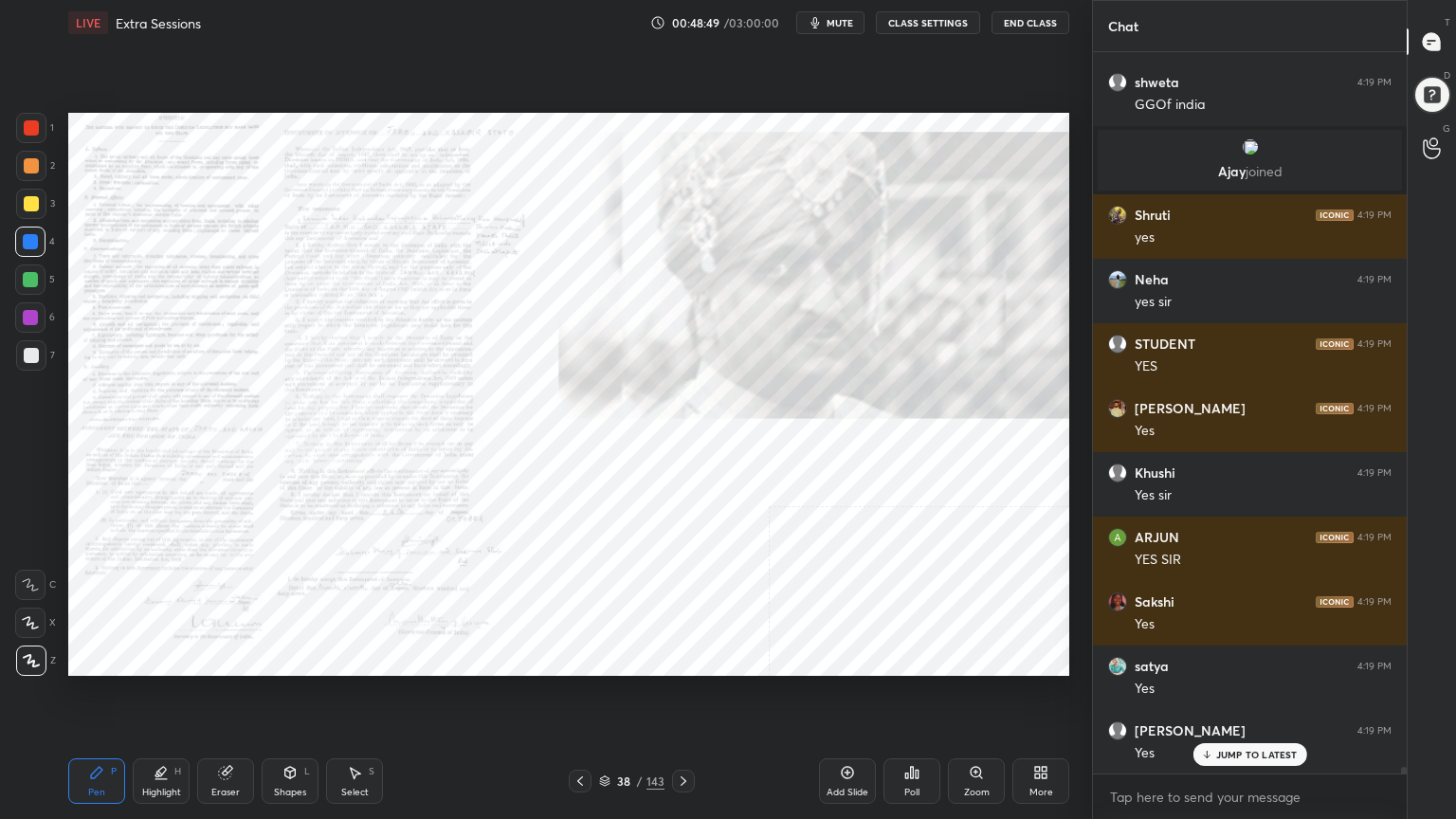 scroll, scrollTop: 82598, scrollLeft: 0, axis: vertical 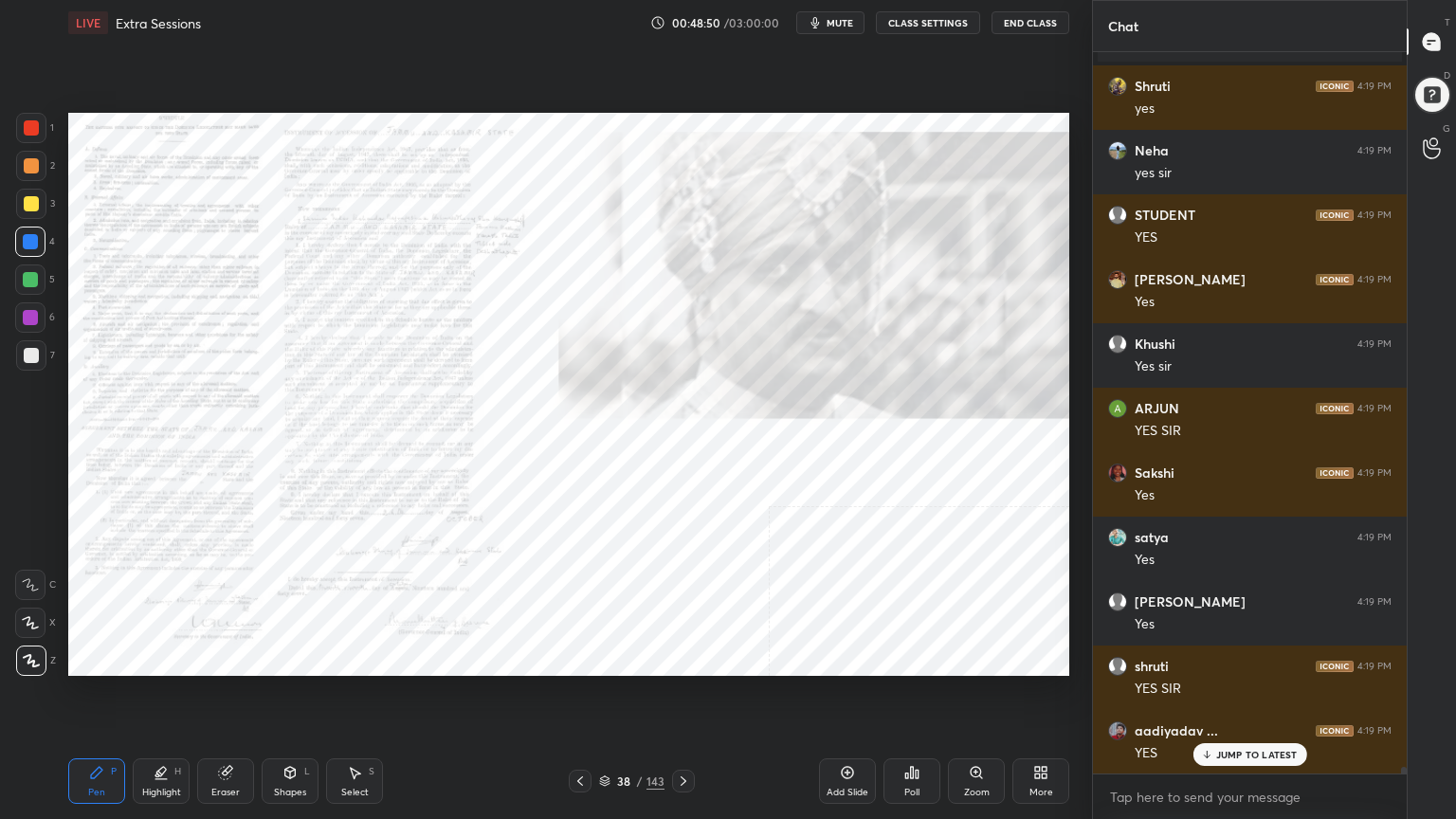 click on "Add Slide" at bounding box center (847, 792) 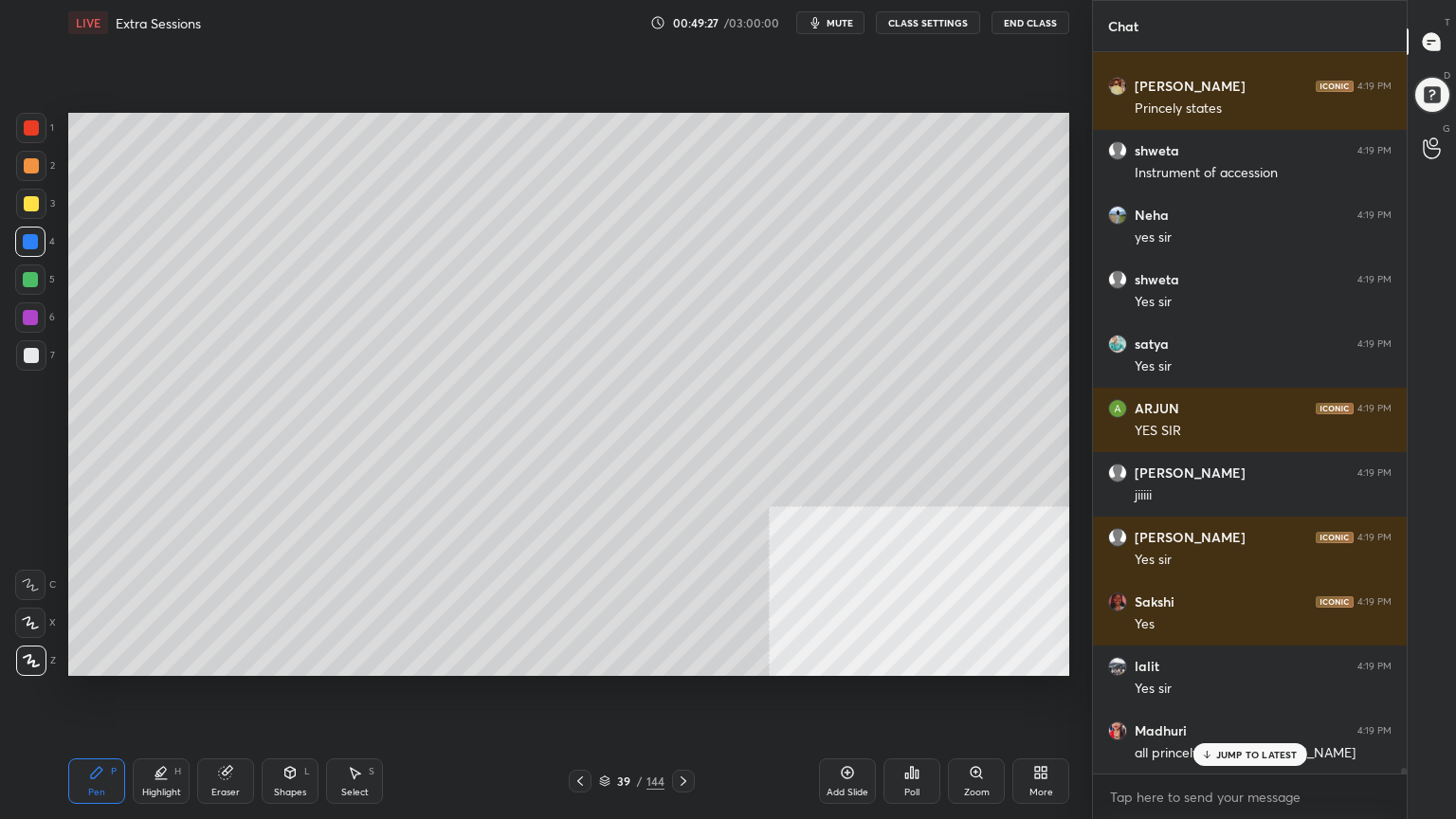 scroll, scrollTop: 84145, scrollLeft: 0, axis: vertical 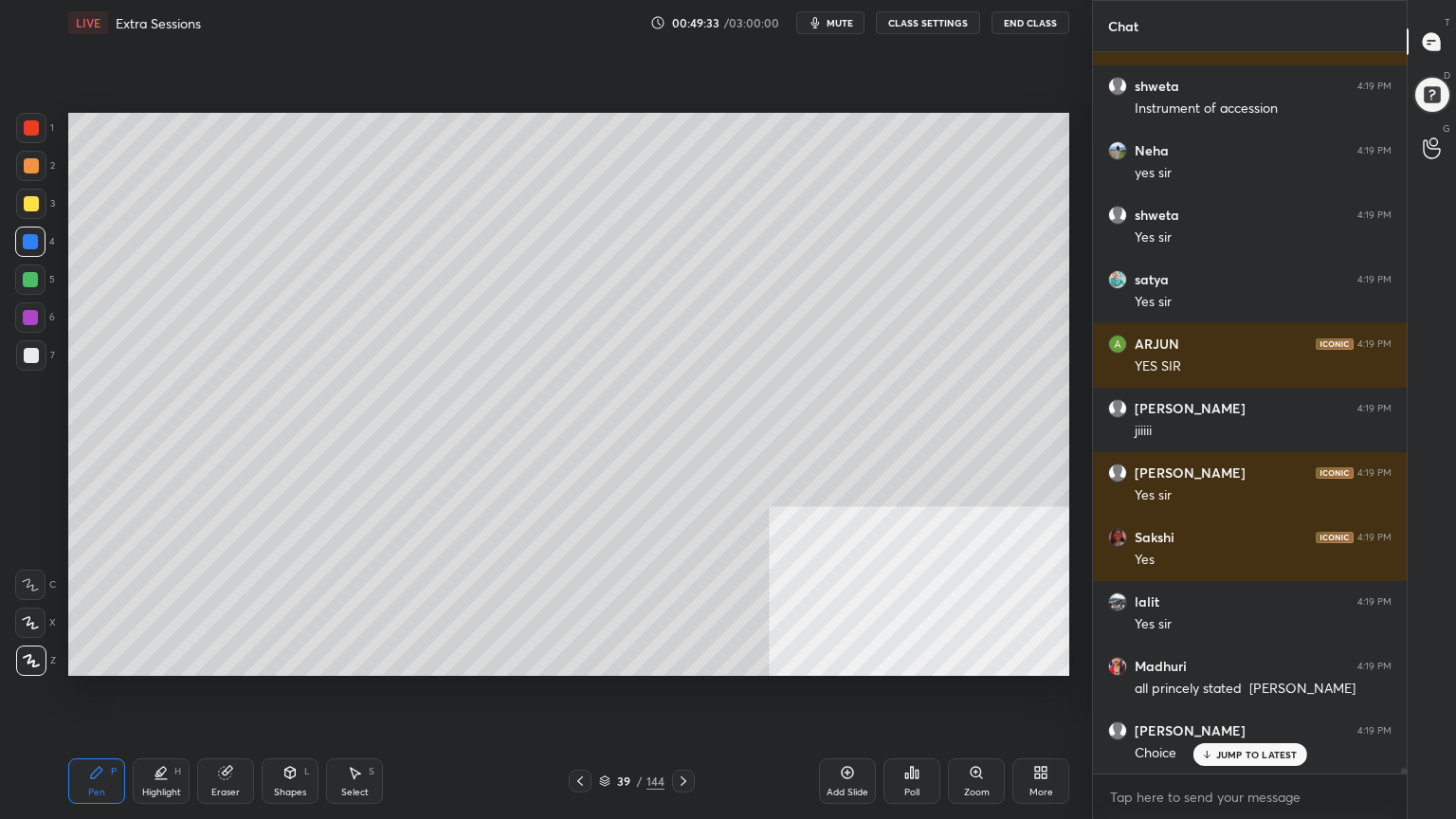 click 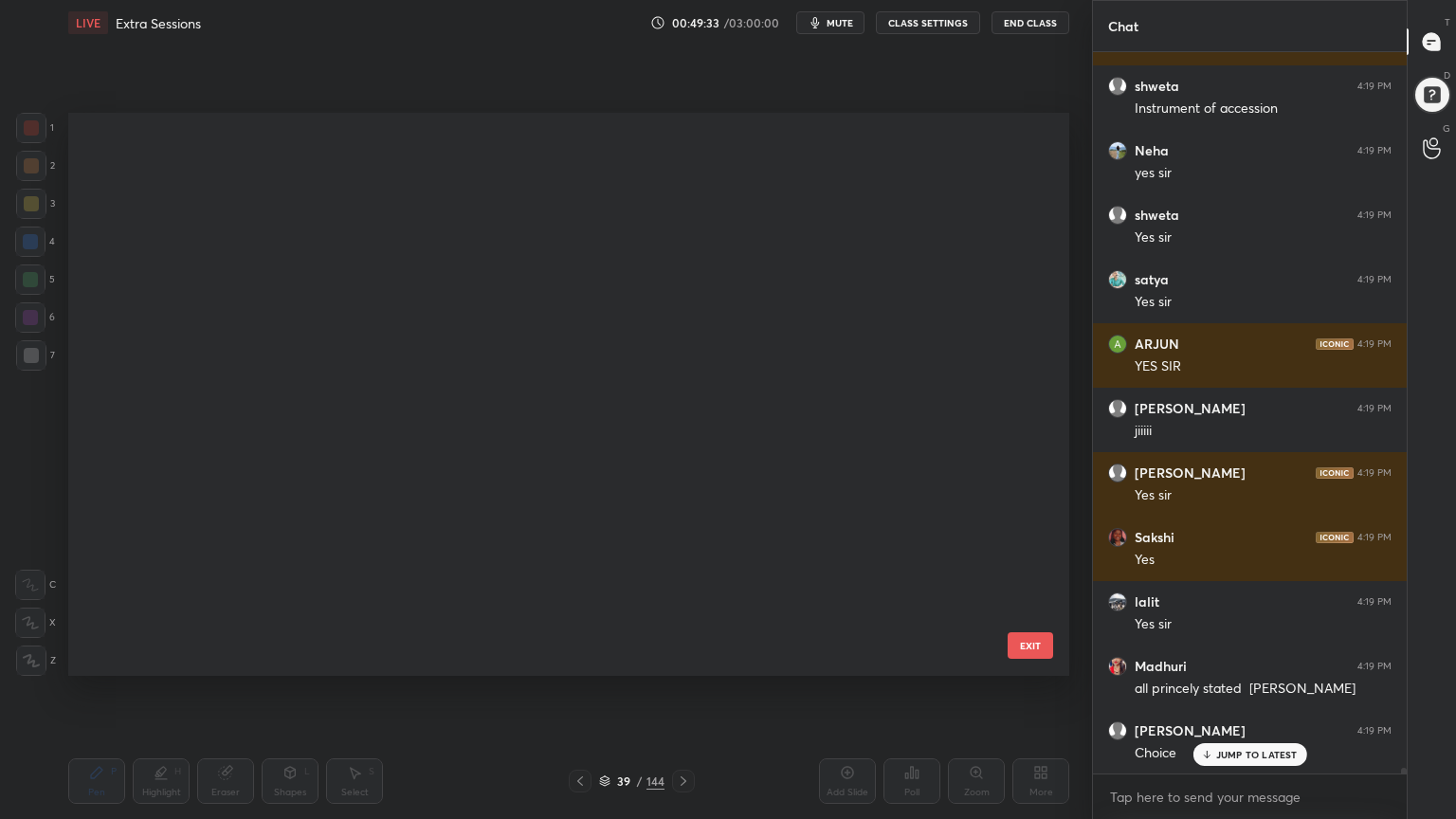 scroll, scrollTop: 1691, scrollLeft: 0, axis: vertical 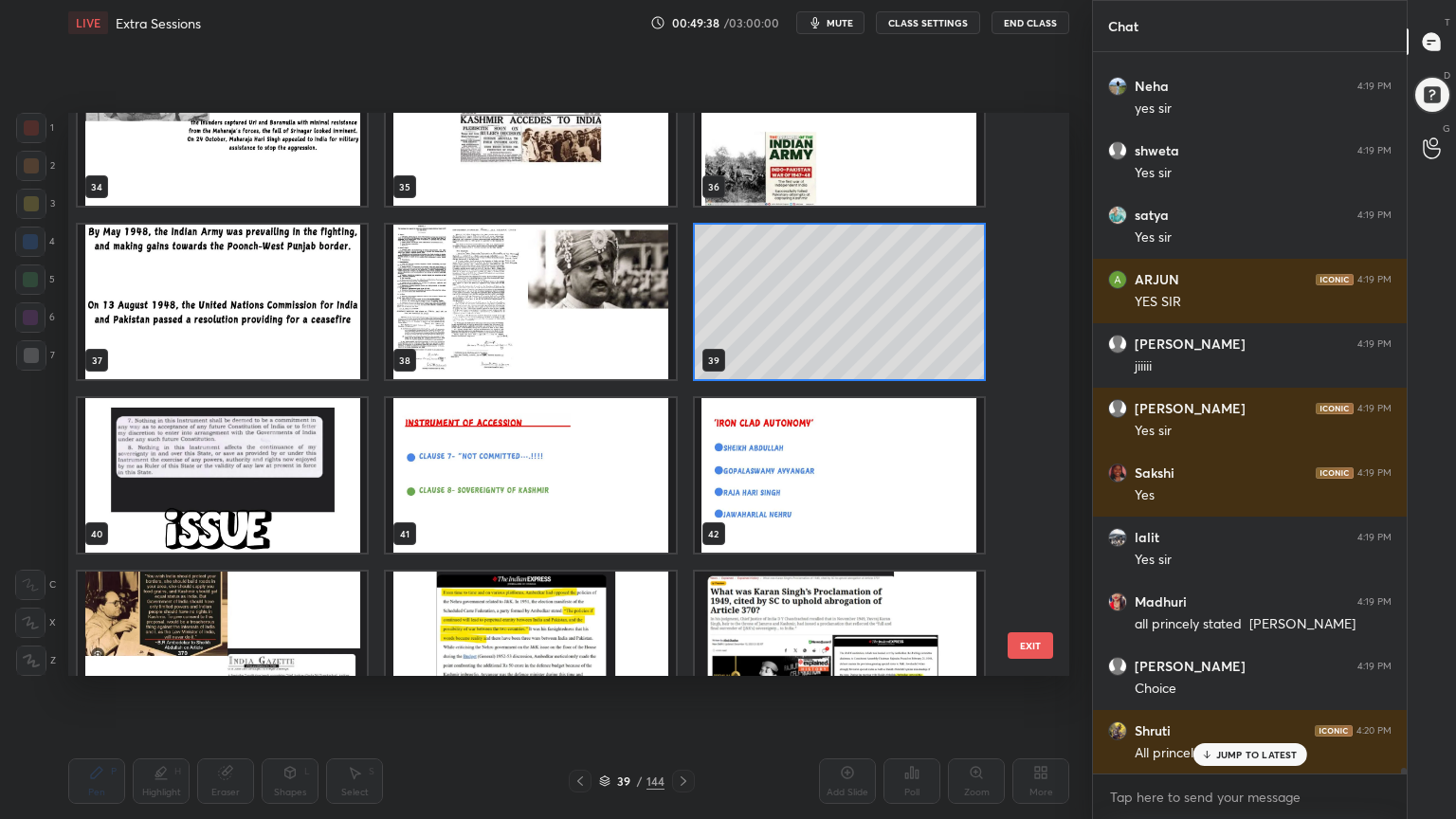click at bounding box center (222, 475) 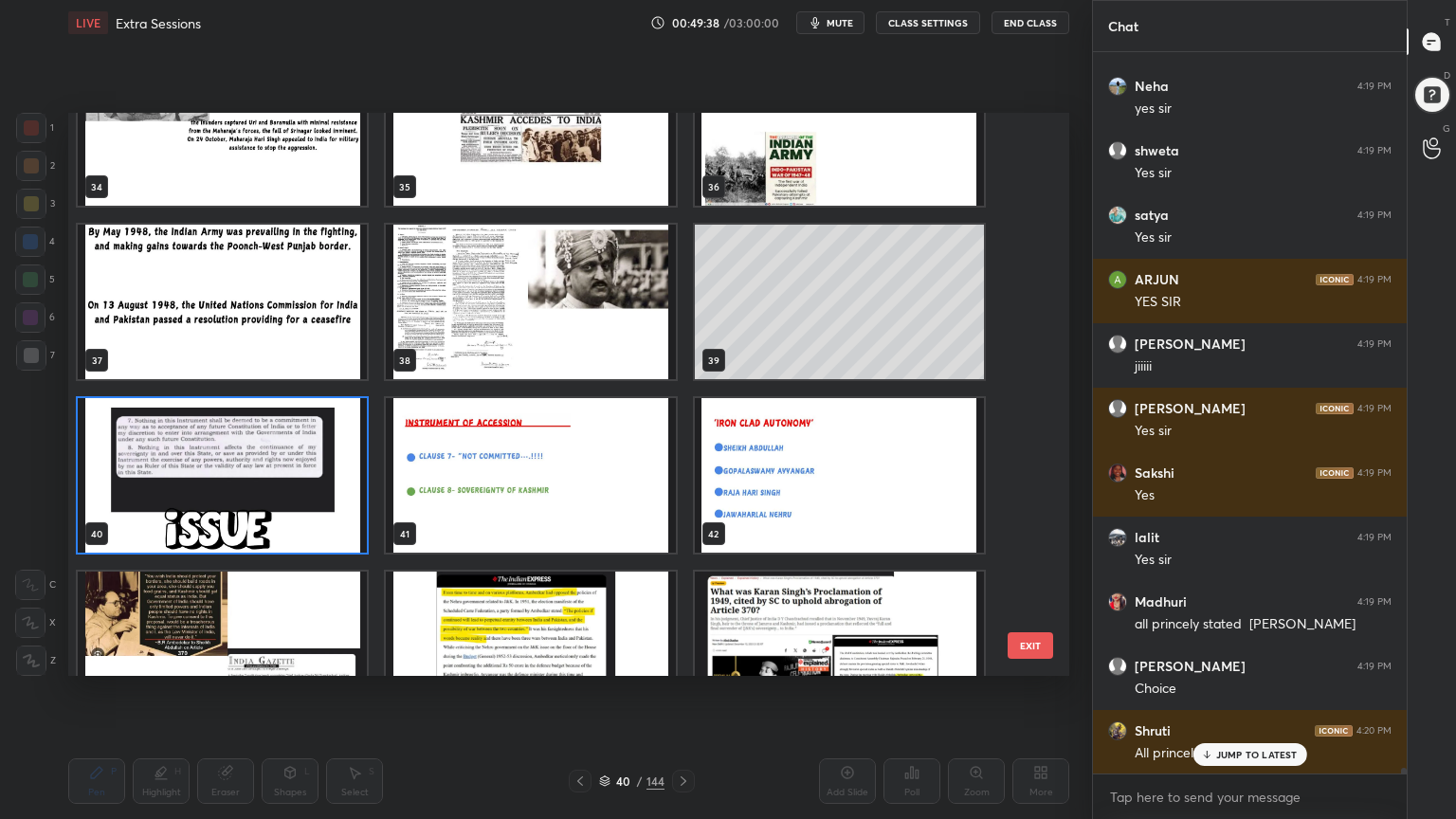 click at bounding box center [222, 475] 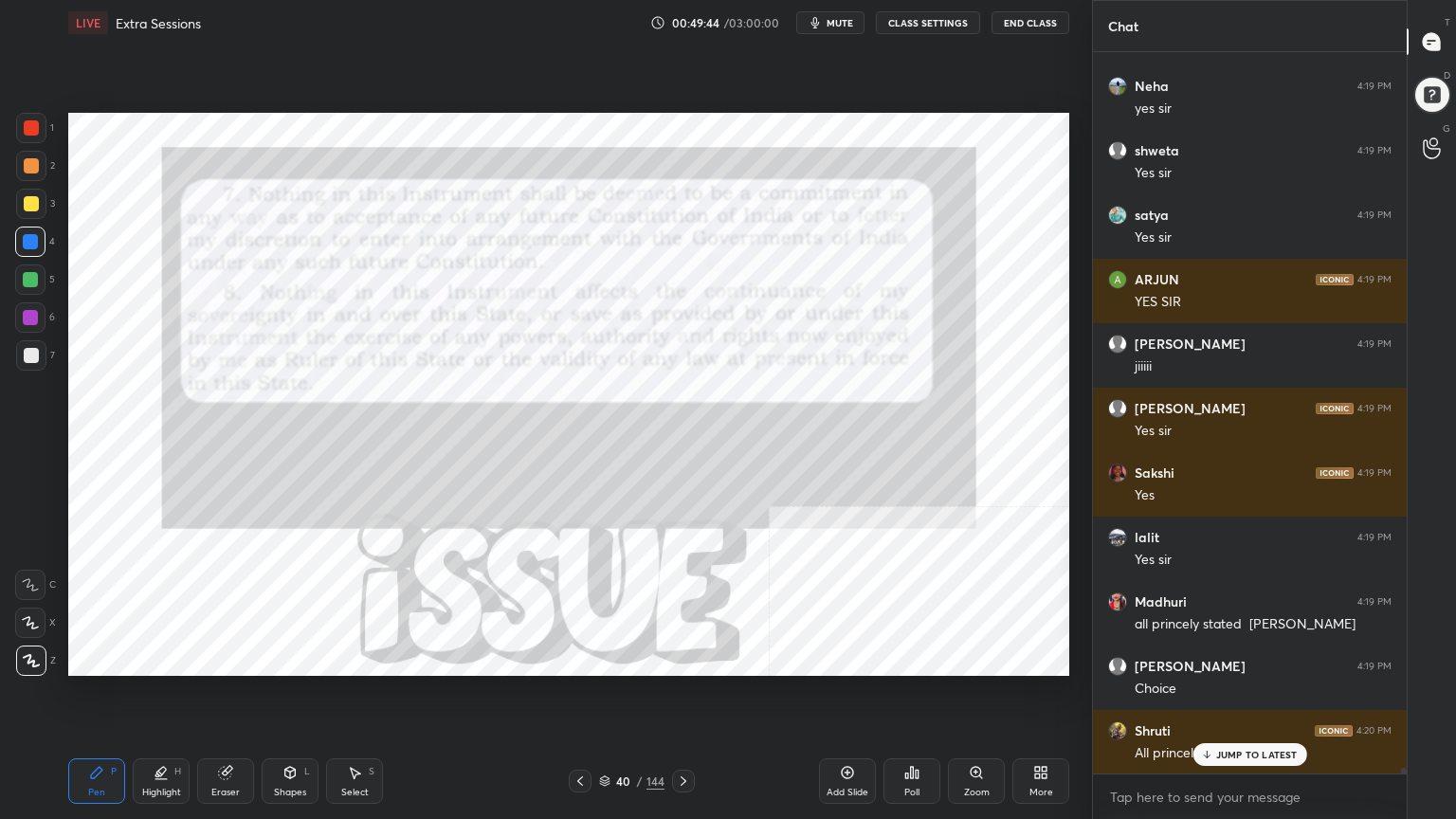 drag, startPoint x: 23, startPoint y: 121, endPoint x: 52, endPoint y: 130, distance: 30.364453 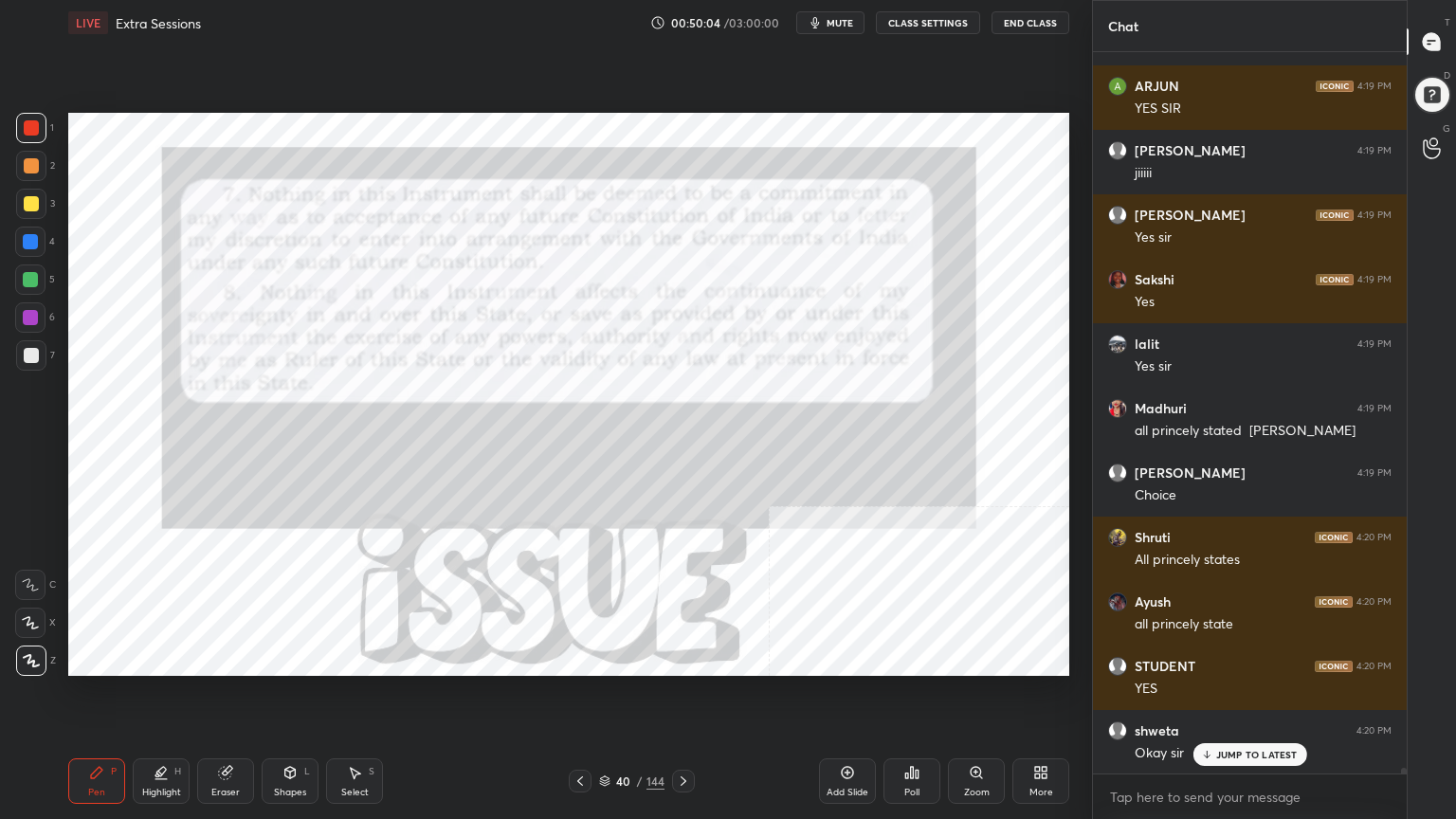 scroll, scrollTop: 84467, scrollLeft: 0, axis: vertical 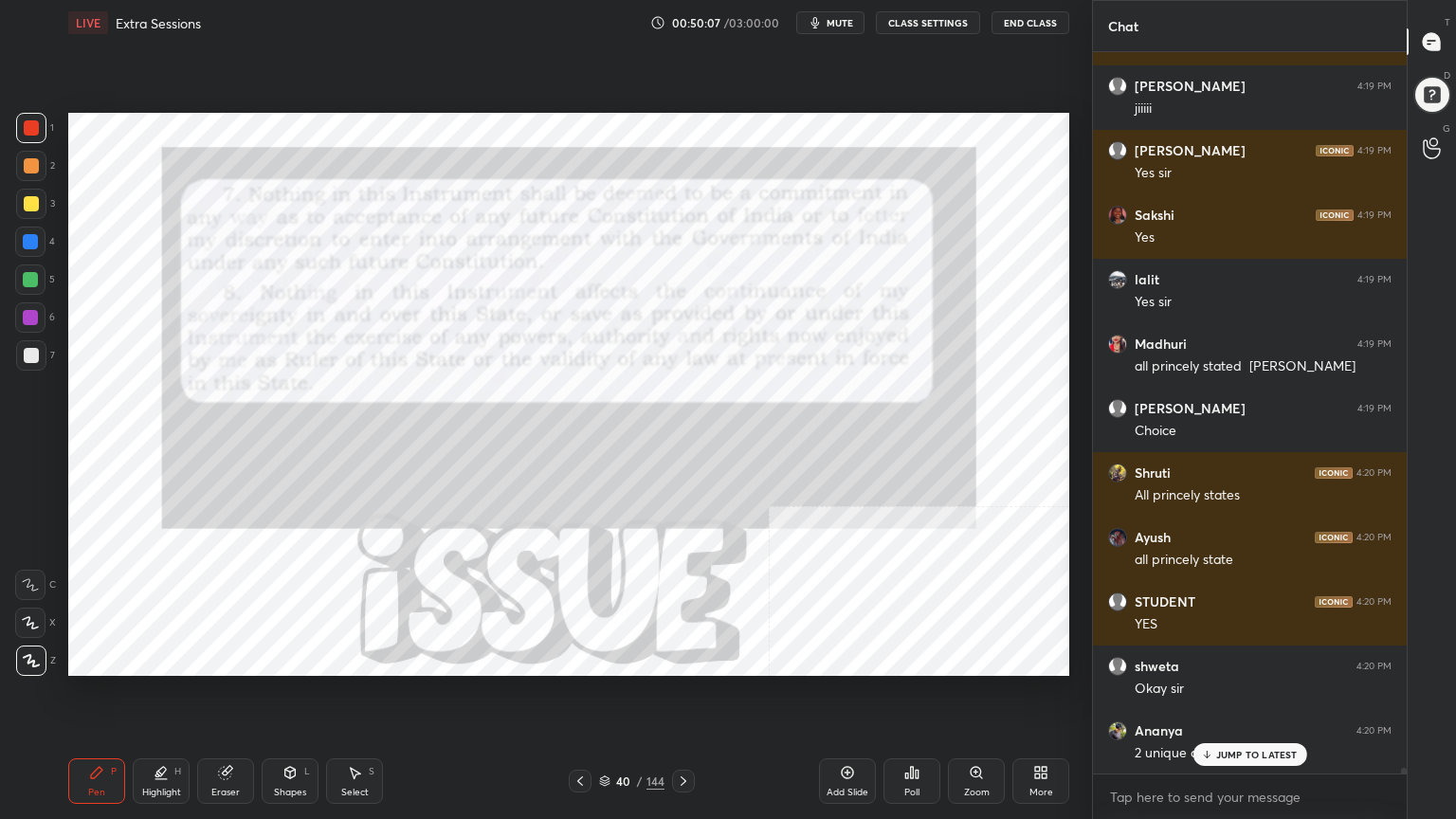 click on "Zoom" at bounding box center [976, 781] 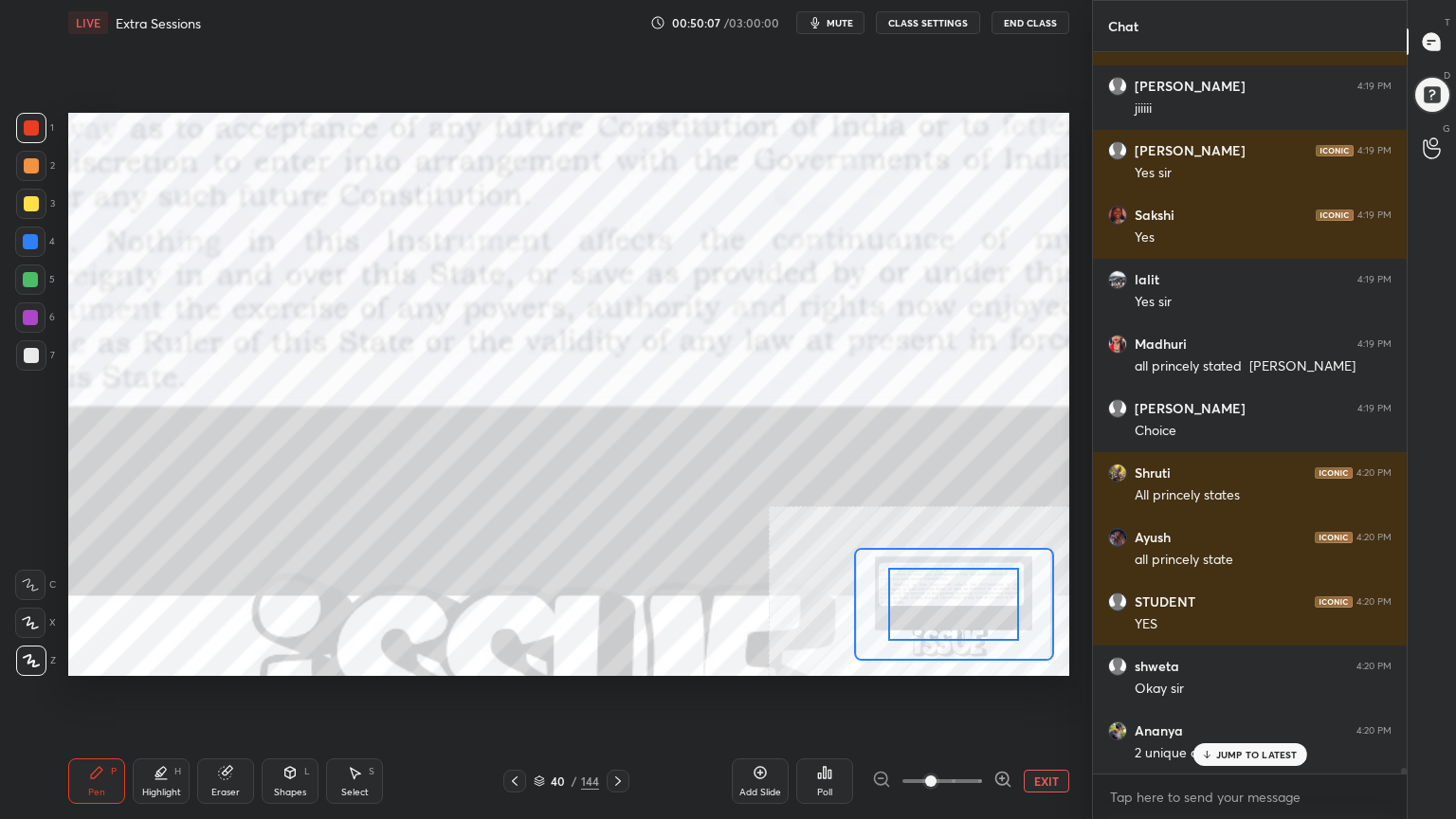 scroll, scrollTop: 84531, scrollLeft: 0, axis: vertical 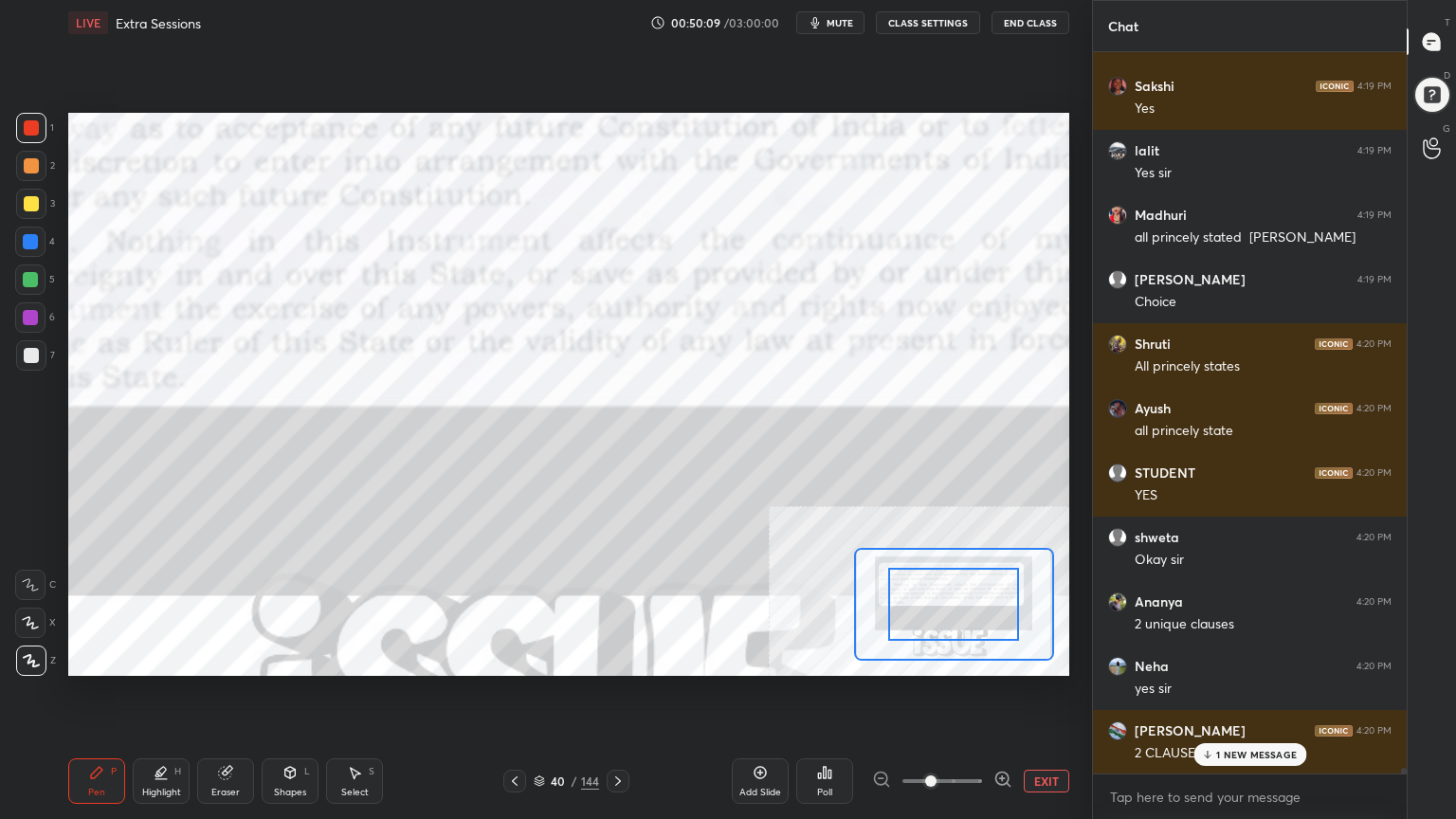 click at bounding box center (942, 781) 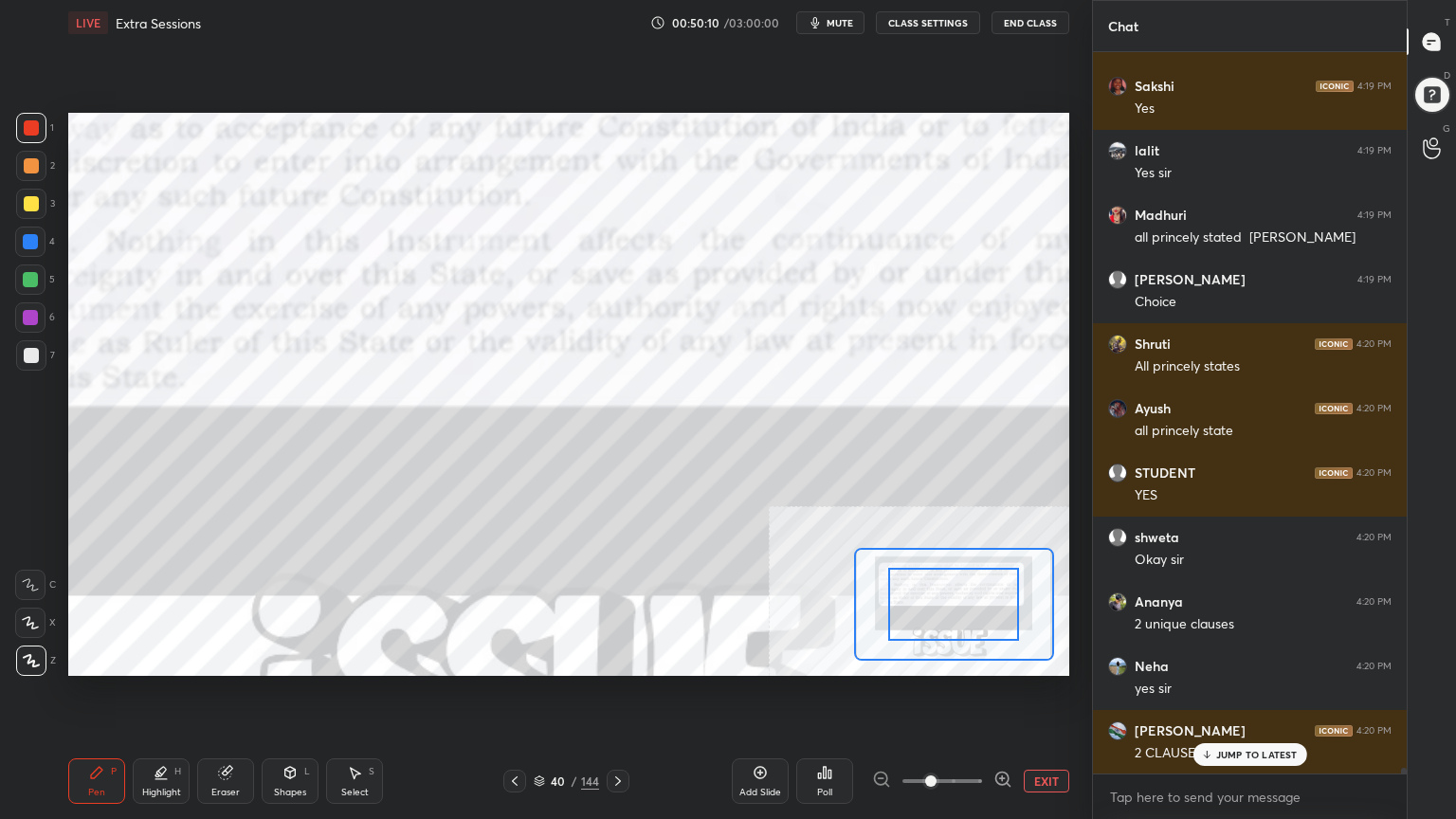scroll, scrollTop: 84678, scrollLeft: 0, axis: vertical 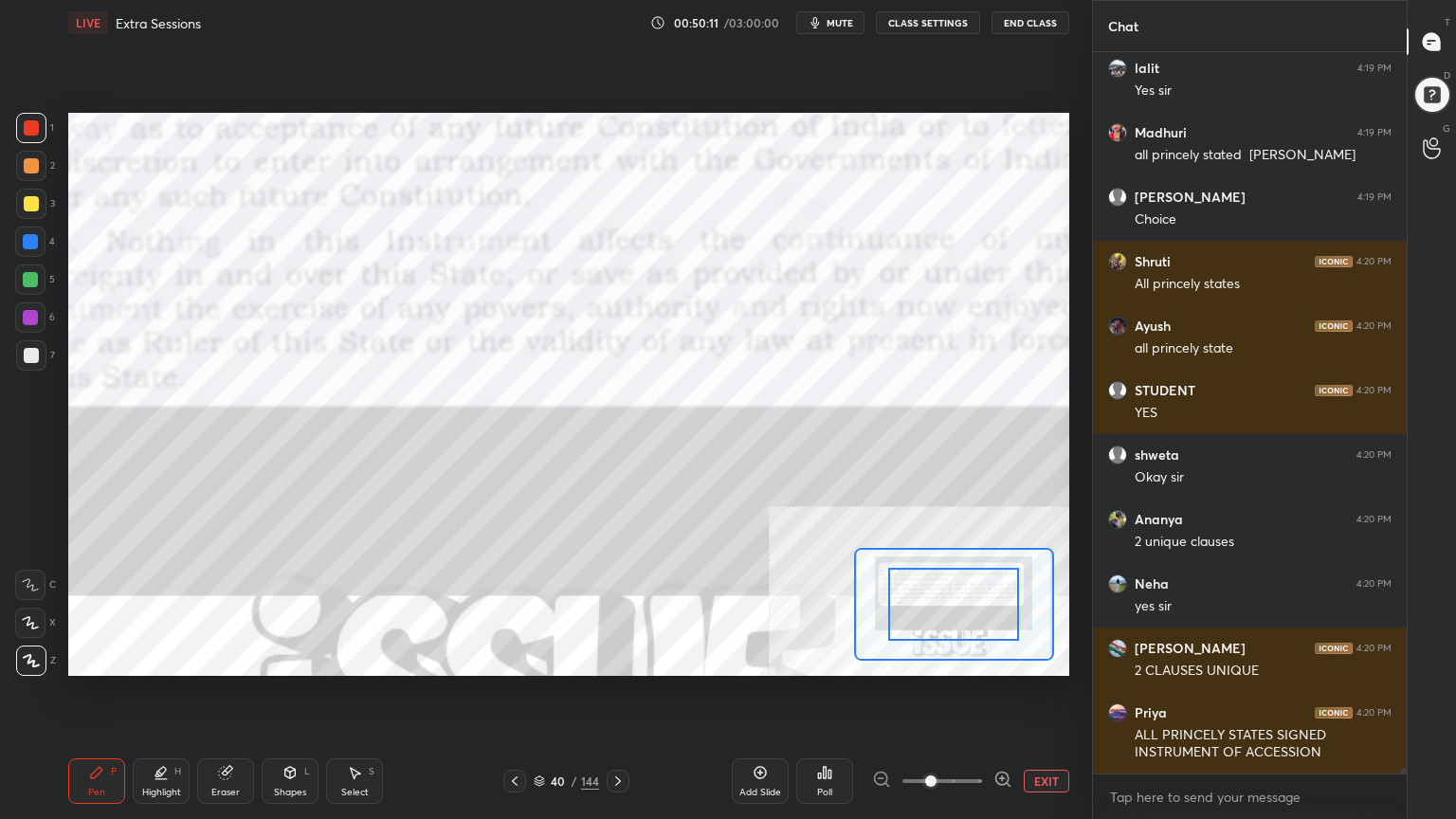 click on "EXIT" at bounding box center (1046, 781) 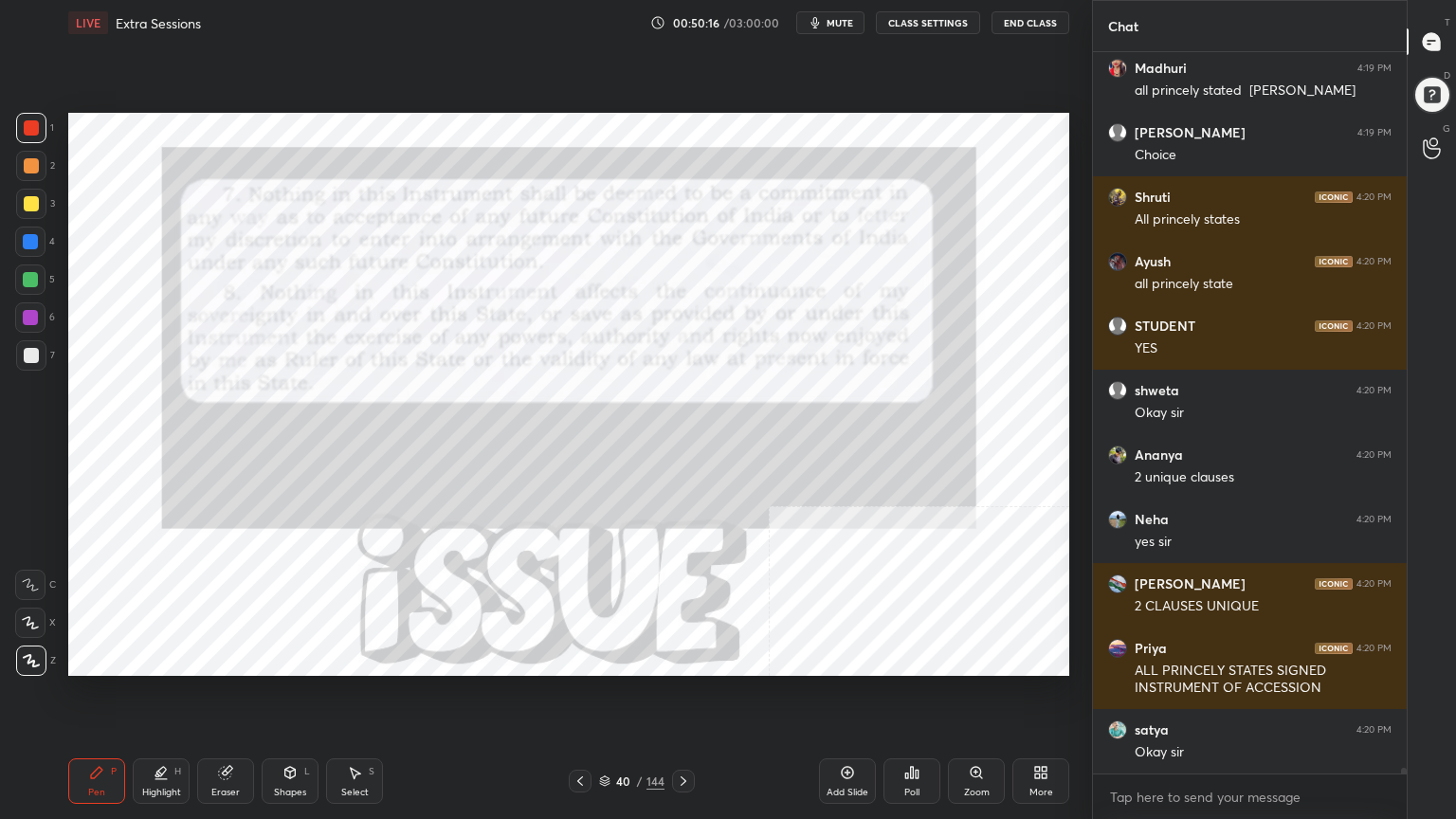 scroll, scrollTop: 84807, scrollLeft: 0, axis: vertical 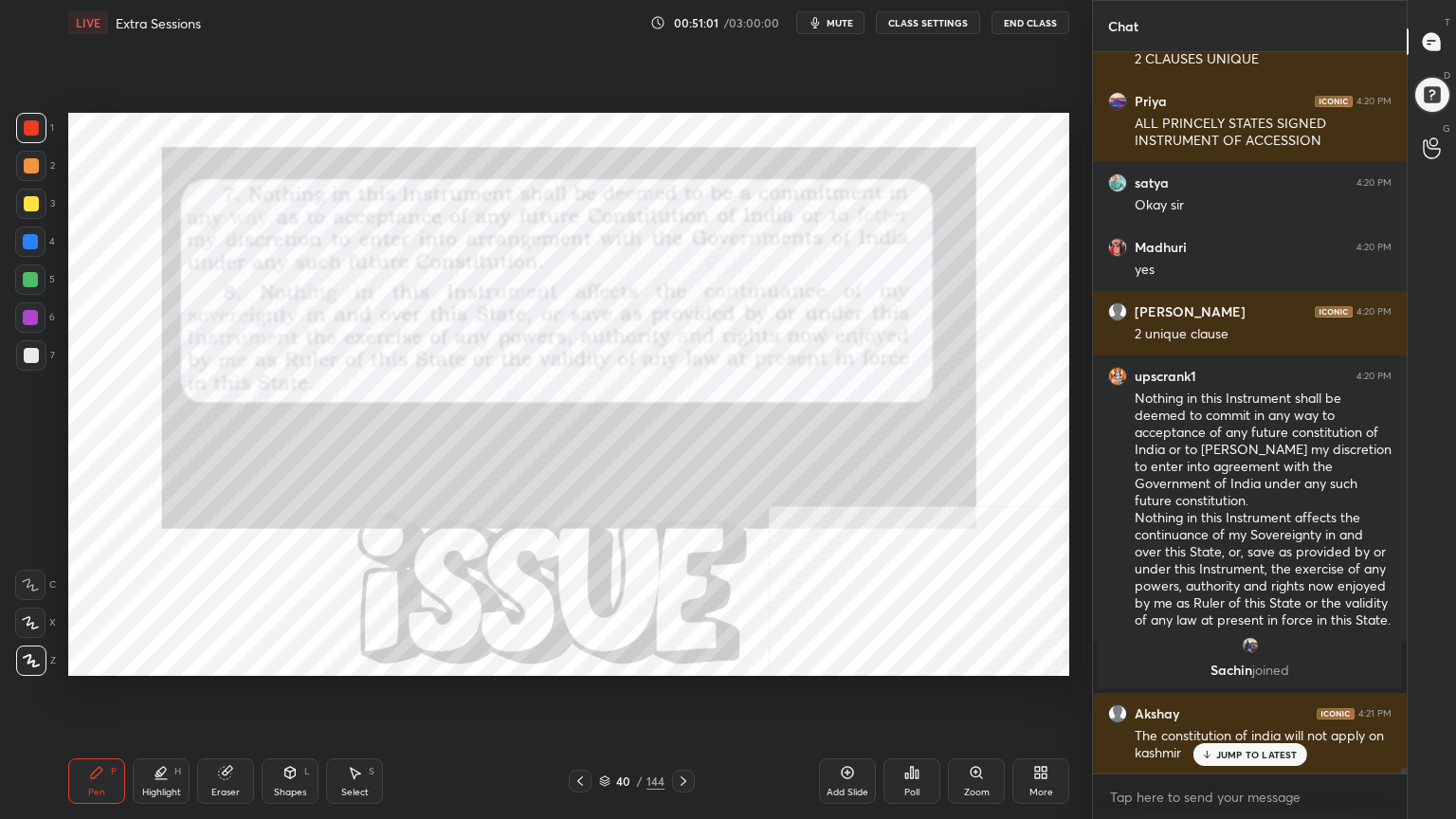 click 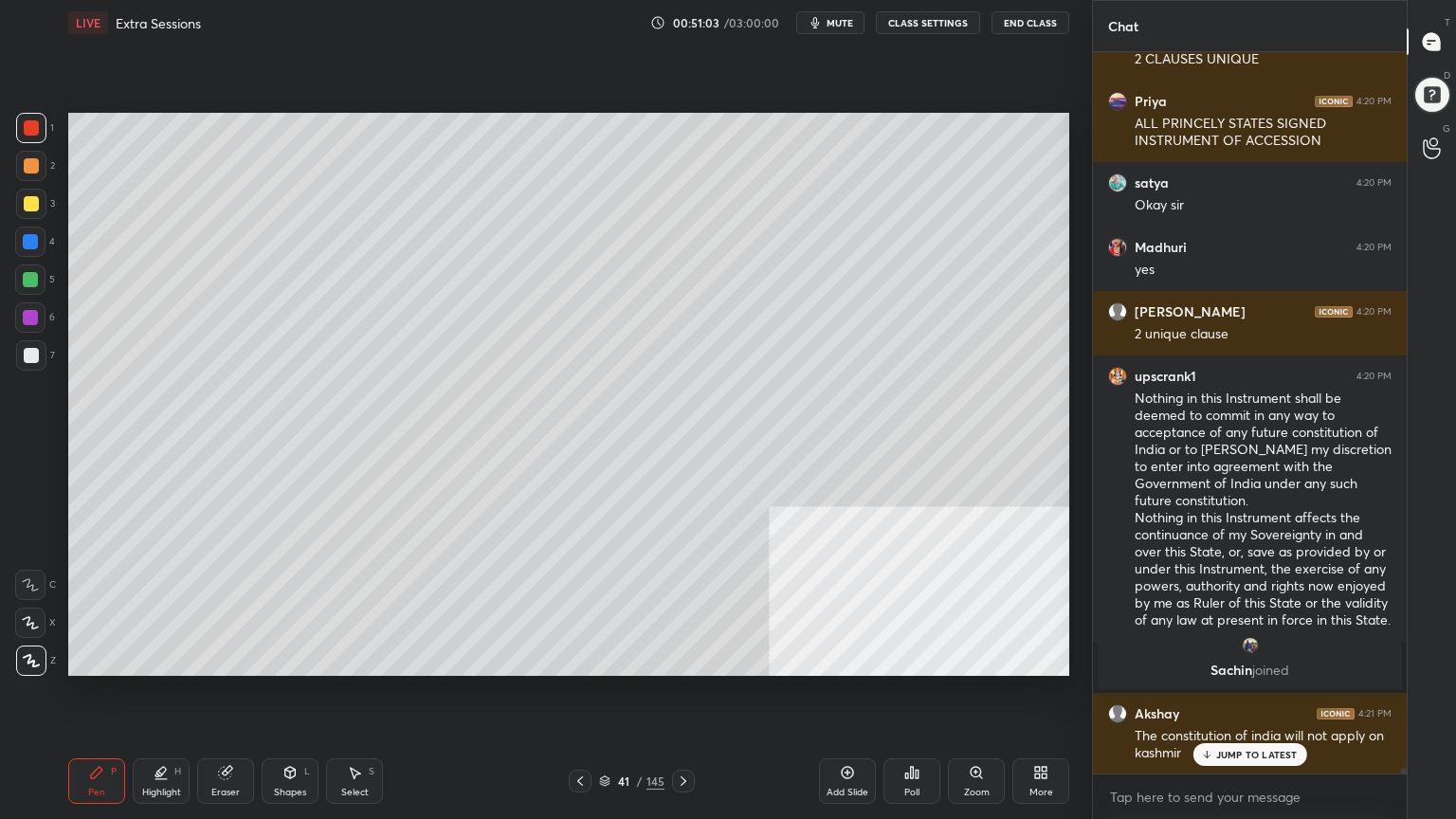 click 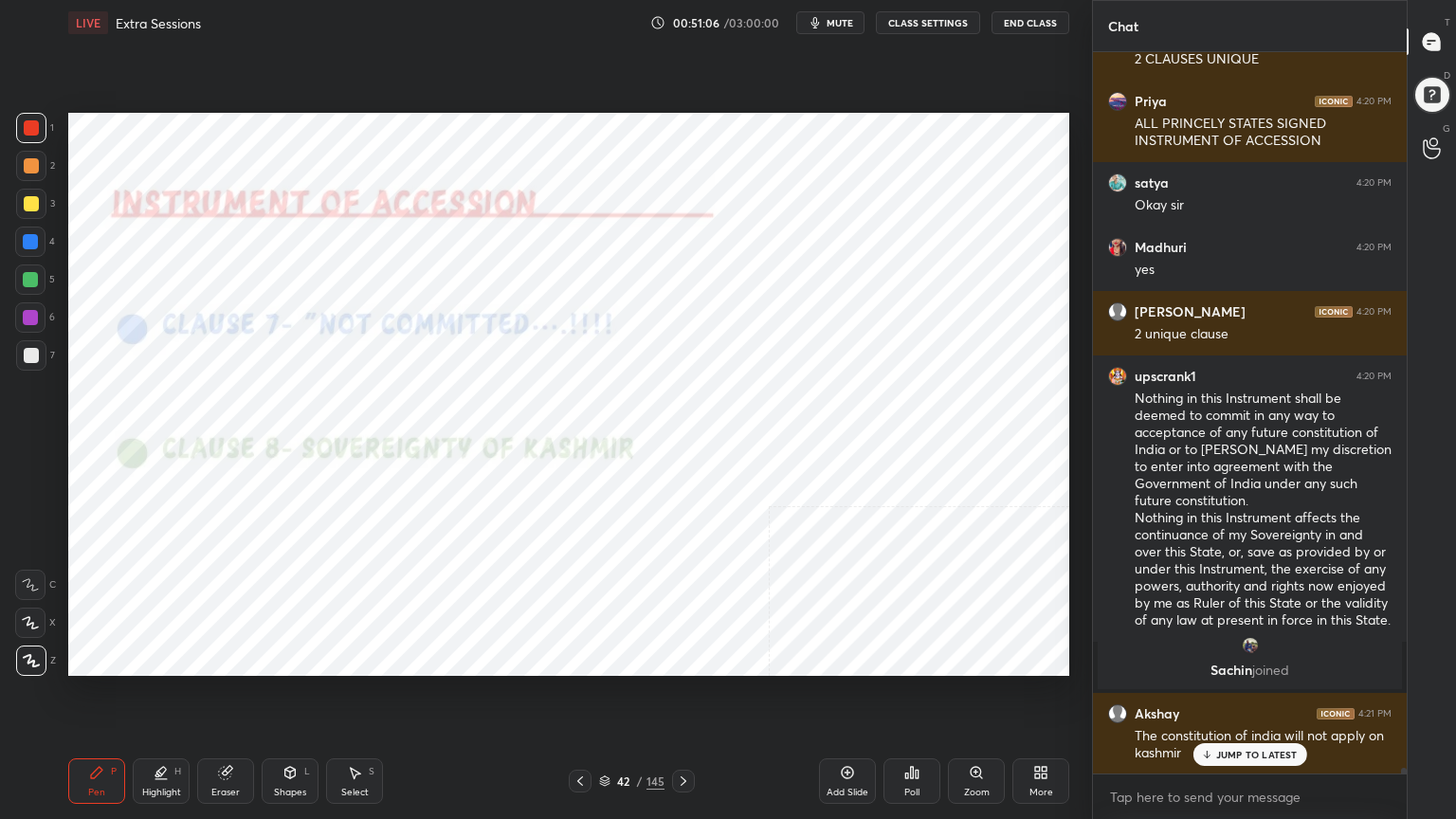 drag, startPoint x: 27, startPoint y: 120, endPoint x: 64, endPoint y: 218, distance: 104.75209 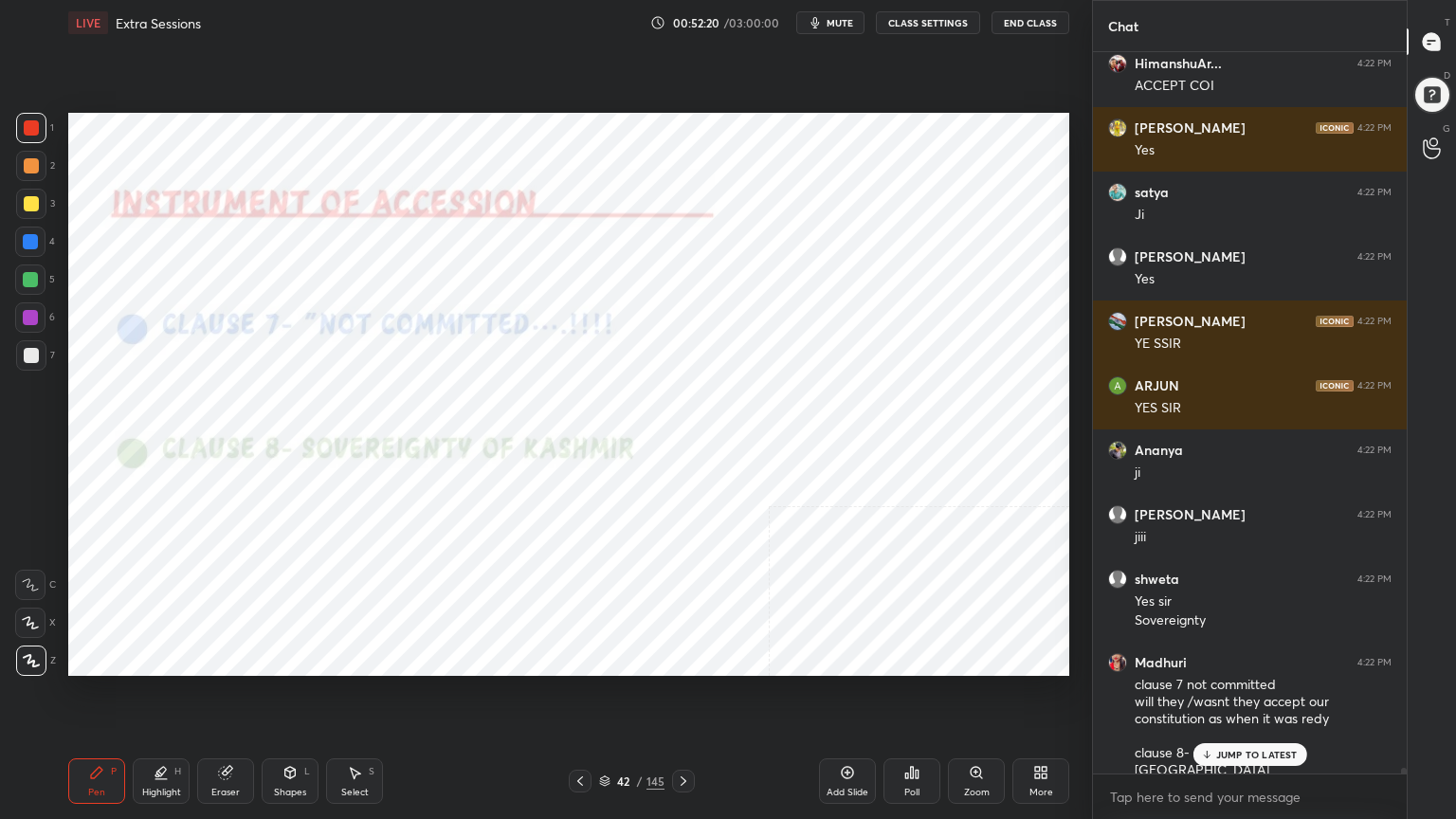 scroll, scrollTop: 85684, scrollLeft: 0, axis: vertical 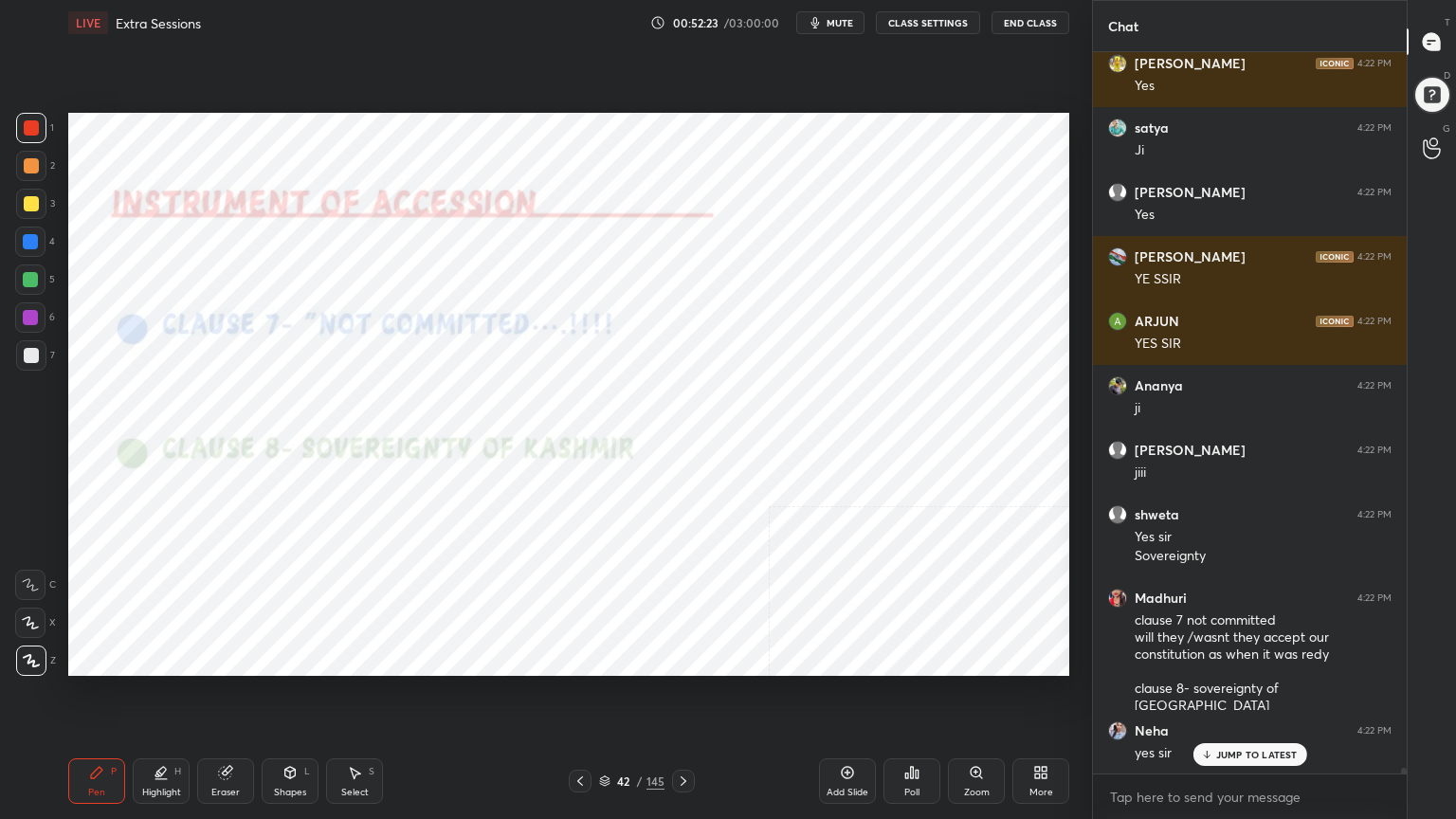 click at bounding box center (30, 318) 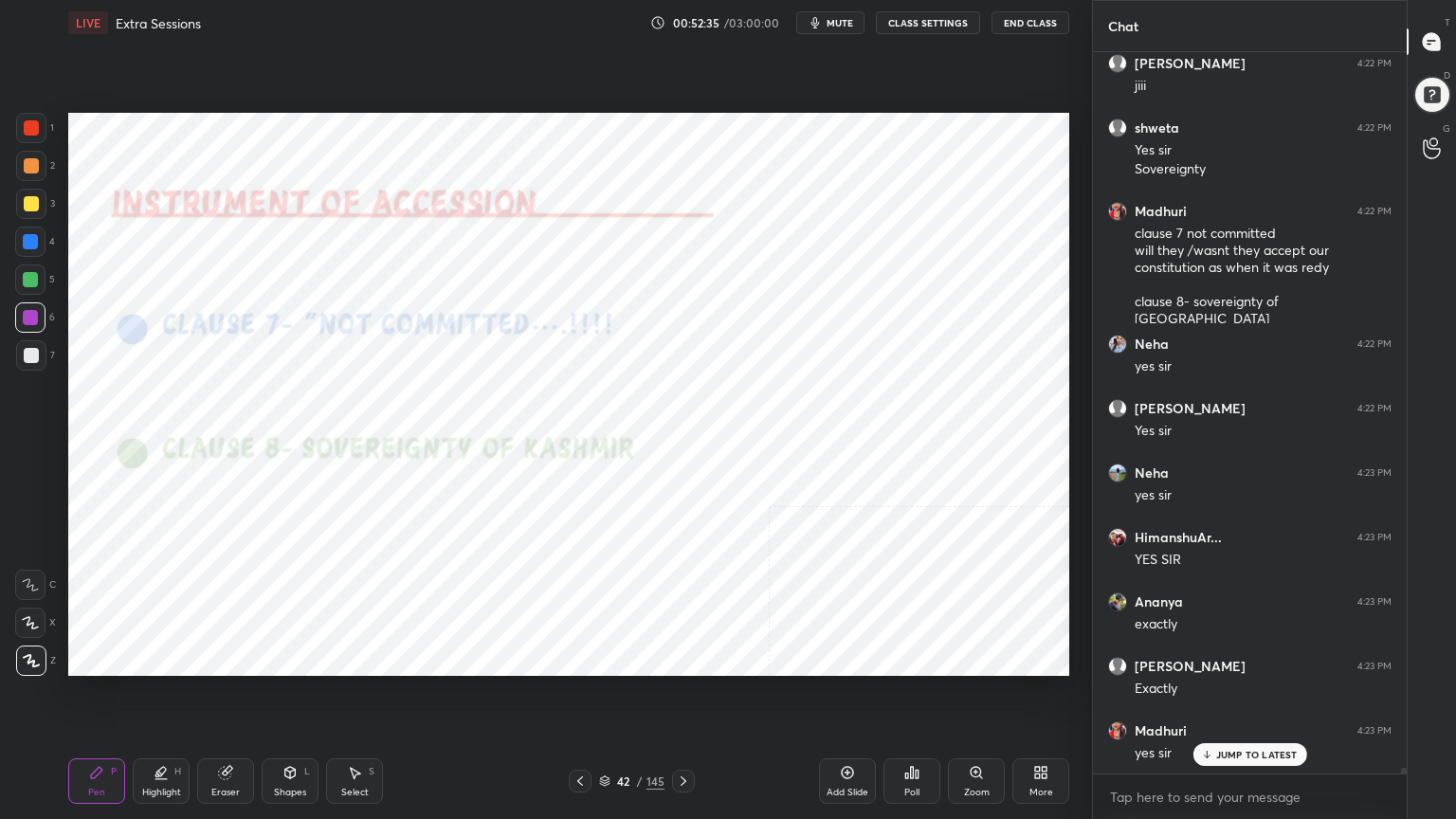 scroll, scrollTop: 86135, scrollLeft: 0, axis: vertical 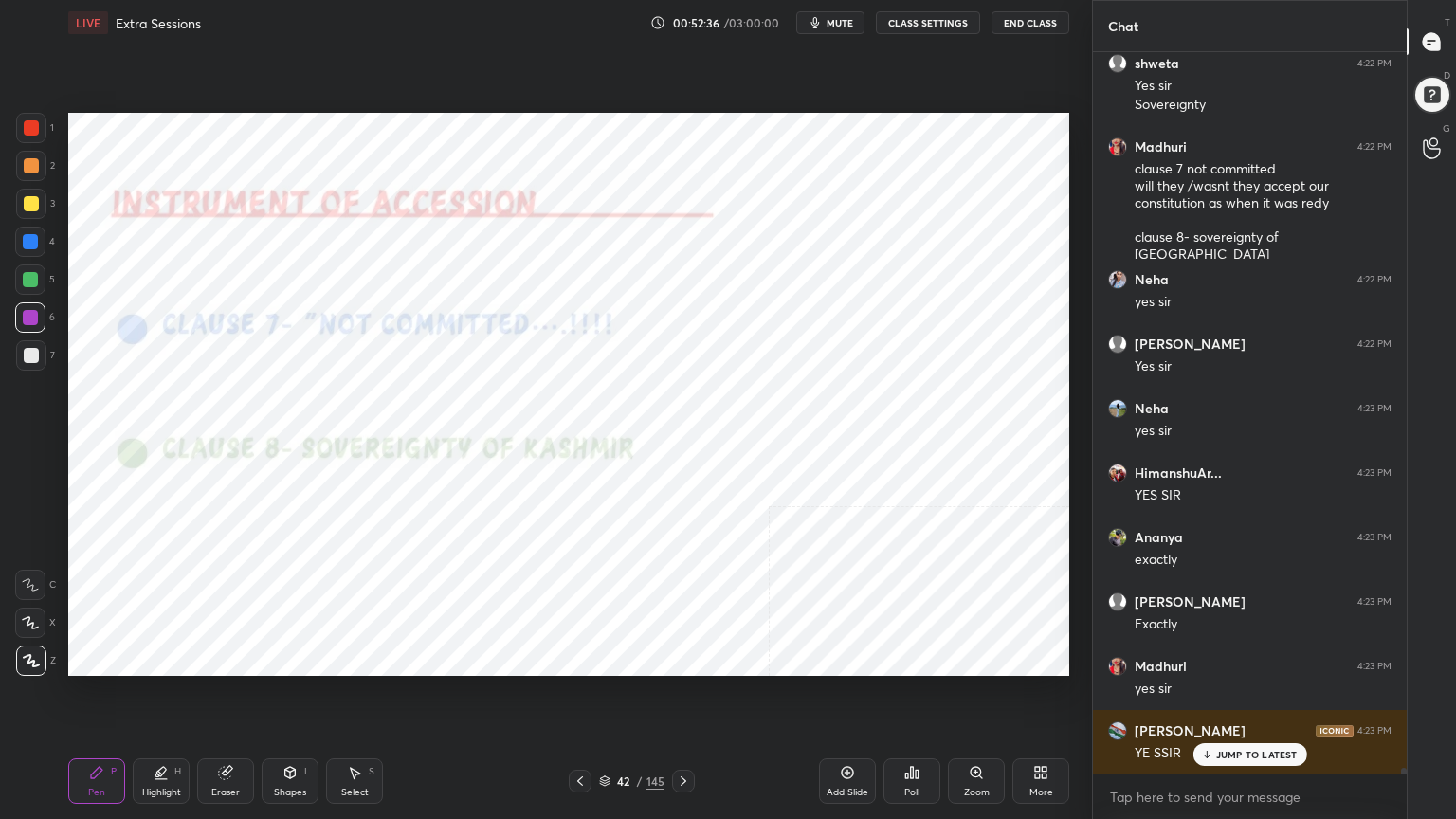 click at bounding box center [31, 128] 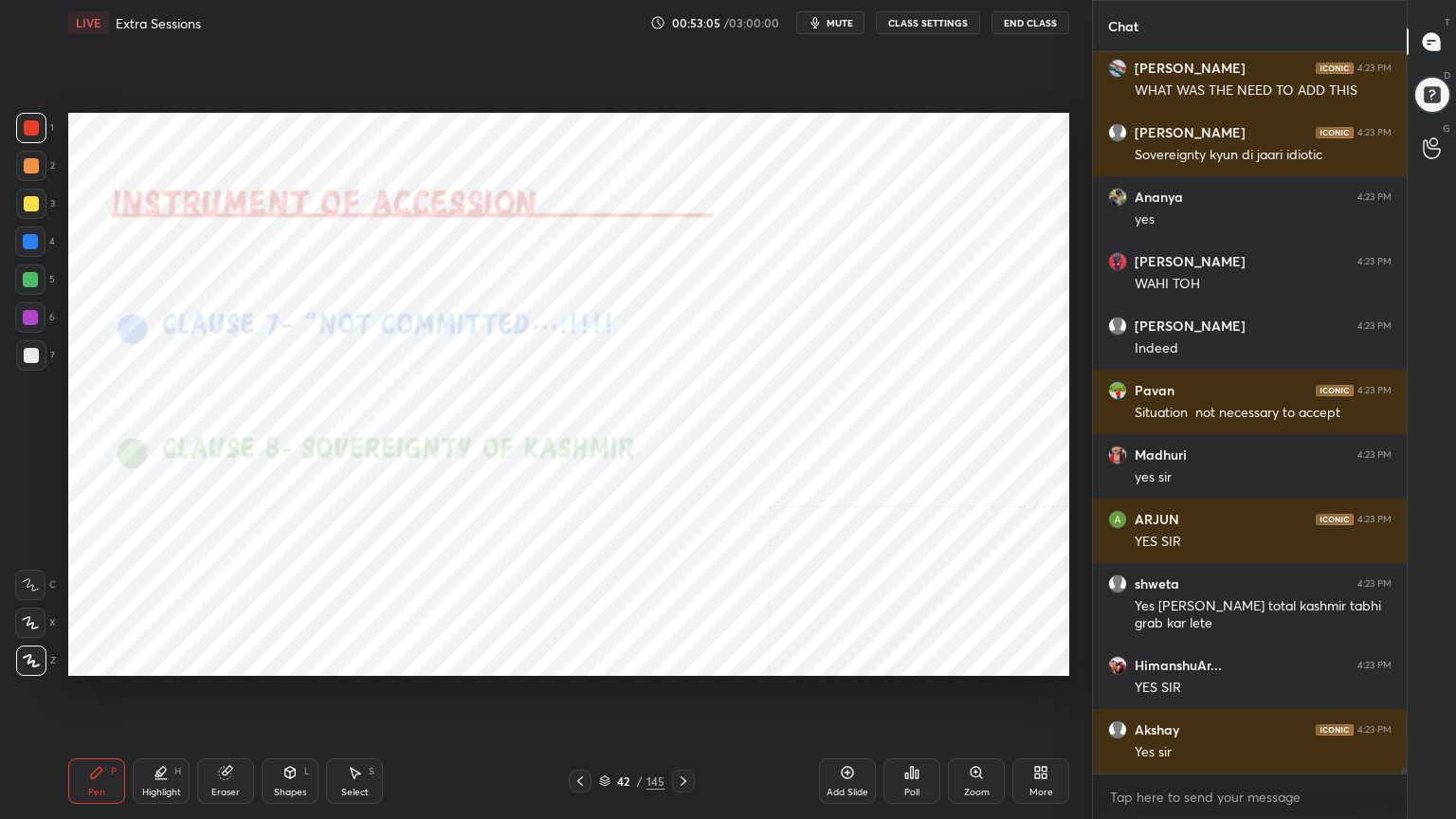 scroll, scrollTop: 87700, scrollLeft: 0, axis: vertical 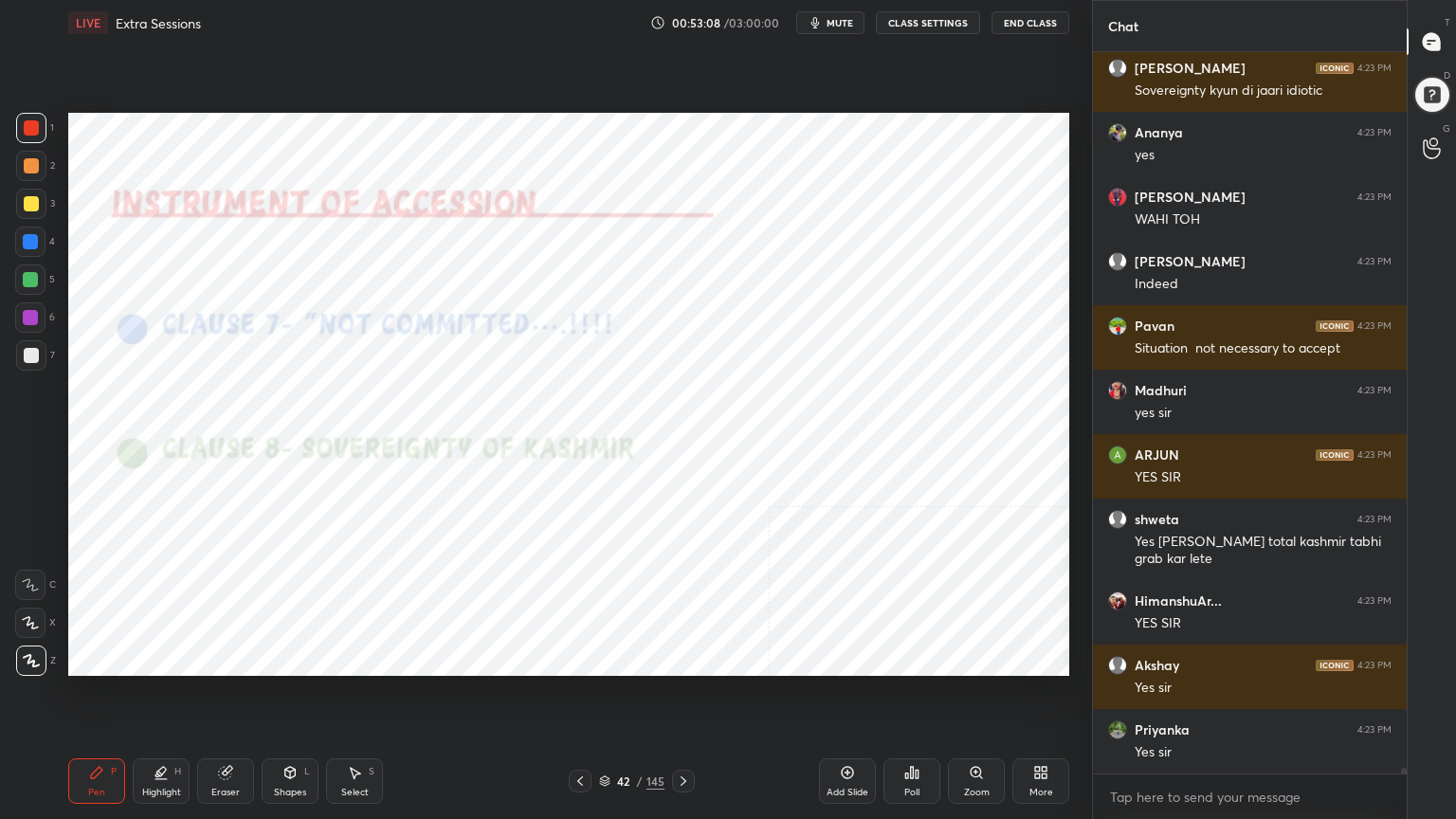 drag, startPoint x: 606, startPoint y: 774, endPoint x: 606, endPoint y: 762, distance: 12 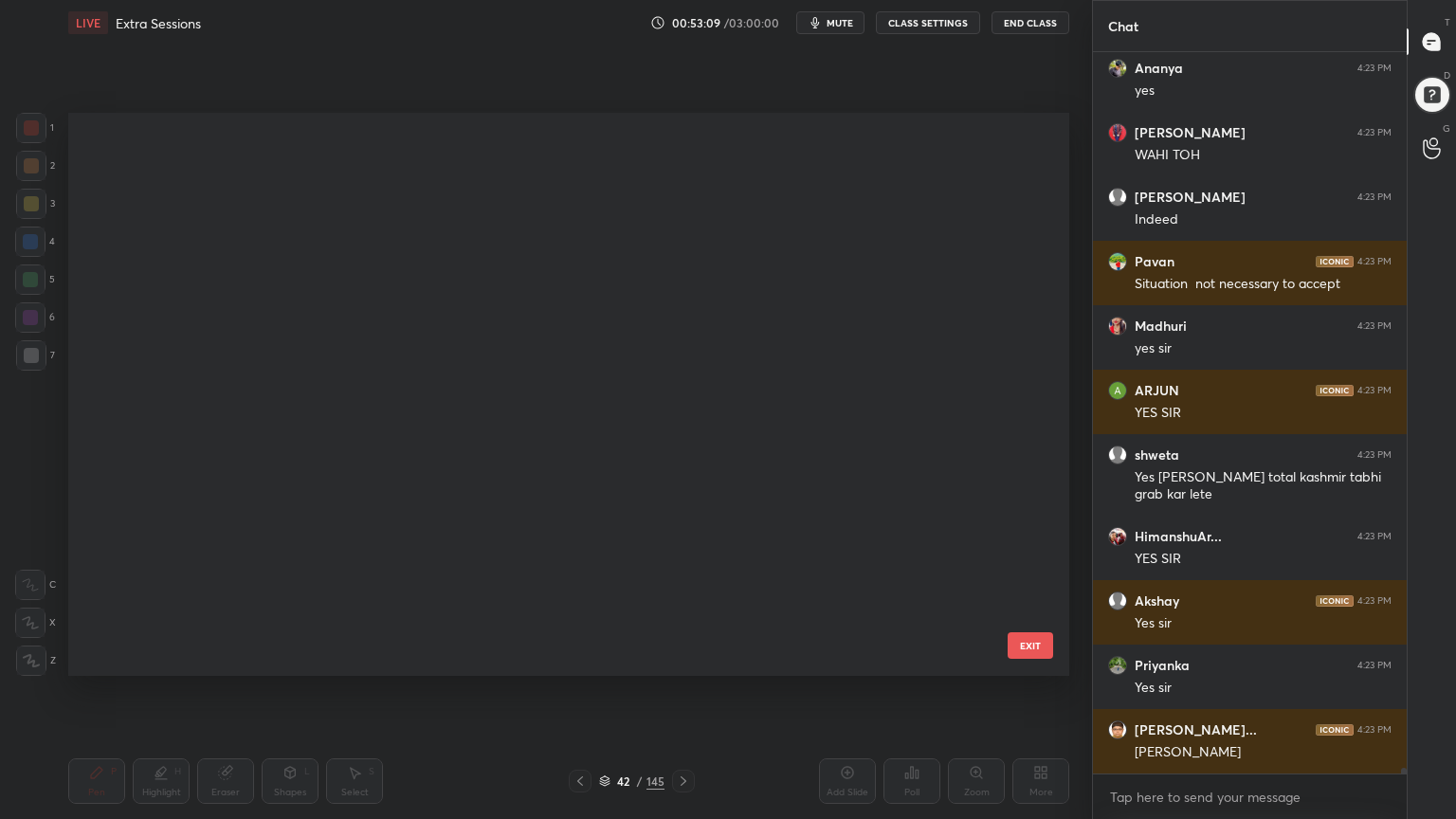 scroll, scrollTop: 1866, scrollLeft: 0, axis: vertical 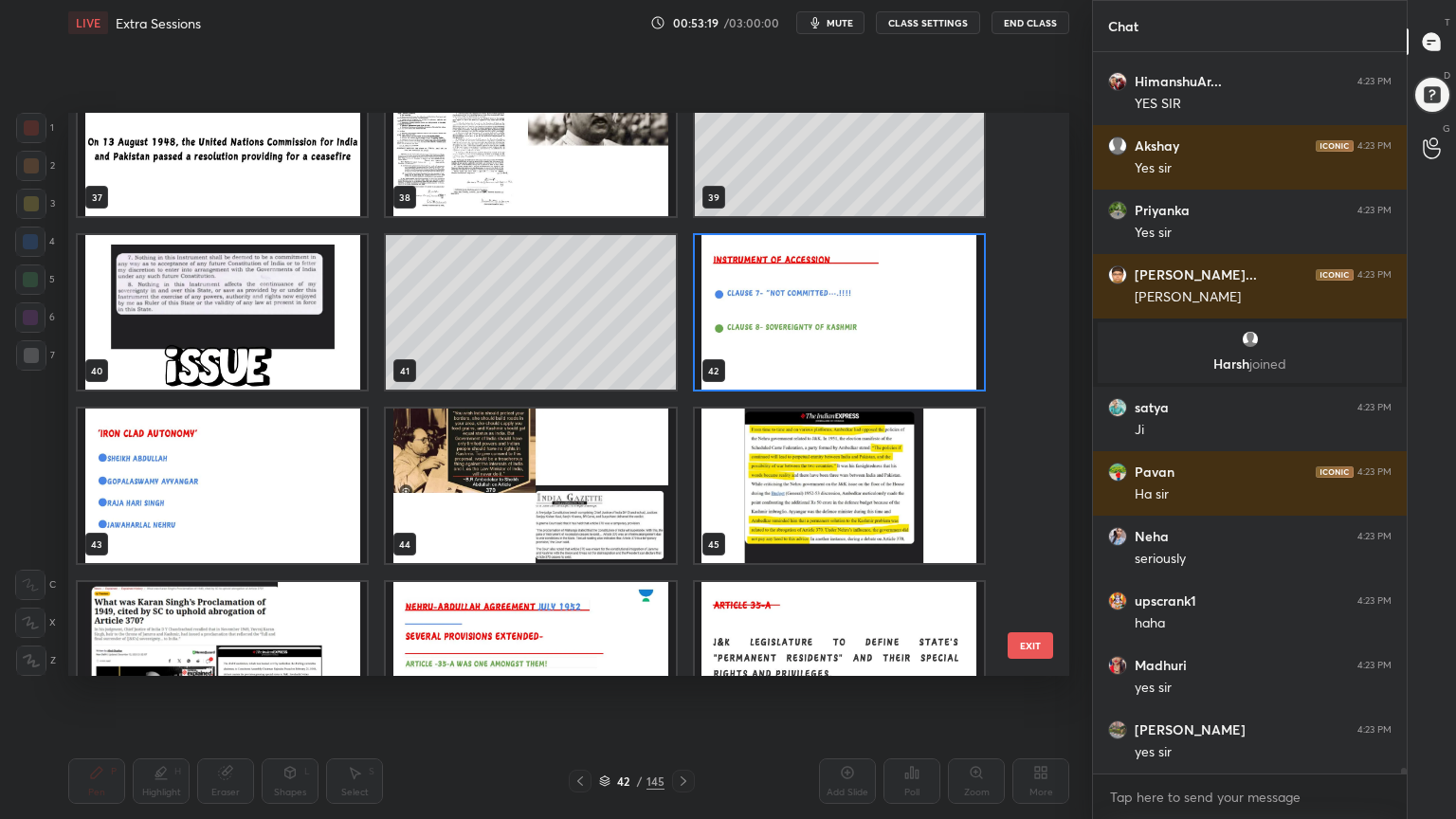 click at bounding box center [222, 312] 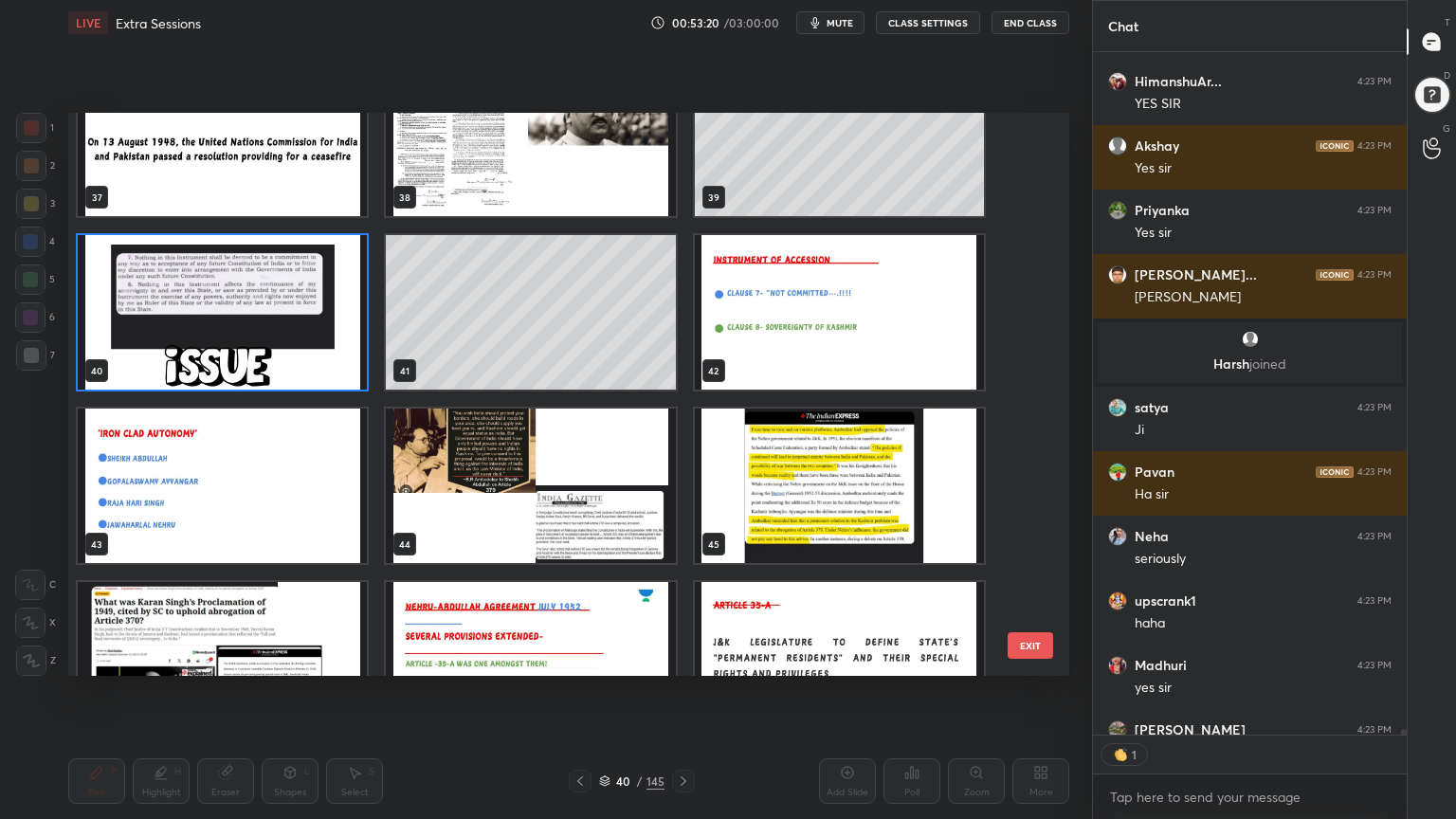 click at bounding box center (222, 312) 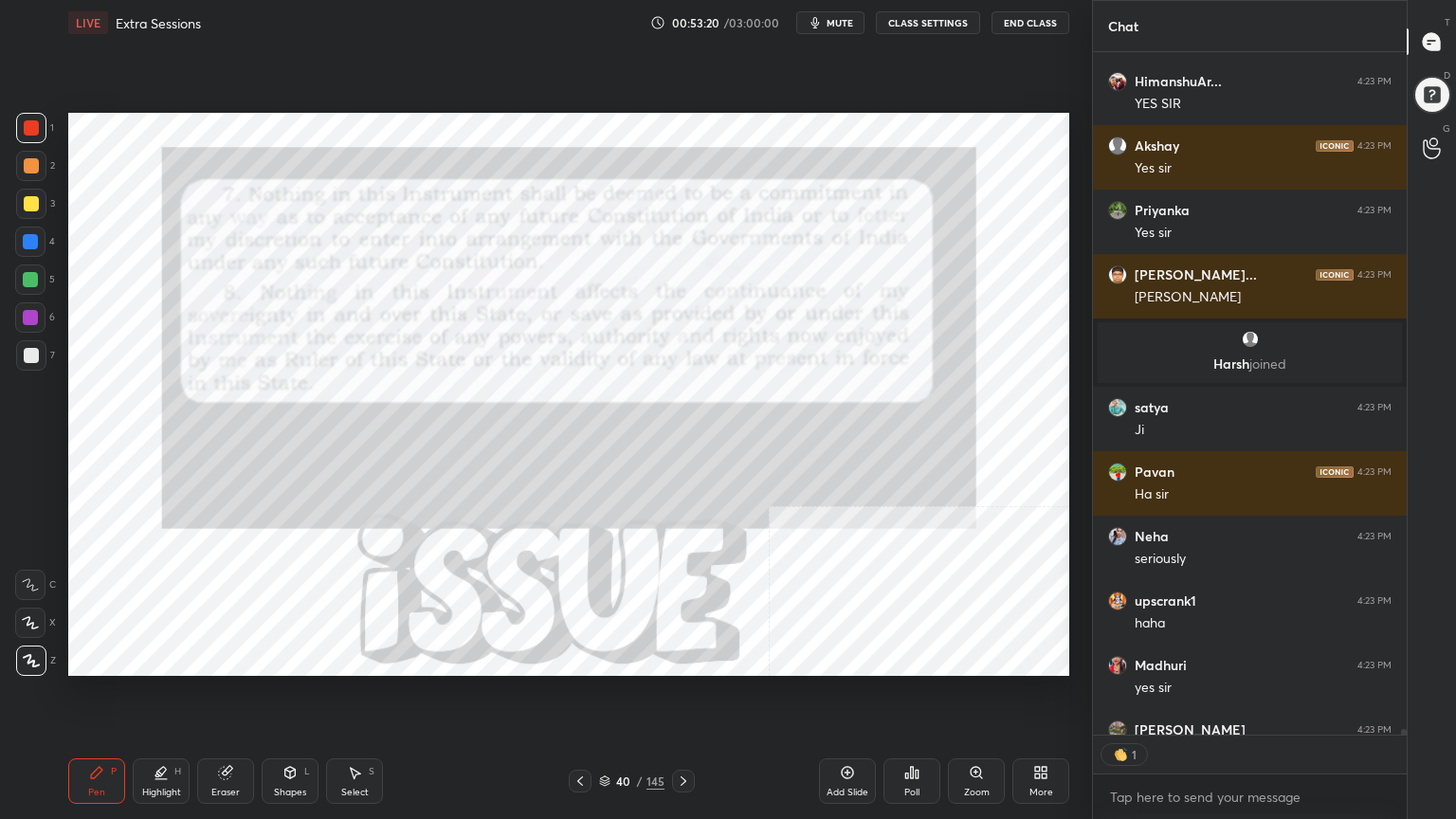 click at bounding box center (222, 312) 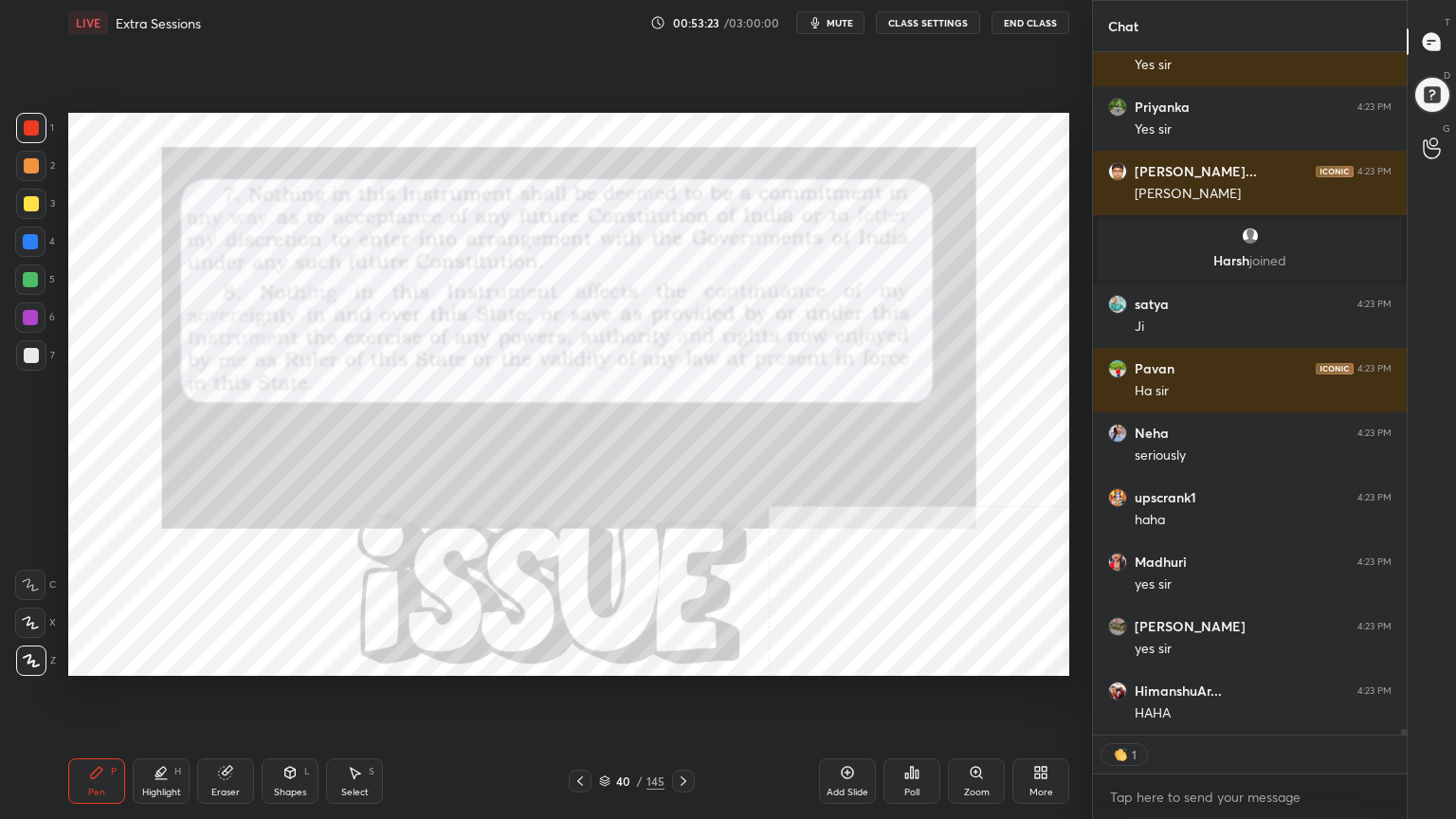 click on "Eraser" at bounding box center (226, 781) 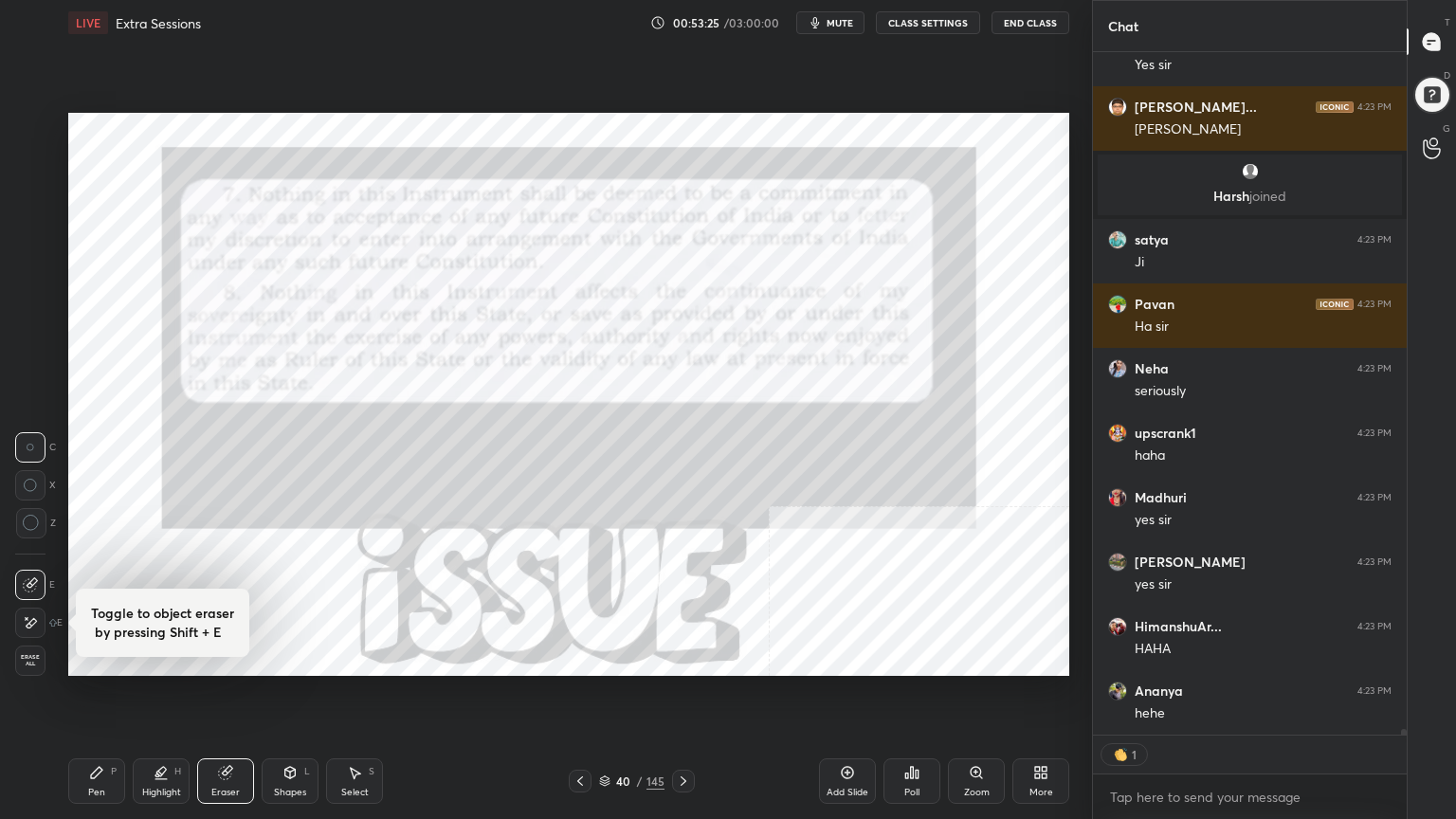 click on "Erase all" at bounding box center [30, 661] 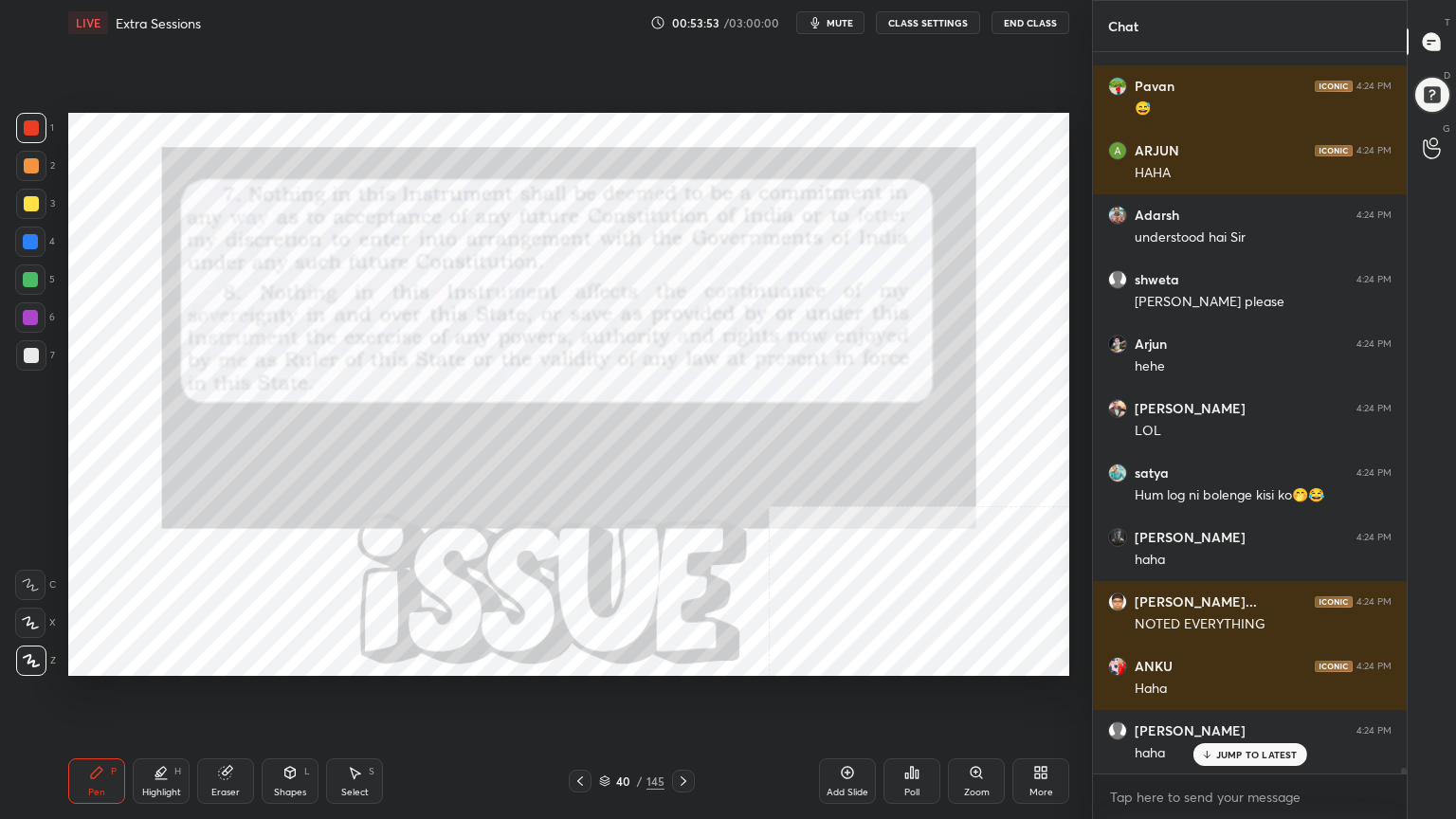 click 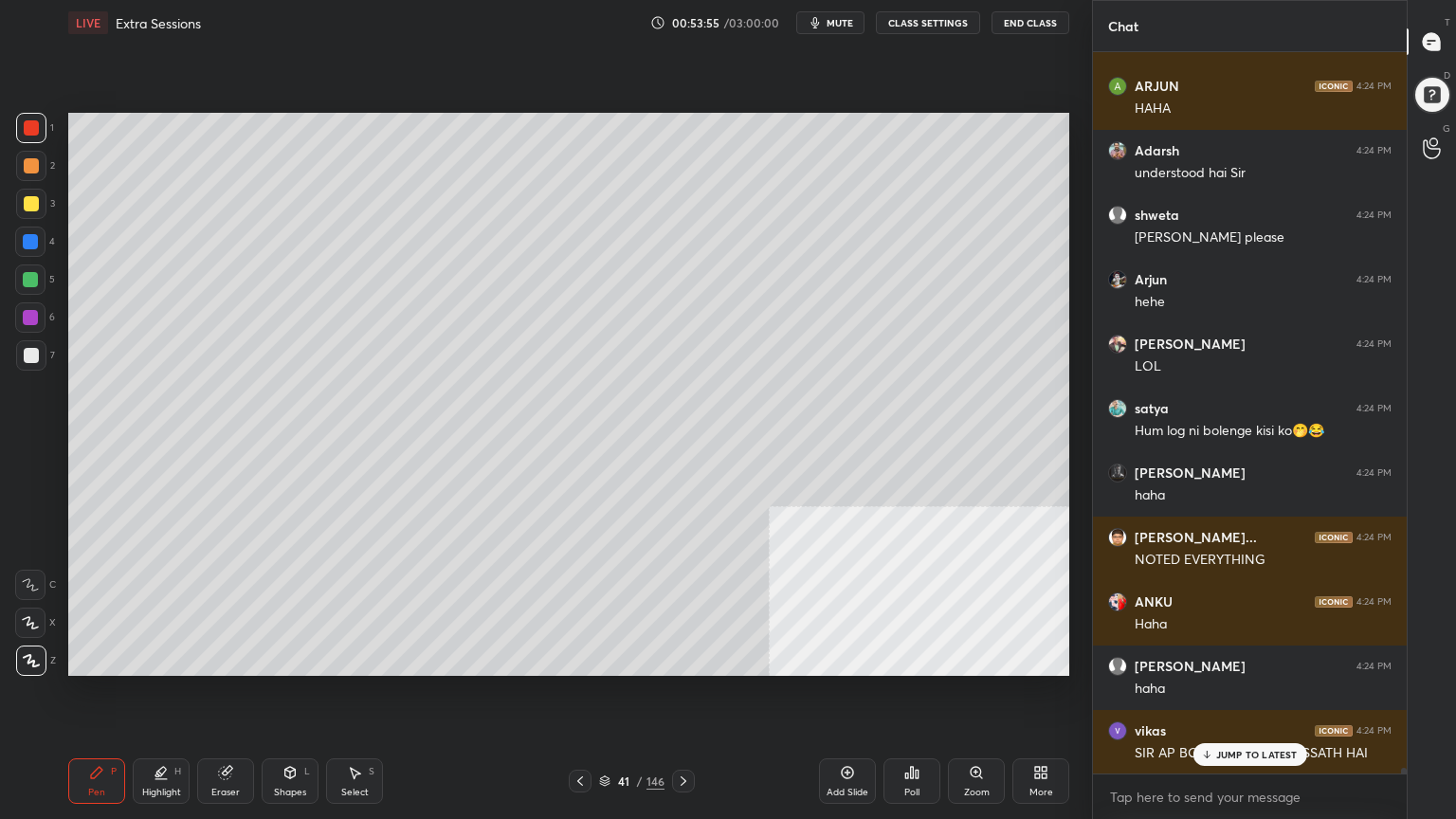 drag, startPoint x: 30, startPoint y: 355, endPoint x: 66, endPoint y: 374, distance: 40.706265 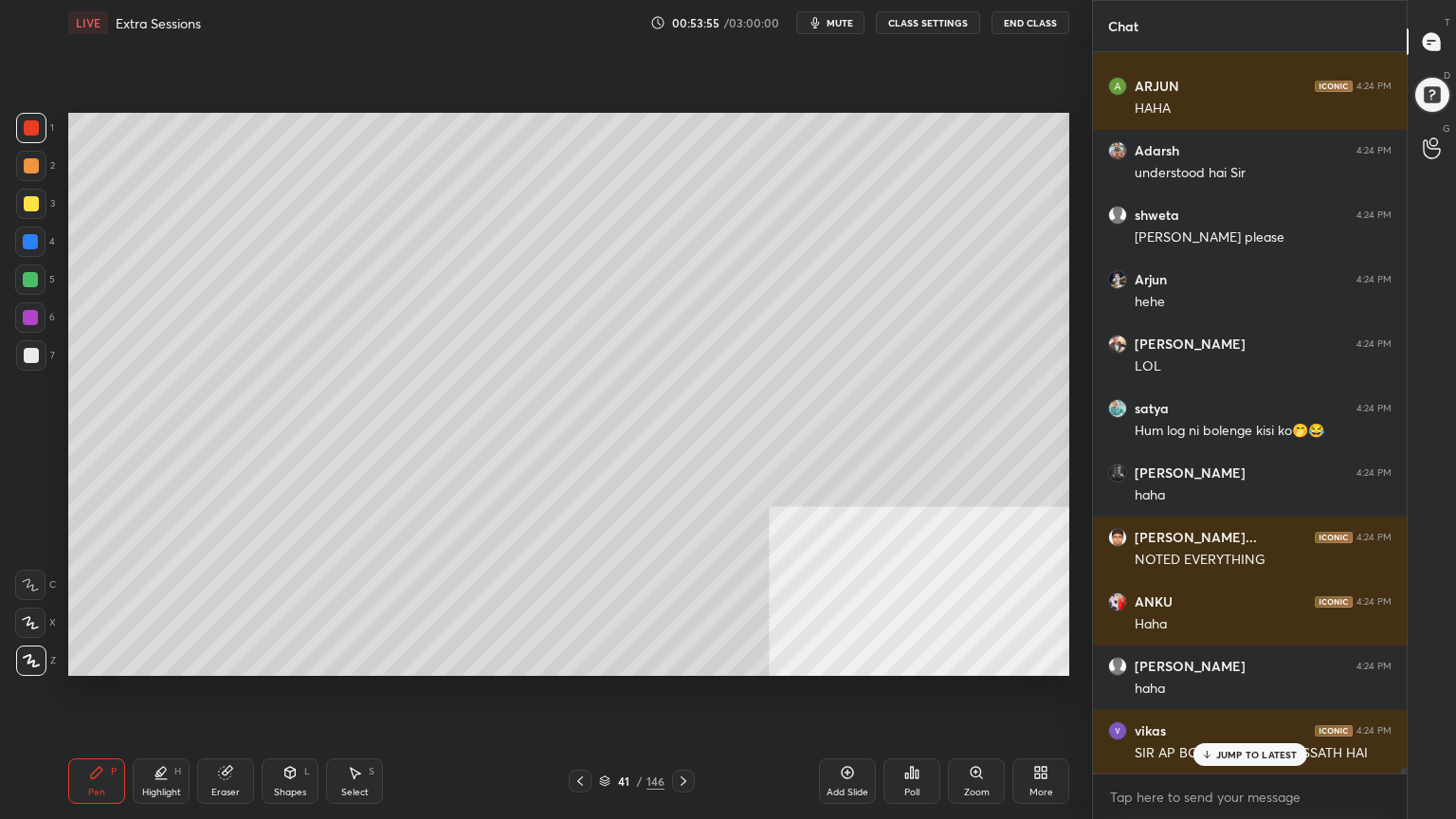 click at bounding box center [31, 355] 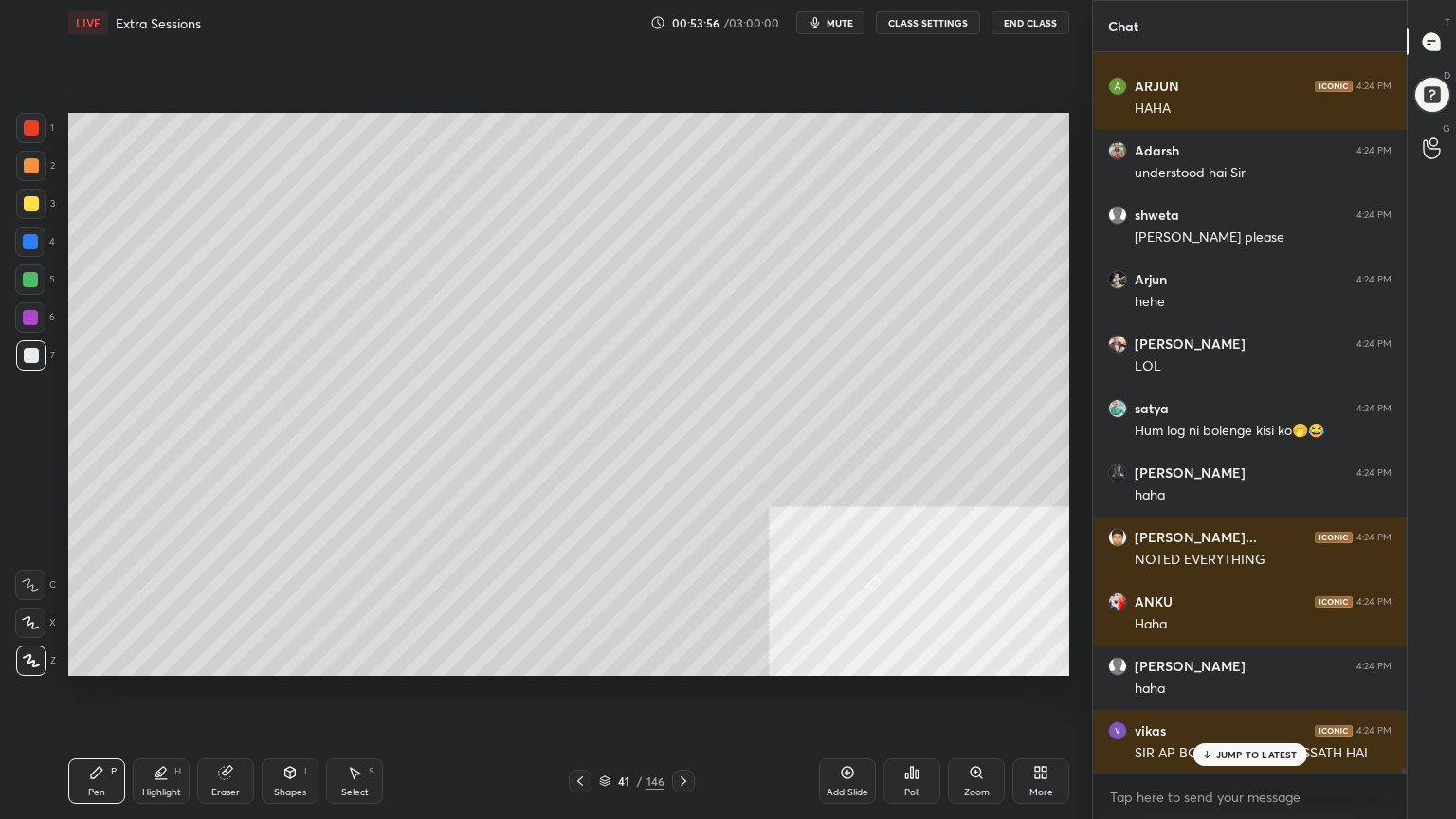 click 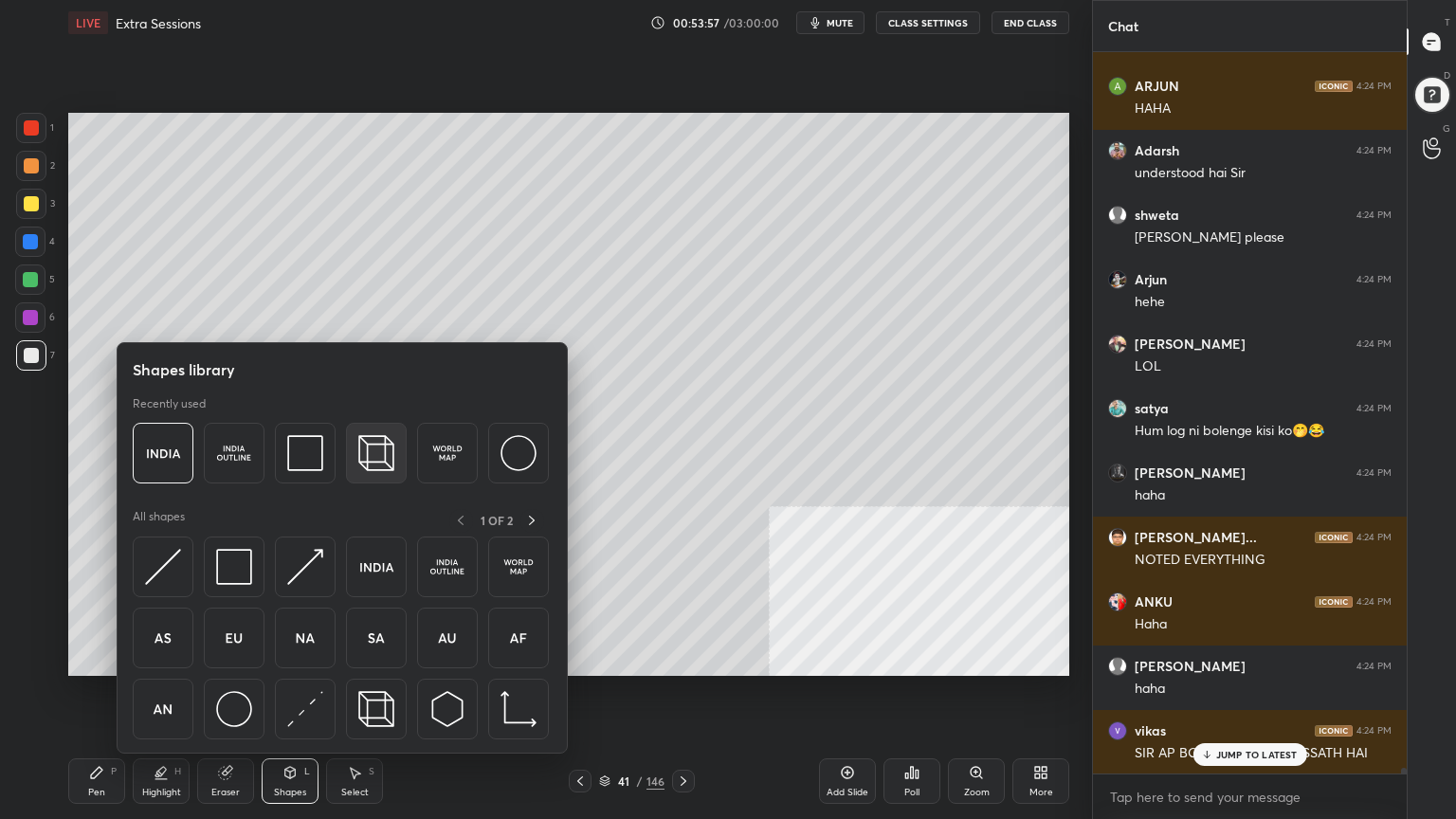 click at bounding box center (376, 453) 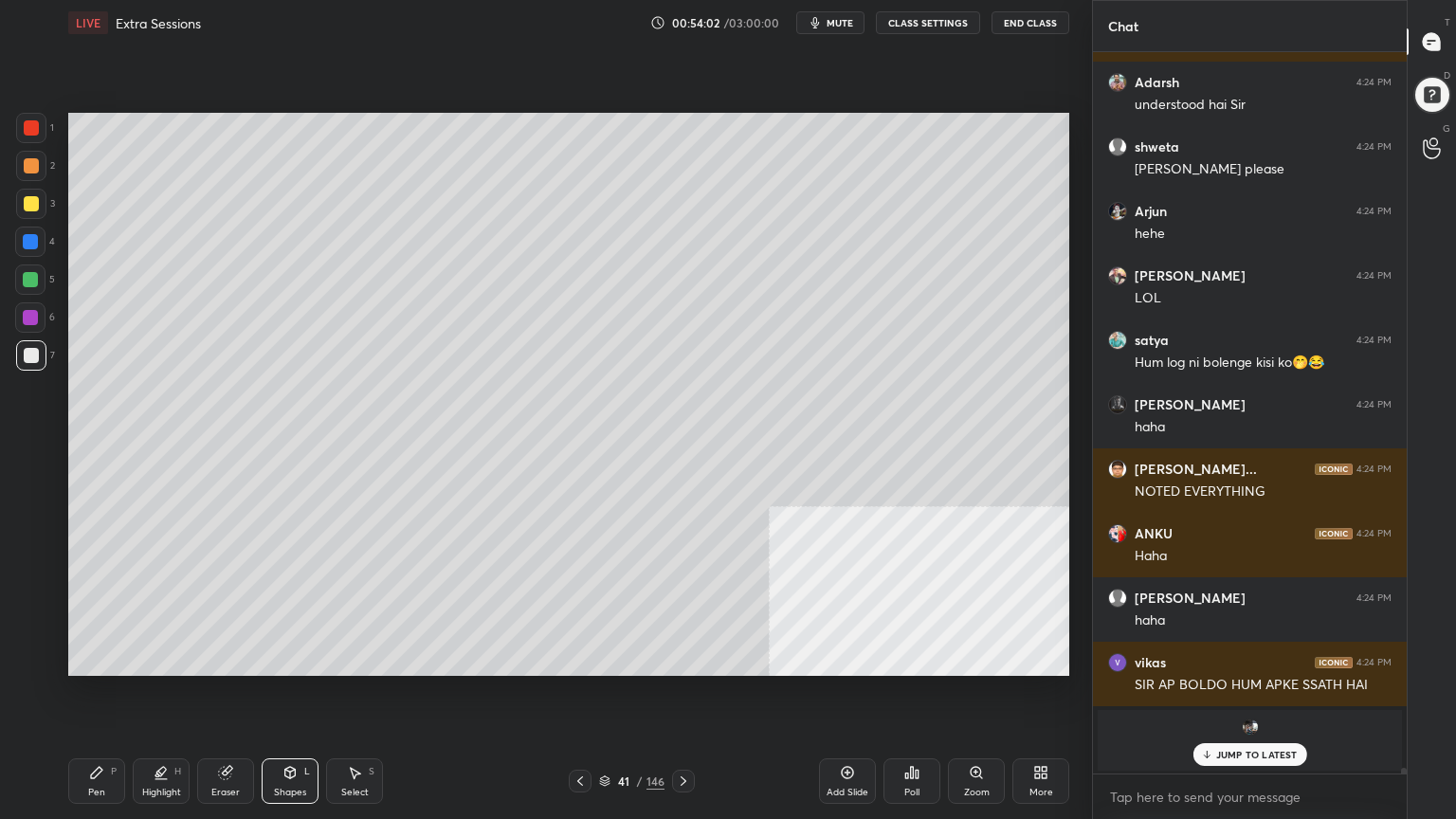 click on "Pen P" at bounding box center [97, 781] 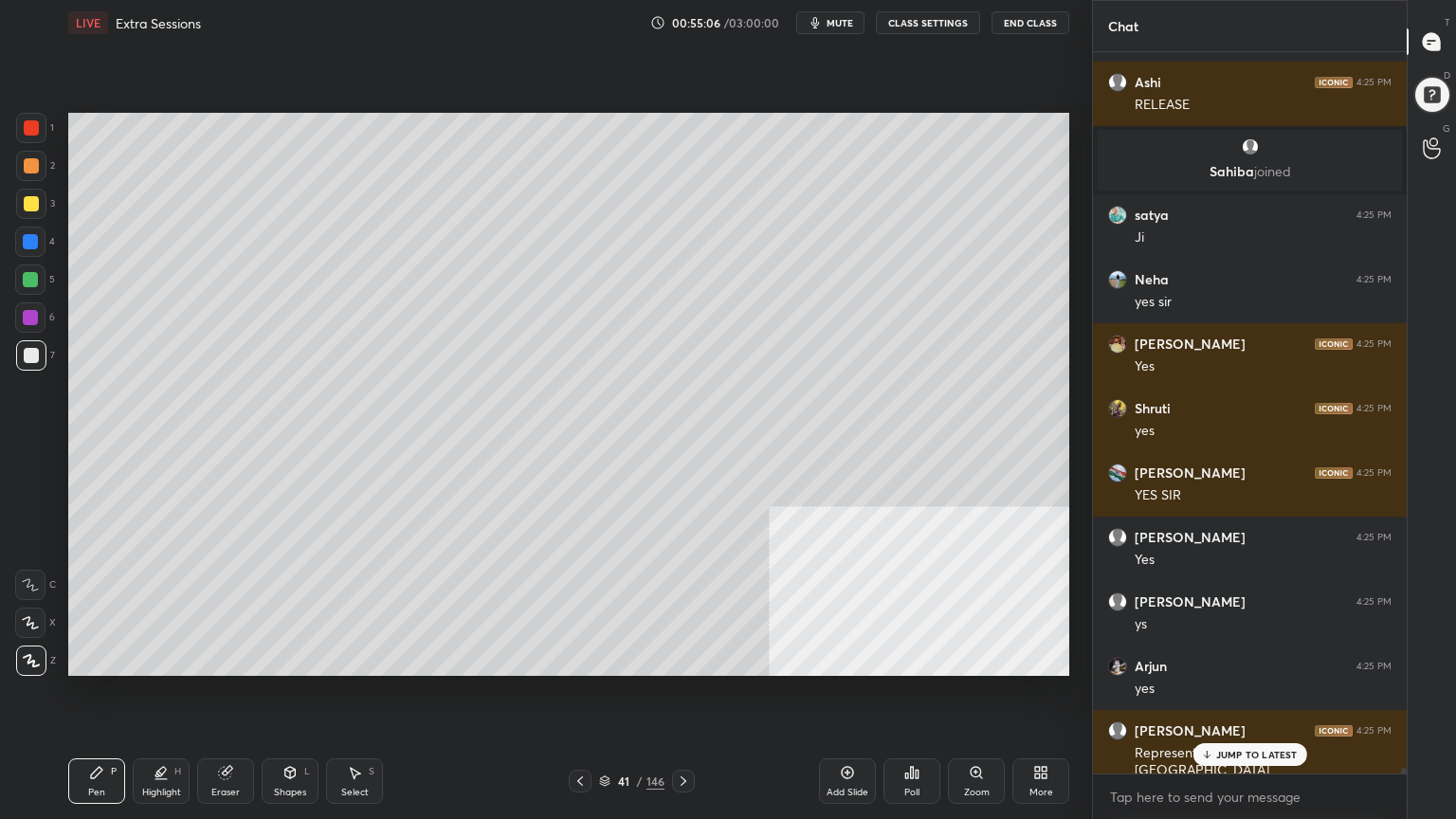 scroll, scrollTop: 91811, scrollLeft: 0, axis: vertical 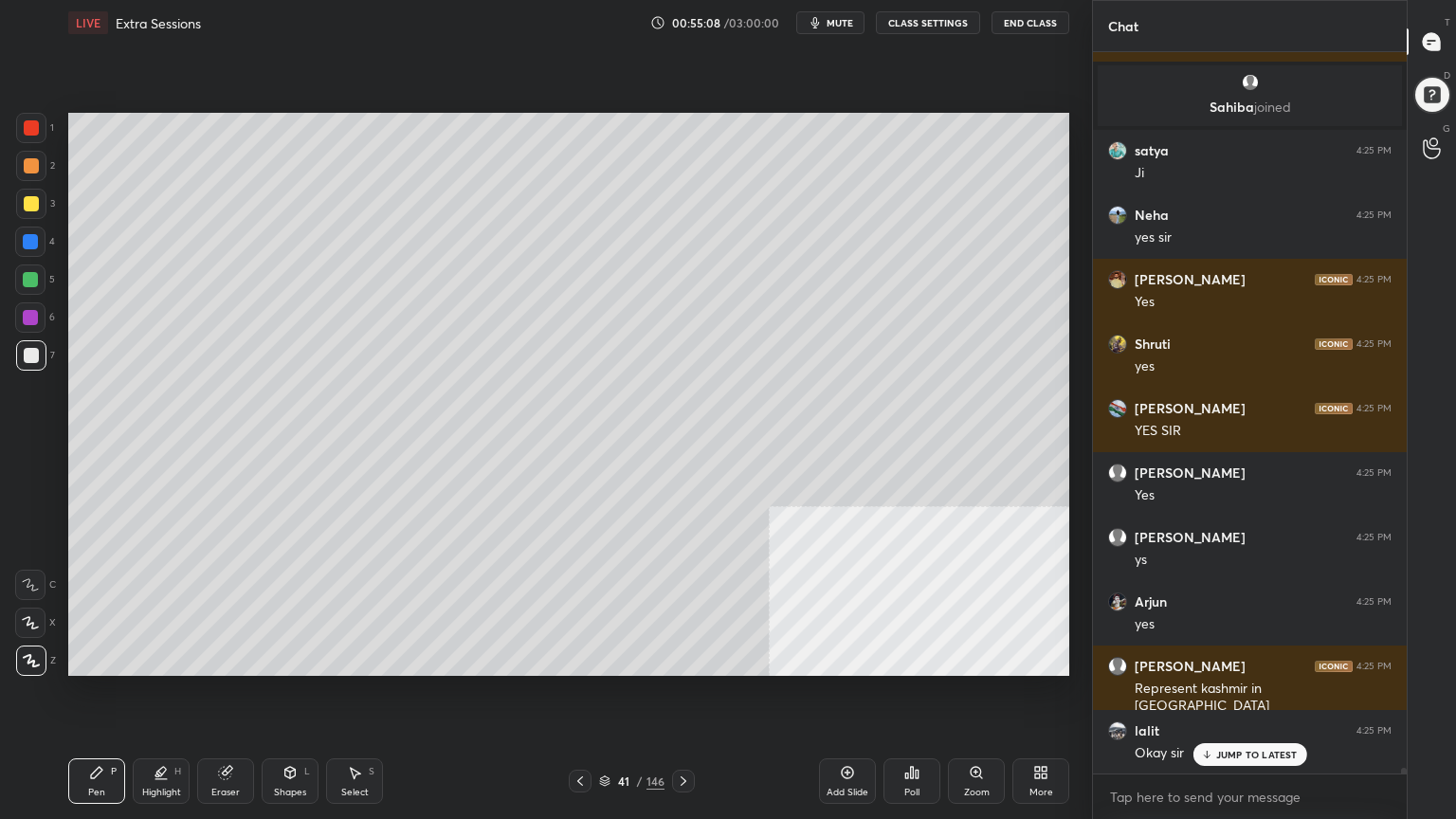 click at bounding box center [31, 204] 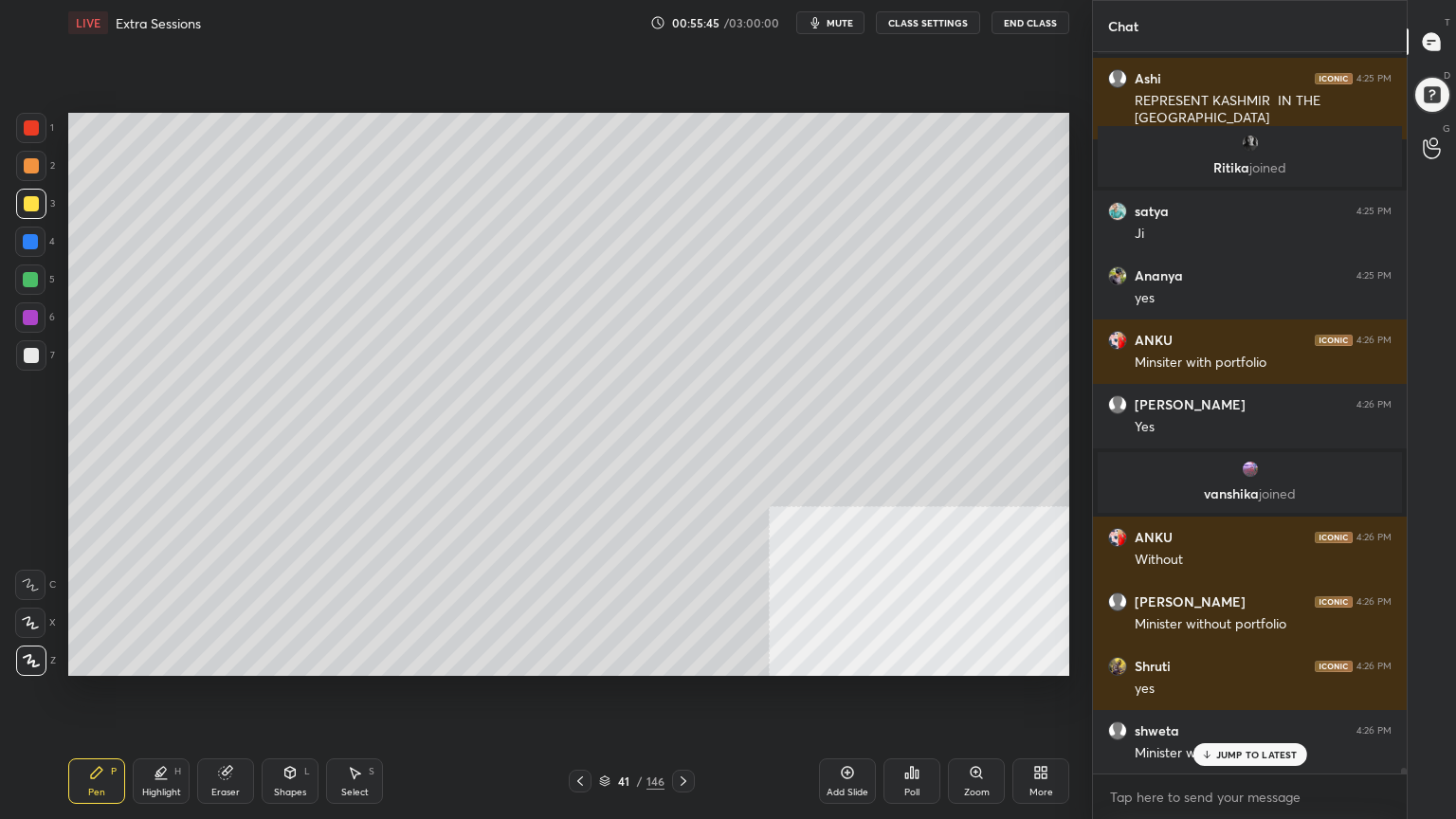 scroll, scrollTop: 92854, scrollLeft: 0, axis: vertical 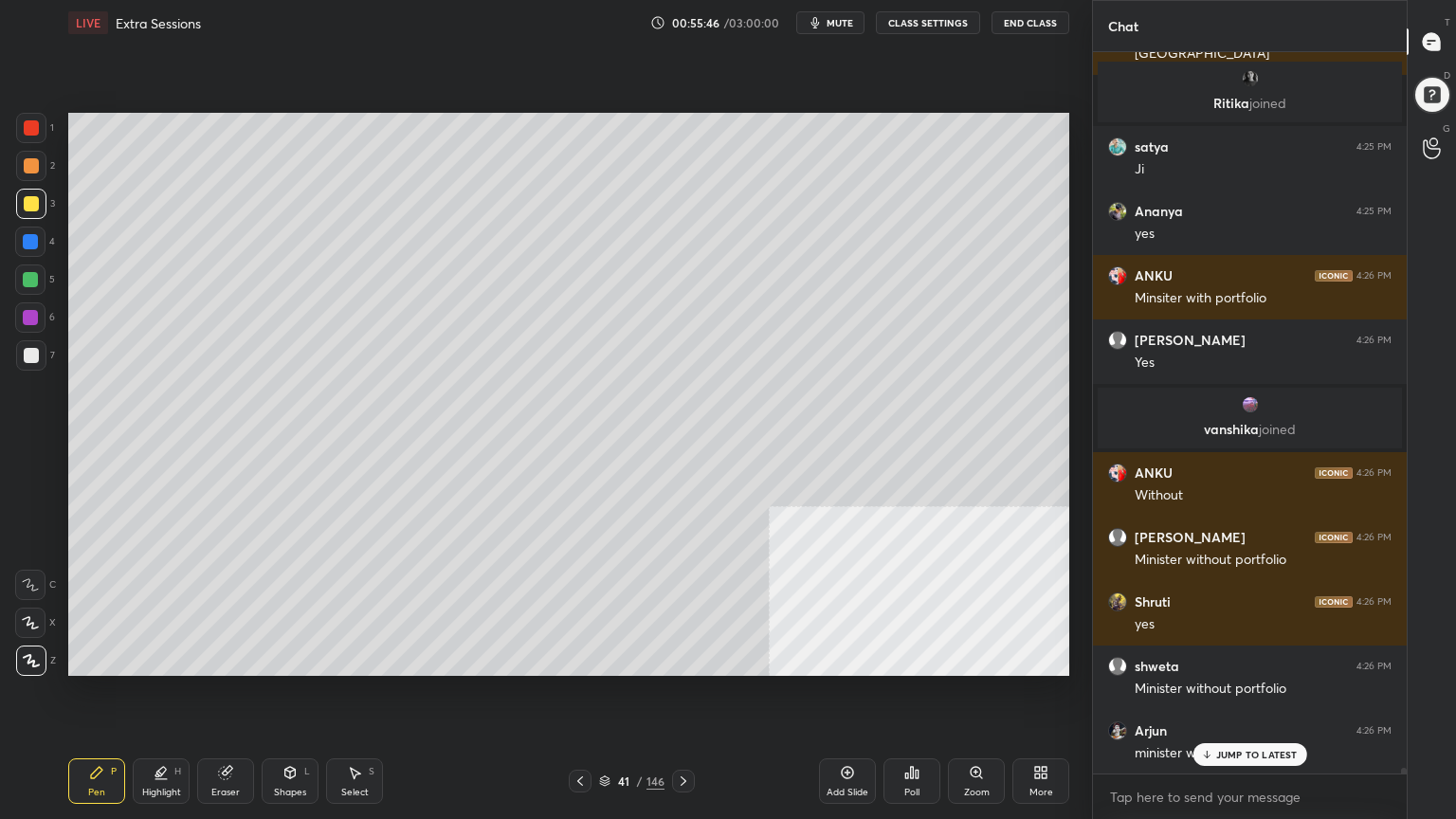 click at bounding box center (31, 128) 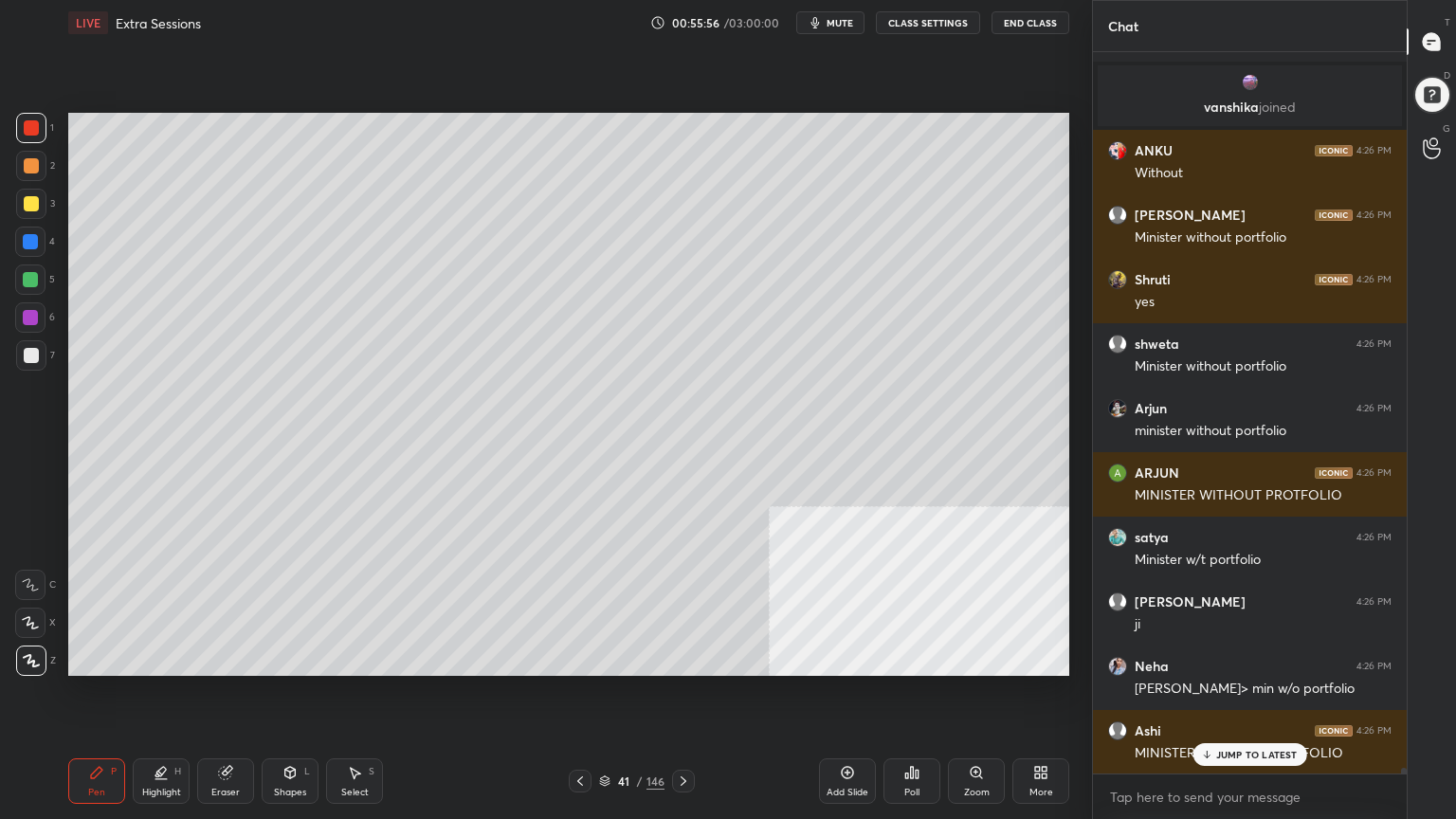 scroll, scrollTop: 93241, scrollLeft: 0, axis: vertical 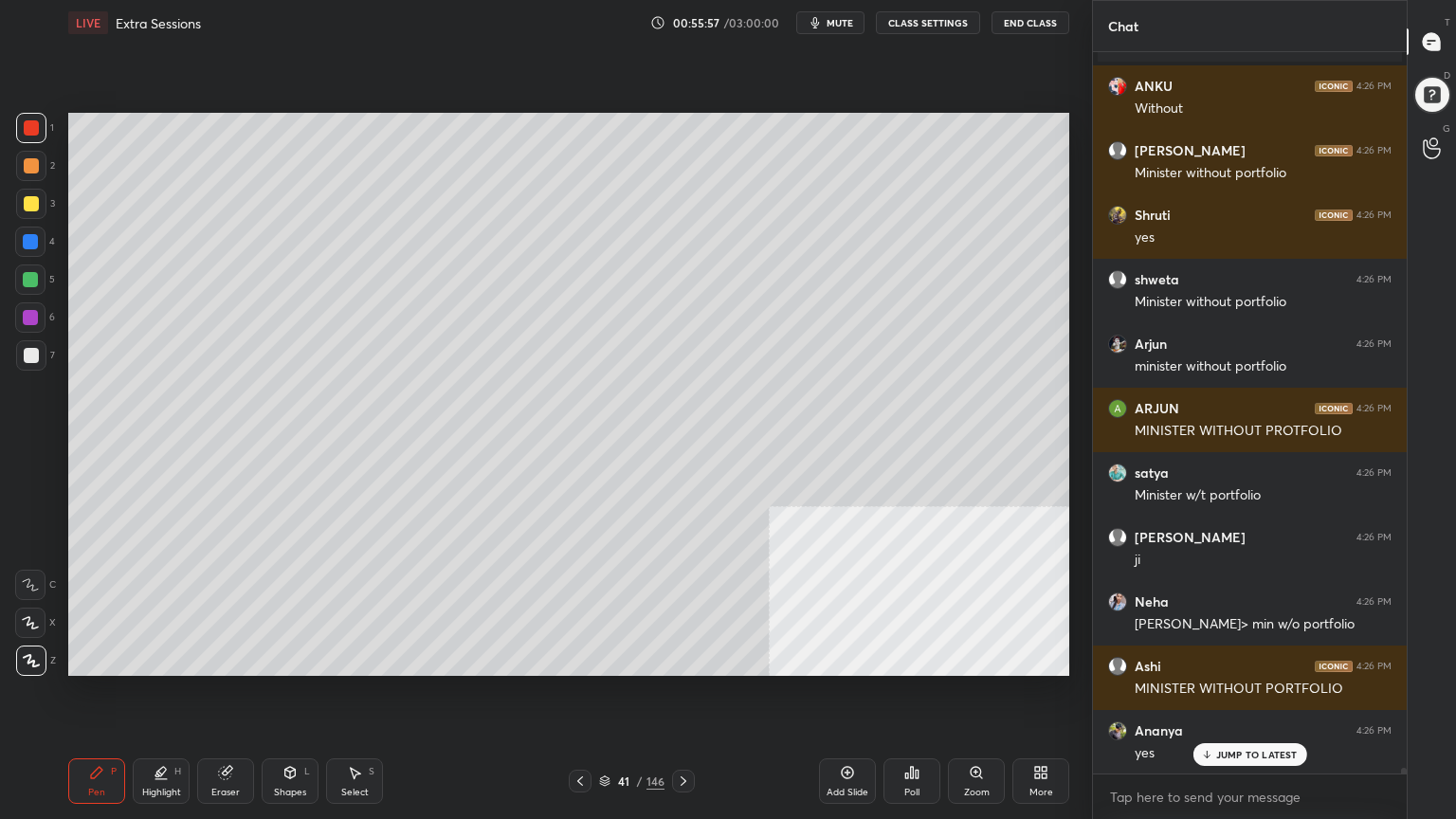 click 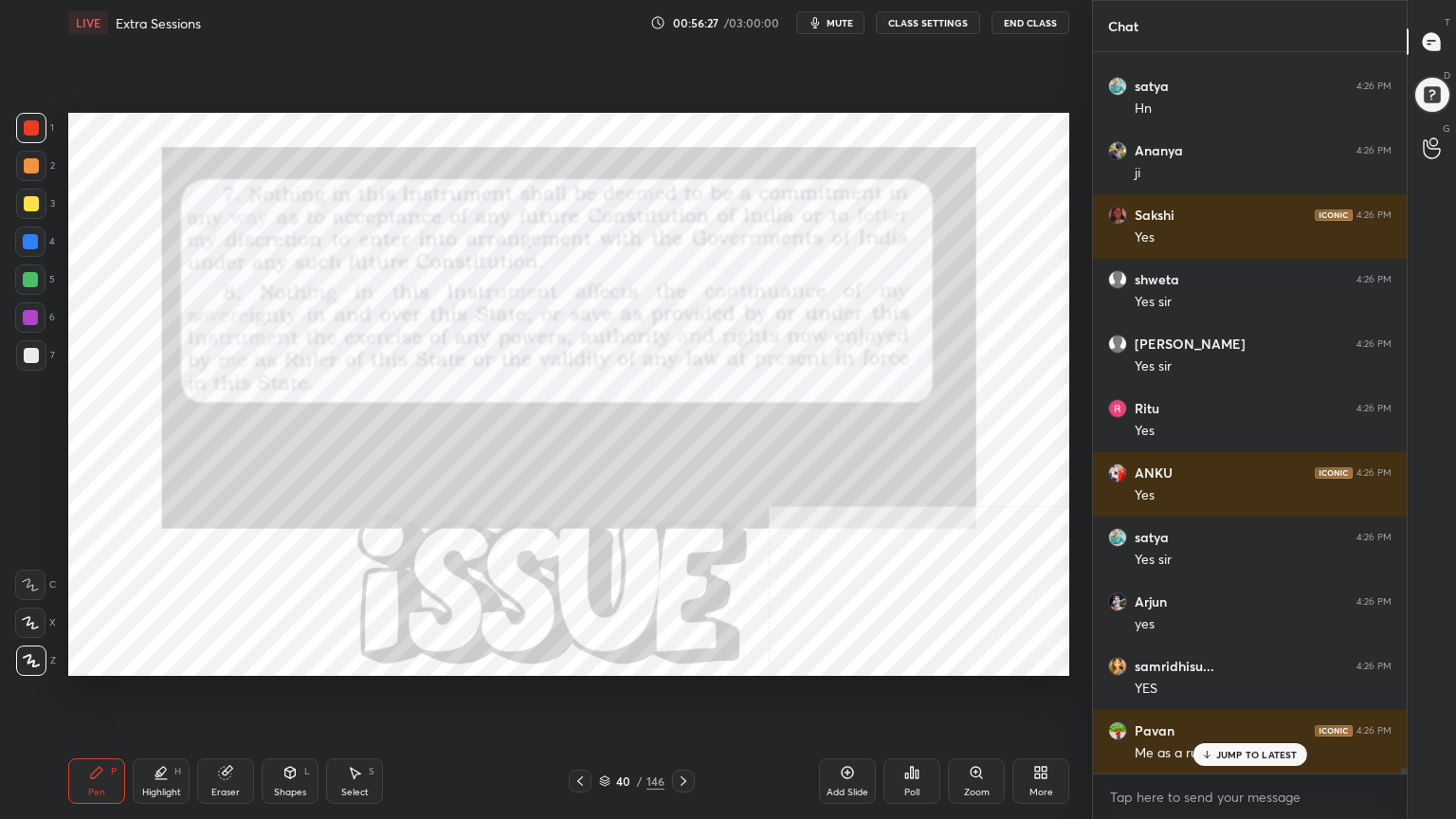 scroll, scrollTop: 94208, scrollLeft: 0, axis: vertical 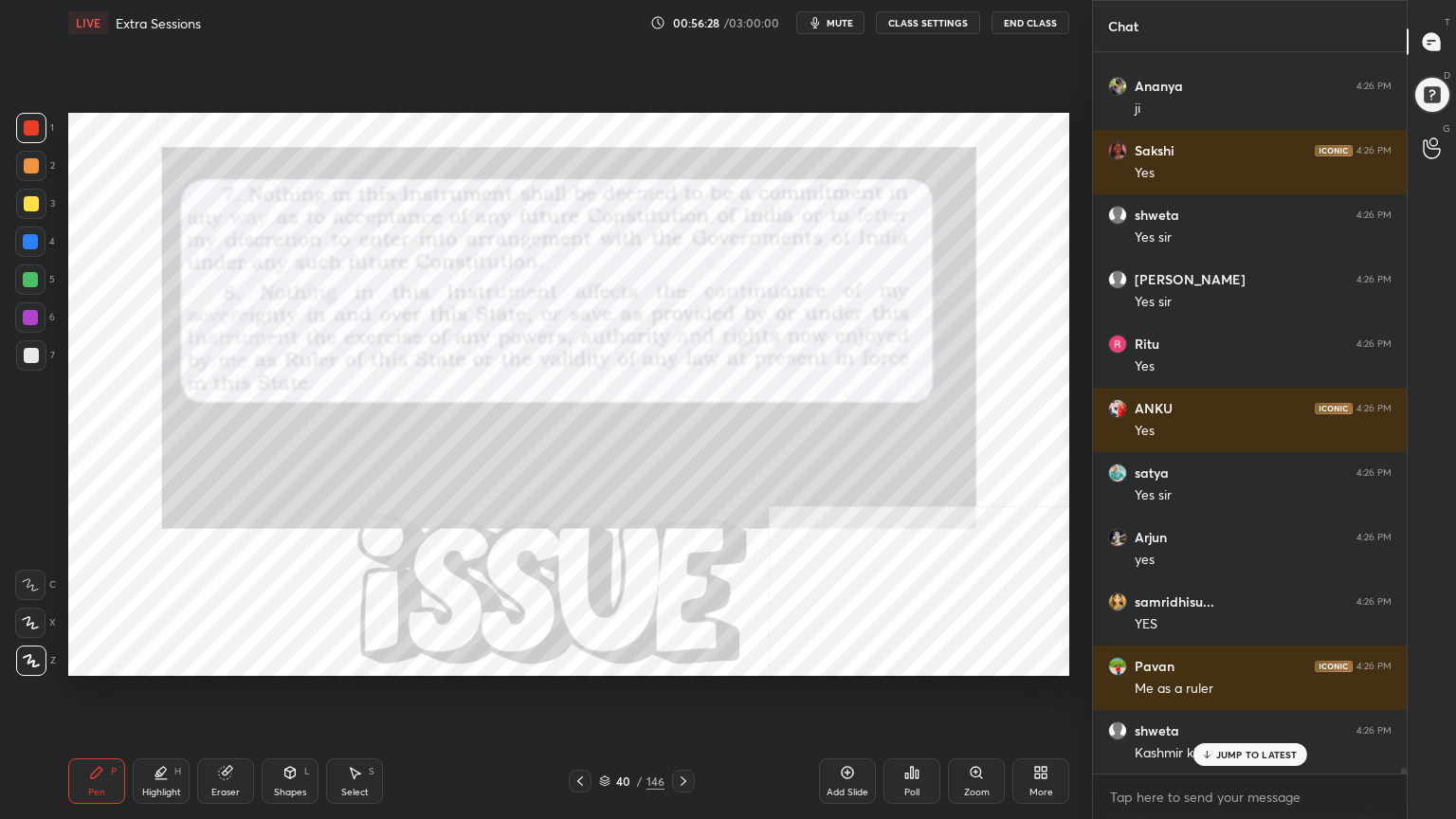 click 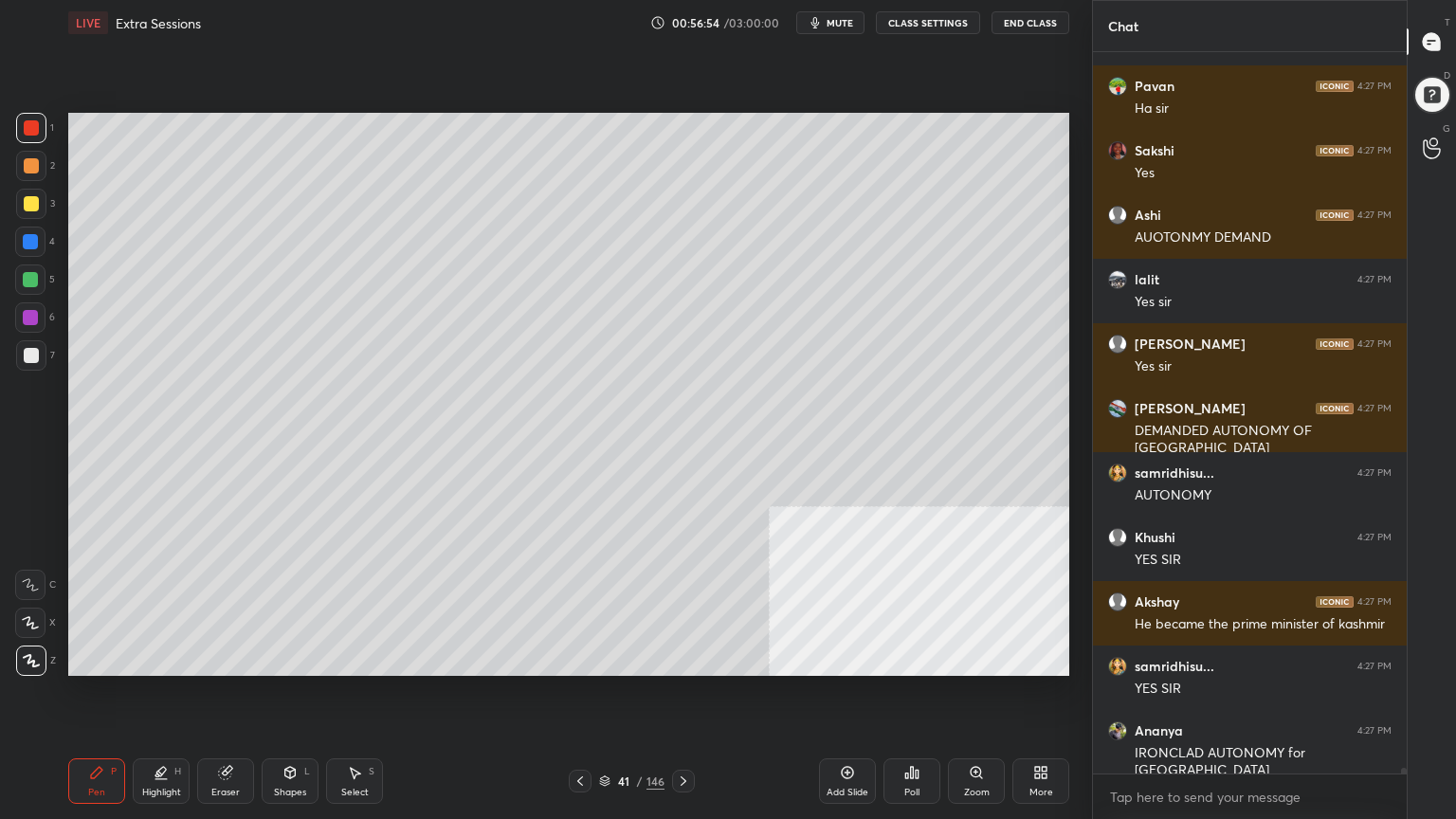 scroll, scrollTop: 95626, scrollLeft: 0, axis: vertical 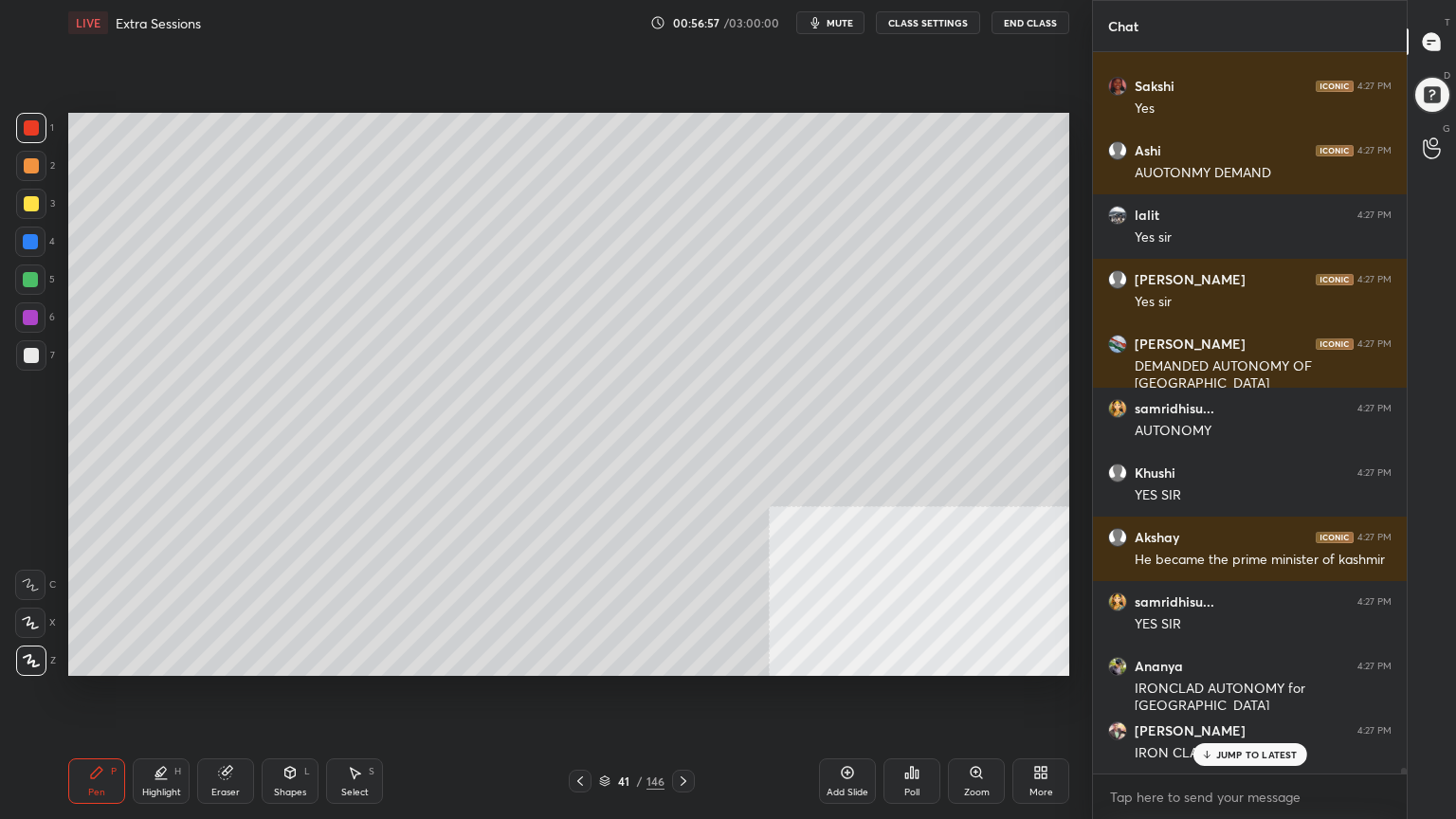 click 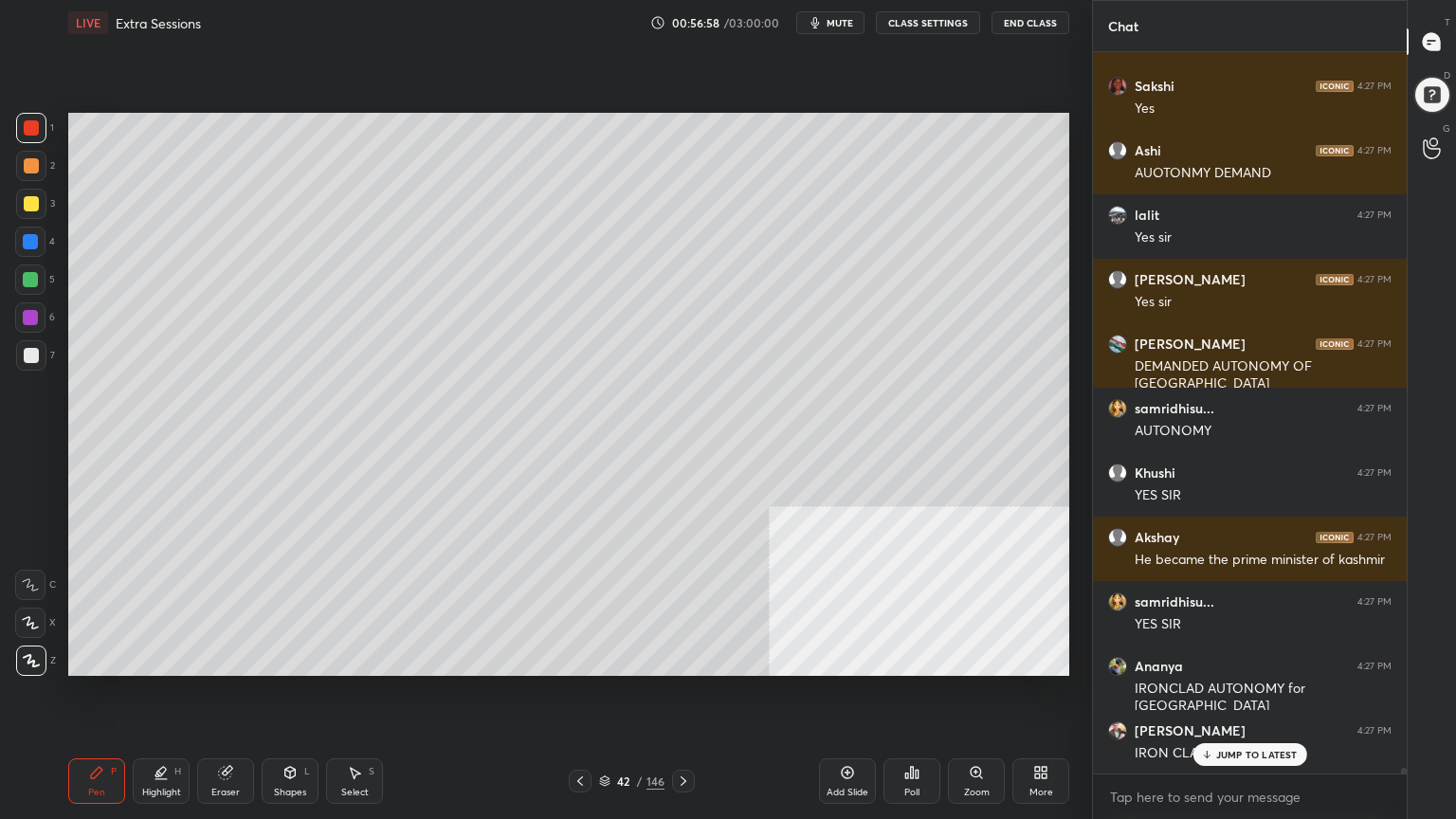 click 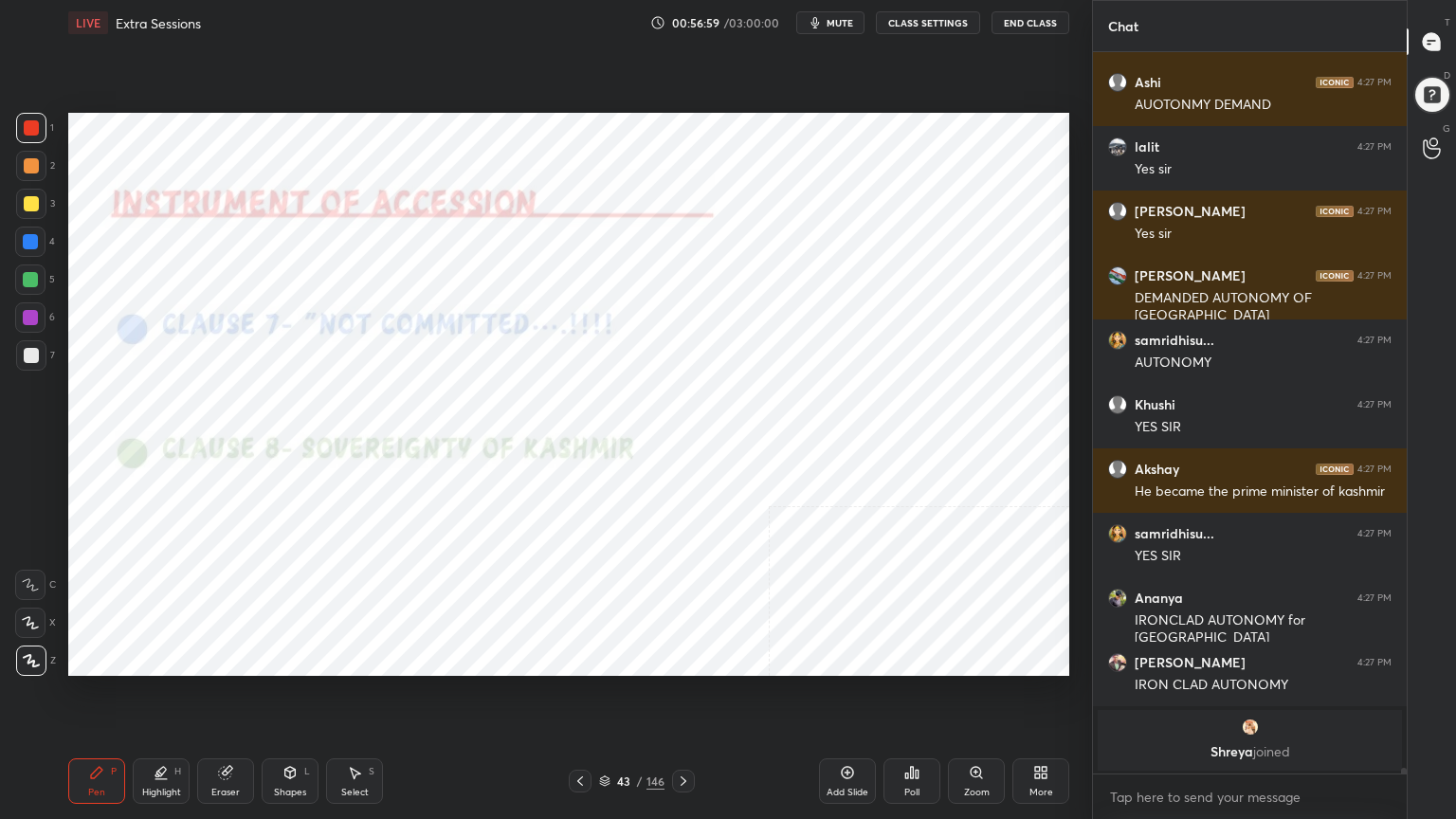 click 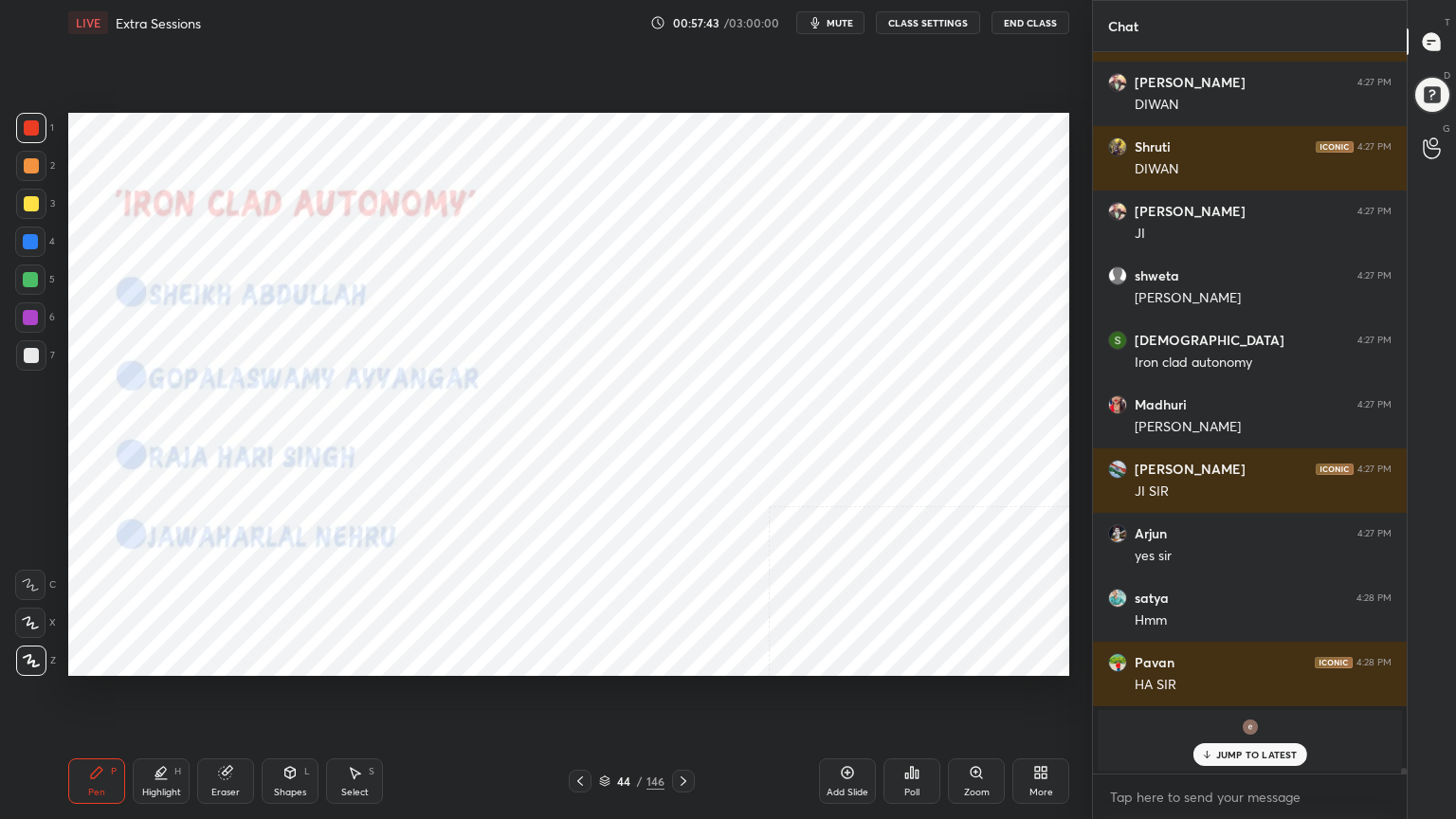 scroll, scrollTop: 97704, scrollLeft: 0, axis: vertical 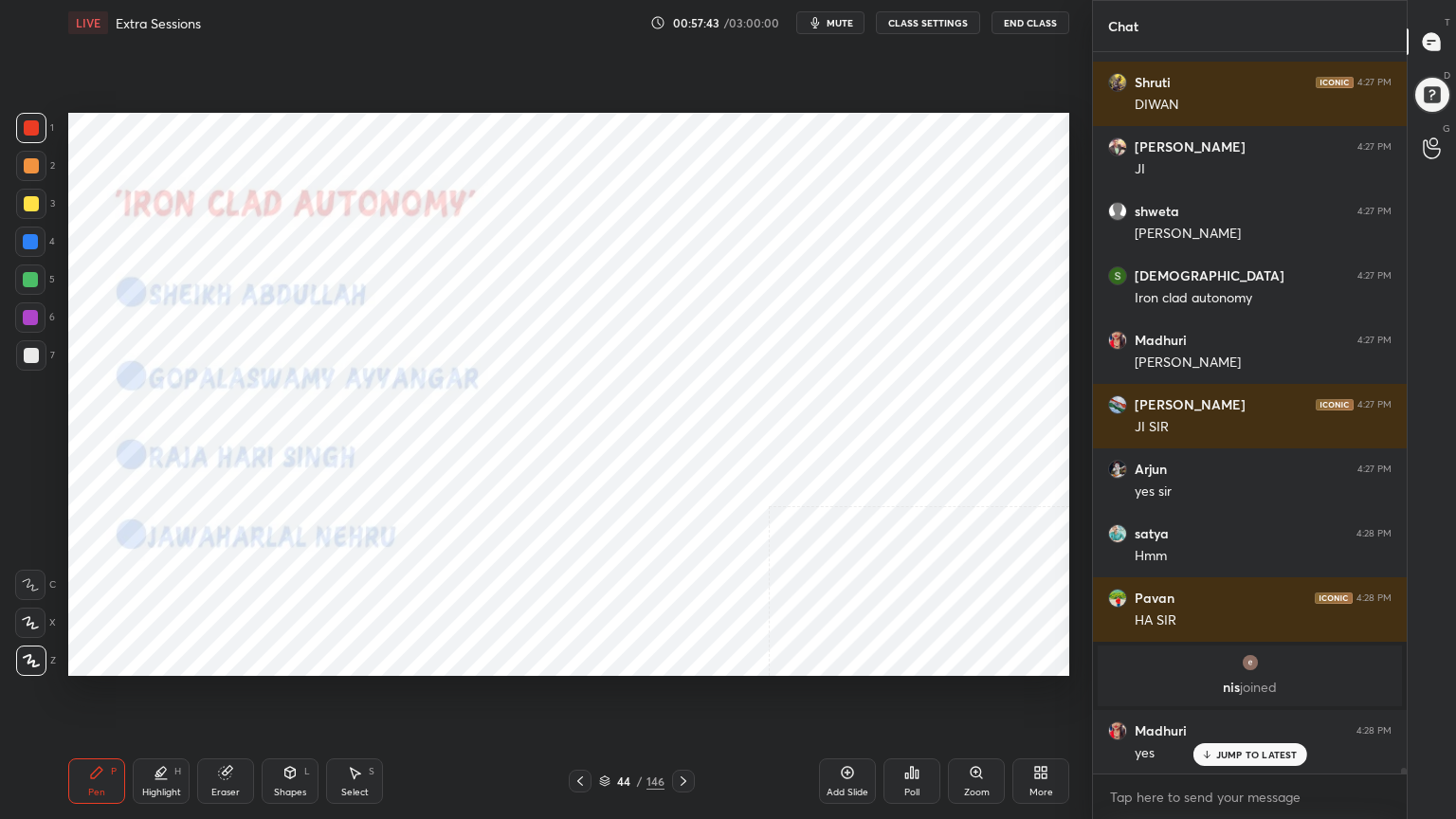 click at bounding box center (30, 242) 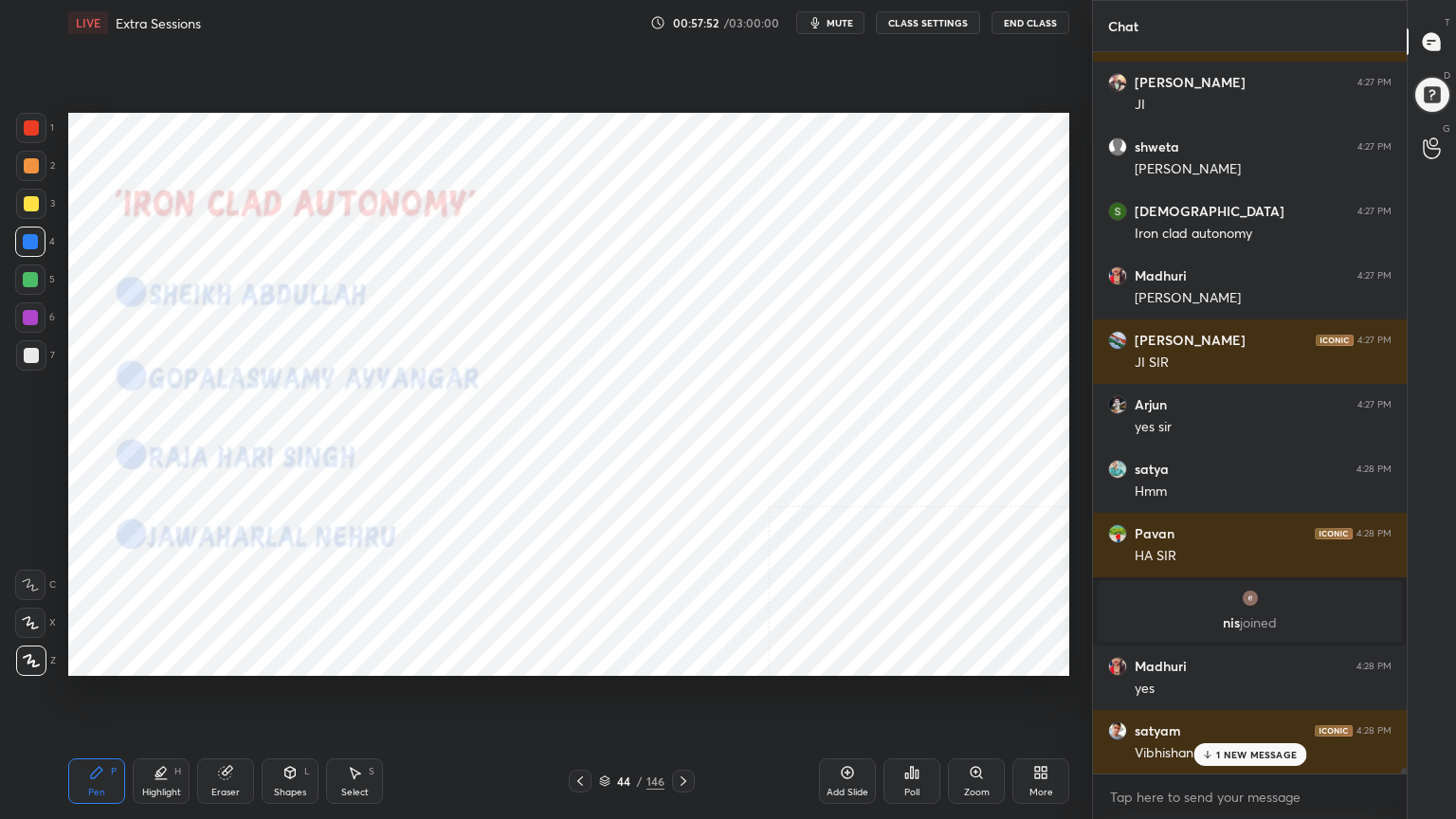 scroll, scrollTop: 97833, scrollLeft: 0, axis: vertical 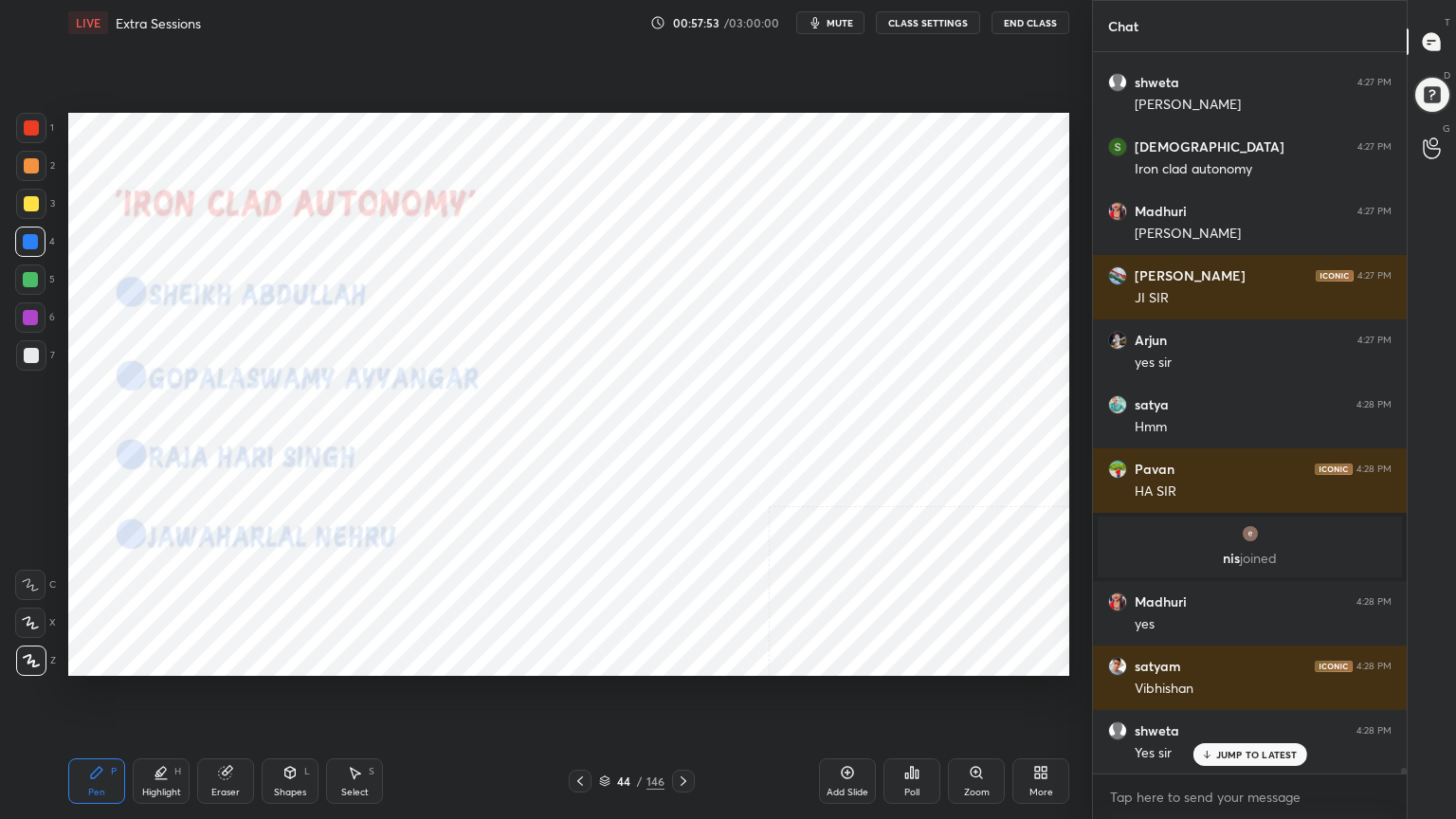 click at bounding box center [31, 128] 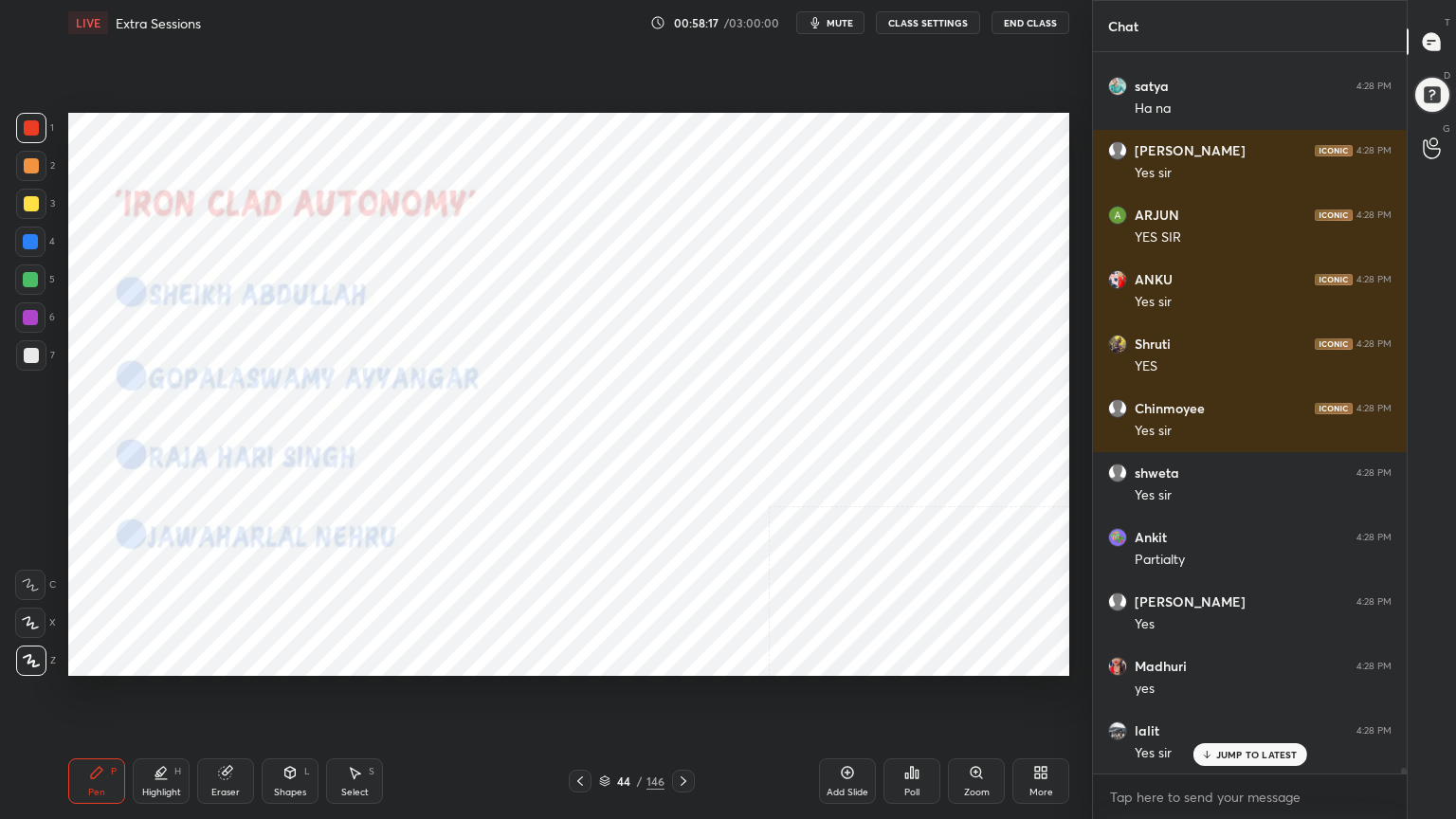 scroll, scrollTop: 98606, scrollLeft: 0, axis: vertical 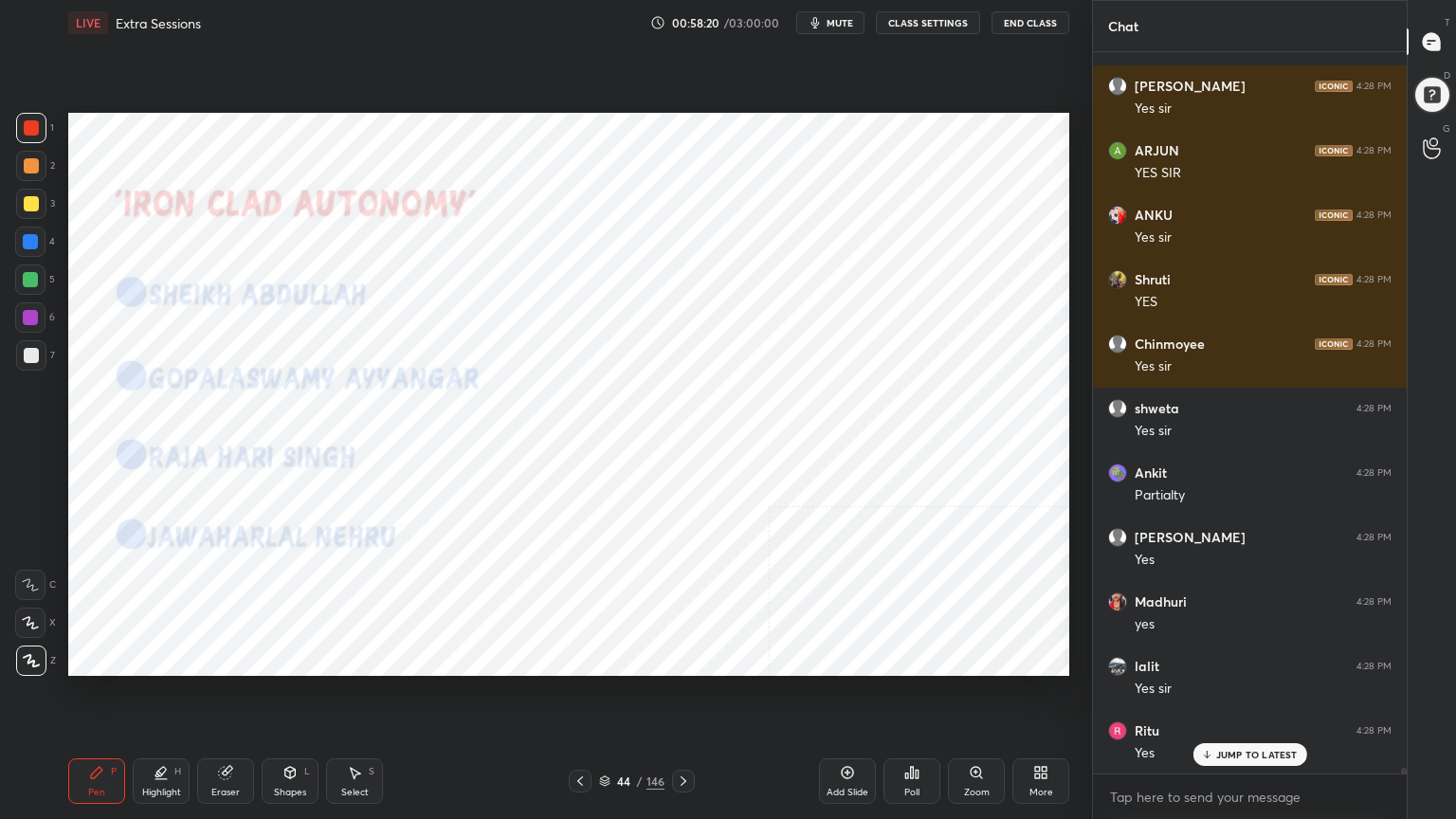 click 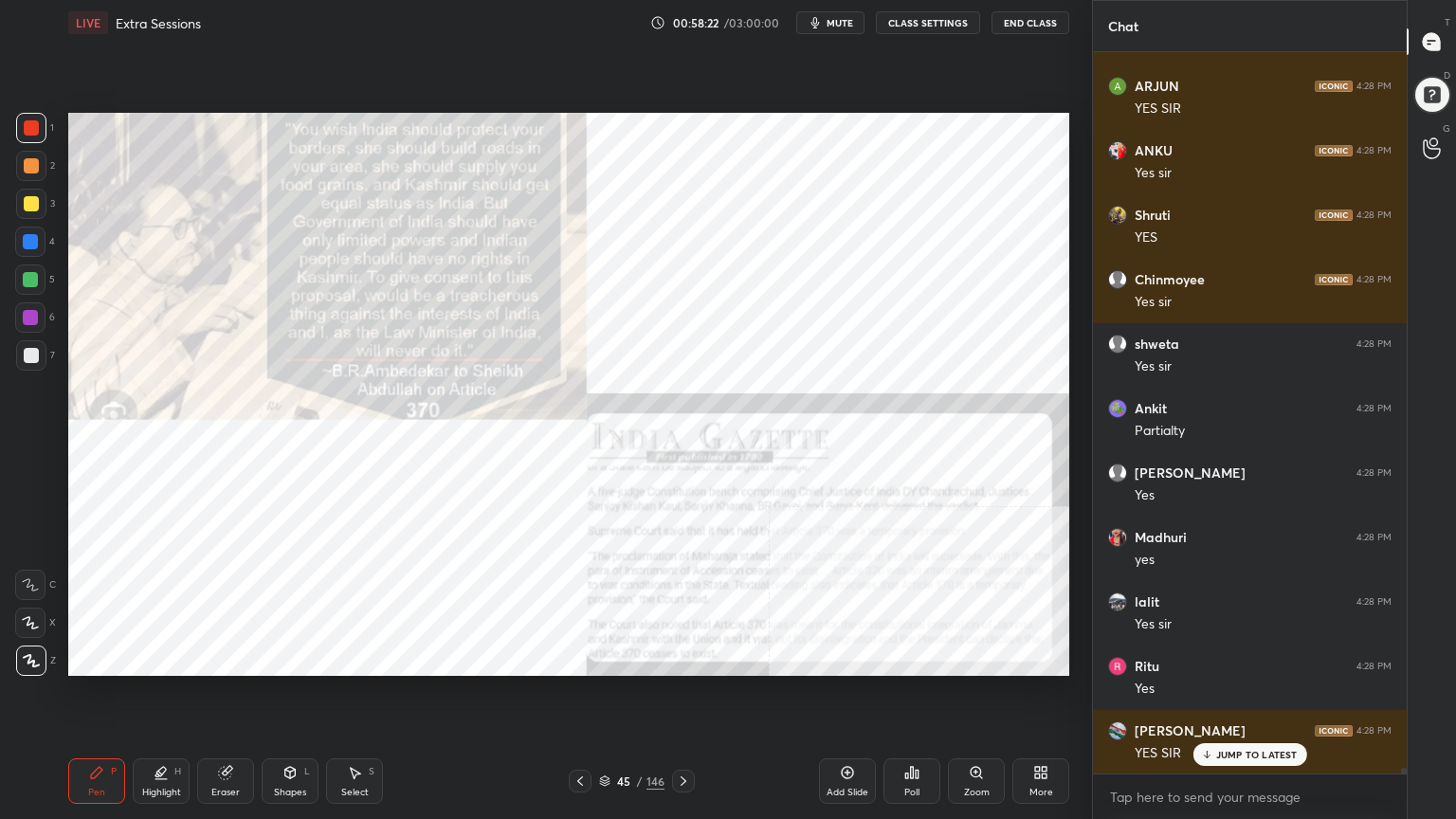 click on "Zoom" at bounding box center [976, 781] 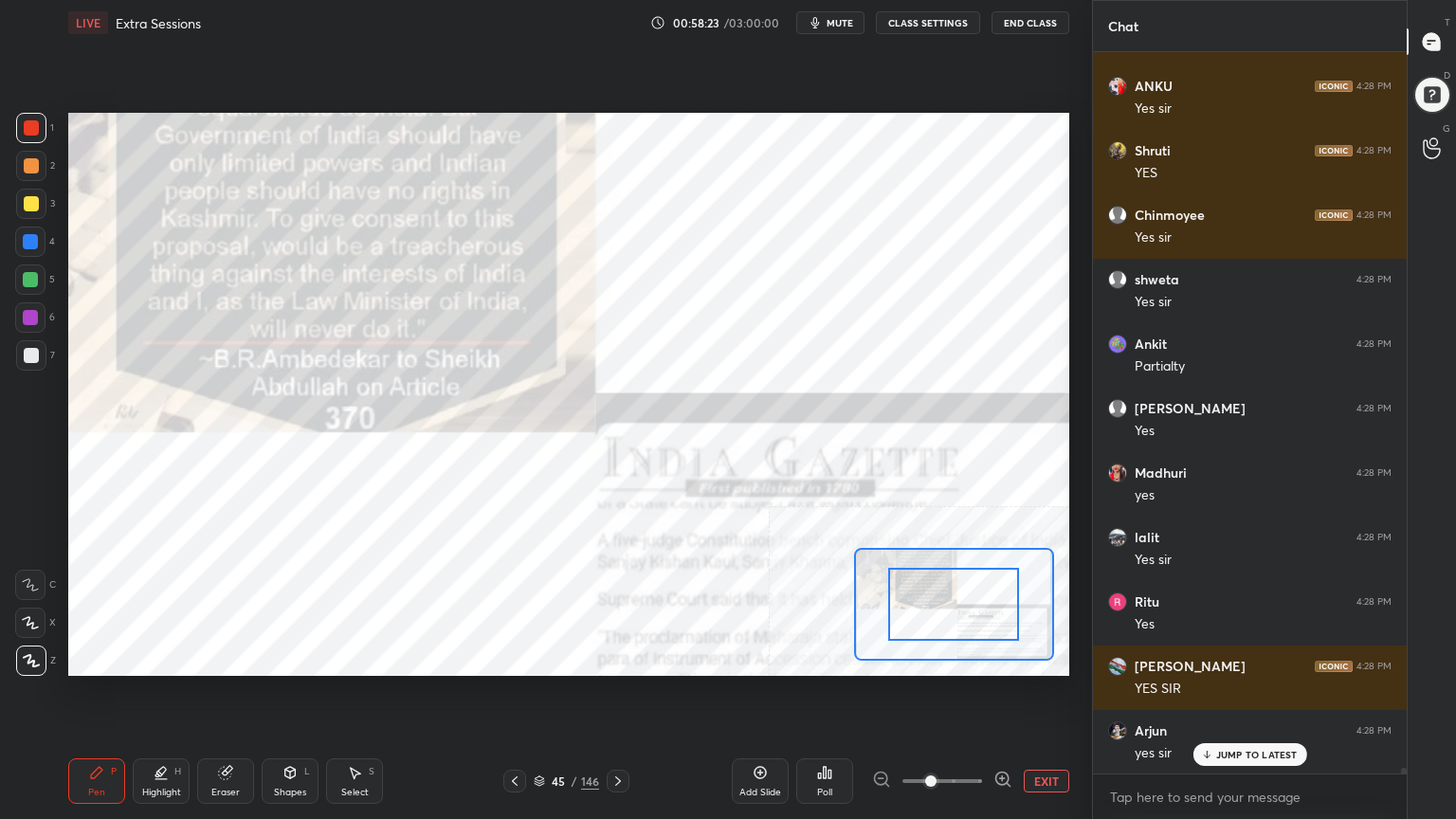 scroll, scrollTop: 98799, scrollLeft: 0, axis: vertical 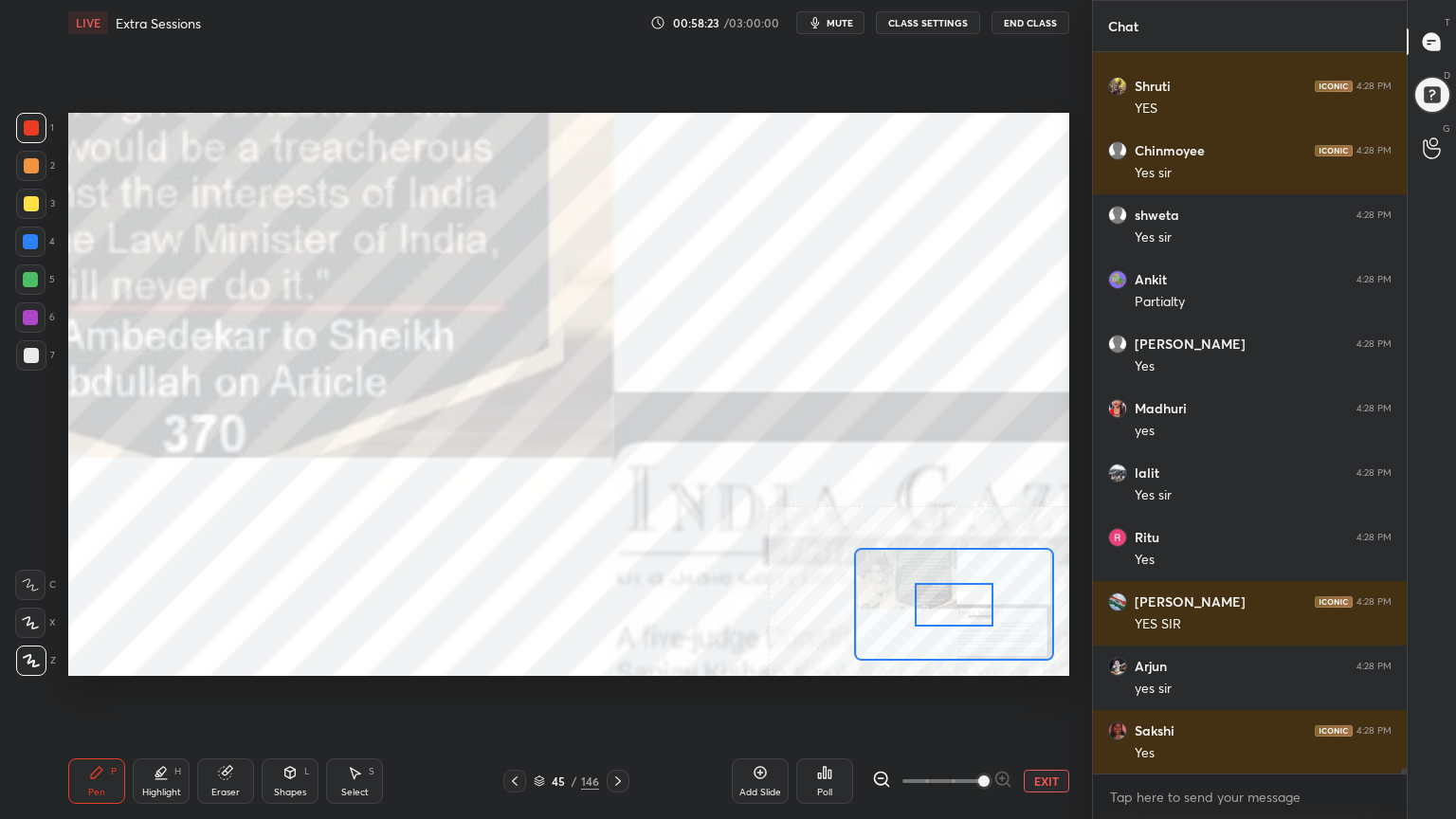 drag, startPoint x: 934, startPoint y: 776, endPoint x: 968, endPoint y: 769, distance: 34.71311 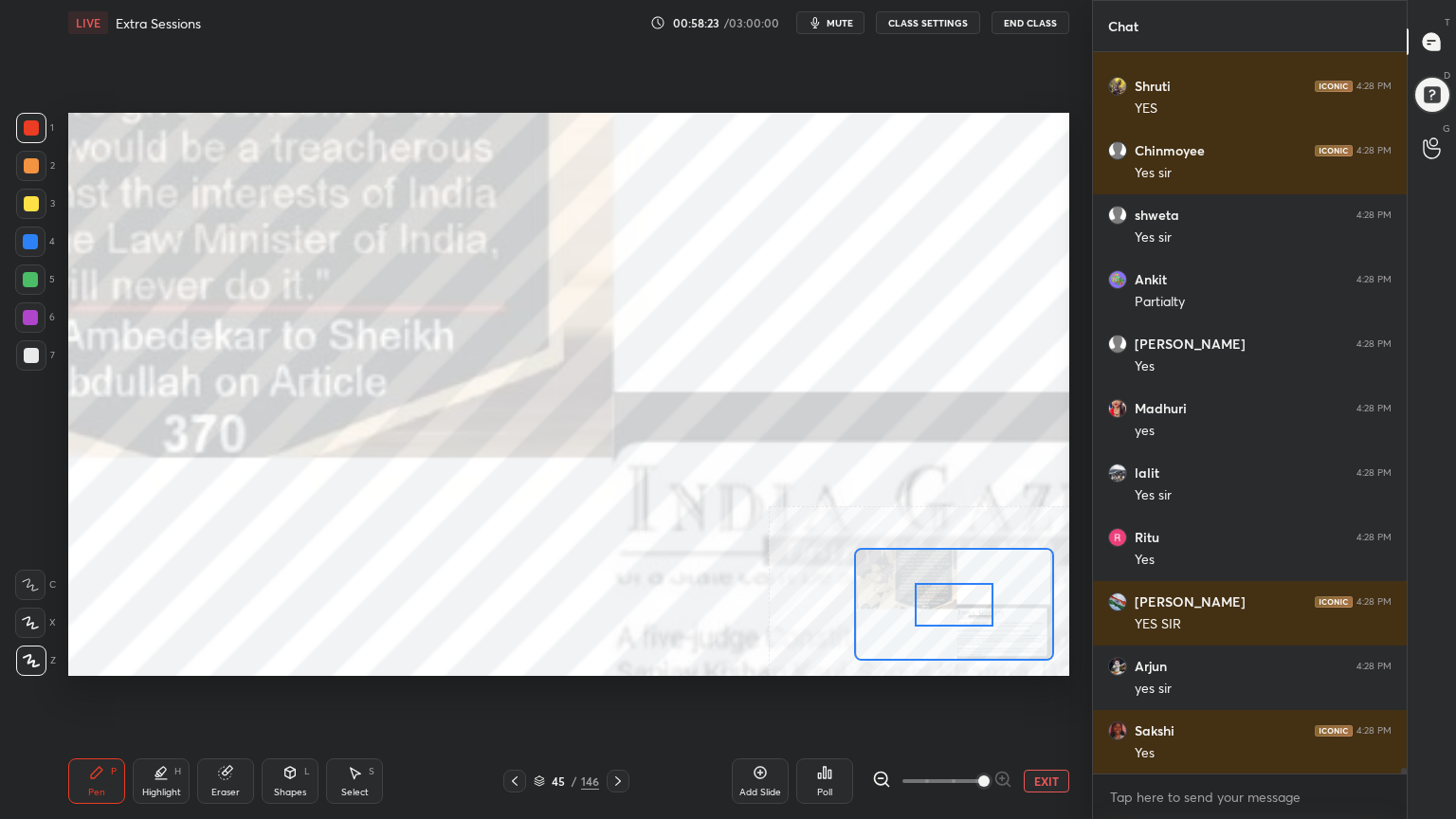 click at bounding box center (984, 781) 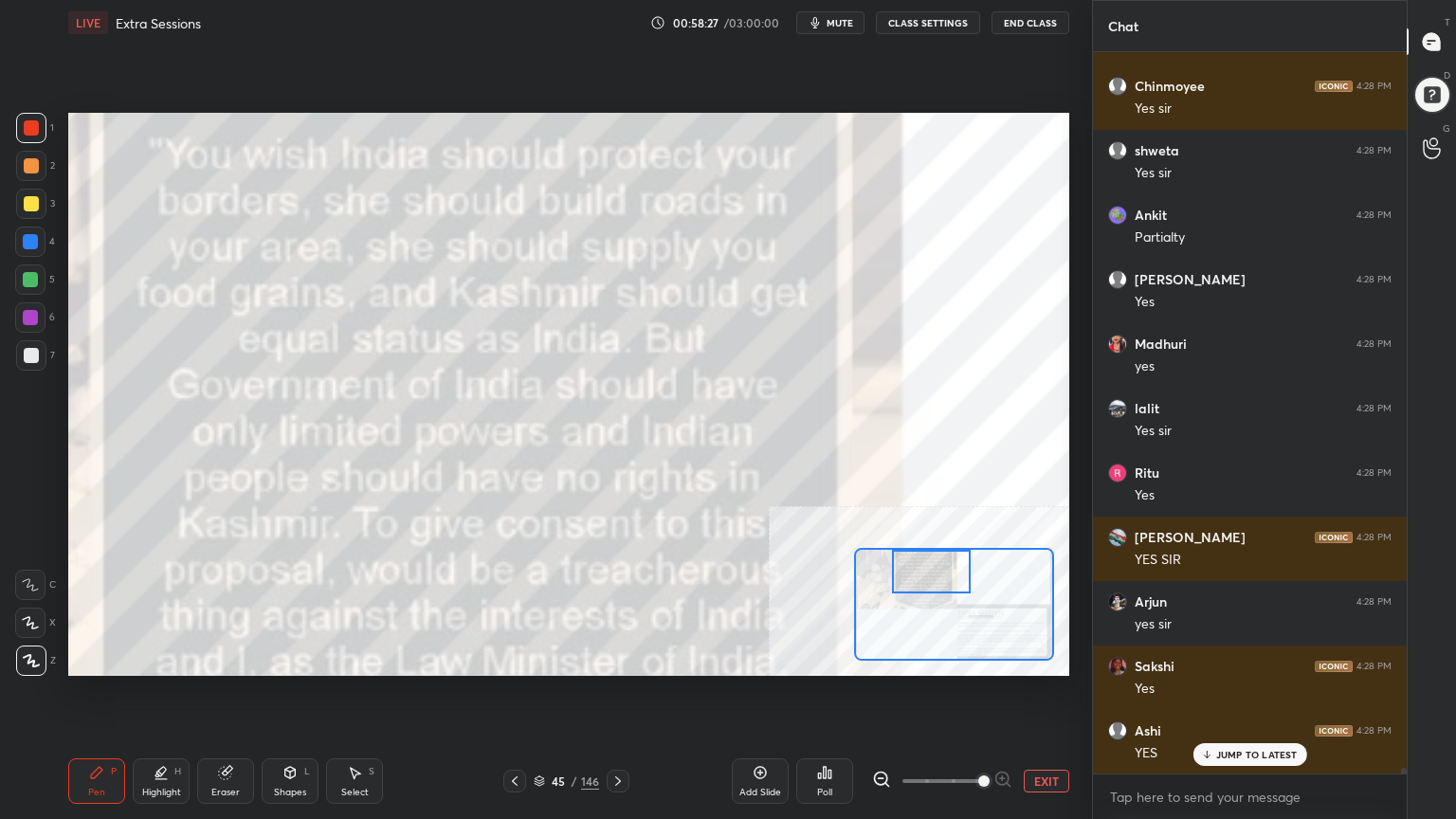 scroll, scrollTop: 98993, scrollLeft: 0, axis: vertical 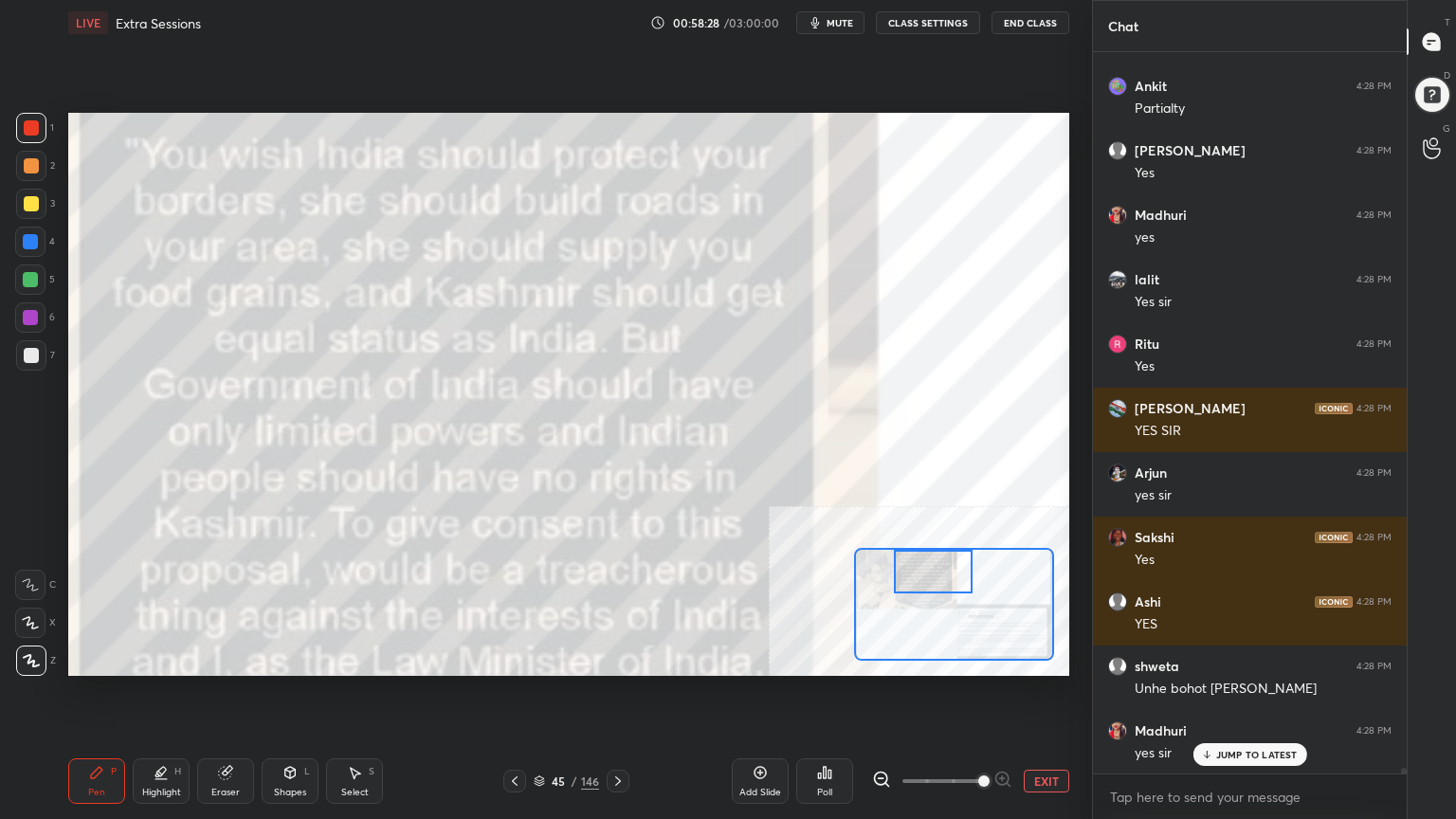 drag, startPoint x: 952, startPoint y: 610, endPoint x: 933, endPoint y: 588, distance: 29.069 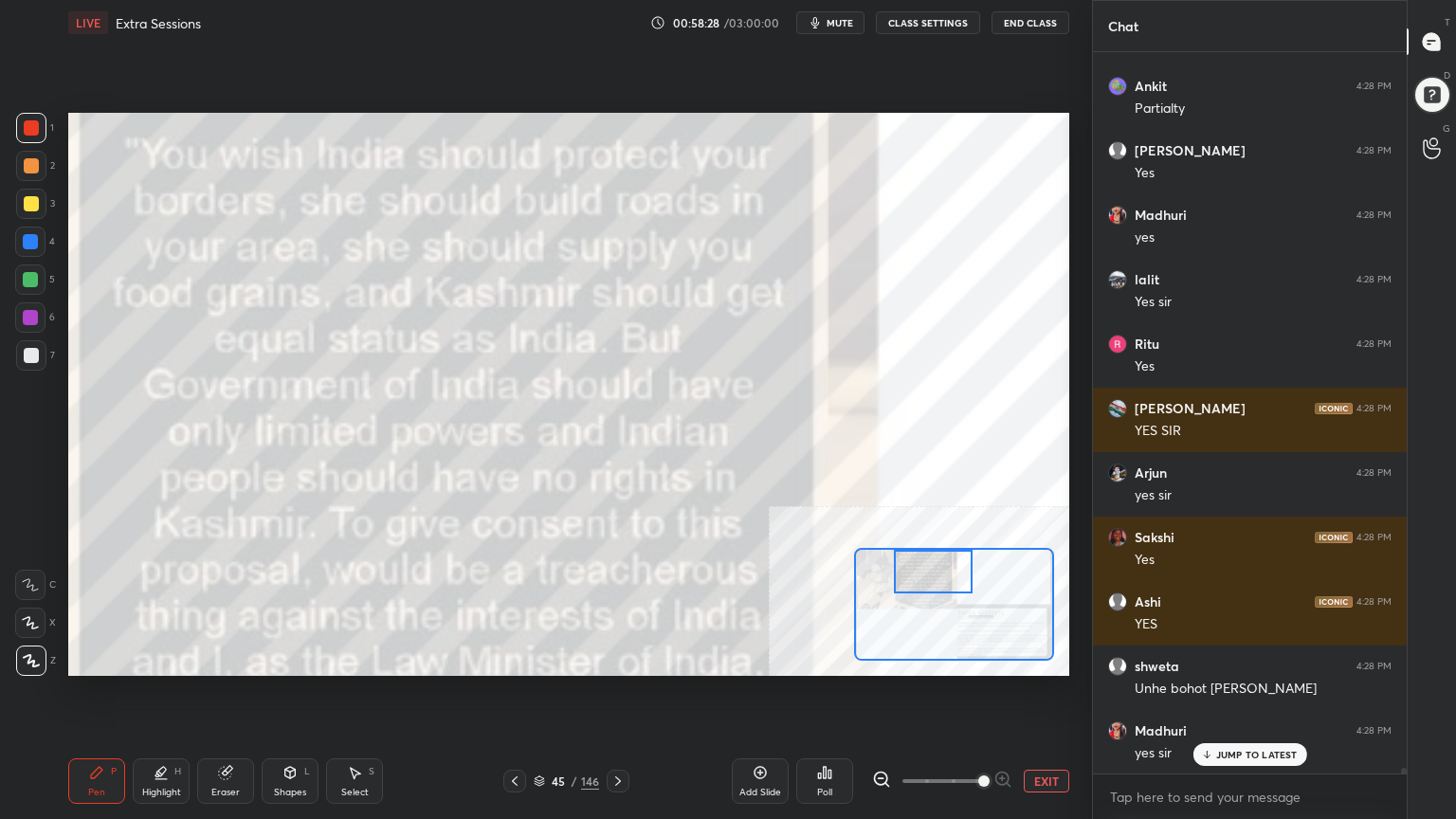 click at bounding box center [933, 572] 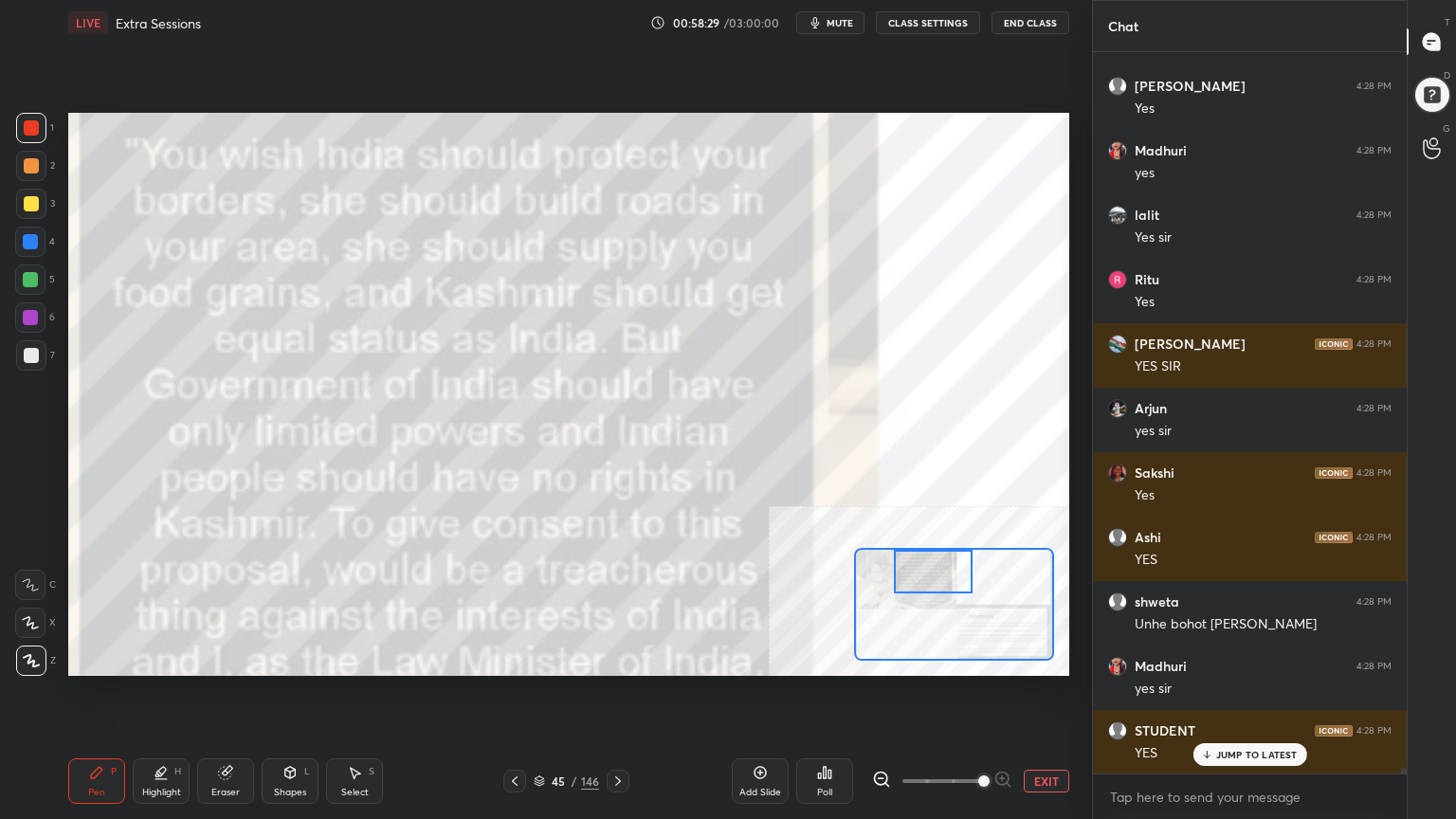 click 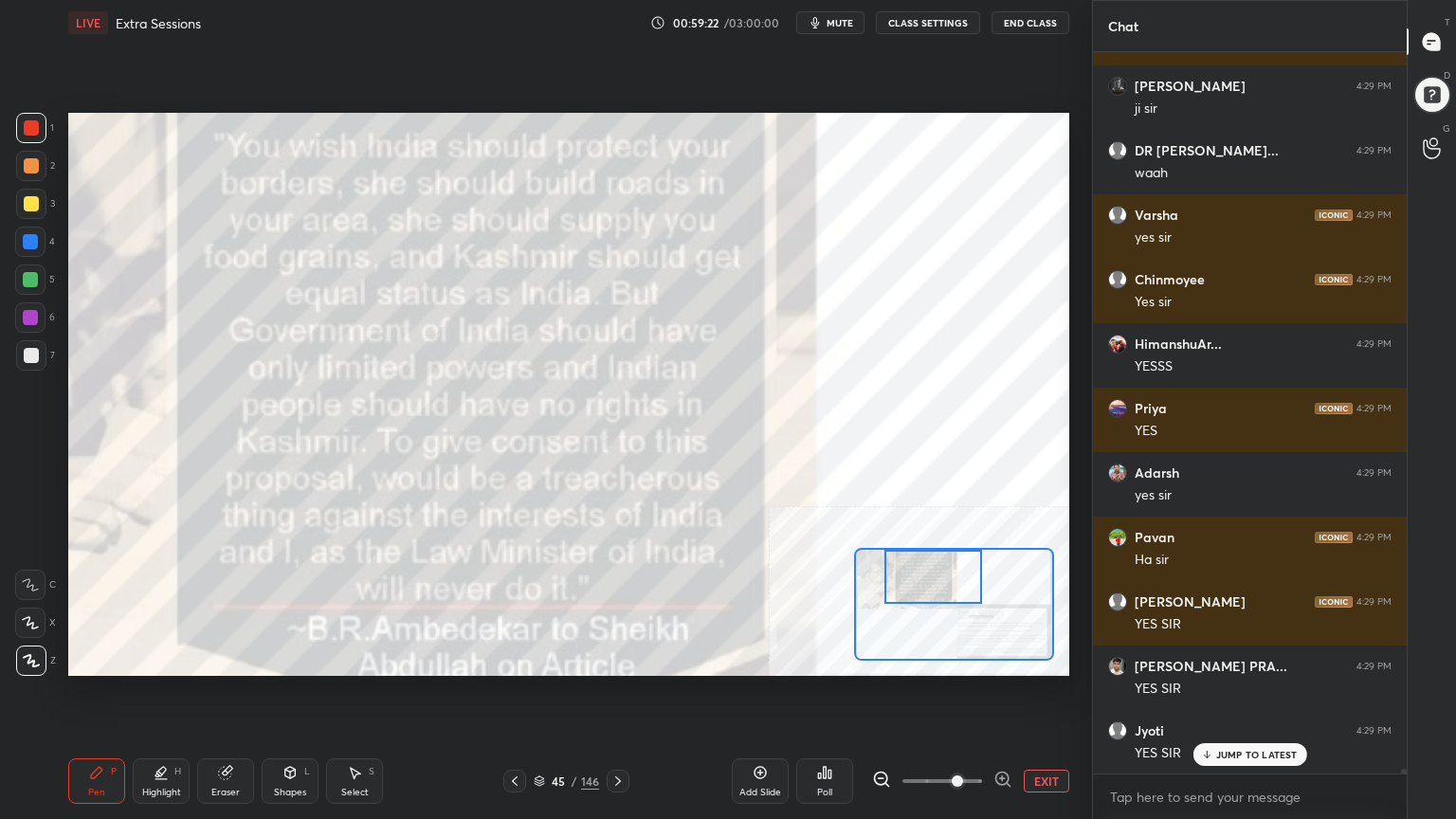 scroll, scrollTop: 101124, scrollLeft: 0, axis: vertical 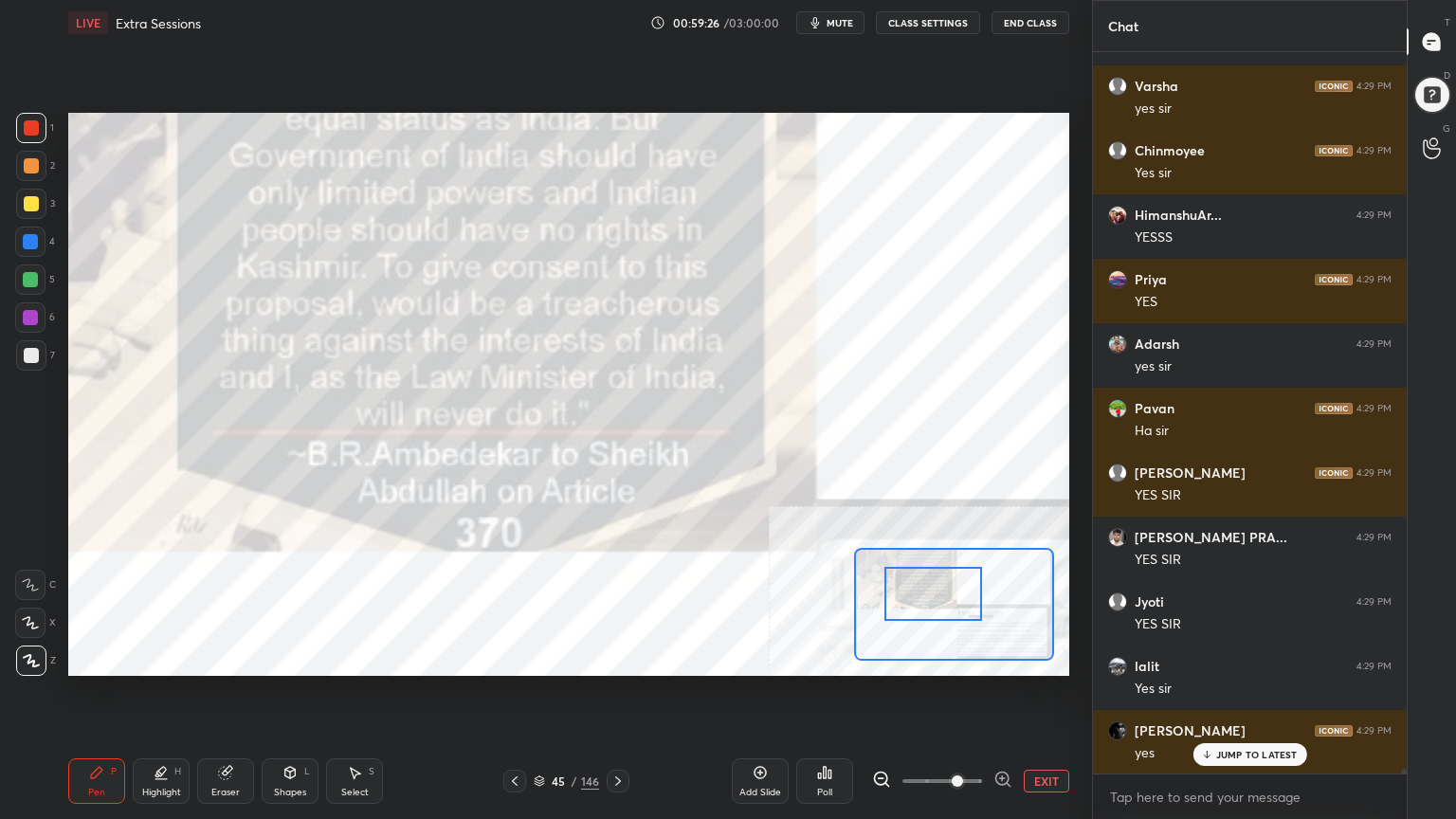 drag, startPoint x: 941, startPoint y: 582, endPoint x: 941, endPoint y: 599, distance: 17 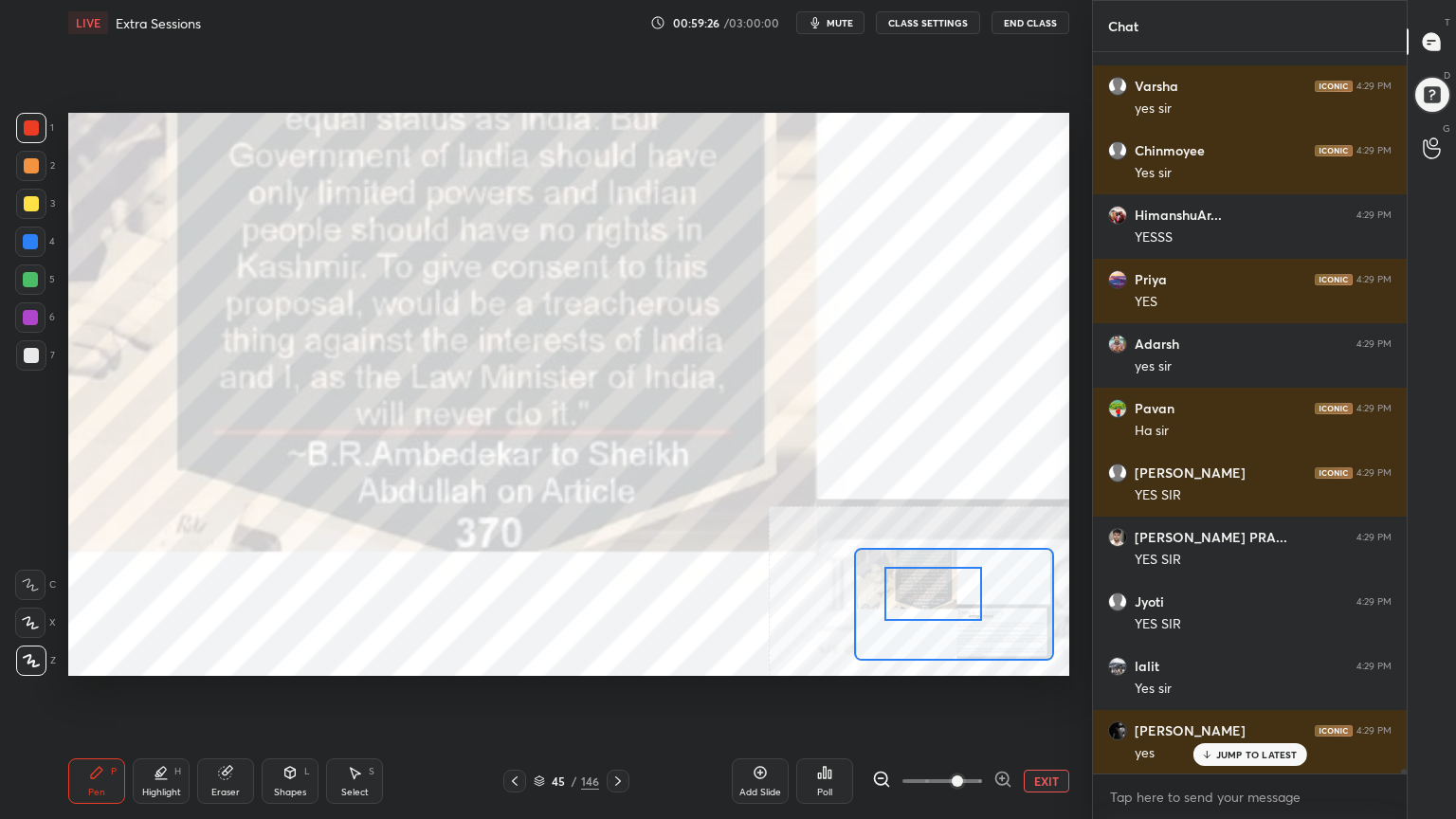 click at bounding box center [934, 593] 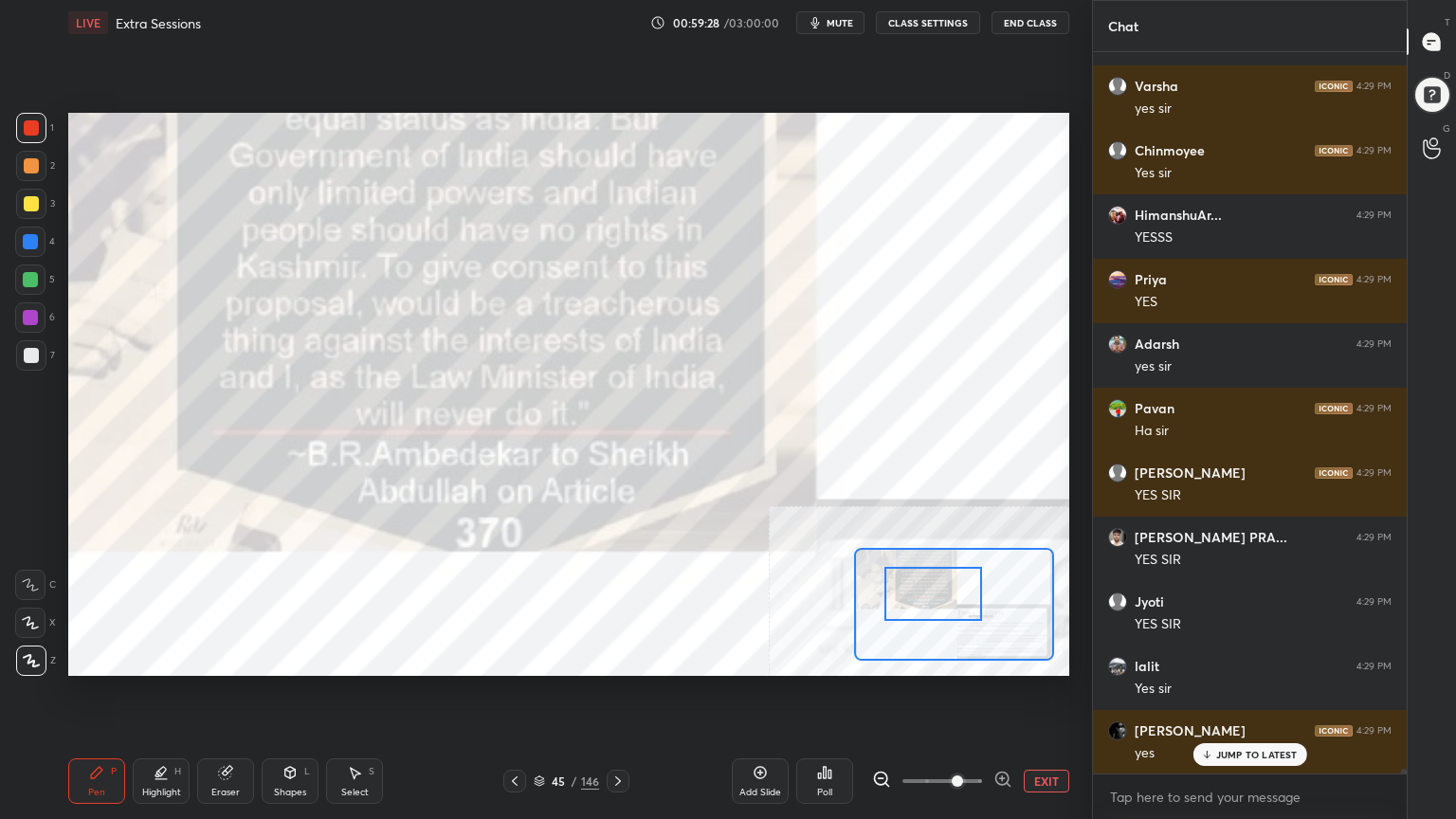 click on "EXIT" at bounding box center (1046, 781) 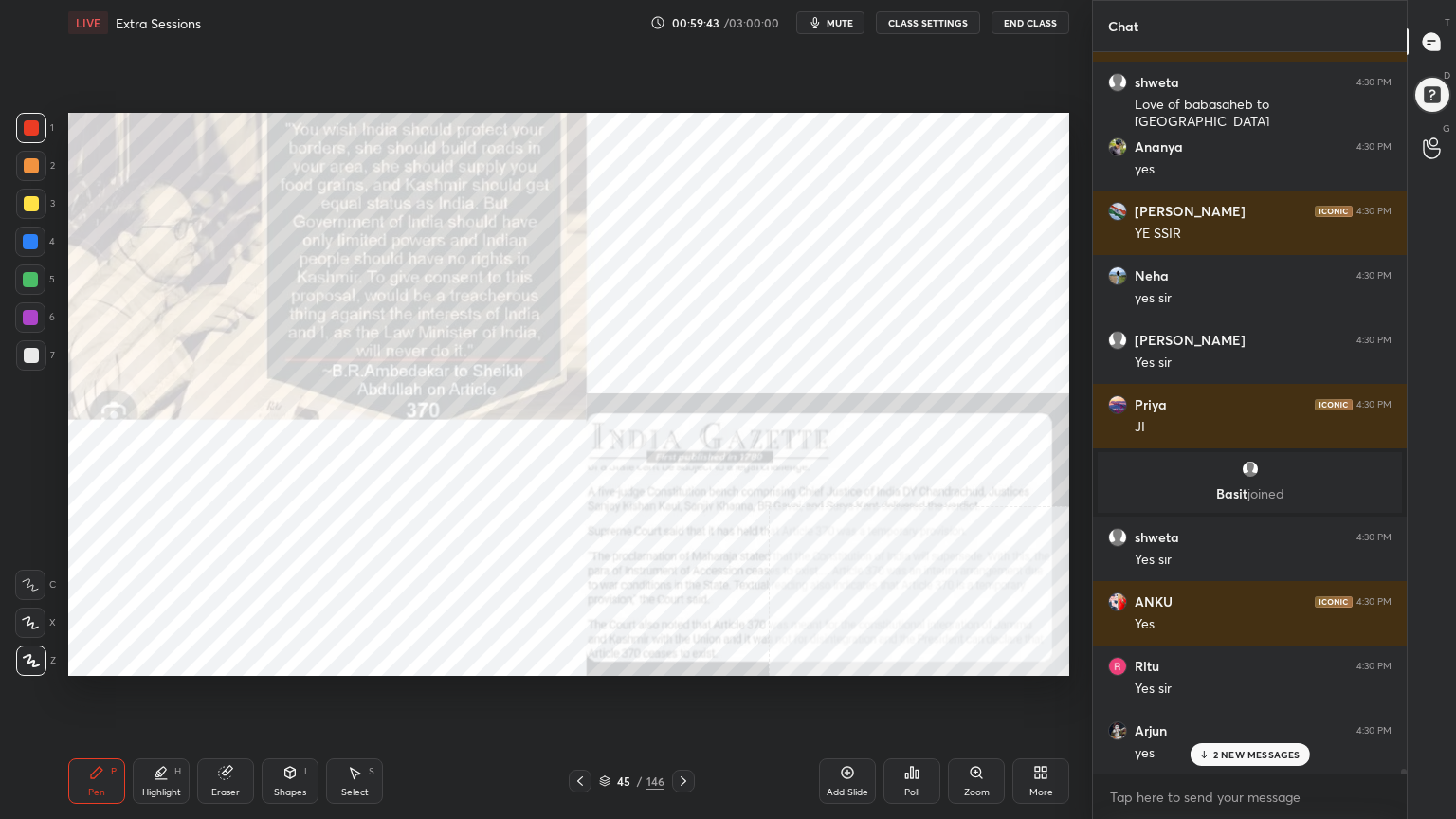 scroll, scrollTop: 101966, scrollLeft: 0, axis: vertical 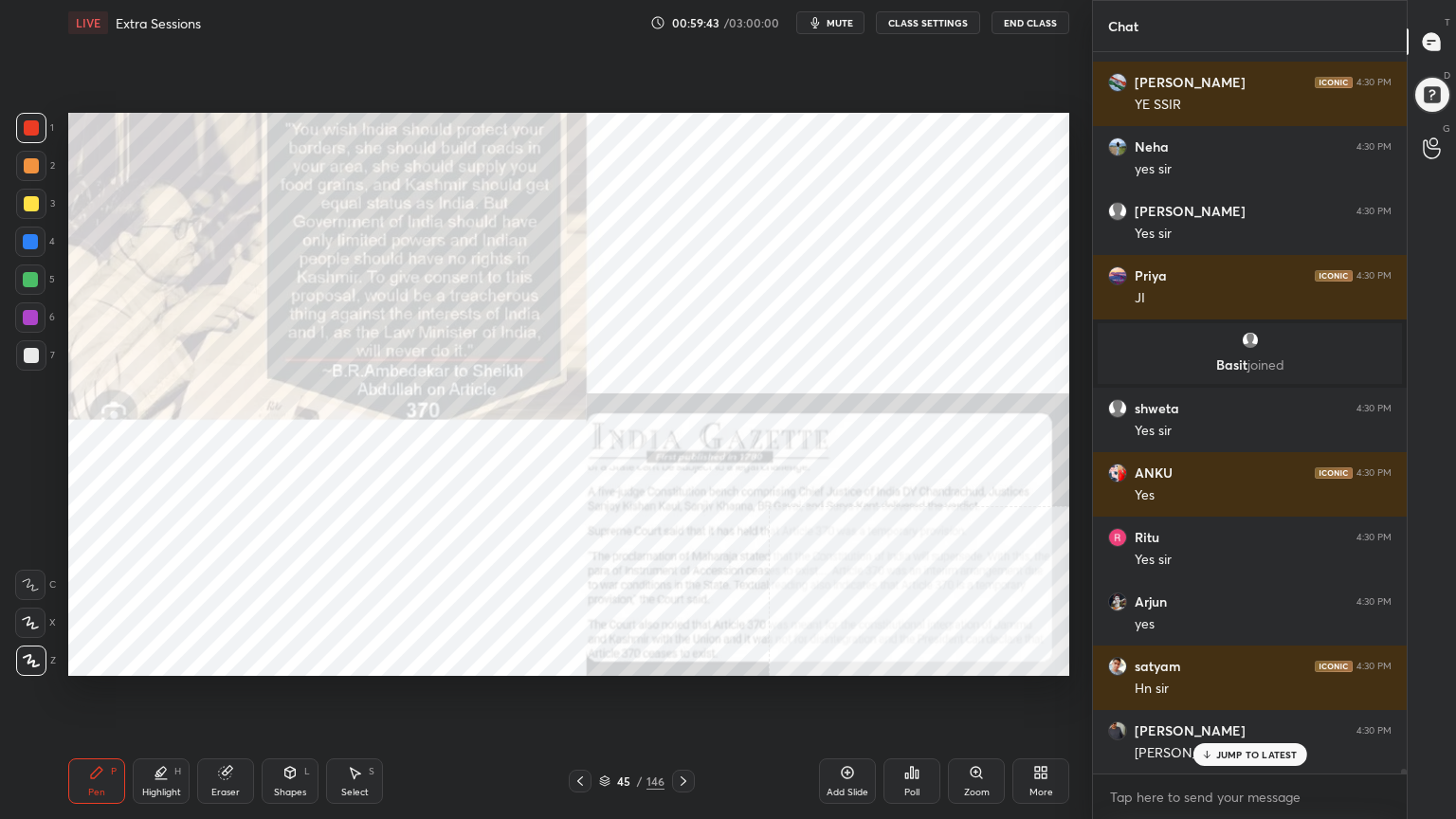 click 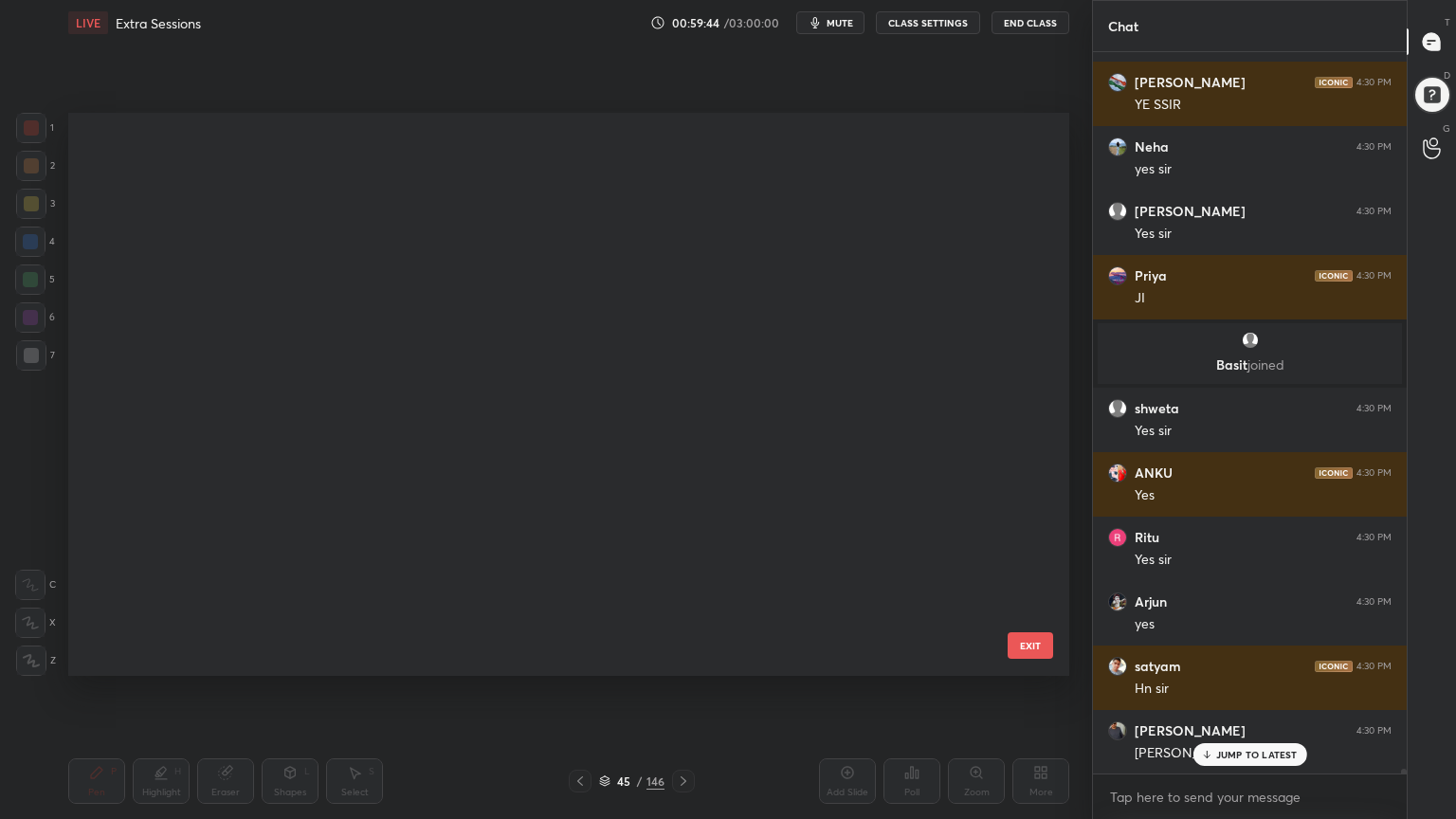 scroll, scrollTop: 2039, scrollLeft: 0, axis: vertical 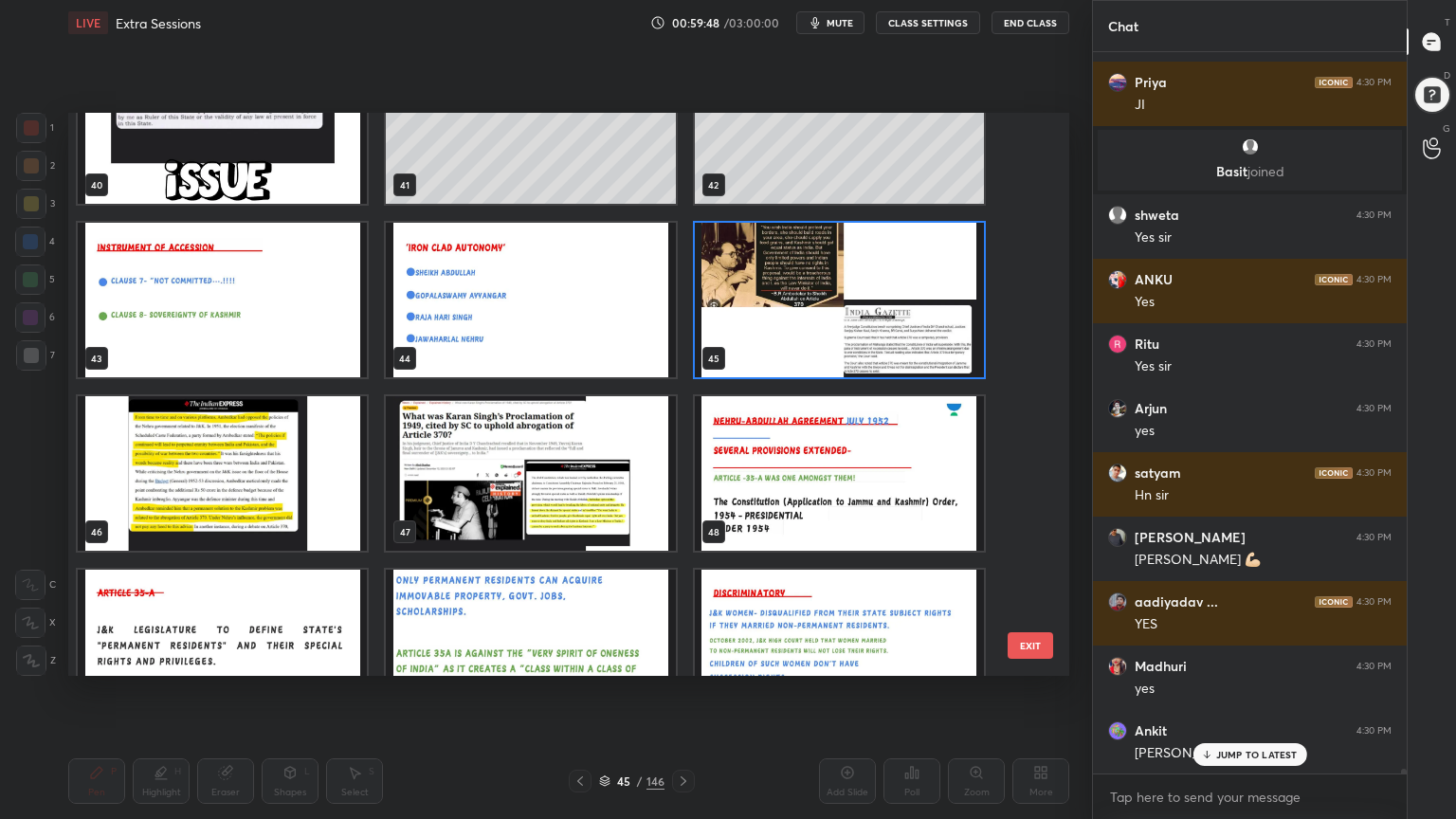 click at bounding box center [222, 473] 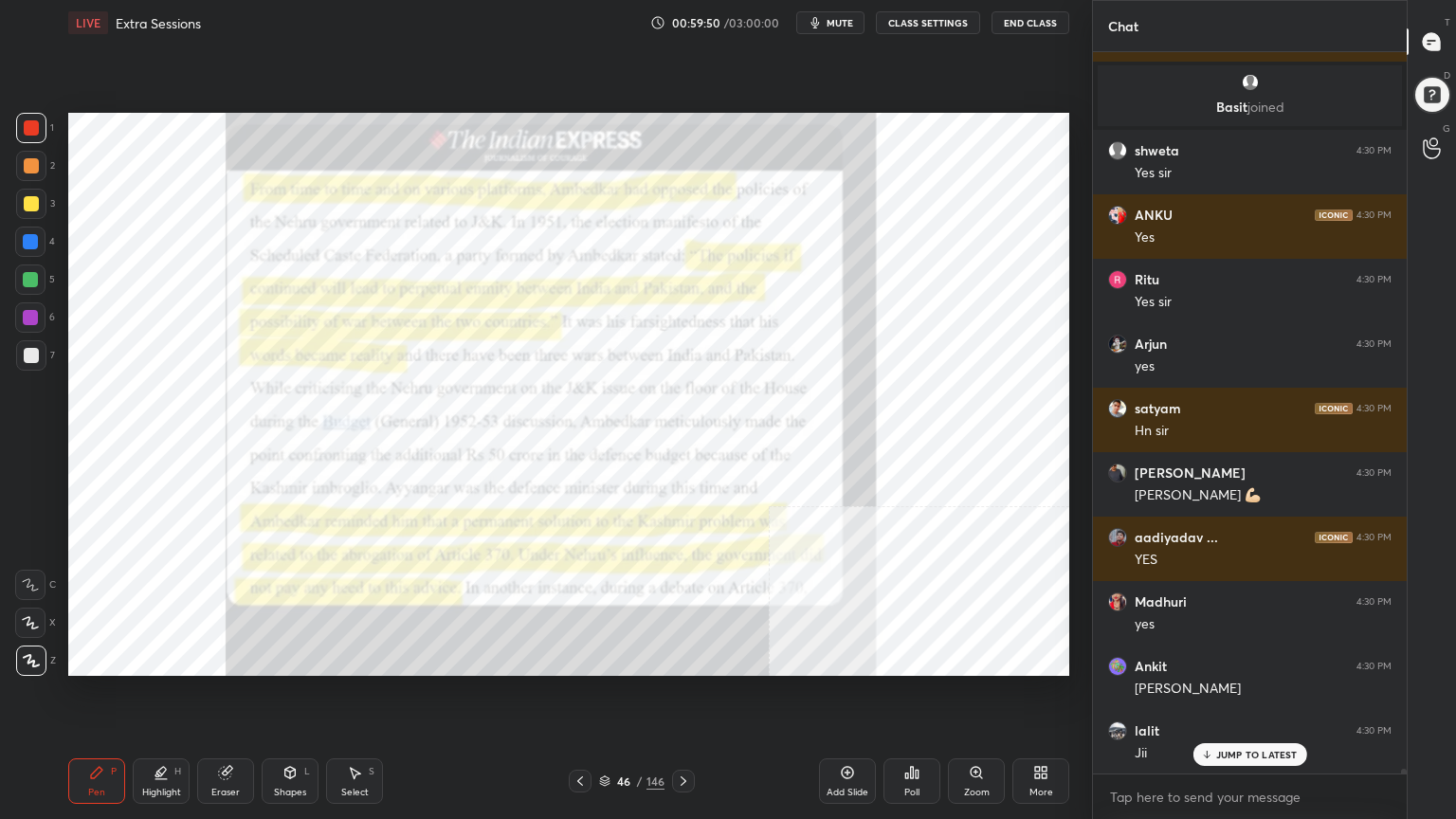 scroll, scrollTop: 102288, scrollLeft: 0, axis: vertical 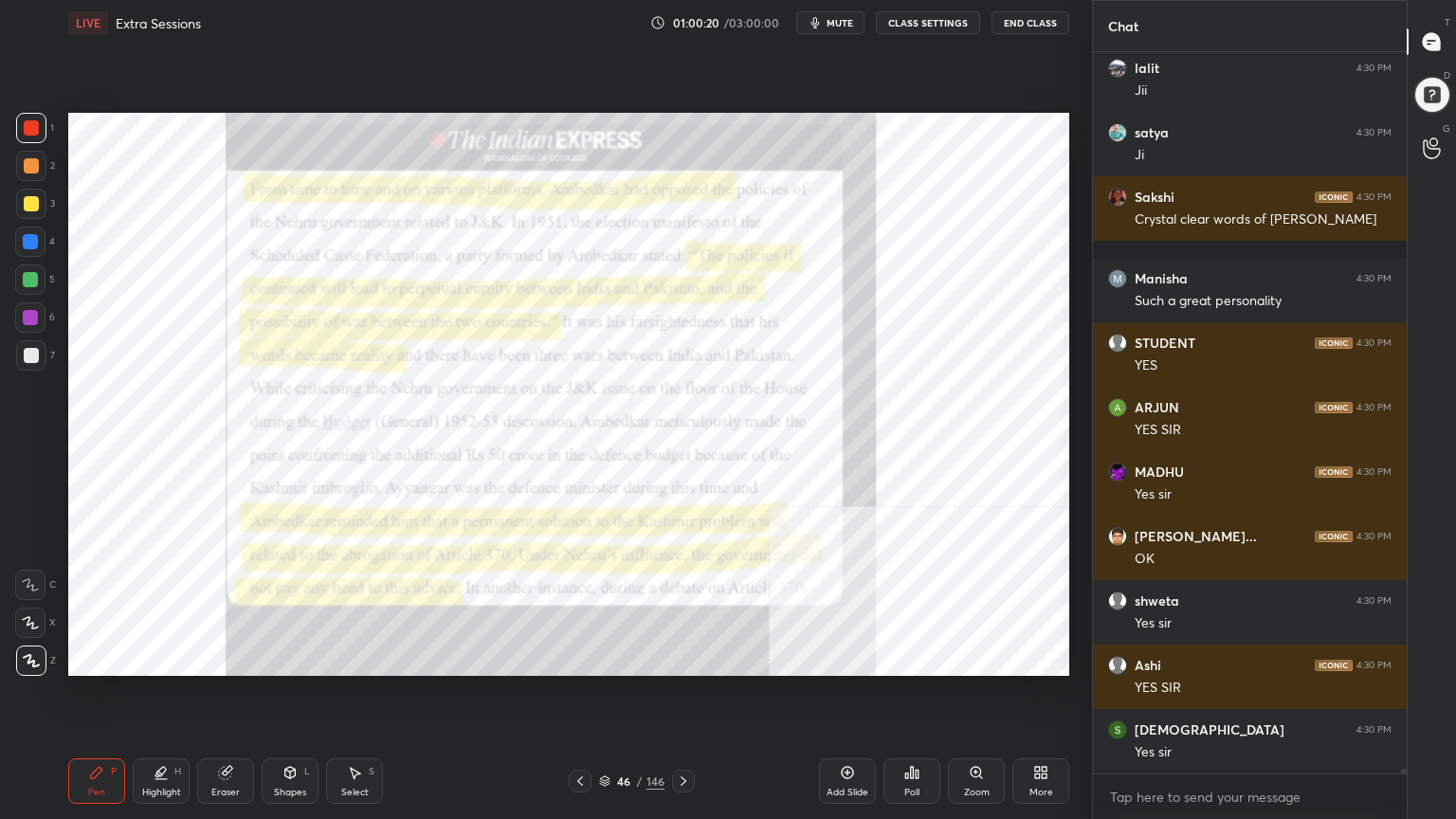 click on "Add Slide" at bounding box center [847, 781] 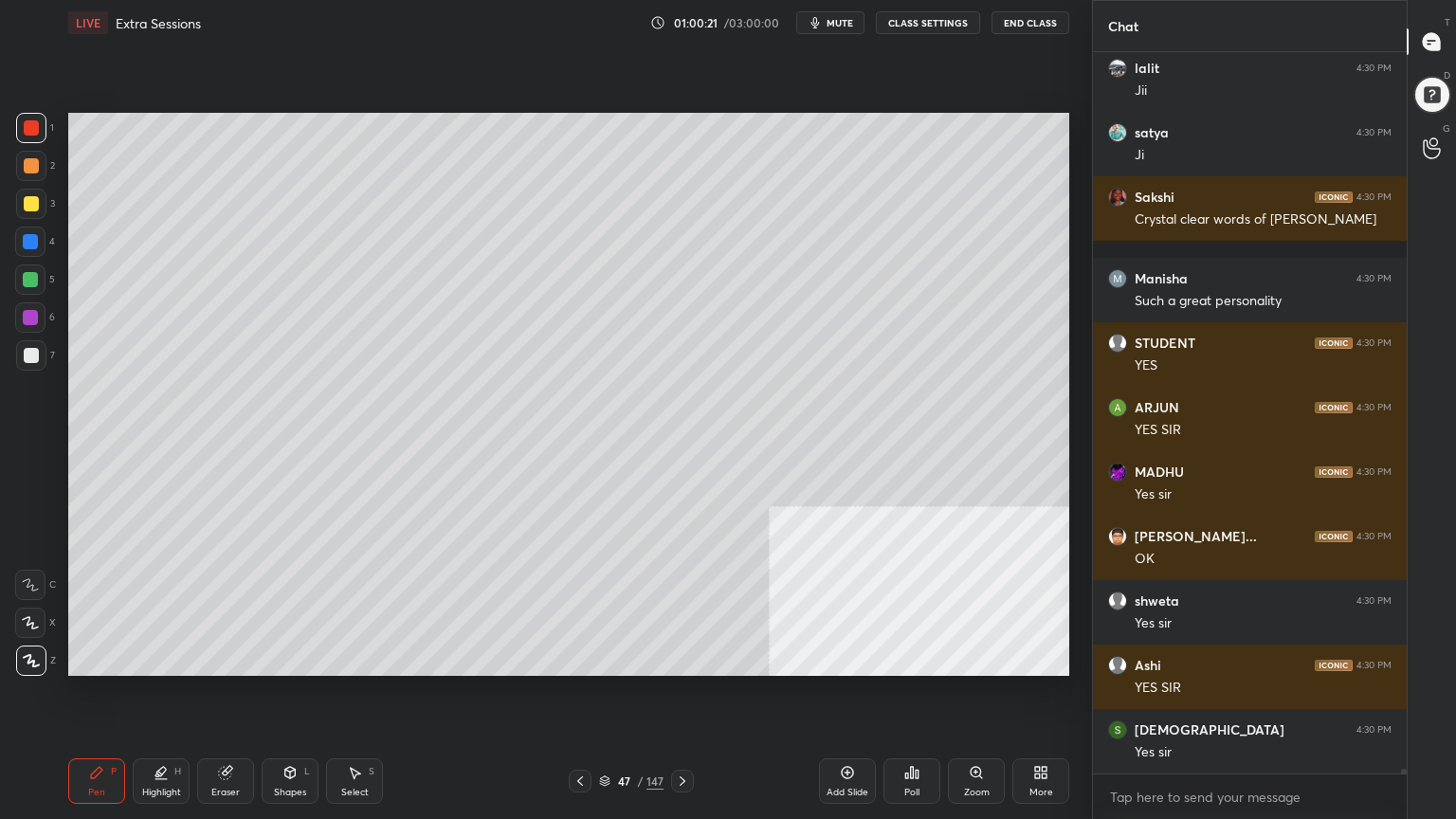 scroll, scrollTop: 102950, scrollLeft: 0, axis: vertical 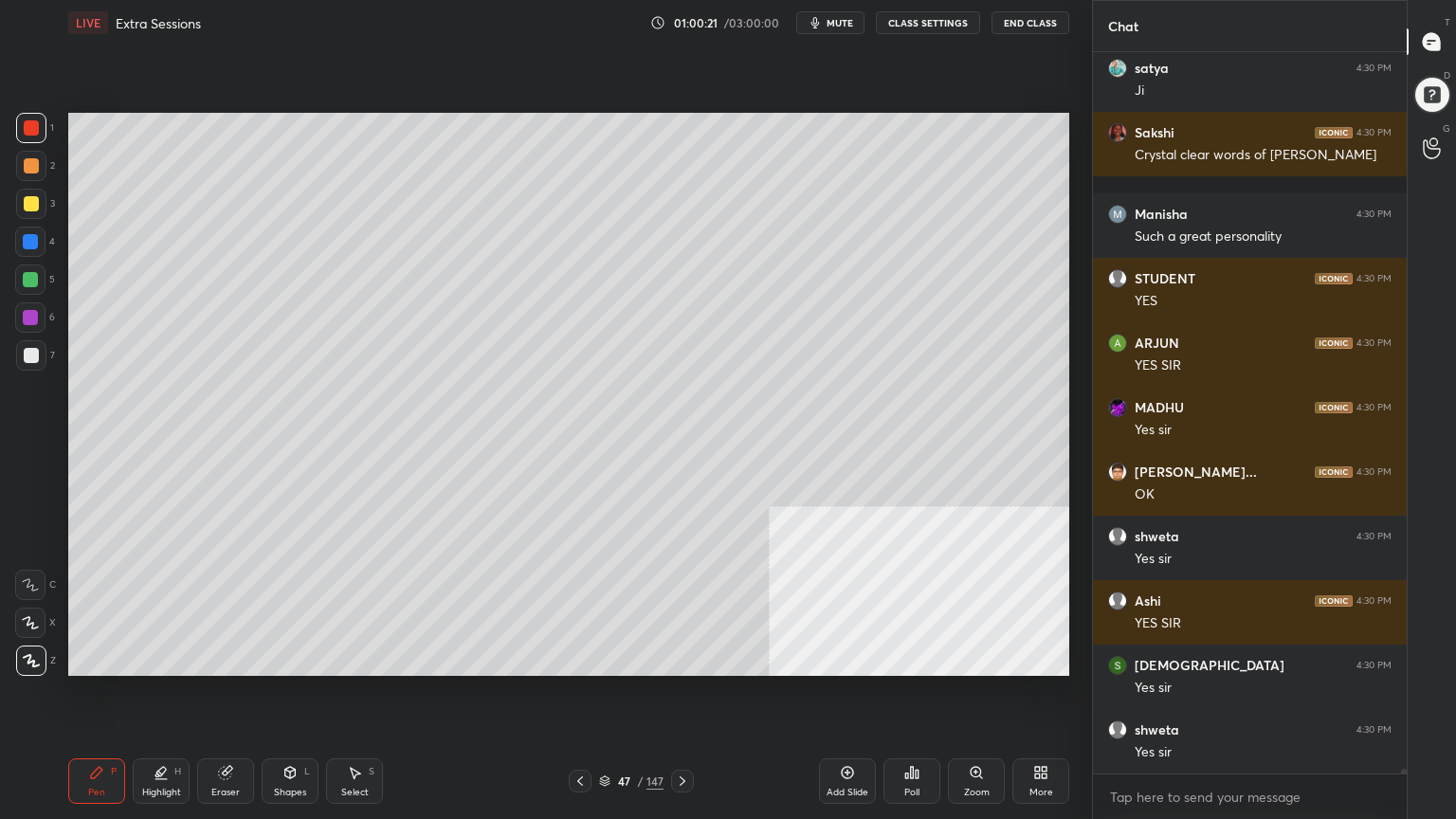 click at bounding box center [31, 355] 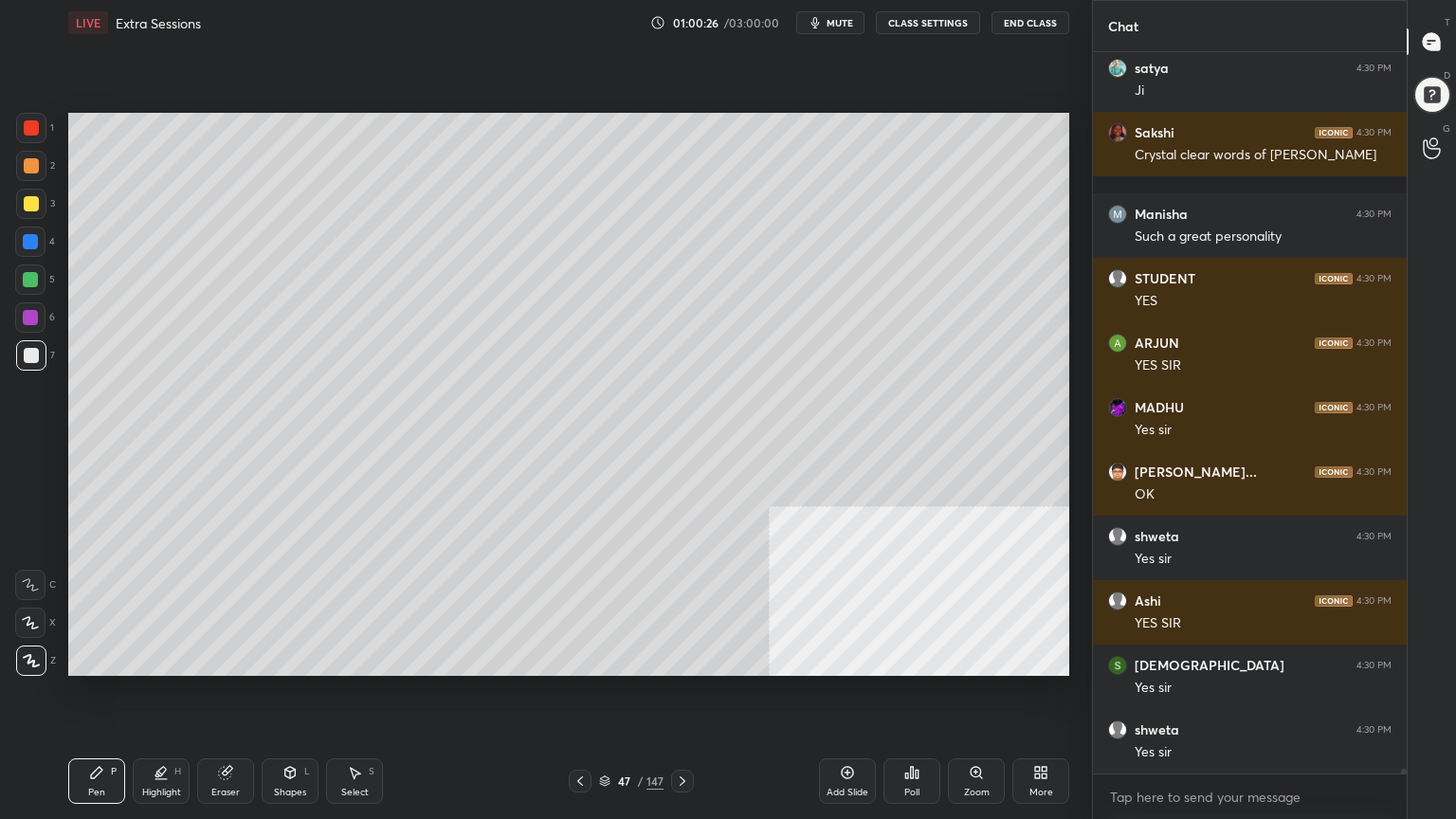 click 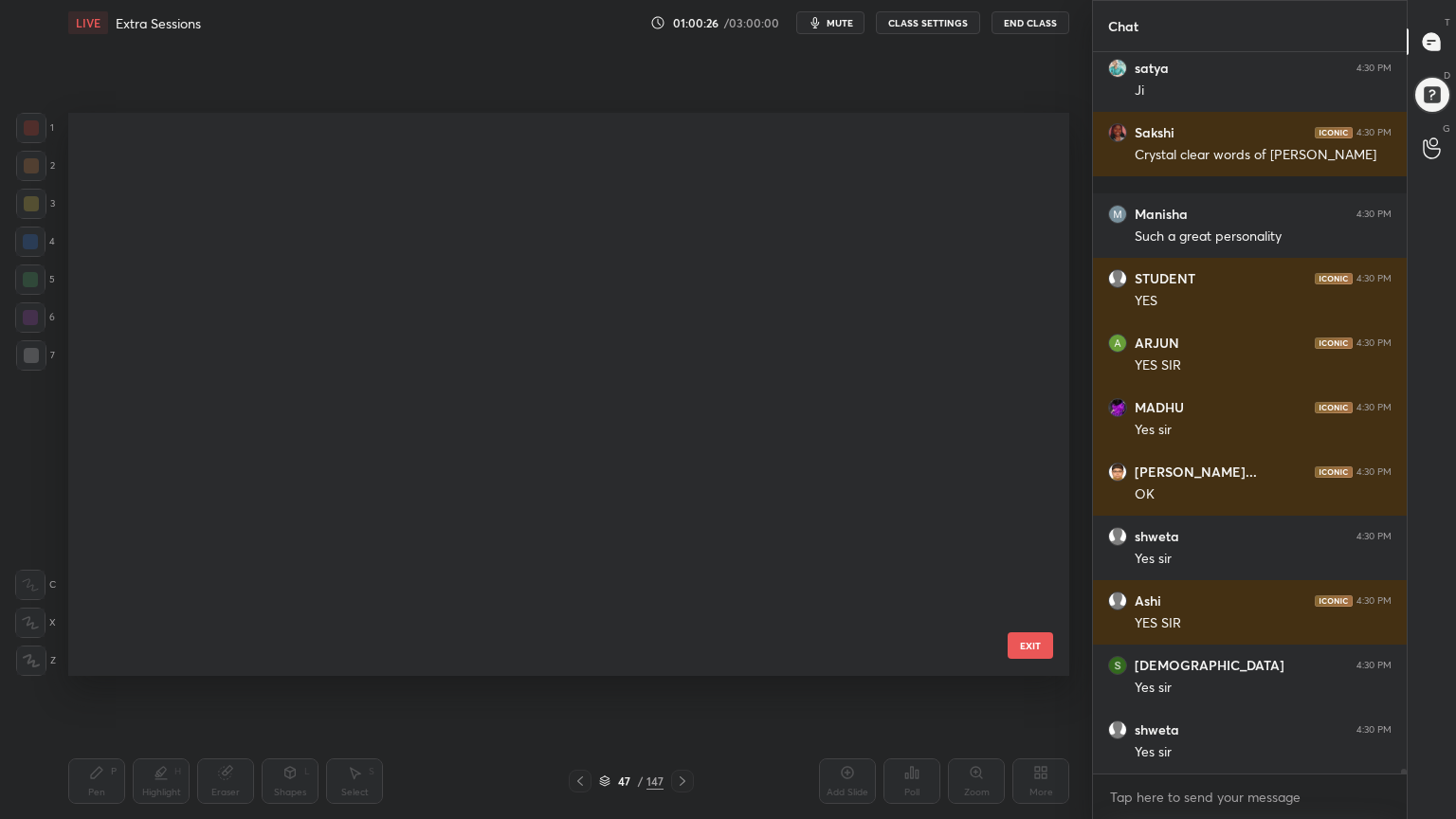 scroll, scrollTop: 2212, scrollLeft: 0, axis: vertical 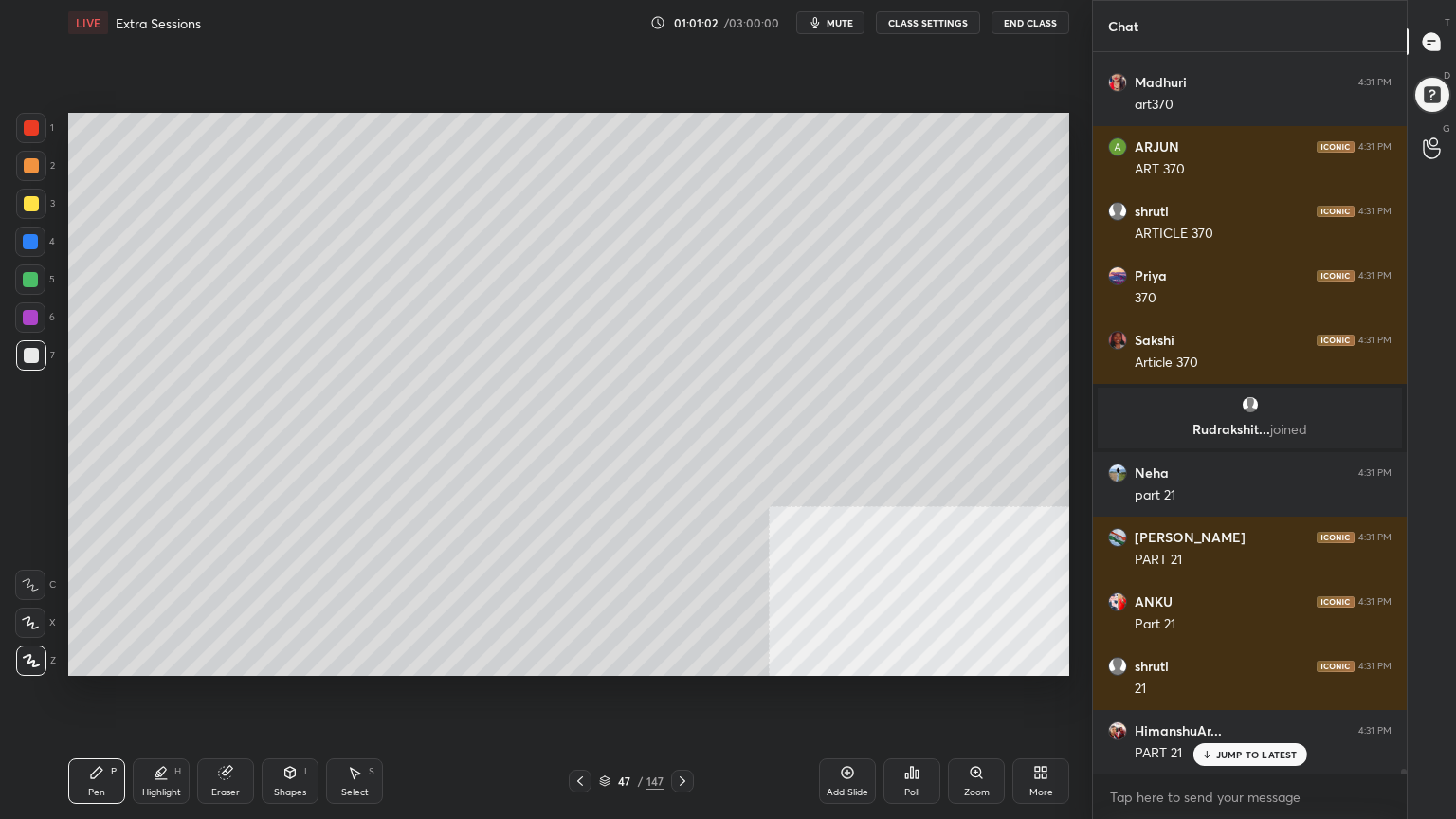 click 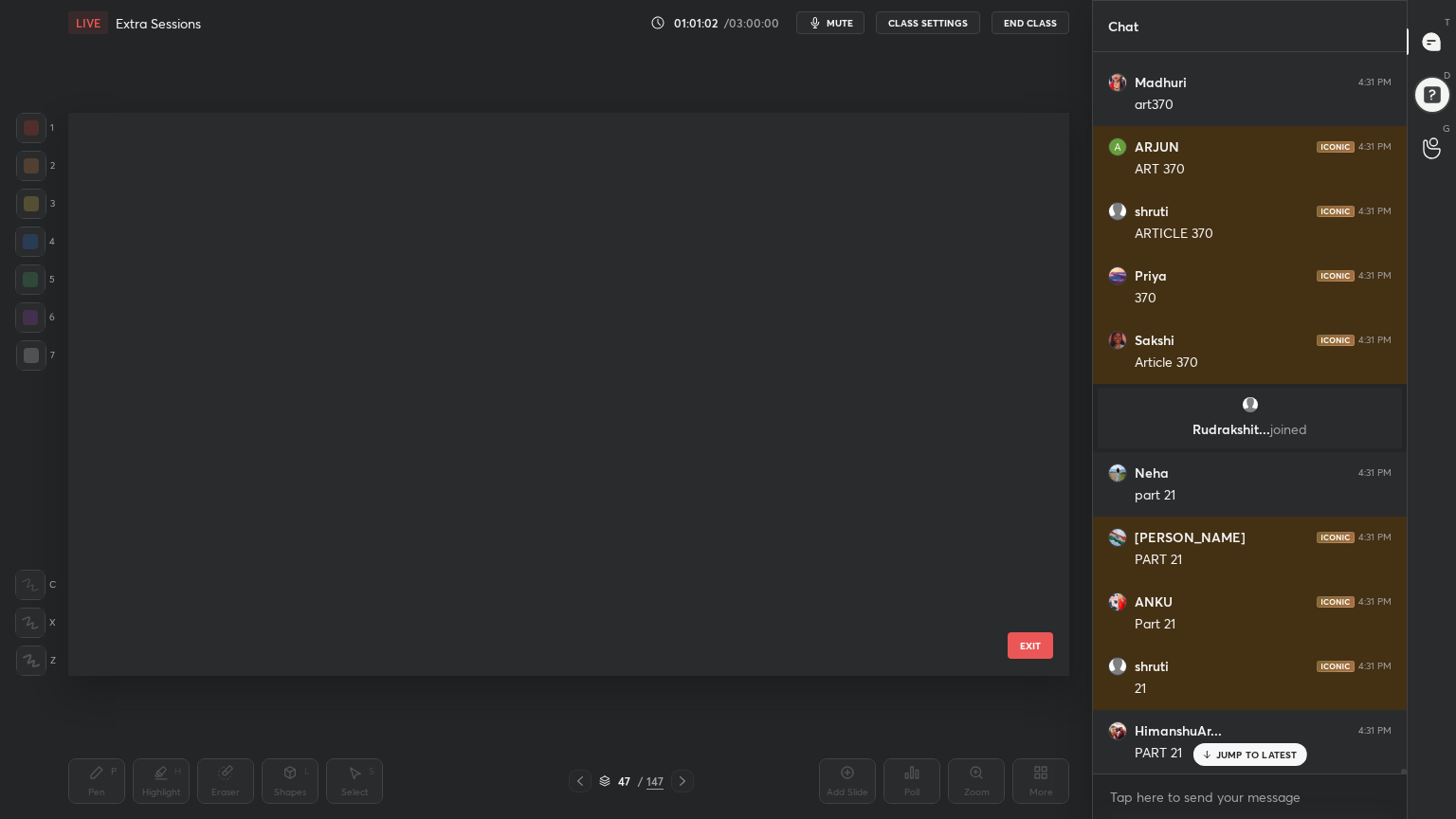 scroll, scrollTop: 2212, scrollLeft: 0, axis: vertical 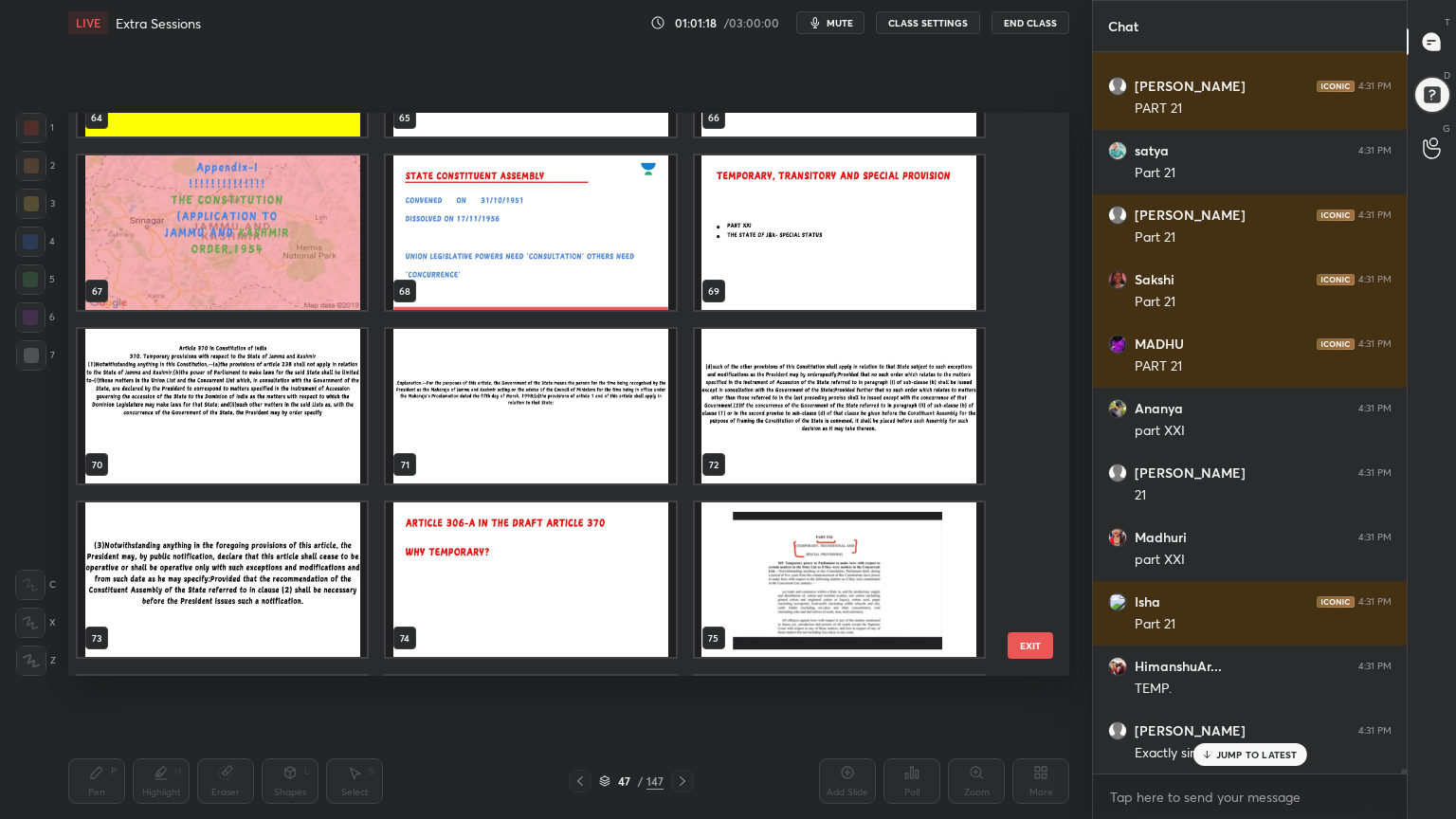 click at bounding box center (839, 579) 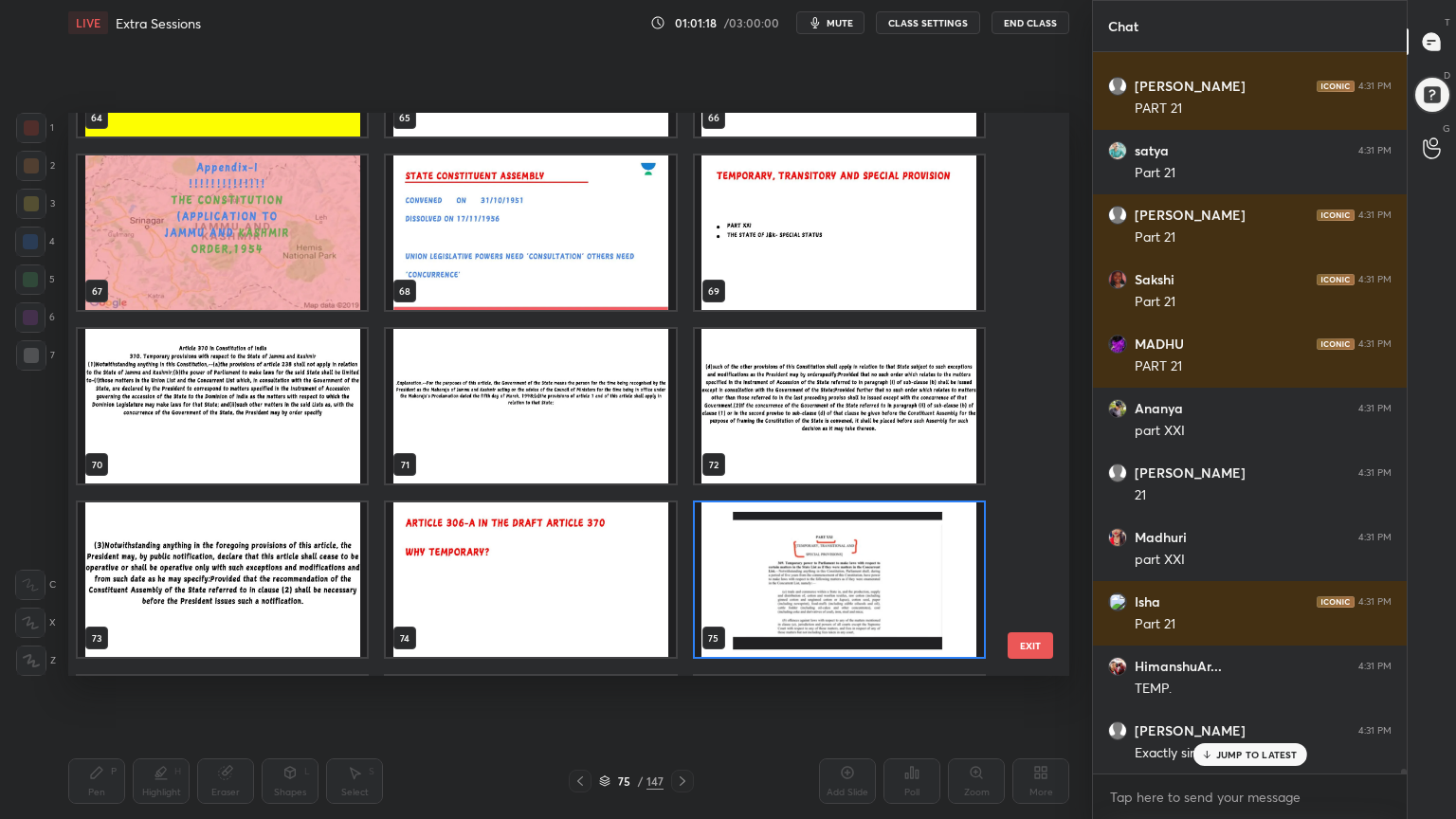 click at bounding box center [839, 579] 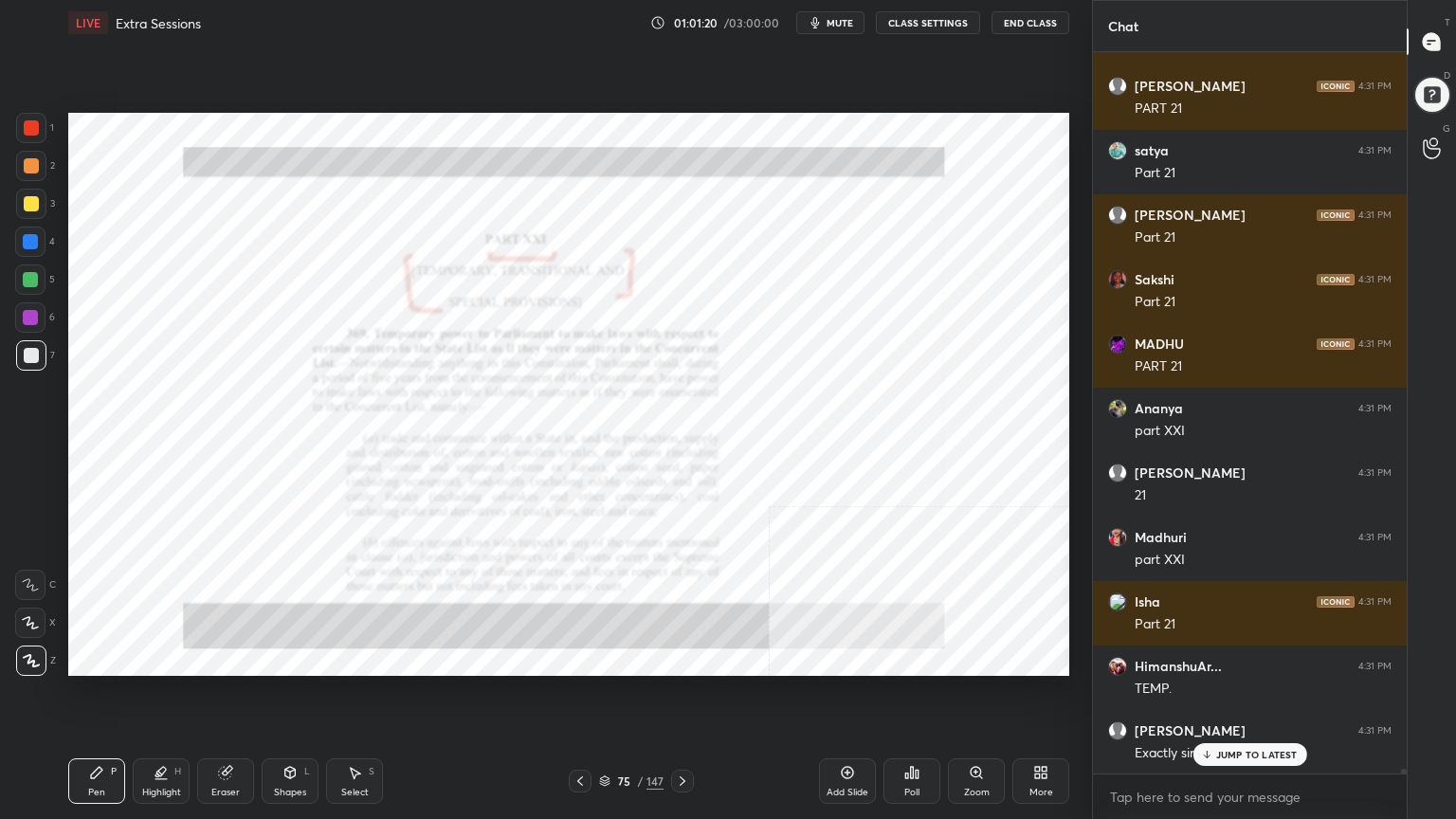 click 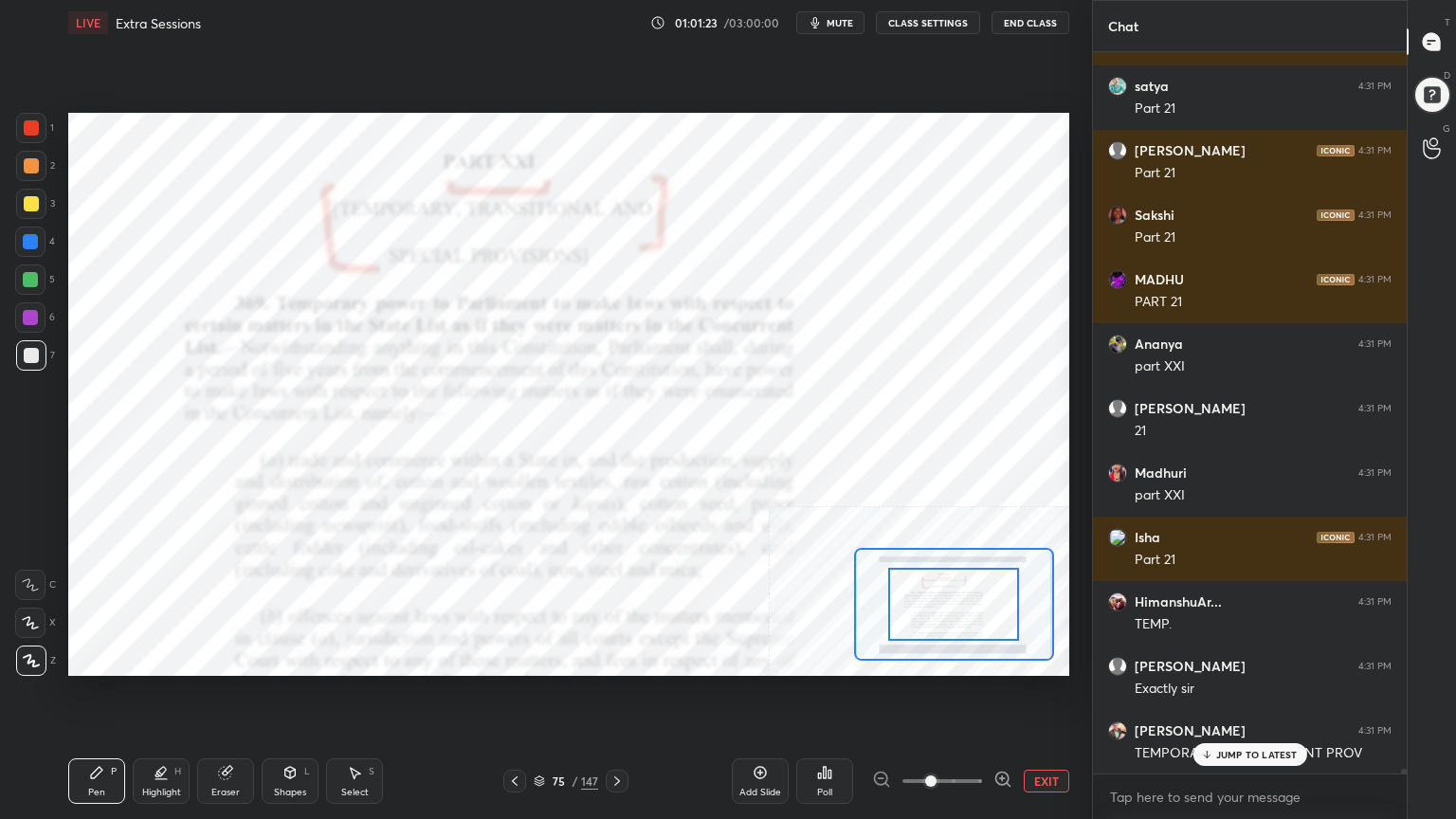 click at bounding box center [31, 128] 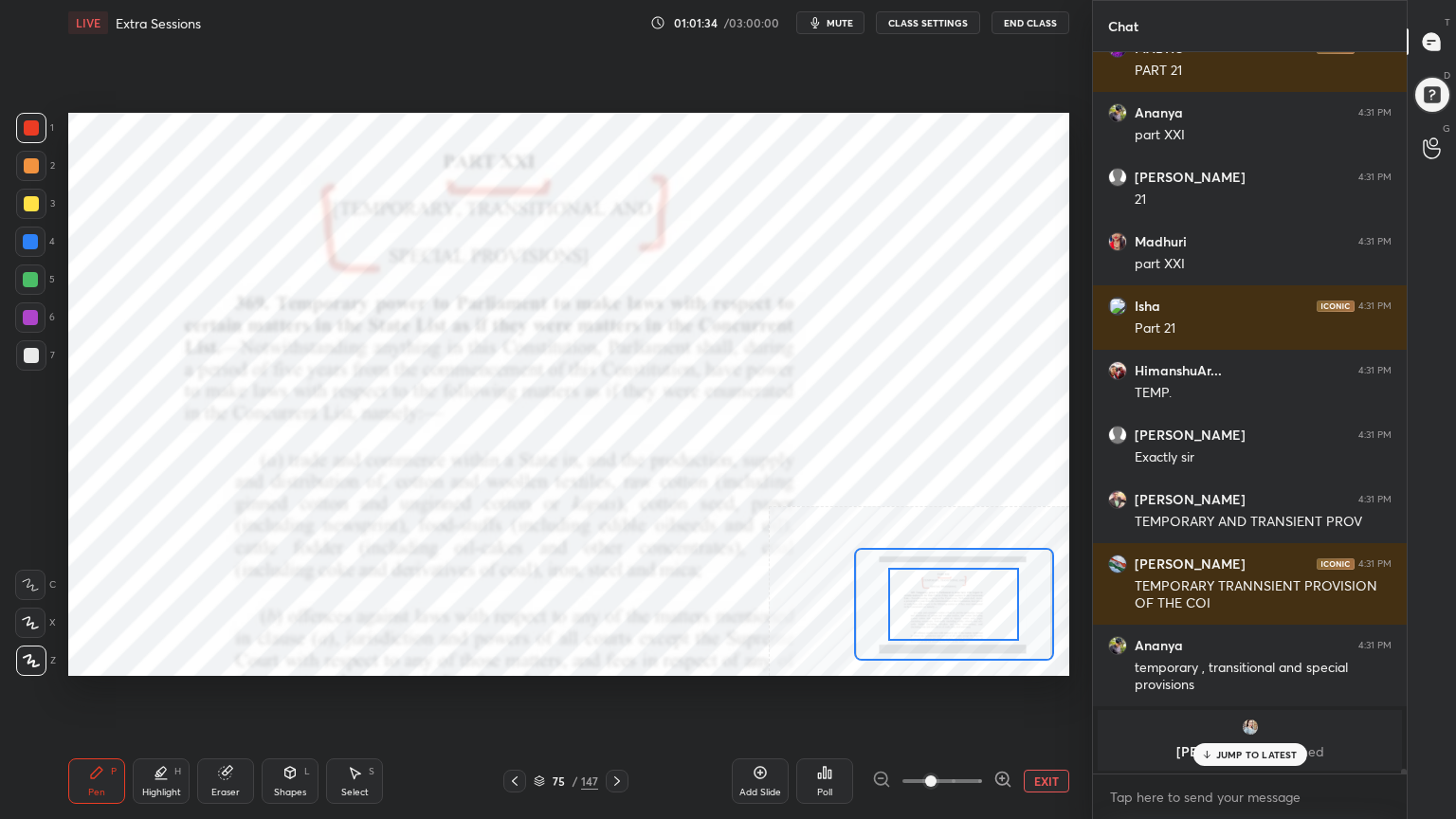 scroll, scrollTop: 101393, scrollLeft: 0, axis: vertical 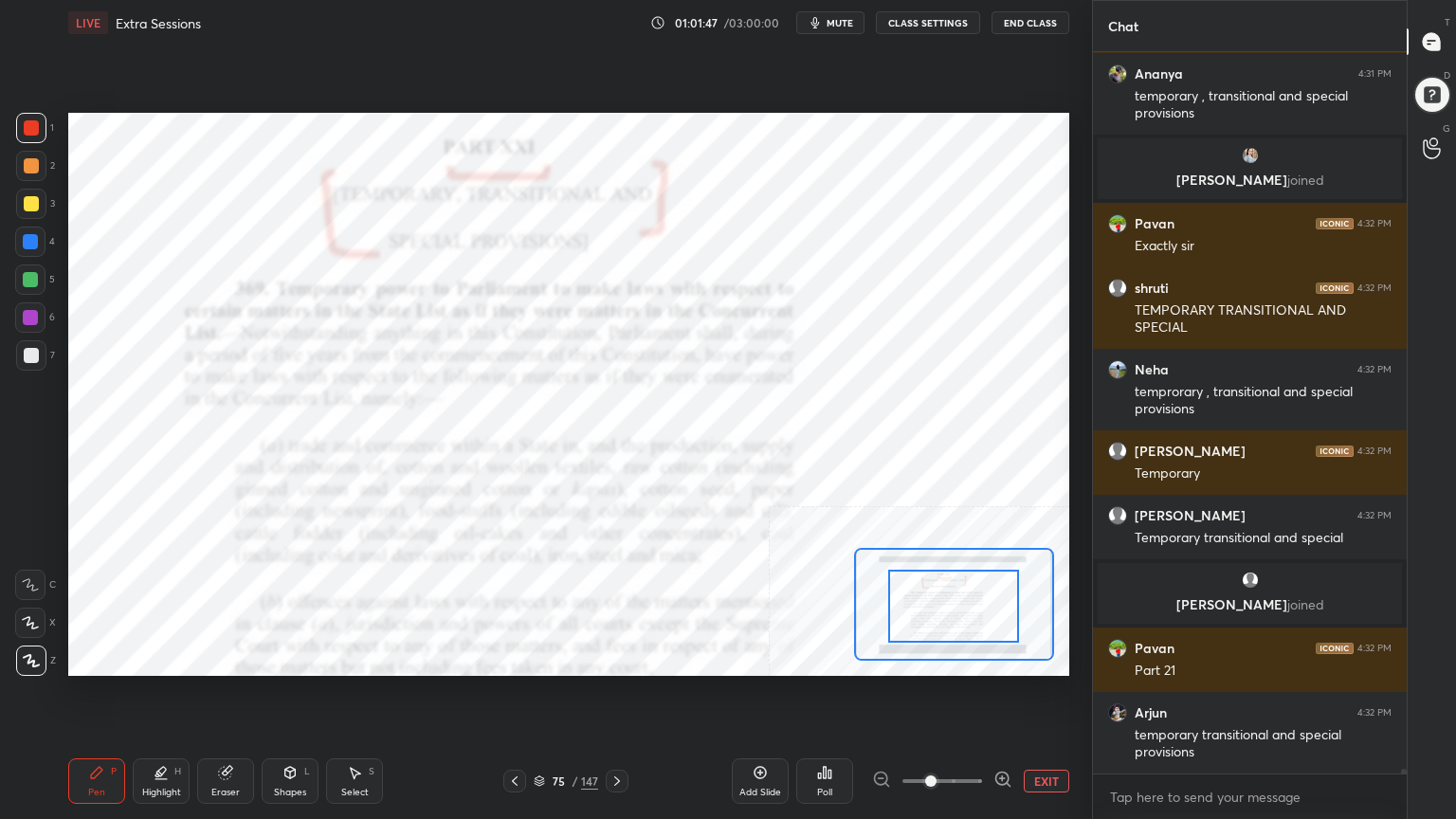 drag, startPoint x: 942, startPoint y: 607, endPoint x: 942, endPoint y: 624, distance: 17 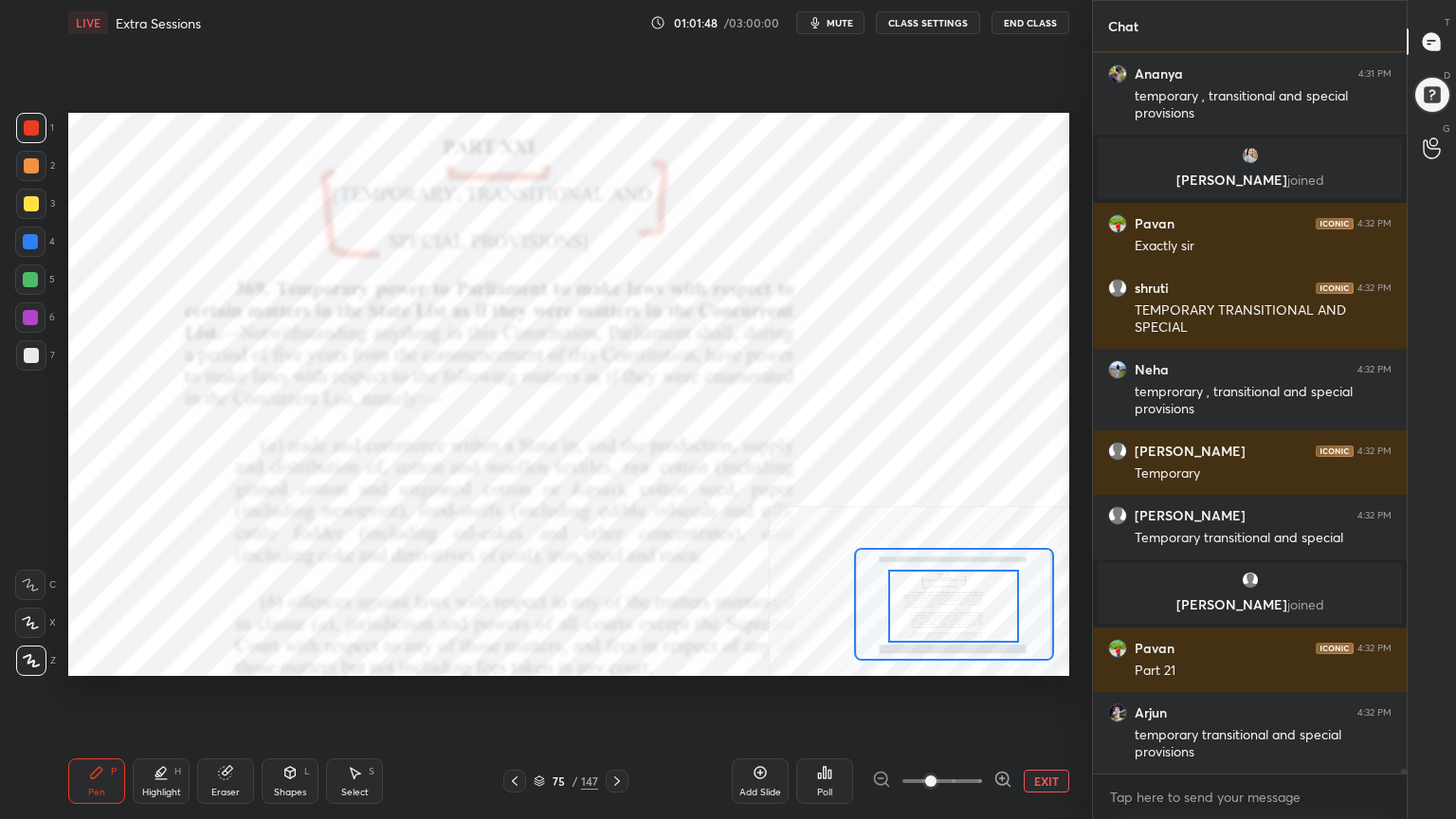 scroll, scrollTop: 101981, scrollLeft: 0, axis: vertical 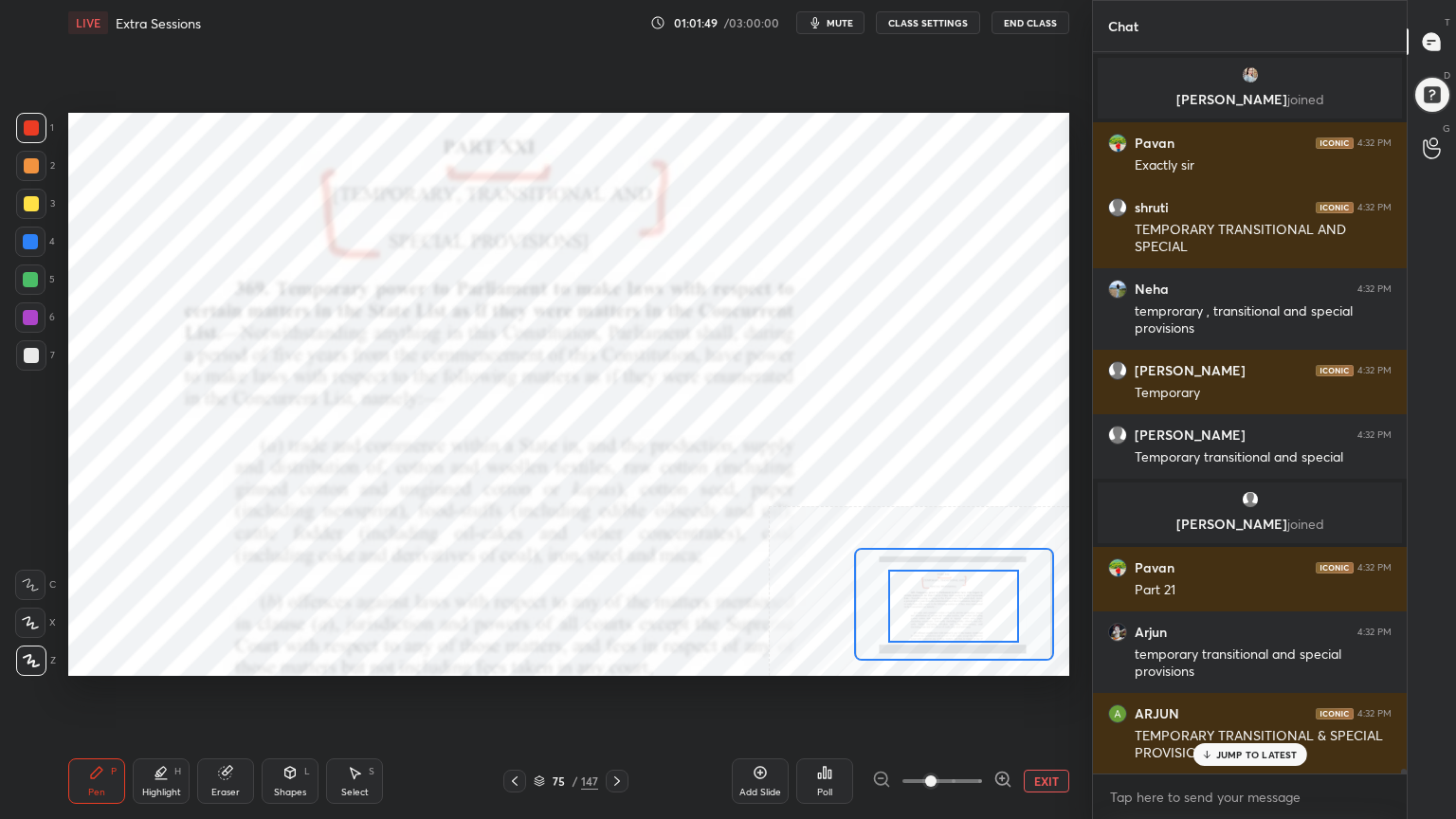 click on "EXIT" at bounding box center (1046, 781) 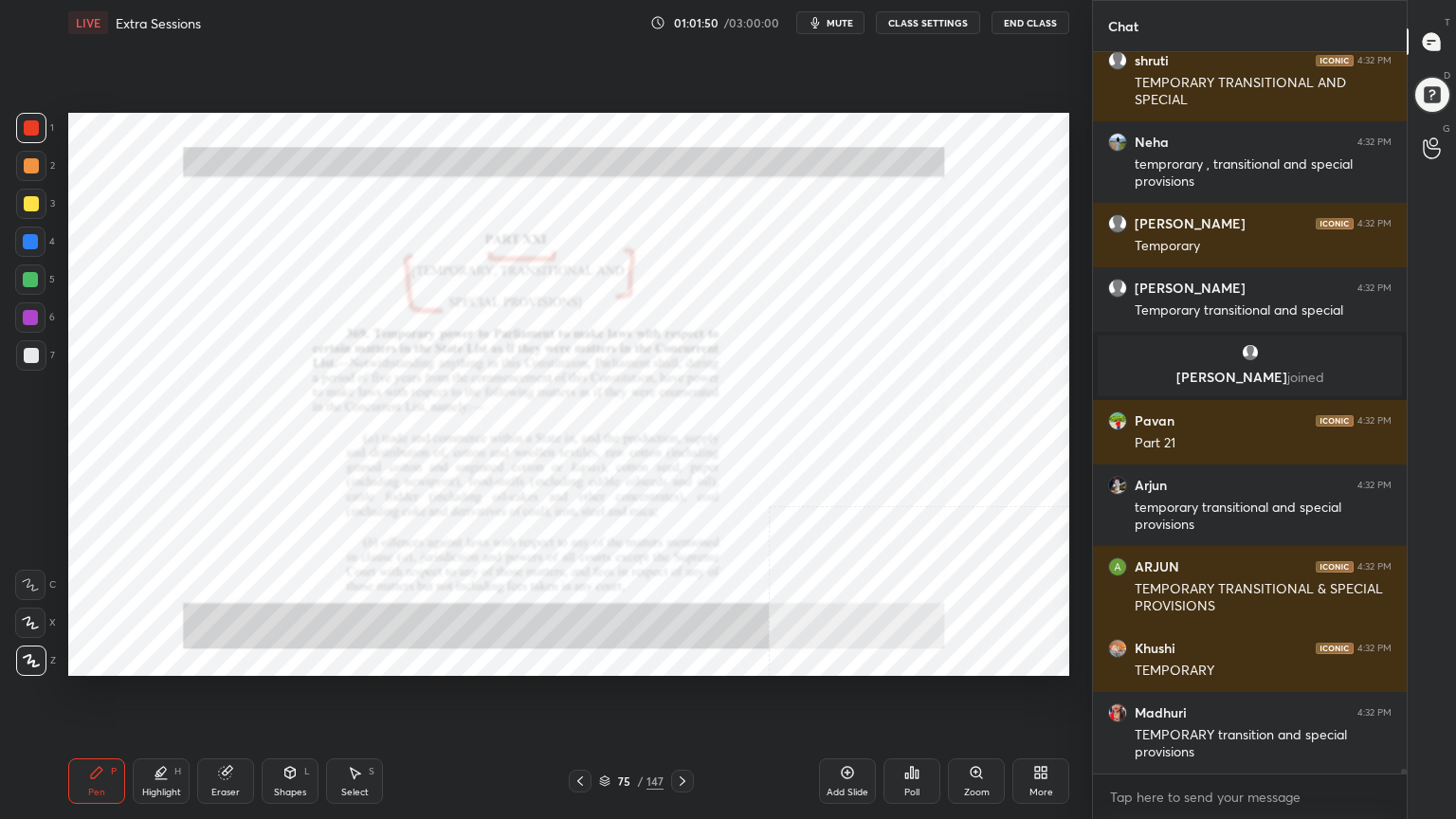 click 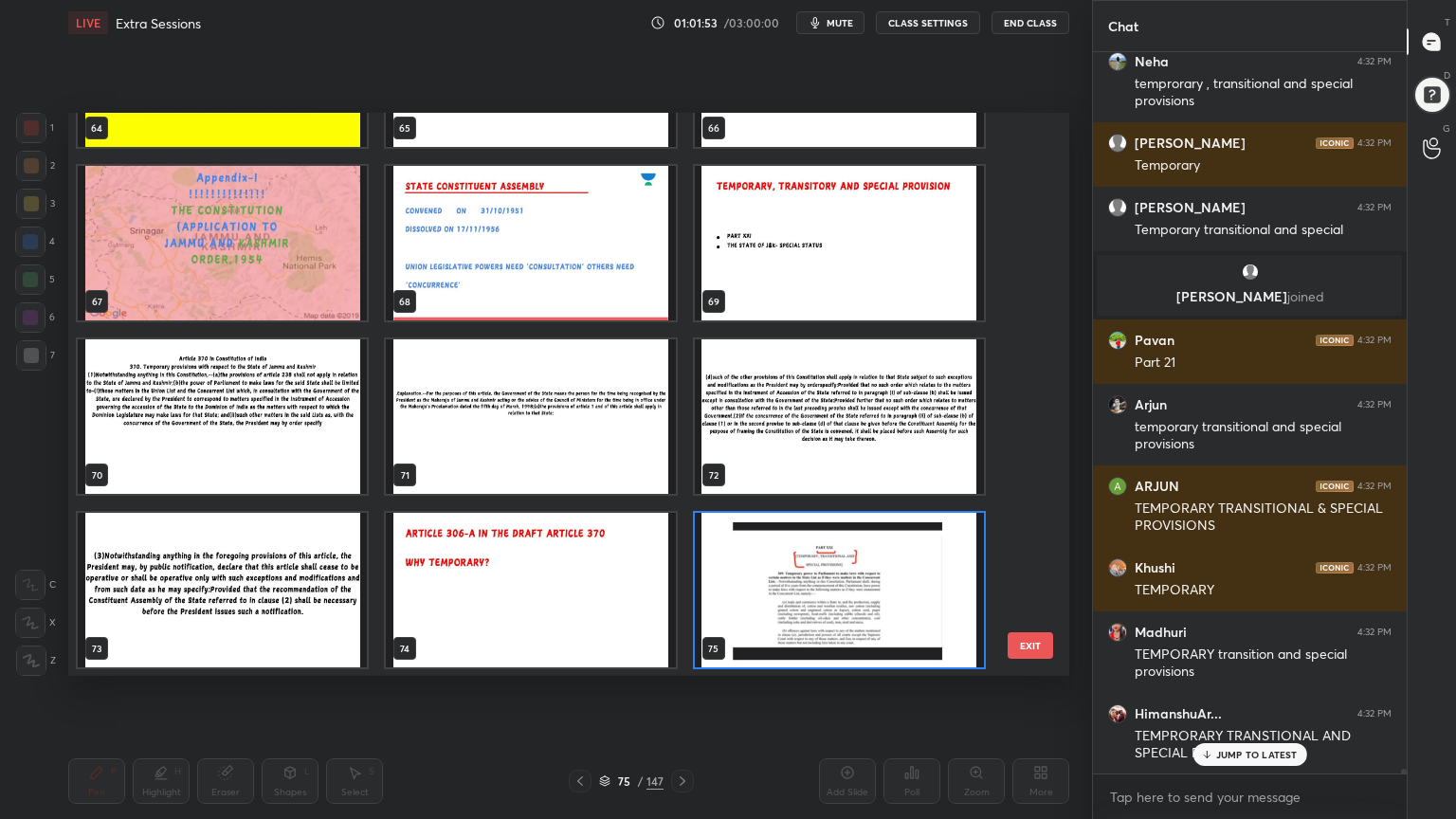 click at bounding box center [530, 590] 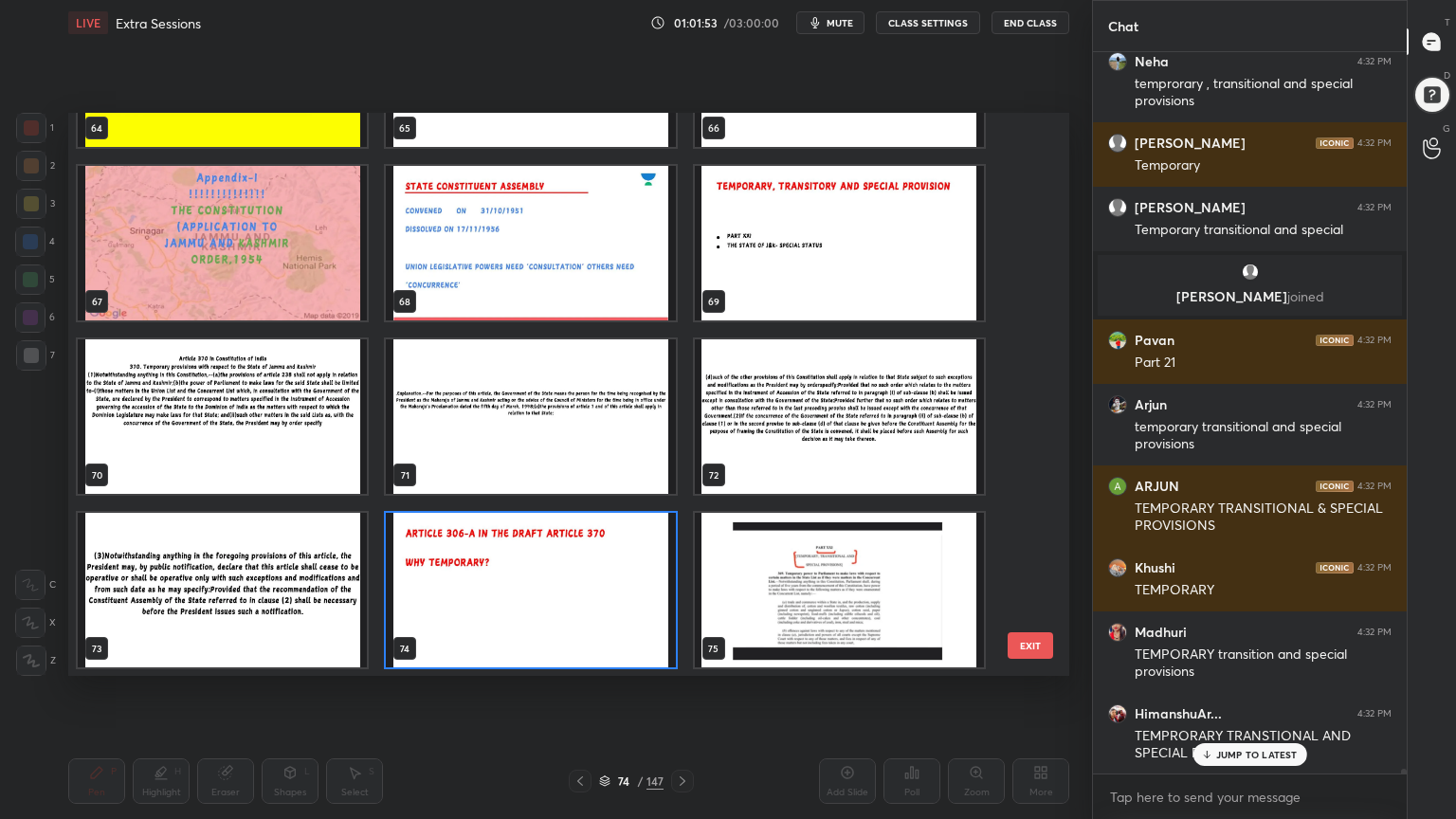 click at bounding box center (530, 590) 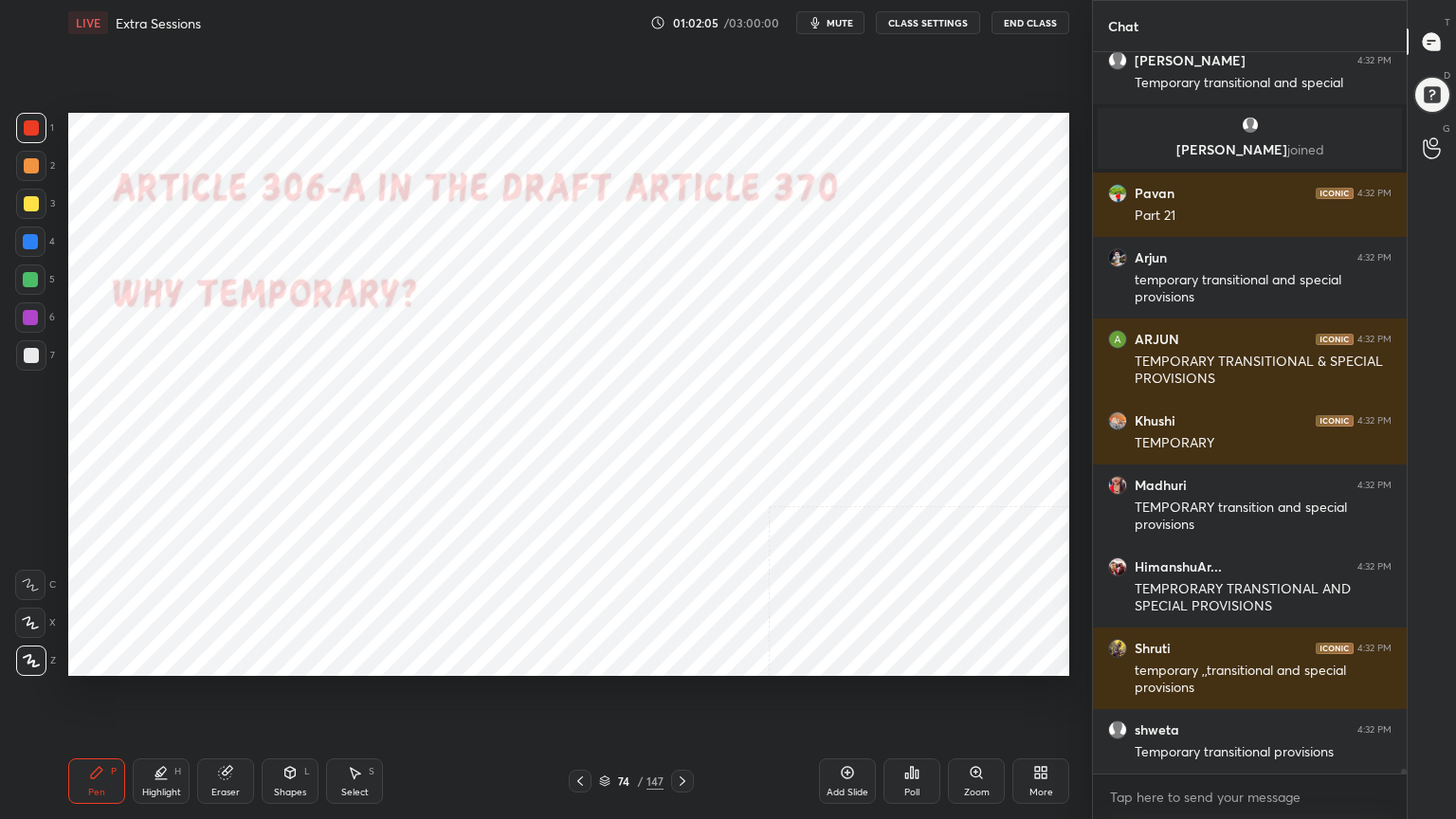 click at bounding box center (30, 242) 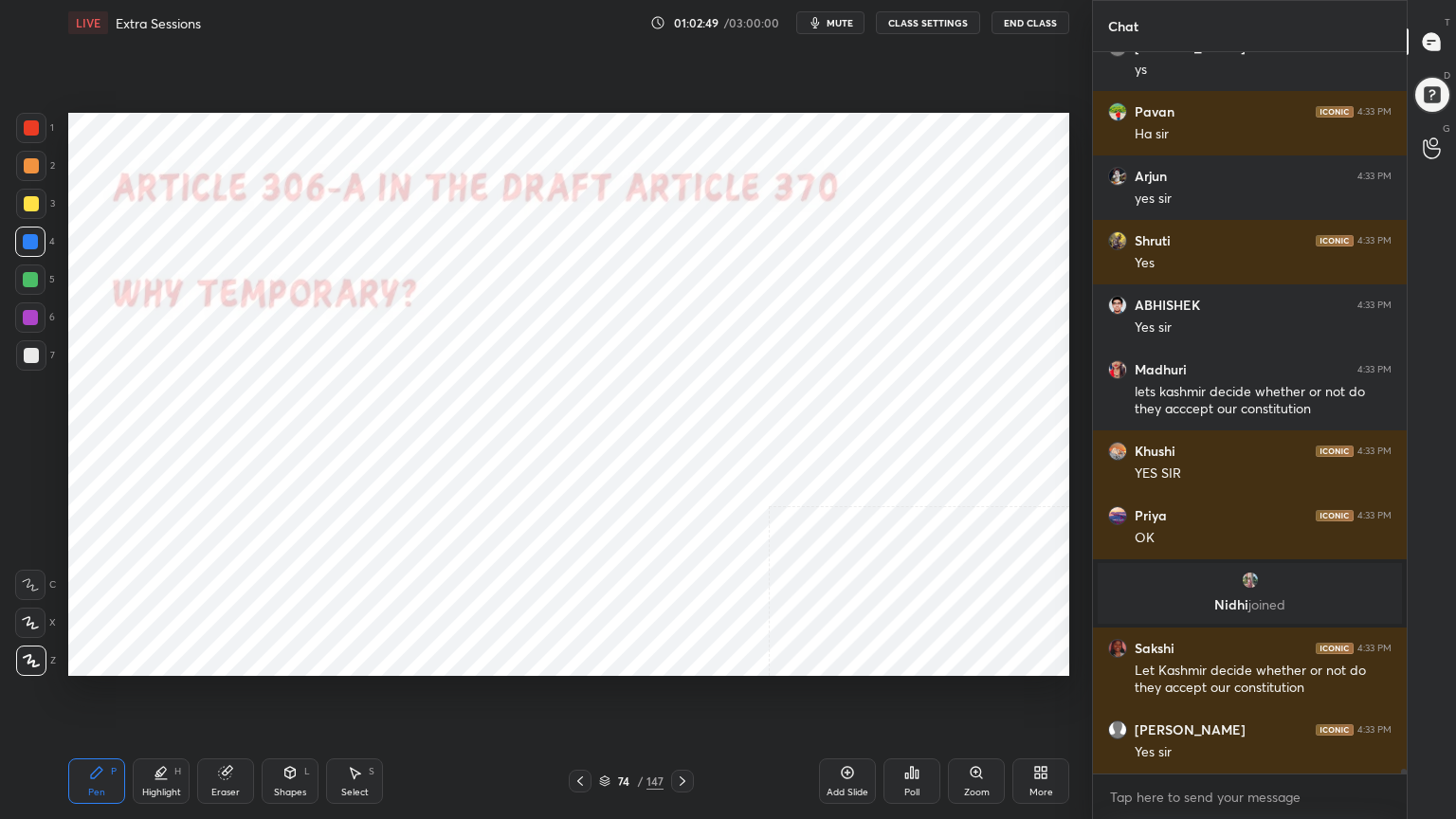 scroll, scrollTop: 103781, scrollLeft: 0, axis: vertical 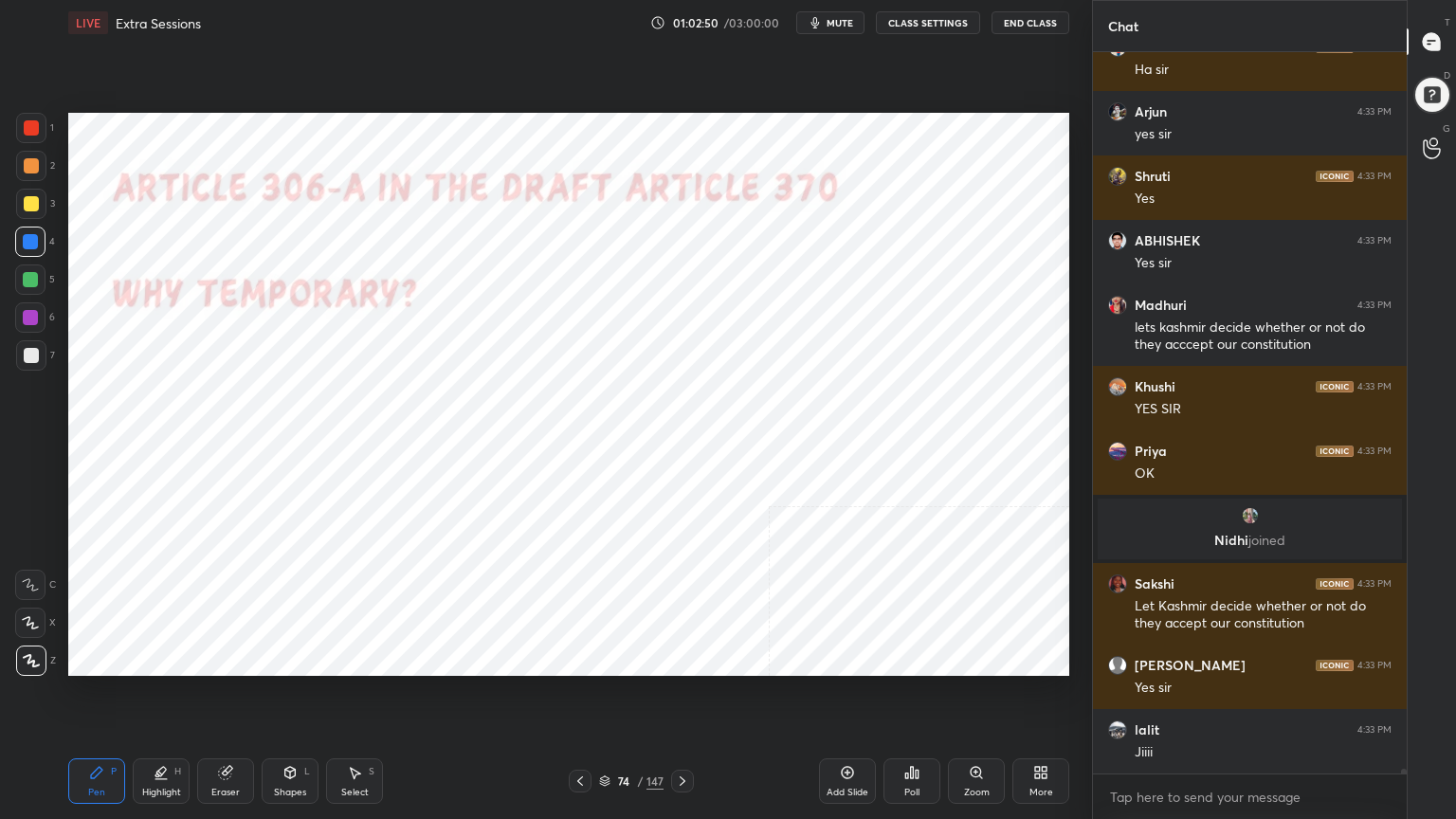 click on "74 / 147" at bounding box center [631, 781] 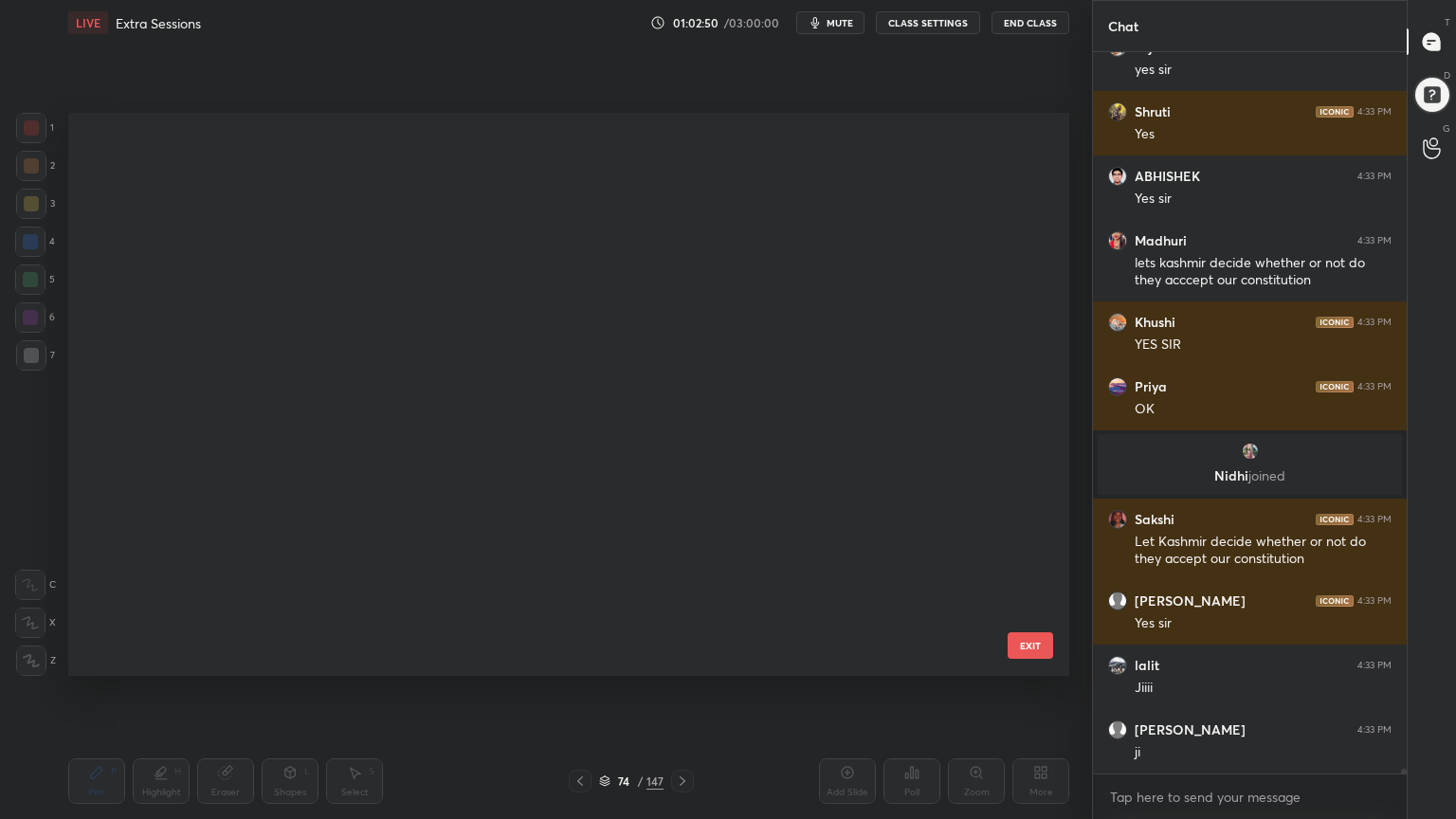 scroll, scrollTop: 3773, scrollLeft: 0, axis: vertical 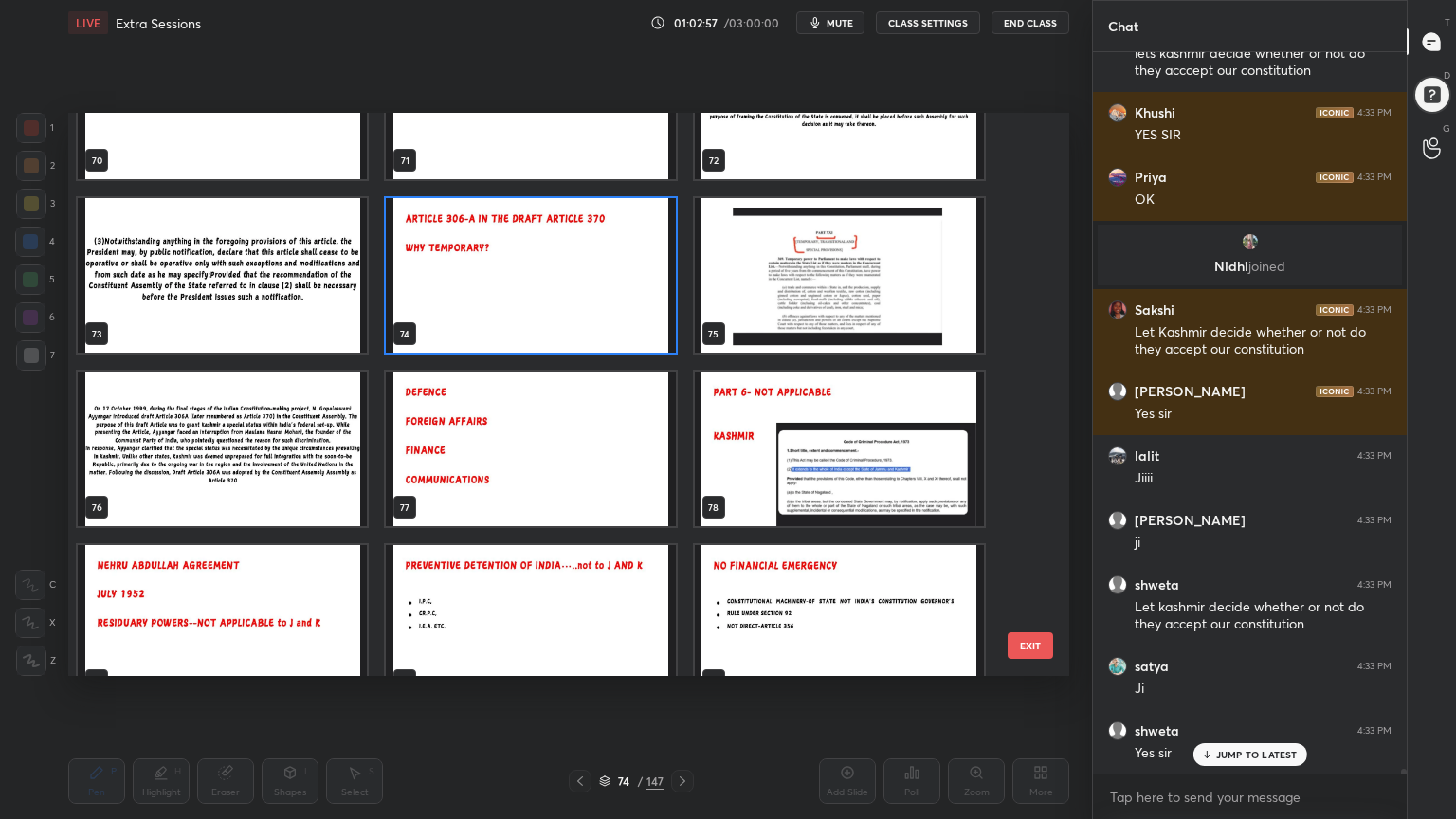 click at bounding box center (222, 448) 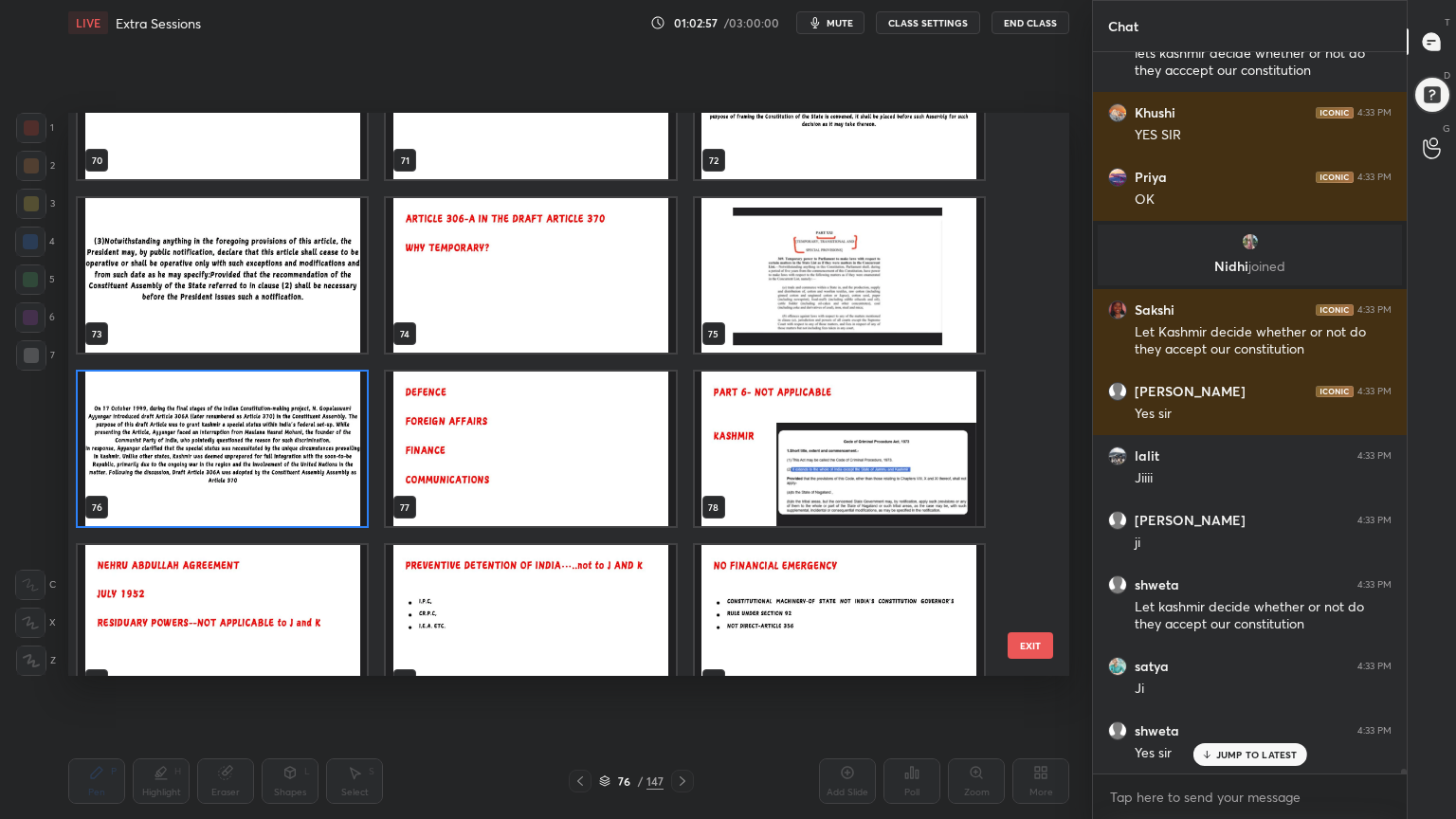 click at bounding box center [222, 448] 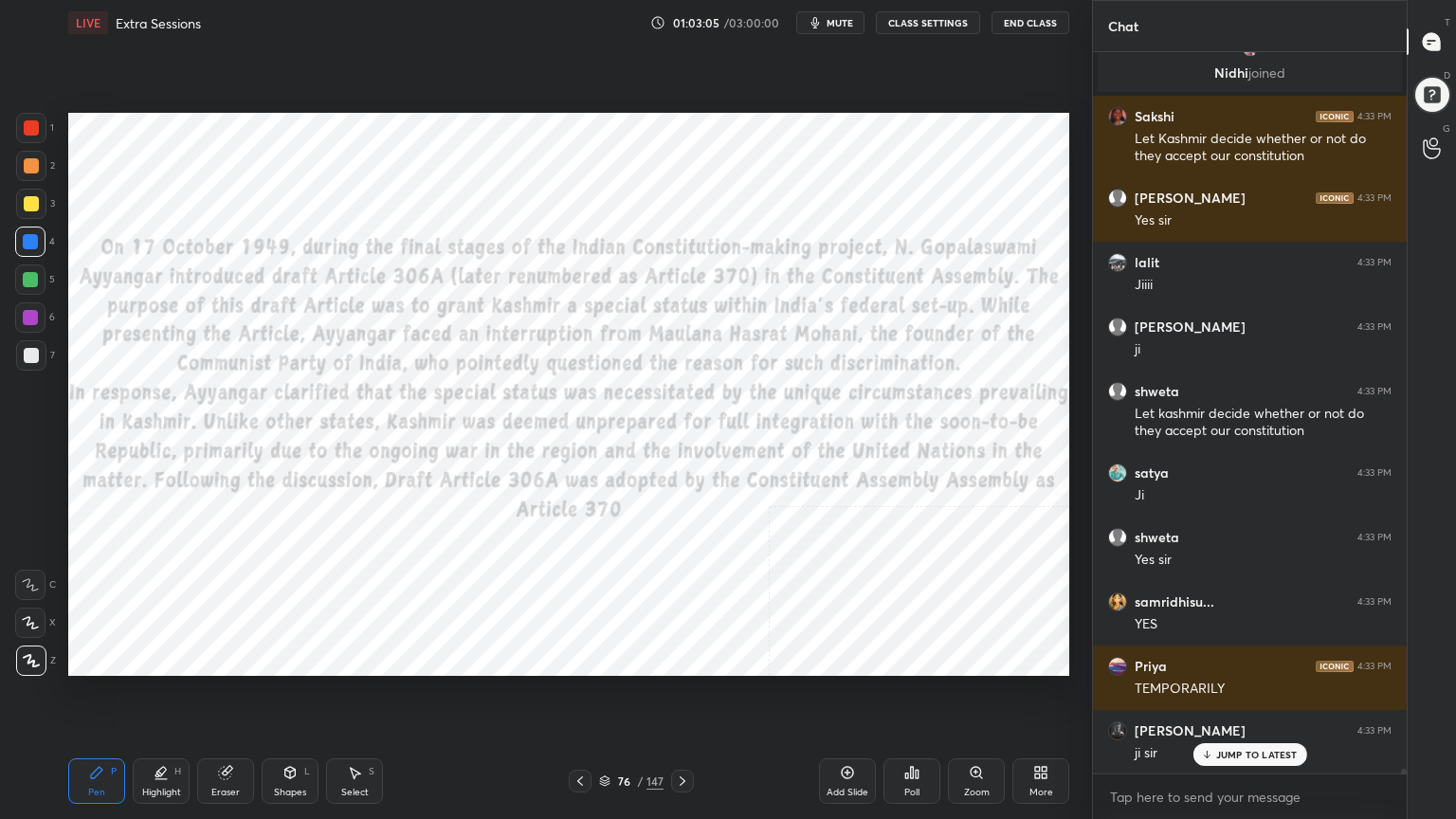 scroll, scrollTop: 104347, scrollLeft: 0, axis: vertical 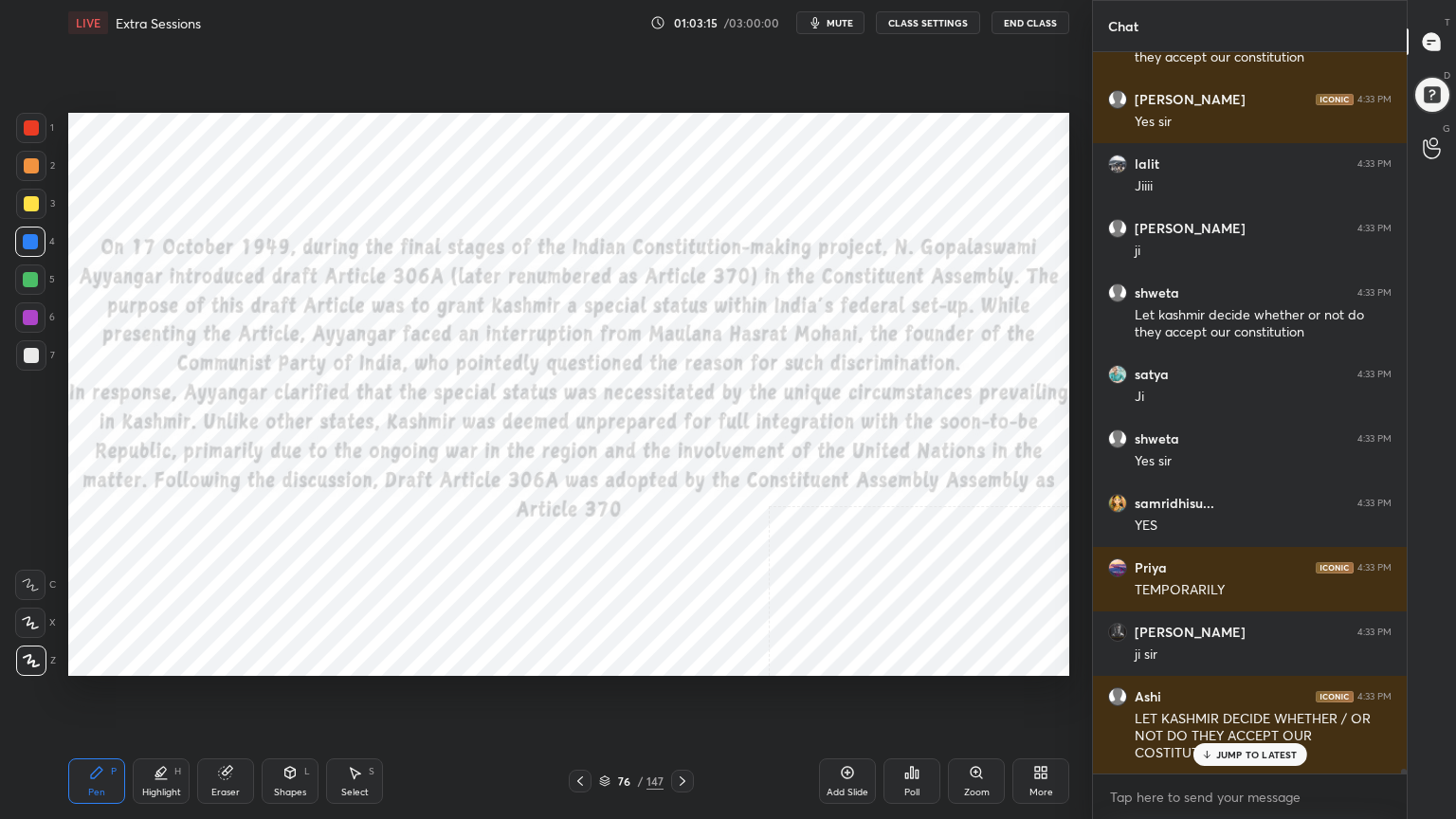 drag, startPoint x: 603, startPoint y: 778, endPoint x: 633, endPoint y: 727, distance: 59.16925 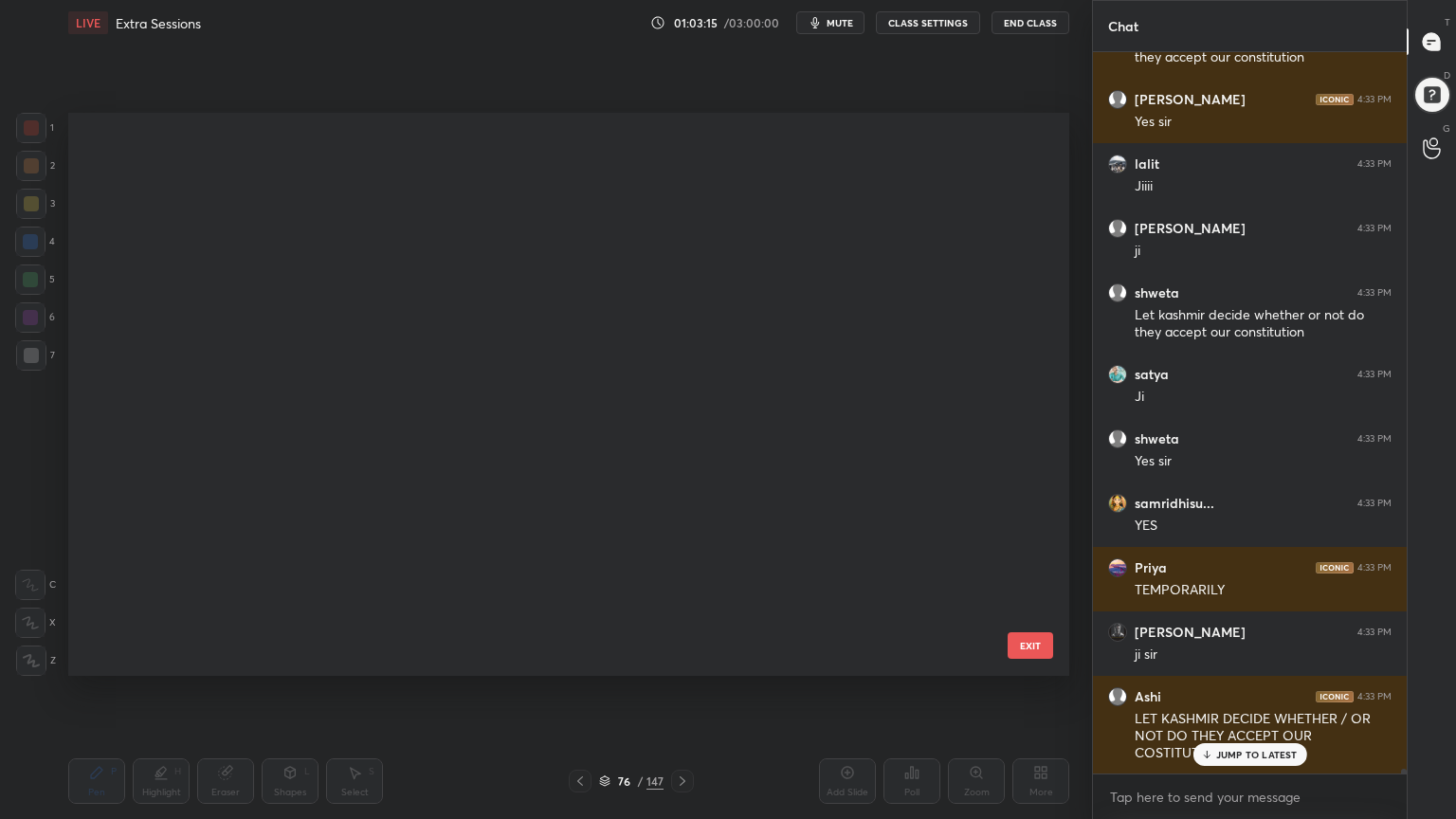 scroll, scrollTop: 3947, scrollLeft: 0, axis: vertical 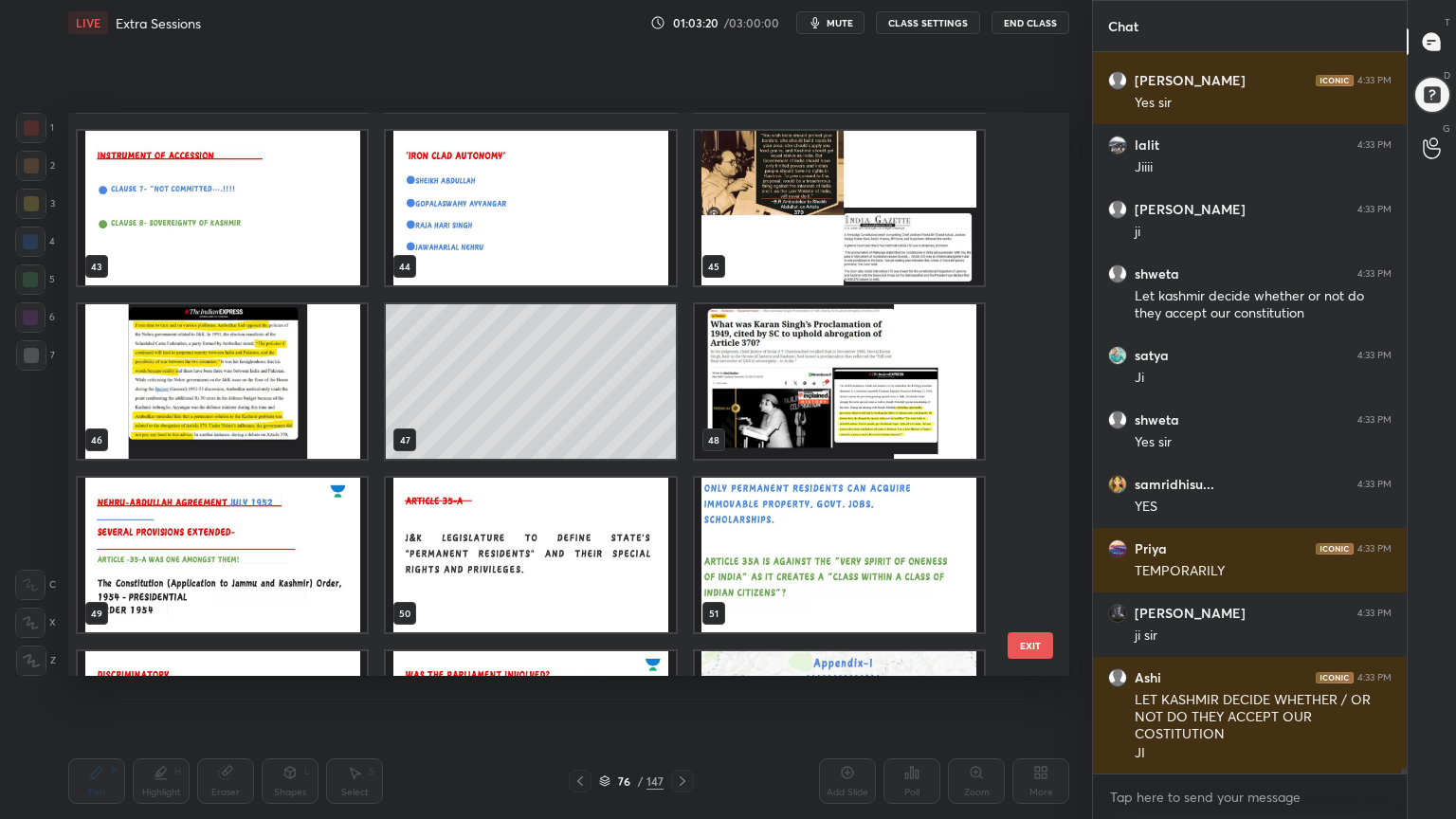 click at bounding box center [839, 208] 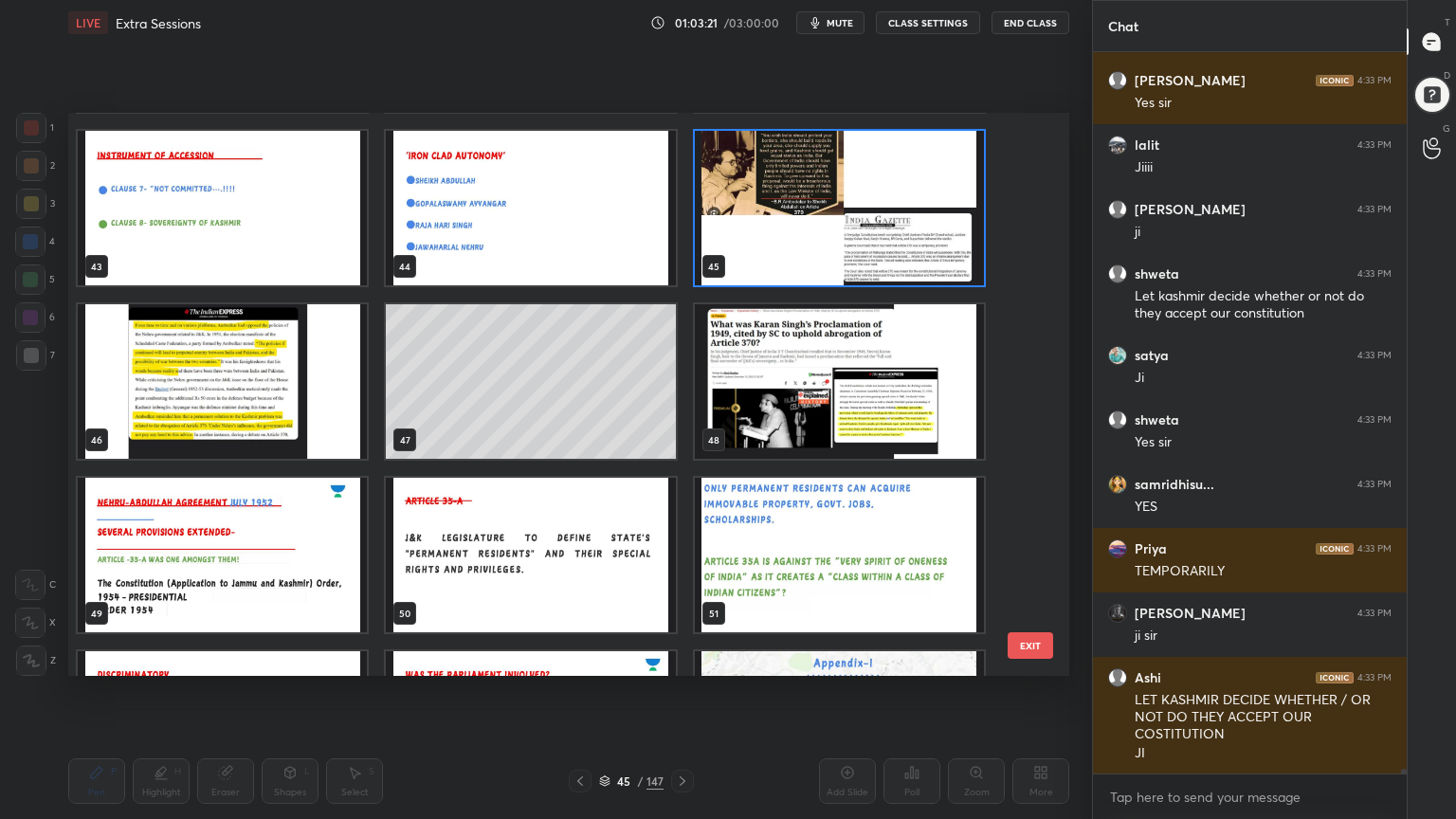 click at bounding box center (839, 208) 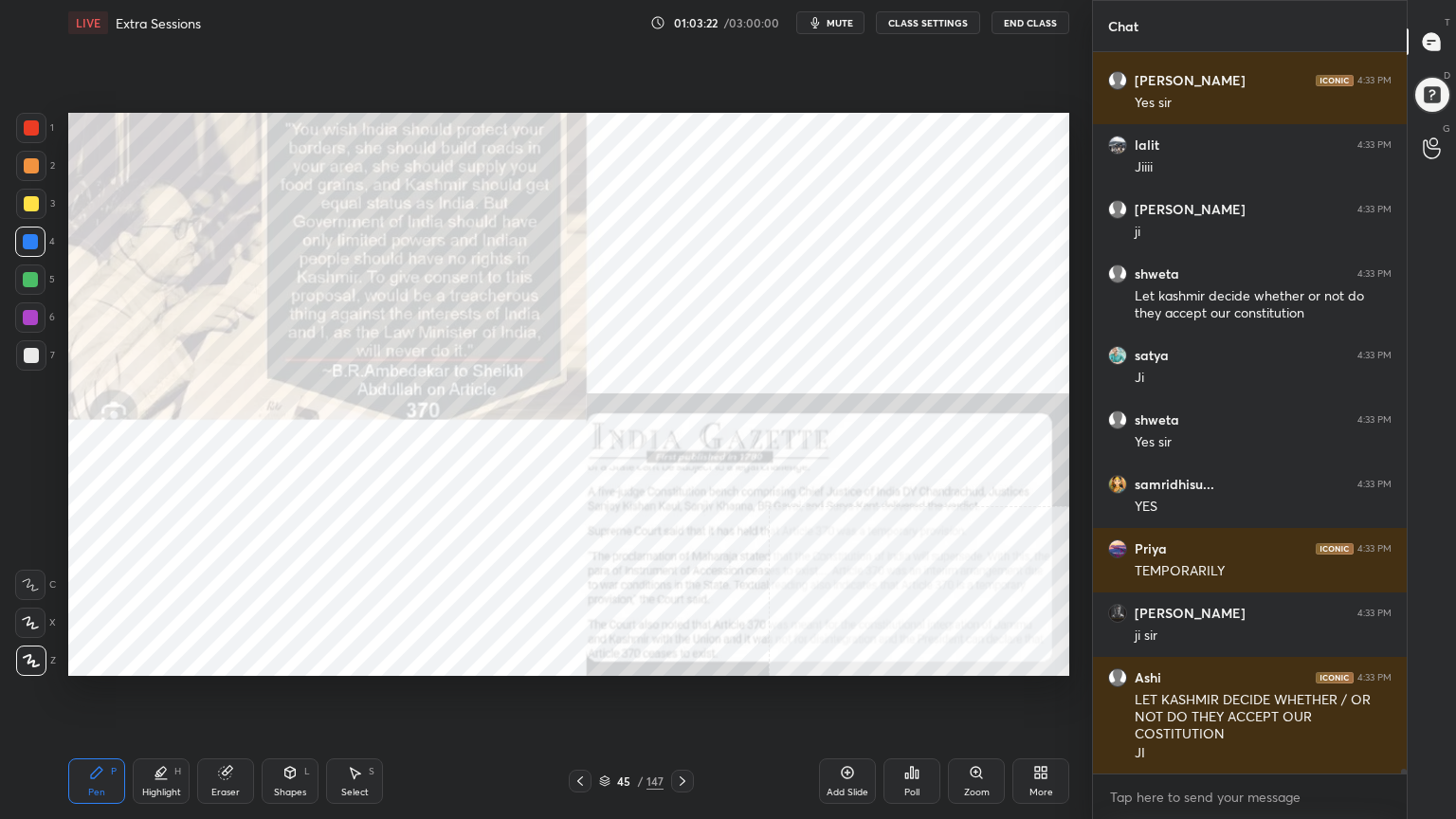 click on "More" at bounding box center (1041, 781) 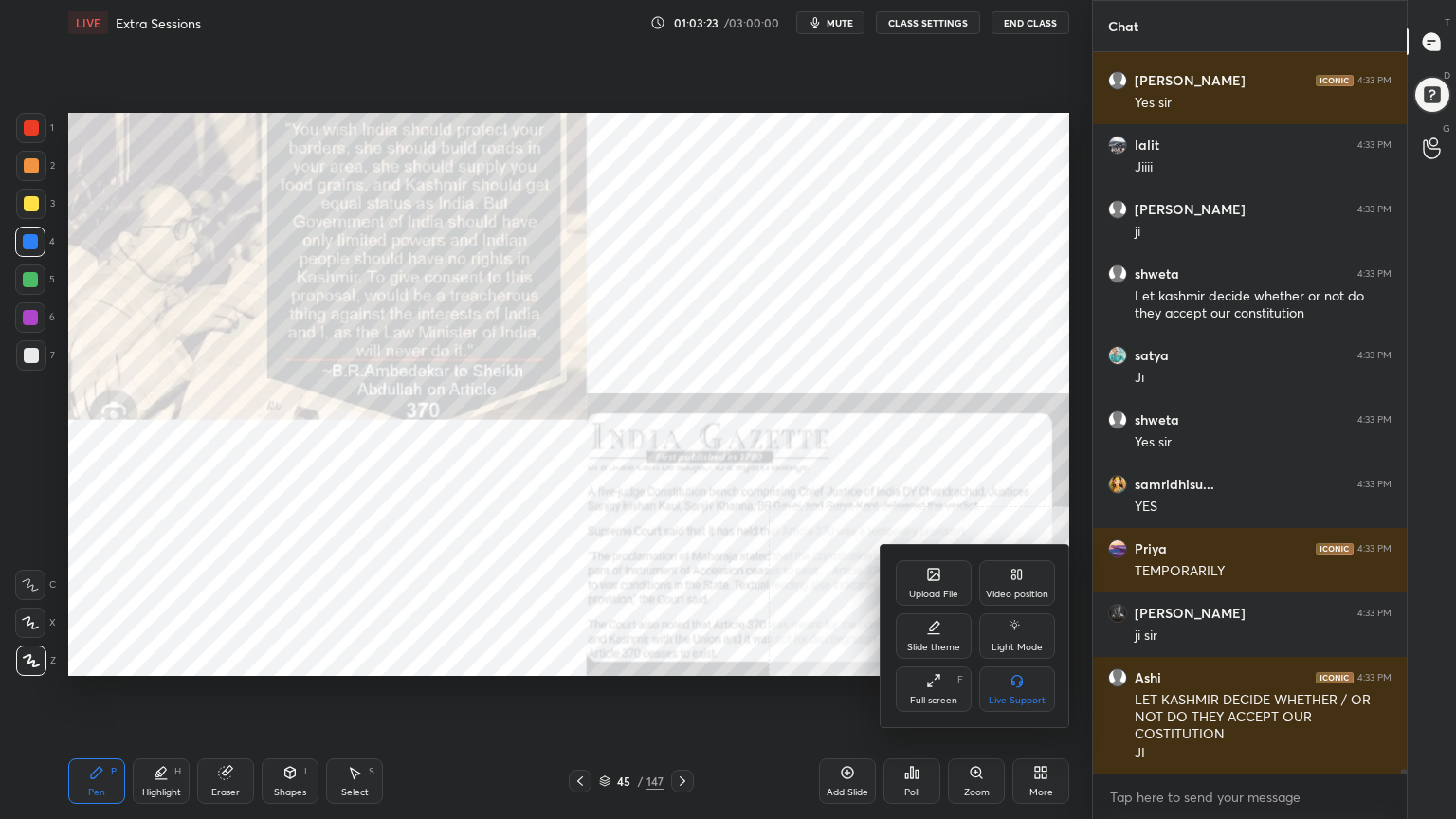 click on "Video position" at bounding box center [1017, 583] 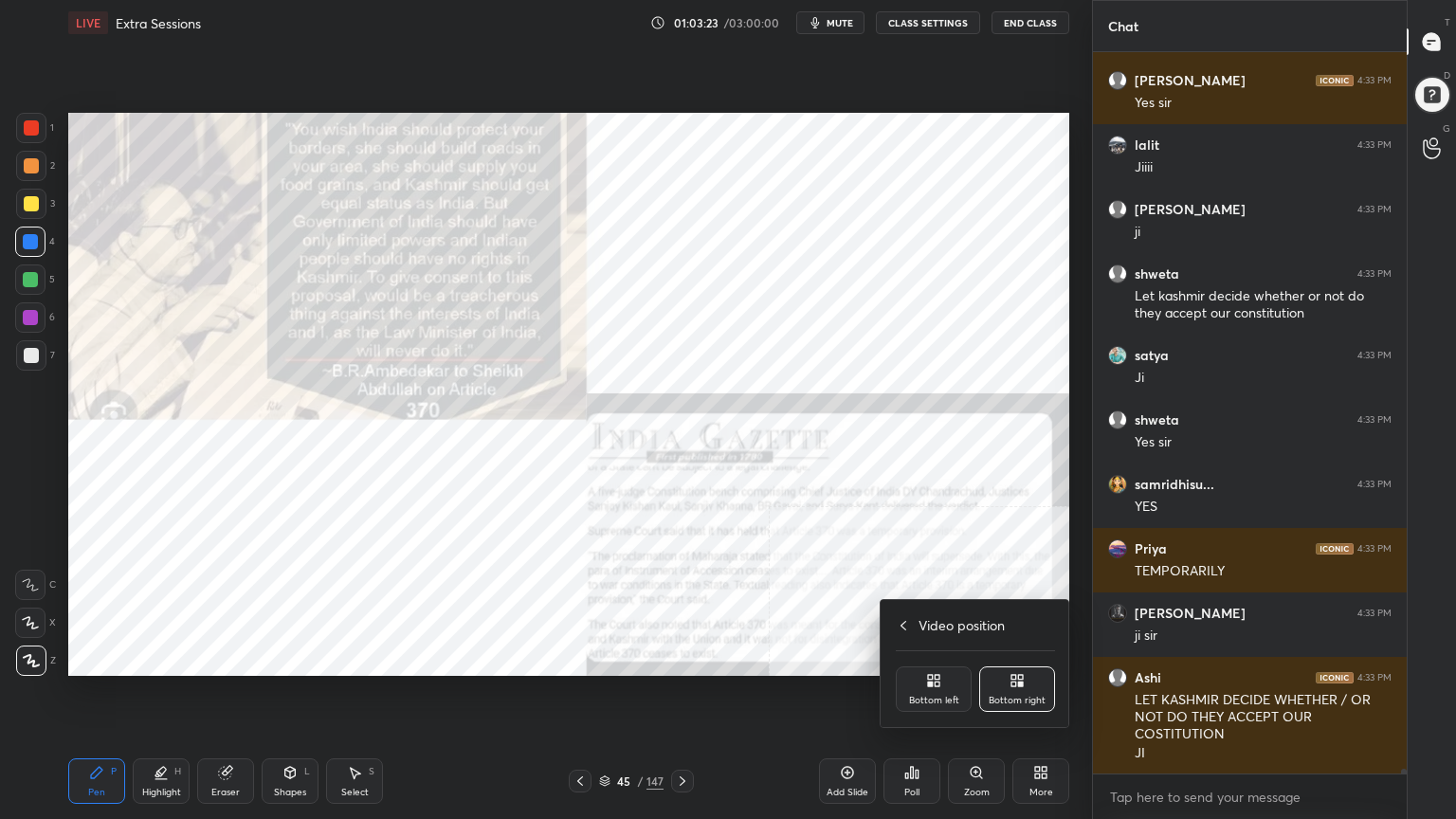 scroll, scrollTop: 104430, scrollLeft: 0, axis: vertical 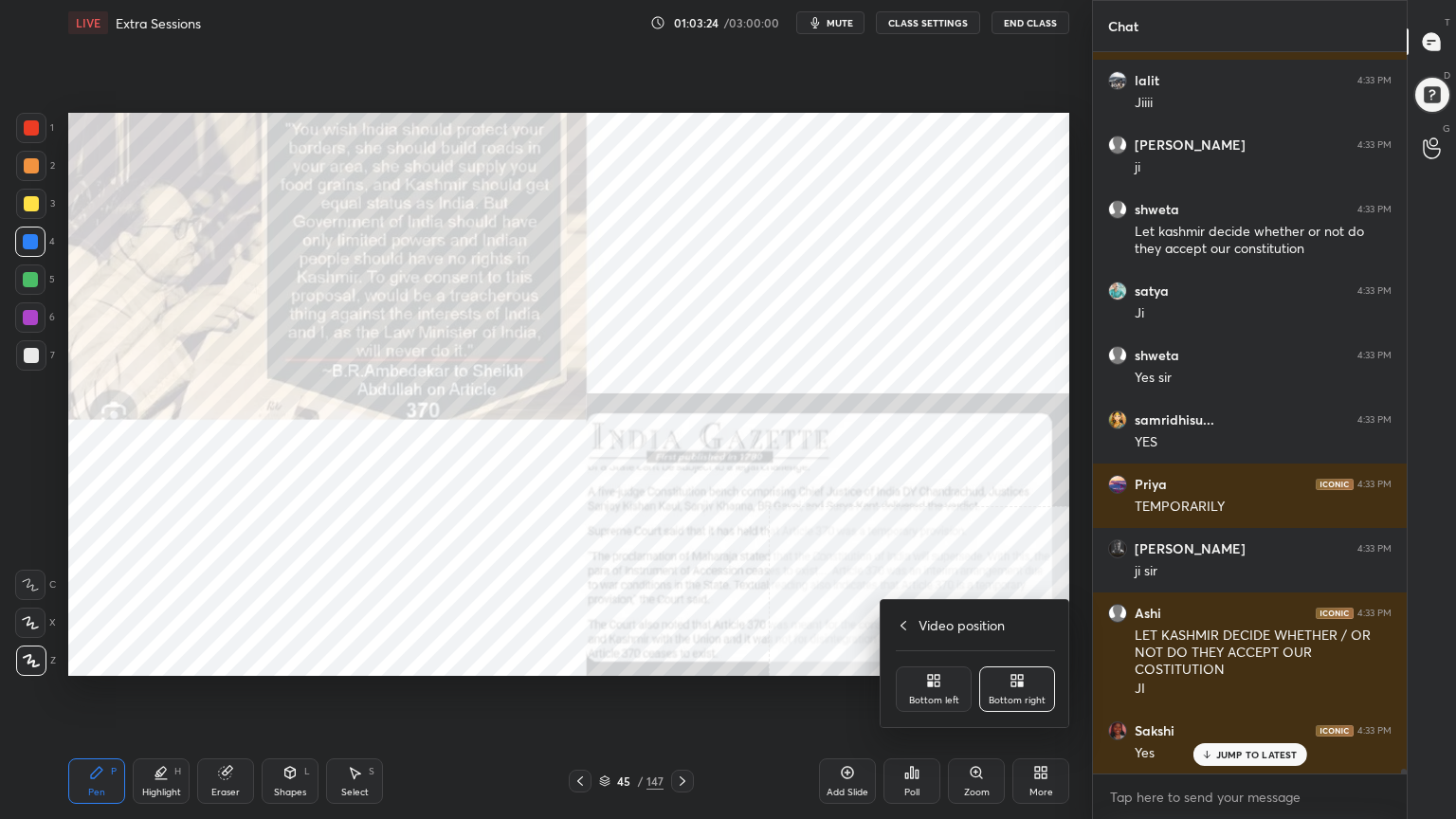 click on "Bottom left" at bounding box center (934, 689) 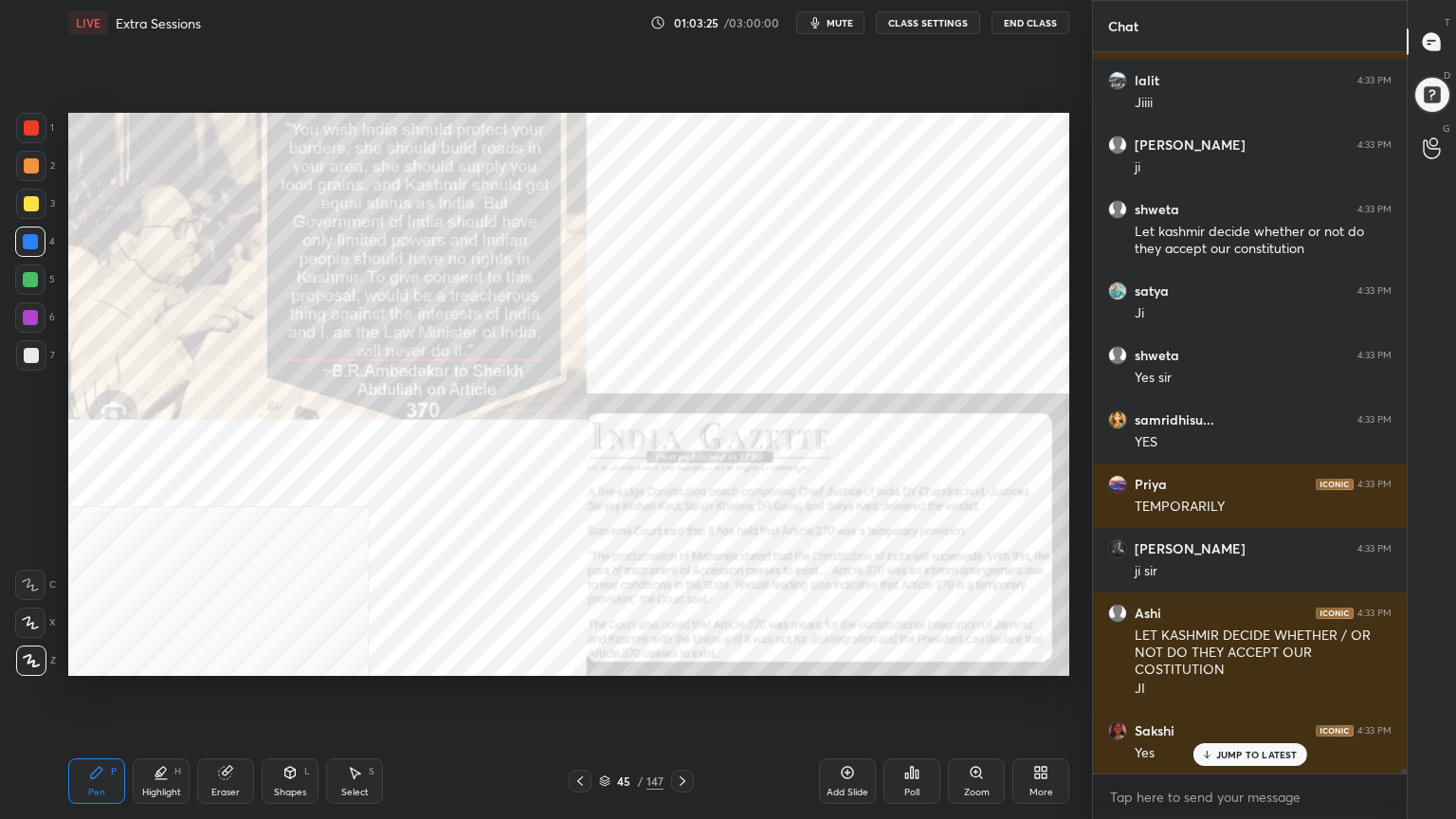 click on "Zoom" at bounding box center (976, 781) 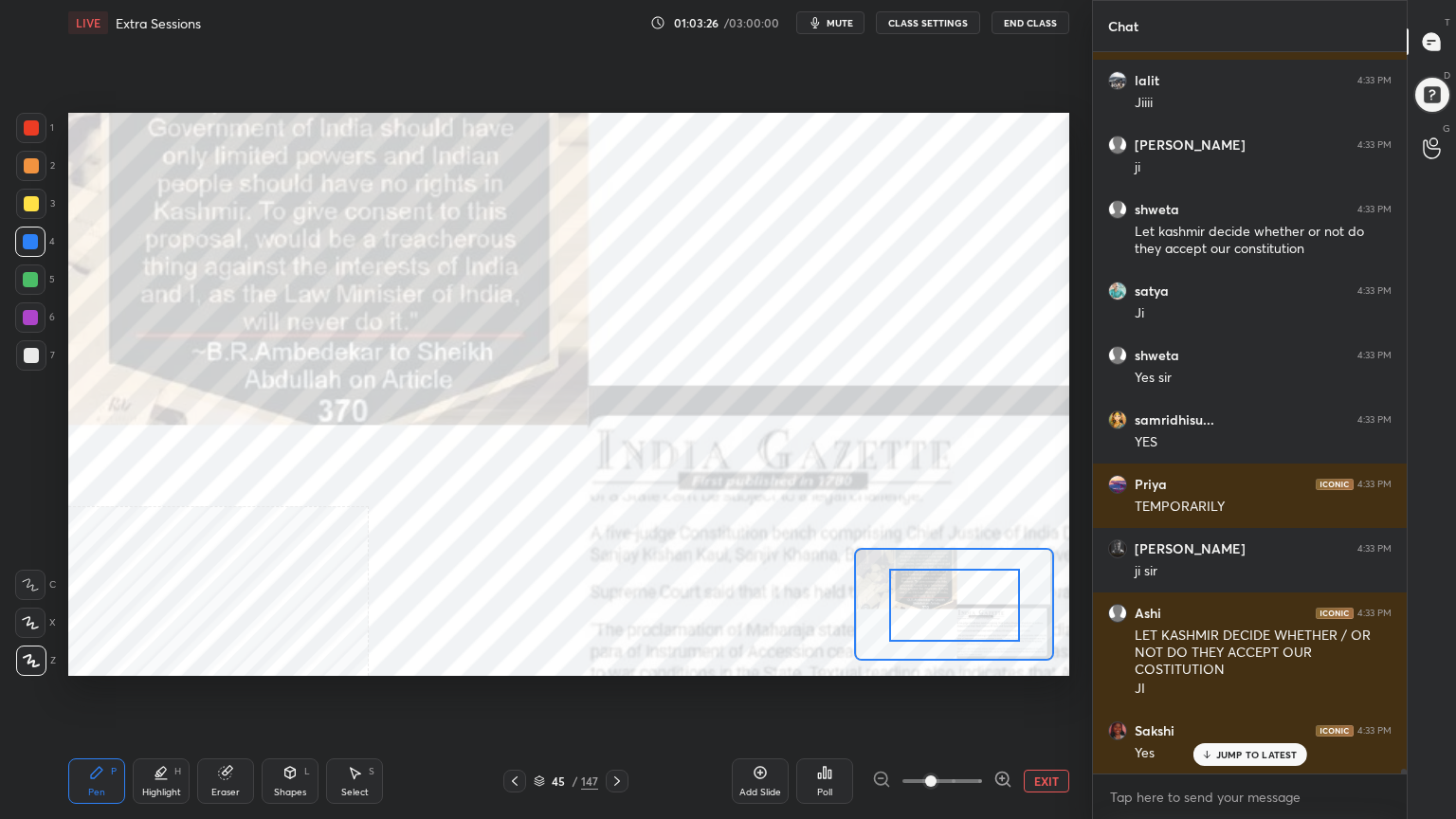 drag, startPoint x: 954, startPoint y: 591, endPoint x: 973, endPoint y: 610, distance: 27 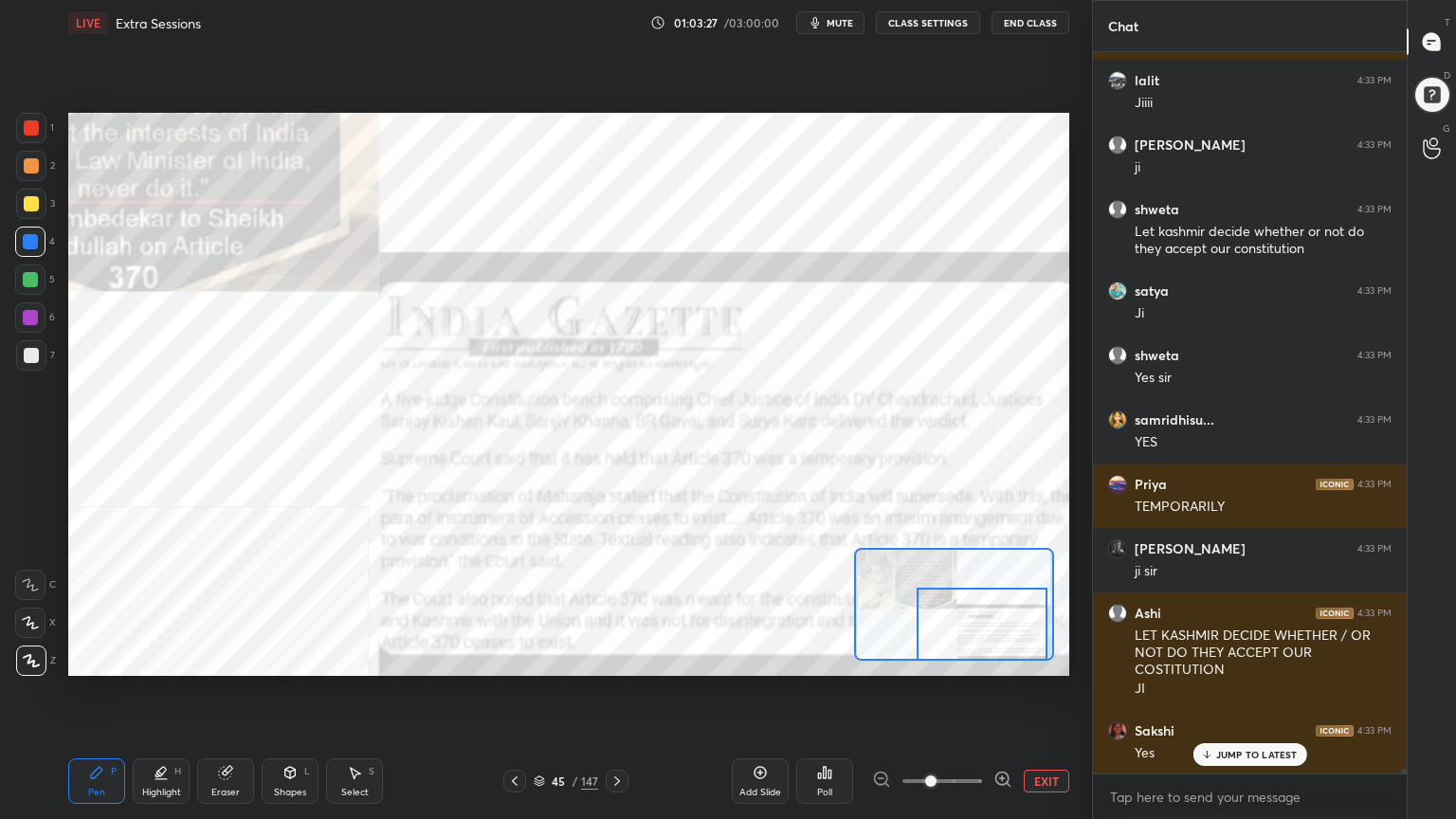 click at bounding box center [982, 624] 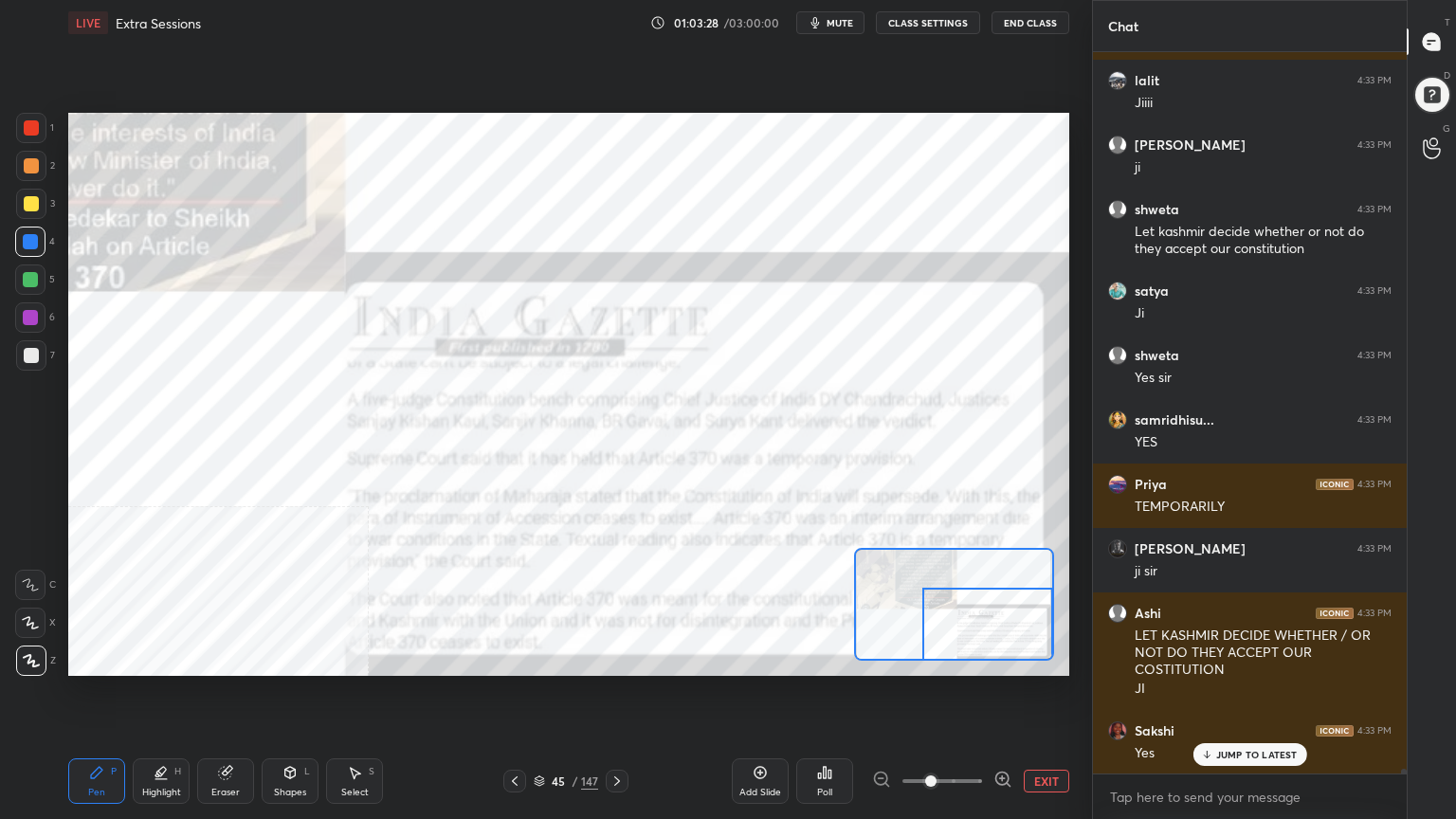 drag, startPoint x: 977, startPoint y: 610, endPoint x: 997, endPoint y: 626, distance: 25.612497 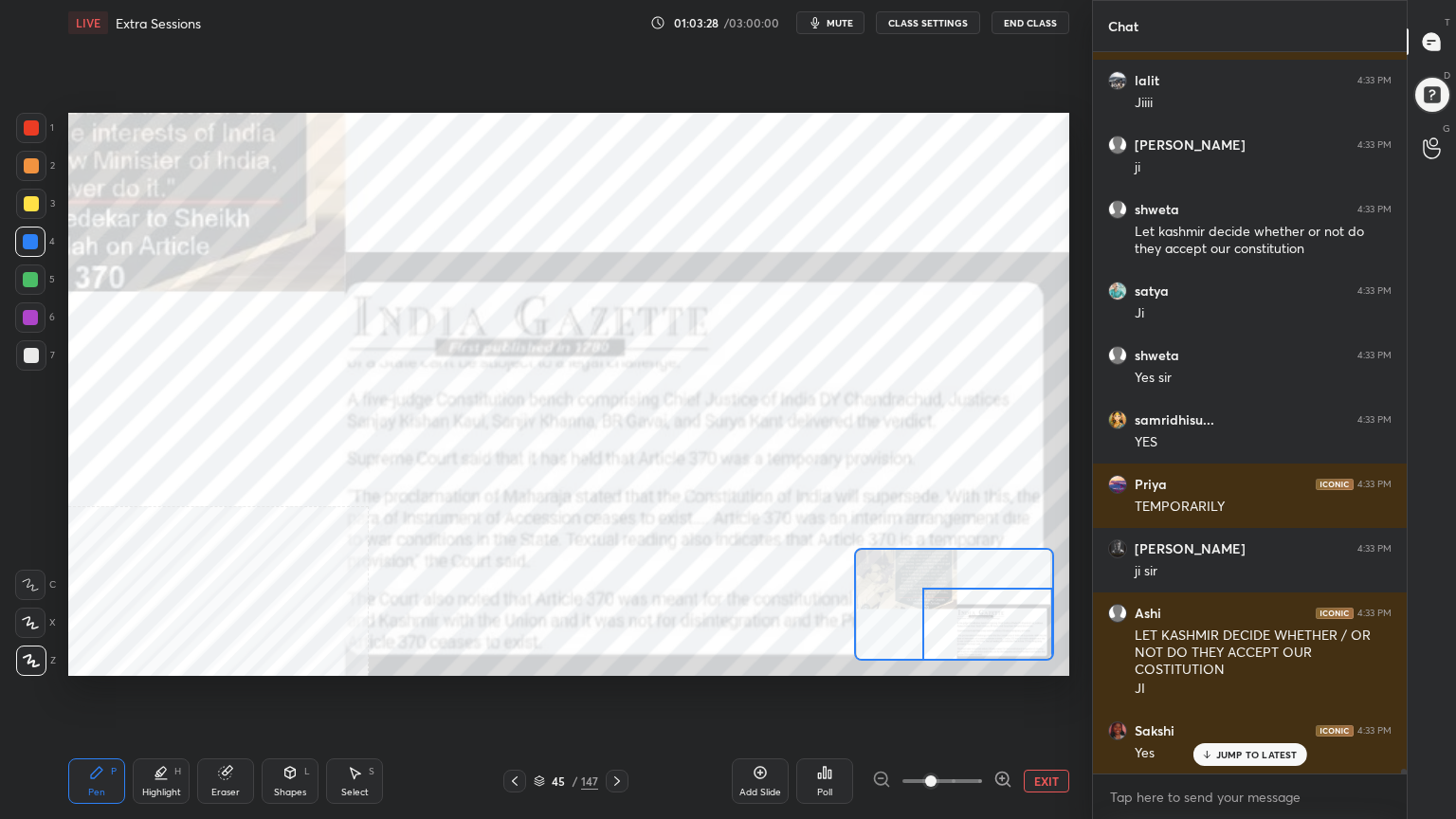 click at bounding box center (988, 624) 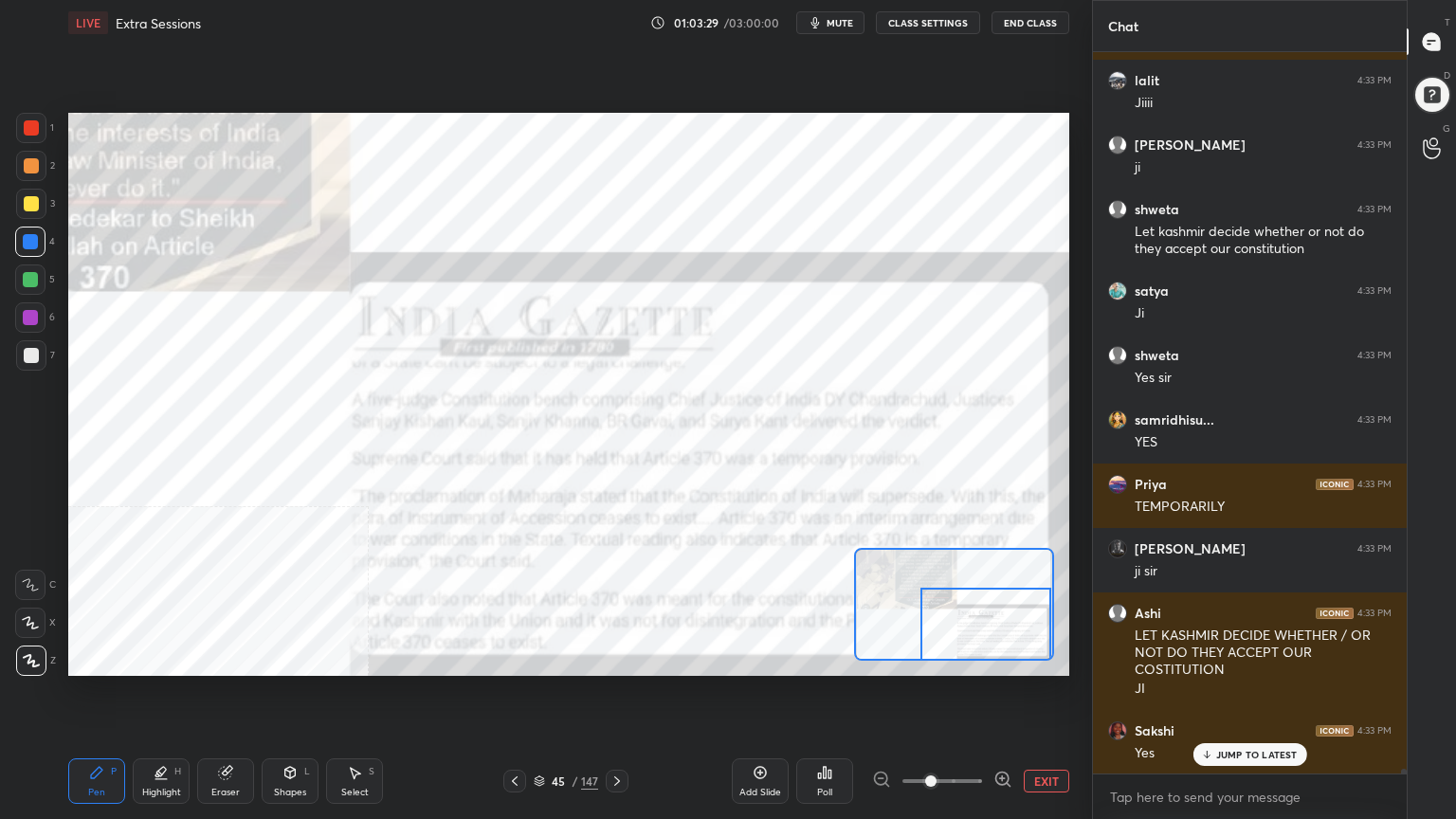 drag, startPoint x: 976, startPoint y: 610, endPoint x: 974, endPoint y: 620, distance: 10.198039 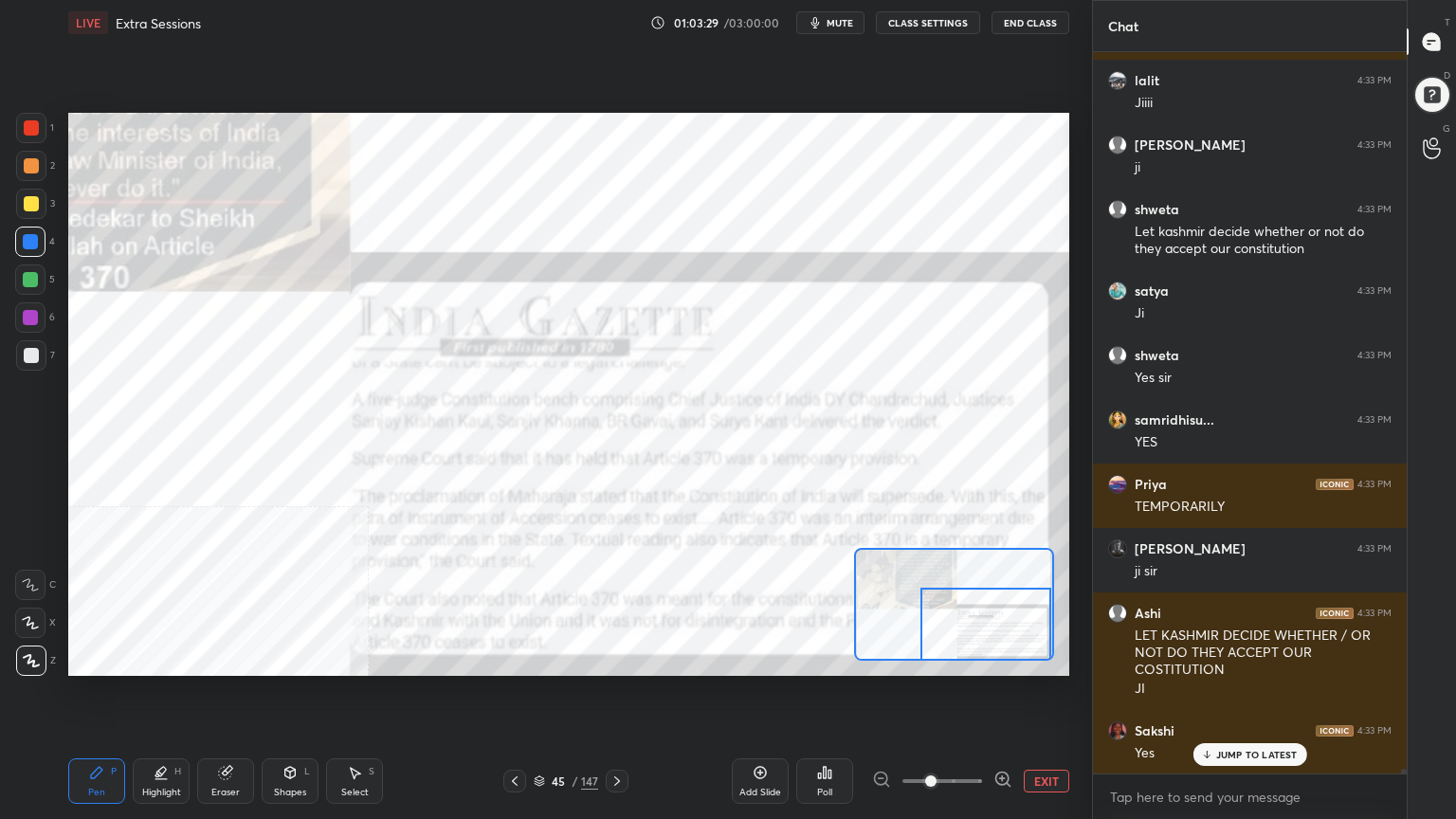 click at bounding box center [986, 624] 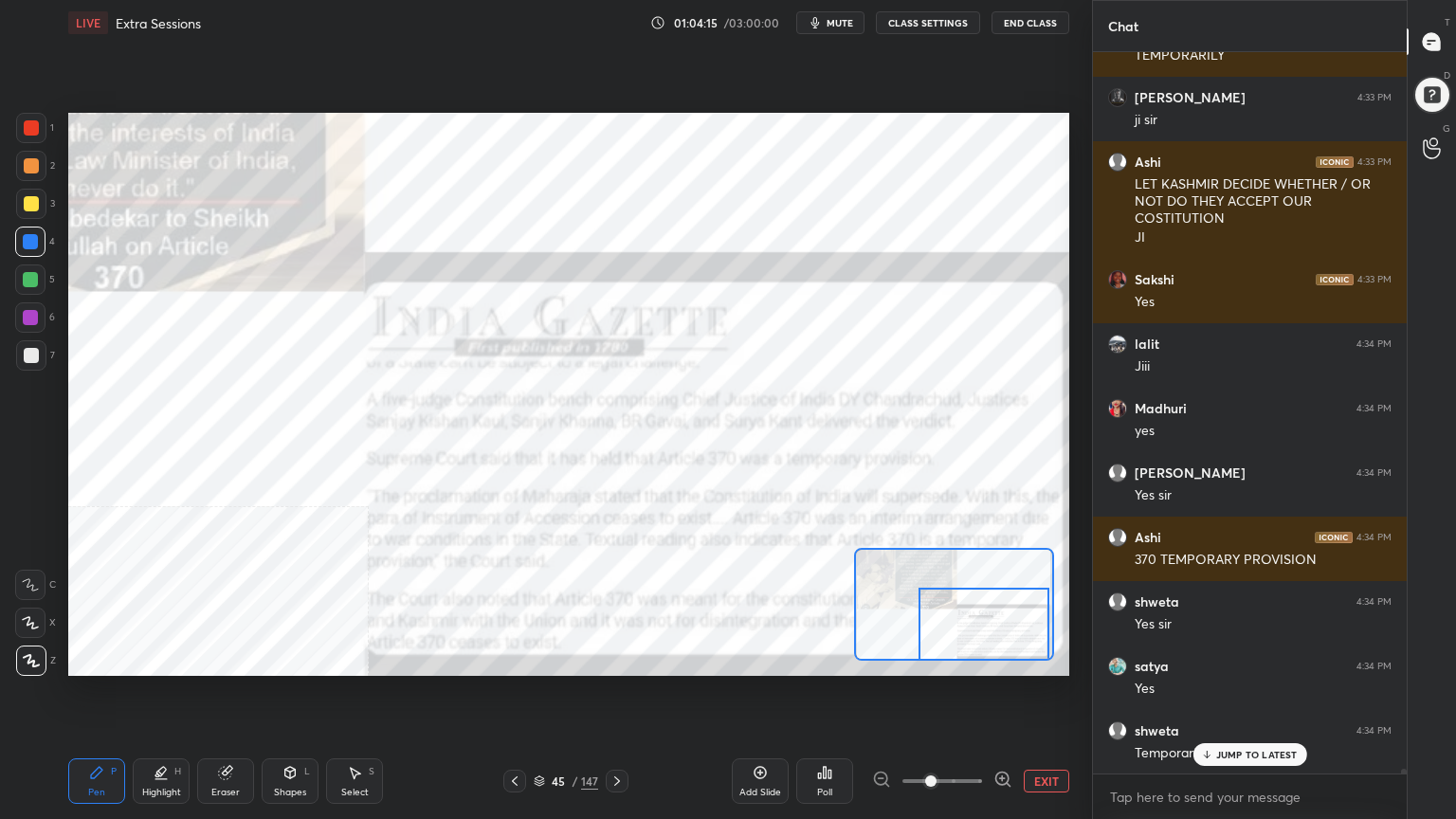 scroll, scrollTop: 104946, scrollLeft: 0, axis: vertical 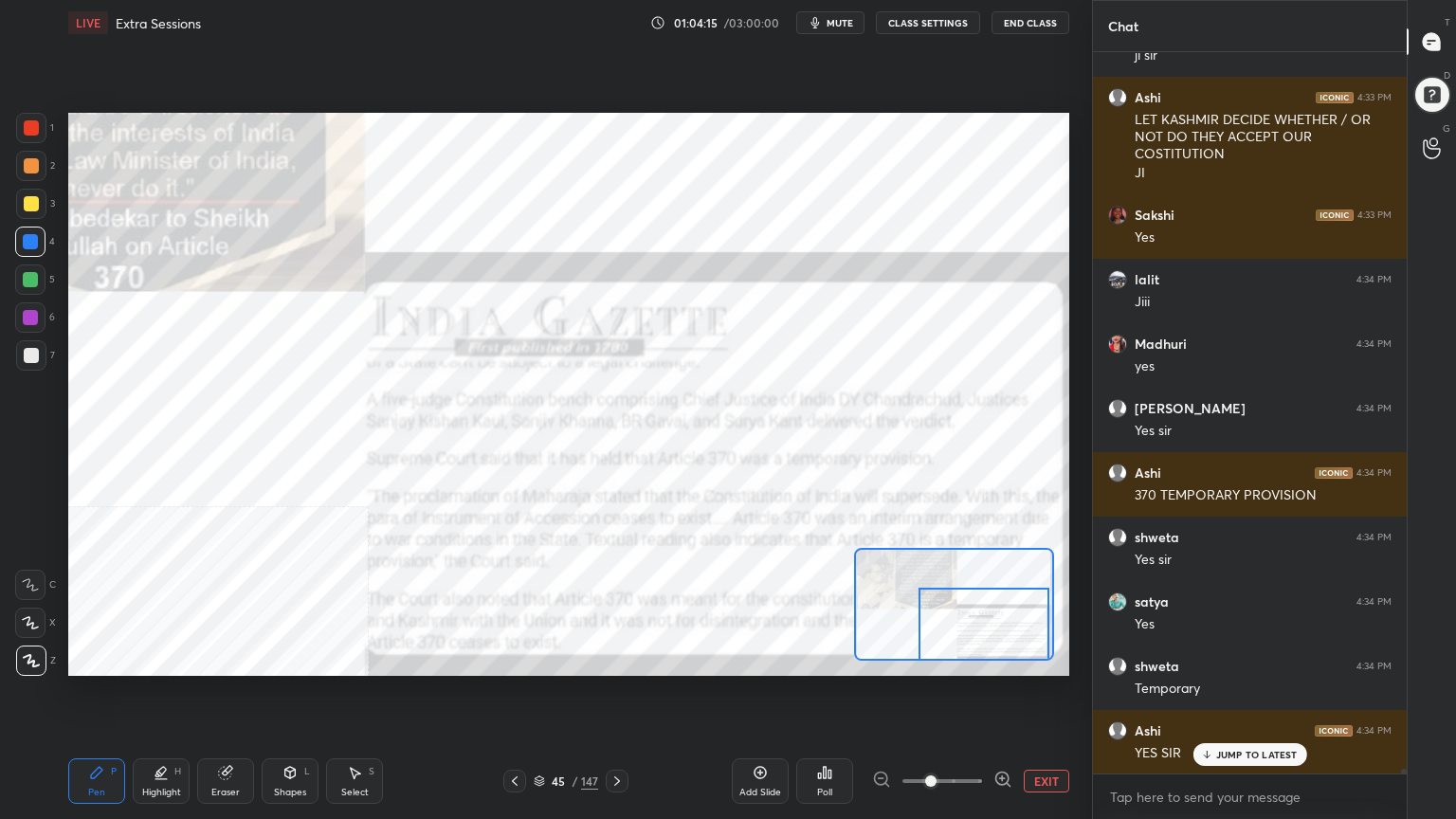 click on "Add Slide" at bounding box center (760, 781) 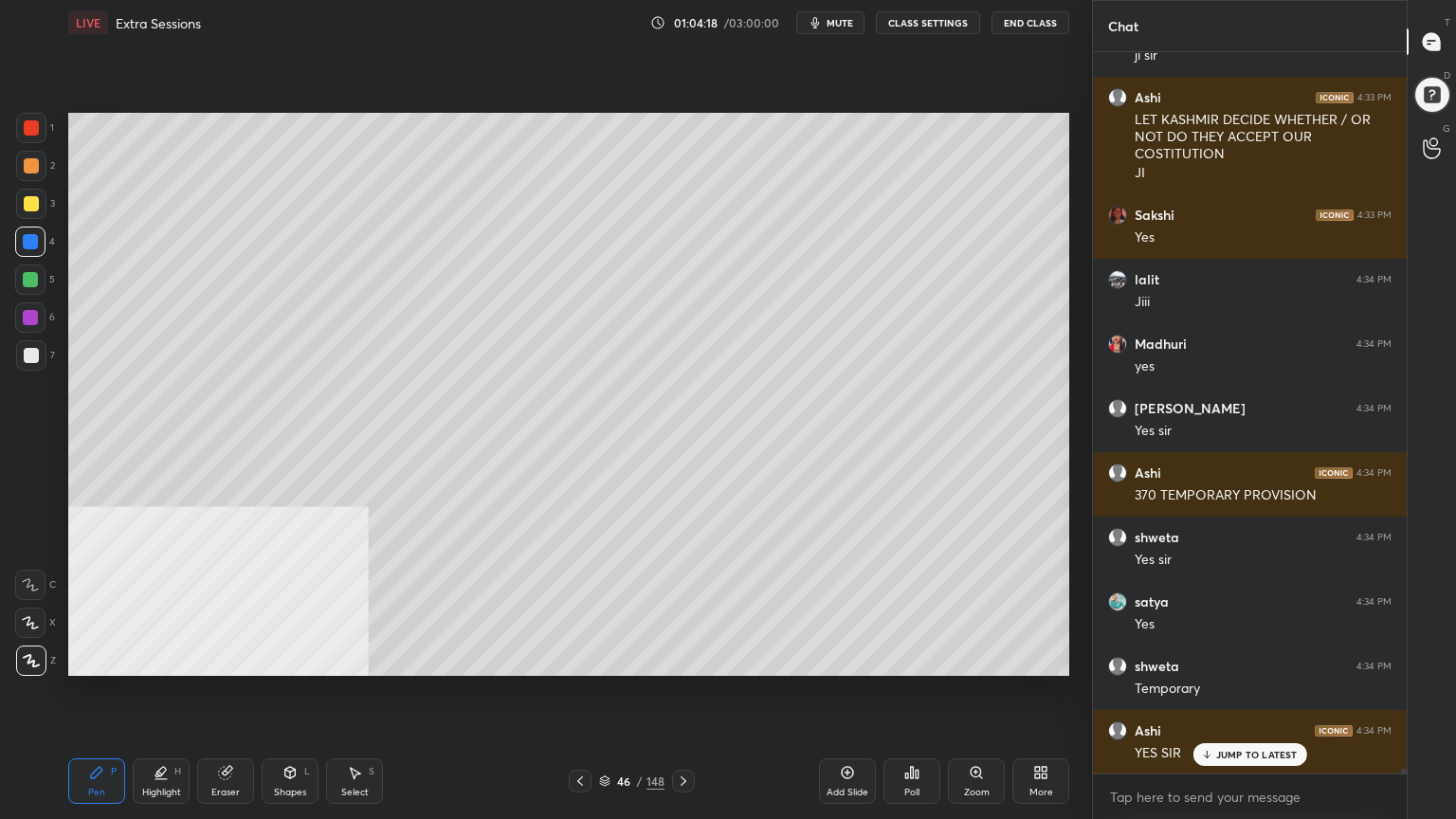 click at bounding box center [31, 204] 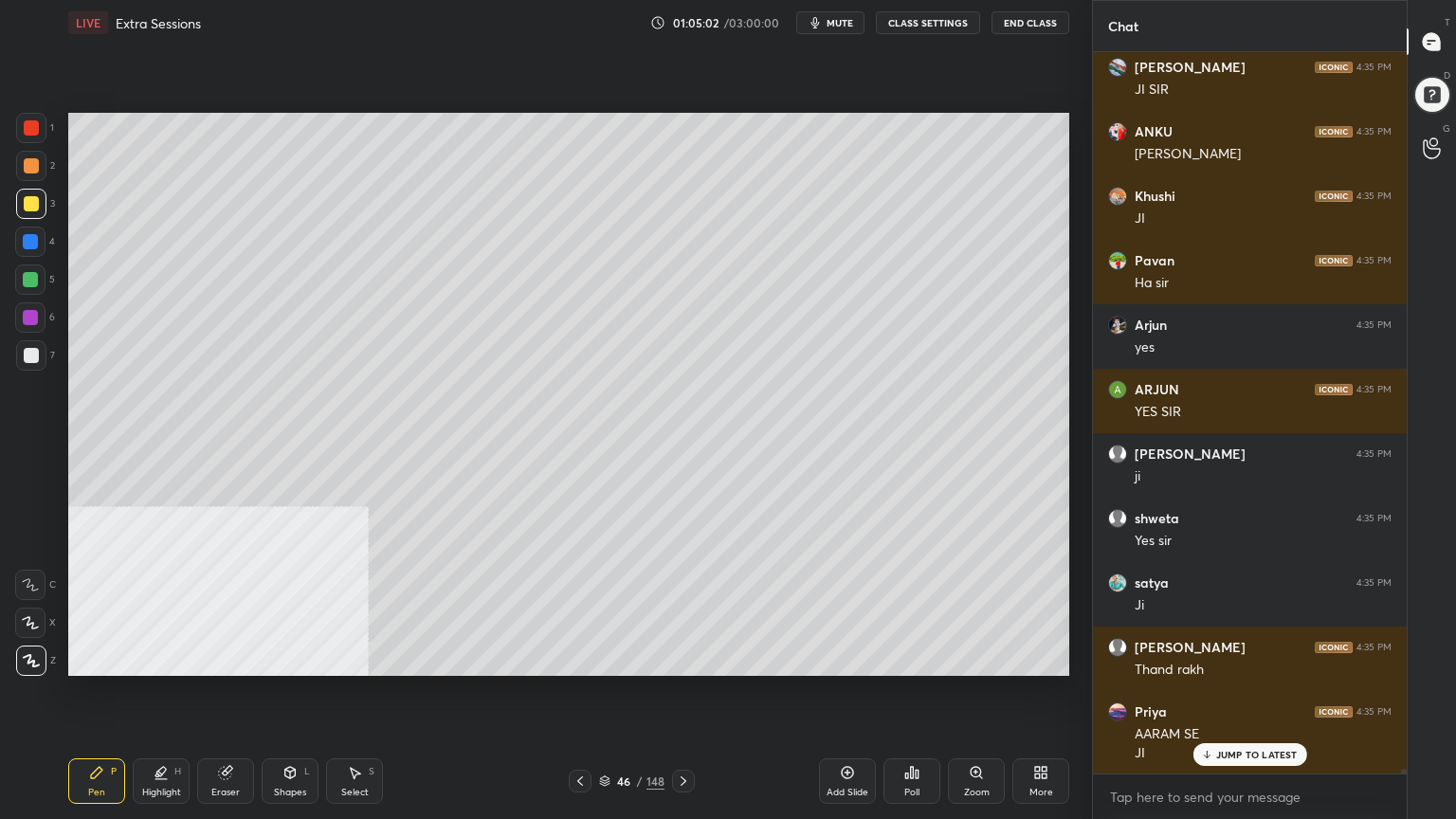 scroll, scrollTop: 106254, scrollLeft: 0, axis: vertical 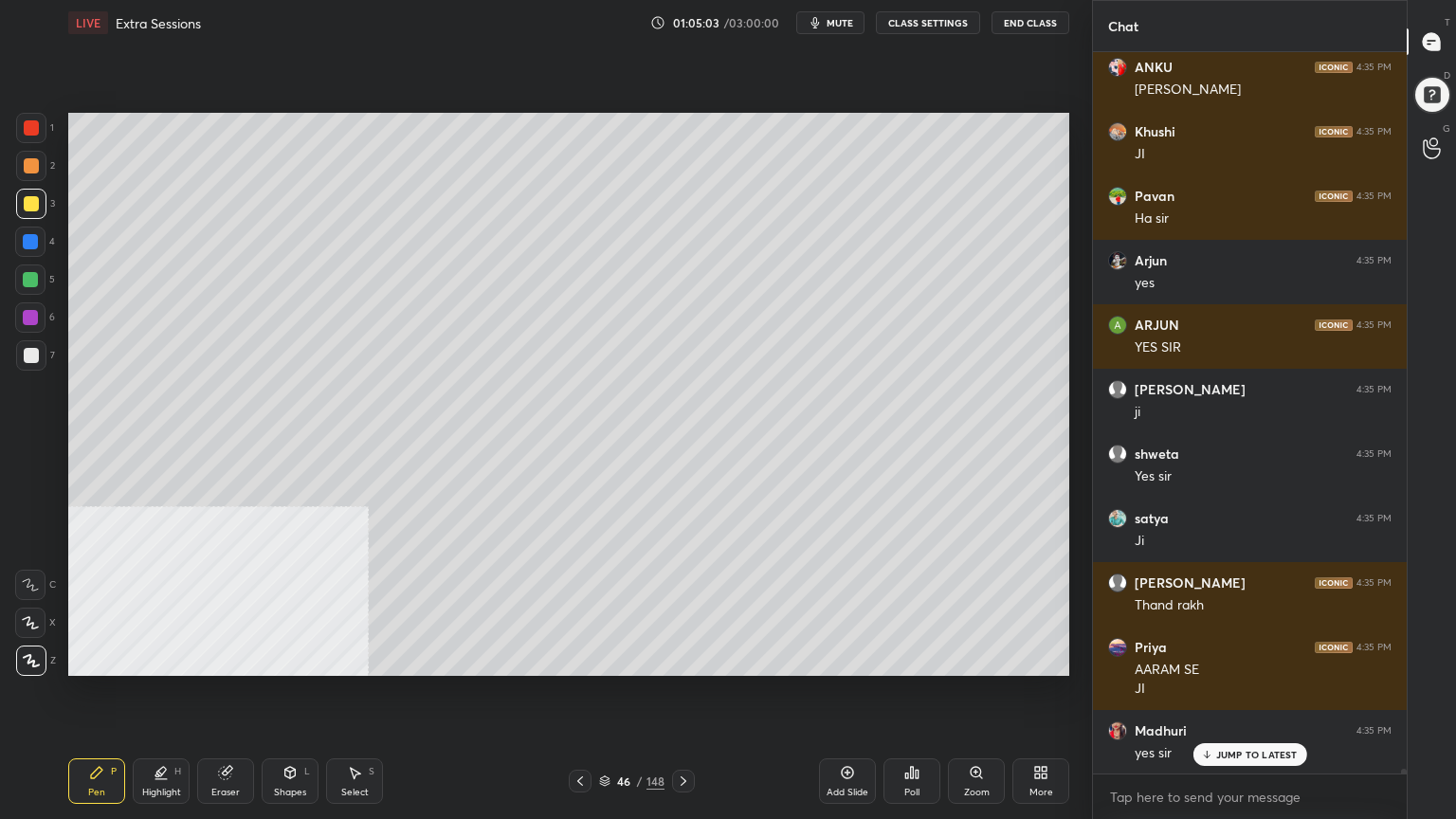 click at bounding box center [30, 242] 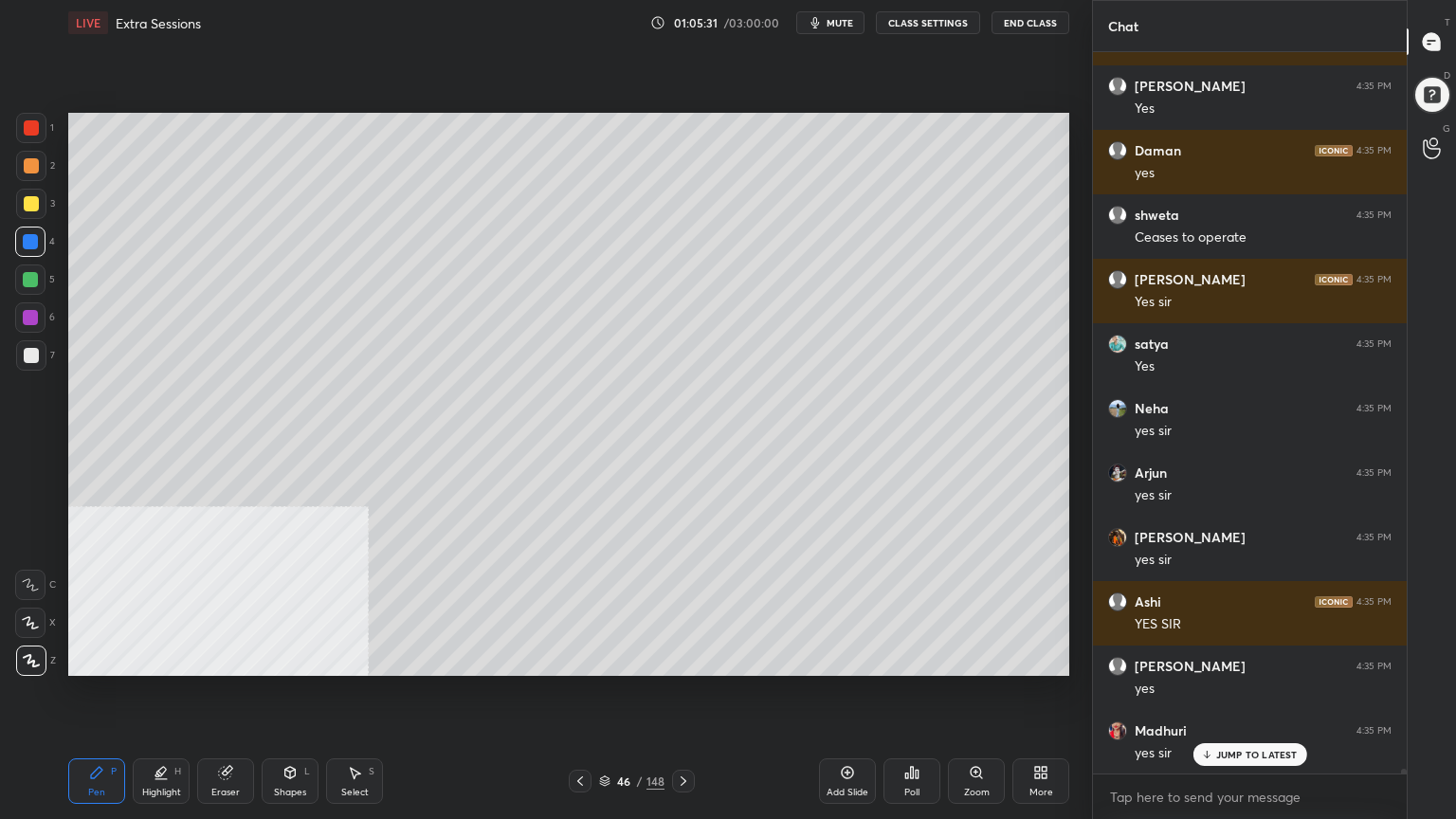 scroll, scrollTop: 107608, scrollLeft: 0, axis: vertical 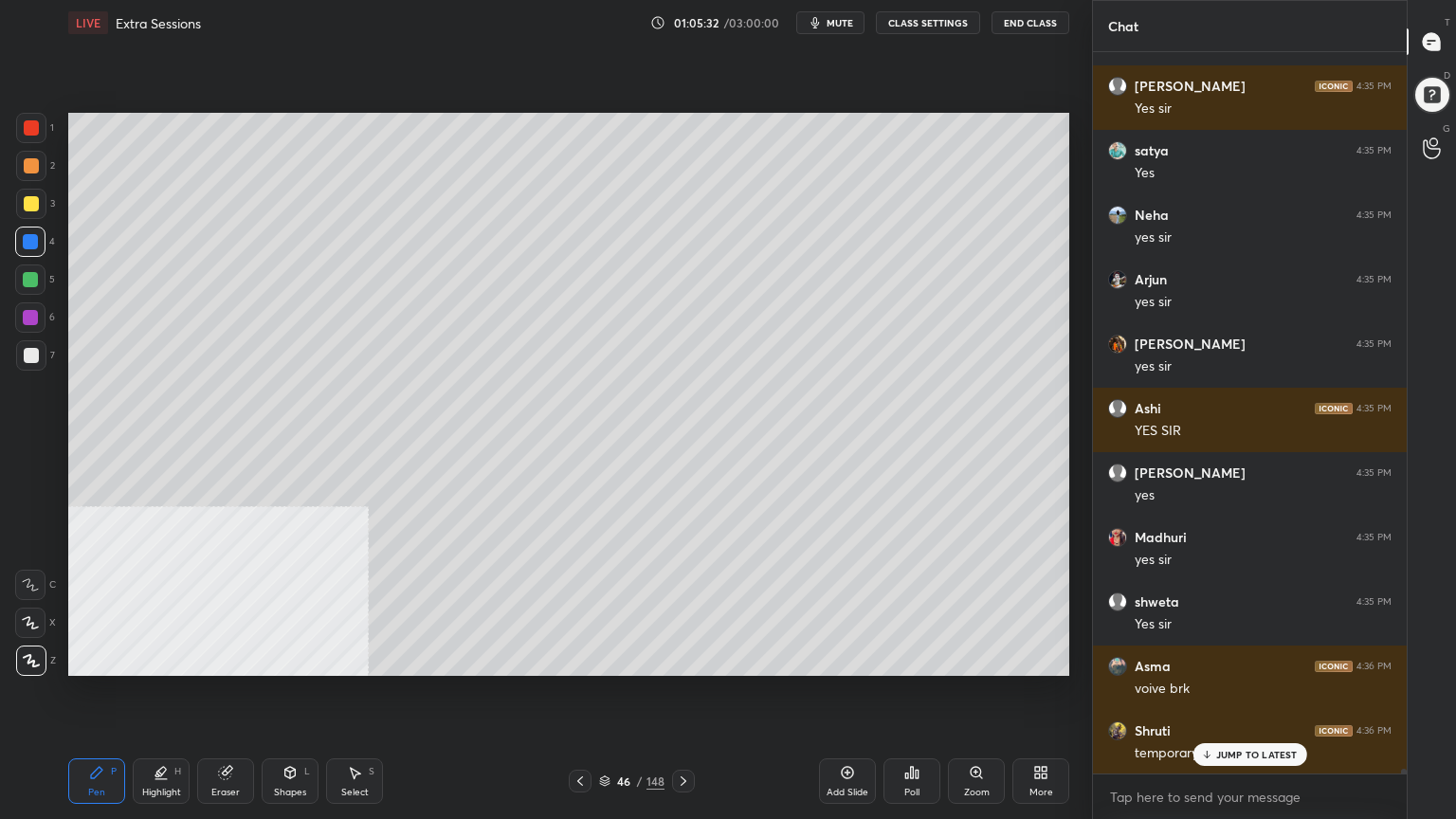 click 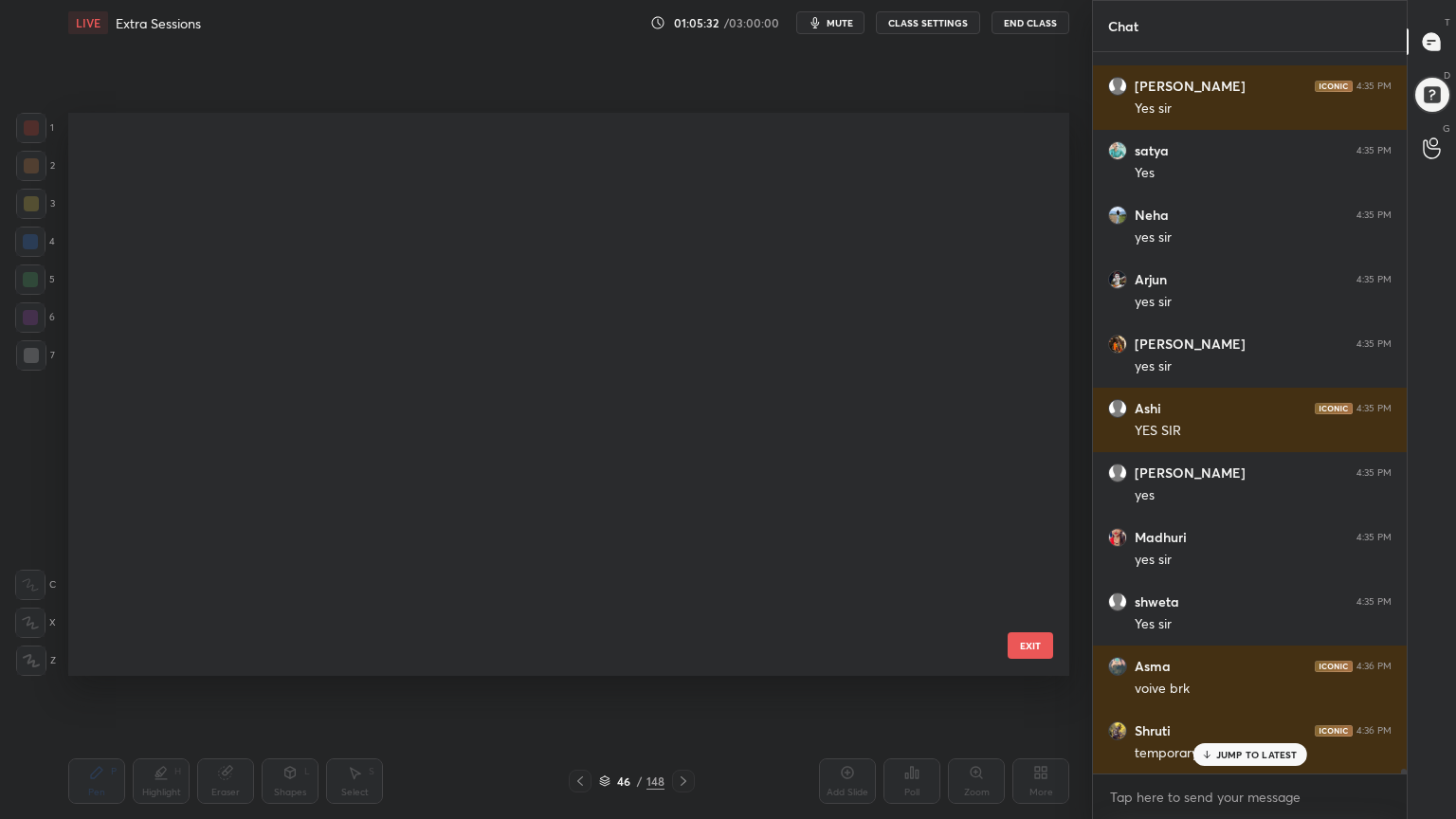 scroll, scrollTop: 2212, scrollLeft: 0, axis: vertical 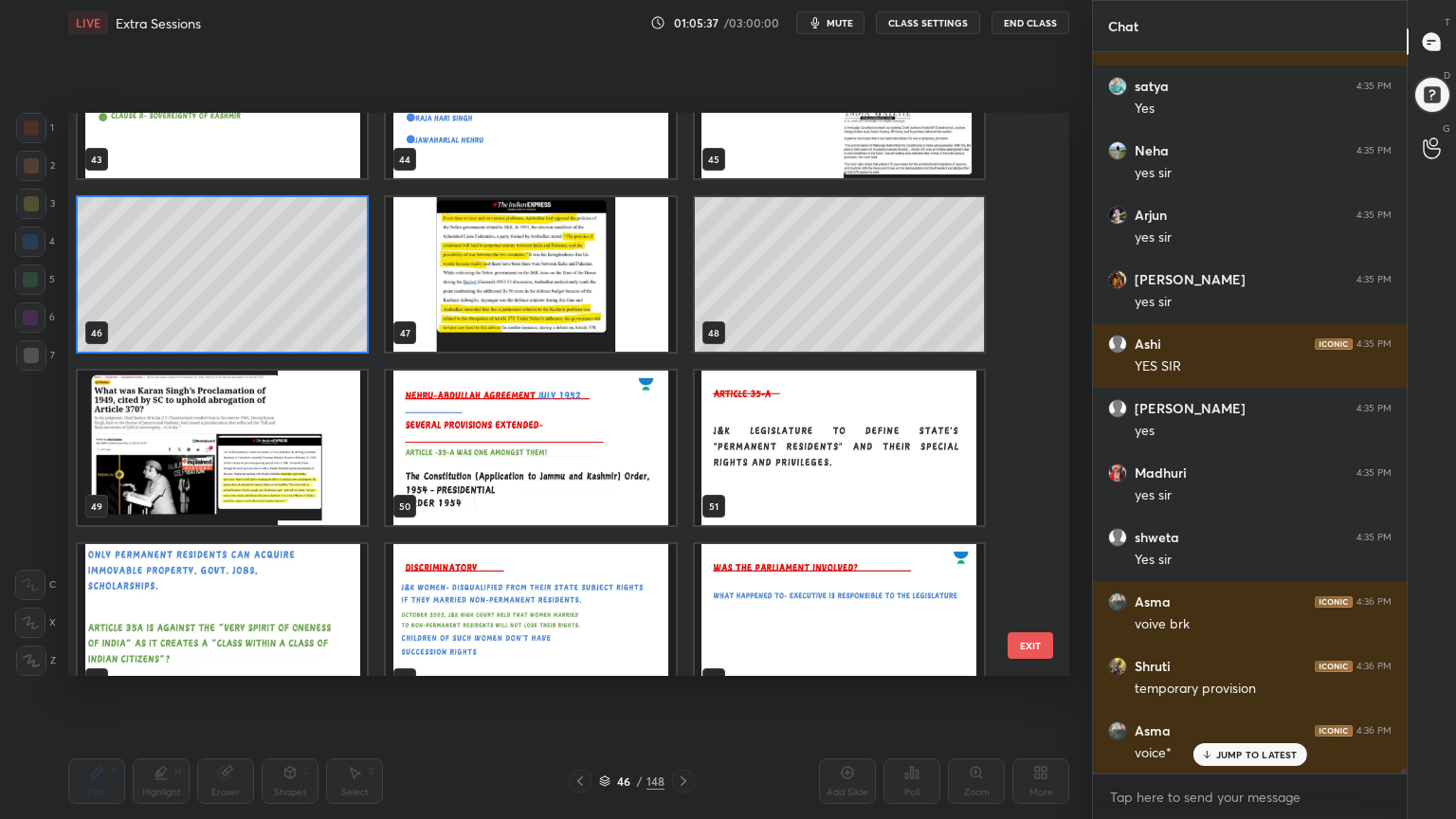 click at bounding box center [222, 447] 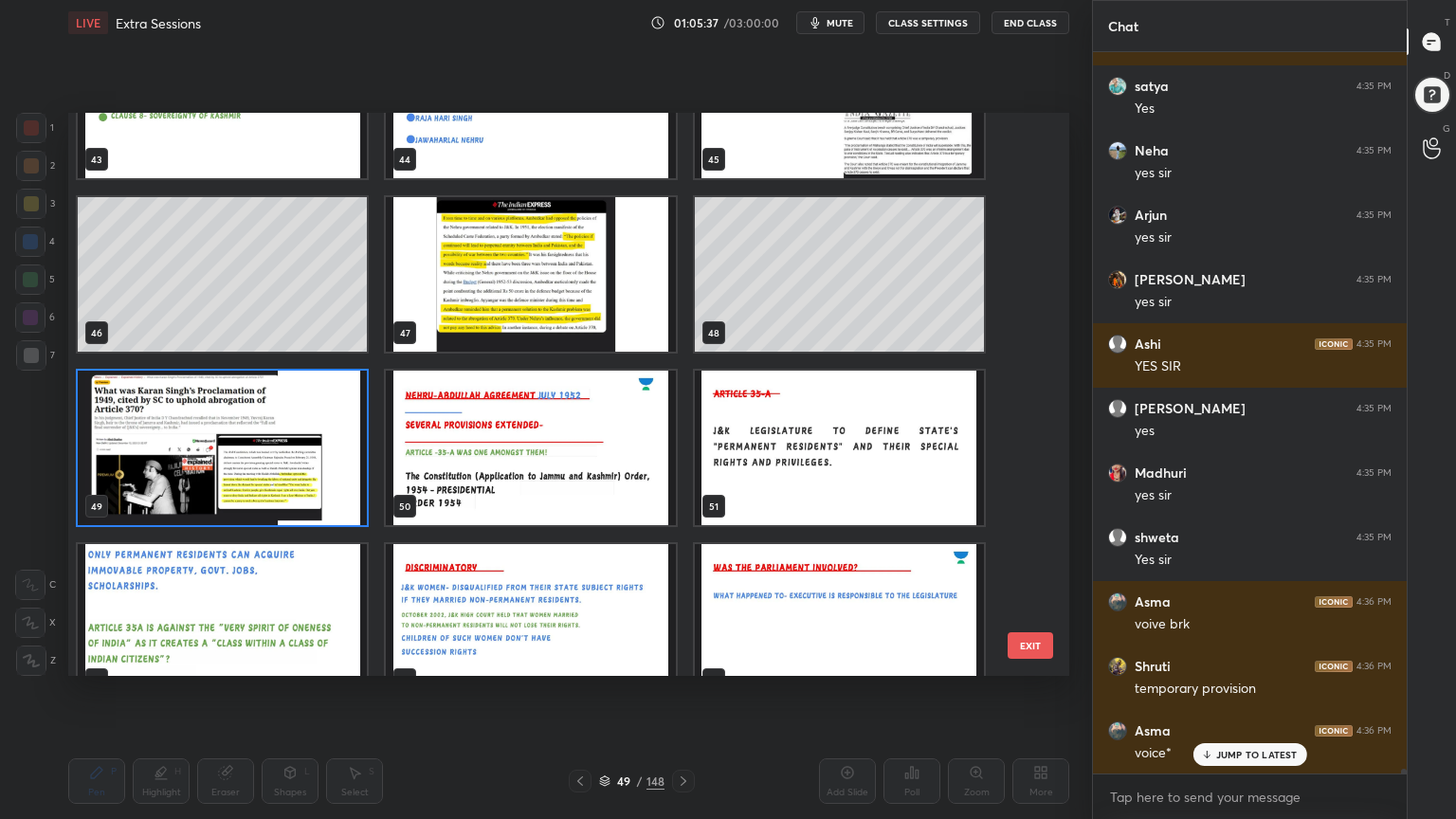 click at bounding box center [222, 447] 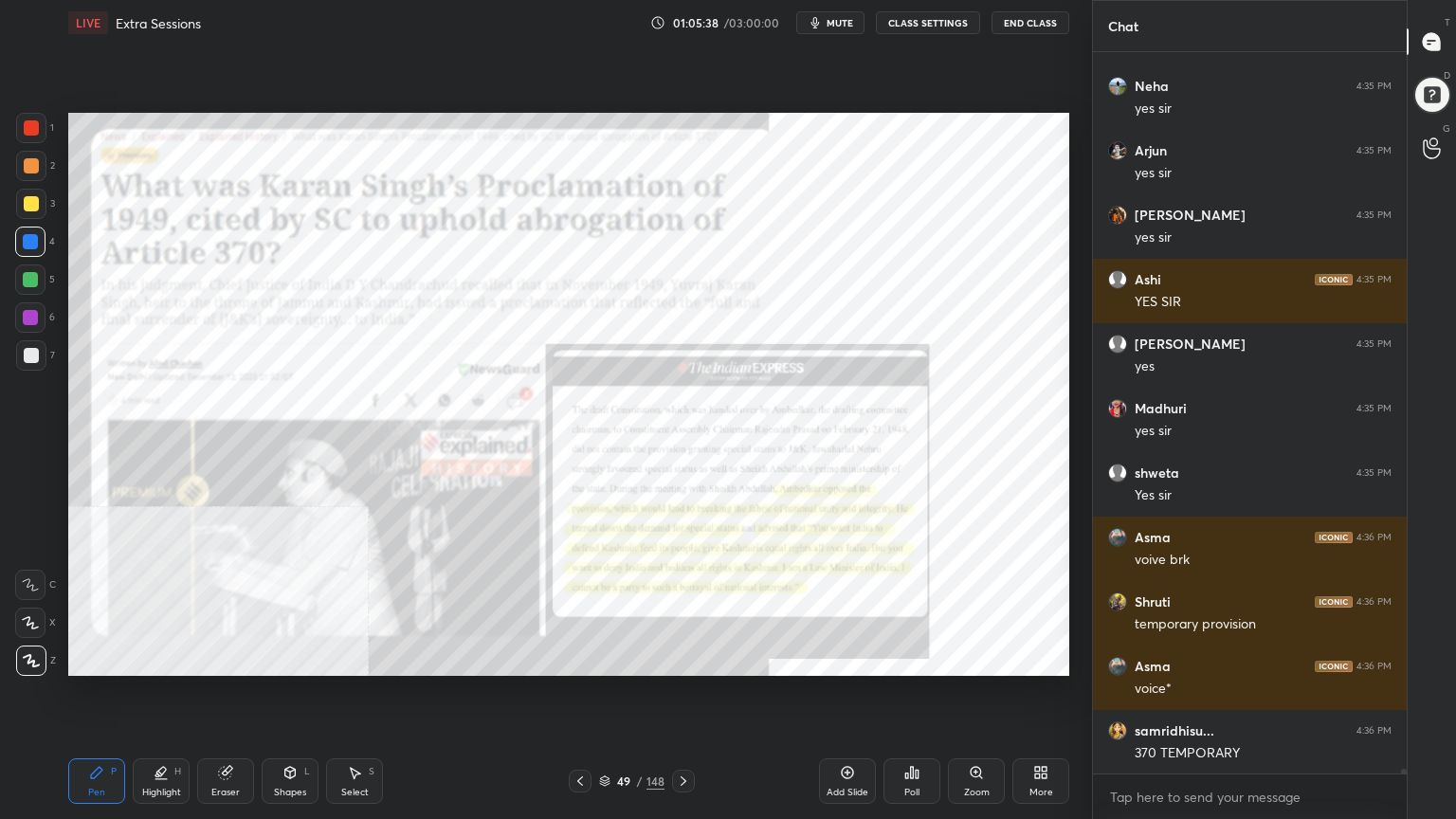 scroll, scrollTop: 107819, scrollLeft: 0, axis: vertical 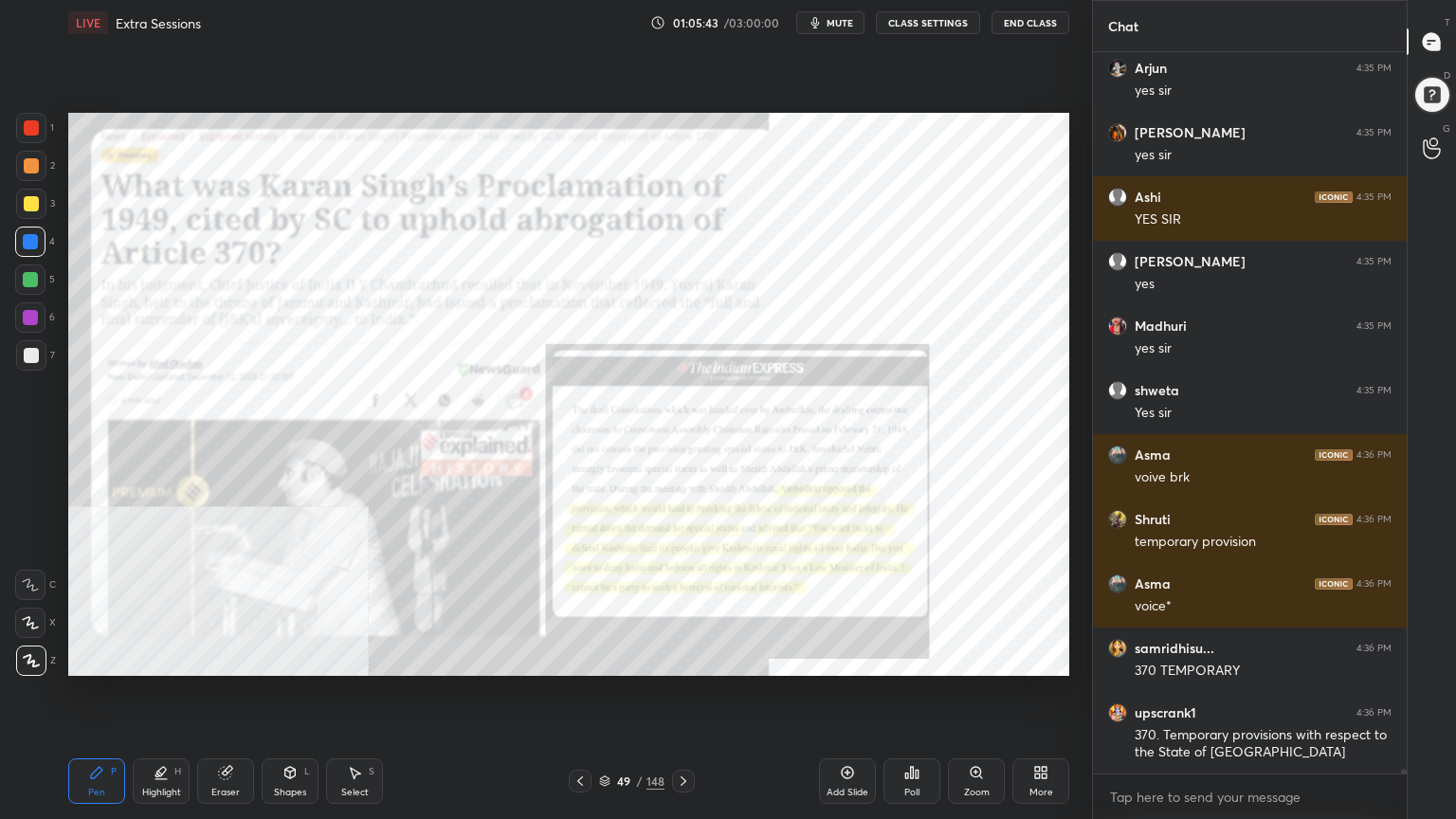 click at bounding box center (31, 128) 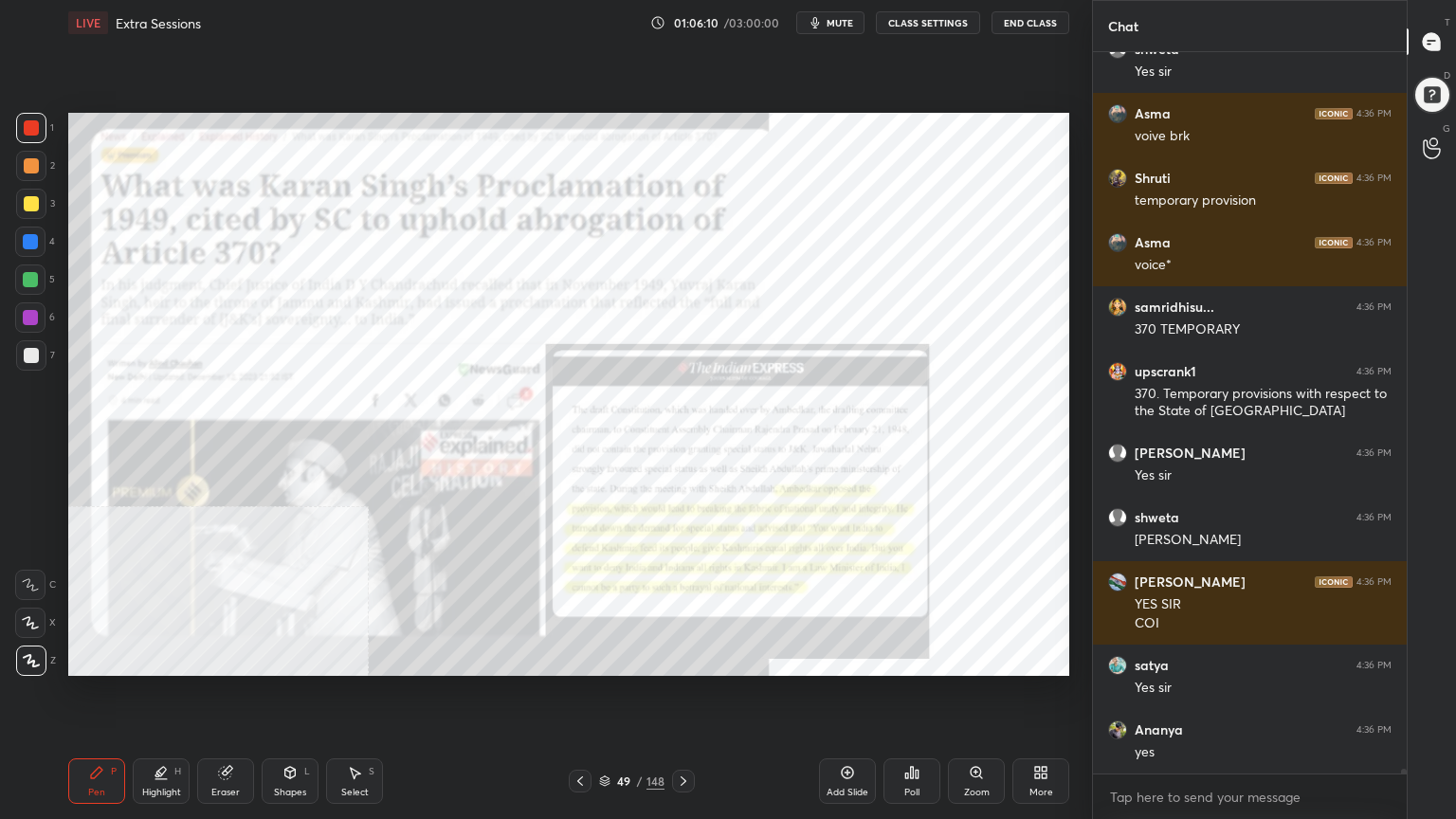 scroll, scrollTop: 108225, scrollLeft: 0, axis: vertical 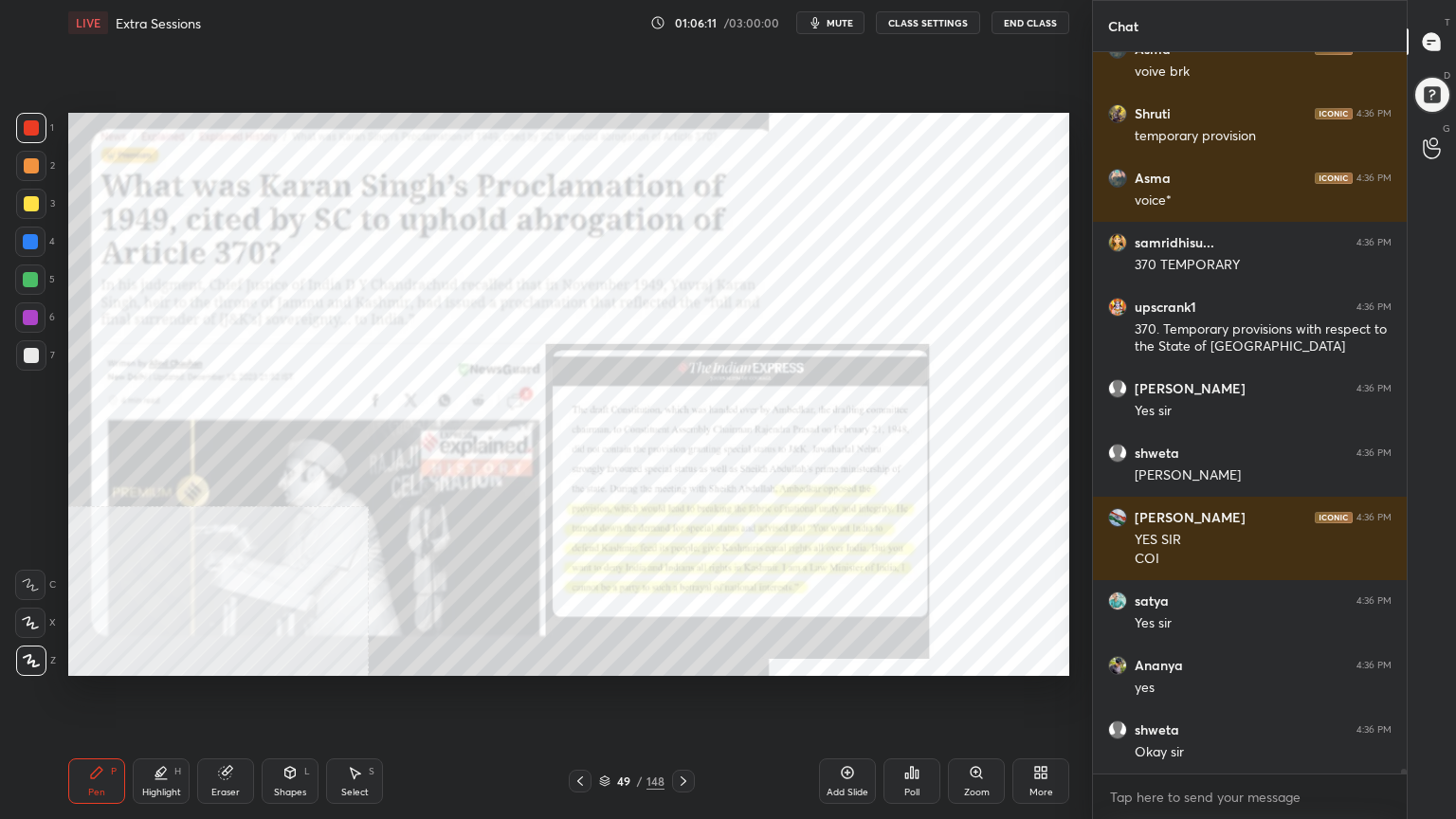 click 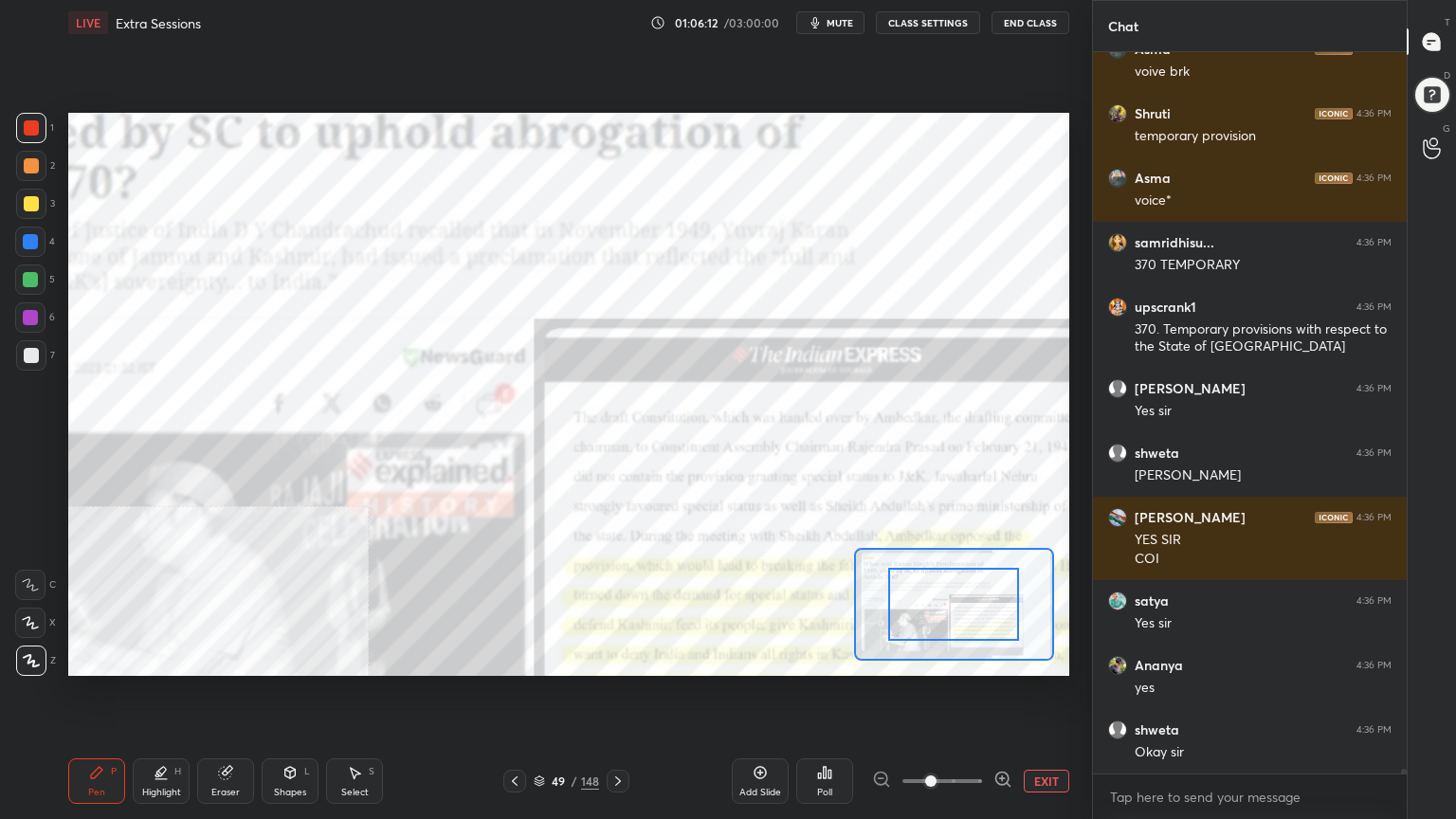 scroll, scrollTop: 108289, scrollLeft: 0, axis: vertical 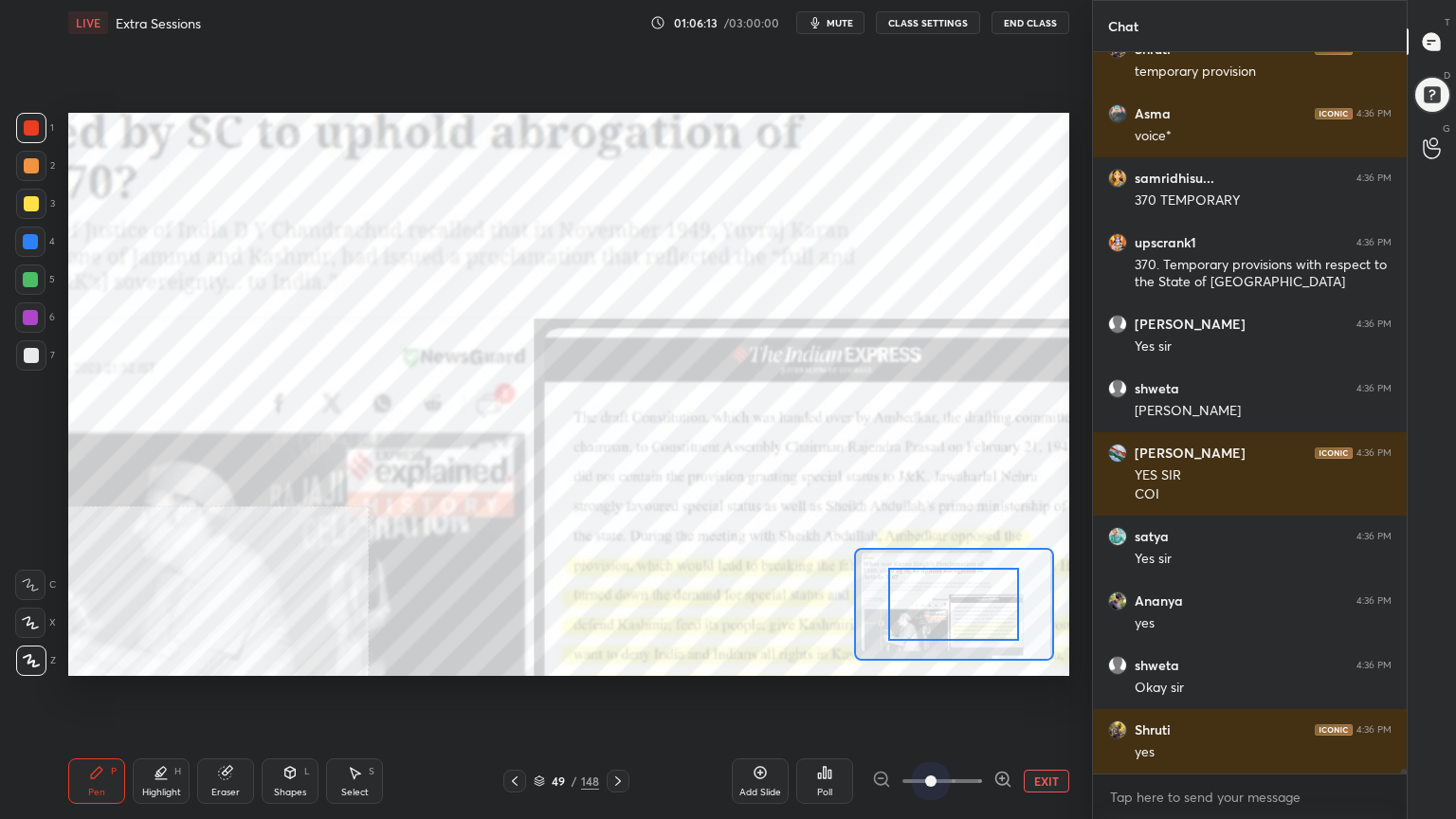drag, startPoint x: 930, startPoint y: 778, endPoint x: 950, endPoint y: 752, distance: 33 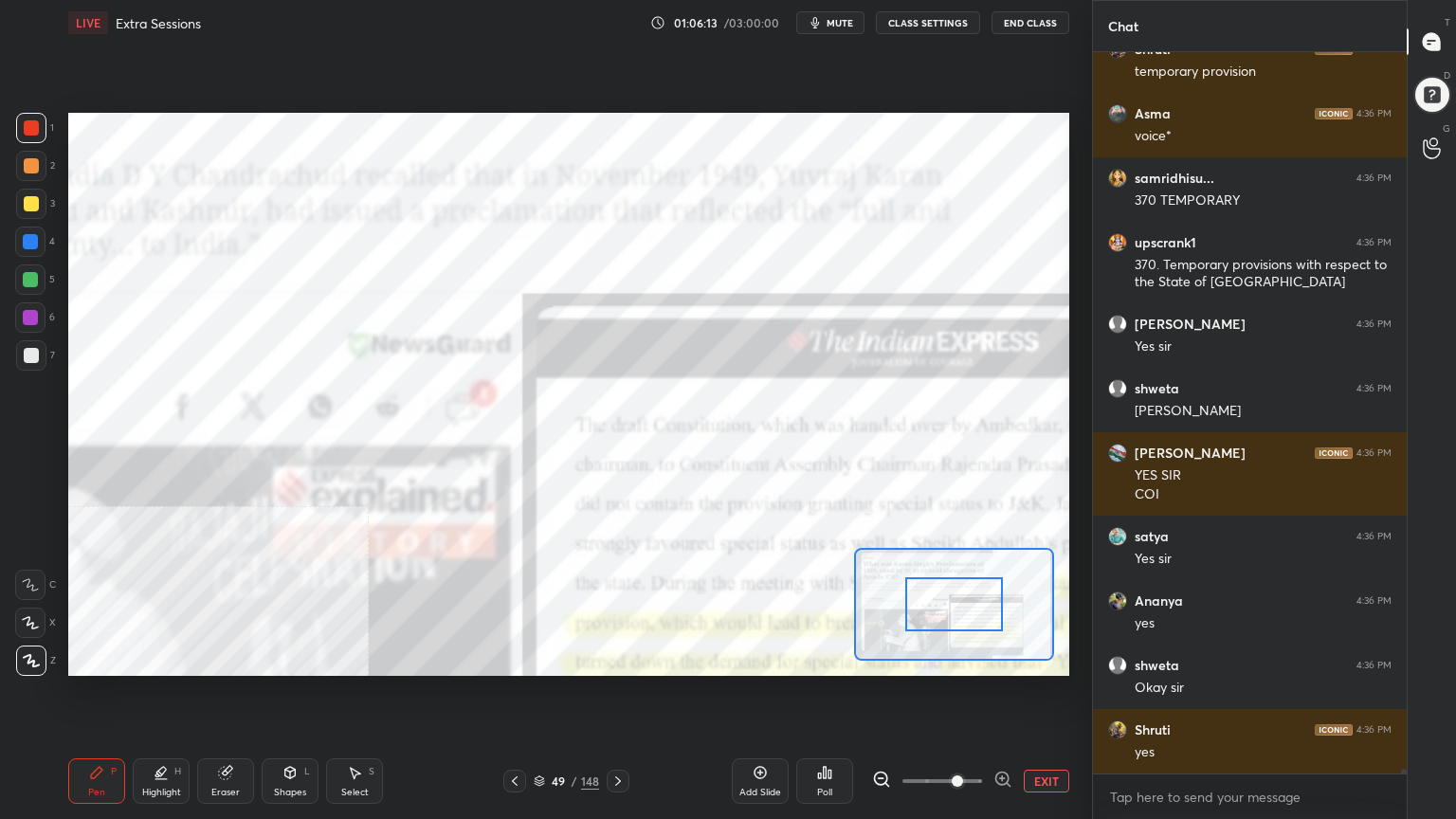 scroll, scrollTop: 108482, scrollLeft: 0, axis: vertical 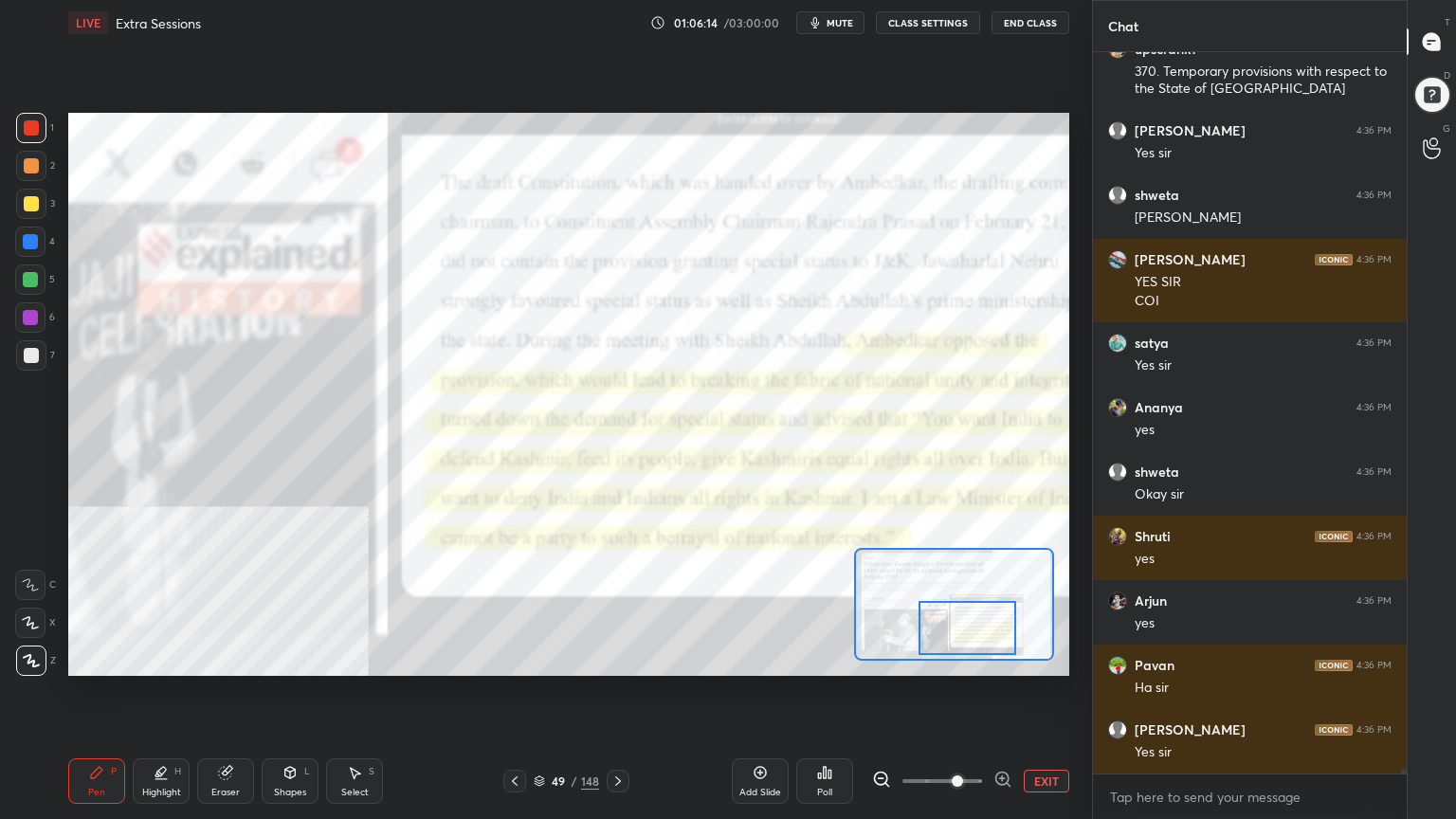 drag, startPoint x: 937, startPoint y: 610, endPoint x: 950, endPoint y: 630, distance: 23.853721 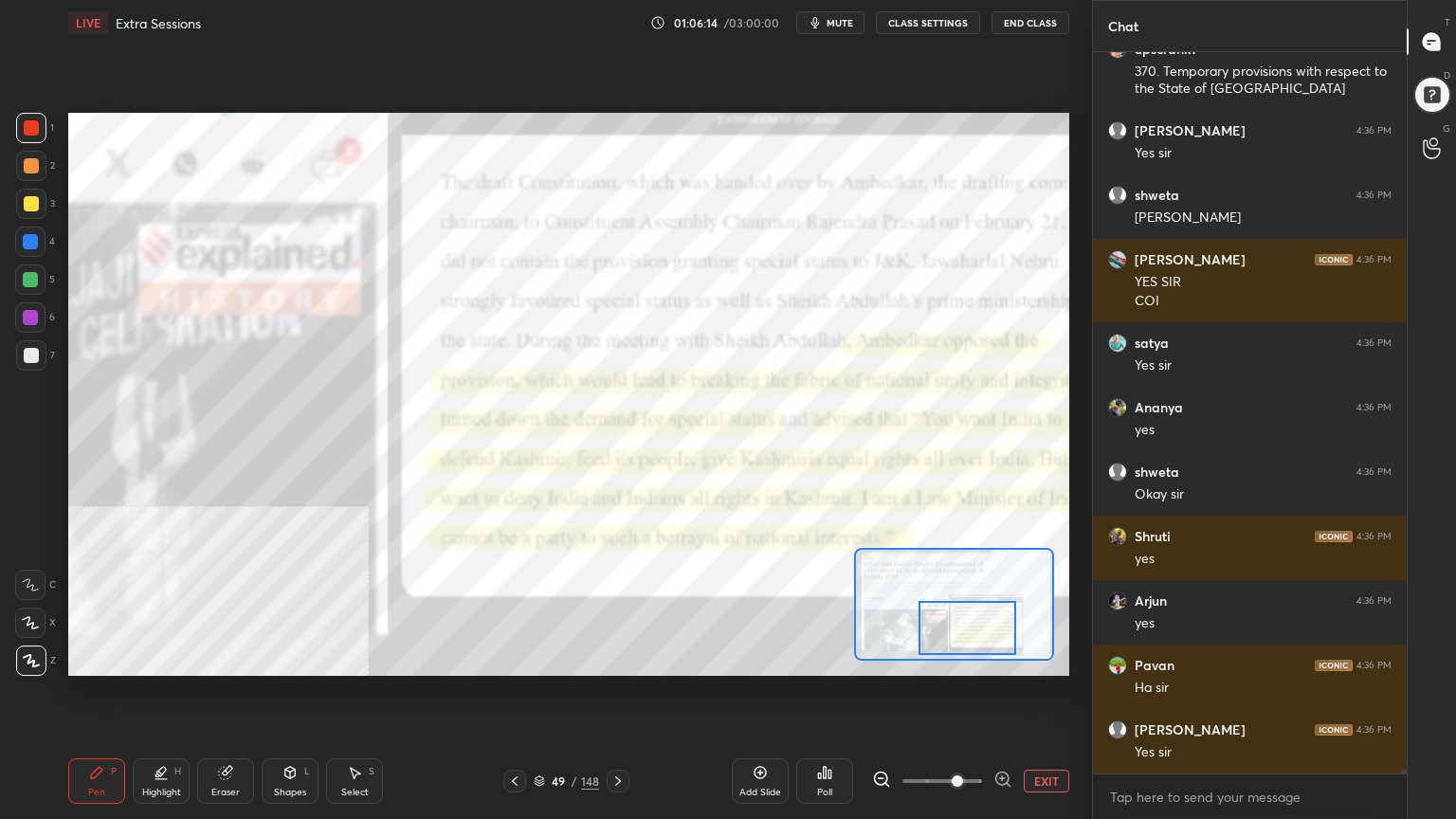 click at bounding box center [968, 628] 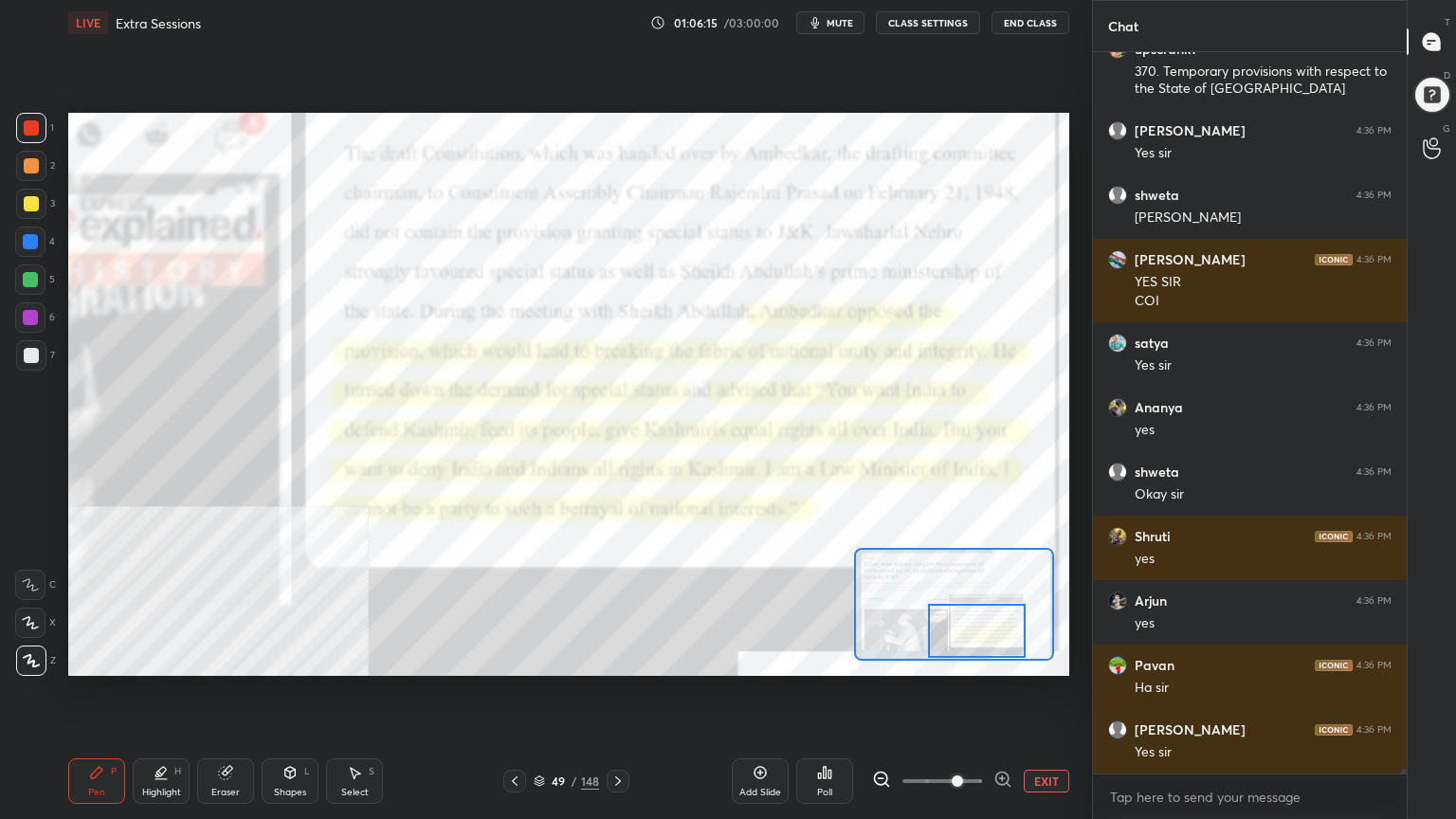 scroll, scrollTop: 108740, scrollLeft: 0, axis: vertical 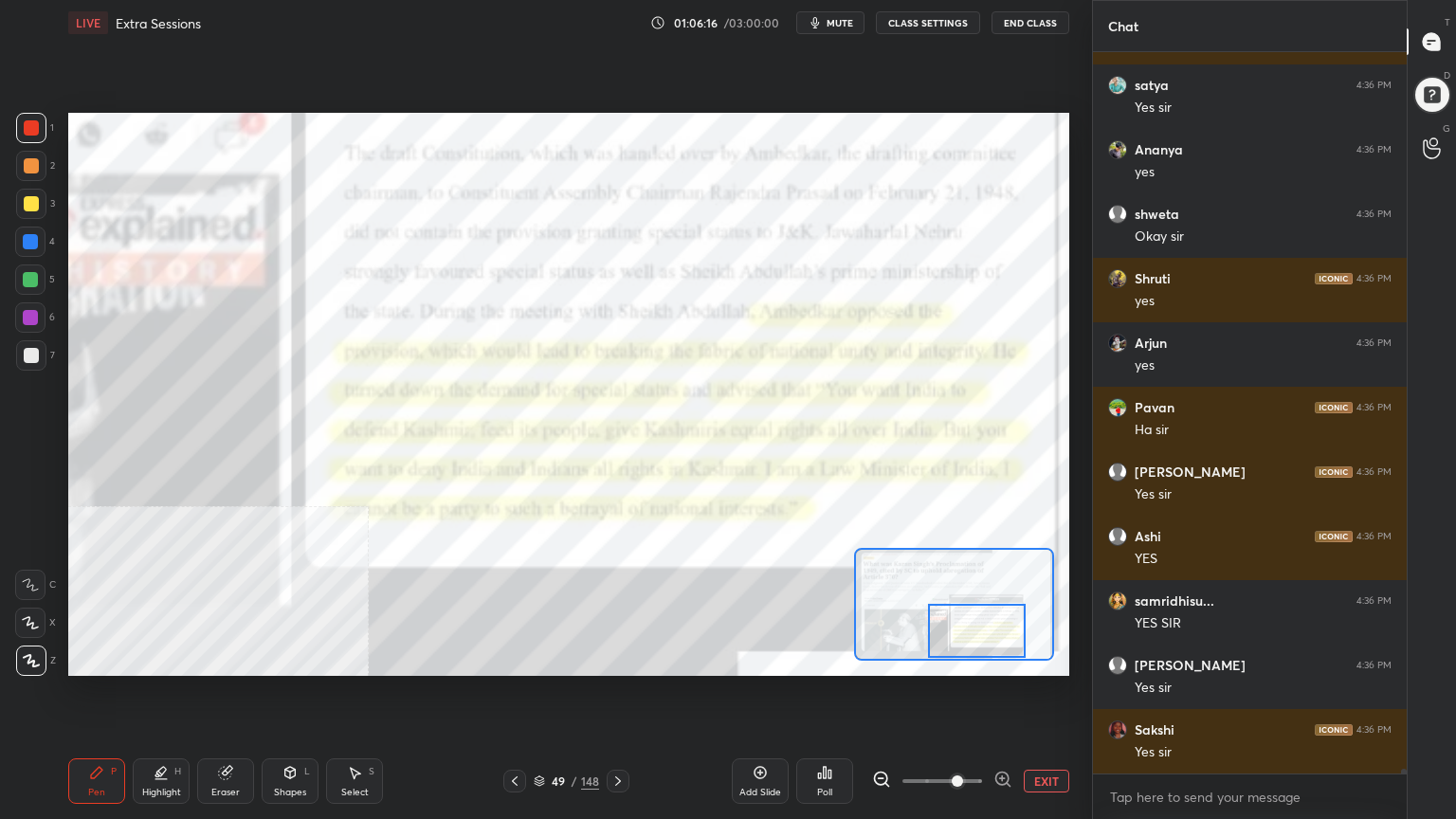 click at bounding box center [977, 630] 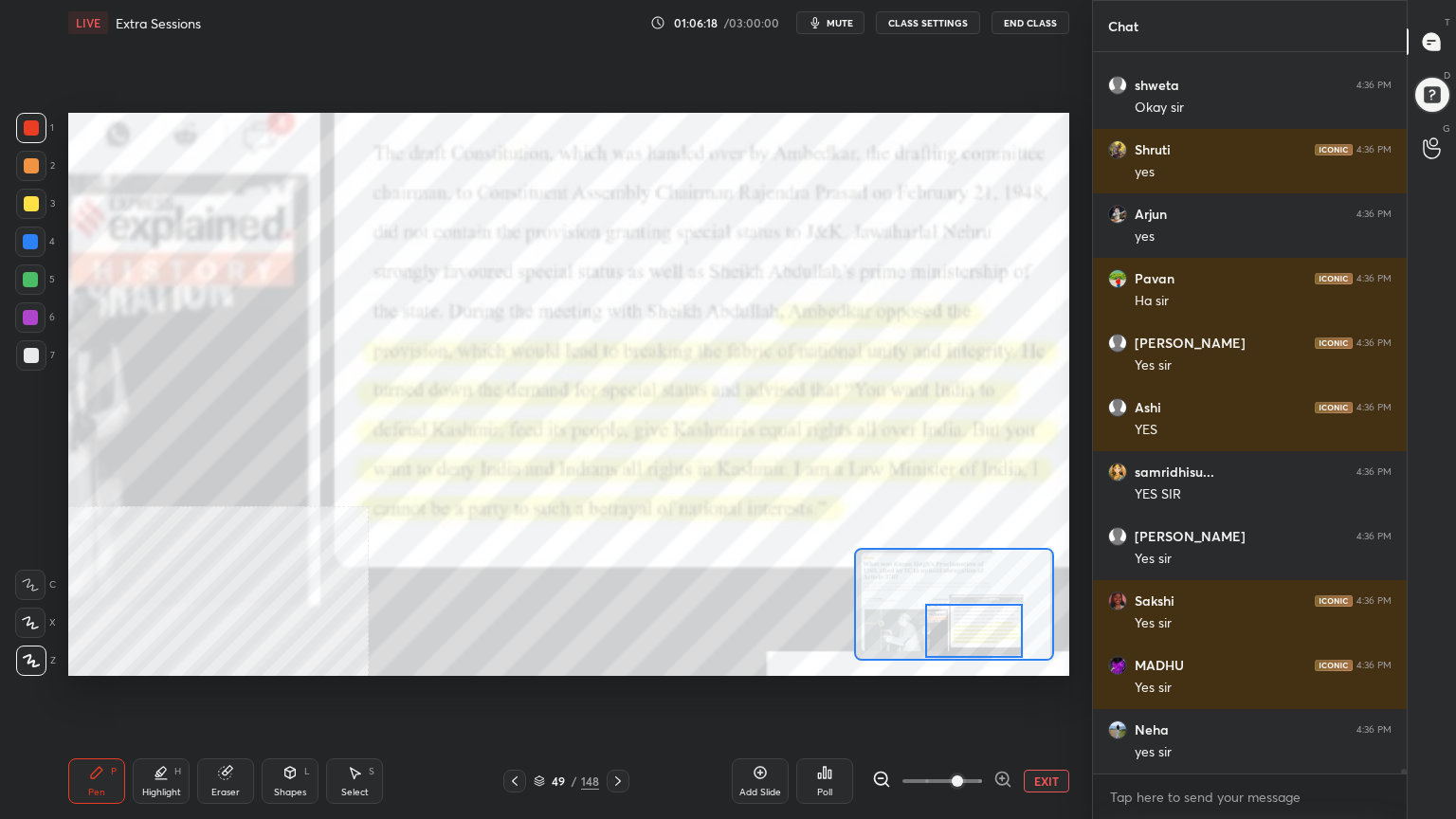 scroll, scrollTop: 108934, scrollLeft: 0, axis: vertical 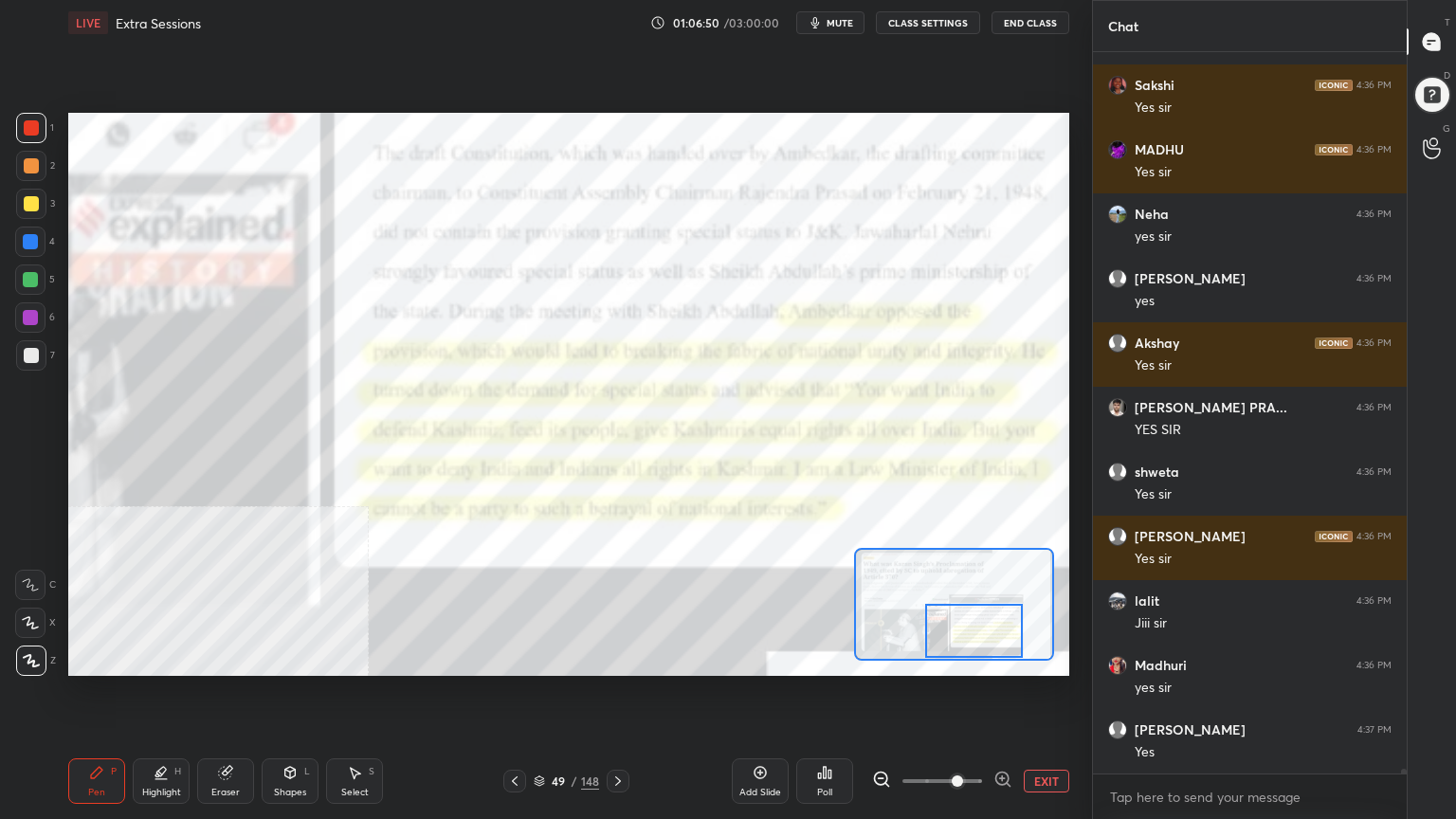 click at bounding box center [30, 242] 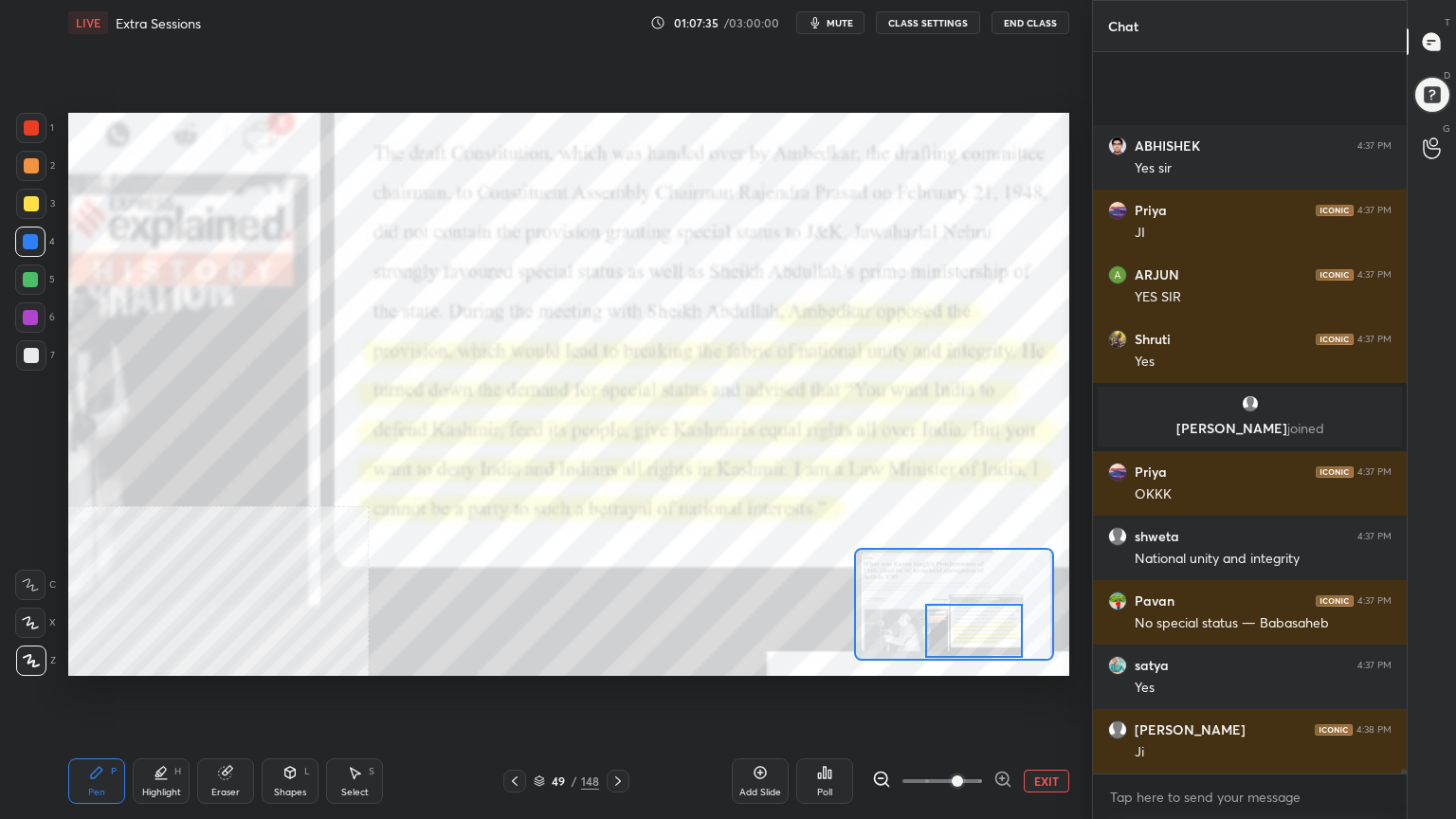 scroll, scrollTop: 107353, scrollLeft: 0, axis: vertical 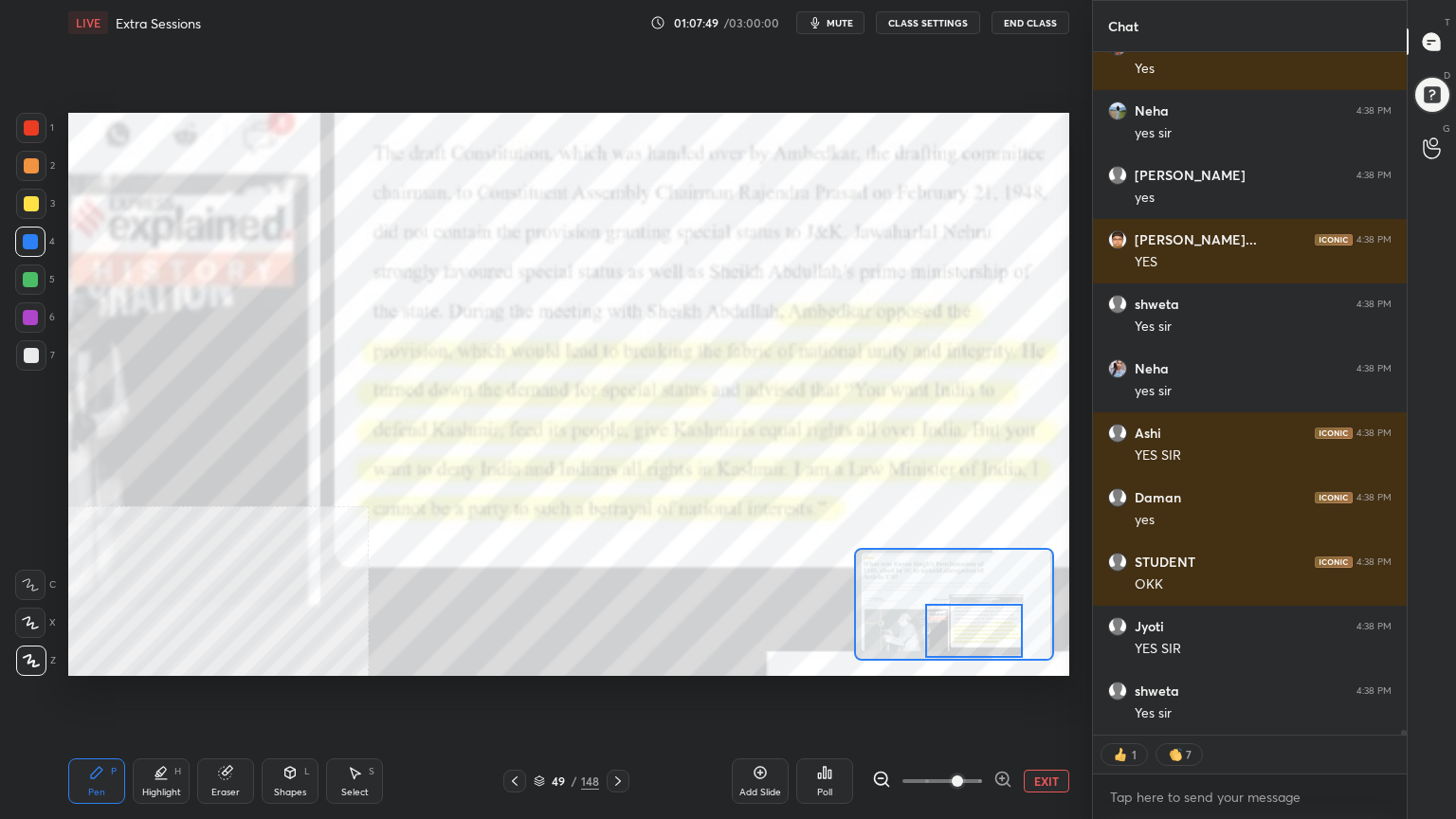 click on "EXIT" at bounding box center [1046, 781] 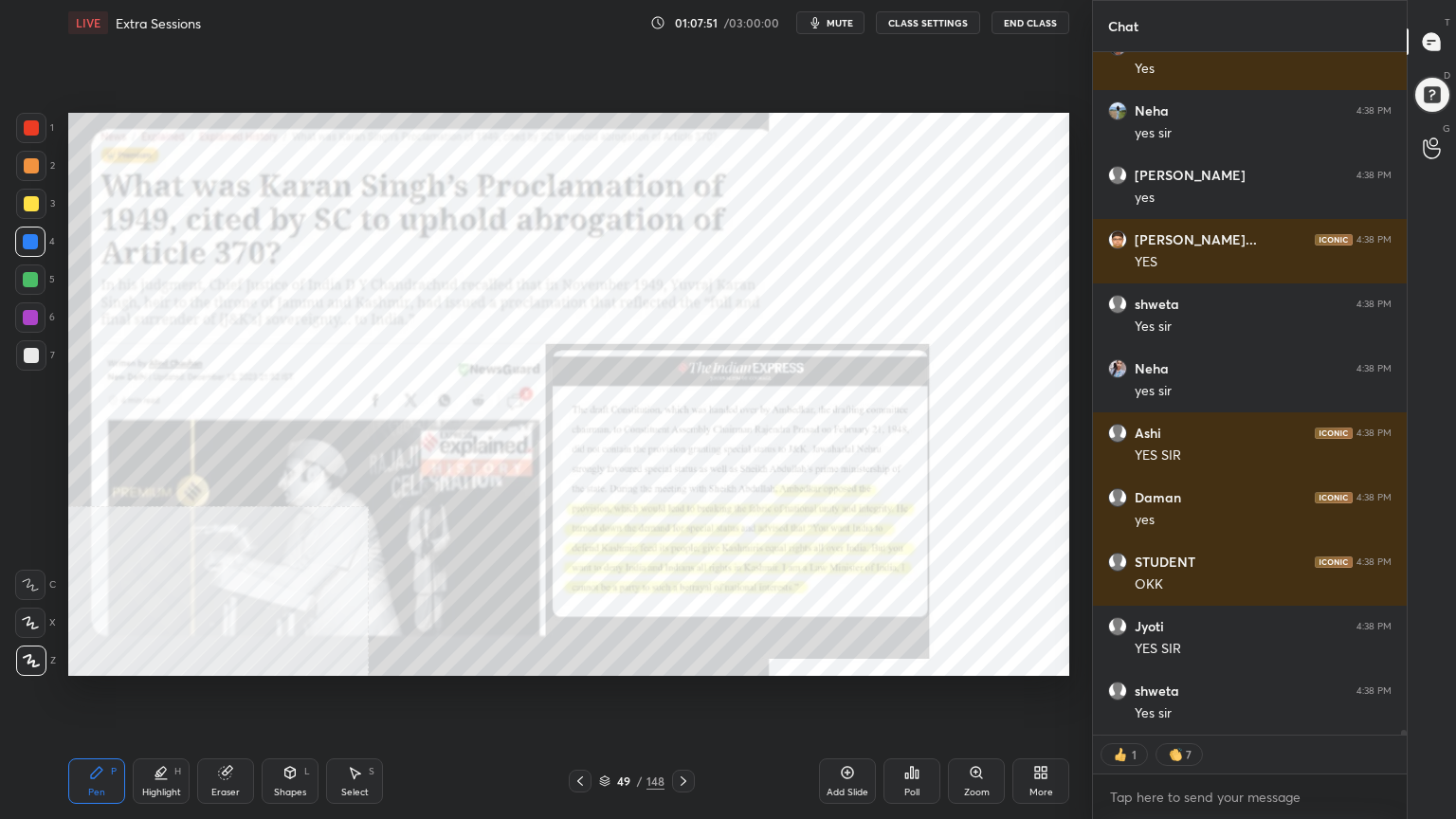 click 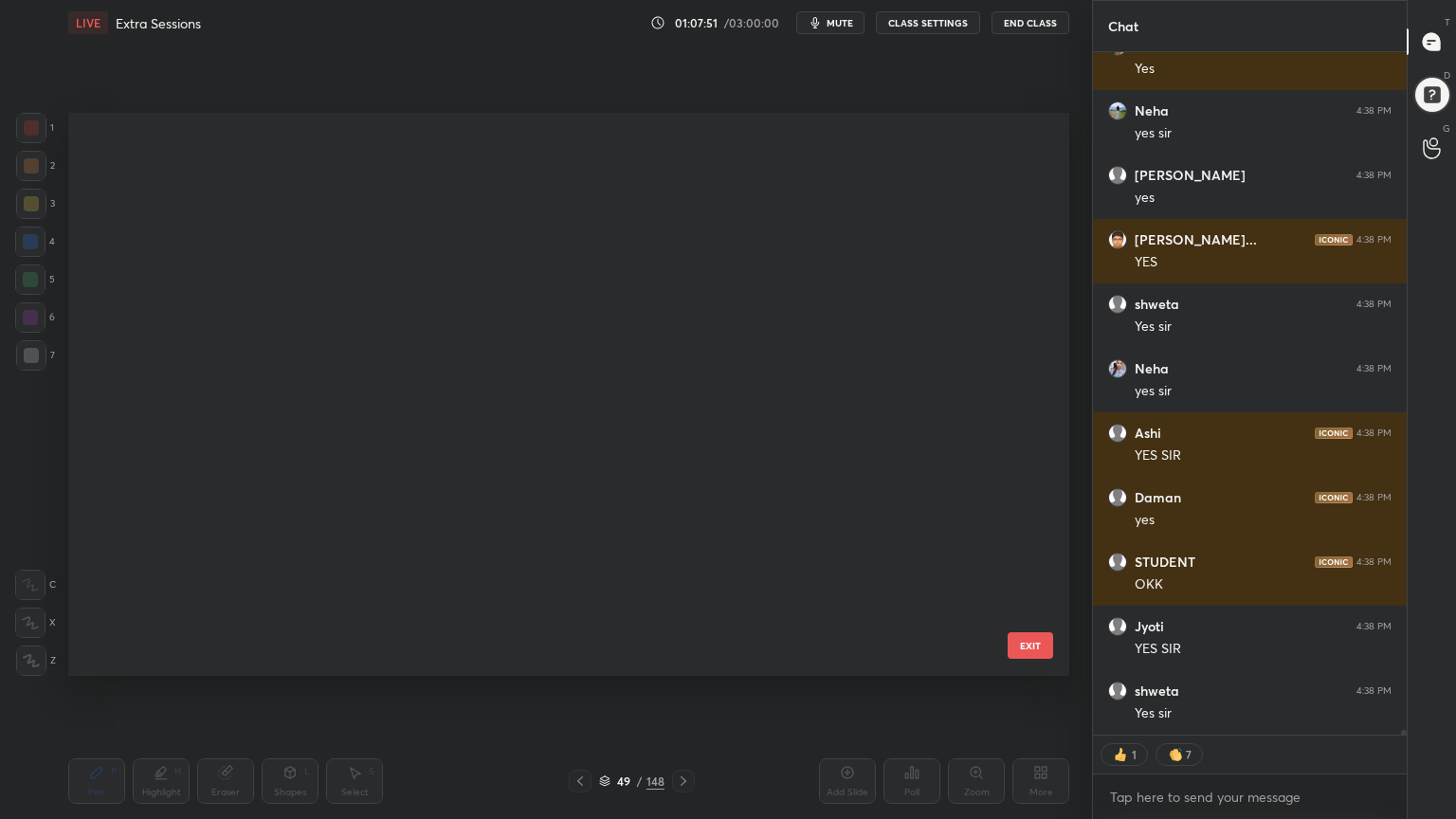 scroll, scrollTop: 2385, scrollLeft: 0, axis: vertical 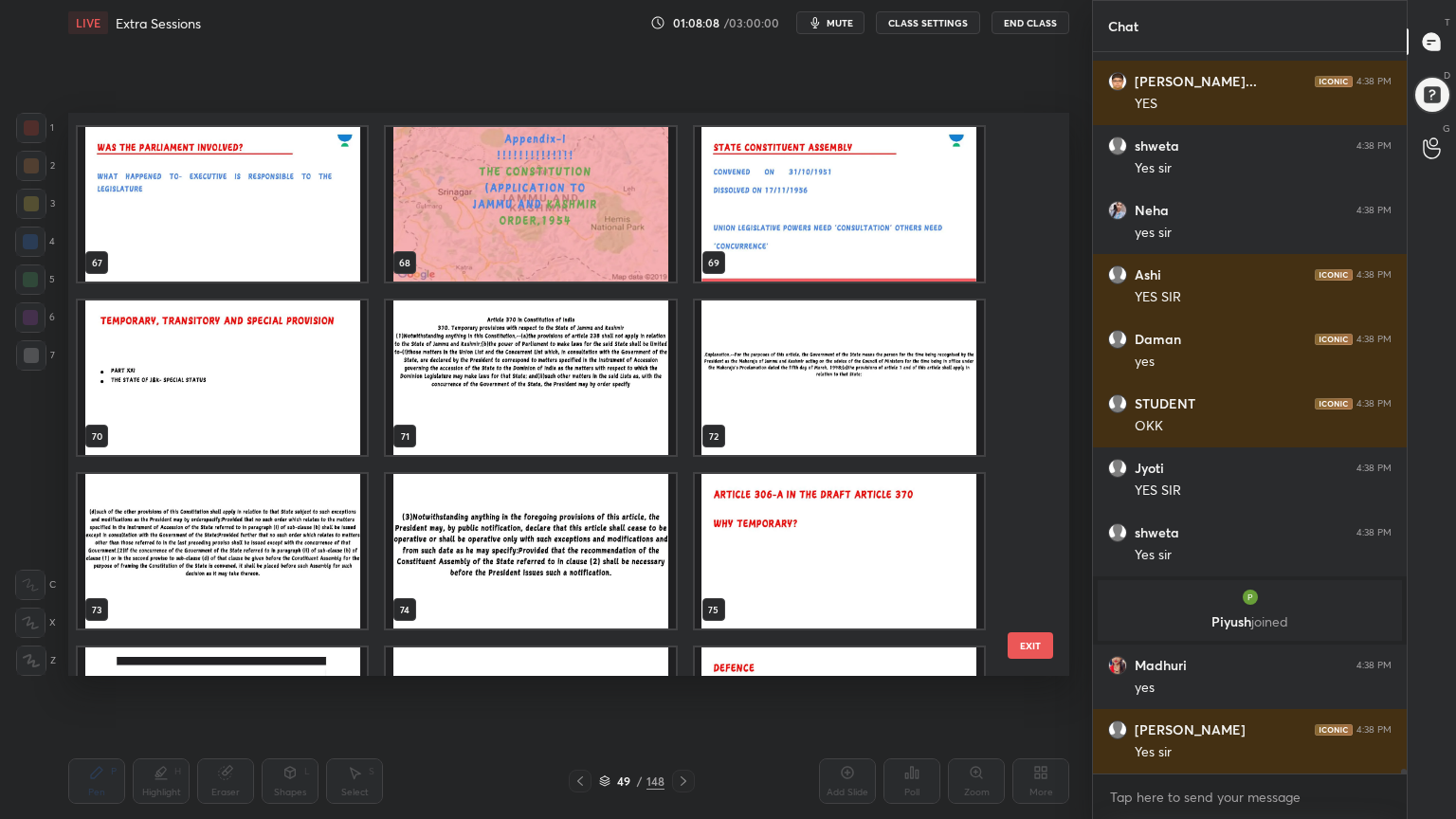 click at bounding box center [222, 377] 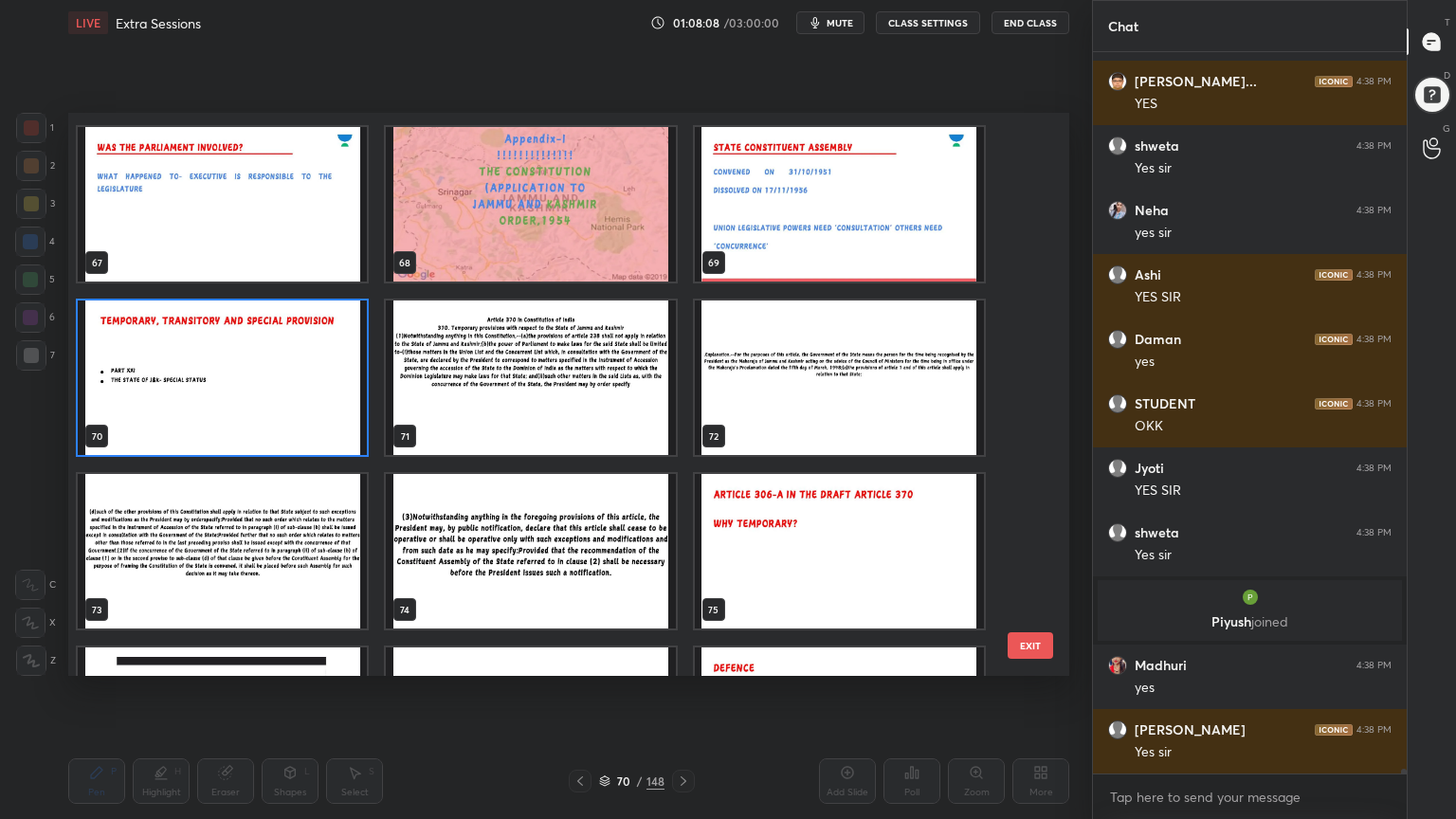 click at bounding box center [222, 377] 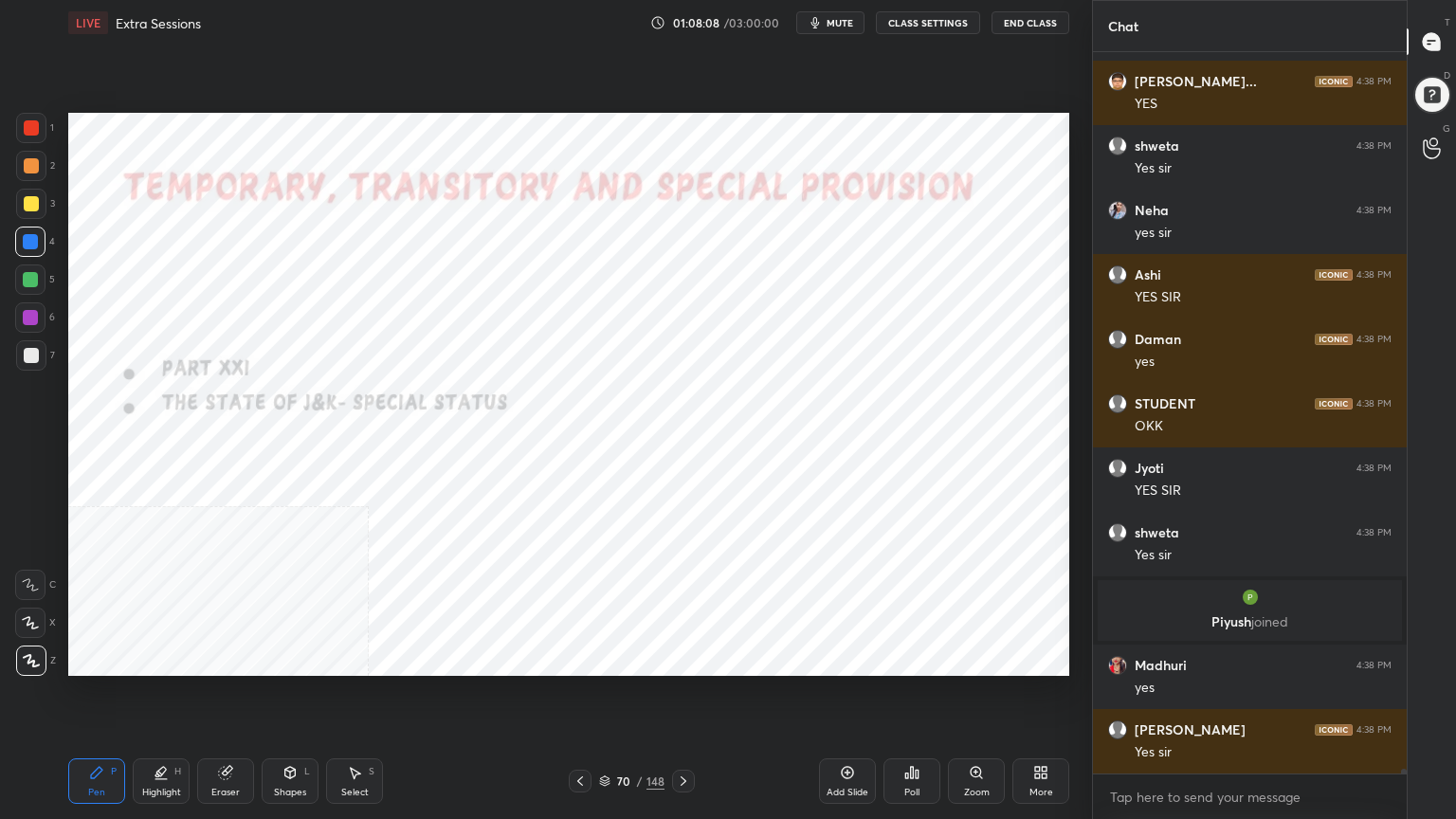 click at bounding box center [222, 377] 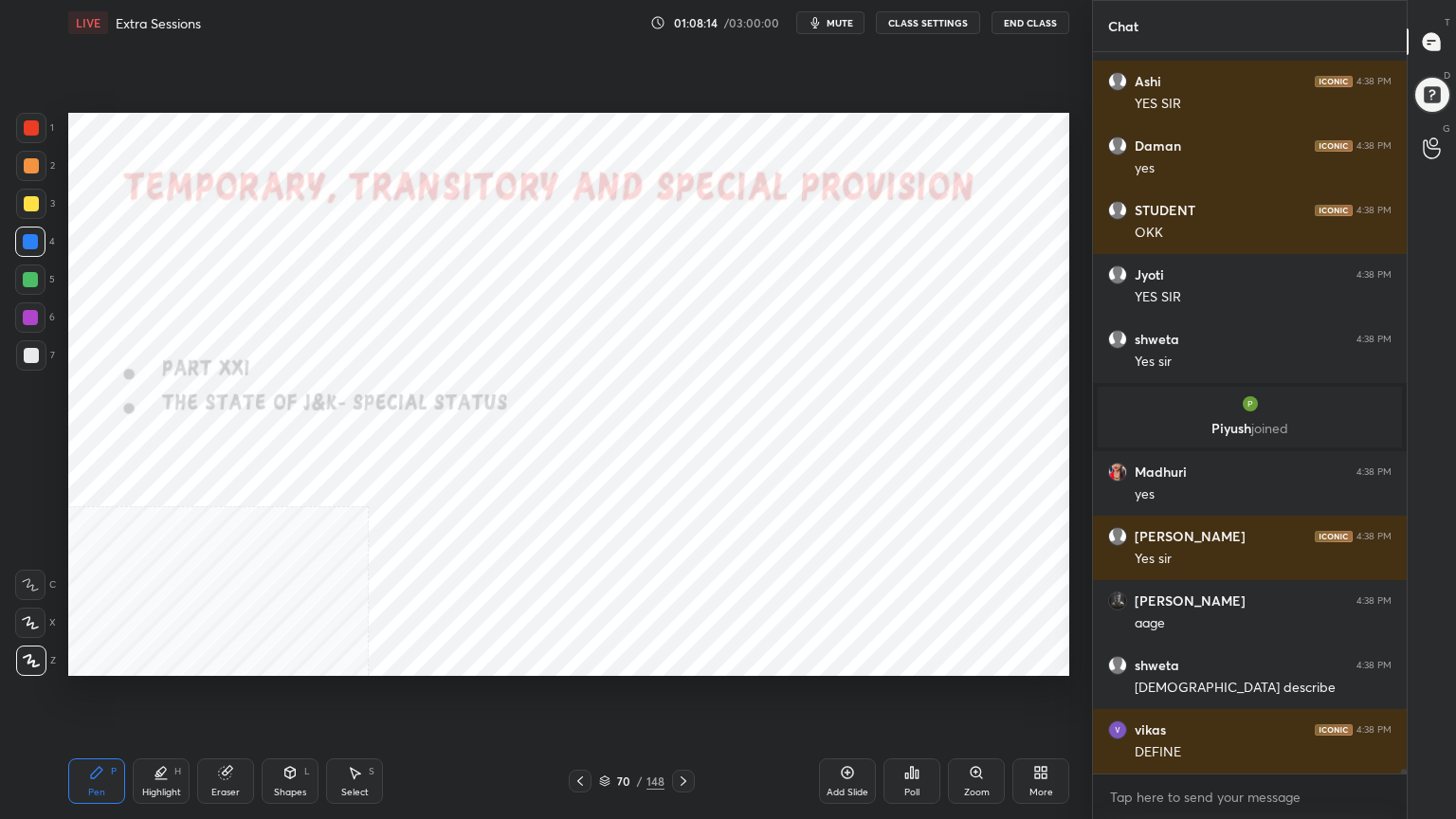 click at bounding box center (31, 128) 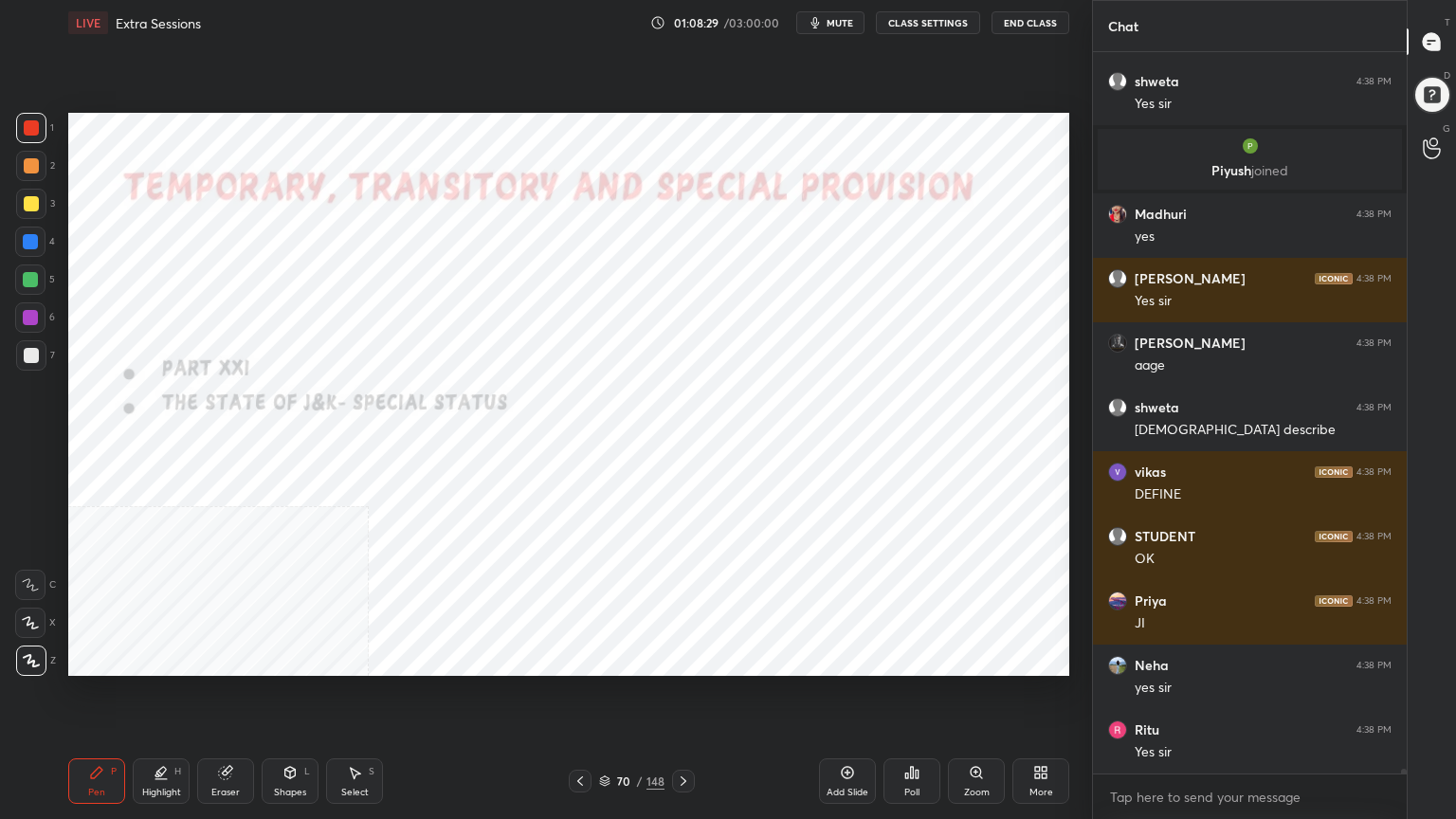 click 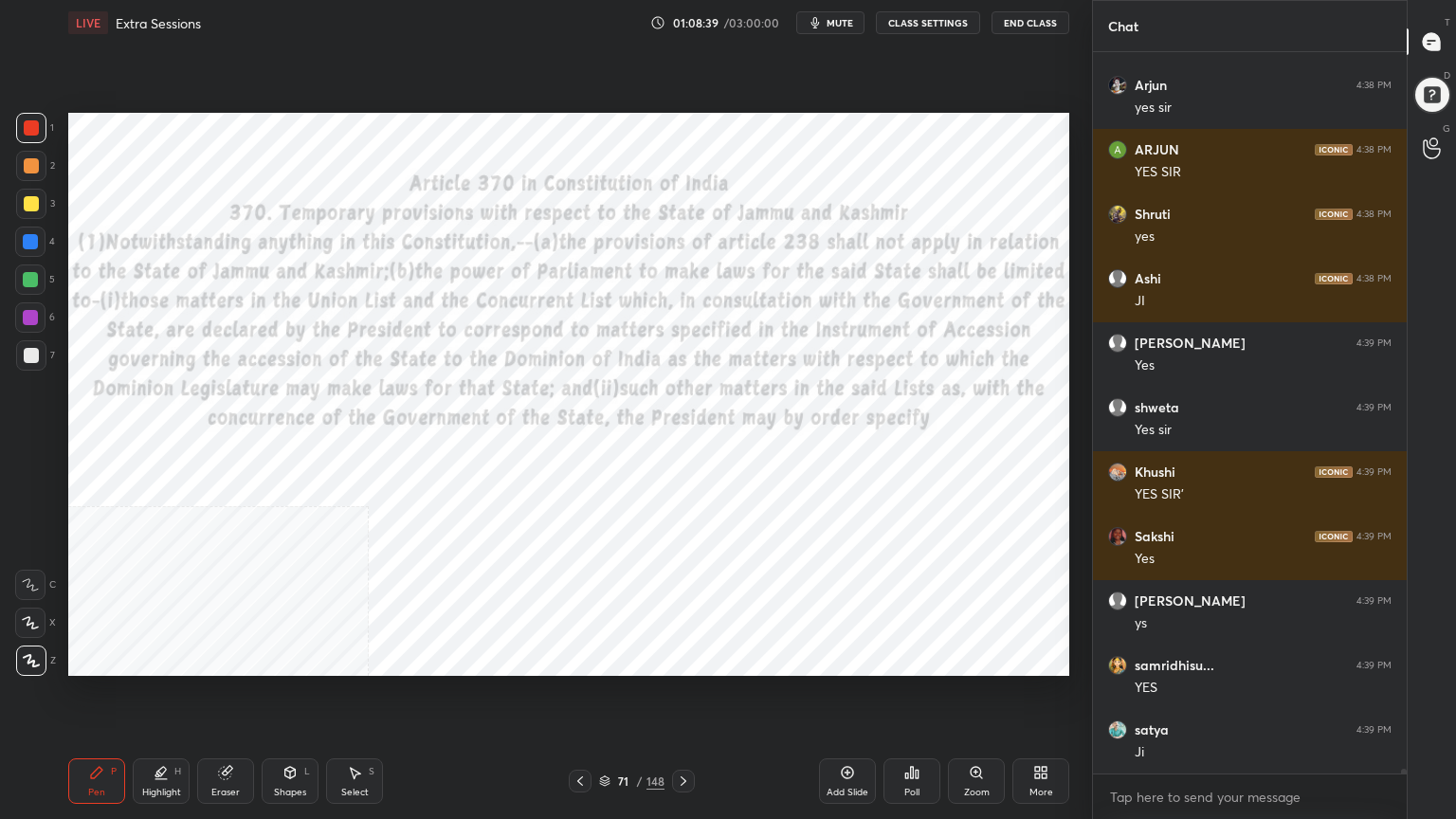 scroll, scrollTop: 109423, scrollLeft: 0, axis: vertical 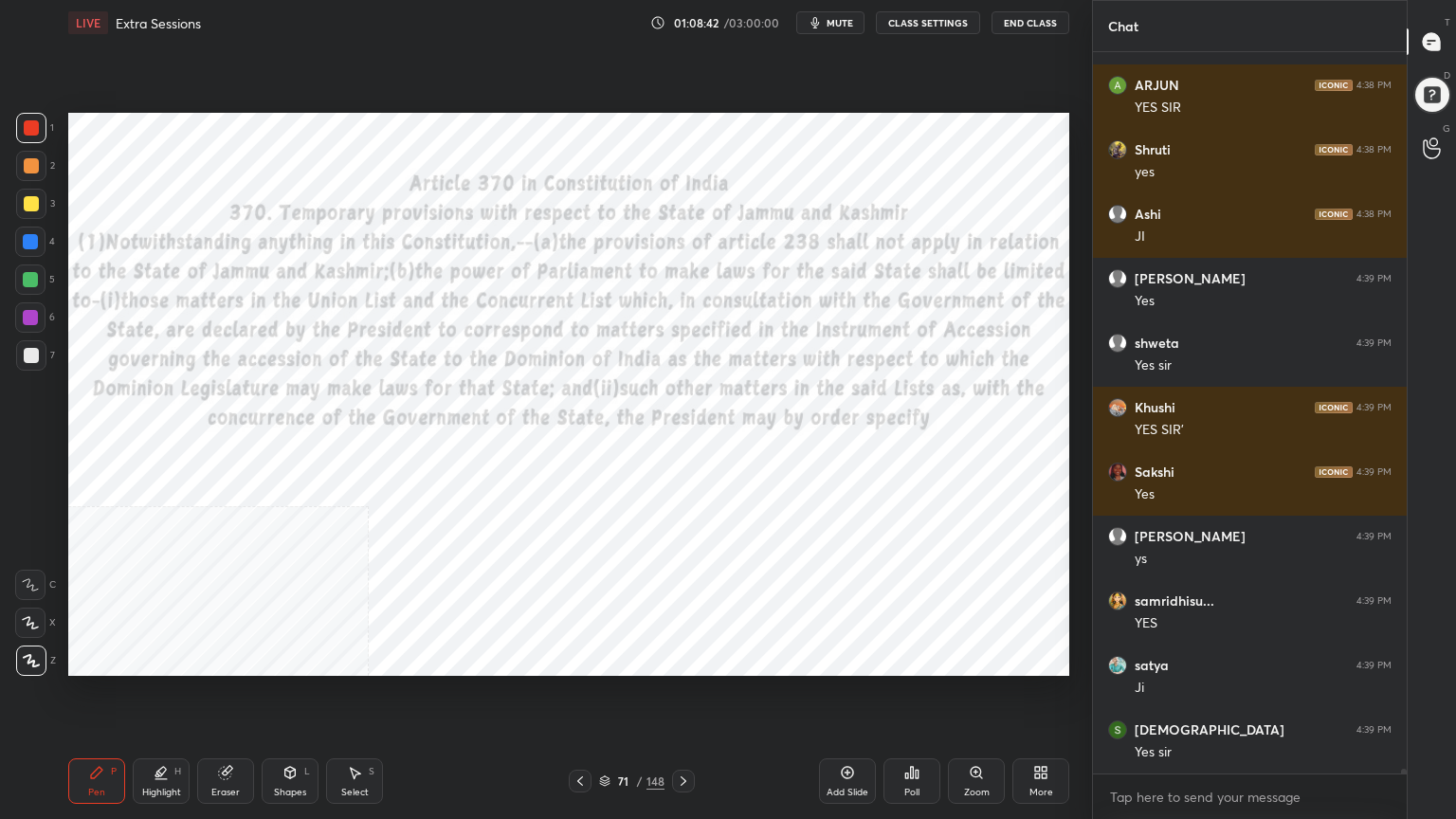 click at bounding box center [30, 242] 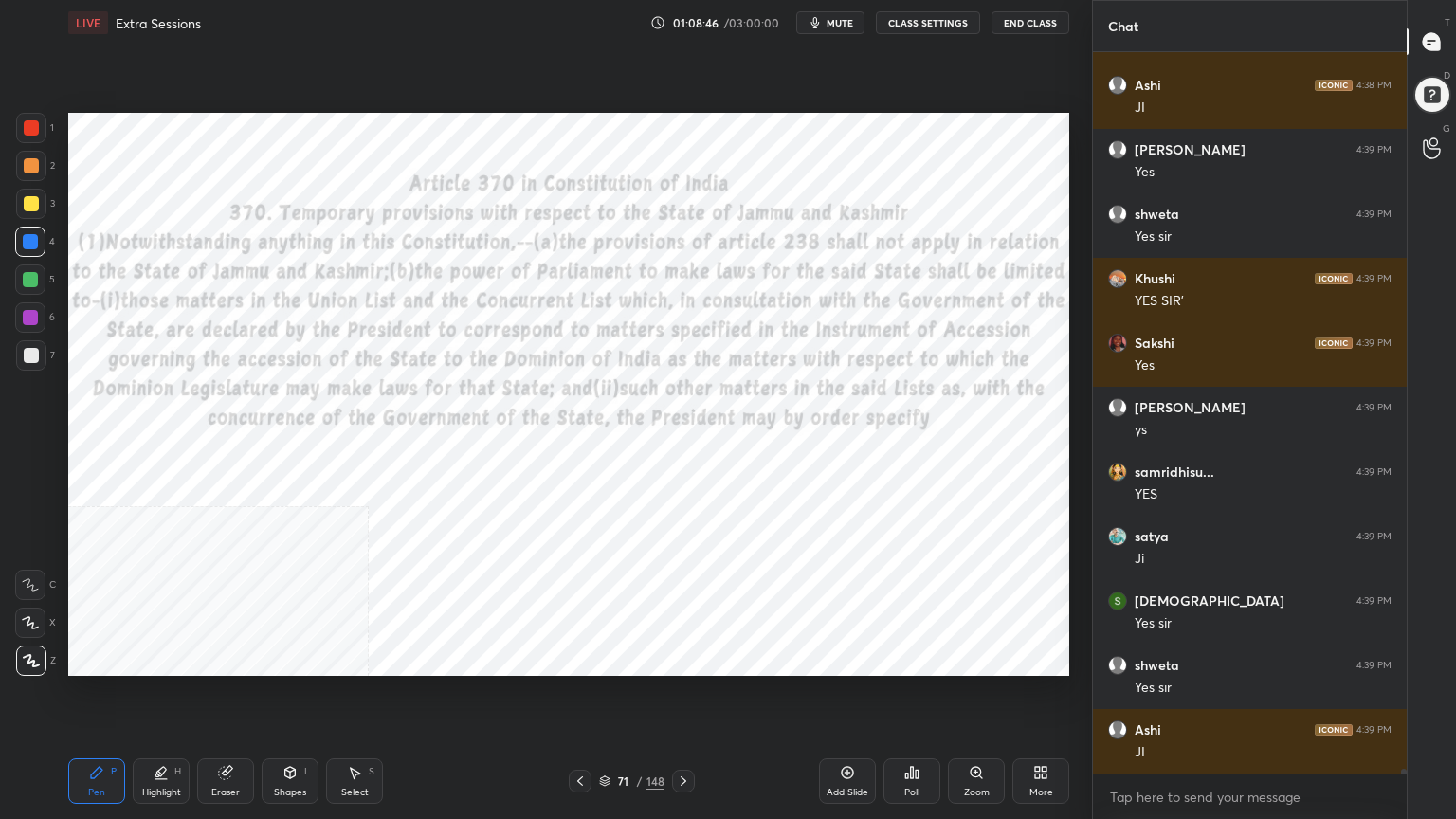 scroll, scrollTop: 109616, scrollLeft: 0, axis: vertical 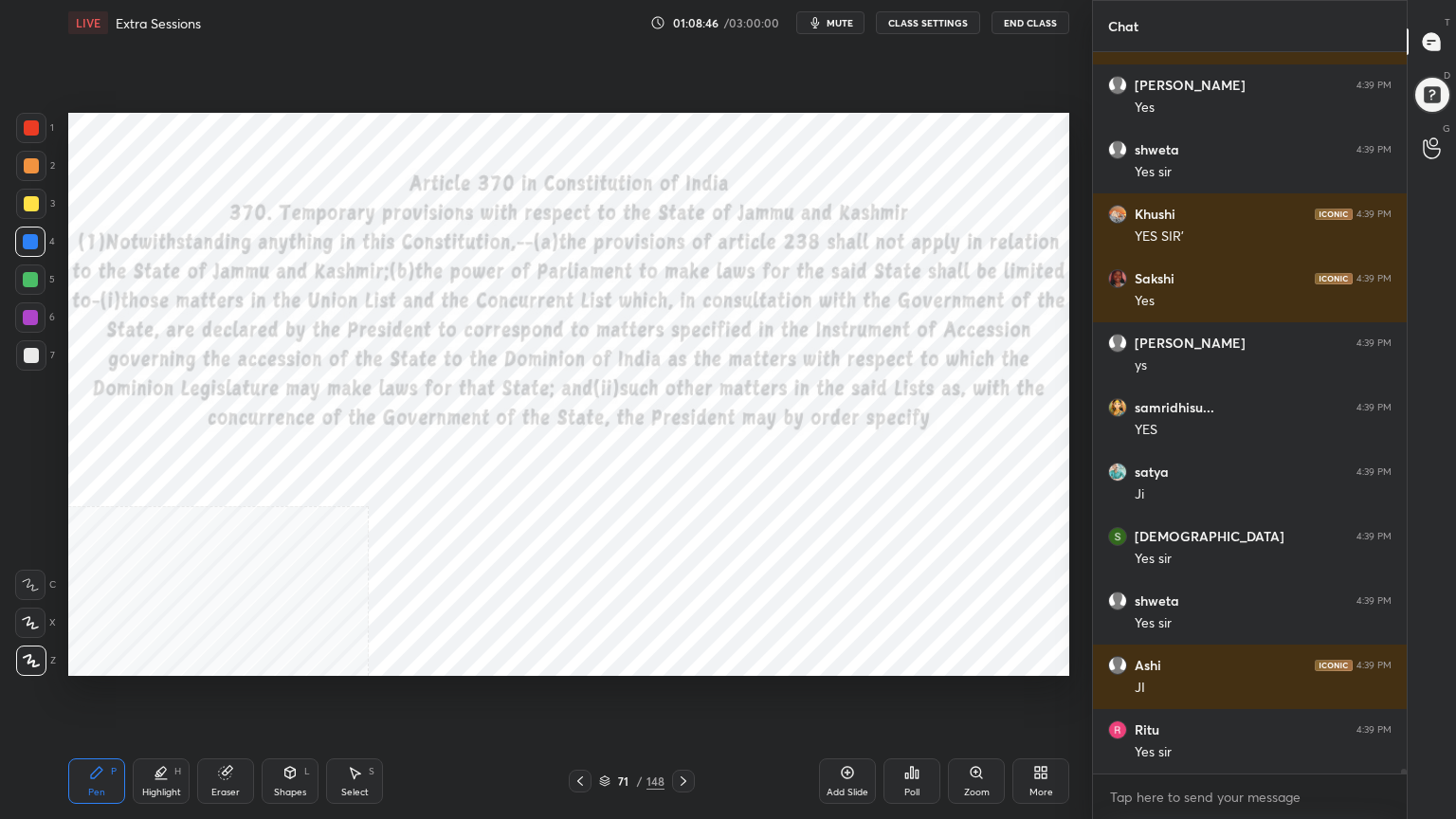 click on "Shapes L" at bounding box center [290, 781] 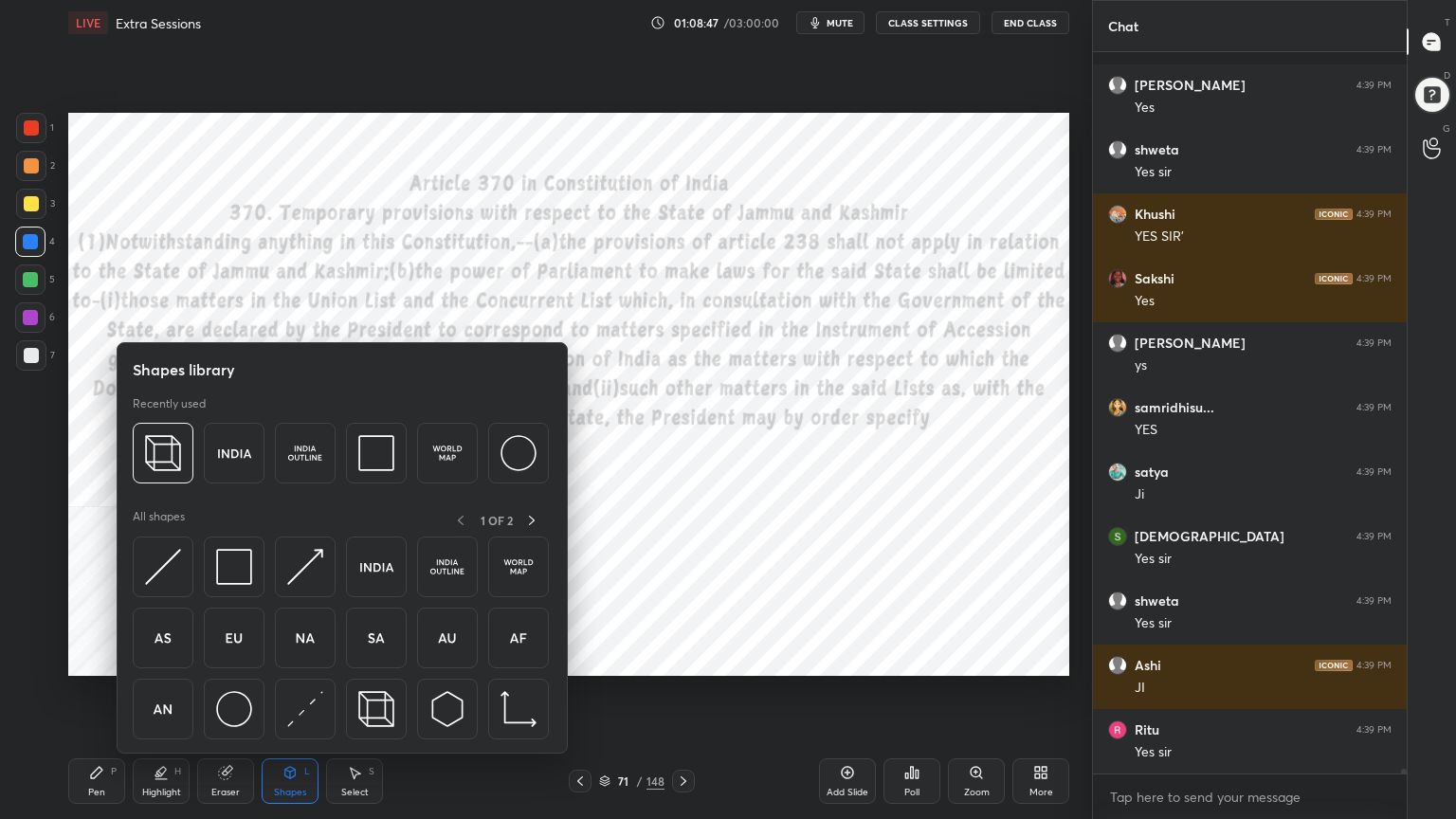 scroll, scrollTop: 109745, scrollLeft: 0, axis: vertical 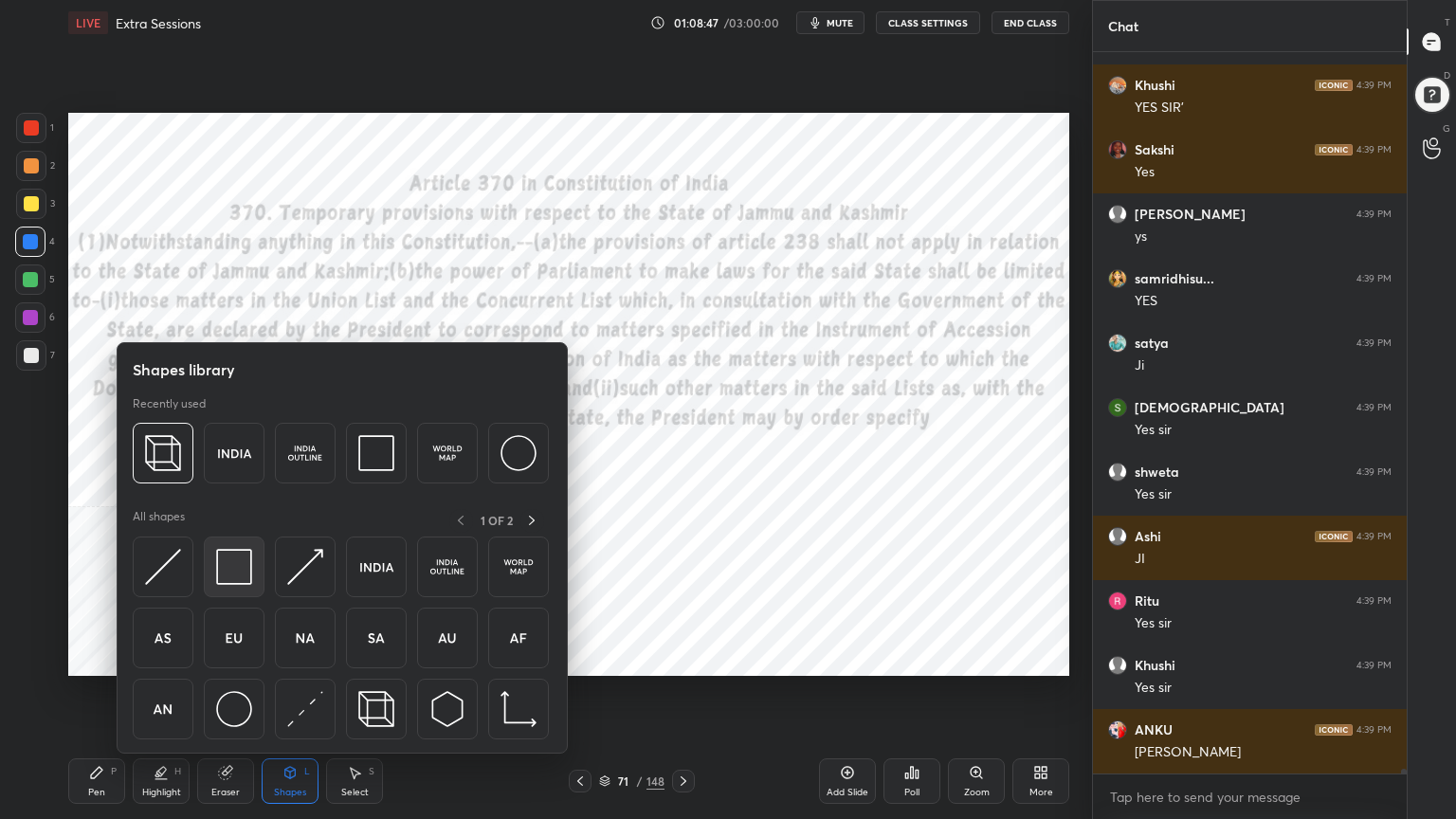 click at bounding box center (234, 567) 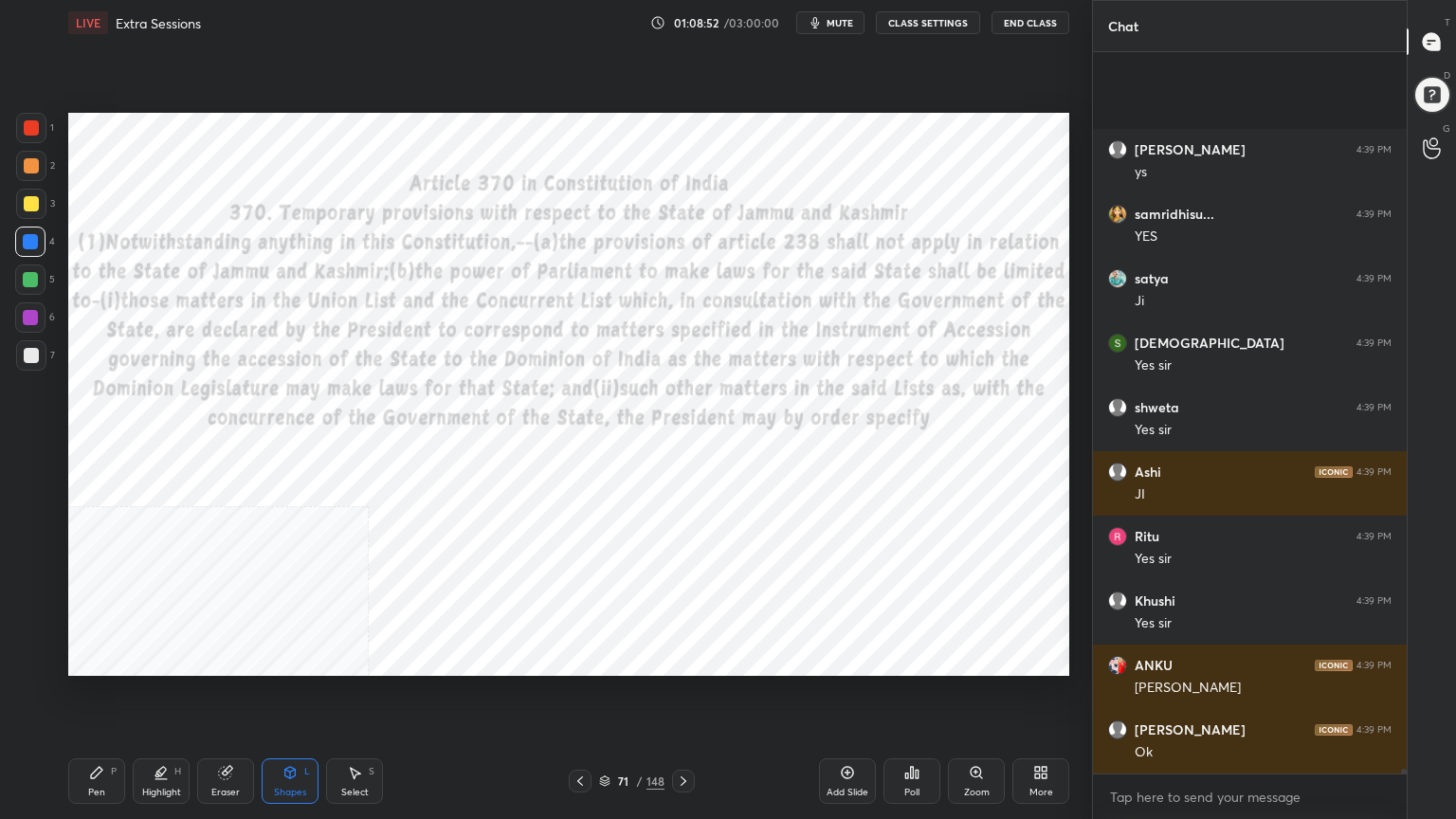 scroll, scrollTop: 110003, scrollLeft: 0, axis: vertical 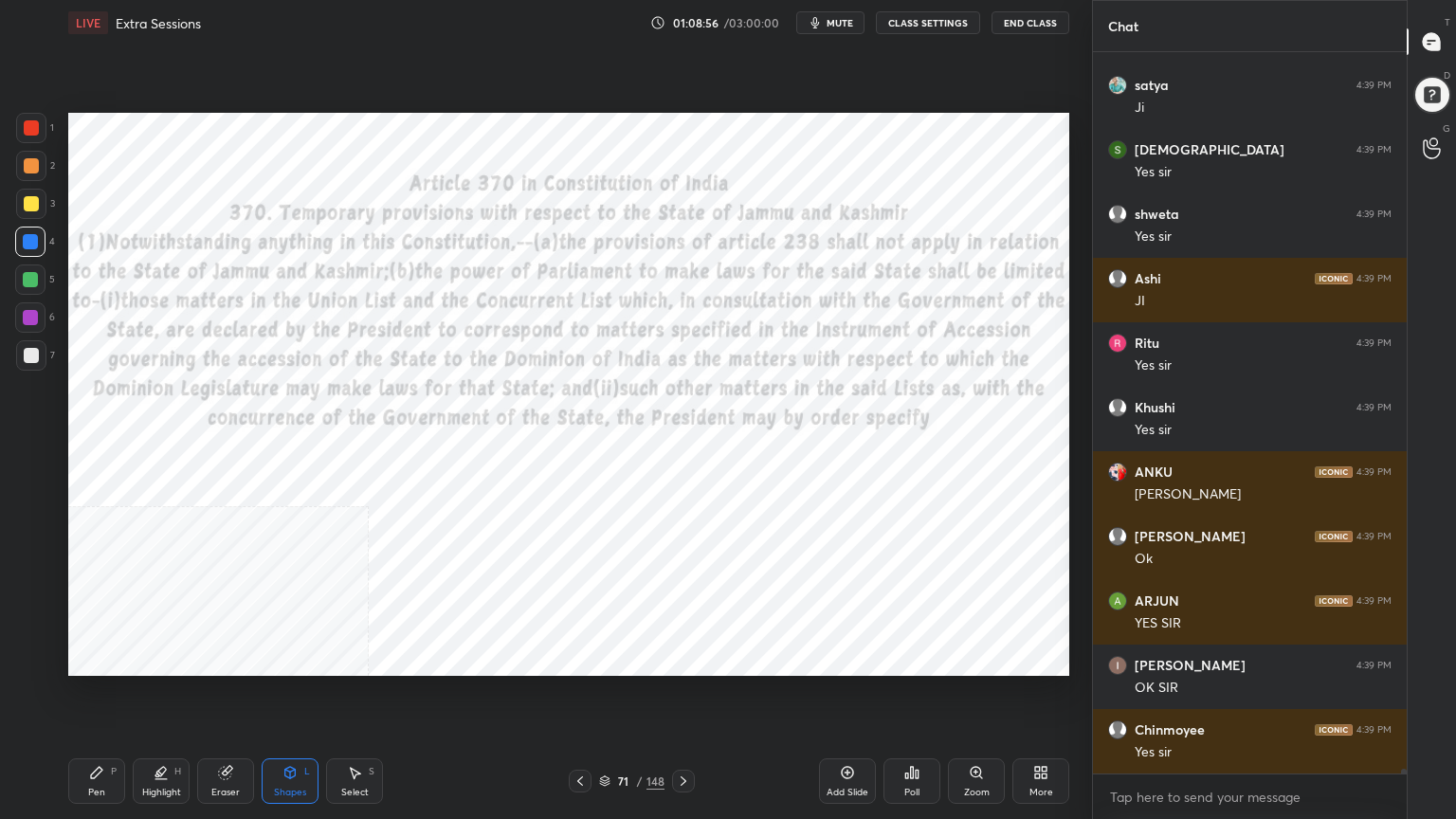 click at bounding box center (31, 128) 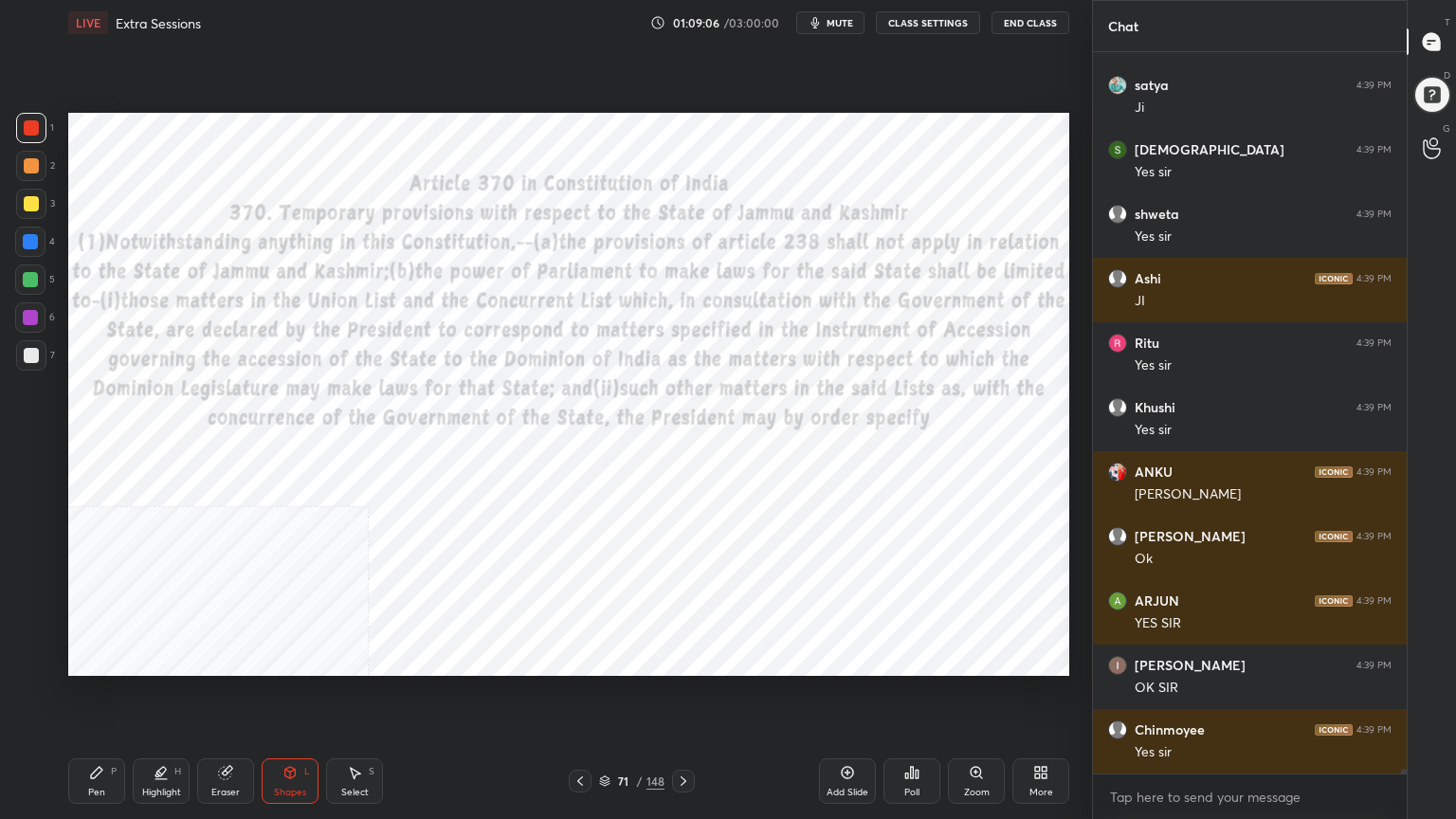 scroll, scrollTop: 110101, scrollLeft: 0, axis: vertical 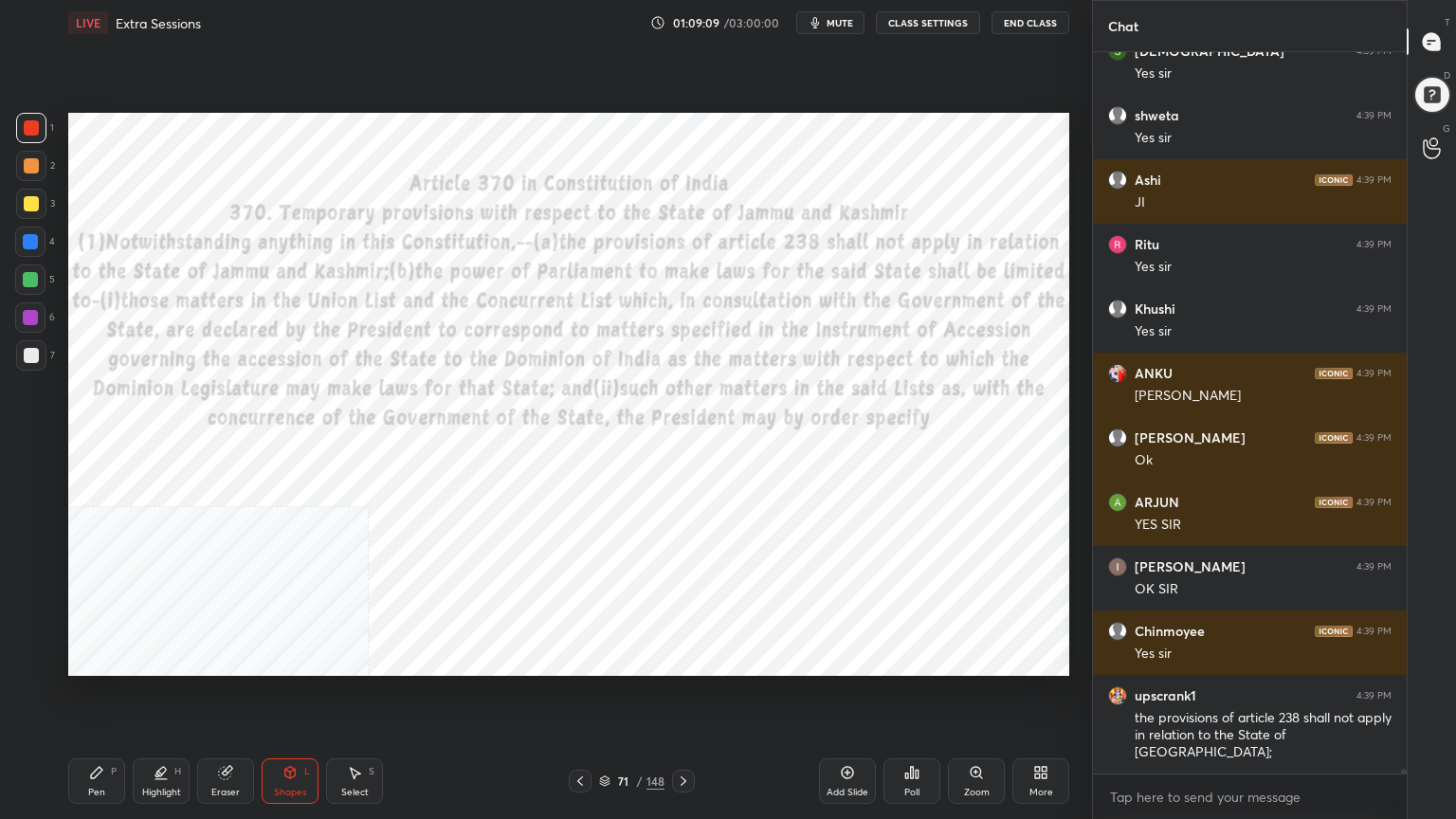 drag, startPoint x: 101, startPoint y: 778, endPoint x: 114, endPoint y: 767, distance: 17.029386 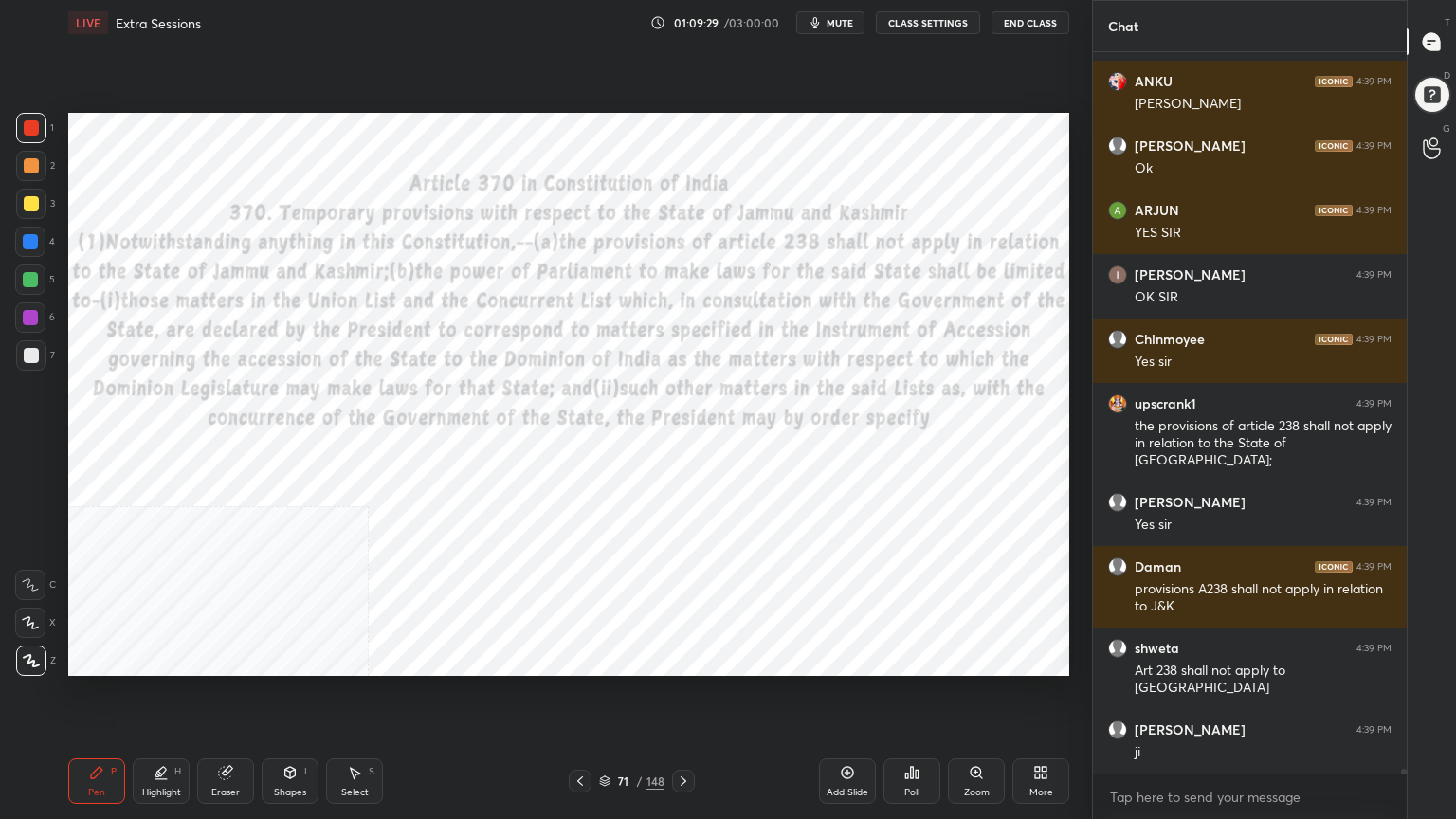 scroll, scrollTop: 110458, scrollLeft: 0, axis: vertical 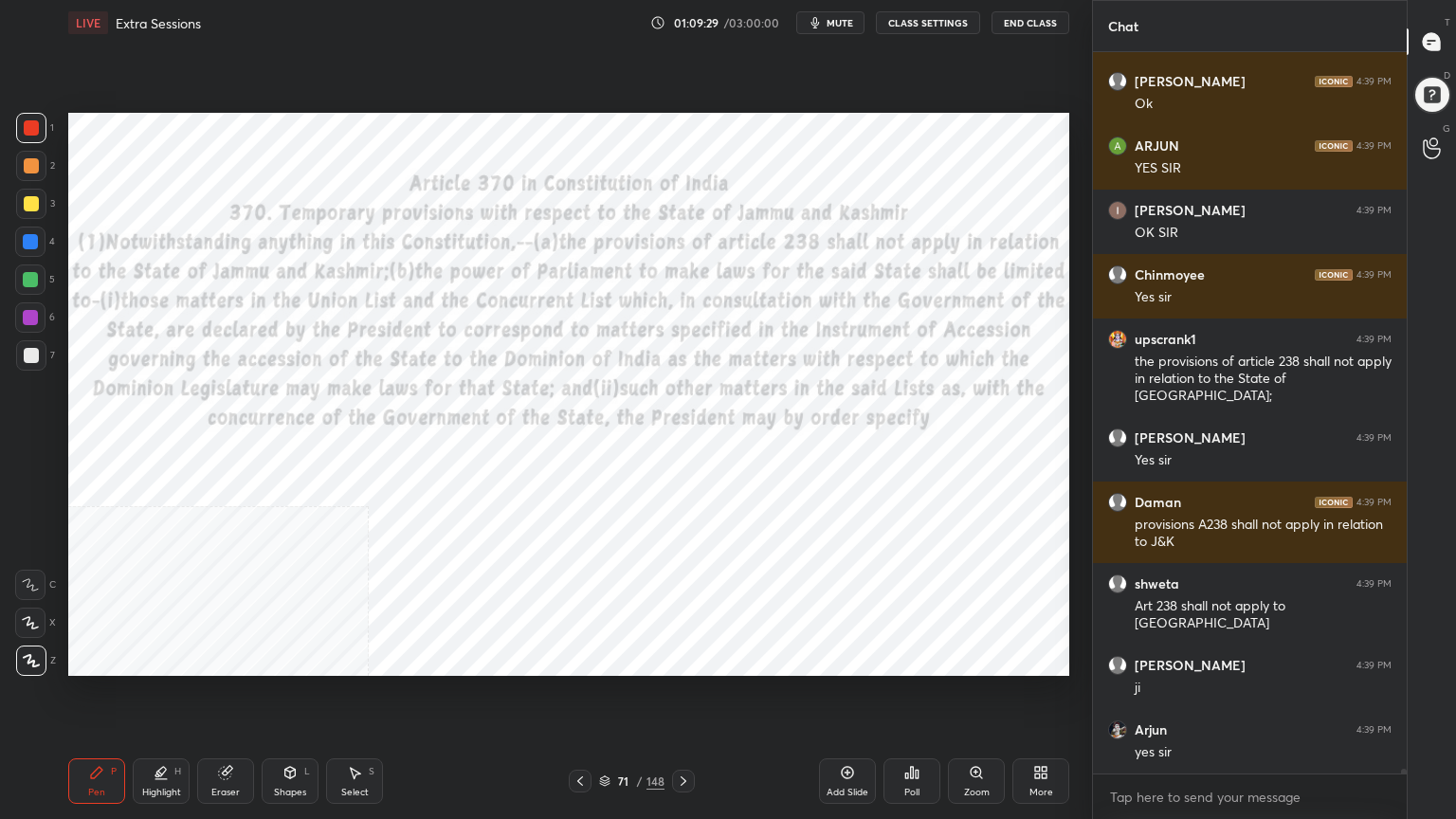 click at bounding box center (30, 242) 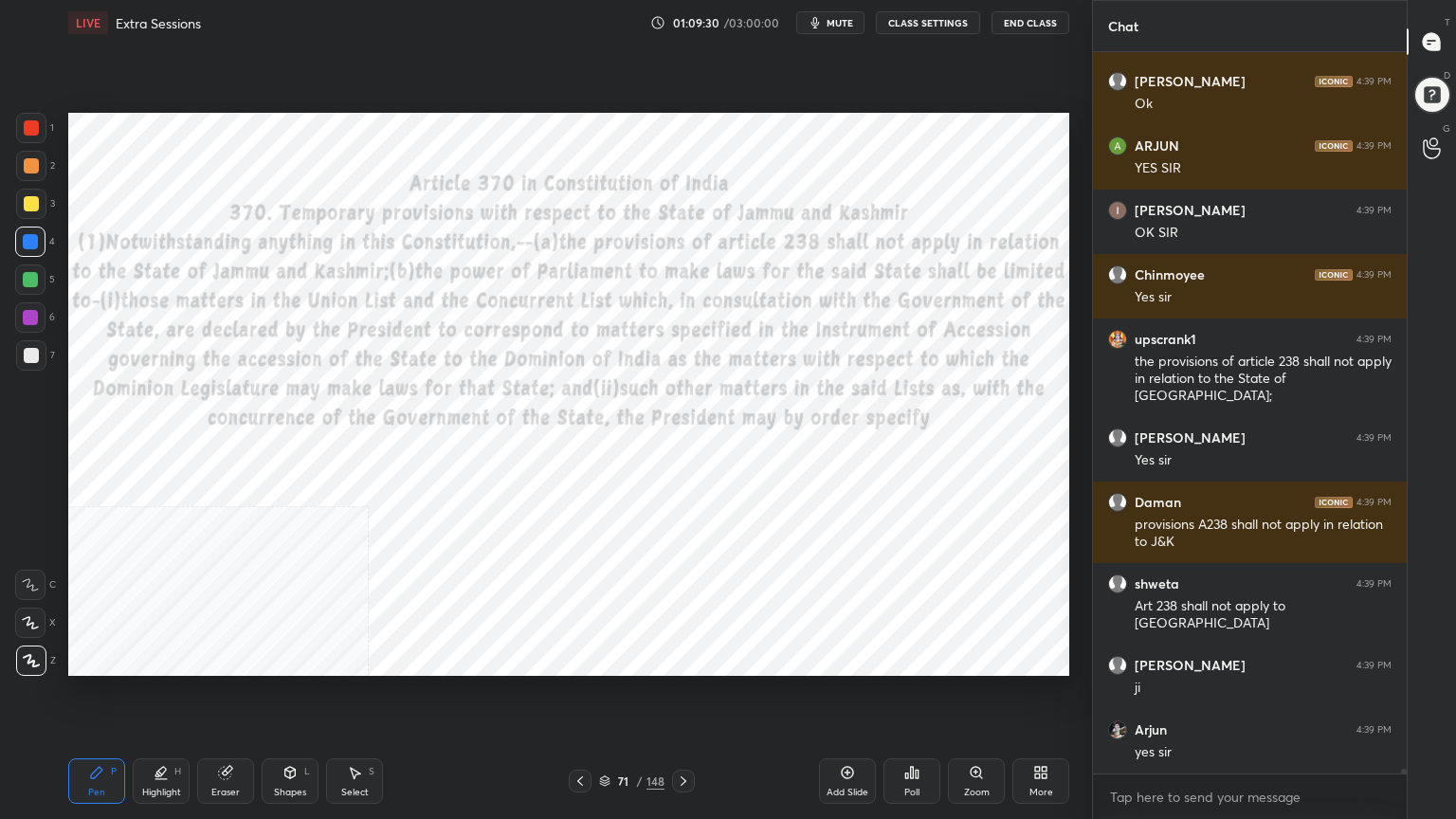 click at bounding box center (31, 204) 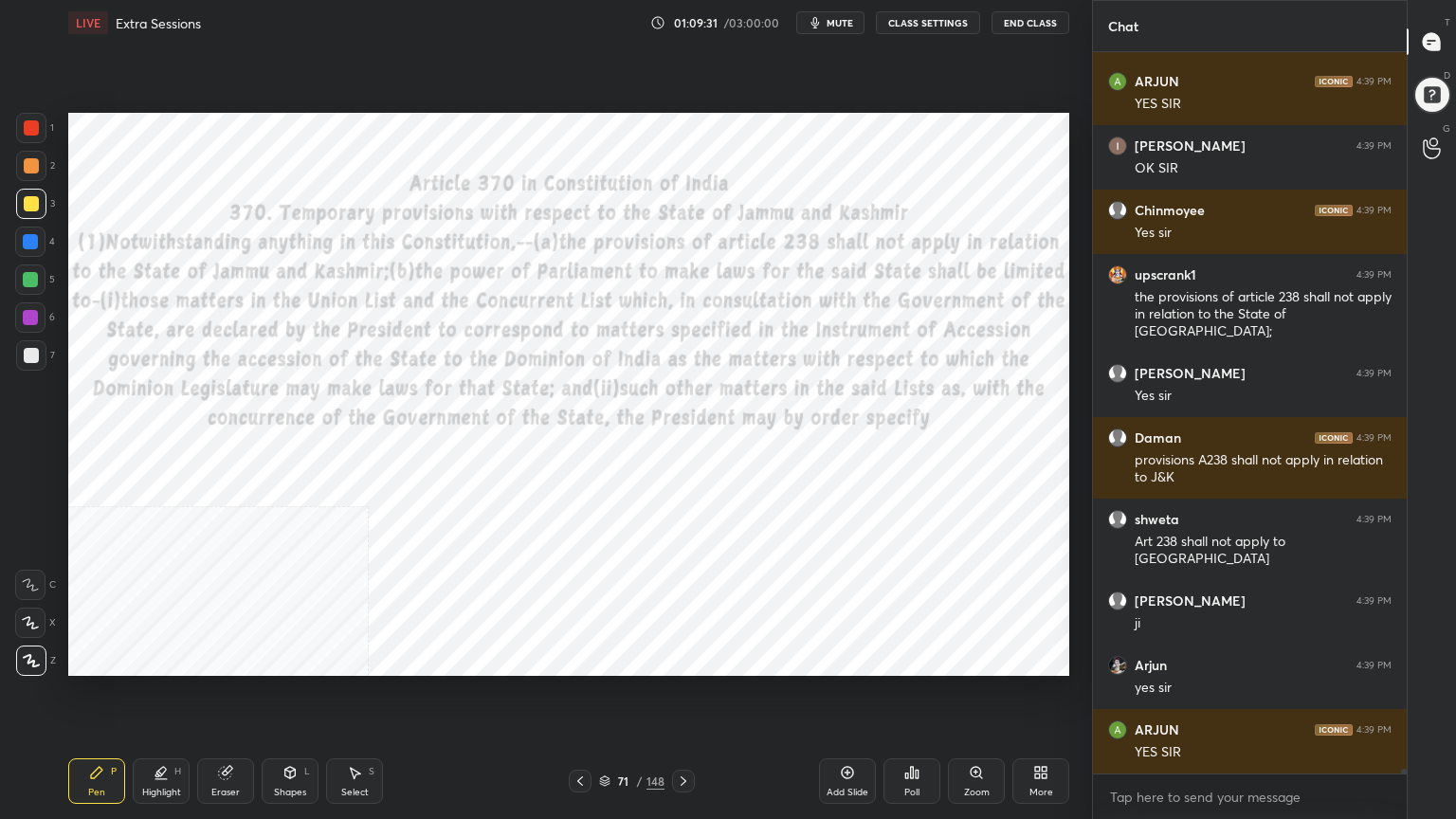 scroll, scrollTop: 110587, scrollLeft: 0, axis: vertical 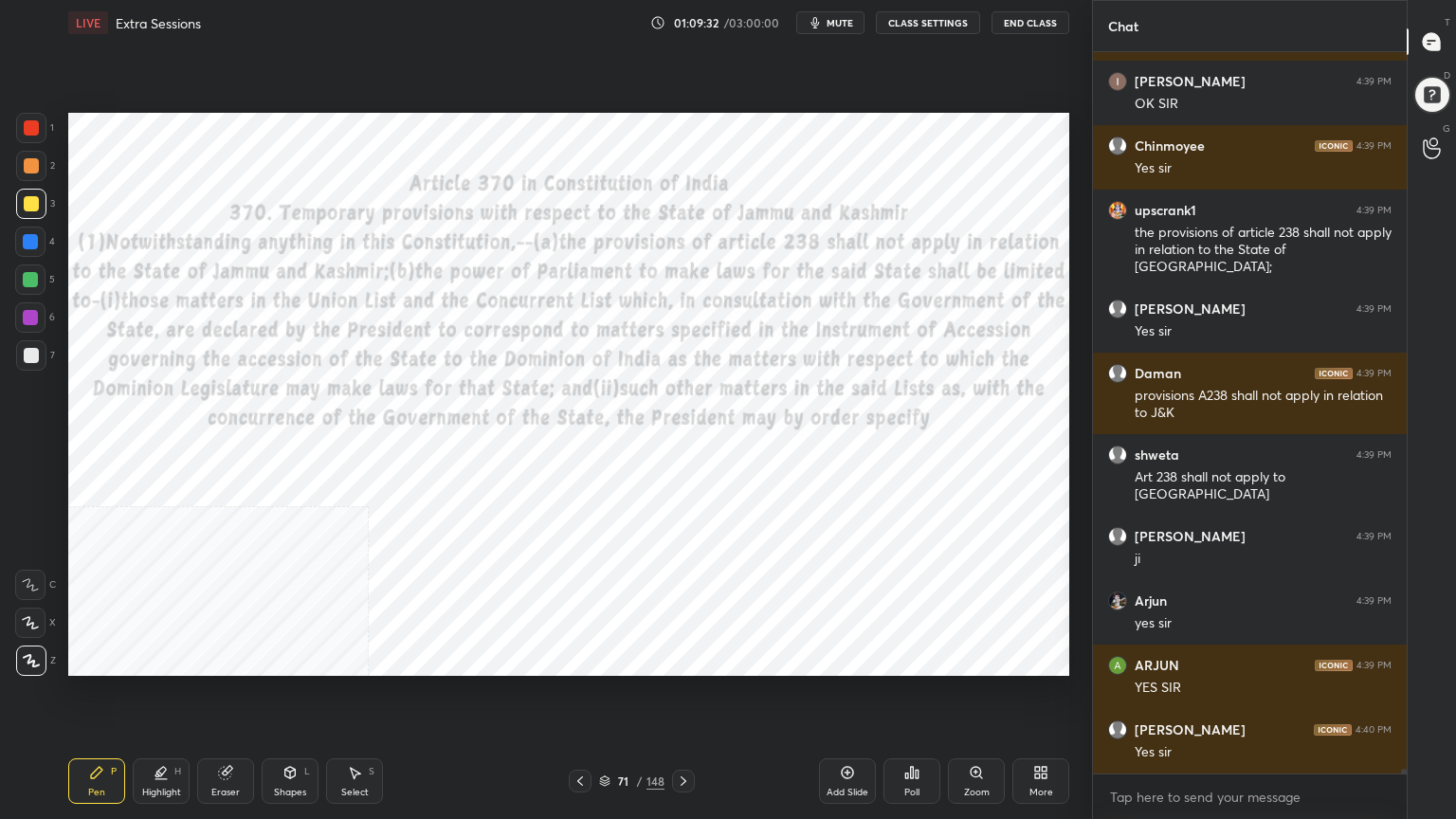 click 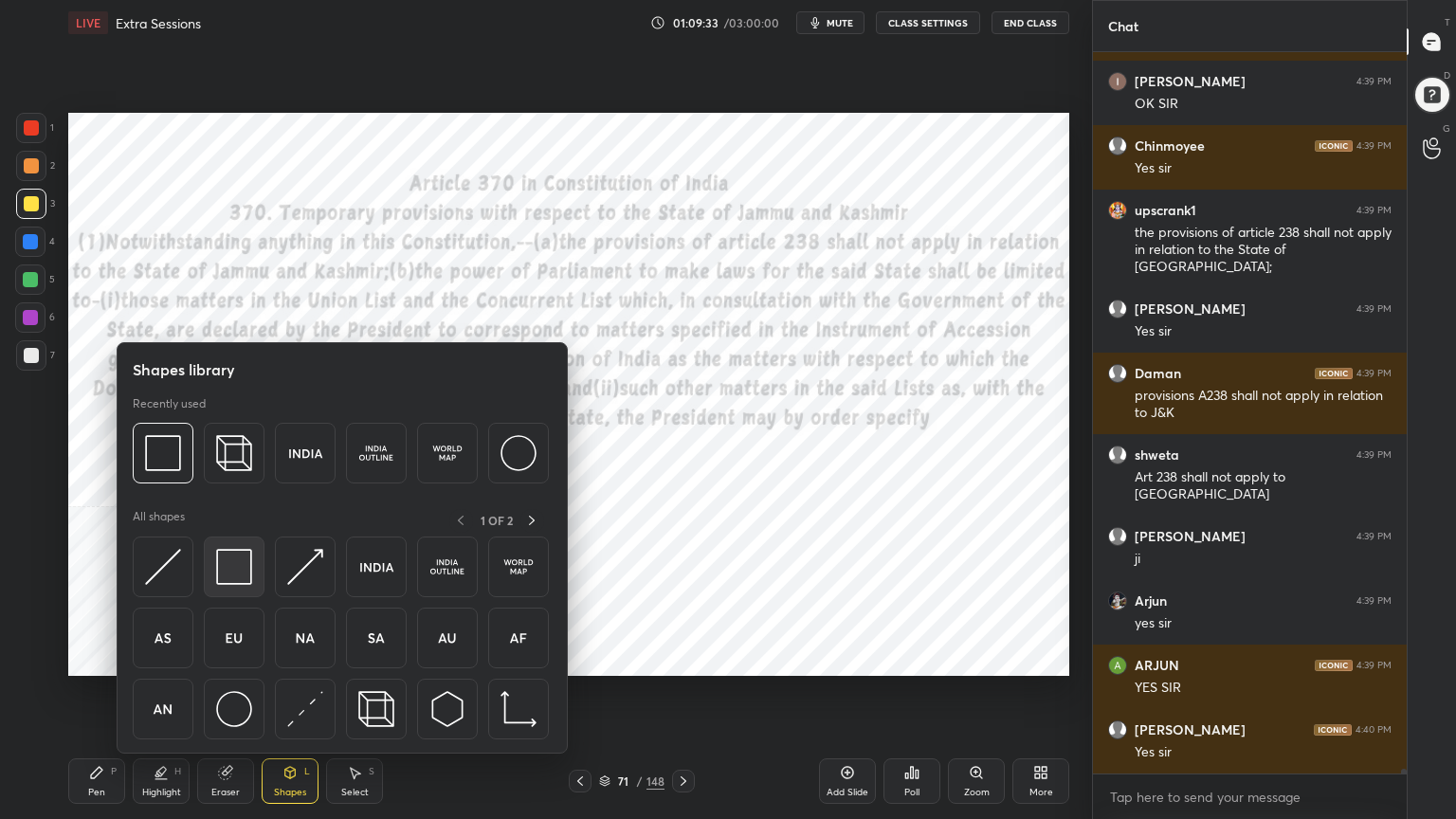 click at bounding box center (234, 567) 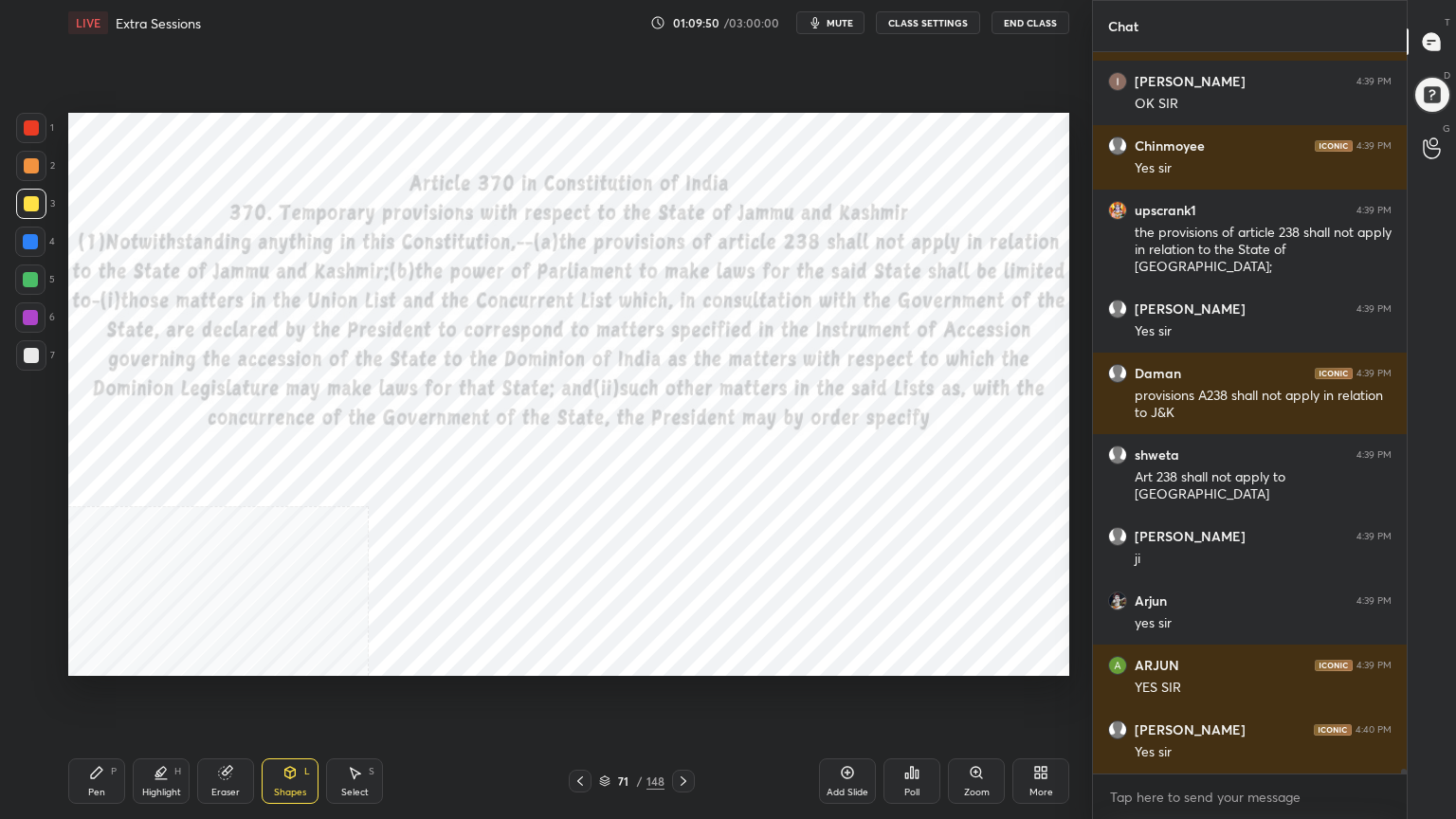 click at bounding box center [31, 128] 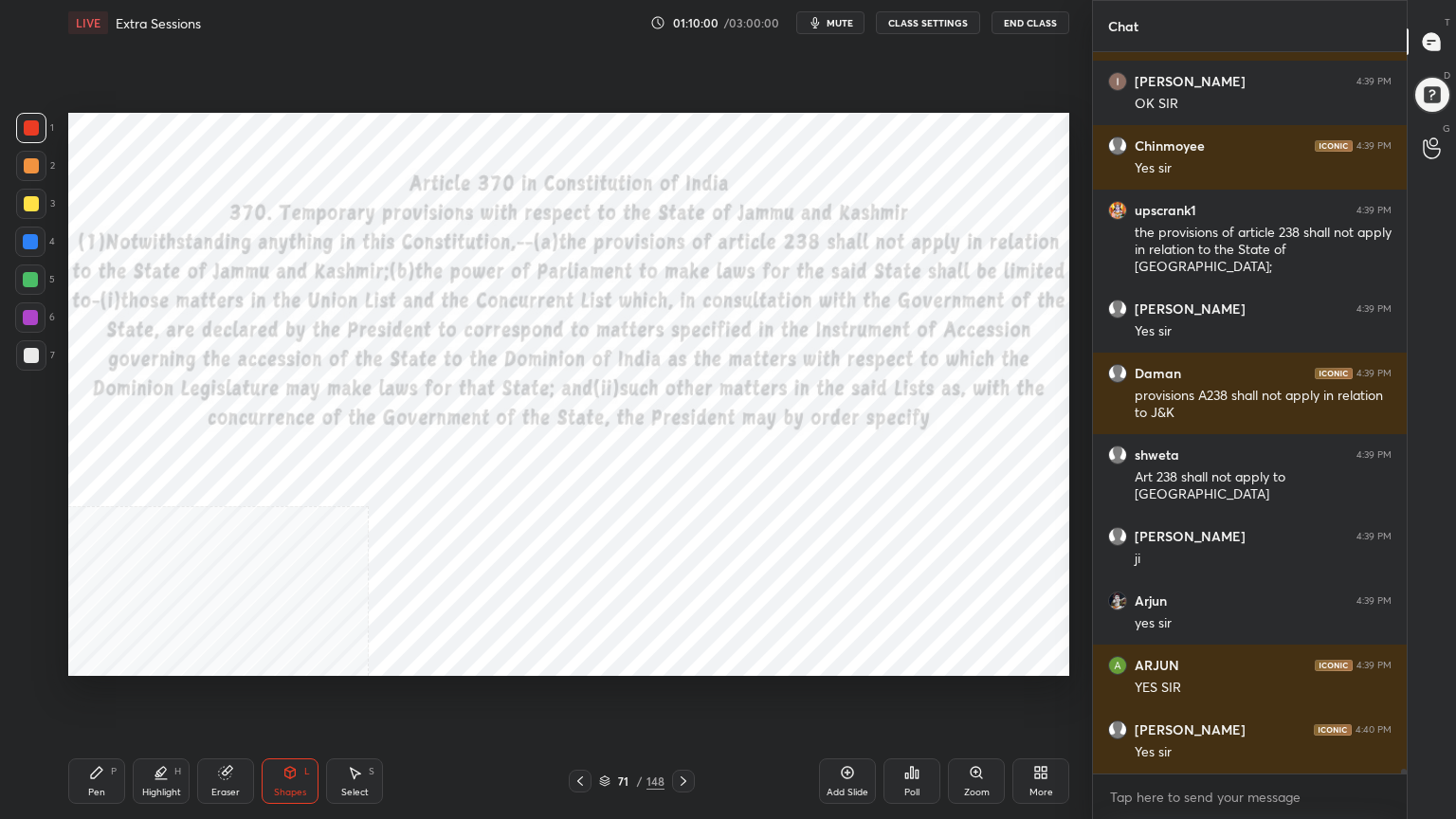 click at bounding box center [30, 242] 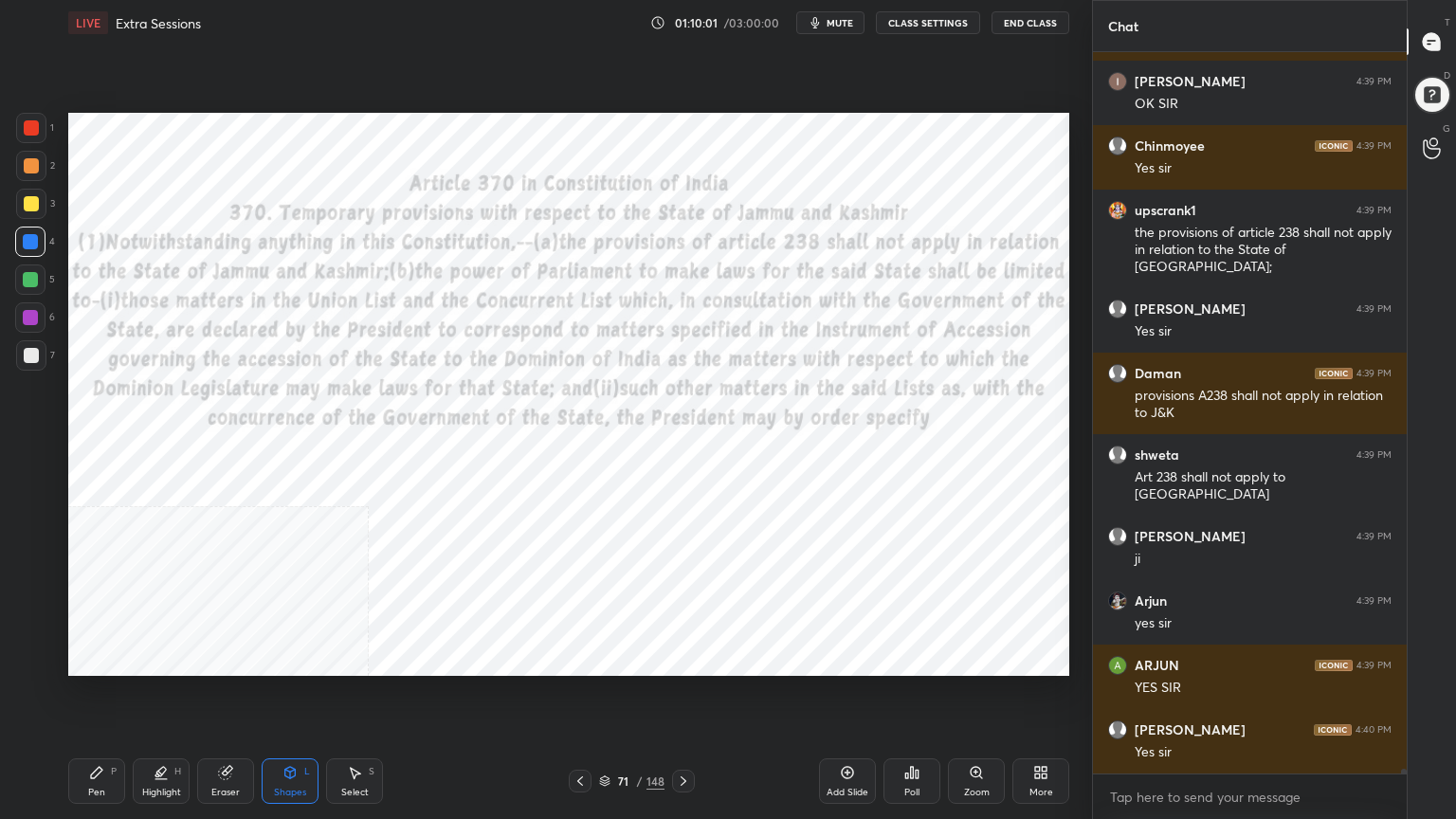 drag, startPoint x: 96, startPoint y: 785, endPoint x: 152, endPoint y: 738, distance: 73.1095 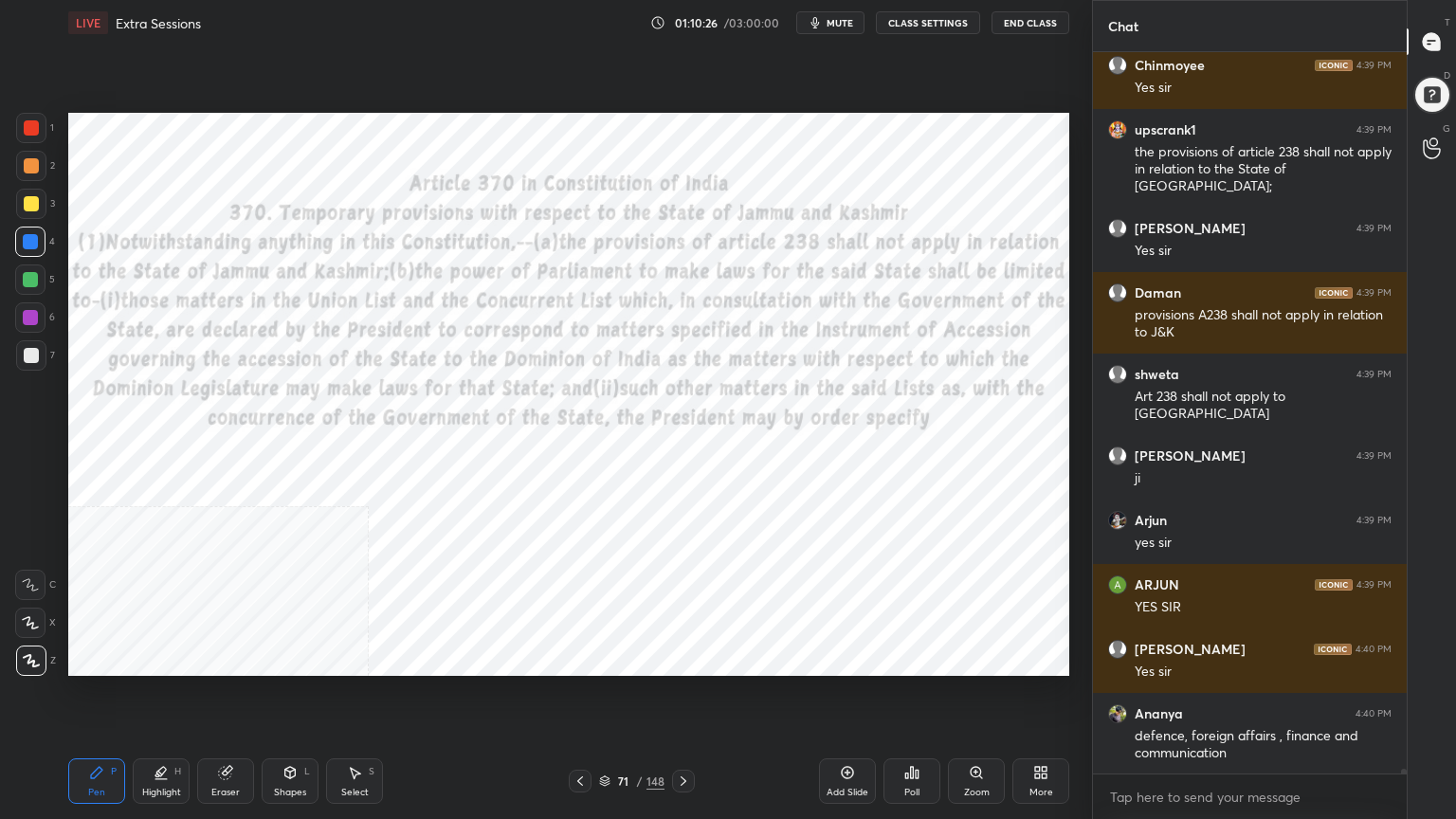 scroll, scrollTop: 110750, scrollLeft: 0, axis: vertical 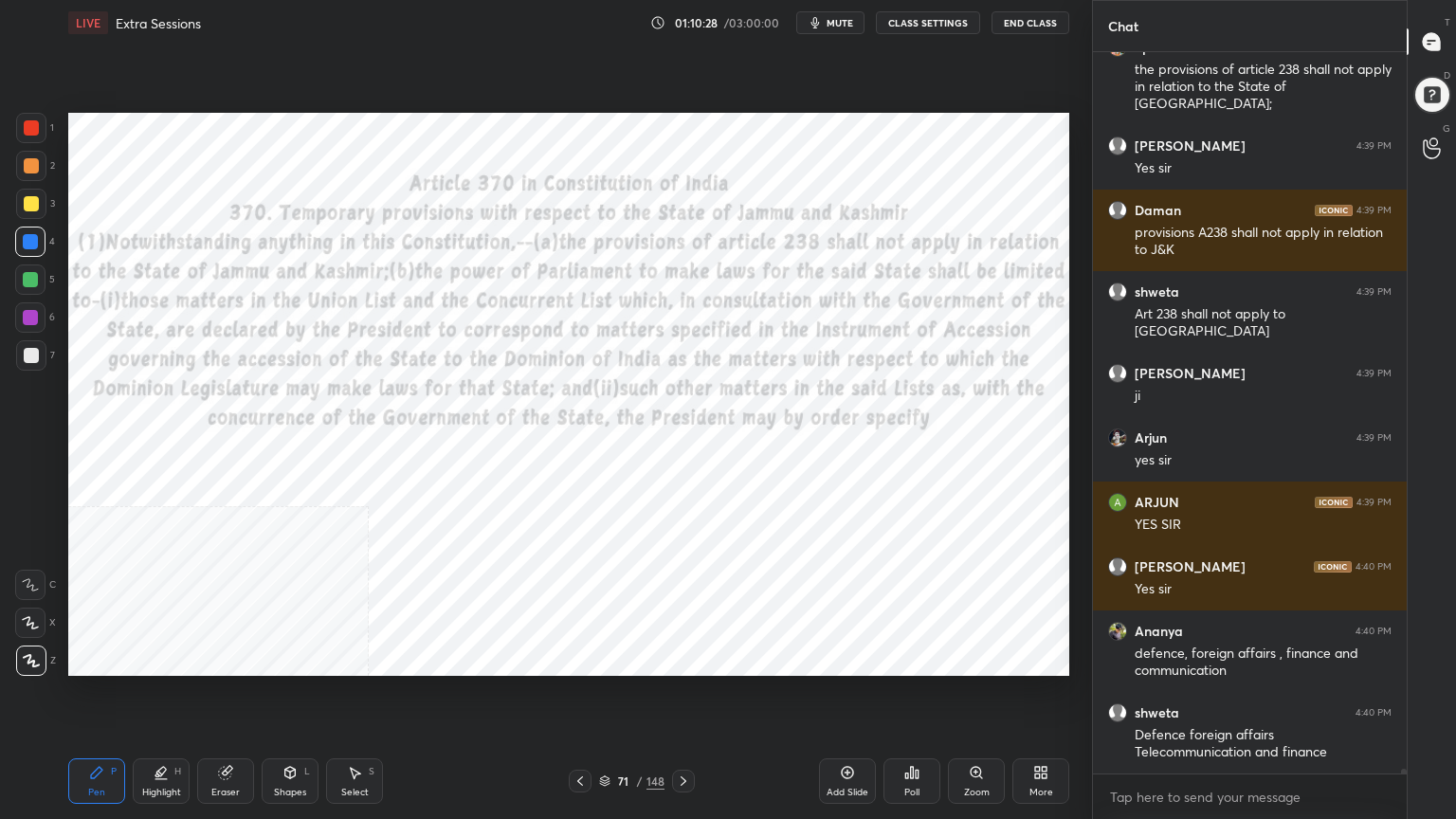 click at bounding box center [31, 128] 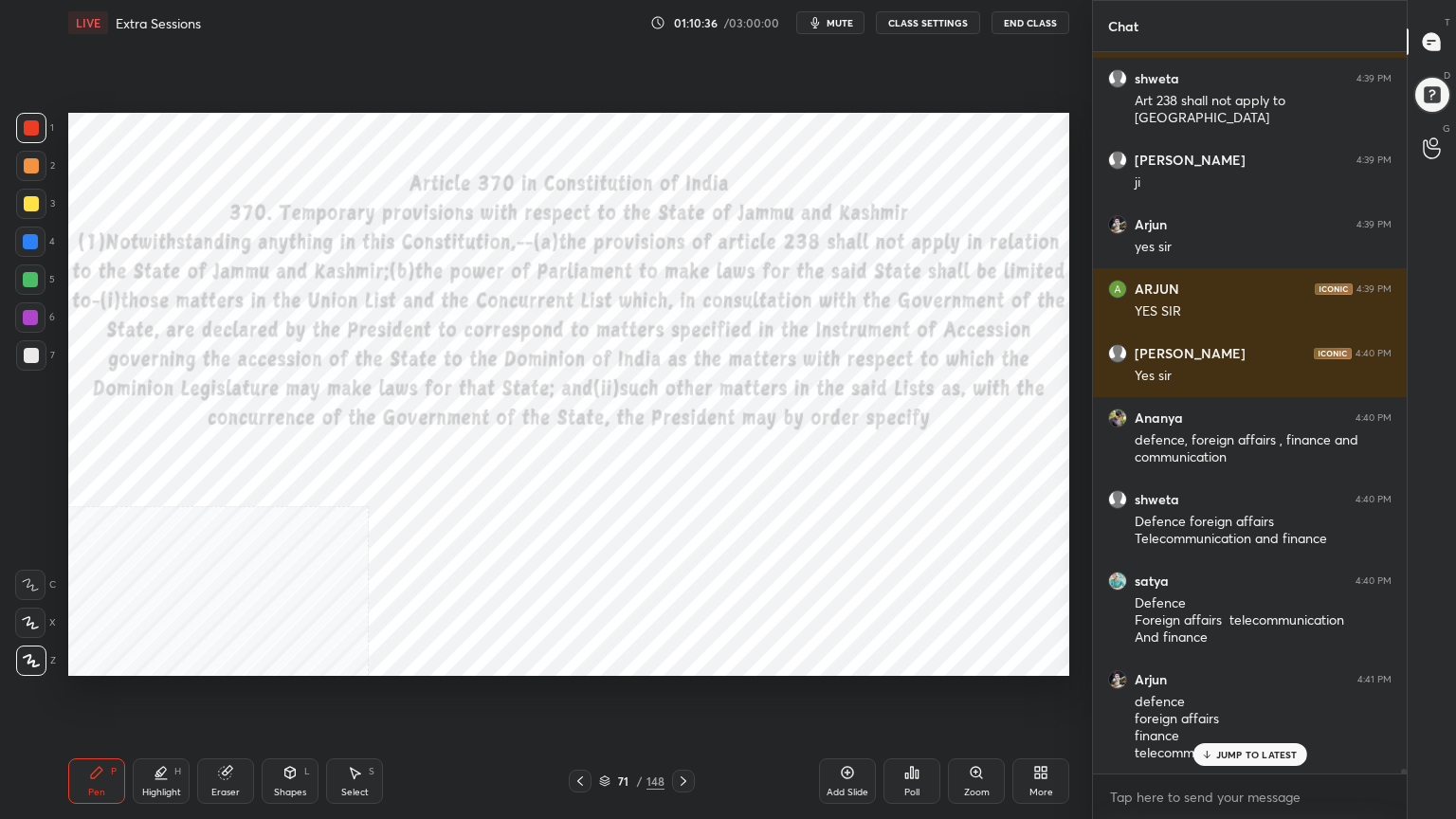 scroll, scrollTop: 111028, scrollLeft: 0, axis: vertical 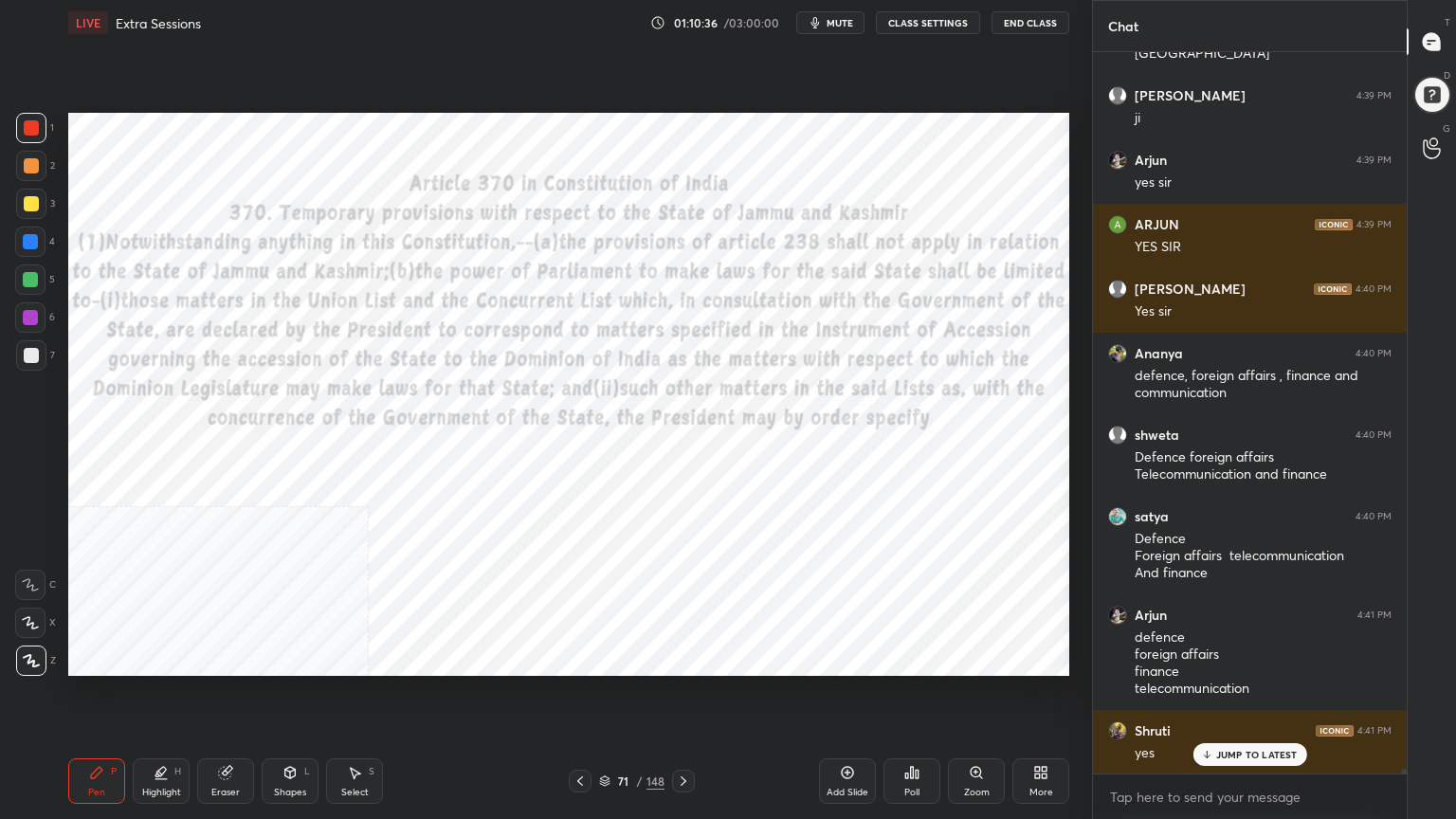 click on "71 / 148" at bounding box center [631, 781] 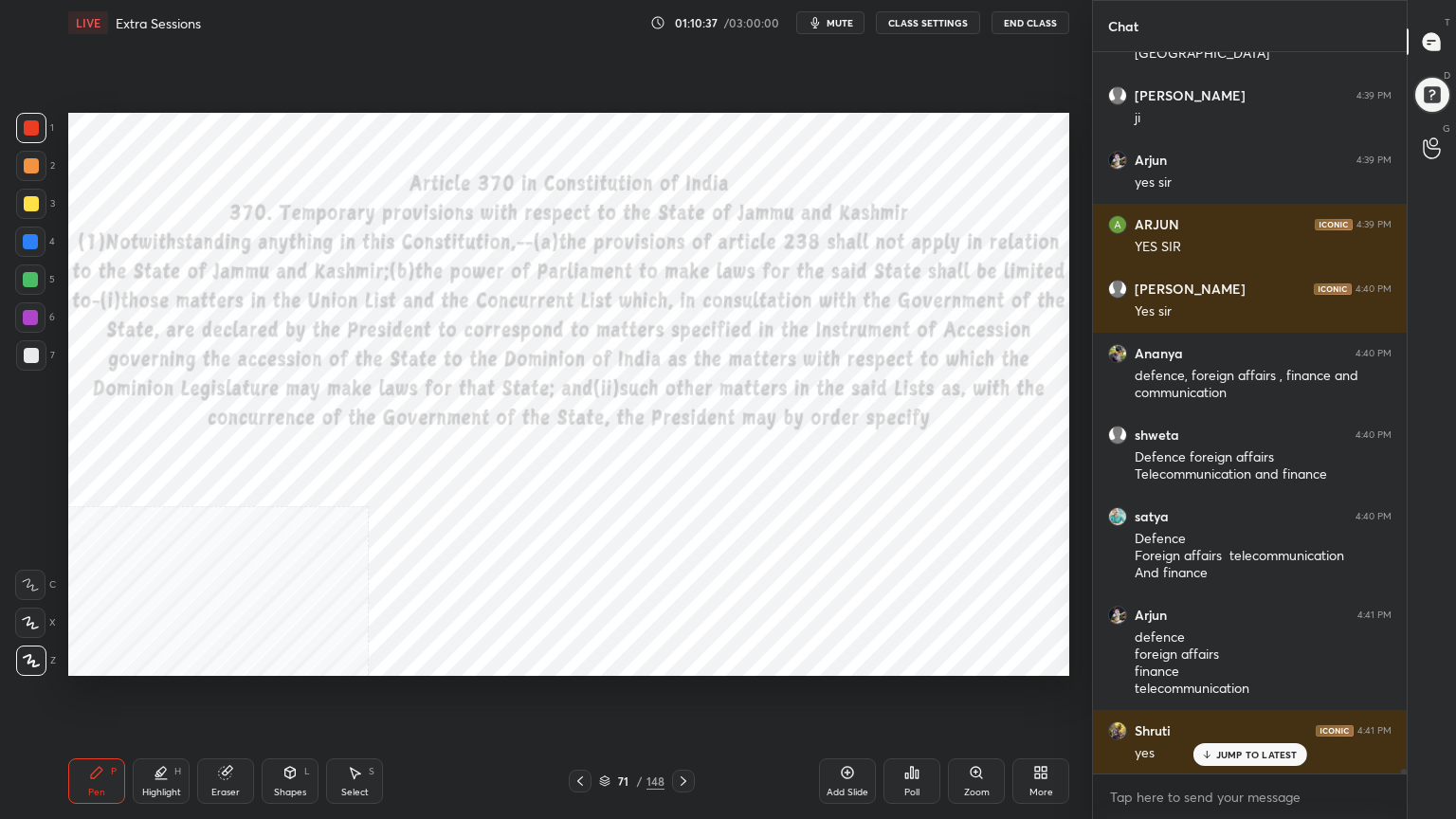 click 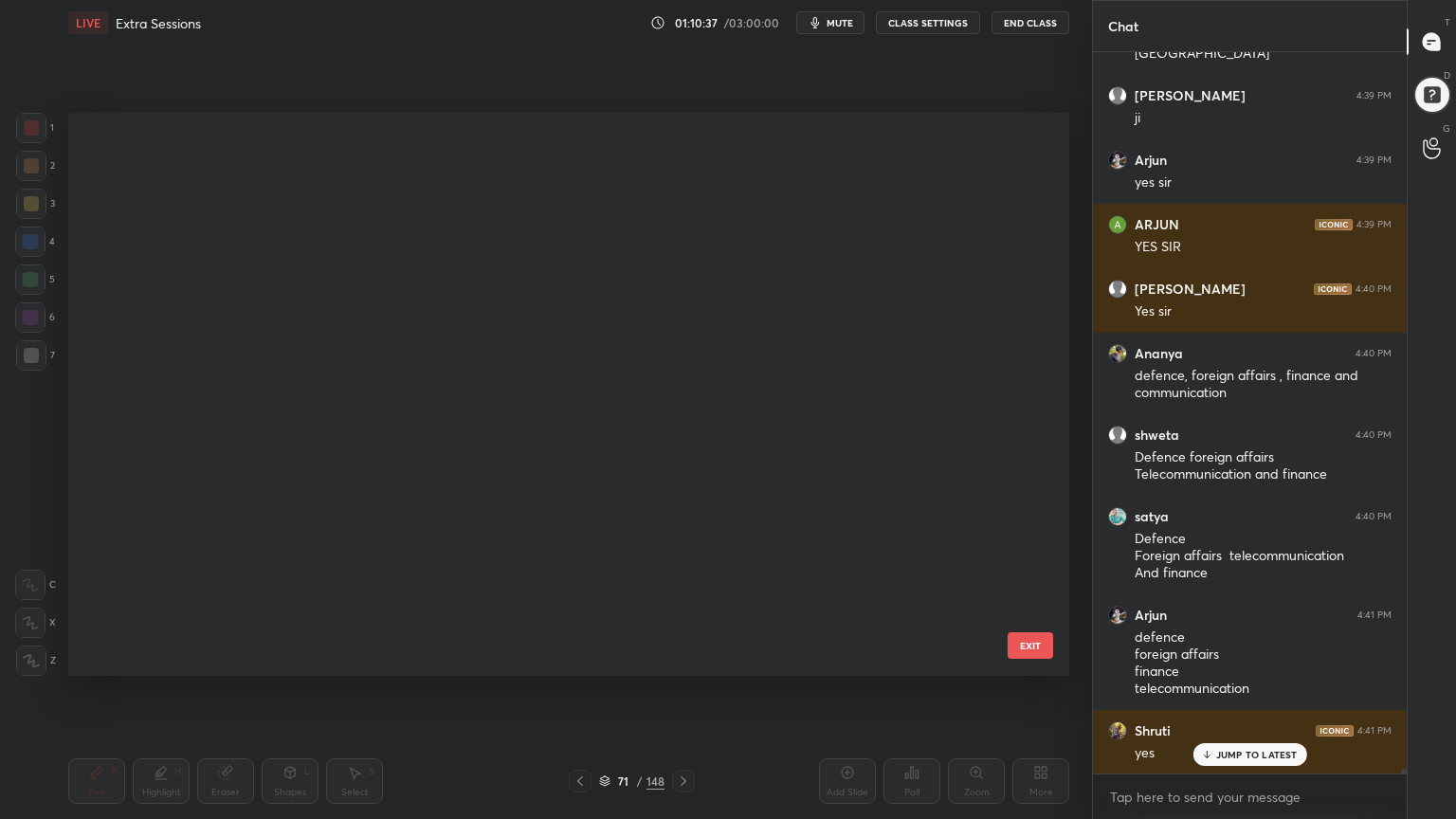 scroll, scrollTop: 3600, scrollLeft: 0, axis: vertical 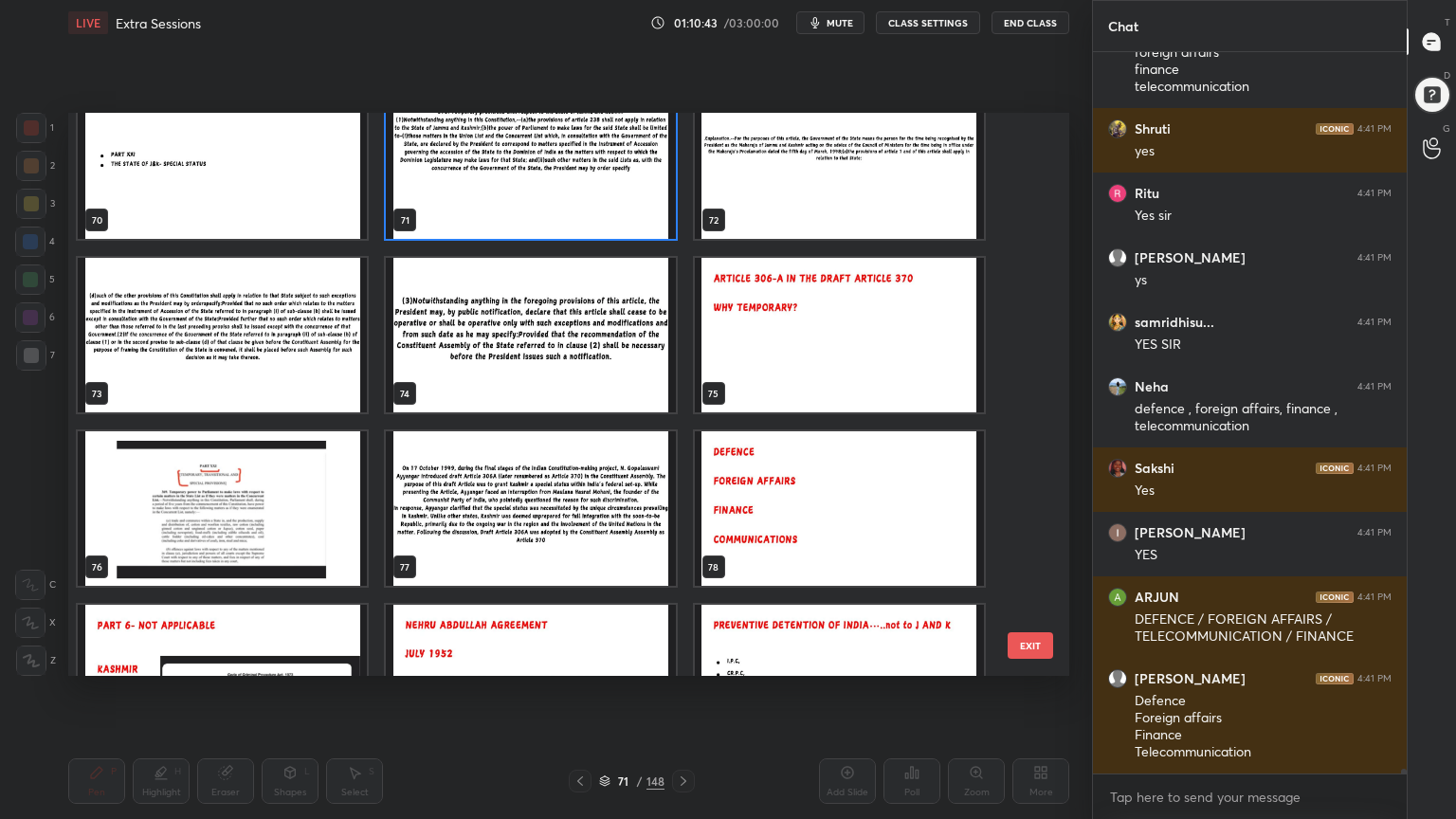 click at bounding box center [839, 508] 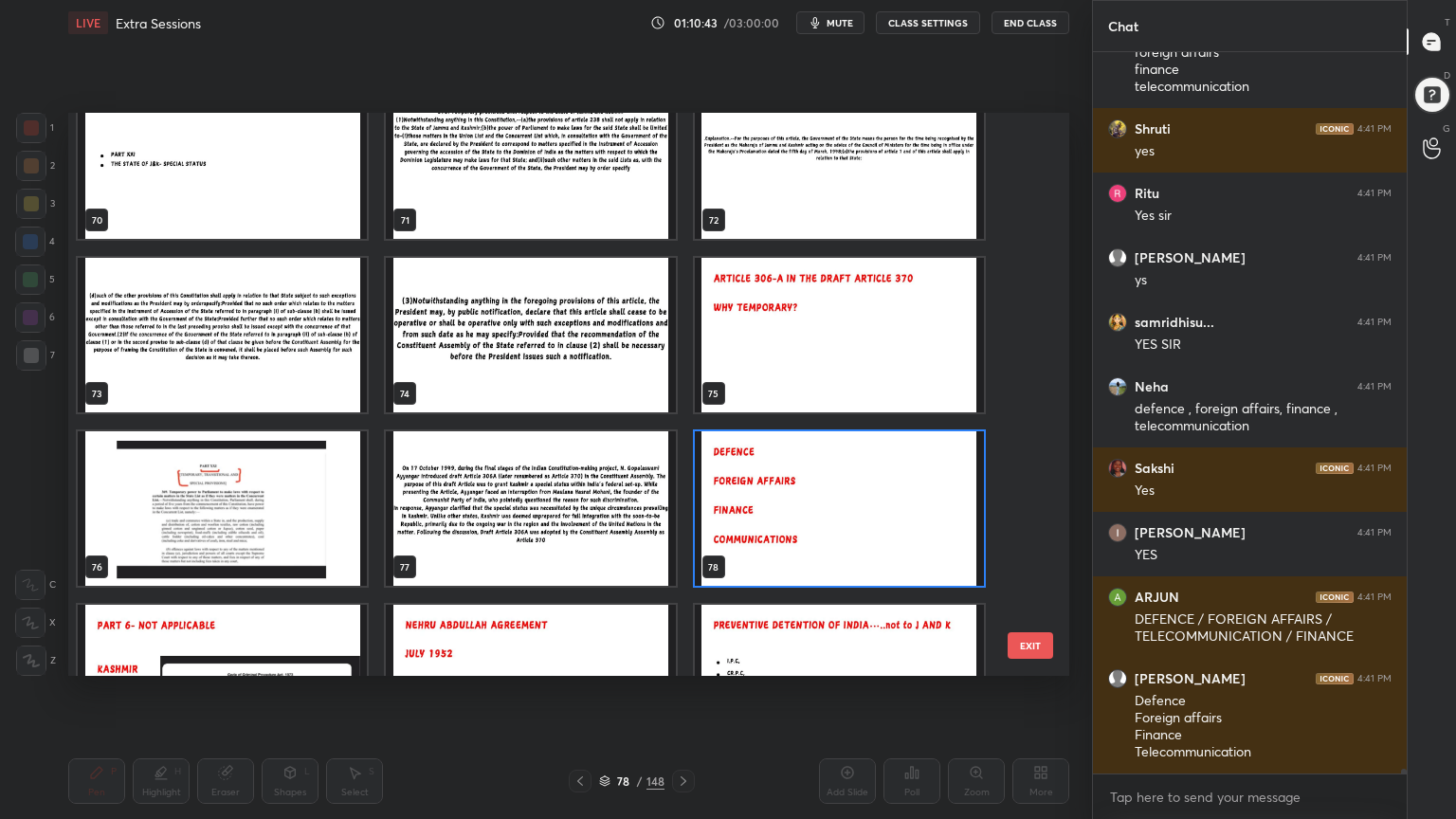 click at bounding box center [839, 508] 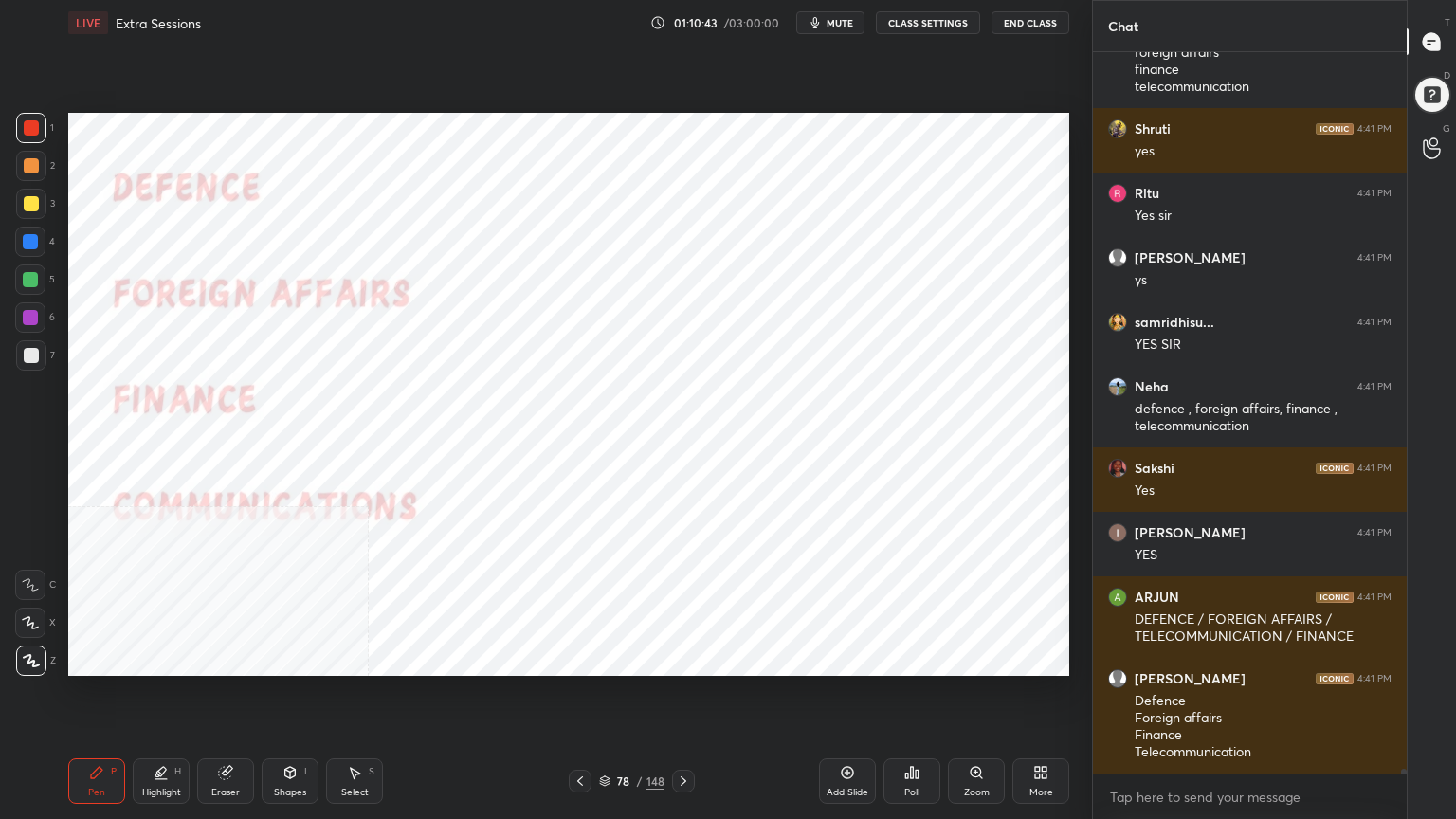 click at bounding box center (839, 508) 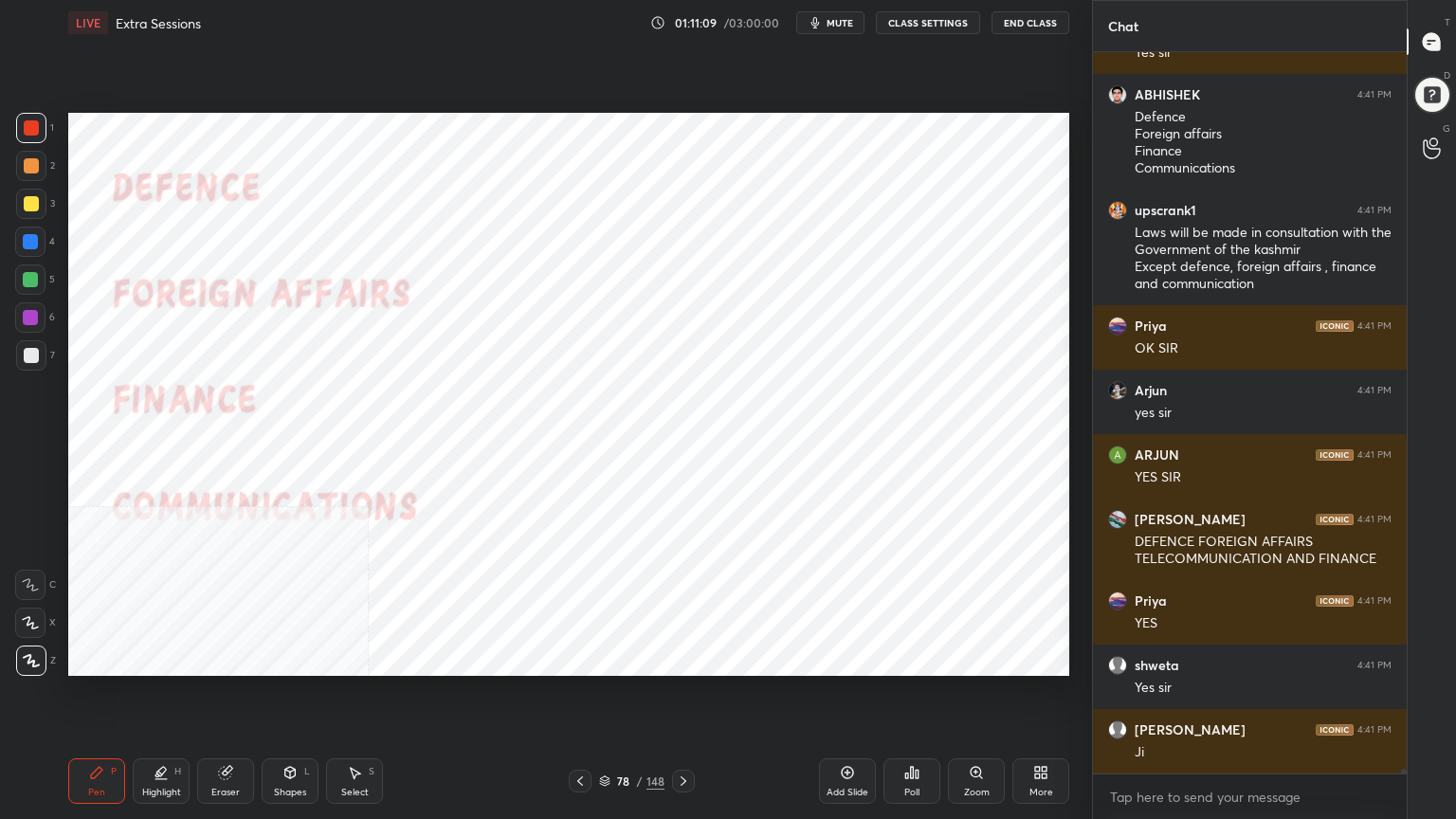 scroll, scrollTop: 112719, scrollLeft: 0, axis: vertical 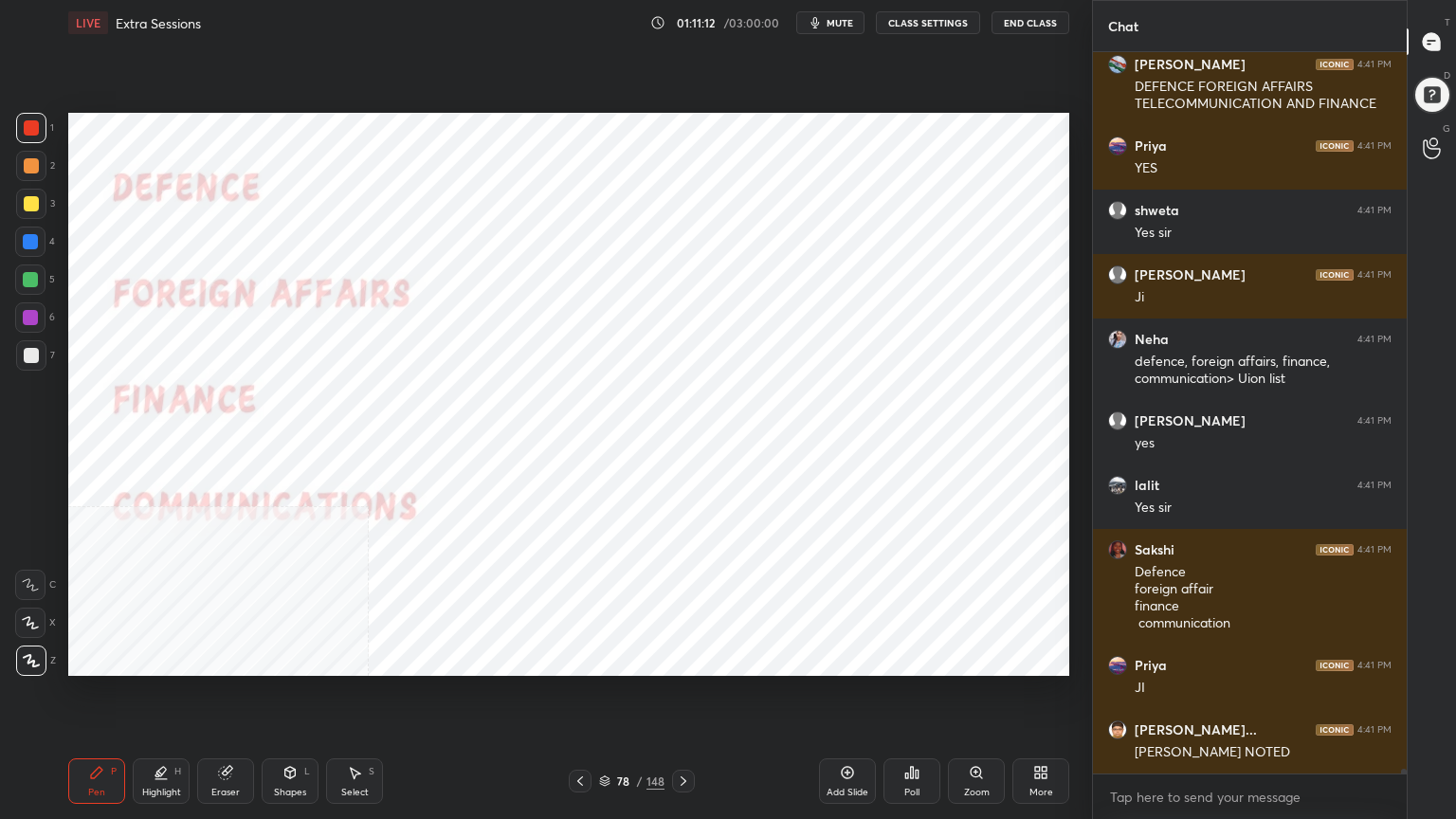 click 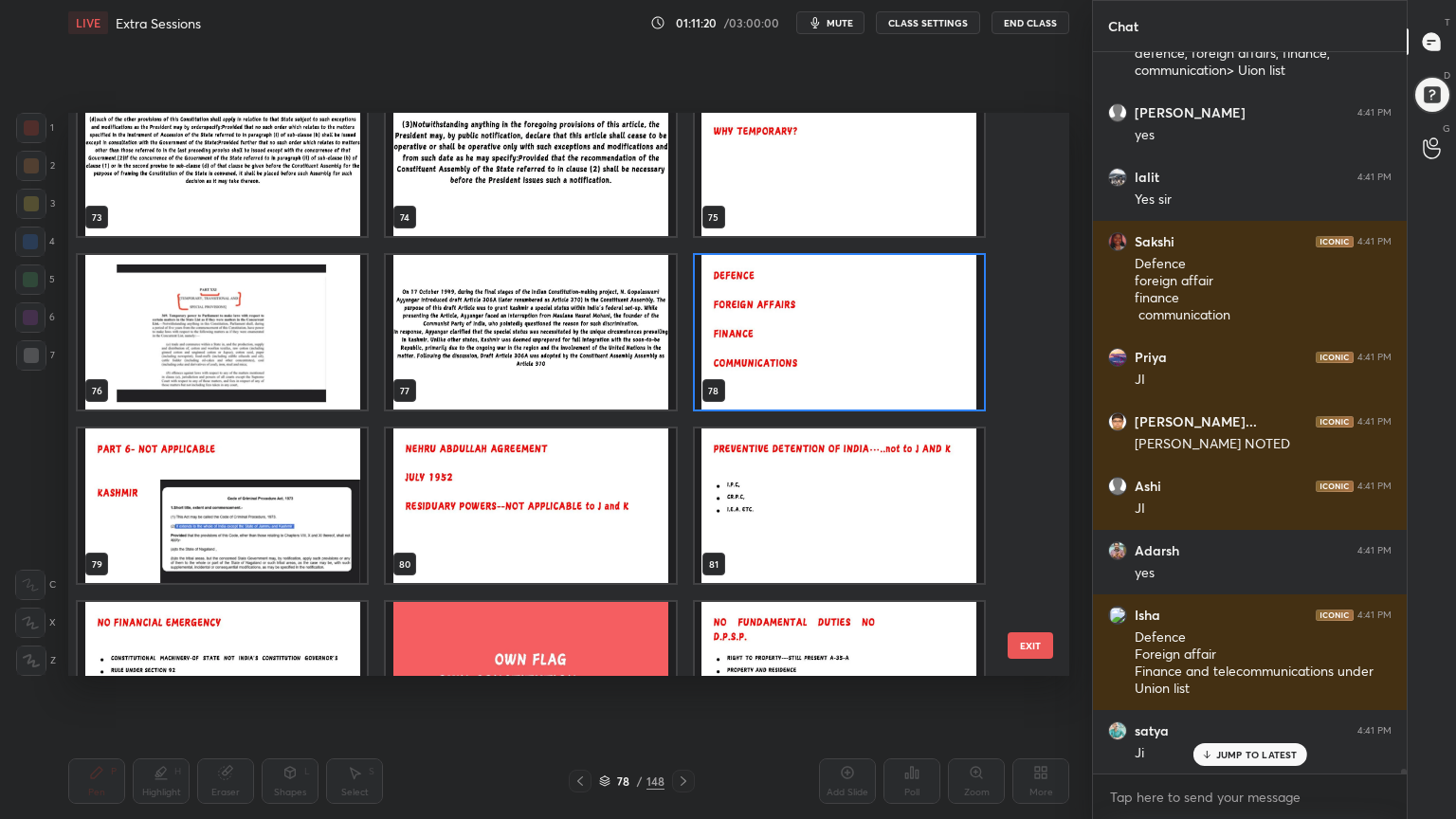 click at bounding box center (222, 505) 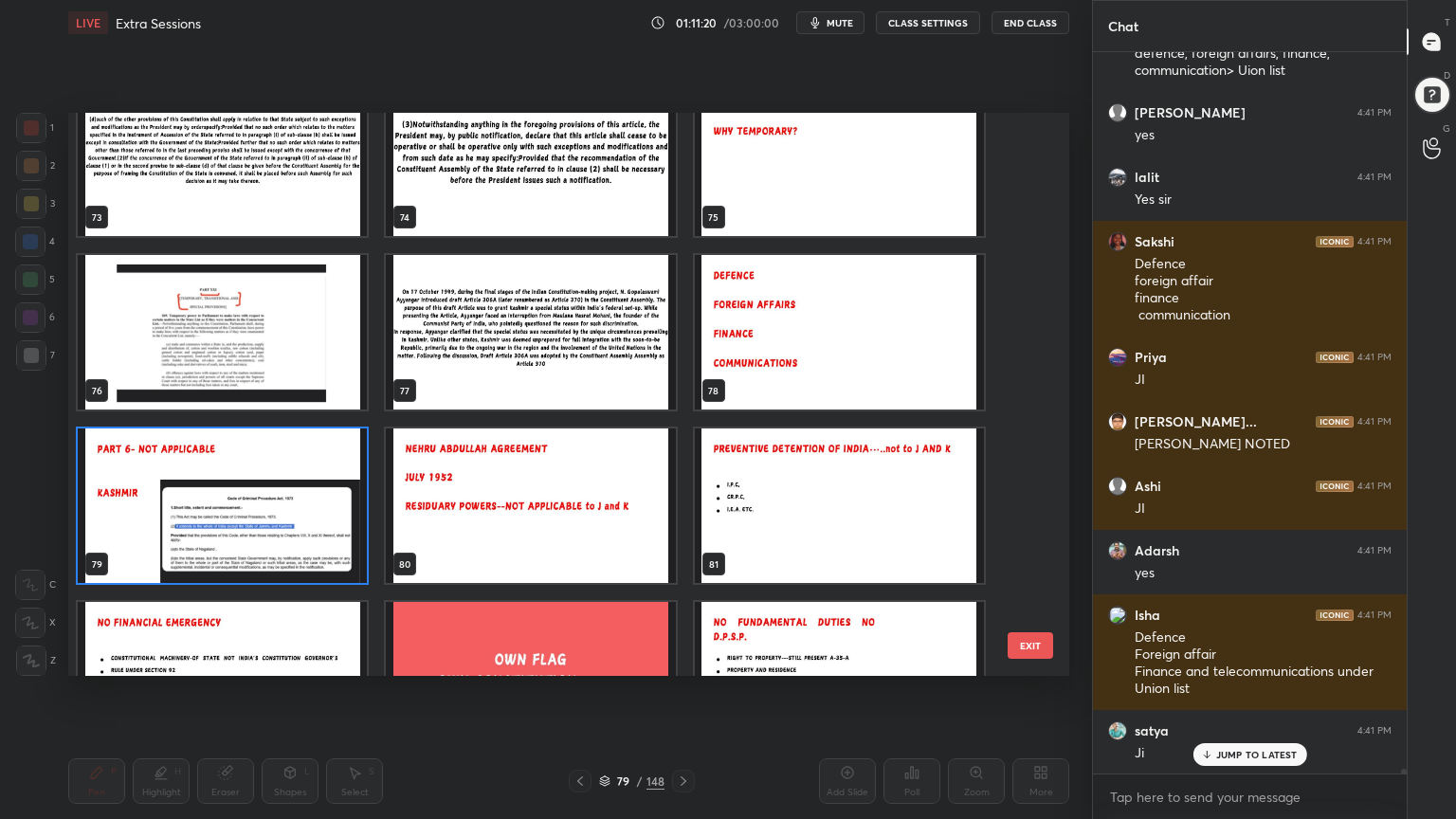 click at bounding box center [222, 505] 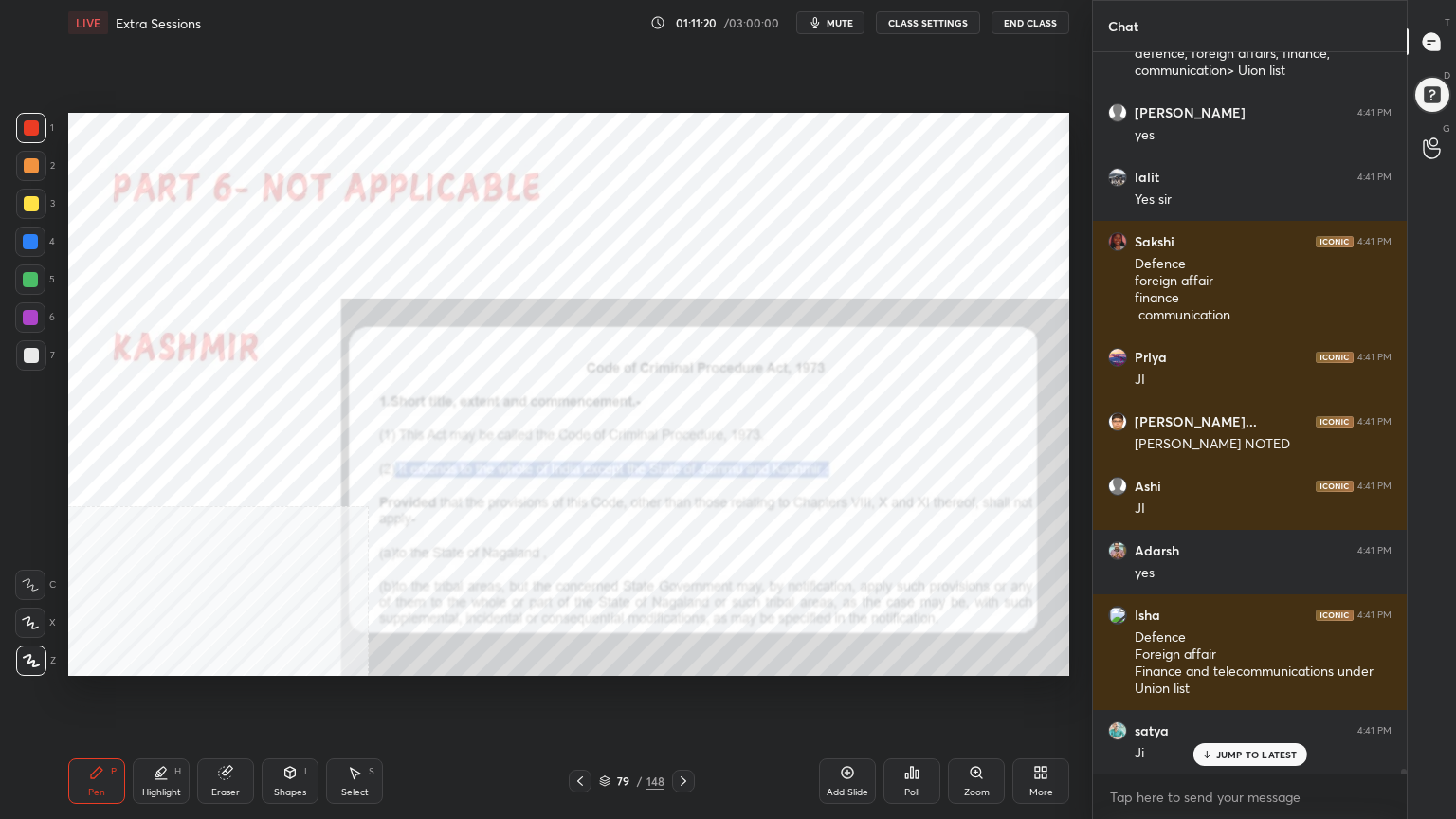 click at bounding box center [222, 505] 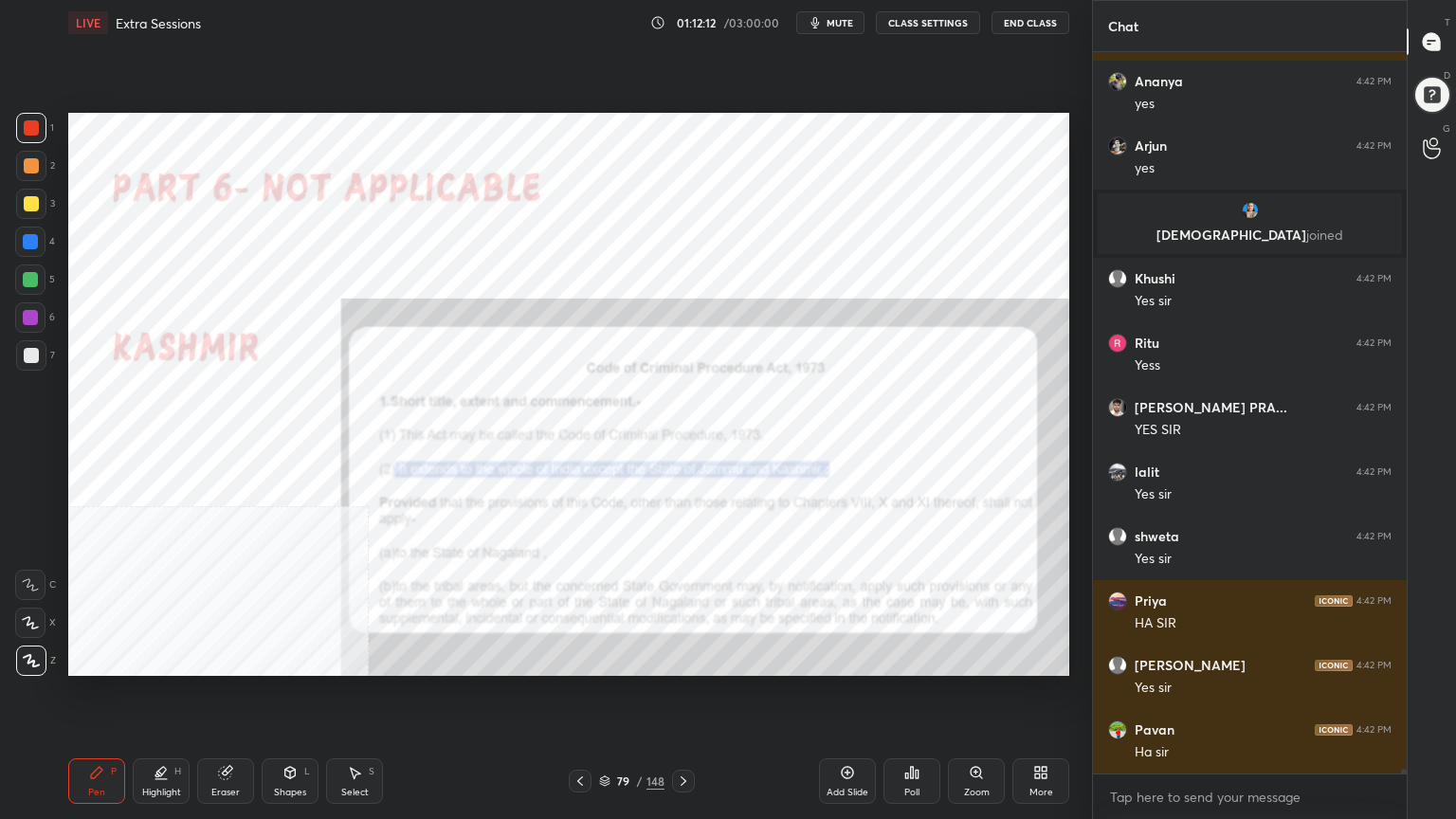 scroll, scrollTop: 113480, scrollLeft: 0, axis: vertical 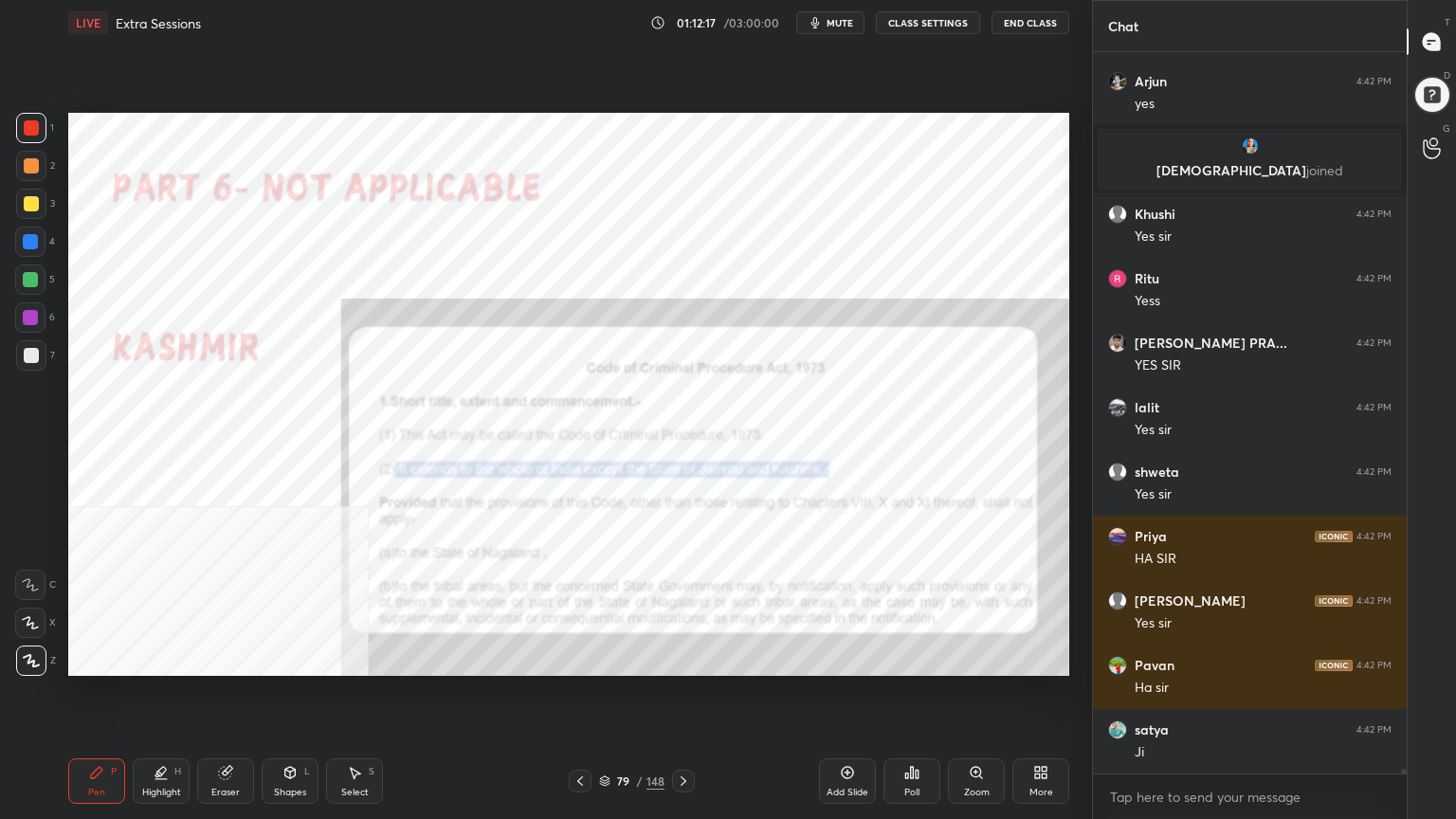 click 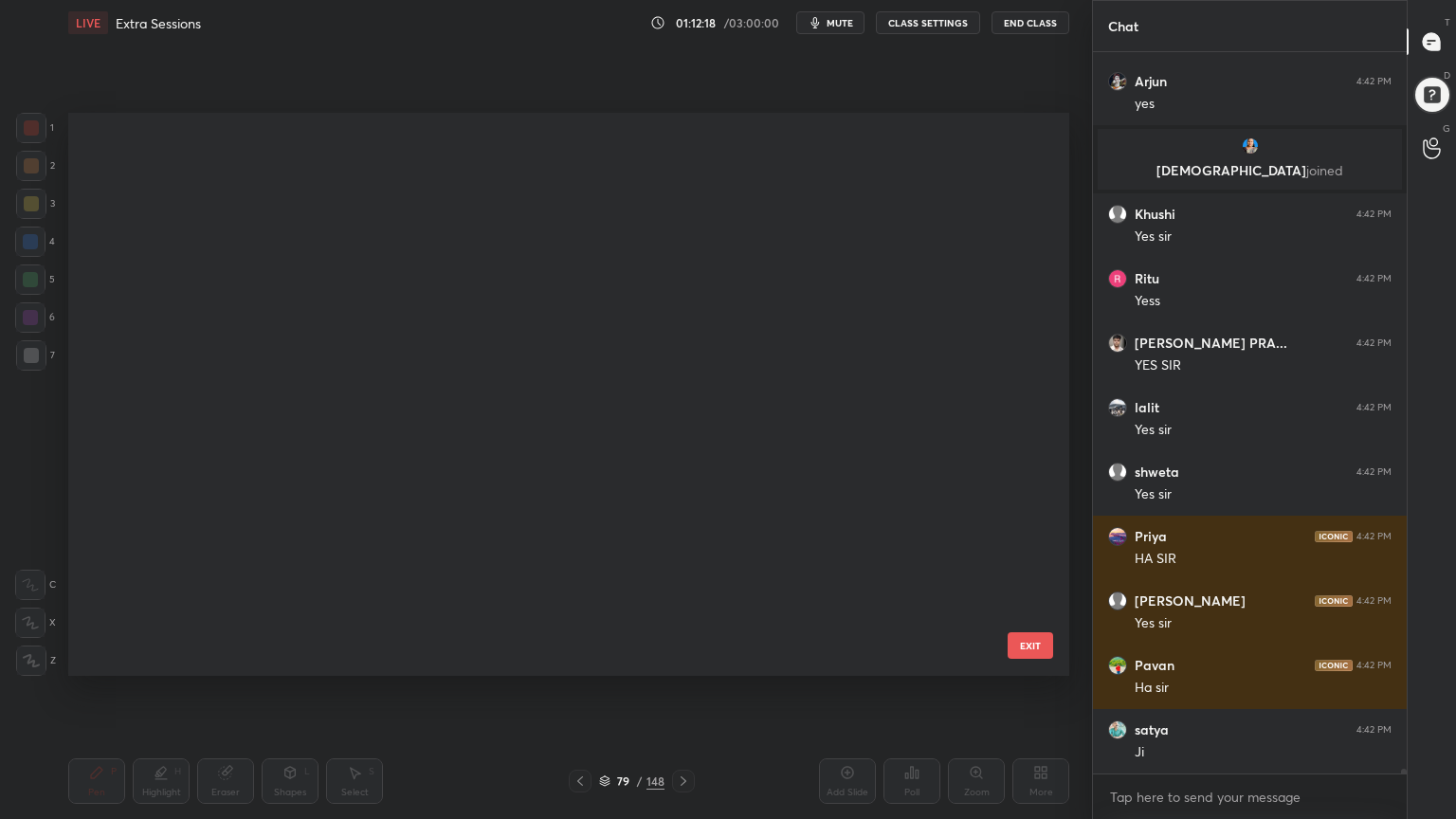 scroll, scrollTop: 4121, scrollLeft: 0, axis: vertical 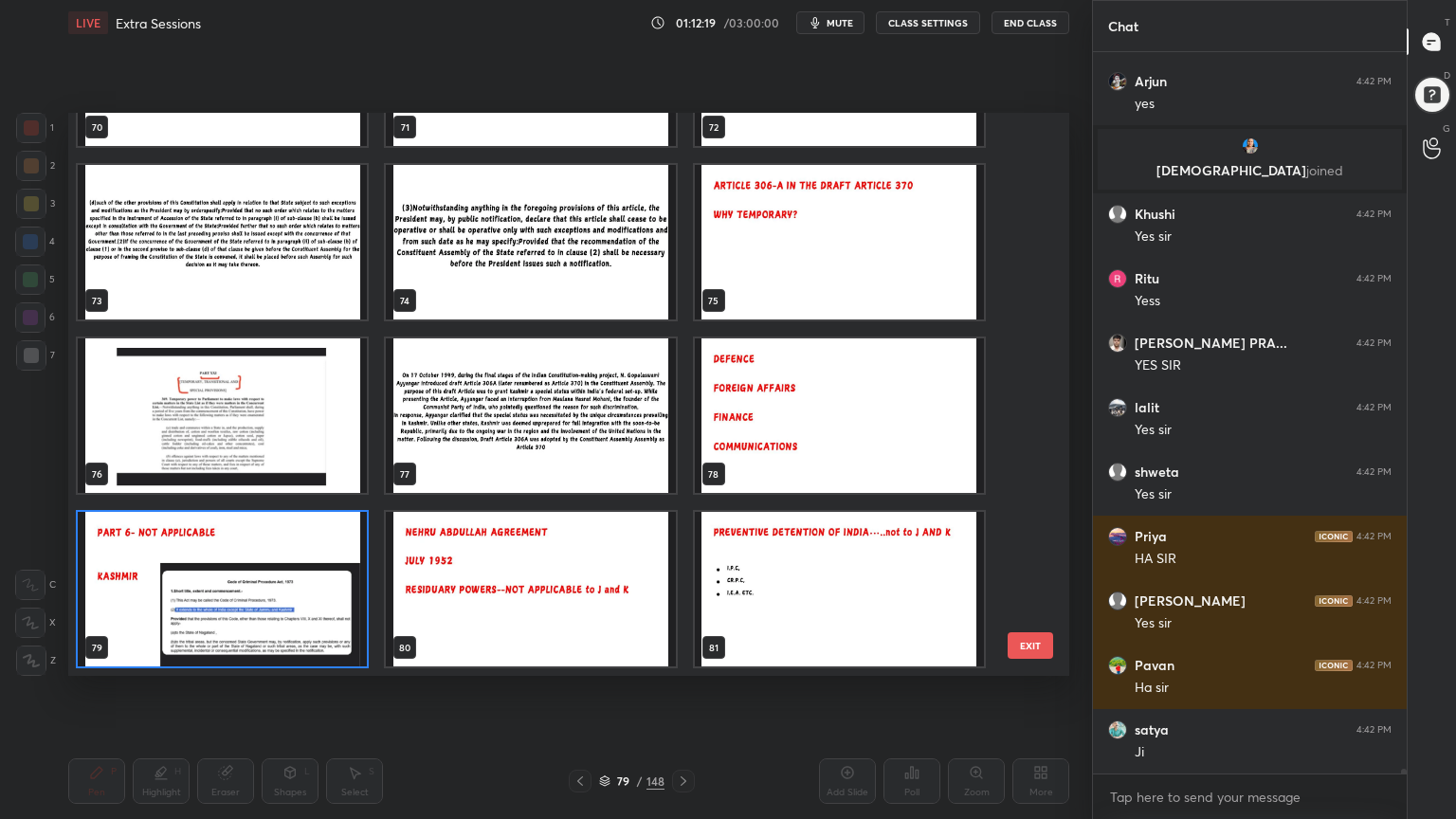 click at bounding box center (530, 589) 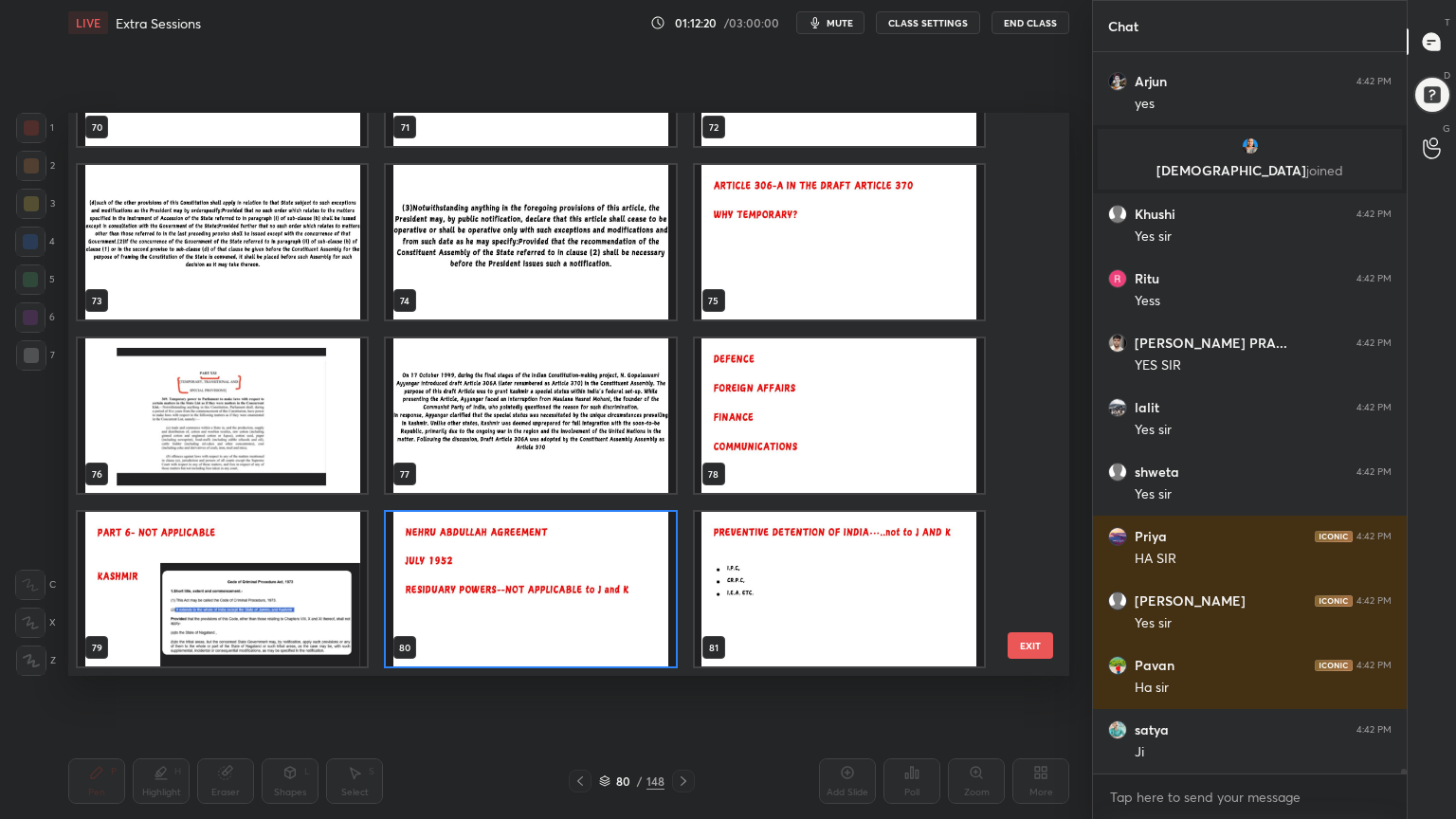 scroll, scrollTop: 113544, scrollLeft: 0, axis: vertical 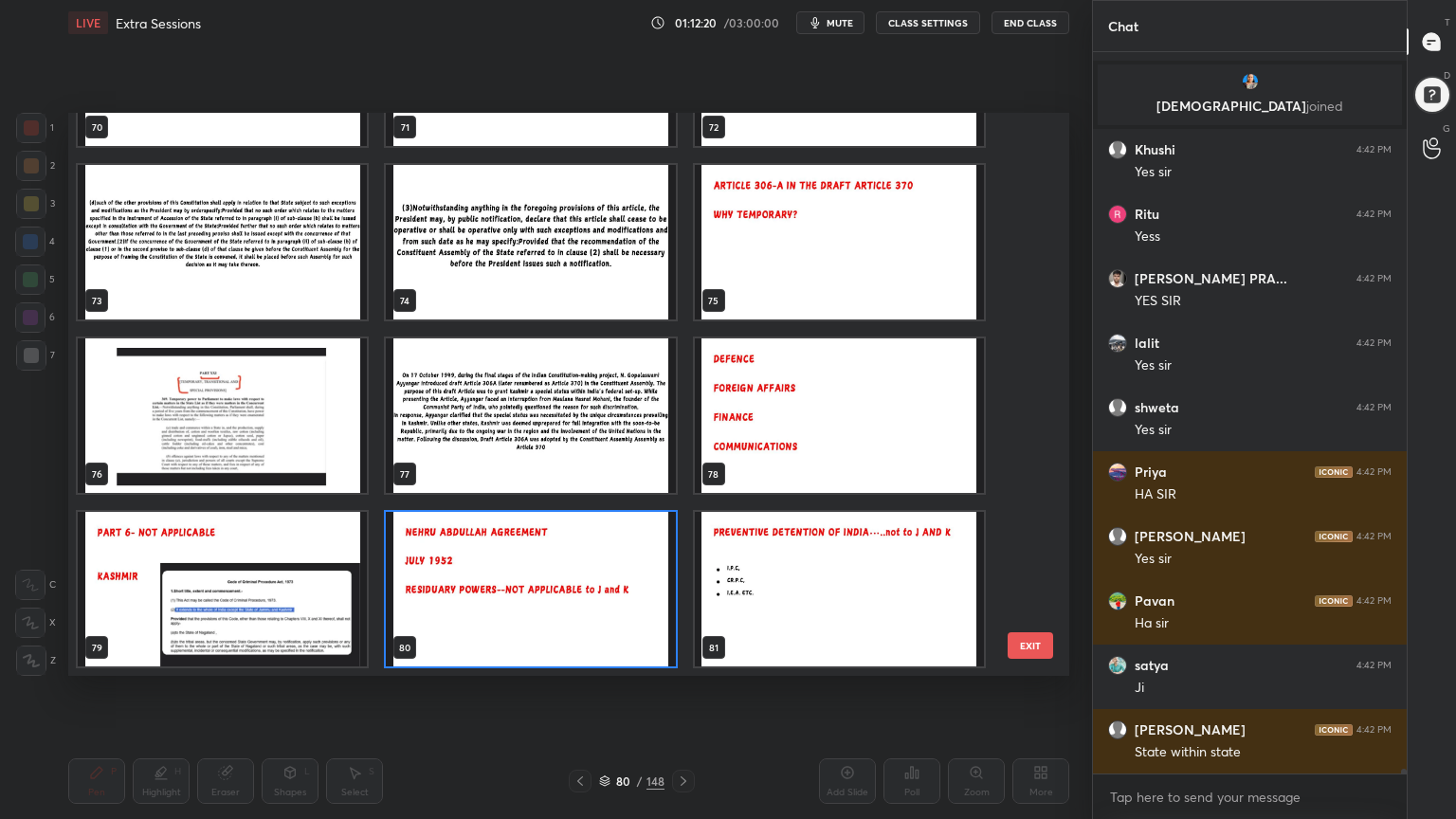 click at bounding box center (839, 589) 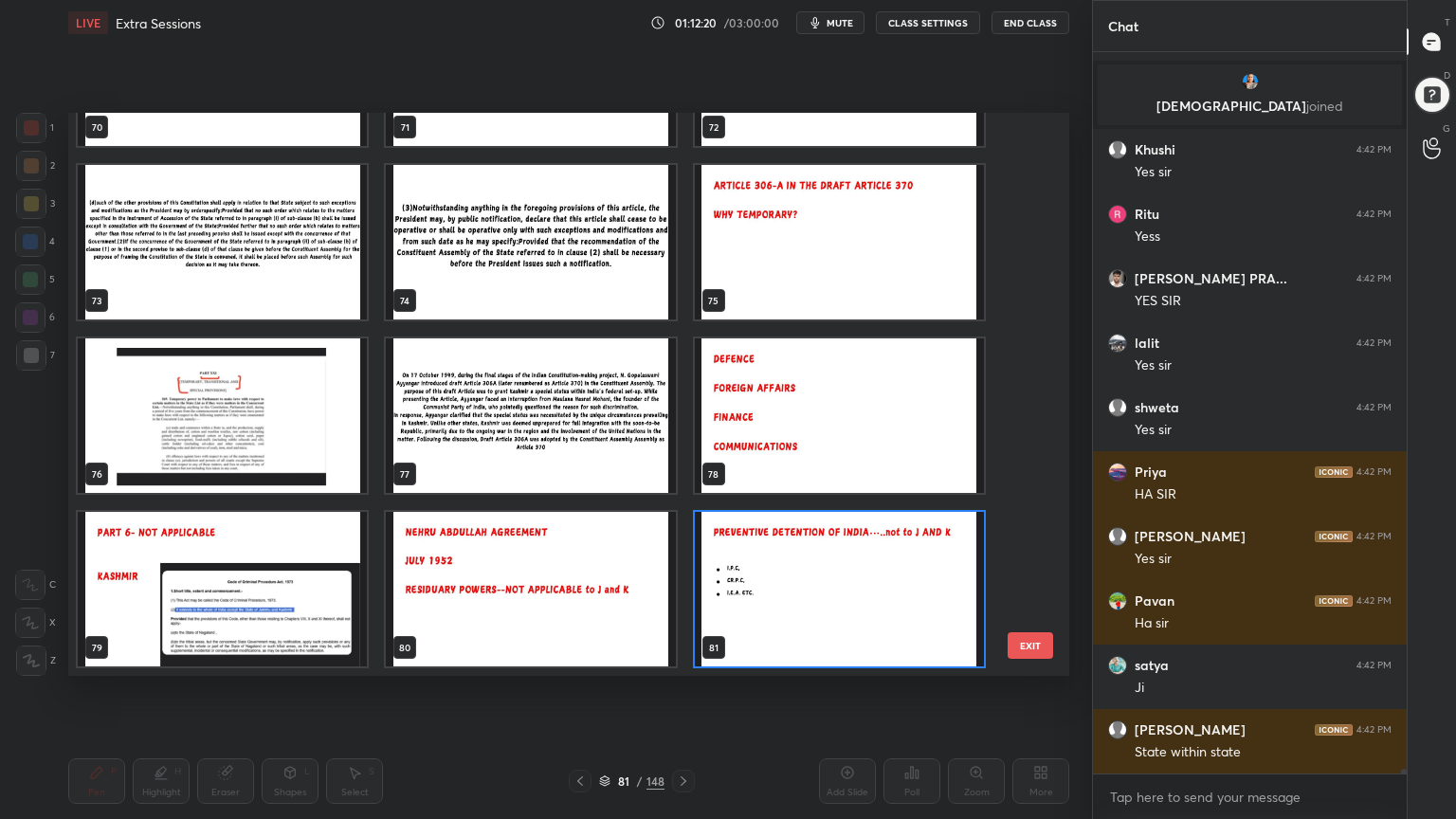 click at bounding box center (839, 589) 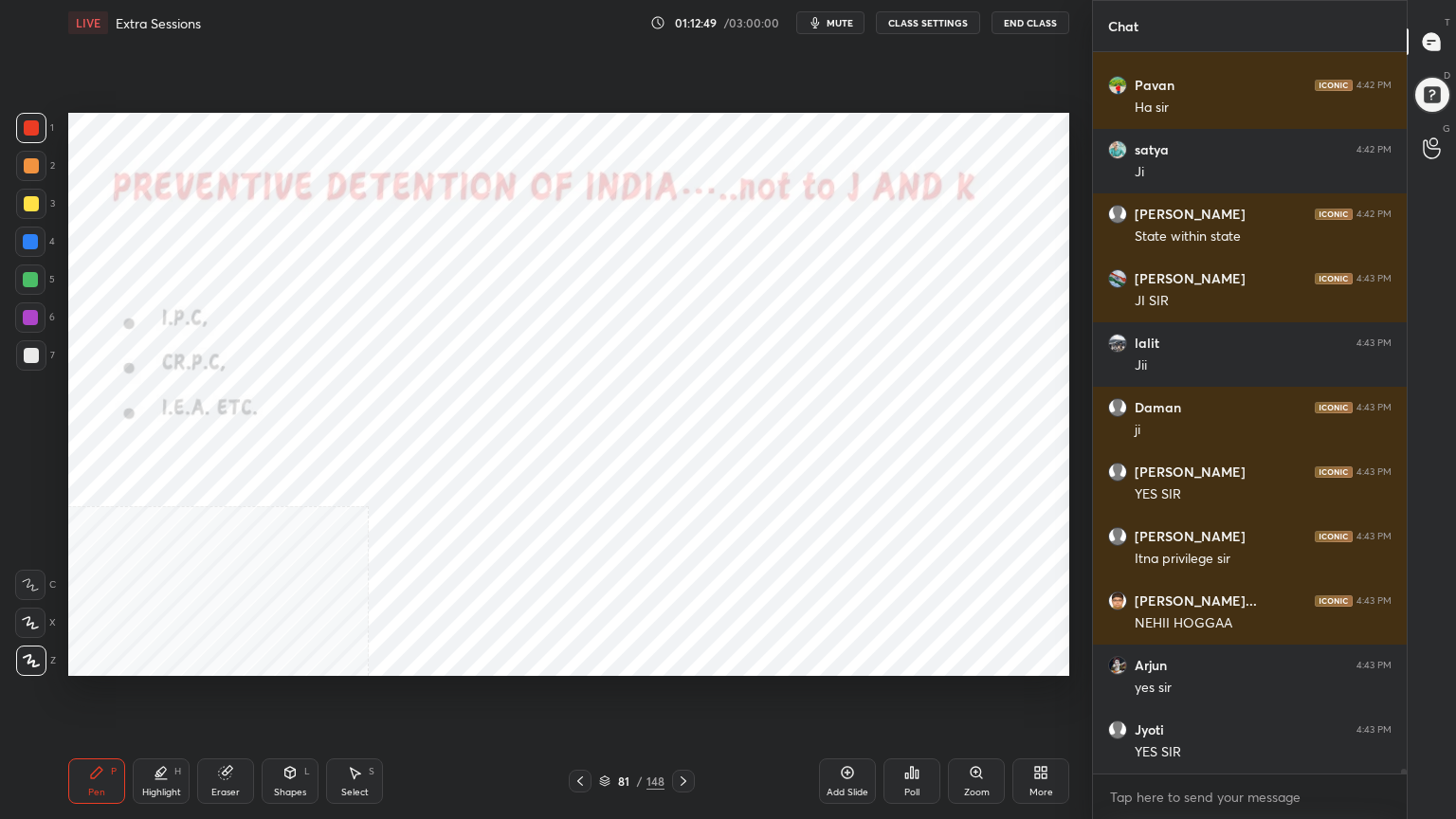 scroll, scrollTop: 114124, scrollLeft: 0, axis: vertical 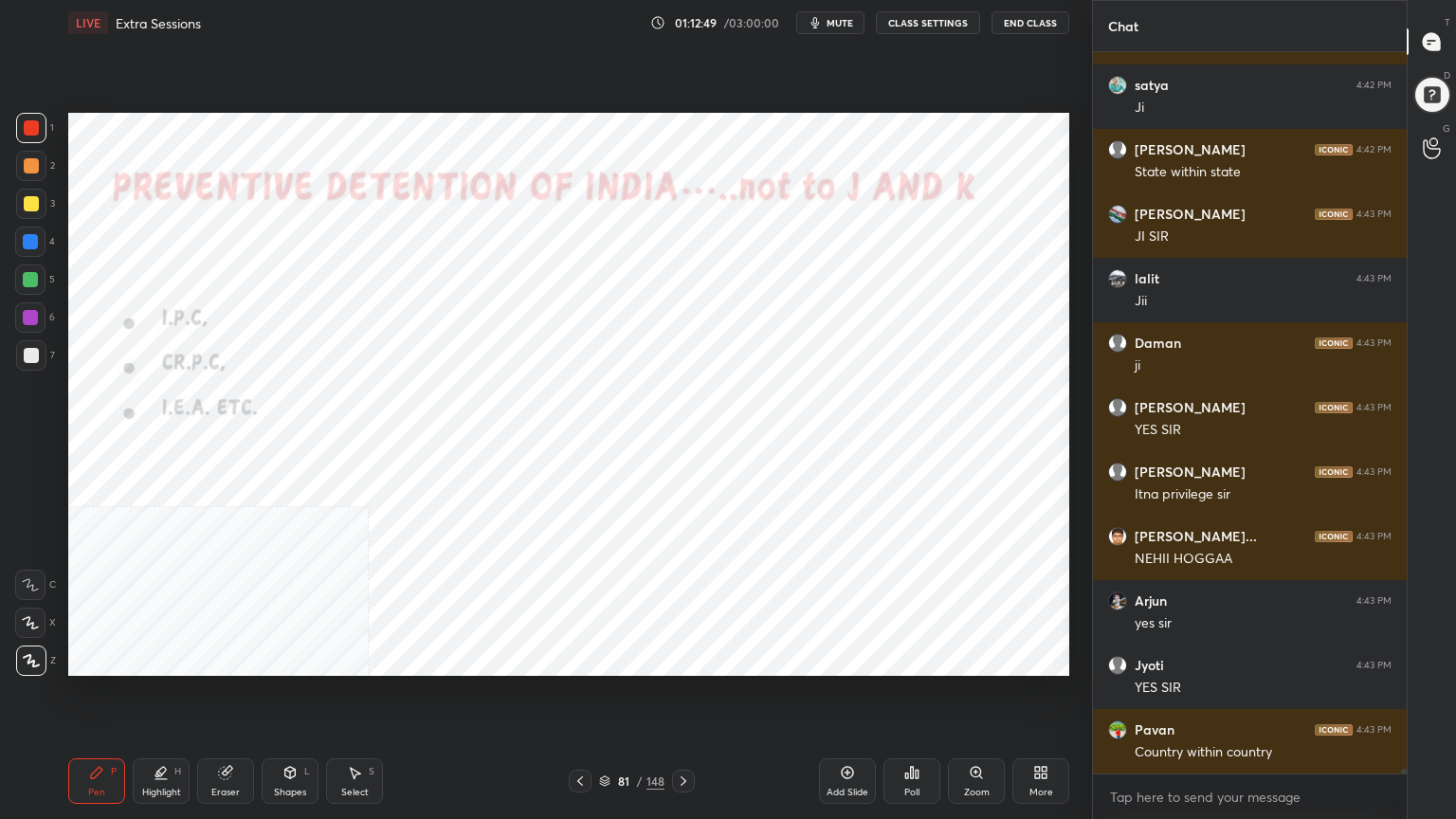 click 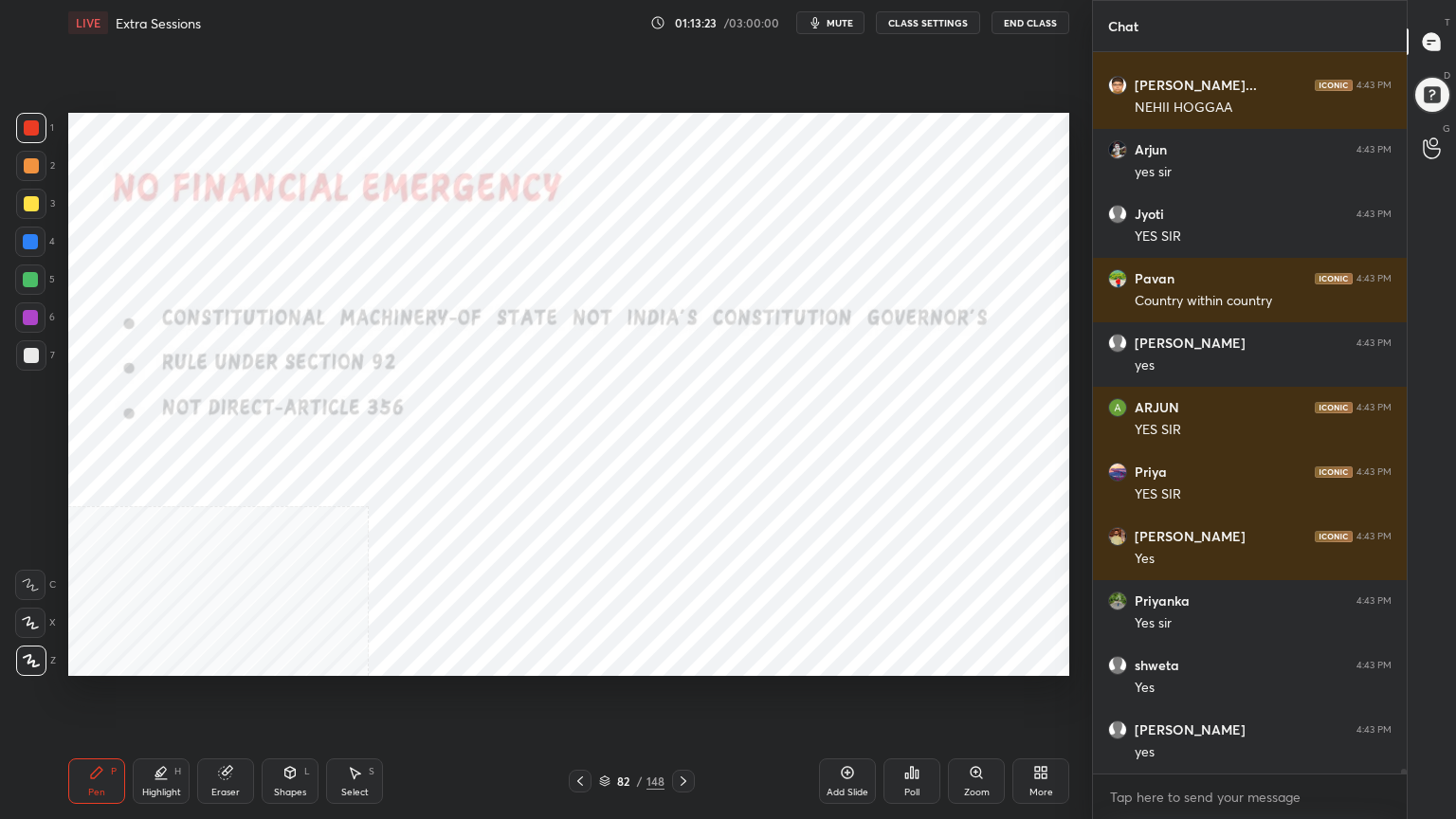 scroll, scrollTop: 114640, scrollLeft: 0, axis: vertical 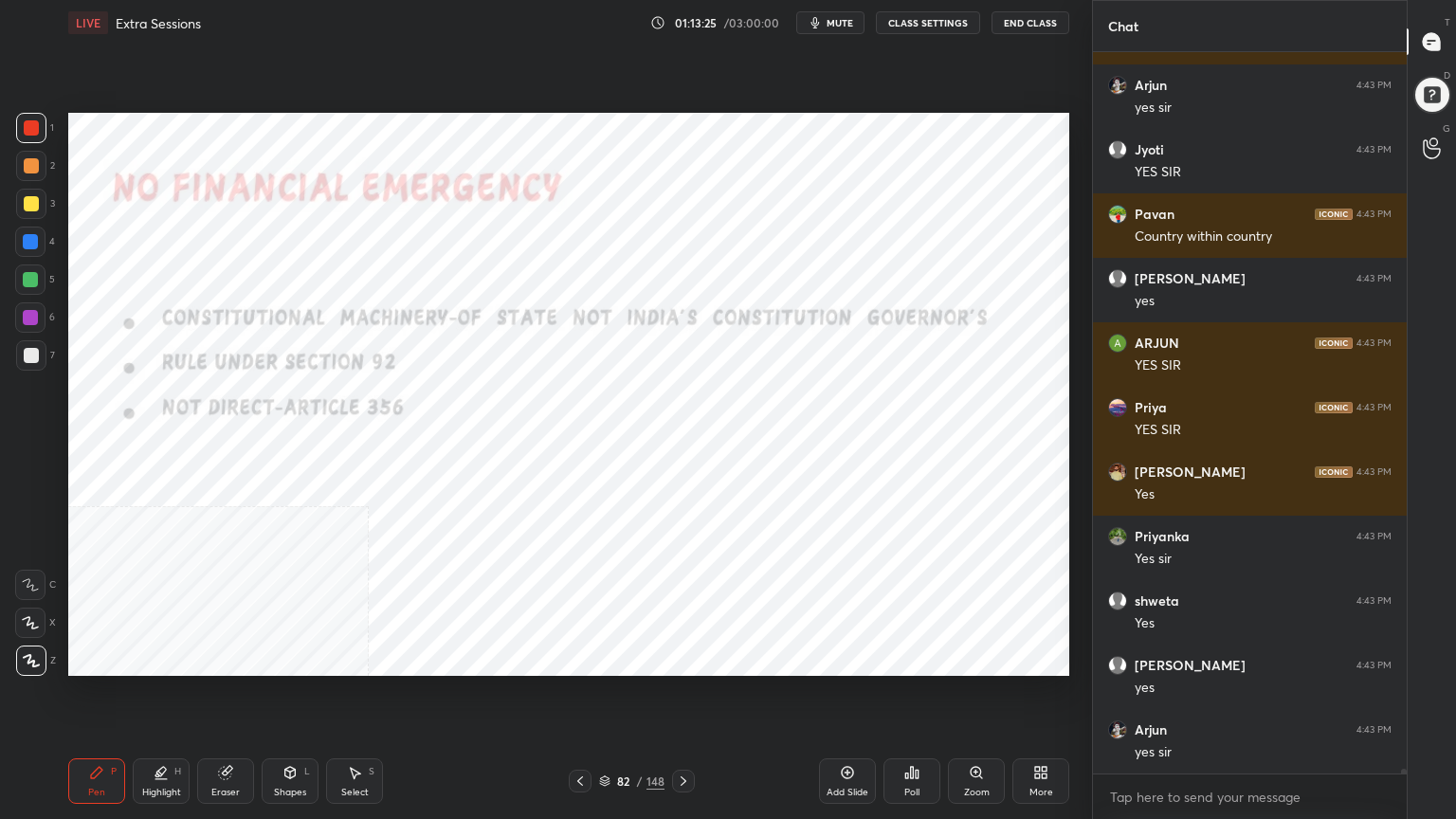 click 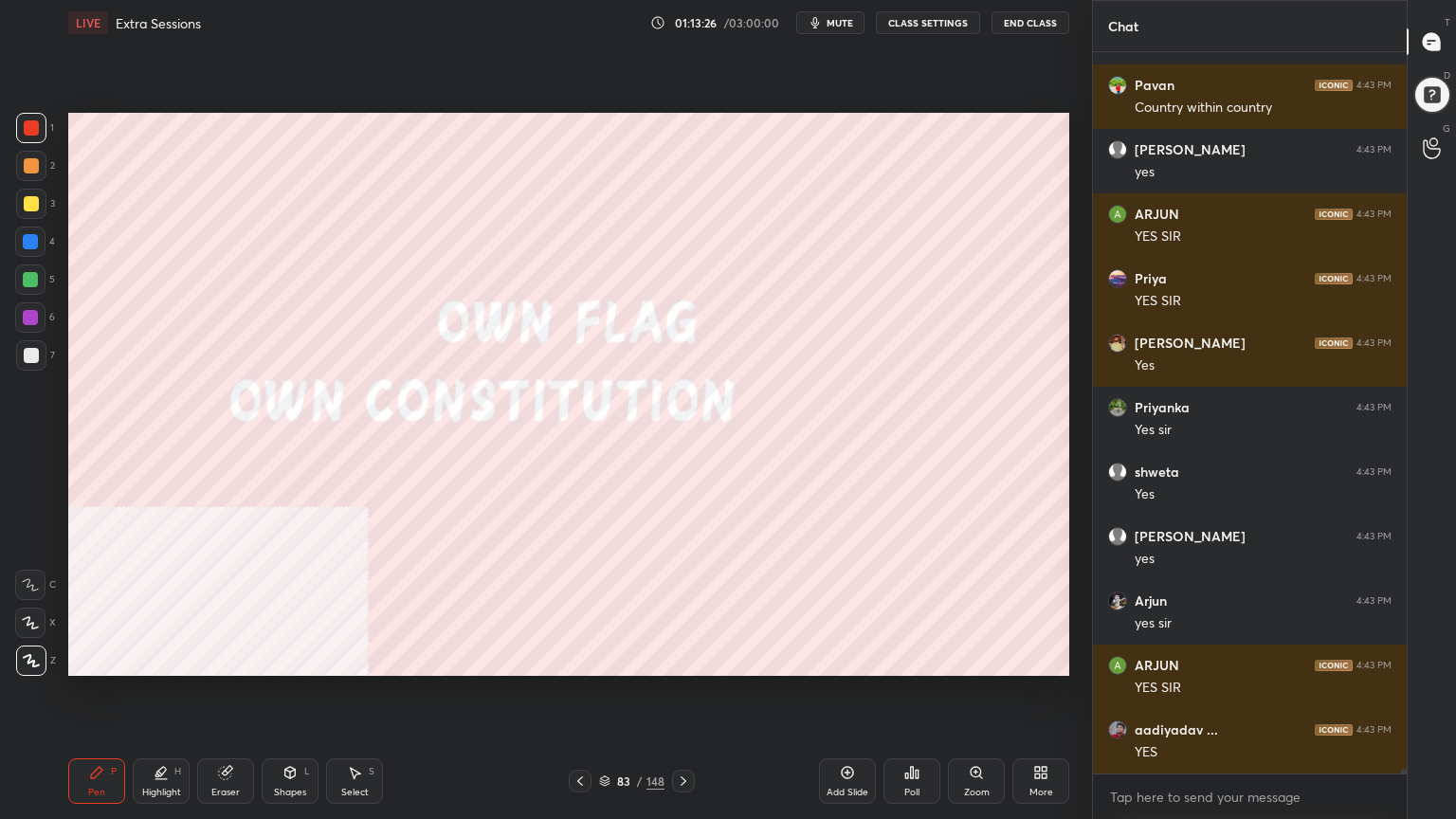 scroll, scrollTop: 114833, scrollLeft: 0, axis: vertical 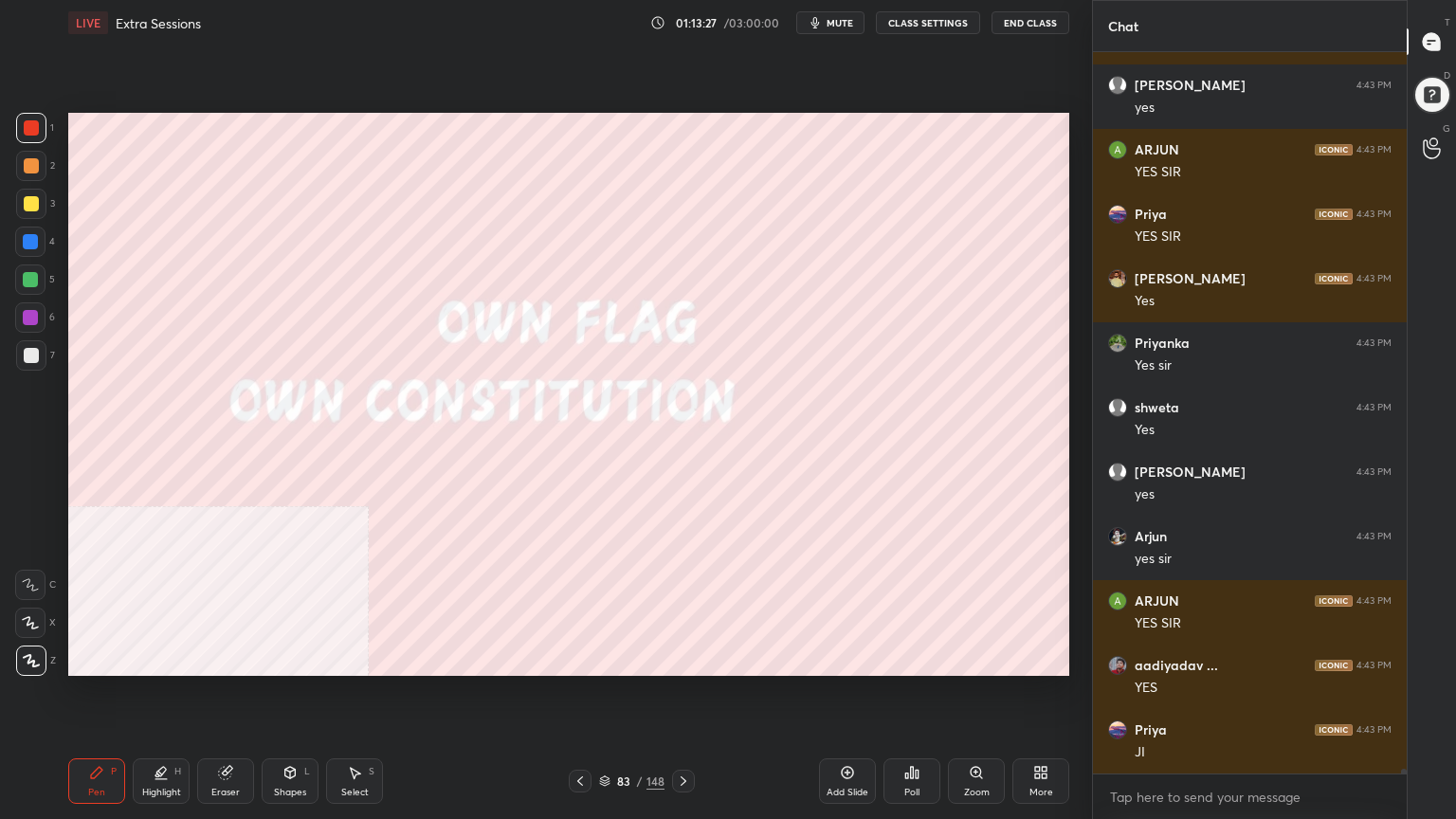 drag, startPoint x: 29, startPoint y: 348, endPoint x: 66, endPoint y: 346, distance: 37.054015 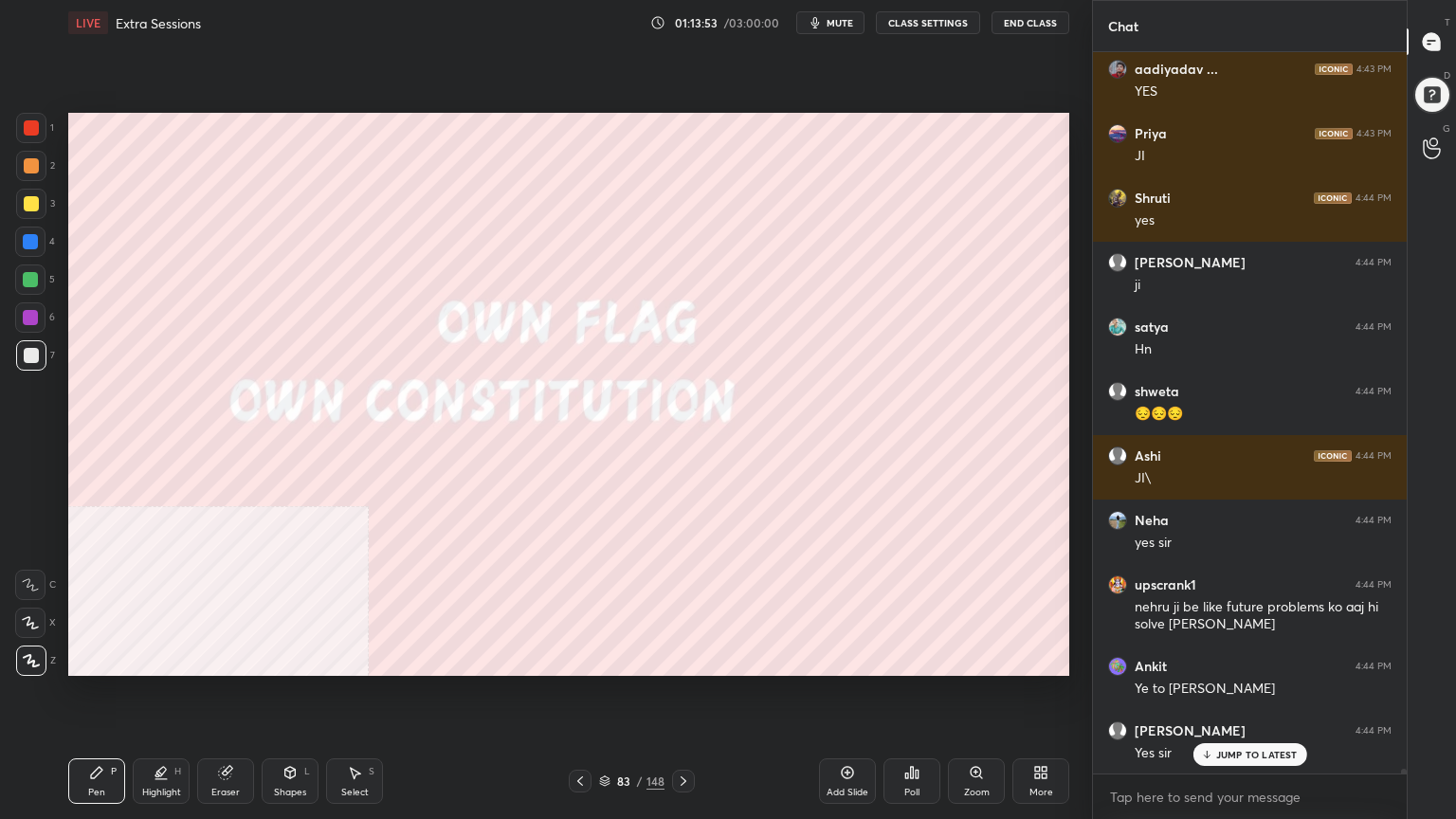 scroll, scrollTop: 115494, scrollLeft: 0, axis: vertical 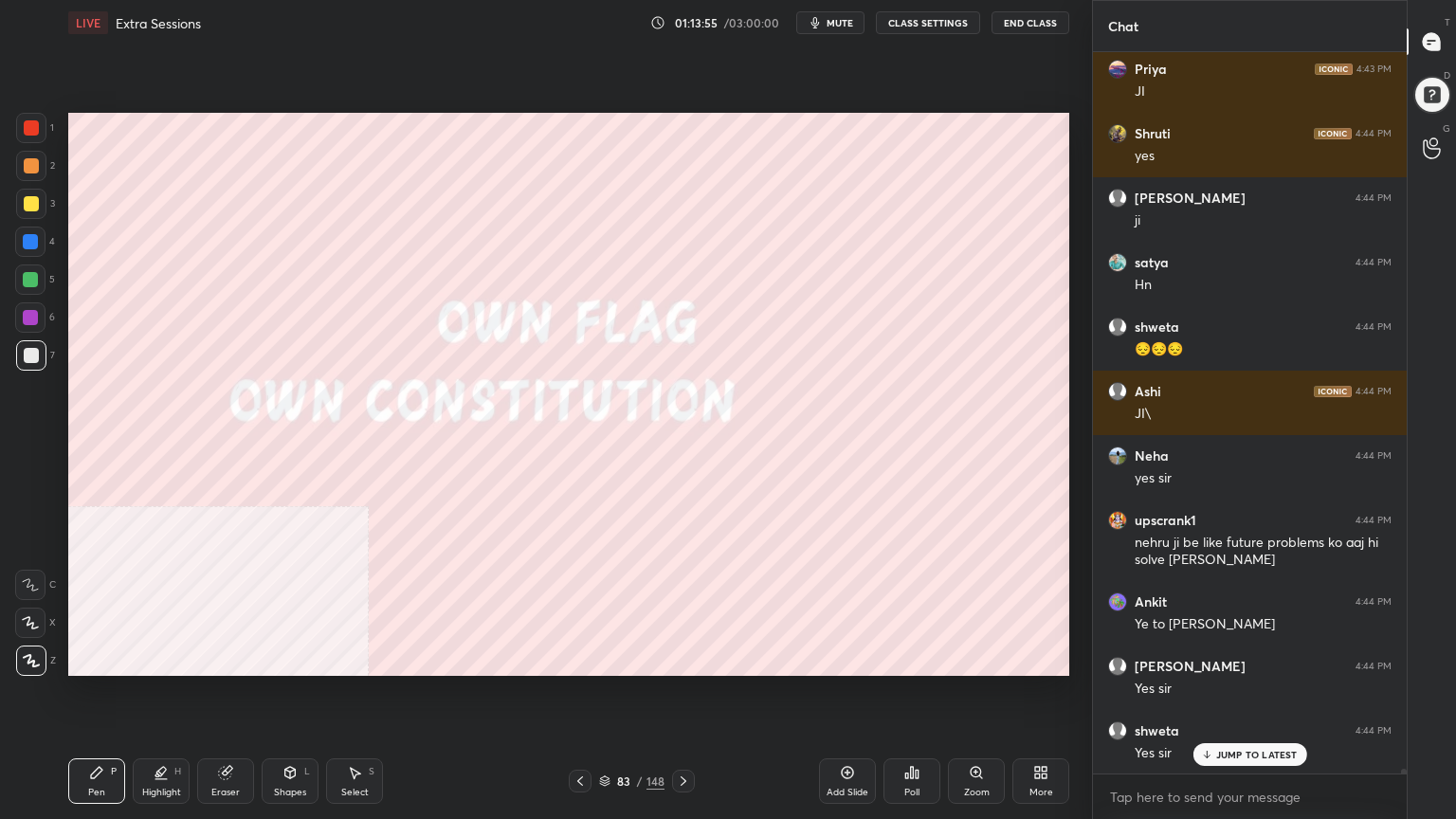 click 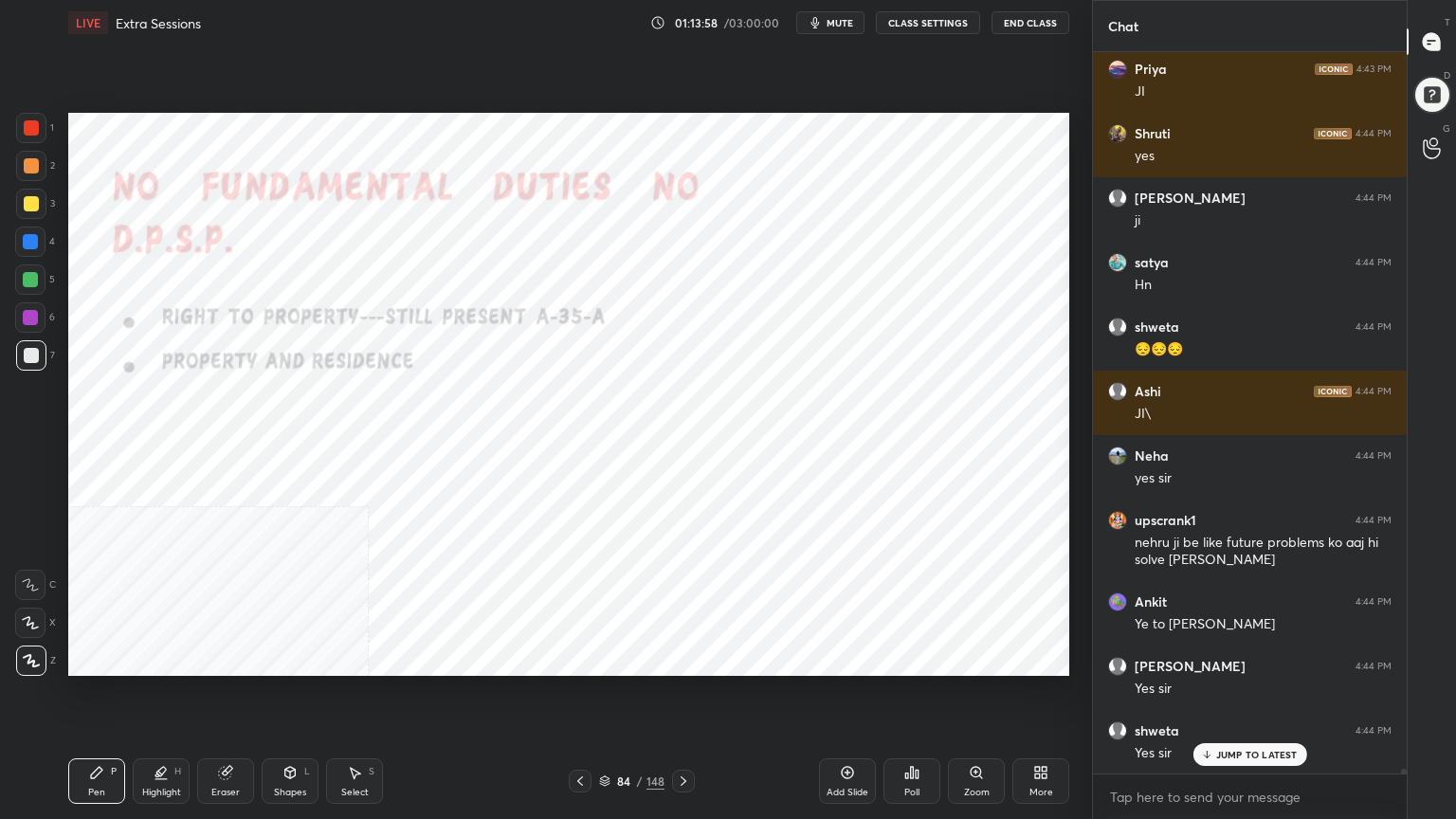 click at bounding box center [31, 128] 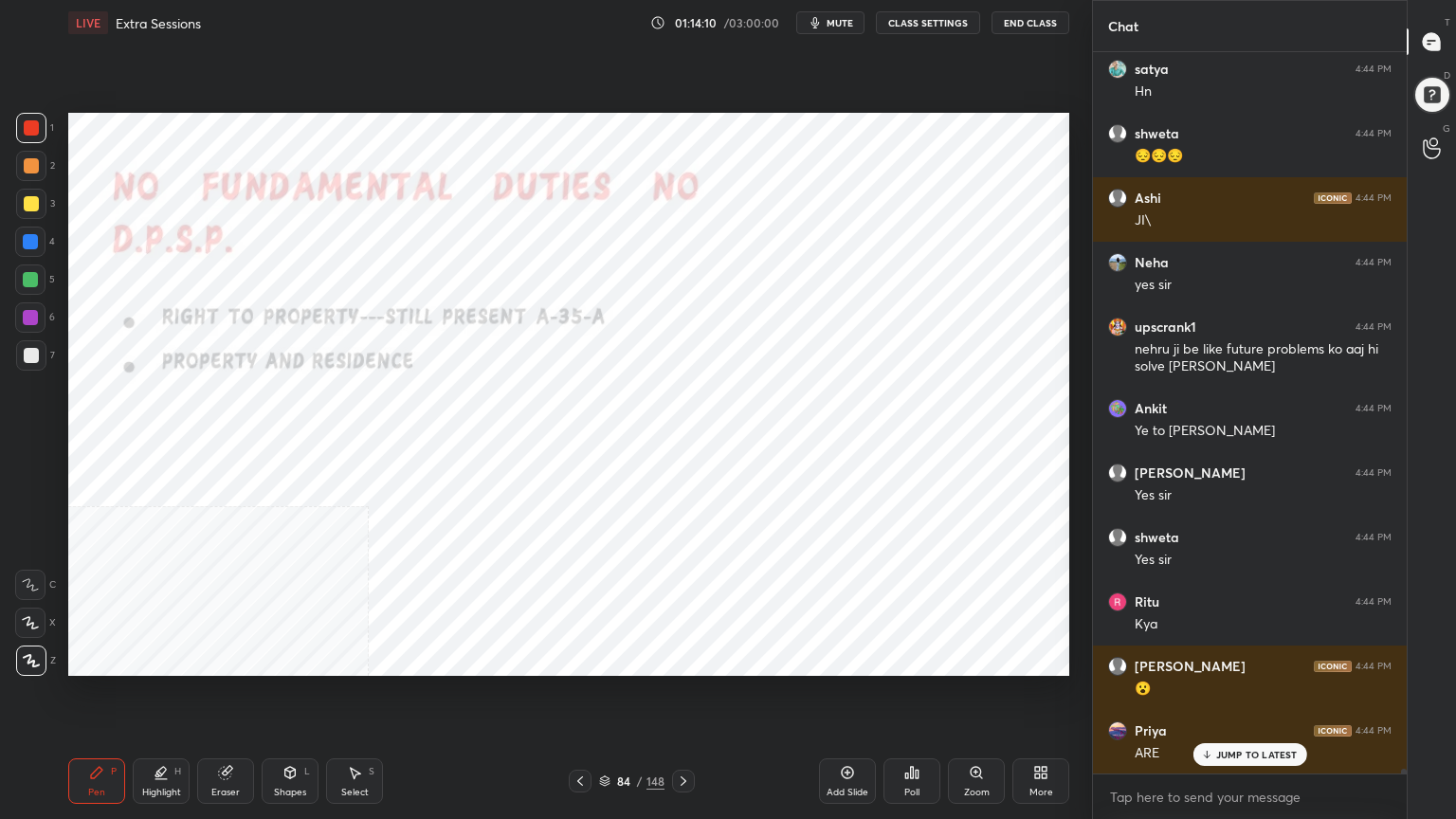 scroll, scrollTop: 115752, scrollLeft: 0, axis: vertical 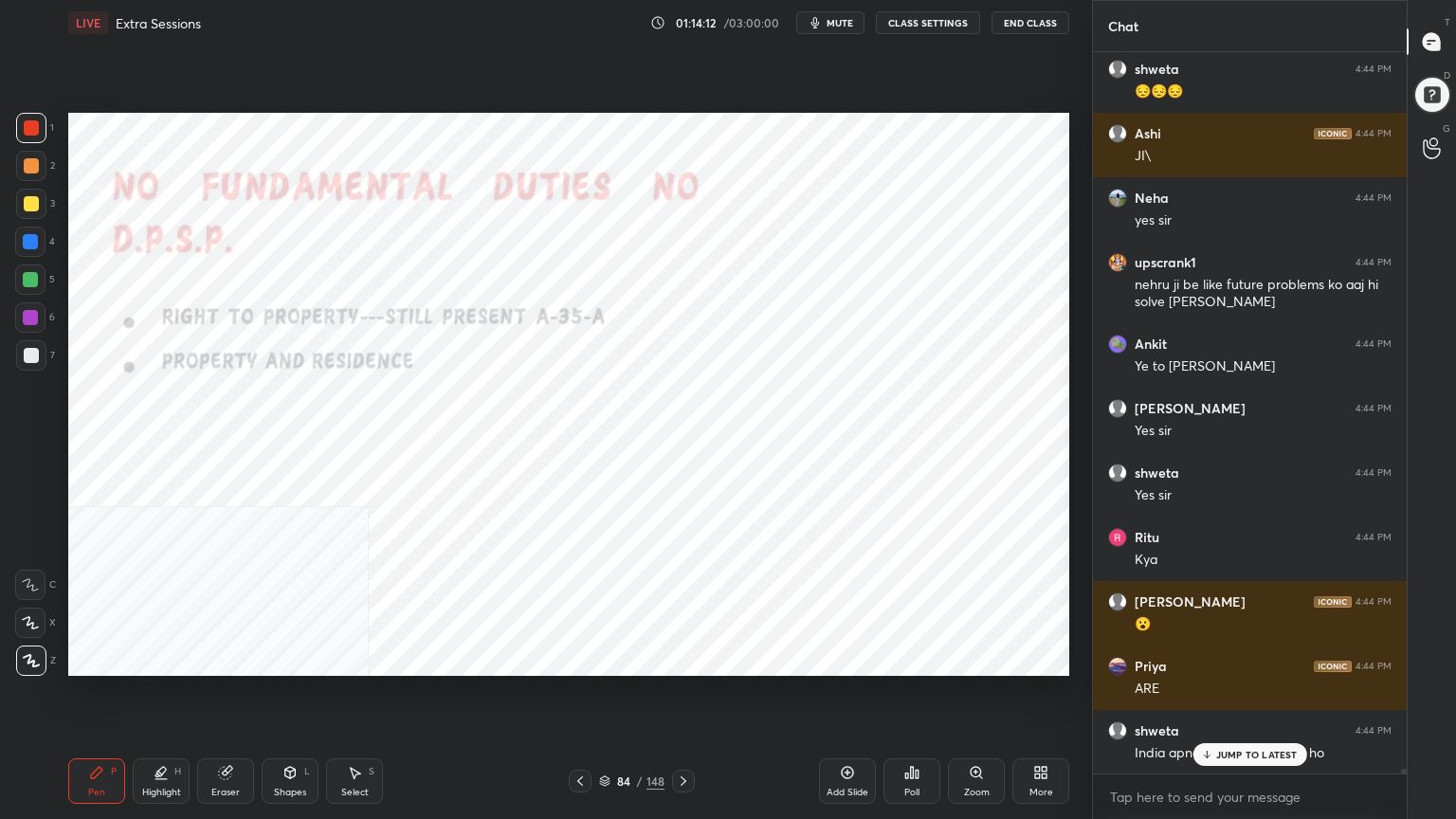 click on "JUMP TO LATEST" at bounding box center [1257, 755] 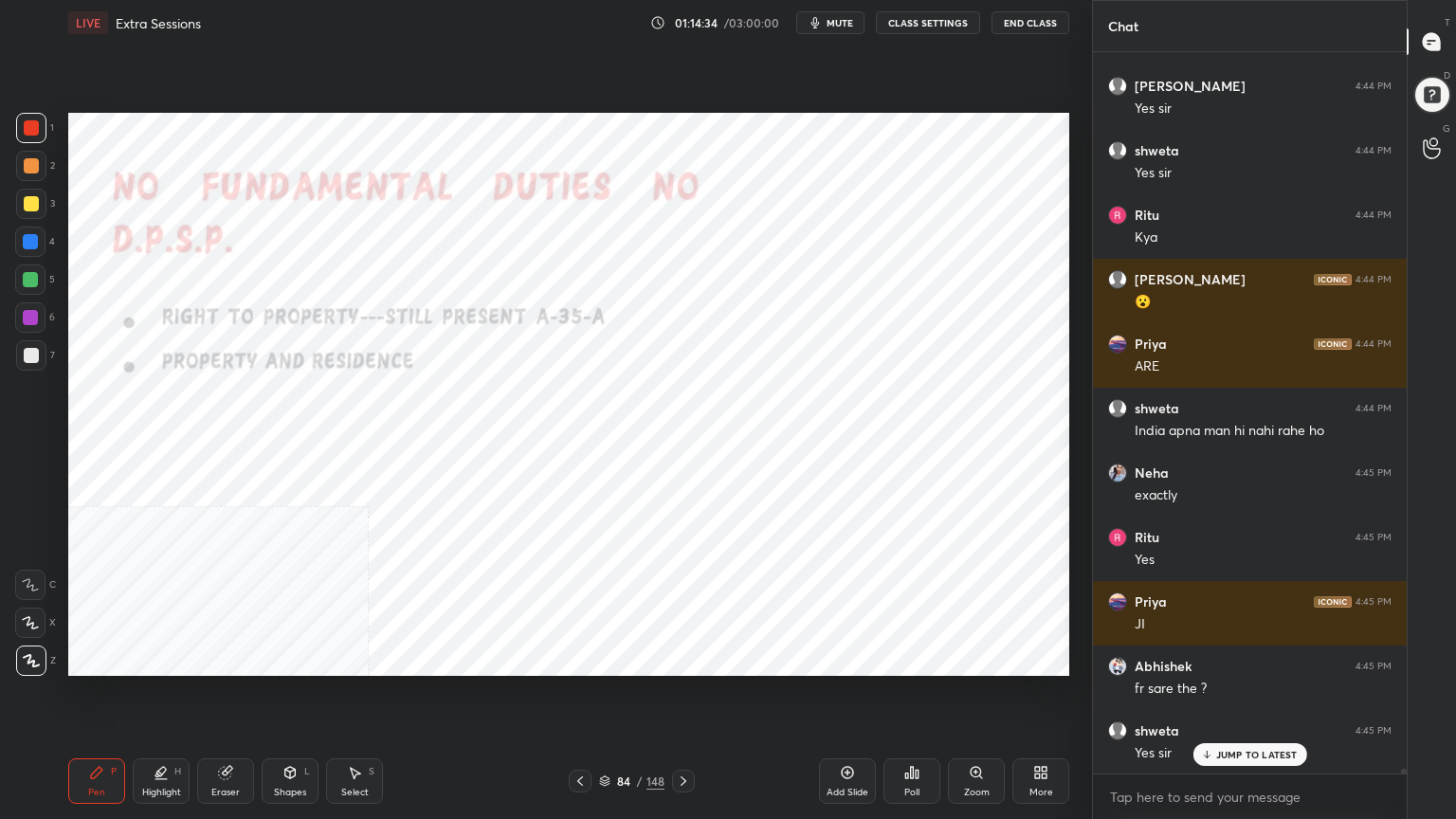scroll, scrollTop: 116143, scrollLeft: 0, axis: vertical 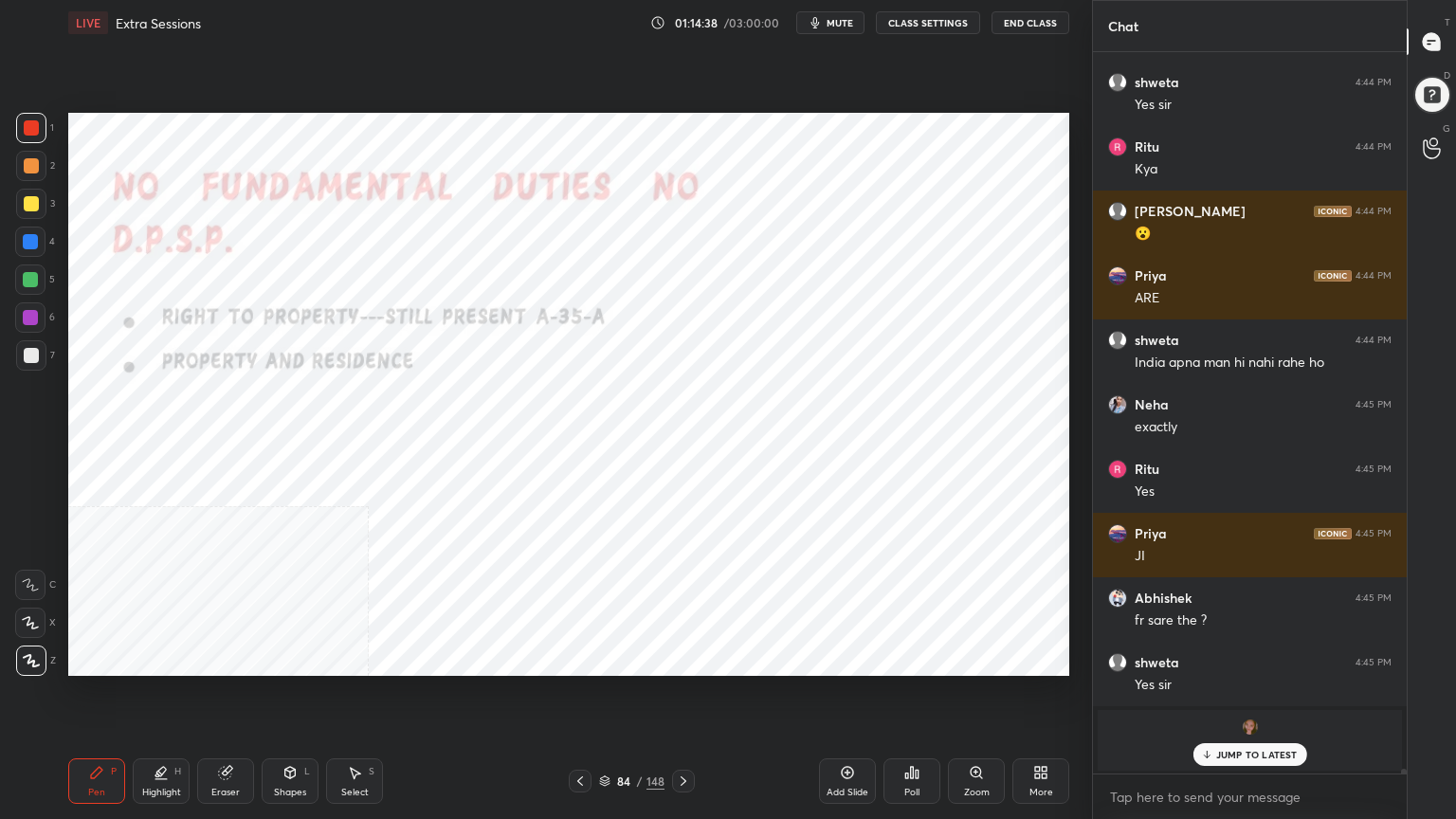 click 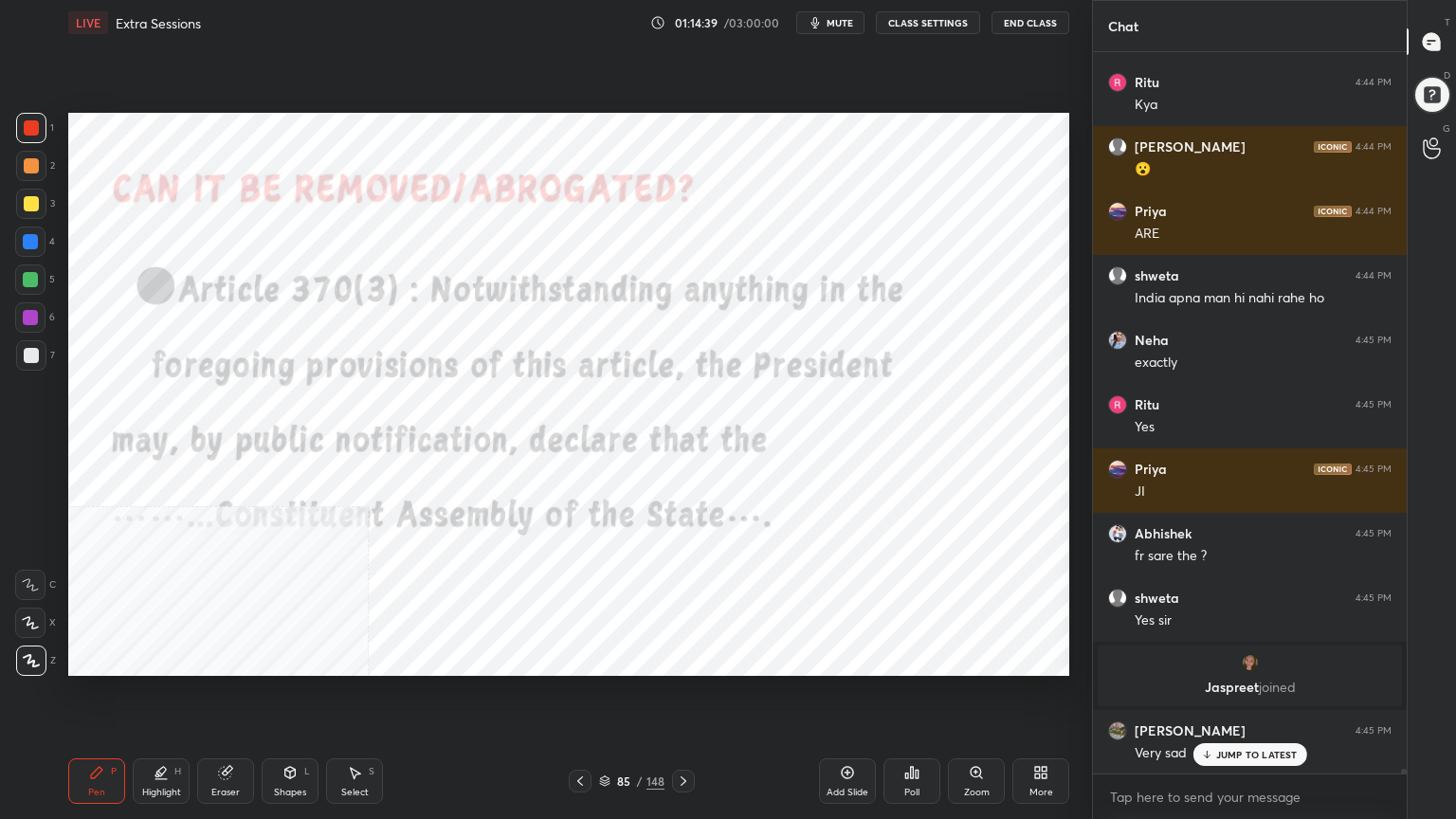scroll, scrollTop: 116271, scrollLeft: 0, axis: vertical 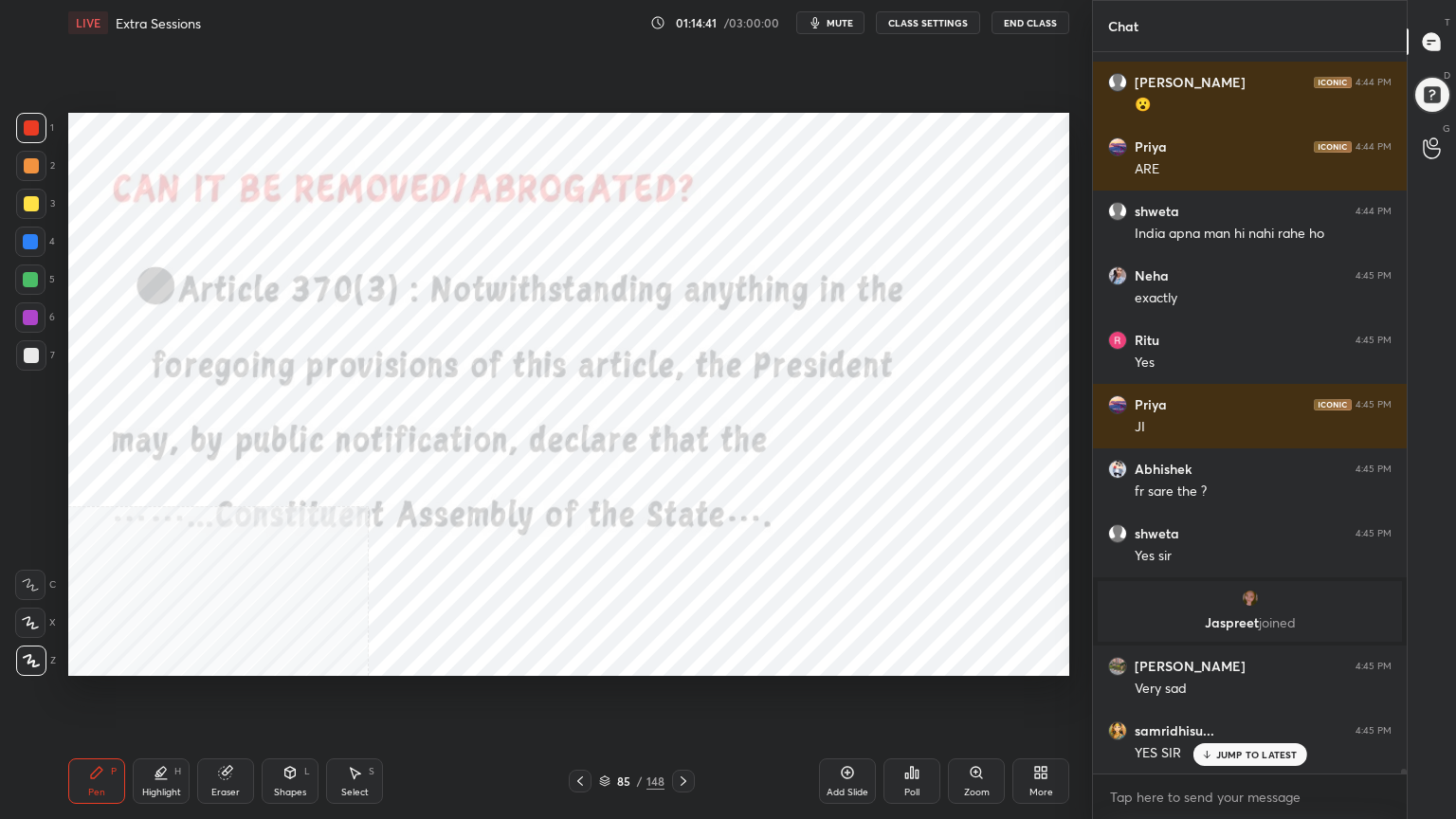 click 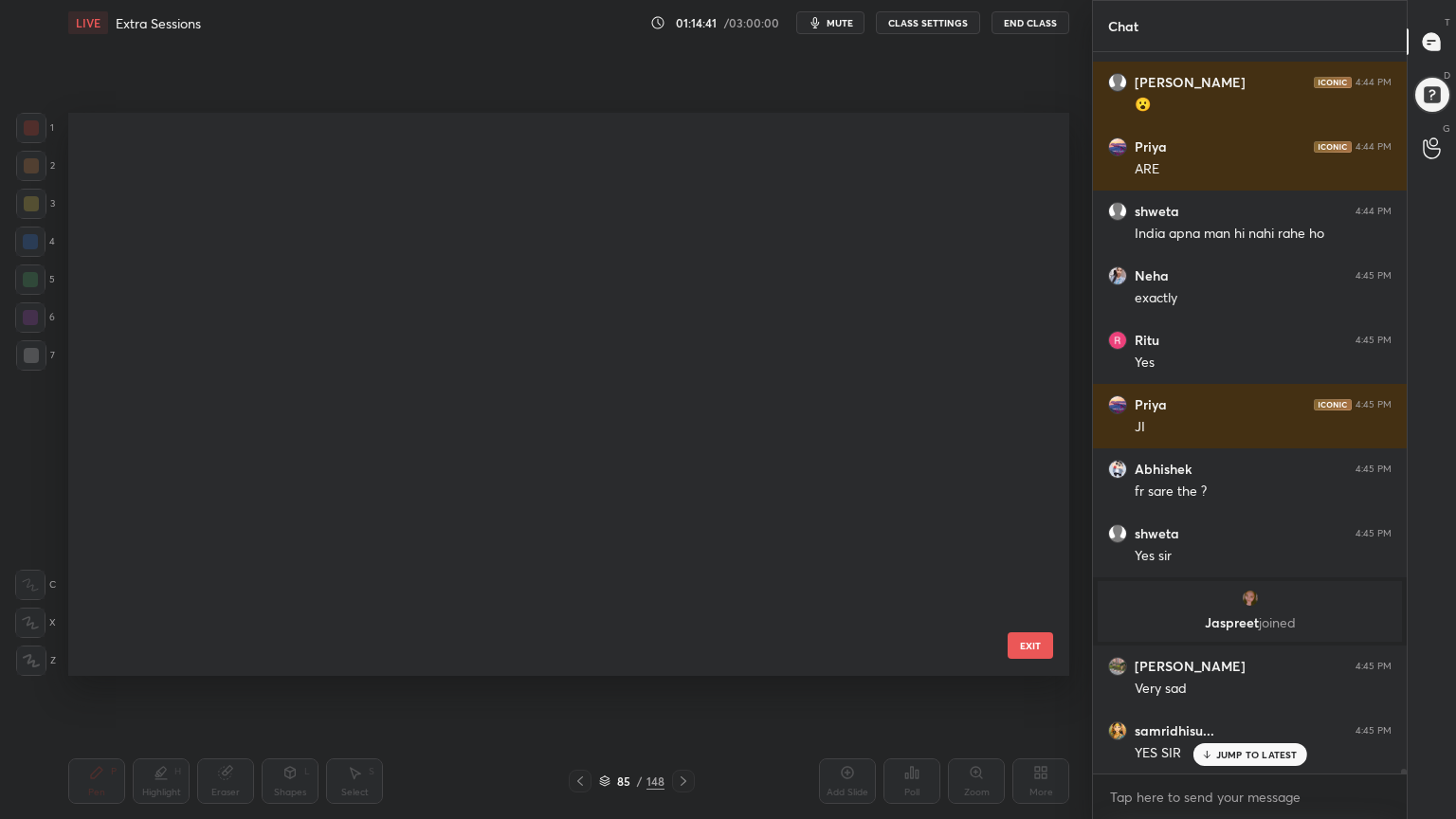 scroll, scrollTop: 4467, scrollLeft: 0, axis: vertical 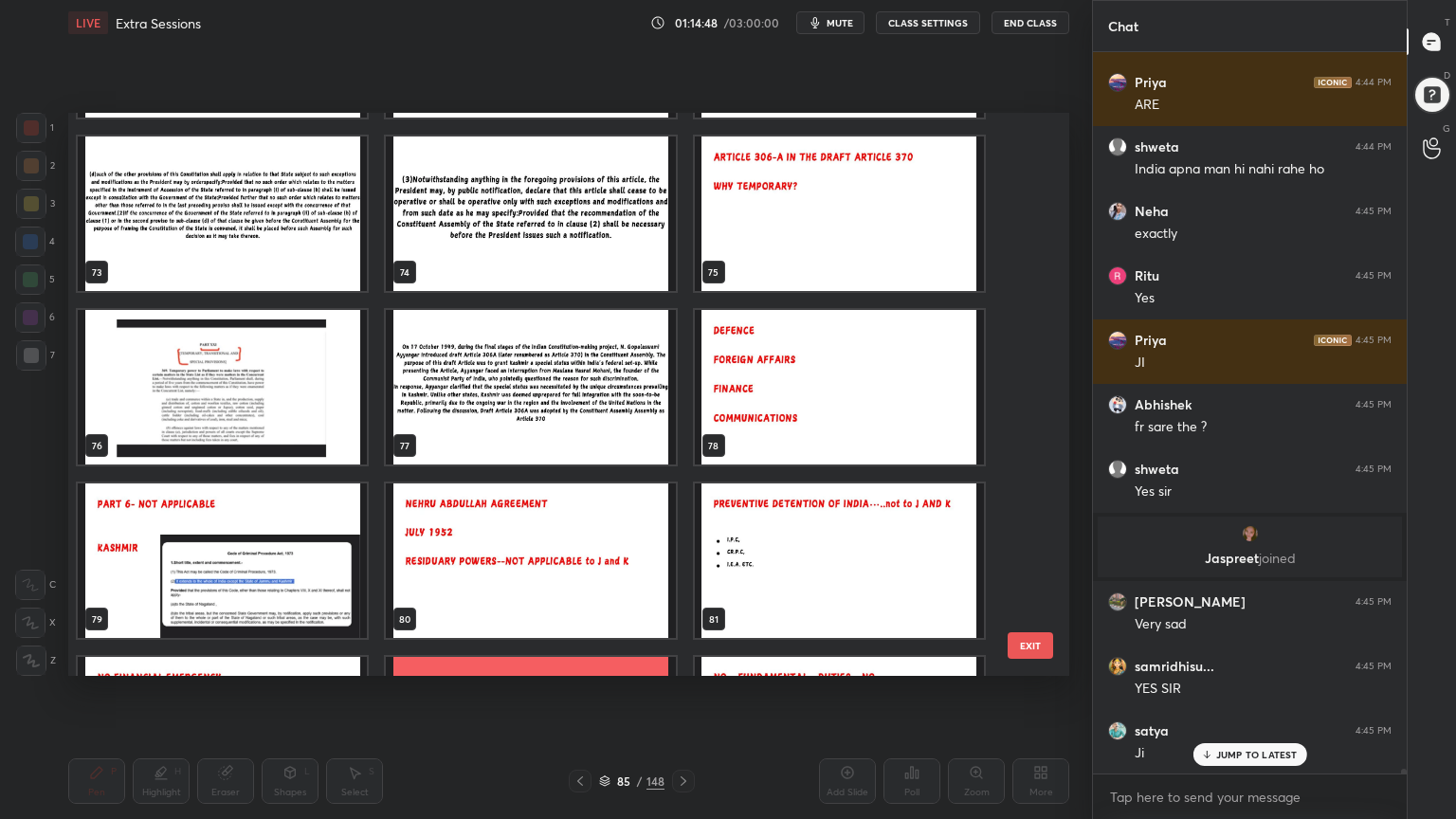 click at bounding box center [530, 213] 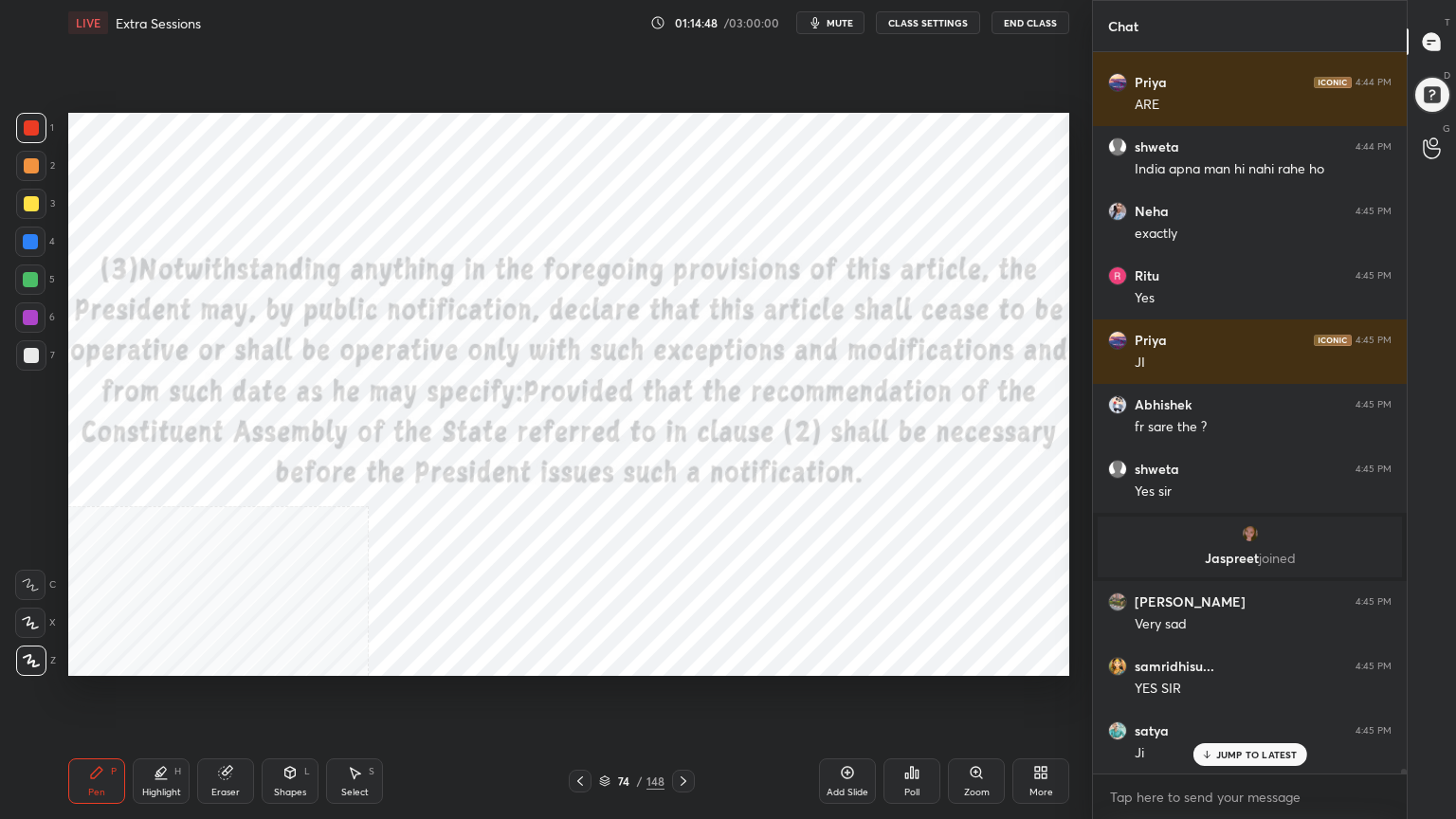 click at bounding box center [530, 213] 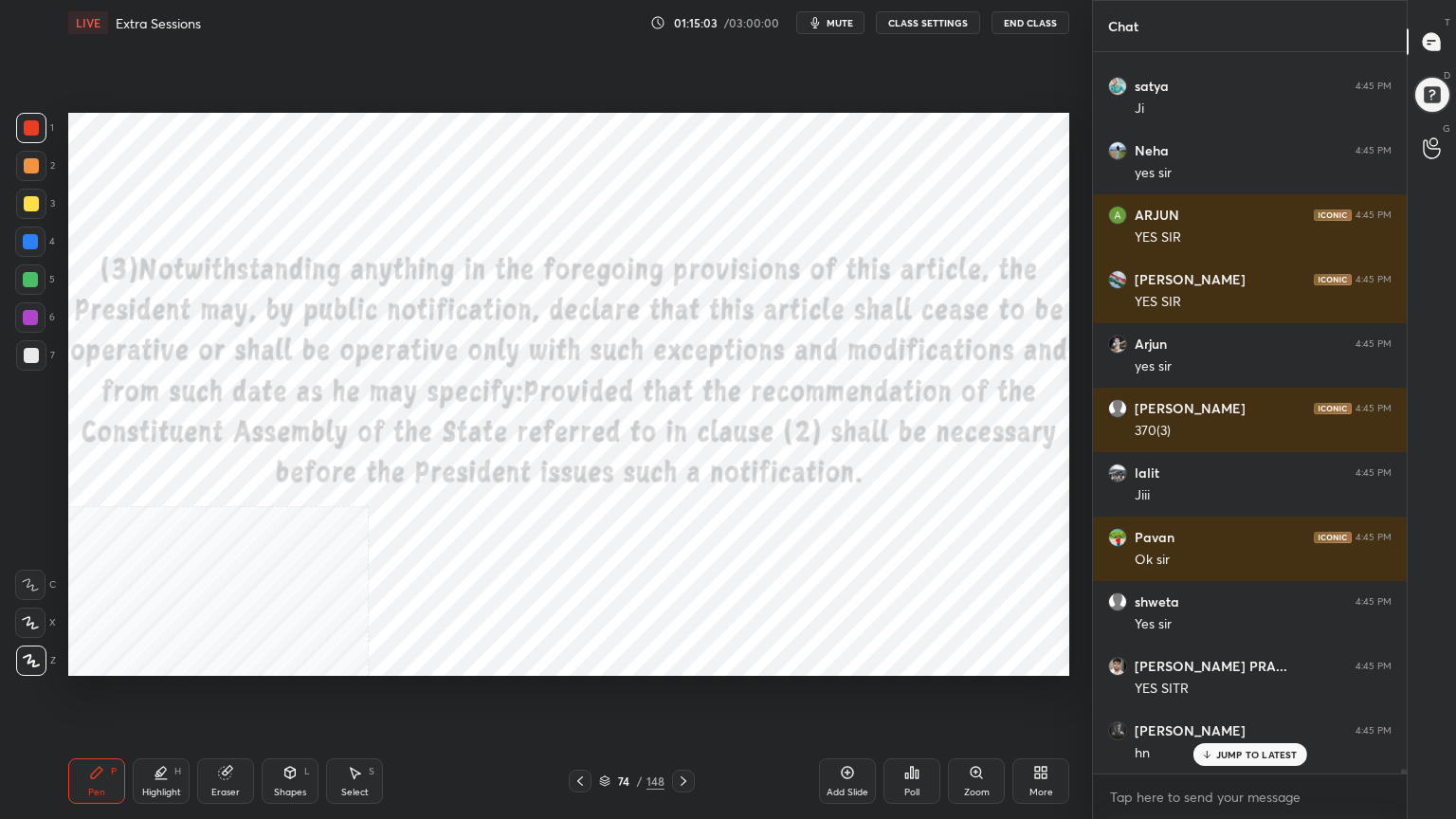 scroll, scrollTop: 117045, scrollLeft: 0, axis: vertical 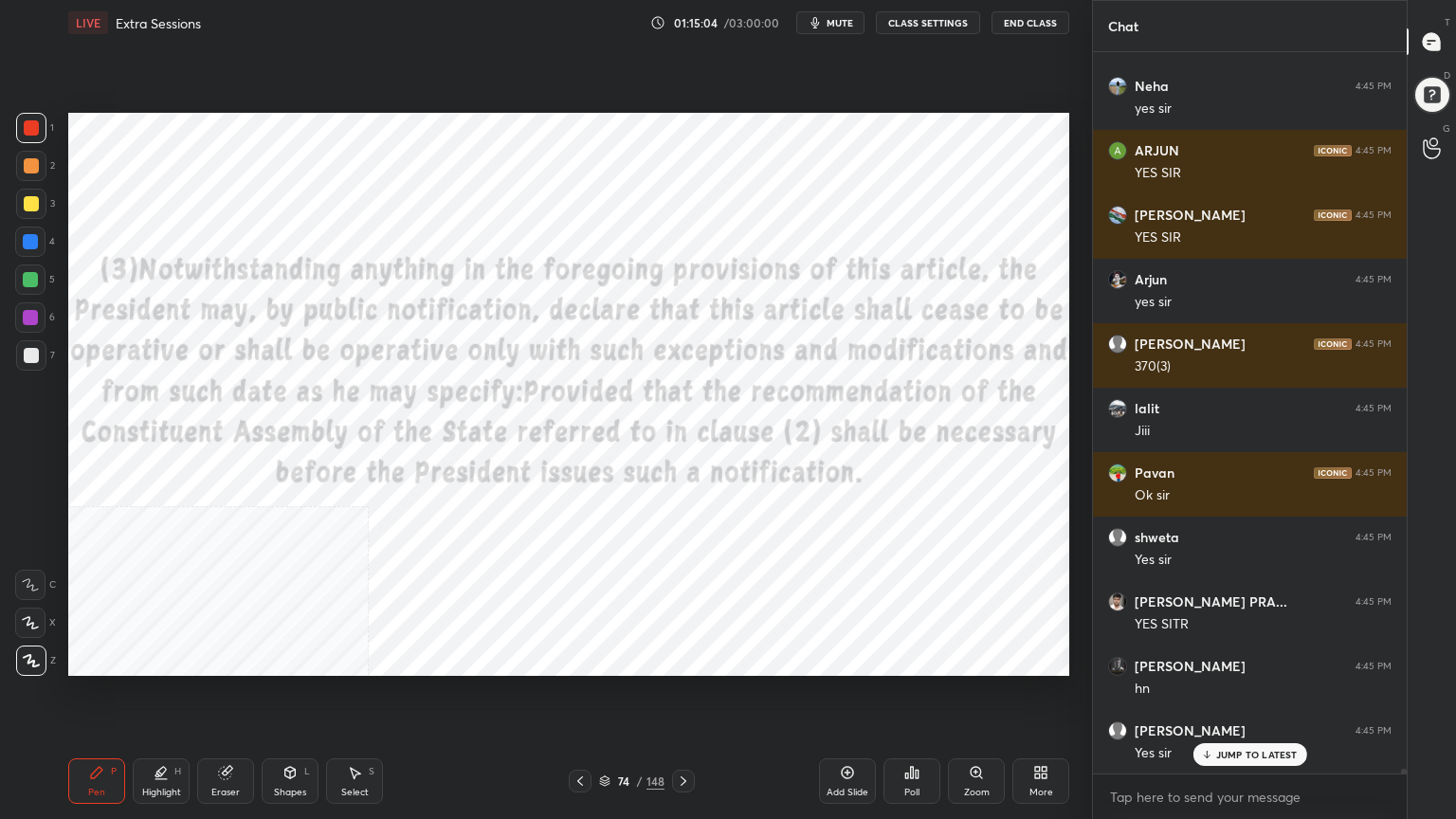 click on "Add Slide" at bounding box center [847, 781] 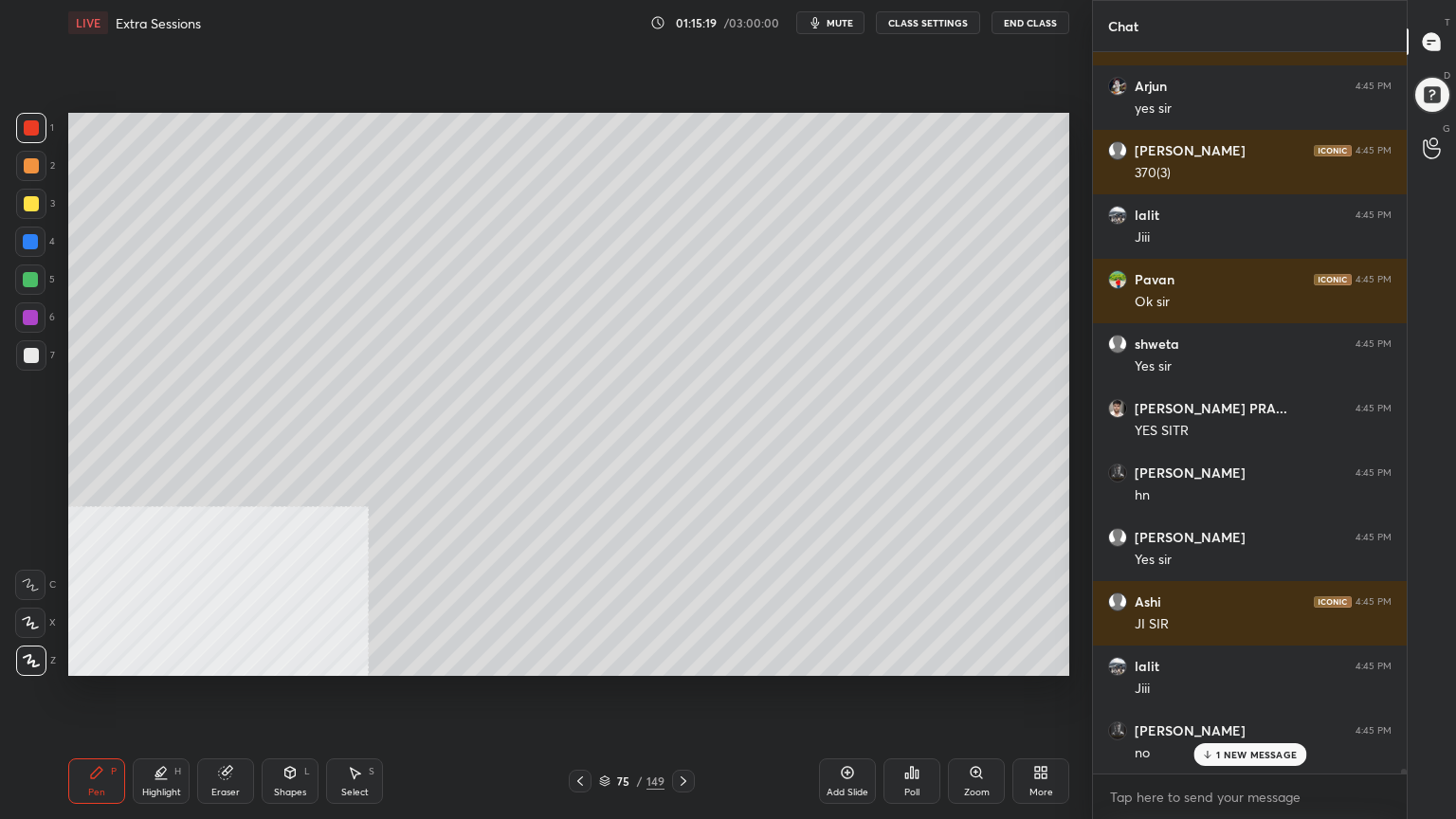scroll, scrollTop: 117303, scrollLeft: 0, axis: vertical 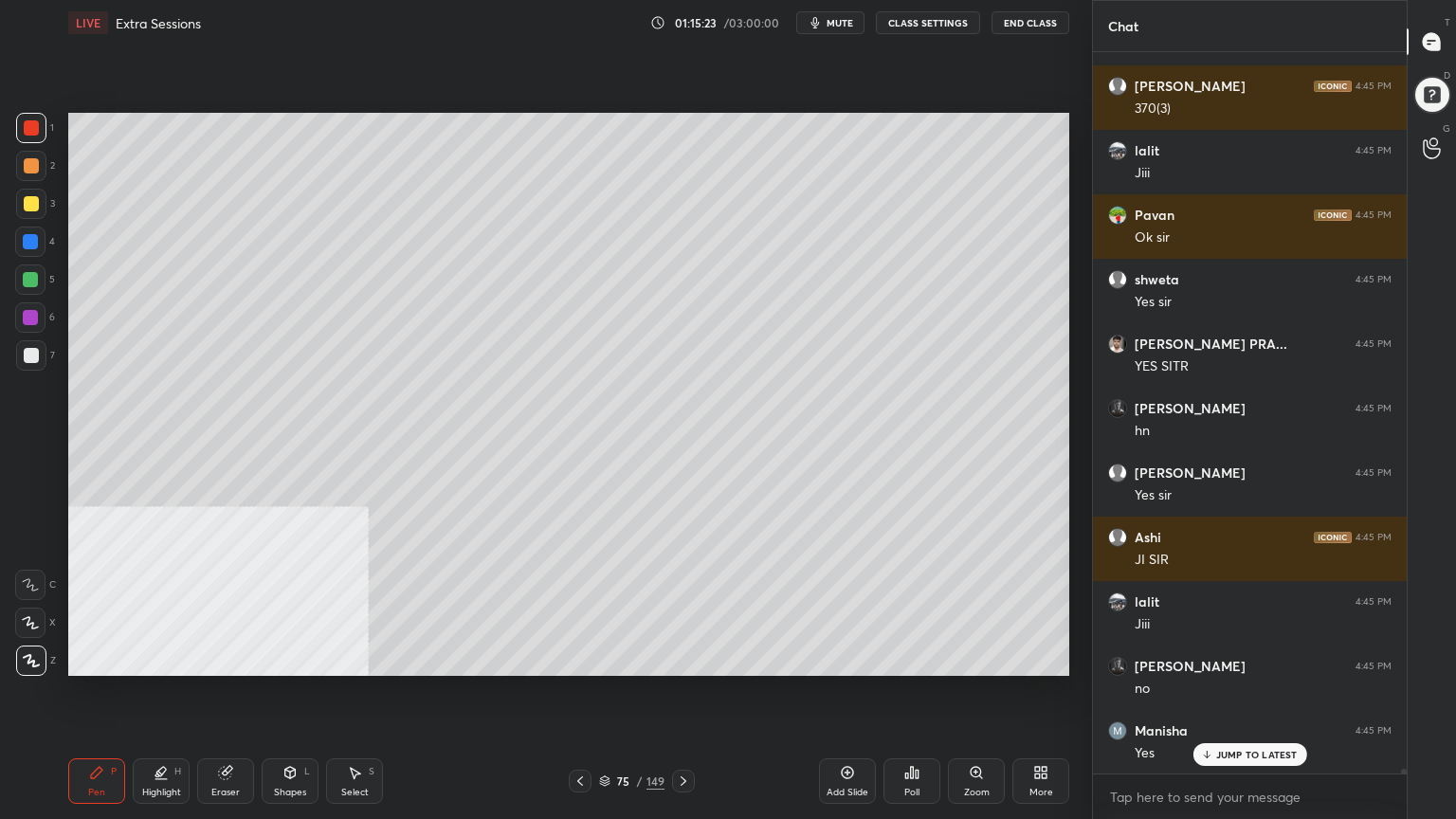 click at bounding box center [31, 204] 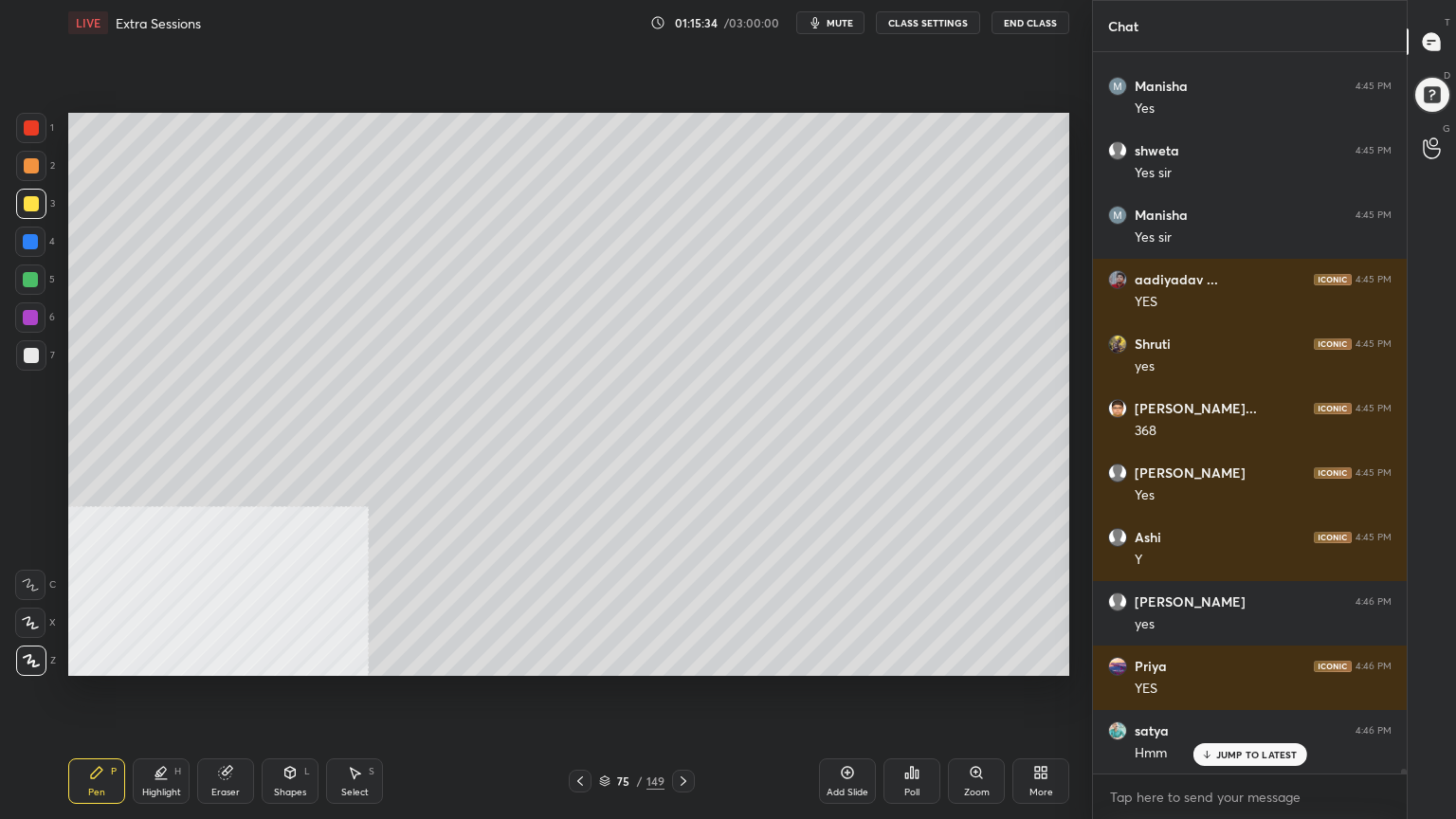 scroll, scrollTop: 118012, scrollLeft: 0, axis: vertical 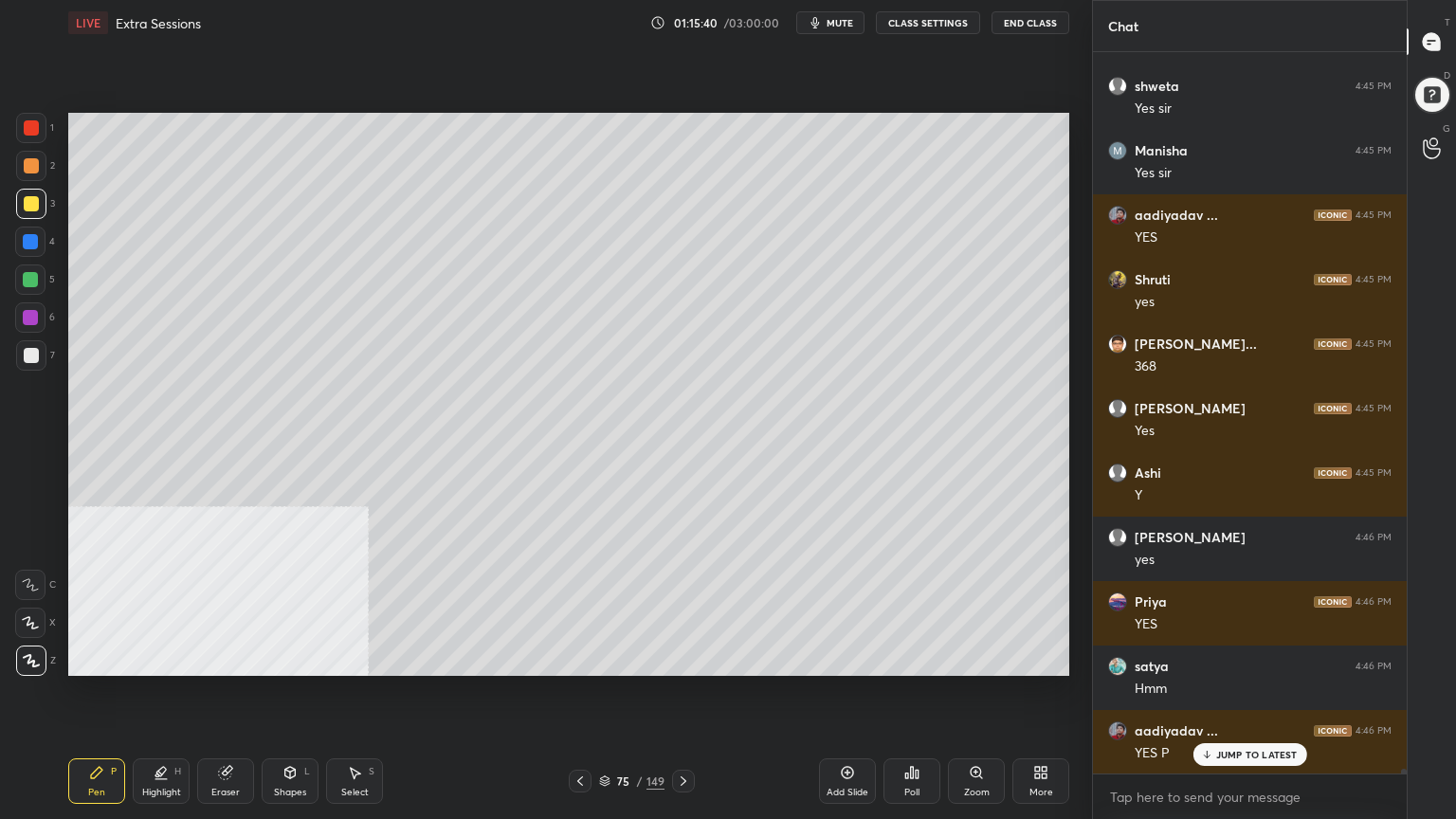 click at bounding box center [31, 204] 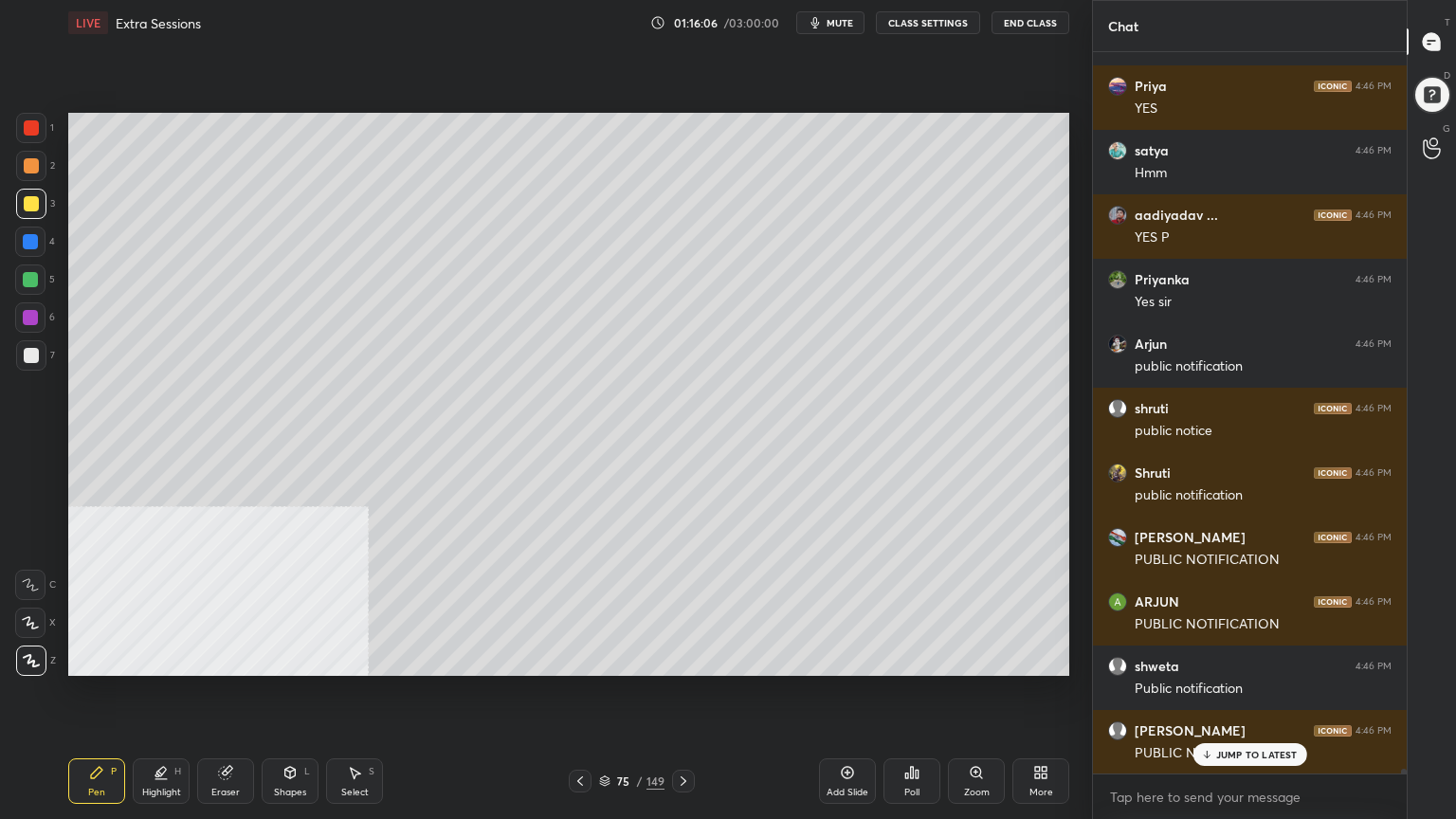 scroll, scrollTop: 118656, scrollLeft: 0, axis: vertical 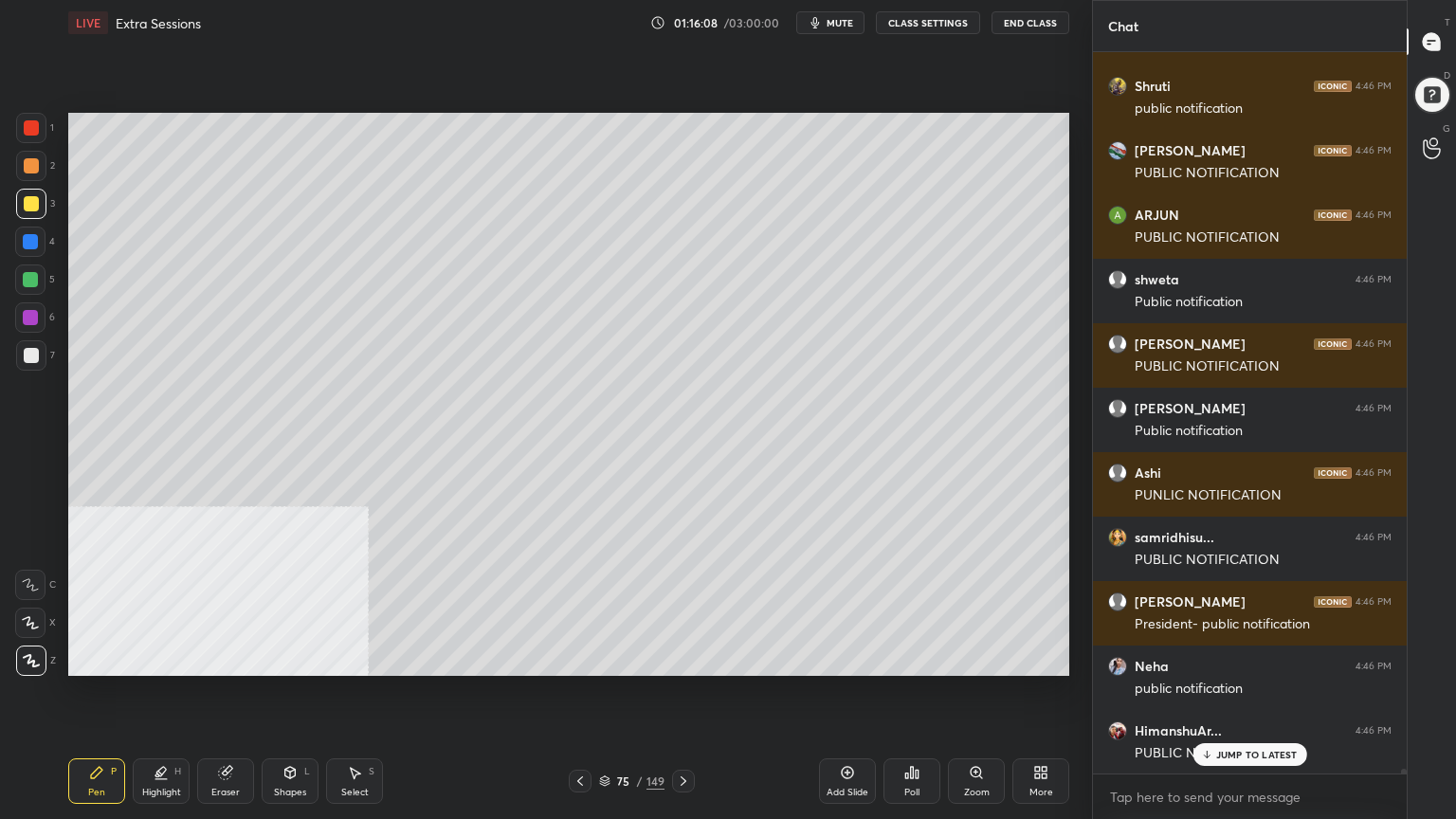 drag, startPoint x: 27, startPoint y: 163, endPoint x: 27, endPoint y: 182, distance: 19 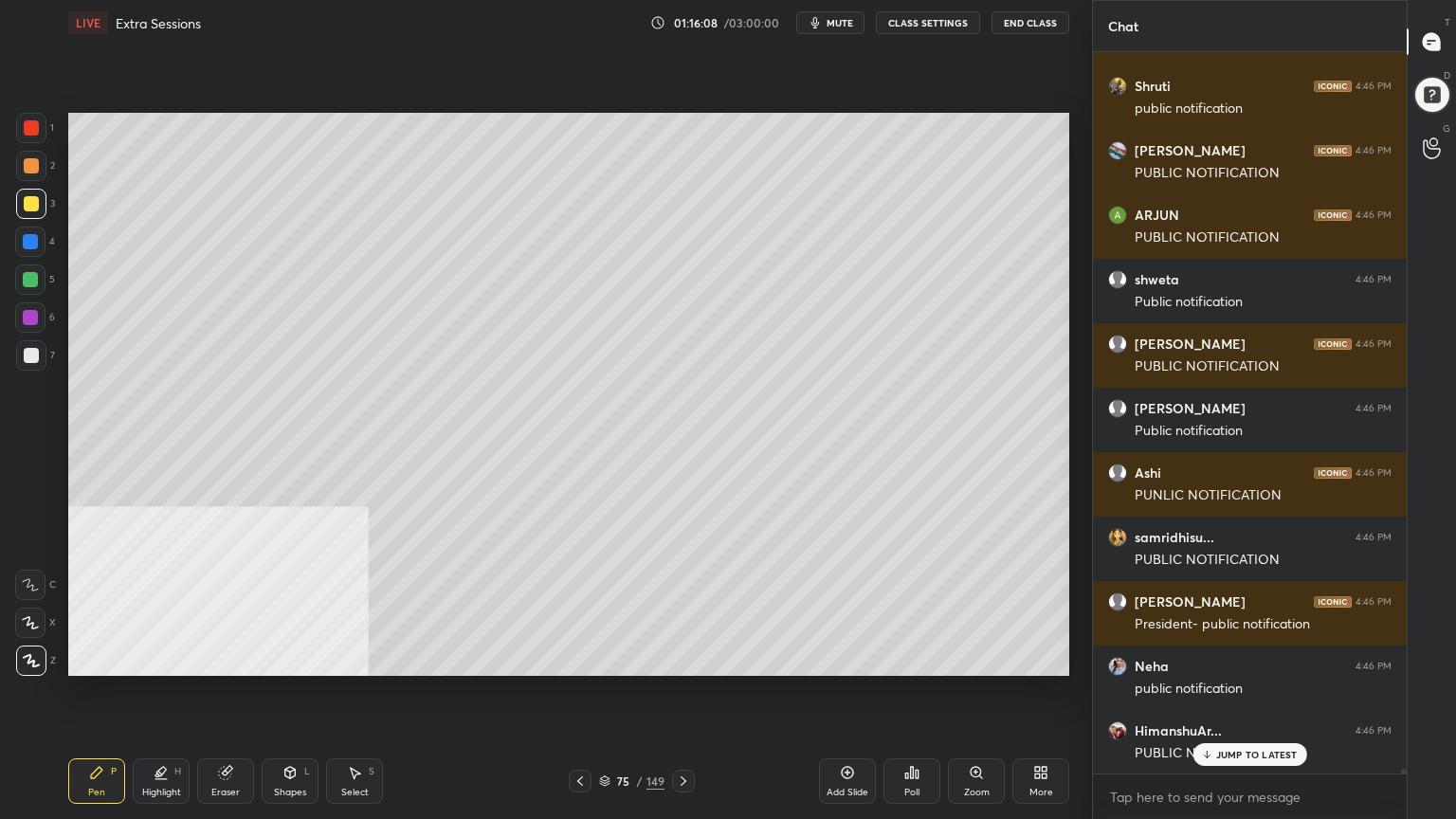 click at bounding box center [31, 166] 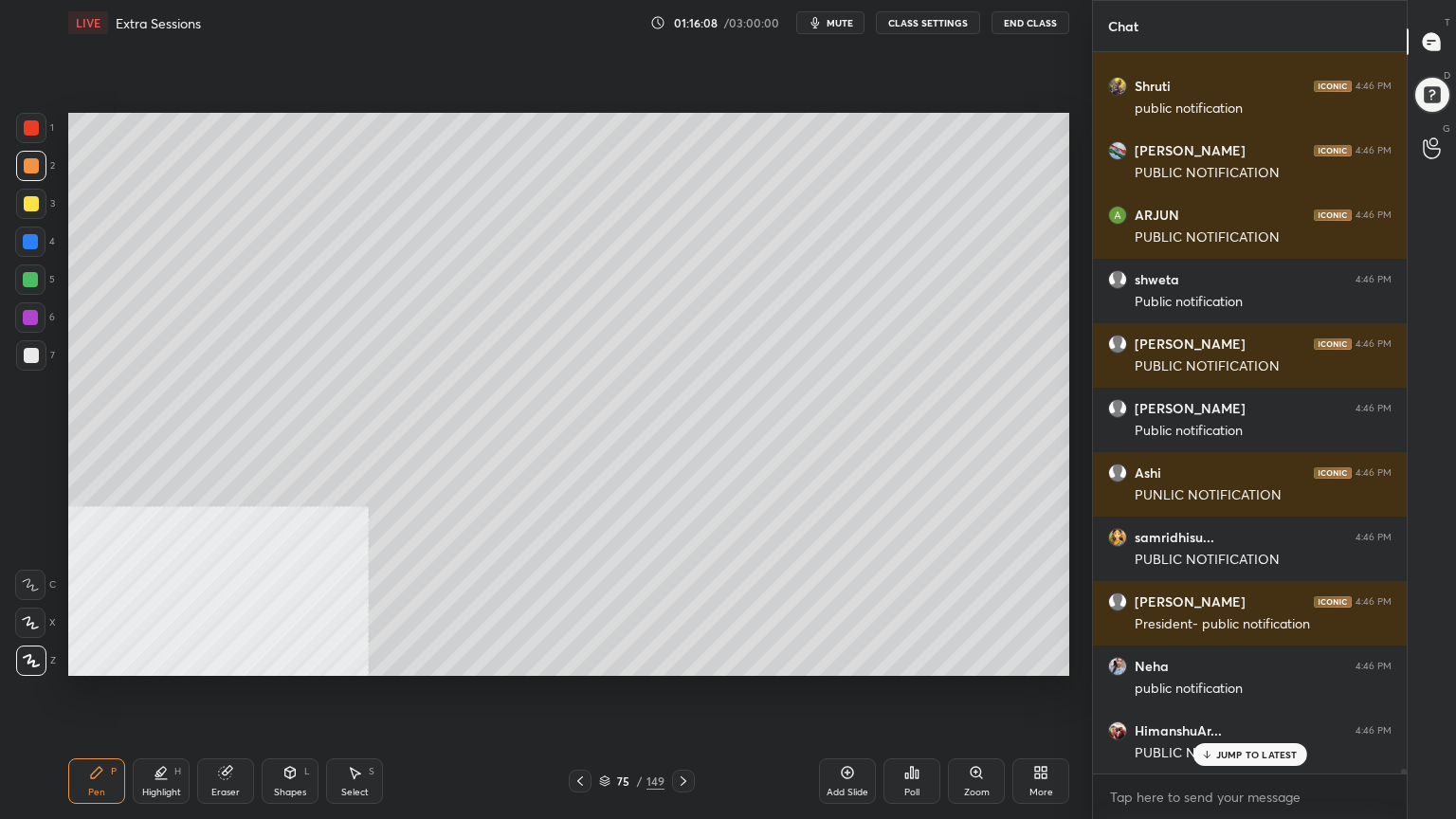 scroll, scrollTop: 118979, scrollLeft: 0, axis: vertical 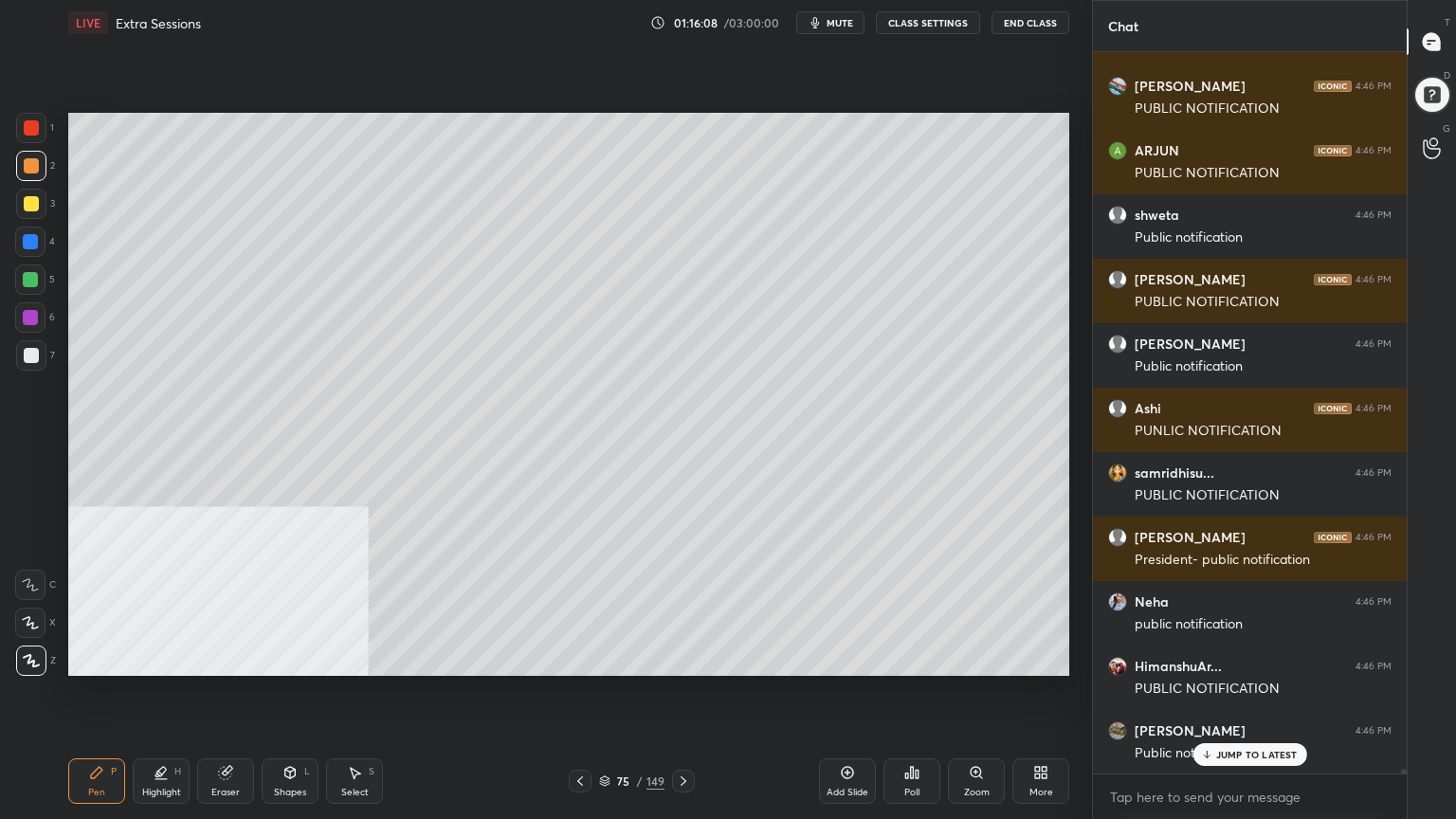 drag, startPoint x: 29, startPoint y: 312, endPoint x: 65, endPoint y: 313, distance: 36.013886 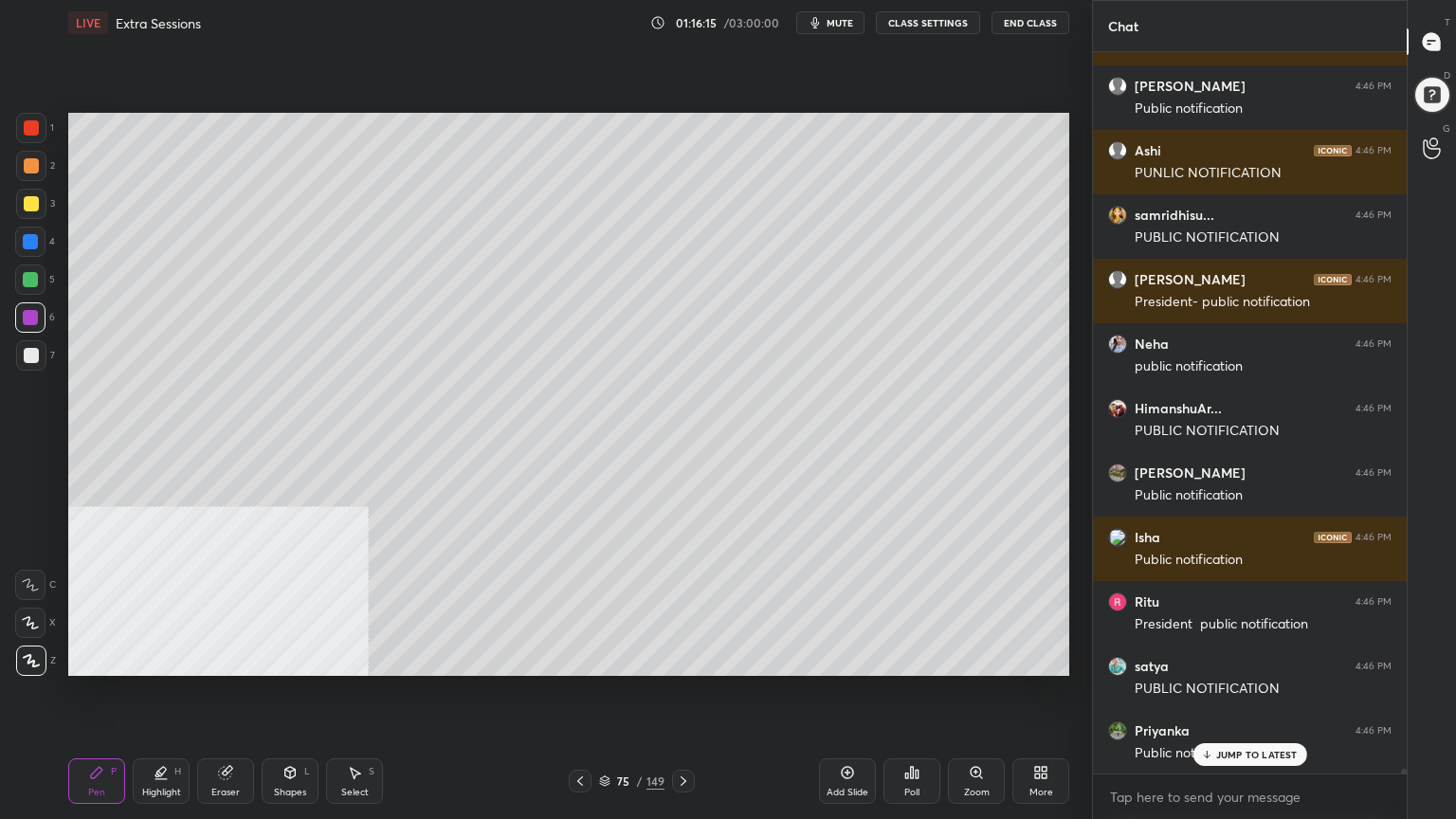 scroll, scrollTop: 119301, scrollLeft: 0, axis: vertical 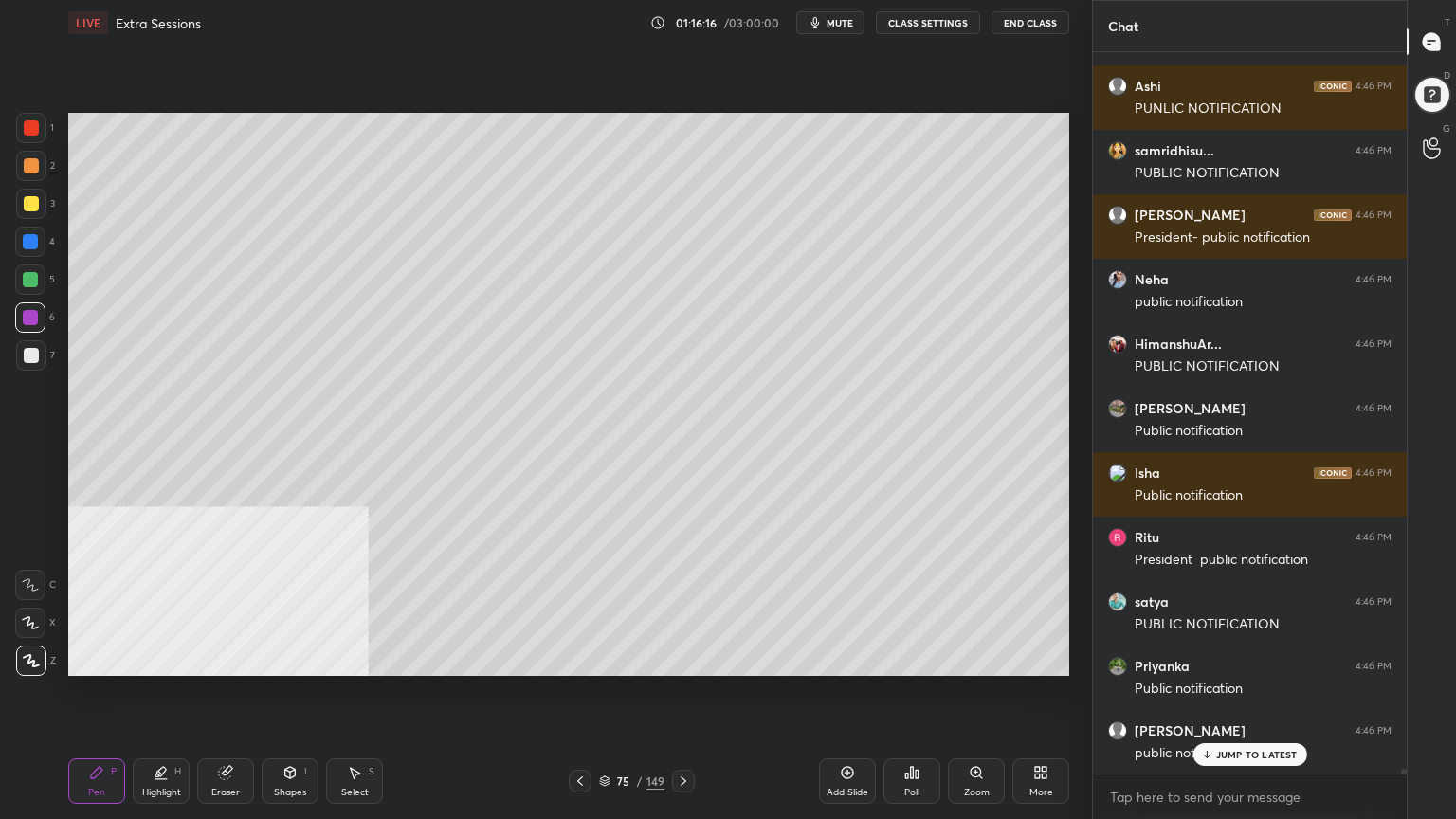 click at bounding box center [31, 355] 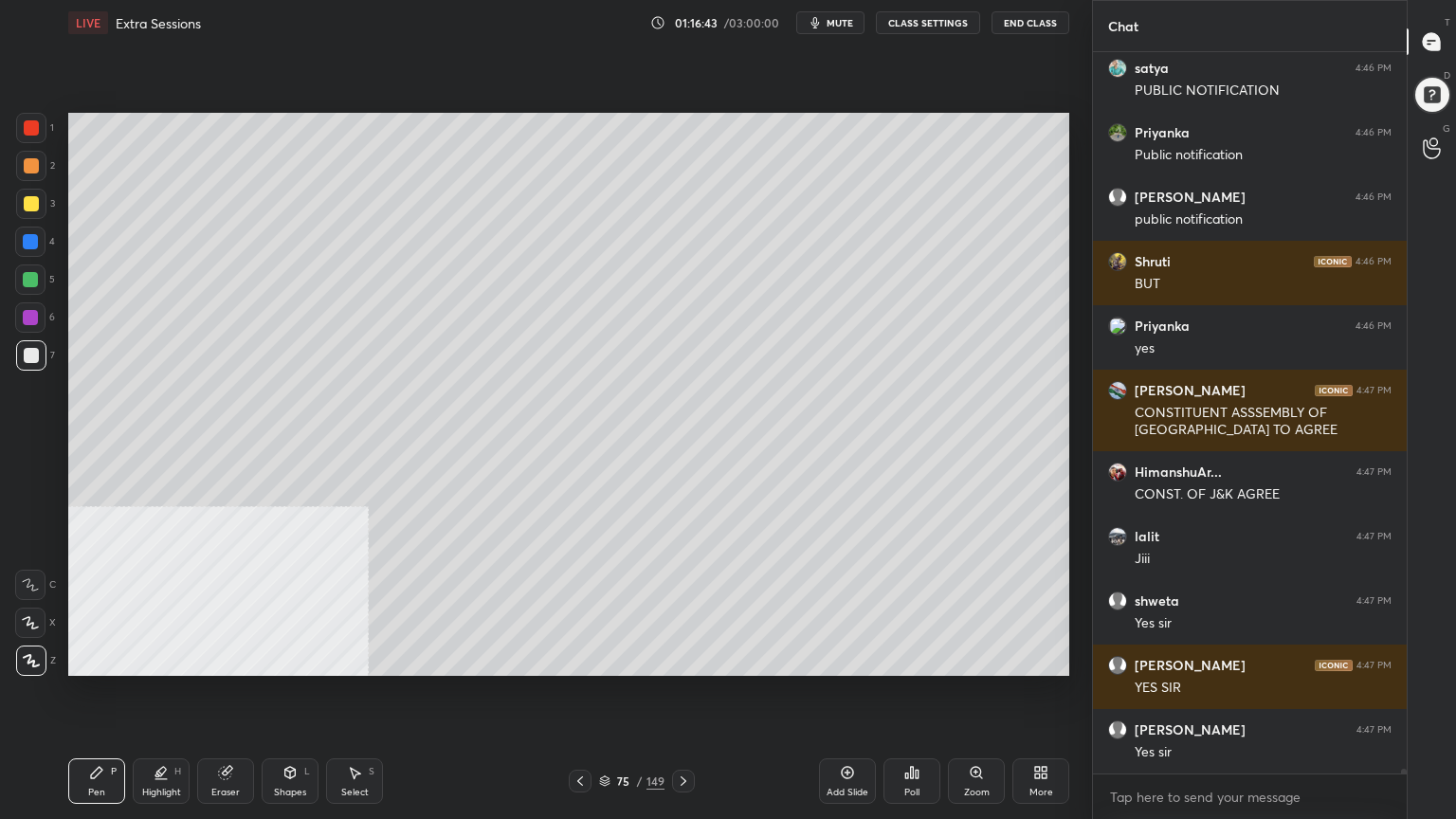 scroll, scrollTop: 119899, scrollLeft: 0, axis: vertical 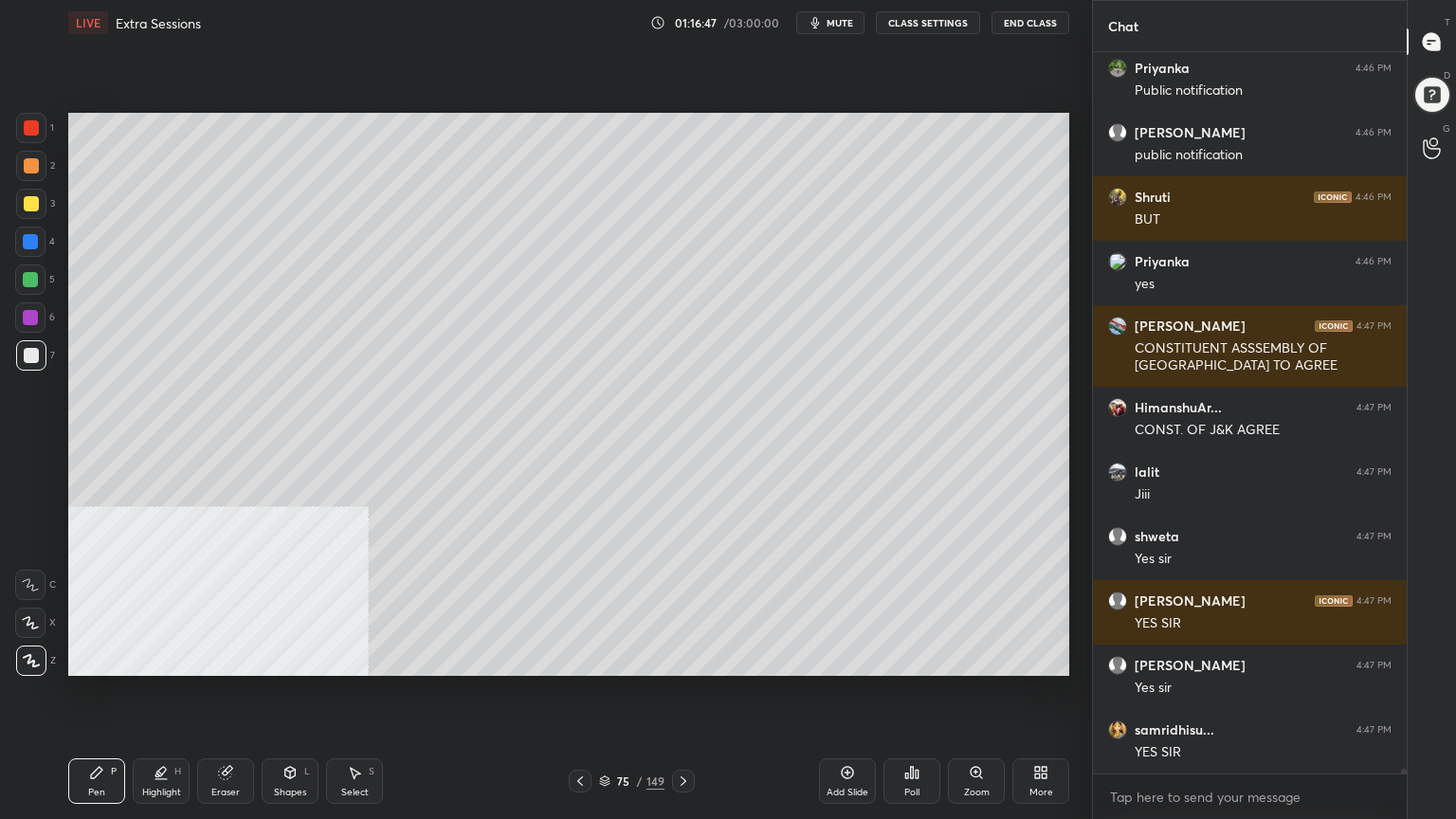 click 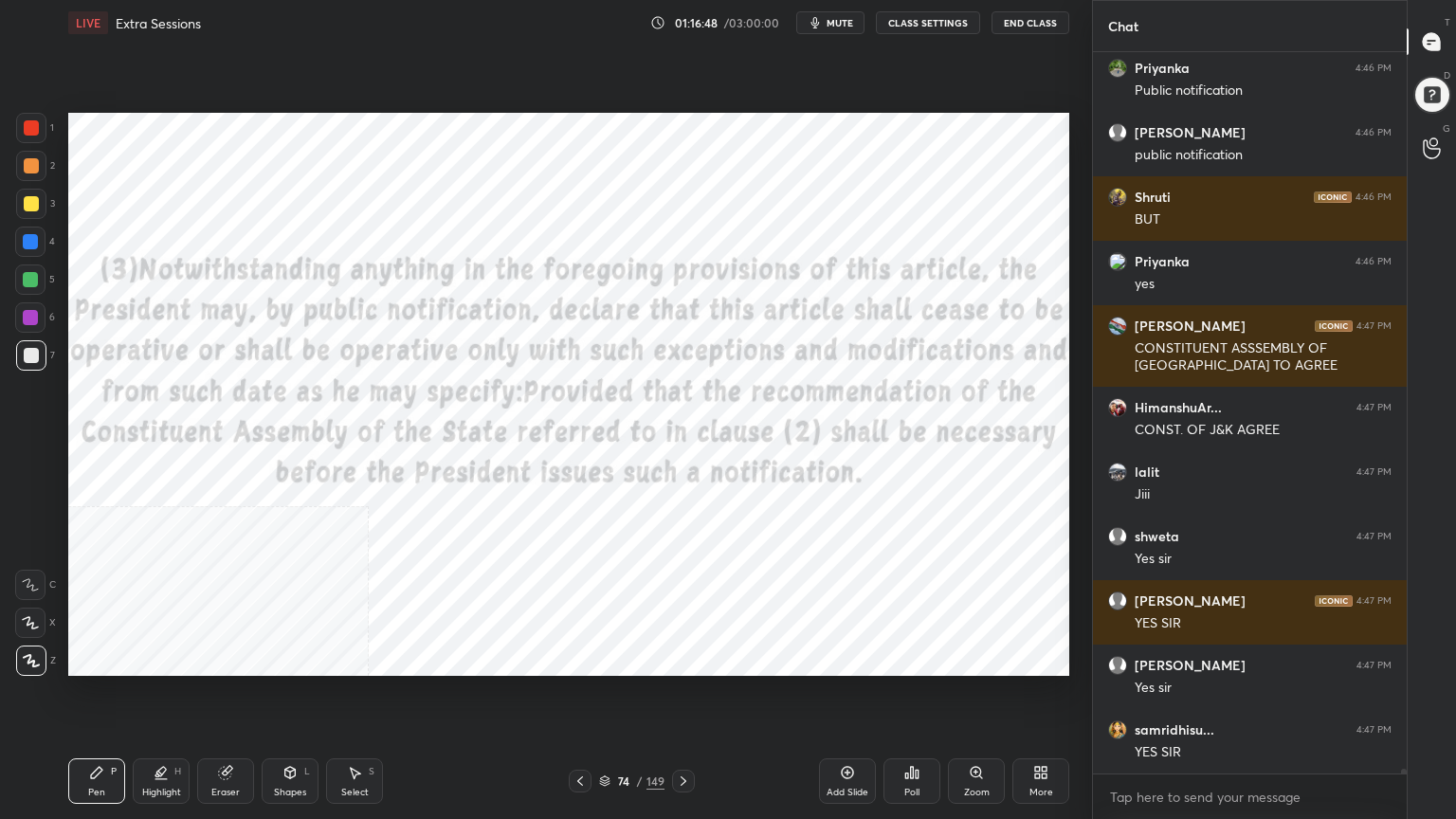 scroll, scrollTop: 119964, scrollLeft: 0, axis: vertical 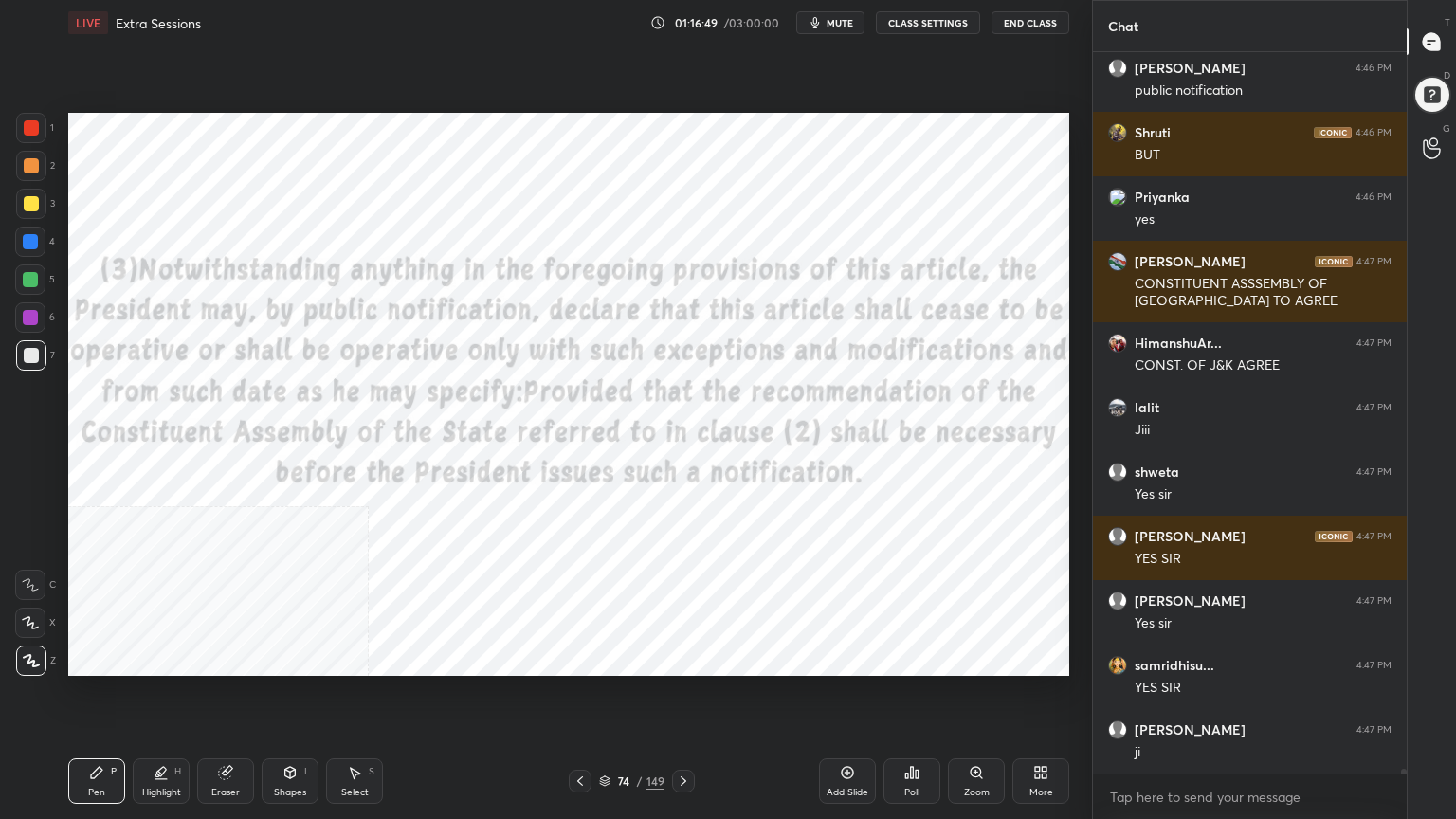 drag, startPoint x: 27, startPoint y: 125, endPoint x: 34, endPoint y: 218, distance: 93.26307 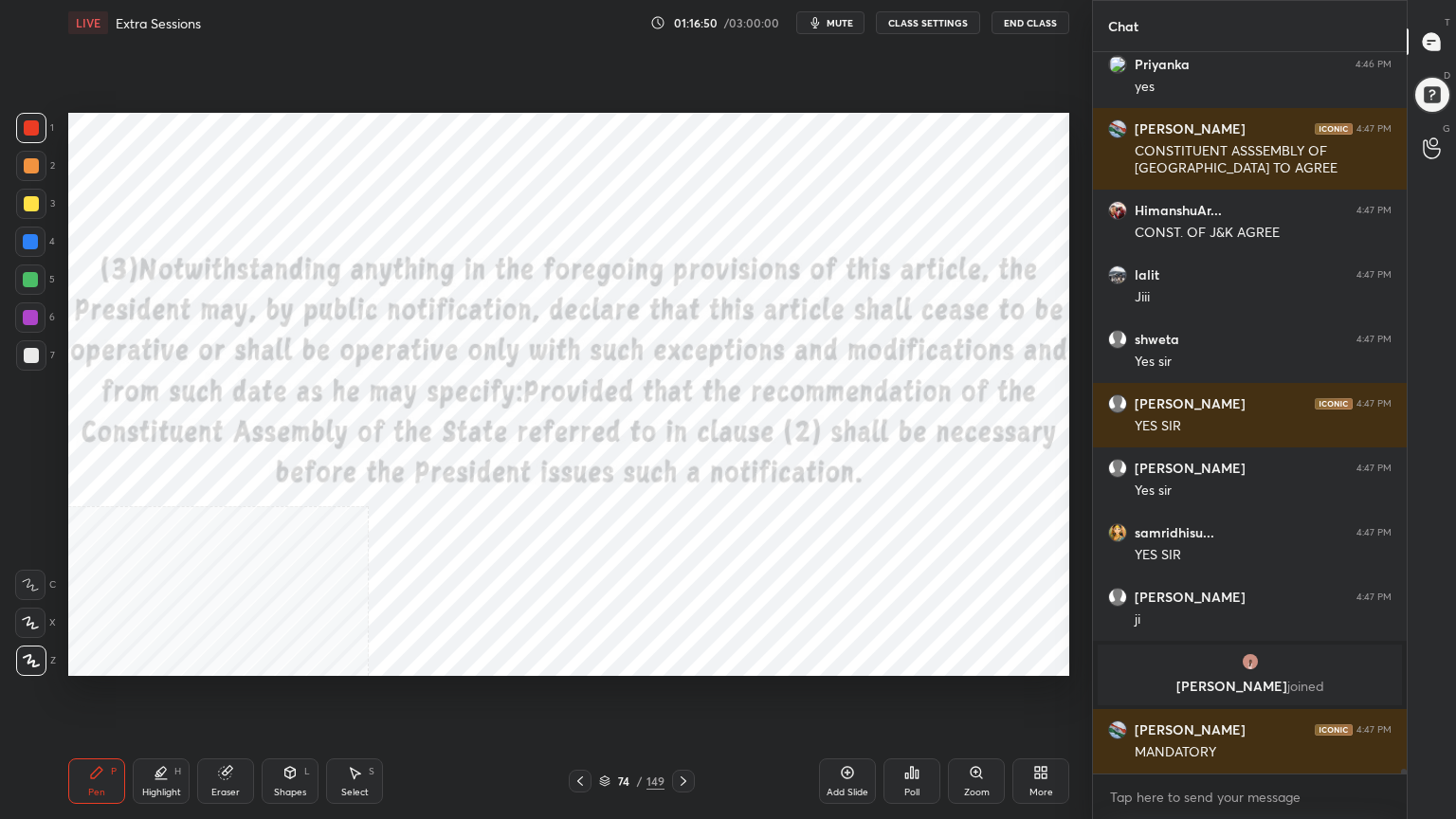 click on "Shapes L" at bounding box center [290, 781] 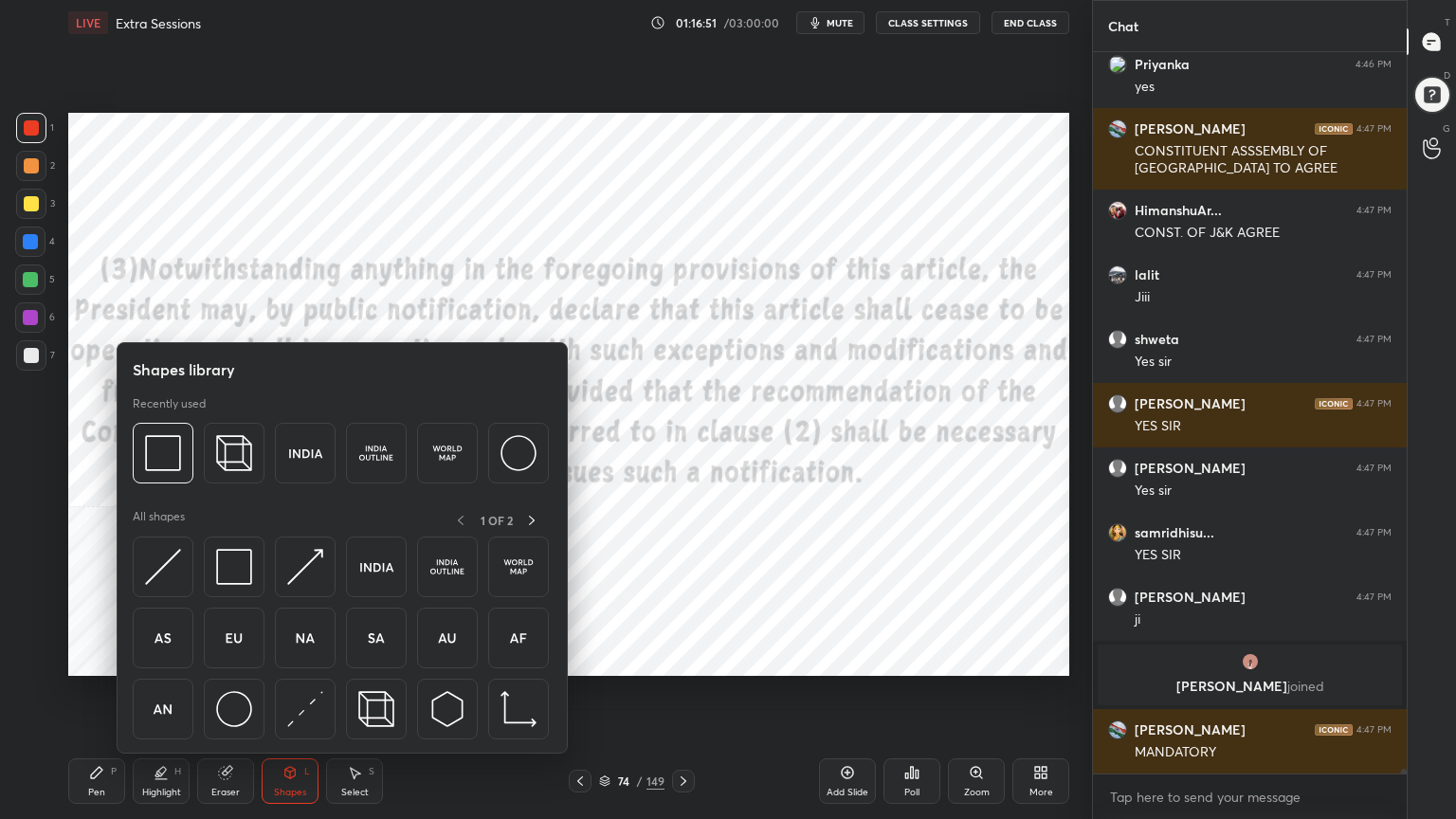 scroll, scrollTop: 120225, scrollLeft: 0, axis: vertical 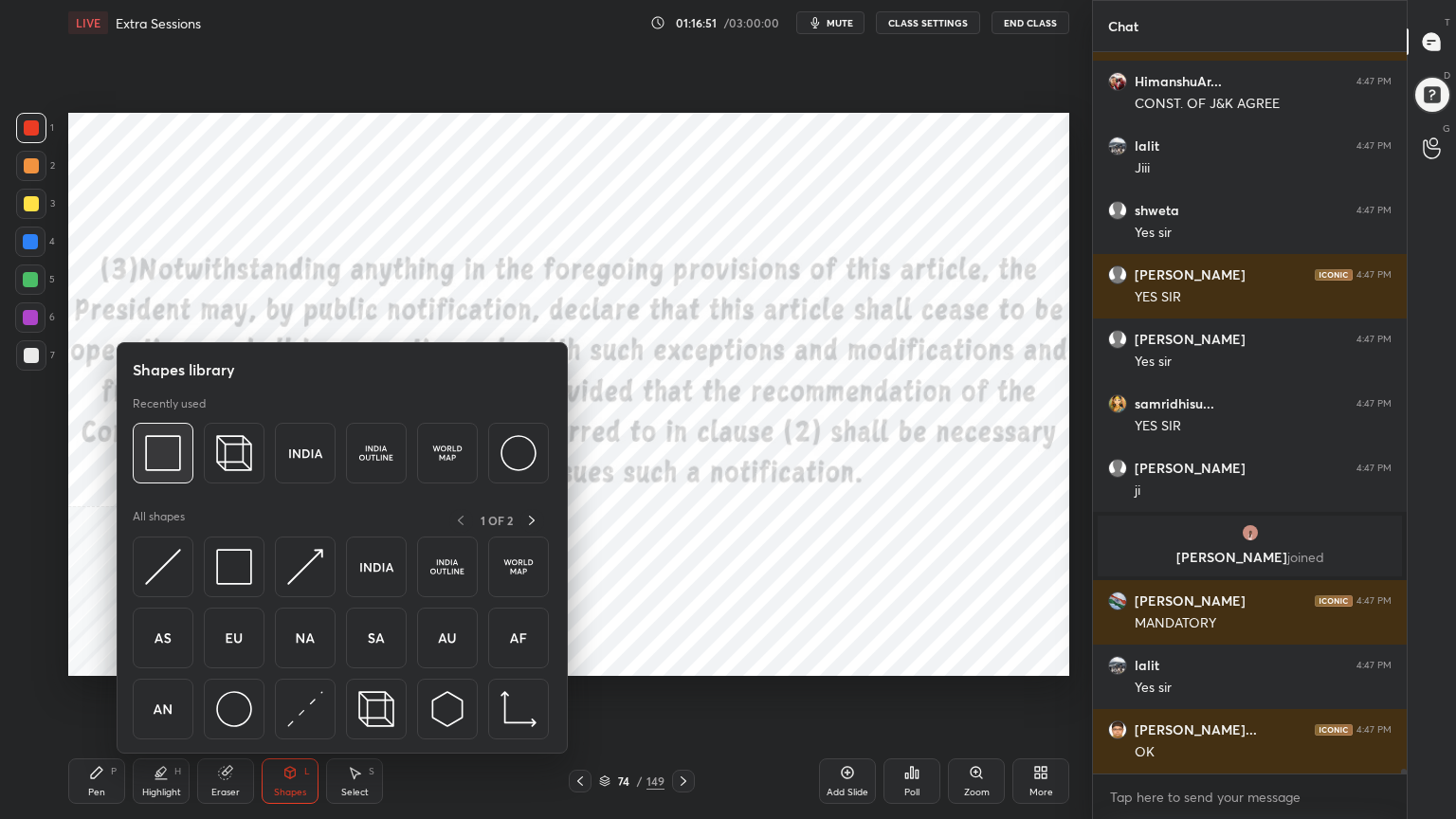 click at bounding box center [163, 453] 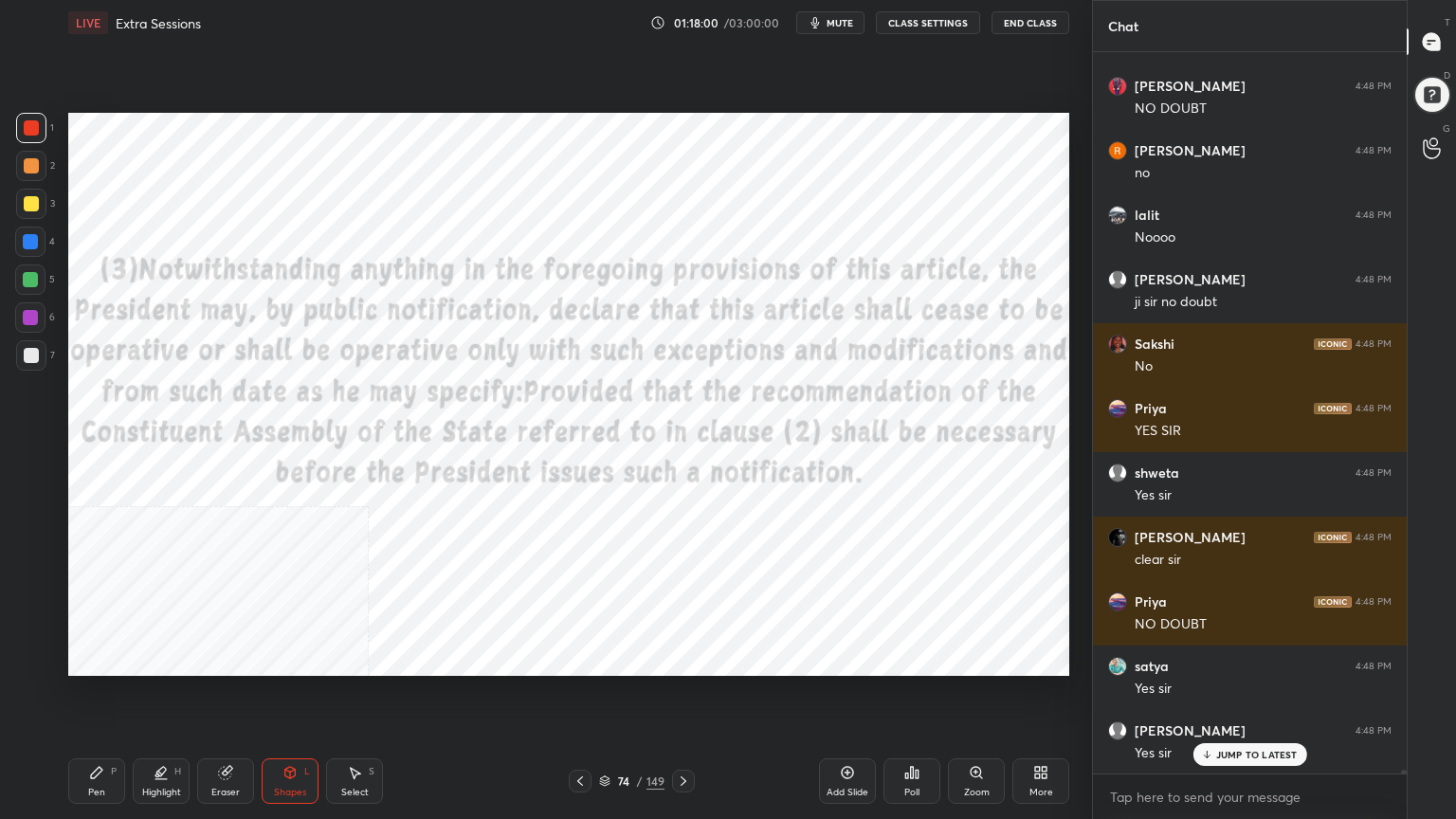 scroll, scrollTop: 123241, scrollLeft: 0, axis: vertical 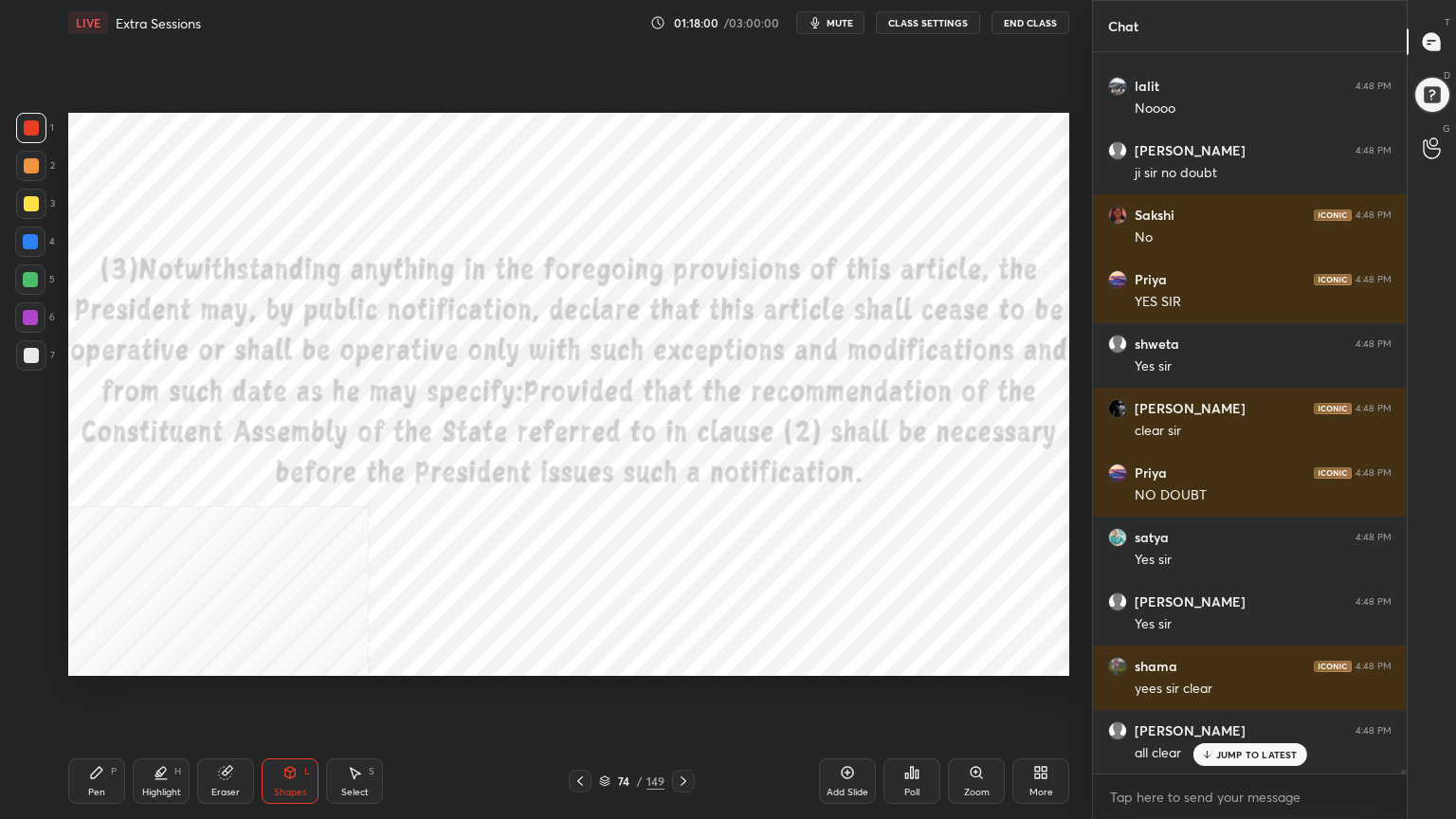 click on "Add Slide" at bounding box center [847, 781] 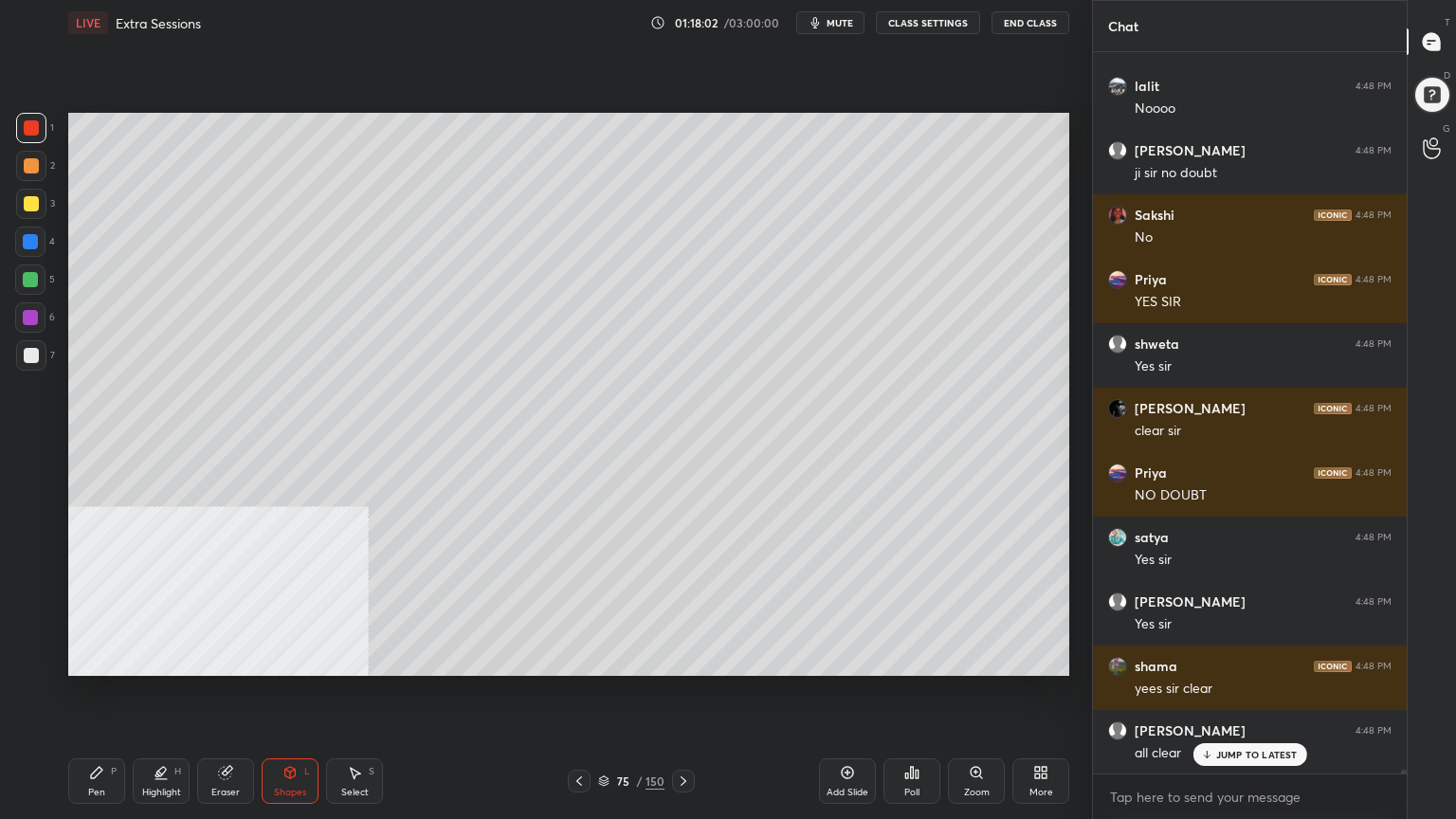 scroll, scrollTop: 123305, scrollLeft: 0, axis: vertical 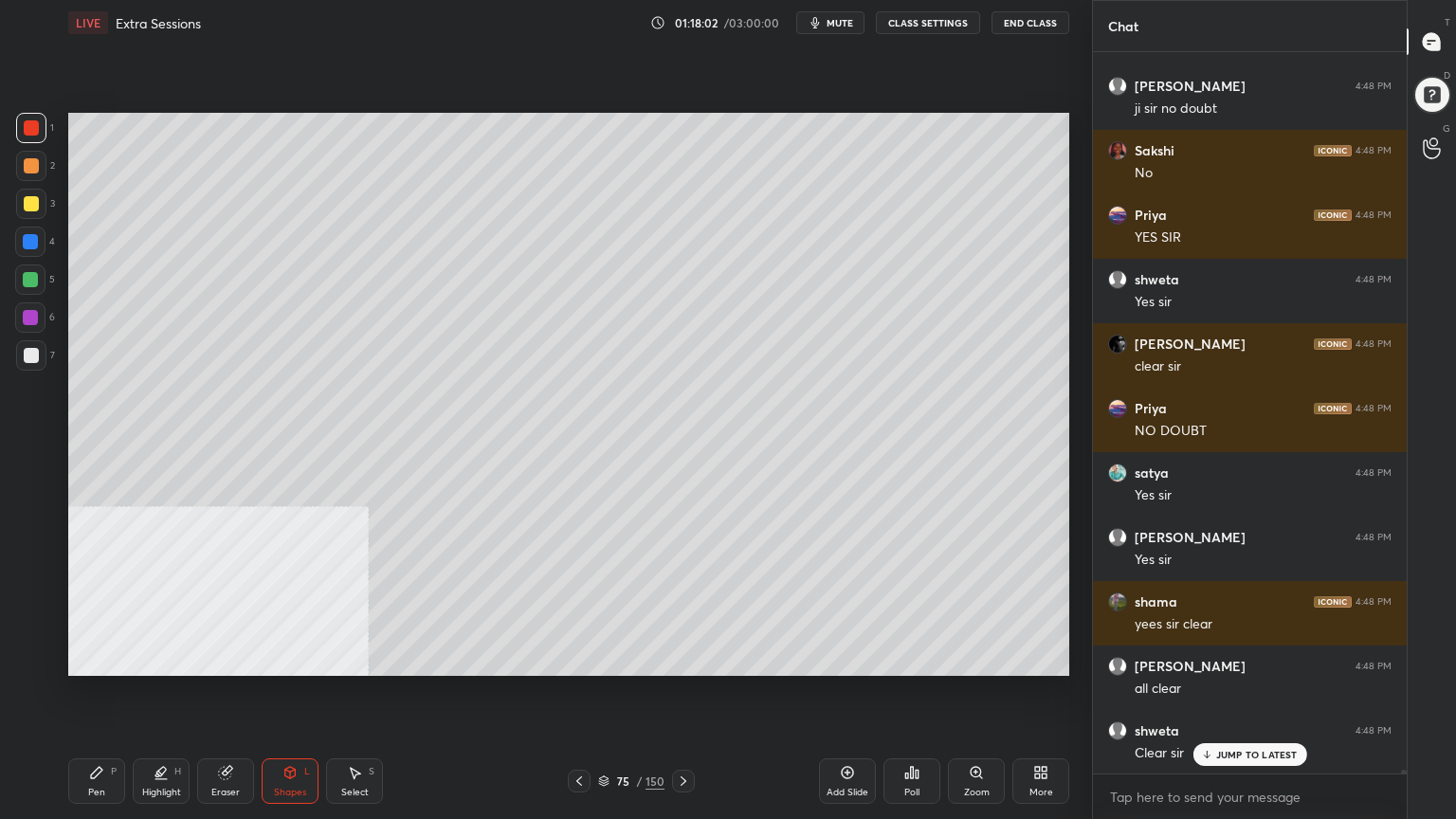 click at bounding box center [31, 355] 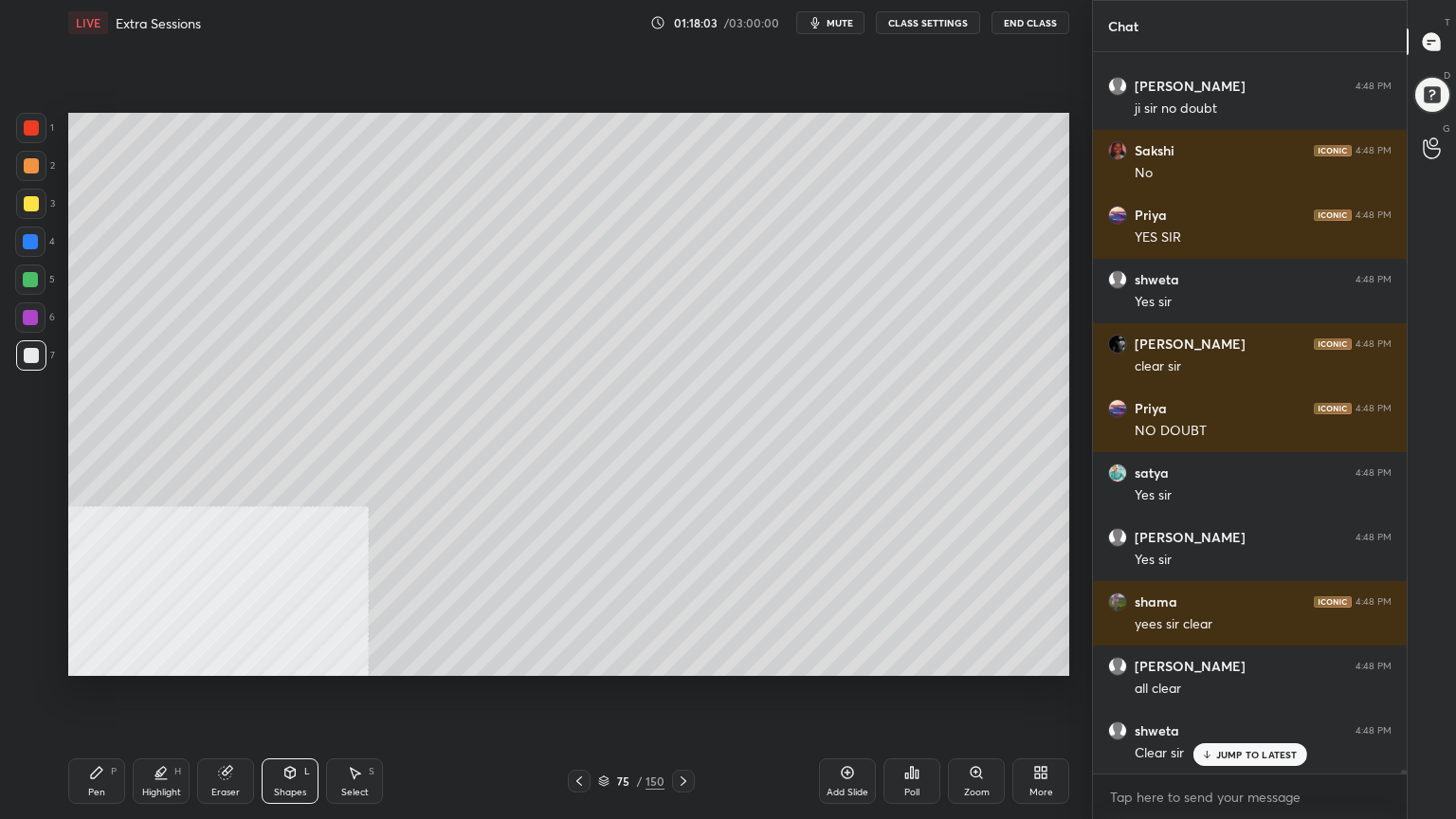 click on "Pen P" at bounding box center [97, 781] 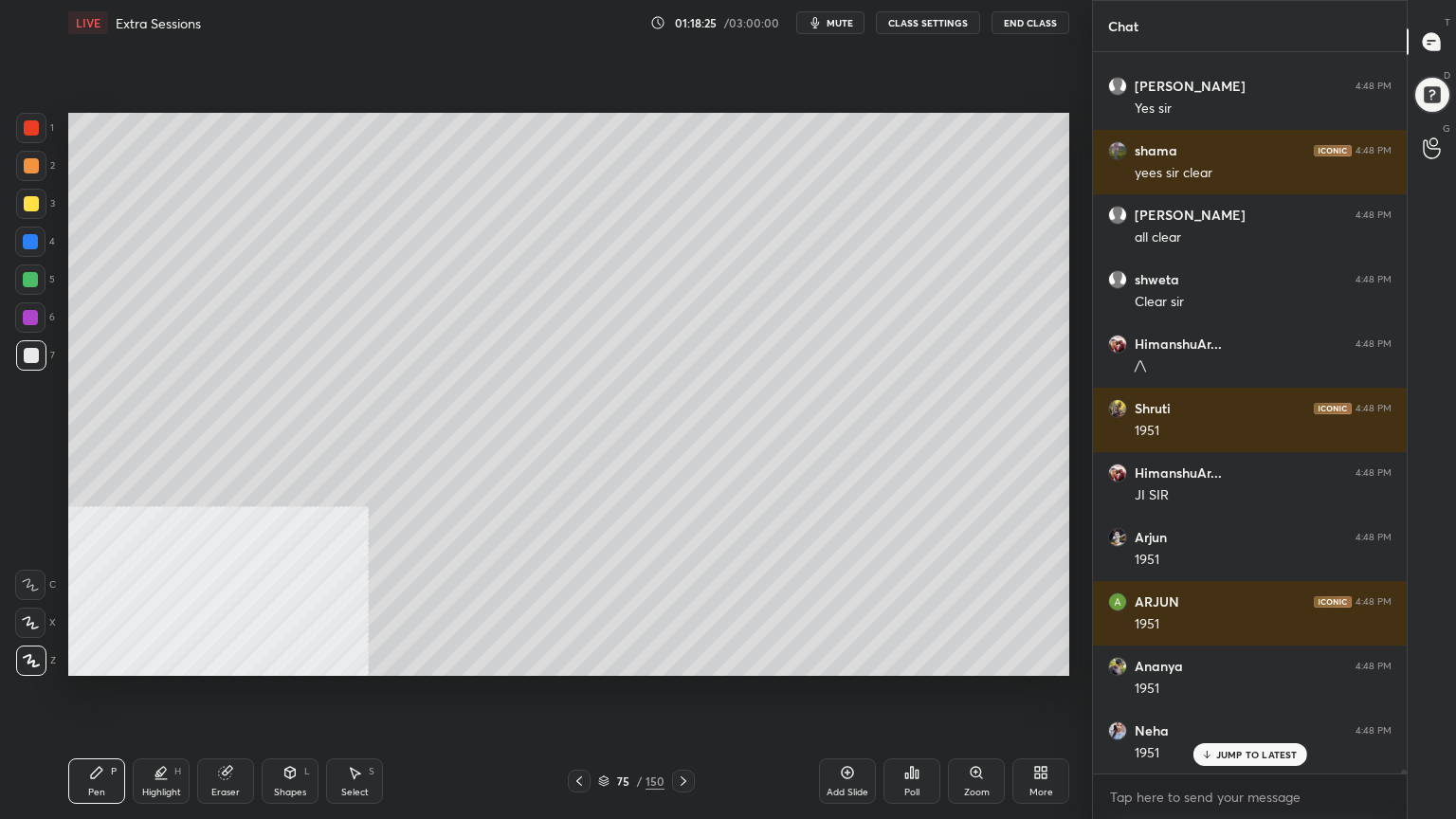 scroll, scrollTop: 123885, scrollLeft: 0, axis: vertical 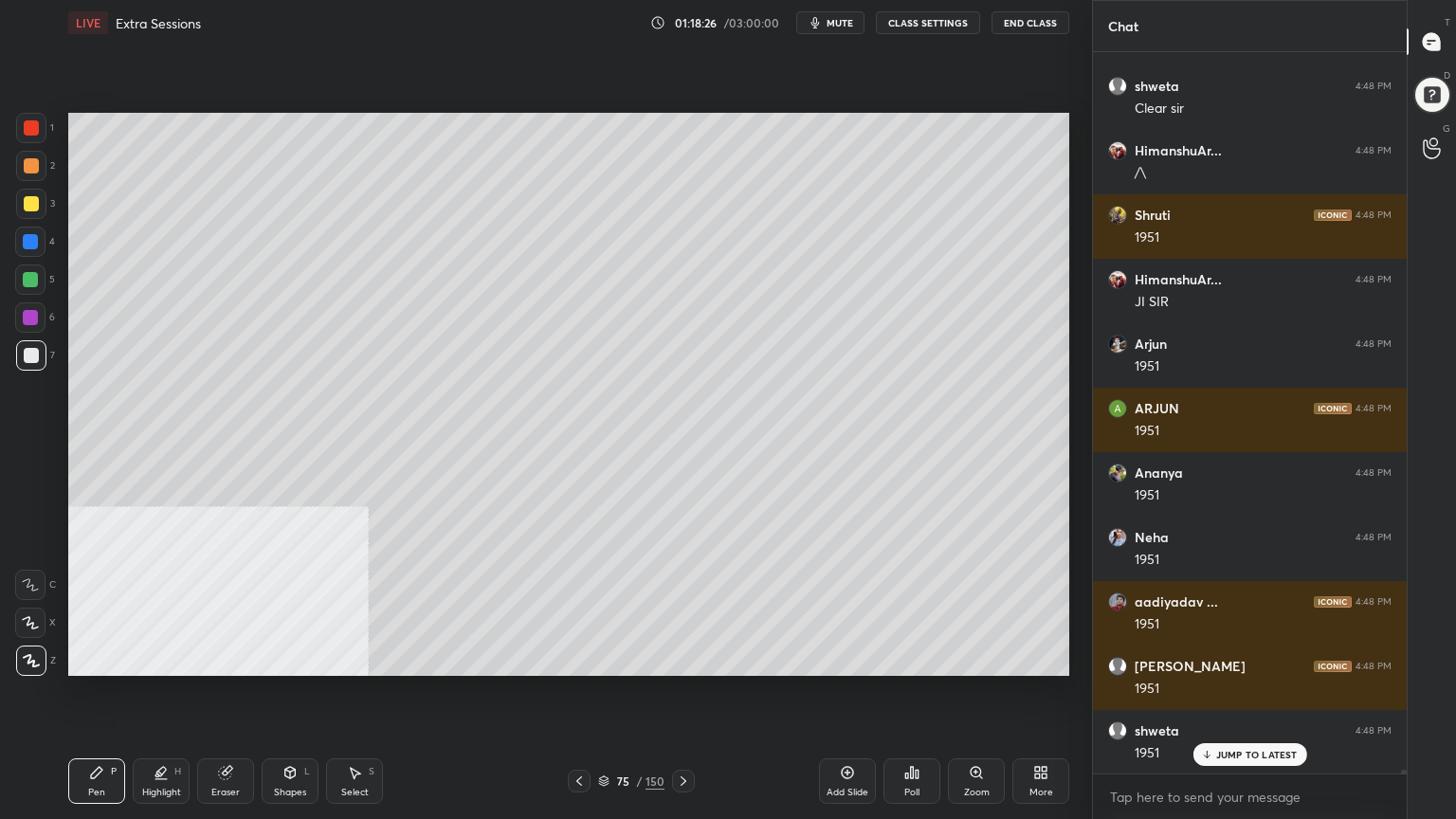 click at bounding box center (31, 166) 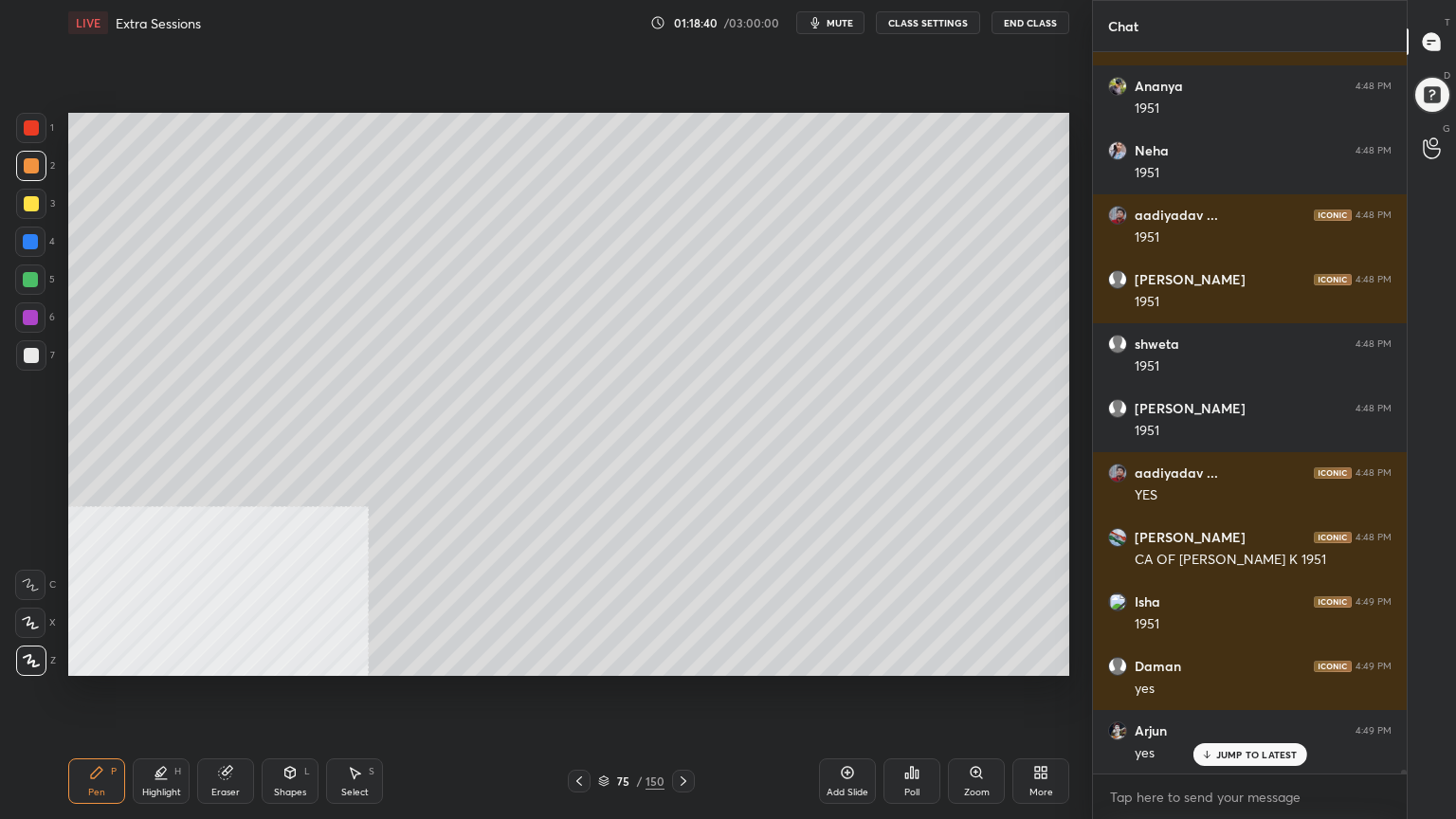 scroll, scrollTop: 124401, scrollLeft: 0, axis: vertical 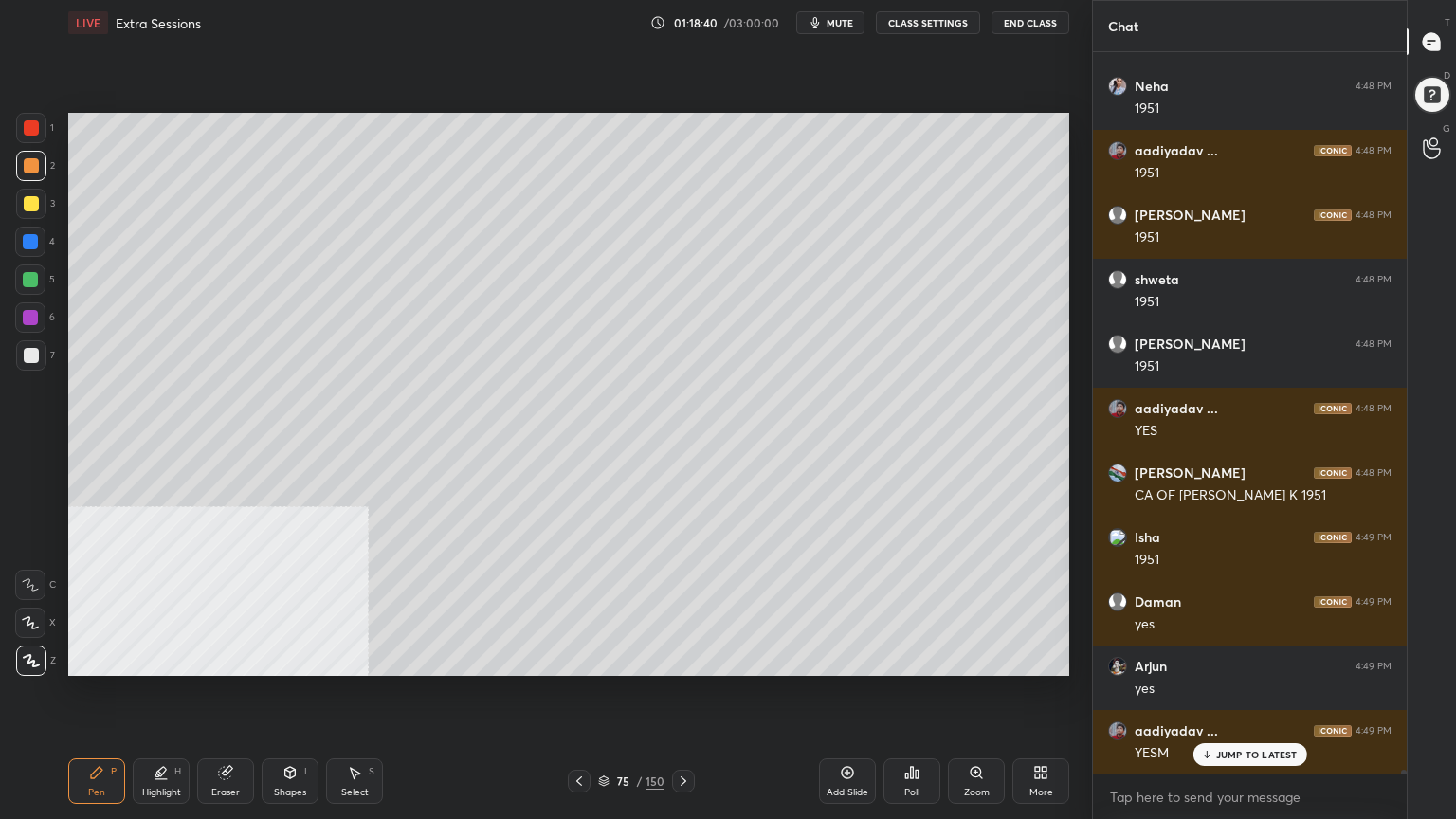 click at bounding box center [31, 355] 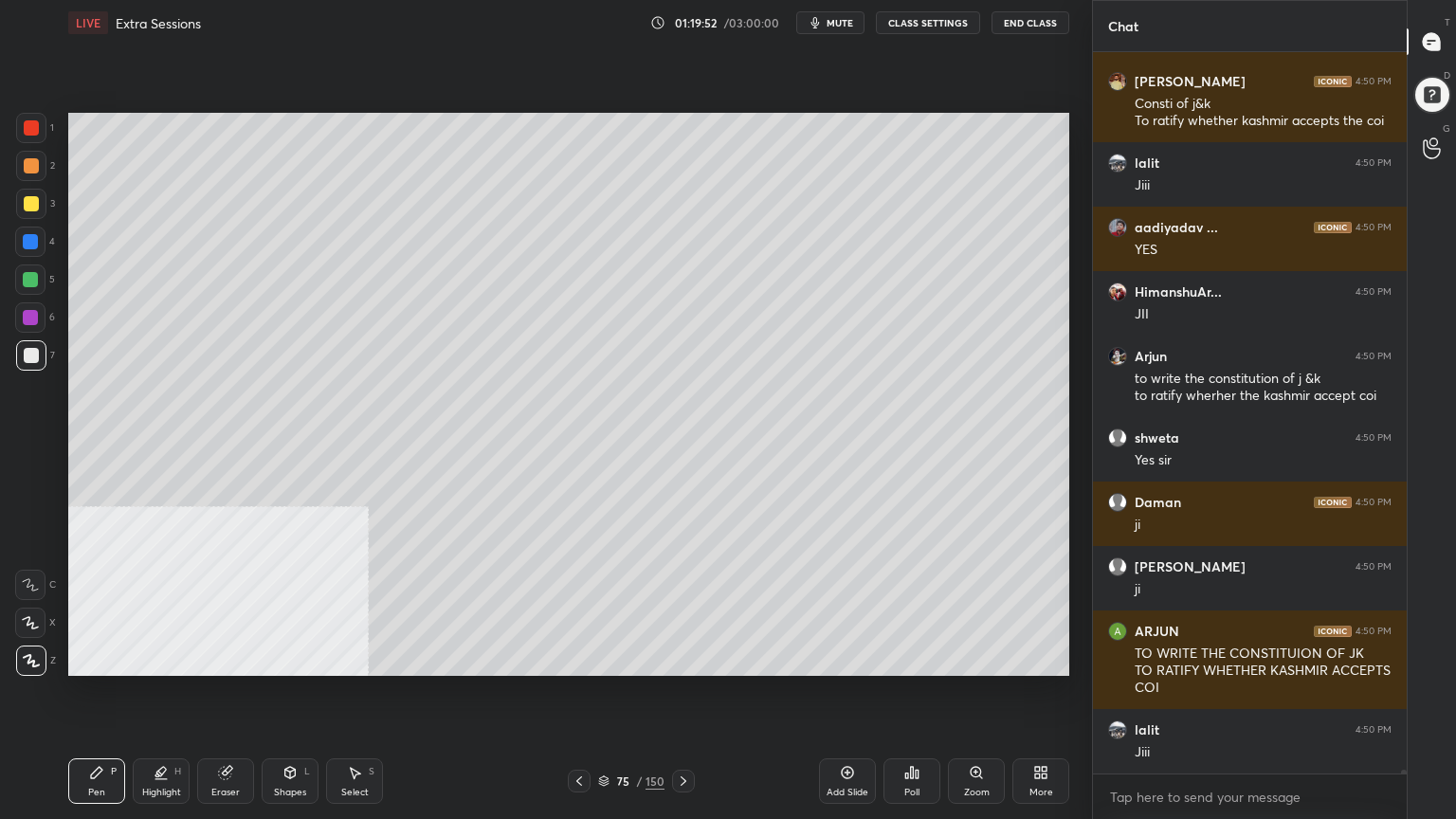scroll, scrollTop: 125970, scrollLeft: 0, axis: vertical 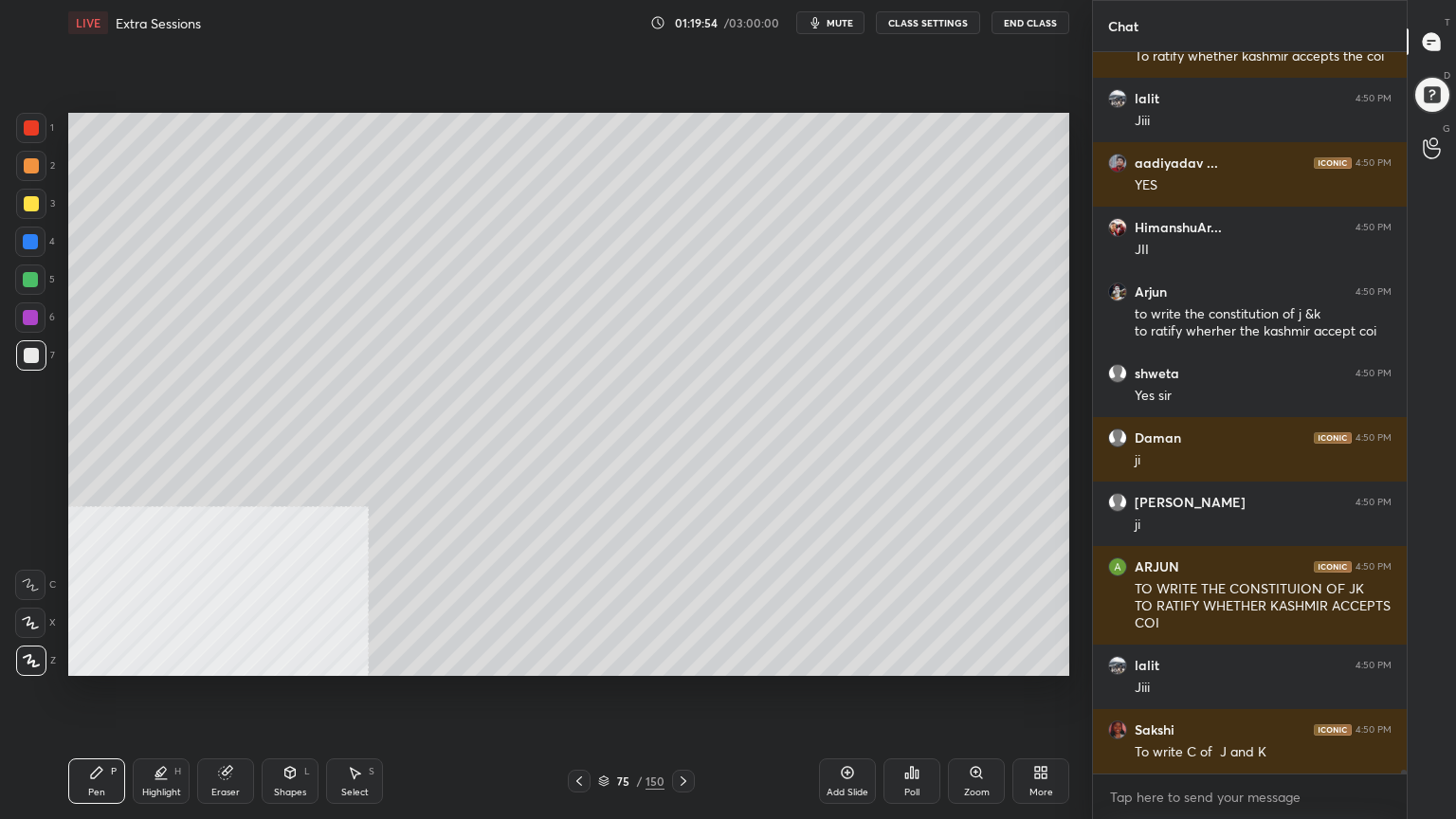 click at bounding box center (31, 204) 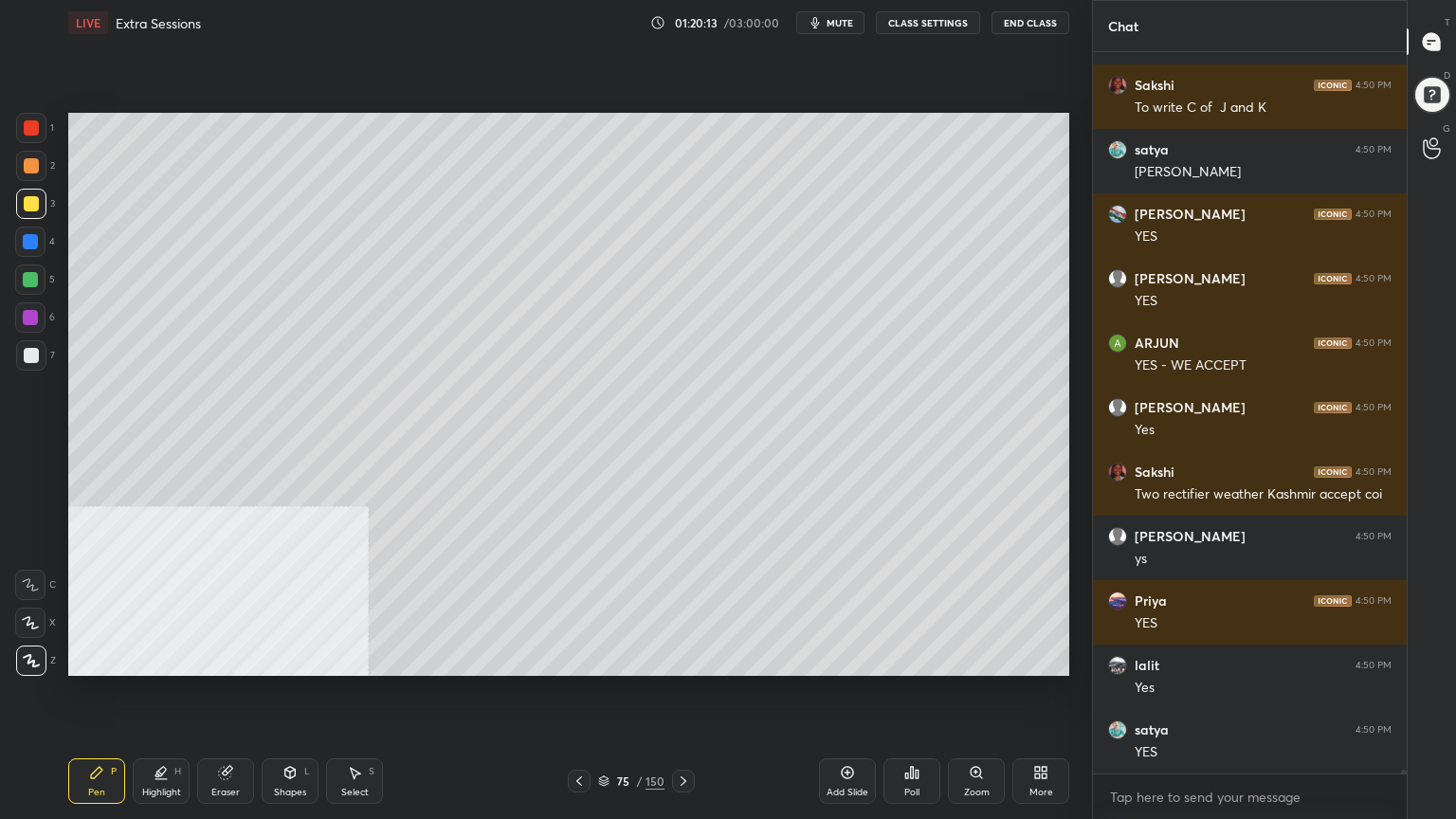 scroll, scrollTop: 126679, scrollLeft: 0, axis: vertical 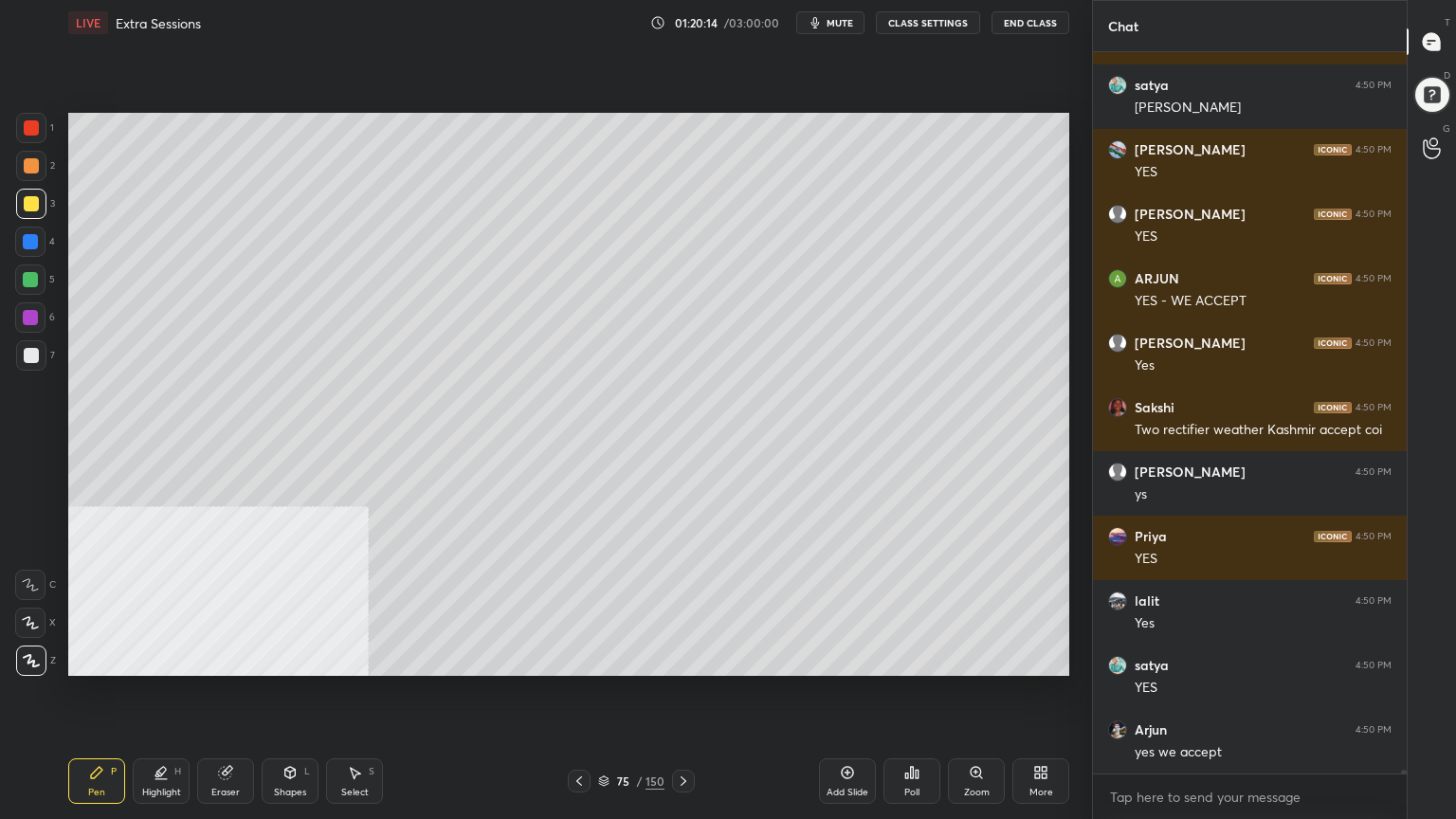 drag, startPoint x: 27, startPoint y: 273, endPoint x: 58, endPoint y: 280, distance: 31.780497 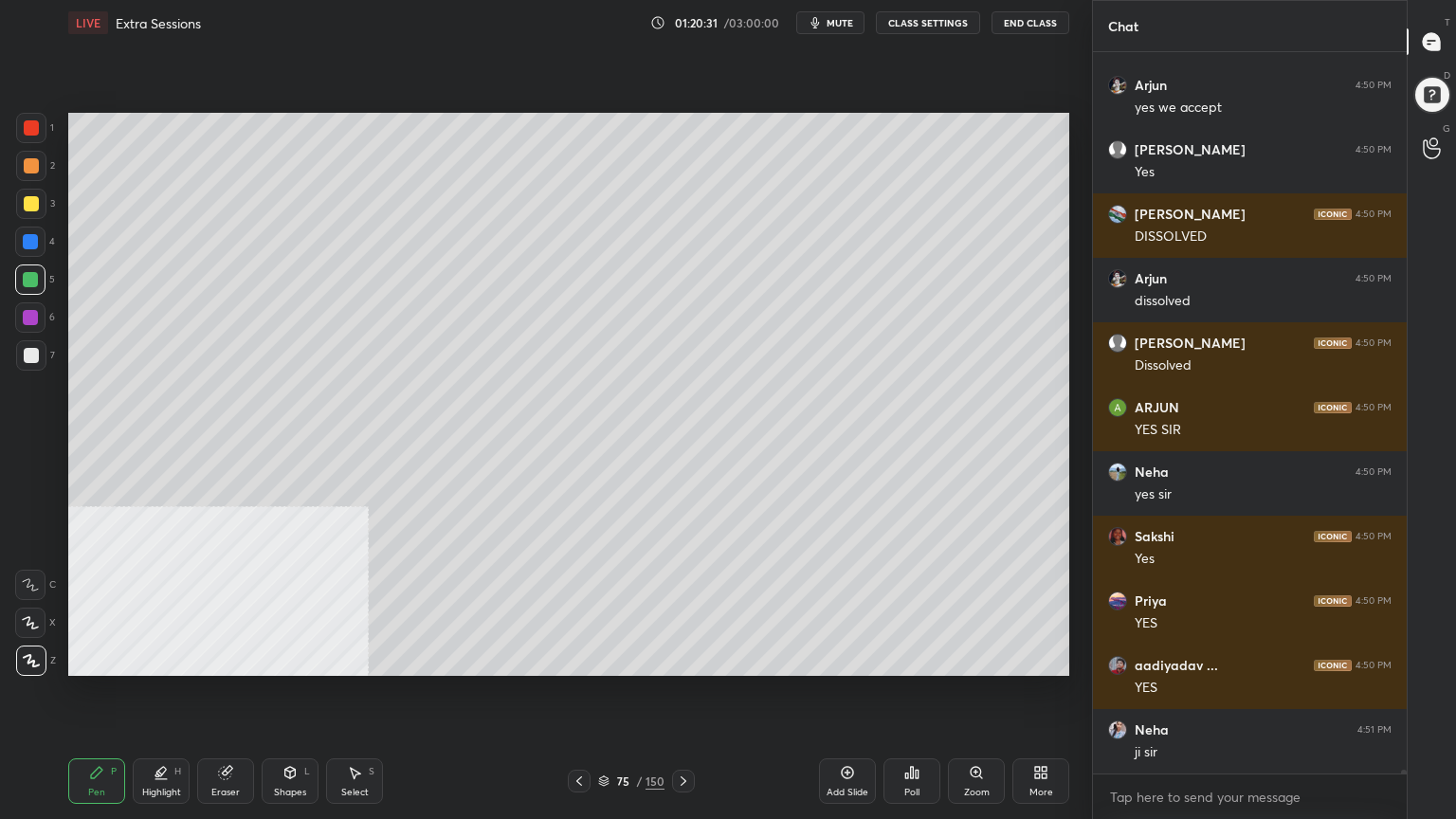 scroll, scrollTop: 127388, scrollLeft: 0, axis: vertical 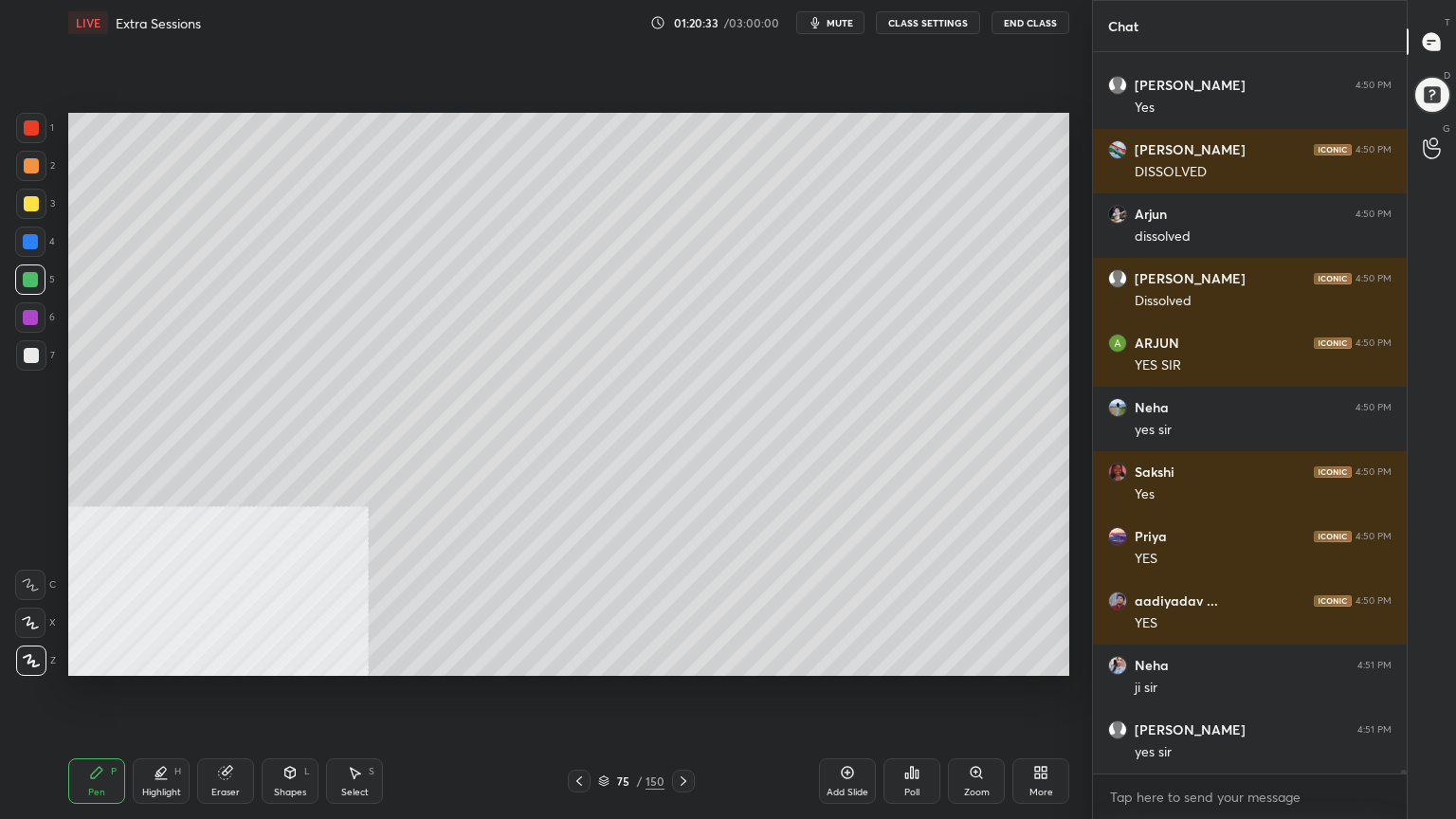 click 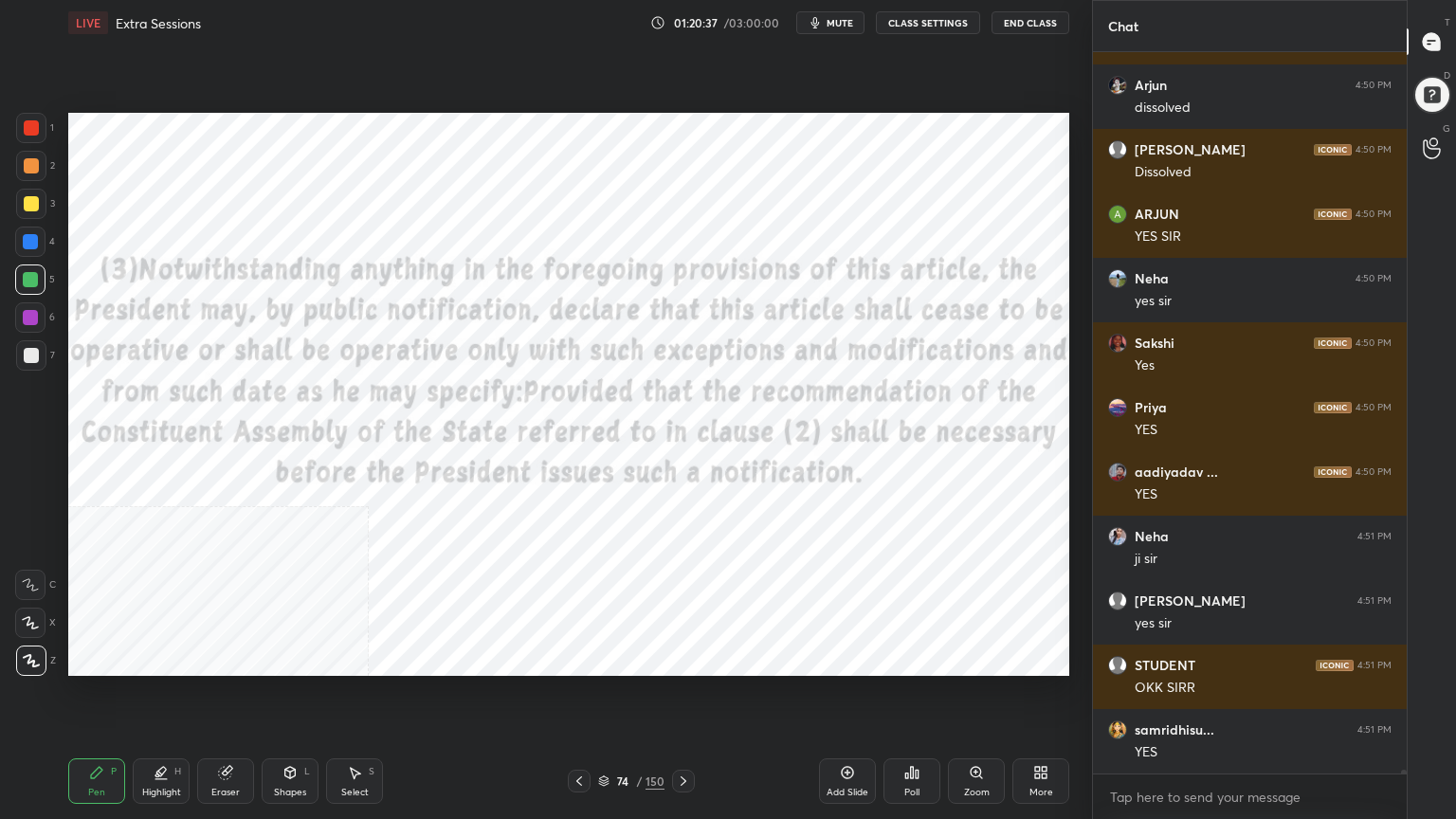 scroll, scrollTop: 127581, scrollLeft: 0, axis: vertical 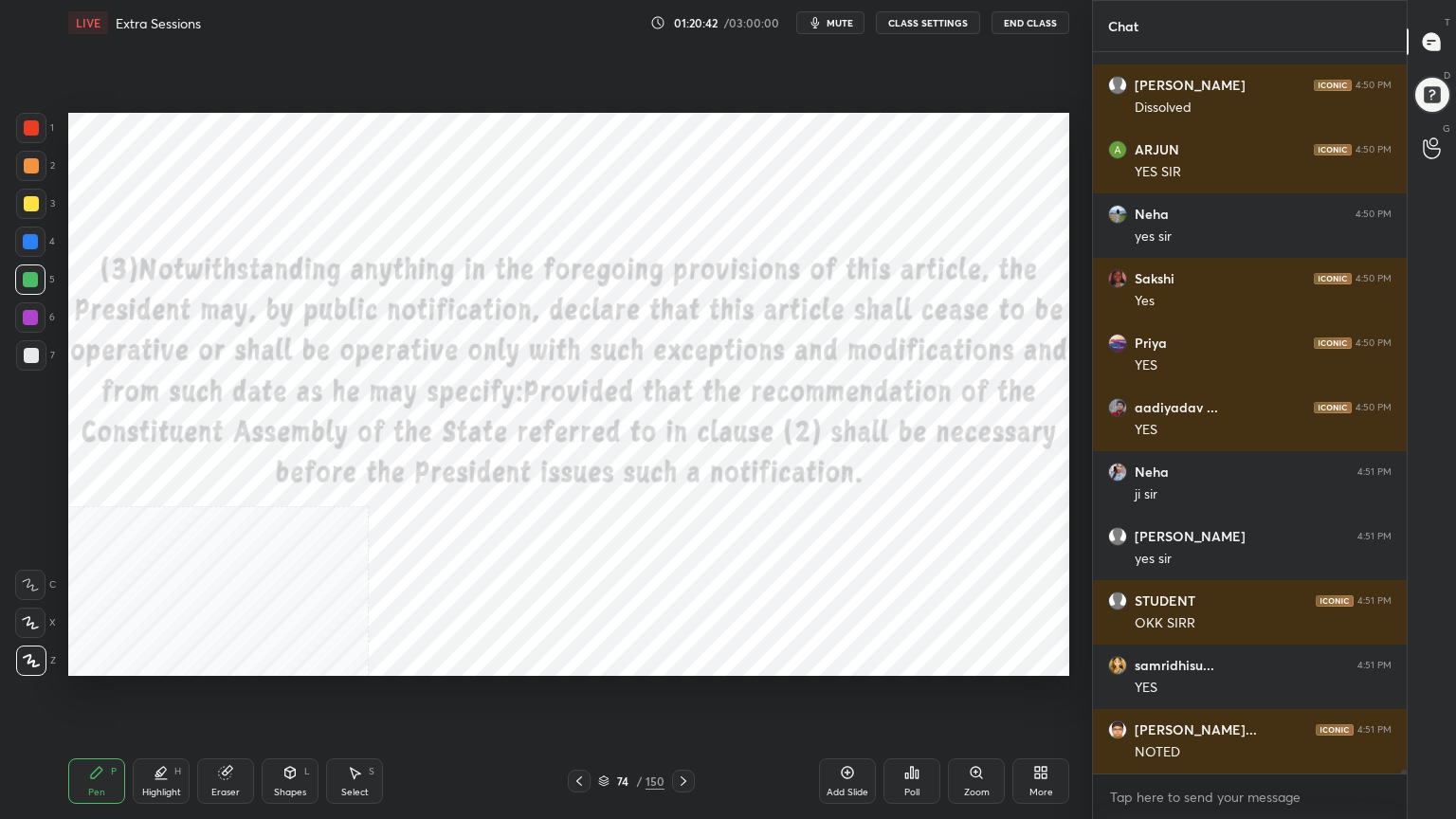 click on "Highlight H" at bounding box center (161, 781) 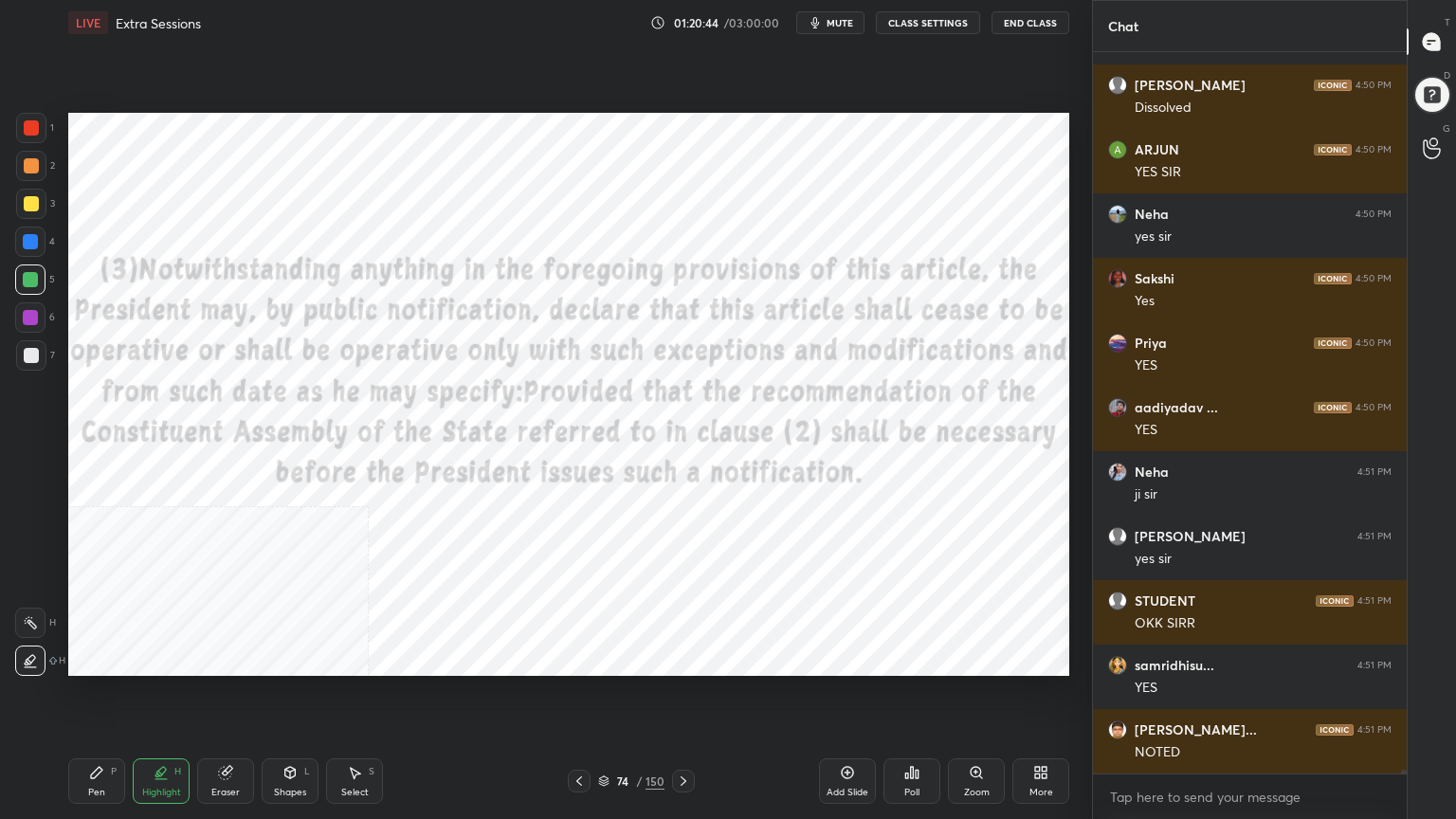click at bounding box center (30, 280) 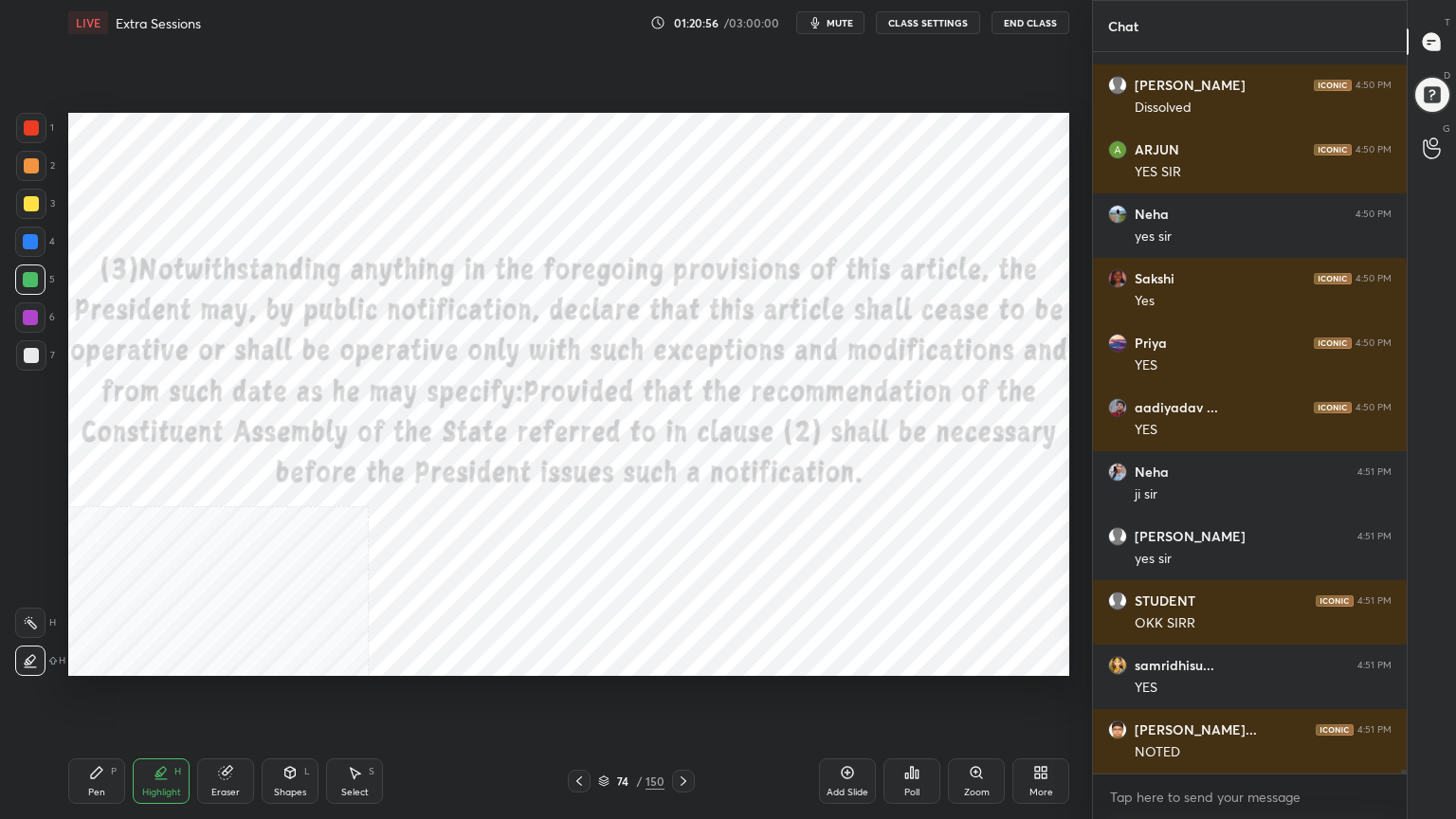 click 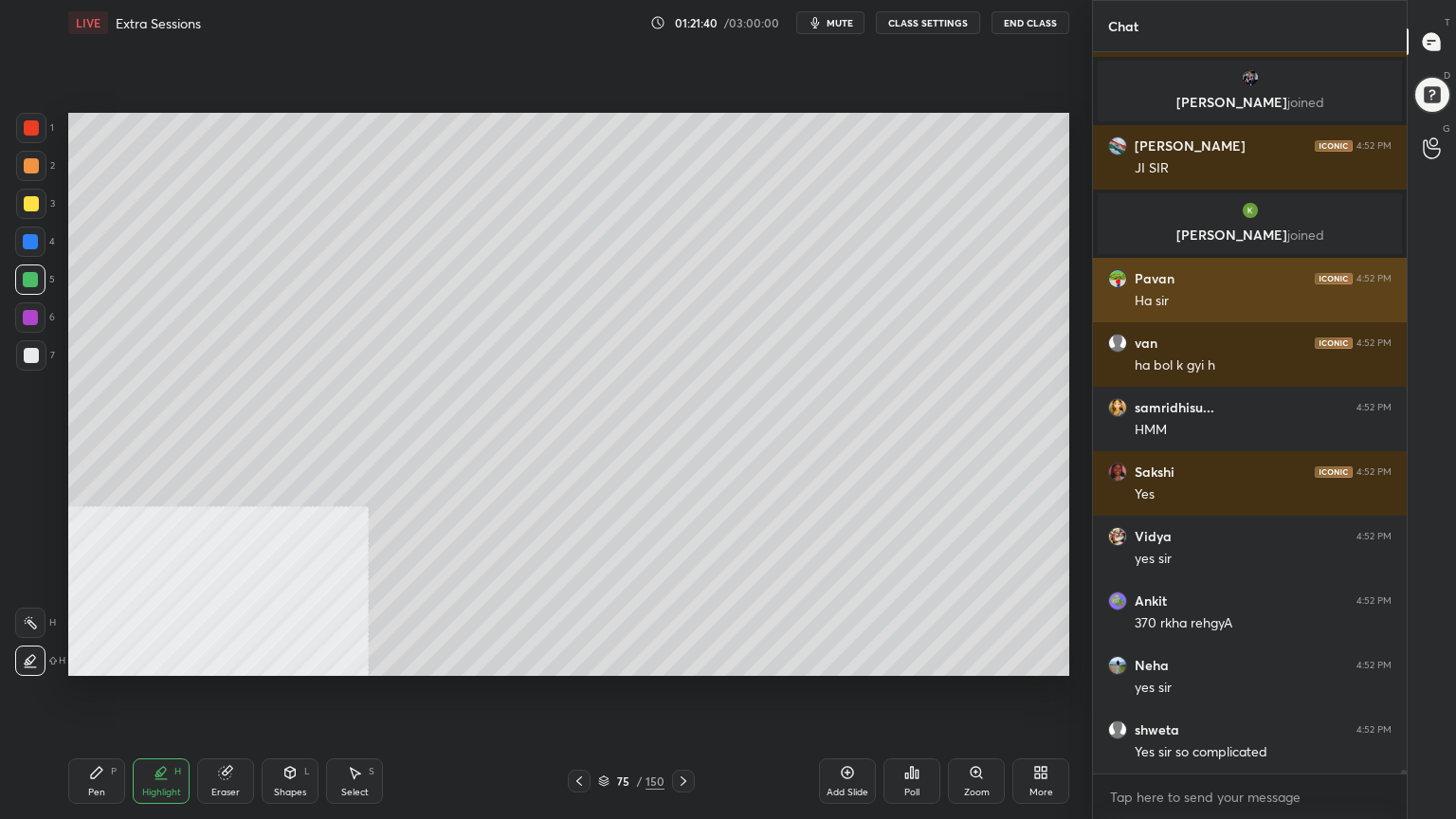 scroll, scrollTop: 125276, scrollLeft: 0, axis: vertical 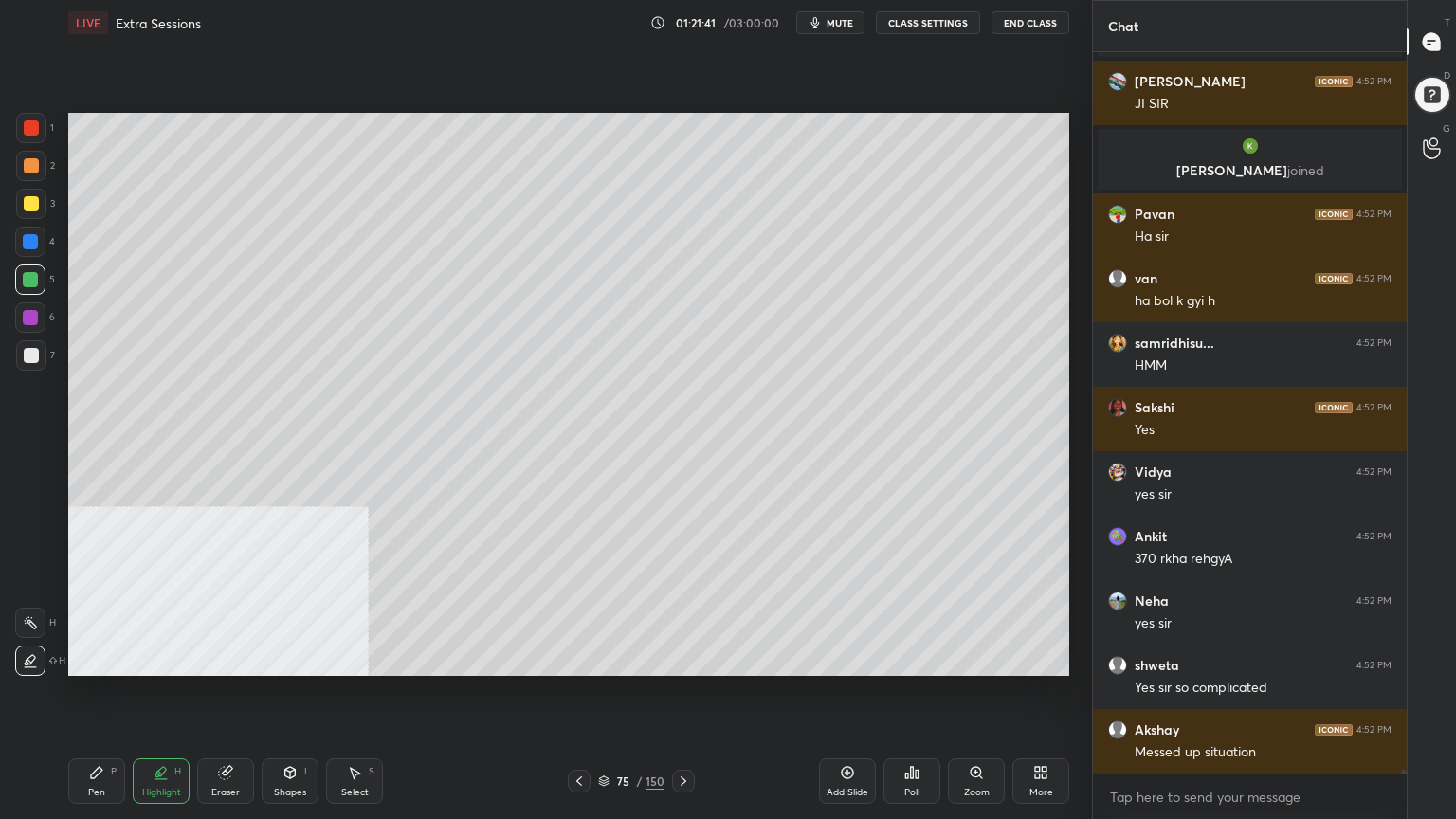click on "Add Slide" at bounding box center [847, 781] 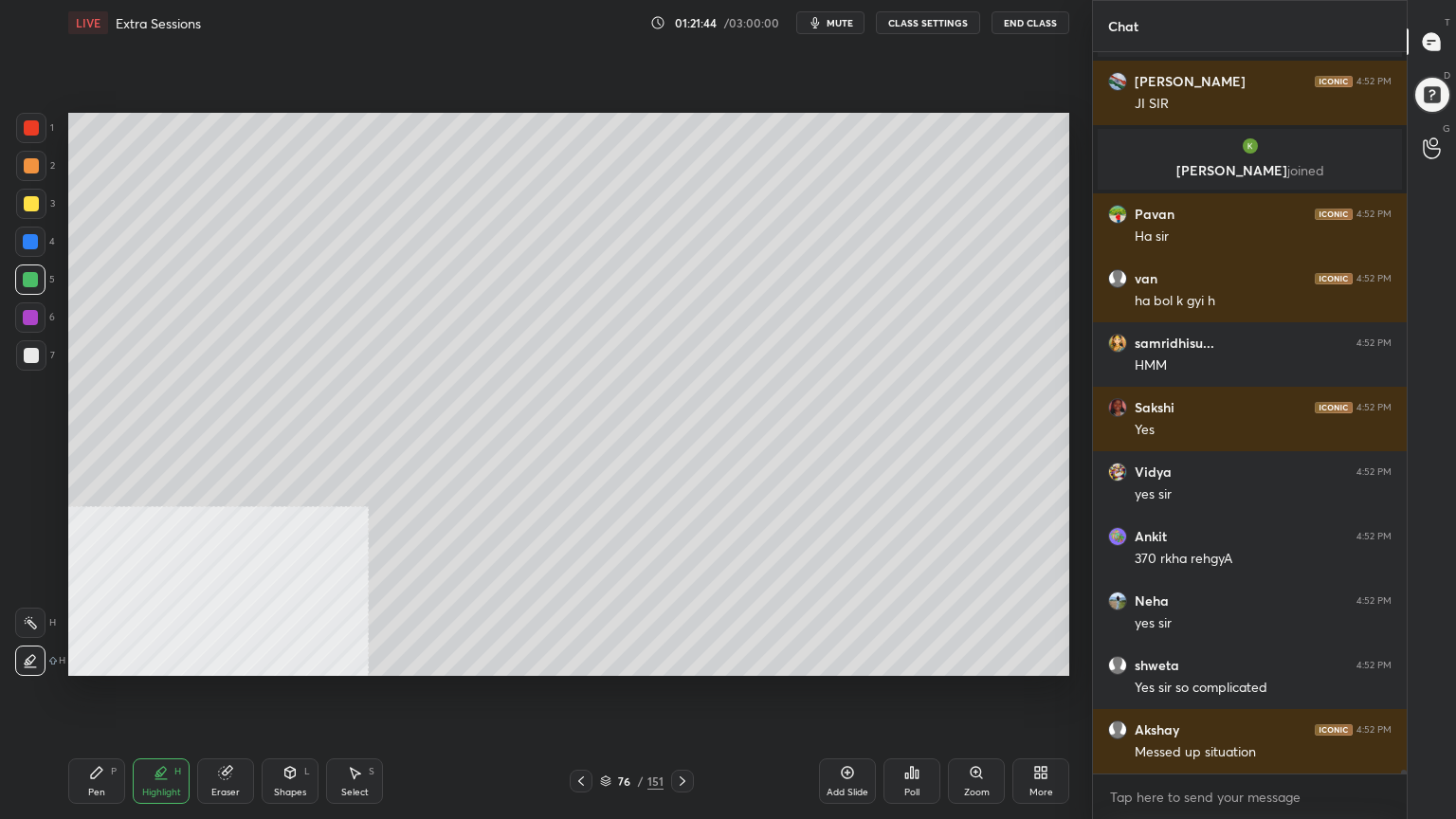 click at bounding box center [31, 355] 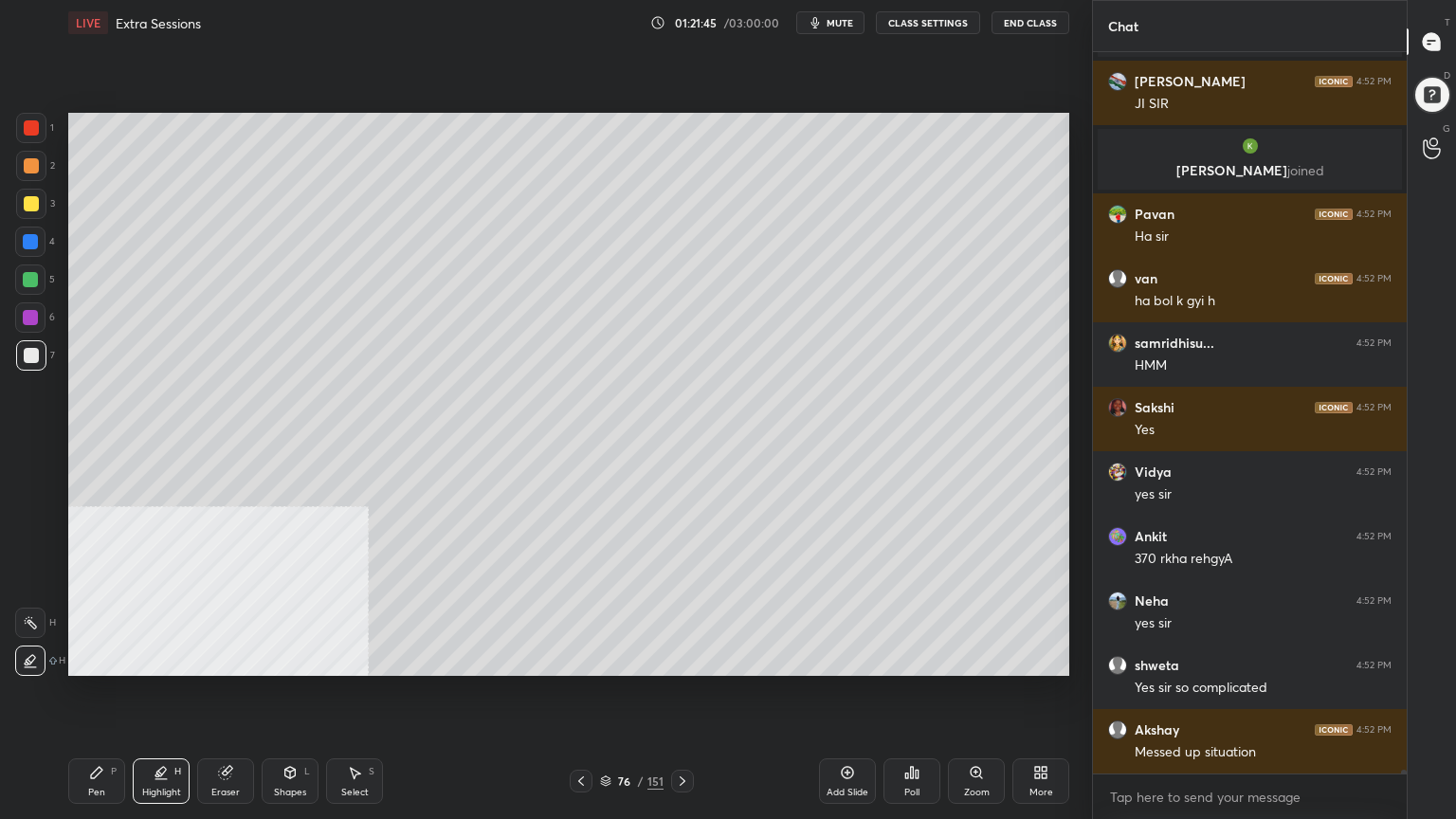 click on "Pen" at bounding box center (97, 792) 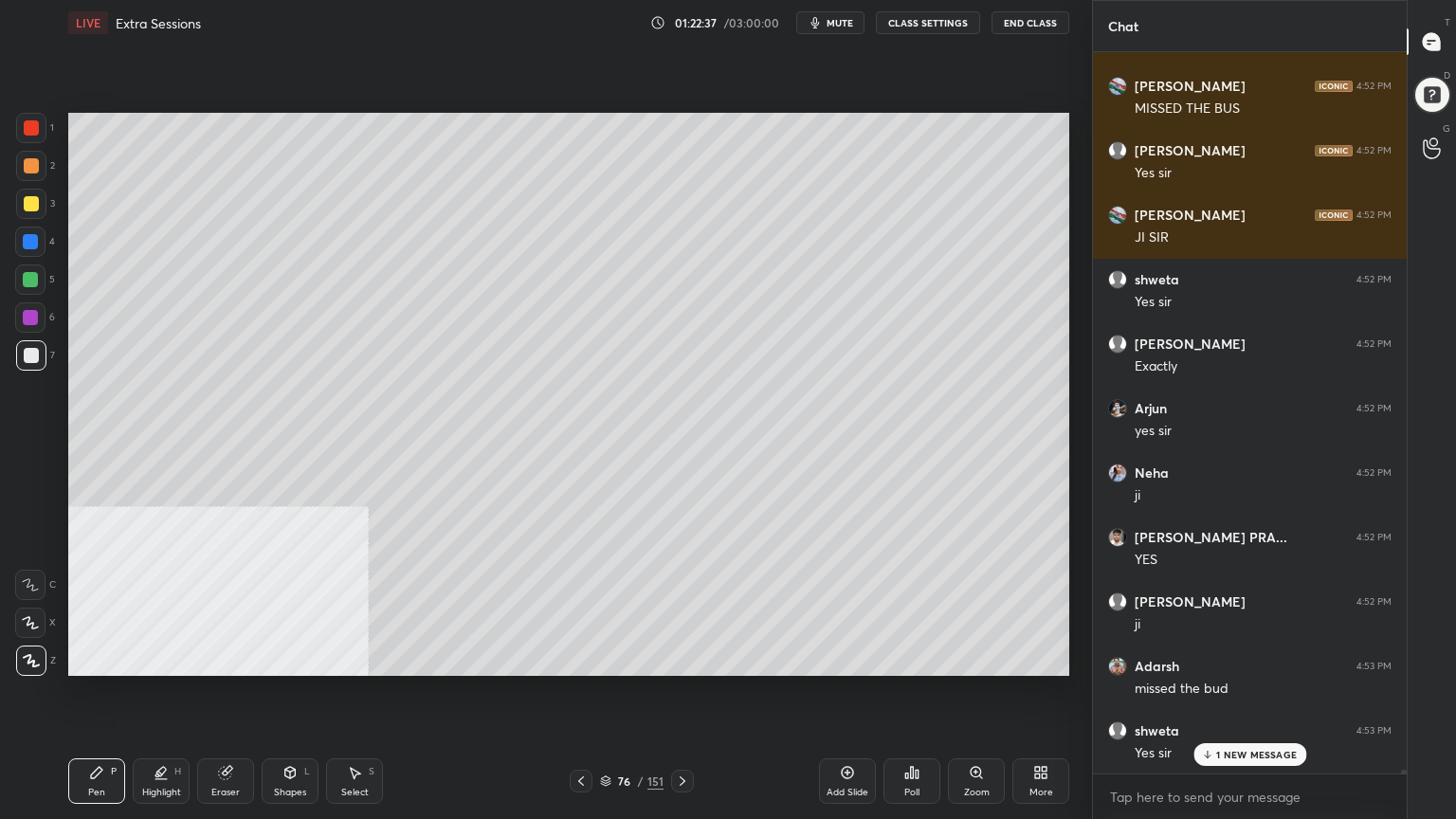 scroll, scrollTop: 126968, scrollLeft: 0, axis: vertical 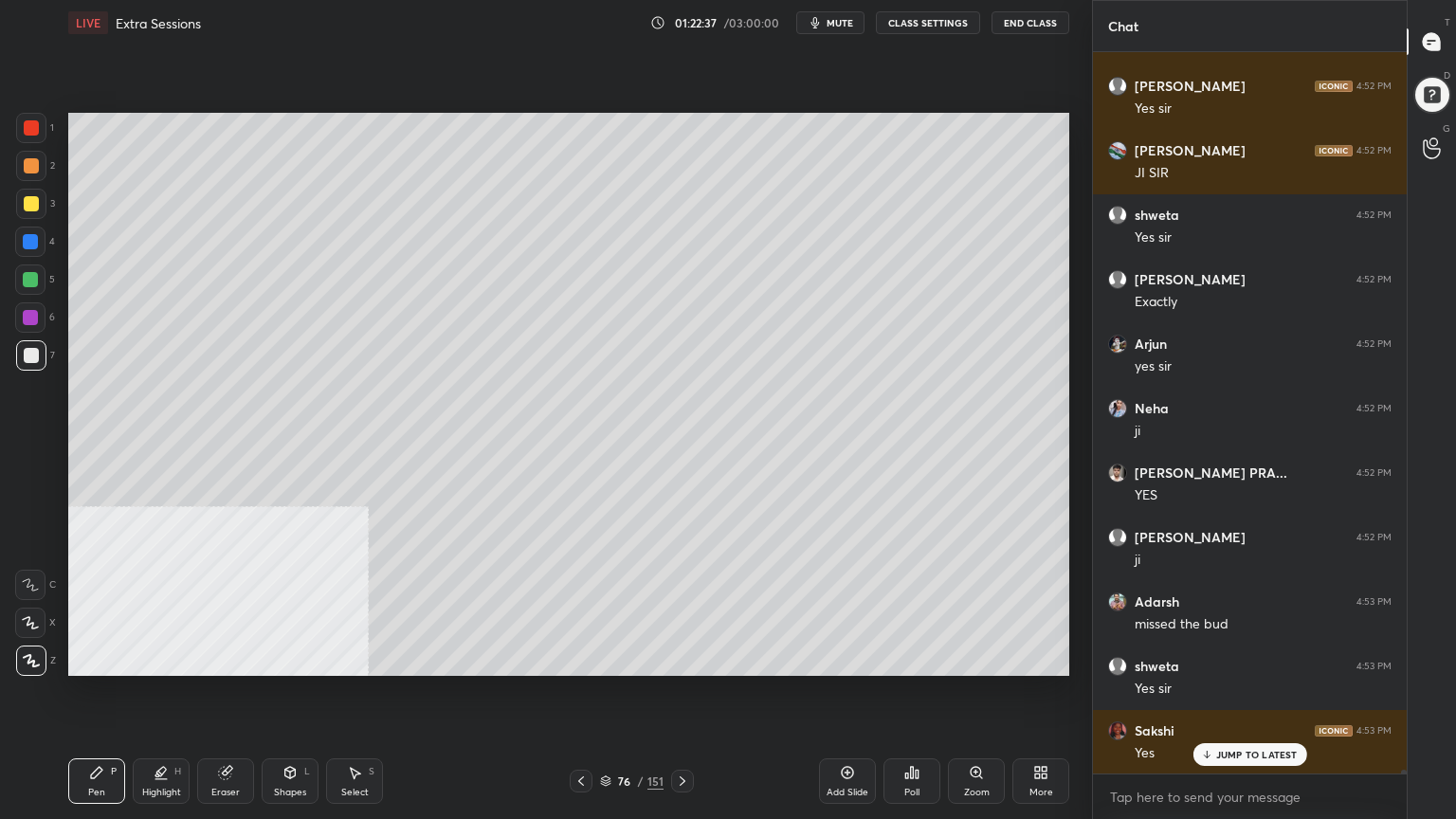 click 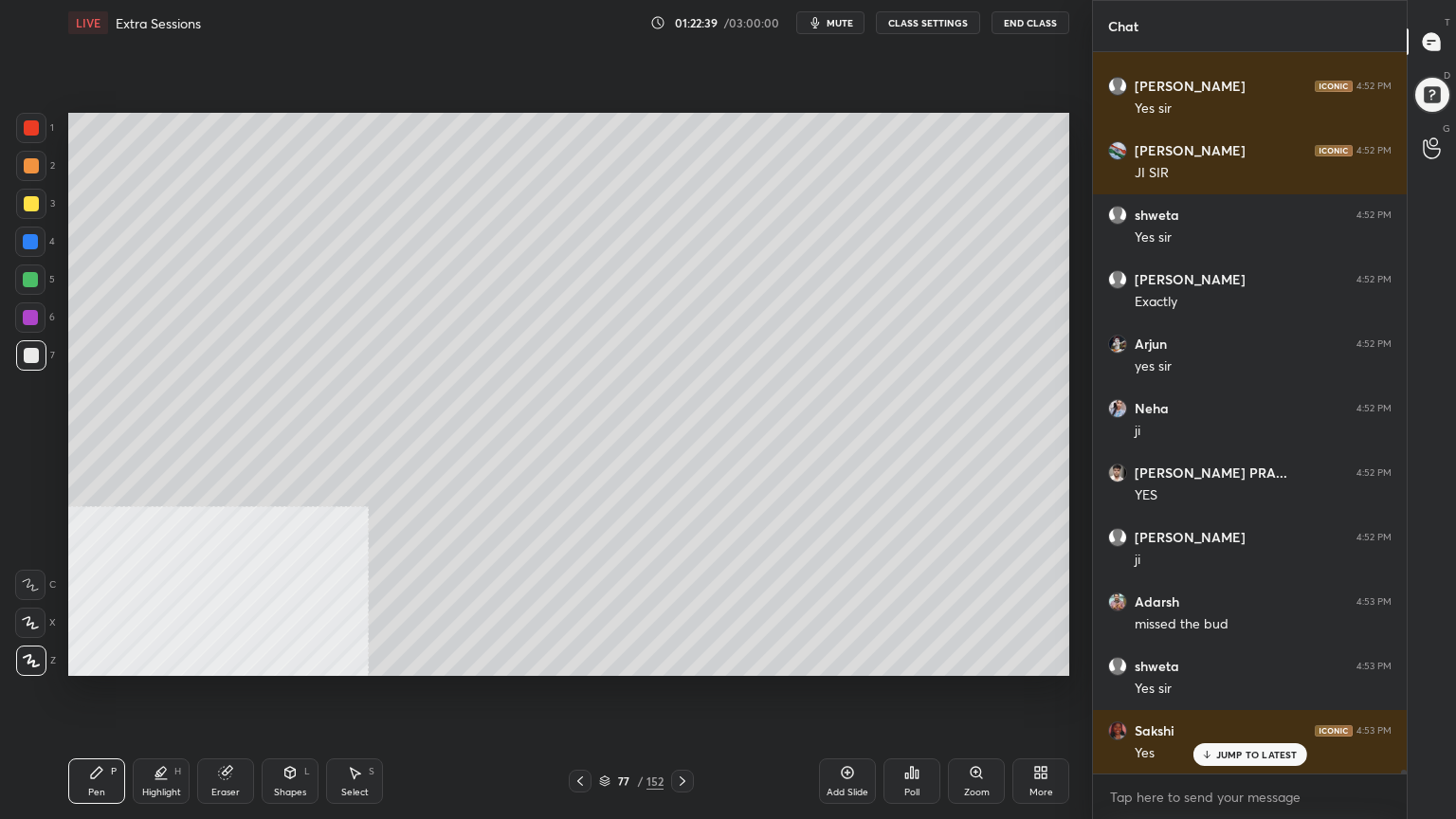 scroll, scrollTop: 127032, scrollLeft: 0, axis: vertical 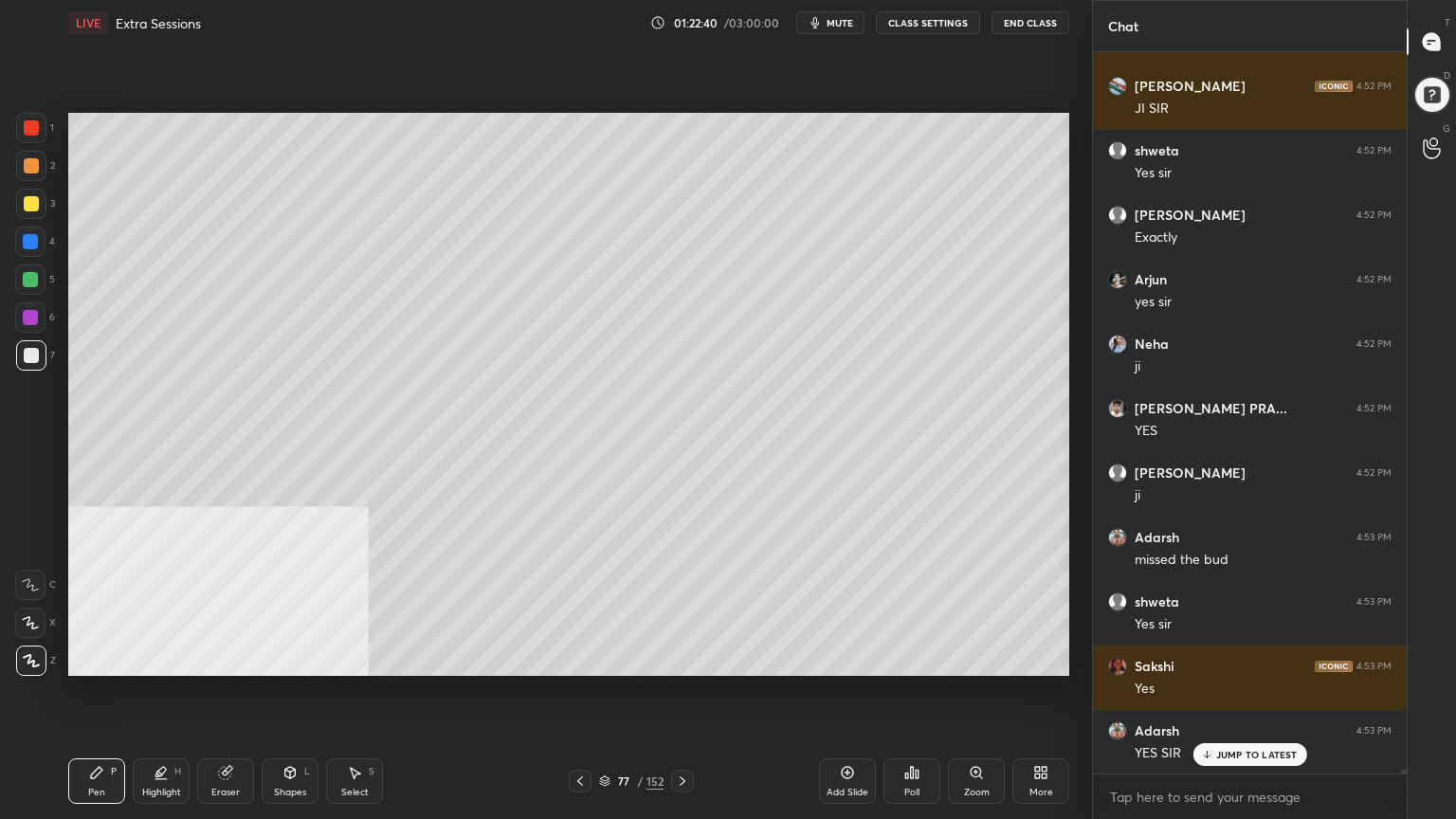 click at bounding box center [31, 204] 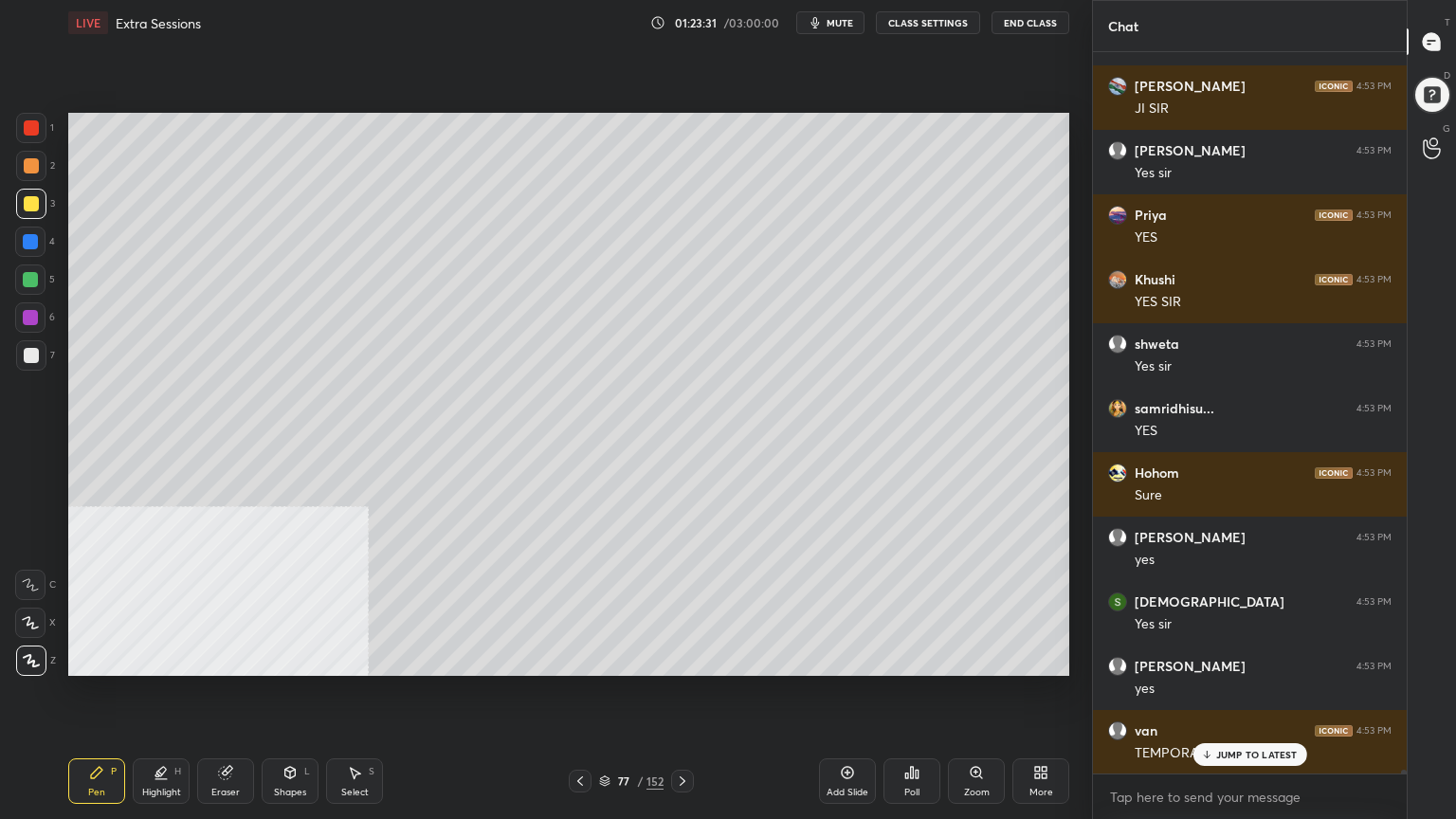 scroll, scrollTop: 128261, scrollLeft: 0, axis: vertical 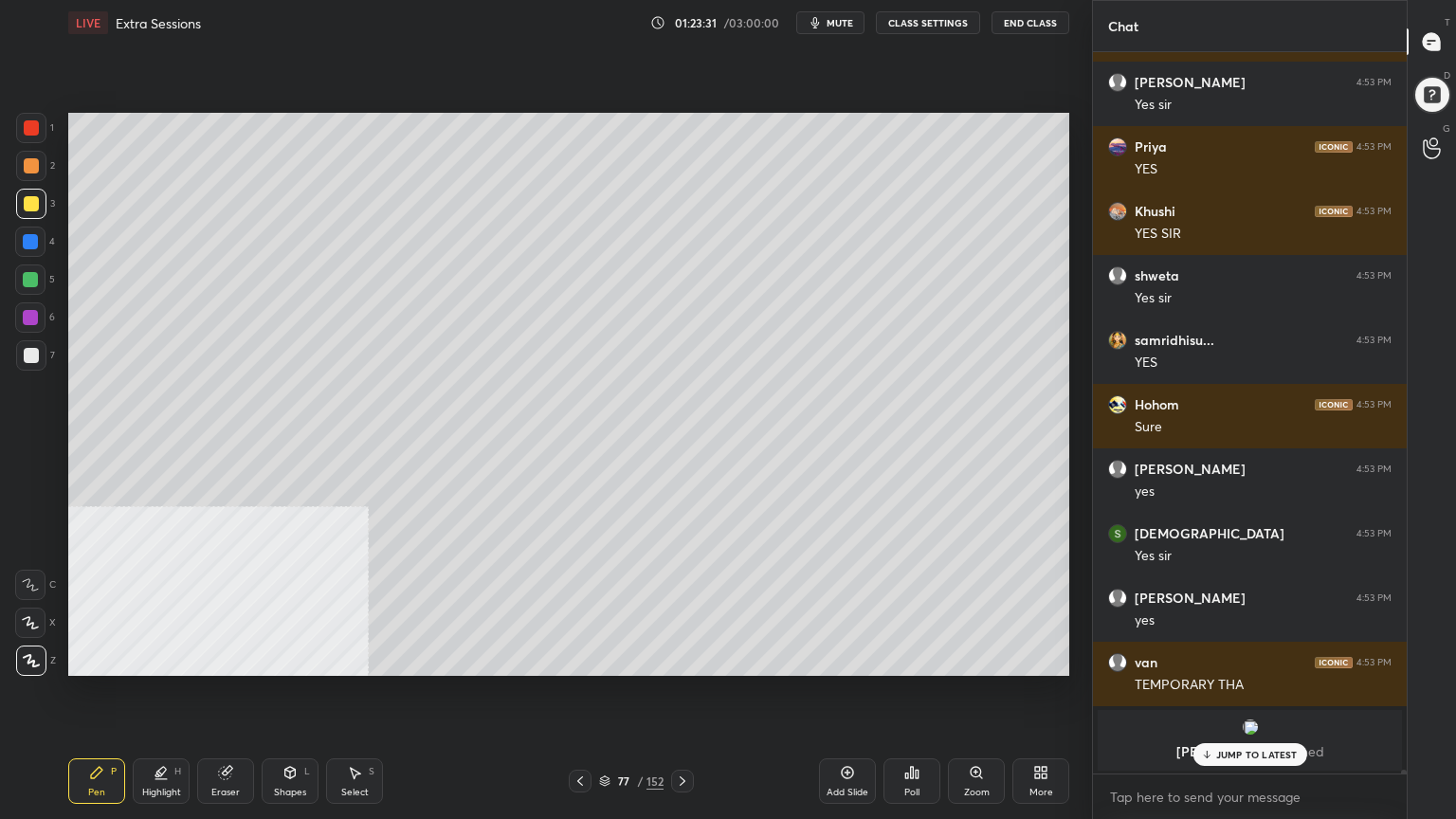 click on "Add Slide" at bounding box center (847, 792) 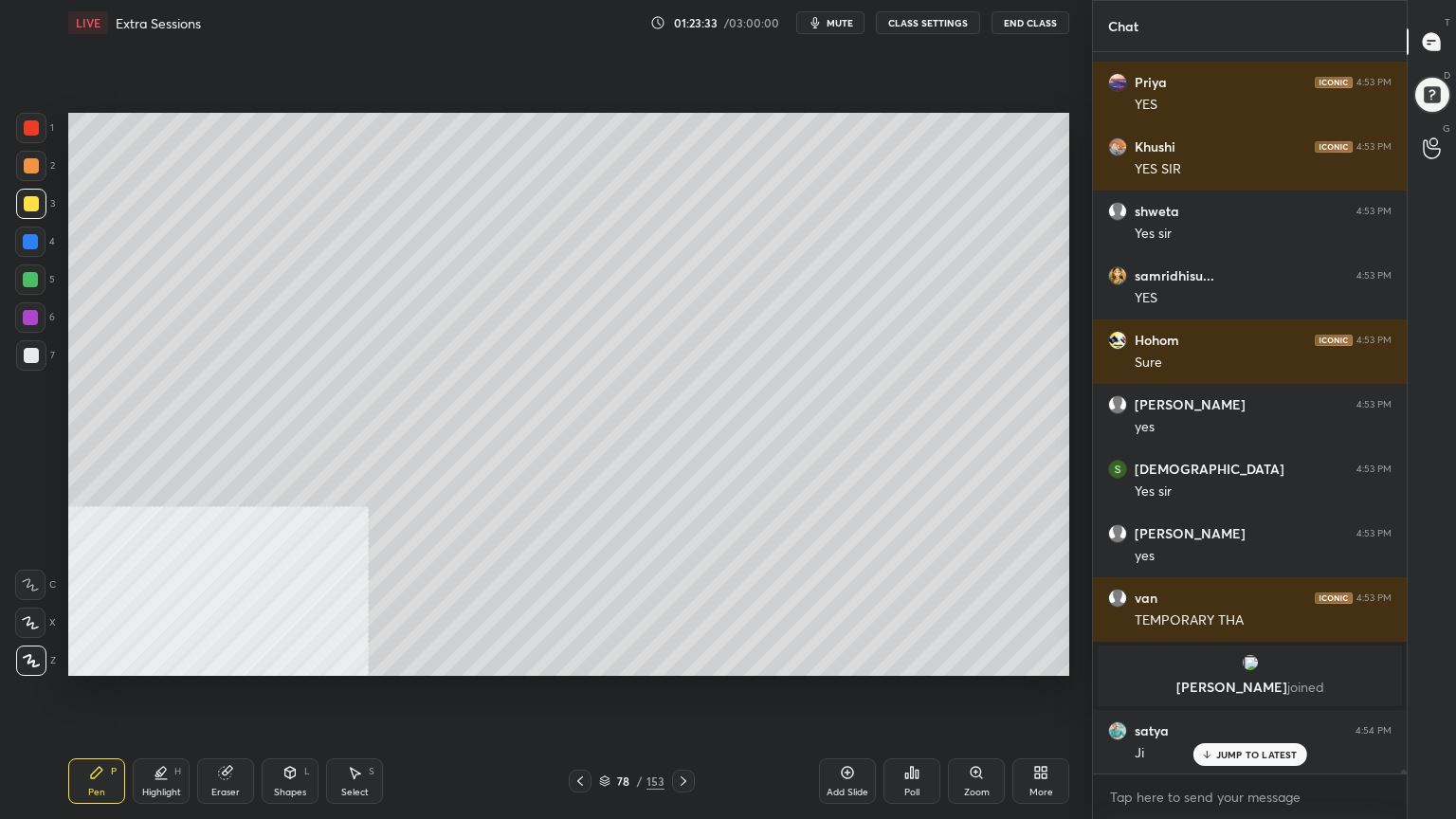 scroll, scrollTop: 128390, scrollLeft: 0, axis: vertical 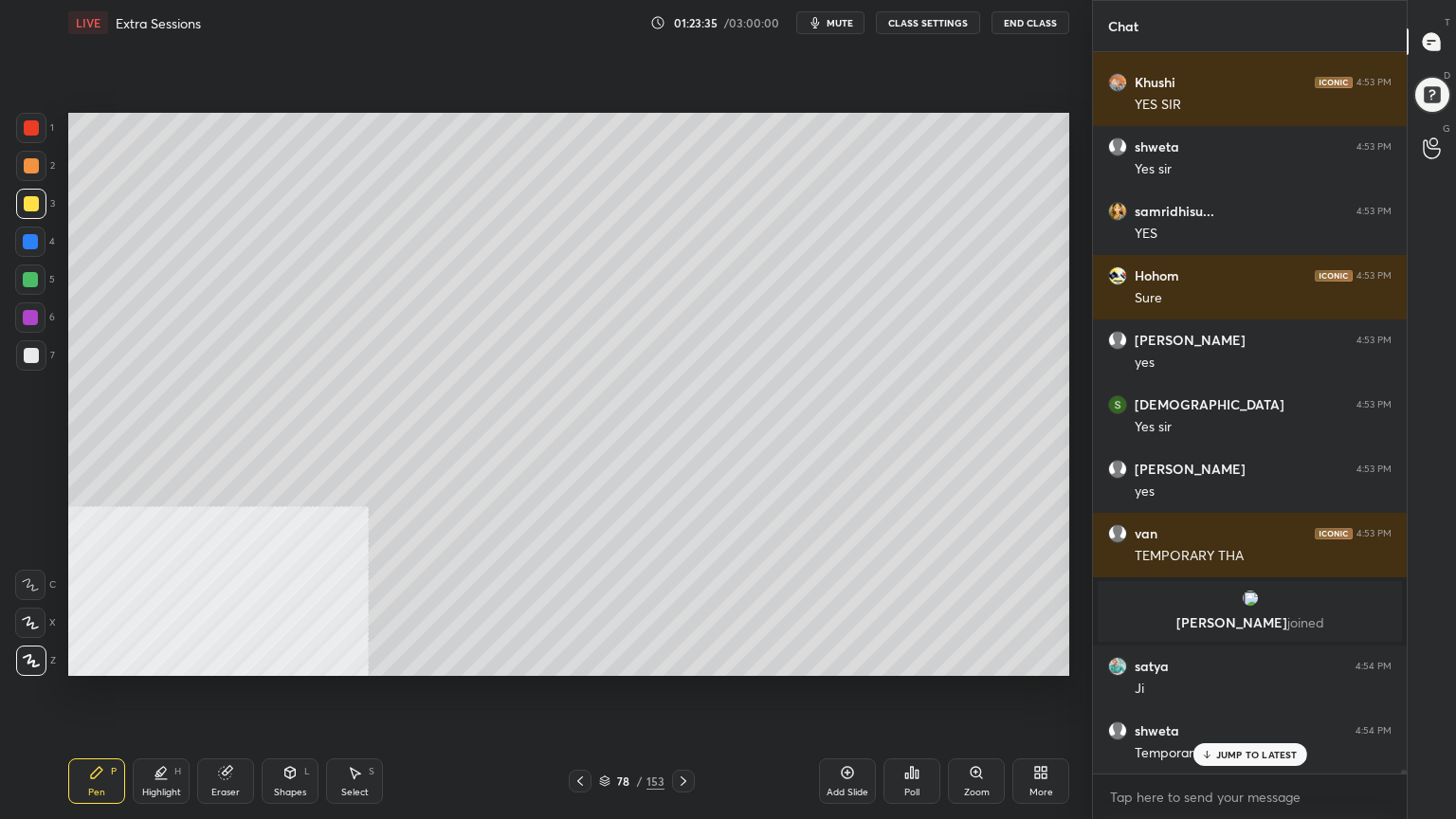 click 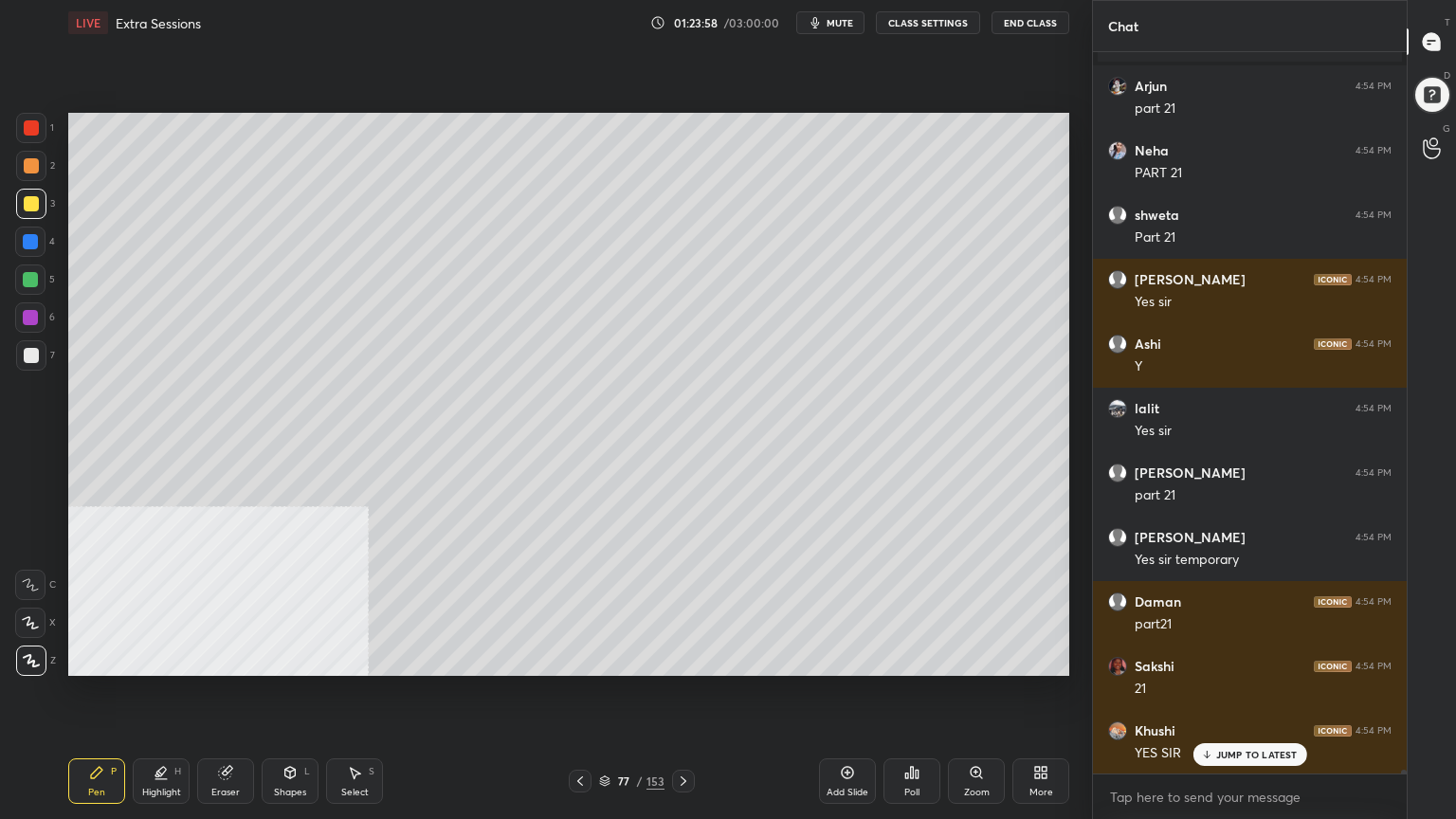 scroll, scrollTop: 129683, scrollLeft: 0, axis: vertical 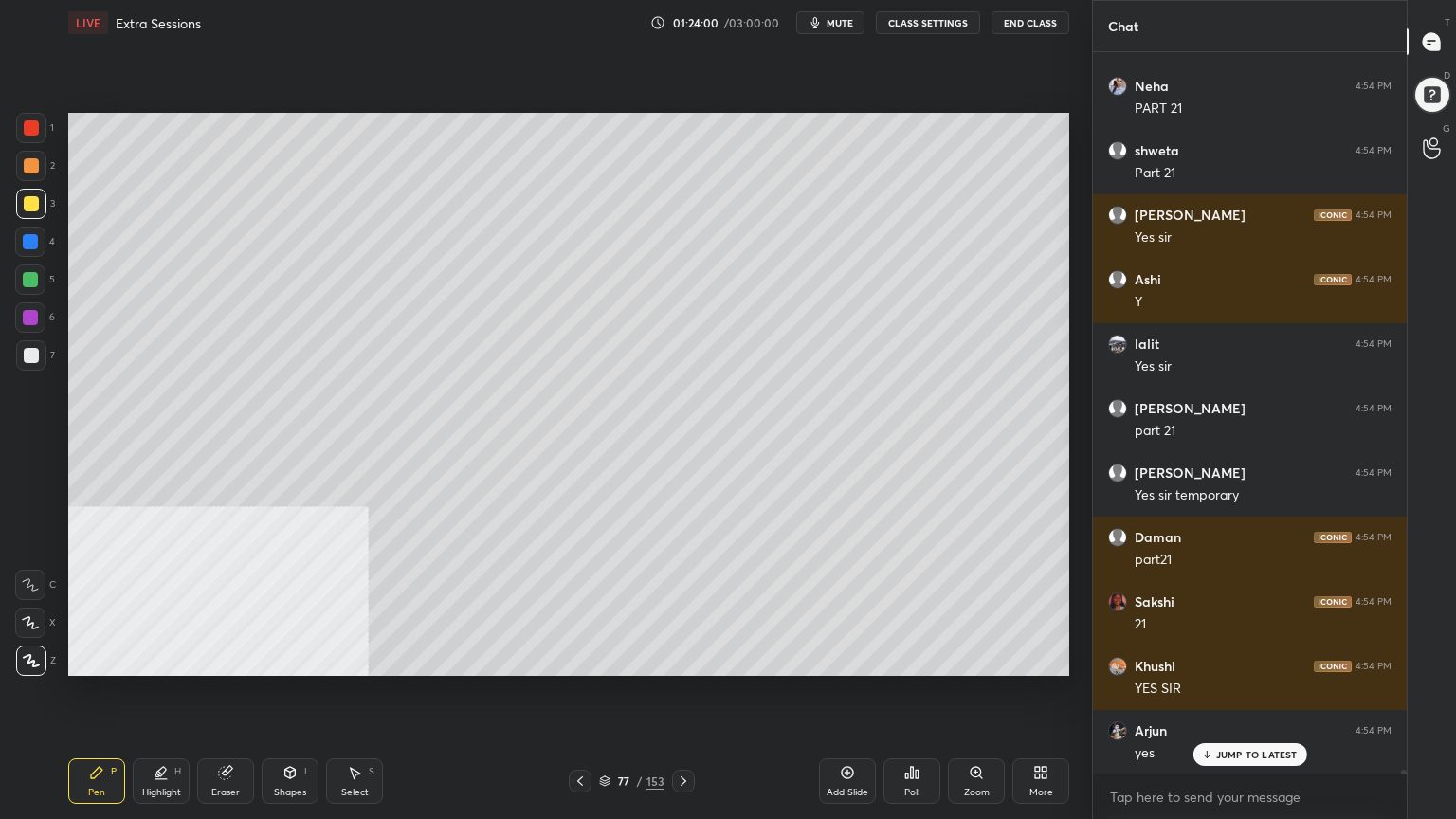 drag, startPoint x: 847, startPoint y: 779, endPoint x: 838, endPoint y: 783, distance: 9.848858 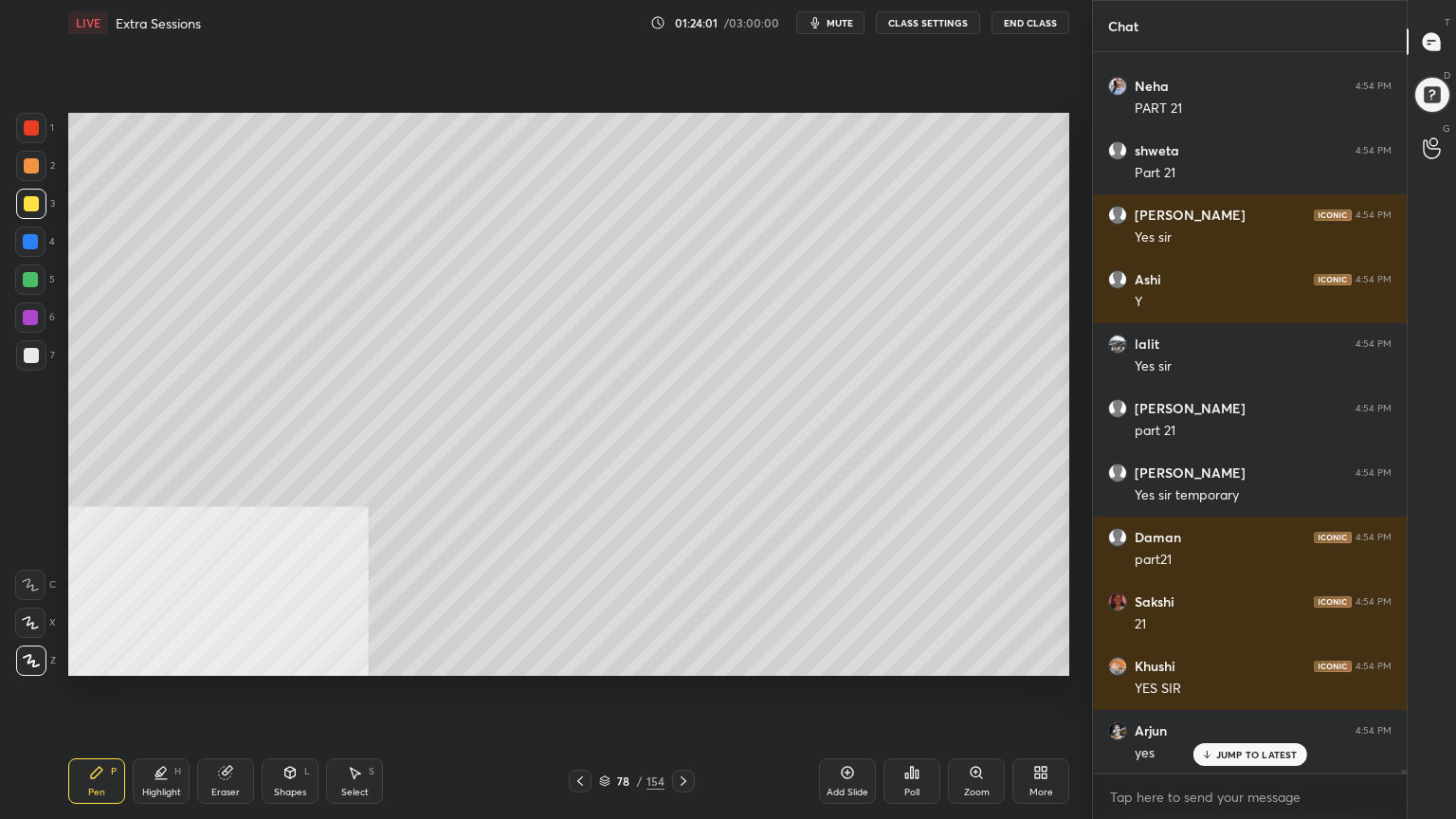 scroll, scrollTop: 129747, scrollLeft: 0, axis: vertical 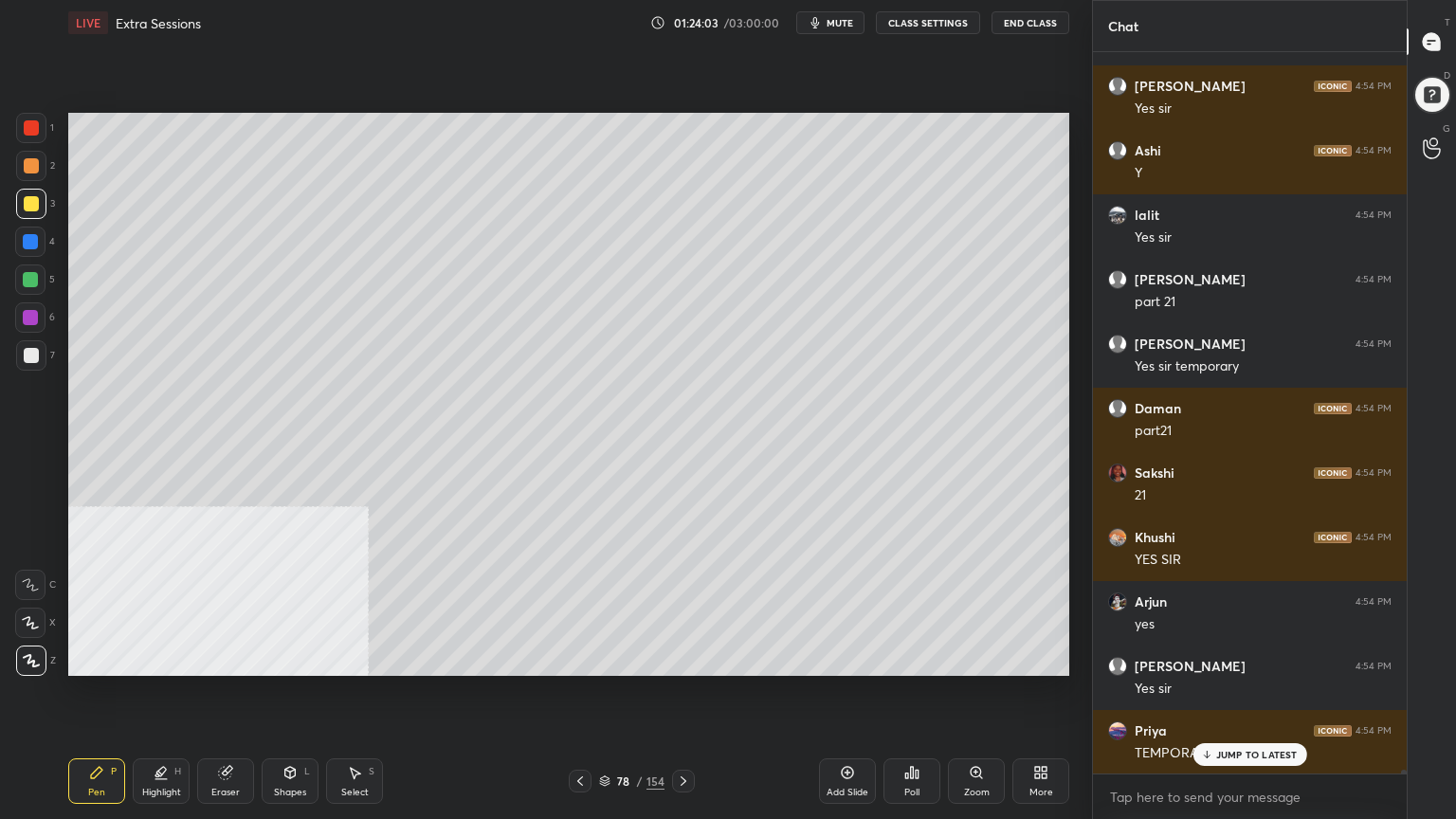 click at bounding box center [31, 355] 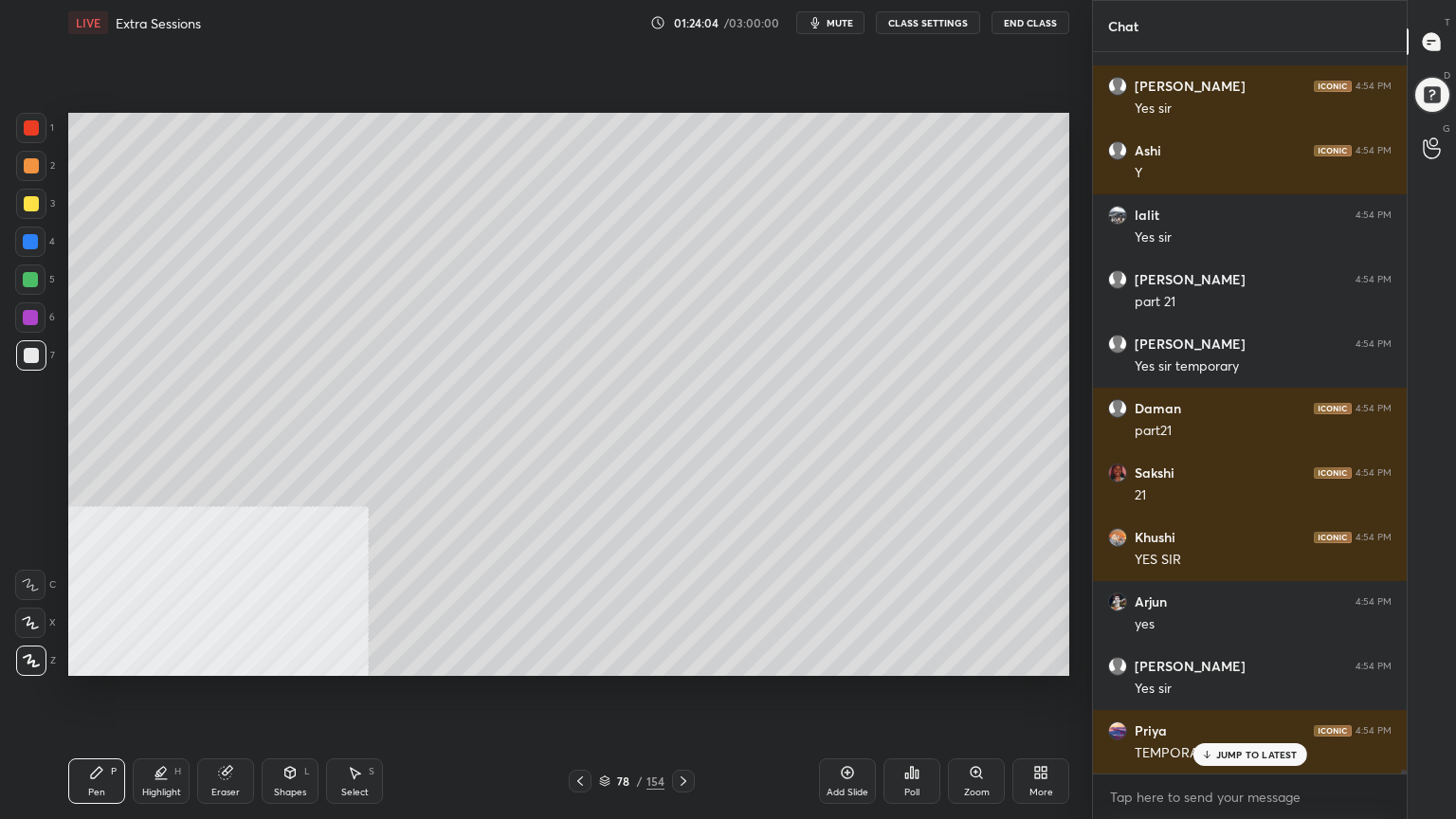 scroll, scrollTop: 129876, scrollLeft: 0, axis: vertical 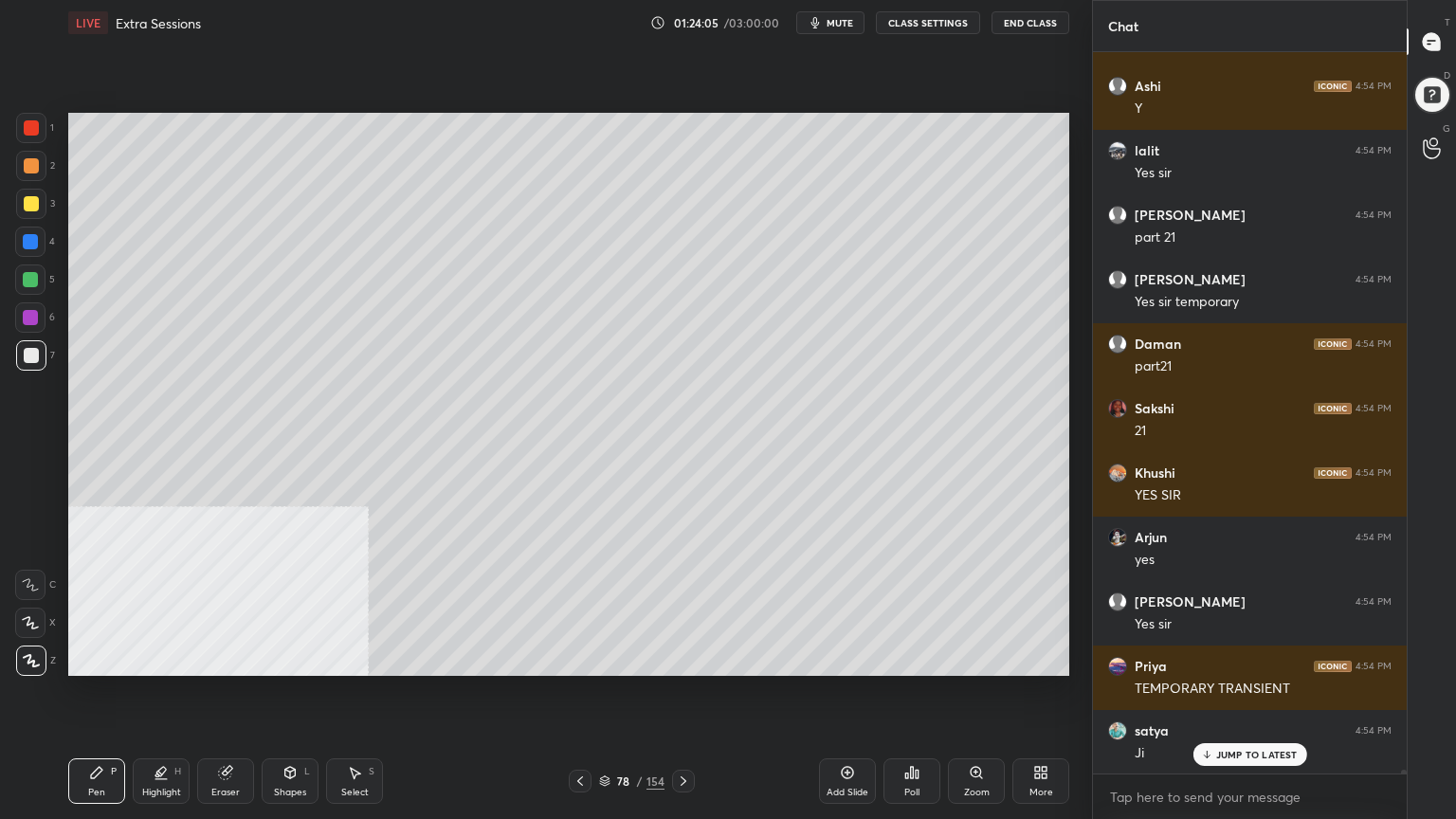 click on "Shapes L" at bounding box center (290, 781) 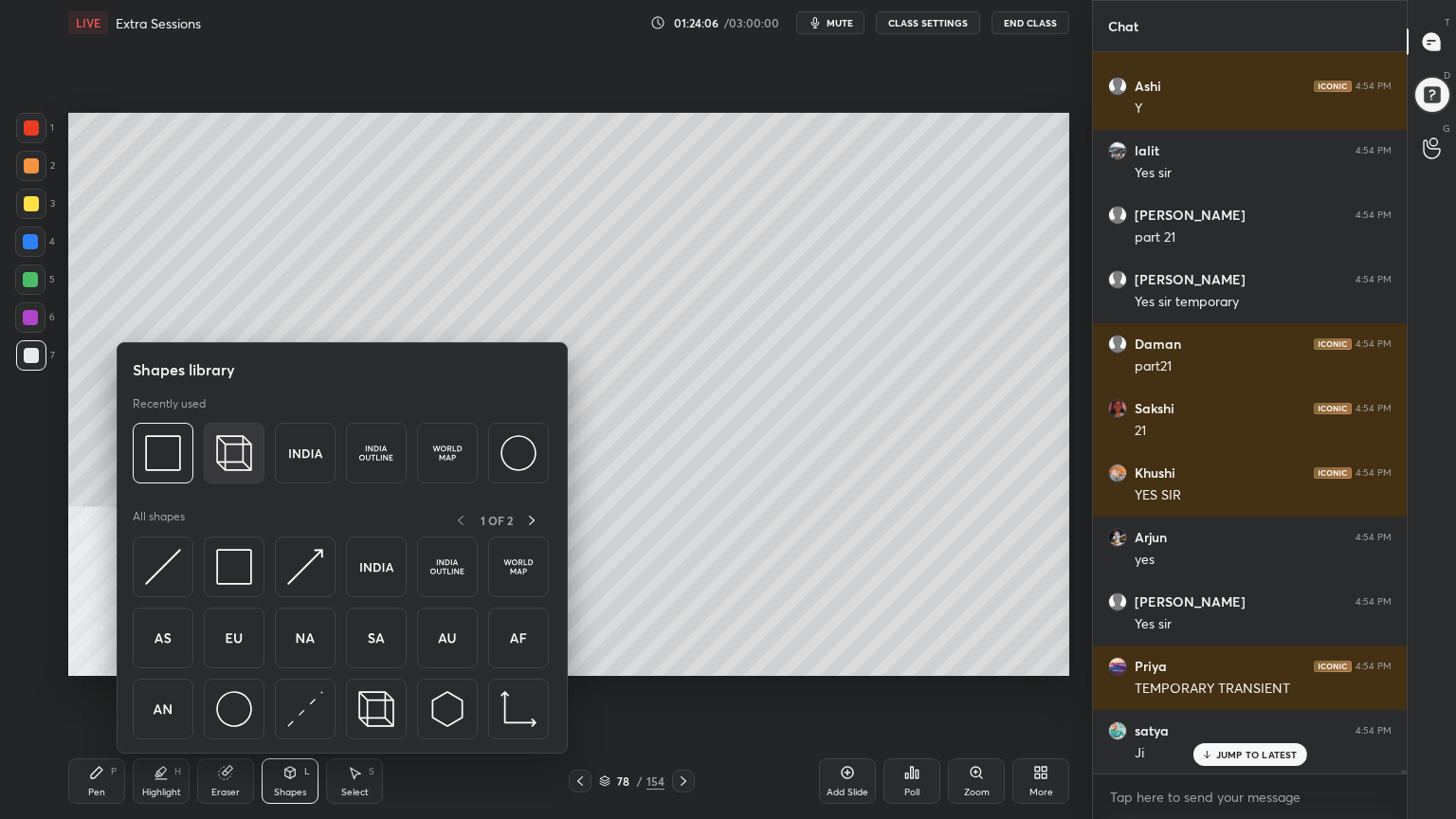 click at bounding box center [234, 453] 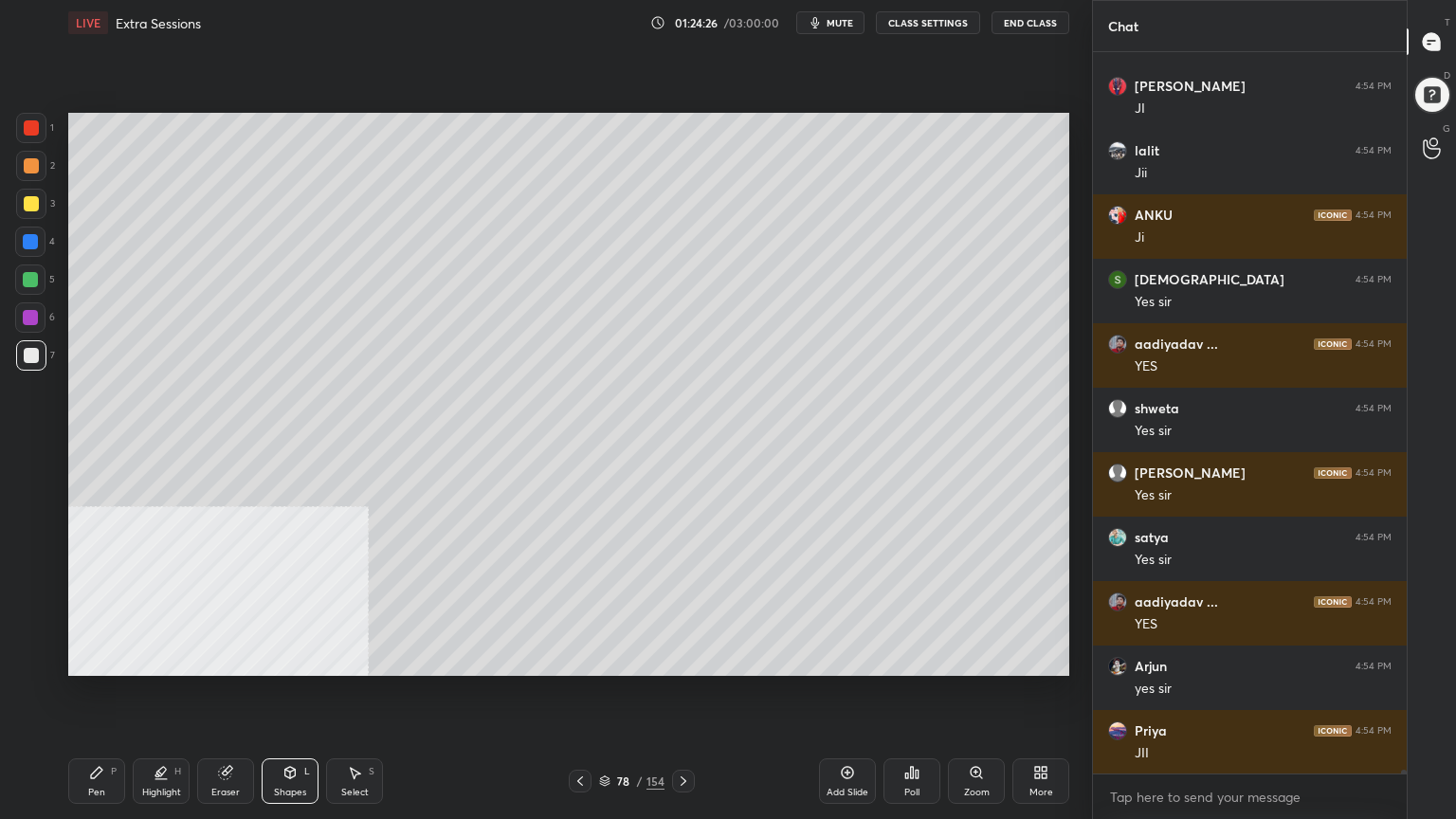 scroll, scrollTop: 131101, scrollLeft: 0, axis: vertical 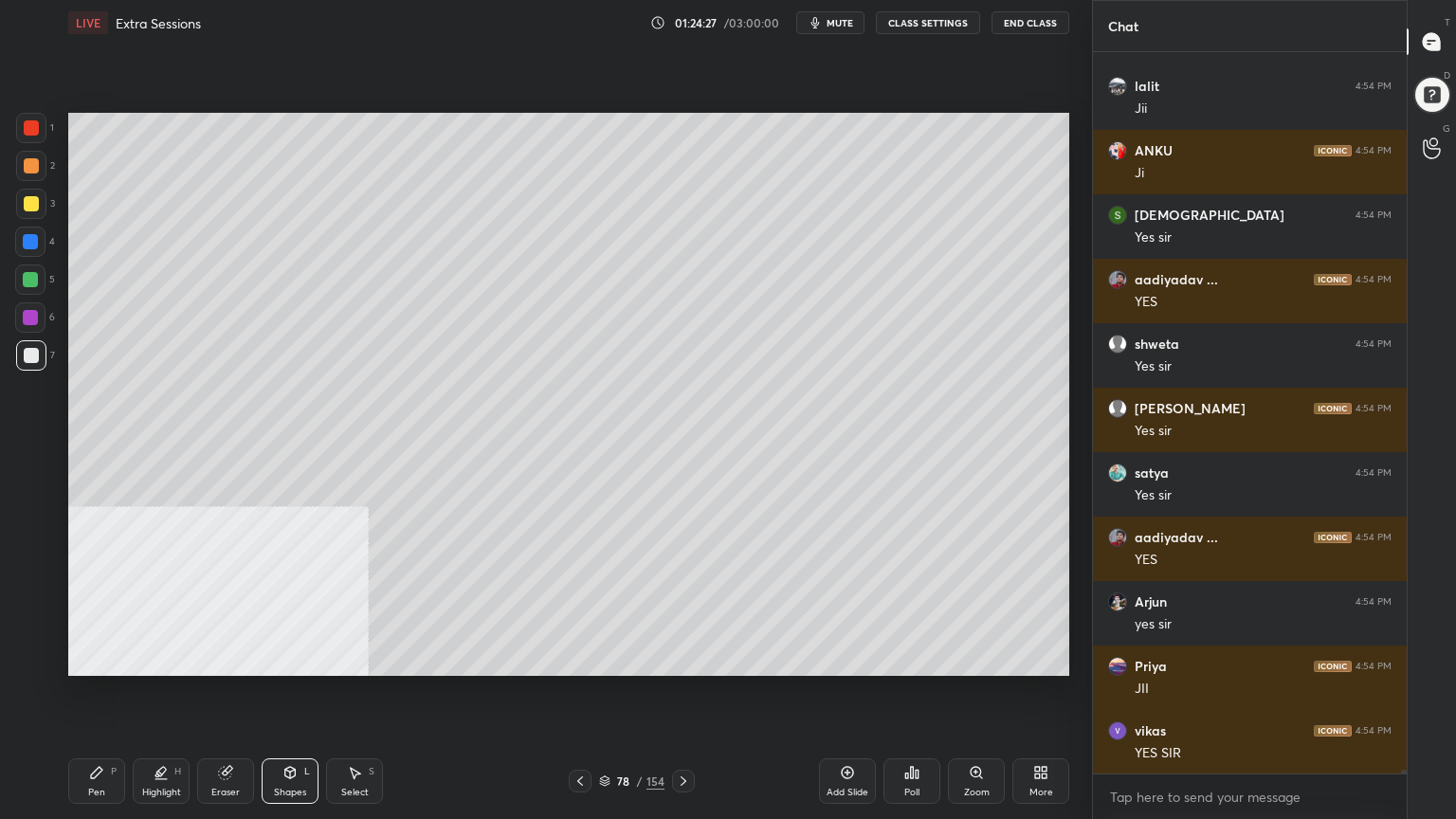 click at bounding box center (31, 204) 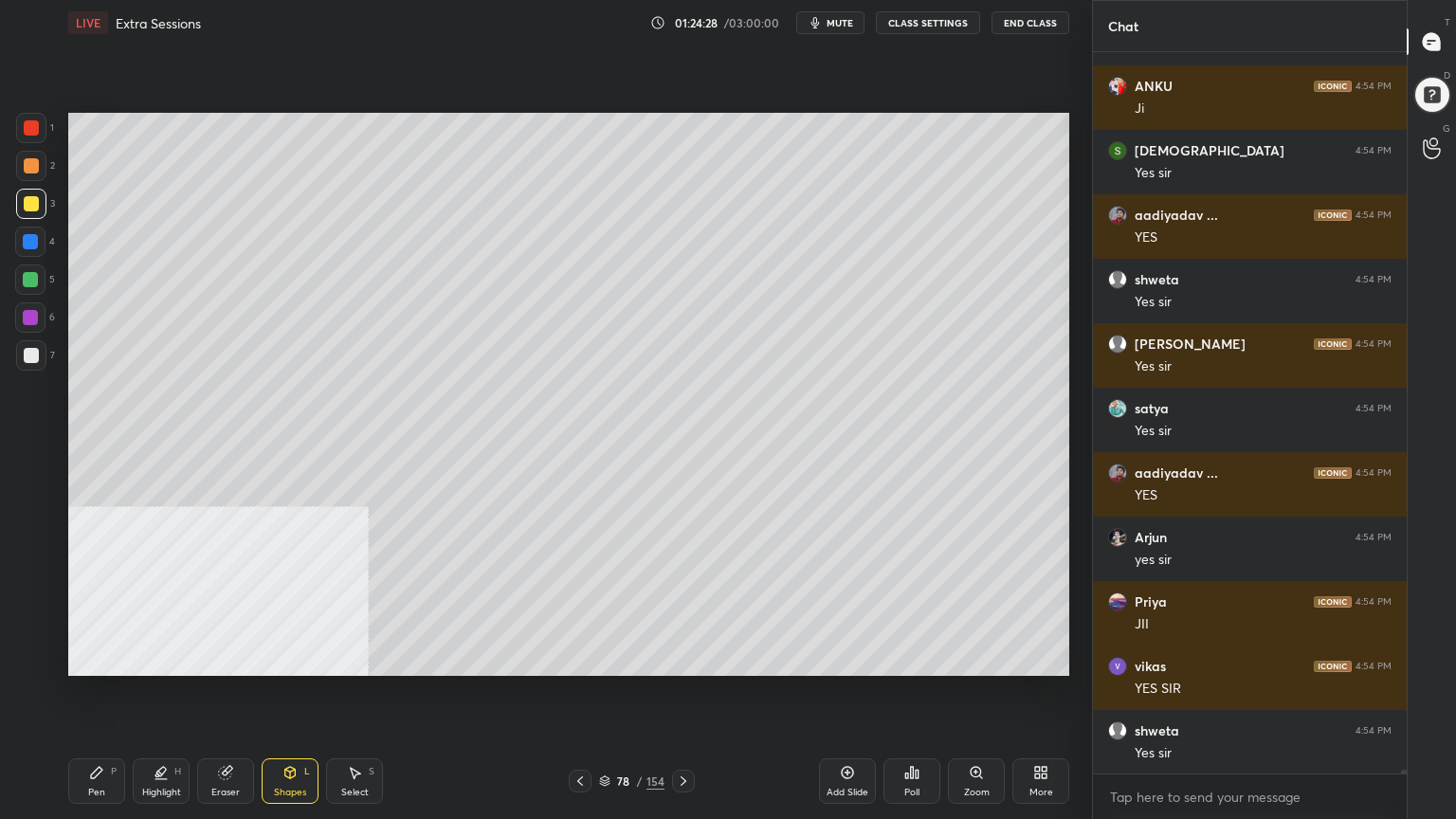 scroll, scrollTop: 131230, scrollLeft: 0, axis: vertical 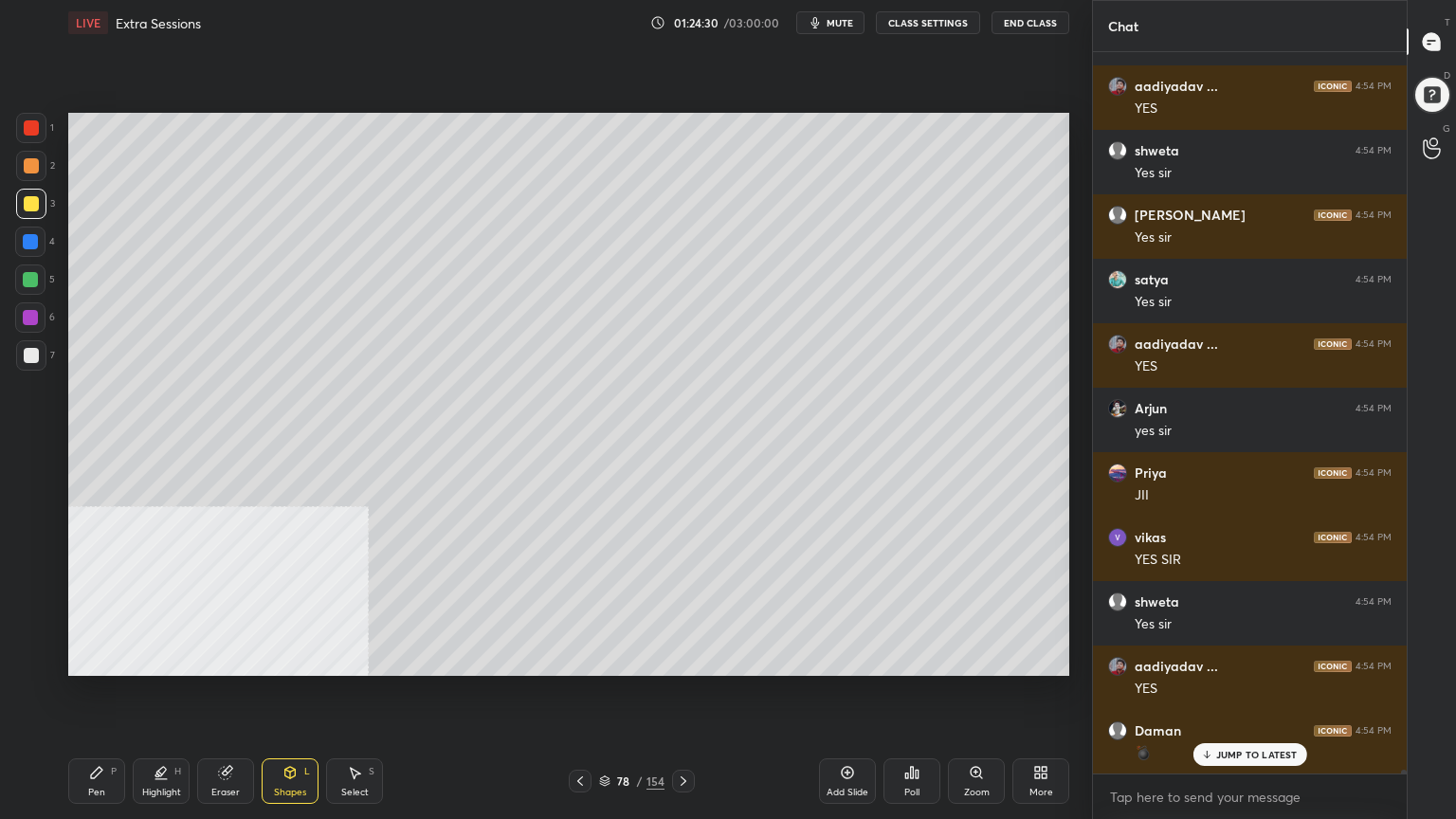 click 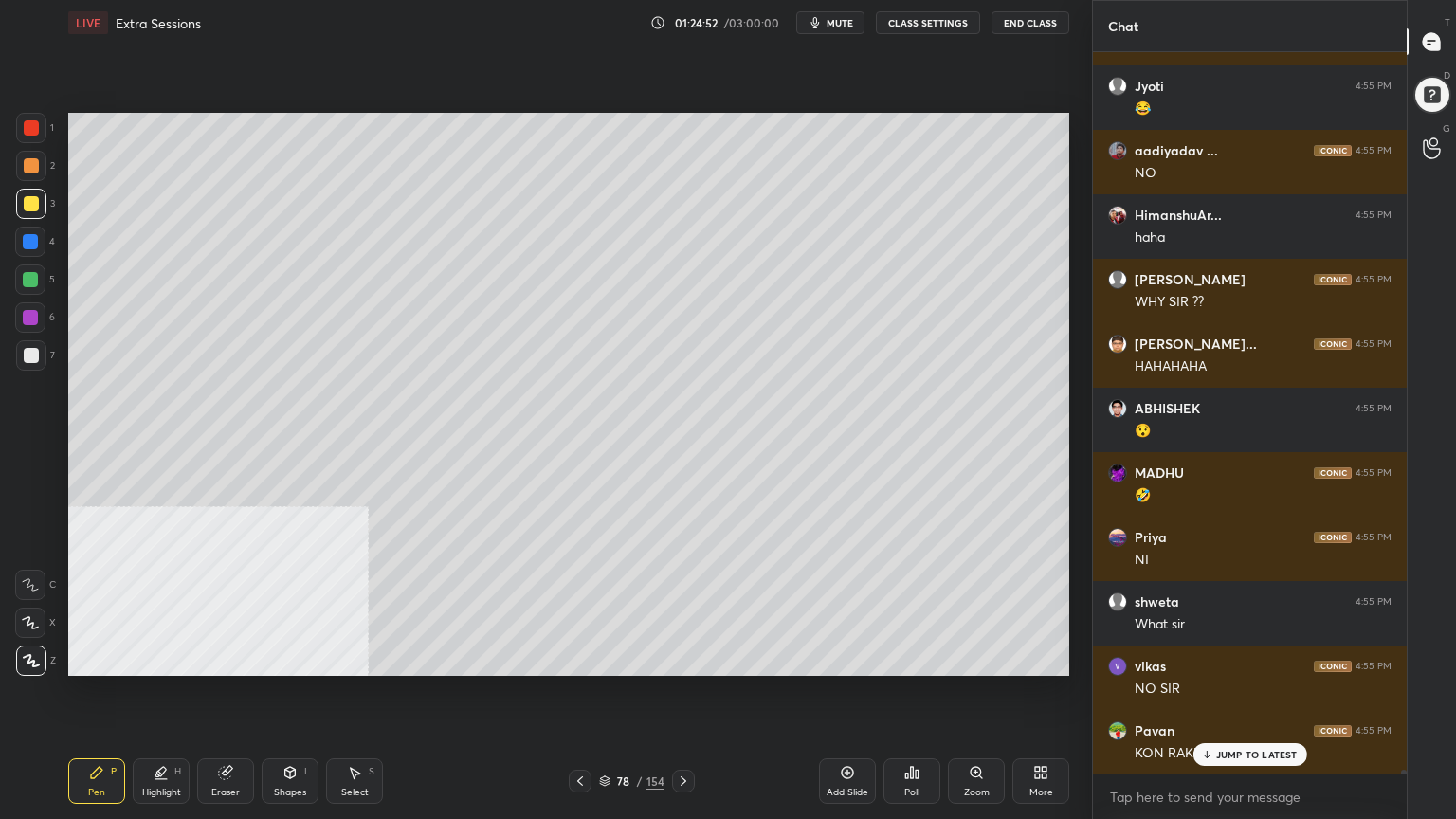 scroll, scrollTop: 133679, scrollLeft: 0, axis: vertical 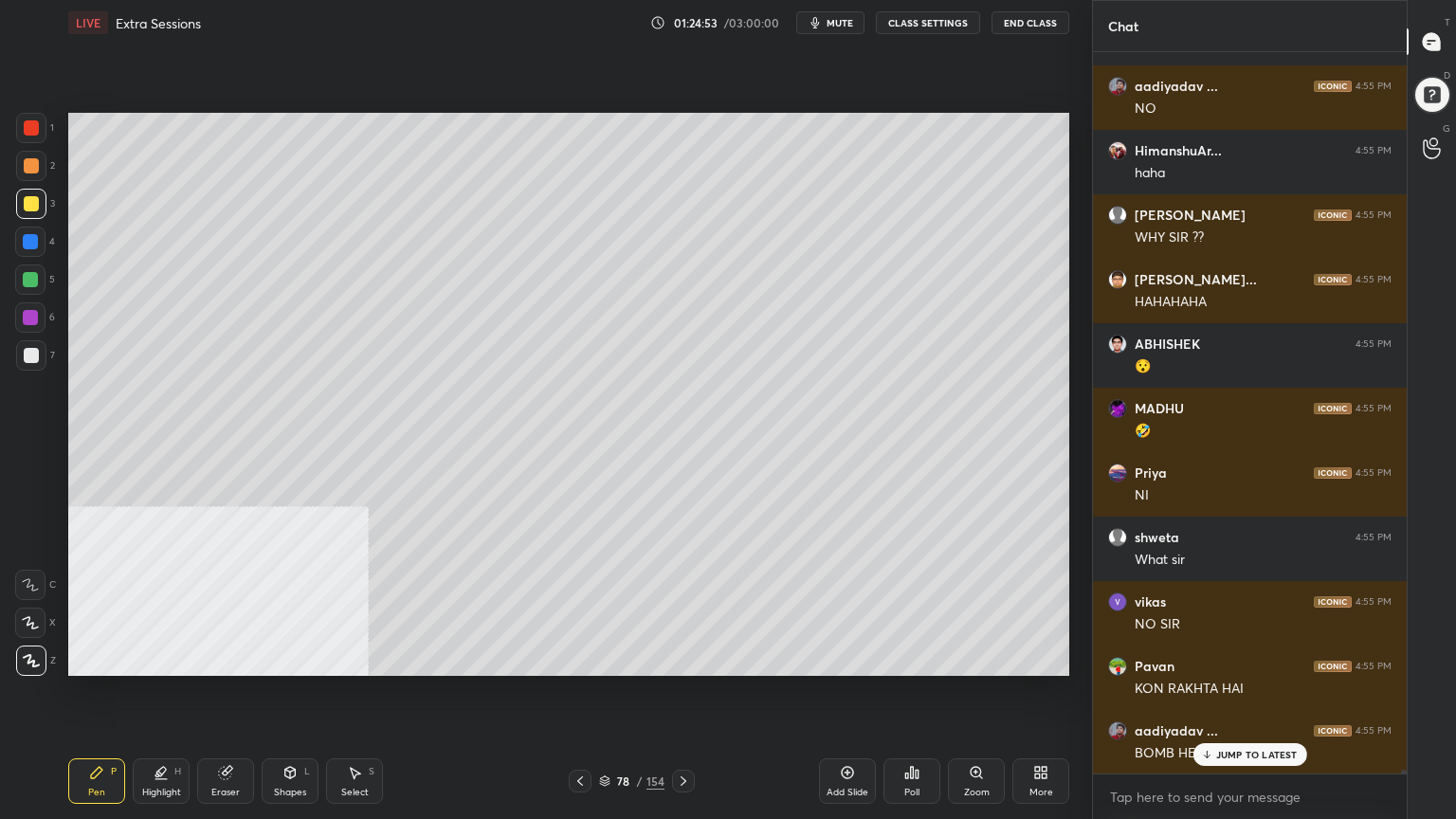 drag, startPoint x: 28, startPoint y: 352, endPoint x: 64, endPoint y: 329, distance: 42.720019 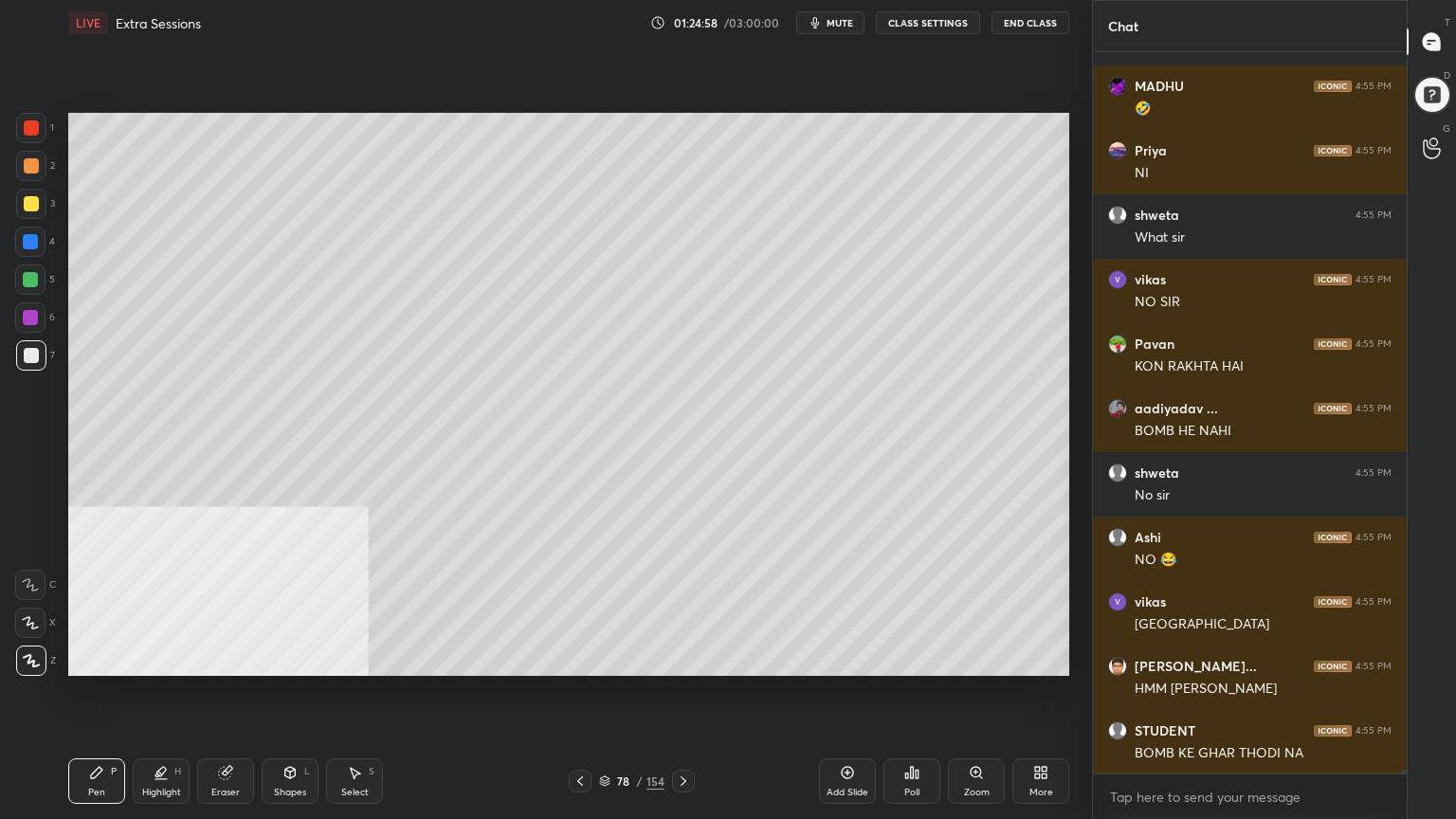 scroll, scrollTop: 134195, scrollLeft: 0, axis: vertical 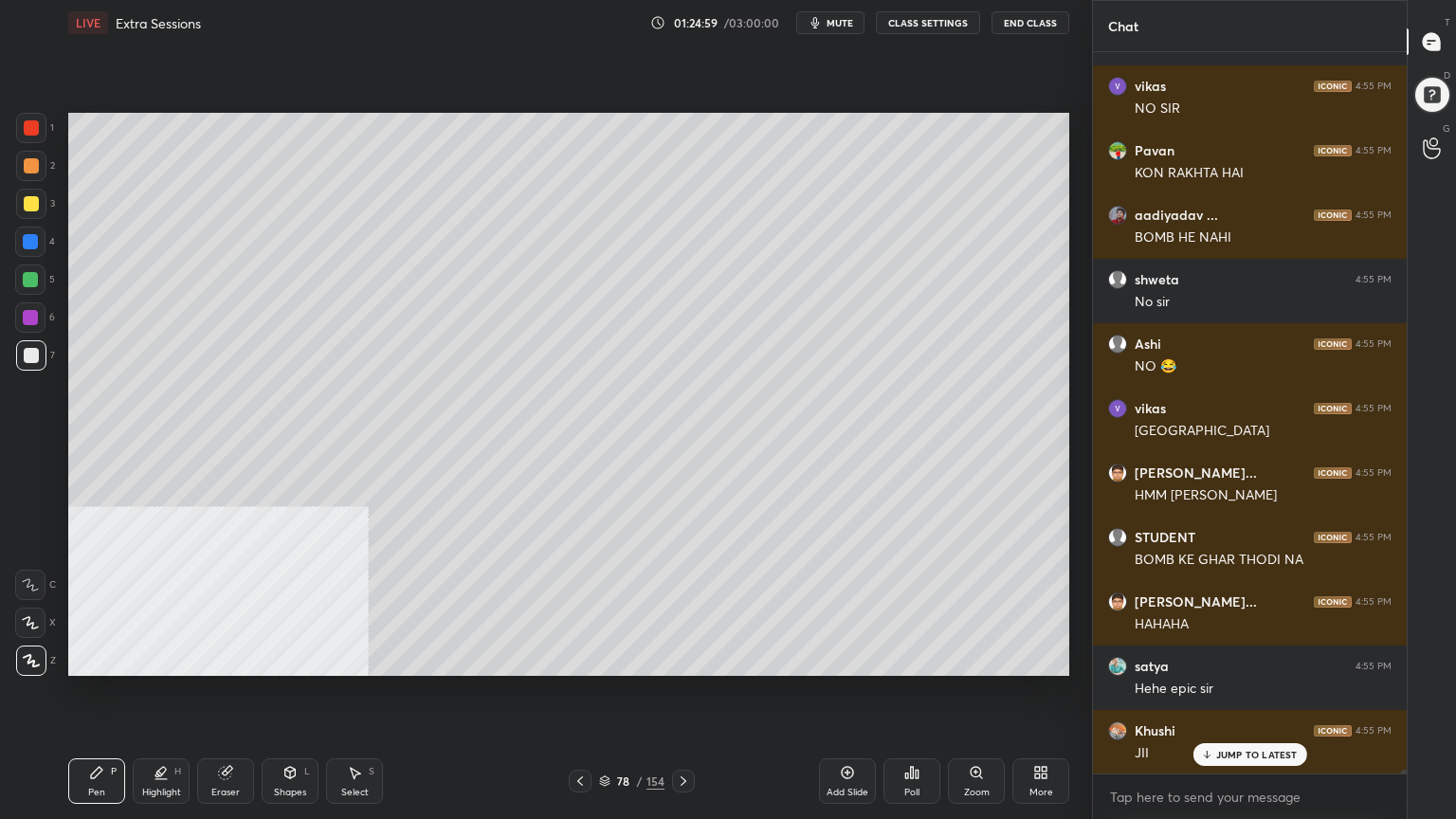 click at bounding box center [31, 204] 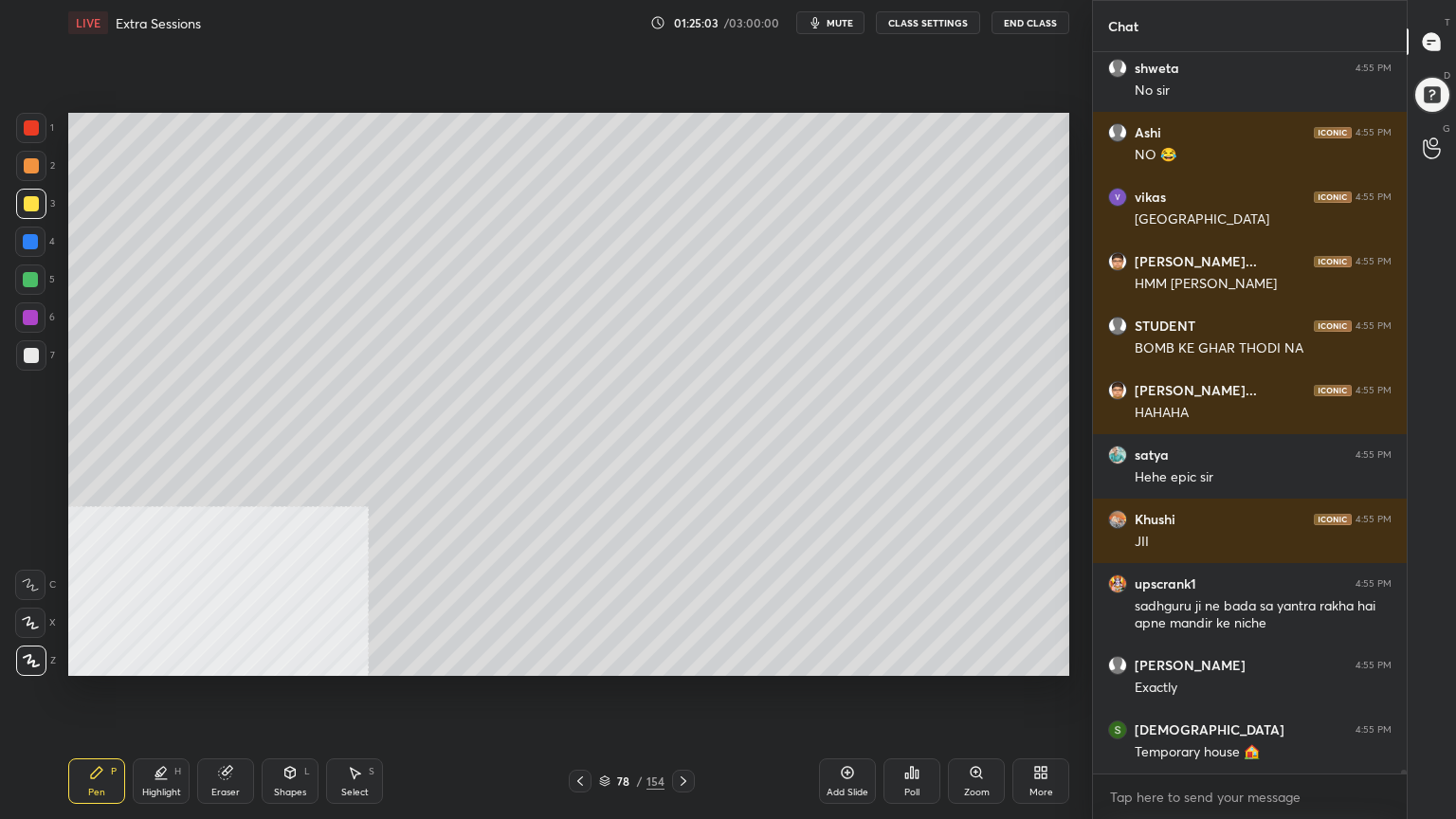 scroll, scrollTop: 134471, scrollLeft: 0, axis: vertical 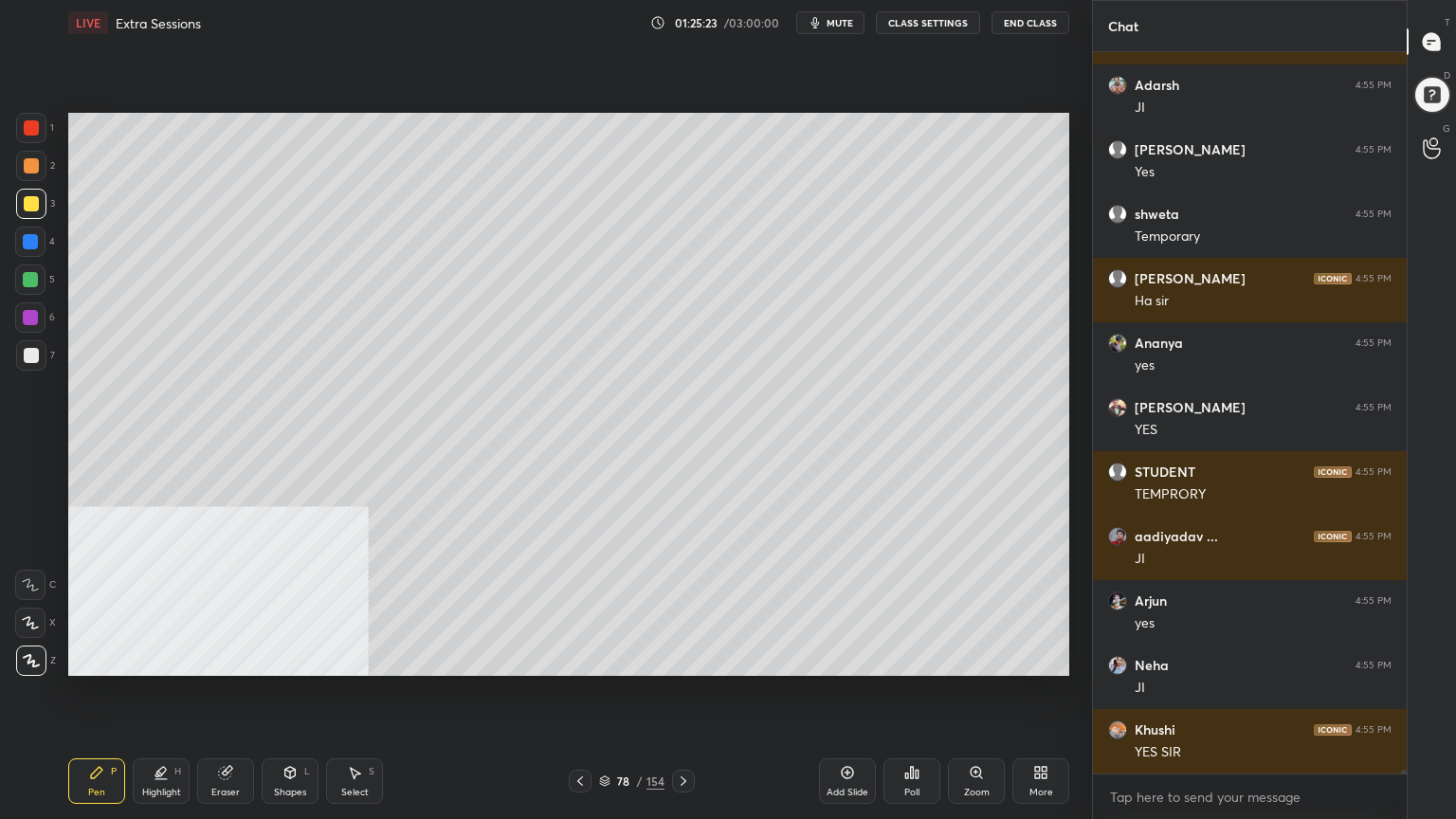 drag, startPoint x: 27, startPoint y: 239, endPoint x: 57, endPoint y: 239, distance: 30 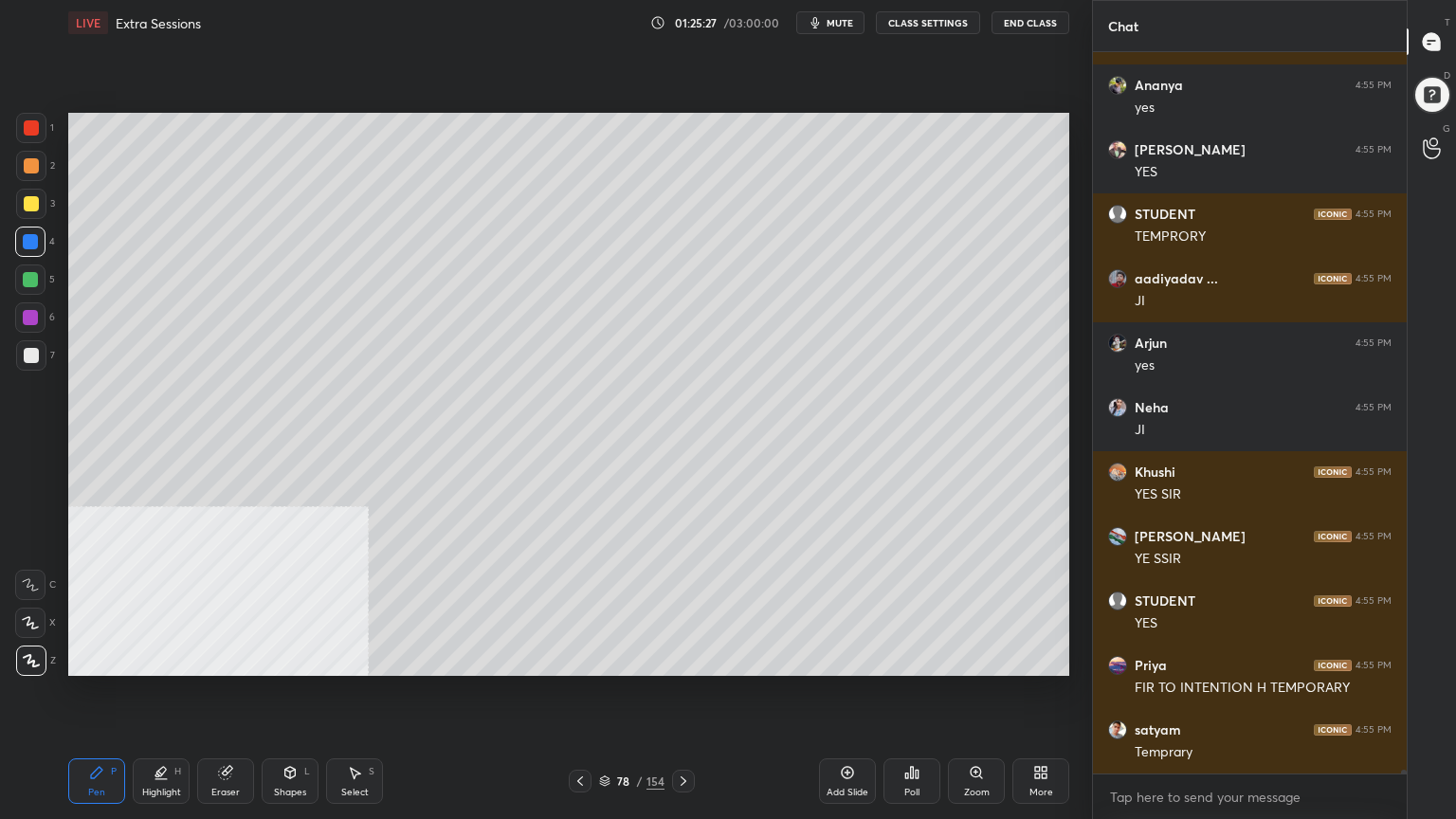 drag, startPoint x: 30, startPoint y: 209, endPoint x: 61, endPoint y: 212, distance: 31.14482 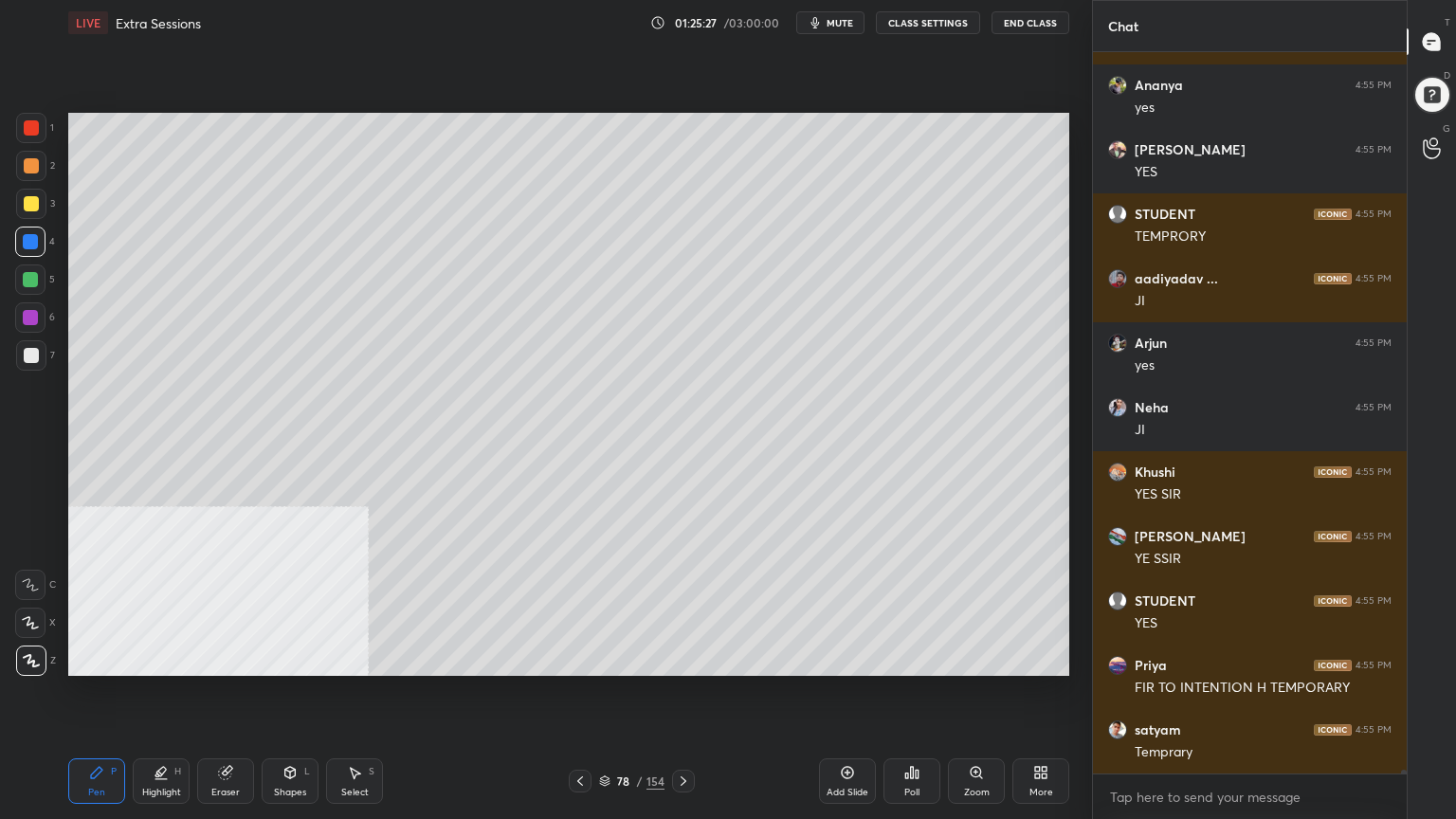 click at bounding box center [31, 204] 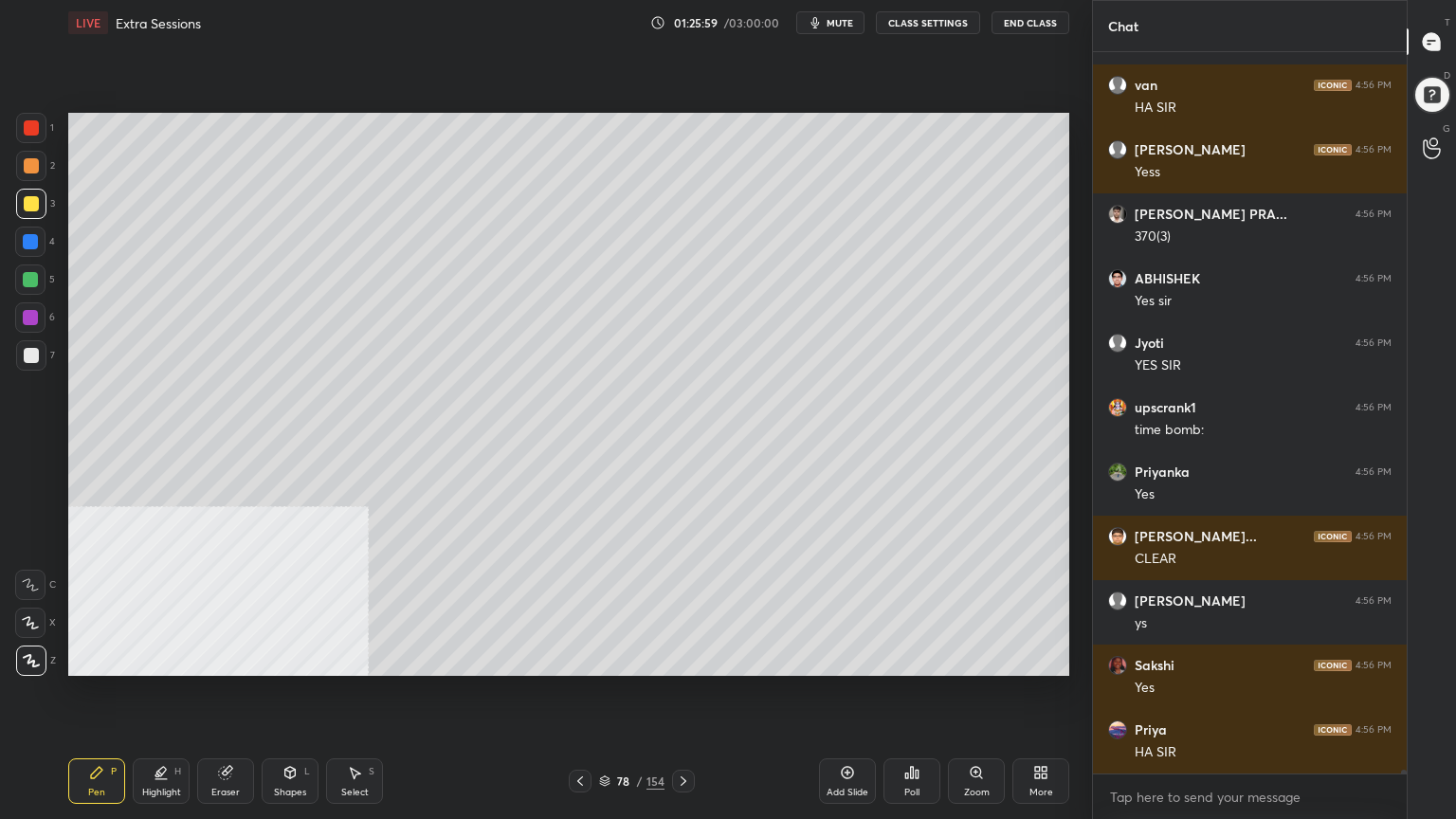 click 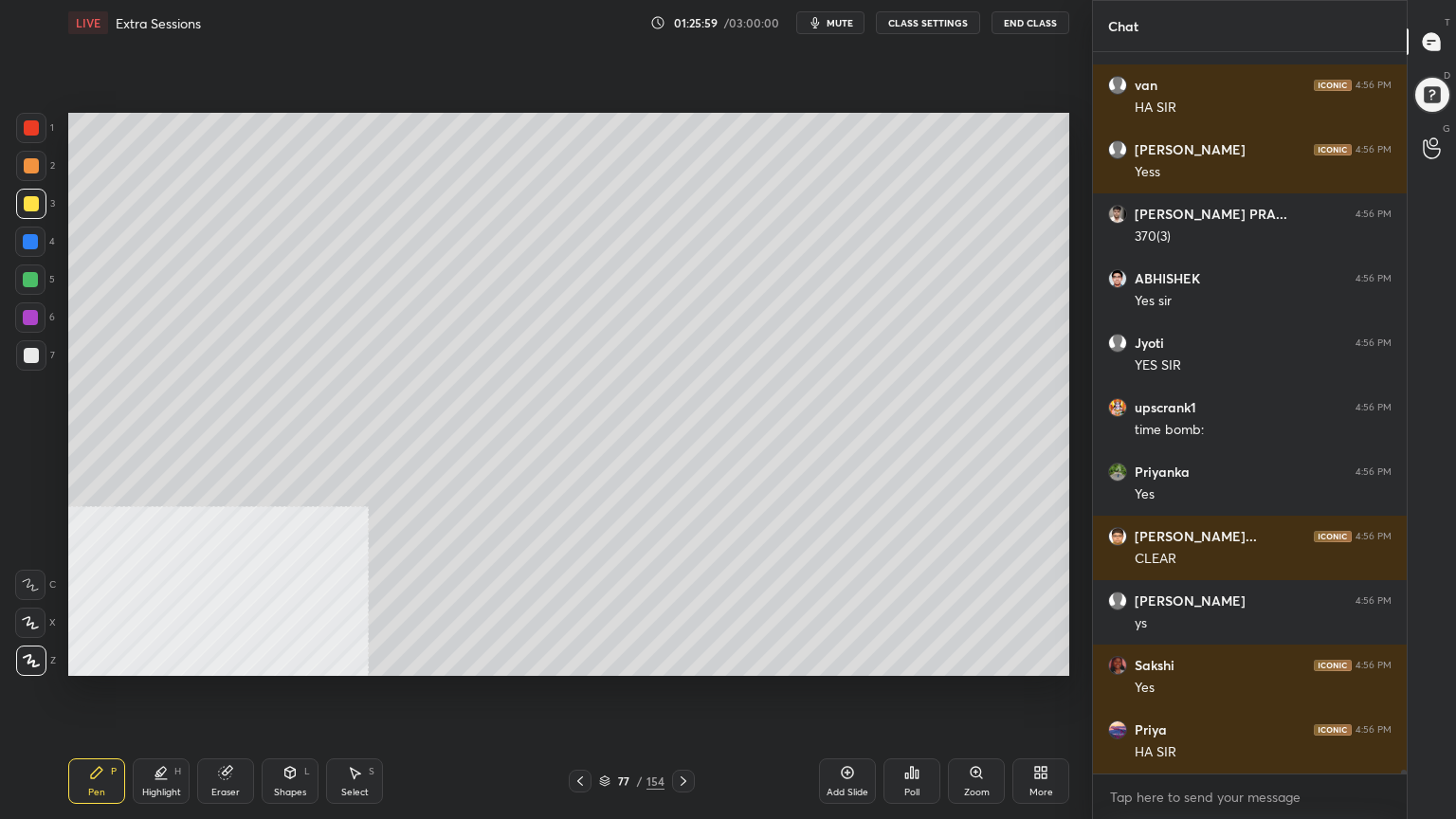 click 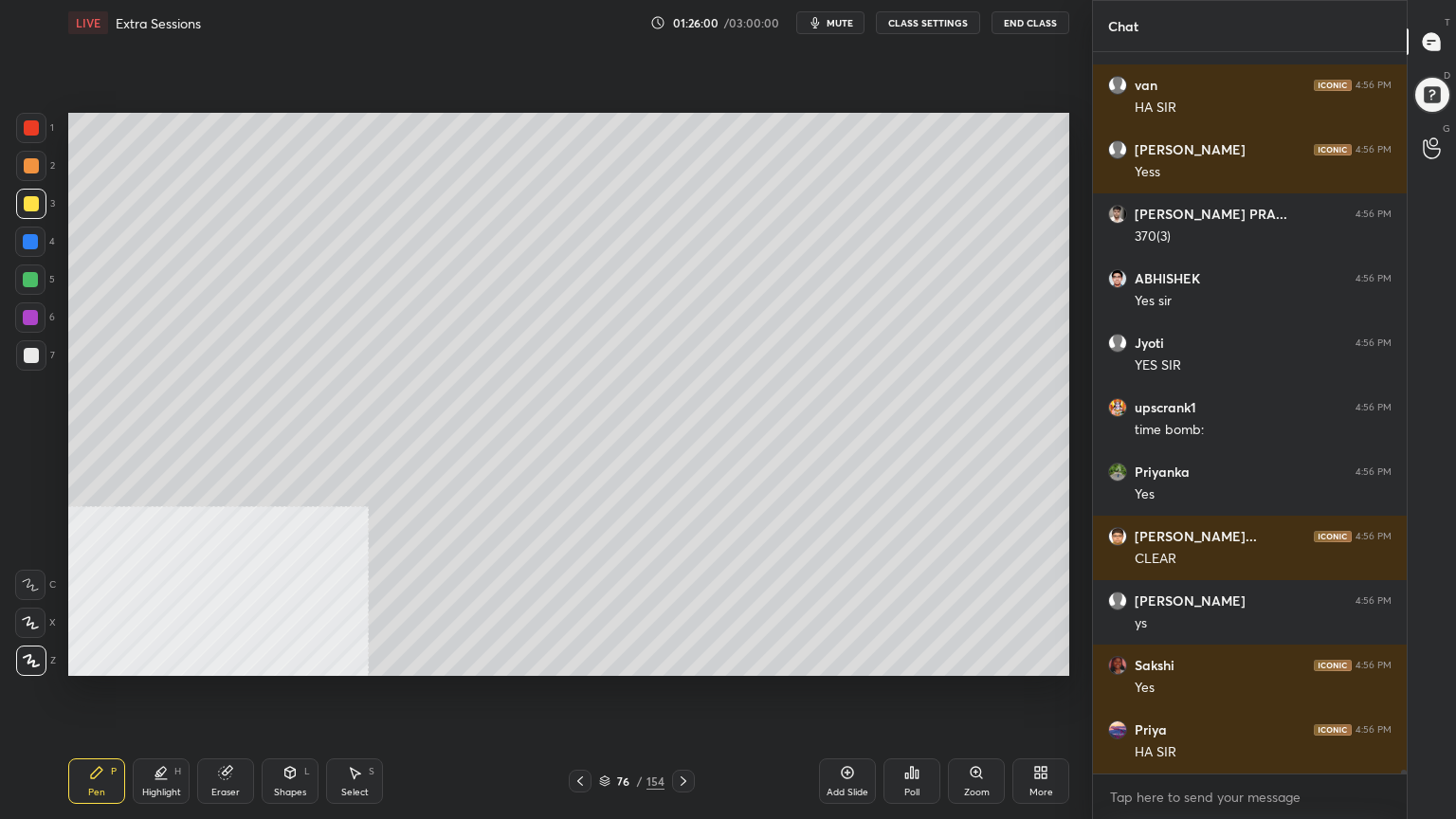 click 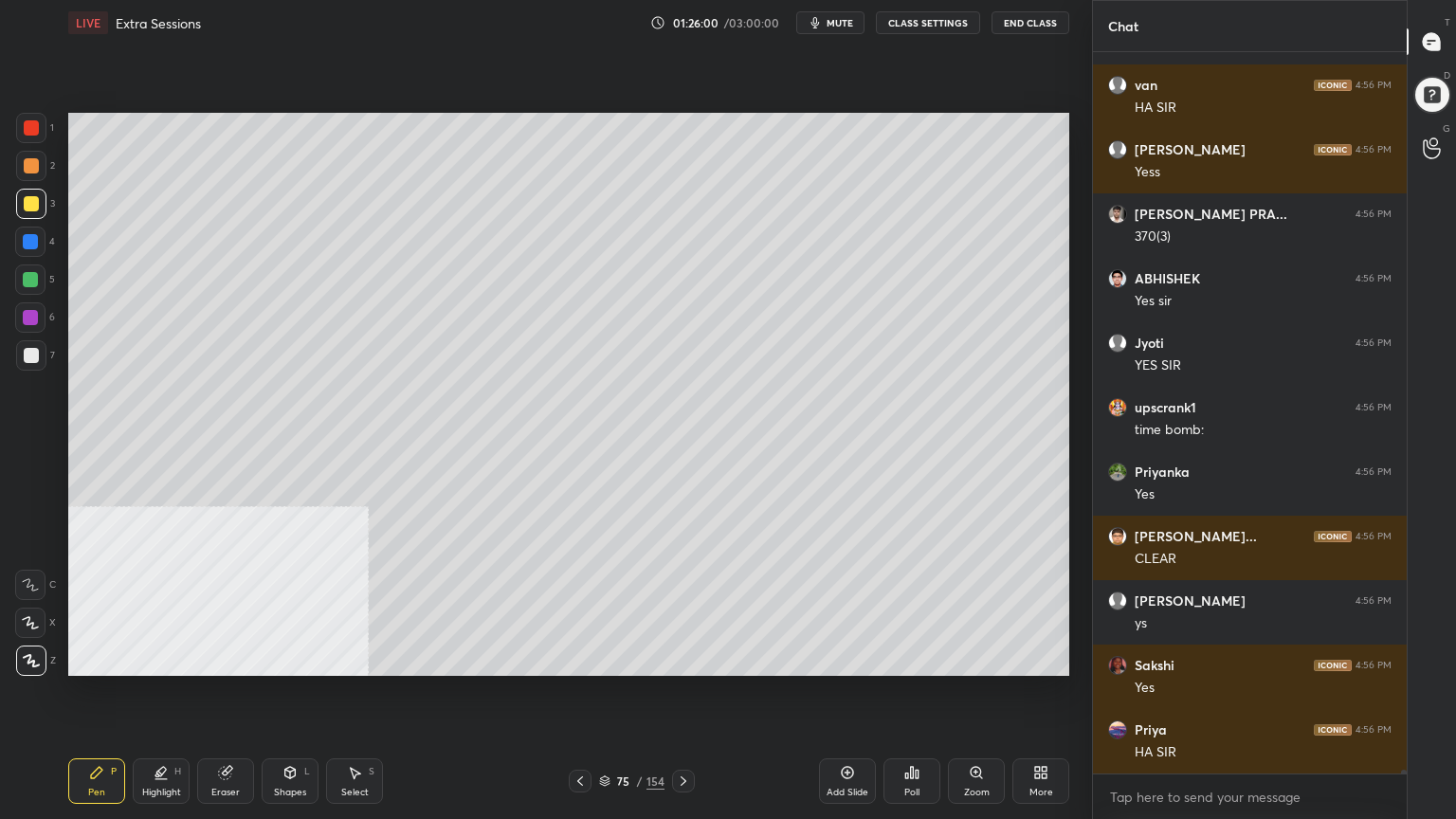 click 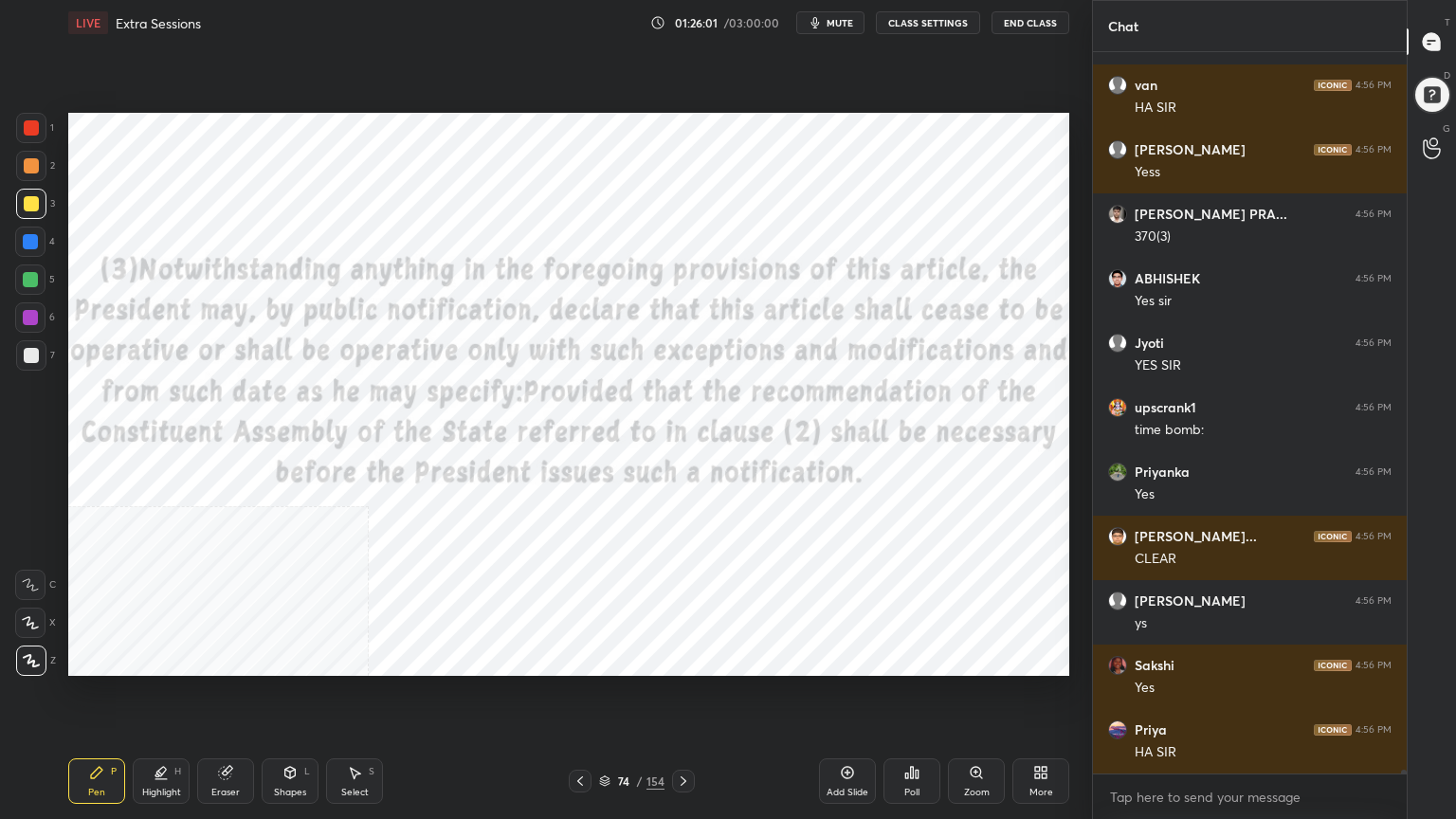 click 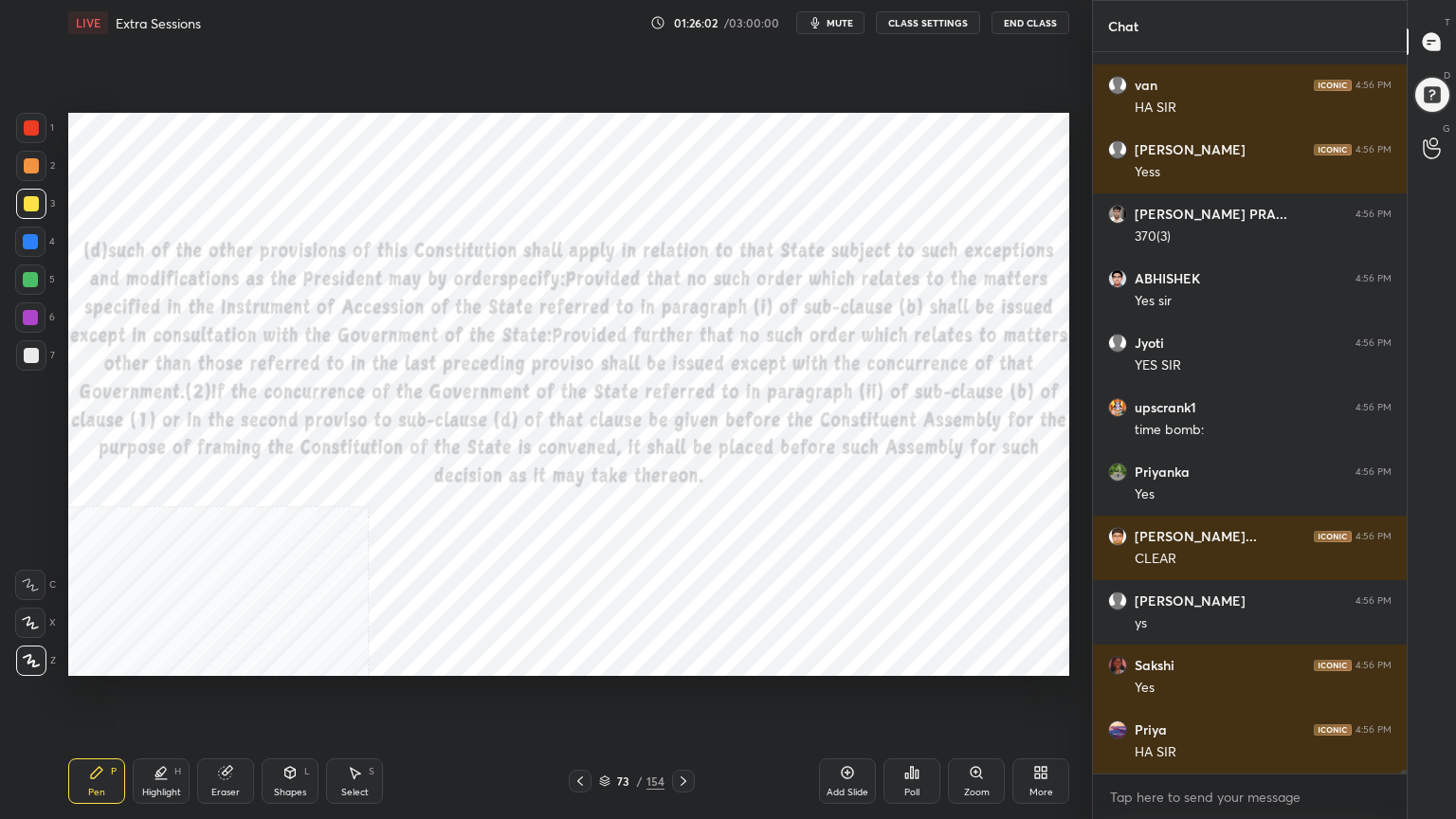 click 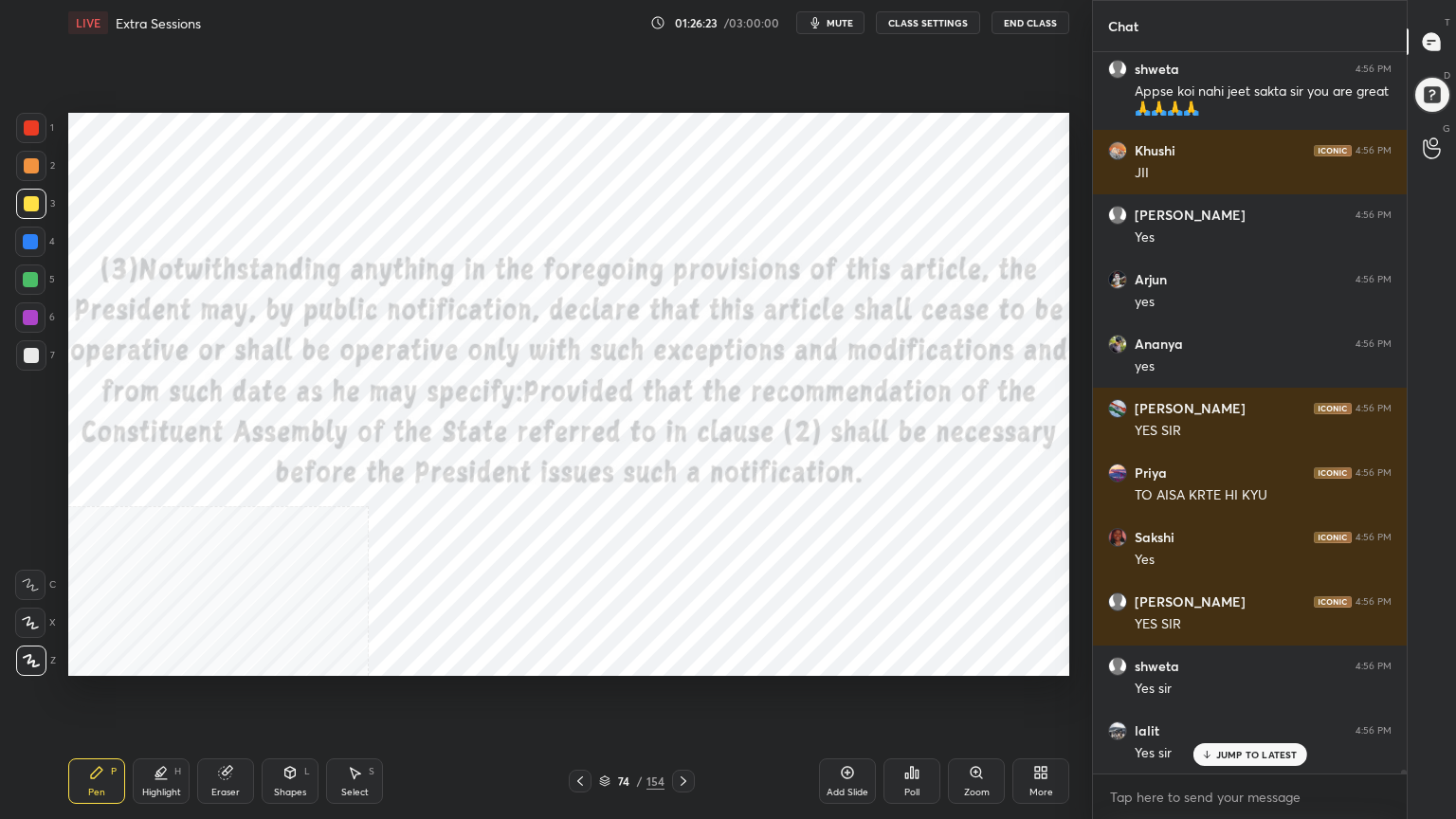 scroll, scrollTop: 139966, scrollLeft: 0, axis: vertical 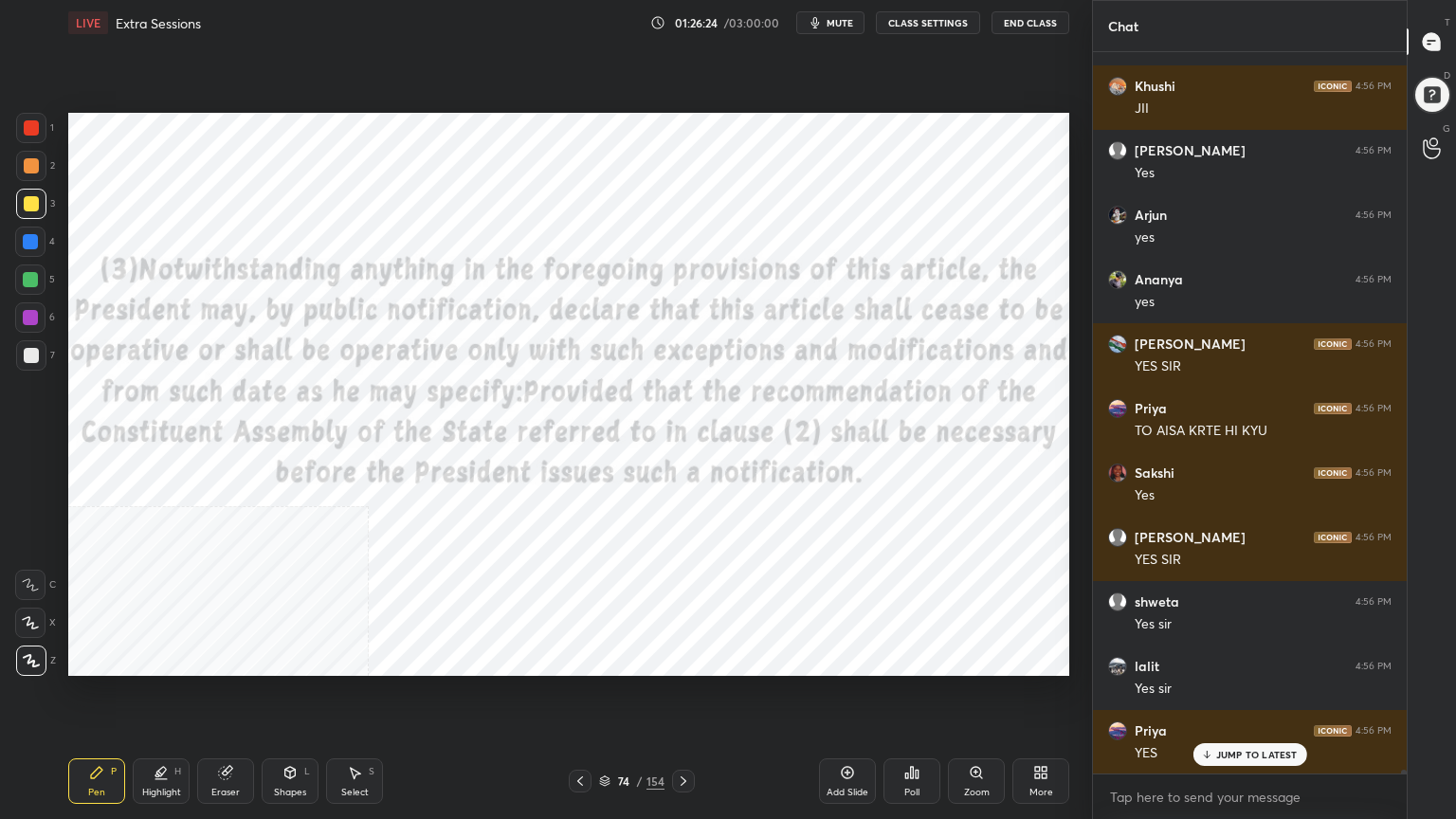click 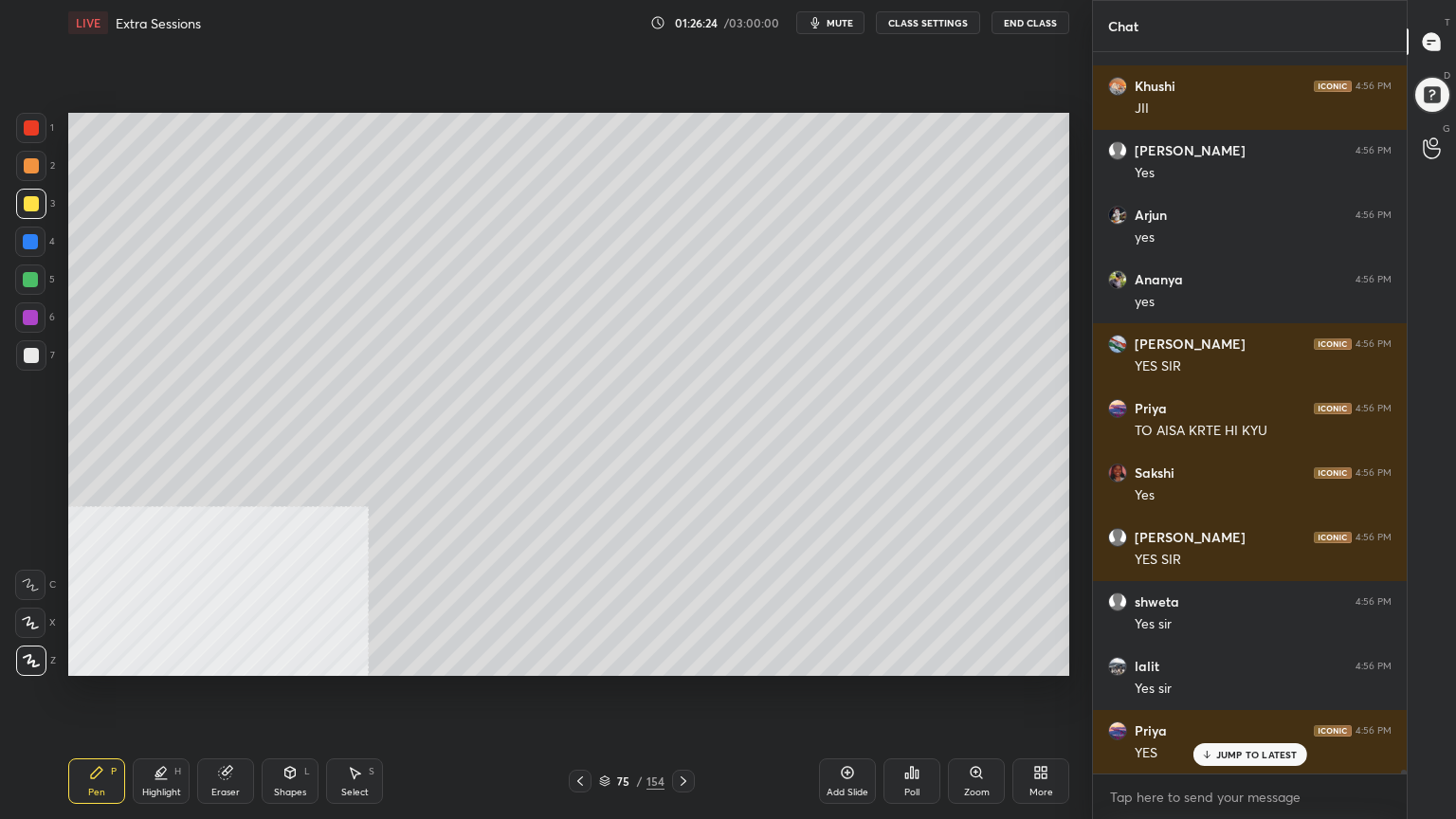 click 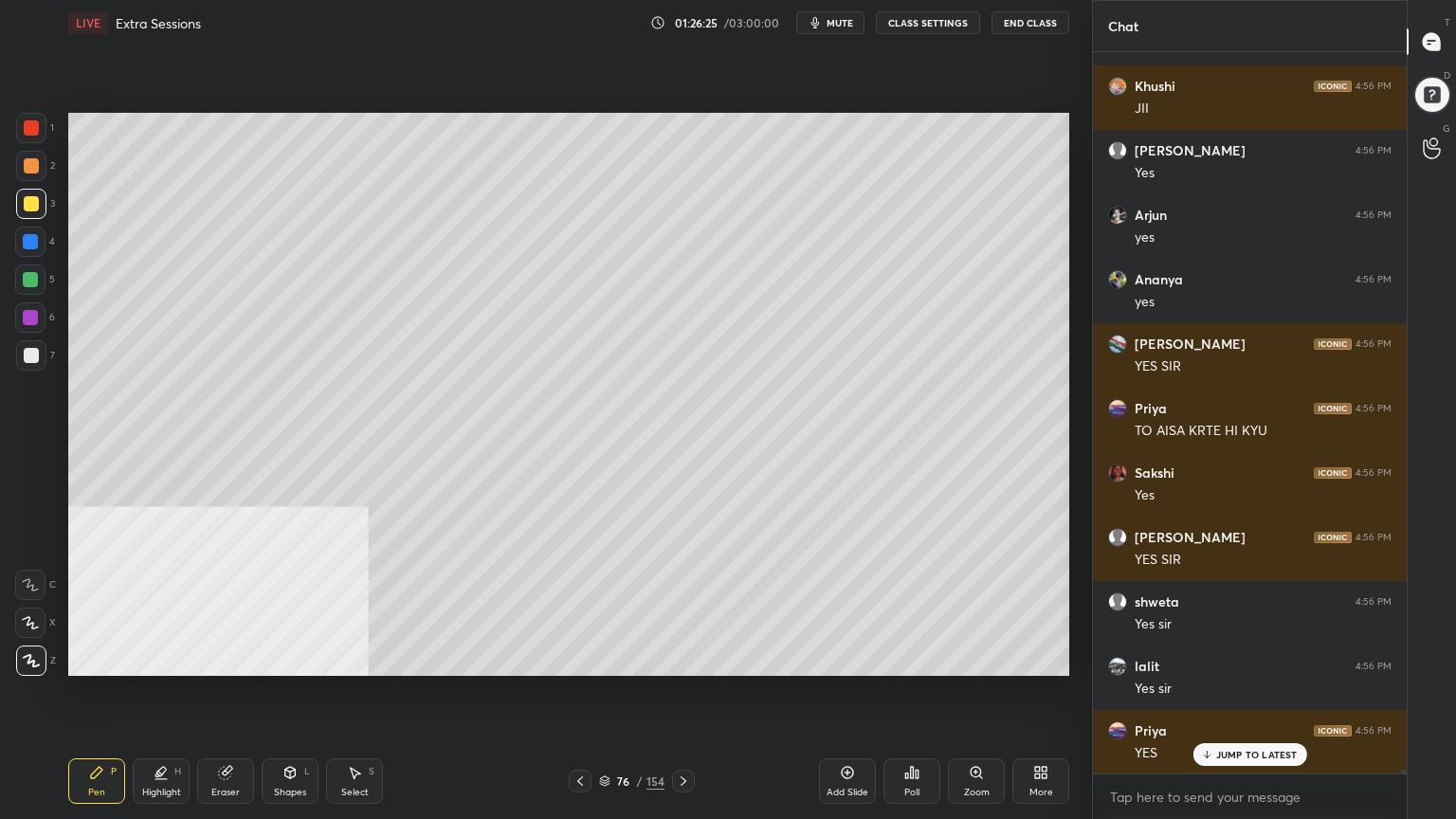 click 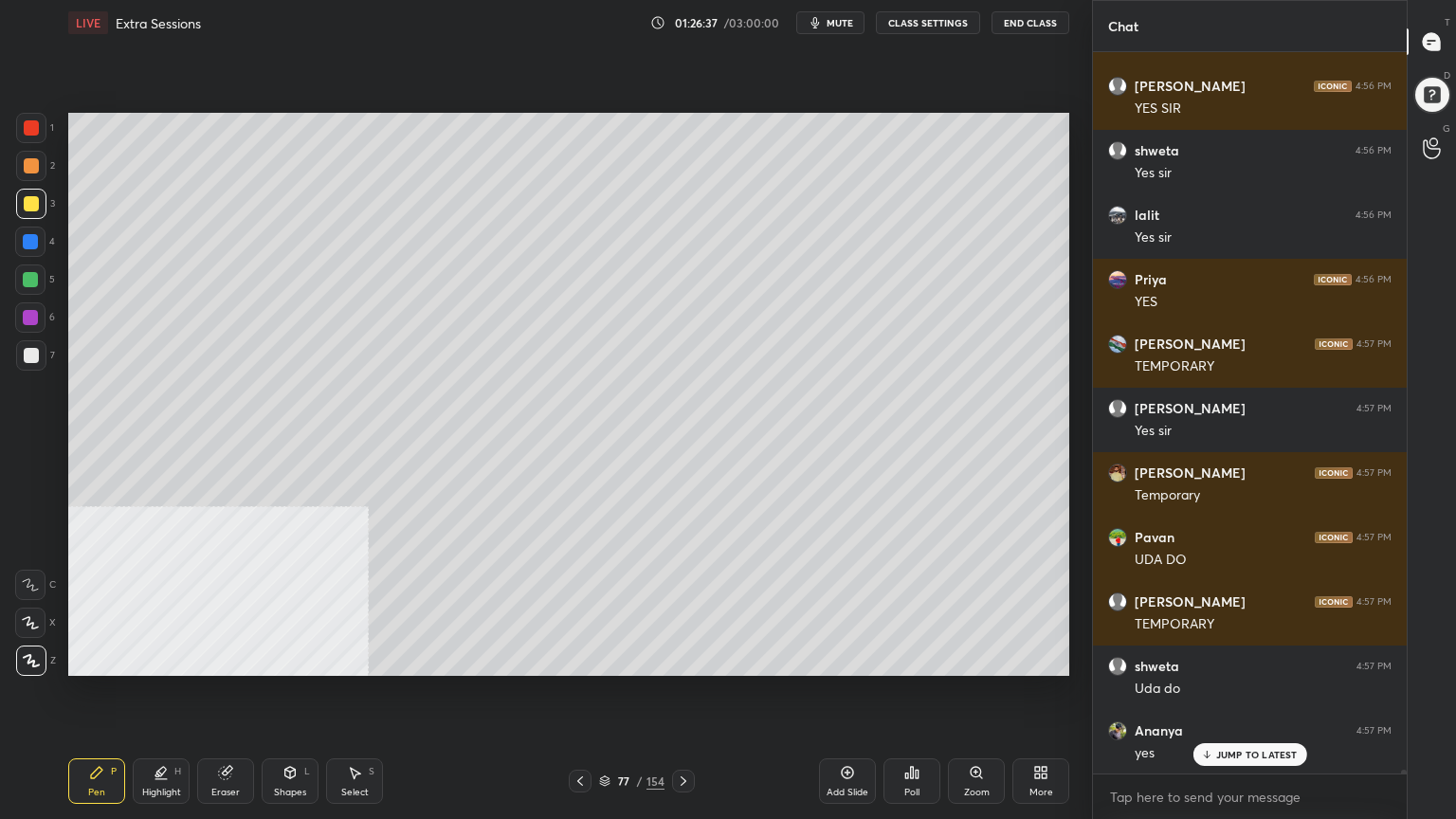 scroll, scrollTop: 140610, scrollLeft: 0, axis: vertical 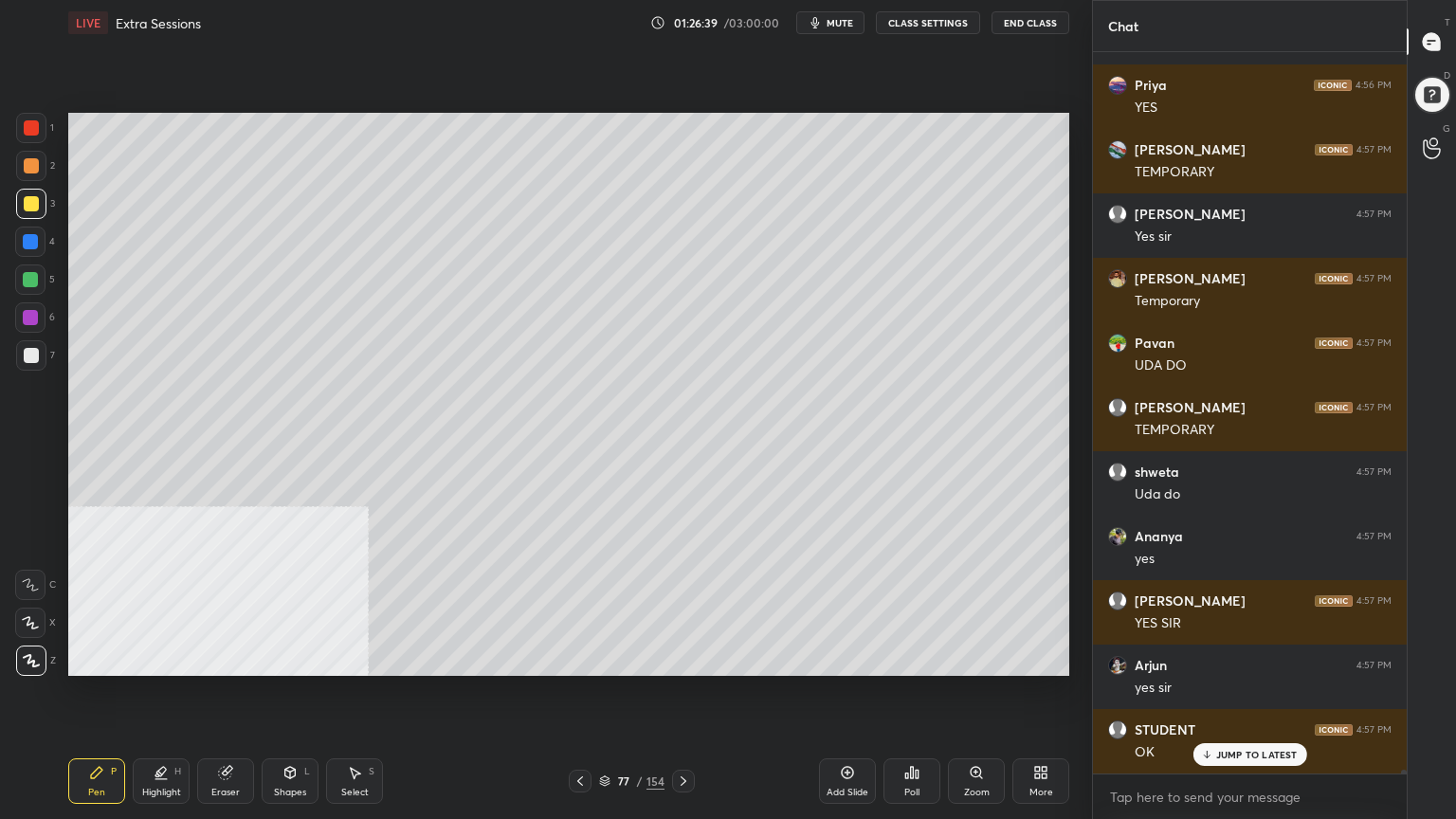 click on "Add Slide" at bounding box center [847, 781] 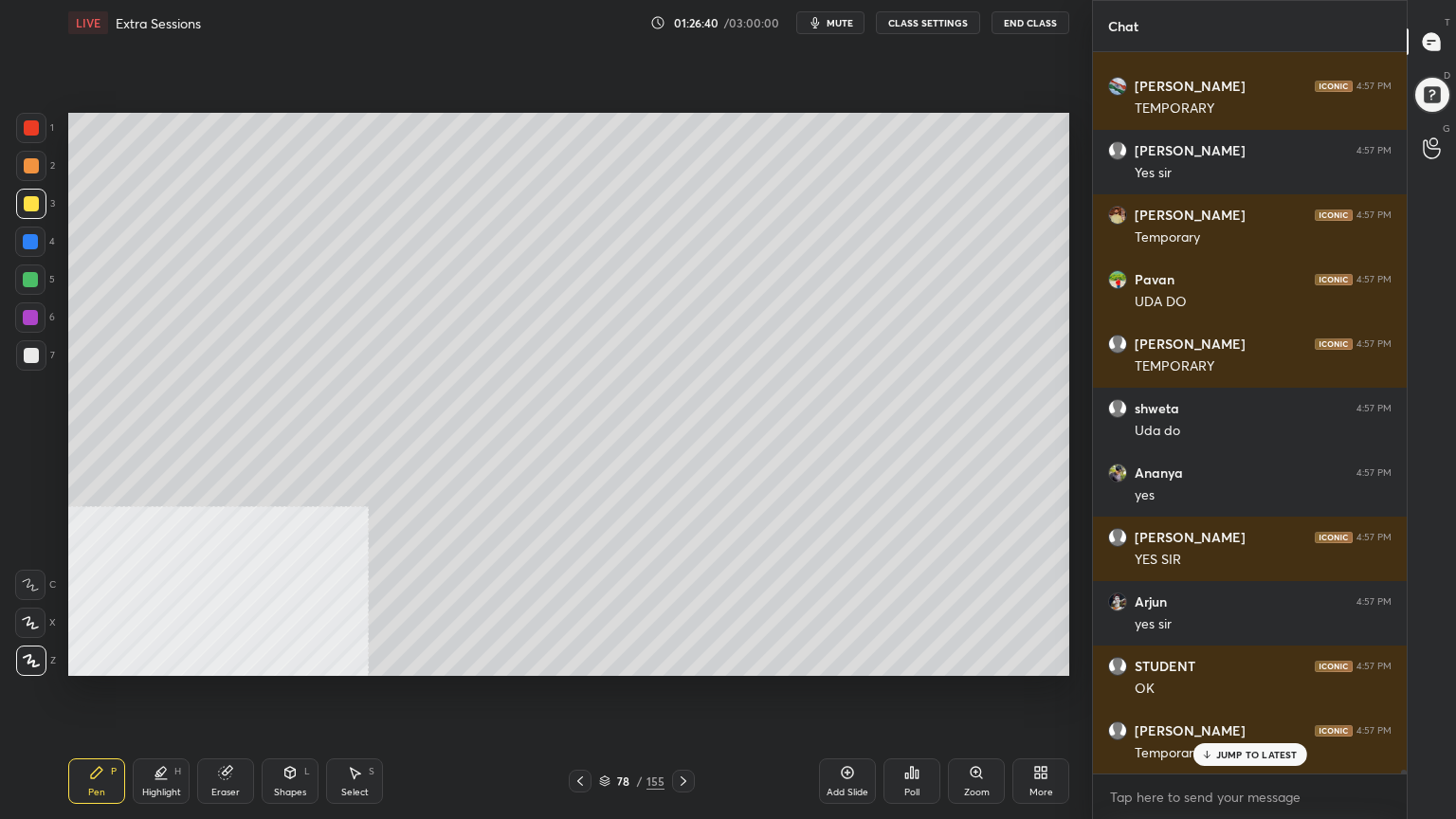 scroll, scrollTop: 140739, scrollLeft: 0, axis: vertical 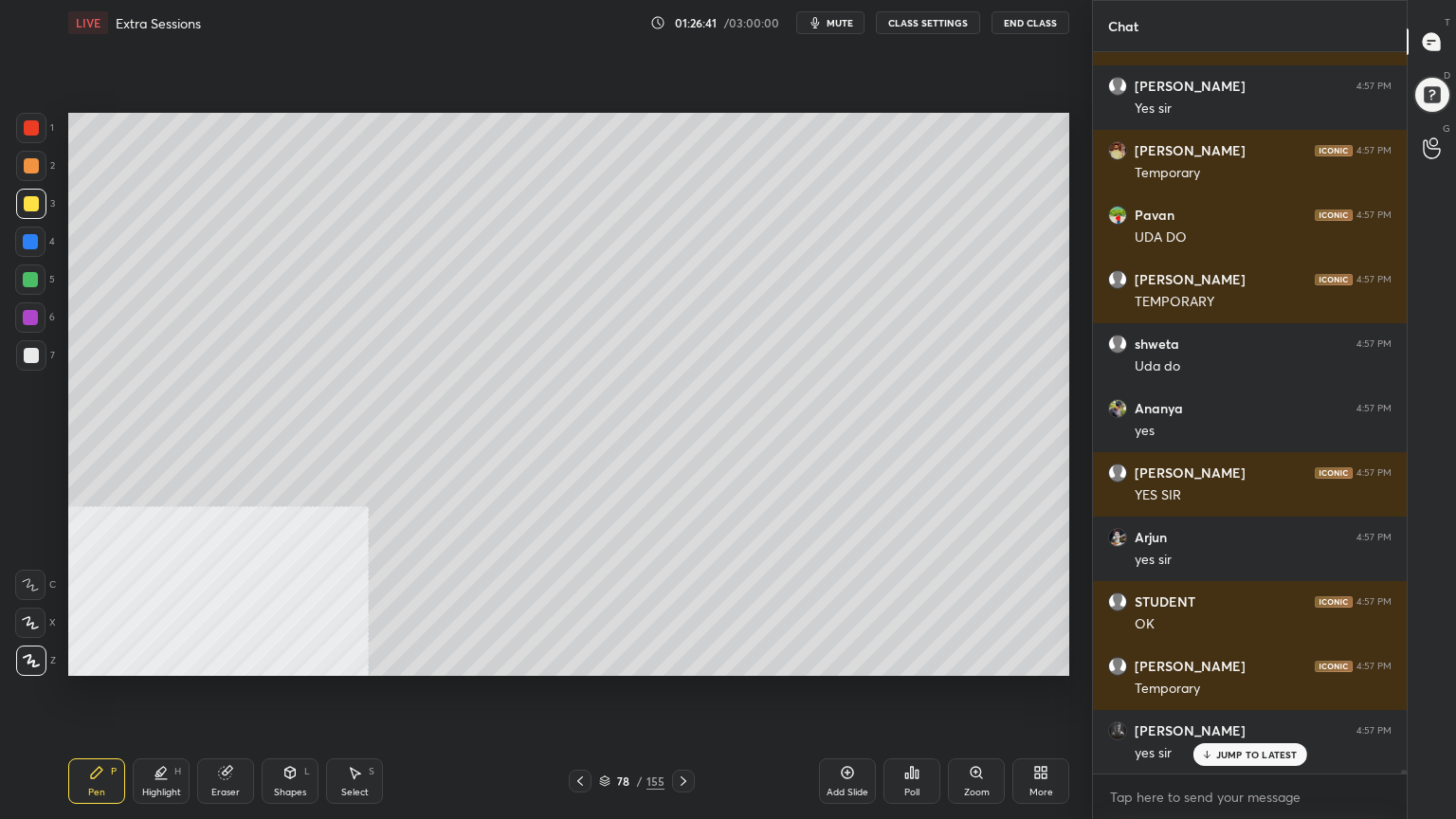 click at bounding box center (31, 355) 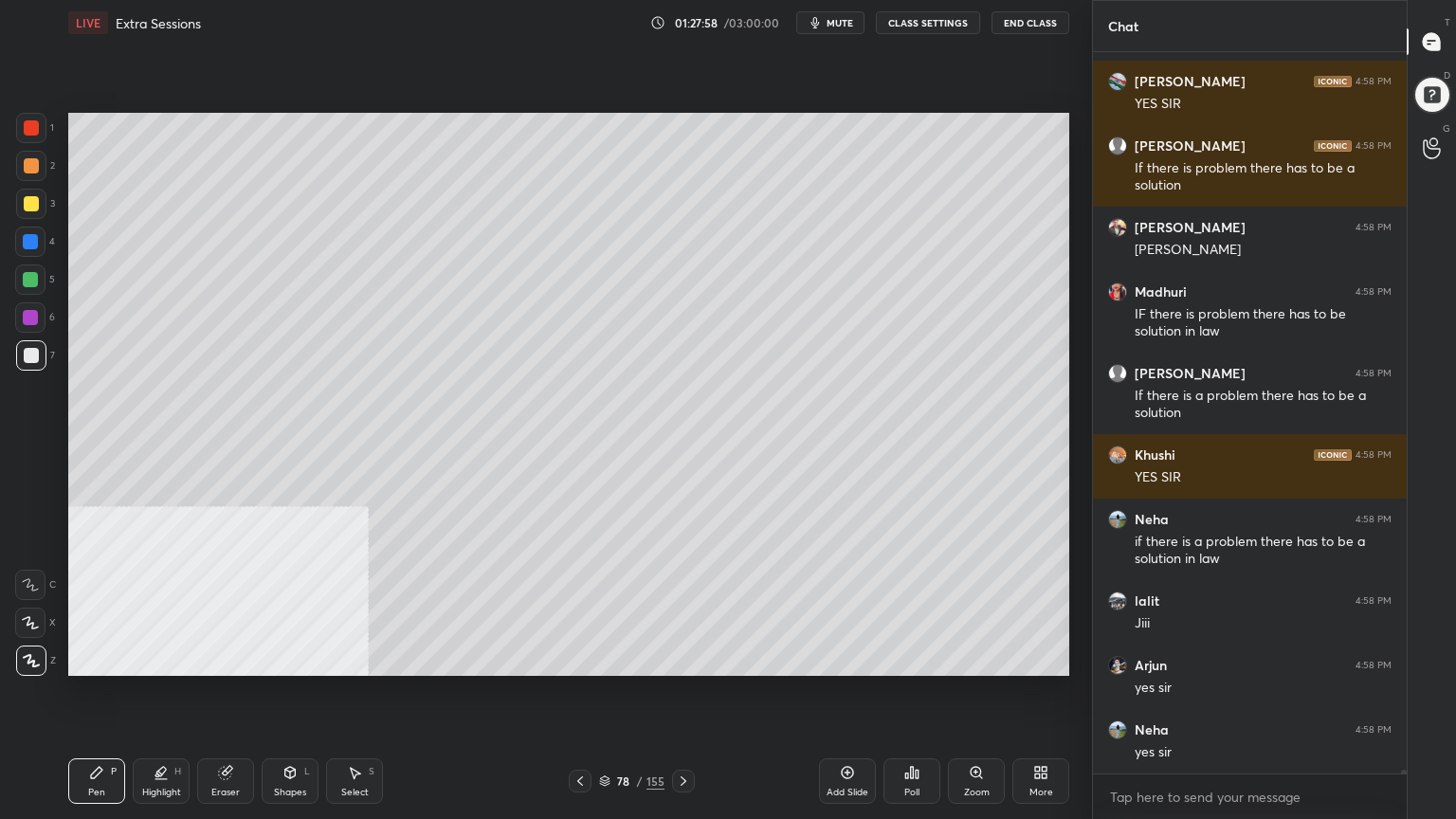 scroll, scrollTop: 143984, scrollLeft: 0, axis: vertical 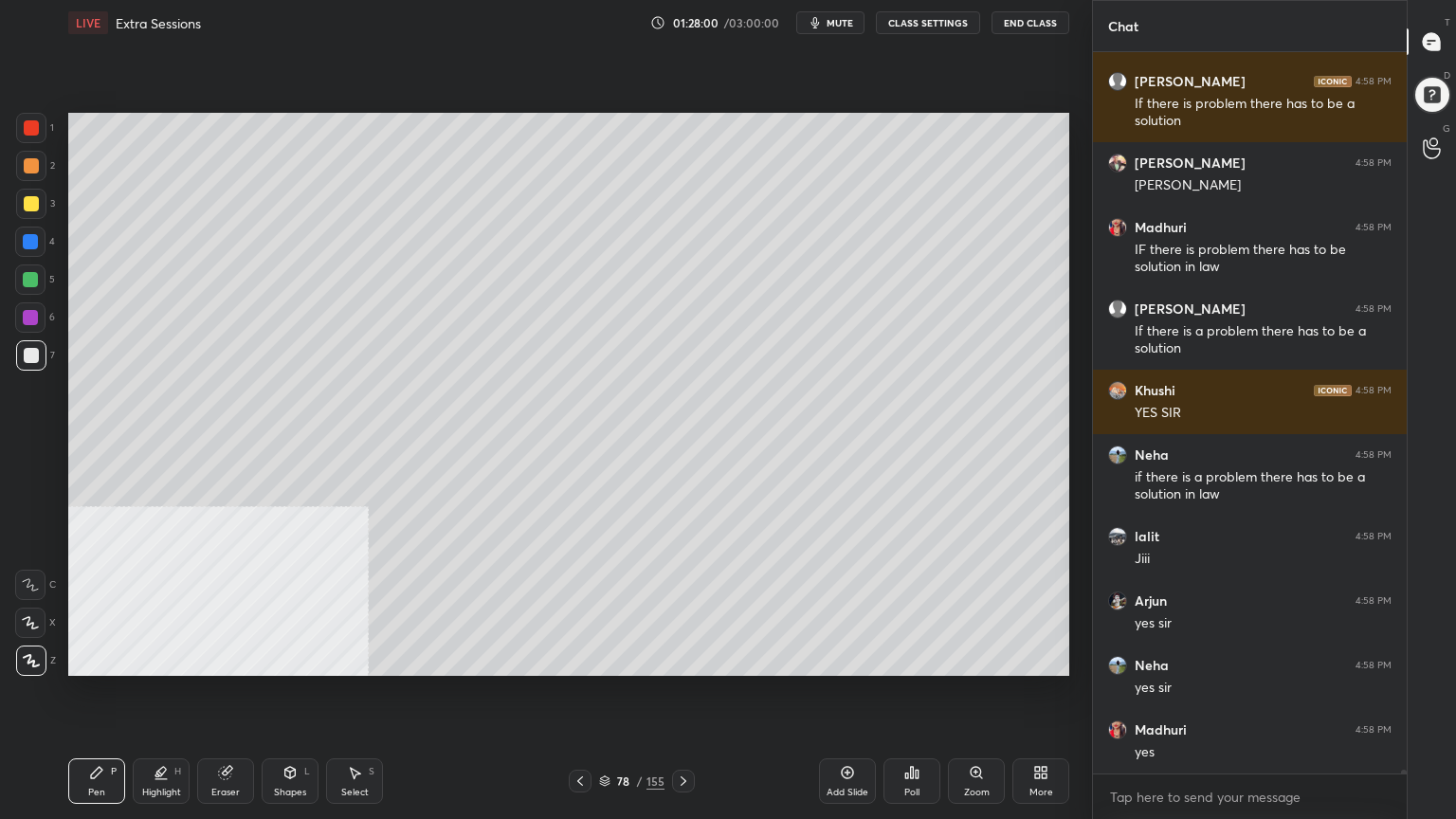 click at bounding box center [31, 204] 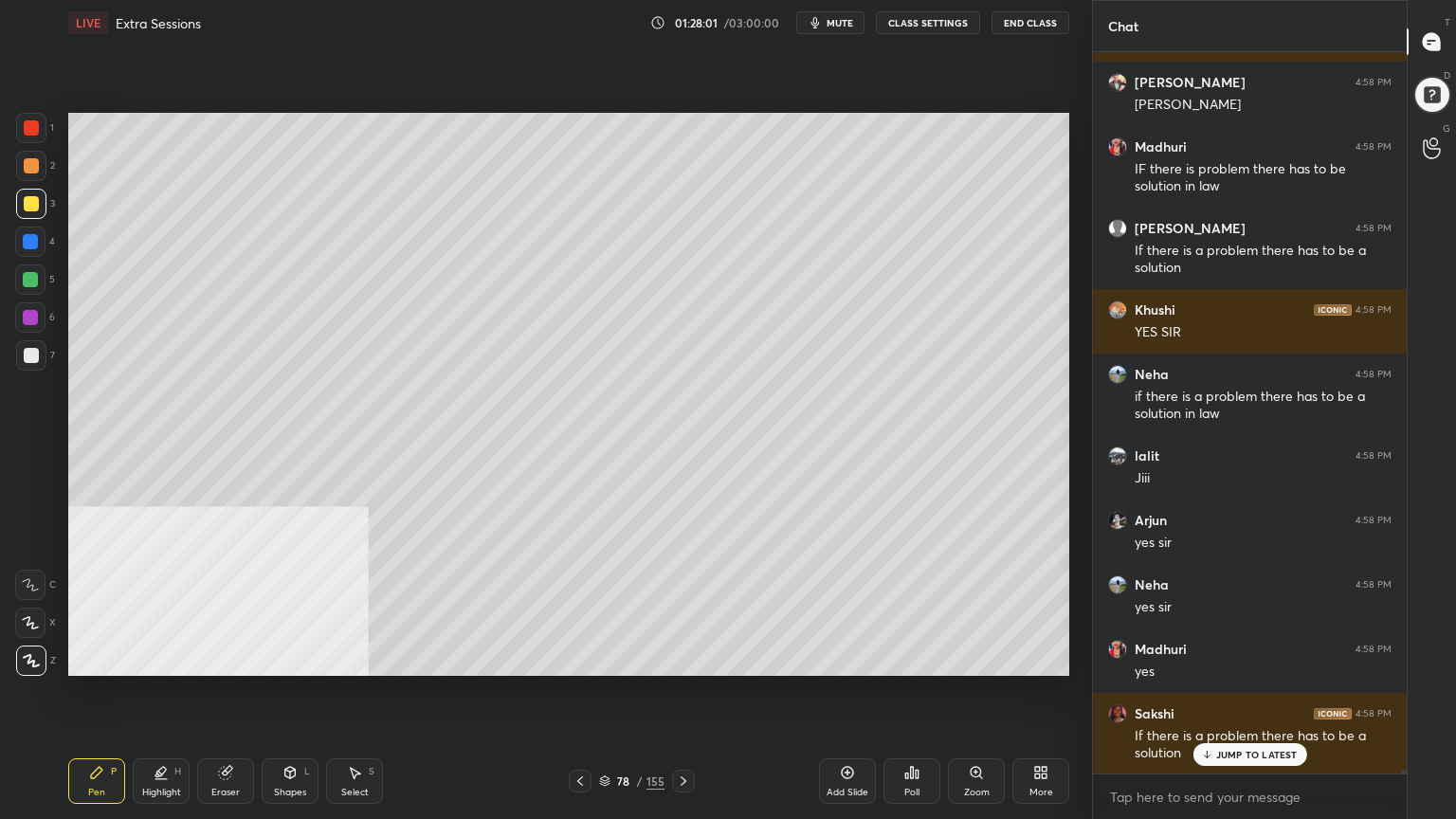 click 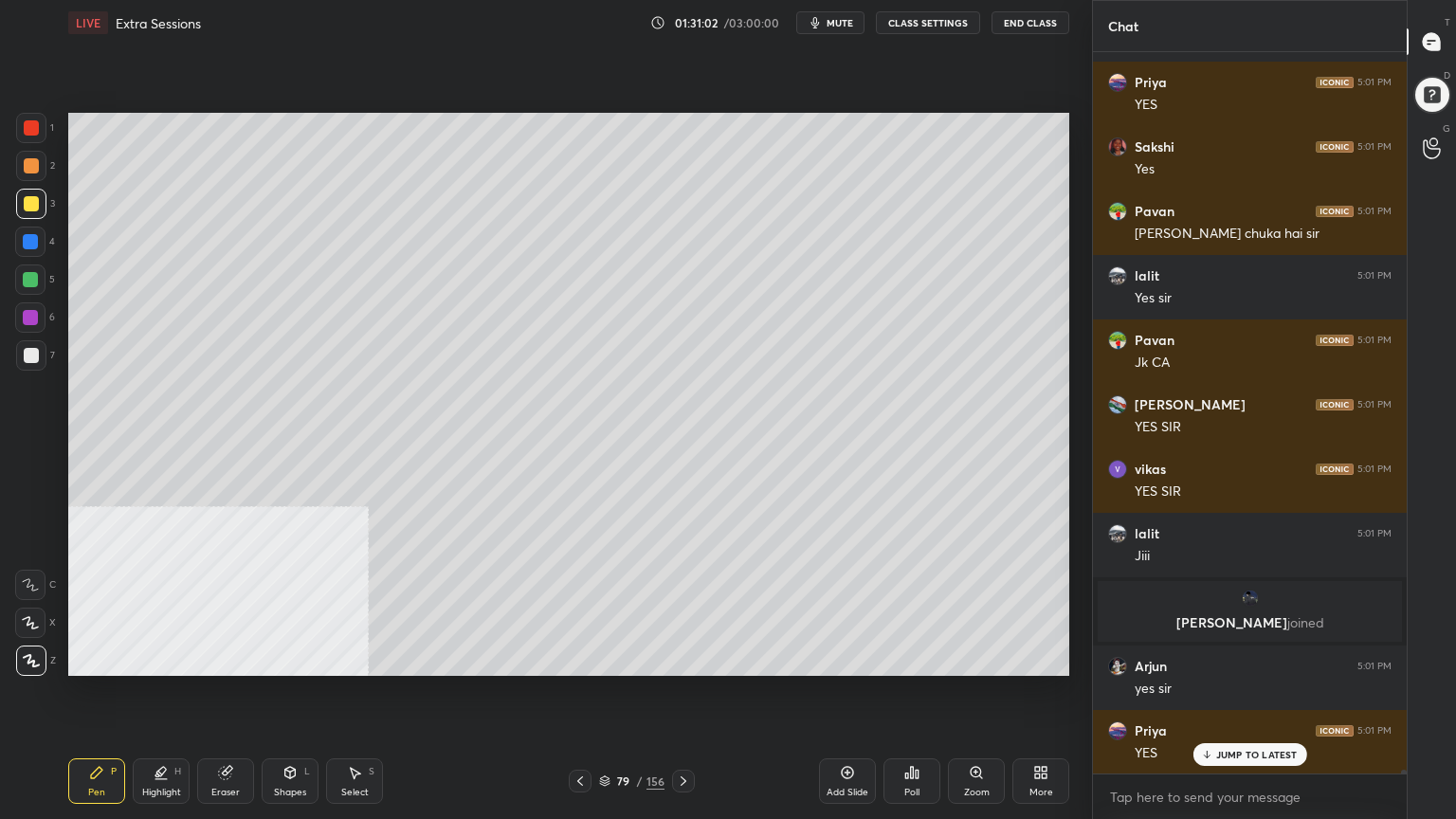 scroll, scrollTop: 152069, scrollLeft: 0, axis: vertical 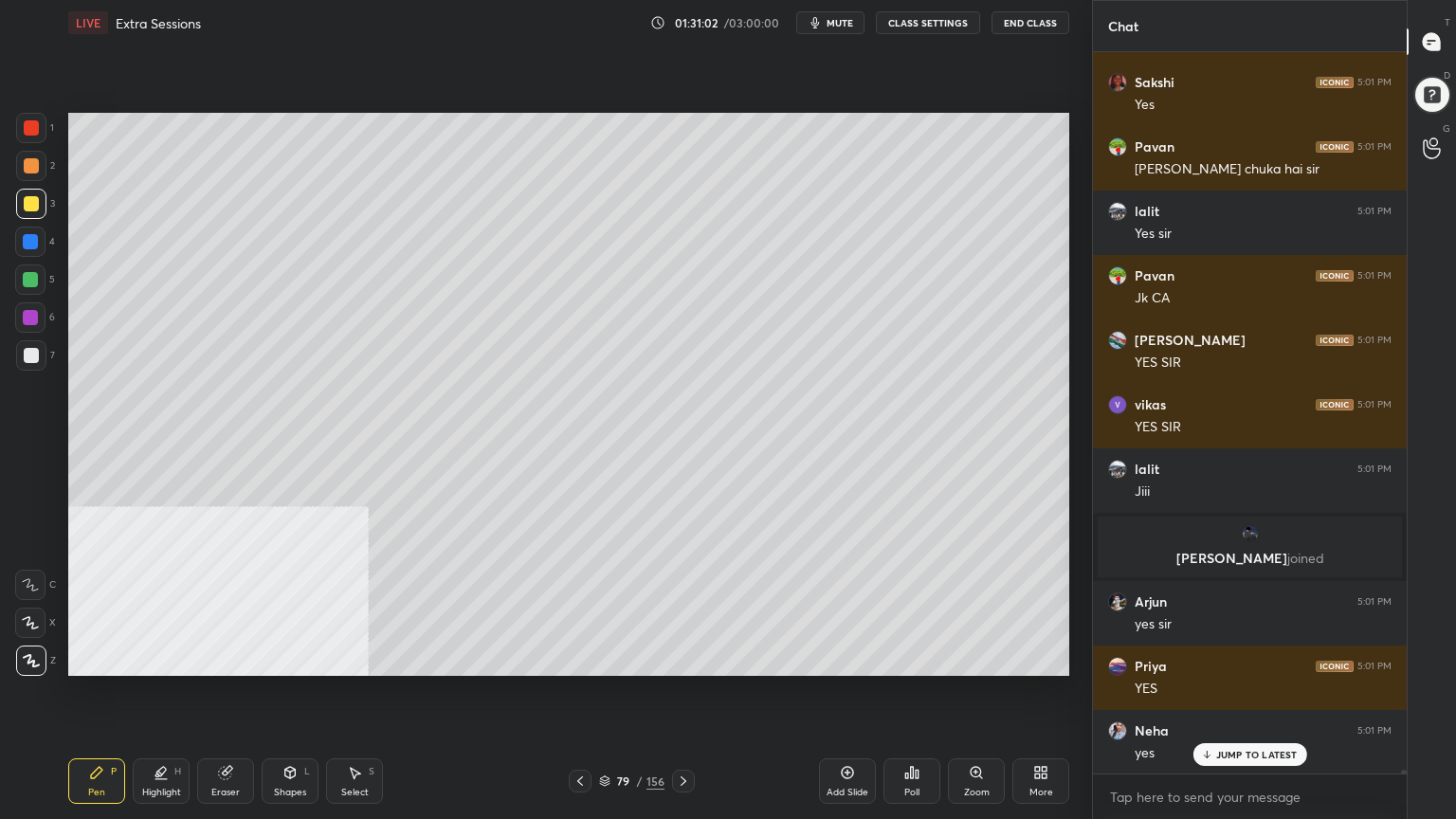 drag, startPoint x: 27, startPoint y: 240, endPoint x: 47, endPoint y: 253, distance: 23.853721 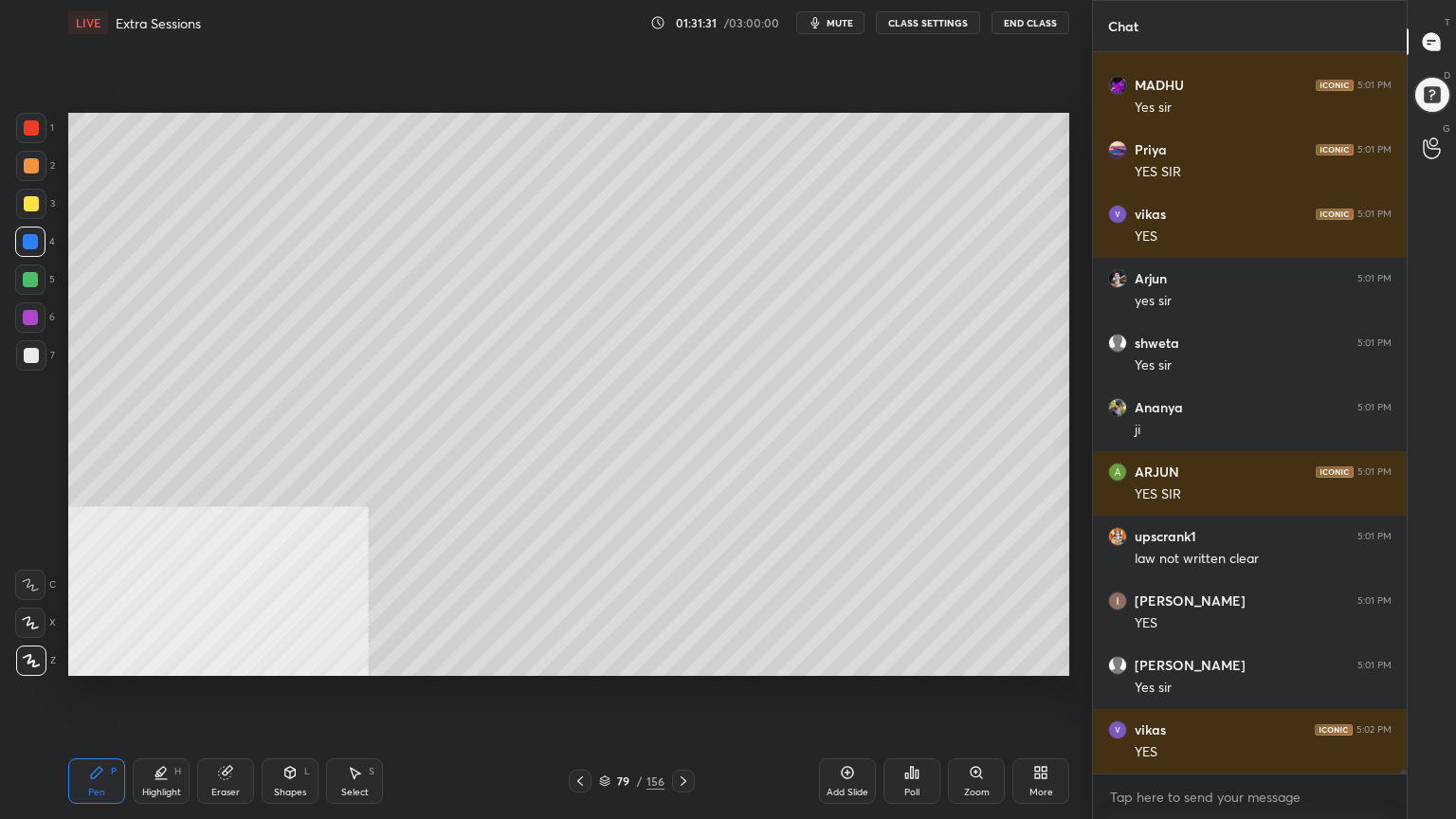 scroll, scrollTop: 154020, scrollLeft: 0, axis: vertical 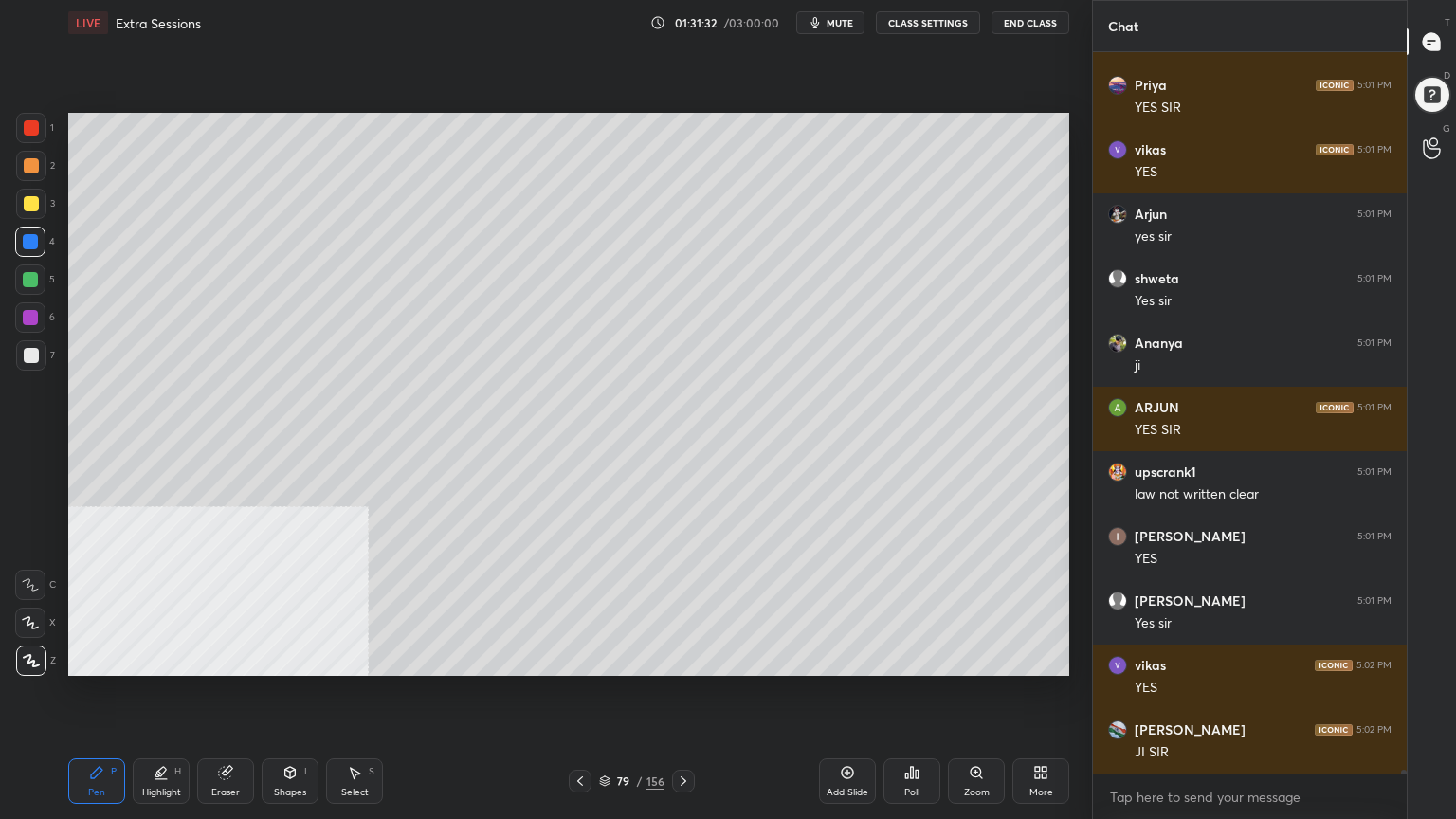 click at bounding box center [31, 355] 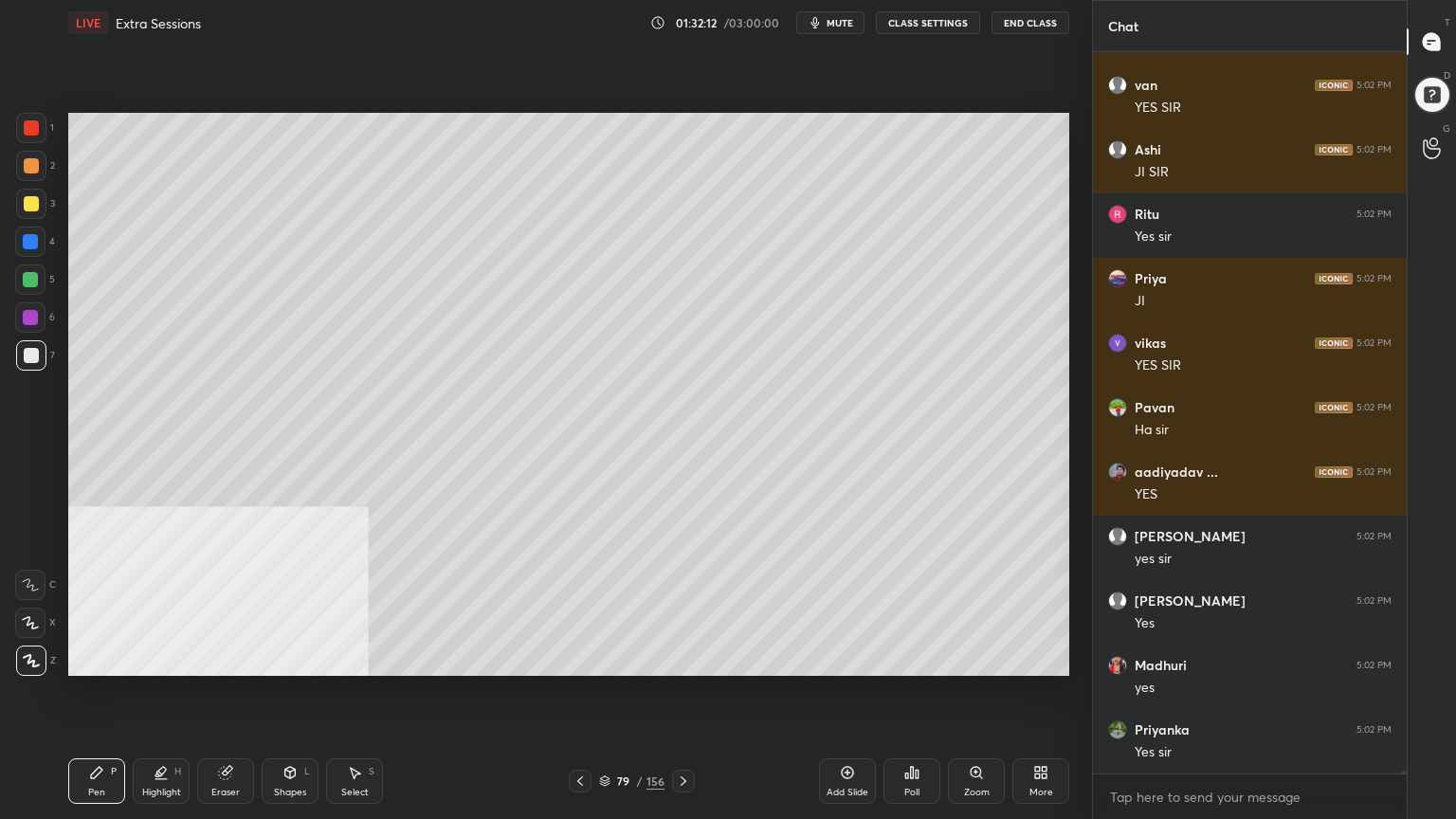 scroll, scrollTop: 156504, scrollLeft: 0, axis: vertical 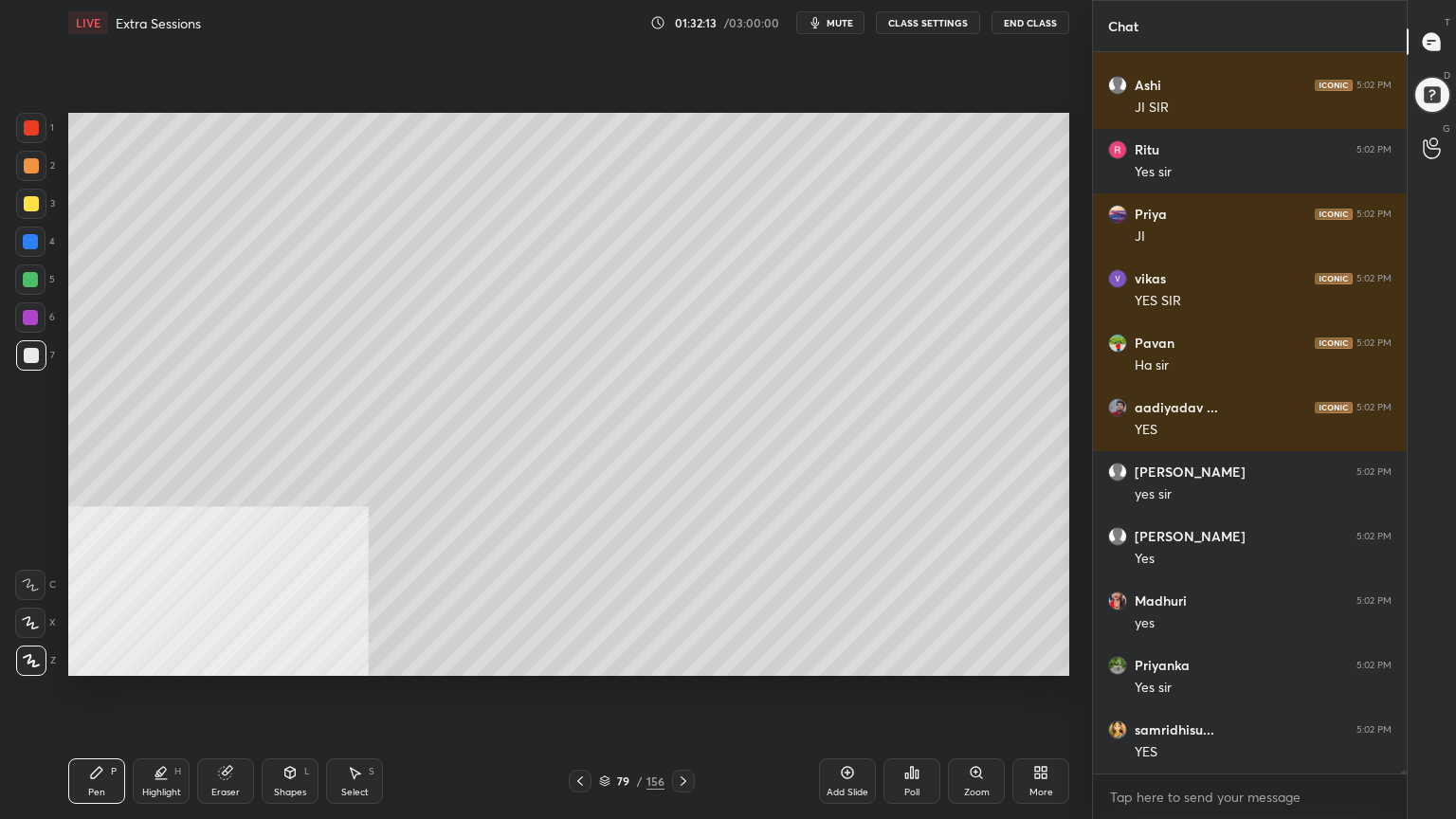 click 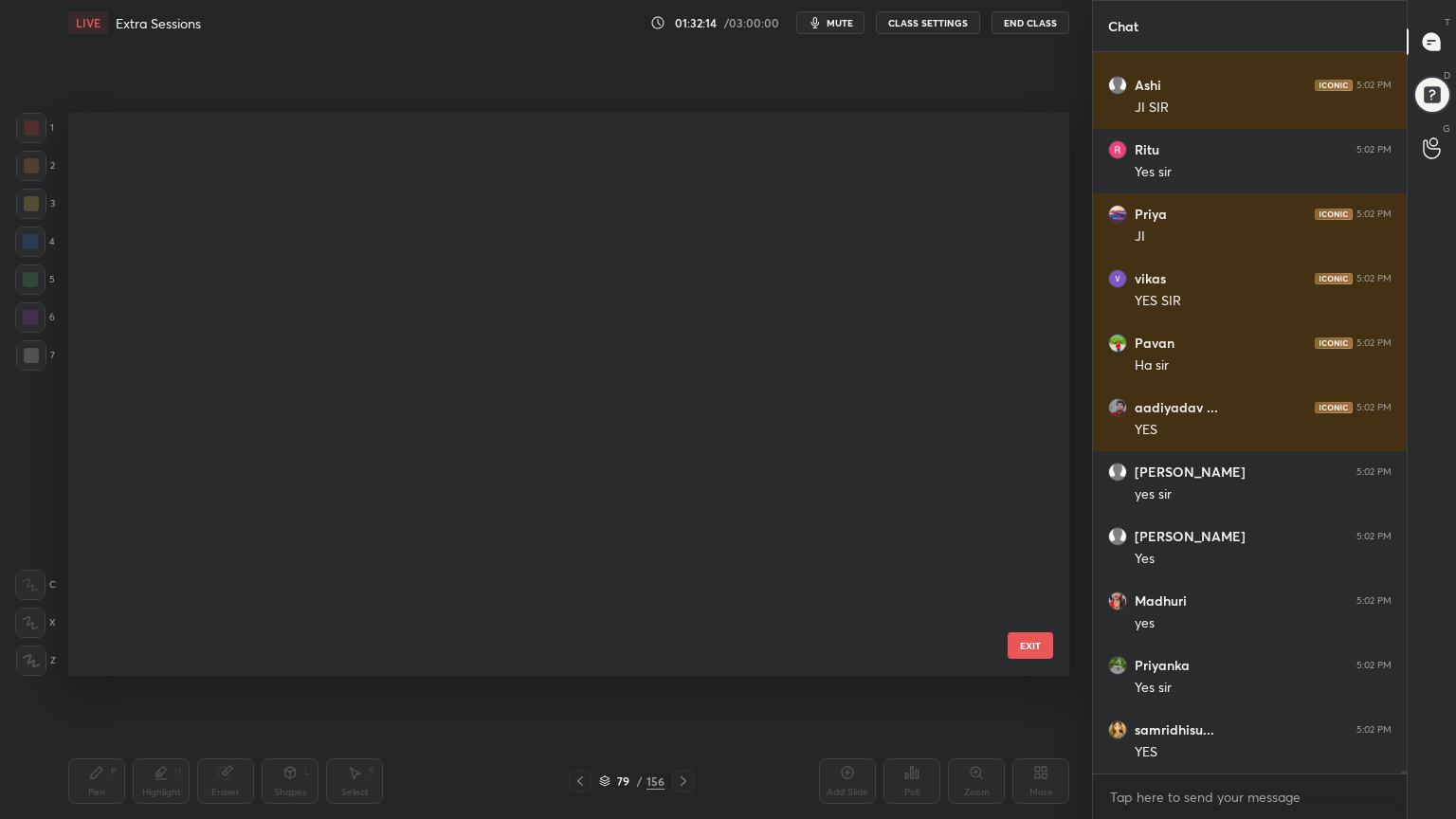 scroll, scrollTop: 4121, scrollLeft: 0, axis: vertical 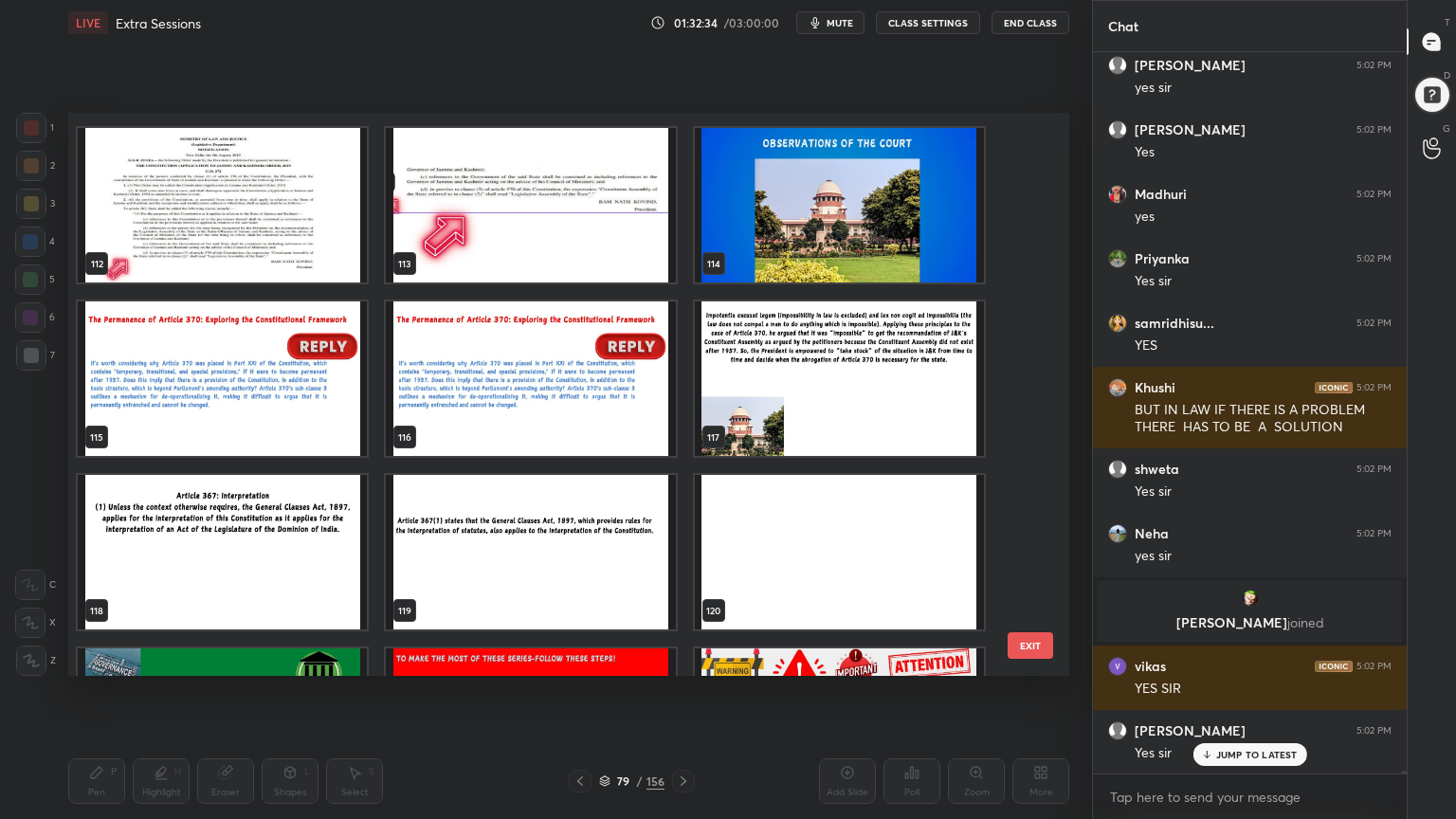 click at bounding box center (222, 552) 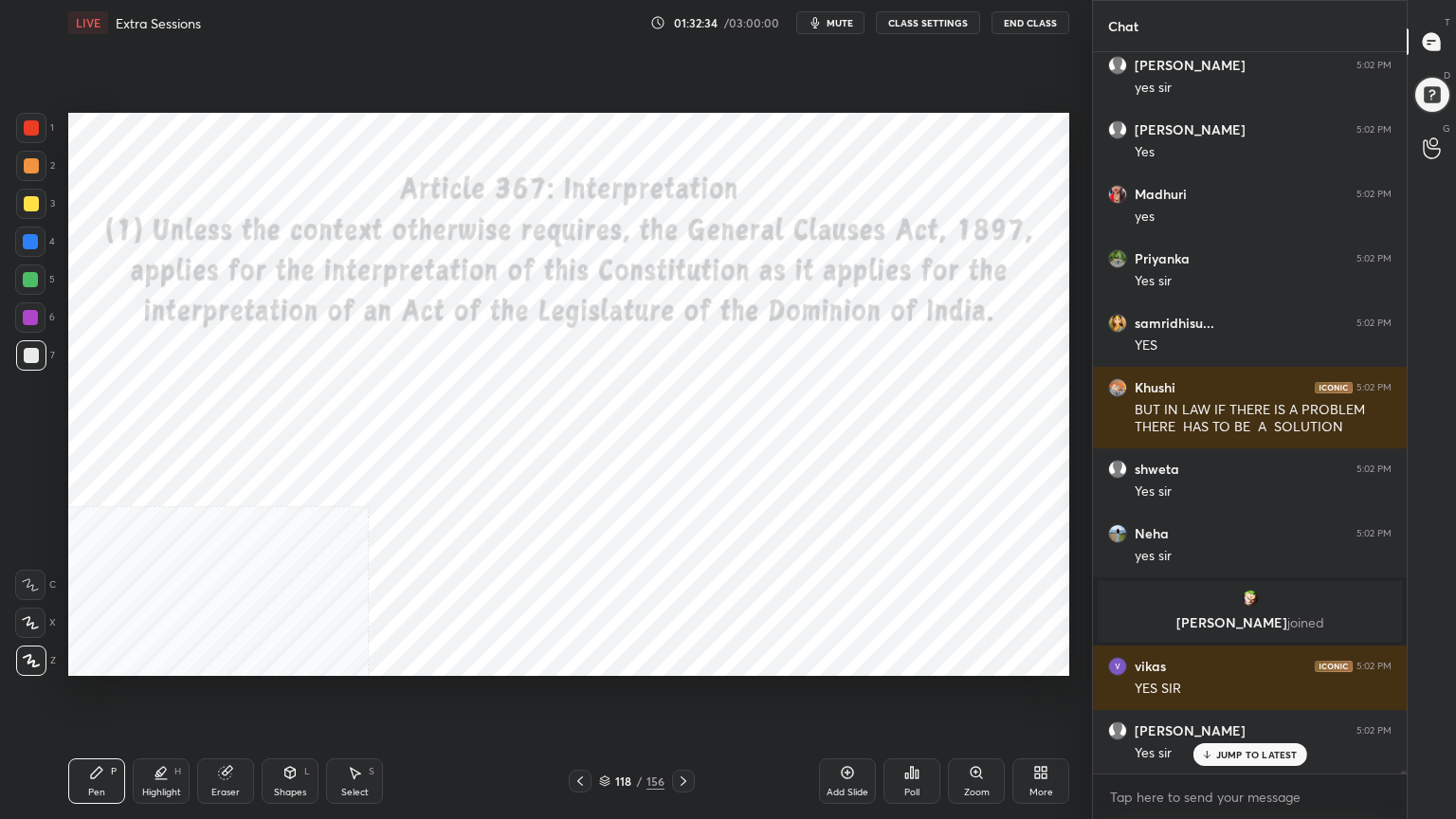 click at bounding box center [222, 552] 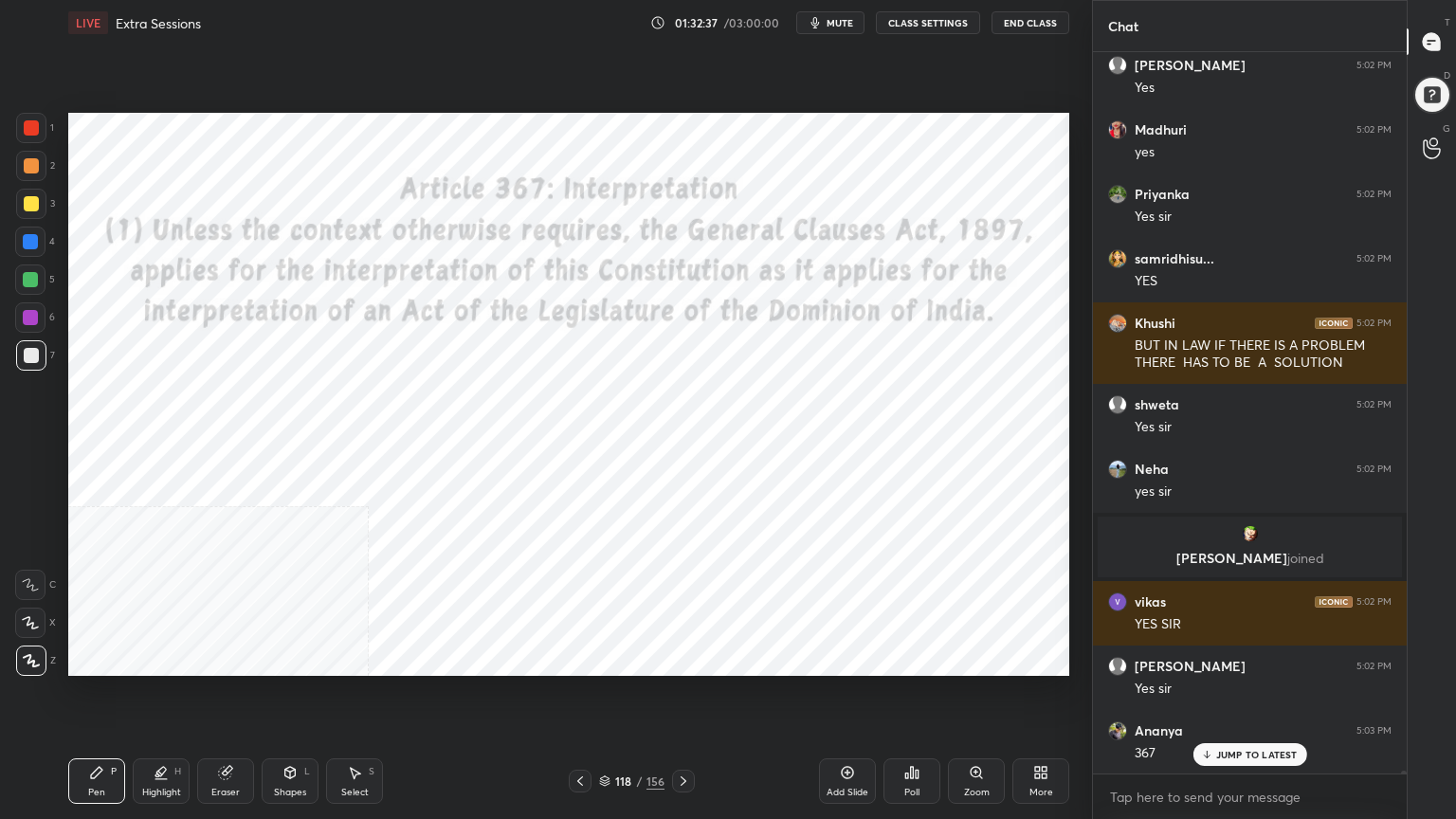 click at bounding box center [31, 128] 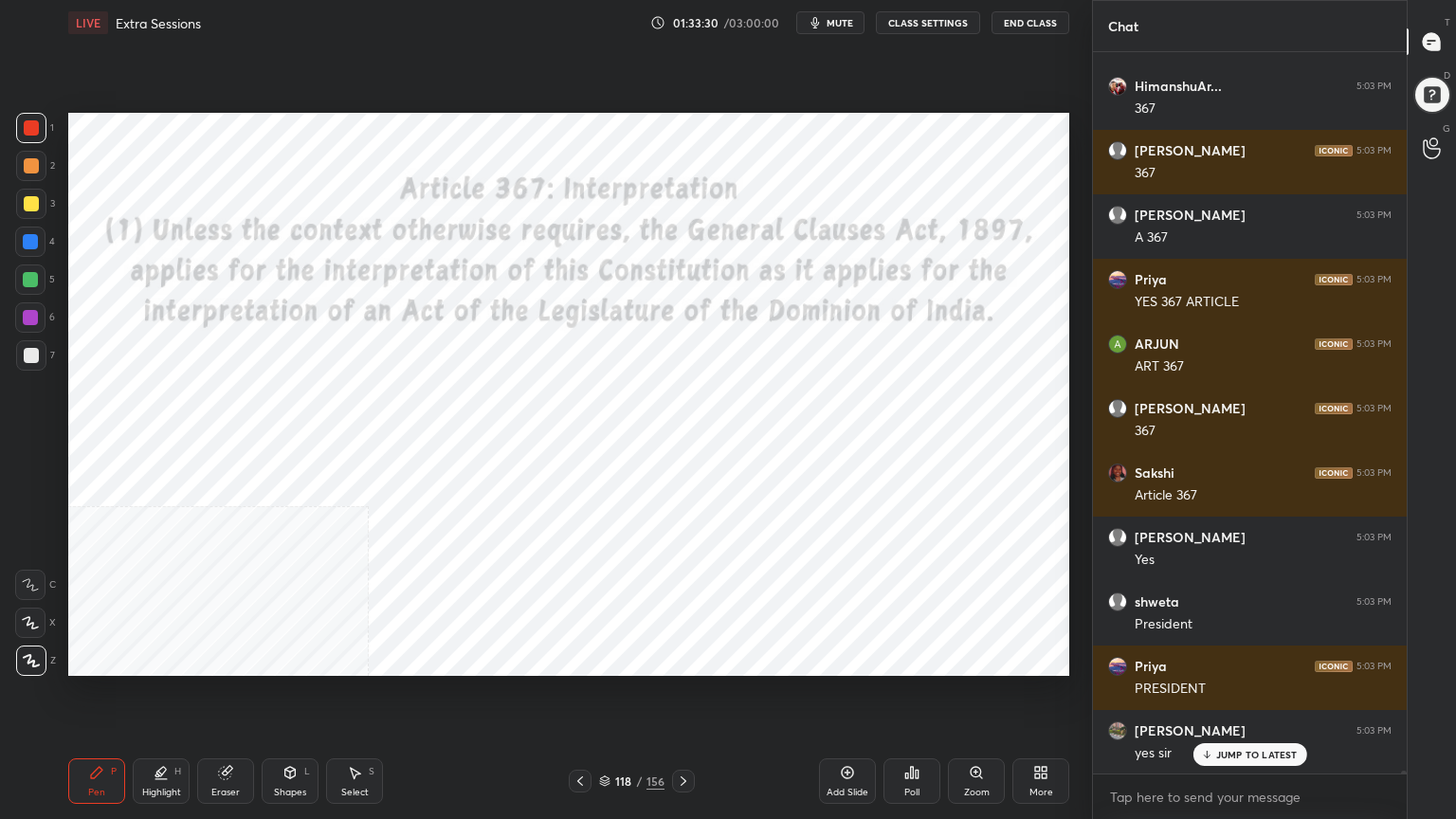 scroll, scrollTop: 158006, scrollLeft: 0, axis: vertical 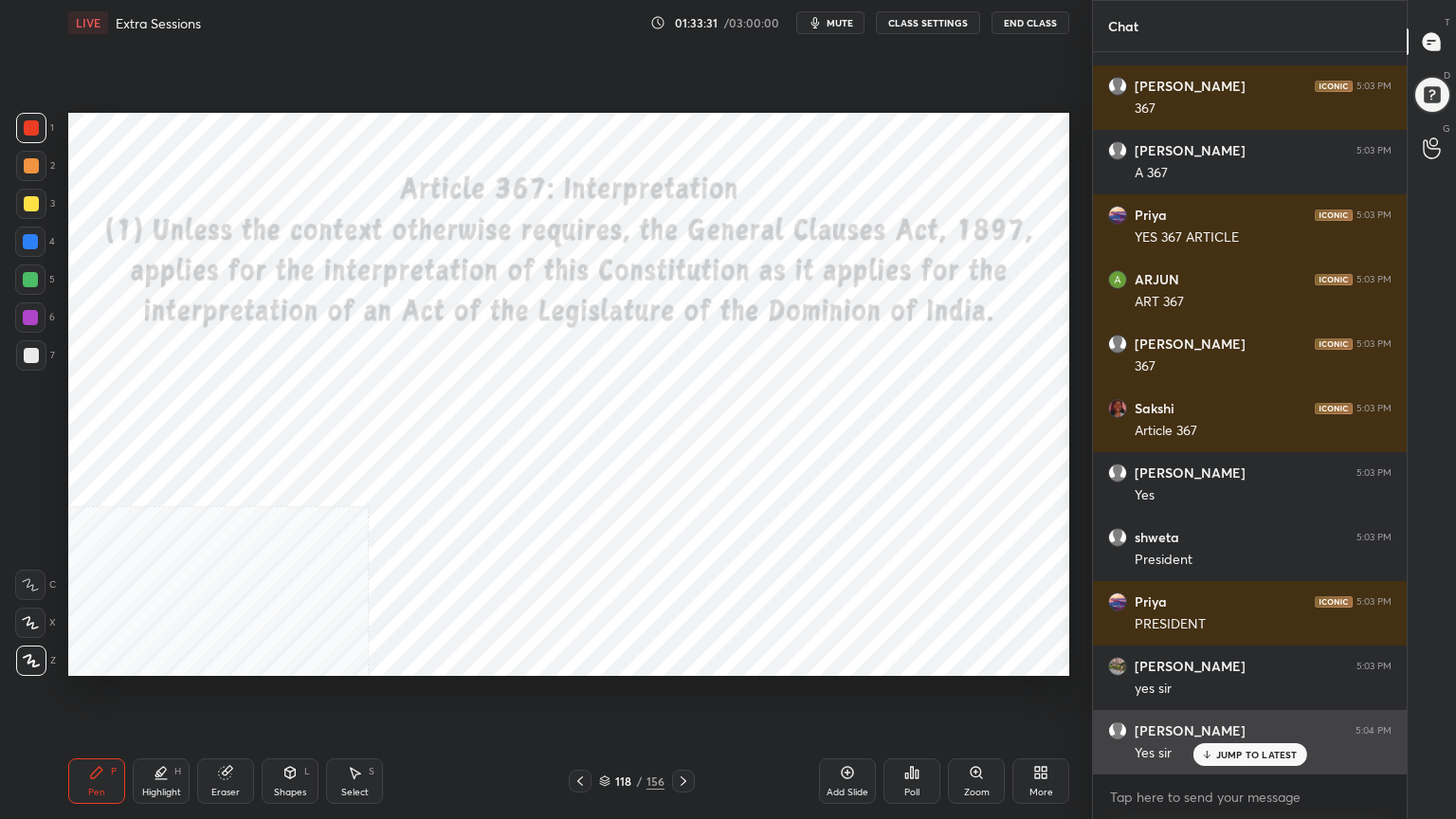 click on "JUMP TO LATEST" at bounding box center [1257, 755] 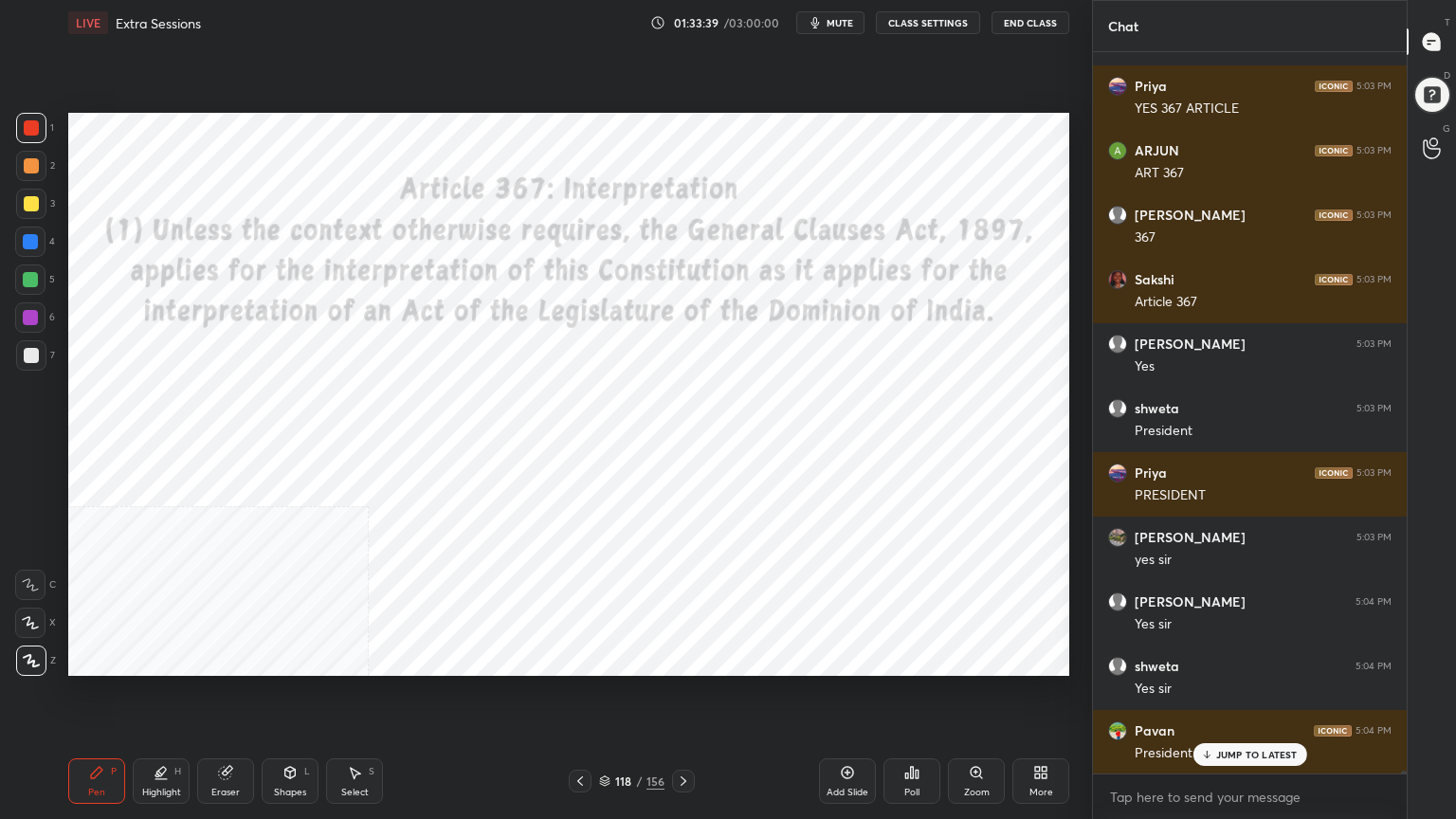 scroll, scrollTop: 158200, scrollLeft: 0, axis: vertical 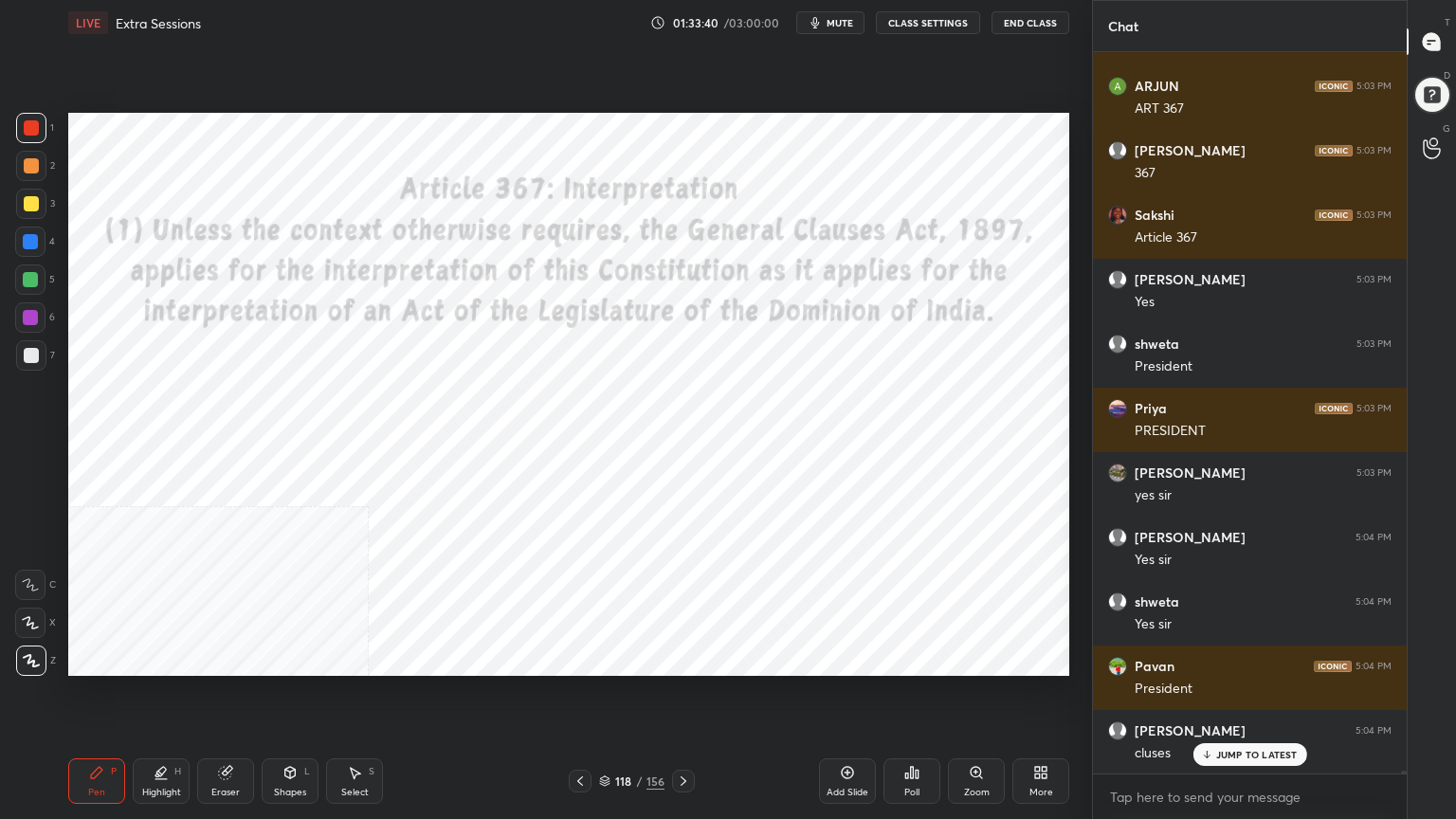 click 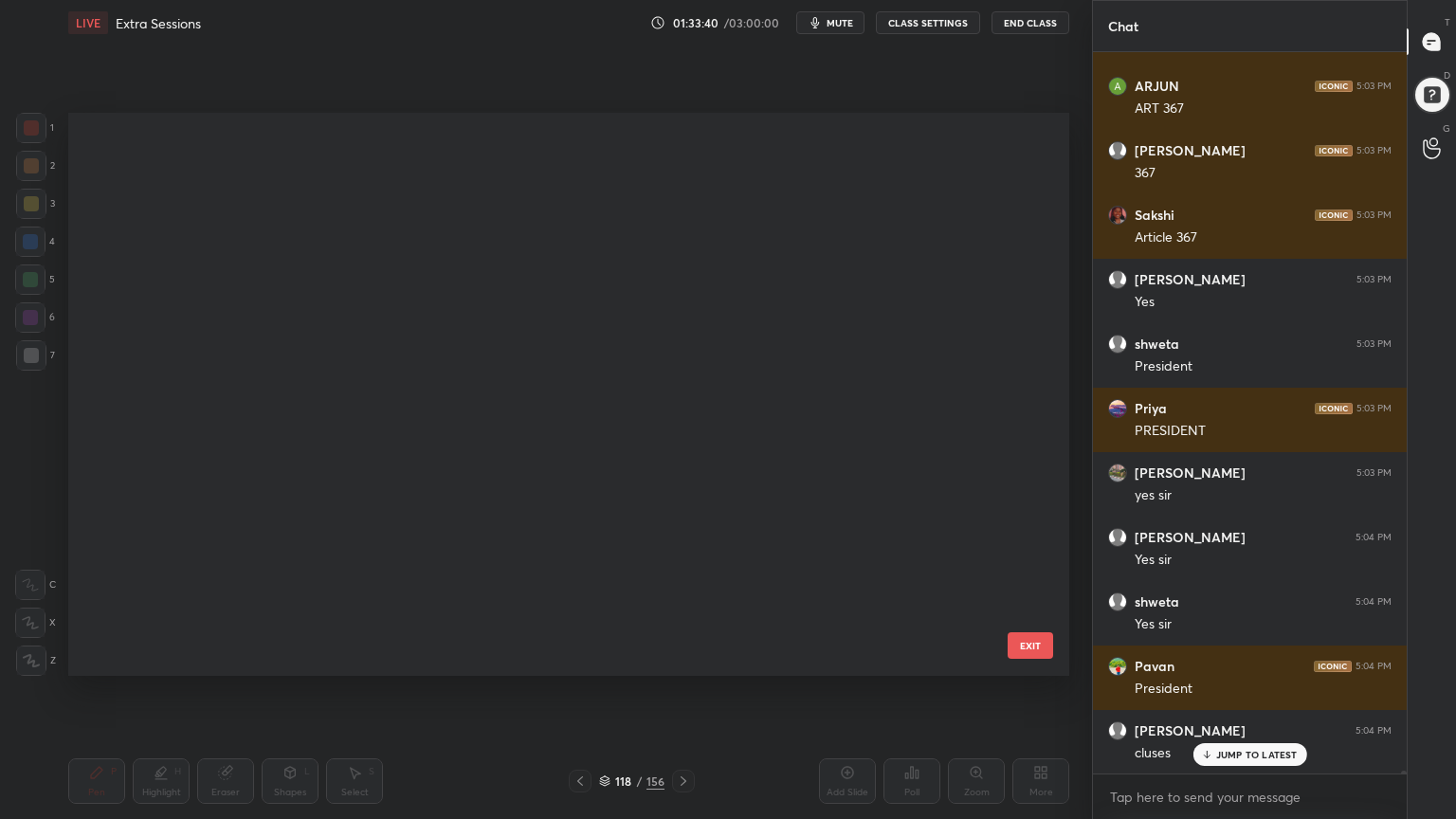scroll, scrollTop: 6376, scrollLeft: 0, axis: vertical 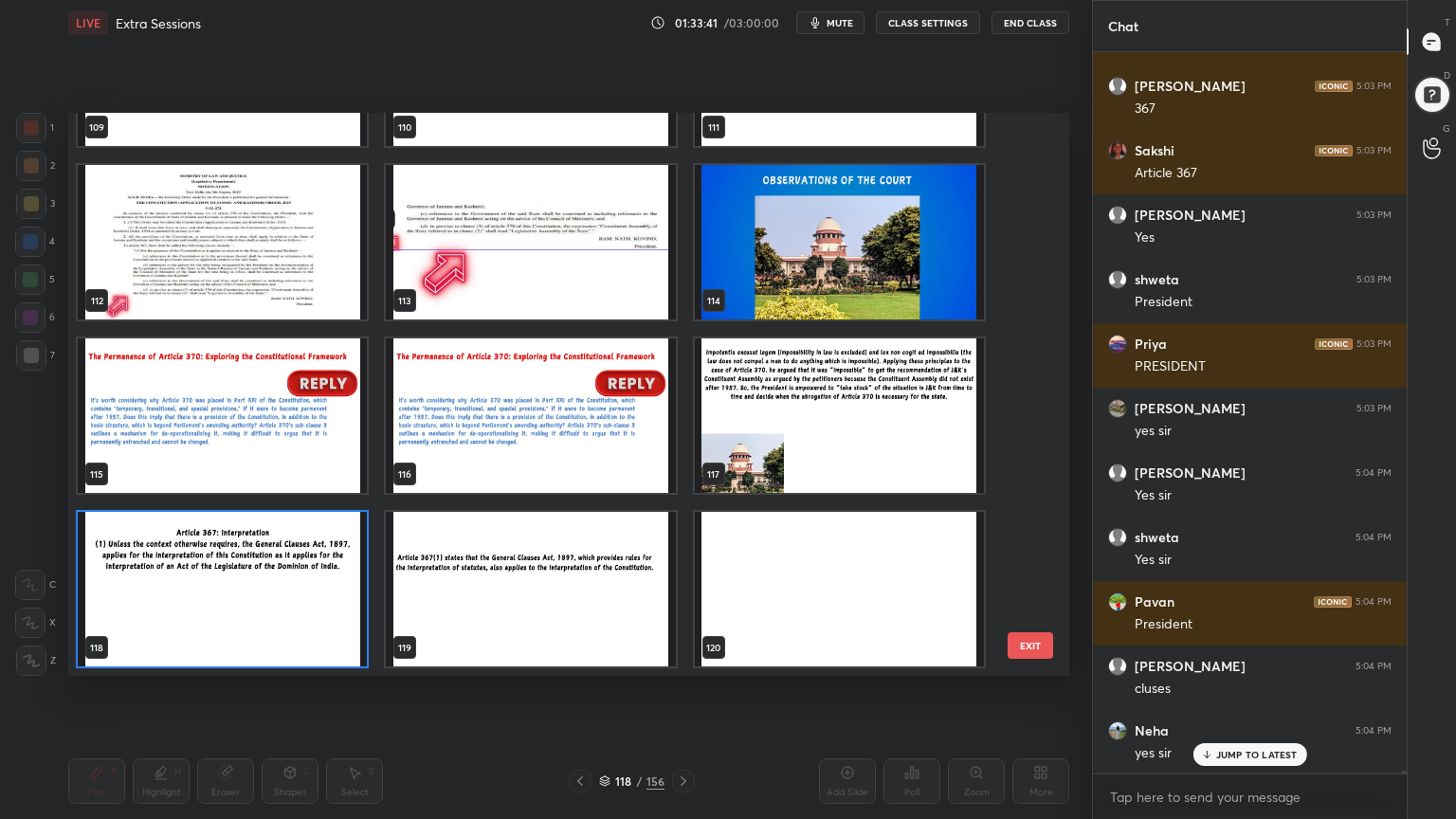 click at bounding box center [530, 589] 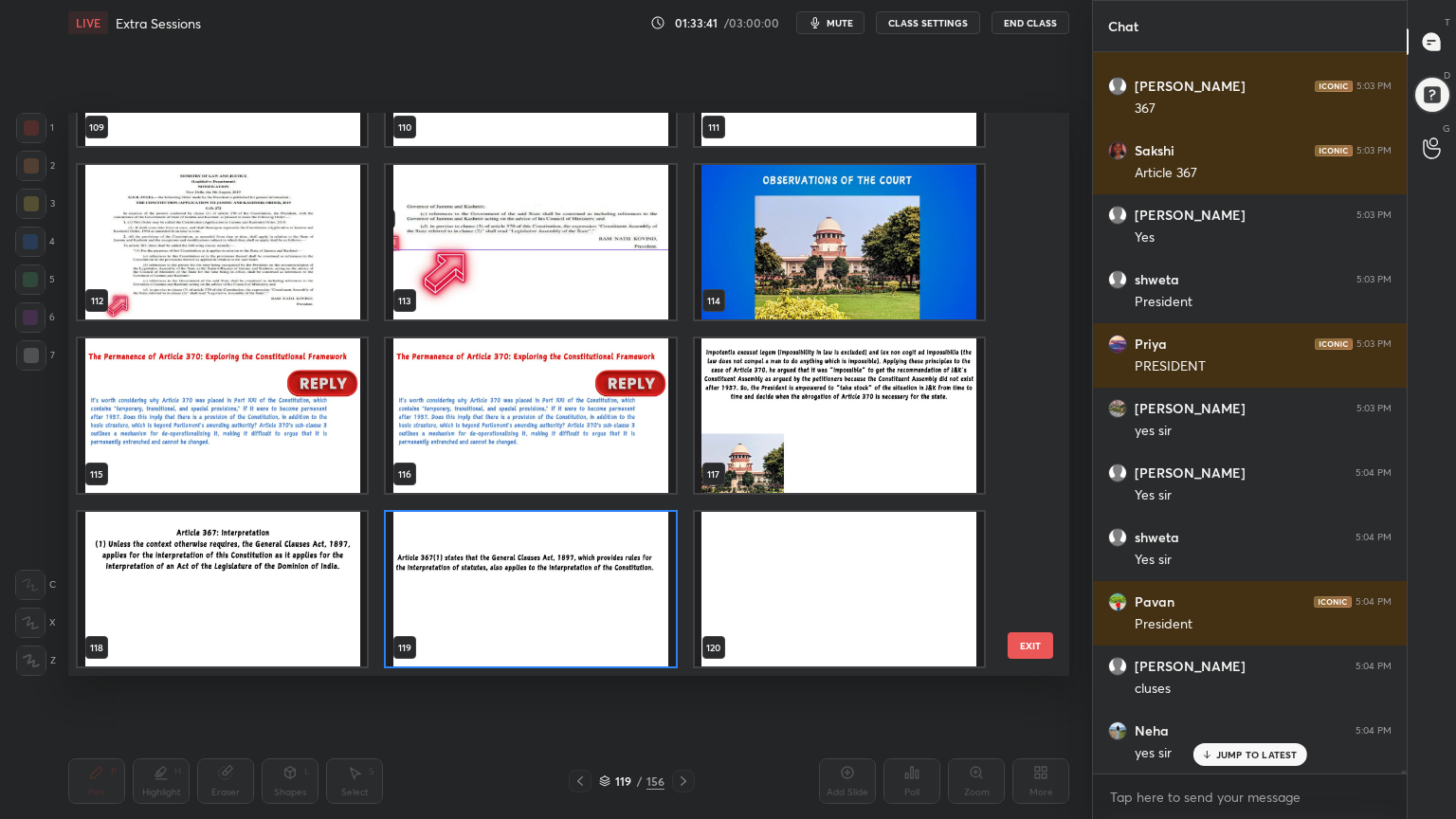 click at bounding box center [530, 589] 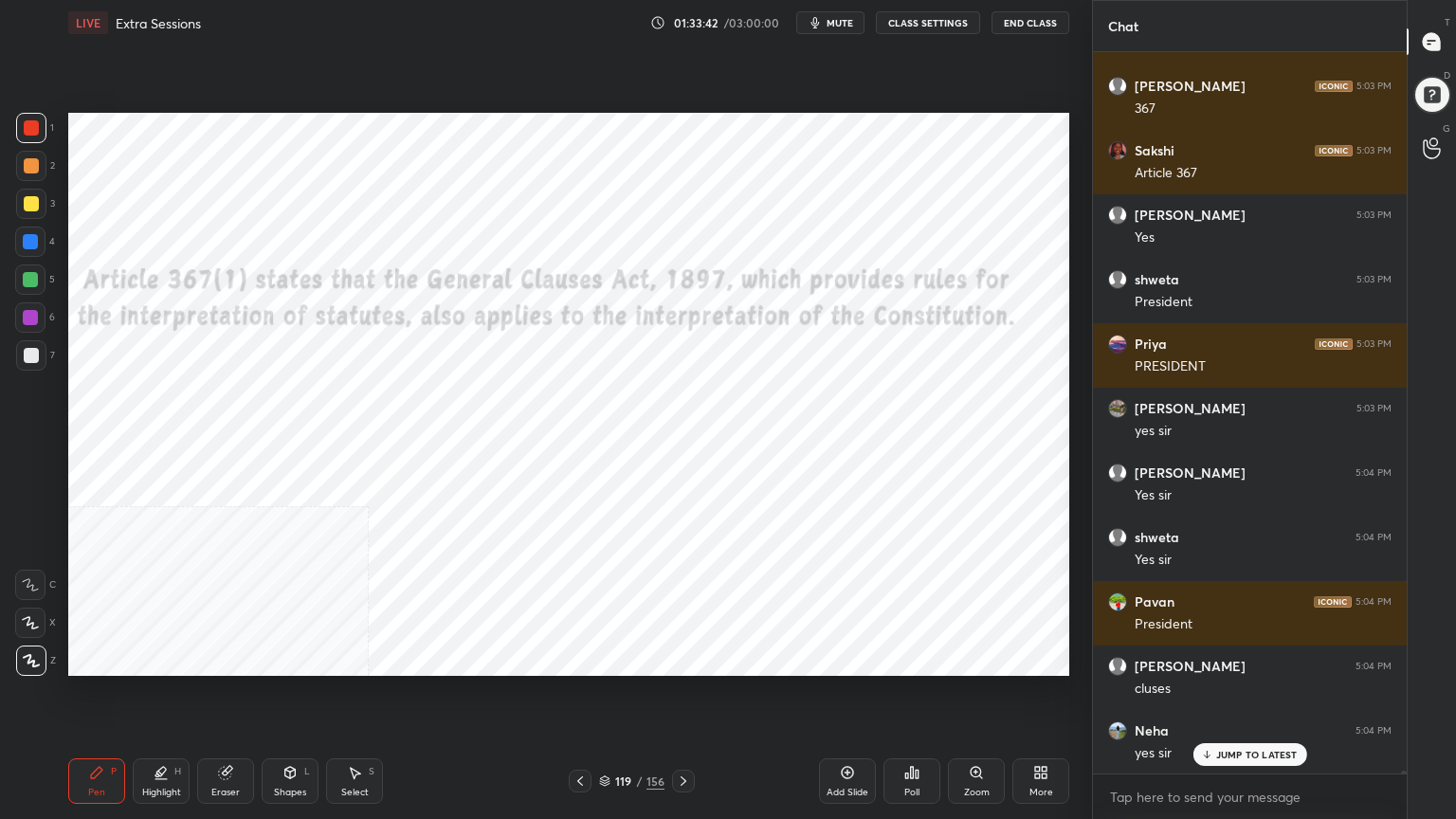 scroll, scrollTop: 158329, scrollLeft: 0, axis: vertical 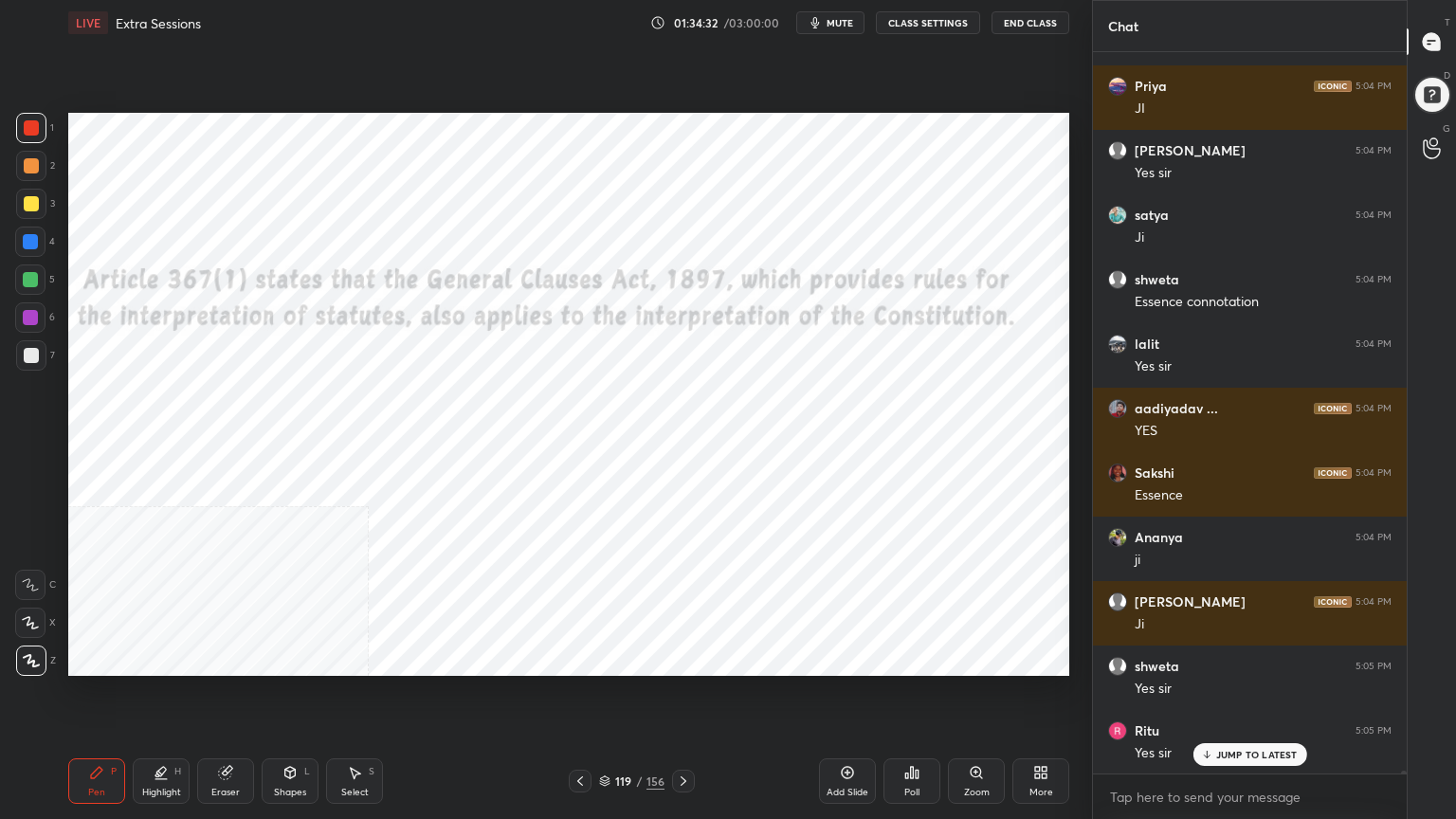click 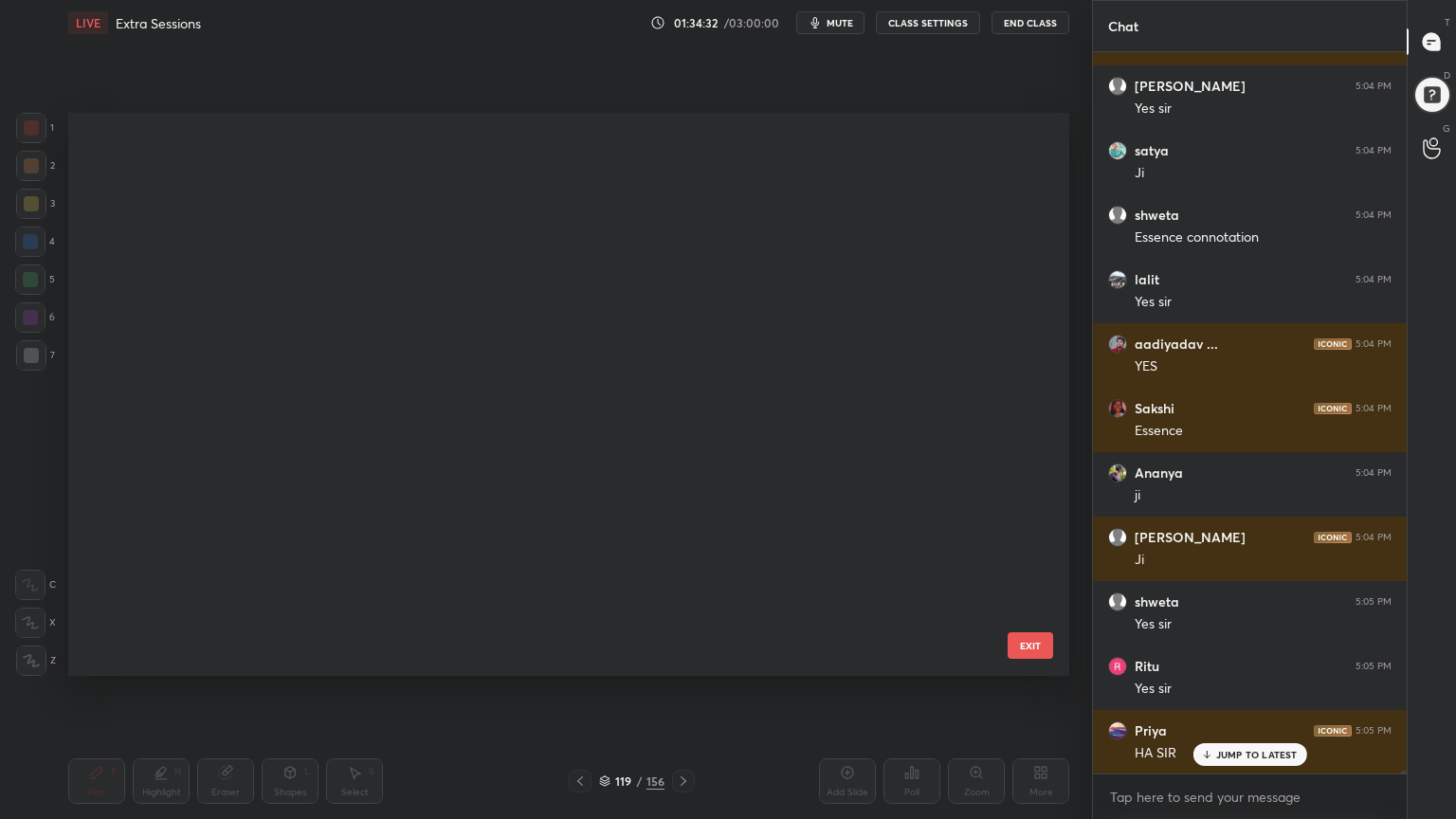 scroll, scrollTop: 6376, scrollLeft: 0, axis: vertical 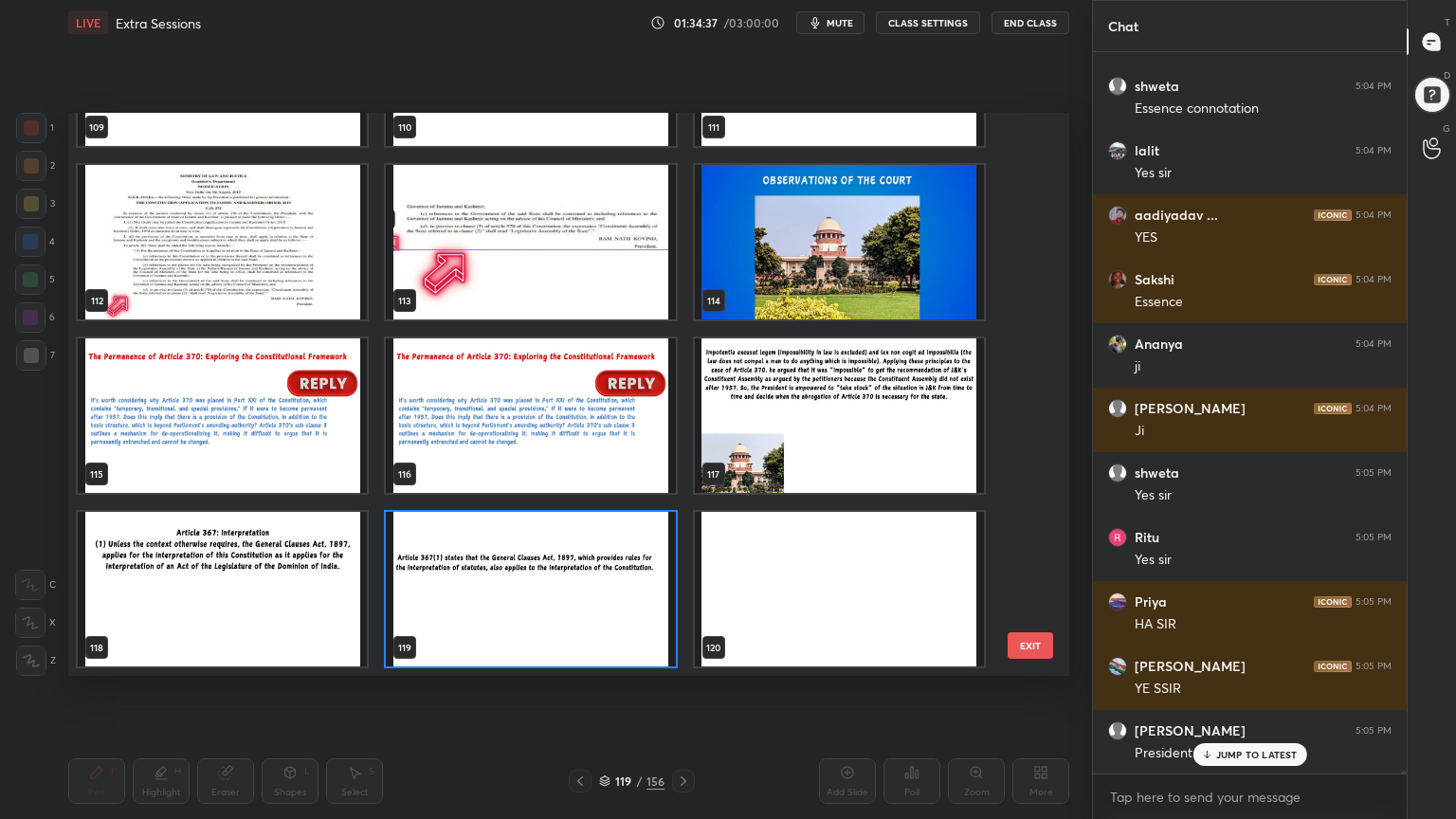 click at bounding box center [530, 242] 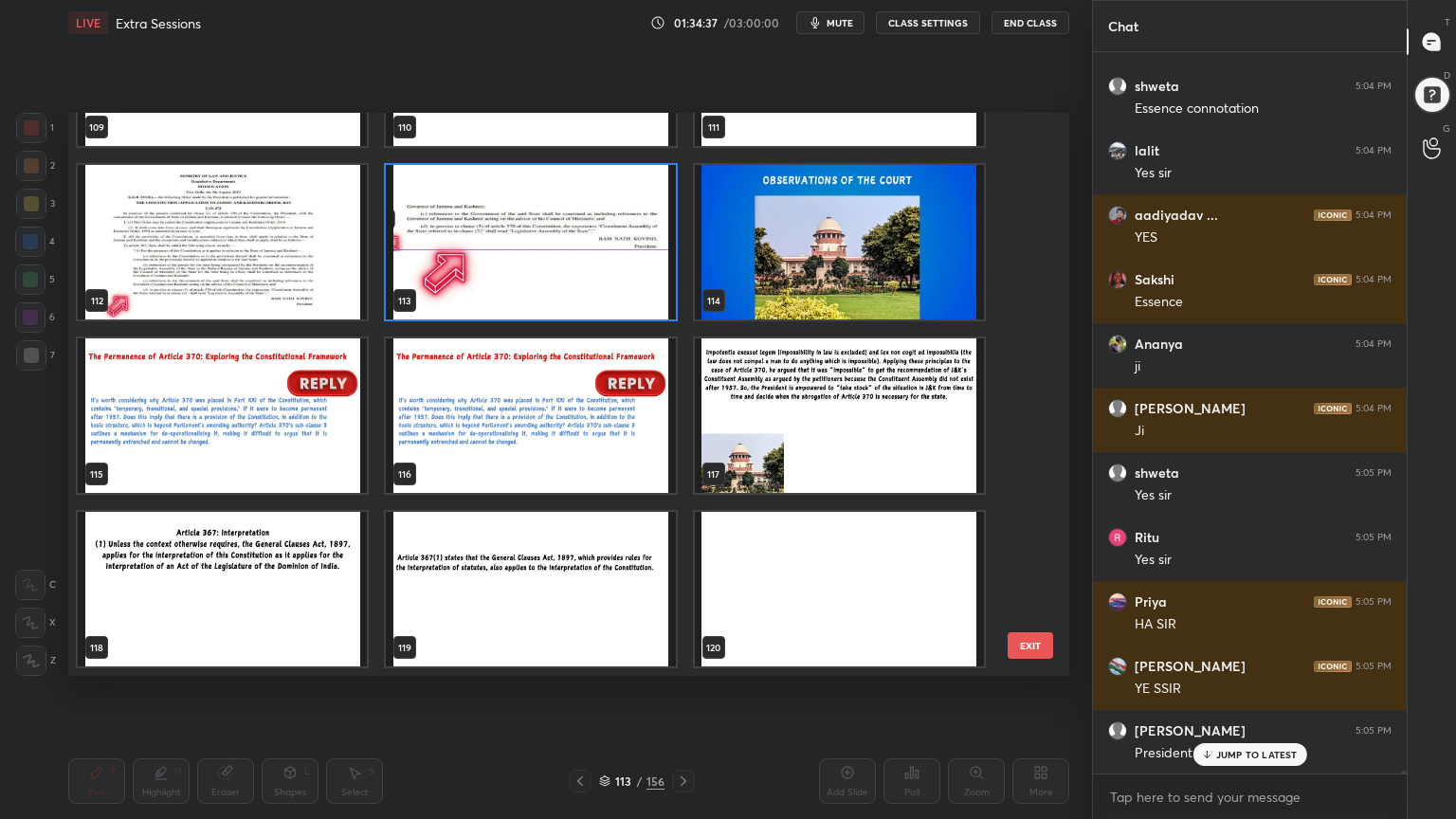 click at bounding box center [530, 242] 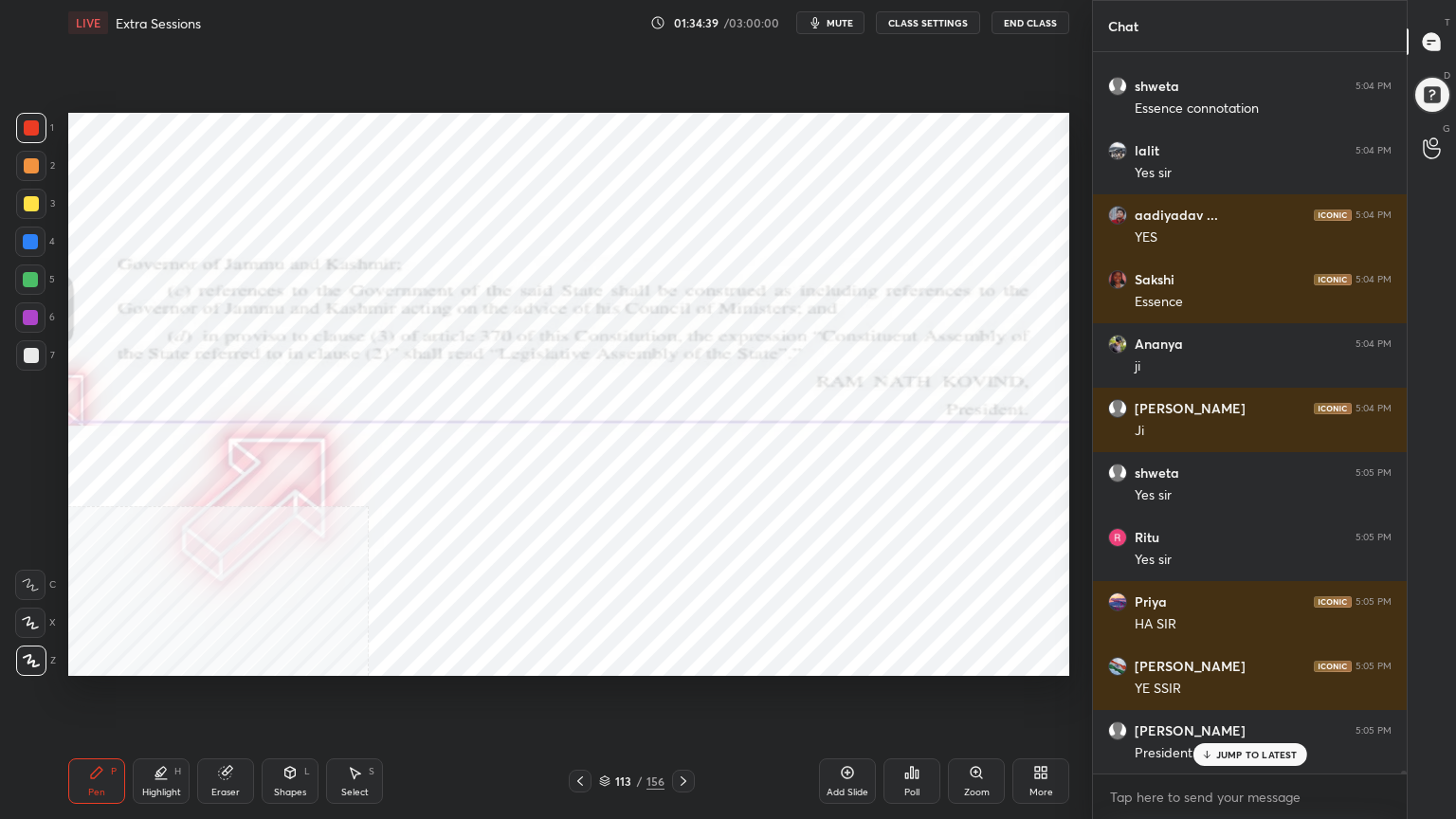 scroll, scrollTop: 160005, scrollLeft: 0, axis: vertical 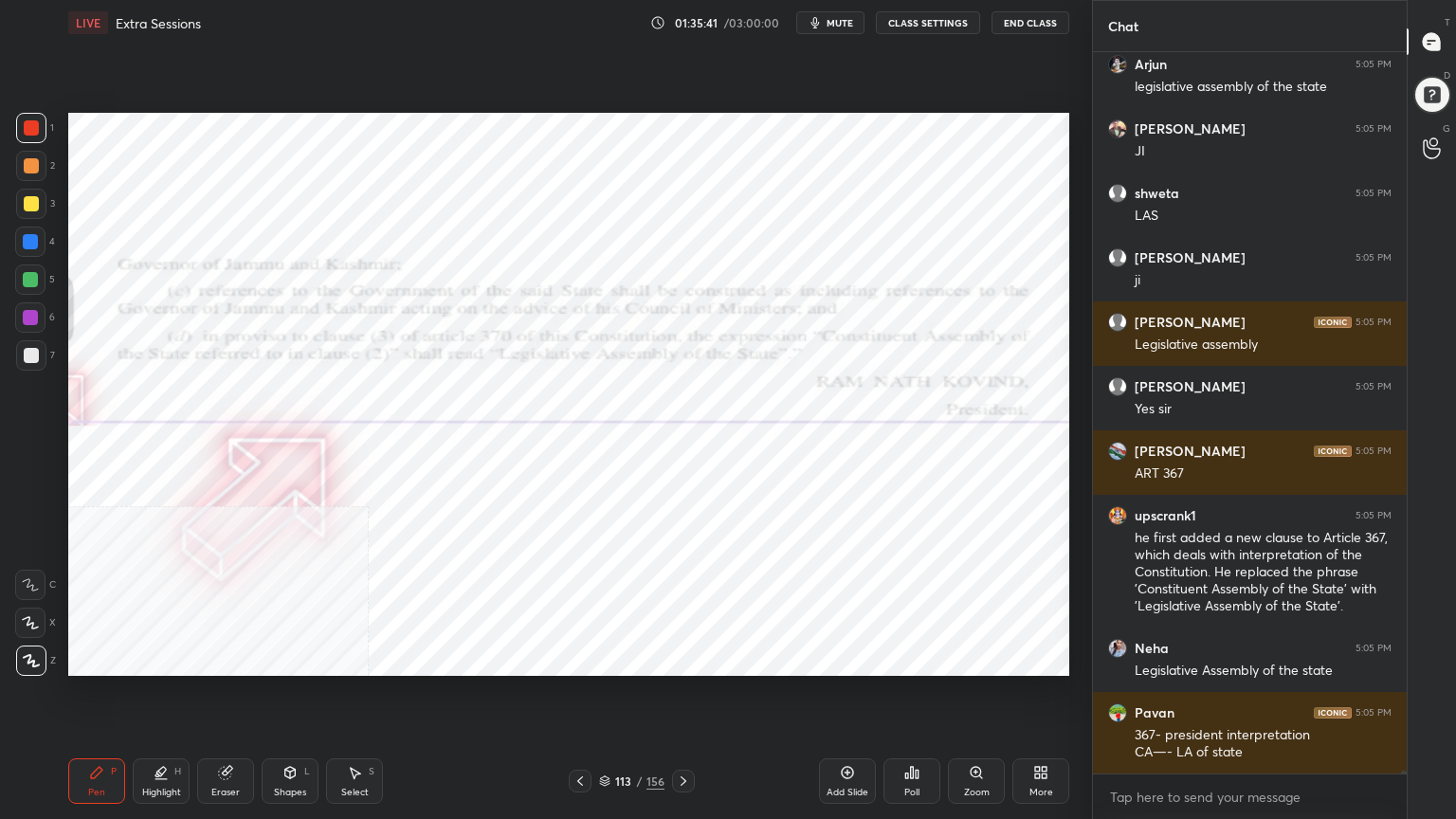 click 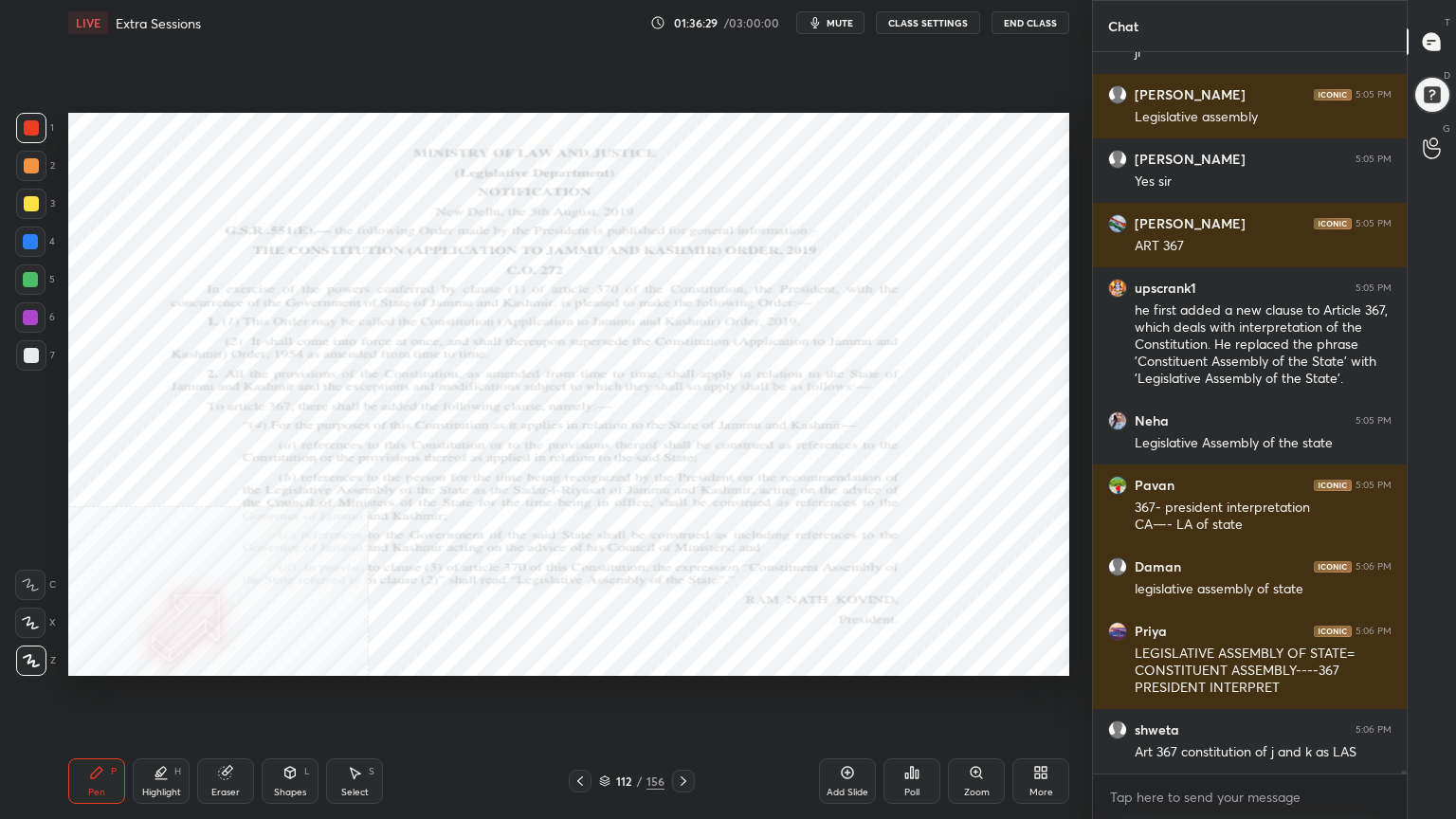 scroll, scrollTop: 161543, scrollLeft: 0, axis: vertical 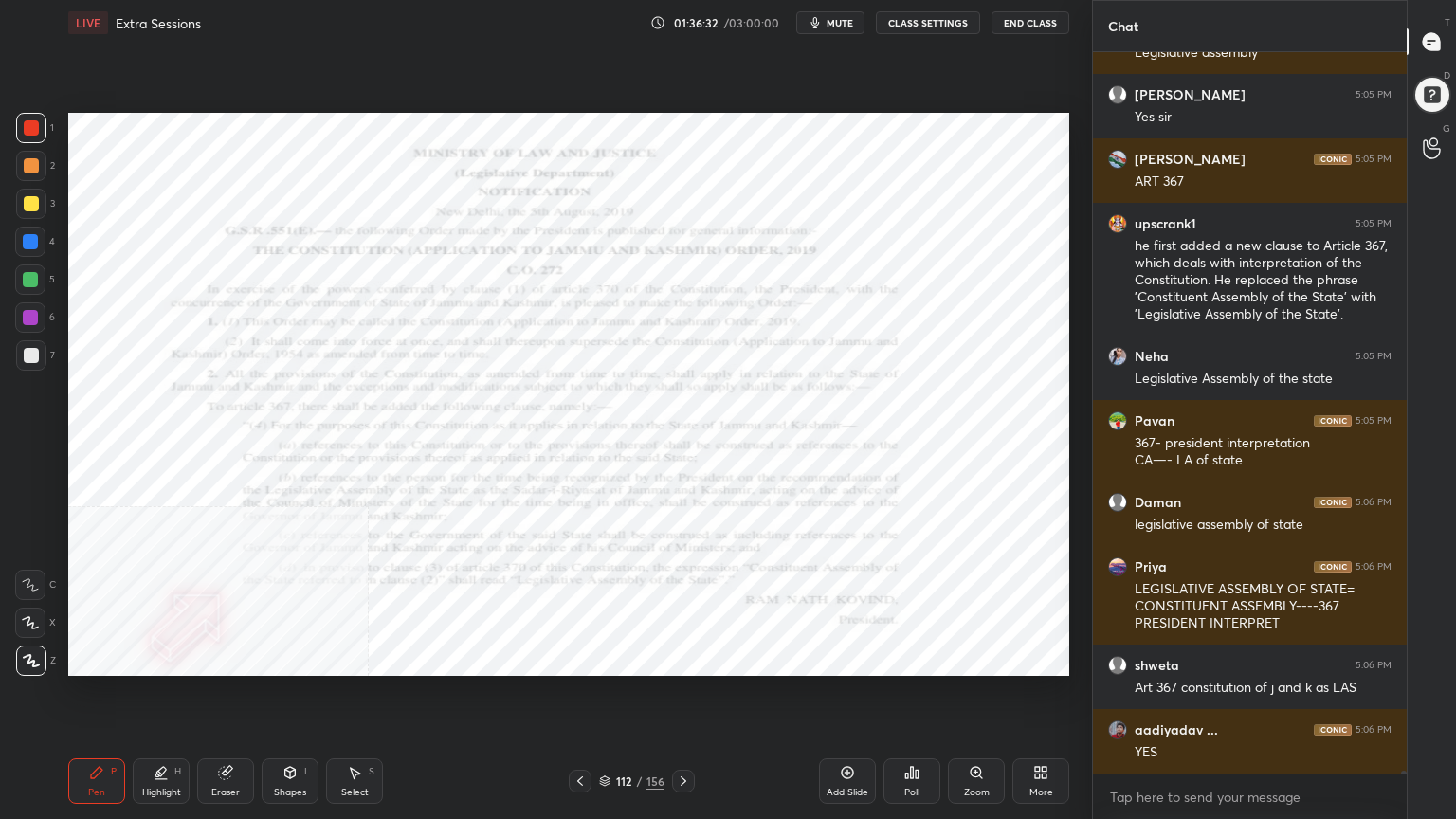 click 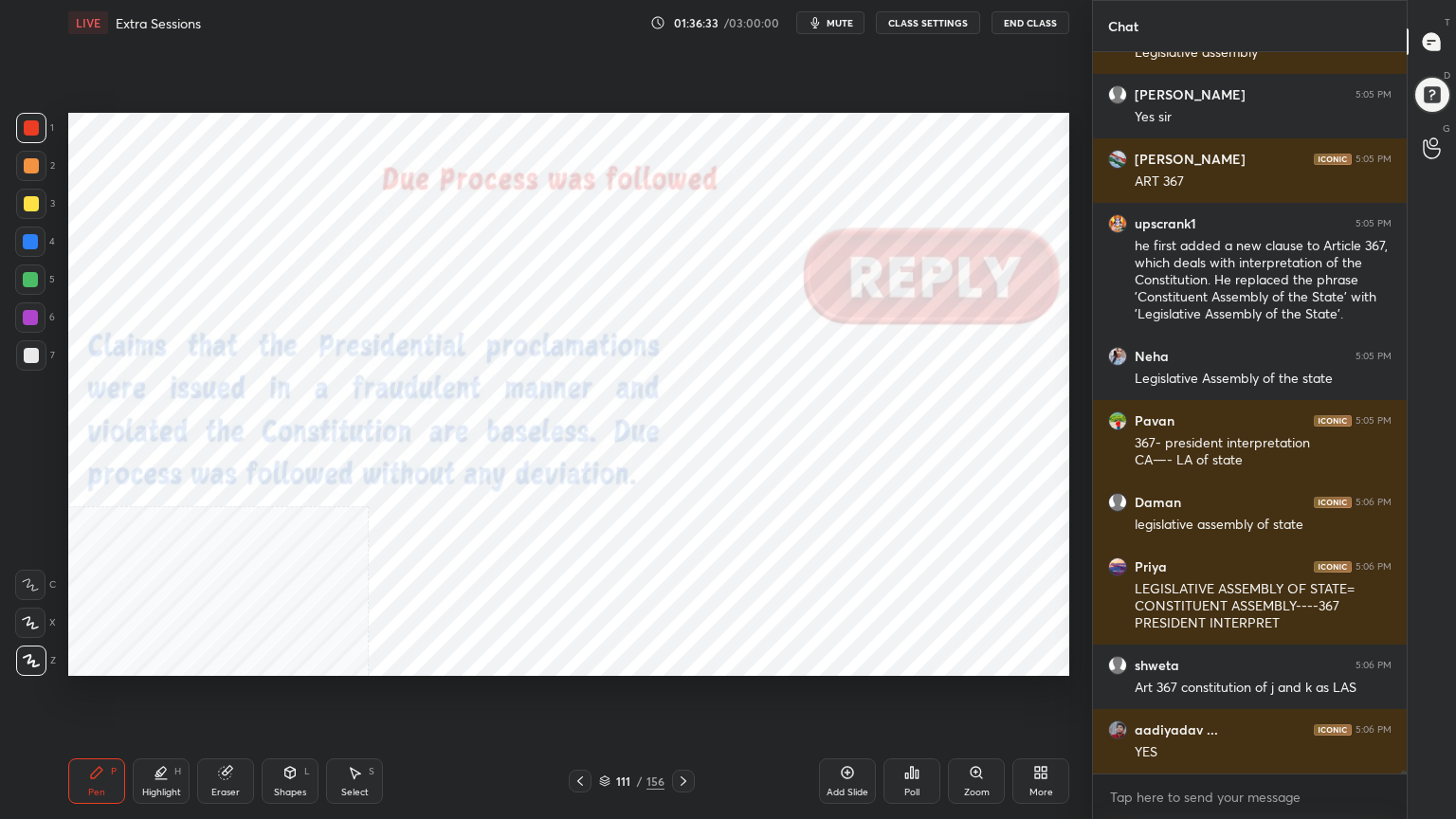 click 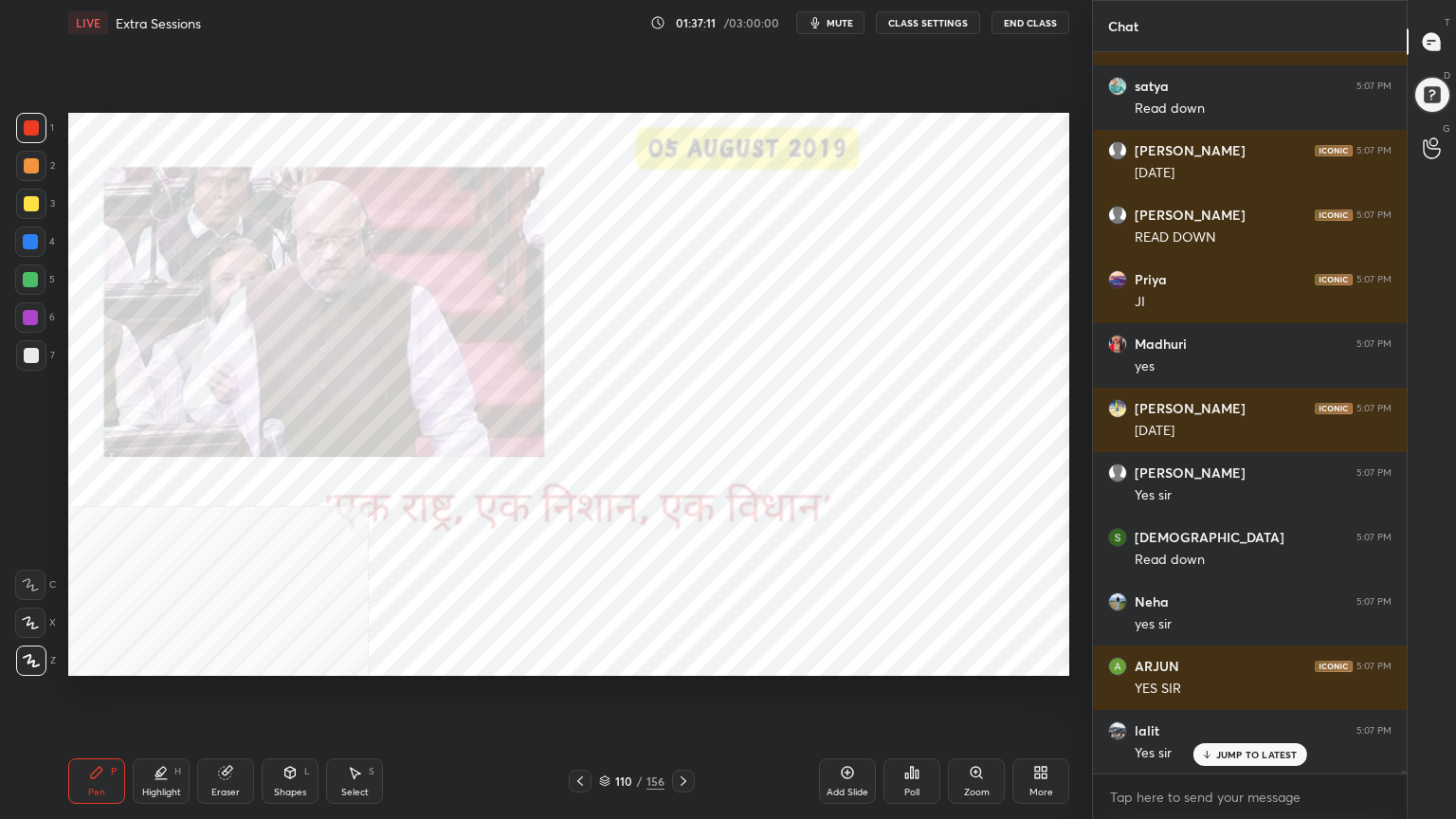 scroll, scrollTop: 163815, scrollLeft: 0, axis: vertical 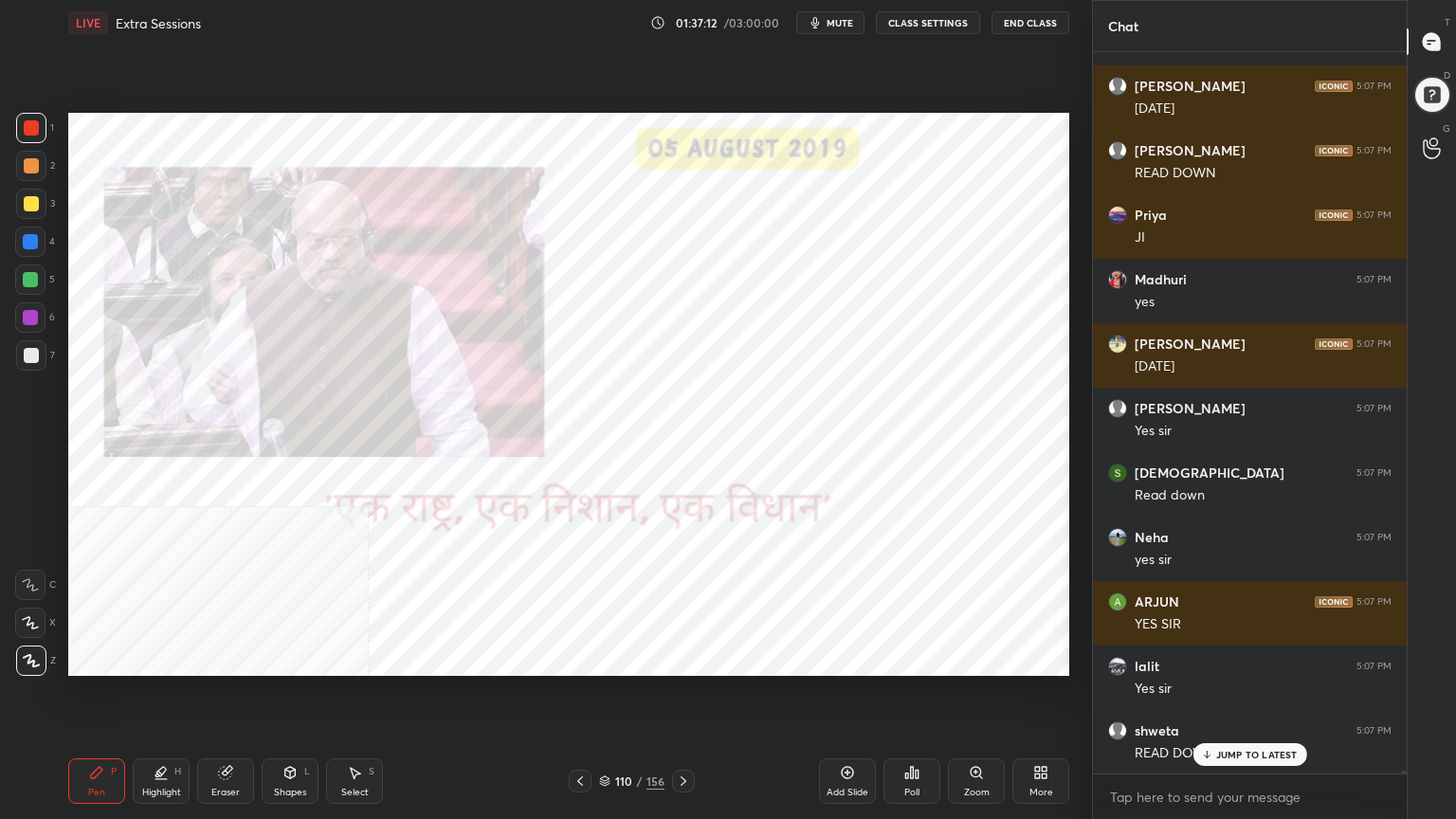 click 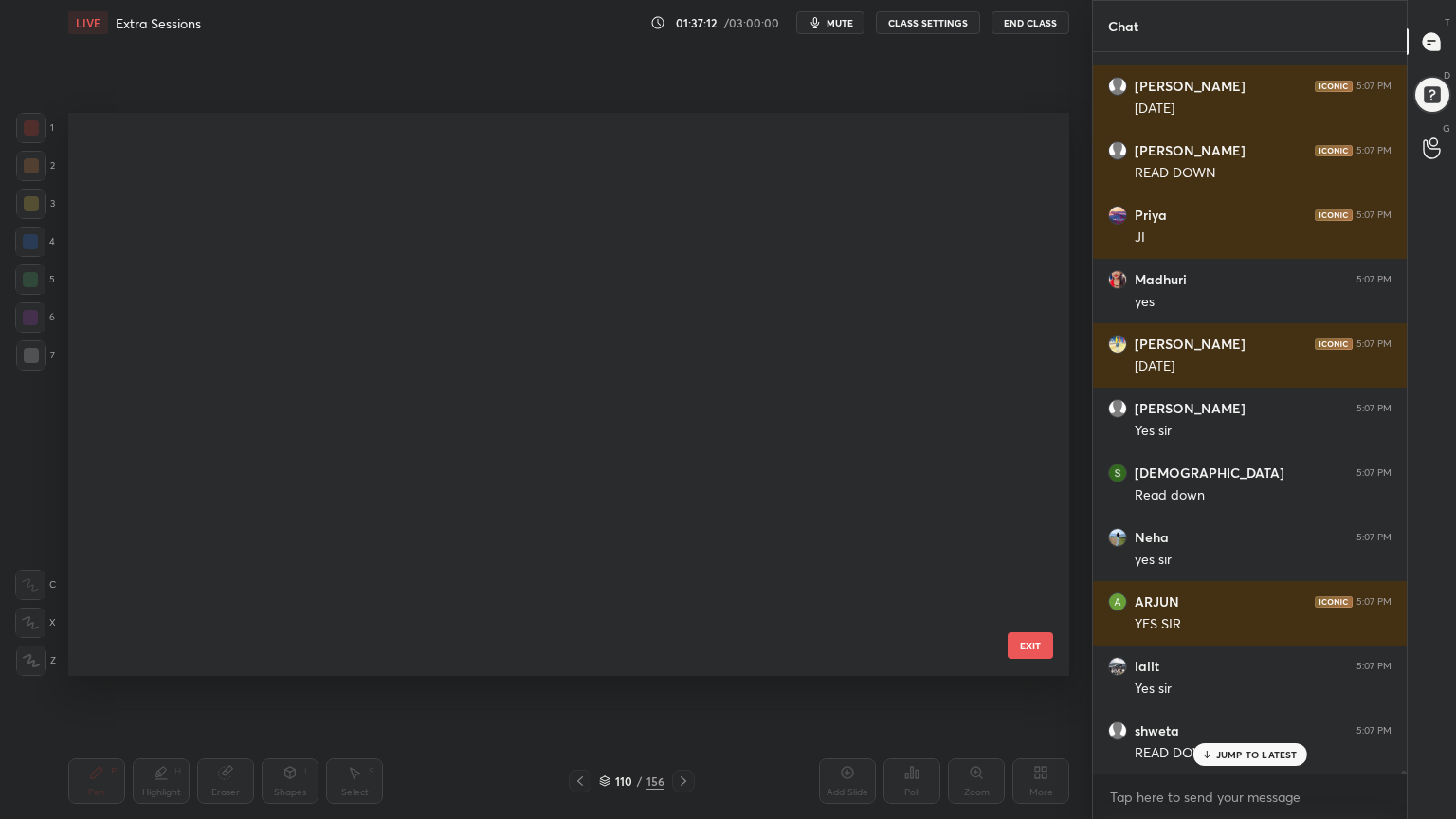 scroll, scrollTop: 557, scrollLeft: 992, axis: both 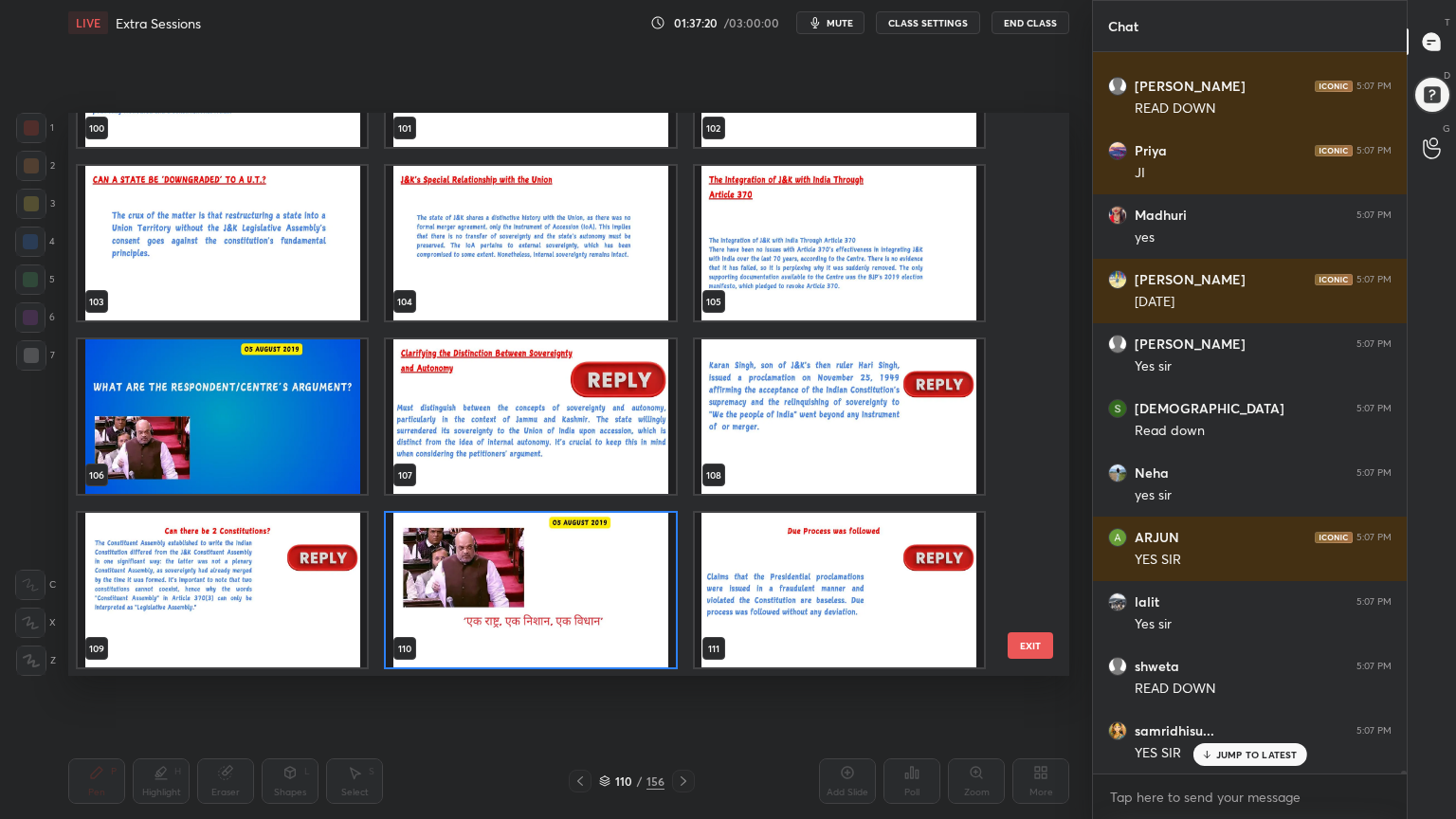 click at bounding box center [839, 416] 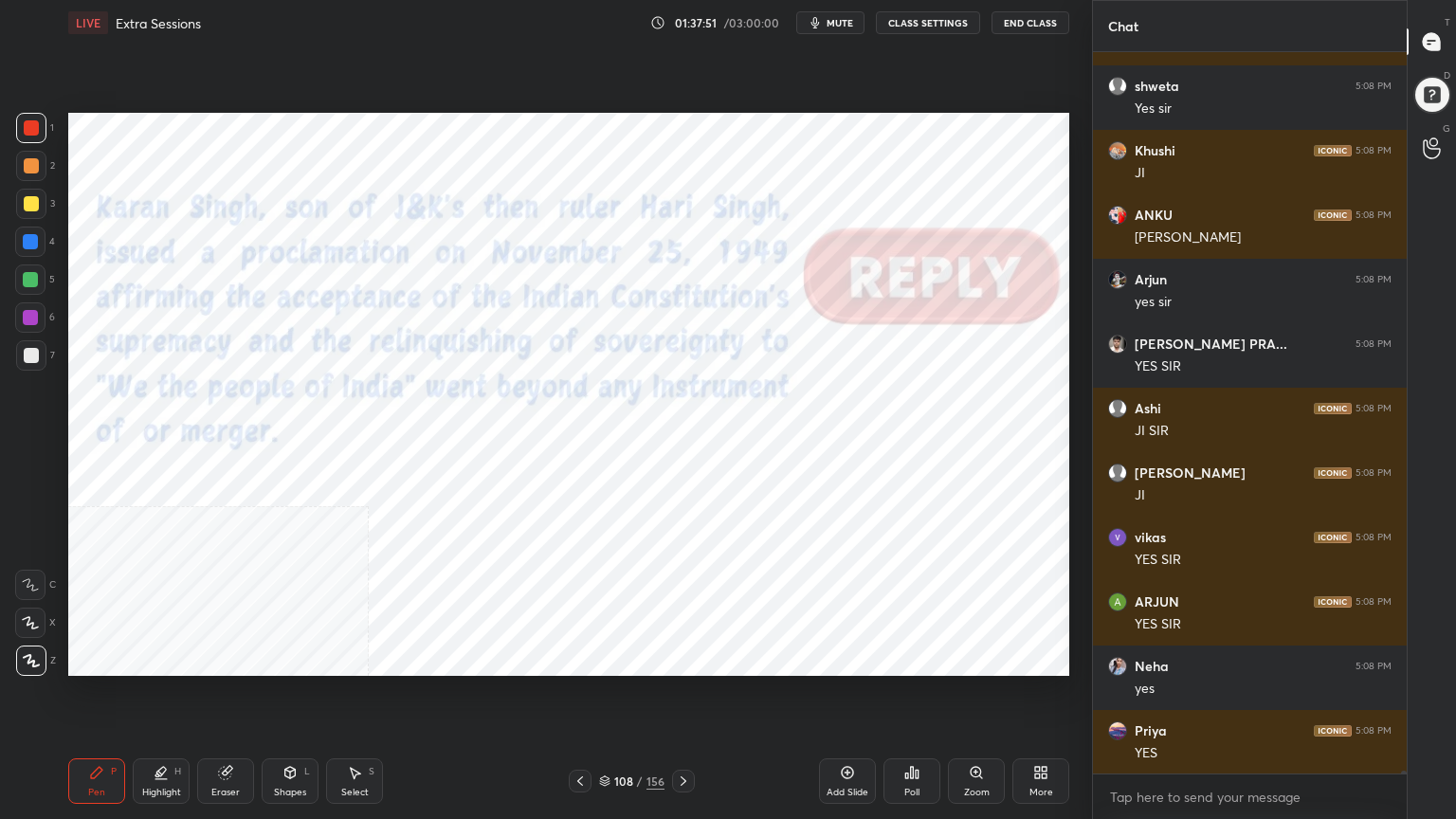 scroll, scrollTop: 165237, scrollLeft: 0, axis: vertical 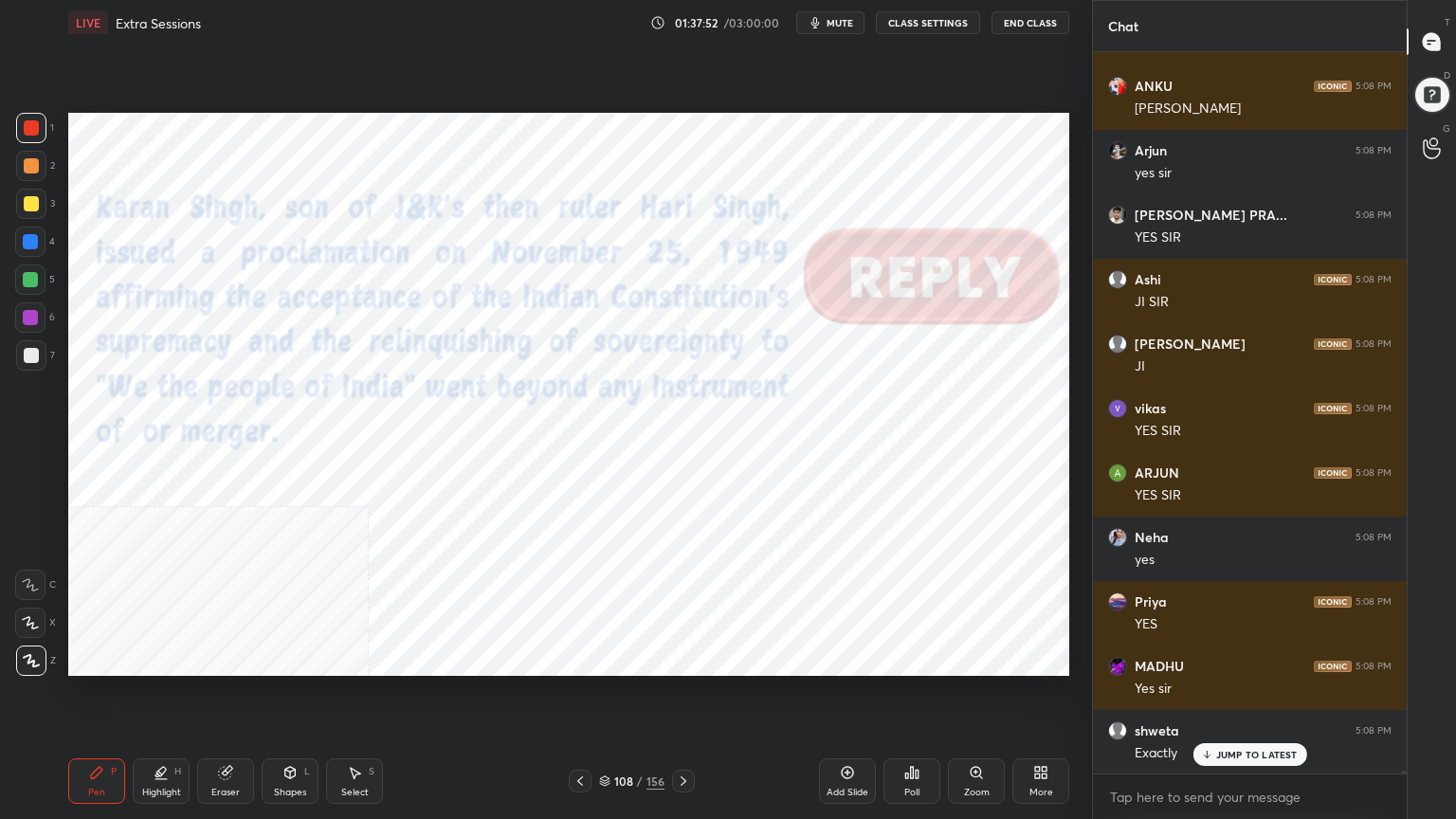 click 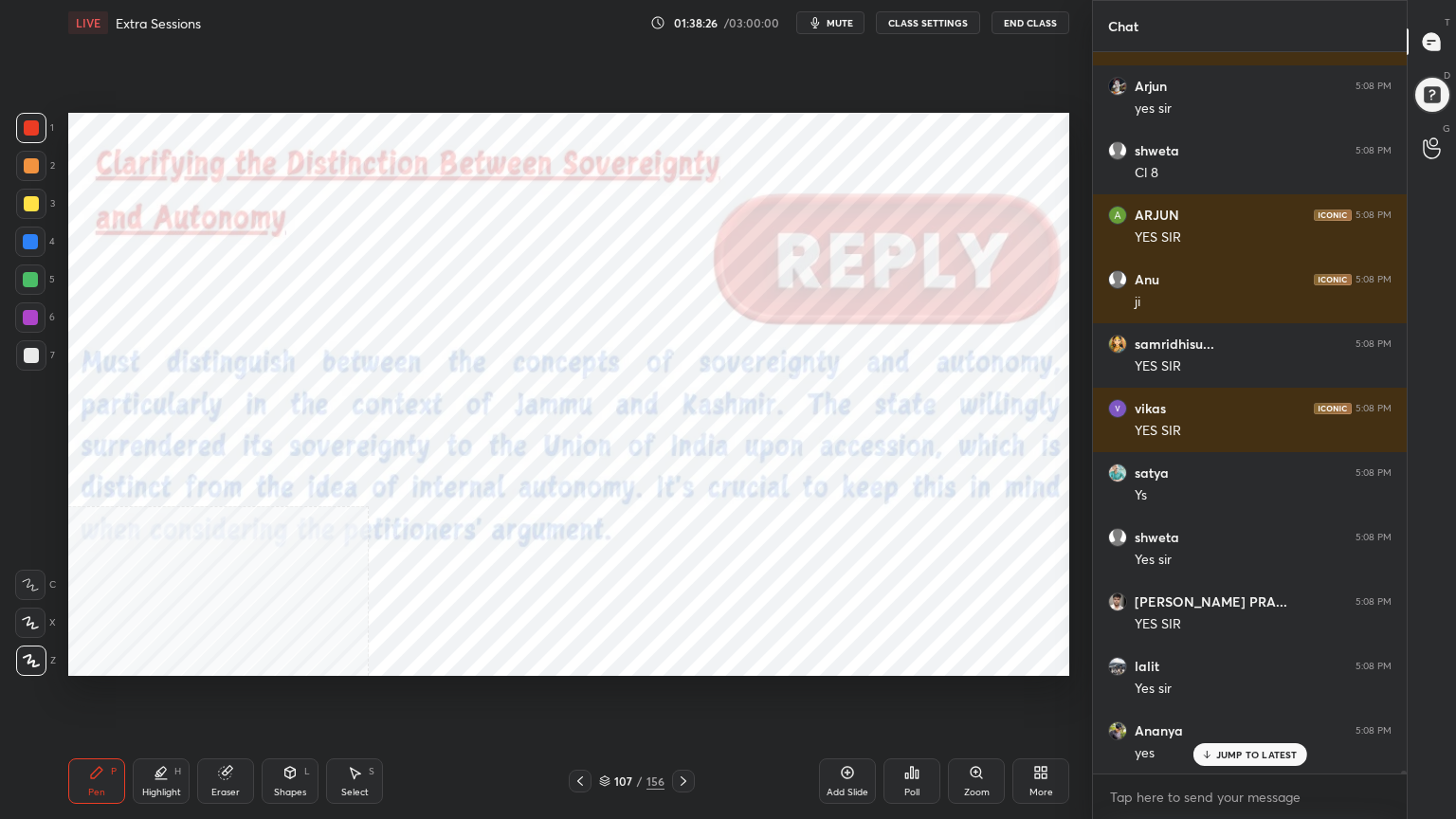 scroll, scrollTop: 166526, scrollLeft: 0, axis: vertical 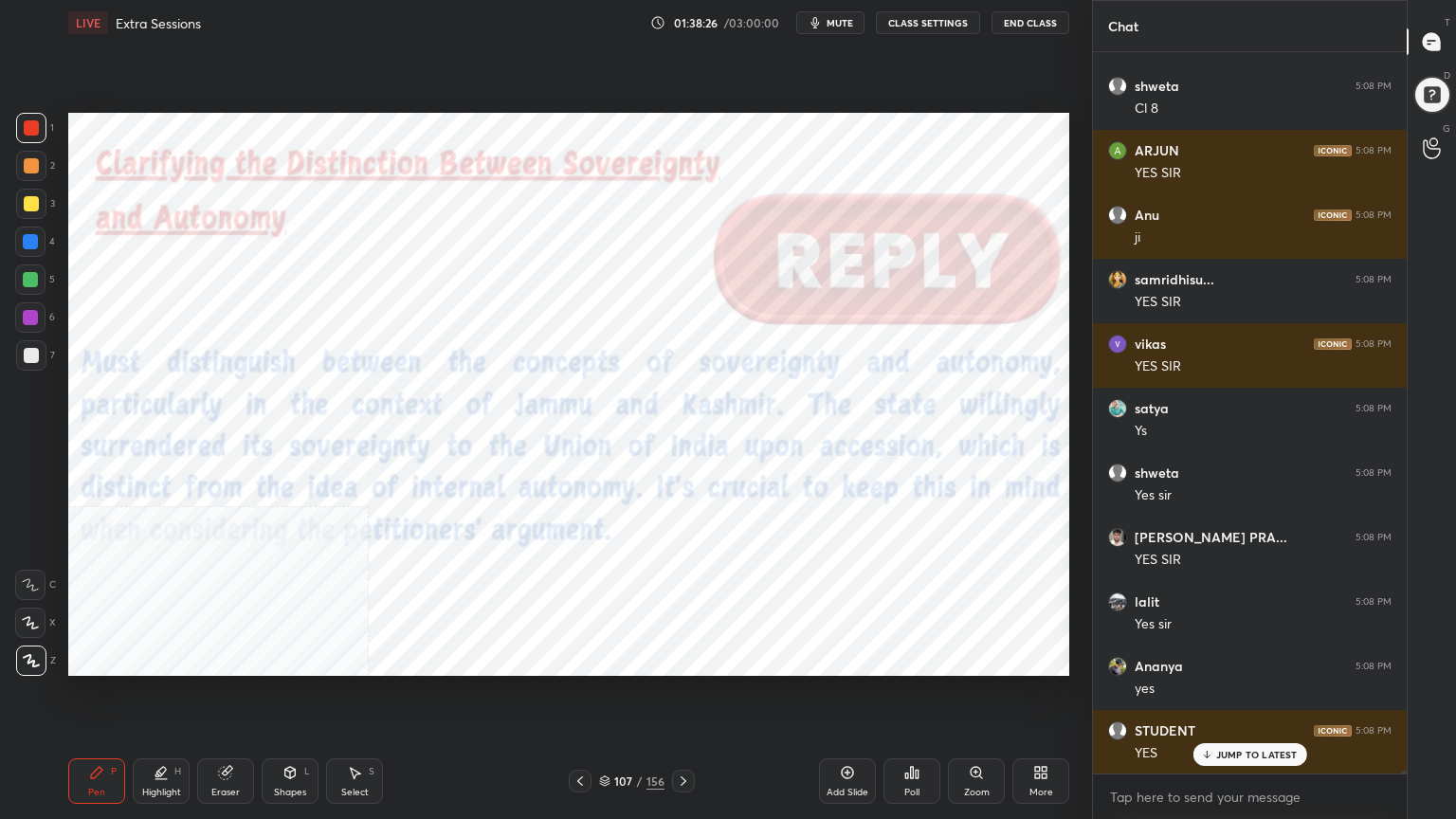 click 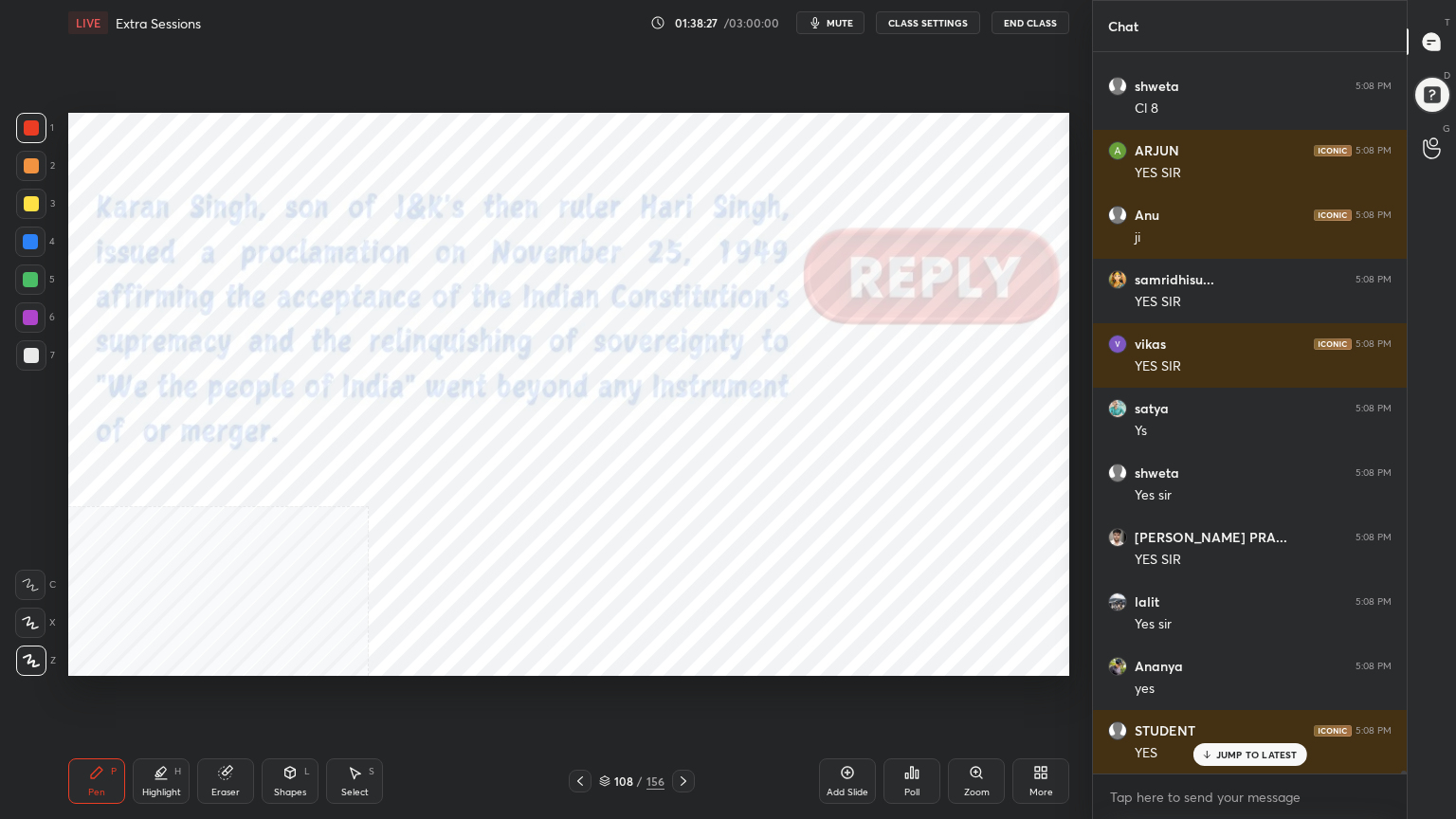 click 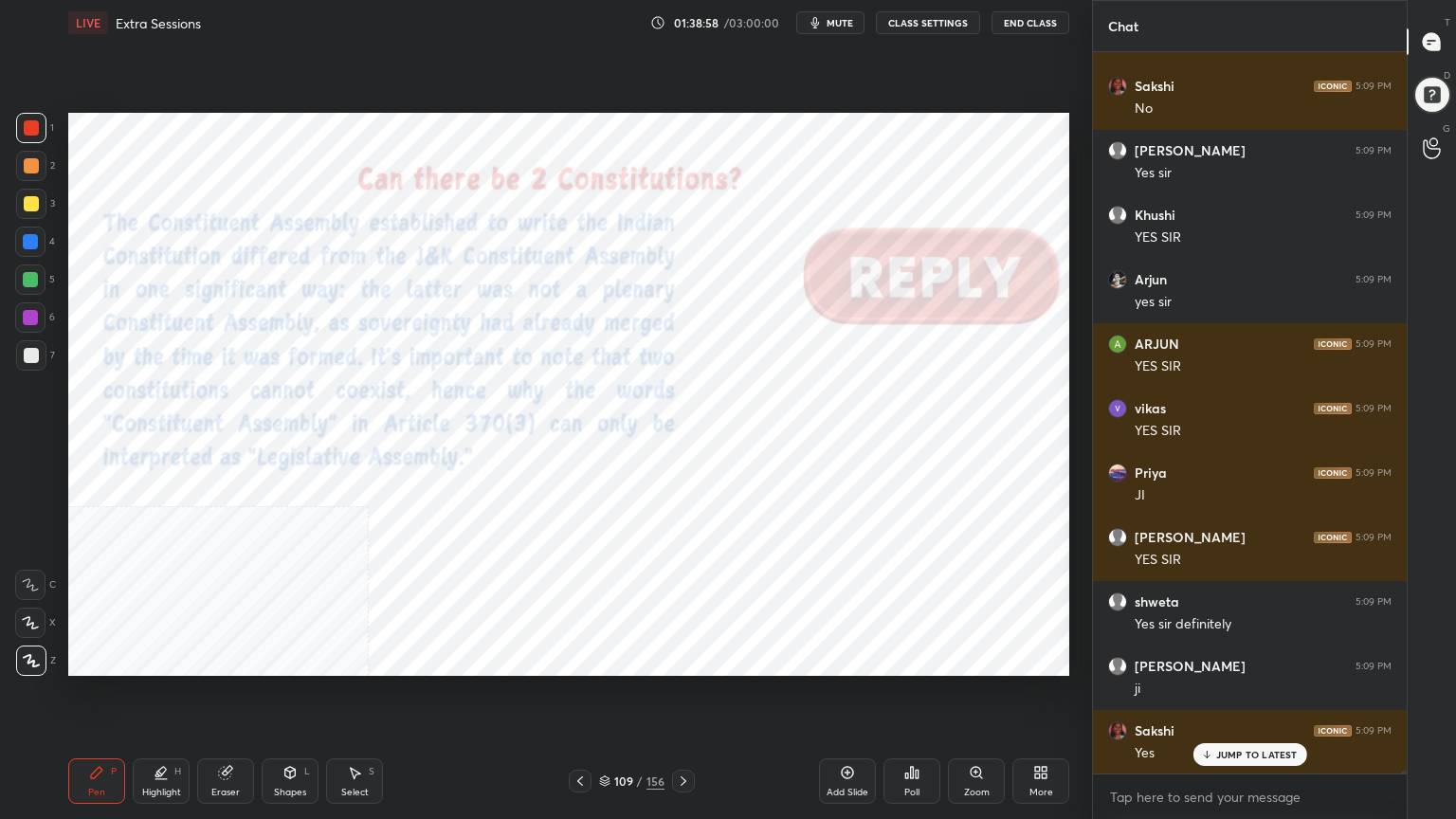 scroll, scrollTop: 168331, scrollLeft: 0, axis: vertical 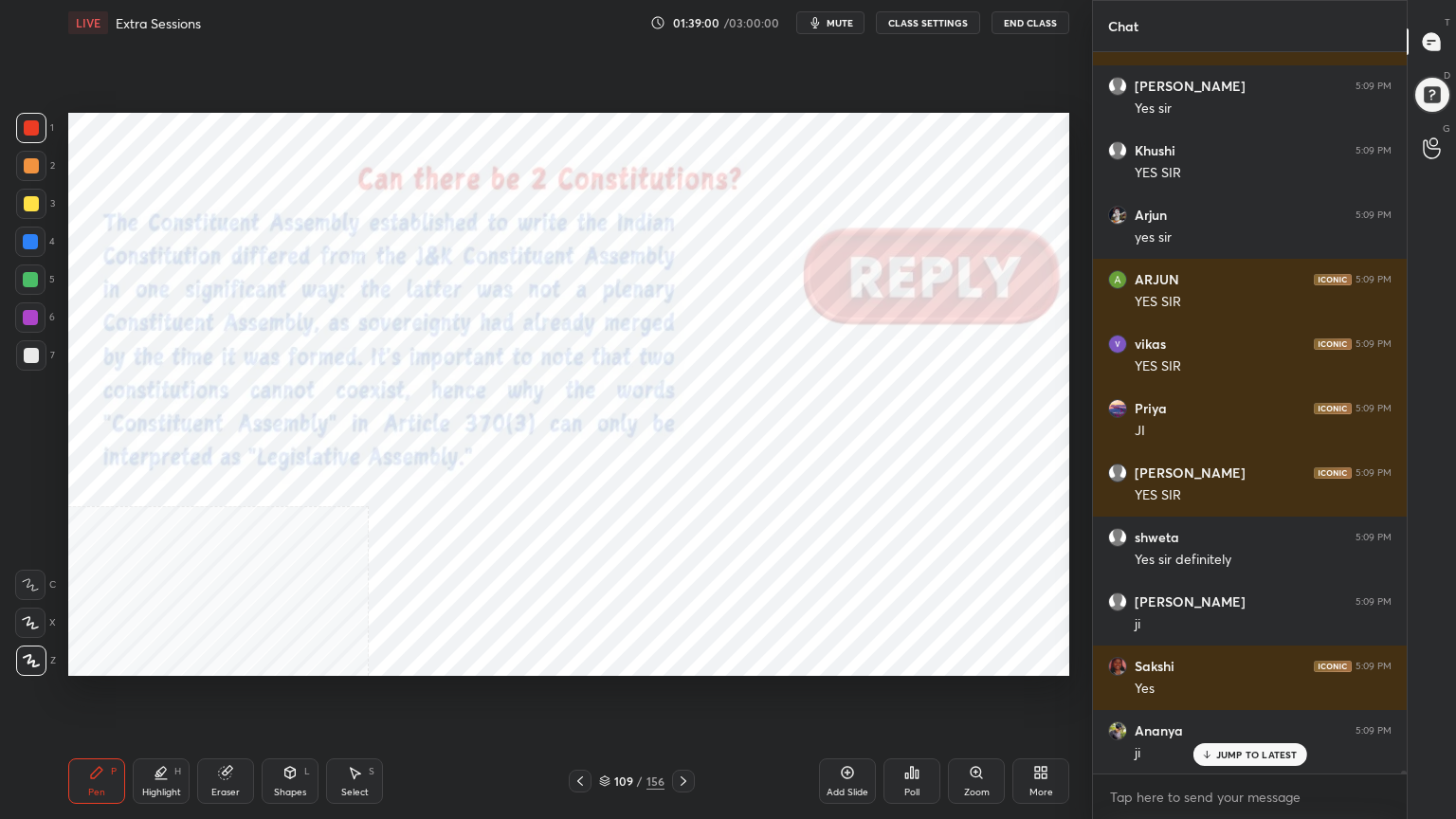 click 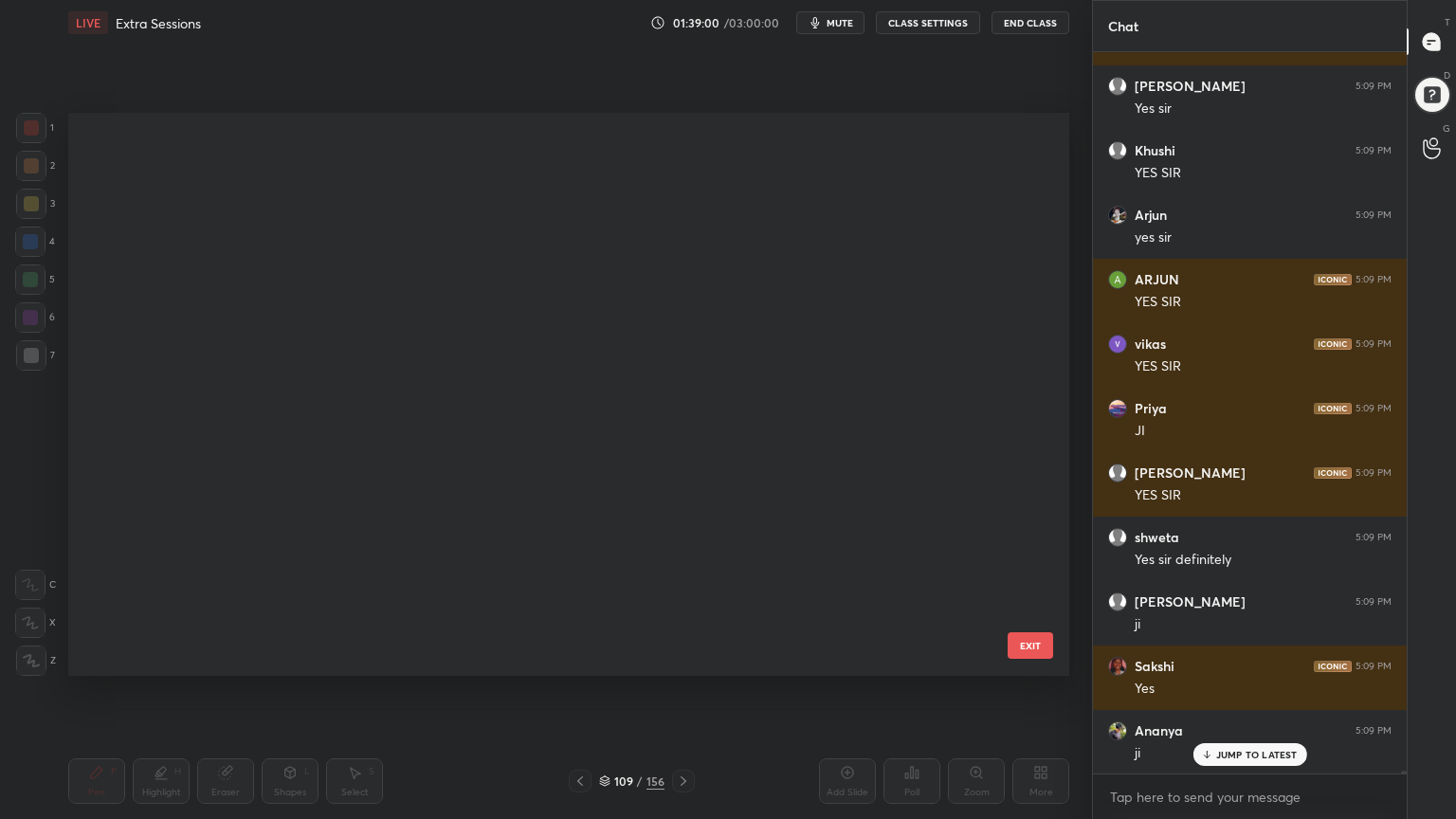 scroll, scrollTop: 5854, scrollLeft: 0, axis: vertical 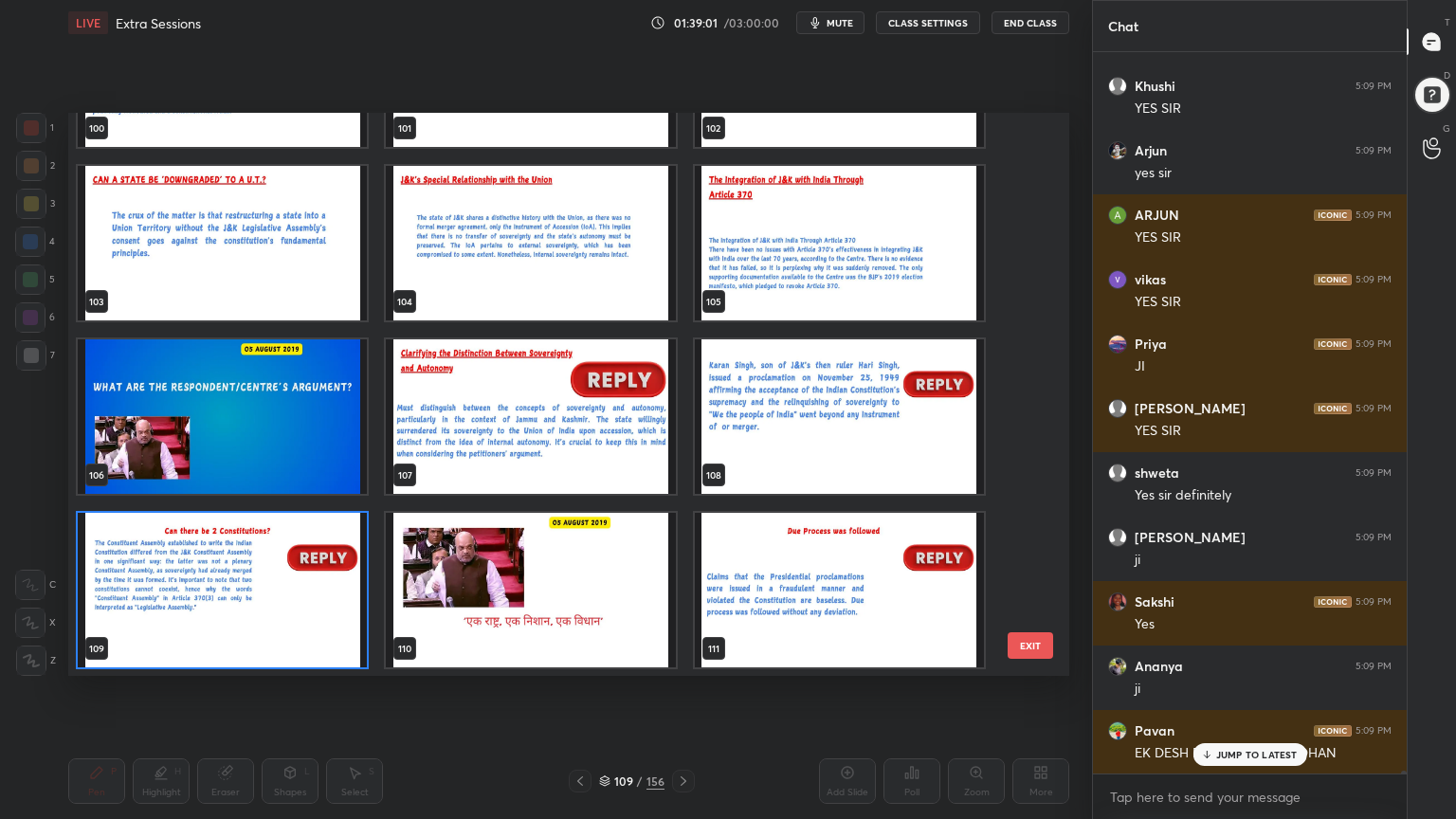 click at bounding box center [839, 590] 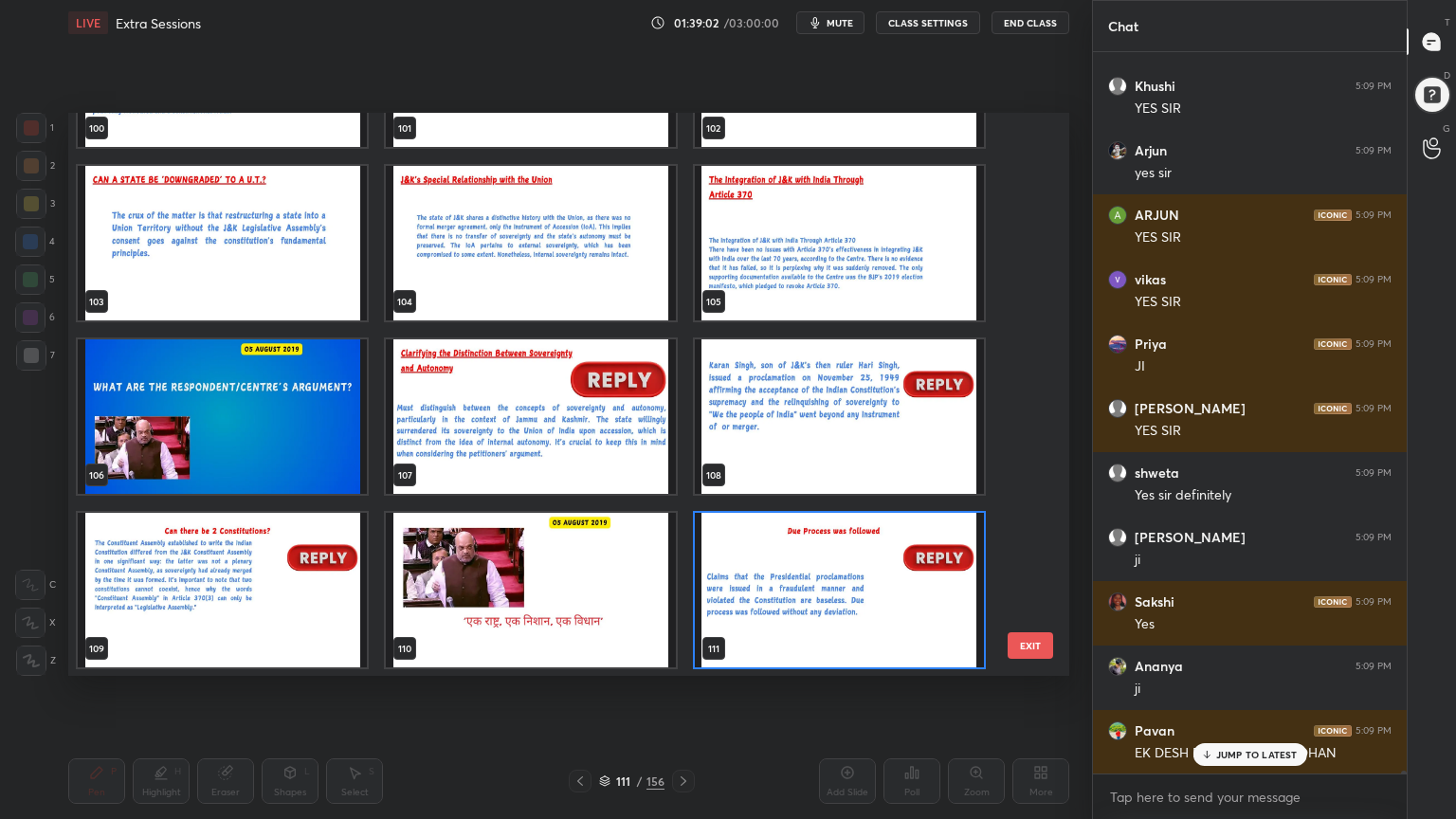 scroll, scrollTop: 168524, scrollLeft: 0, axis: vertical 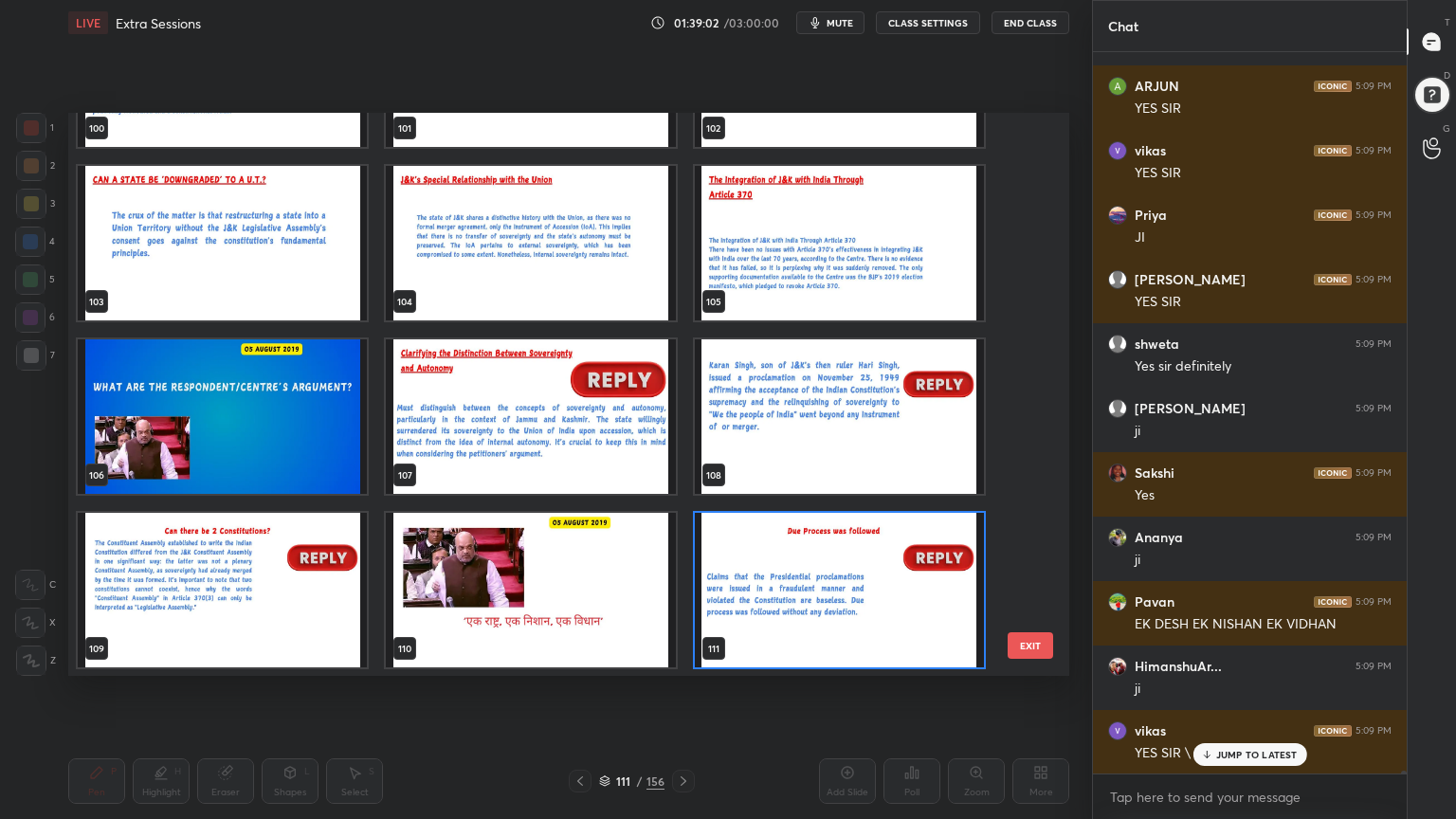 click at bounding box center (839, 590) 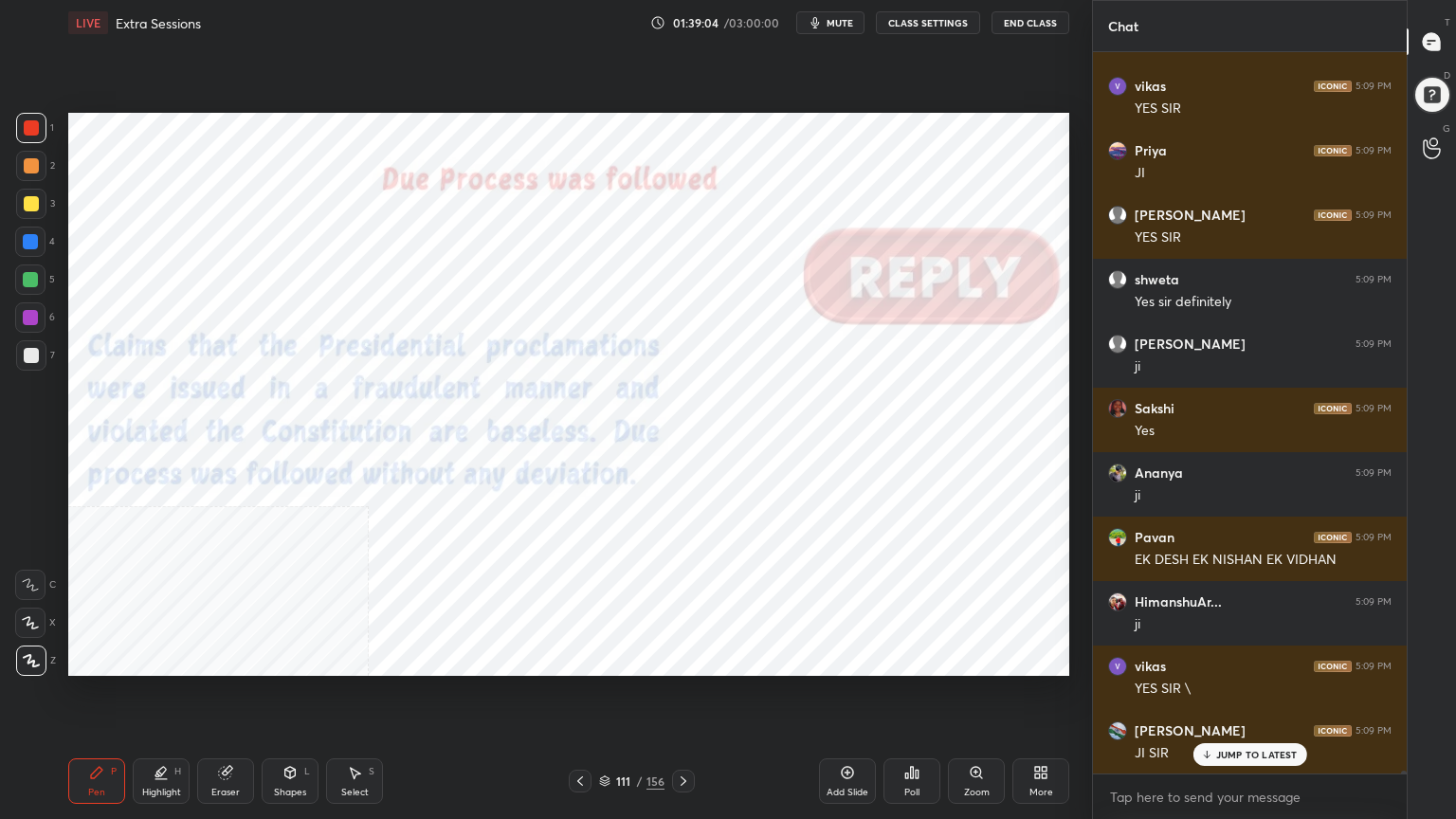 scroll, scrollTop: 168653, scrollLeft: 0, axis: vertical 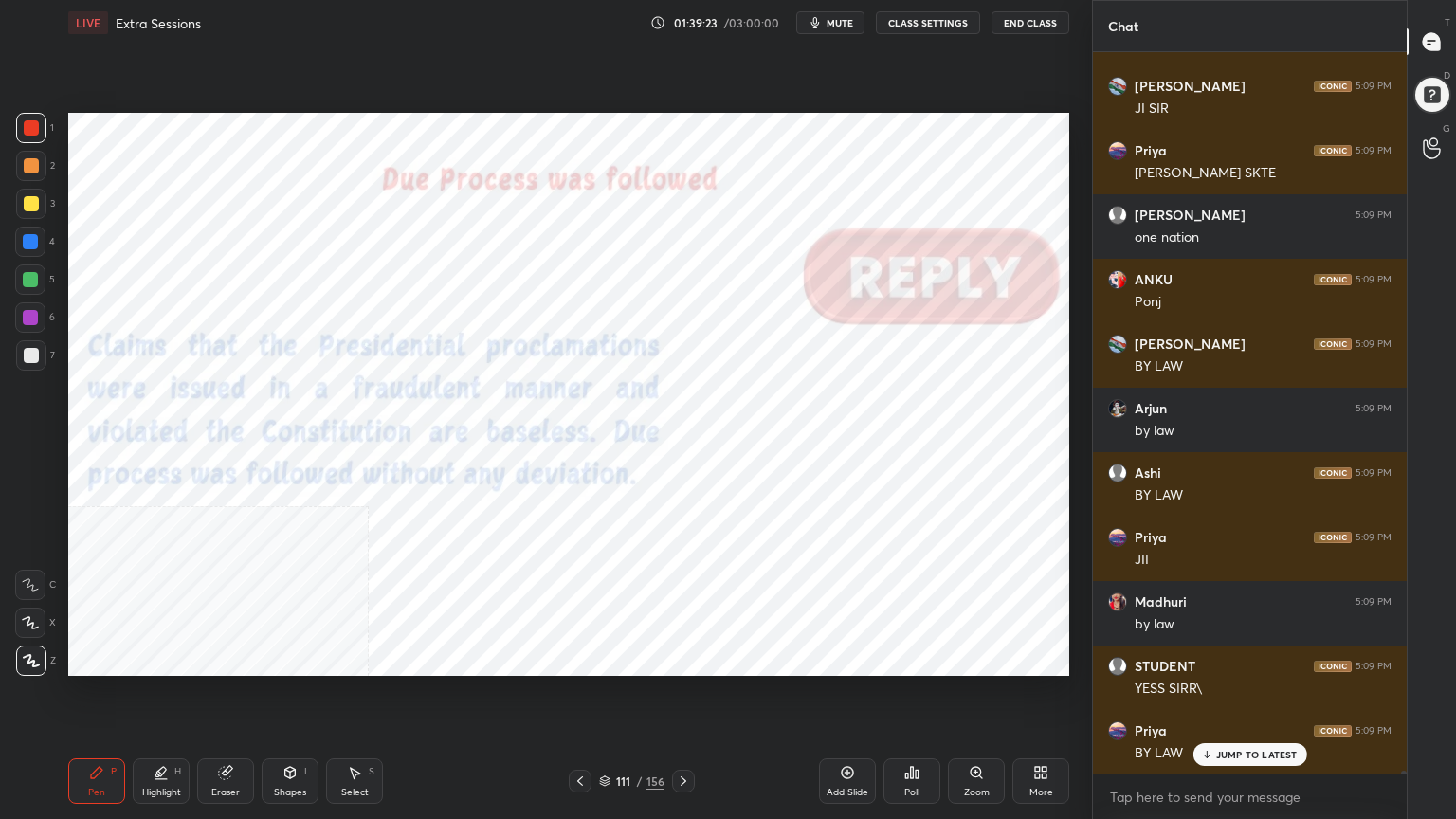 drag, startPoint x: 606, startPoint y: 780, endPoint x: 610, endPoint y: 770, distance: 10.77033 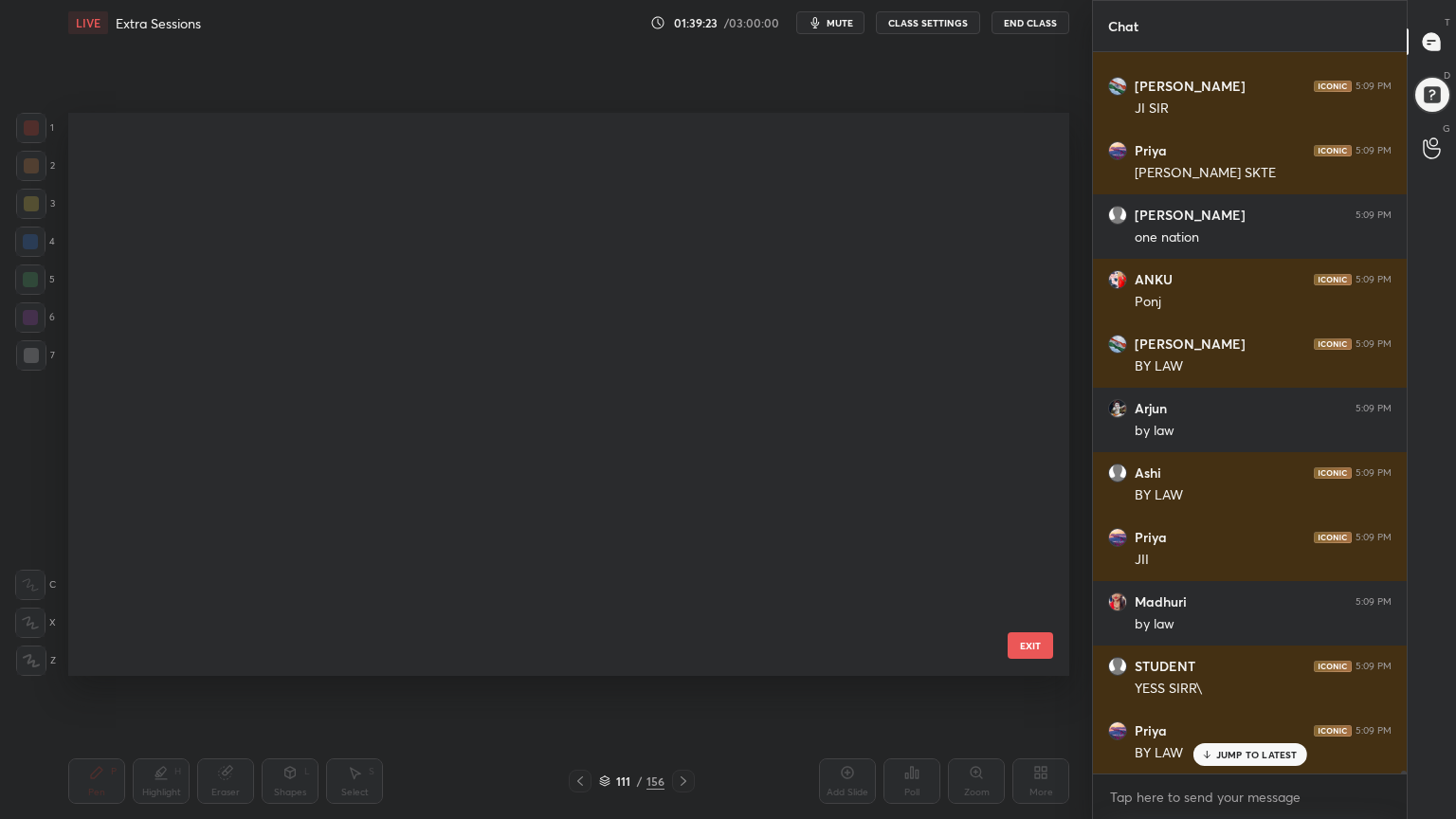 scroll, scrollTop: 5854, scrollLeft: 0, axis: vertical 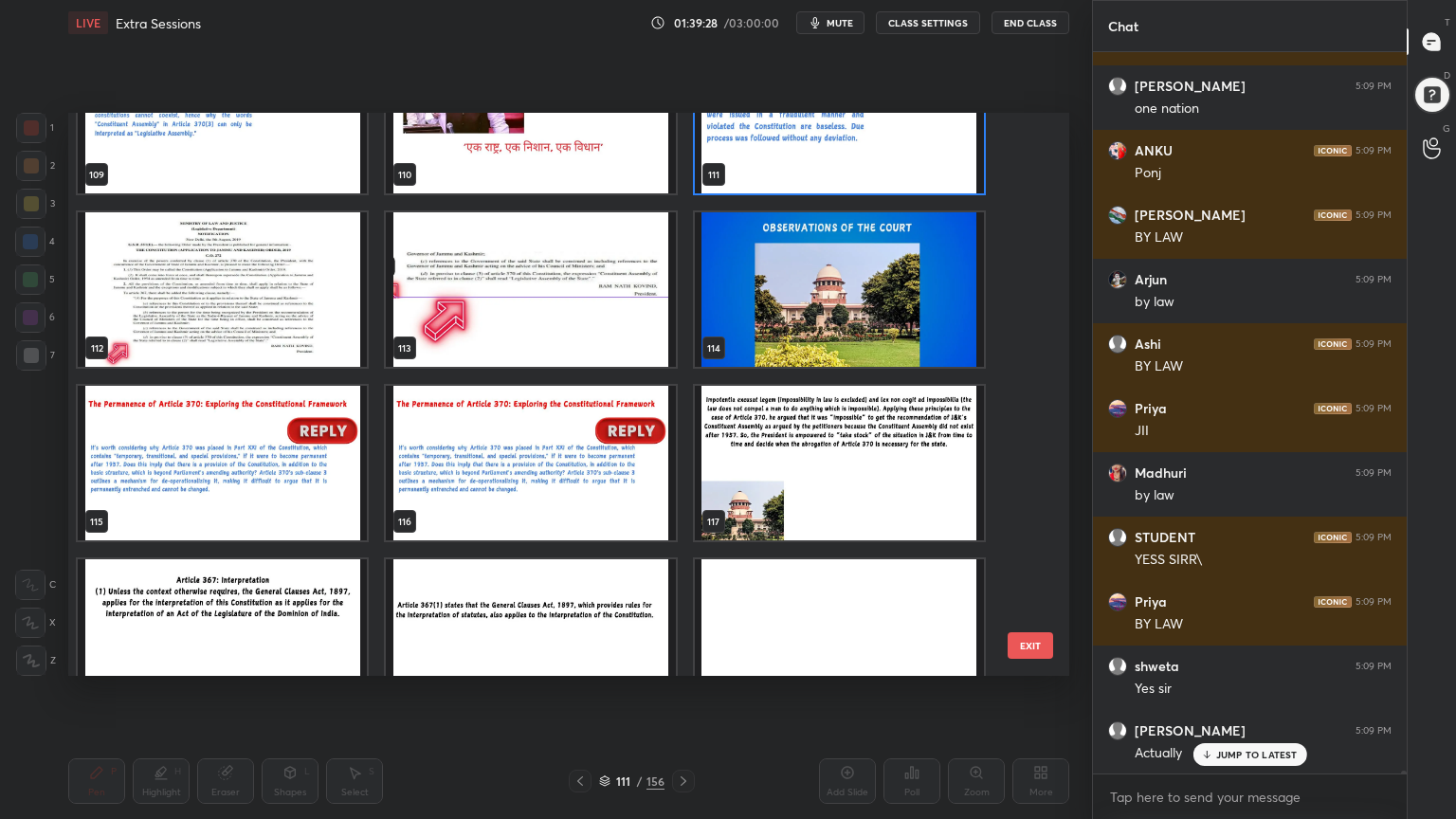 click at bounding box center (839, 289) 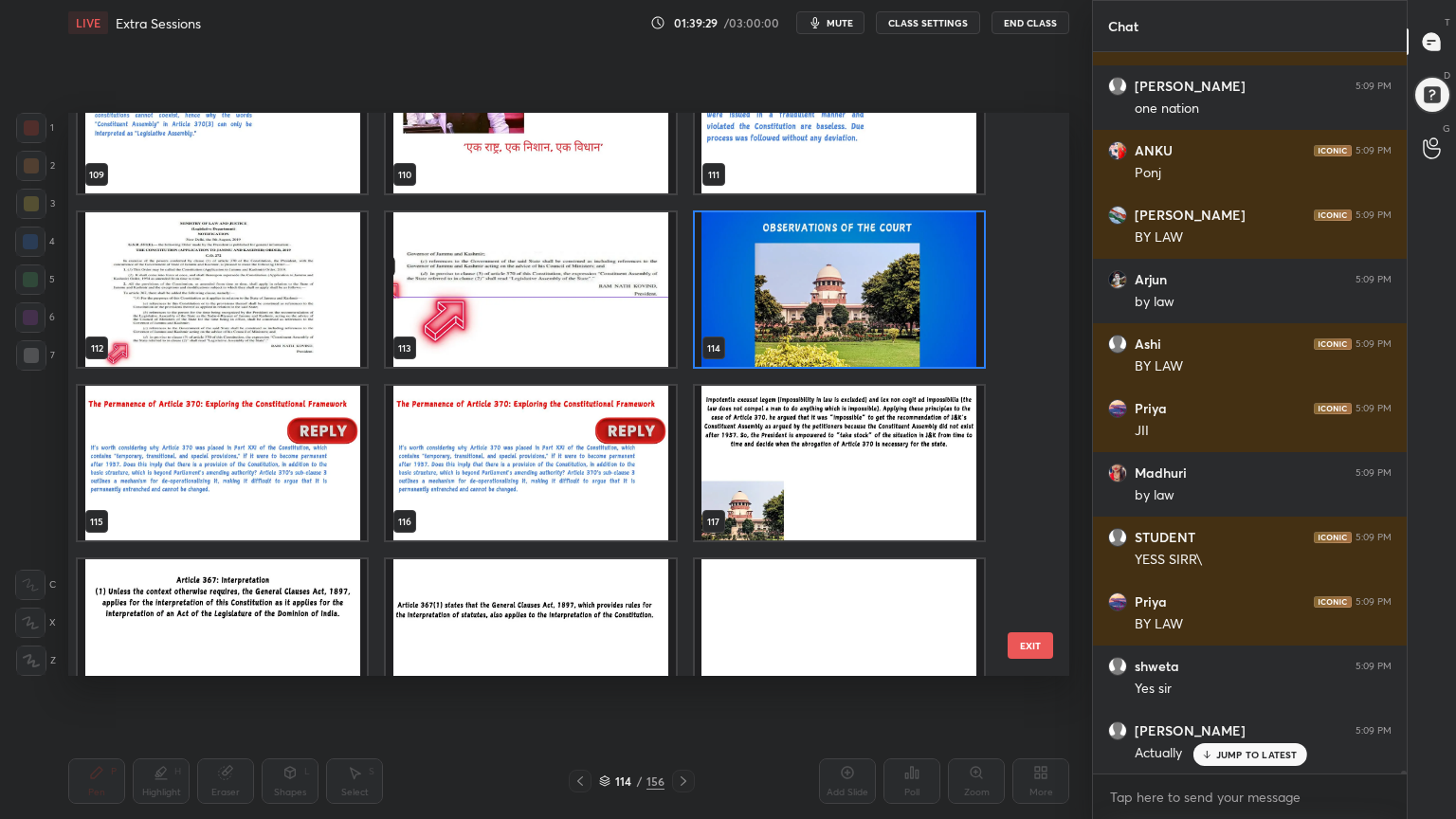 click at bounding box center [839, 289] 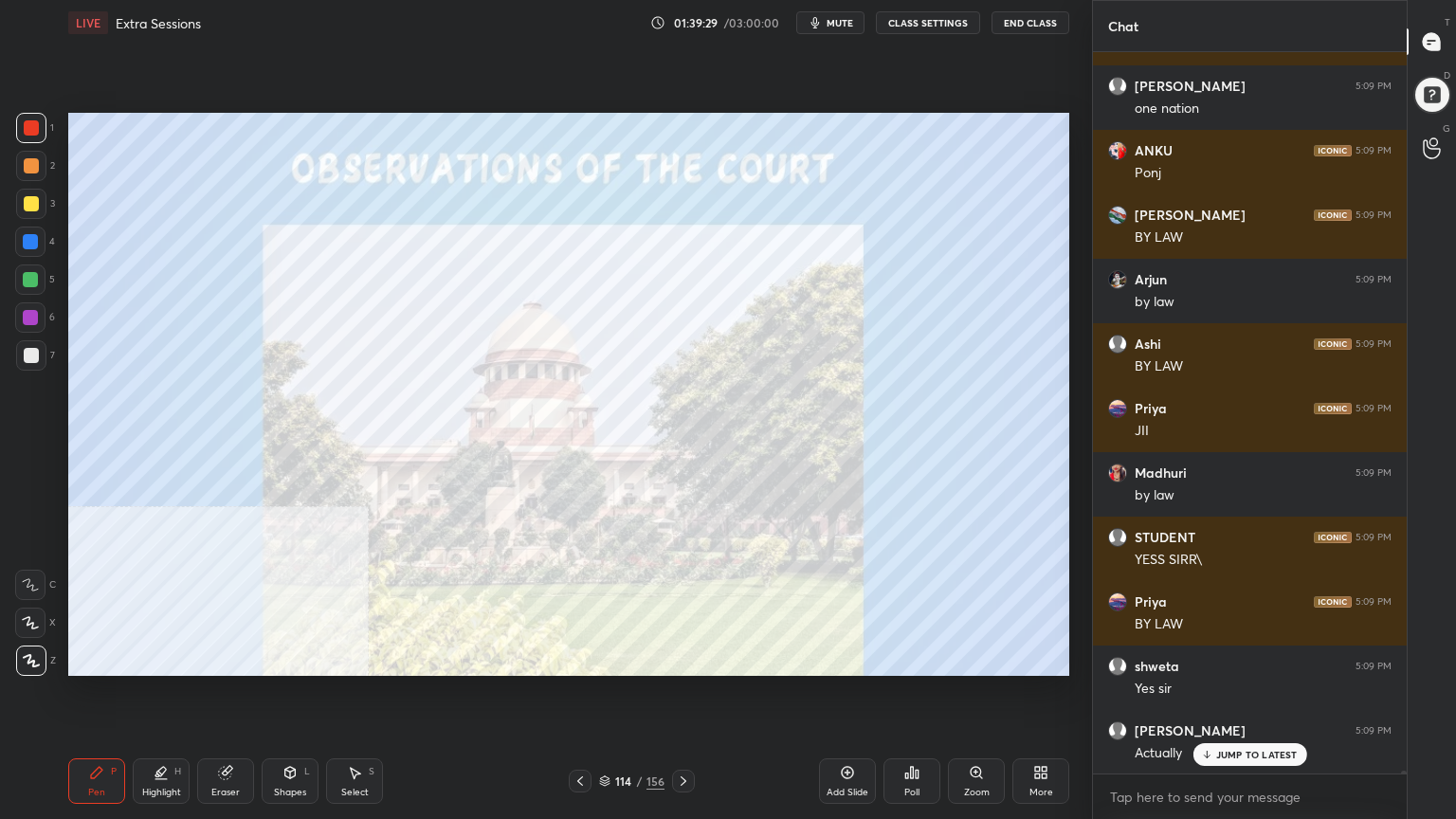 click at bounding box center [839, 289] 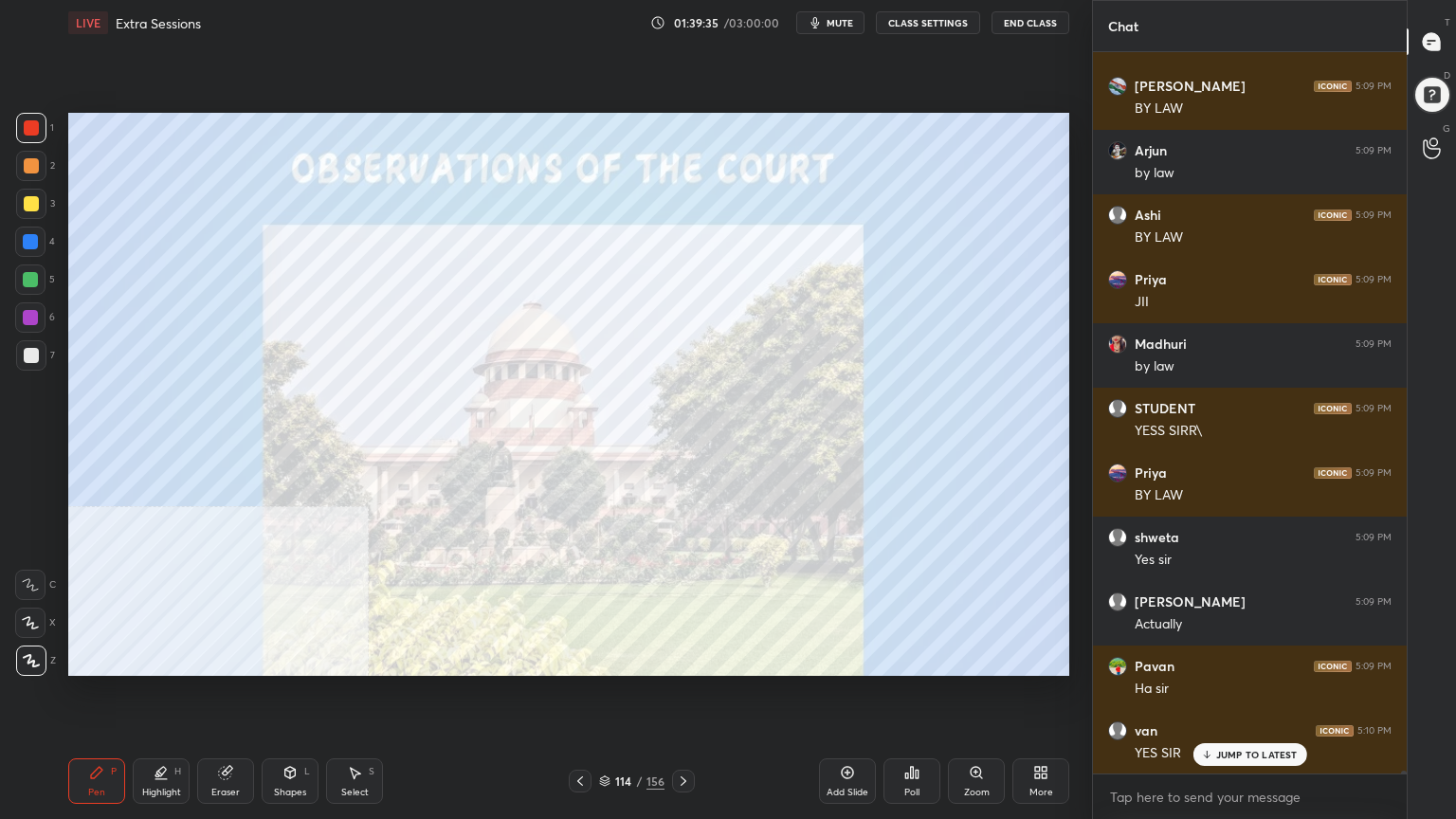 scroll, scrollTop: 169556, scrollLeft: 0, axis: vertical 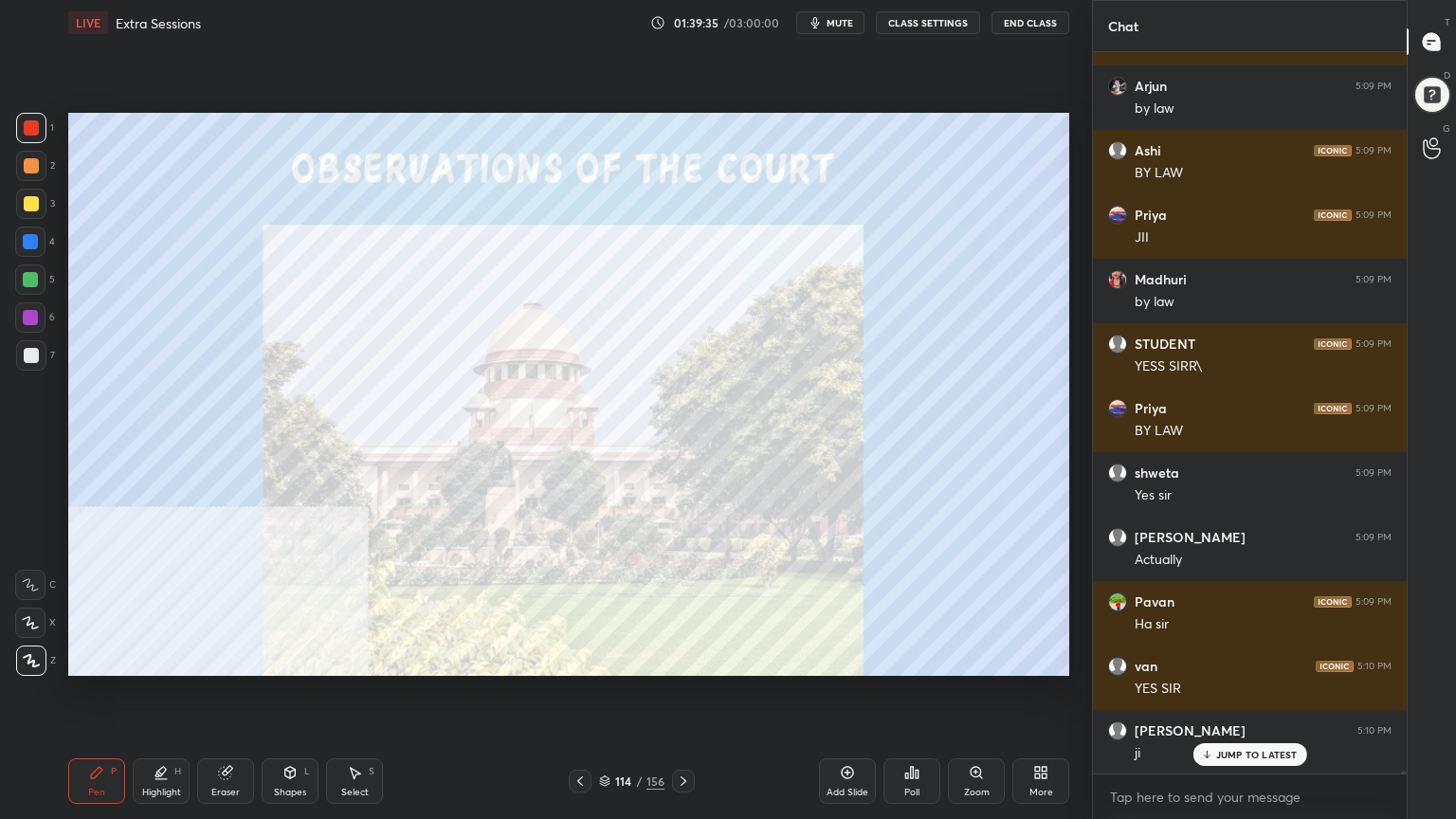 click 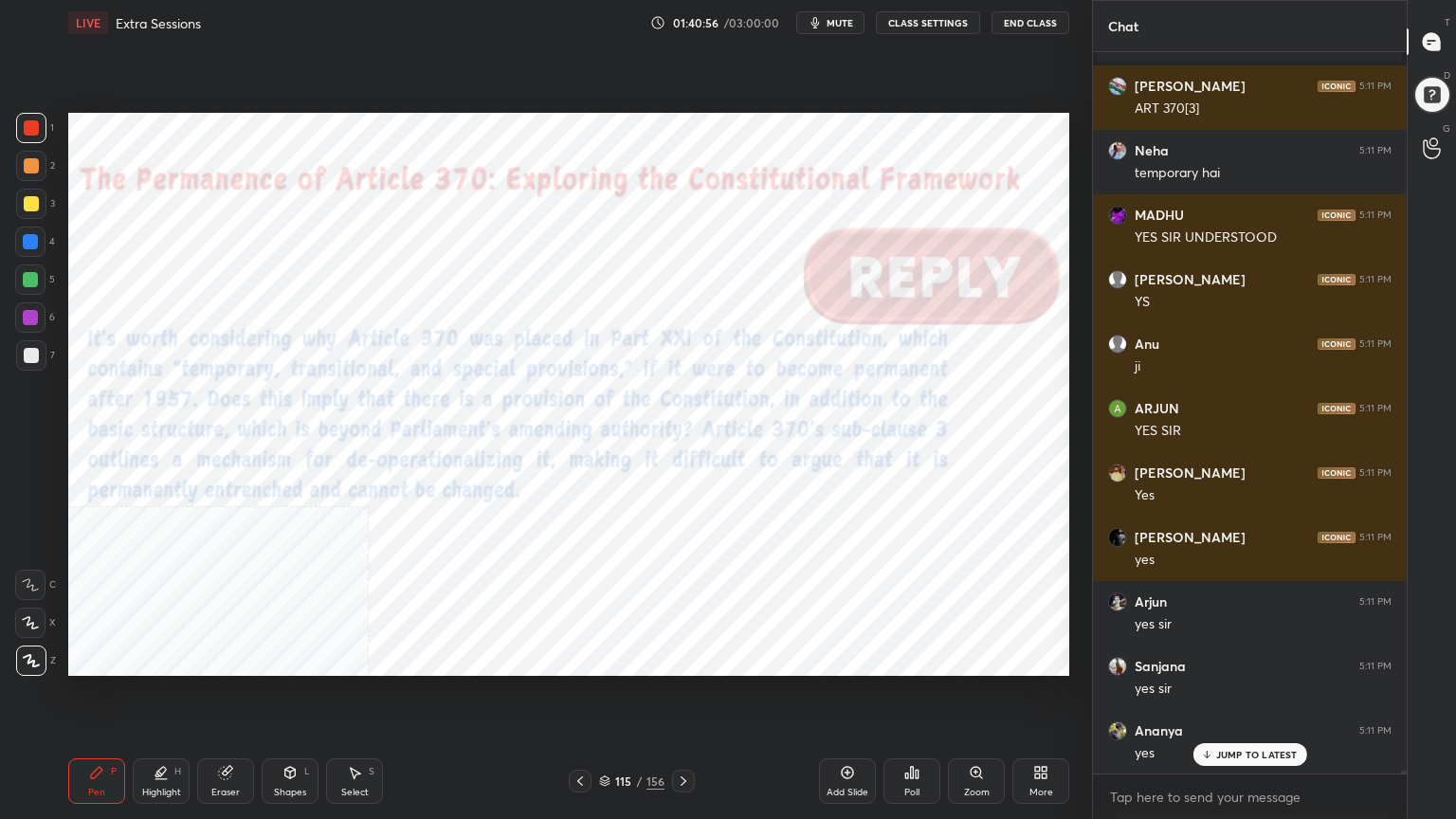 scroll, scrollTop: 171364, scrollLeft: 0, axis: vertical 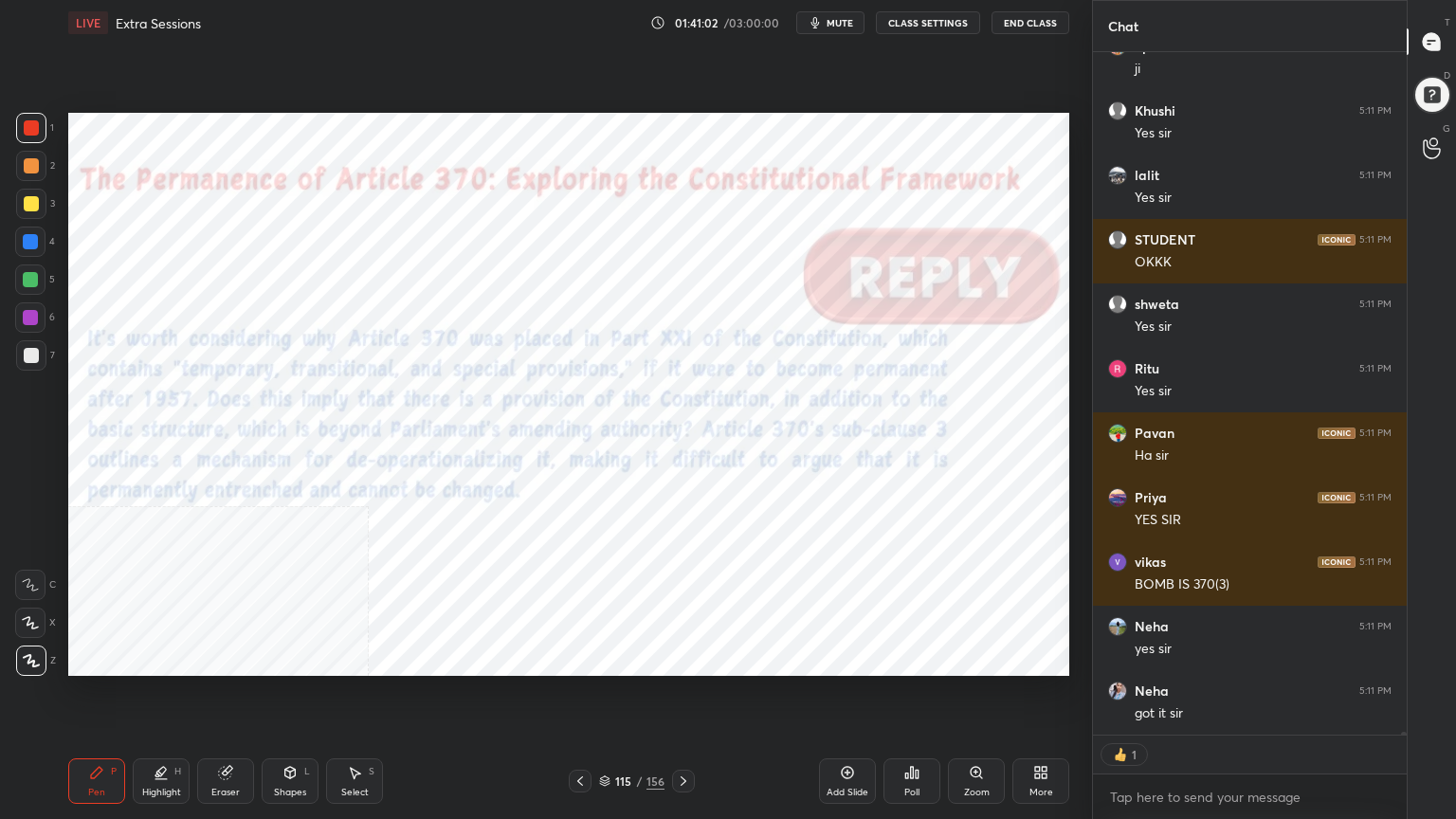 click 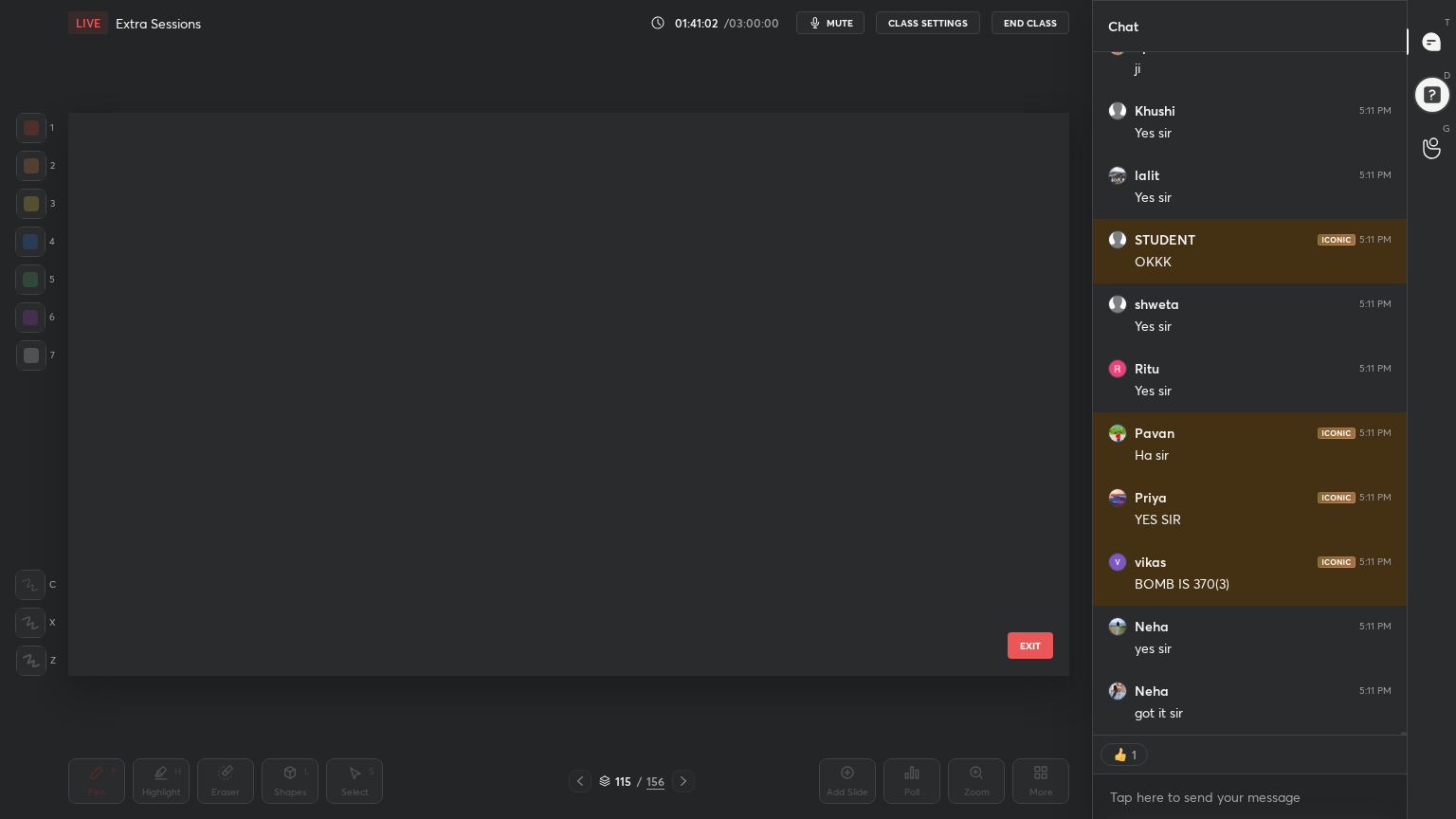 scroll, scrollTop: 6202, scrollLeft: 0, axis: vertical 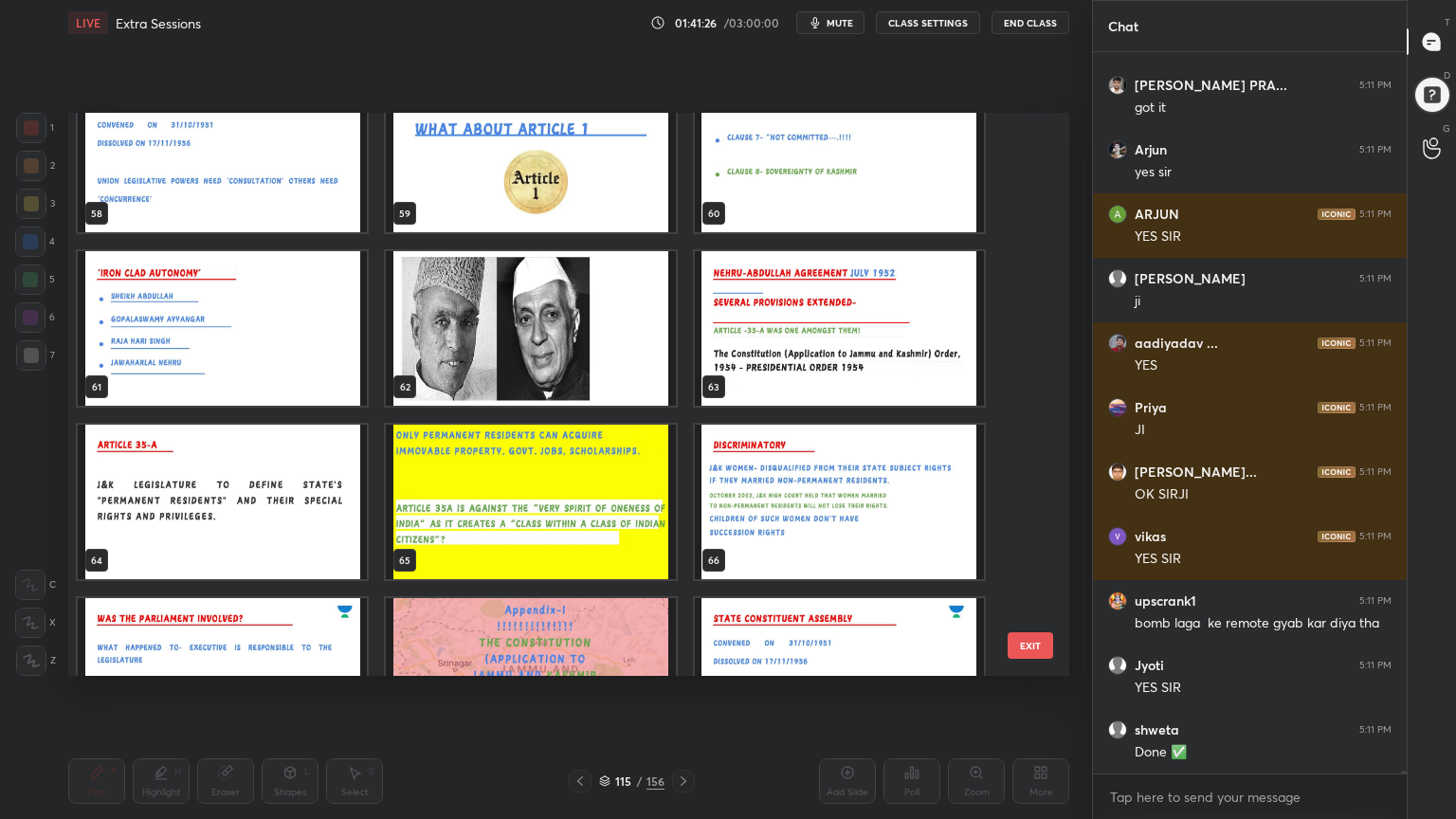 click at bounding box center (222, 328) 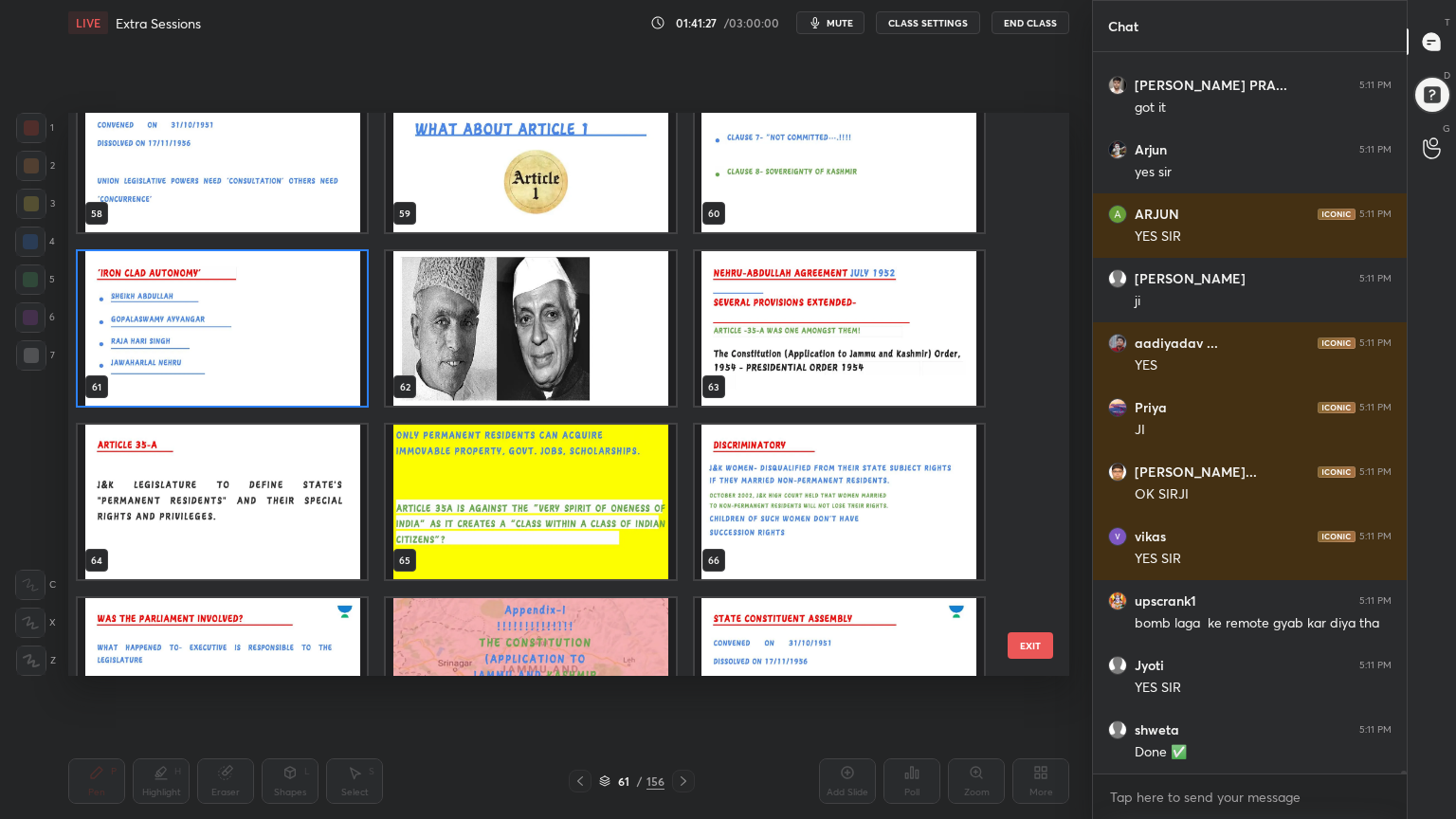 click at bounding box center (222, 328) 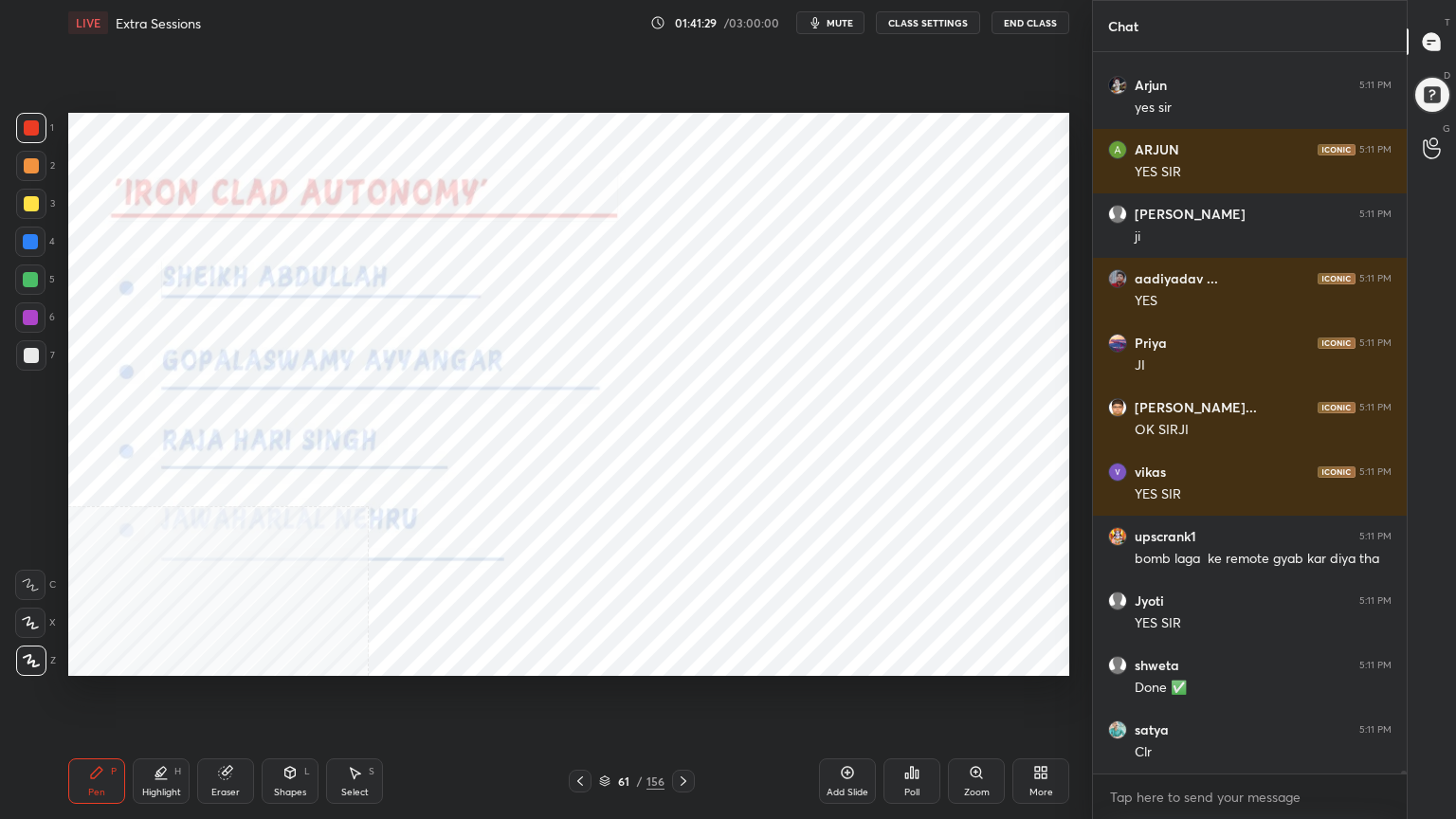 click 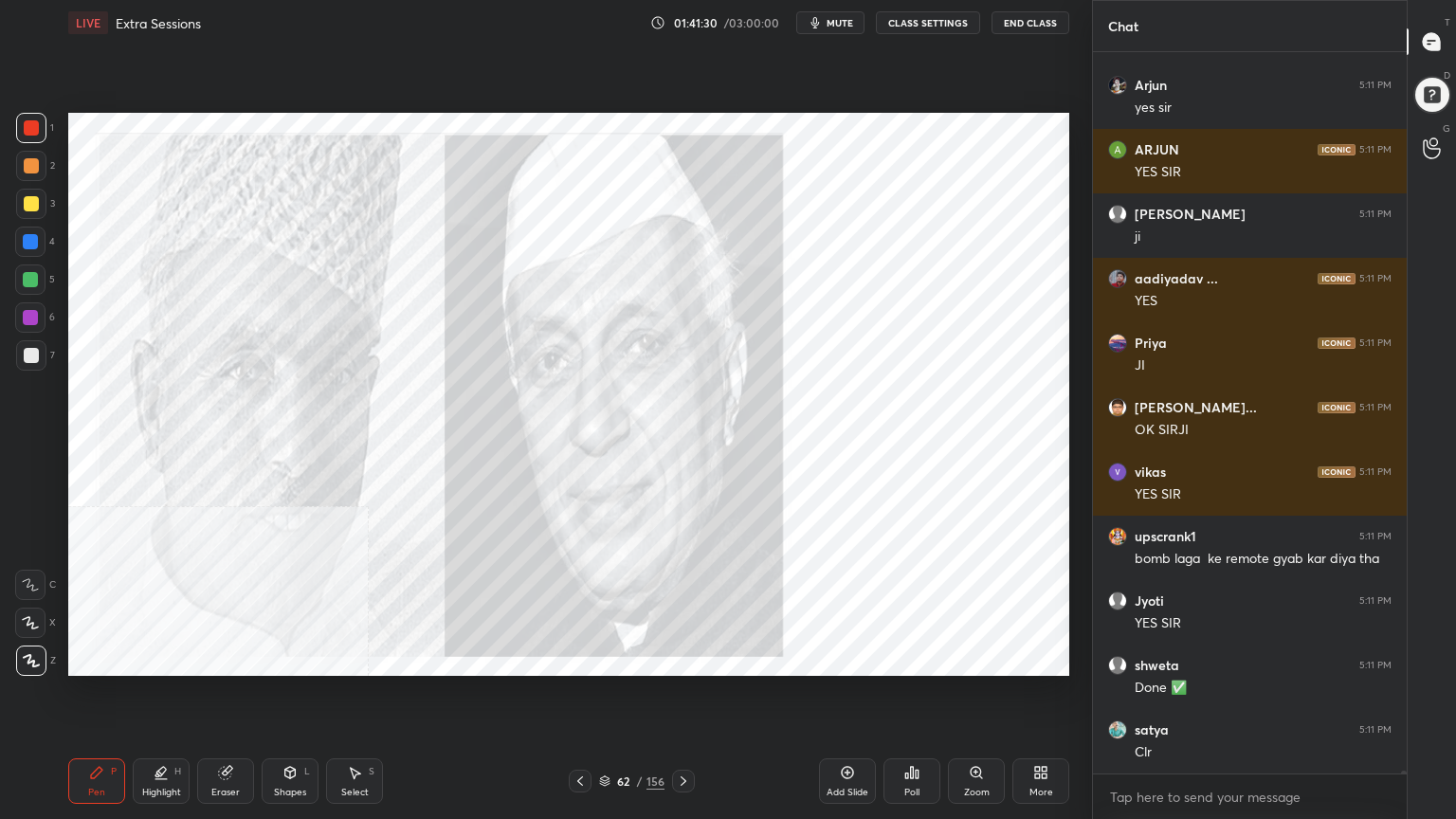 click 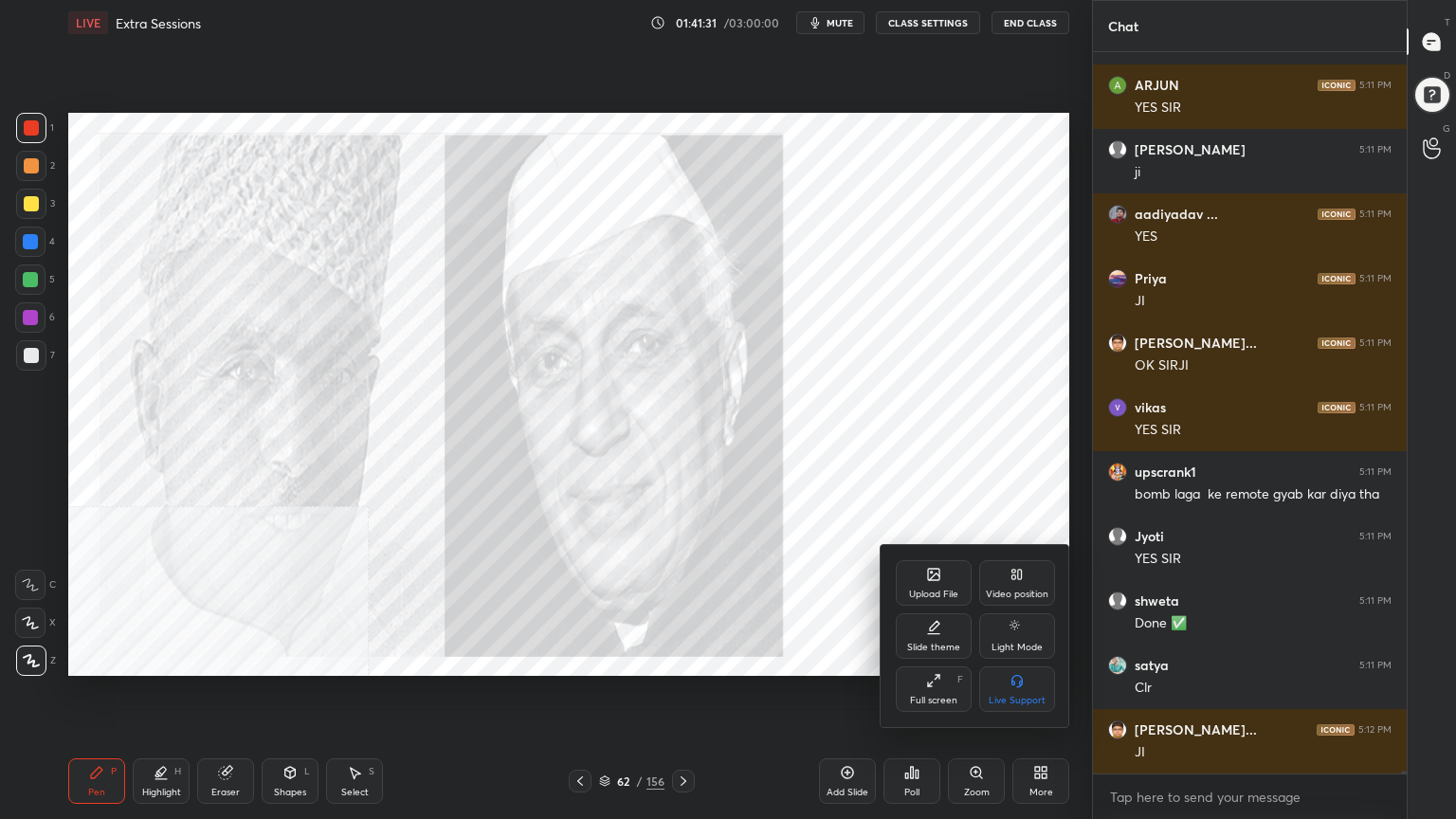 click on "Video position" at bounding box center [1017, 583] 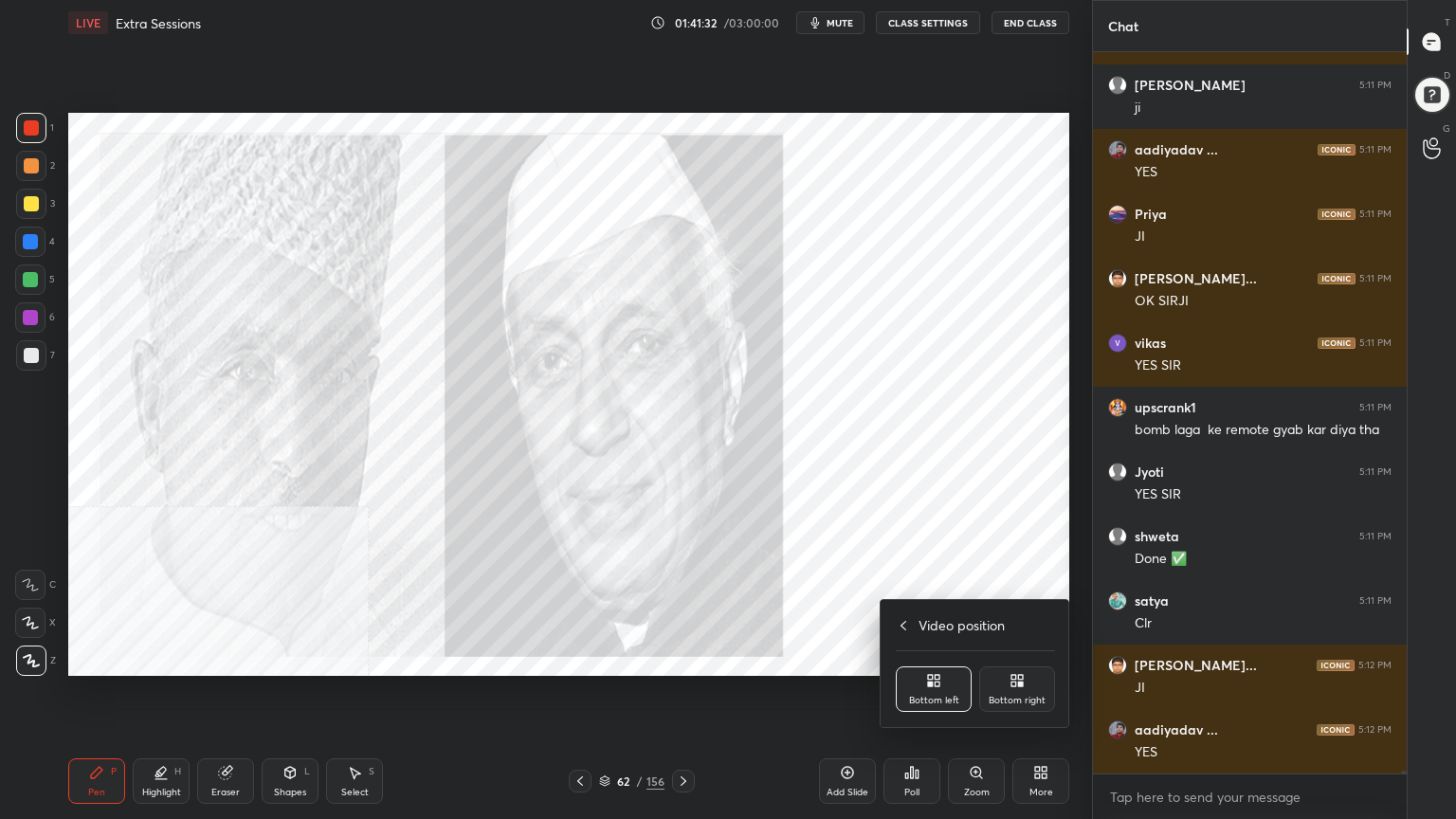 click 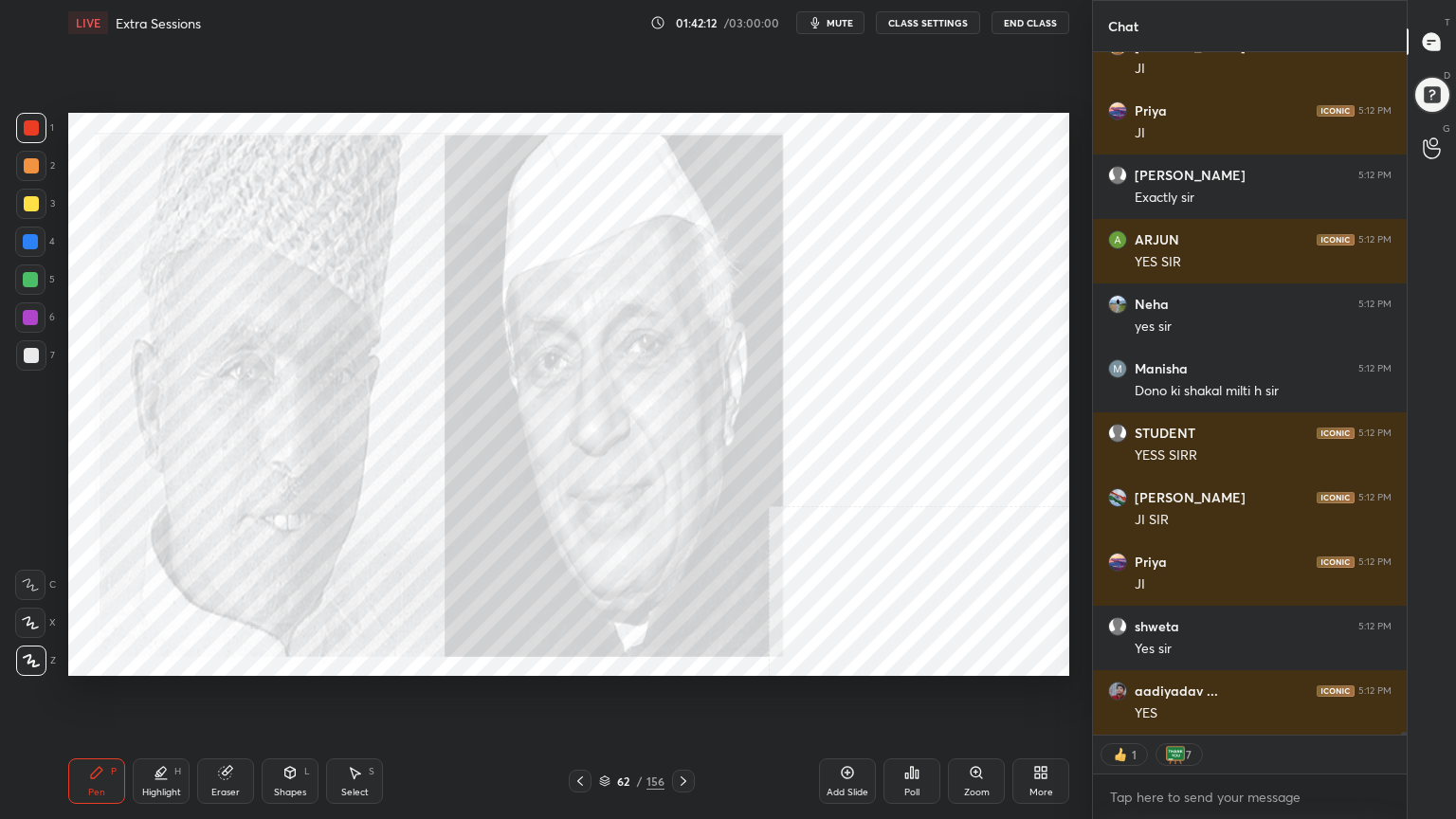 type on "x" 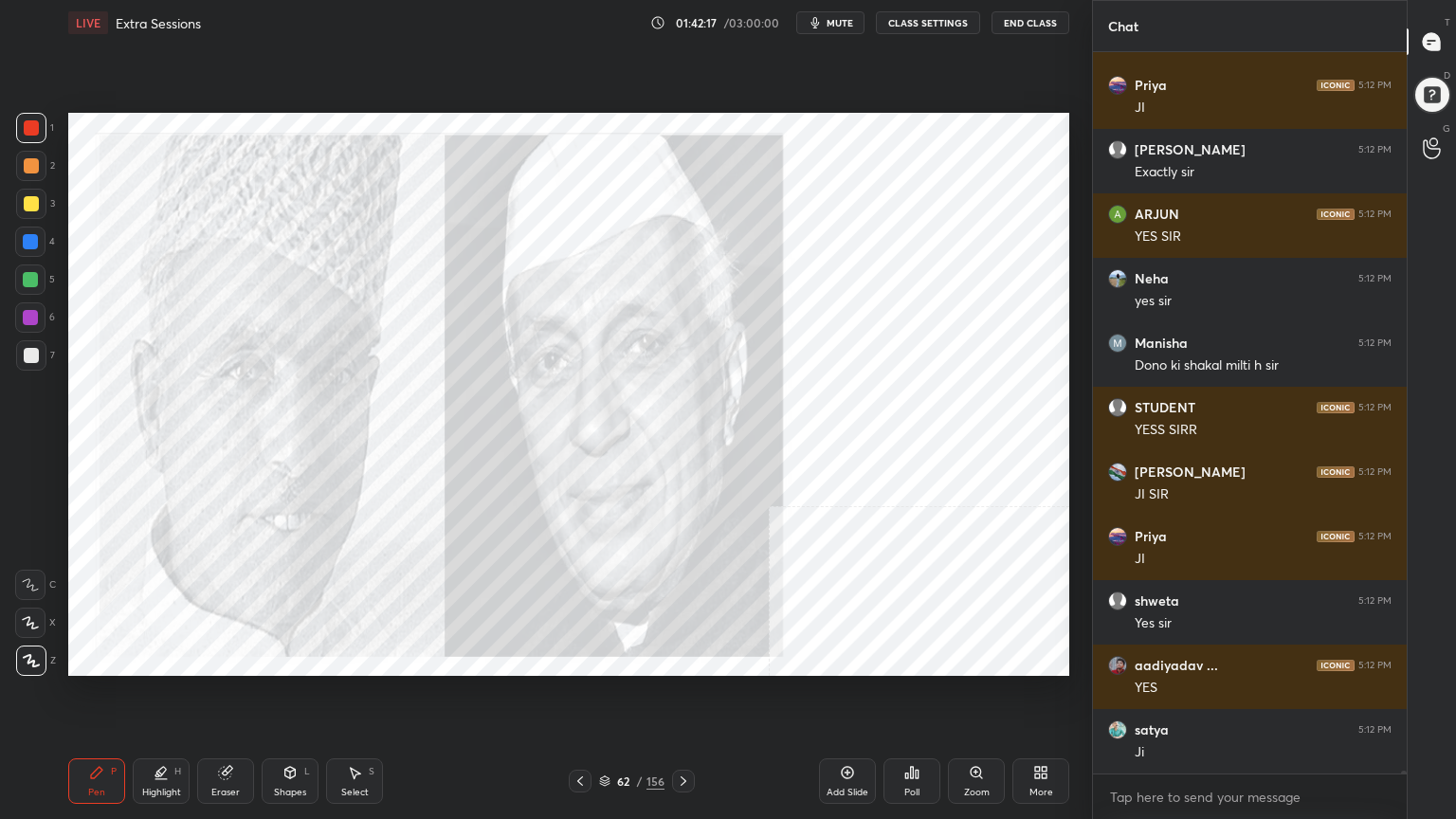 click 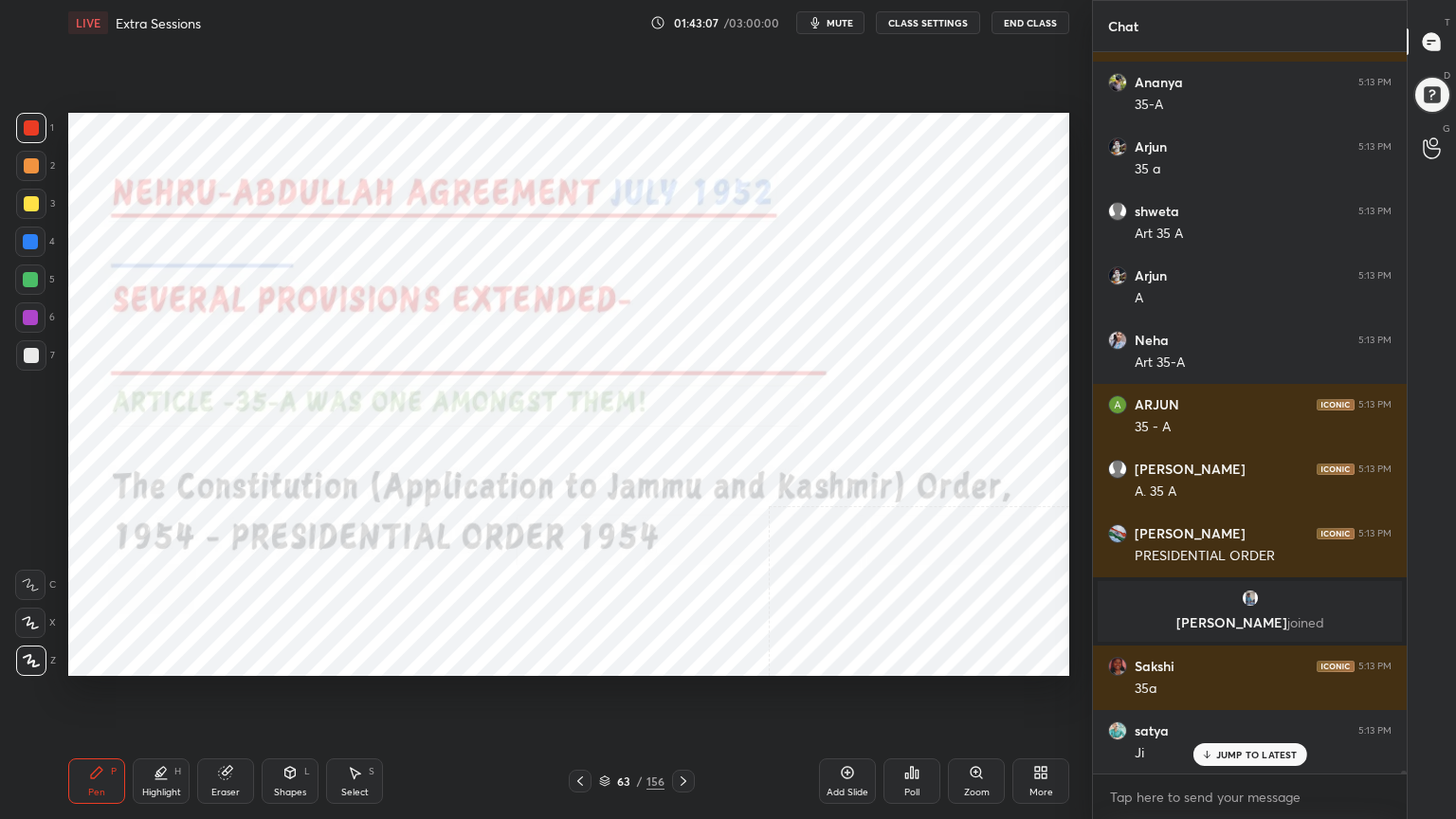 scroll, scrollTop: 176013, scrollLeft: 0, axis: vertical 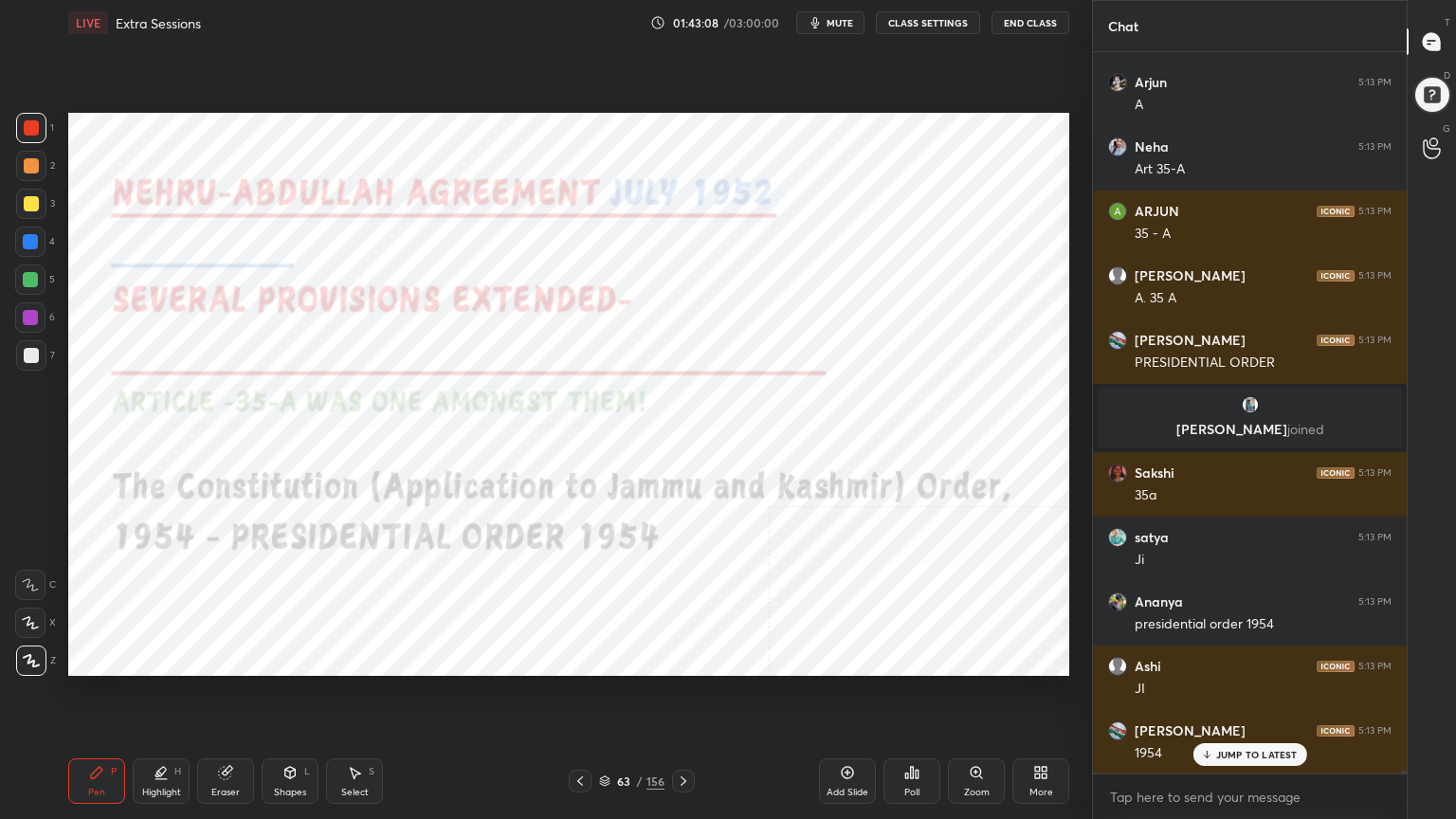 click 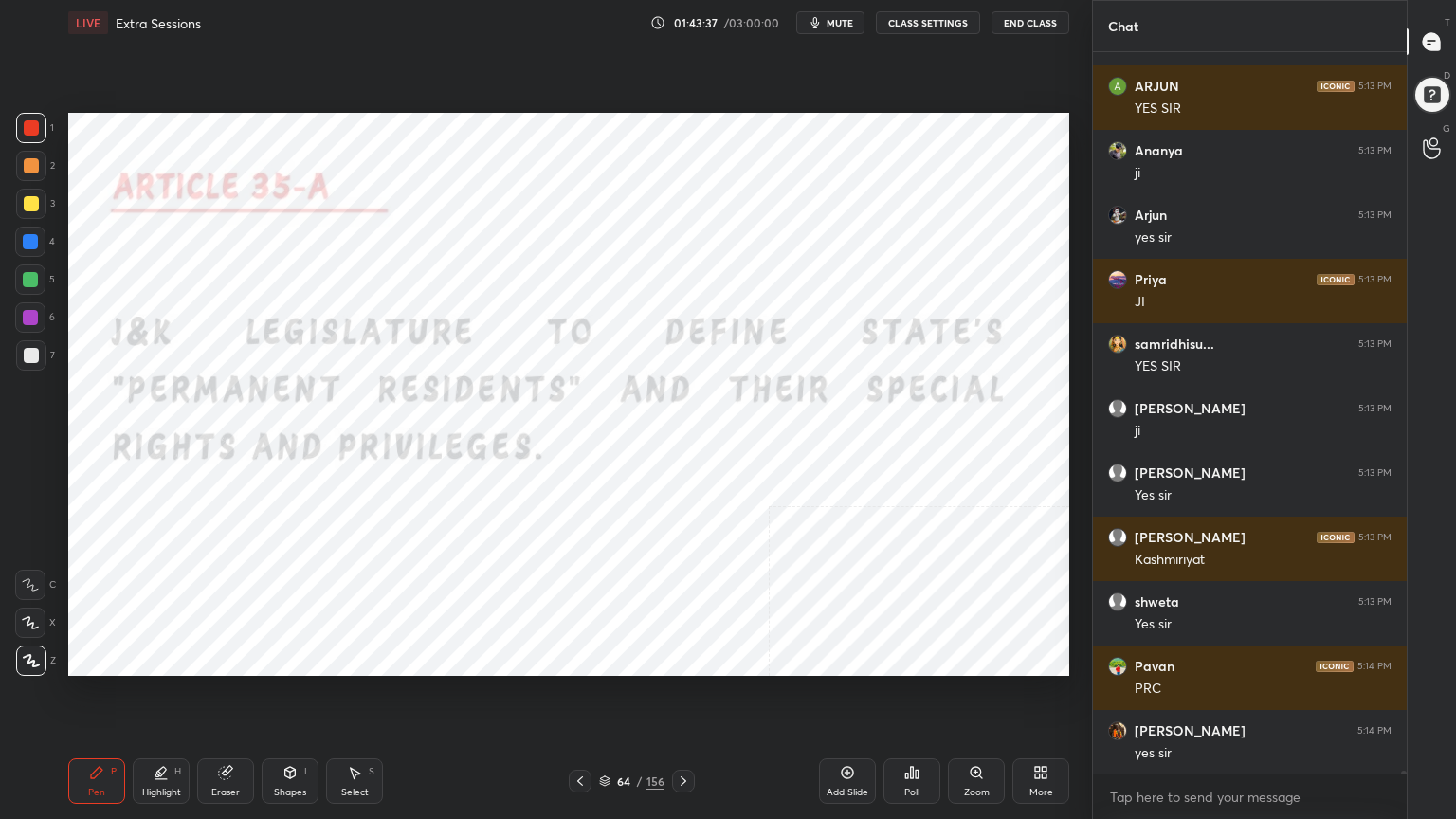 scroll, scrollTop: 177496, scrollLeft: 0, axis: vertical 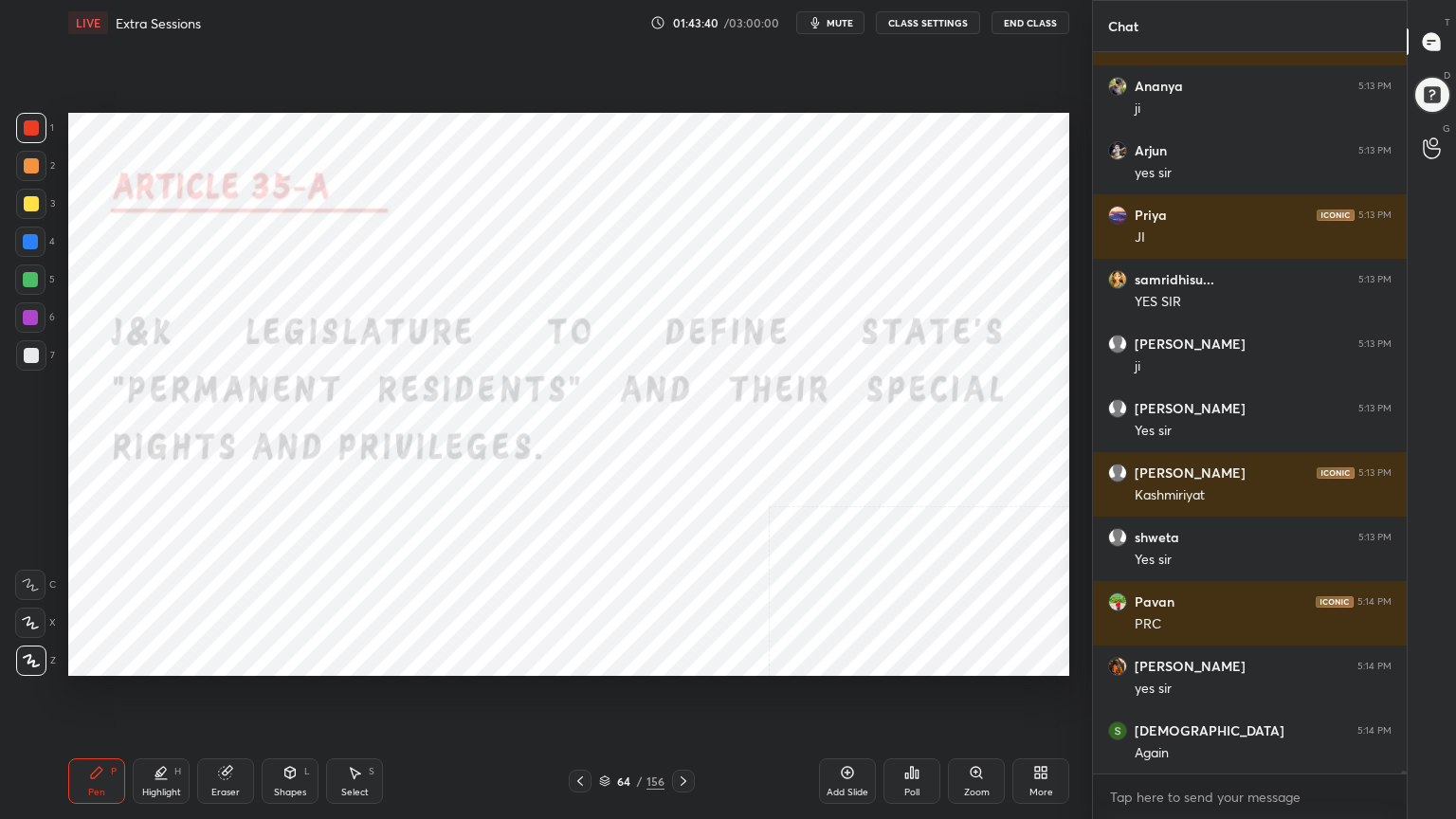 drag, startPoint x: 27, startPoint y: 232, endPoint x: 59, endPoint y: 450, distance: 220.33611 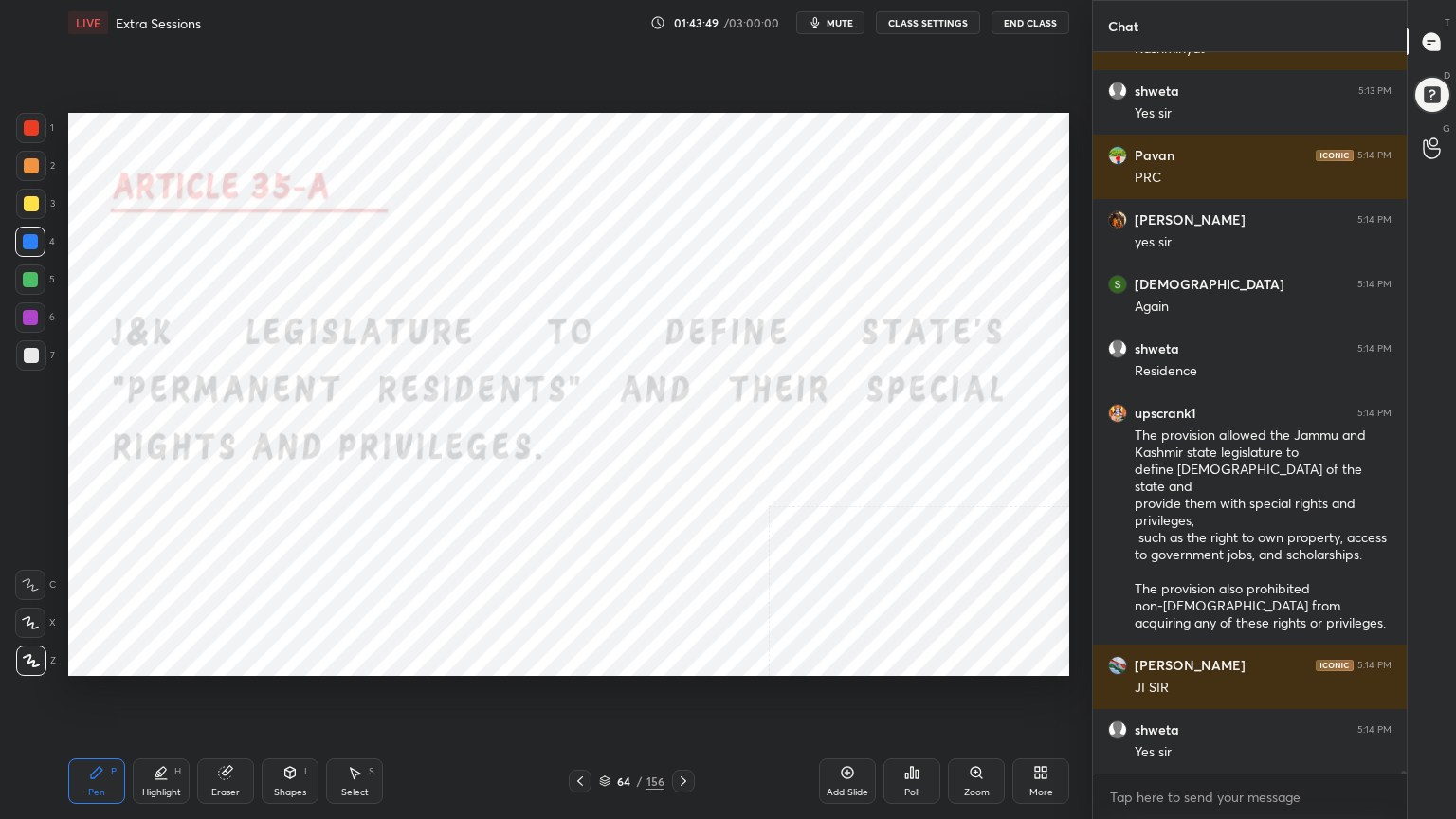 scroll, scrollTop: 178135, scrollLeft: 0, axis: vertical 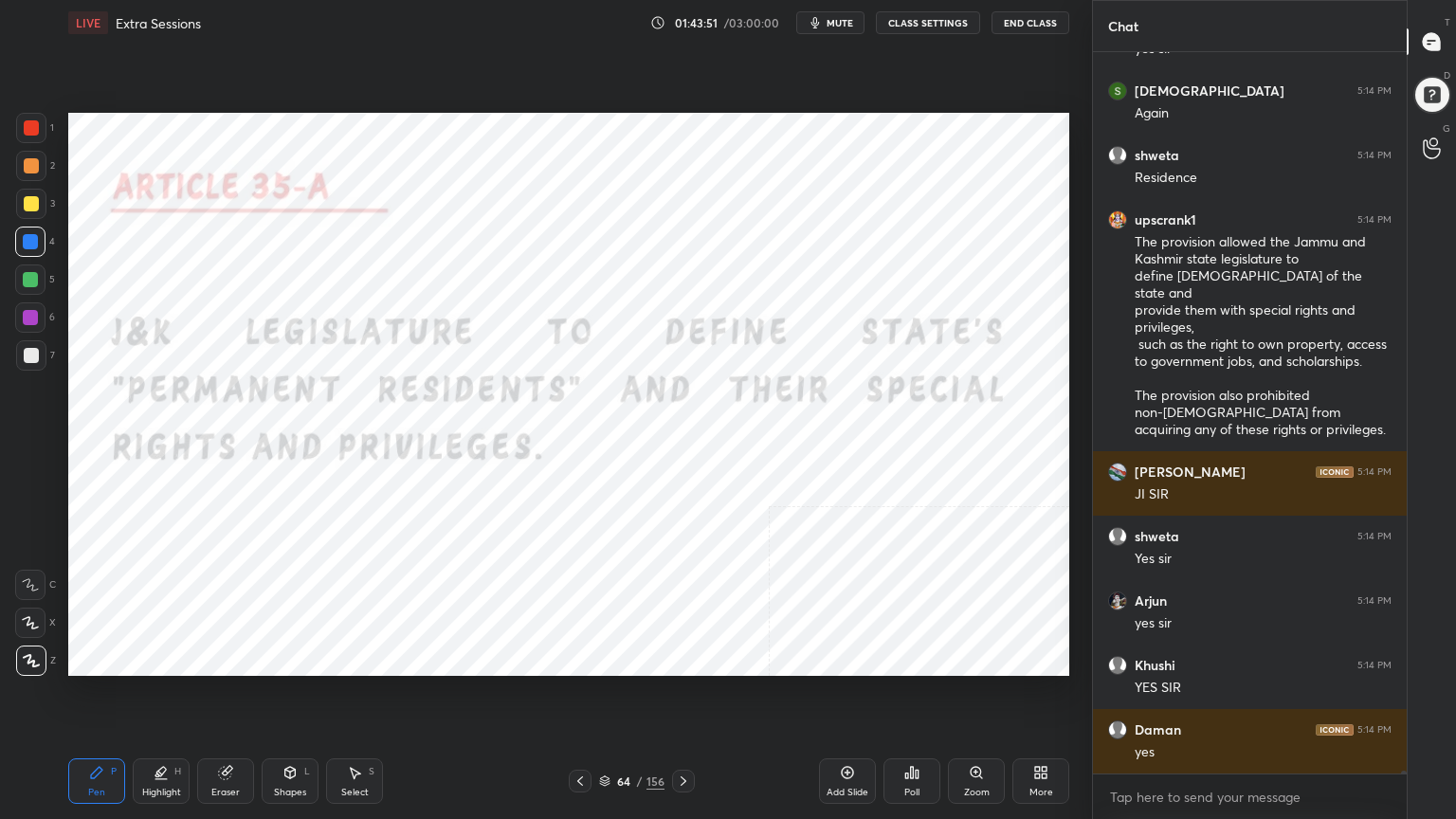 click at bounding box center [31, 166] 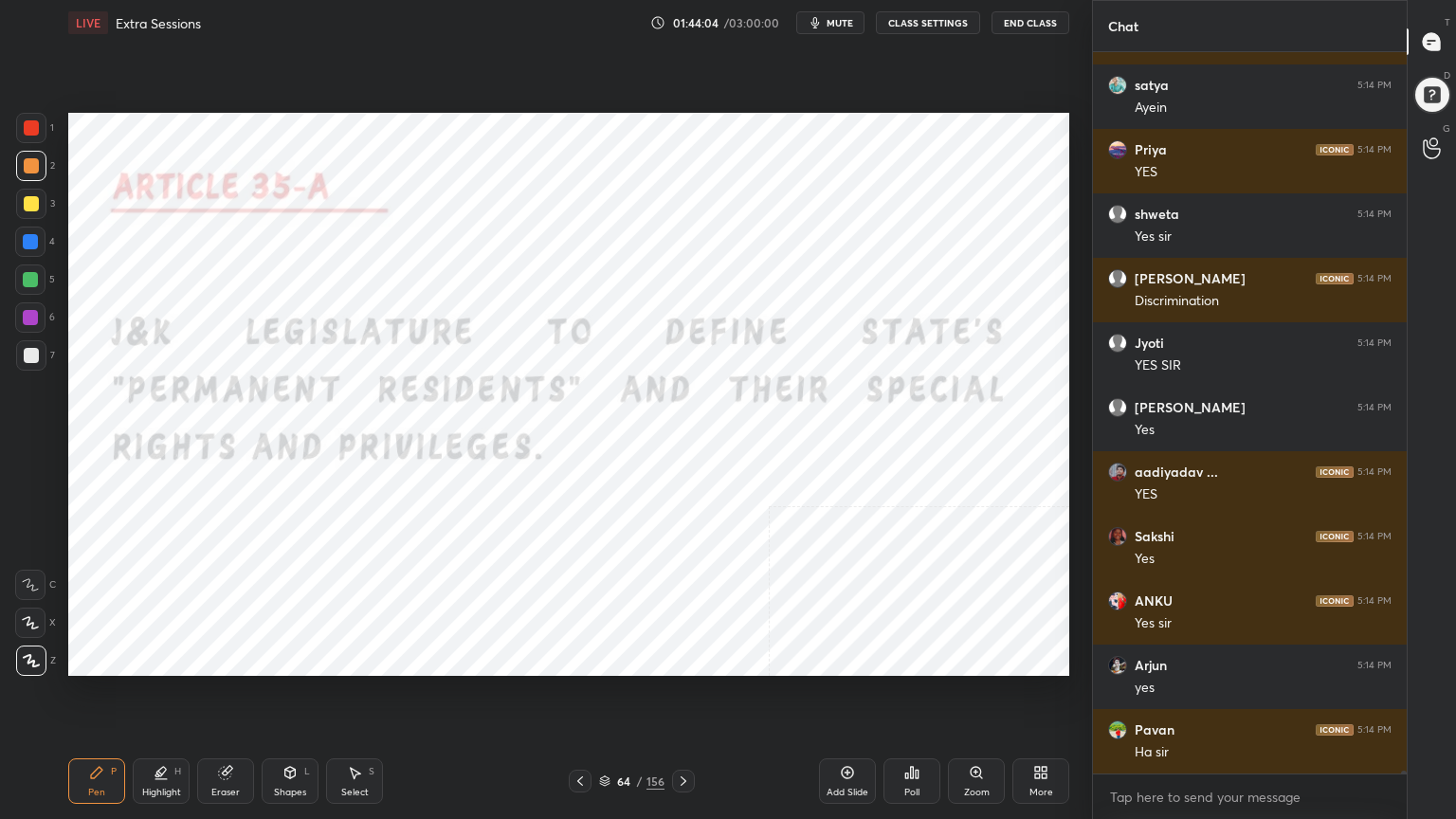 scroll, scrollTop: 178973, scrollLeft: 0, axis: vertical 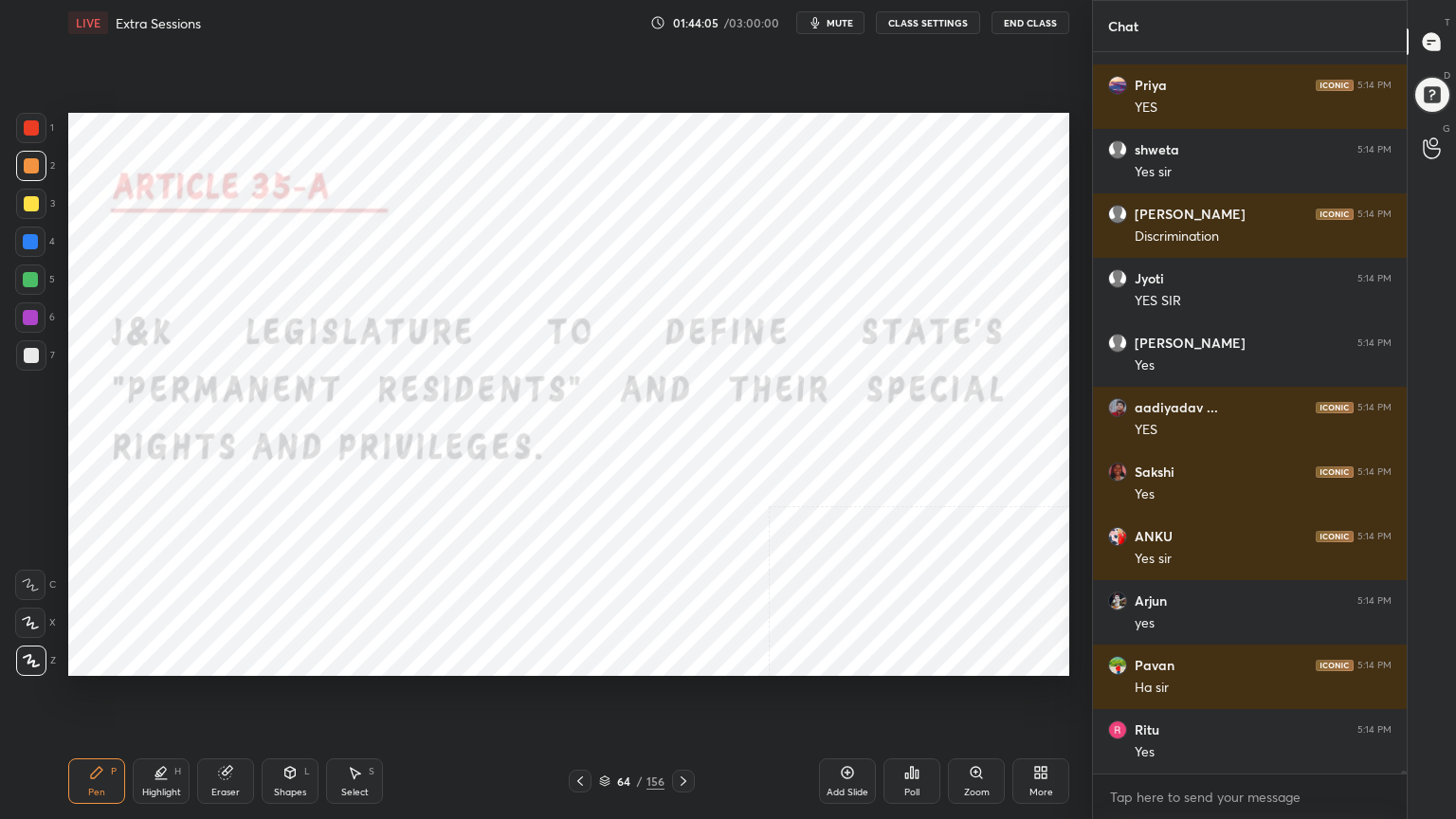 click at bounding box center (683, 781) 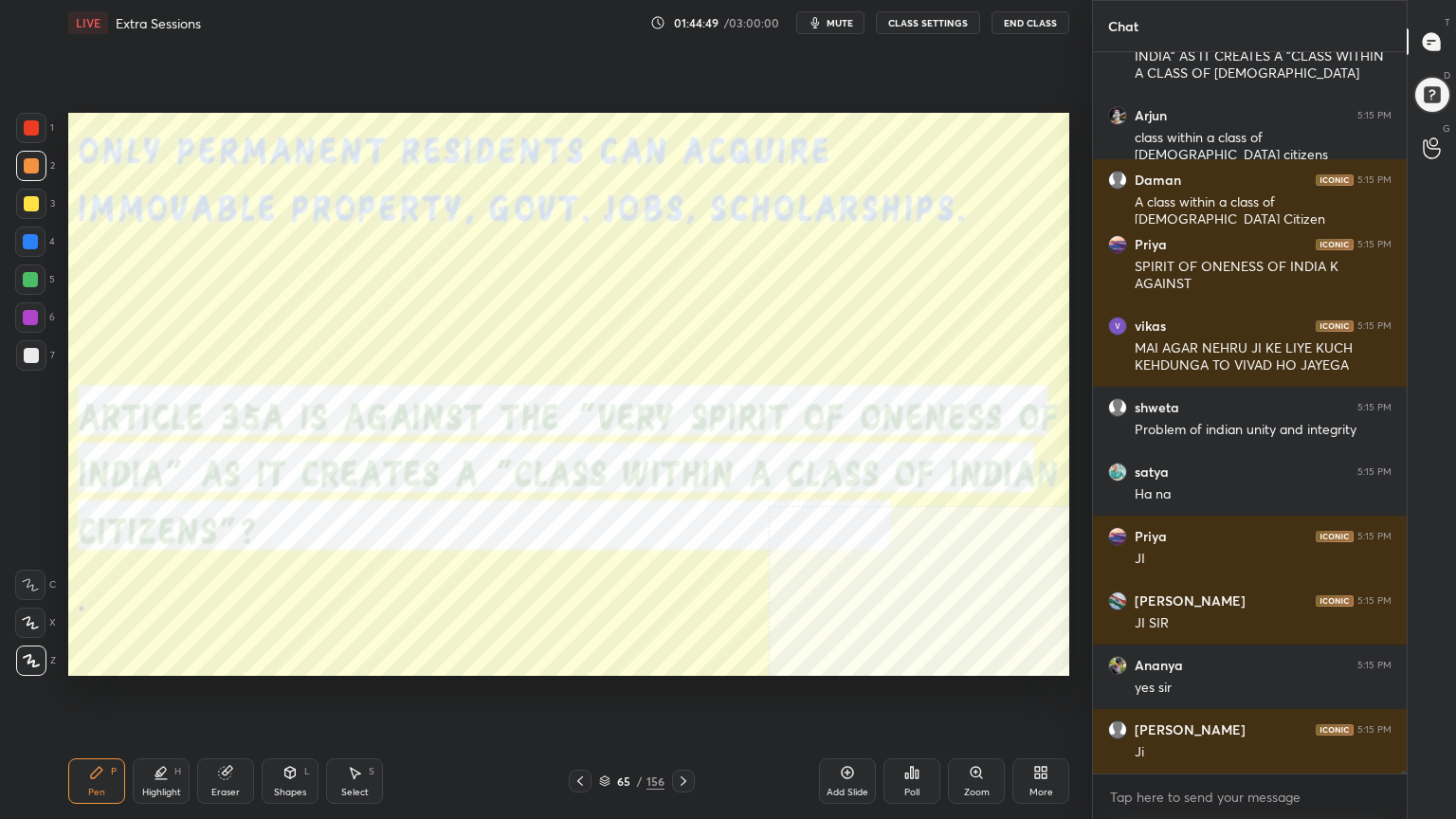 scroll, scrollTop: 180558, scrollLeft: 0, axis: vertical 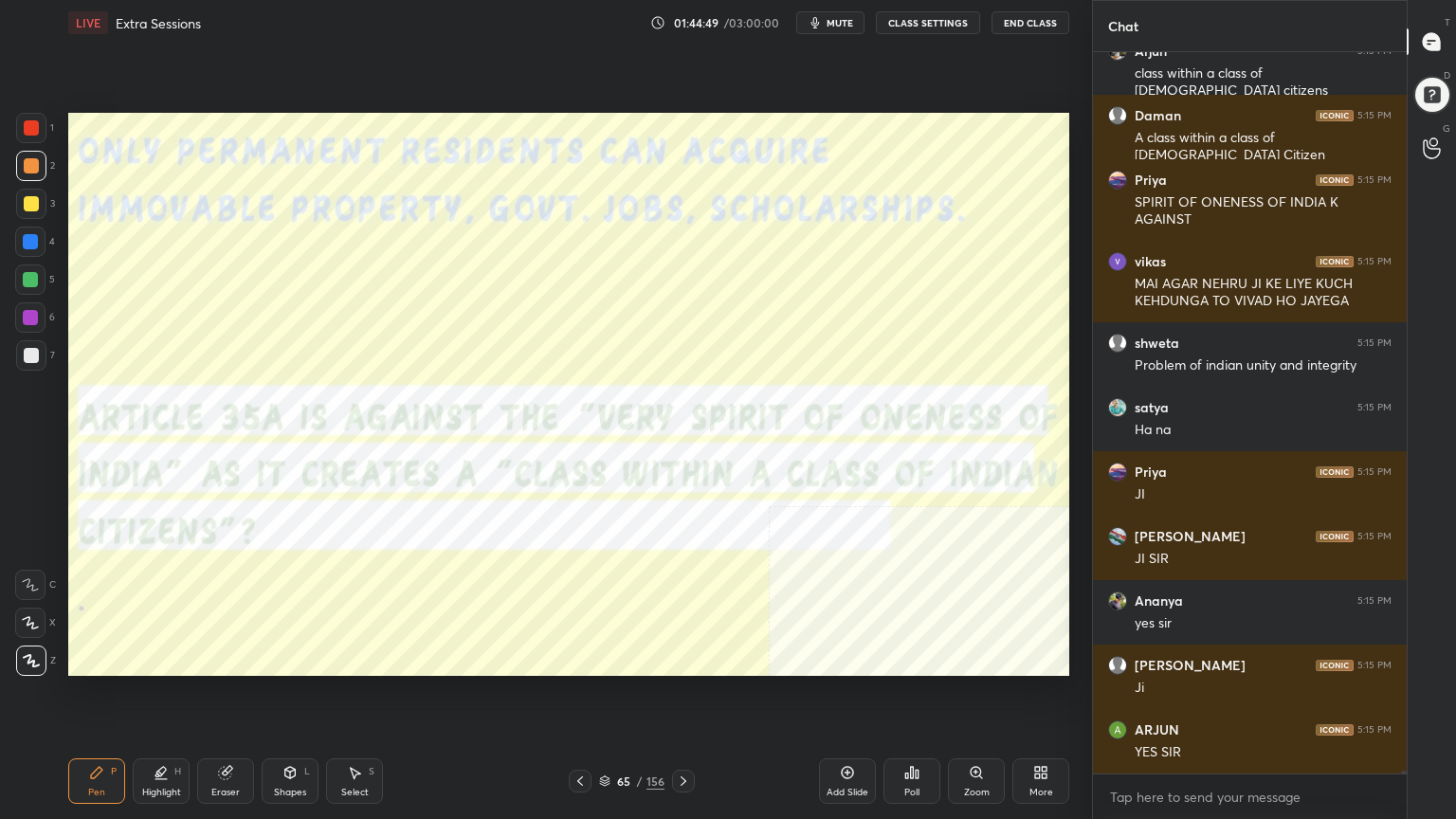 click 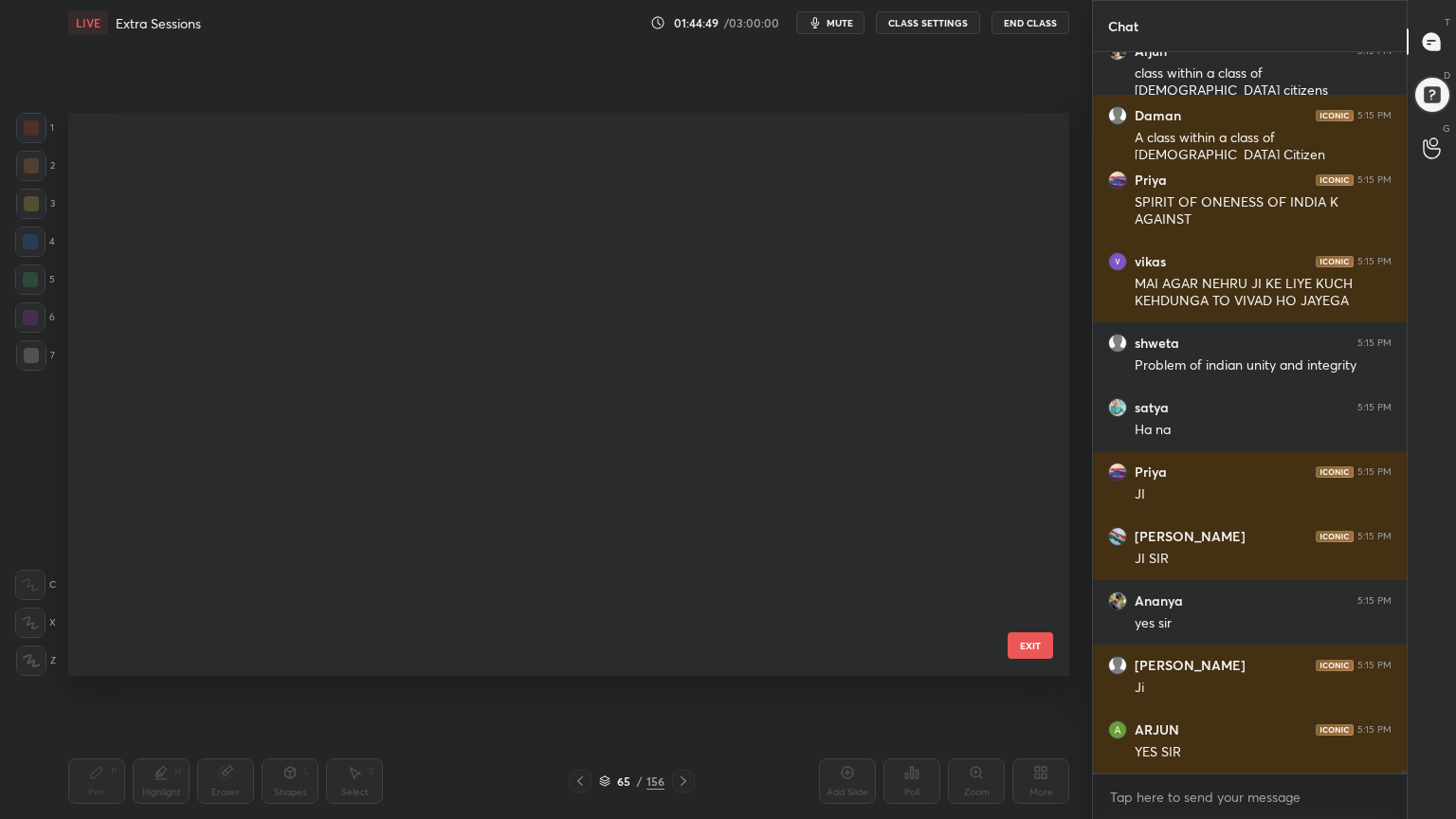 scroll, scrollTop: 3253, scrollLeft: 0, axis: vertical 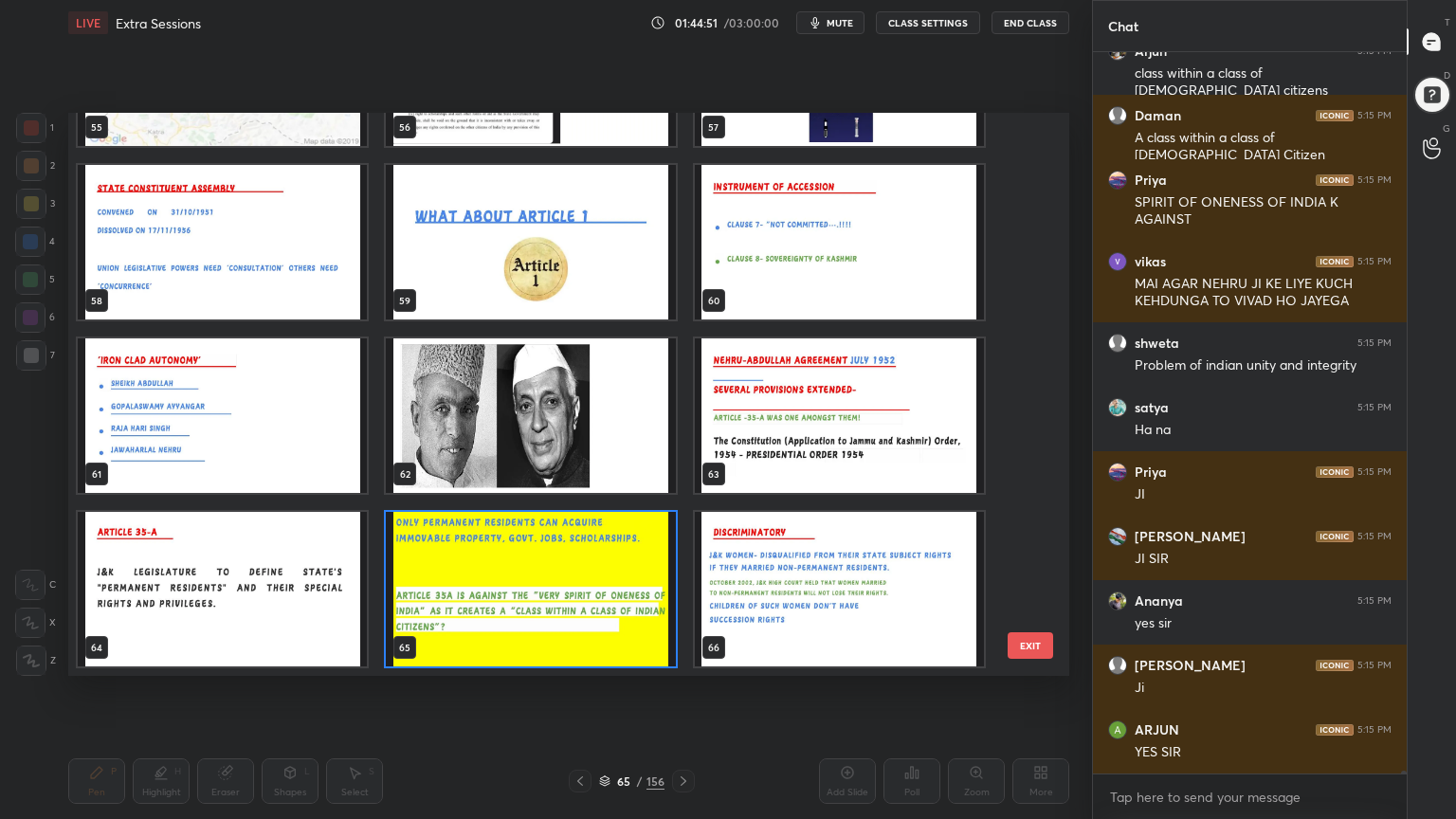 click at bounding box center [839, 589] 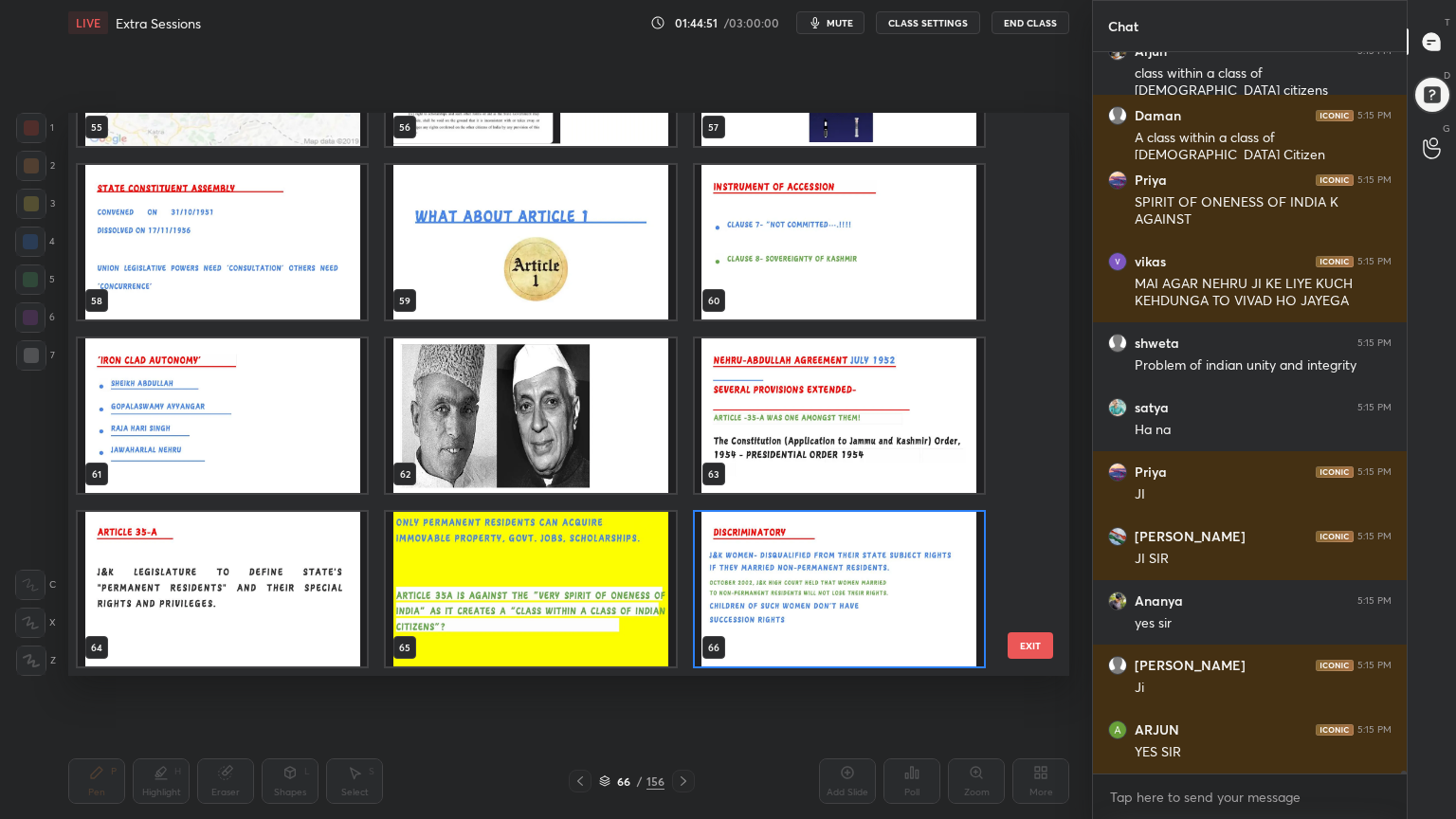 click at bounding box center [839, 589] 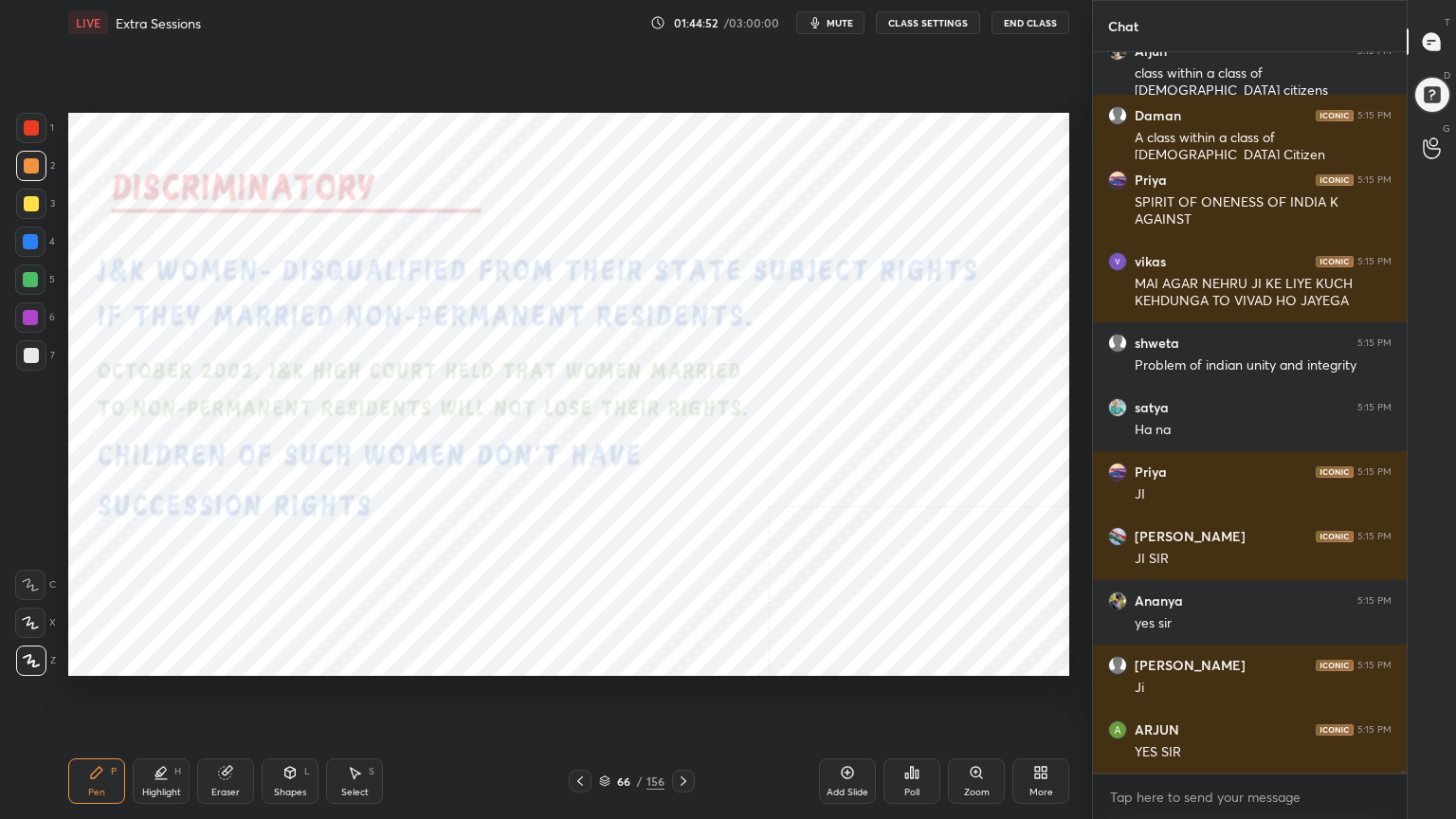 scroll, scrollTop: 180623, scrollLeft: 0, axis: vertical 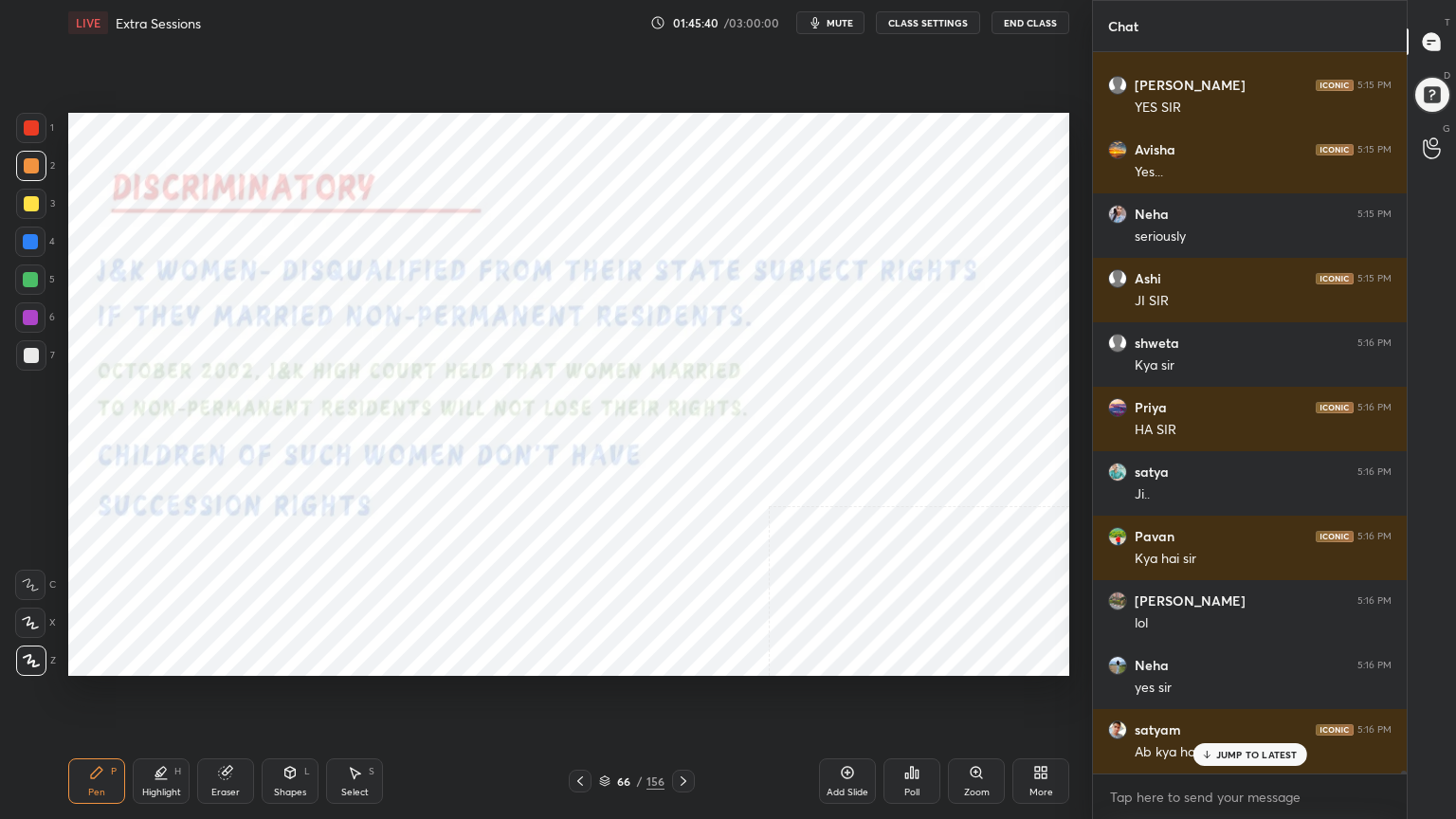 click 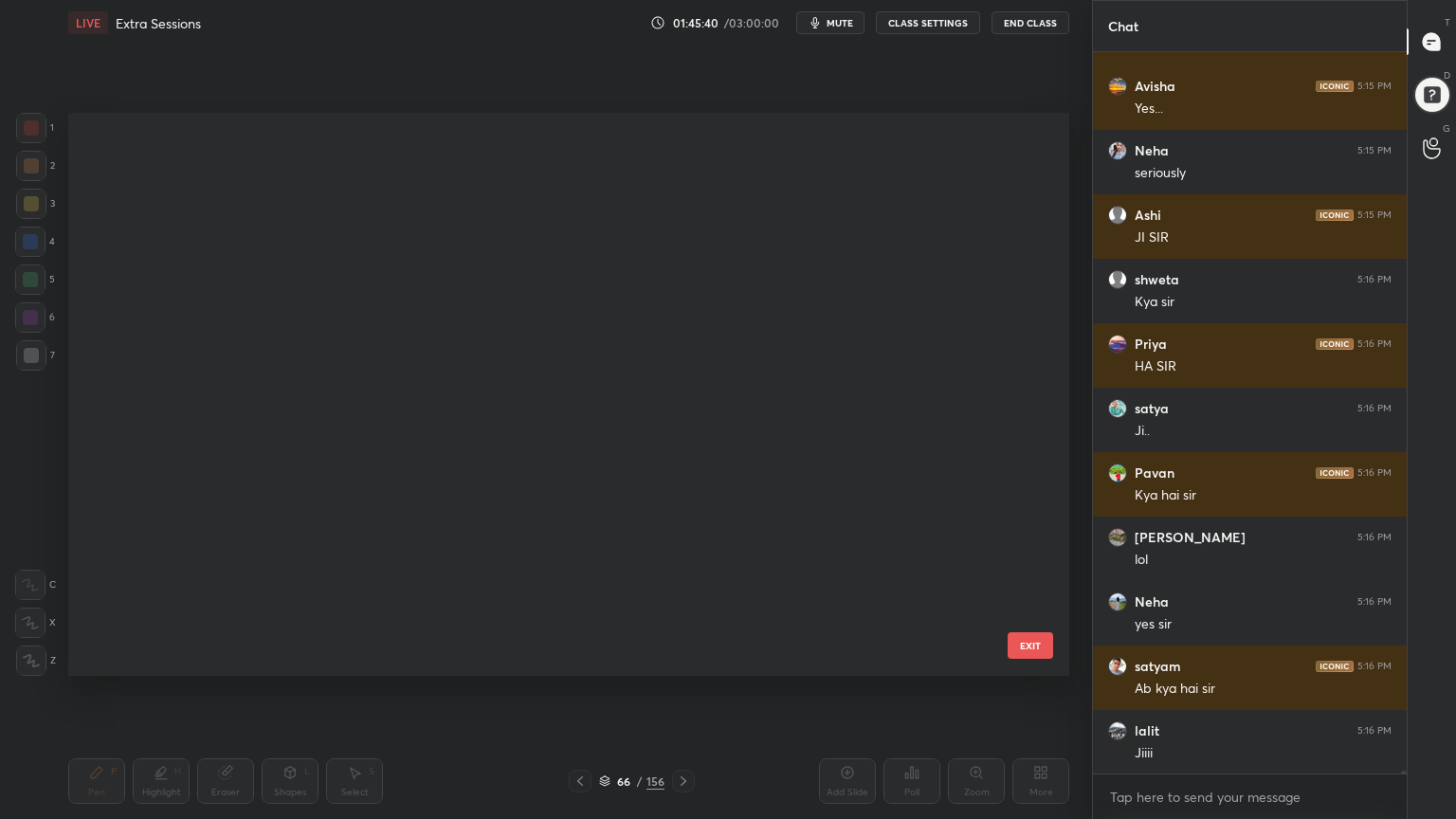 scroll, scrollTop: 3253, scrollLeft: 0, axis: vertical 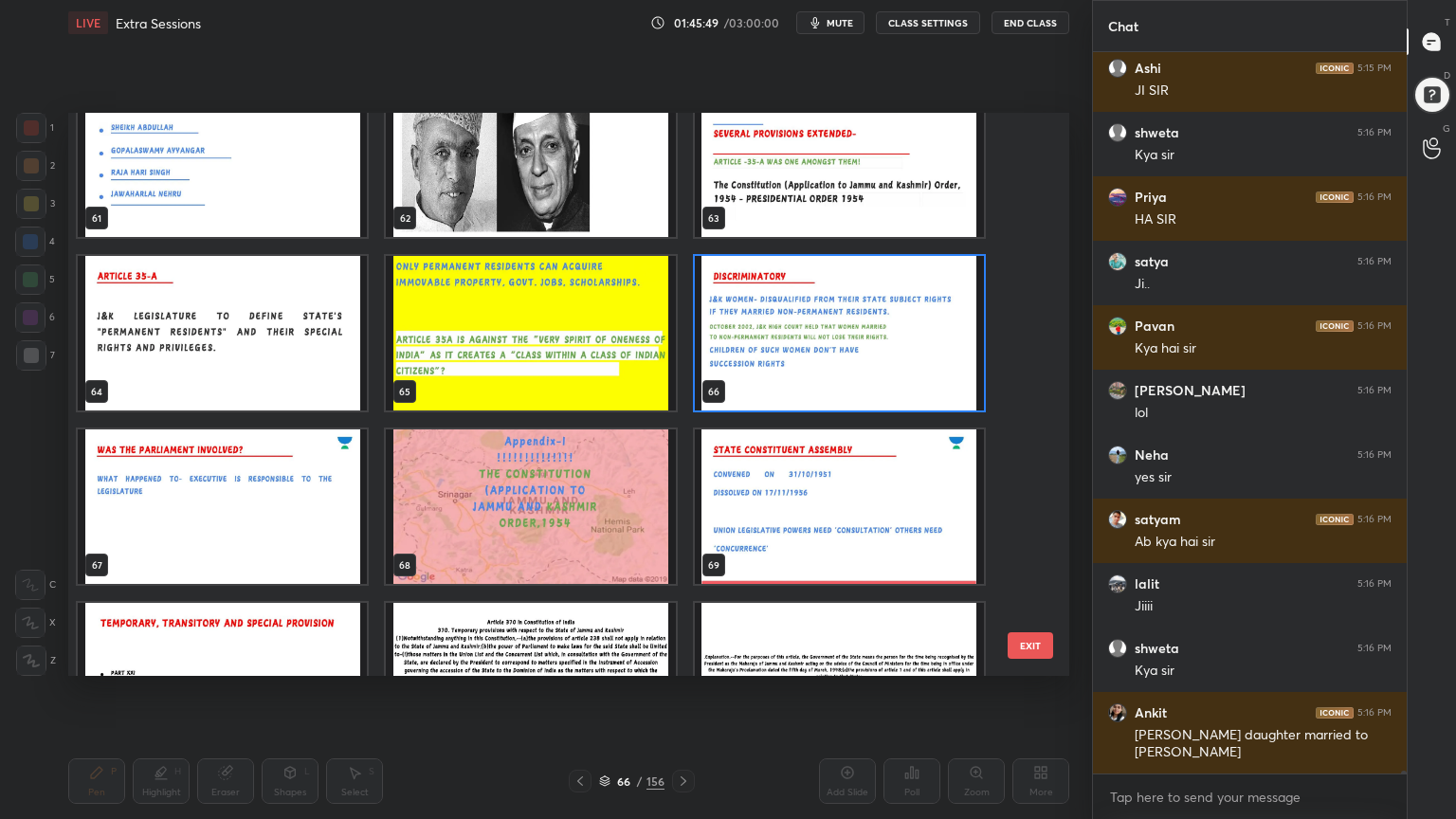 click at bounding box center [222, 506] 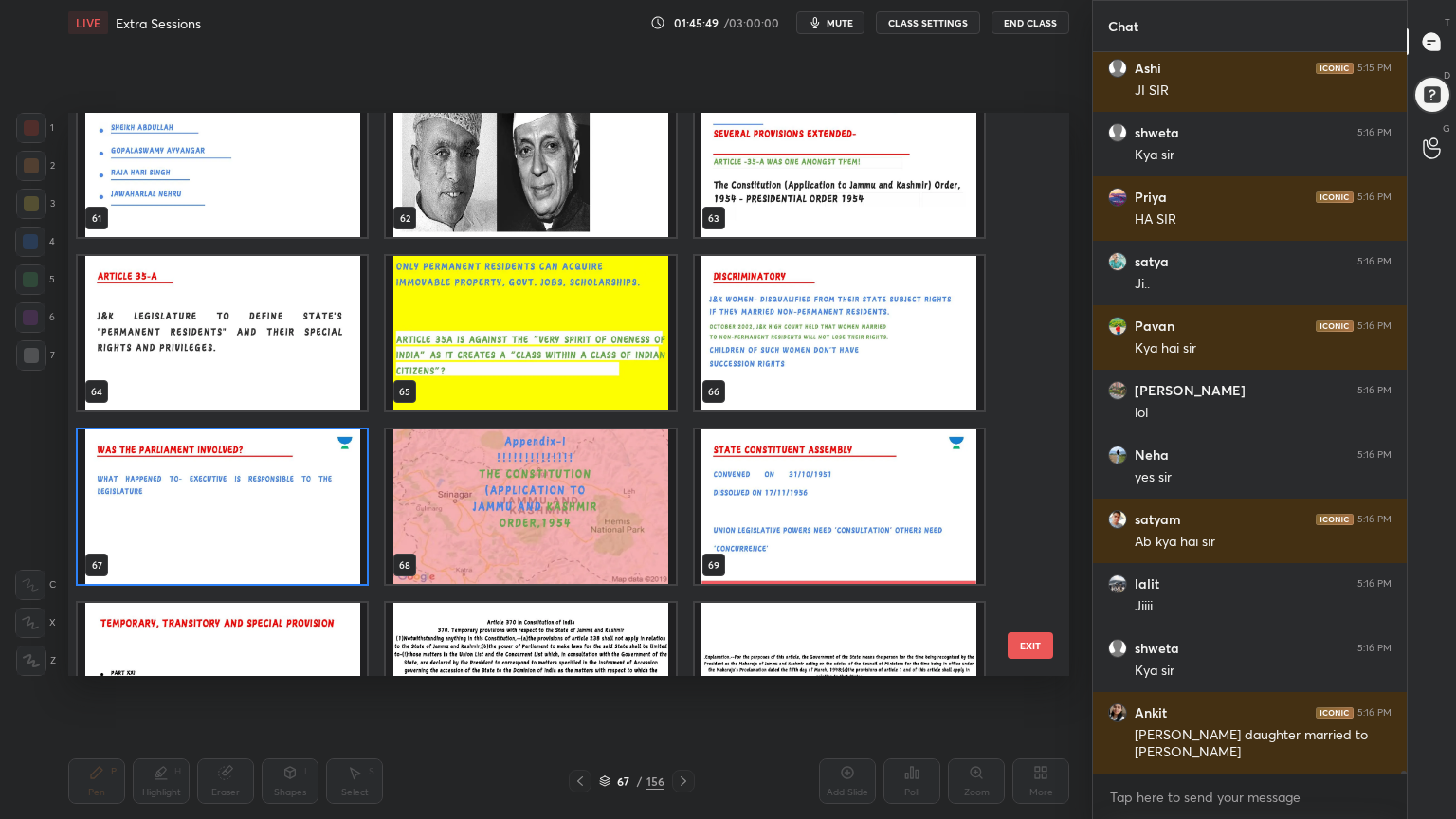 click at bounding box center [222, 506] 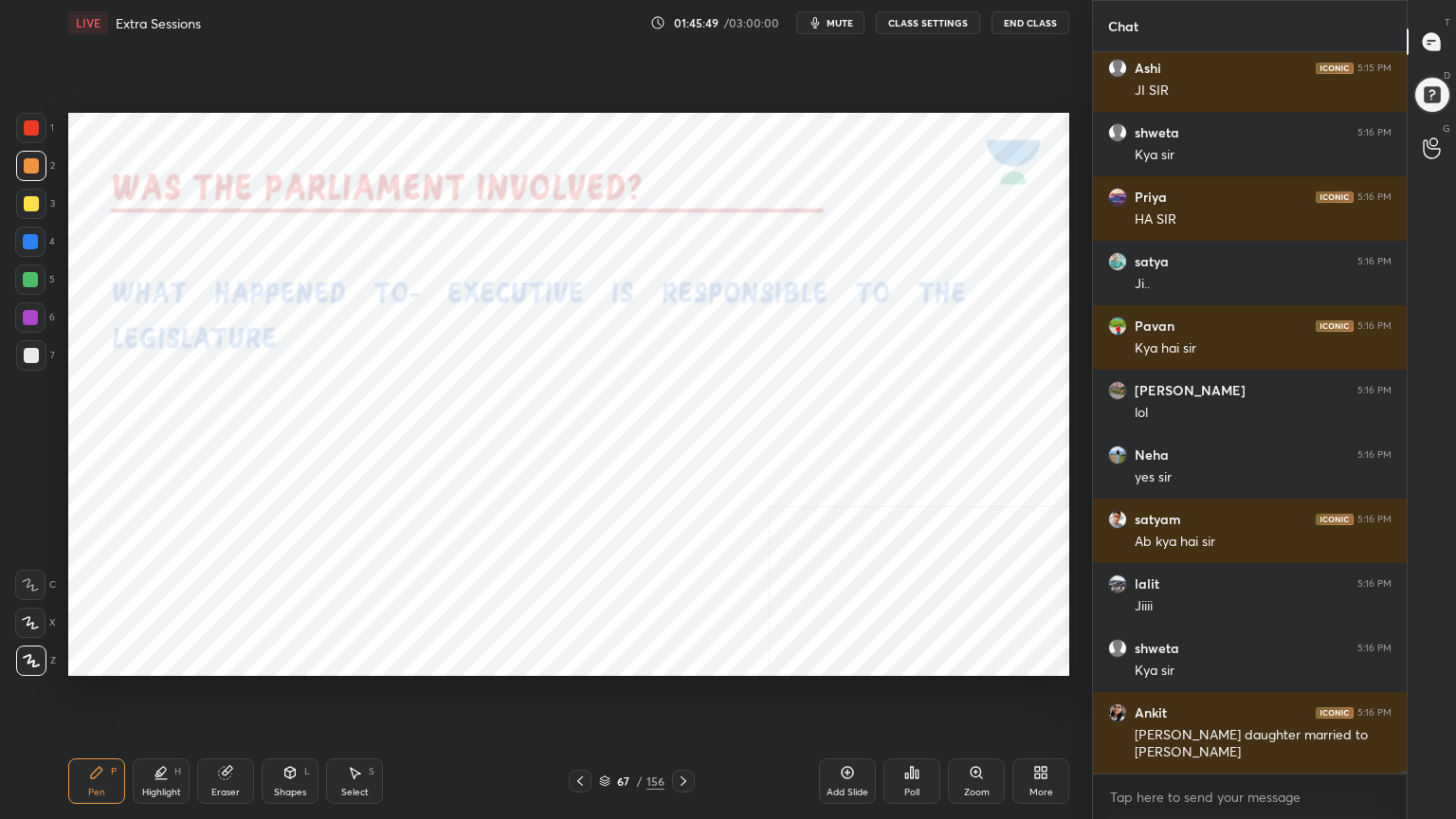 click at bounding box center [222, 506] 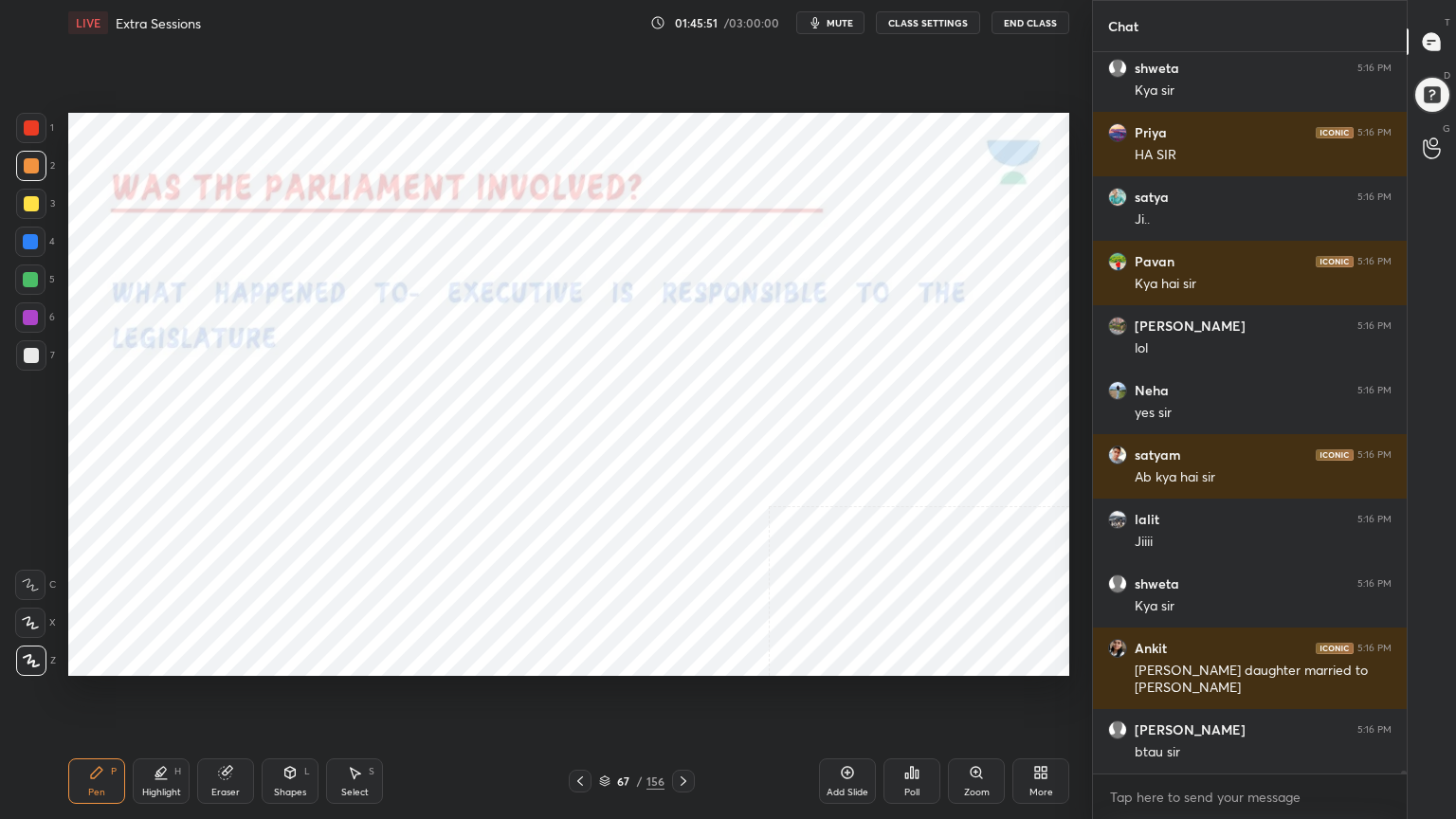 scroll, scrollTop: 166685, scrollLeft: 0, axis: vertical 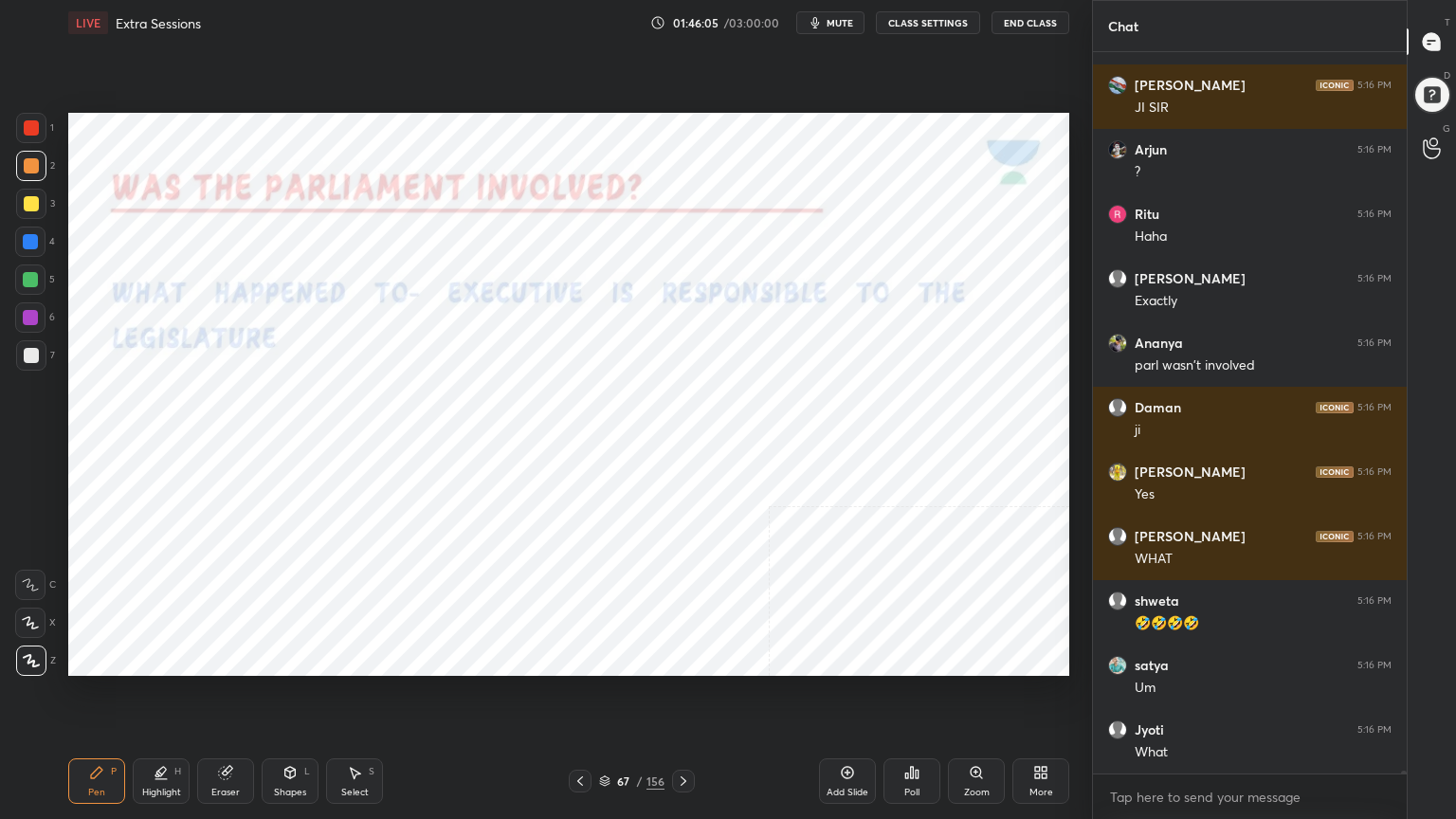 click at bounding box center [31, 128] 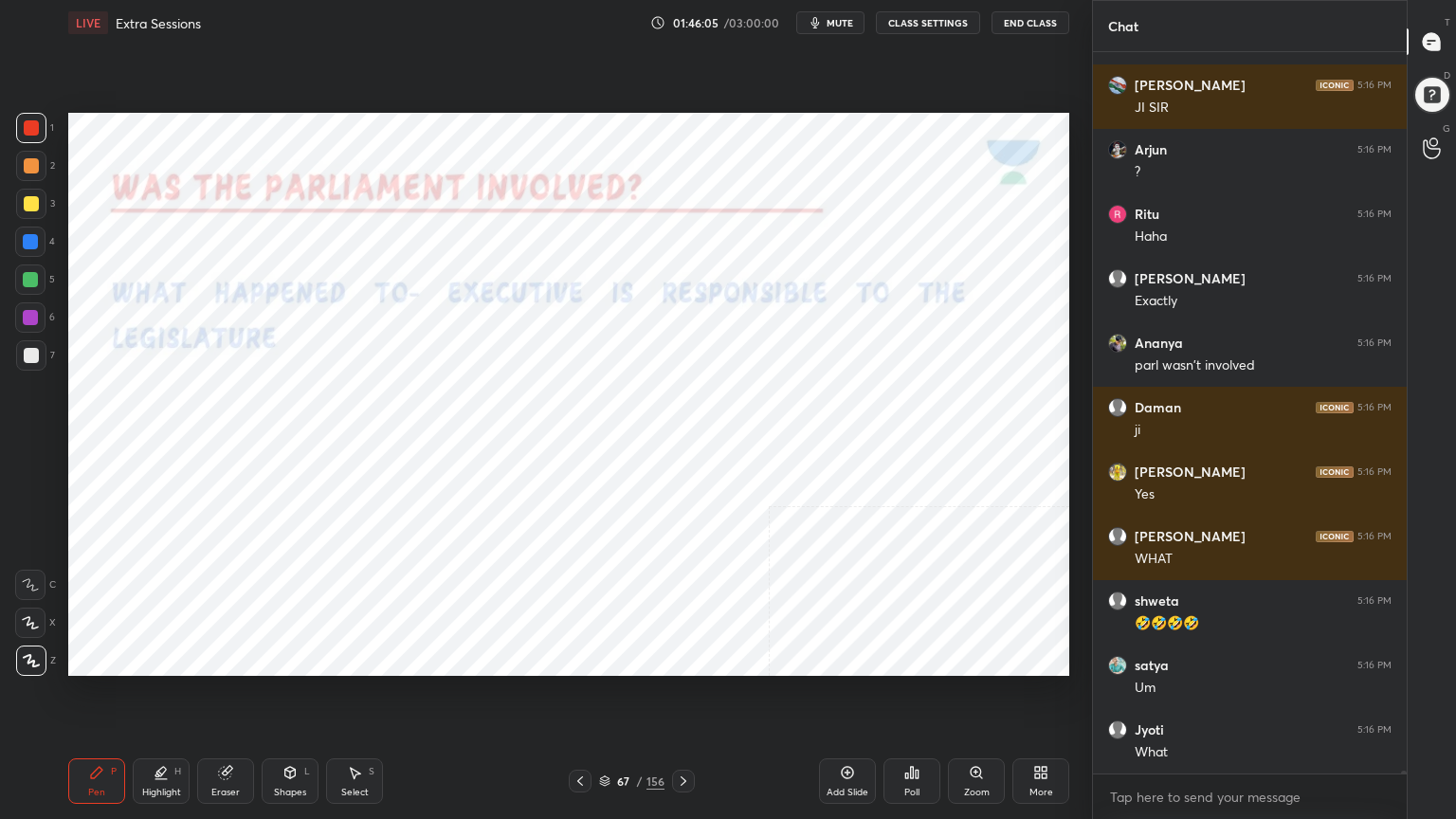 scroll, scrollTop: 167587, scrollLeft: 0, axis: vertical 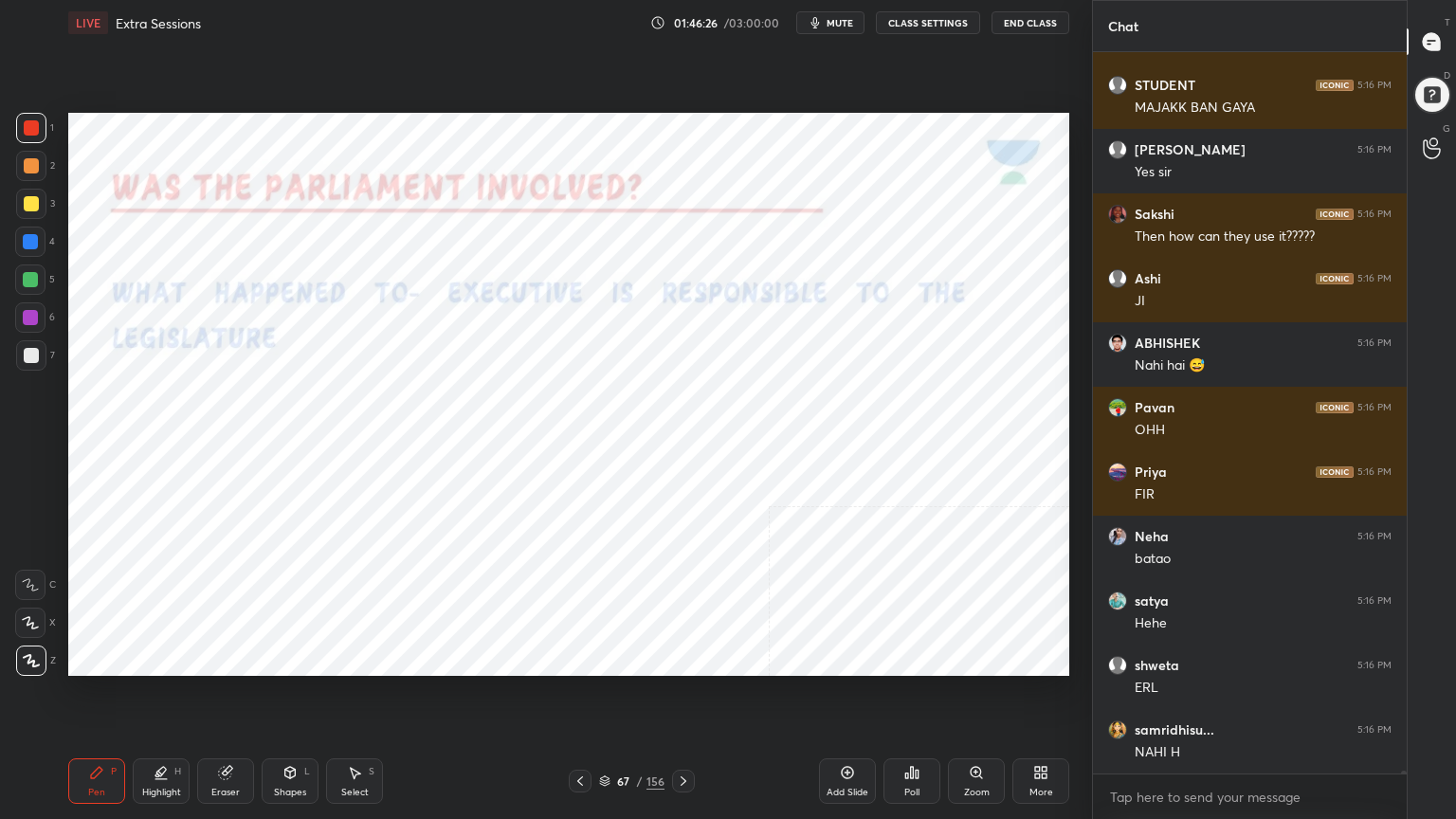 click 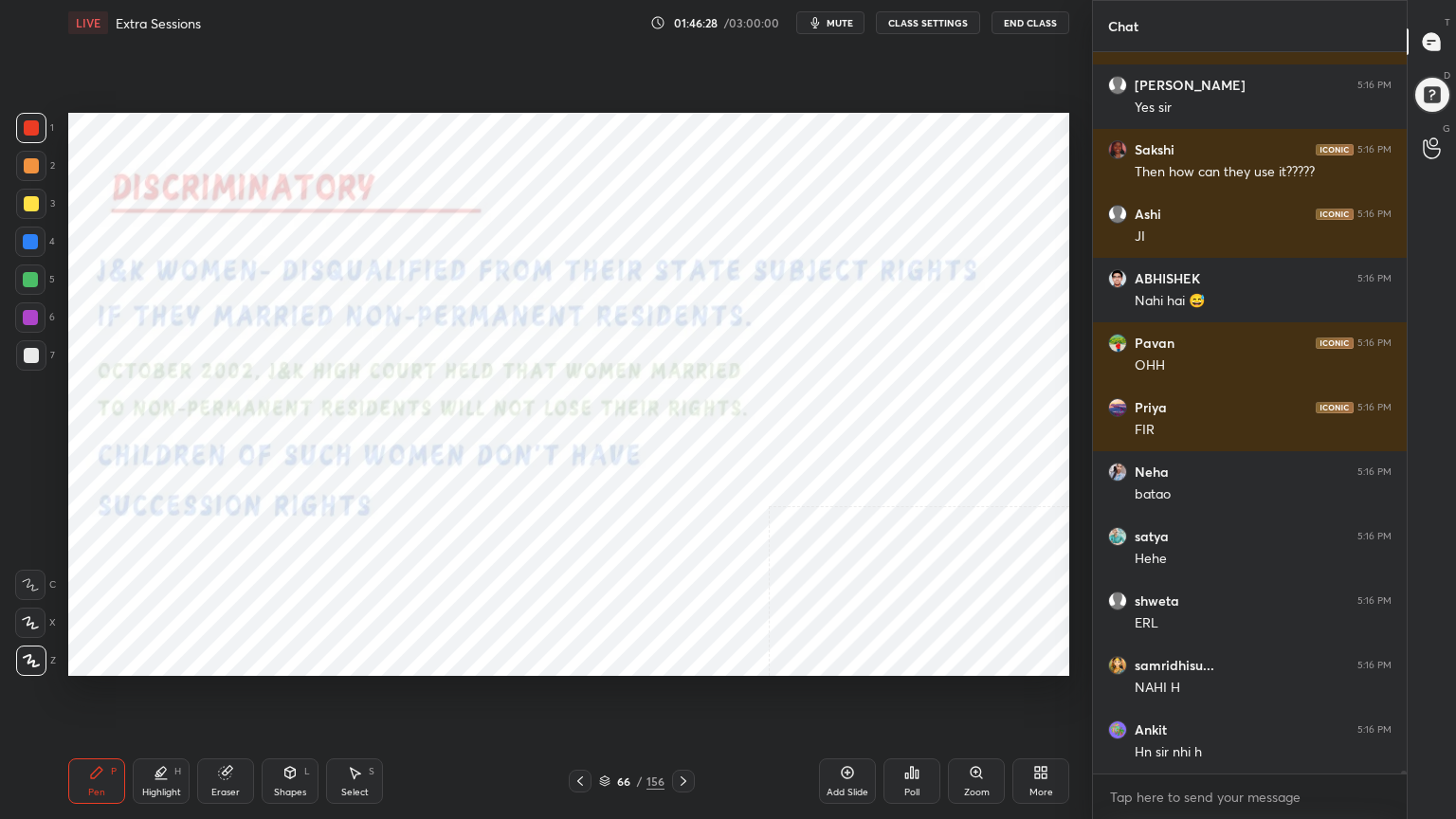 click 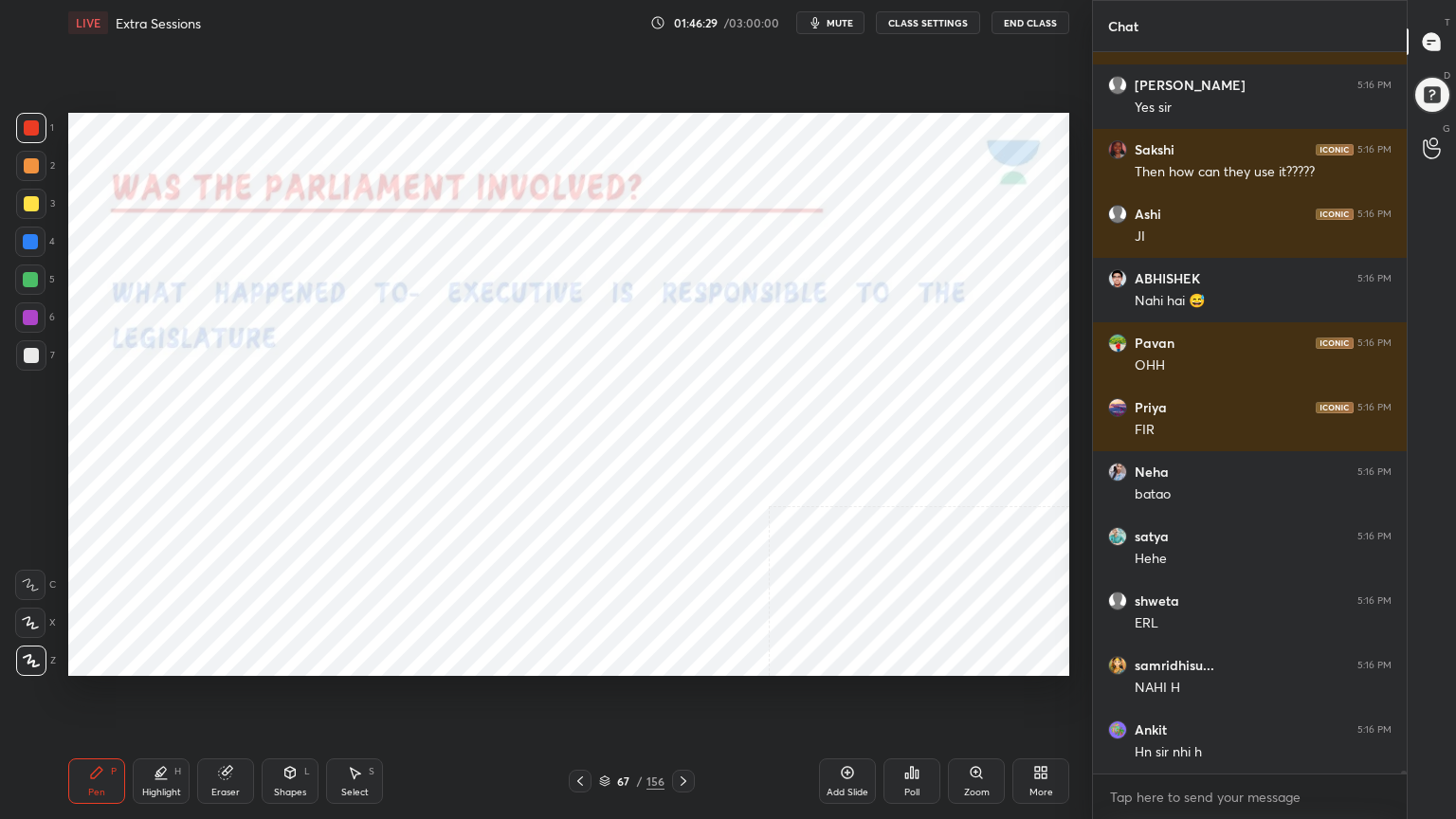 click 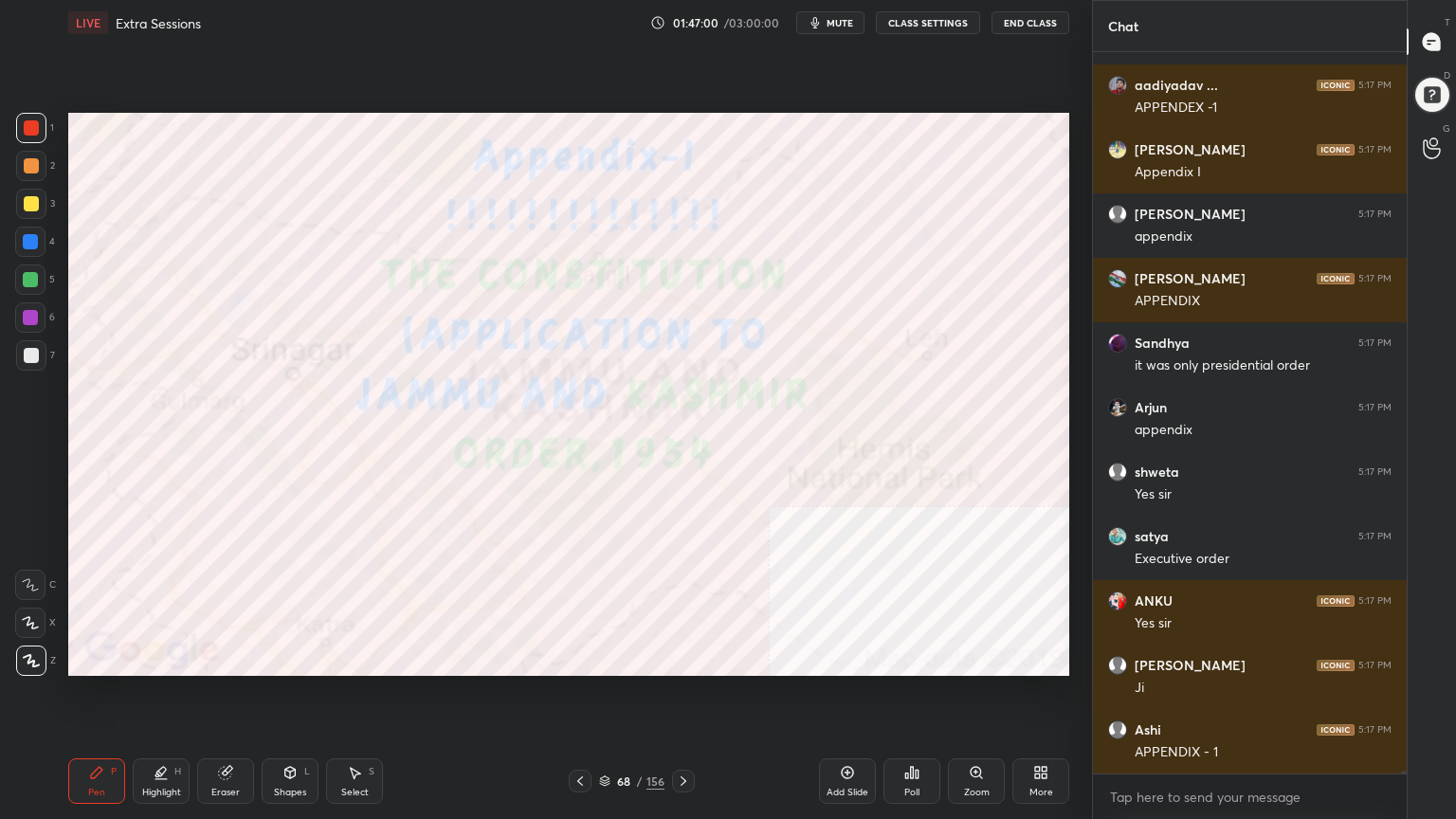 scroll, scrollTop: 170939, scrollLeft: 0, axis: vertical 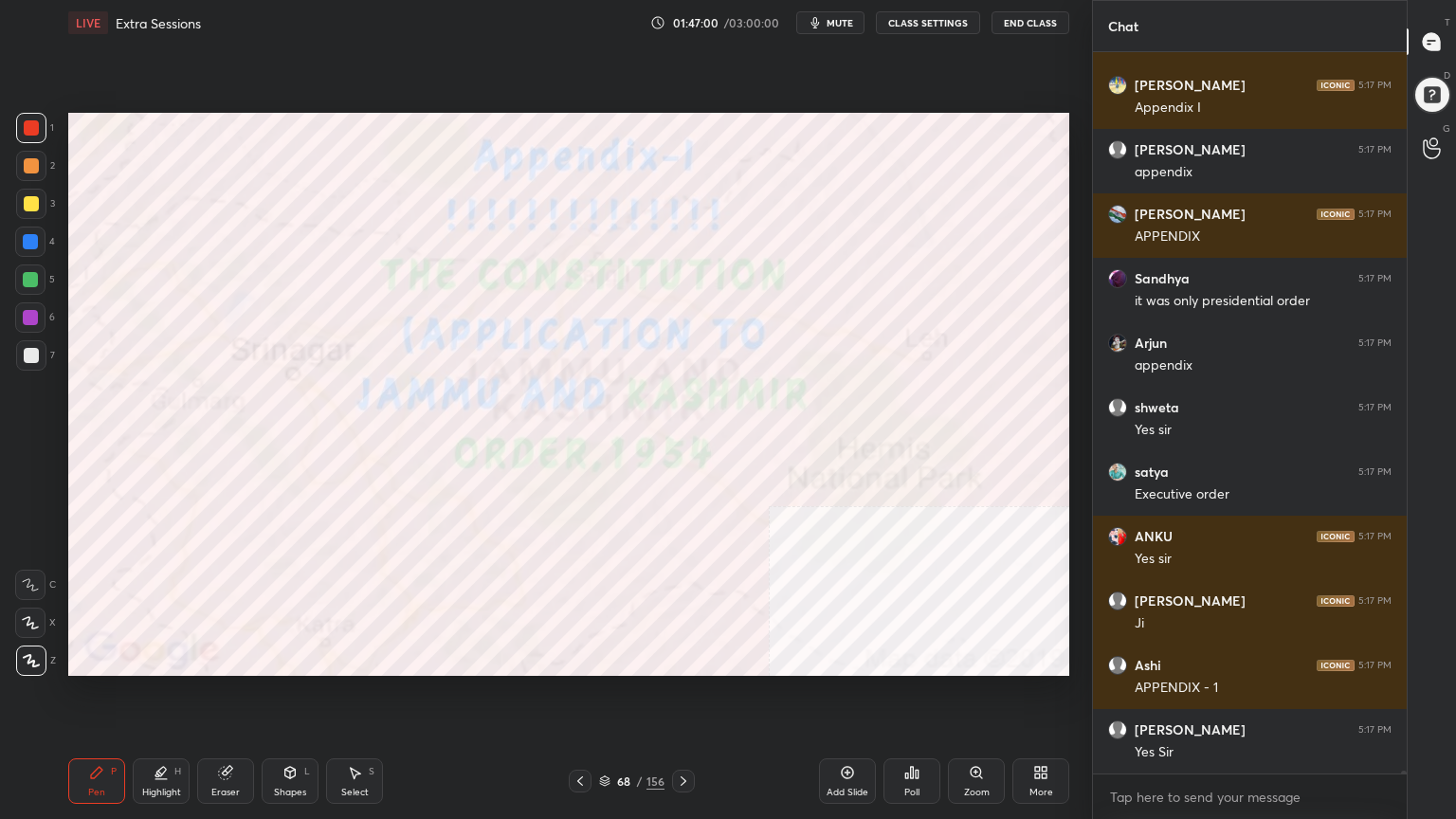click 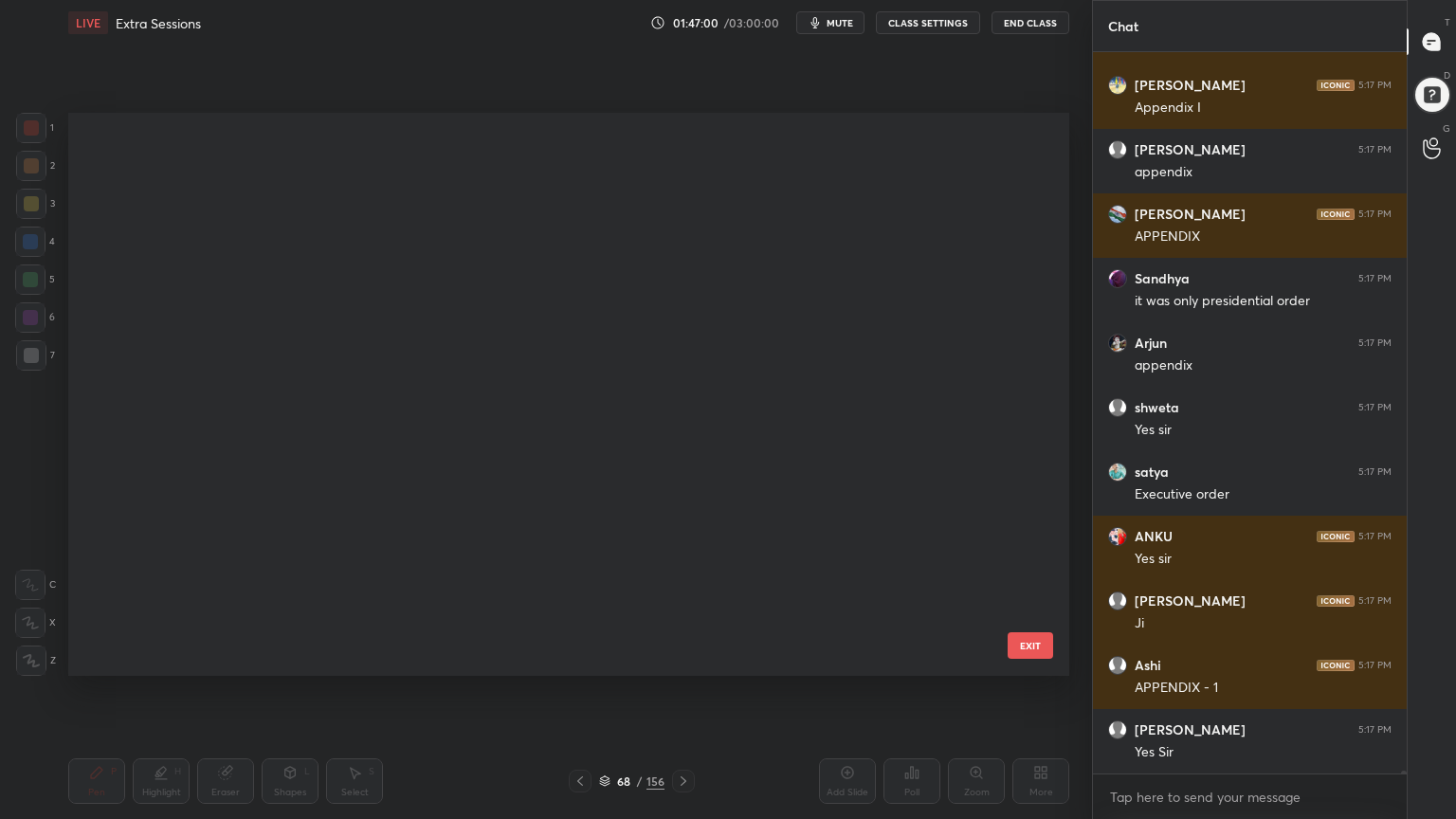 scroll, scrollTop: 3427, scrollLeft: 0, axis: vertical 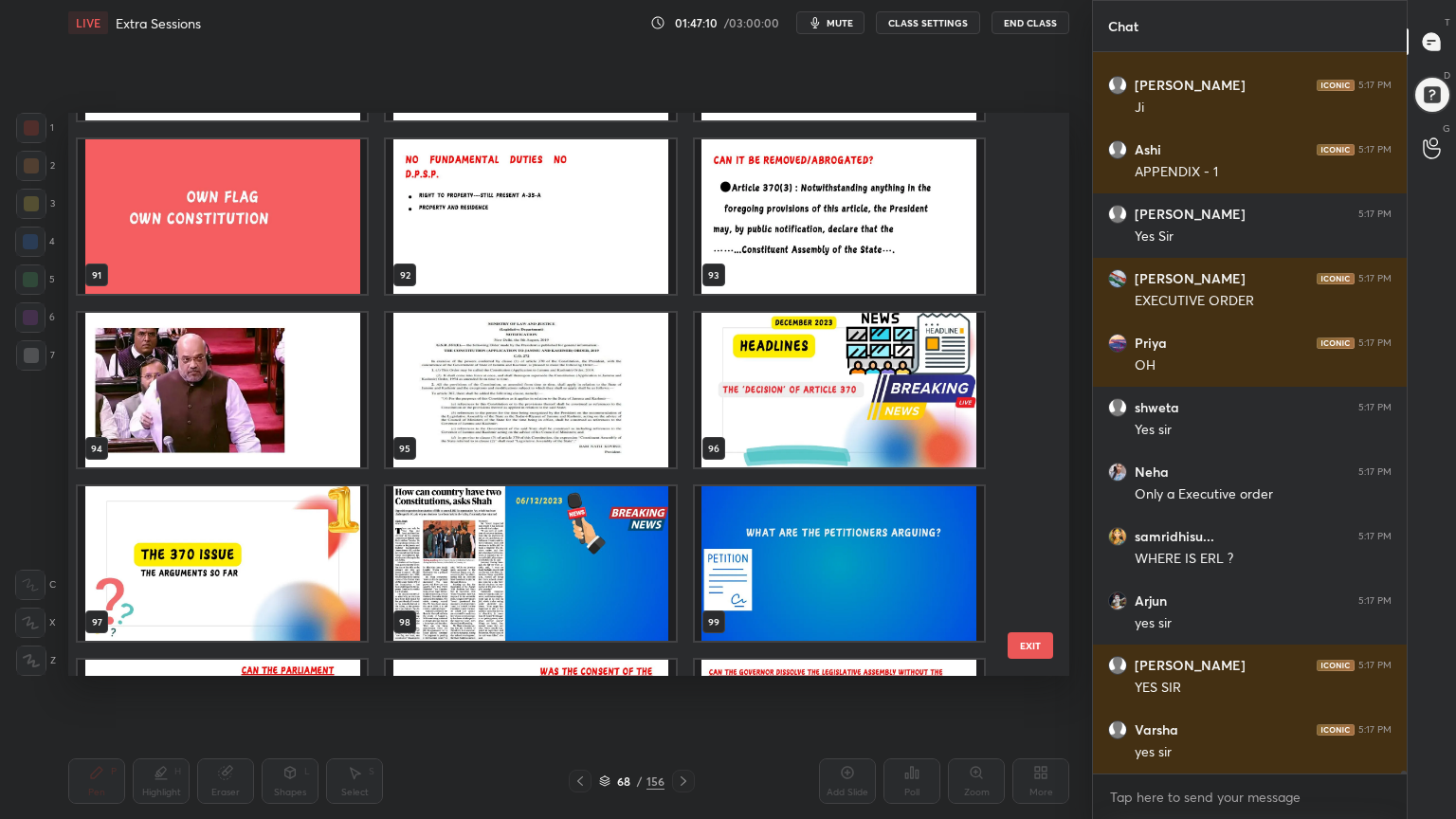 click at bounding box center (222, 390) 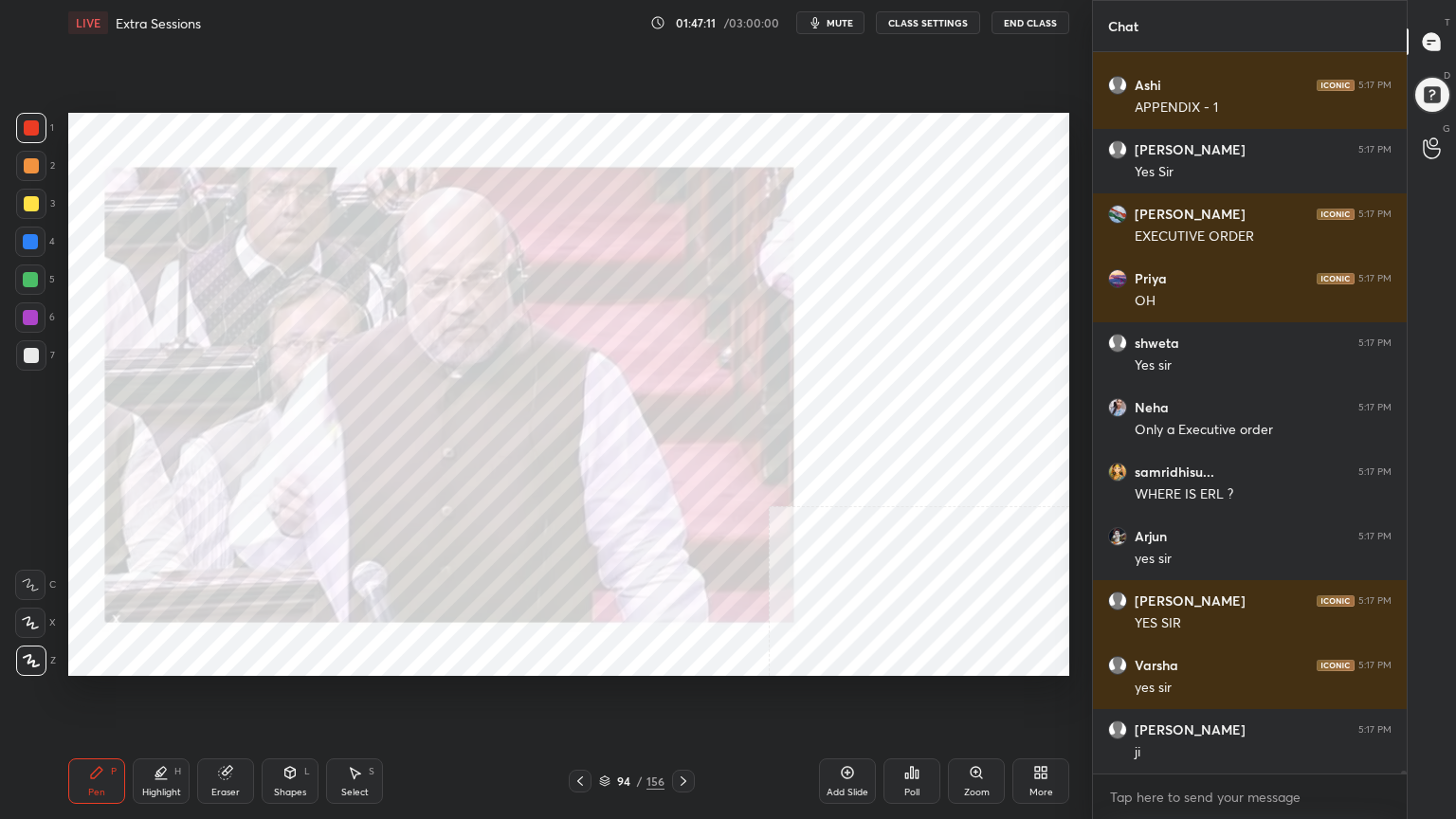 click at bounding box center [222, 390] 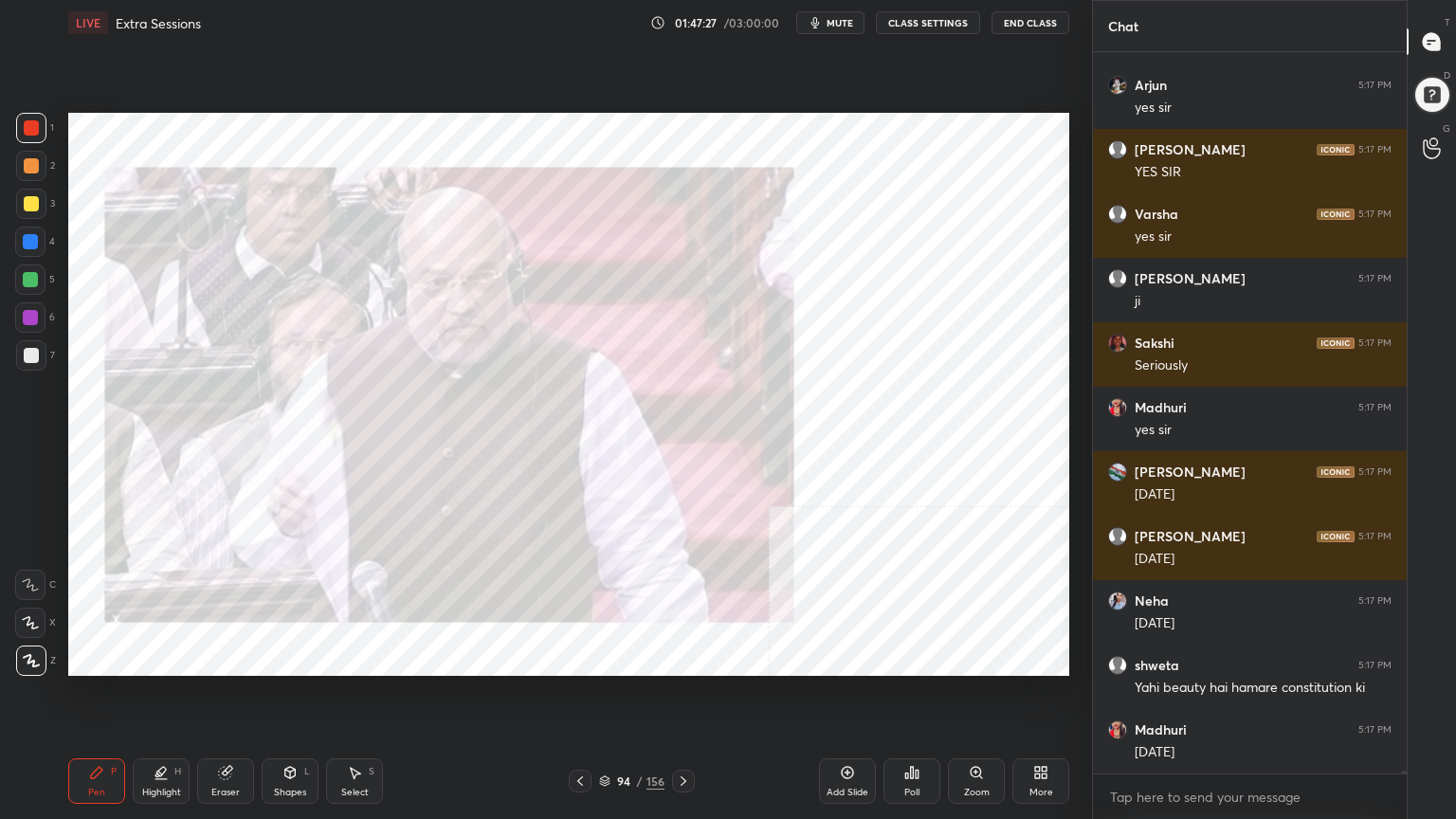 scroll, scrollTop: 172035, scrollLeft: 0, axis: vertical 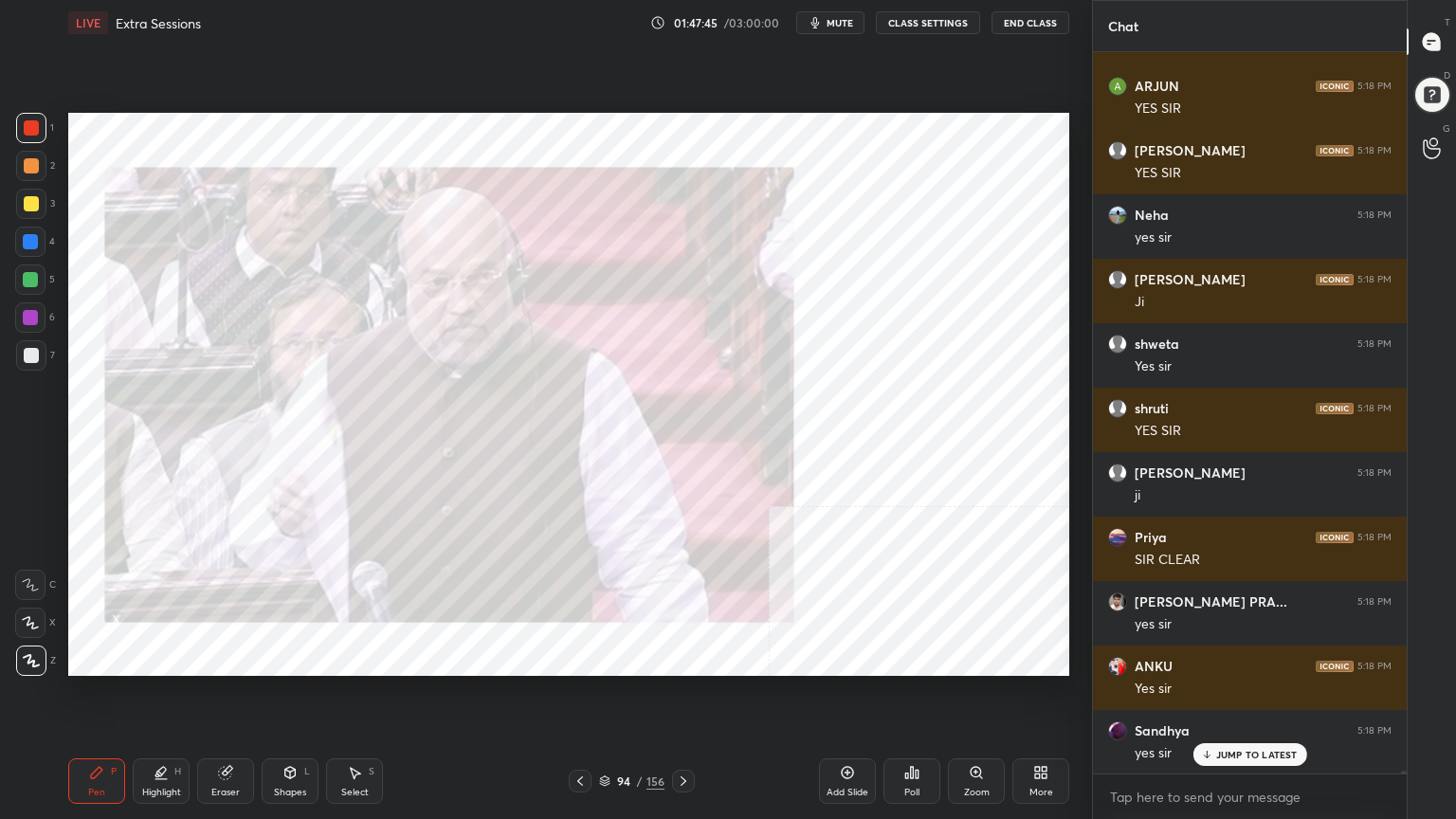 click 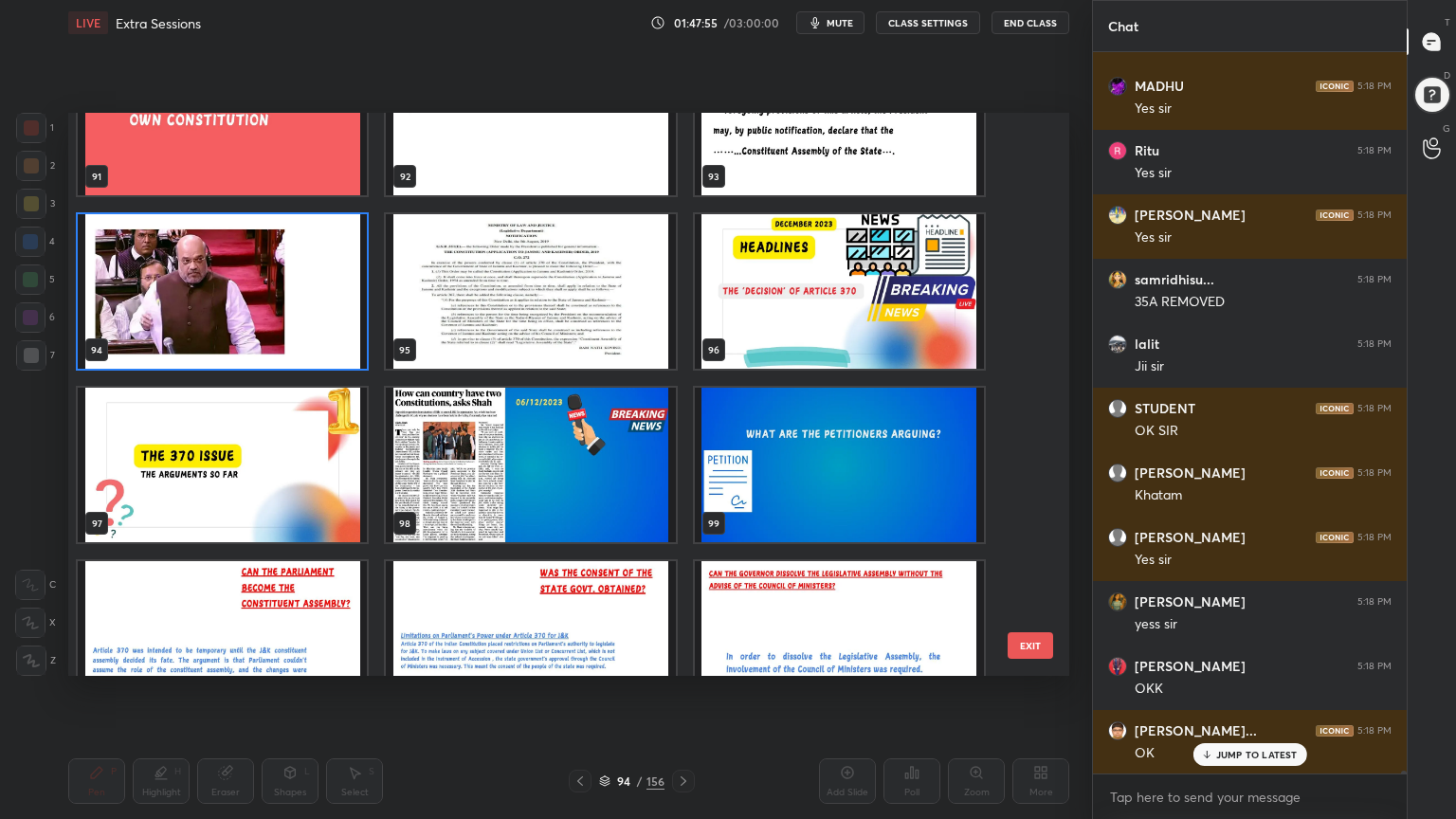 click at bounding box center (839, 291) 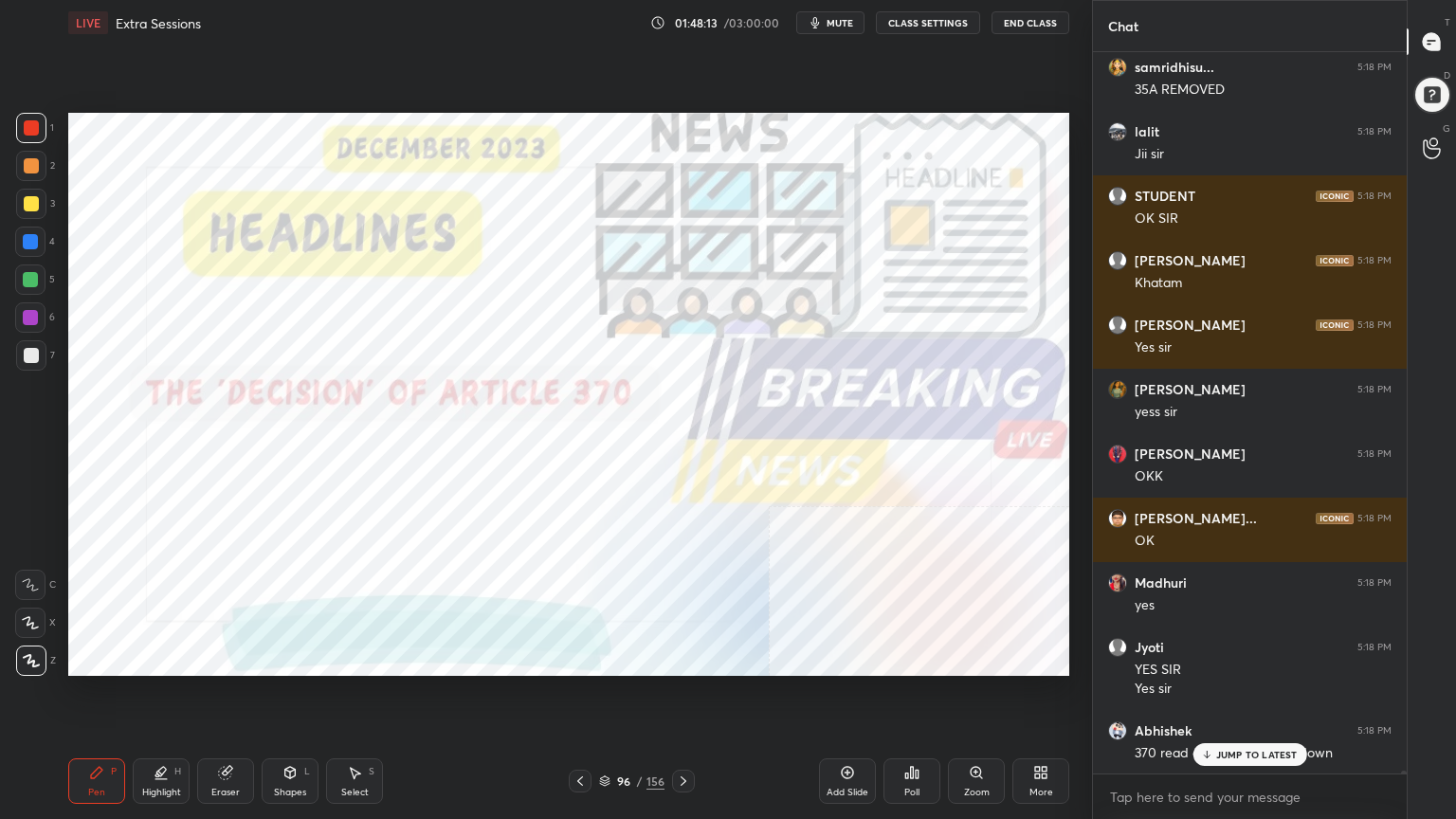 scroll, scrollTop: 174584, scrollLeft: 0, axis: vertical 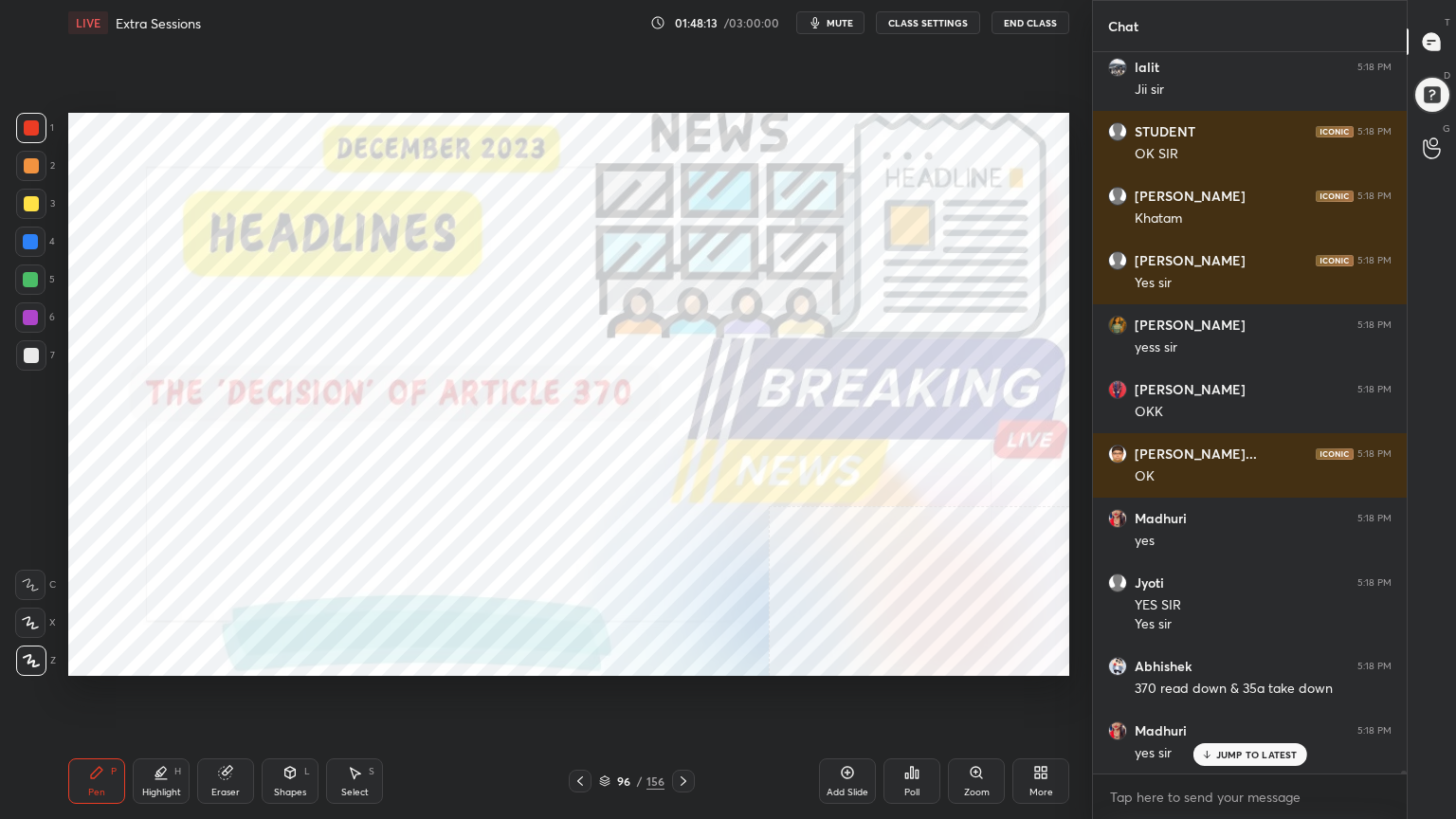 click 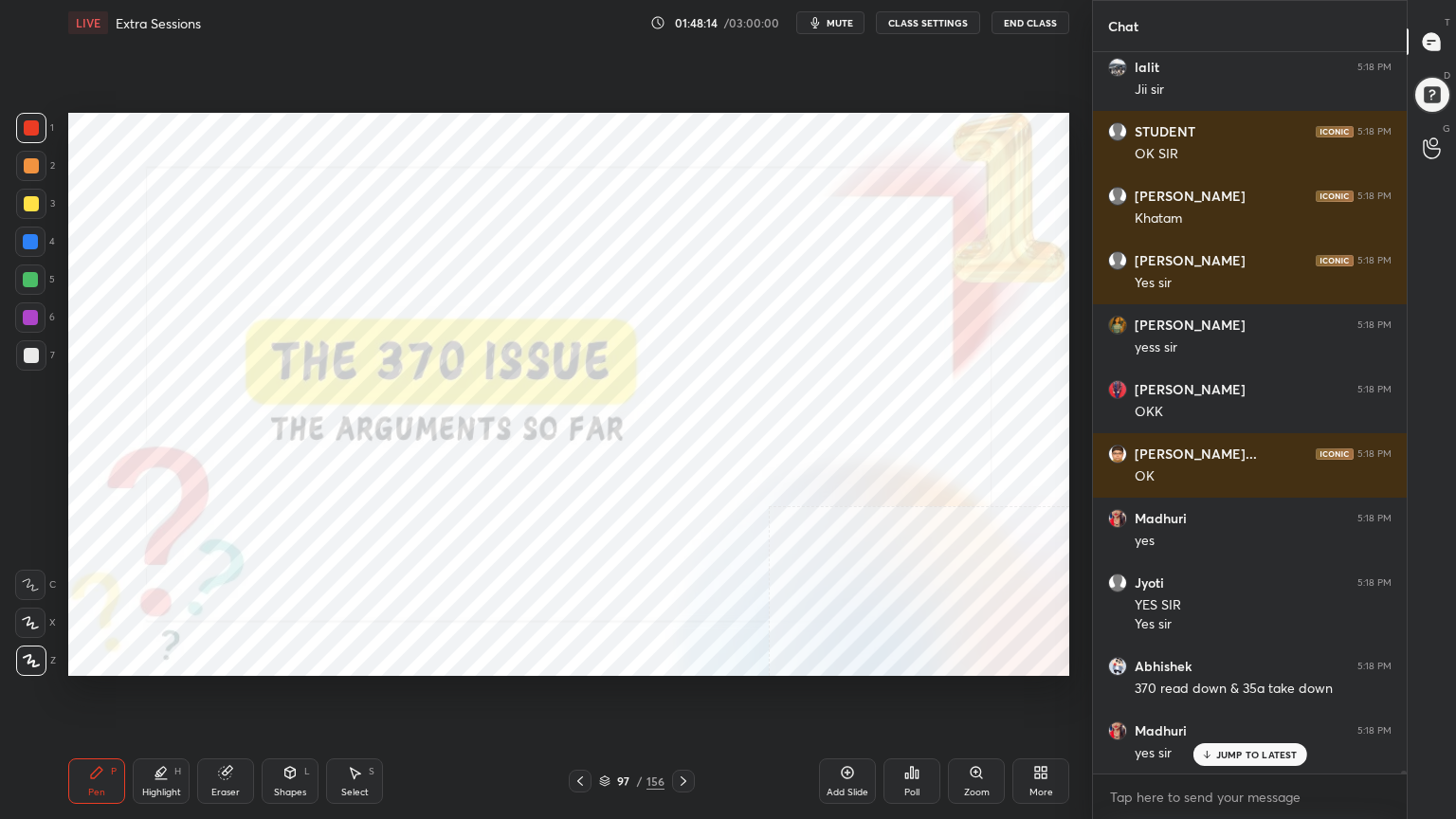 click 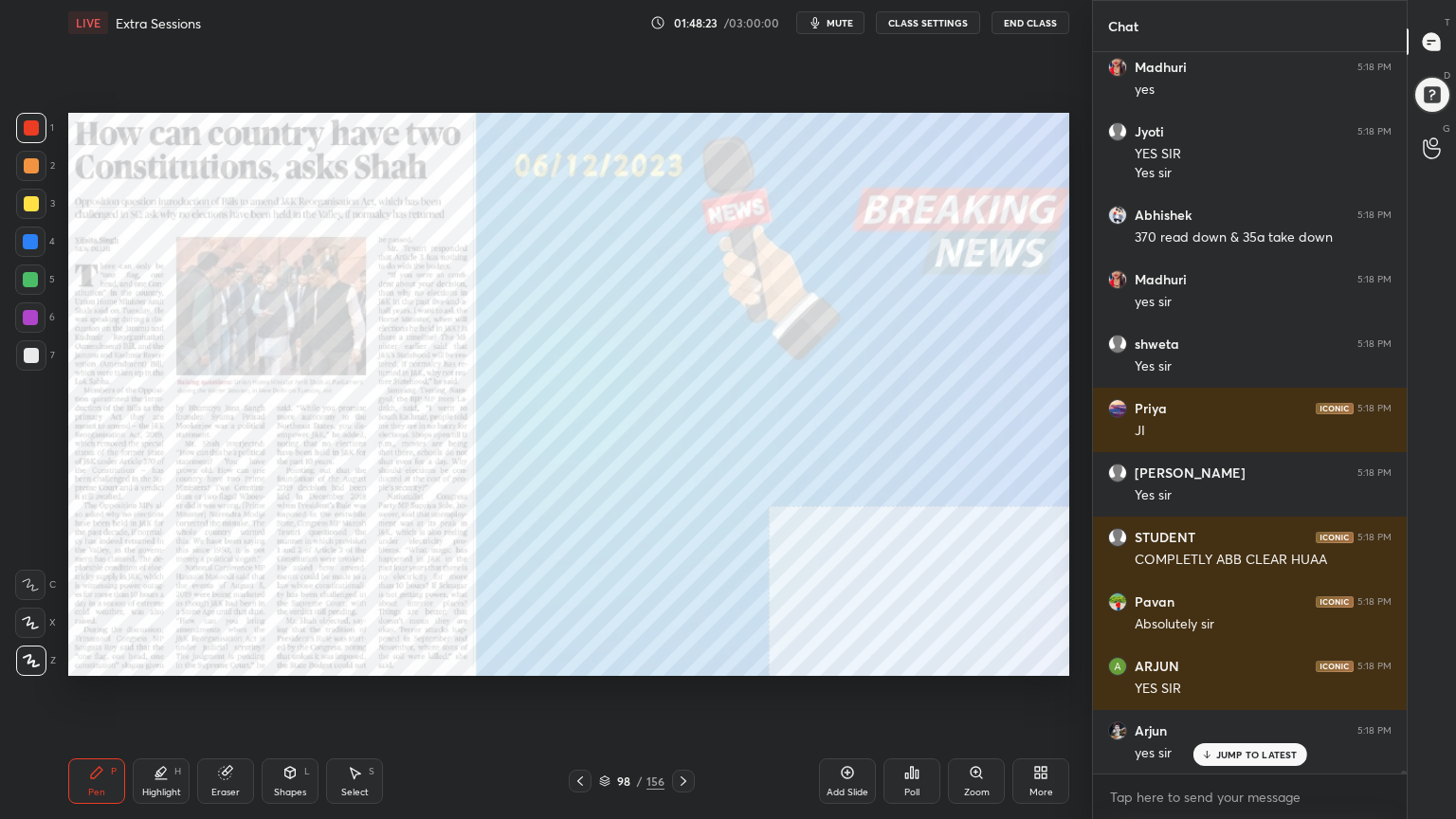 click 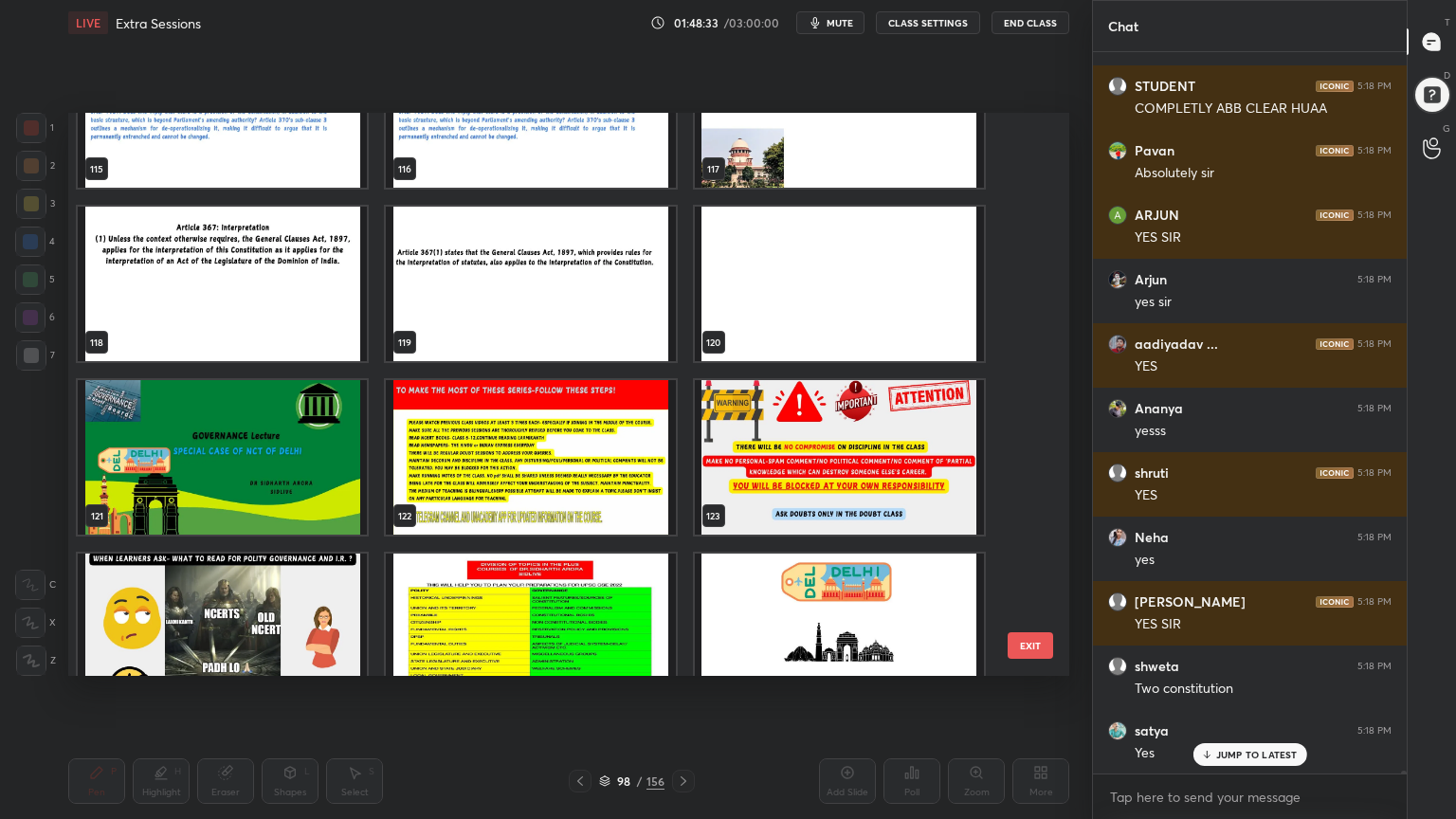 click at bounding box center [222, 457] 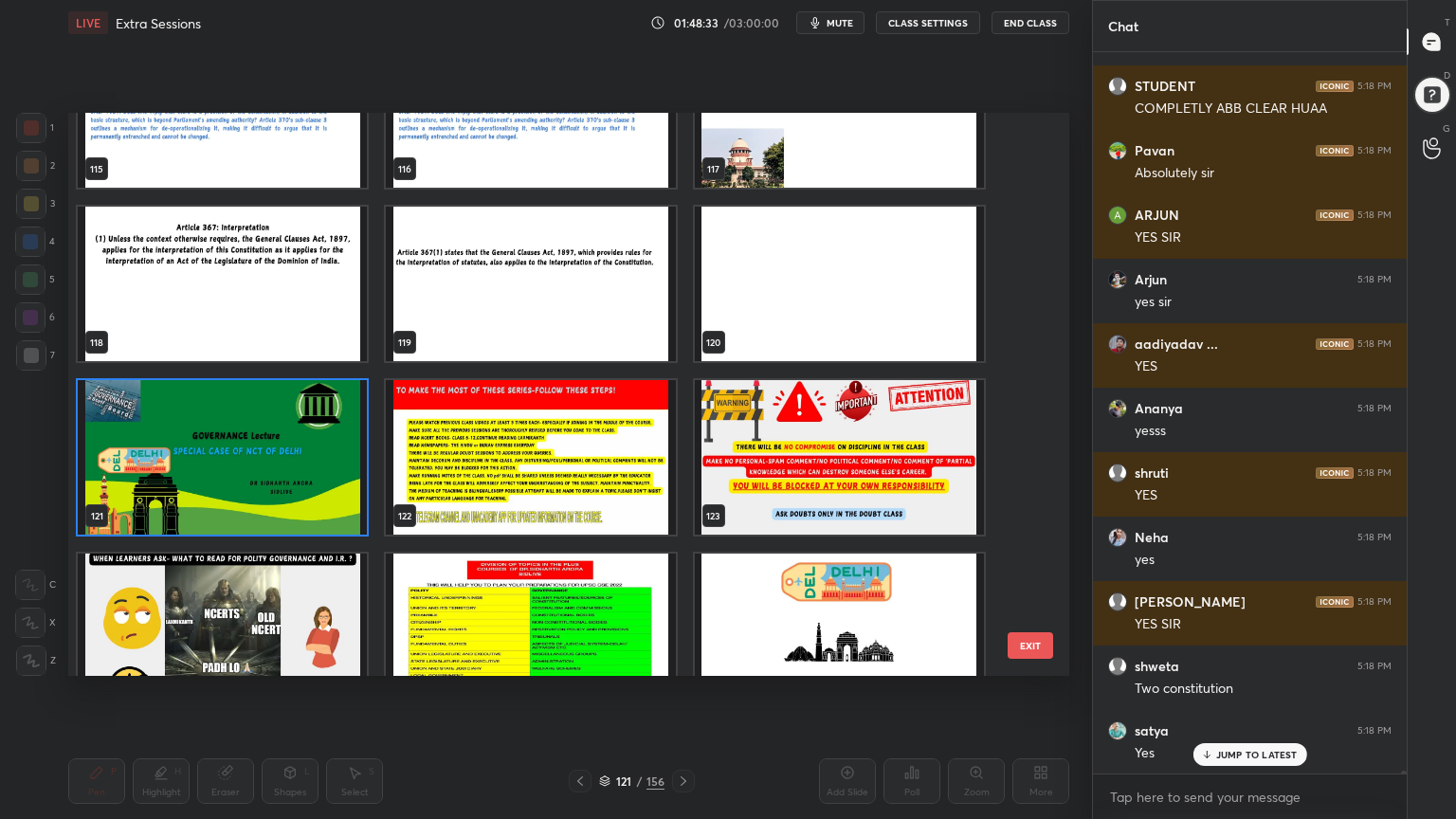 click at bounding box center (222, 457) 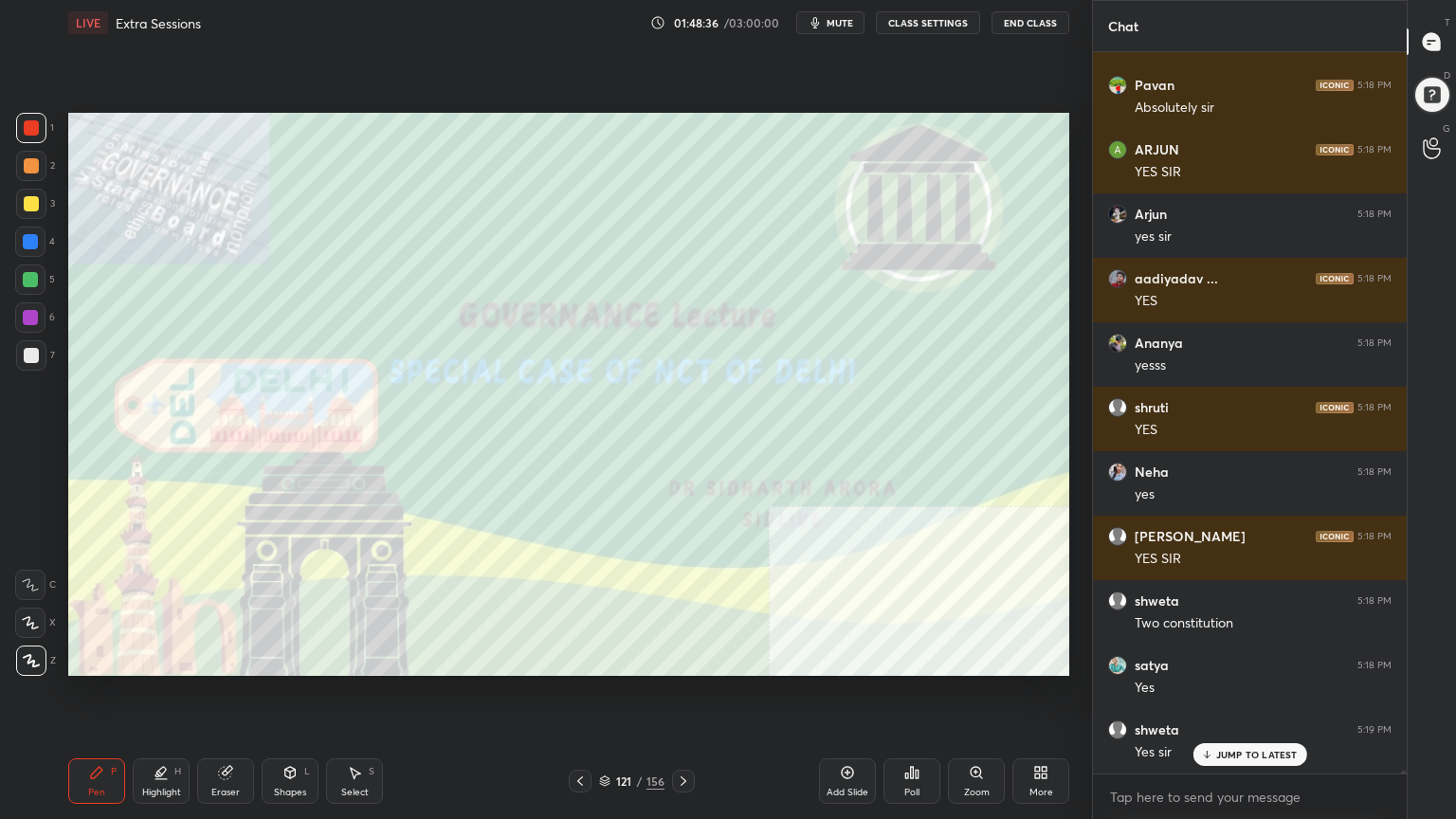 click on "Eraser" at bounding box center [226, 781] 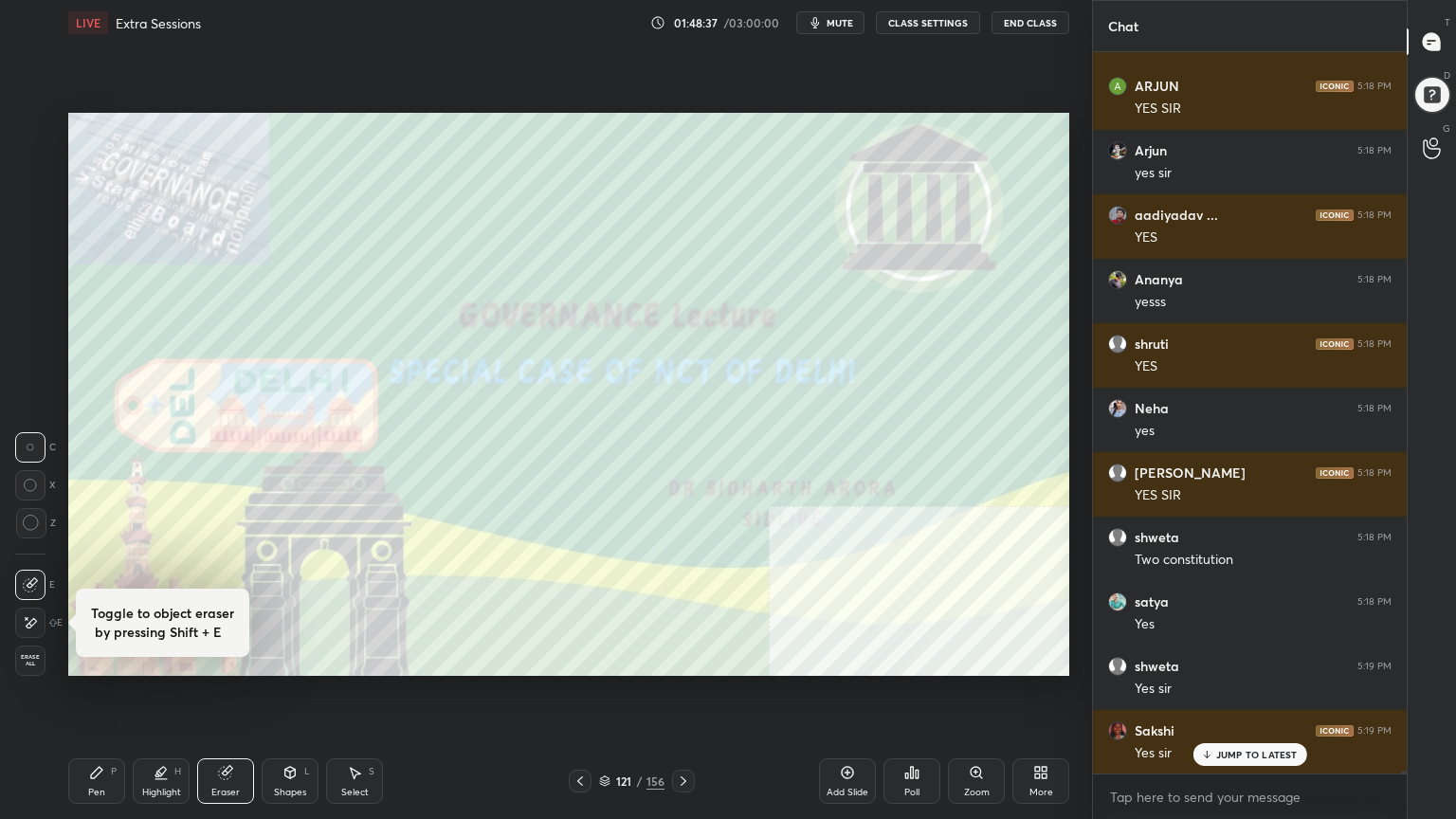 click on "Erase all" at bounding box center (30, 661) 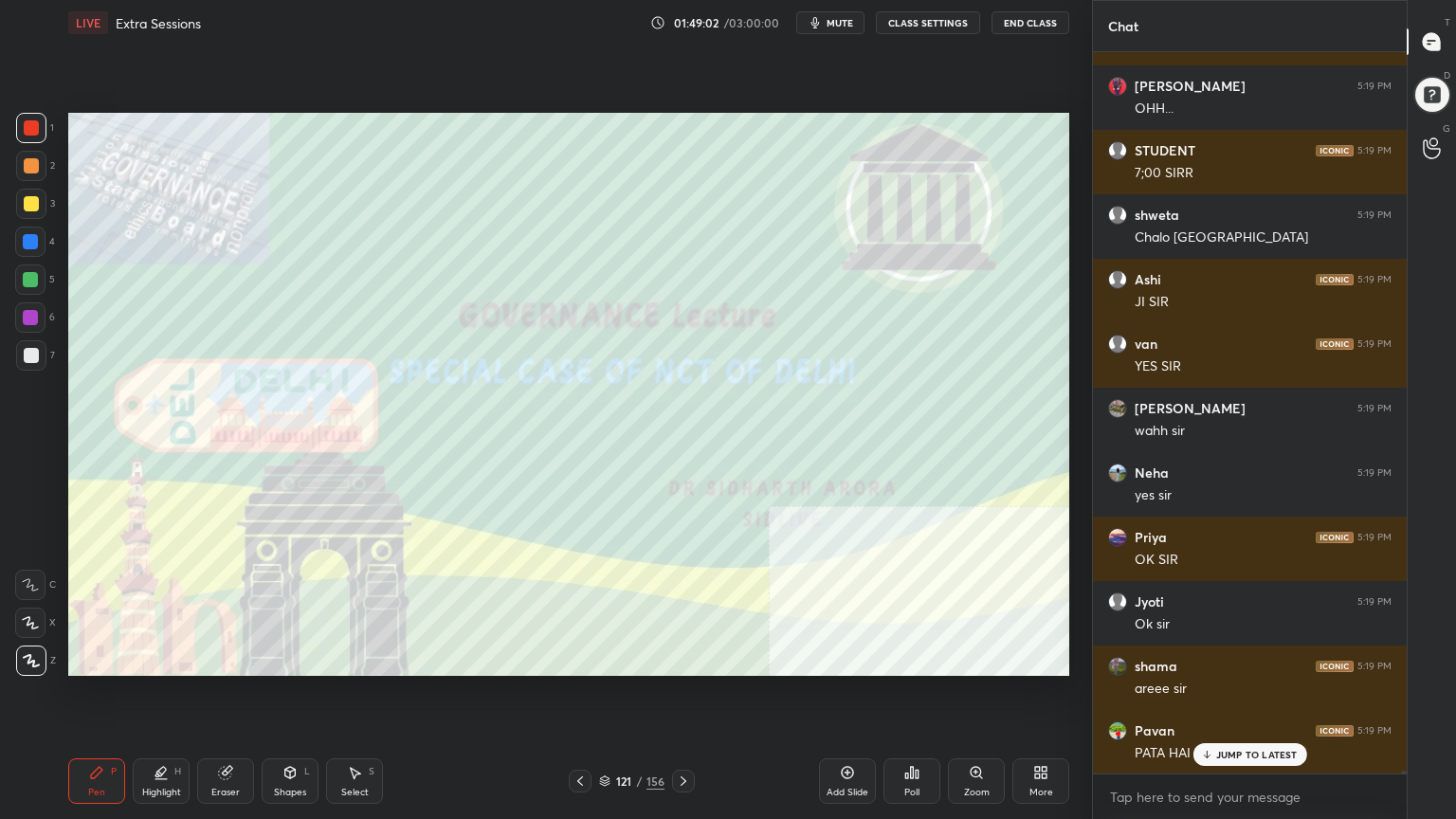 click on "mute" at bounding box center [840, 23] 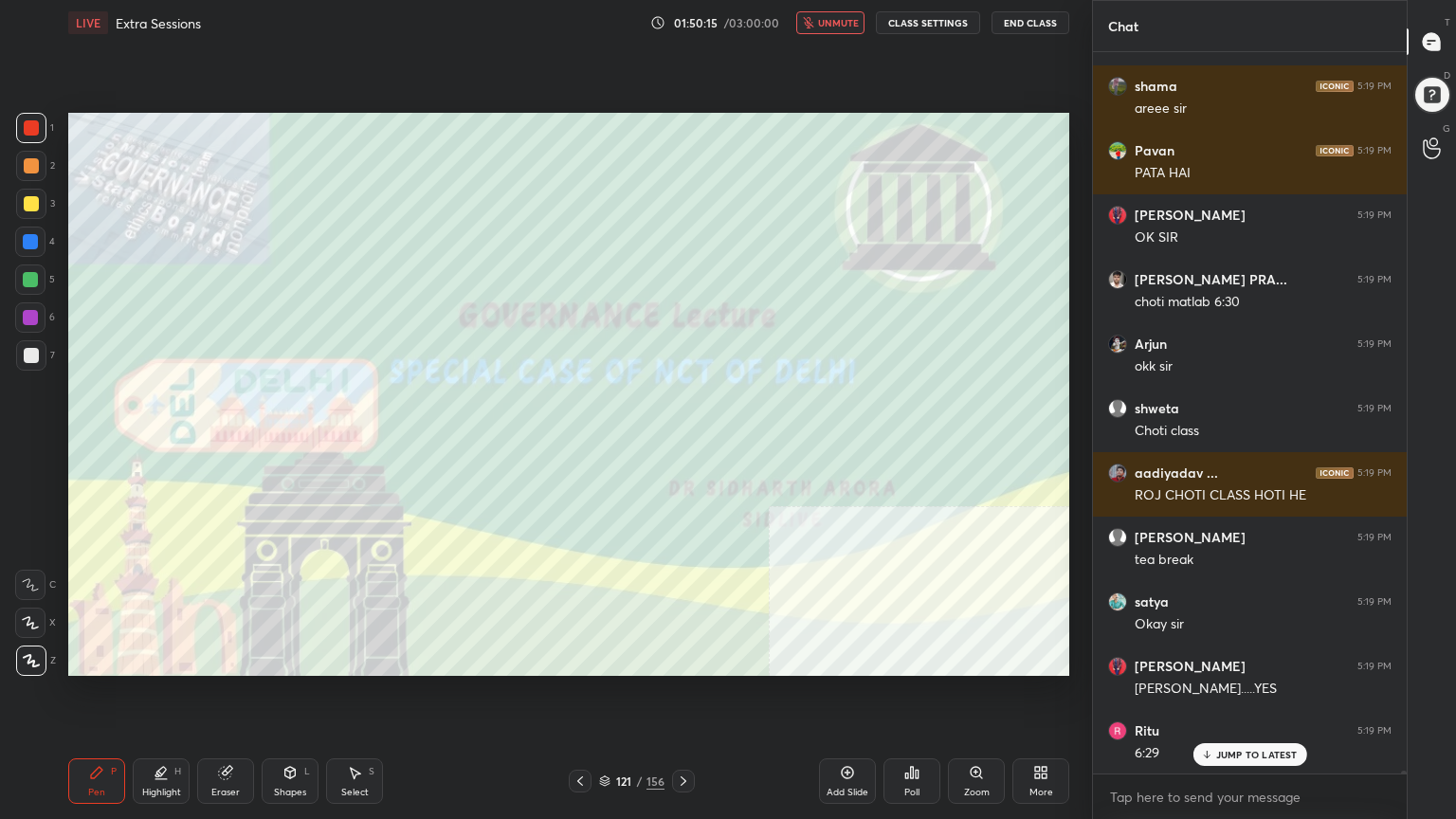 scroll, scrollTop: 178777, scrollLeft: 0, axis: vertical 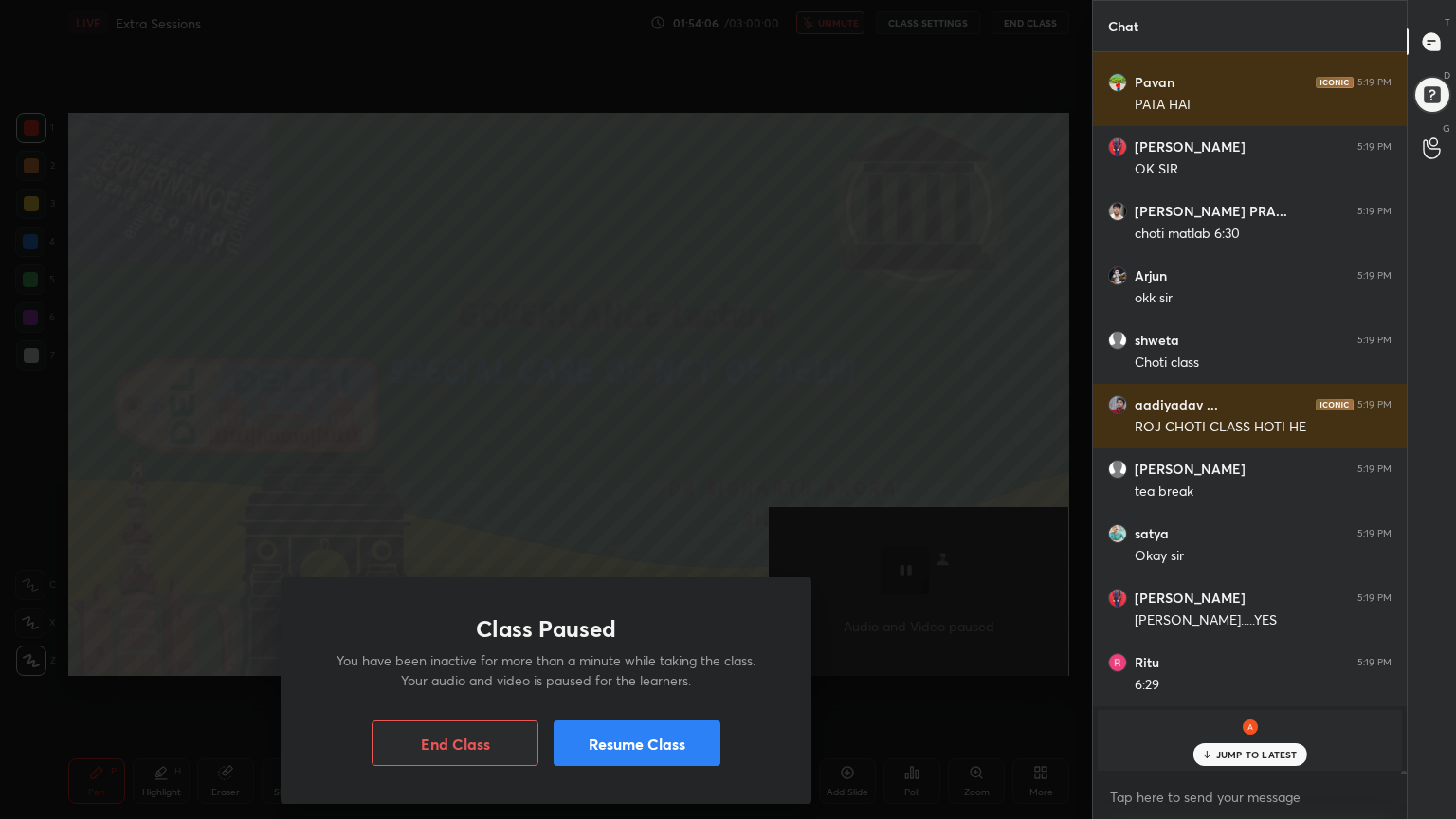 click on "Resume Class" at bounding box center (637, 743) 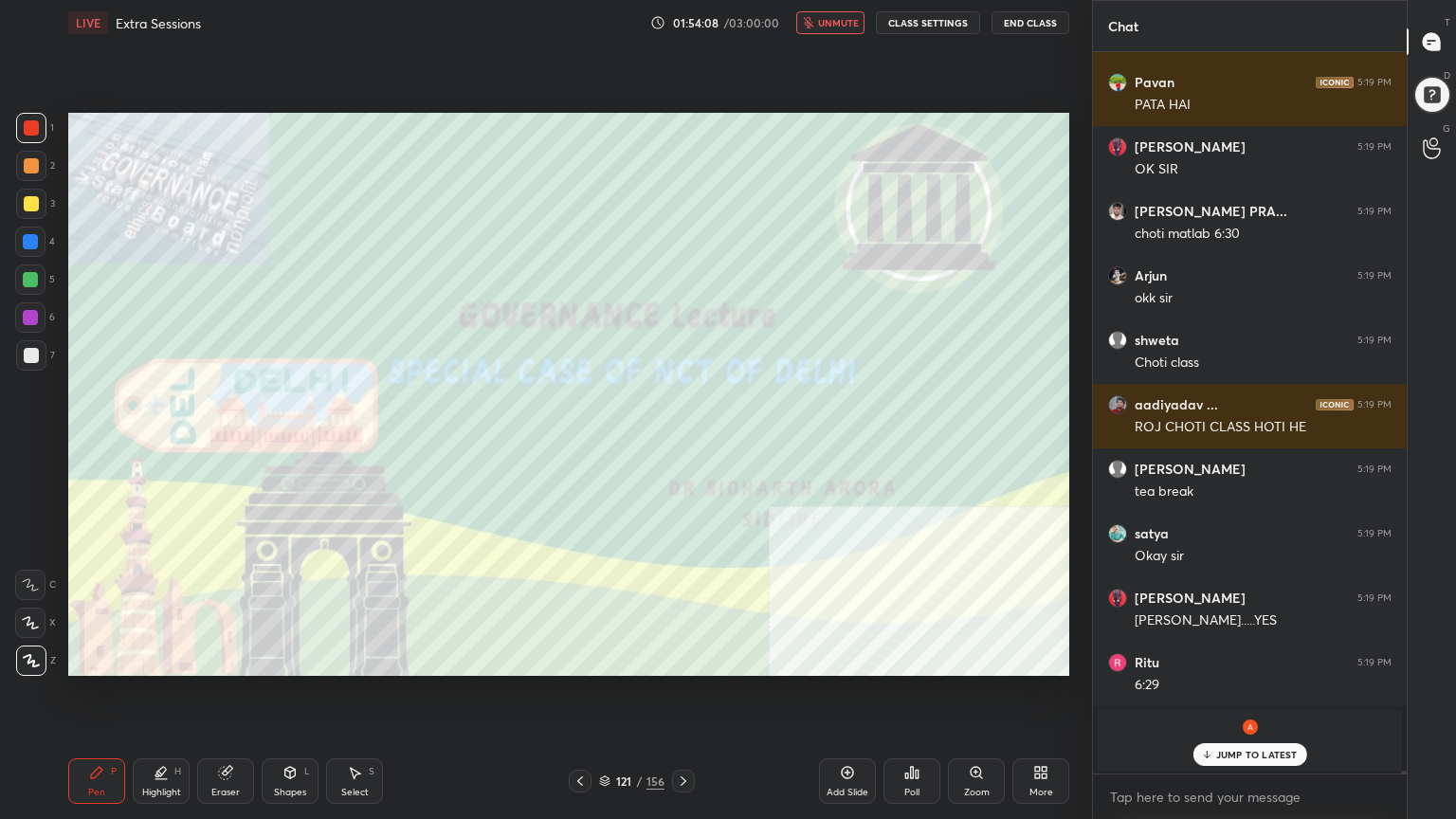 click on "unmute" at bounding box center [838, 23] 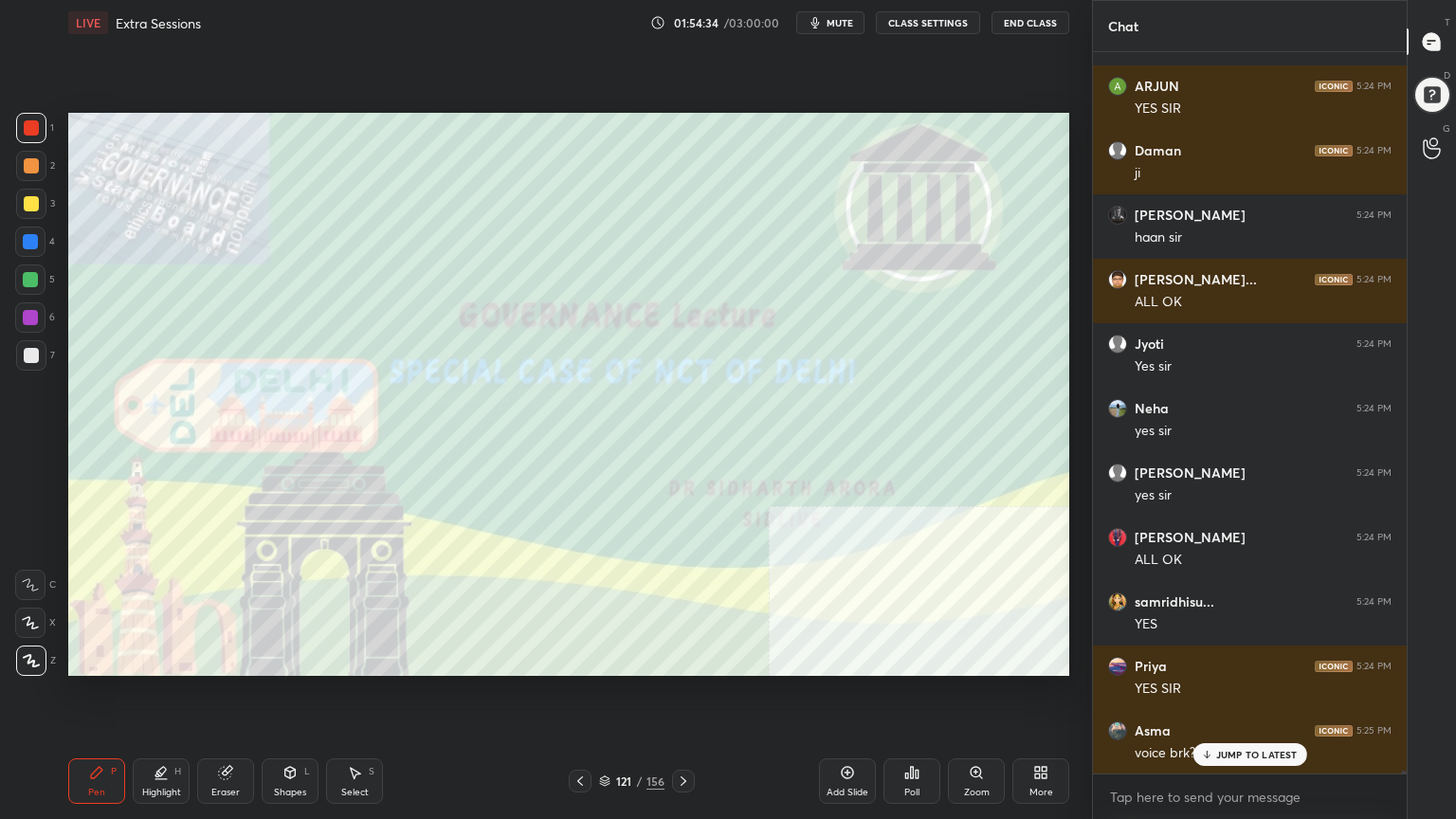scroll, scrollTop: 179744, scrollLeft: 0, axis: vertical 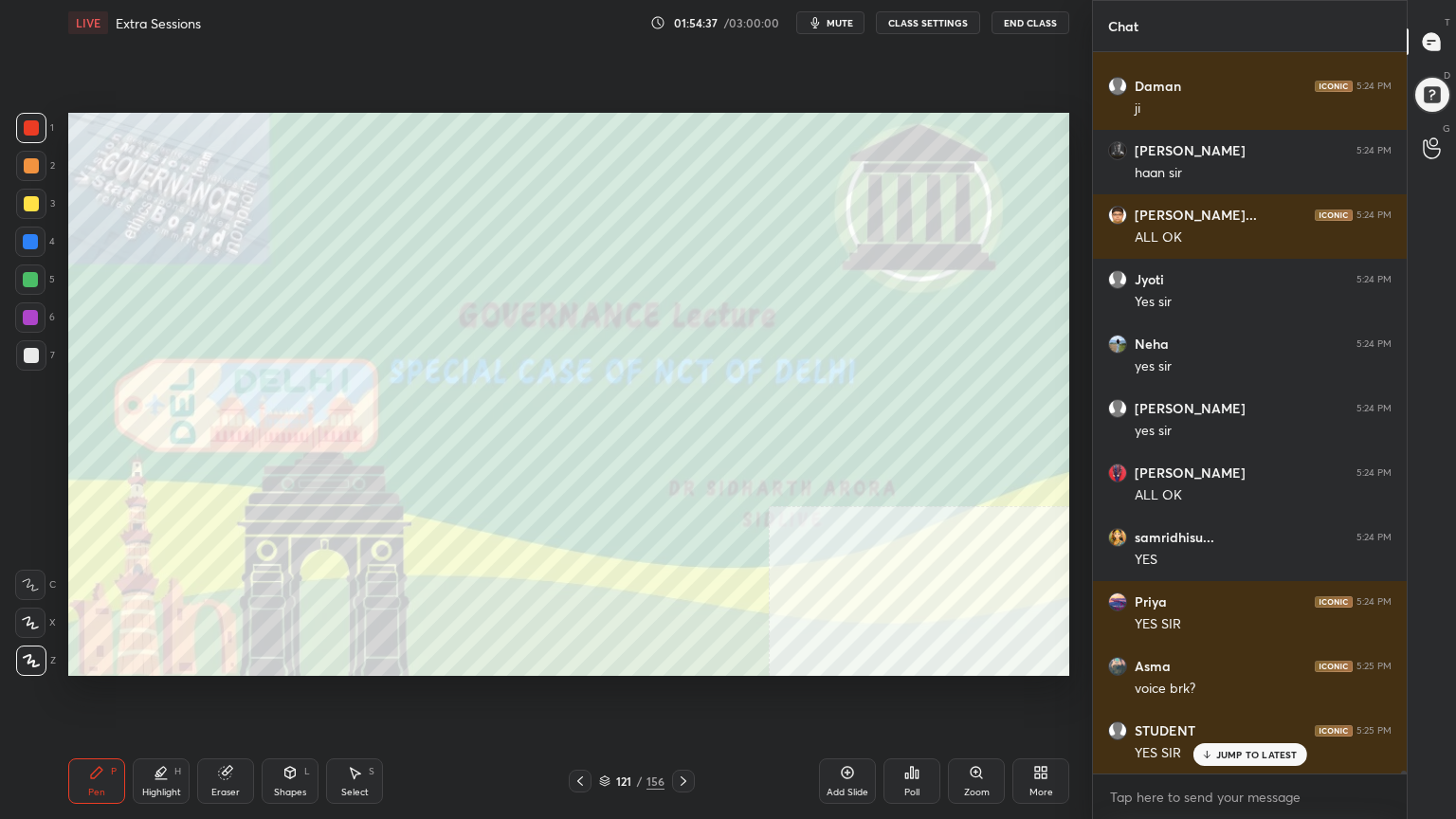 click at bounding box center (31, 355) 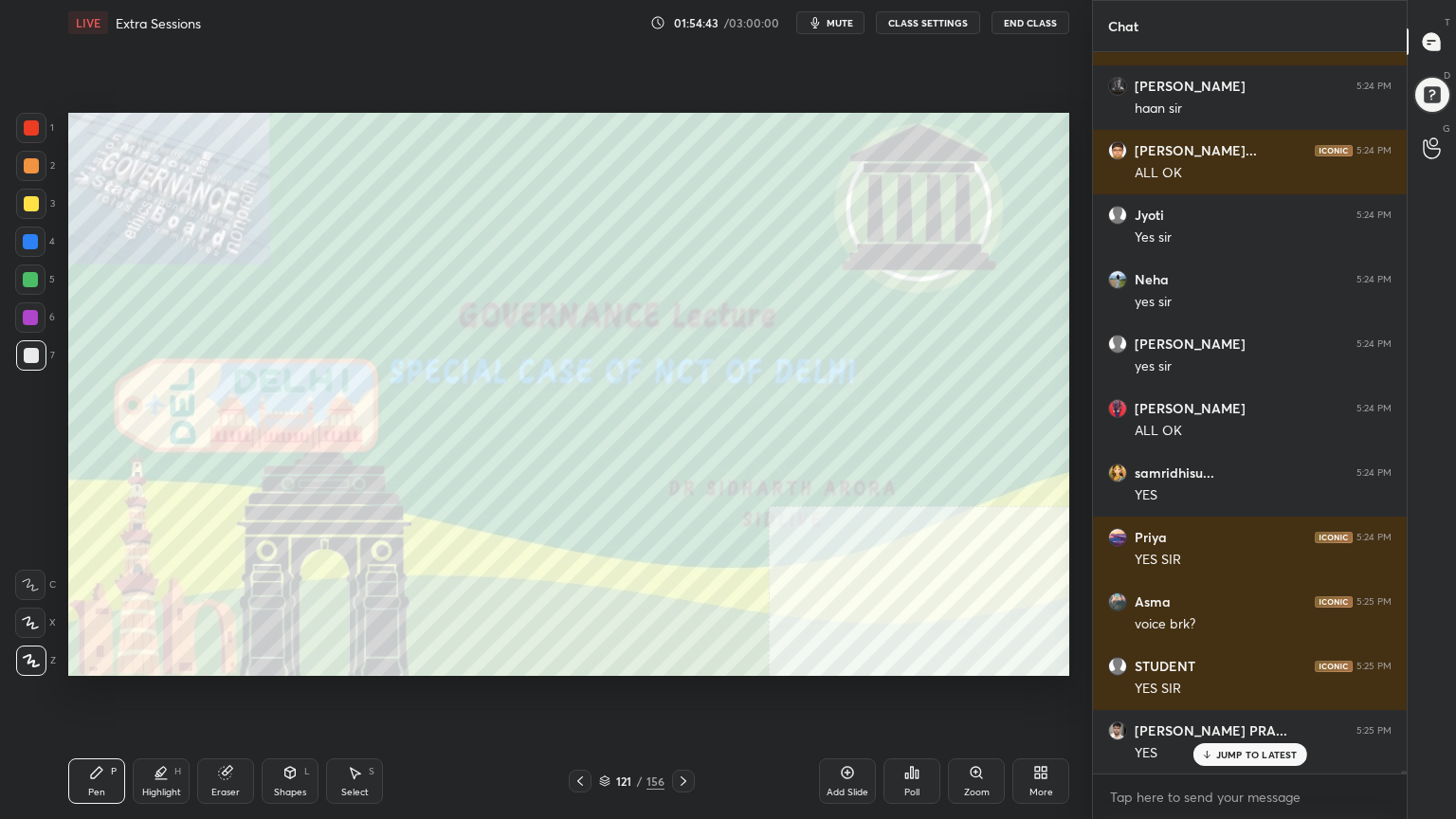 scroll, scrollTop: 179873, scrollLeft: 0, axis: vertical 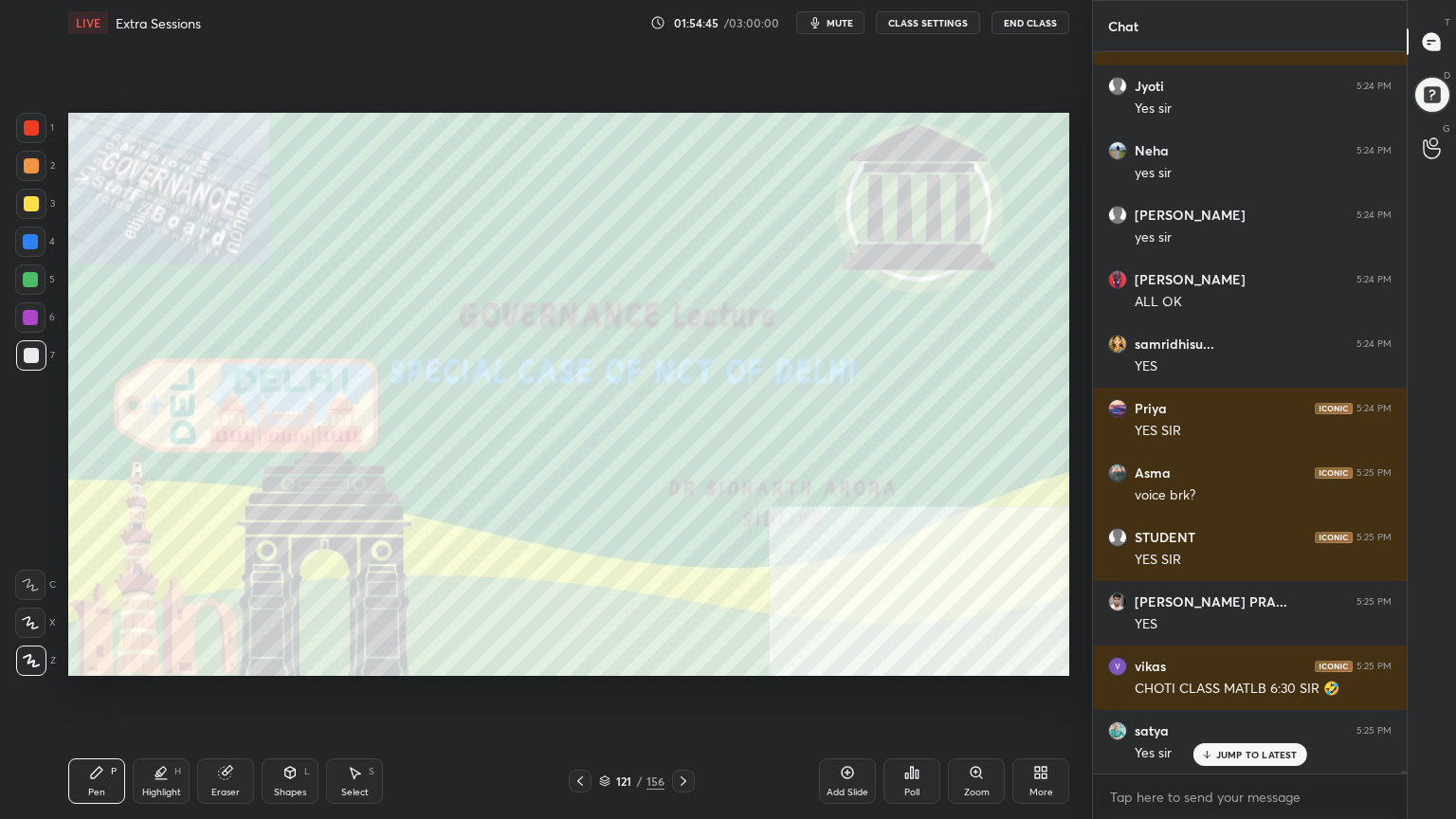 click on "JUMP TO LATEST" at bounding box center [1257, 755] 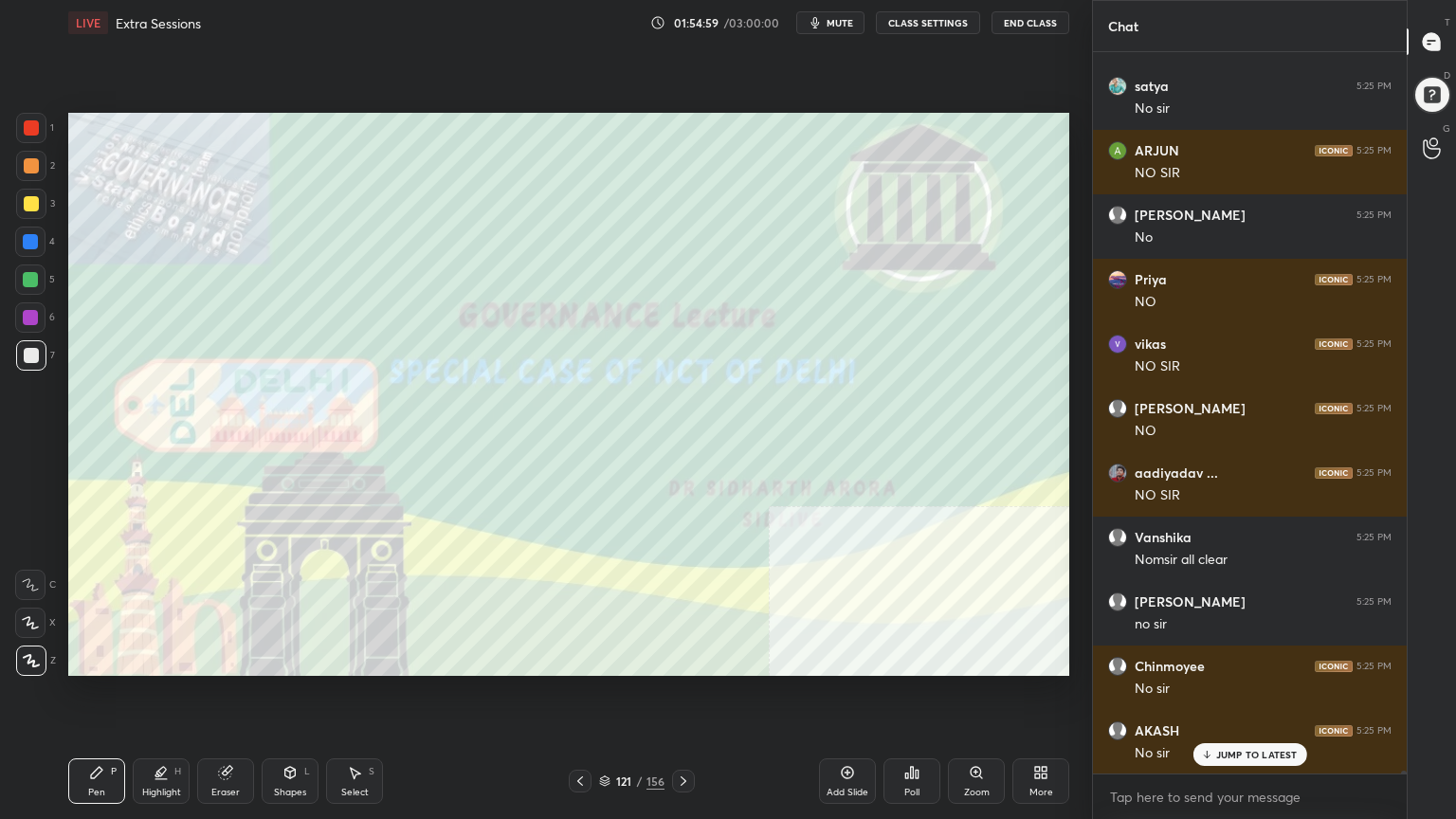 scroll, scrollTop: 181549, scrollLeft: 0, axis: vertical 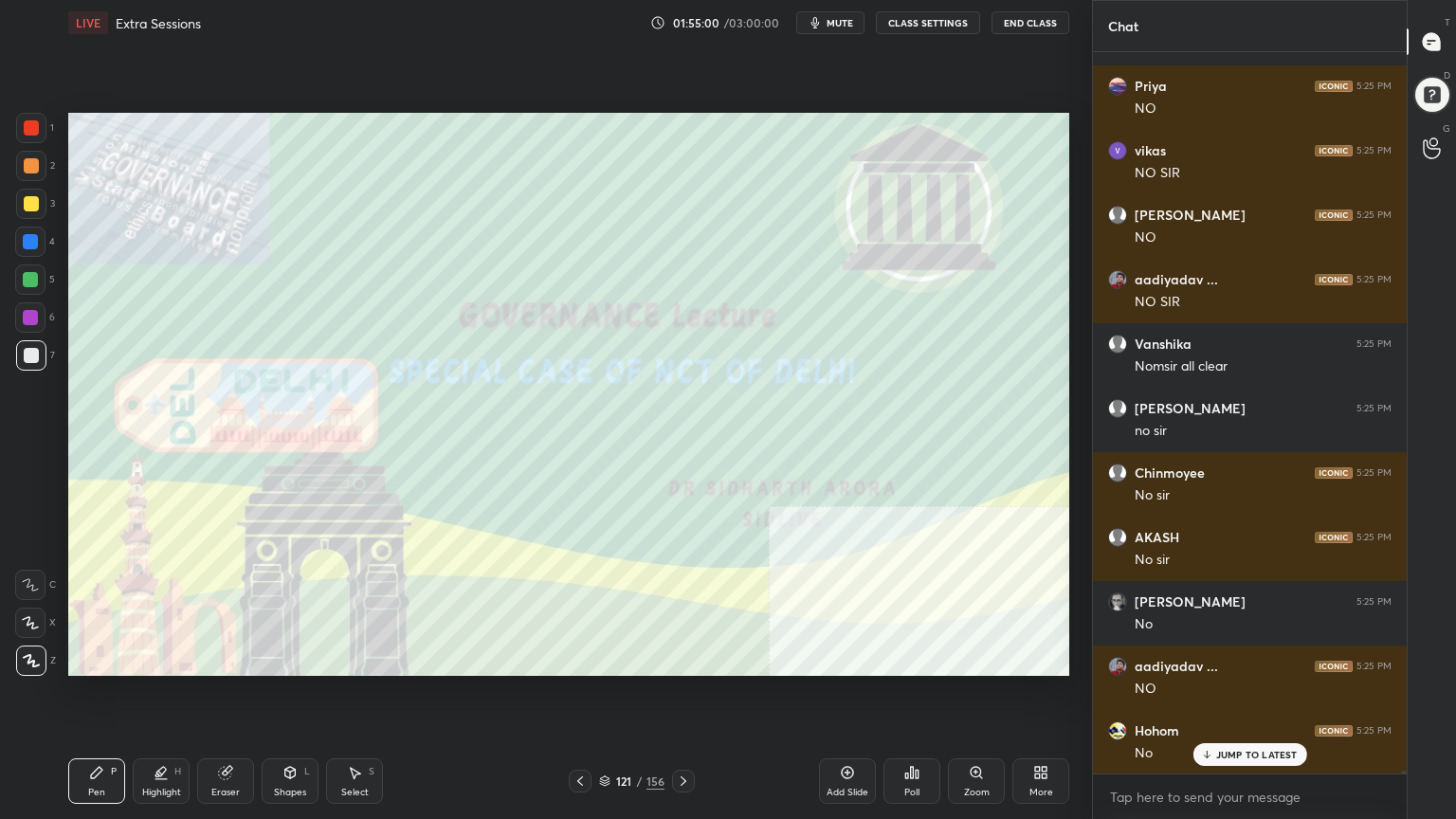 click 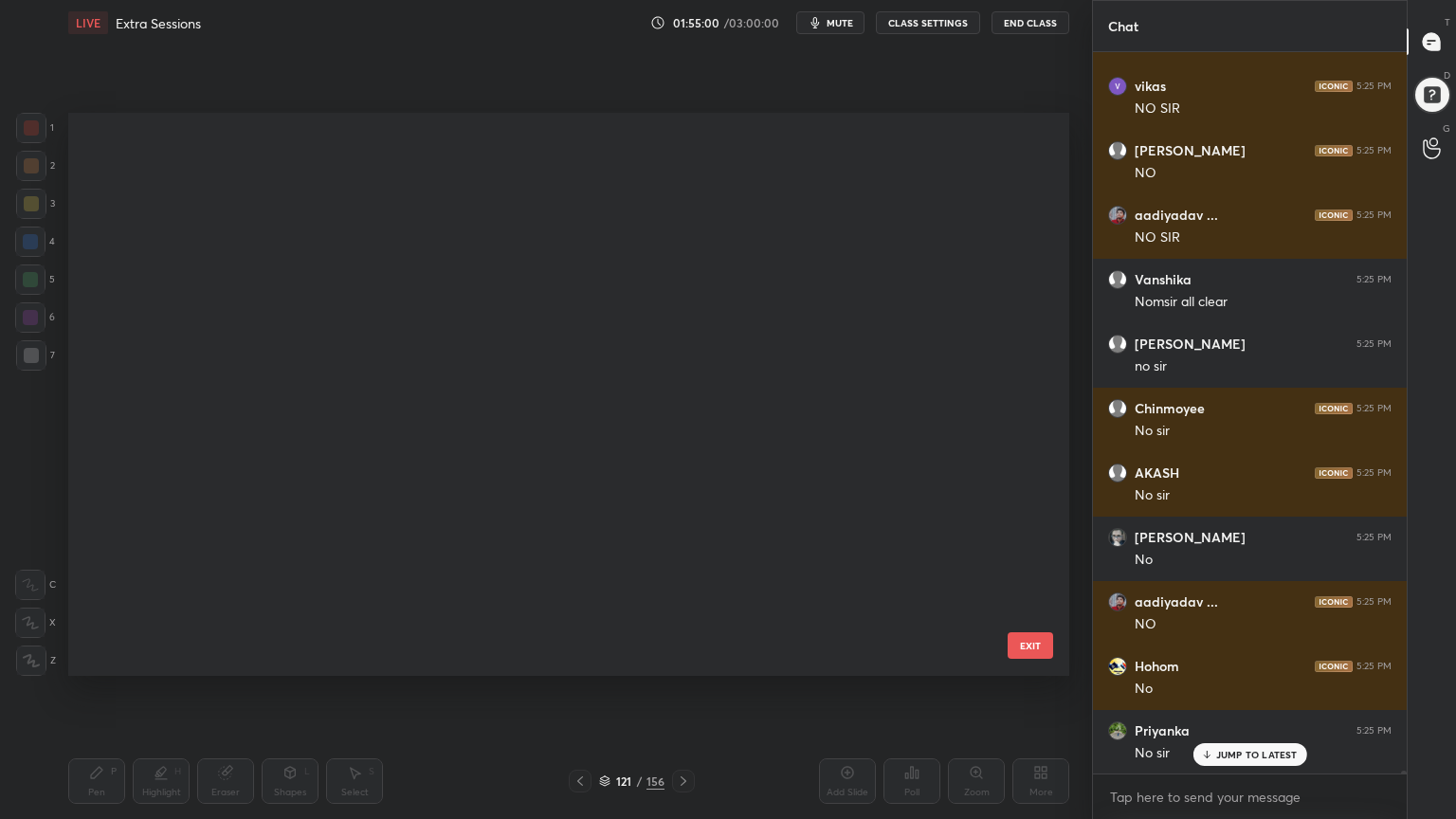 scroll, scrollTop: 6548, scrollLeft: 0, axis: vertical 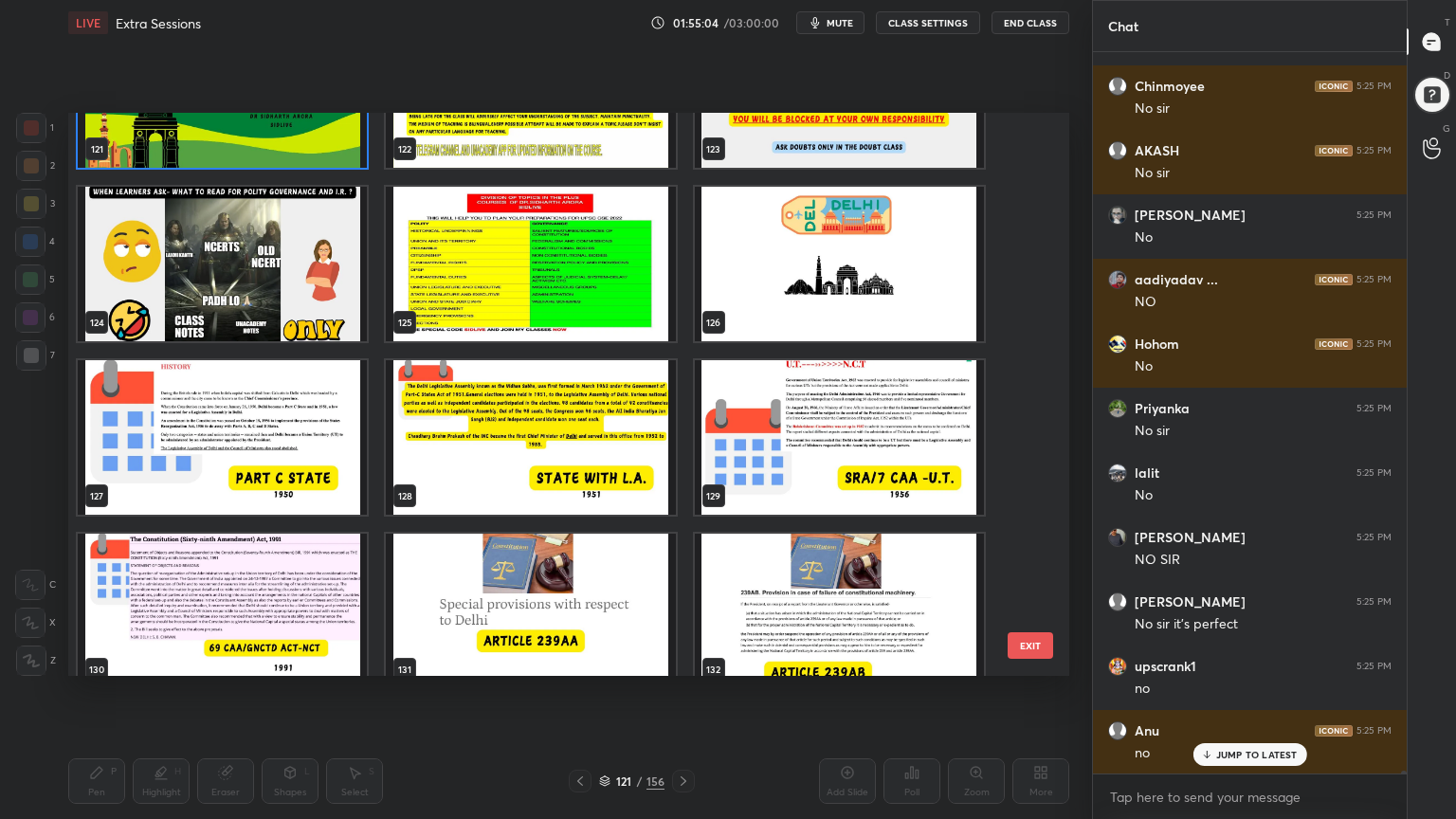 click at bounding box center [839, 264] 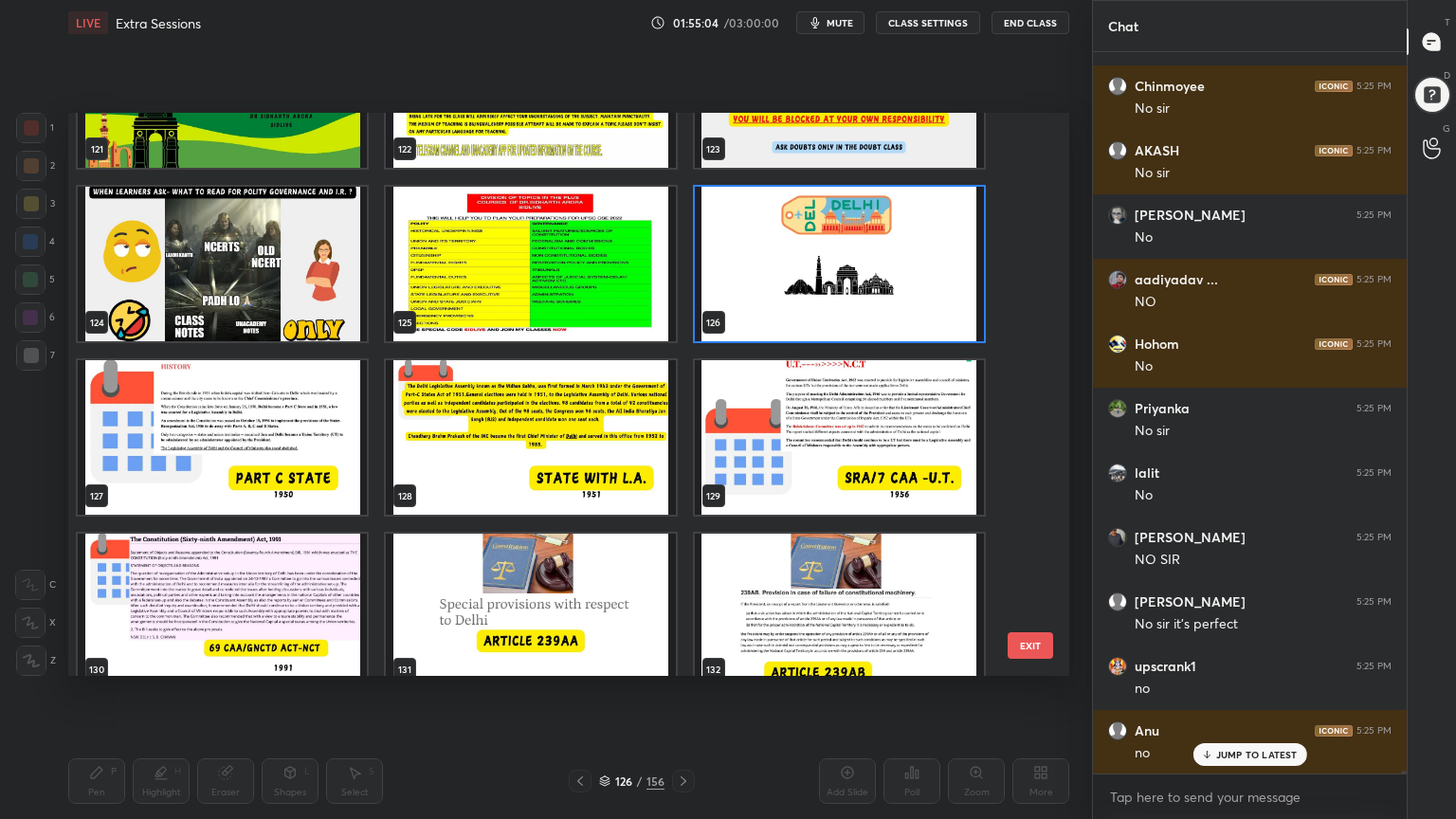 click at bounding box center (839, 264) 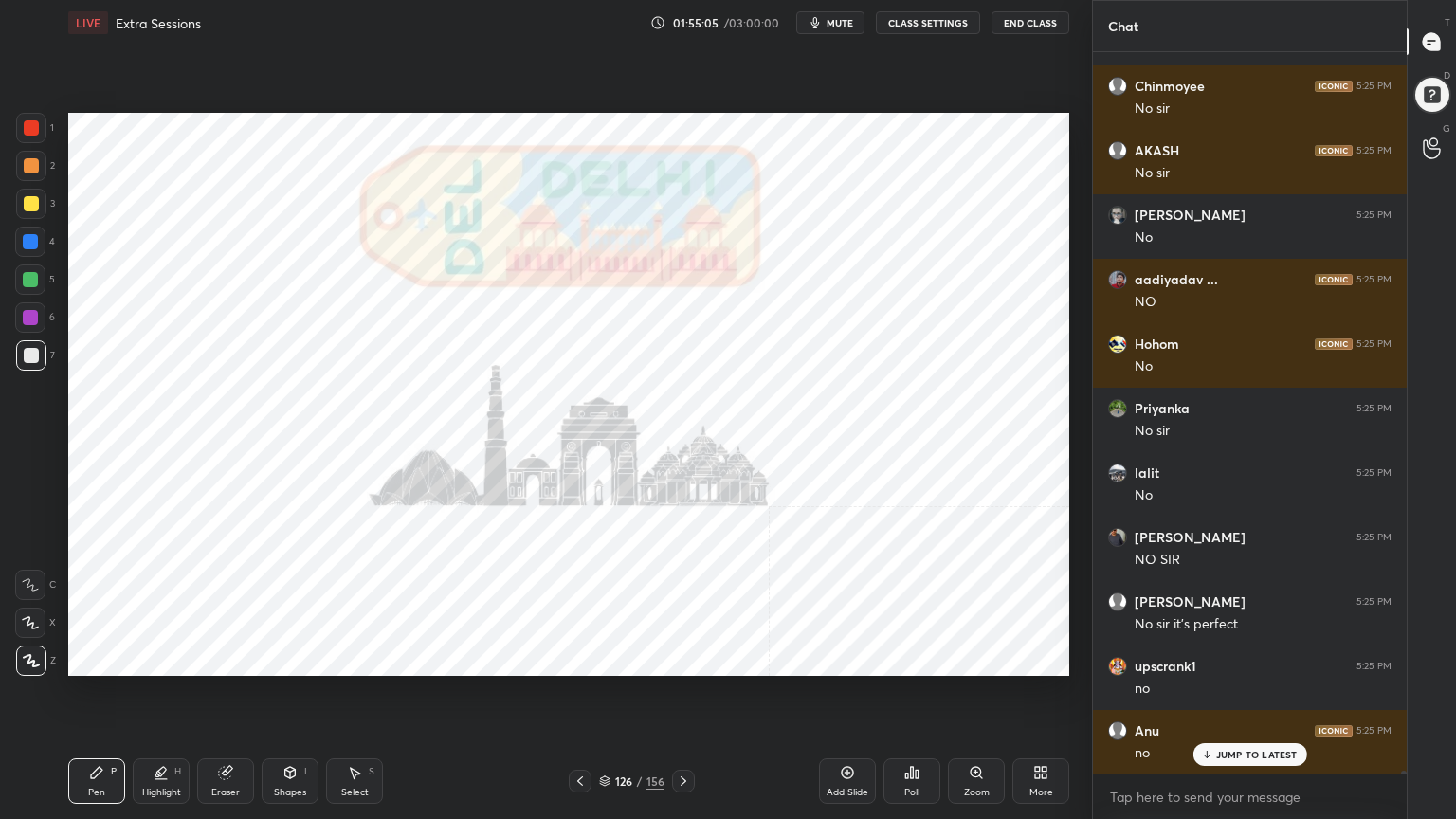 scroll, scrollTop: 182000, scrollLeft: 0, axis: vertical 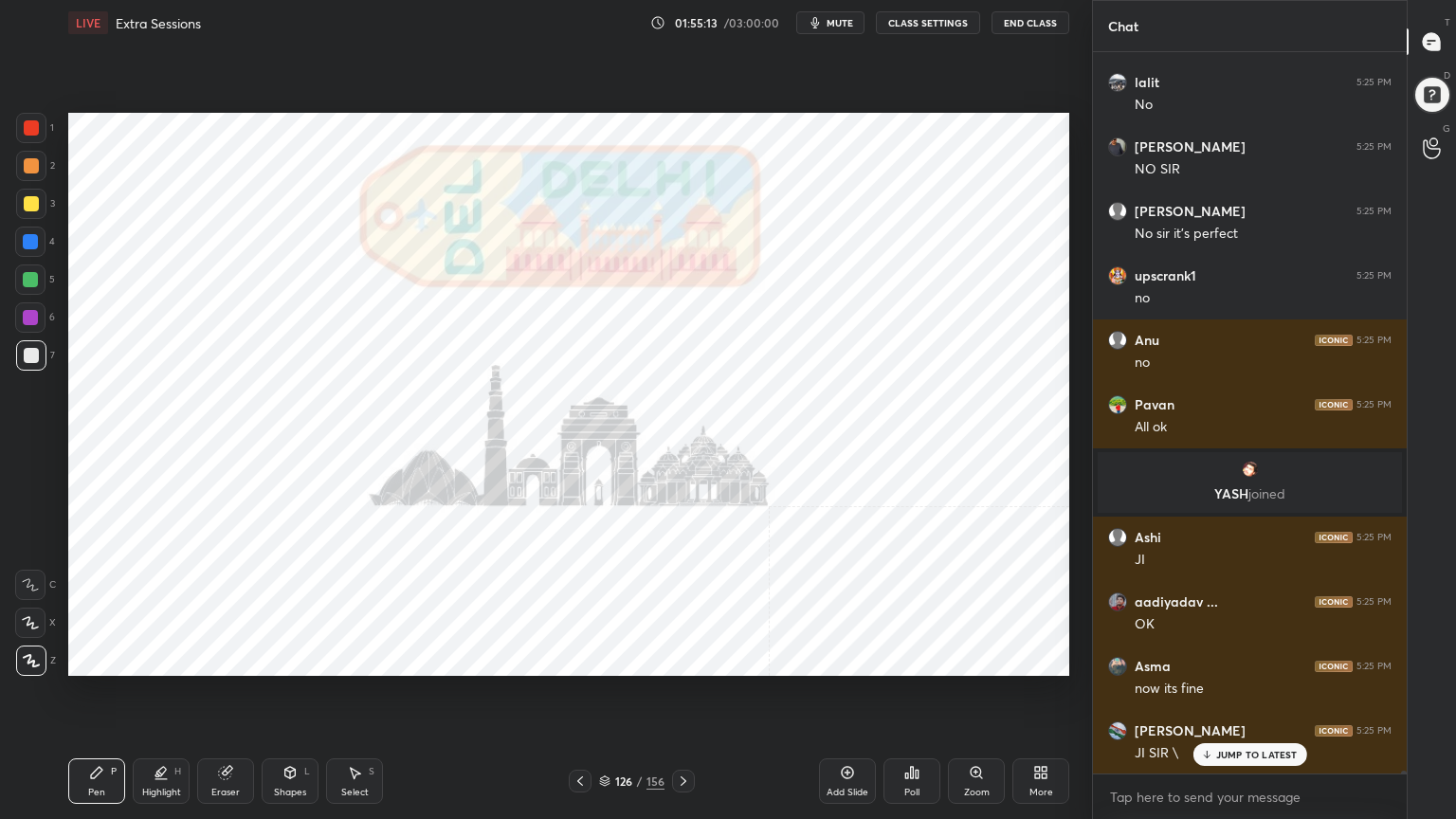 drag, startPoint x: 849, startPoint y: 781, endPoint x: 823, endPoint y: 781, distance: 26 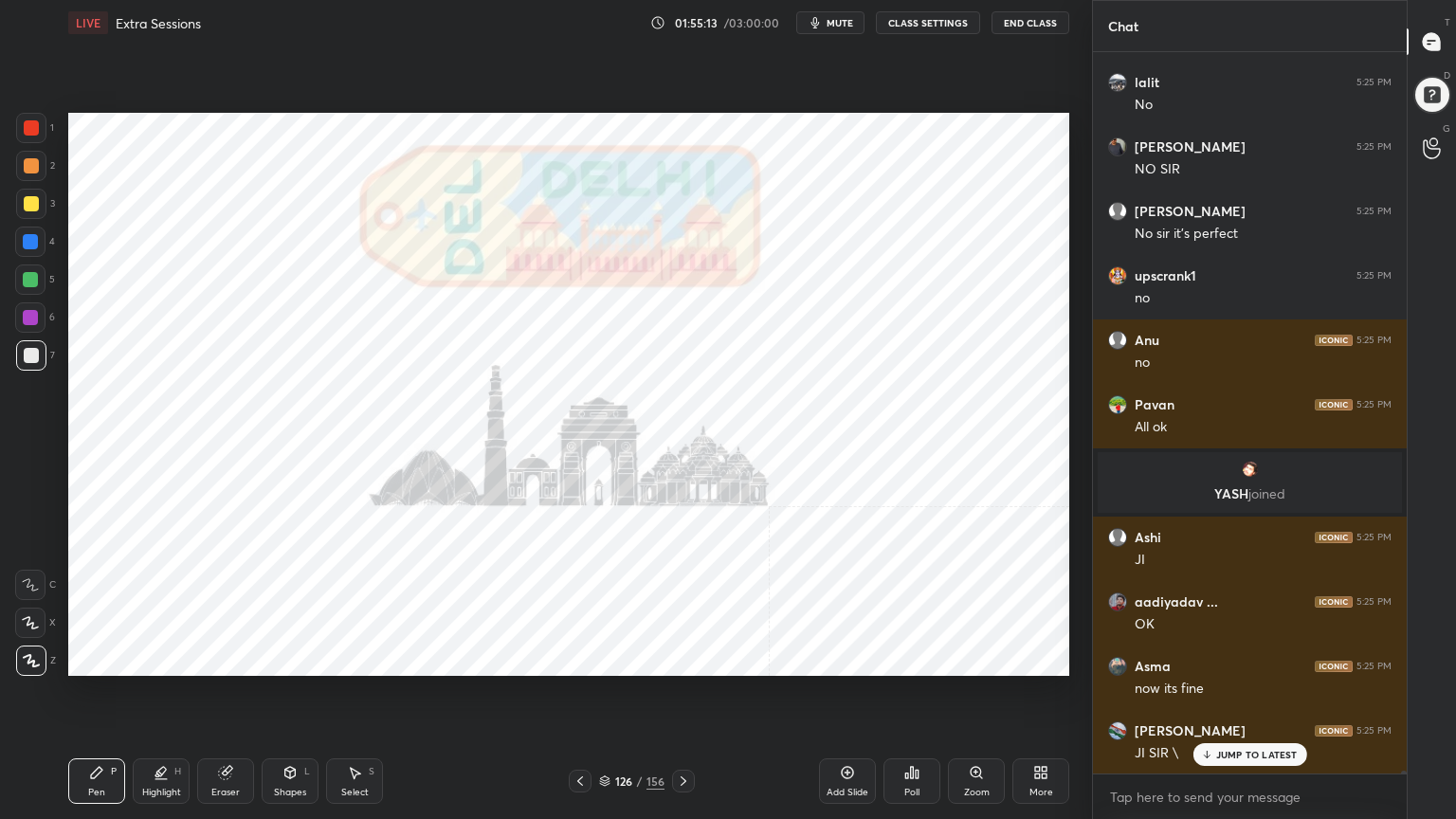 click on "Add Slide" at bounding box center (847, 781) 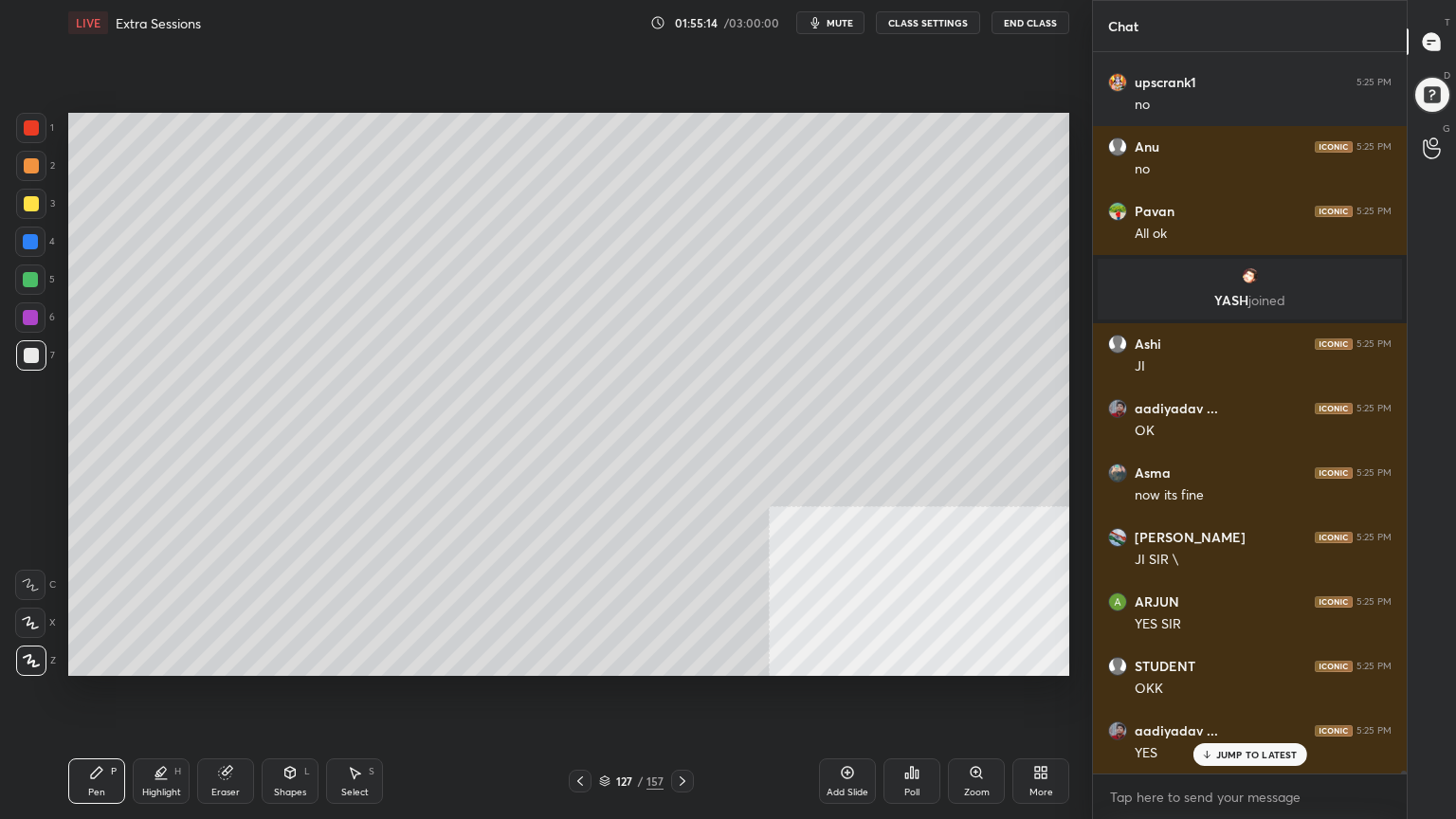 click at bounding box center (31, 355) 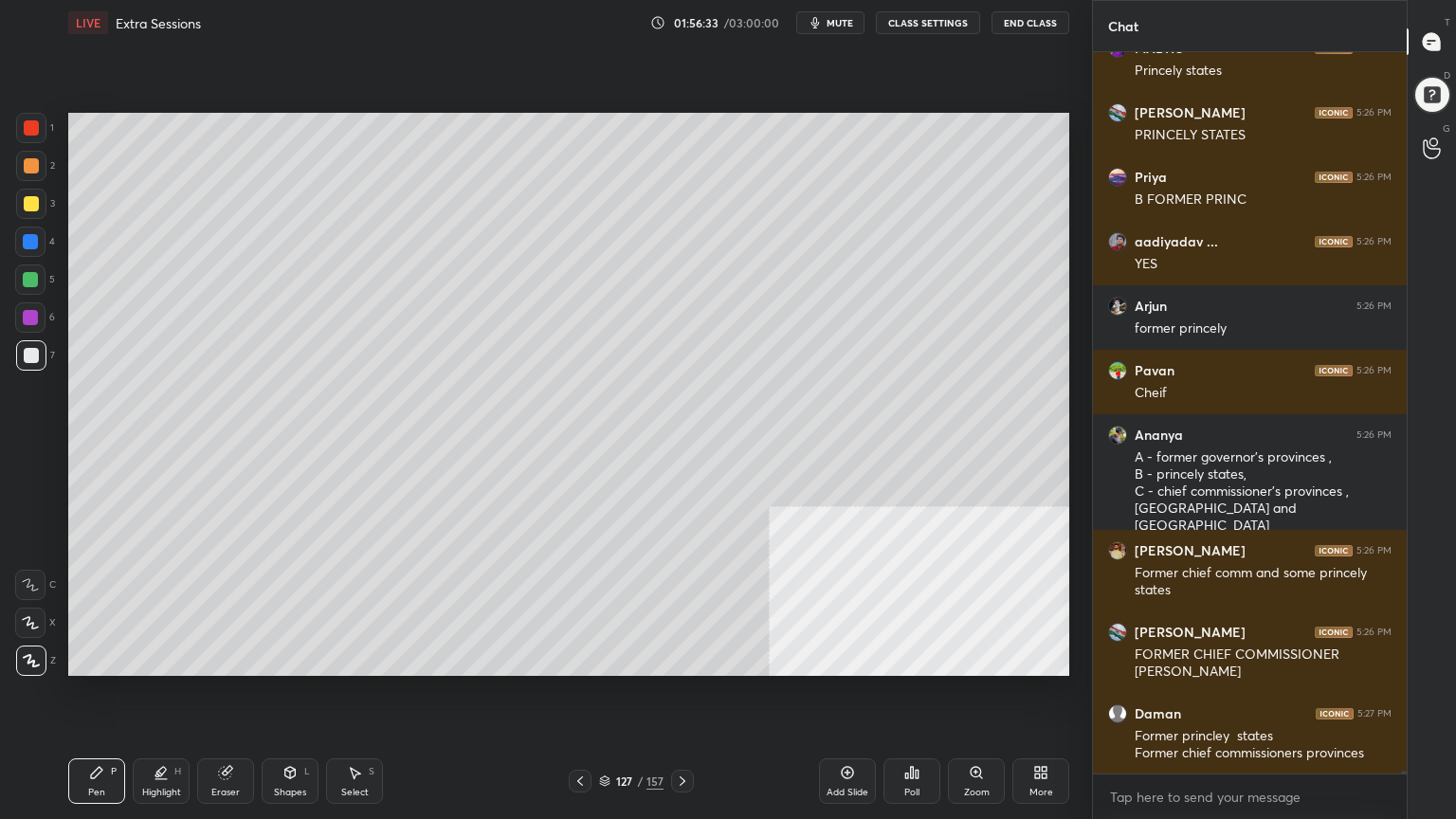 scroll, scrollTop: 185007, scrollLeft: 0, axis: vertical 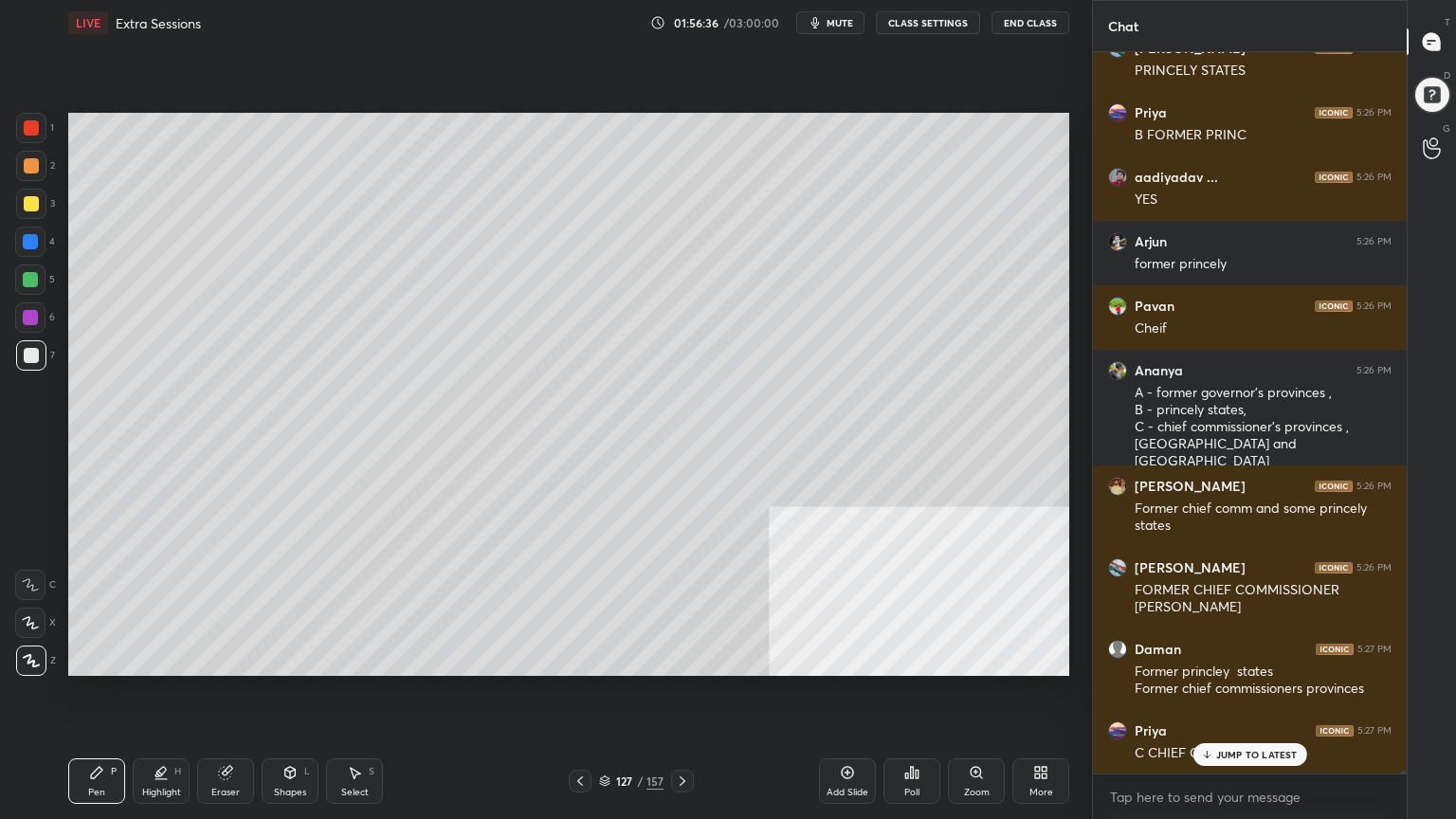 click at bounding box center [31, 204] 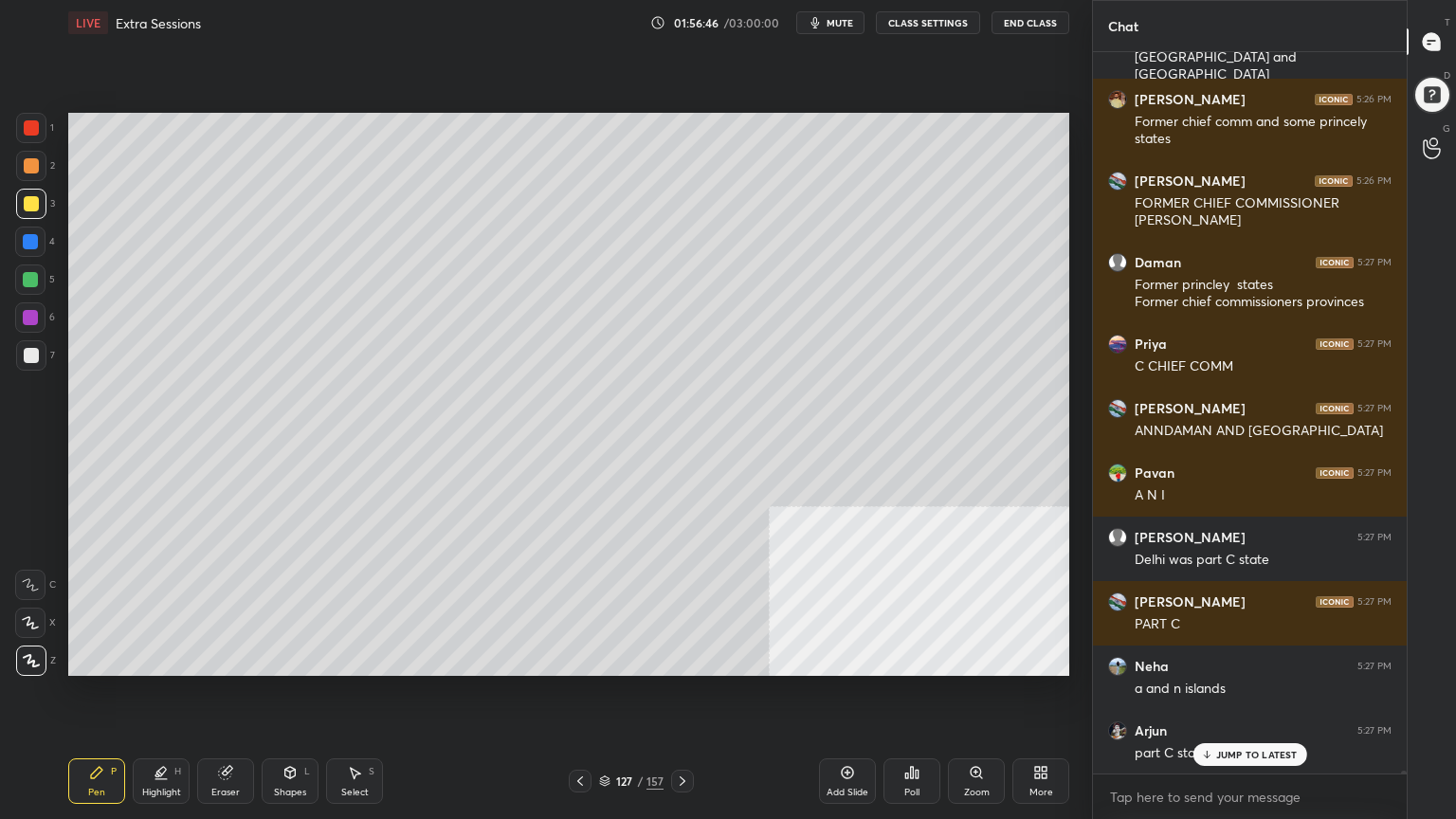 scroll, scrollTop: 185458, scrollLeft: 0, axis: vertical 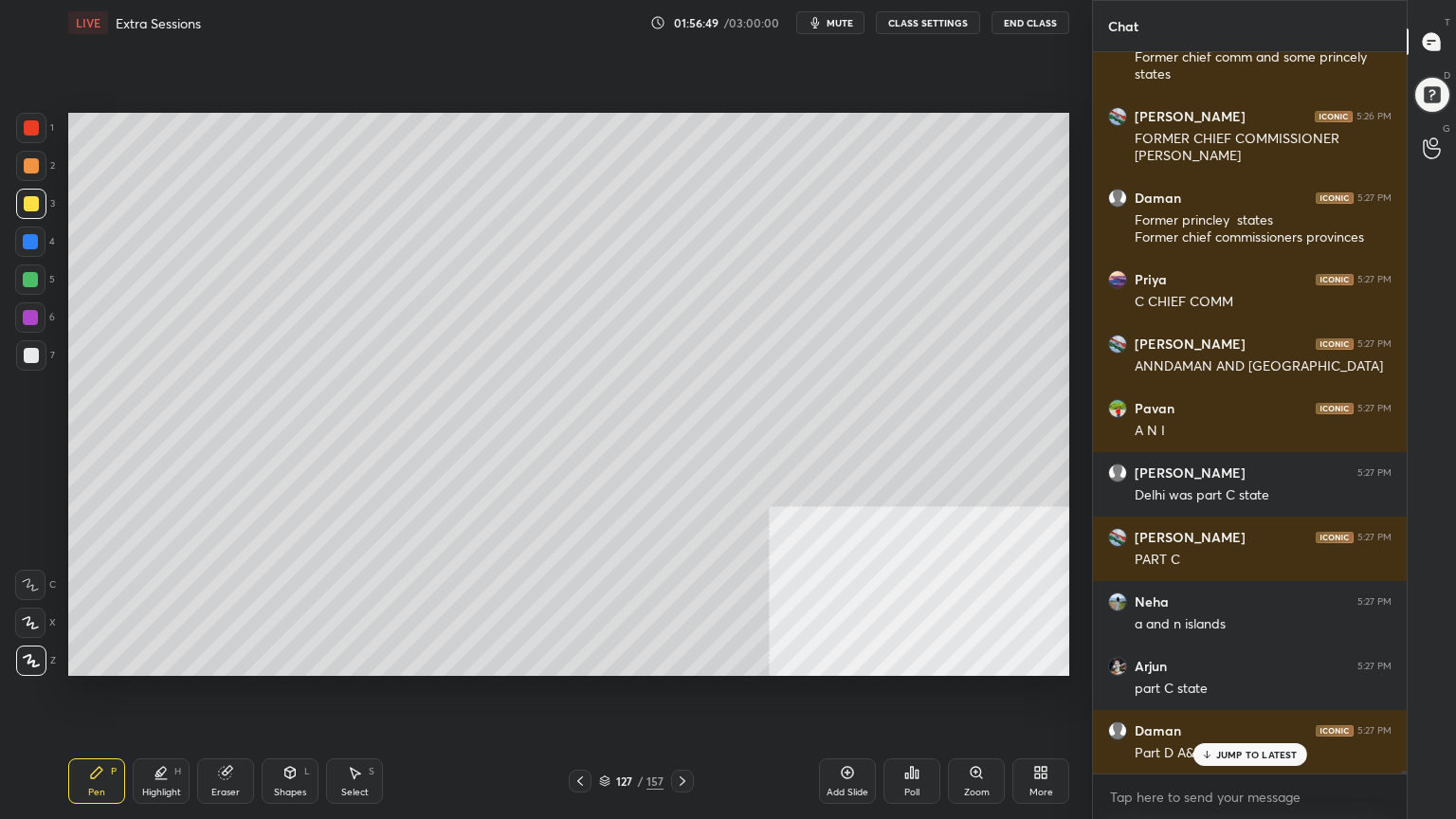 click 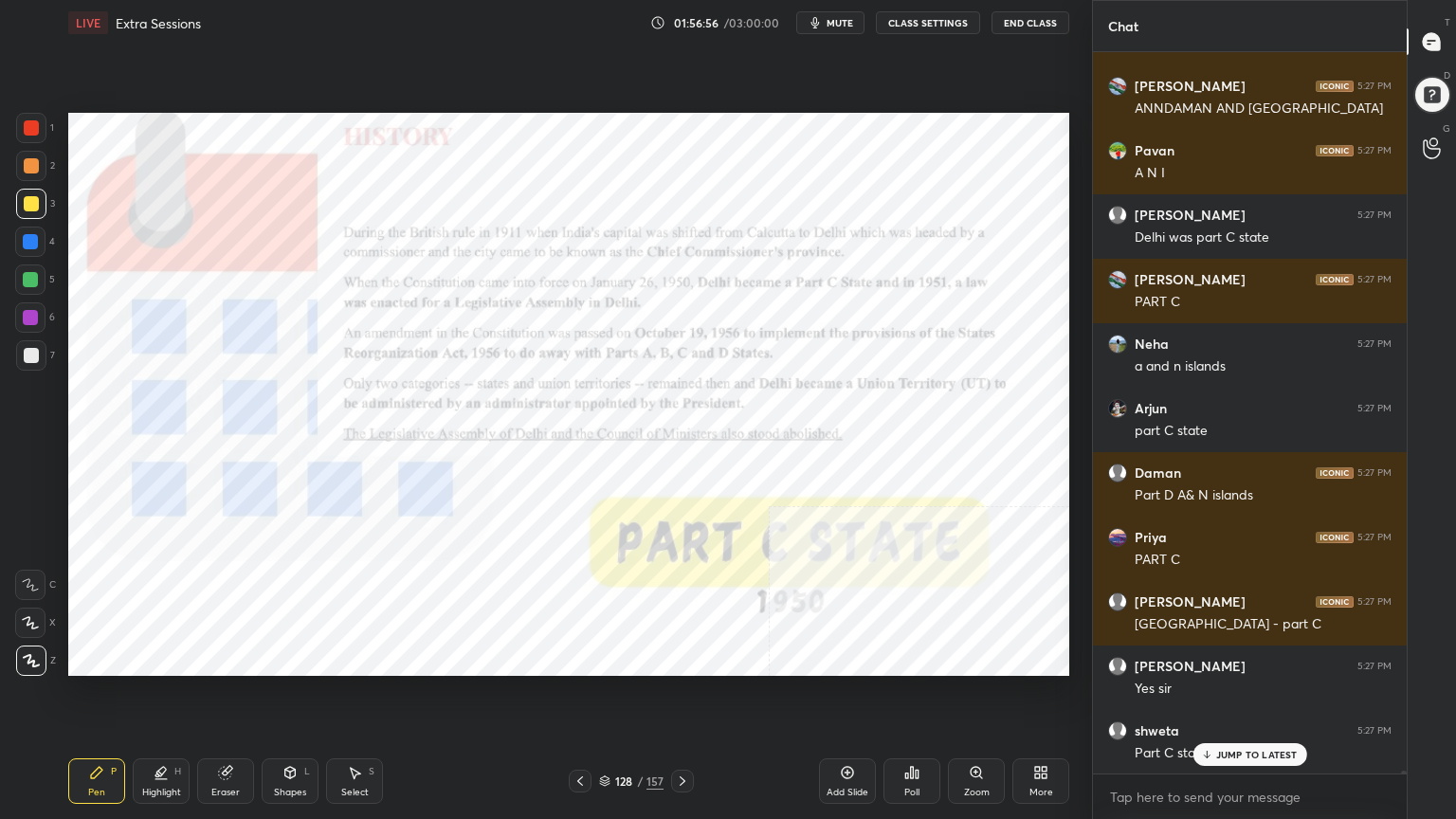 scroll, scrollTop: 185780, scrollLeft: 0, axis: vertical 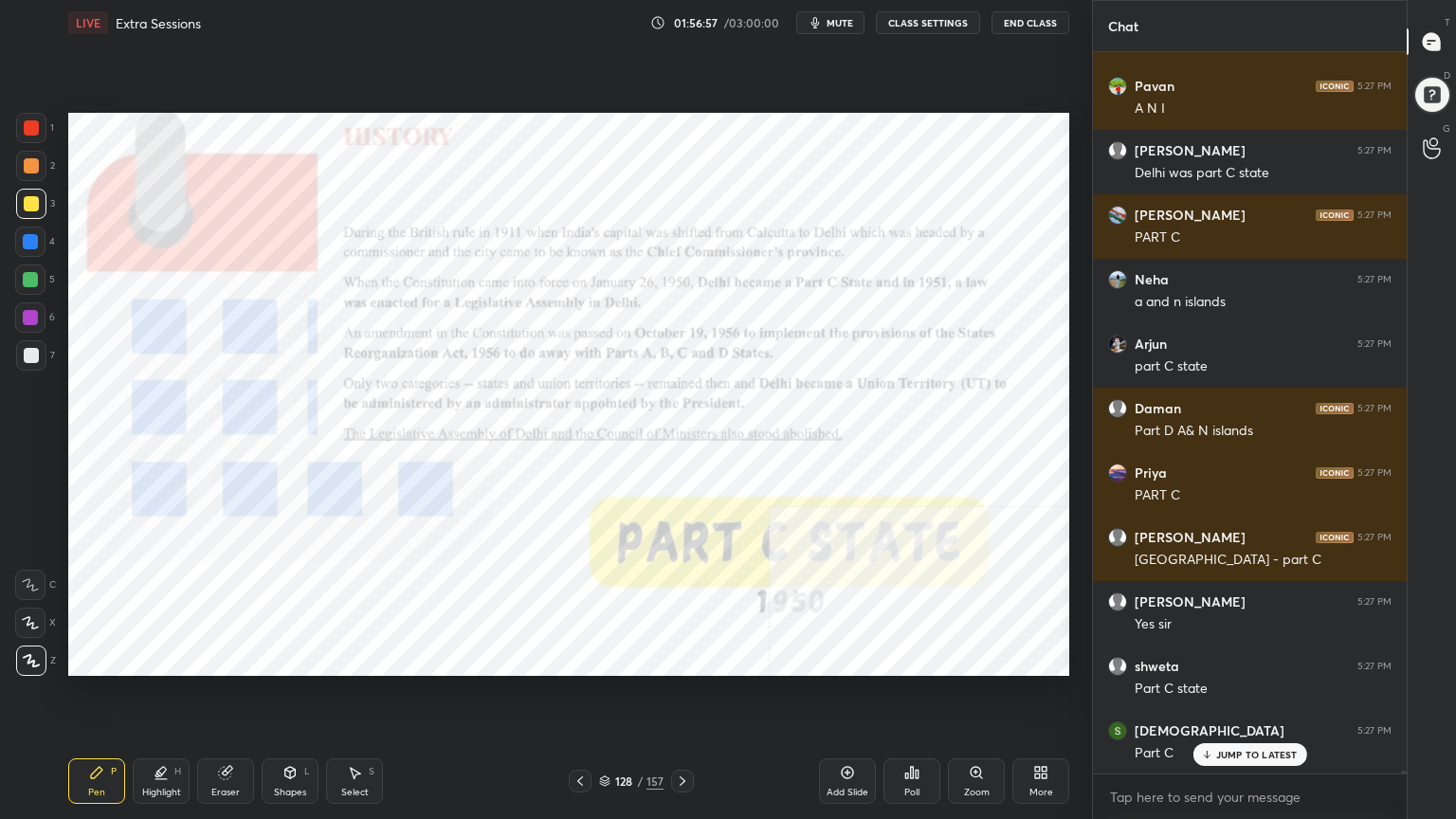 click 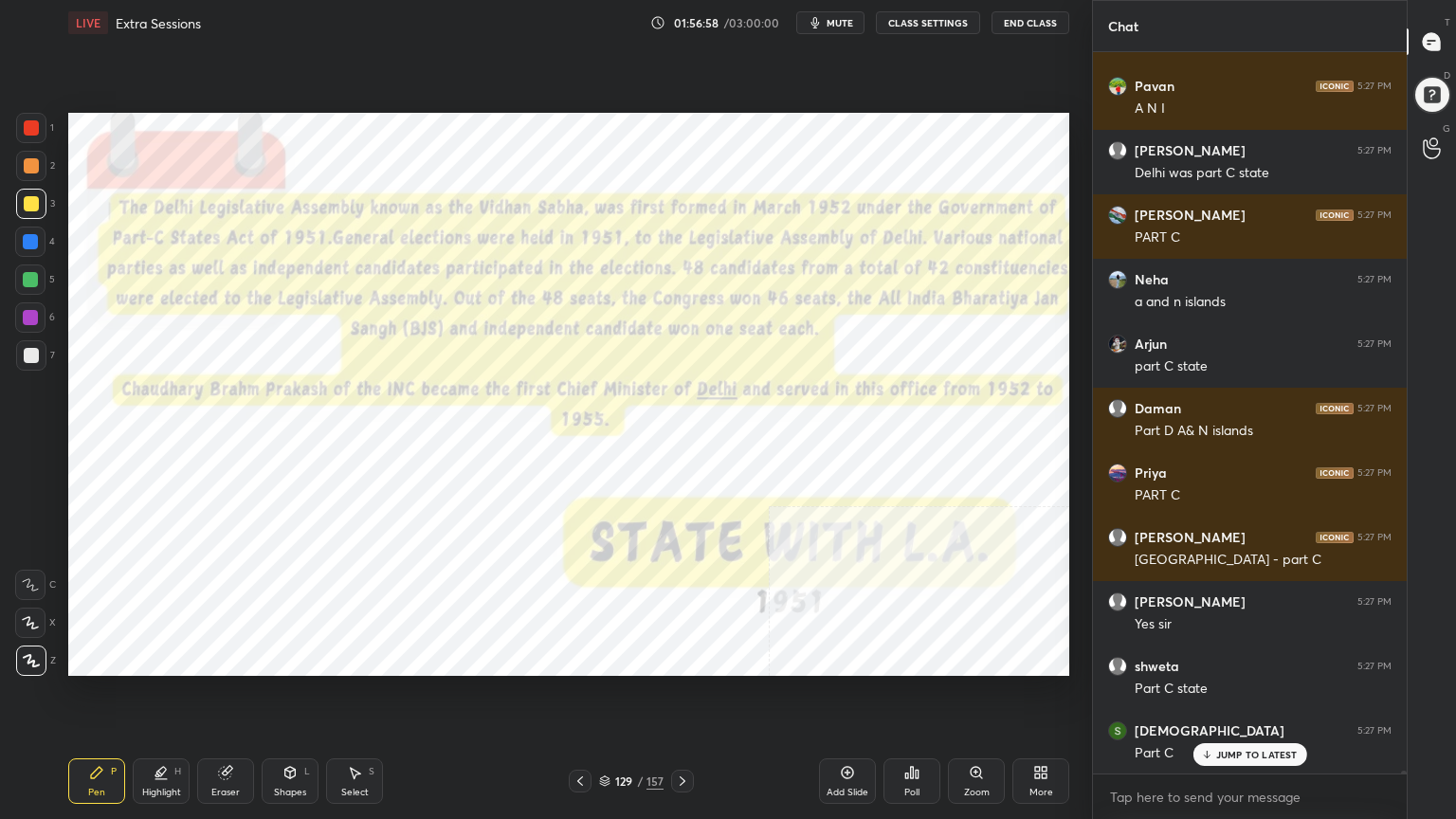 scroll, scrollTop: 185845, scrollLeft: 0, axis: vertical 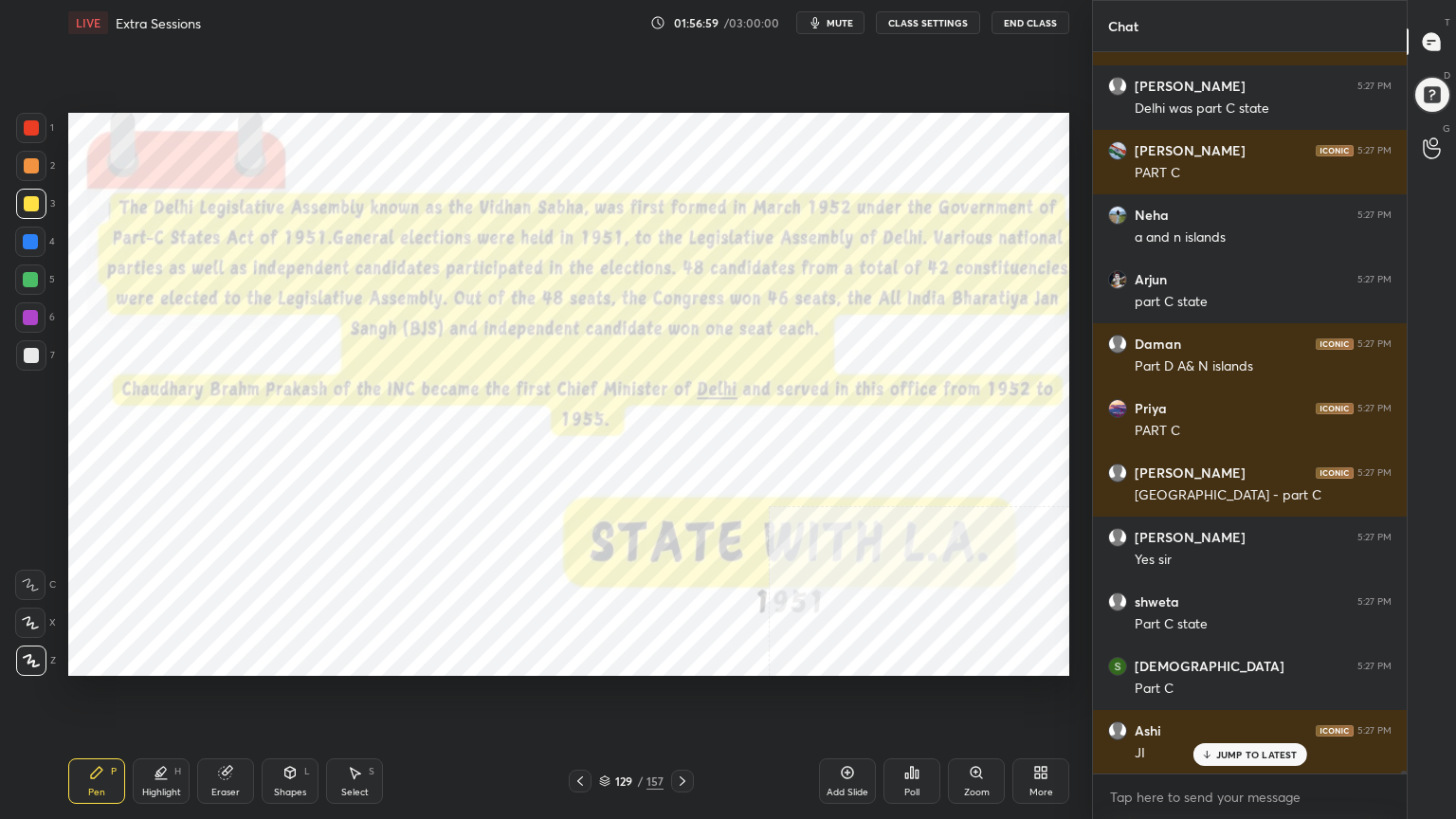 drag, startPoint x: 30, startPoint y: 130, endPoint x: 46, endPoint y: 136, distance: 17.088007 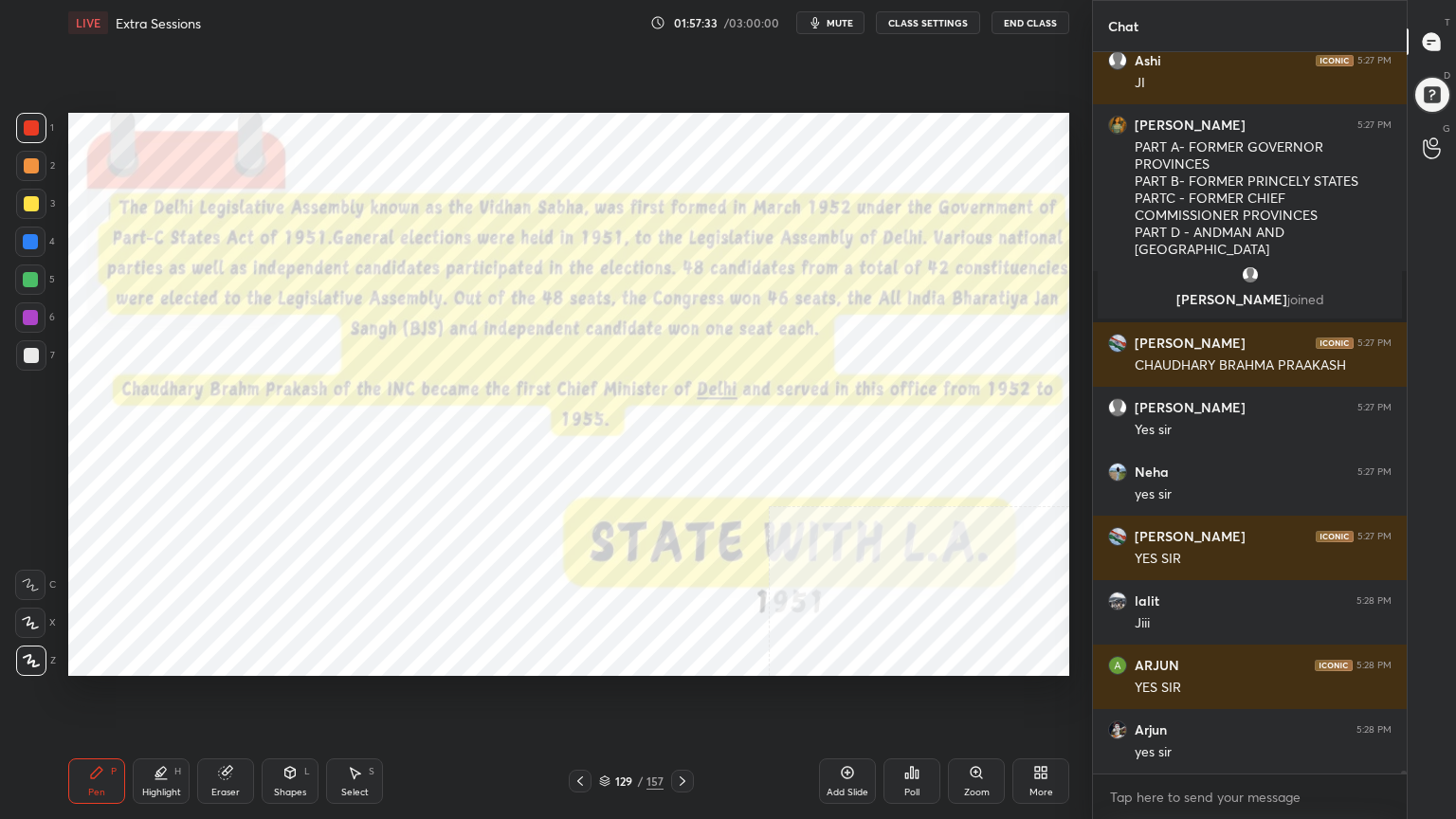 scroll, scrollTop: 180953, scrollLeft: 0, axis: vertical 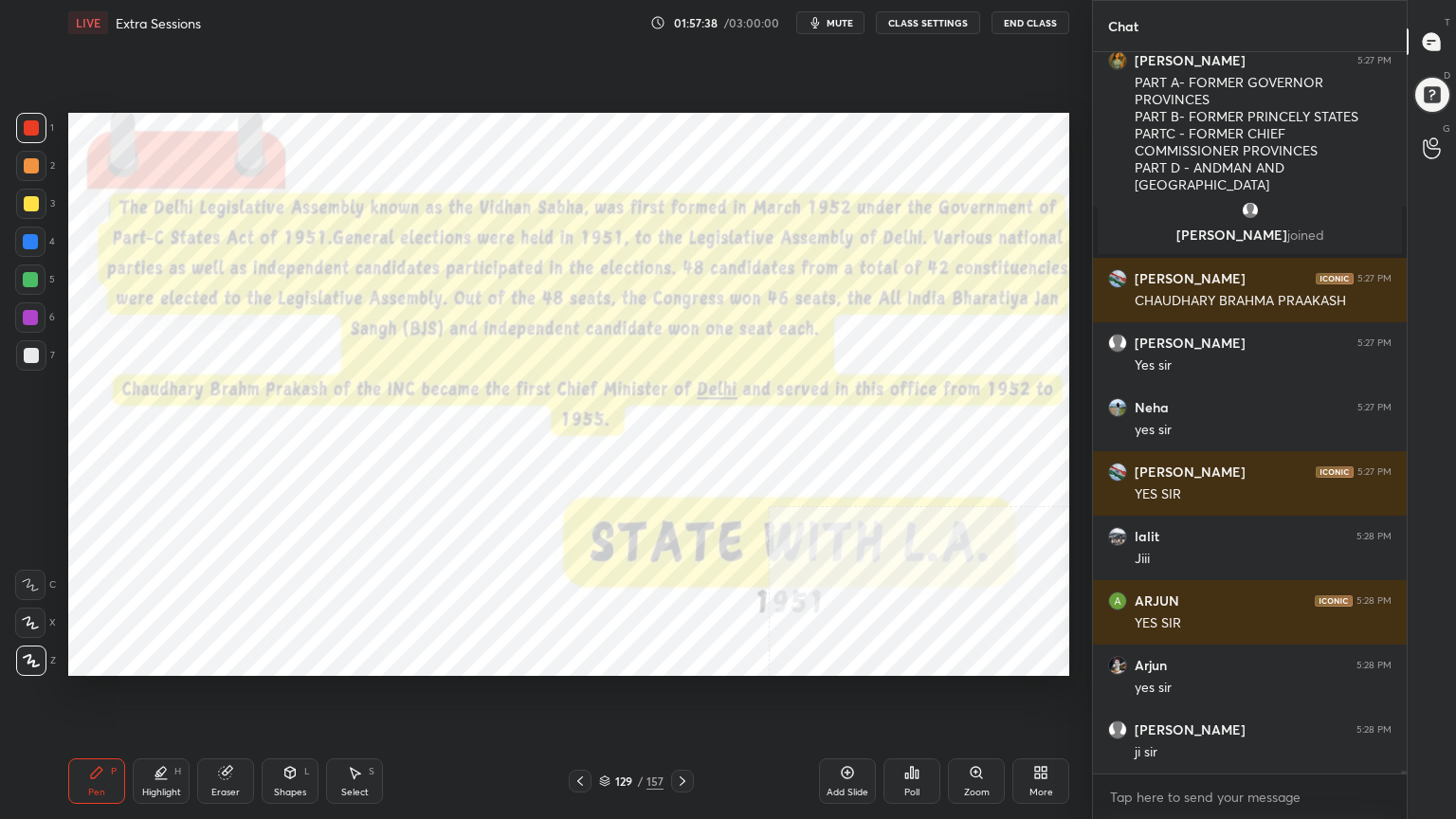 click on "Add Slide" at bounding box center (847, 781) 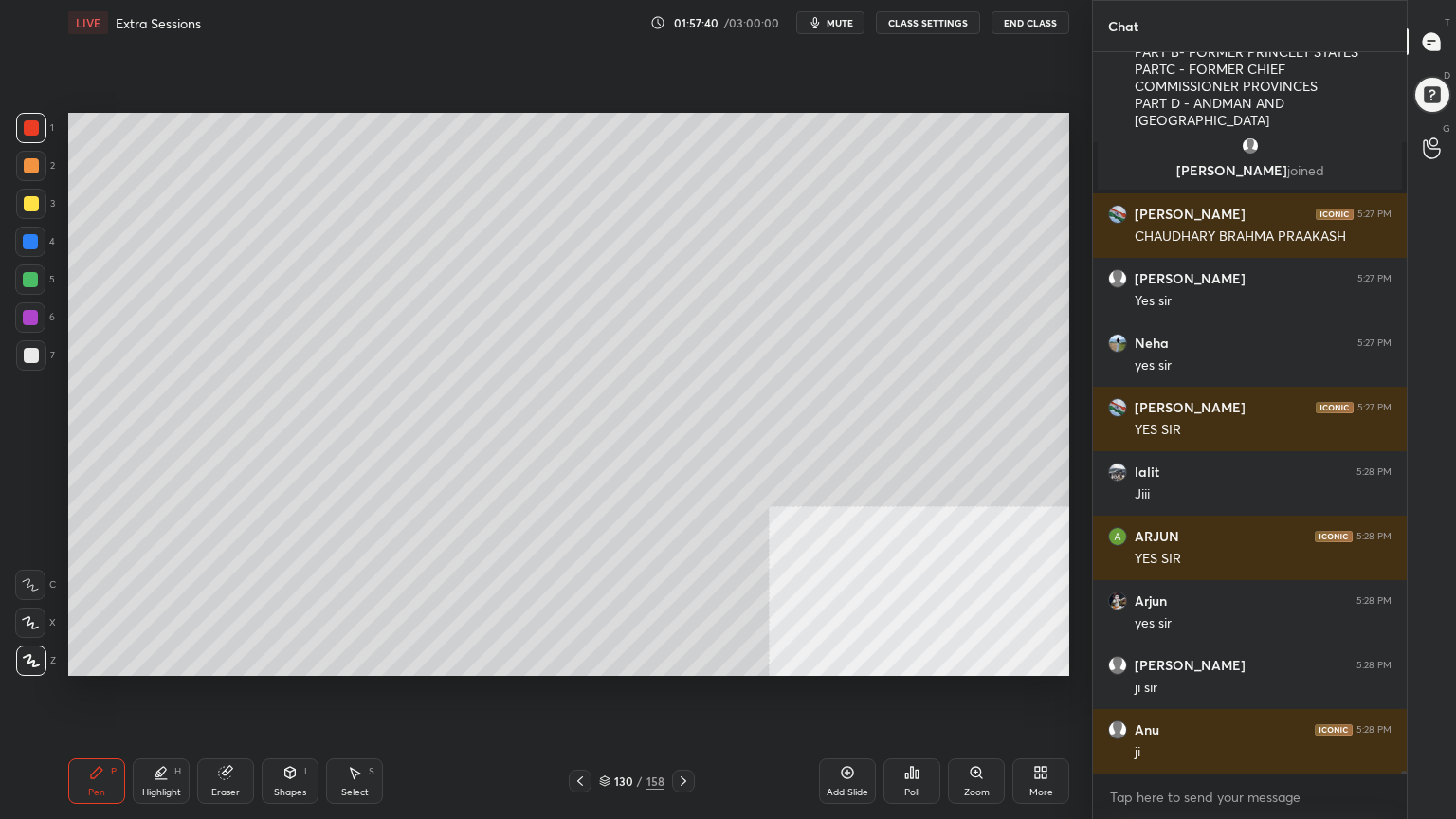 click at bounding box center [31, 355] 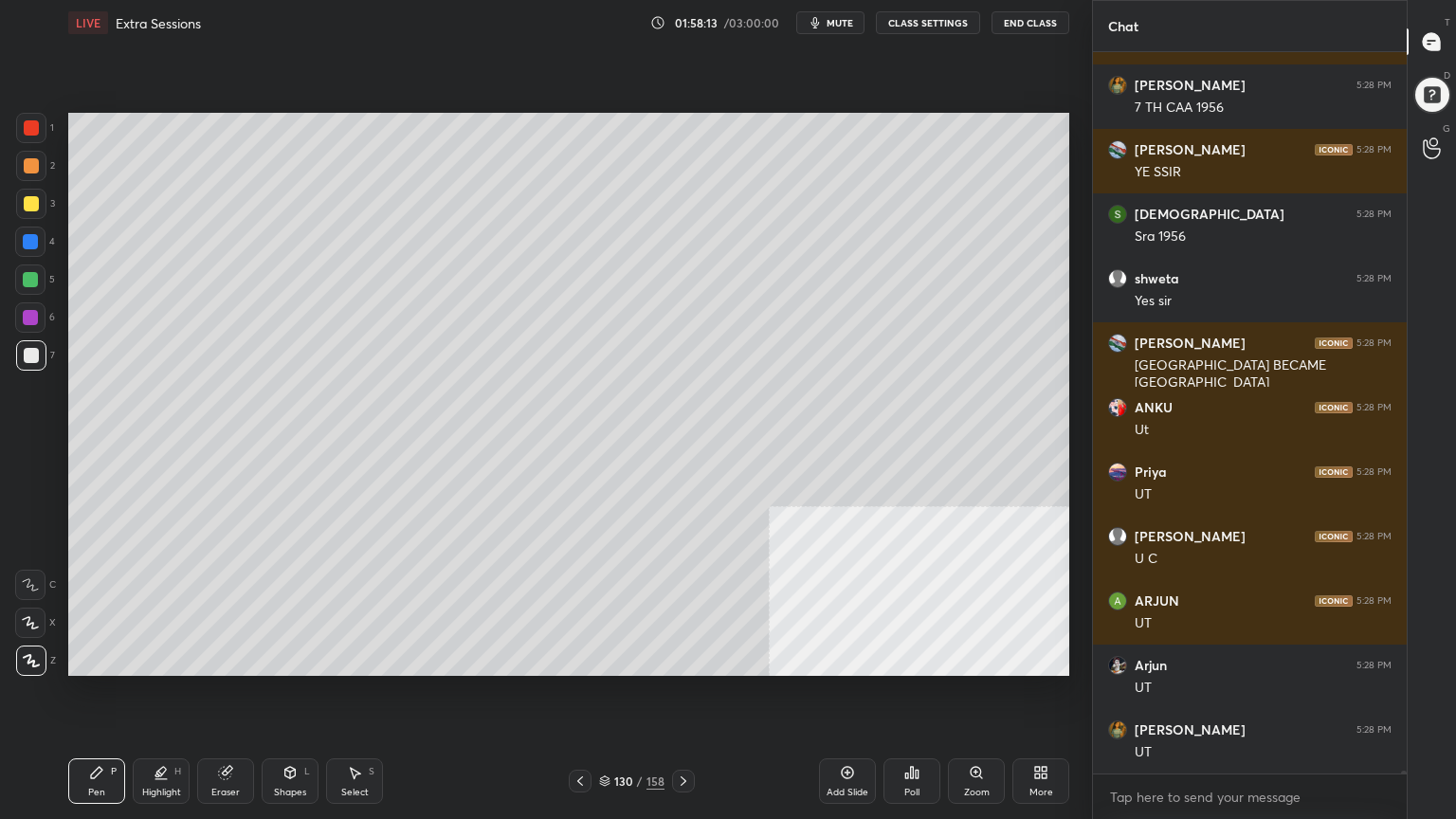 scroll, scrollTop: 181919, scrollLeft: 0, axis: vertical 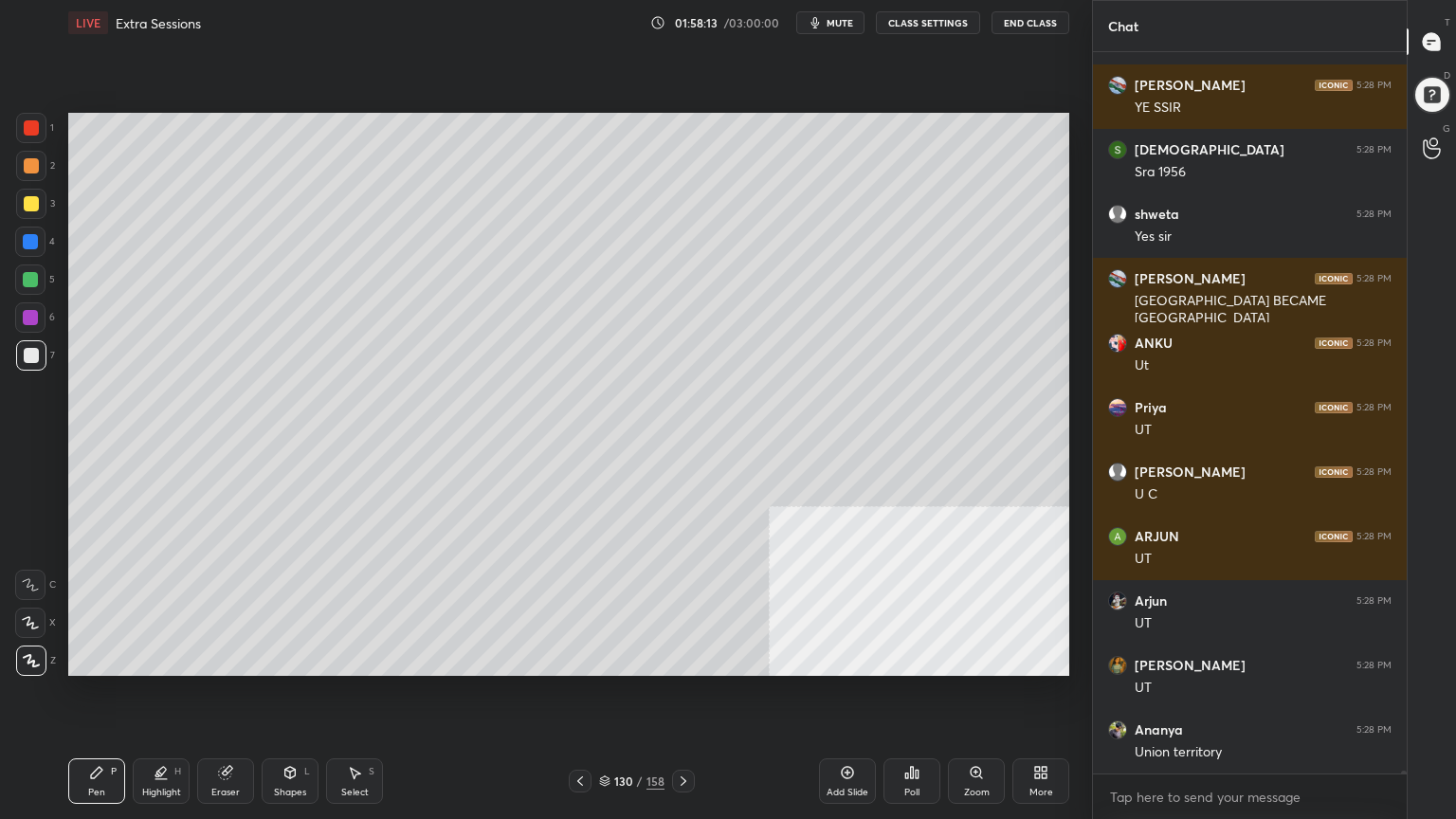 click 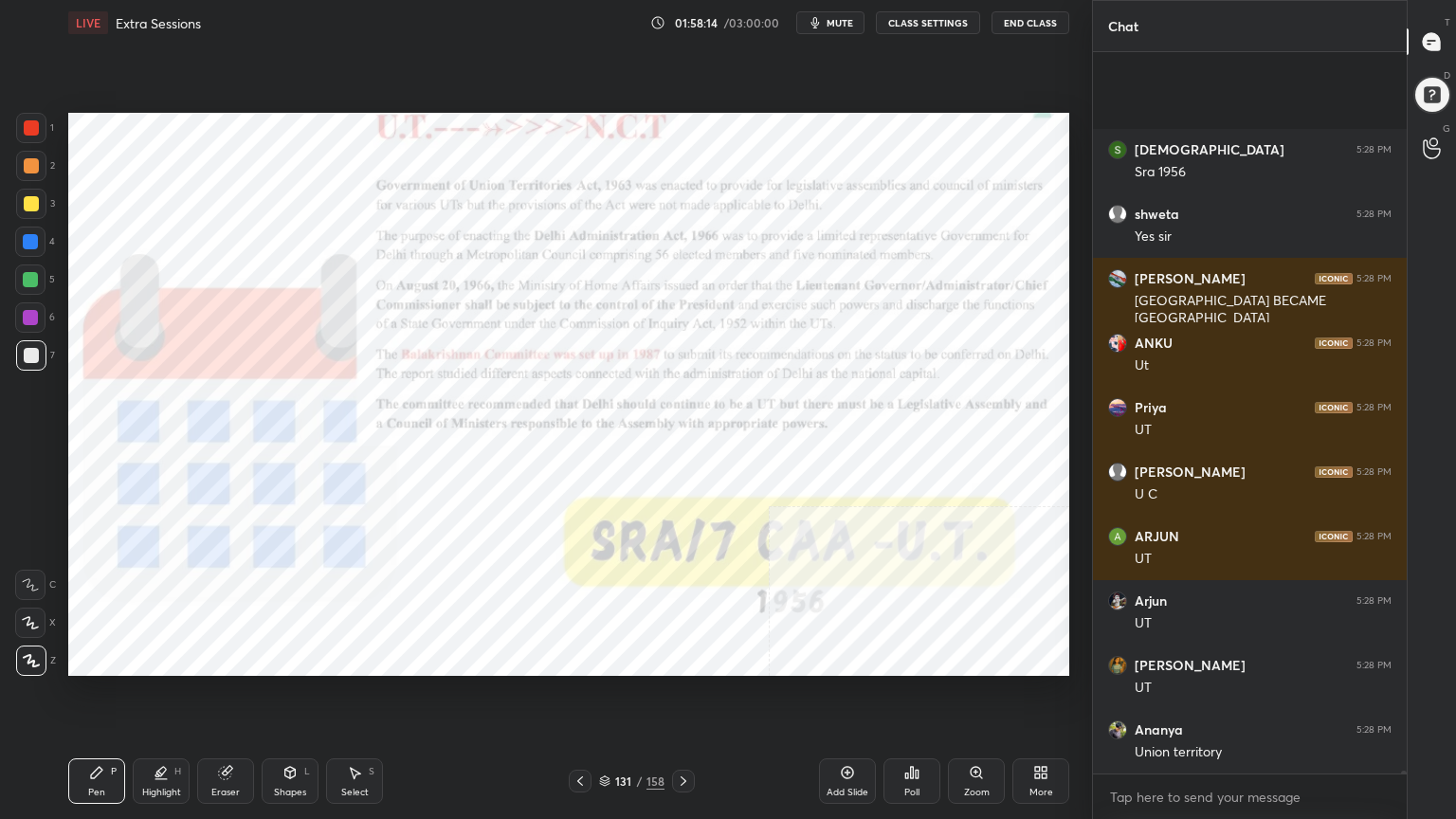 scroll, scrollTop: 182113, scrollLeft: 0, axis: vertical 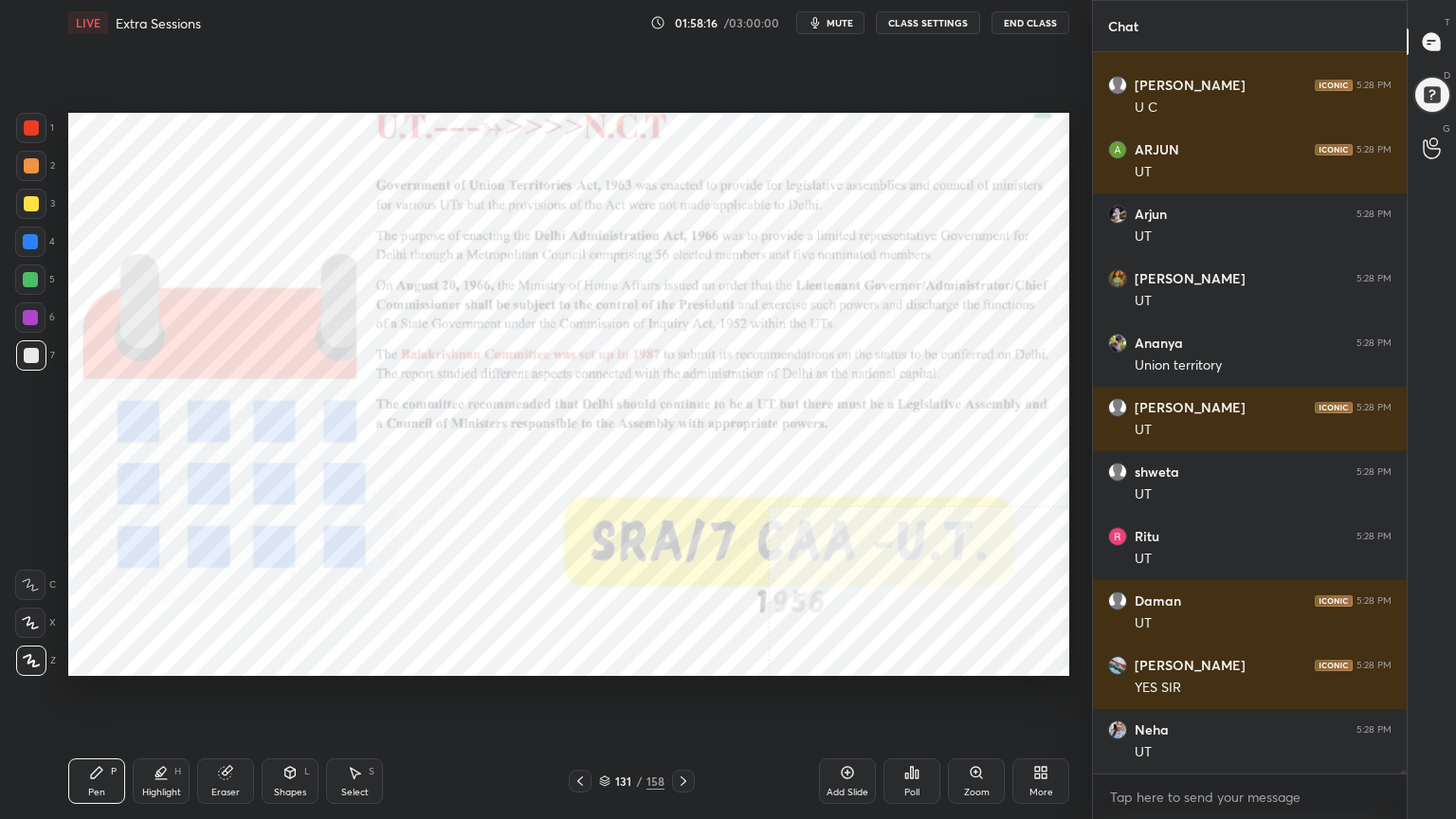 click on "More" at bounding box center [1041, 781] 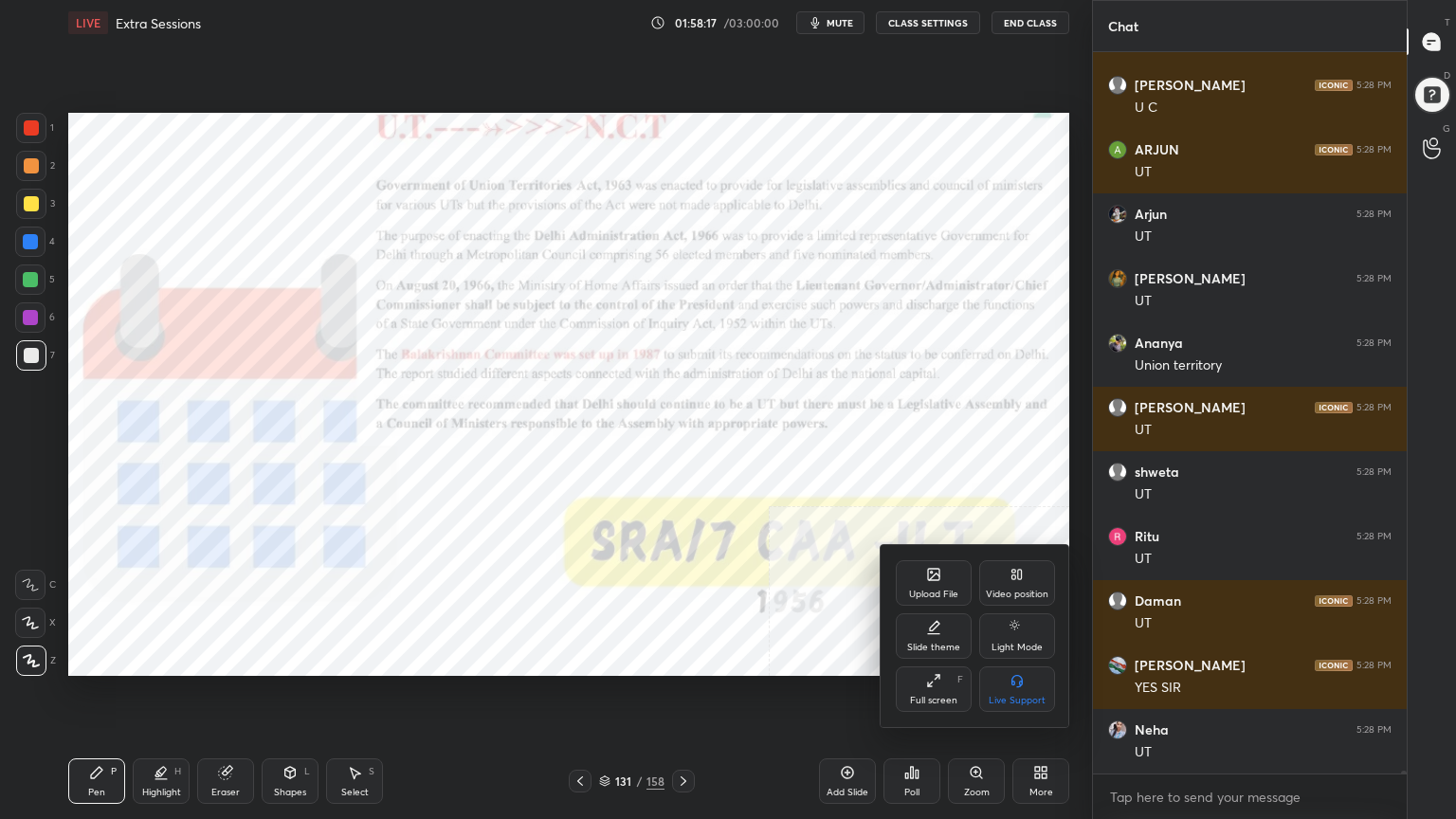 scroll, scrollTop: 182371, scrollLeft: 0, axis: vertical 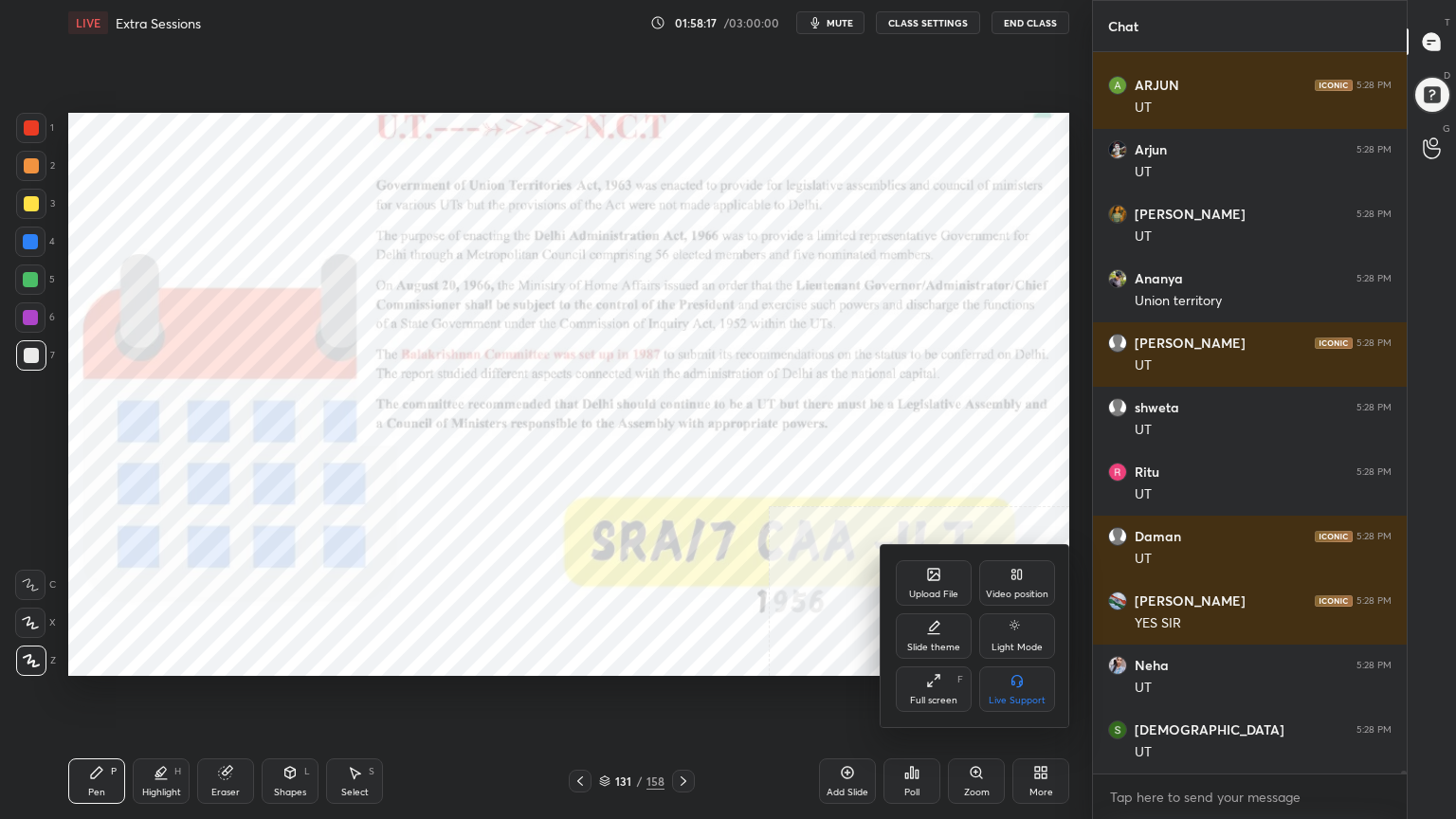 click on "Video position" at bounding box center [1017, 594] 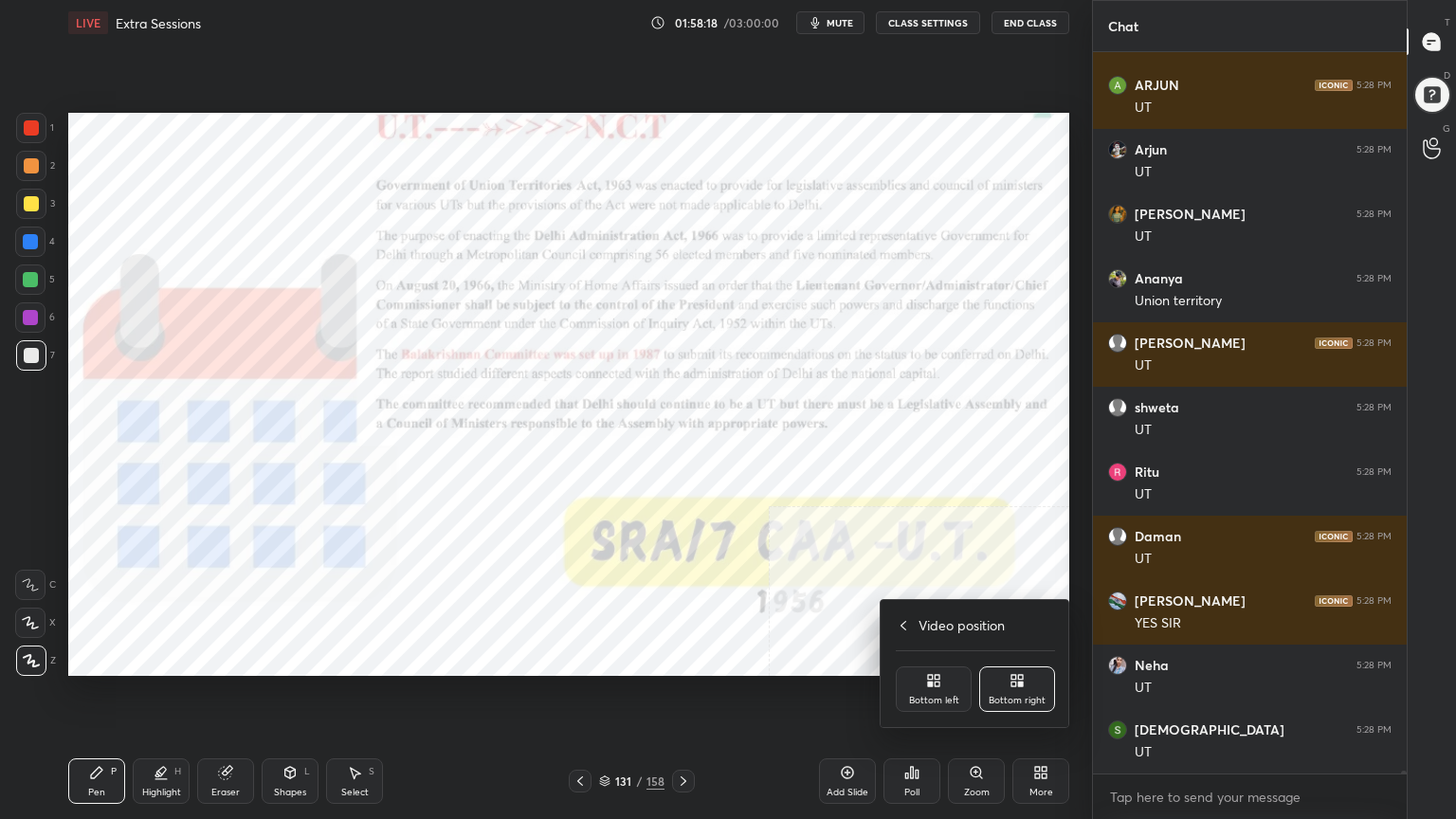 scroll, scrollTop: 182435, scrollLeft: 0, axis: vertical 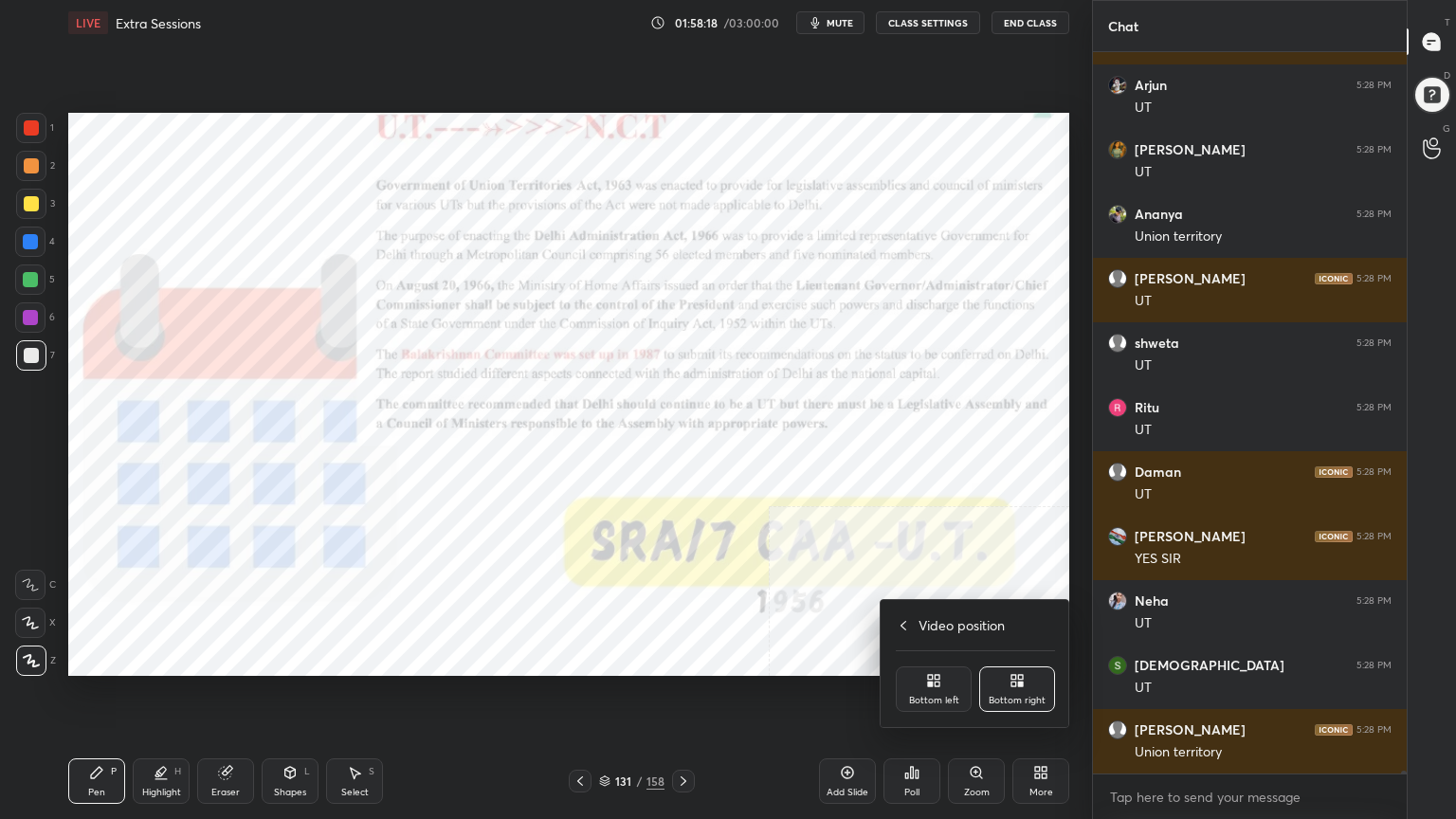 click on "Bottom left" at bounding box center [934, 689] 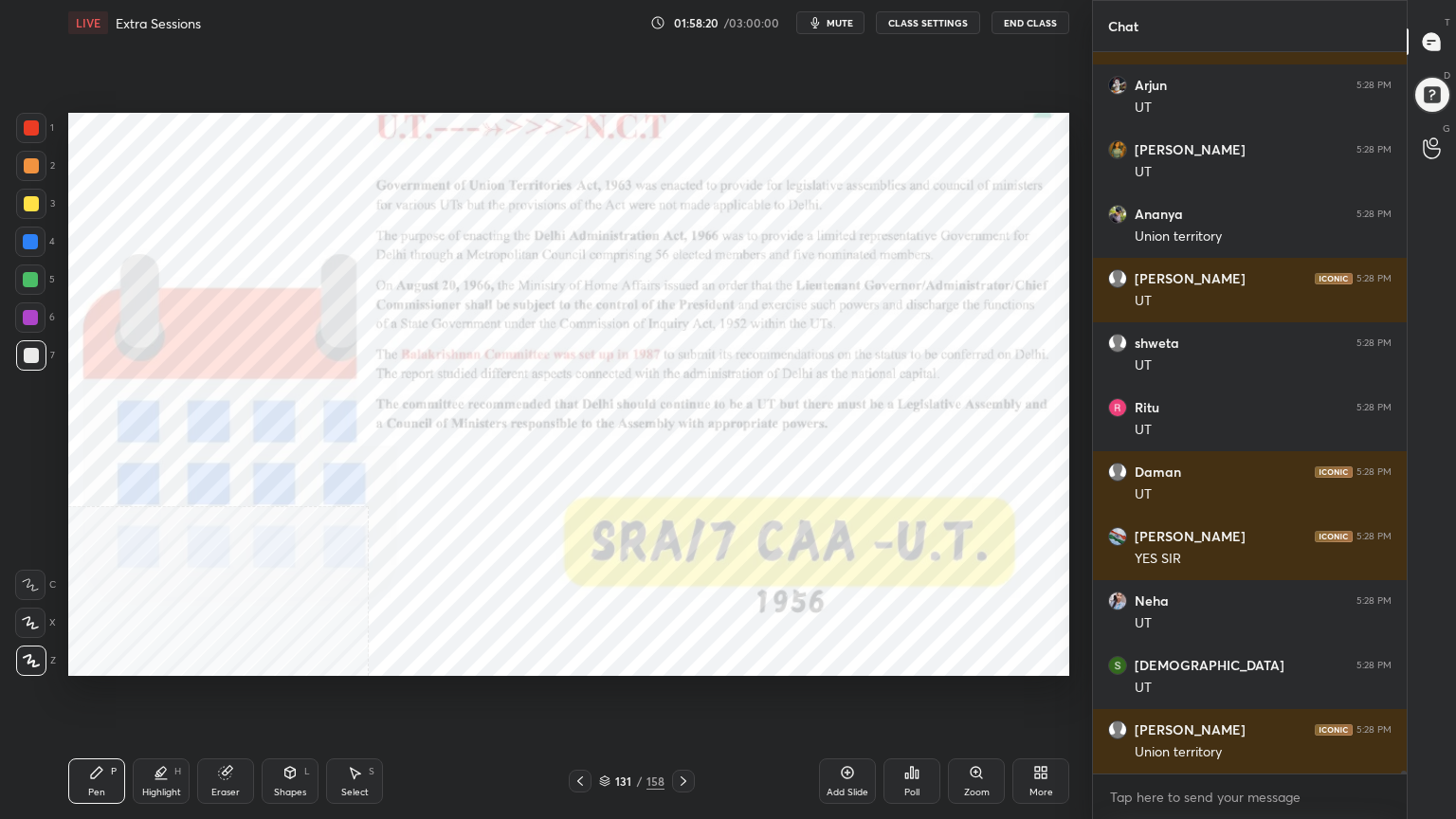 click 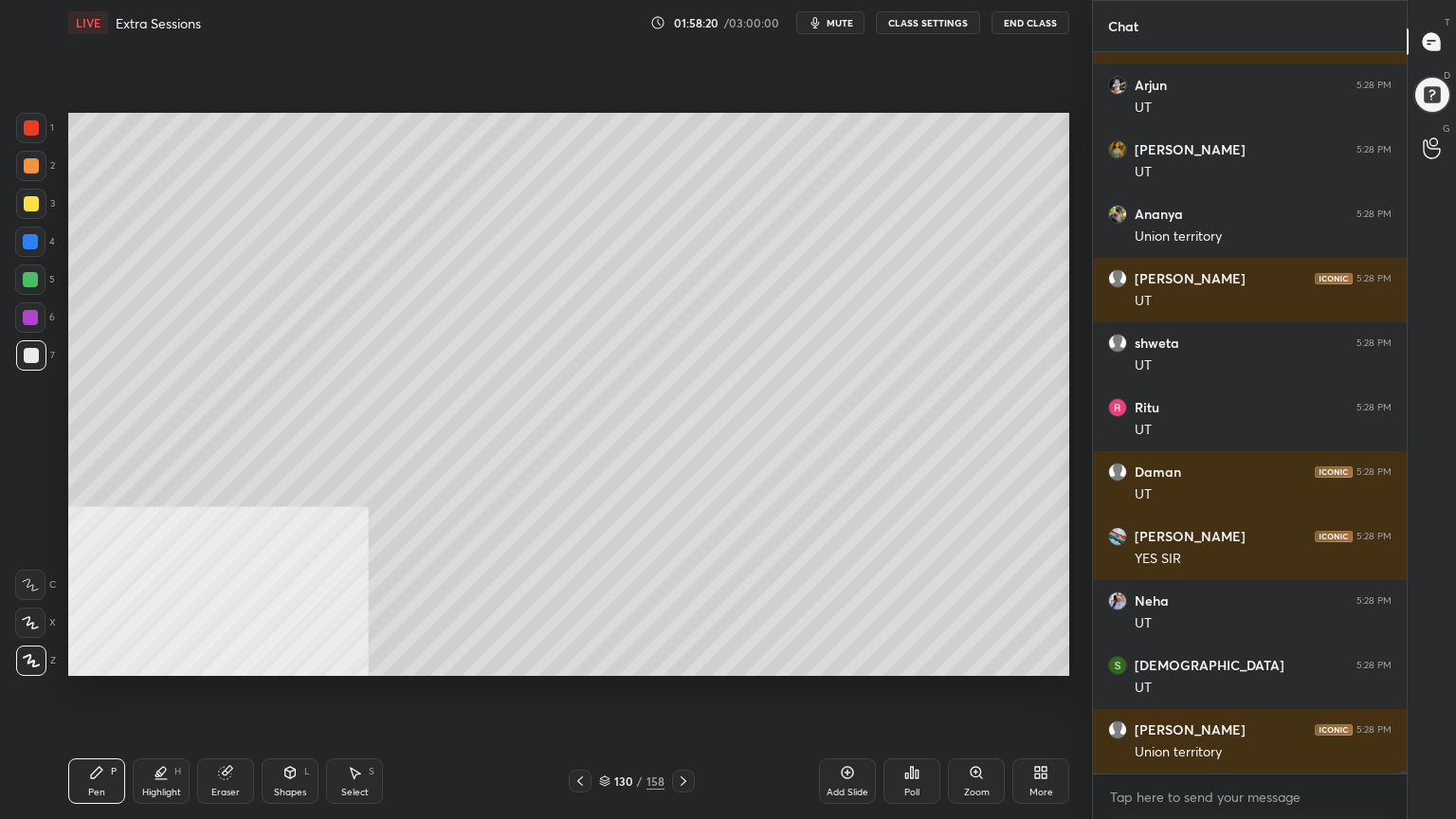 click 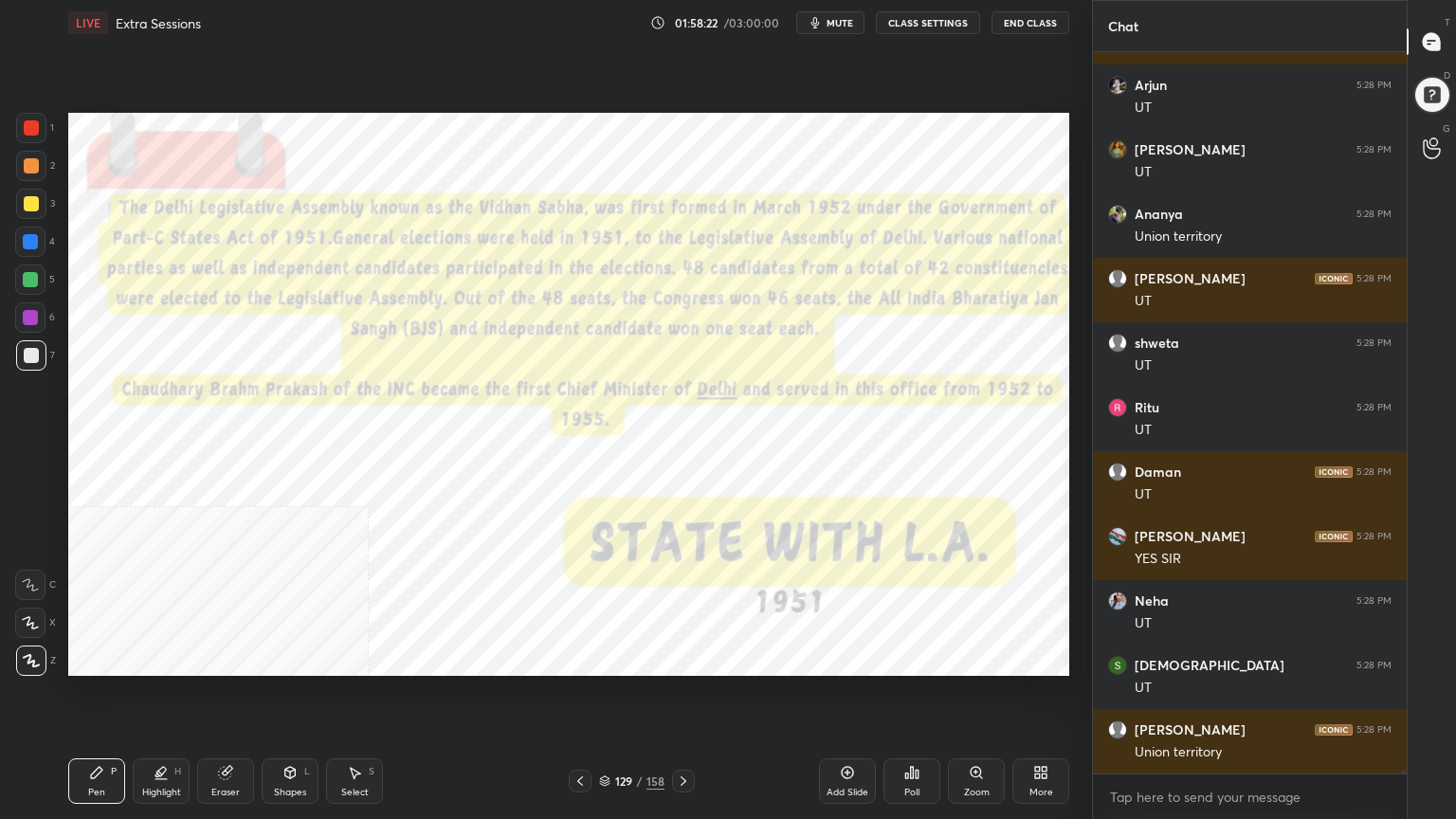 click 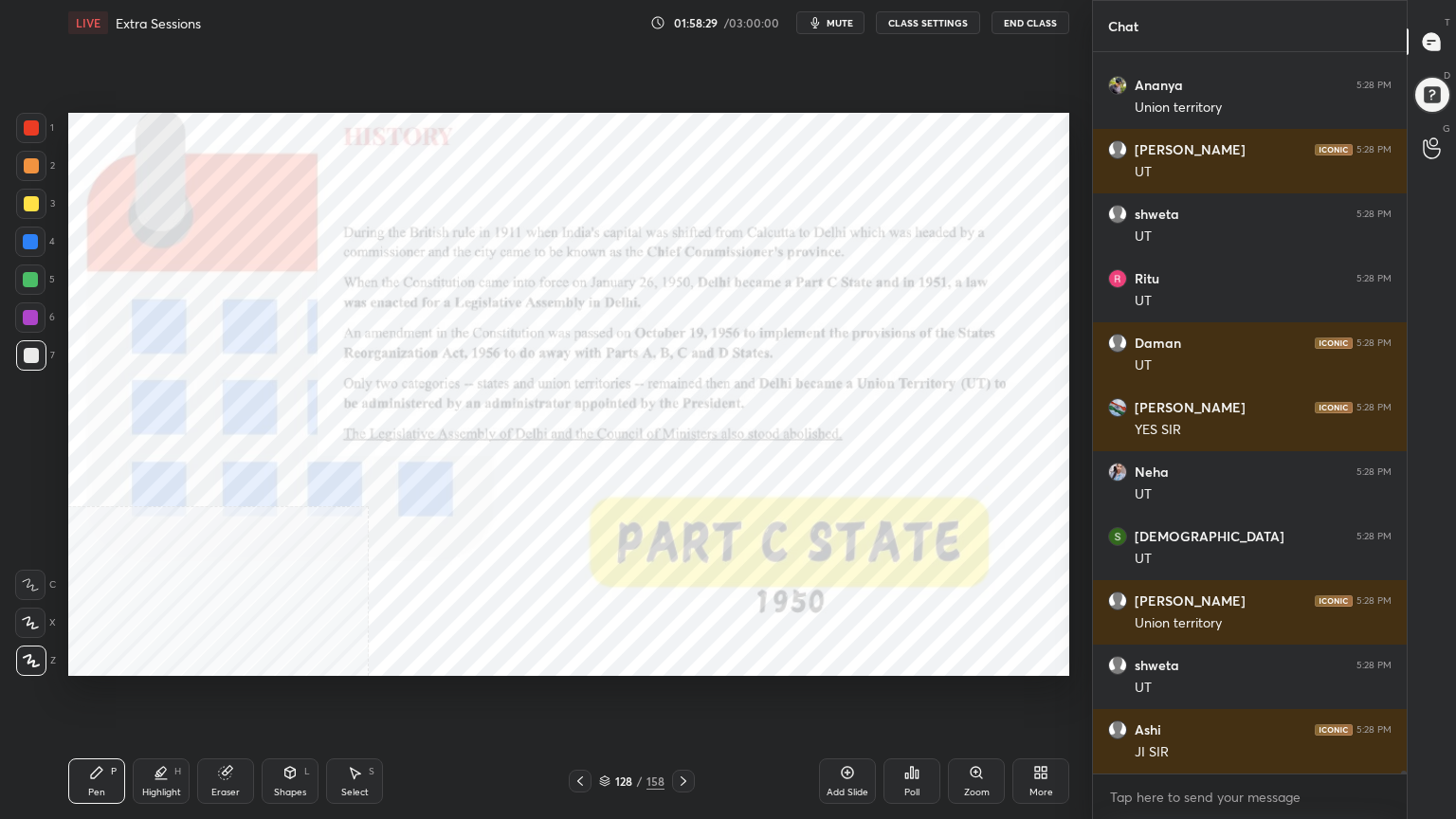scroll, scrollTop: 182628, scrollLeft: 0, axis: vertical 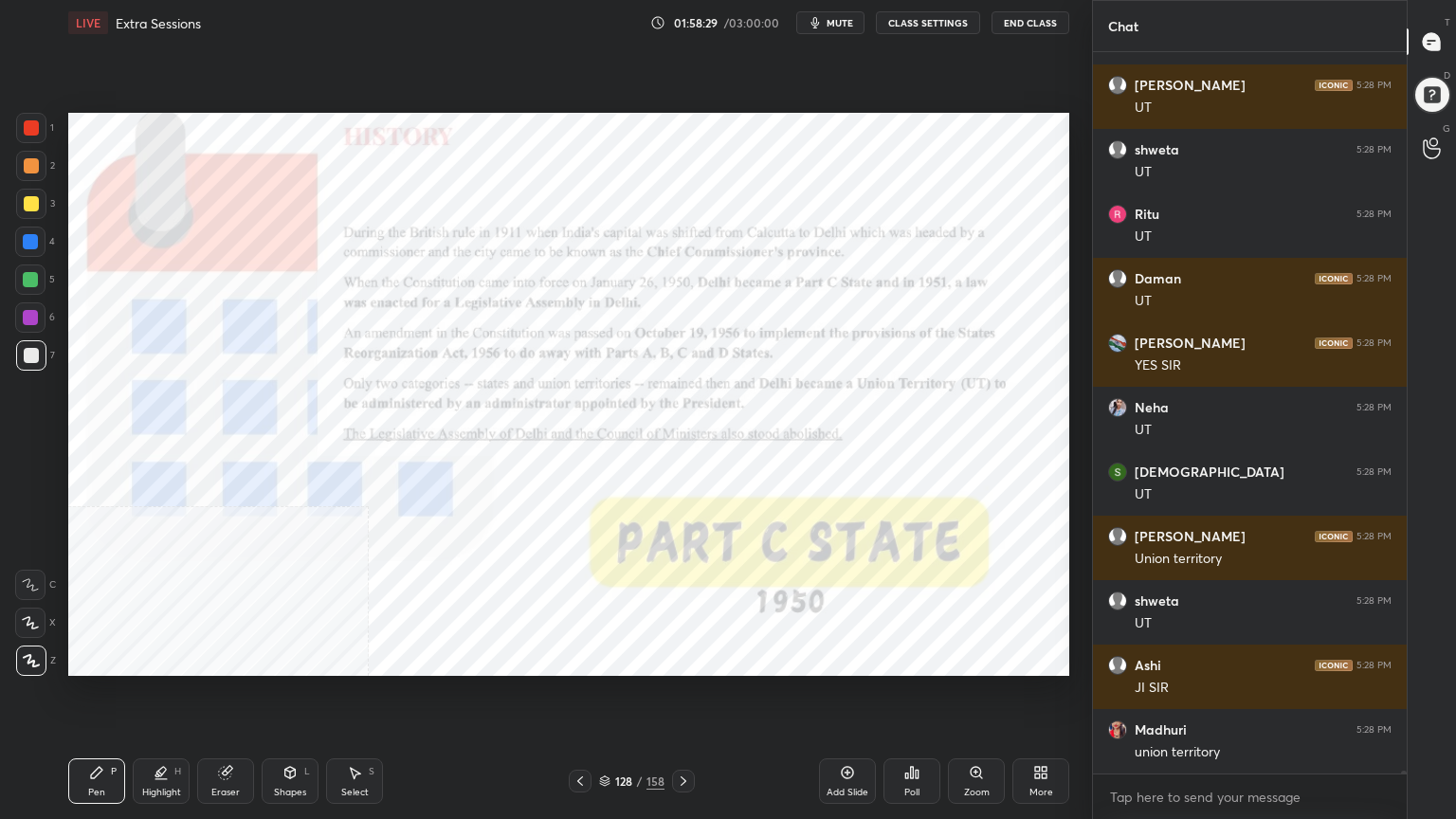 click 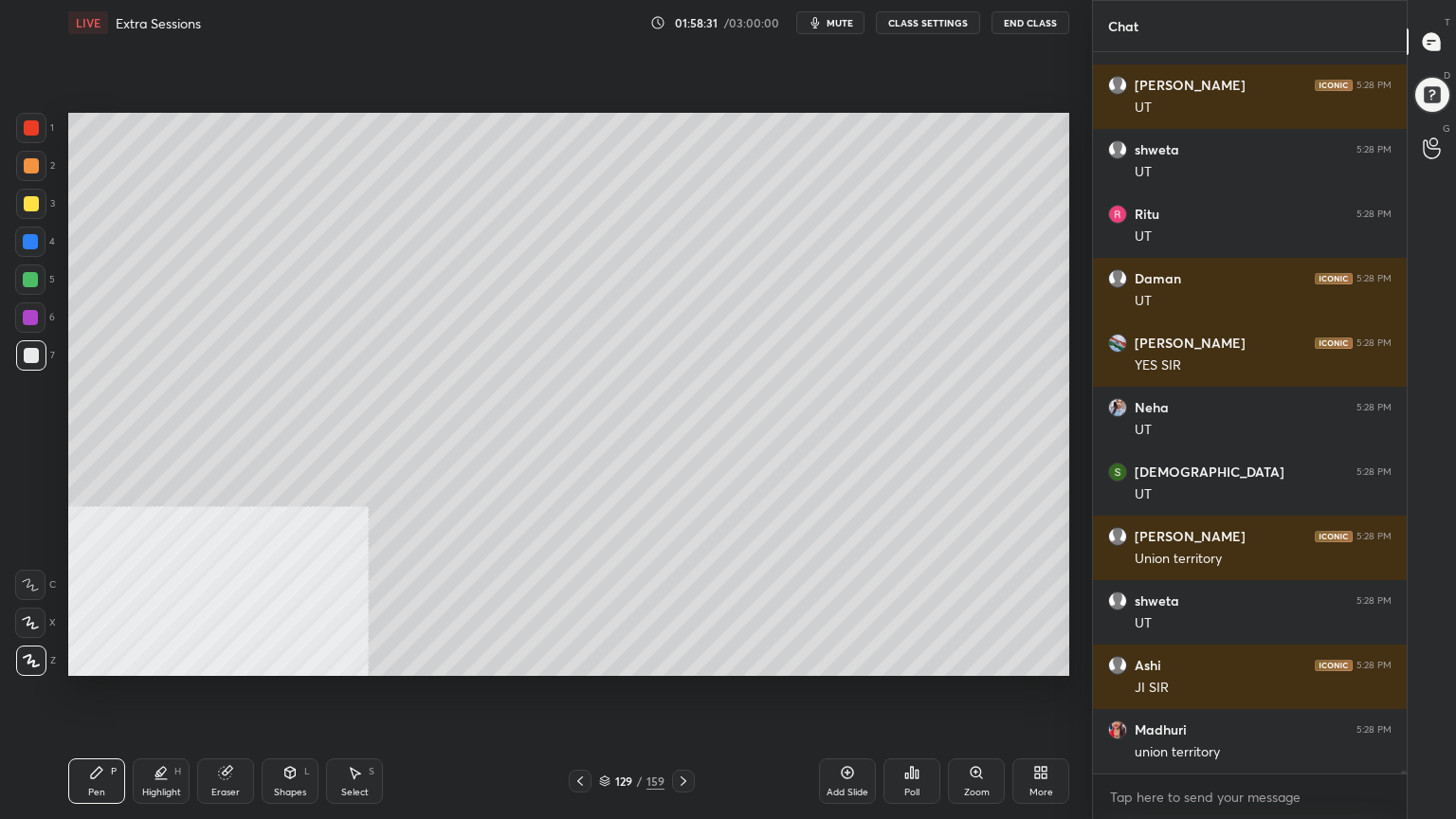 click at bounding box center (31, 204) 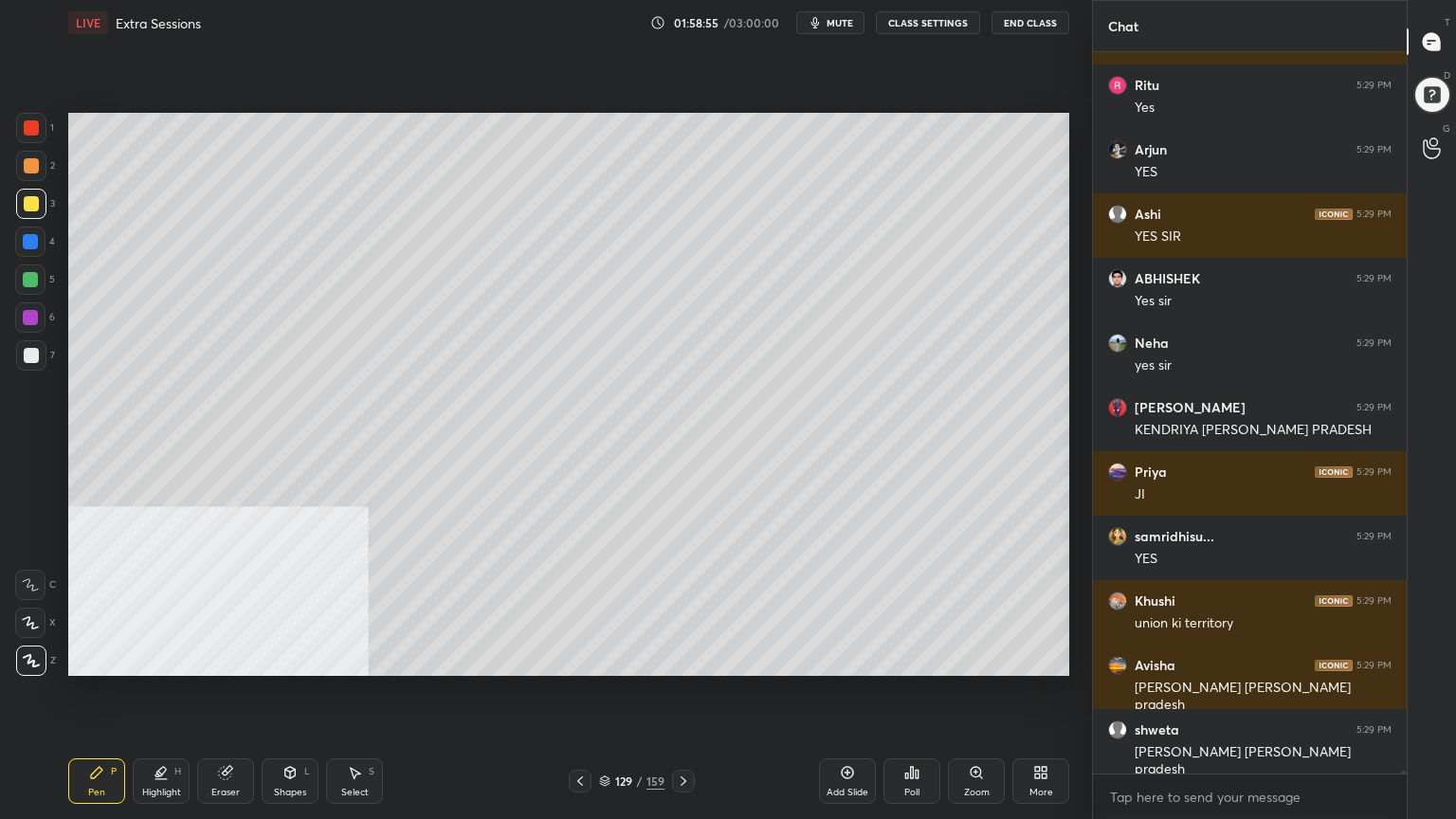 scroll, scrollTop: 183660, scrollLeft: 0, axis: vertical 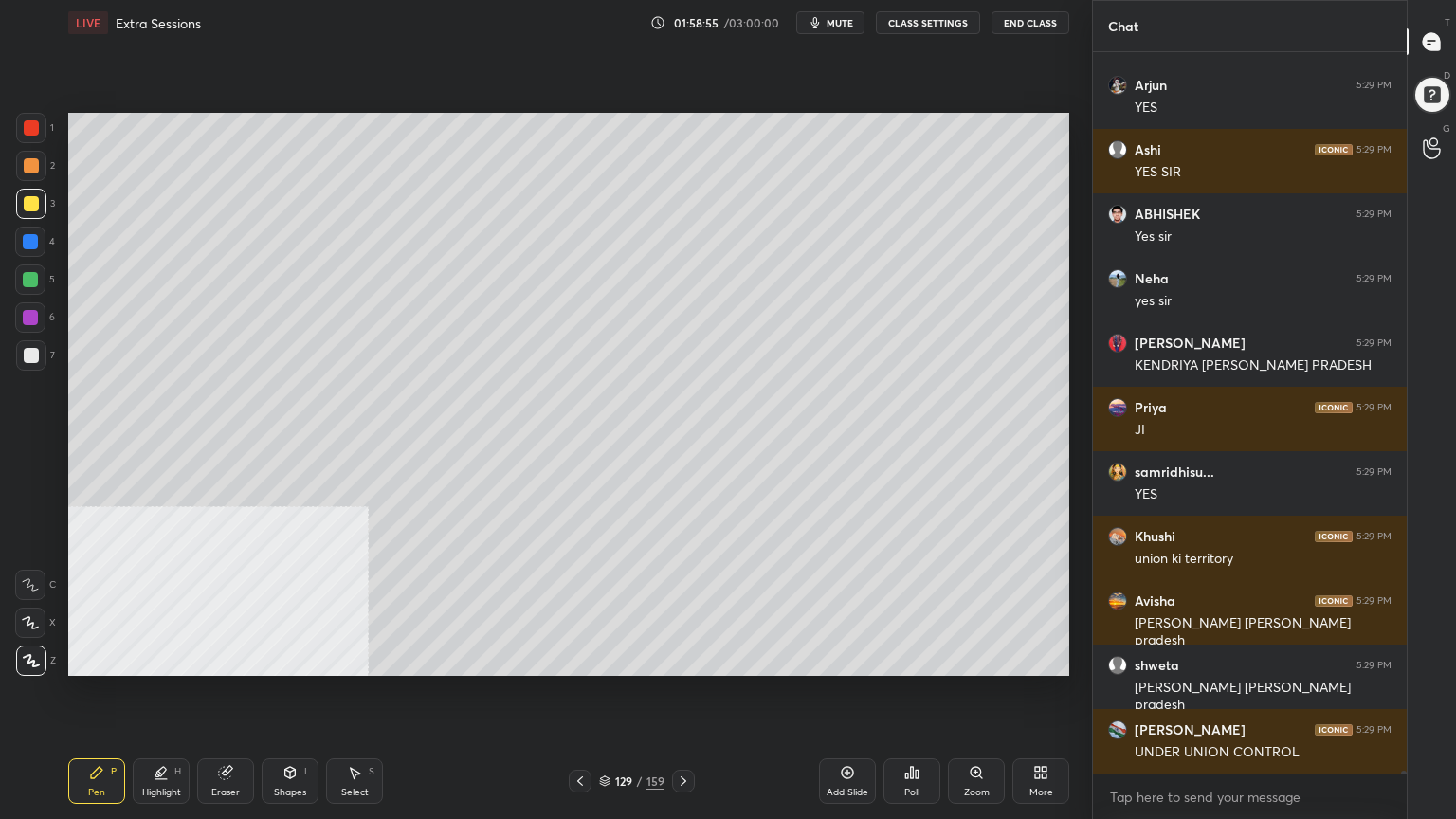 click 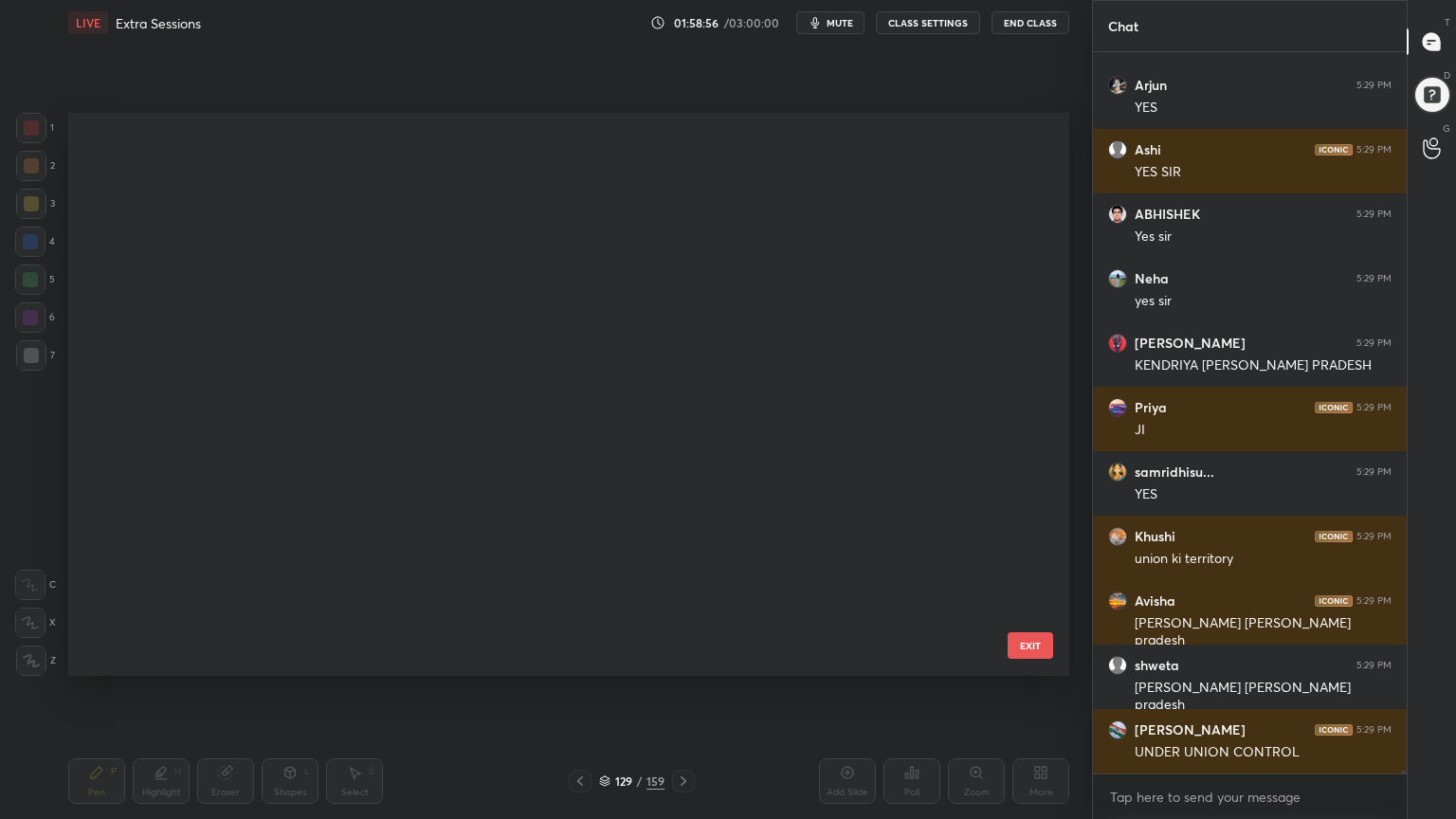 scroll, scrollTop: 6896, scrollLeft: 0, axis: vertical 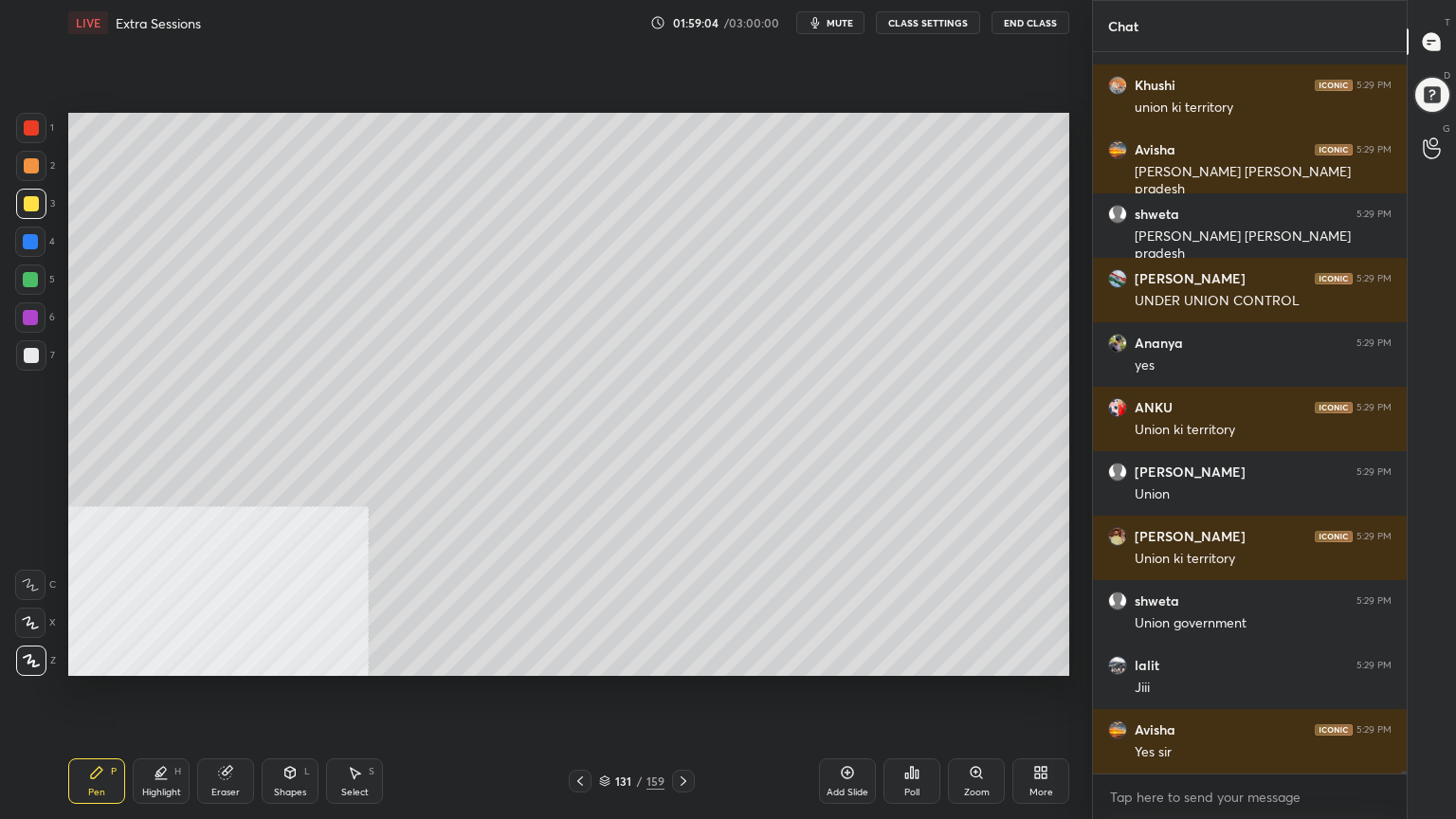 drag, startPoint x: 28, startPoint y: 198, endPoint x: 46, endPoint y: 225, distance: 32.449961 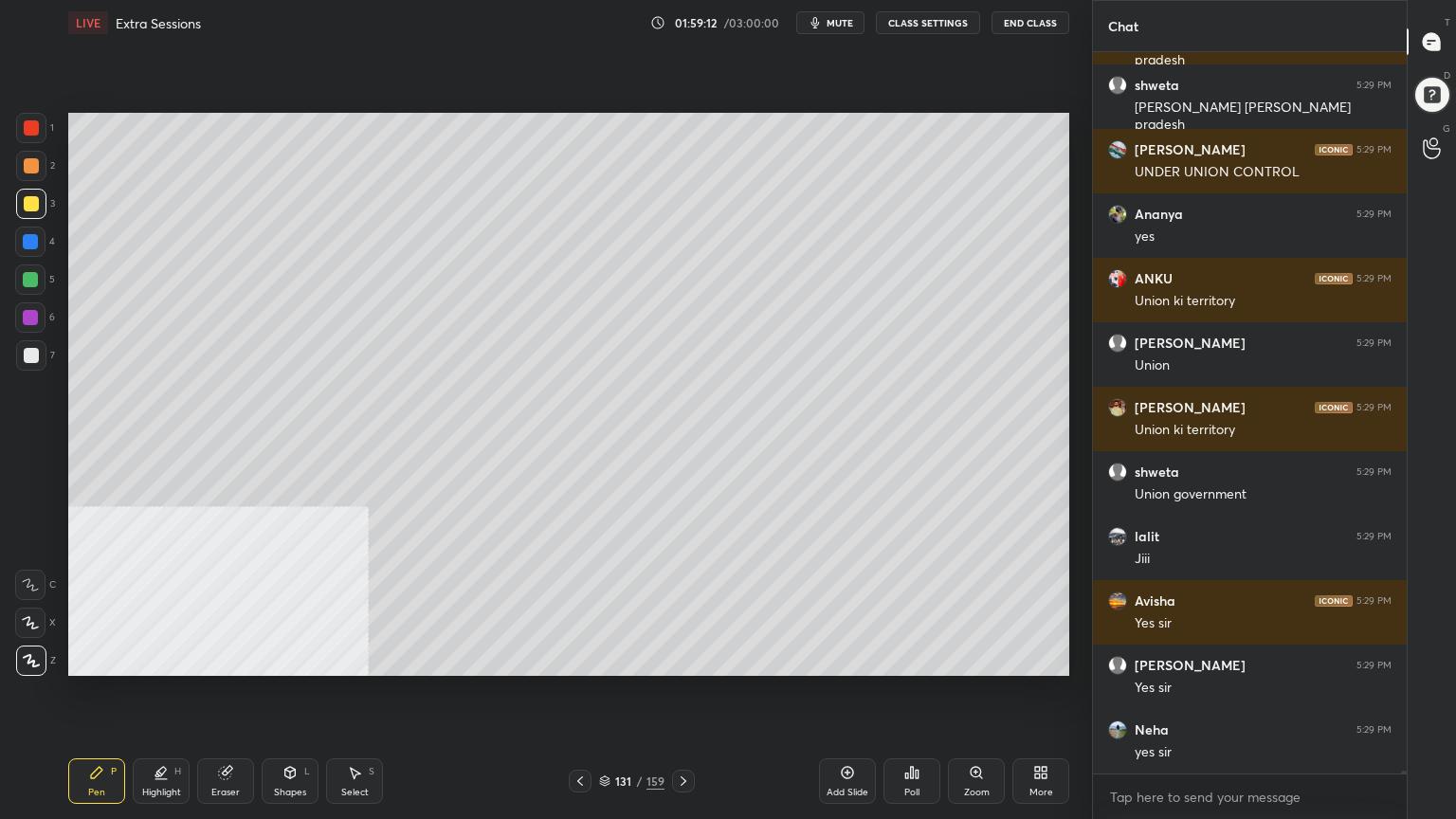 scroll, scrollTop: 184304, scrollLeft: 0, axis: vertical 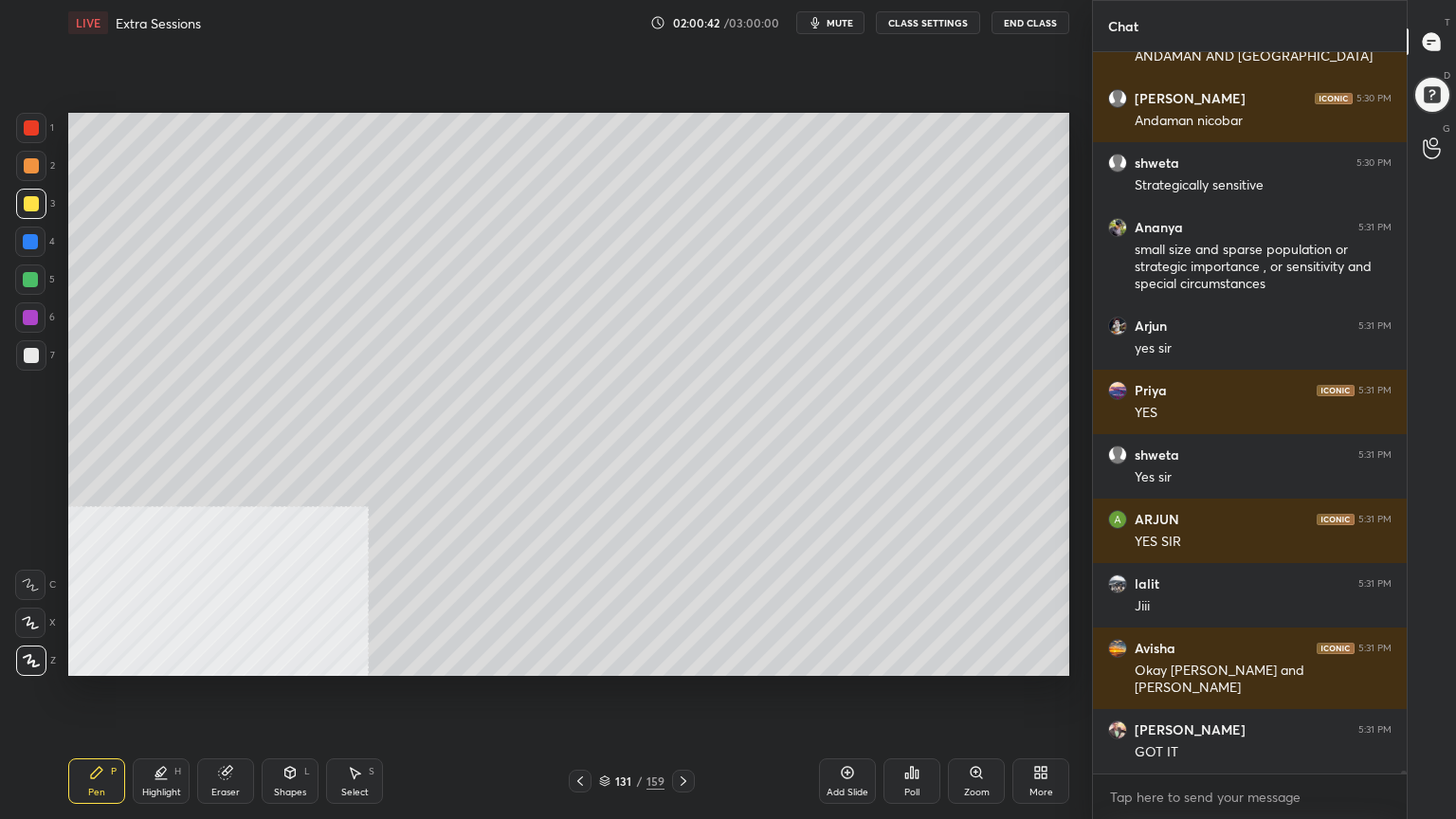 click at bounding box center [30, 242] 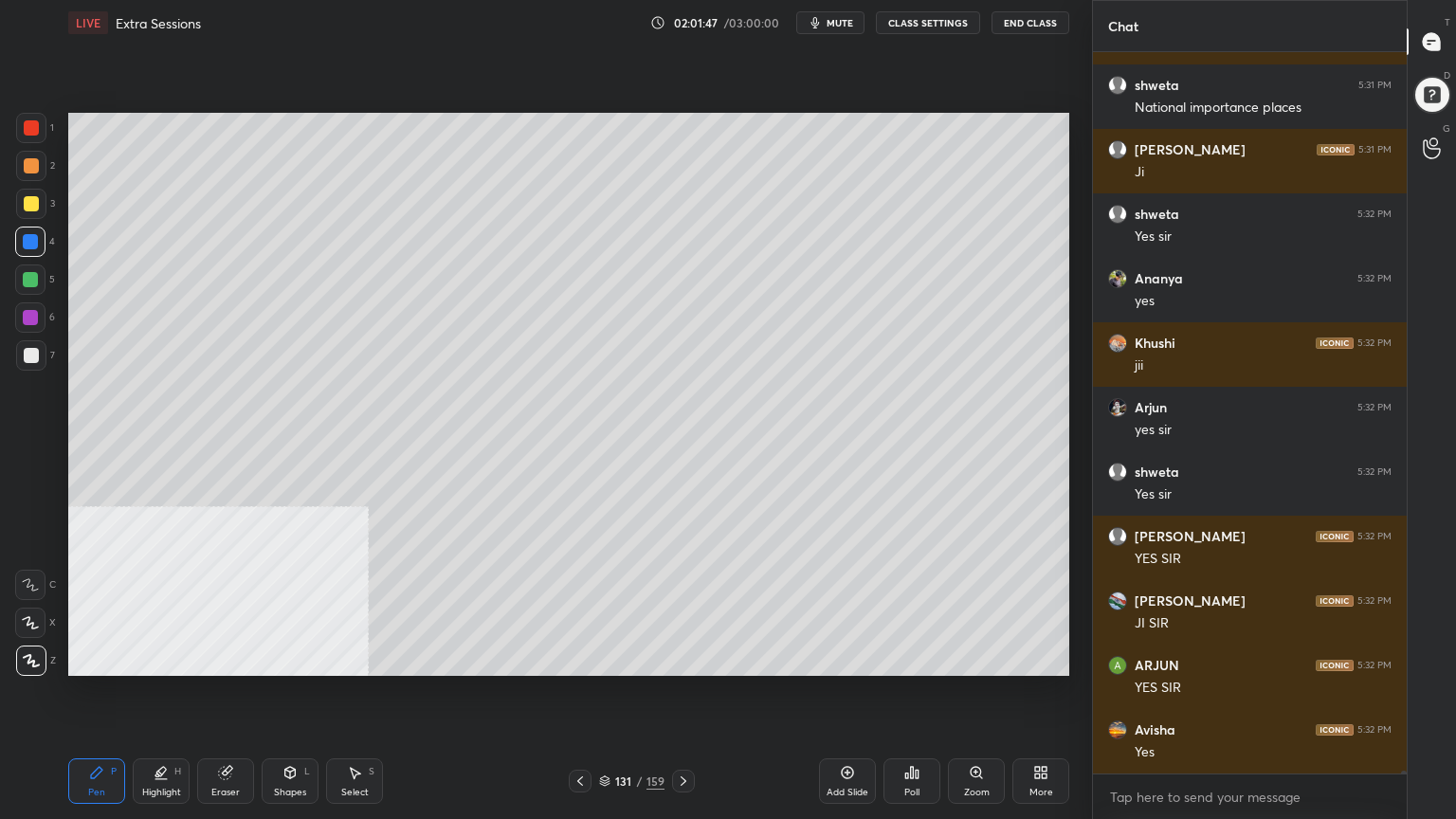 scroll, scrollTop: 188498, scrollLeft: 0, axis: vertical 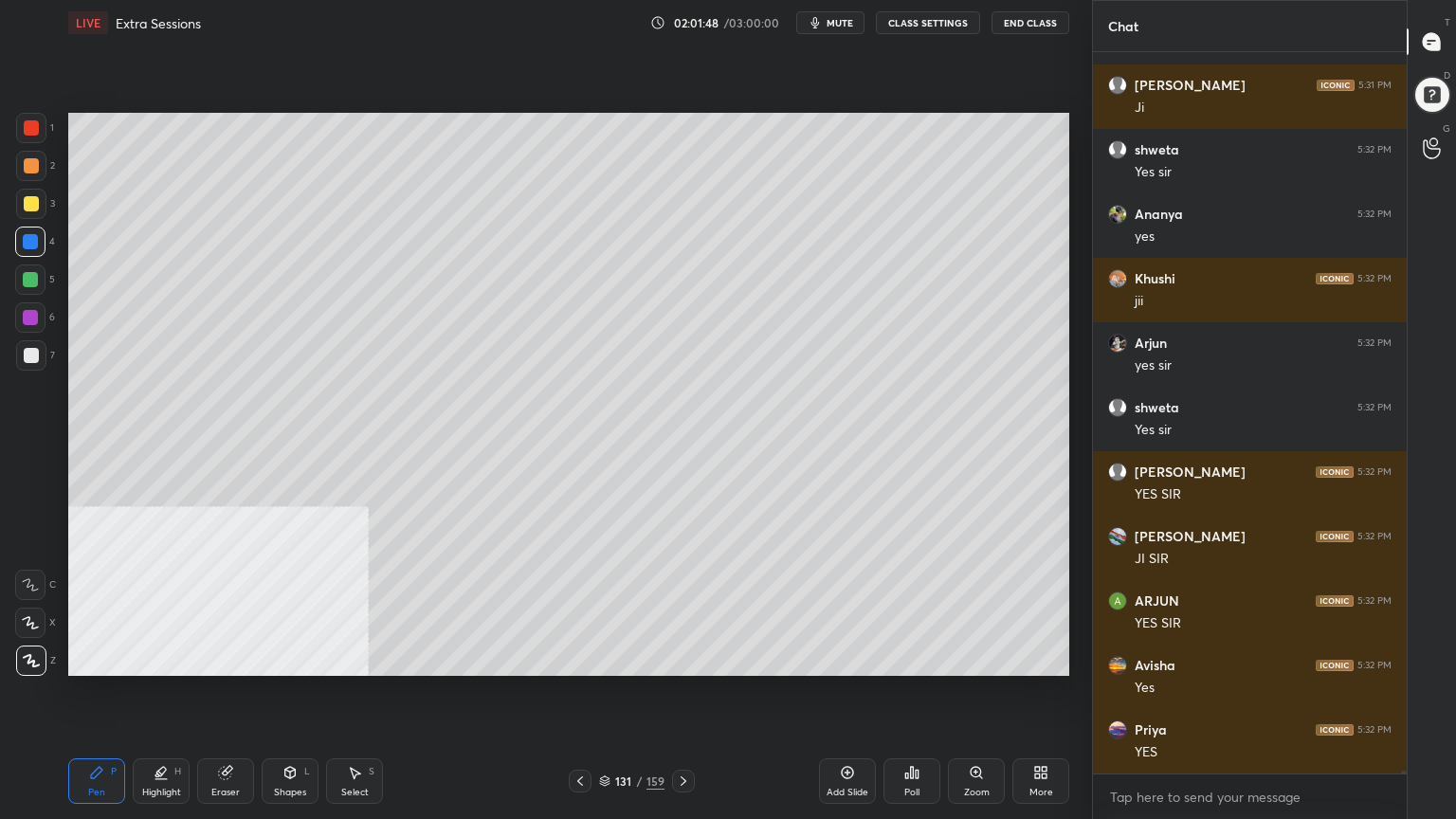 click on "Add Slide" at bounding box center [847, 781] 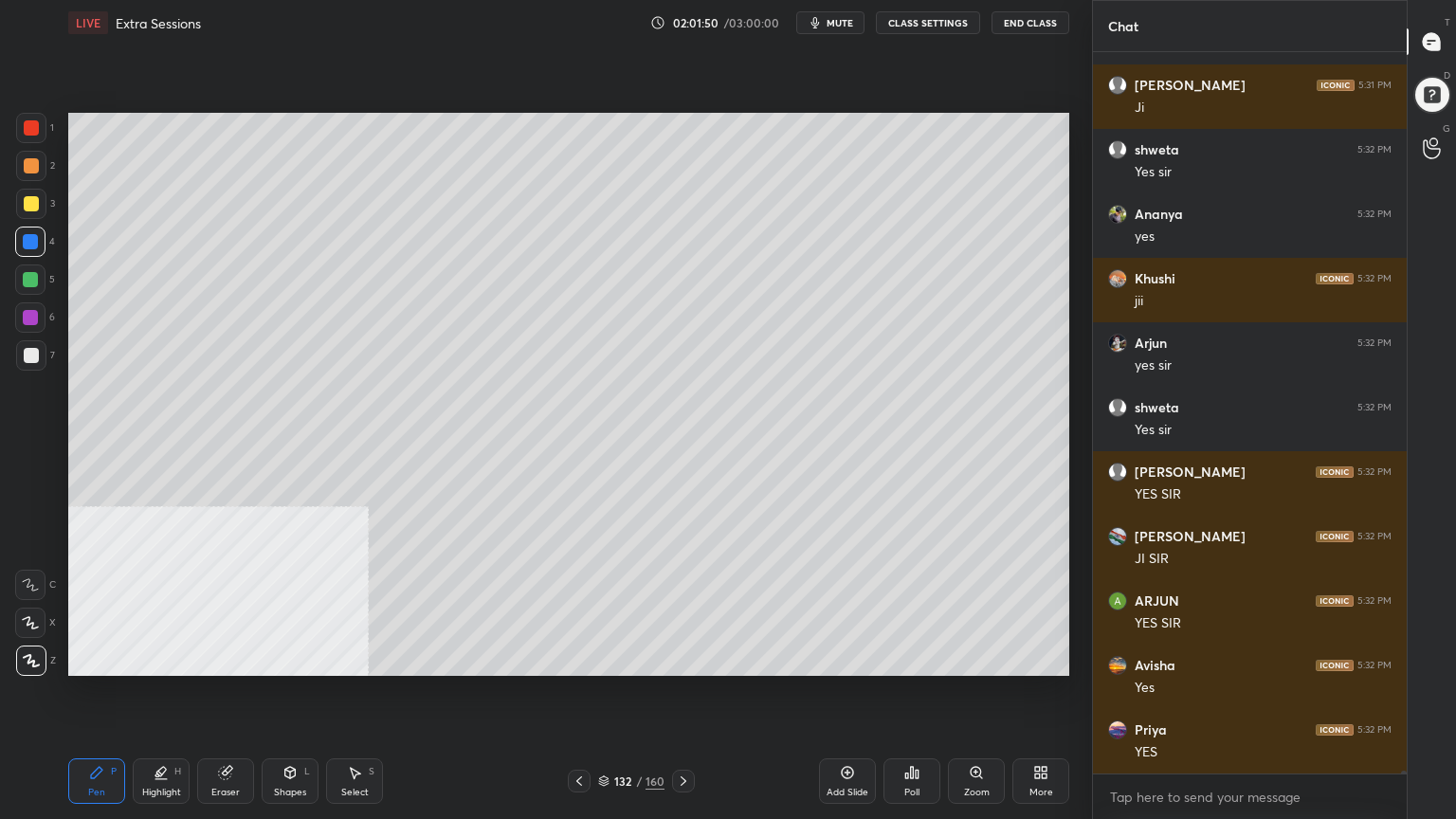 drag, startPoint x: 25, startPoint y: 316, endPoint x: 42, endPoint y: 352, distance: 39.812058 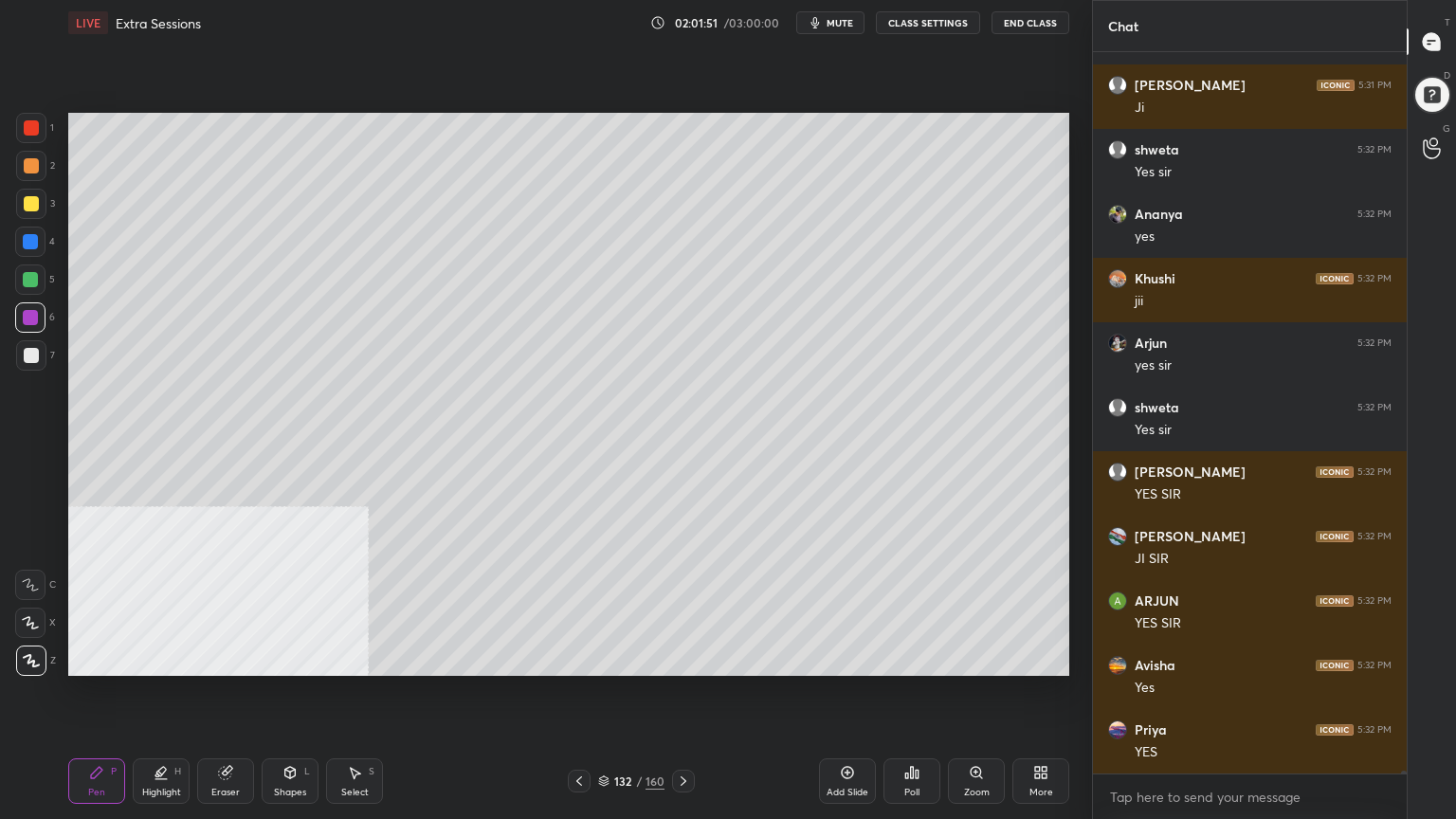 click on "Shapes L" at bounding box center (290, 781) 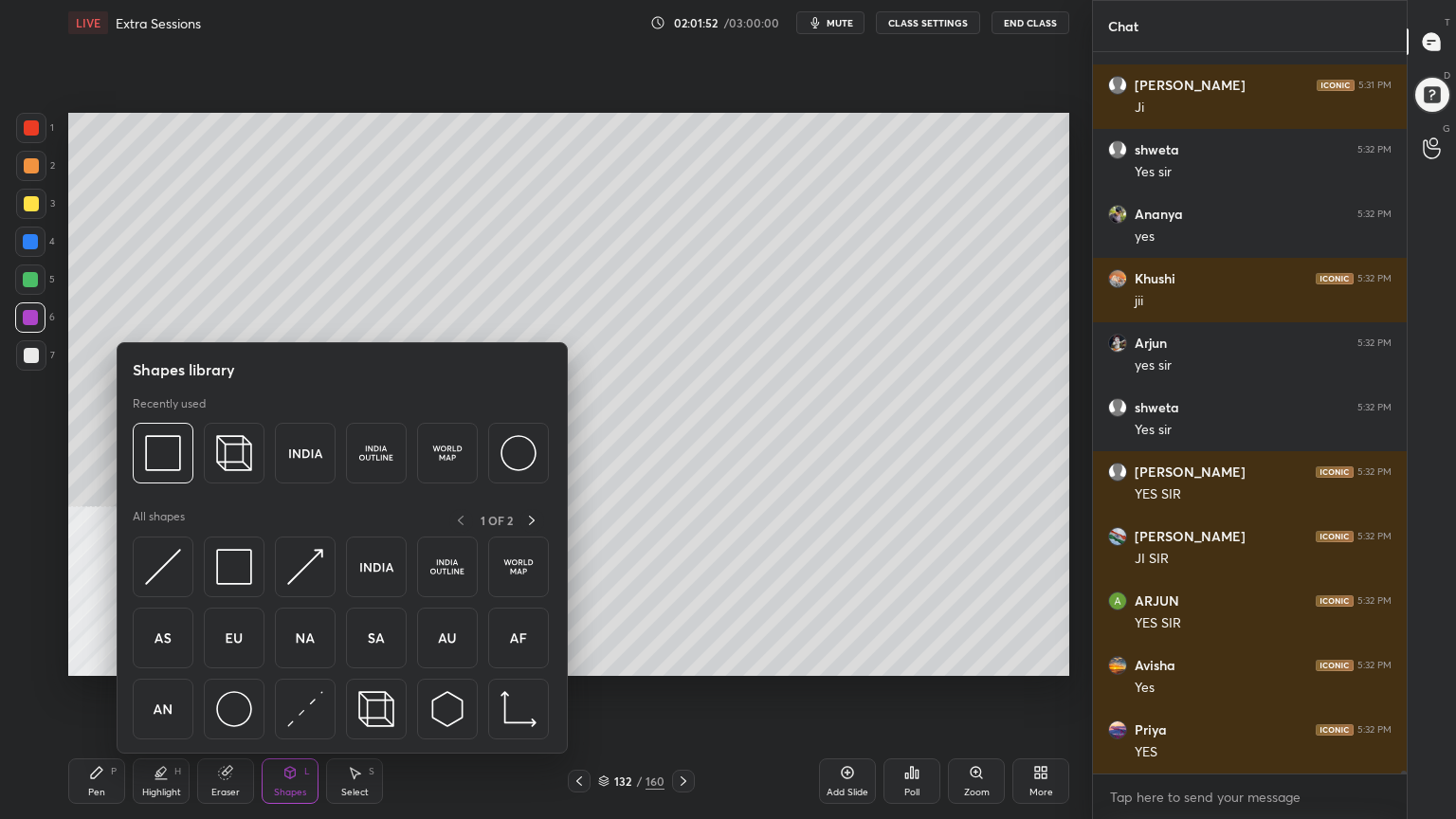 scroll, scrollTop: 188562, scrollLeft: 0, axis: vertical 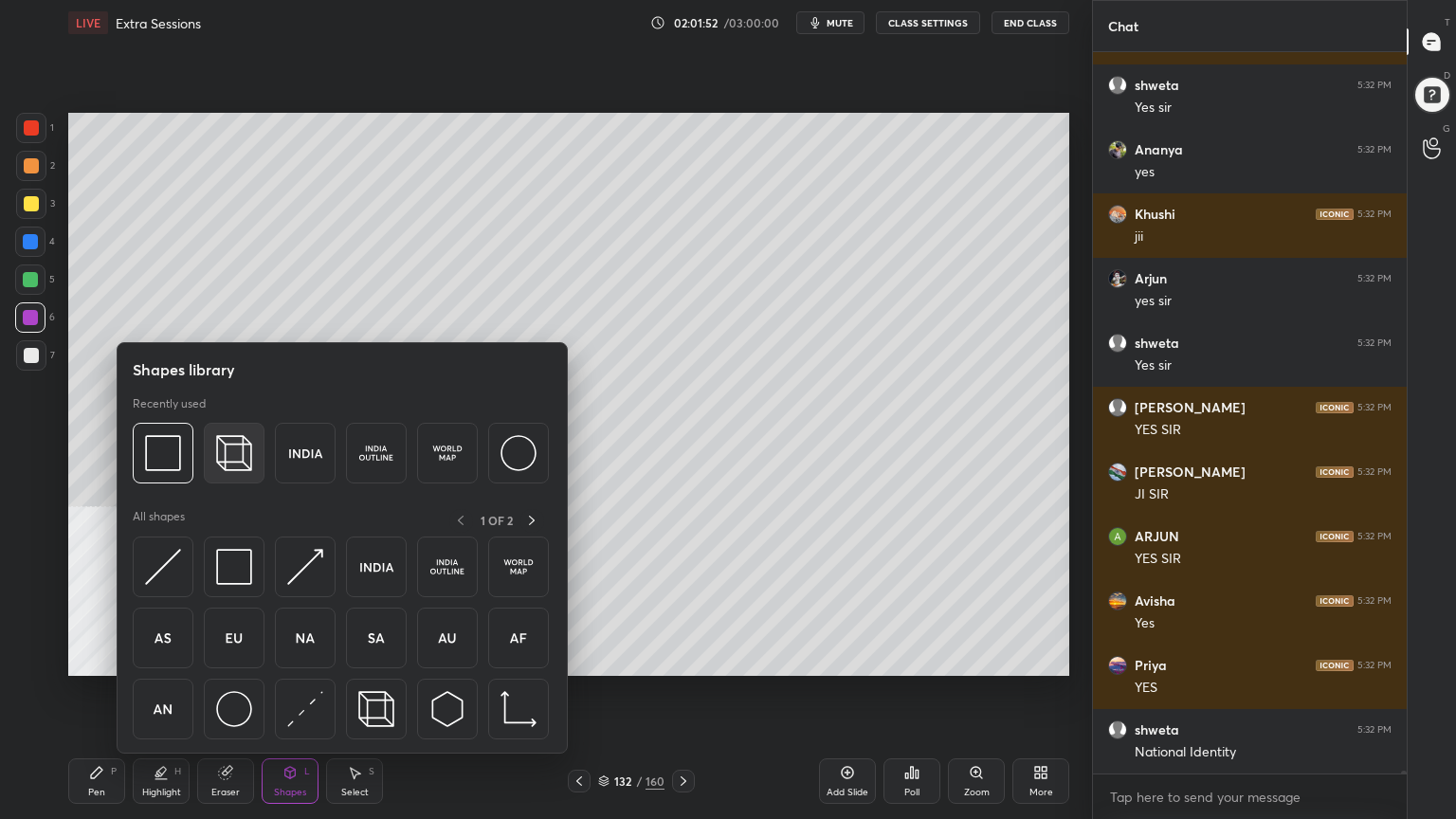 click at bounding box center (234, 453) 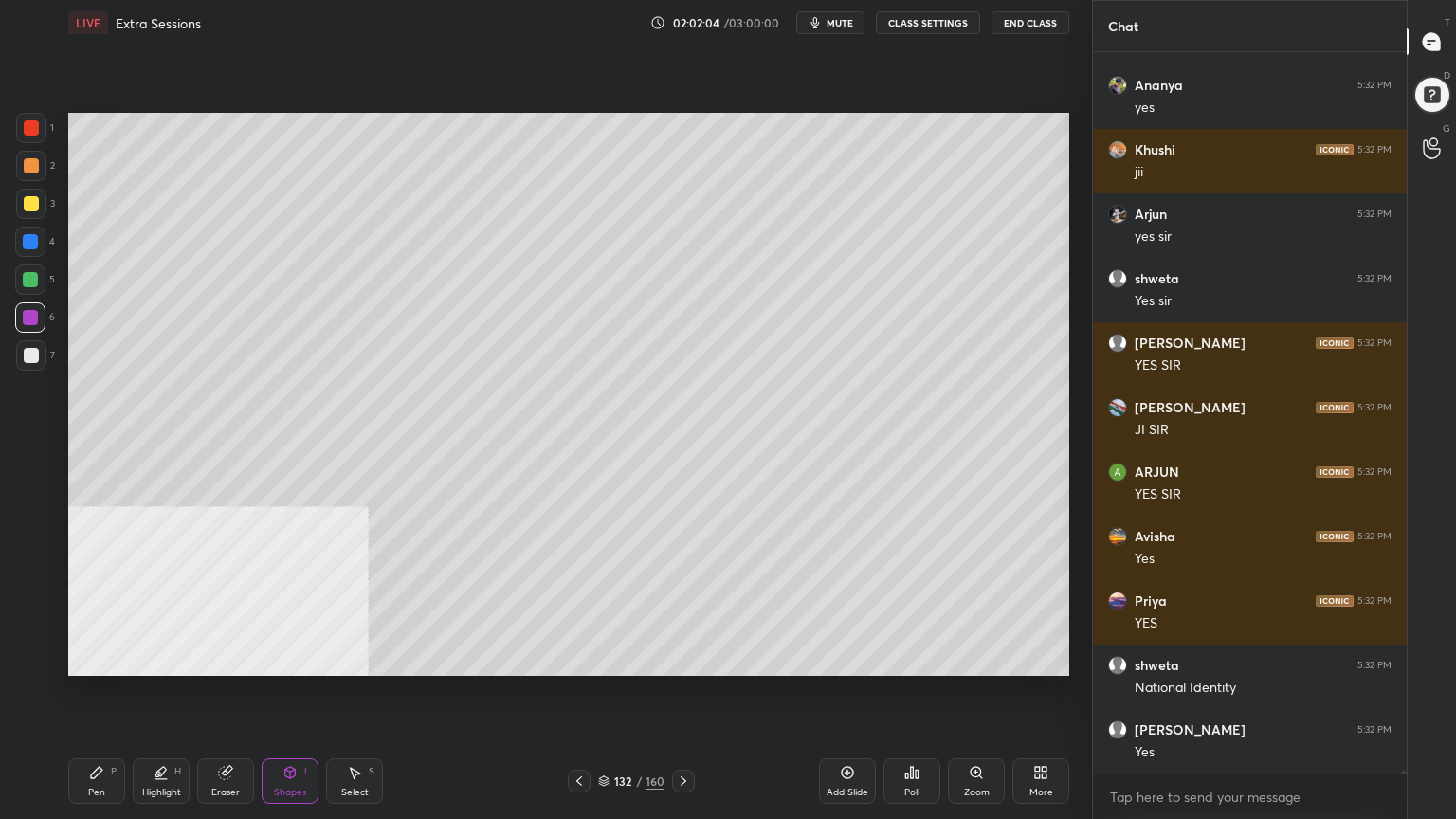 scroll, scrollTop: 188691, scrollLeft: 0, axis: vertical 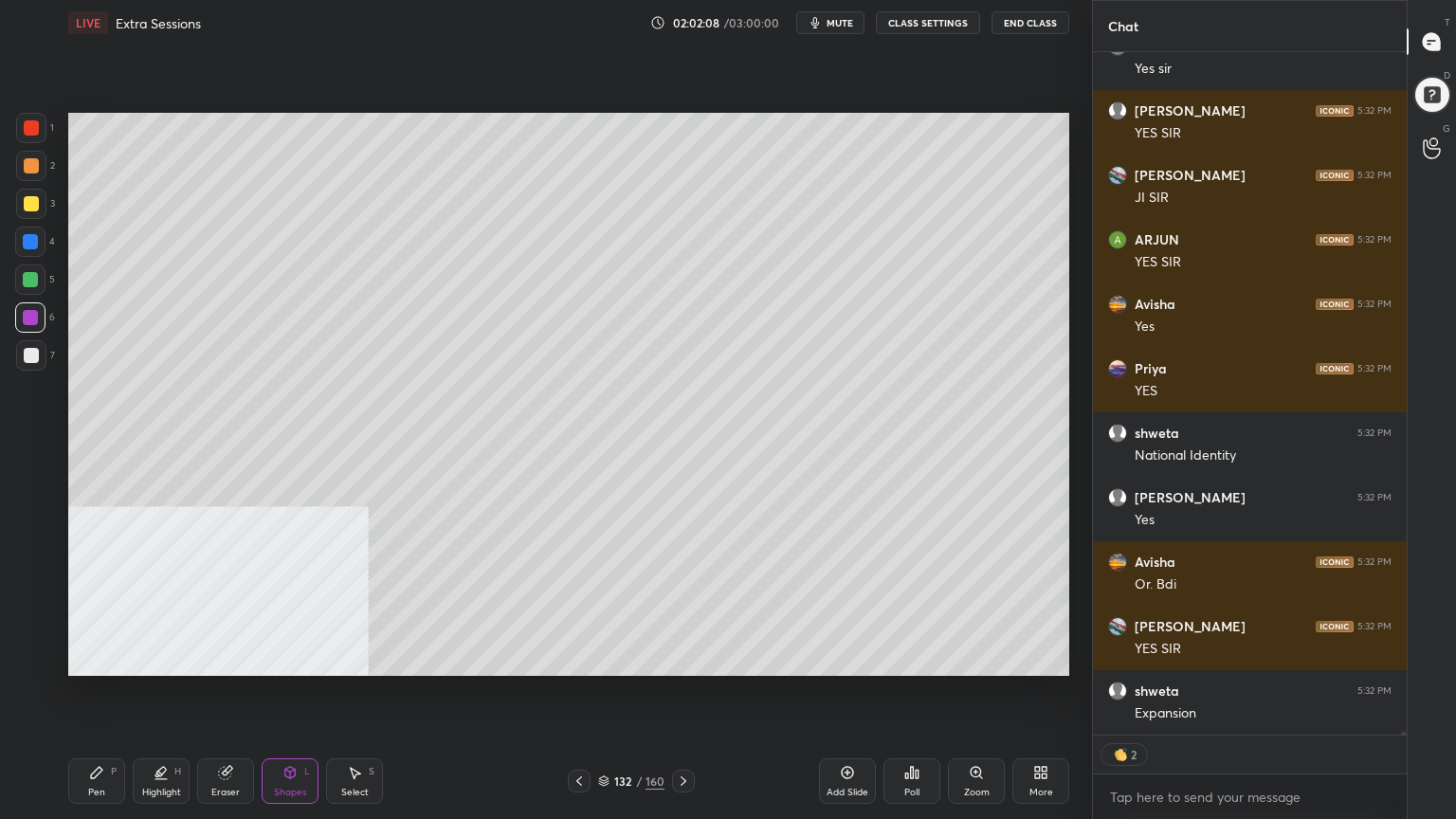 click on "Pen P" at bounding box center [97, 781] 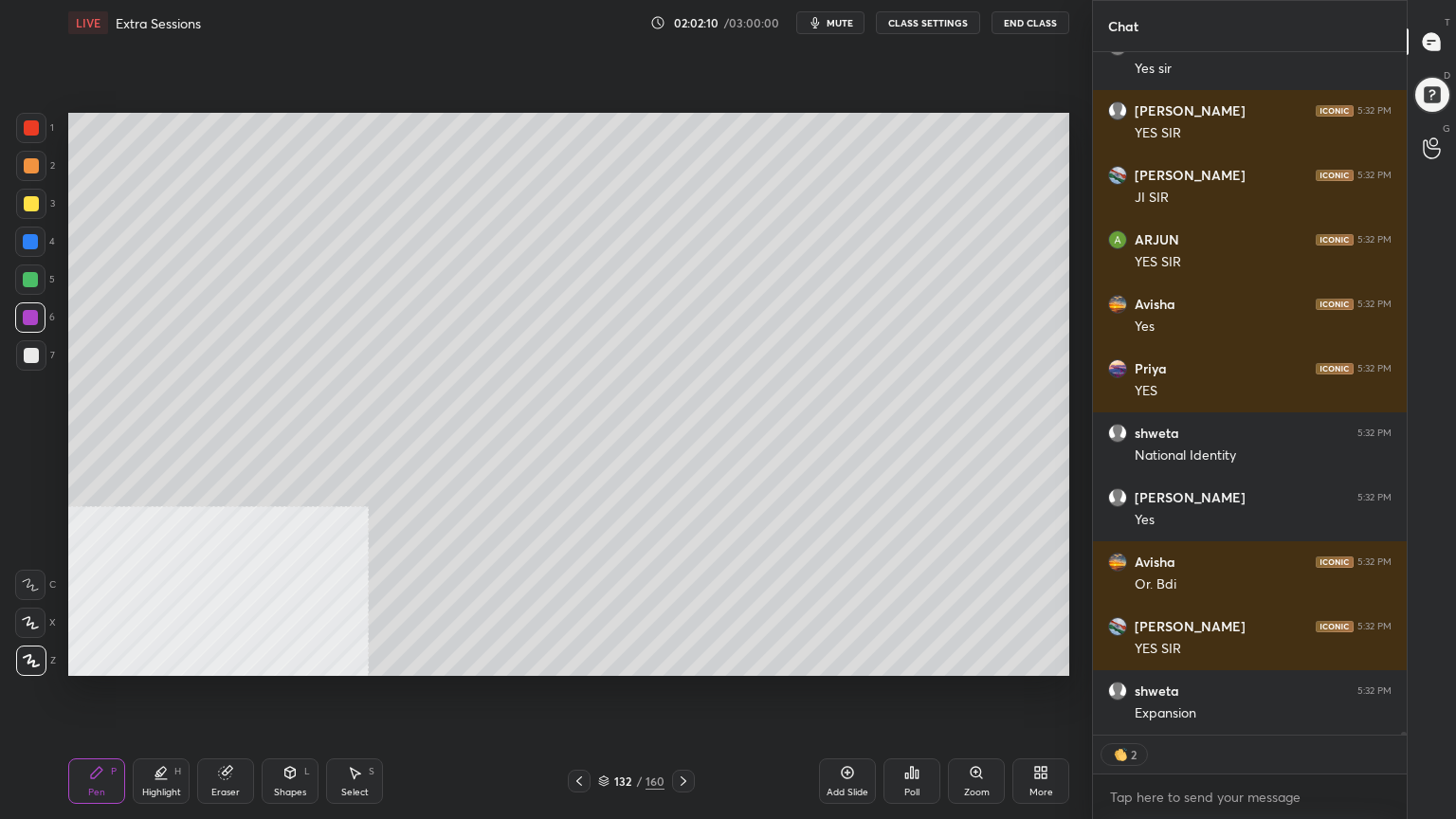 click at bounding box center (31, 204) 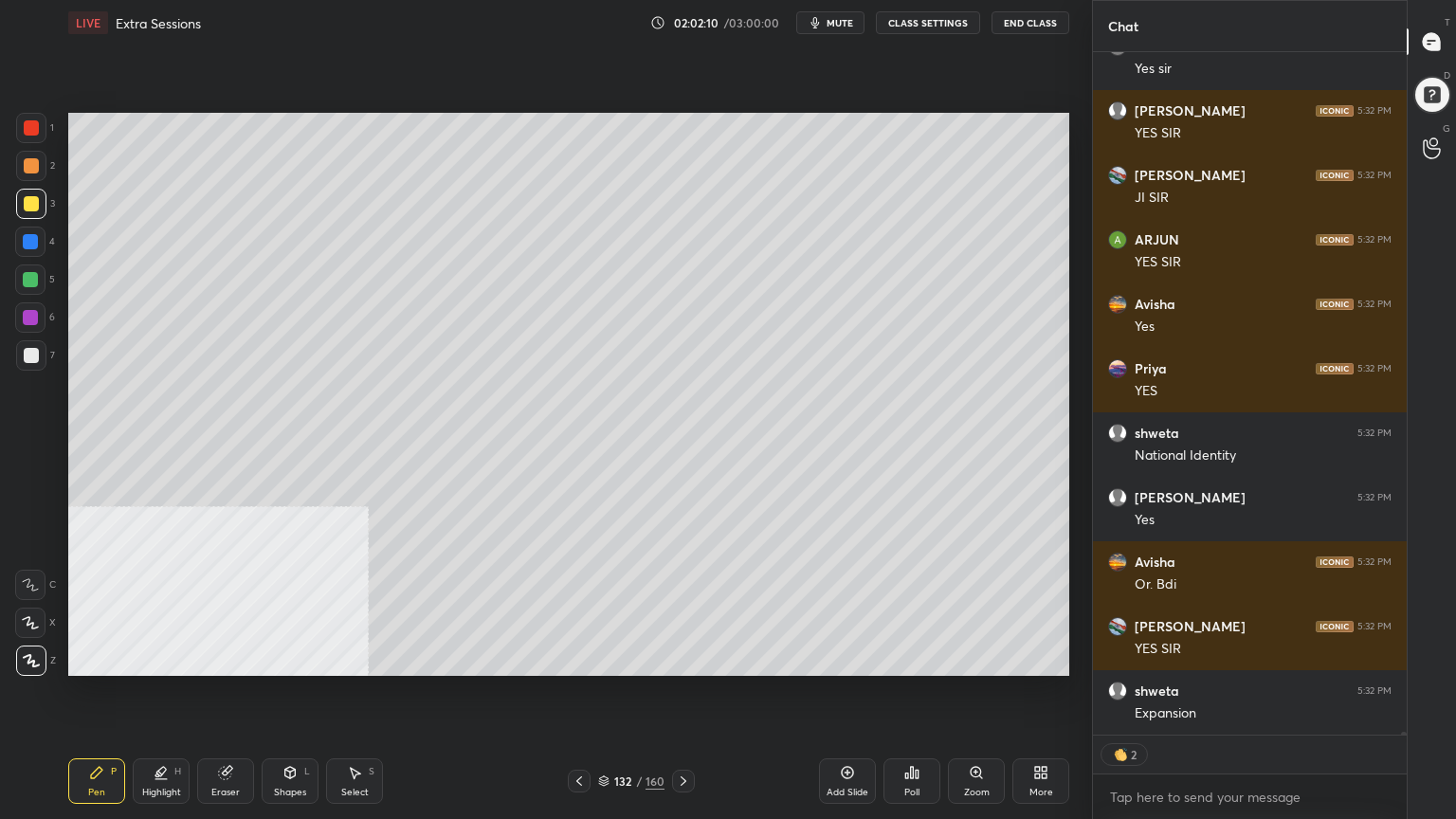 scroll, scrollTop: 188924, scrollLeft: 0, axis: vertical 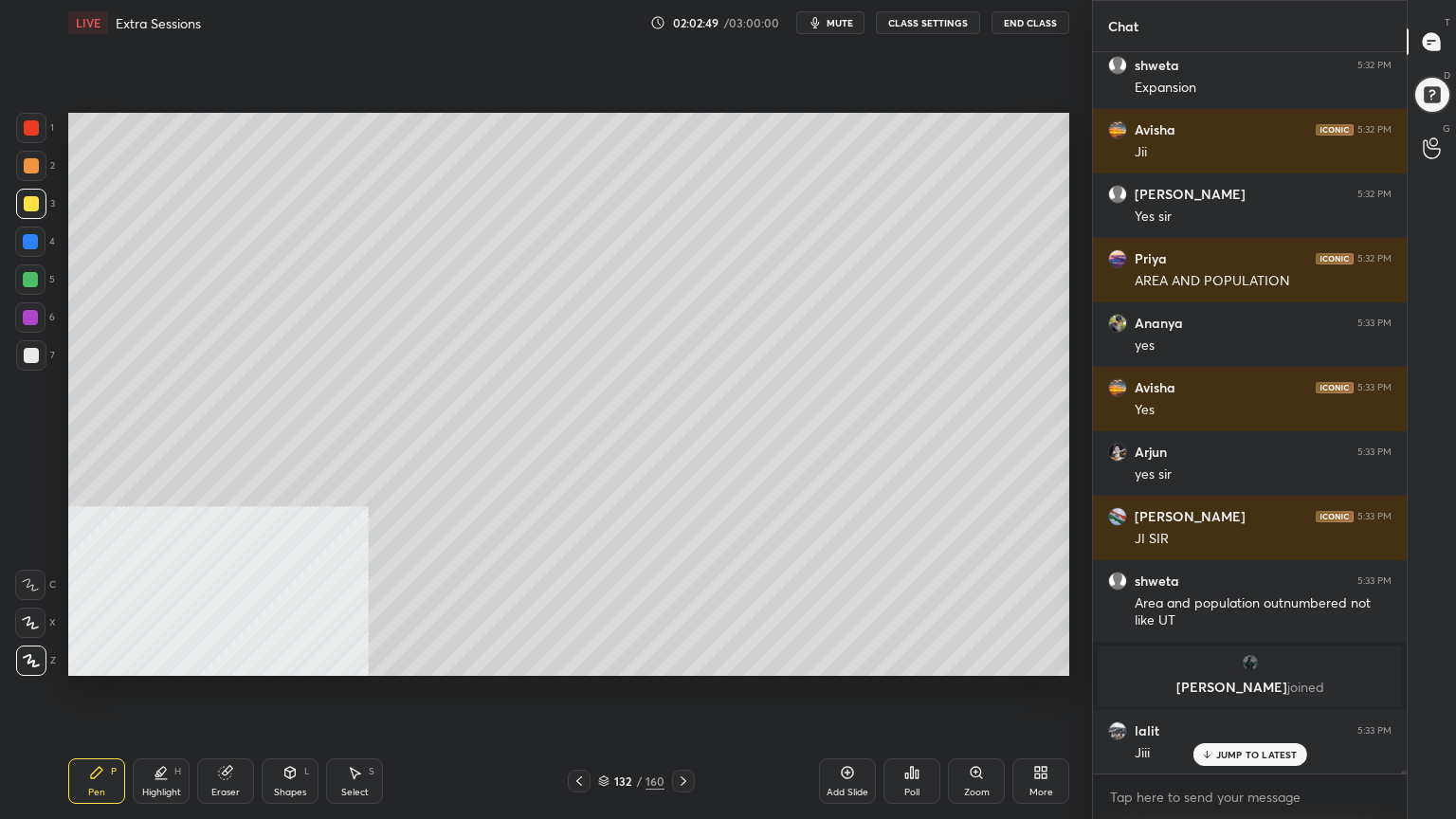 click at bounding box center [30, 242] 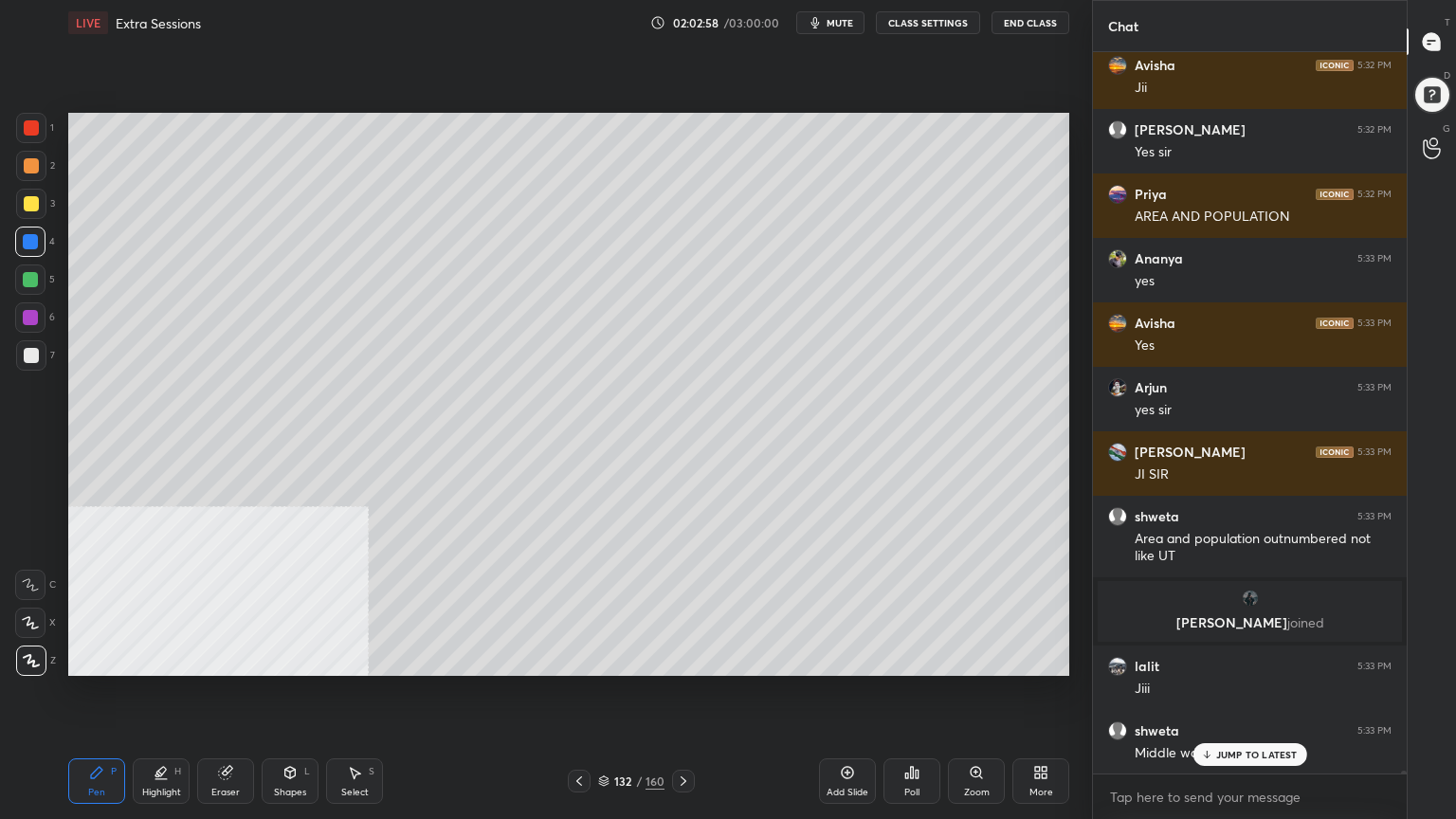 scroll, scrollTop: 189614, scrollLeft: 0, axis: vertical 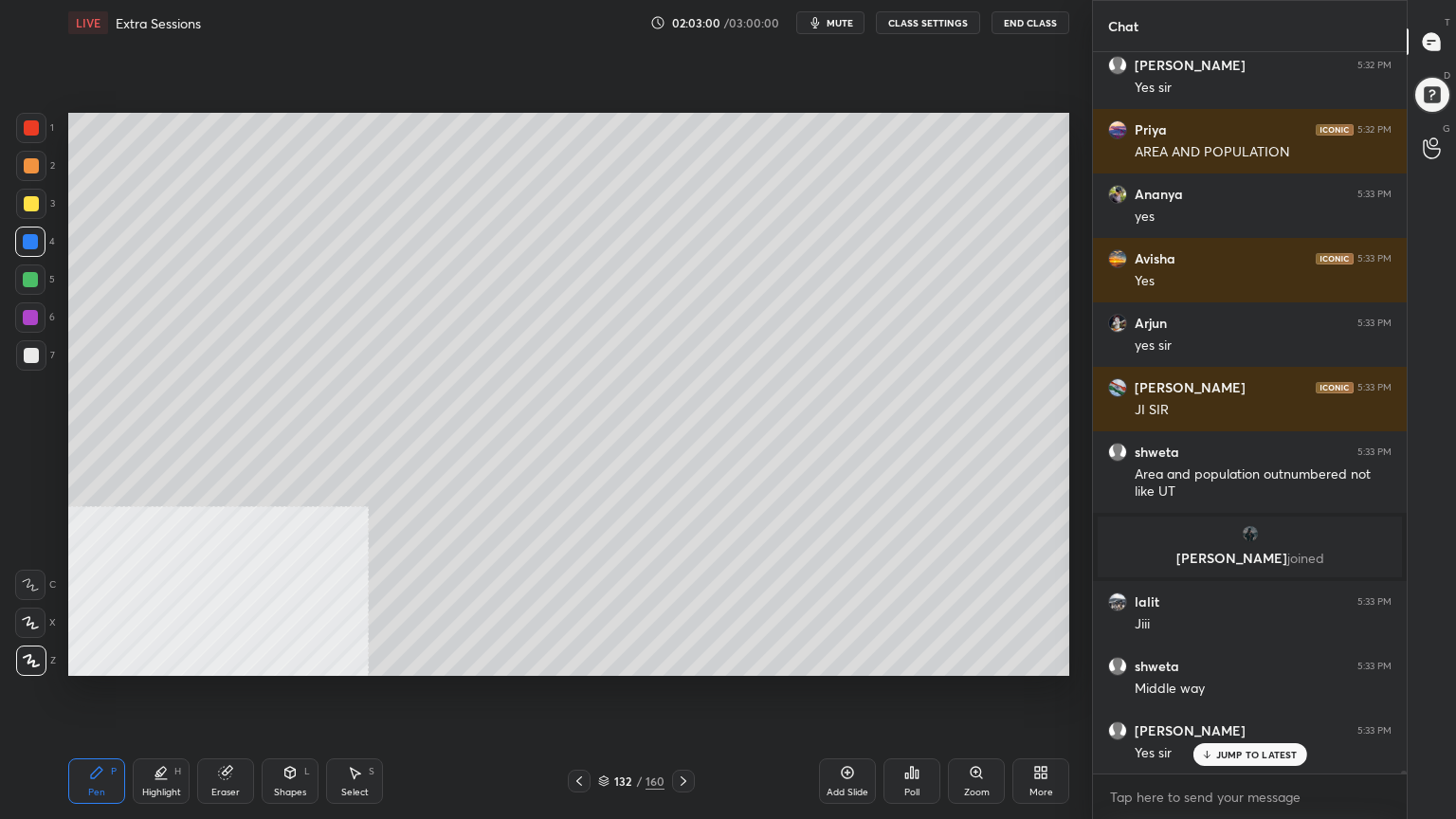 click at bounding box center [31, 204] 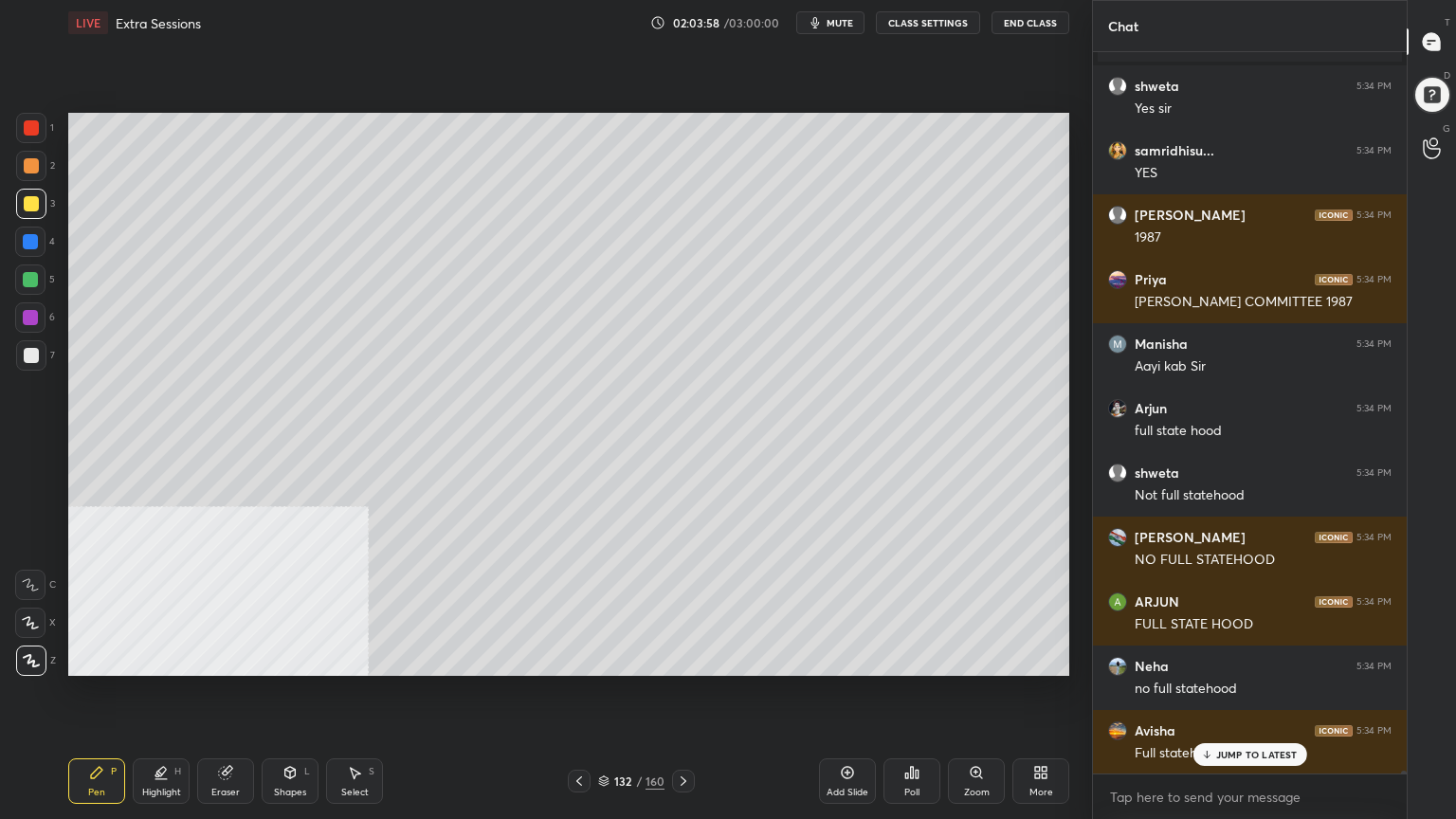 scroll, scrollTop: 192085, scrollLeft: 0, axis: vertical 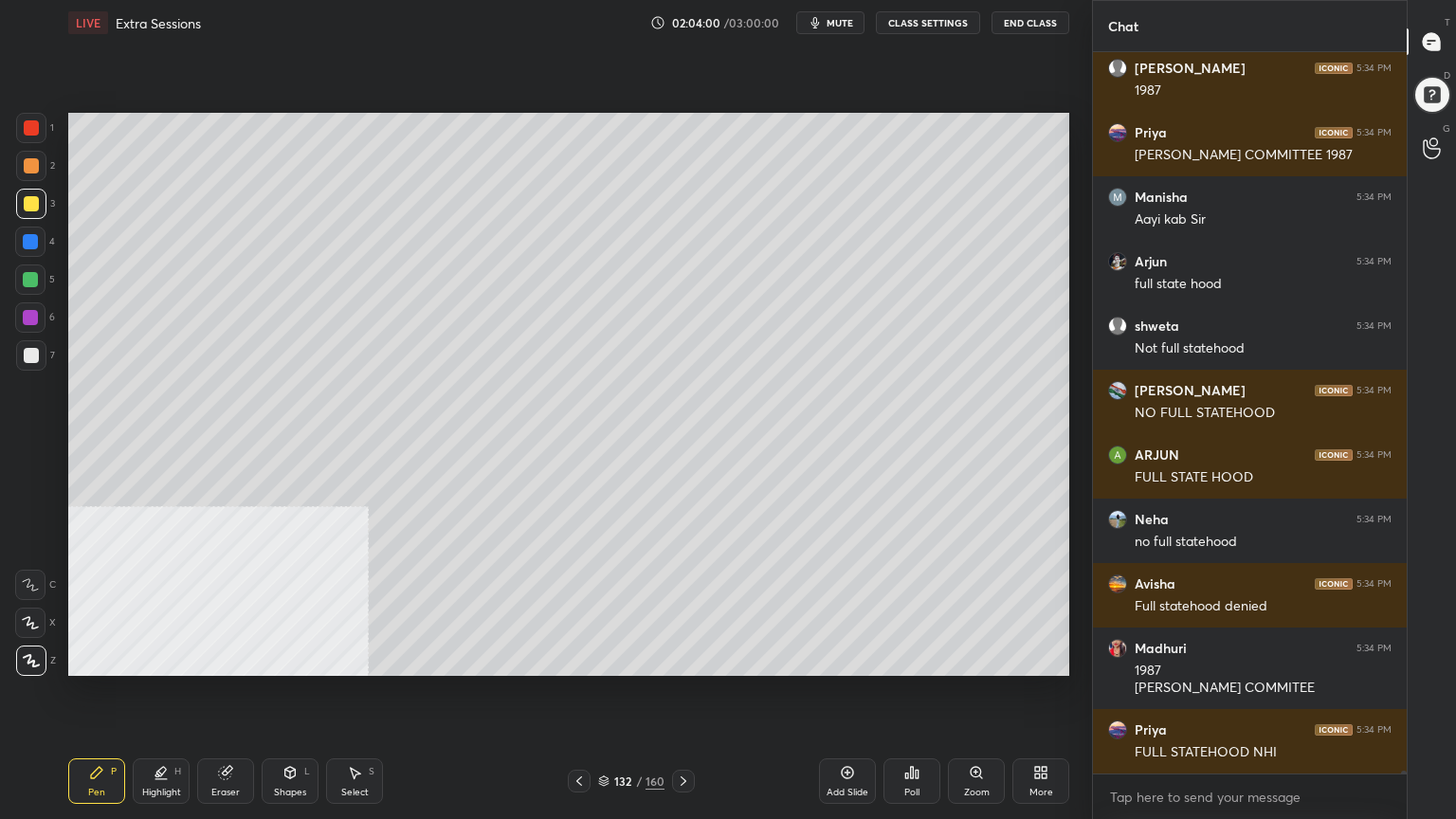 drag, startPoint x: 27, startPoint y: 126, endPoint x: 40, endPoint y: 141, distance: 19.849433 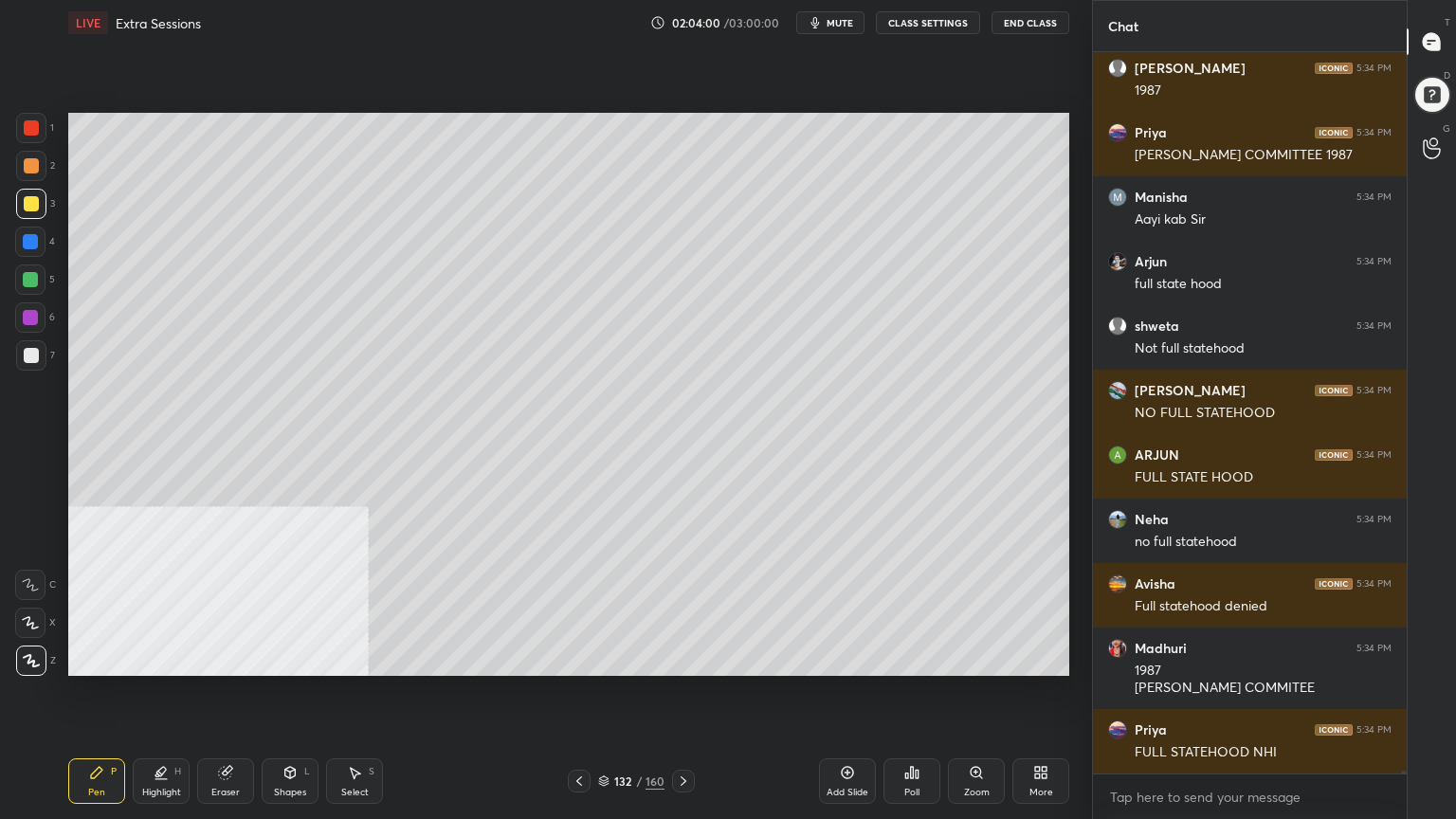 click at bounding box center [31, 128] 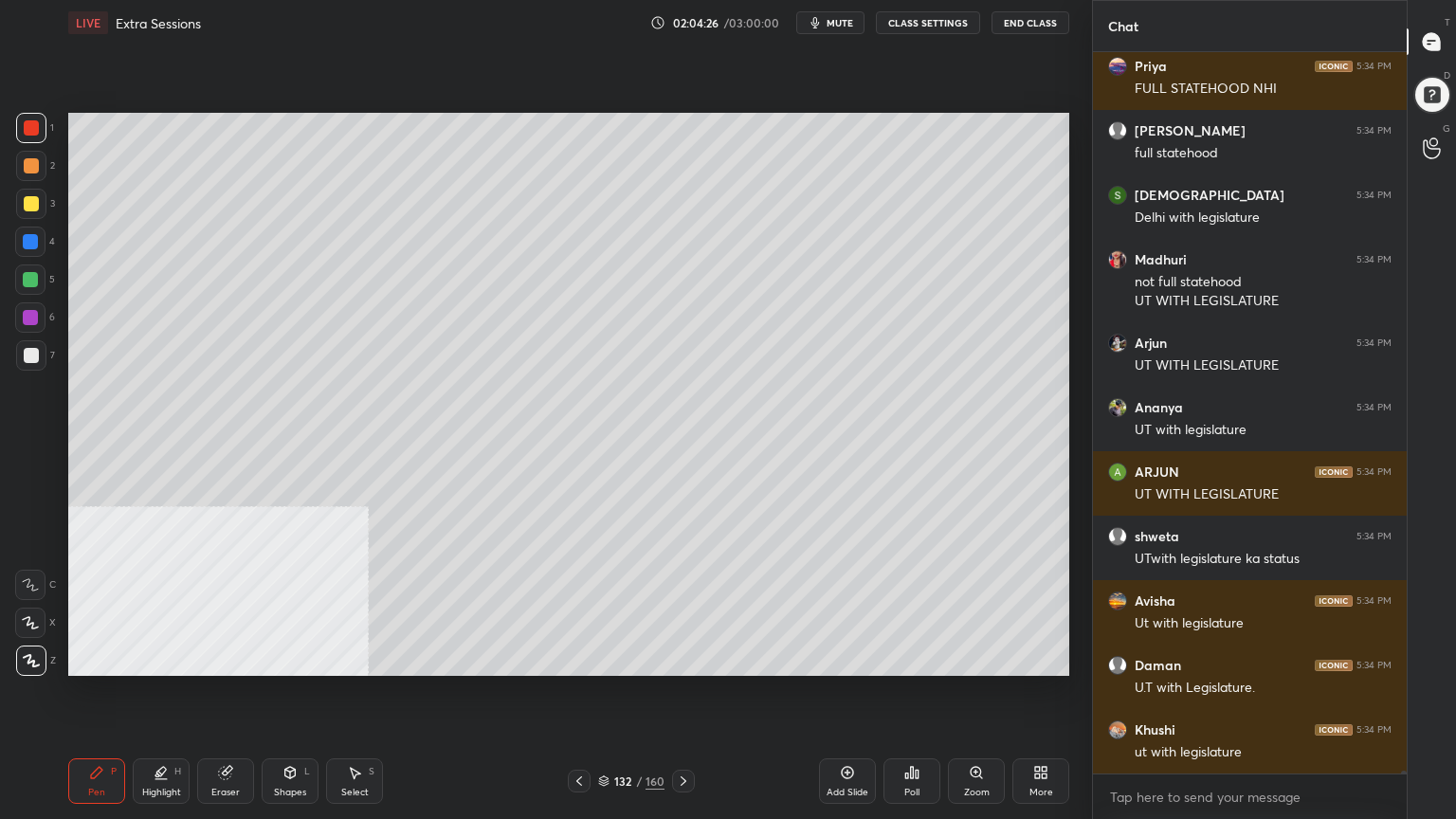 scroll, scrollTop: 192942, scrollLeft: 0, axis: vertical 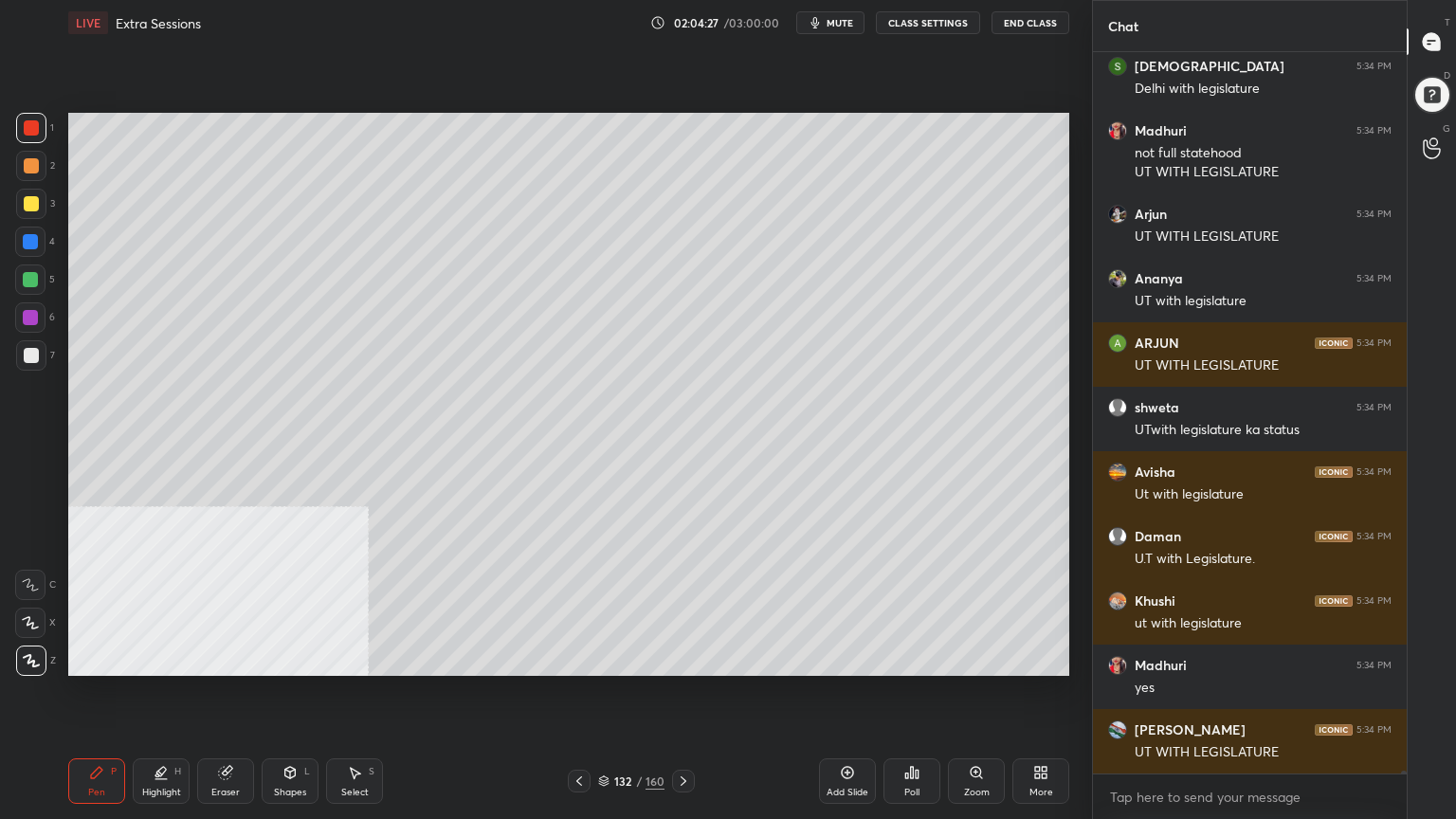click 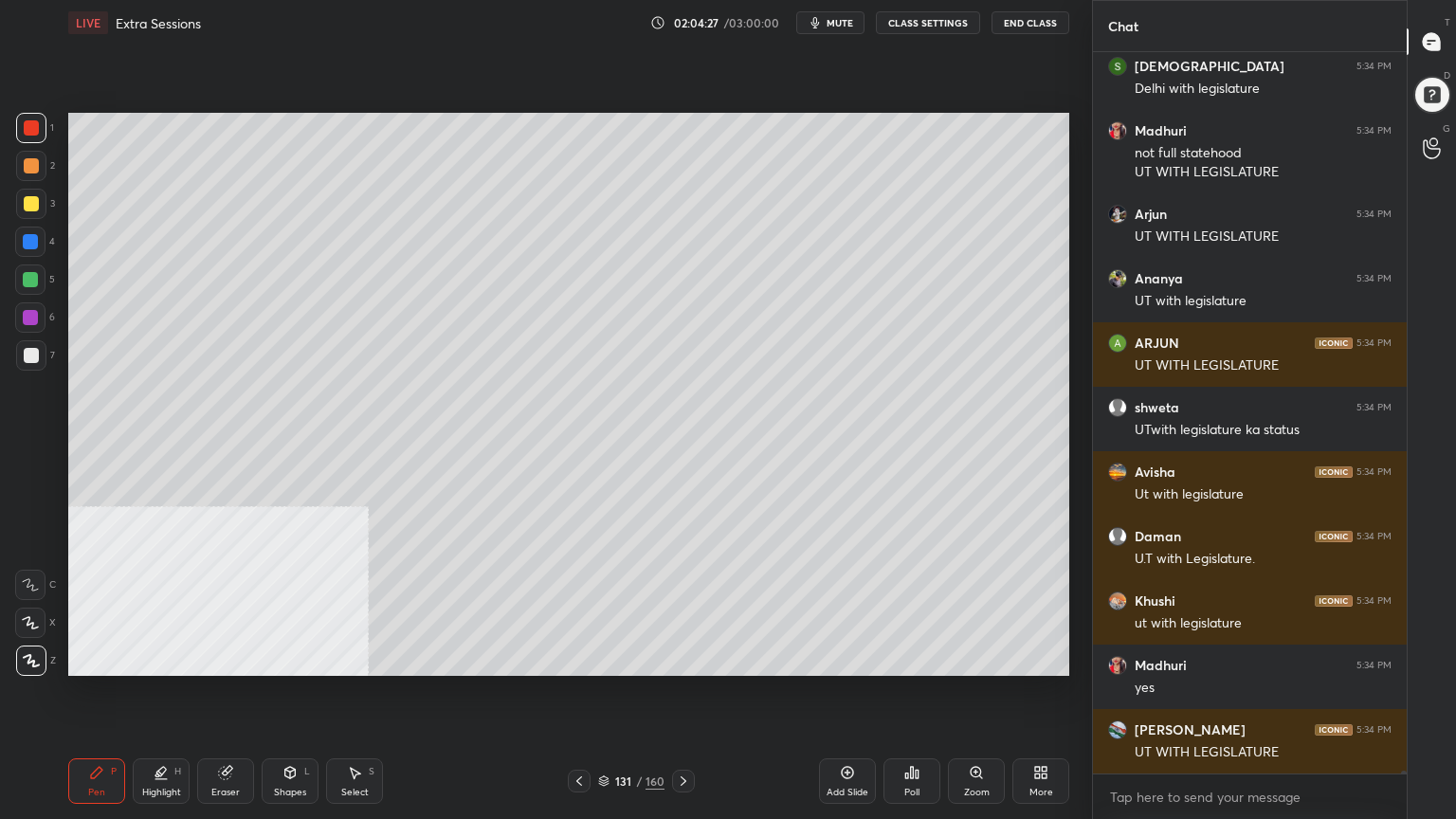 scroll, scrollTop: 193071, scrollLeft: 0, axis: vertical 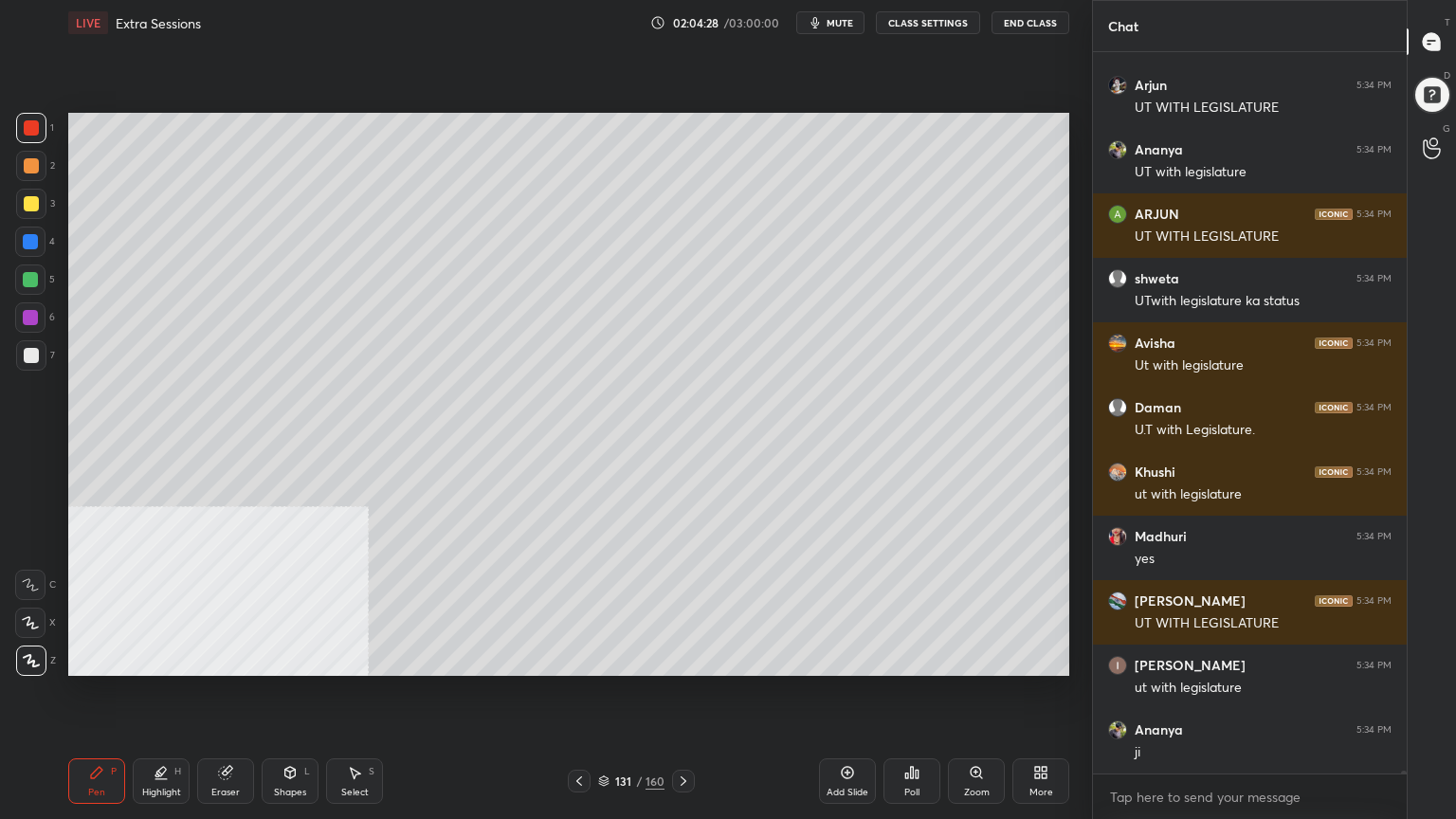 click 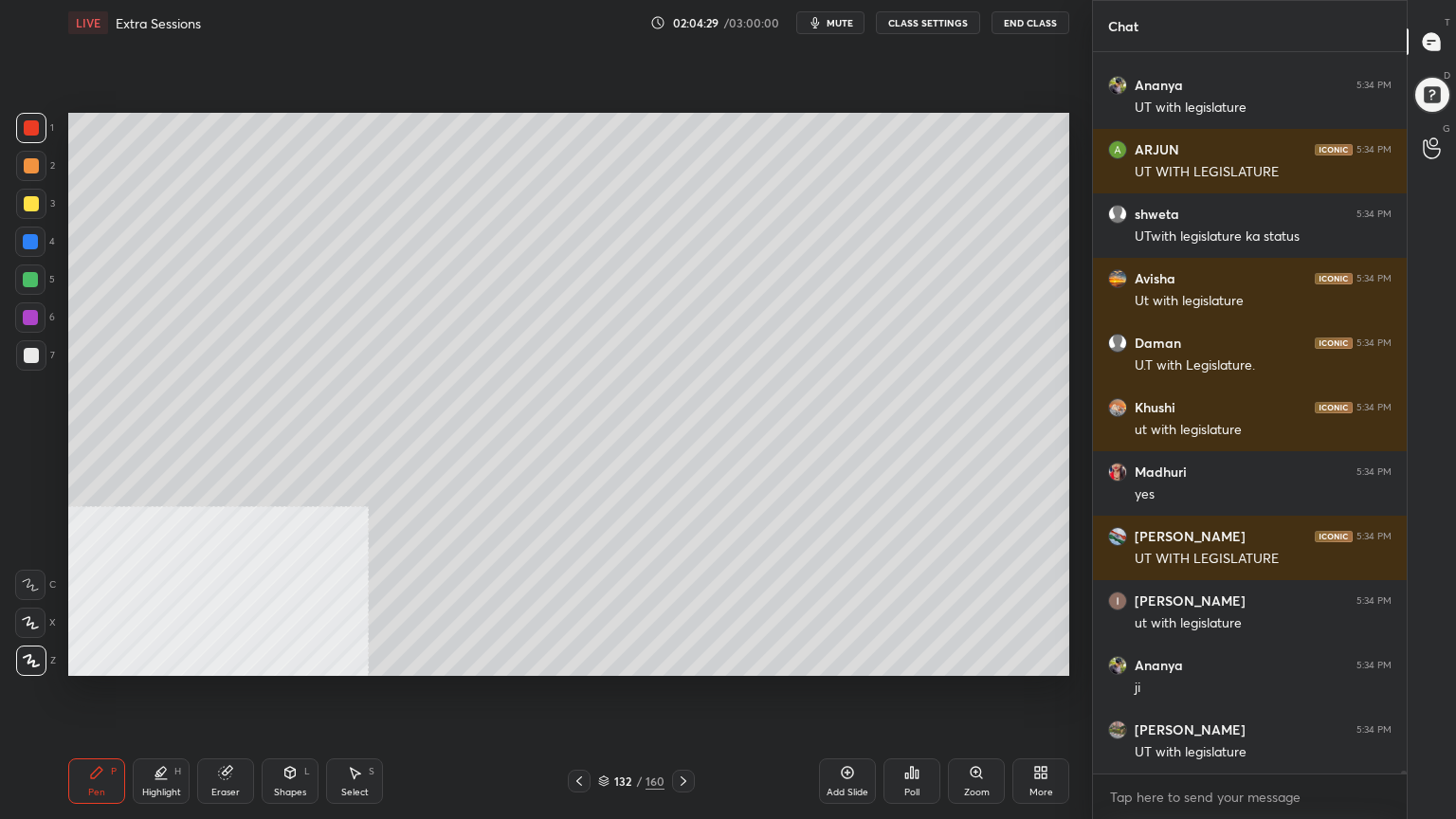click 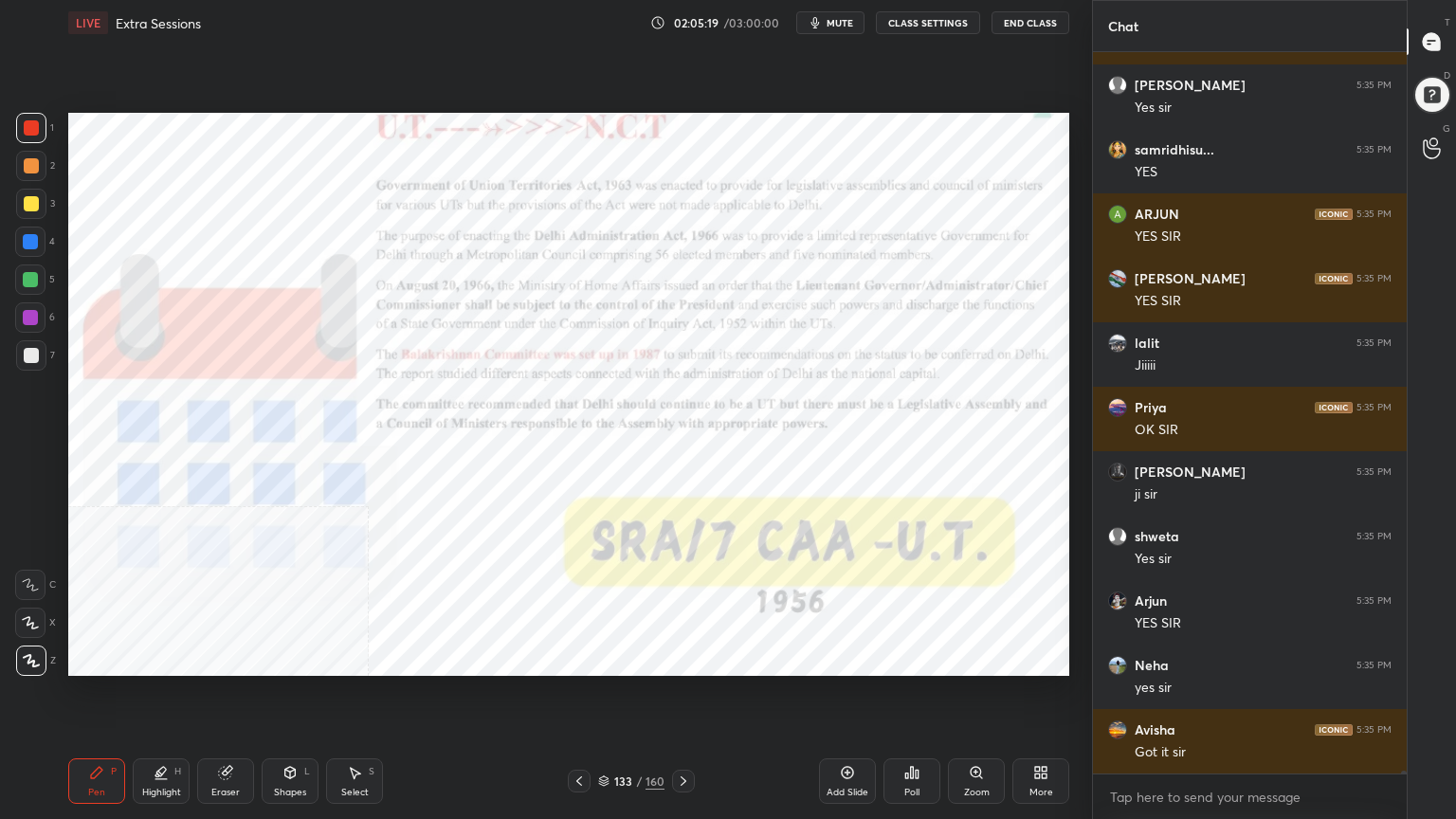 scroll, scrollTop: 195133, scrollLeft: 0, axis: vertical 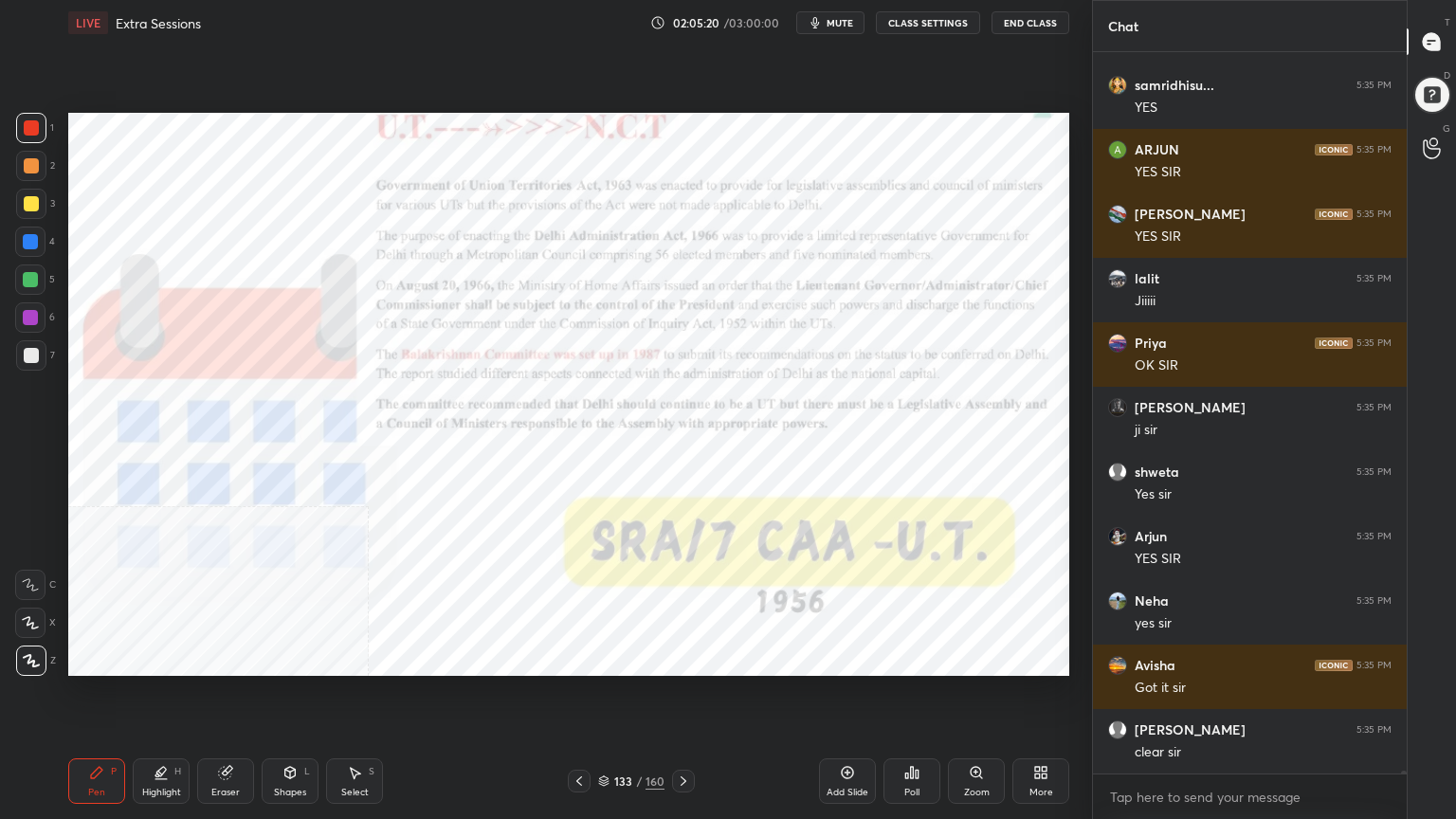 click 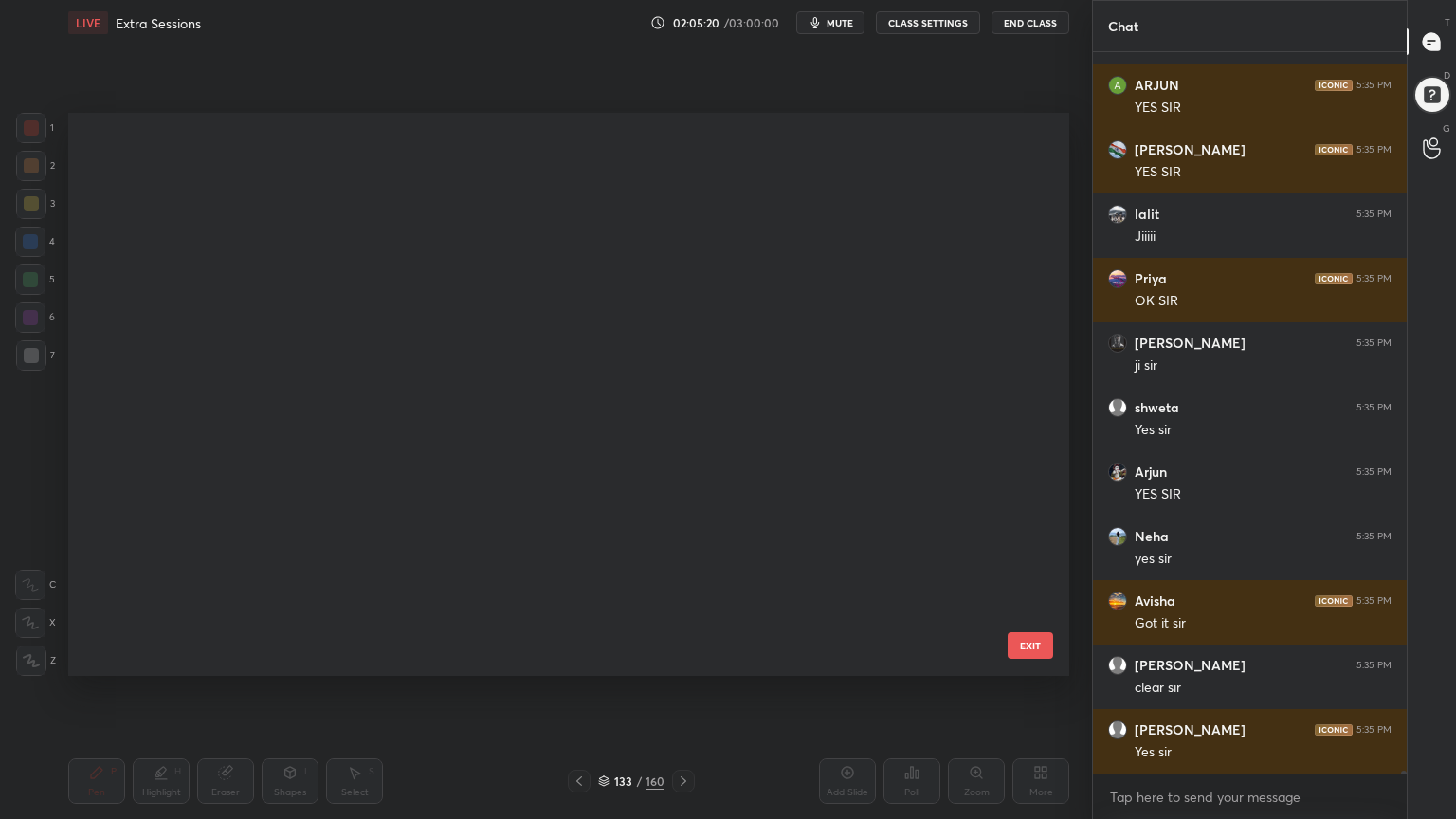 scroll, scrollTop: 7242, scrollLeft: 0, axis: vertical 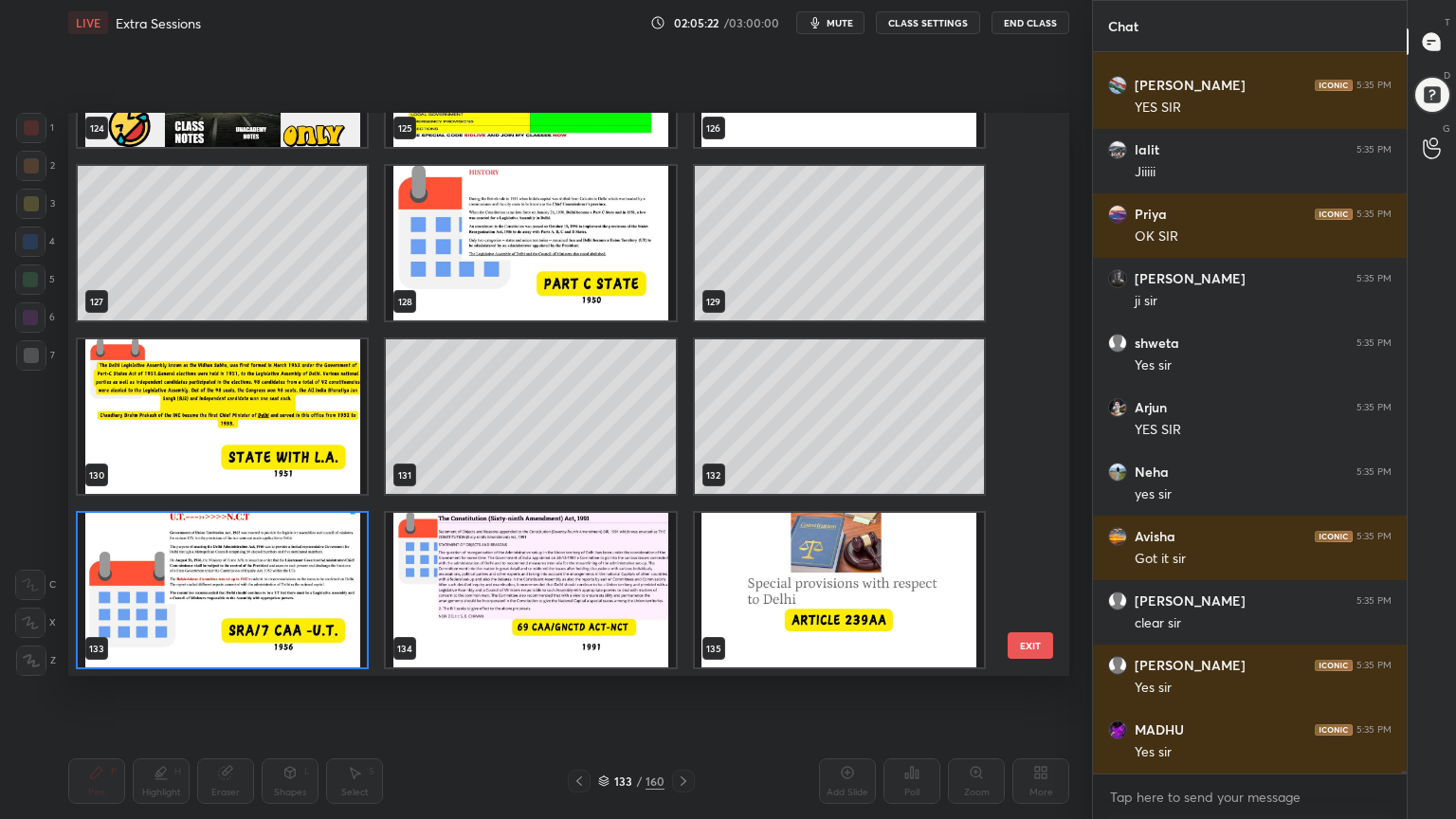 click at bounding box center [530, 590] 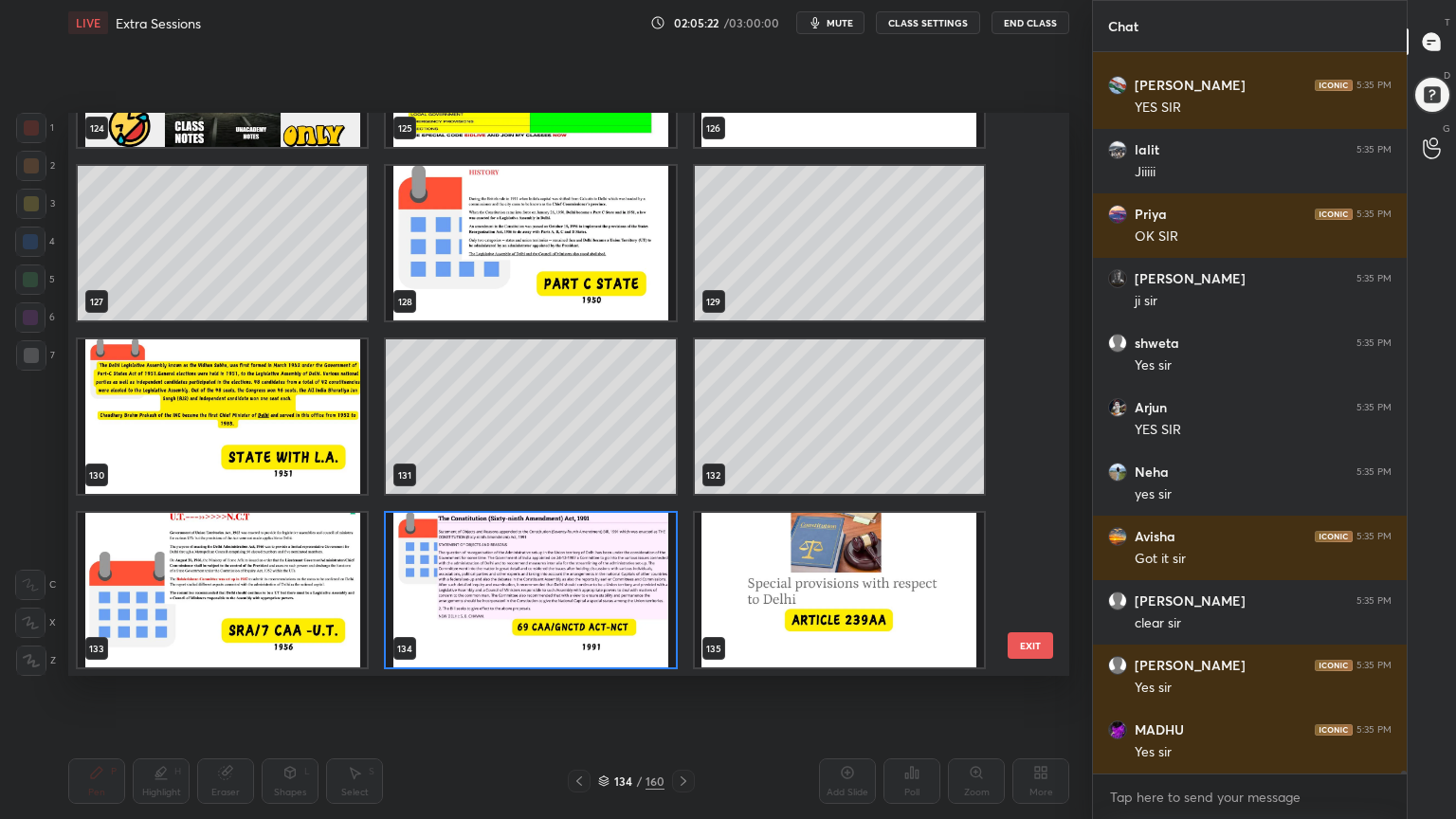 click at bounding box center [530, 590] 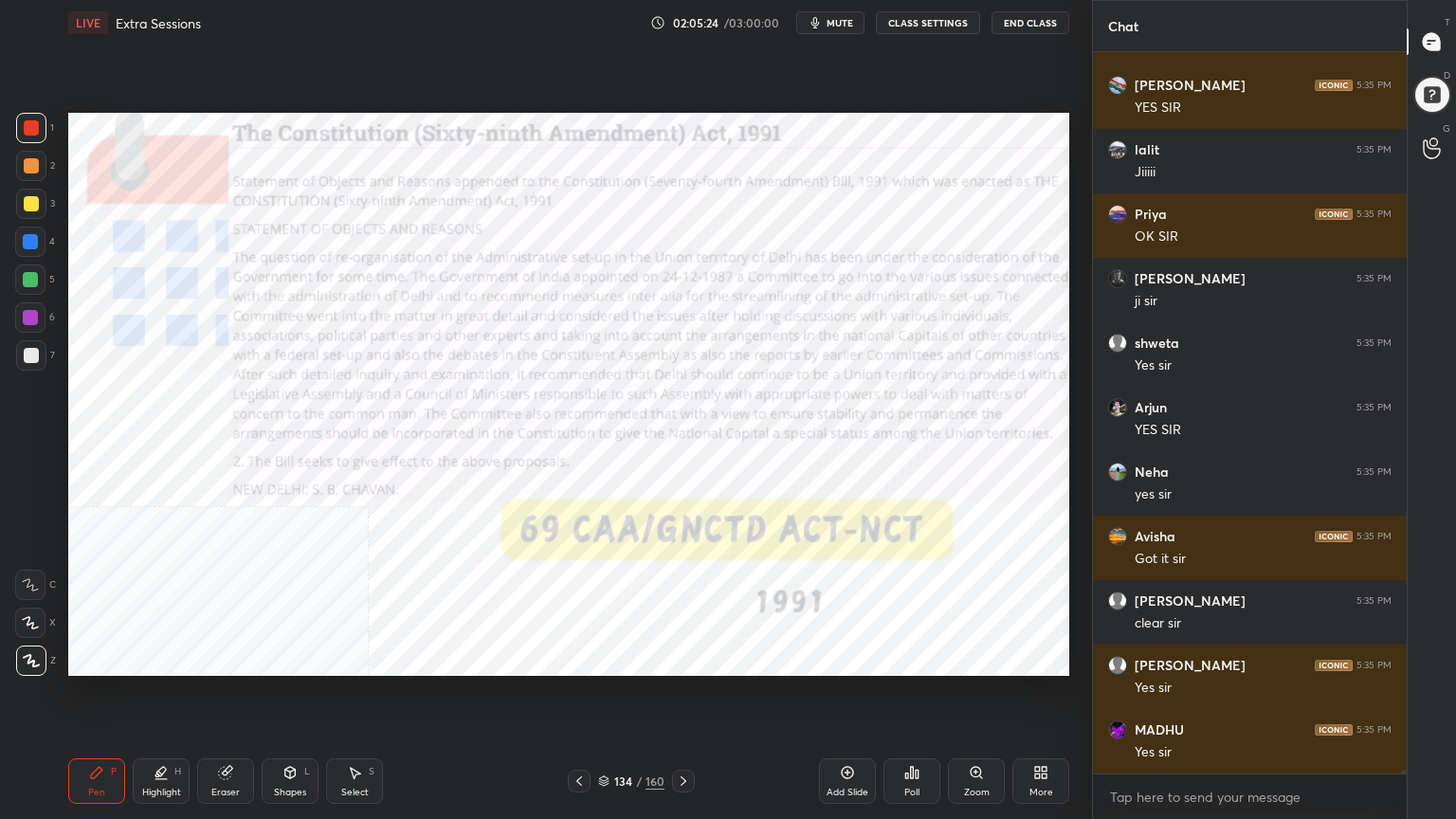 scroll, scrollTop: 195327, scrollLeft: 0, axis: vertical 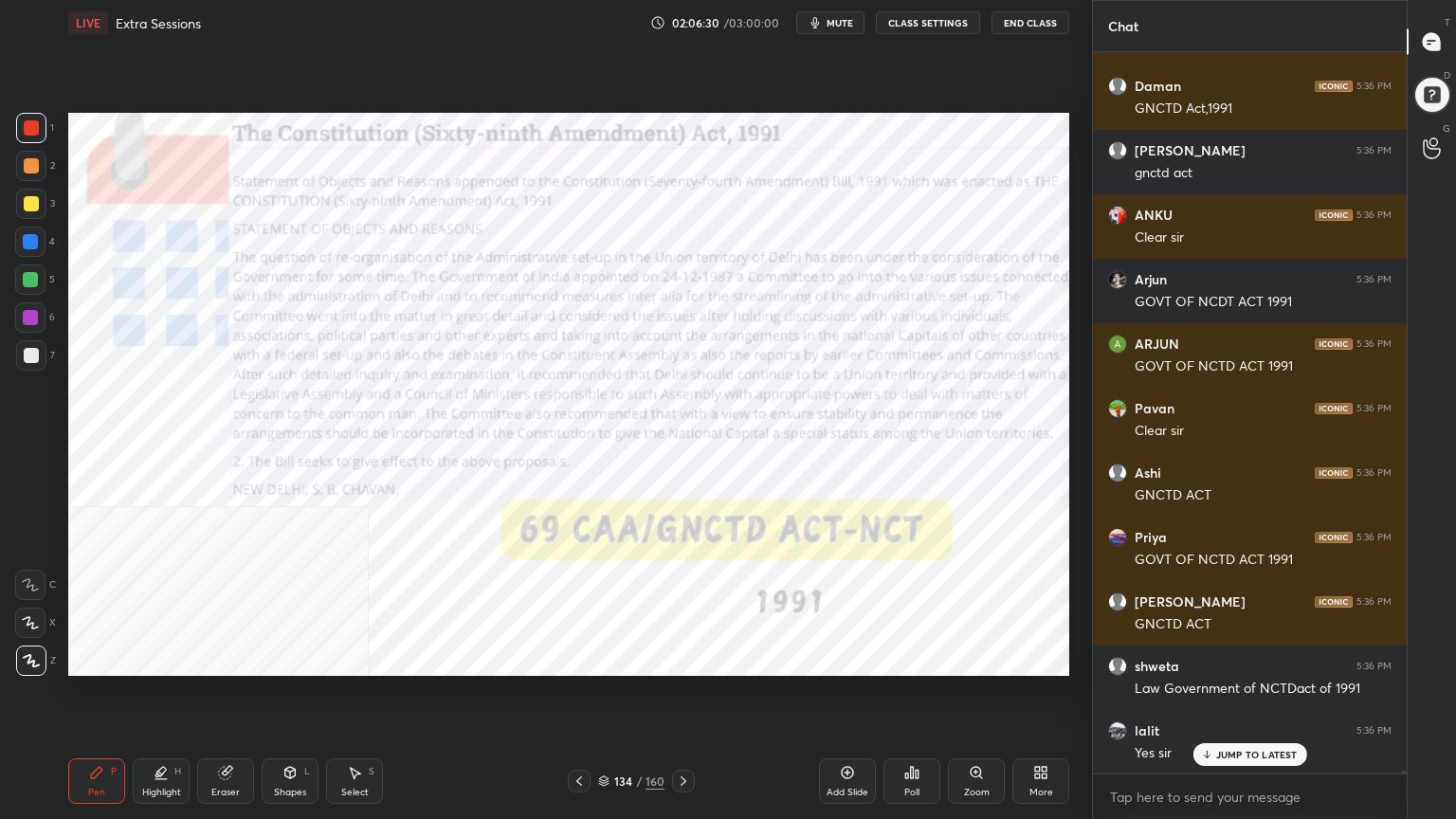 click on "134 / 160" at bounding box center (631, 781) 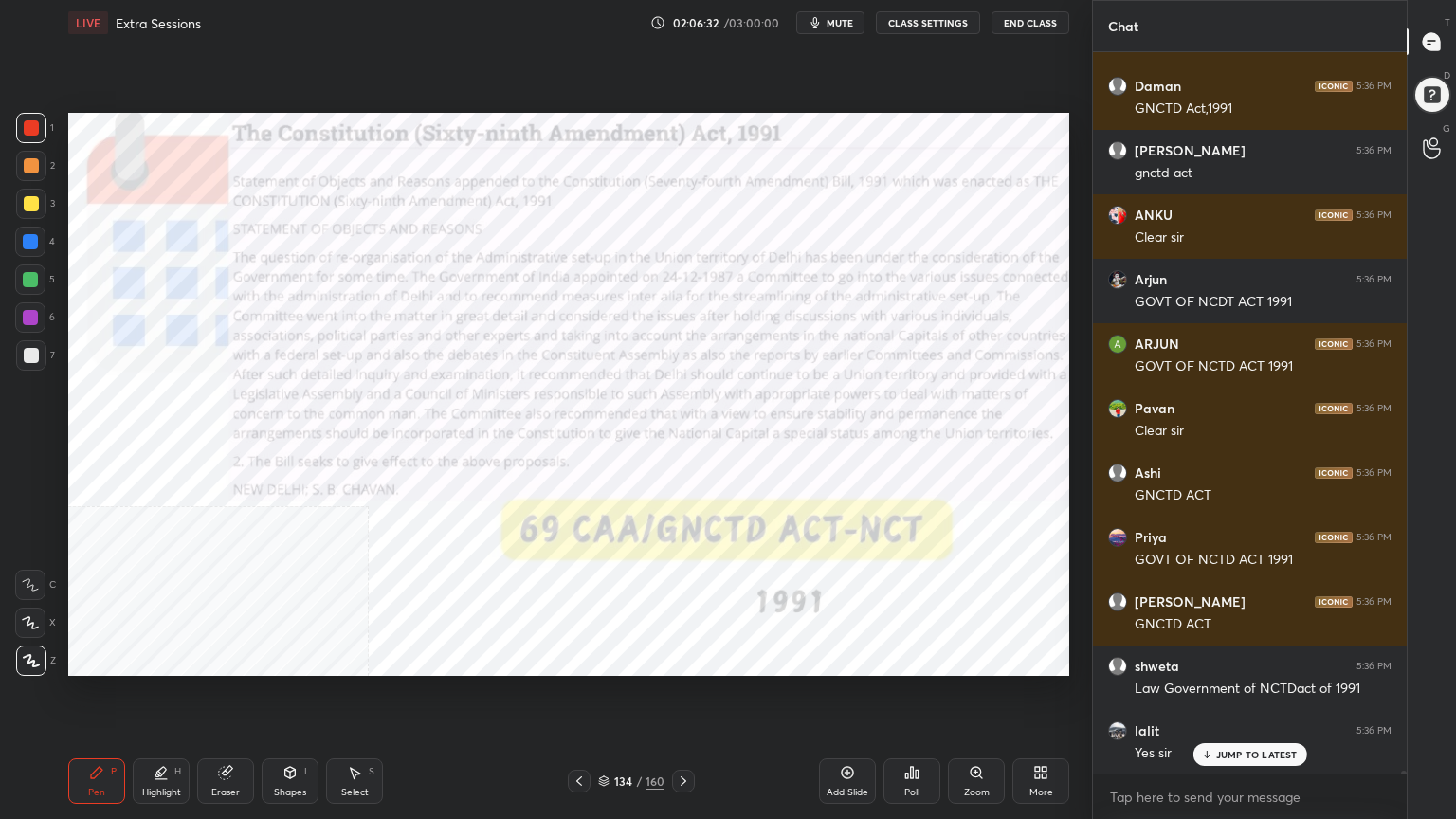 click 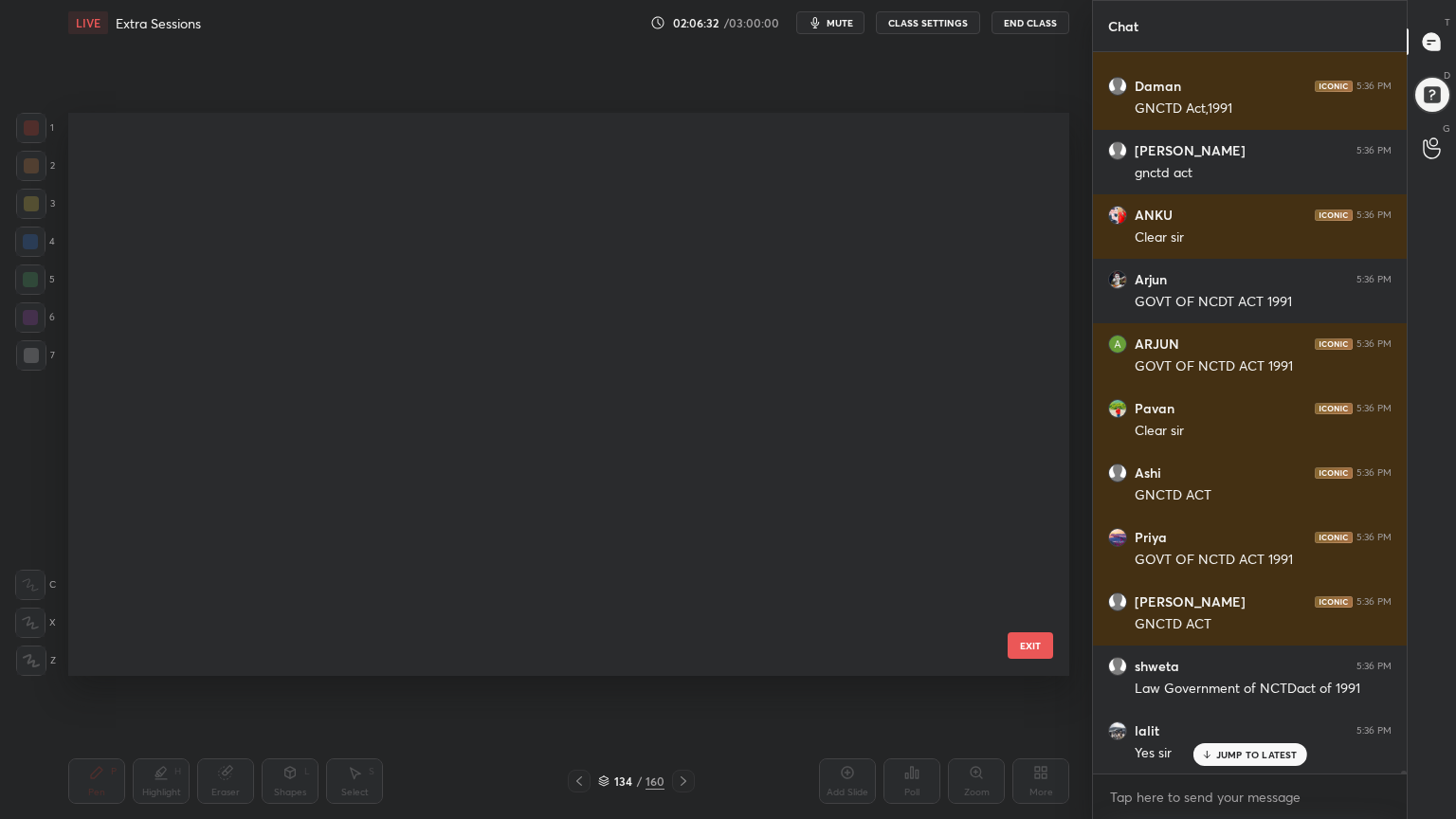 scroll, scrollTop: 7242, scrollLeft: 0, axis: vertical 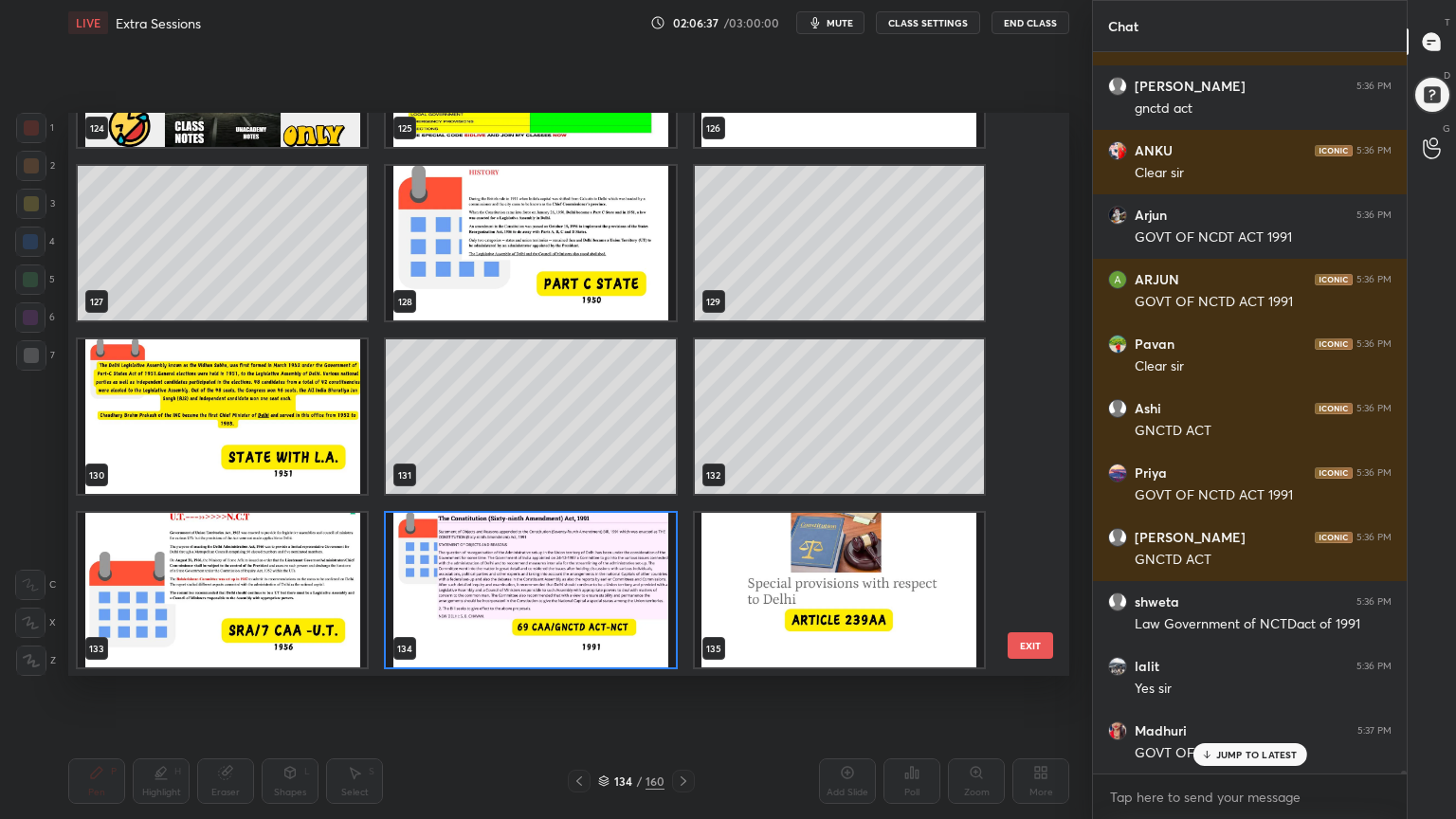 click at bounding box center [839, 590] 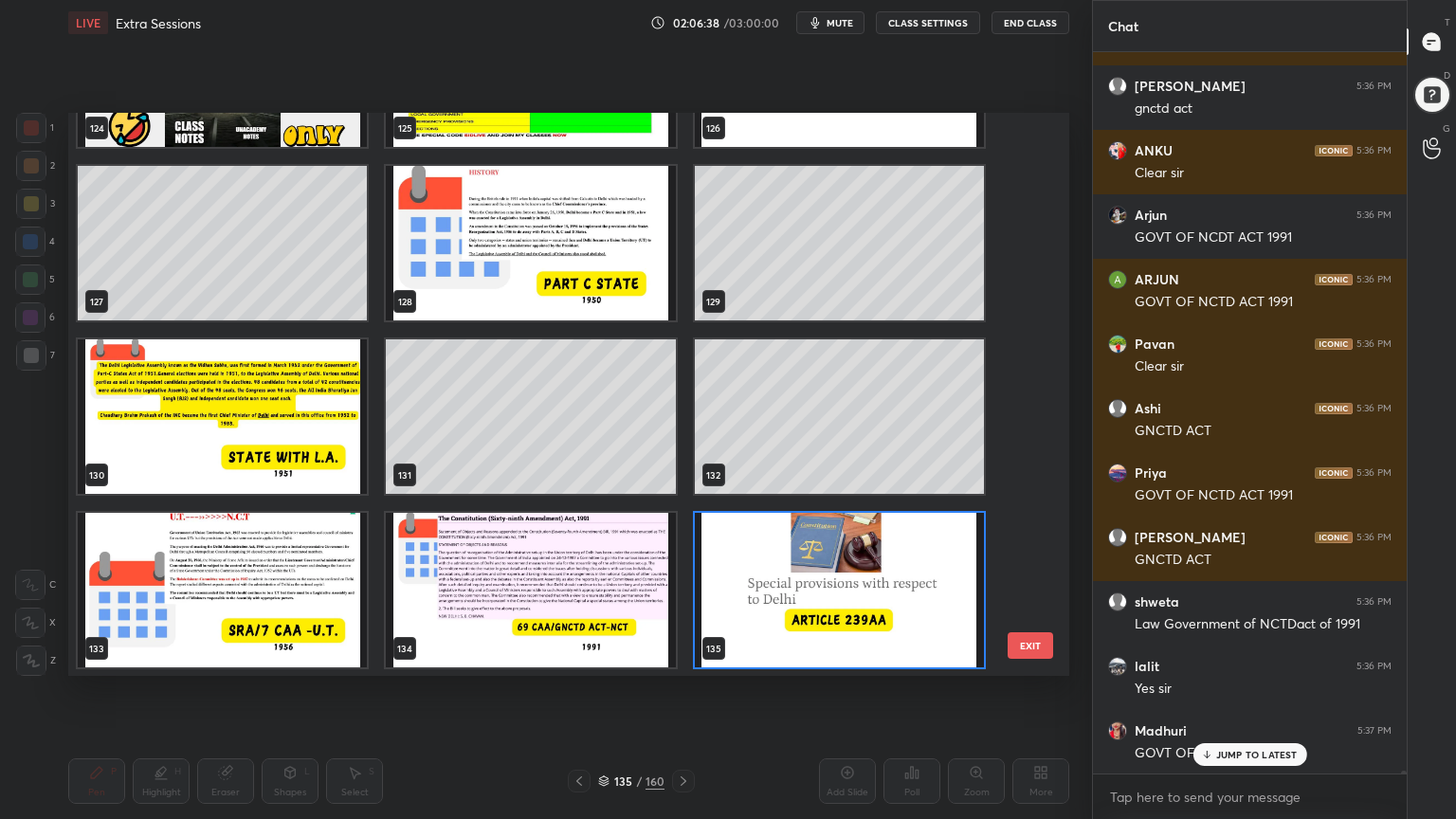 click at bounding box center (839, 590) 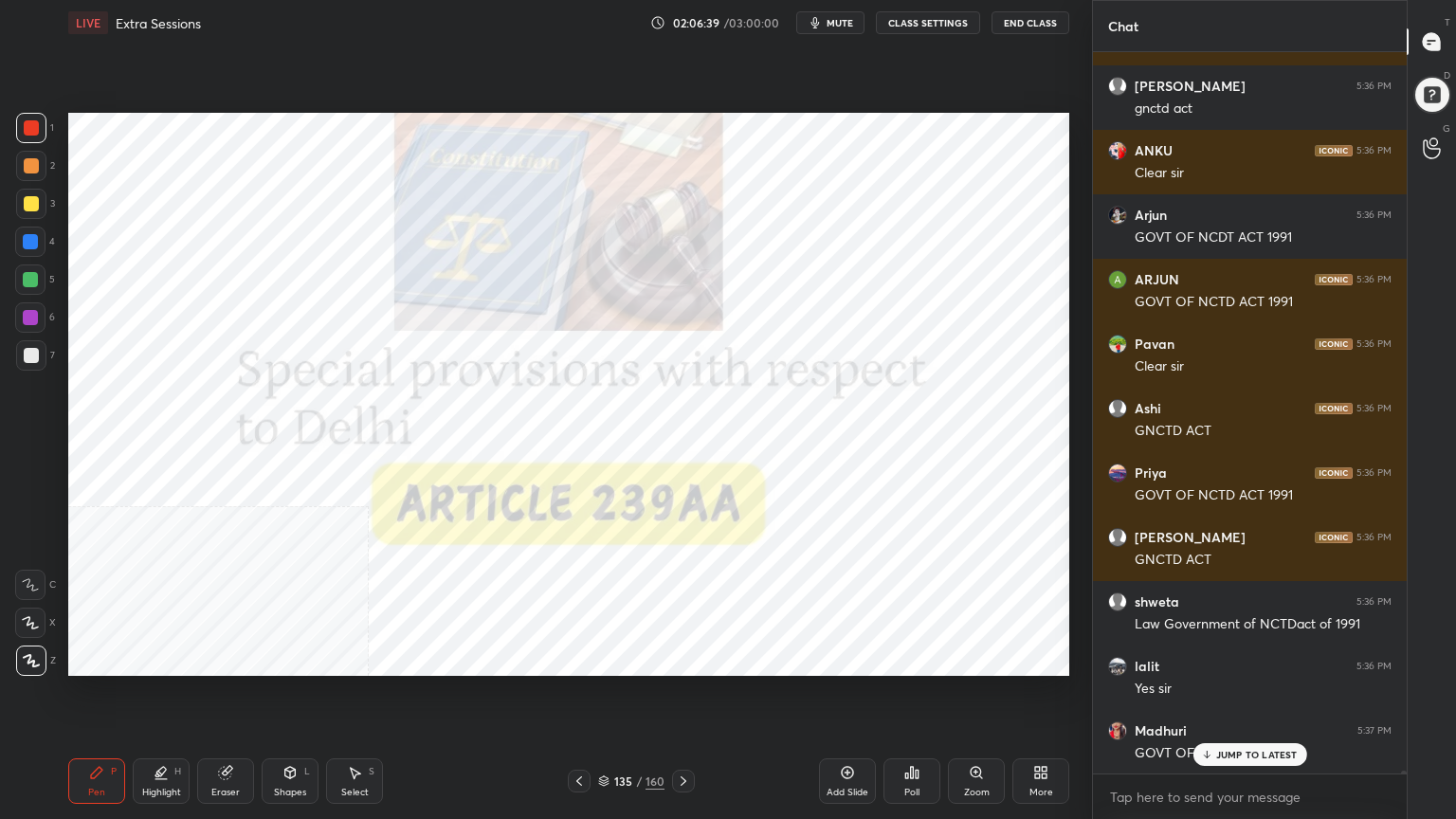 scroll, scrollTop: 197887, scrollLeft: 0, axis: vertical 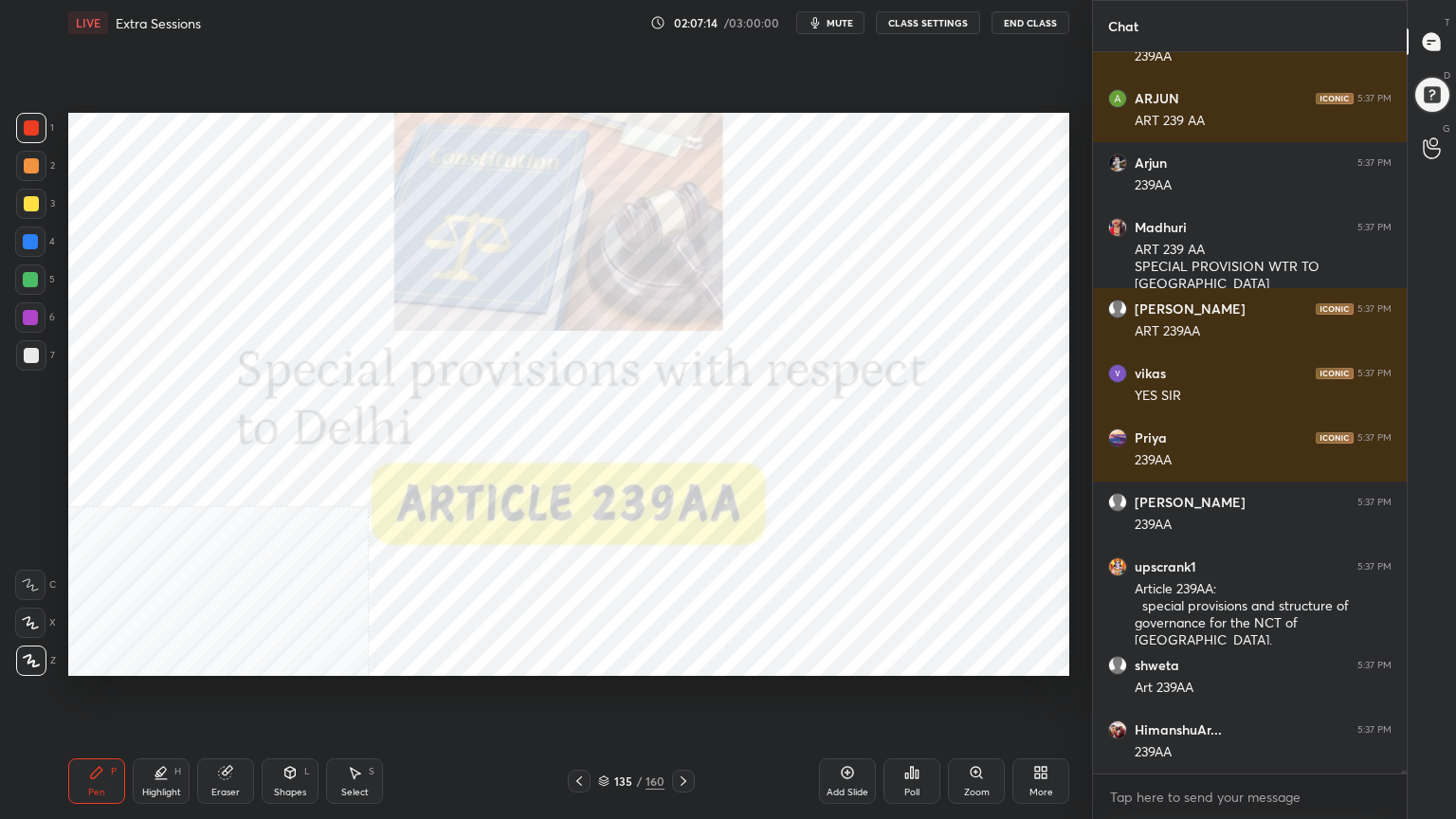 click 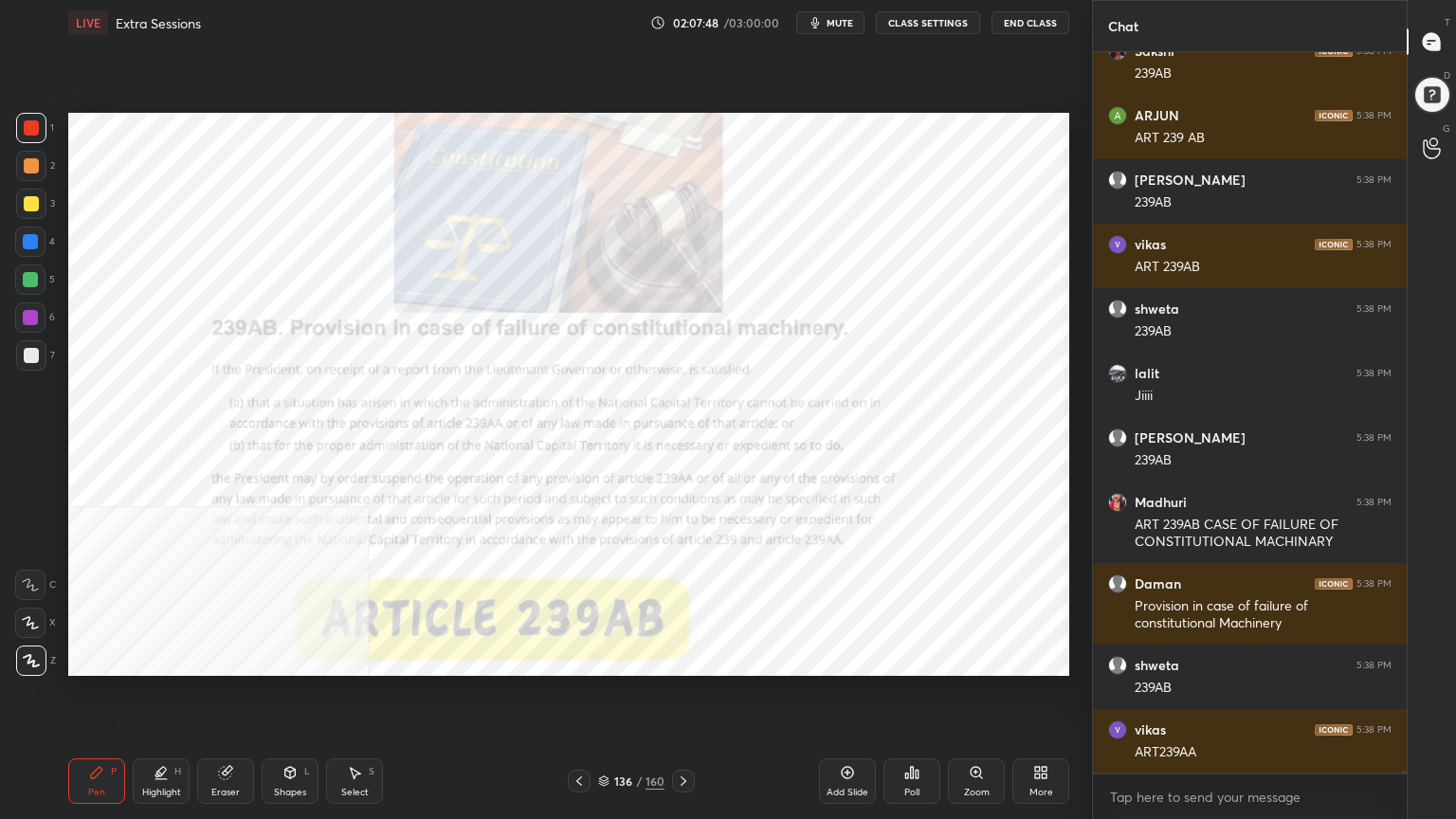 scroll, scrollTop: 200358, scrollLeft: 0, axis: vertical 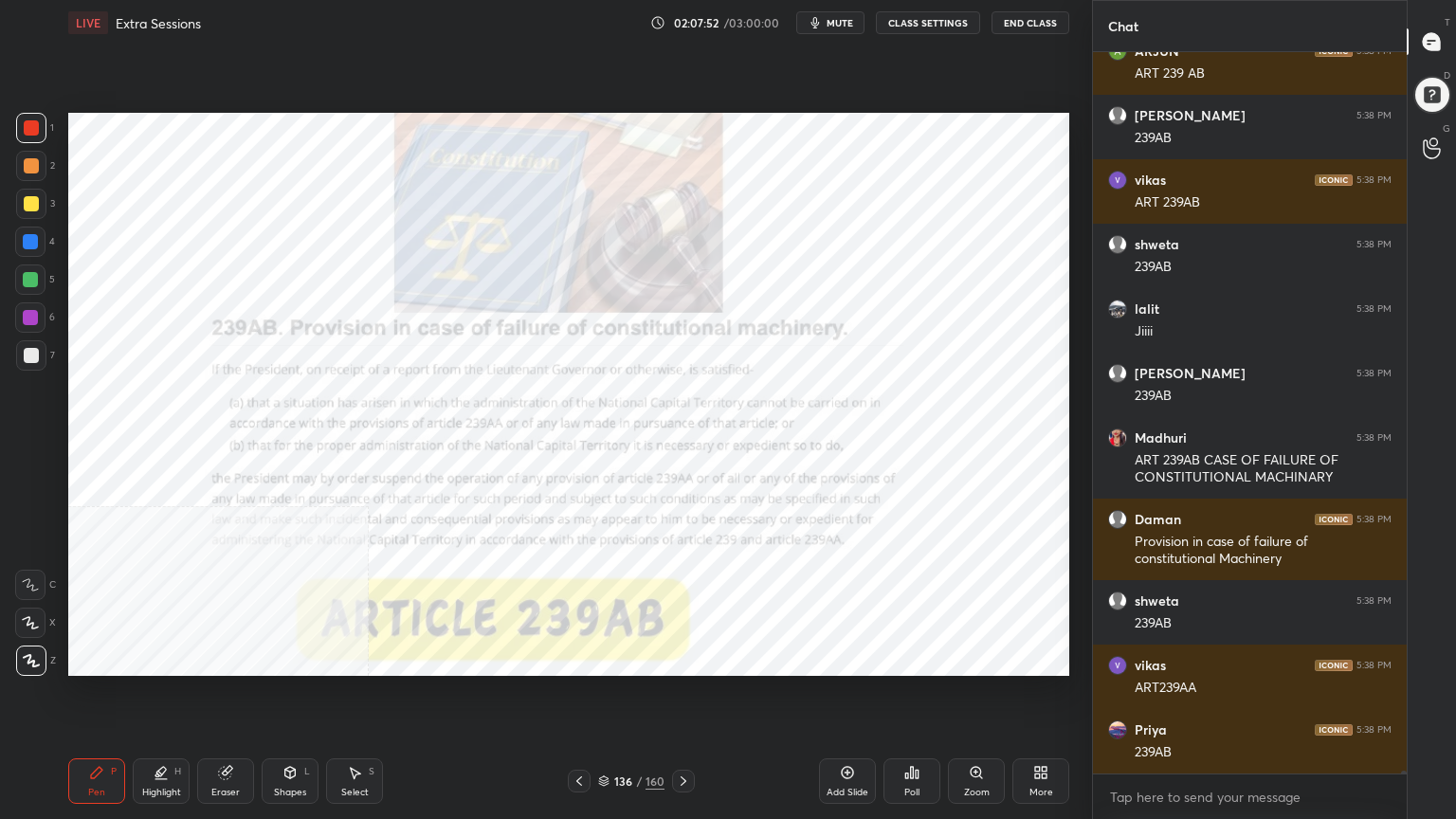 click 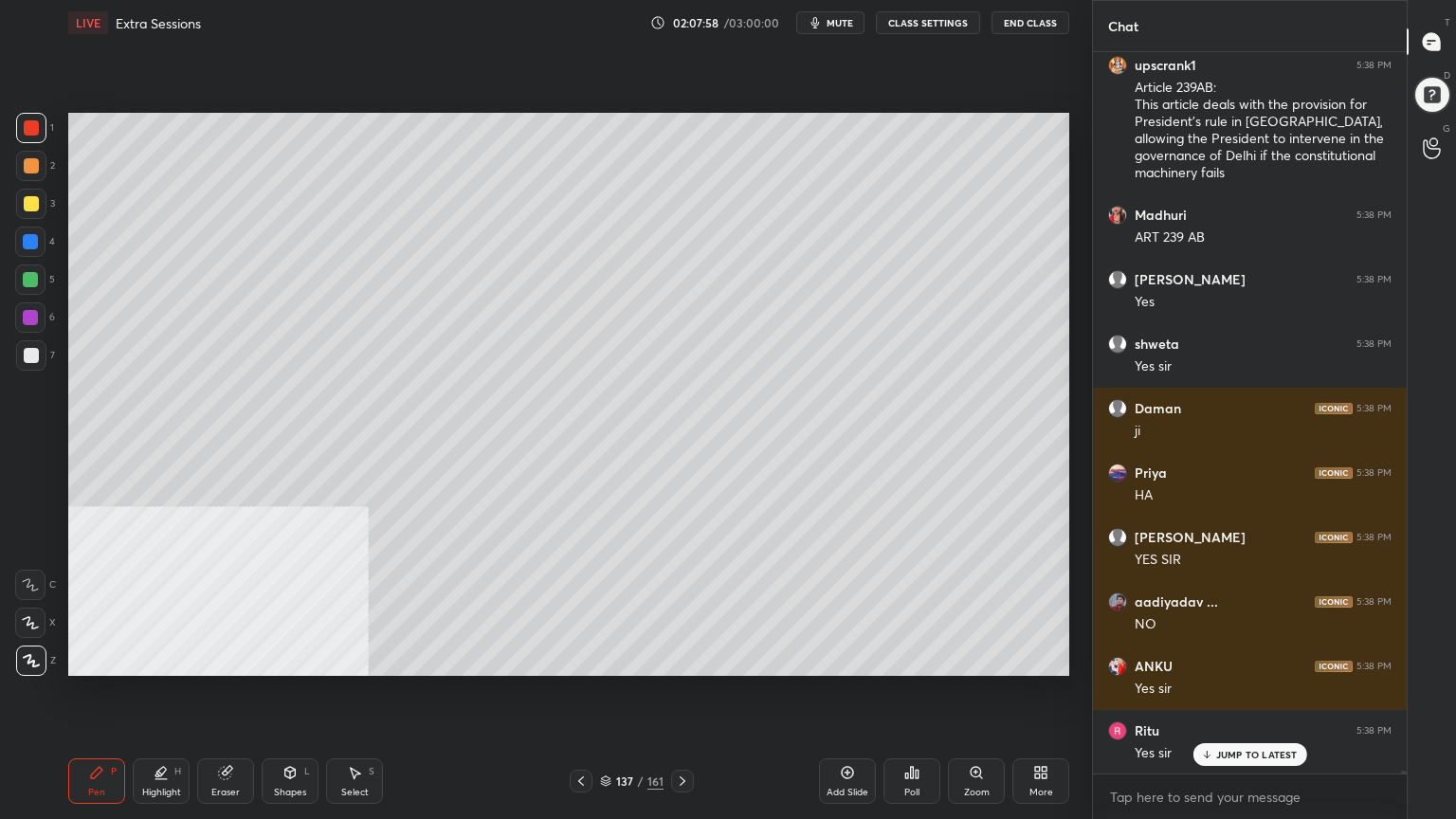 scroll, scrollTop: 201410, scrollLeft: 0, axis: vertical 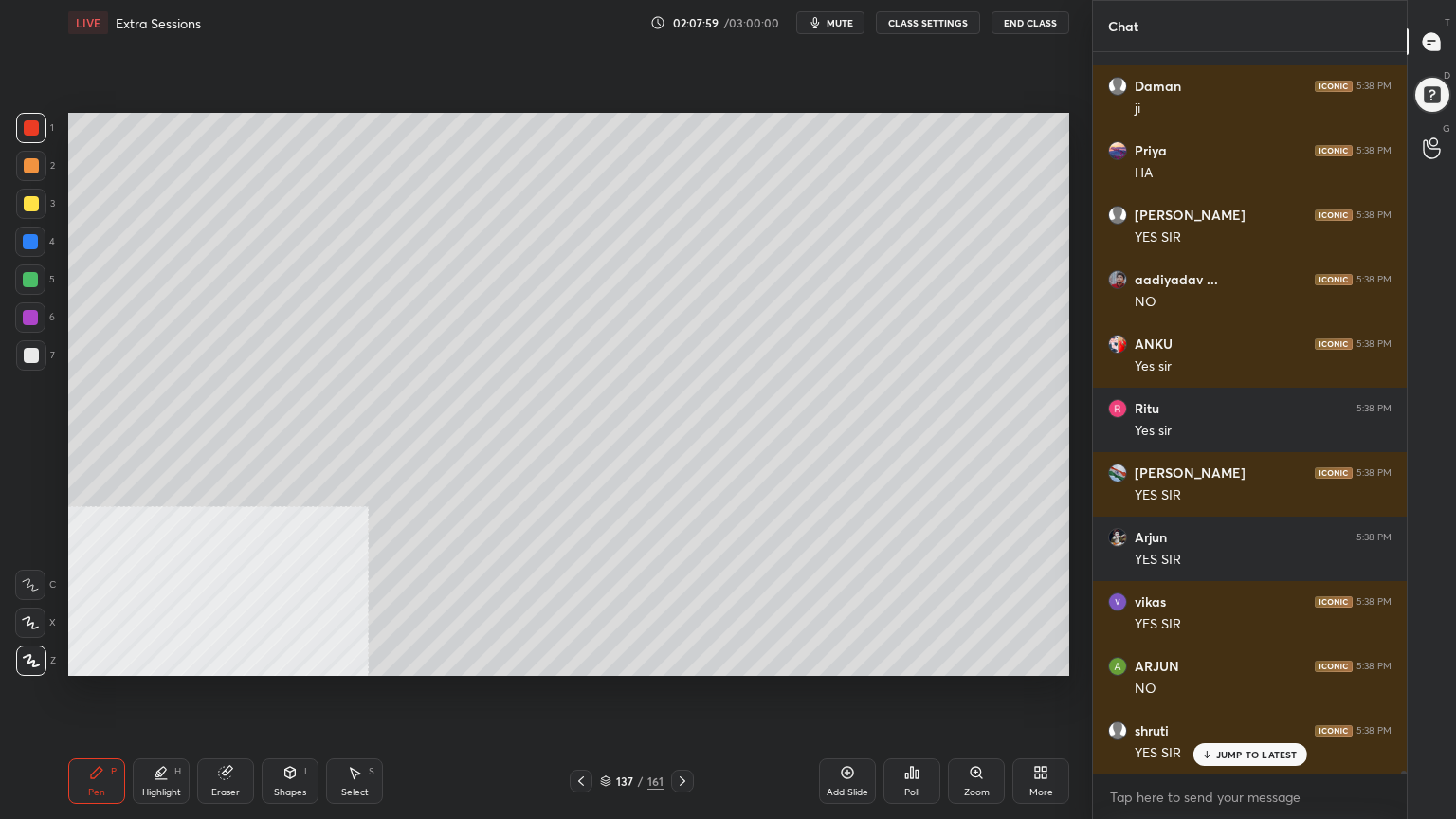 click at bounding box center [31, 204] 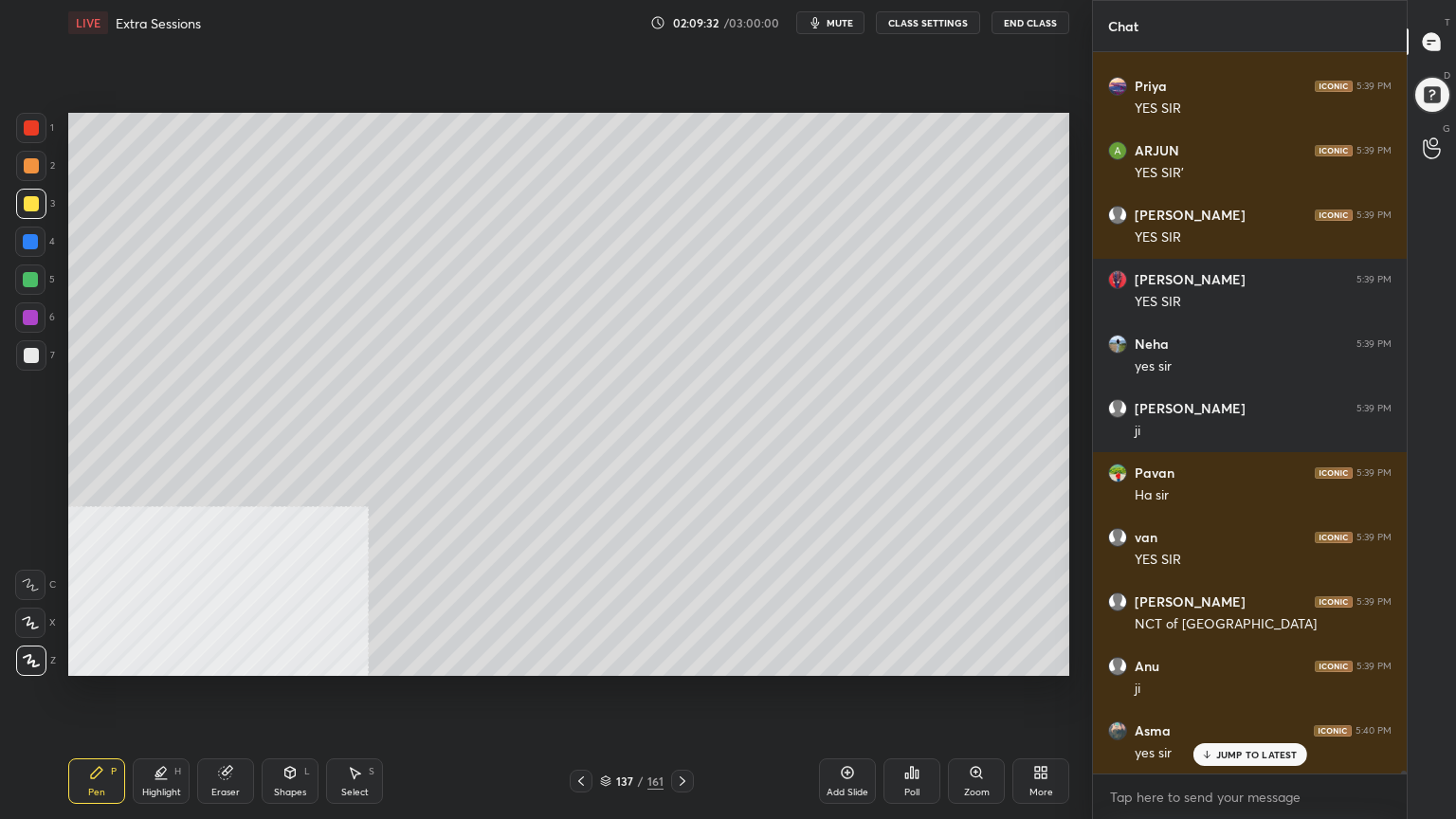scroll, scrollTop: 201899, scrollLeft: 0, axis: vertical 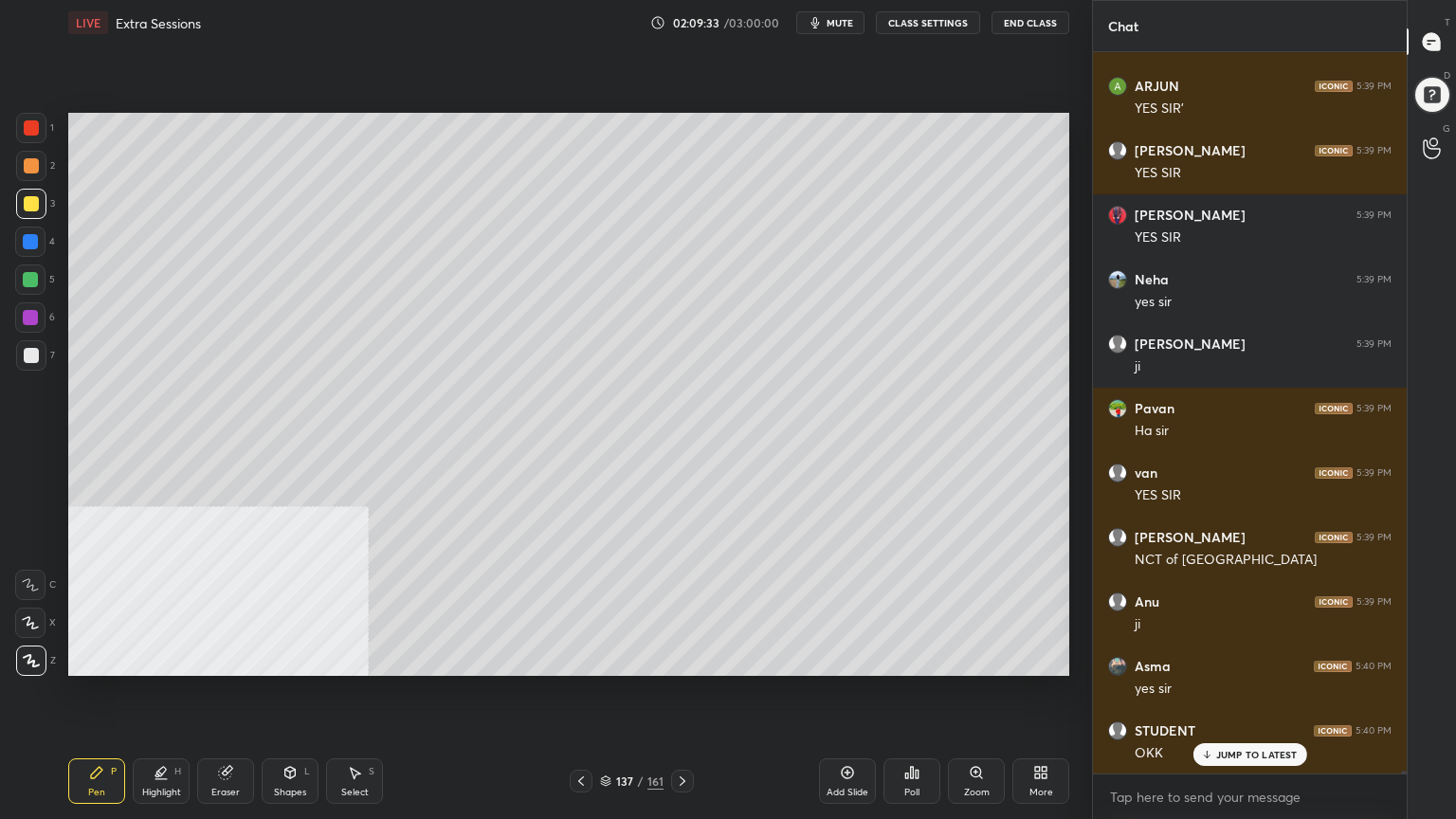 click 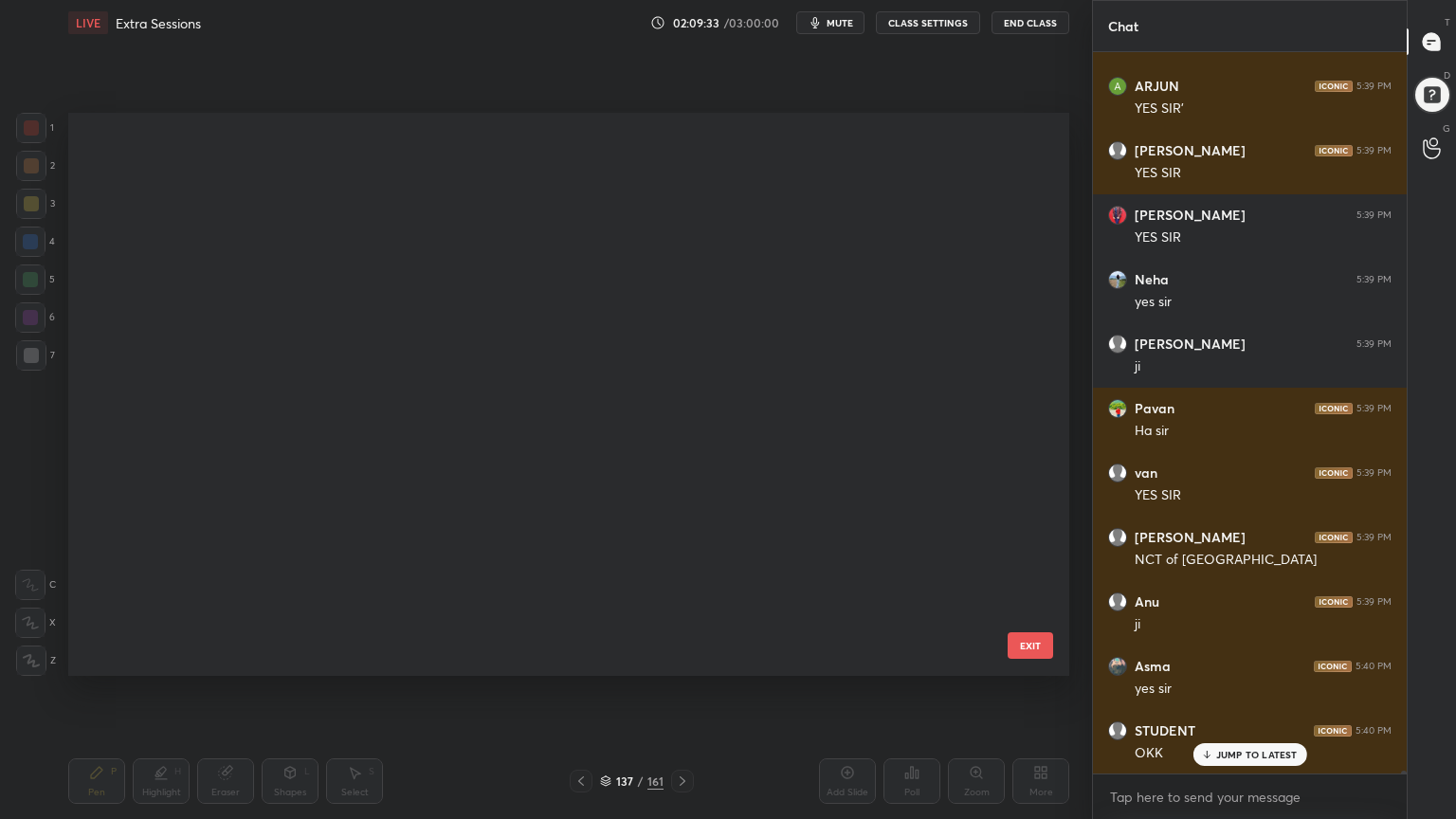 scroll, scrollTop: 201963, scrollLeft: 0, axis: vertical 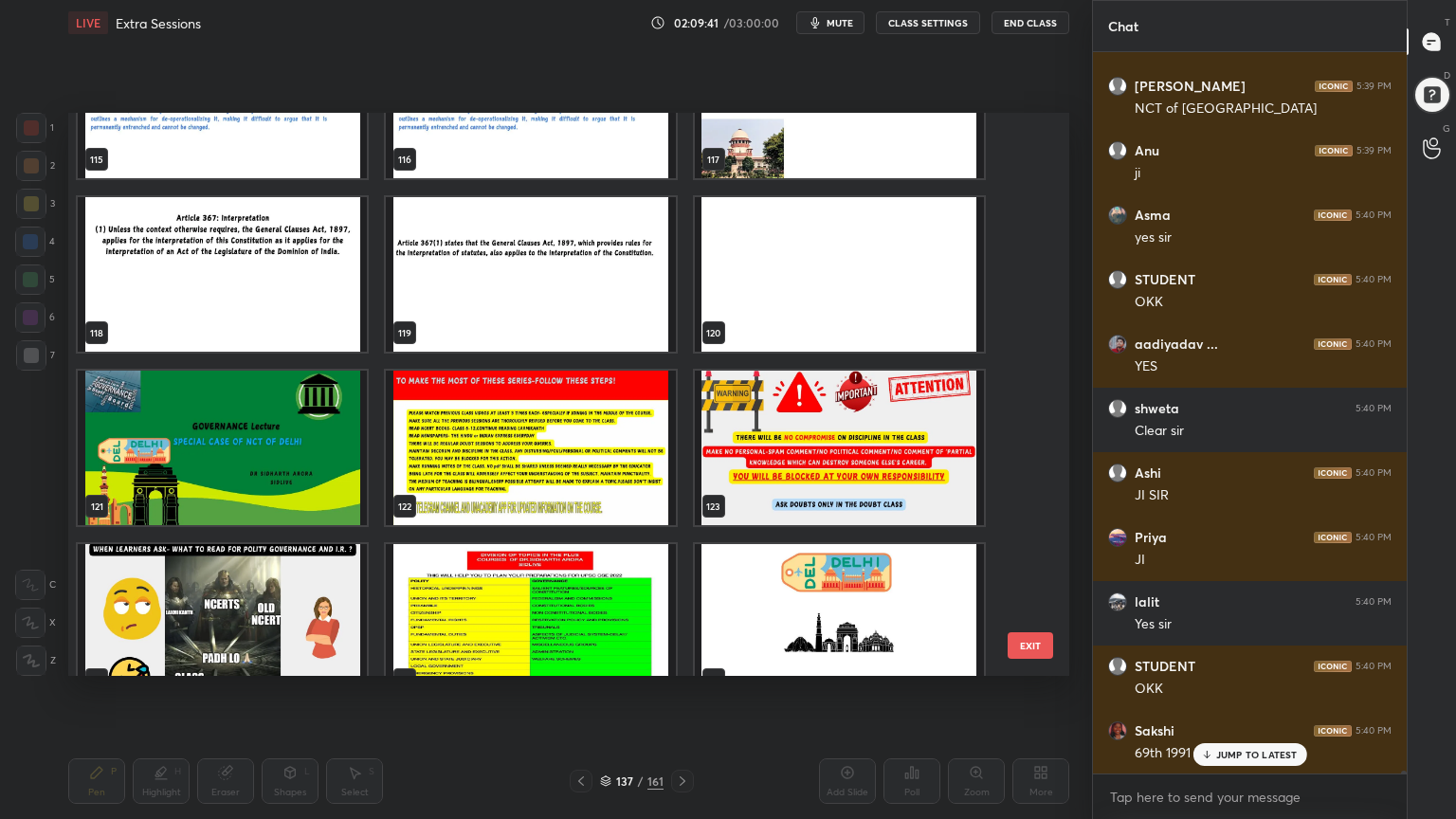 click at bounding box center (222, 447) 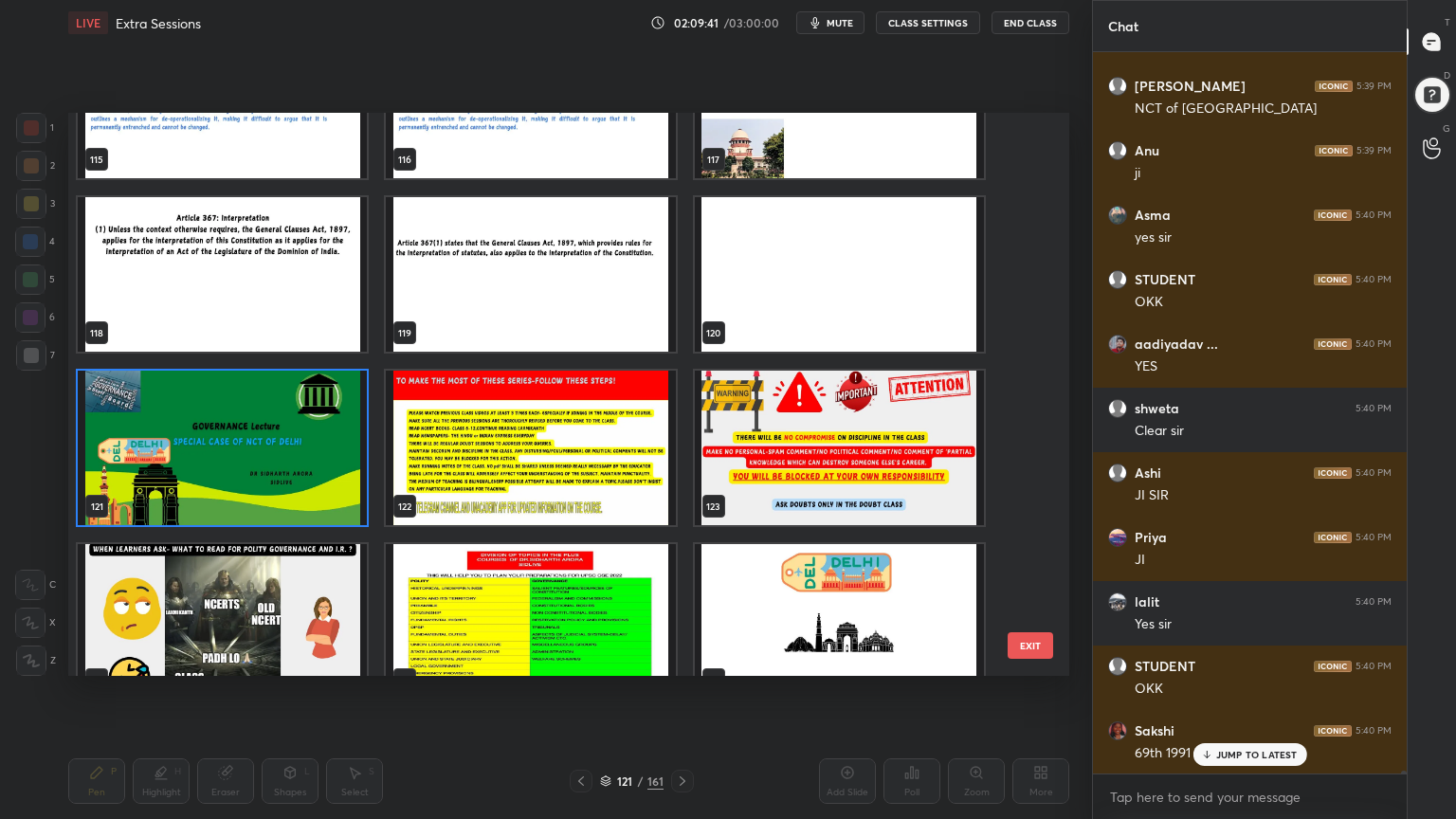 click at bounding box center [222, 447] 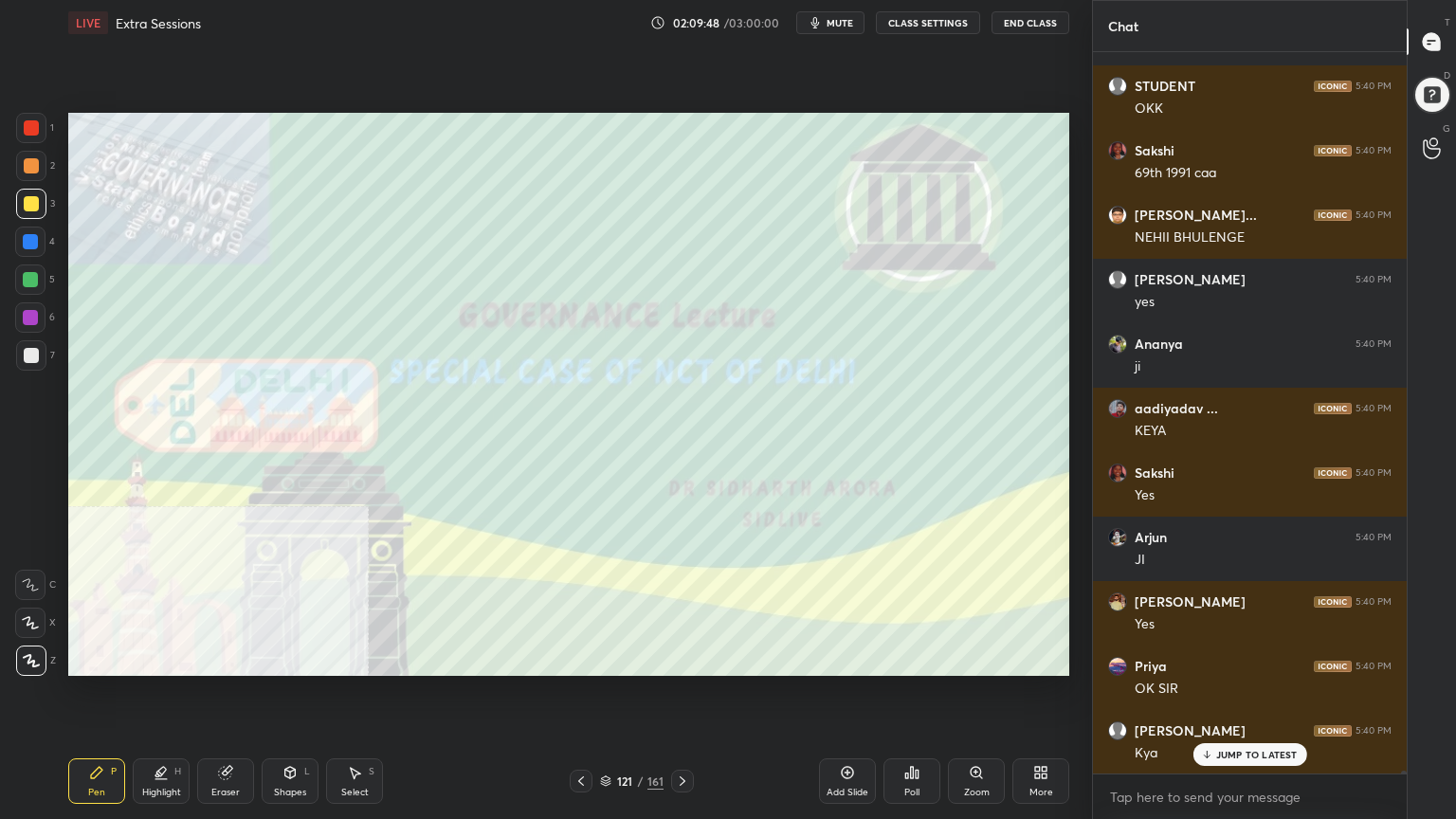 click on "Eraser" at bounding box center (226, 781) 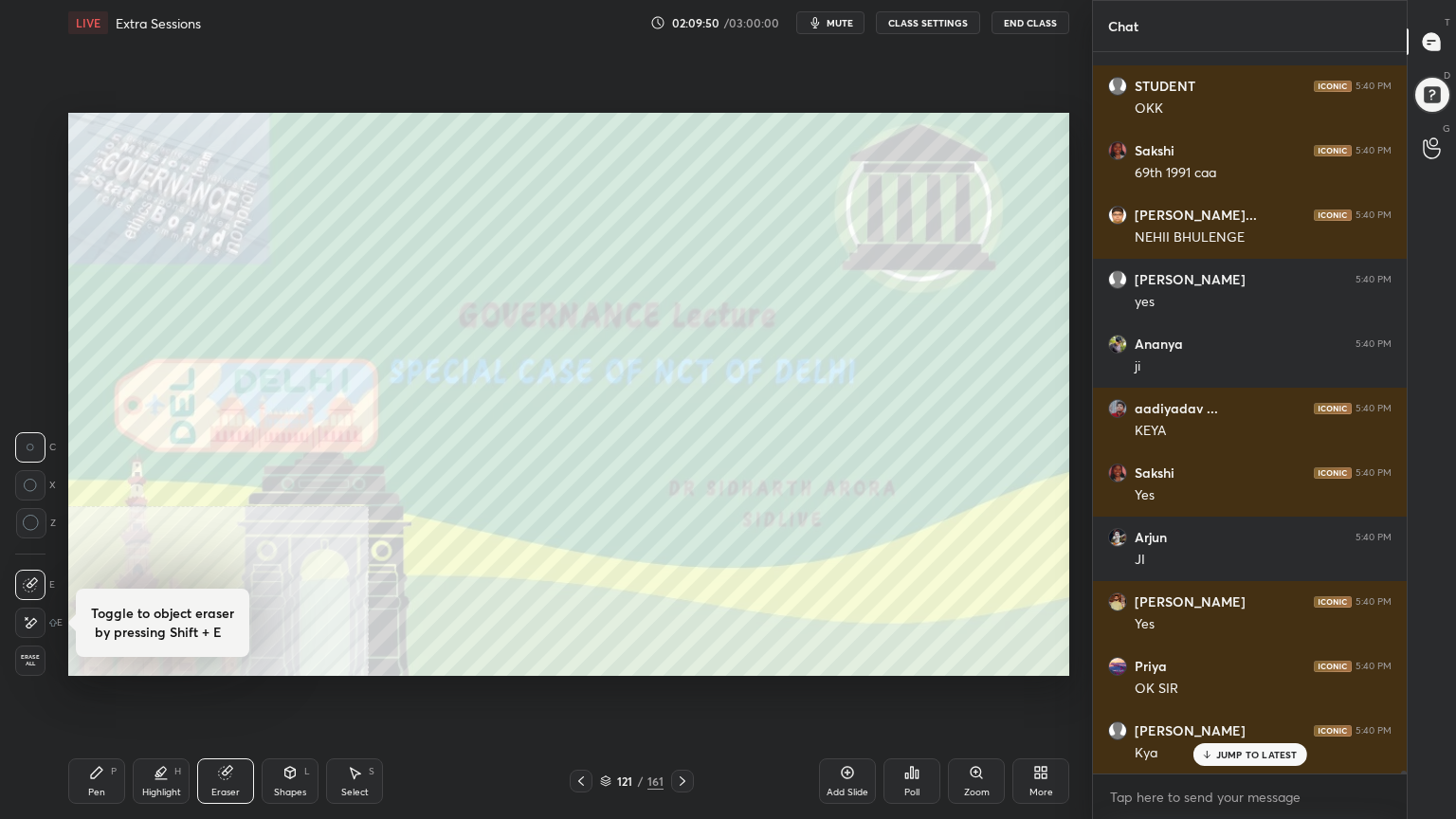 click on "Erase all" at bounding box center (30, 661) 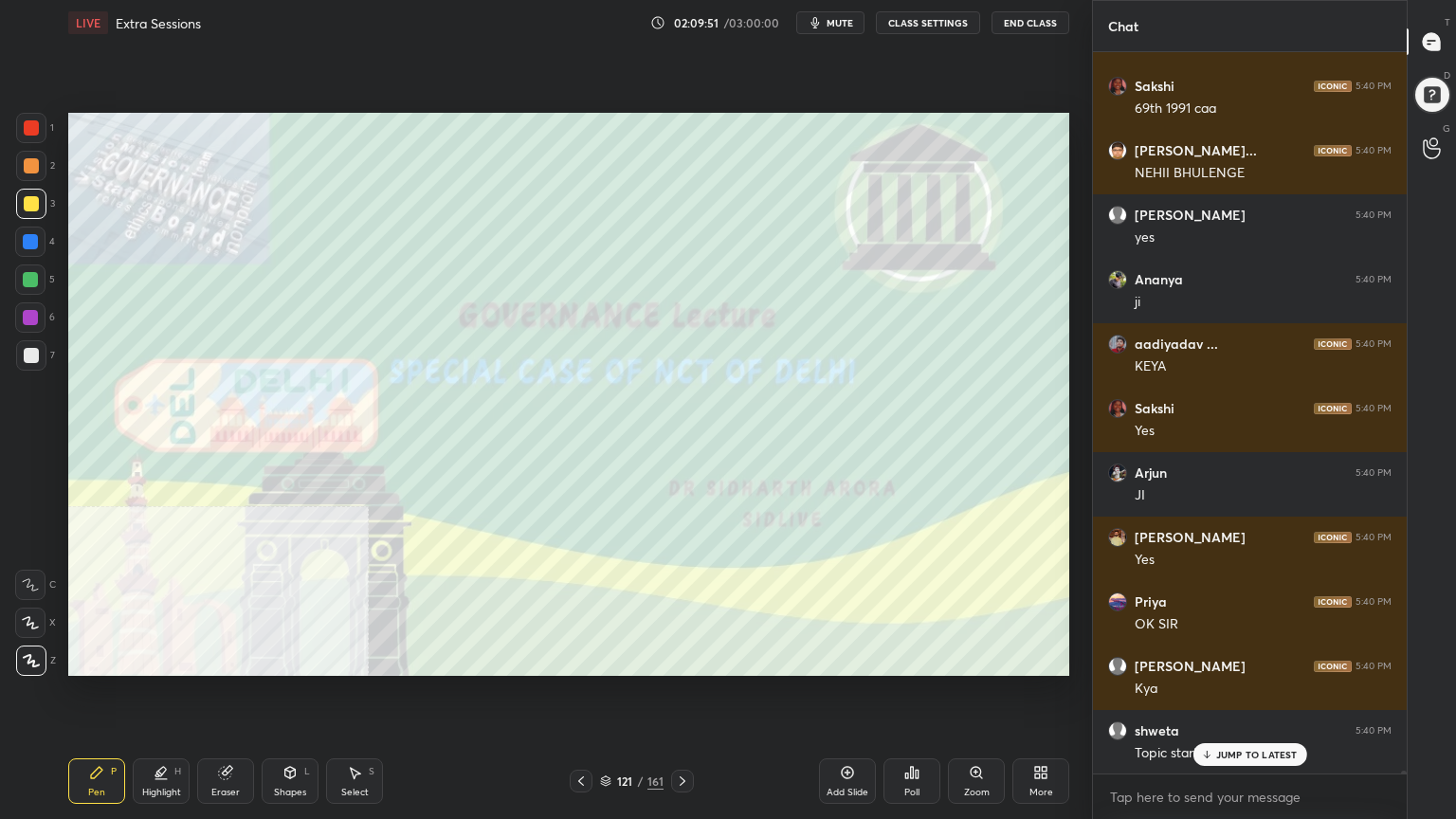 click at bounding box center (31, 128) 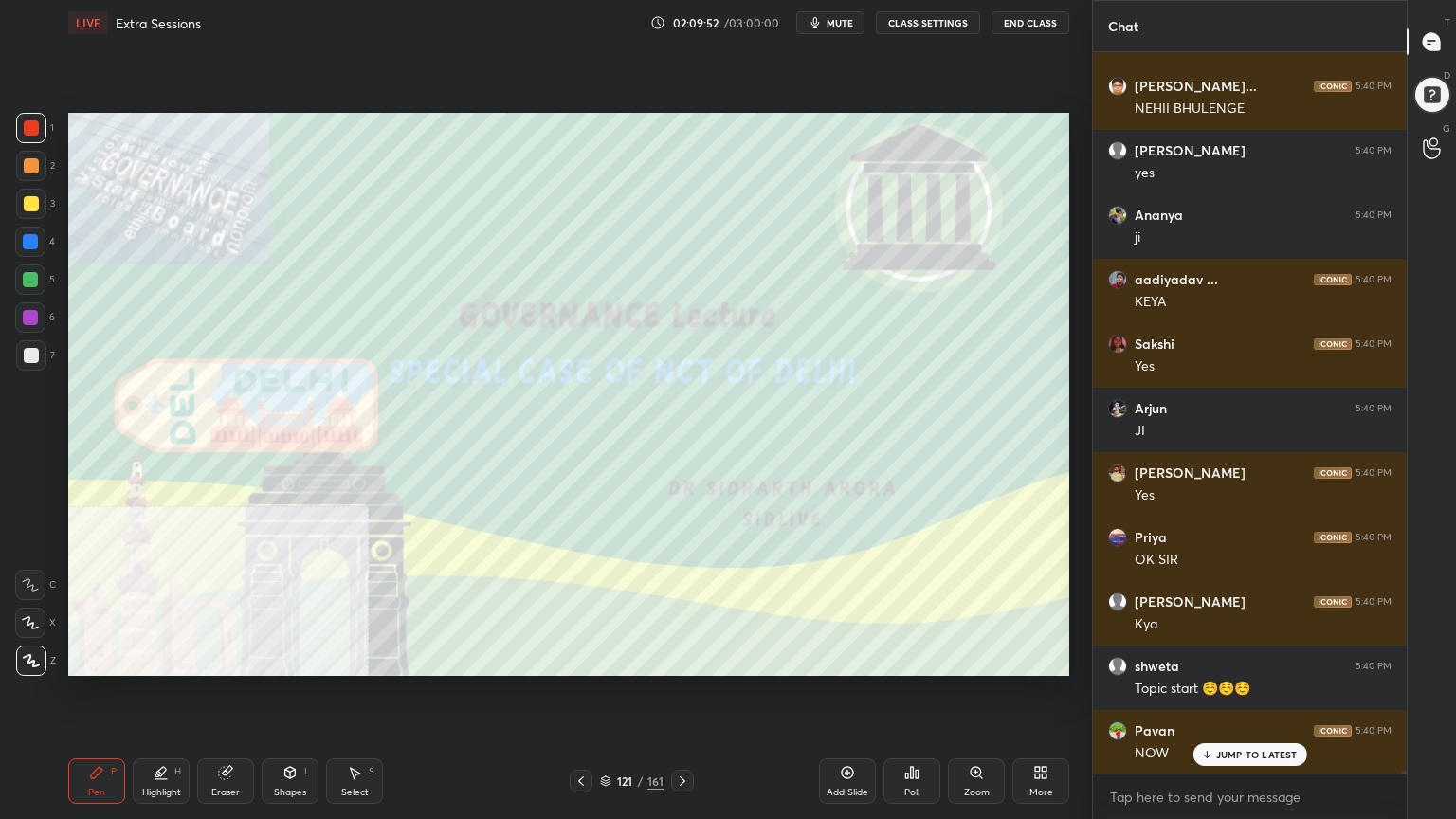 click at bounding box center [31, 128] 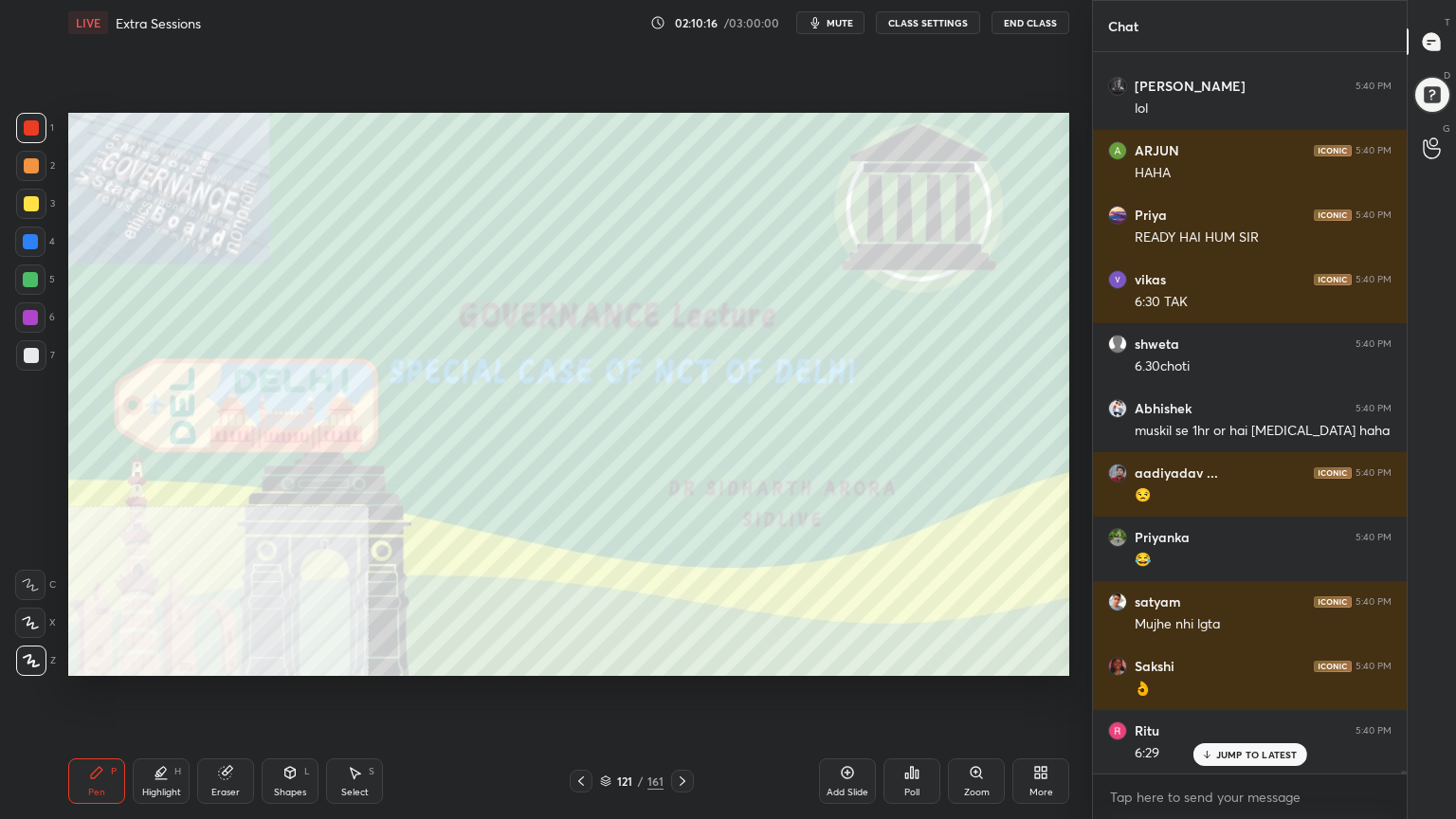 click on "Add Slide" at bounding box center (847, 781) 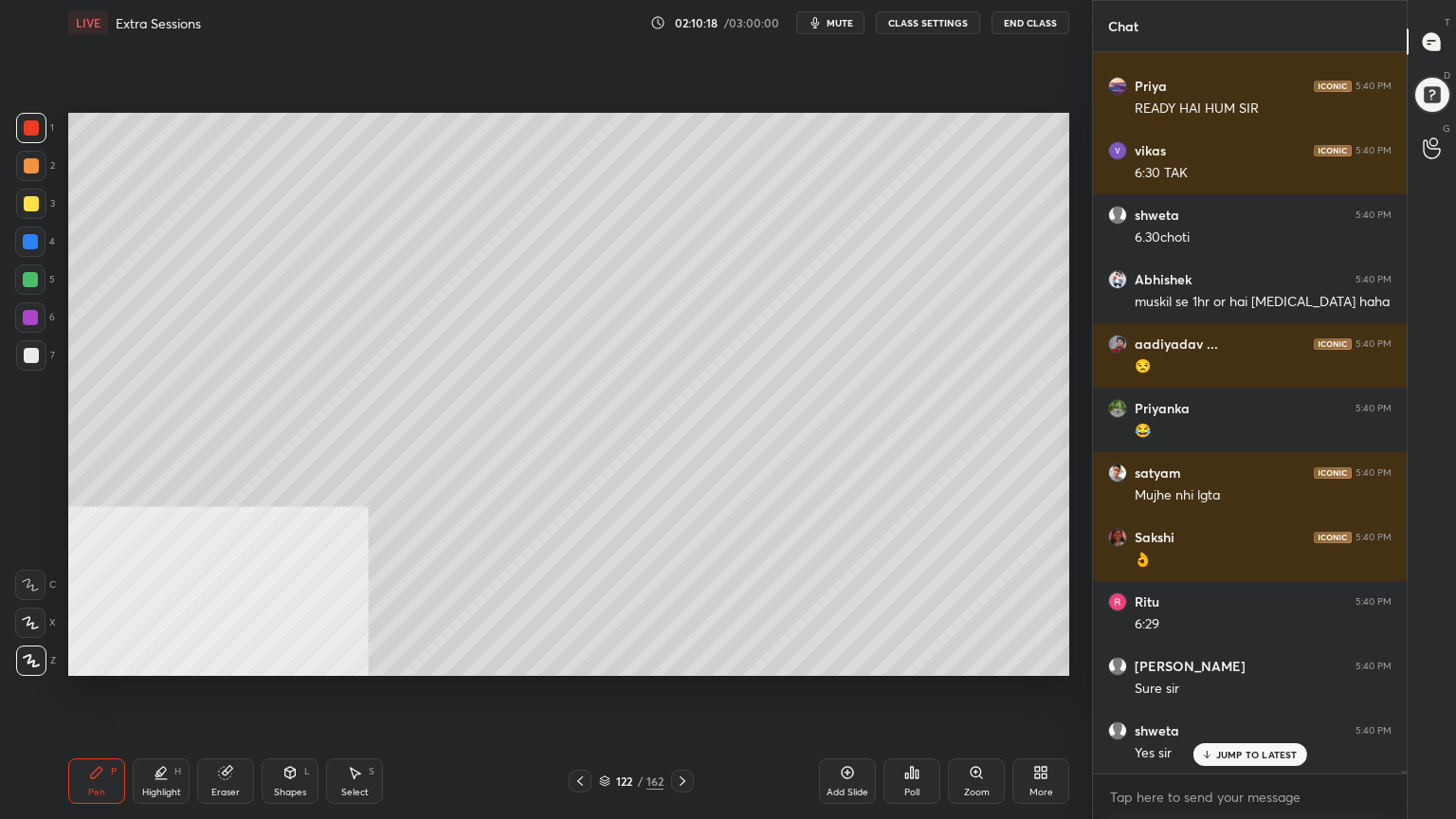 click on "Shapes L" at bounding box center (290, 781) 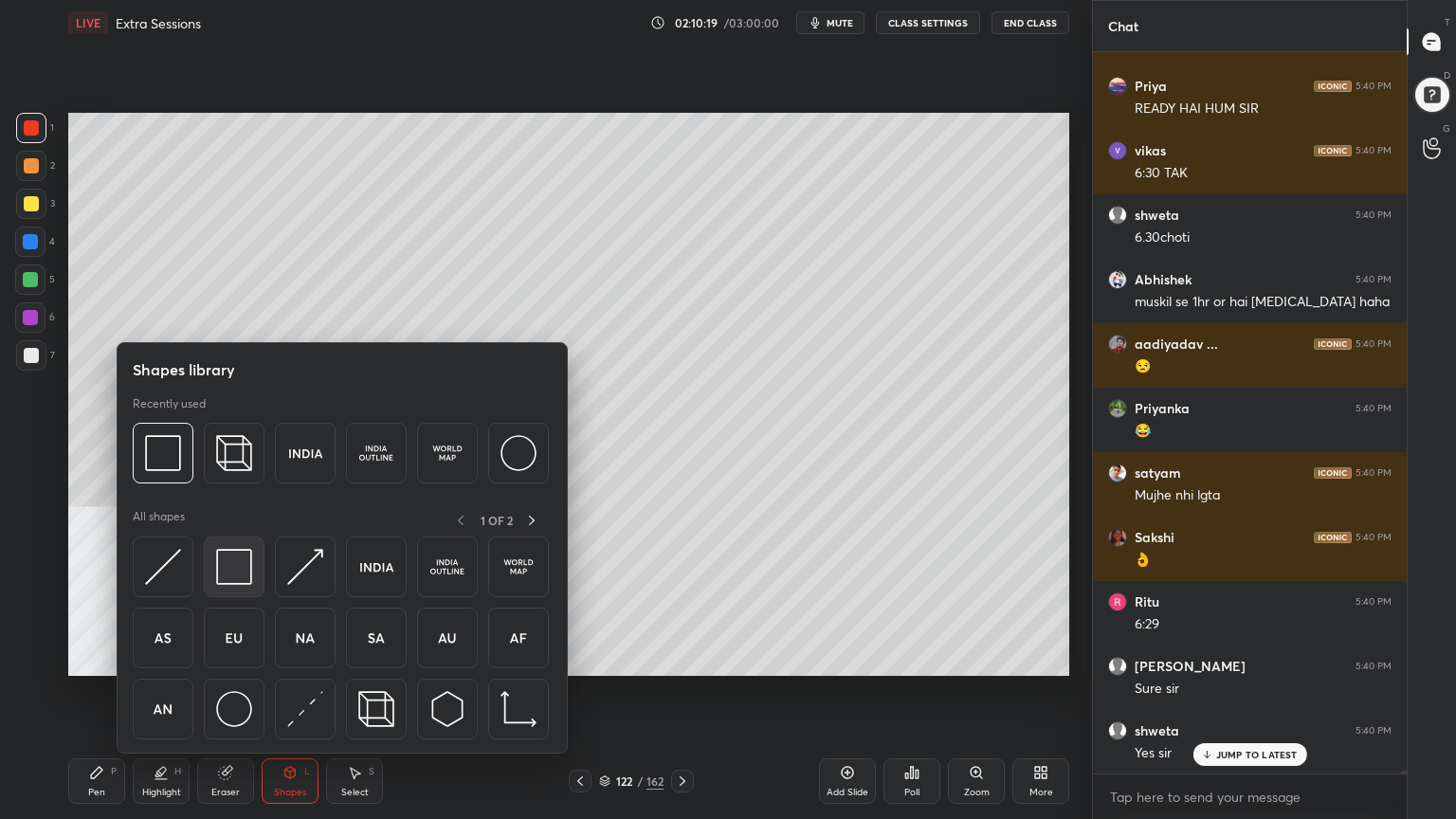 click at bounding box center (234, 567) 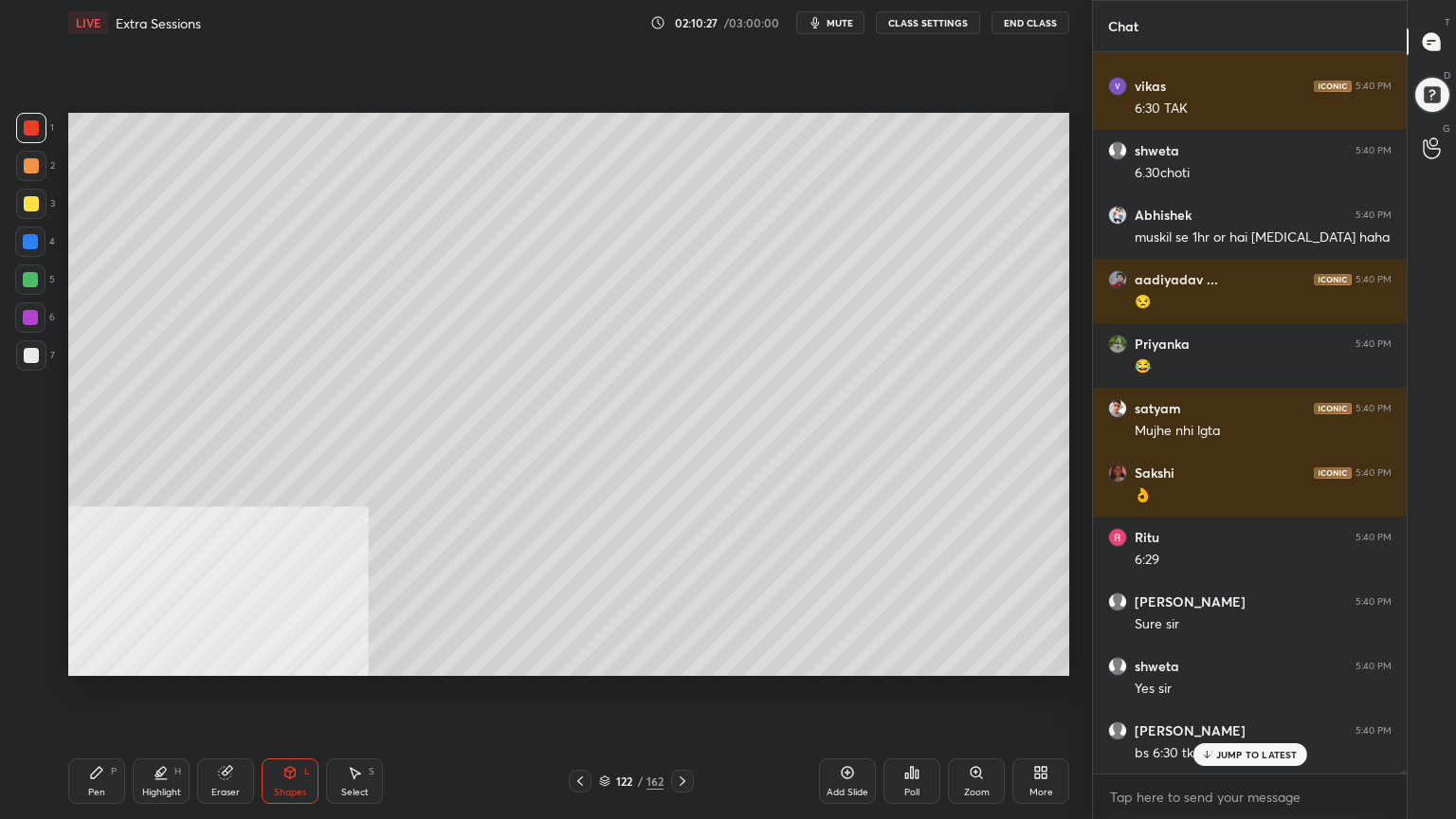 click on "Pen" at bounding box center (97, 792) 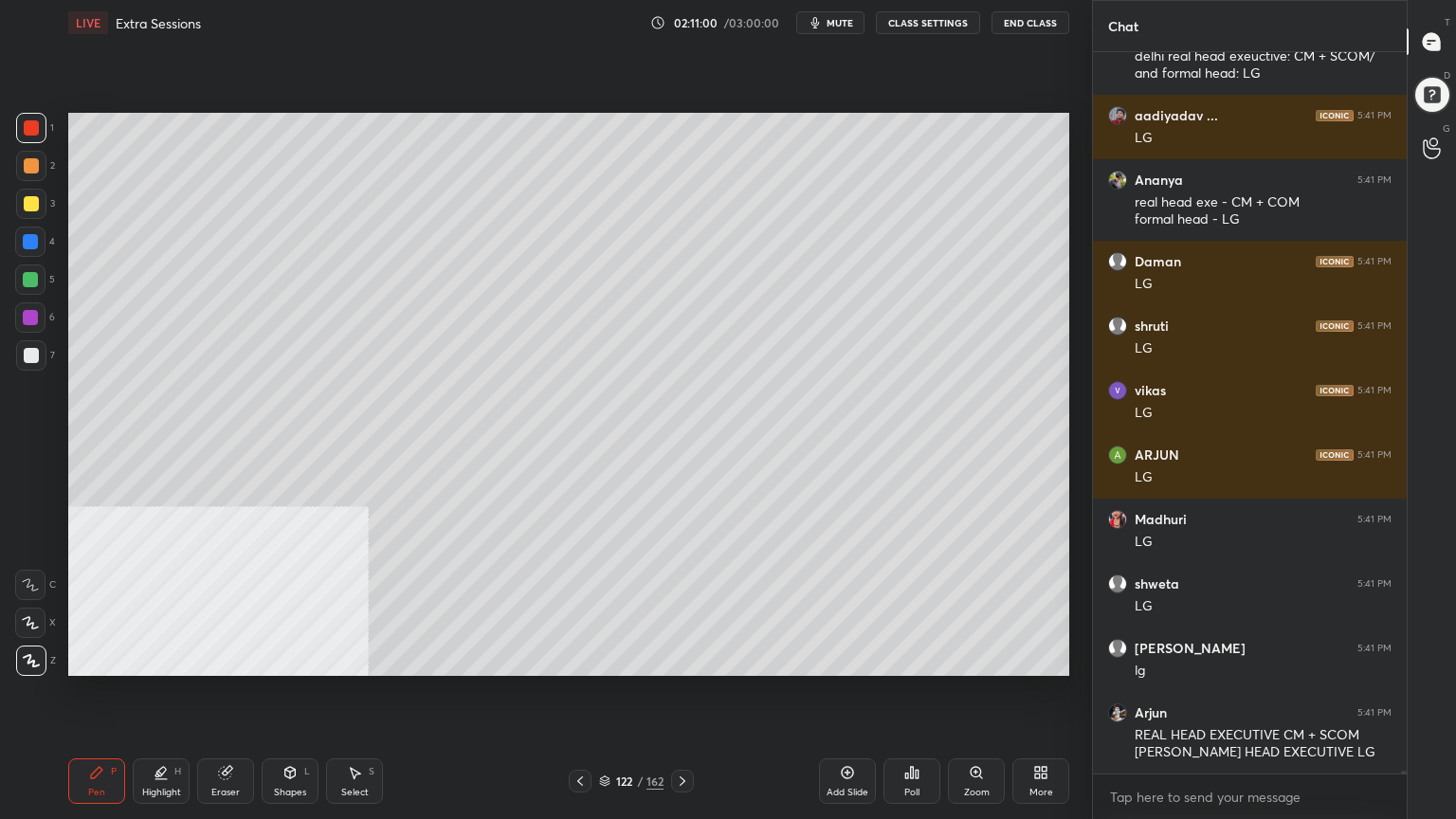 scroll, scrollTop: 205625, scrollLeft: 0, axis: vertical 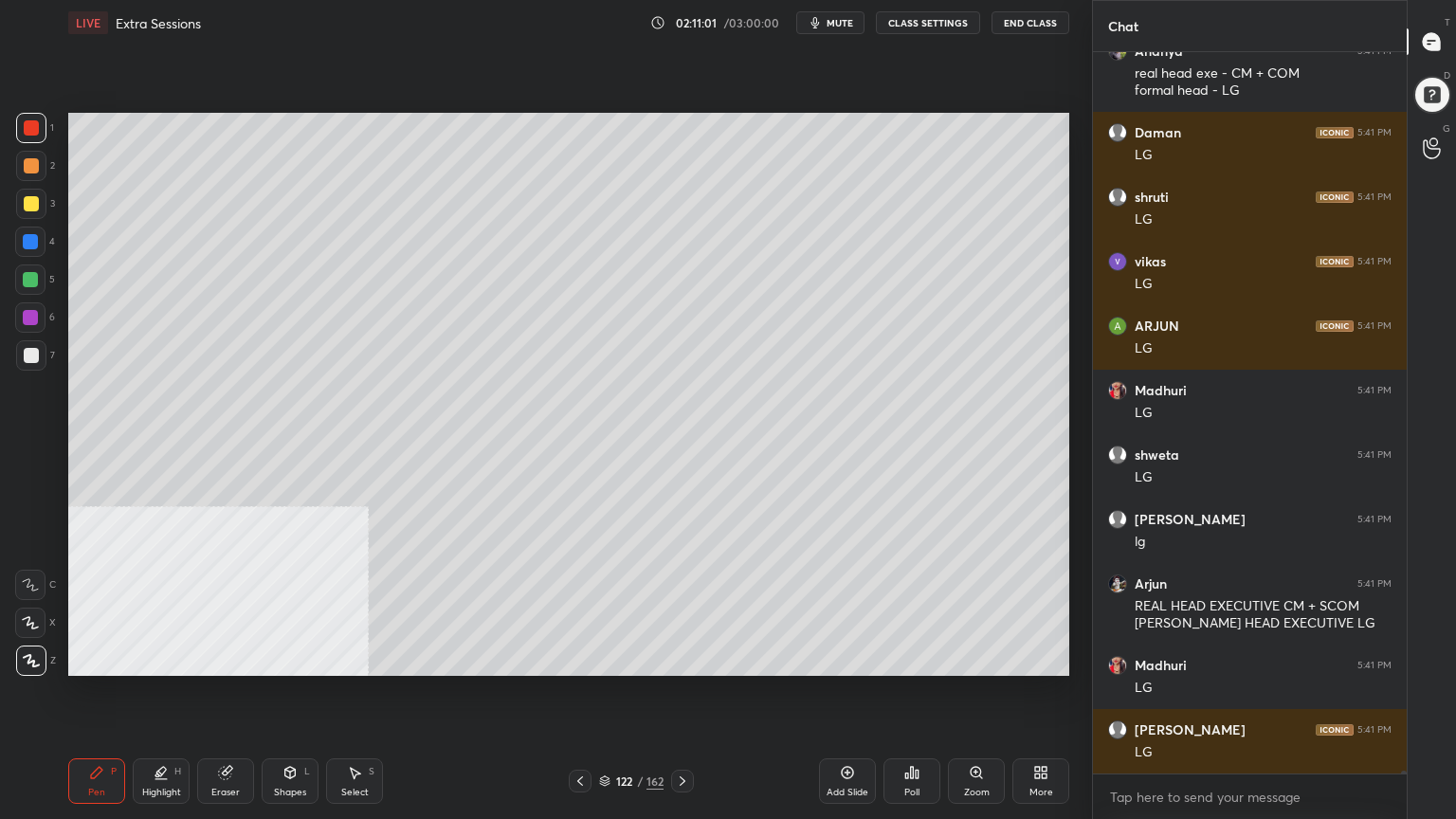 click at bounding box center [31, 204] 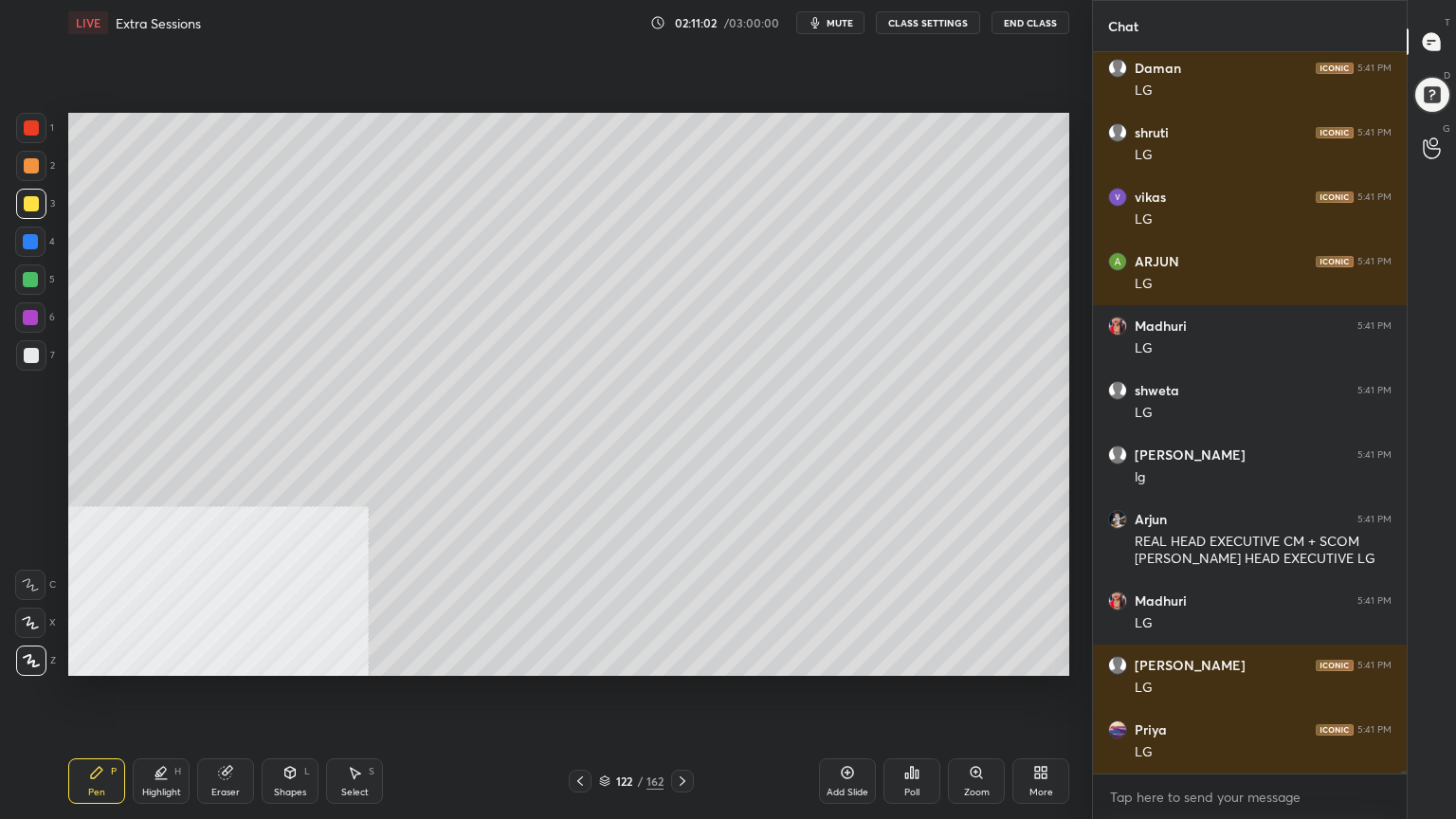 click on "Shapes L" at bounding box center (290, 781) 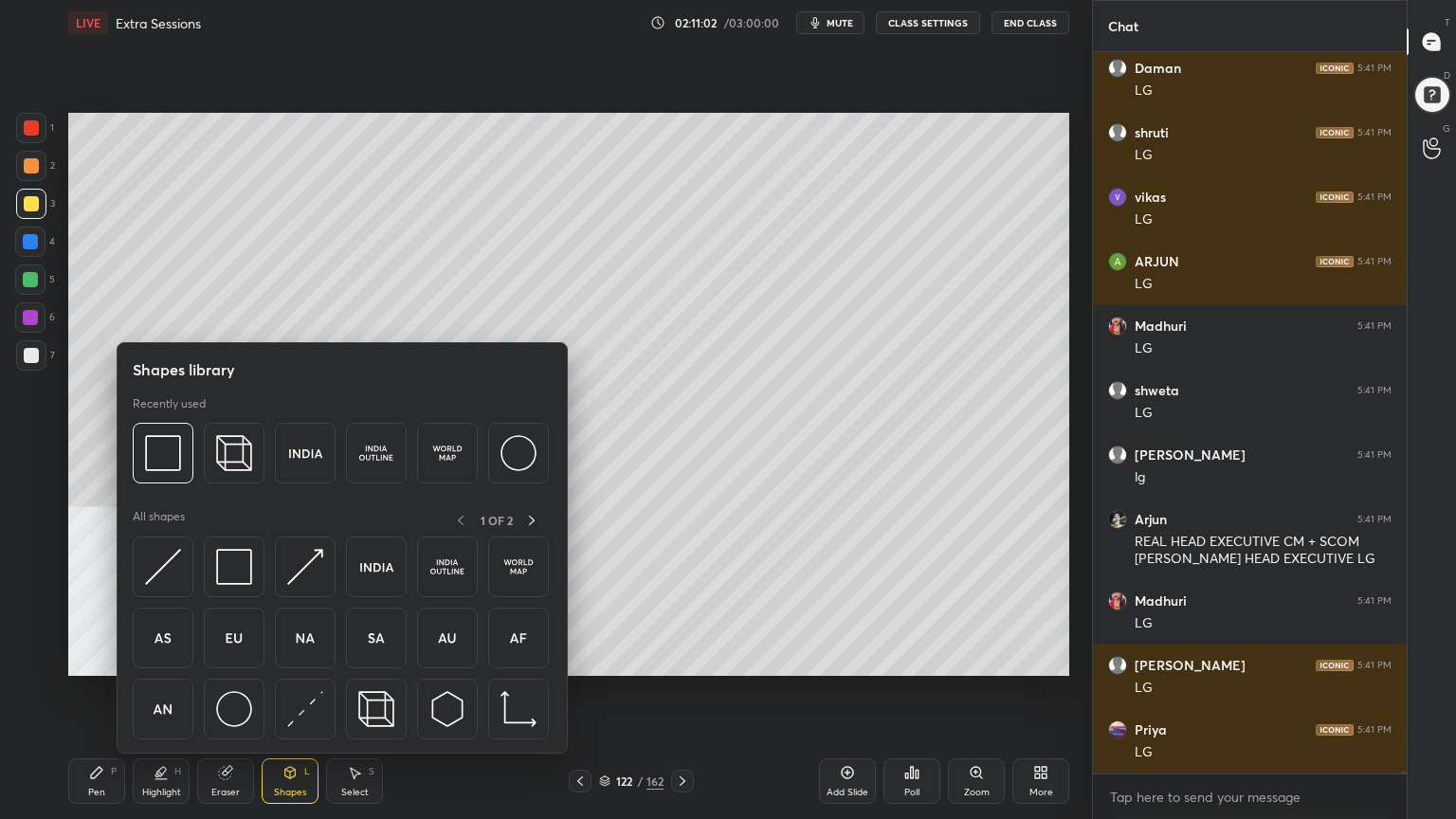 scroll, scrollTop: 205754, scrollLeft: 0, axis: vertical 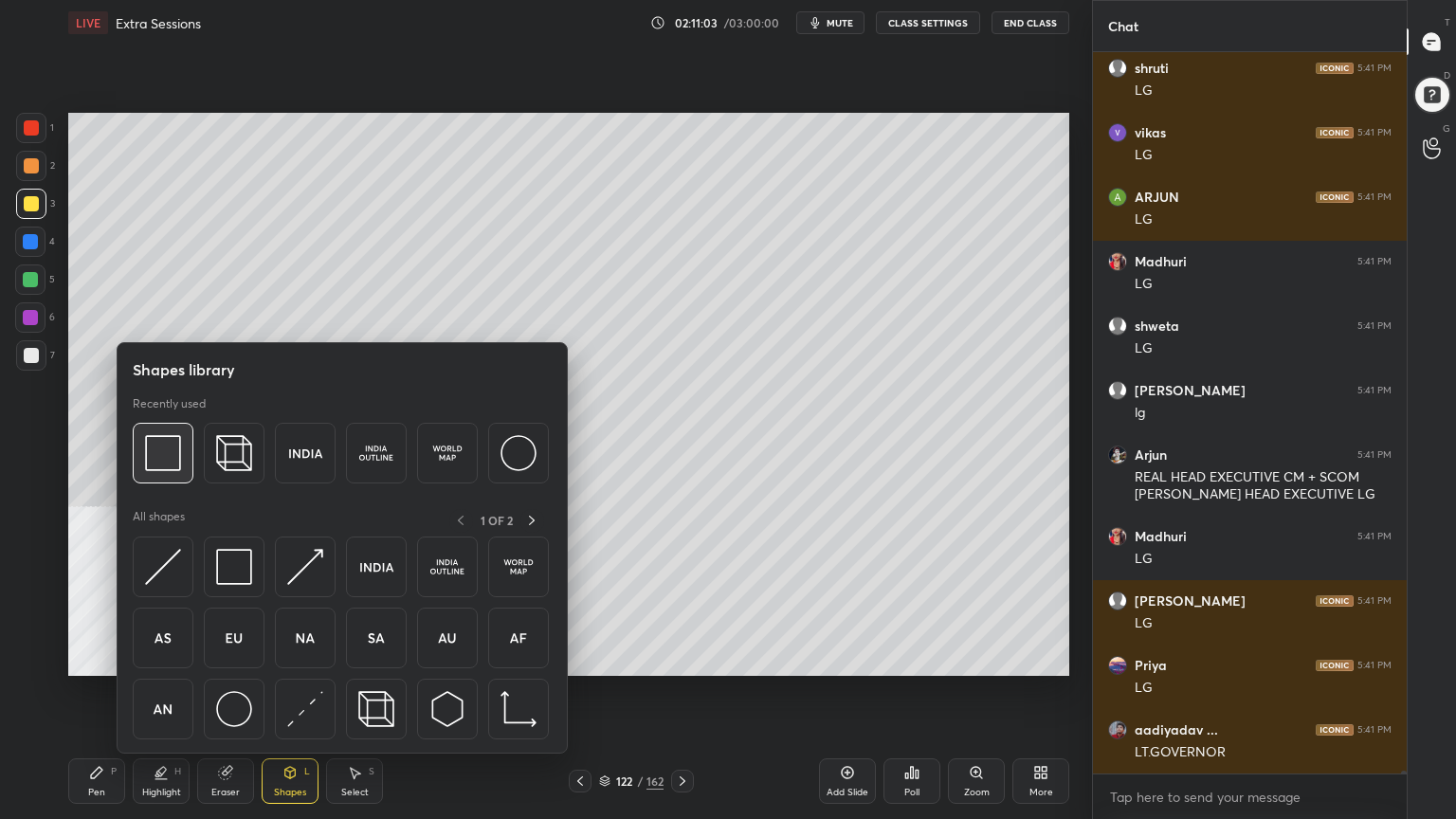 click at bounding box center (163, 453) 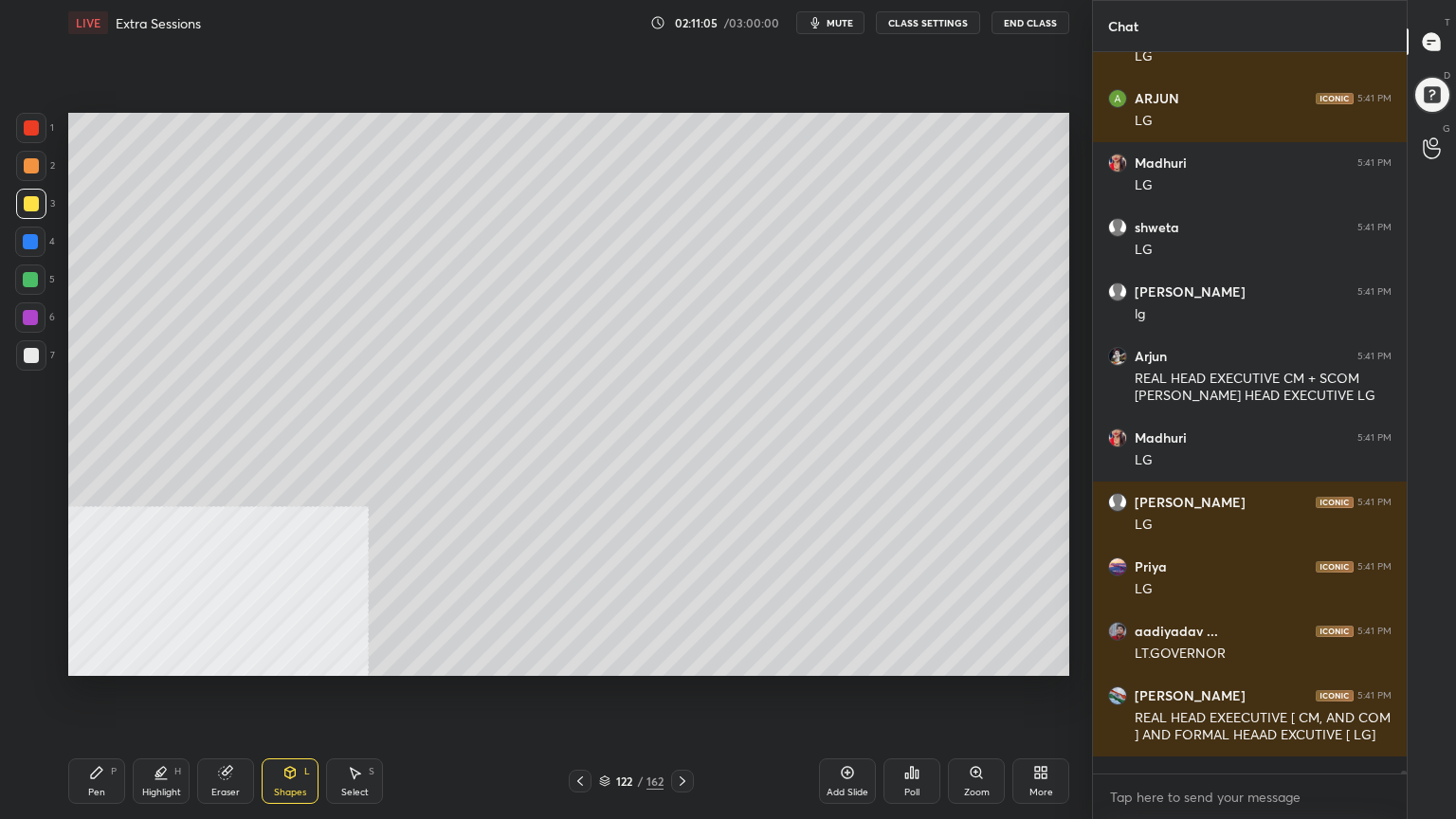 scroll, scrollTop: 205917, scrollLeft: 0, axis: vertical 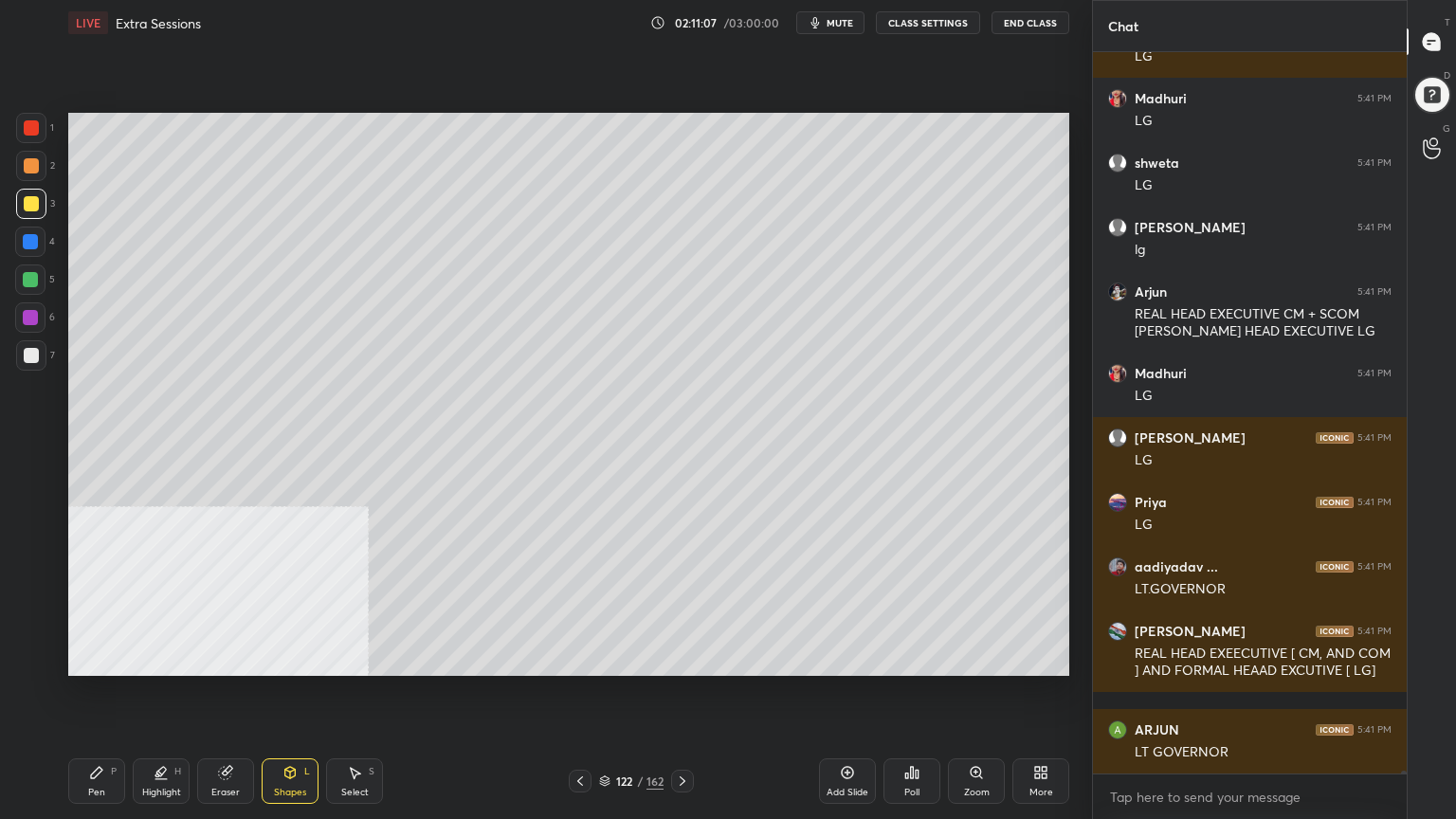 click on "Pen P" at bounding box center (97, 781) 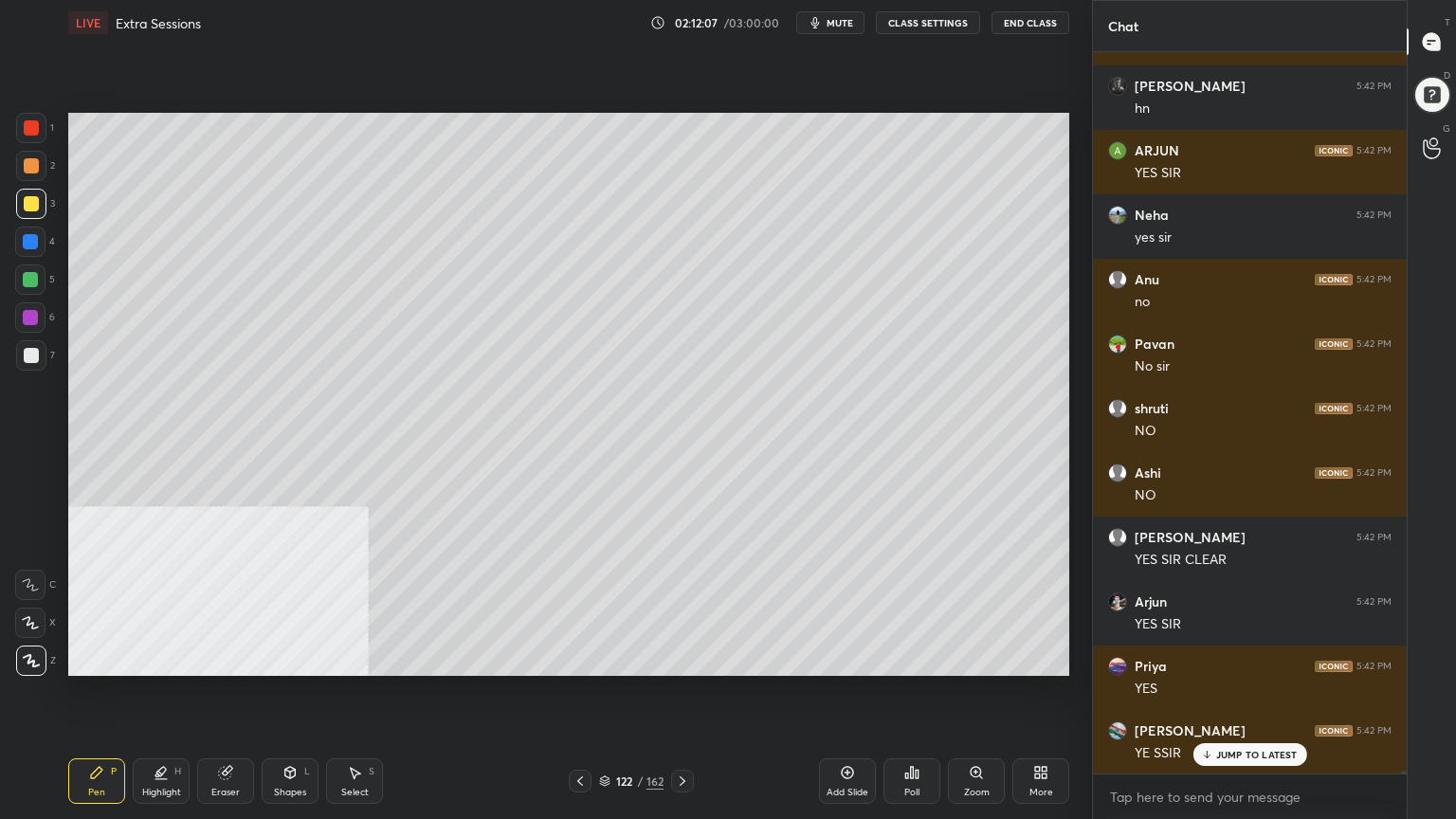 scroll, scrollTop: 205587, scrollLeft: 0, axis: vertical 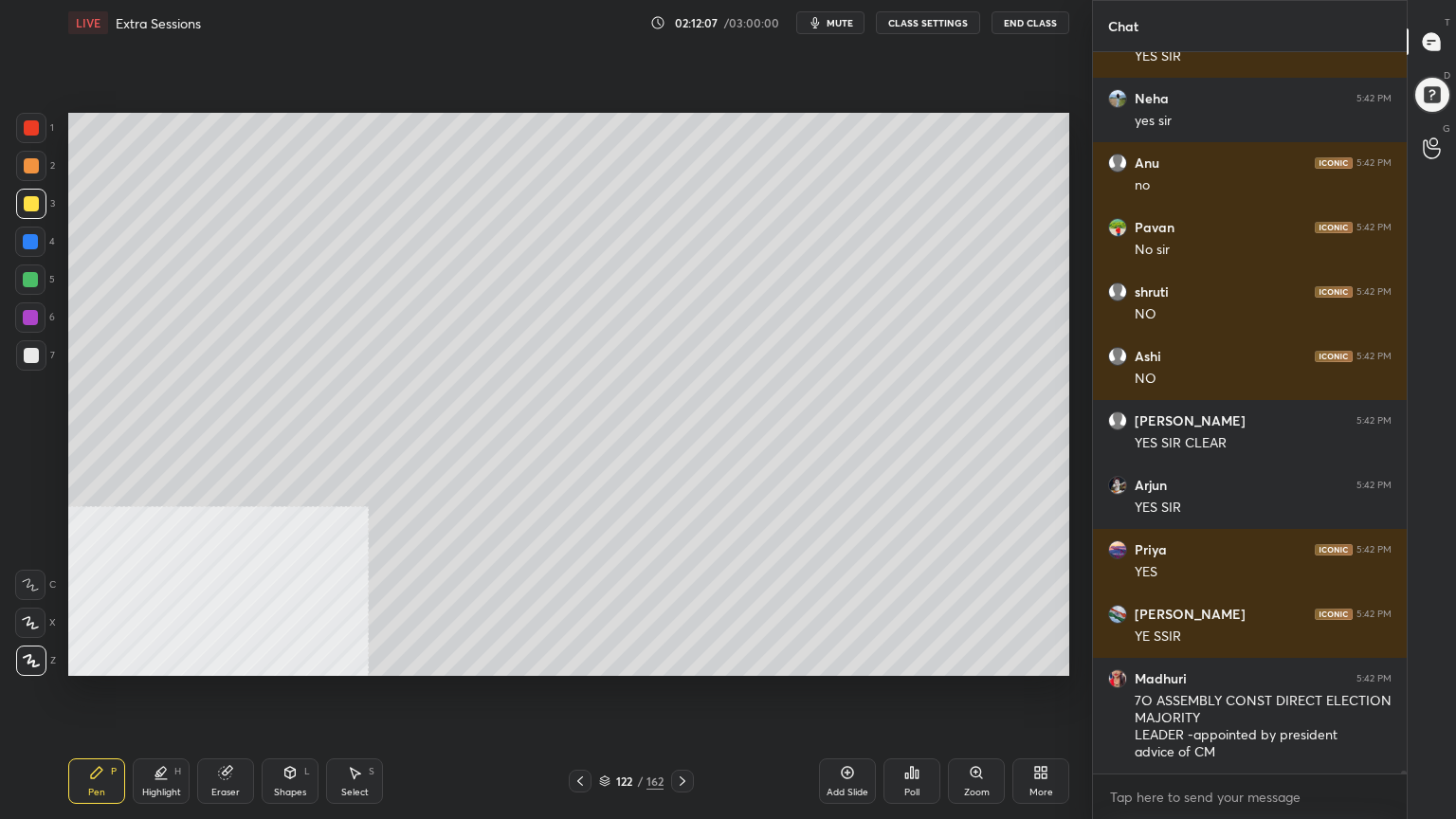 click at bounding box center [30, 242] 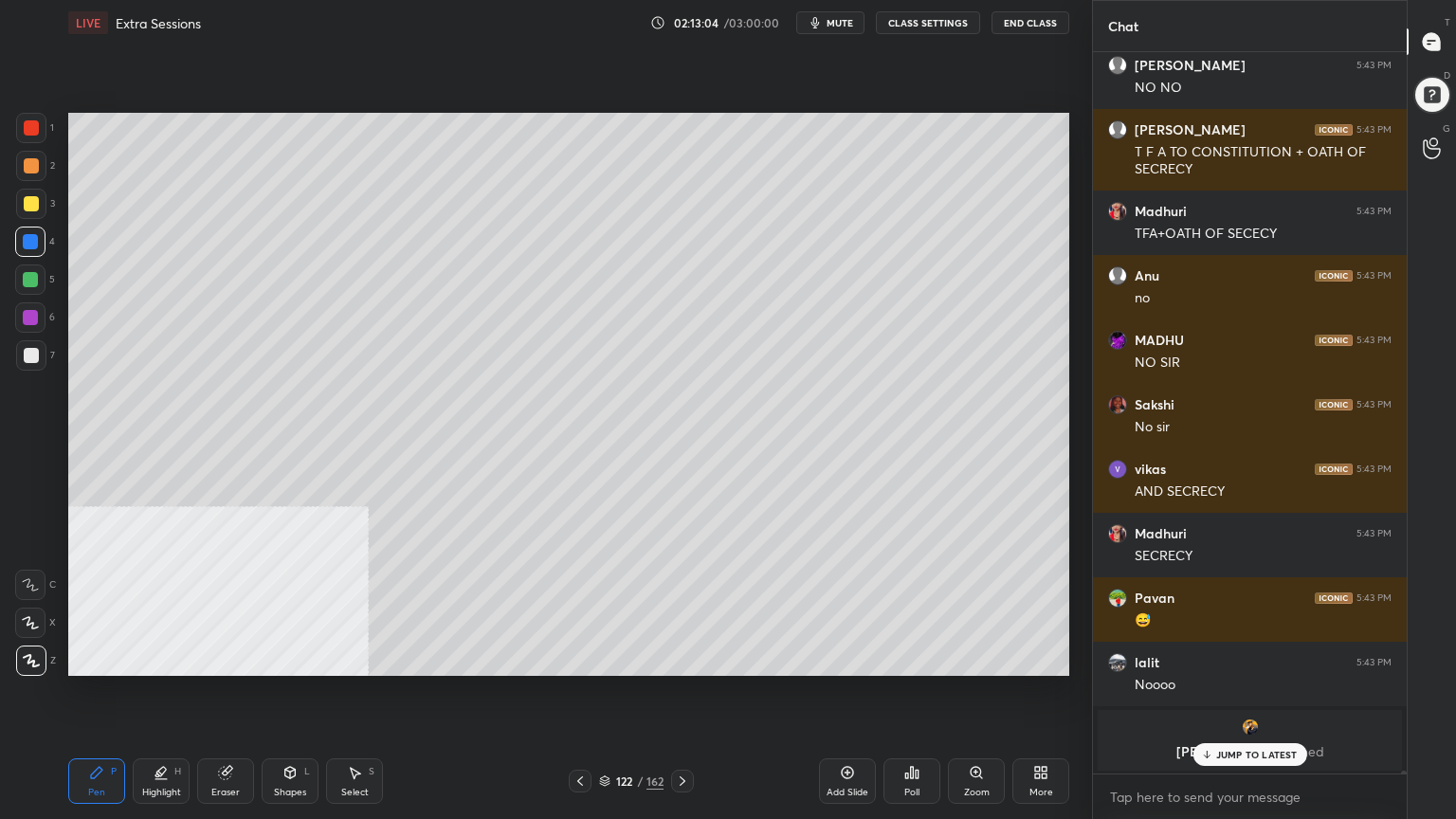 scroll, scrollTop: 207658, scrollLeft: 0, axis: vertical 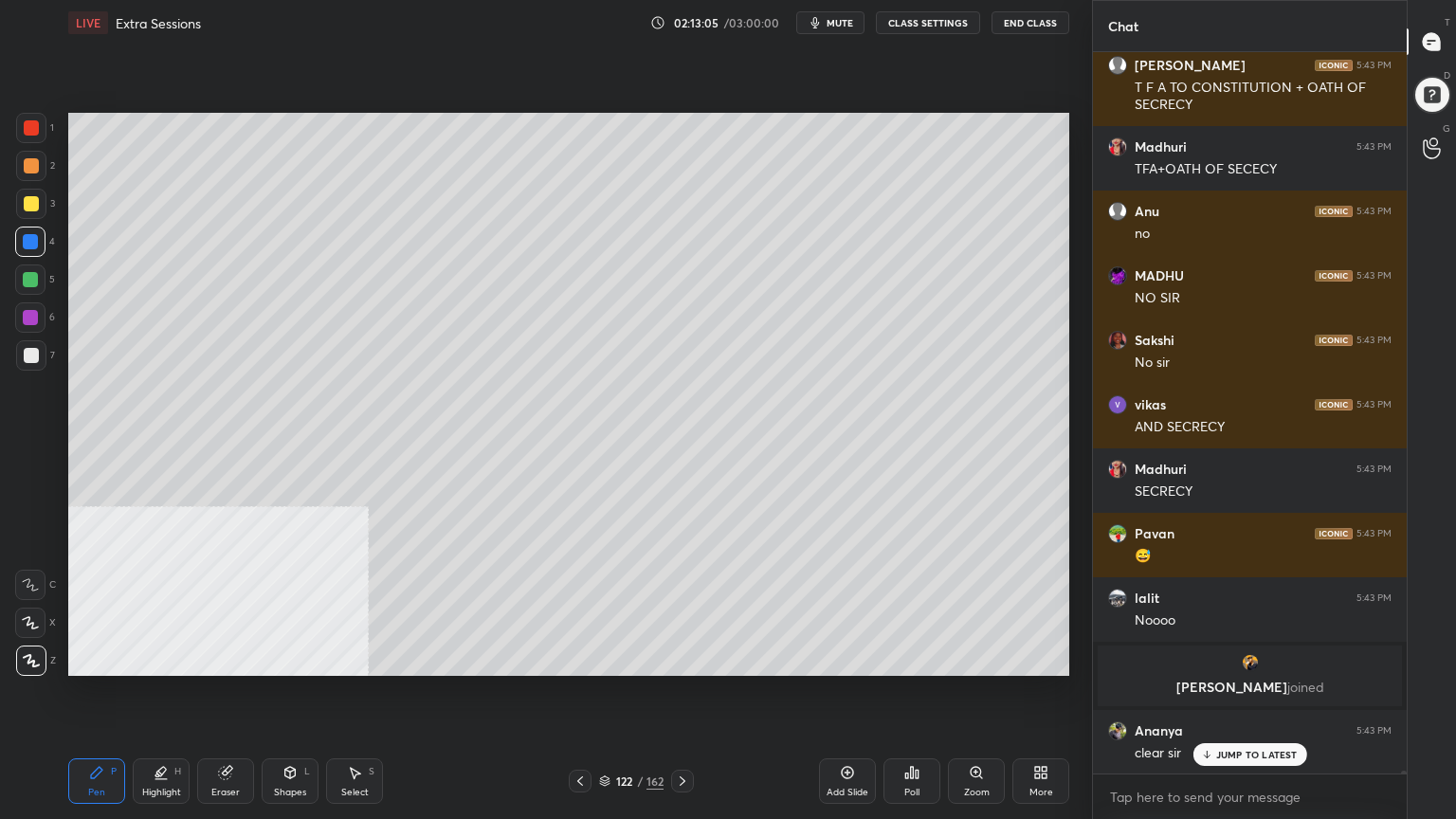 click 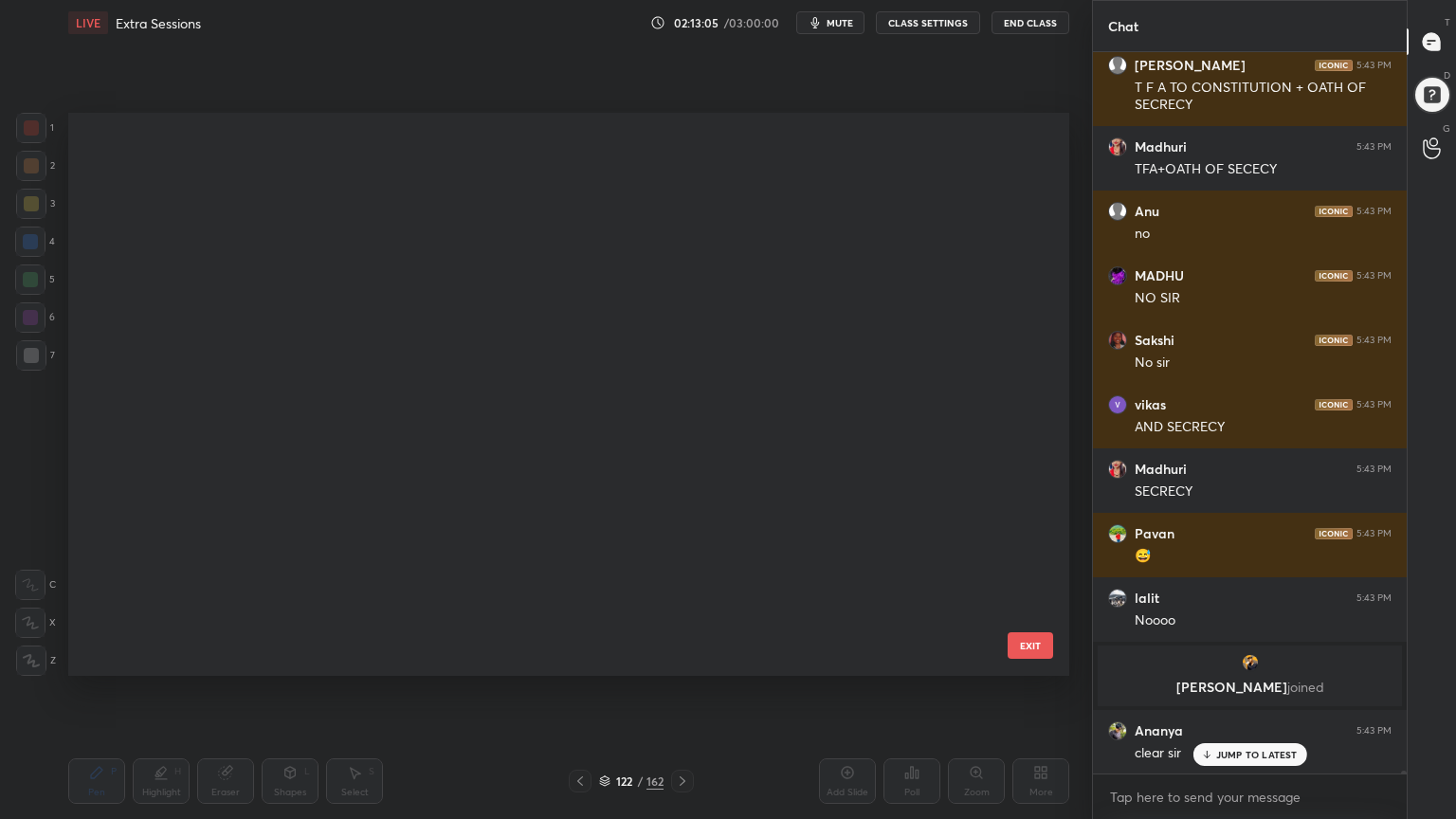 scroll, scrollTop: 6548, scrollLeft: 0, axis: vertical 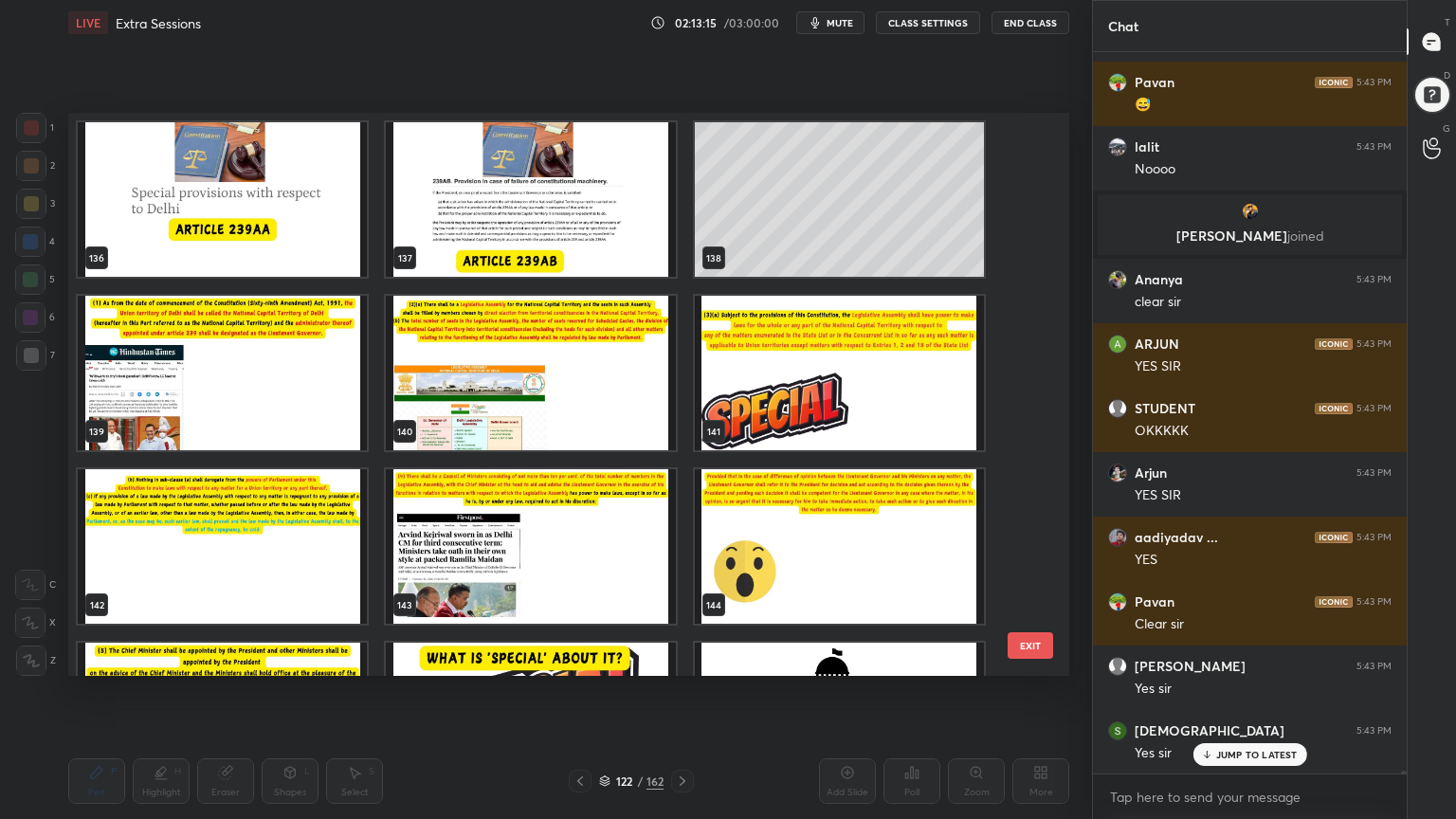 click at bounding box center [530, 373] 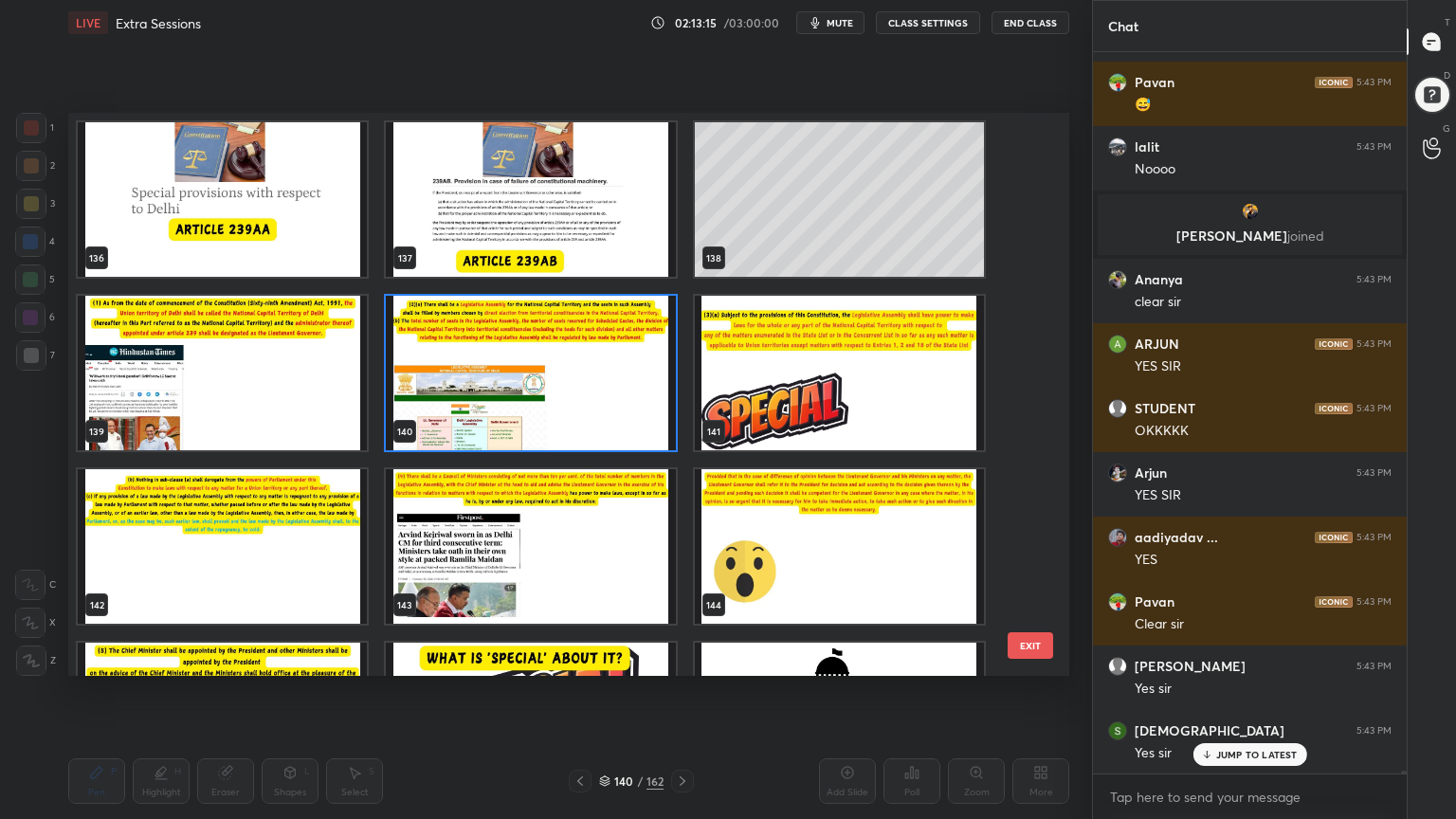 click at bounding box center [530, 373] 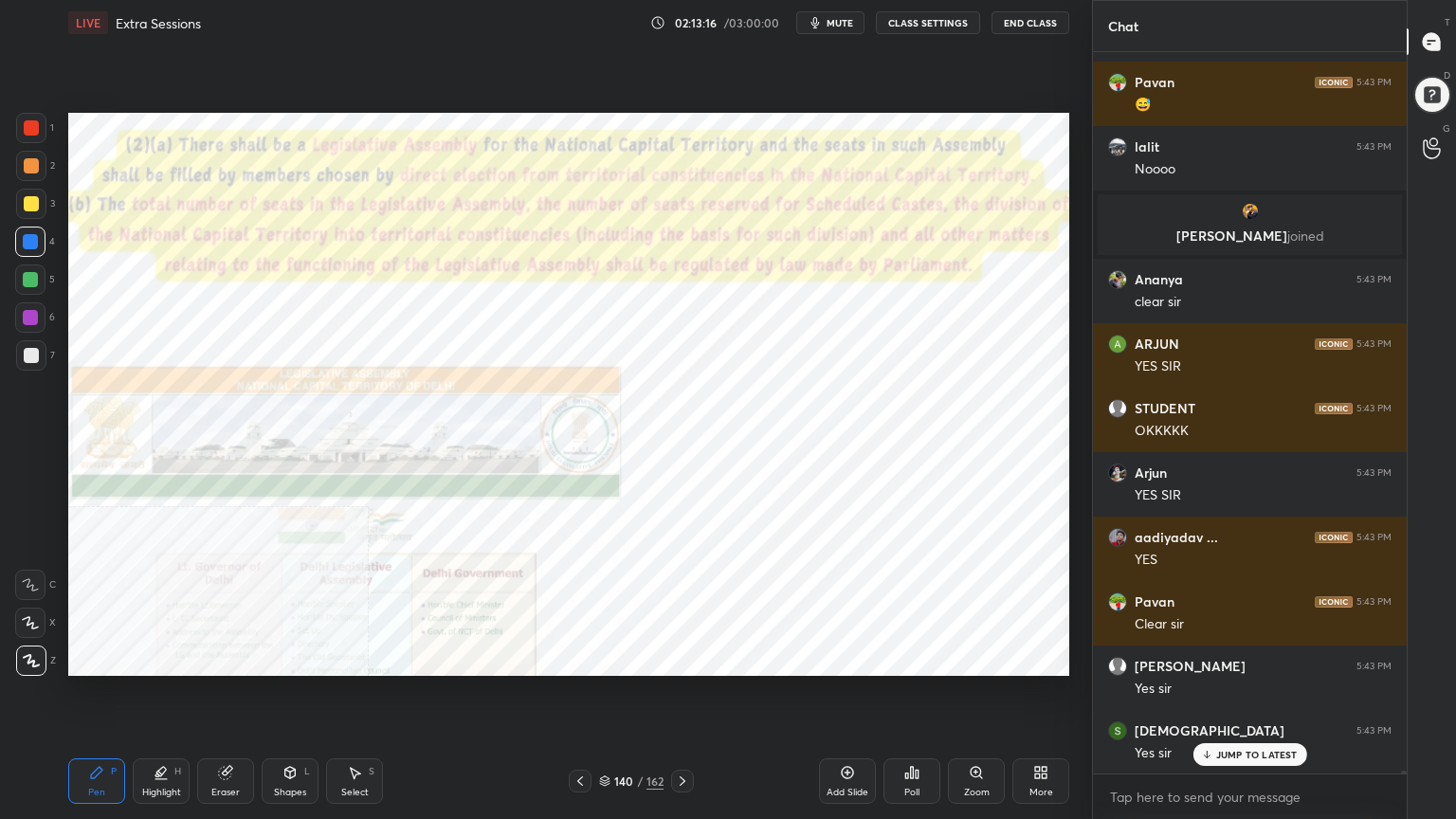 scroll, scrollTop: 208174, scrollLeft: 0, axis: vertical 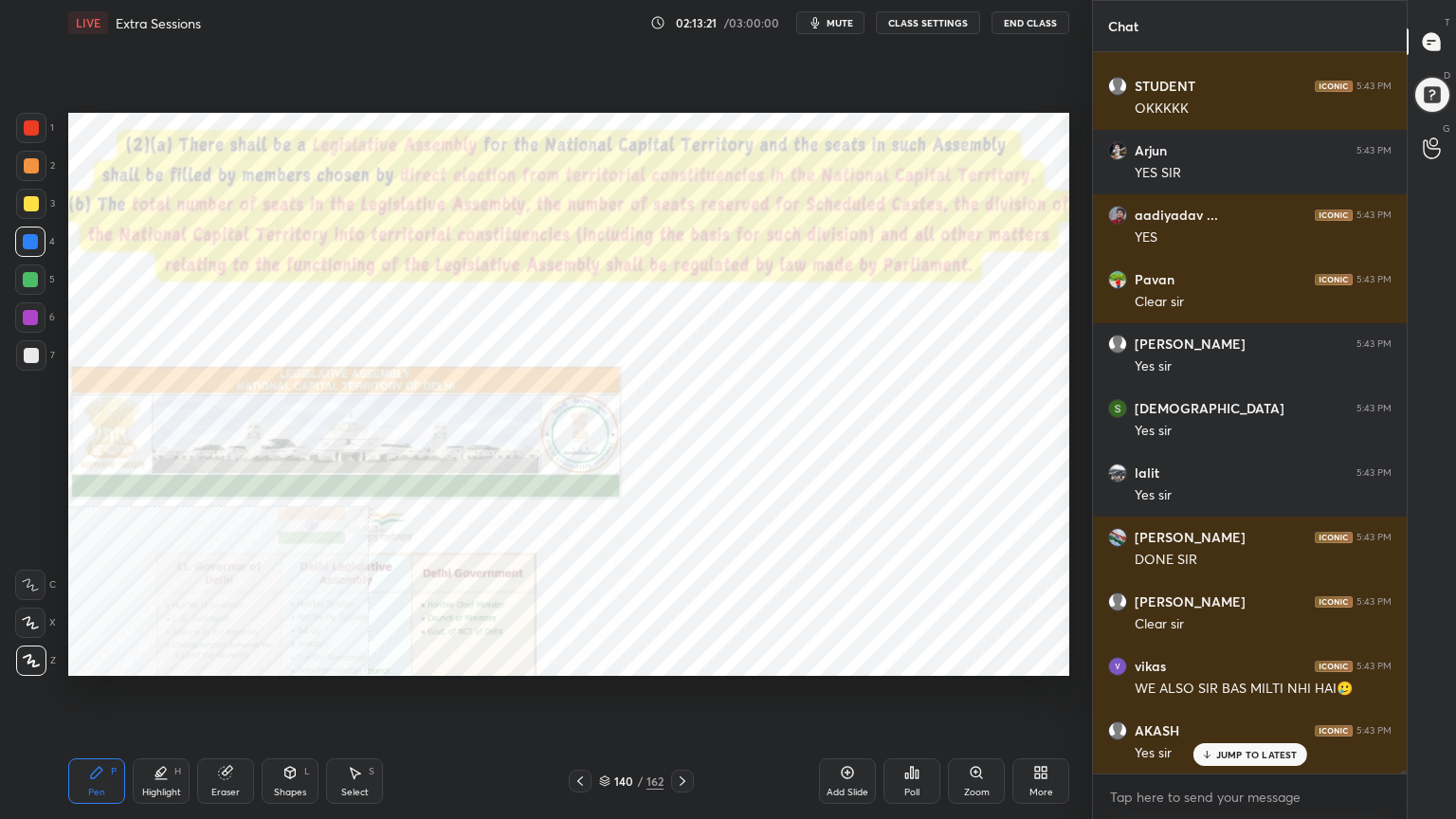 click on "More" at bounding box center [1041, 781] 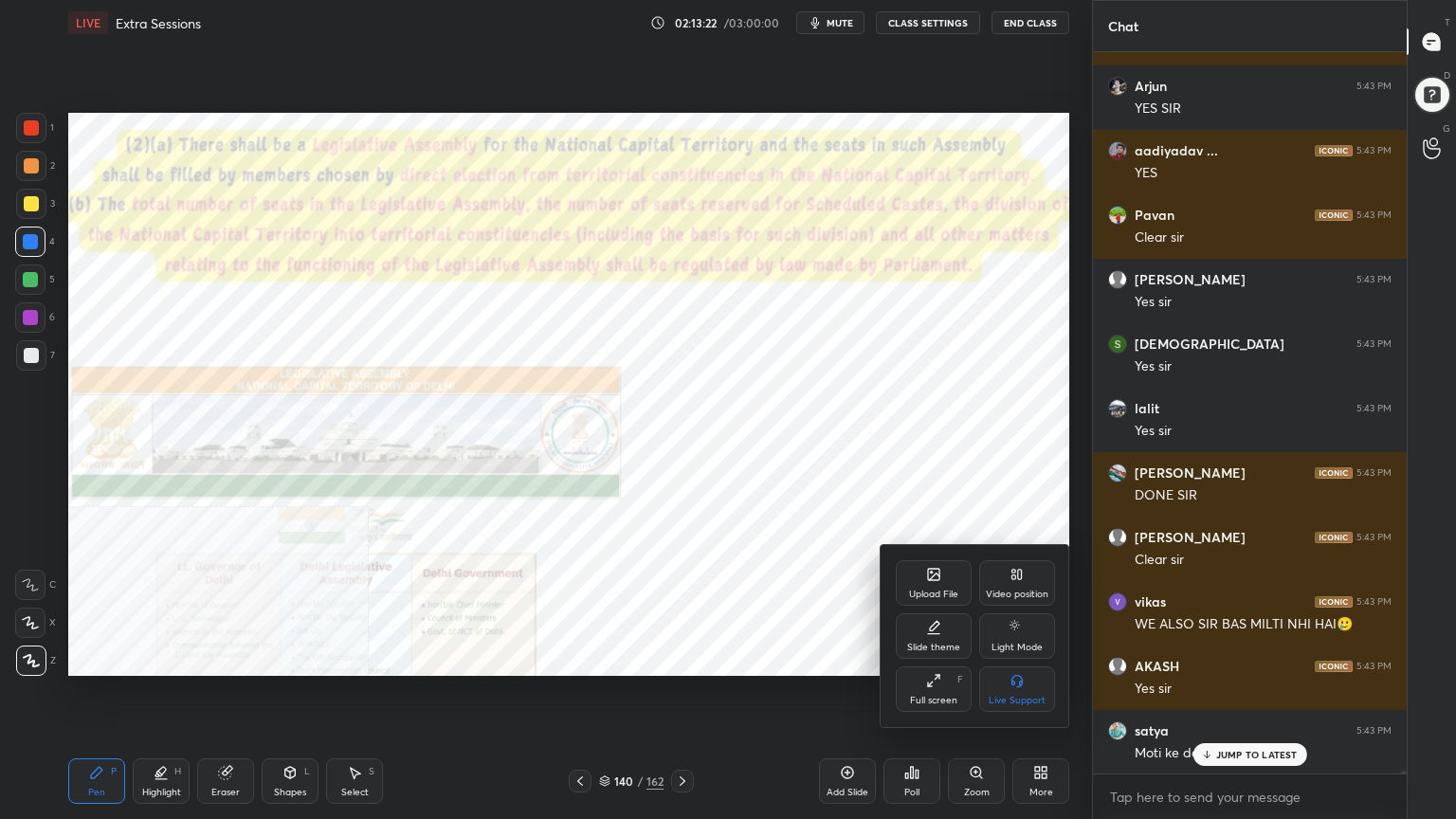 click on "Video position" at bounding box center (1017, 583) 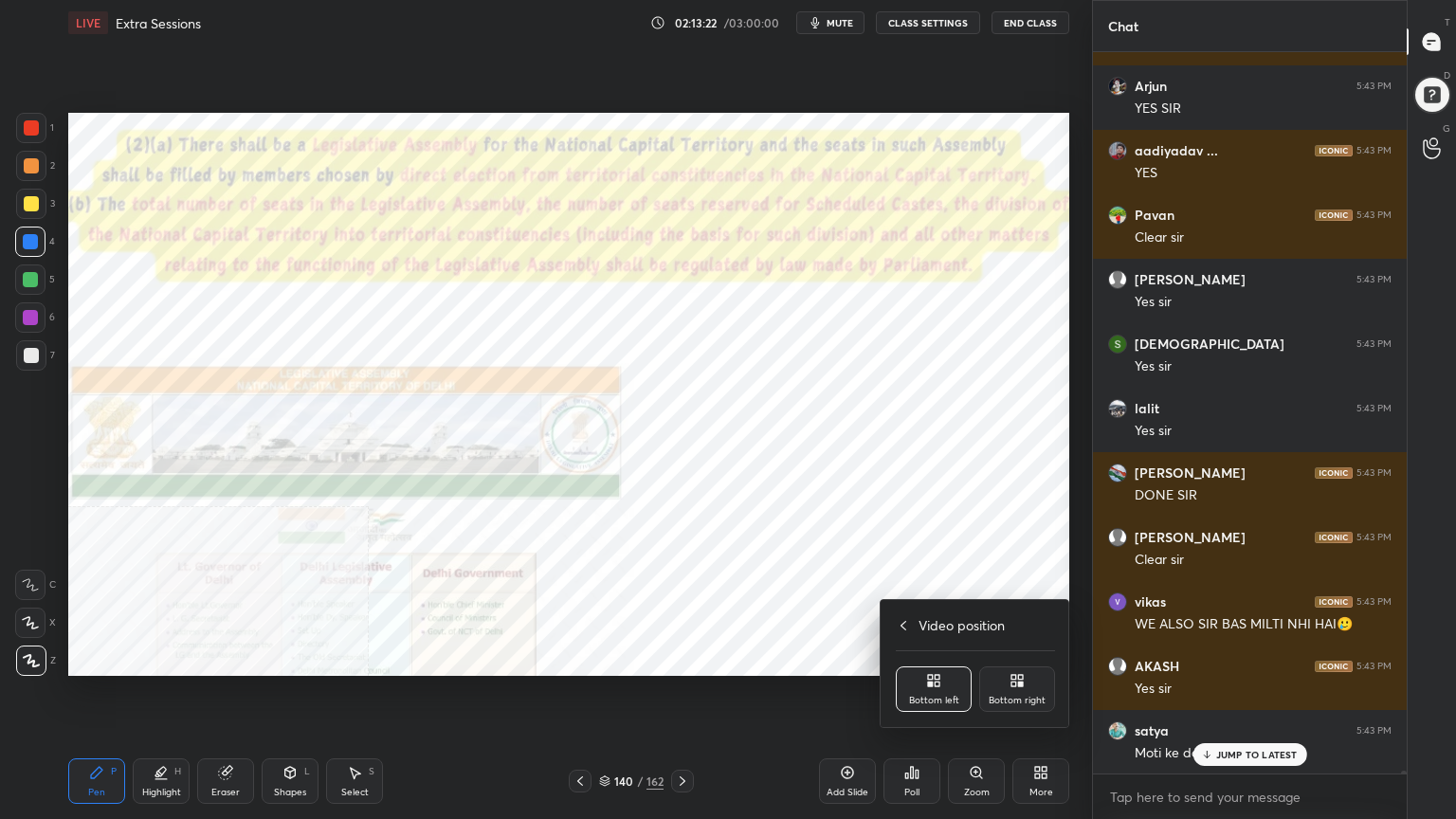 click on "Bottom right" at bounding box center (1017, 689) 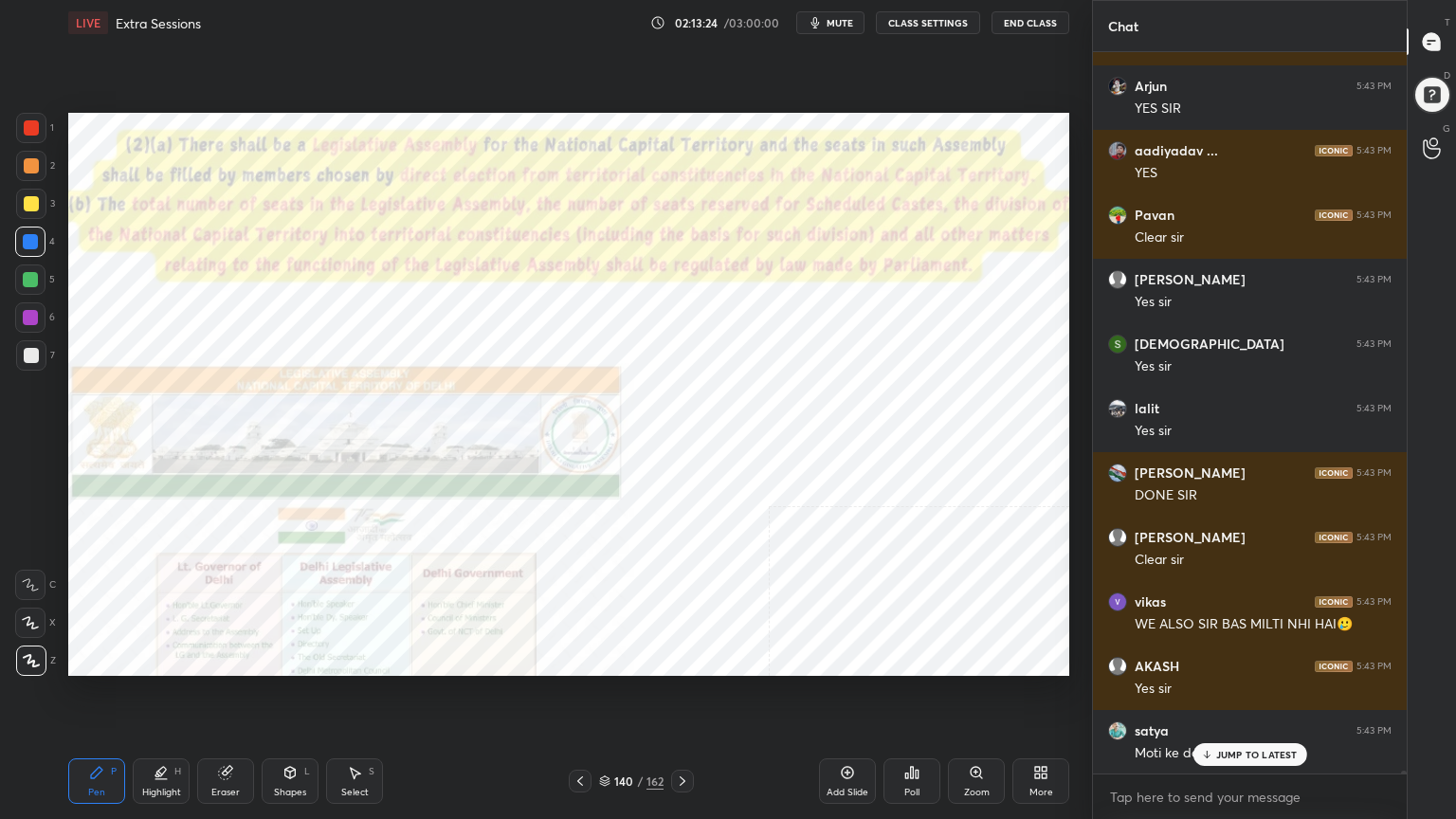drag, startPoint x: 23, startPoint y: 124, endPoint x: 63, endPoint y: 139, distance: 42.72002 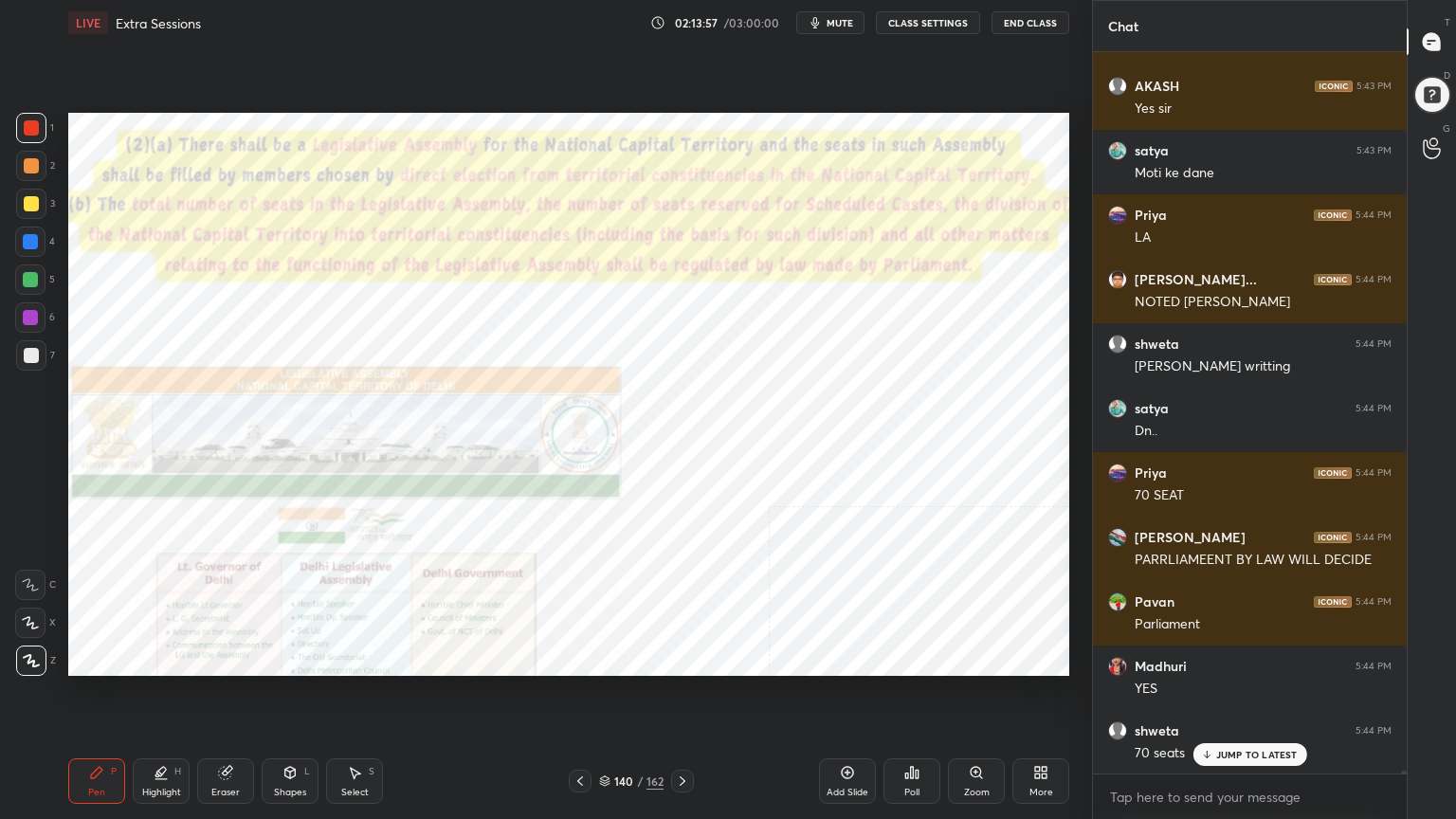 scroll, scrollTop: 209141, scrollLeft: 0, axis: vertical 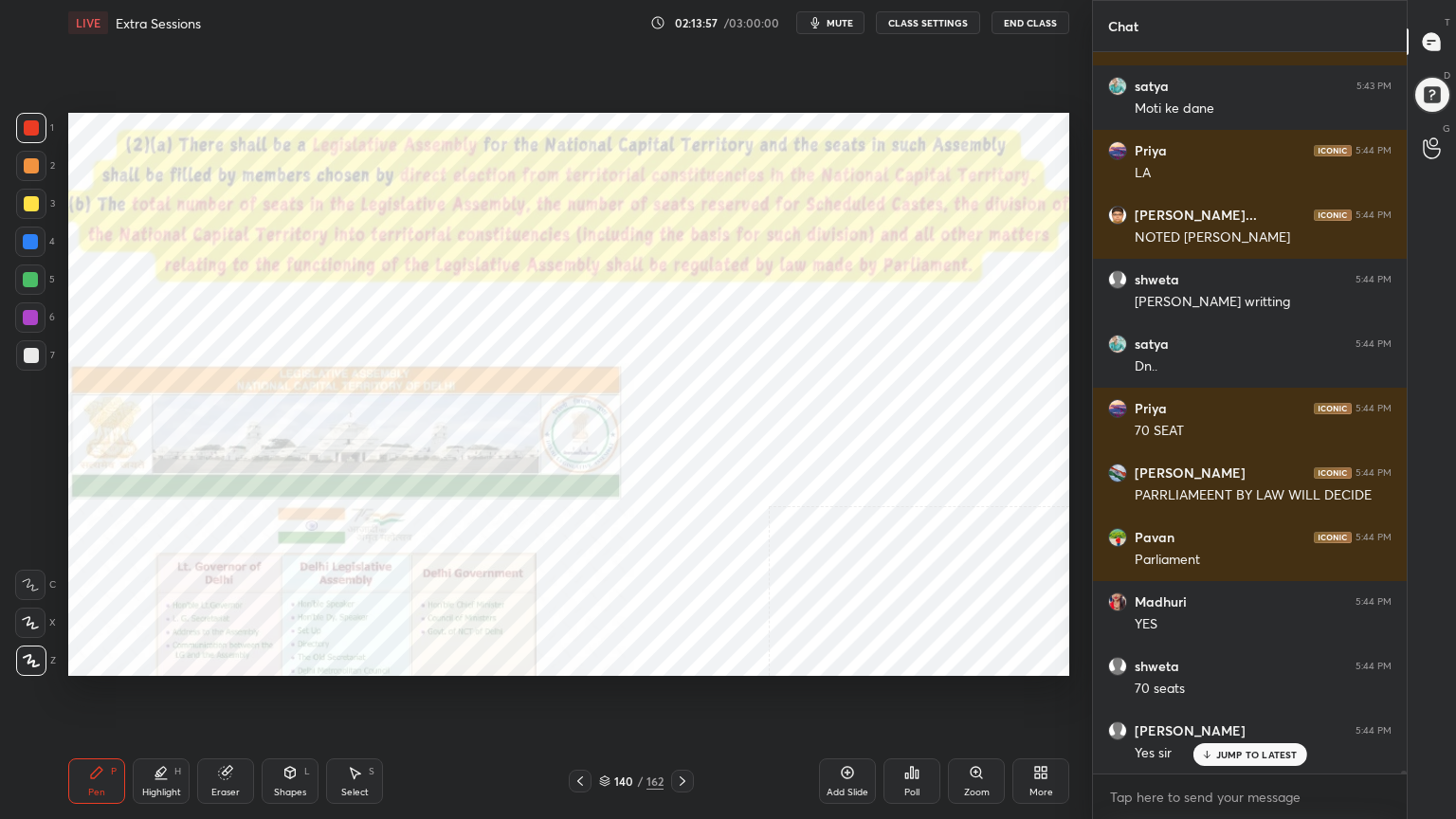 click 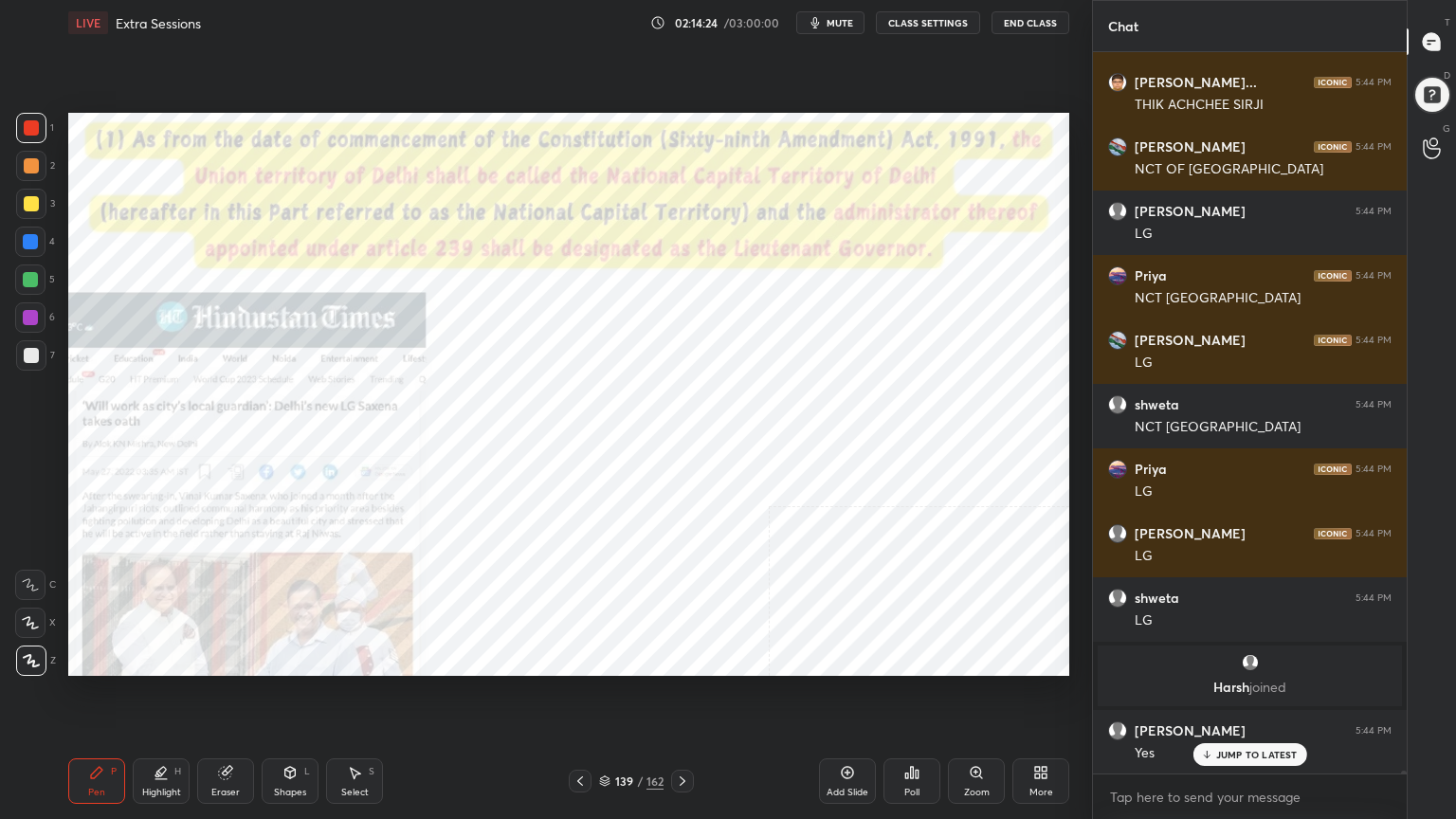scroll, scrollTop: 210240, scrollLeft: 0, axis: vertical 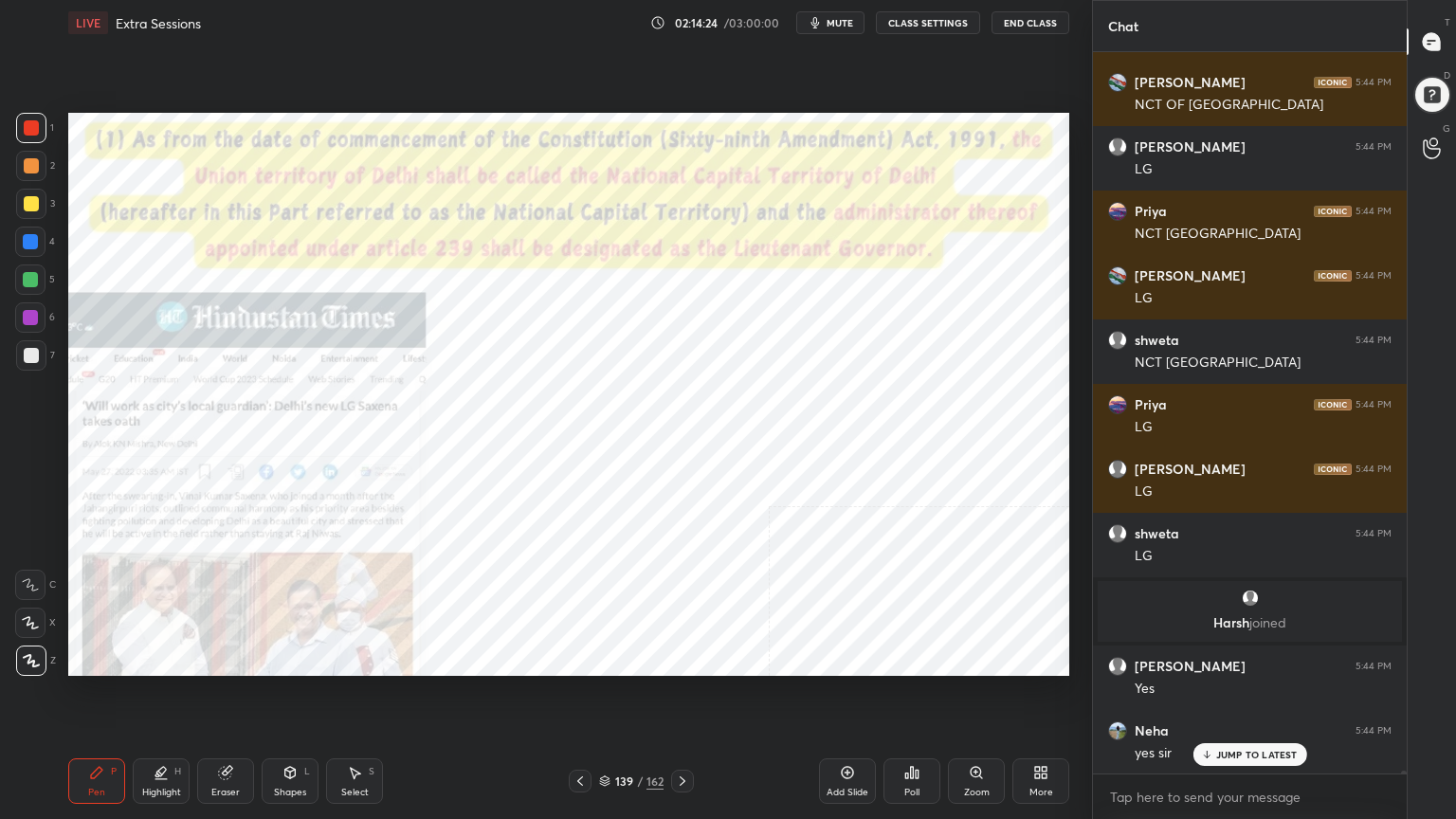 click 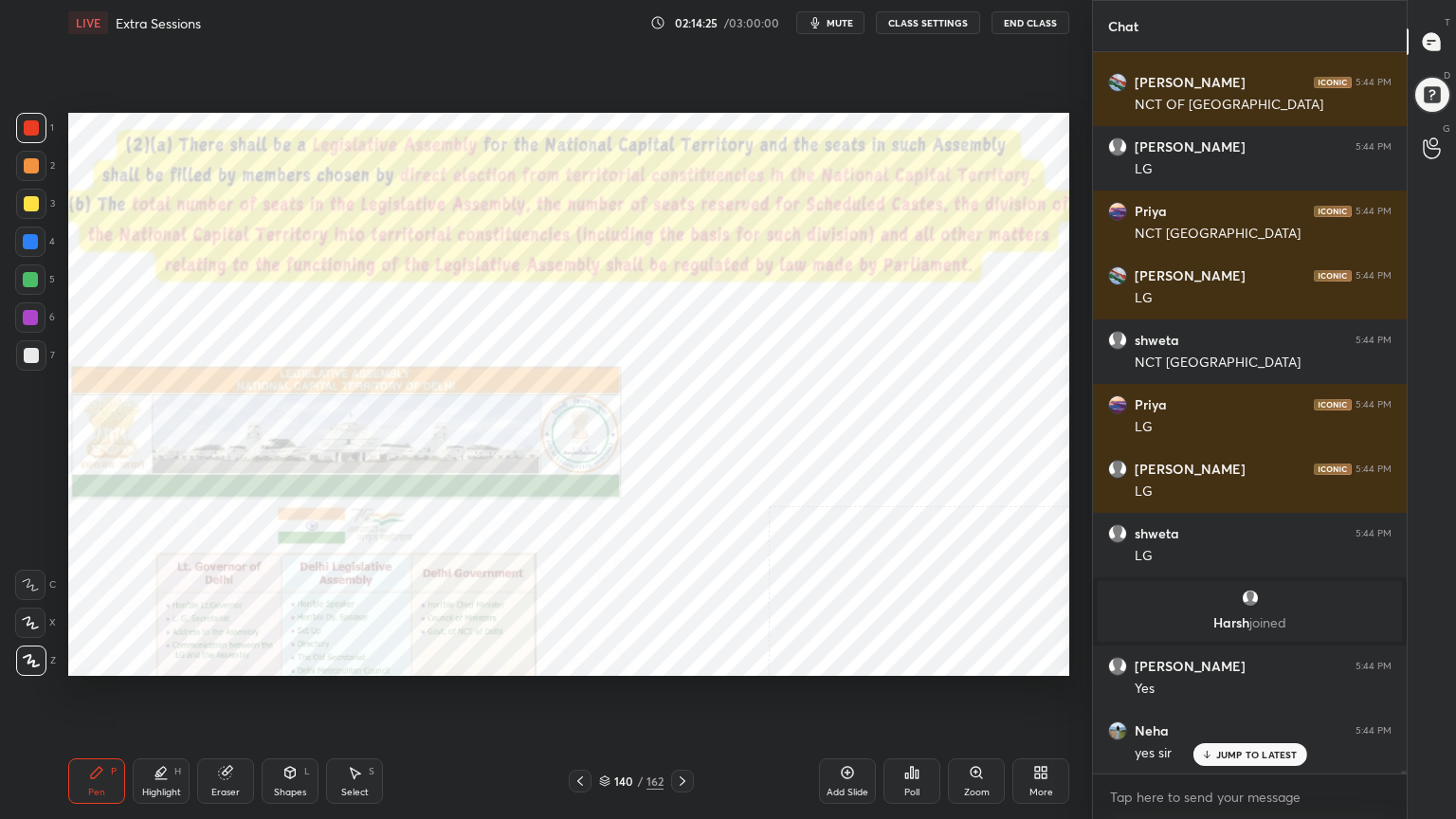 click 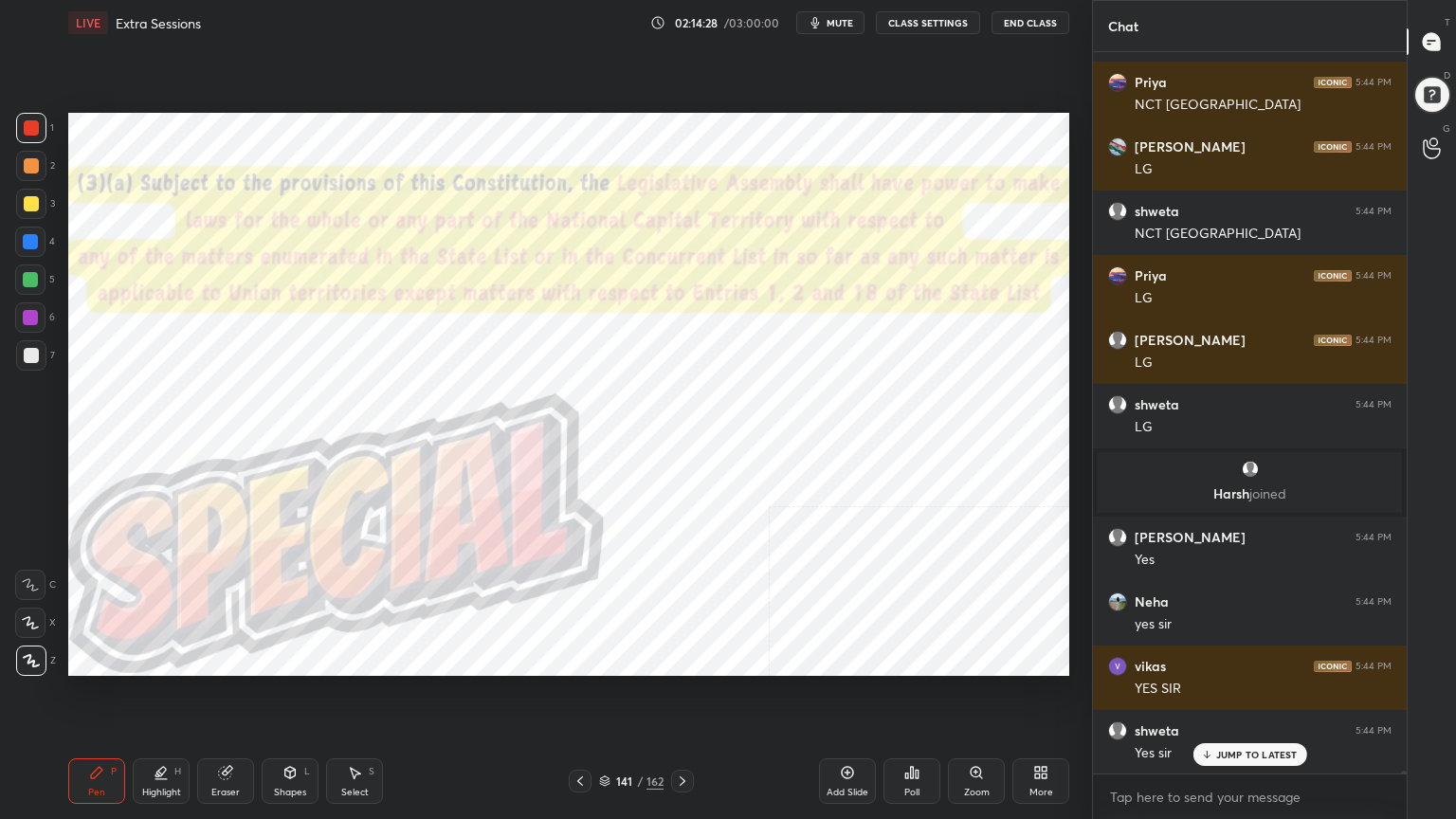 scroll, scrollTop: 210498, scrollLeft: 0, axis: vertical 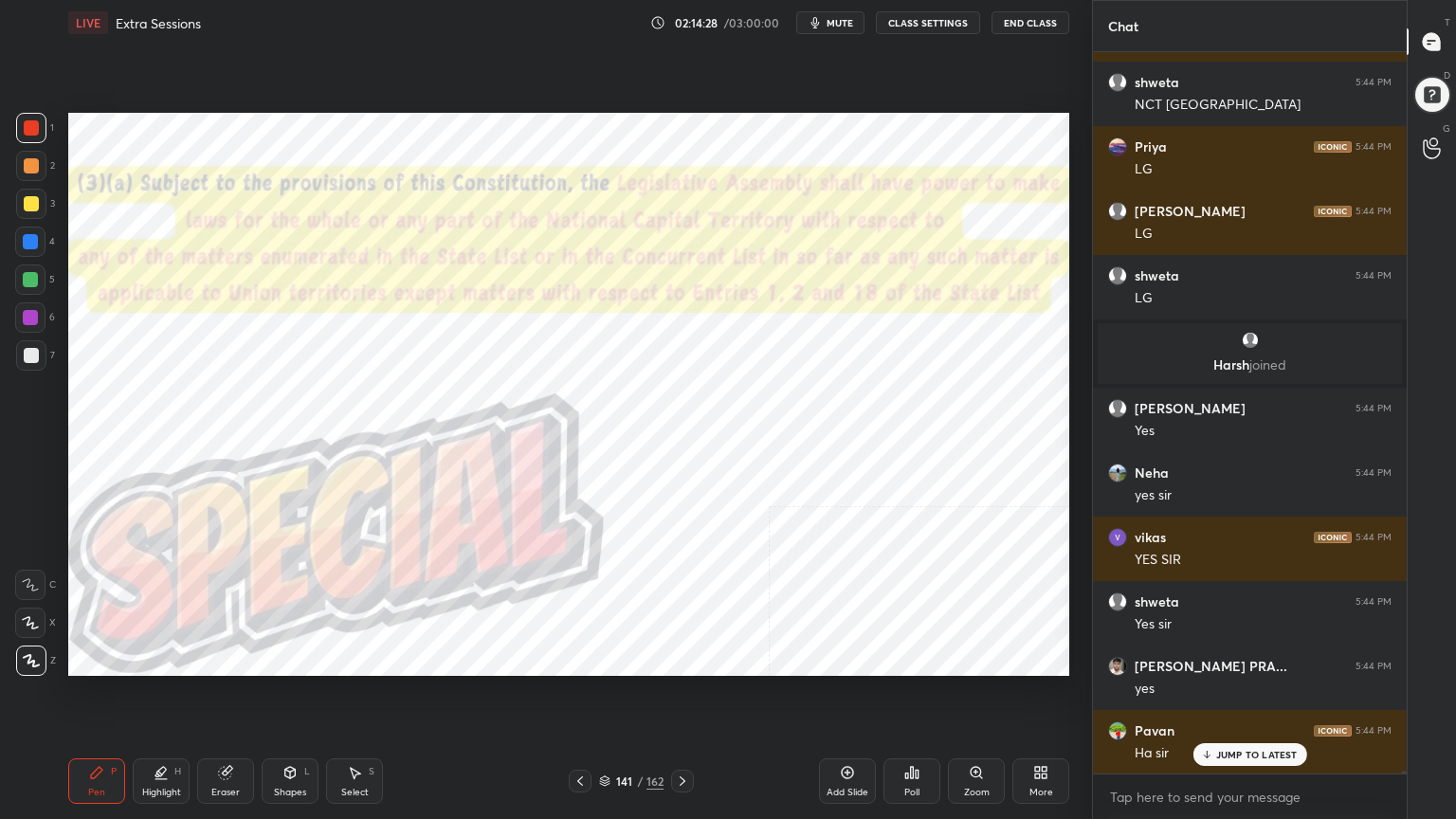 click 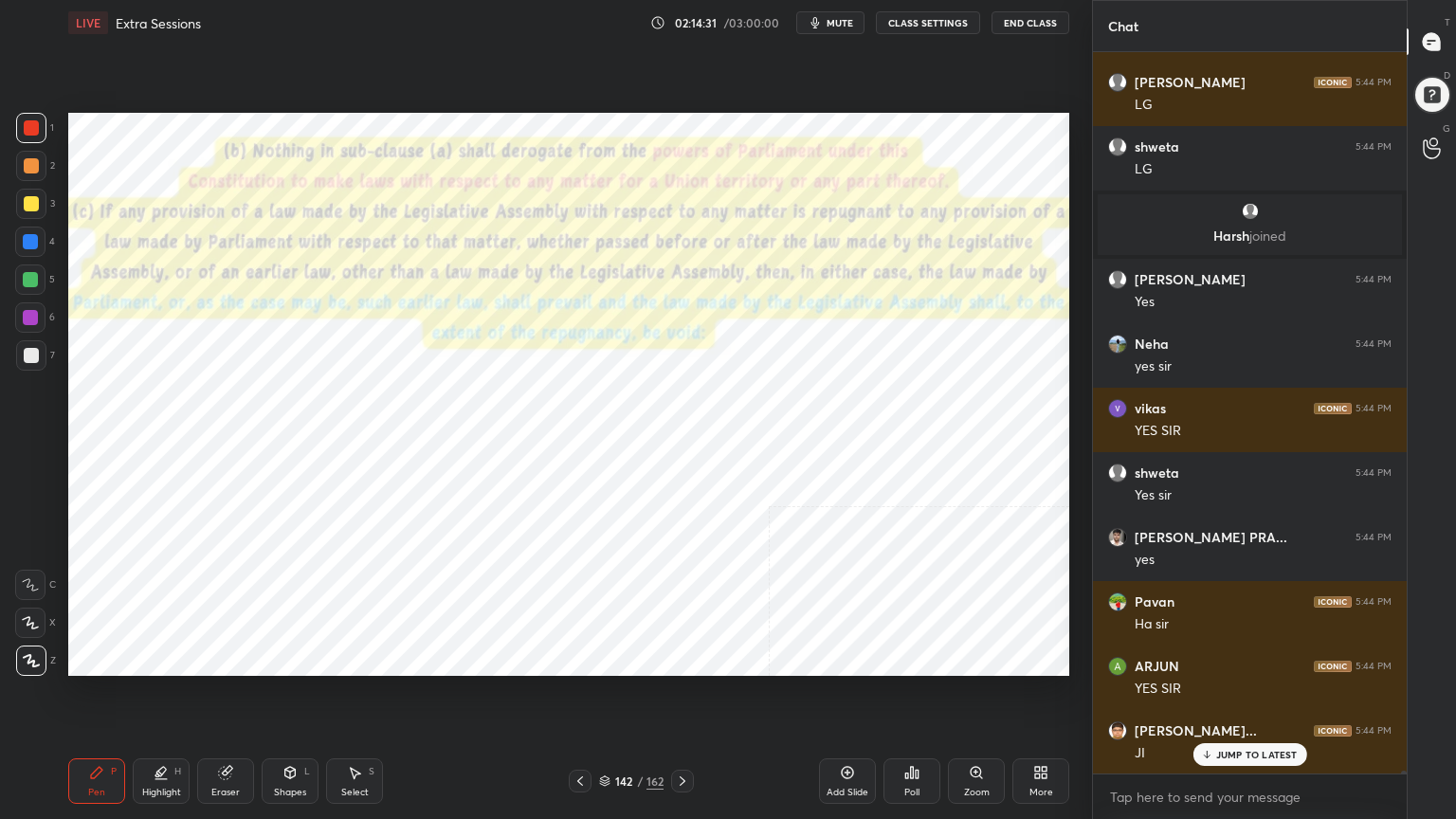 scroll, scrollTop: 210692, scrollLeft: 0, axis: vertical 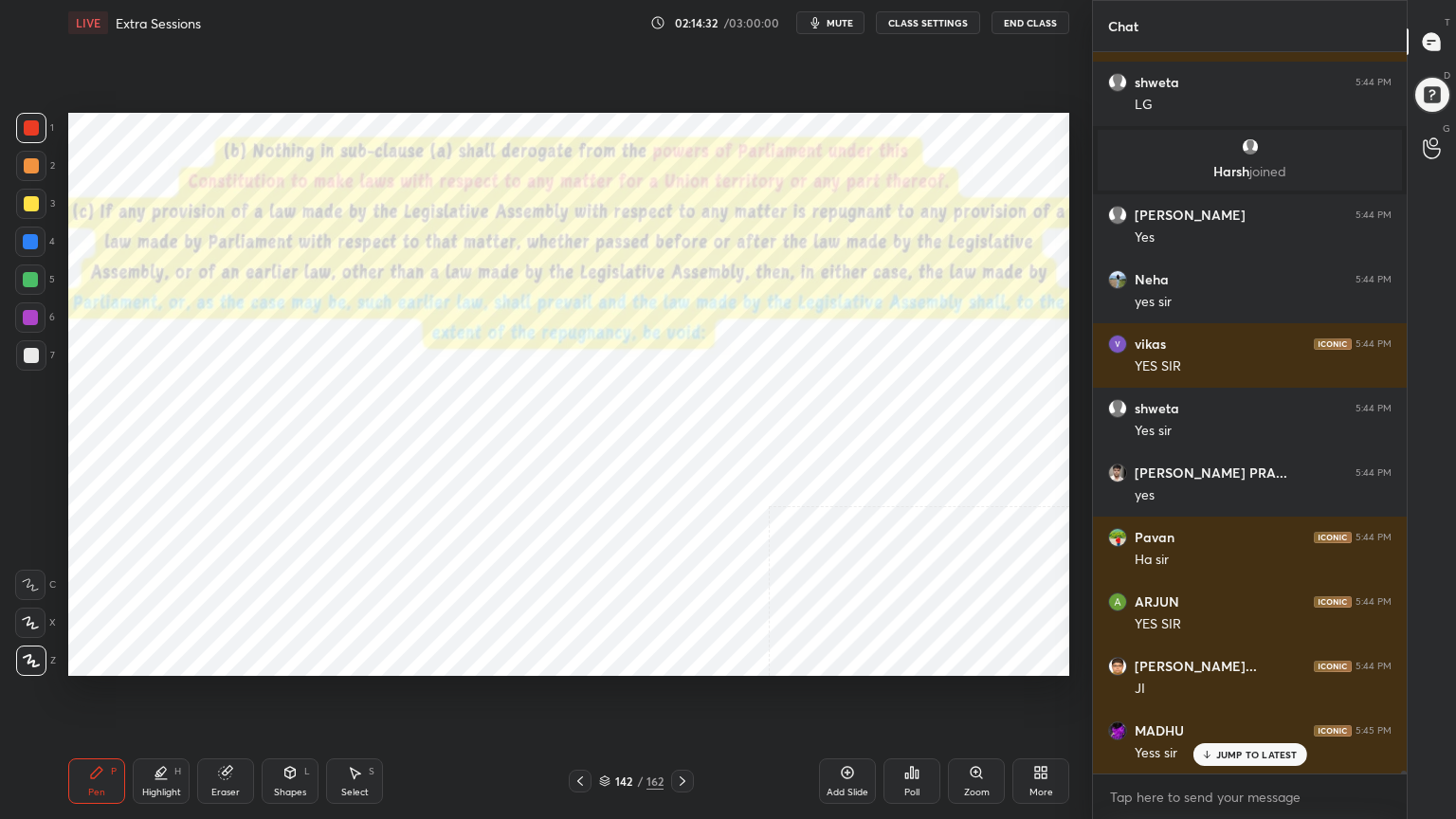 click 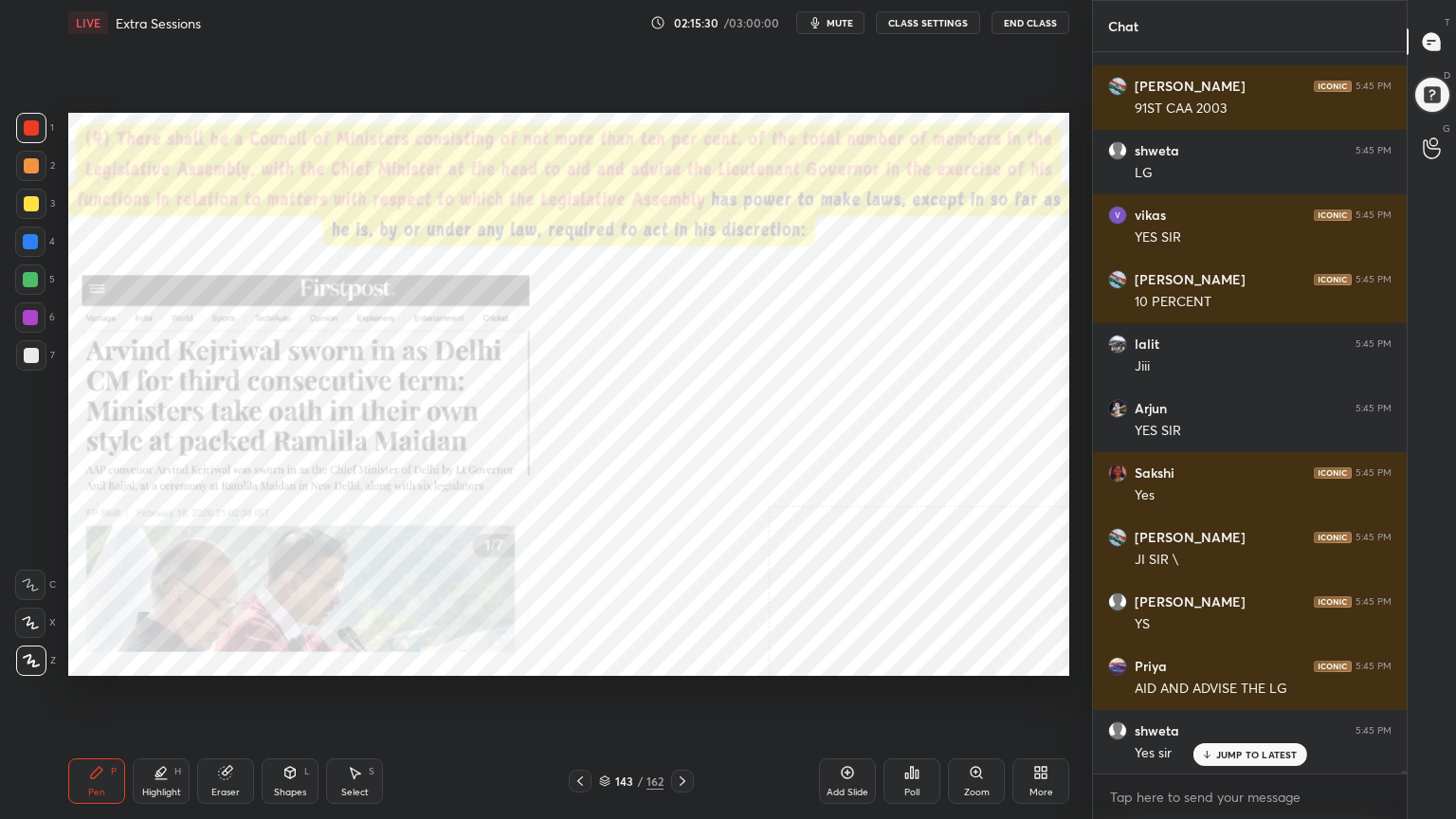 scroll, scrollTop: 212432, scrollLeft: 0, axis: vertical 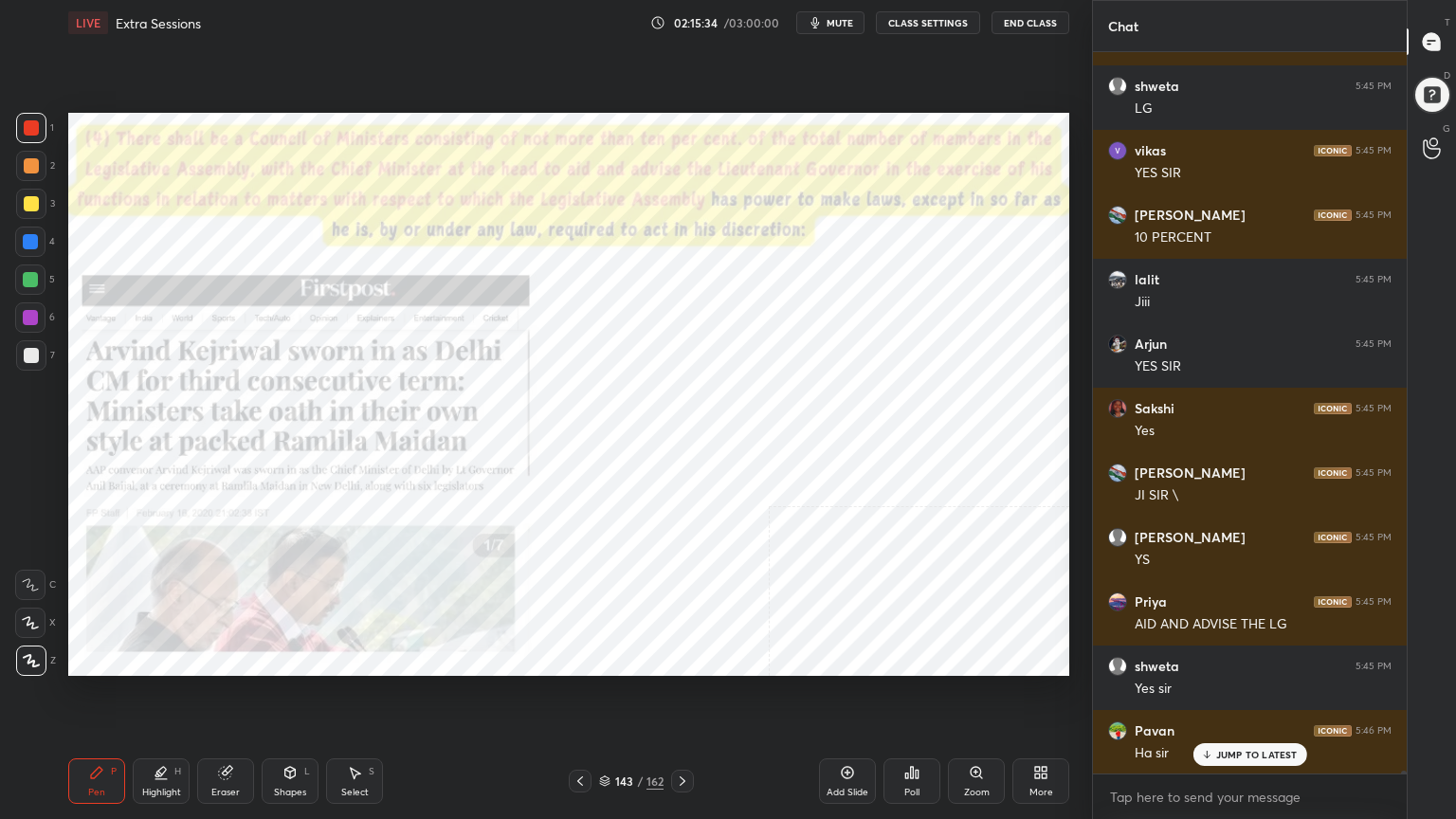 click 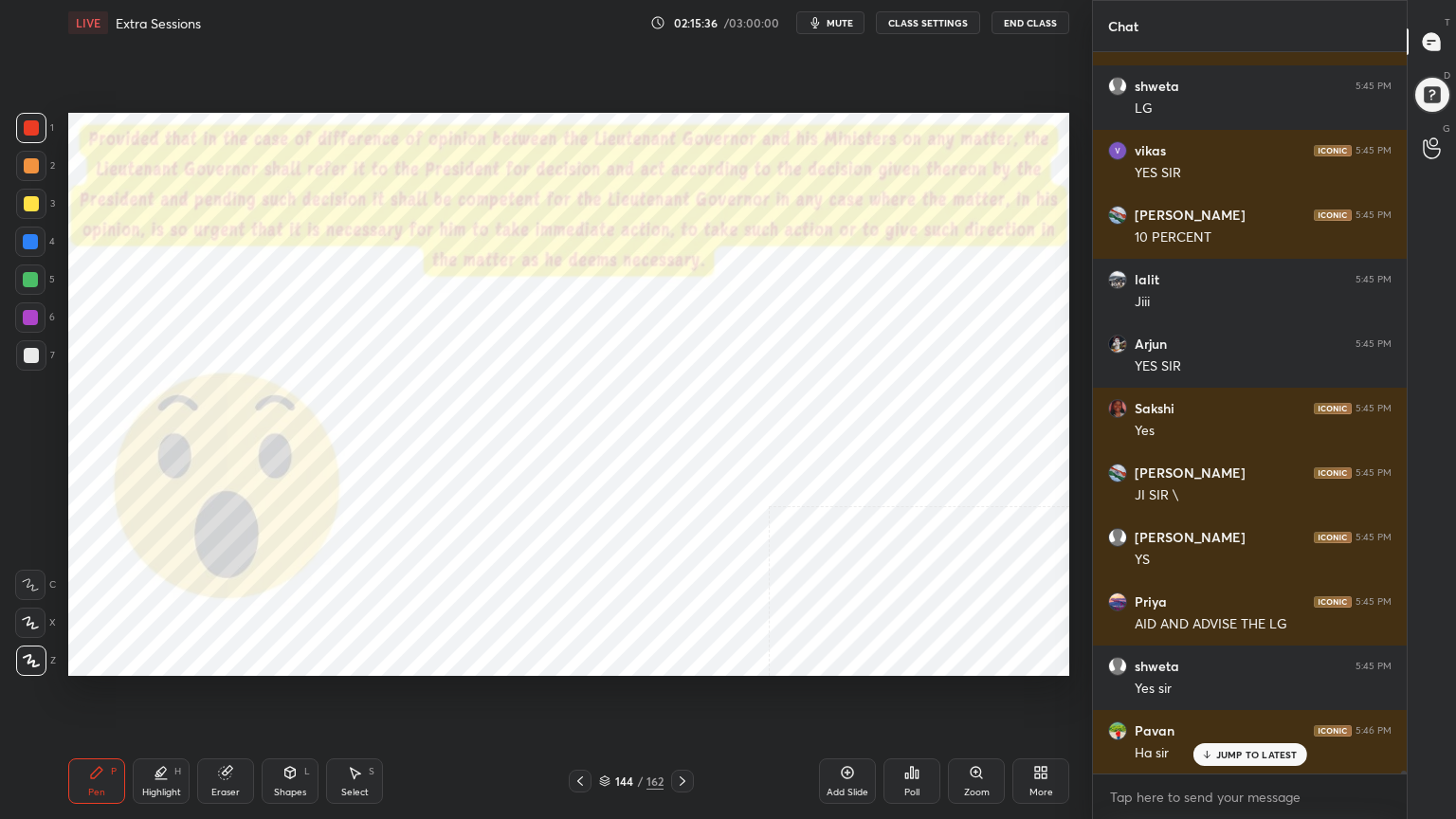 scroll, scrollTop: 212514, scrollLeft: 0, axis: vertical 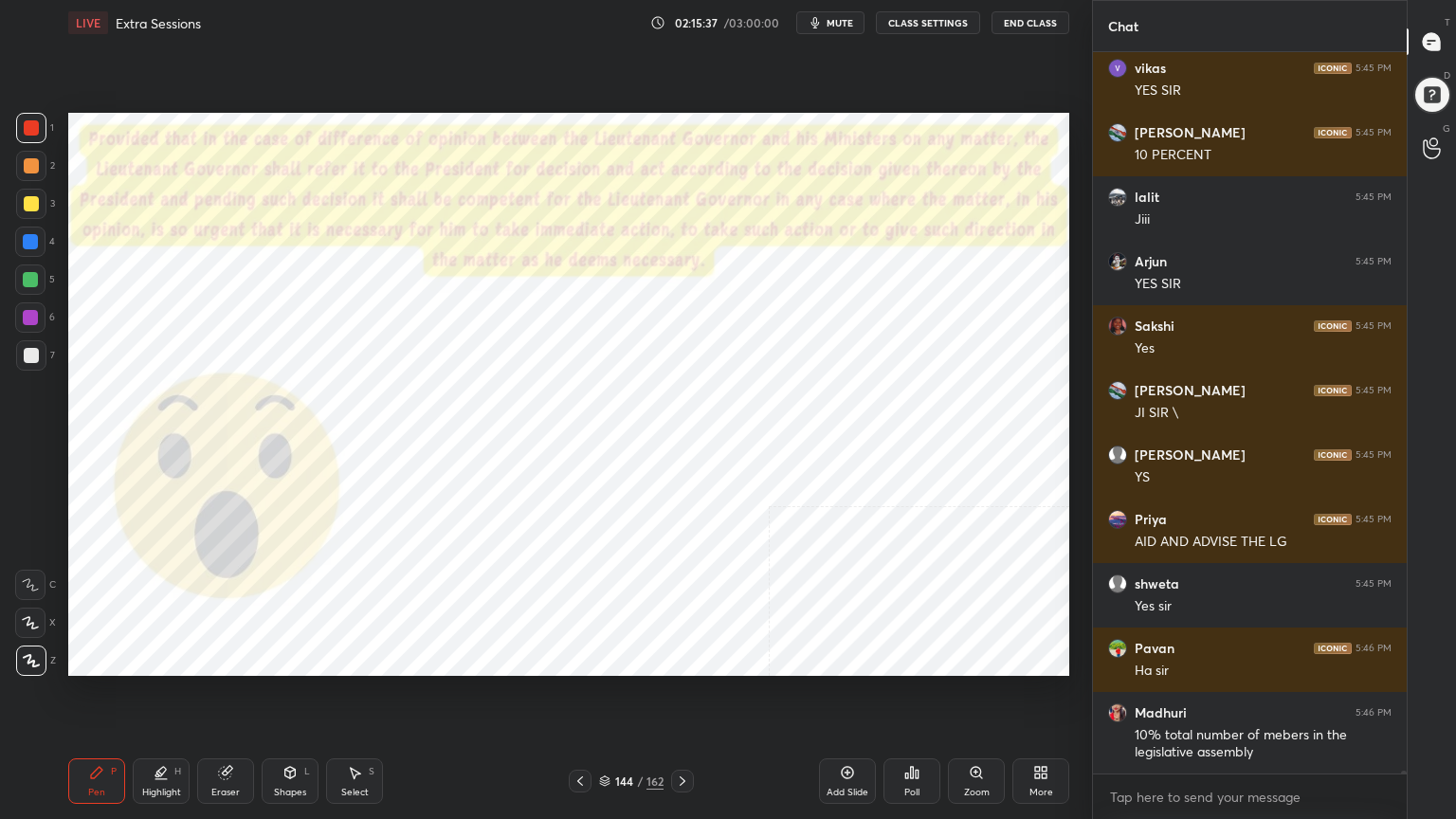 click 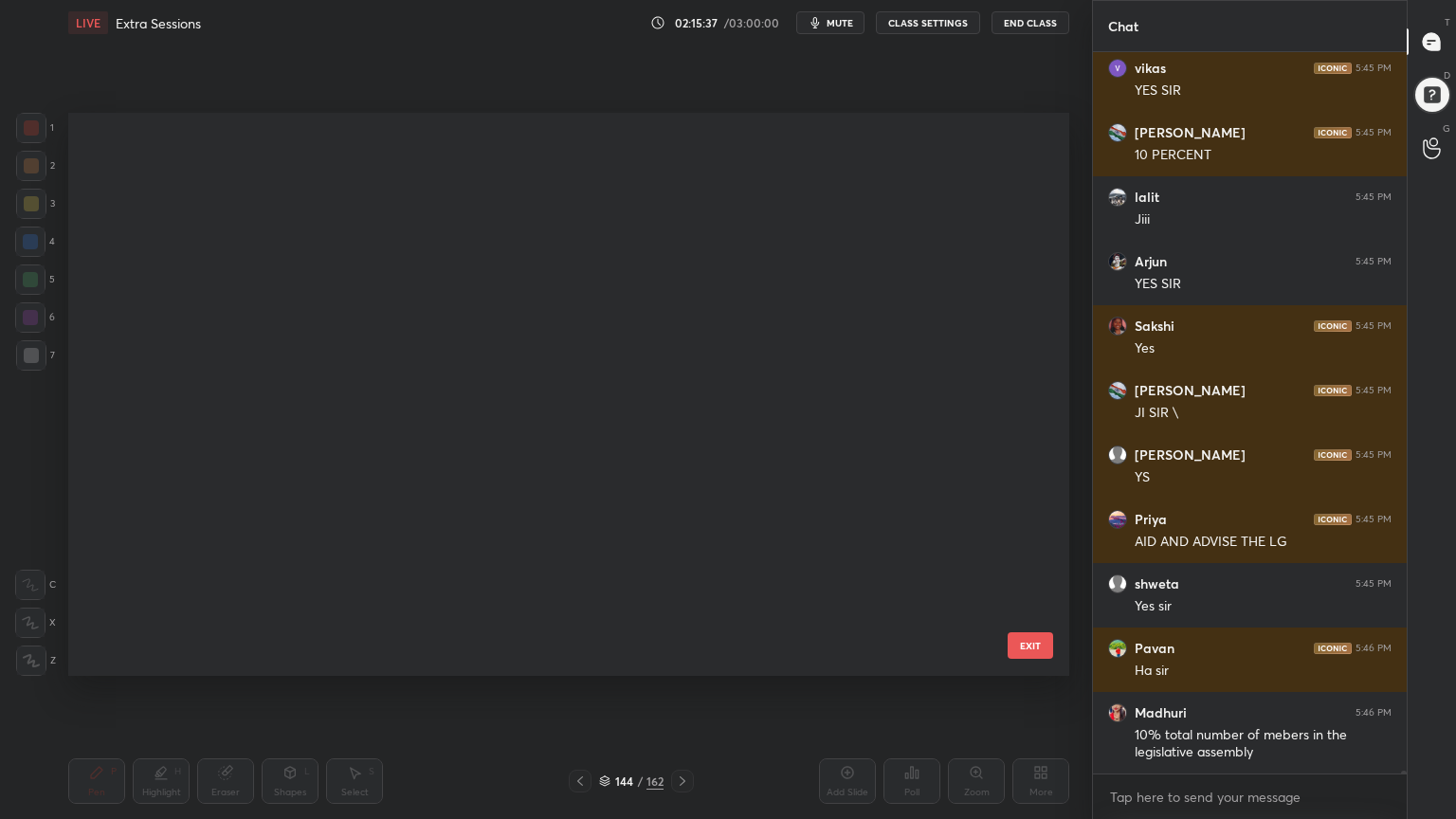 scroll, scrollTop: 7763, scrollLeft: 0, axis: vertical 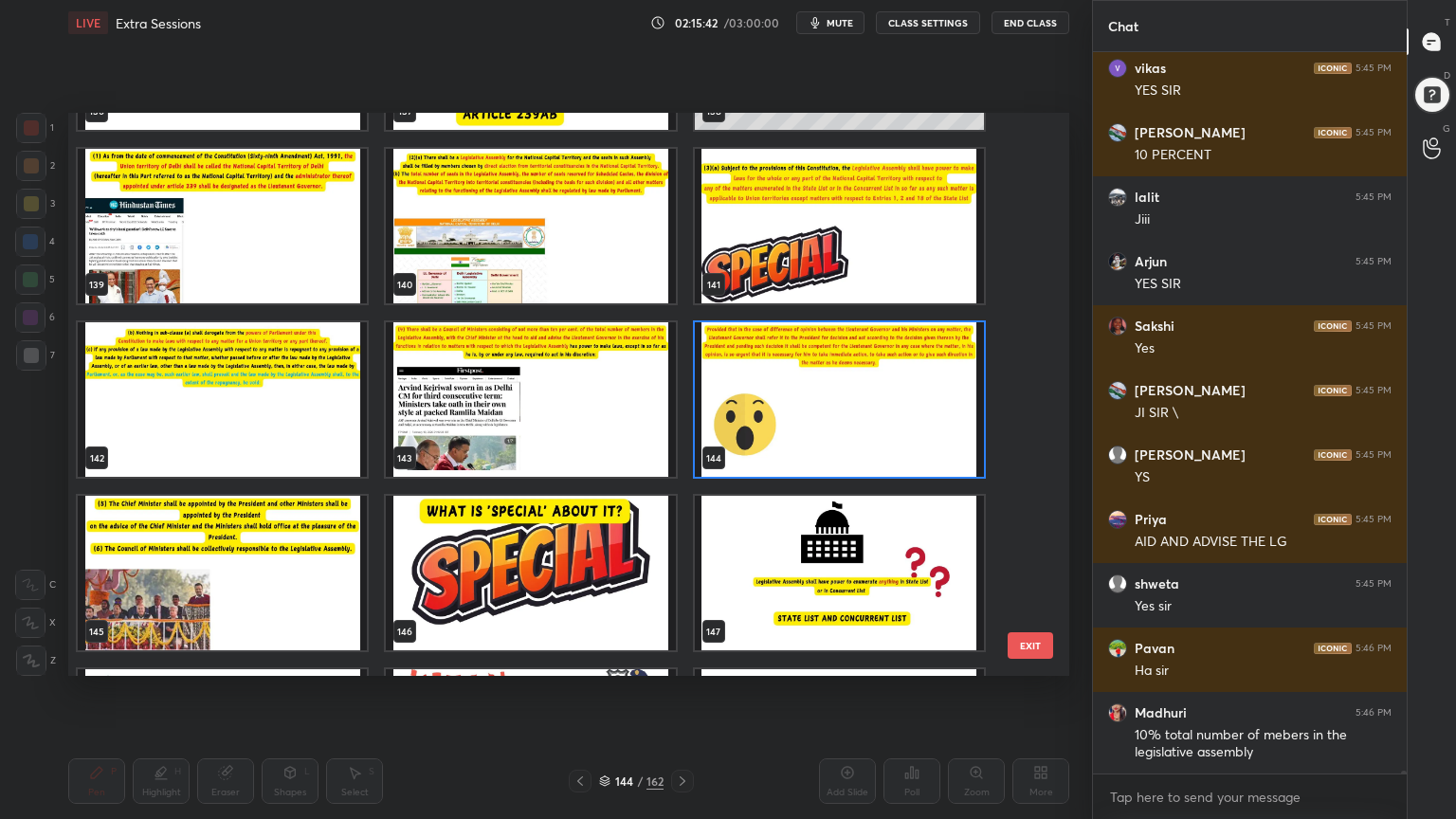click at bounding box center [222, 573] 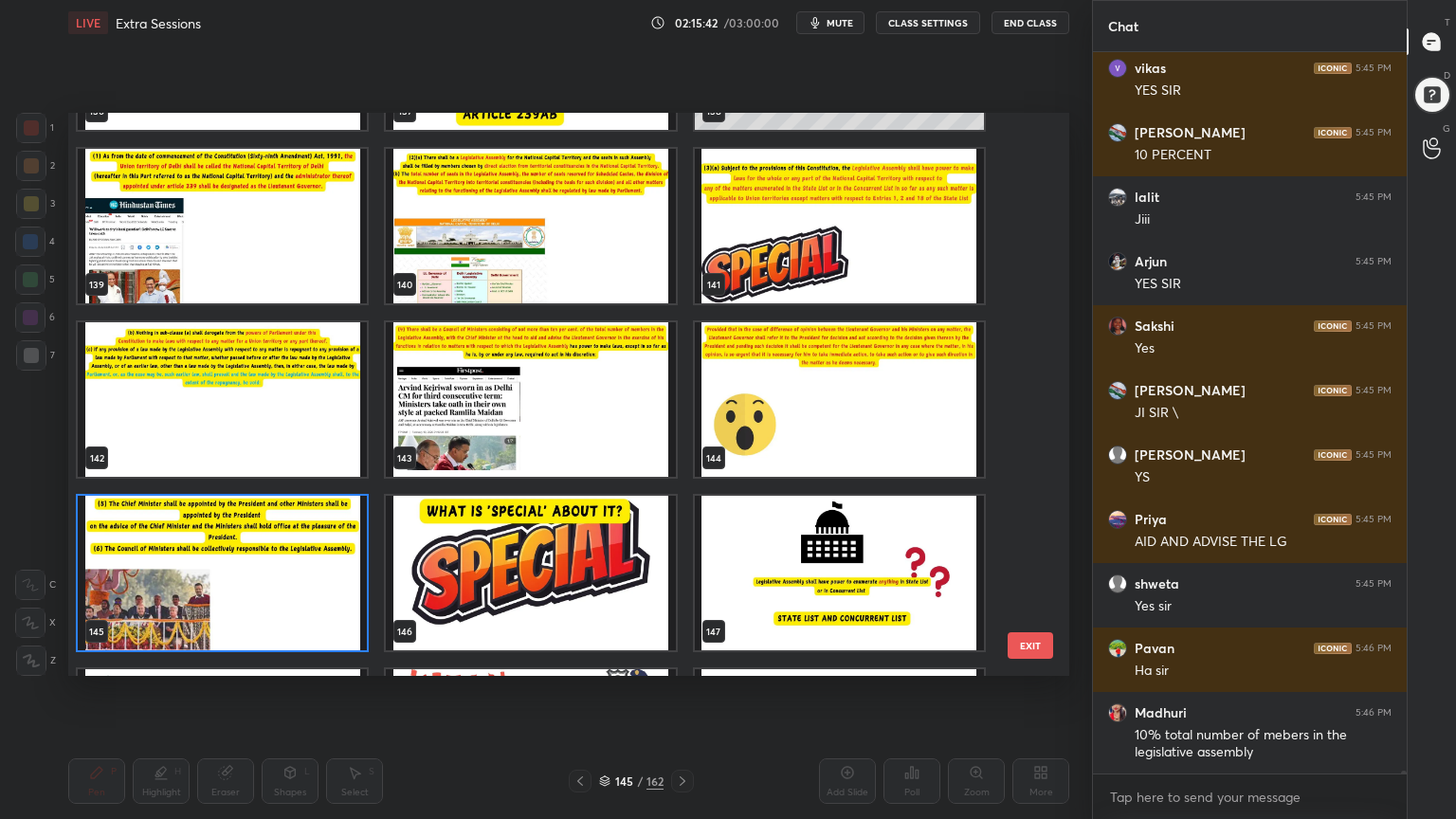 click at bounding box center (222, 573) 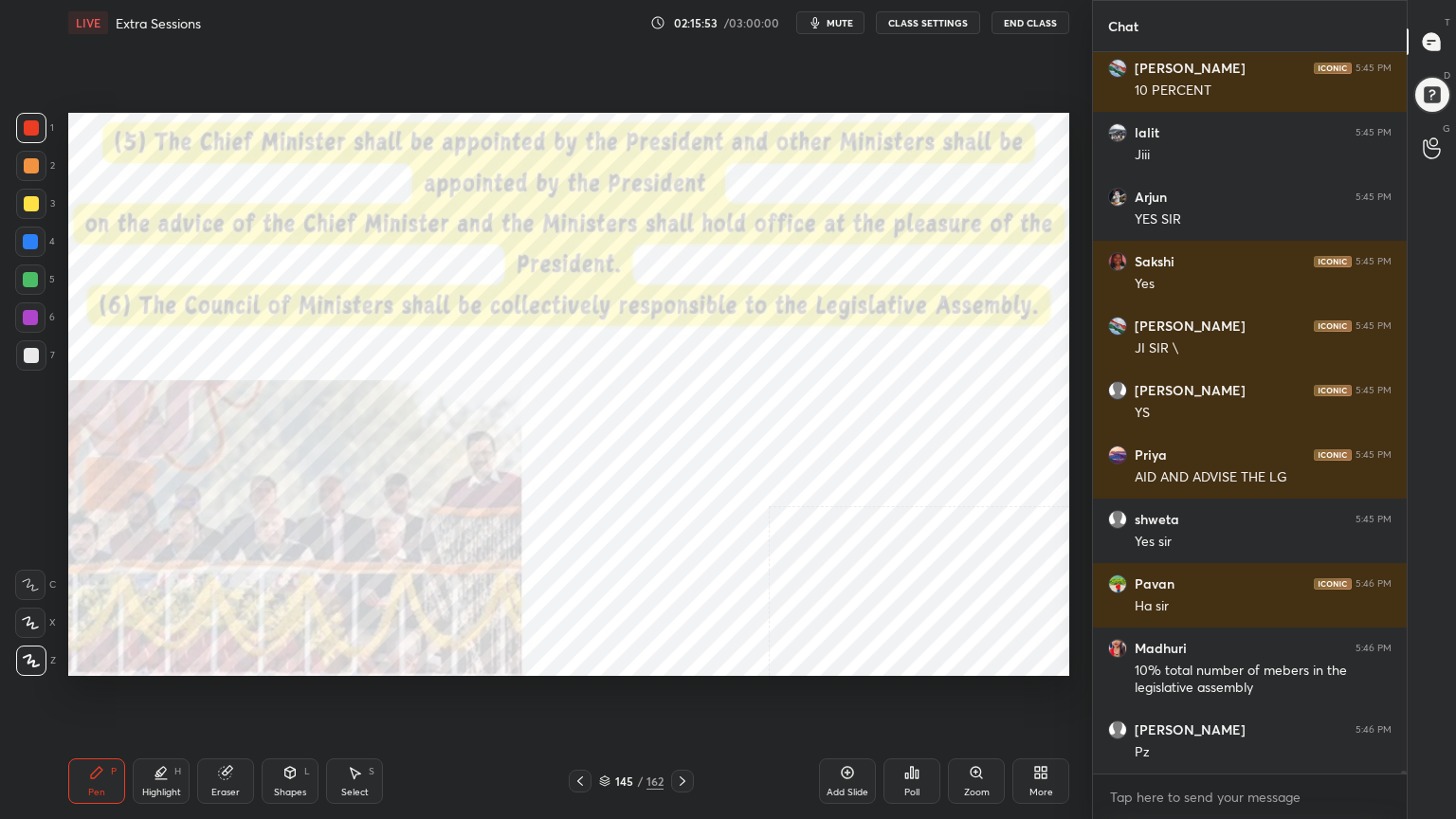 scroll, scrollTop: 212643, scrollLeft: 0, axis: vertical 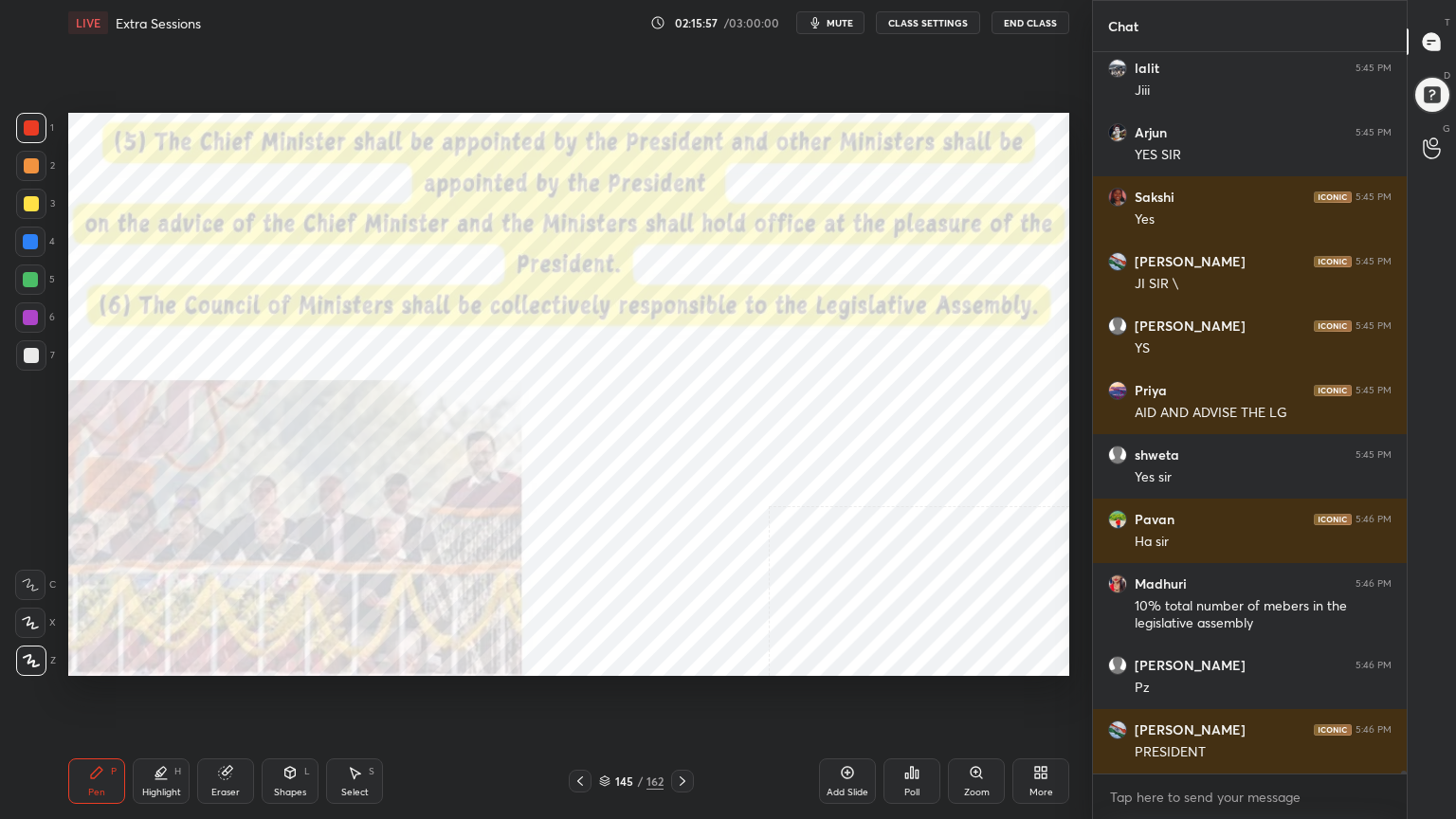 click 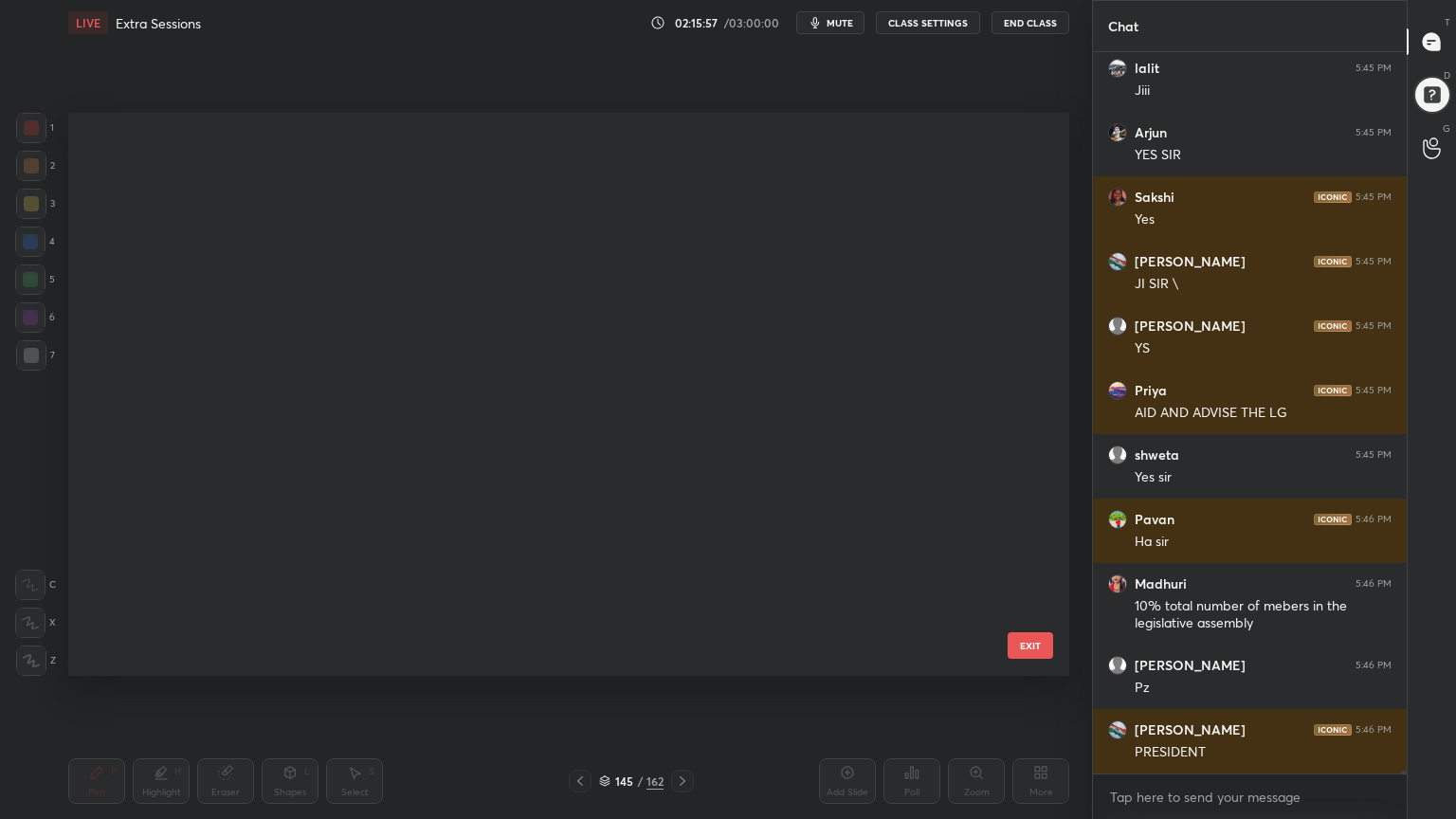 scroll, scrollTop: 7936, scrollLeft: 0, axis: vertical 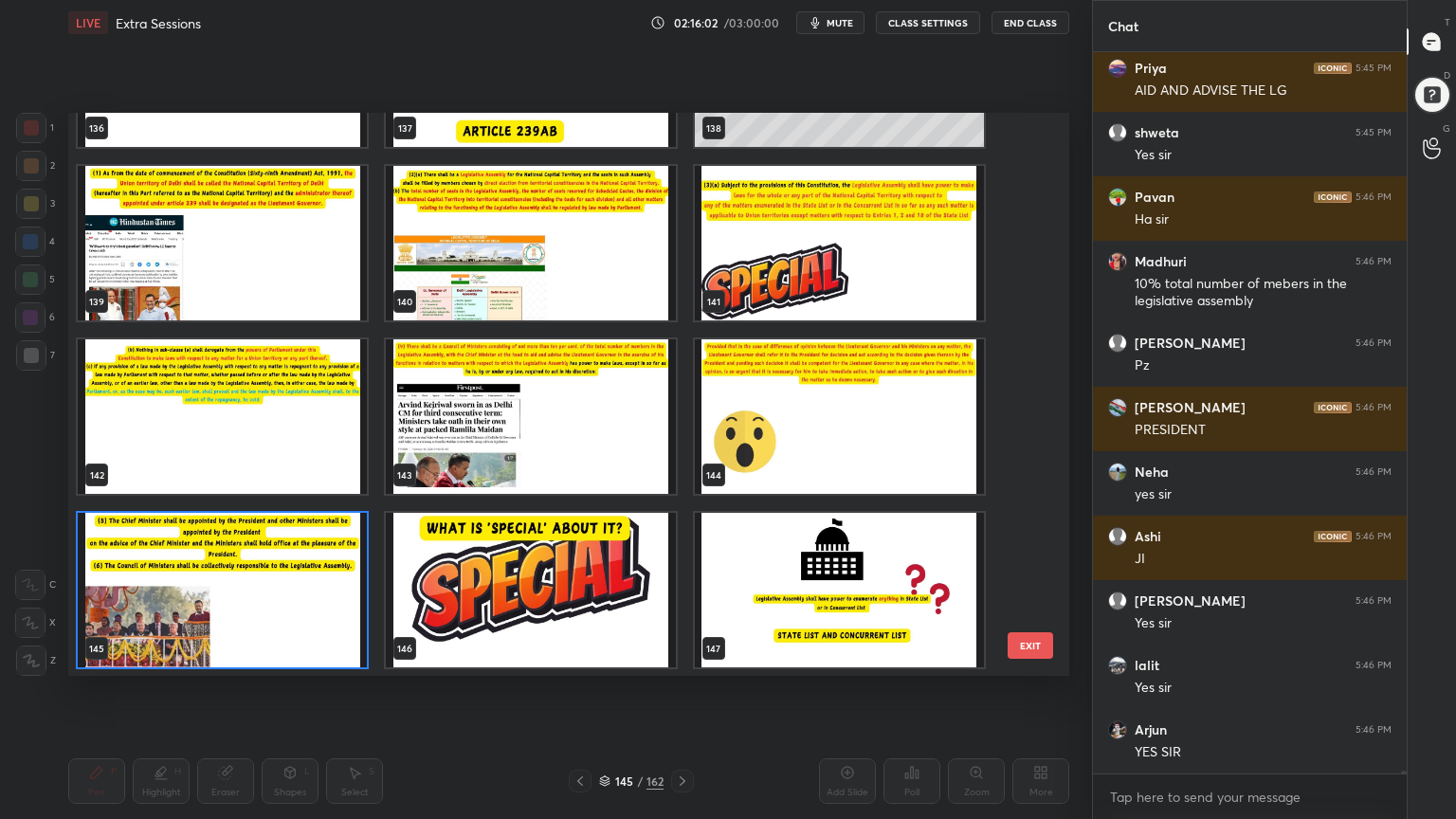 click at bounding box center [530, 590] 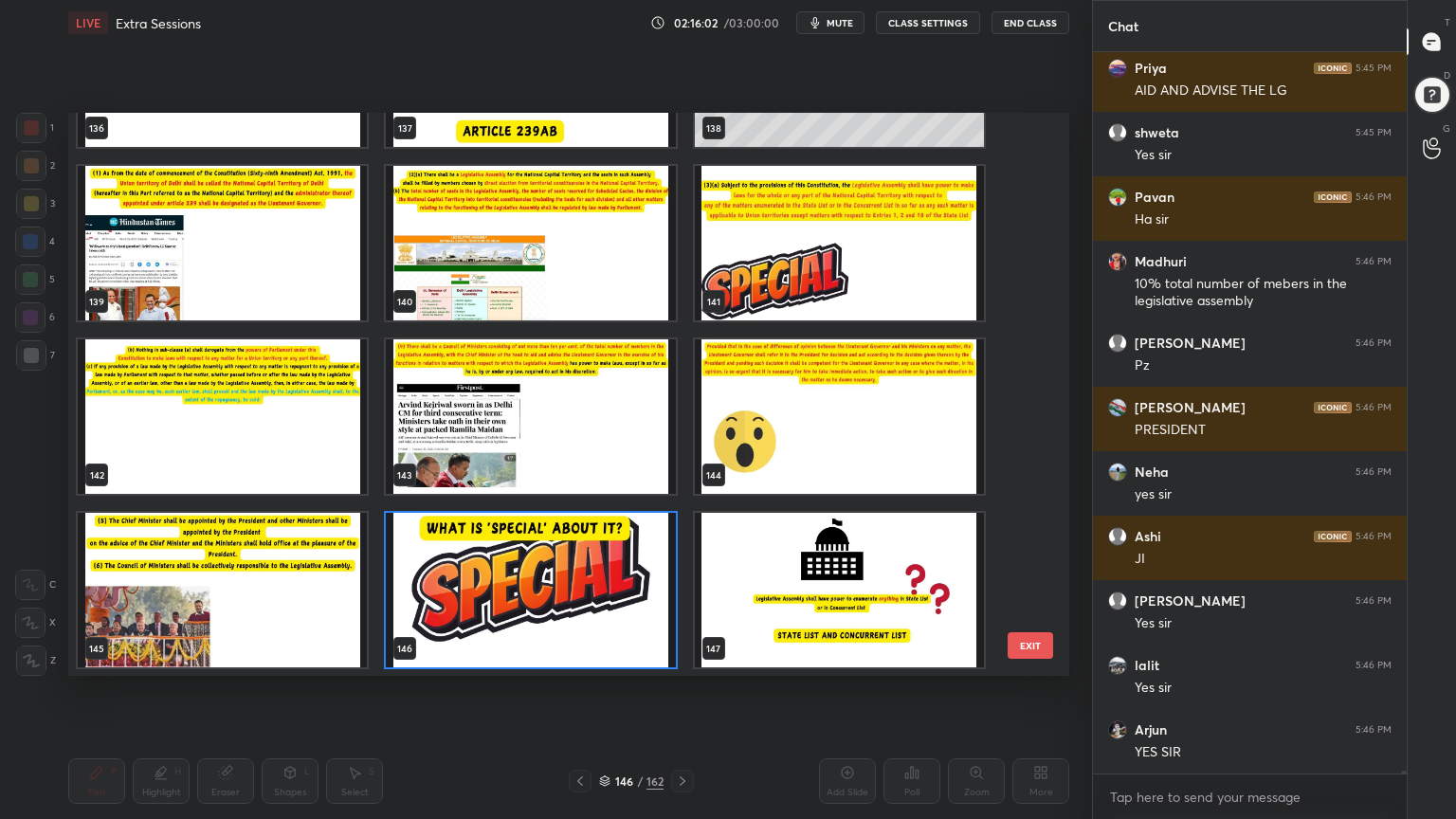 click at bounding box center (530, 590) 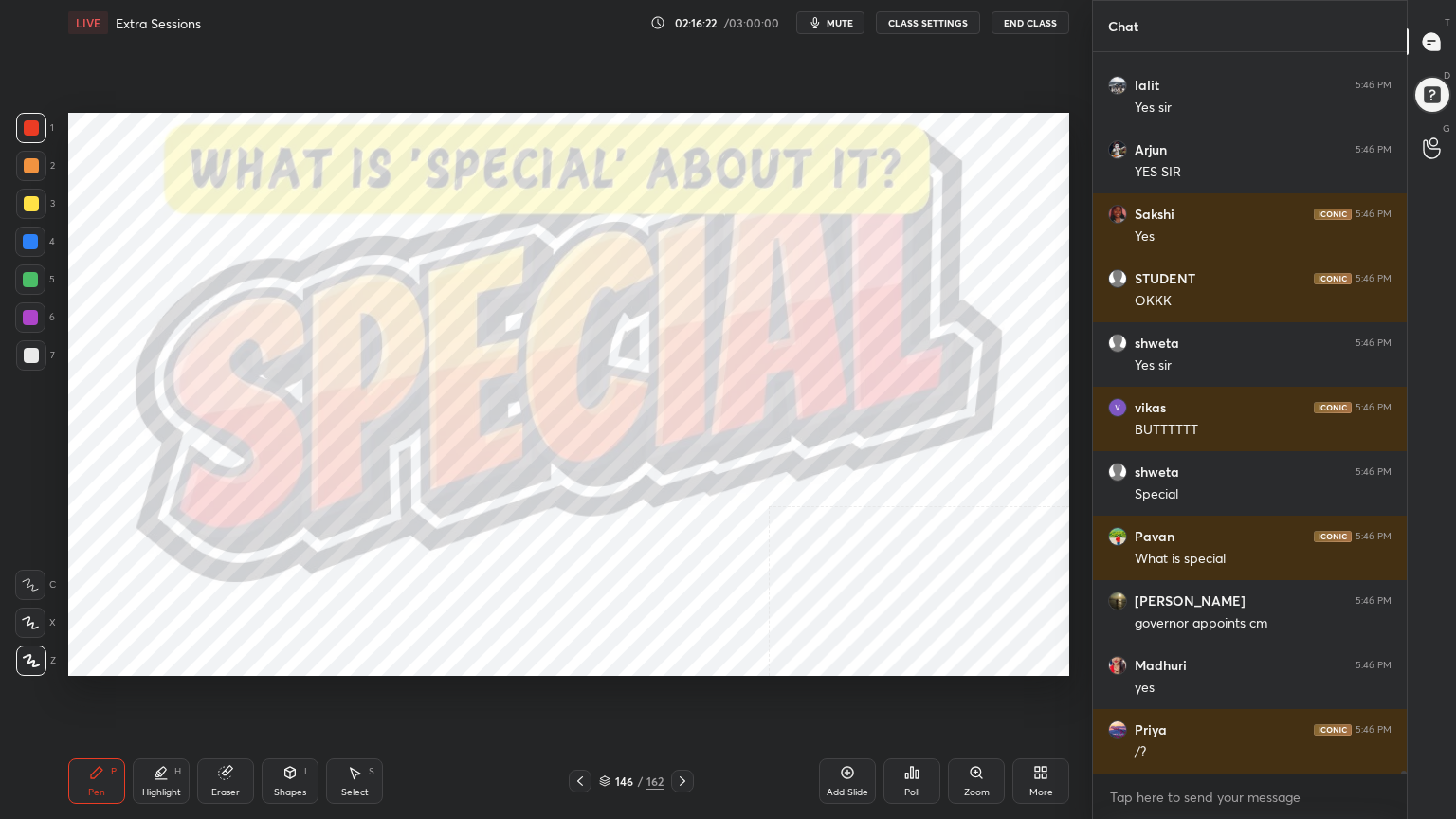 scroll, scrollTop: 213610, scrollLeft: 0, axis: vertical 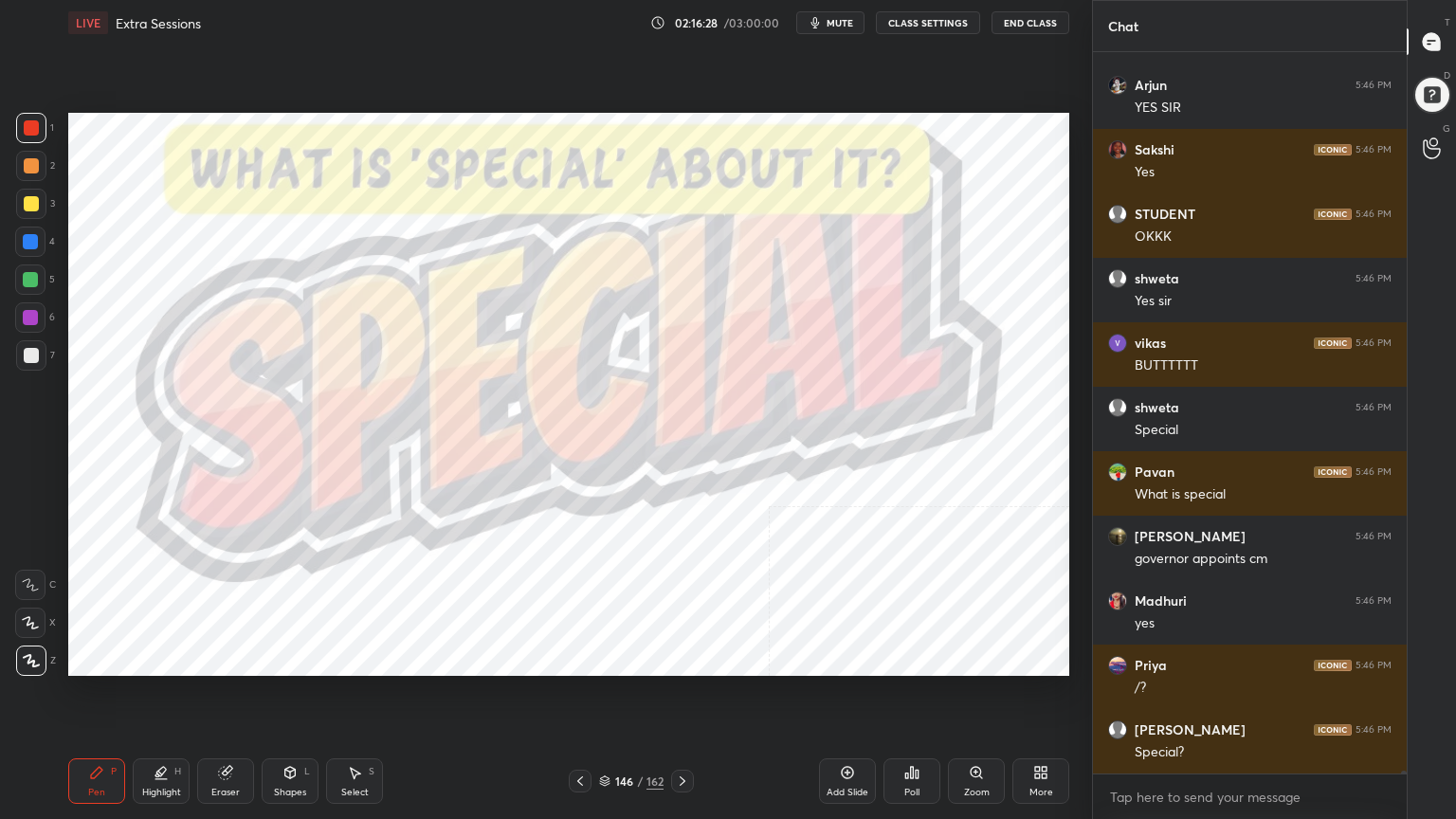 click 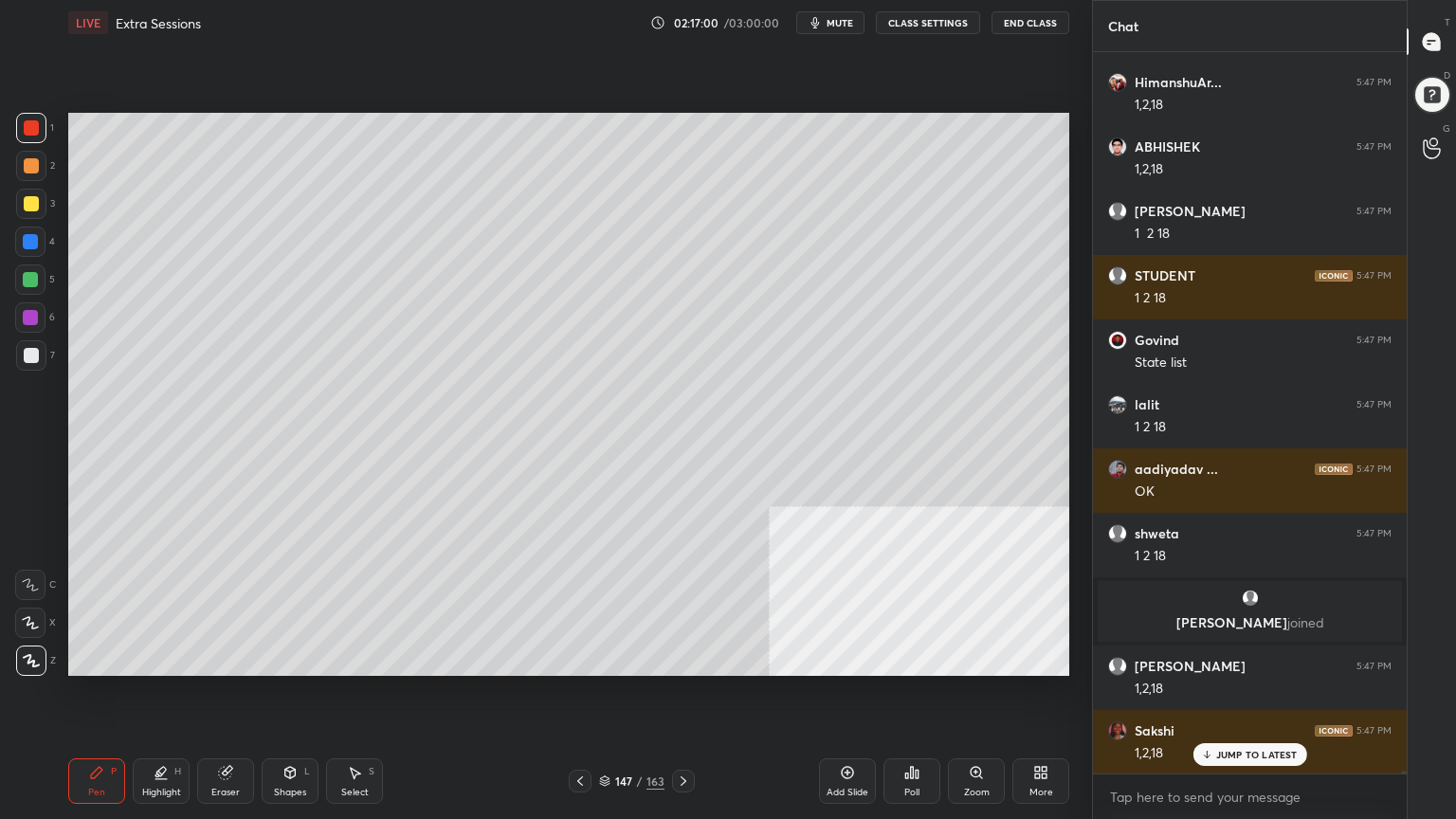 scroll, scrollTop: 212868, scrollLeft: 0, axis: vertical 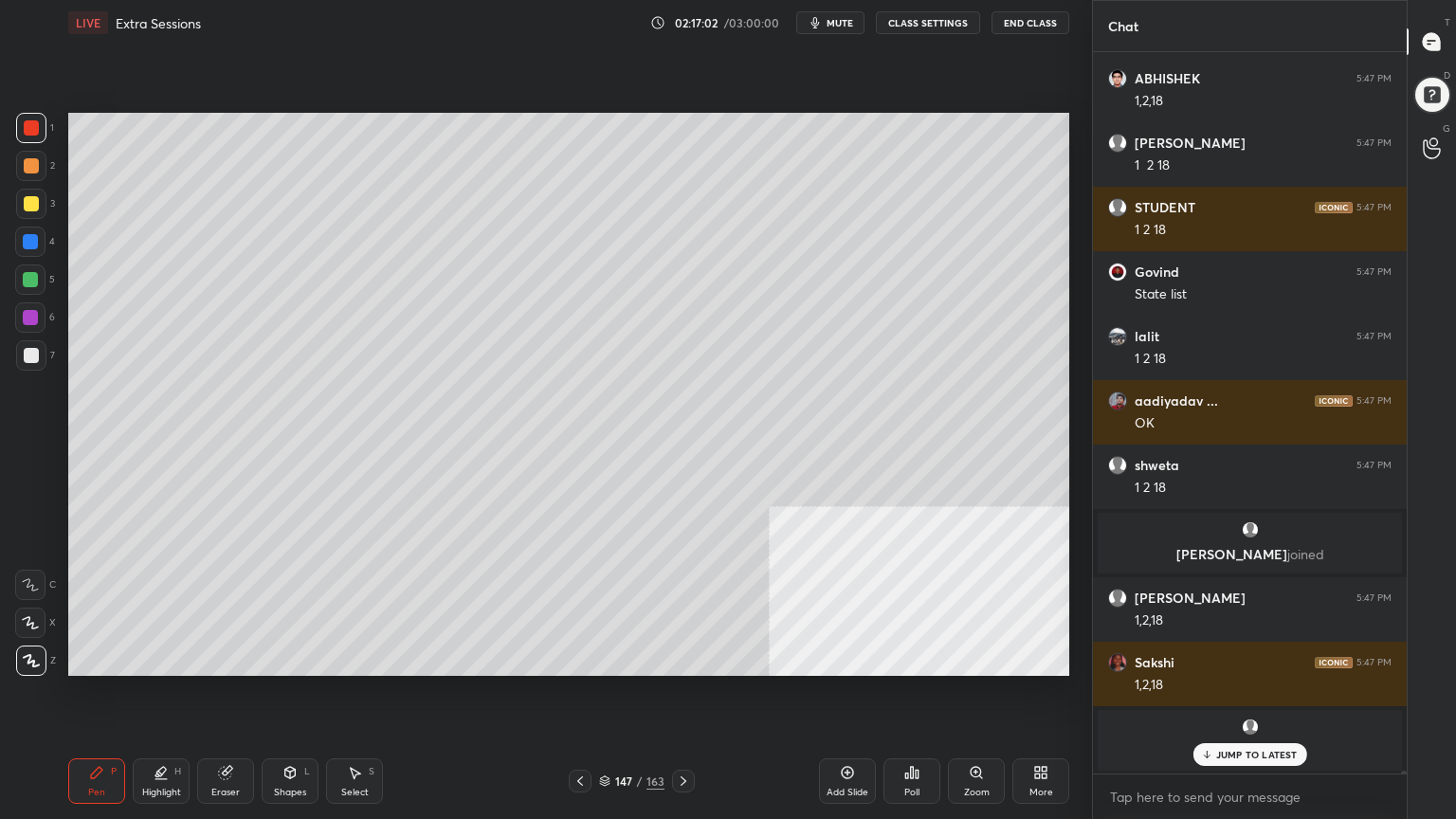 click at bounding box center (31, 204) 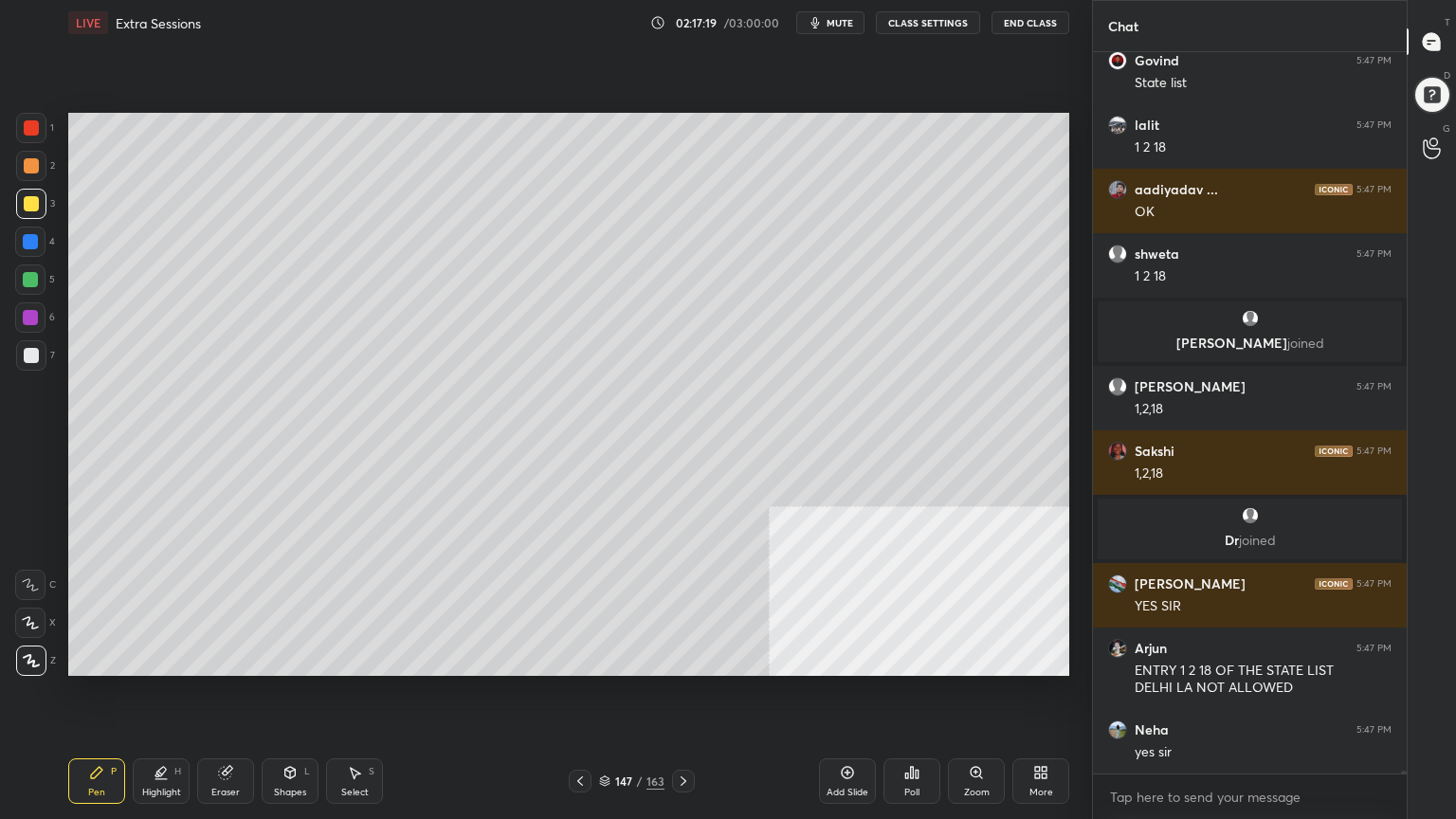 scroll, scrollTop: 213144, scrollLeft: 0, axis: vertical 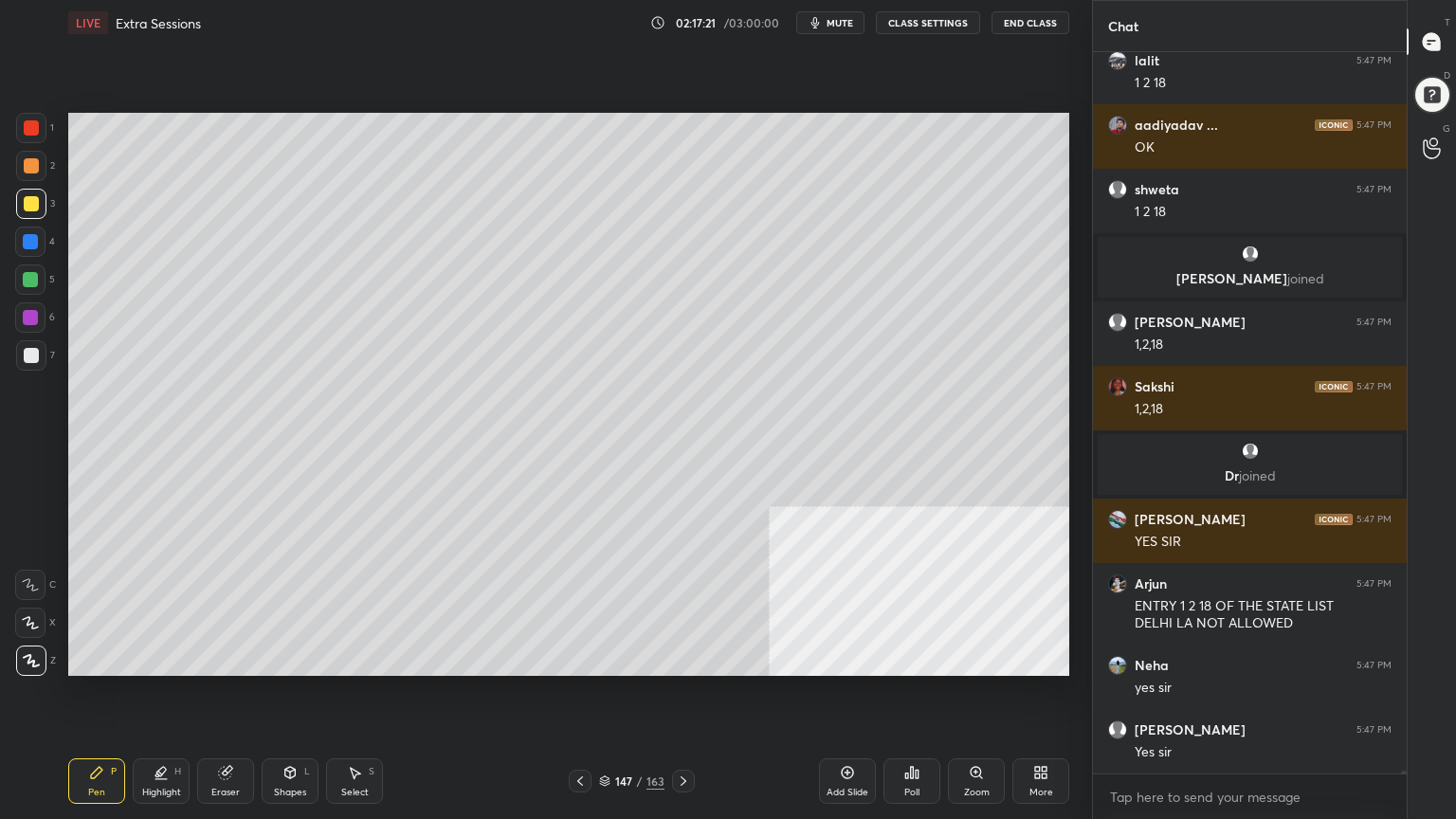 click 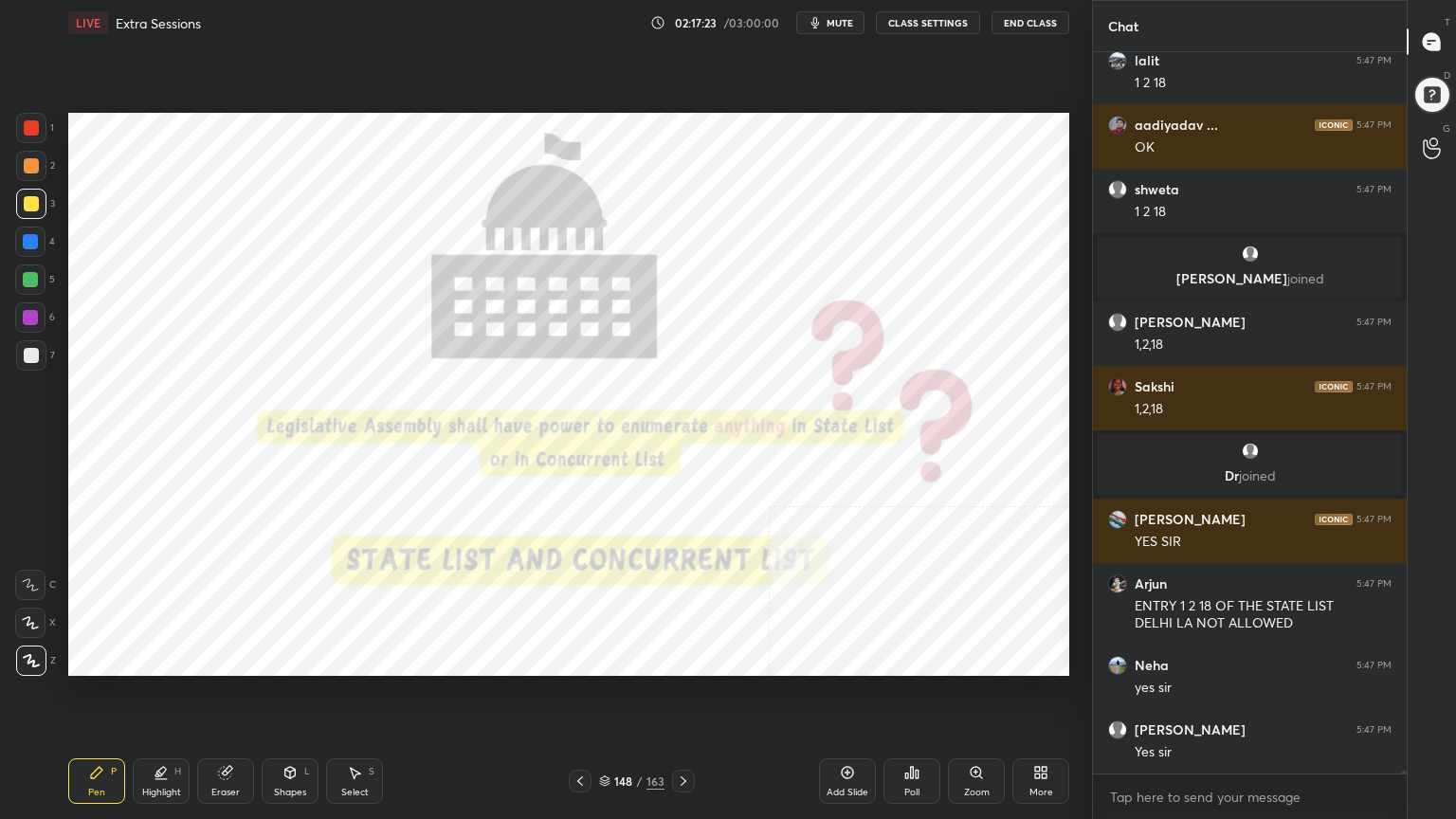 click 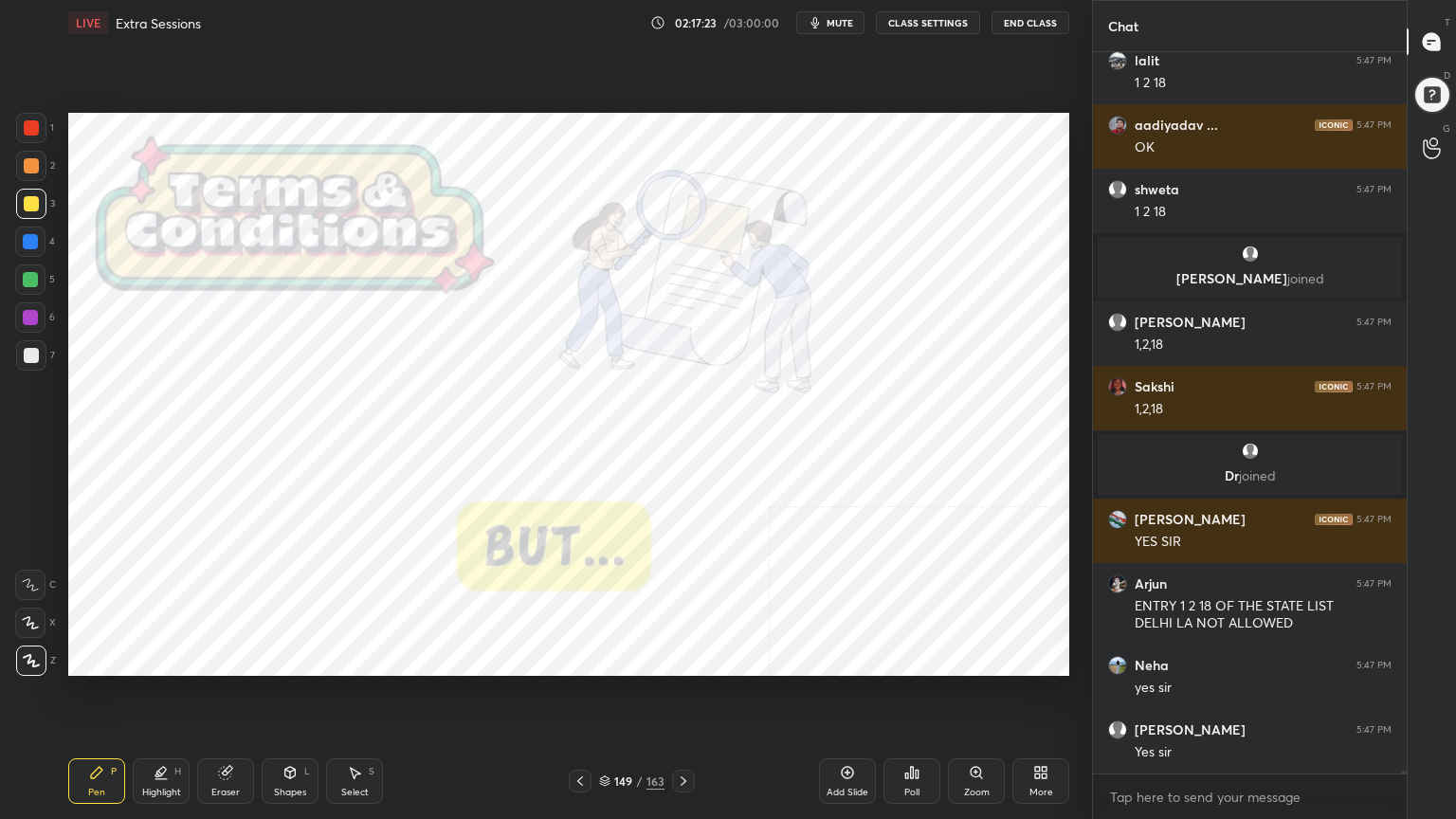 click 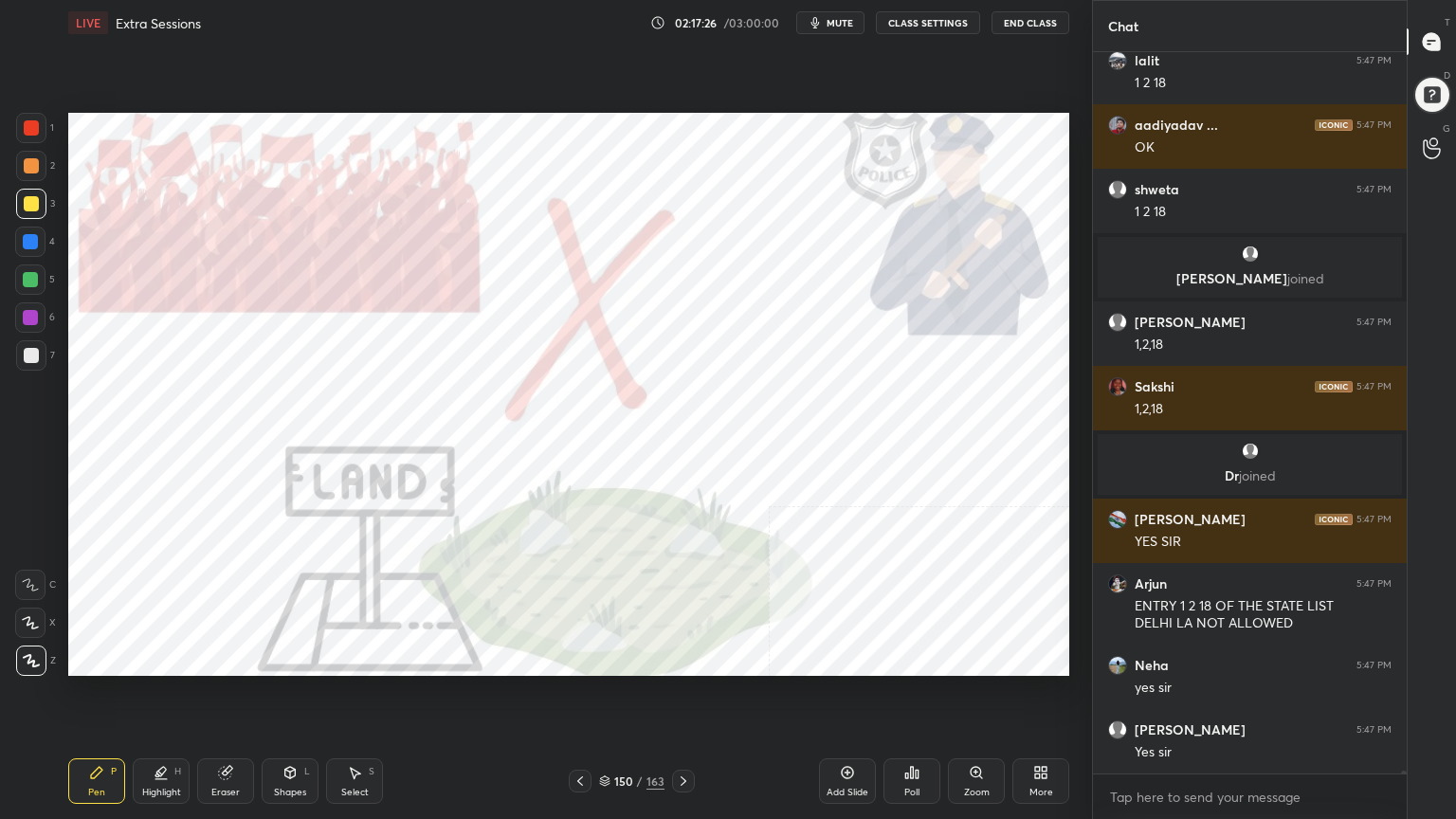 drag, startPoint x: 34, startPoint y: 125, endPoint x: 64, endPoint y: 285, distance: 162.78821 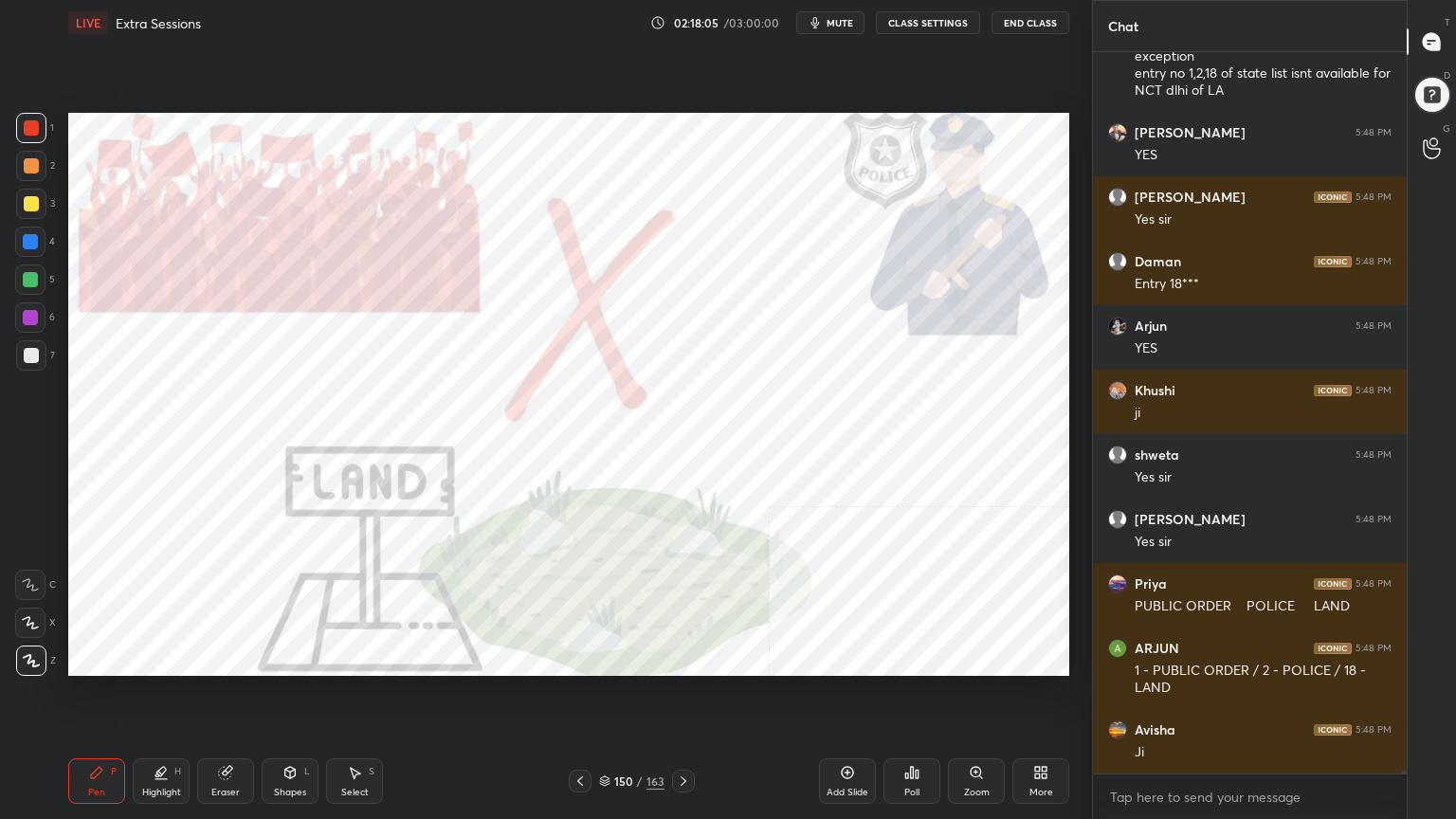 scroll, scrollTop: 215745, scrollLeft: 0, axis: vertical 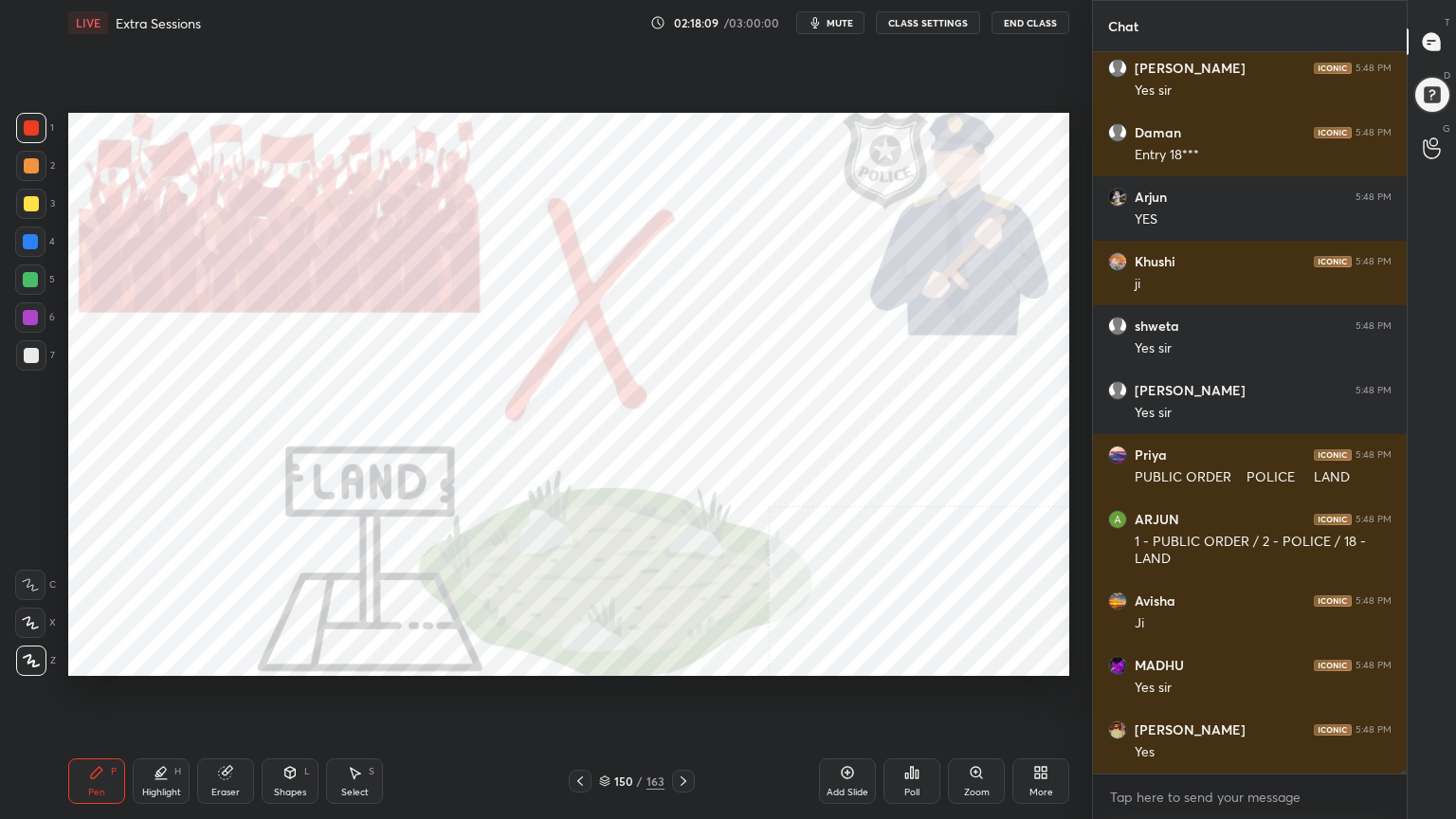 click 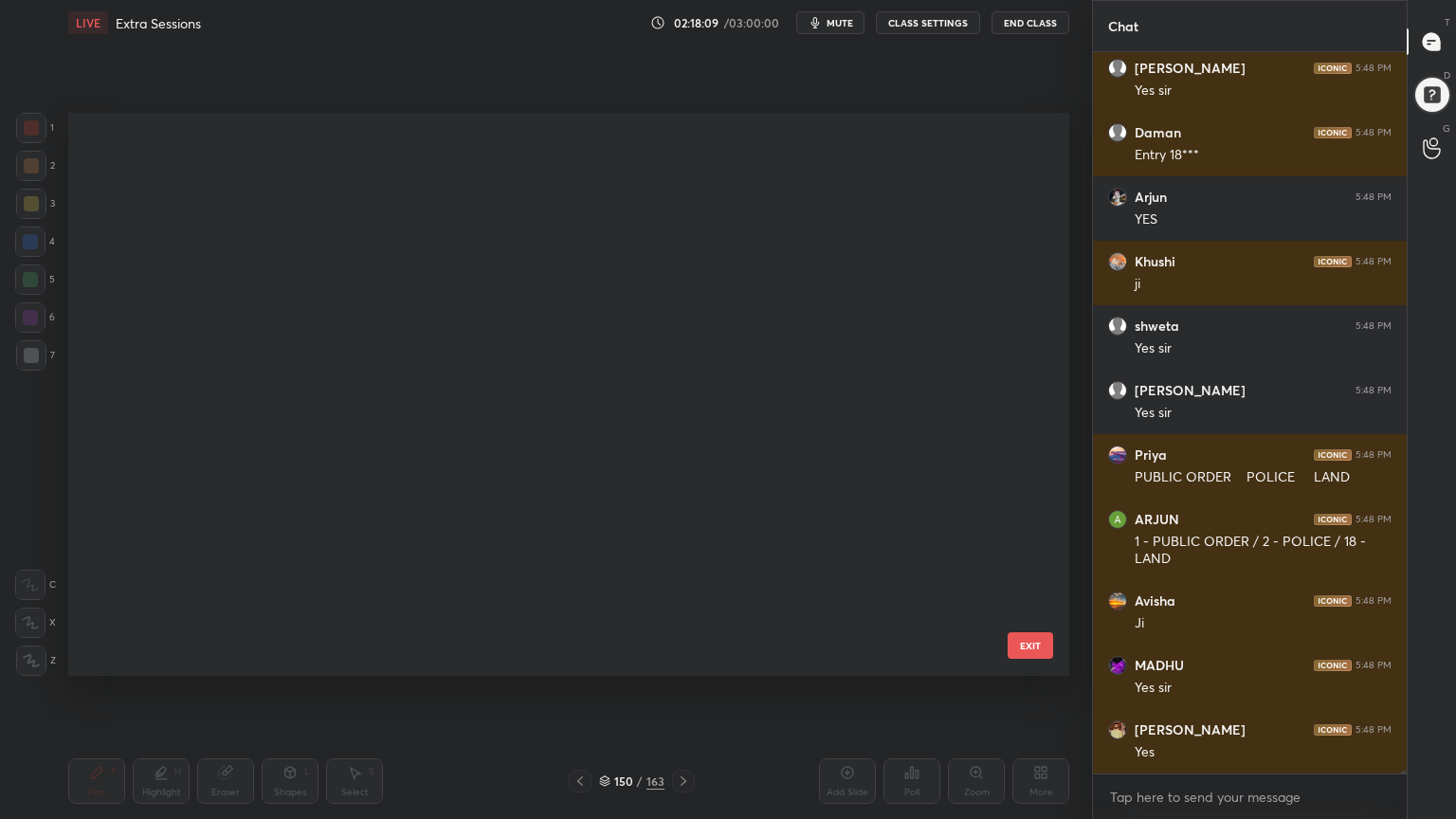 scroll, scrollTop: 8110, scrollLeft: 0, axis: vertical 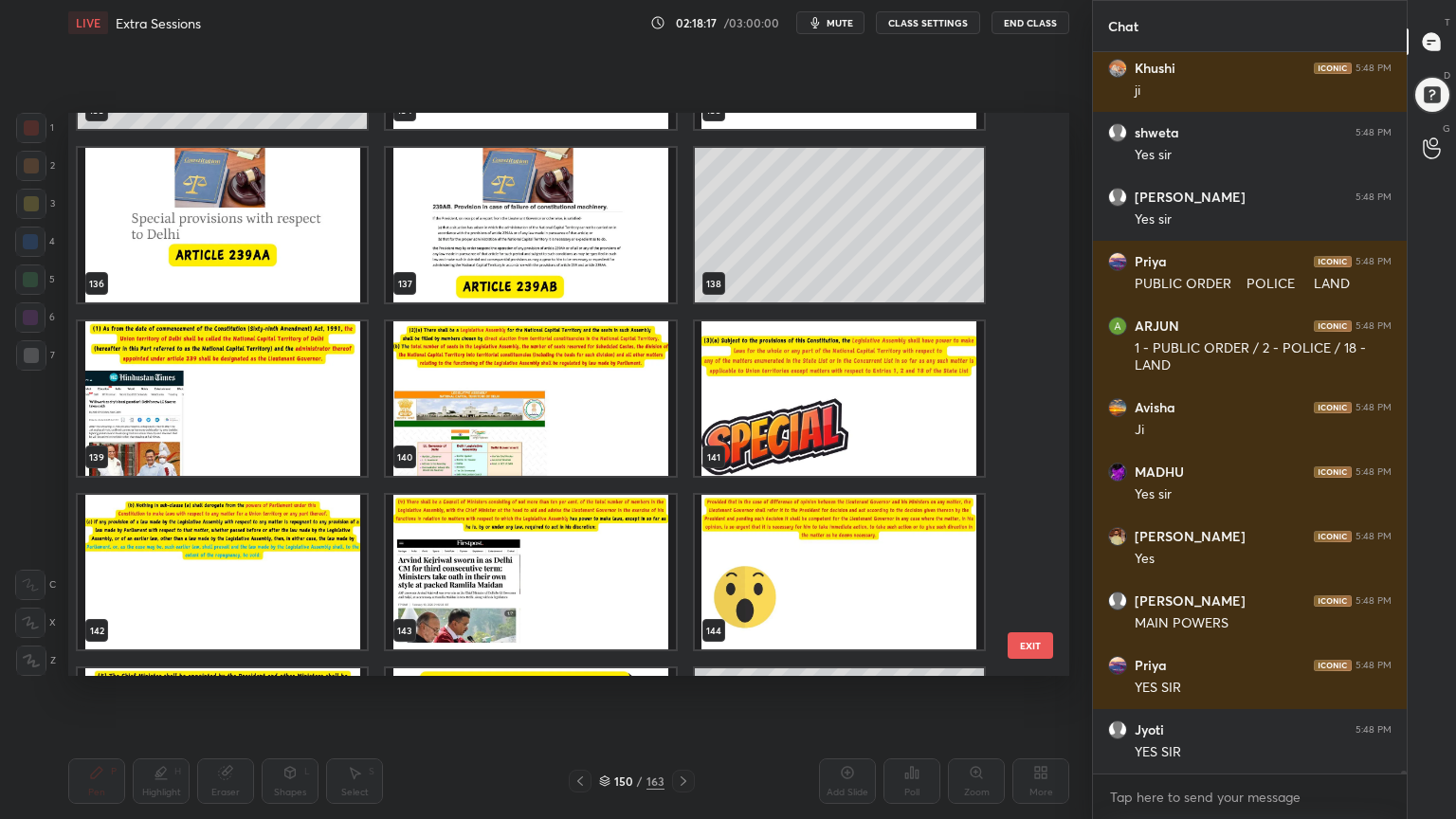 click at bounding box center [839, 398] 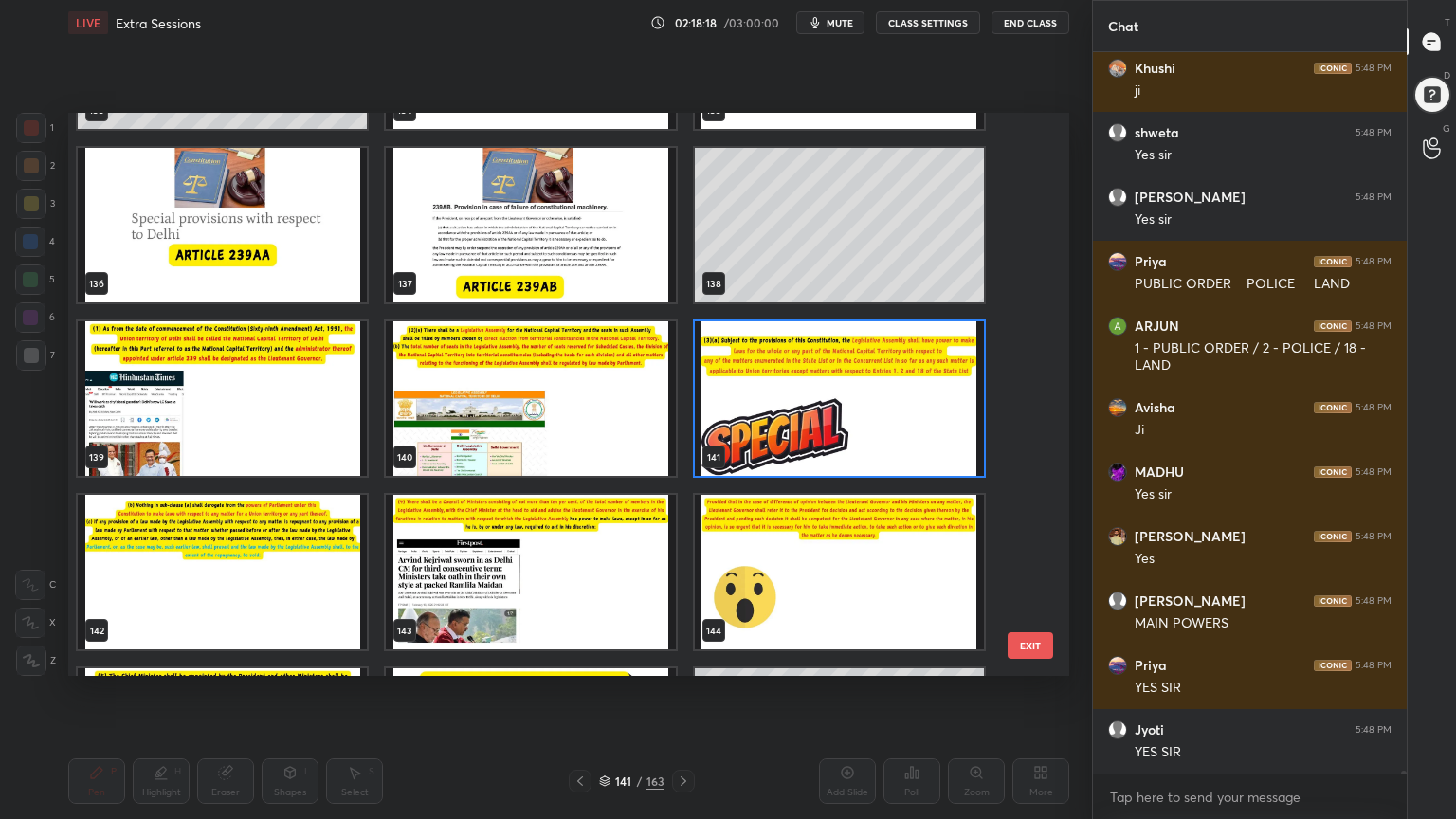click at bounding box center (839, 398) 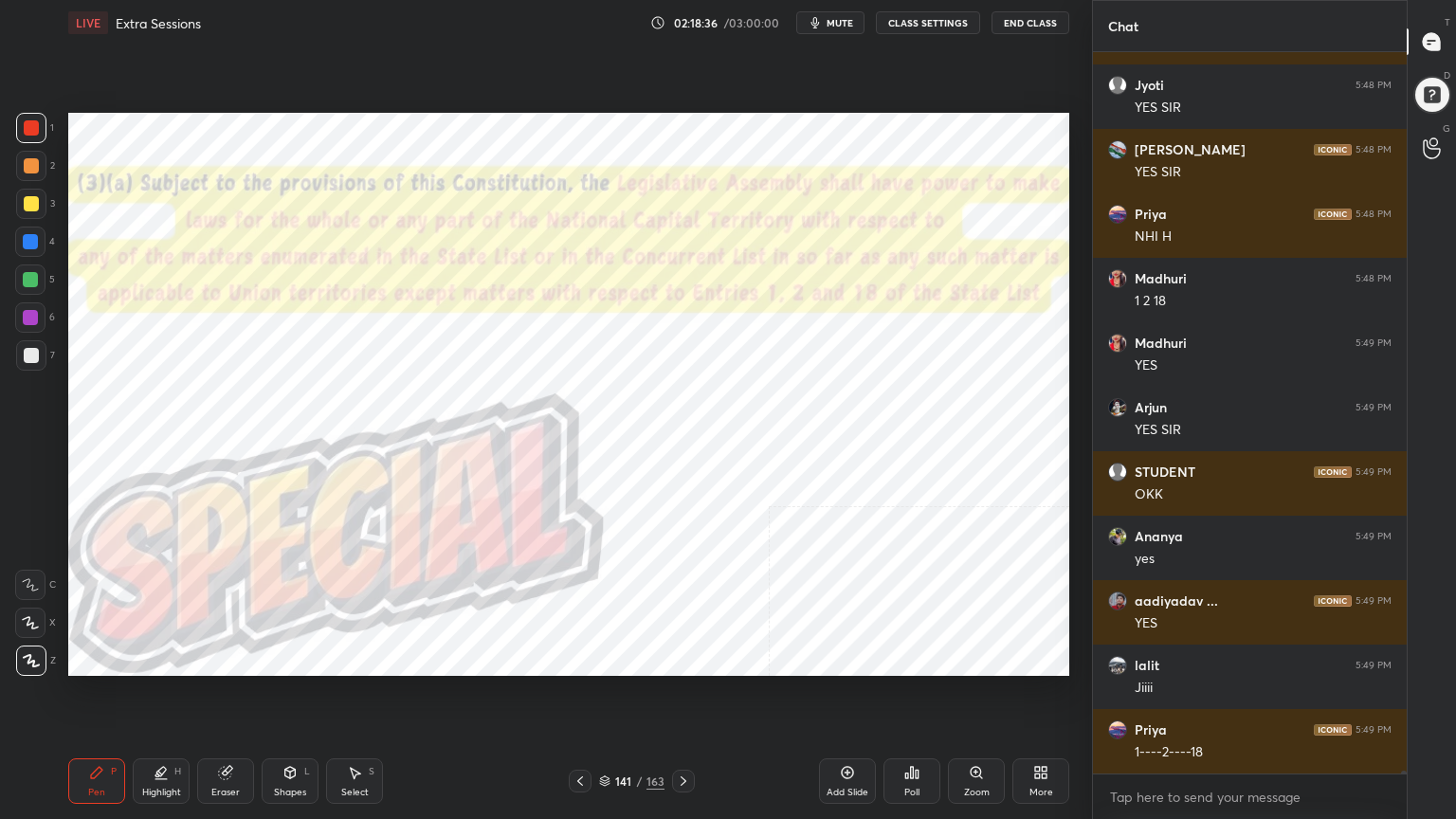 scroll, scrollTop: 216905, scrollLeft: 0, axis: vertical 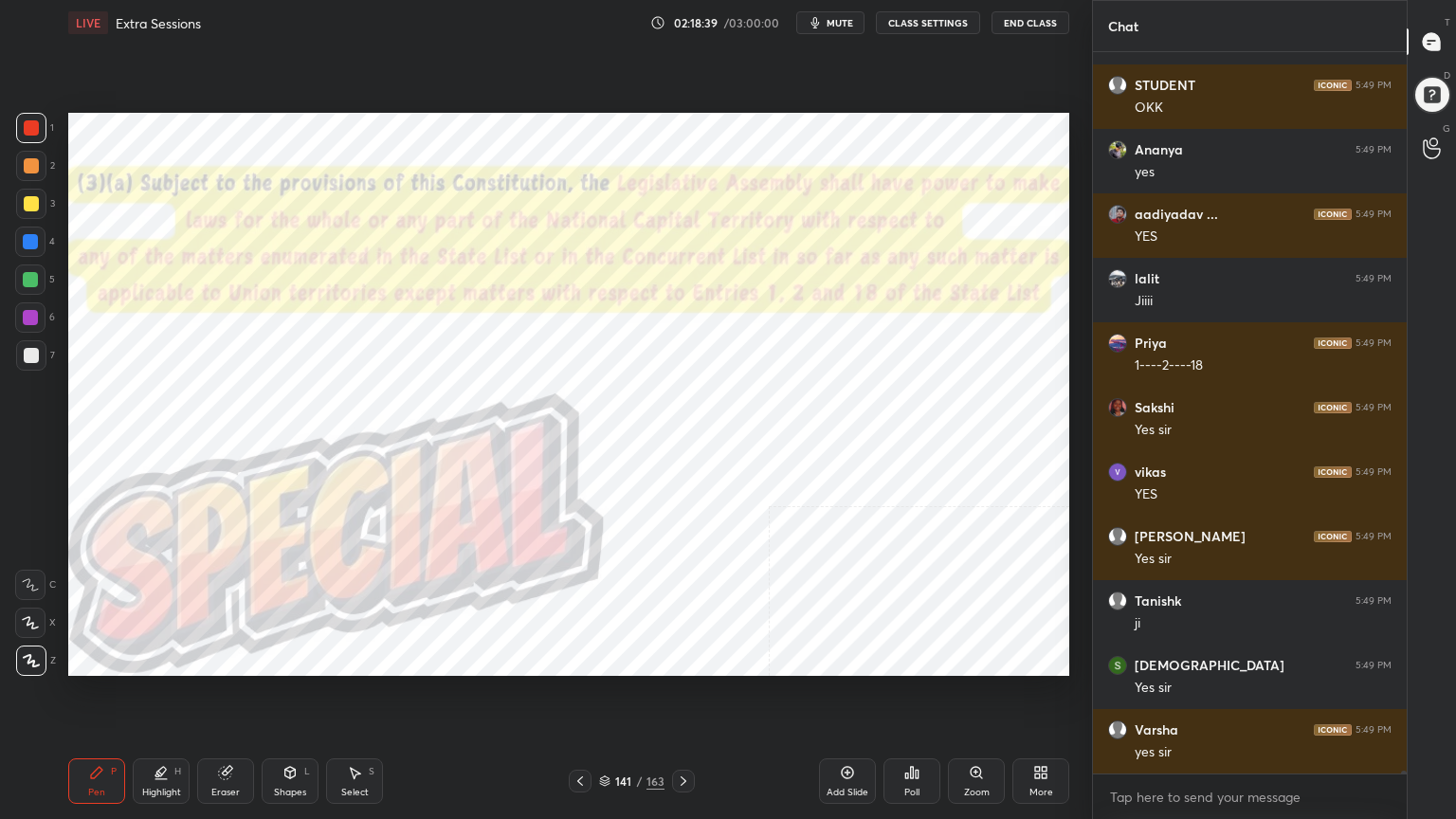click at bounding box center (31, 128) 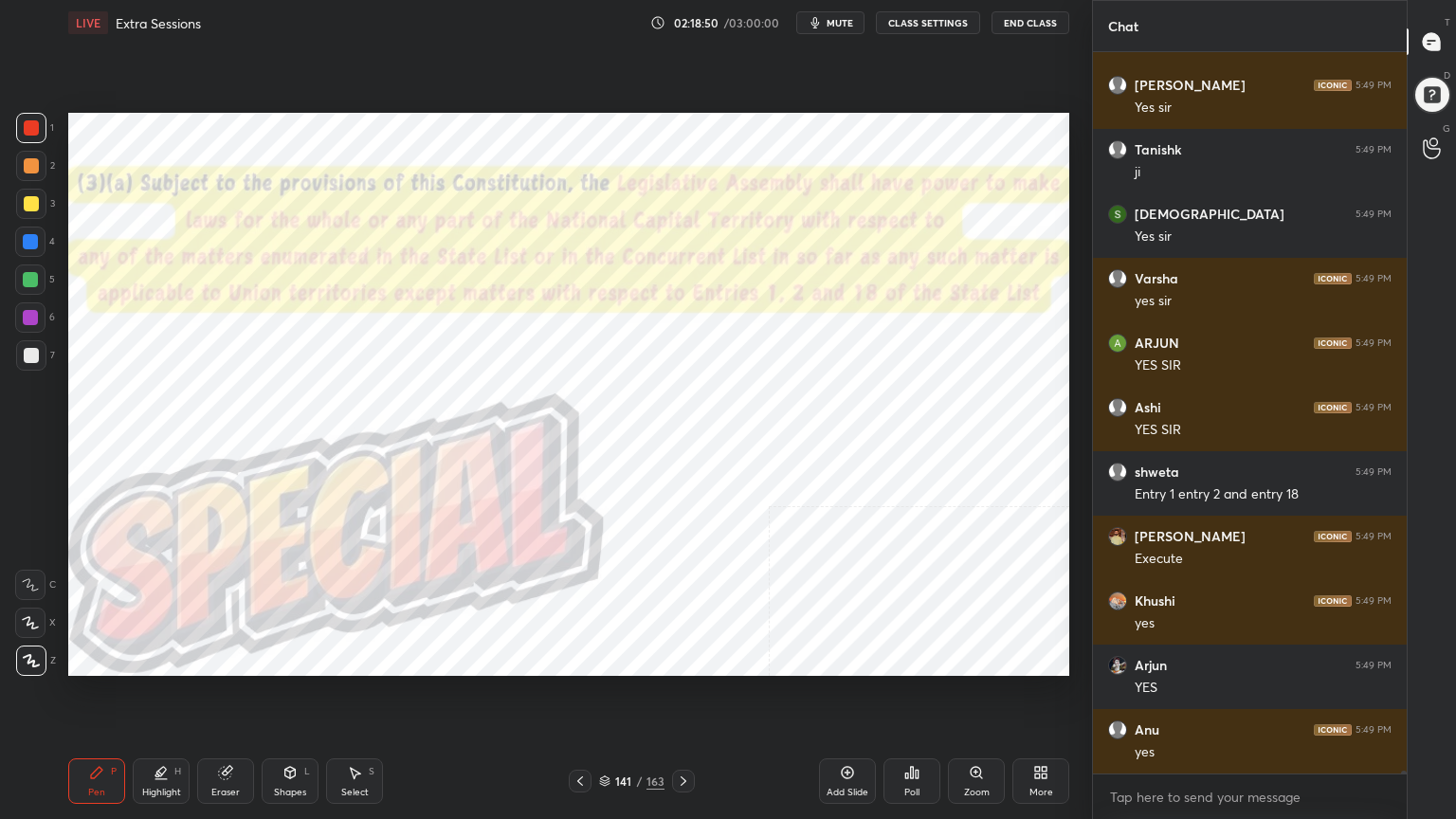 scroll, scrollTop: 217485, scrollLeft: 0, axis: vertical 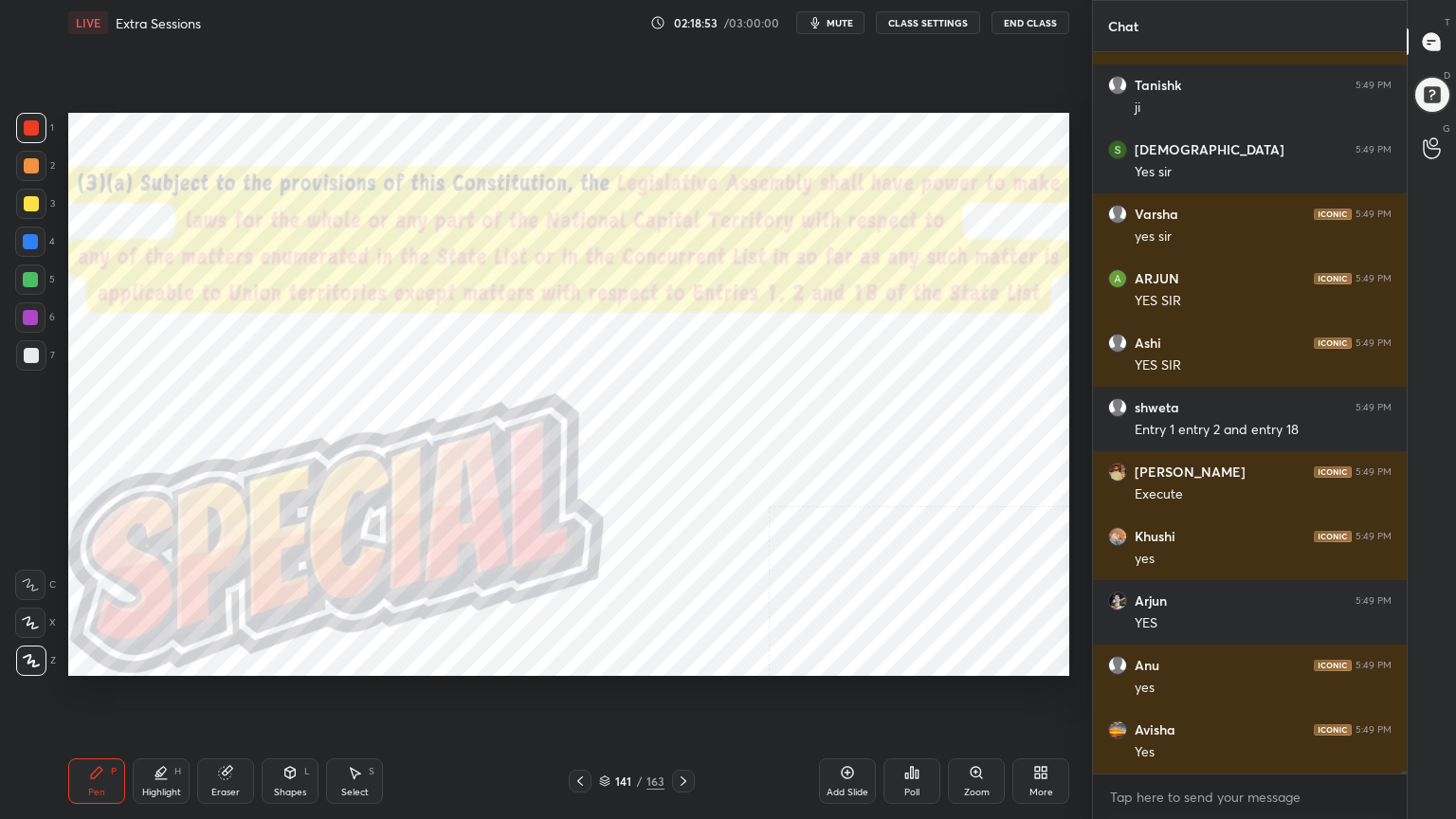 click on "Add Slide" at bounding box center [847, 781] 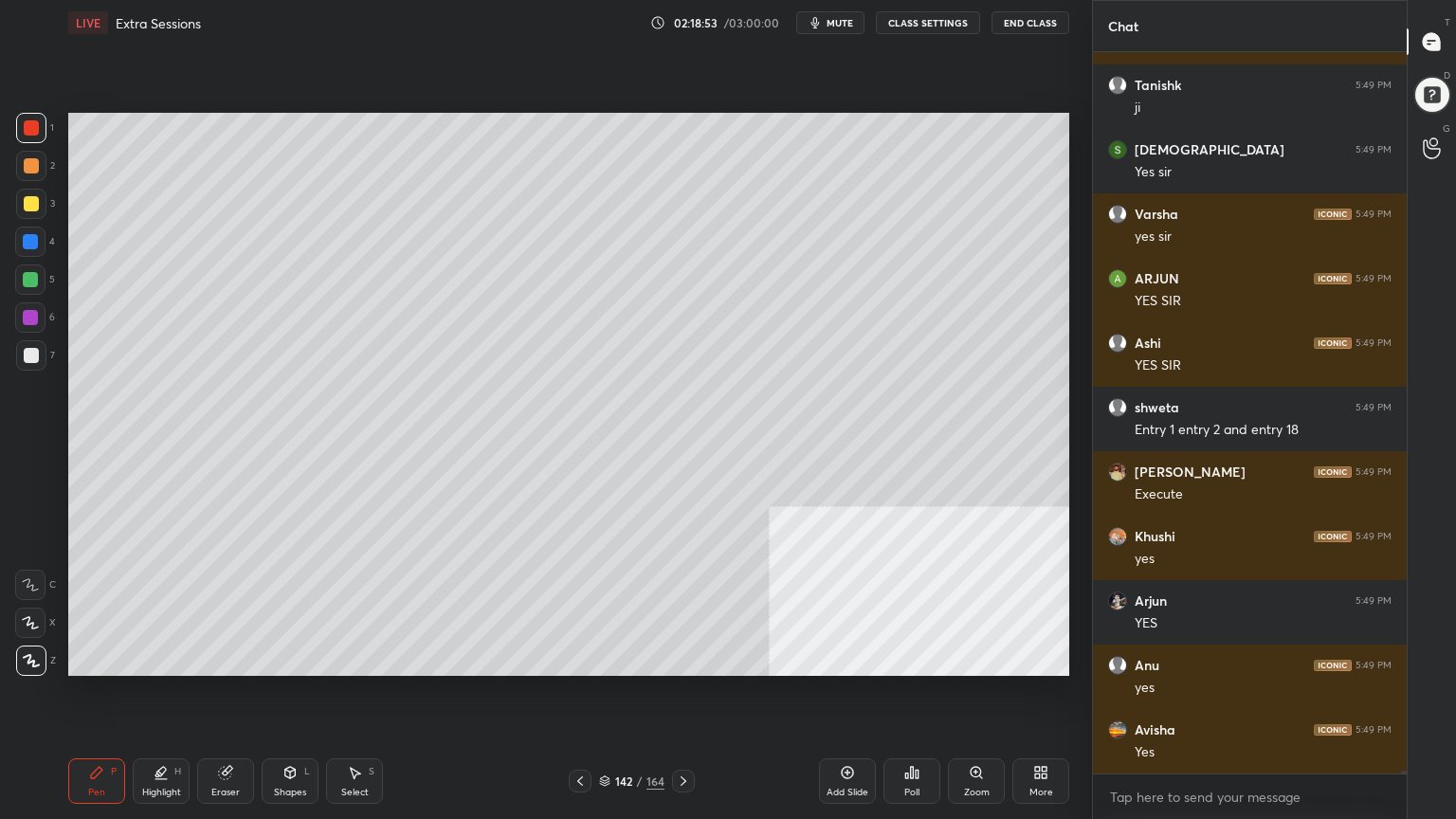 scroll, scrollTop: 217550, scrollLeft: 0, axis: vertical 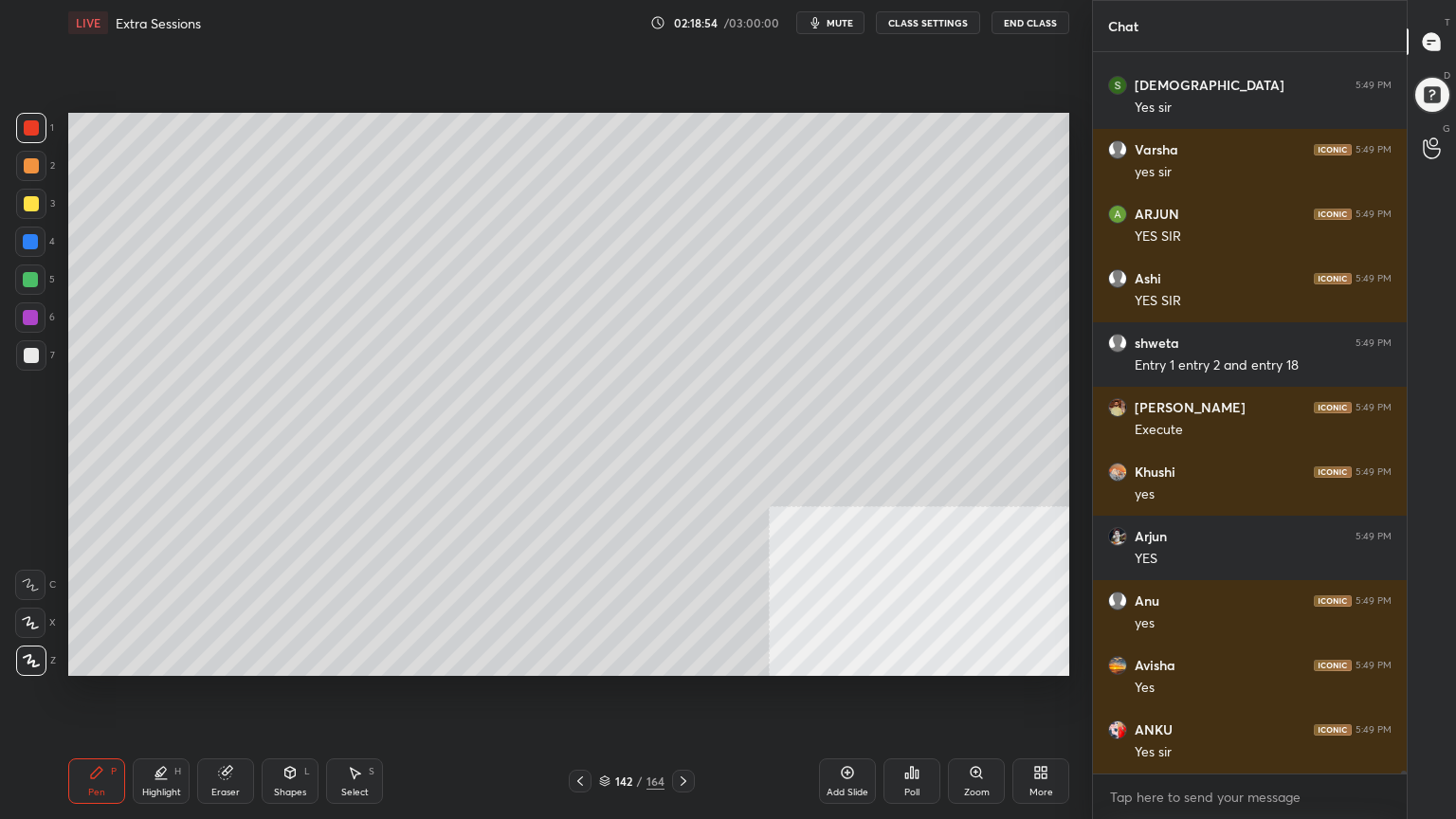 click at bounding box center (31, 355) 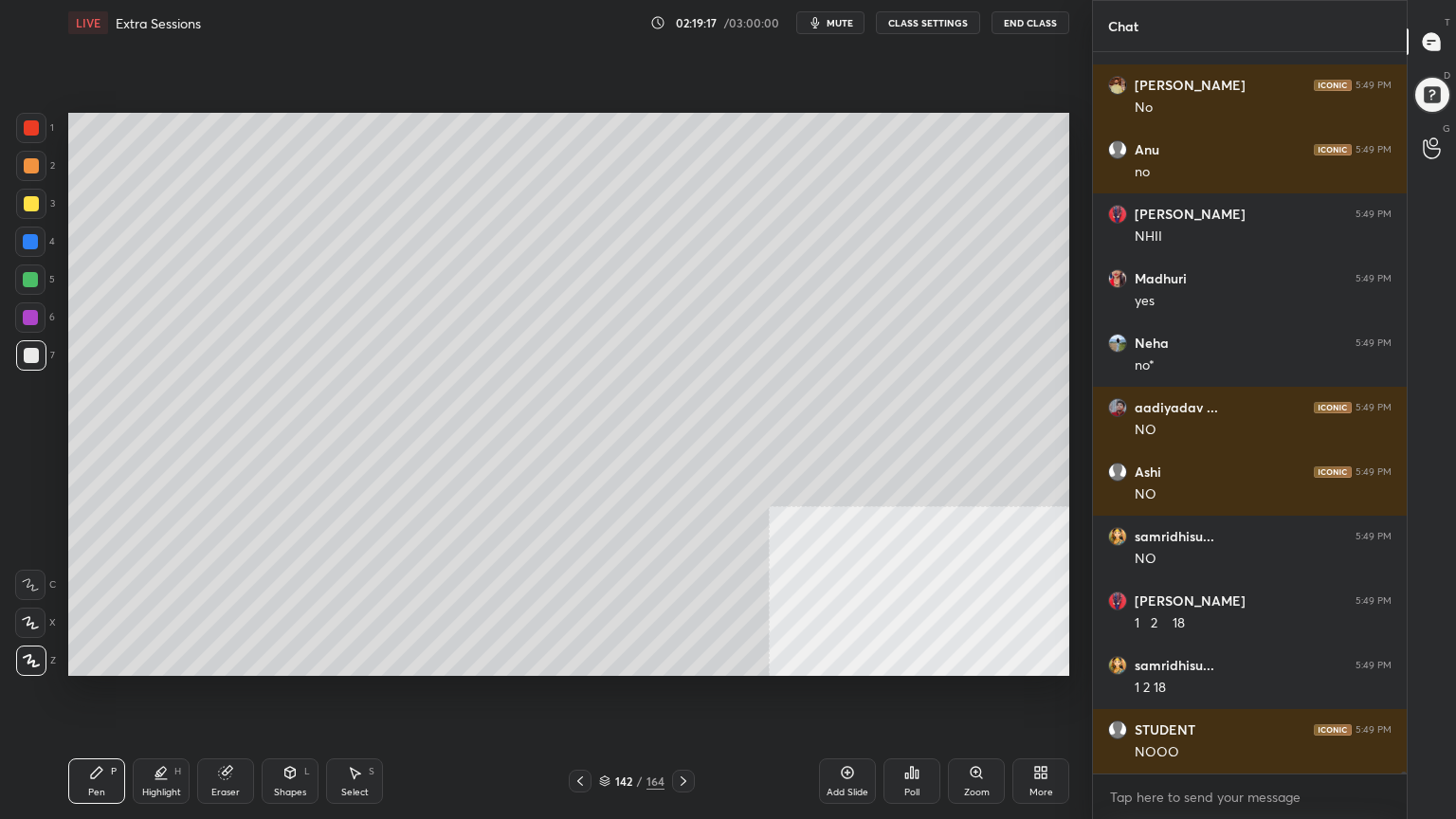 scroll, scrollTop: 219226, scrollLeft: 0, axis: vertical 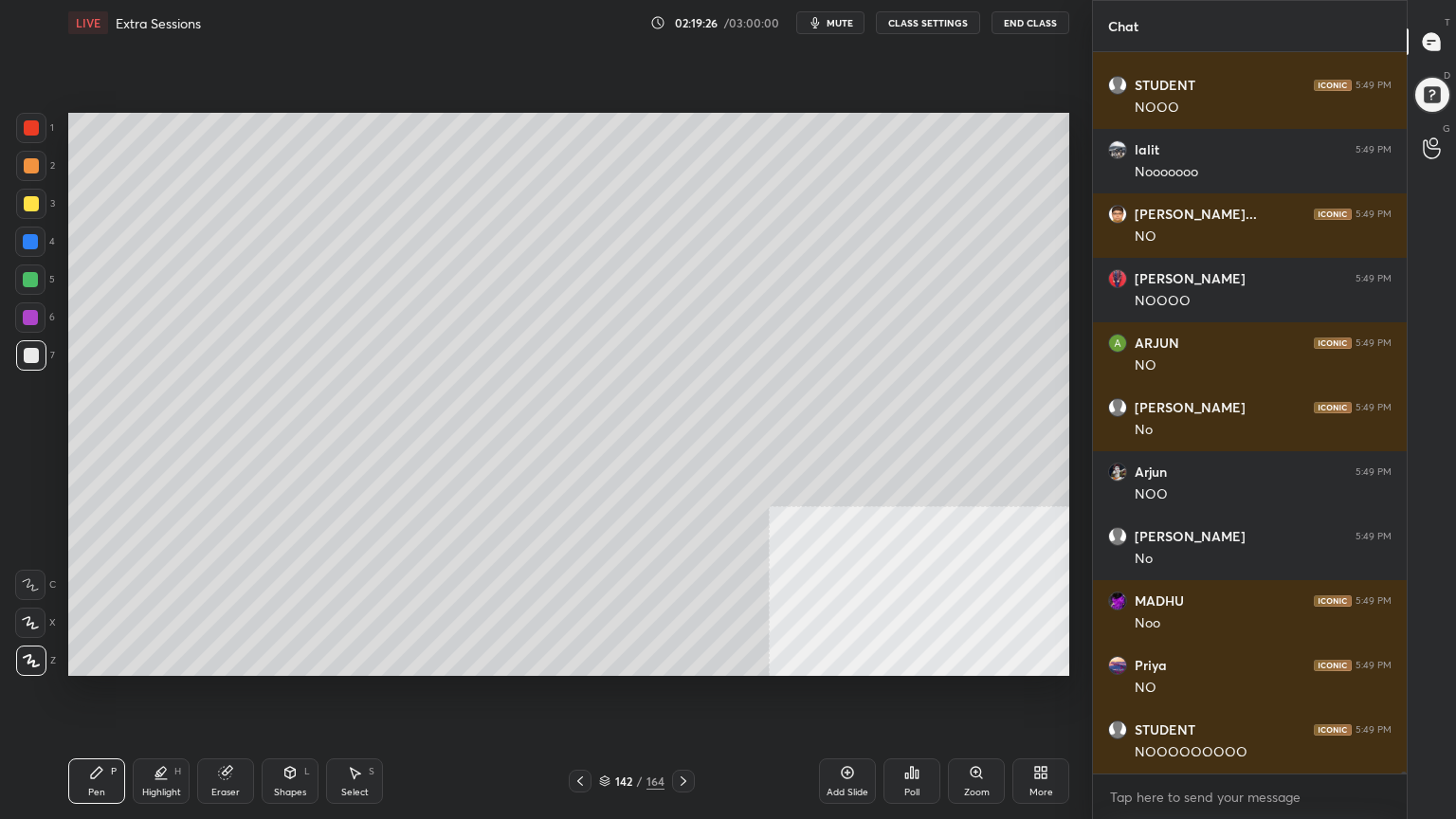 click on "2" at bounding box center [35, 170] 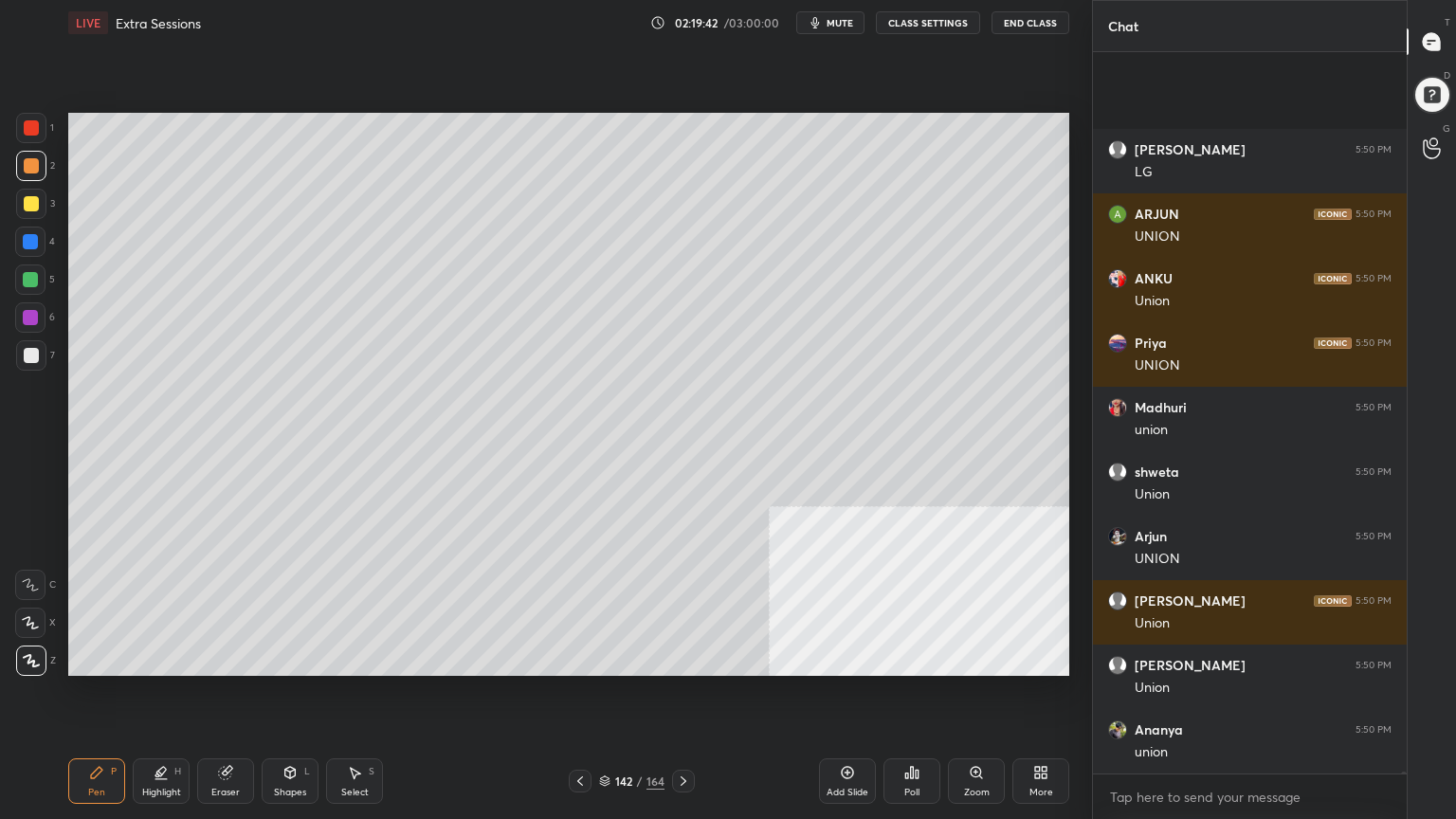 scroll, scrollTop: 221804, scrollLeft: 0, axis: vertical 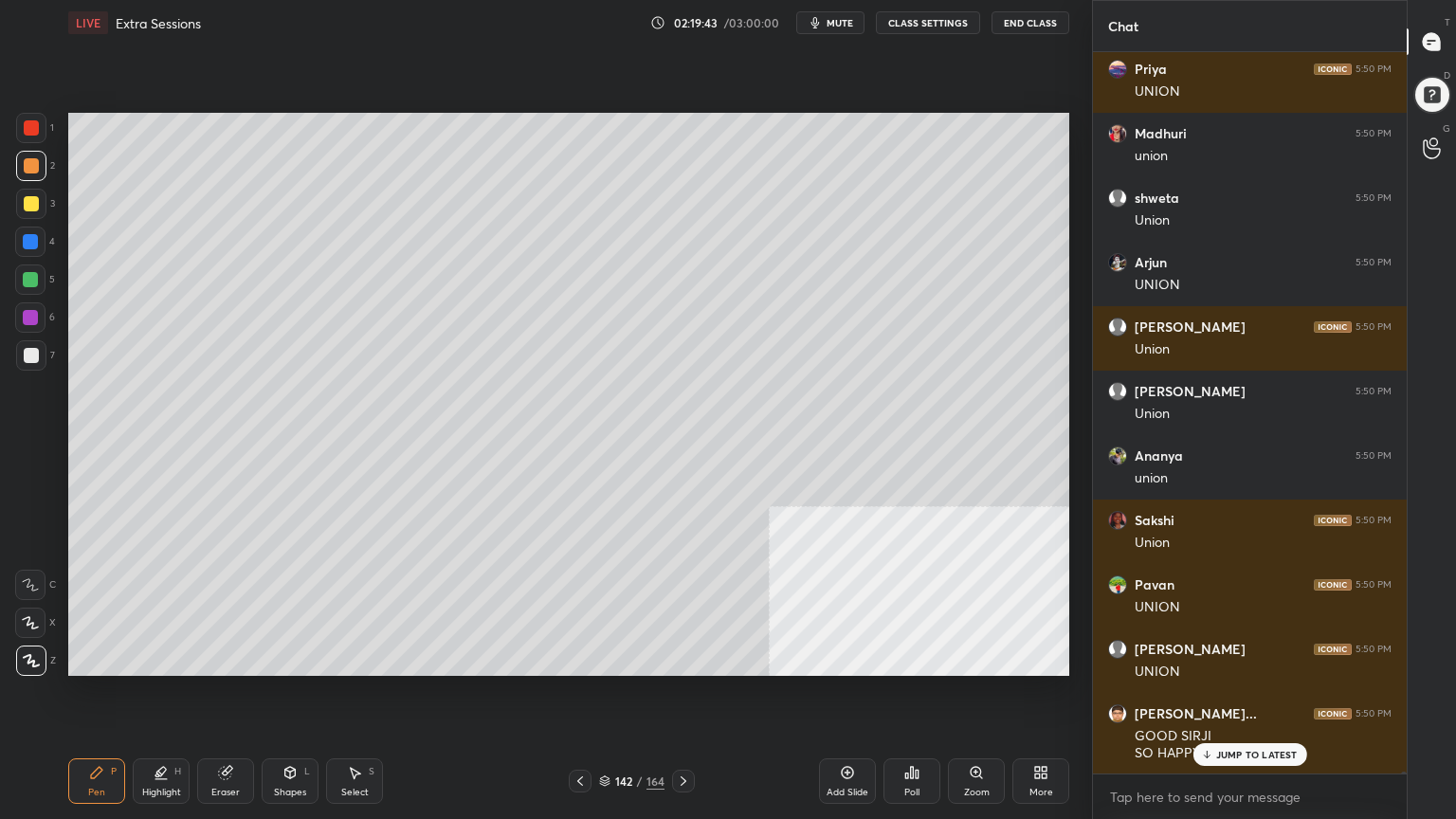 click 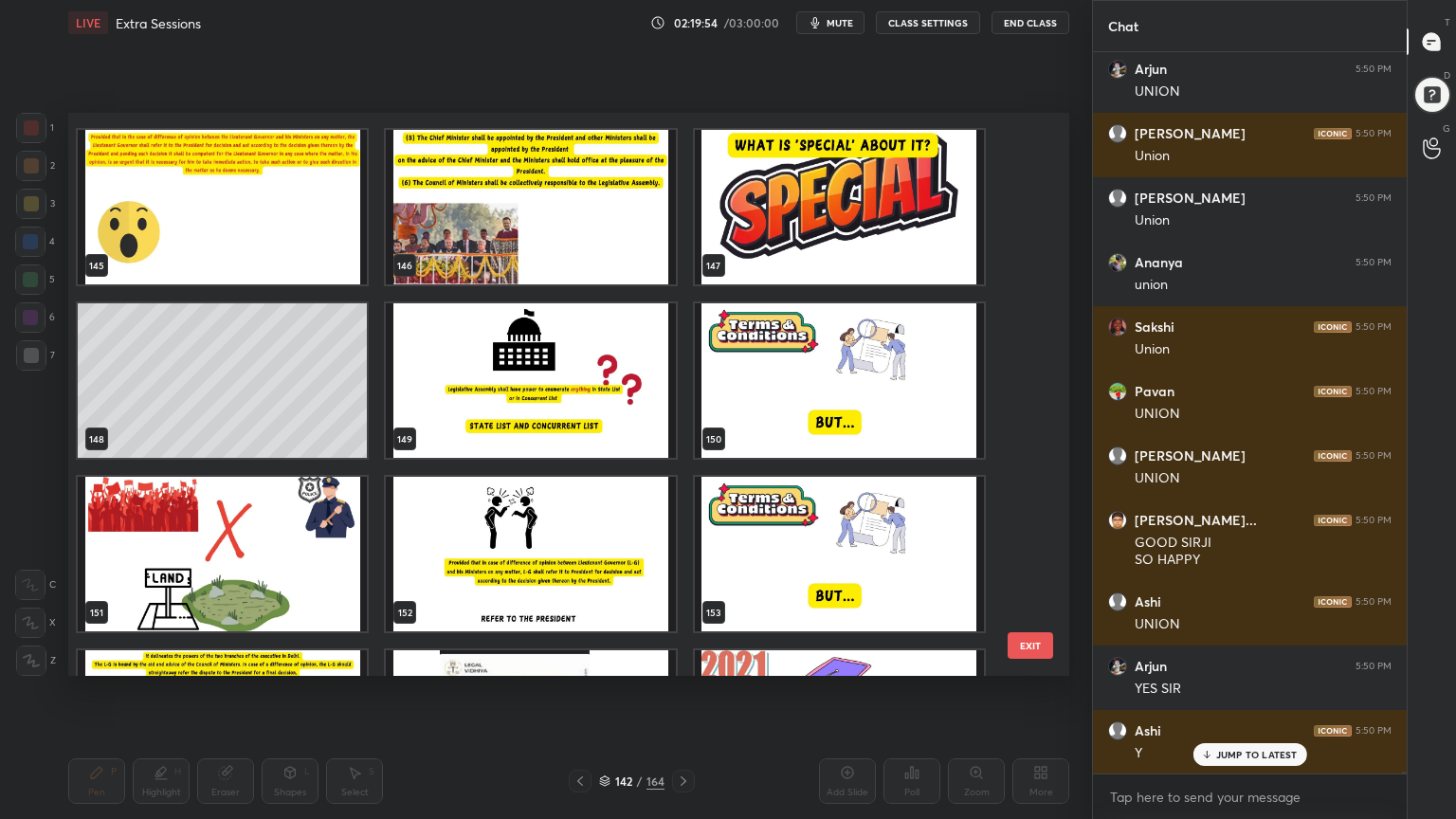 click at bounding box center [222, 554] 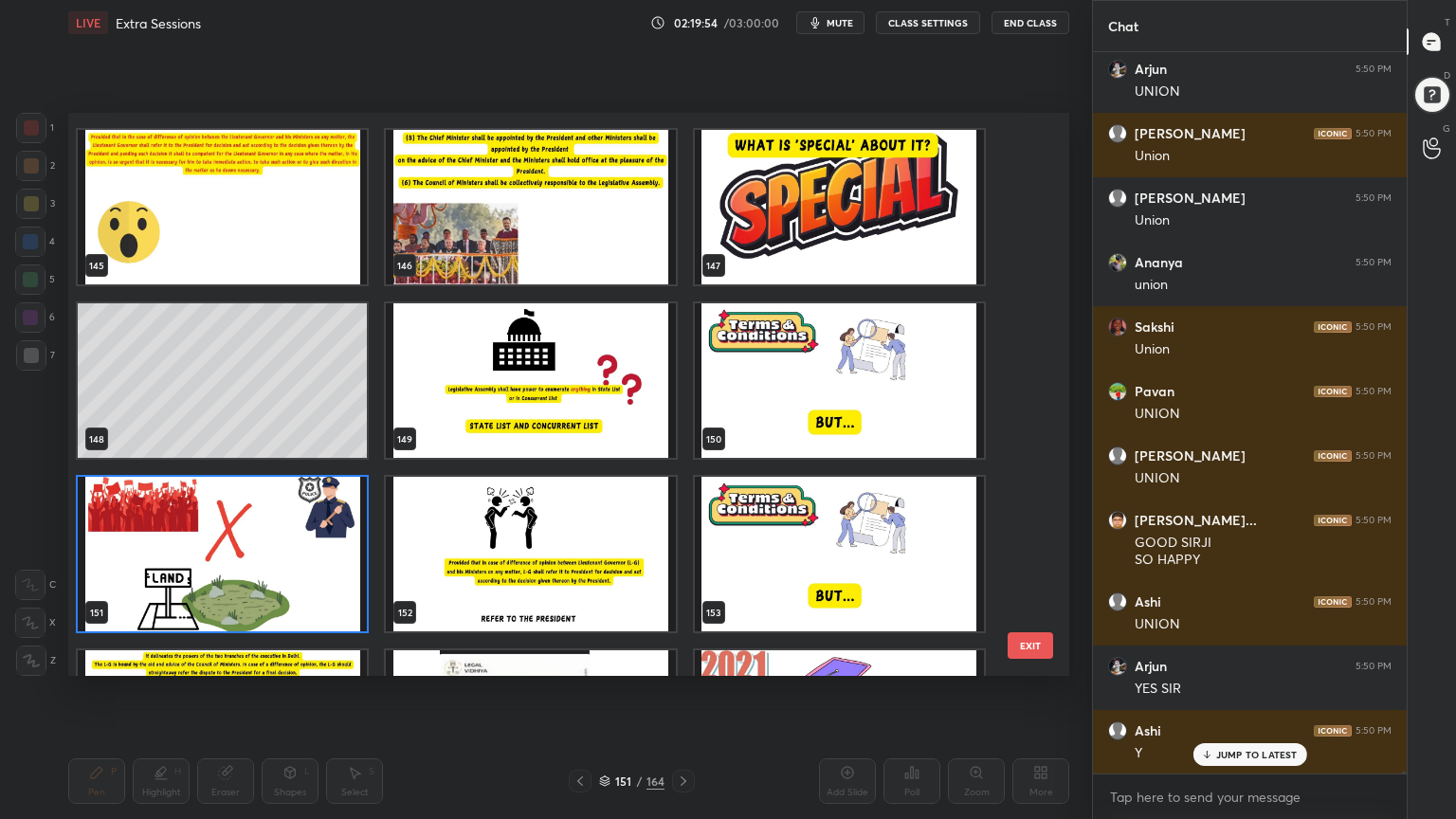 click at bounding box center [222, 554] 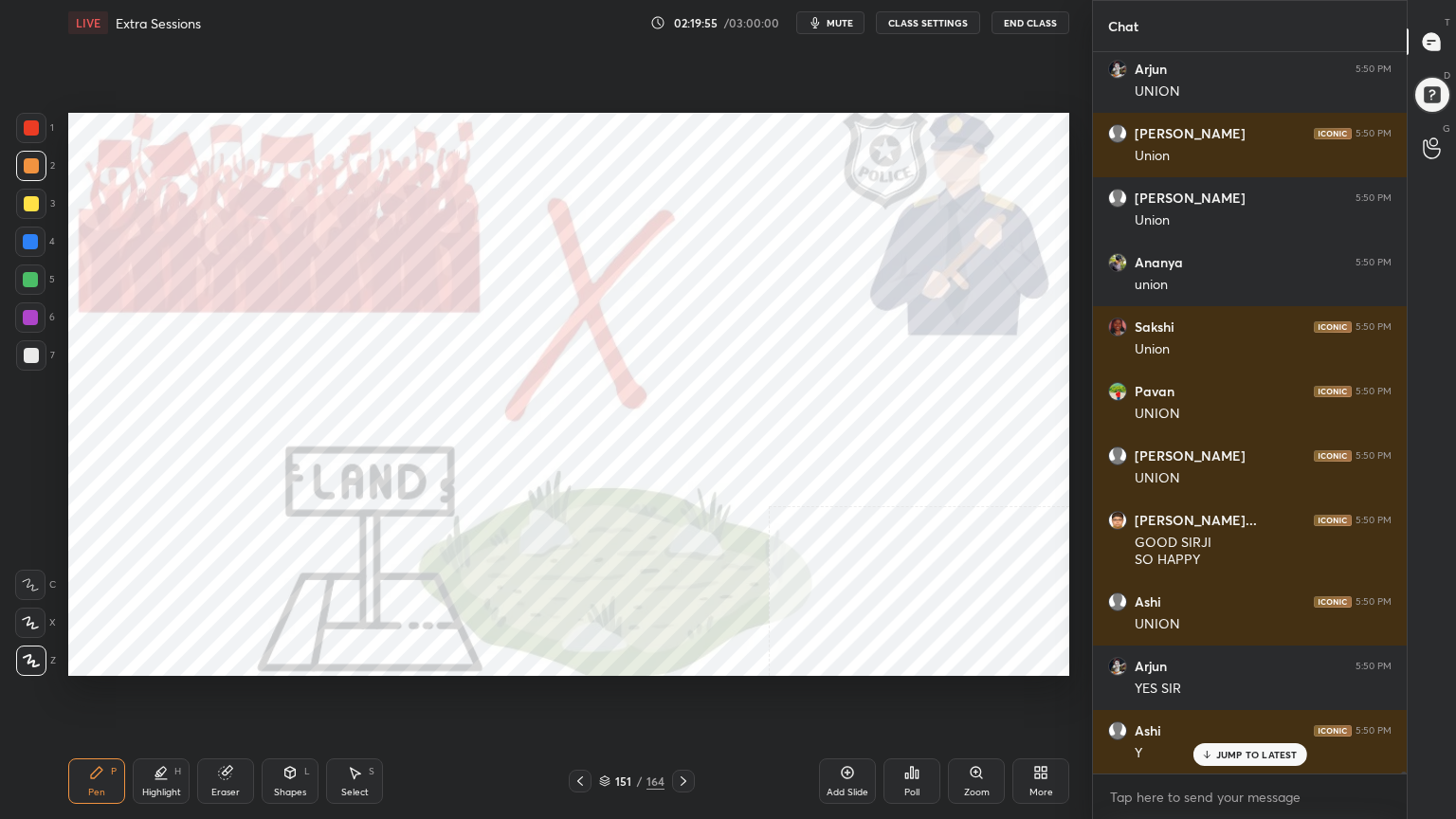 click on "Add Slide" at bounding box center (847, 781) 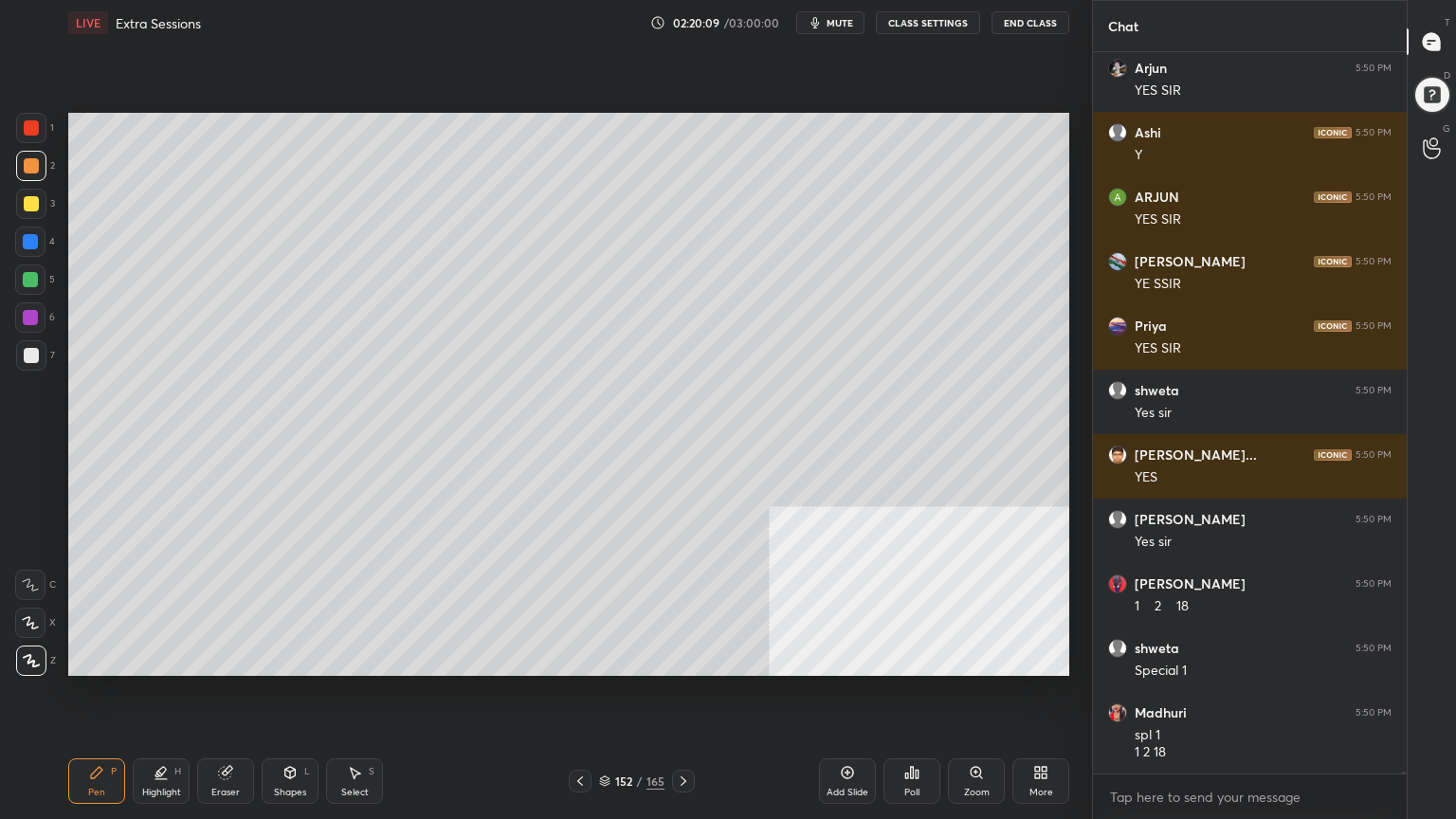 click on "Add Slide" at bounding box center [847, 781] 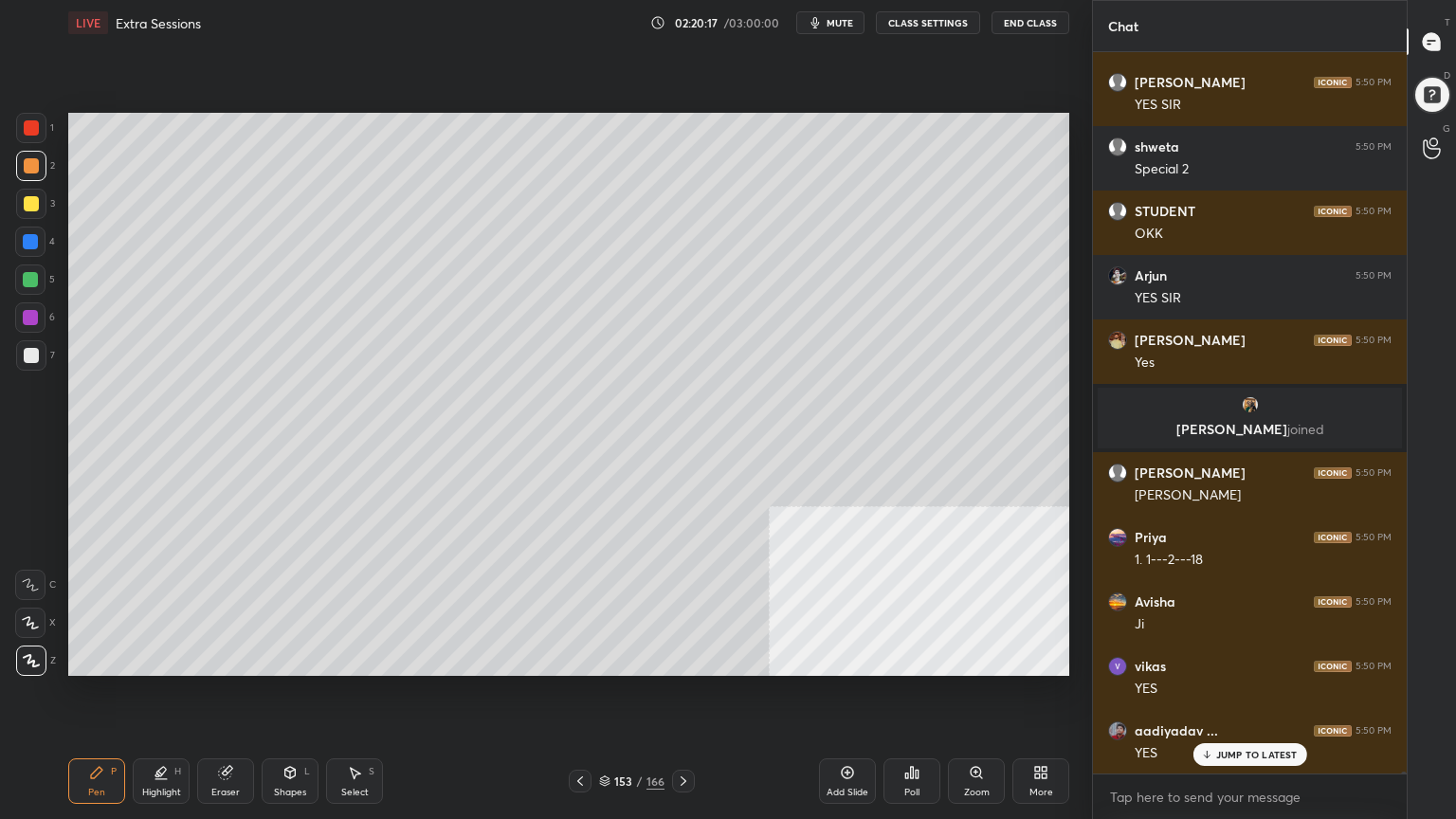 click at bounding box center (31, 355) 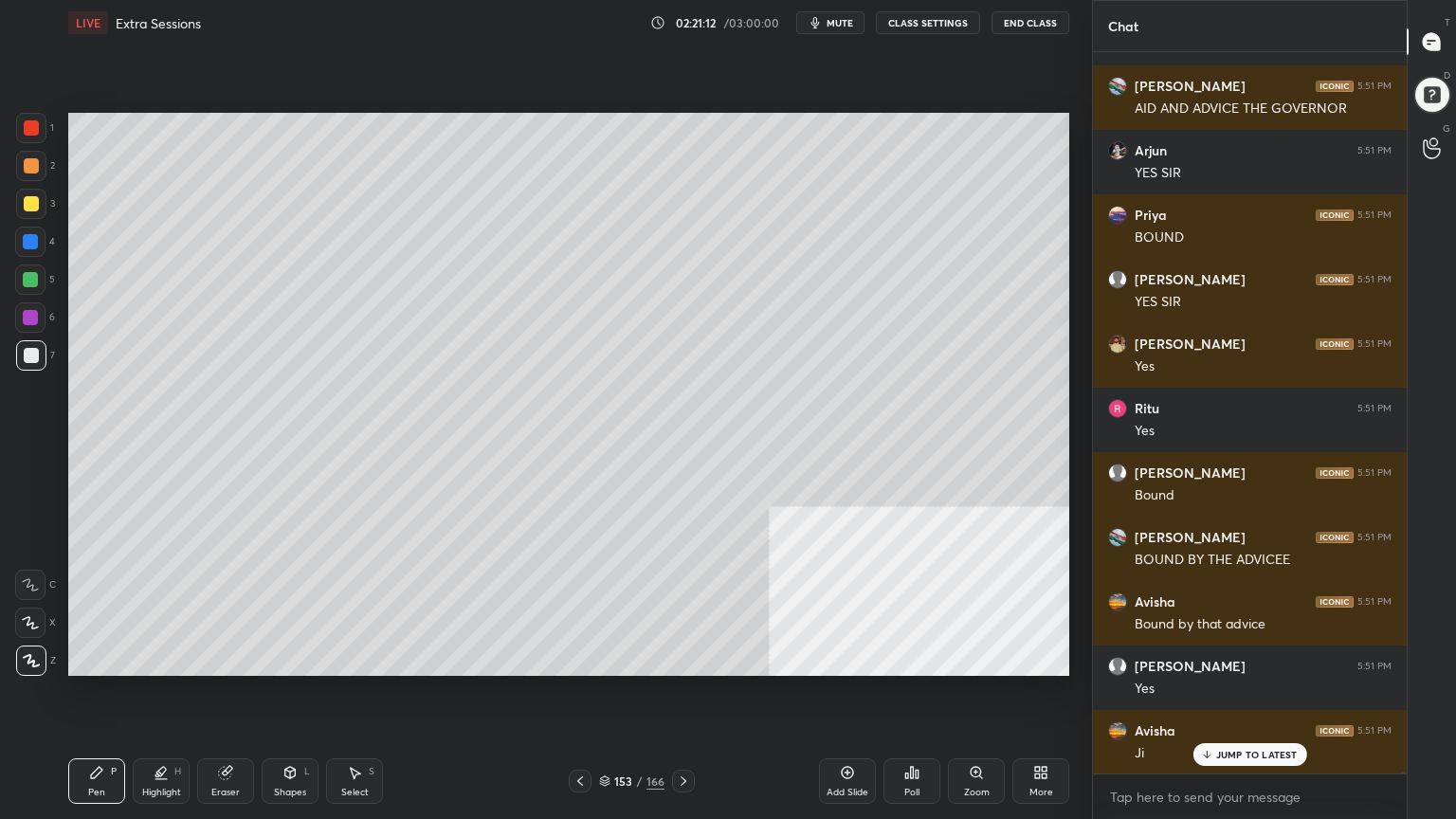 scroll, scrollTop: 225115, scrollLeft: 0, axis: vertical 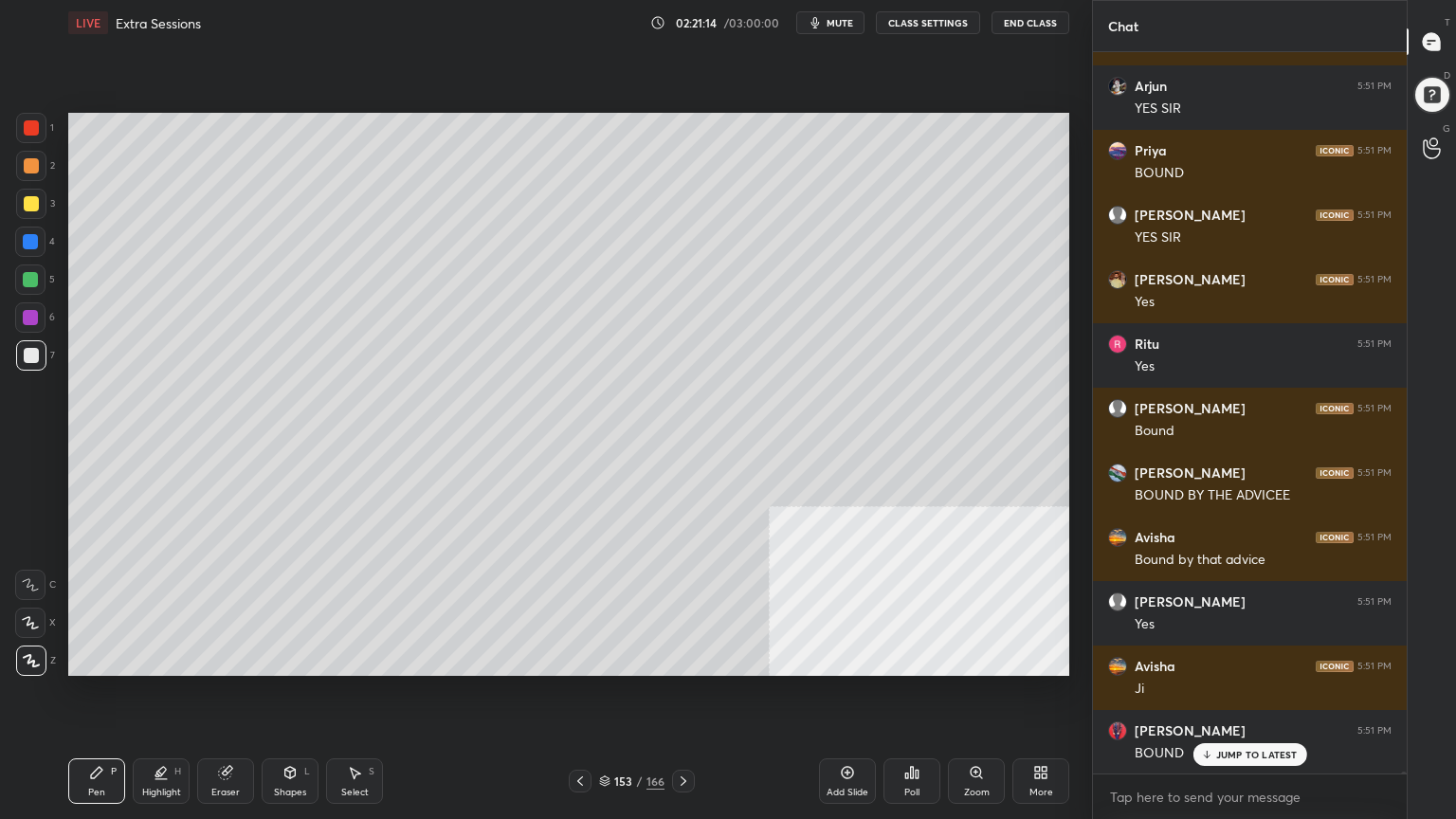 click 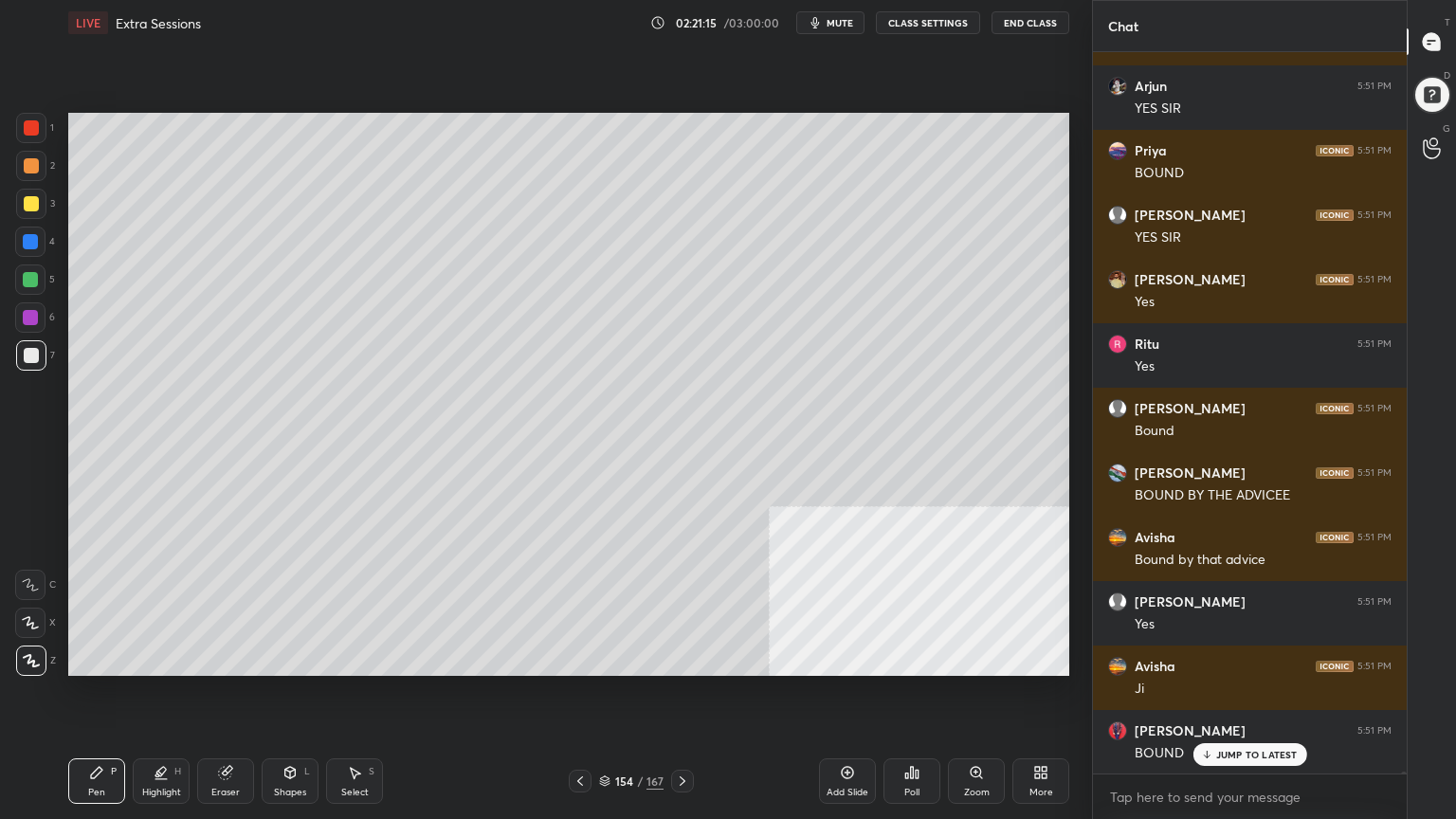 scroll, scrollTop: 225180, scrollLeft: 0, axis: vertical 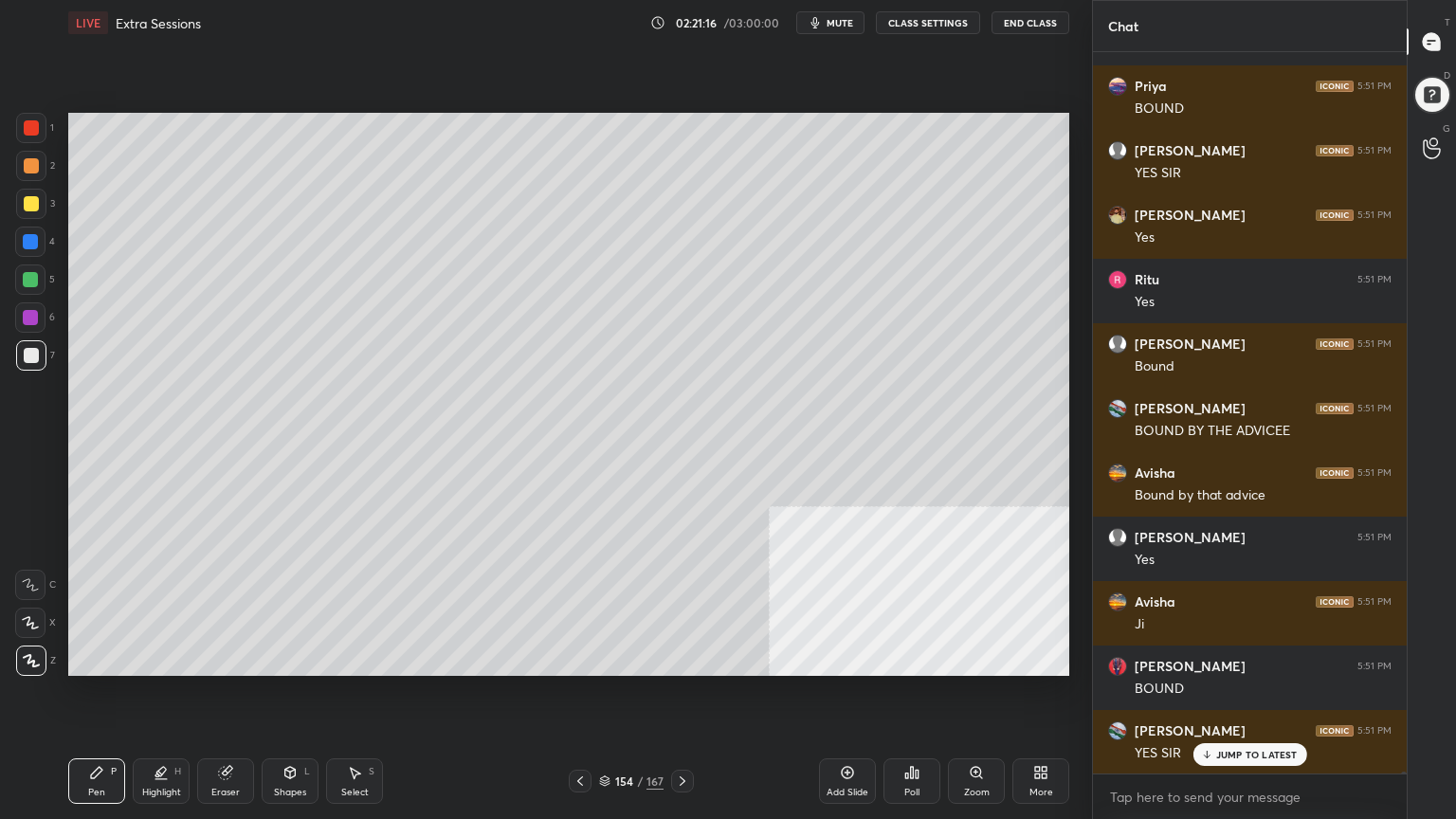 click at bounding box center (31, 204) 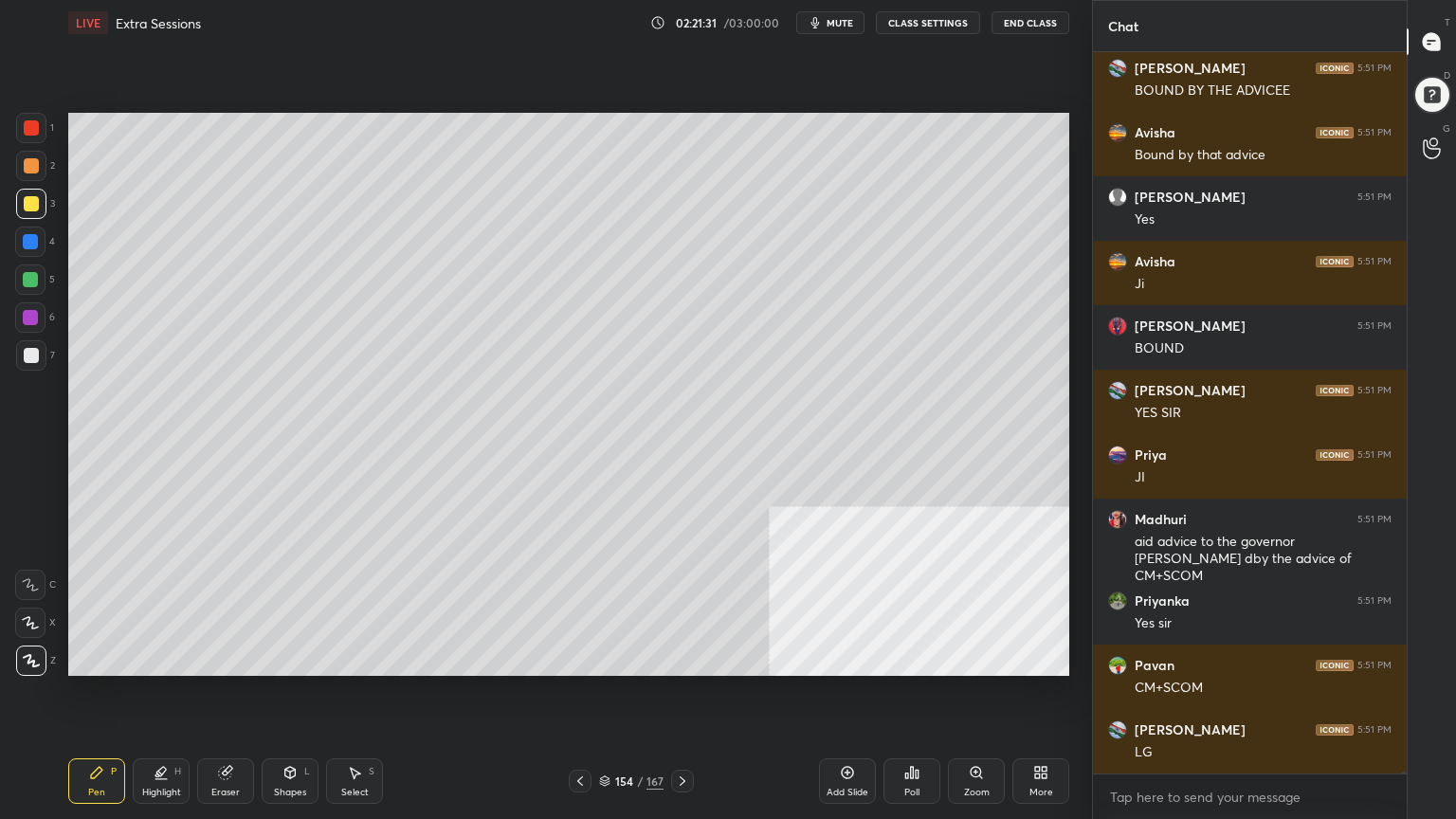 scroll, scrollTop: 225584, scrollLeft: 0, axis: vertical 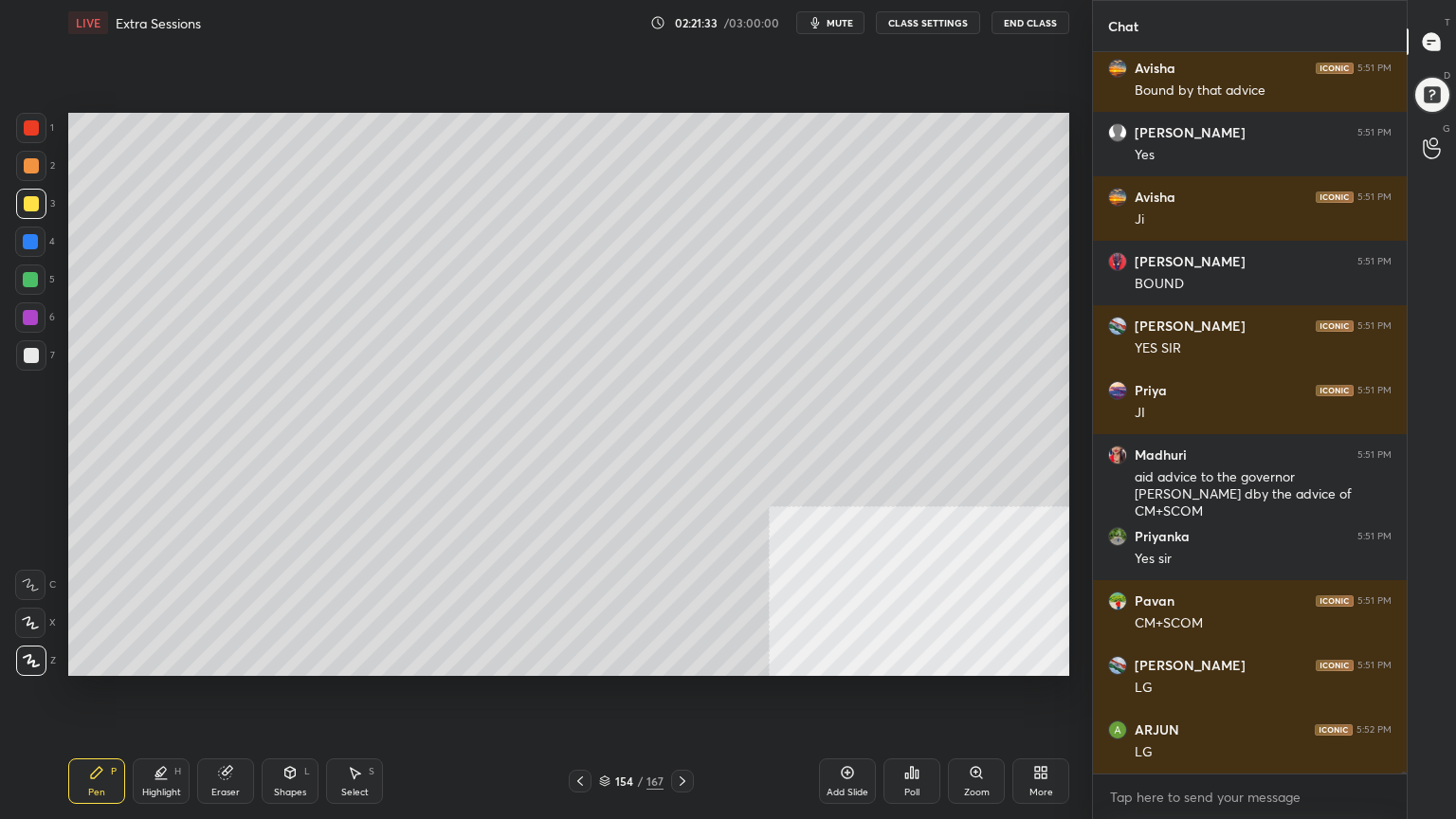 click at bounding box center (31, 355) 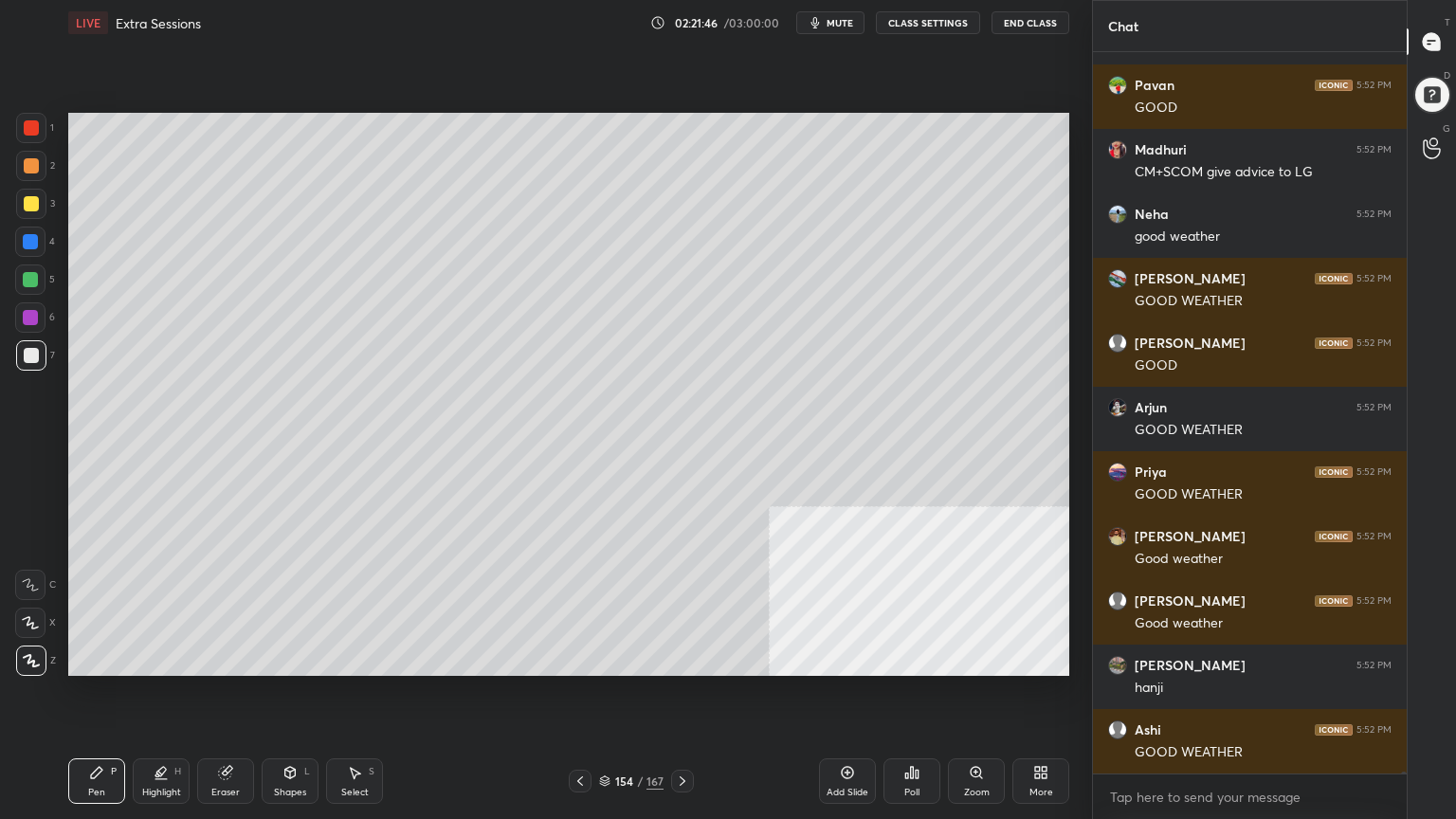 scroll, scrollTop: 226680, scrollLeft: 0, axis: vertical 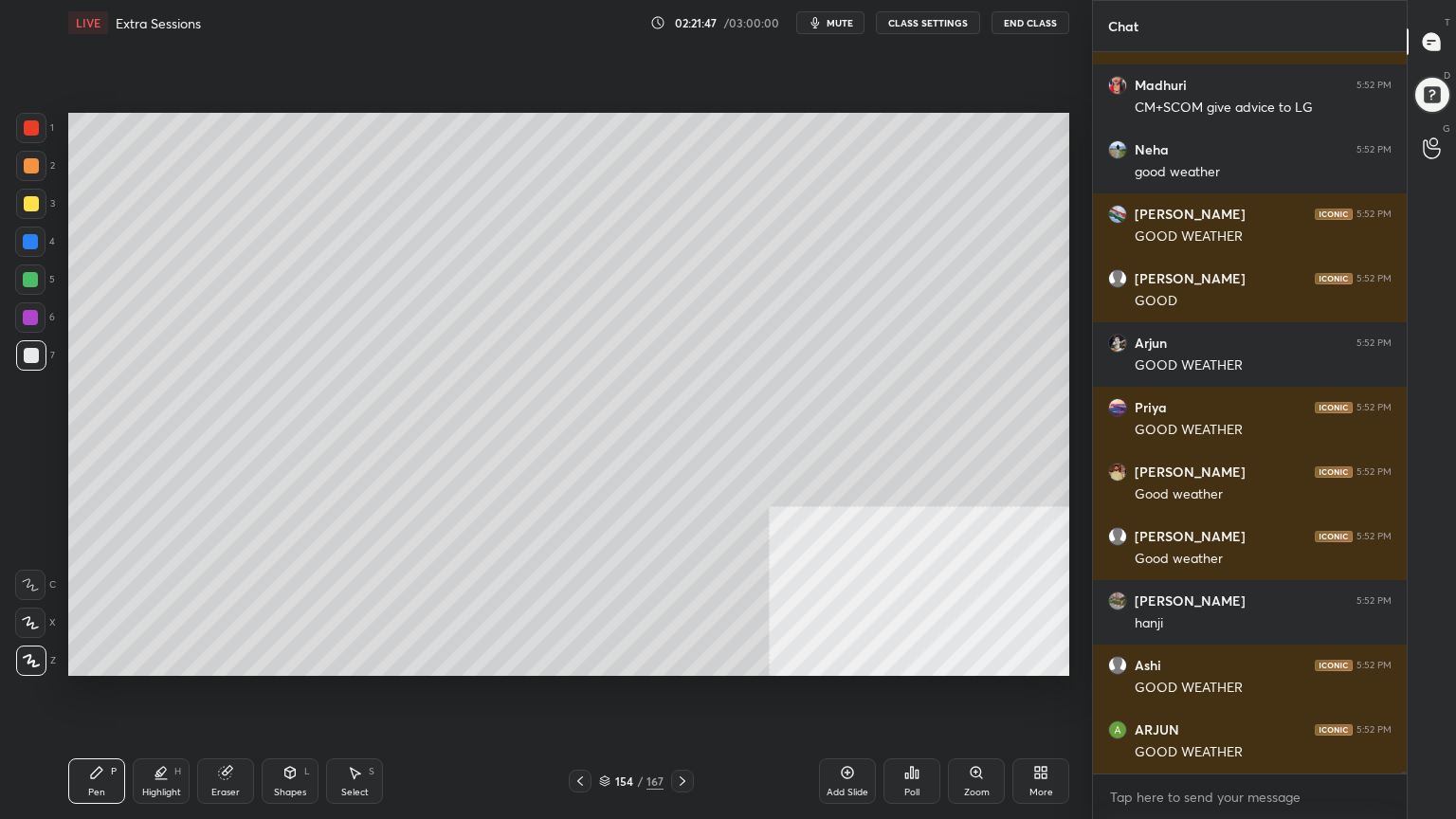 click at bounding box center [31, 204] 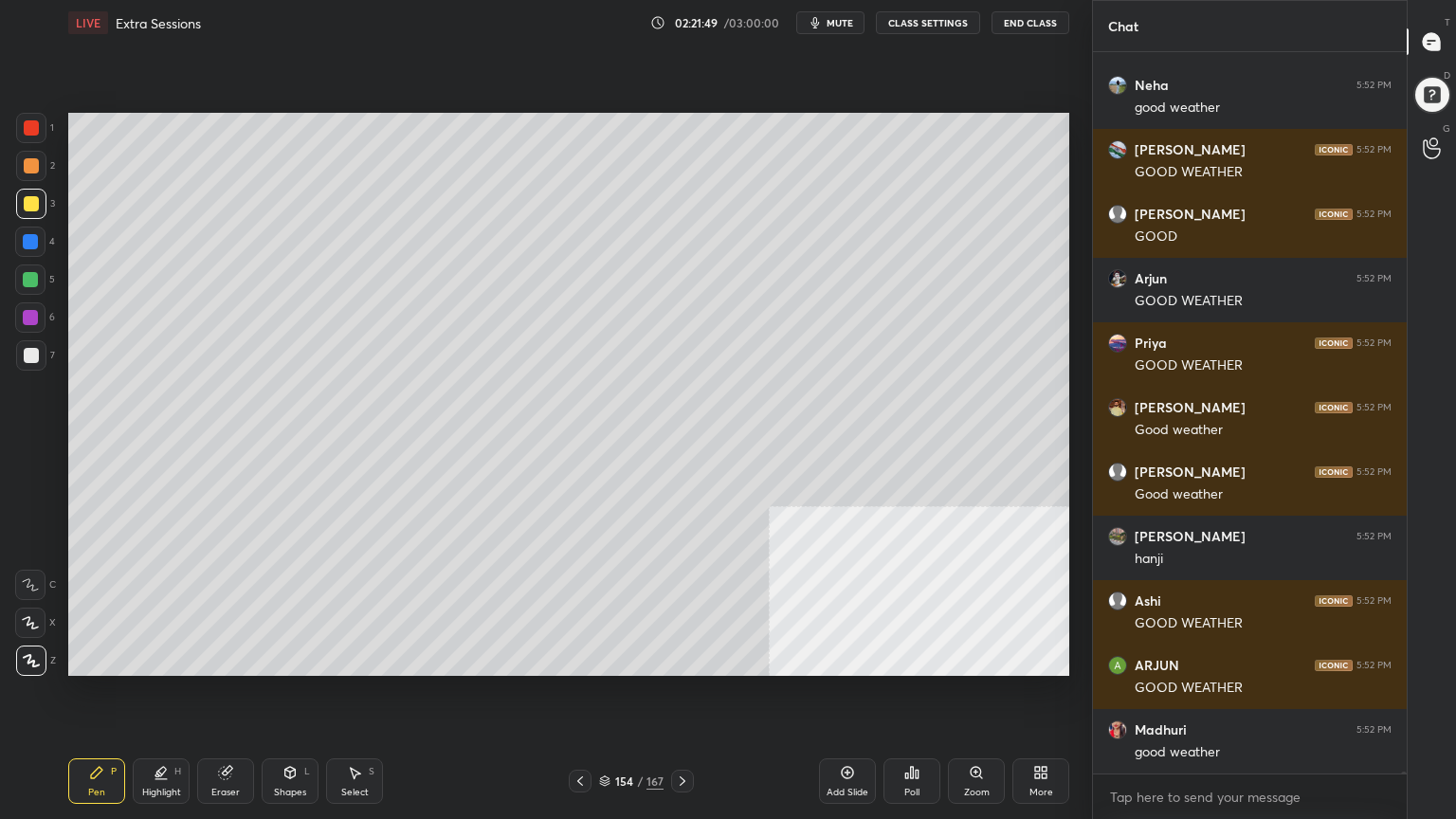scroll, scrollTop: 226809, scrollLeft: 0, axis: vertical 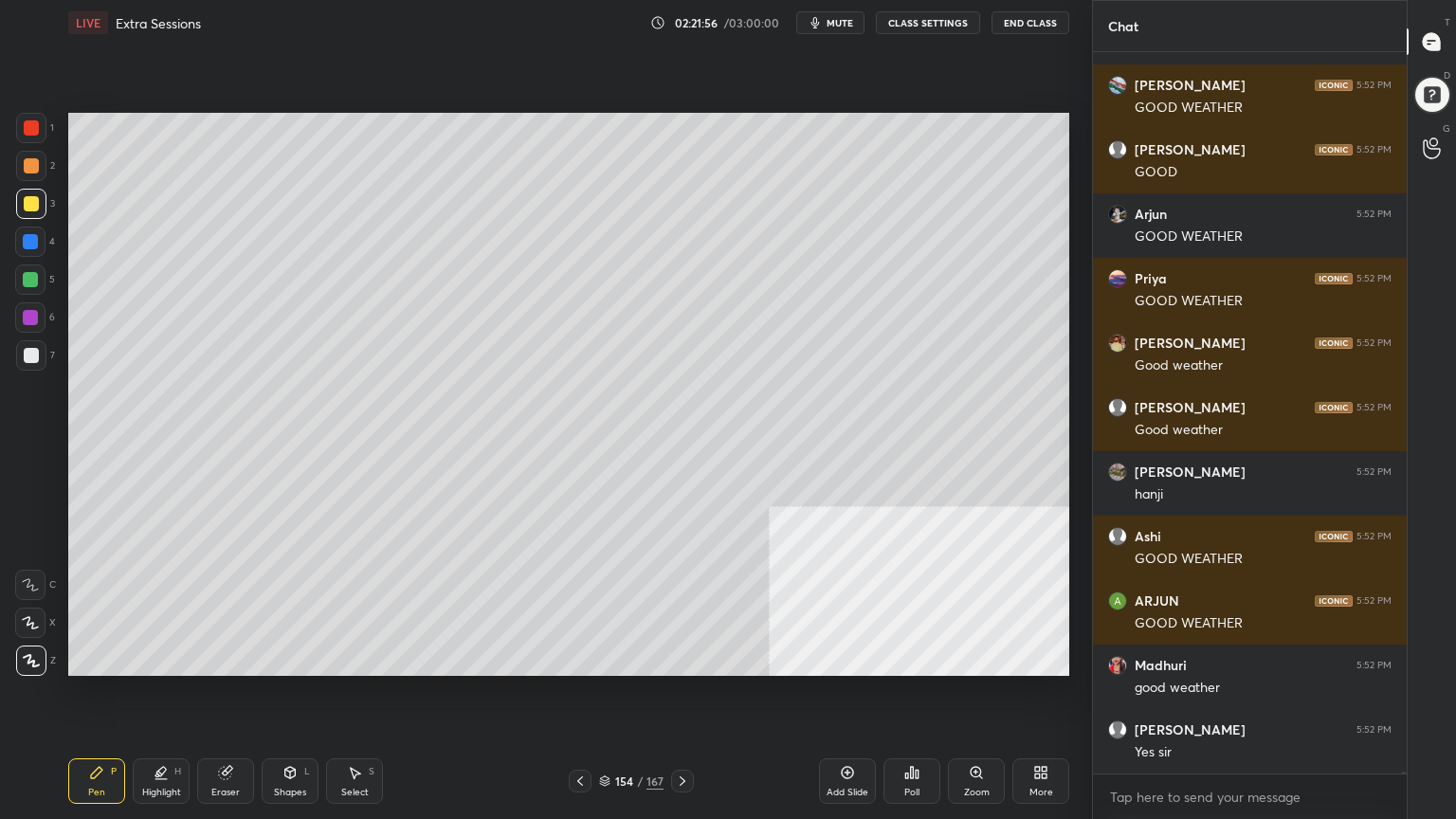 click at bounding box center [31, 128] 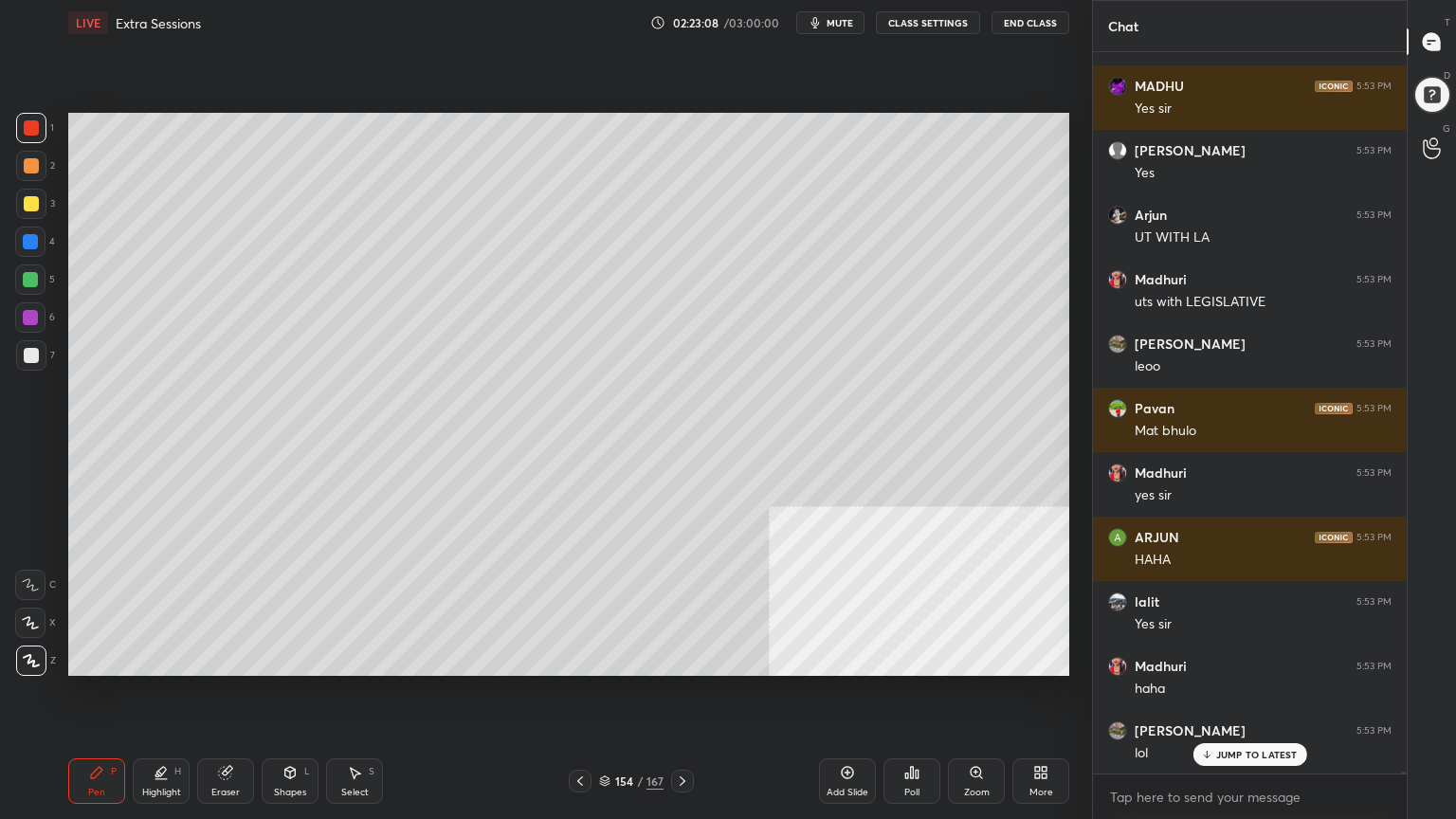 scroll, scrollTop: 230112, scrollLeft: 0, axis: vertical 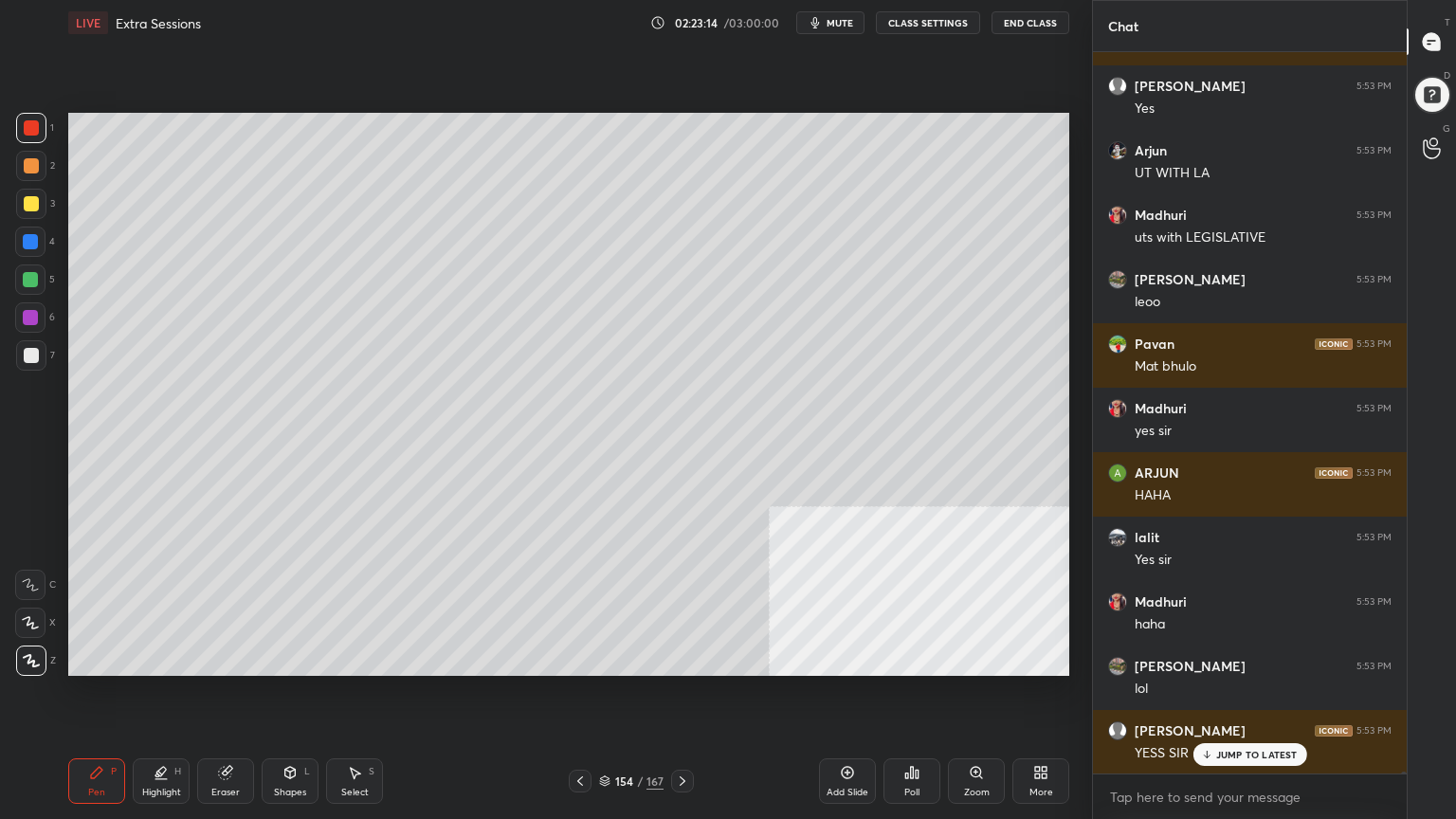 click at bounding box center (31, 166) 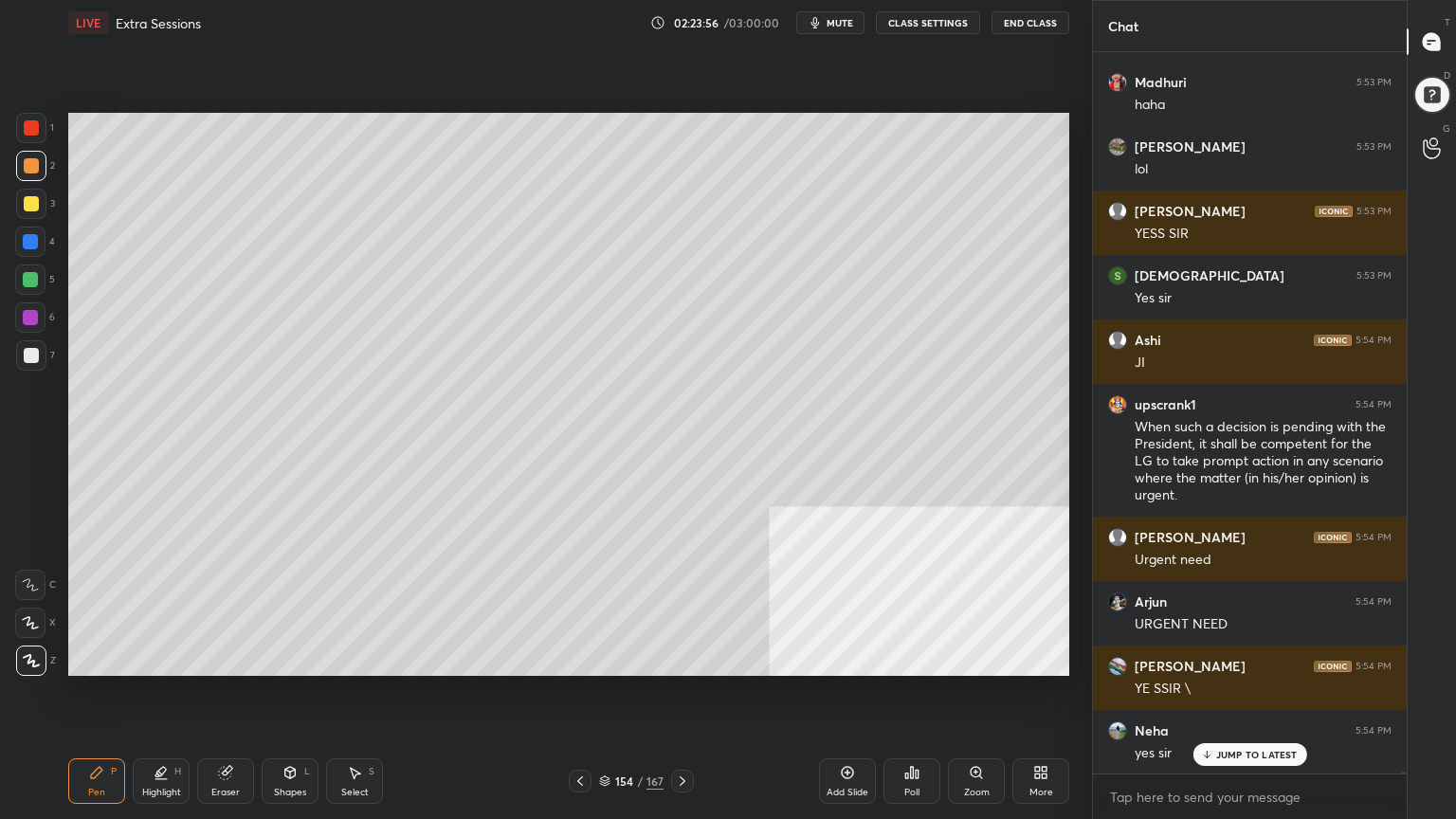 scroll, scrollTop: 230714, scrollLeft: 0, axis: vertical 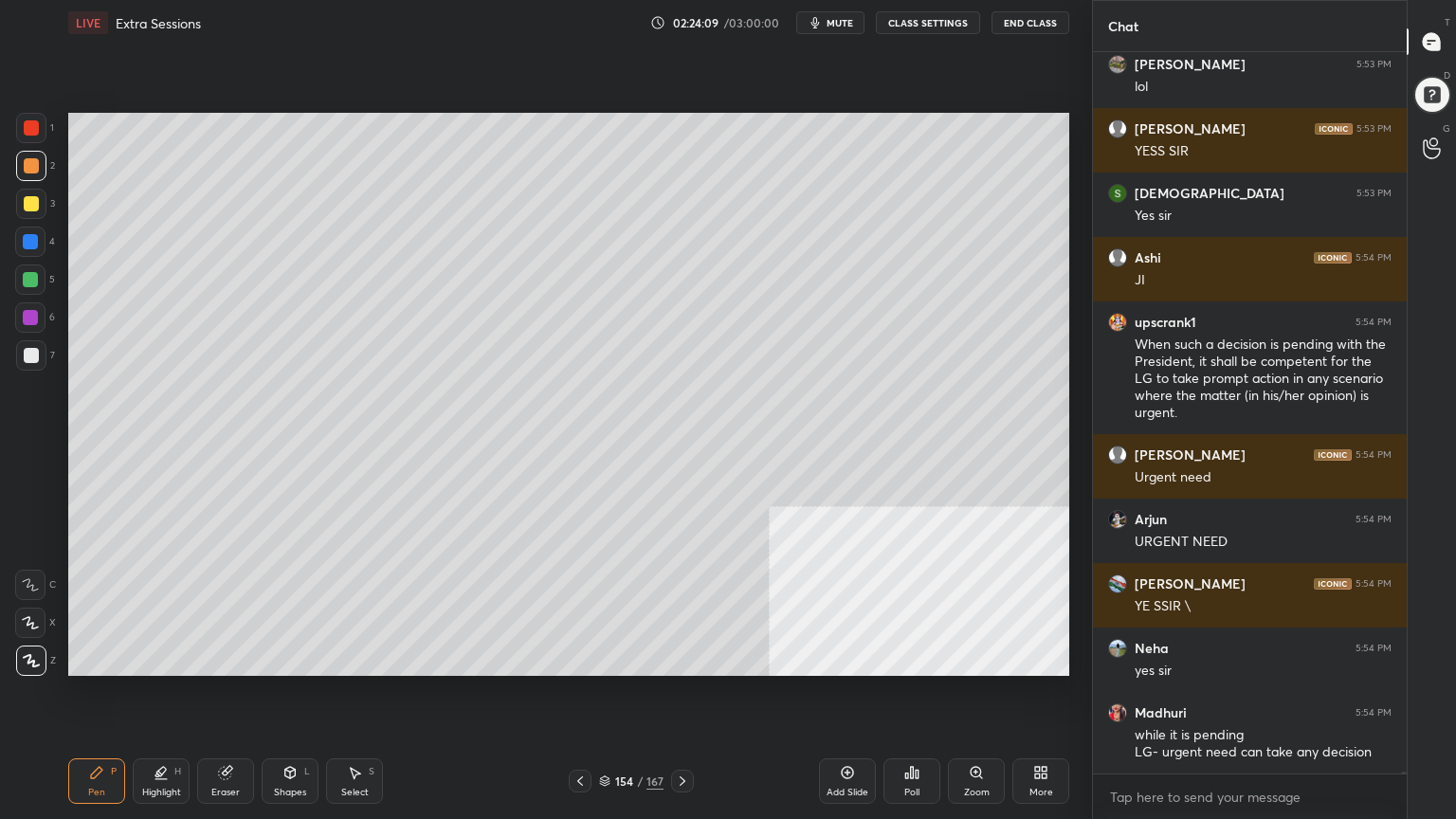 click 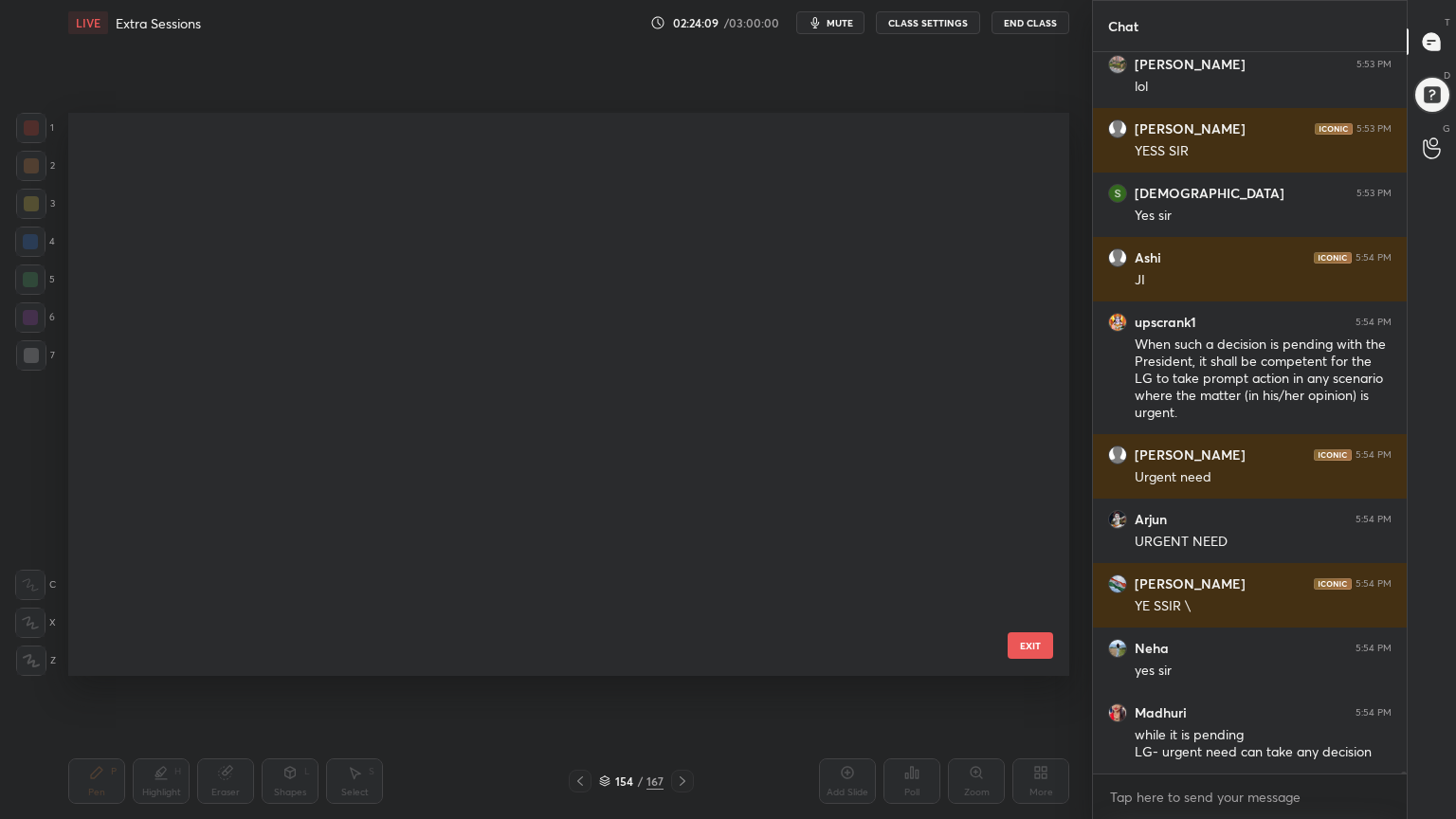 scroll, scrollTop: 8457, scrollLeft: 0, axis: vertical 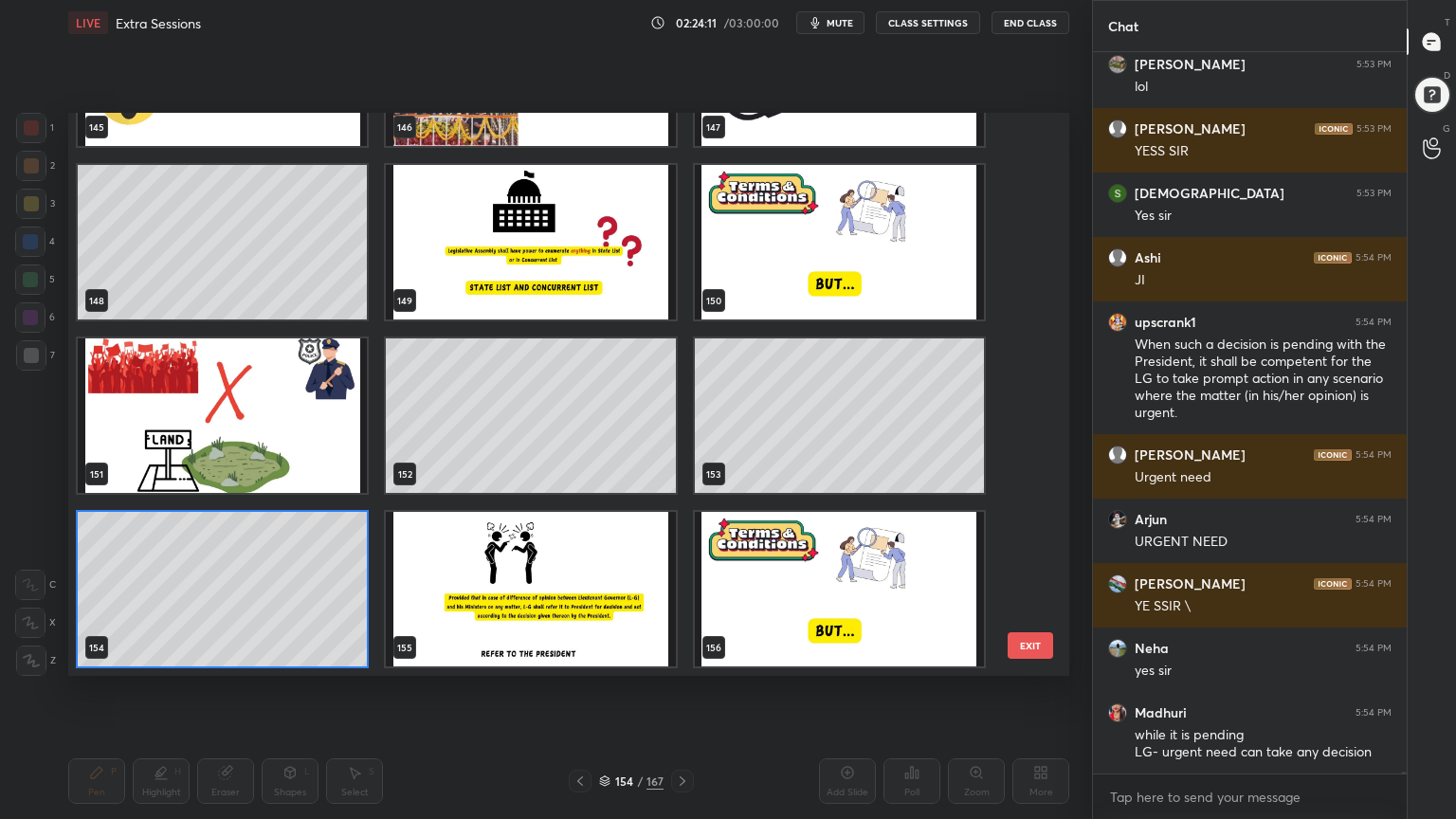 click at bounding box center (530, 589) 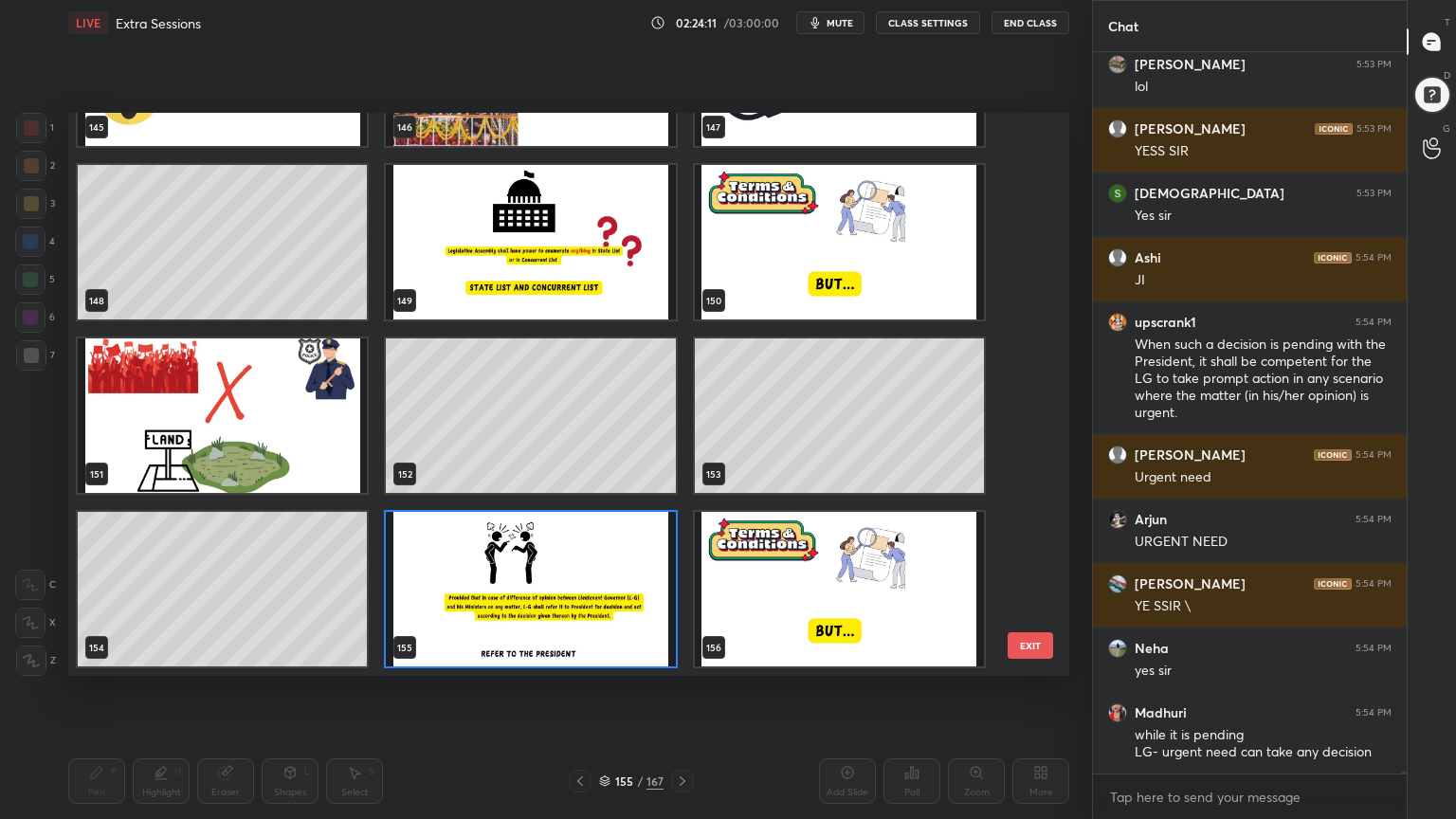 click at bounding box center [530, 589] 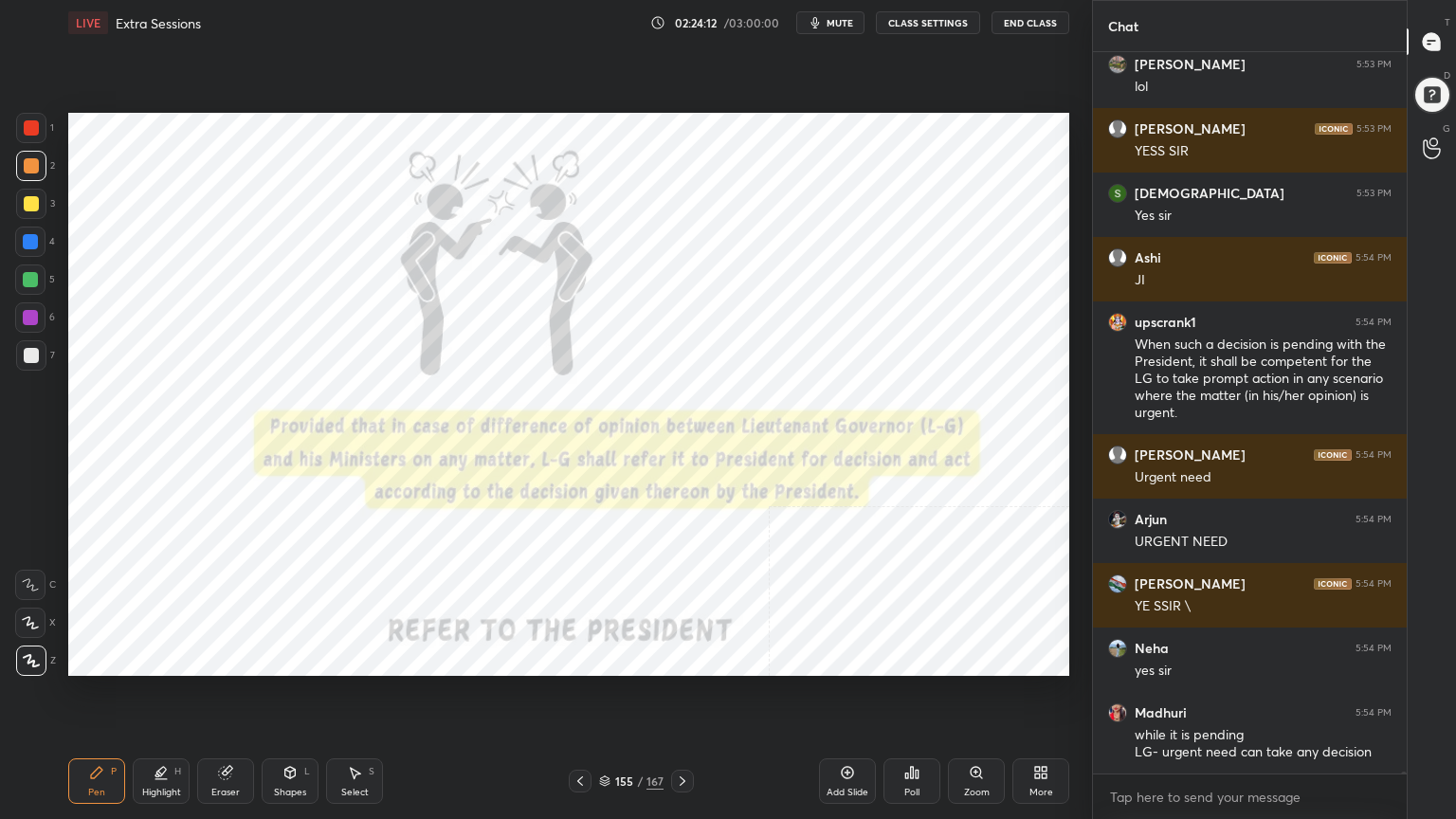 scroll, scrollTop: 230779, scrollLeft: 0, axis: vertical 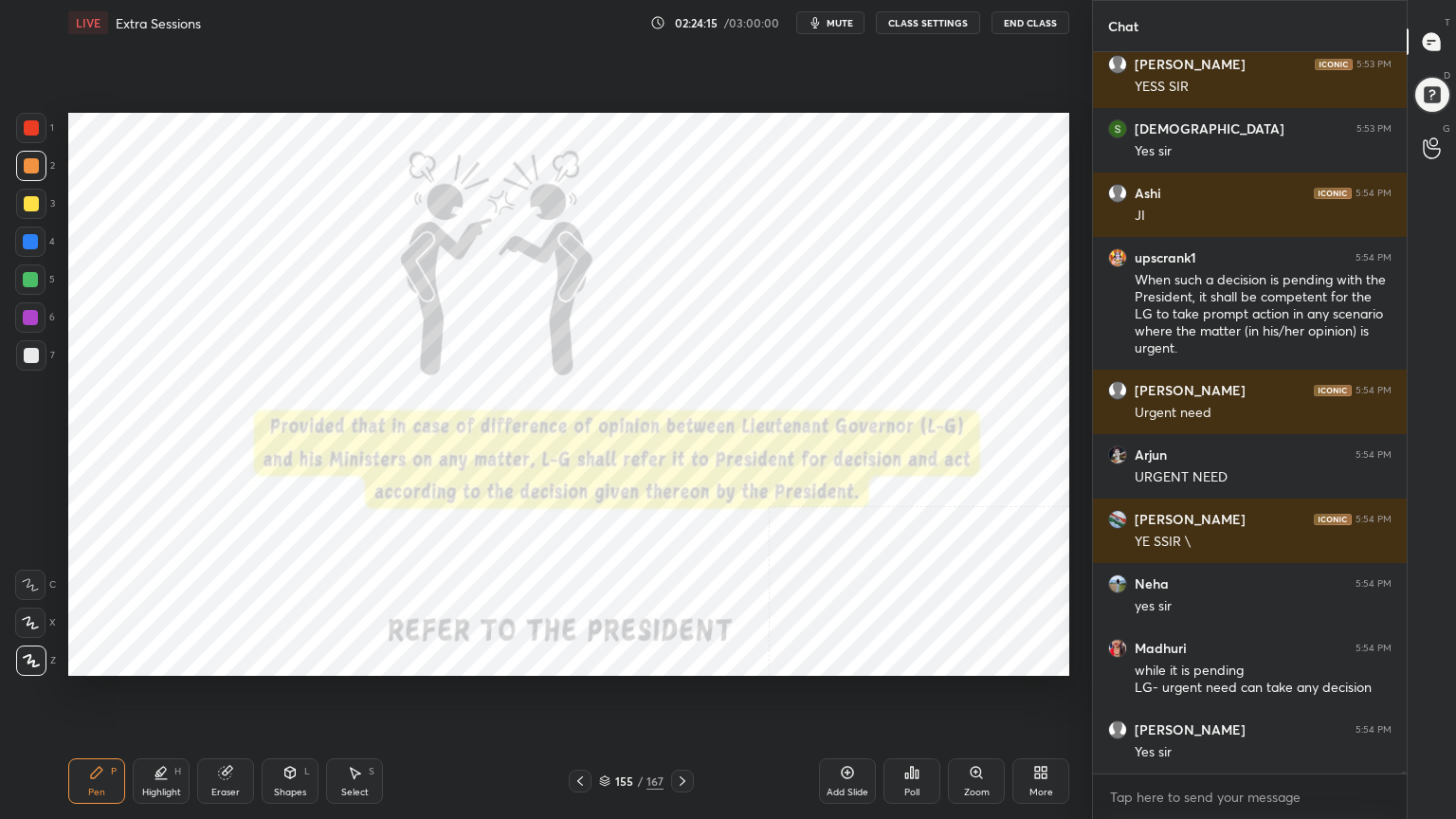 click at bounding box center (31, 128) 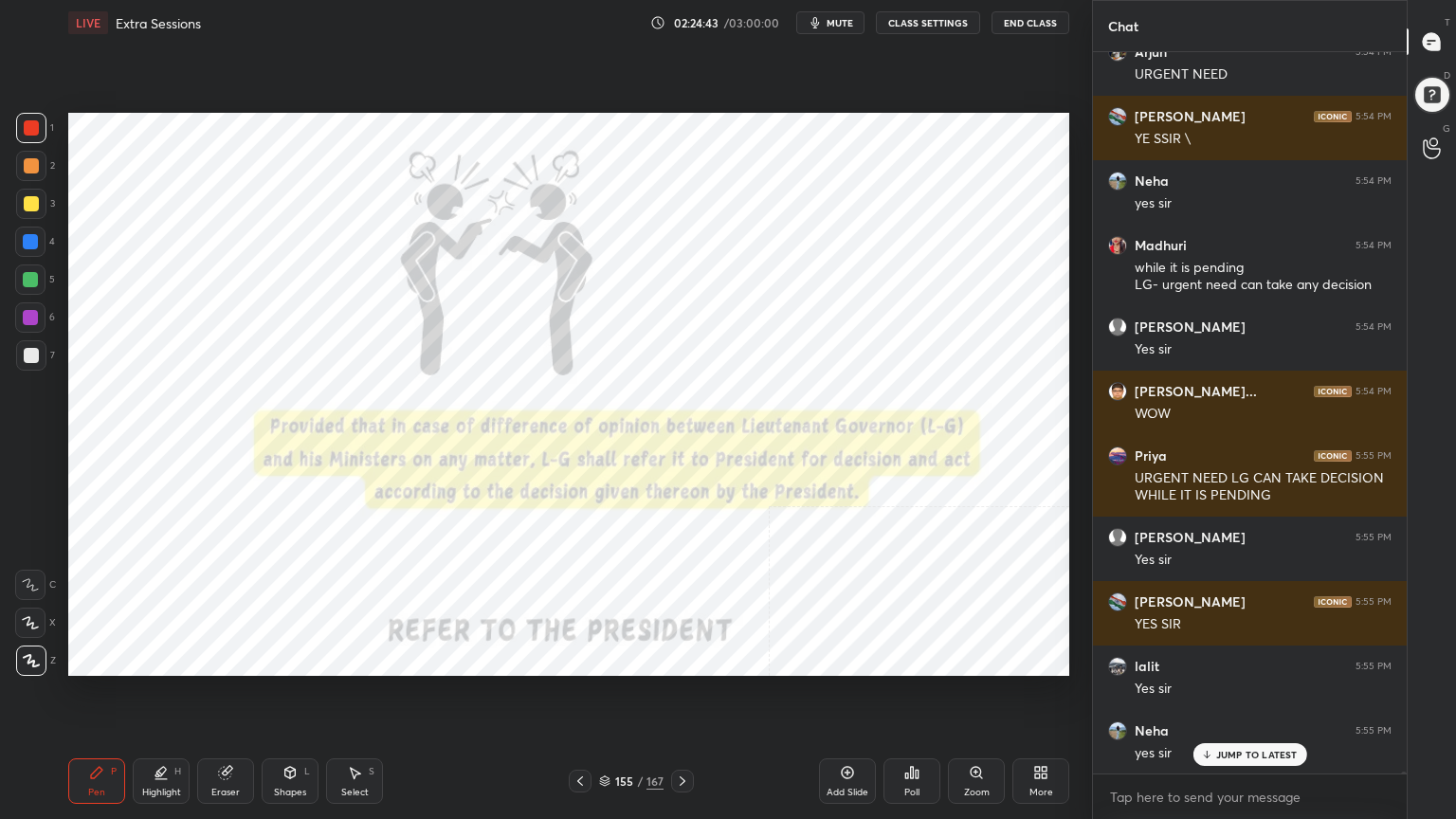 scroll, scrollTop: 231311, scrollLeft: 0, axis: vertical 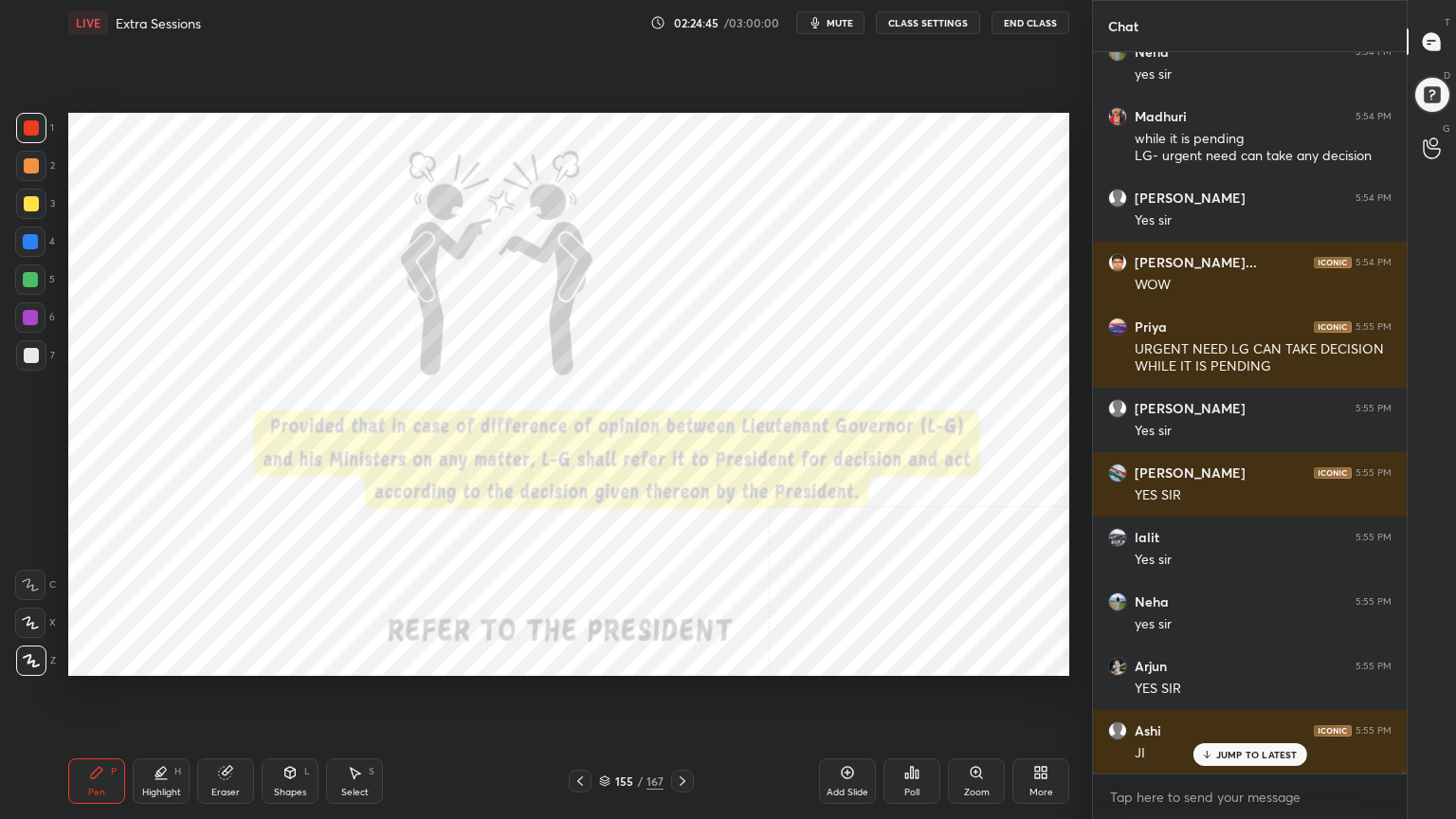 click 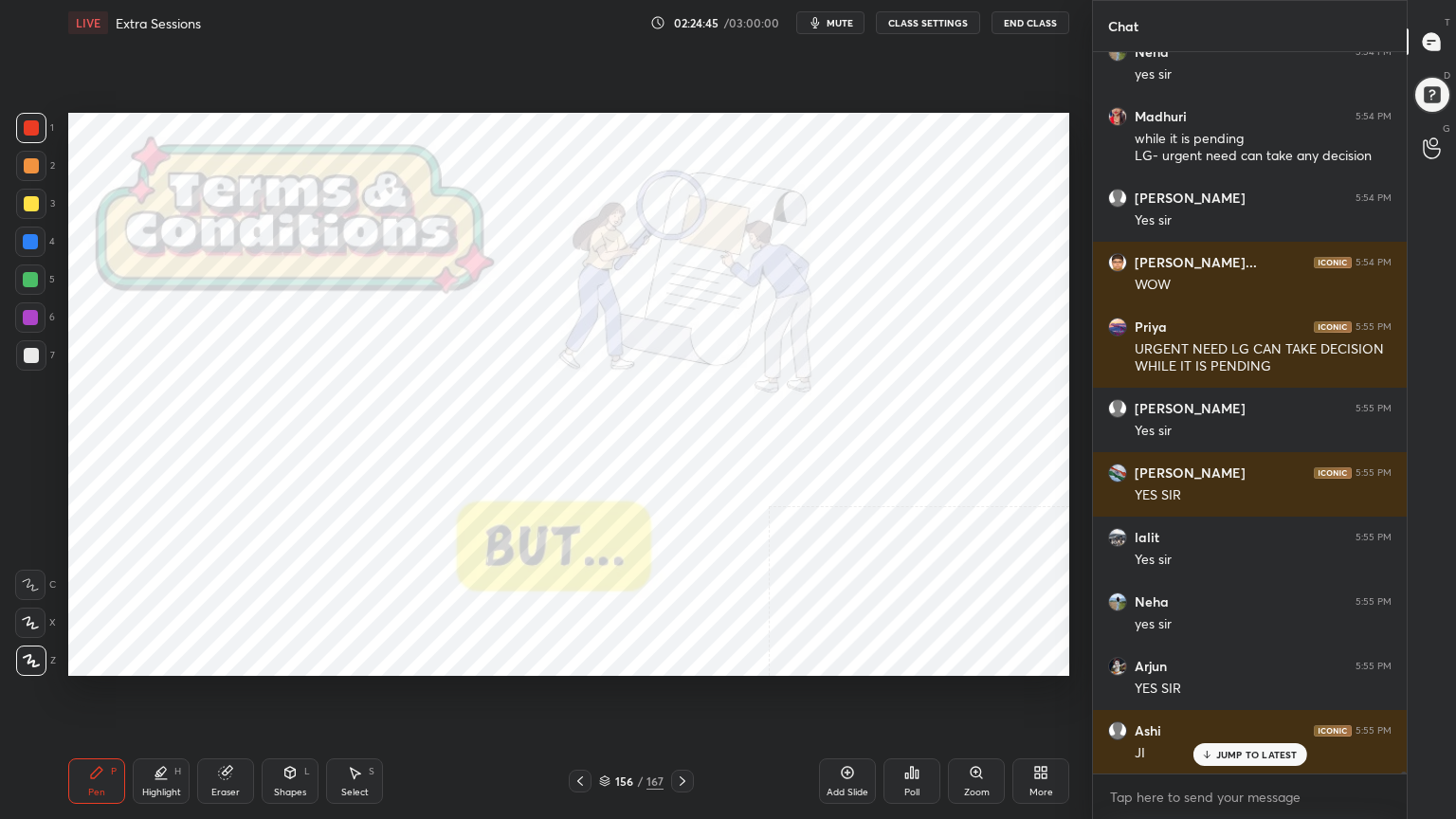 click 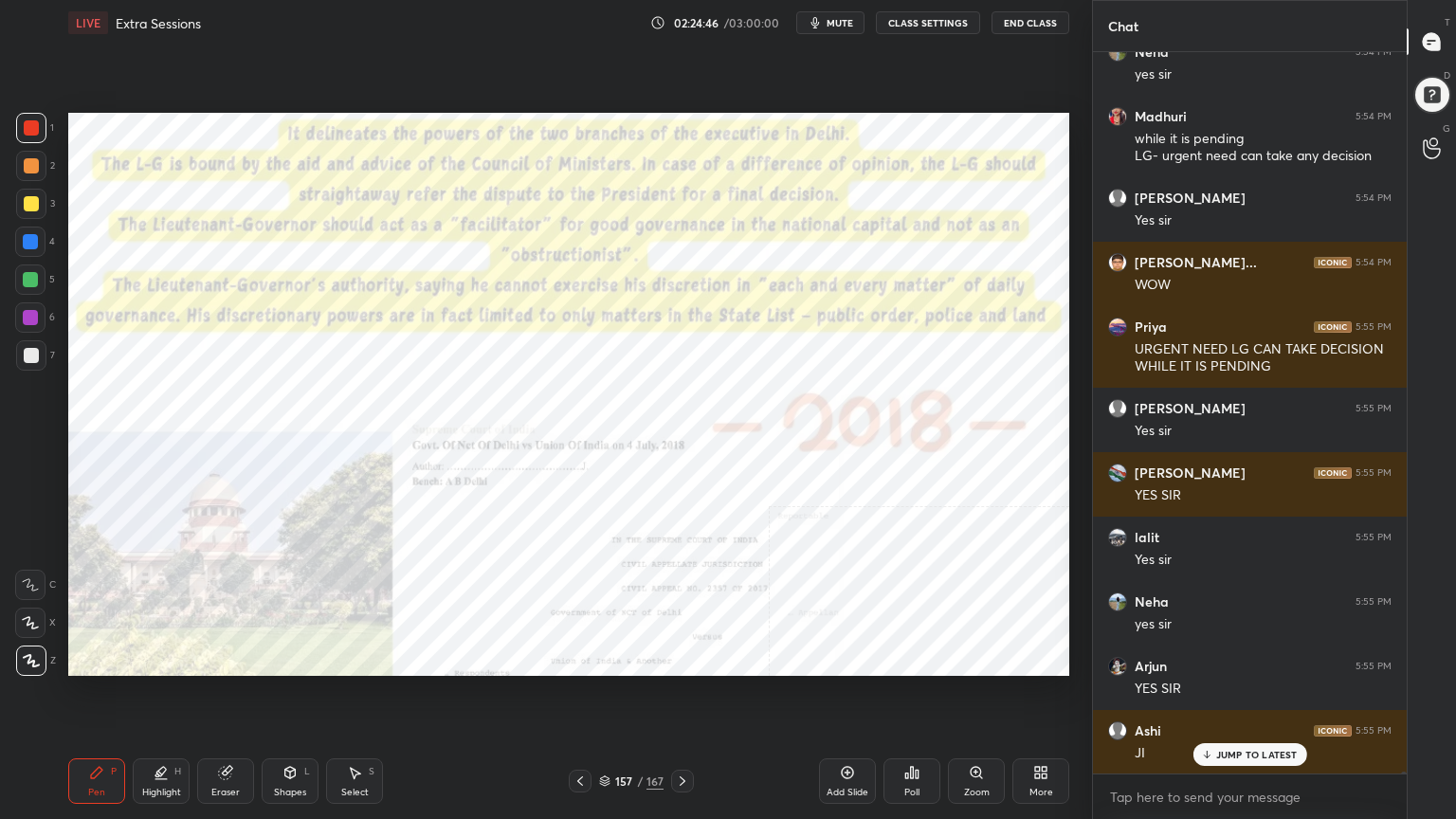 scroll, scrollTop: 231375, scrollLeft: 0, axis: vertical 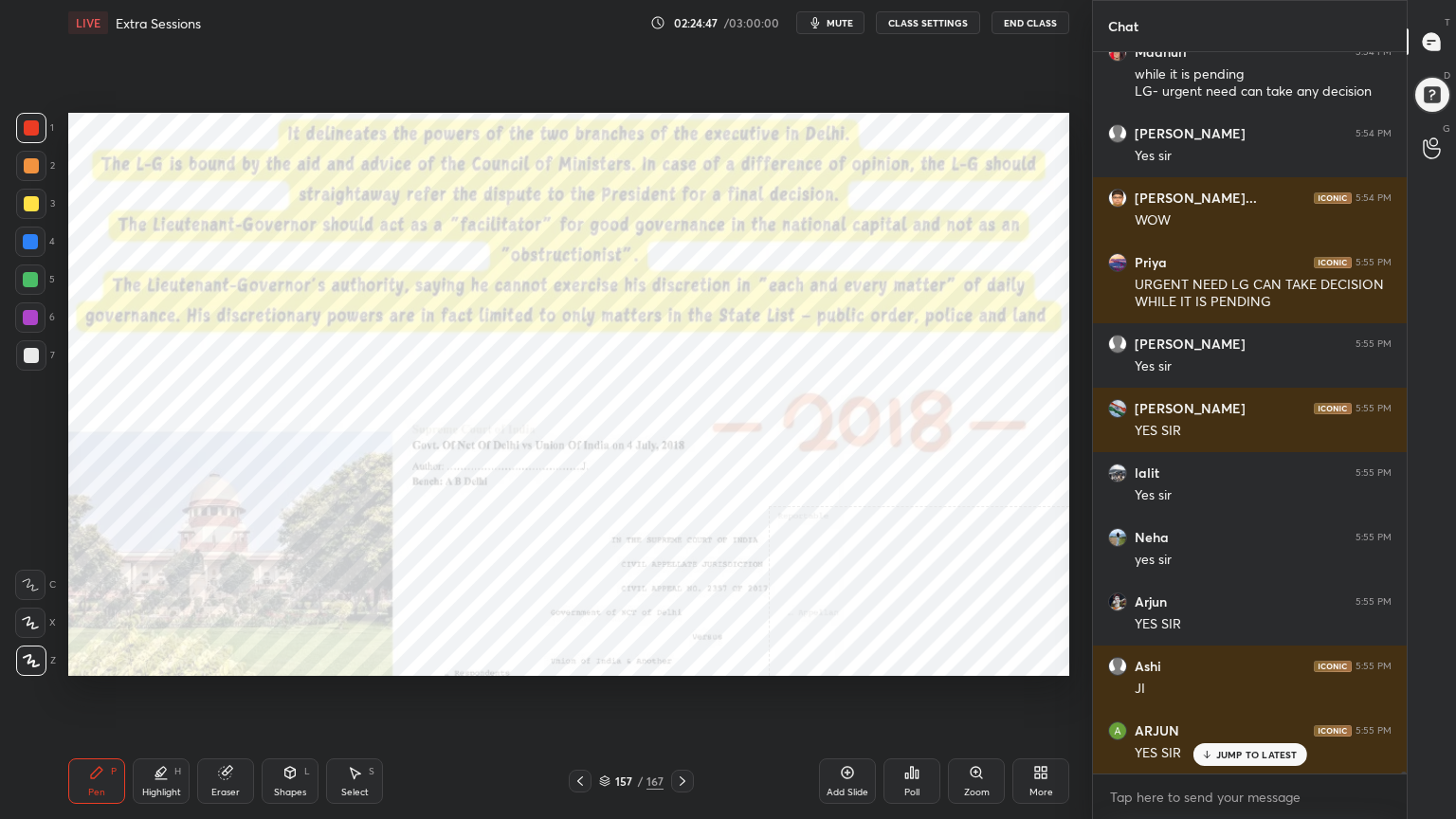 click 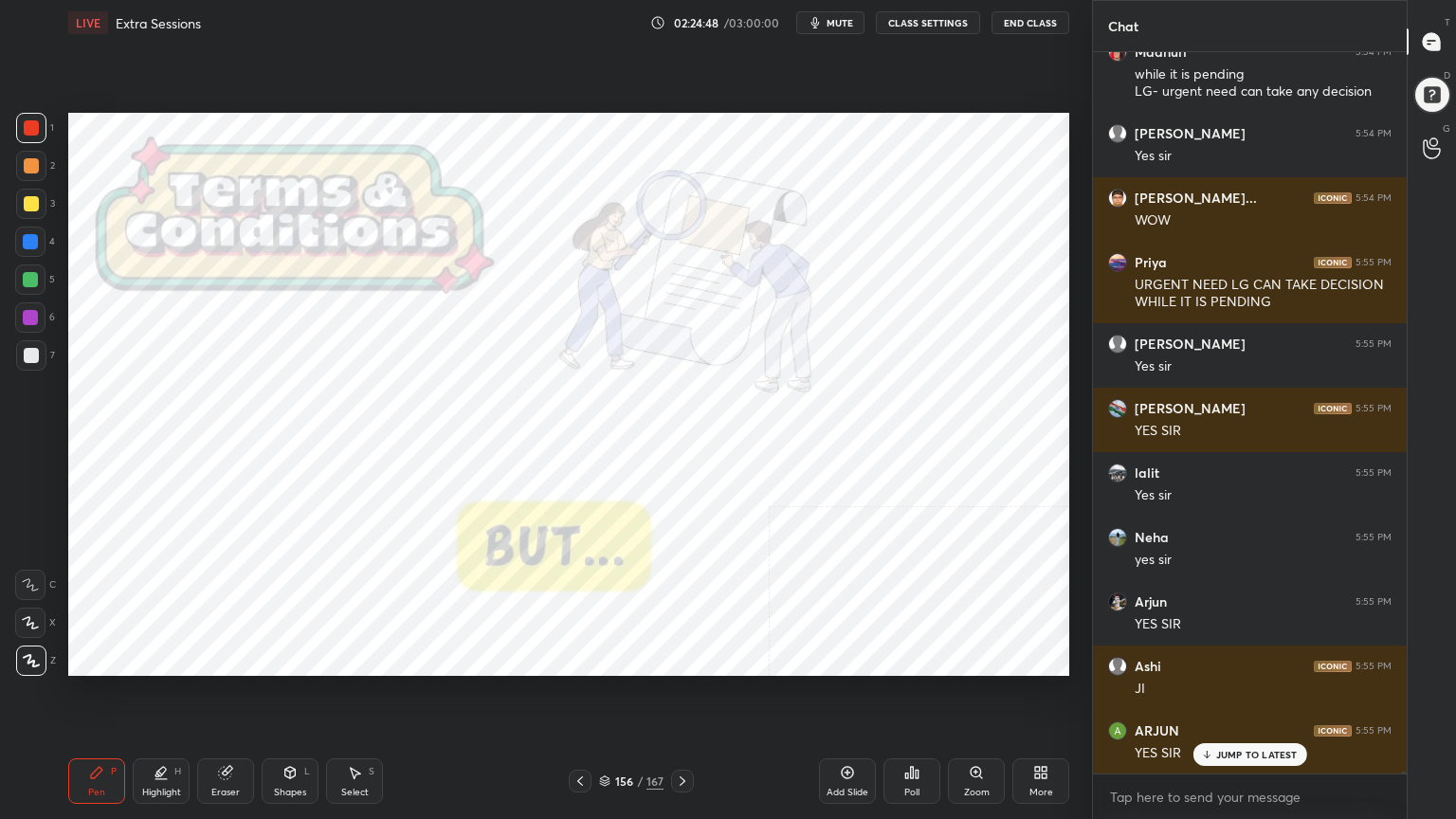 click 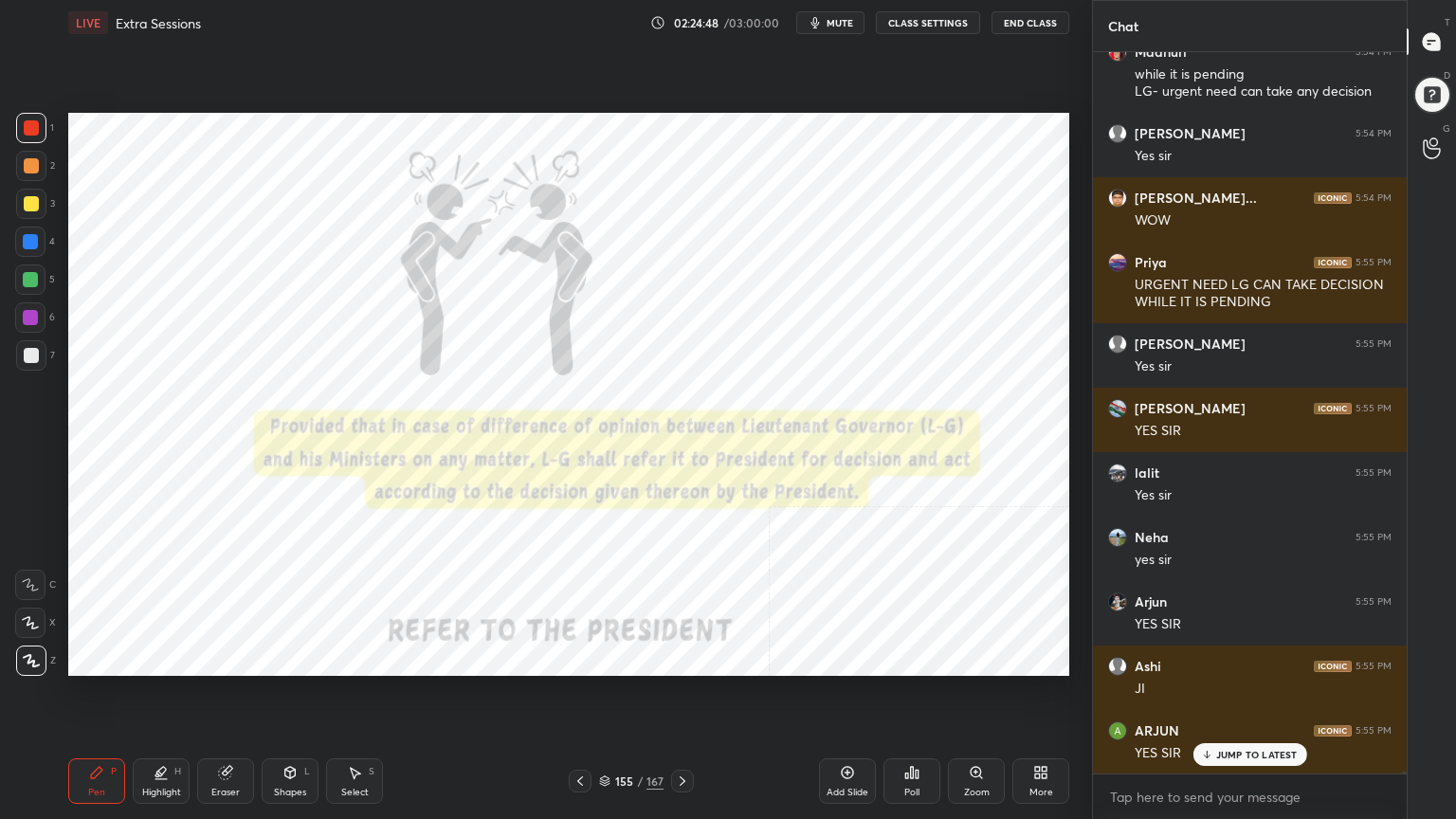click 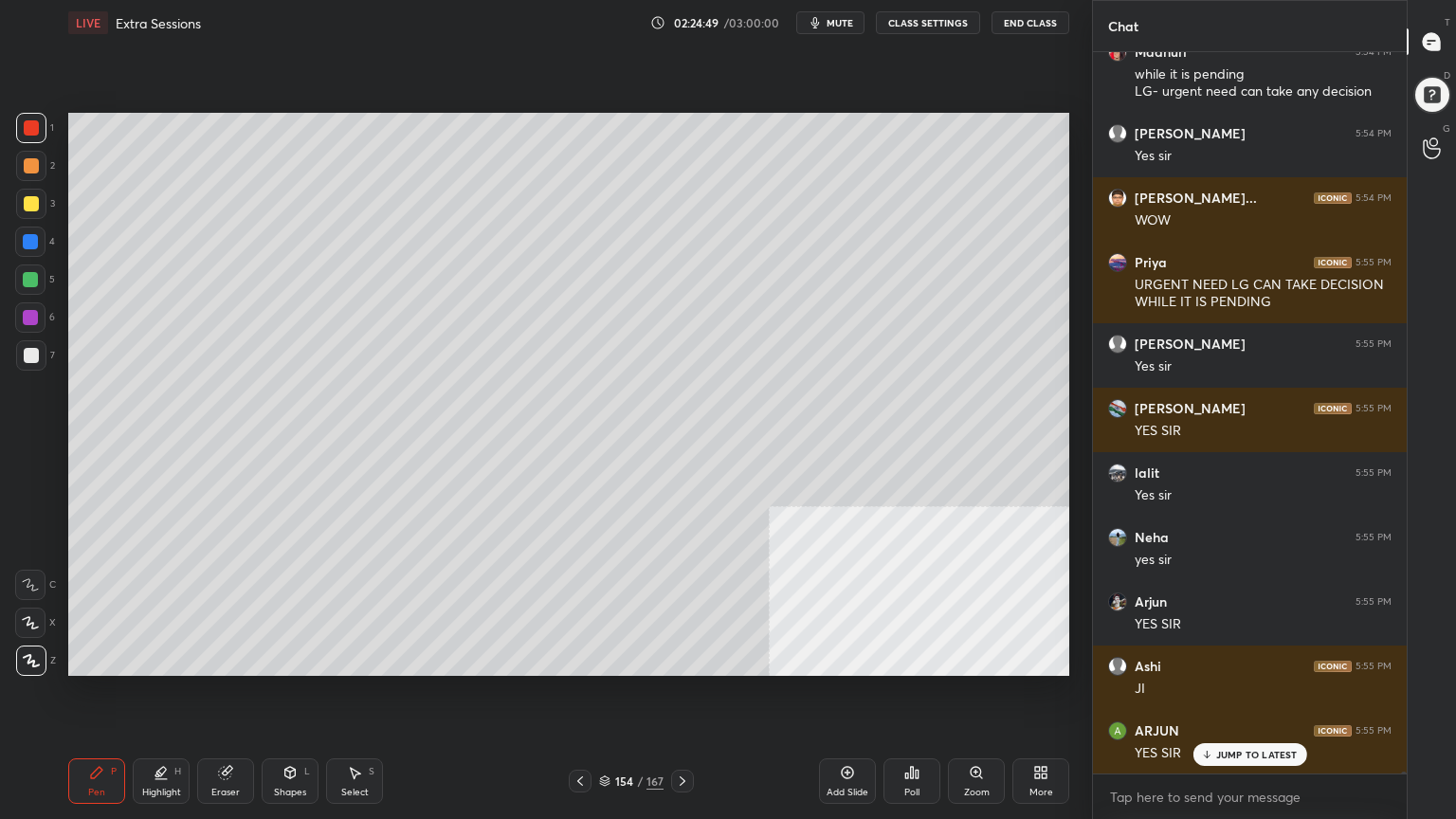 click 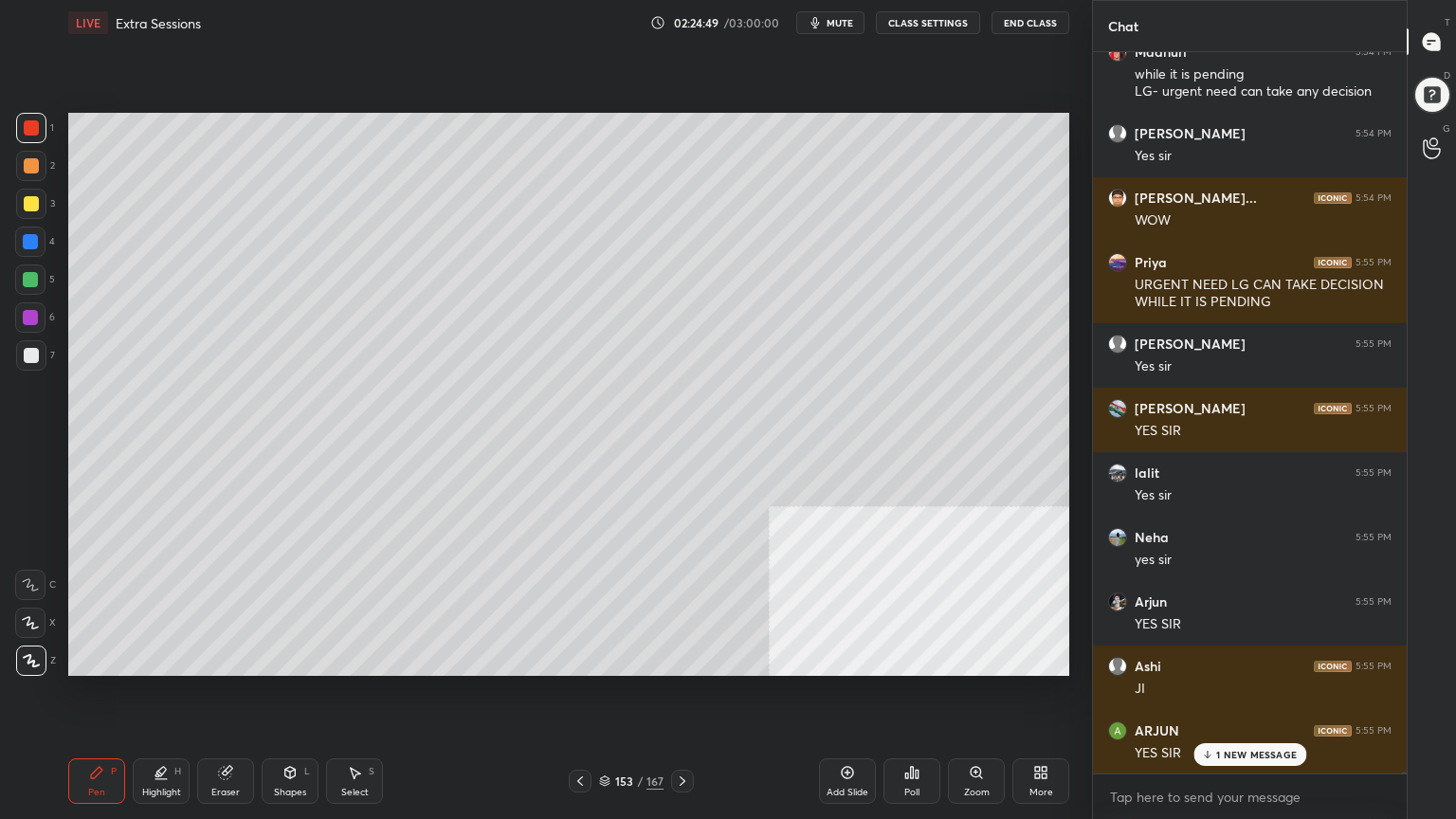 scroll, scrollTop: 231440, scrollLeft: 0, axis: vertical 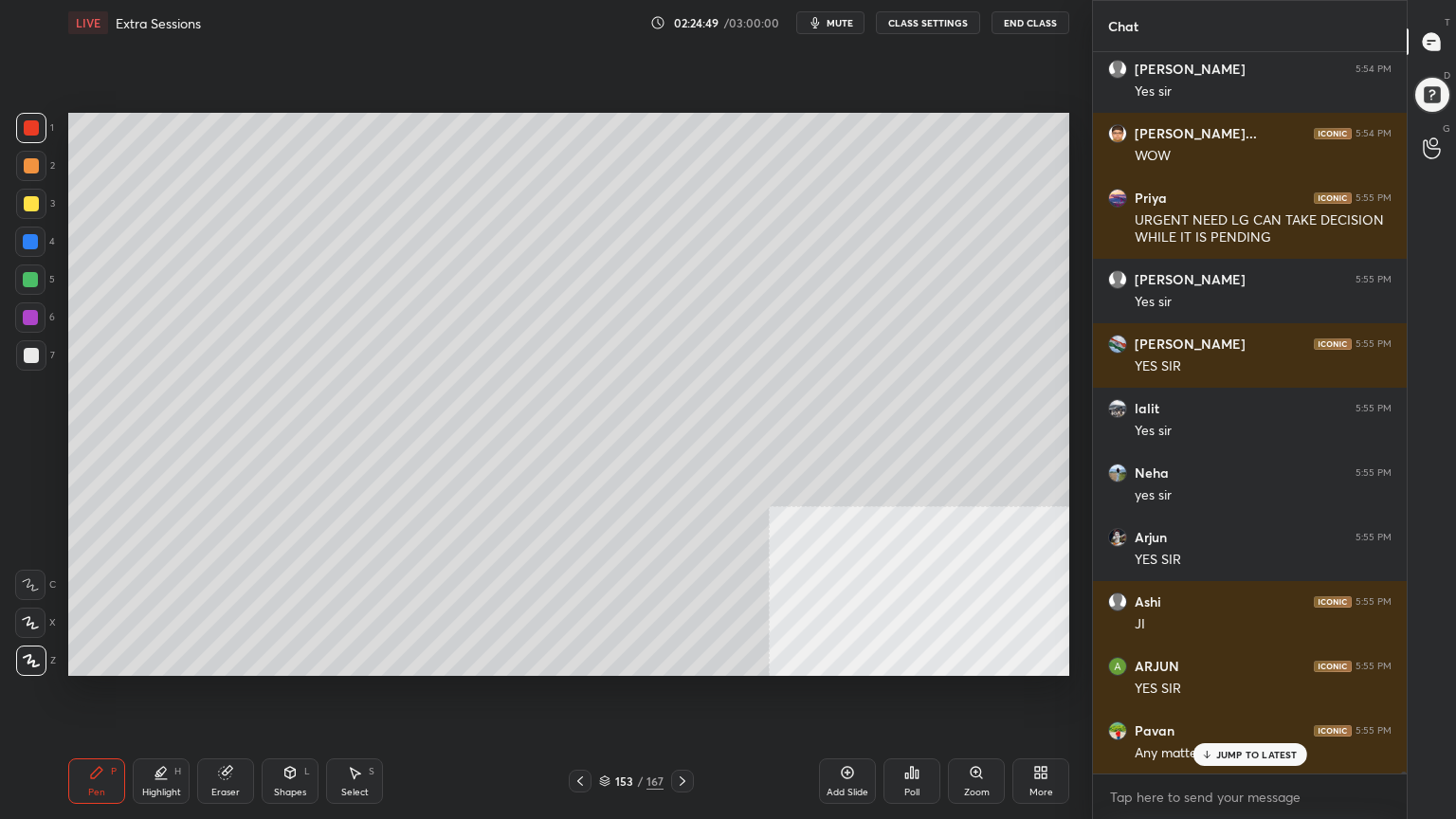 click 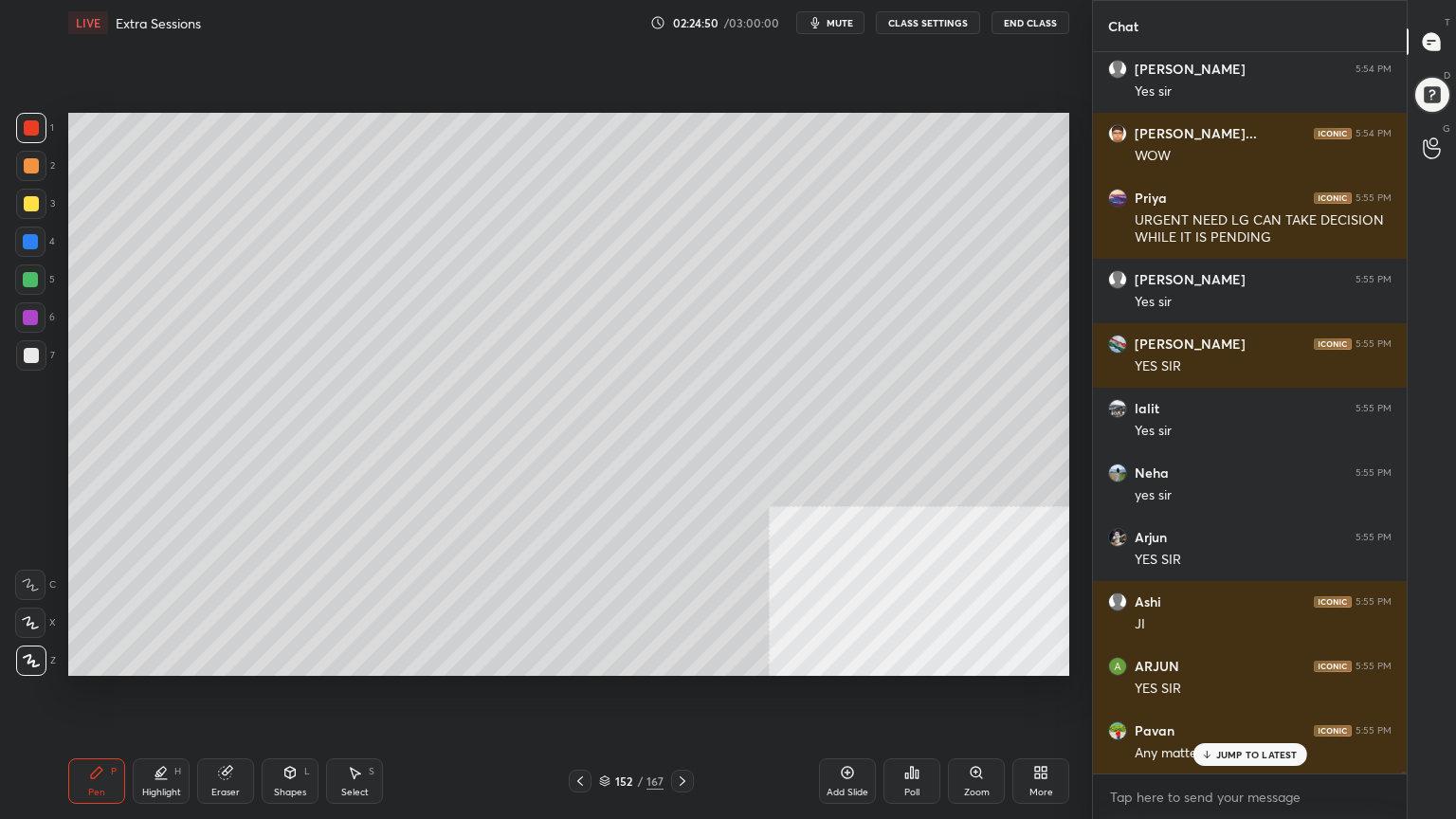 click at bounding box center [580, 781] 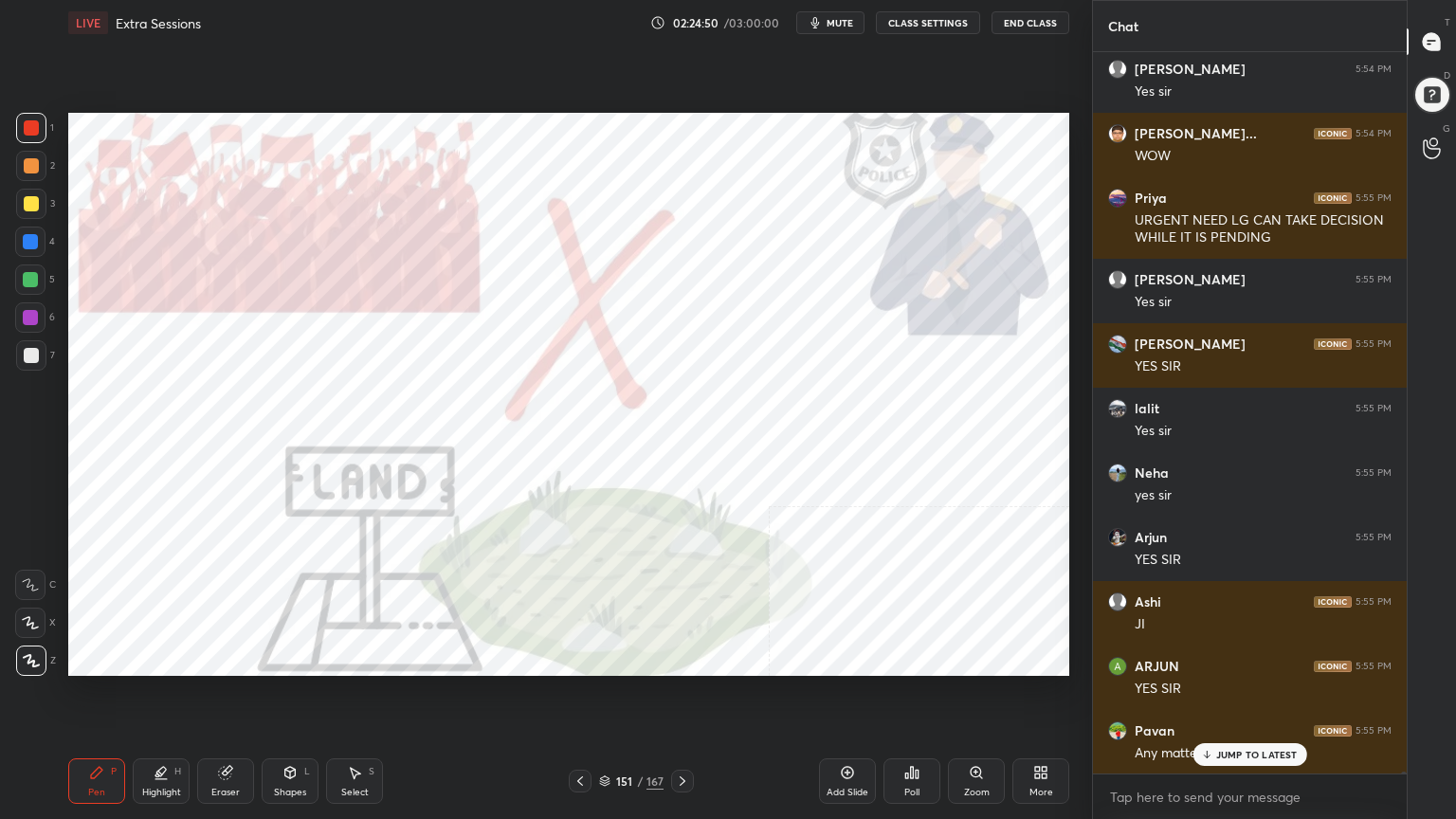 click 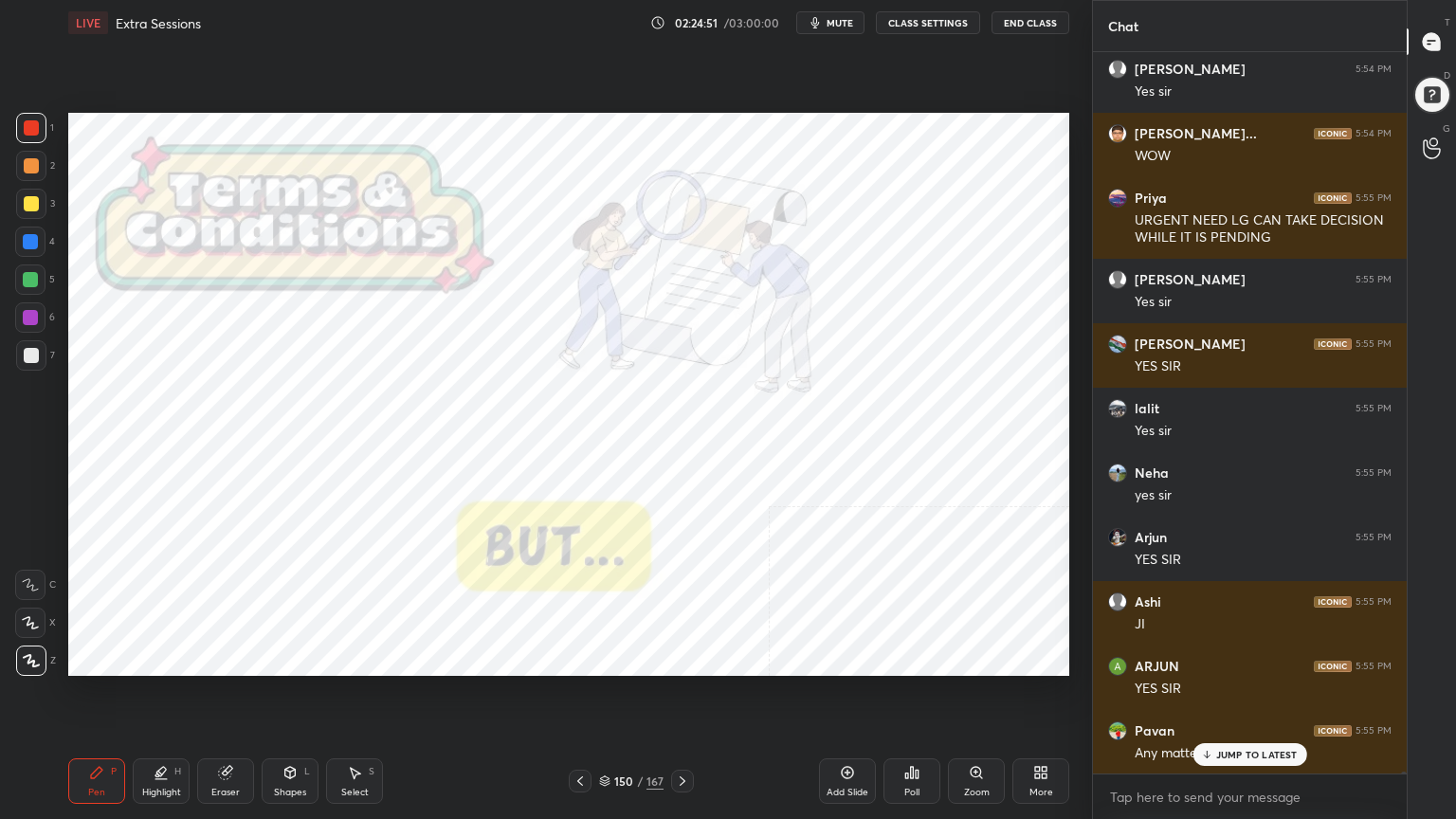 click at bounding box center (580, 781) 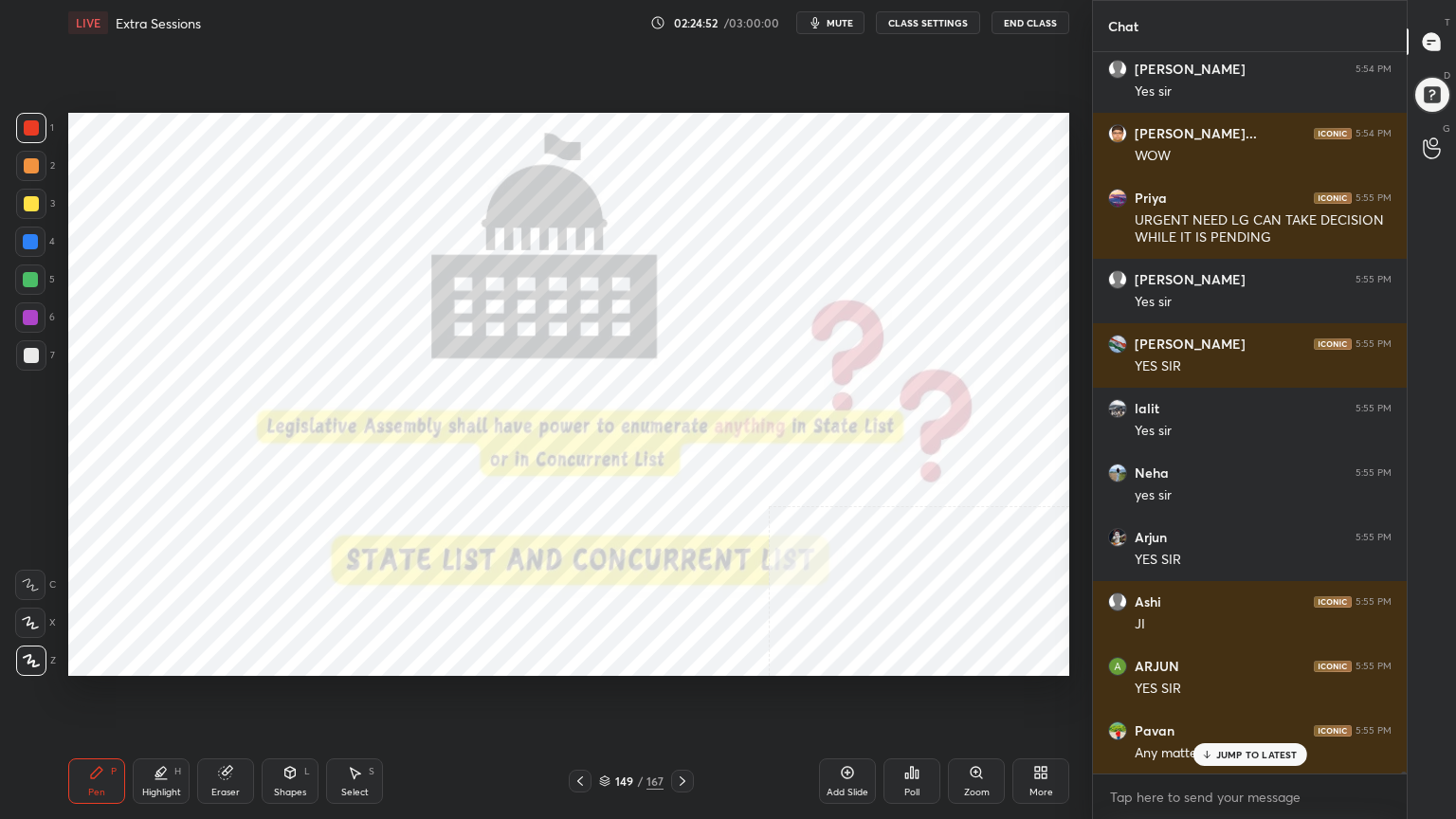 click at bounding box center (580, 781) 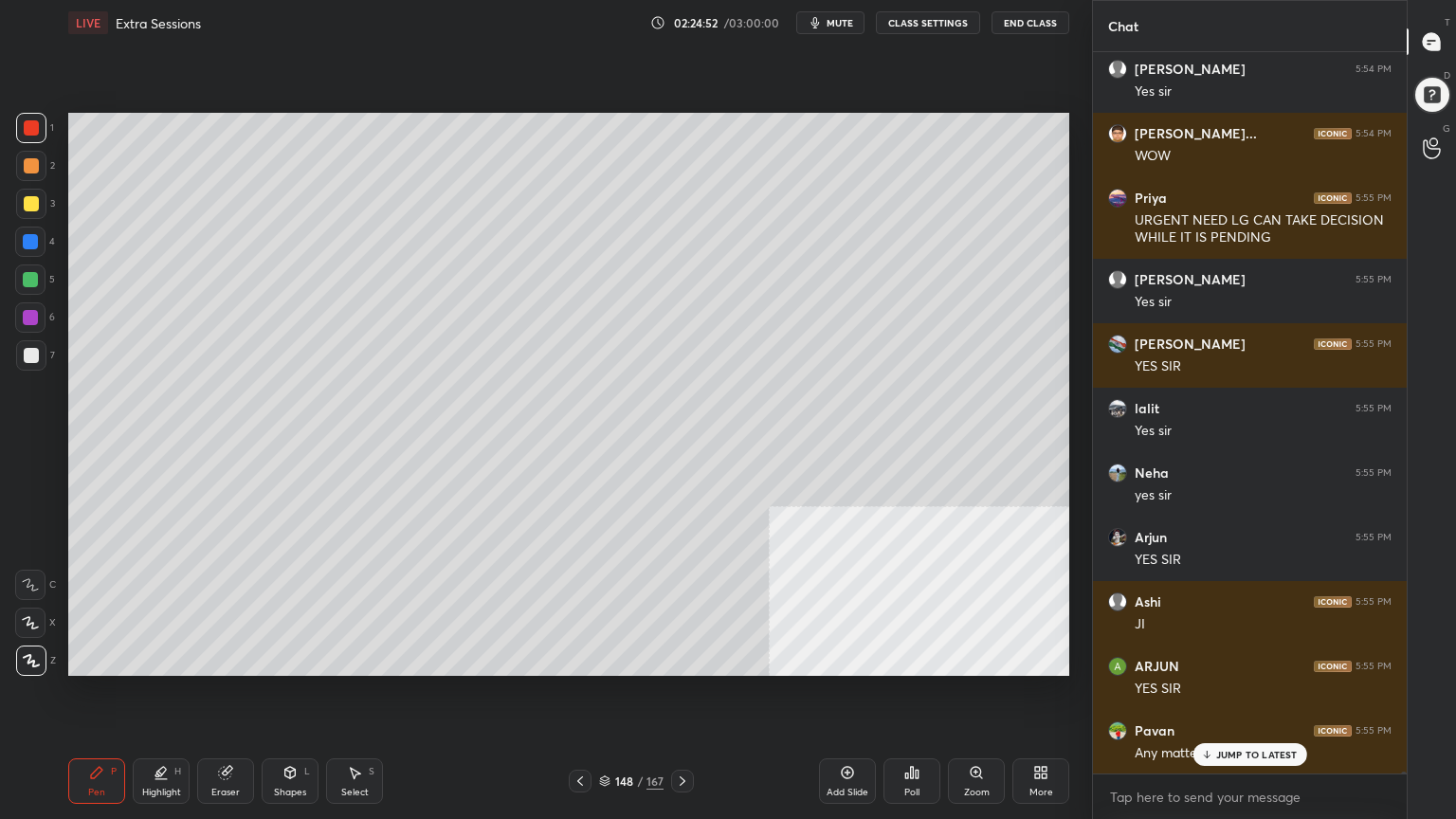click at bounding box center [580, 781] 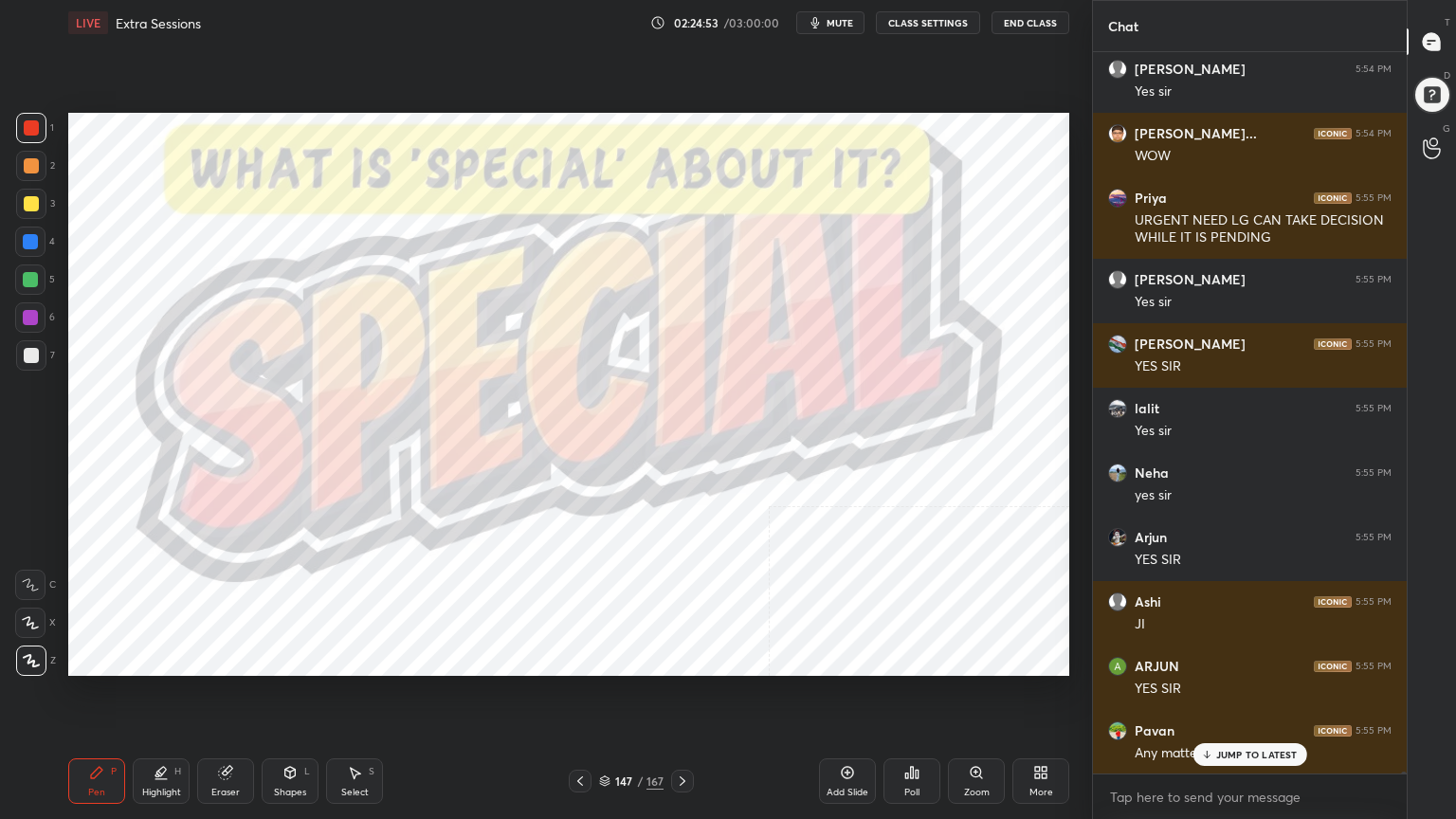 click at bounding box center [580, 781] 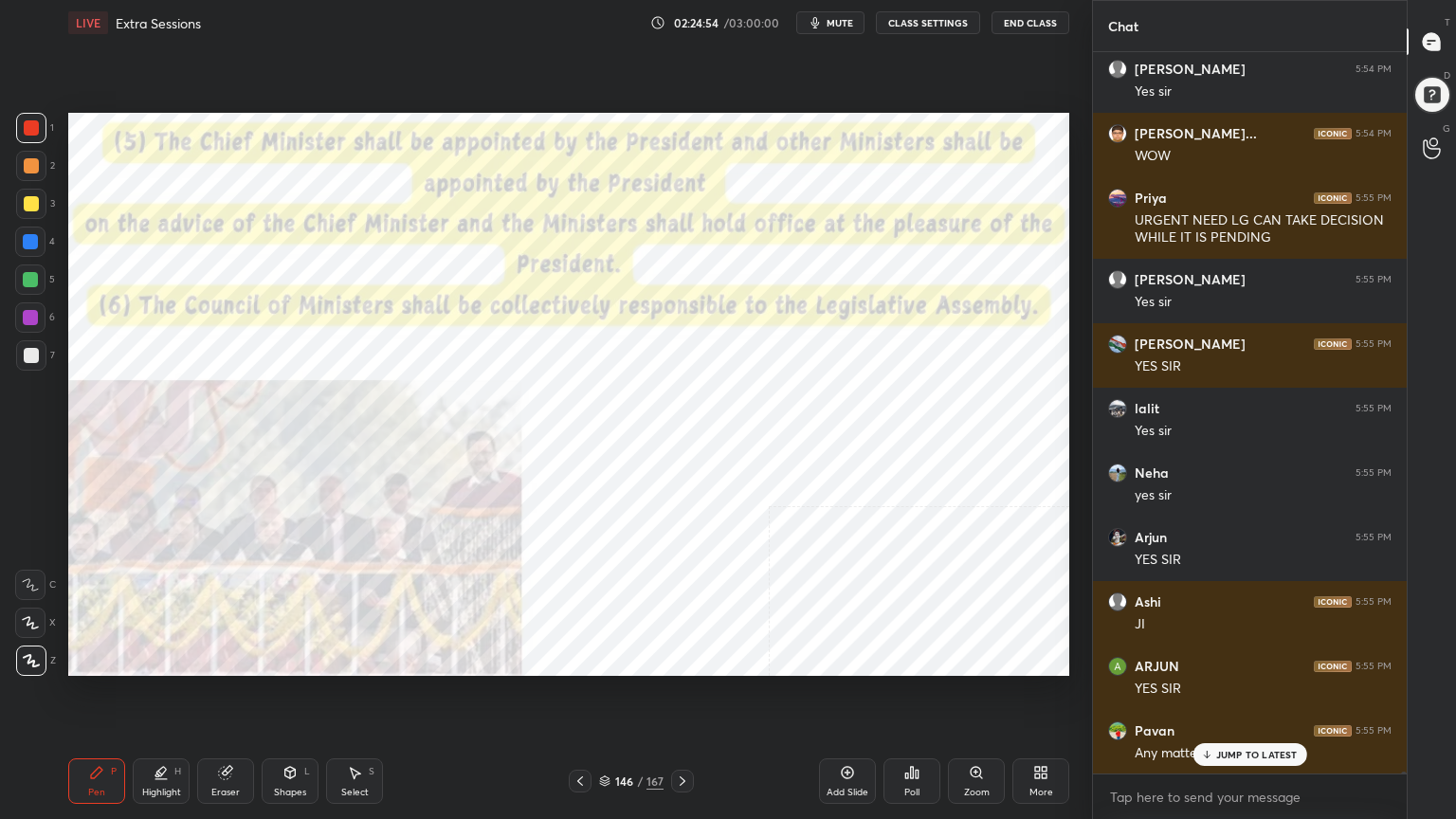 click at bounding box center [580, 781] 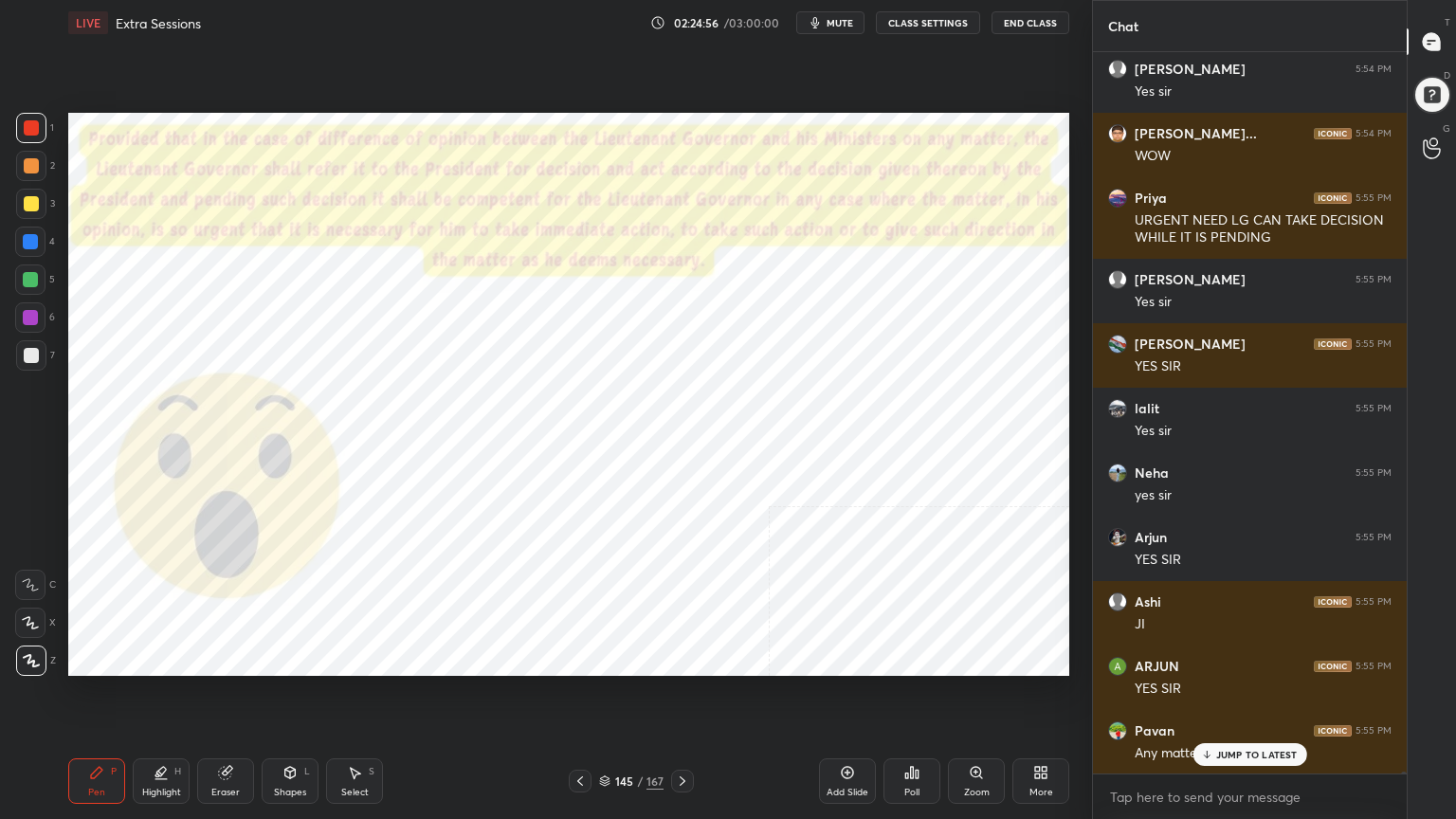 click at bounding box center (31, 128) 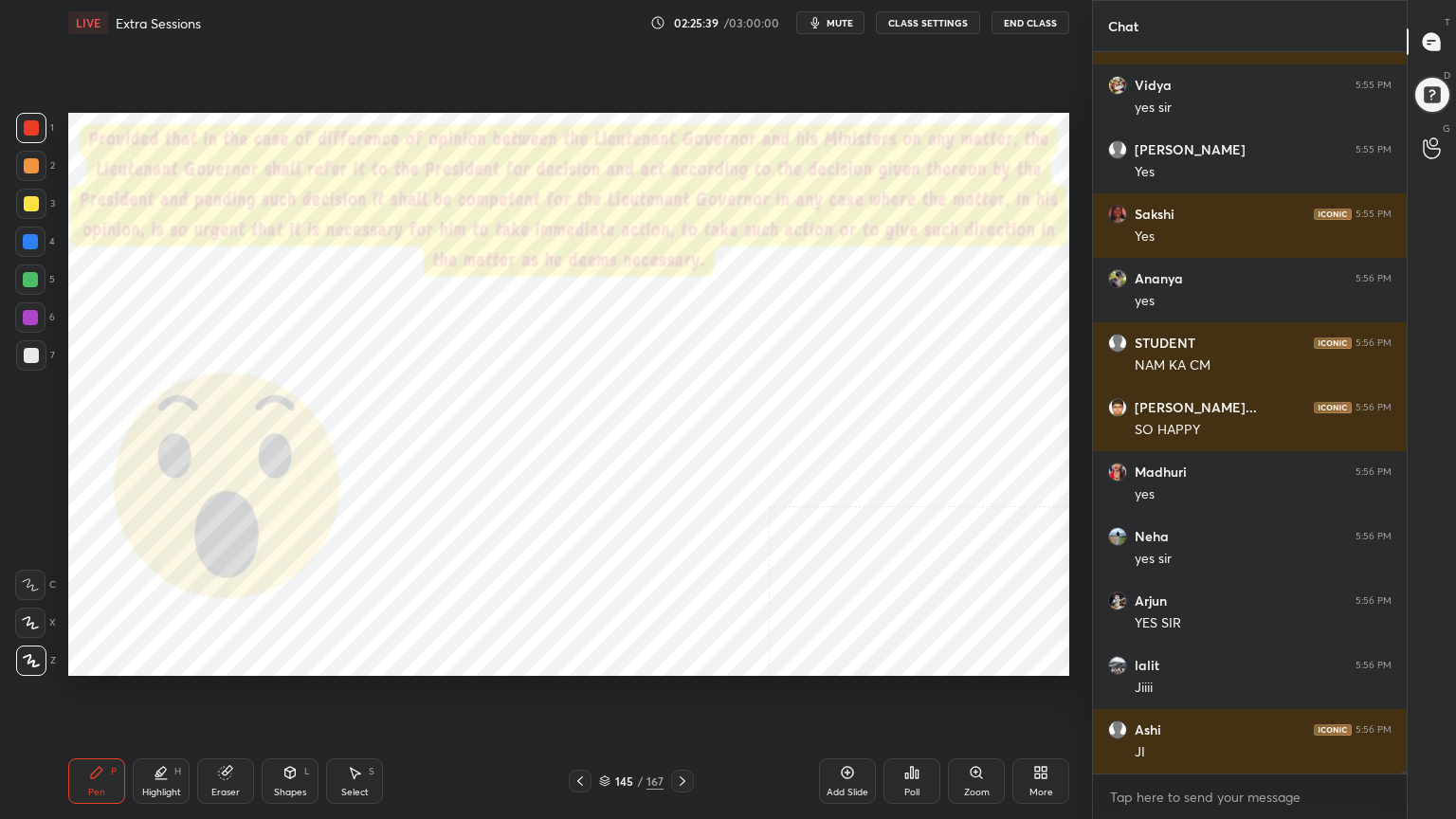 scroll, scrollTop: 233214, scrollLeft: 0, axis: vertical 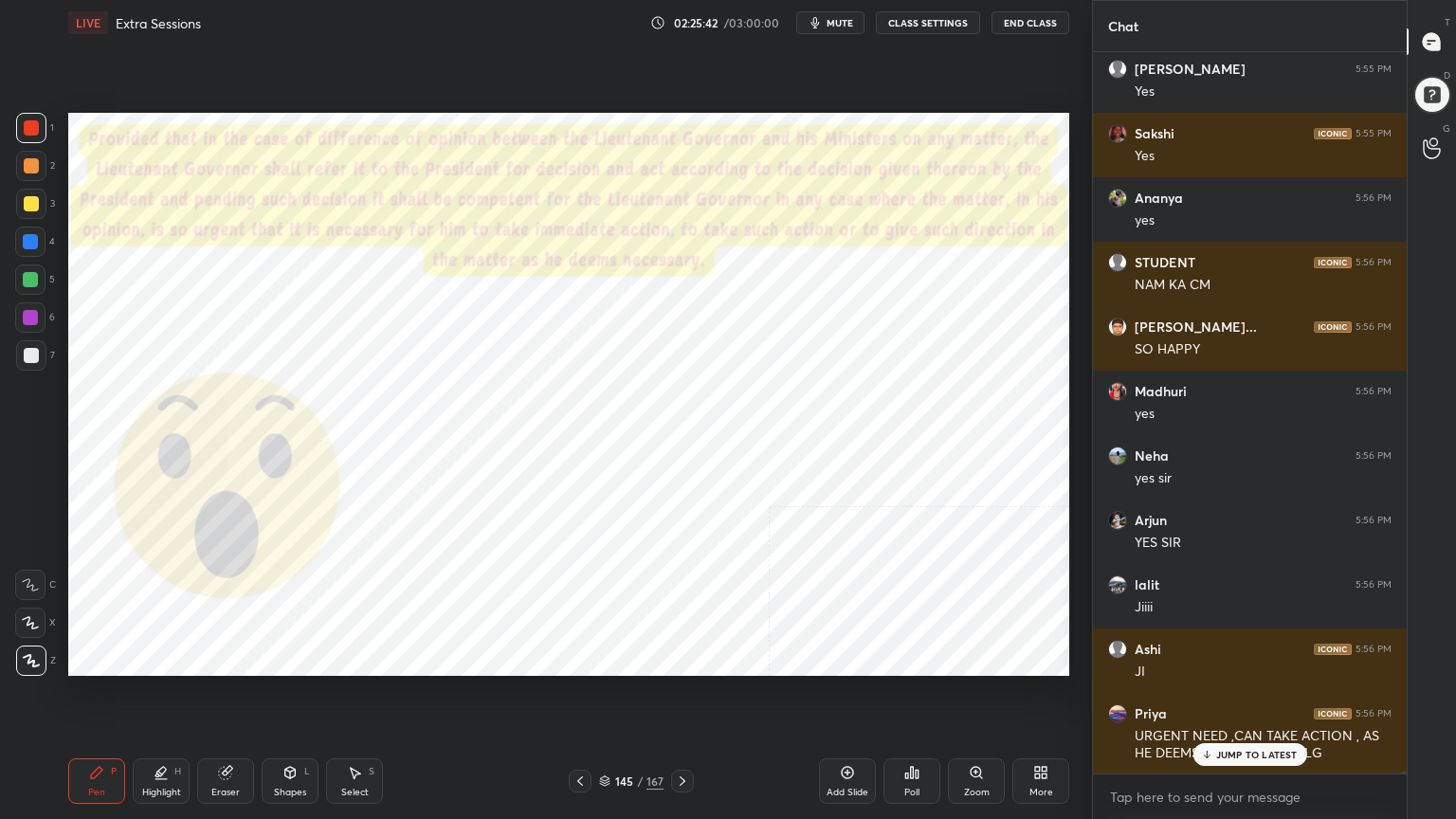 click 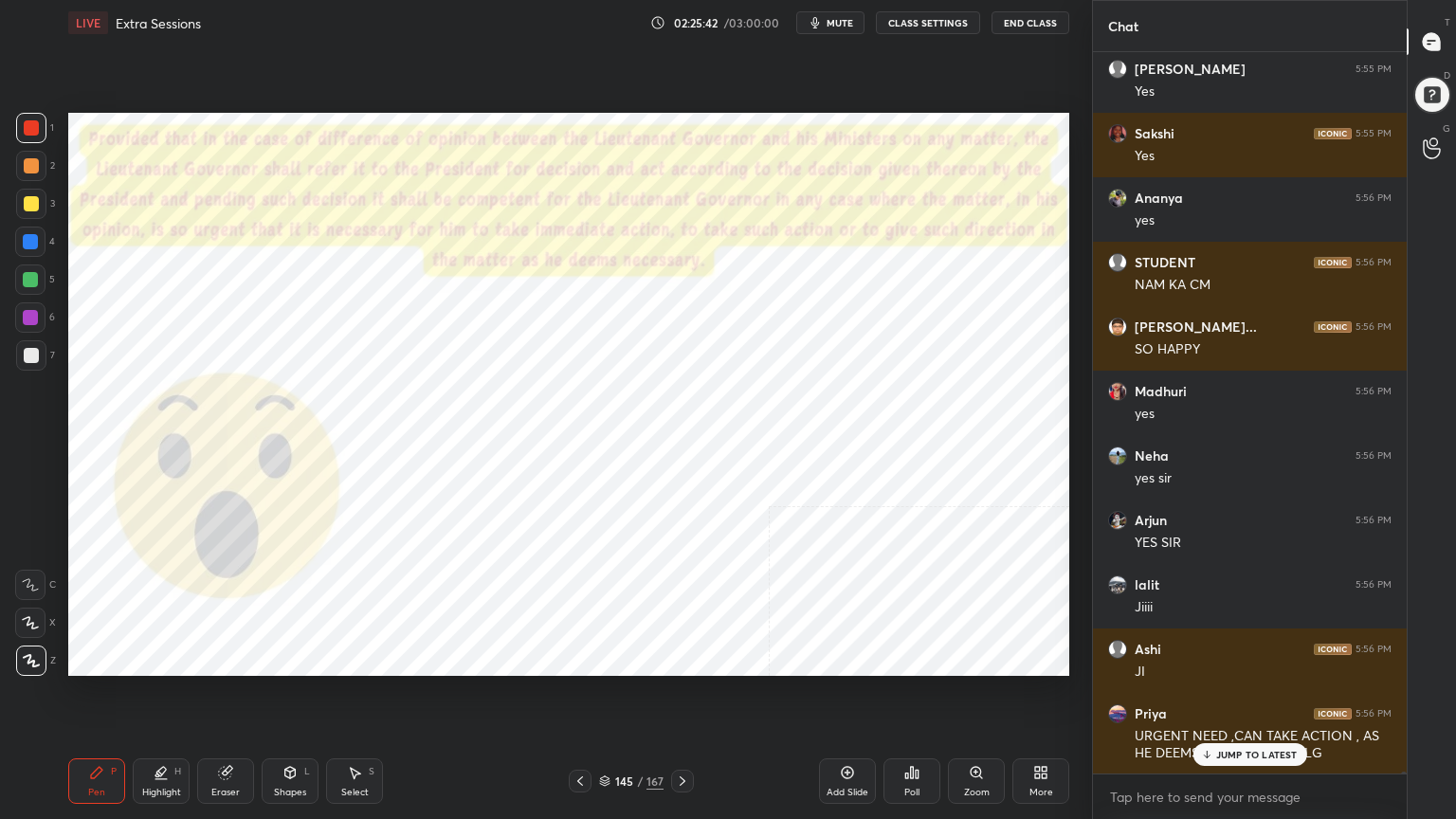 scroll, scrollTop: 233278, scrollLeft: 0, axis: vertical 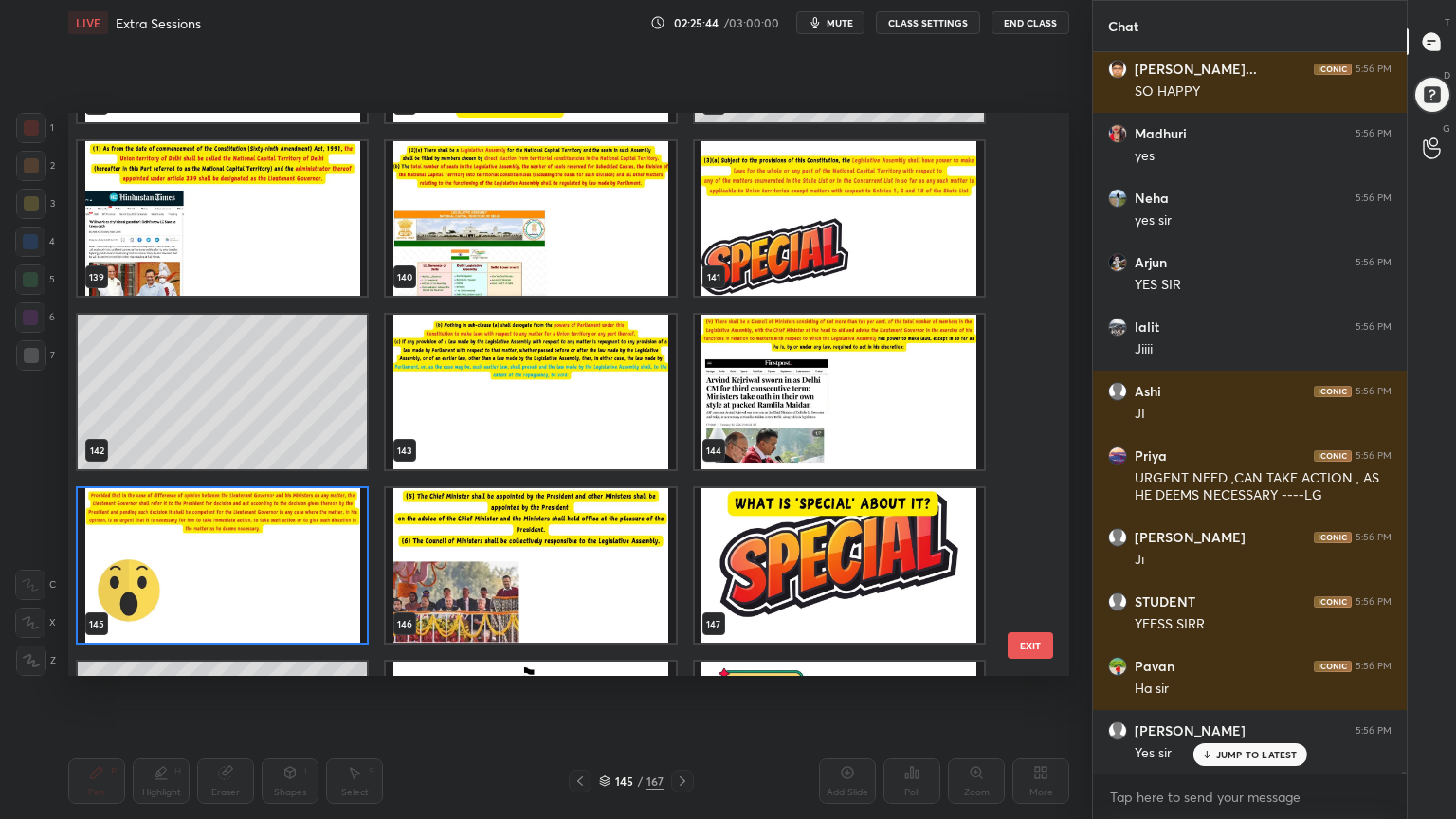 click at bounding box center [839, 565] 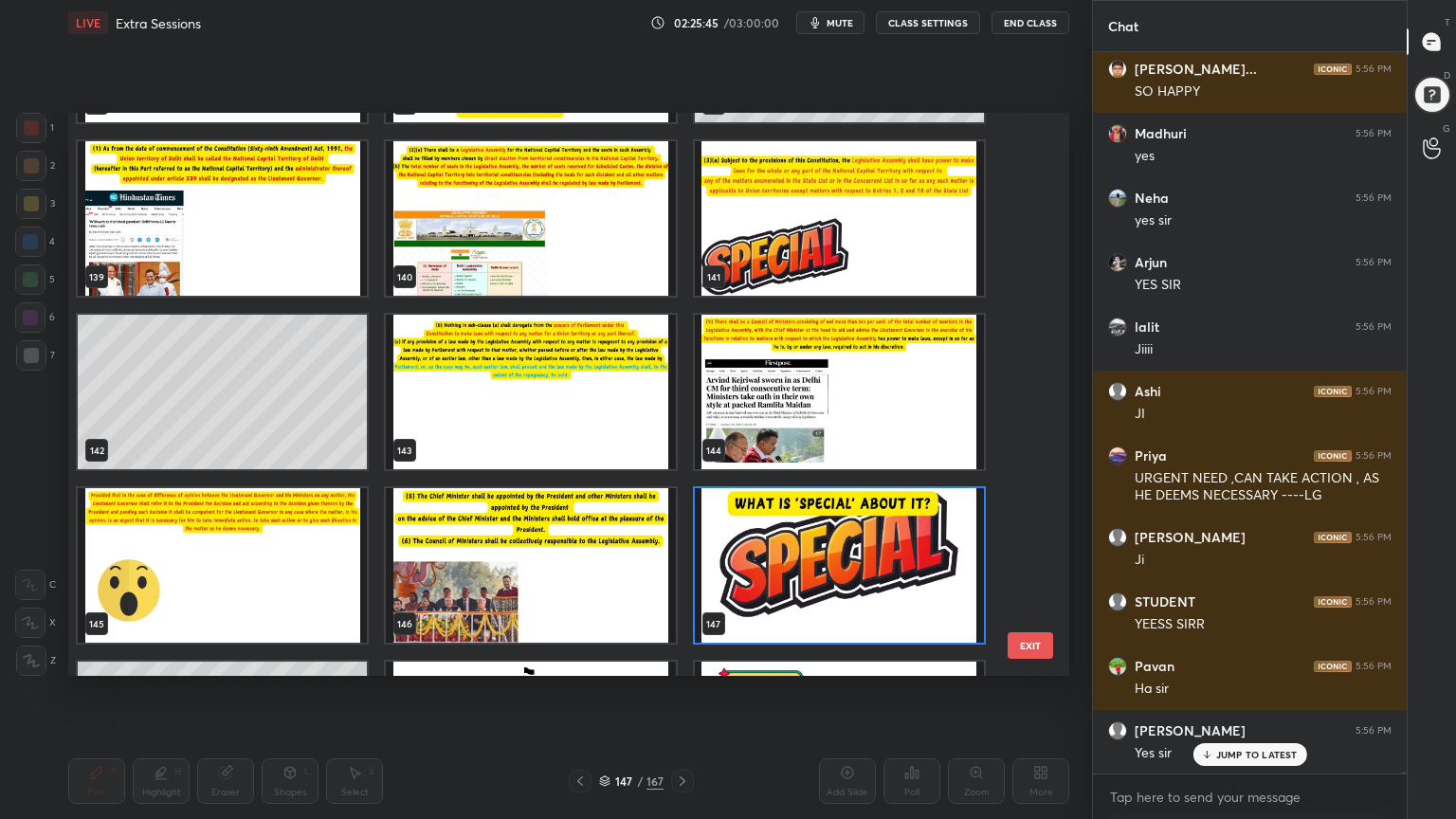 click at bounding box center (839, 565) 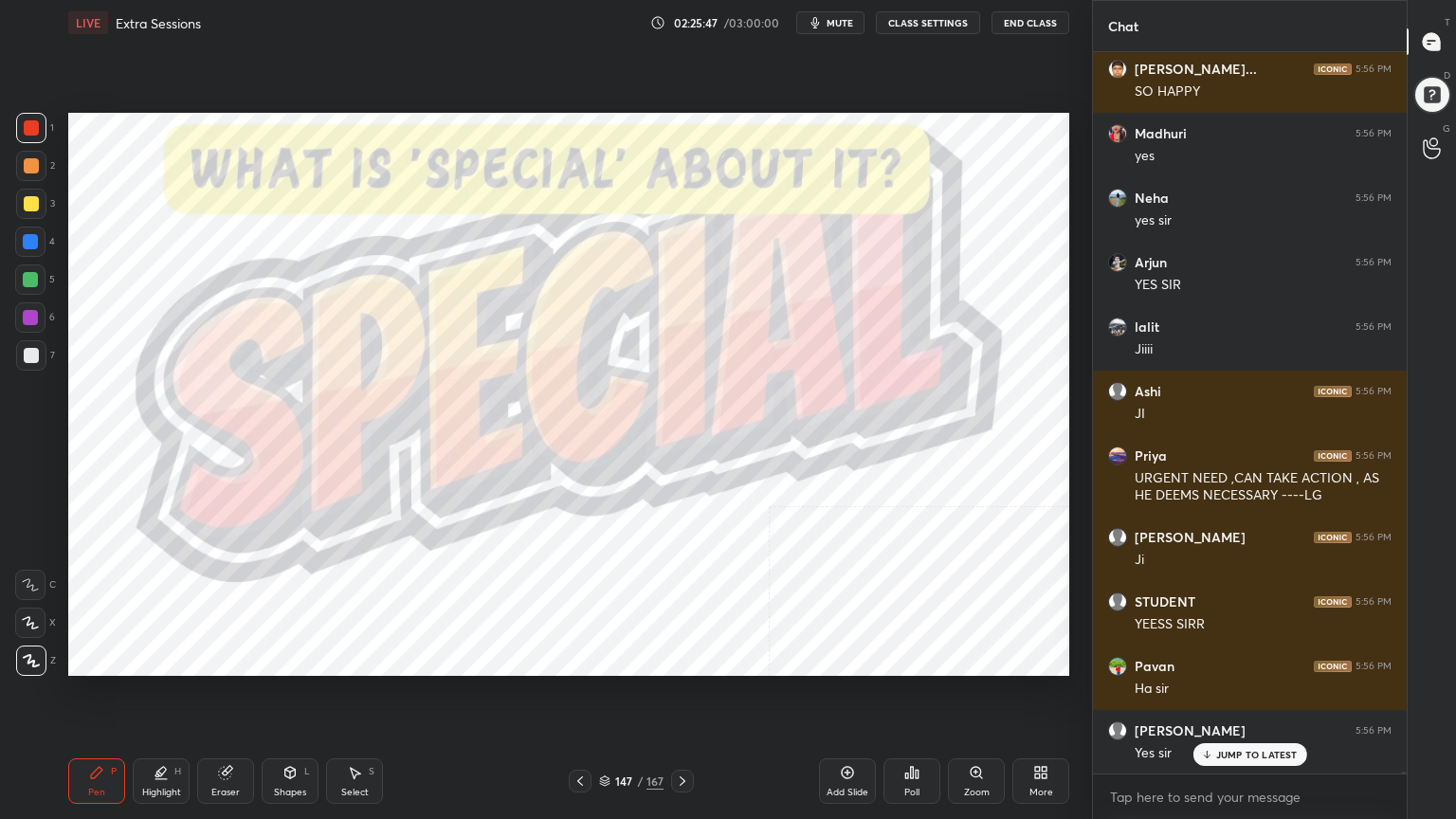 drag, startPoint x: 856, startPoint y: 774, endPoint x: 805, endPoint y: 737, distance: 63.00794 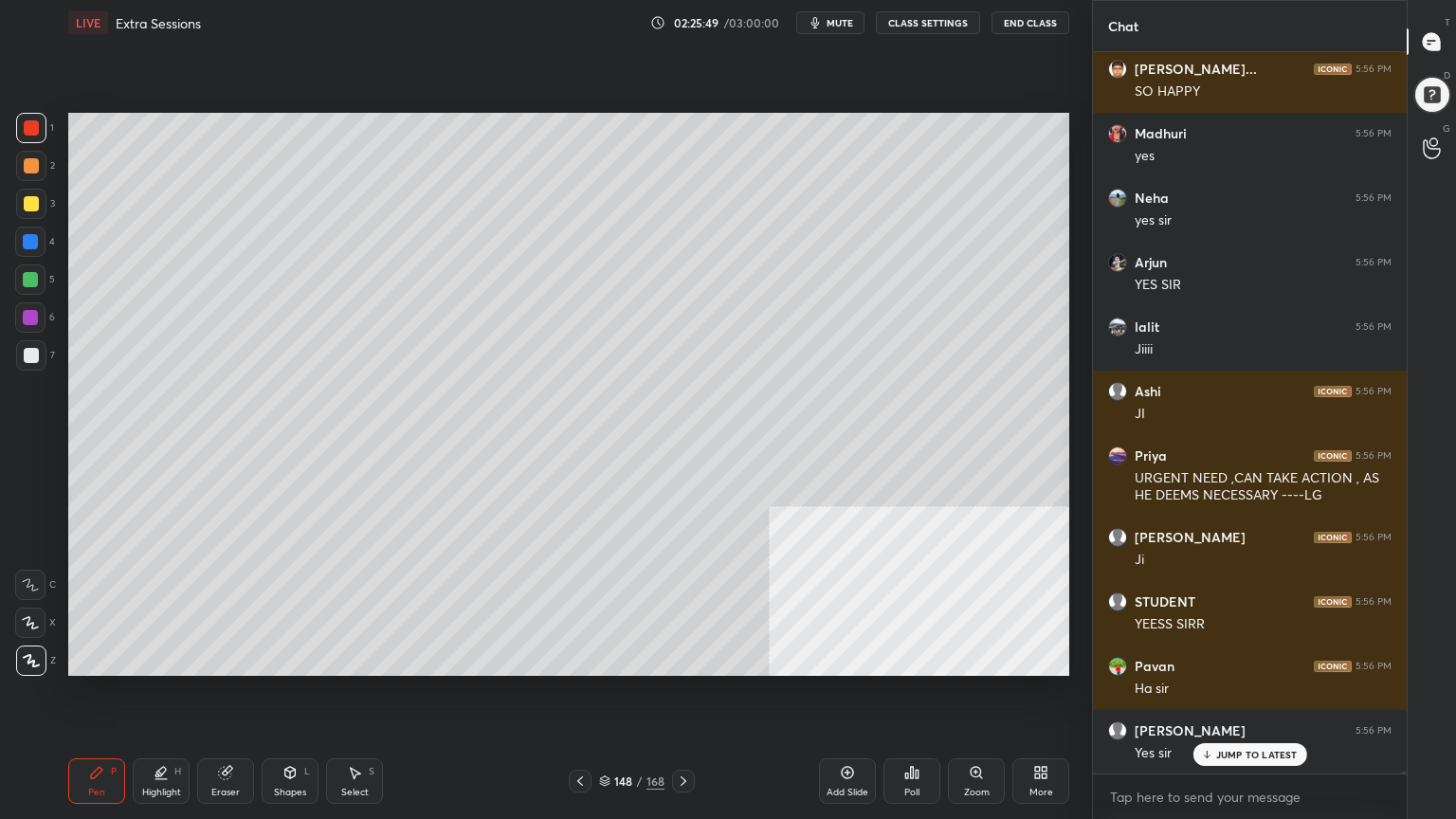 scroll, scrollTop: 233536, scrollLeft: 0, axis: vertical 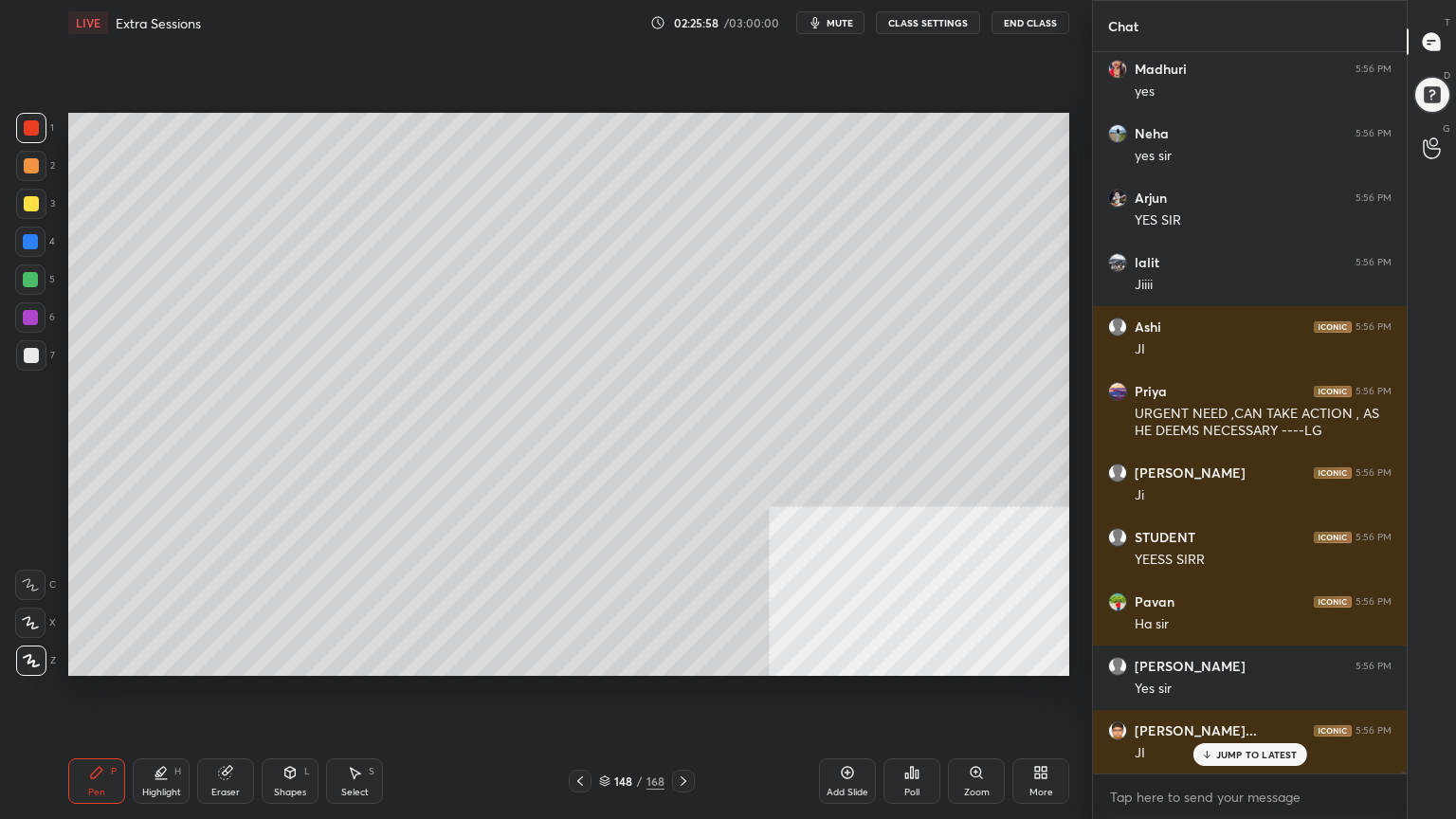 click at bounding box center (30, 242) 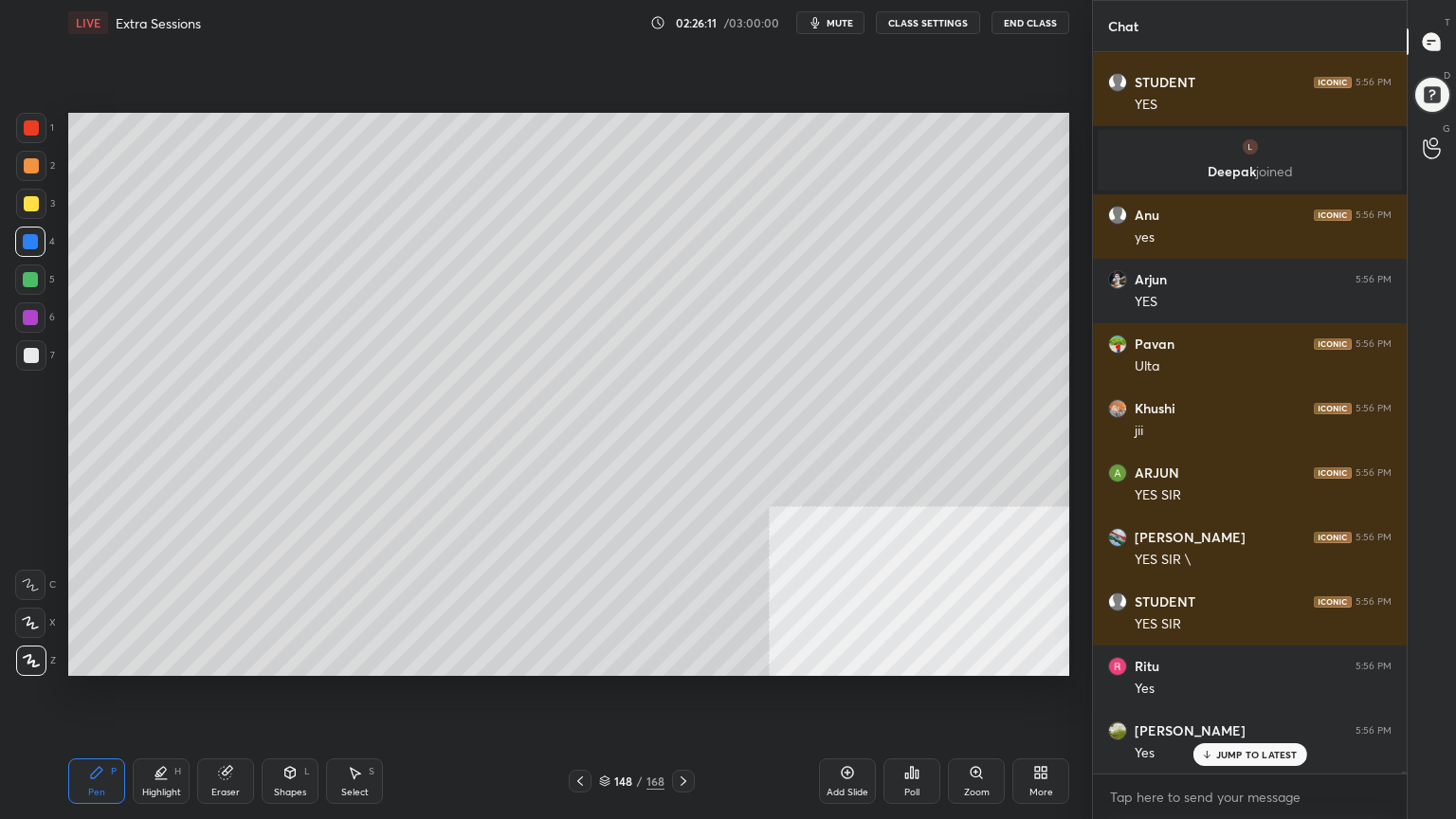 scroll, scrollTop: 234378, scrollLeft: 0, axis: vertical 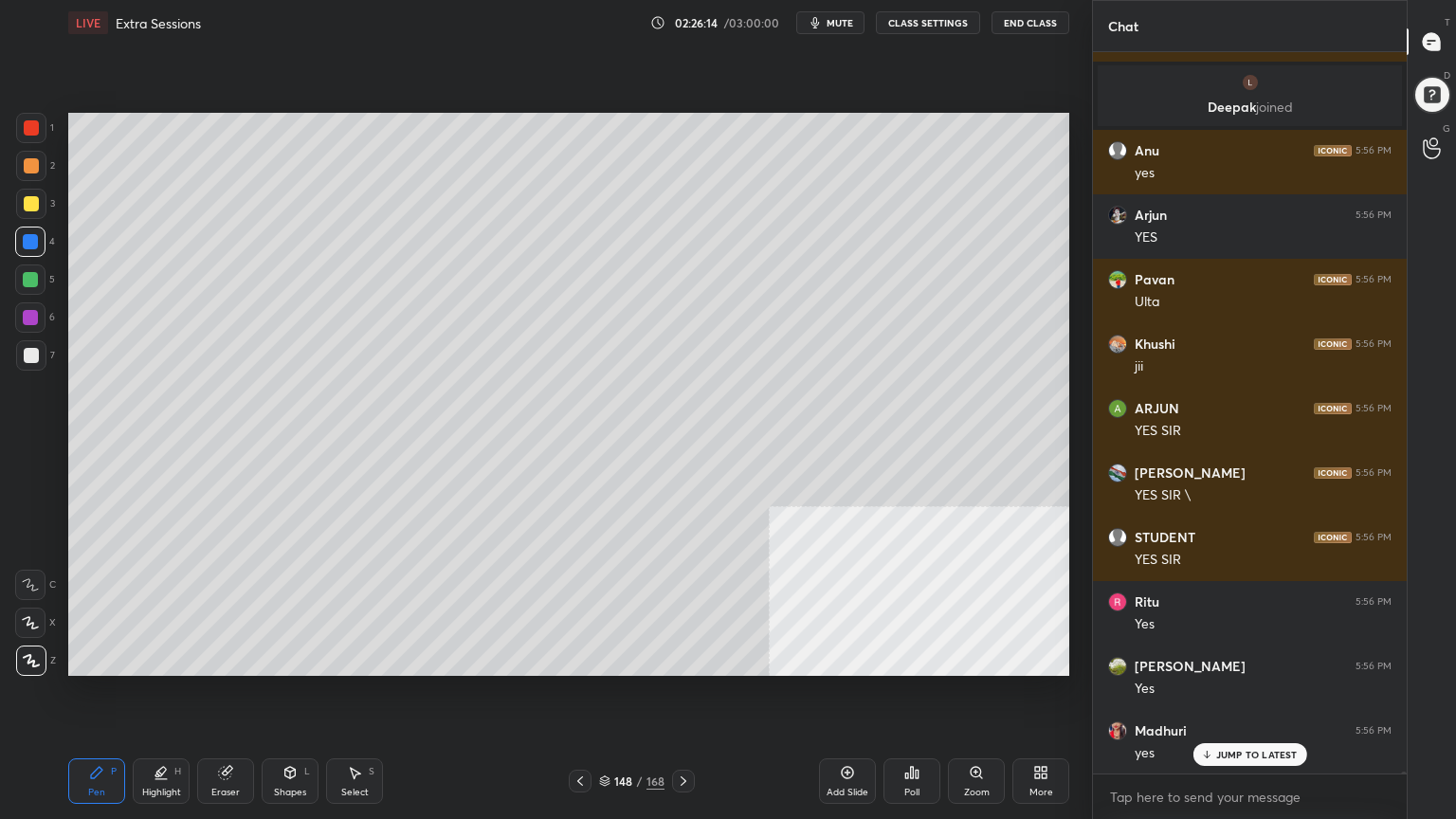 click 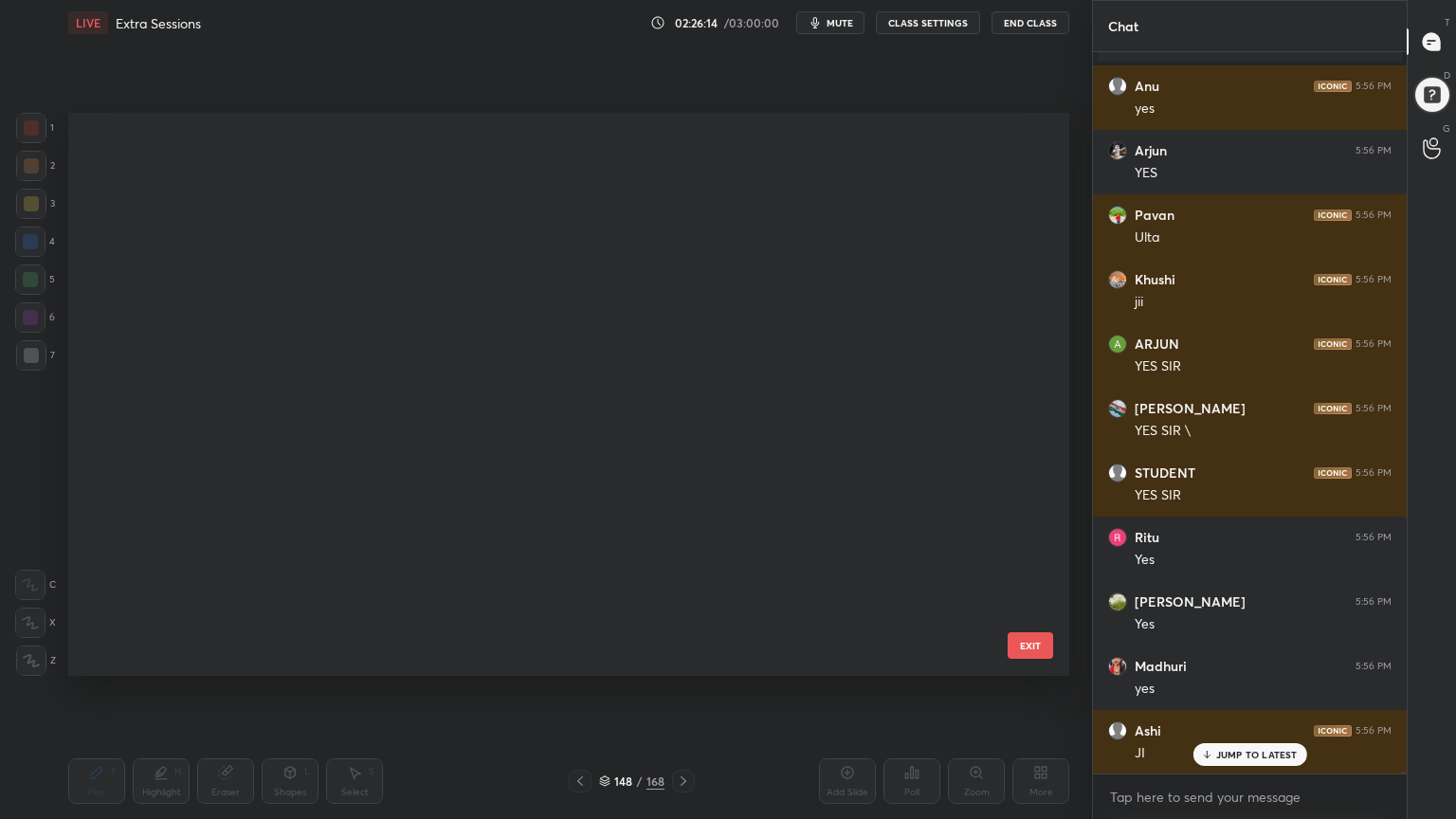 scroll, scrollTop: 8110, scrollLeft: 0, axis: vertical 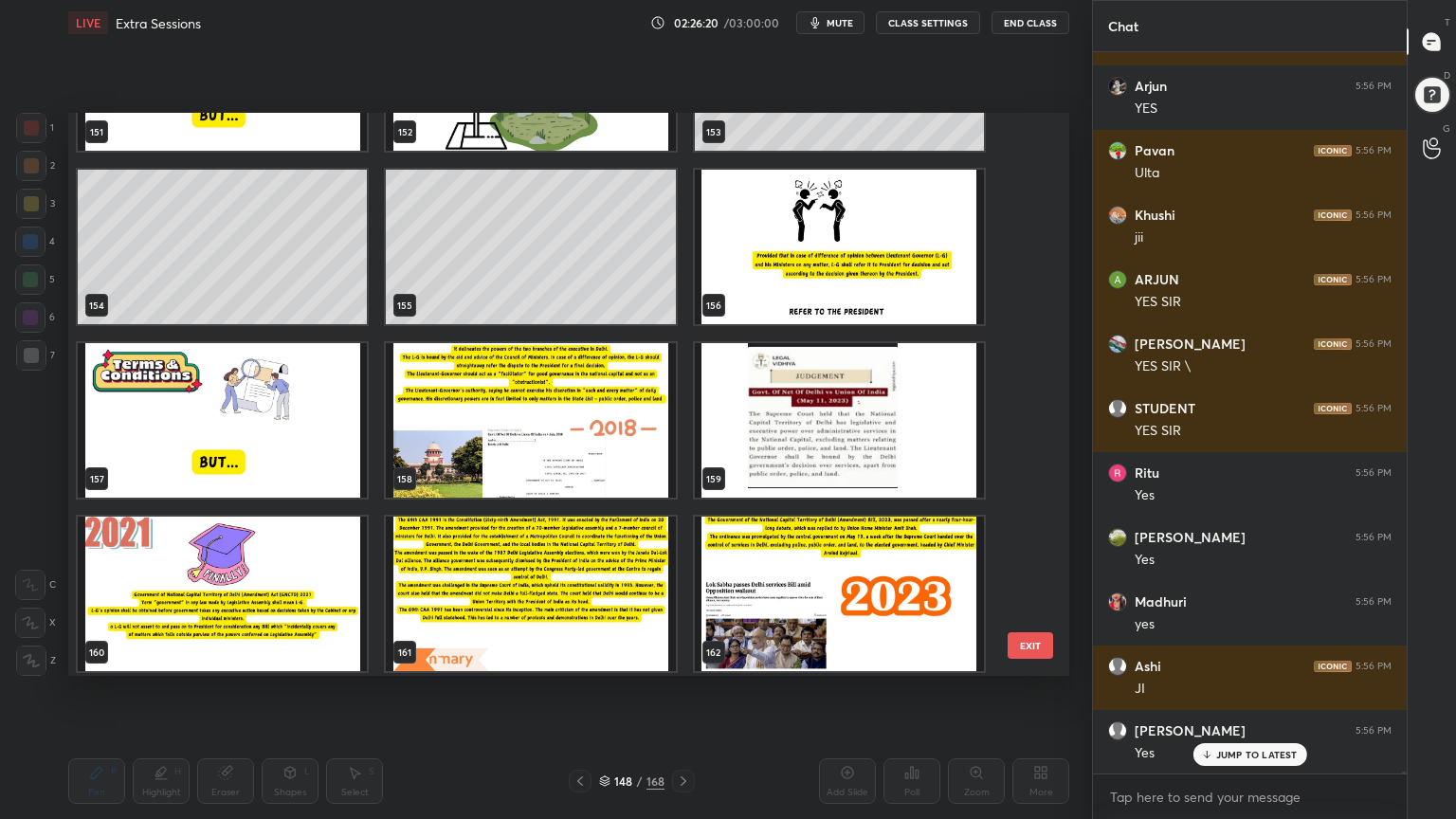 click at bounding box center (222, 420) 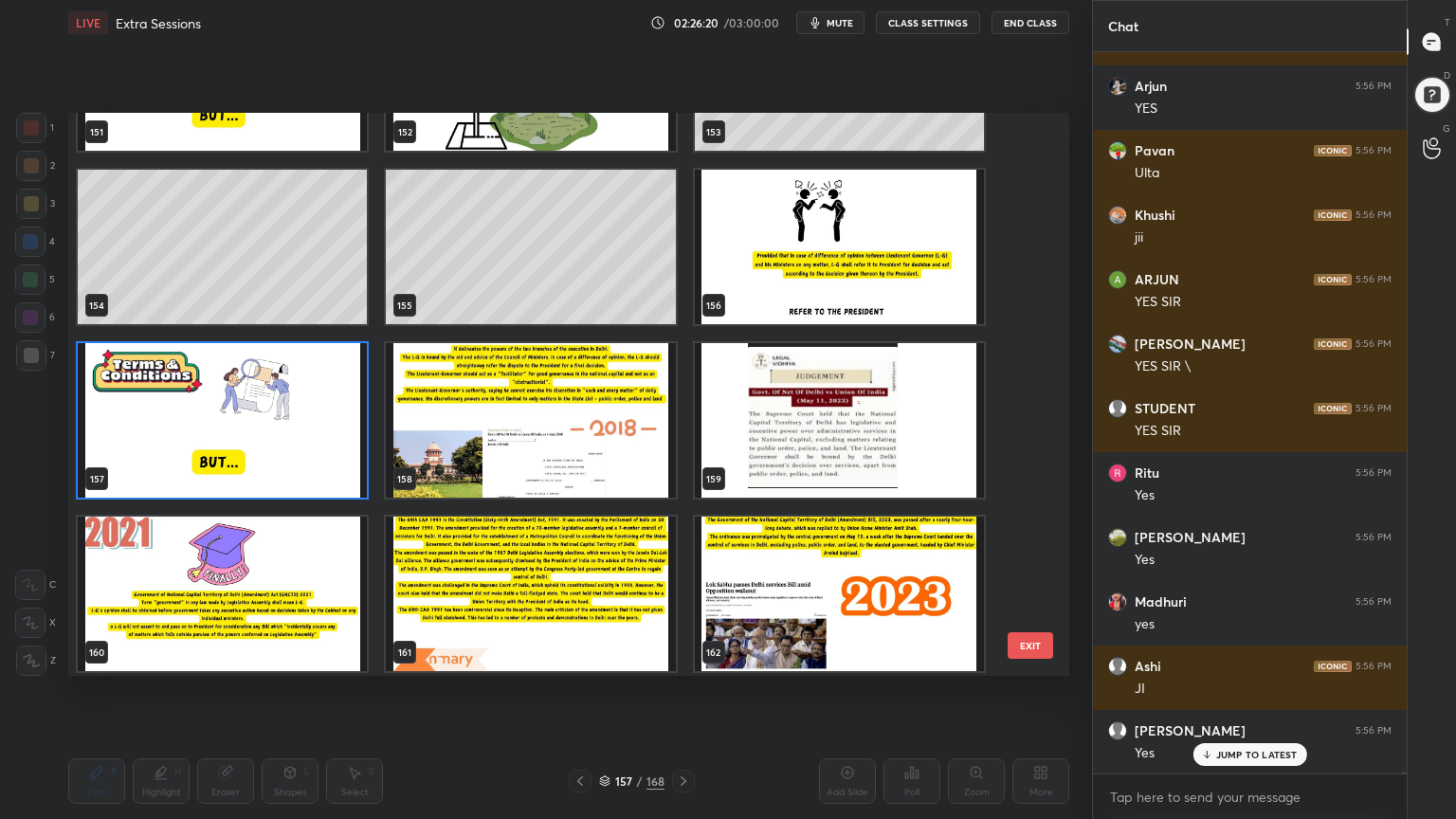 click at bounding box center (222, 420) 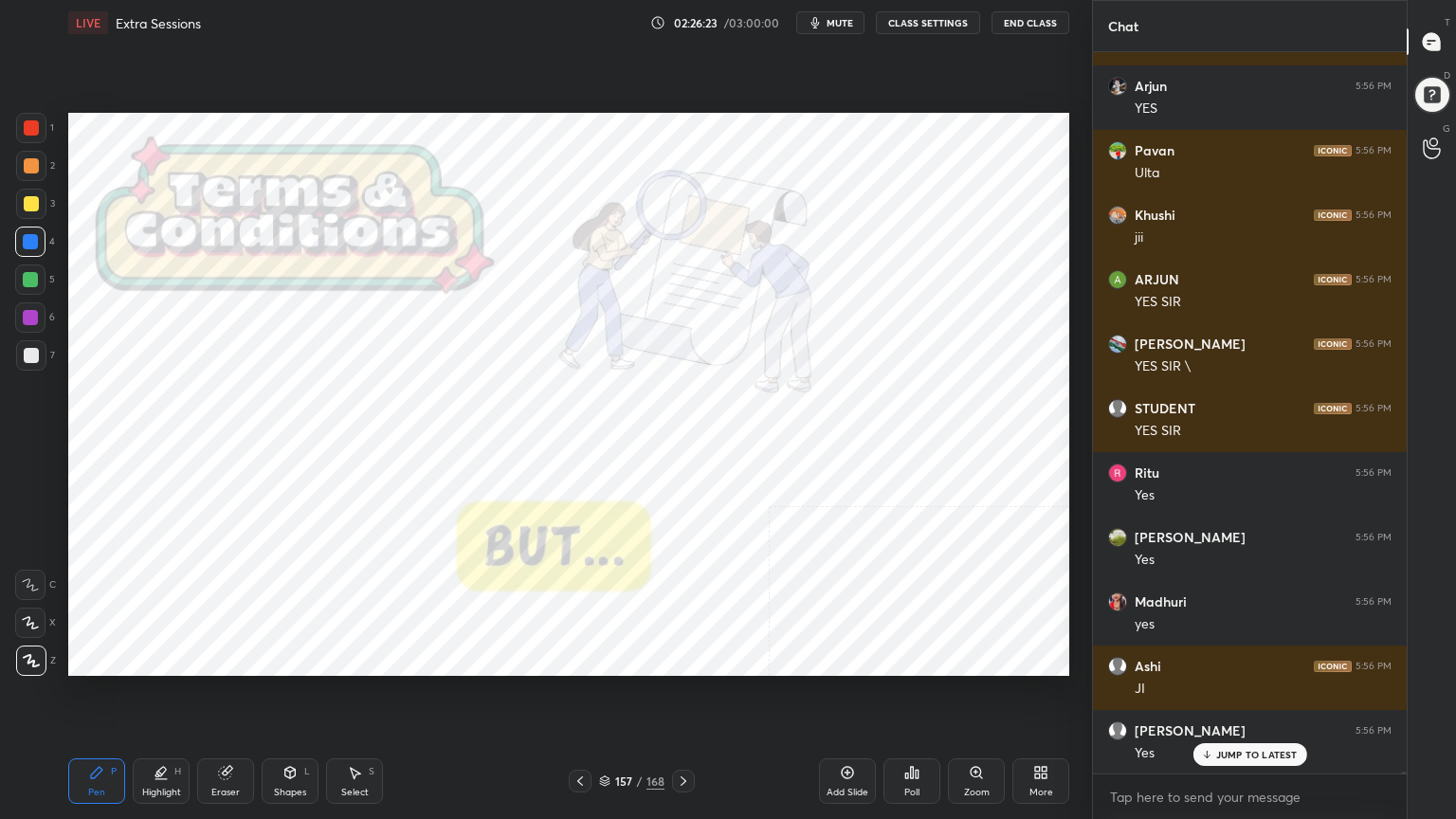 drag, startPoint x: 23, startPoint y: 124, endPoint x: 64, endPoint y: 191, distance: 78.549348 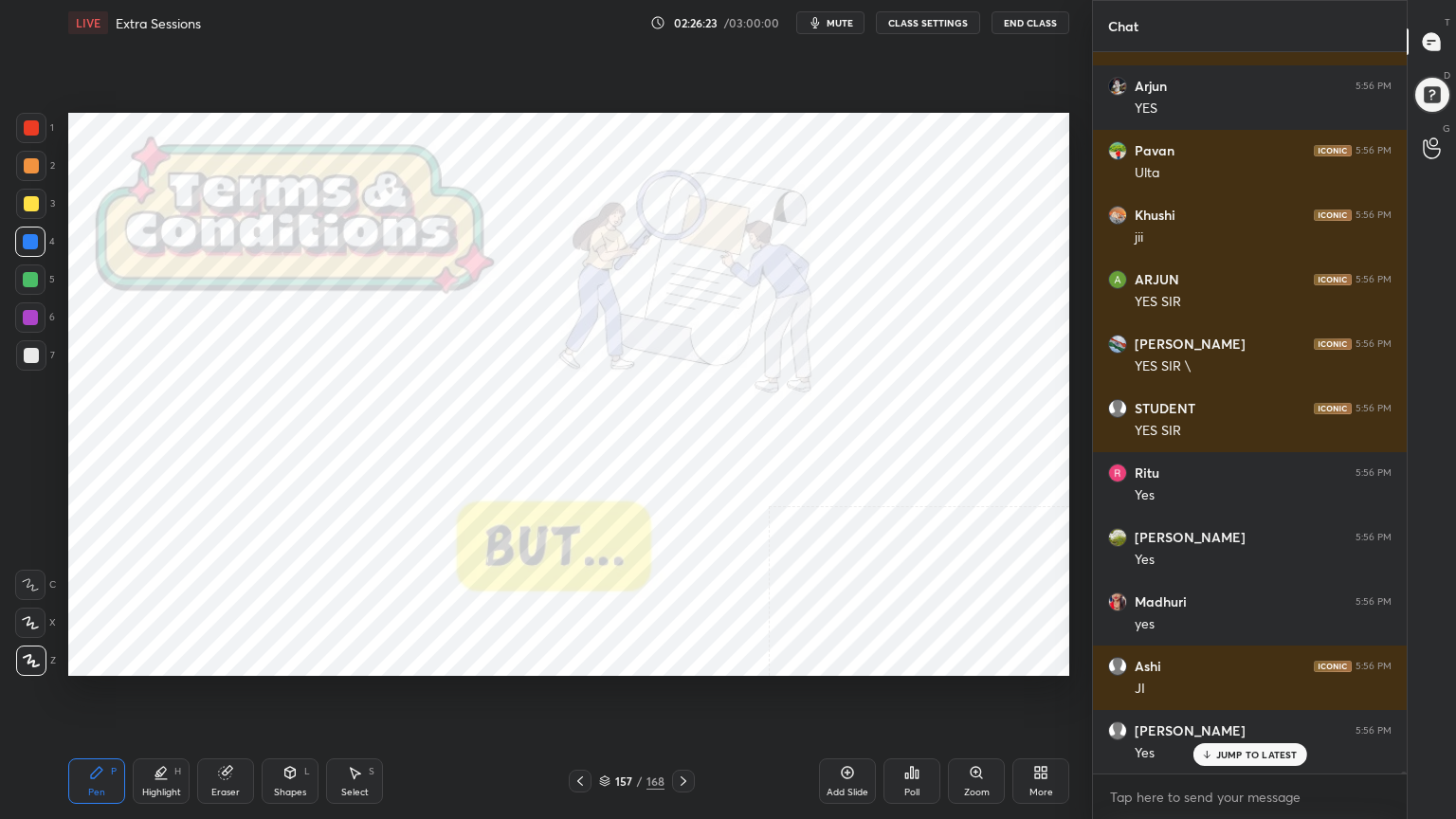 click at bounding box center [31, 128] 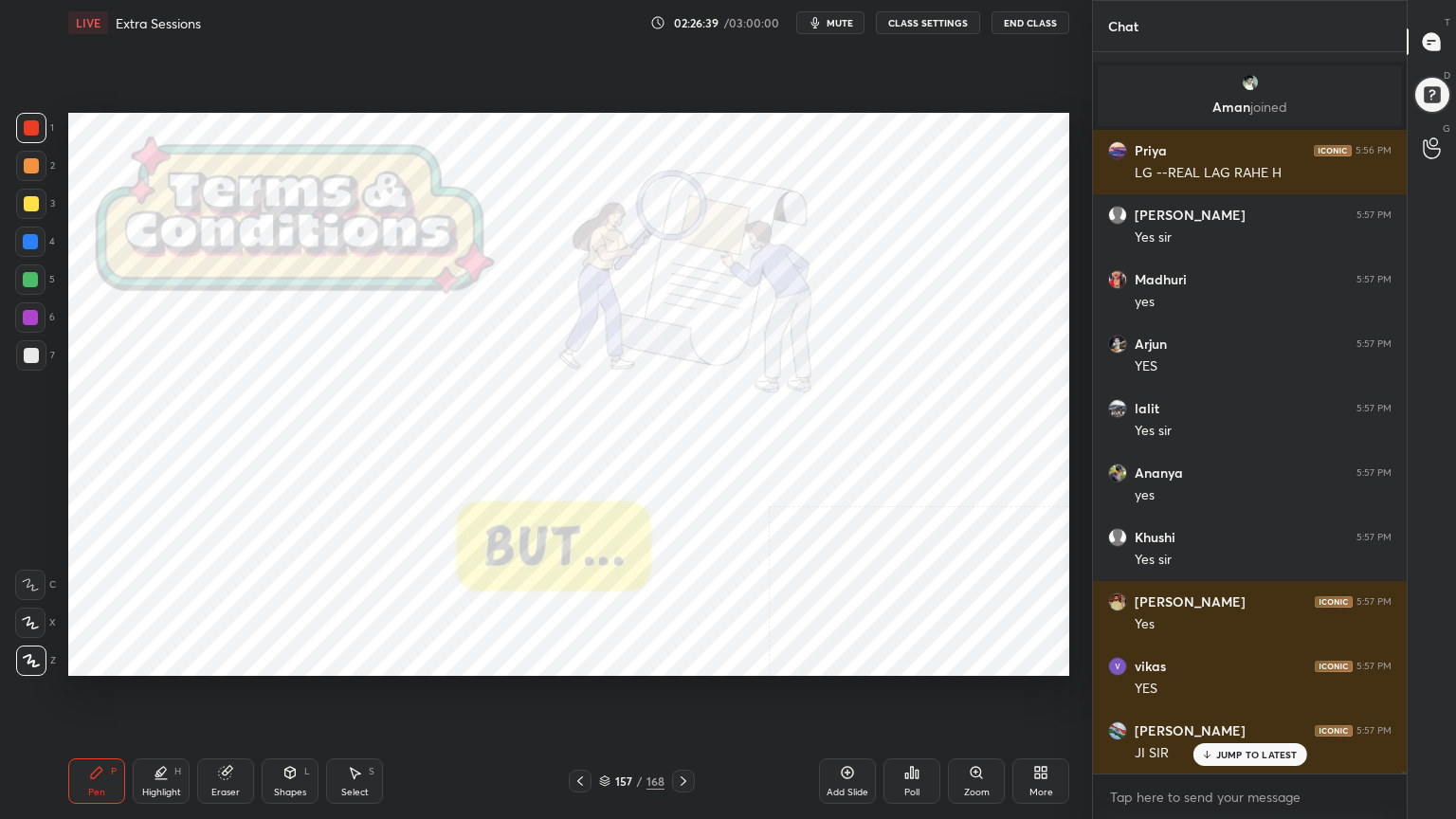 scroll, scrollTop: 235284, scrollLeft: 0, axis: vertical 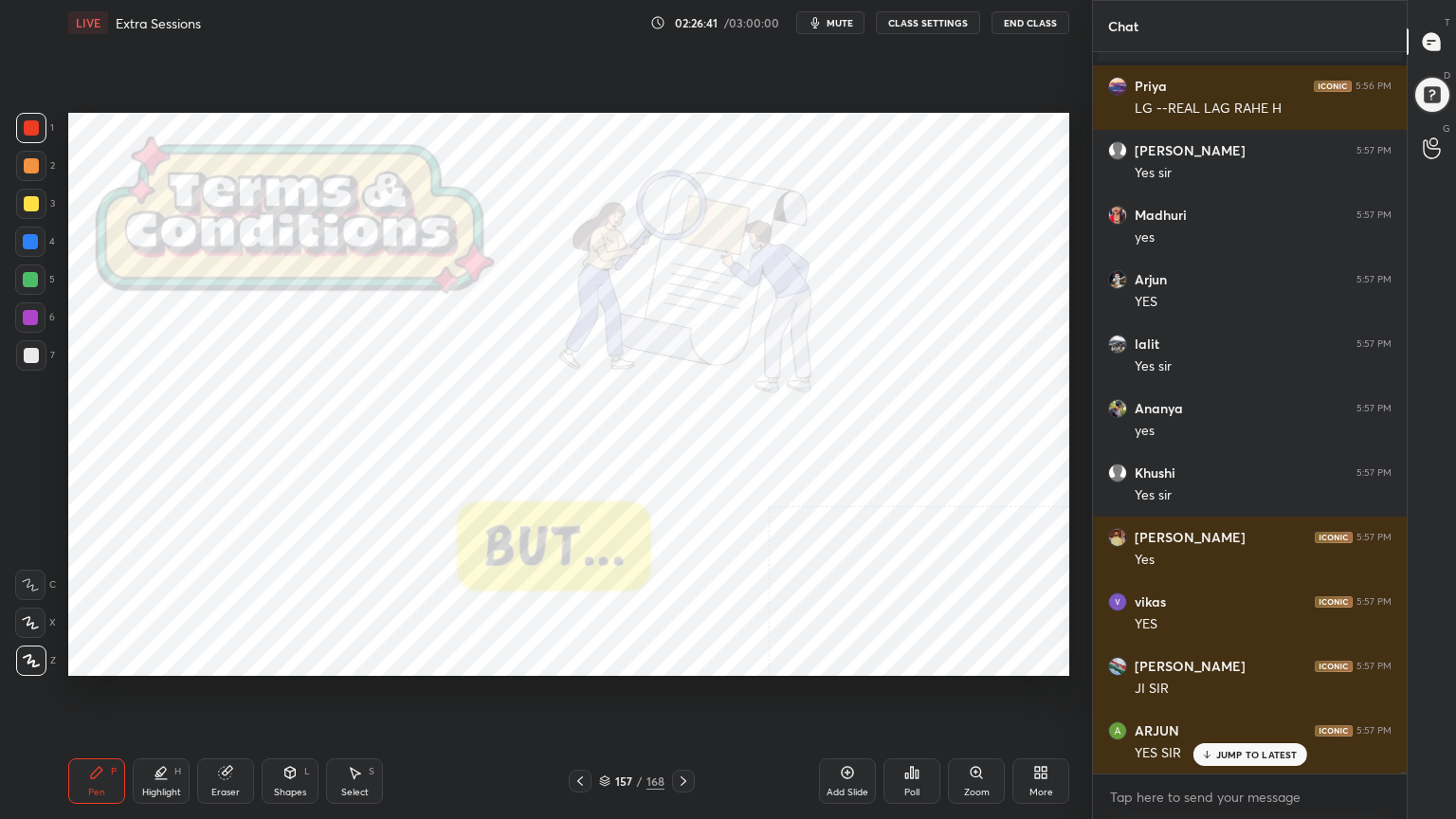 click on "Add Slide" at bounding box center (847, 792) 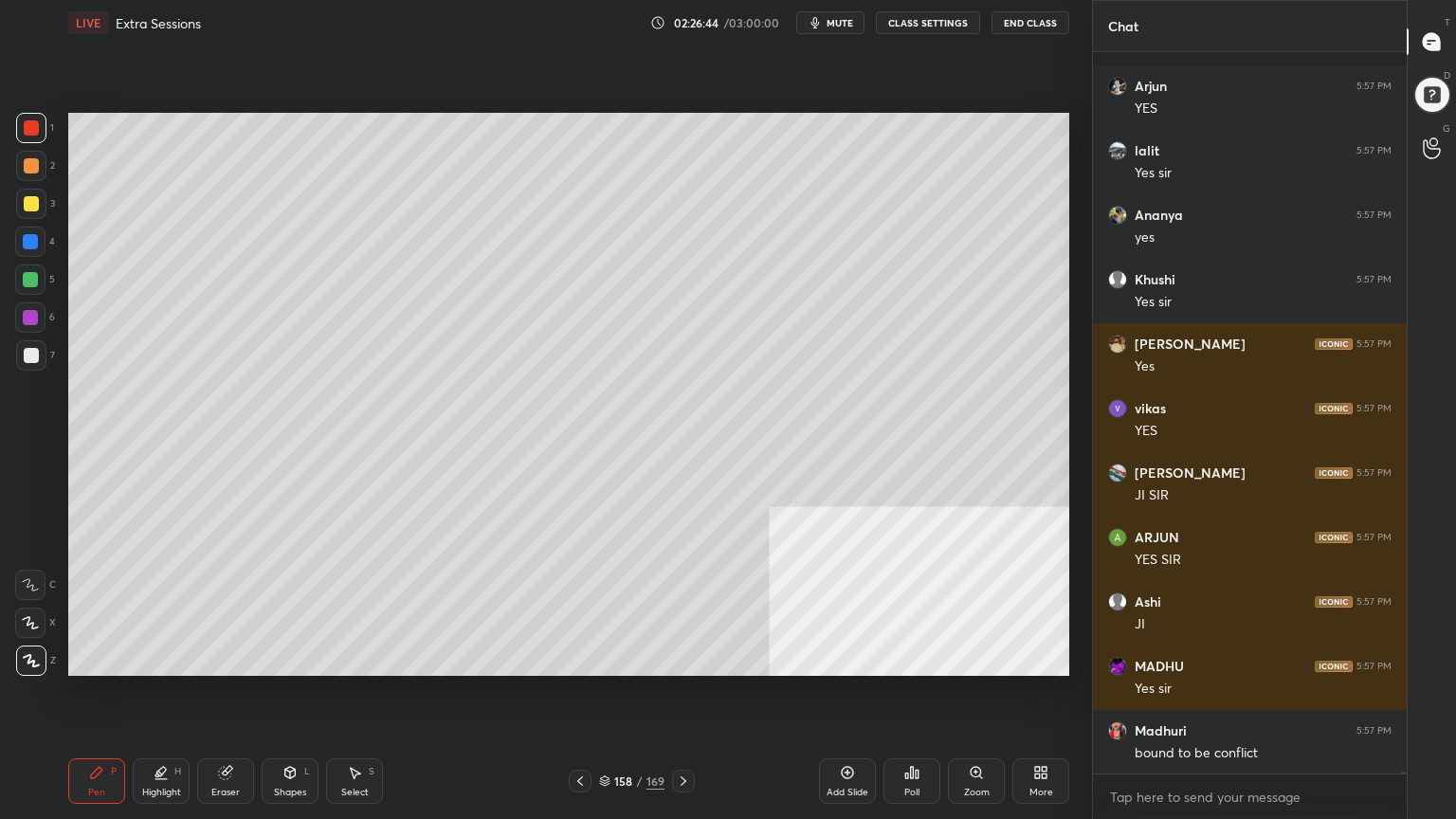 click 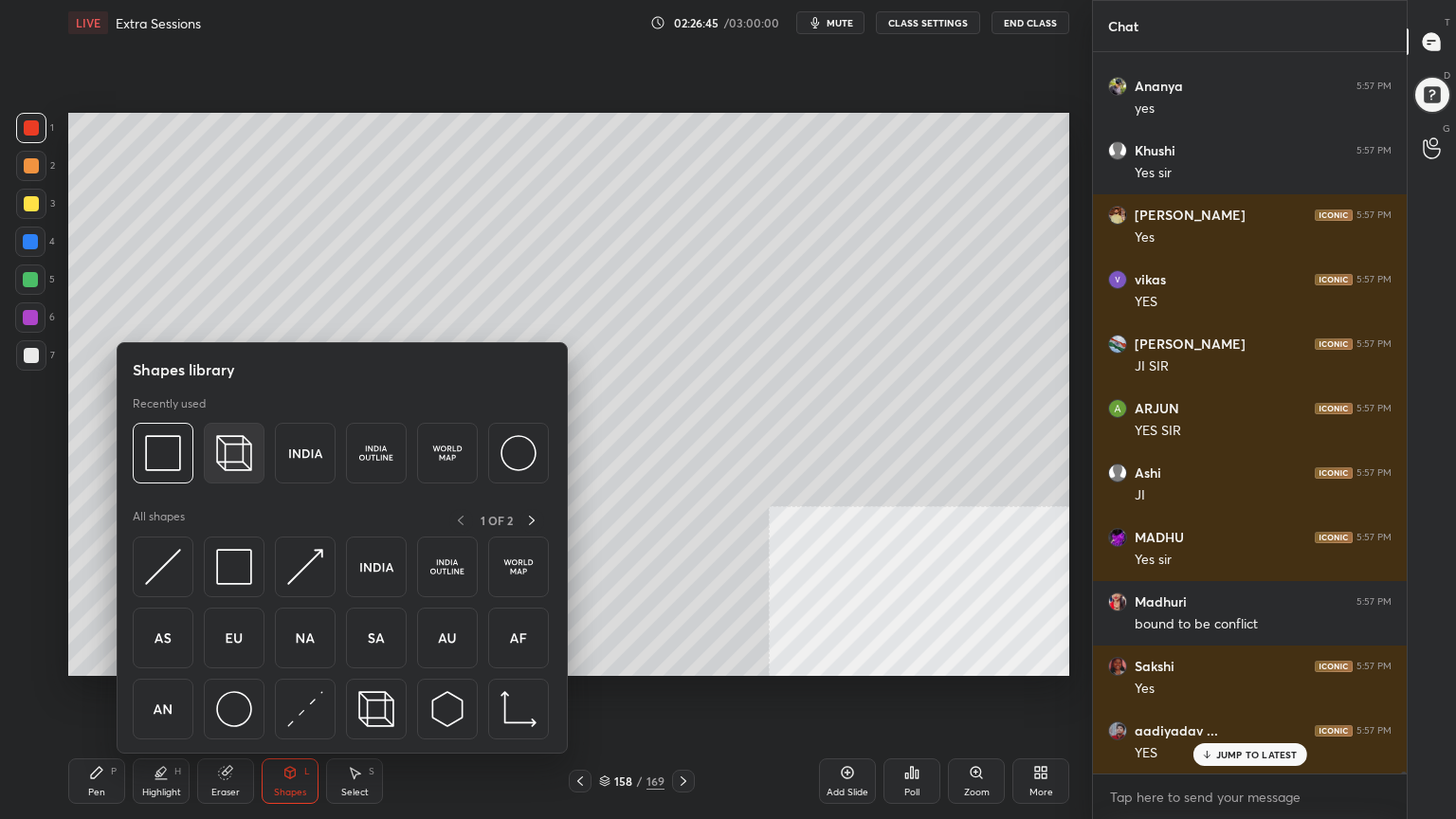 click at bounding box center (234, 453) 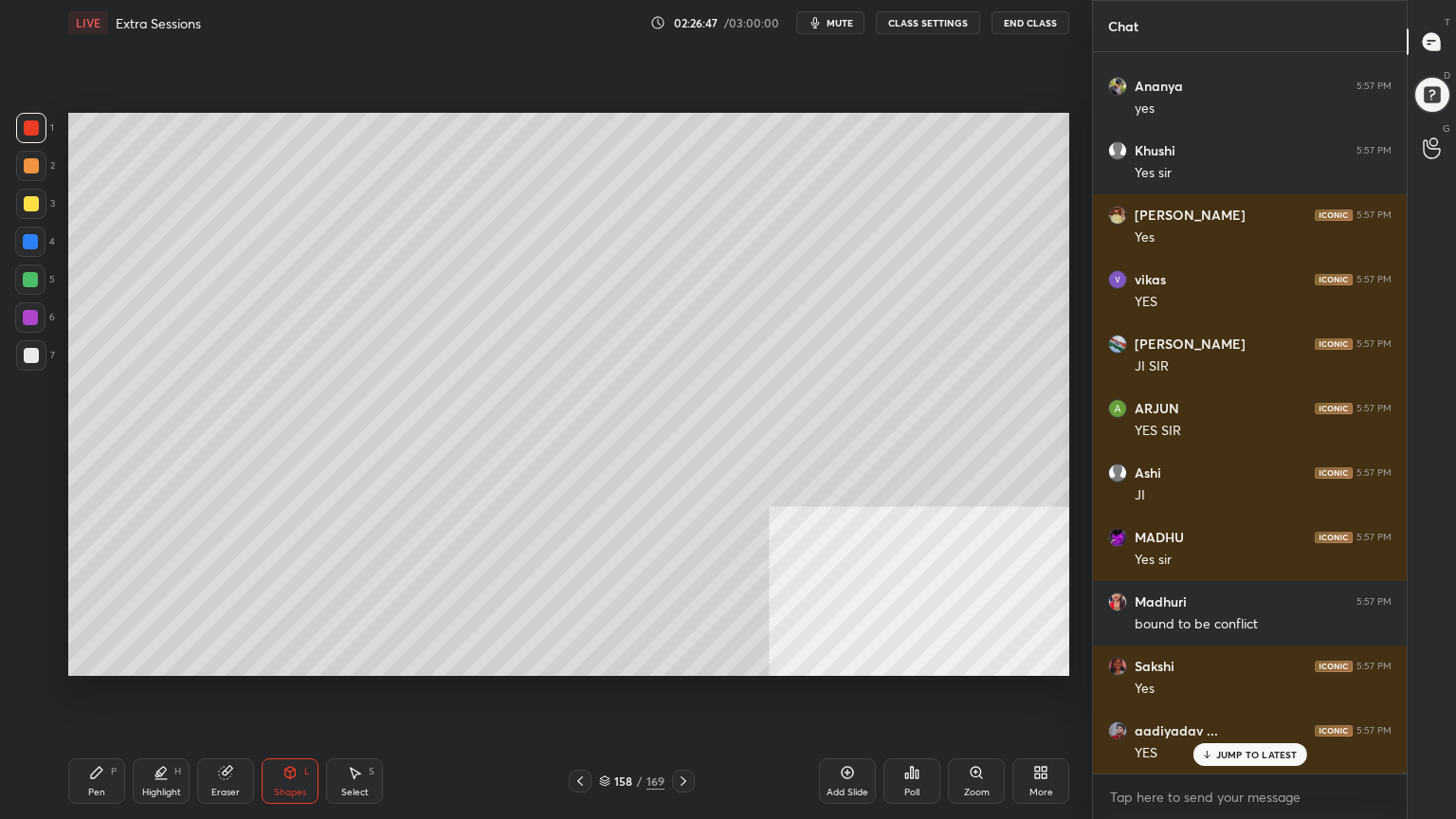 click at bounding box center [31, 166] 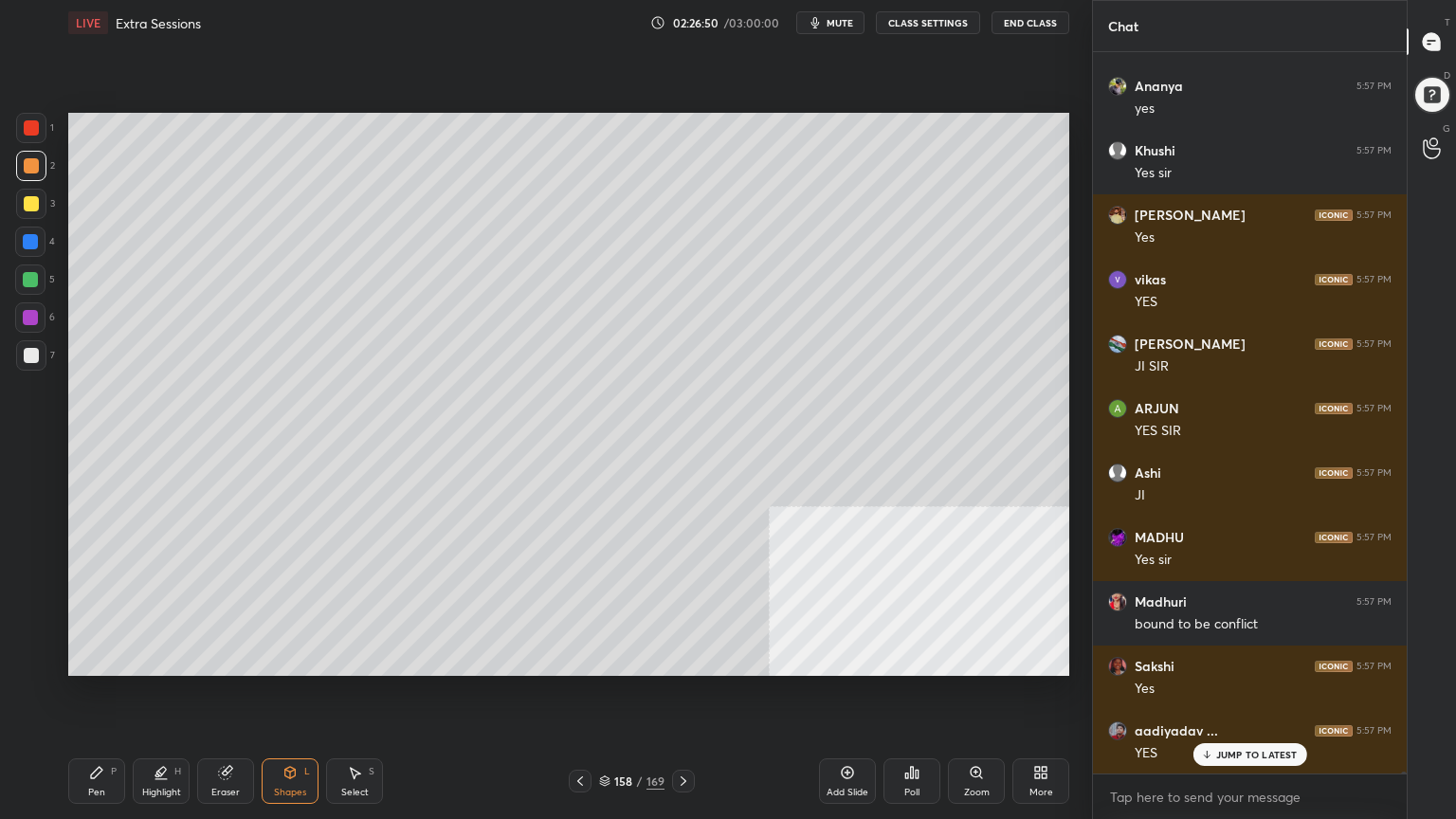 click on "Shapes L" at bounding box center (290, 781) 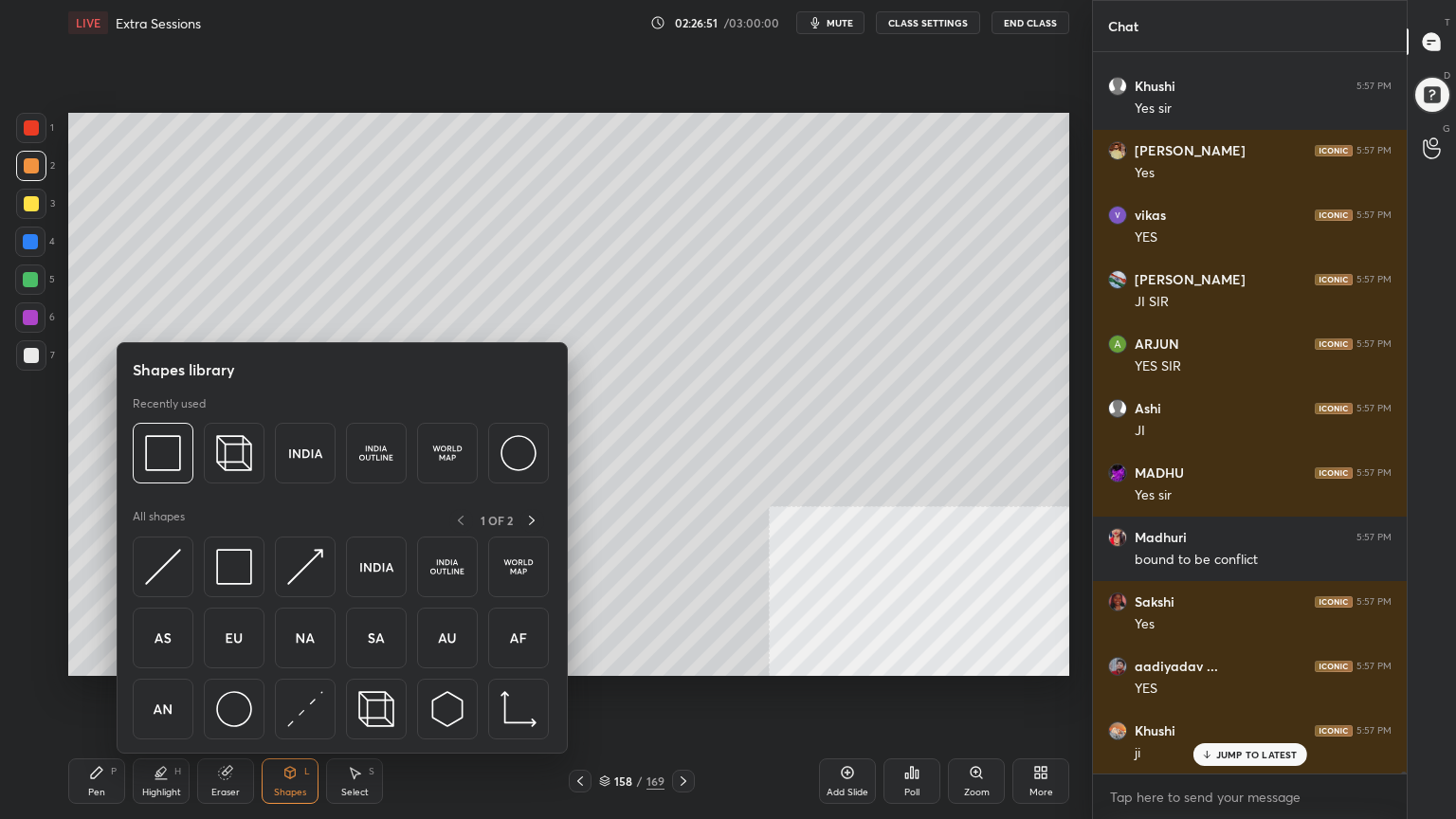 scroll, scrollTop: 235736, scrollLeft: 0, axis: vertical 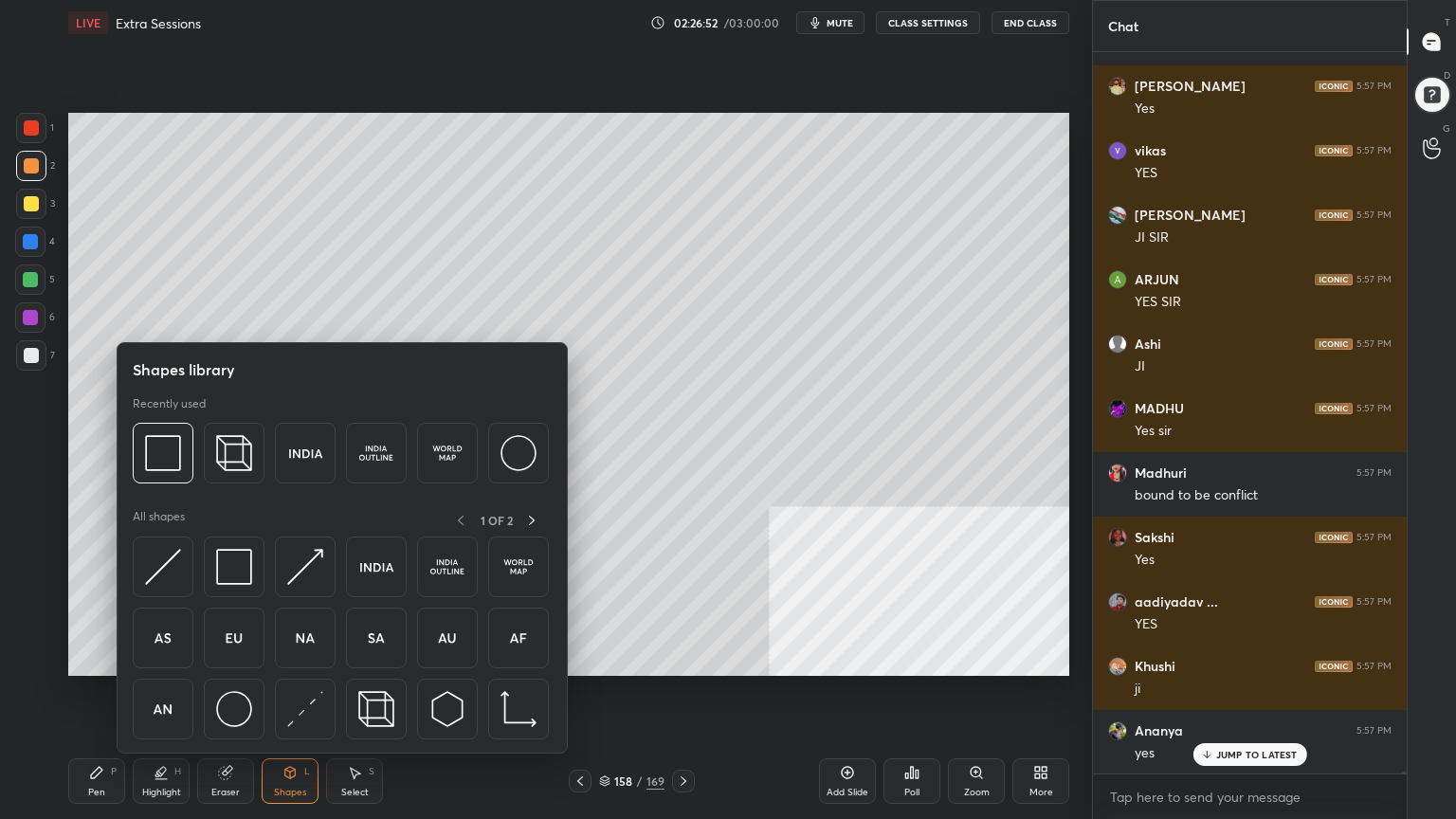 click at bounding box center (31, 355) 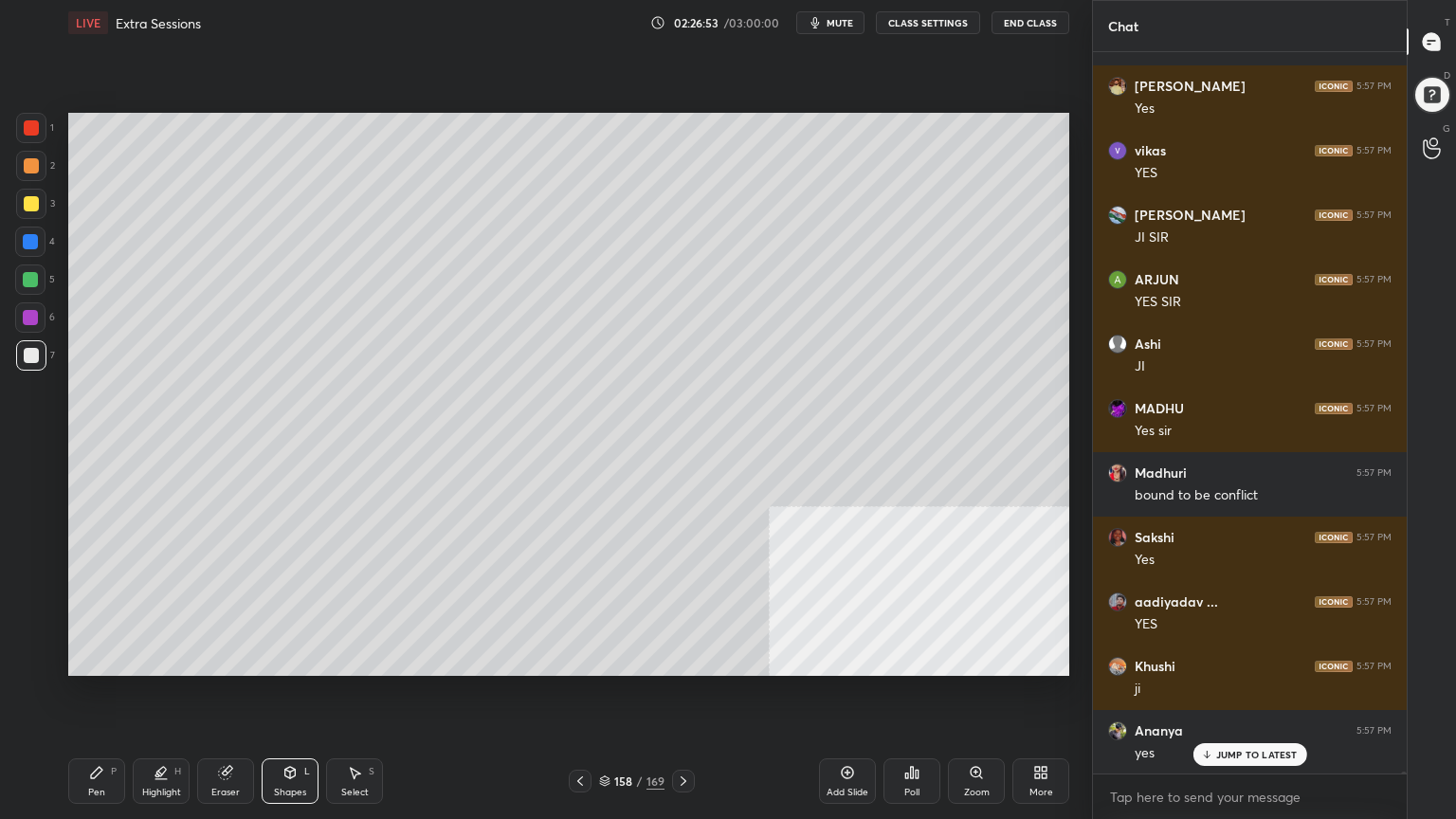 scroll, scrollTop: 235800, scrollLeft: 0, axis: vertical 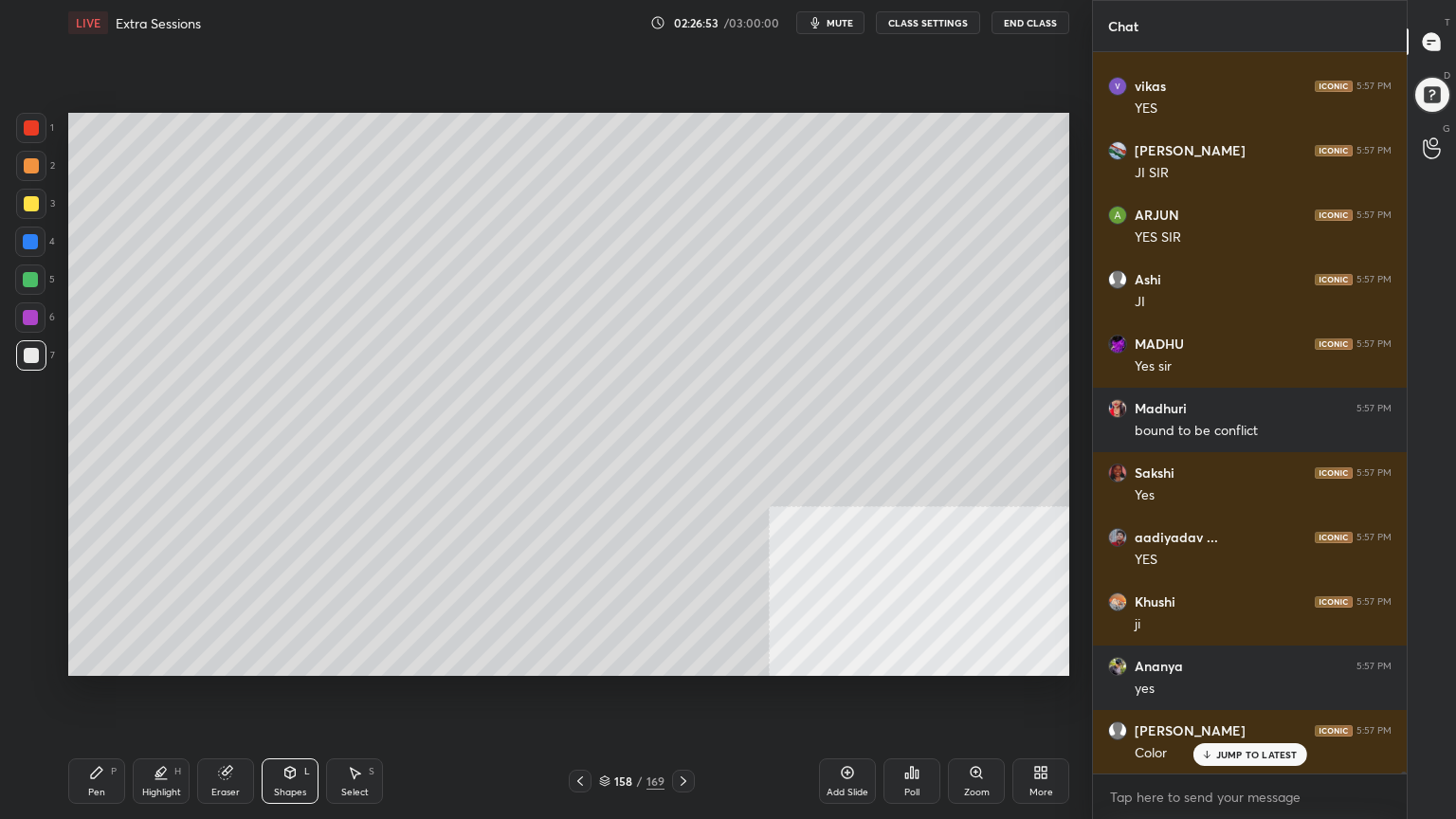 click 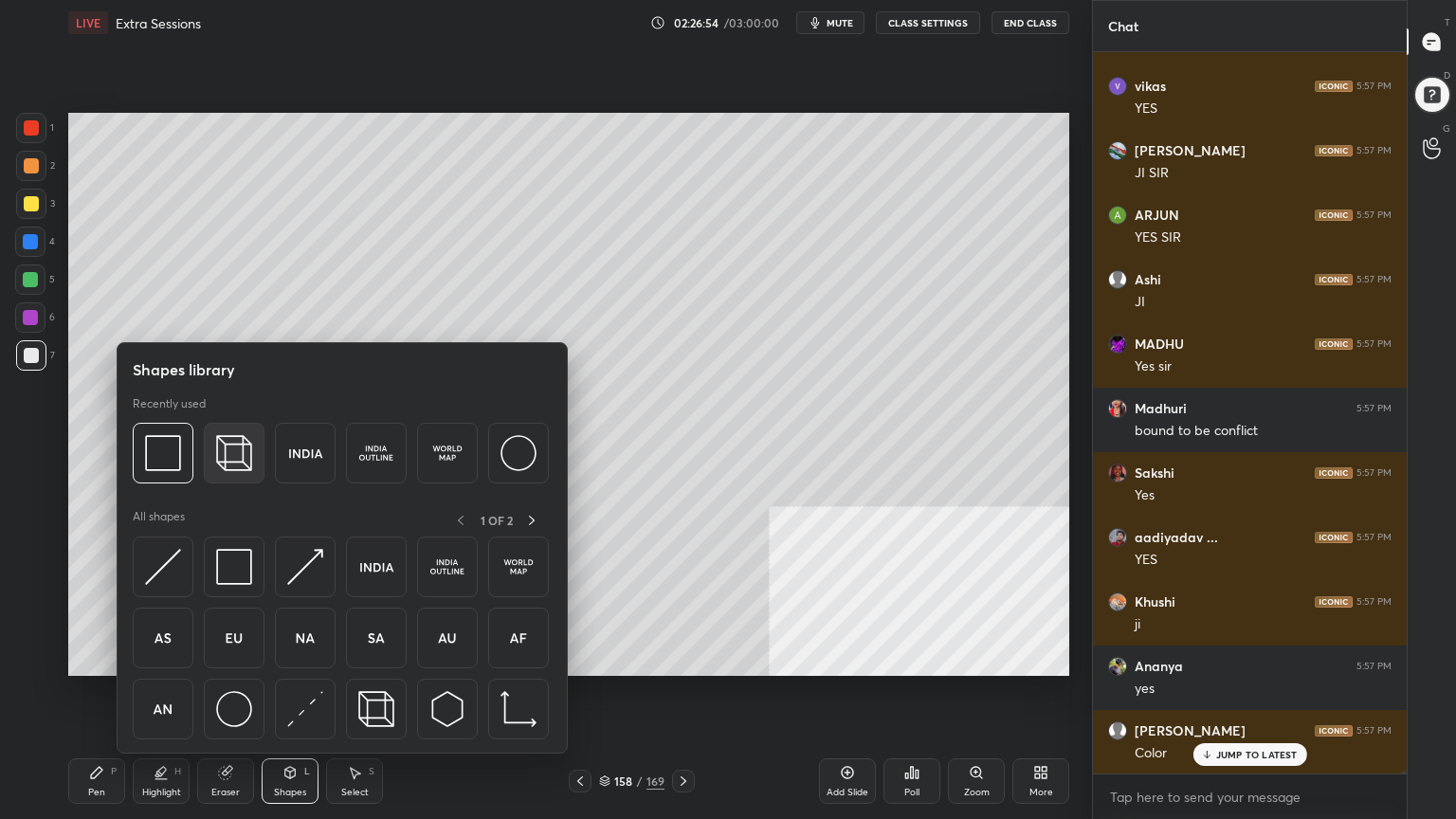 click at bounding box center [234, 453] 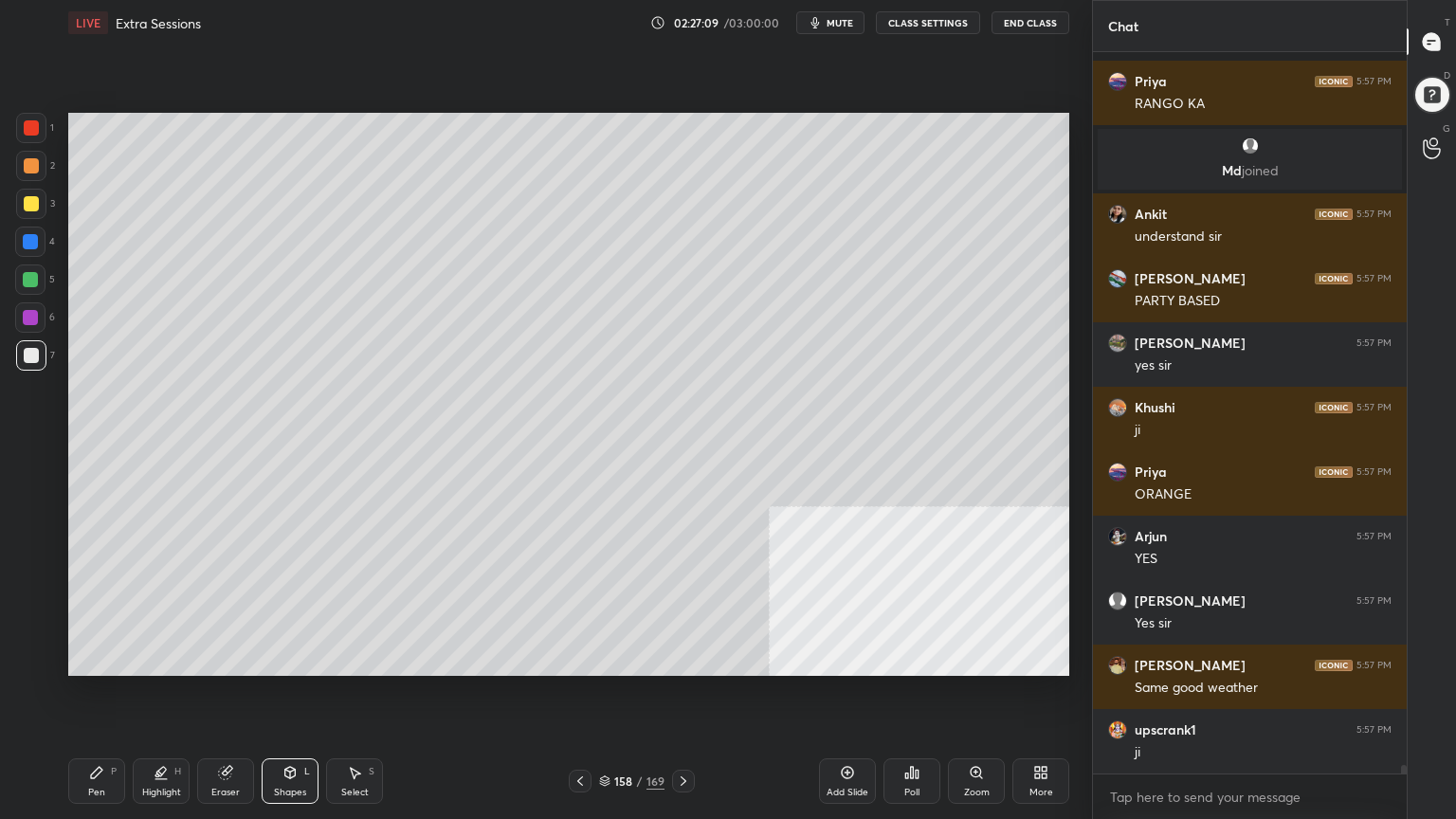 scroll, scrollTop: 59403, scrollLeft: 0, axis: vertical 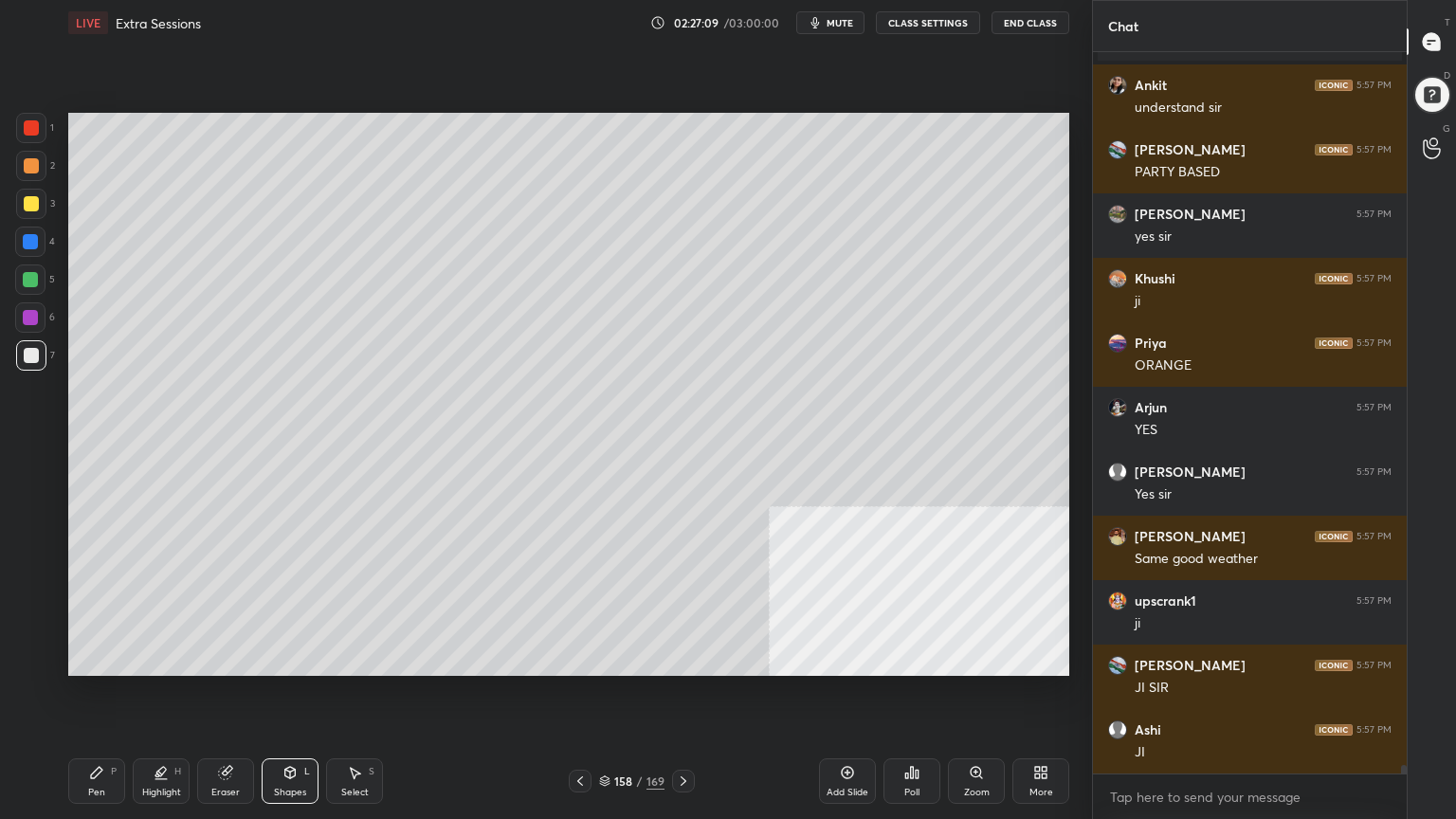drag, startPoint x: 24, startPoint y: 167, endPoint x: 22, endPoint y: 182, distance: 15.132746 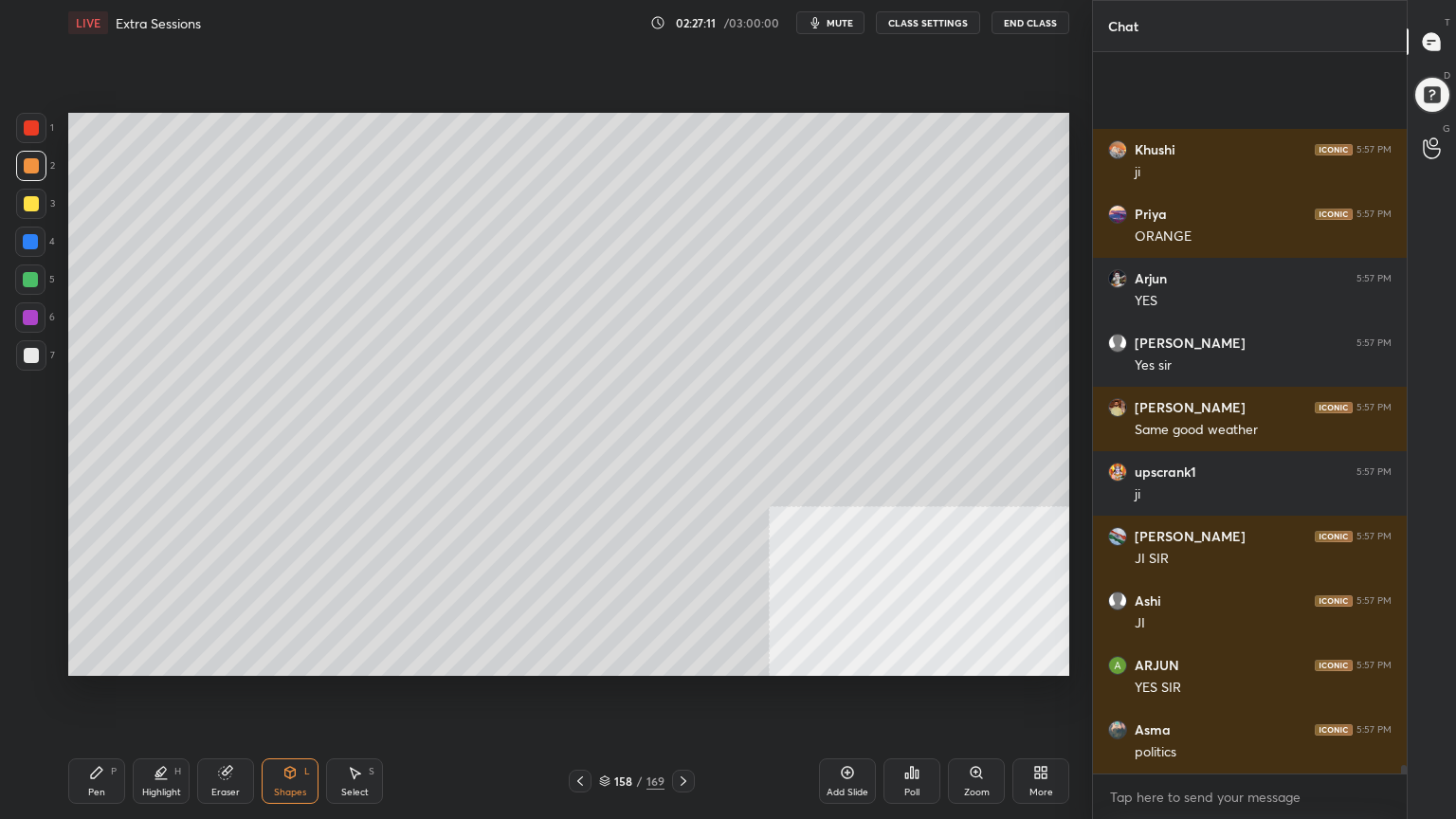 scroll, scrollTop: 59725, scrollLeft: 0, axis: vertical 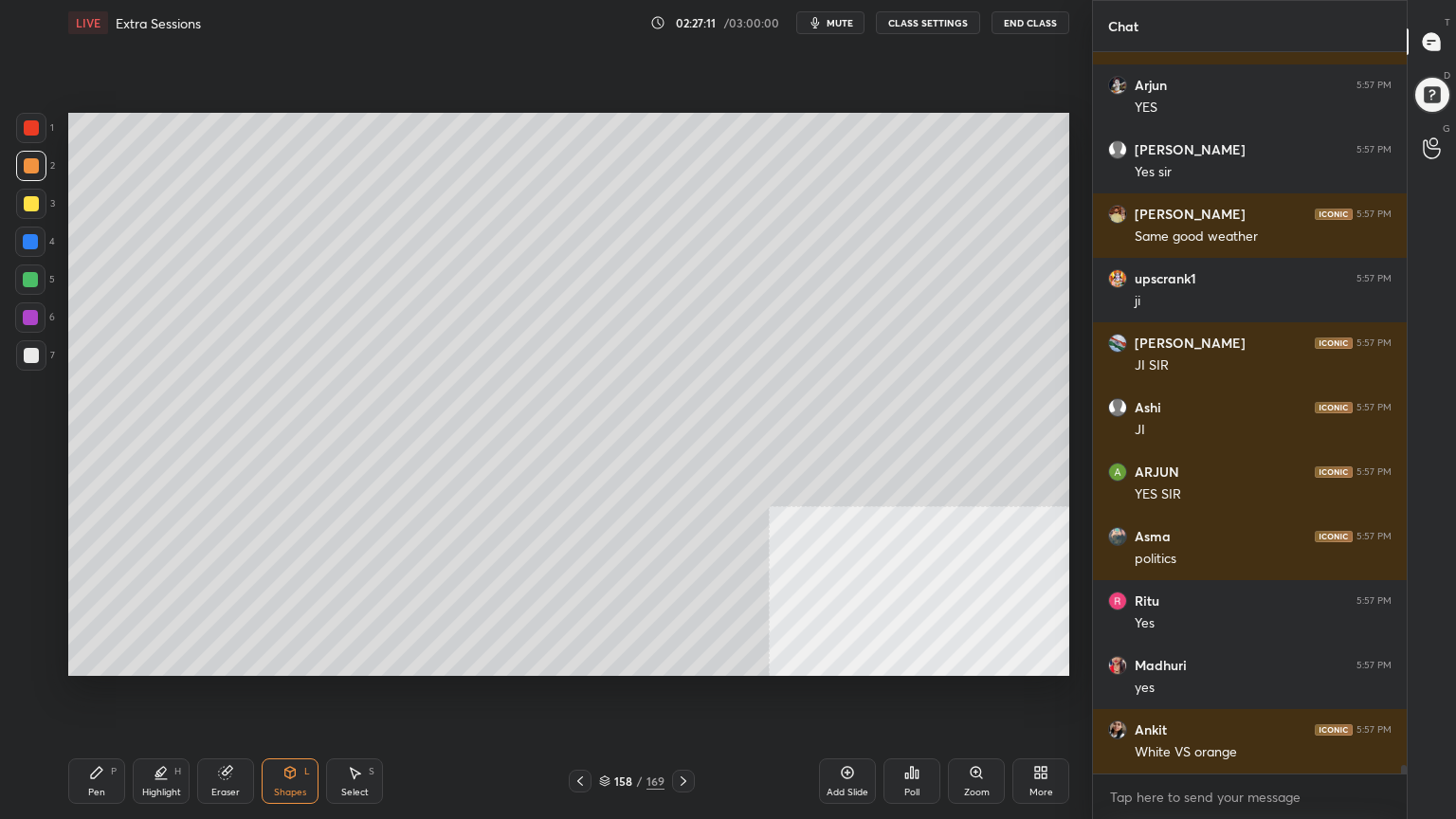 click on "Highlight H" at bounding box center (161, 781) 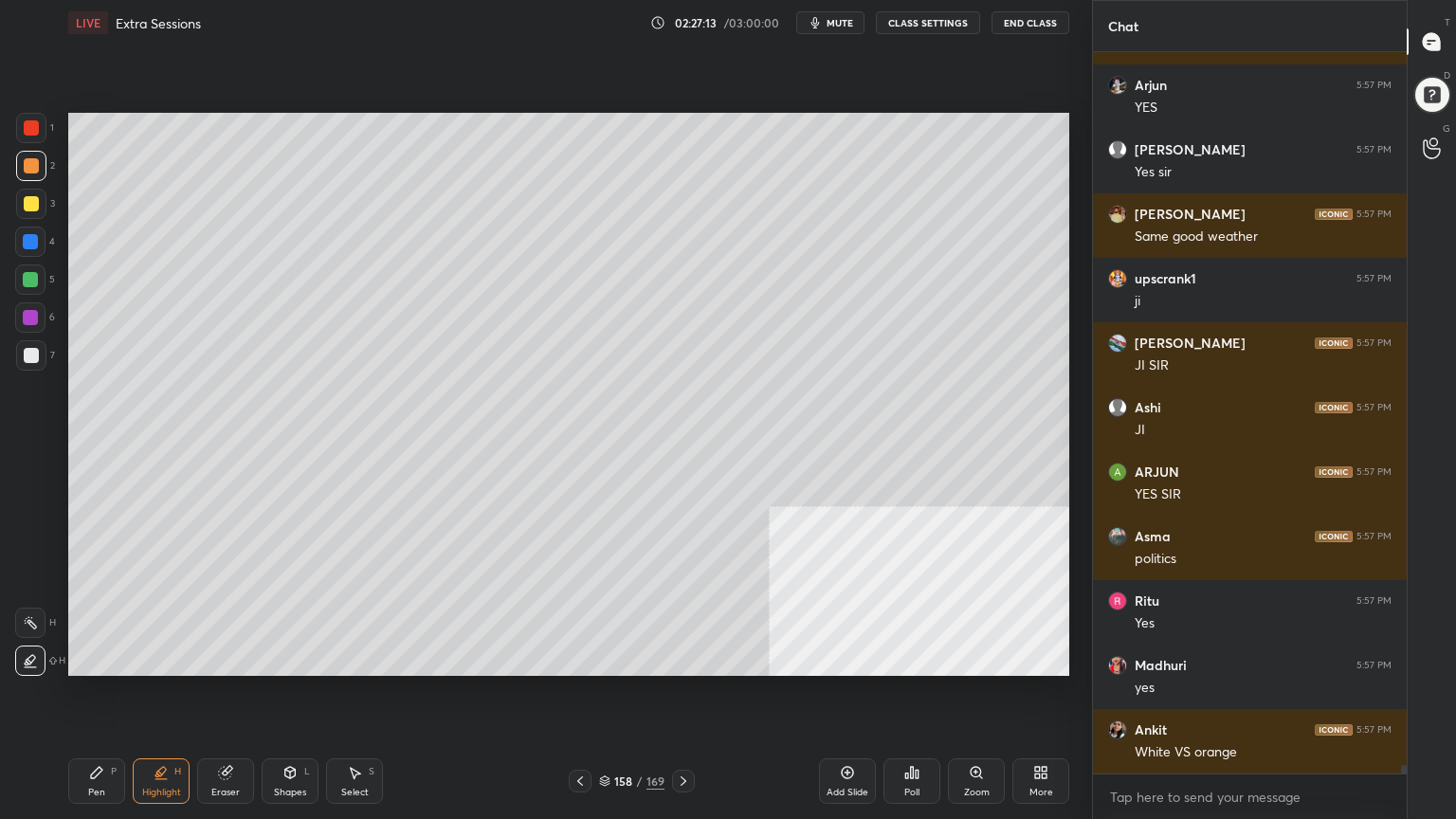 click 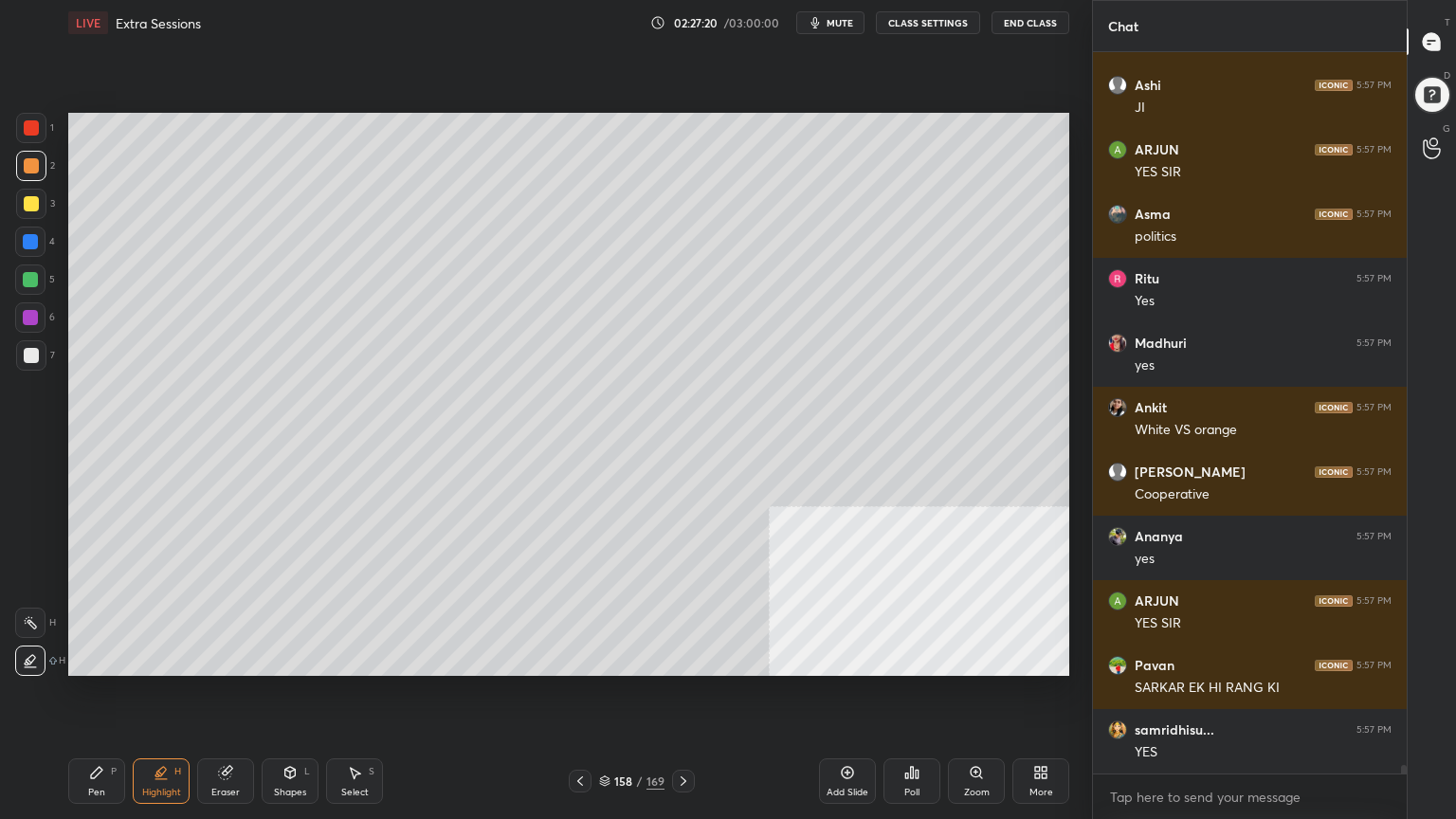 scroll, scrollTop: 60112, scrollLeft: 0, axis: vertical 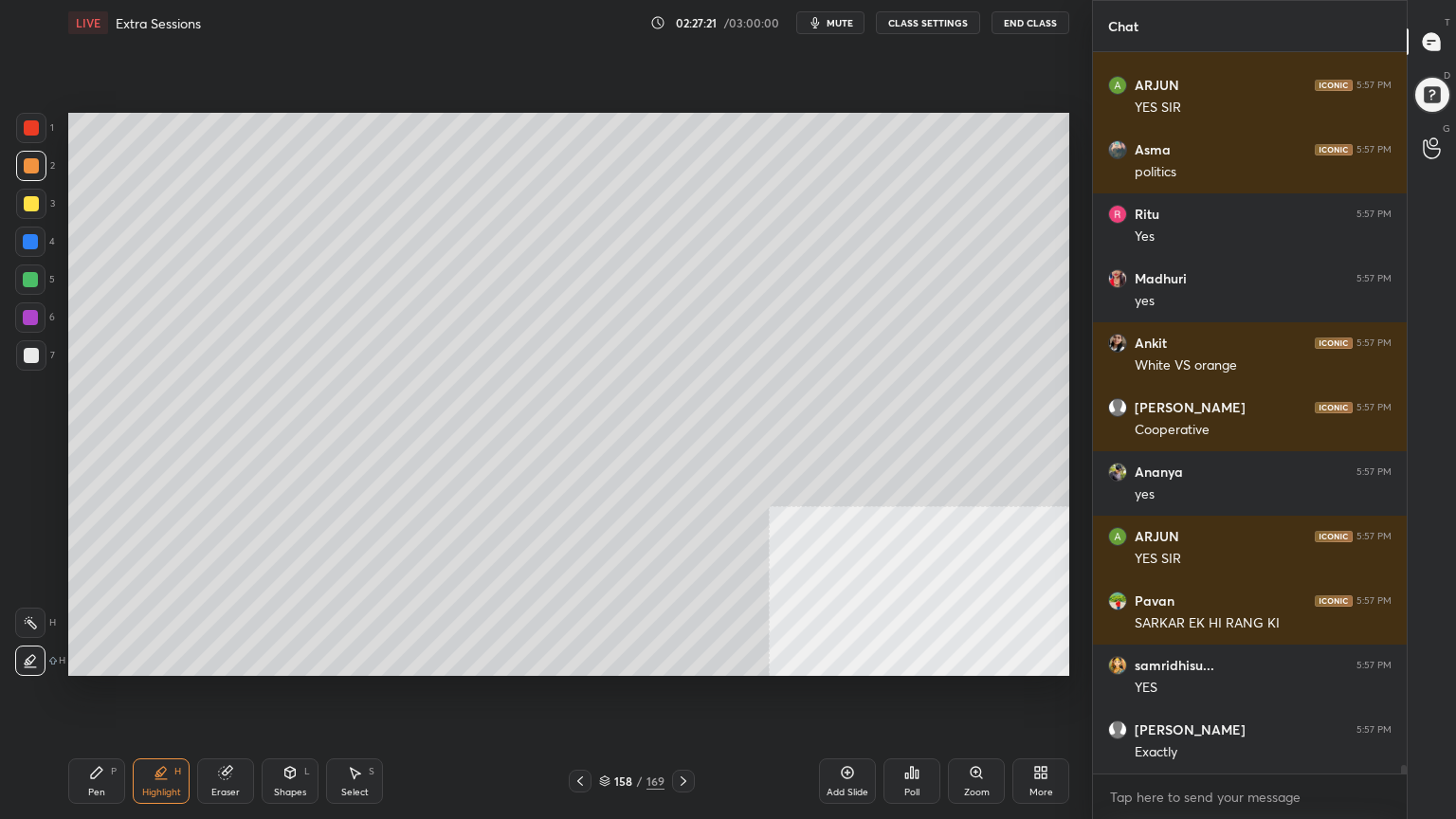click at bounding box center (31, 166) 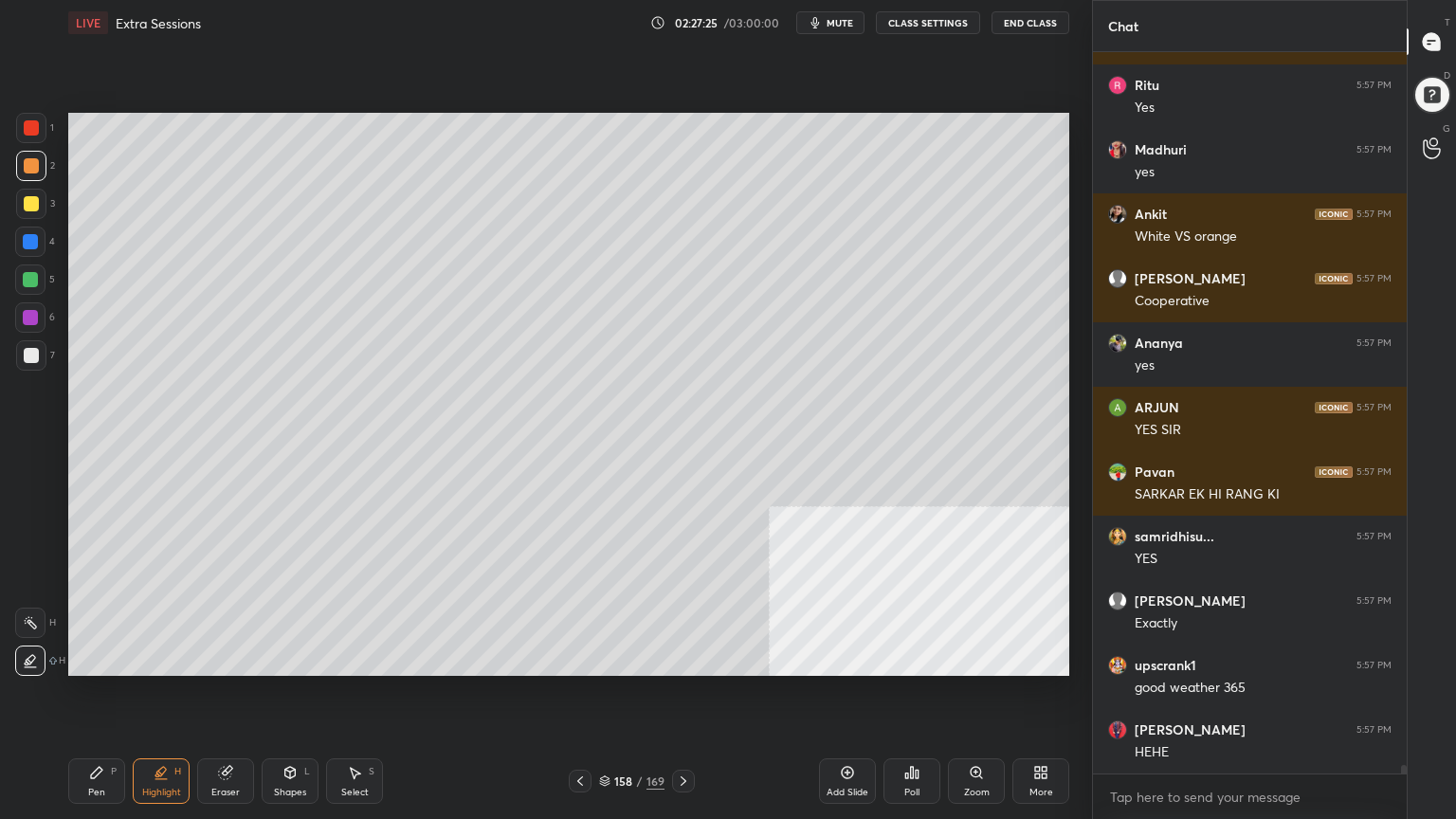 scroll, scrollTop: 60306, scrollLeft: 0, axis: vertical 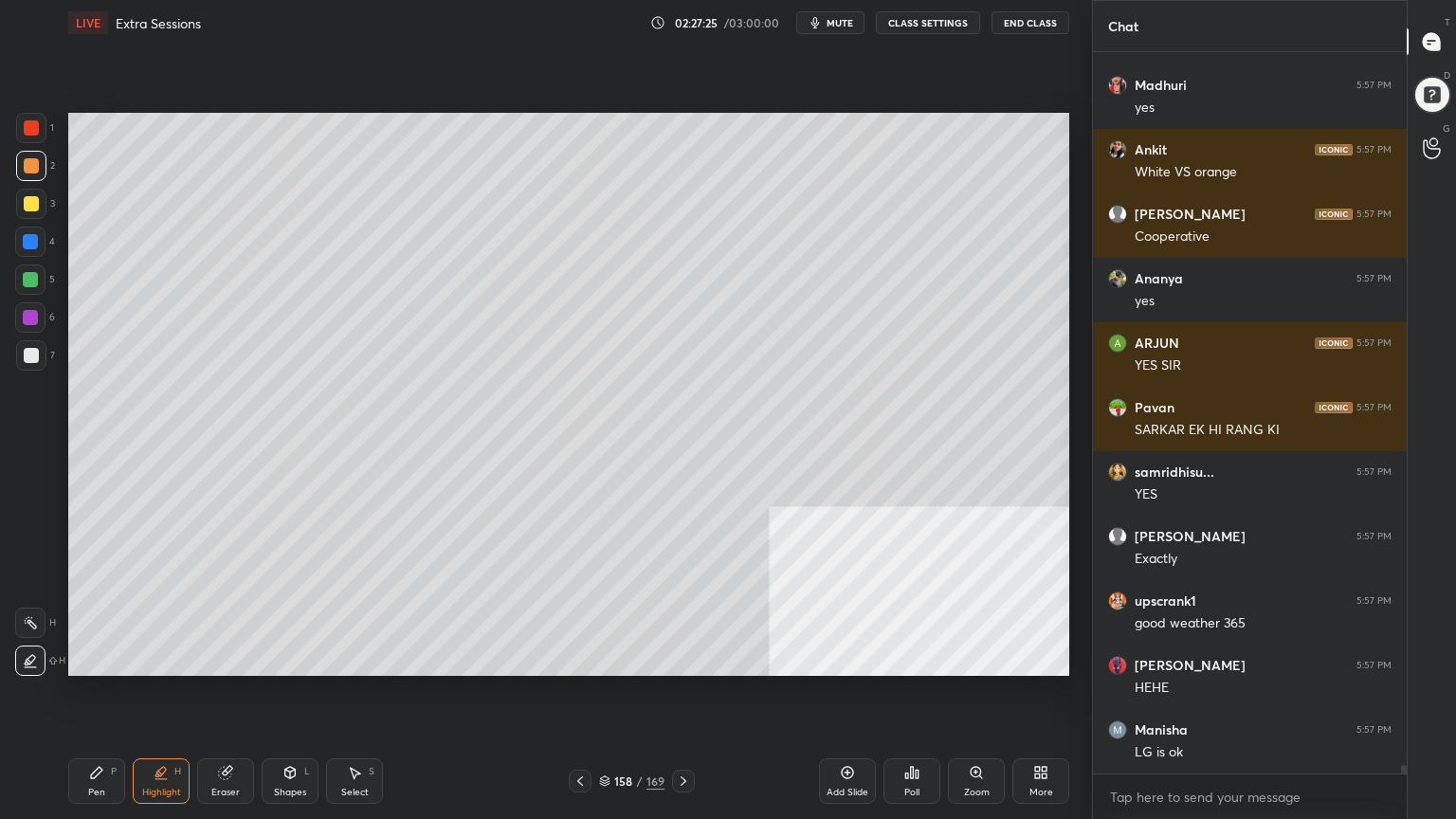 click at bounding box center (31, 204) 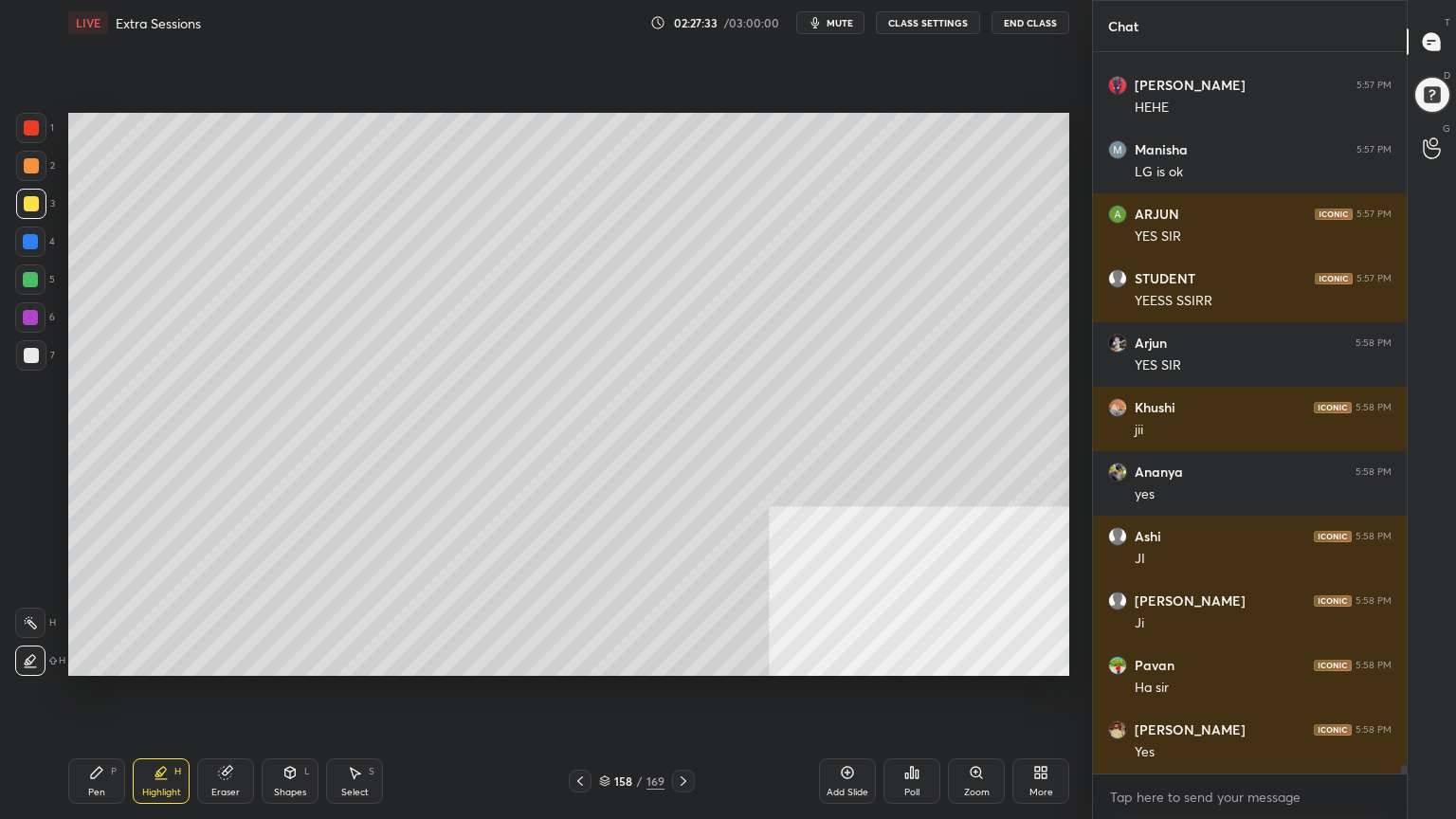 scroll, scrollTop: 61015, scrollLeft: 0, axis: vertical 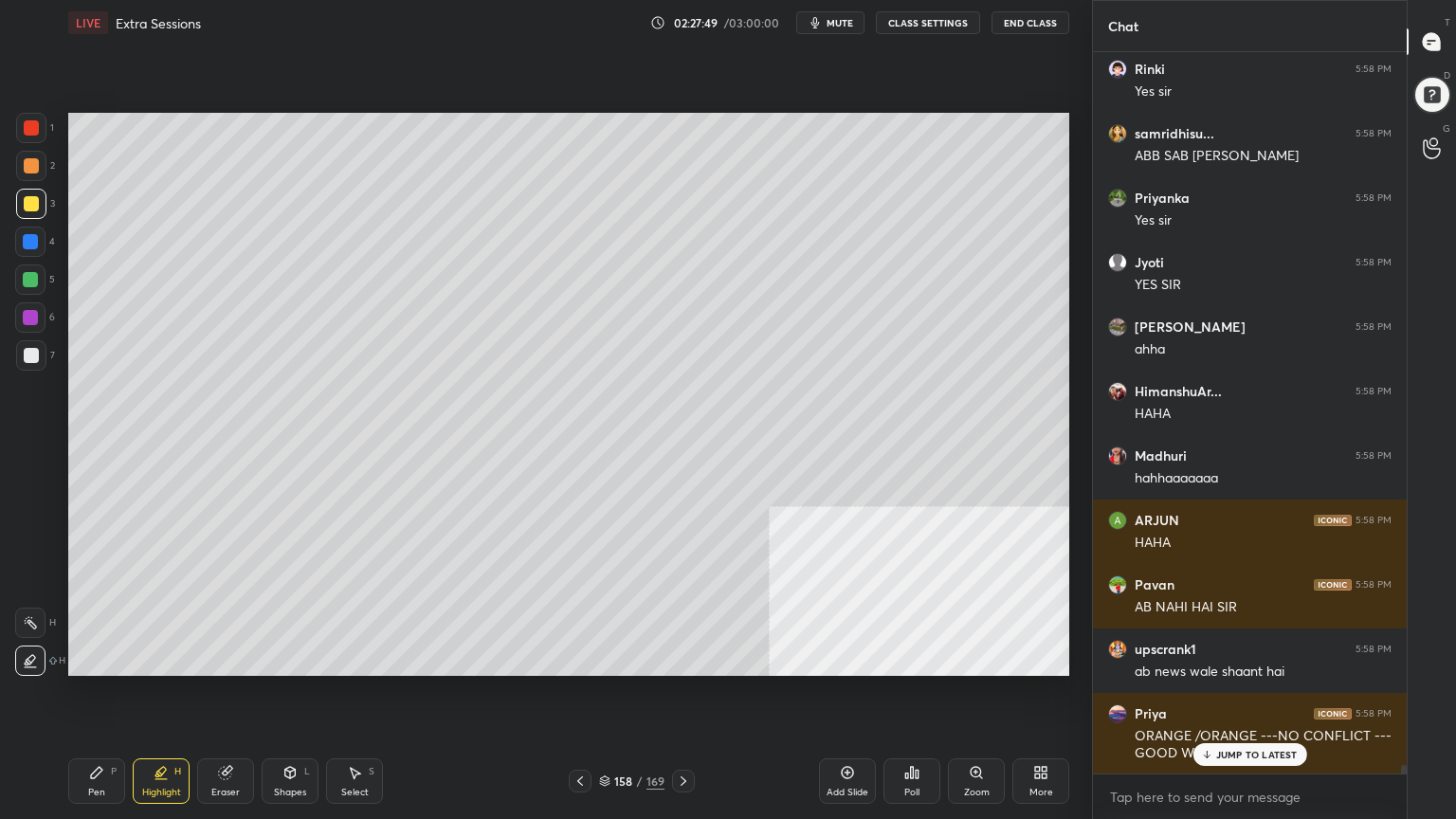 click at bounding box center [31, 166] 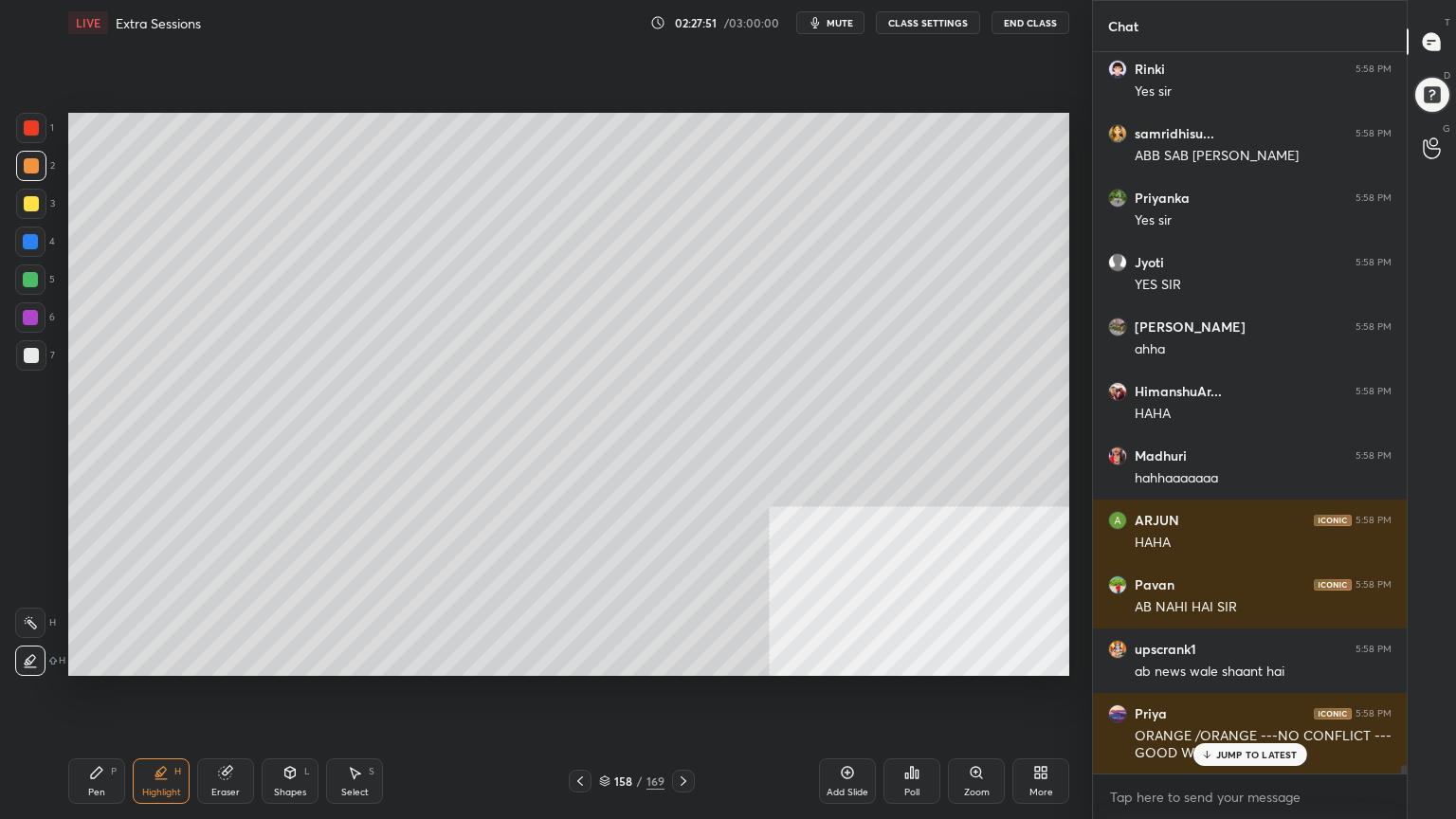 click on "Pen P" at bounding box center (97, 781) 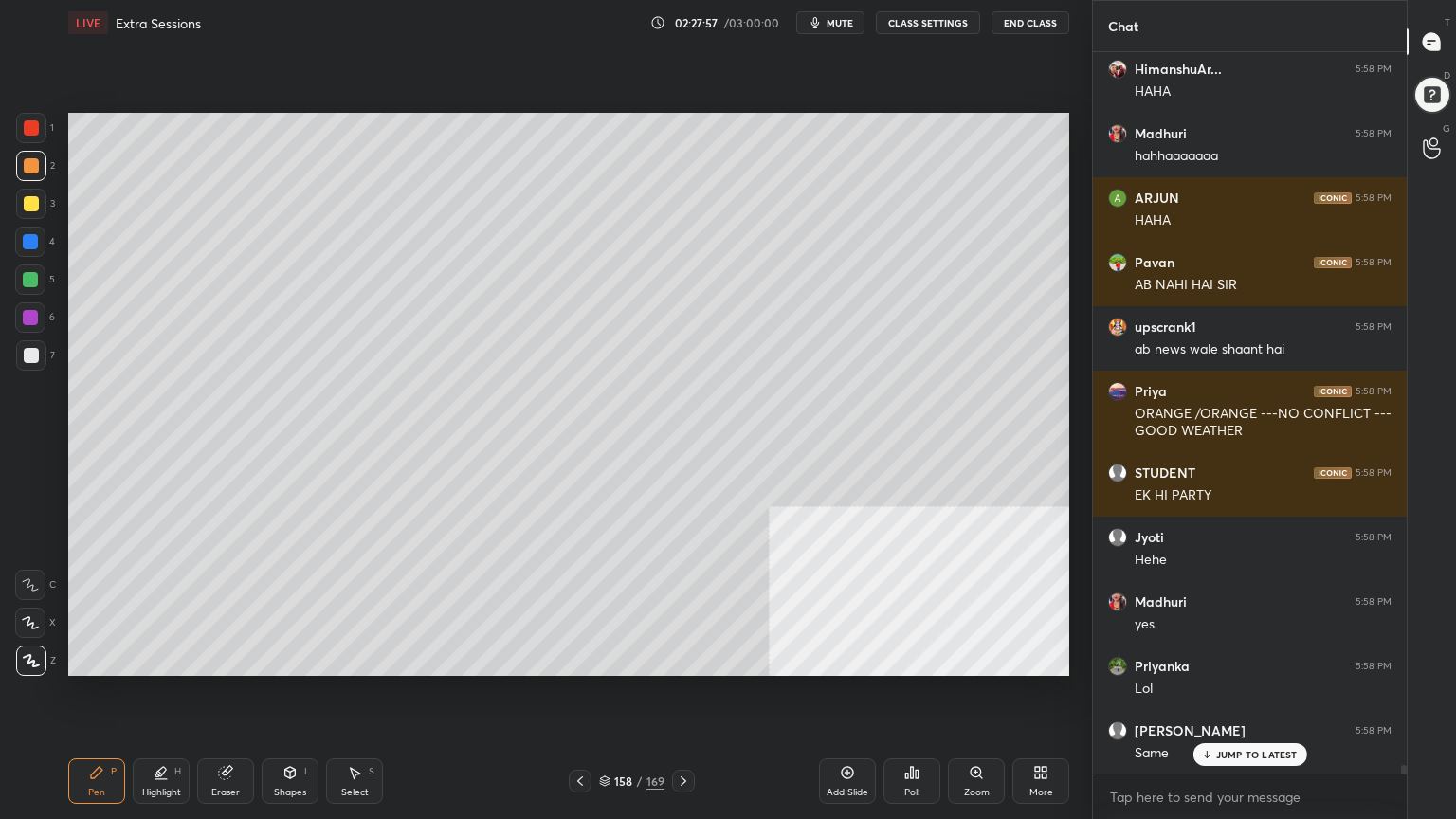 click at bounding box center (31, 128) 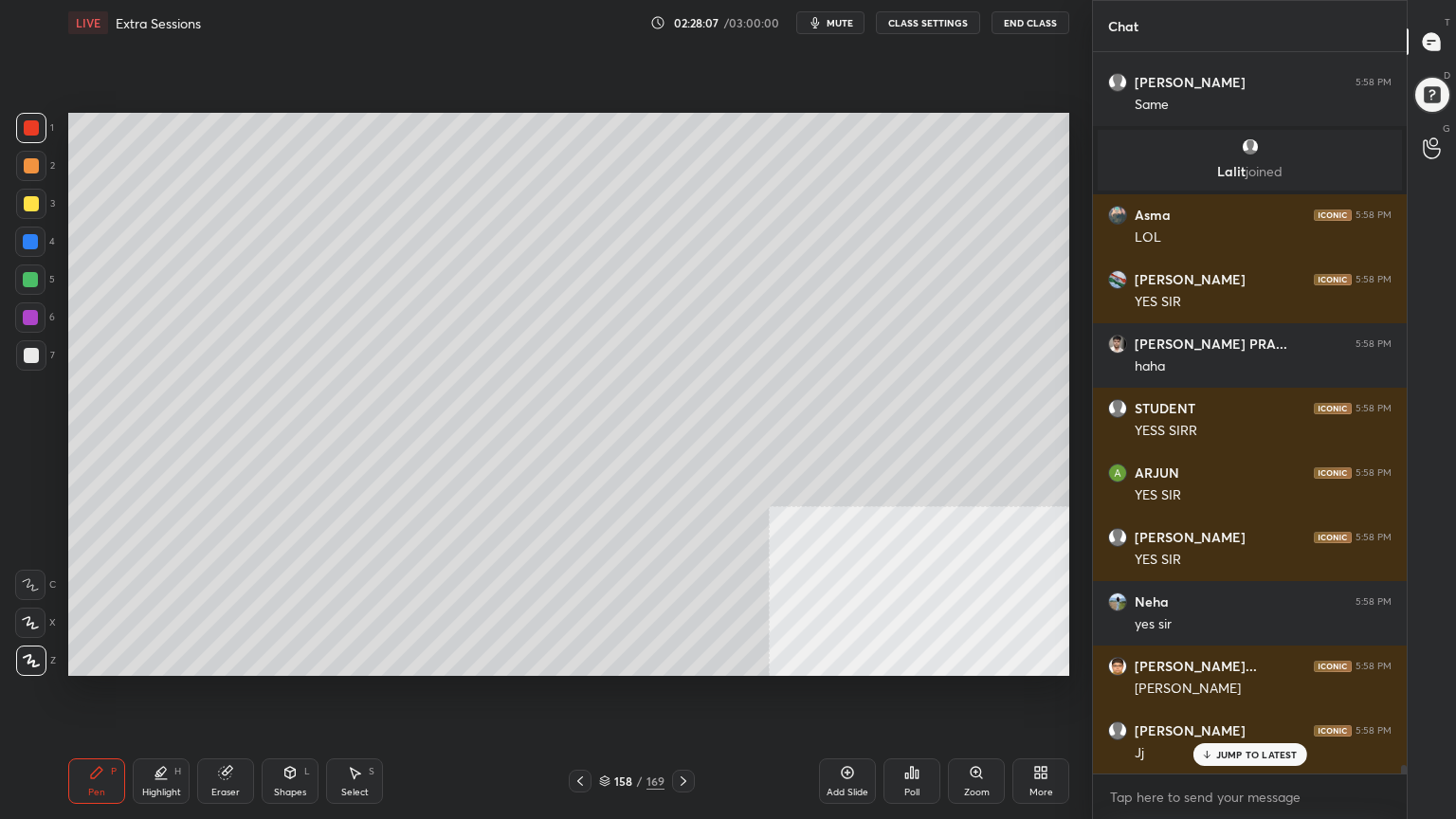 click 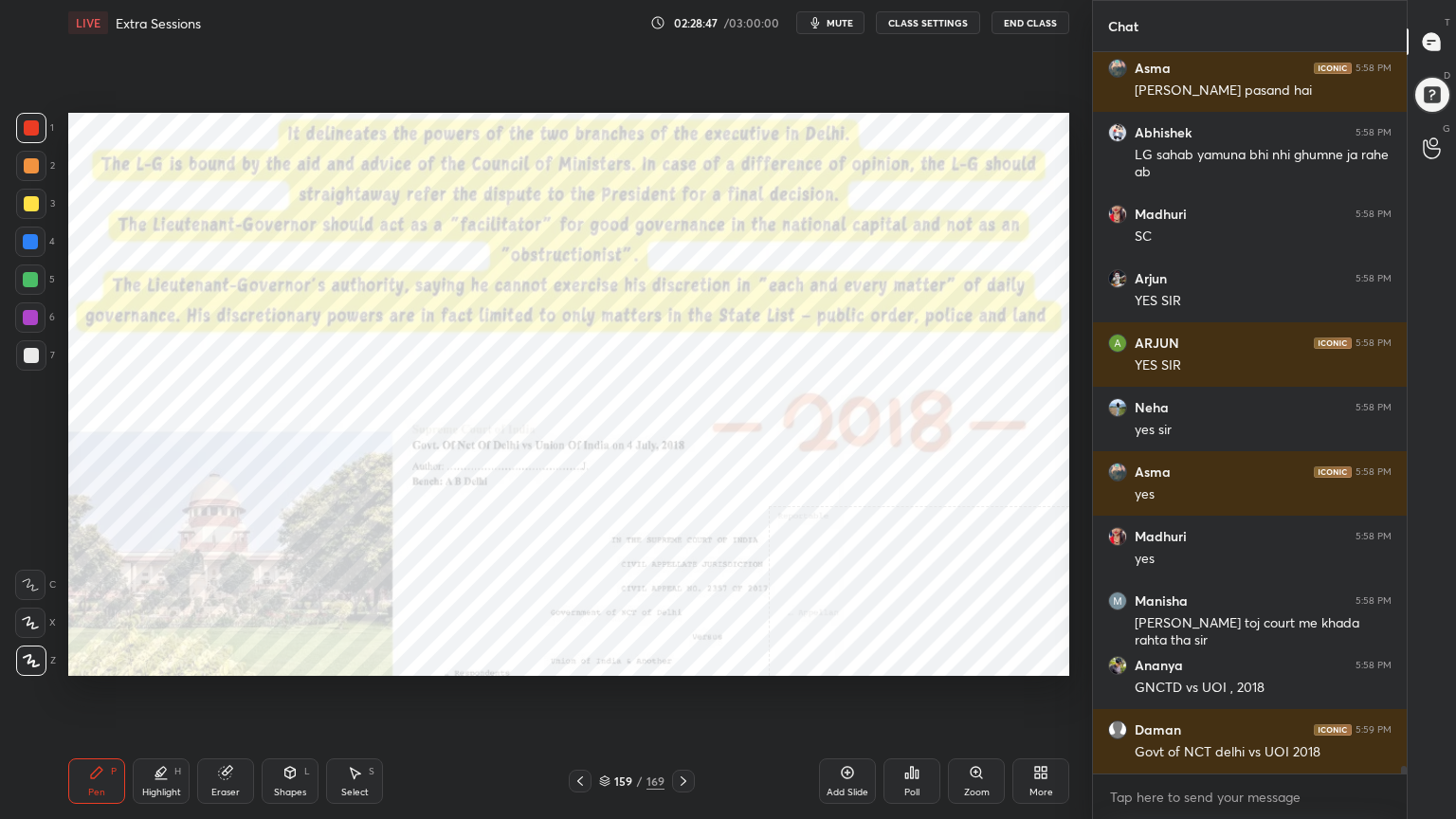 scroll, scrollTop: 64018, scrollLeft: 0, axis: vertical 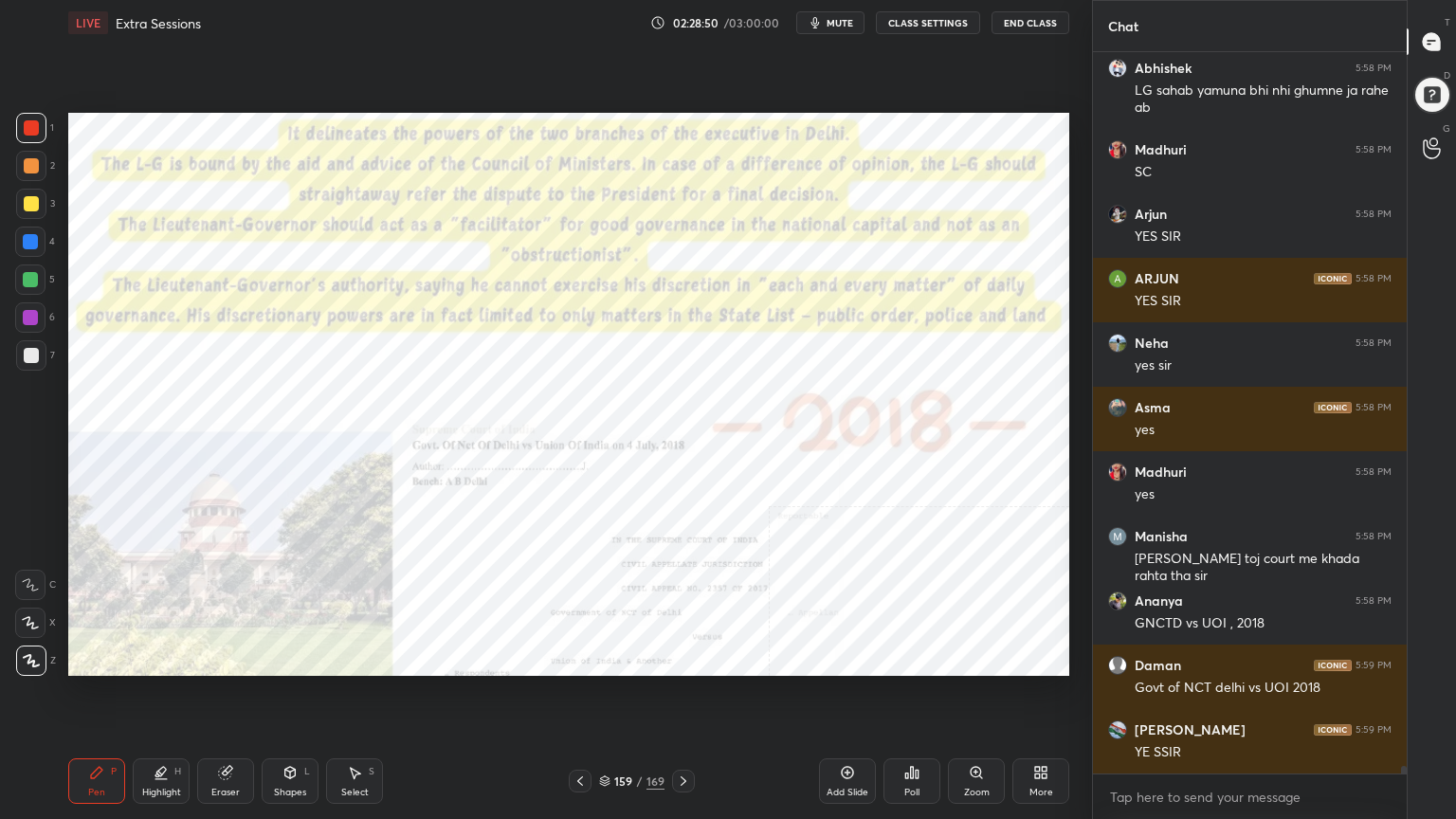 drag, startPoint x: 849, startPoint y: 780, endPoint x: 834, endPoint y: 785, distance: 15.811388 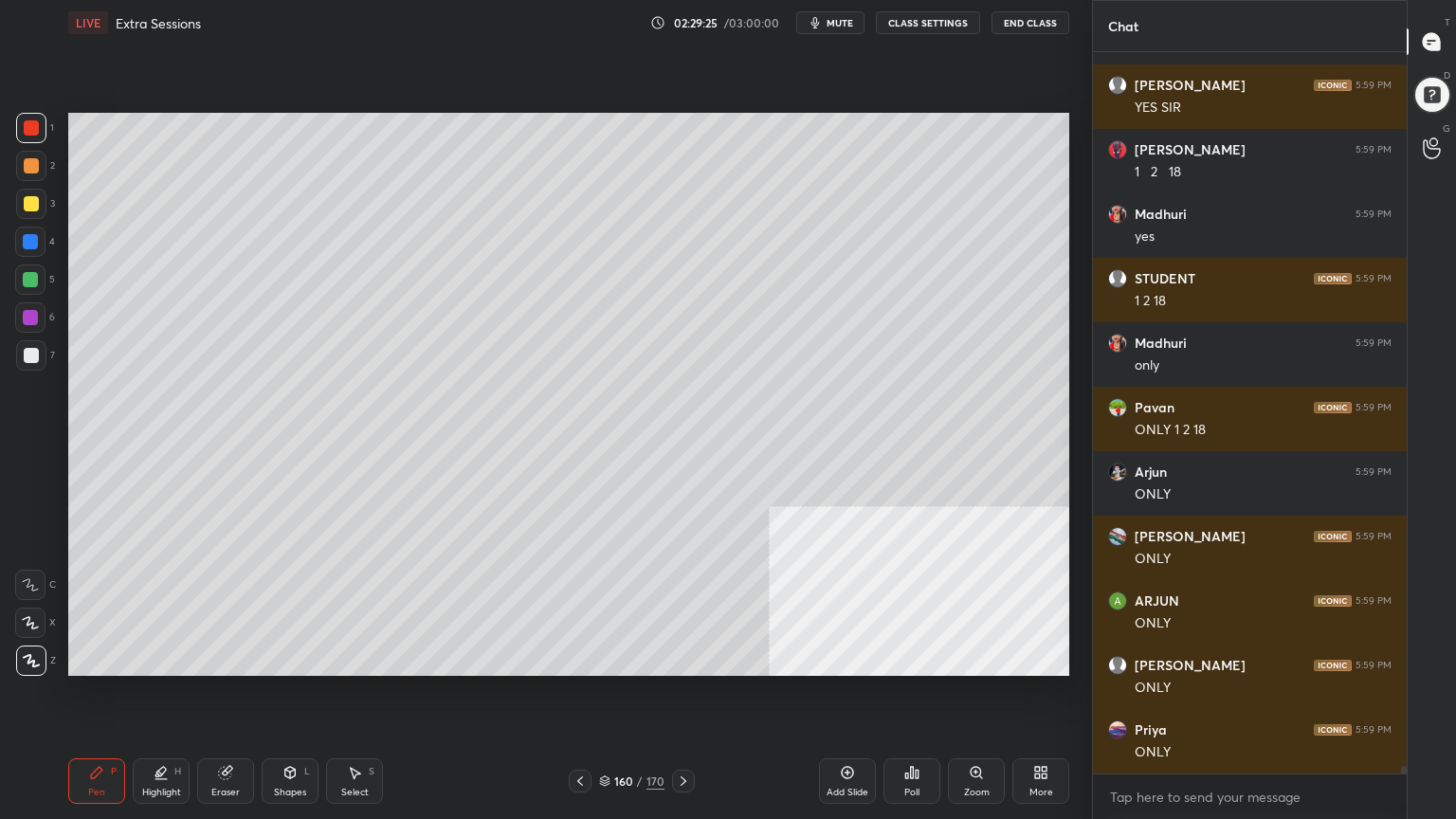 scroll, scrollTop: 65455, scrollLeft: 0, axis: vertical 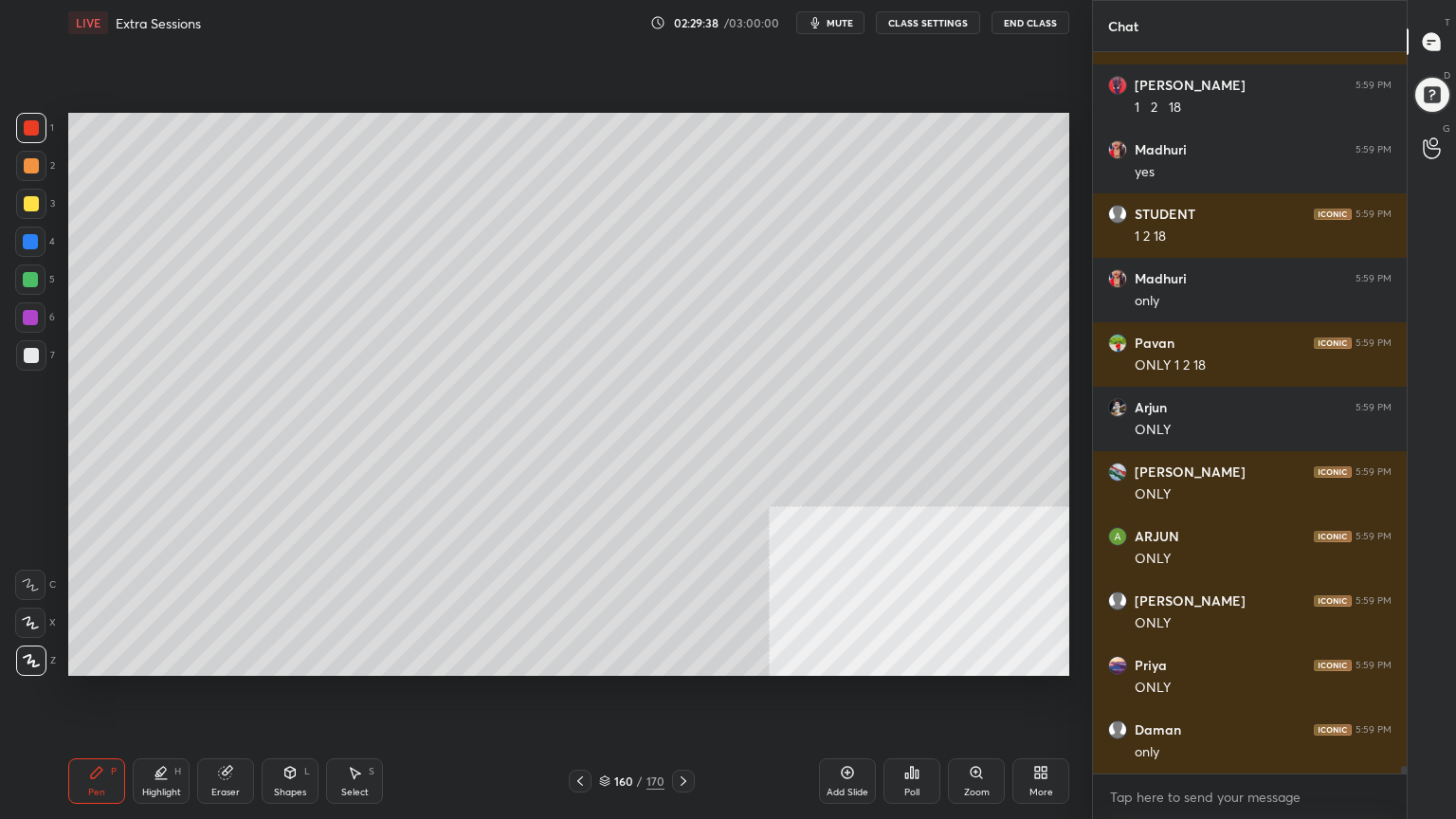 drag, startPoint x: 34, startPoint y: 347, endPoint x: 63, endPoint y: 364, distance: 33.61547 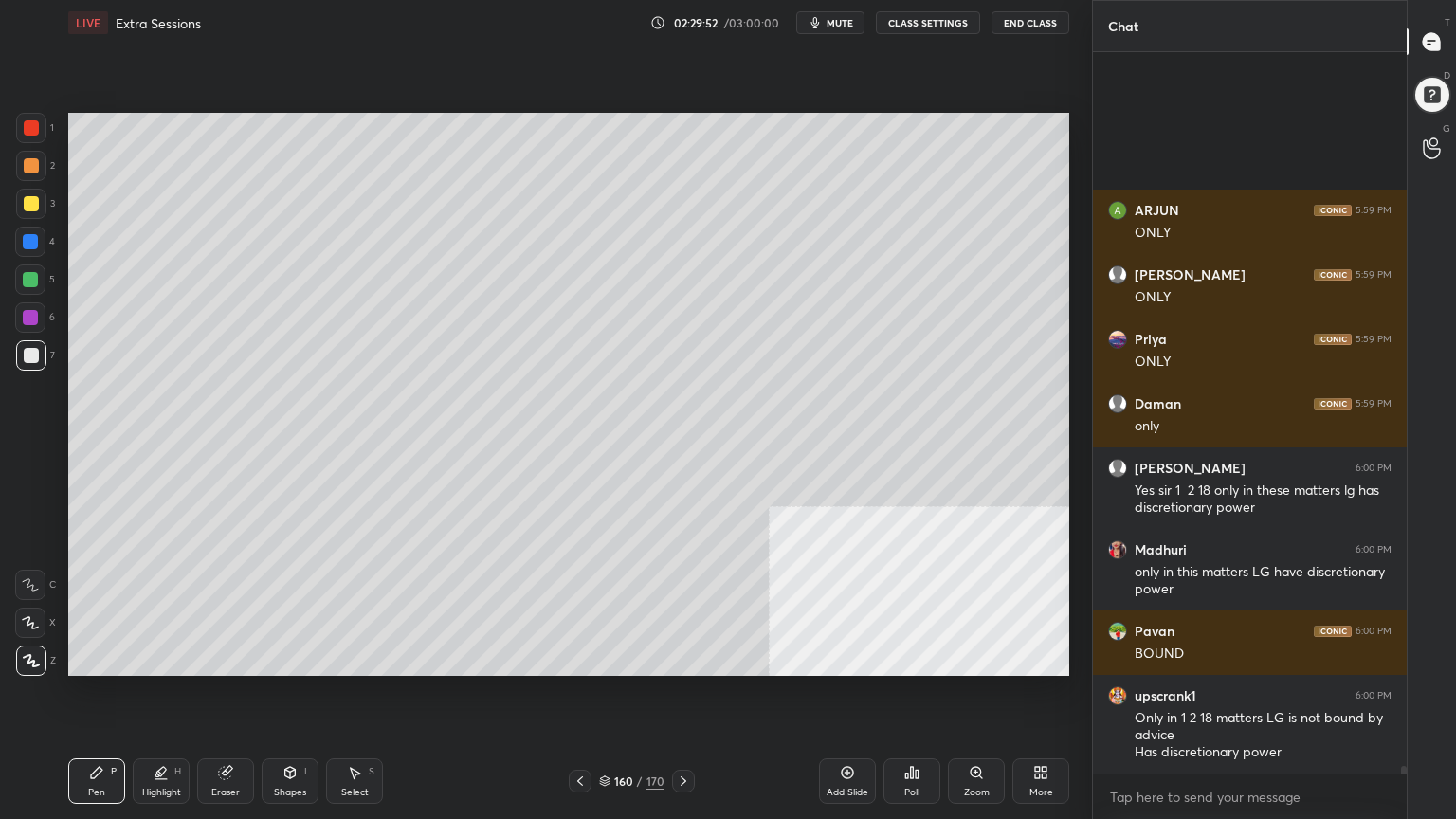 scroll, scrollTop: 66039, scrollLeft: 0, axis: vertical 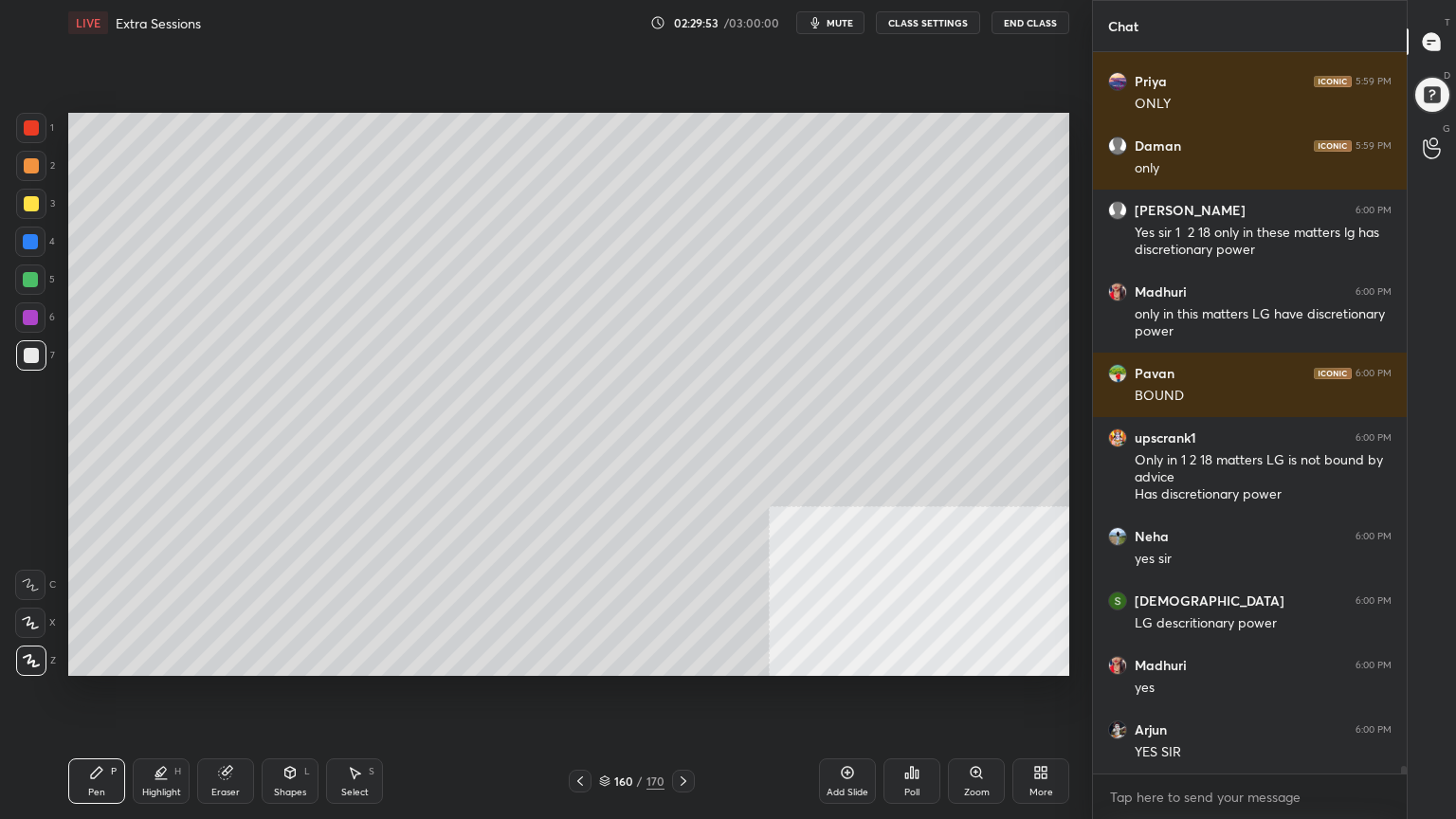 click 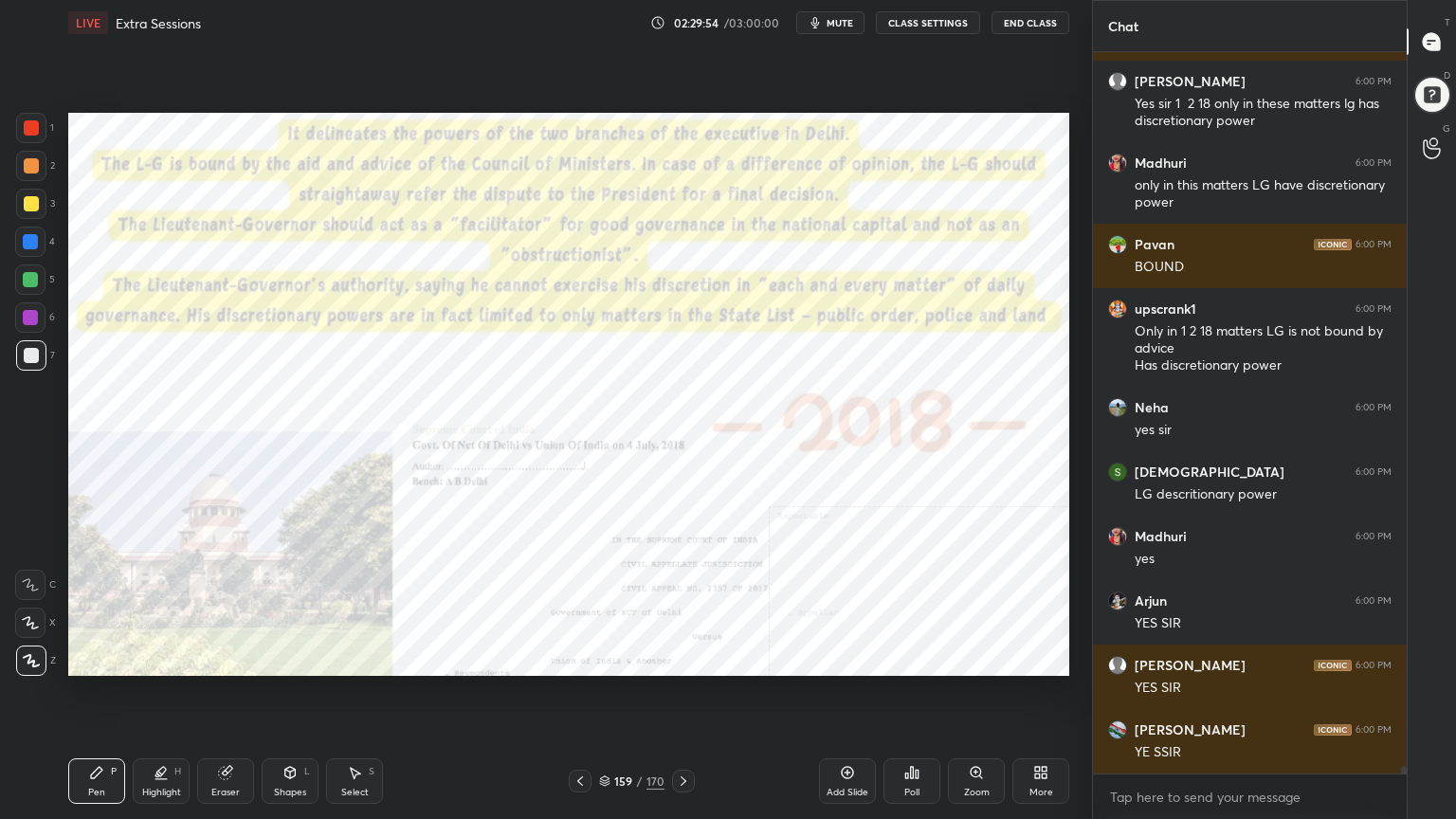 scroll, scrollTop: 66232, scrollLeft: 0, axis: vertical 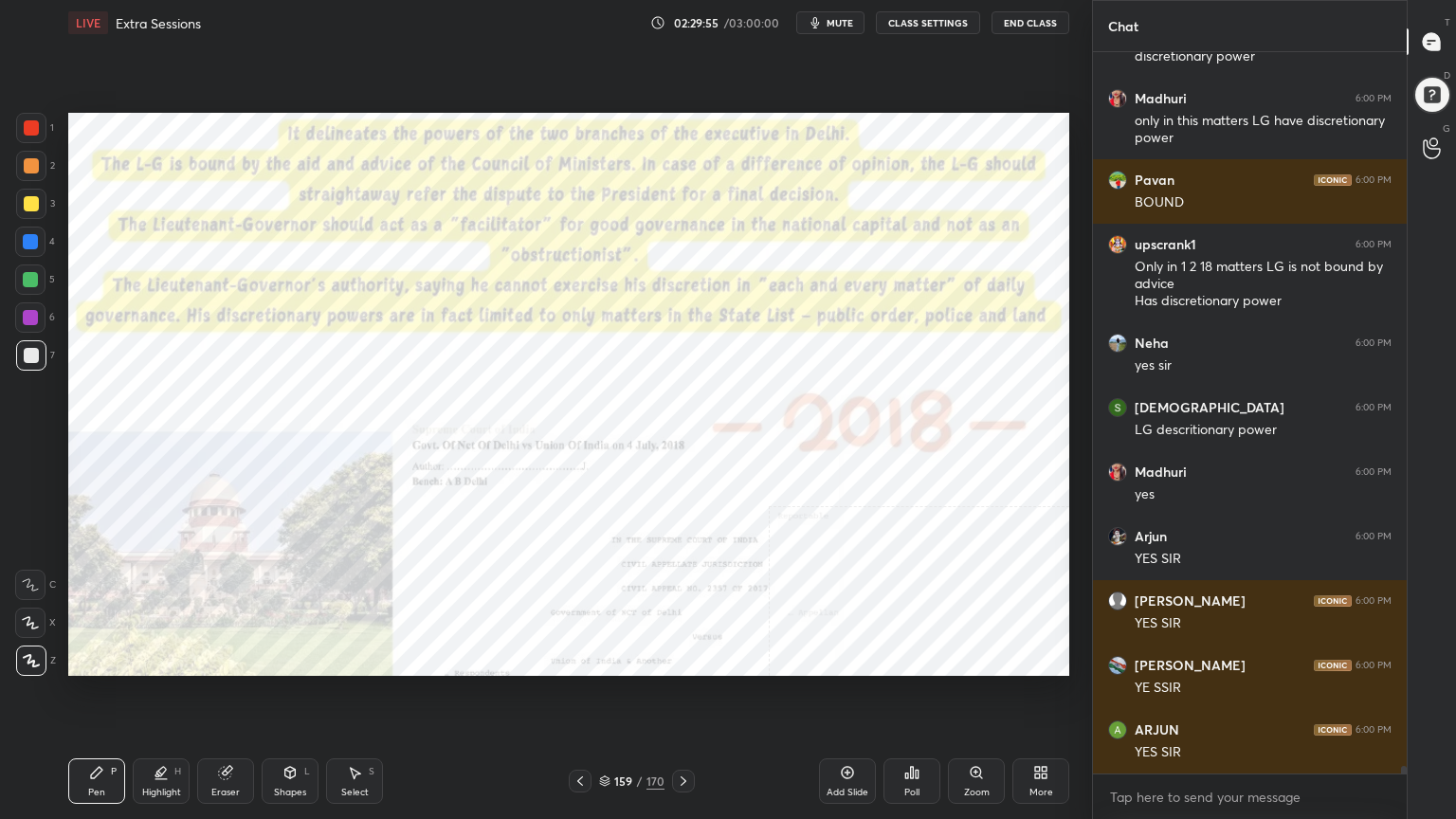 click at bounding box center [31, 128] 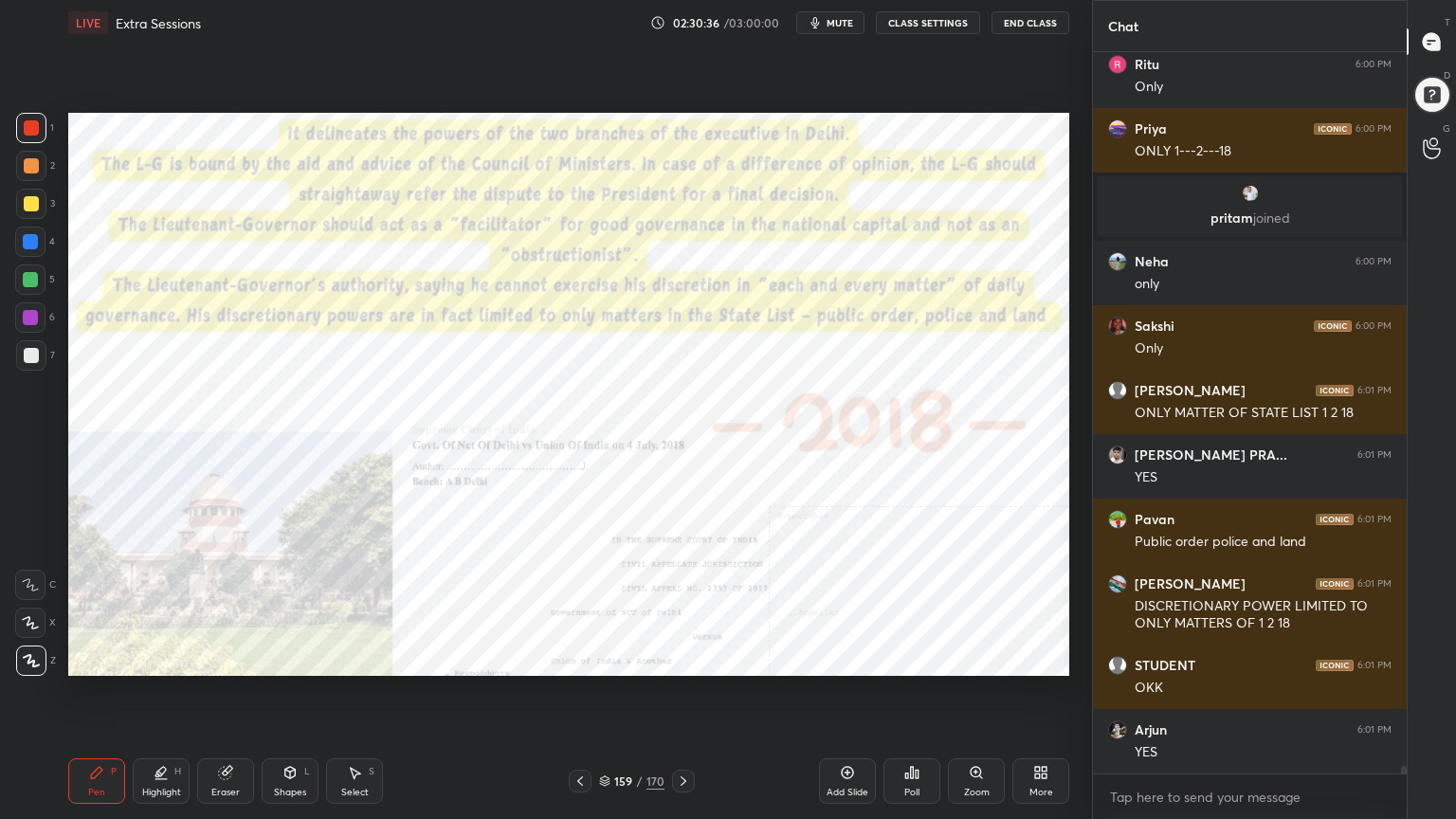 scroll, scrollTop: 67529, scrollLeft: 0, axis: vertical 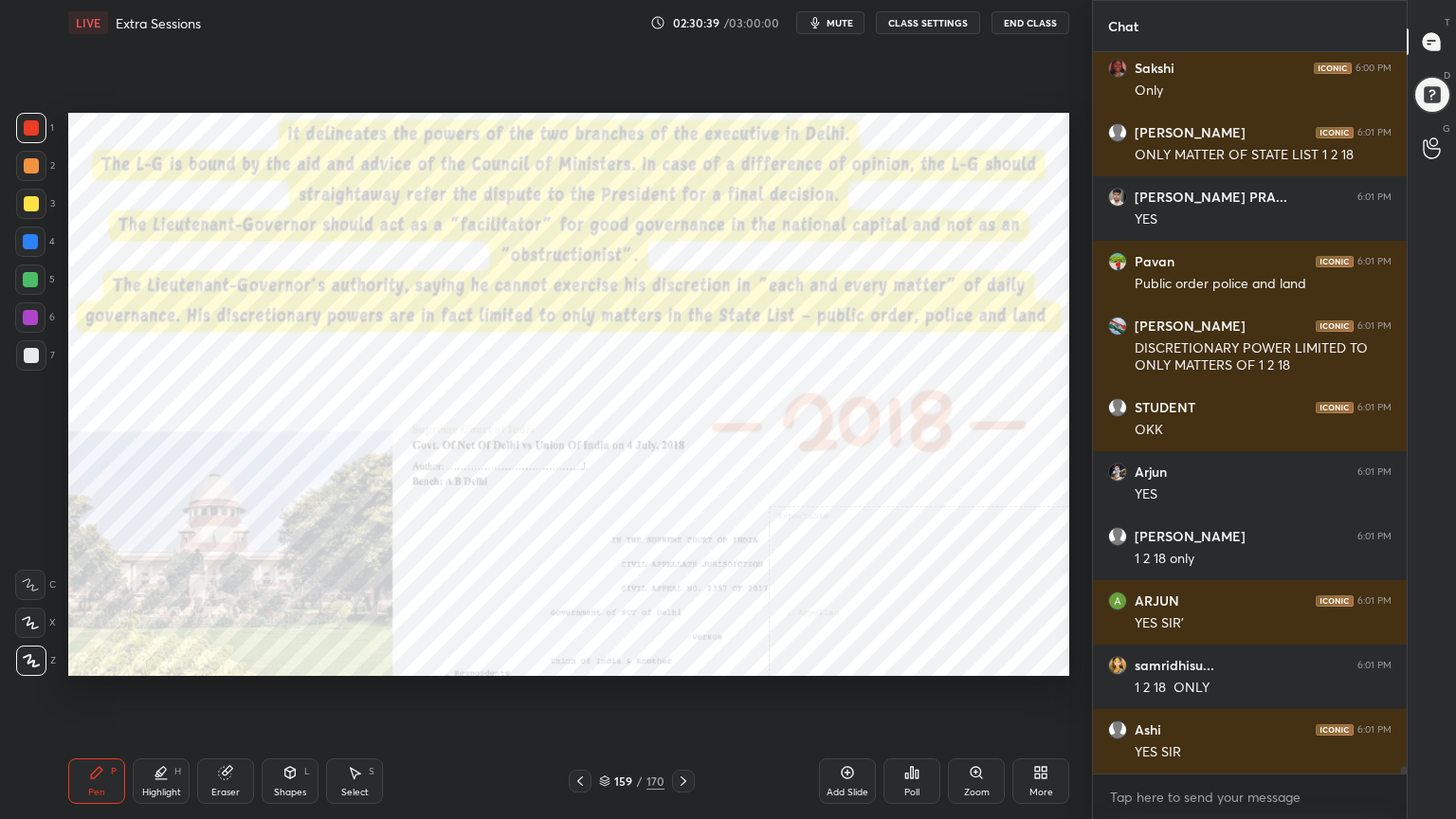 click 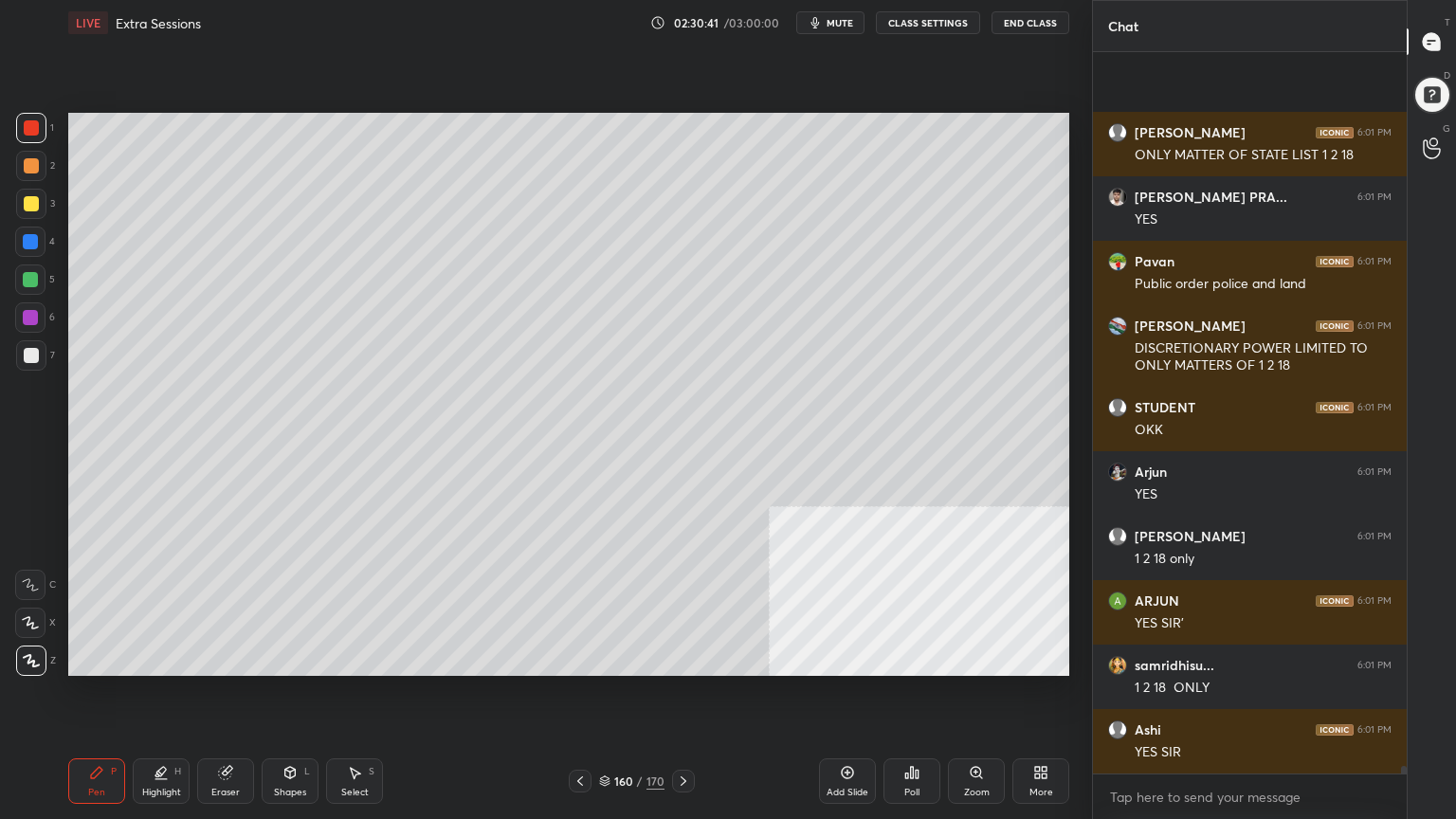scroll, scrollTop: 67851, scrollLeft: 0, axis: vertical 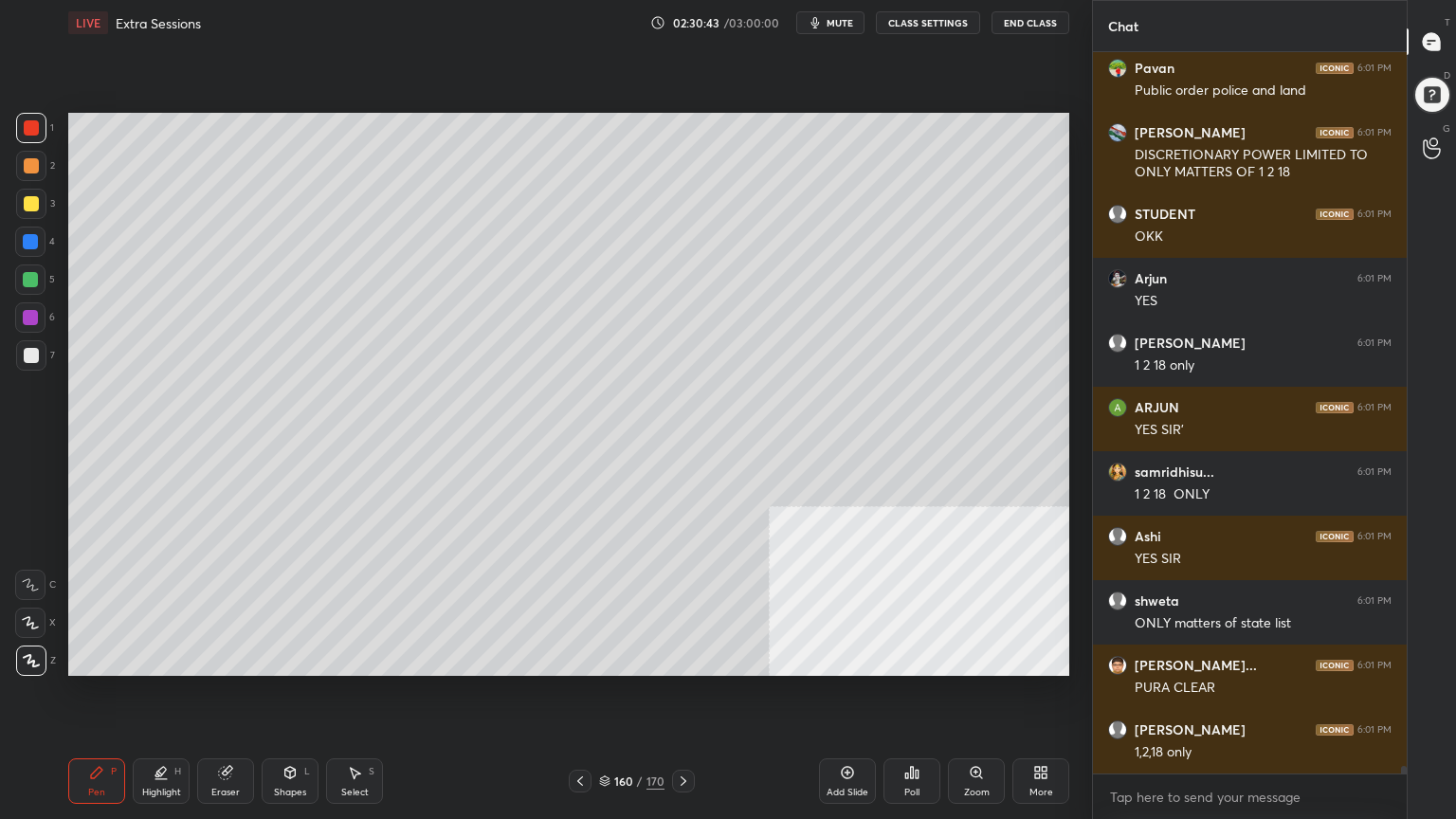 click at bounding box center [30, 242] 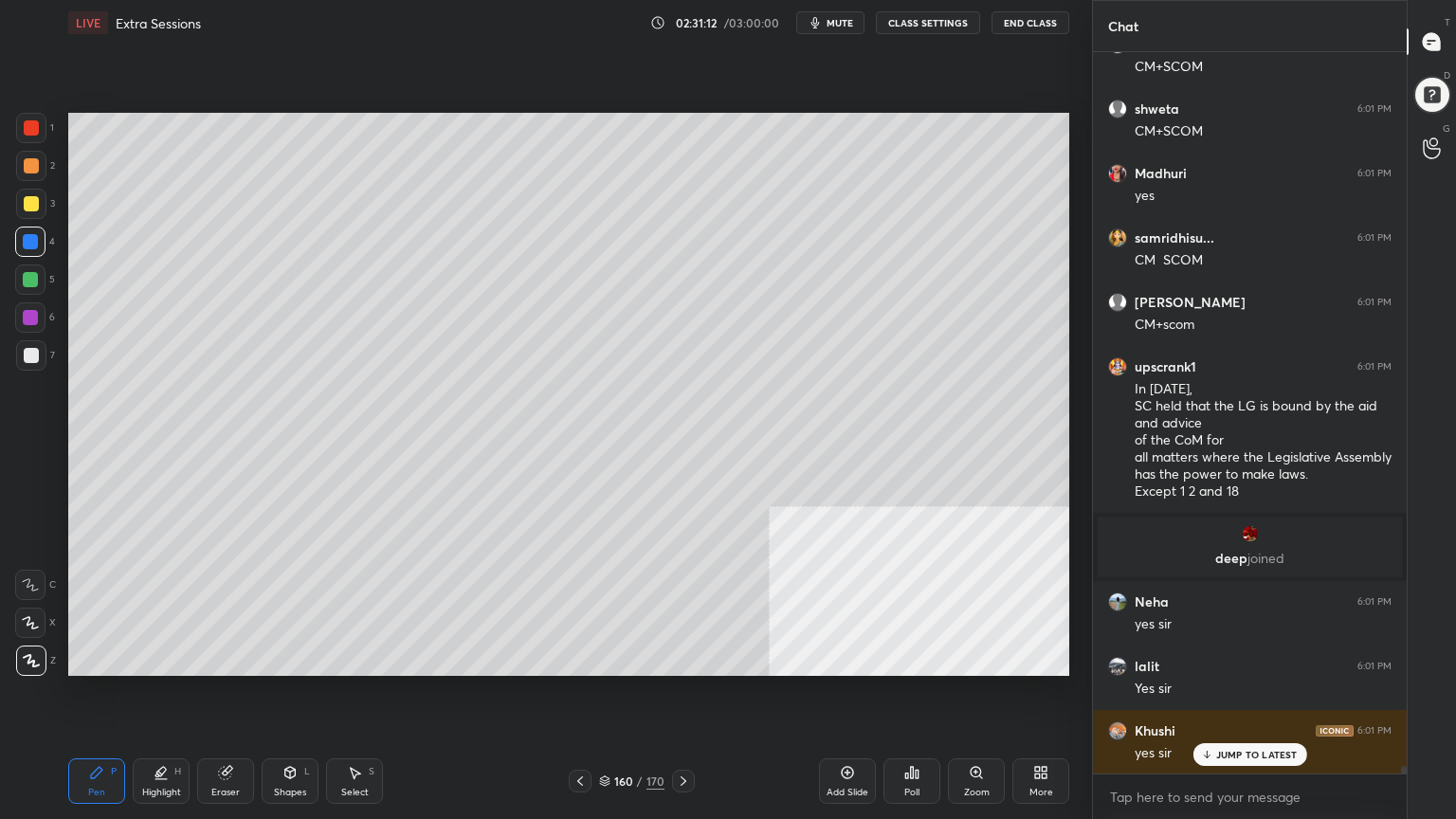 scroll, scrollTop: 66521, scrollLeft: 0, axis: vertical 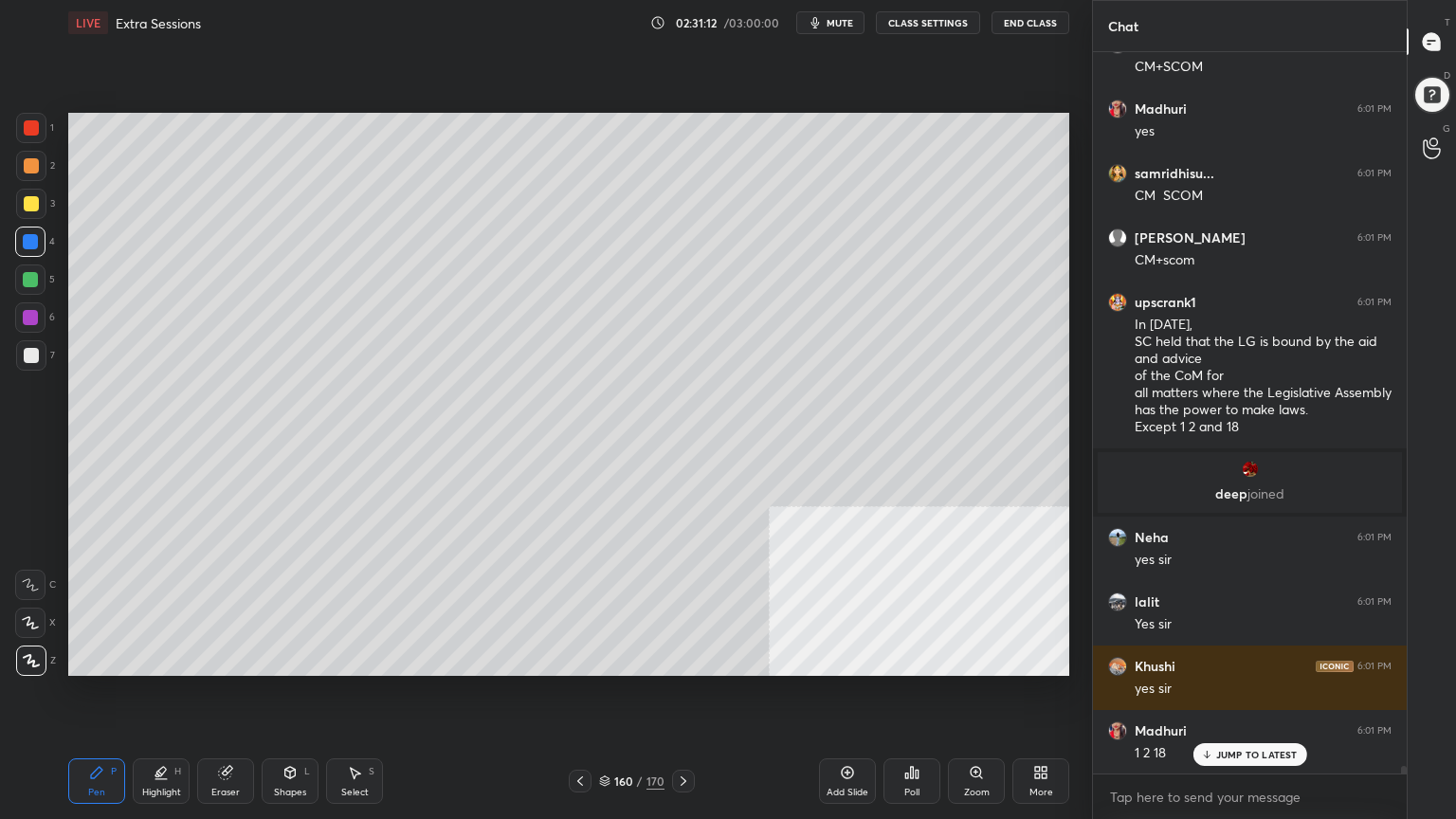 click 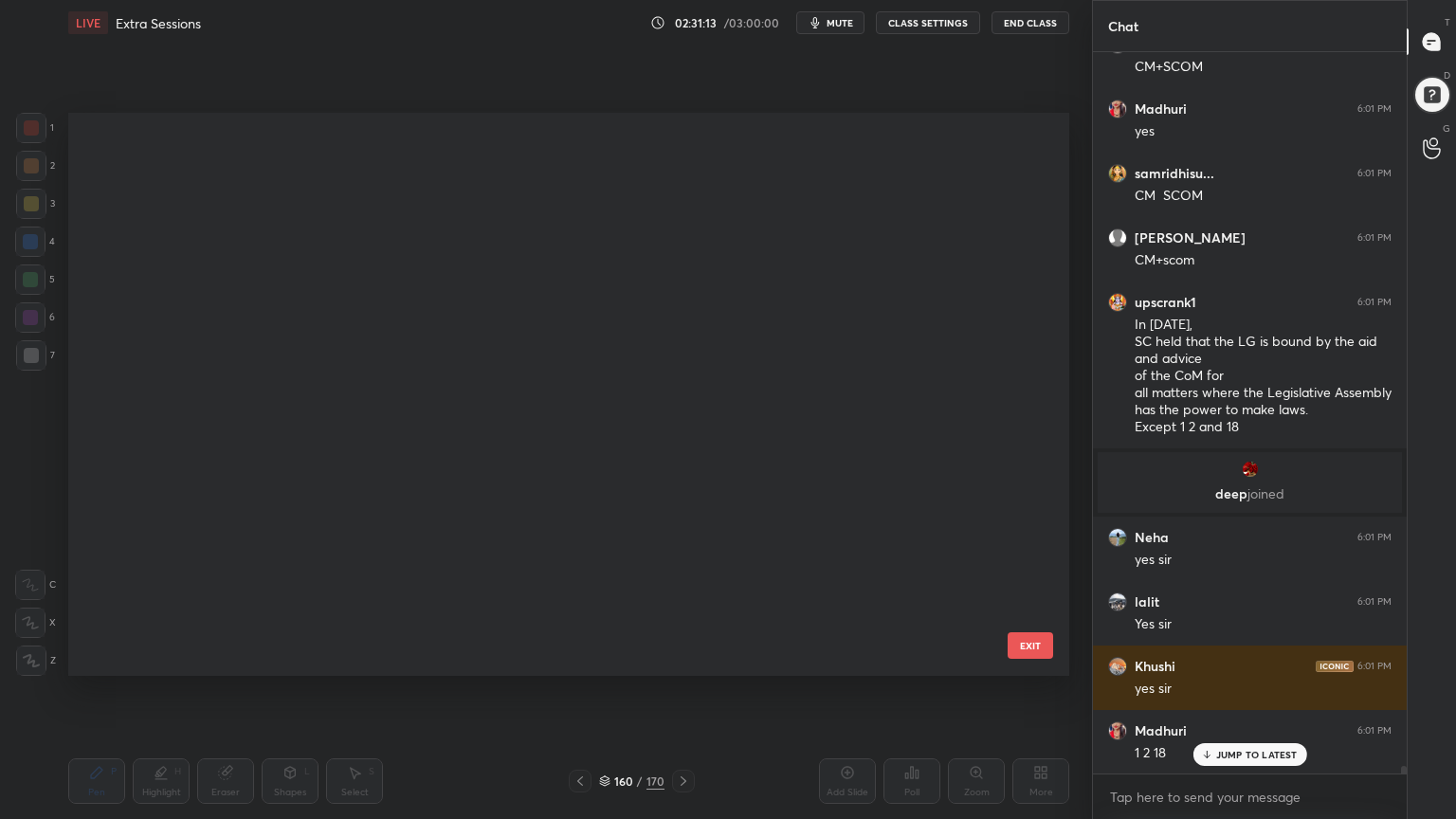 scroll, scrollTop: 8804, scrollLeft: 0, axis: vertical 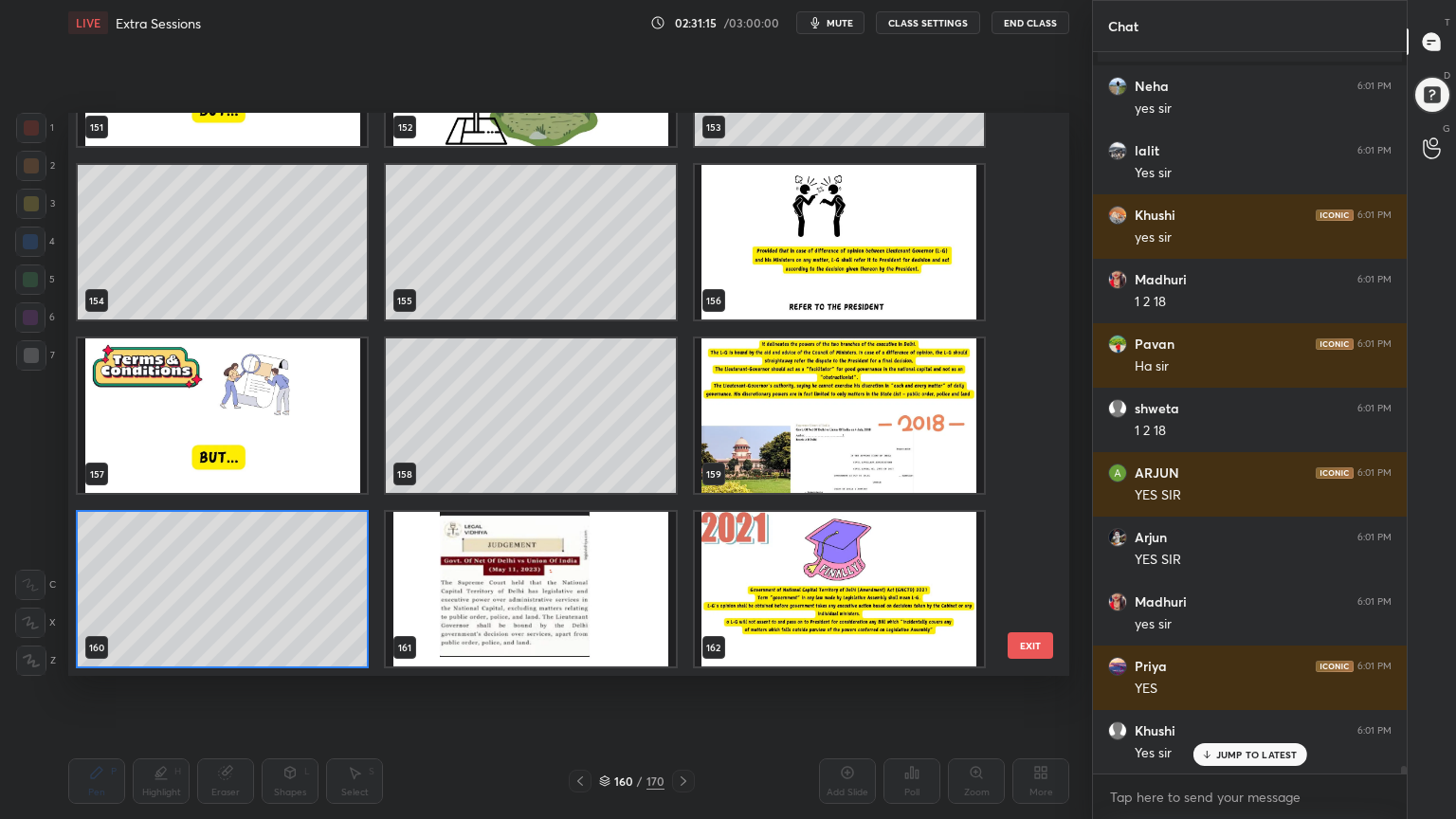 click at bounding box center (530, 589) 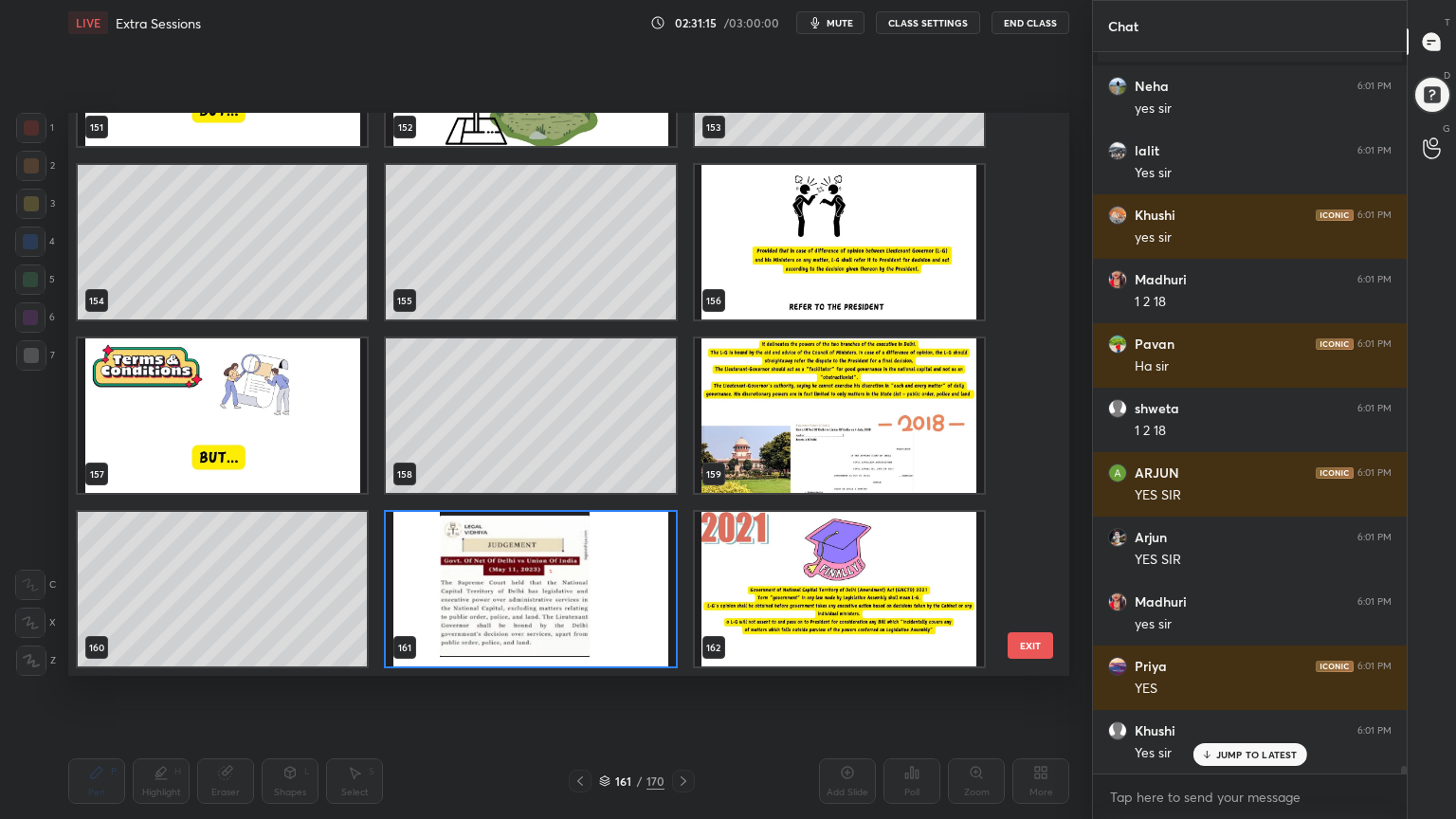 click at bounding box center (530, 589) 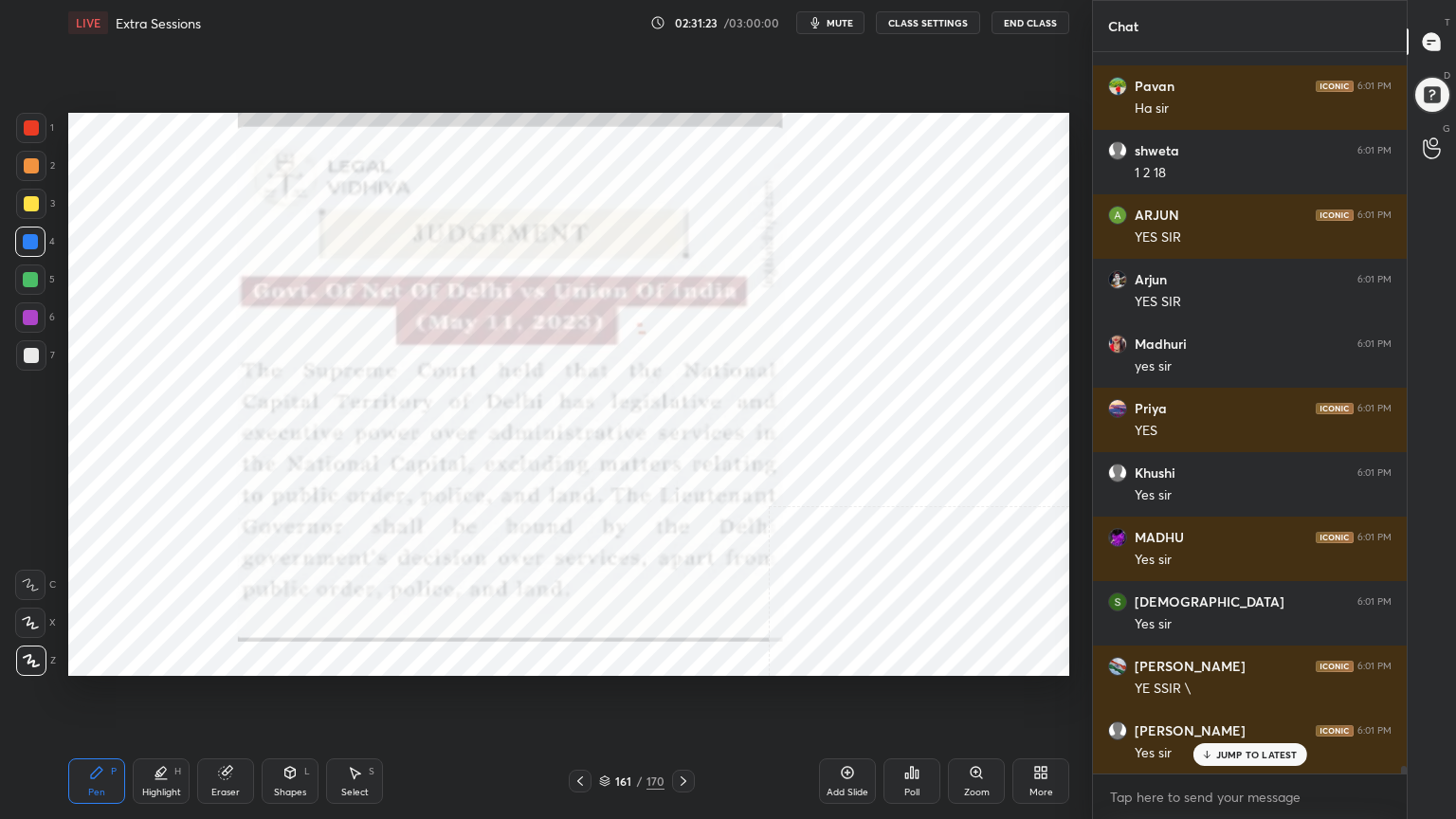 click at bounding box center [31, 204] 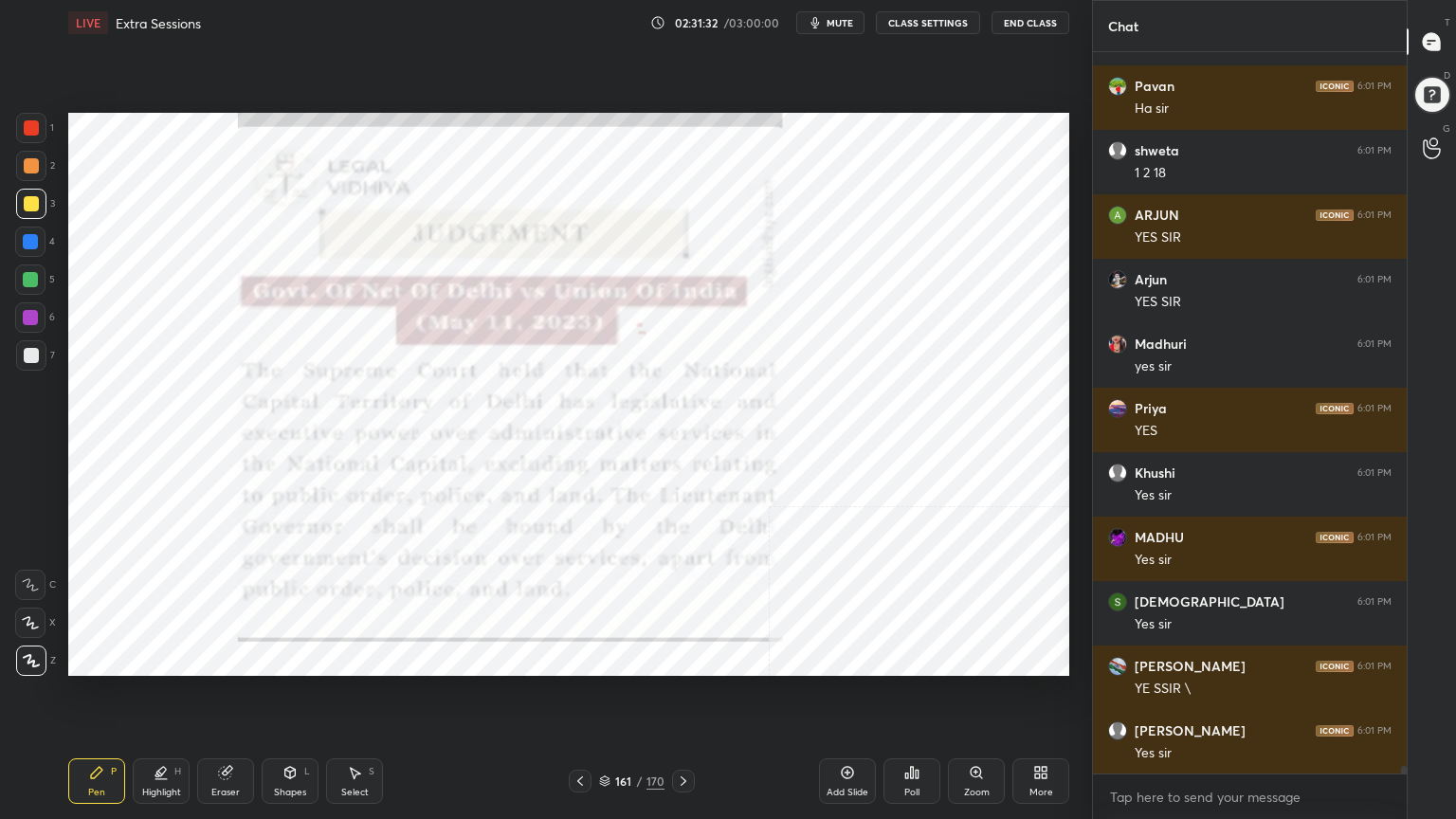 scroll, scrollTop: 67294, scrollLeft: 0, axis: vertical 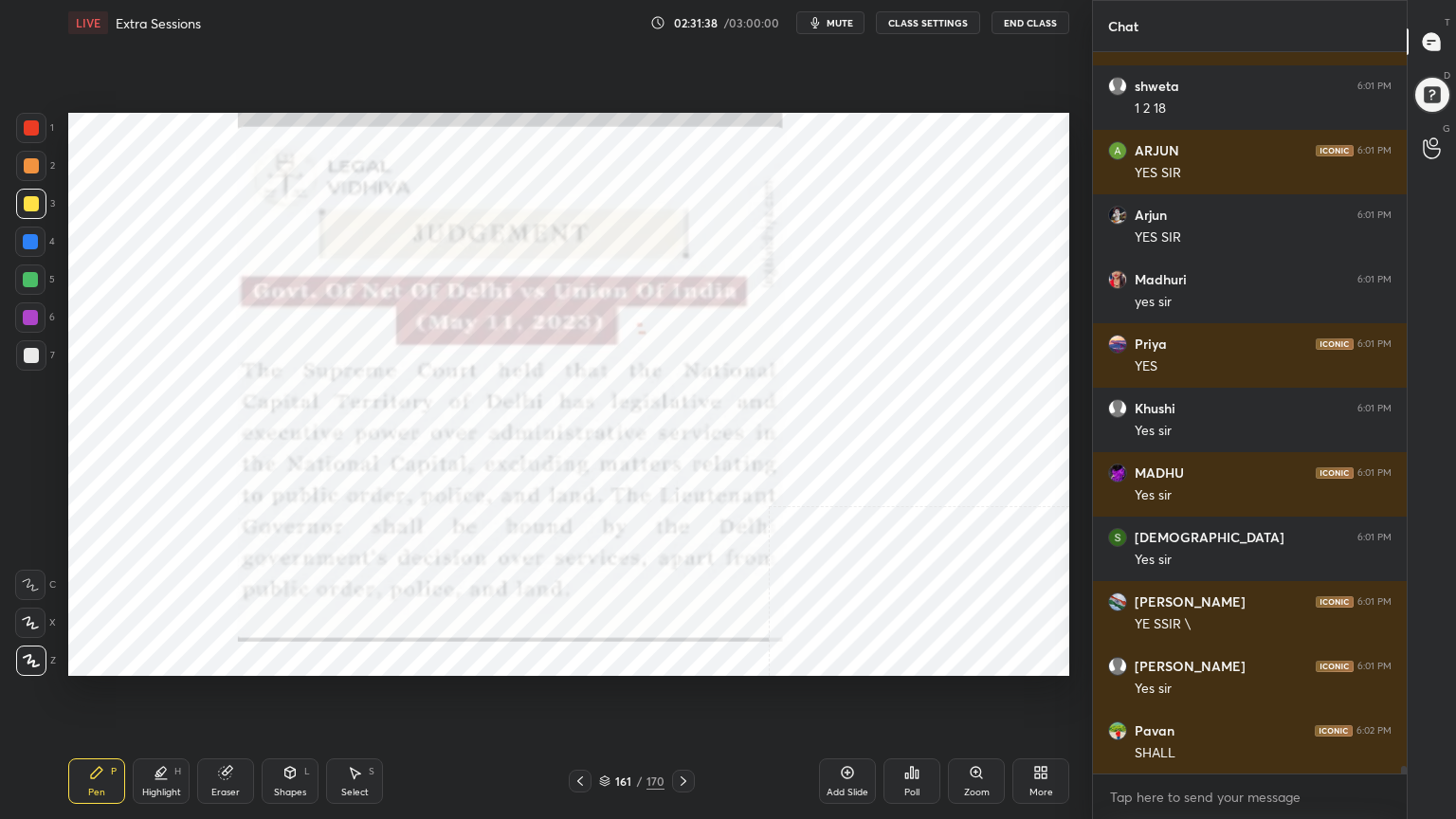 click at bounding box center [31, 128] 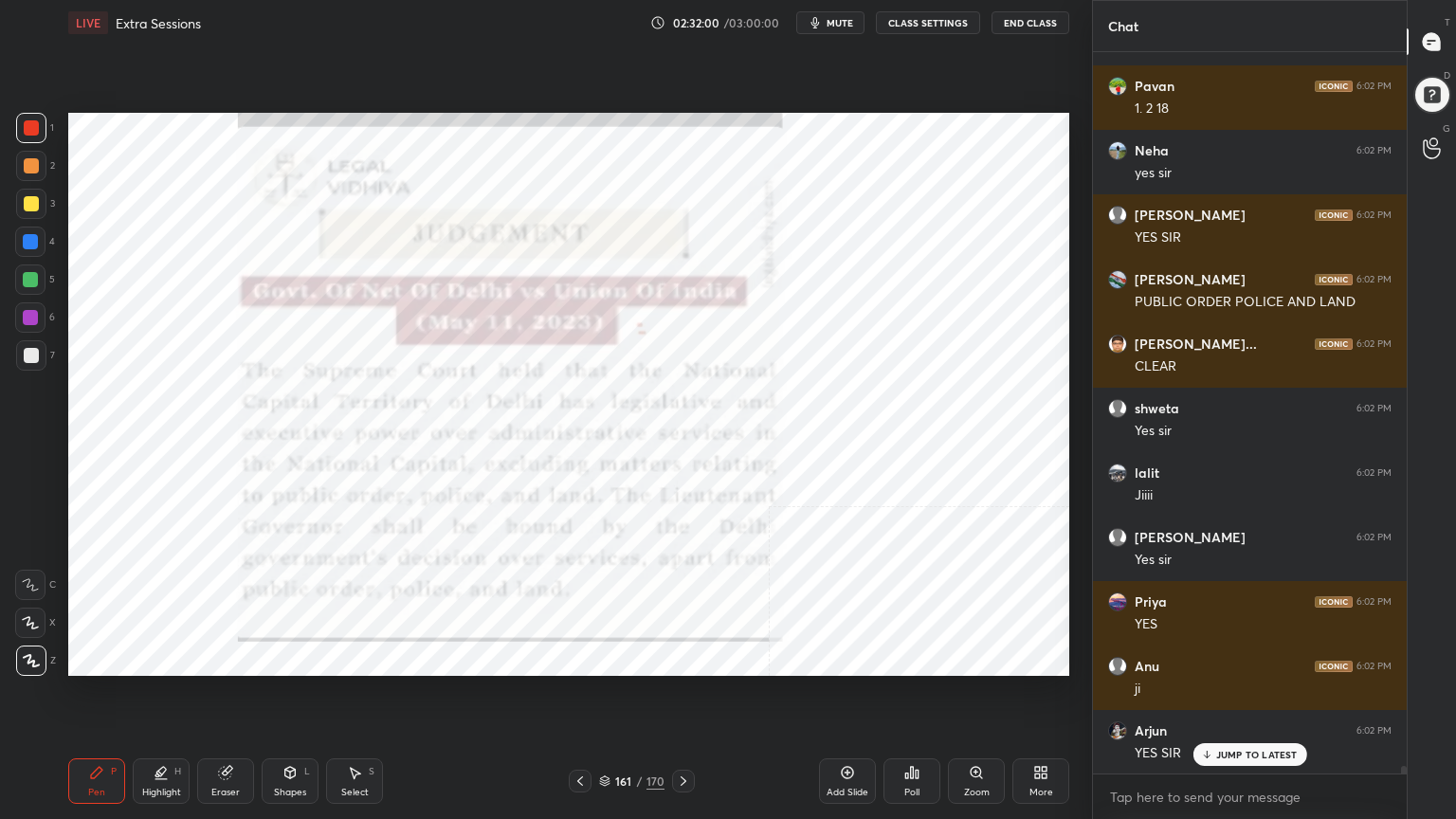 scroll, scrollTop: 68231, scrollLeft: 0, axis: vertical 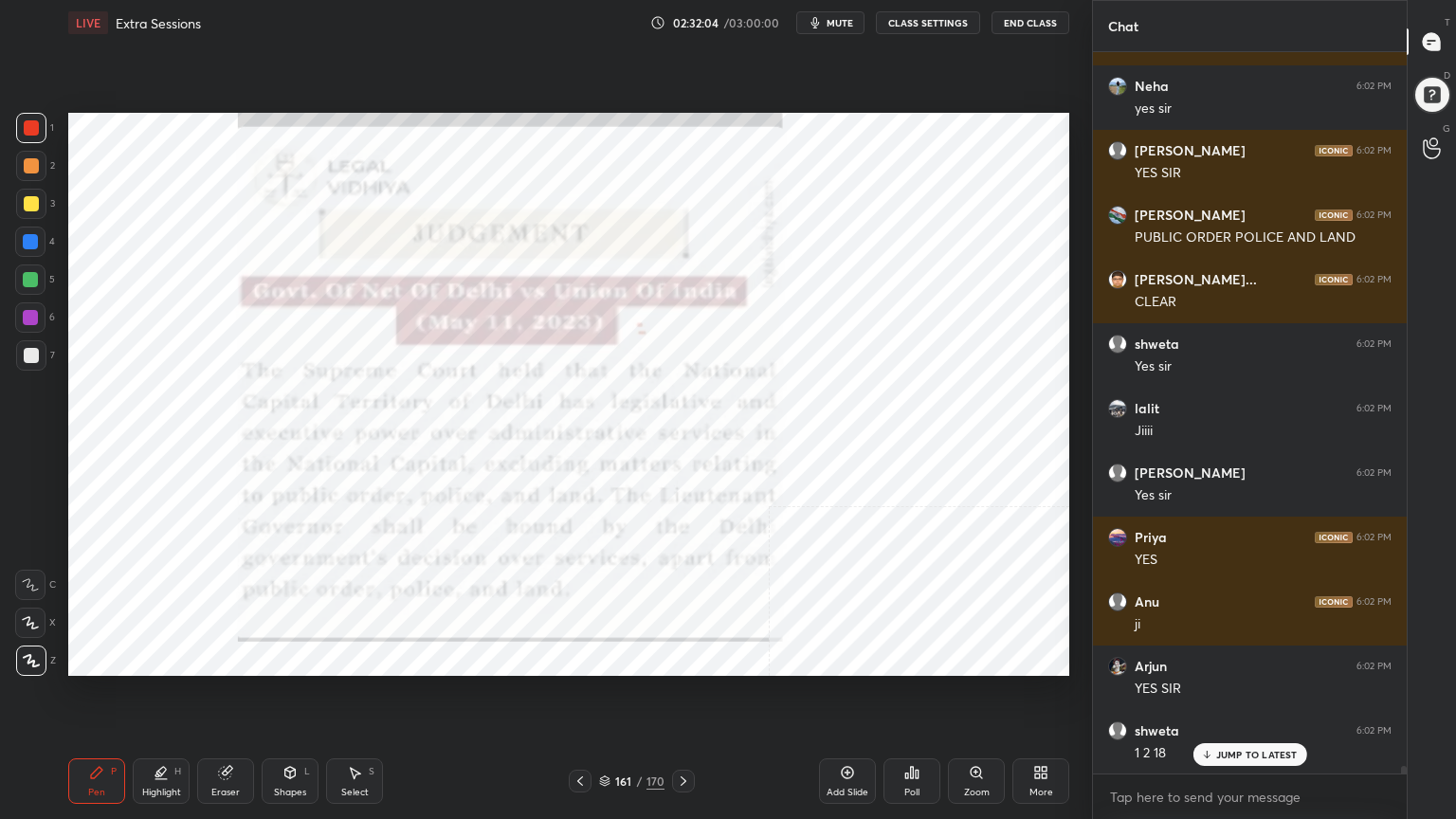 click 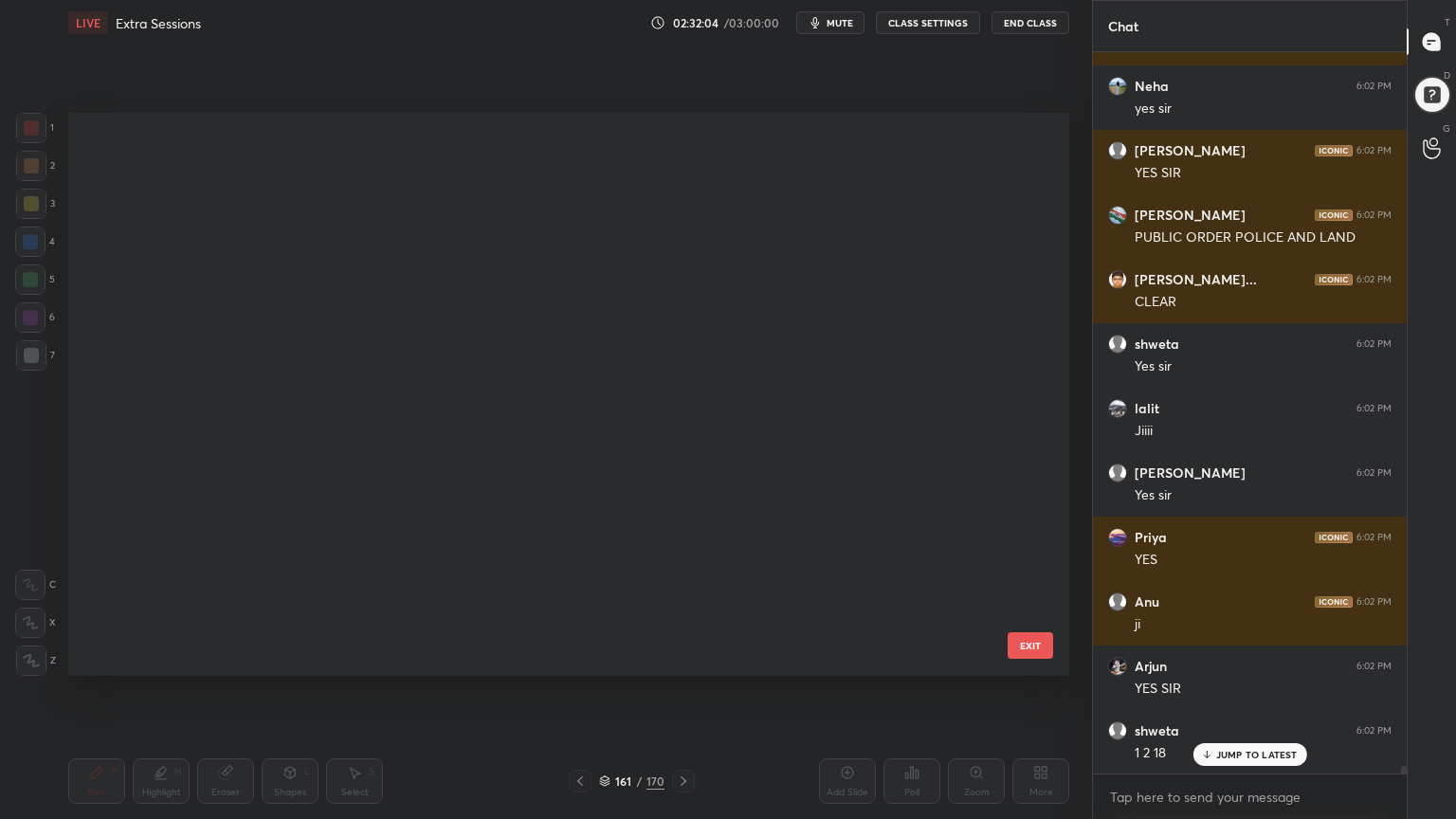 scroll, scrollTop: 8804, scrollLeft: 0, axis: vertical 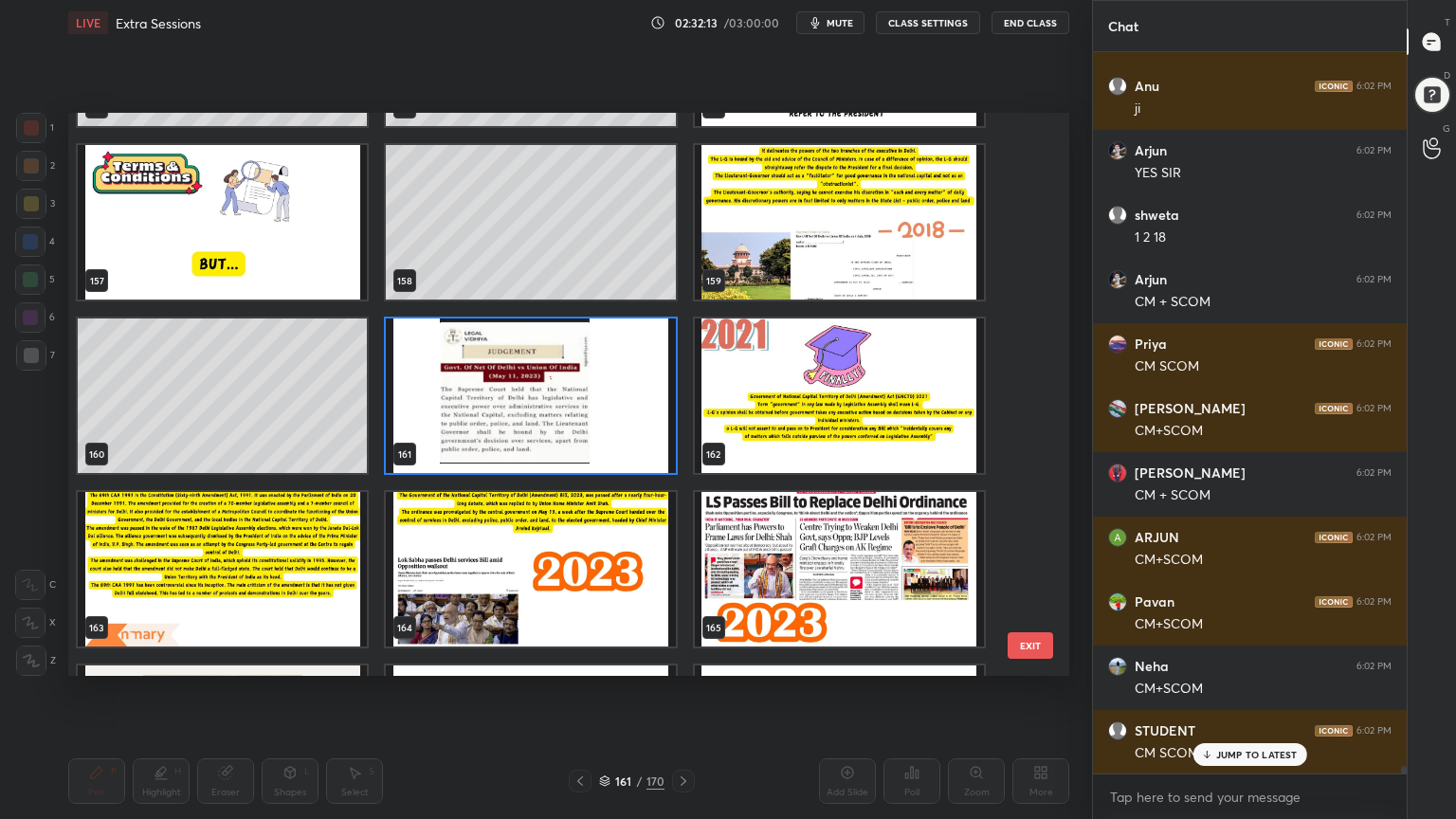 click at bounding box center [530, 395] 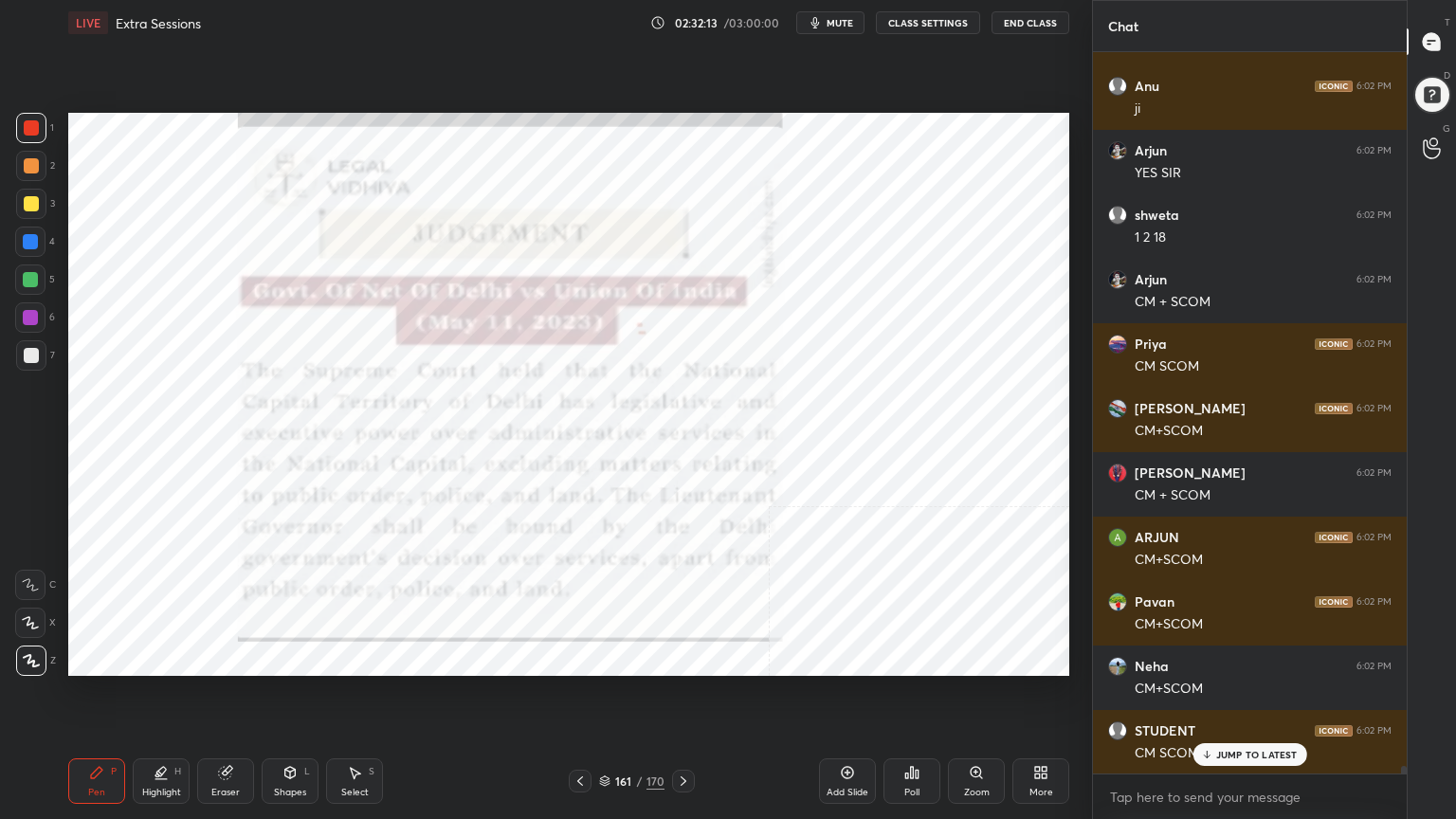 click at bounding box center [530, 395] 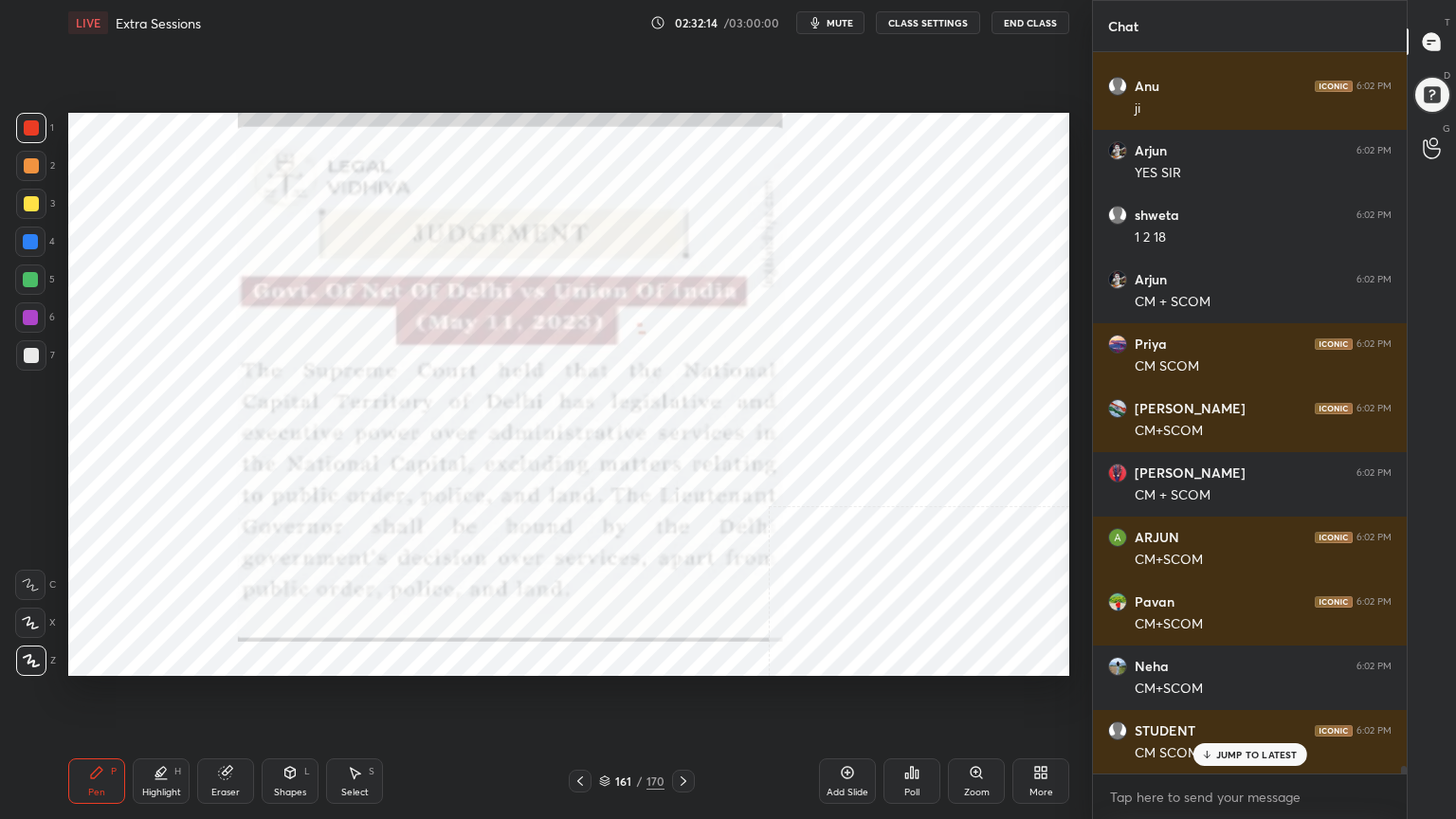 click on "Add Slide" at bounding box center [847, 781] 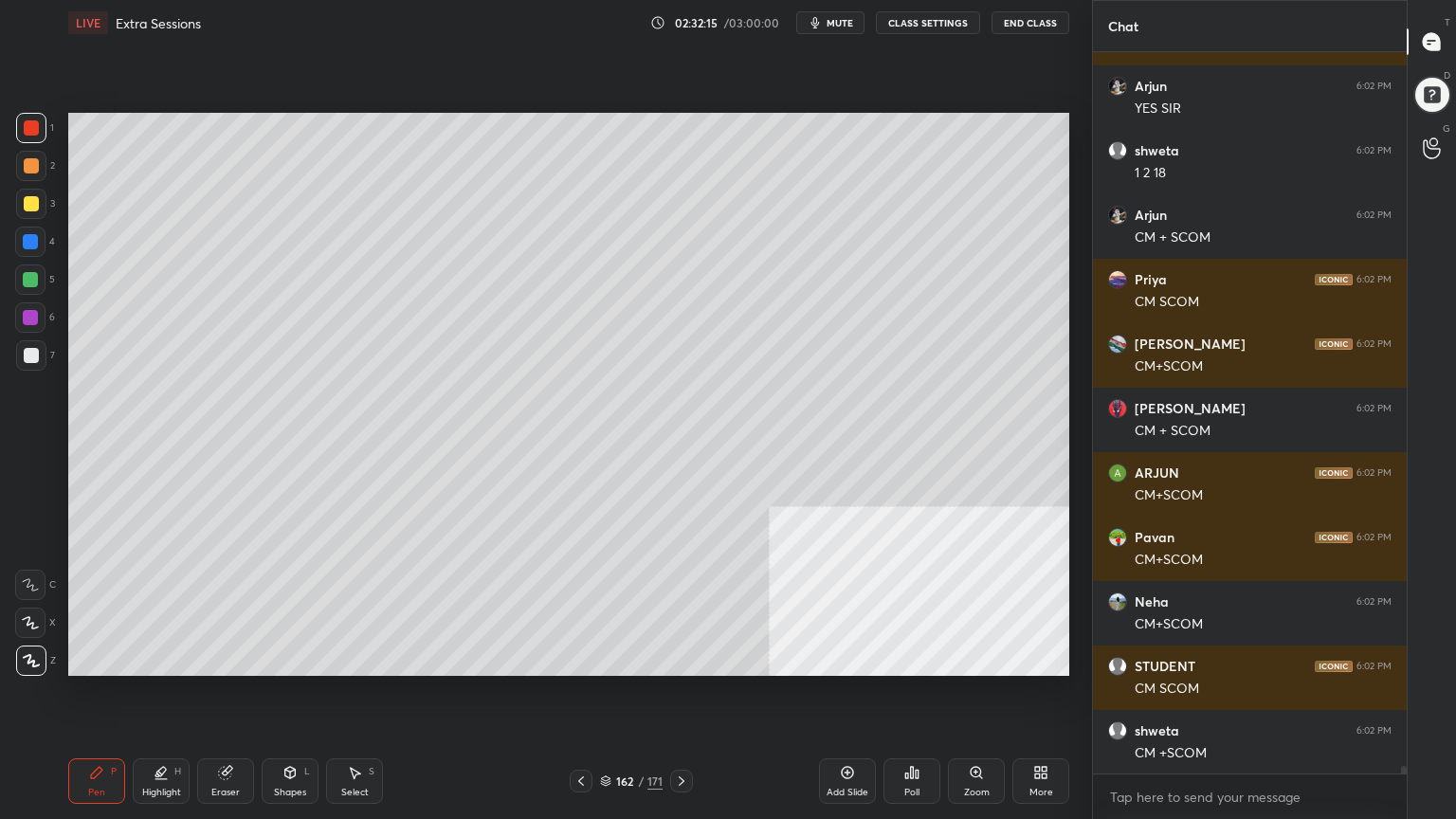 click at bounding box center (31, 355) 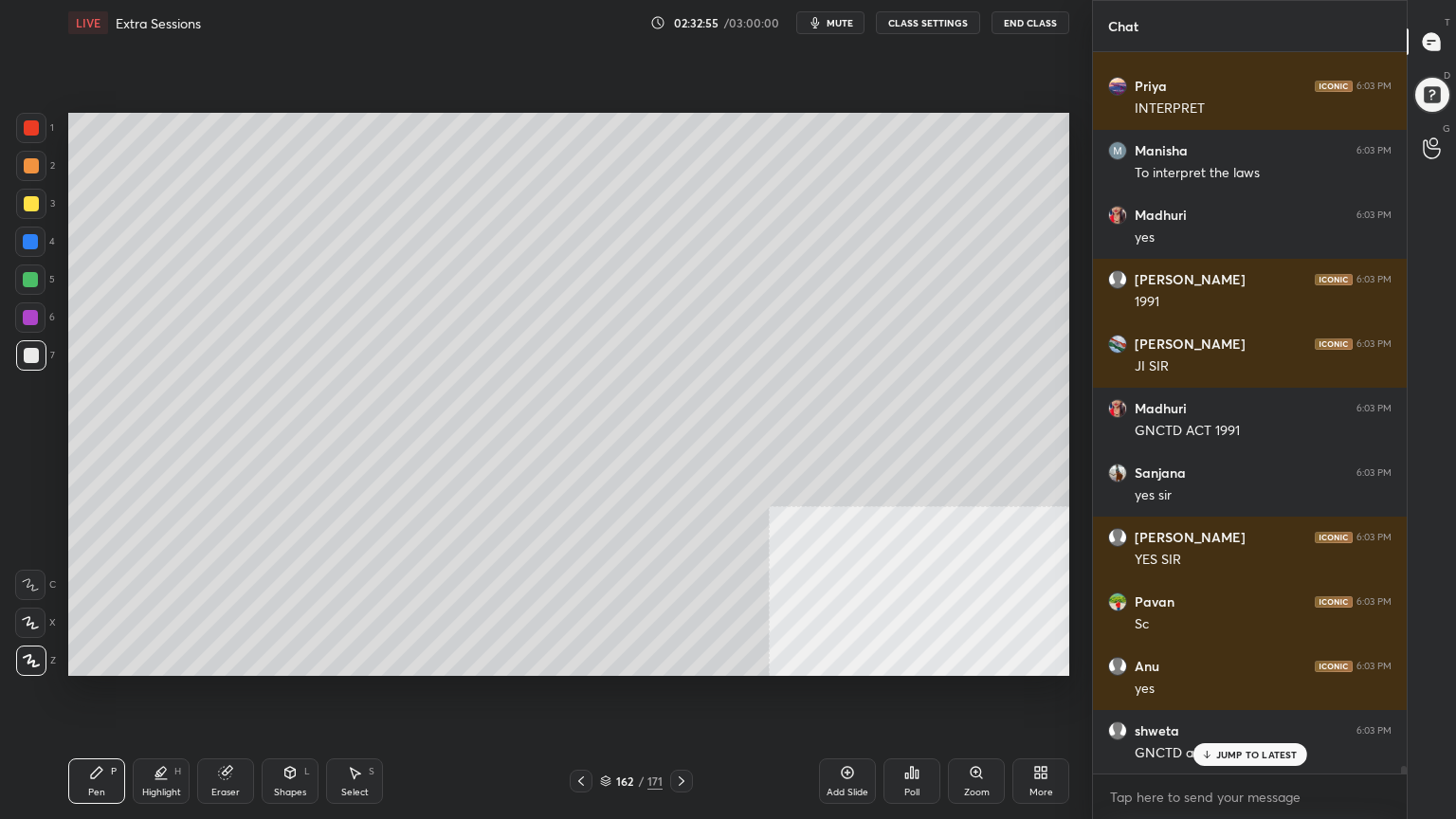 scroll, scrollTop: 70457, scrollLeft: 0, axis: vertical 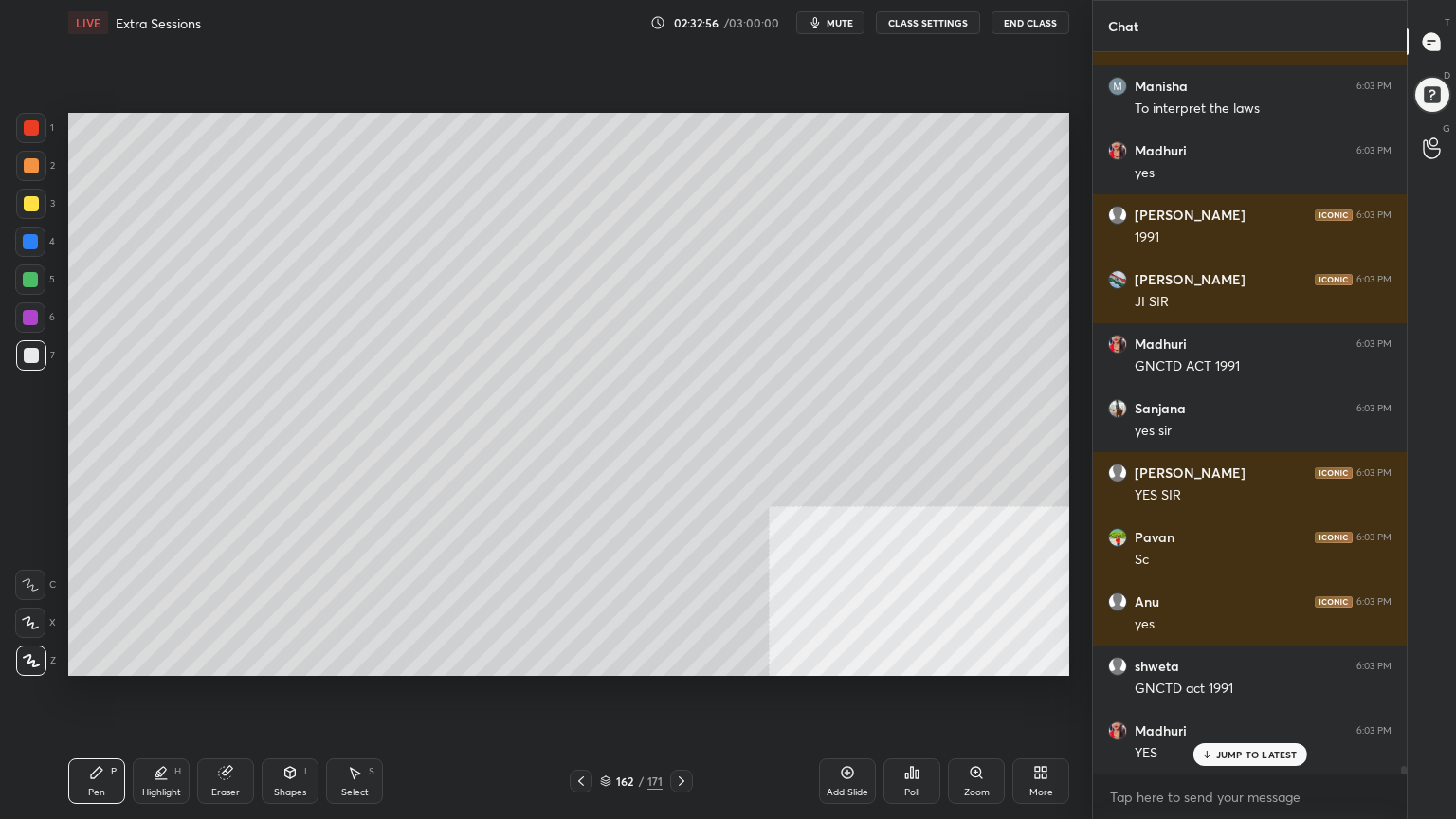 click at bounding box center (31, 204) 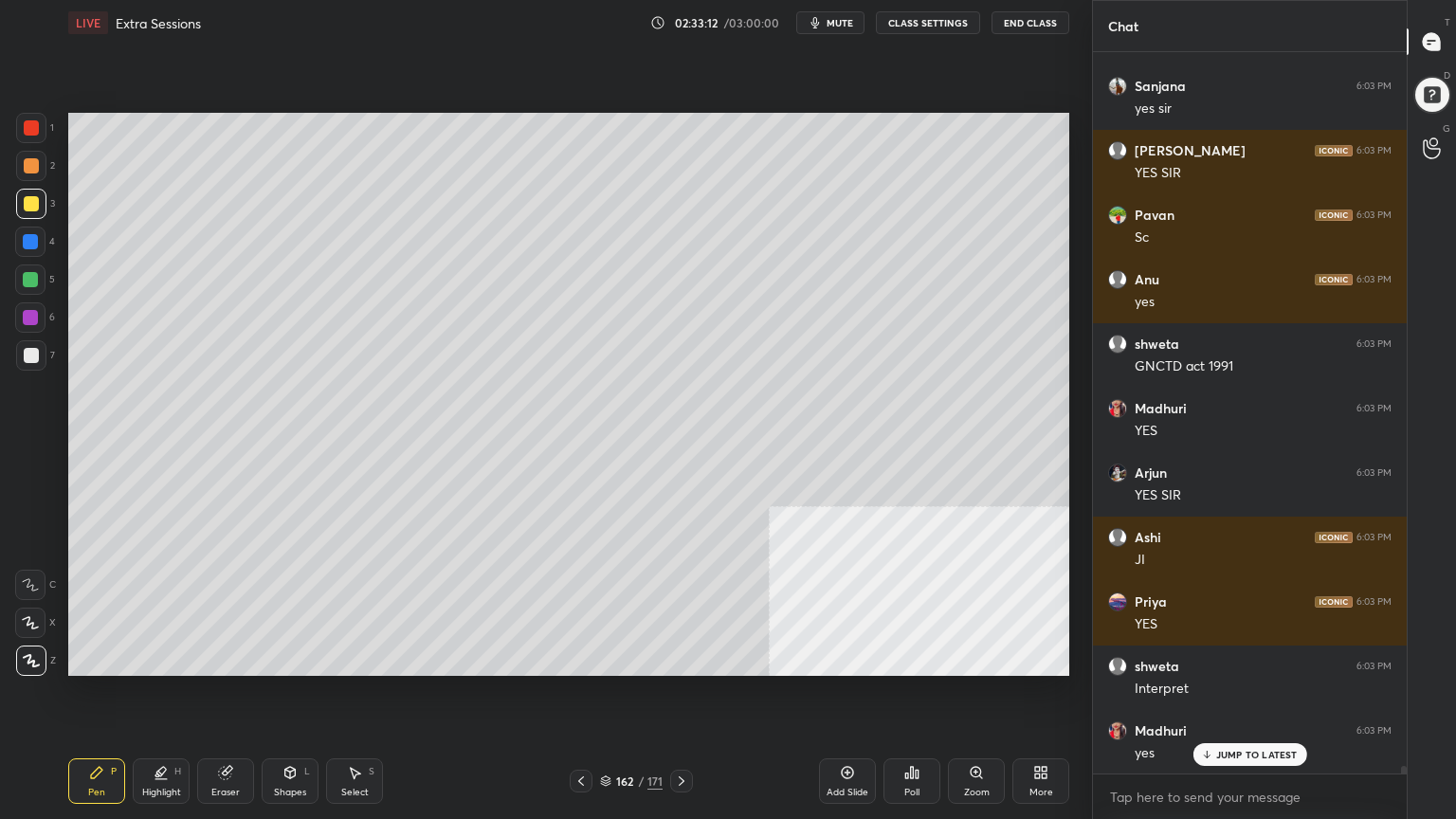 scroll, scrollTop: 70844, scrollLeft: 0, axis: vertical 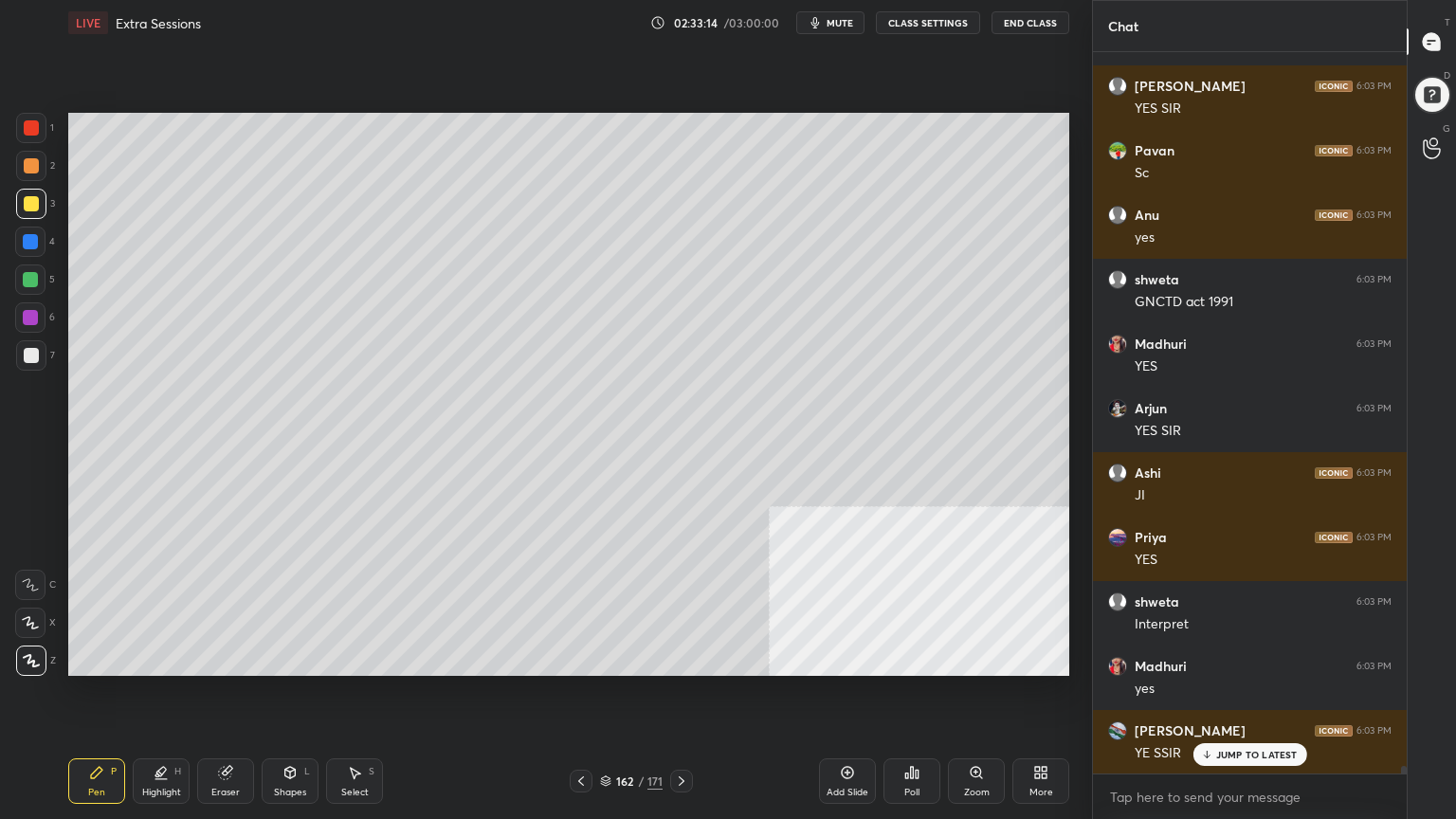 click at bounding box center [30, 242] 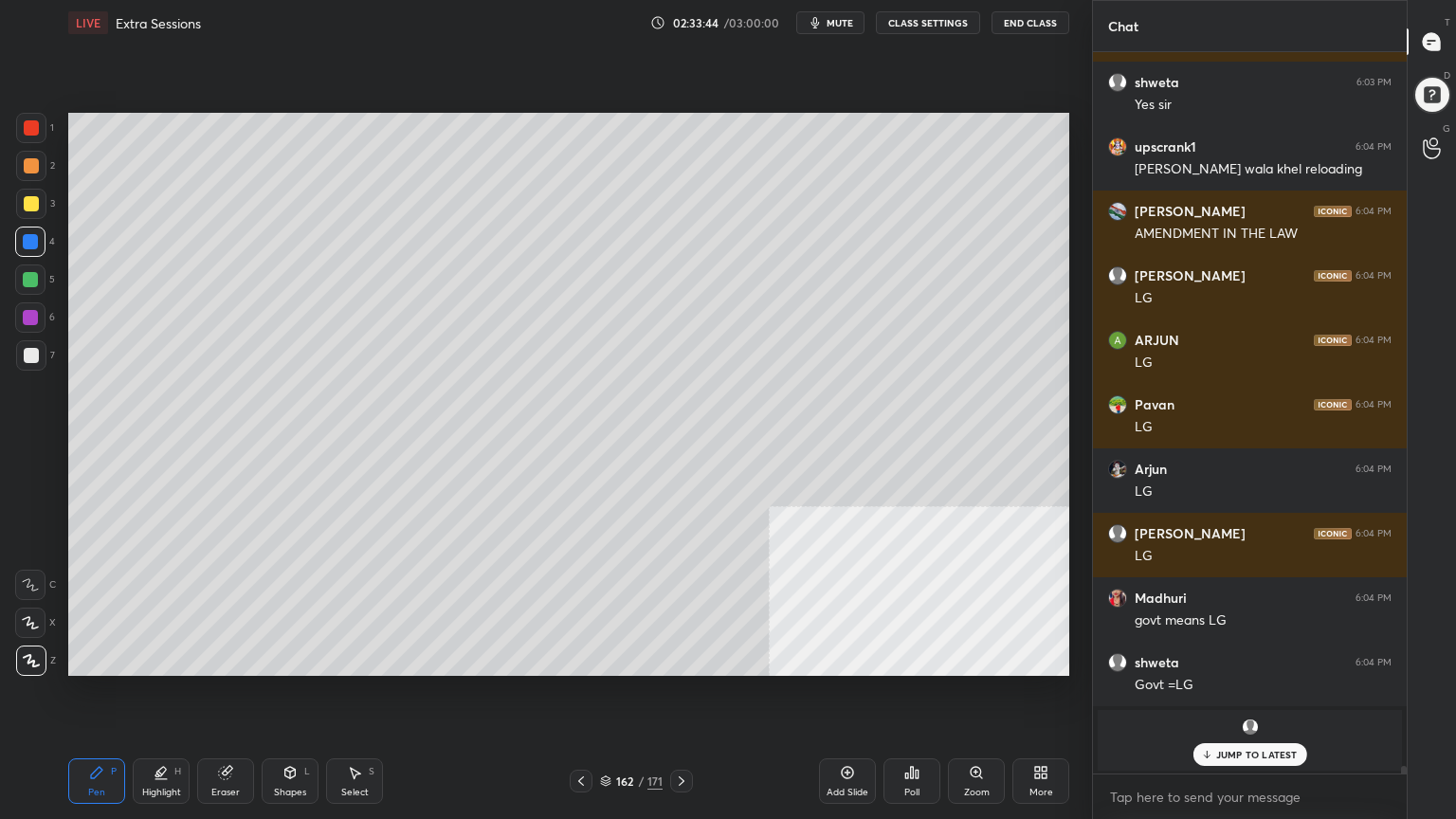 scroll, scrollTop: 71879, scrollLeft: 0, axis: vertical 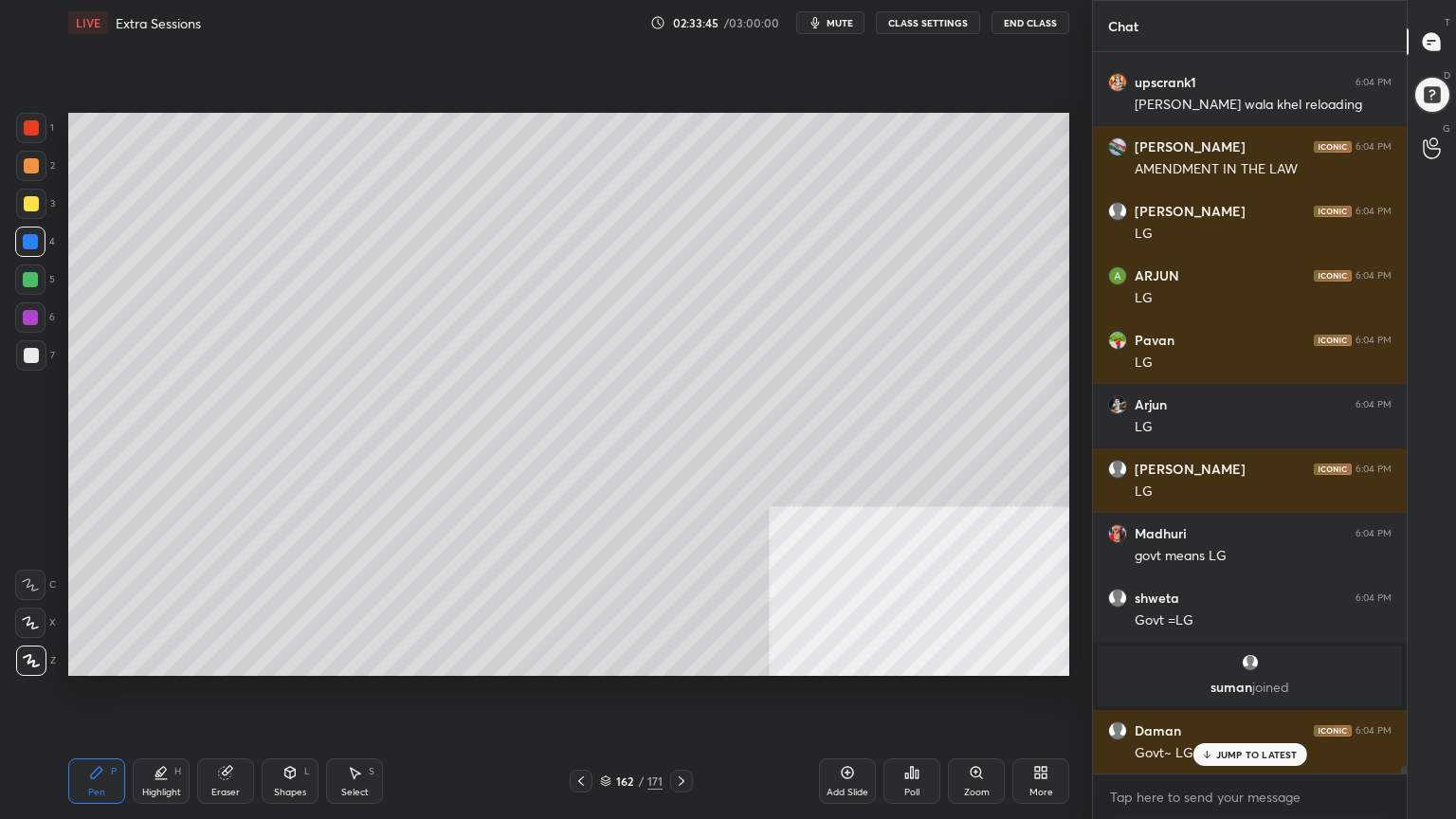 click 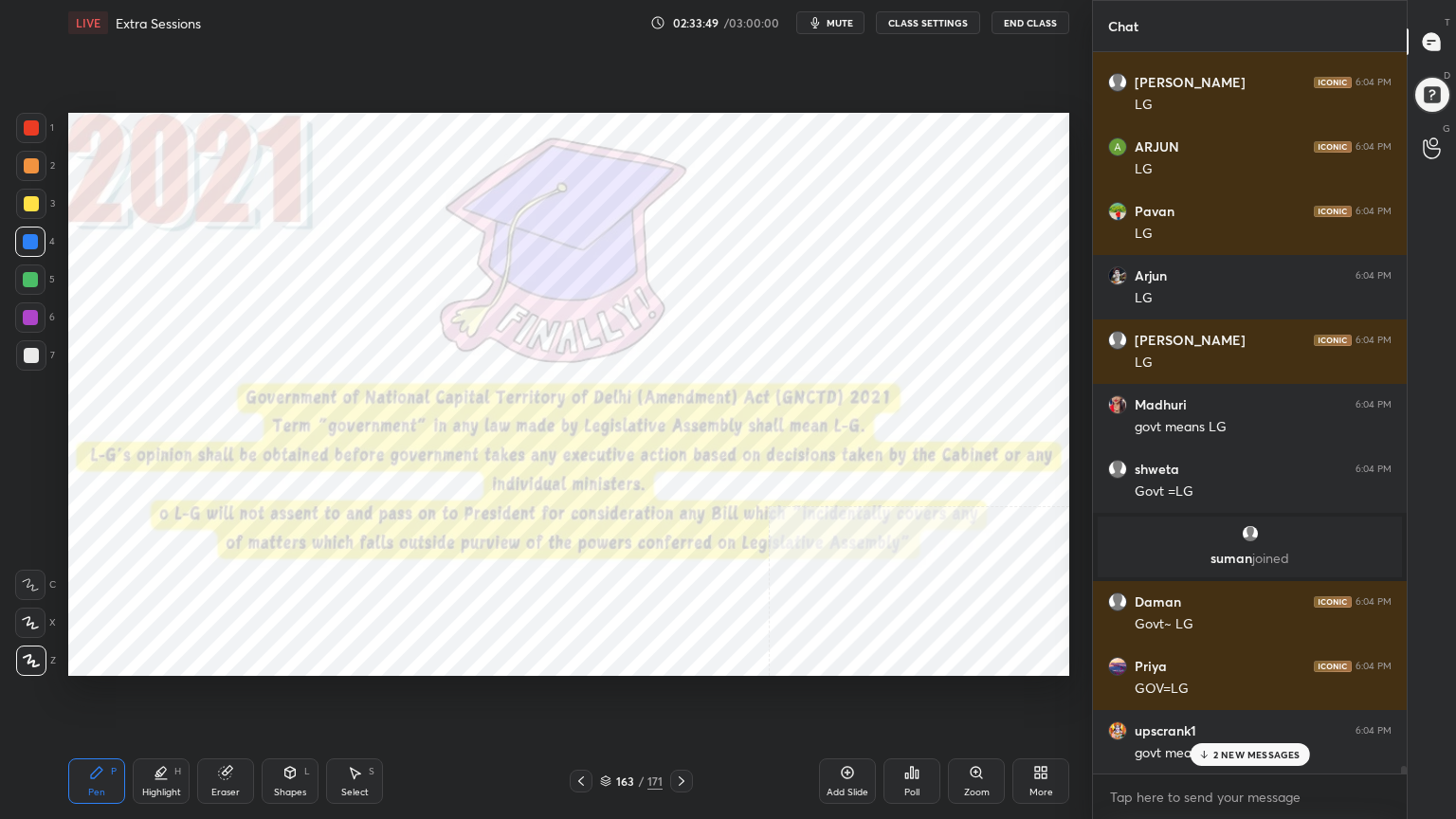 scroll, scrollTop: 72136, scrollLeft: 0, axis: vertical 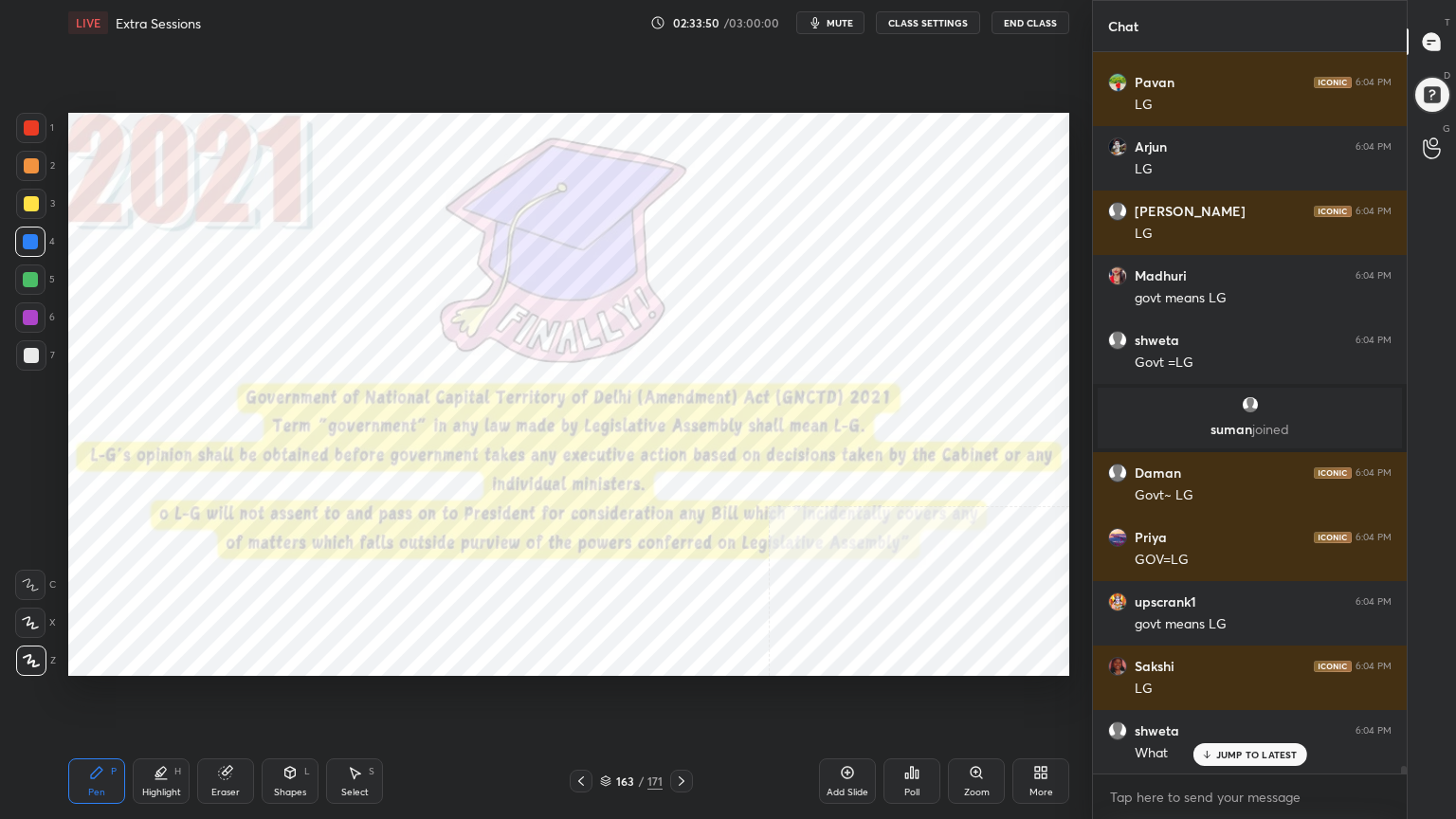 click at bounding box center [31, 128] 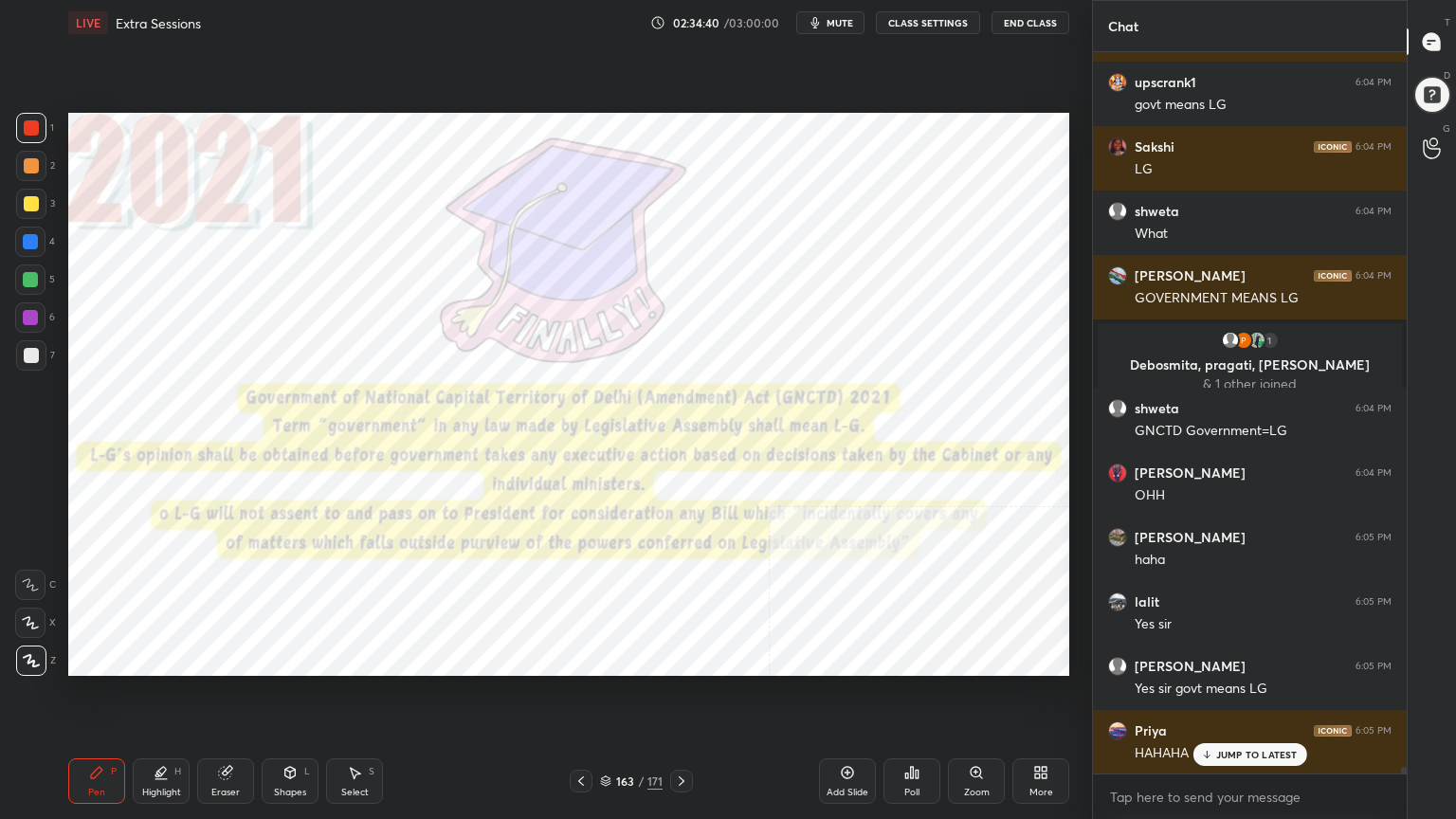 scroll, scrollTop: 72720, scrollLeft: 0, axis: vertical 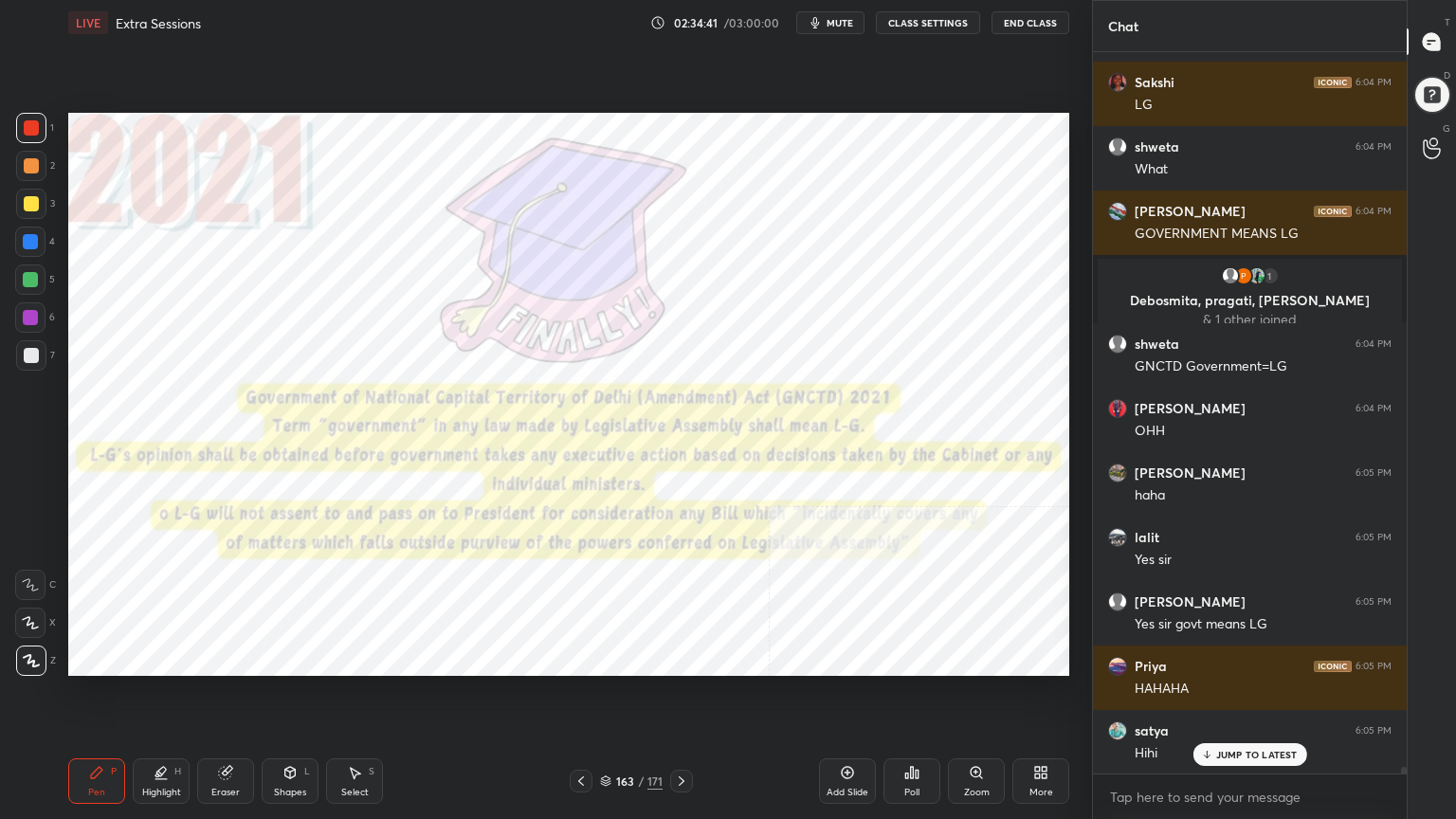 click 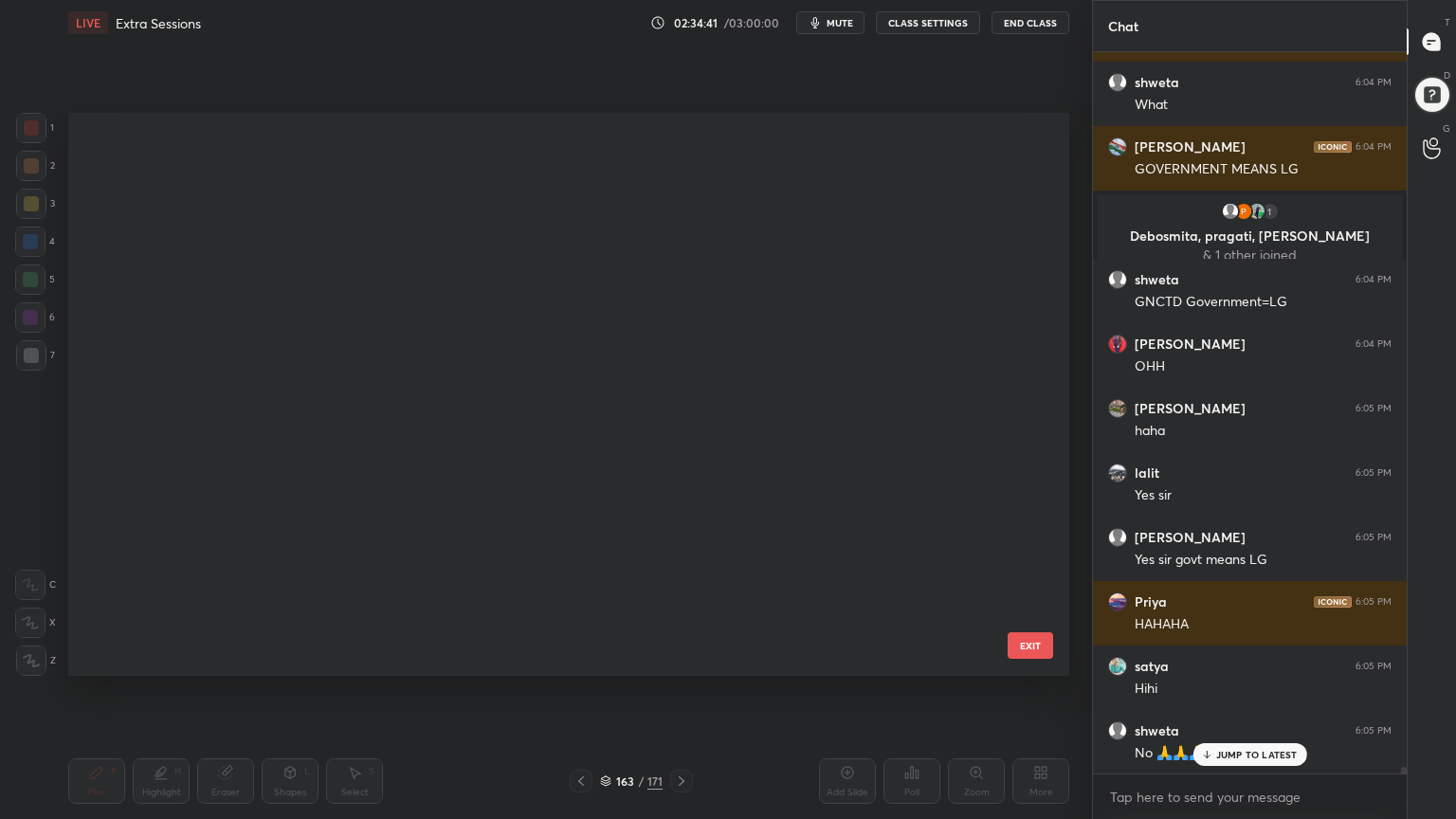 scroll, scrollTop: 8978, scrollLeft: 0, axis: vertical 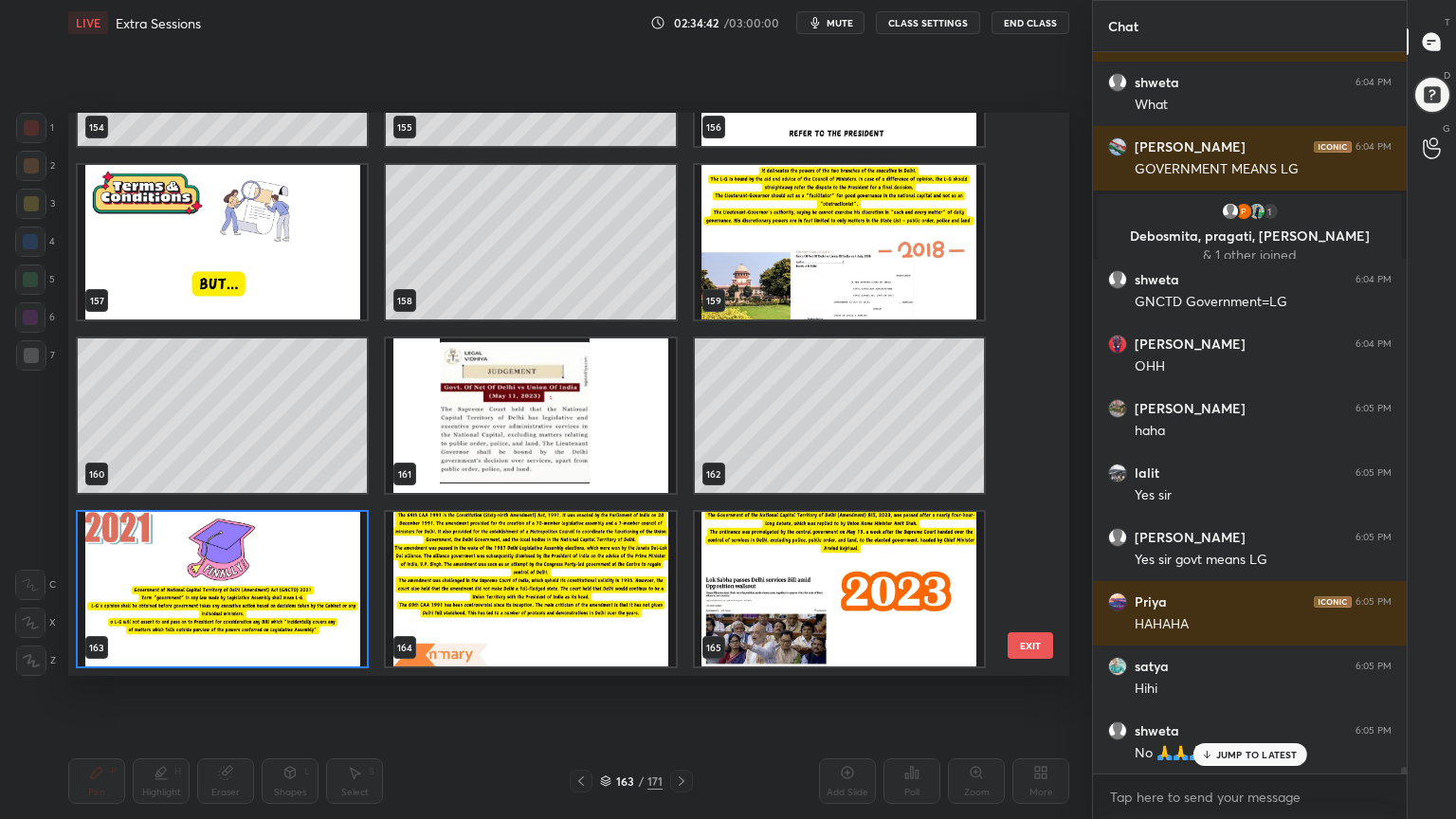 click at bounding box center (839, 589) 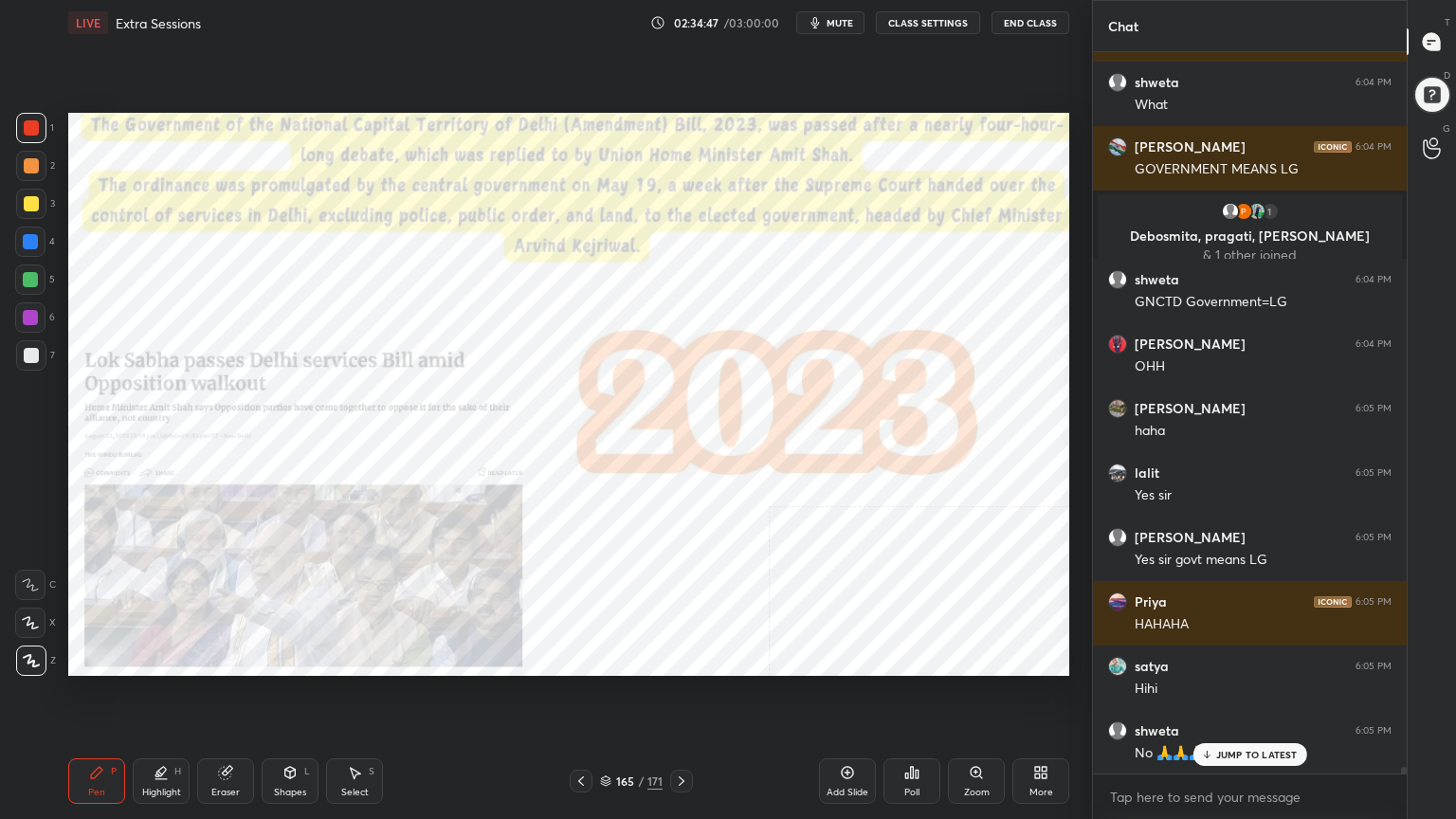 scroll, scrollTop: 72849, scrollLeft: 0, axis: vertical 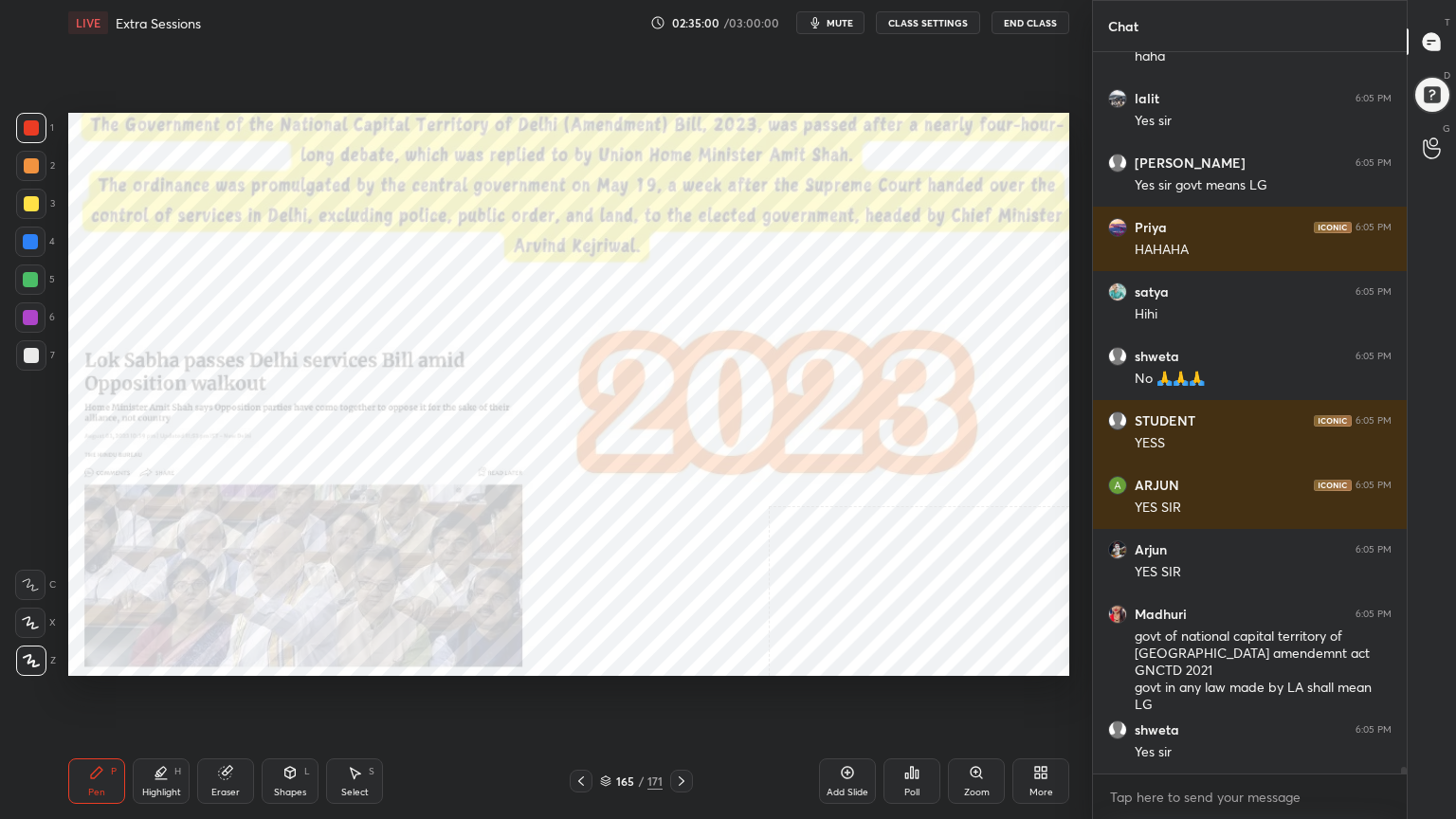 click 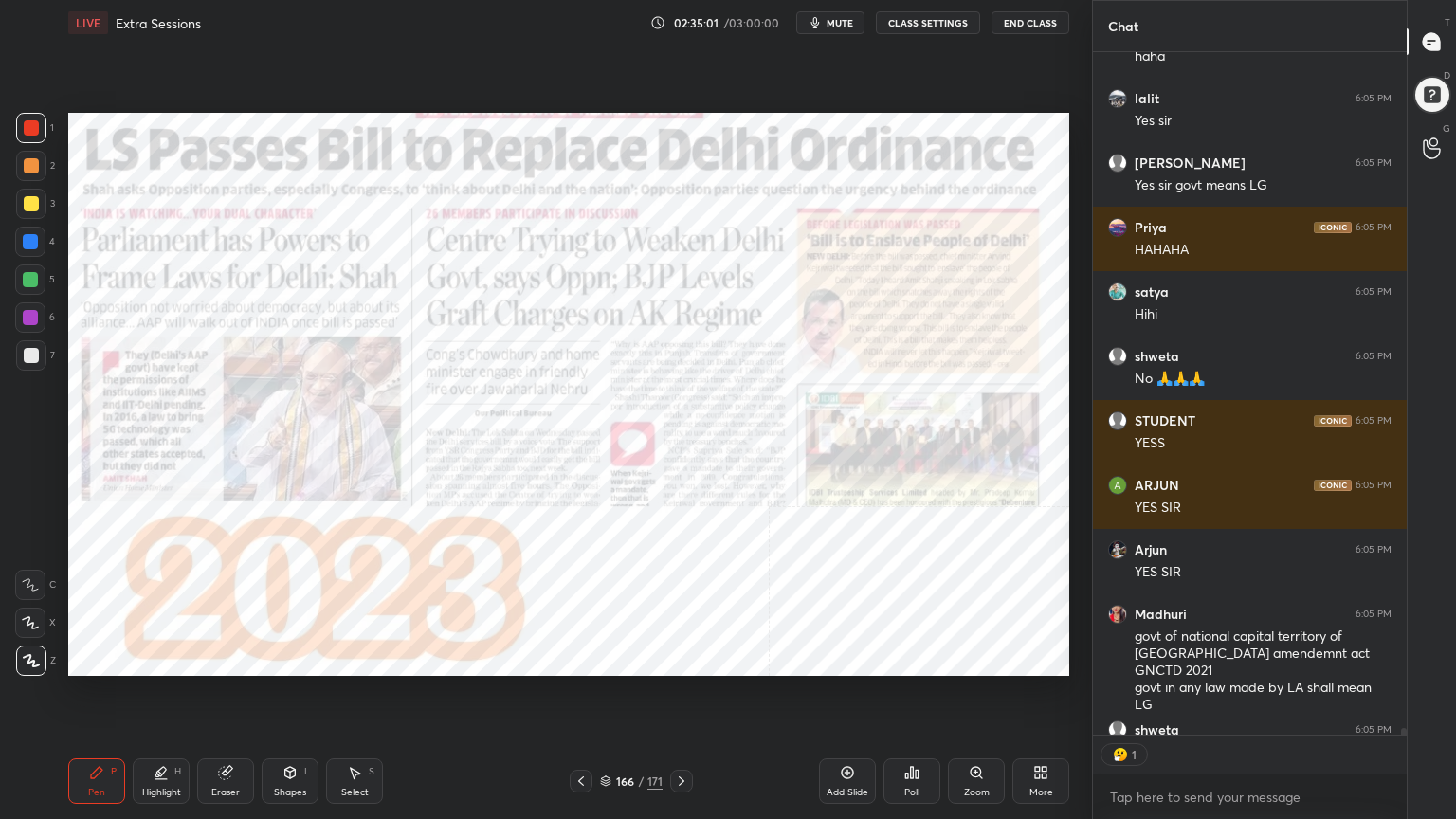scroll, scrollTop: 6, scrollLeft: 6, axis: both 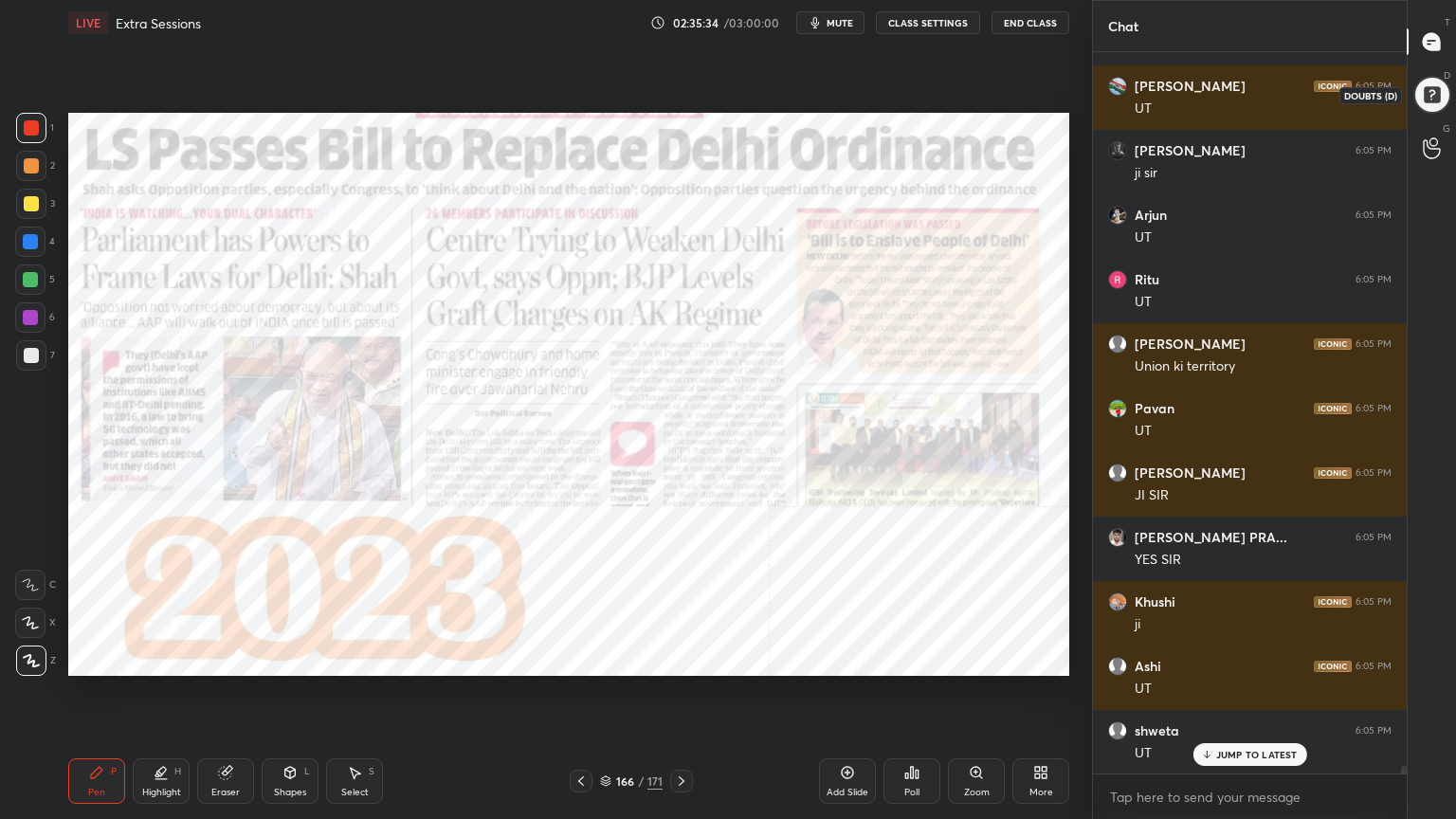 click at bounding box center (1431, 94) 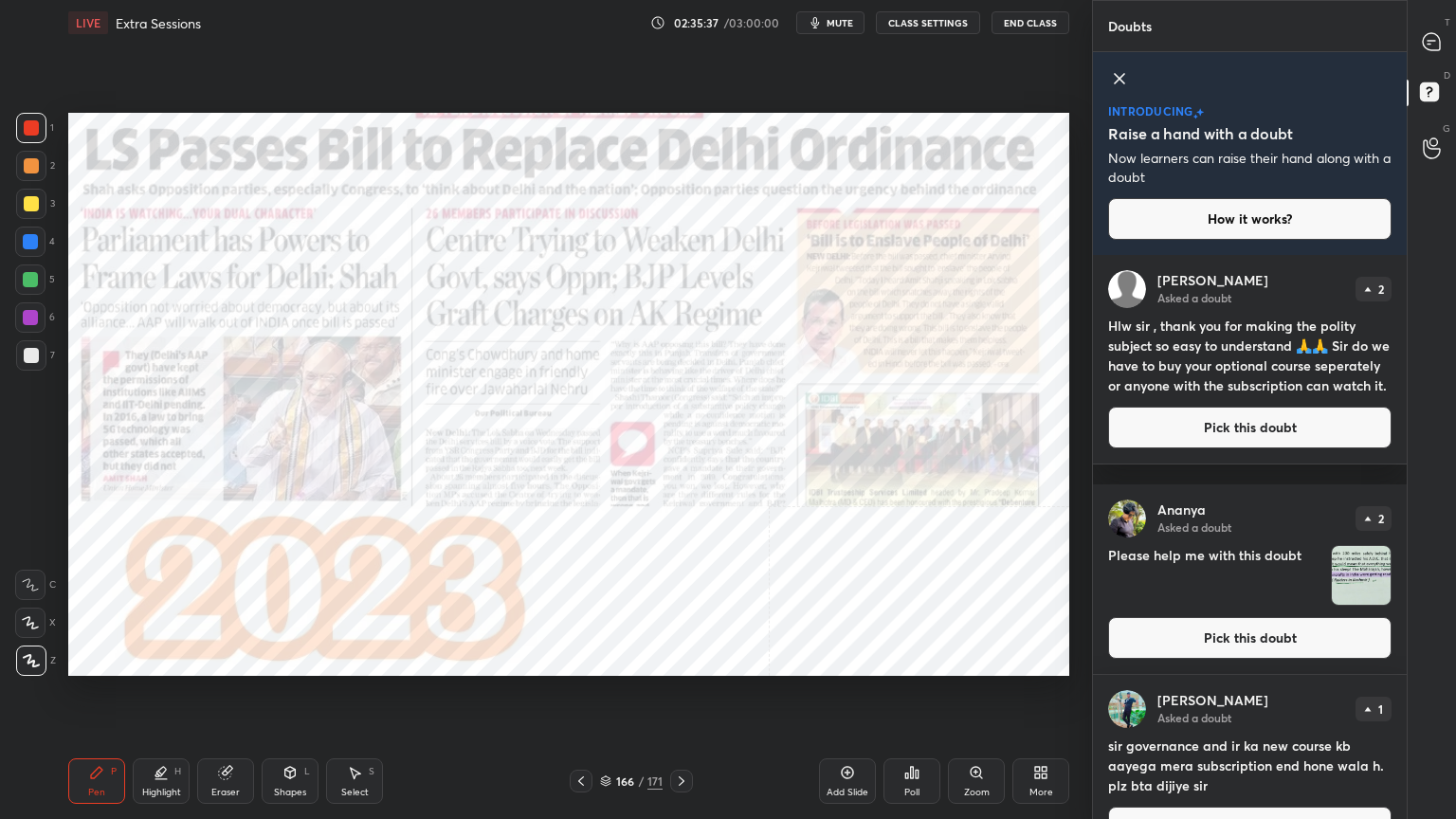 click on "Pick this doubt" at bounding box center [1249, 638] 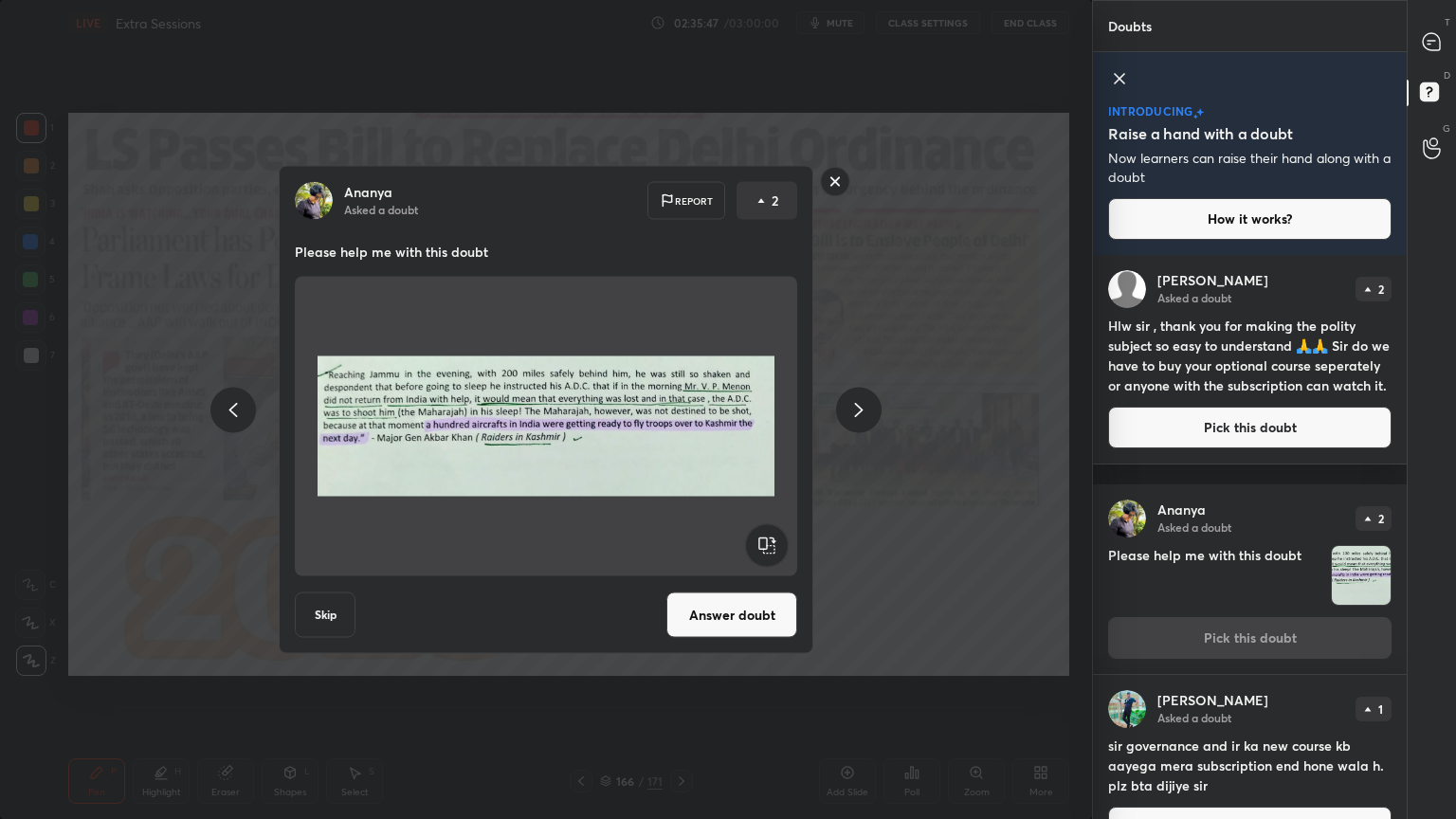 click 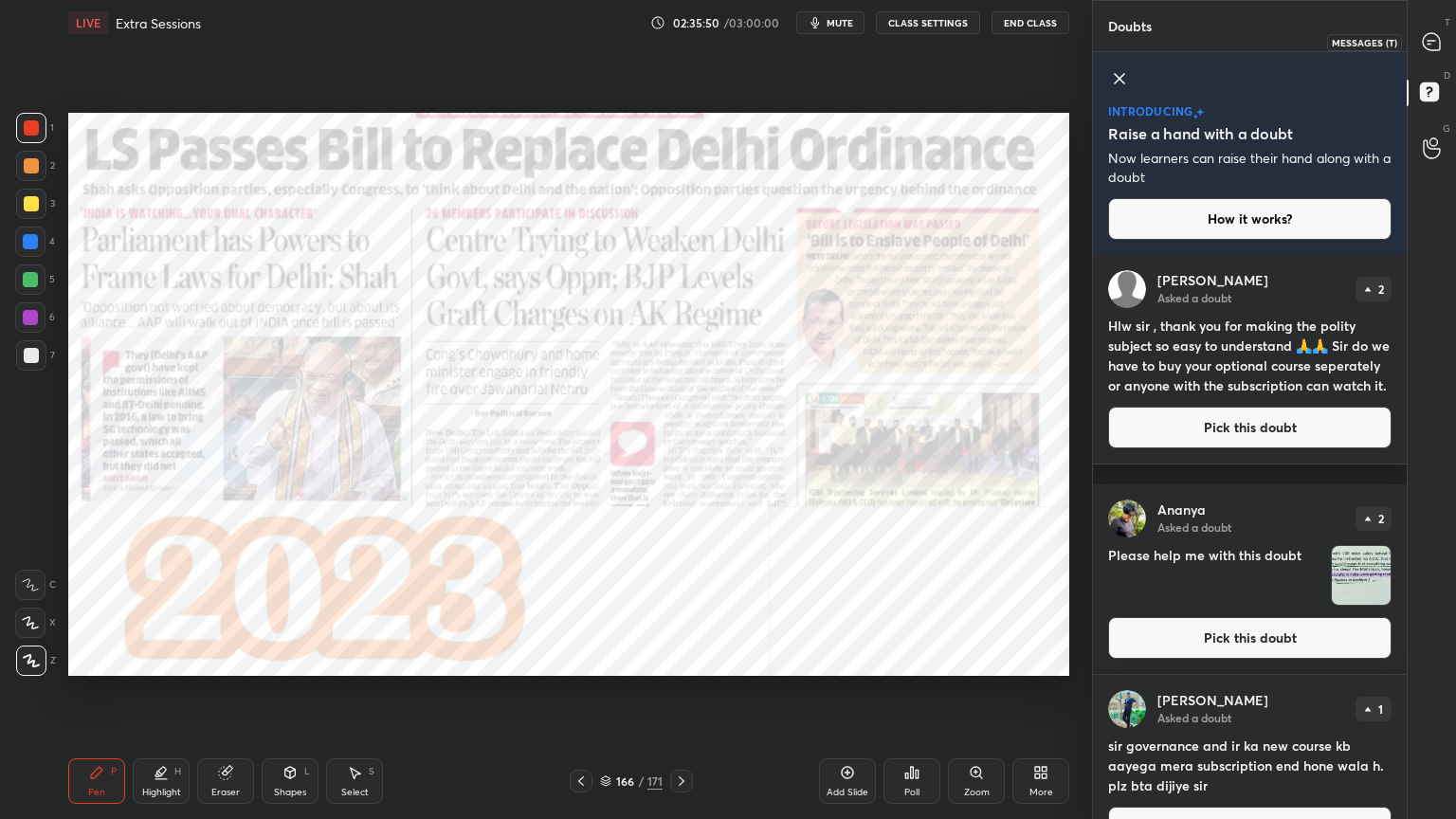 click 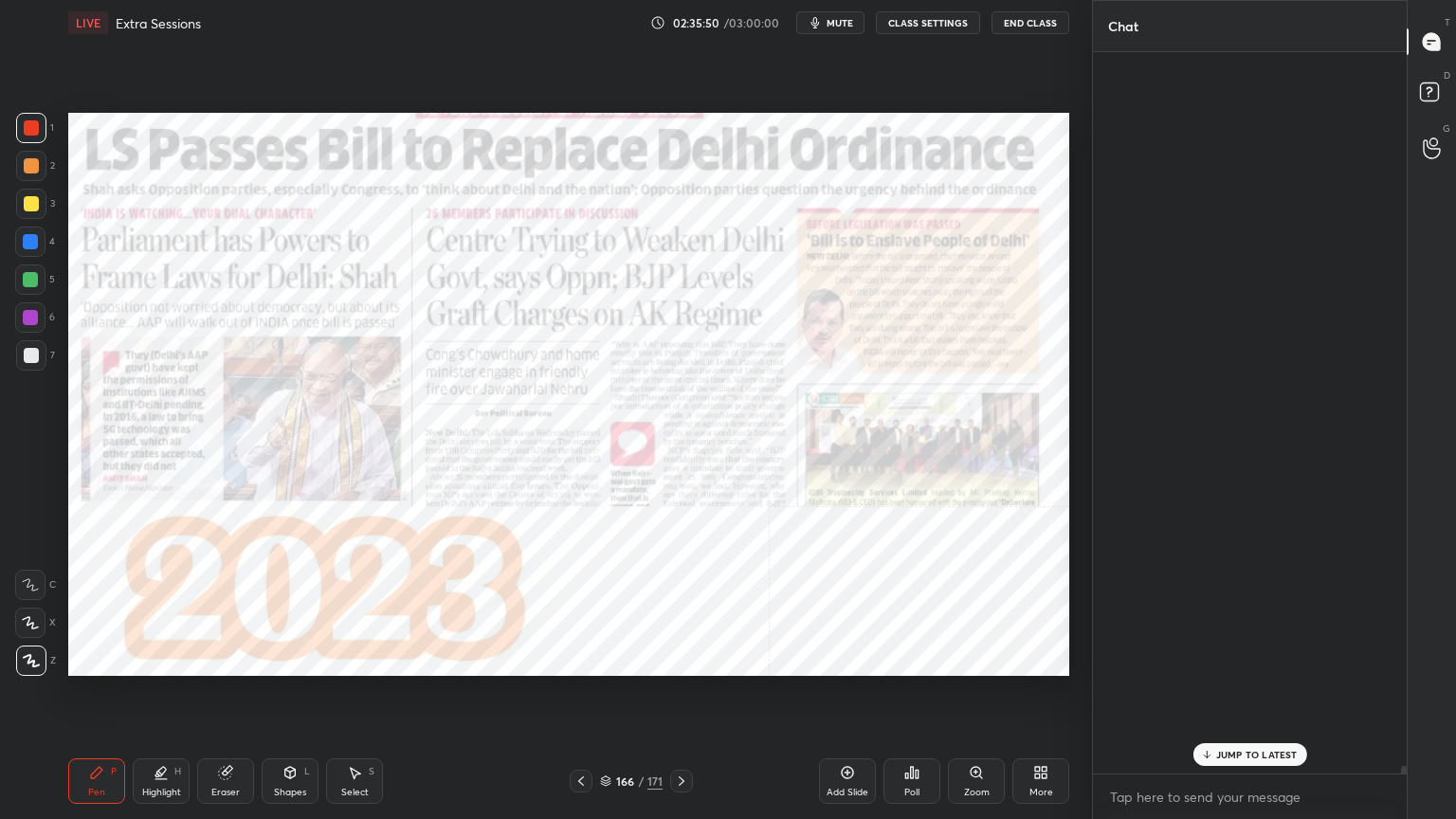 scroll, scrollTop: 72770, scrollLeft: 0, axis: vertical 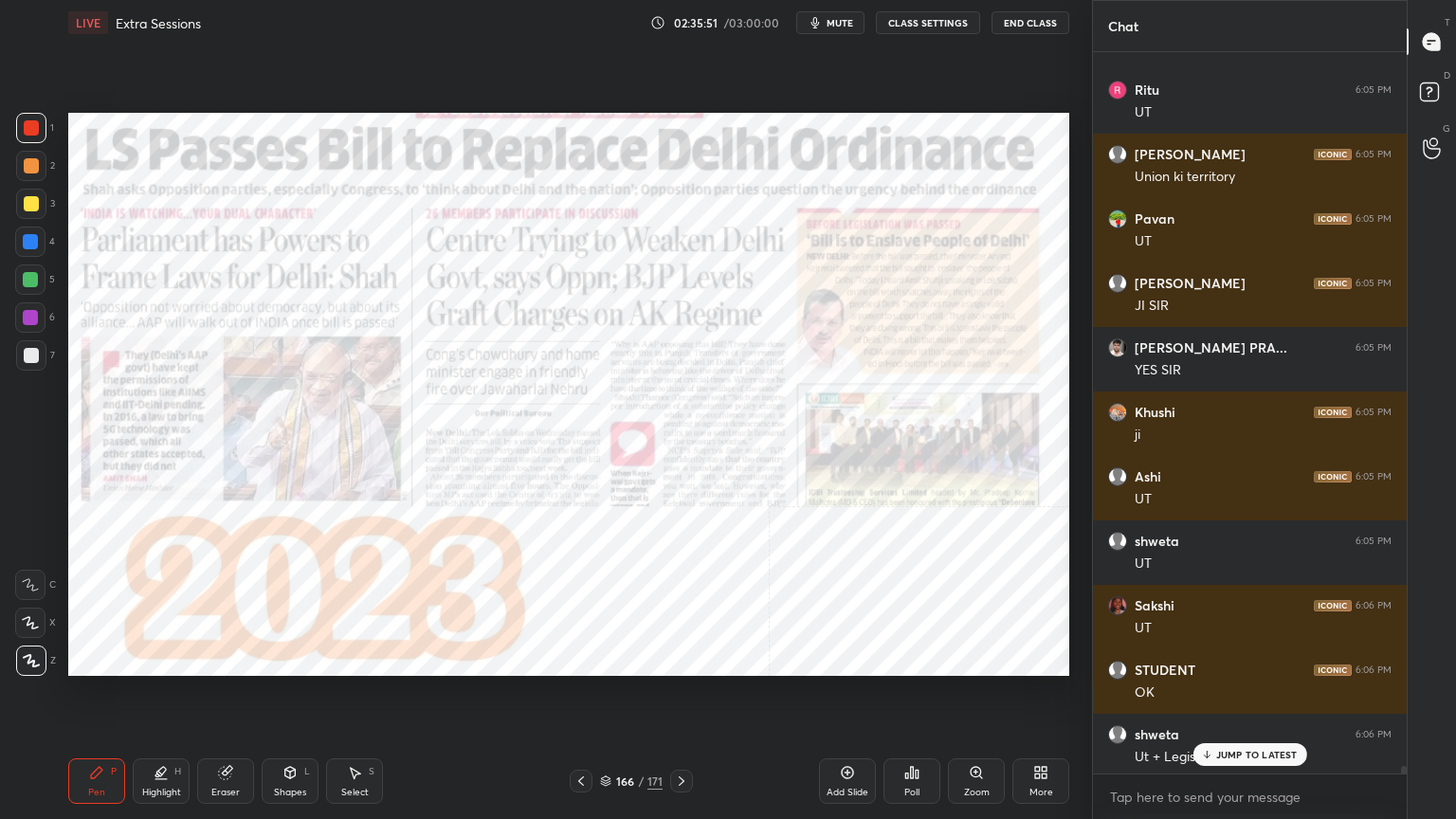 click on "JUMP TO LATEST" at bounding box center [1257, 755] 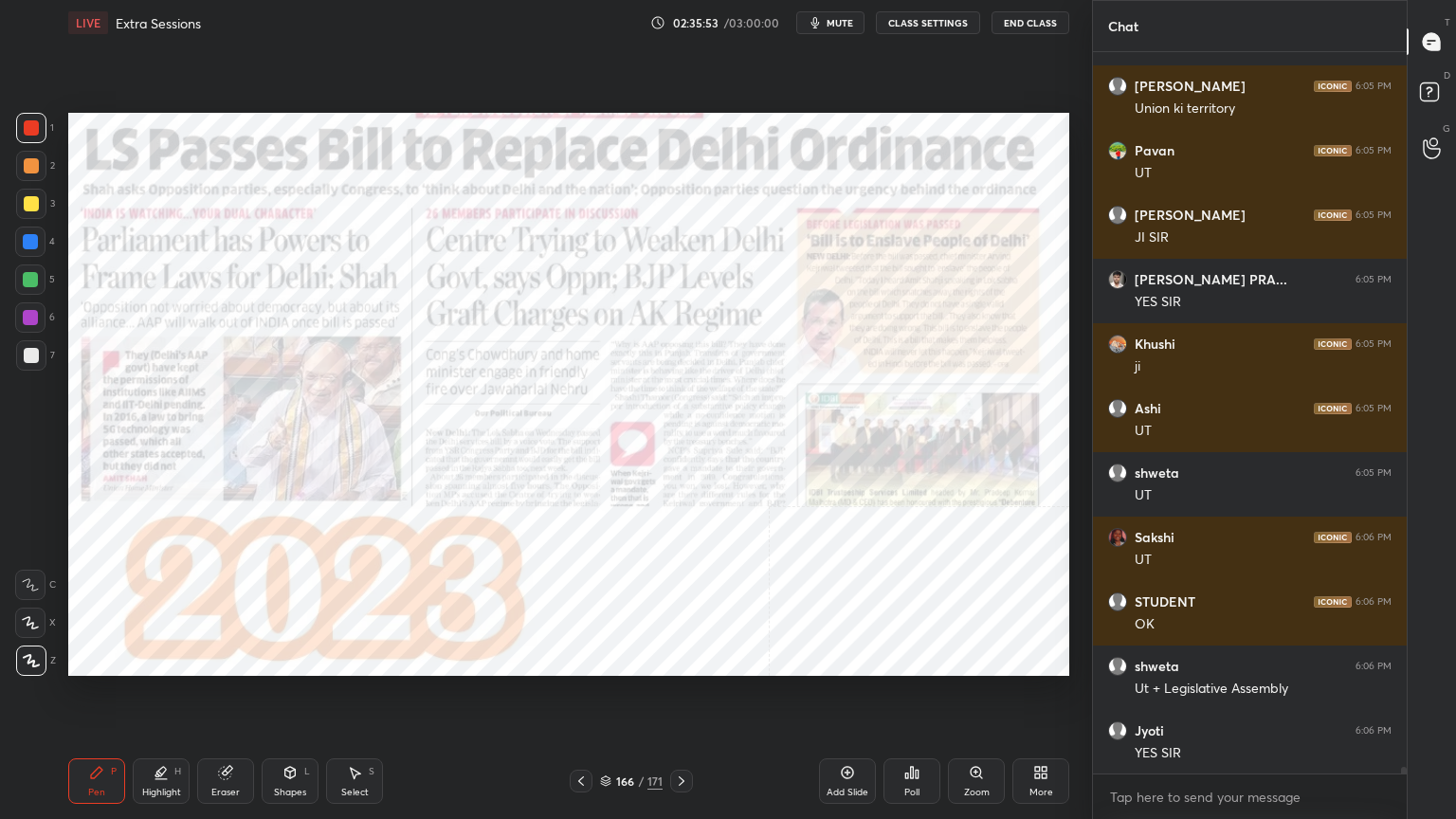 click 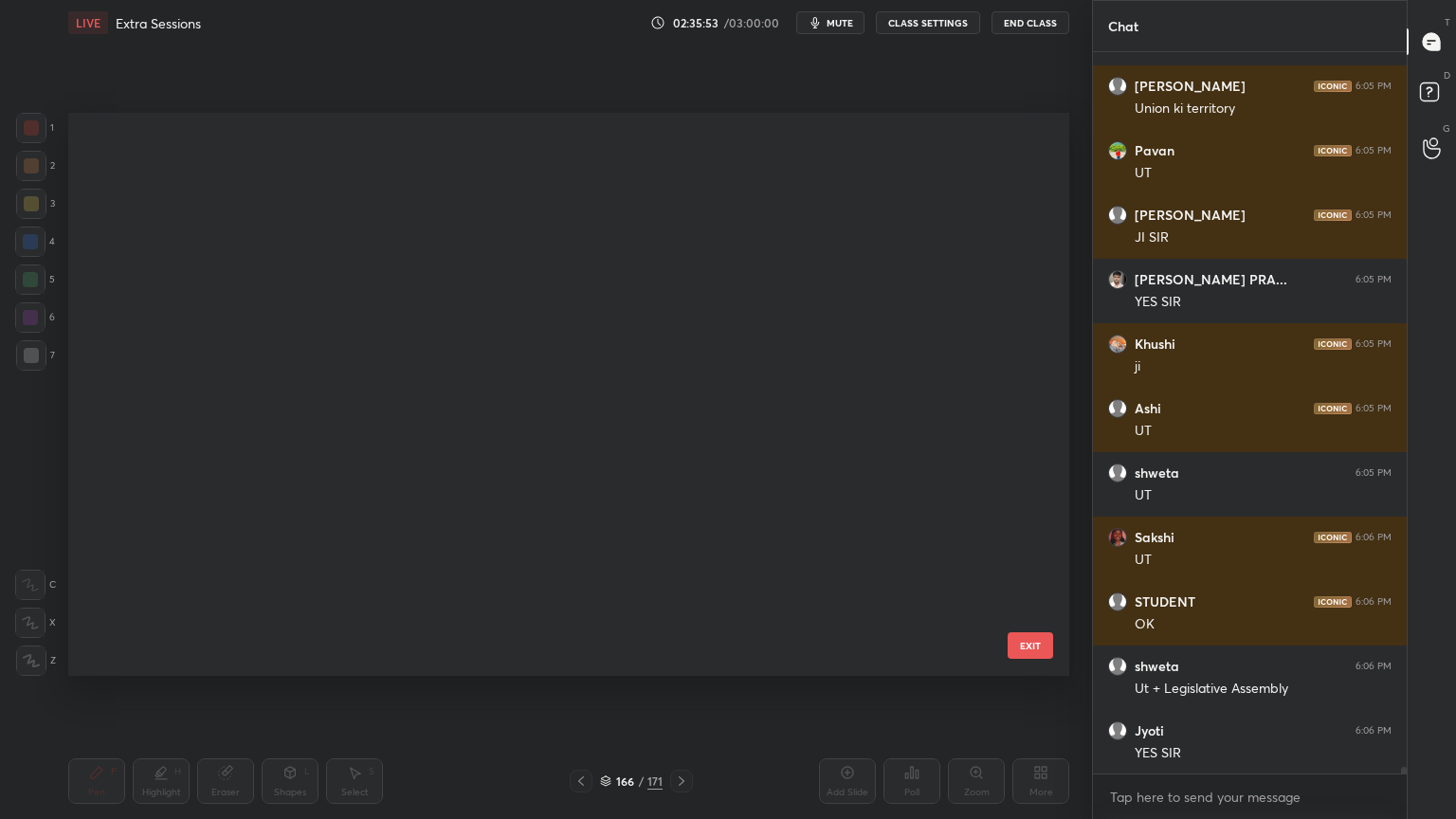 scroll, scrollTop: 9151, scrollLeft: 0, axis: vertical 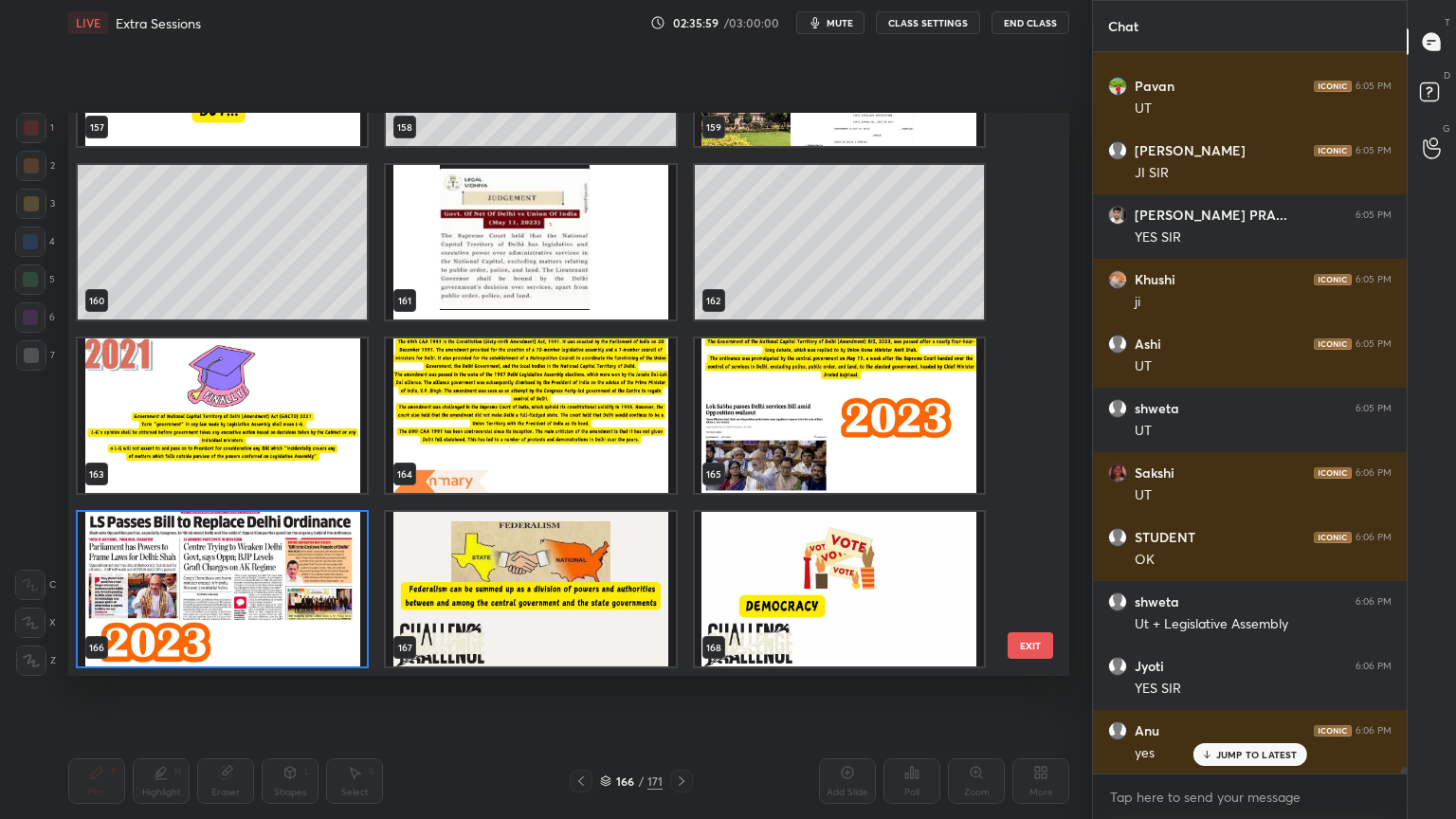 click at bounding box center (530, 589) 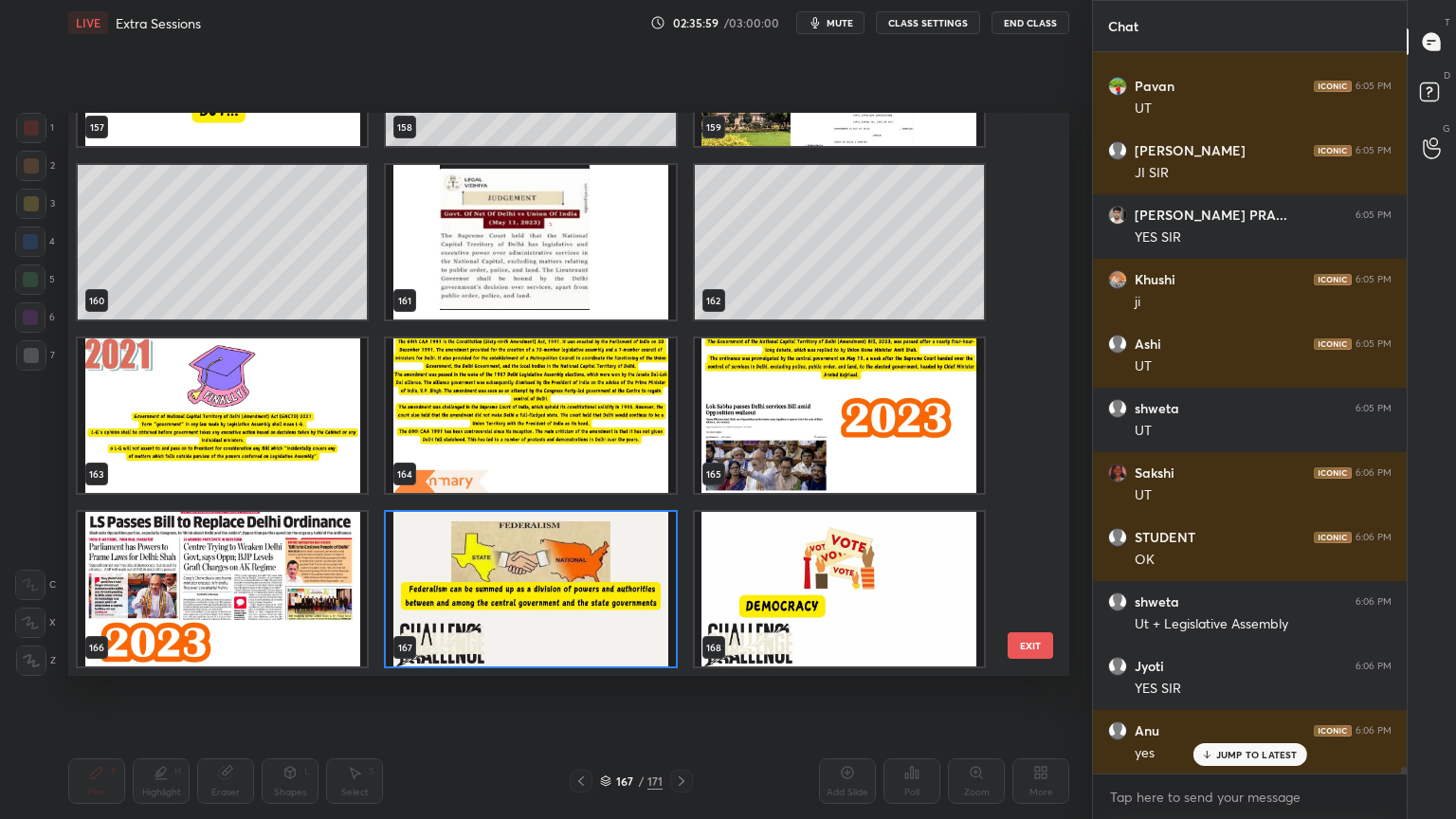 click at bounding box center [530, 589] 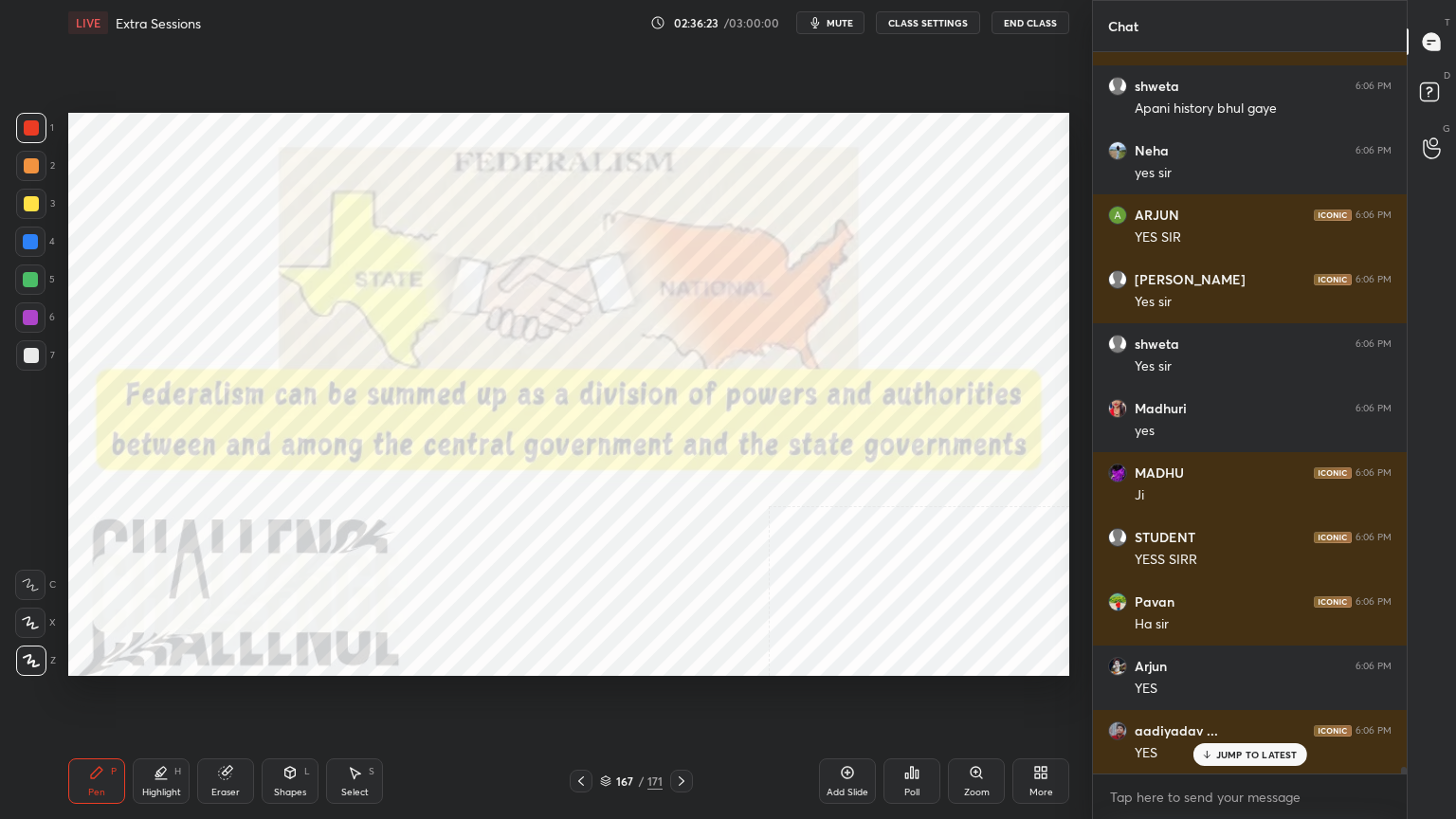 scroll, scrollTop: 73676, scrollLeft: 0, axis: vertical 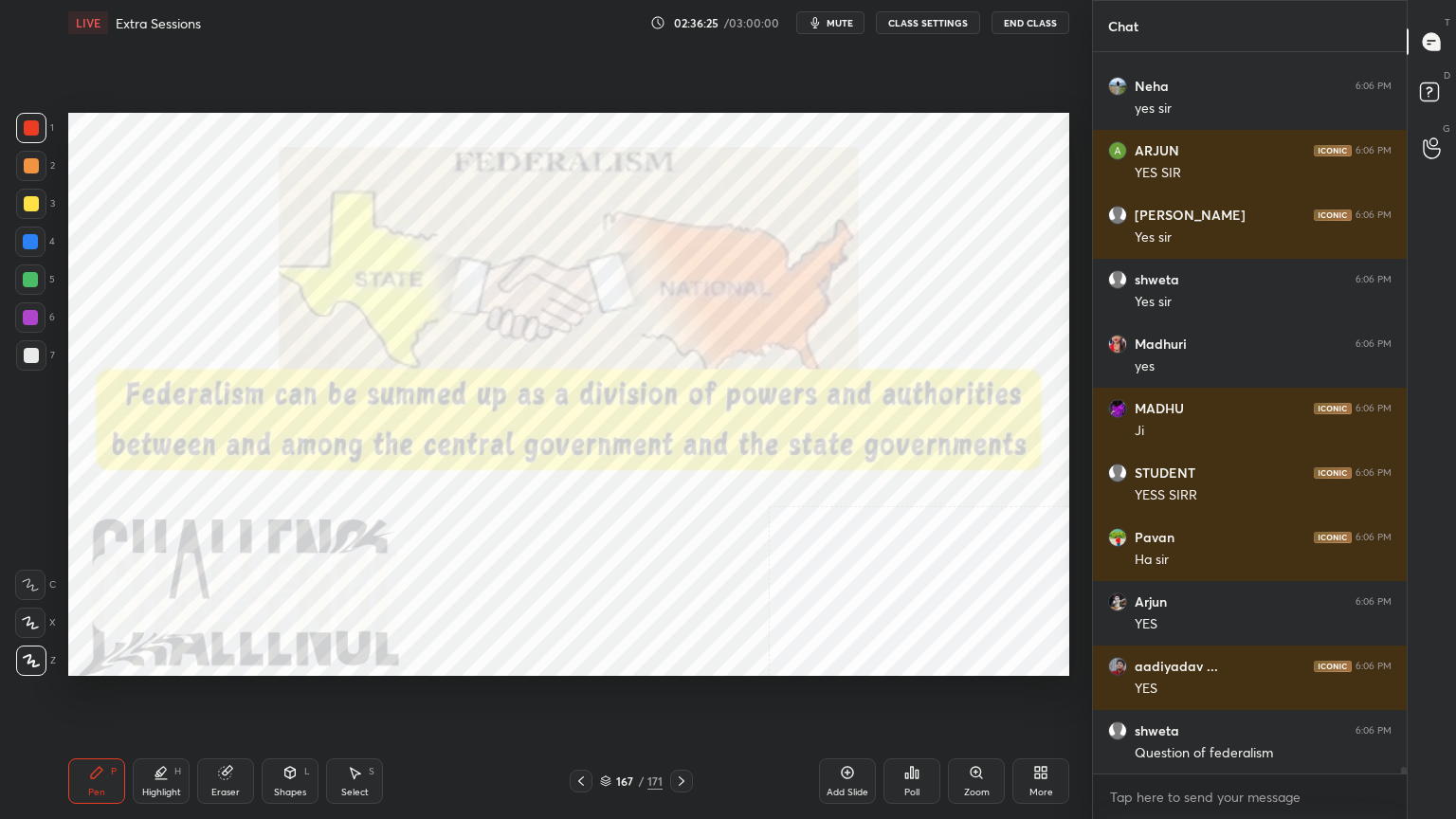 click 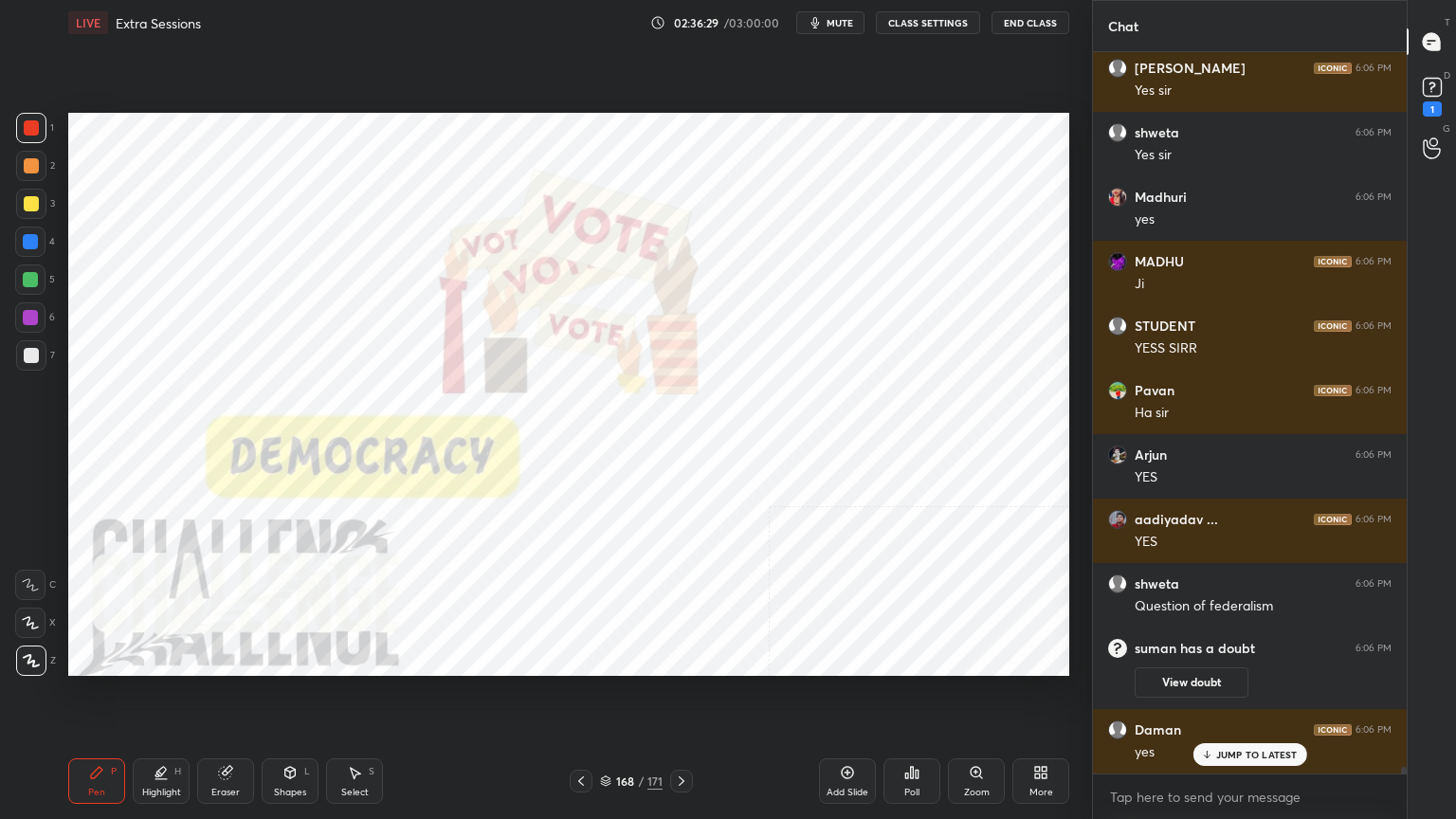 scroll, scrollTop: 72754, scrollLeft: 0, axis: vertical 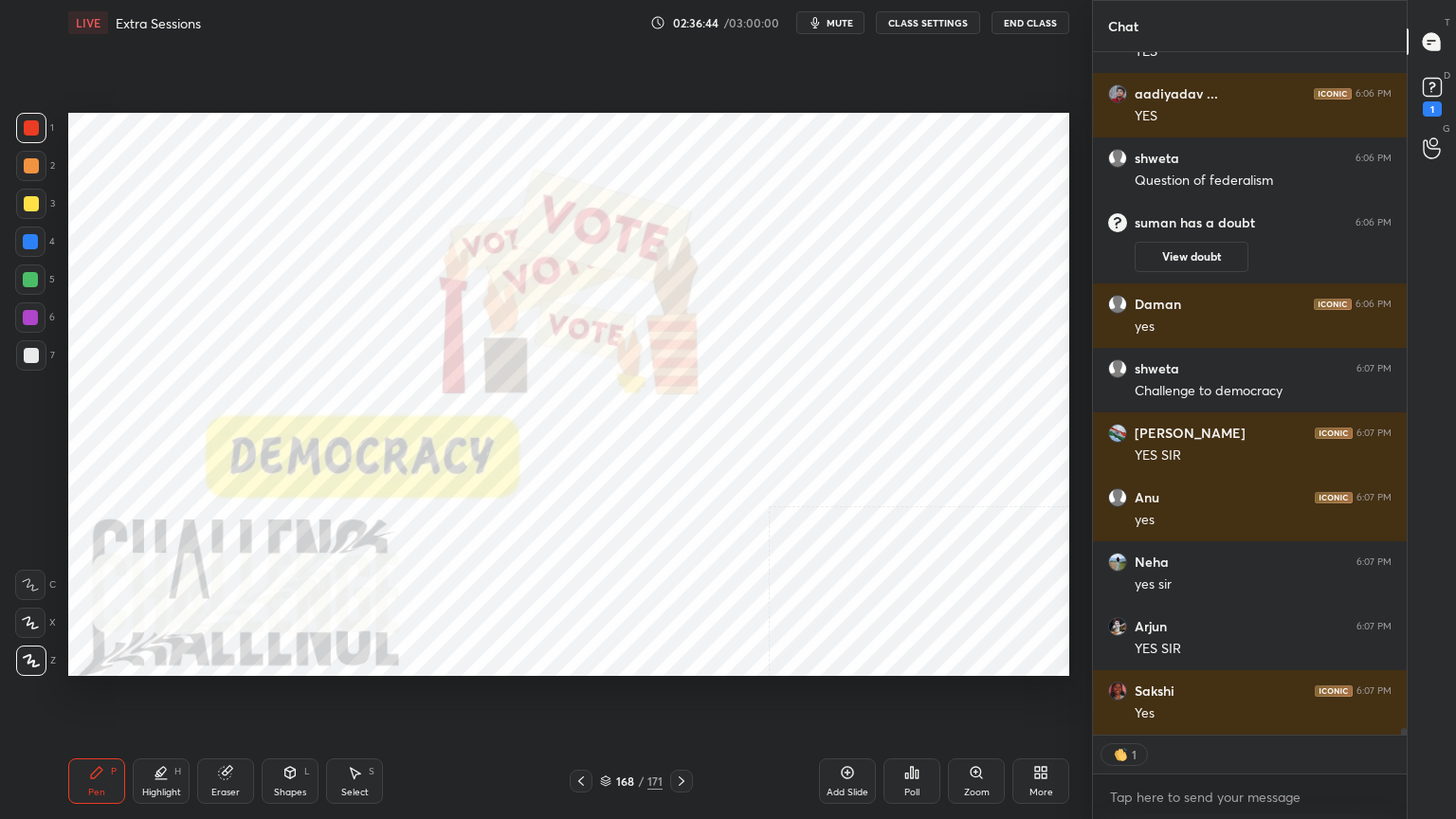 click 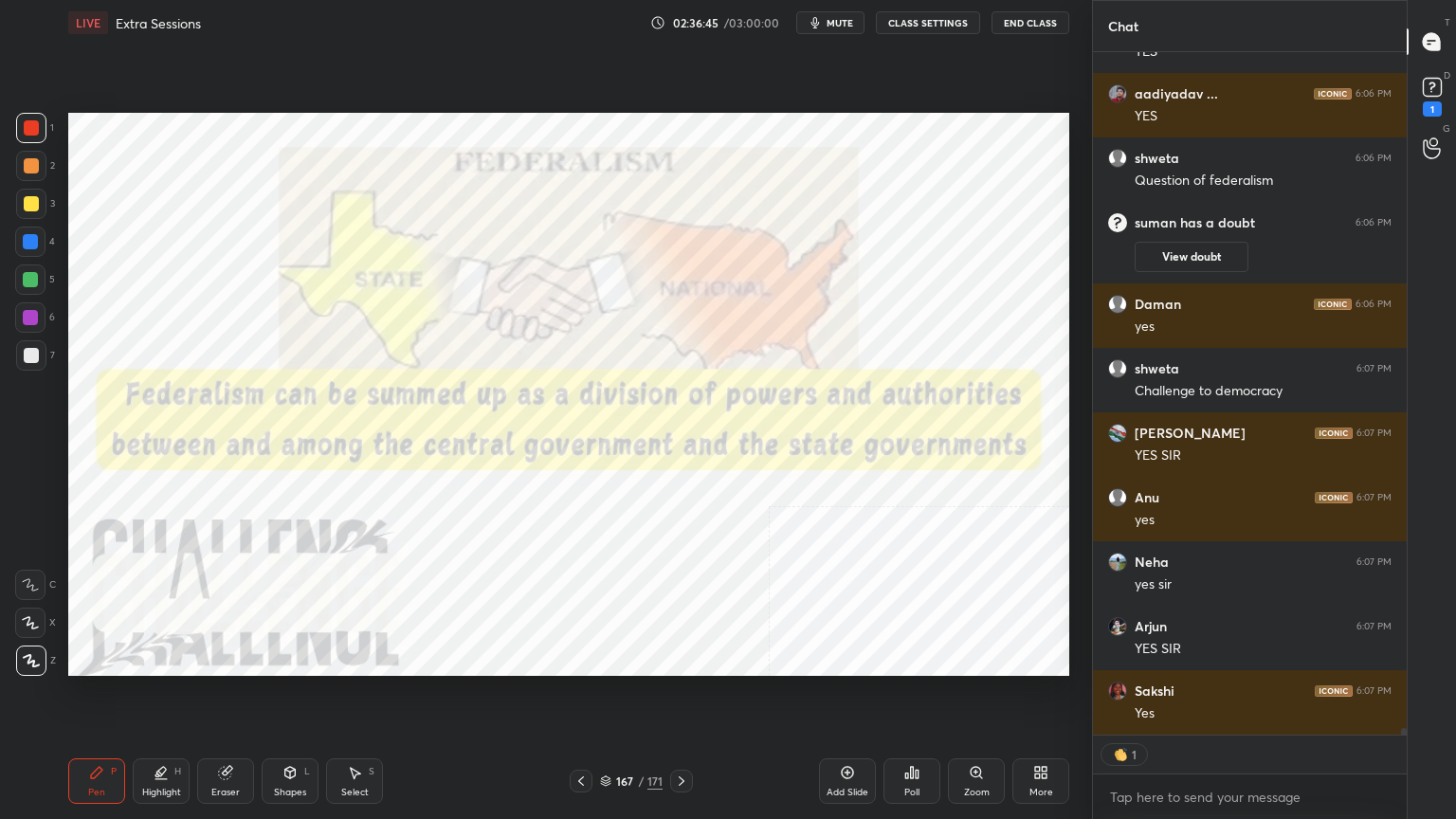 scroll, scrollTop: 73374, scrollLeft: 0, axis: vertical 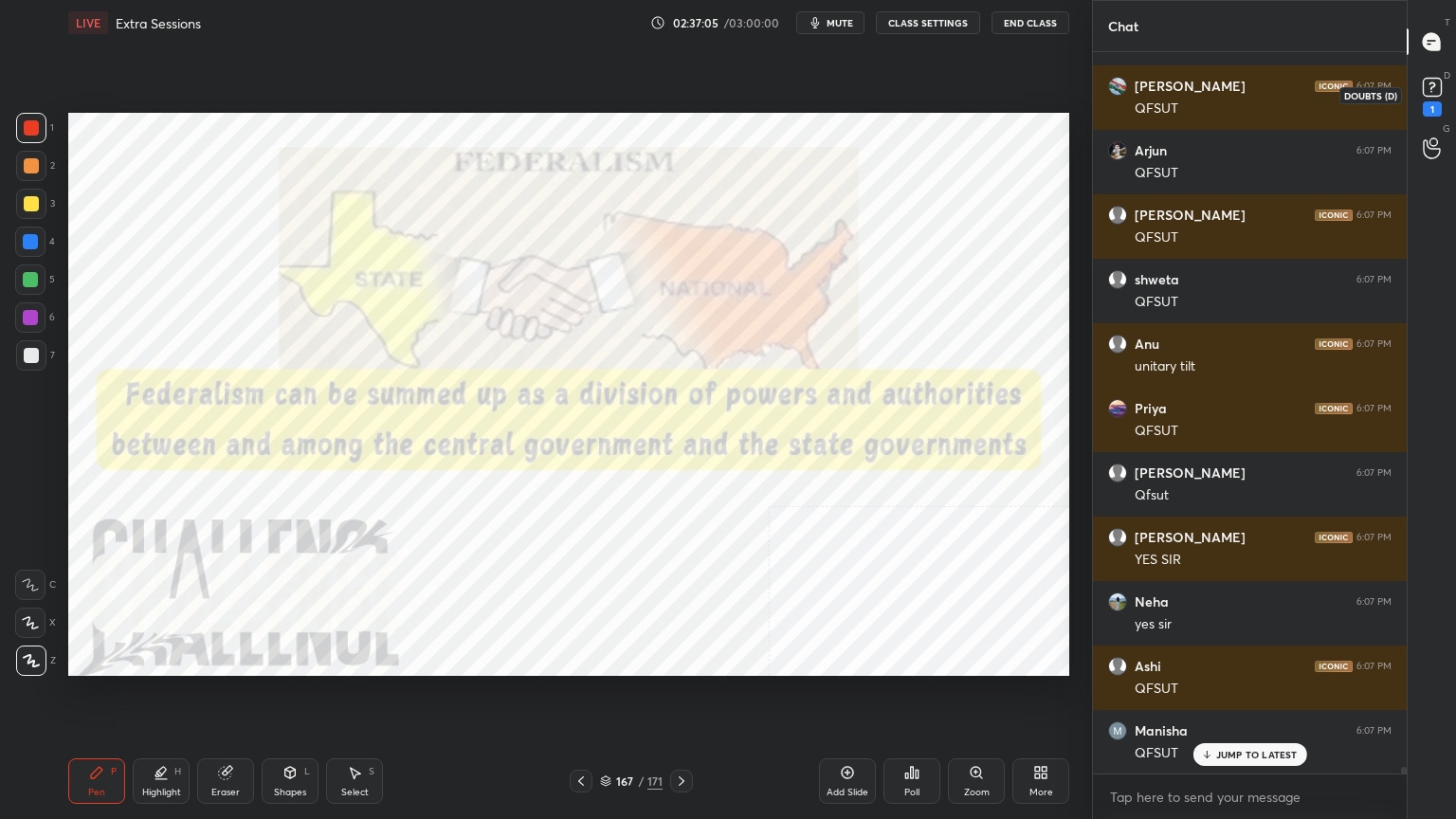 click 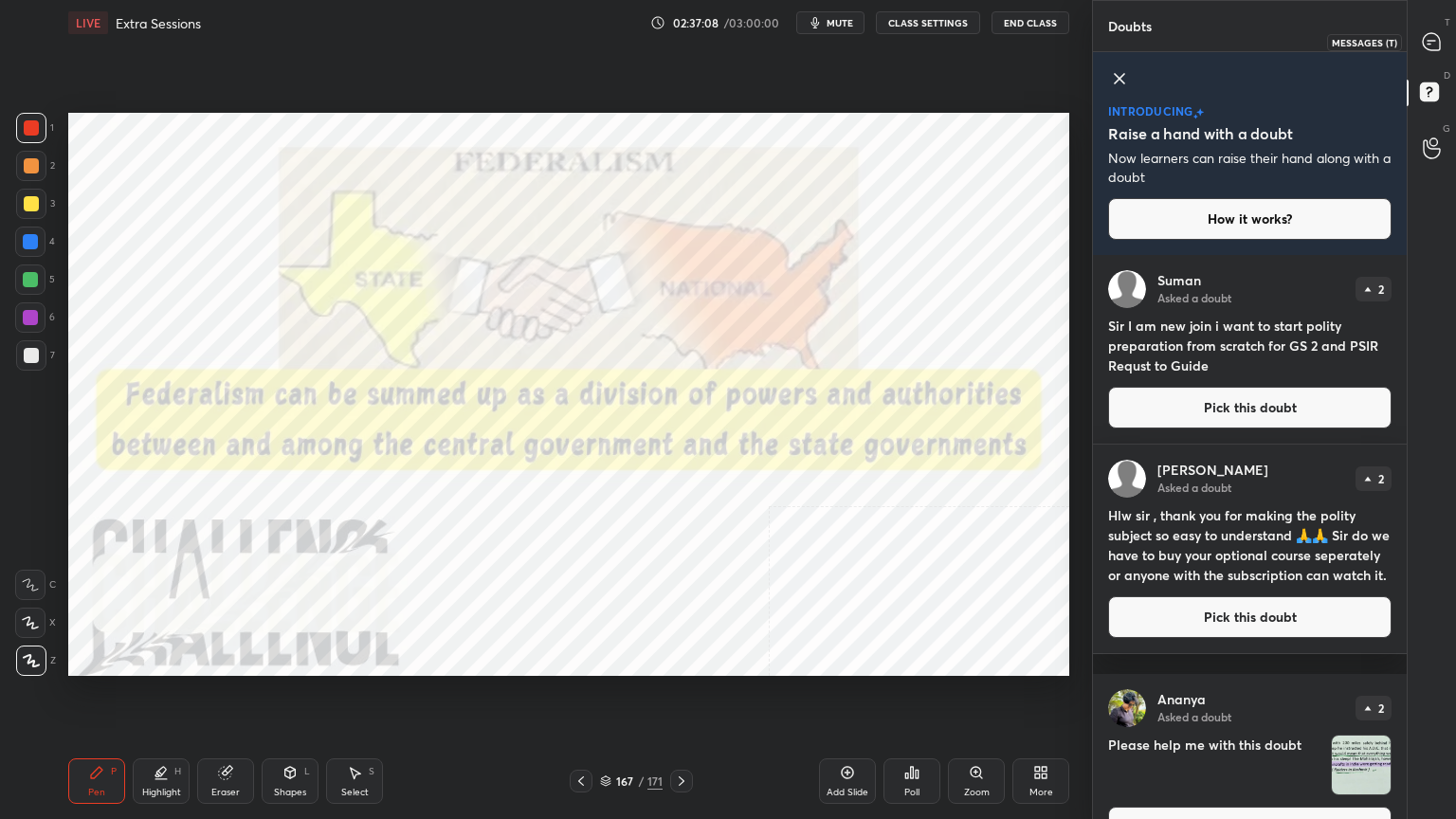 click 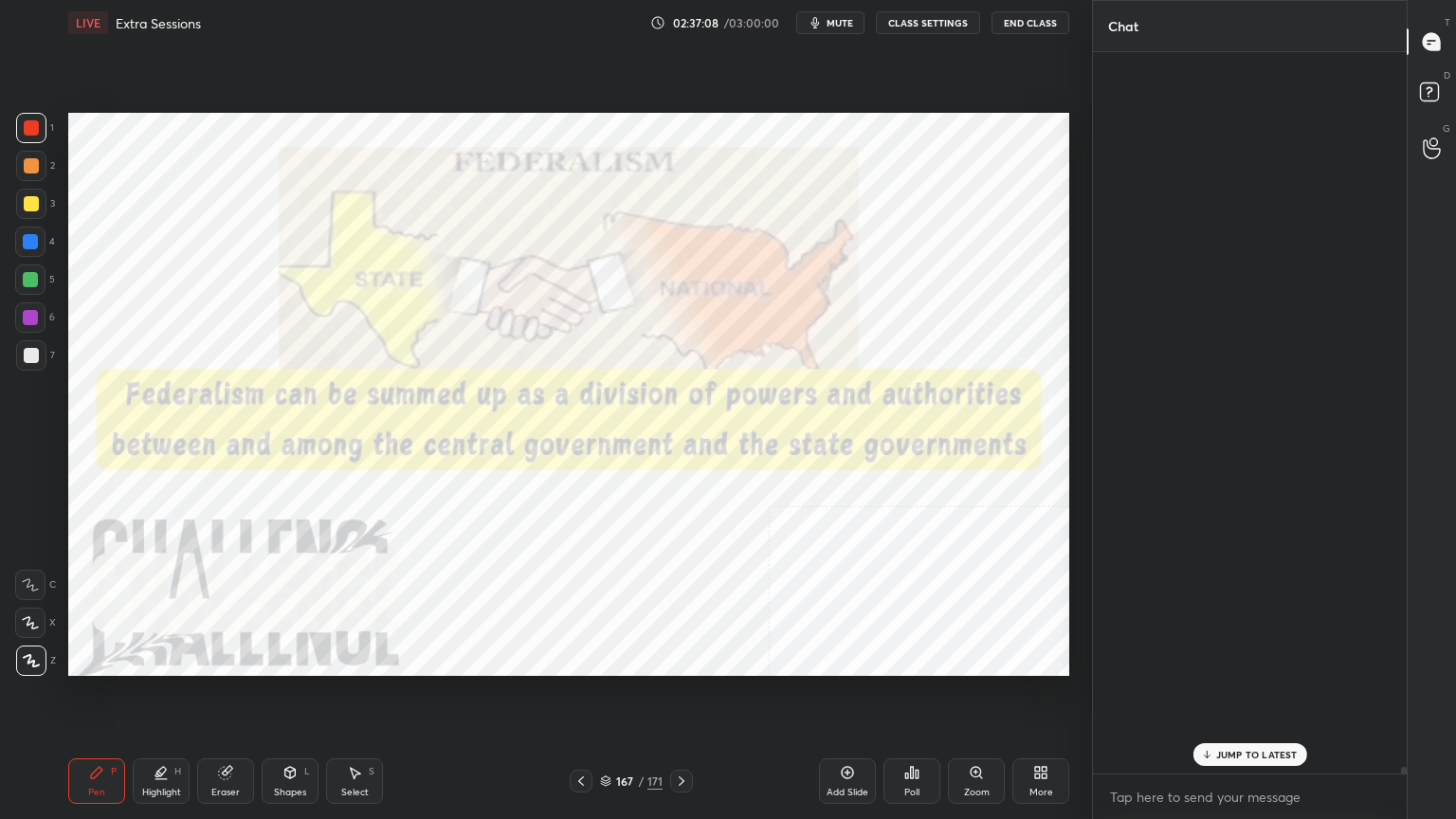 scroll, scrollTop: 74844, scrollLeft: 0, axis: vertical 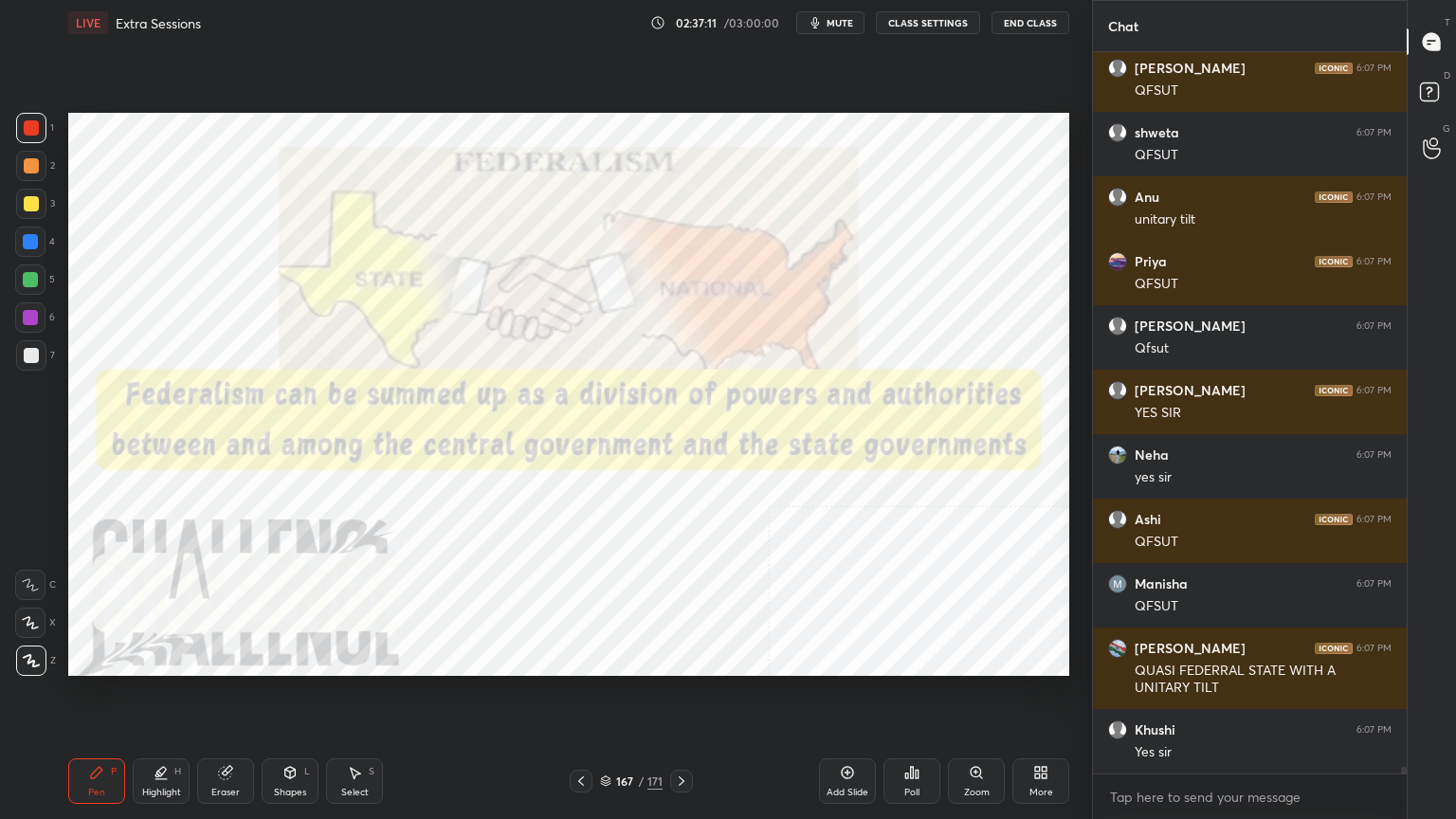 click 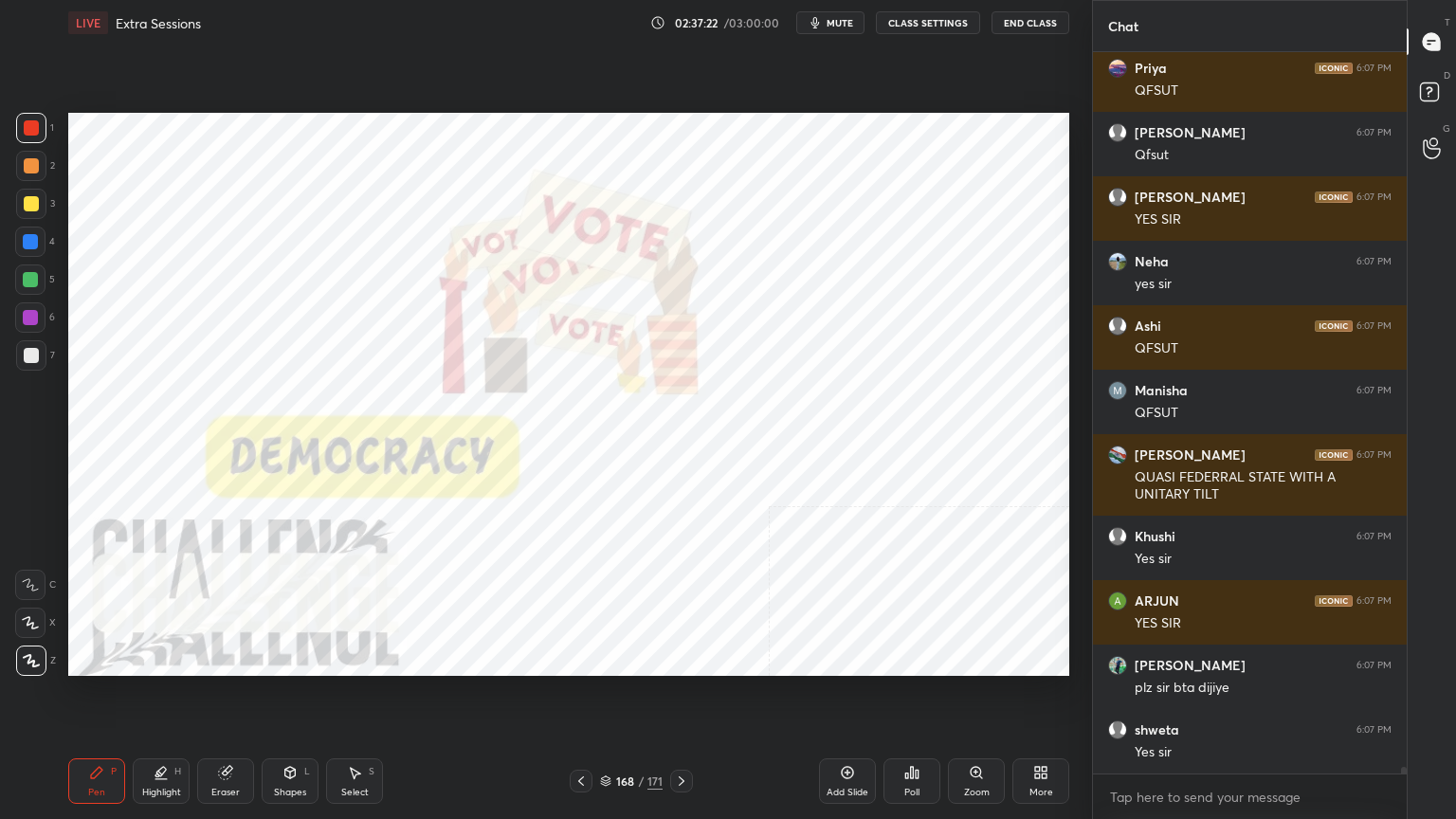 scroll, scrollTop: 74309, scrollLeft: 0, axis: vertical 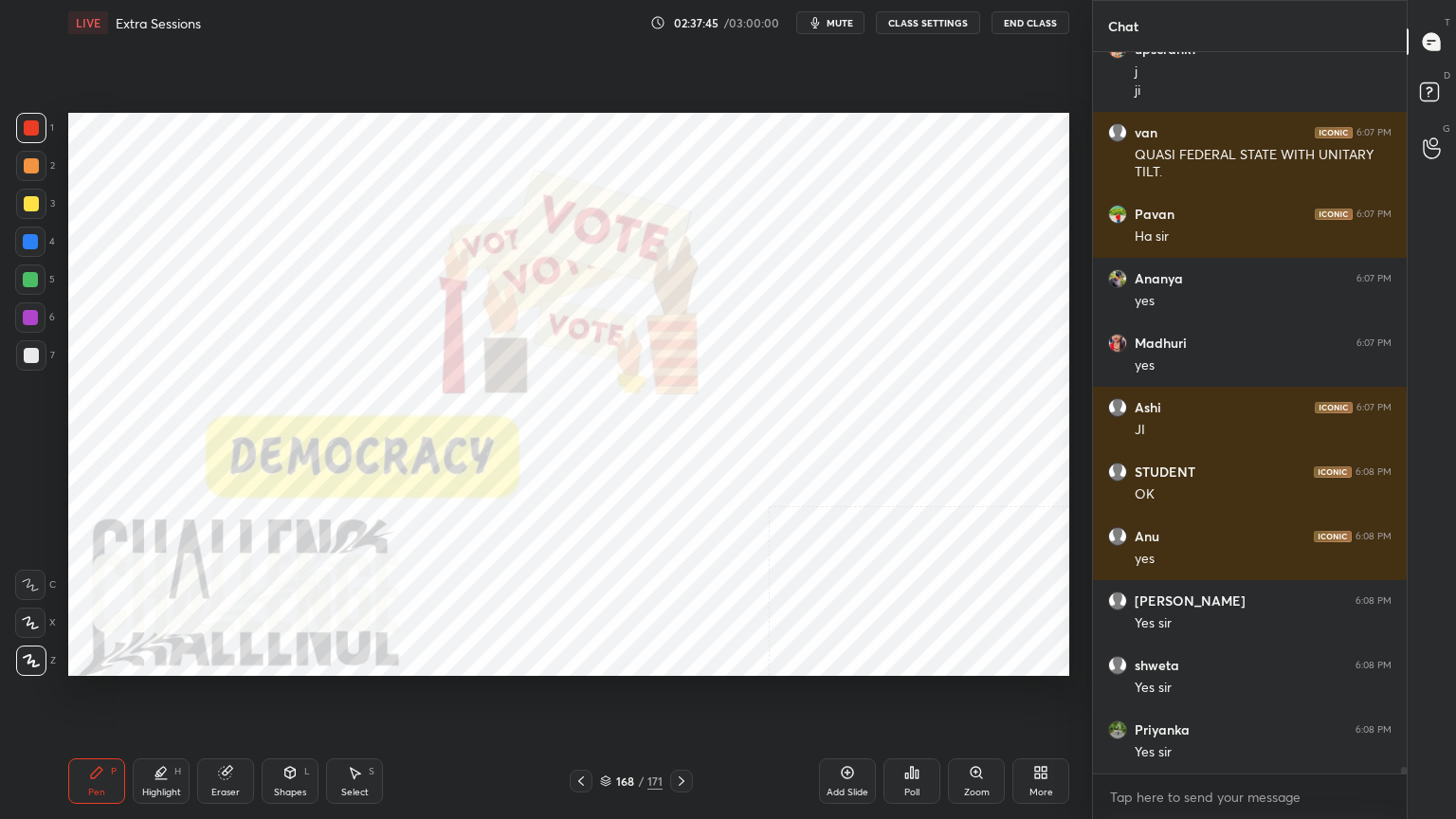 click 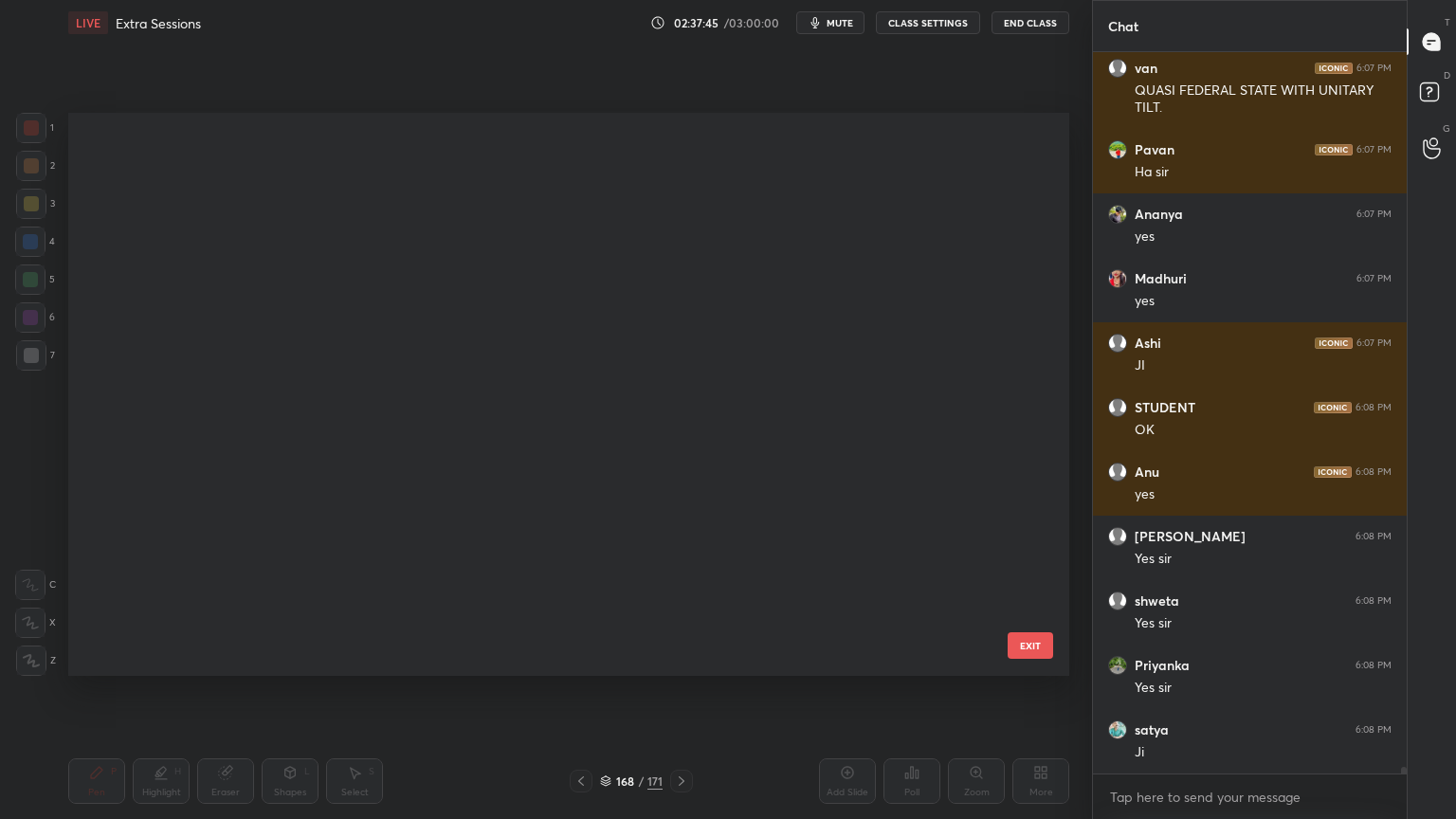 scroll, scrollTop: 9151, scrollLeft: 0, axis: vertical 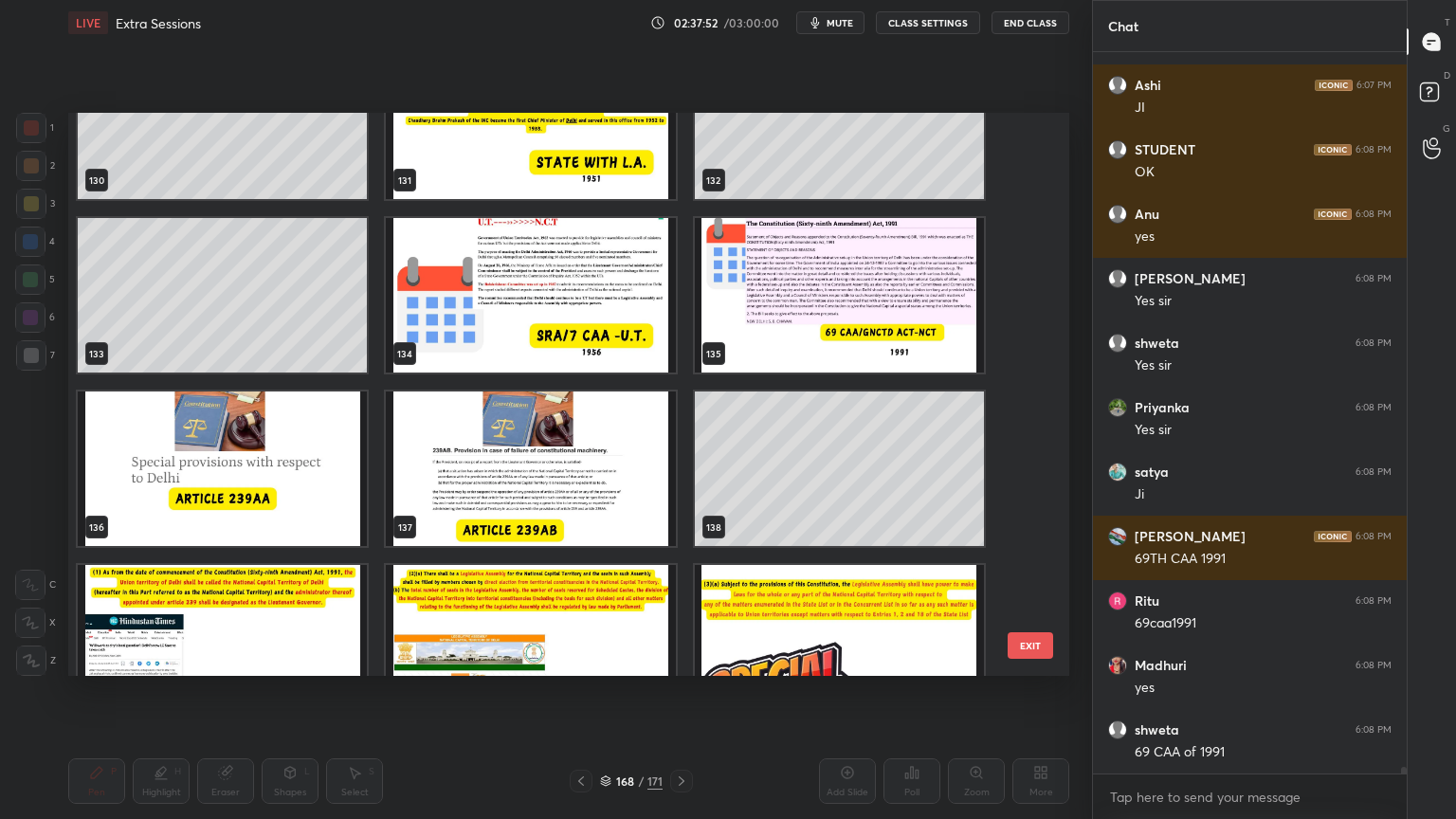 click at bounding box center [530, 468] 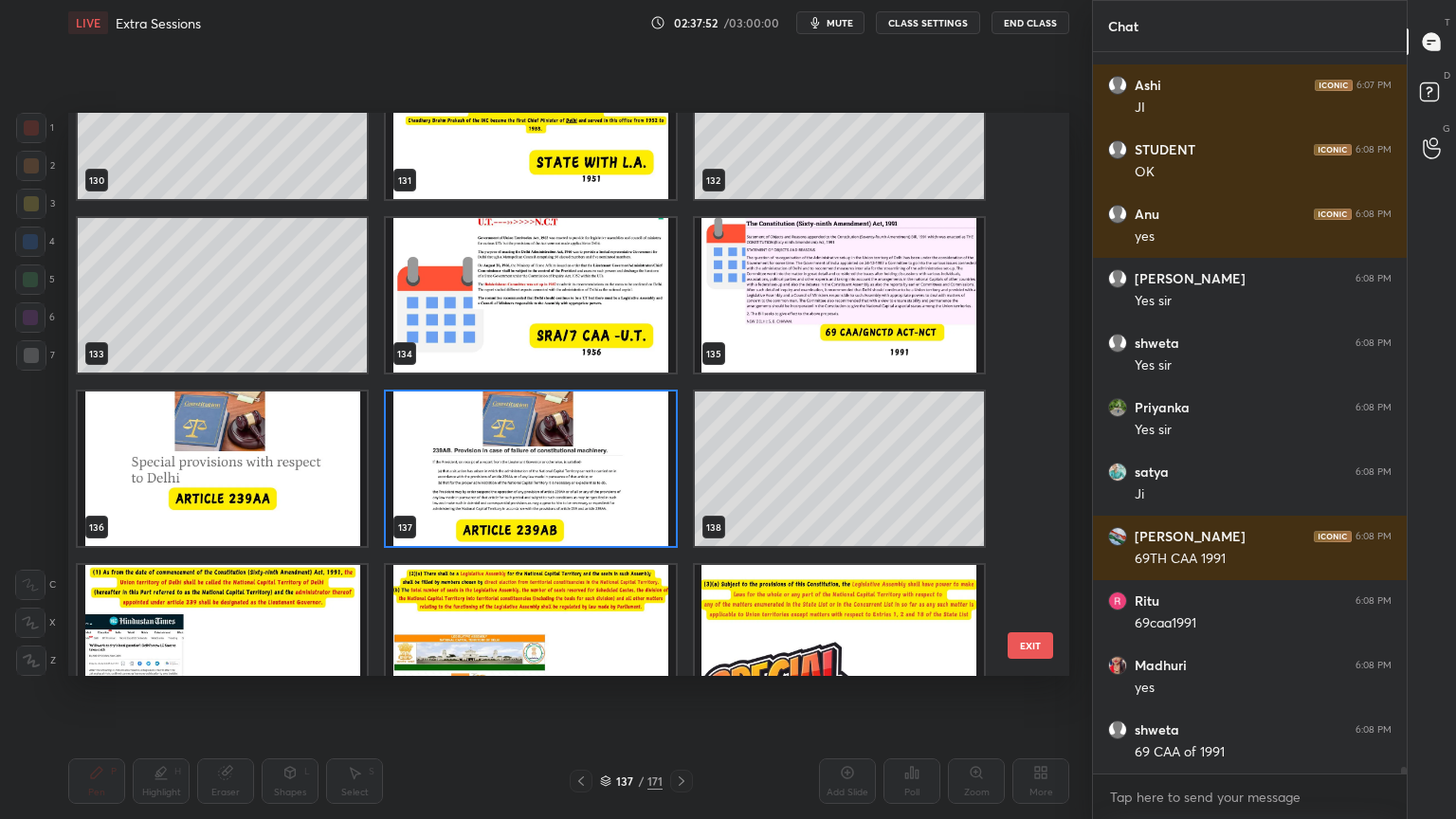 click at bounding box center [530, 468] 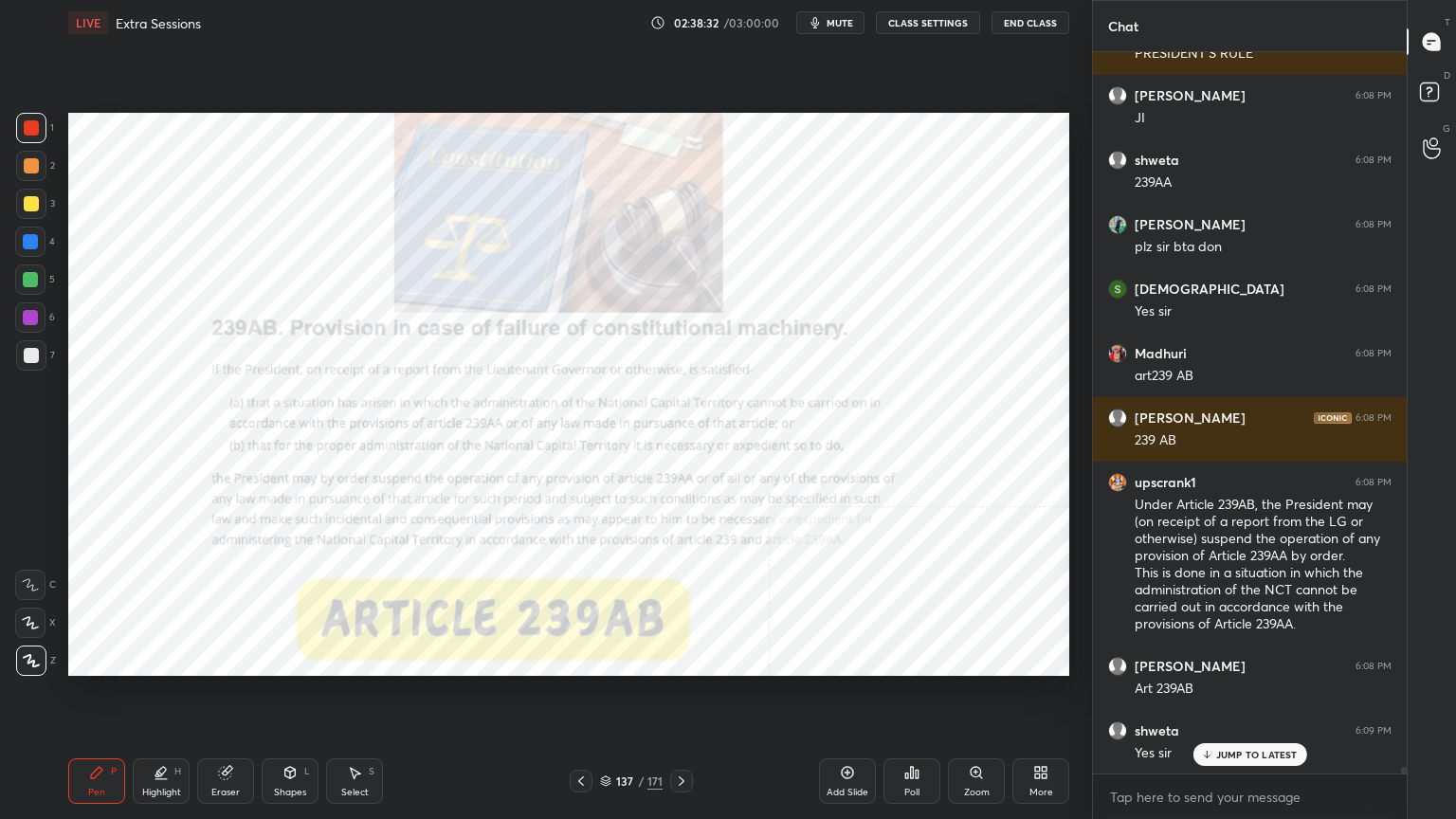 scroll, scrollTop: 76736, scrollLeft: 0, axis: vertical 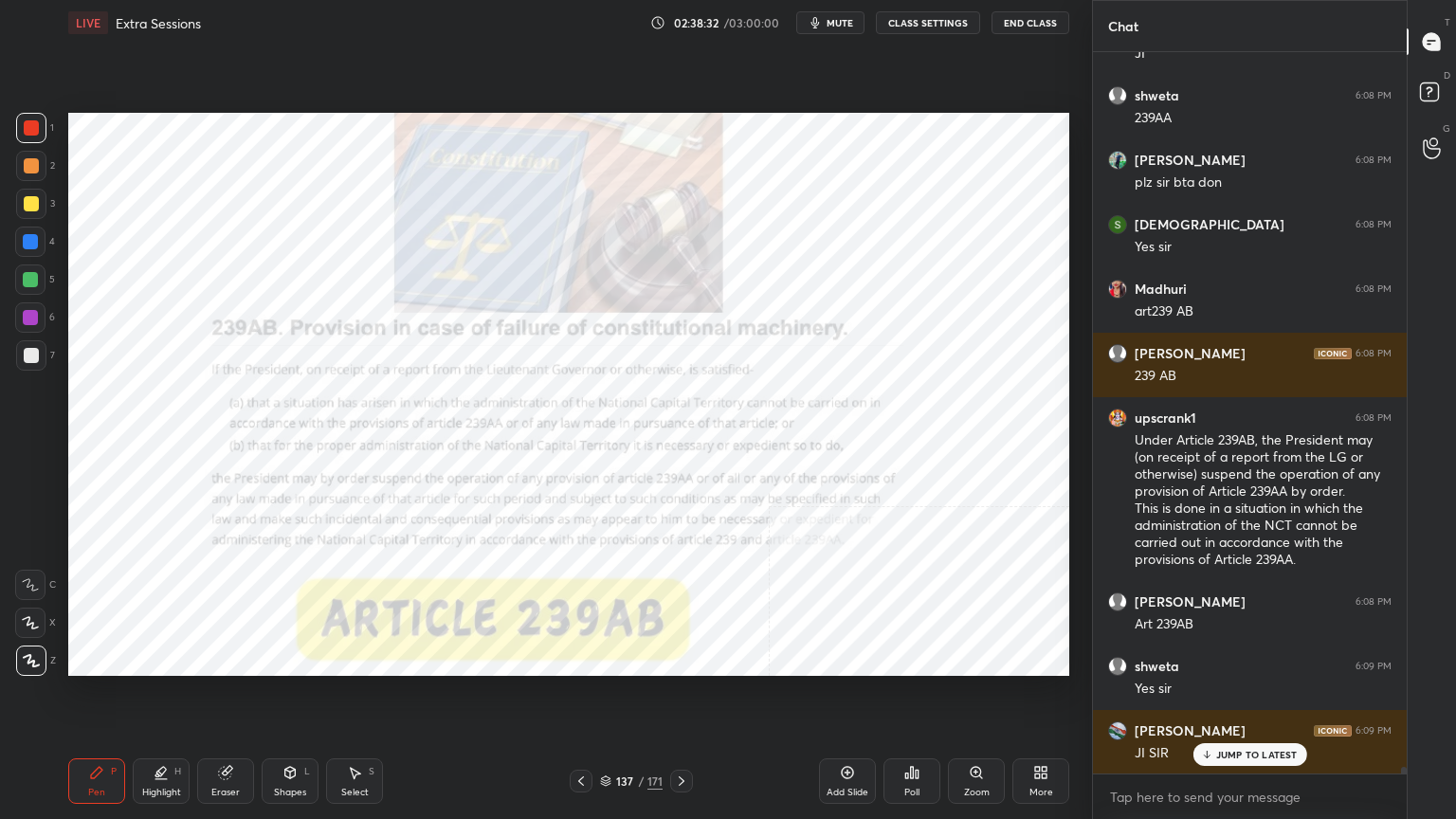 click 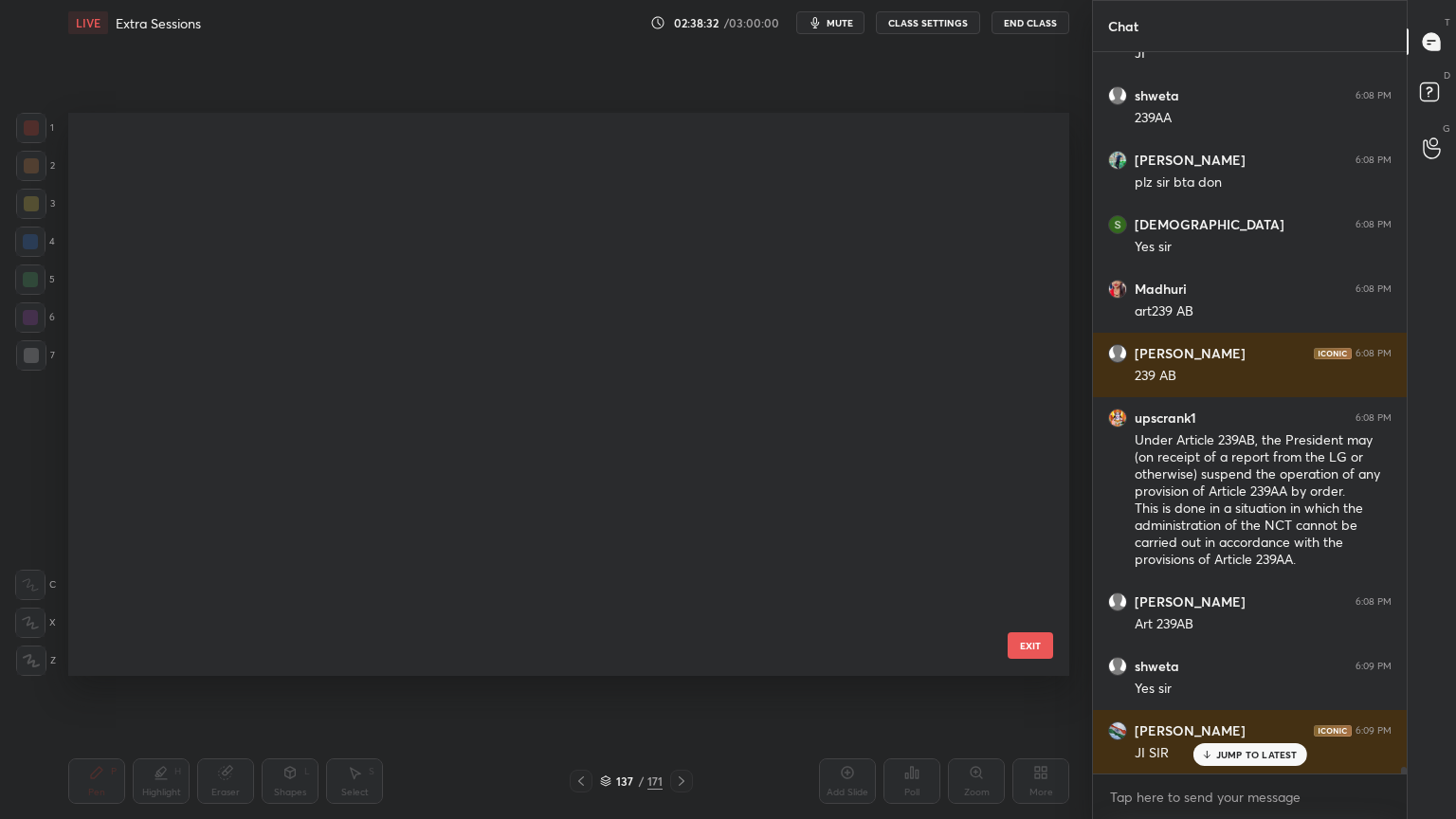scroll, scrollTop: 7416, scrollLeft: 0, axis: vertical 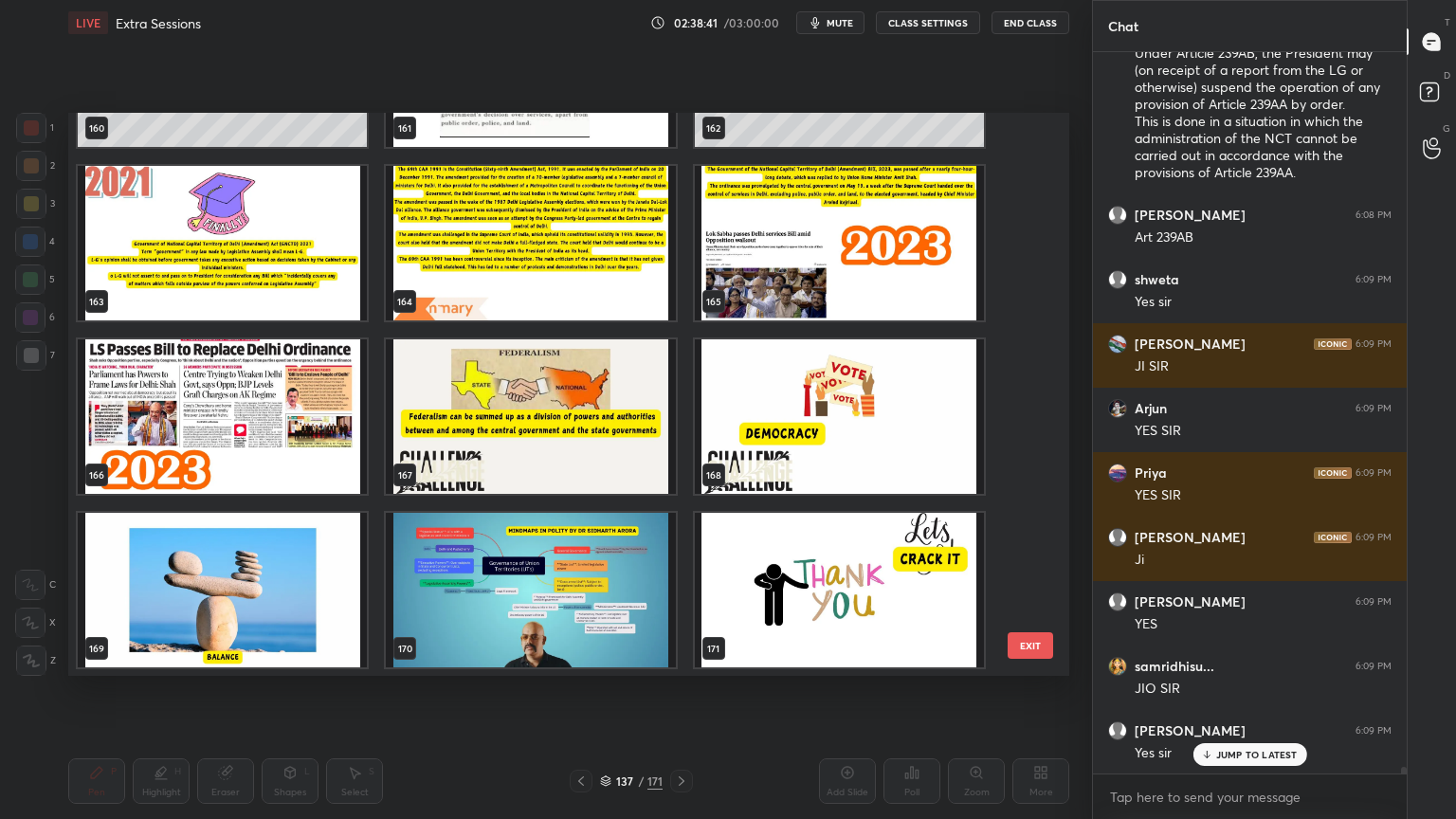 click at bounding box center (222, 590) 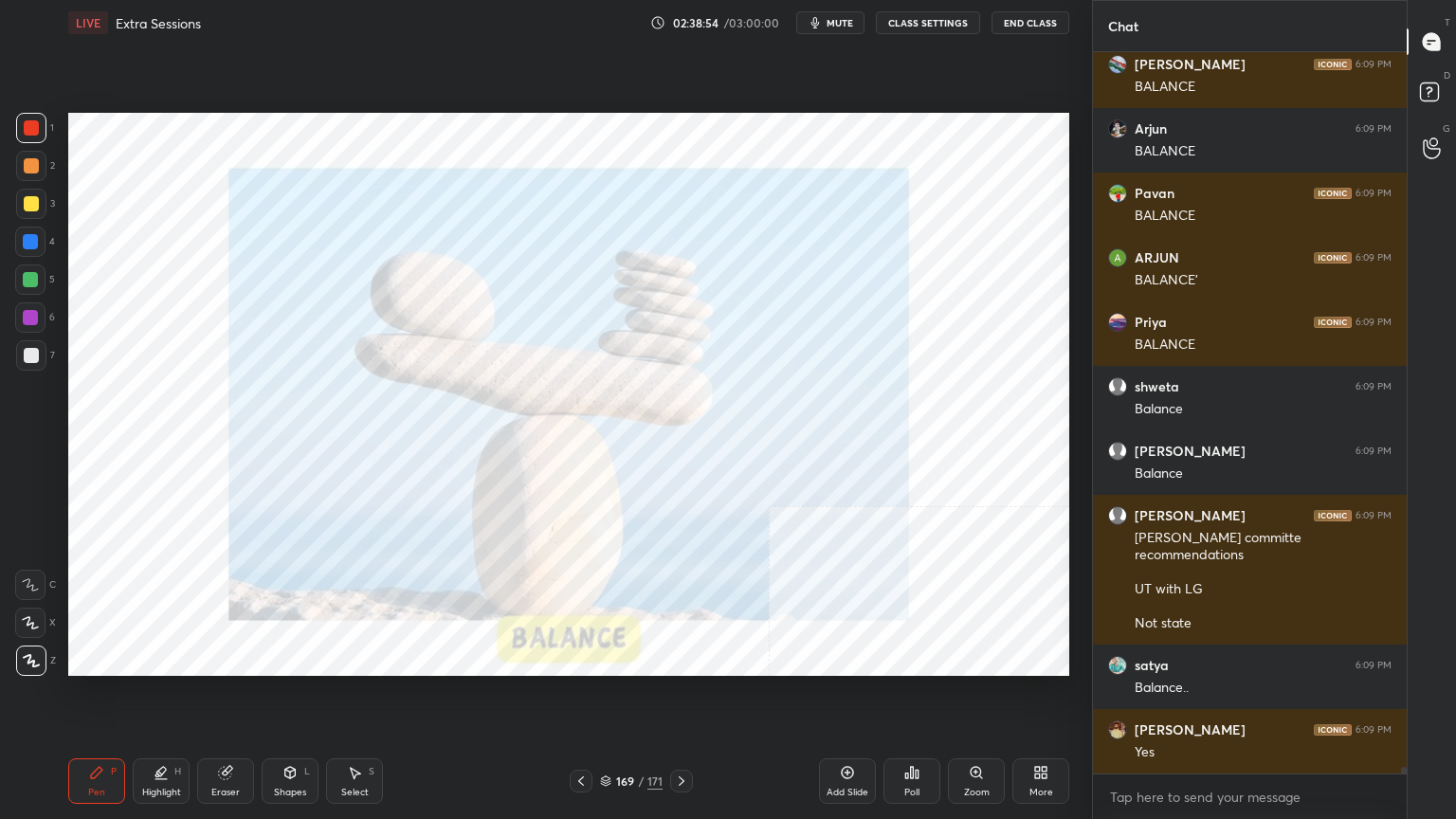 scroll, scrollTop: 78047, scrollLeft: 0, axis: vertical 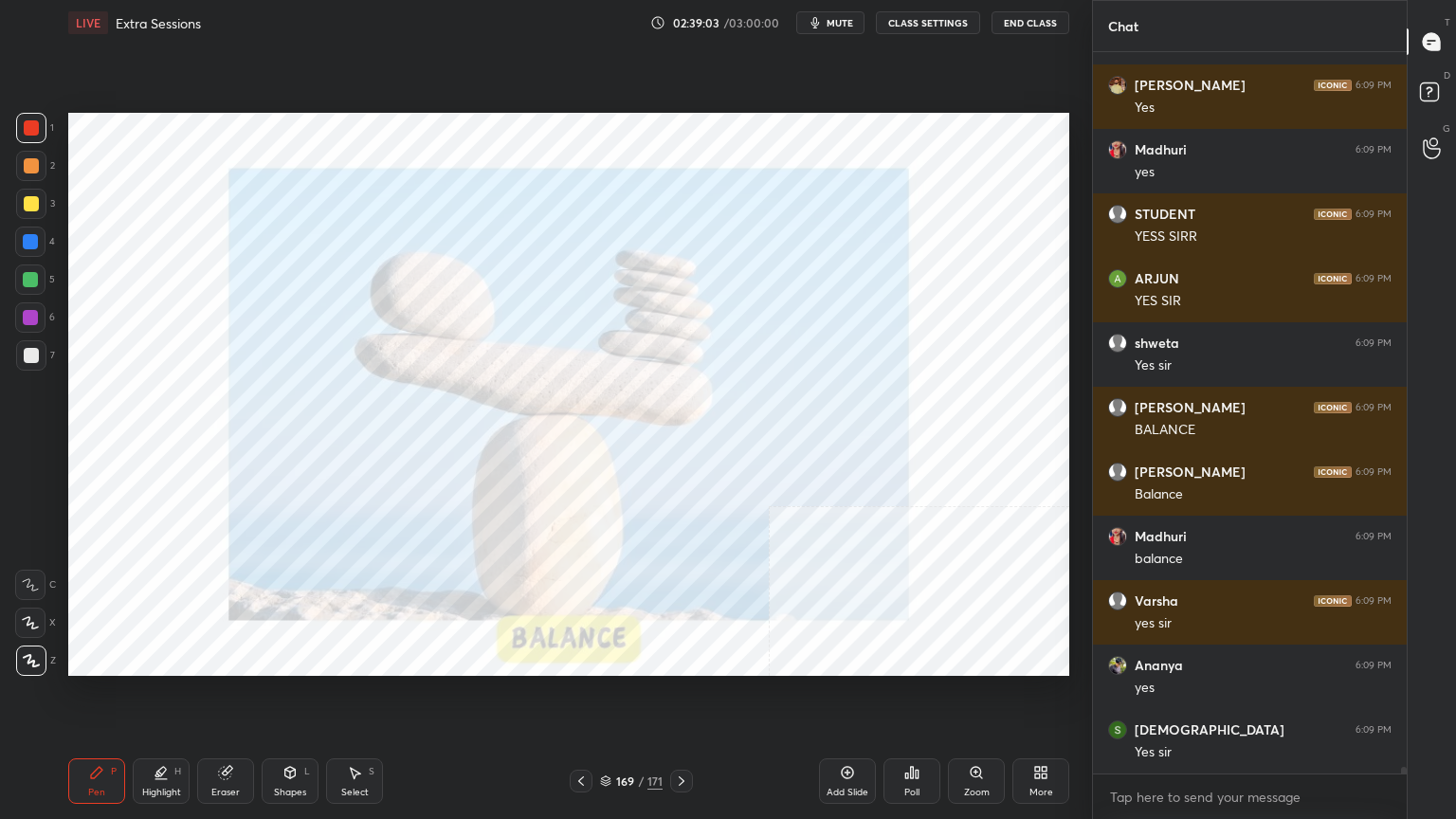 click on "169 / 171" at bounding box center [631, 781] 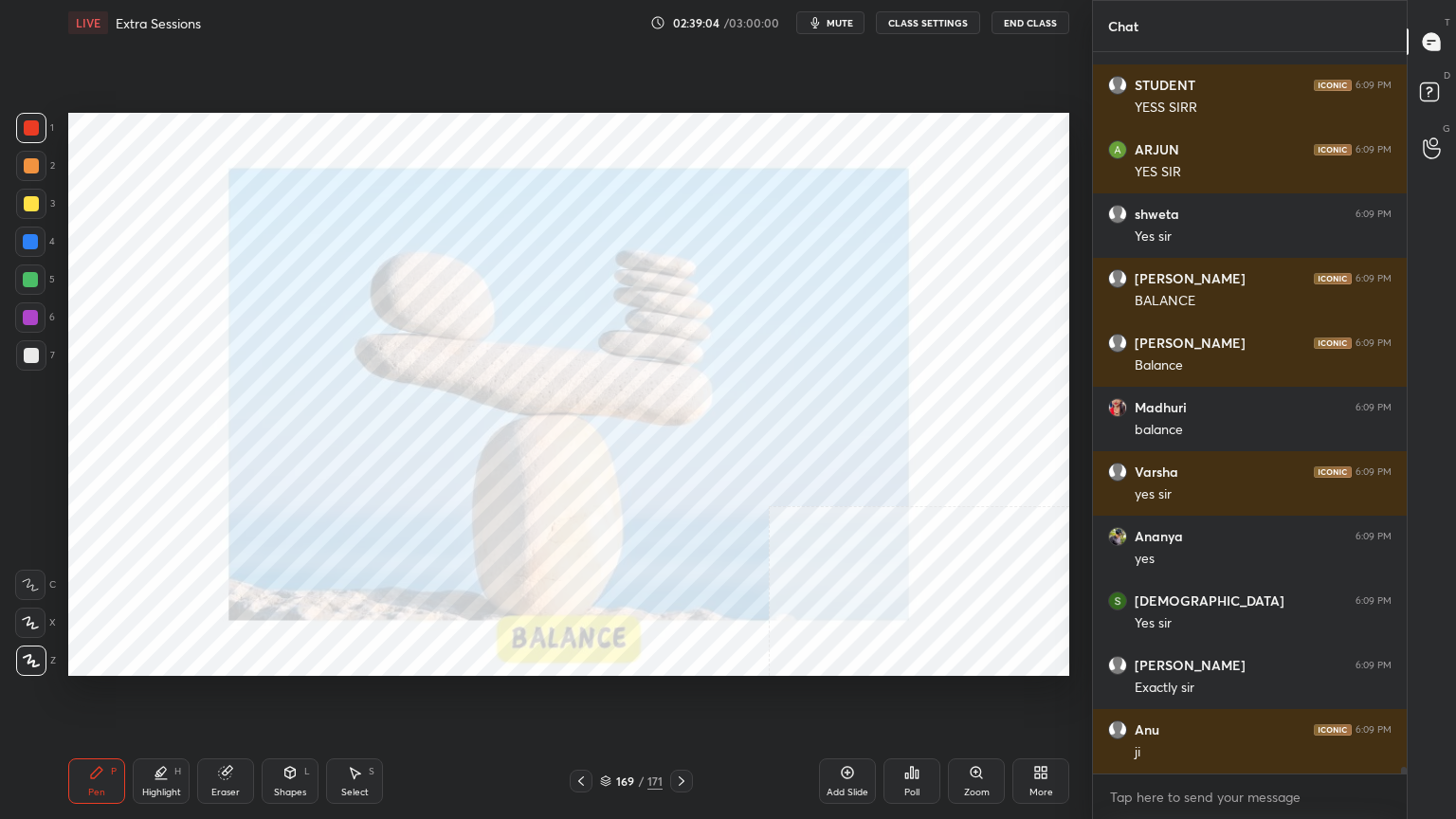 click 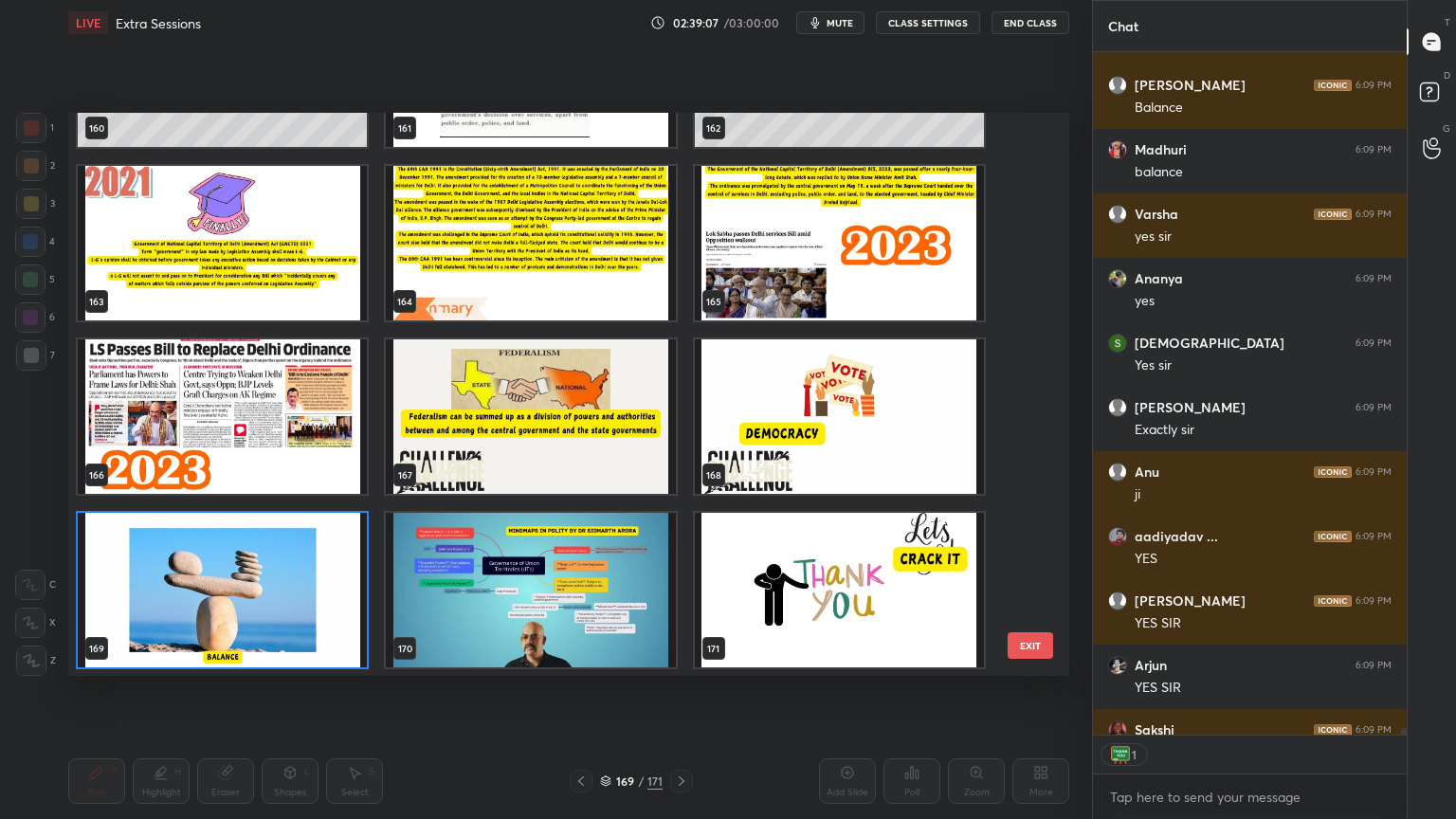 click at bounding box center (530, 590) 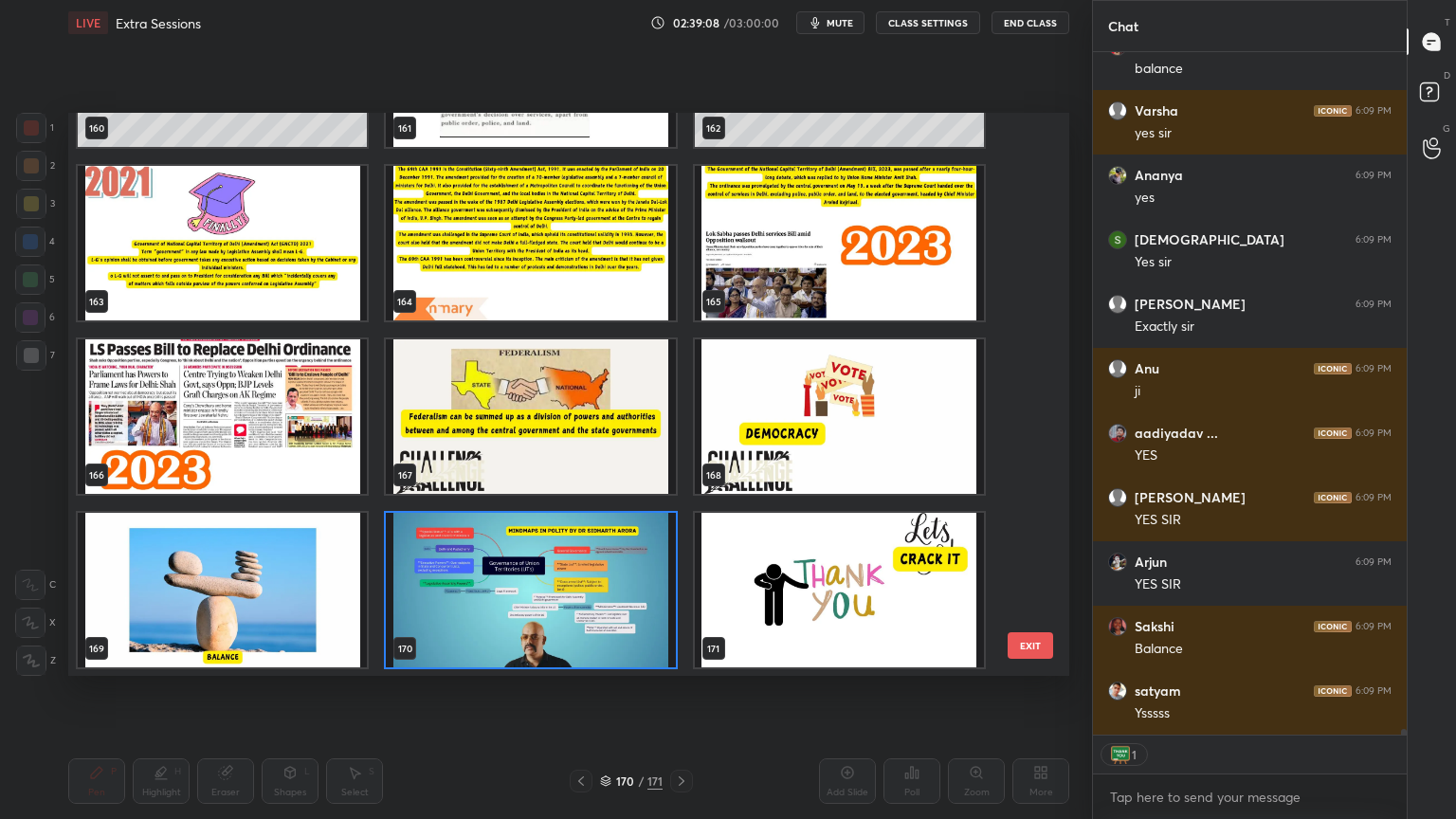 click at bounding box center (530, 590) 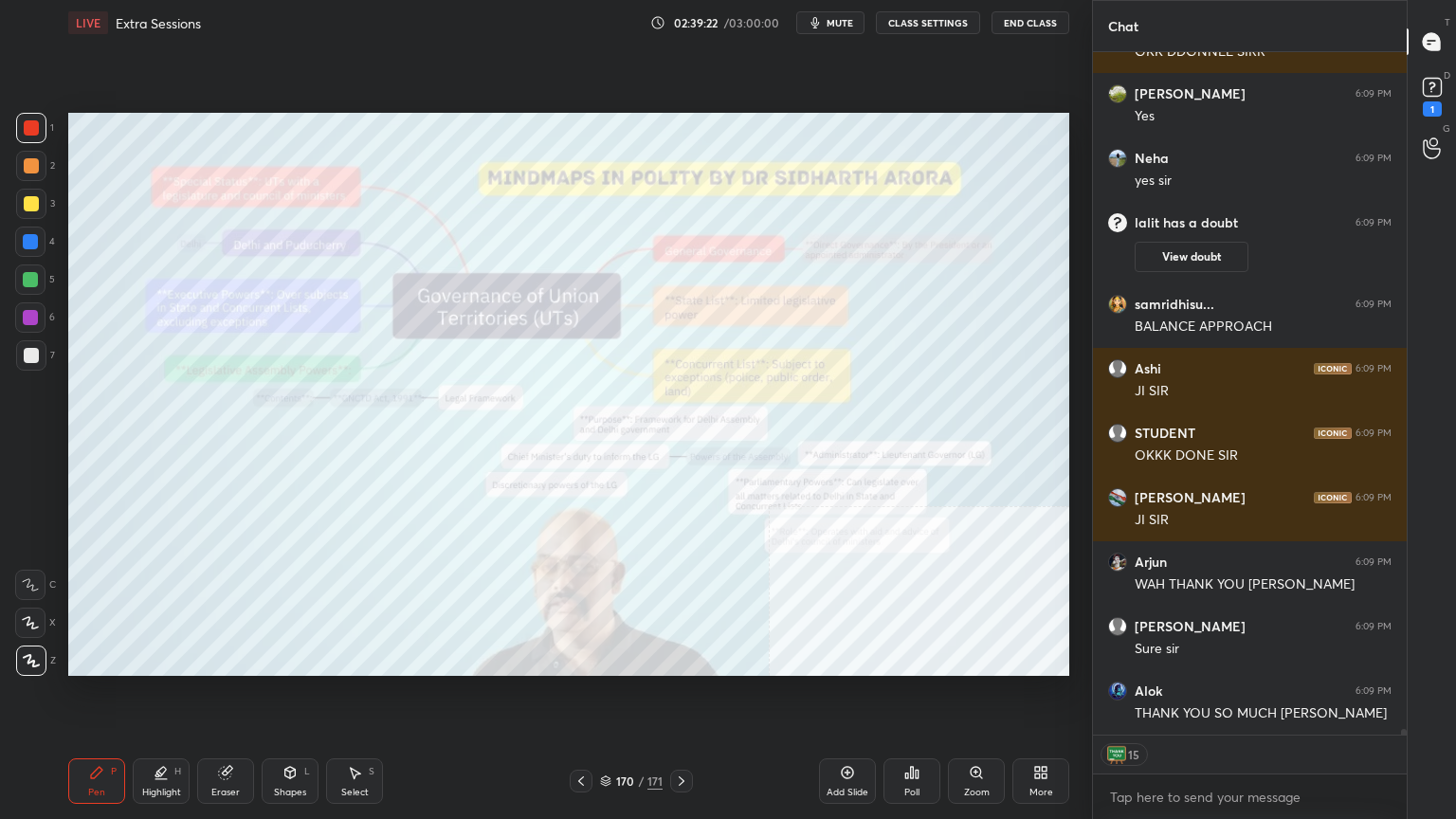 click 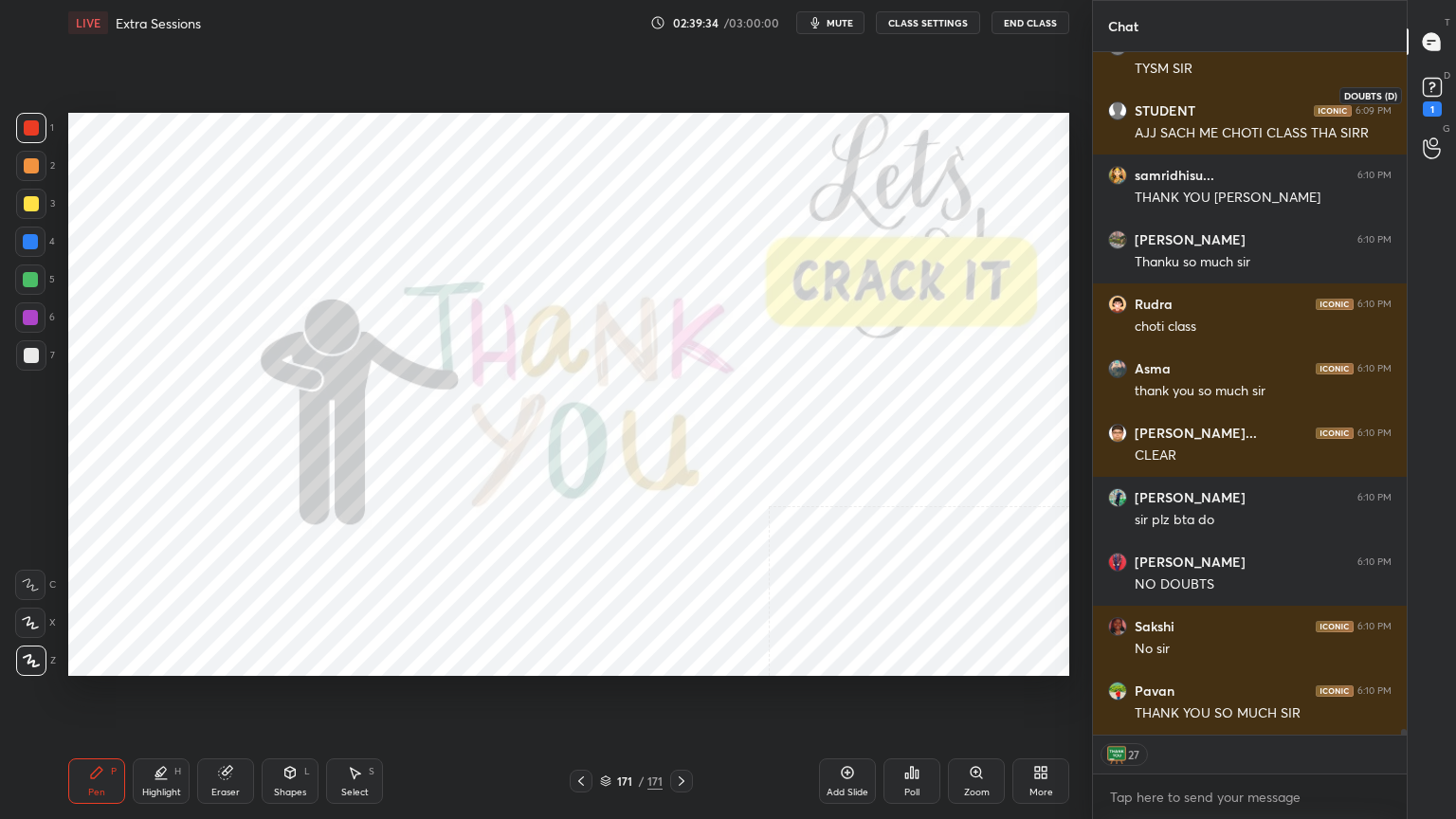 click 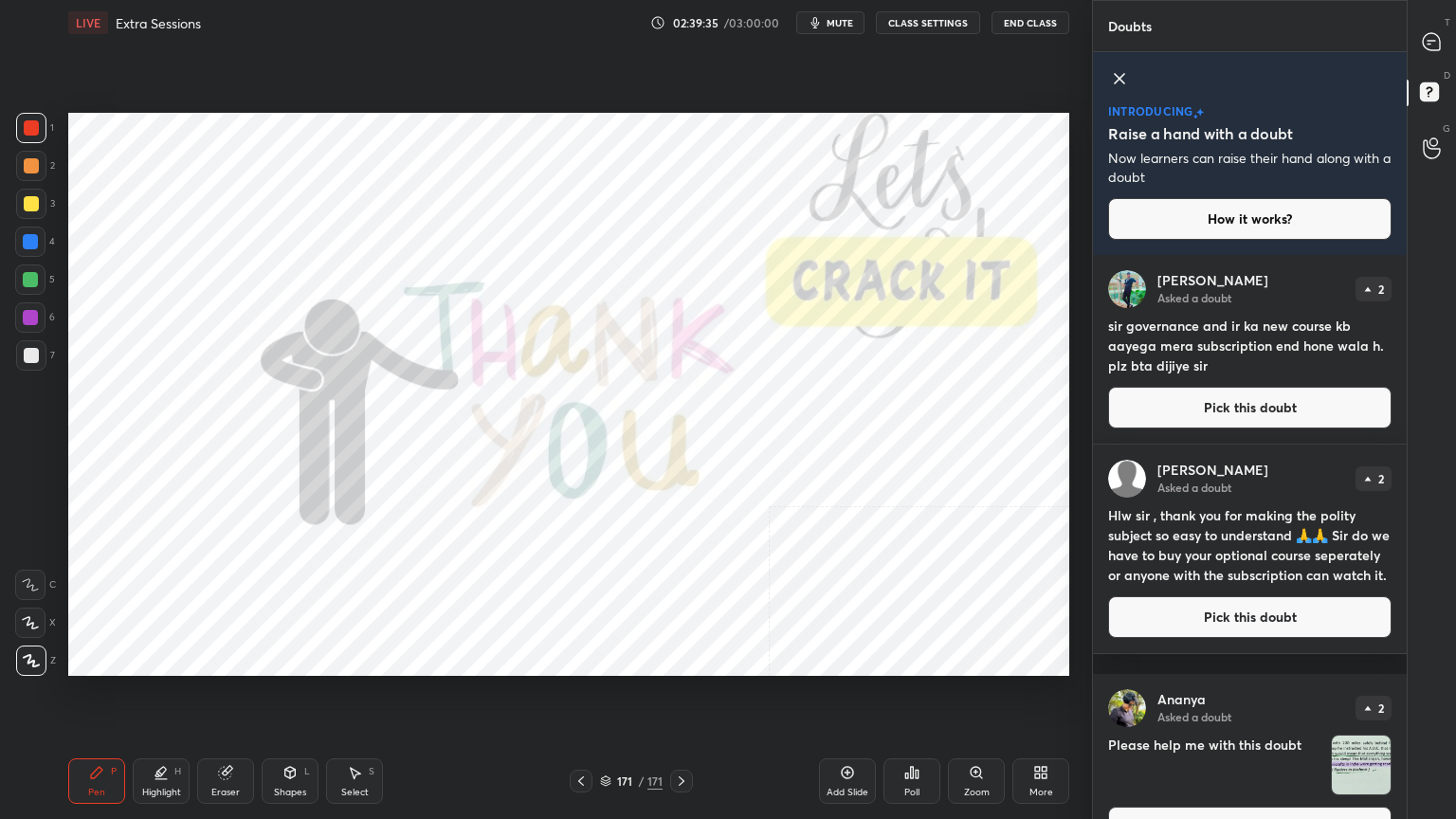 click on "Pick this doubt" at bounding box center (1249, 408) 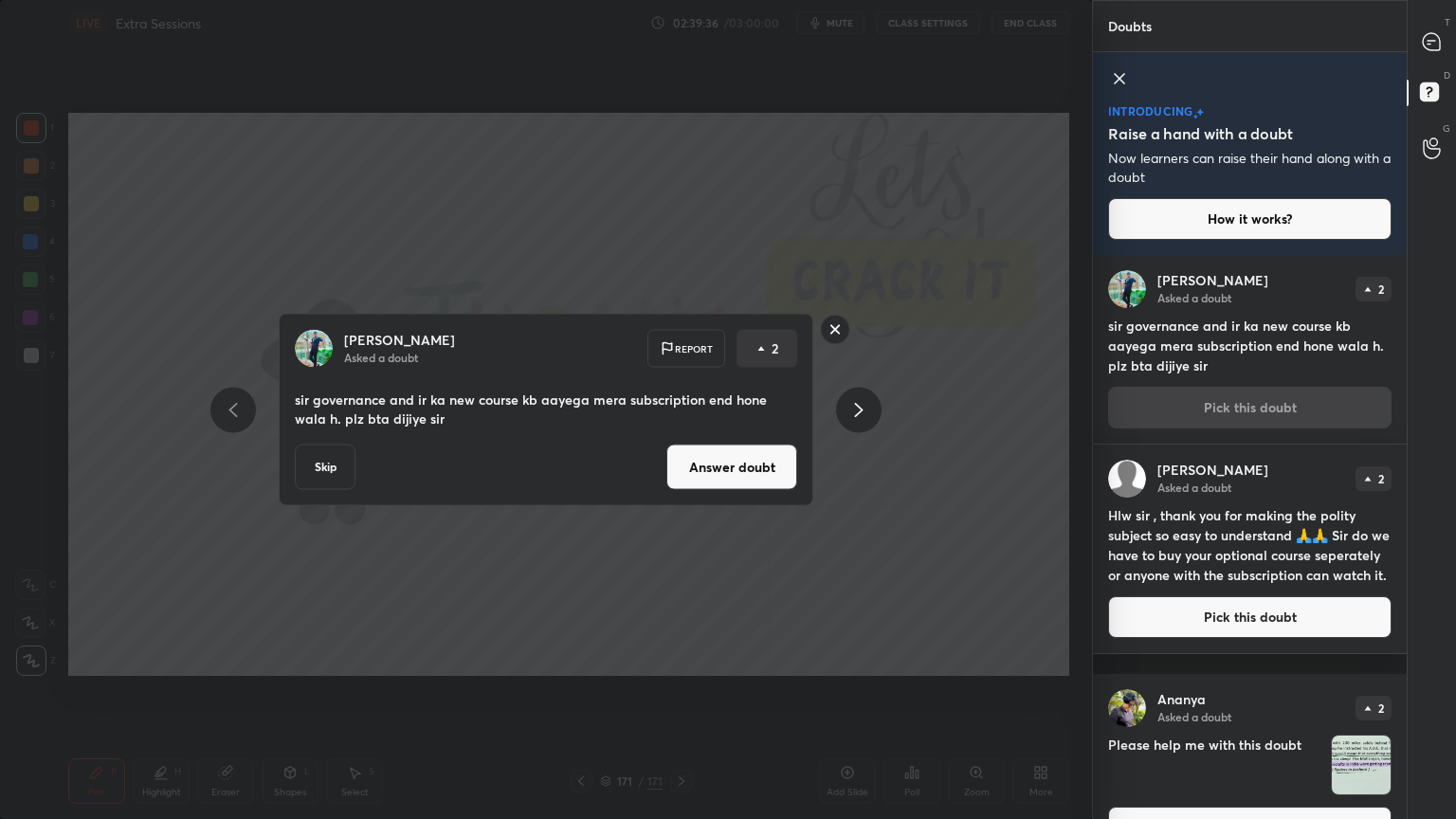 click on "Answer doubt" at bounding box center [732, 467] 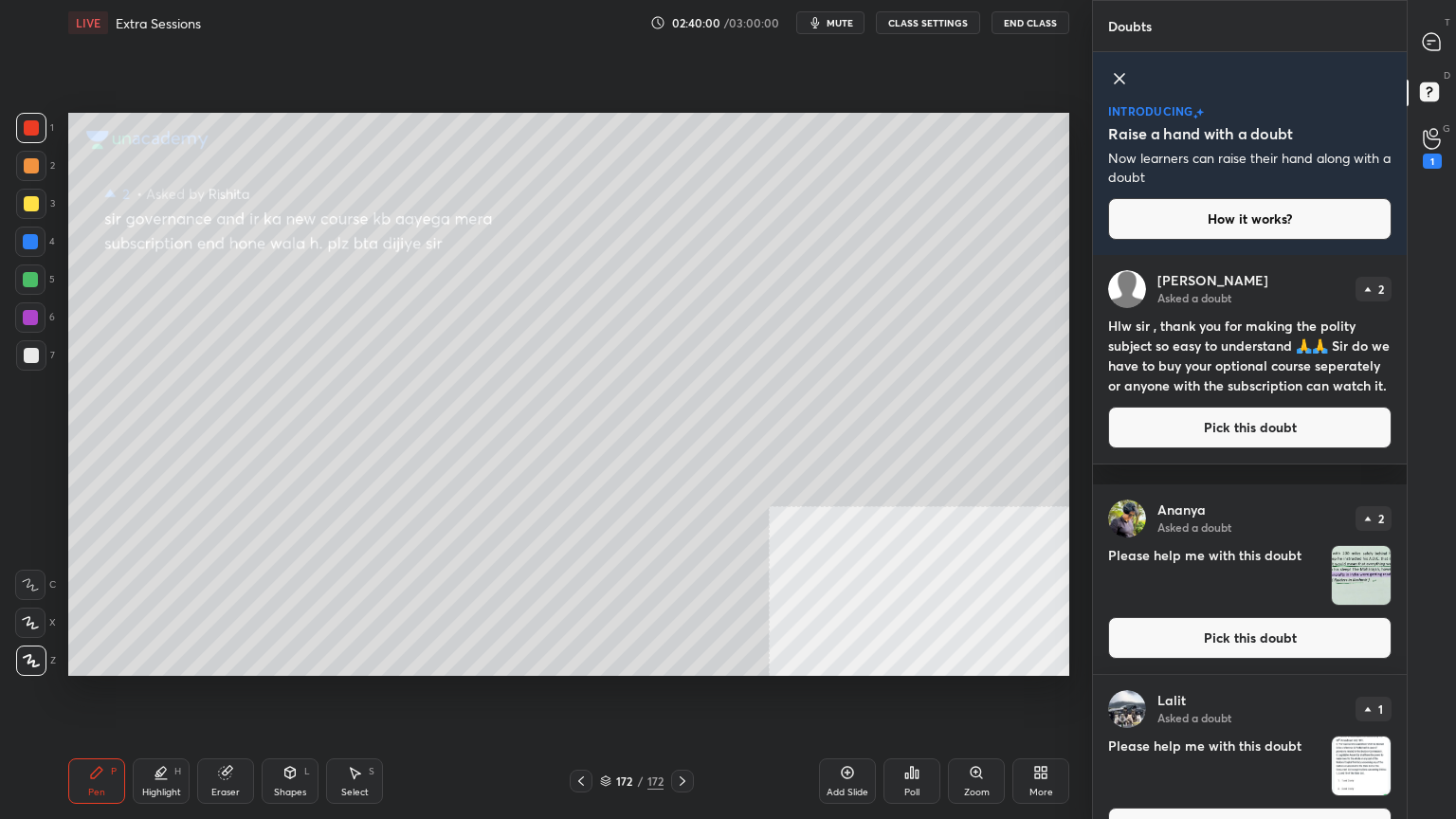 click on "CLASS SETTINGS" at bounding box center (928, 23) 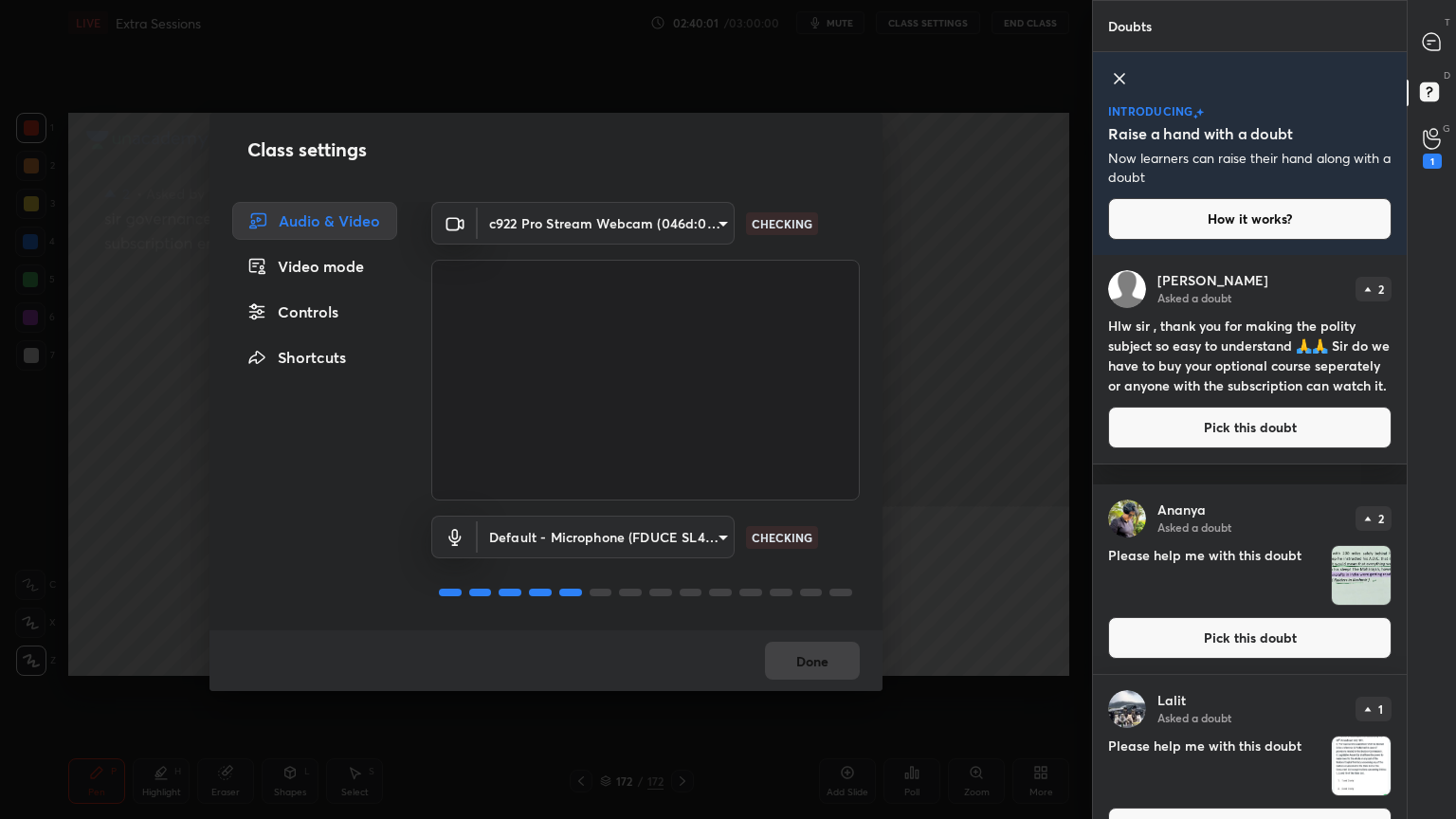 click on "Controls" at bounding box center [315, 312] 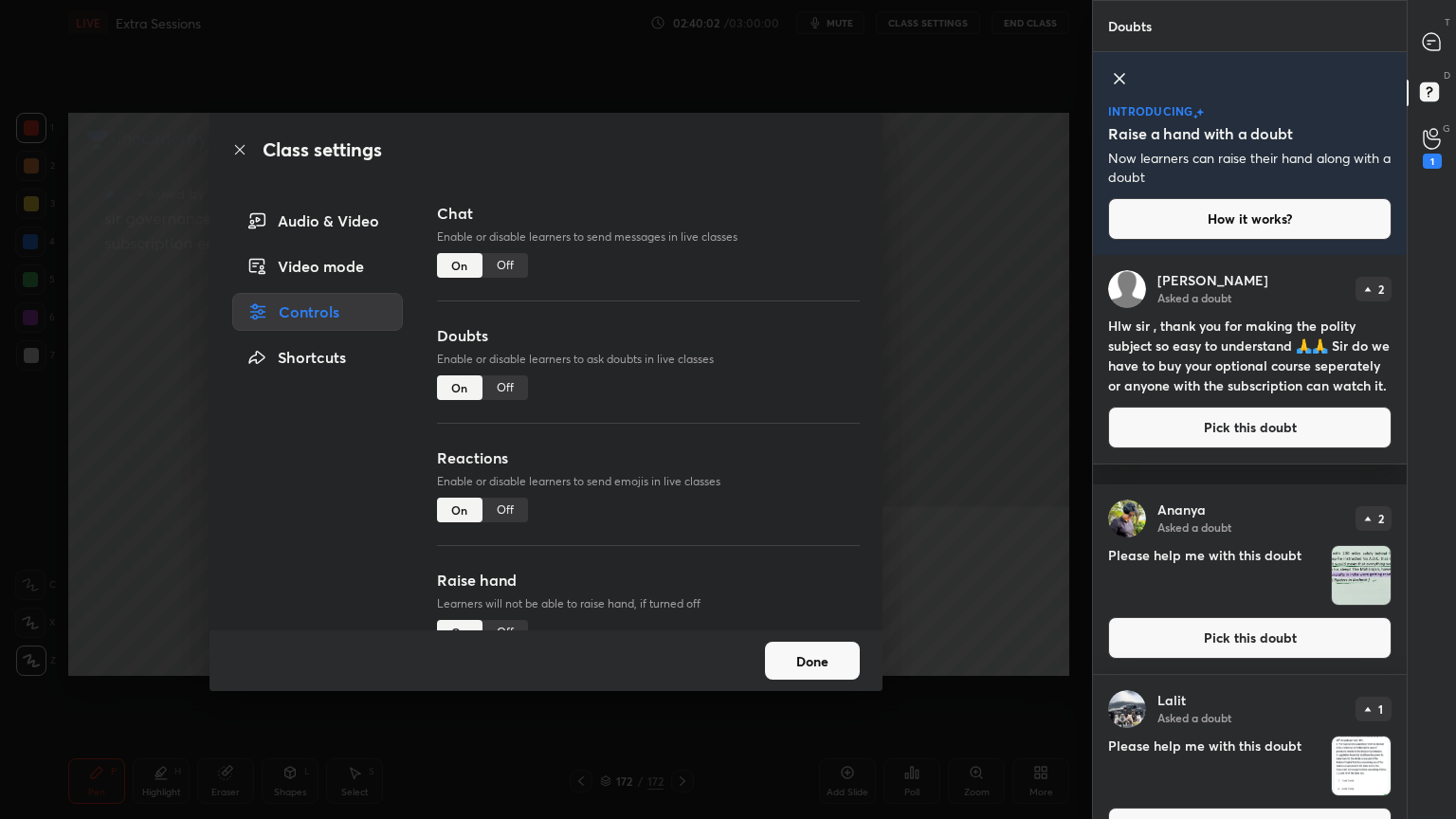 click on "Off" at bounding box center (505, 632) 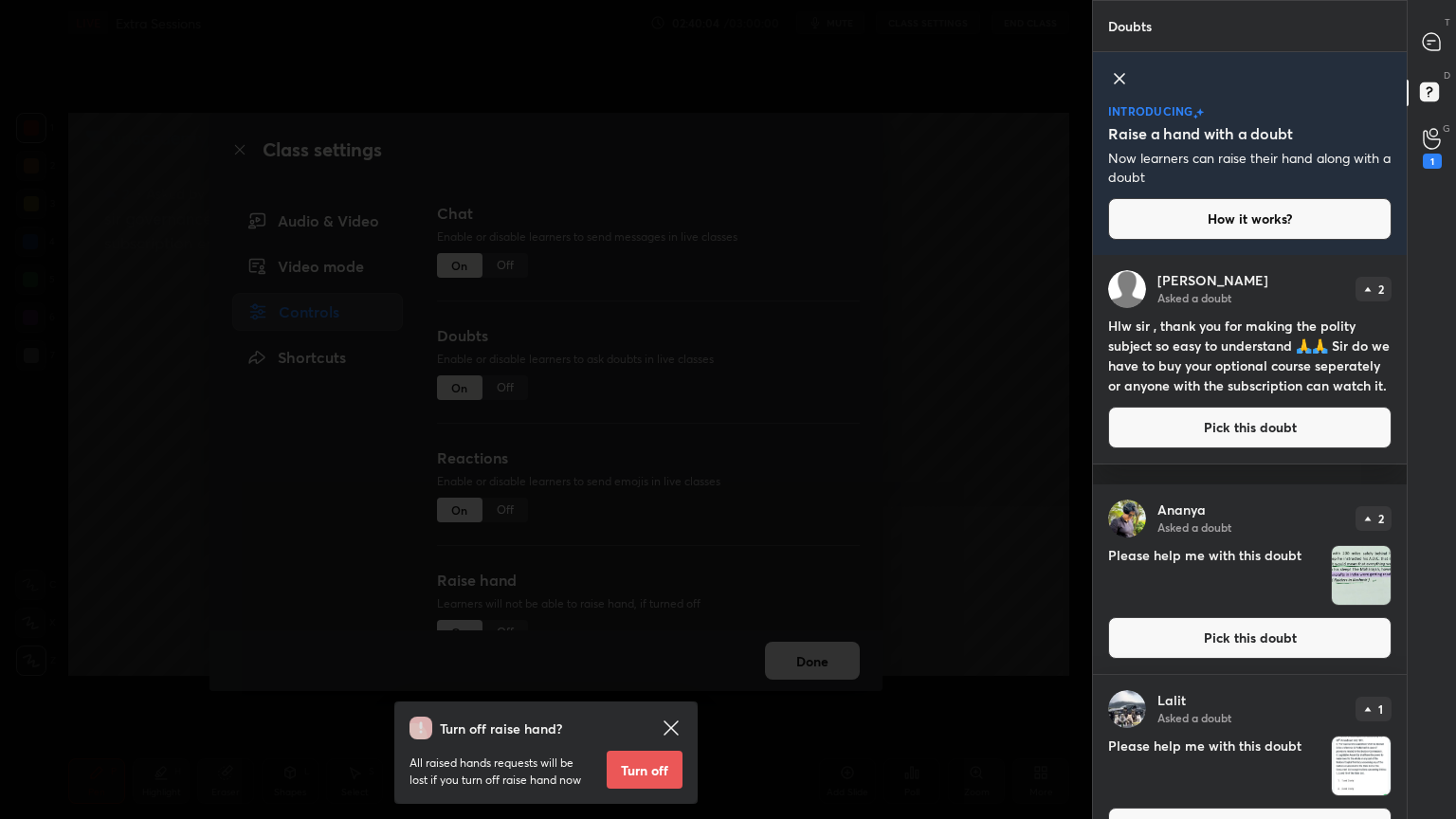 click on "Turn off" at bounding box center [645, 770] 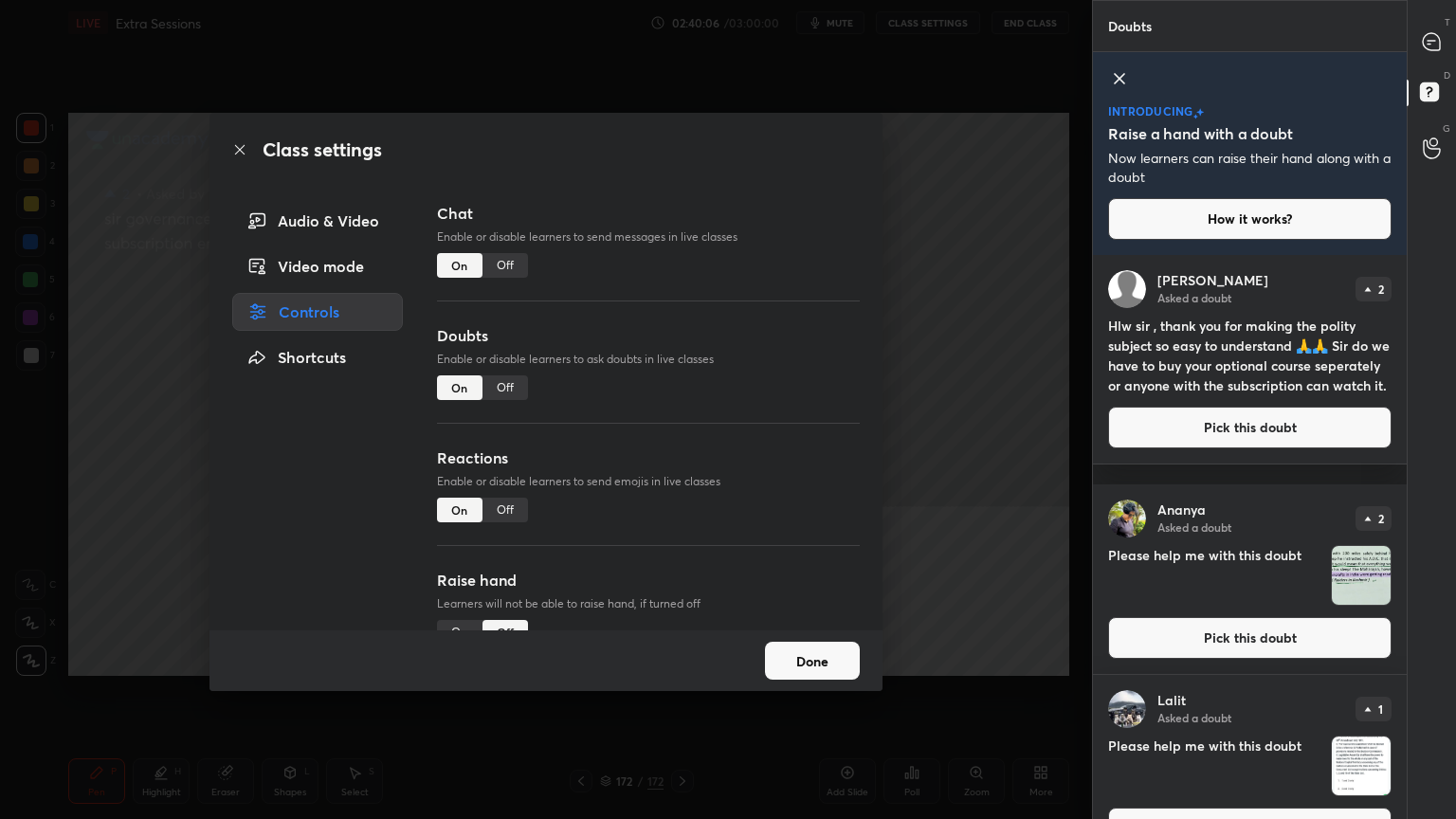 click 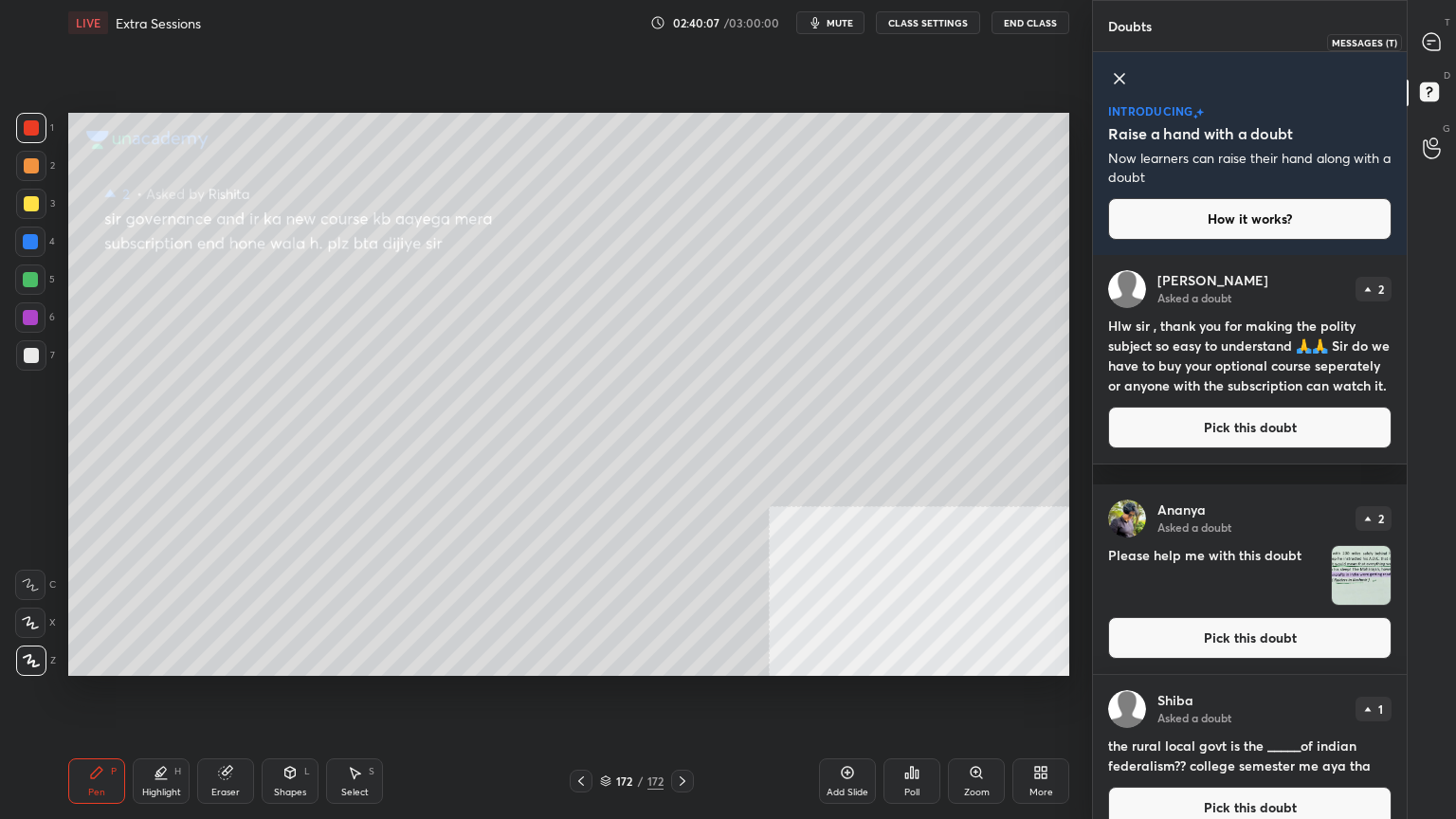 click 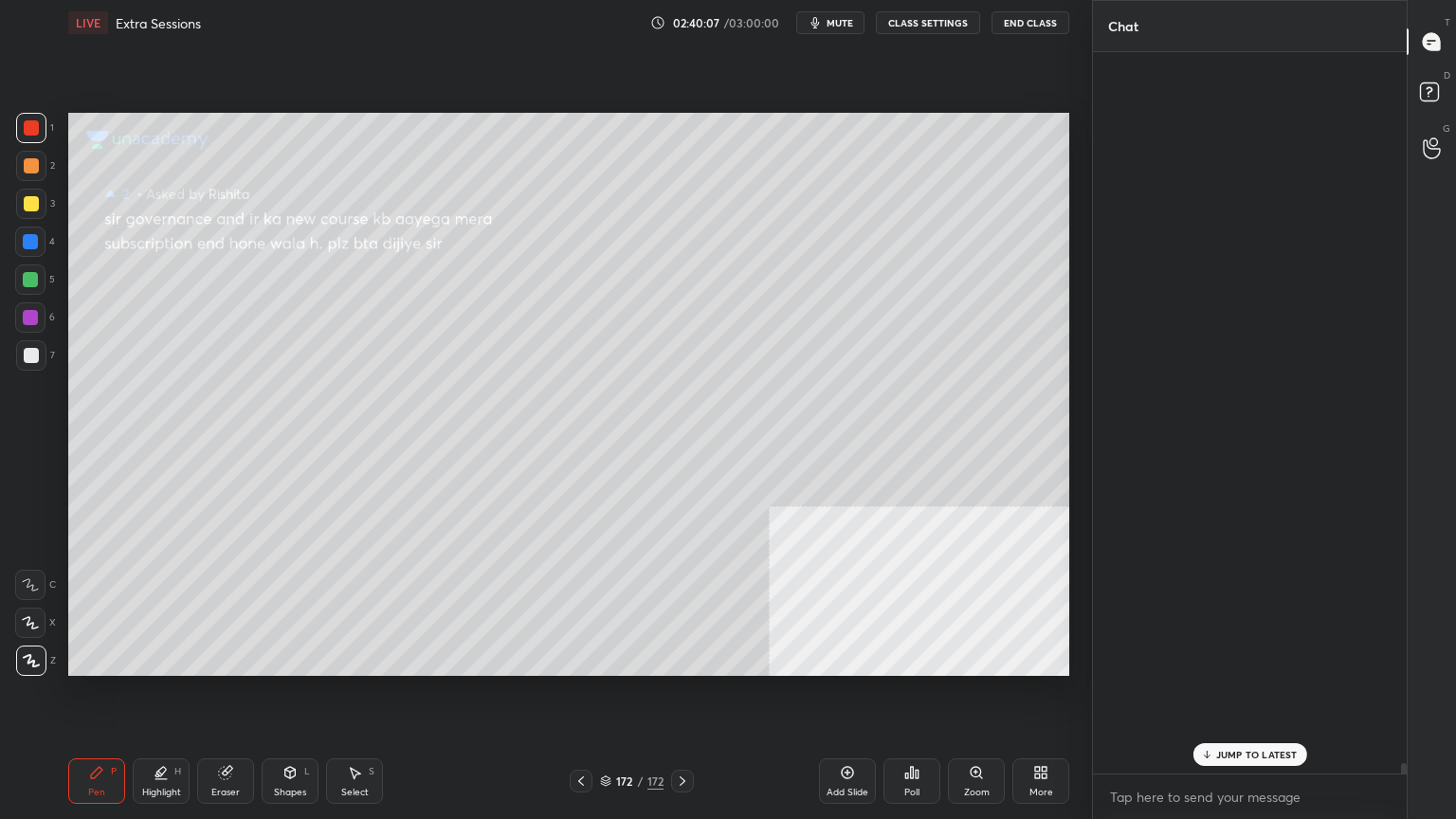 scroll, scrollTop: 80792, scrollLeft: 0, axis: vertical 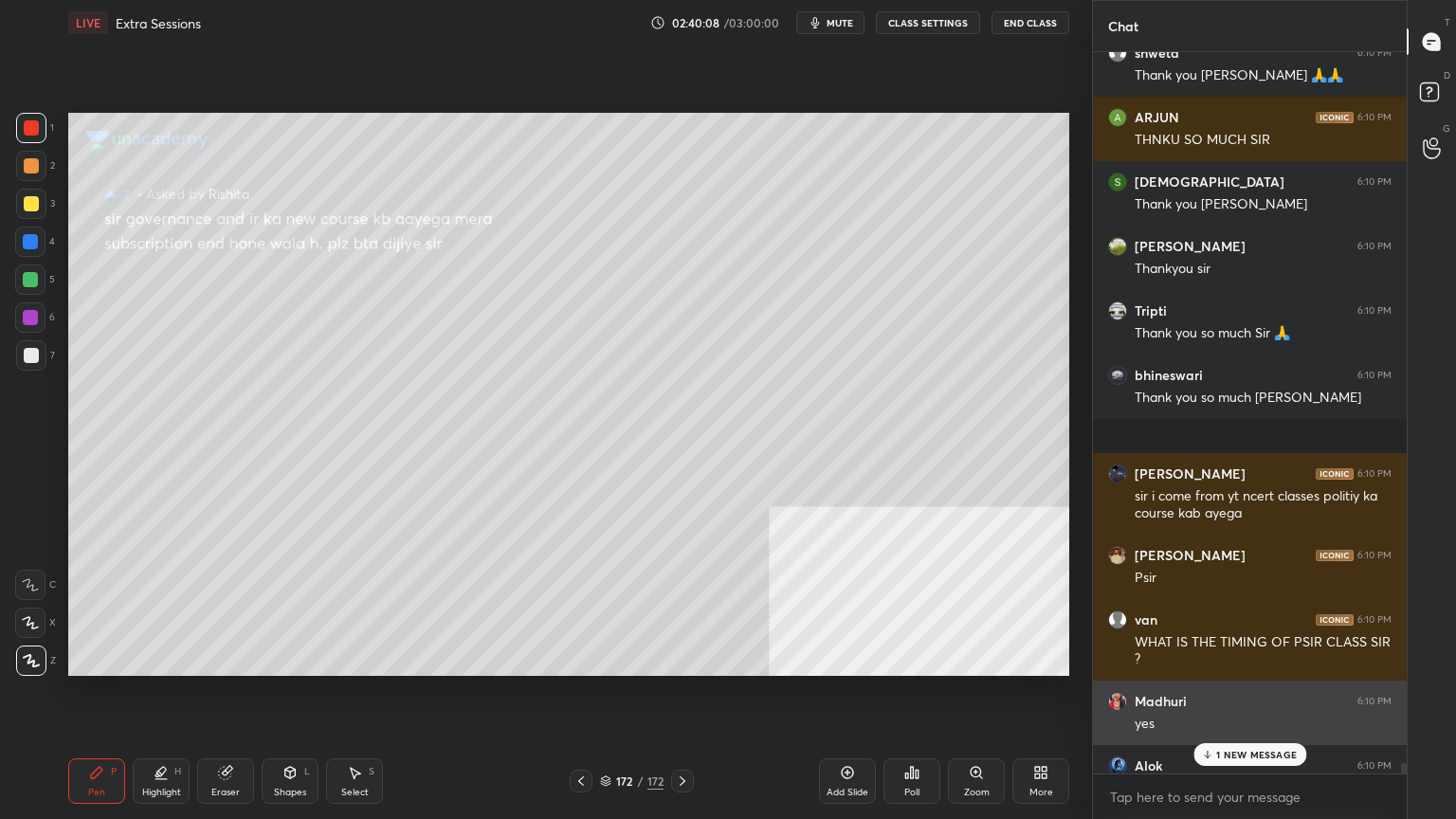 click on "Madhuri 6:10 PM yes" at bounding box center (1249, 713) 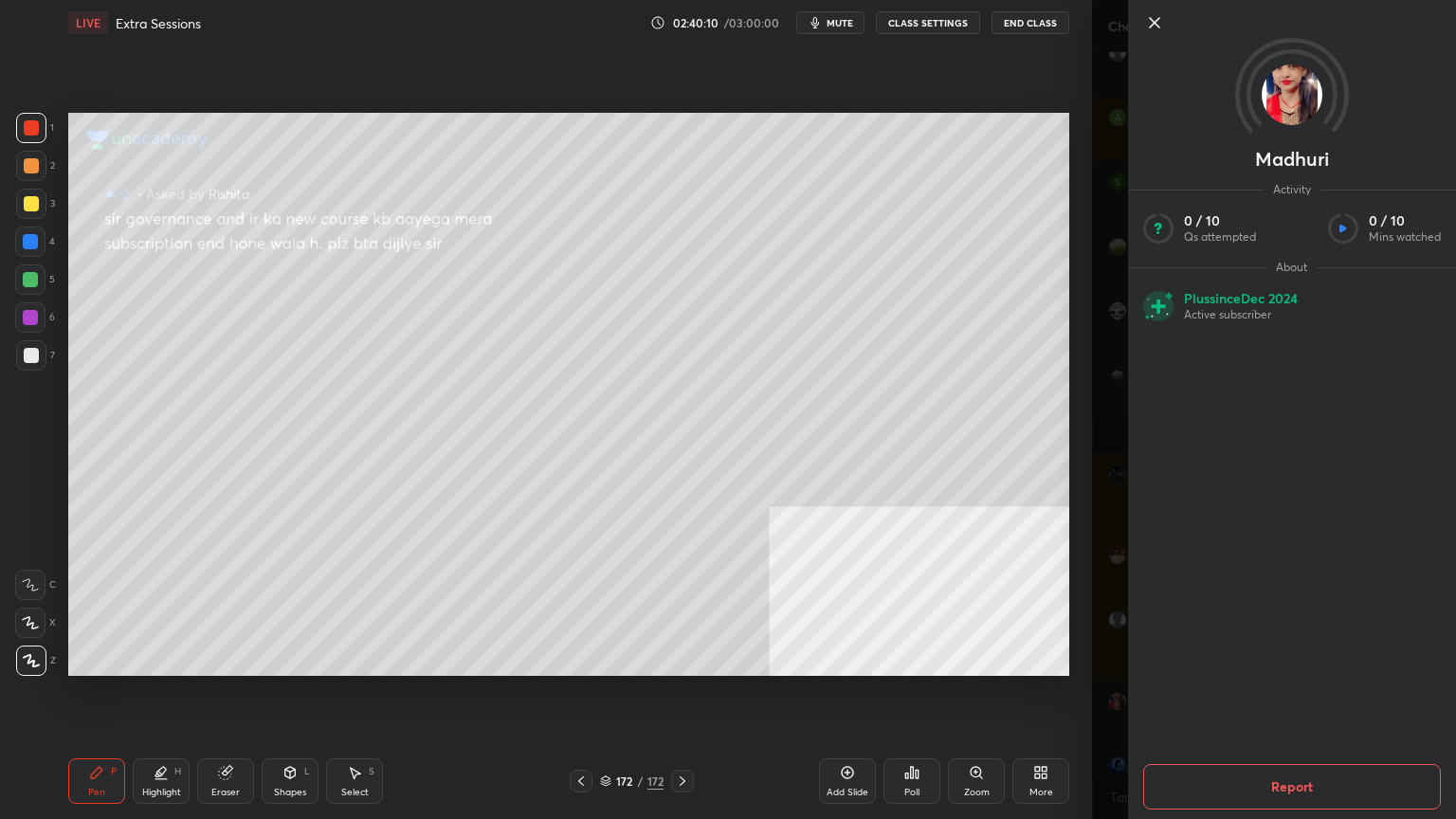 click 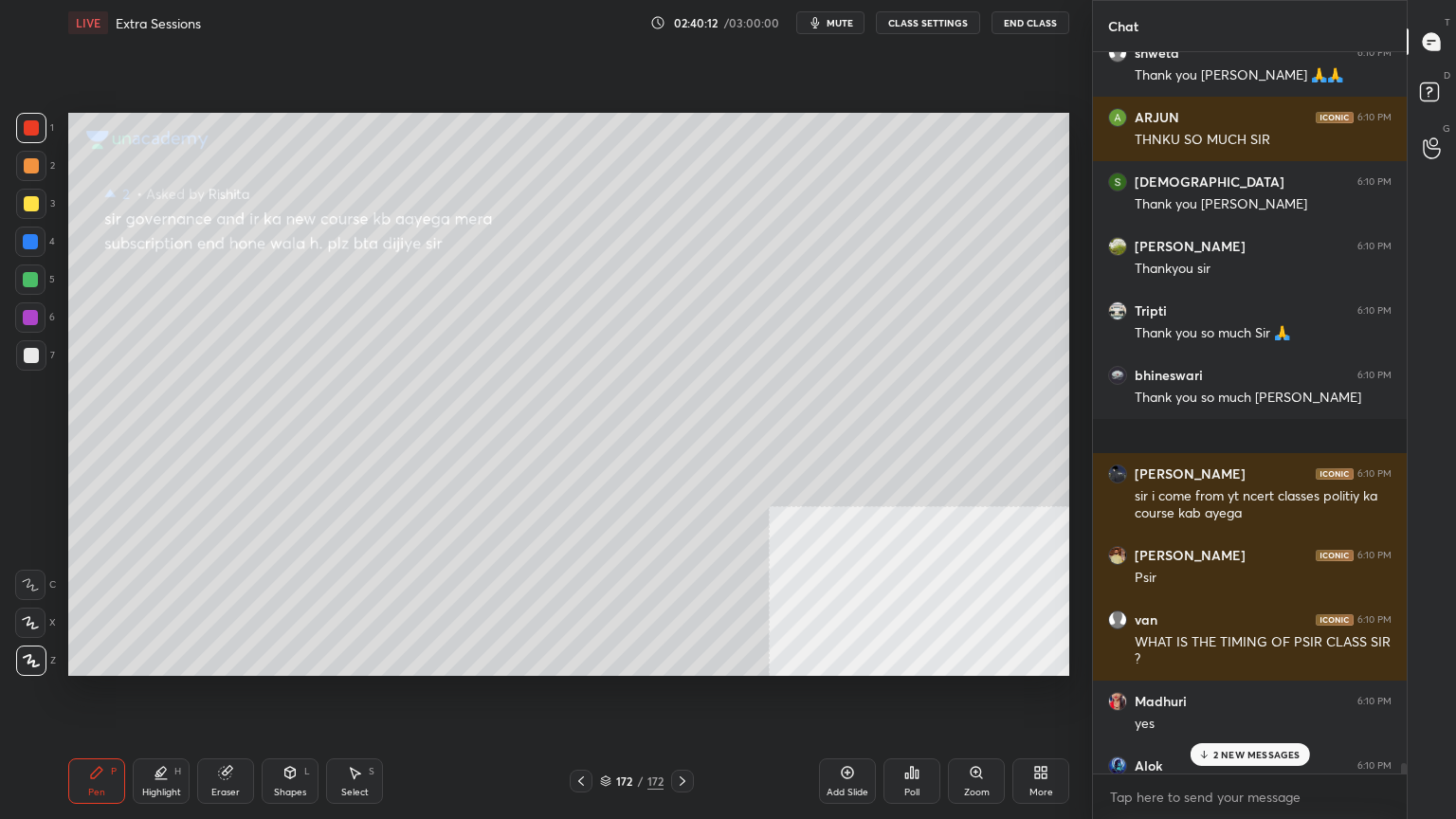 click on "2 NEW MESSAGES" at bounding box center [1257, 755] 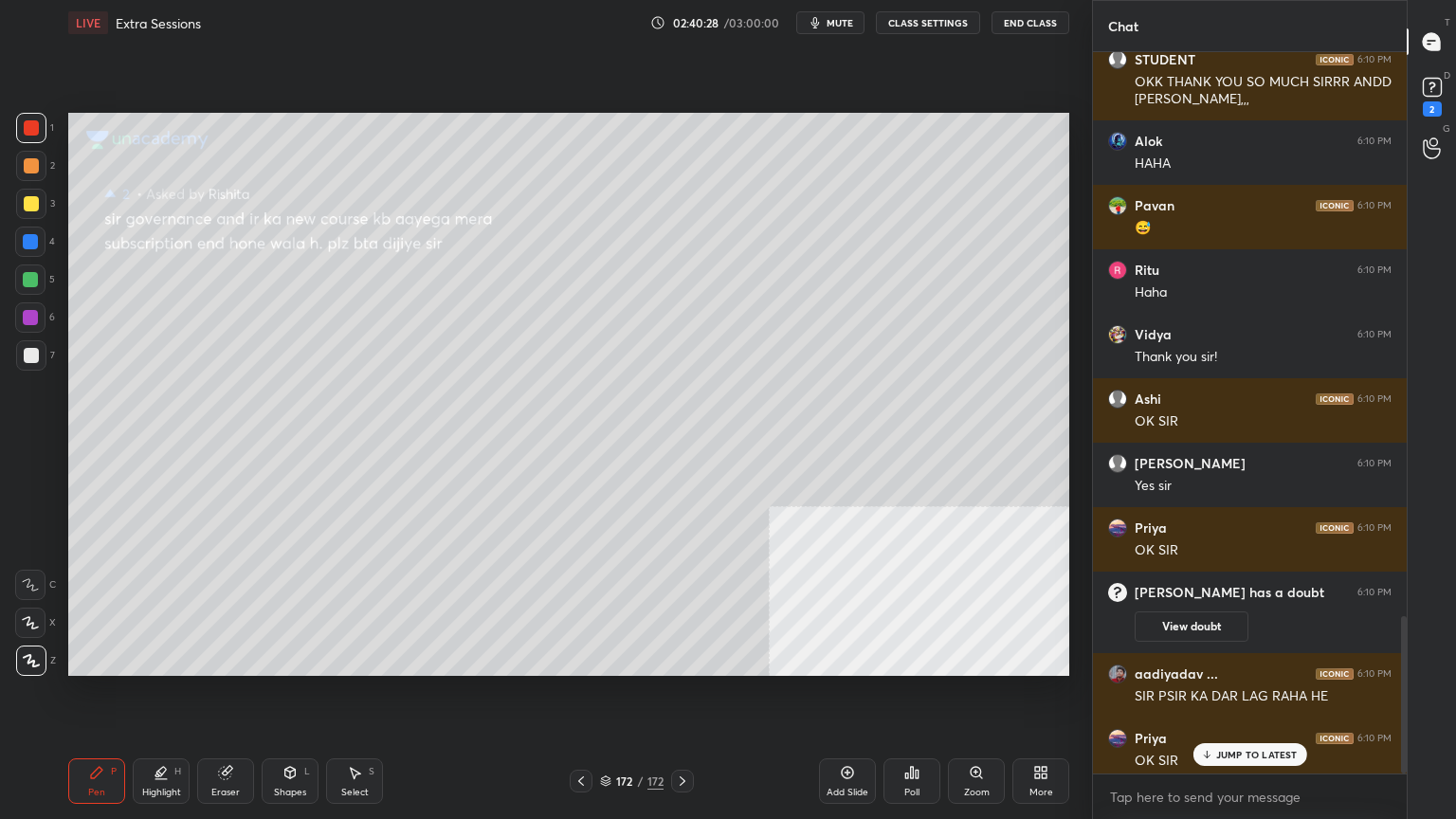 scroll, scrollTop: 2582, scrollLeft: 0, axis: vertical 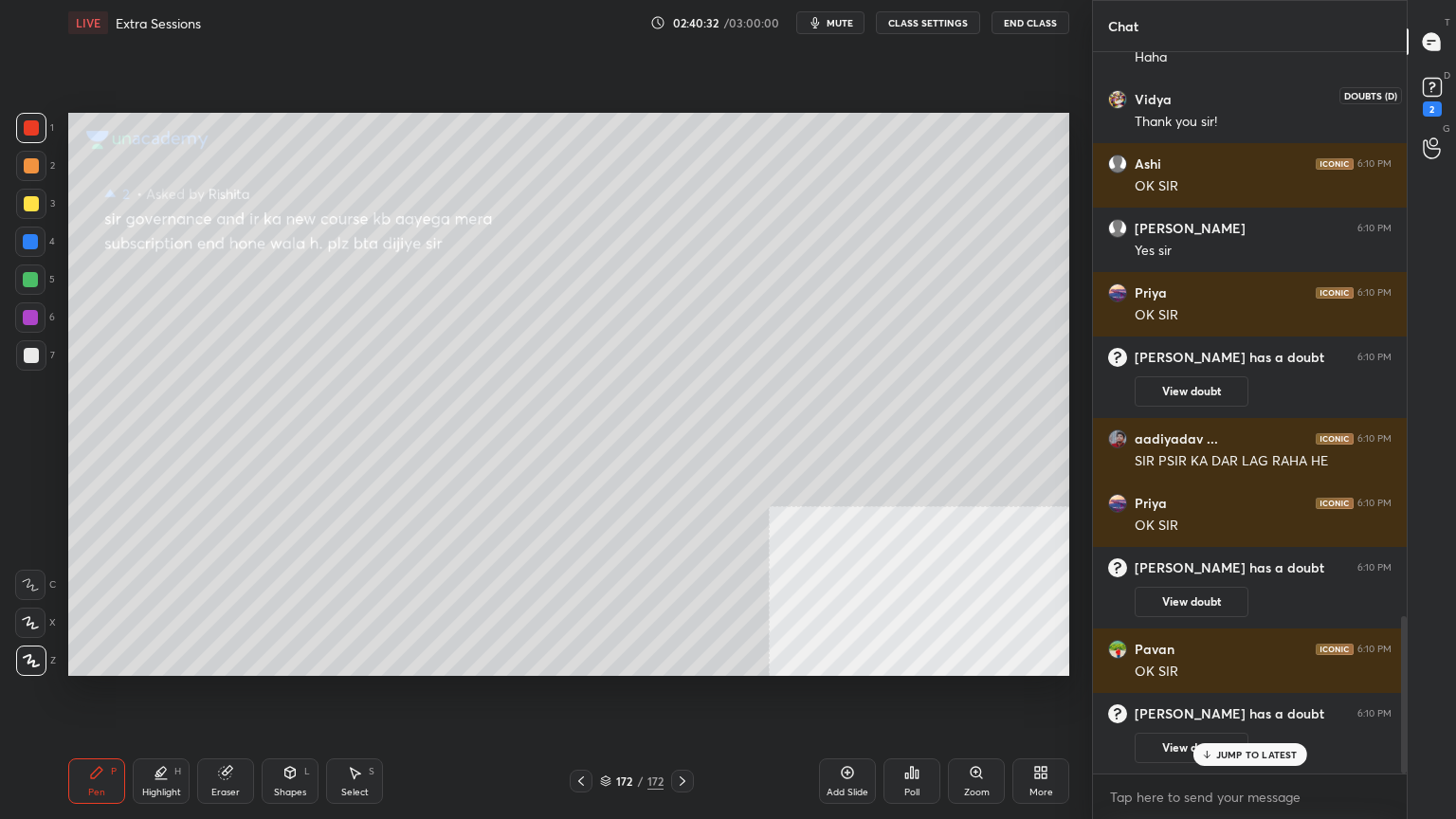click 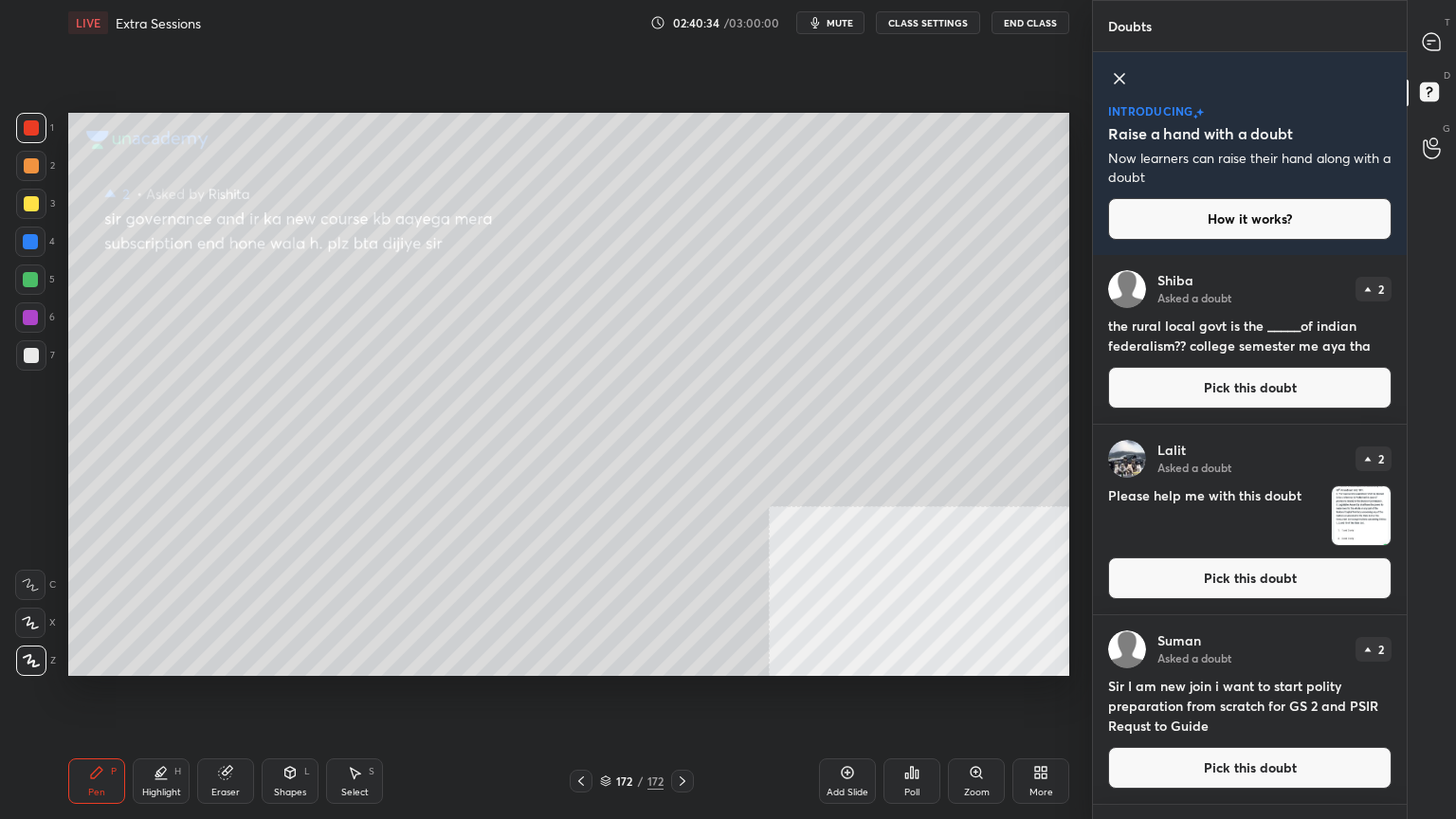 click on "Pick this doubt" at bounding box center (1249, 388) 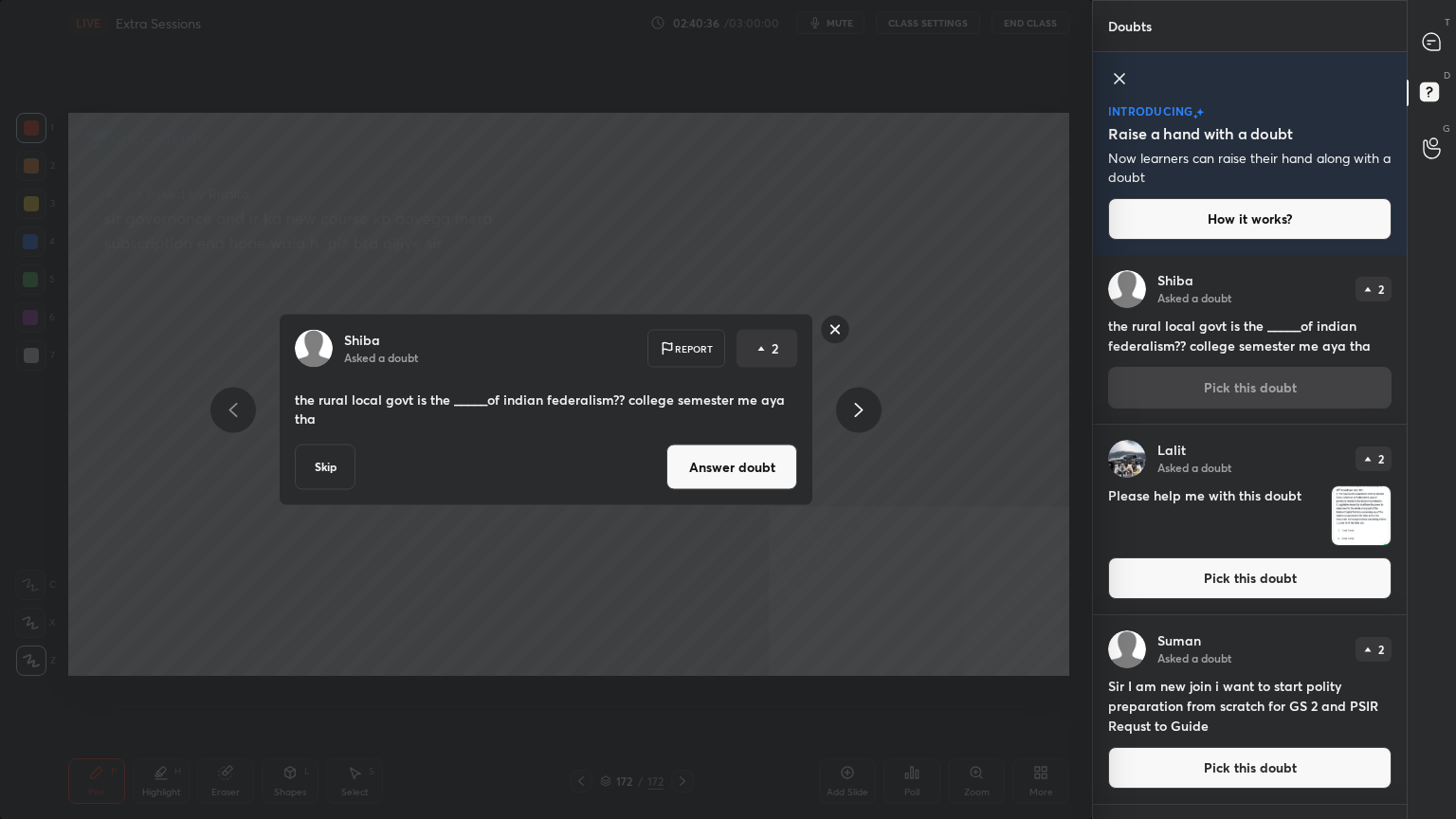 click on "Answer doubt" at bounding box center [732, 467] 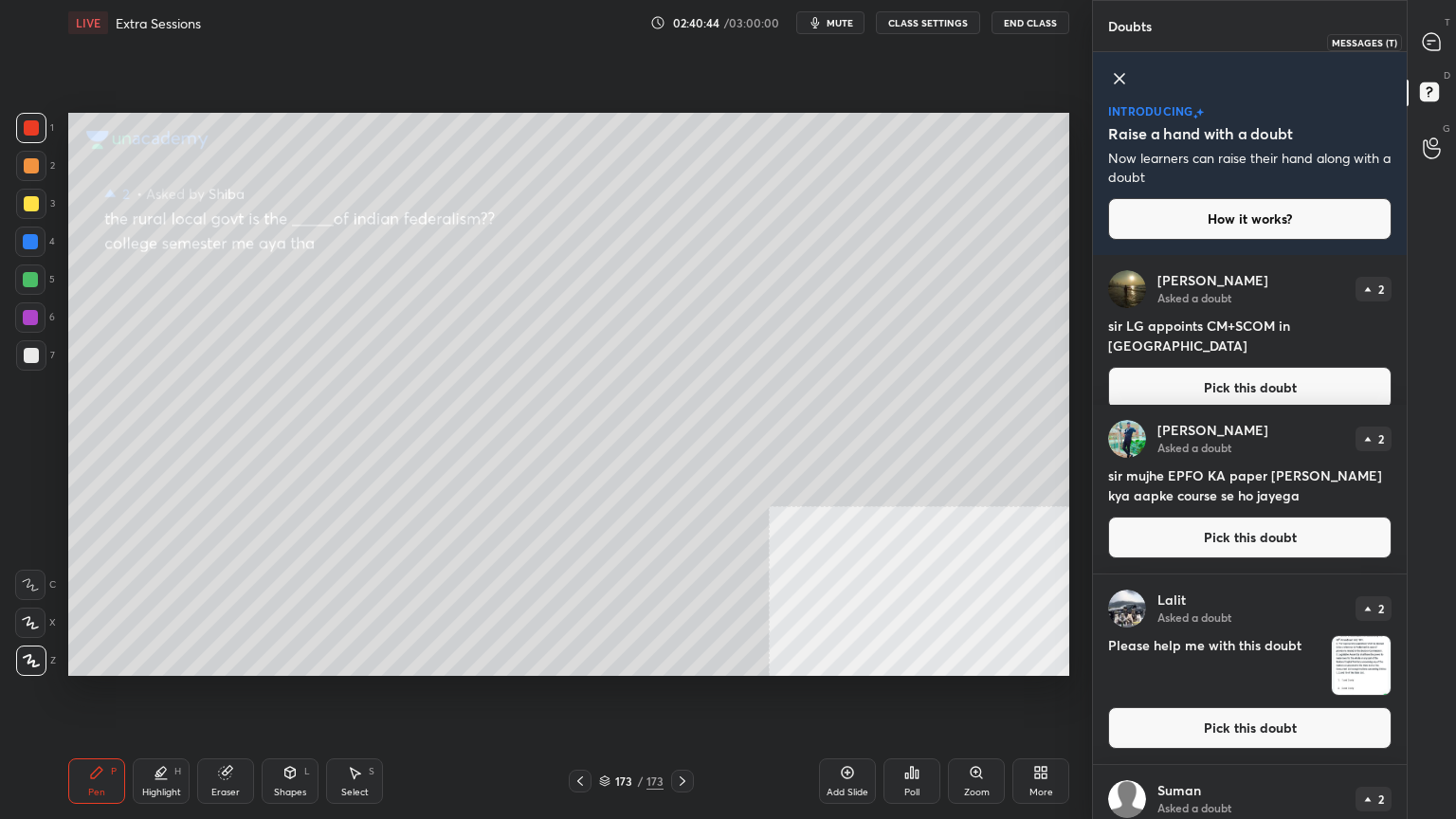 click 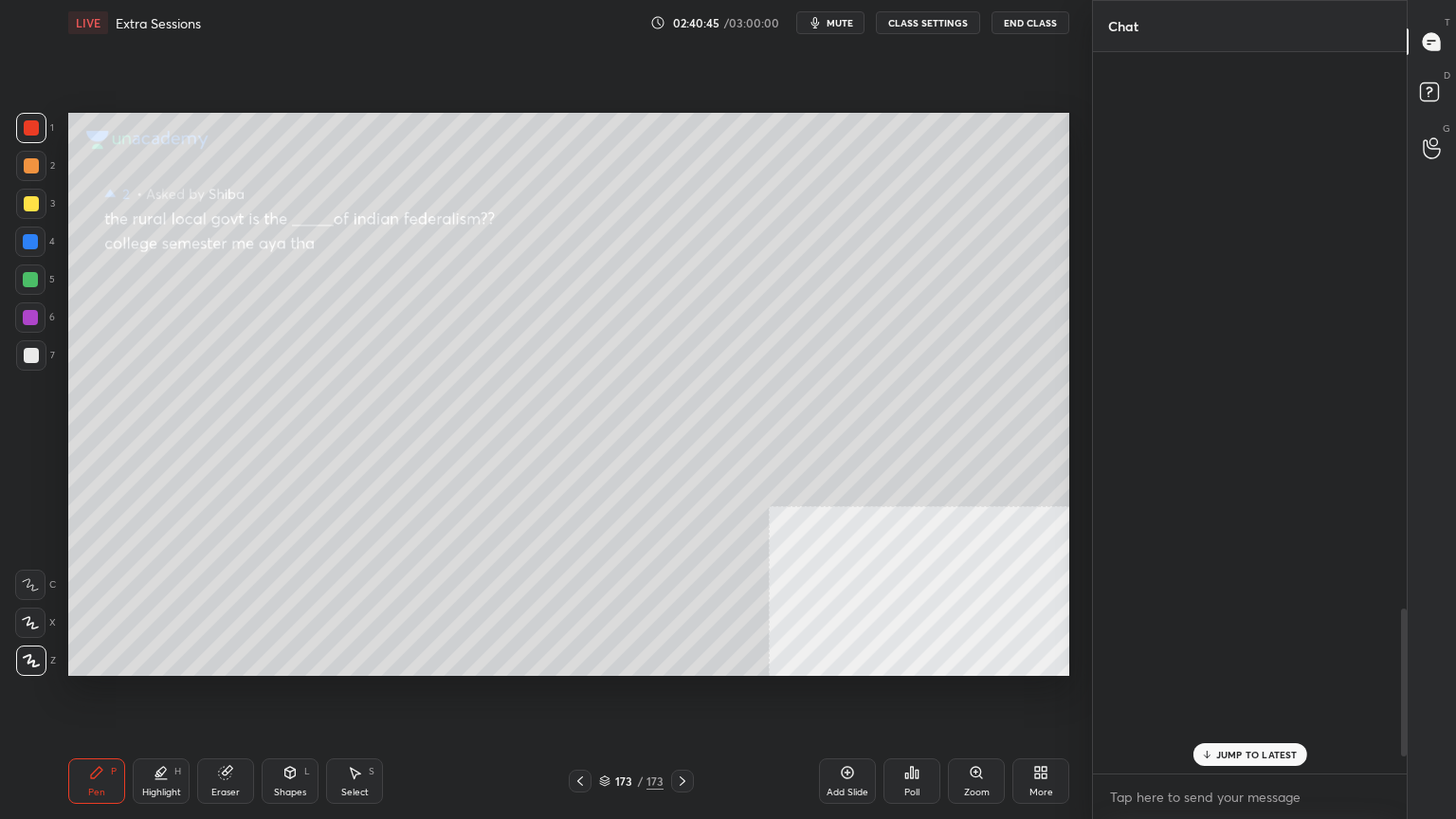scroll, scrollTop: 2729, scrollLeft: 0, axis: vertical 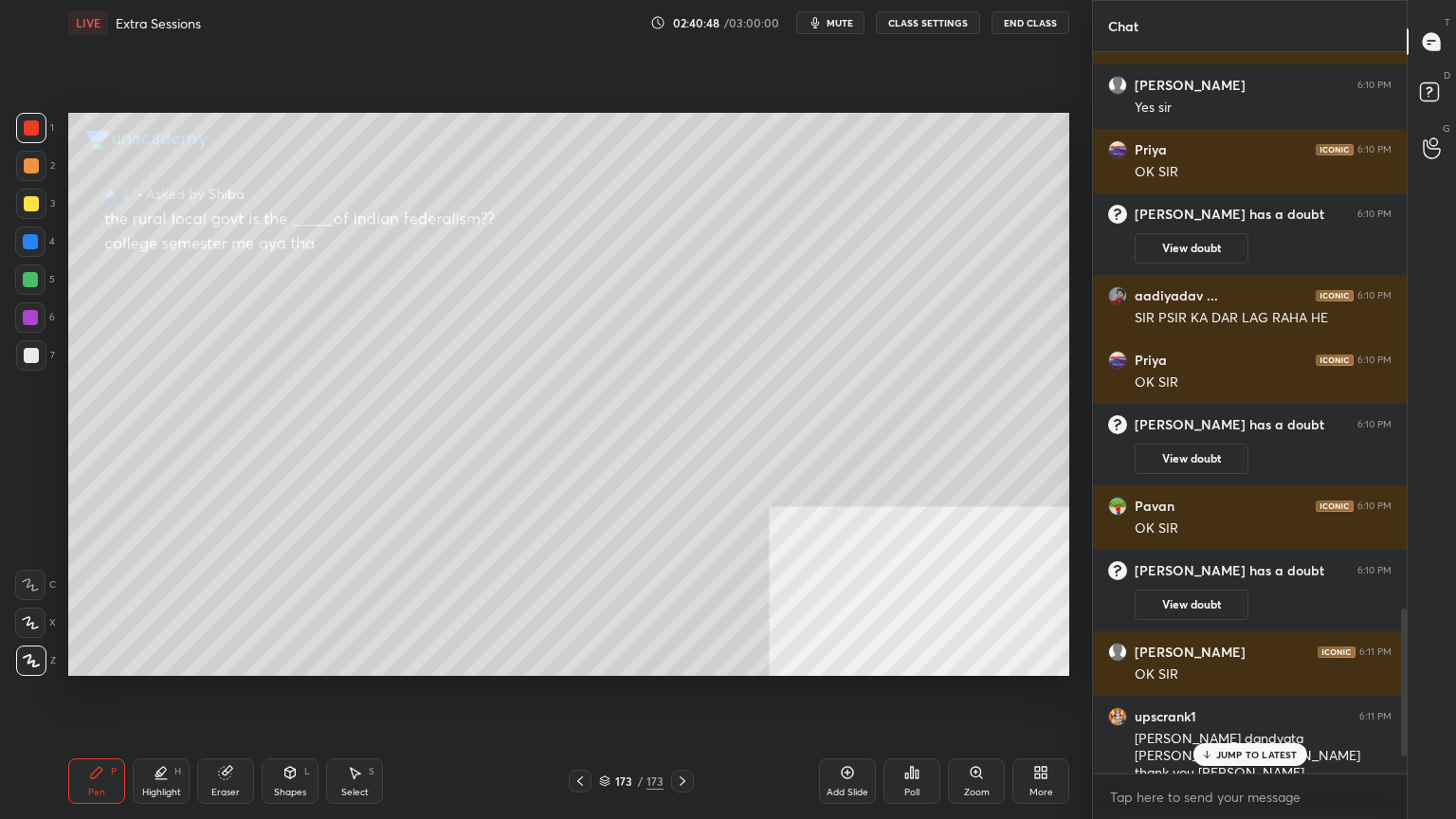 click on "JUMP TO LATEST" at bounding box center (1249, 755) 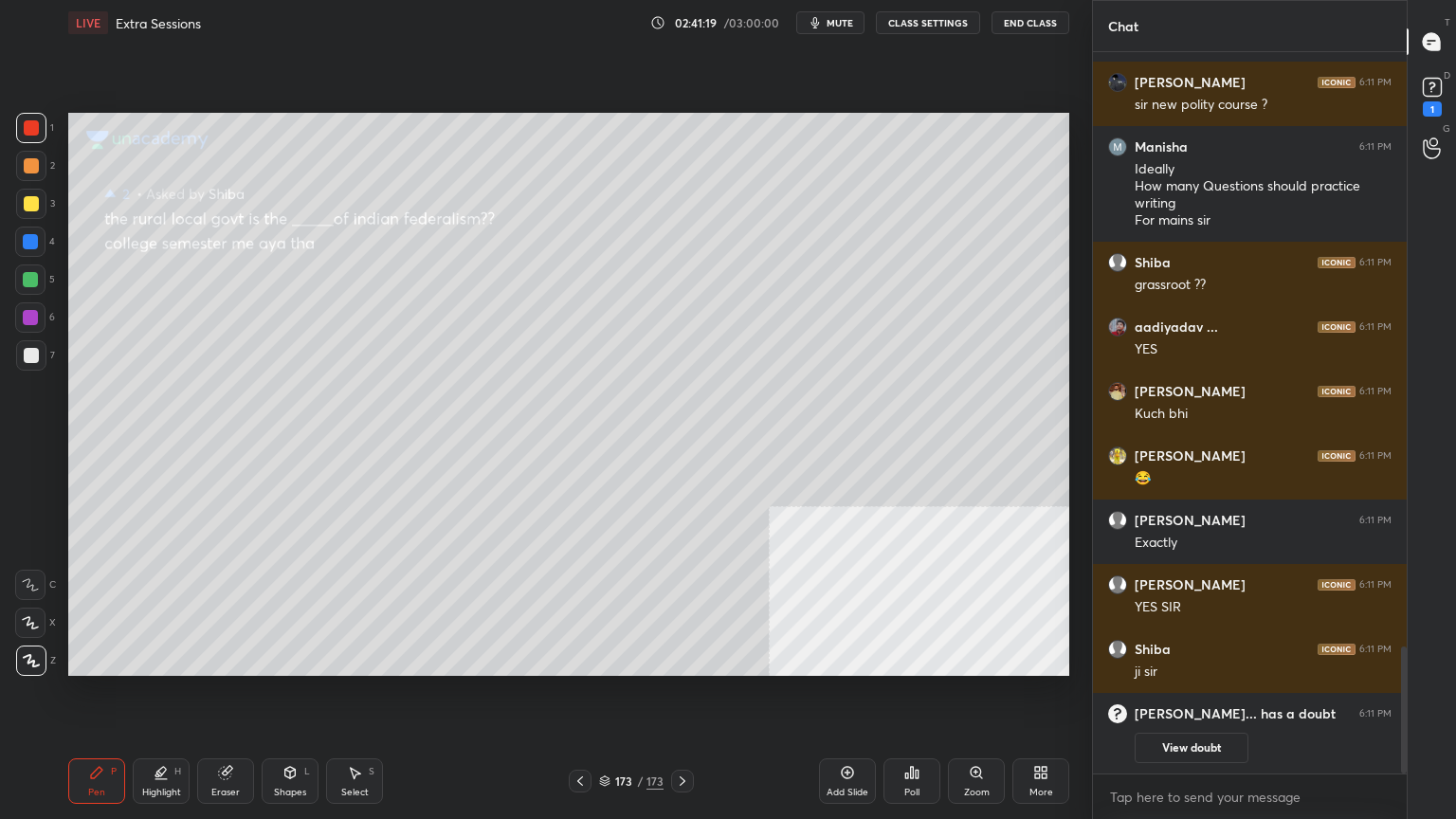 scroll, scrollTop: 2794, scrollLeft: 0, axis: vertical 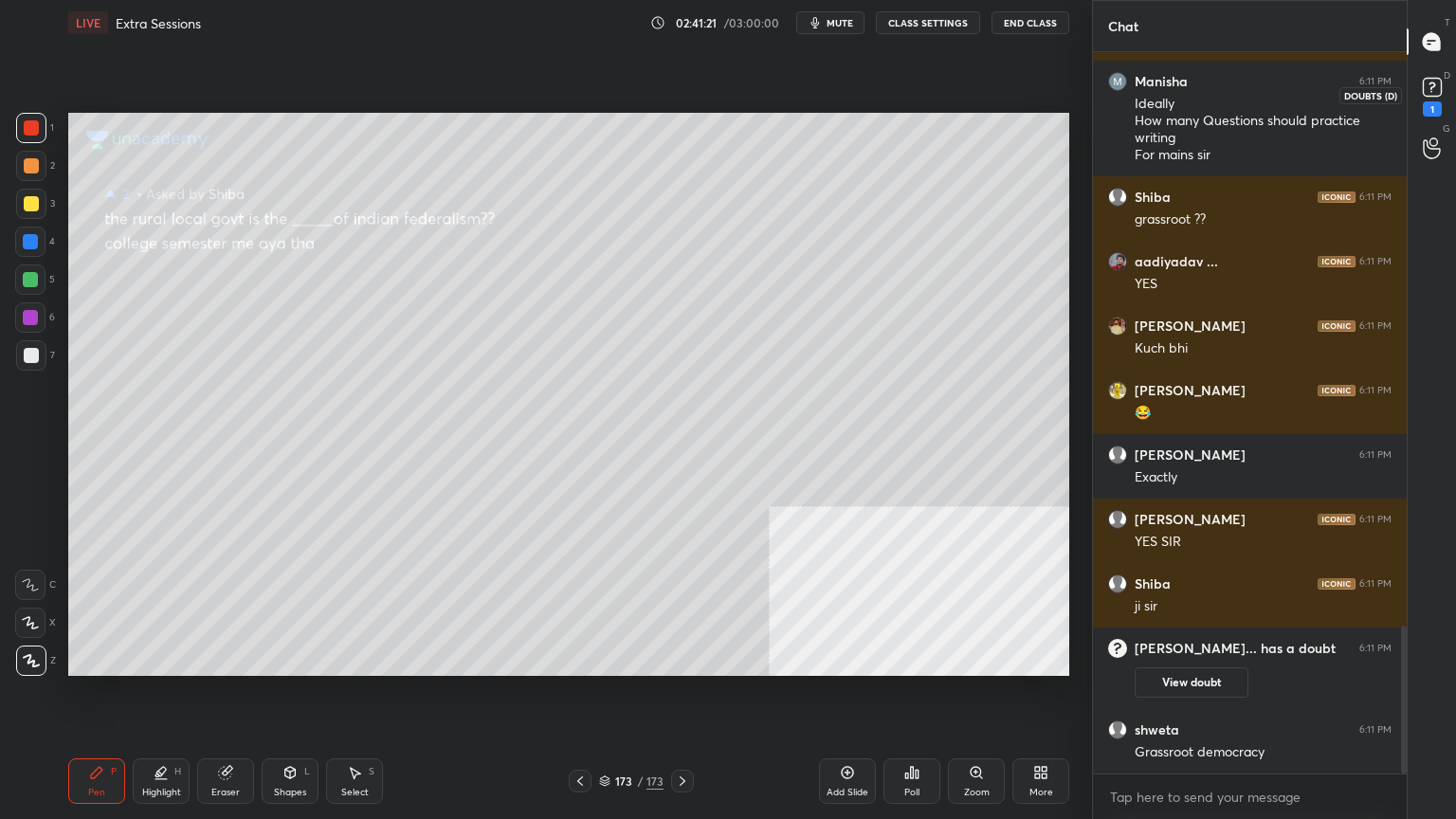 click 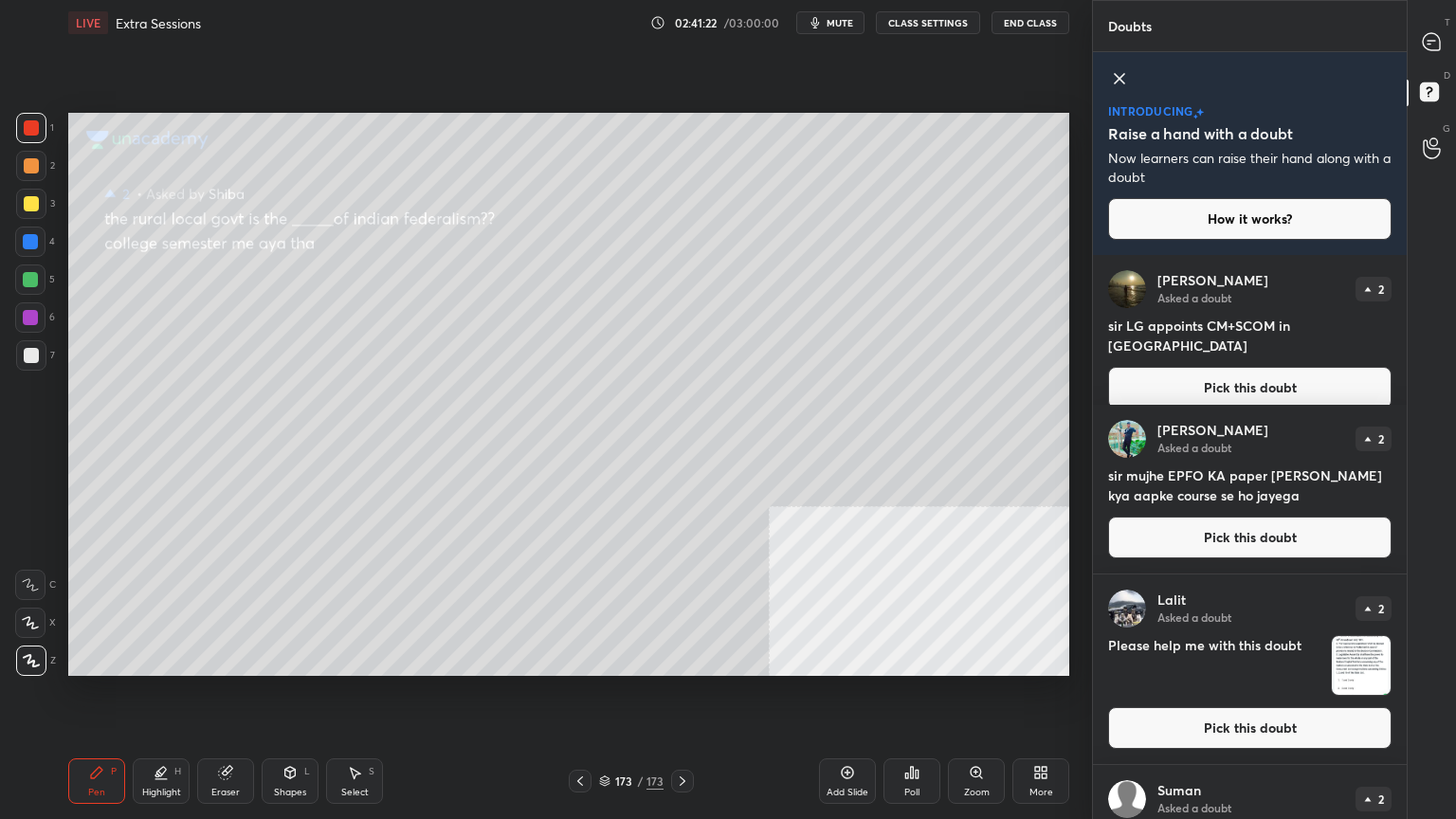click on "Pick this doubt" at bounding box center [1249, 388] 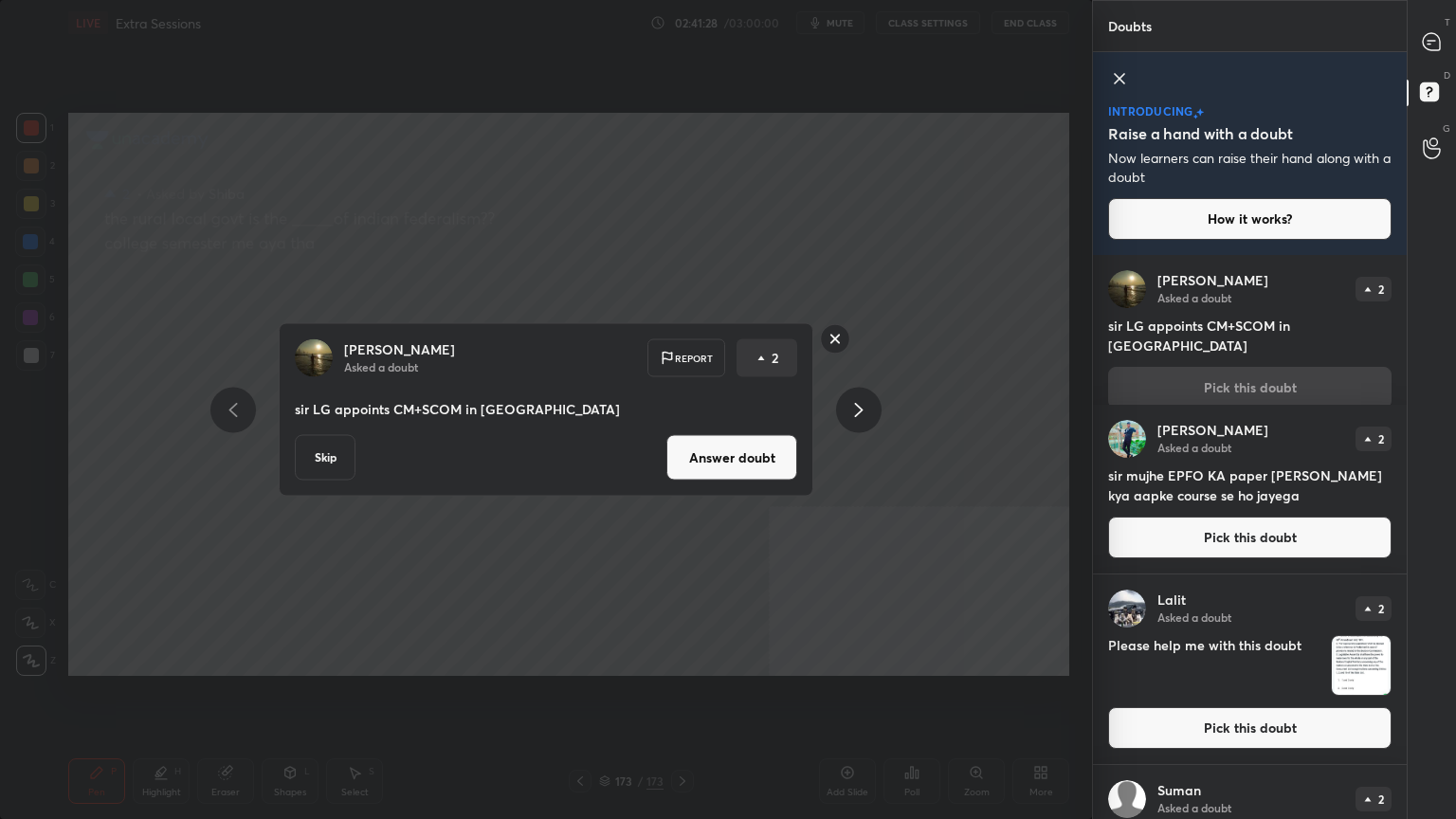 click 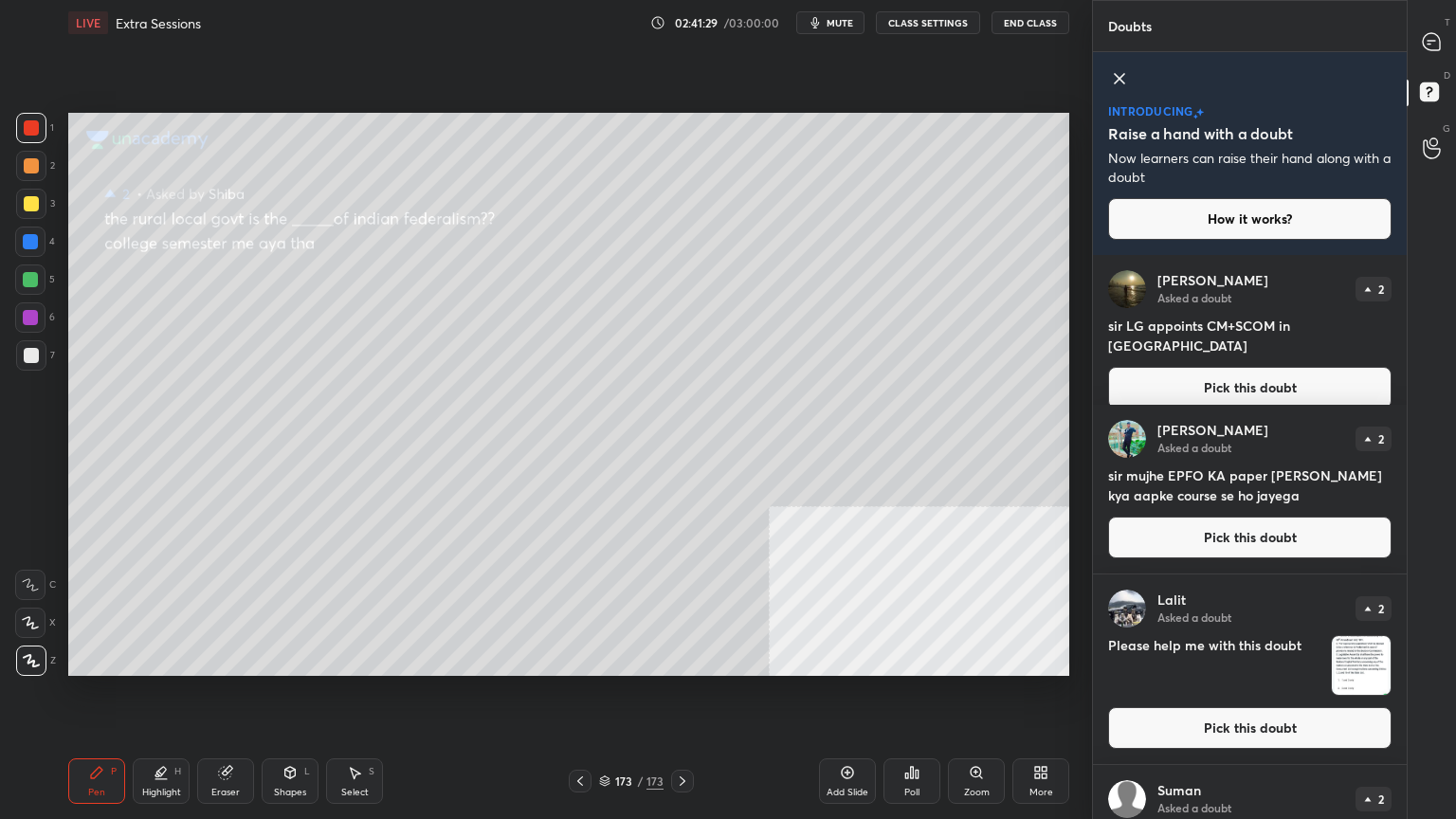 click on "Omkar Asked a doubt 2 sir LG appoints CM+SCOM in delhi Pick this doubt" at bounding box center [1249, 339] 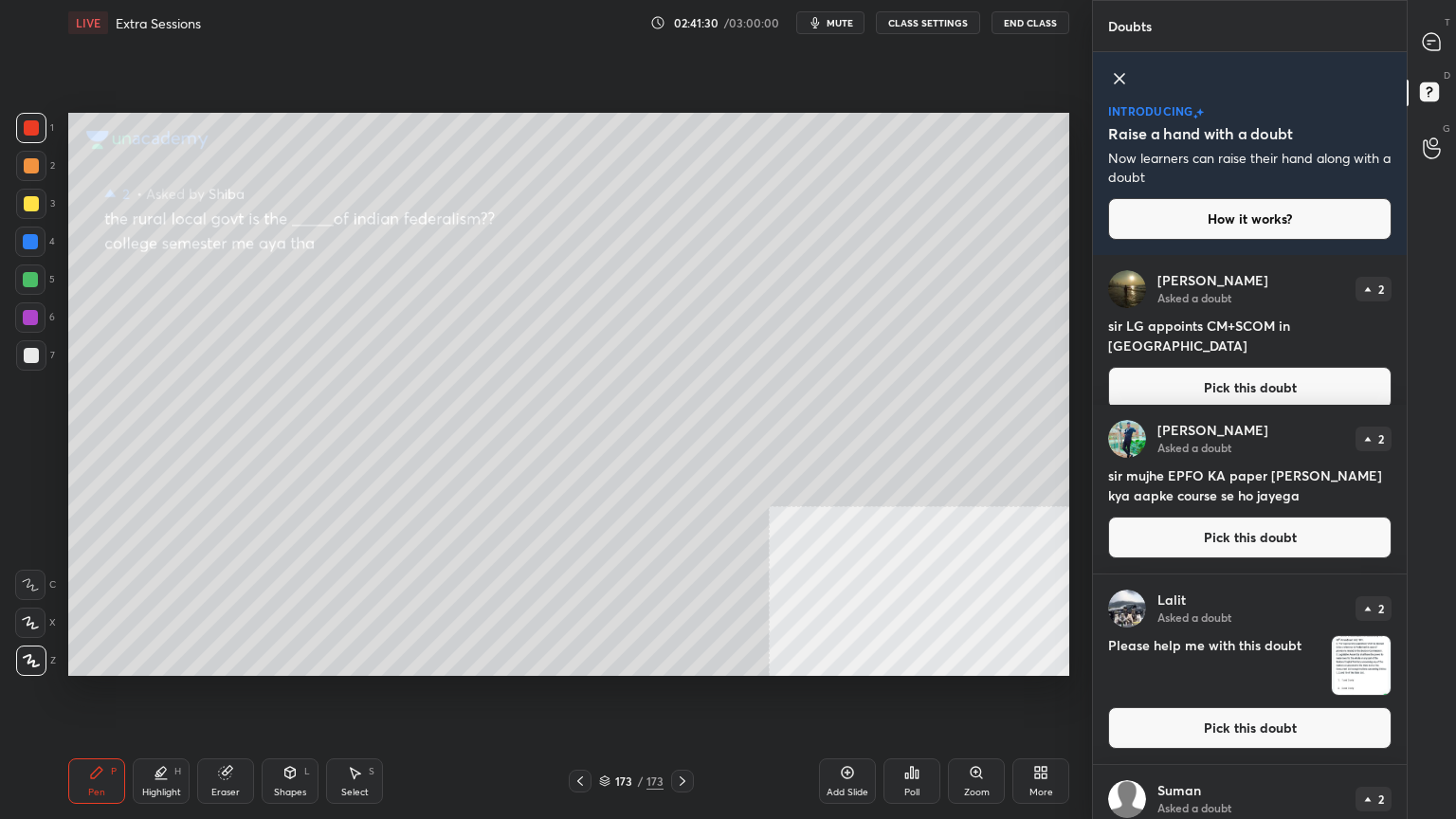 click on "Pick this doubt" at bounding box center (1249, 388) 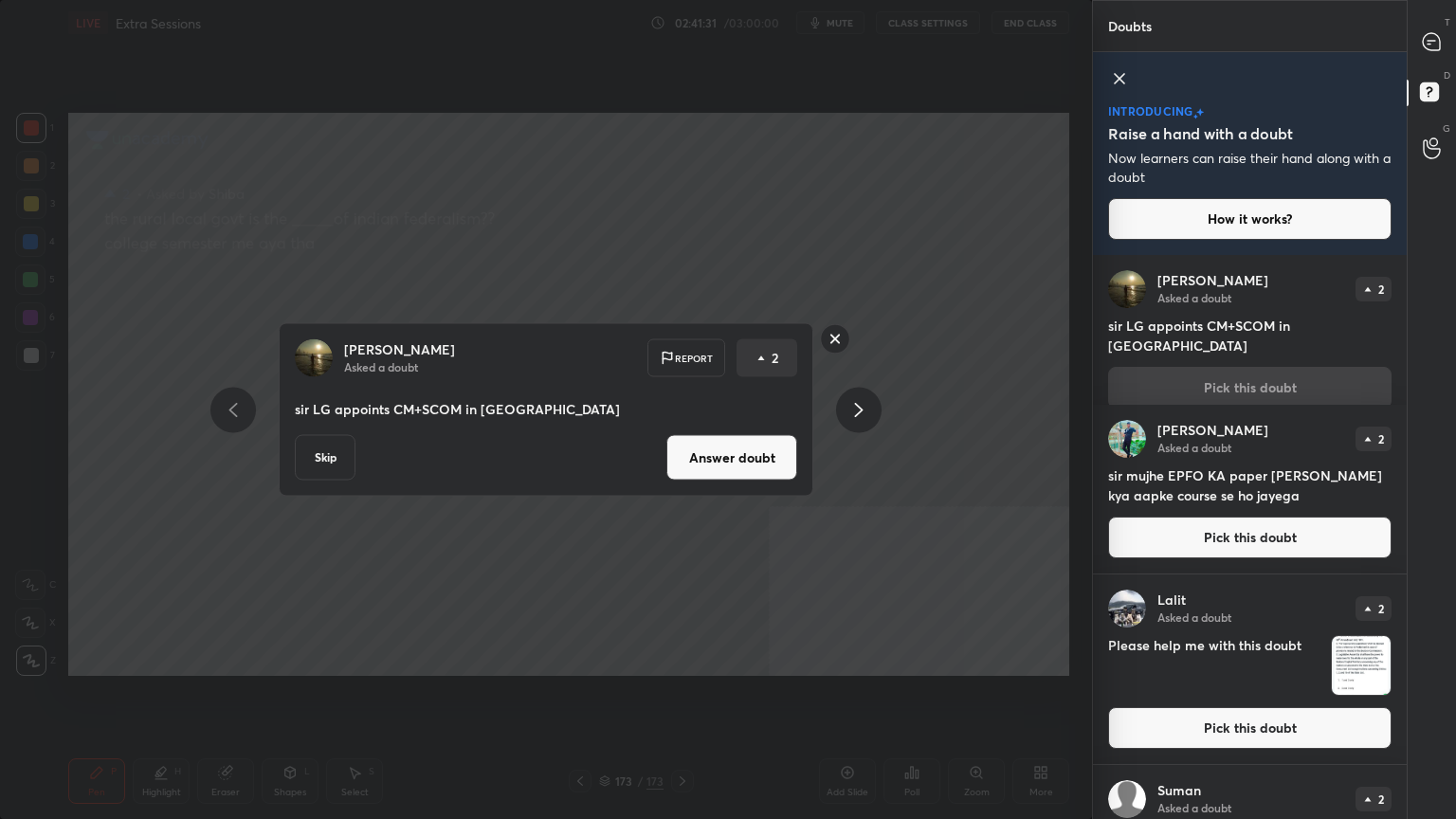drag, startPoint x: 302, startPoint y: 453, endPoint x: 322, endPoint y: 451, distance: 20.099751 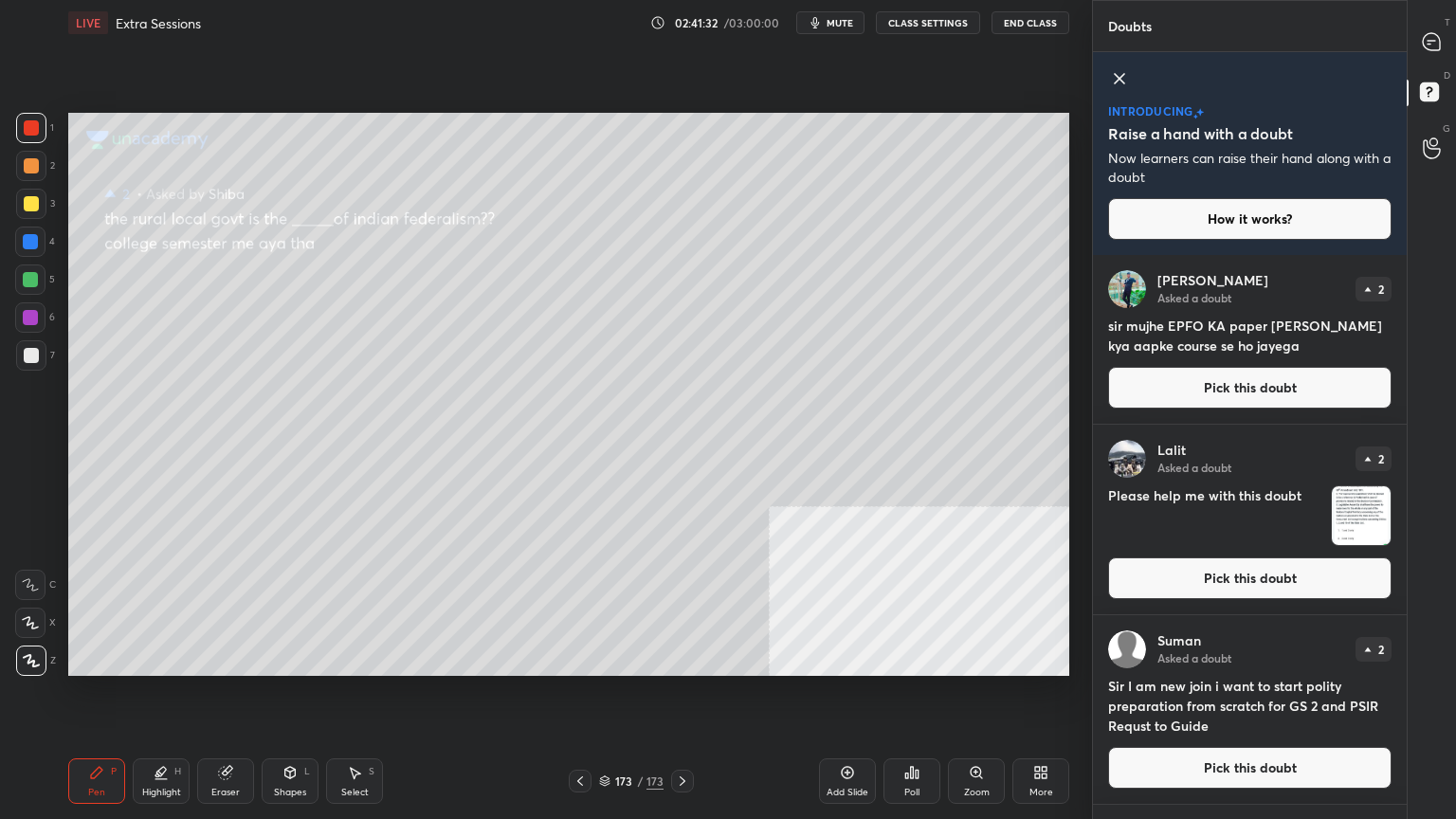 drag, startPoint x: 1189, startPoint y: 386, endPoint x: 1164, endPoint y: 393, distance: 25.96151 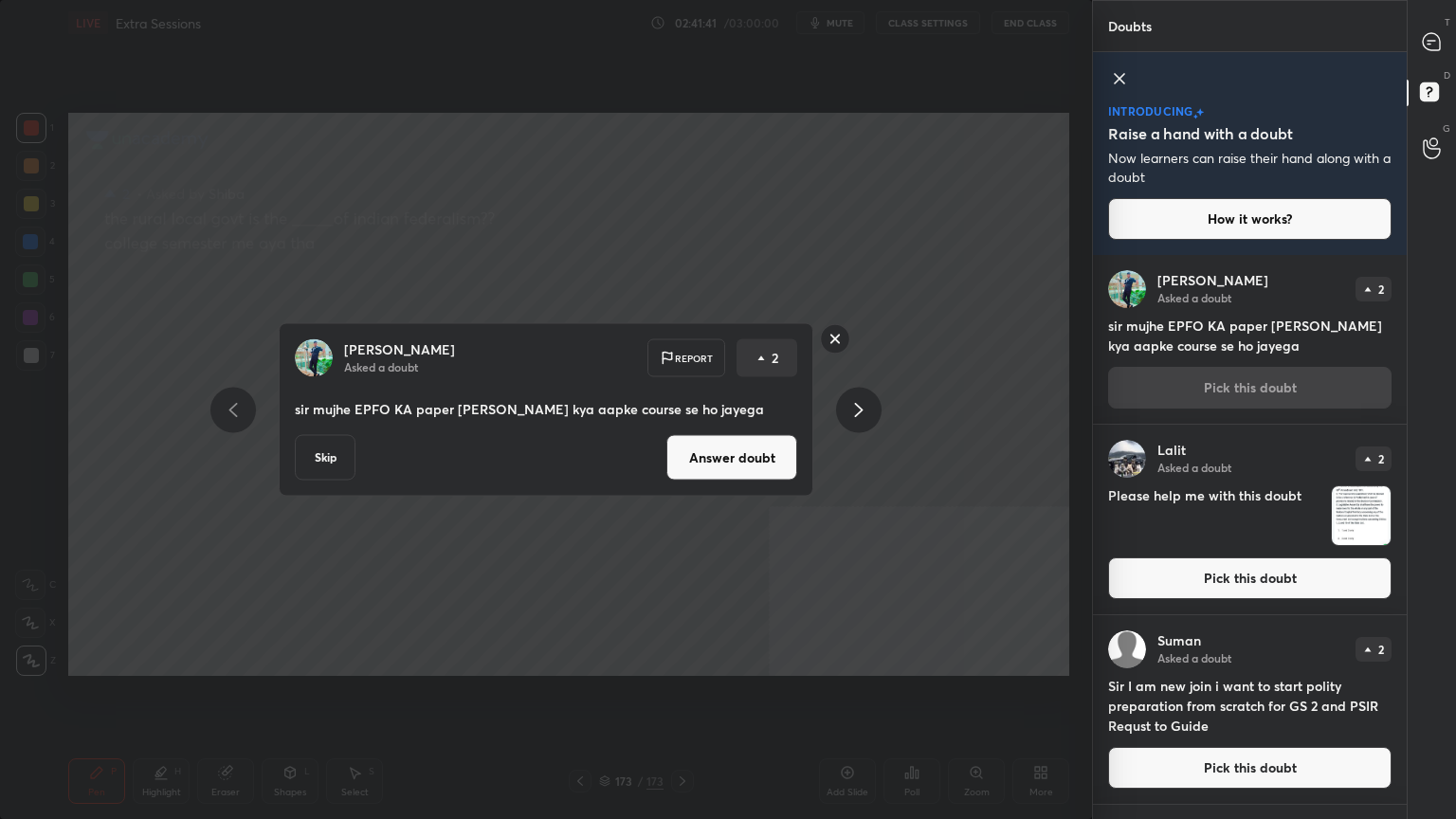 click on "Answer doubt" at bounding box center (732, 458) 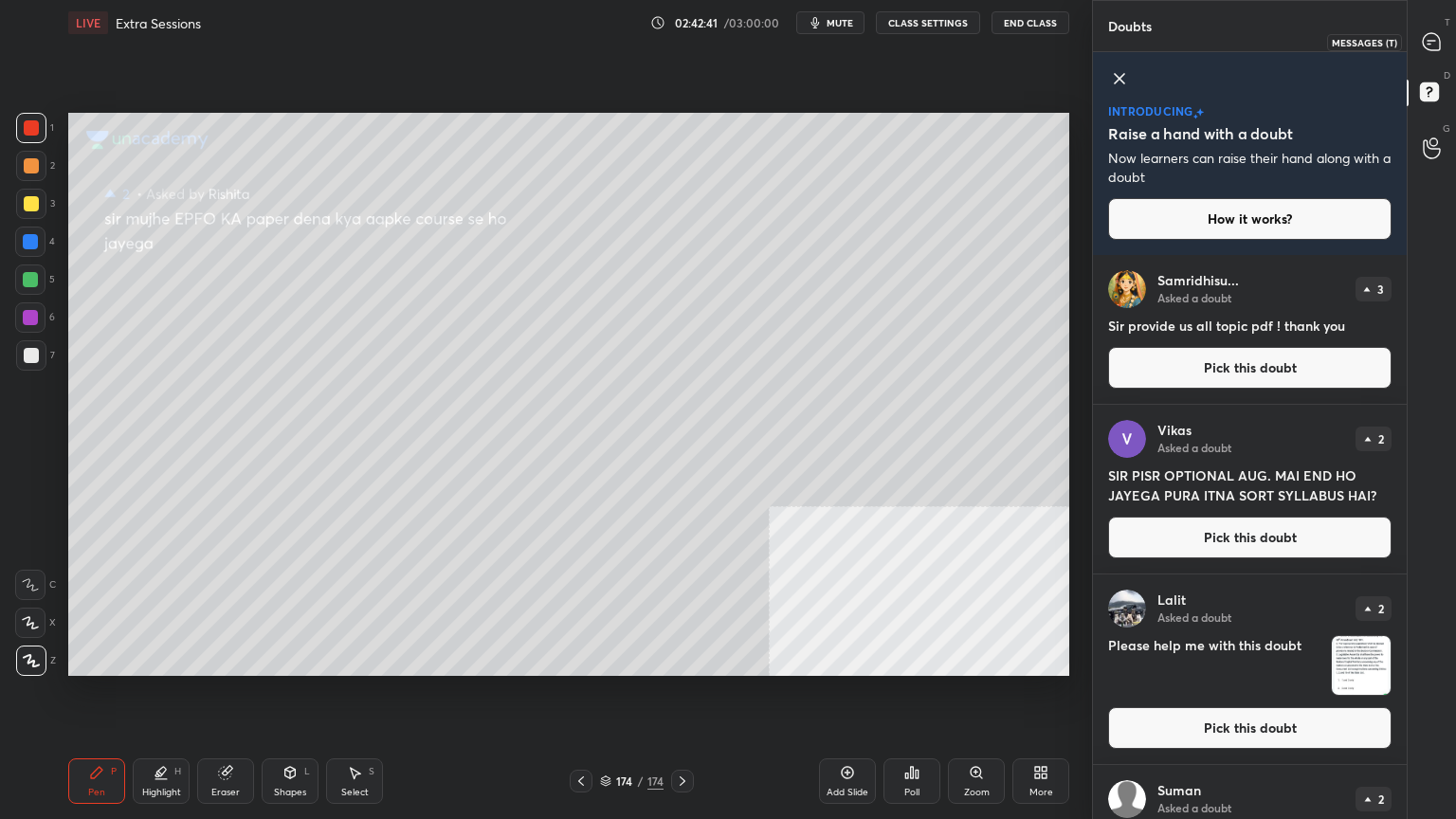 click 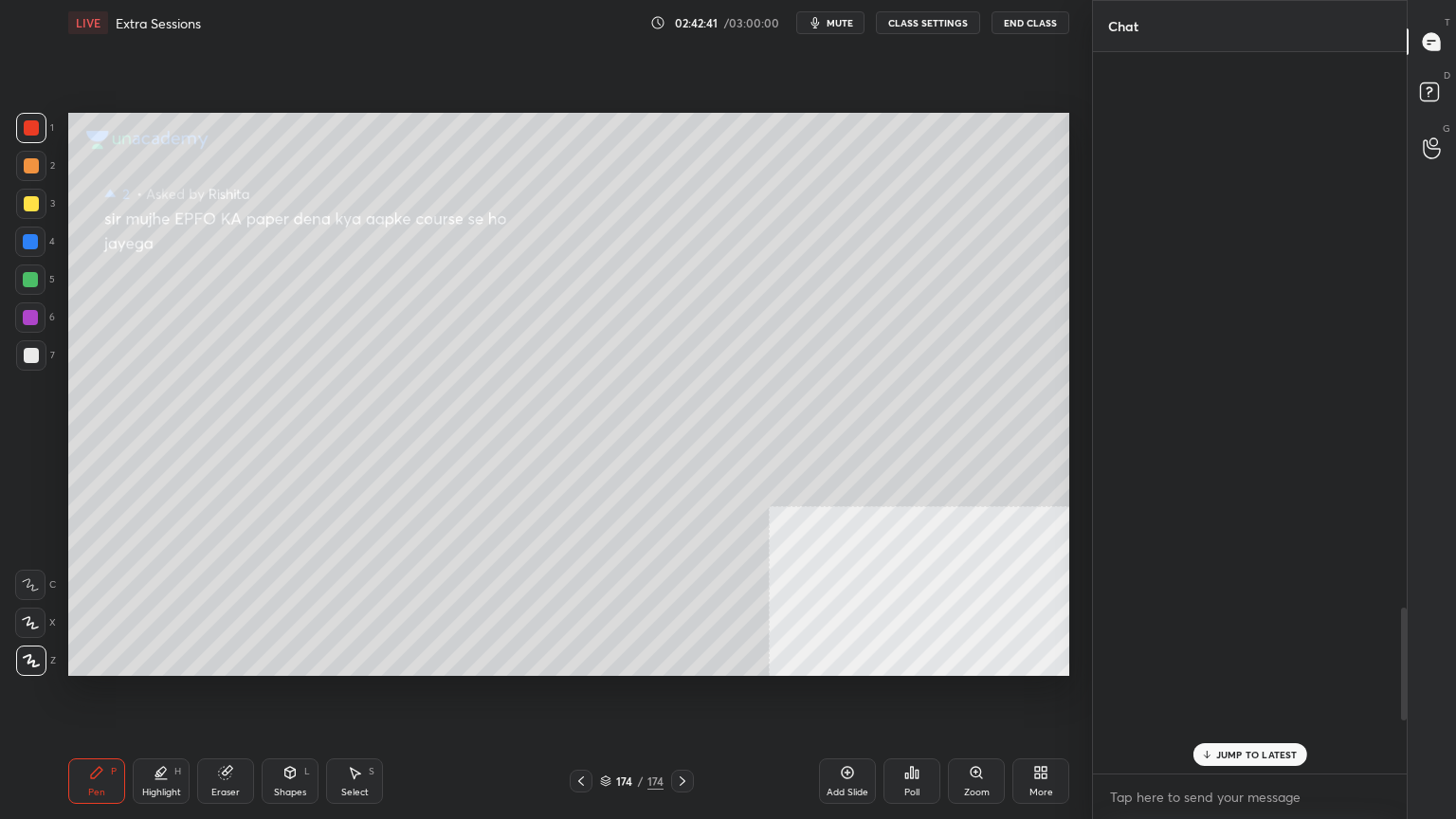 scroll, scrollTop: 3560, scrollLeft: 0, axis: vertical 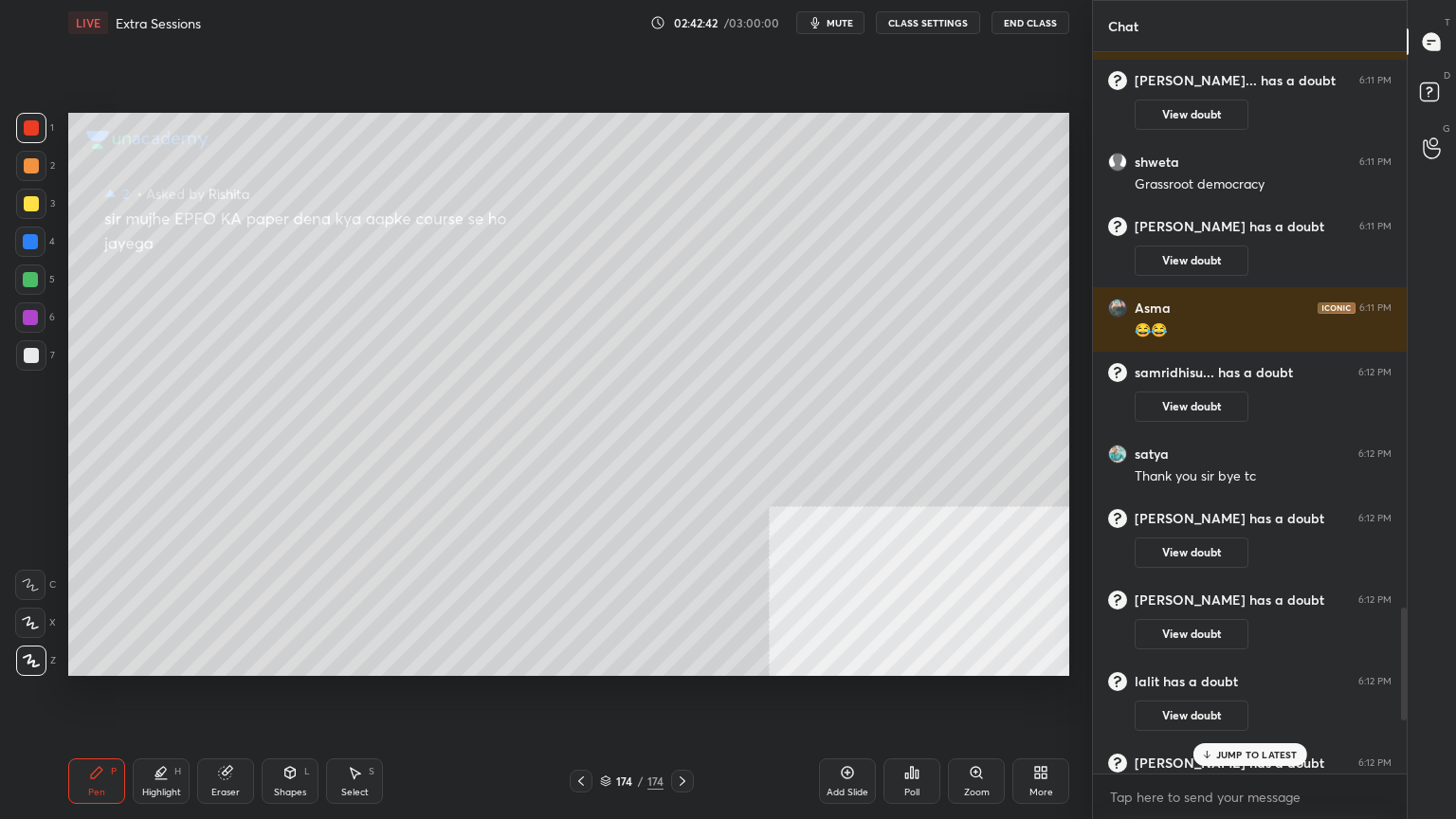 click on "JUMP TO LATEST" at bounding box center [1249, 755] 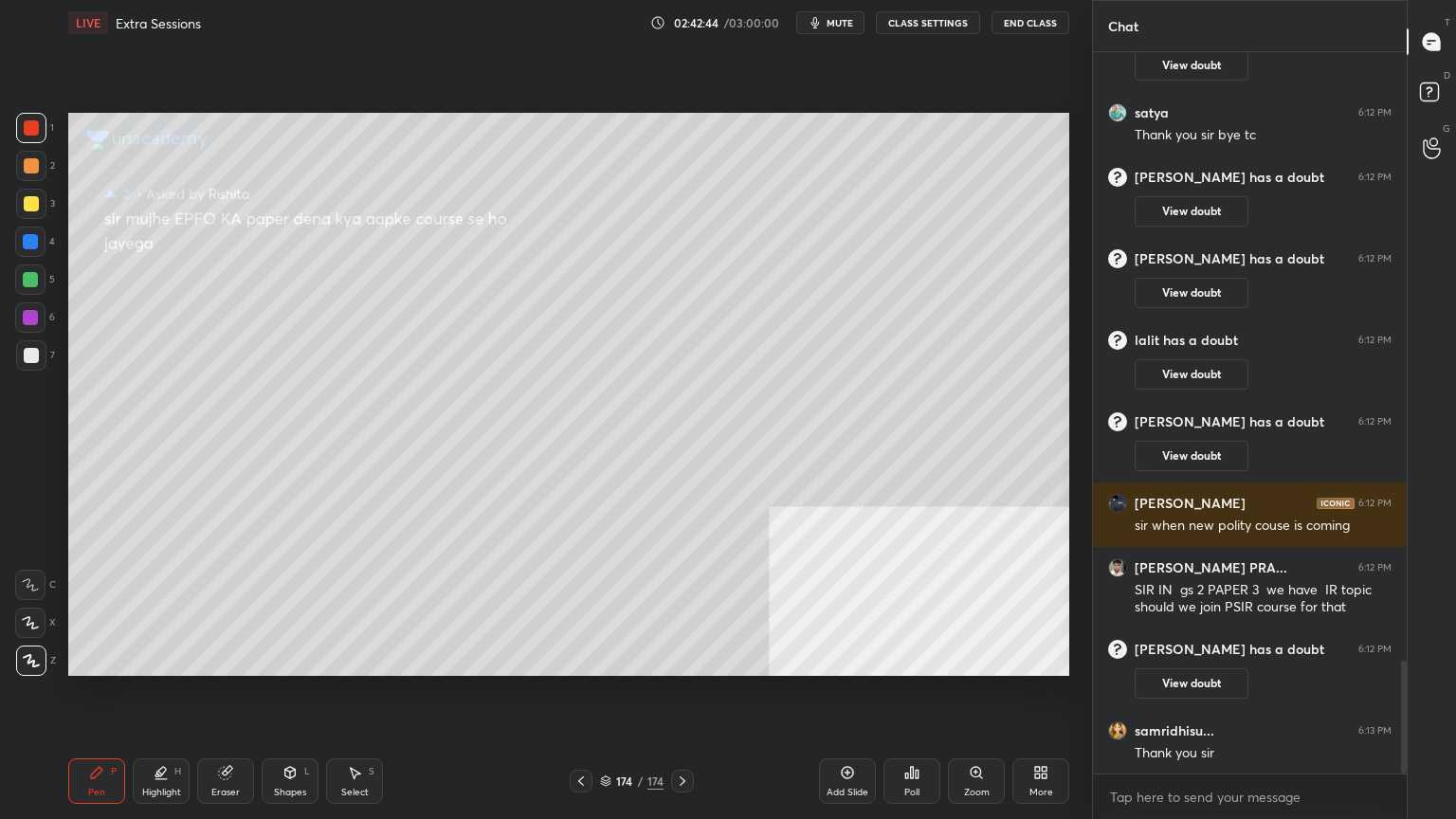 scroll, scrollTop: 682, scrollLeft: 308, axis: both 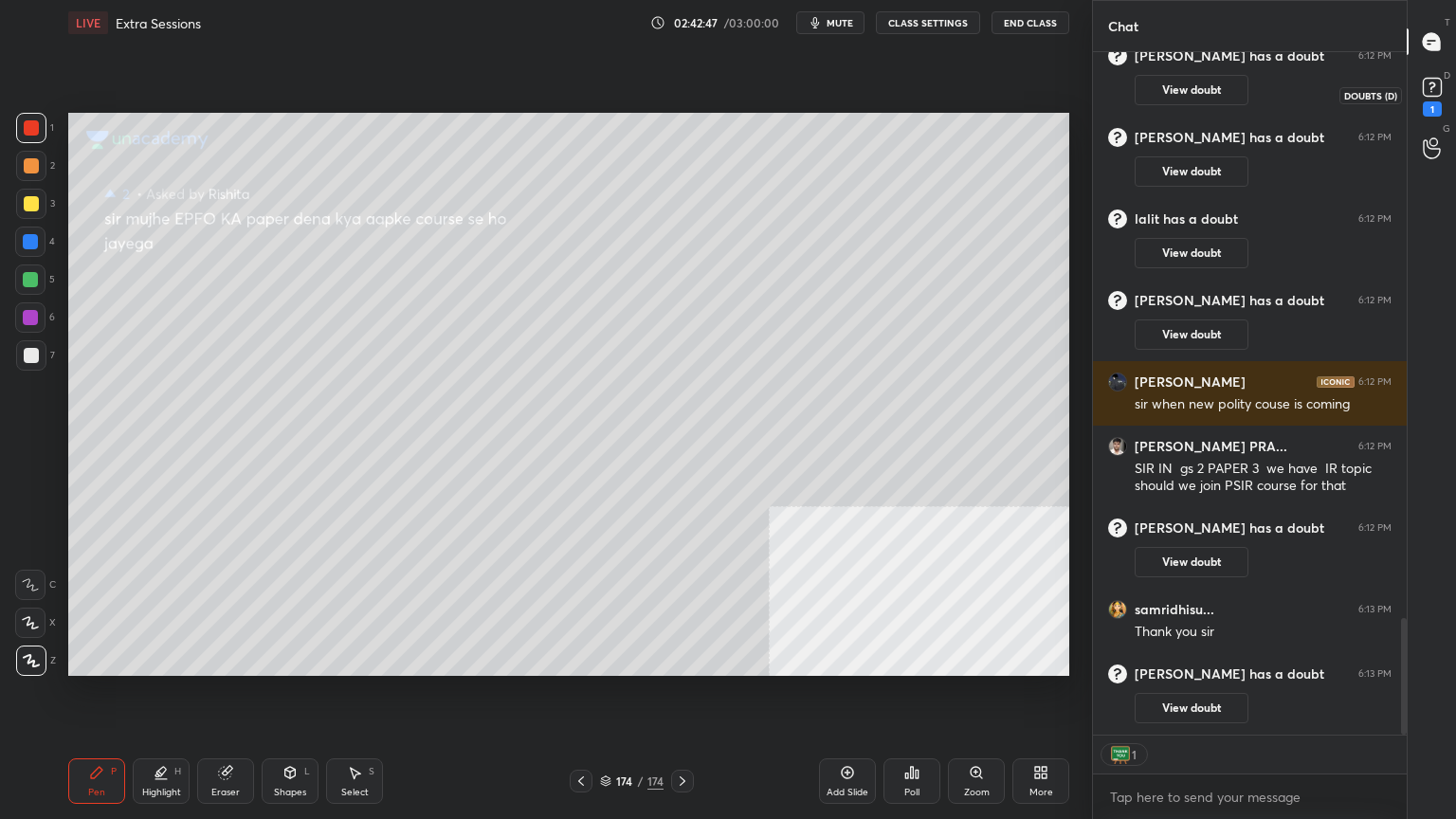 click 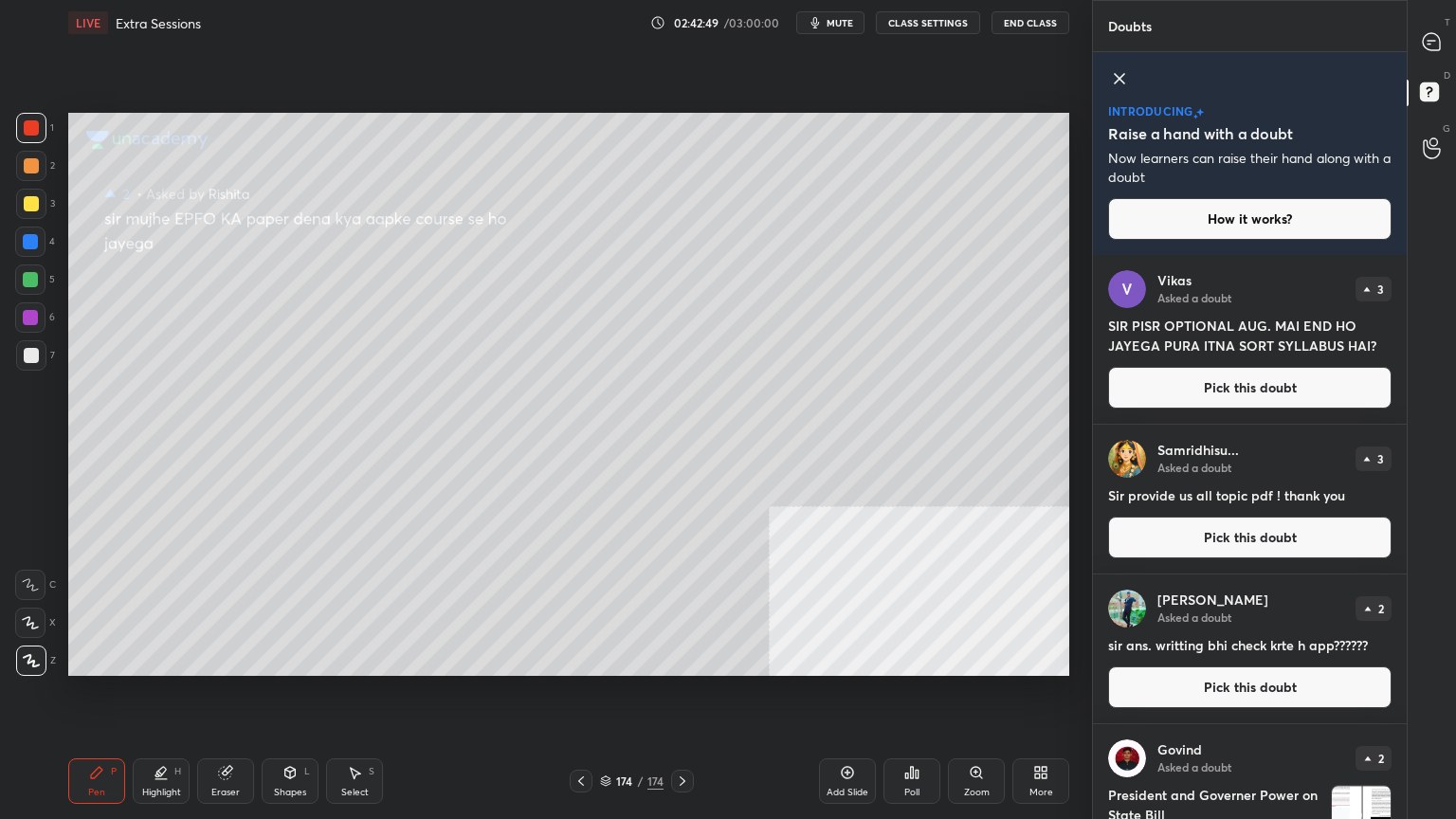 click on "Pick this doubt" at bounding box center (1249, 388) 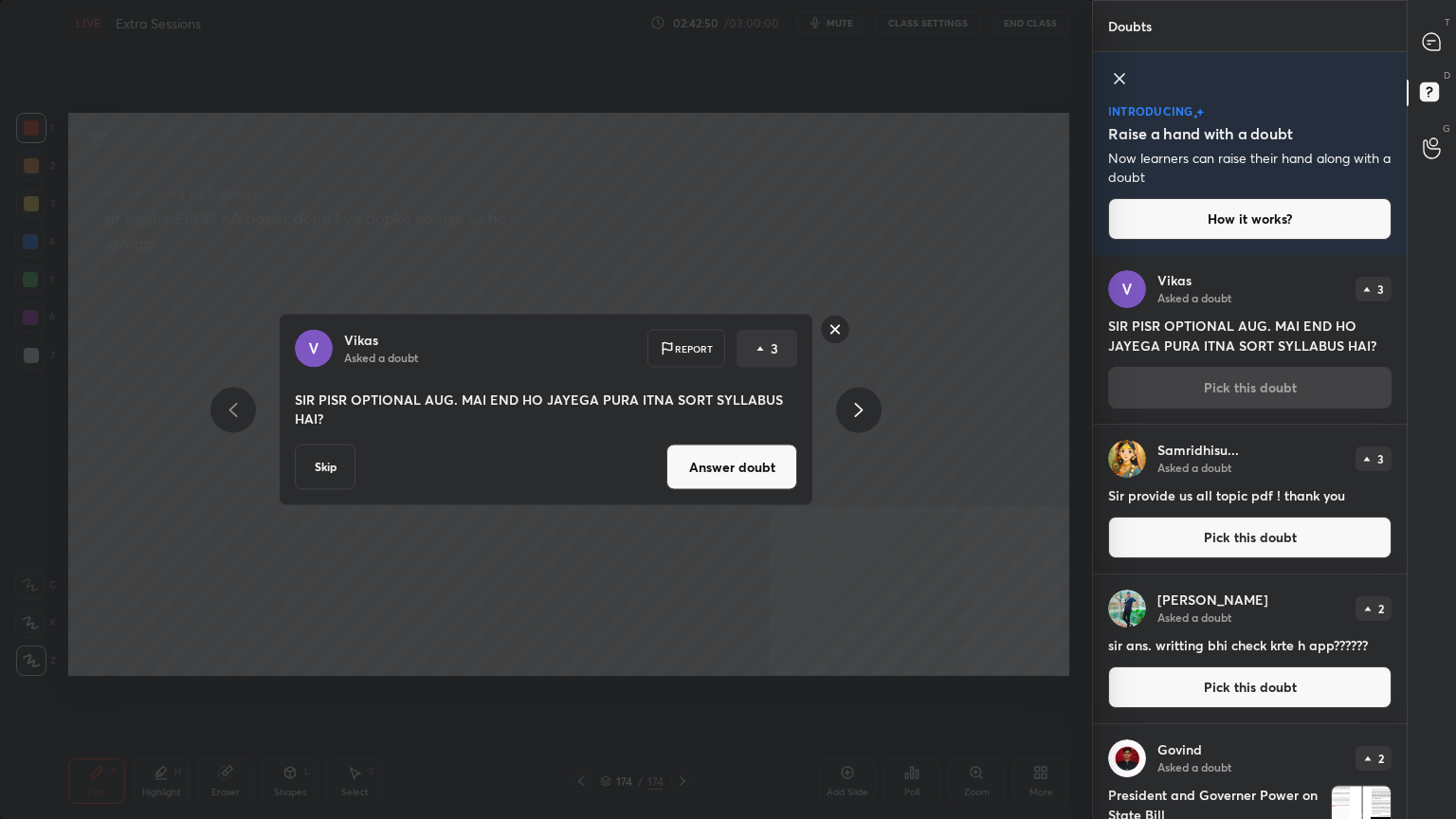 click on "Answer doubt" at bounding box center (732, 467) 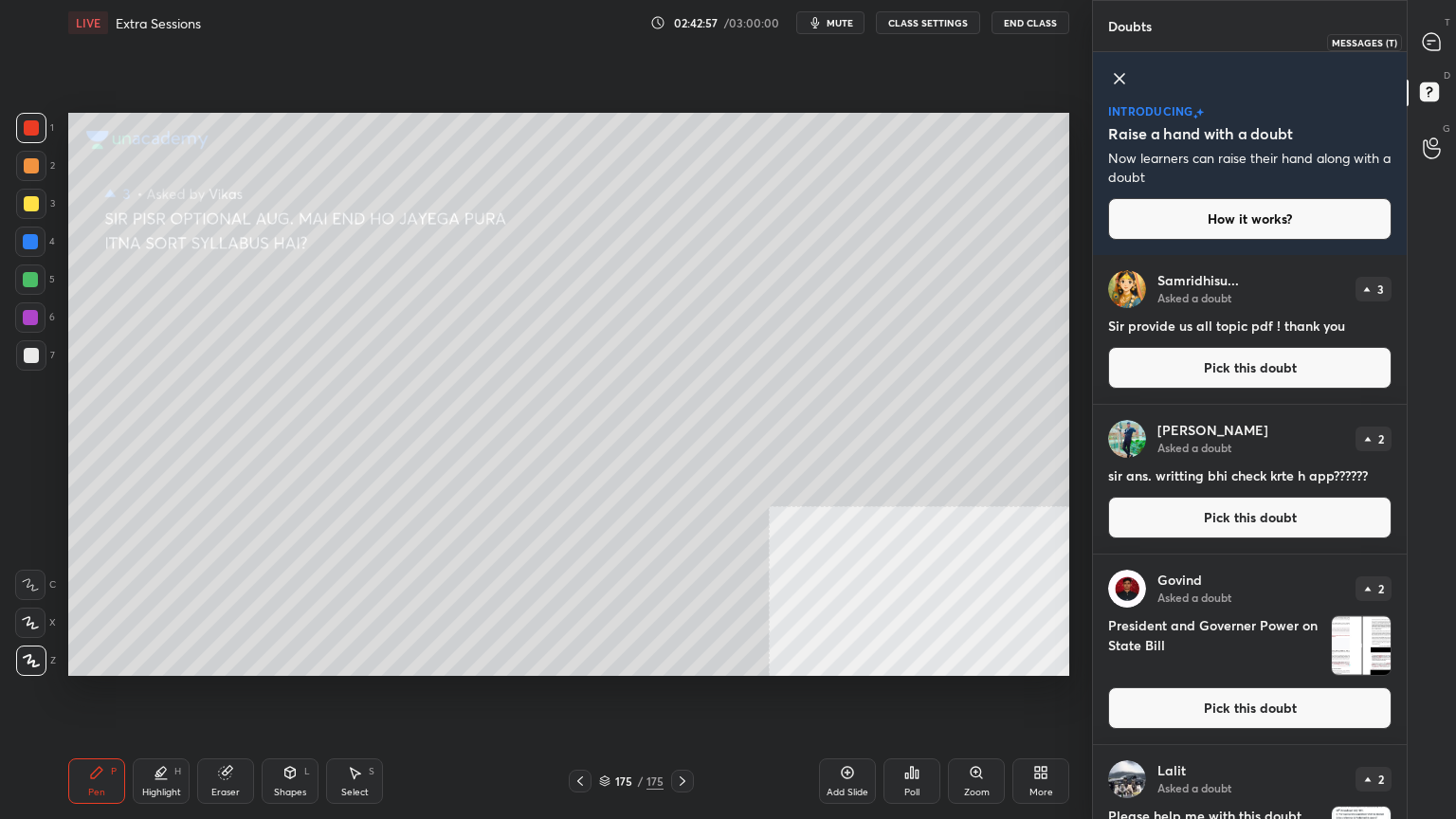 click 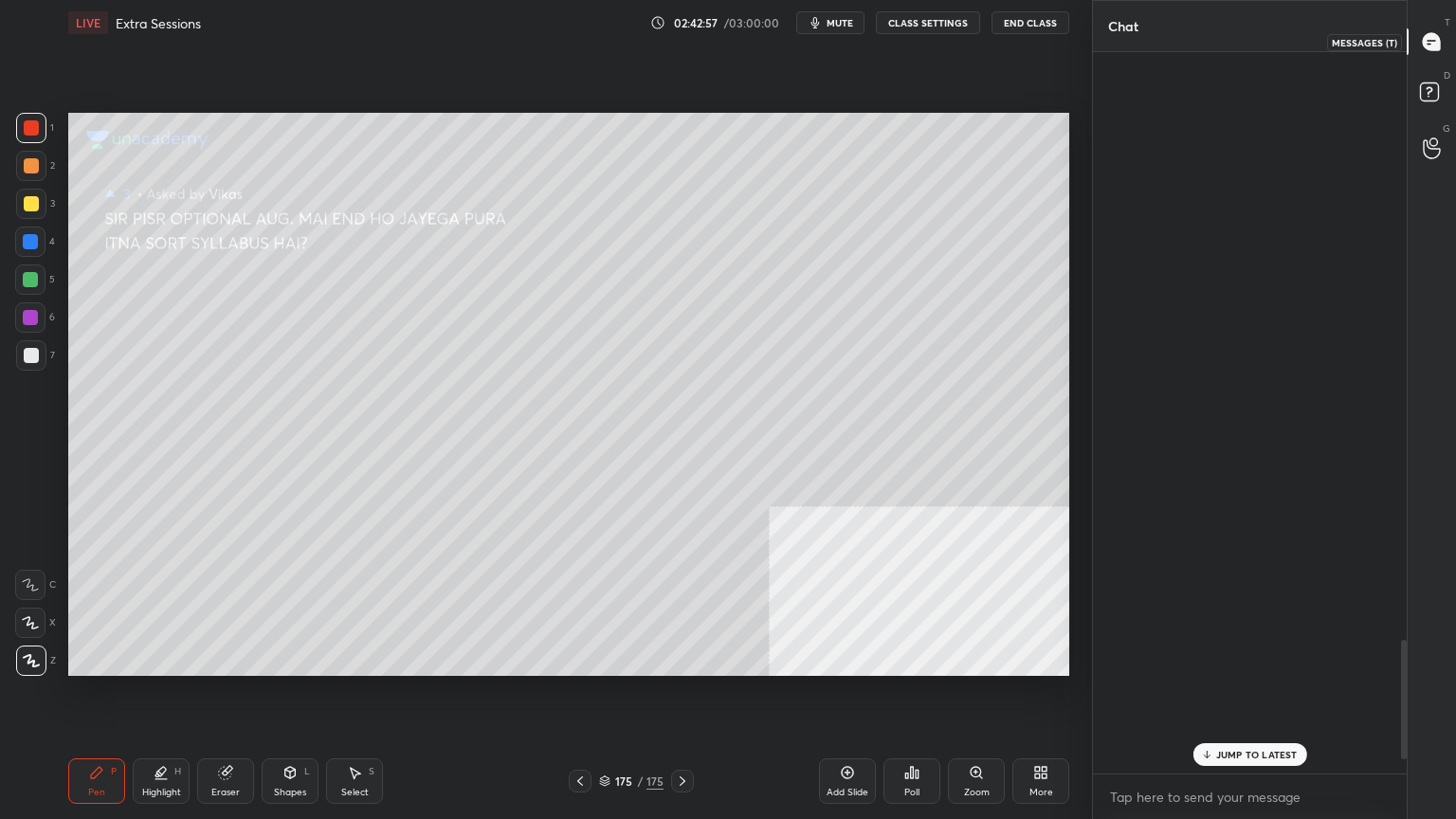 scroll, scrollTop: 3533, scrollLeft: 0, axis: vertical 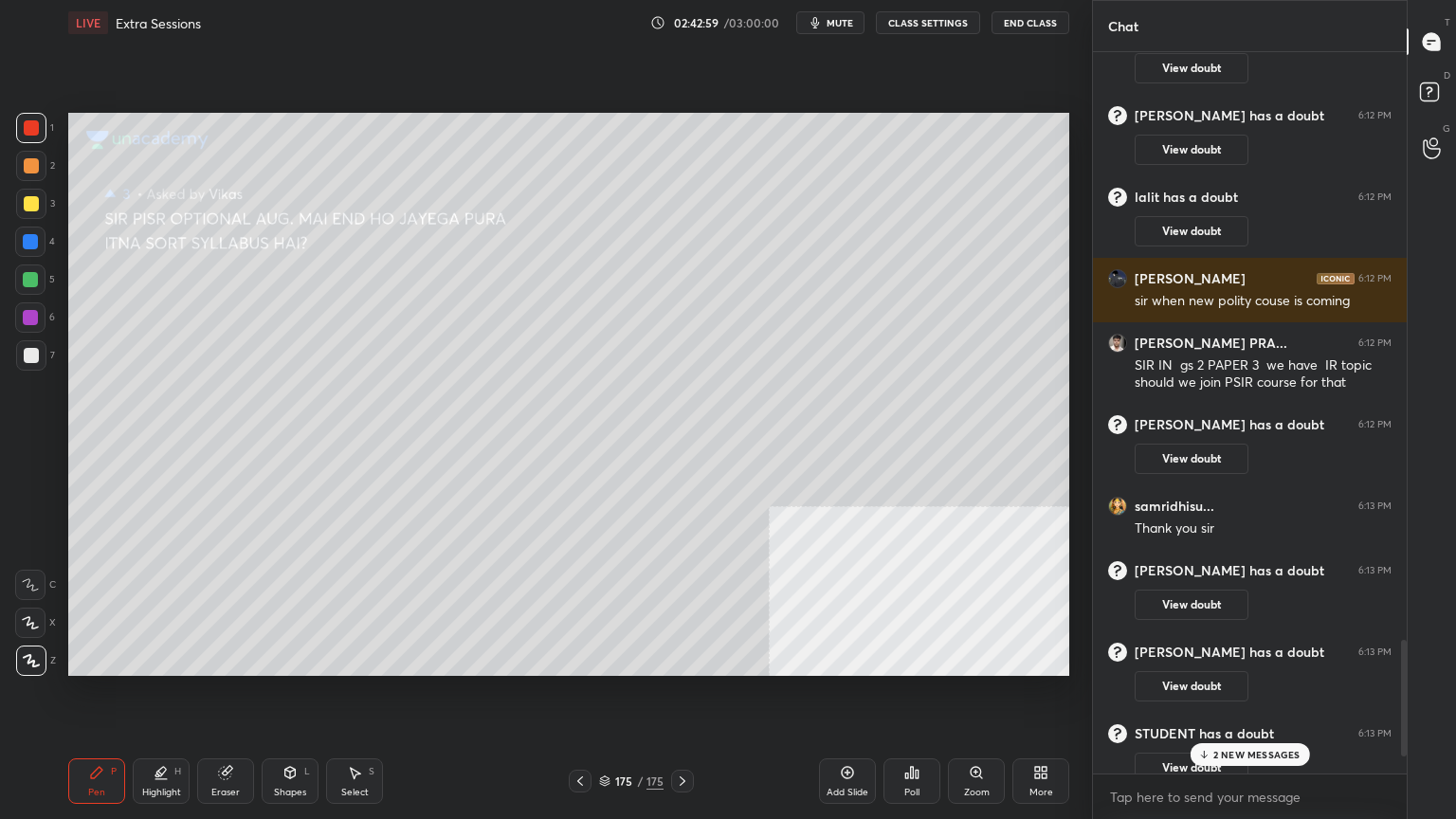 click on "2 NEW MESSAGES" at bounding box center [1257, 755] 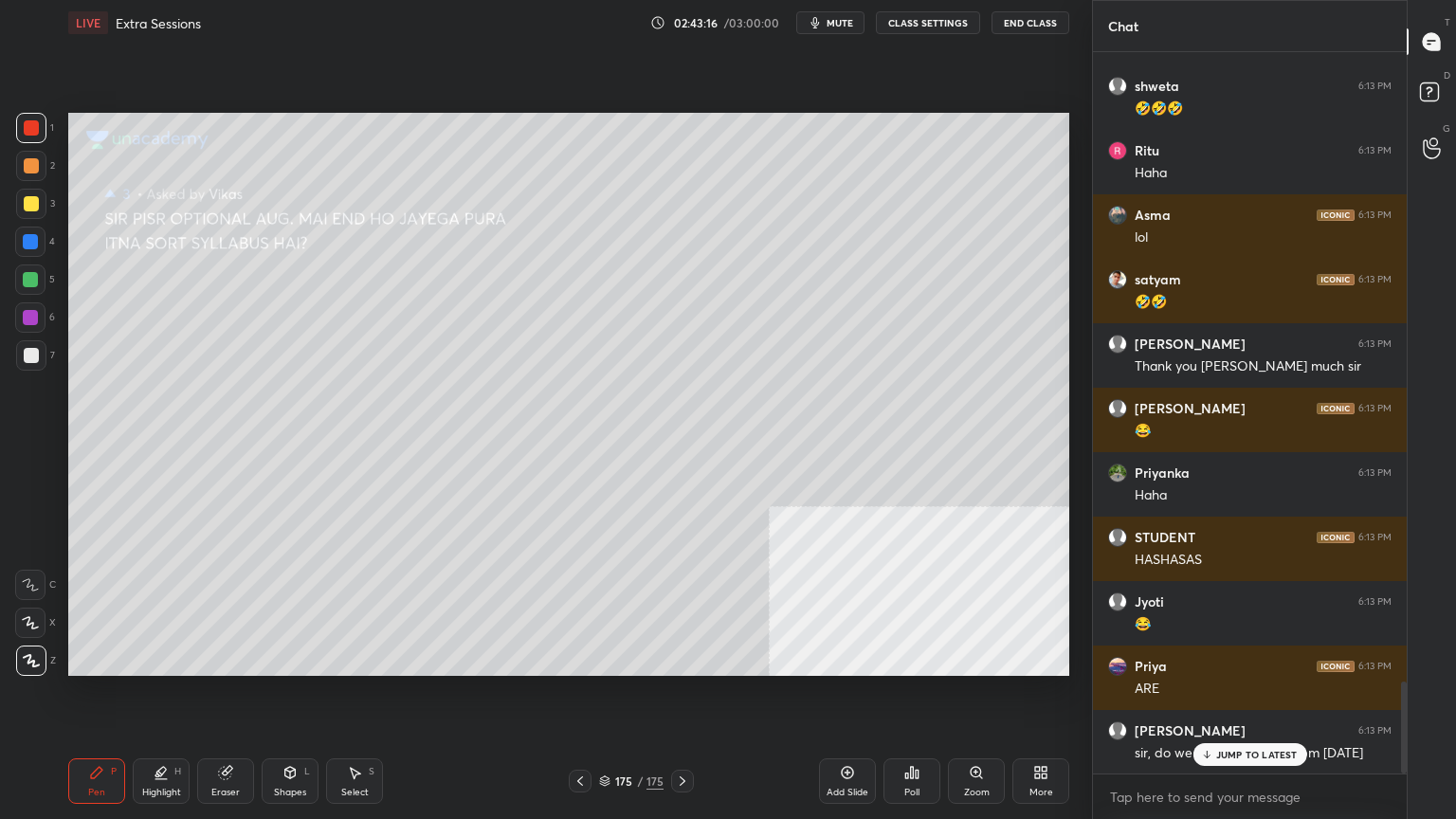 scroll, scrollTop: 4982, scrollLeft: 0, axis: vertical 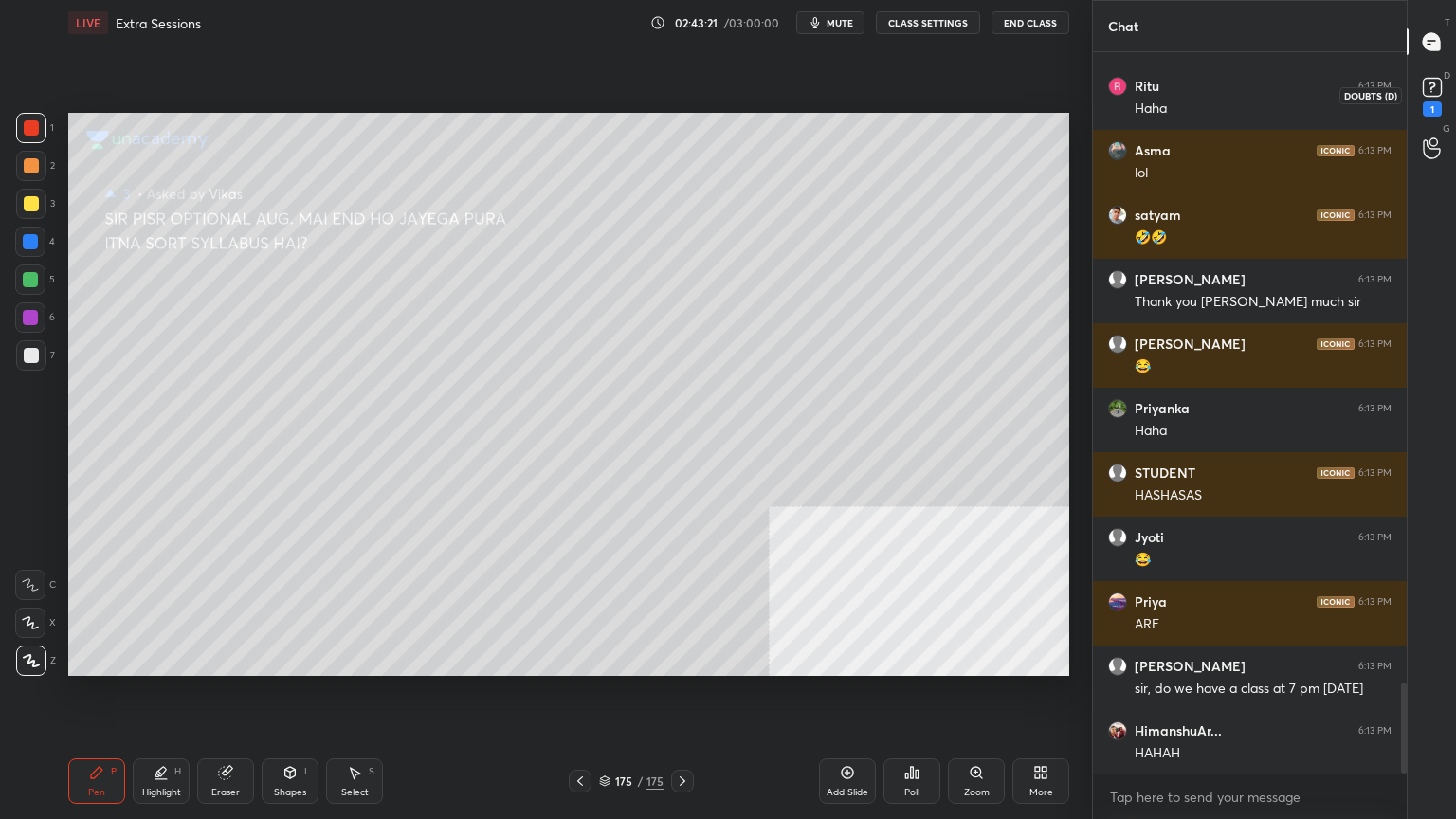 drag, startPoint x: 1437, startPoint y: 80, endPoint x: 1410, endPoint y: 119, distance: 47.43416 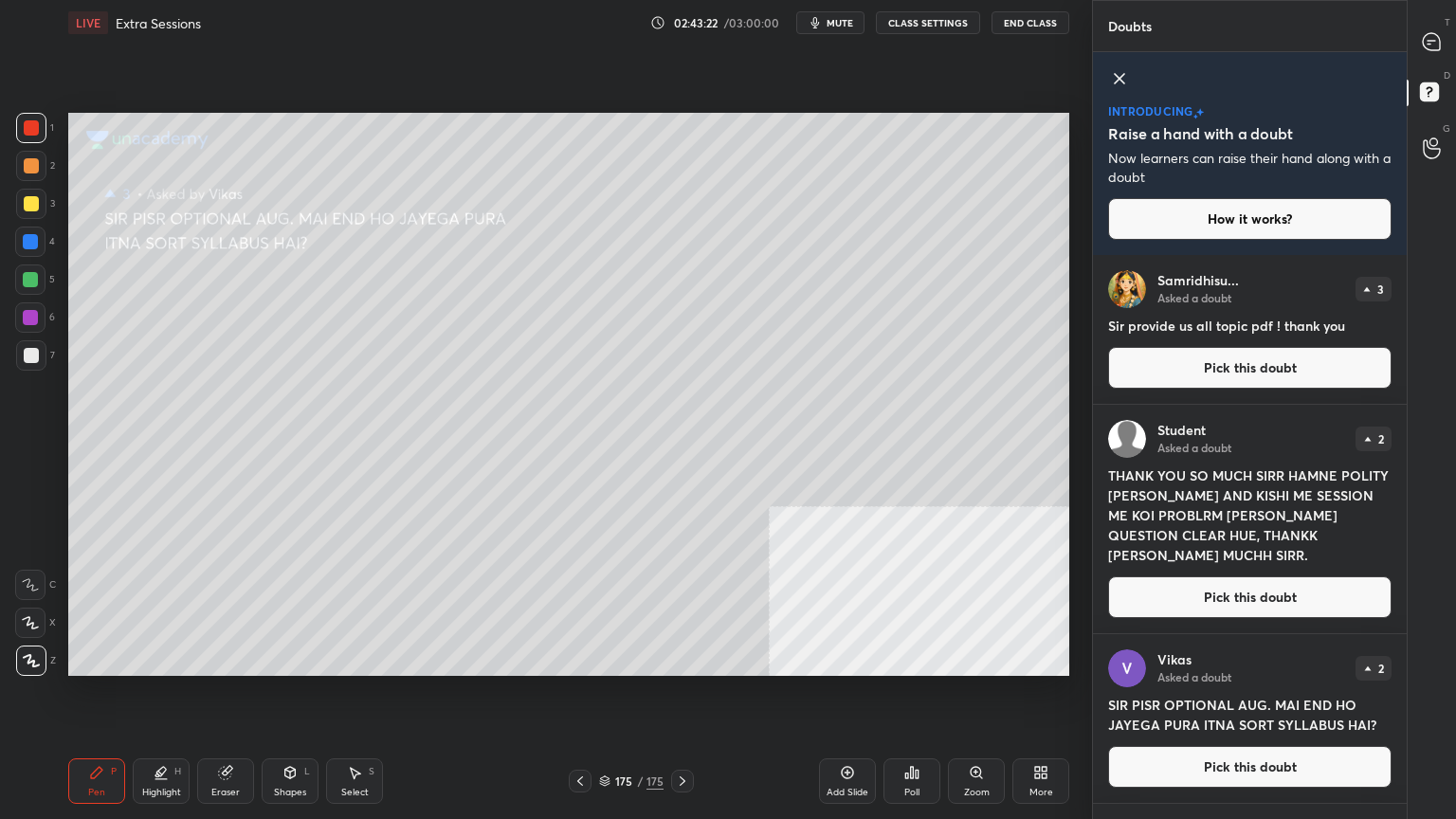 click on "Pick this doubt" at bounding box center (1249, 368) 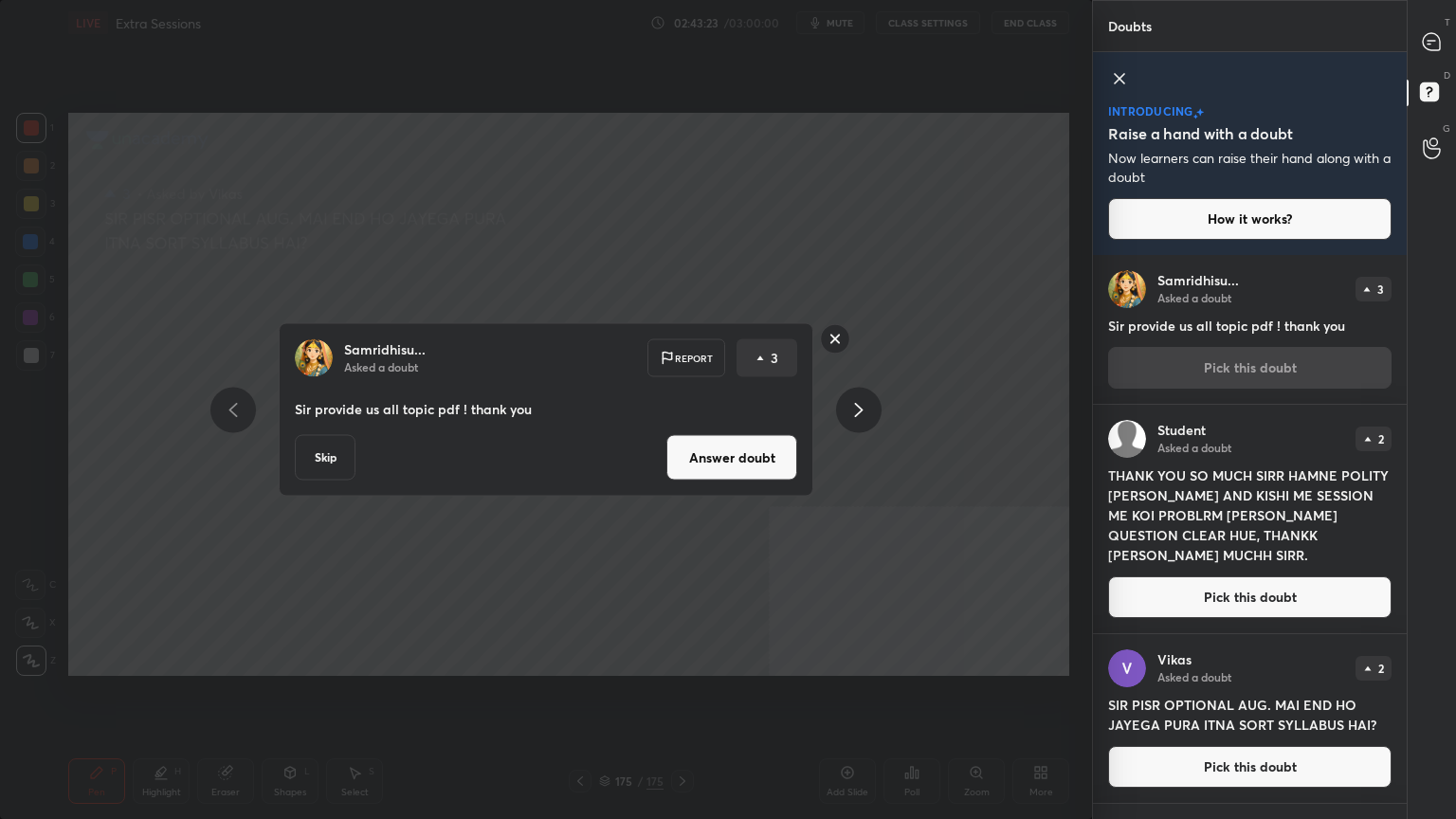 click on "Answer doubt" at bounding box center [732, 458] 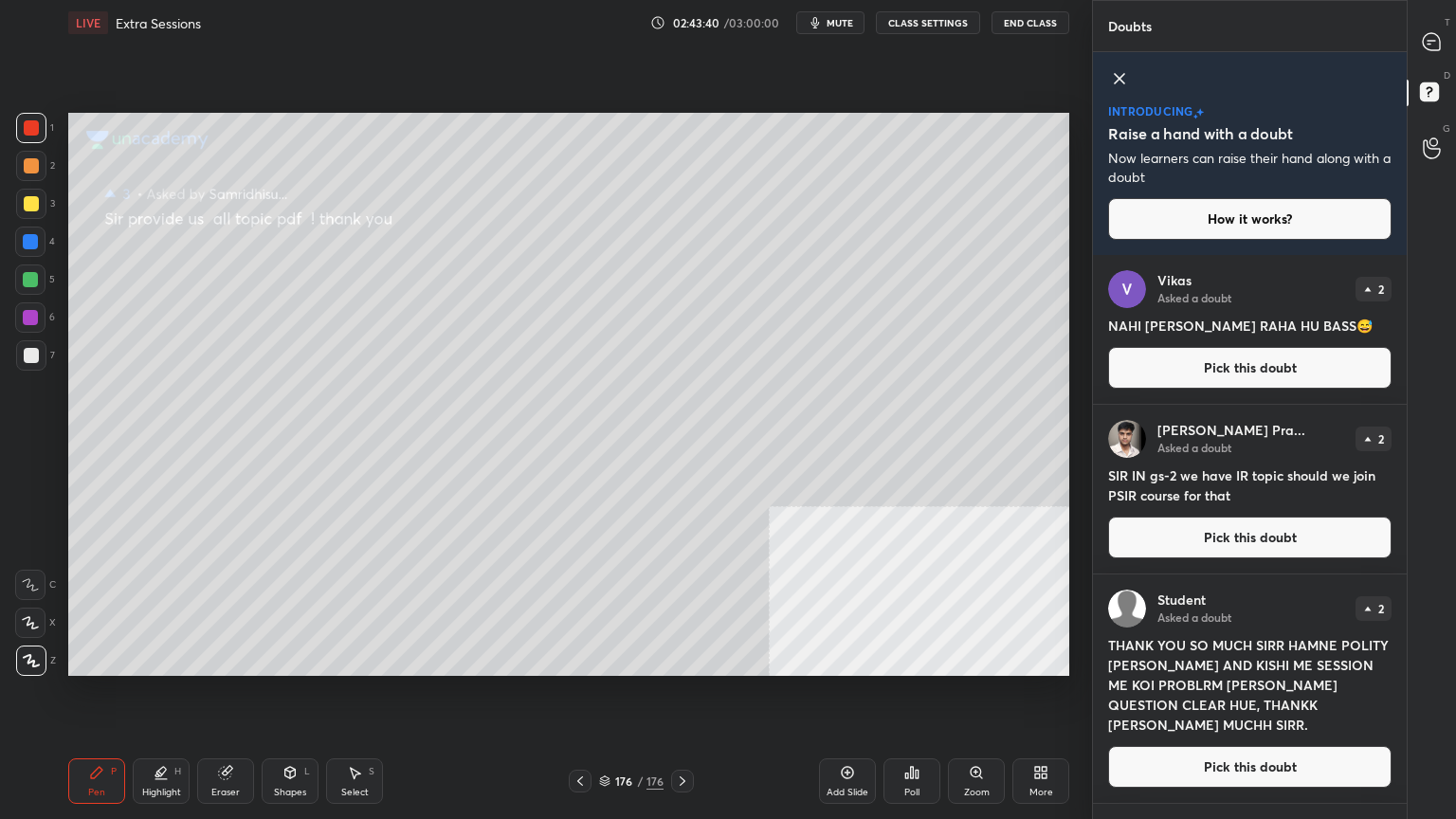 click on "Pick this doubt" at bounding box center [1249, 368] 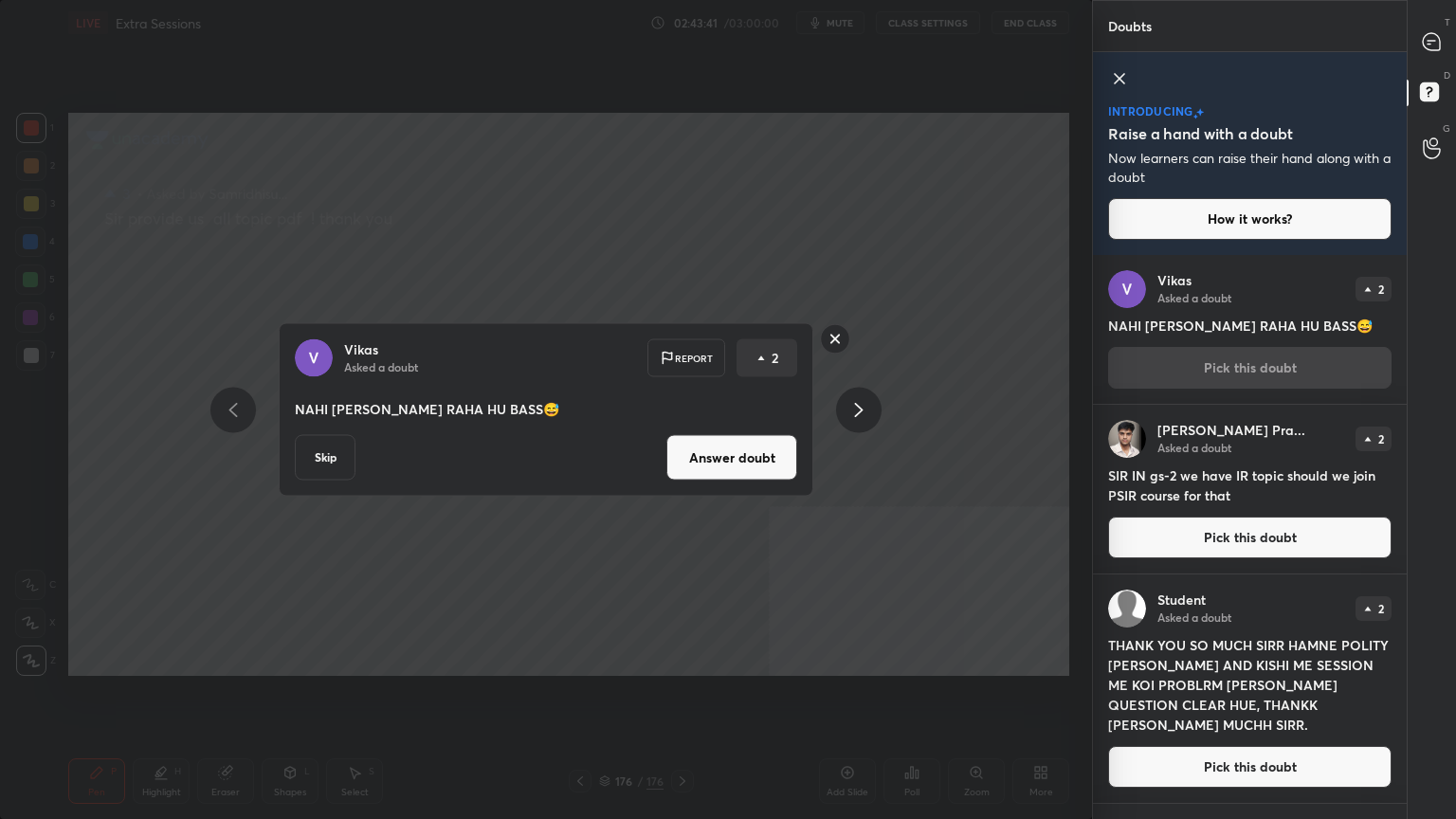 click on "Answer doubt" at bounding box center [732, 458] 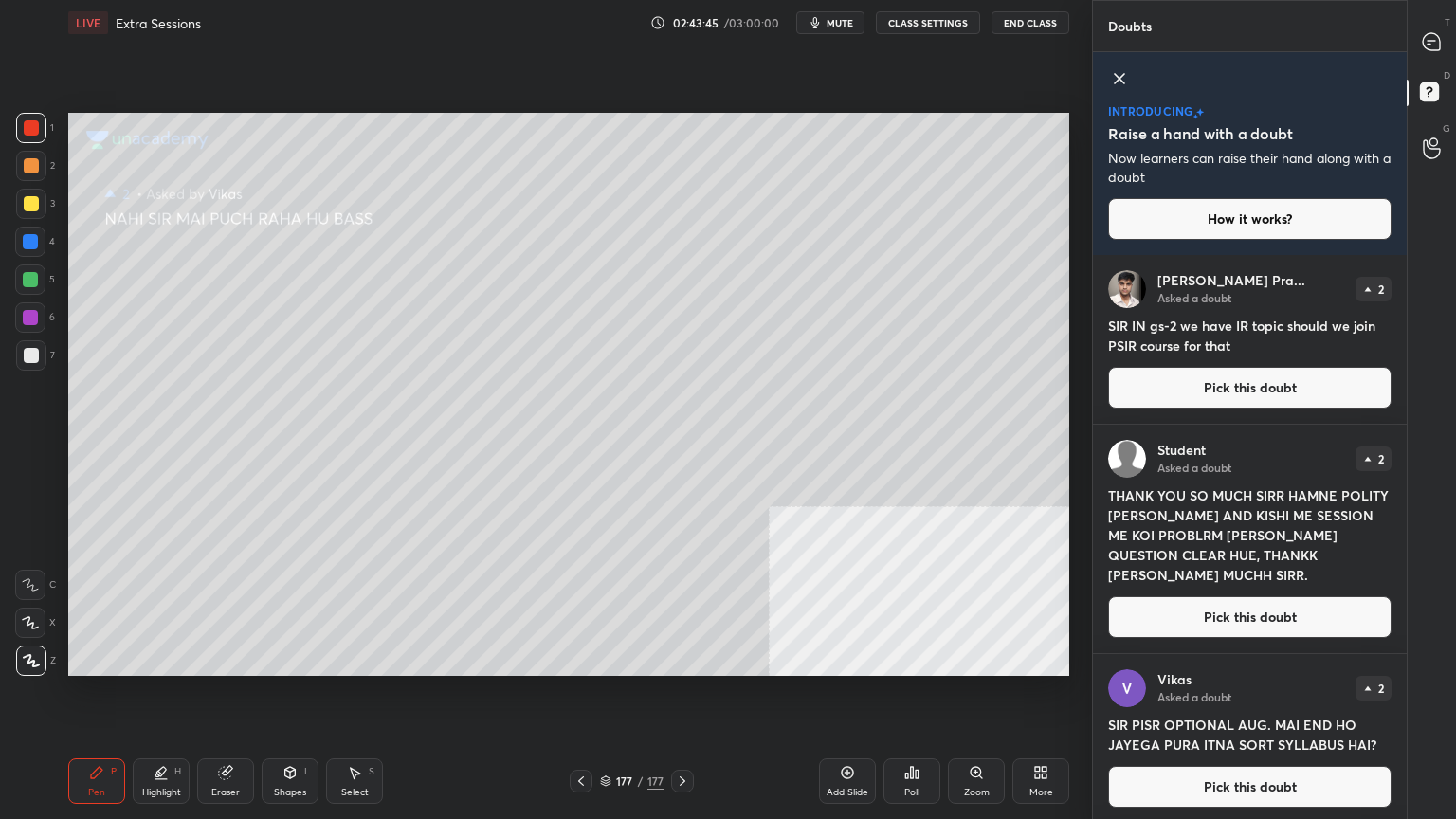 click on "Pick this doubt" at bounding box center (1249, 388) 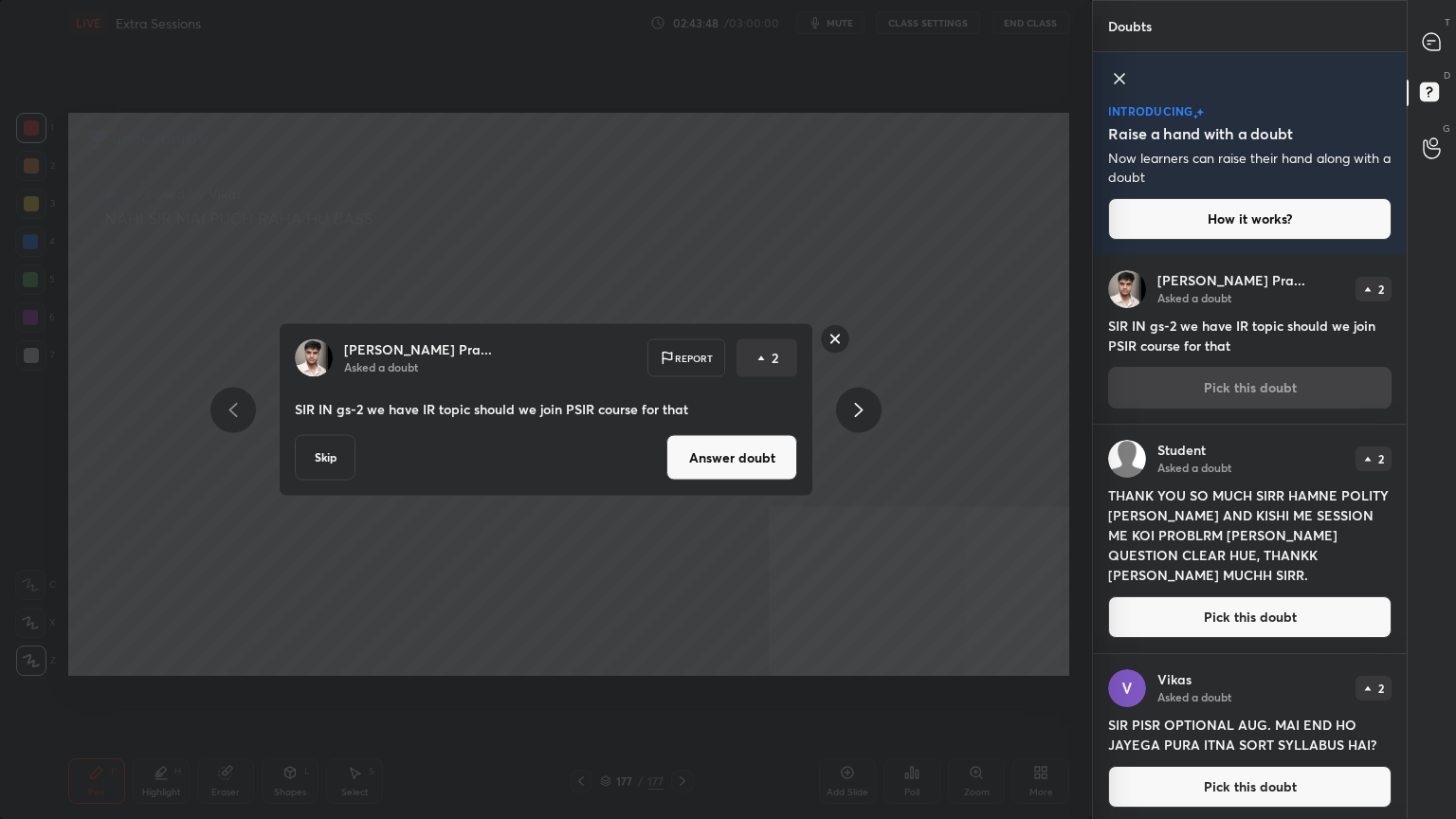 click on "Answer doubt" at bounding box center [732, 458] 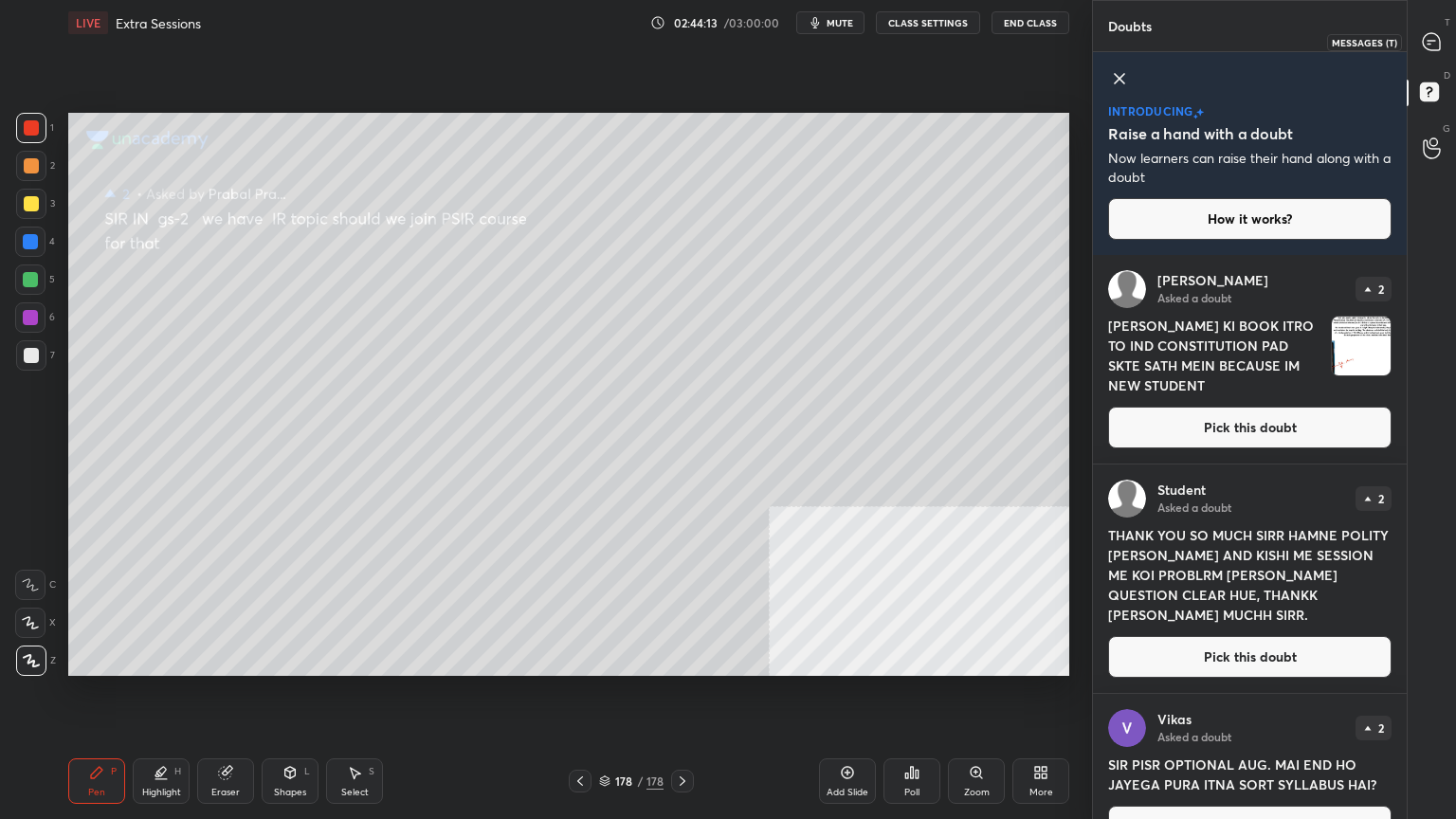 click 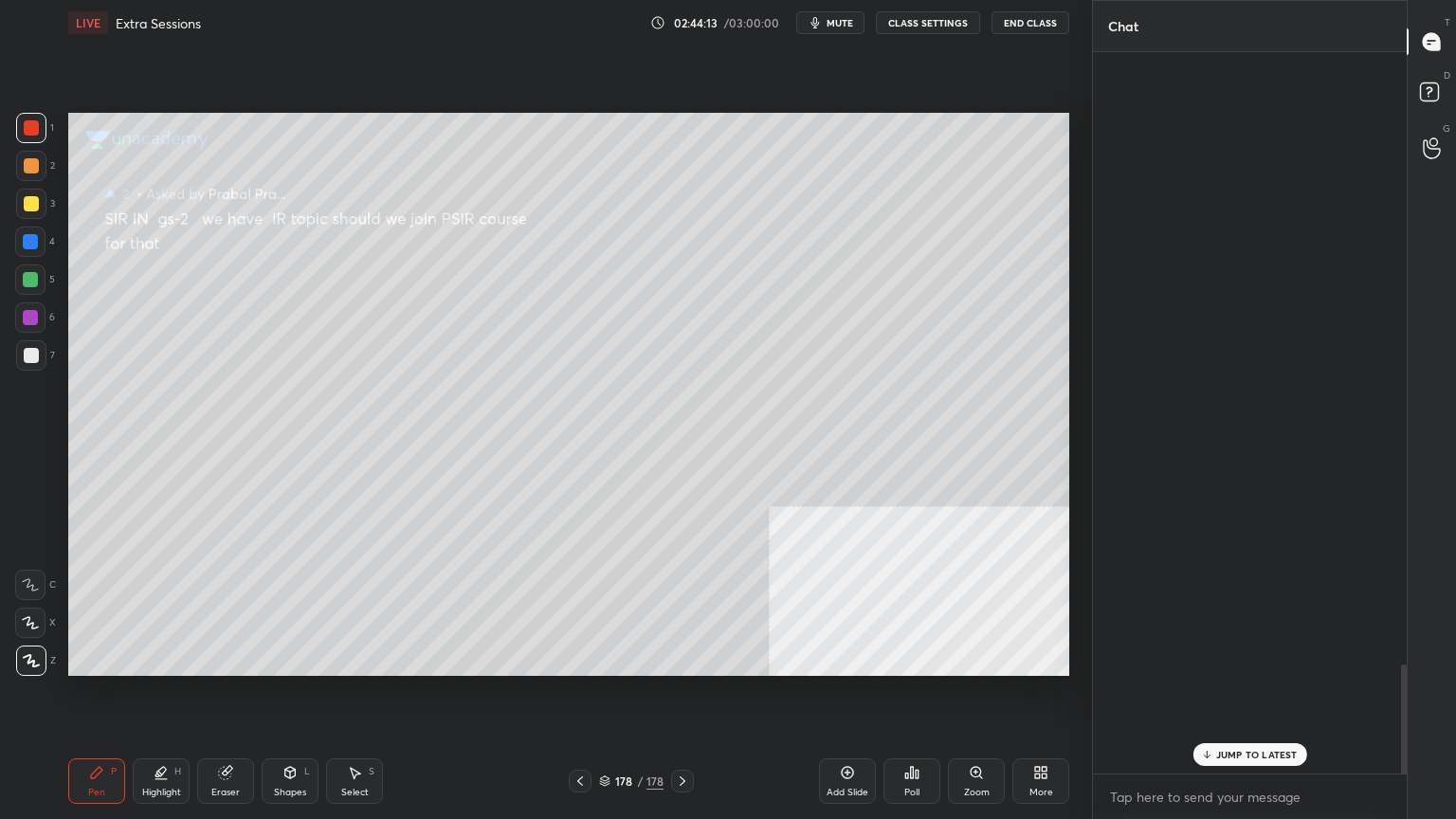 scroll, scrollTop: 5470, scrollLeft: 0, axis: vertical 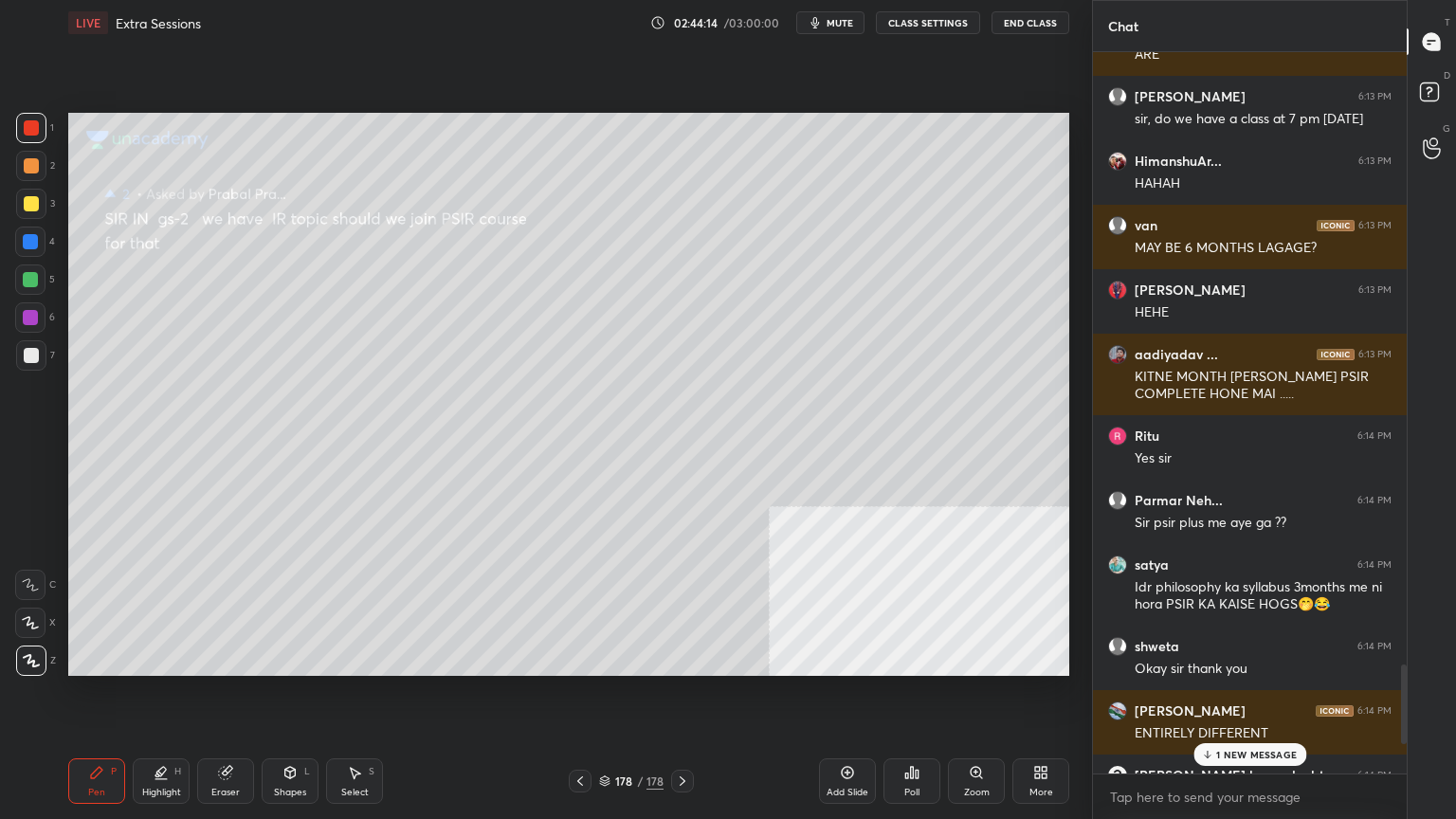 click 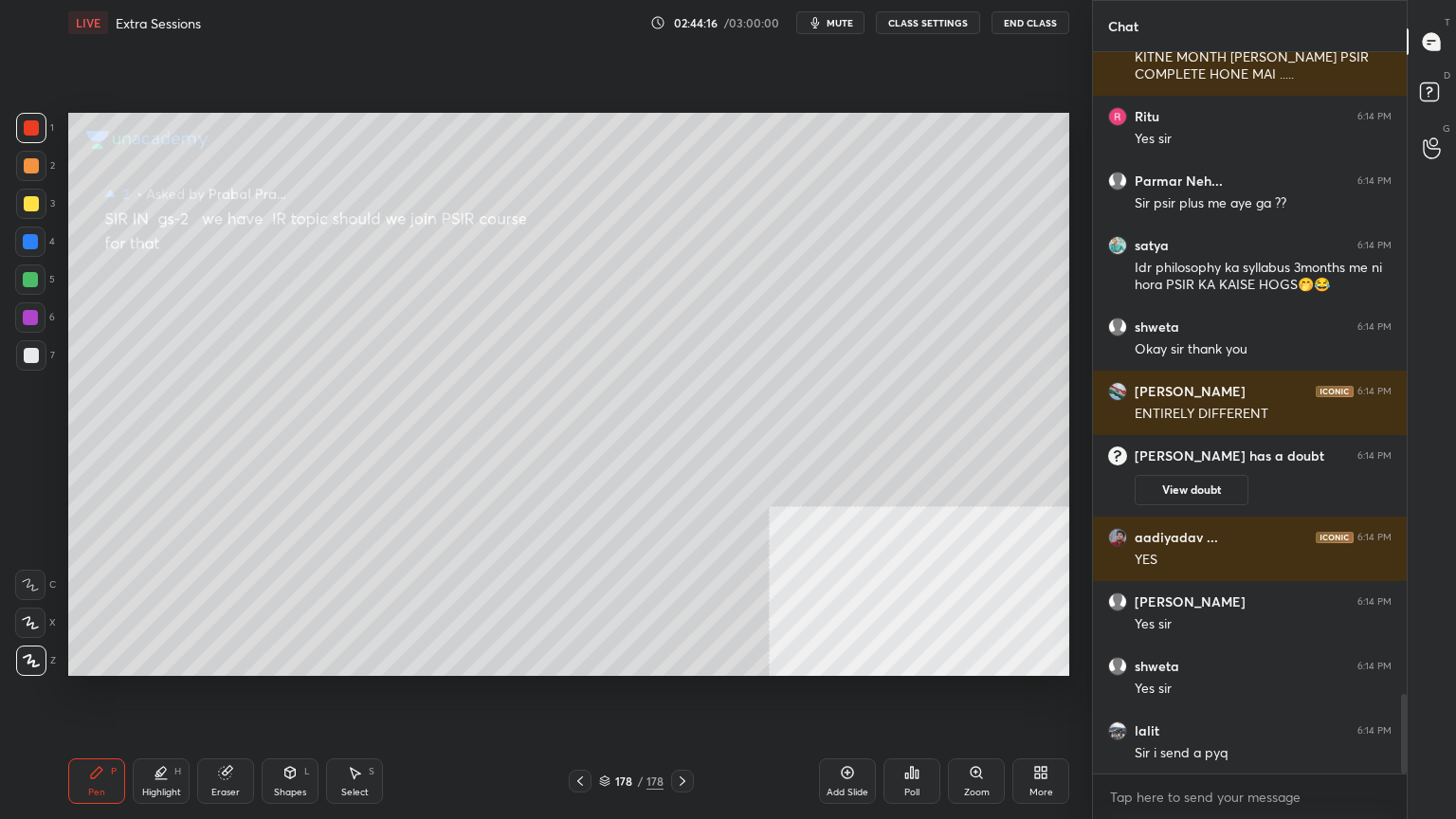 scroll, scrollTop: 5854, scrollLeft: 0, axis: vertical 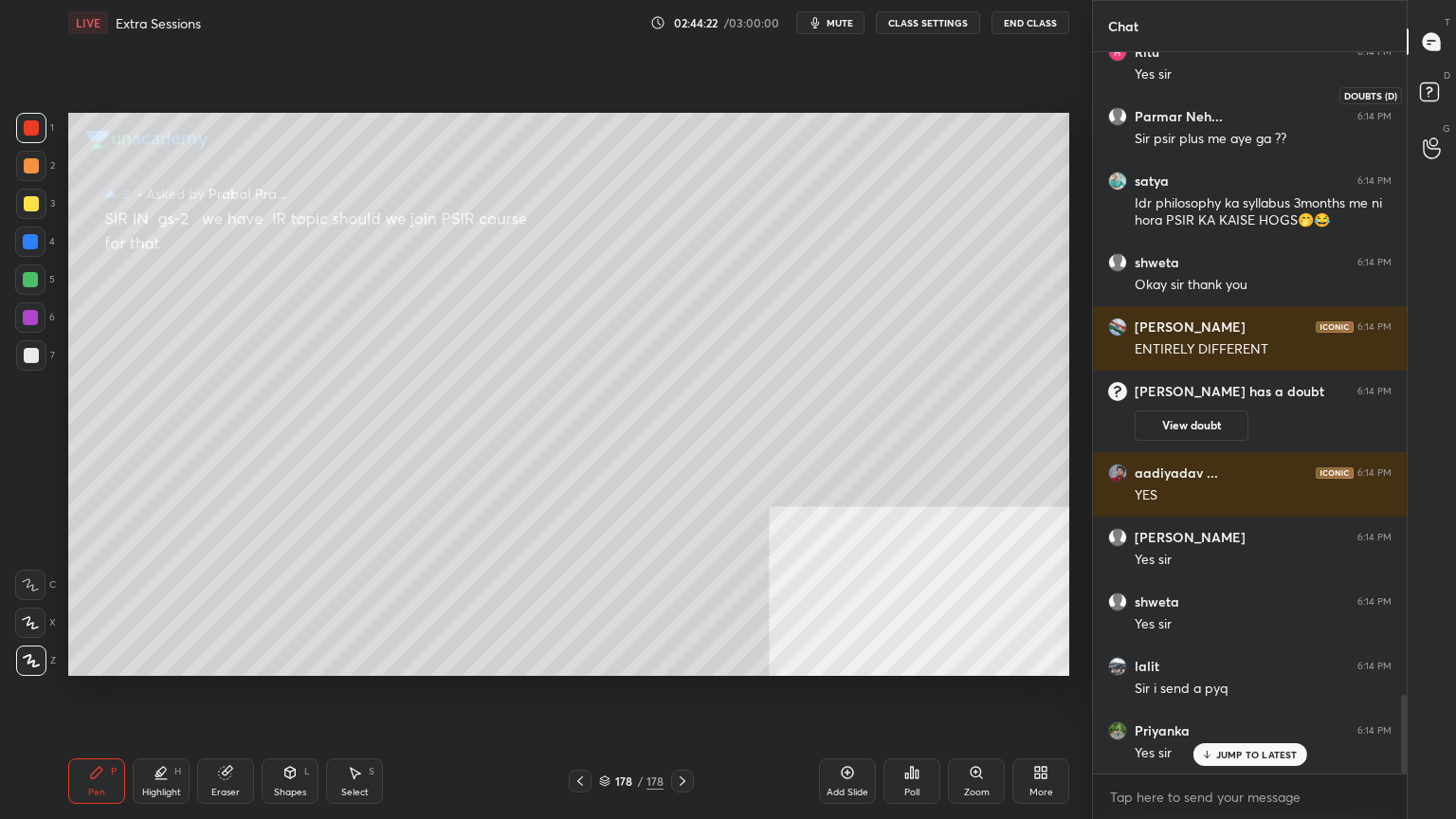 click 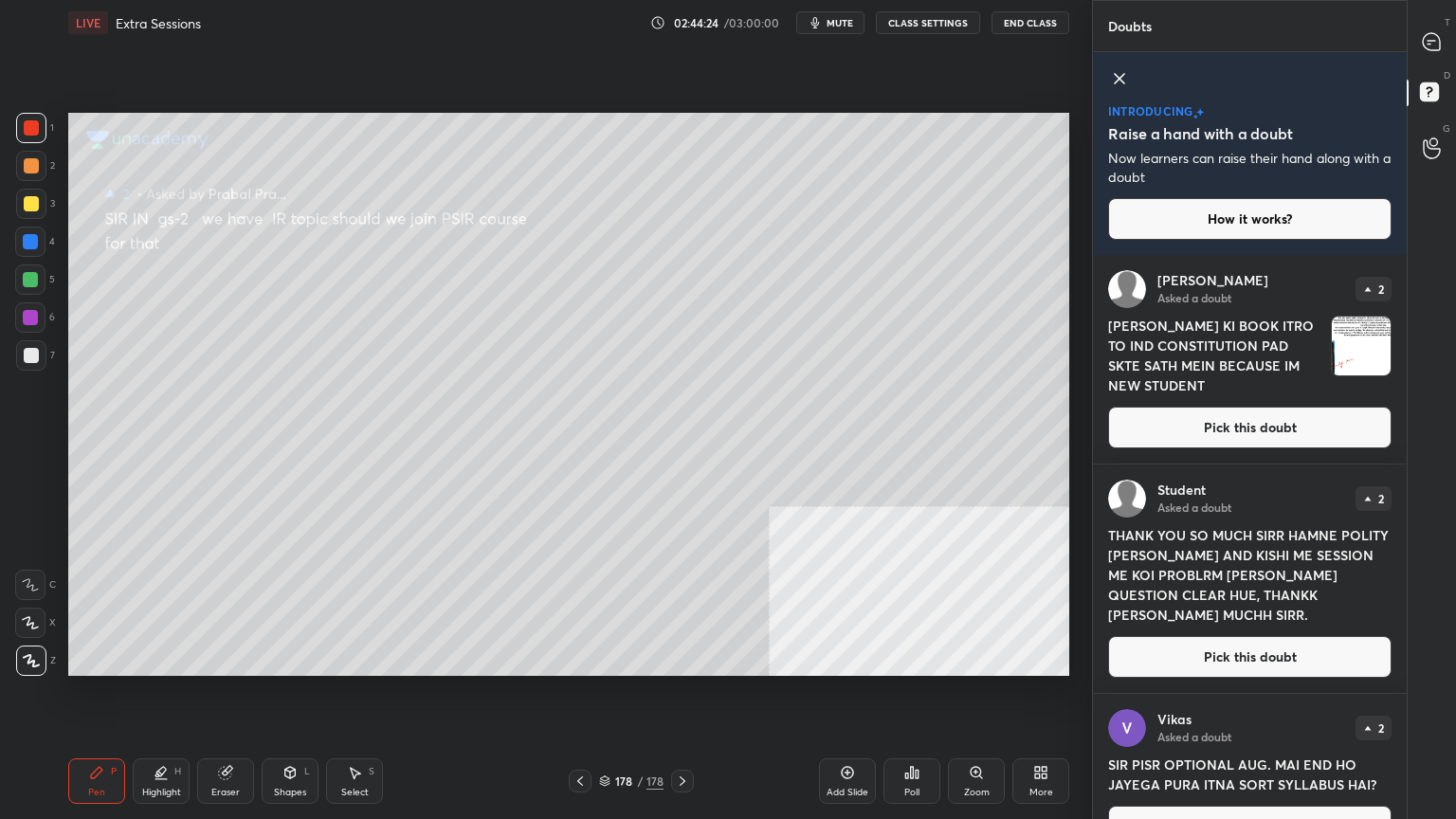 click on "Pick this doubt" at bounding box center [1249, 428] 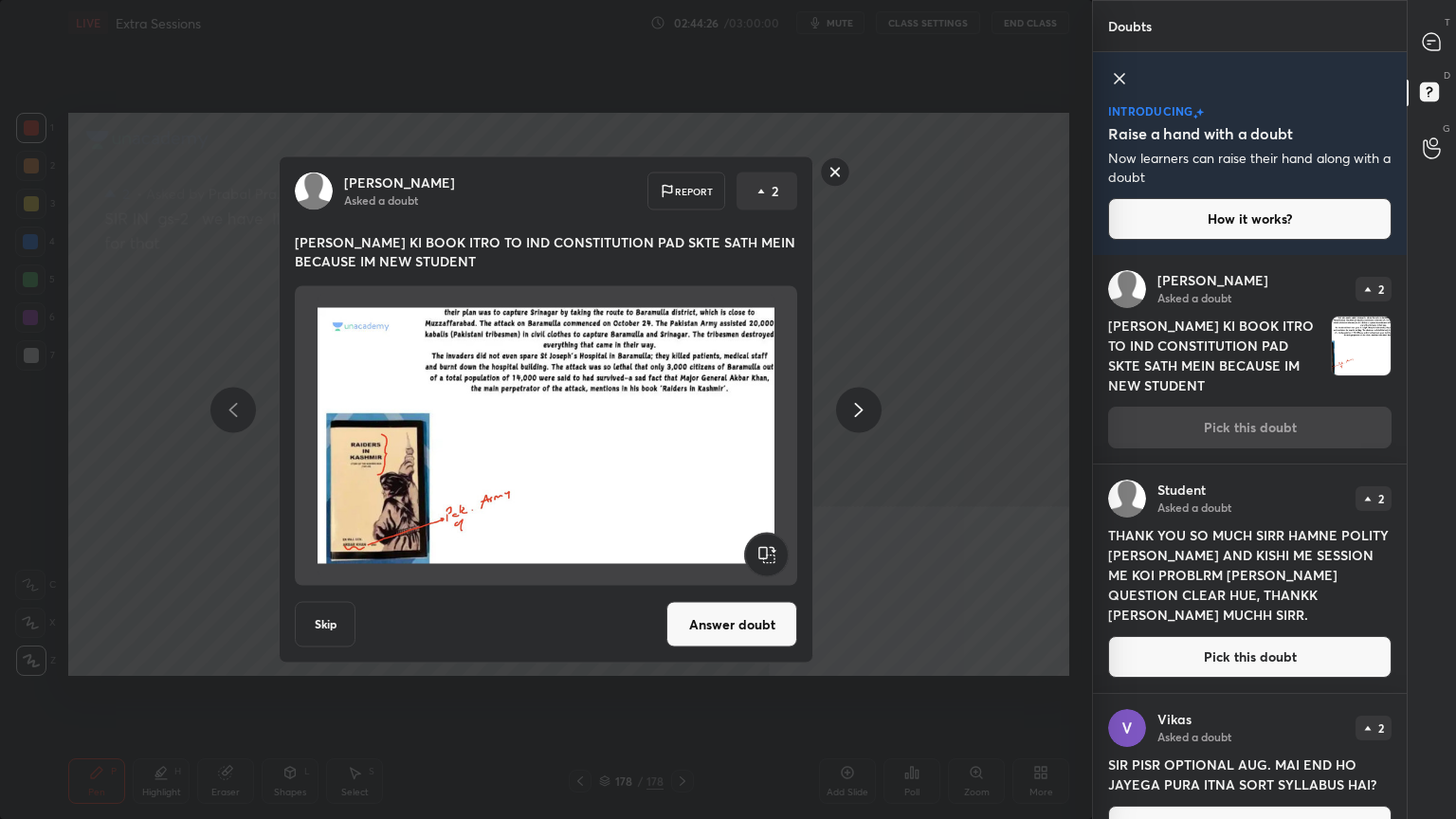 click on "Answer doubt" at bounding box center (732, 625) 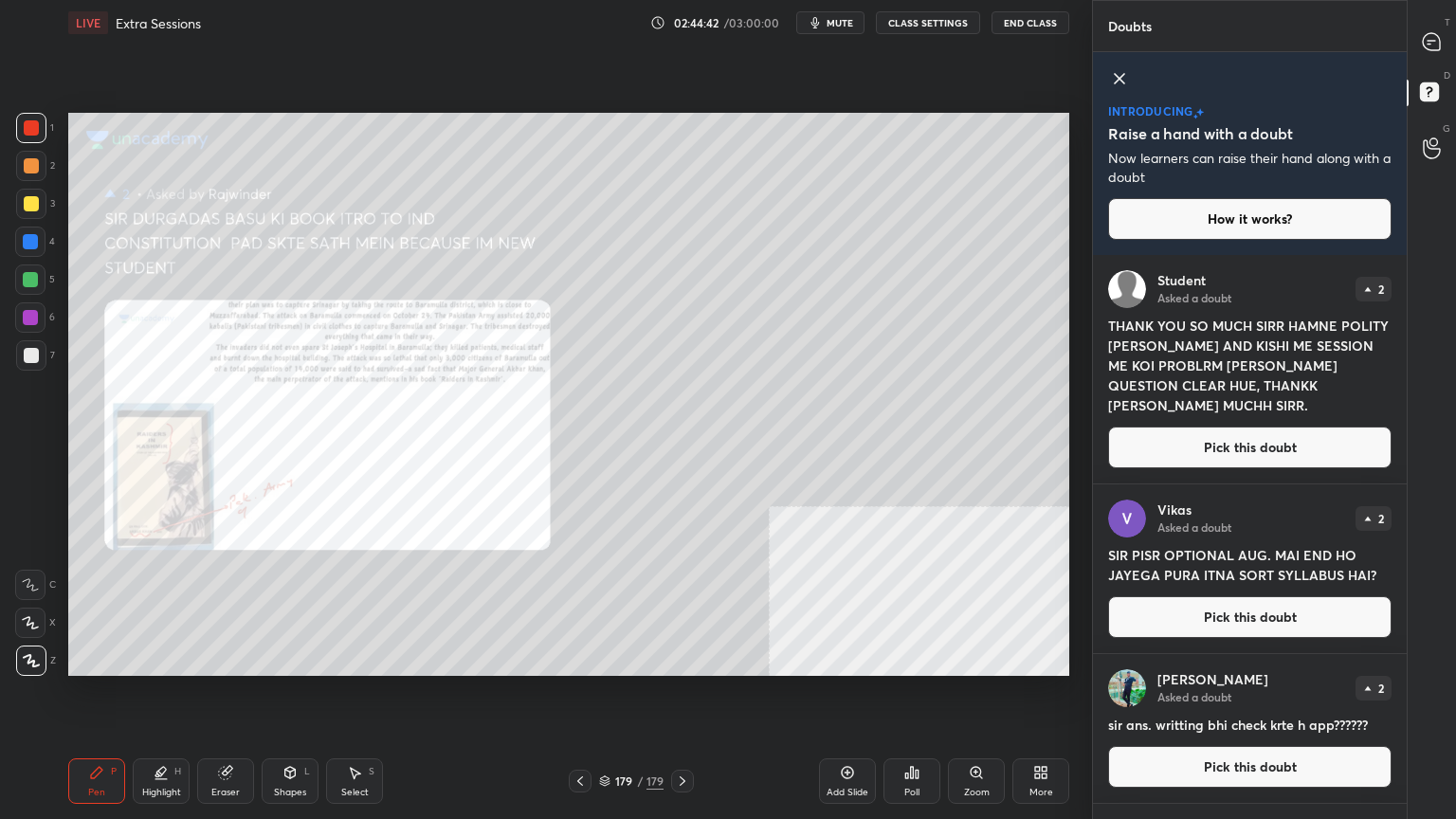 click on "Pick this doubt" at bounding box center (1249, 447) 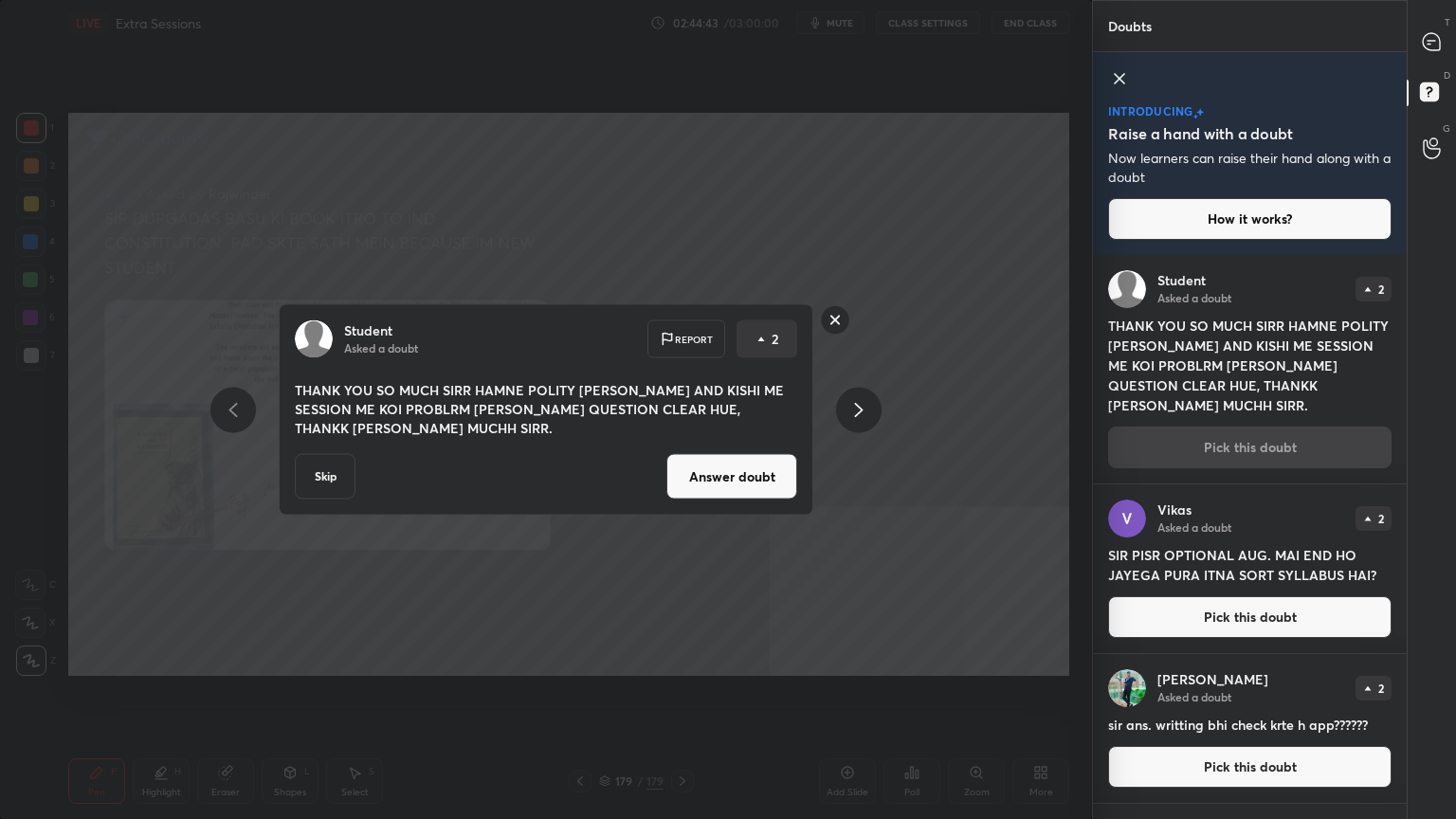 click on "Answer doubt" at bounding box center [732, 477] 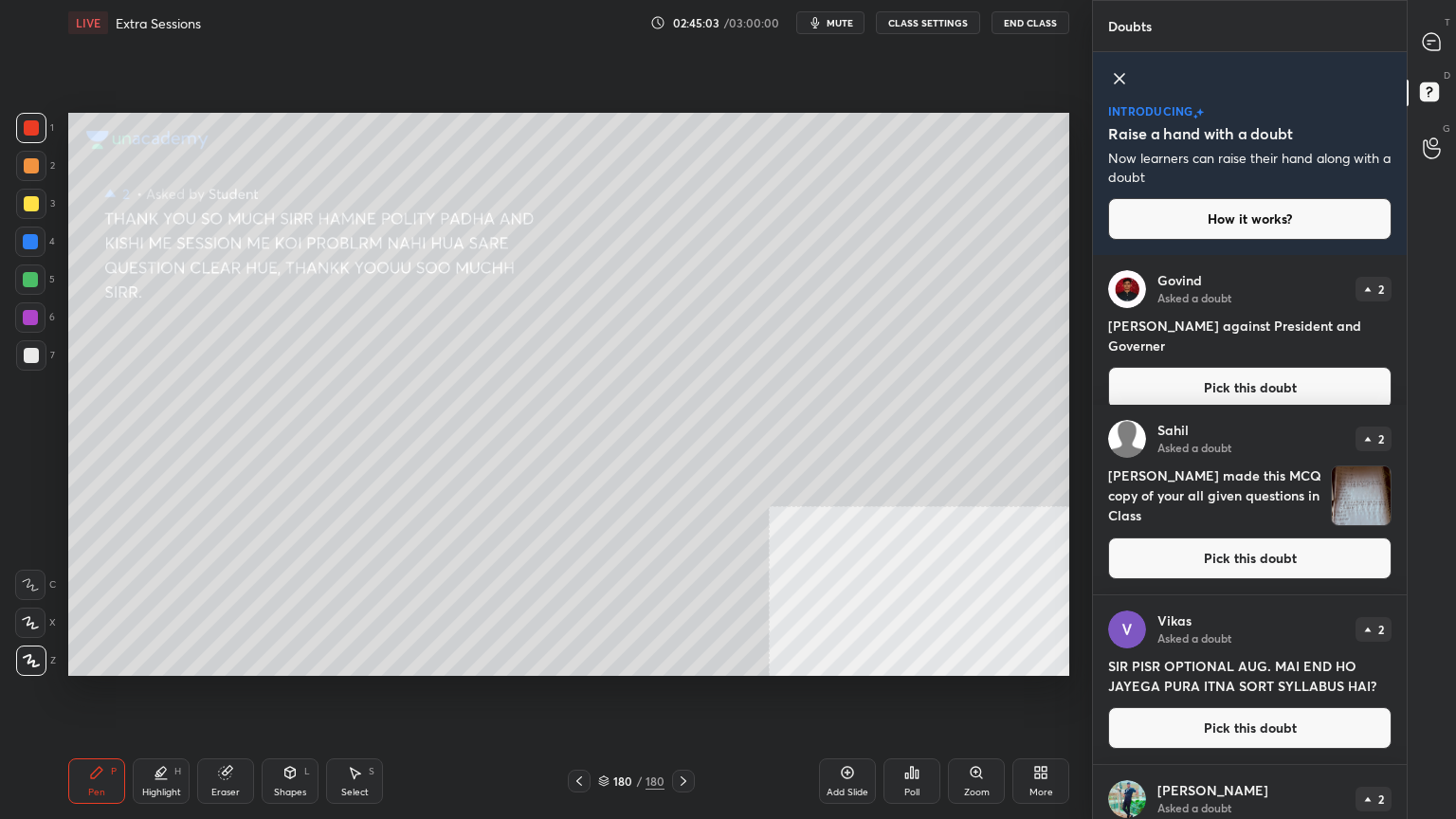 click on "Pick this doubt" at bounding box center [1249, 388] 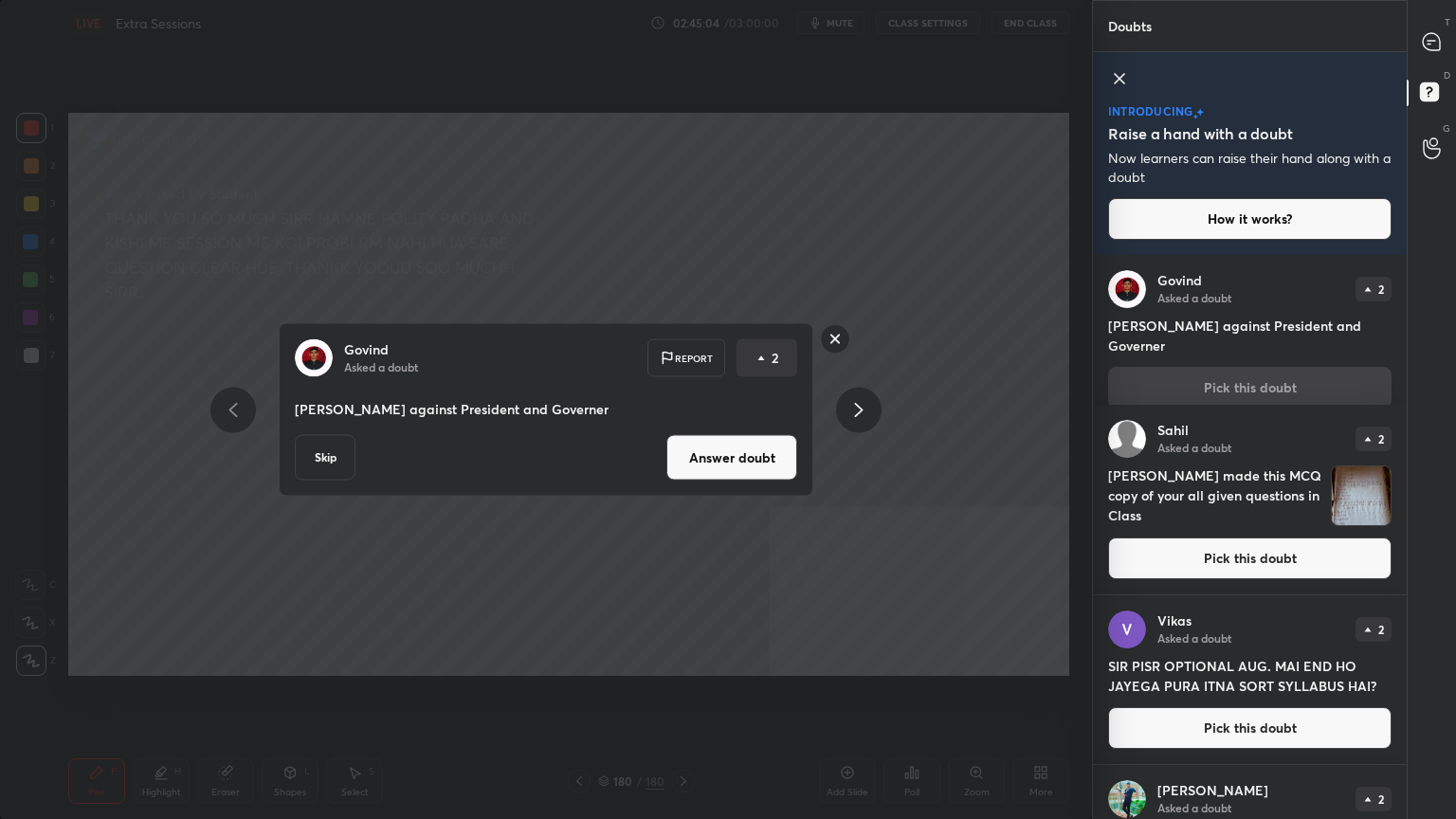 click on "Answer doubt" at bounding box center (732, 458) 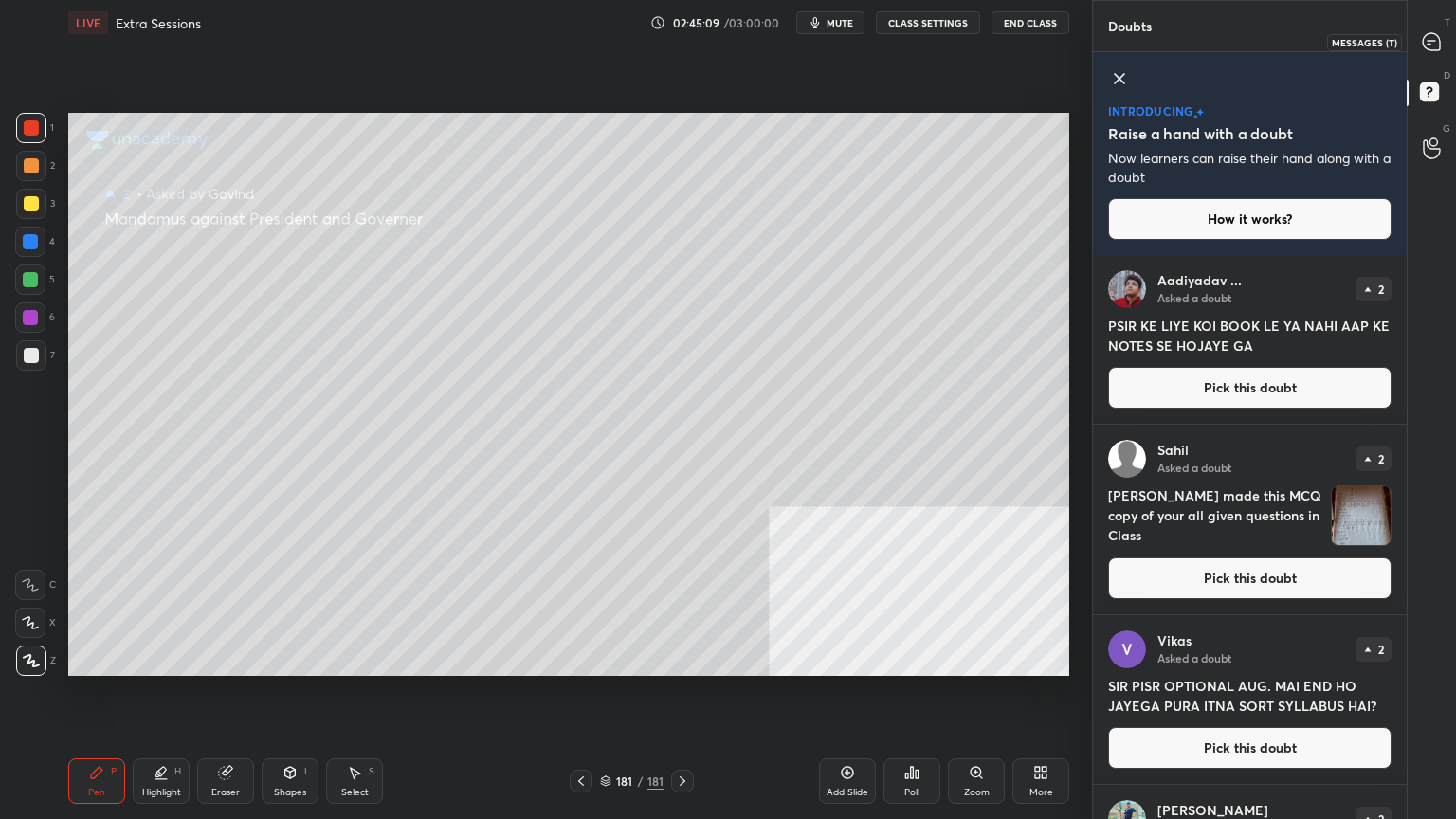 click 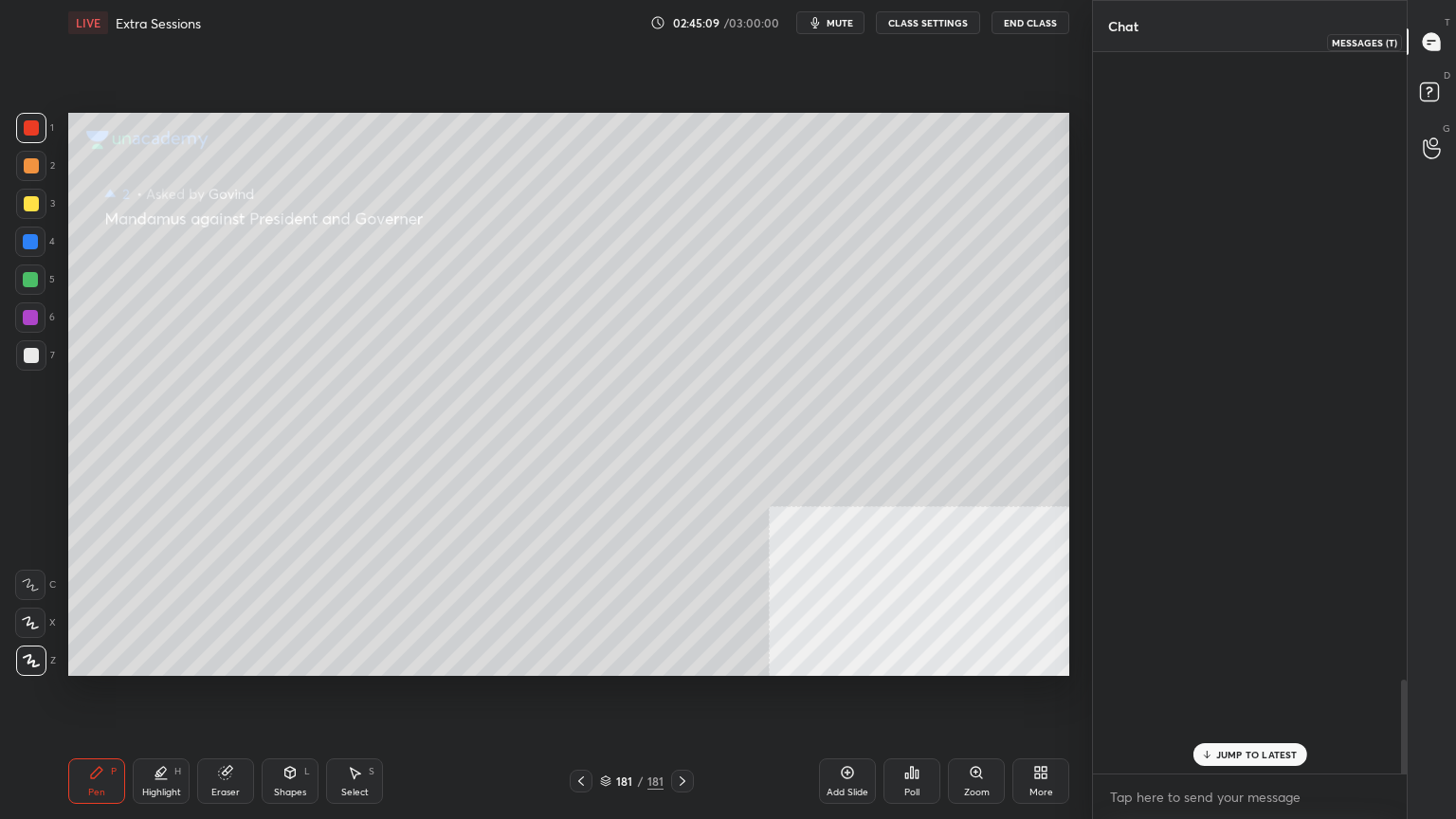 scroll, scrollTop: 5929, scrollLeft: 0, axis: vertical 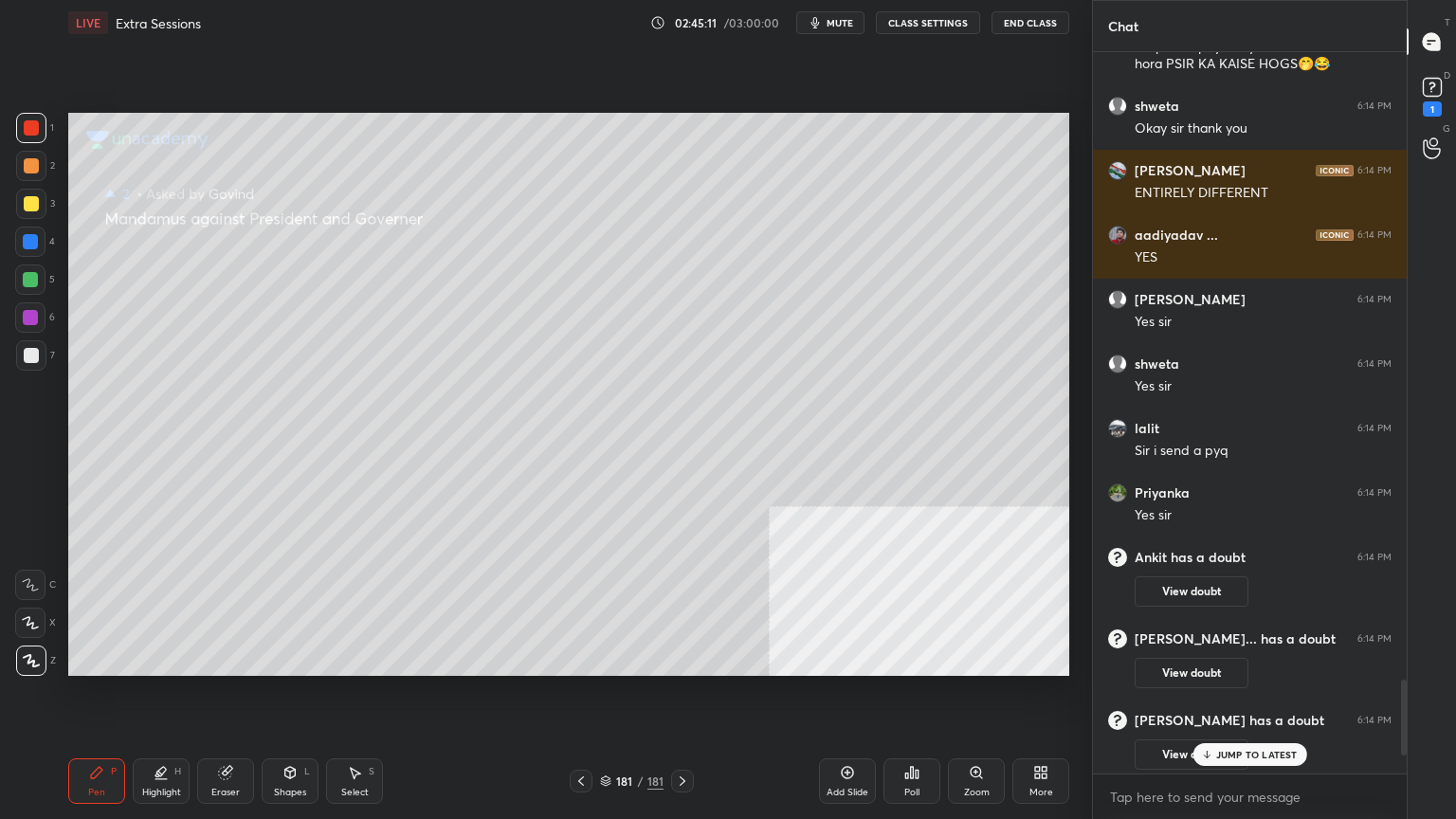 click on "JUMP TO LATEST" at bounding box center [1257, 755] 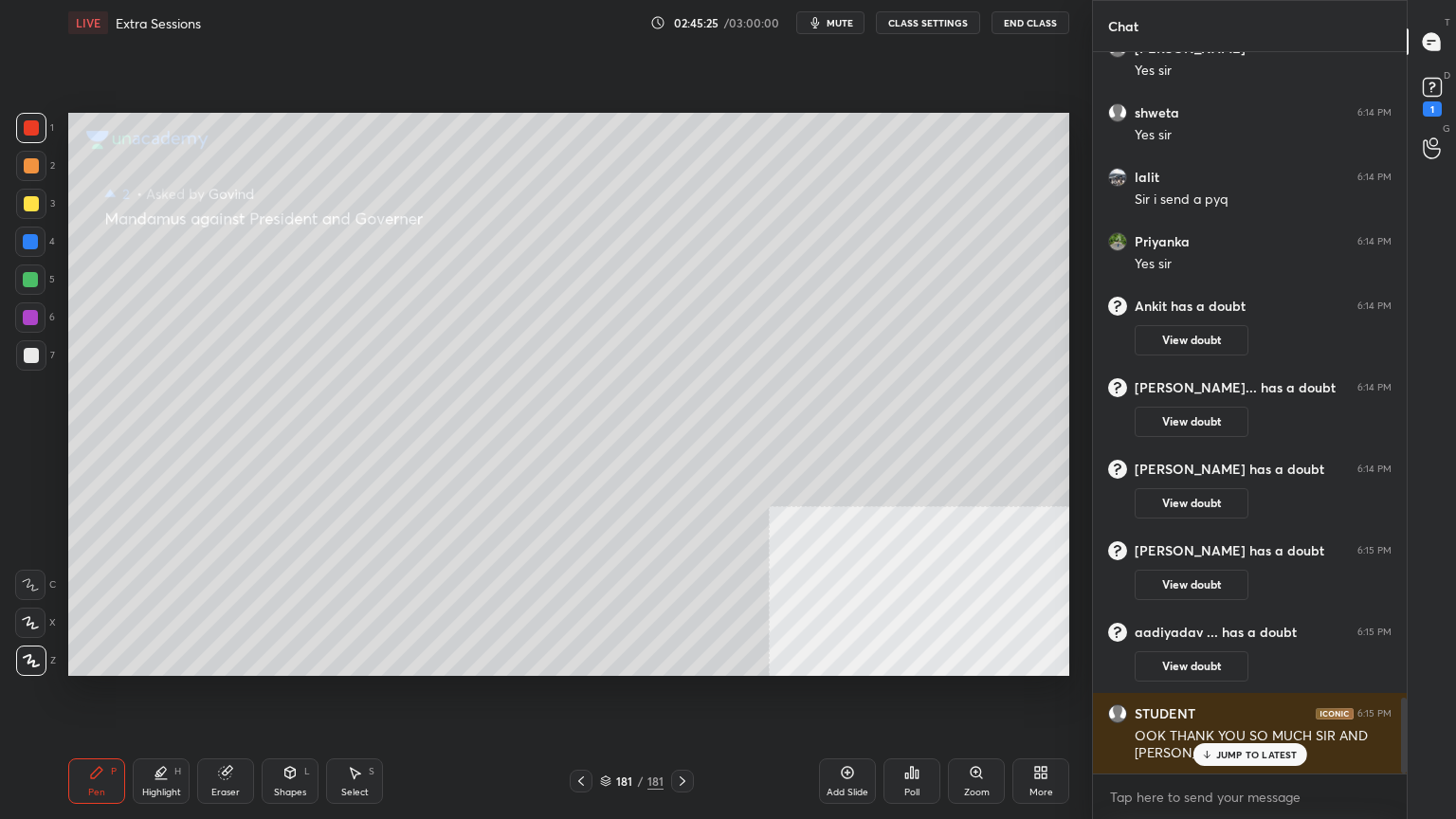 scroll, scrollTop: 6245, scrollLeft: 0, axis: vertical 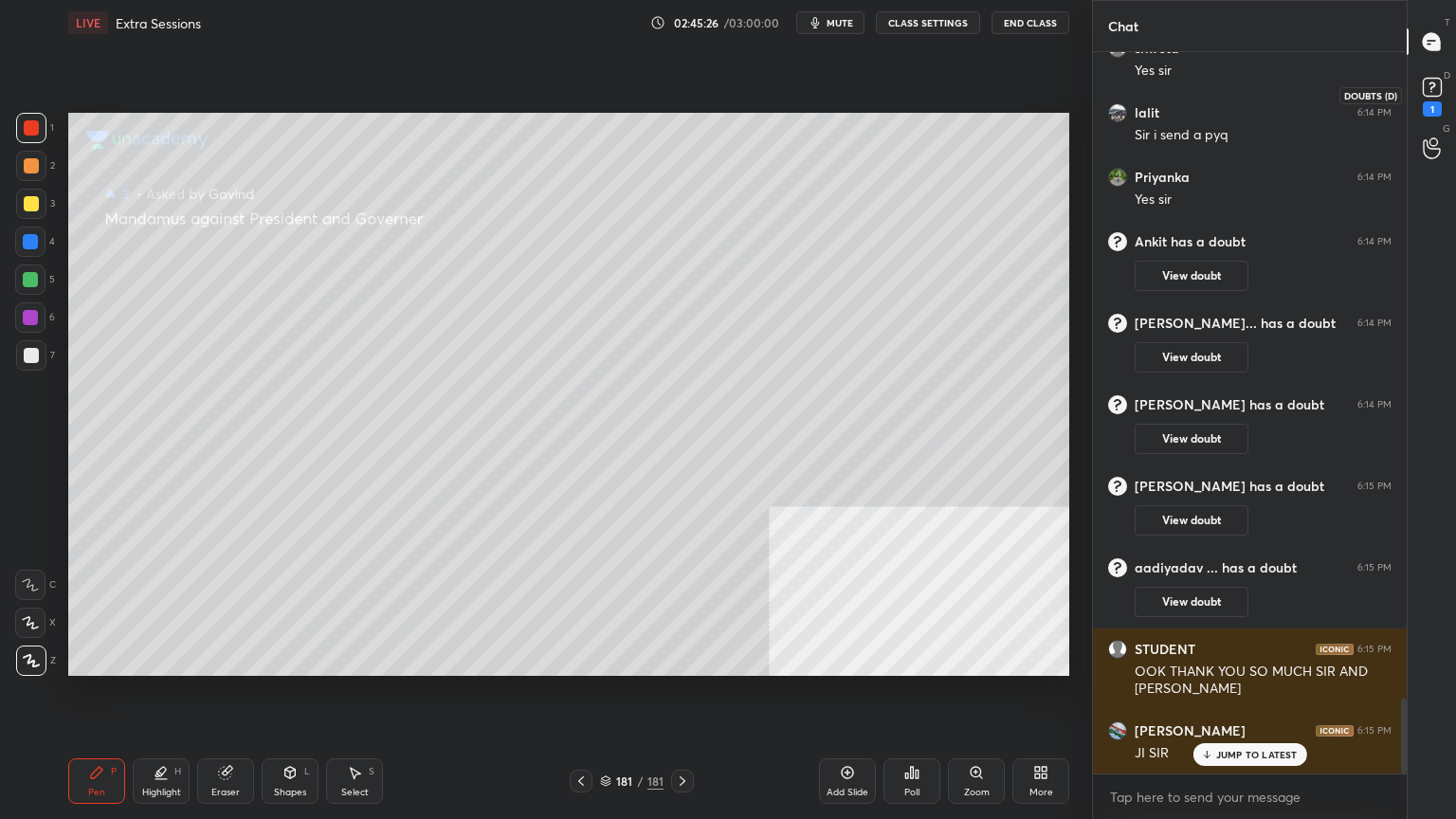 click 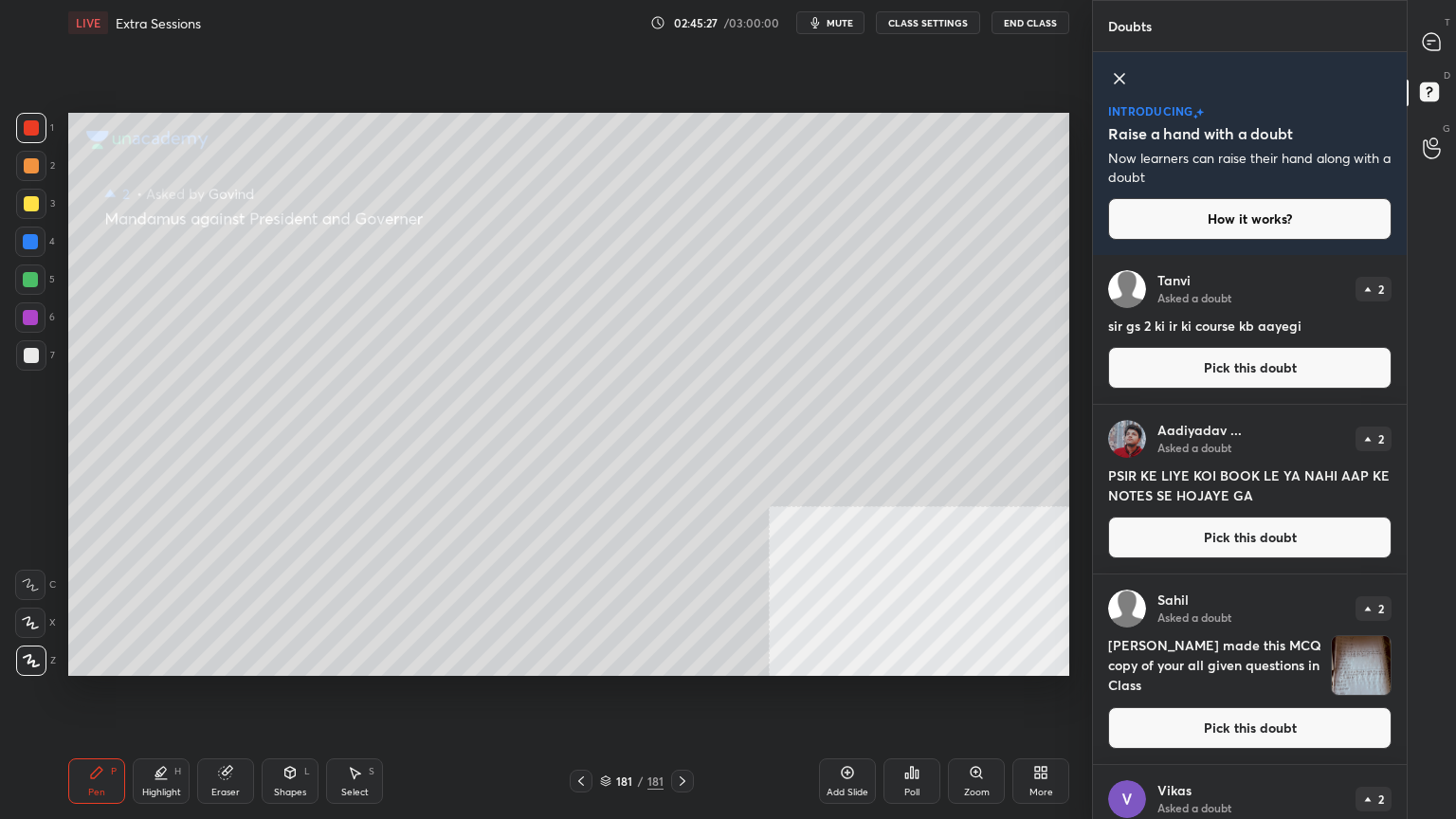 click on "Pick this doubt" at bounding box center [1249, 368] 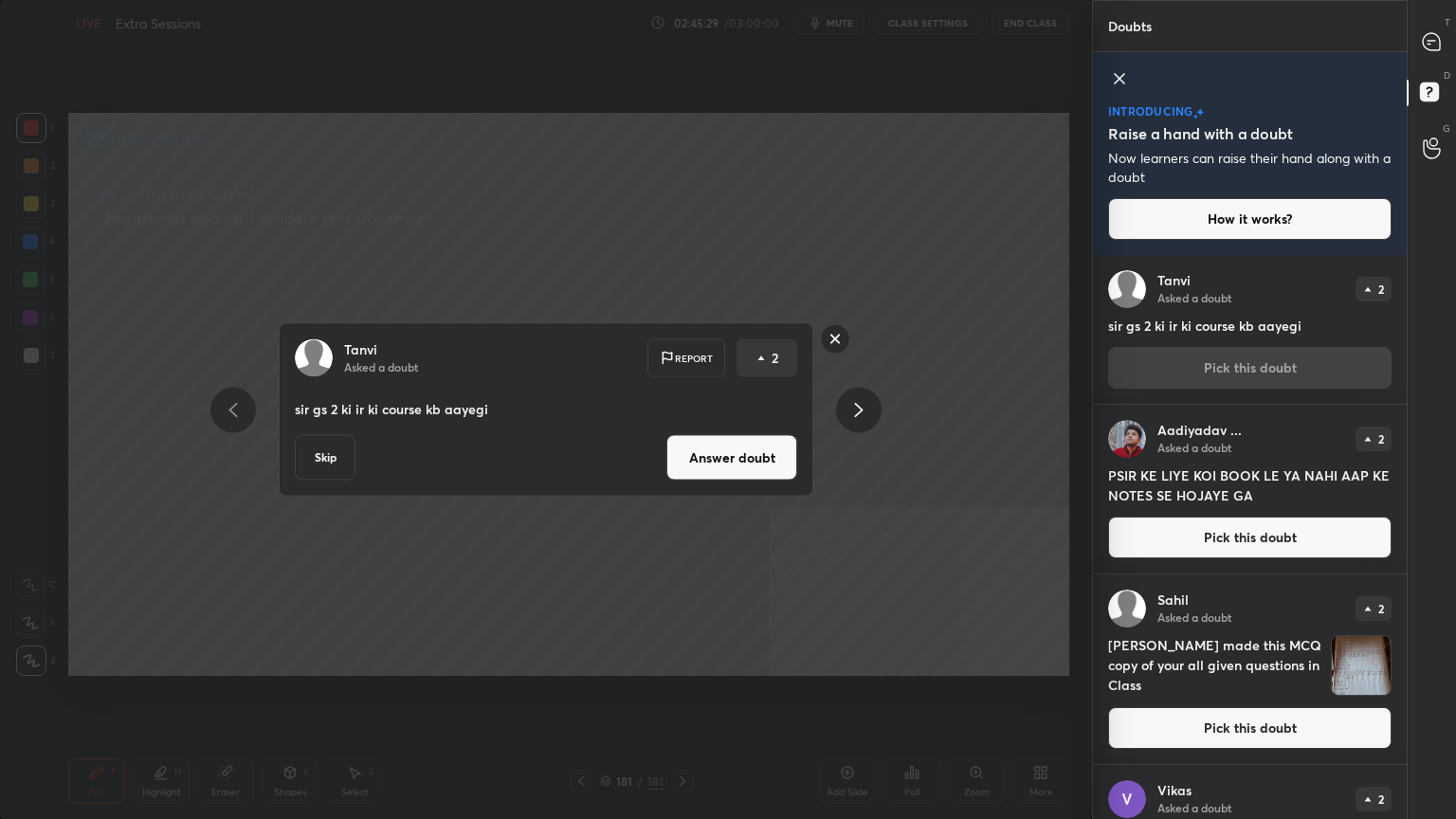click on "Answer doubt" at bounding box center (732, 458) 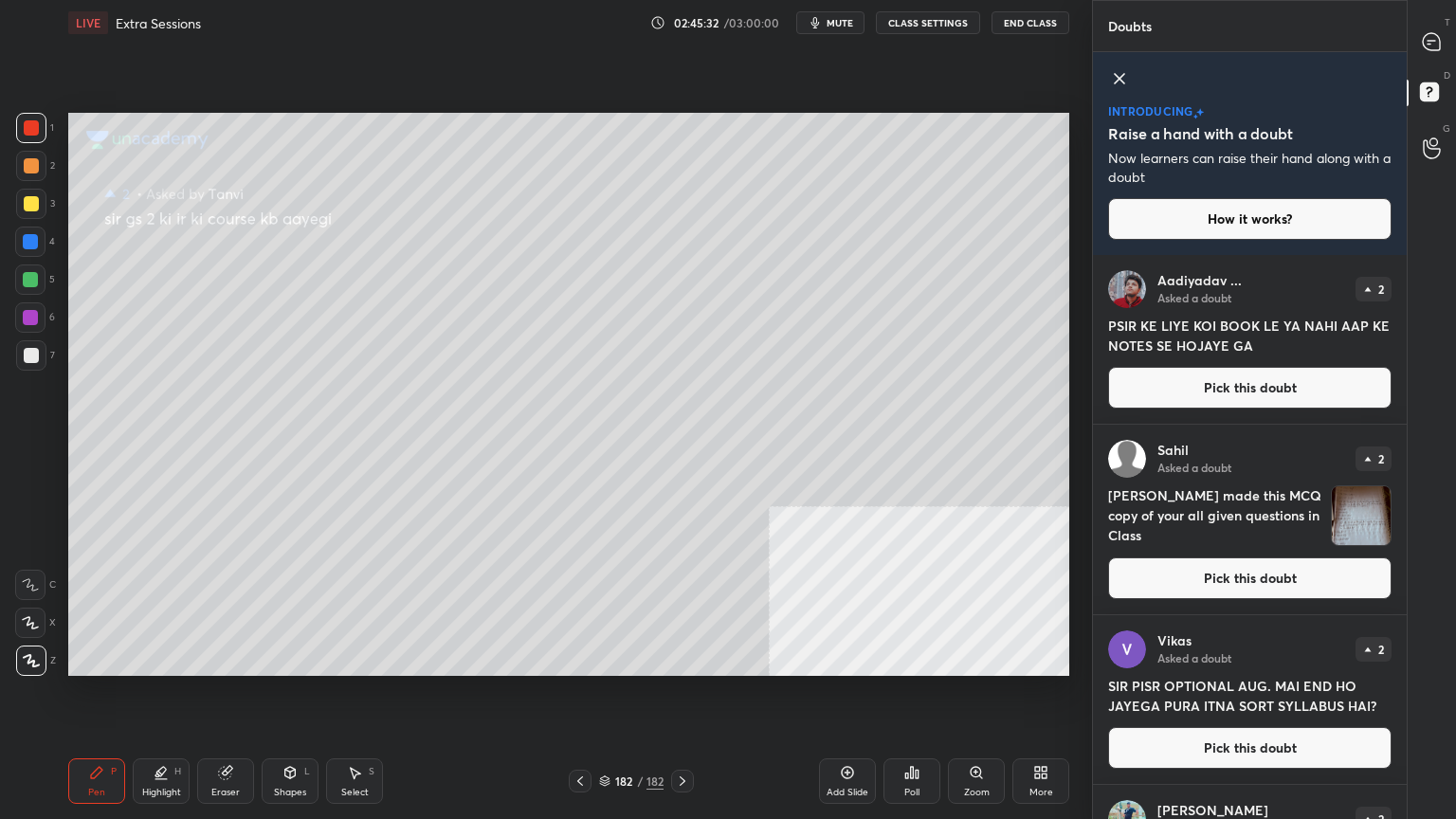 click on "Add Slide" at bounding box center (847, 781) 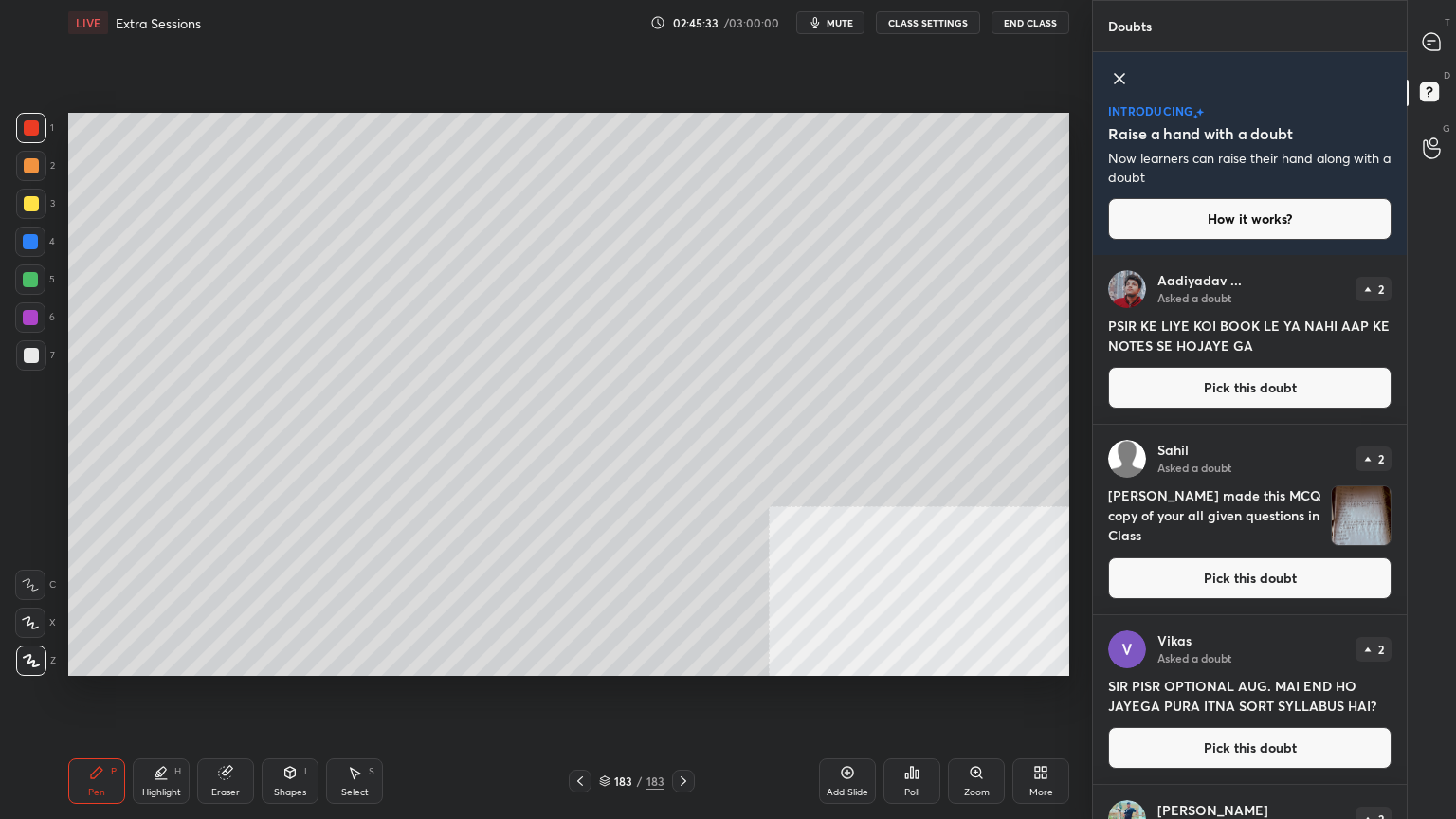 click at bounding box center [31, 355] 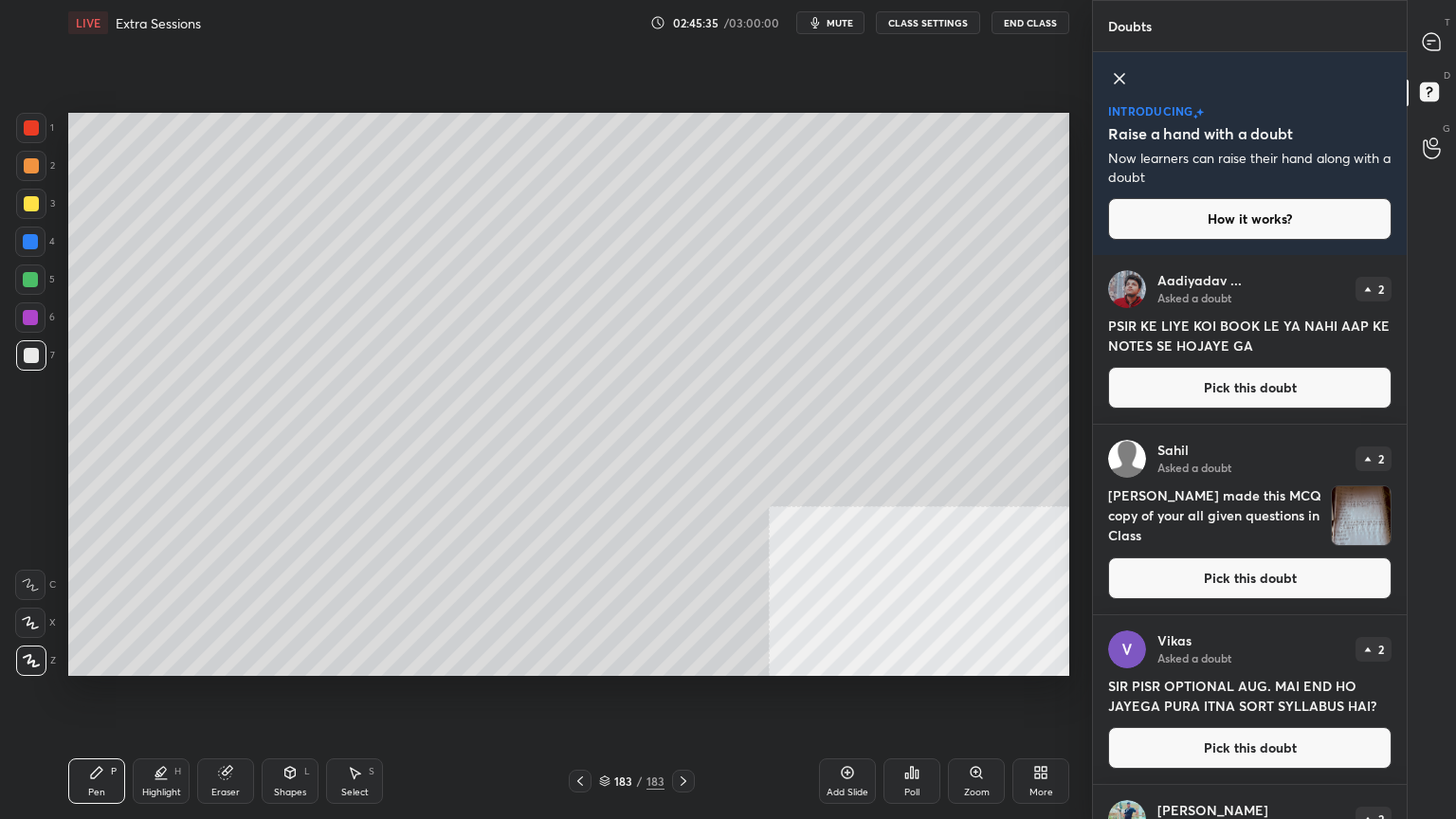 click on "Shapes L" at bounding box center [290, 781] 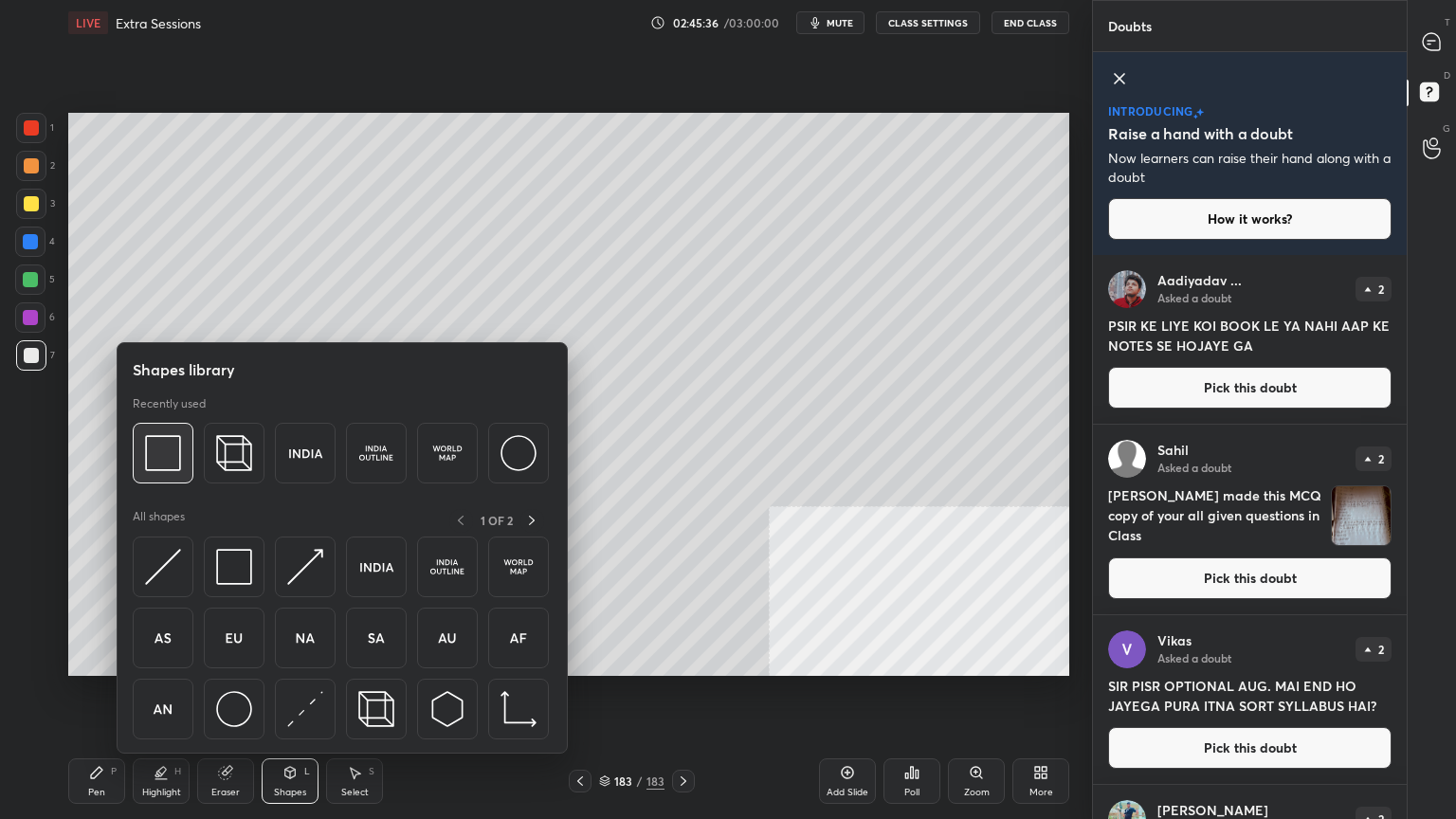 click at bounding box center (163, 453) 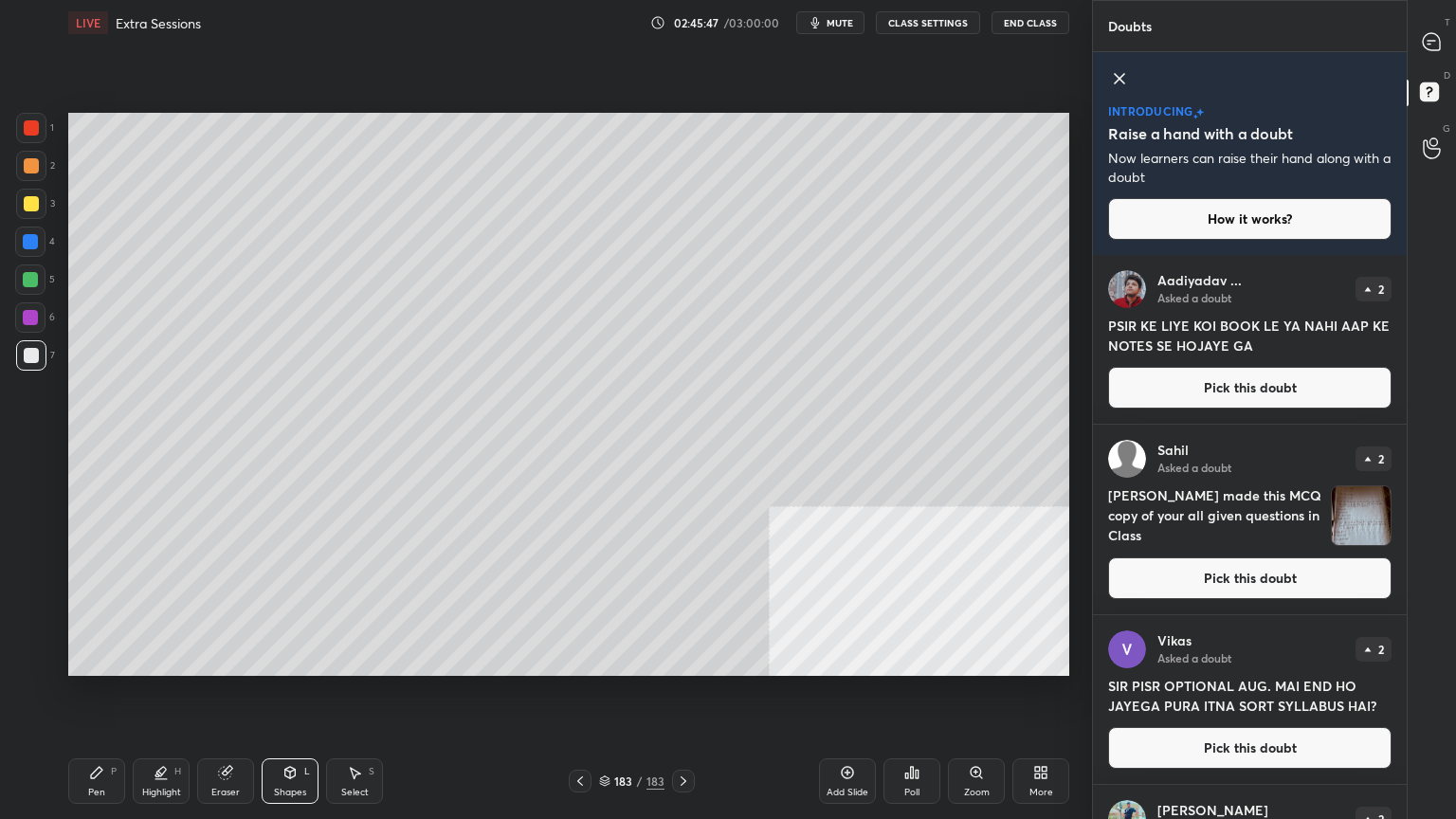 drag, startPoint x: 94, startPoint y: 781, endPoint x: 94, endPoint y: 752, distance: 29 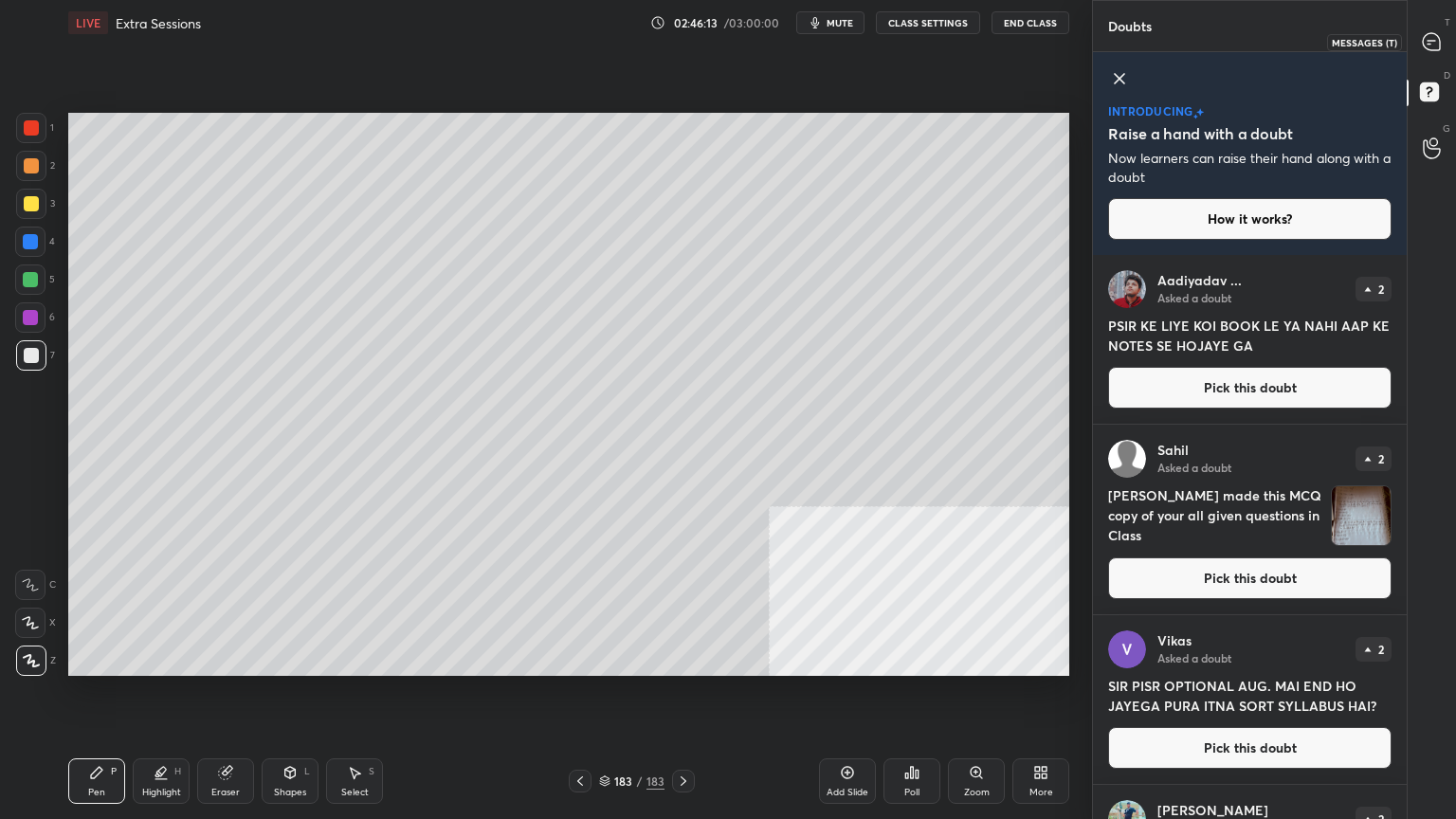 click 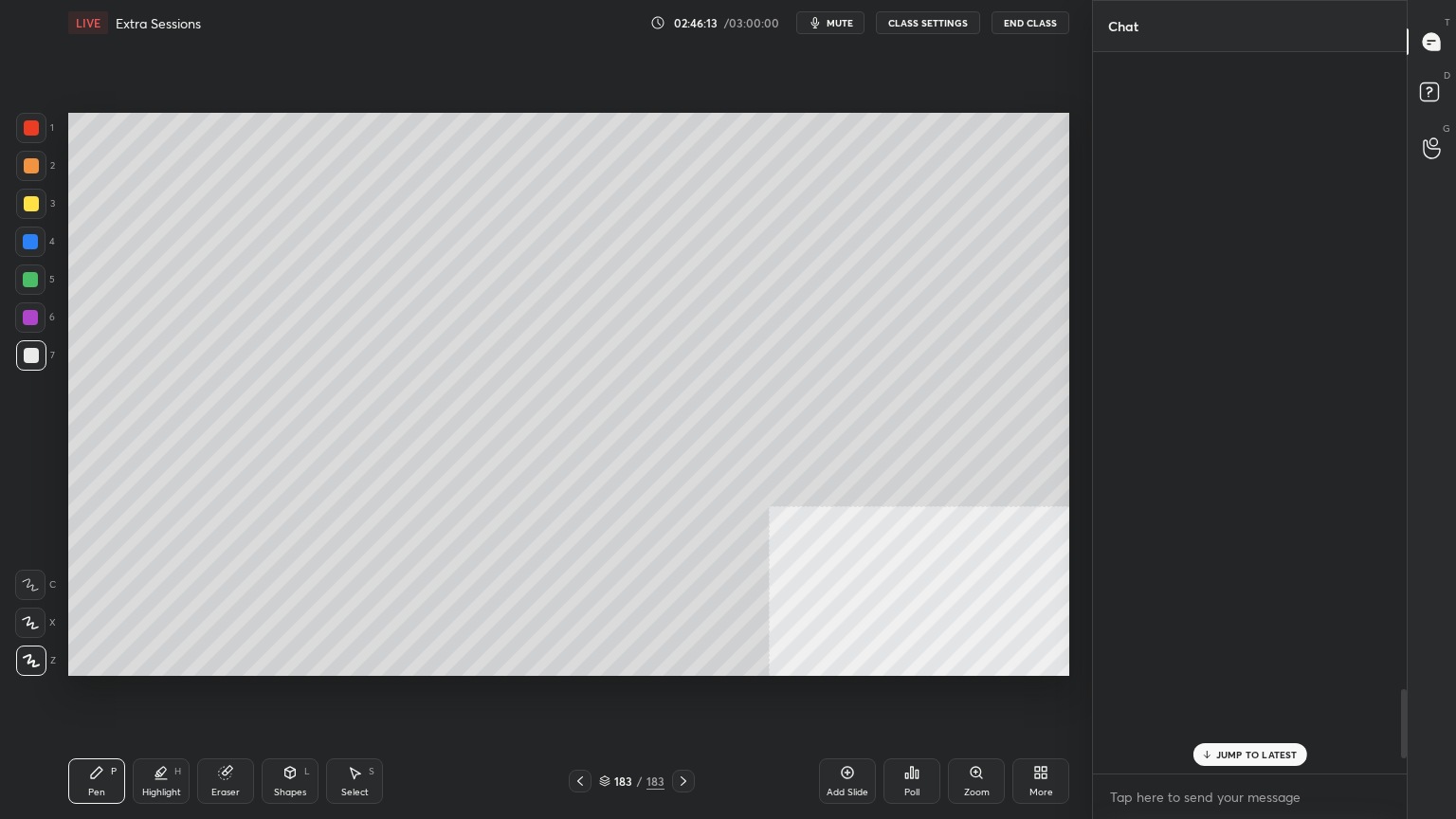 scroll, scrollTop: 6624, scrollLeft: 0, axis: vertical 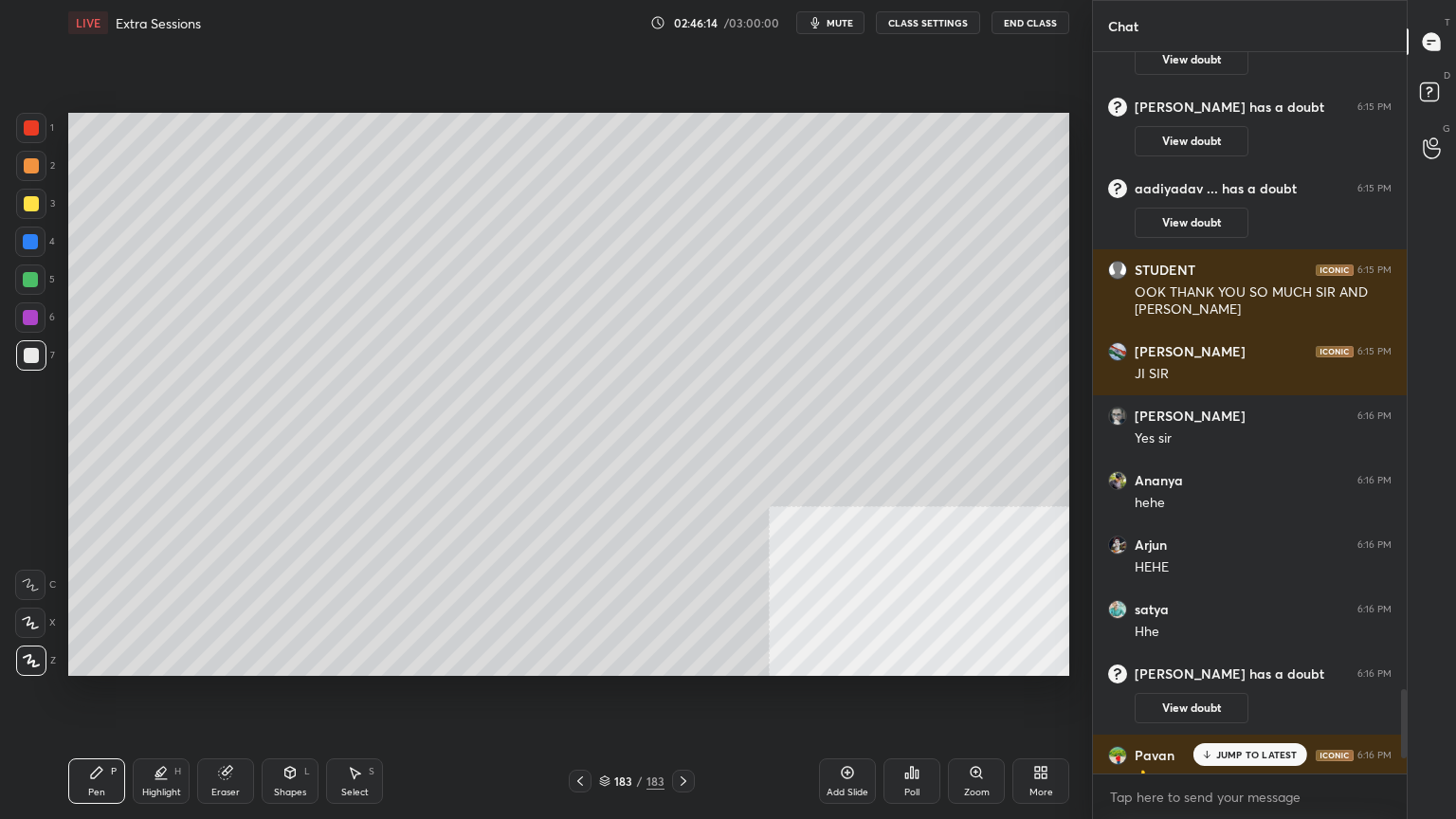 click on "JUMP TO LATEST" at bounding box center (1249, 755) 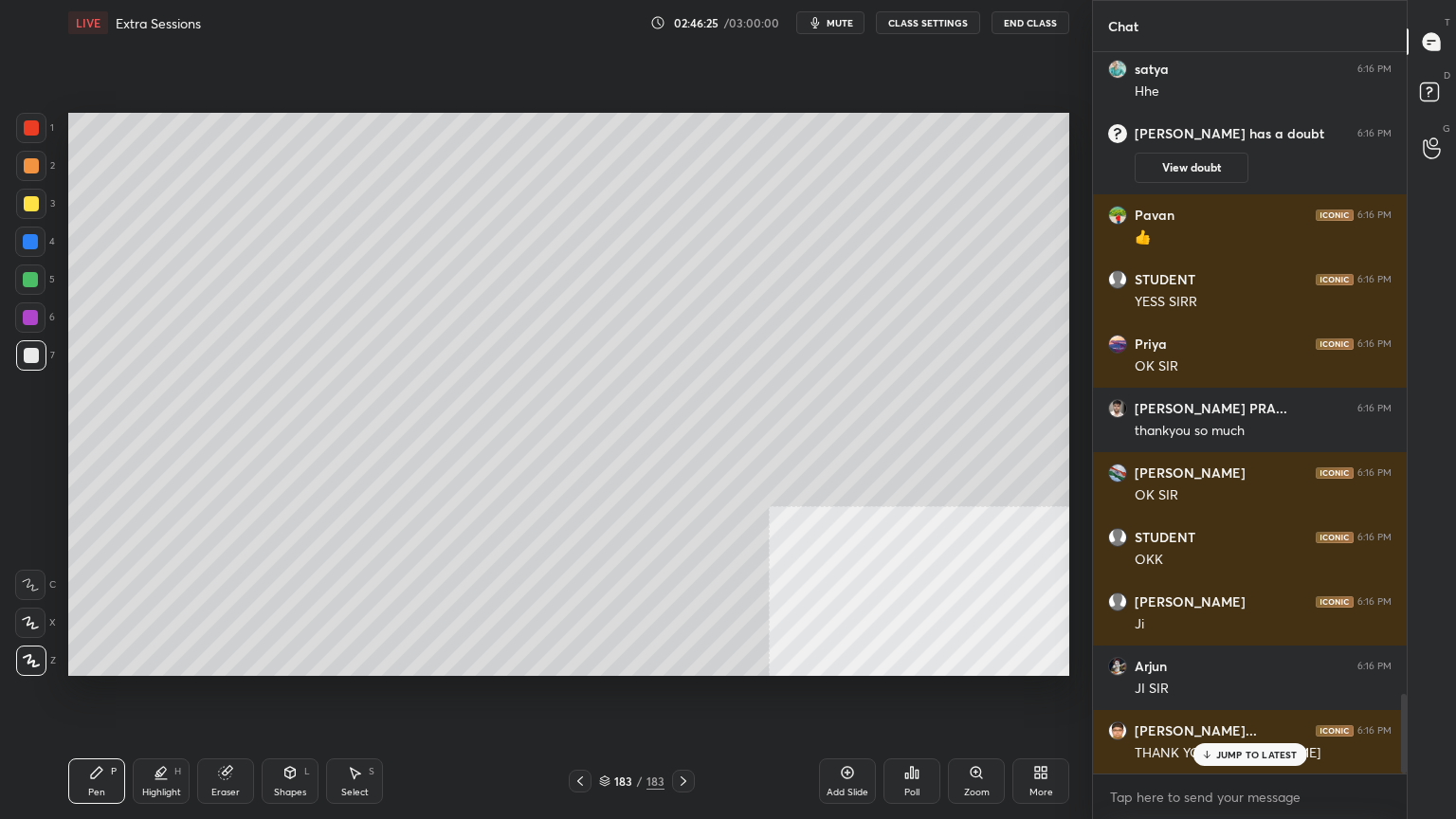 scroll, scrollTop: 5847, scrollLeft: 0, axis: vertical 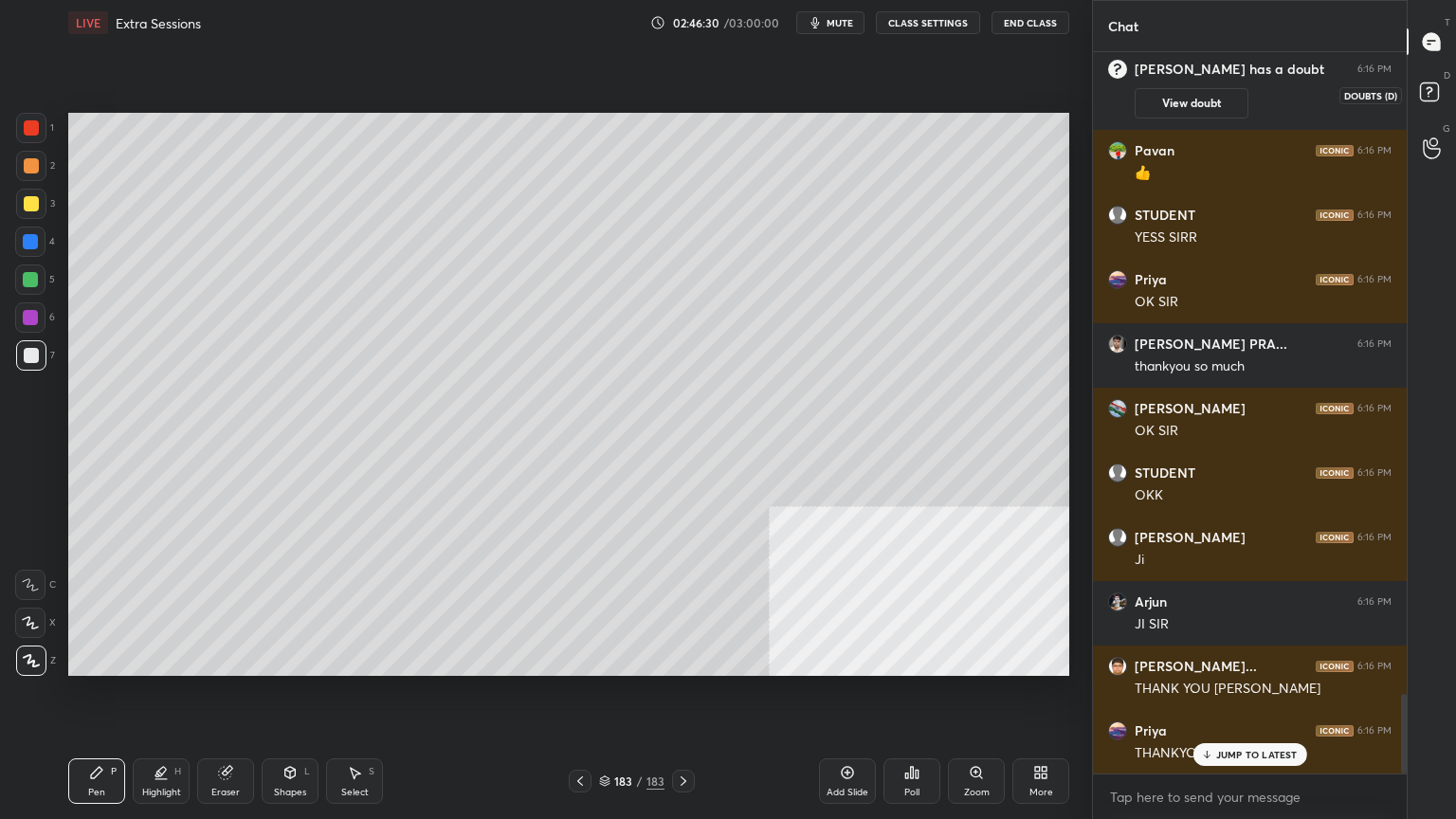 click 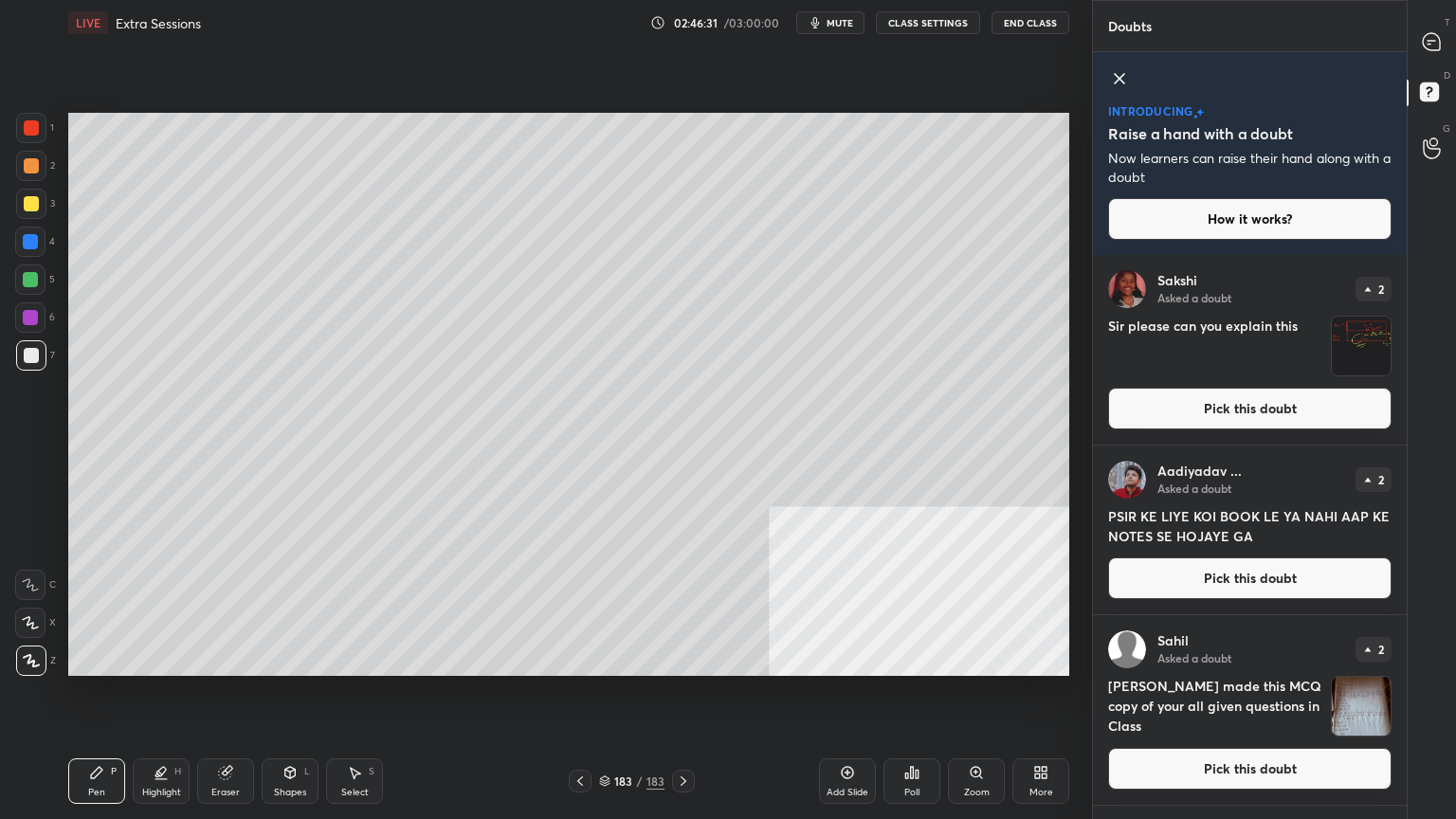 click on "Pick this doubt" at bounding box center (1249, 409) 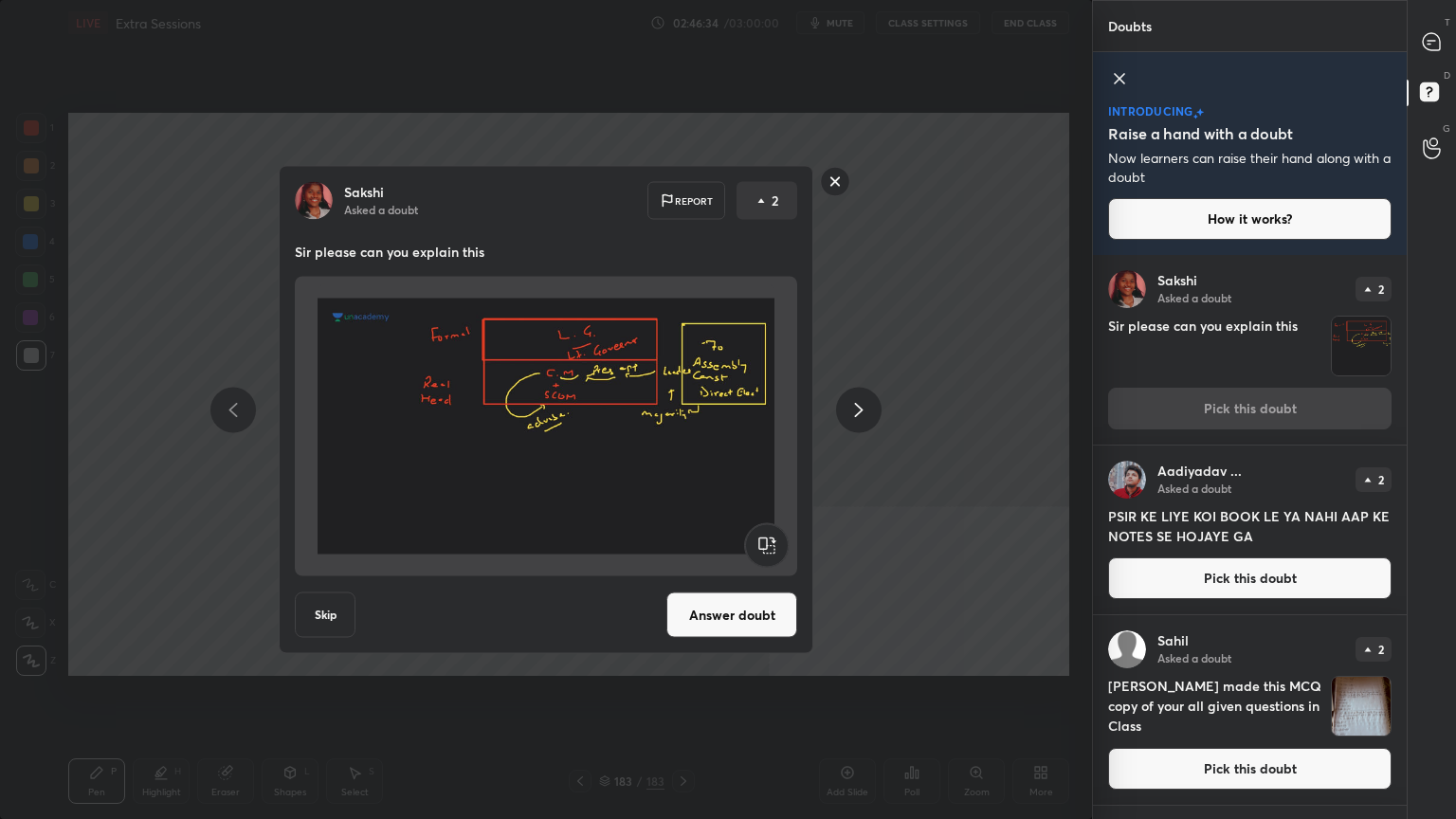 click on "Answer doubt" at bounding box center [732, 615] 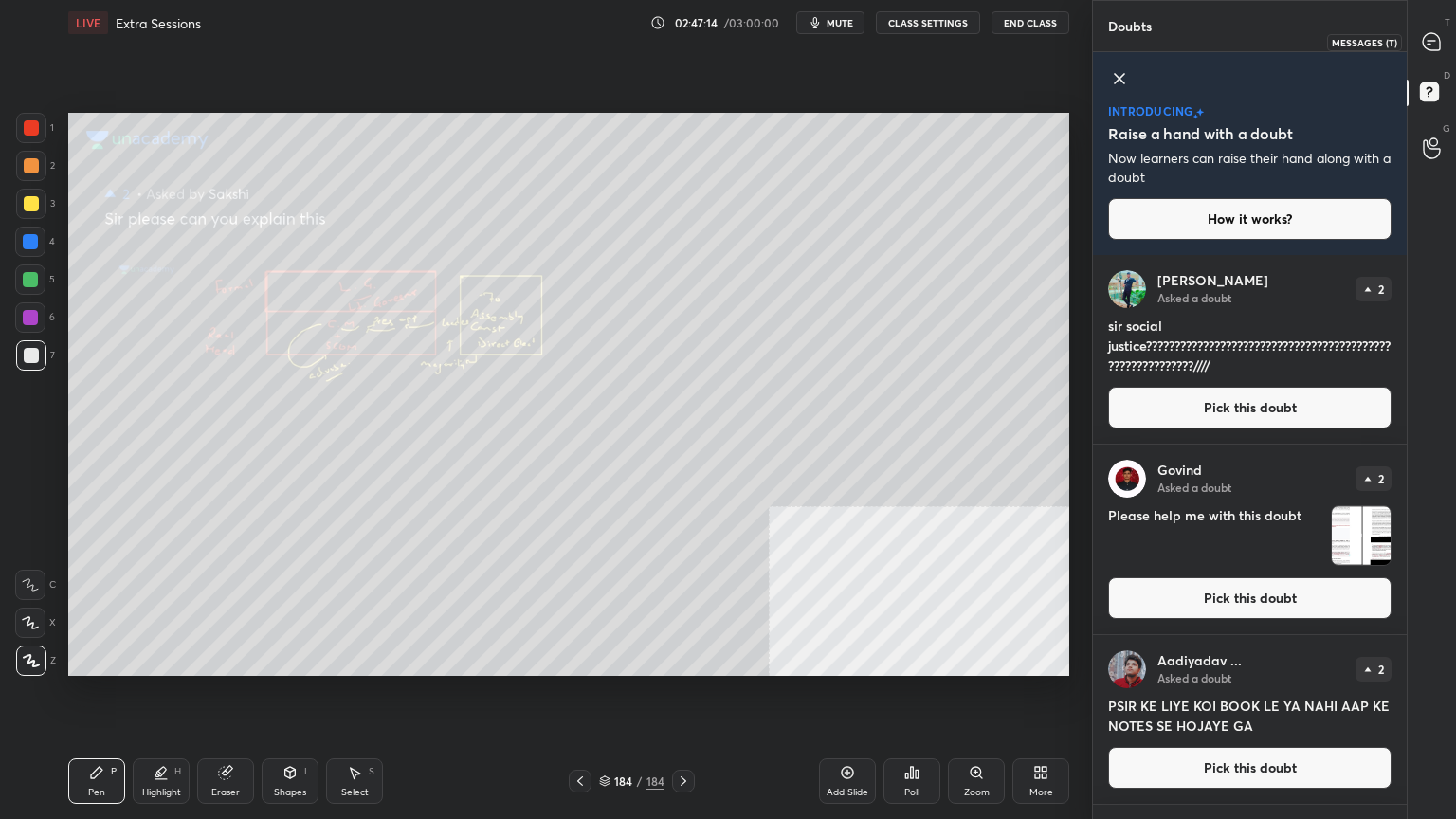 click 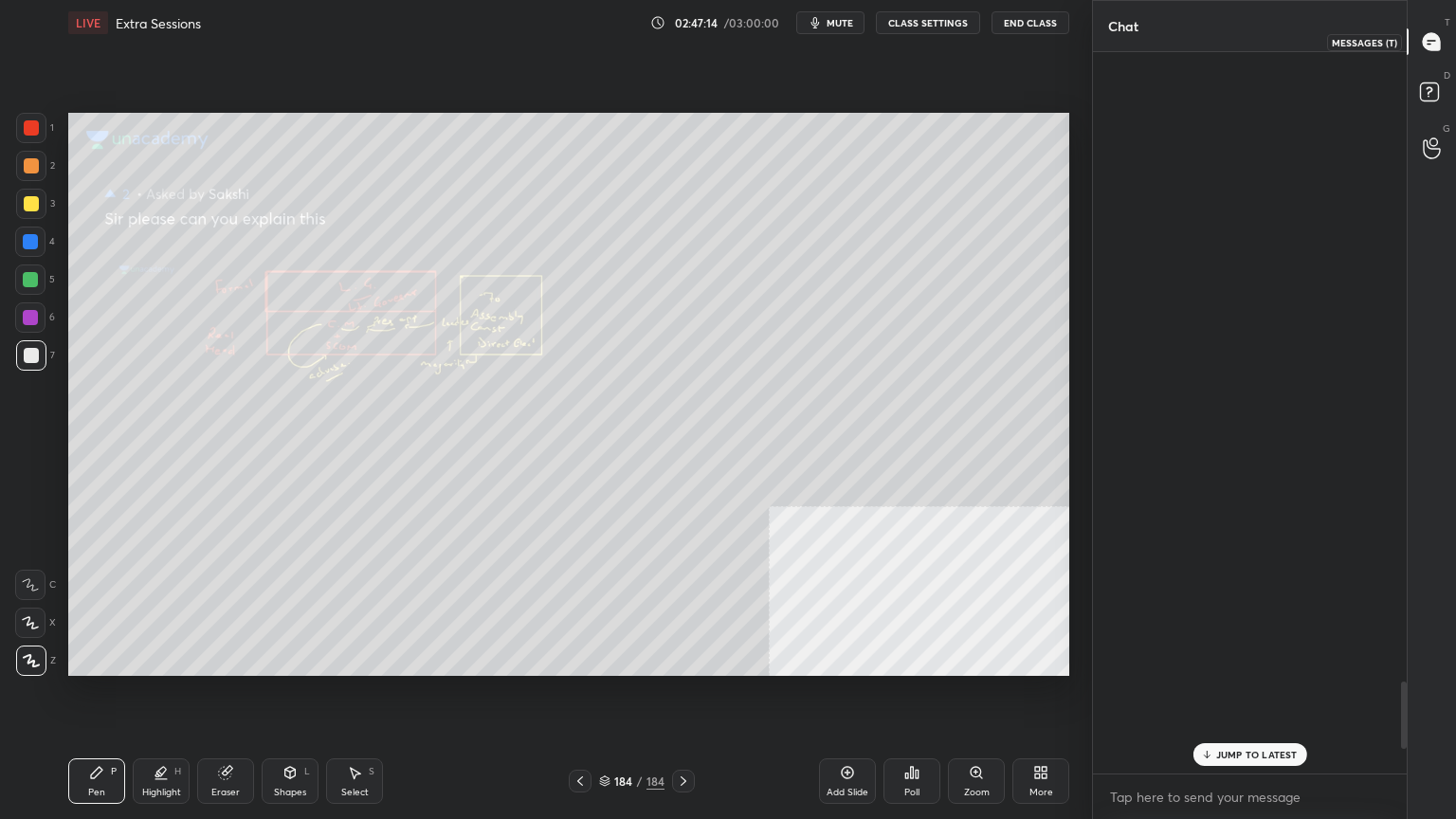 scroll, scrollTop: 6730, scrollLeft: 0, axis: vertical 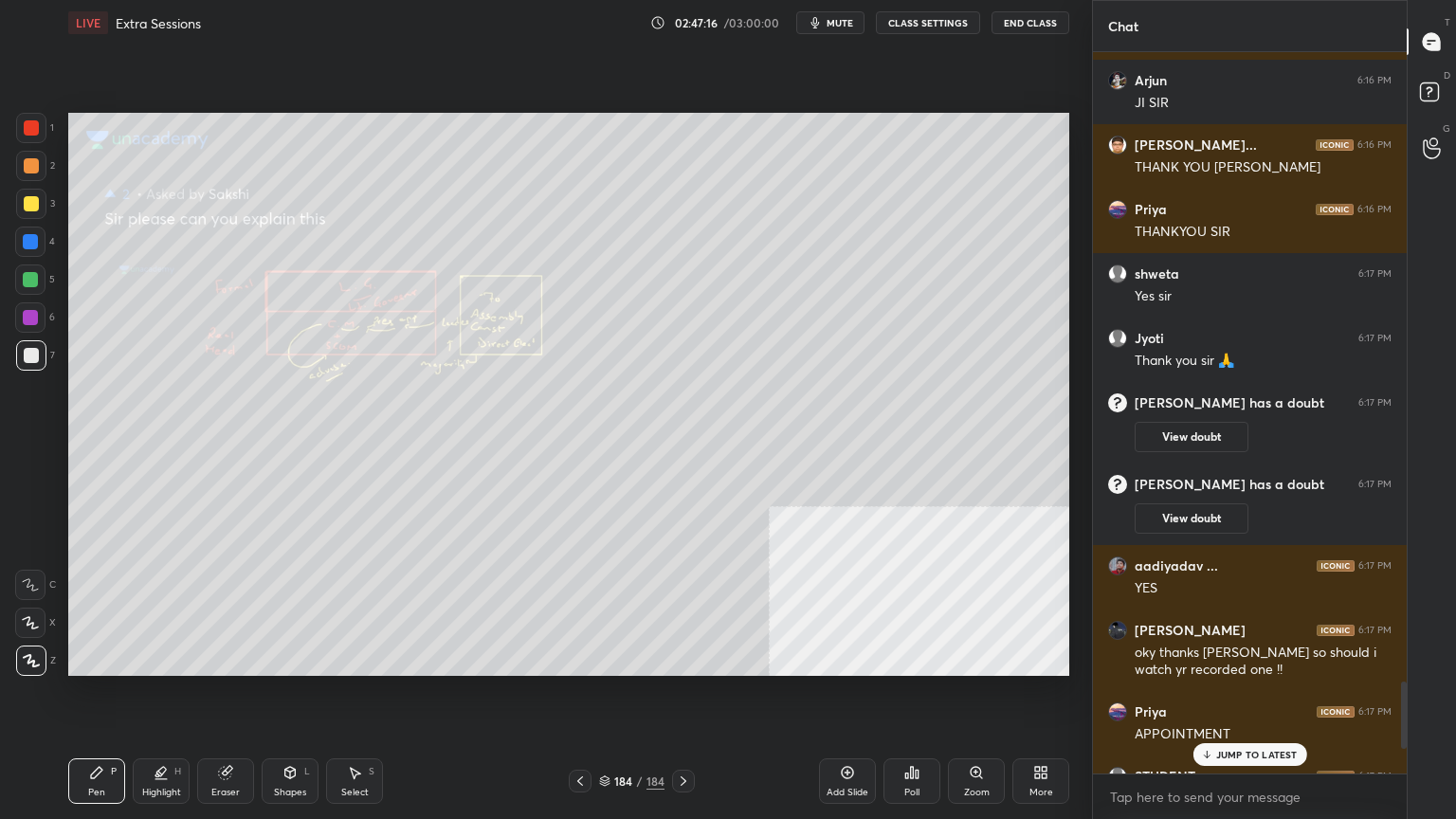 click on "JUMP TO LATEST" at bounding box center [1257, 755] 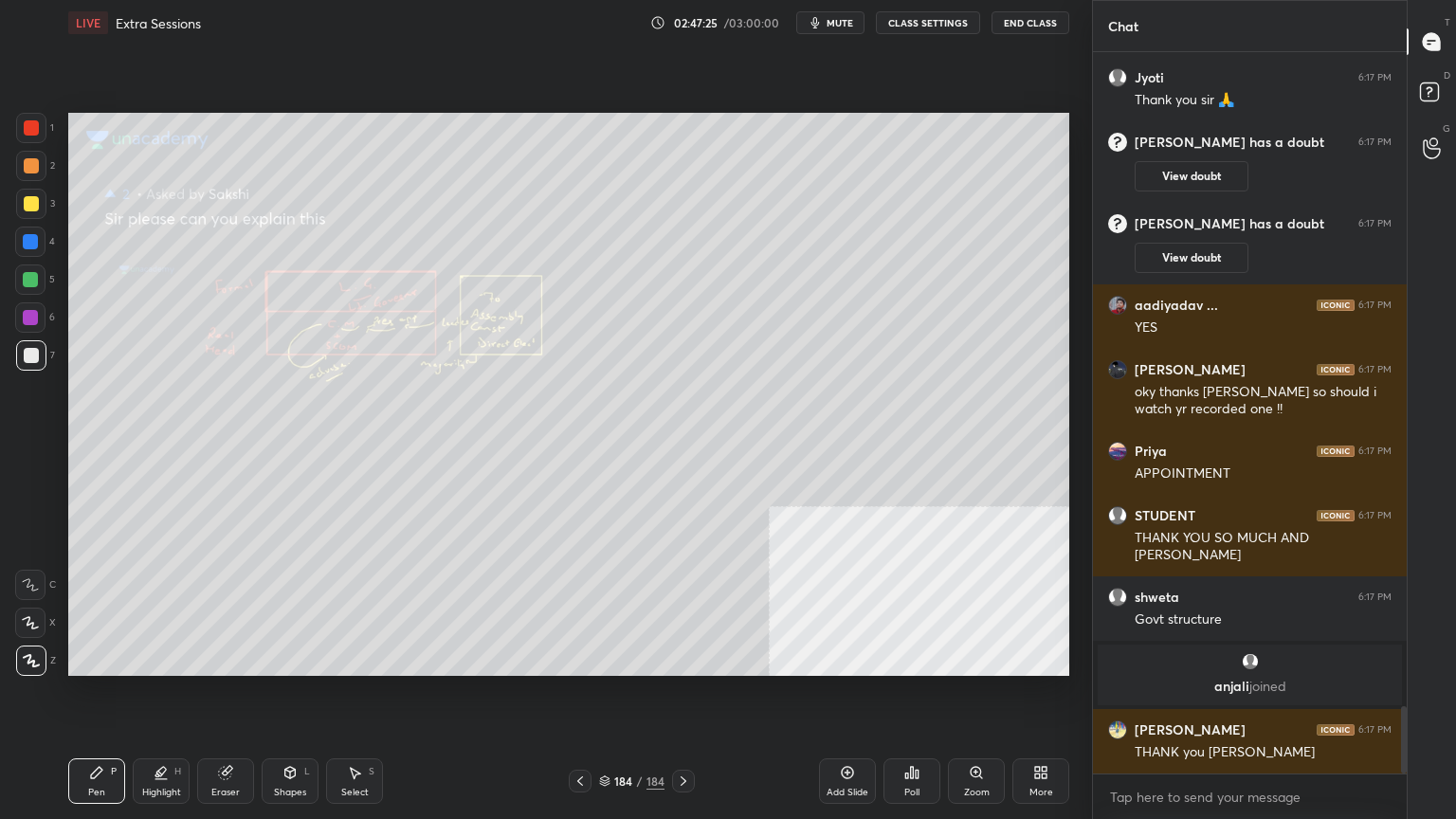 scroll, scrollTop: 7055, scrollLeft: 0, axis: vertical 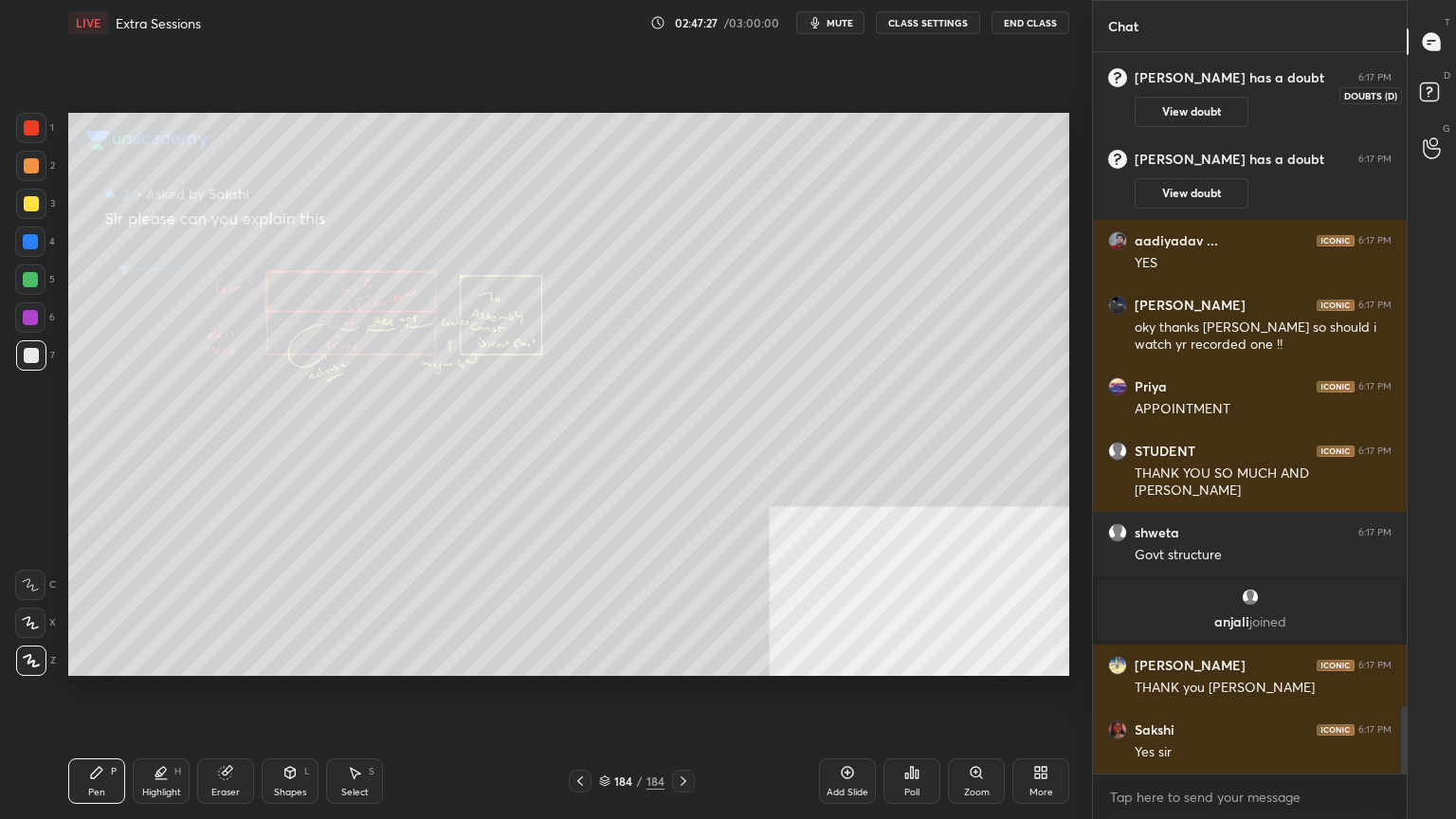 click 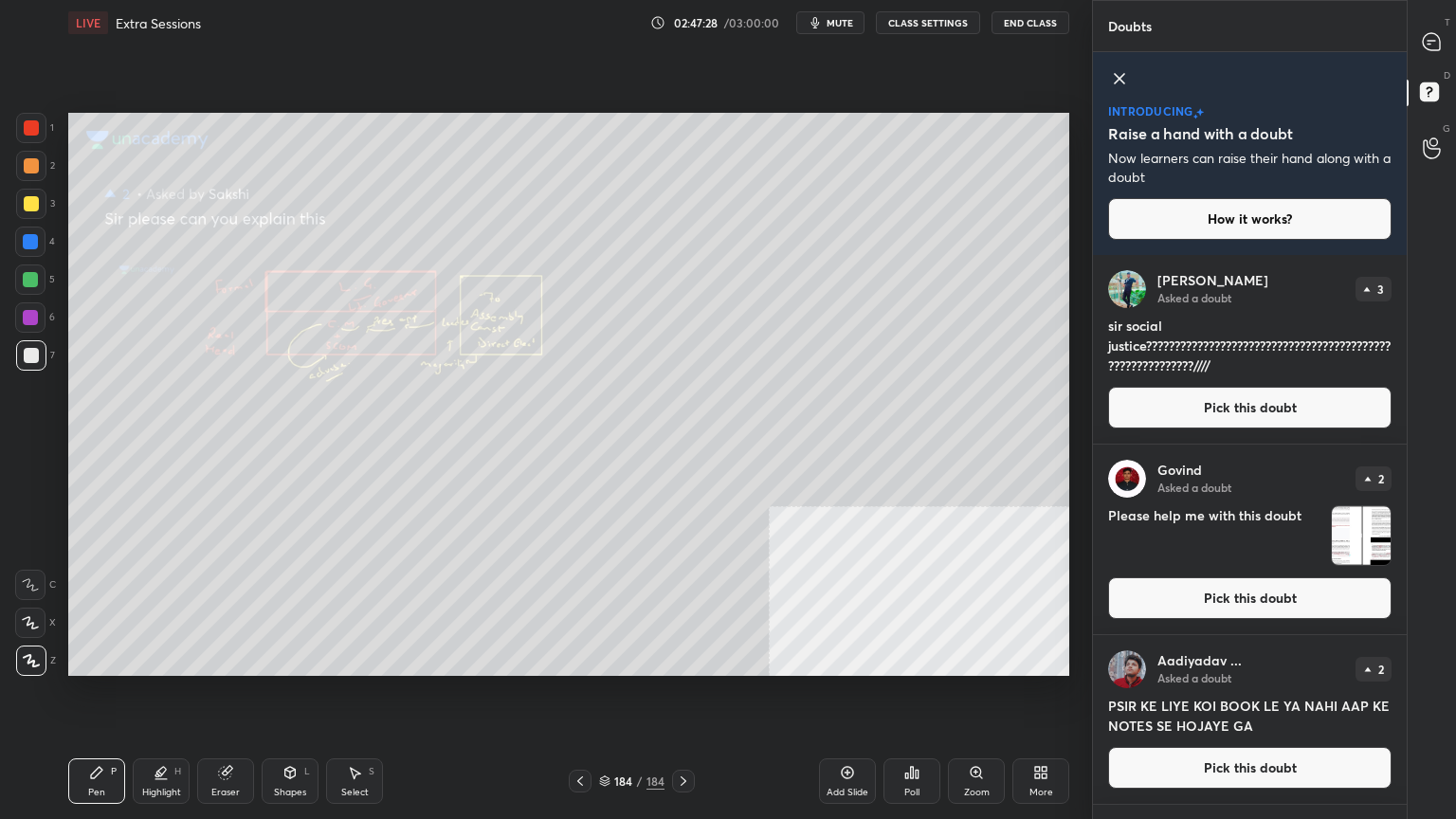 click on "Pick this doubt" at bounding box center (1249, 408) 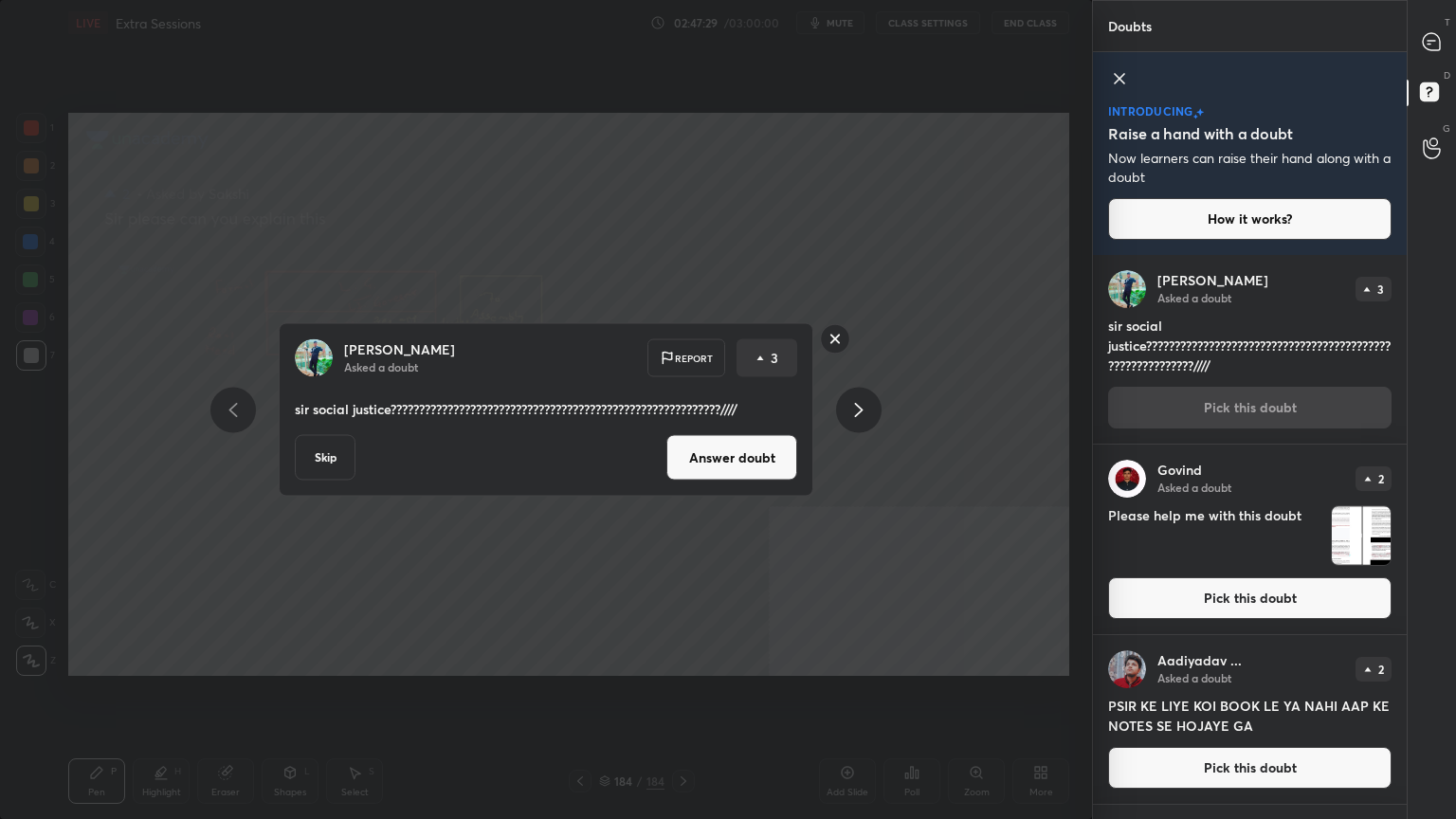 click on "Answer doubt" at bounding box center (732, 458) 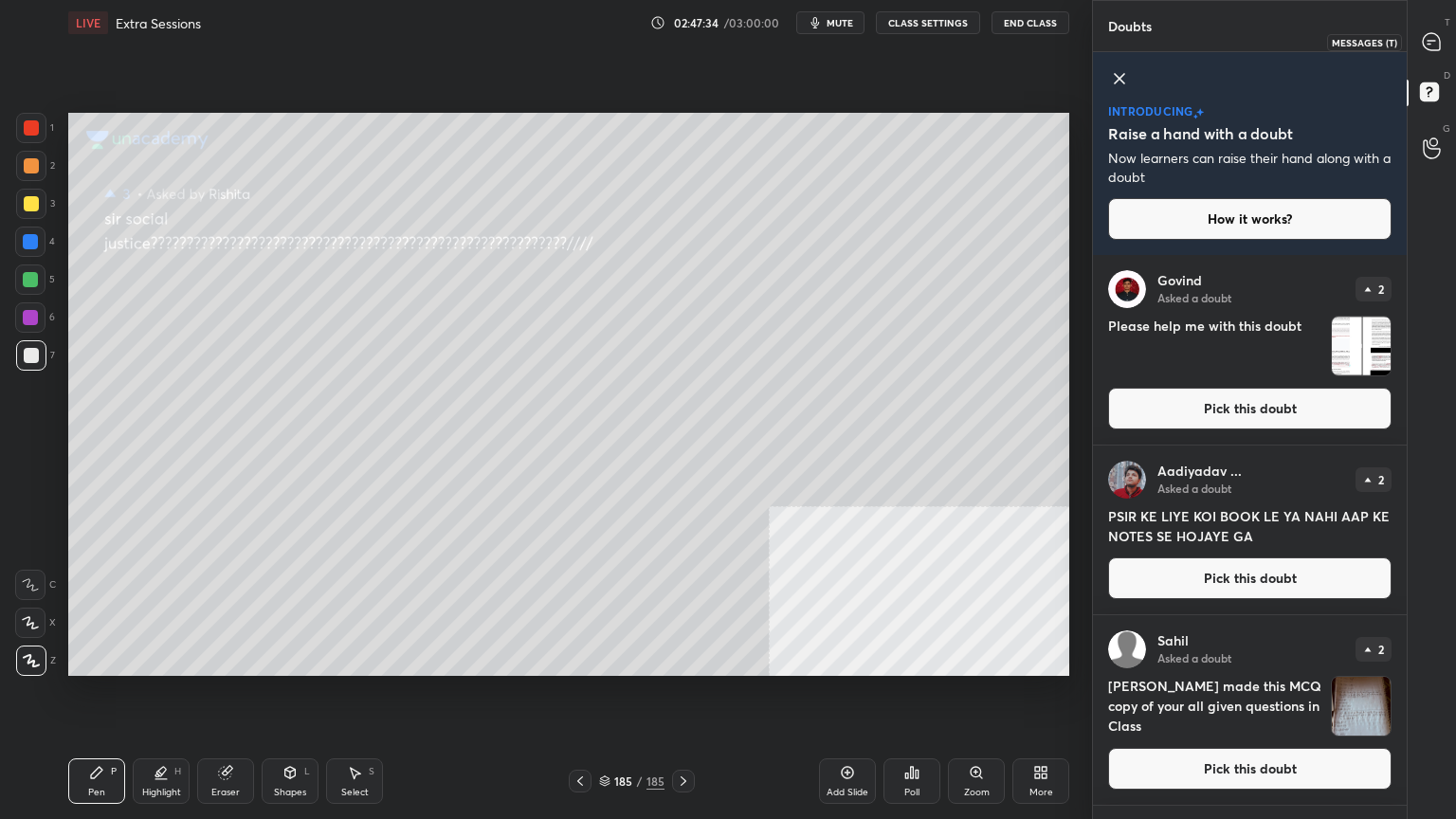 click 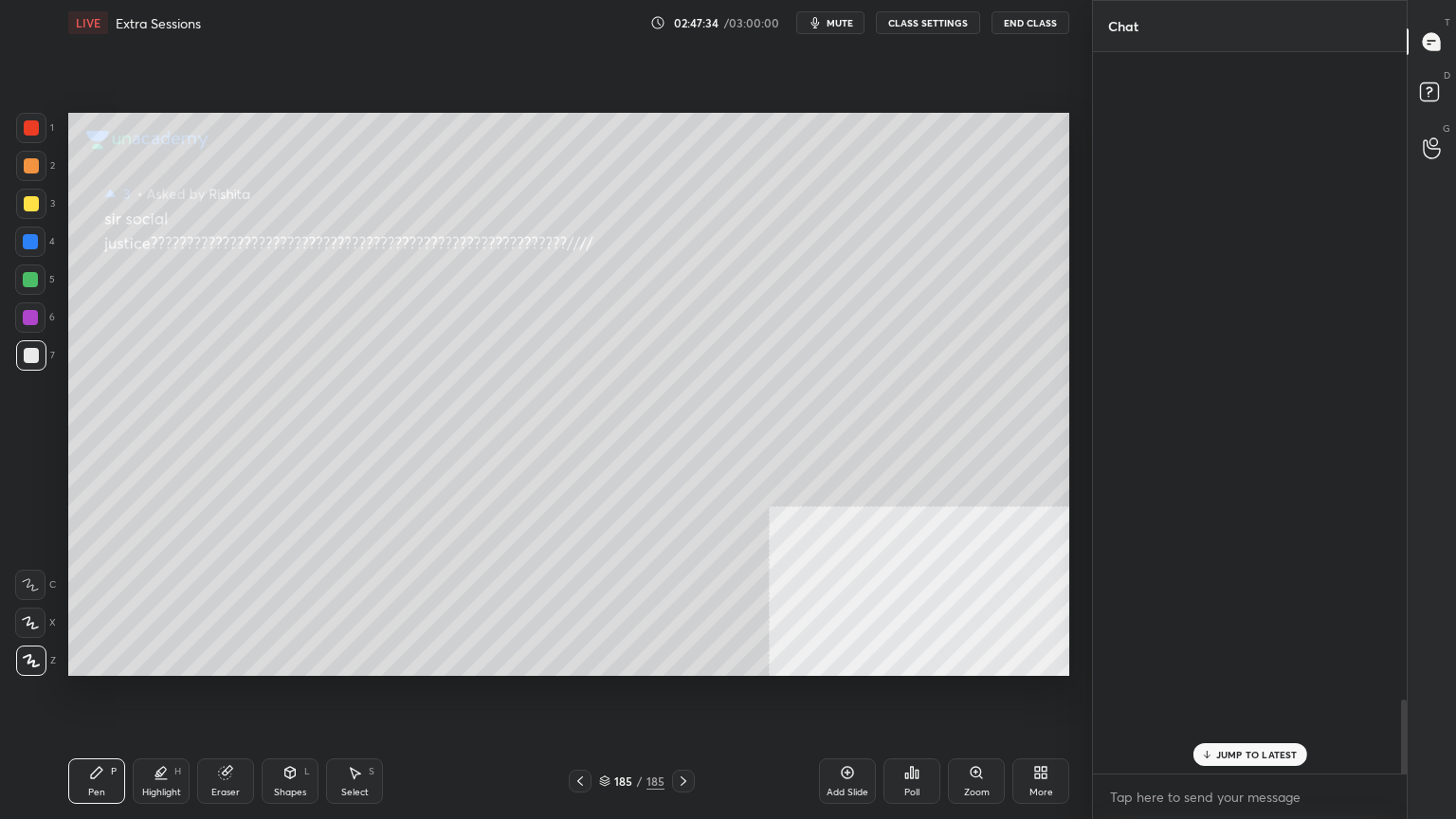 scroll, scrollTop: 7094, scrollLeft: 0, axis: vertical 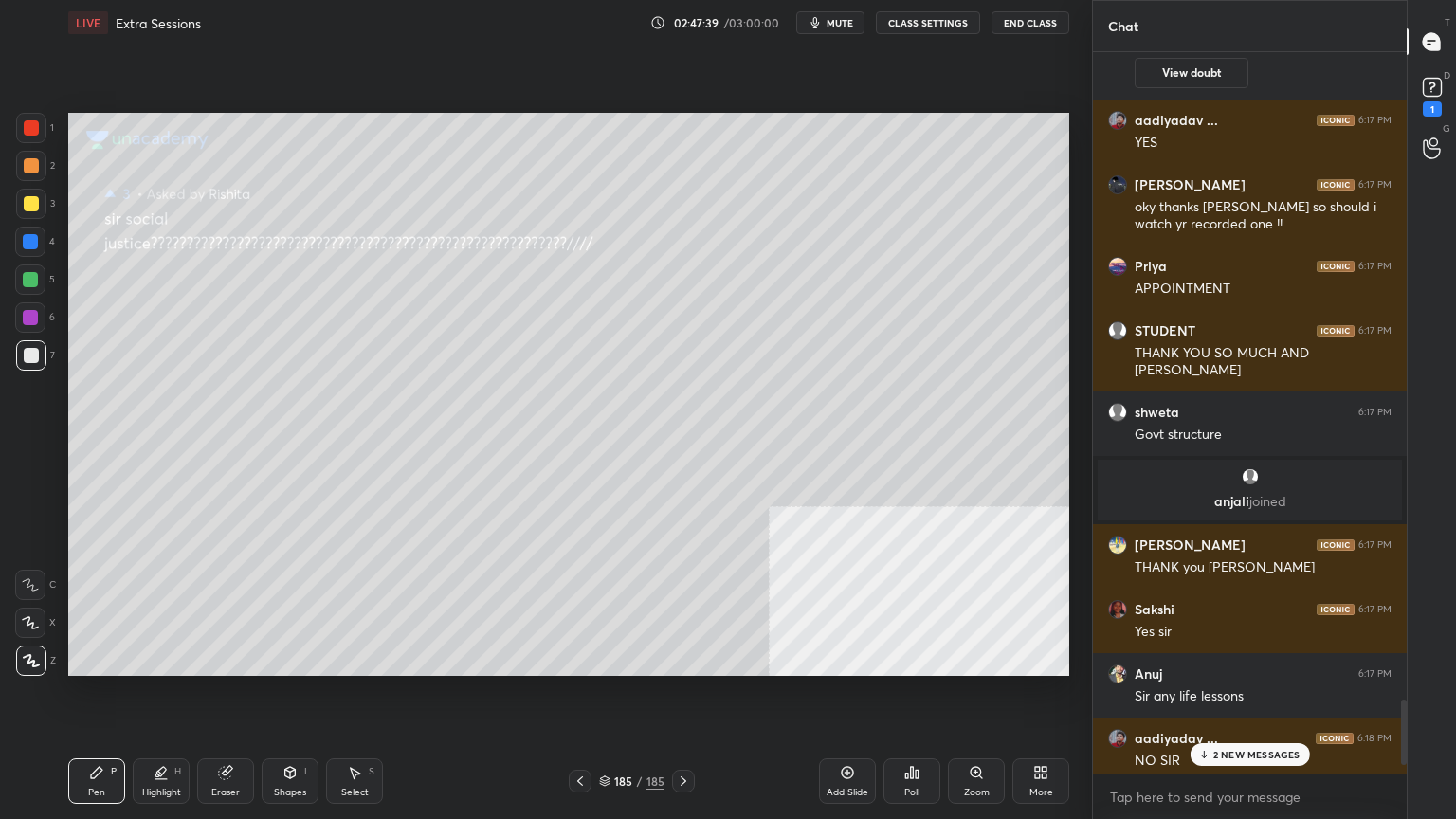 click on "2 NEW MESSAGES" at bounding box center [1249, 755] 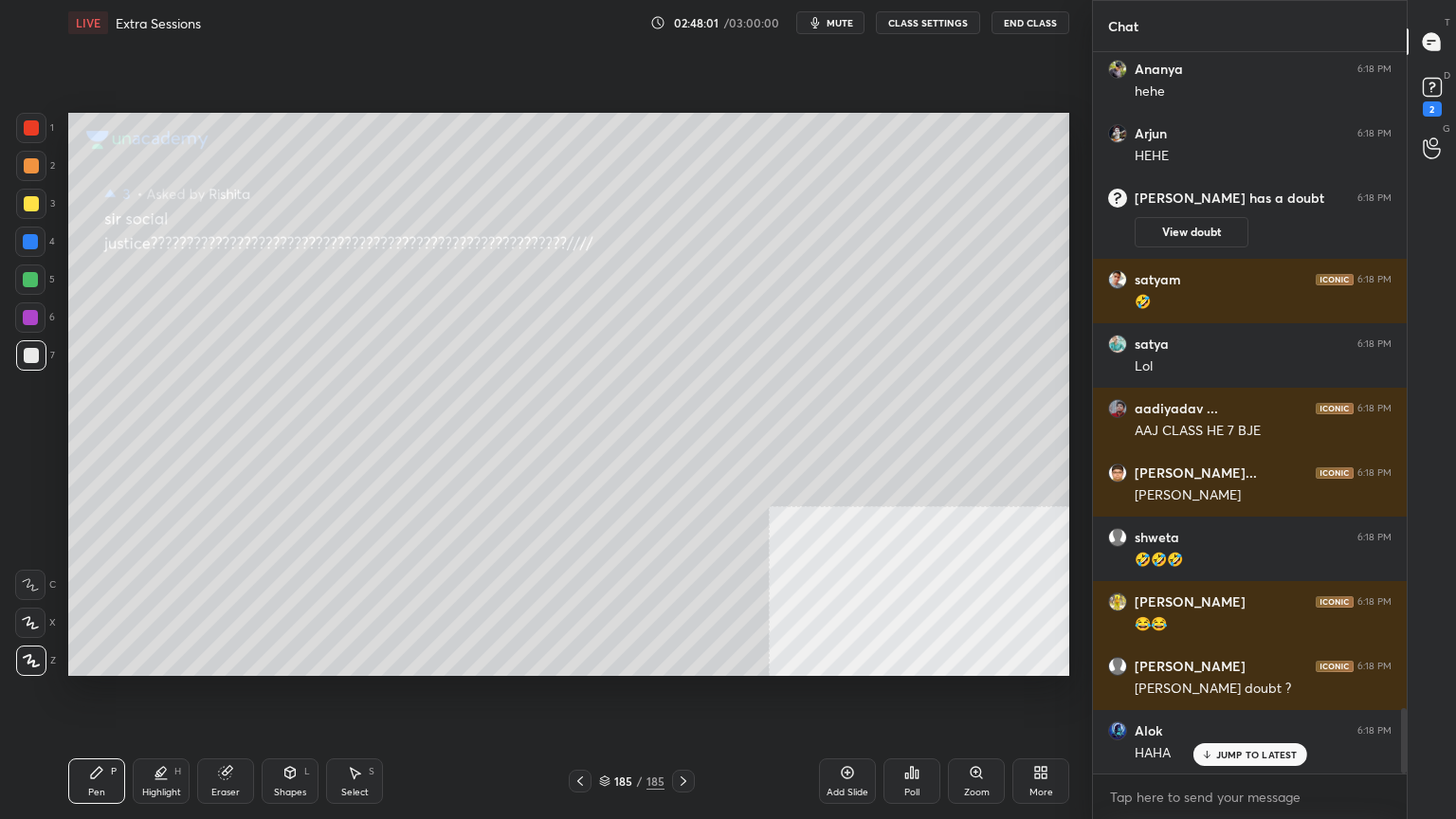 scroll, scrollTop: 7284, scrollLeft: 0, axis: vertical 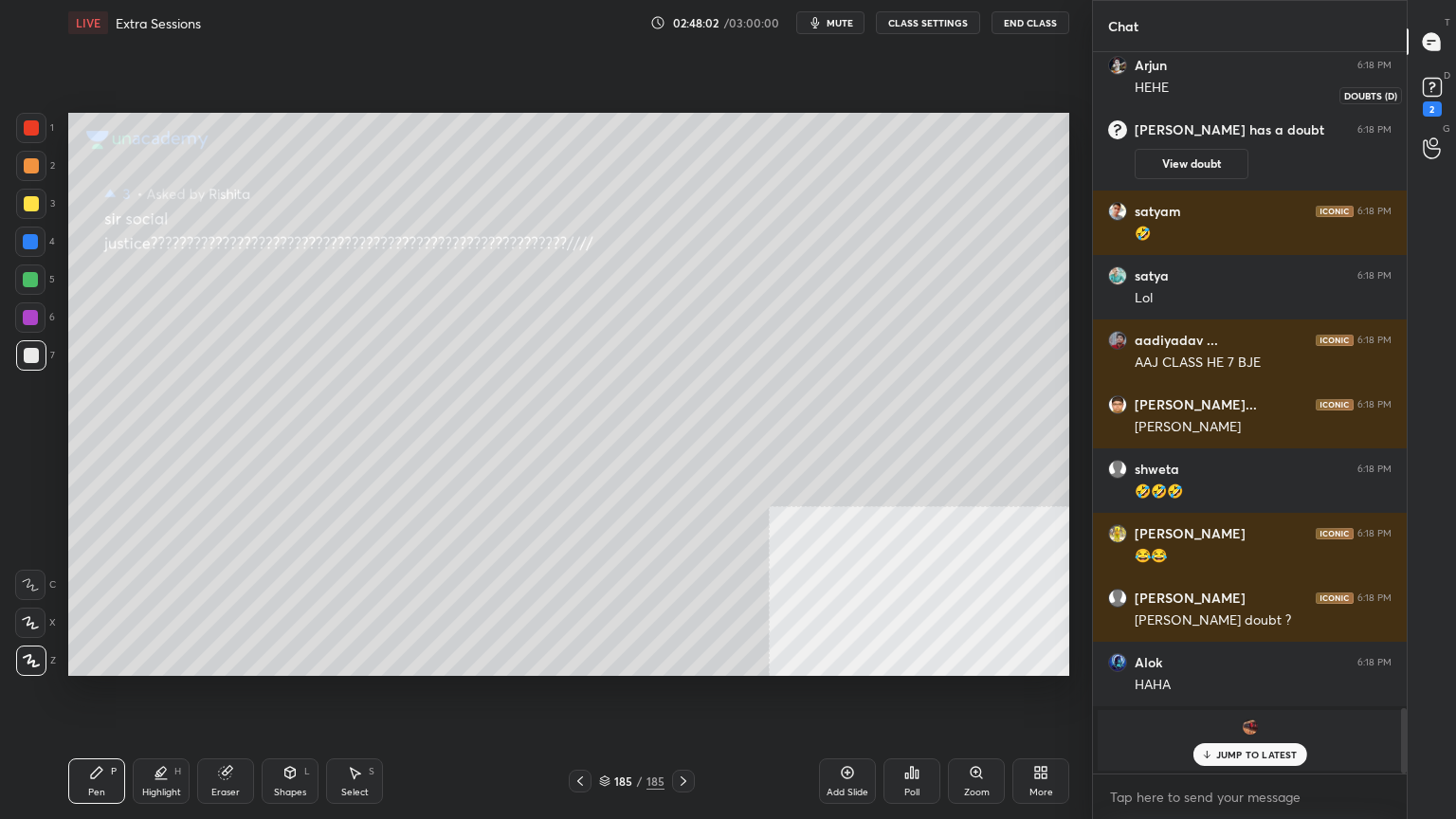 drag, startPoint x: 1443, startPoint y: 92, endPoint x: 1399, endPoint y: 136, distance: 62.2254 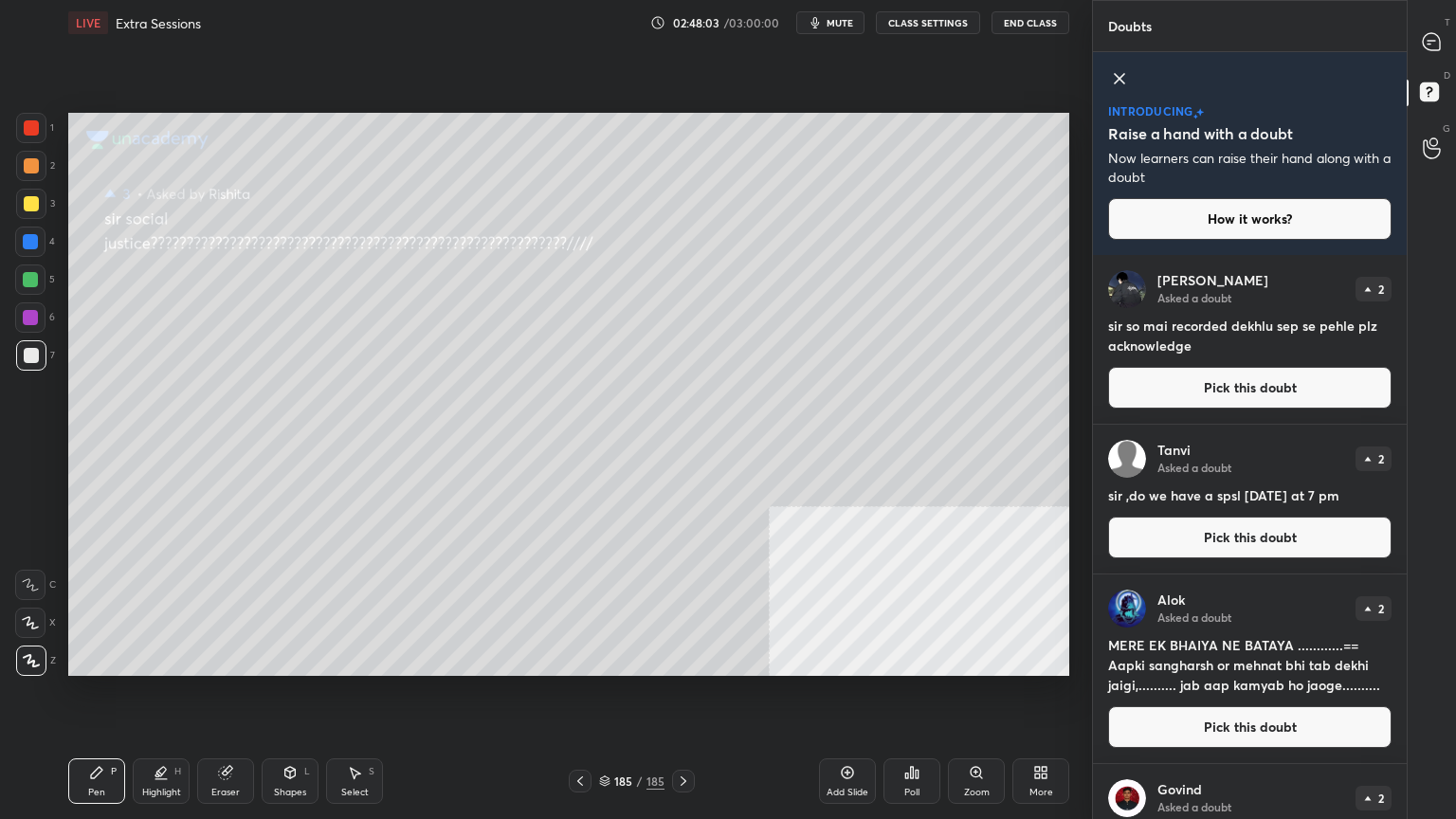 click on "Pick this doubt" at bounding box center [1249, 388] 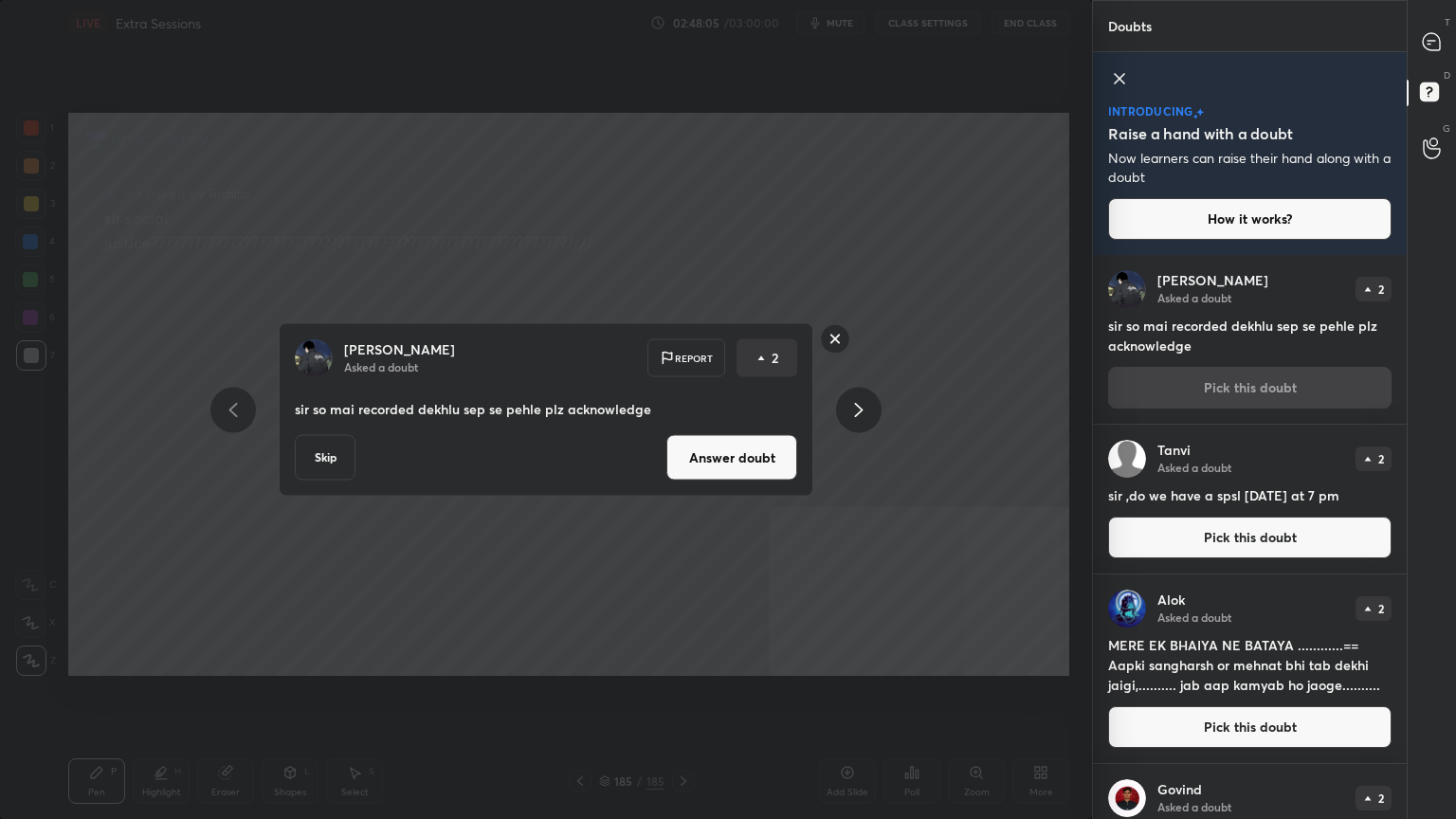 click on "Answer doubt" at bounding box center [732, 458] 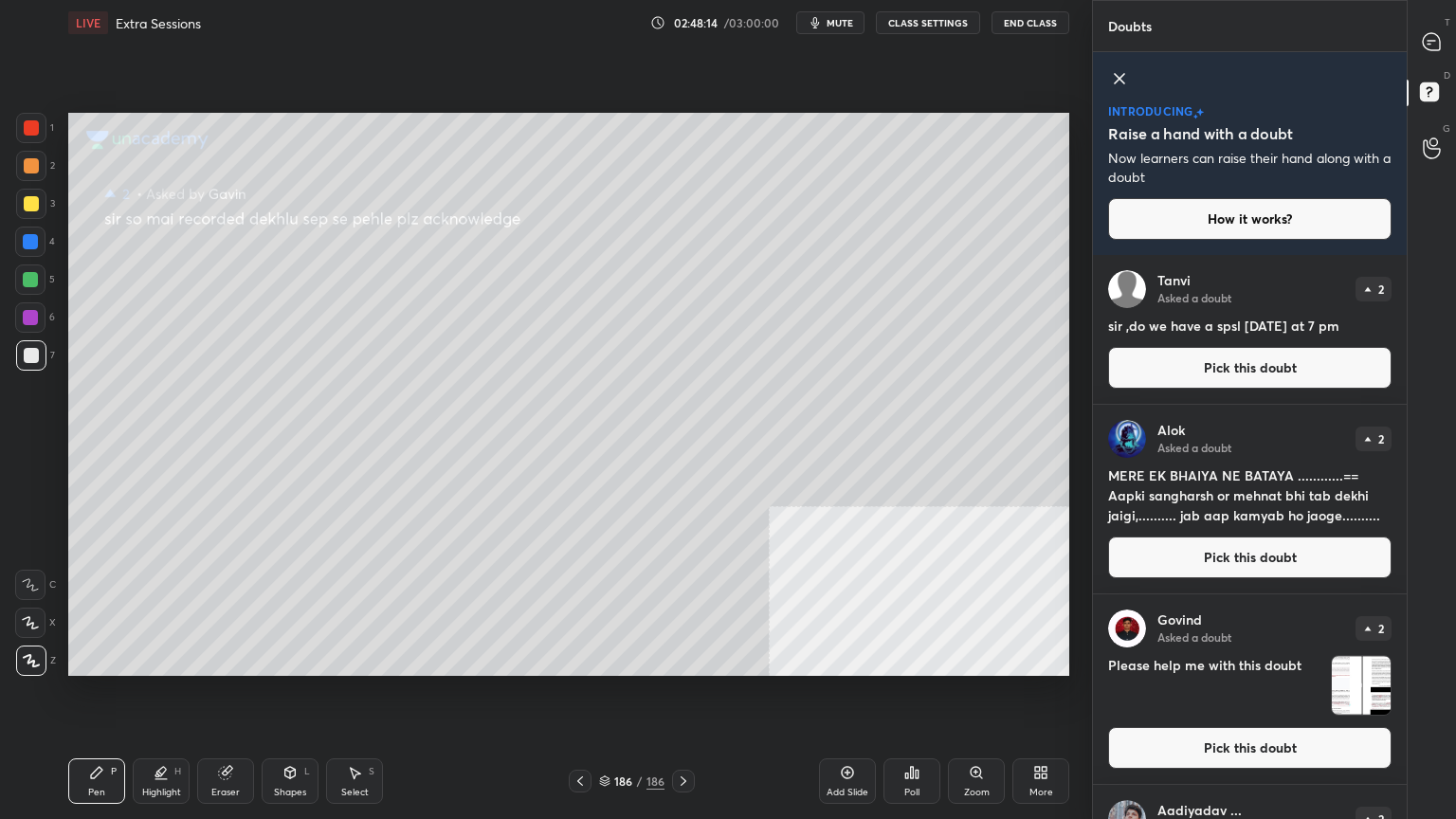 click on "Pick this doubt" at bounding box center [1249, 368] 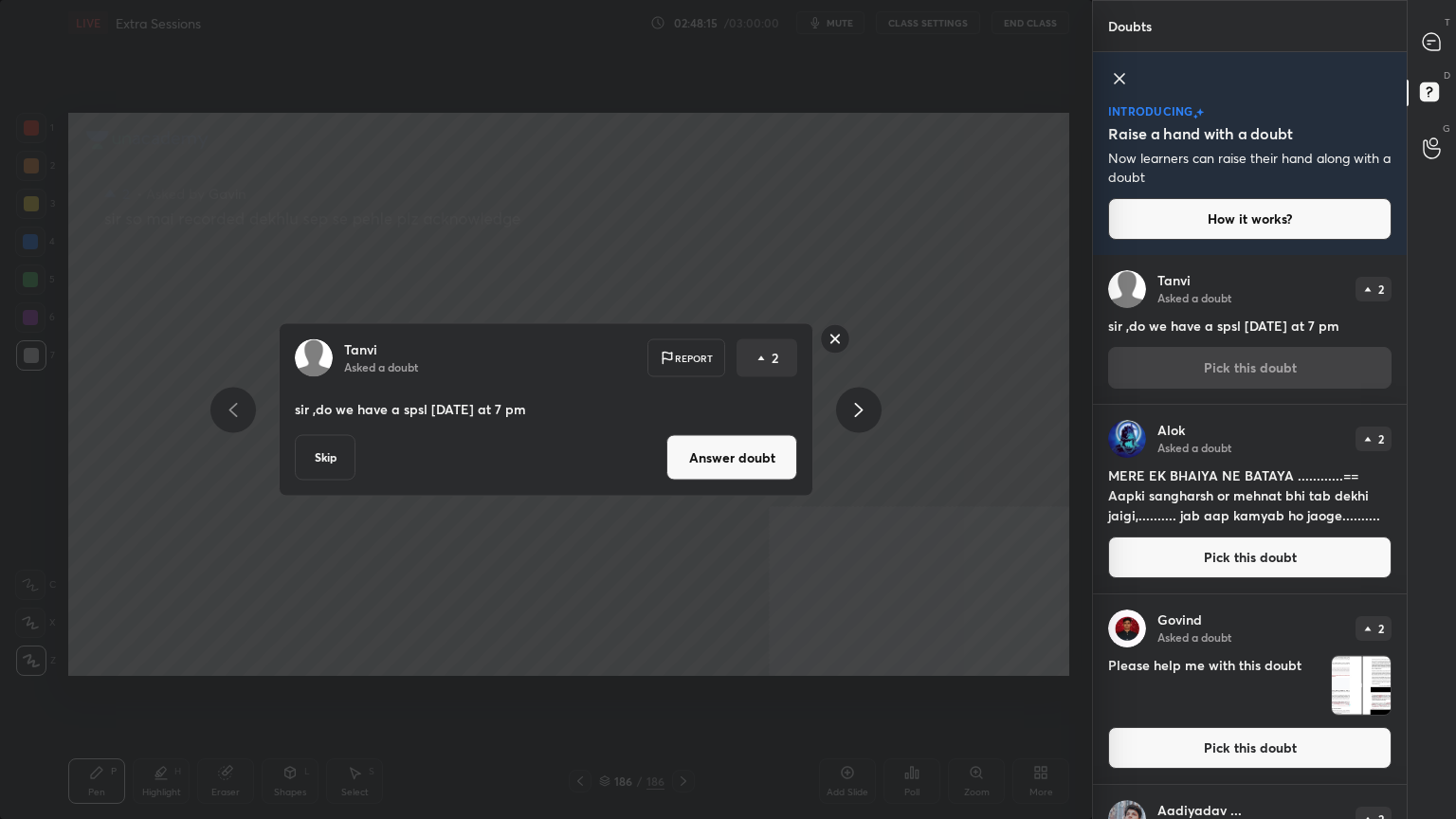 click on "Answer doubt" at bounding box center [732, 458] 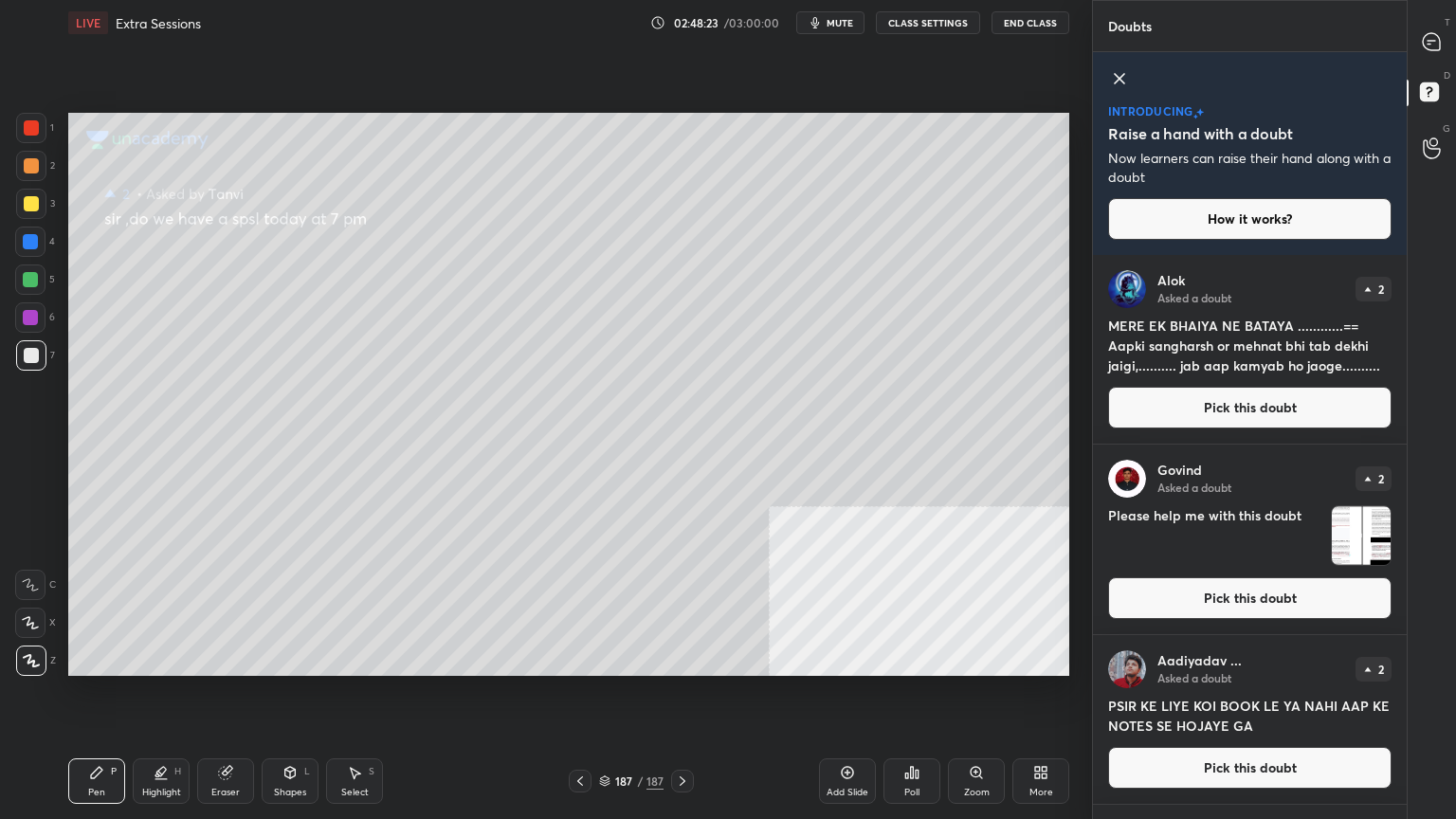 click on "Pick this doubt" at bounding box center (1249, 408) 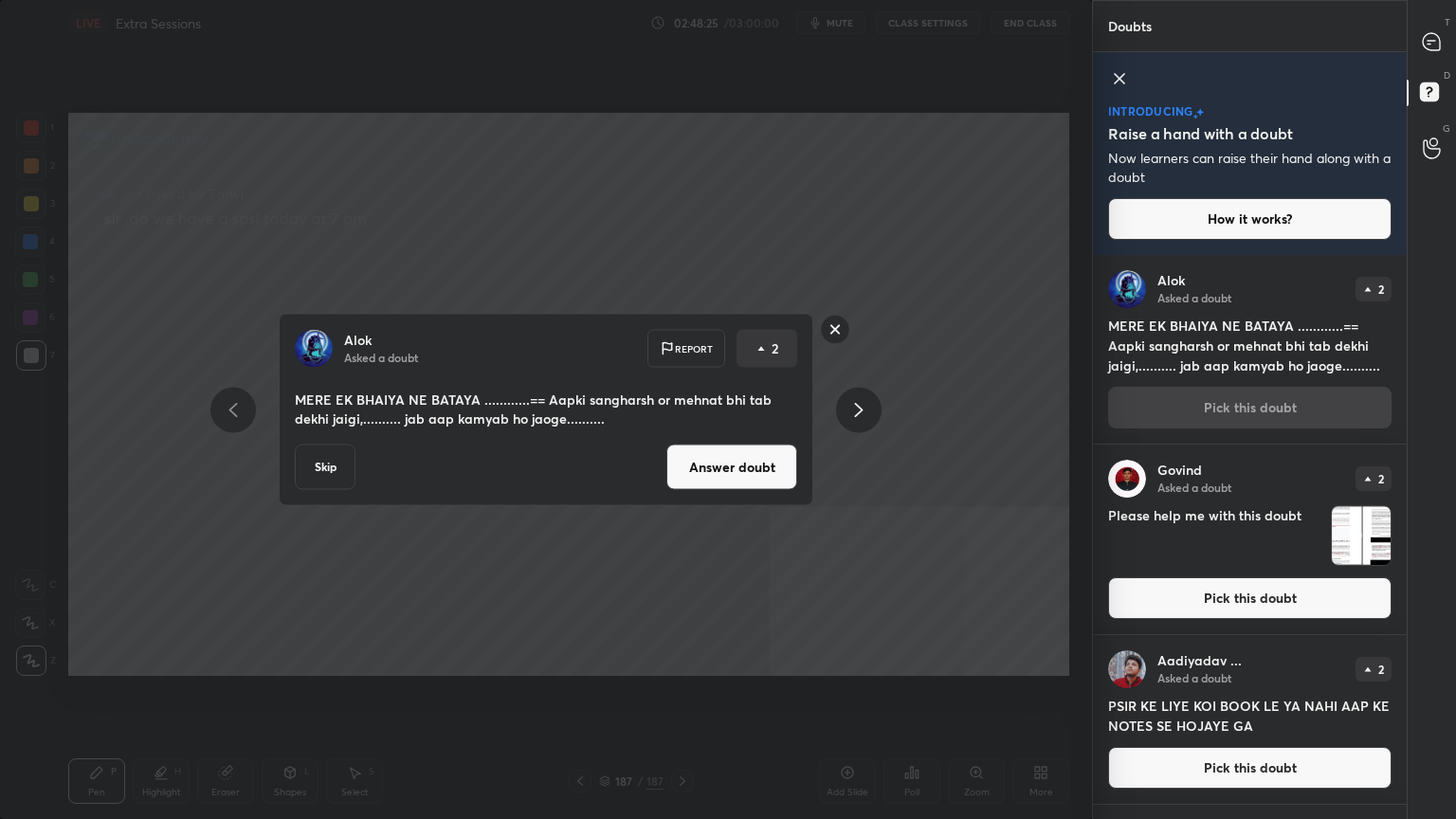 click on "Answer doubt" at bounding box center [732, 467] 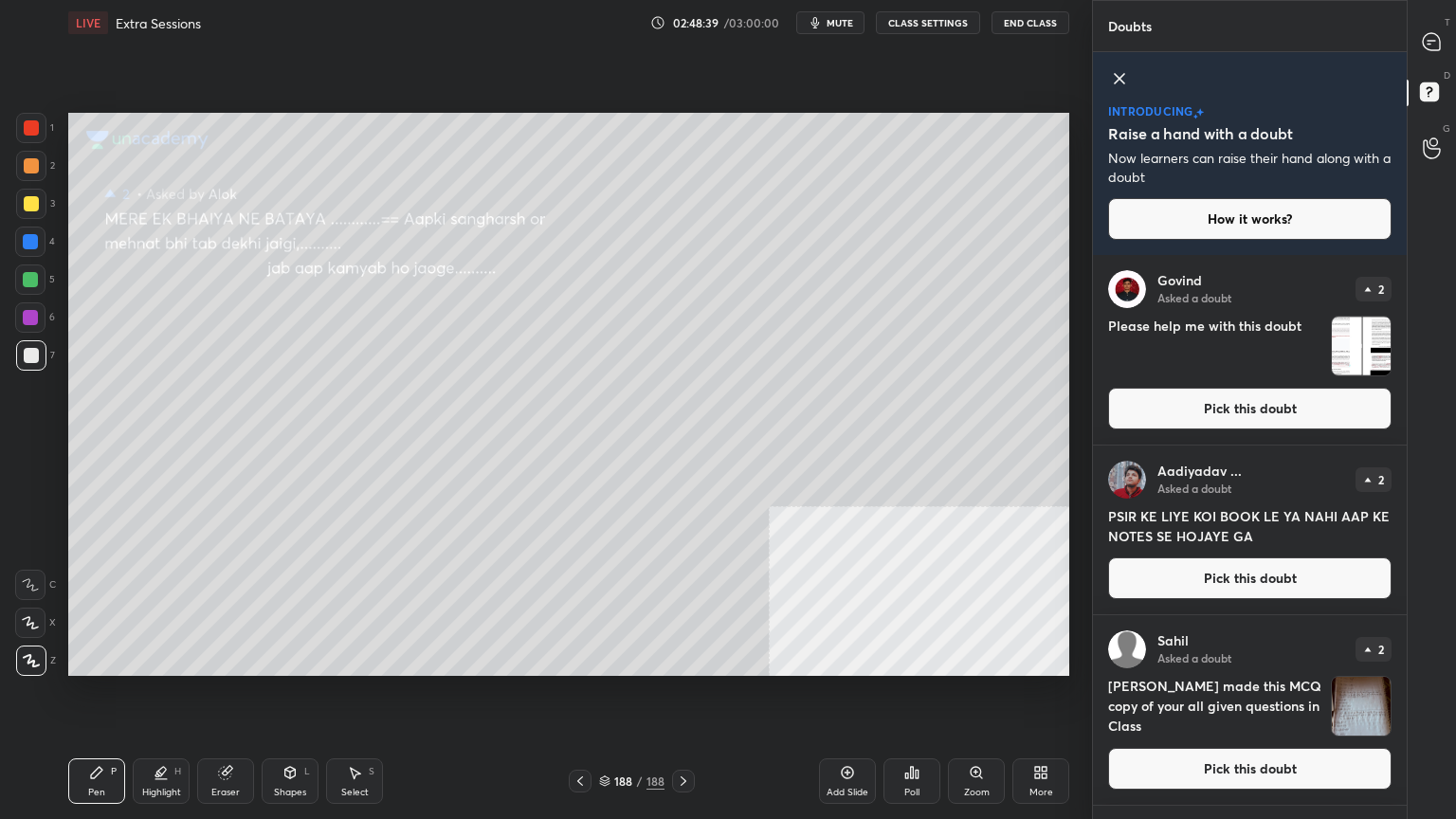 click on "Pick this doubt" at bounding box center (1249, 409) 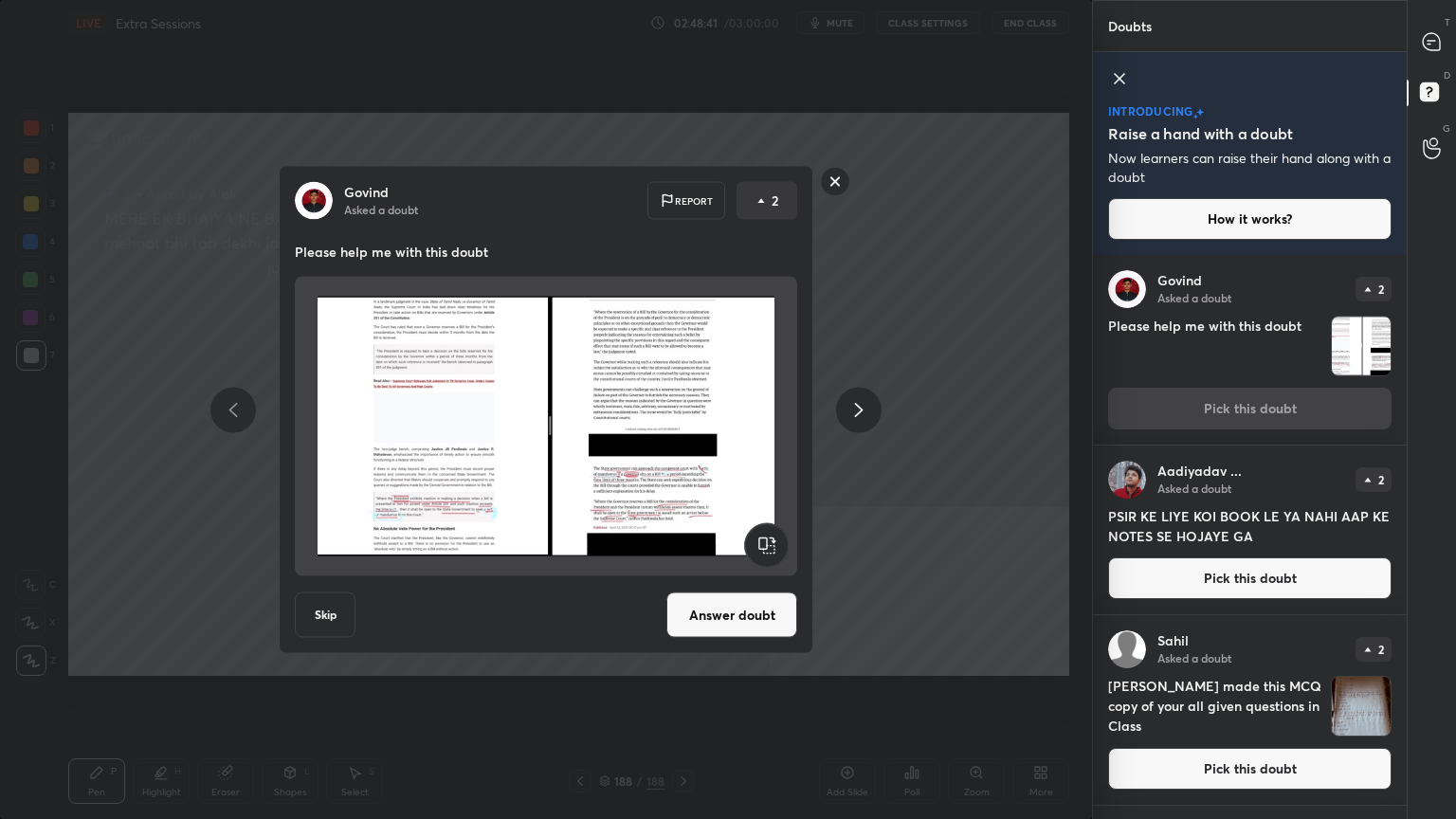 click on "Answer doubt" at bounding box center [732, 615] 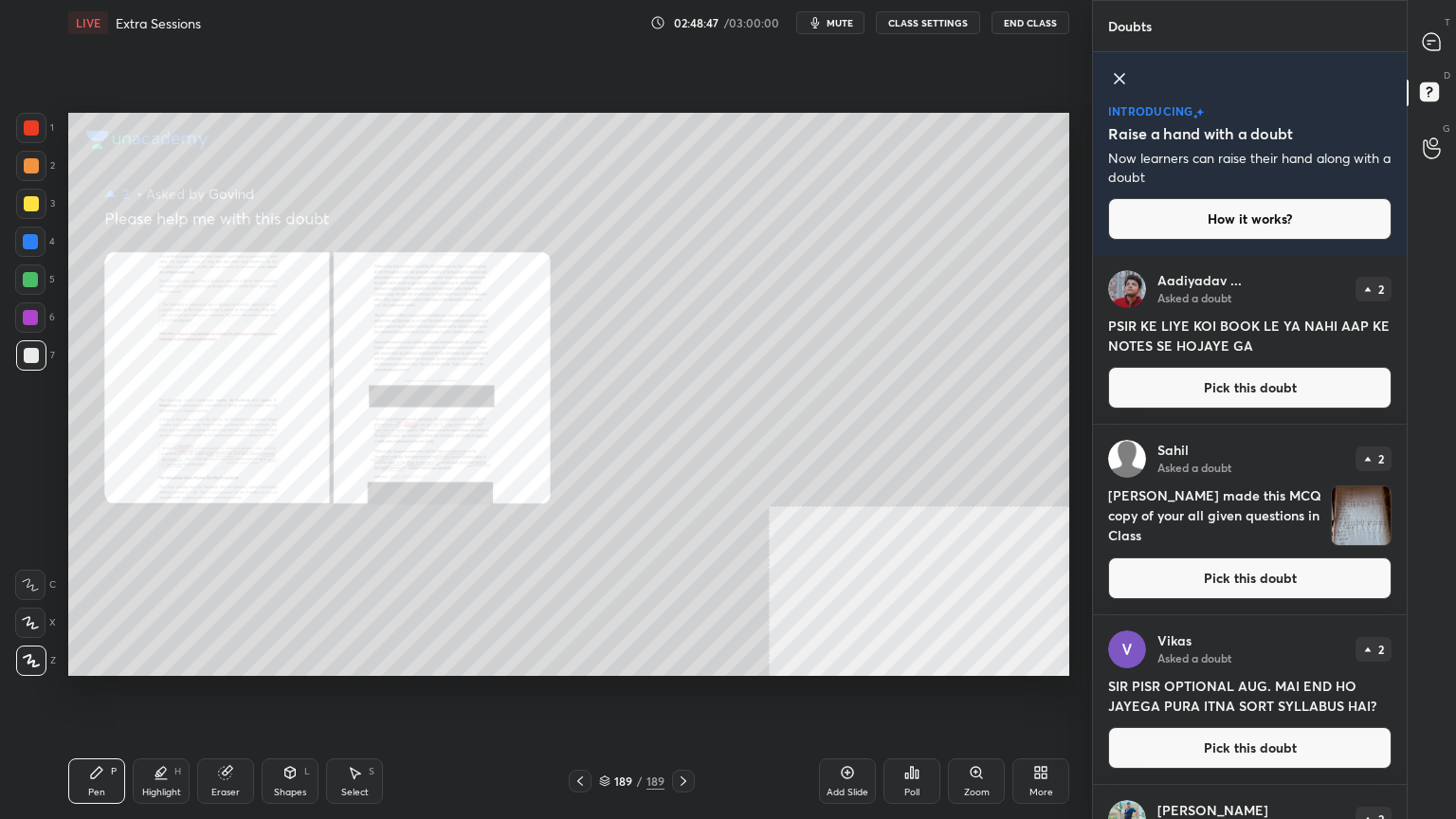 click 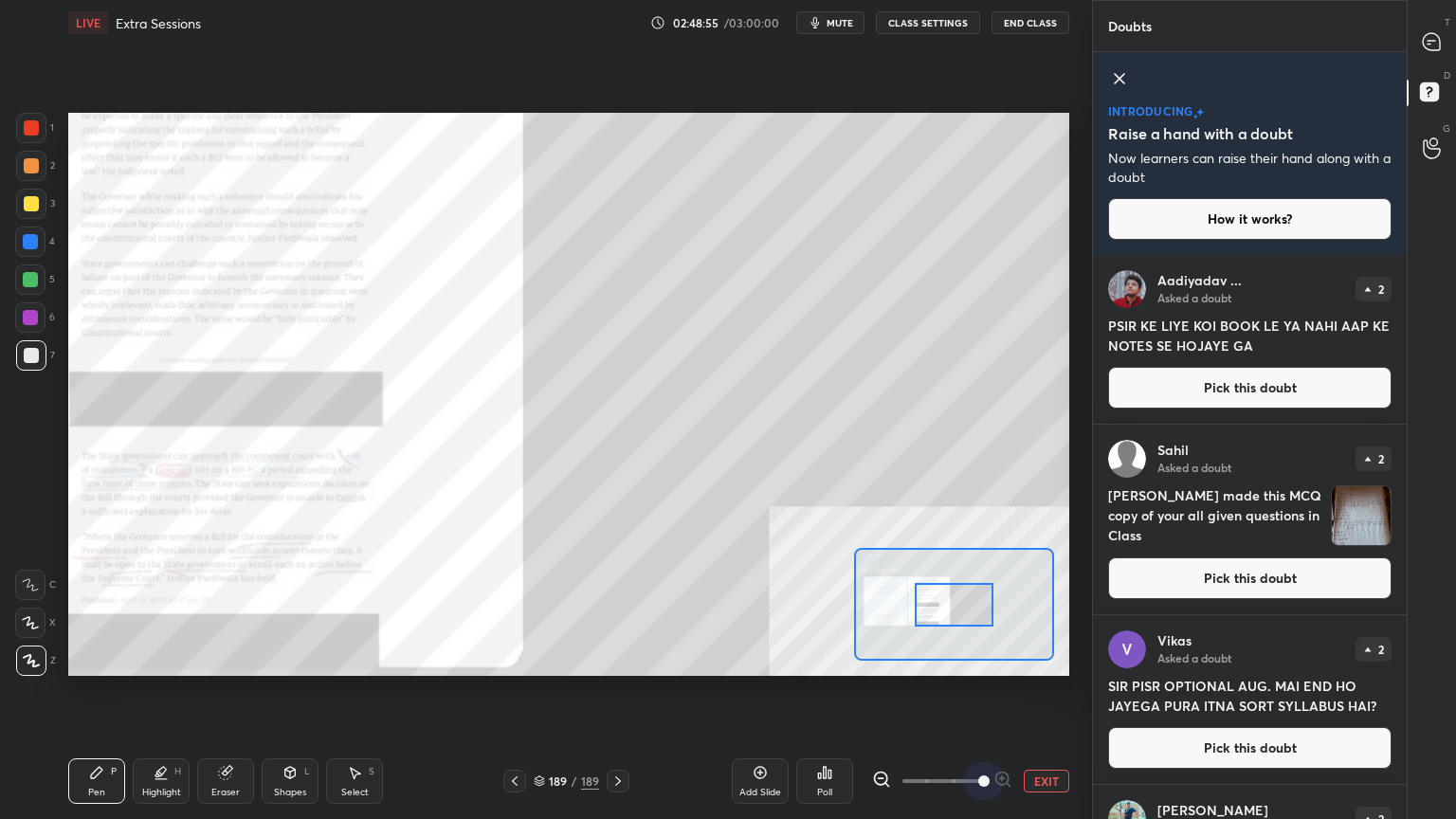 drag, startPoint x: 932, startPoint y: 775, endPoint x: 981, endPoint y: 758, distance: 51.86521 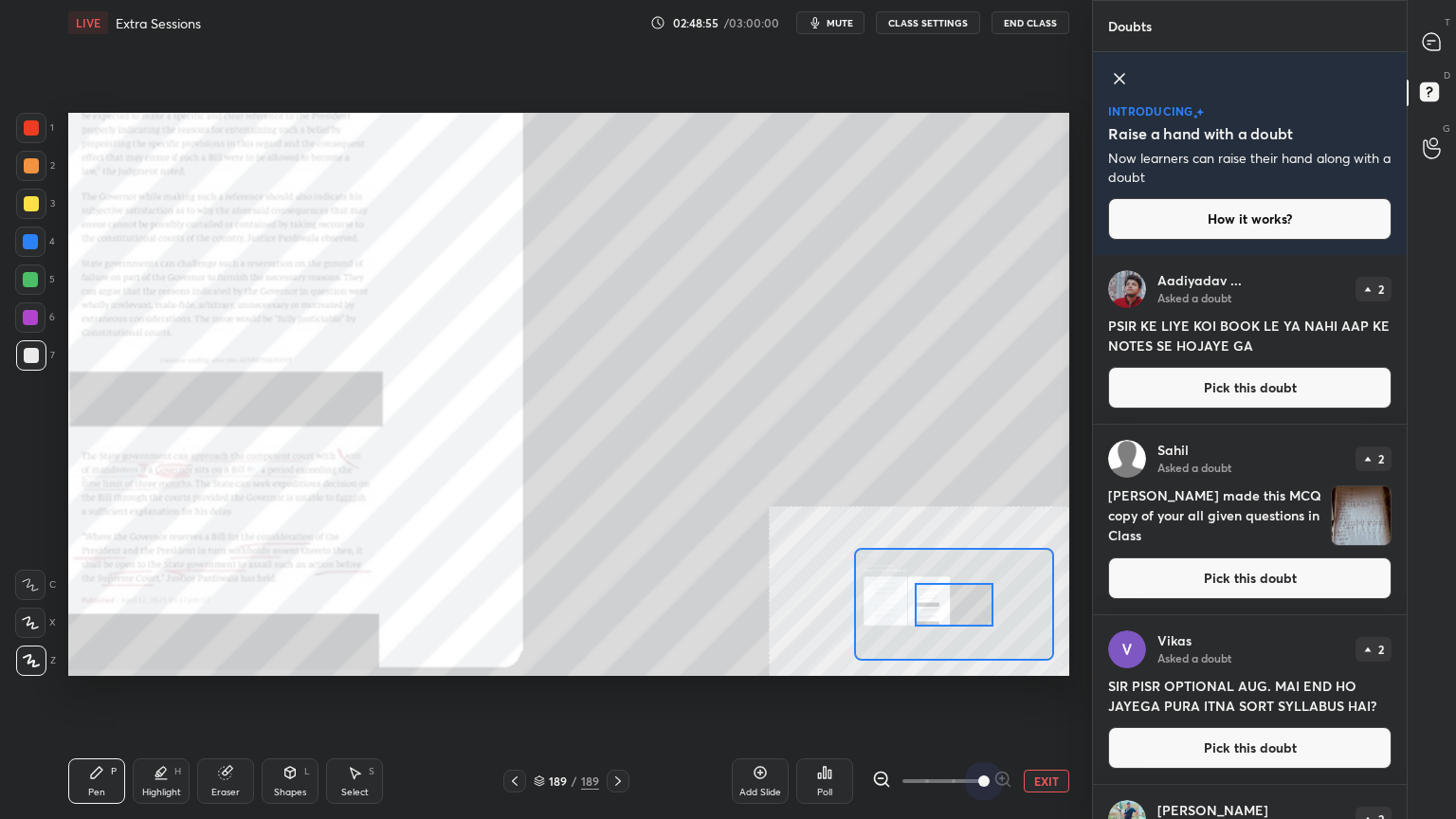click on "Add Slide Poll EXIT" at bounding box center [901, 781] 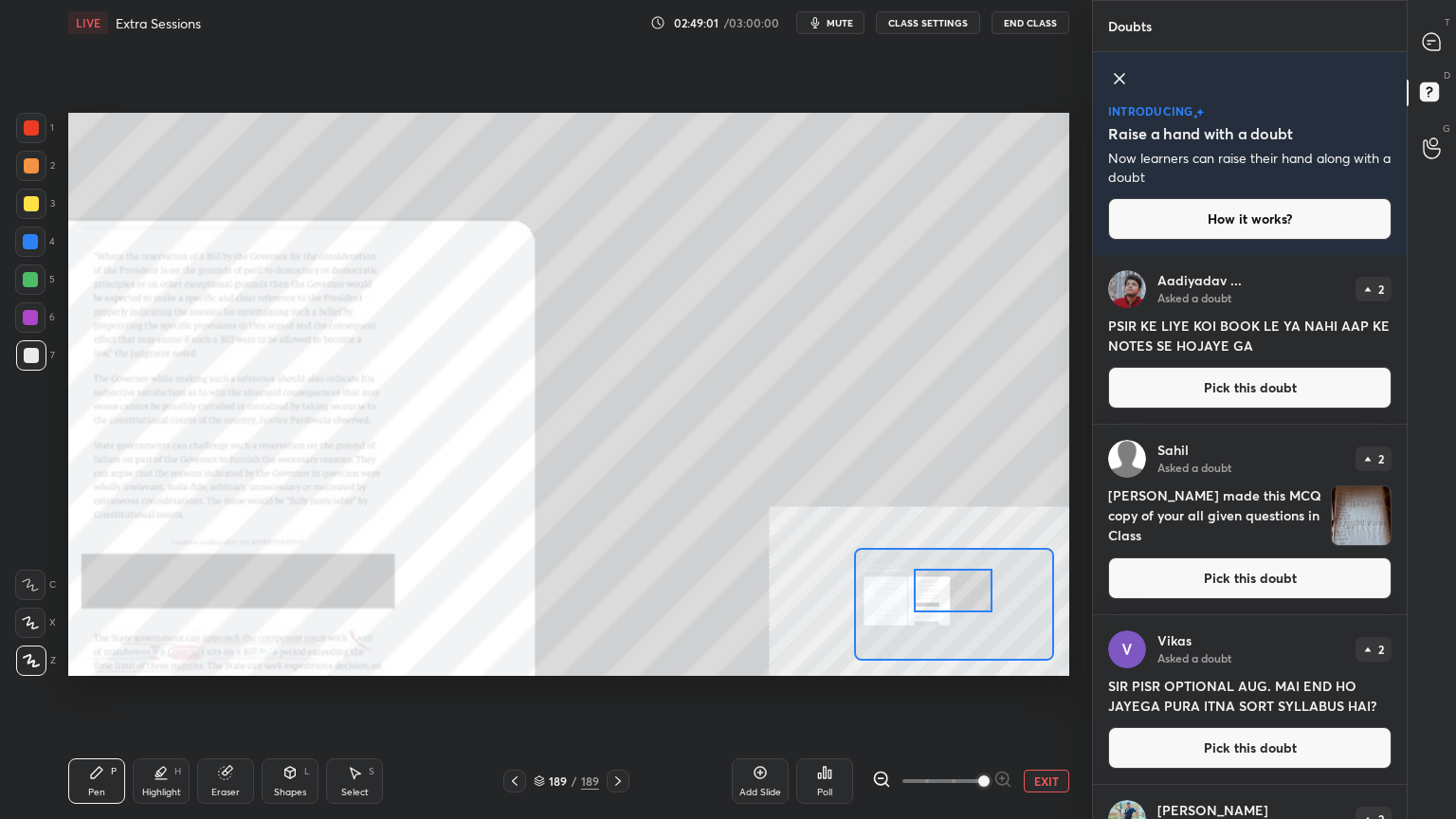 drag, startPoint x: 933, startPoint y: 608, endPoint x: 931, endPoint y: 592, distance: 16.124515 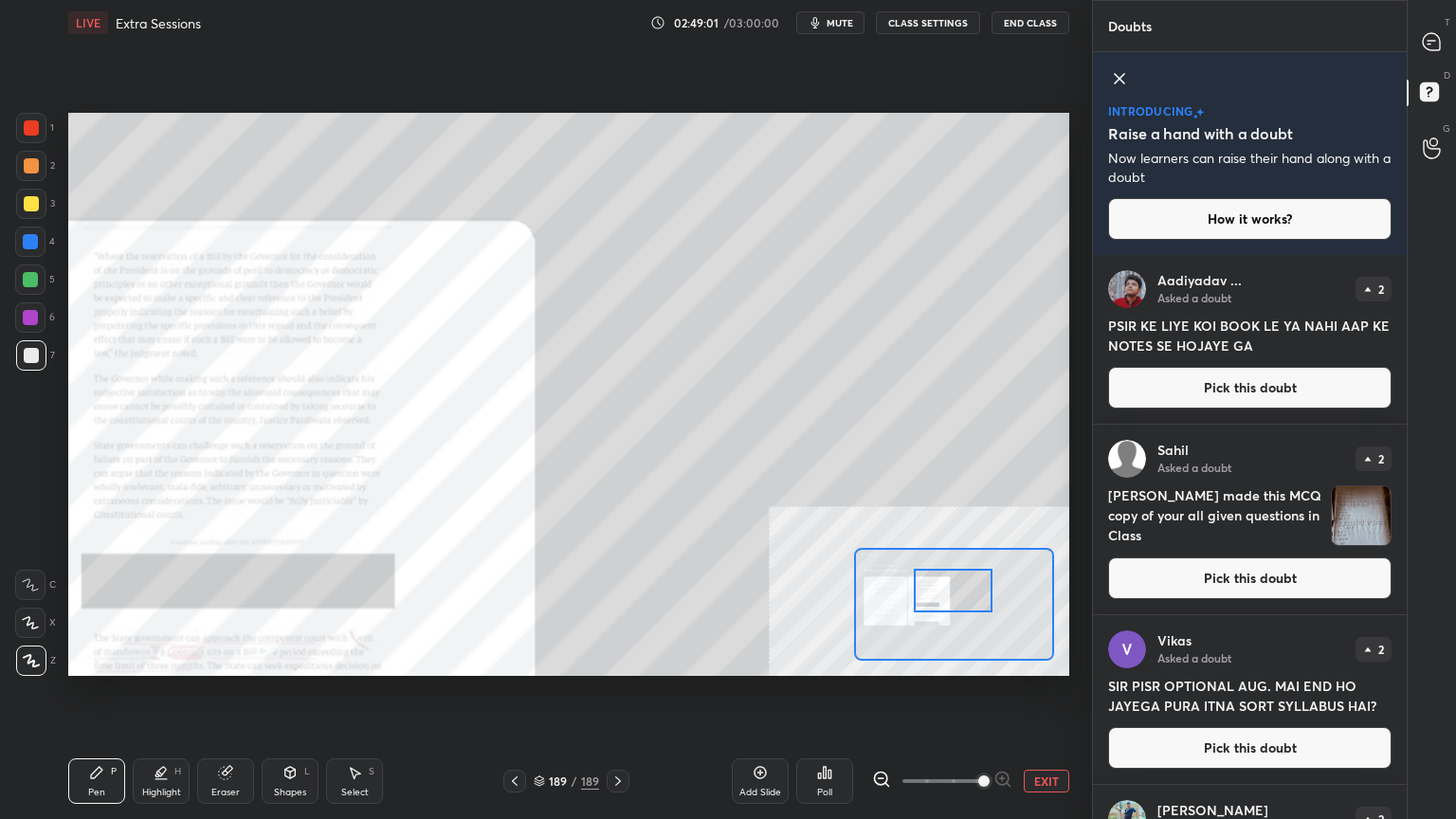 click at bounding box center [953, 591] 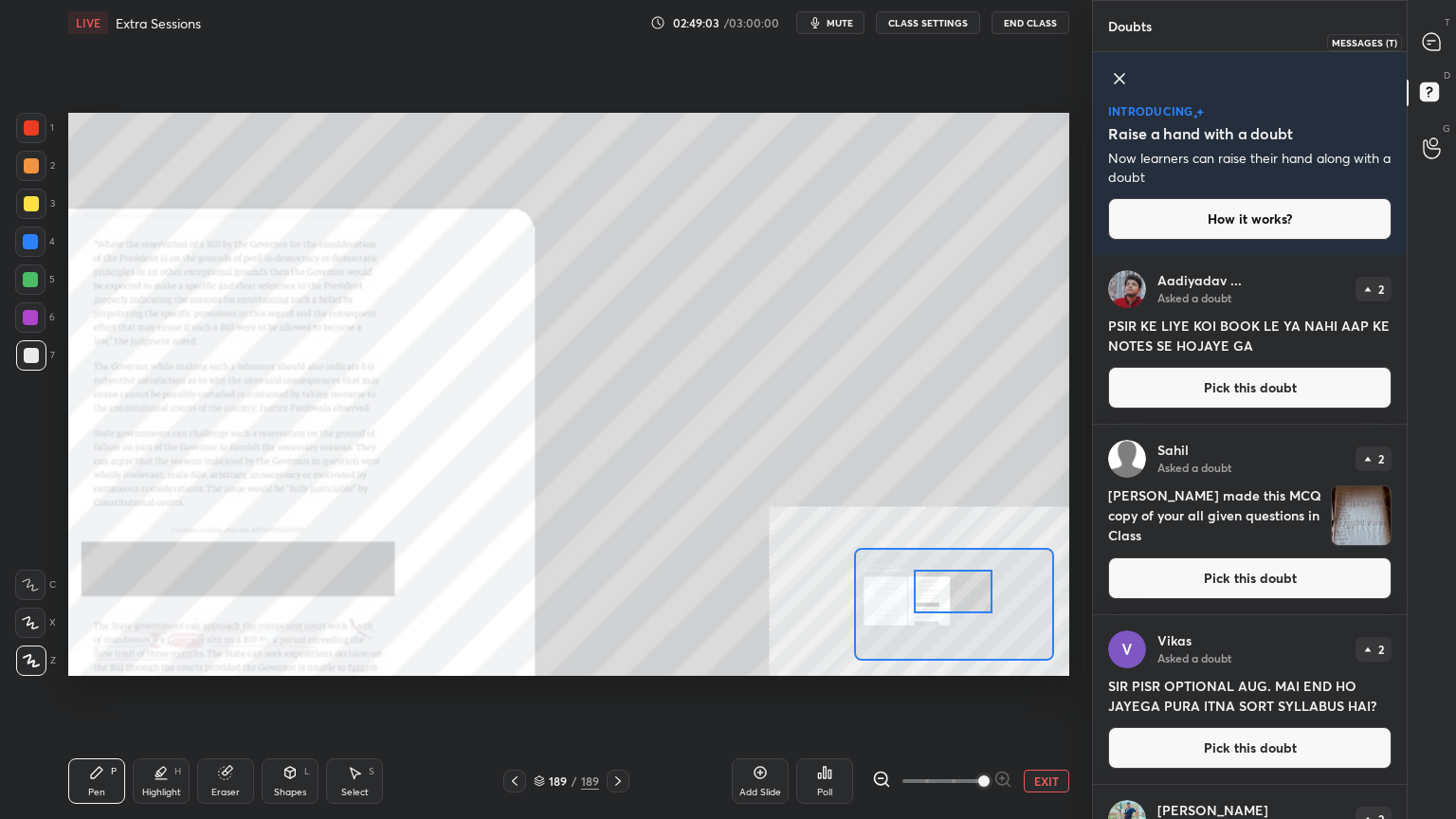 drag, startPoint x: 1438, startPoint y: 44, endPoint x: 1408, endPoint y: 75, distance: 43.13931 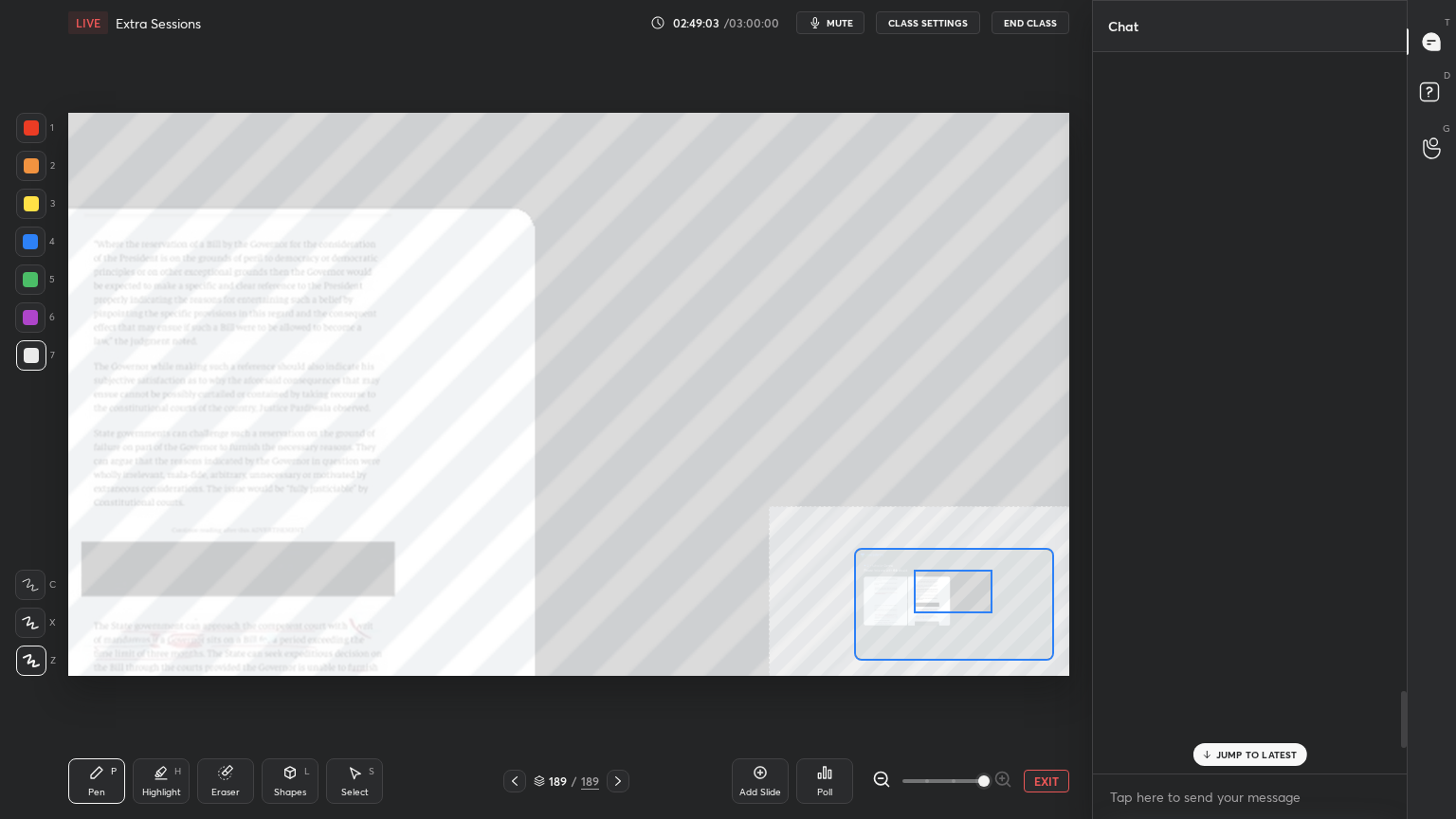 scroll, scrollTop: 8098, scrollLeft: 0, axis: vertical 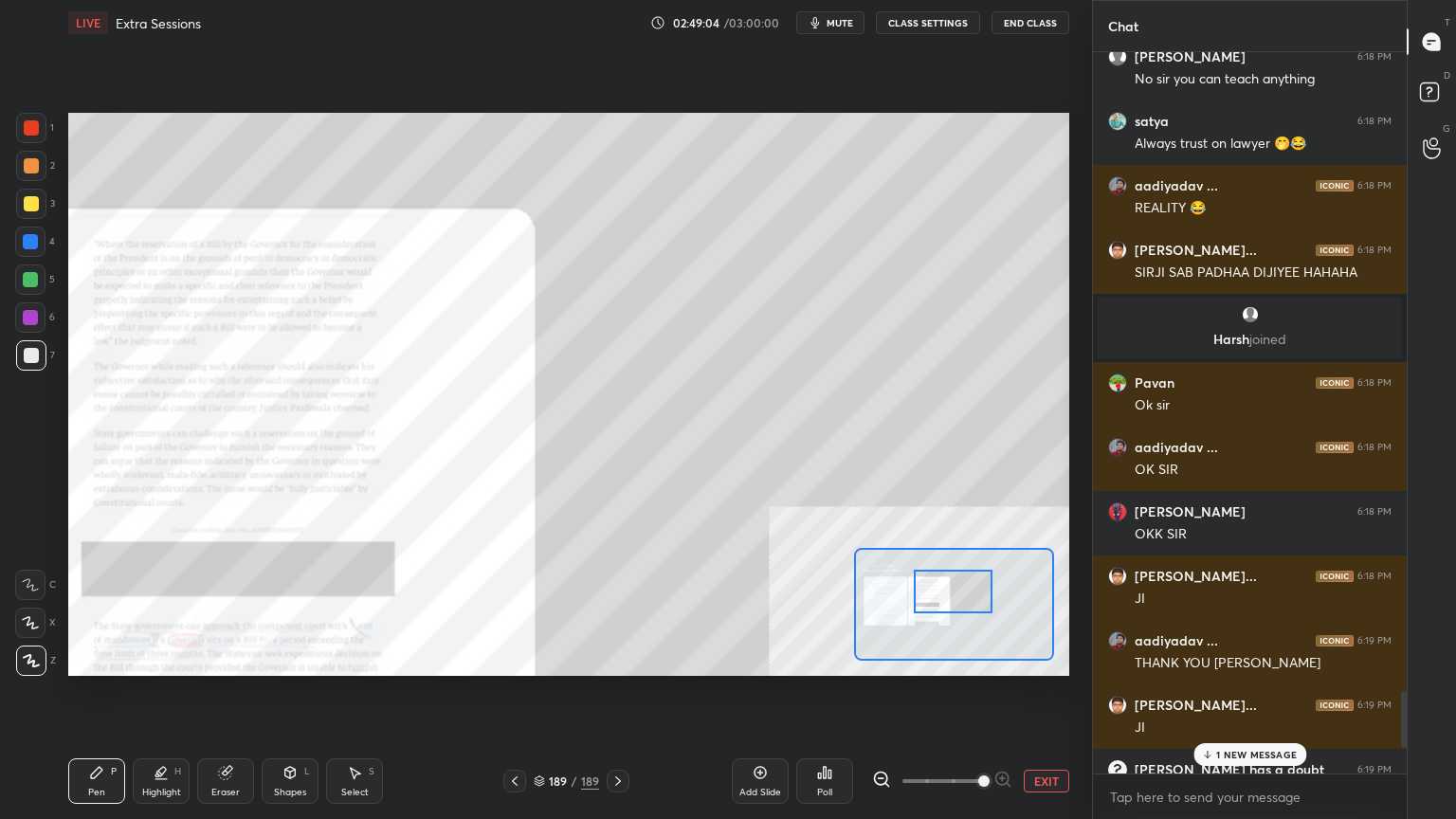 drag, startPoint x: 1227, startPoint y: 752, endPoint x: 1191, endPoint y: 762, distance: 37.36308 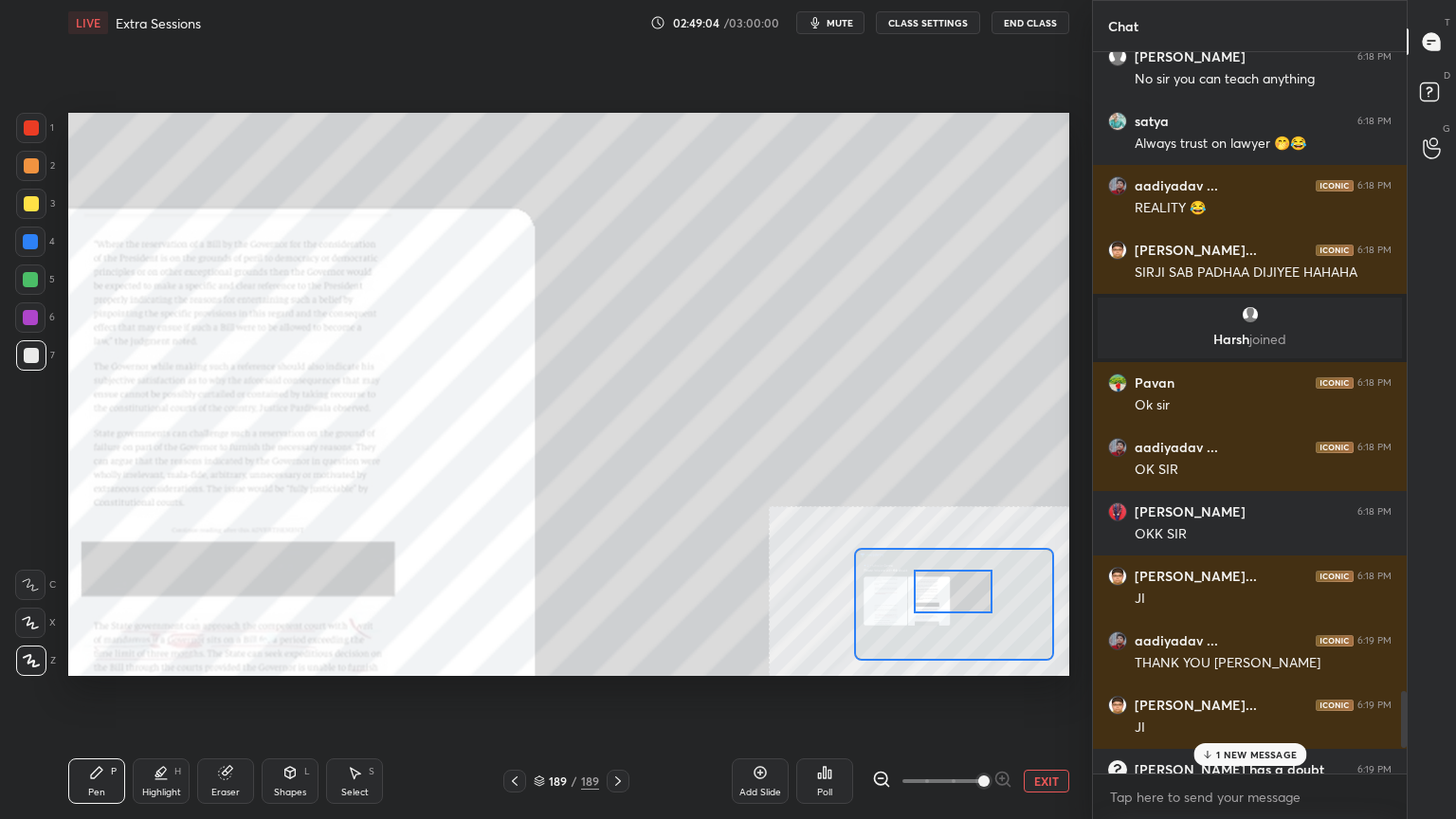 click on "1 NEW MESSAGE" at bounding box center [1256, 755] 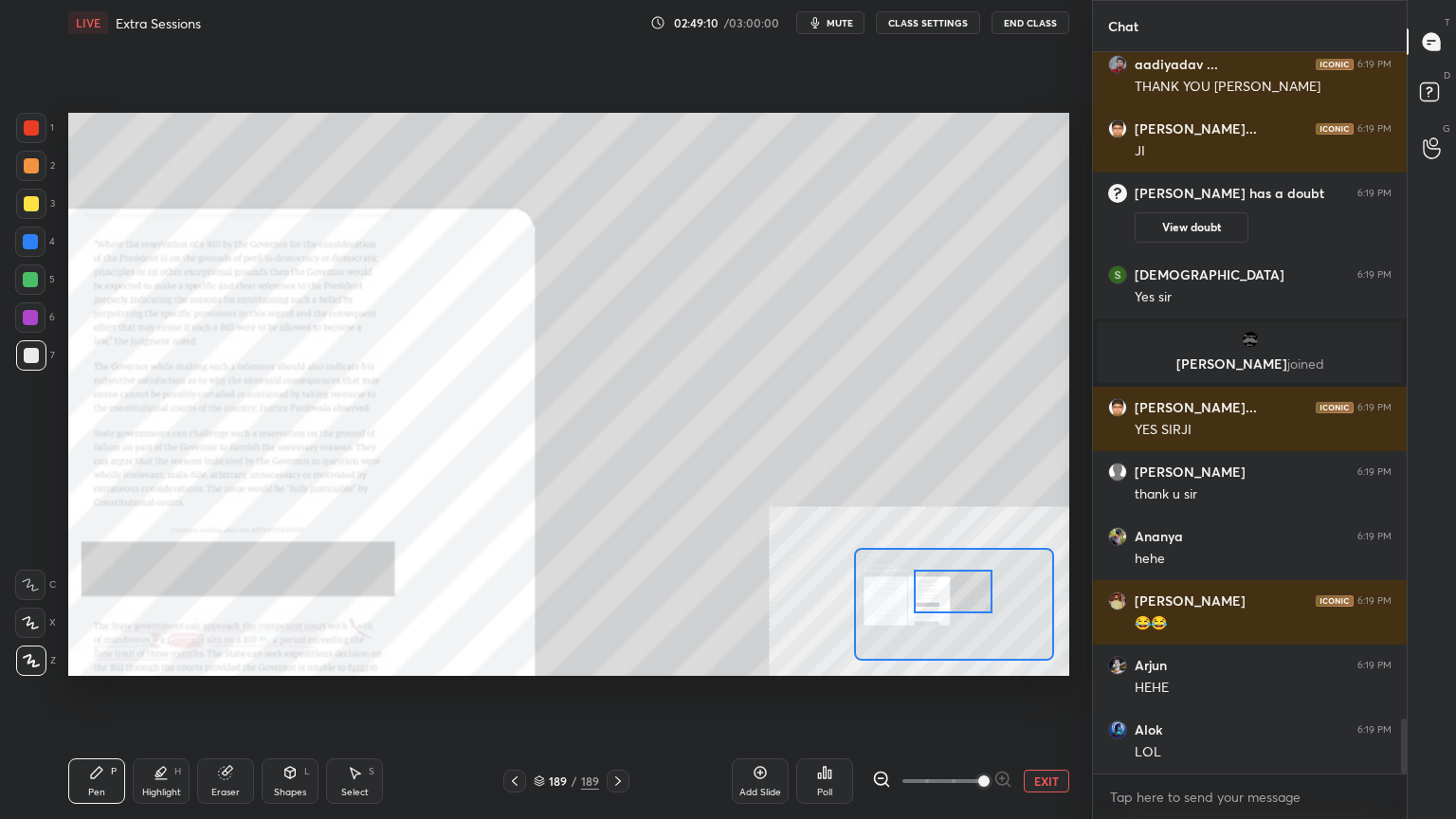 scroll, scrollTop: 8739, scrollLeft: 0, axis: vertical 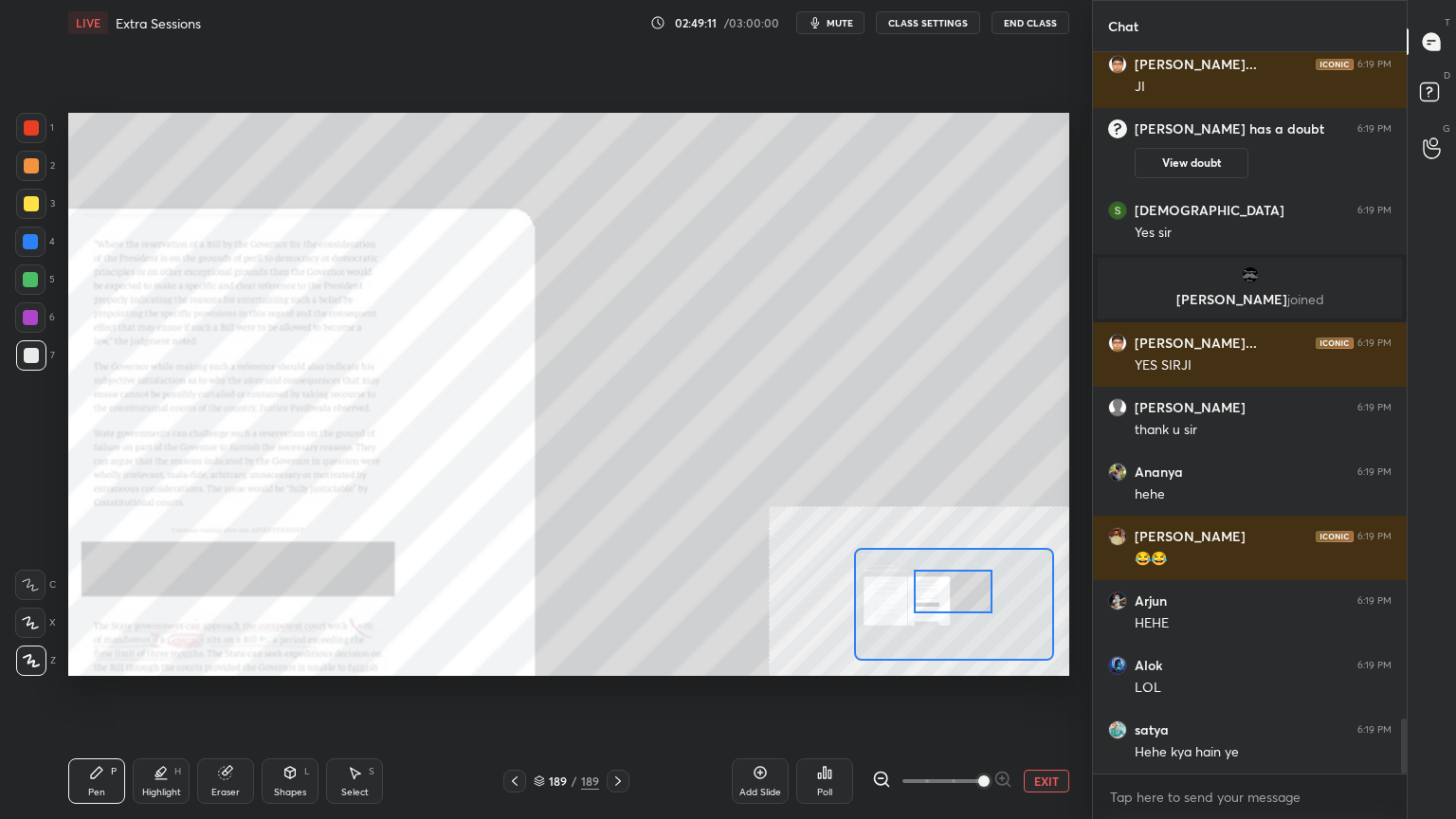 click on "EXIT" at bounding box center [1046, 781] 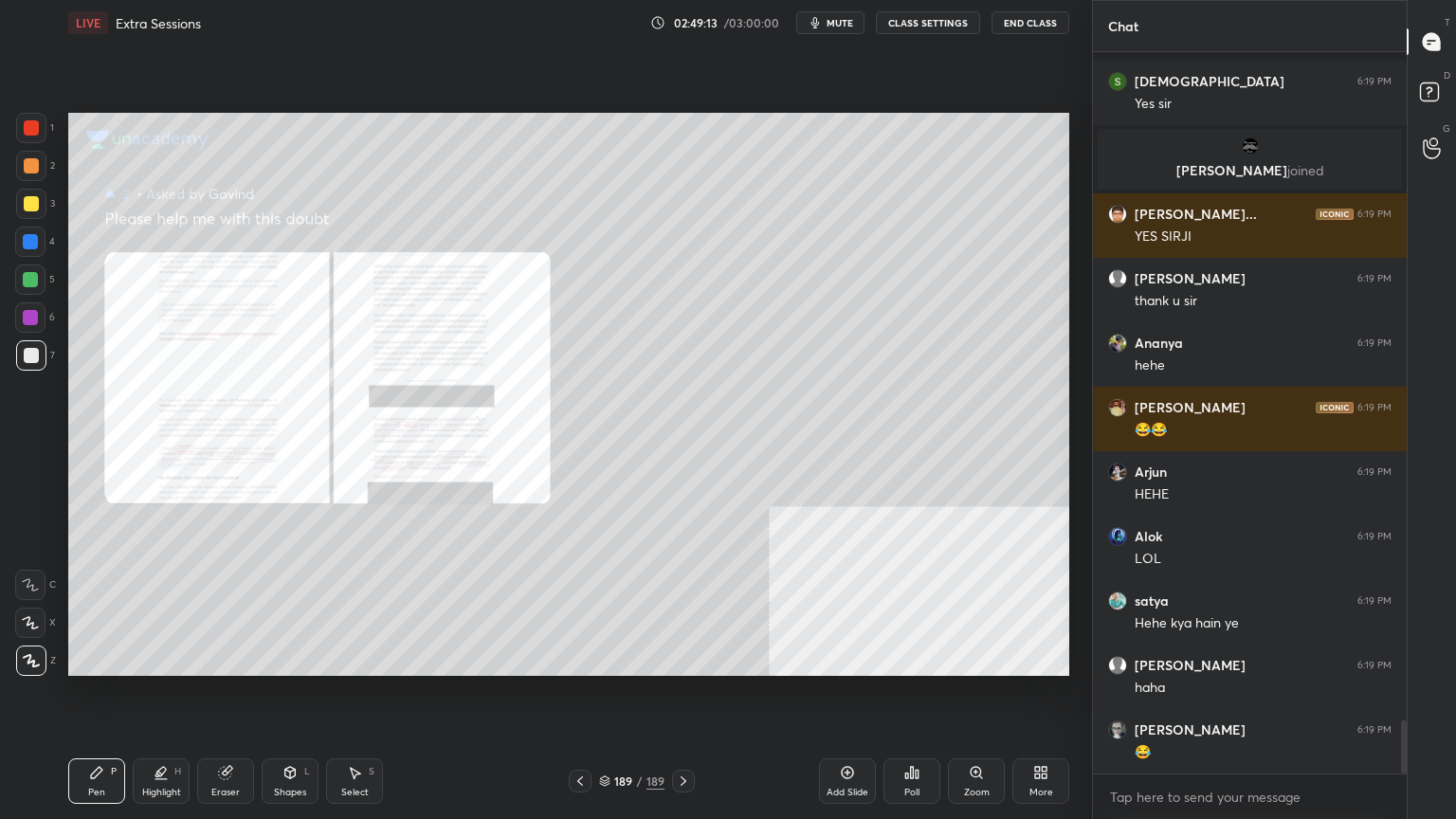 scroll, scrollTop: 8997, scrollLeft: 0, axis: vertical 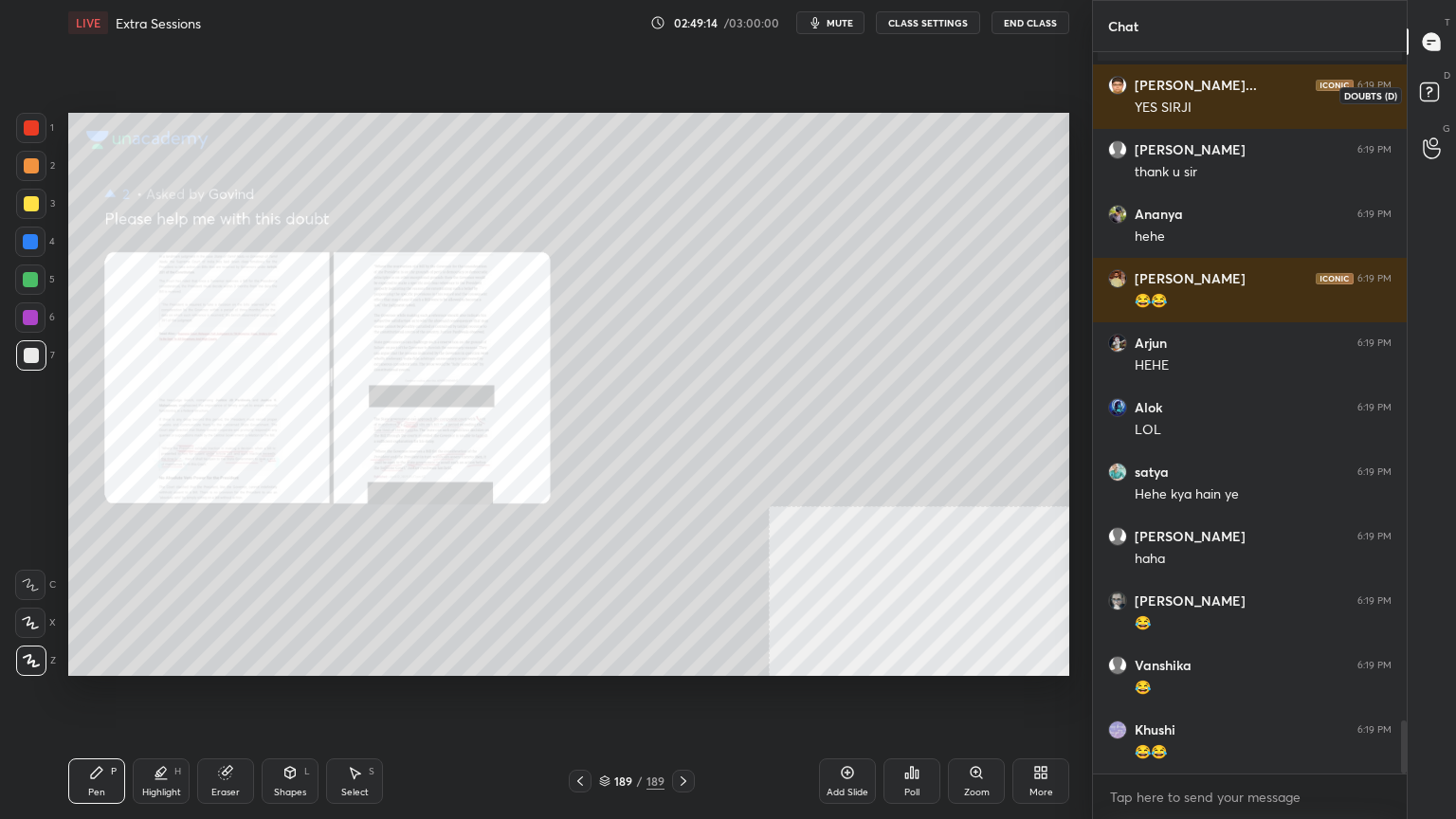 click 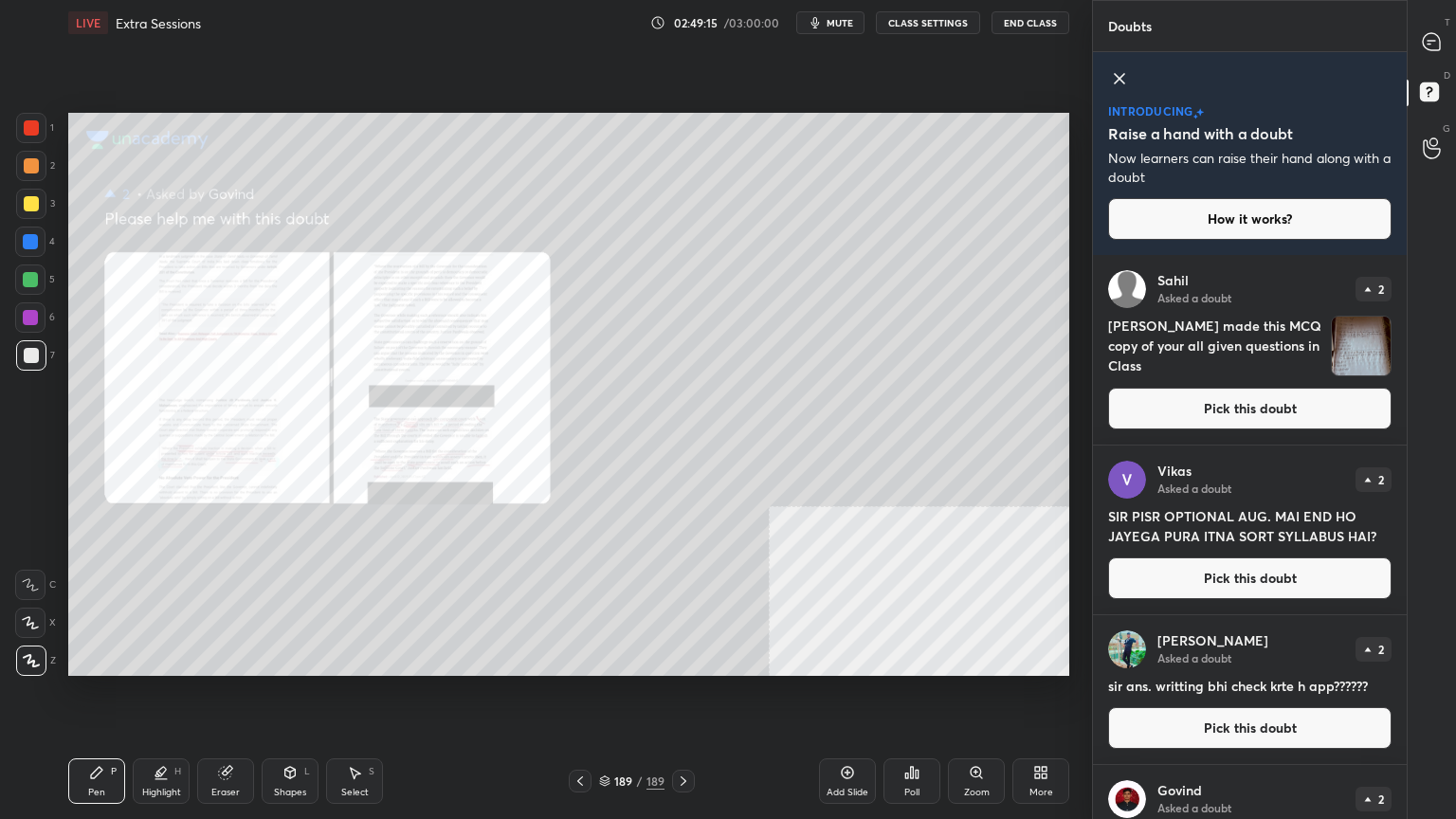 click on "Sahil Asked a doubt 2 Sir I made this MCQ  copy of your all given questions in Class Pick this doubt" at bounding box center [1249, 350] 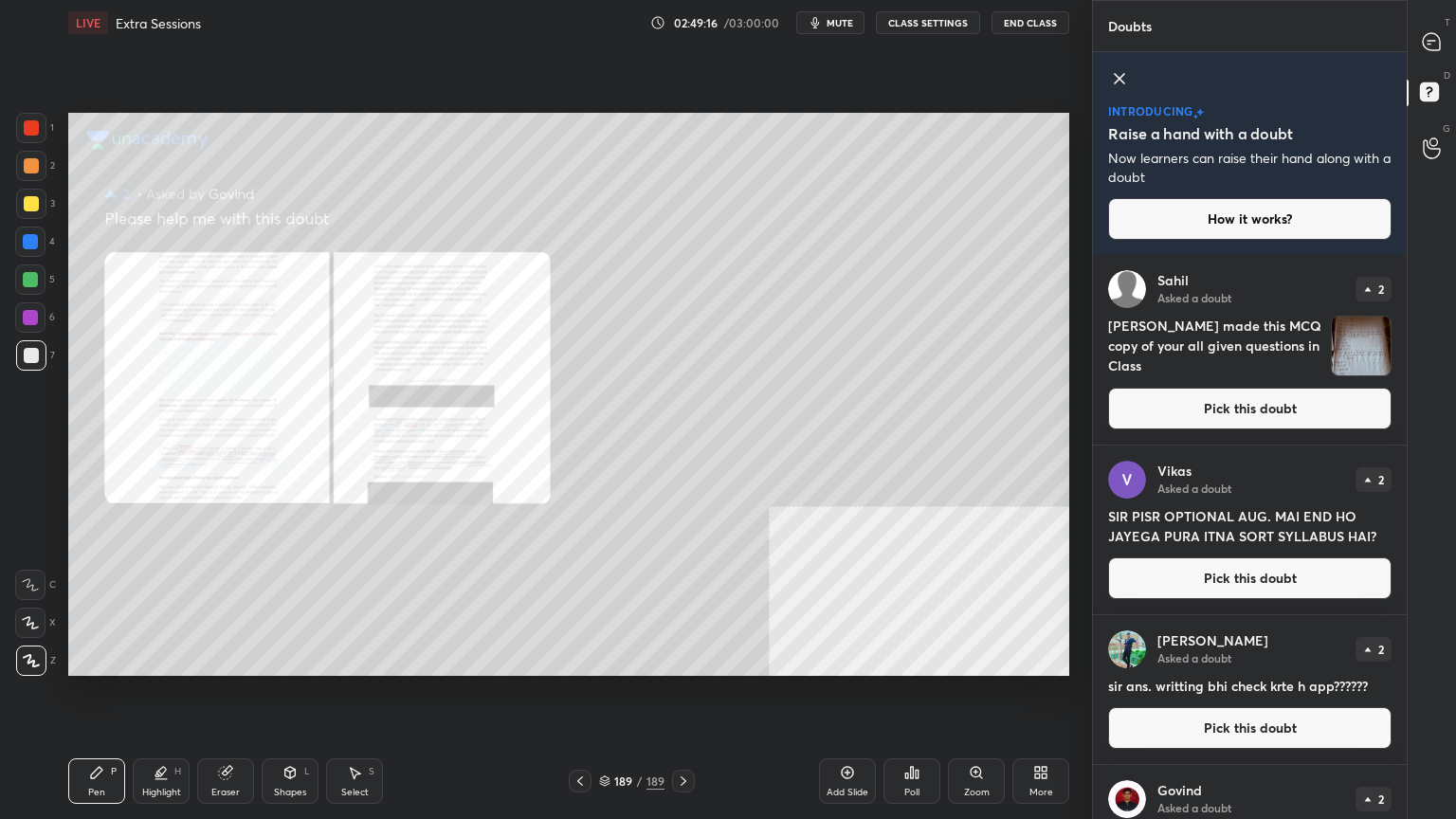 click on "Pick this doubt" at bounding box center [1249, 409] 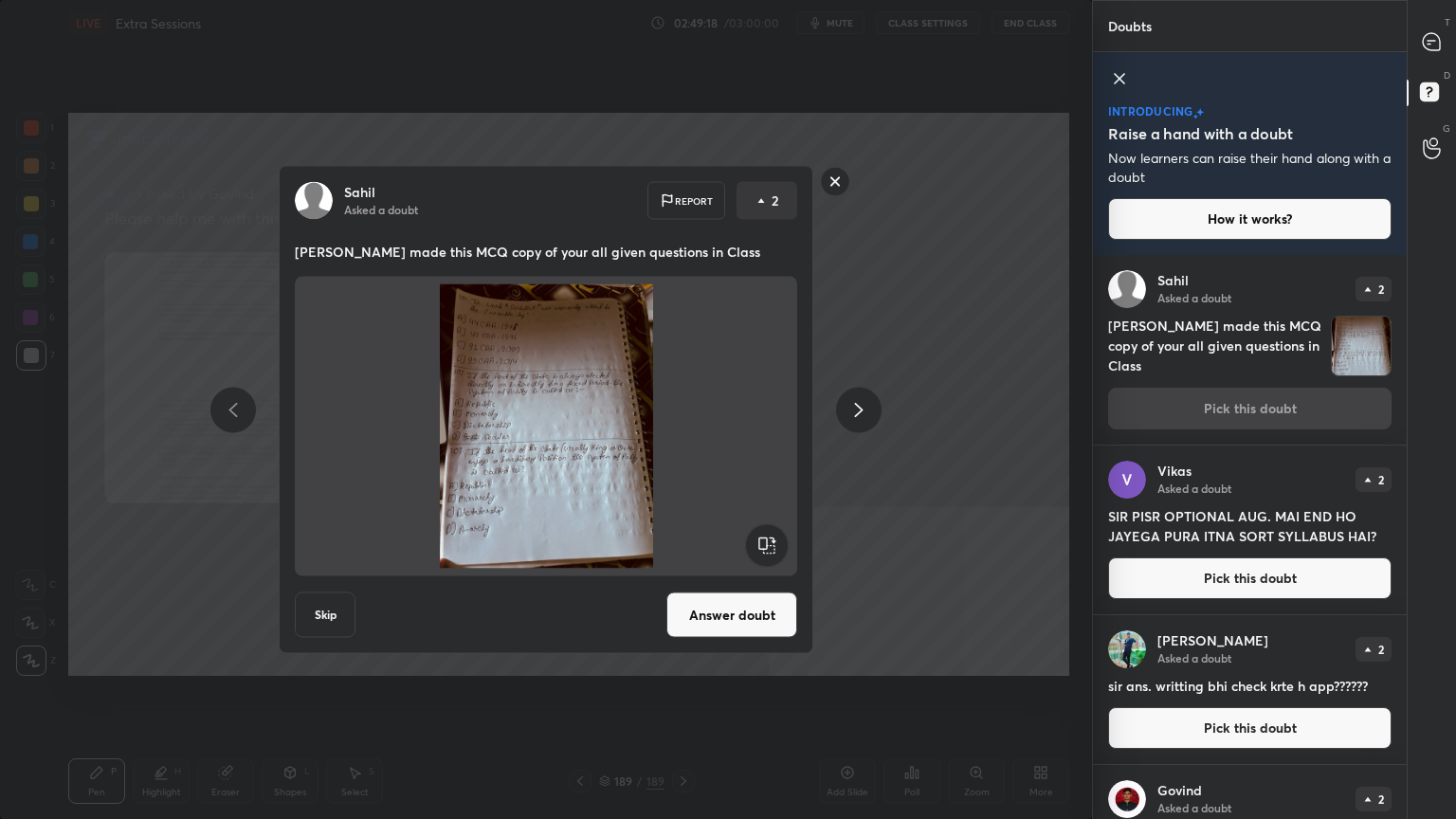 click on "Answer doubt" at bounding box center [732, 615] 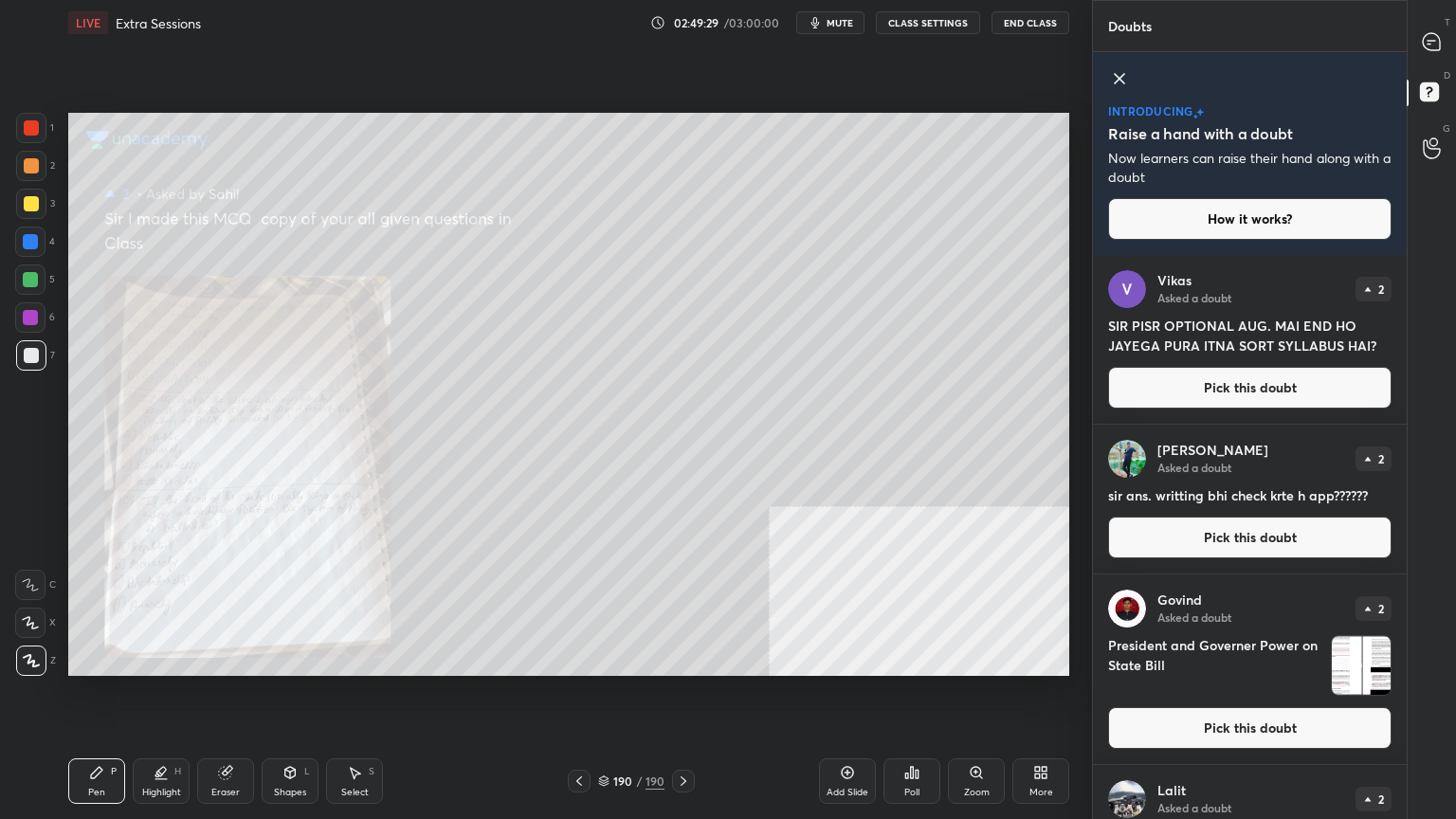 drag, startPoint x: 1210, startPoint y: 402, endPoint x: 1179, endPoint y: 402, distance: 31 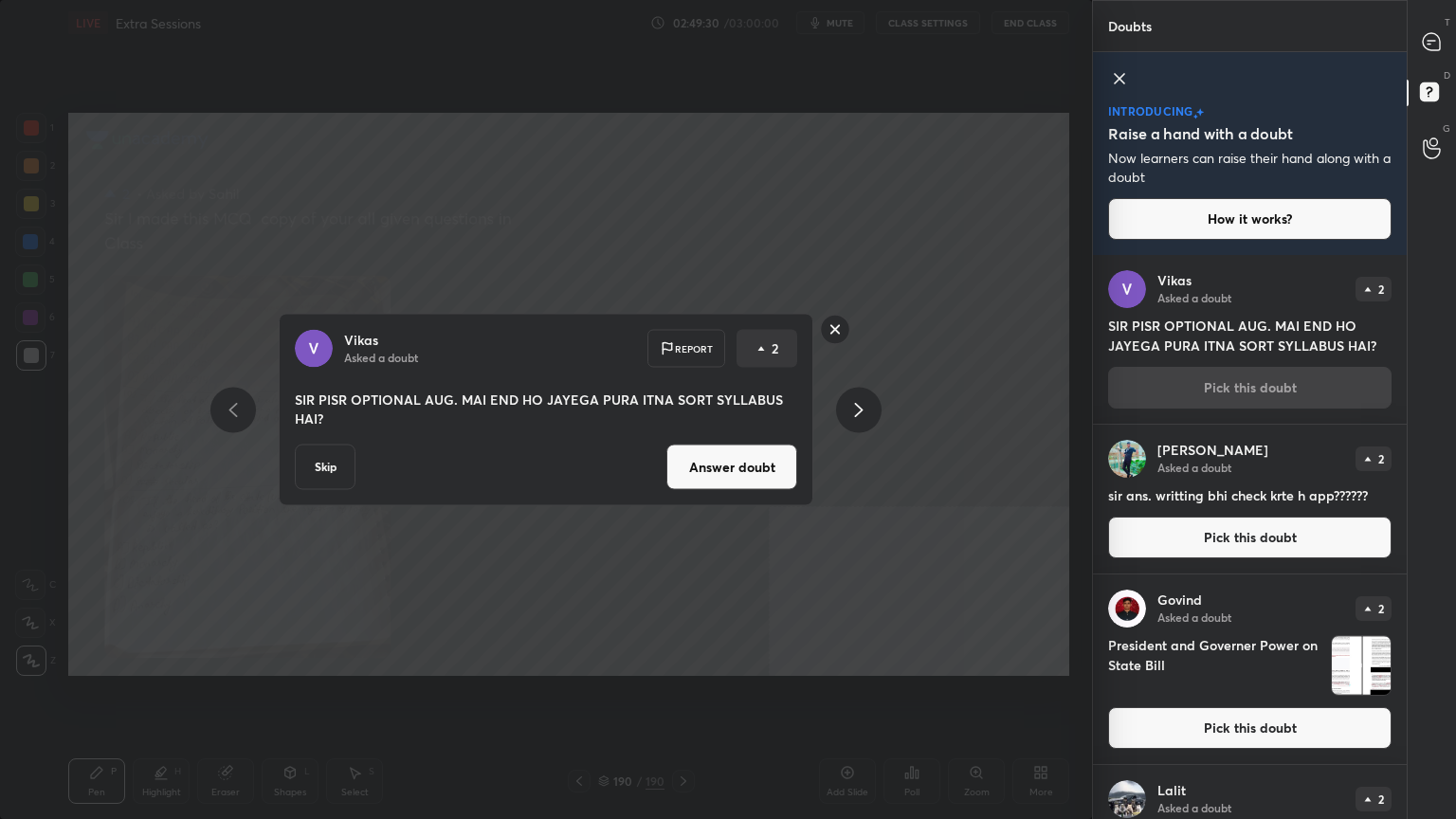 click on "Skip" at bounding box center (325, 467) 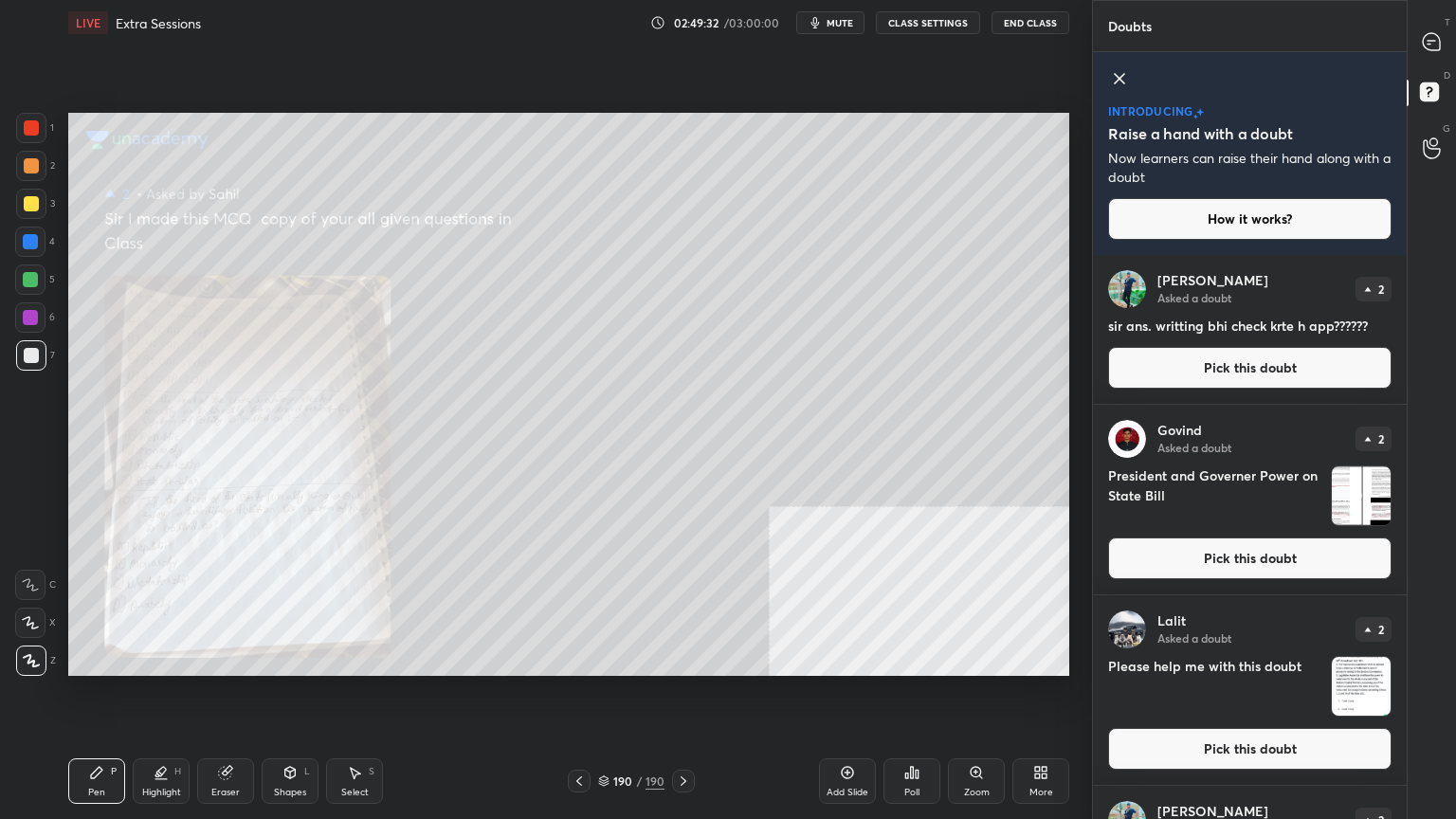 drag, startPoint x: 1216, startPoint y: 373, endPoint x: 1183, endPoint y: 378, distance: 33.37664 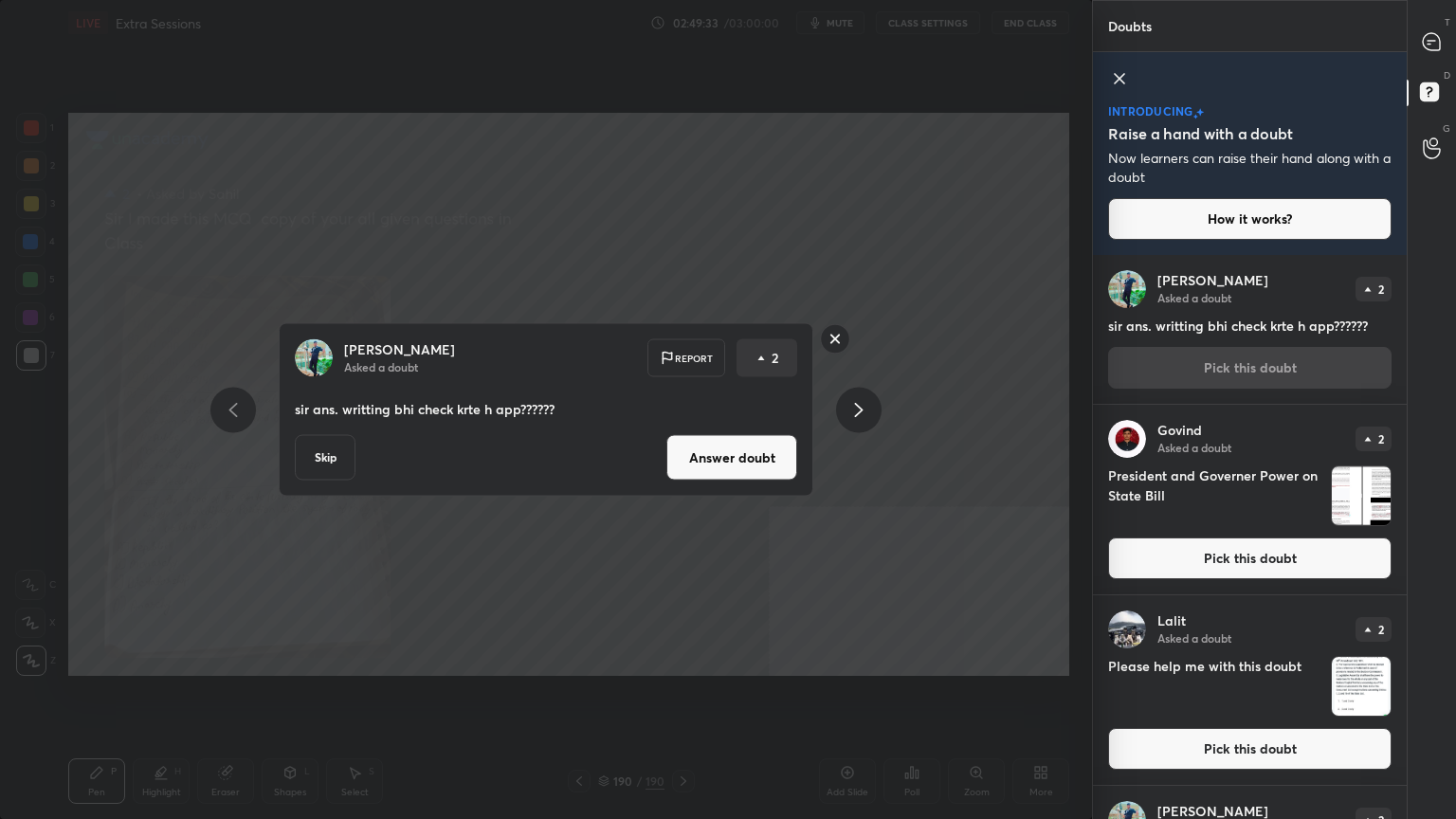 click on "Answer doubt" at bounding box center (732, 458) 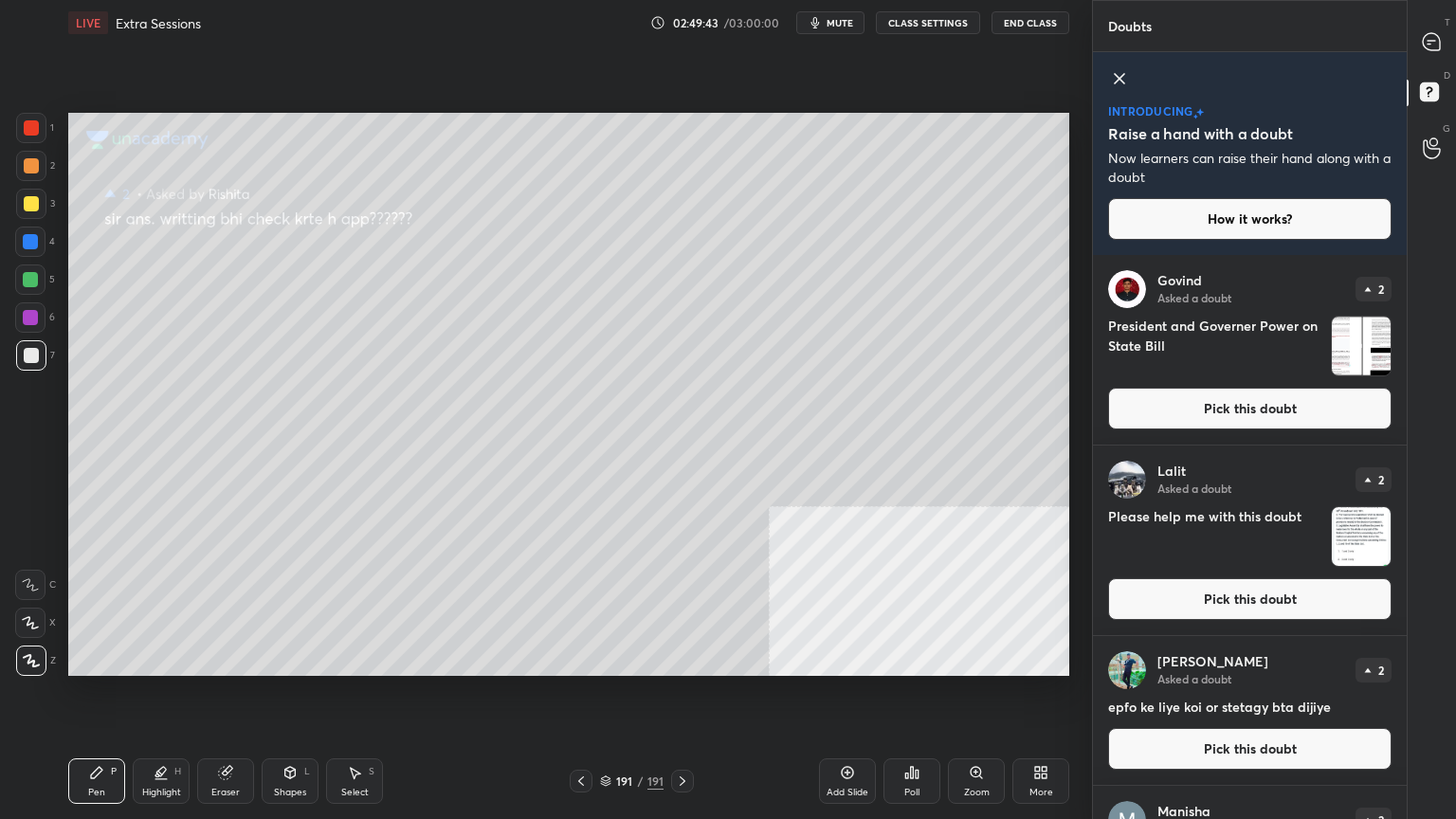 click on "Pick this doubt" at bounding box center [1249, 409] 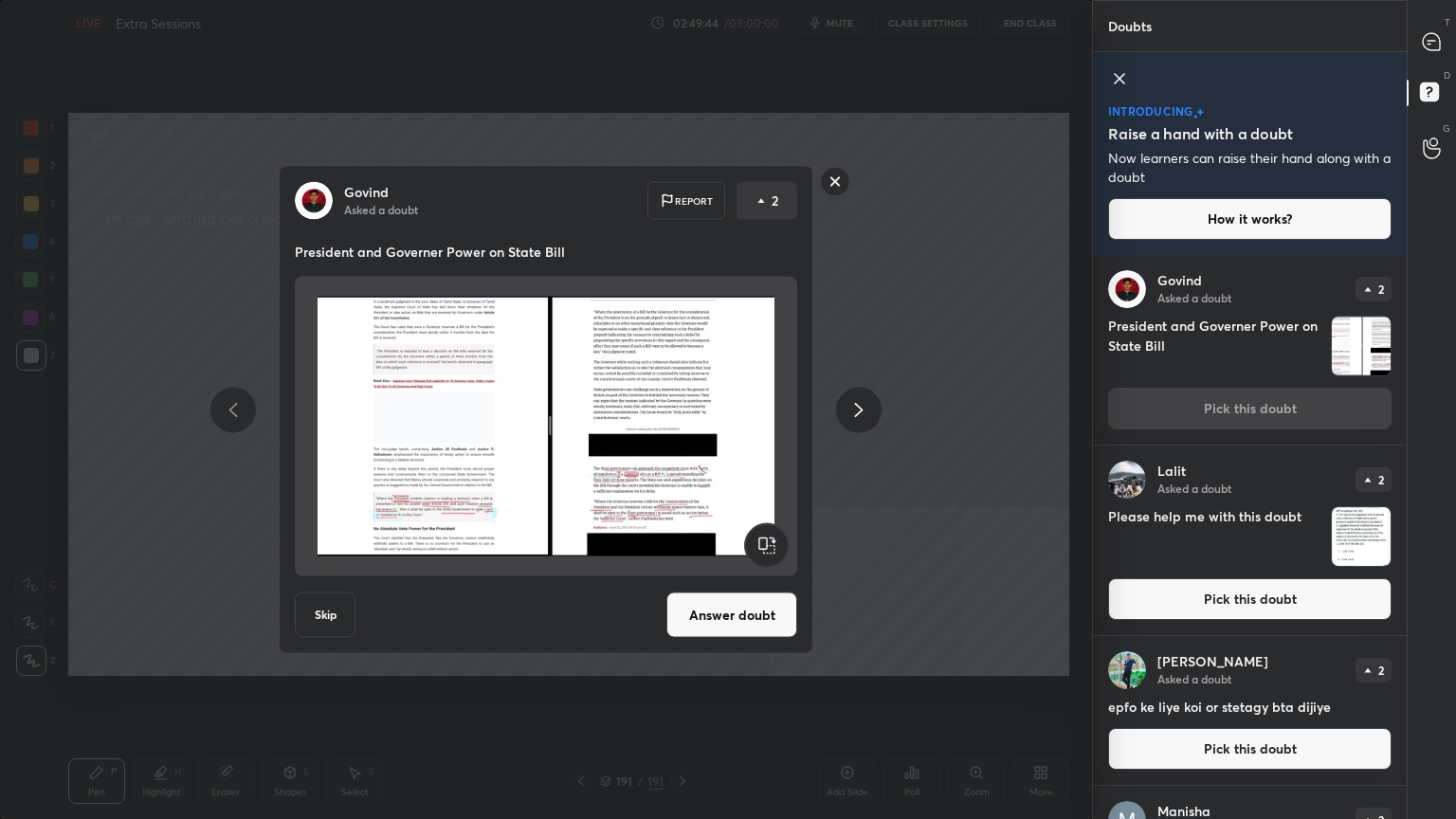 click on "Answer doubt" at bounding box center (732, 615) 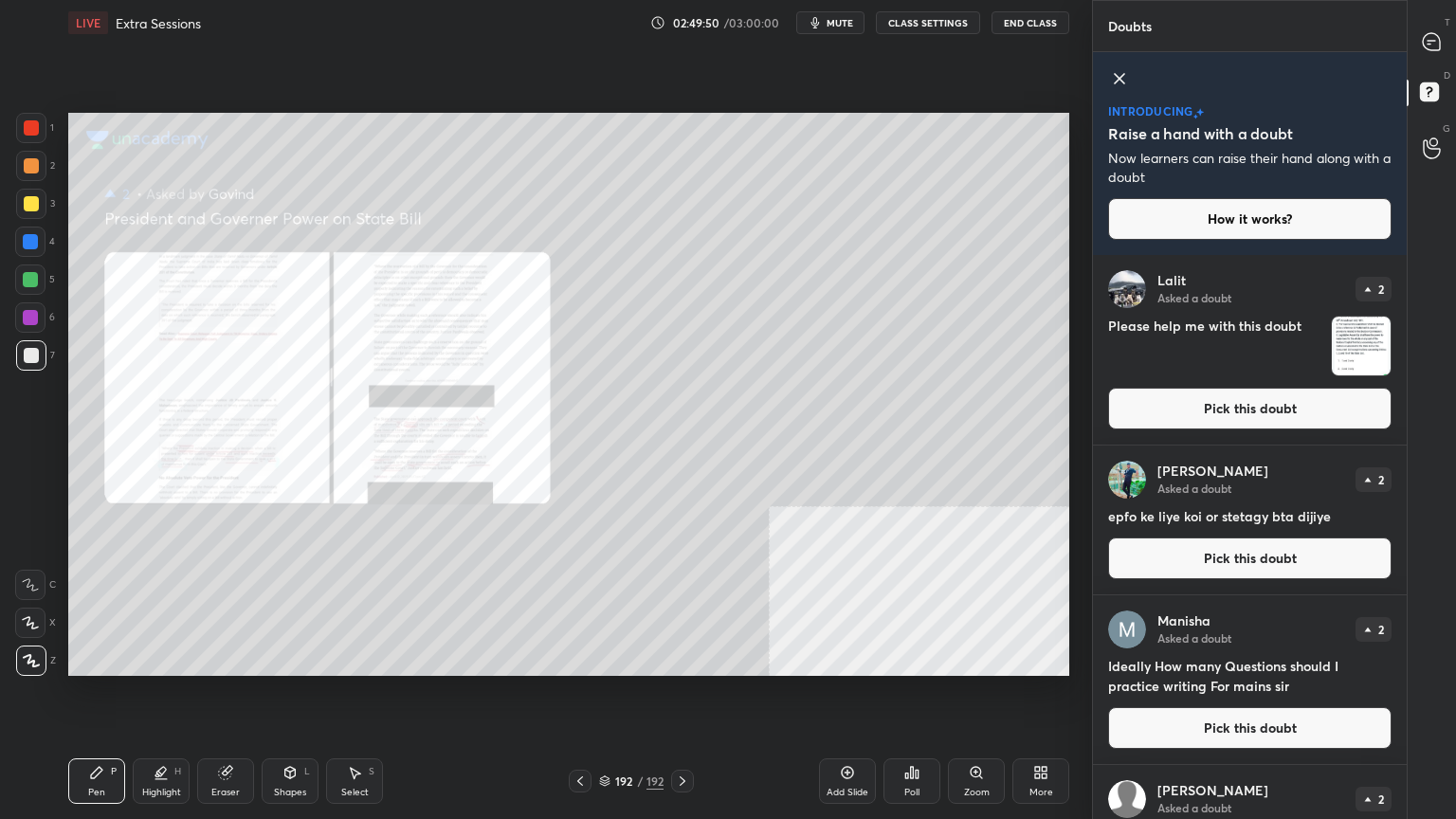 click on "Pick this doubt" at bounding box center [1249, 409] 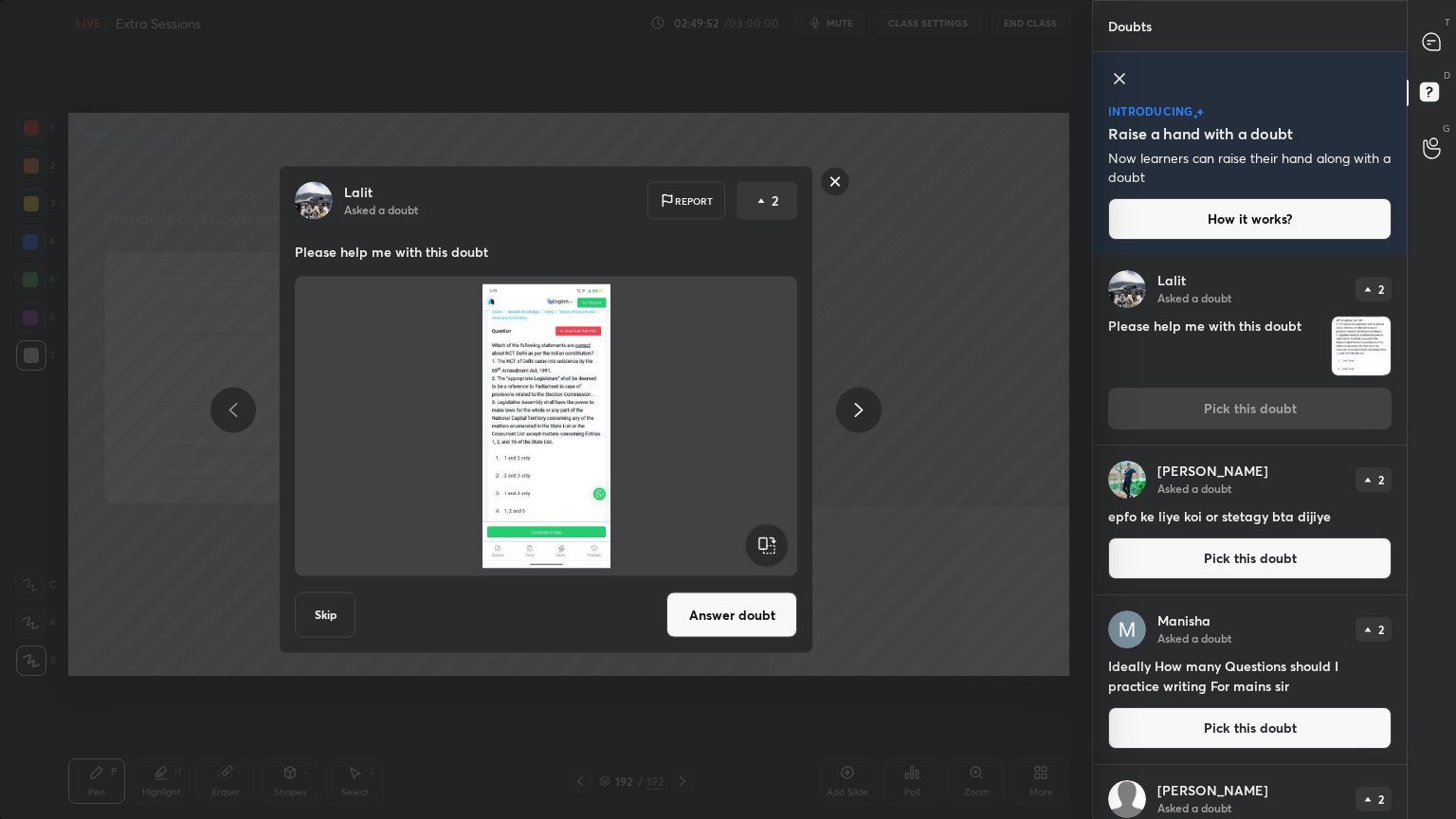 click on "Answer doubt" at bounding box center (732, 615) 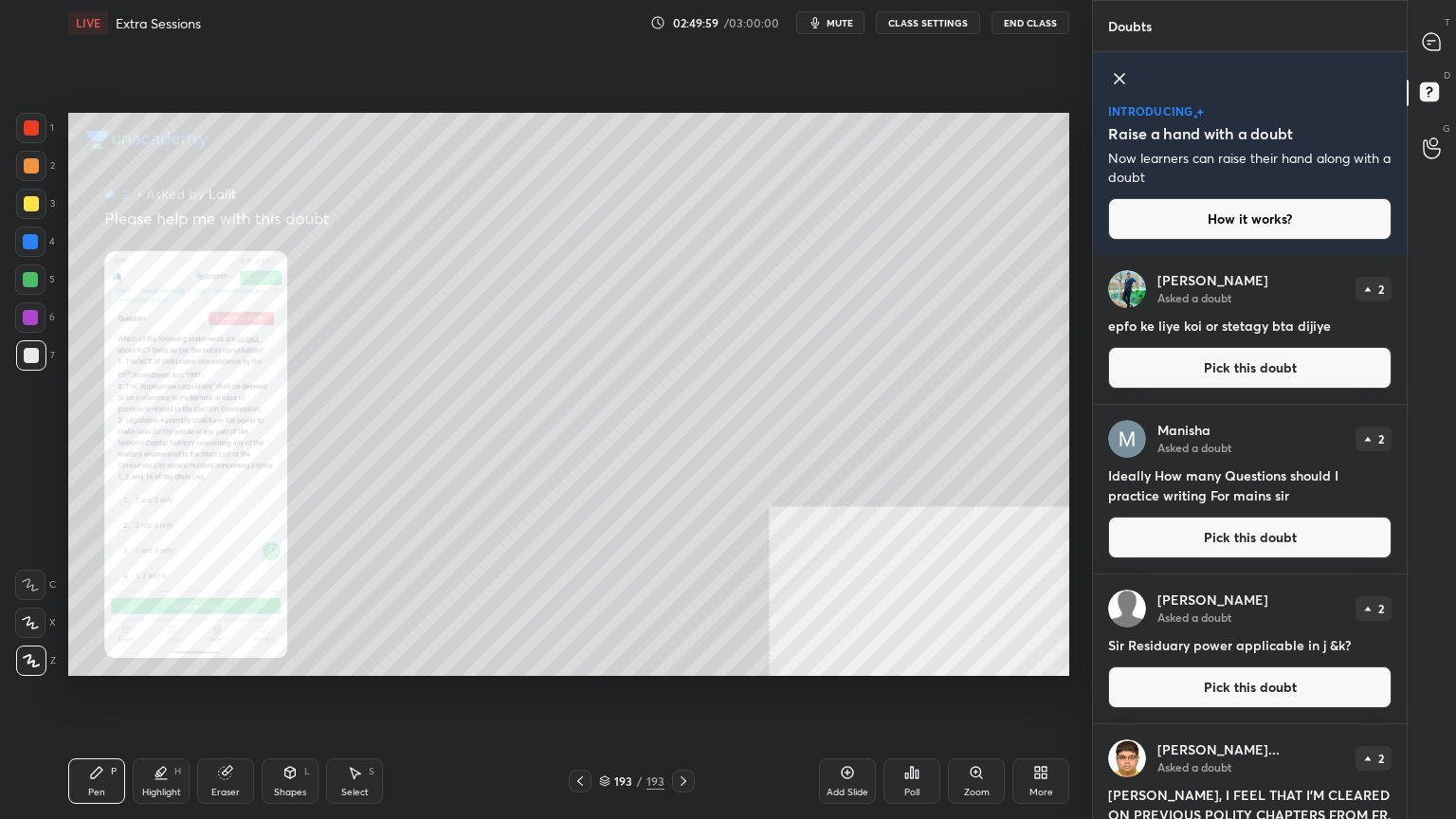 click on "Pick this doubt" at bounding box center (1249, 368) 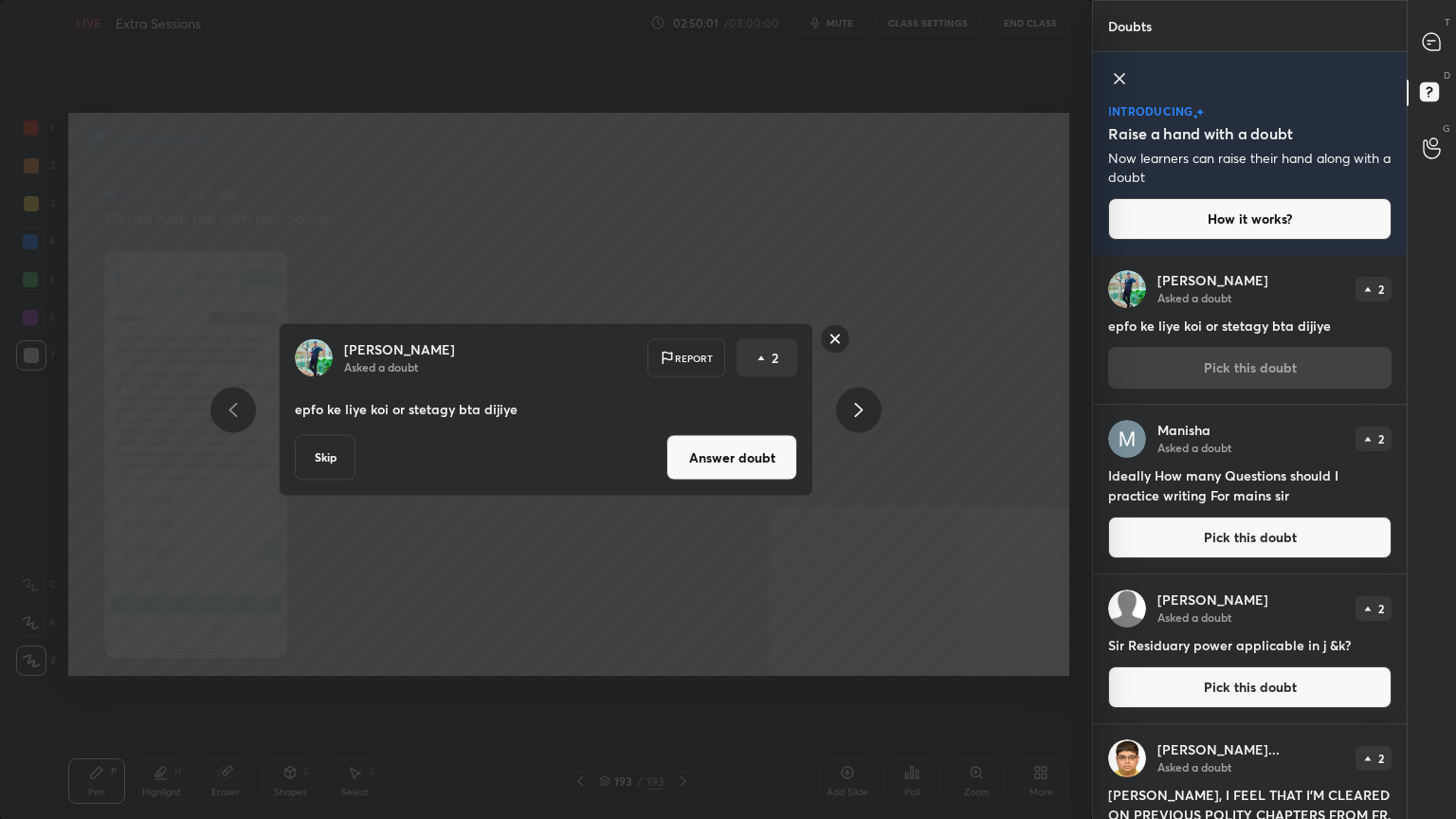 click on "Answer doubt" at bounding box center [732, 458] 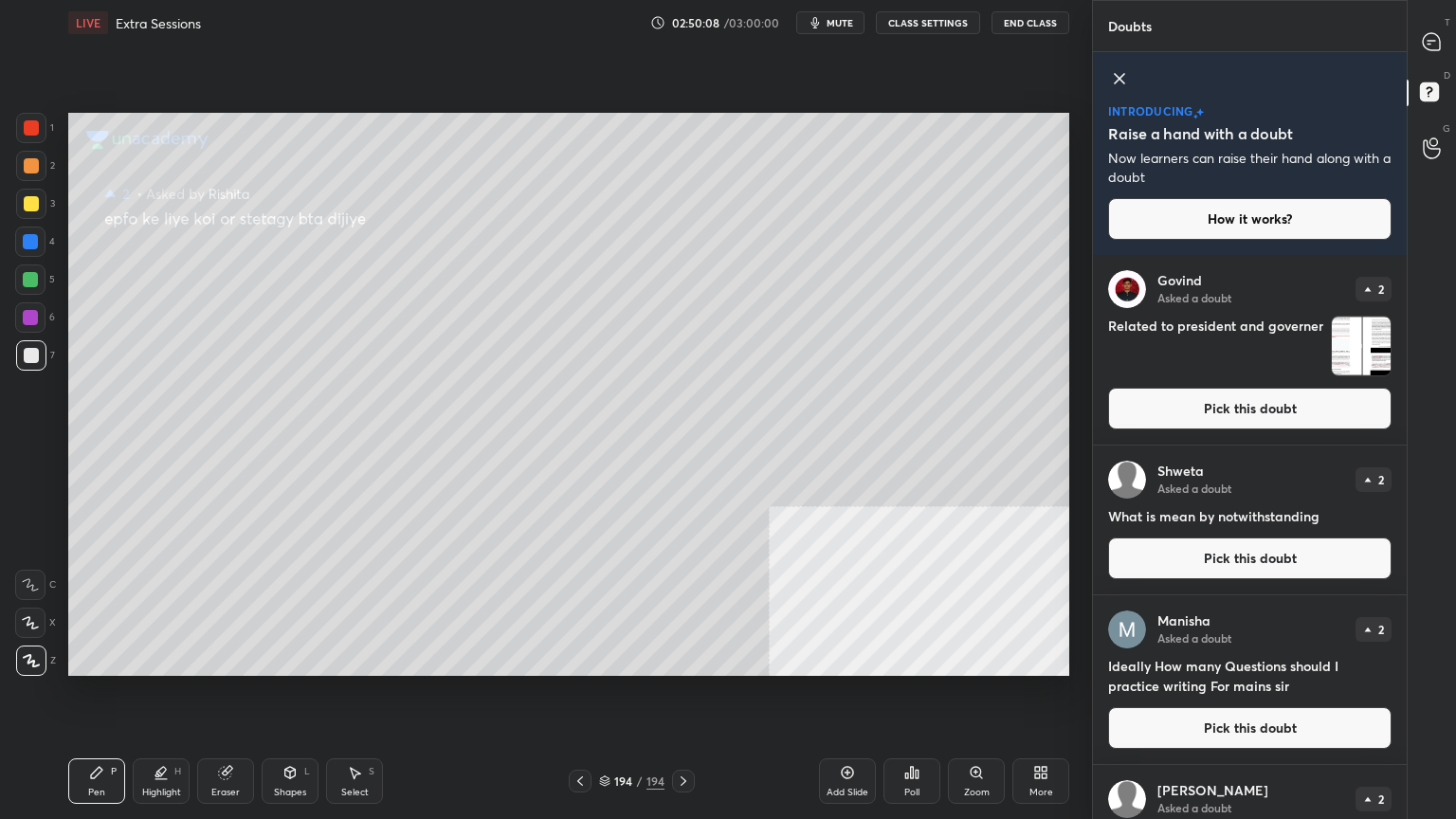 click on "Pick this doubt" at bounding box center [1249, 409] 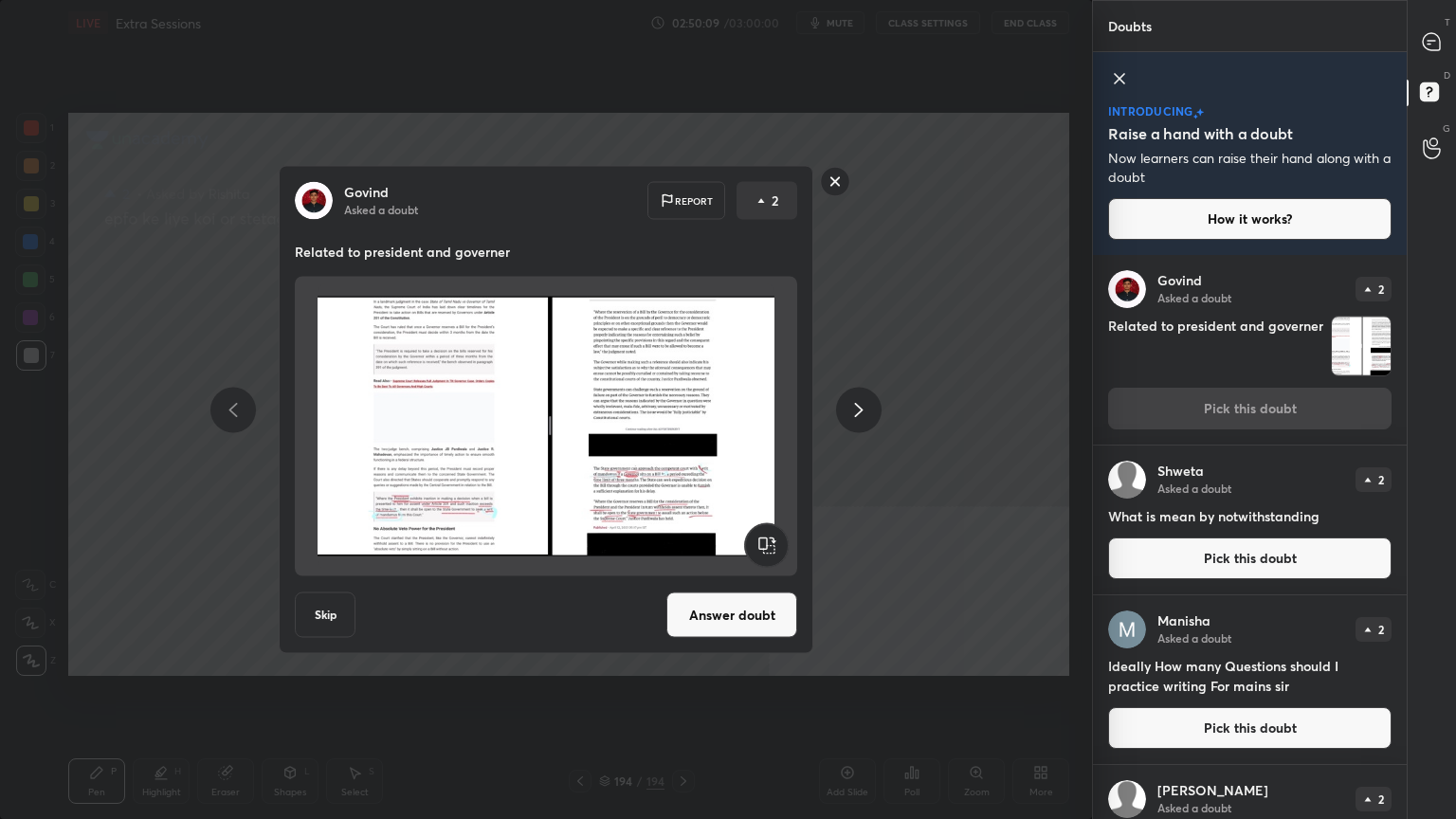 click on "Skip" at bounding box center (325, 615) 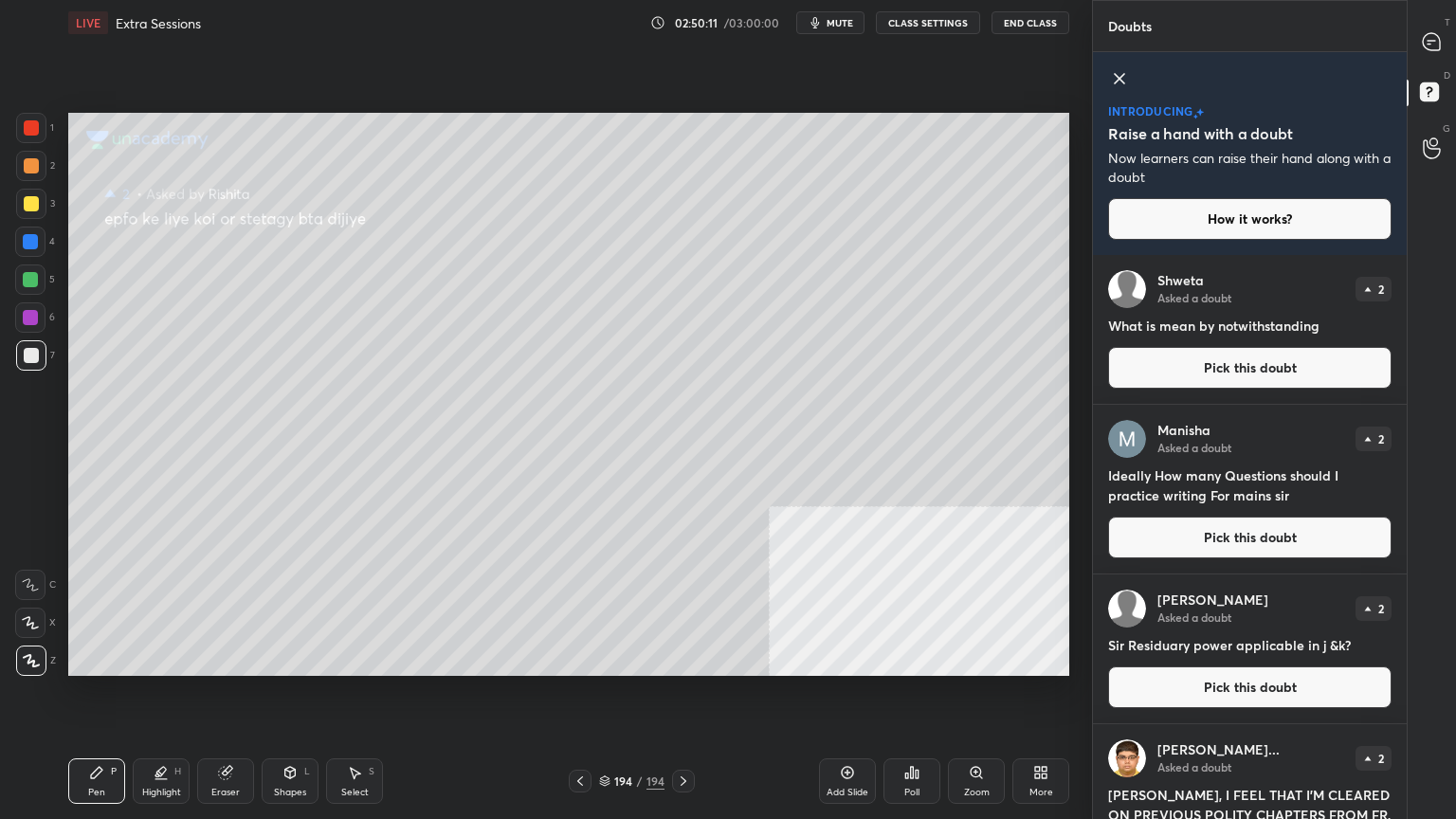 click on "Pick this doubt" at bounding box center [1249, 368] 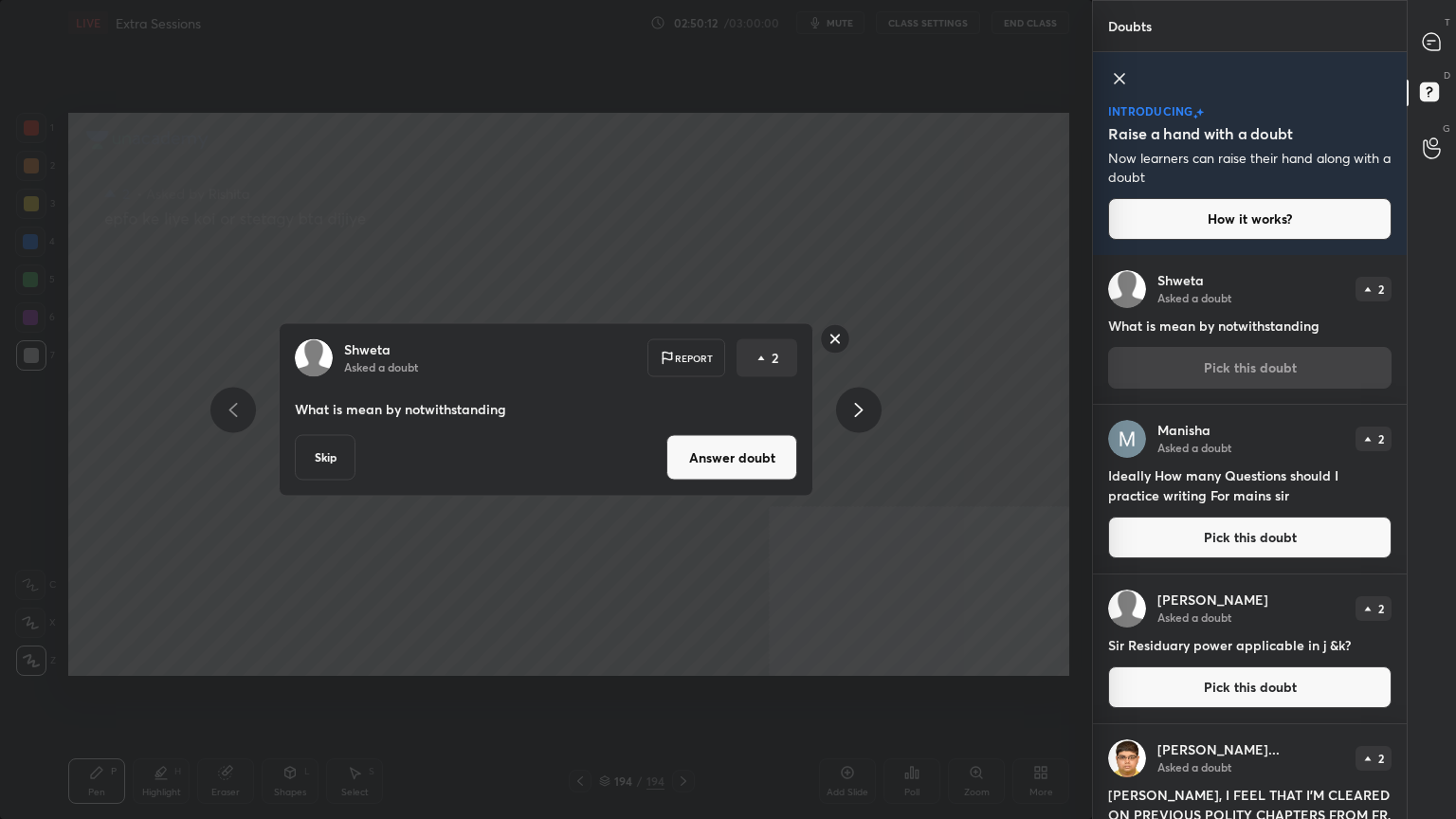 click on "Answer doubt" at bounding box center (732, 458) 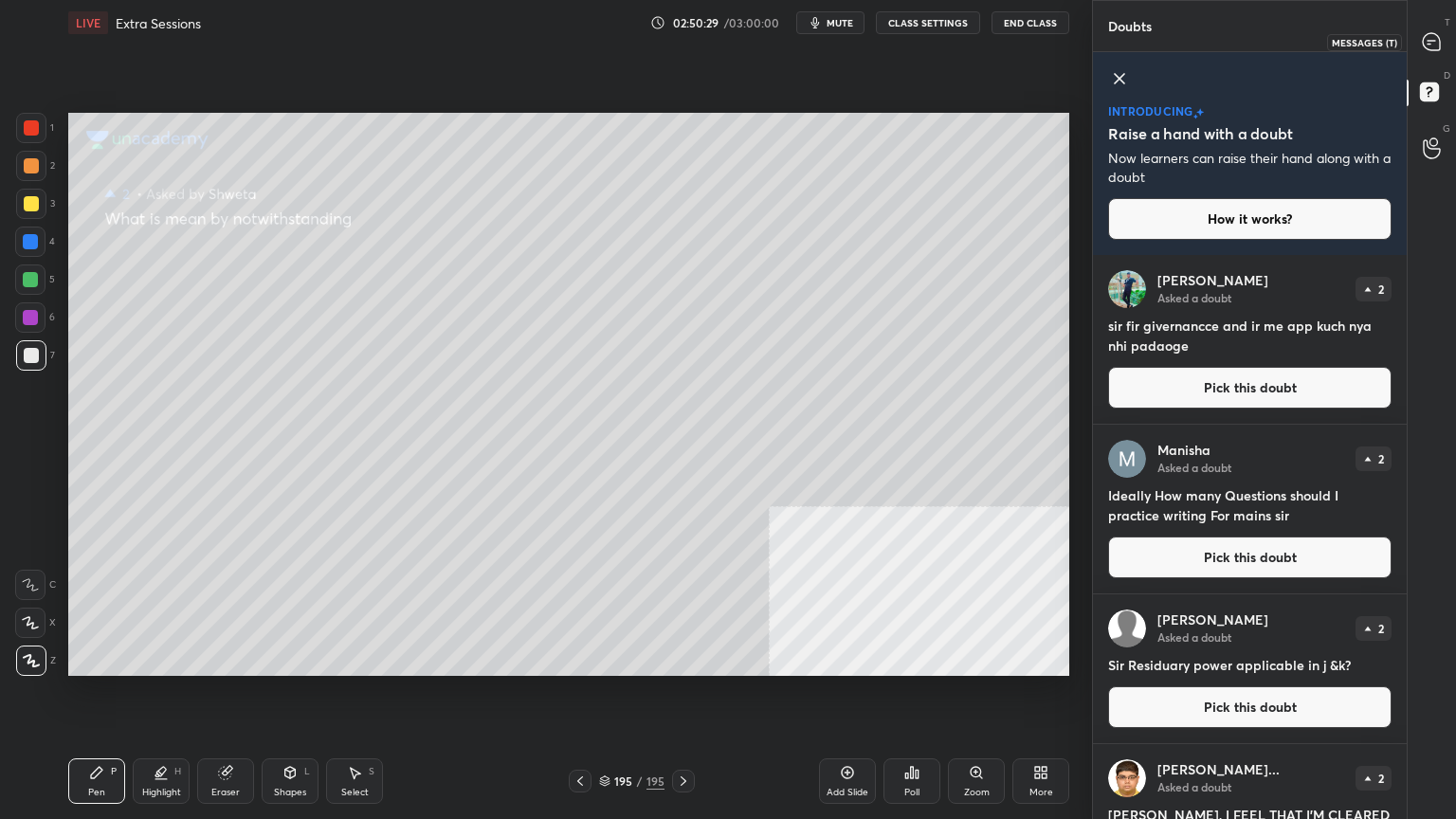 click 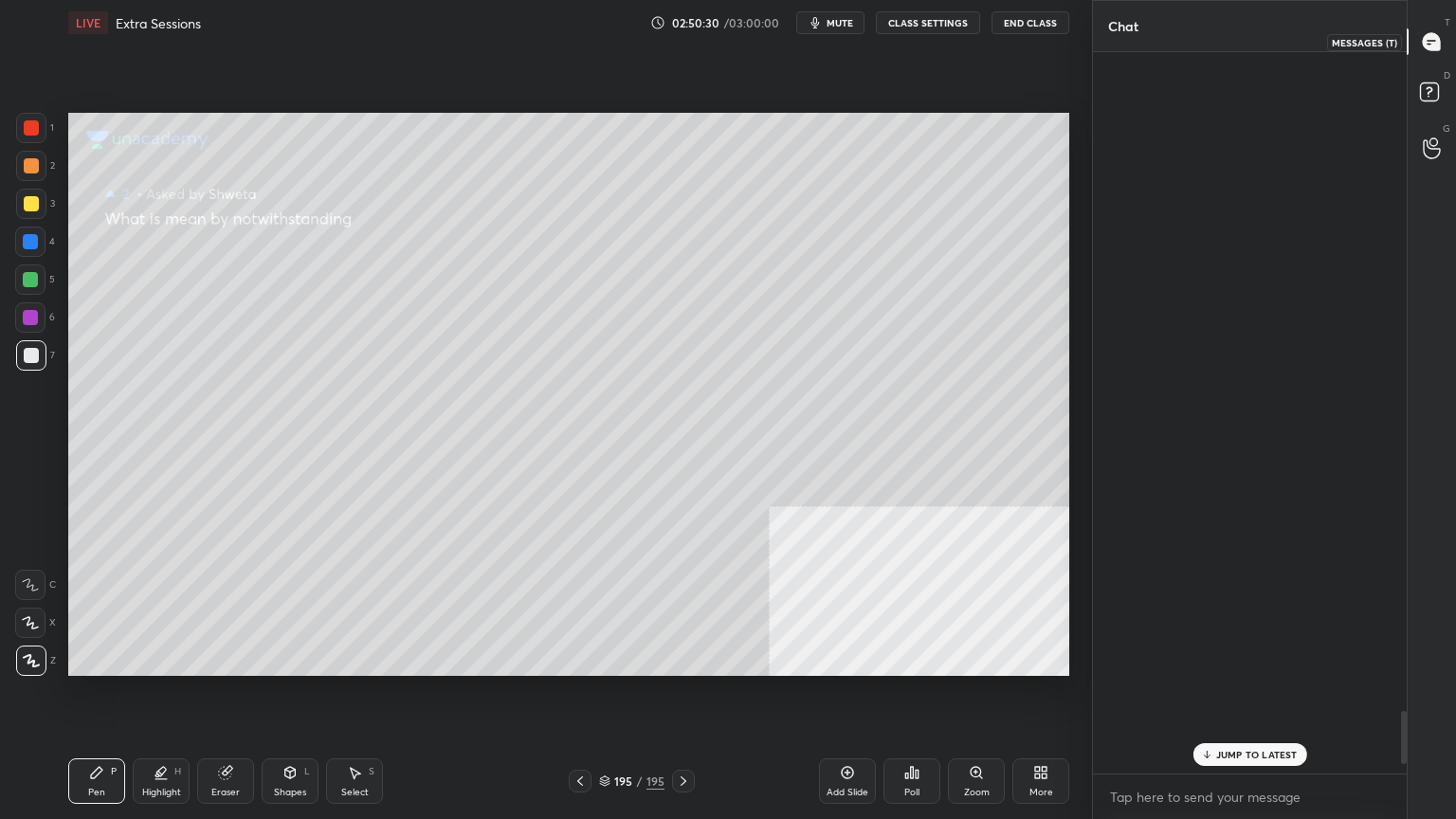 scroll, scrollTop: 8933, scrollLeft: 0, axis: vertical 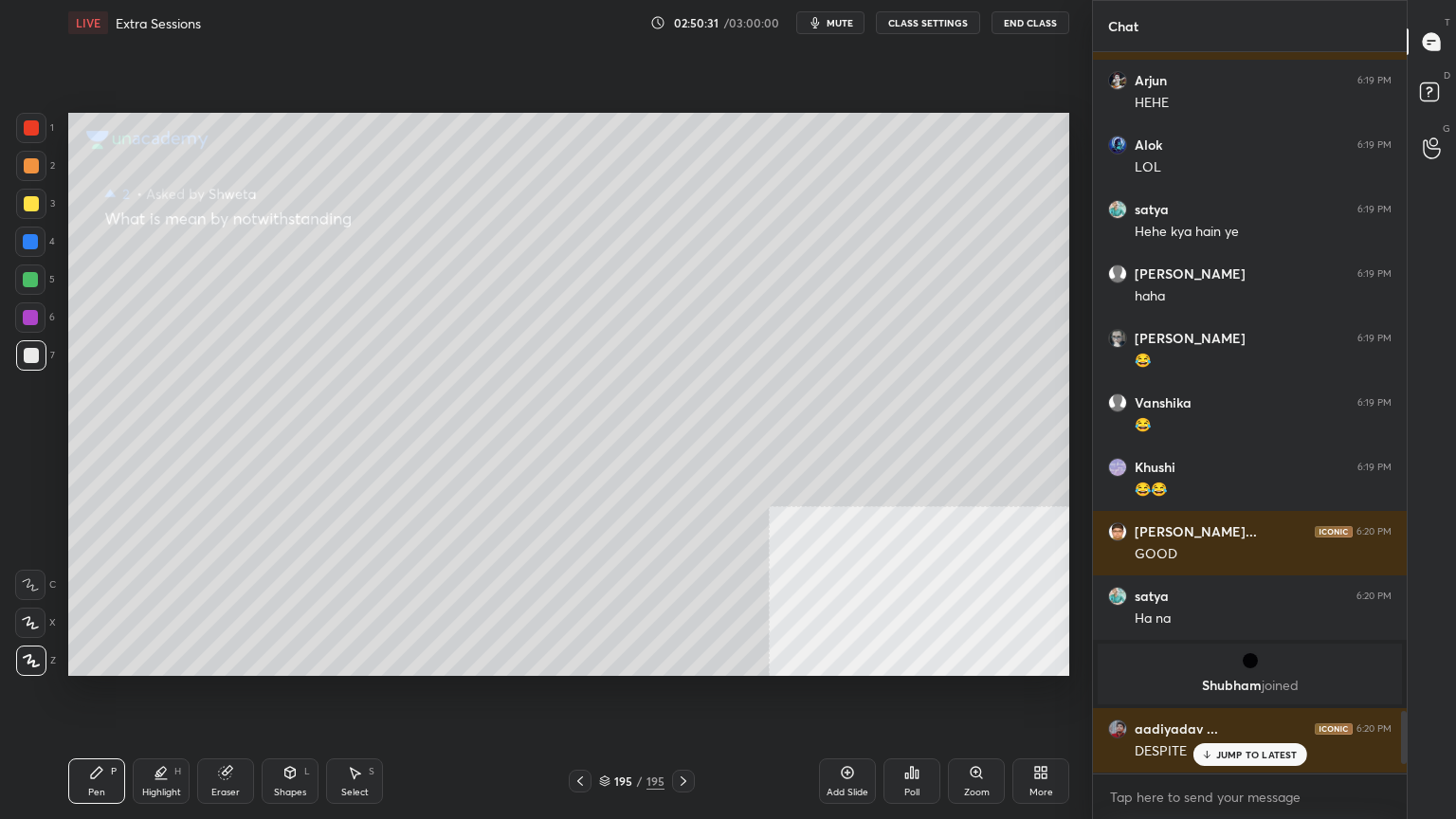 drag, startPoint x: 1228, startPoint y: 755, endPoint x: 1219, endPoint y: 761, distance: 10.816654 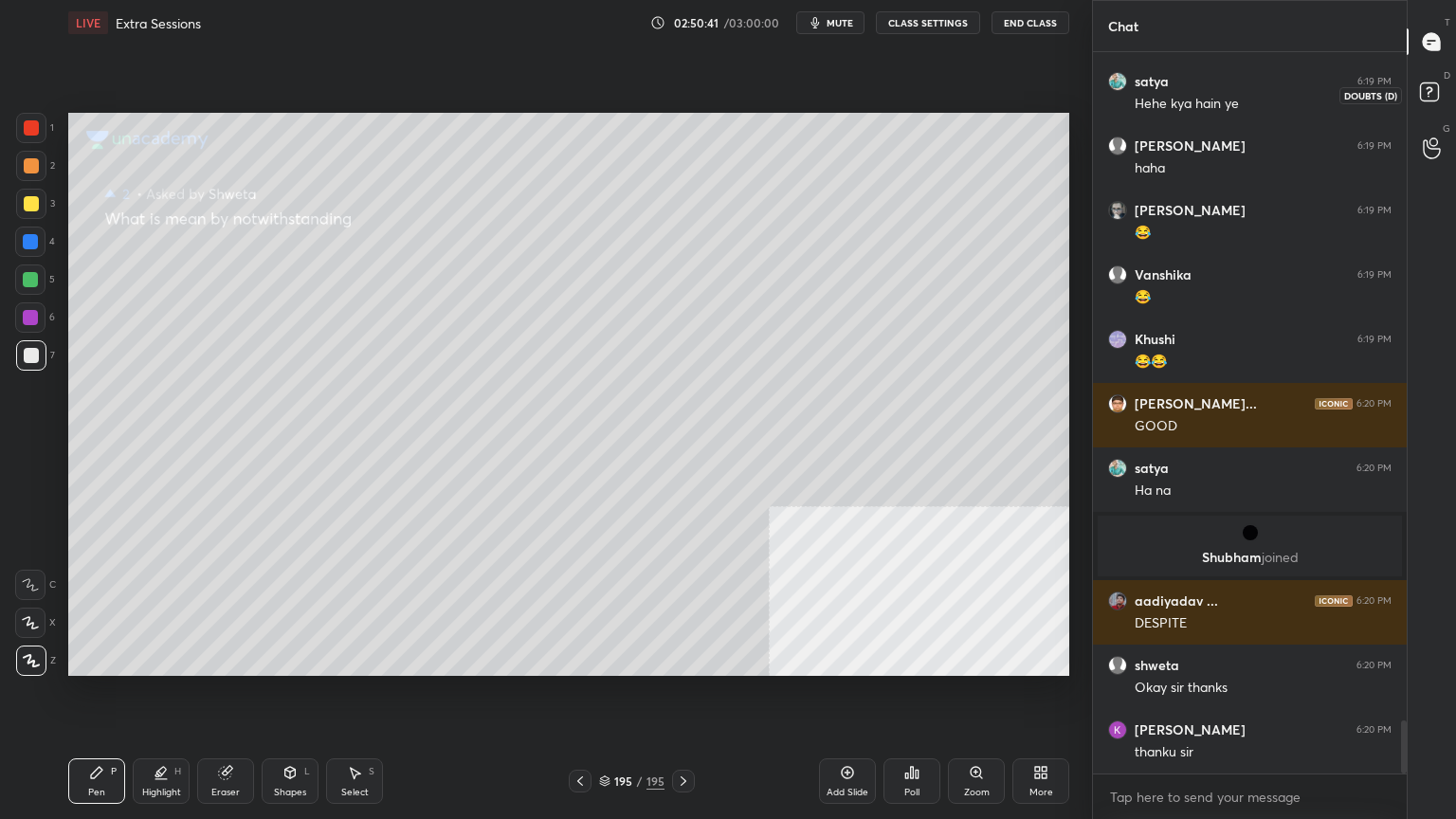 click 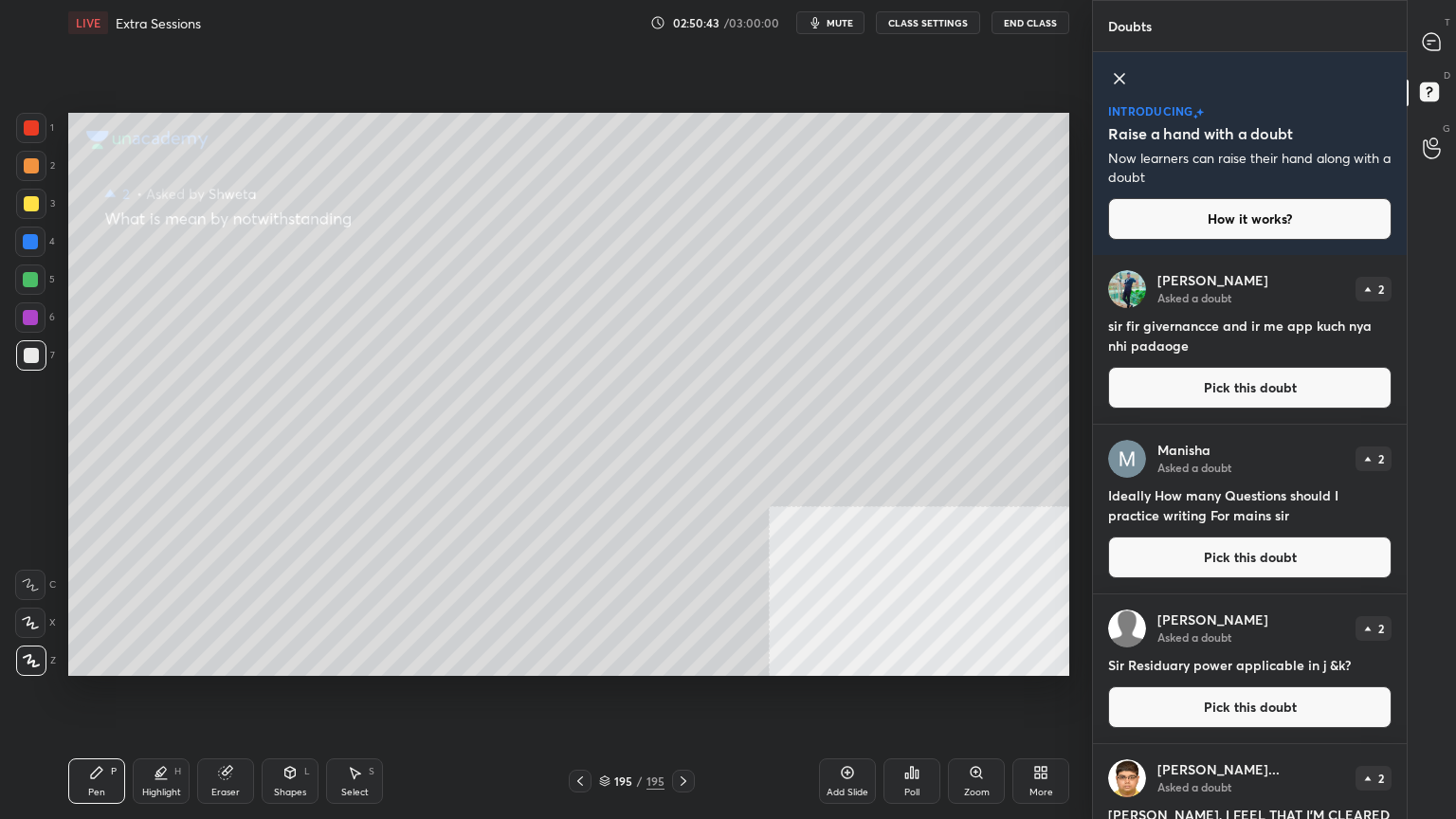 click on "Pick this doubt" at bounding box center (1249, 388) 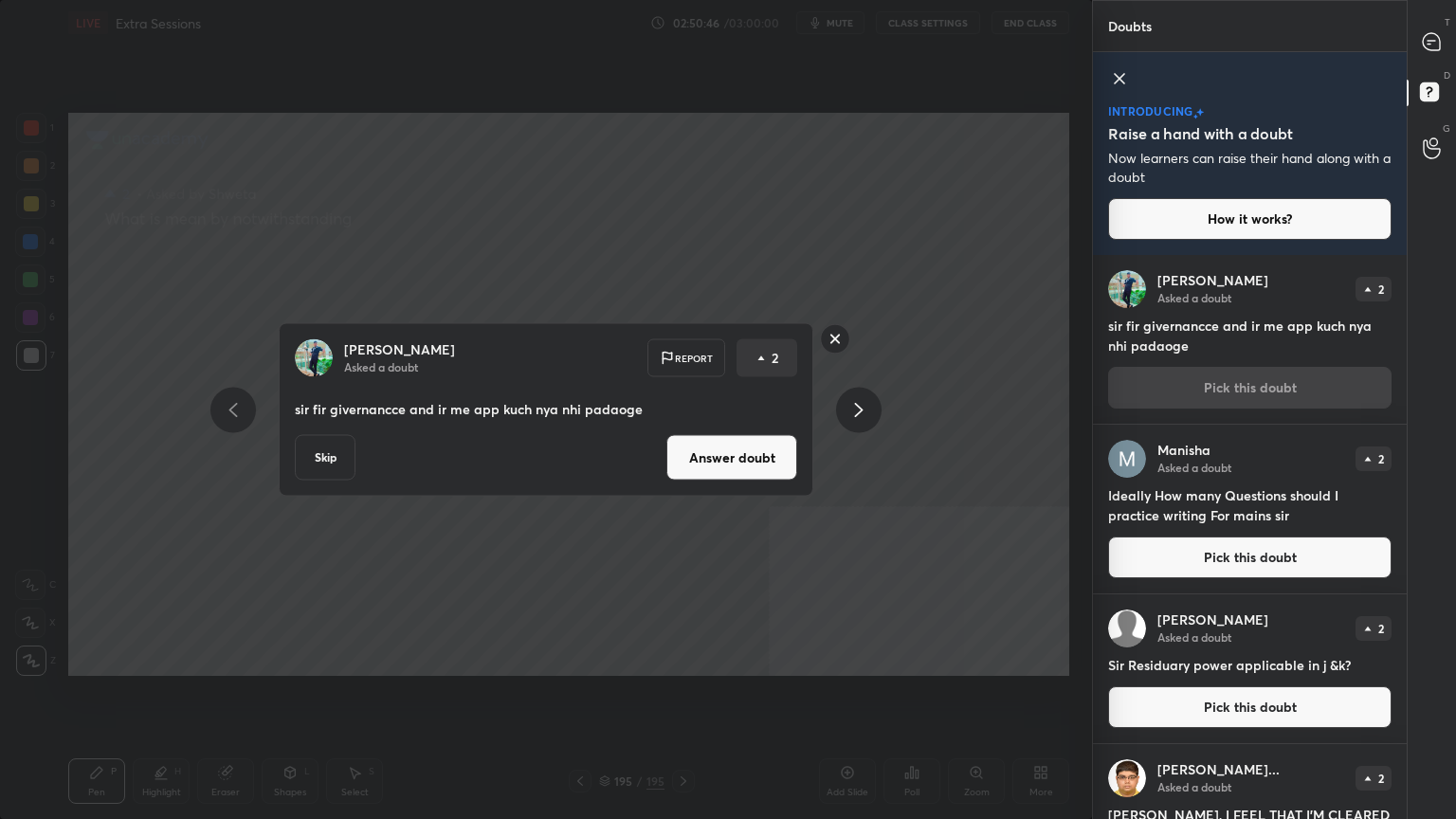 click on "Answer doubt" at bounding box center (732, 458) 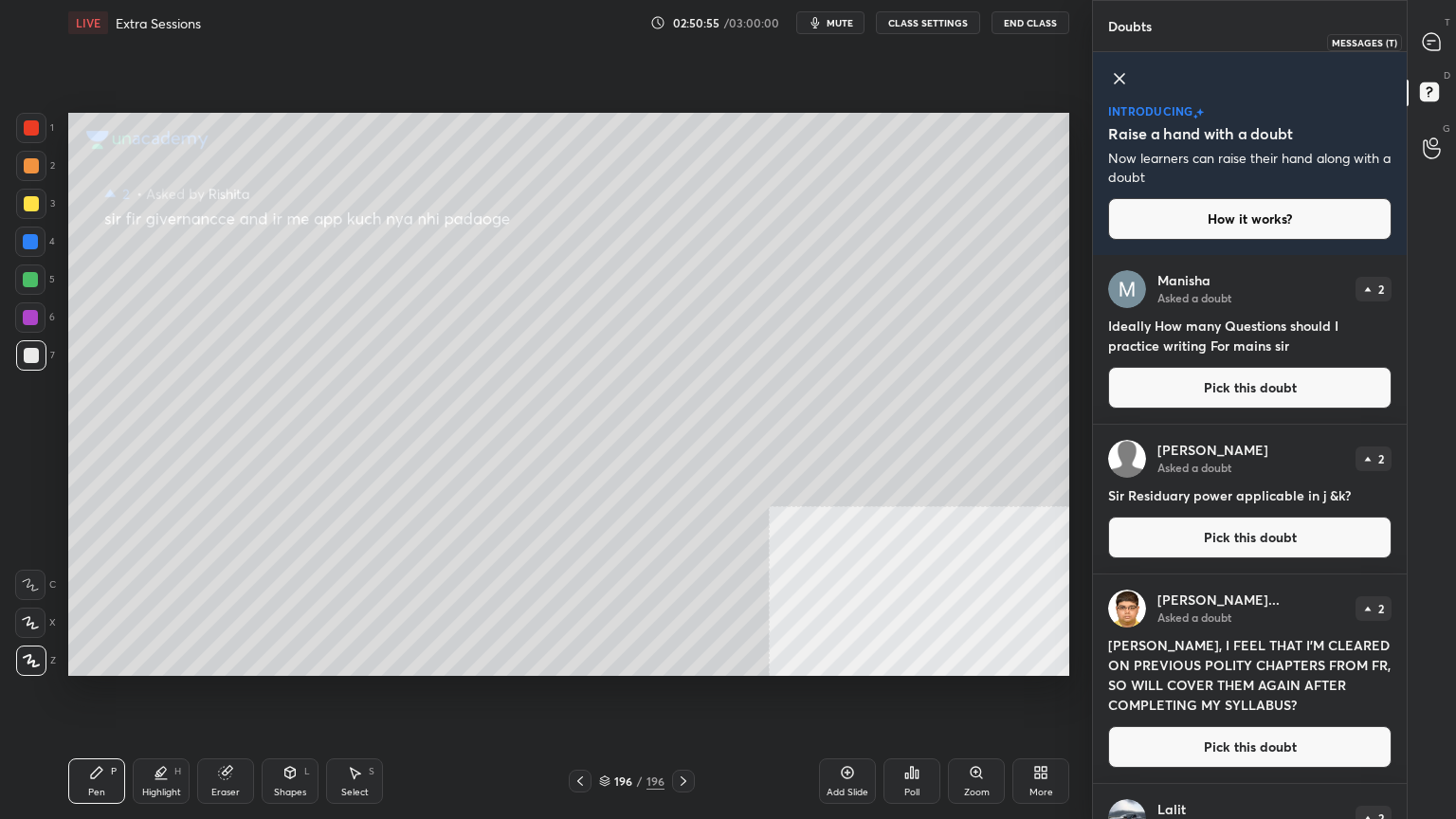 click 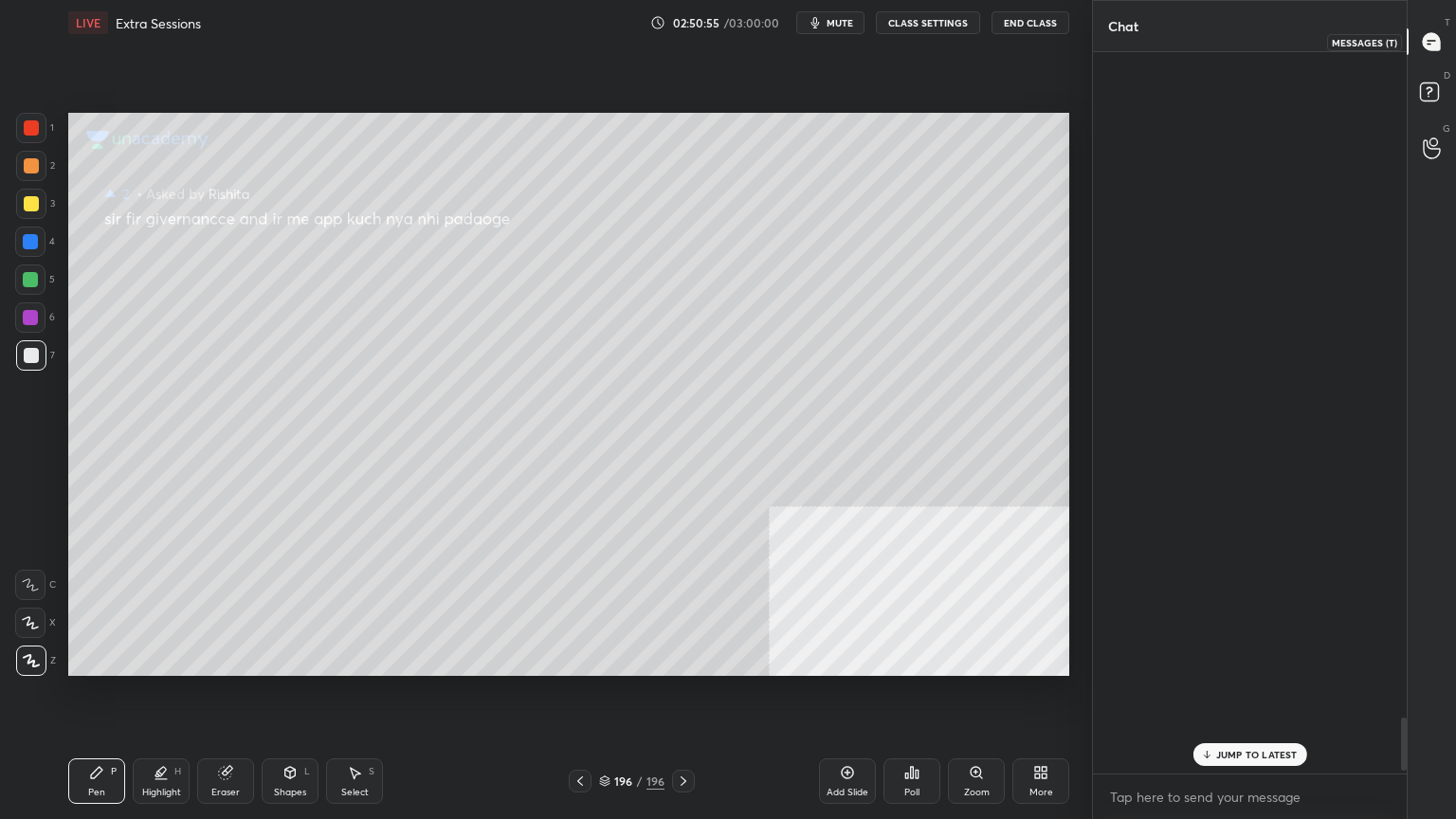 scroll, scrollTop: 8985, scrollLeft: 0, axis: vertical 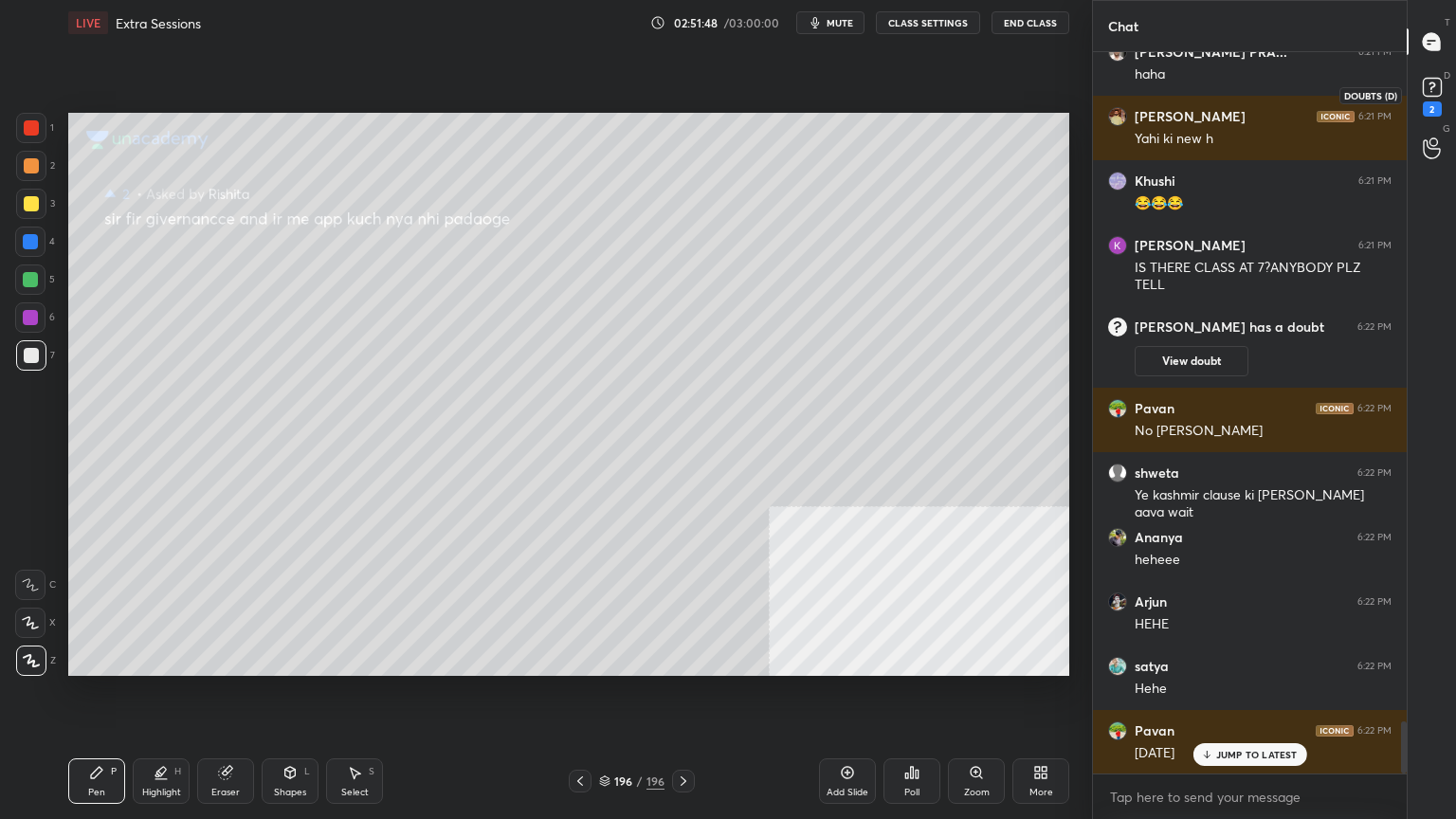 click 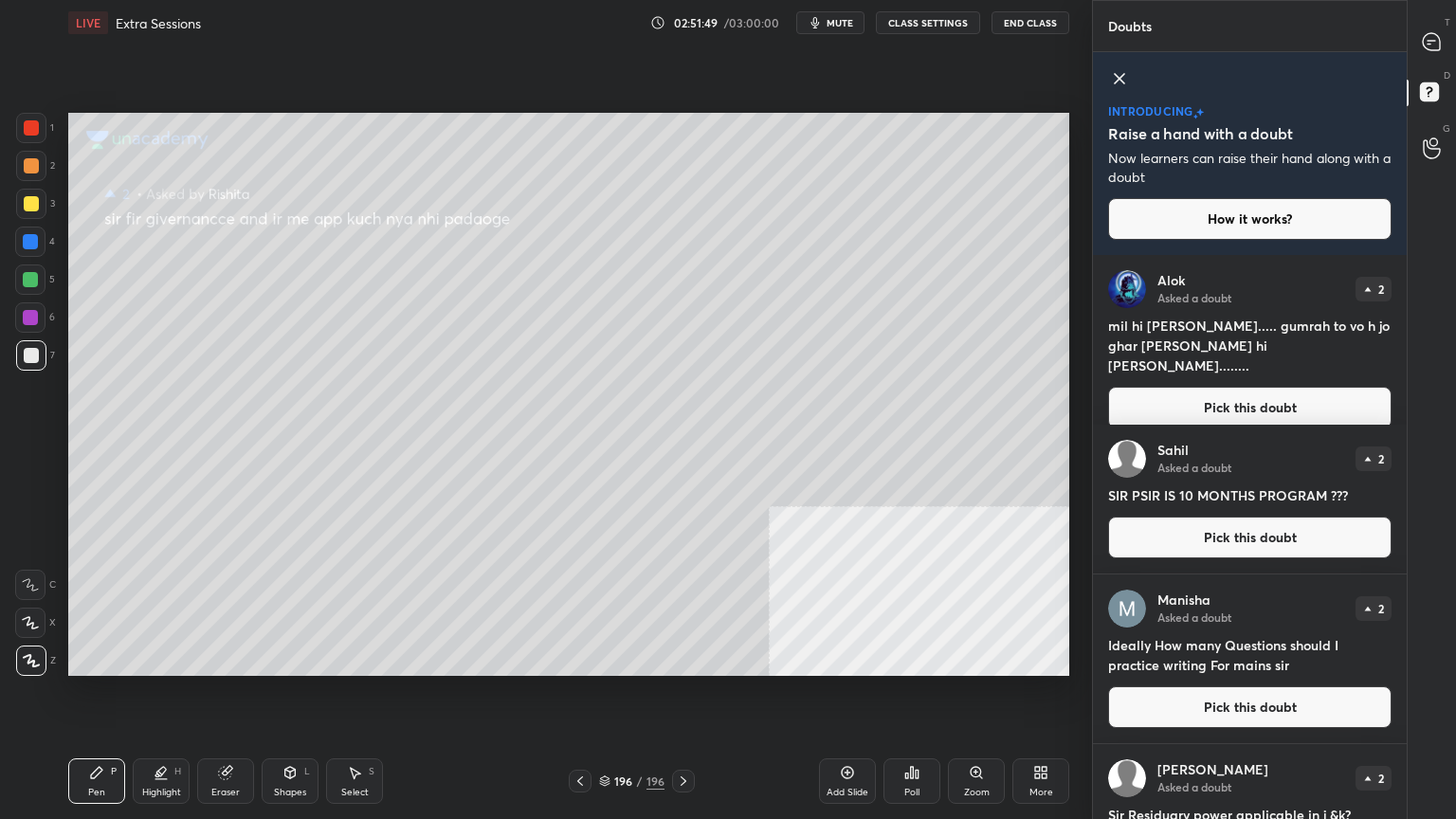 click on "Pick this doubt" at bounding box center (1249, 408) 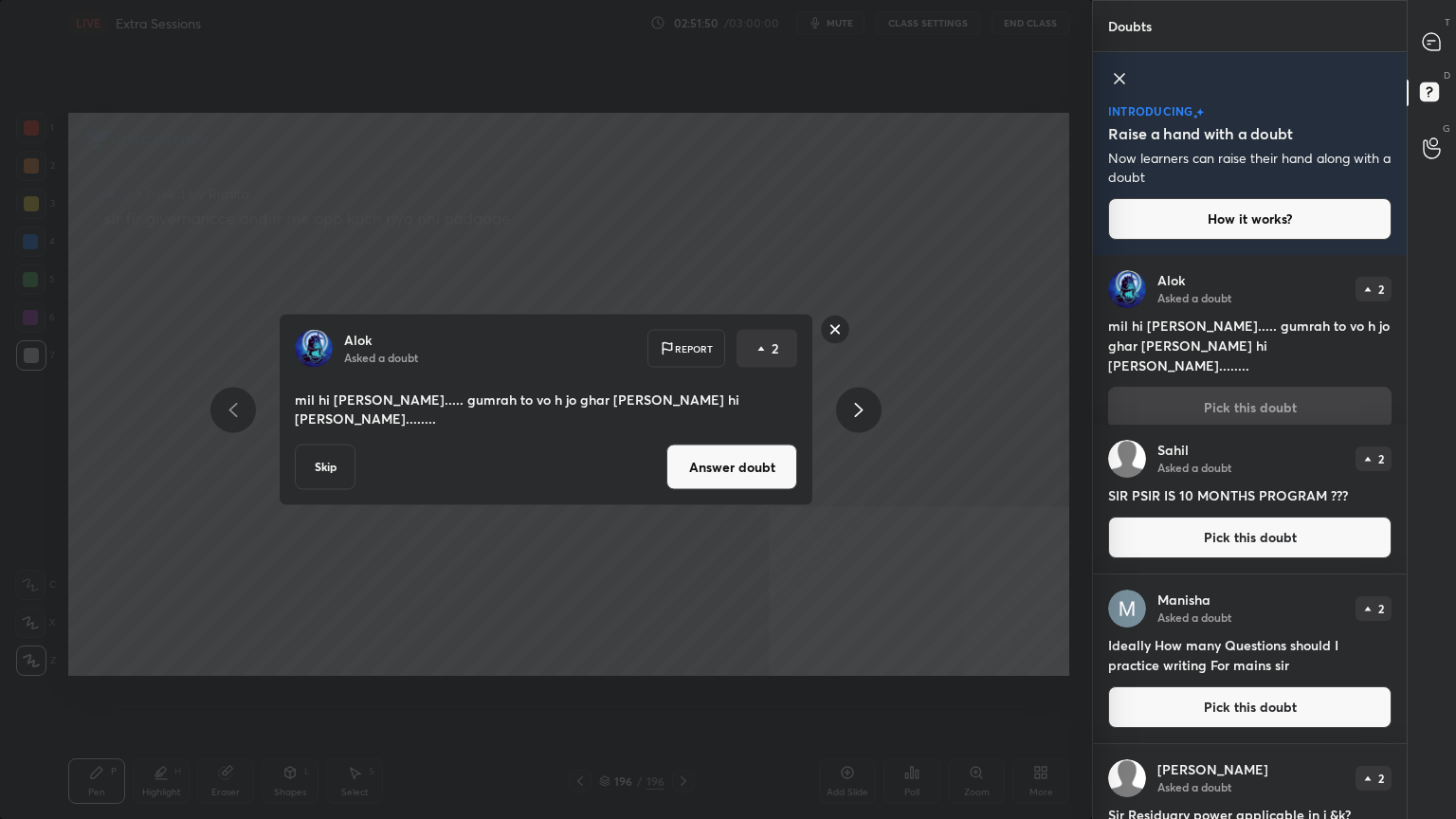 click on "Answer doubt" at bounding box center [732, 467] 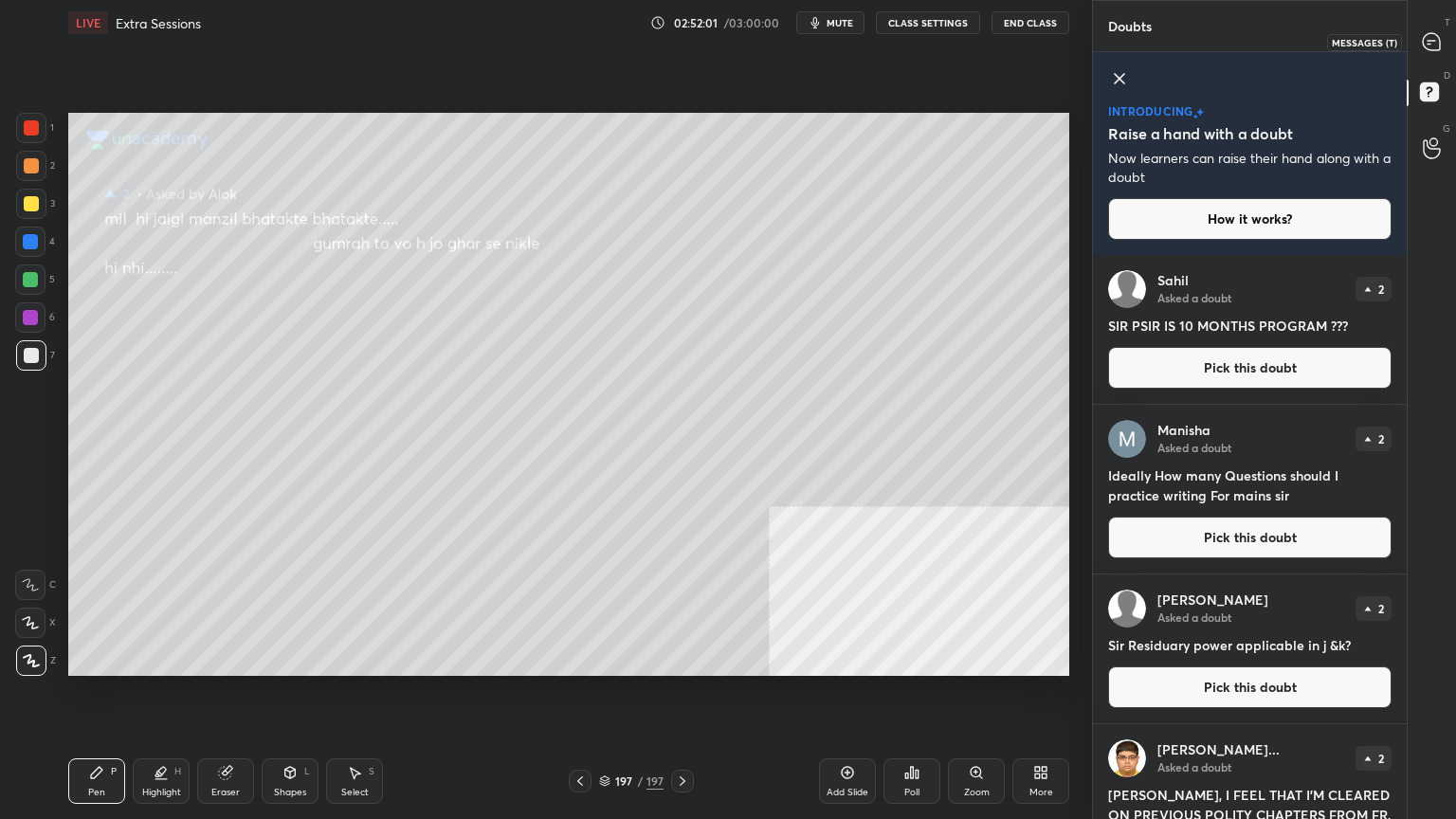drag, startPoint x: 1439, startPoint y: 40, endPoint x: 1417, endPoint y: 57, distance: 27.802878 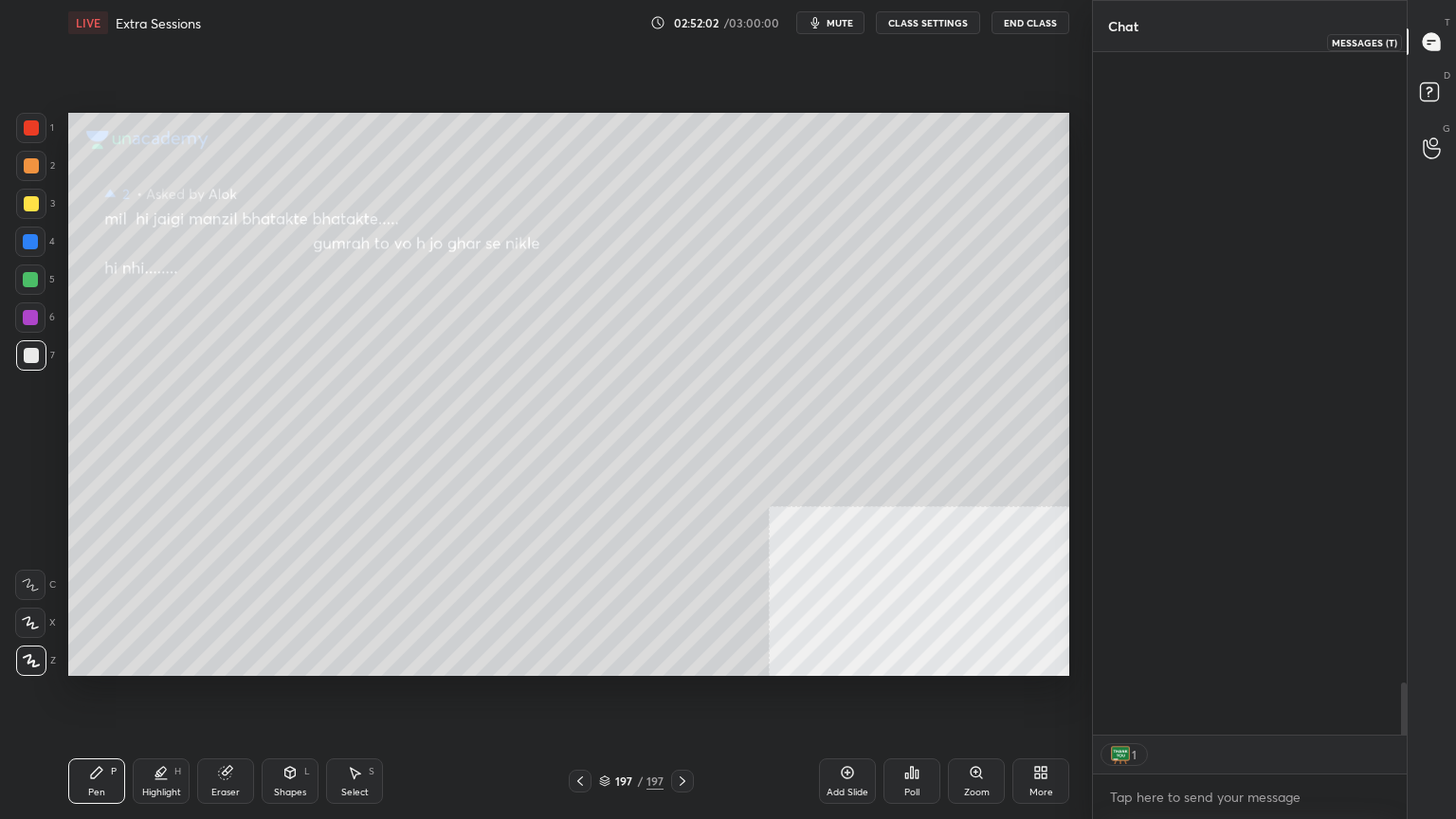 scroll, scrollTop: 10040, scrollLeft: 0, axis: vertical 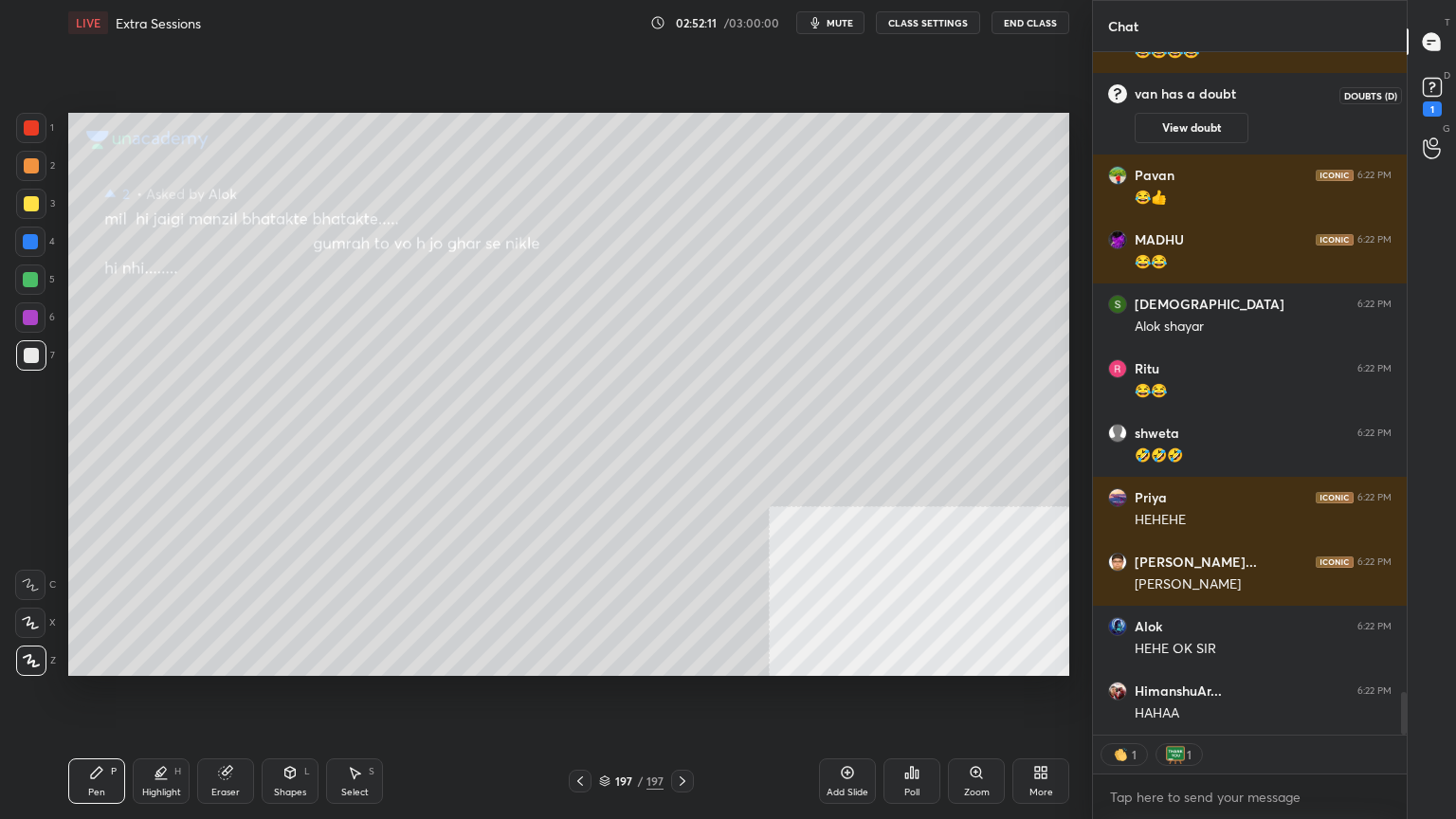 click 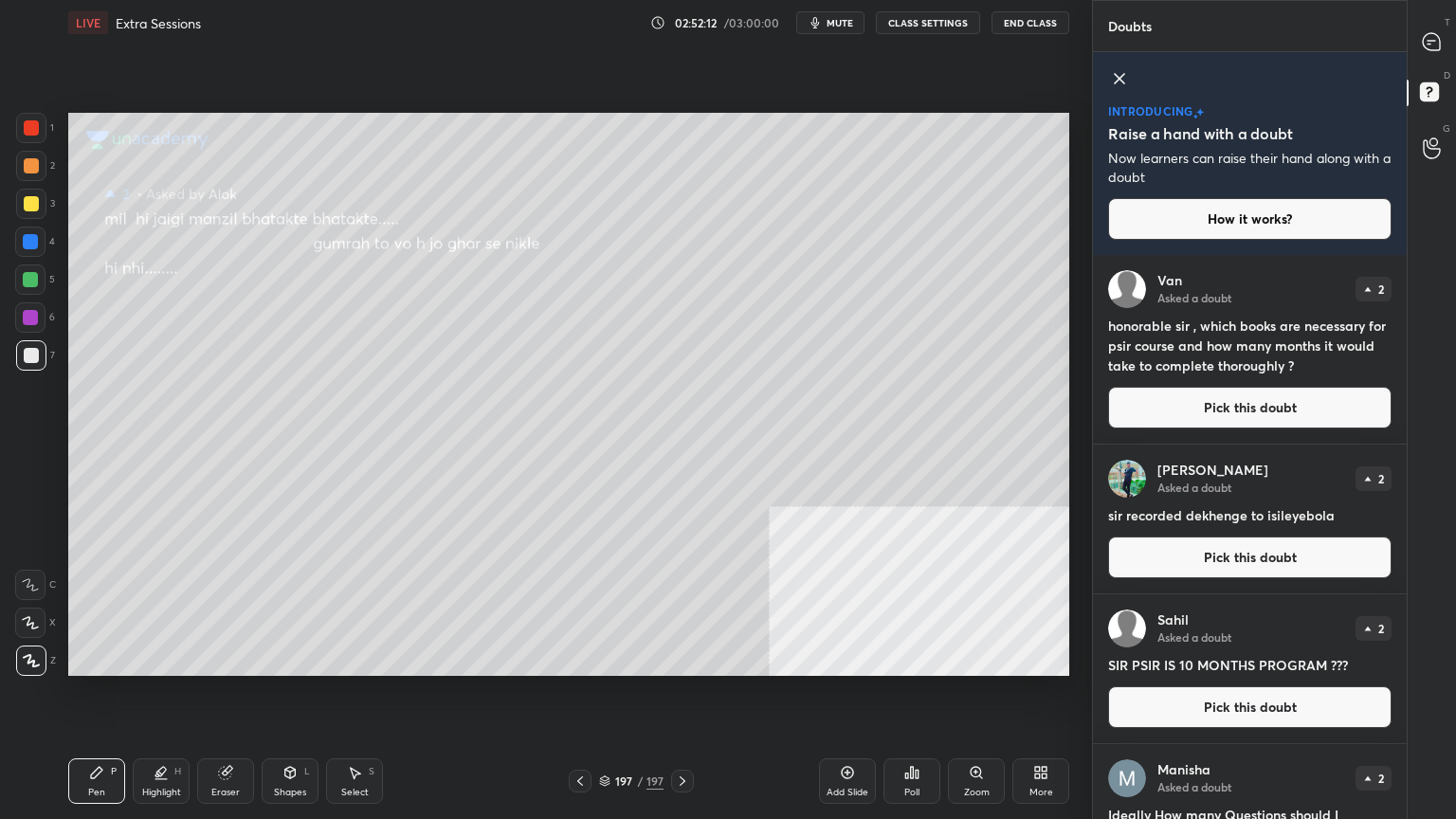 click on "Pick this doubt" at bounding box center (1249, 408) 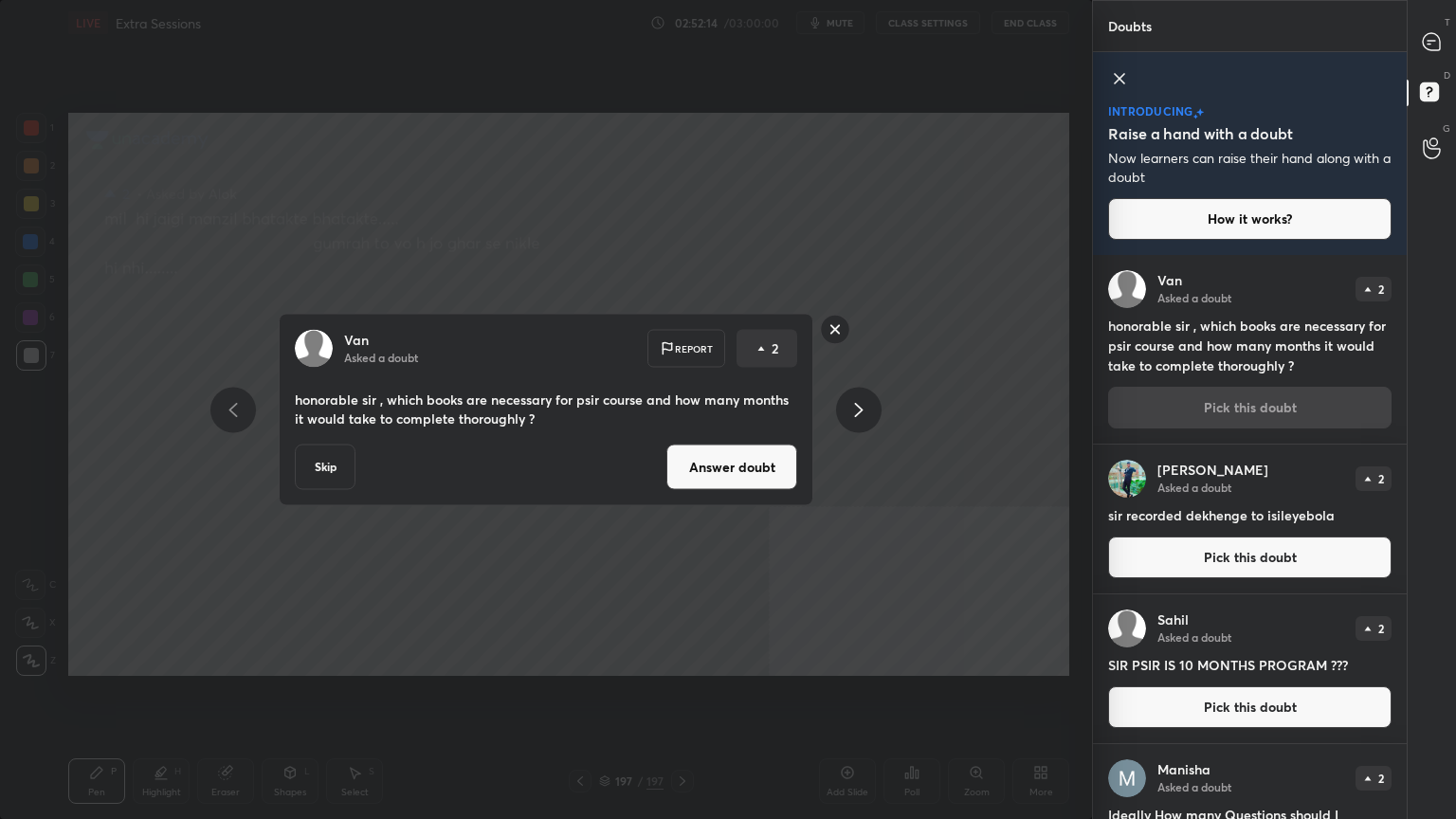 click on "Answer doubt" at bounding box center (732, 467) 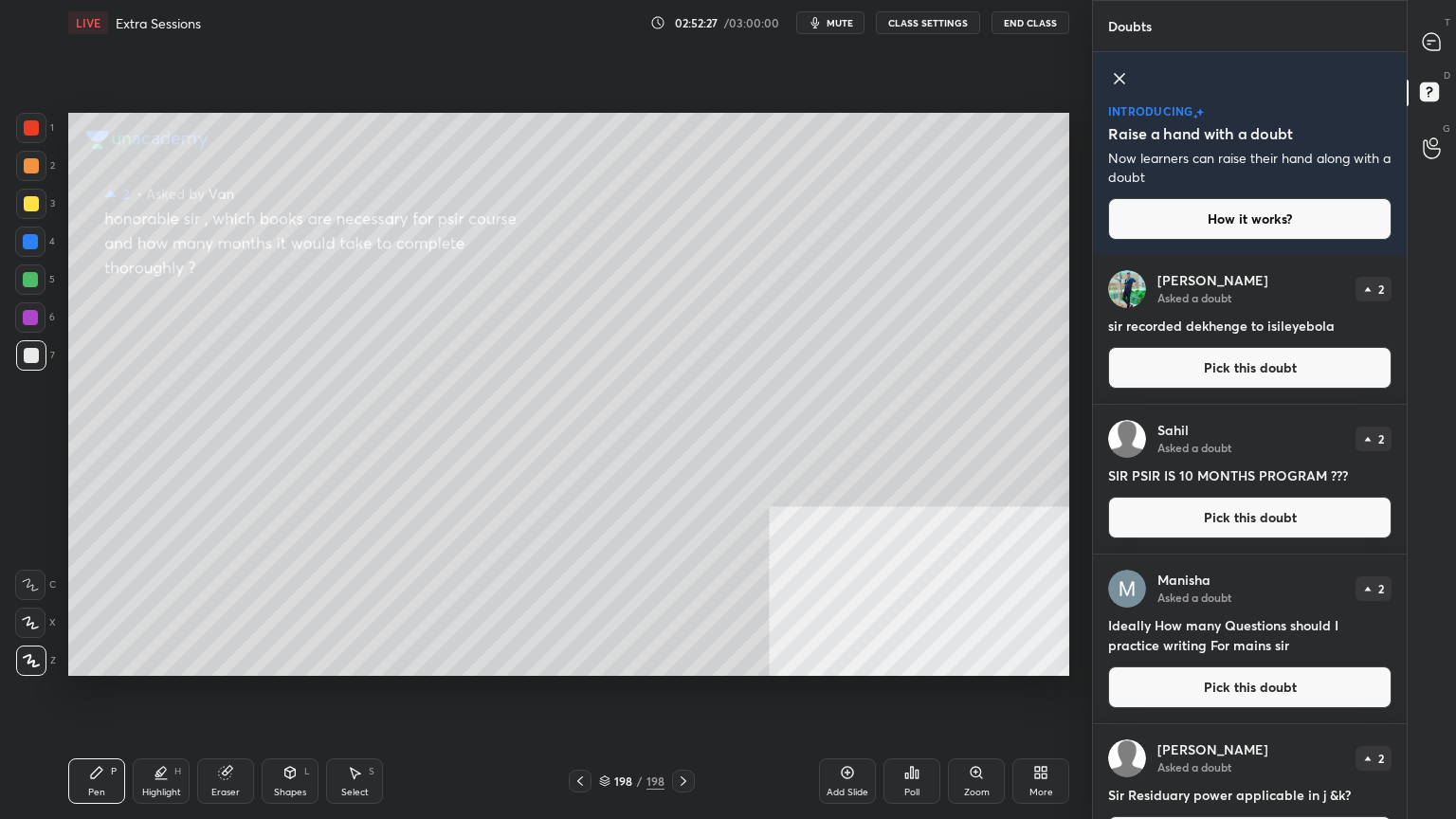 drag, startPoint x: 1182, startPoint y: 370, endPoint x: 1149, endPoint y: 374, distance: 33.24154 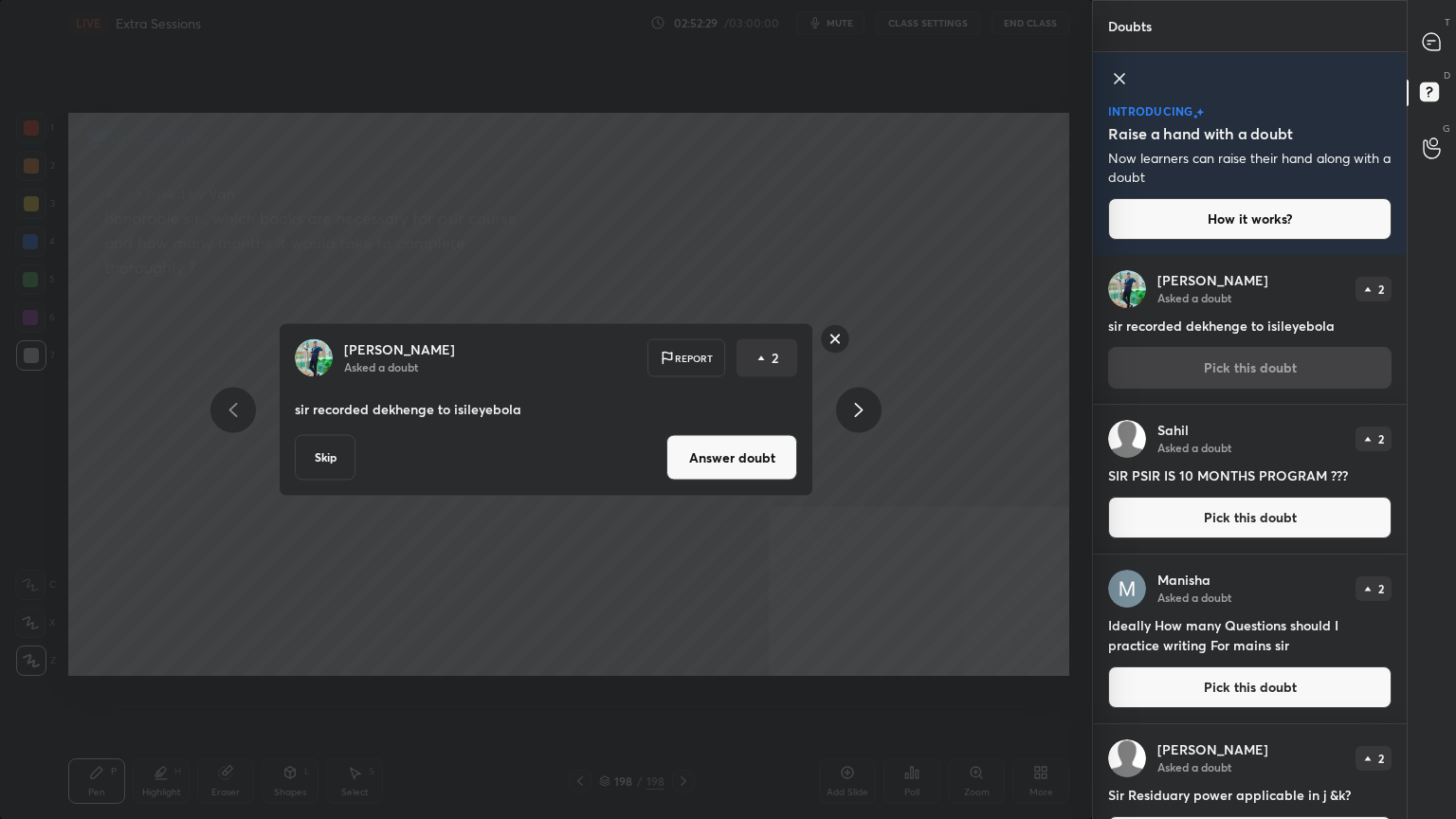 click on "Skip" at bounding box center (325, 458) 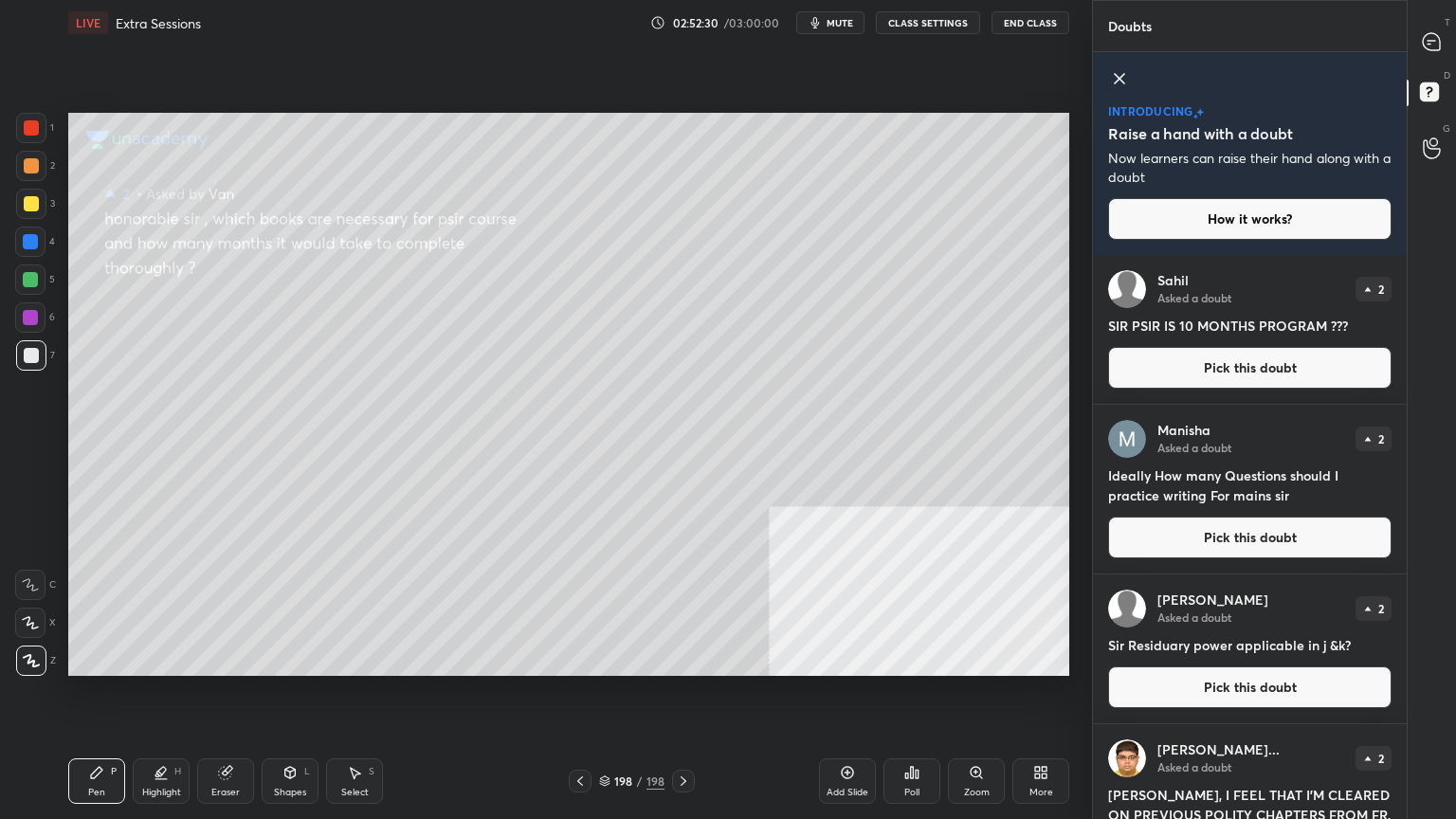 click on "Pick this doubt" at bounding box center (1249, 368) 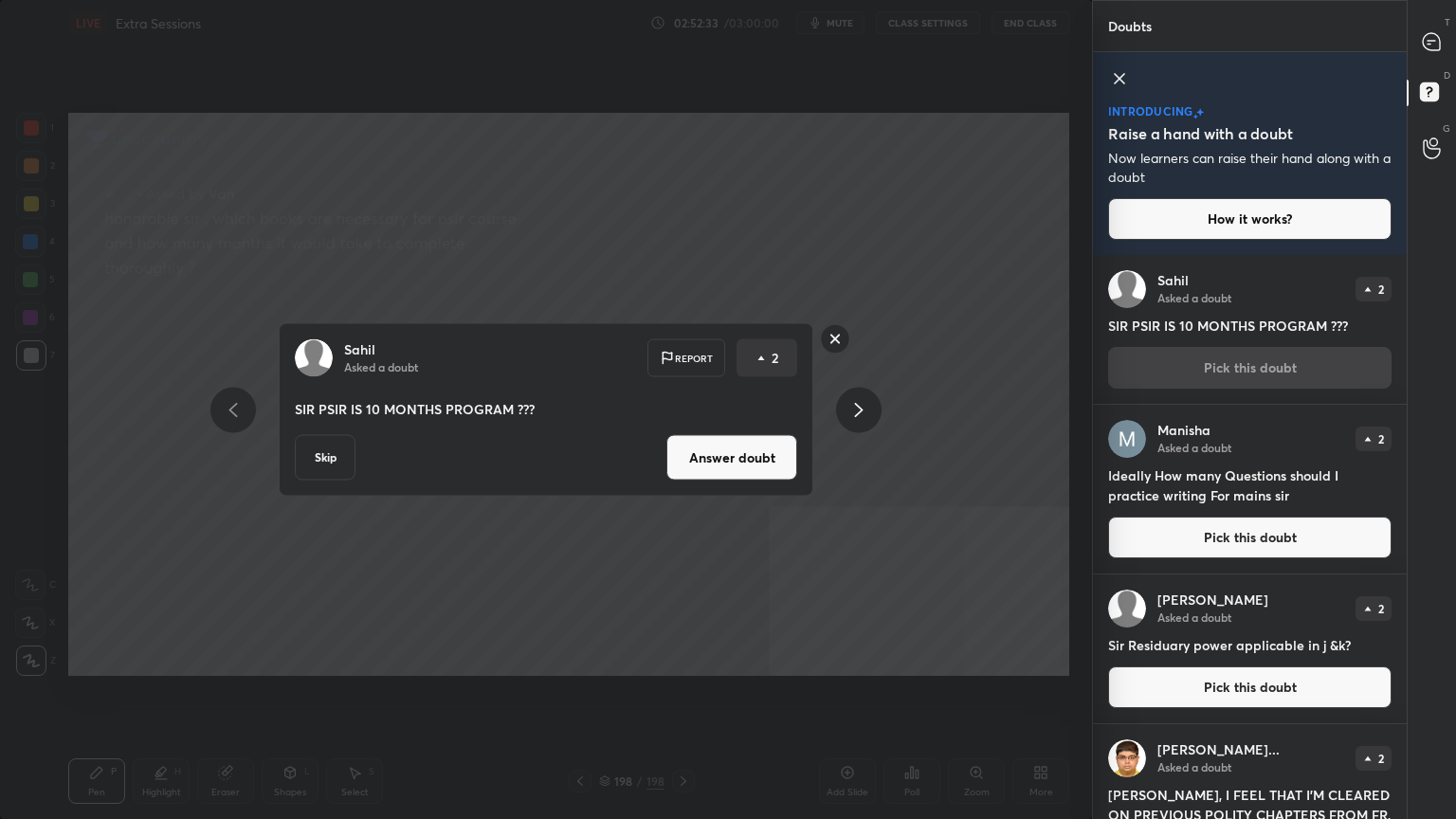 click on "Answer doubt" at bounding box center [732, 458] 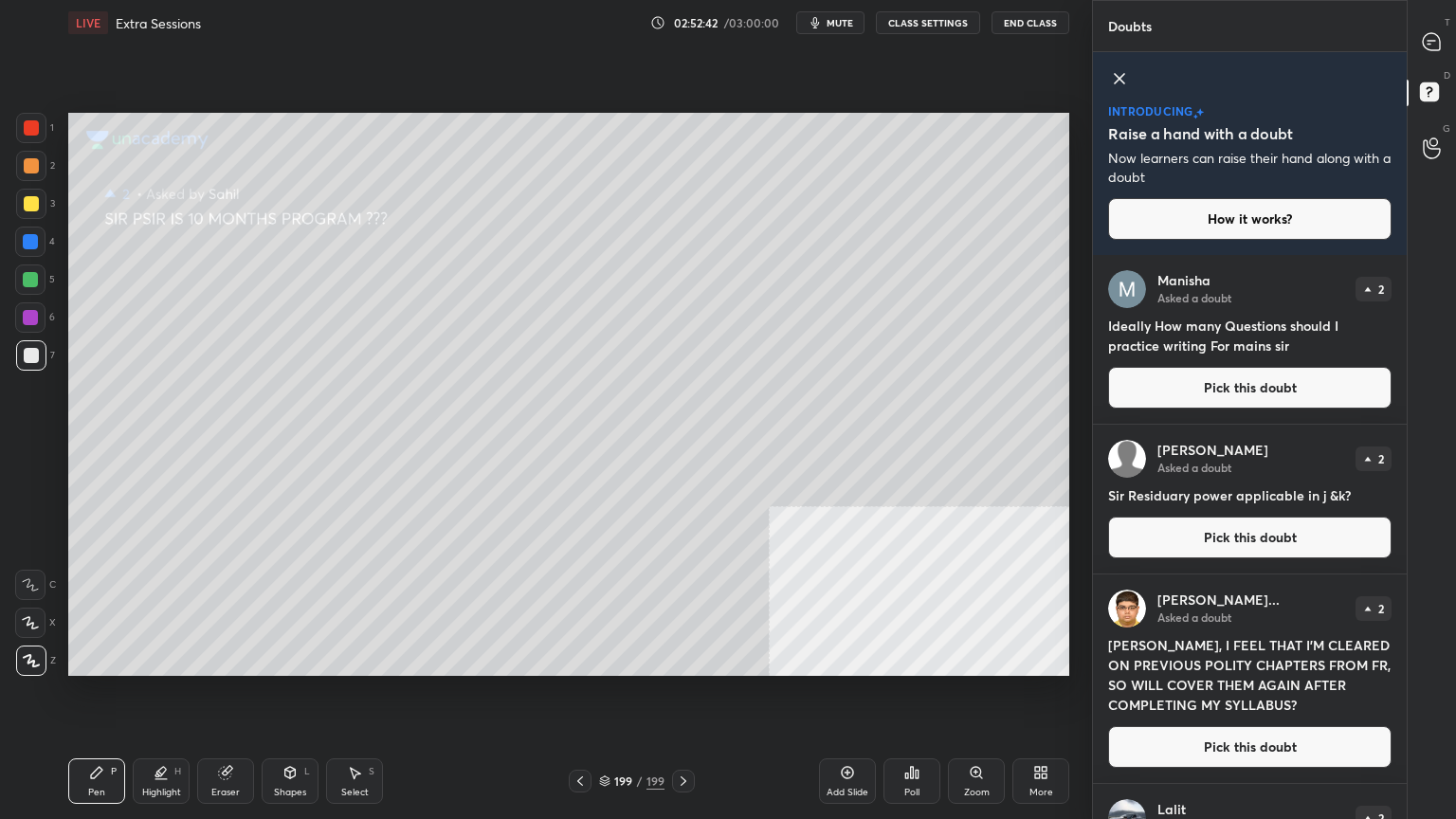click on "Pick this doubt" at bounding box center (1249, 388) 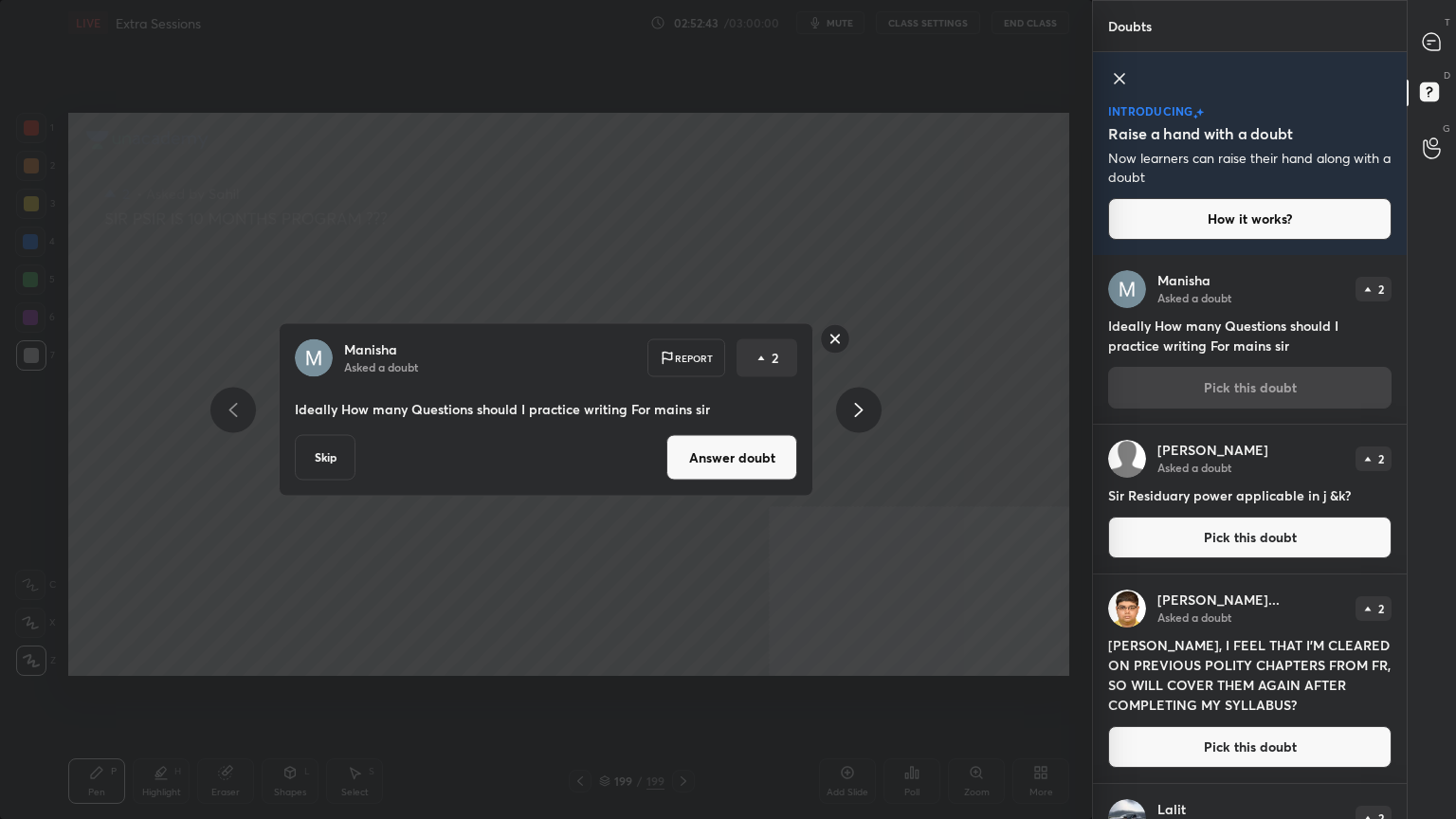 click on "Answer doubt" at bounding box center (732, 458) 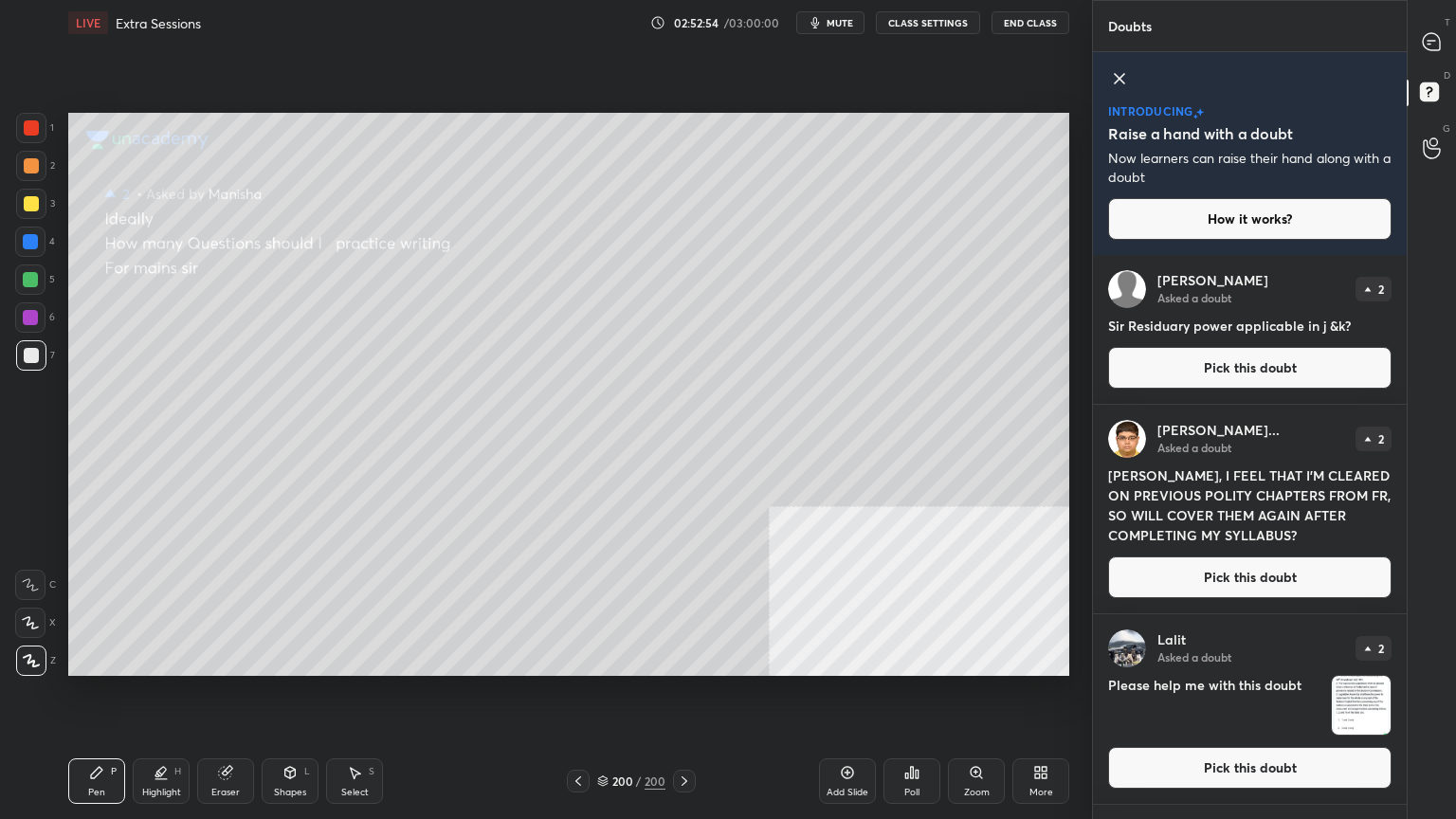 click on "Pick this doubt" at bounding box center [1249, 368] 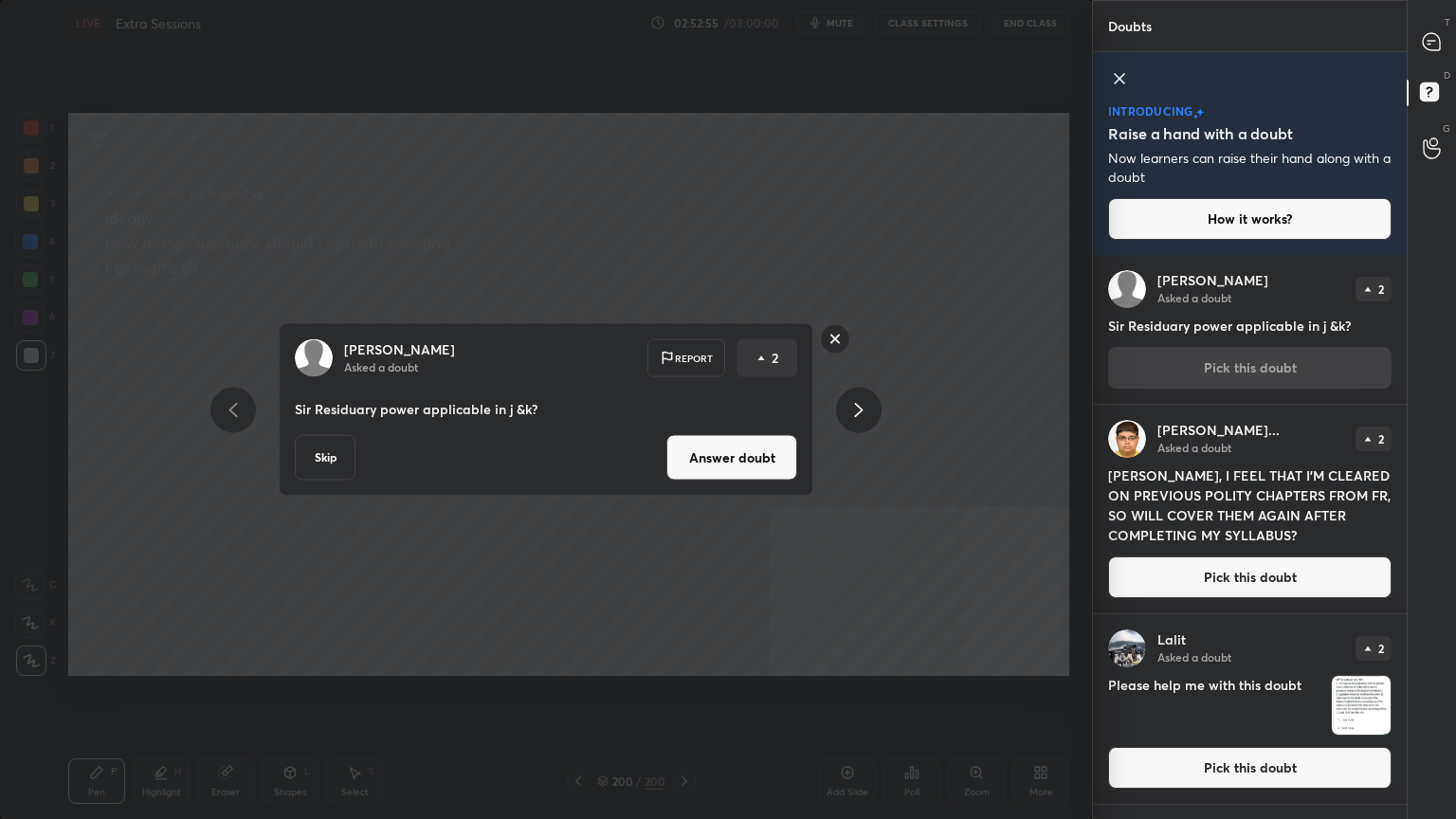 click on "Skip" at bounding box center [325, 458] 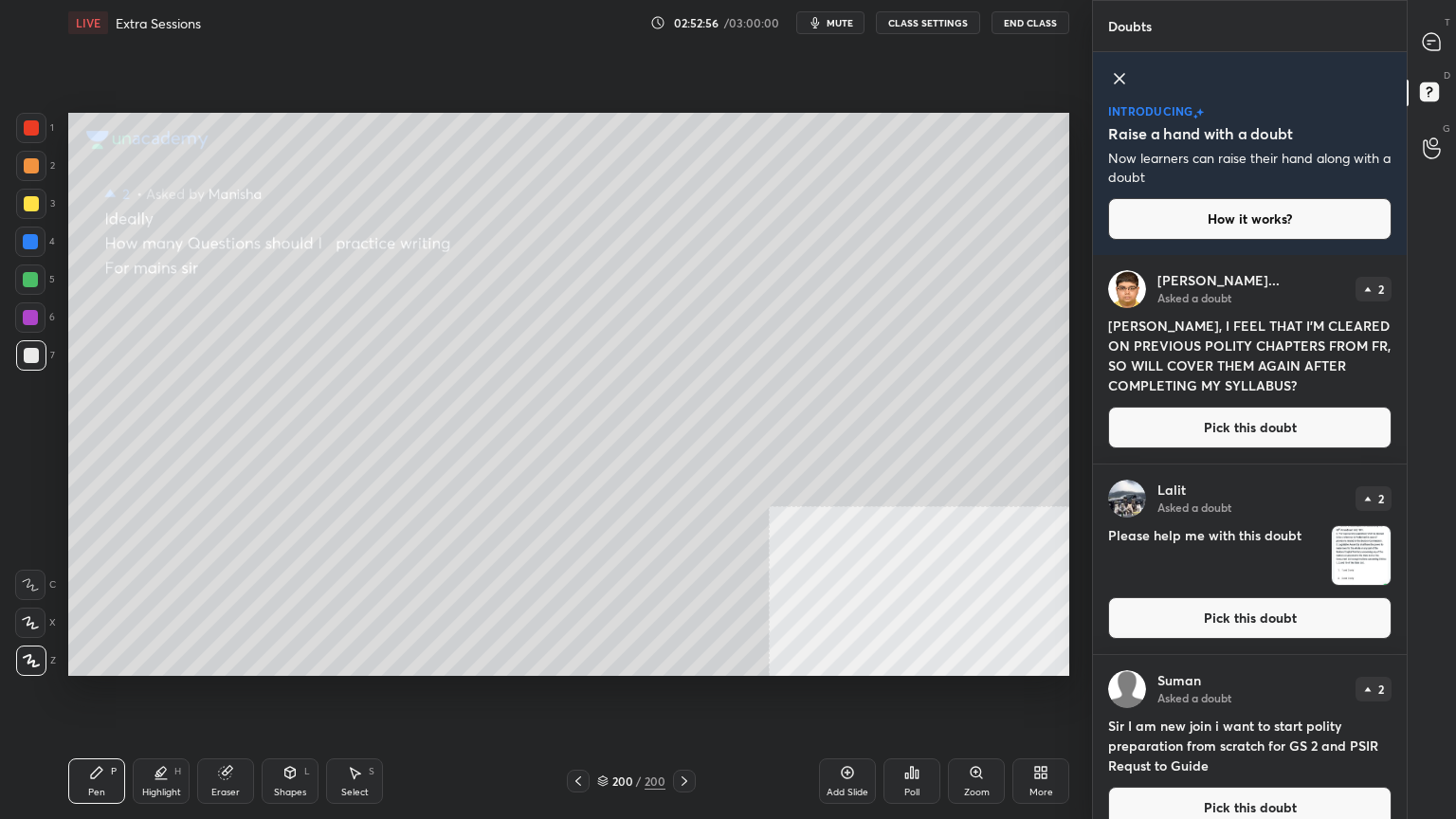 click on "Pick this doubt" at bounding box center [1249, 428] 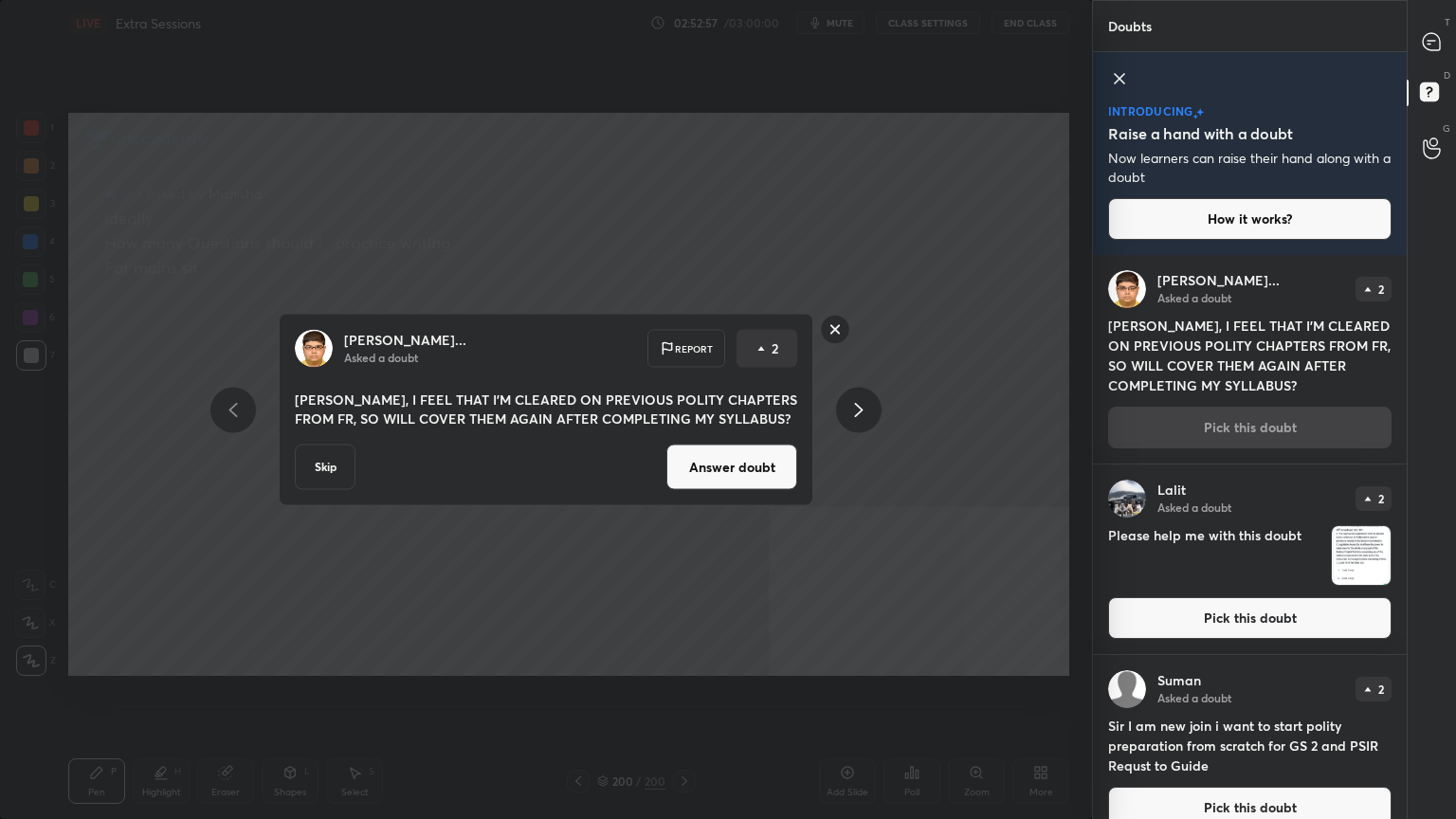 click on "Answer doubt" at bounding box center (732, 467) 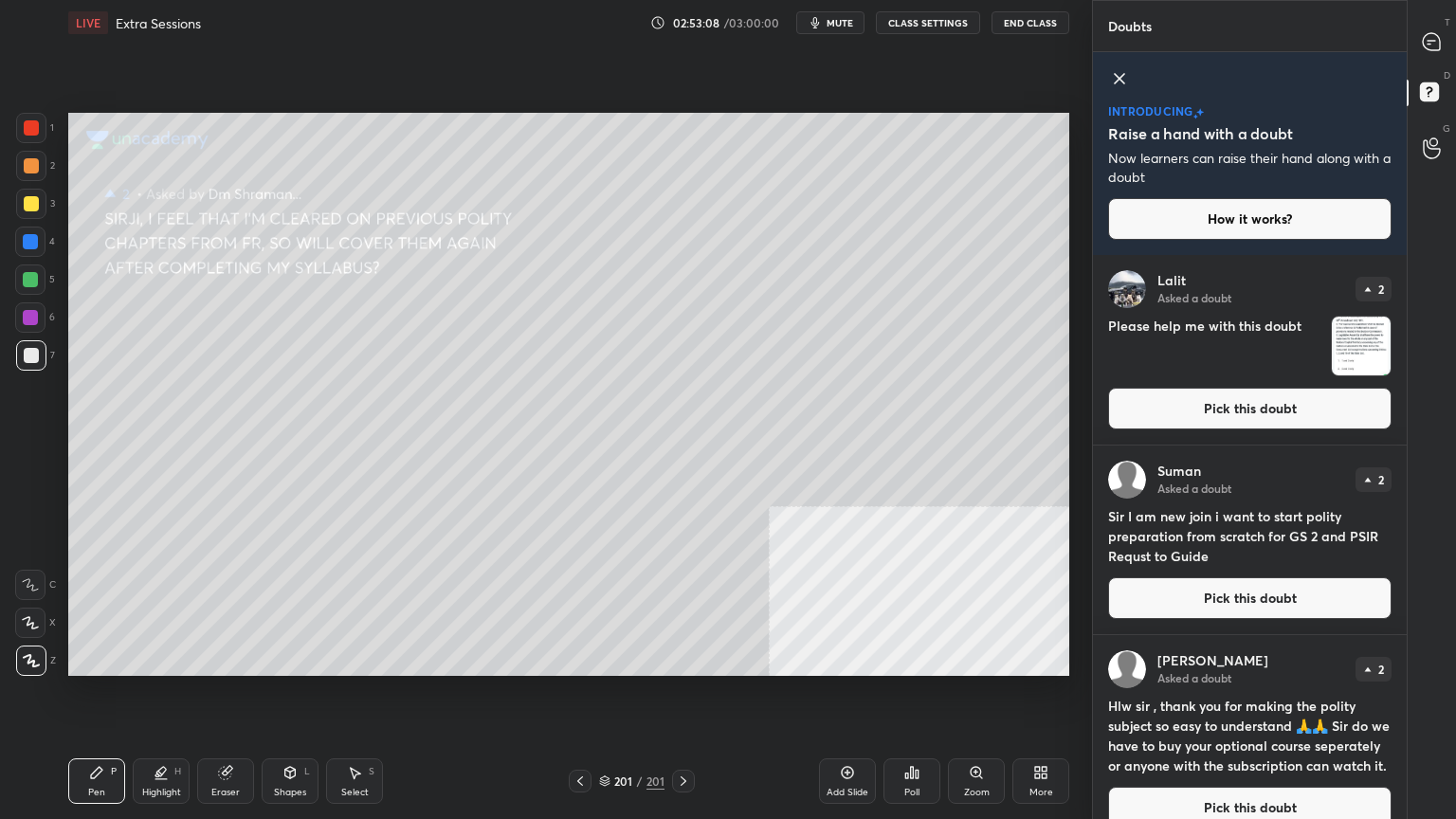 click on "Pick this doubt" at bounding box center [1249, 409] 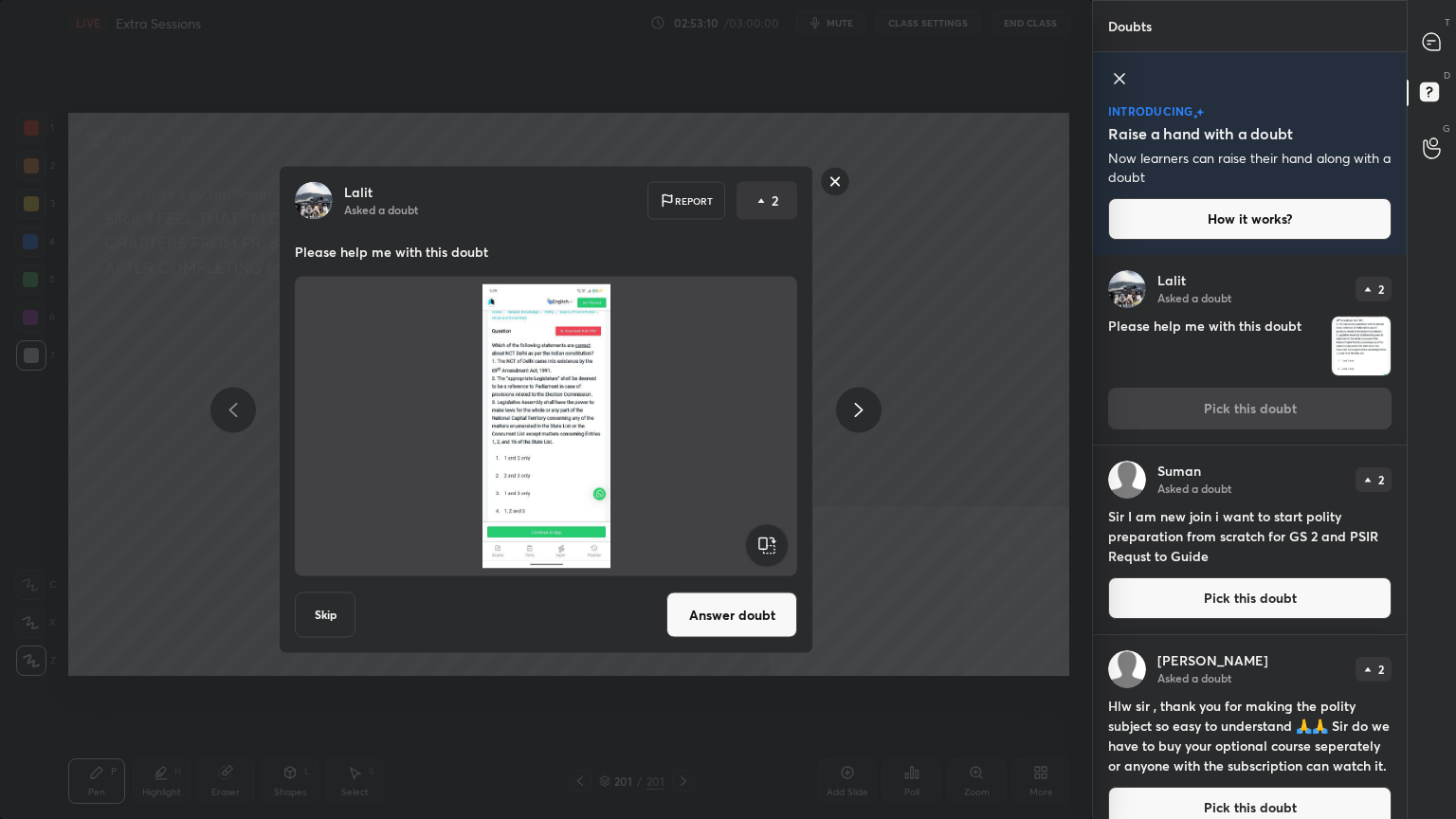 click on "Skip" at bounding box center [325, 615] 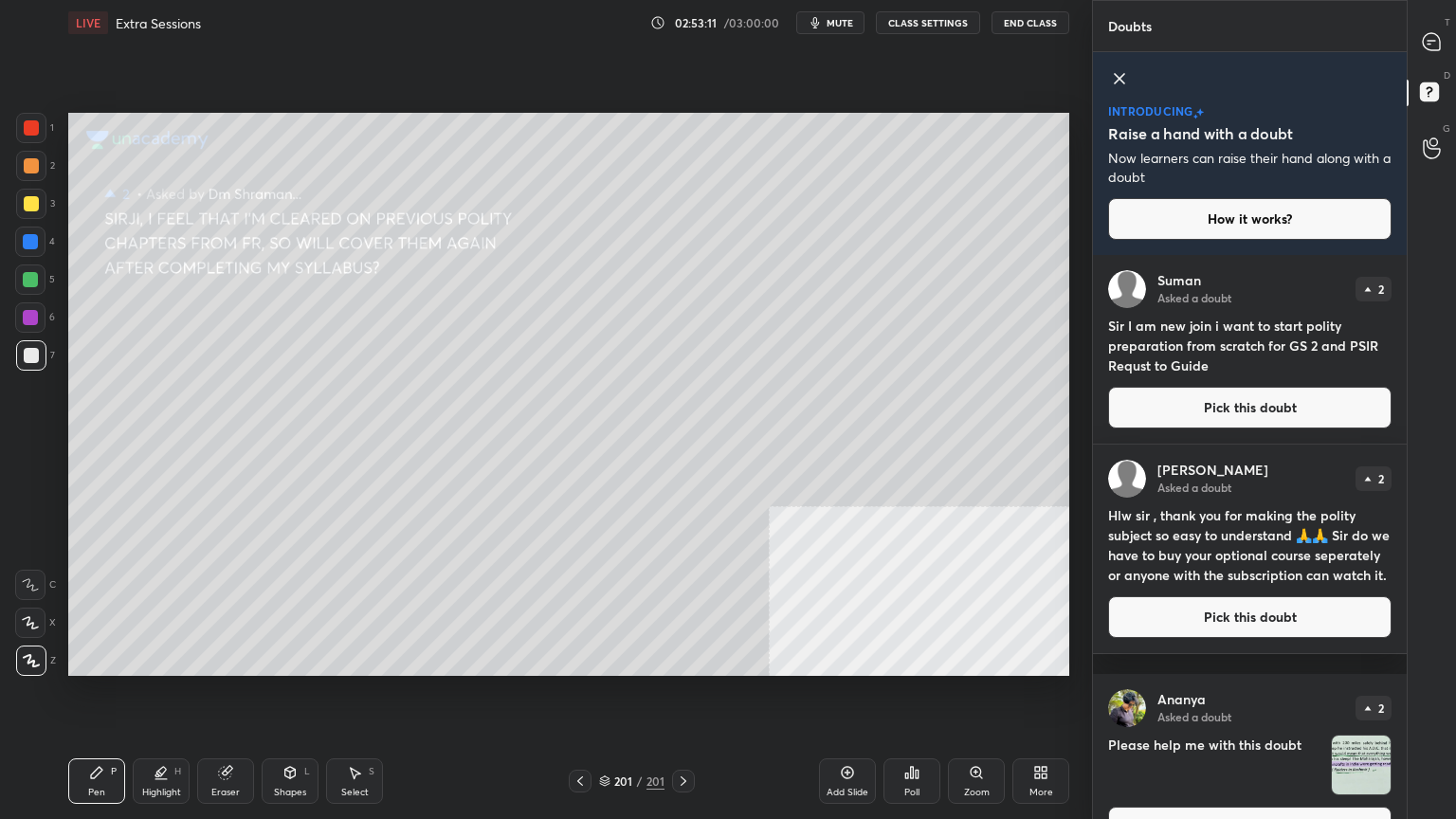 click on "Pick this doubt" at bounding box center (1249, 408) 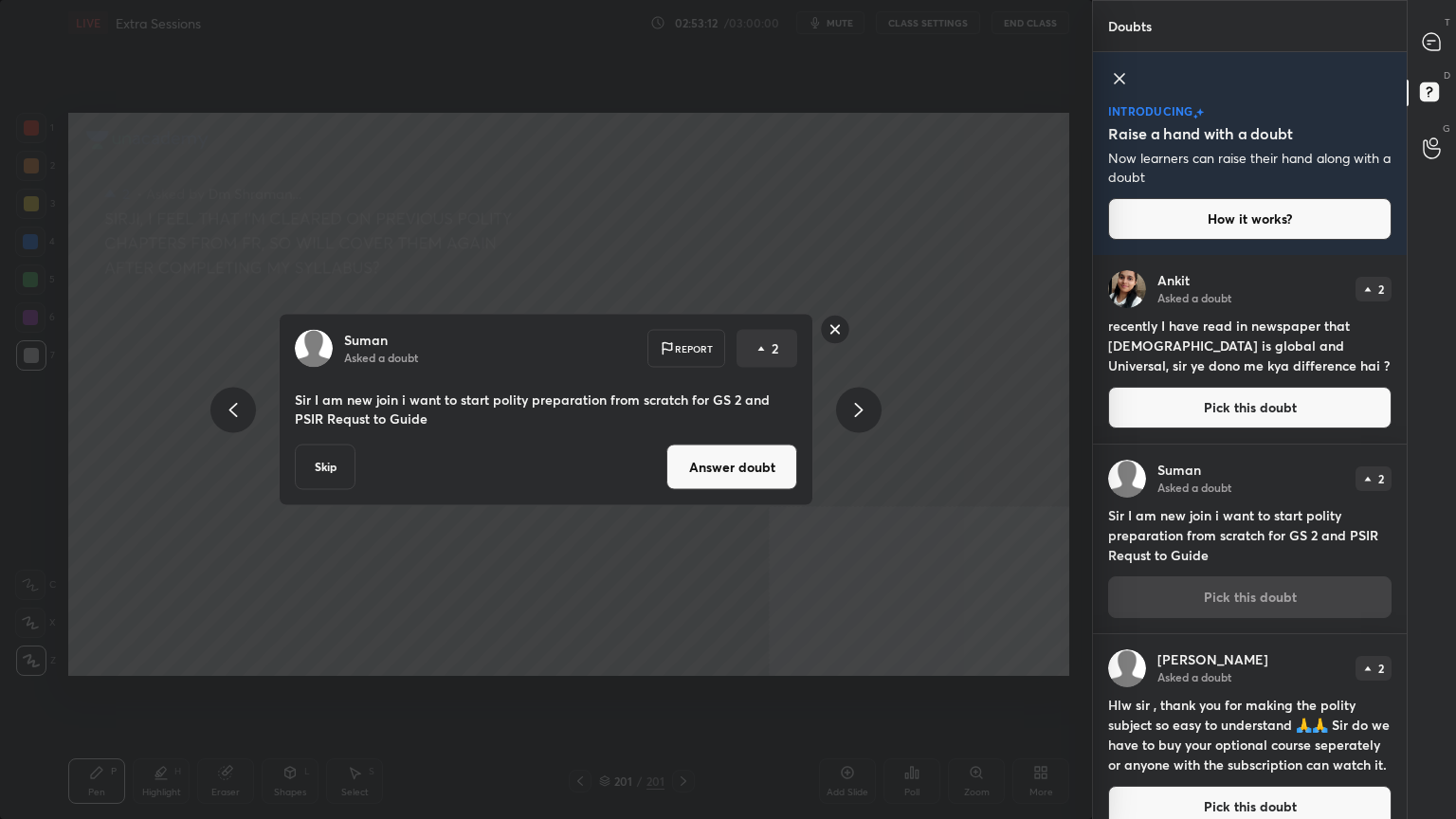 click on "Answer doubt" at bounding box center (732, 467) 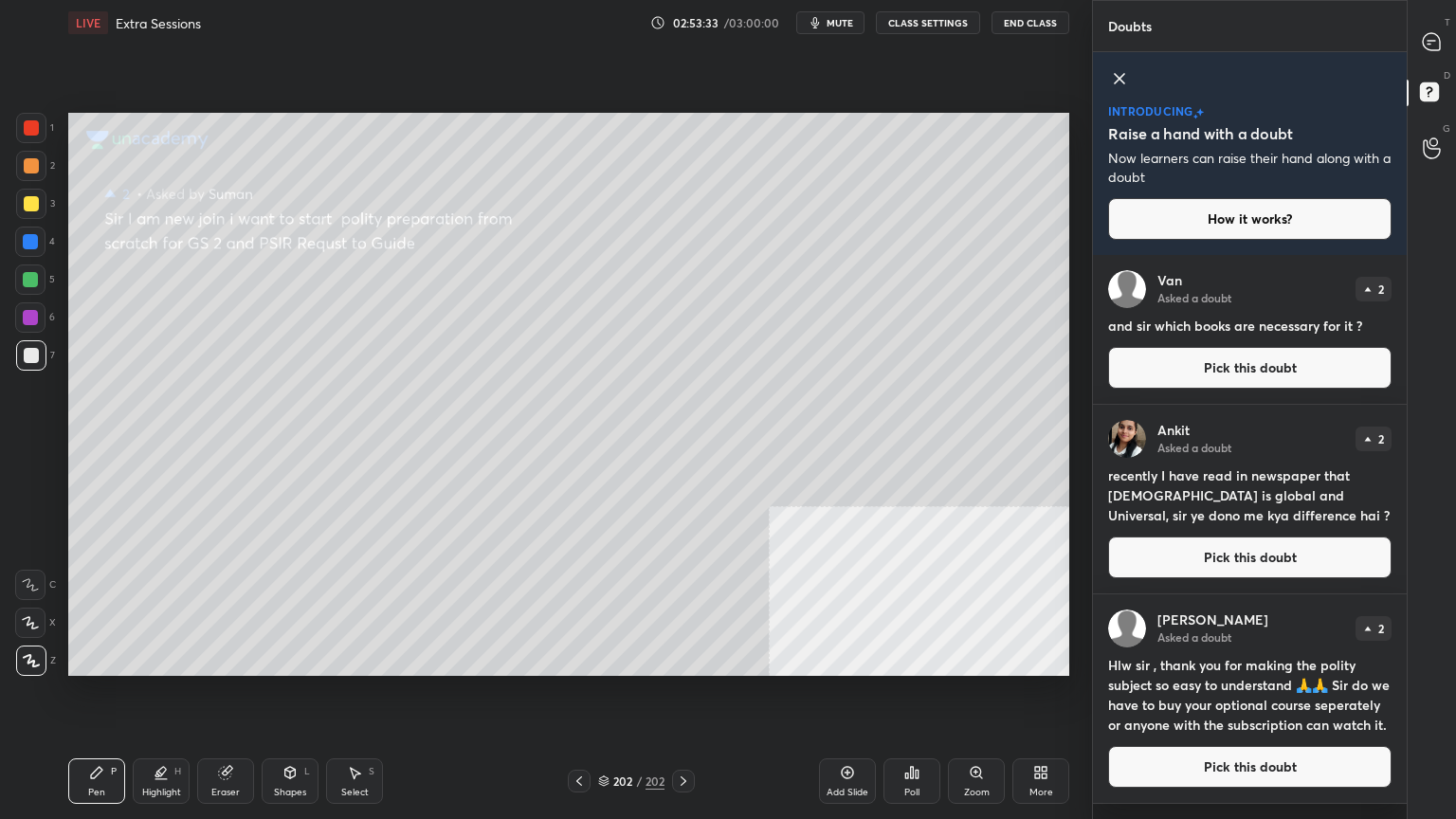 click on "Pick this doubt" at bounding box center (1249, 368) 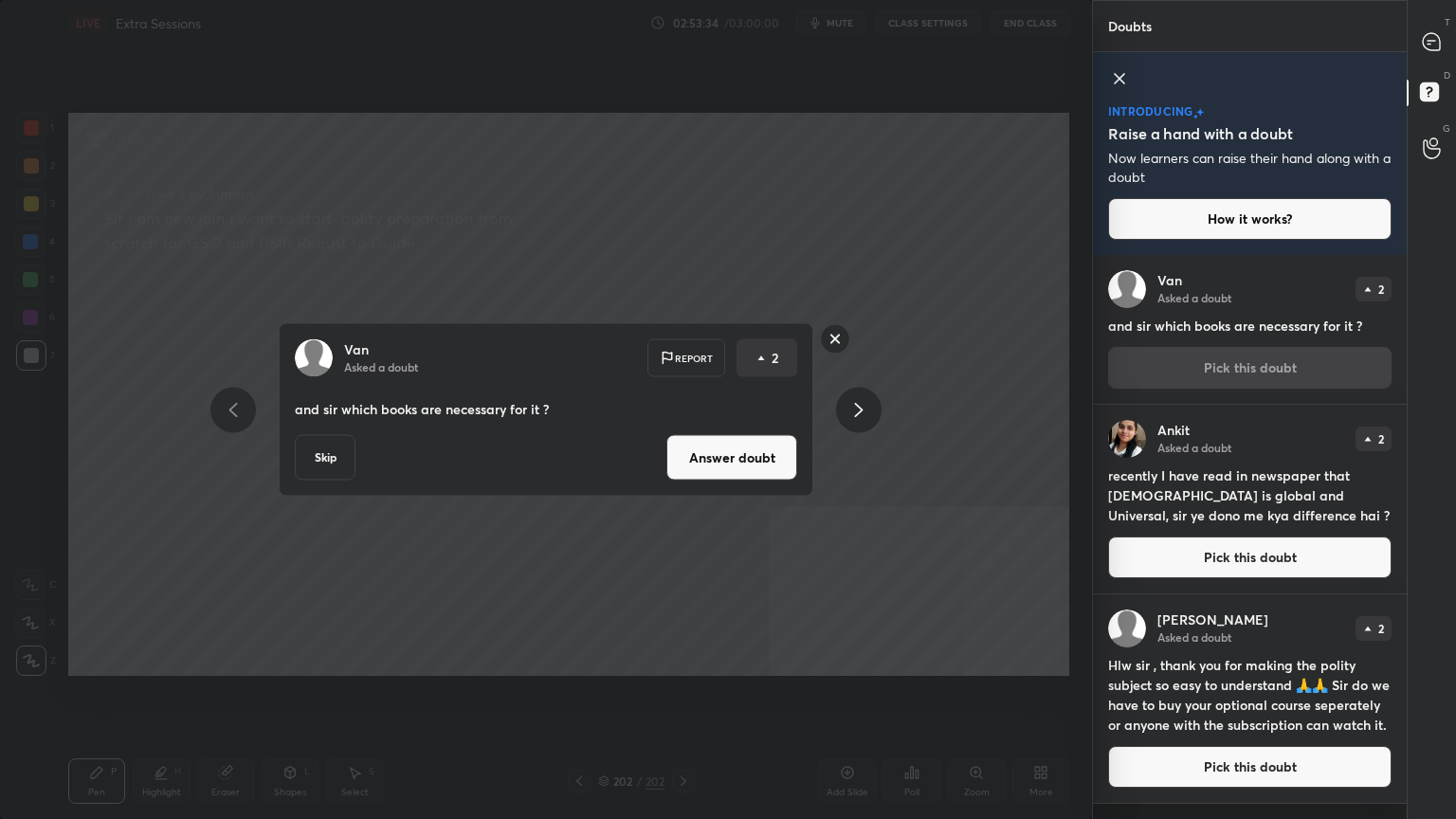 click on "Skip" at bounding box center (325, 458) 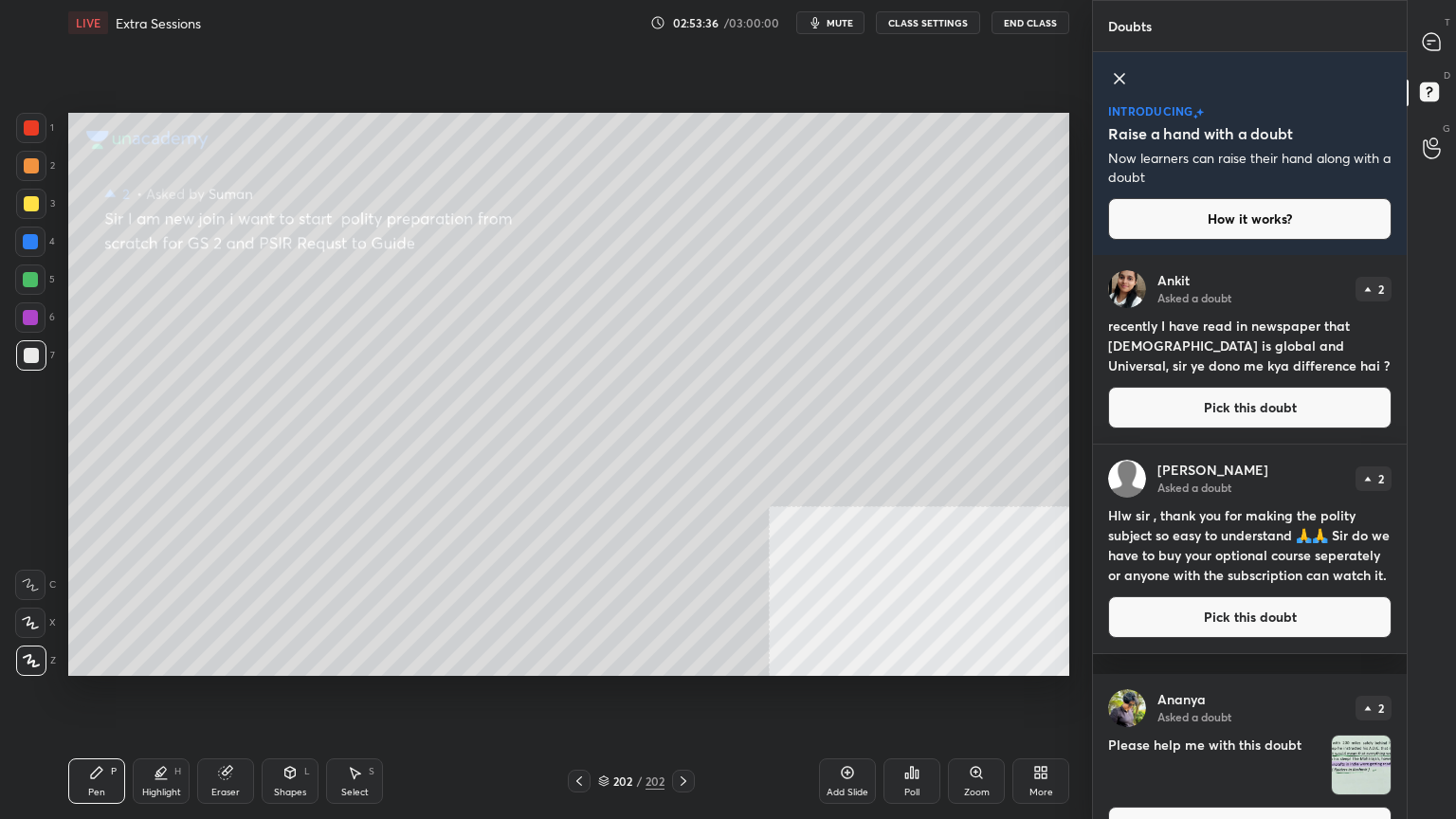 click on "Pick this doubt" at bounding box center (1249, 617) 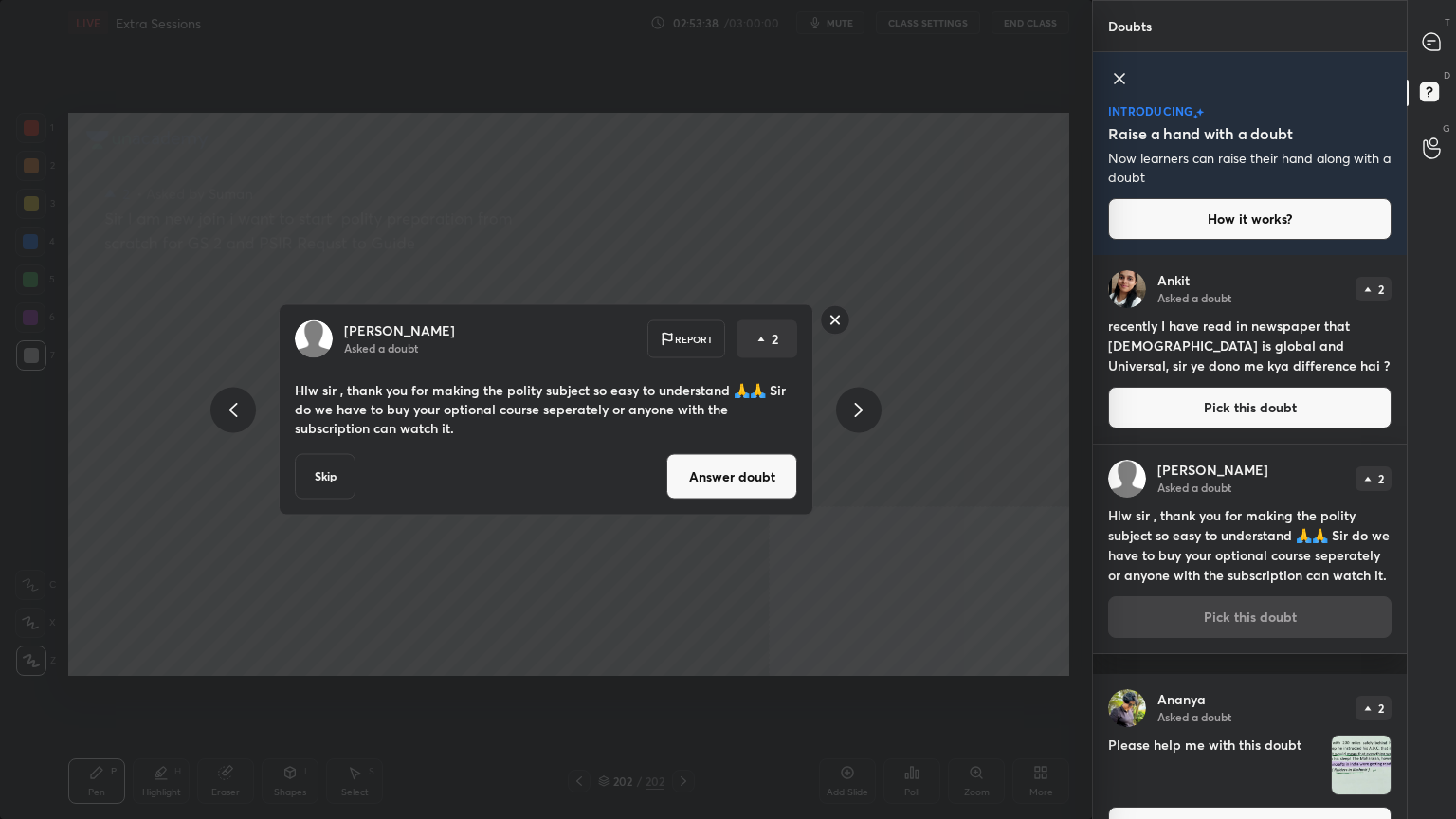 click on "Answer doubt" at bounding box center (732, 477) 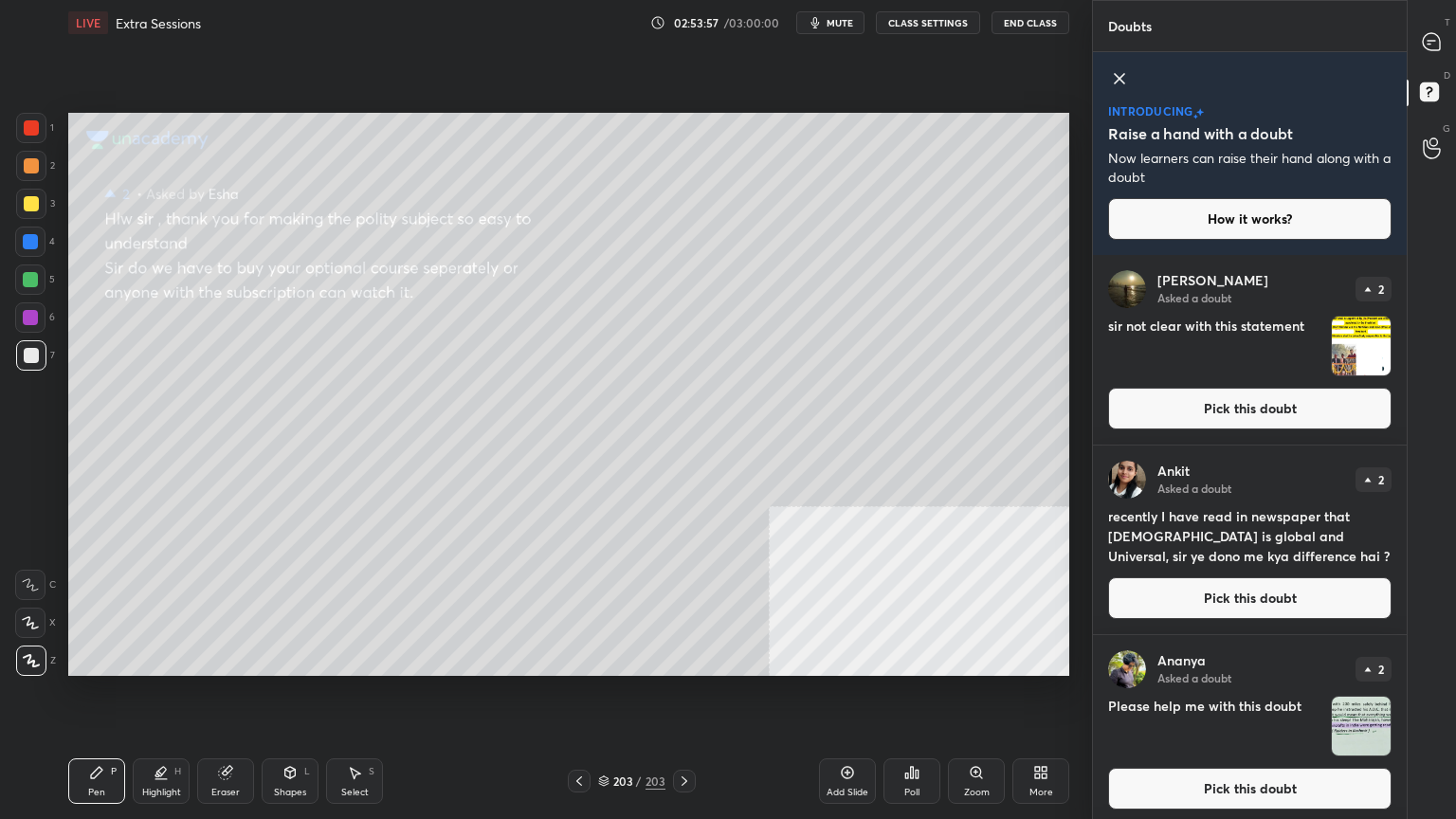 drag, startPoint x: 1157, startPoint y: 409, endPoint x: 1135, endPoint y: 410, distance: 22.022716 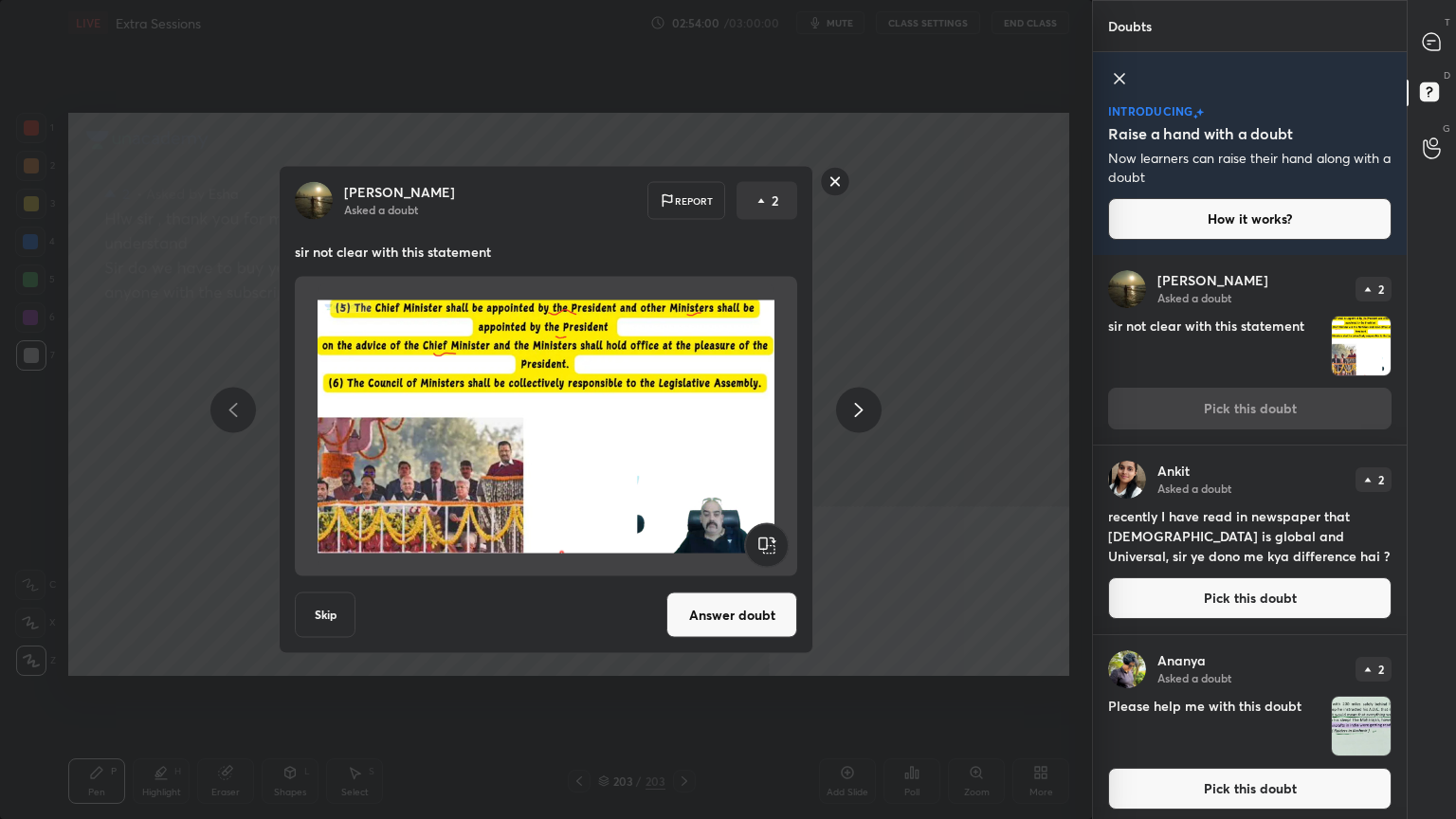 click on "Omkar Asked a doubt Report 2 sir not clear with this statement Skip Answer doubt" at bounding box center (546, 410) 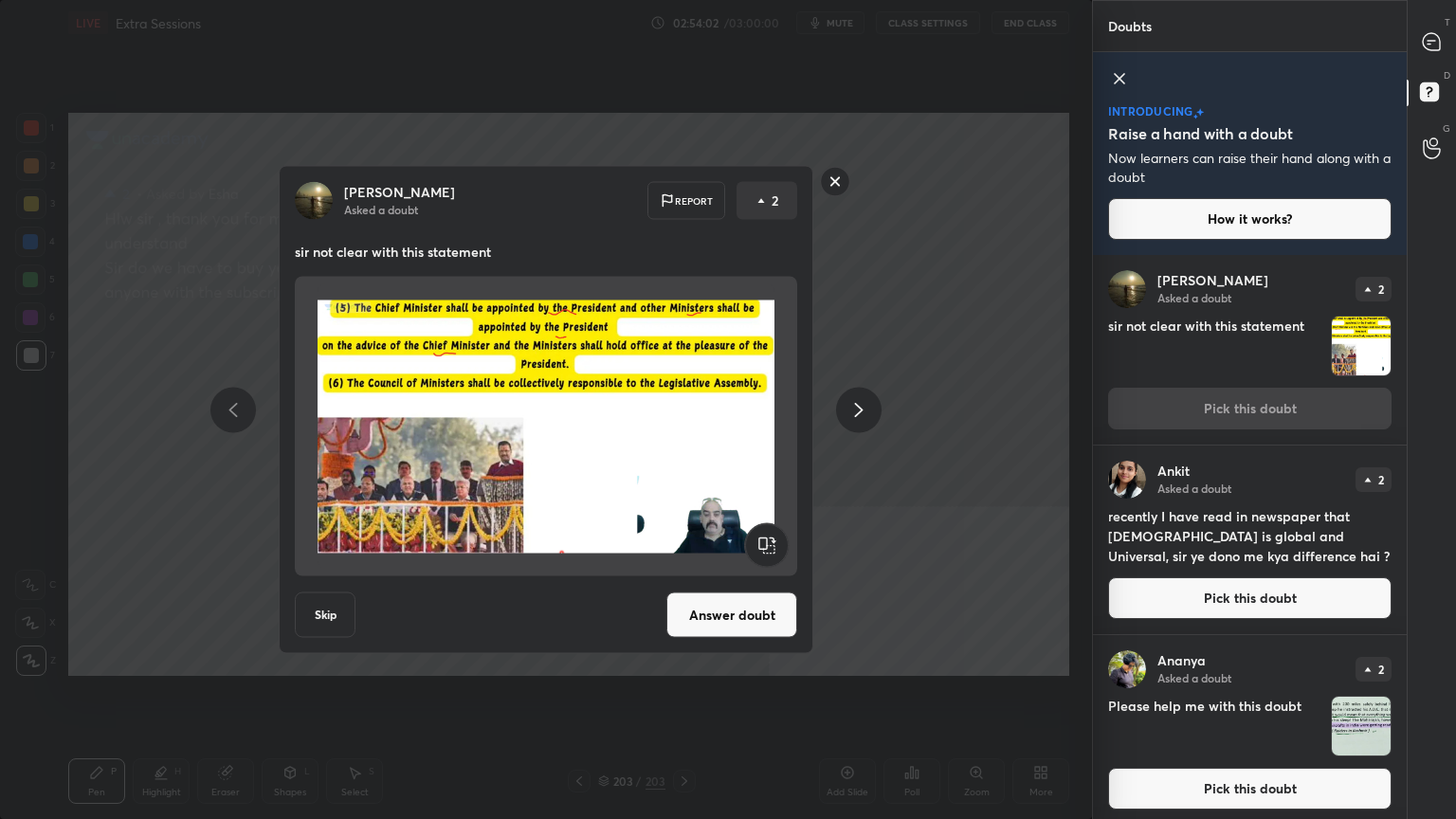 click on "Answer doubt" at bounding box center [732, 615] 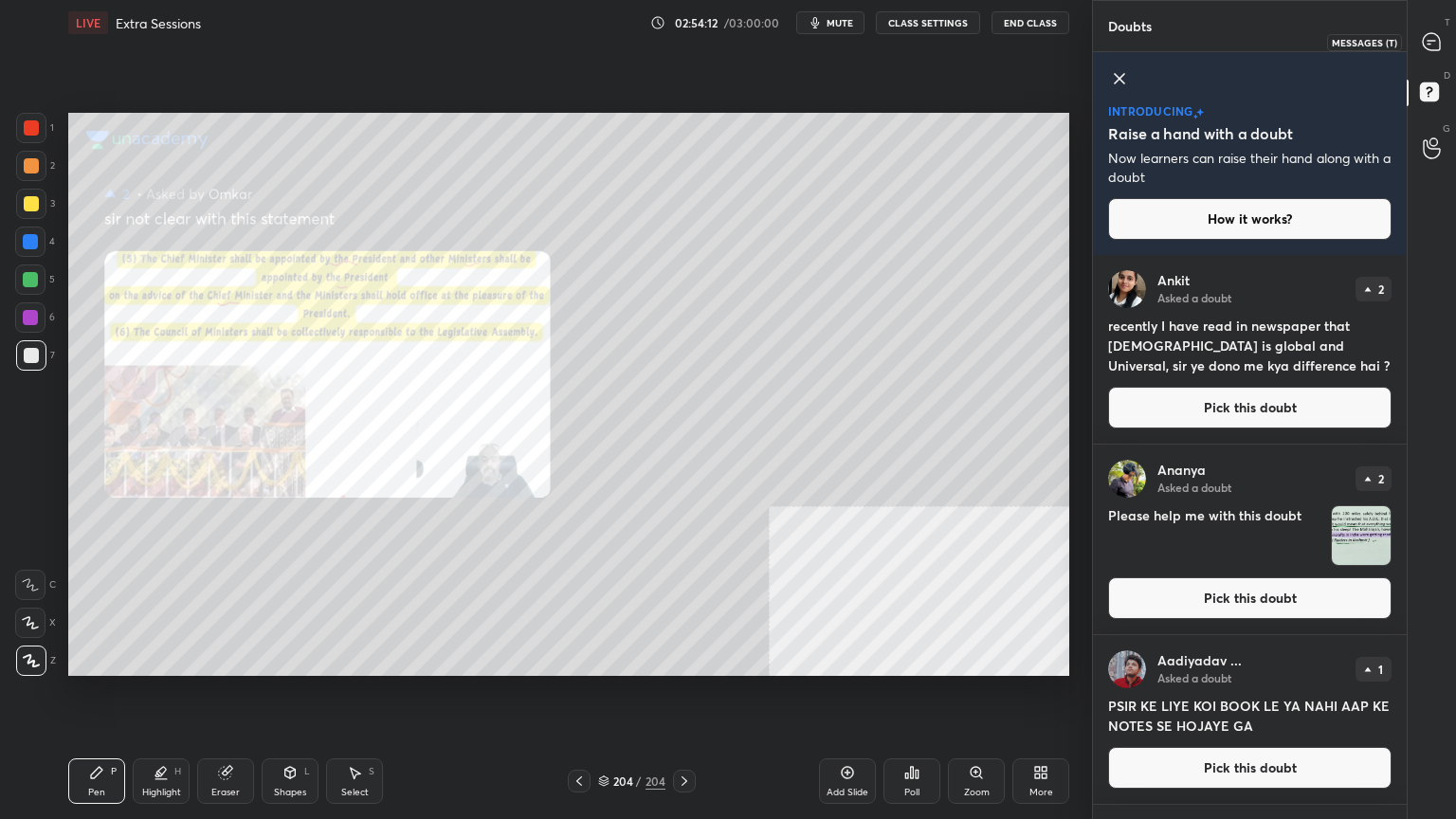 click 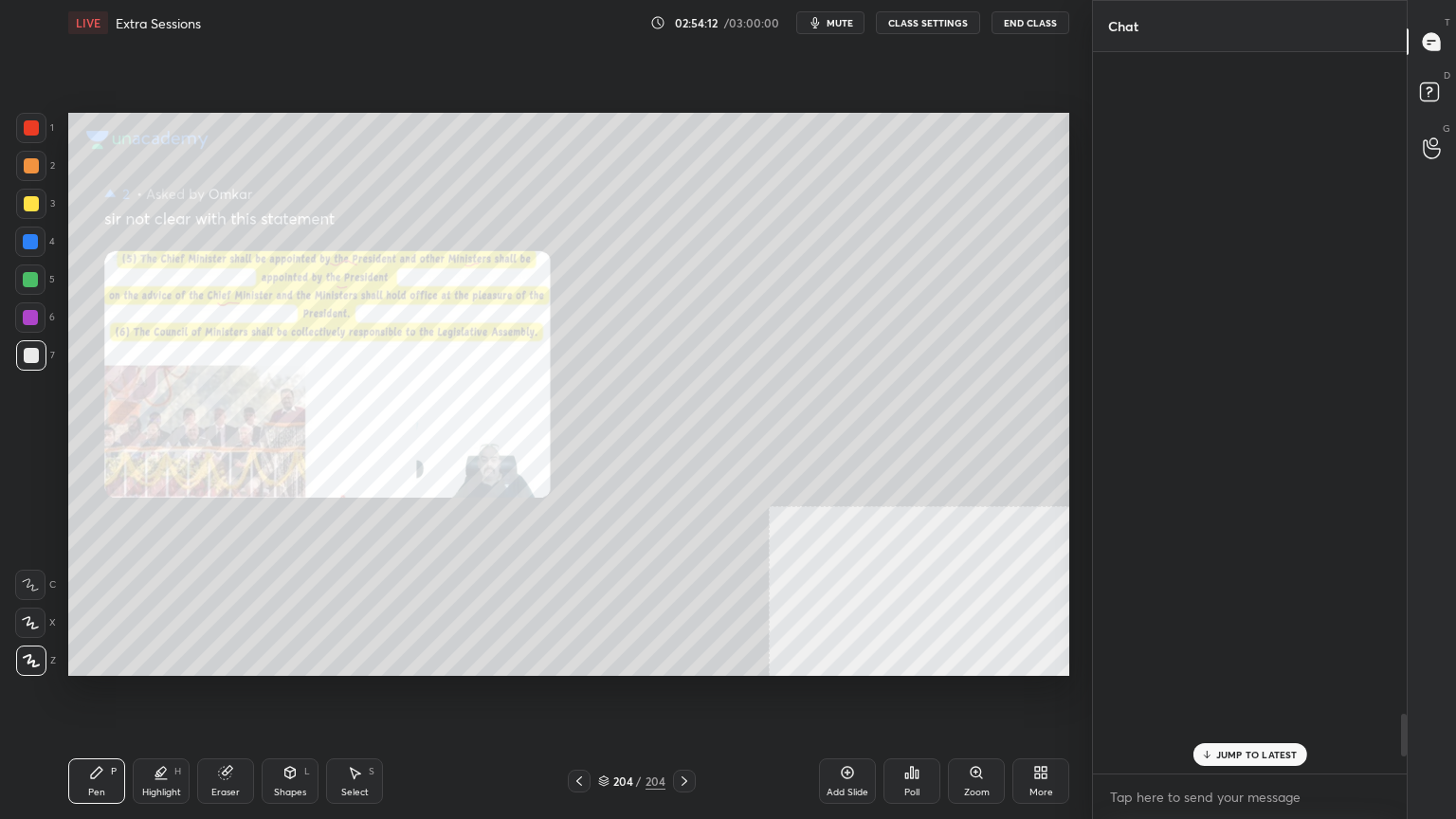 scroll, scrollTop: 11222, scrollLeft: 0, axis: vertical 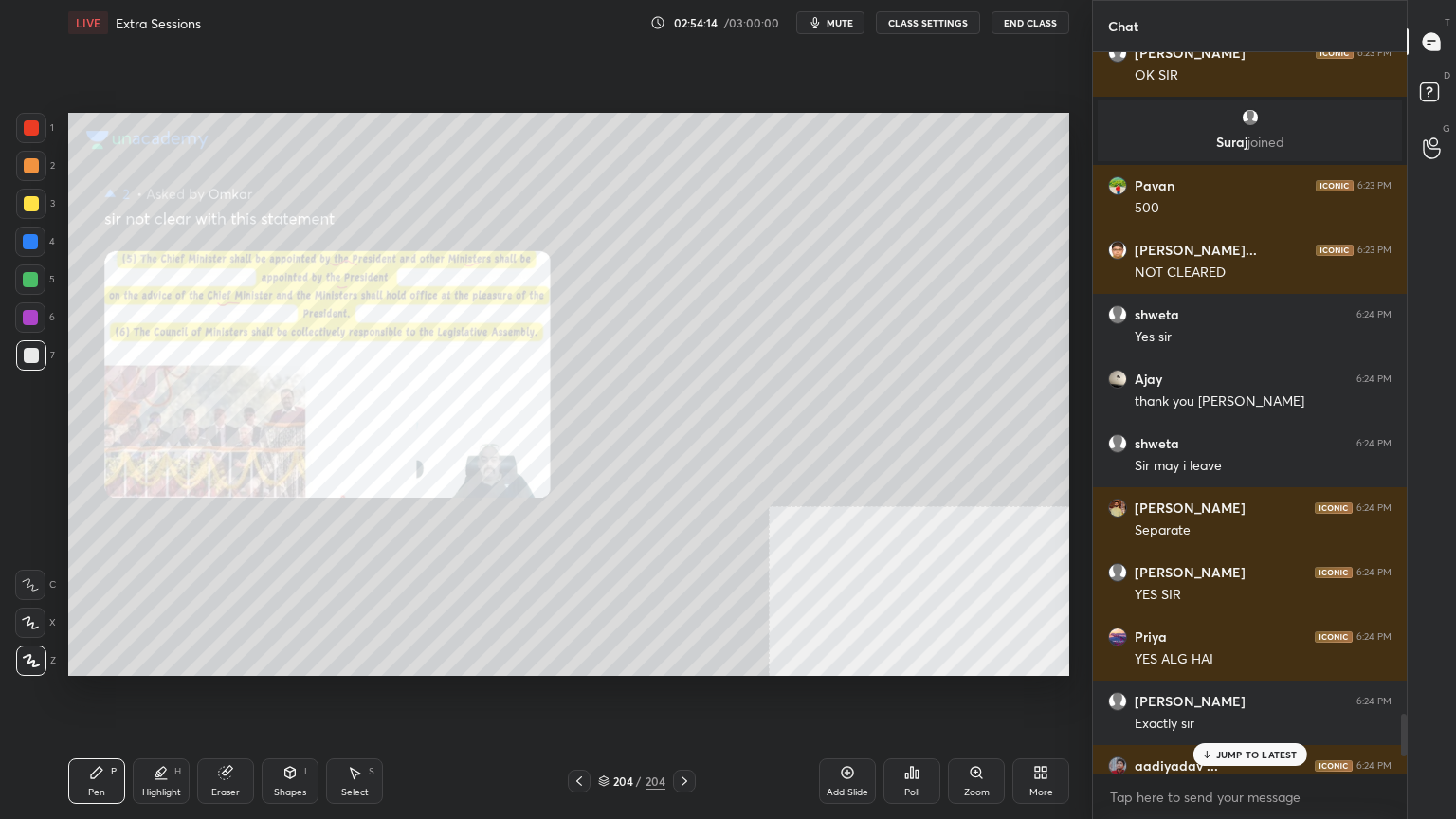 click on "JUMP TO LATEST" at bounding box center [1257, 755] 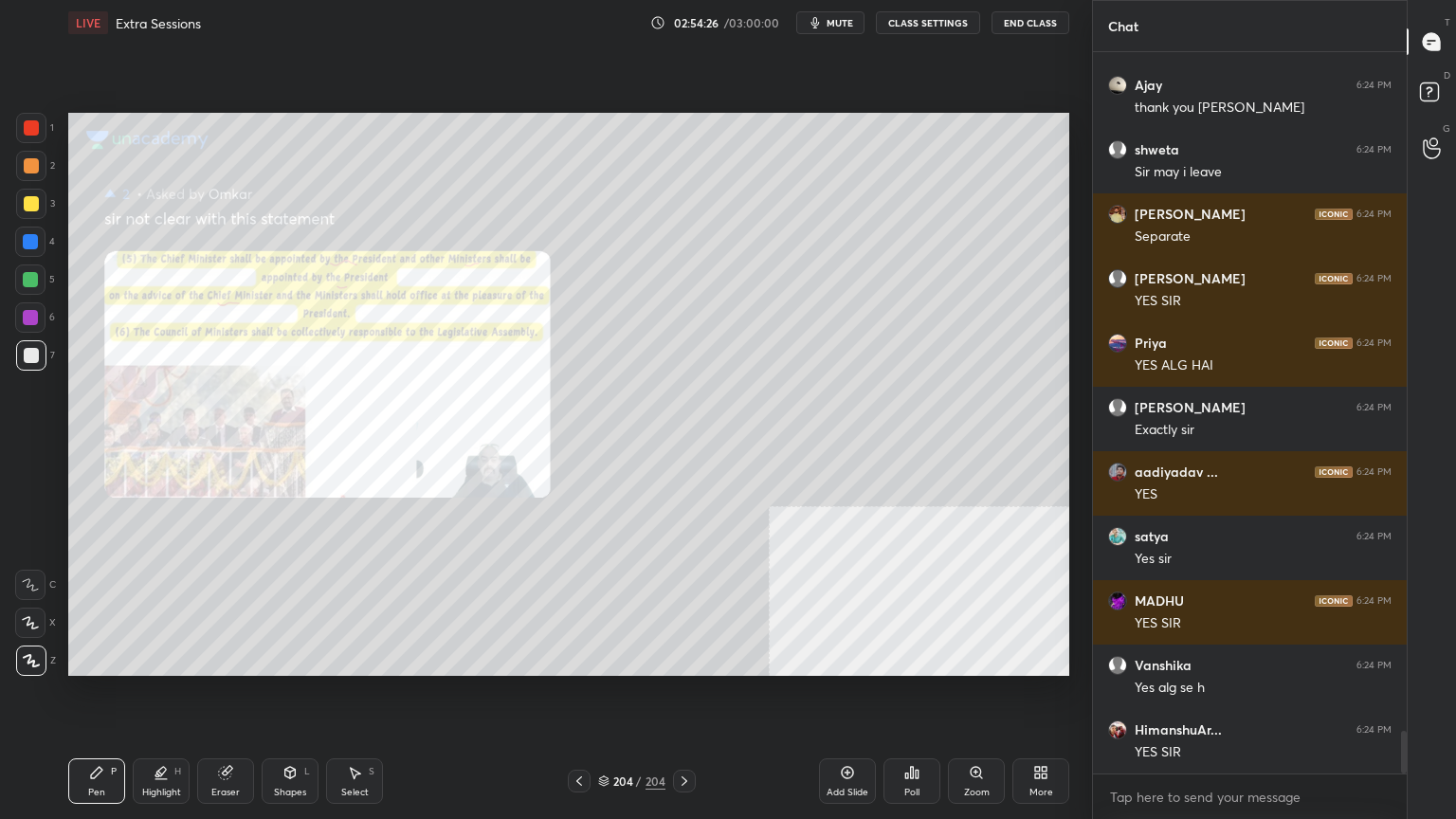 scroll, scrollTop: 11666, scrollLeft: 0, axis: vertical 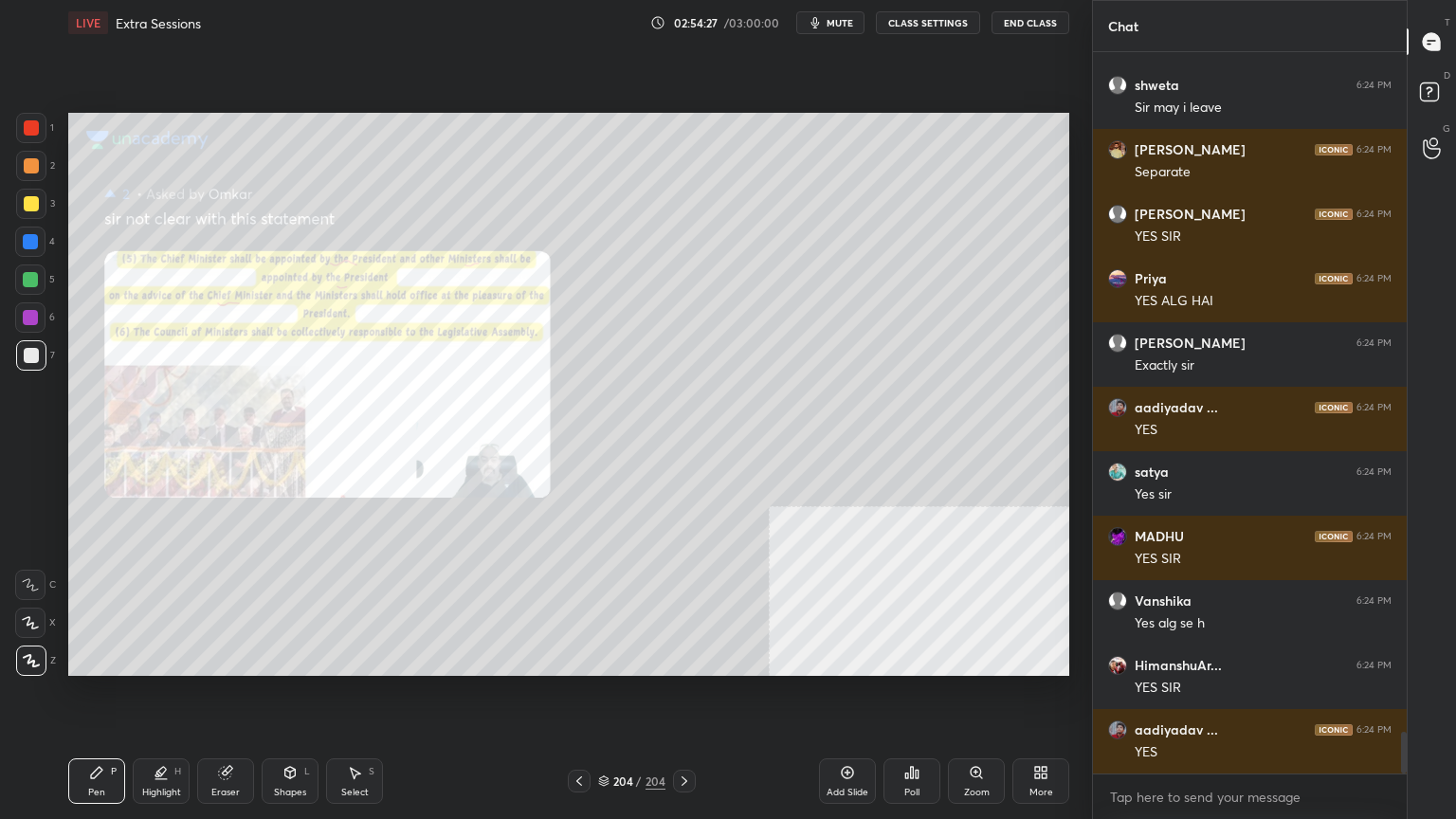 click 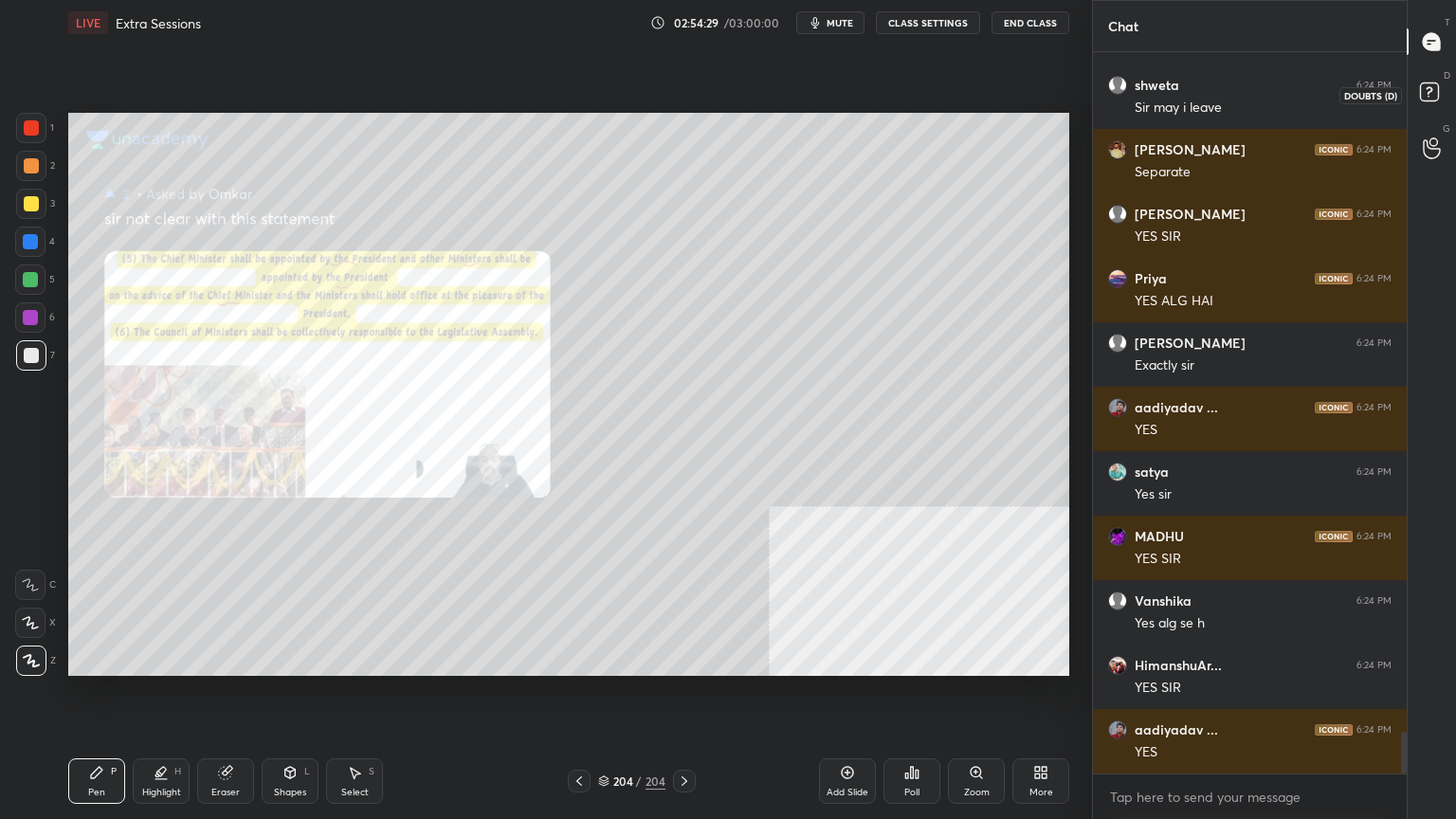 click 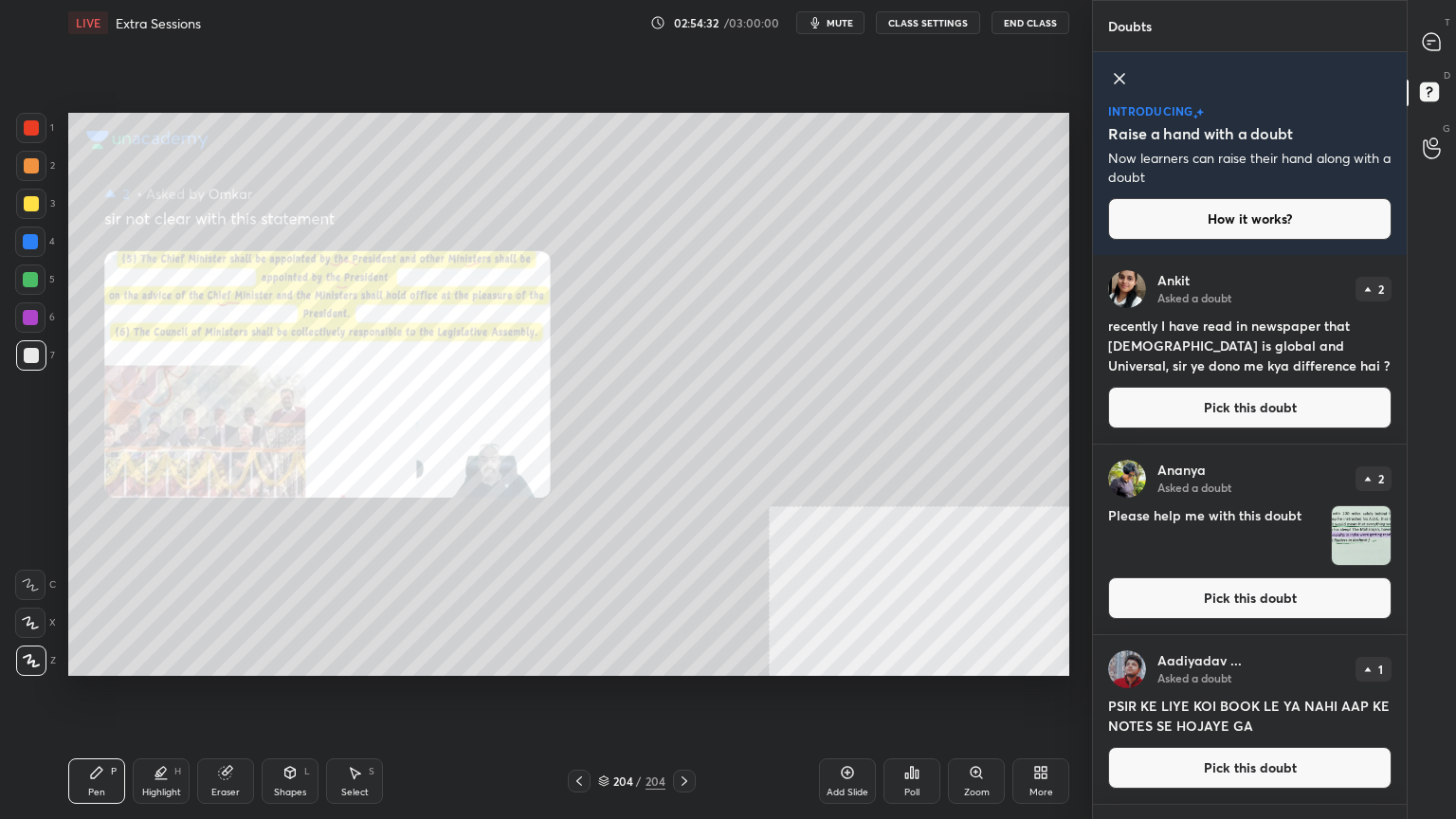 click on "Pick this doubt" at bounding box center [1249, 598] 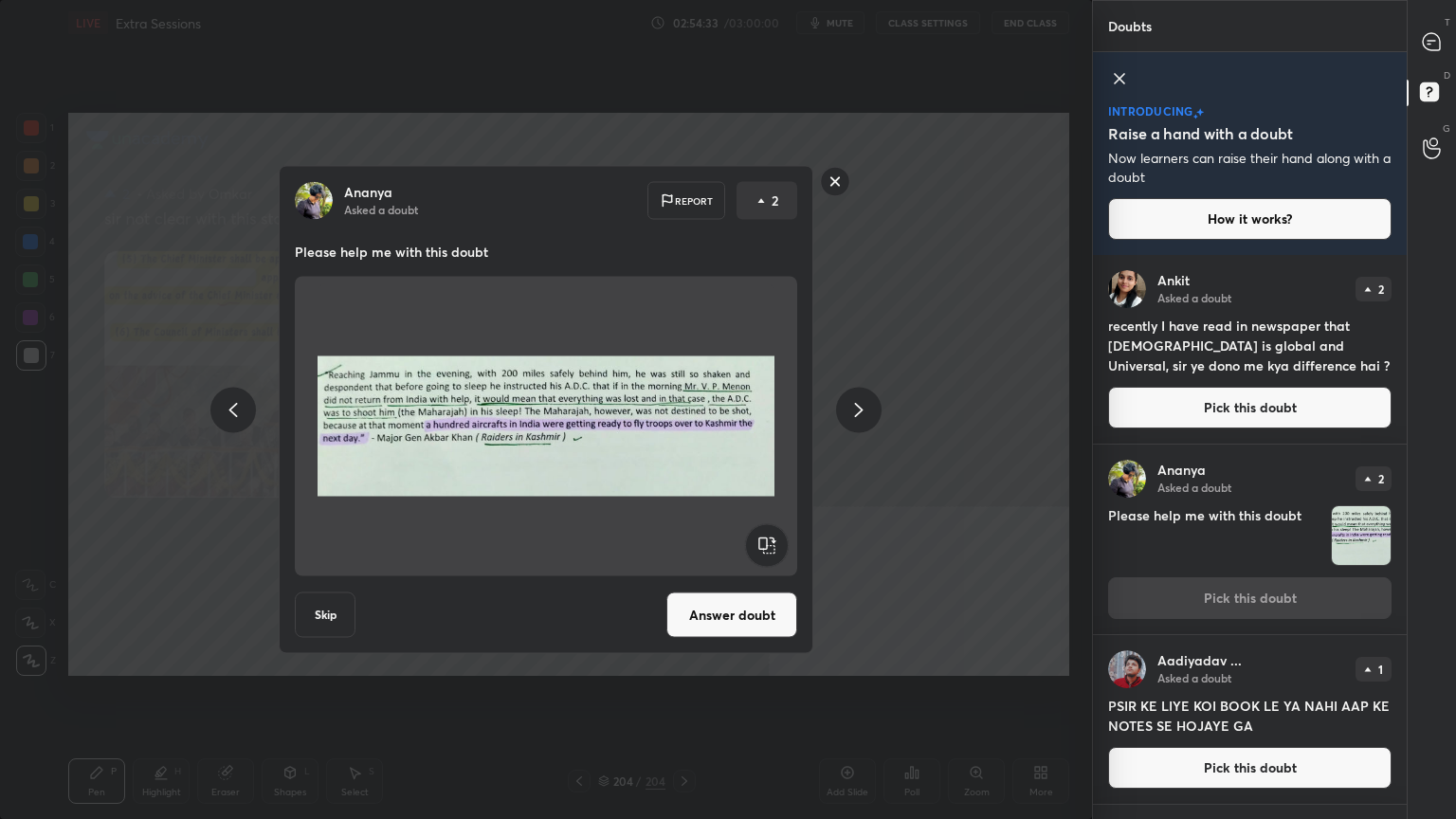 click on "Answer doubt" at bounding box center [732, 615] 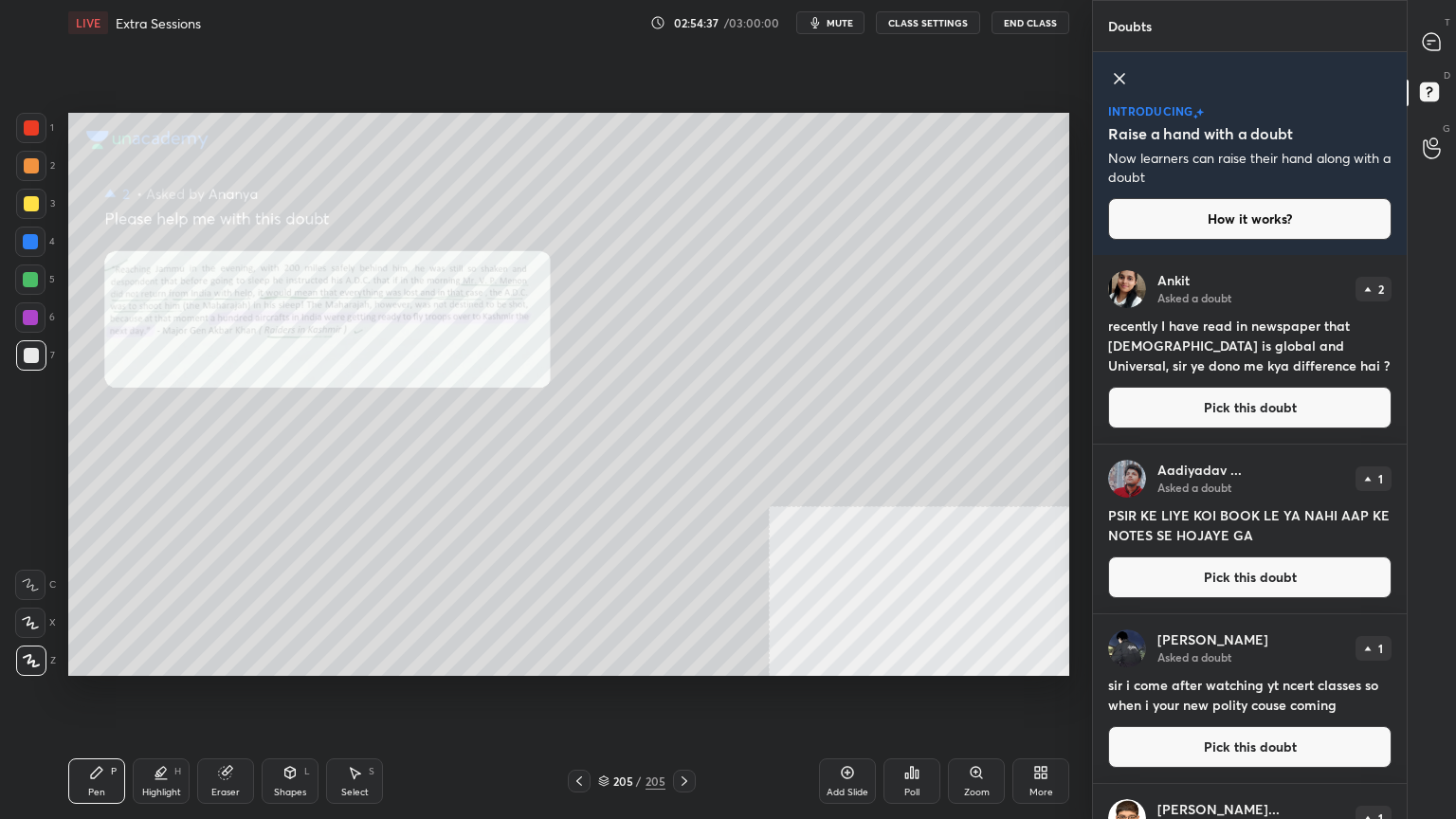 click on "Zoom" at bounding box center [976, 781] 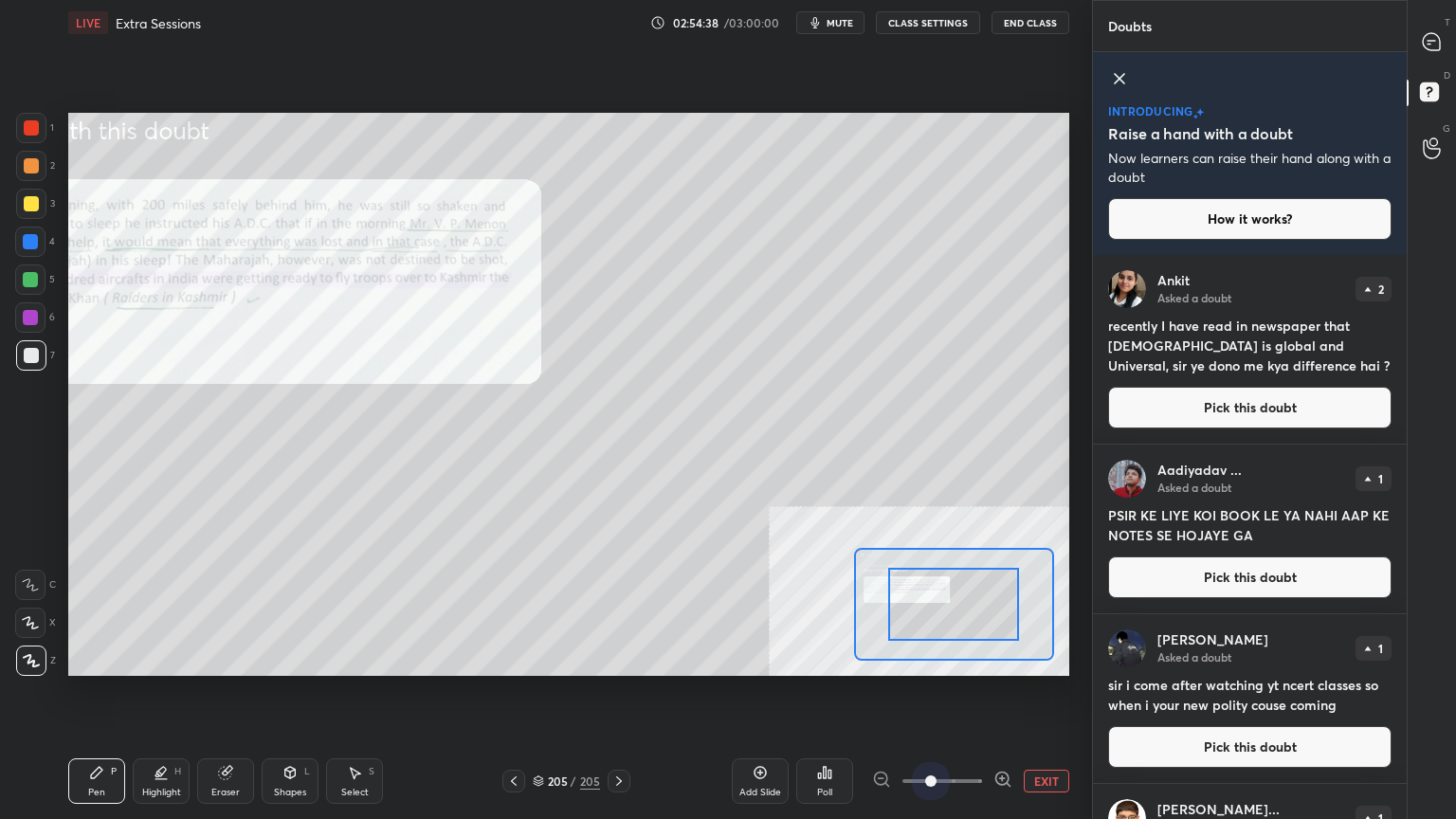 drag, startPoint x: 931, startPoint y: 780, endPoint x: 944, endPoint y: 762, distance: 22.203603 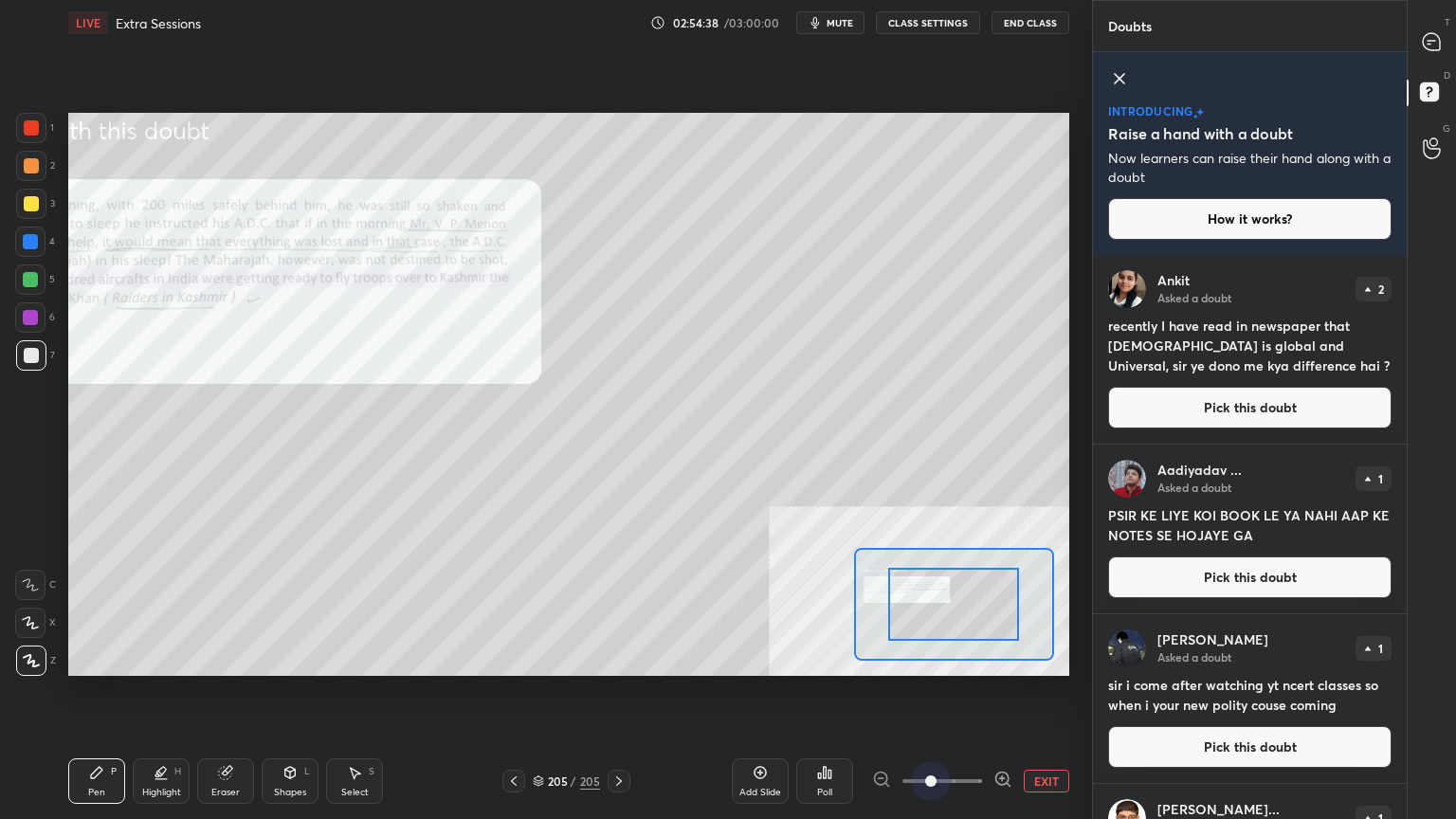 click at bounding box center (931, 781) 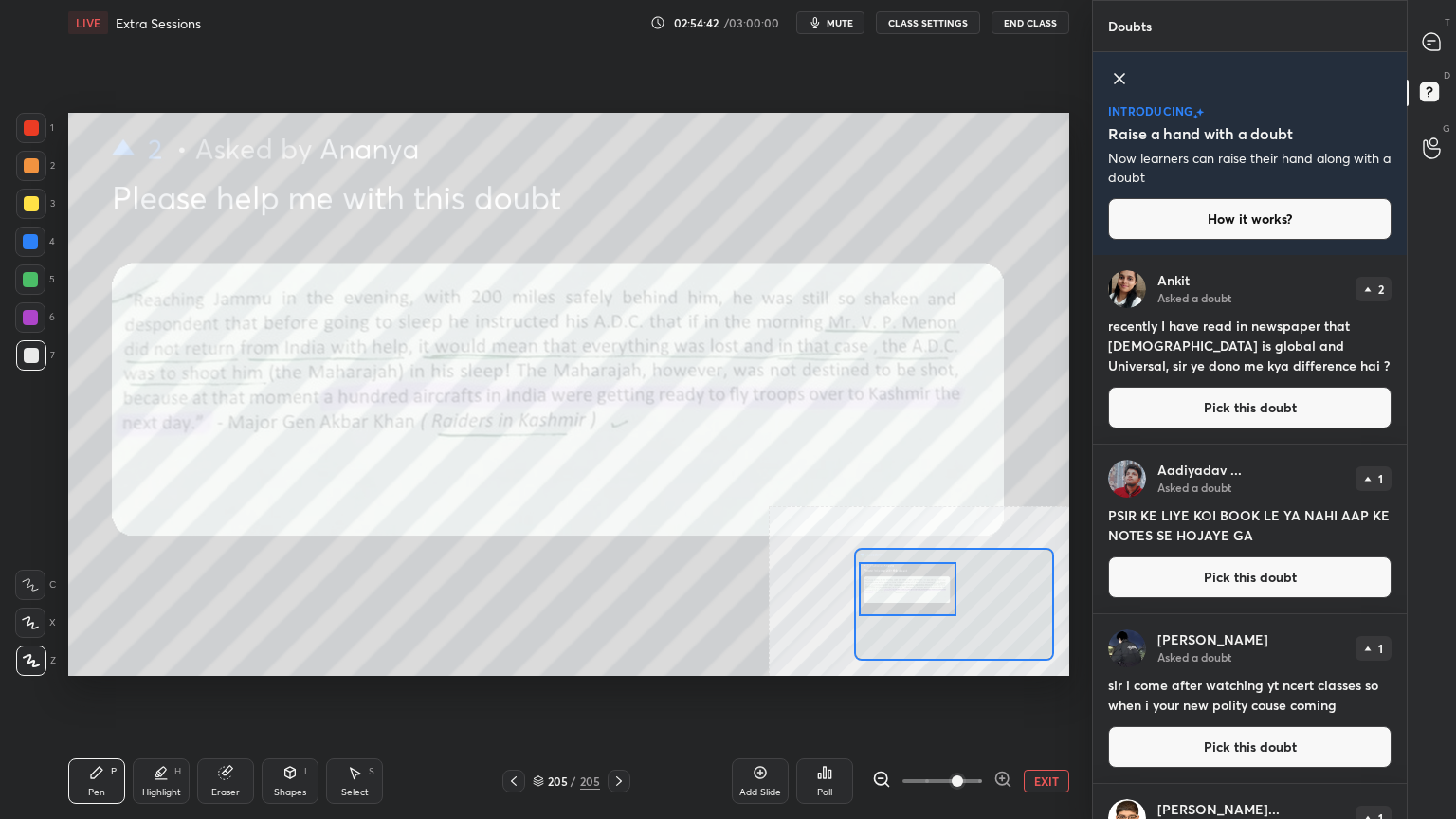 drag, startPoint x: 930, startPoint y: 602, endPoint x: 883, endPoint y: 587, distance: 49.335586 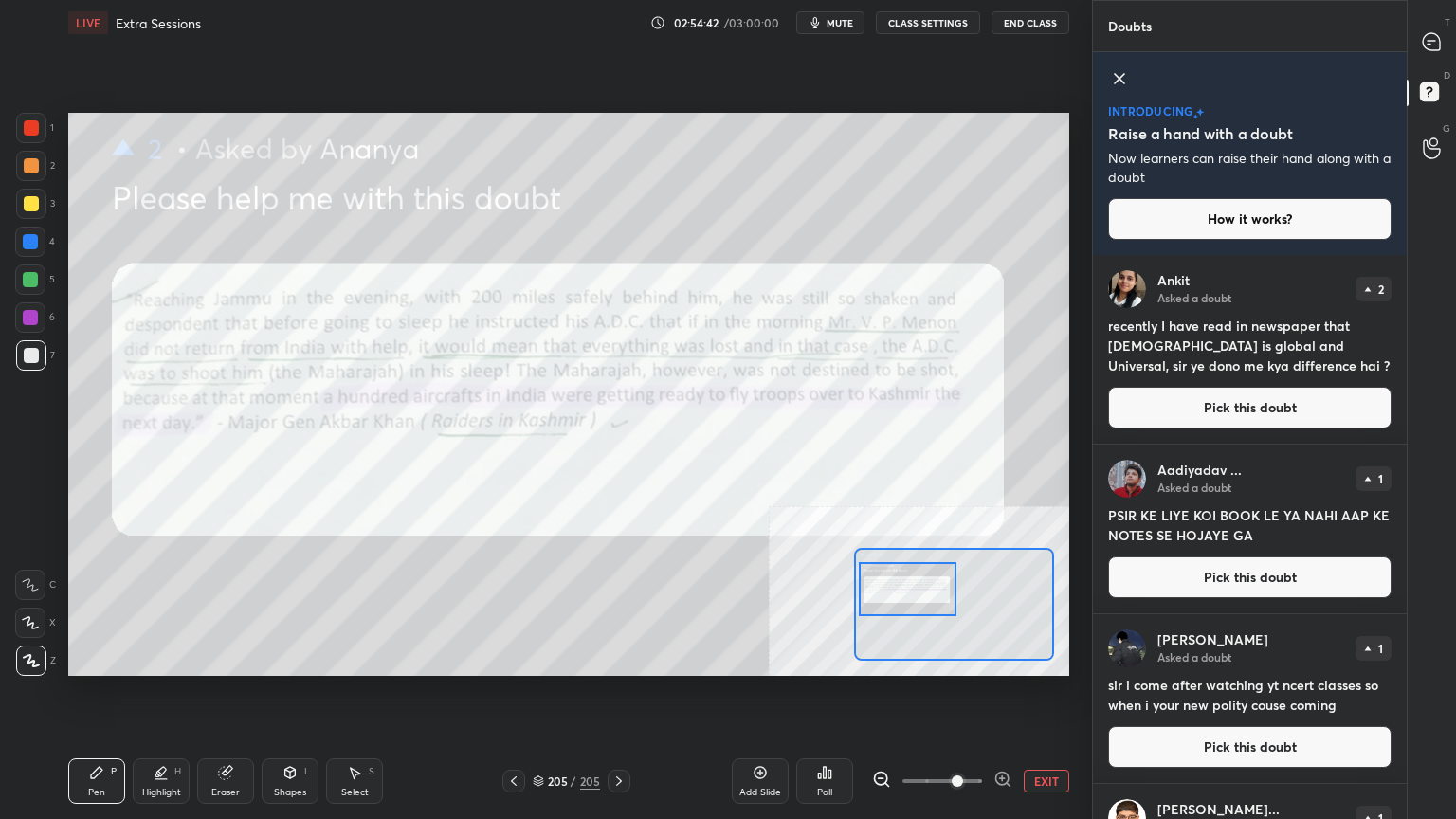 click at bounding box center [908, 589] 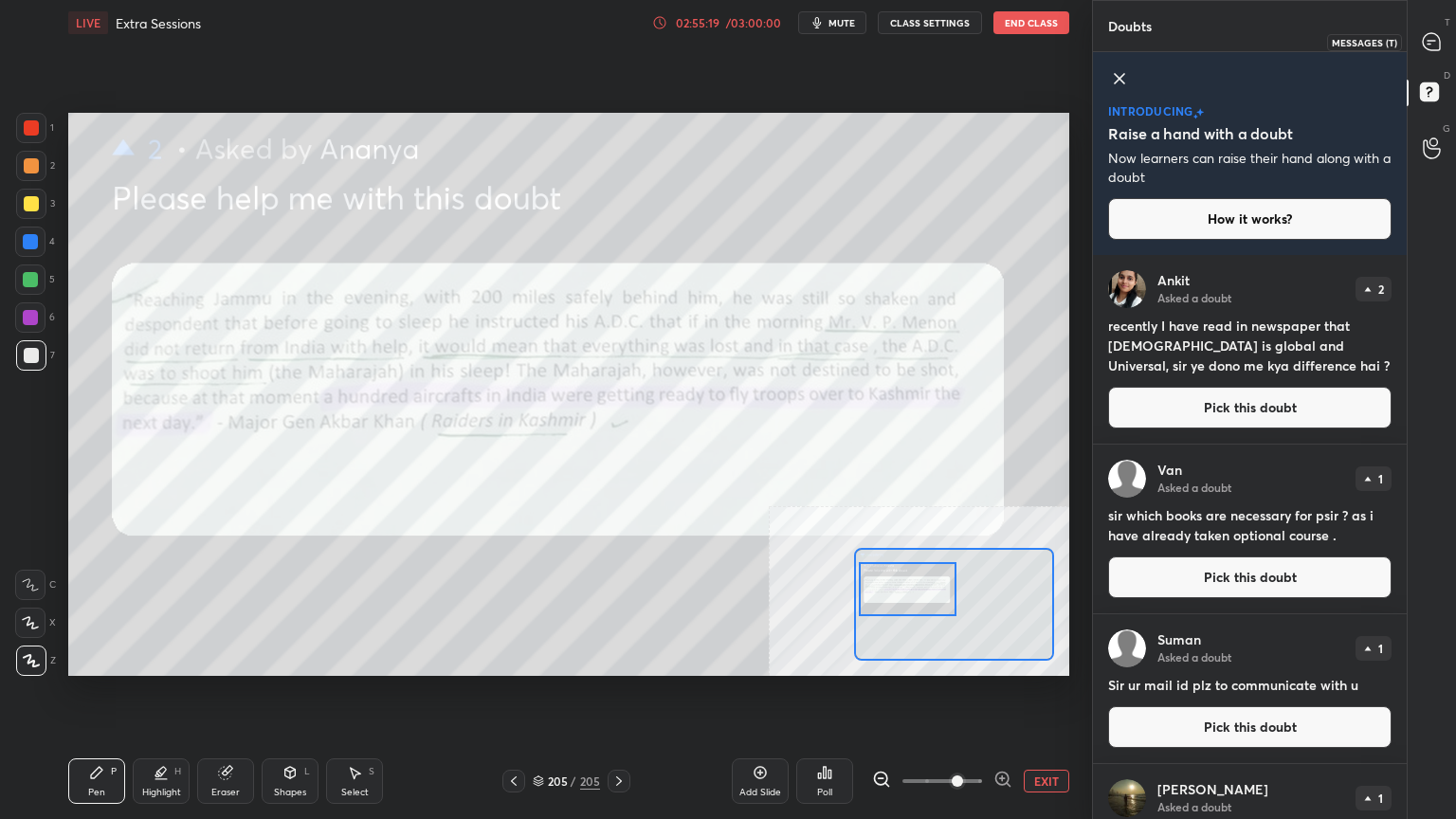 click 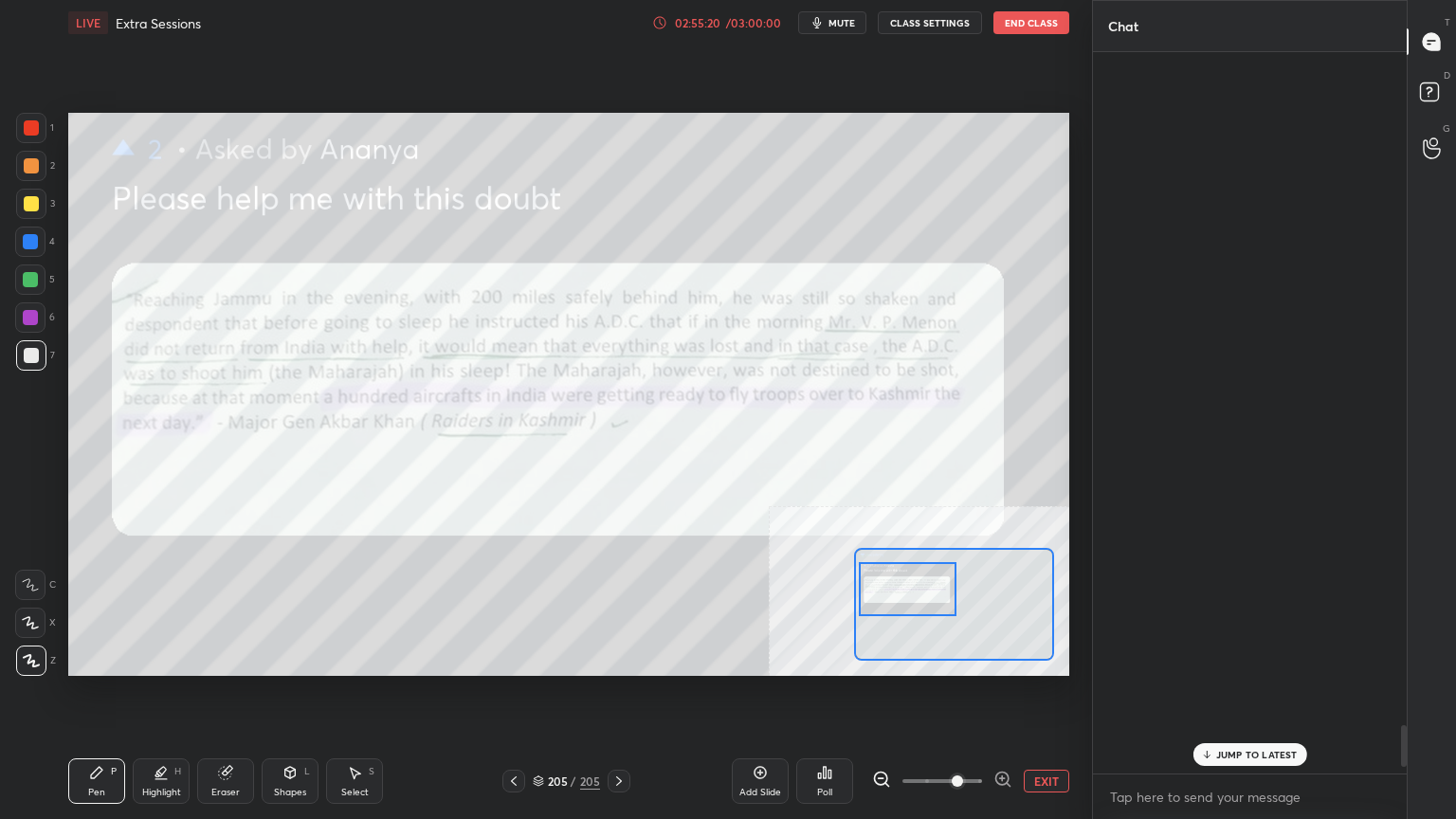scroll, scrollTop: 11856, scrollLeft: 0, axis: vertical 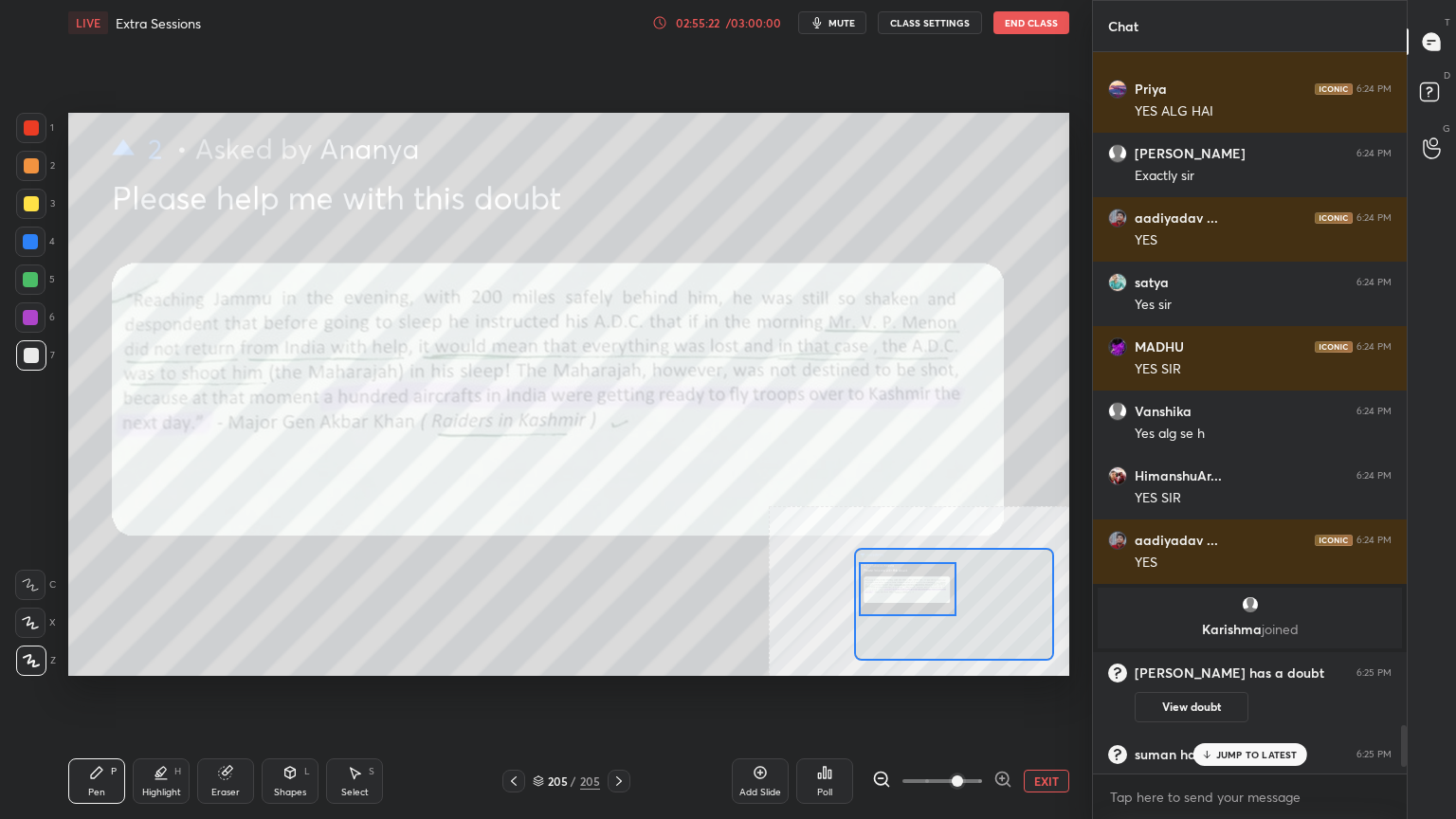 click on "JUMP TO LATEST" at bounding box center (1257, 755) 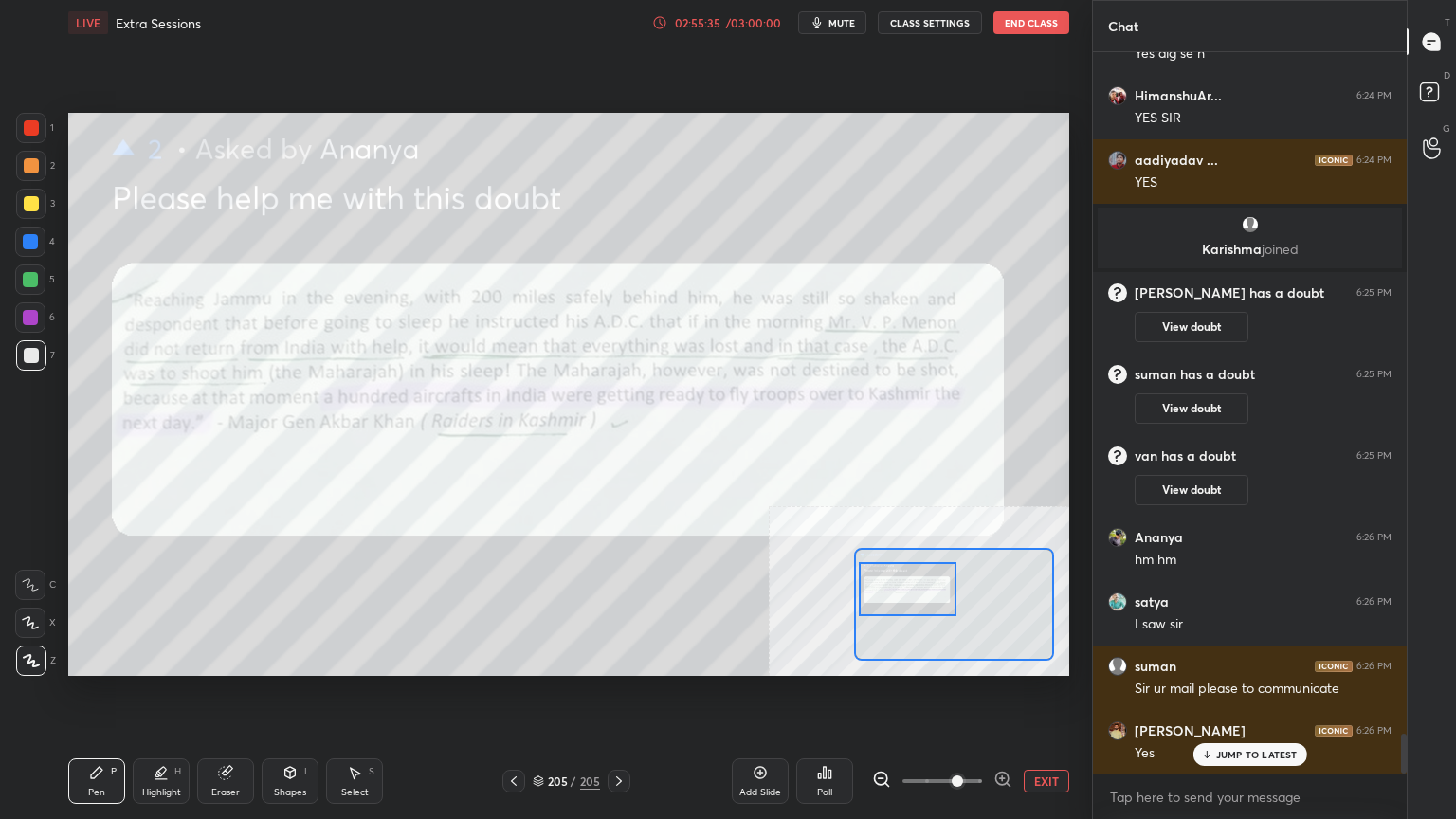 scroll, scrollTop: 12300, scrollLeft: 0, axis: vertical 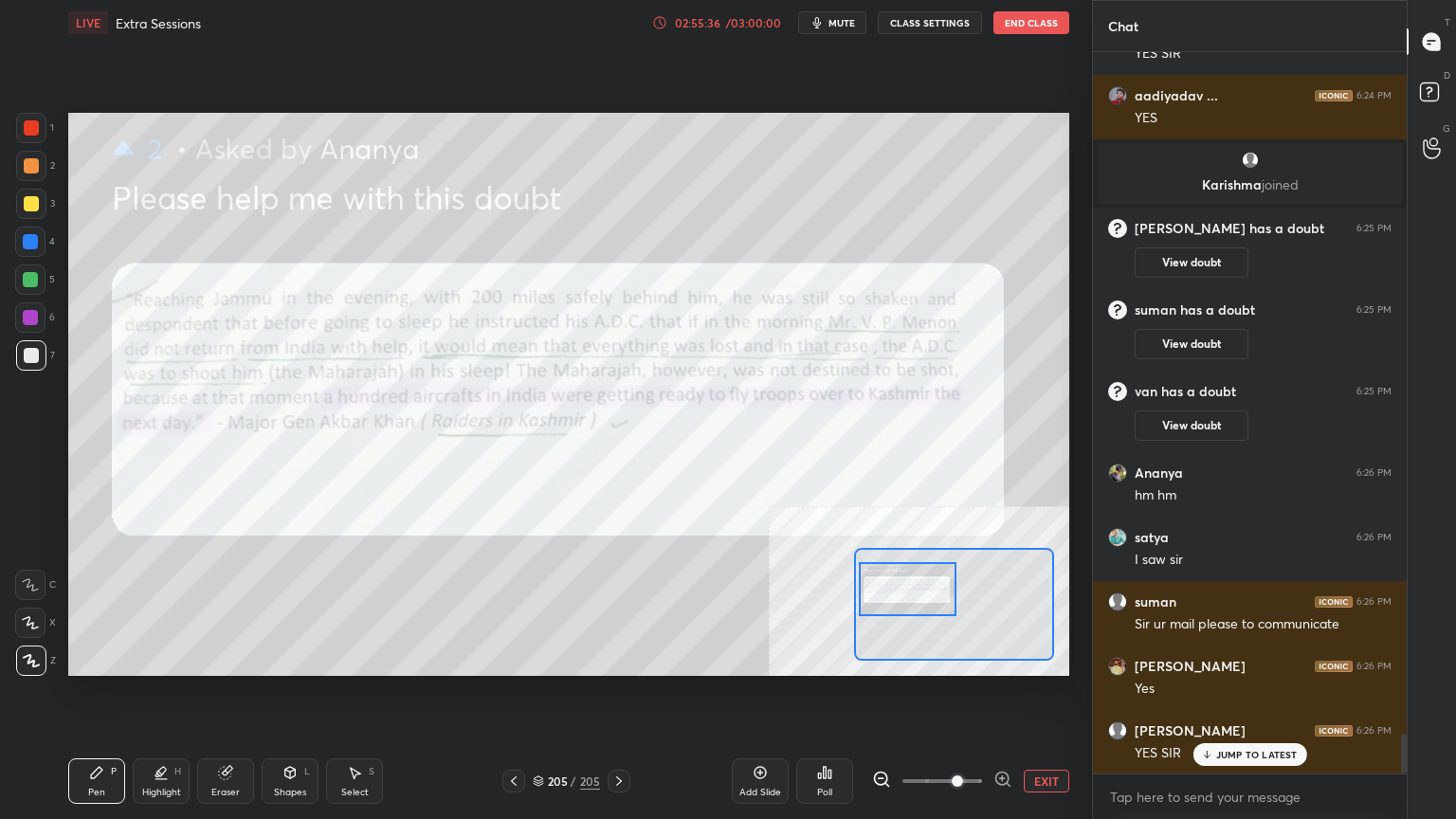 click on "EXIT" at bounding box center [1046, 781] 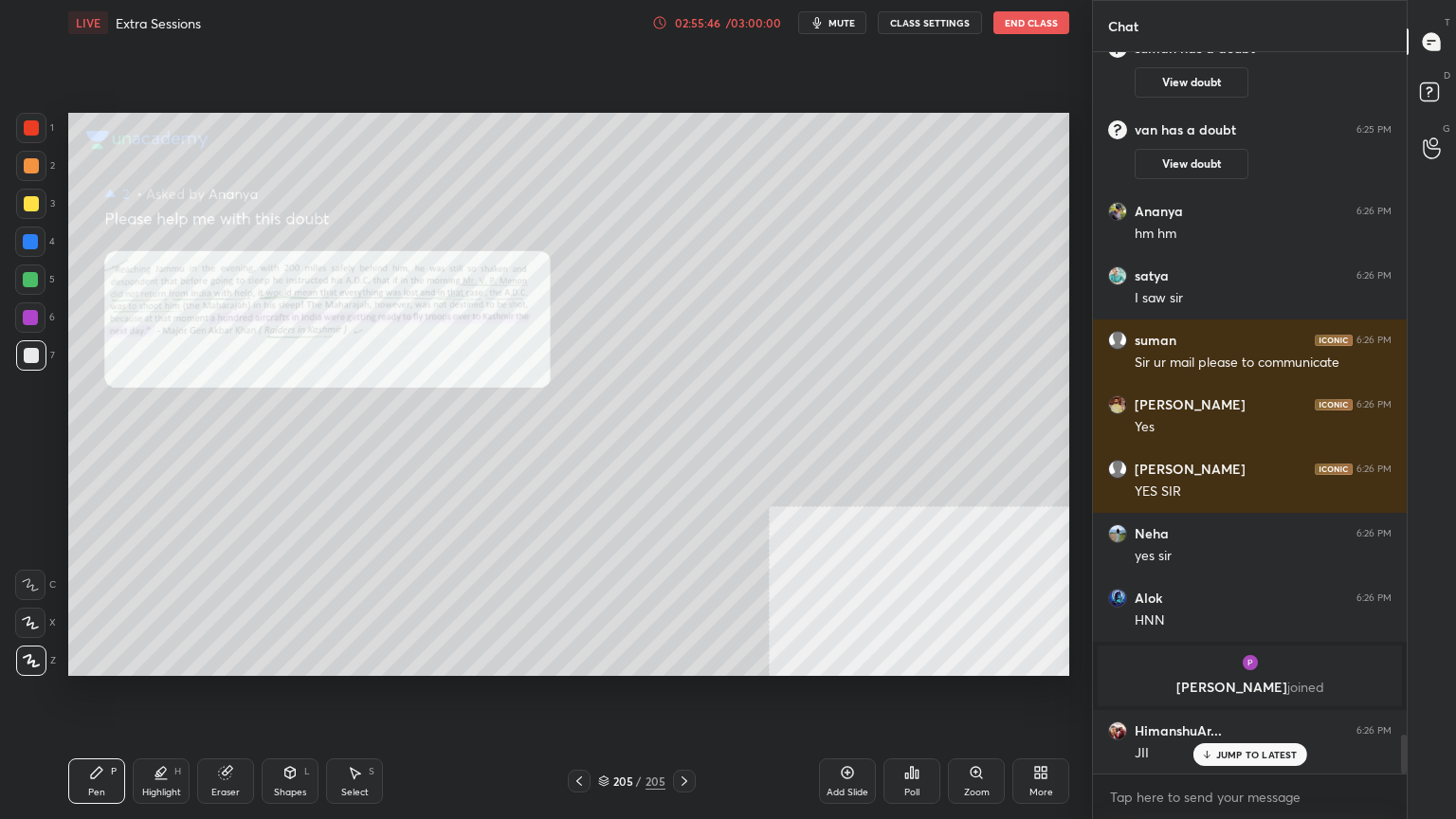 scroll, scrollTop: 12626, scrollLeft: 0, axis: vertical 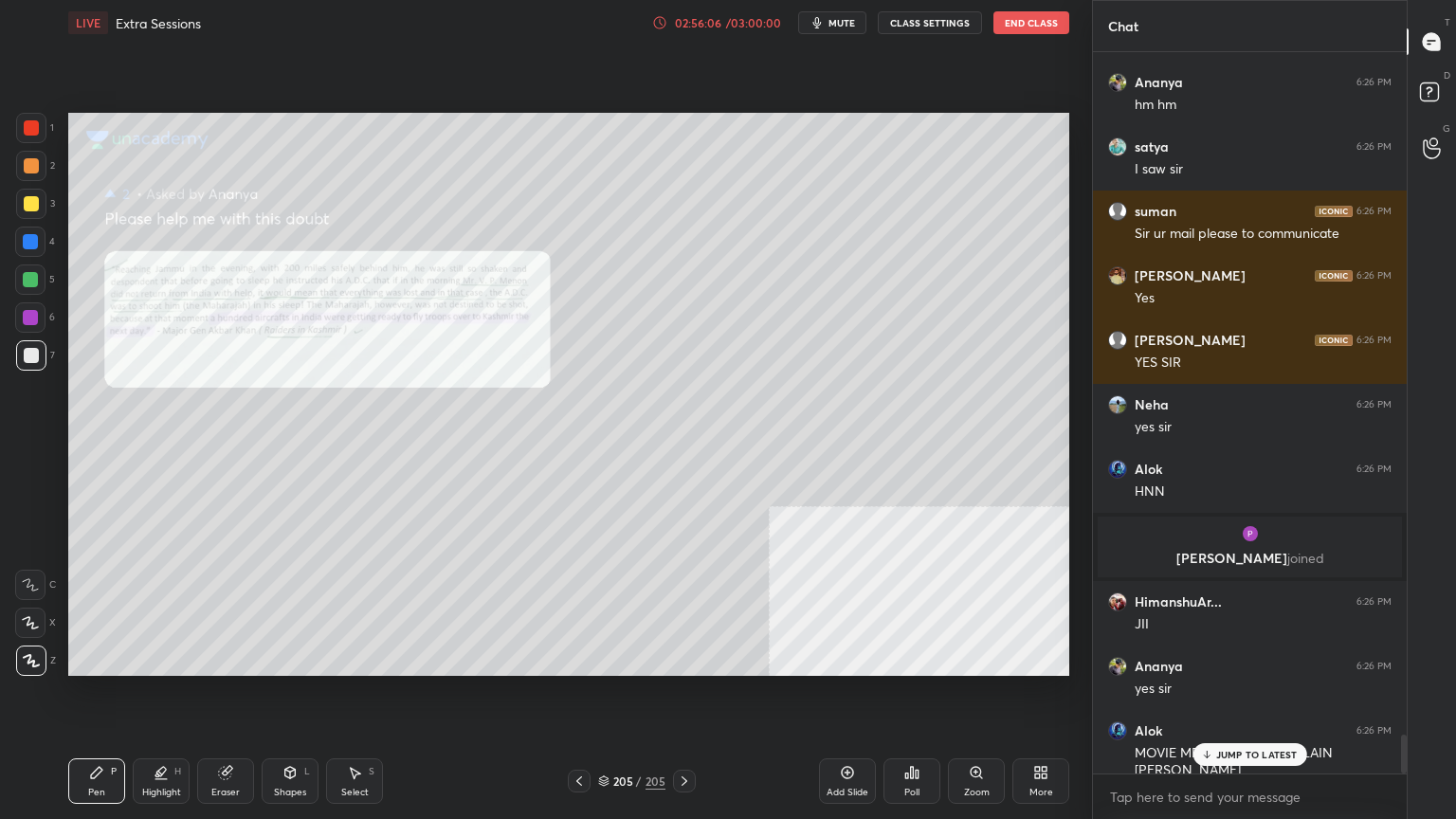 click 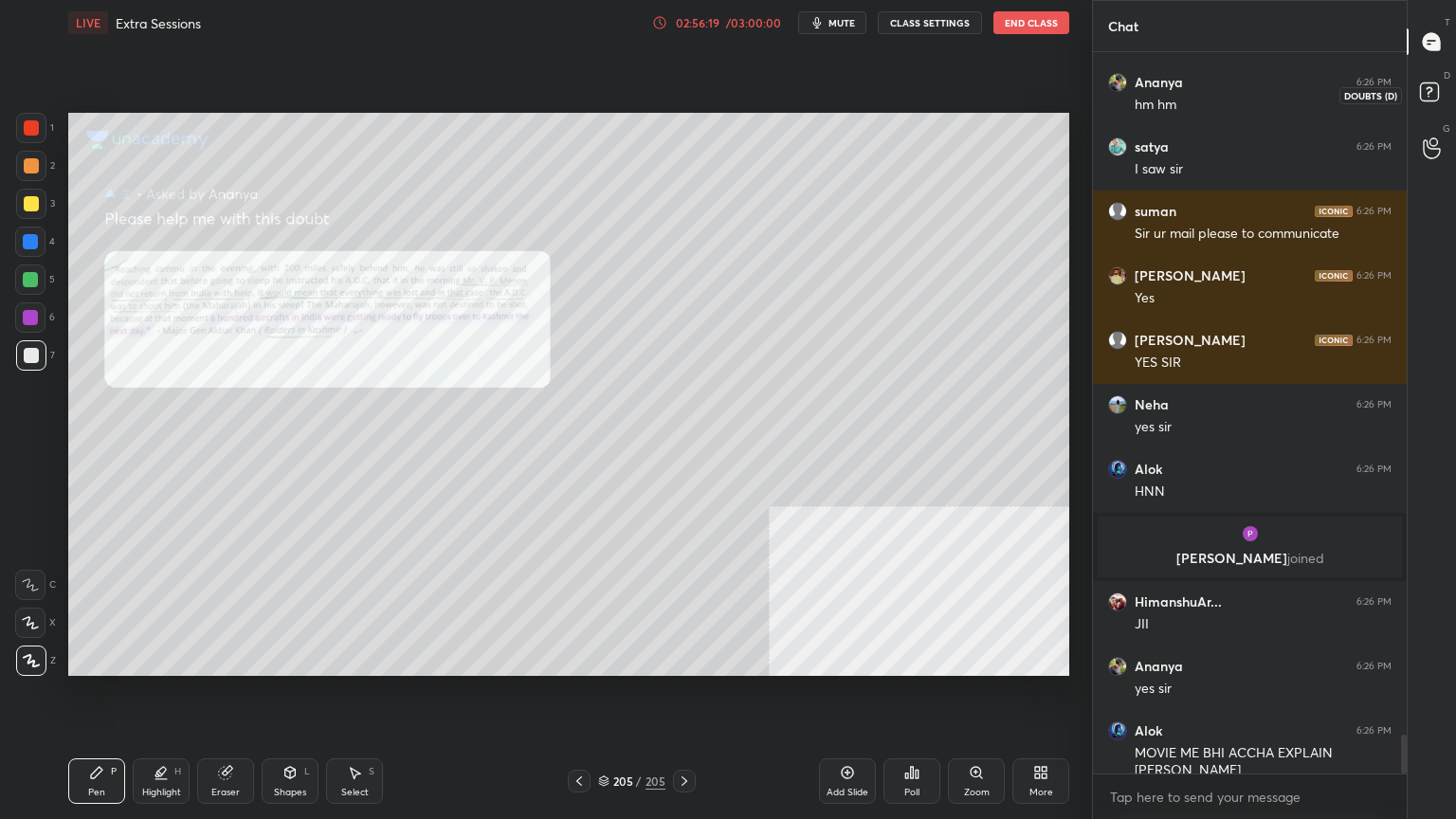 click 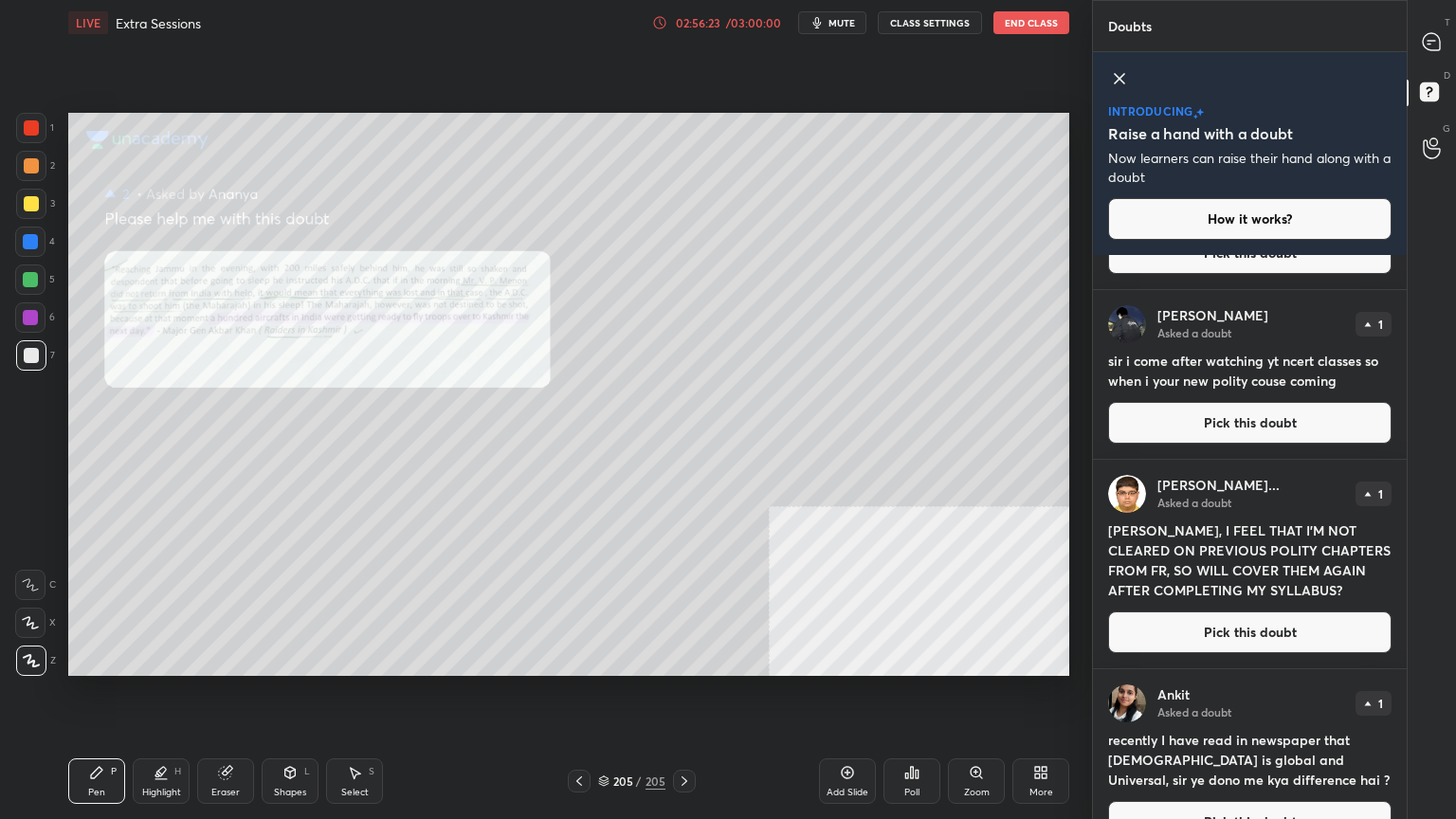 scroll, scrollTop: 702, scrollLeft: 0, axis: vertical 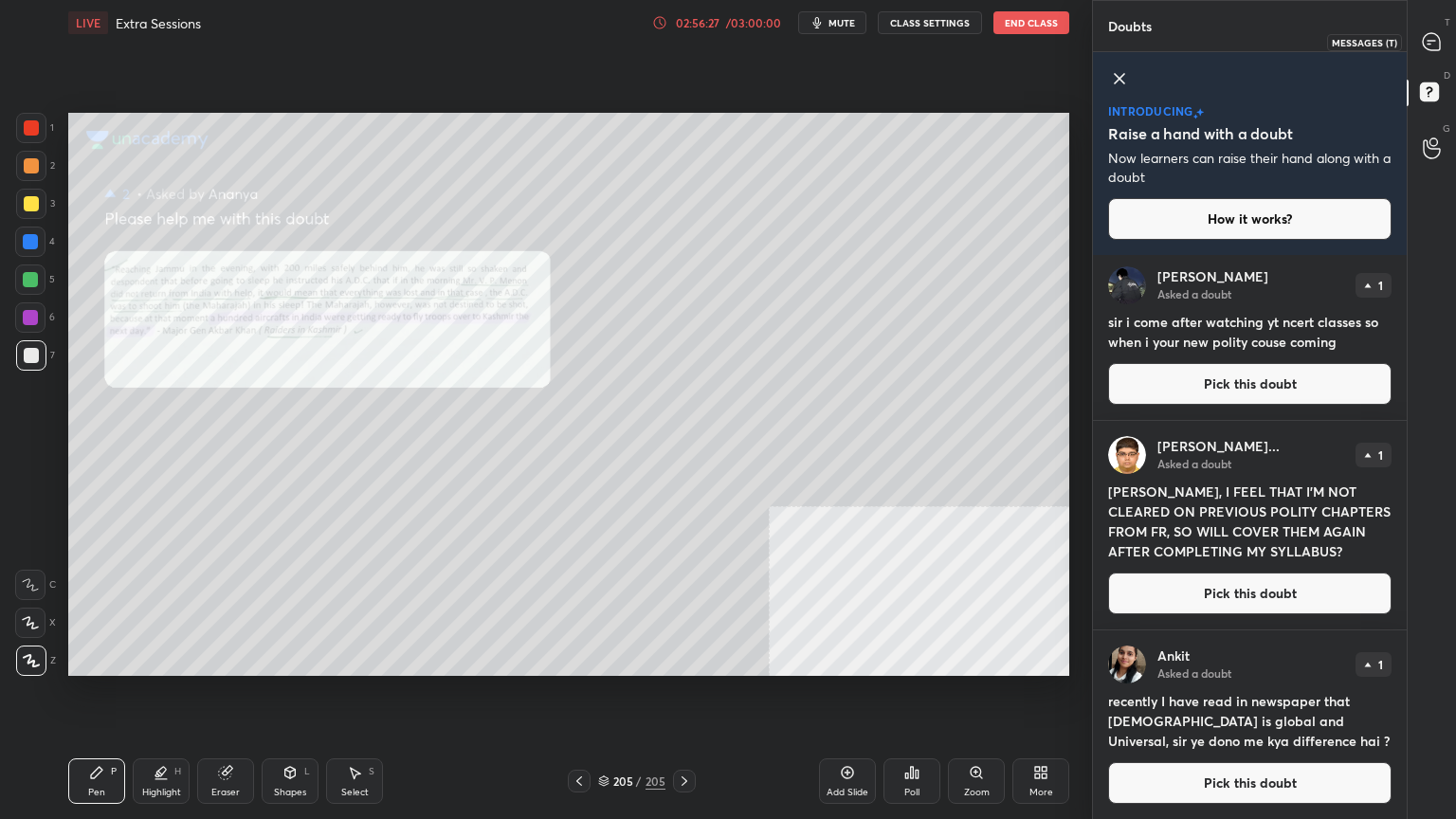 click 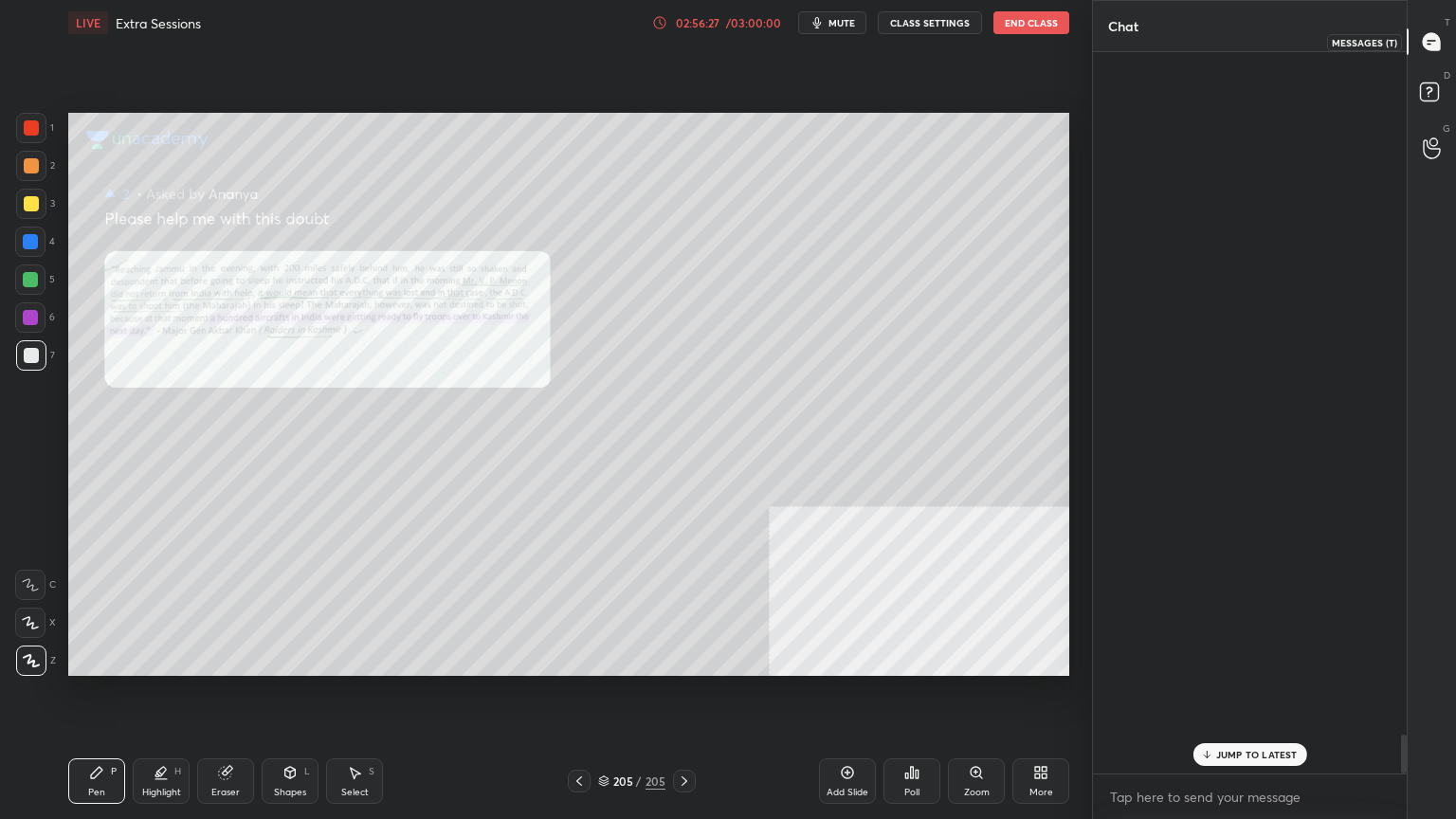 scroll, scrollTop: 12691, scrollLeft: 0, axis: vertical 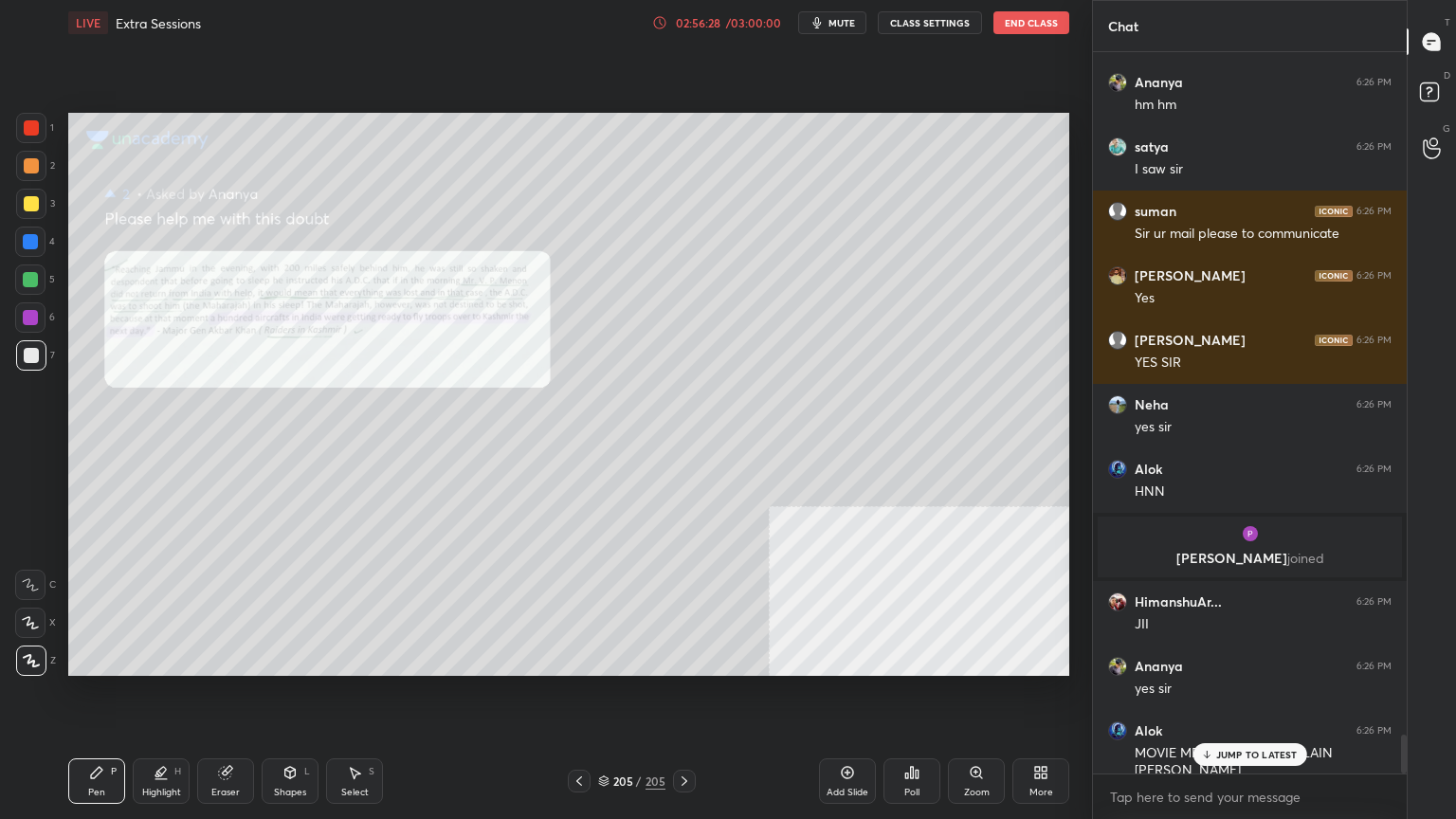 click on "JUMP TO LATEST" at bounding box center (1257, 755) 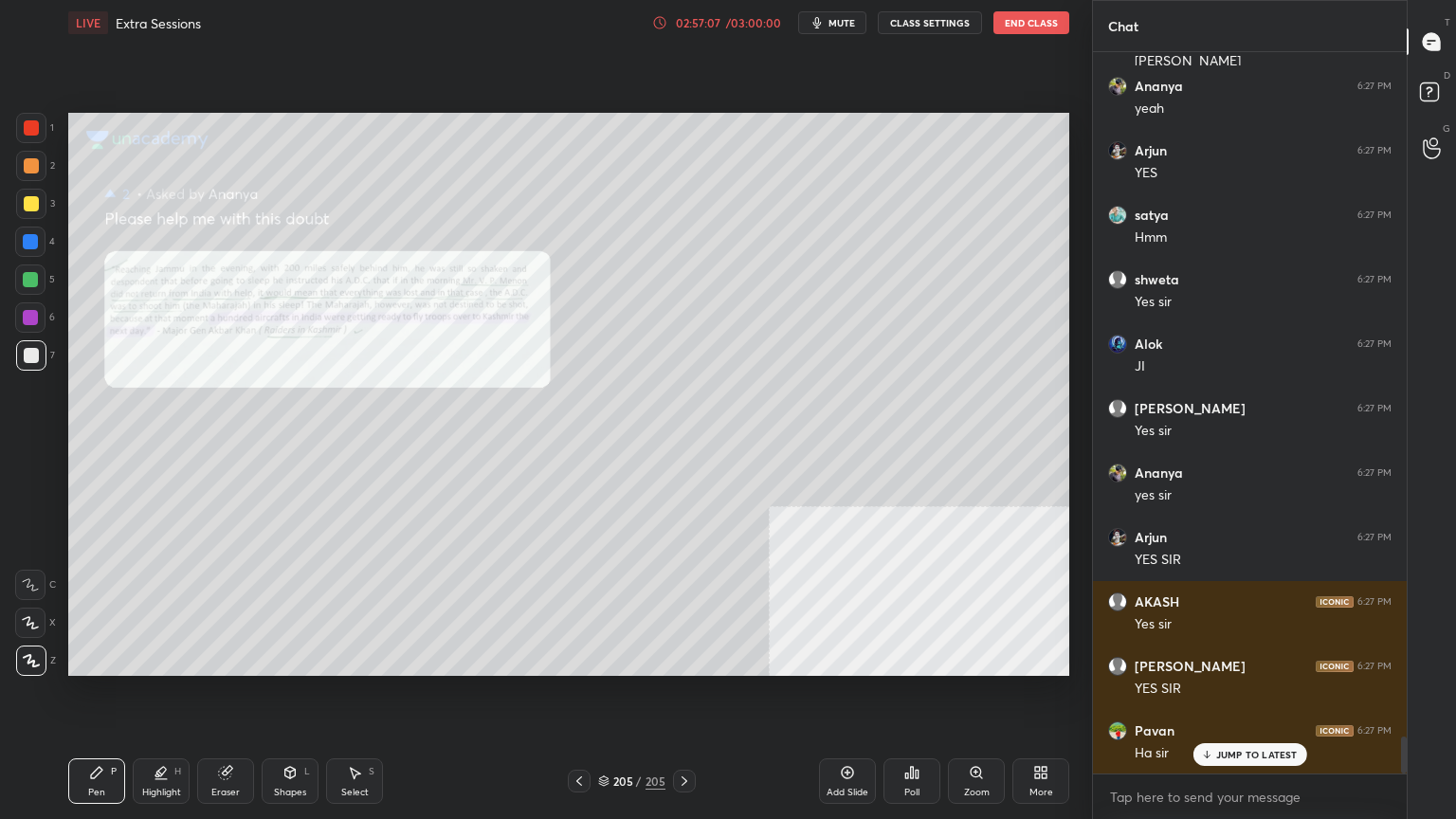 scroll, scrollTop: 13464, scrollLeft: 0, axis: vertical 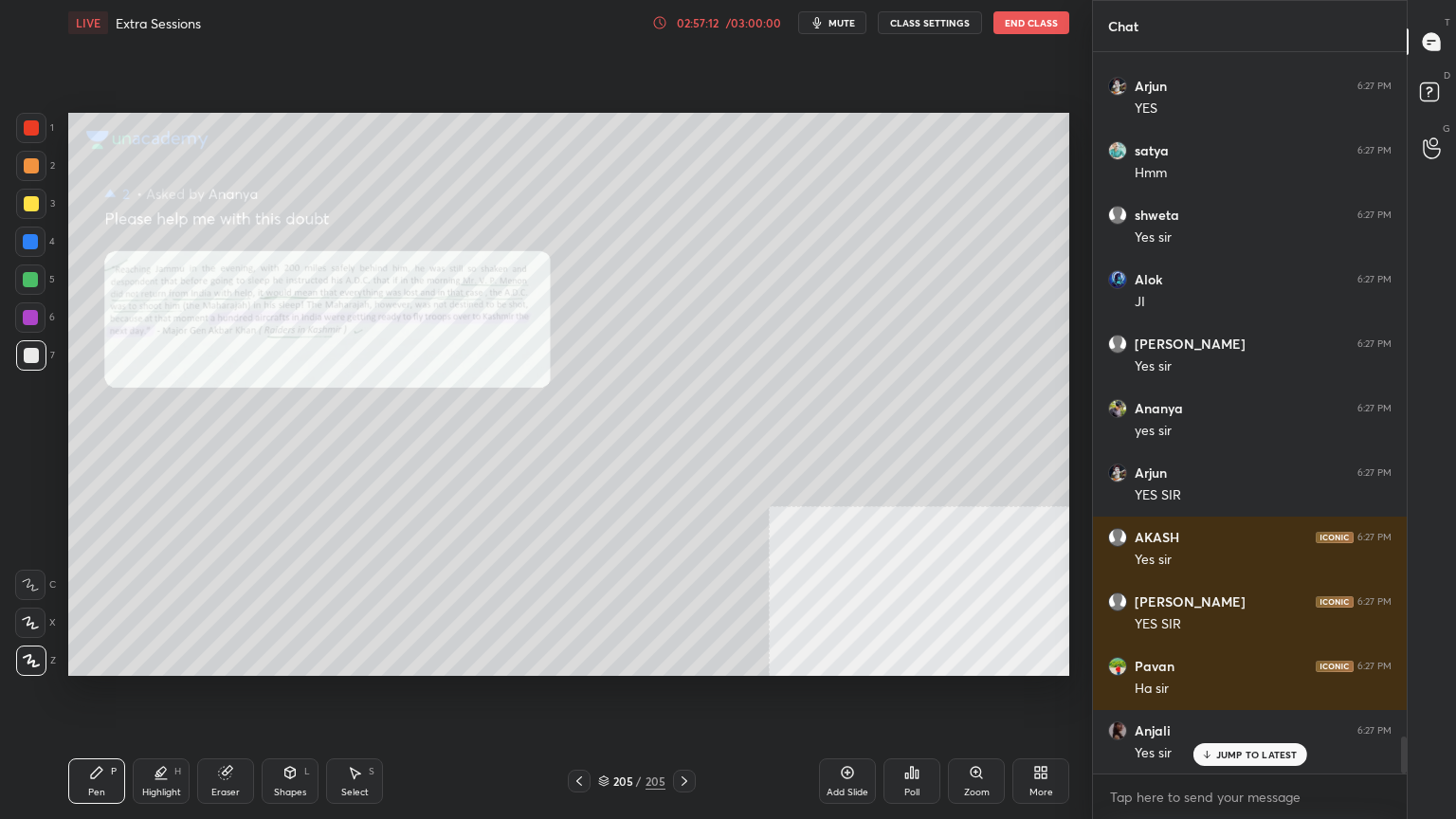 click 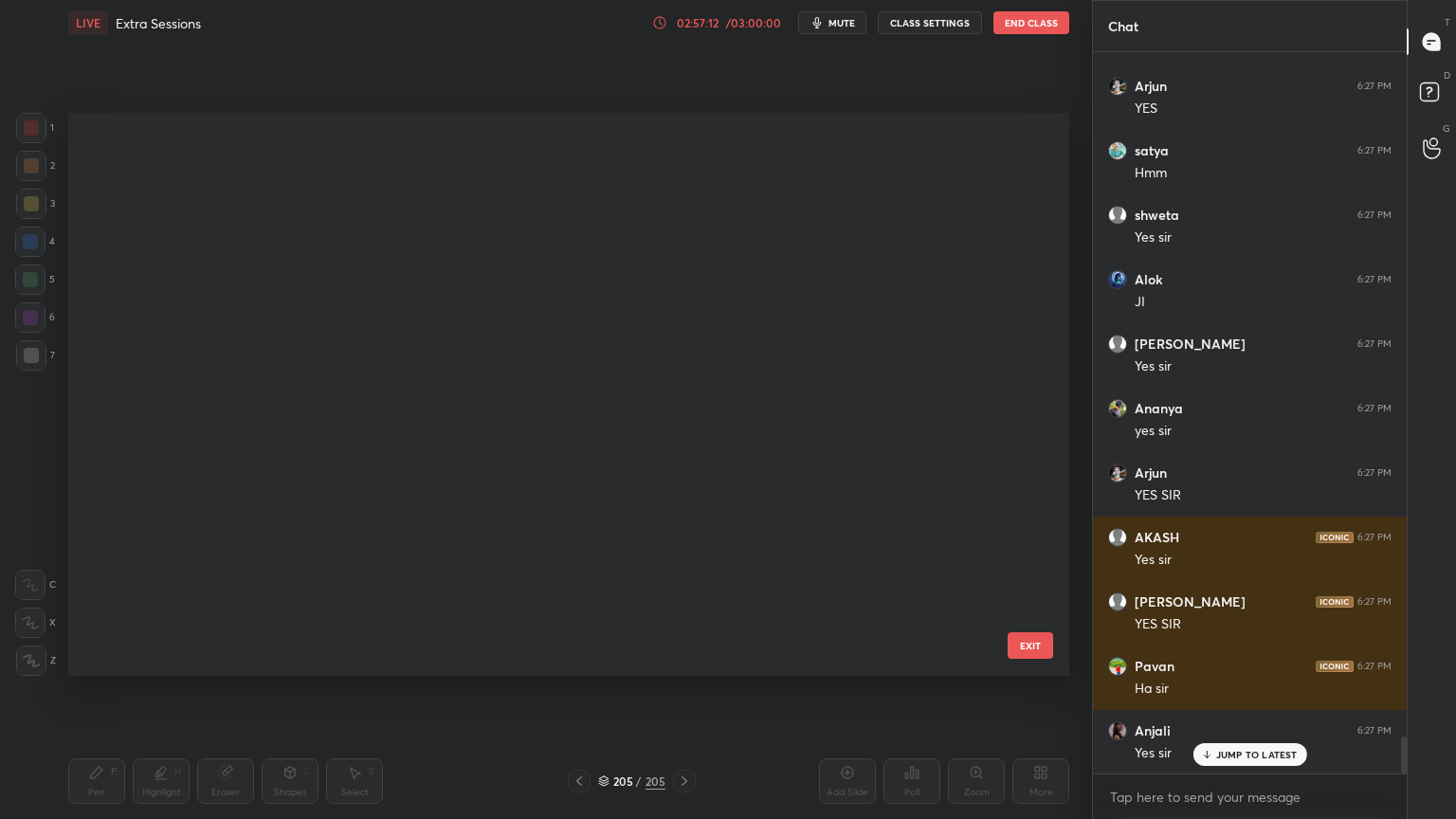 scroll, scrollTop: 11405, scrollLeft: 0, axis: vertical 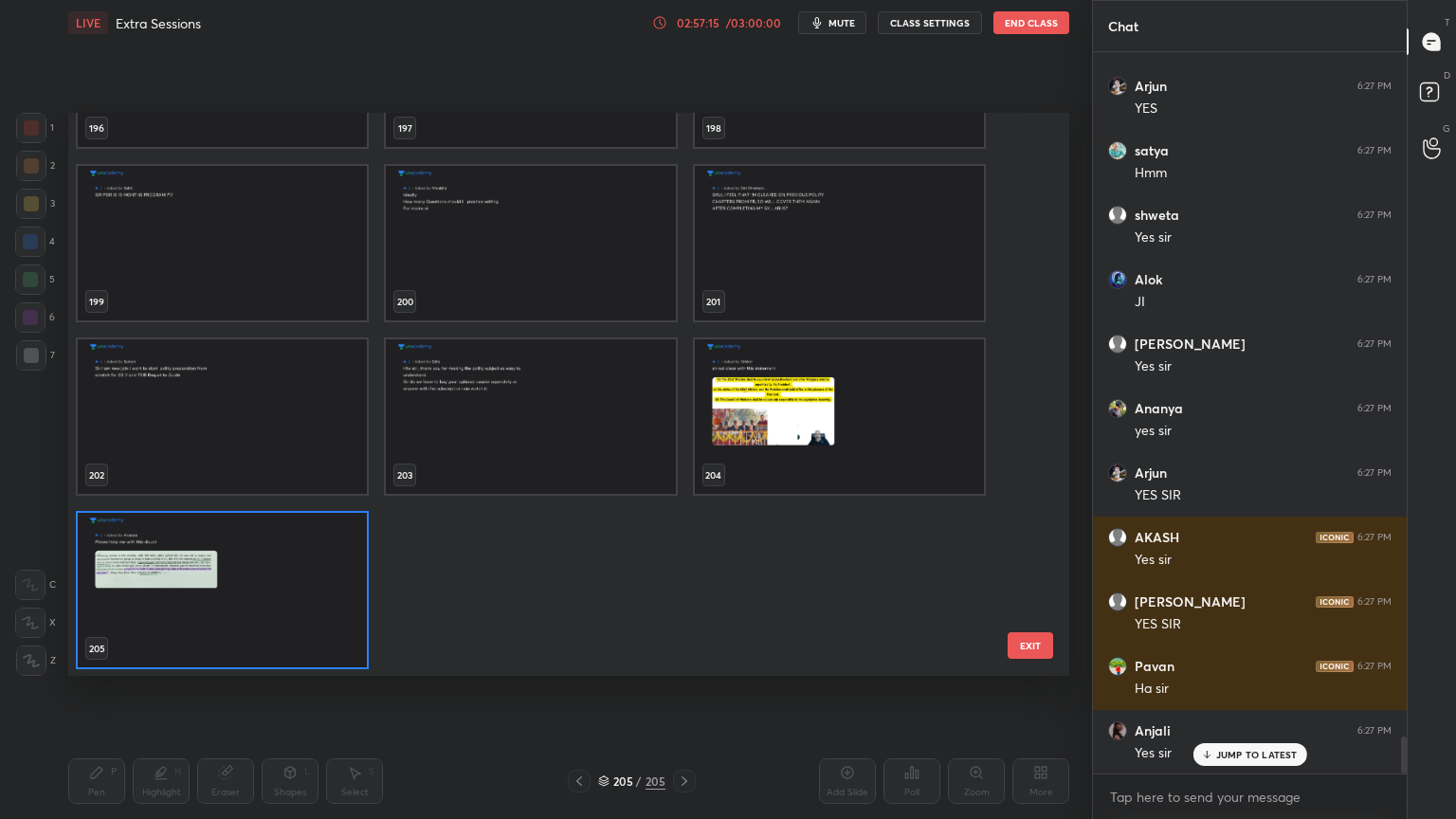click at bounding box center [222, 590] 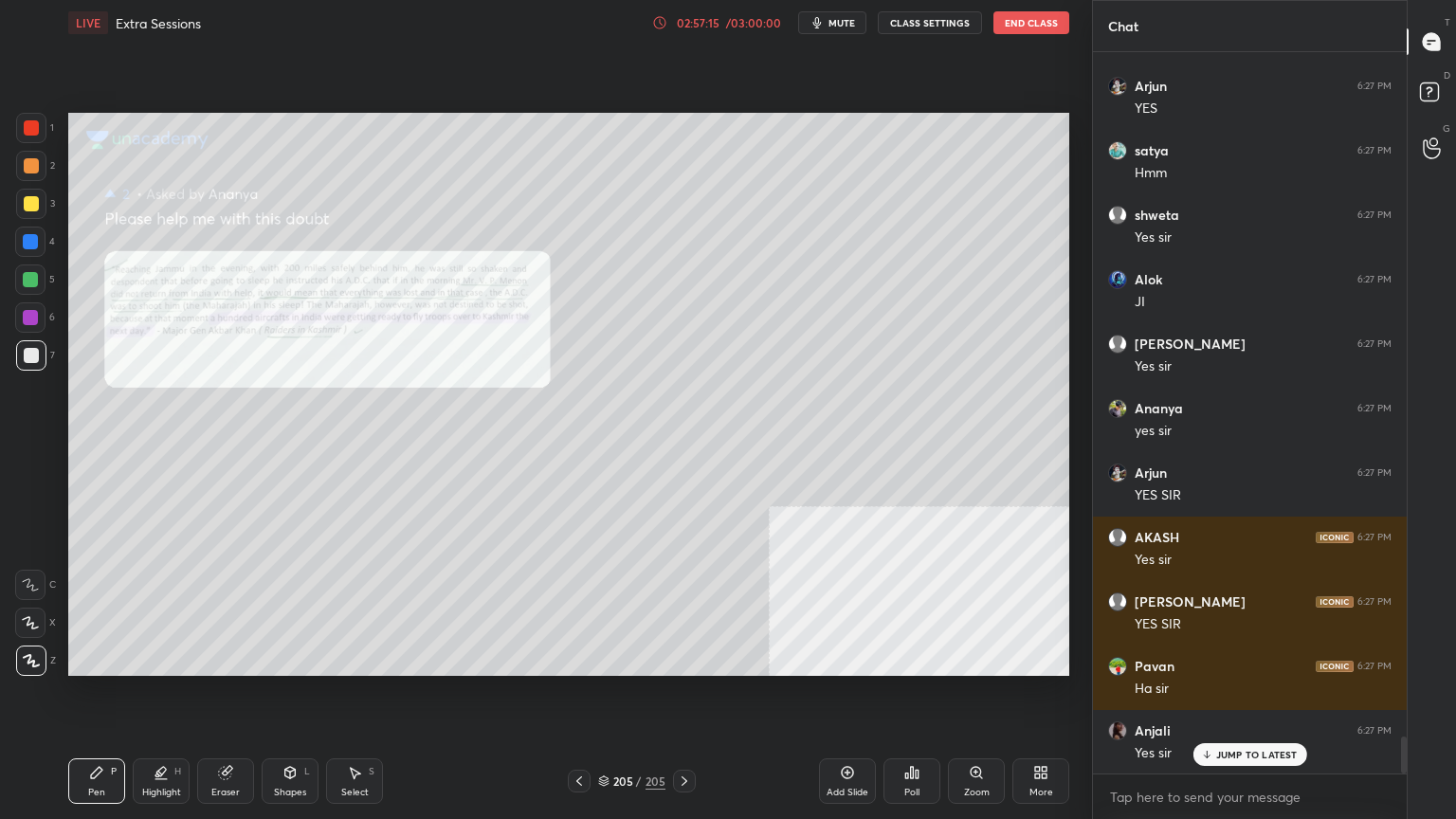 click at bounding box center (222, 590) 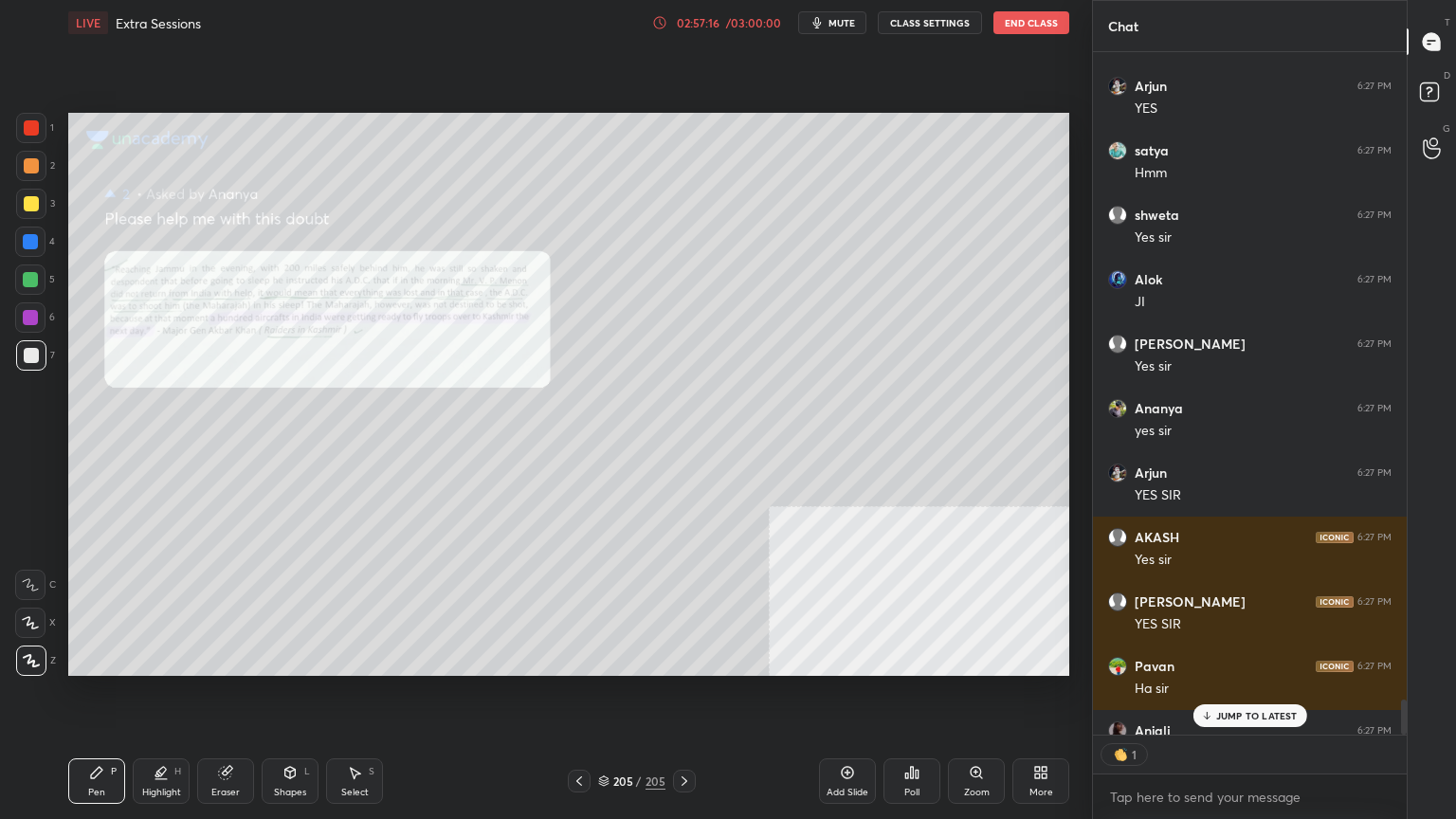scroll, scrollTop: 682, scrollLeft: 308, axis: both 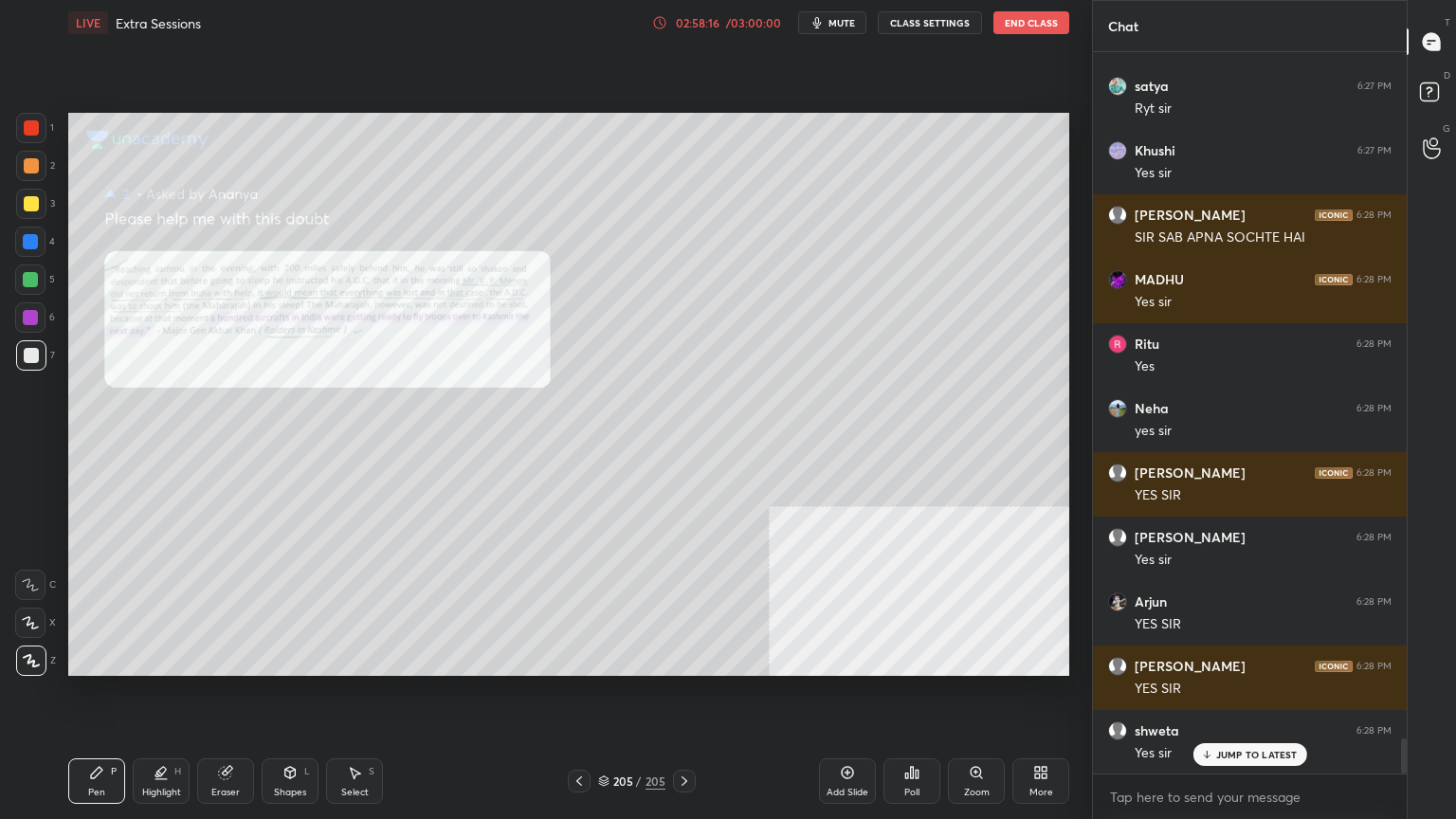 click 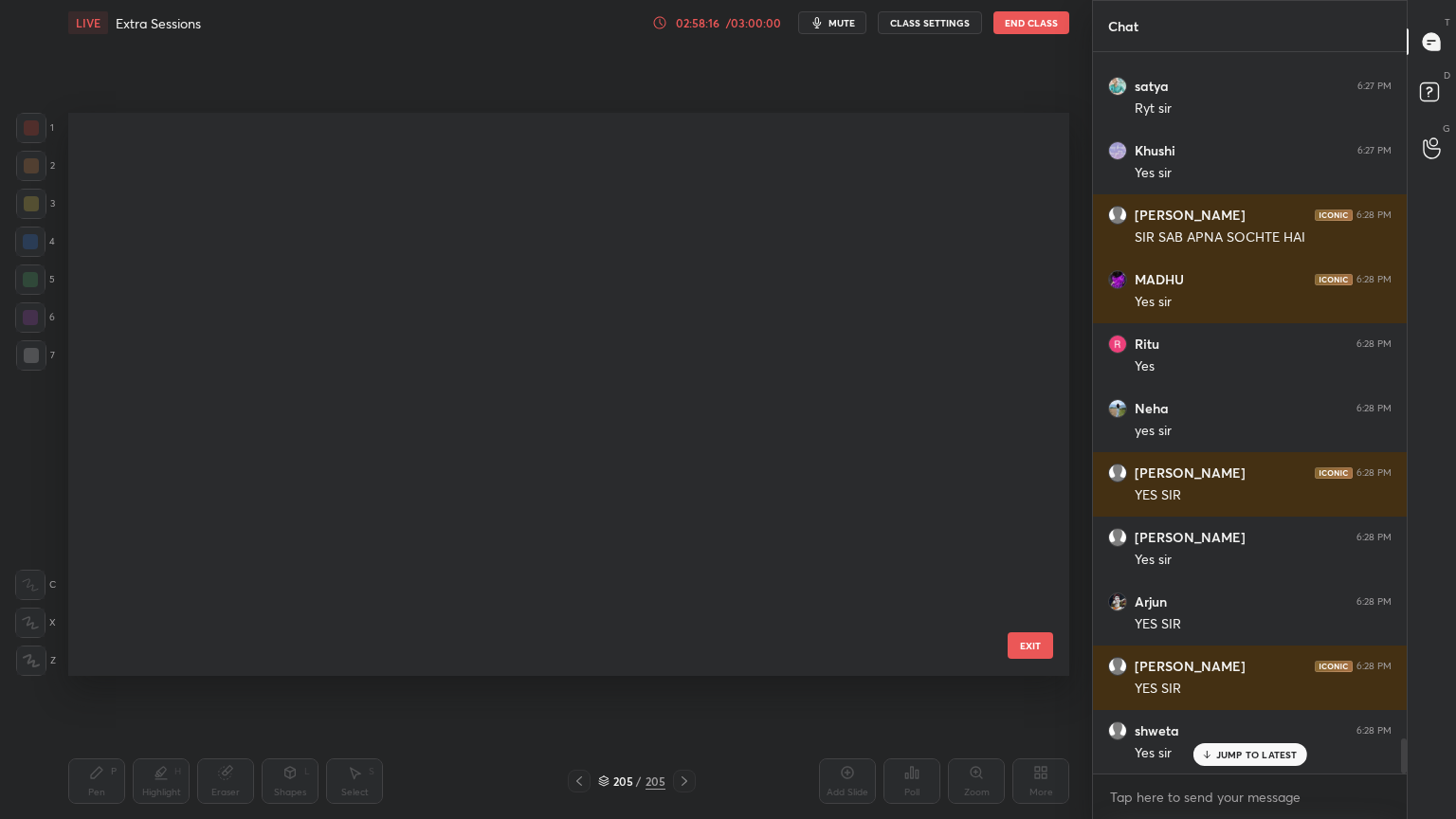 scroll, scrollTop: 557, scrollLeft: 992, axis: both 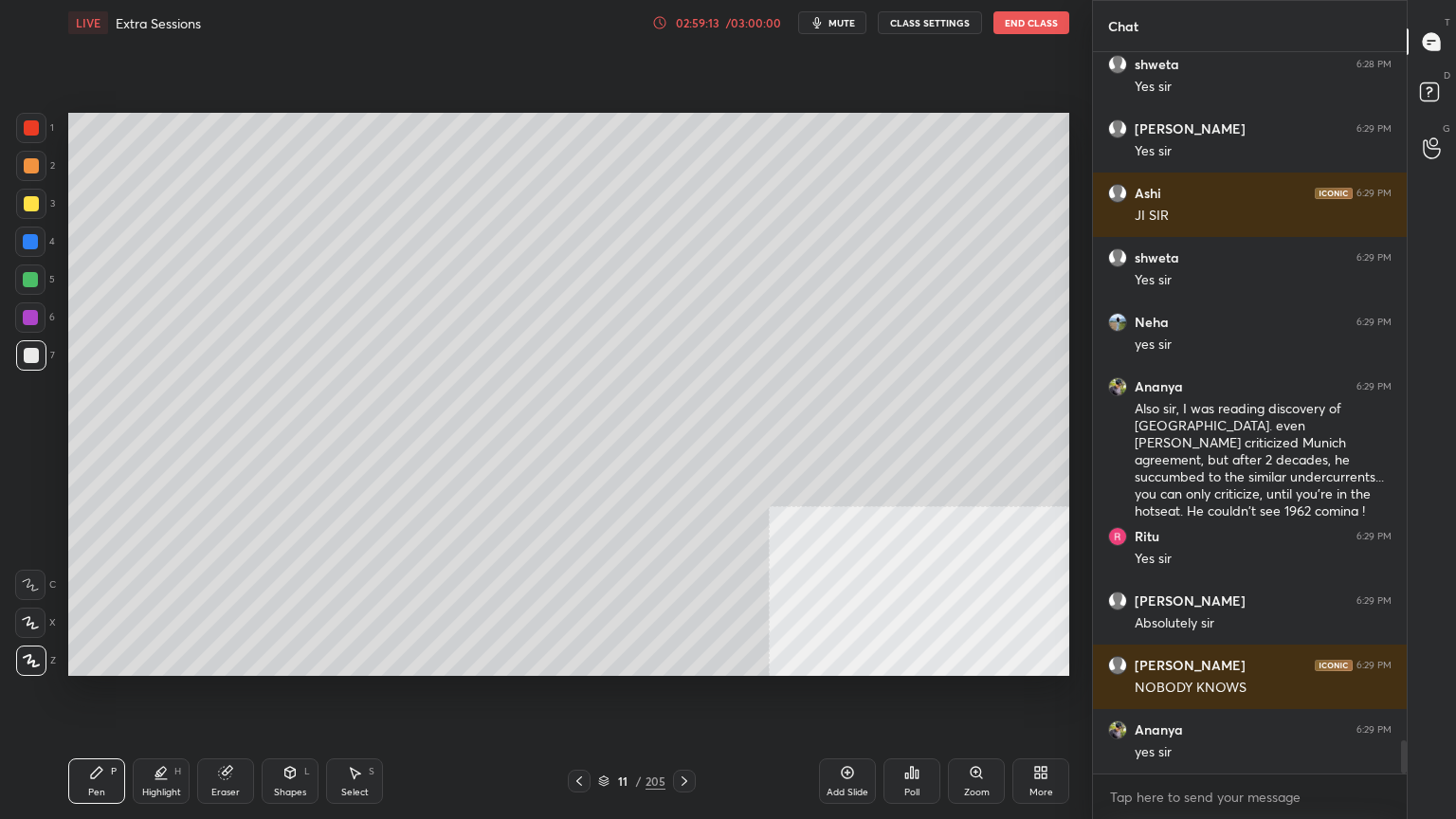 click 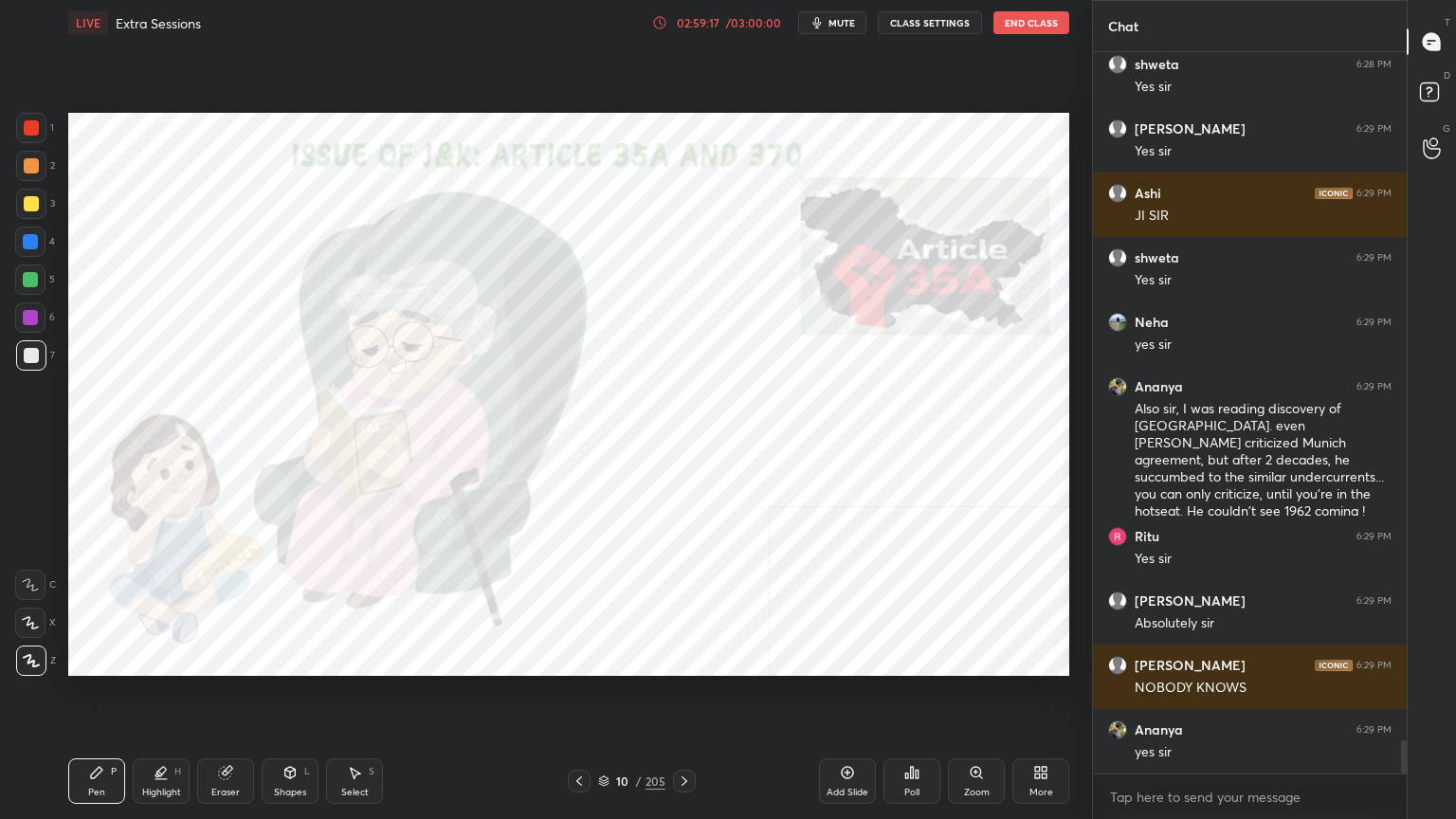 scroll, scrollTop: 14904, scrollLeft: 0, axis: vertical 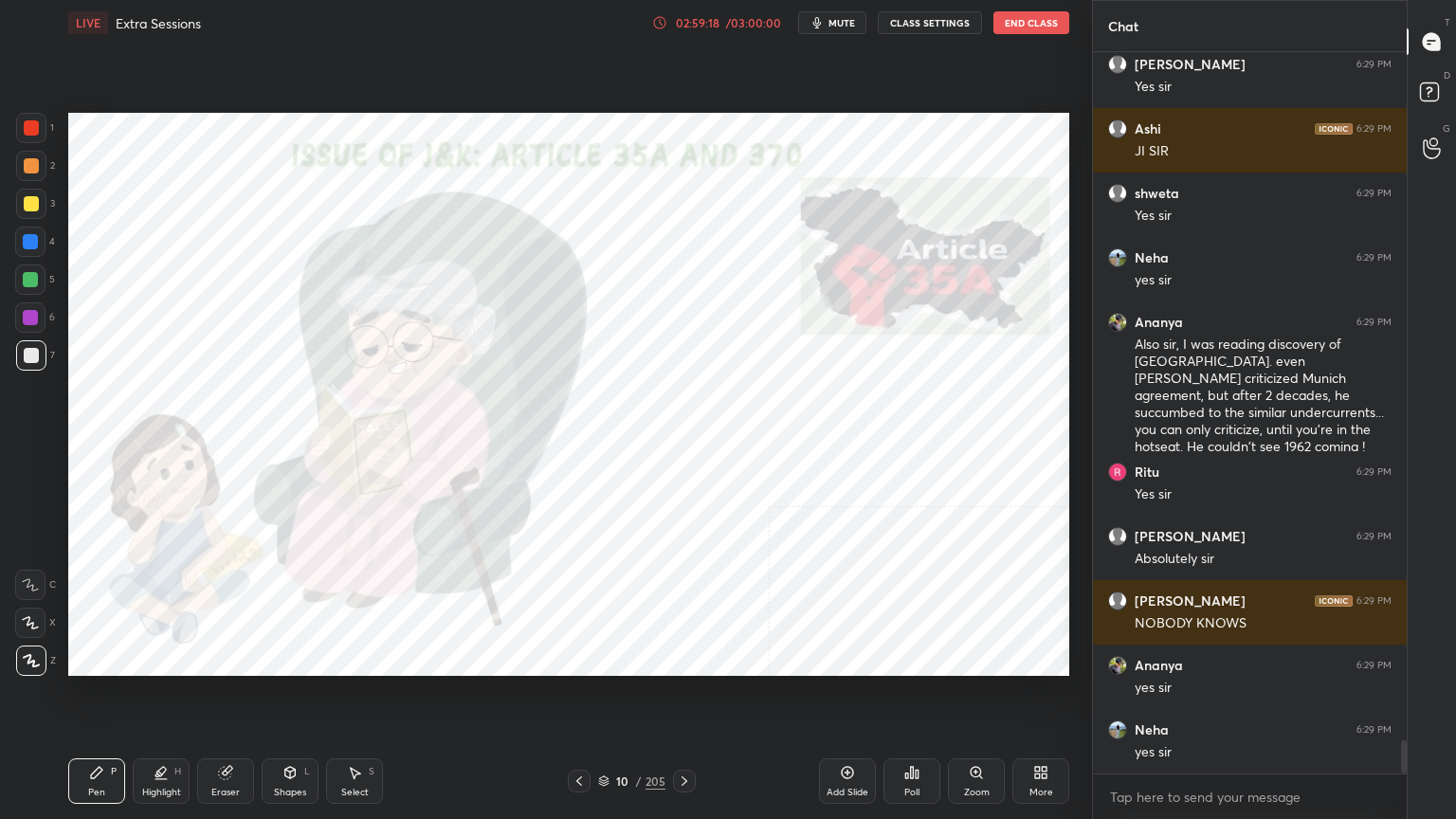 click on "1 2 3 4 5 6 7 C X Z C X Z E E Erase all   H H LIVE Extra Sessions 02:59:18 /  03:00:00 mute CLASS SETTINGS End Class Setting up your live class Poll for   secs No correct answer Start poll Back Extra Sessions • L52 of Comprehensive Course on Polity for UPSC CSE - GS Dr Sidharth Arora Pen P Highlight H Eraser Shapes L Select S 10 / 205 Add Slide Poll Zoom More Chat shweta 6:28 PM Yes sir ANUPMA 6:29 PM Yes sir Ashi 6:29 PM JI SIR shweta 6:29 PM Yes sir Neha 6:29 PM yes sir Ananya 6:29 PM Also sir, I was reading discovery of India. even Nehru criticized Munich agreement, but after 2 decades, he succumbed to the similar undercurrents... you can only criticize, until you're in the hotseat. He couldn't see 1962 coming ! Ritu 6:29 PM Yes sir ANUPMA 6:29 PM Absolutely sir sahil 6:29 PM NOBODY KNOWS Ananya 6:29 PM yes sir Neha 6:29 PM yes sir JUMP TO LATEST Enable hand raising Enable raise hand to speak to learners. Once enabled, chat will be turned off temporarily. Enable x   introducing Raise a hand with a doubt" at bounding box center (728, 410) 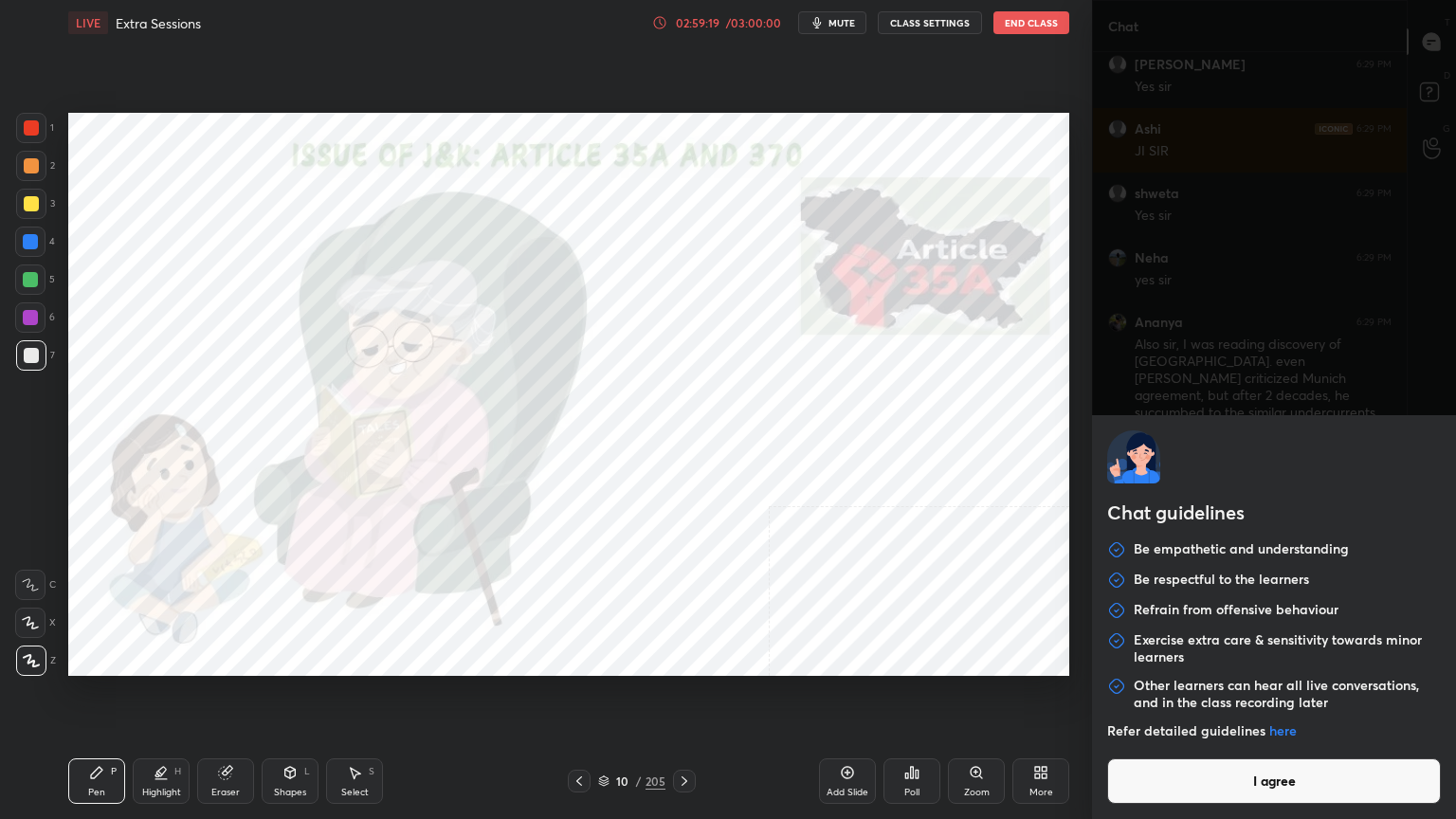 click on "I agree" at bounding box center (1274, 781) 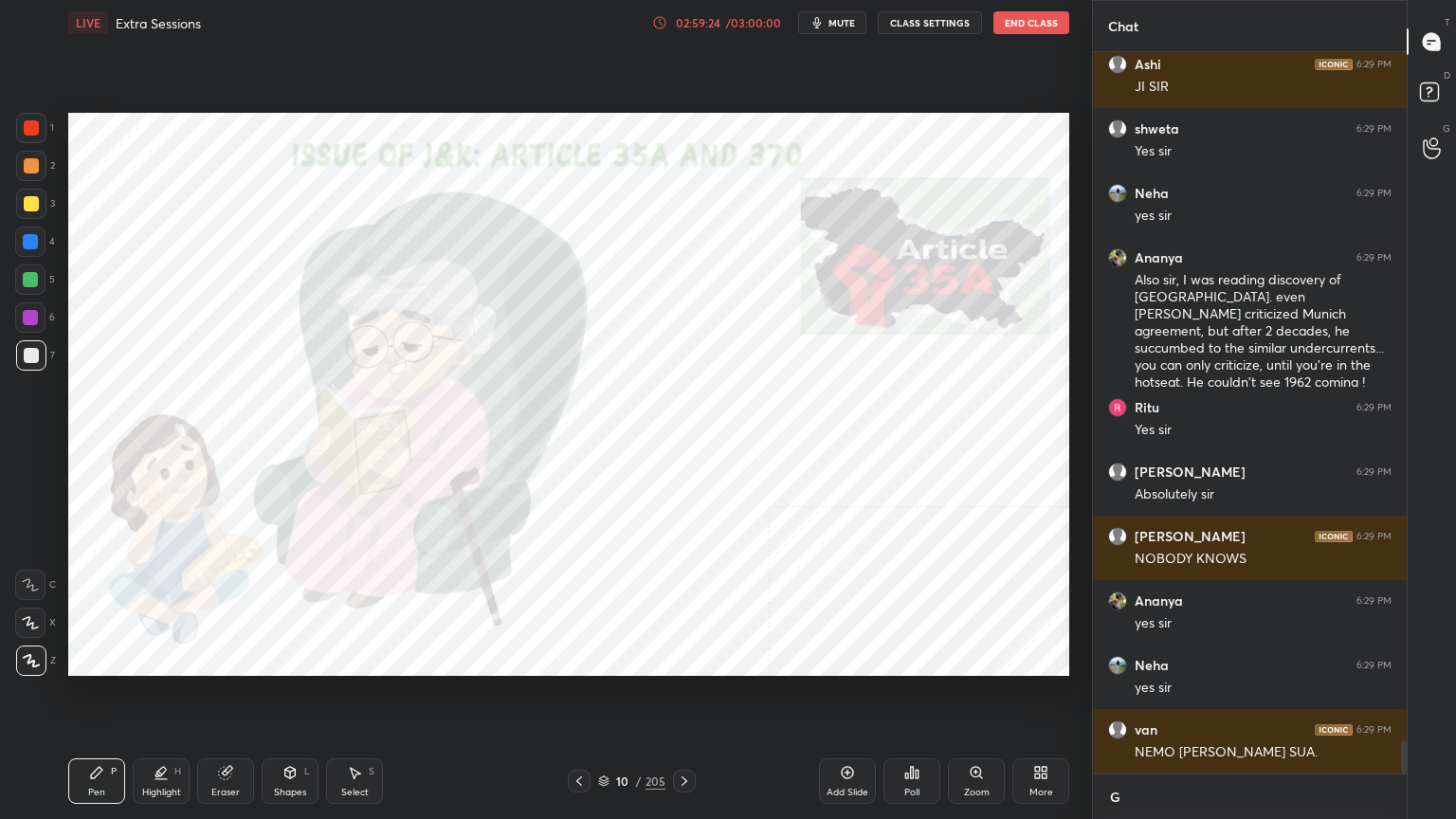 scroll, scrollTop: 15033, scrollLeft: 0, axis: vertical 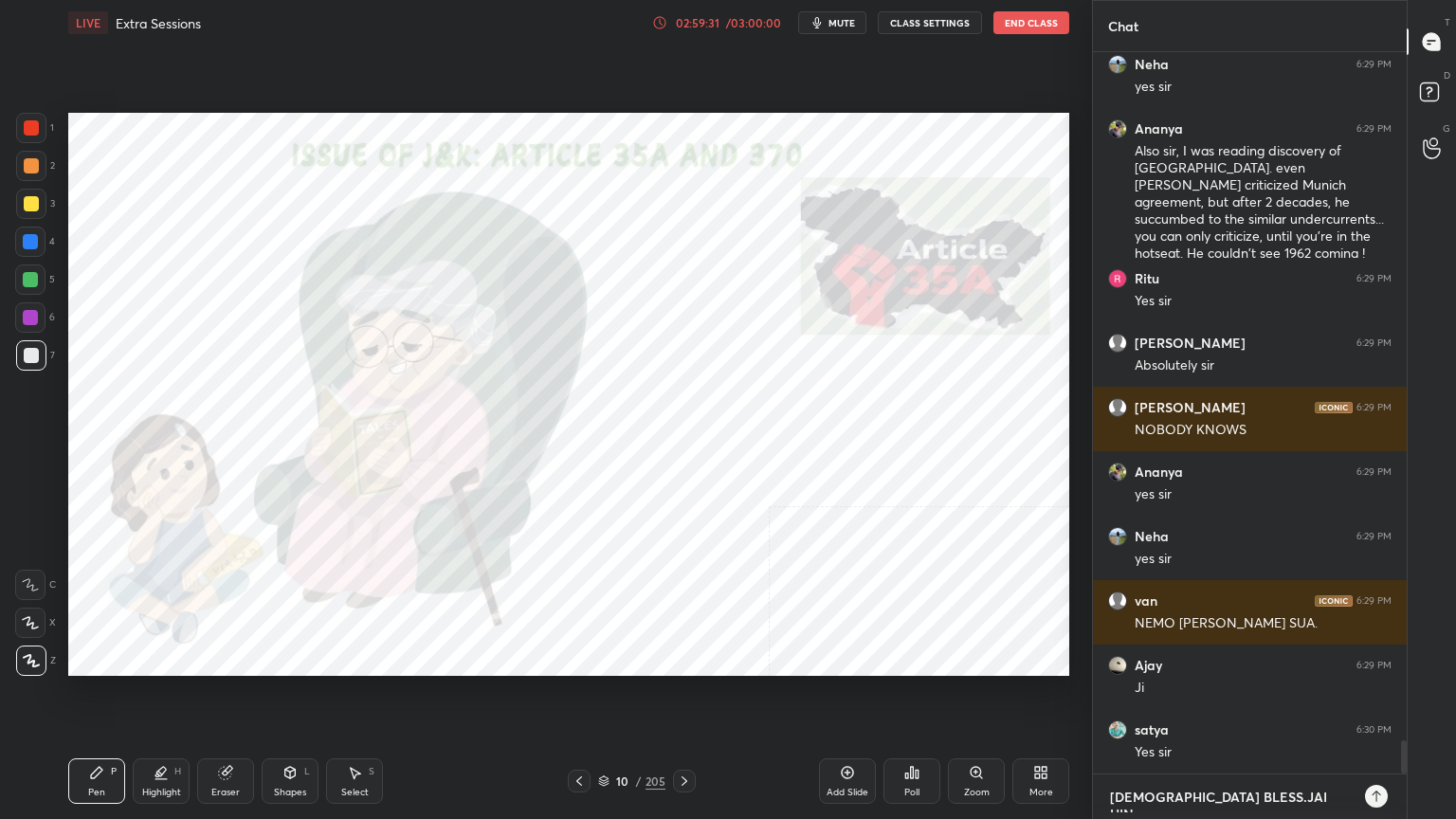 type on "GOD BLESS.JAI HIND" 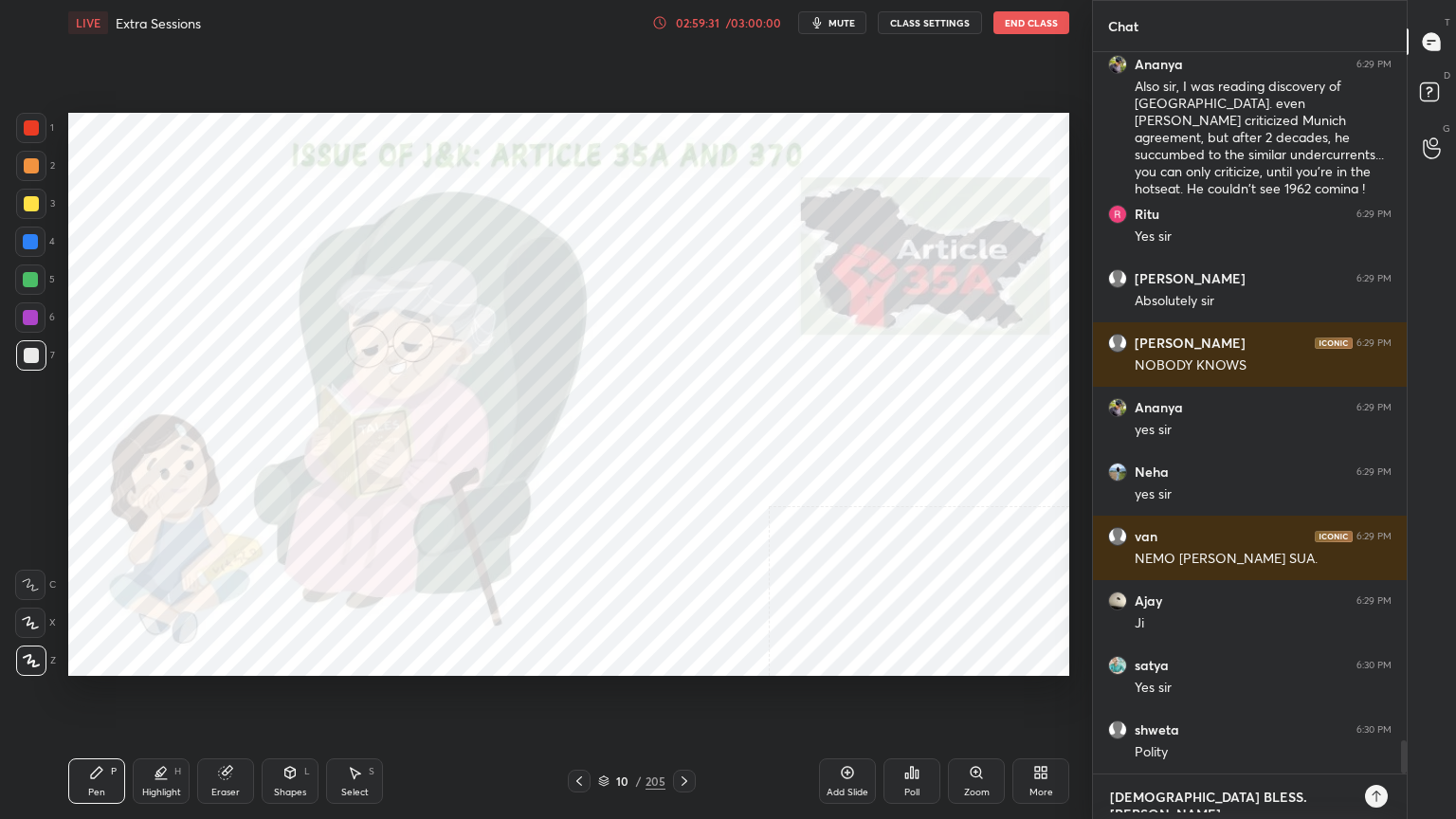 scroll, scrollTop: 15226, scrollLeft: 0, axis: vertical 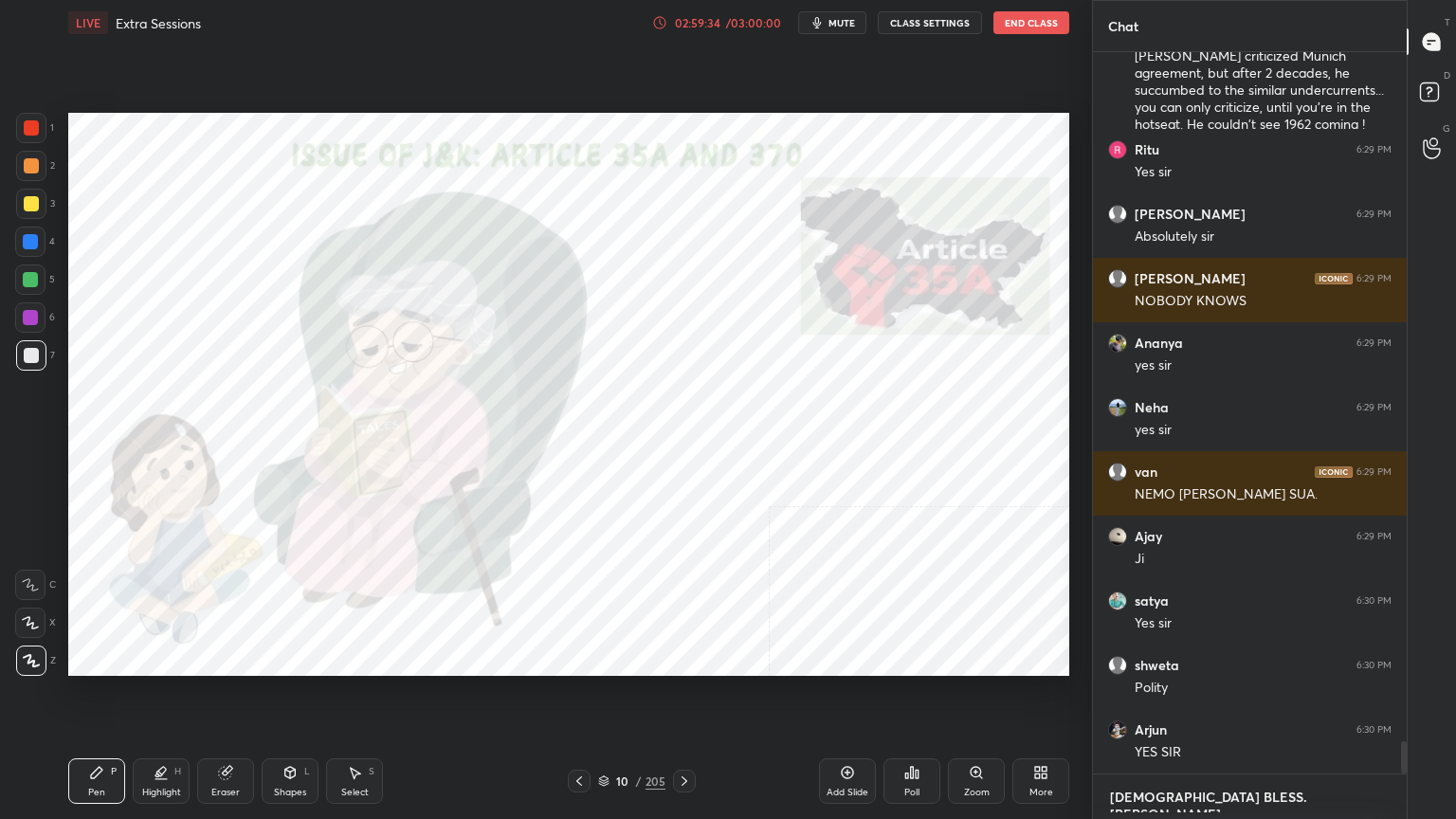 type 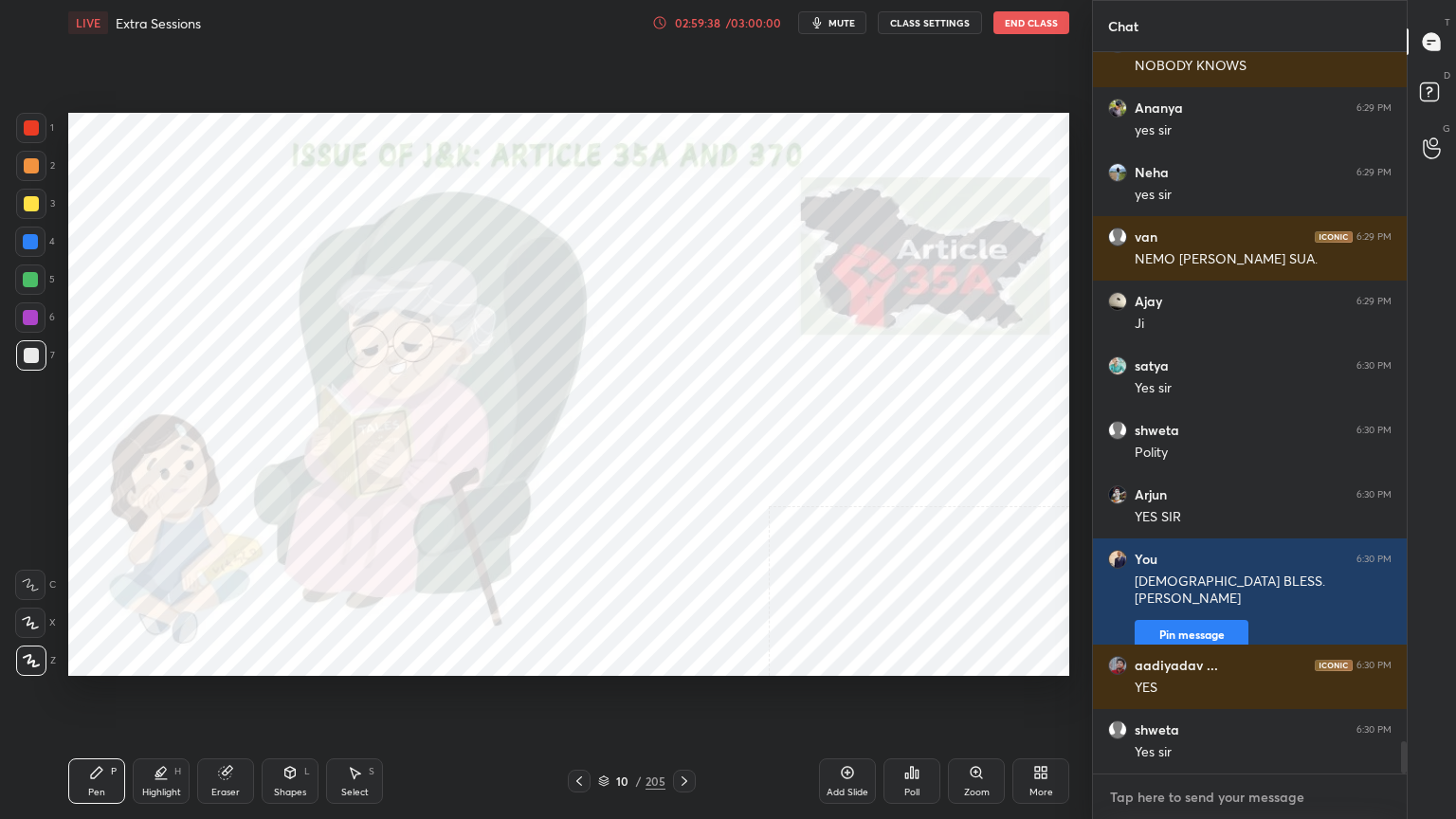 scroll, scrollTop: 15526, scrollLeft: 0, axis: vertical 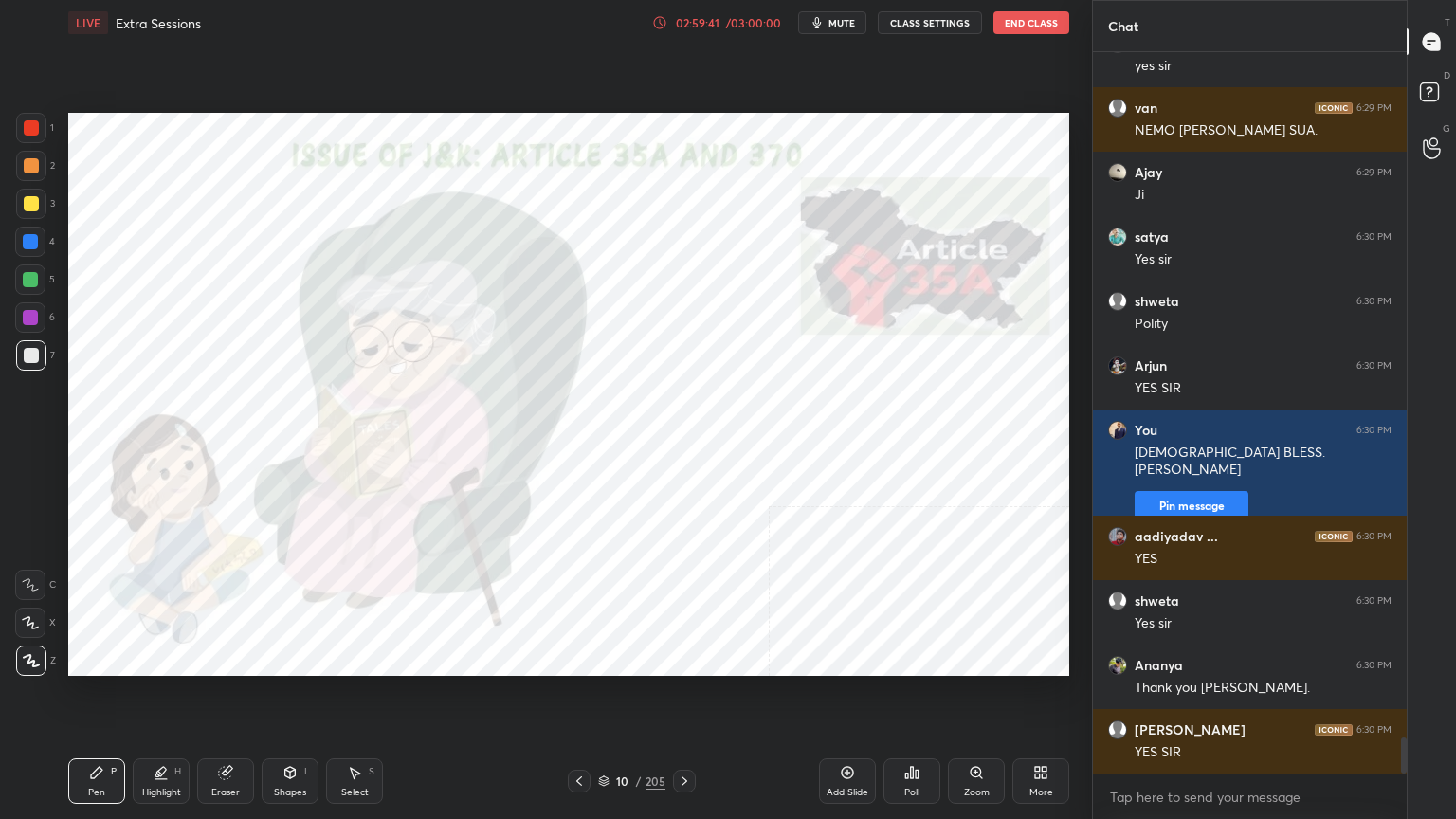 click 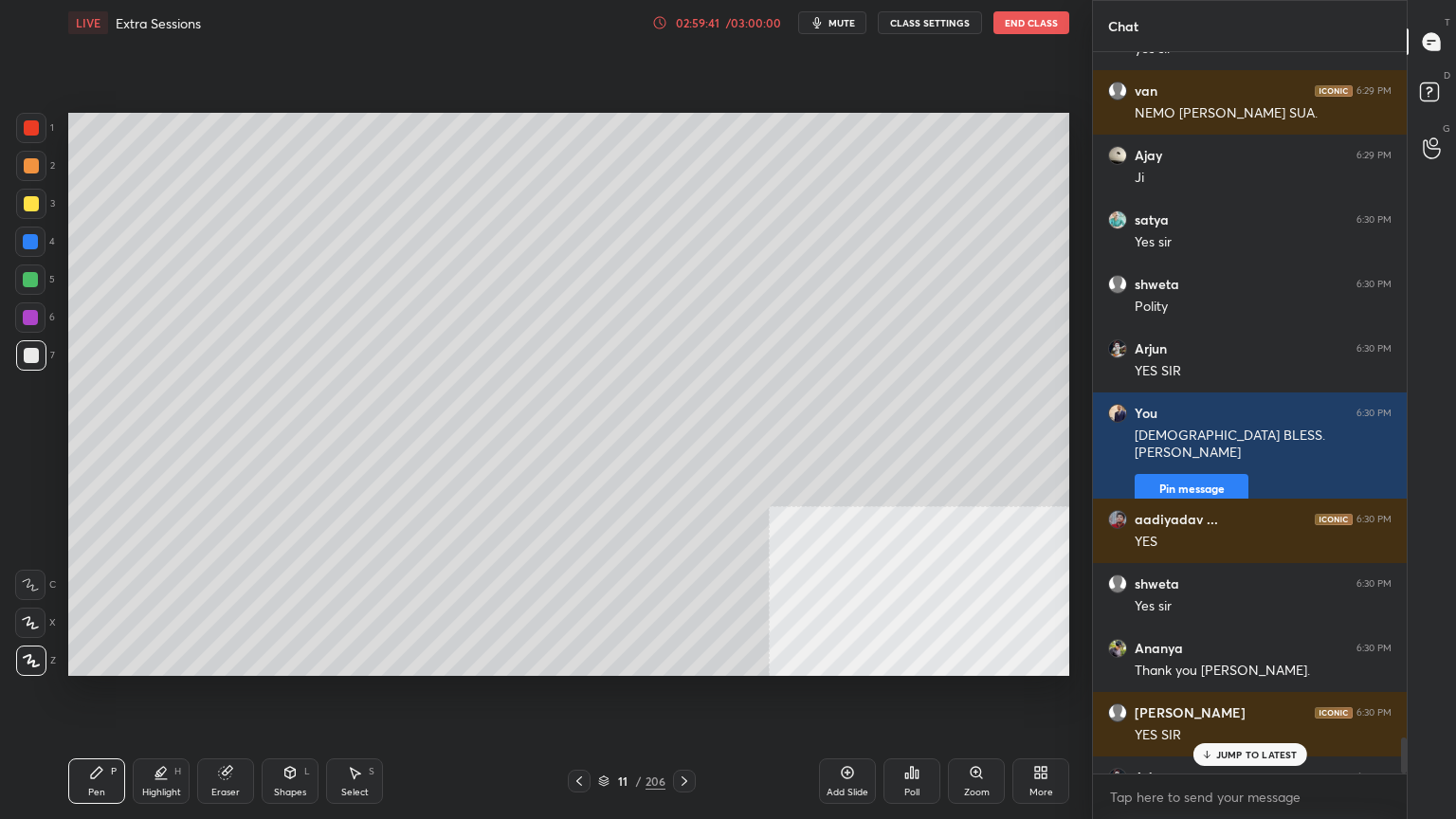 scroll, scrollTop: 13783, scrollLeft: 0, axis: vertical 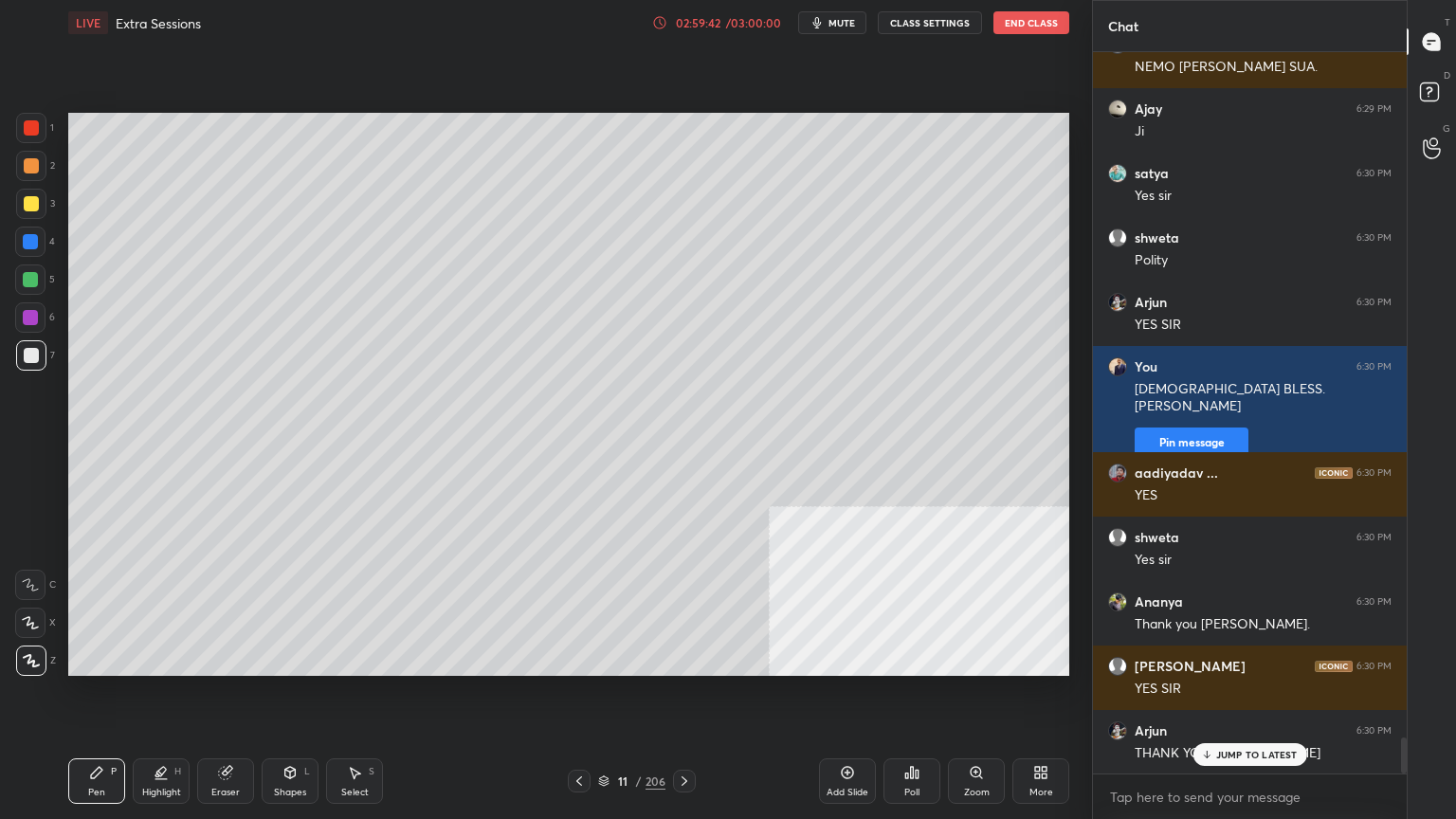 click at bounding box center (31, 355) 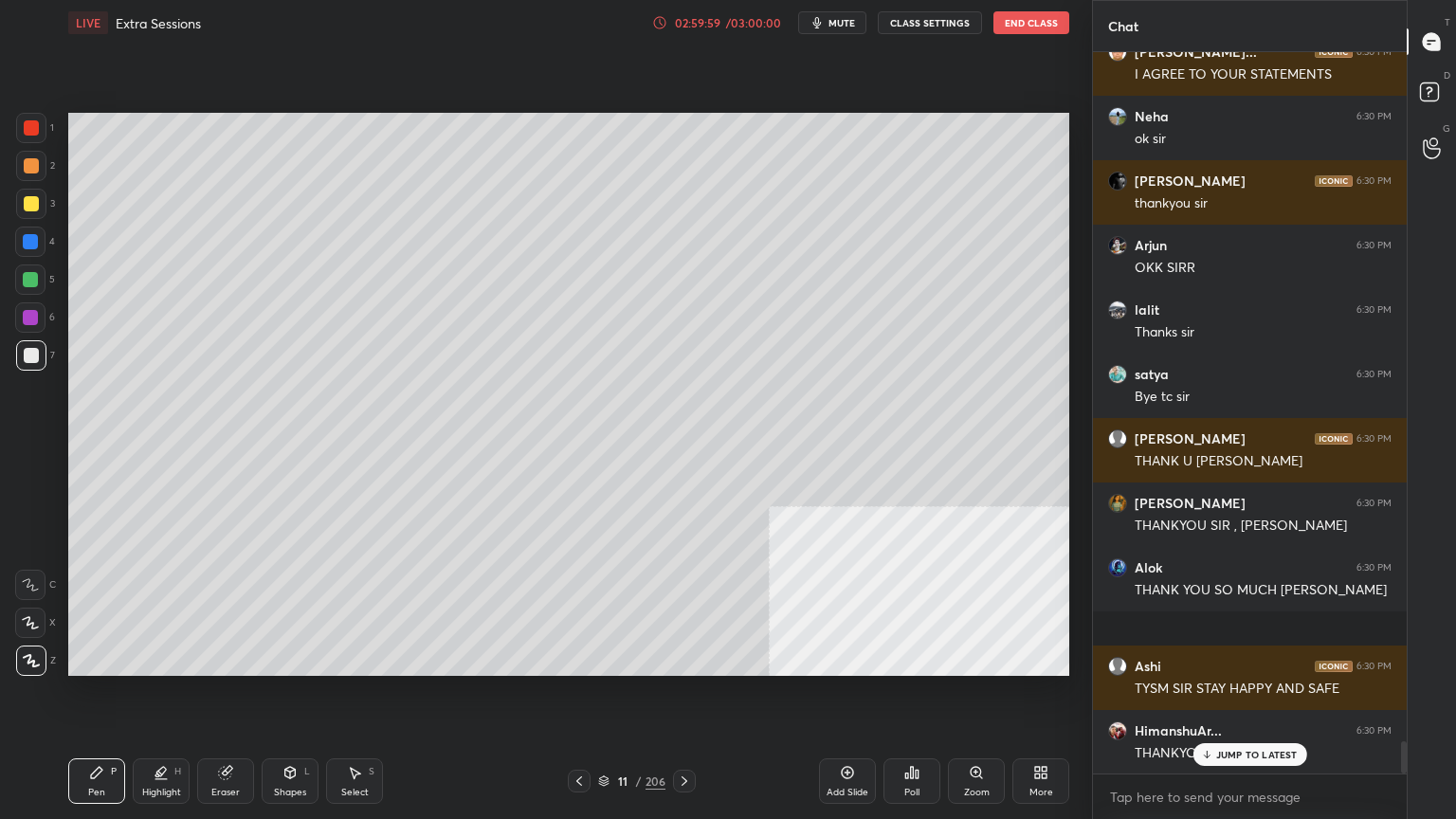 scroll, scrollTop: 15299, scrollLeft: 0, axis: vertical 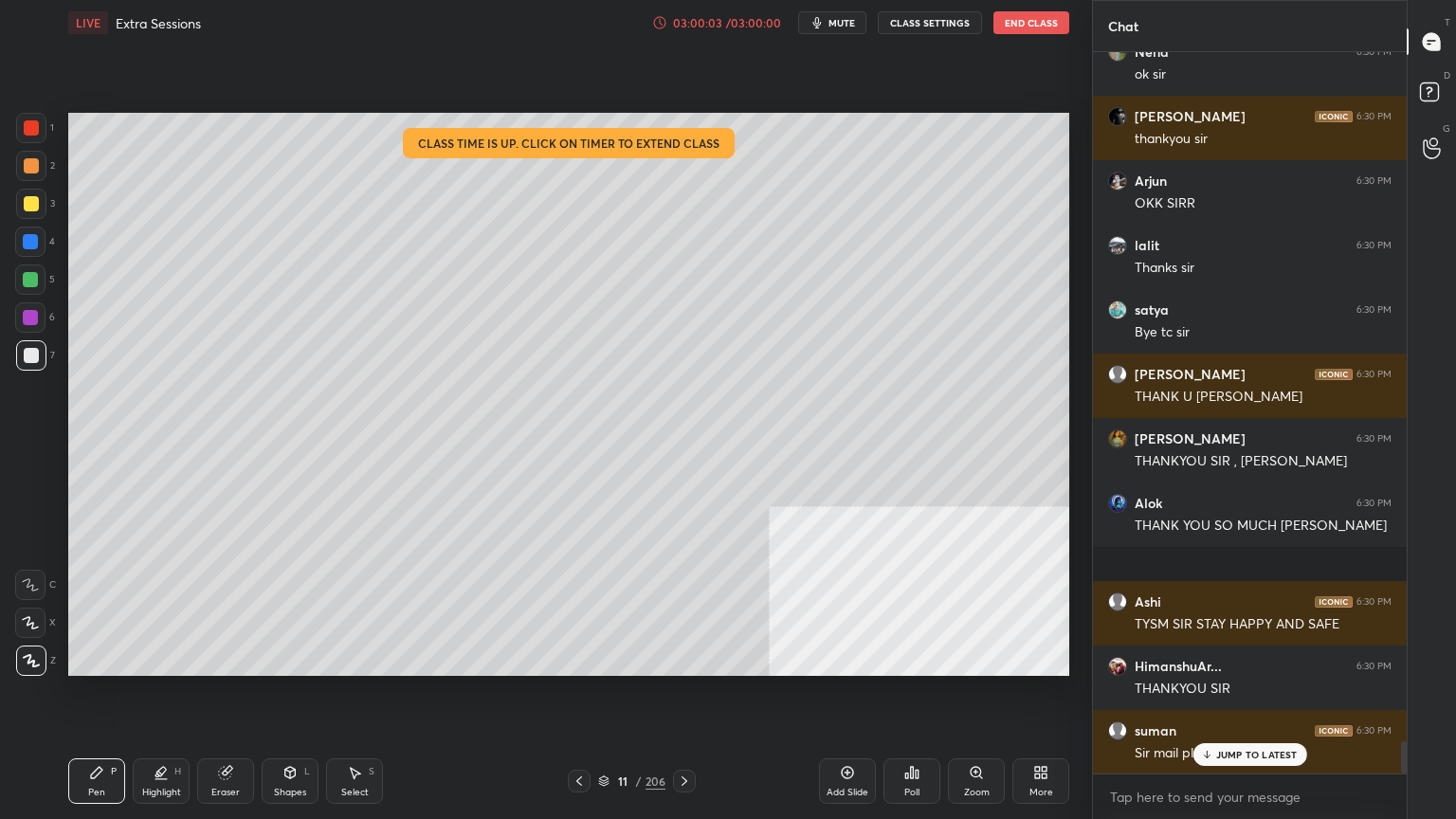 click on "End Class" at bounding box center [1031, 23] 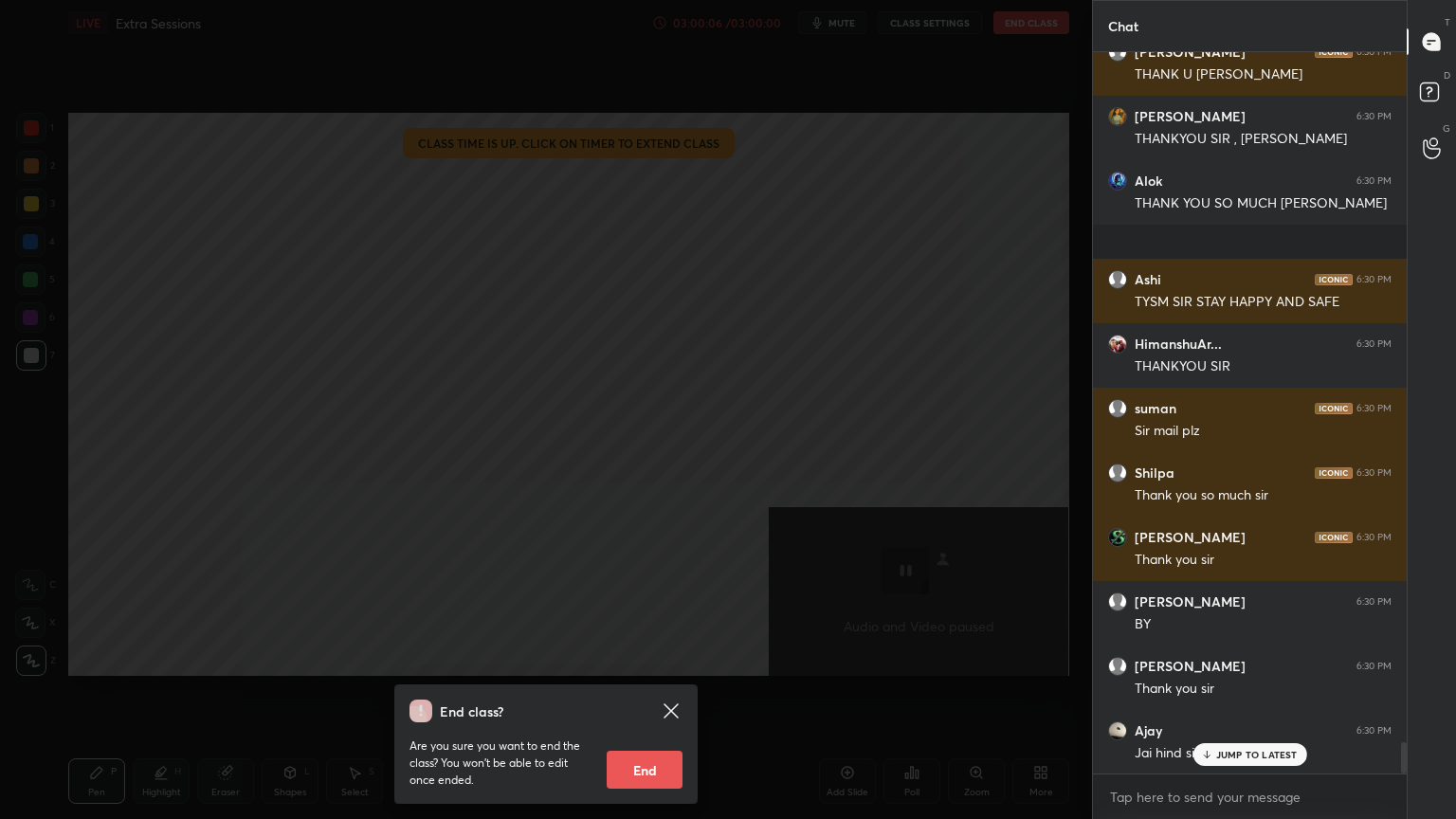 scroll, scrollTop: 15686, scrollLeft: 0, axis: vertical 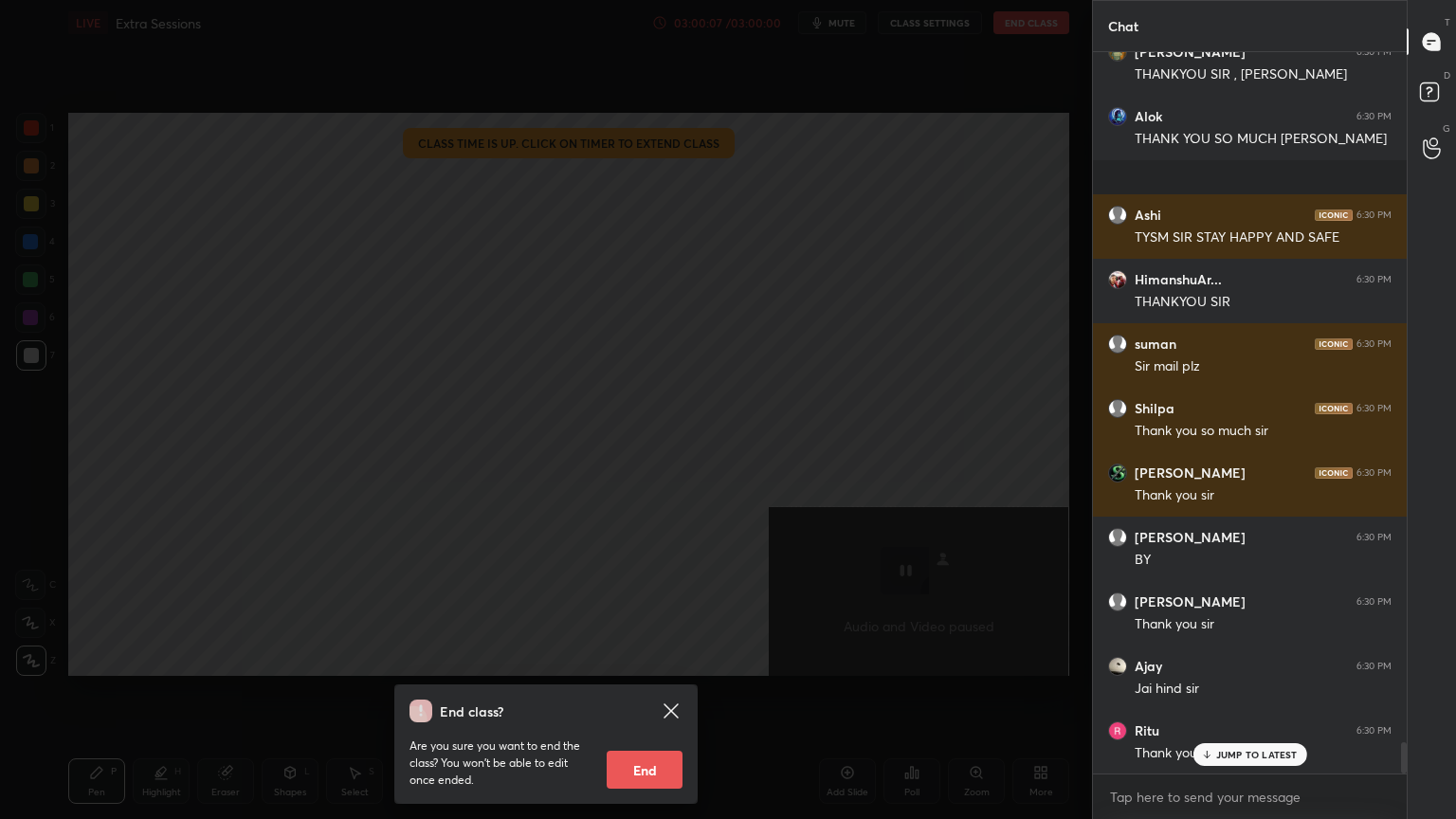 click on "End" at bounding box center [645, 770] 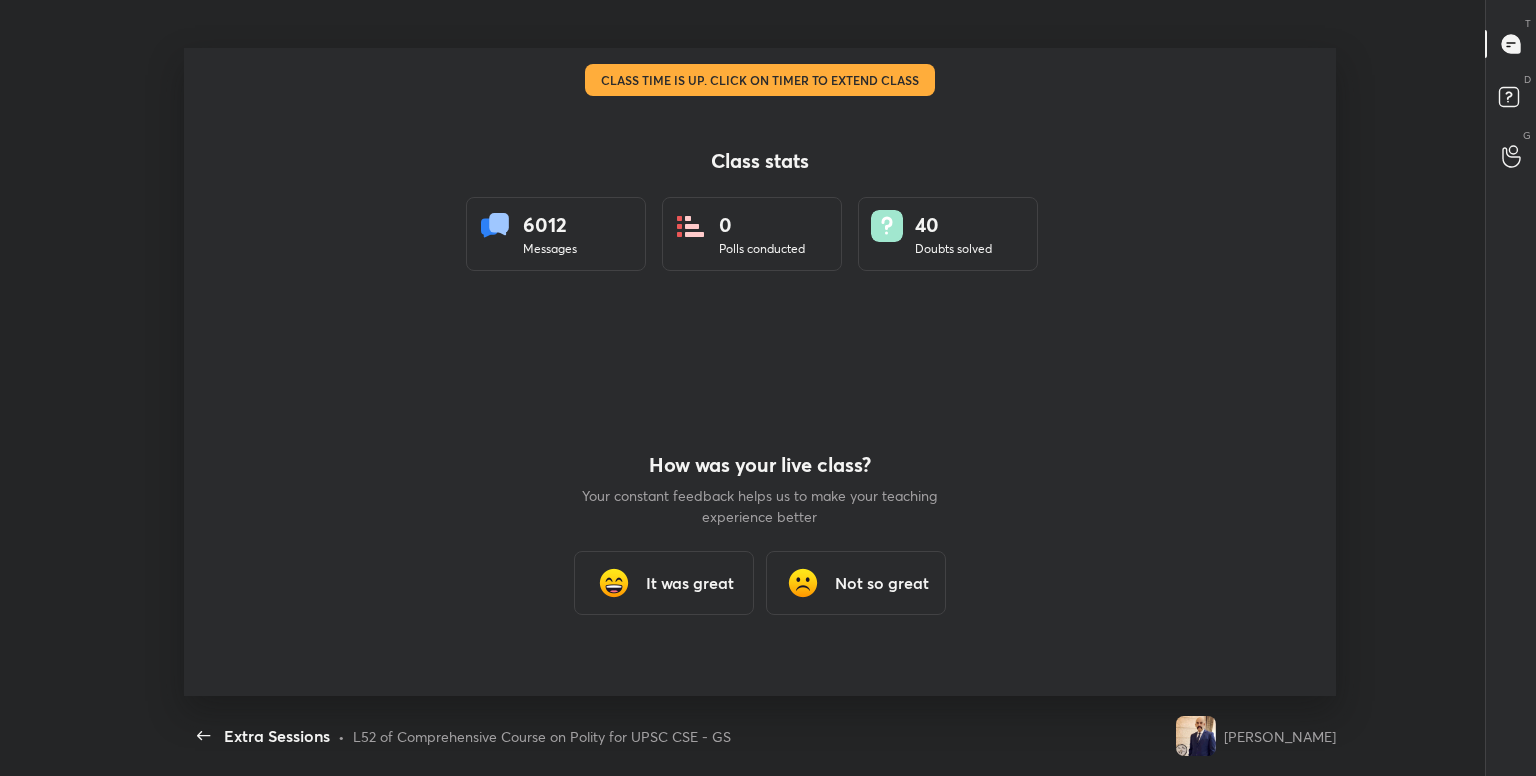 click on "It was great" at bounding box center [690, 583] 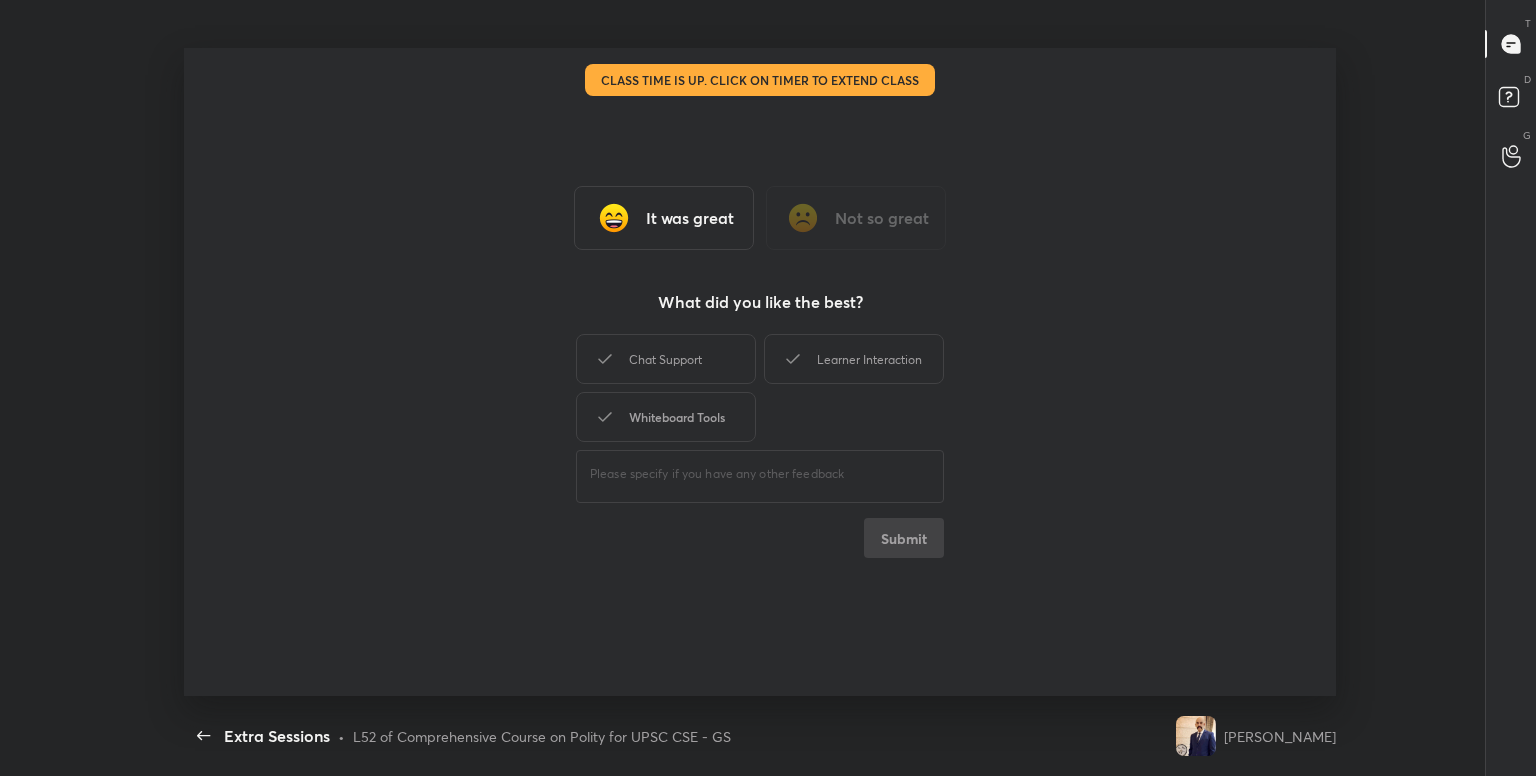 click on "Whiteboard Tools" at bounding box center [666, 417] 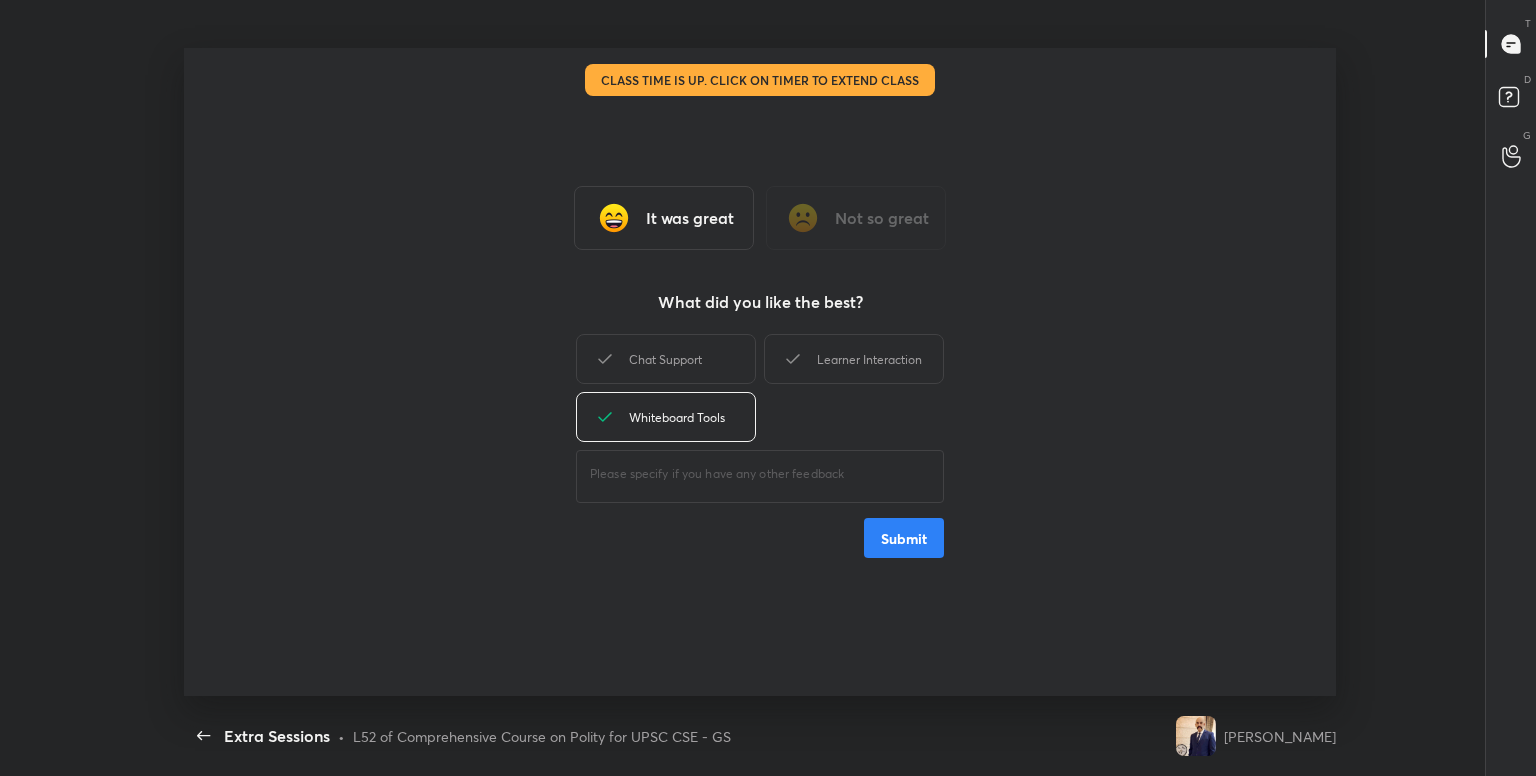 click on "Submit" at bounding box center [904, 538] 